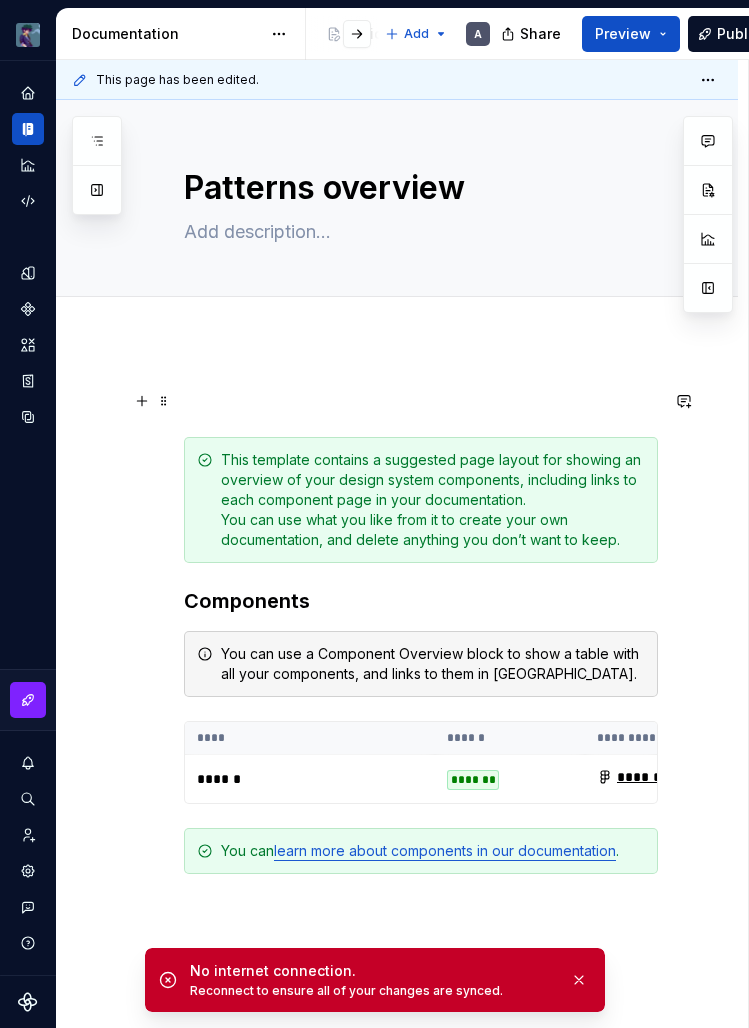 scroll, scrollTop: 0, scrollLeft: 0, axis: both 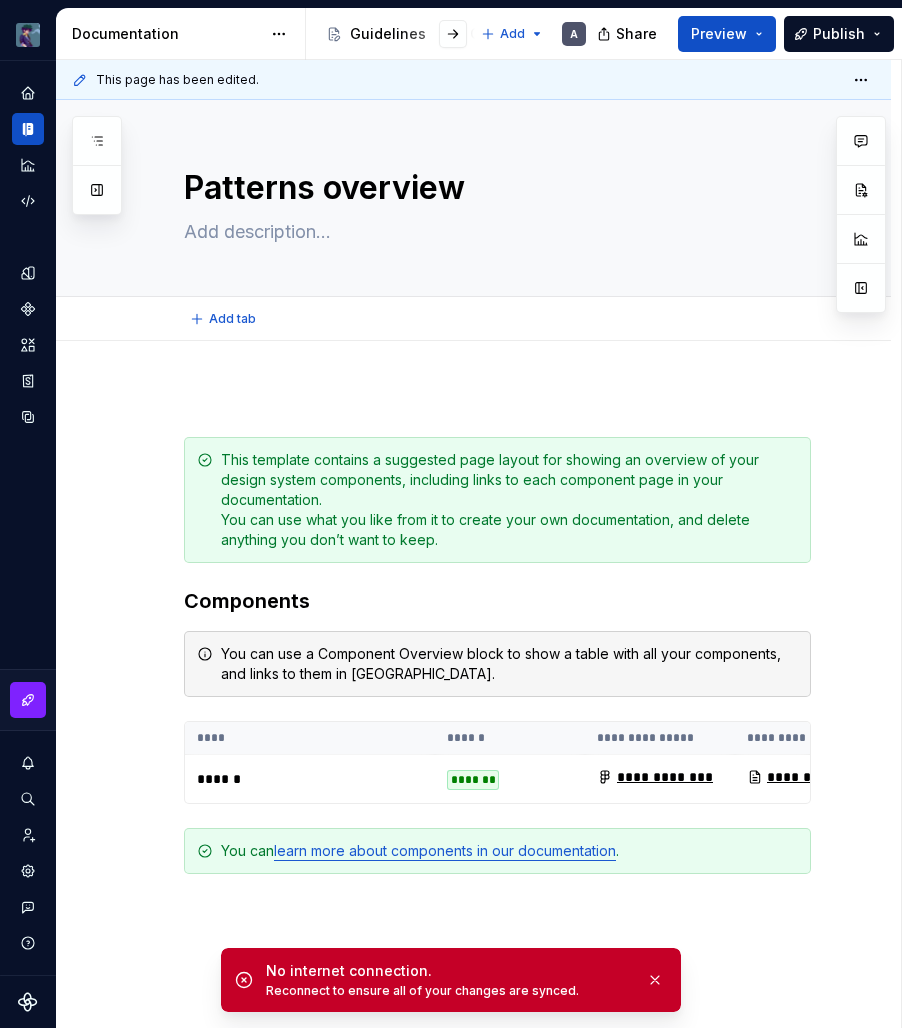 type on "*" 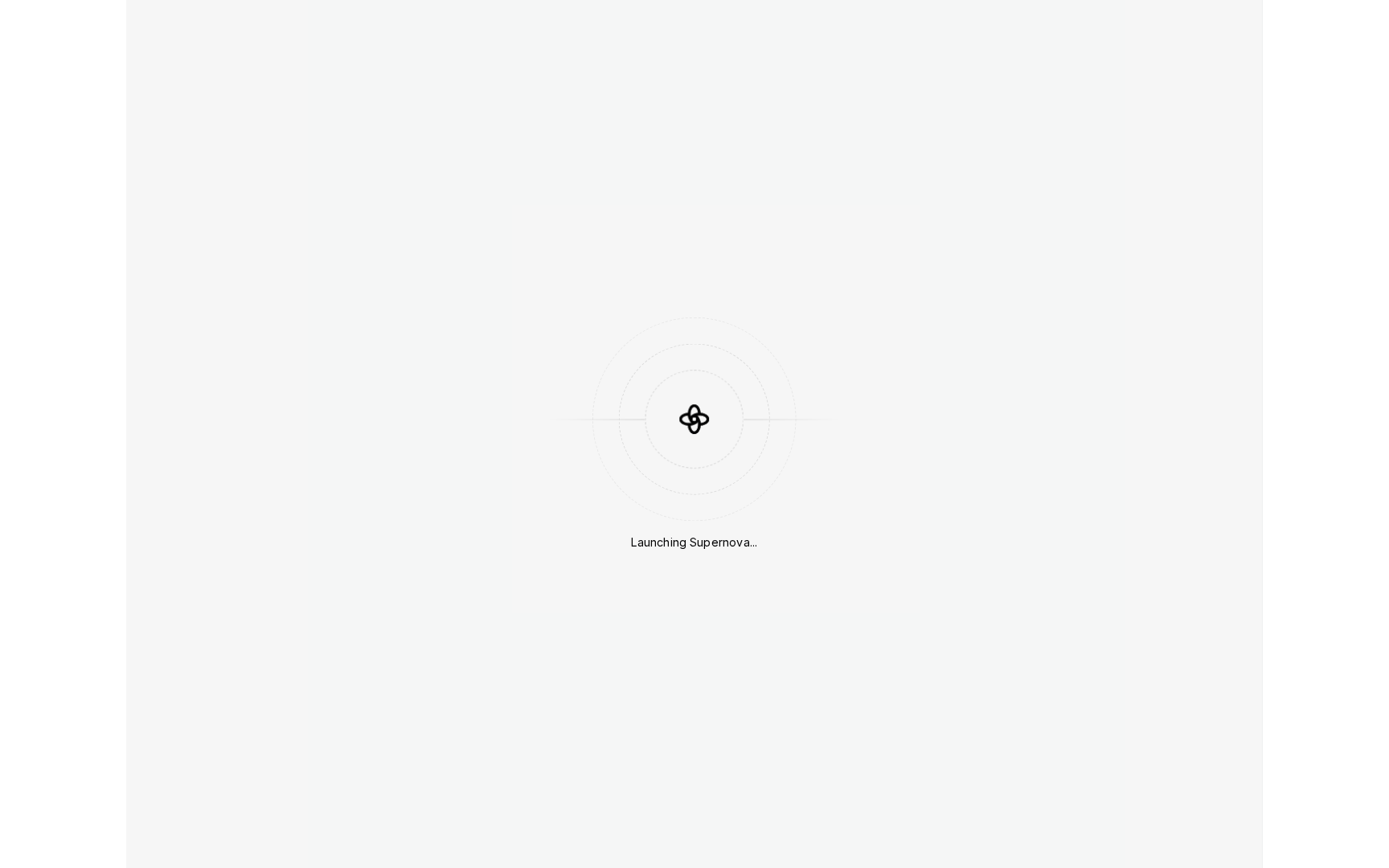 scroll, scrollTop: 0, scrollLeft: 0, axis: both 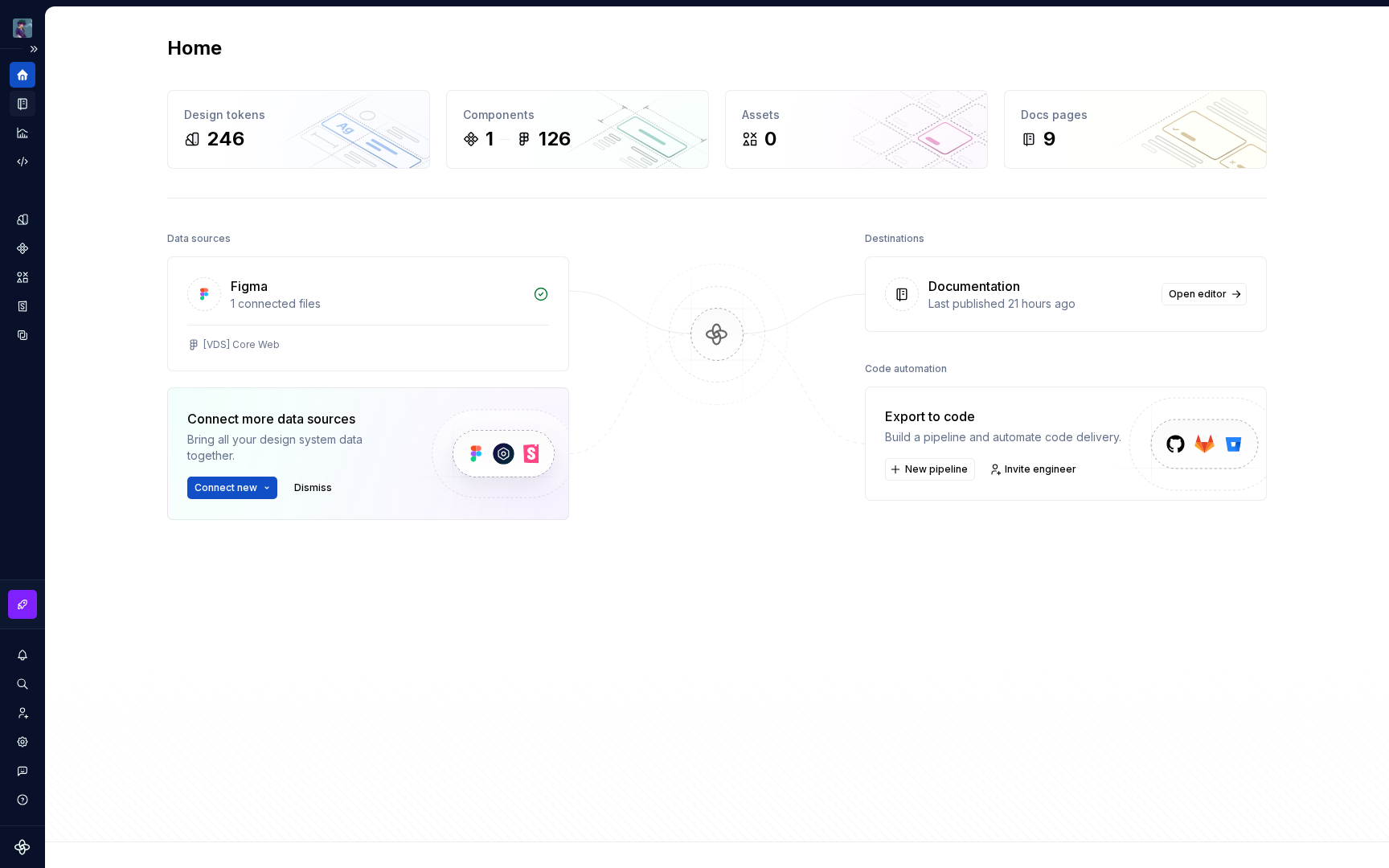 click at bounding box center [23, 104] 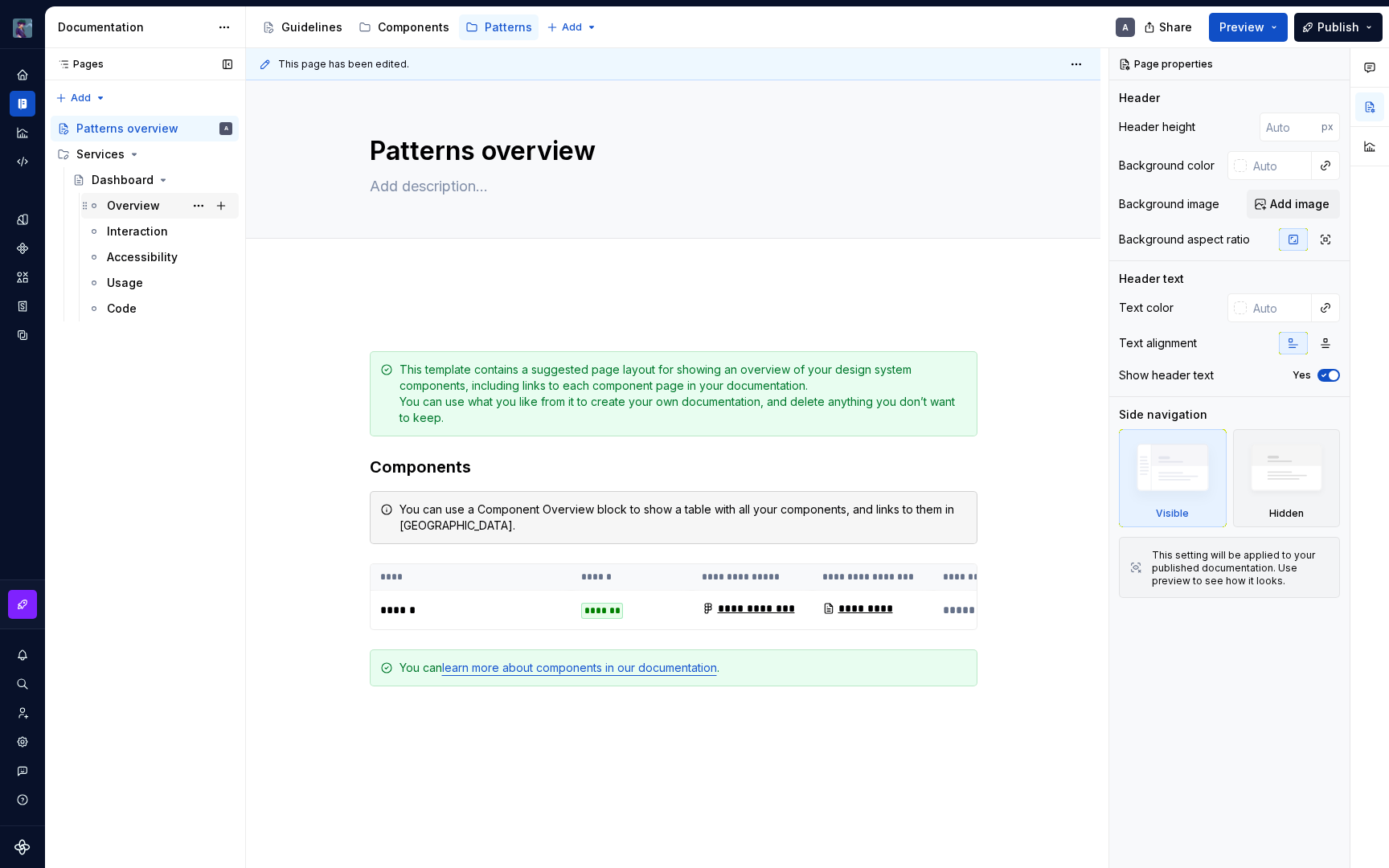 click on "Overview" at bounding box center [133, 206] 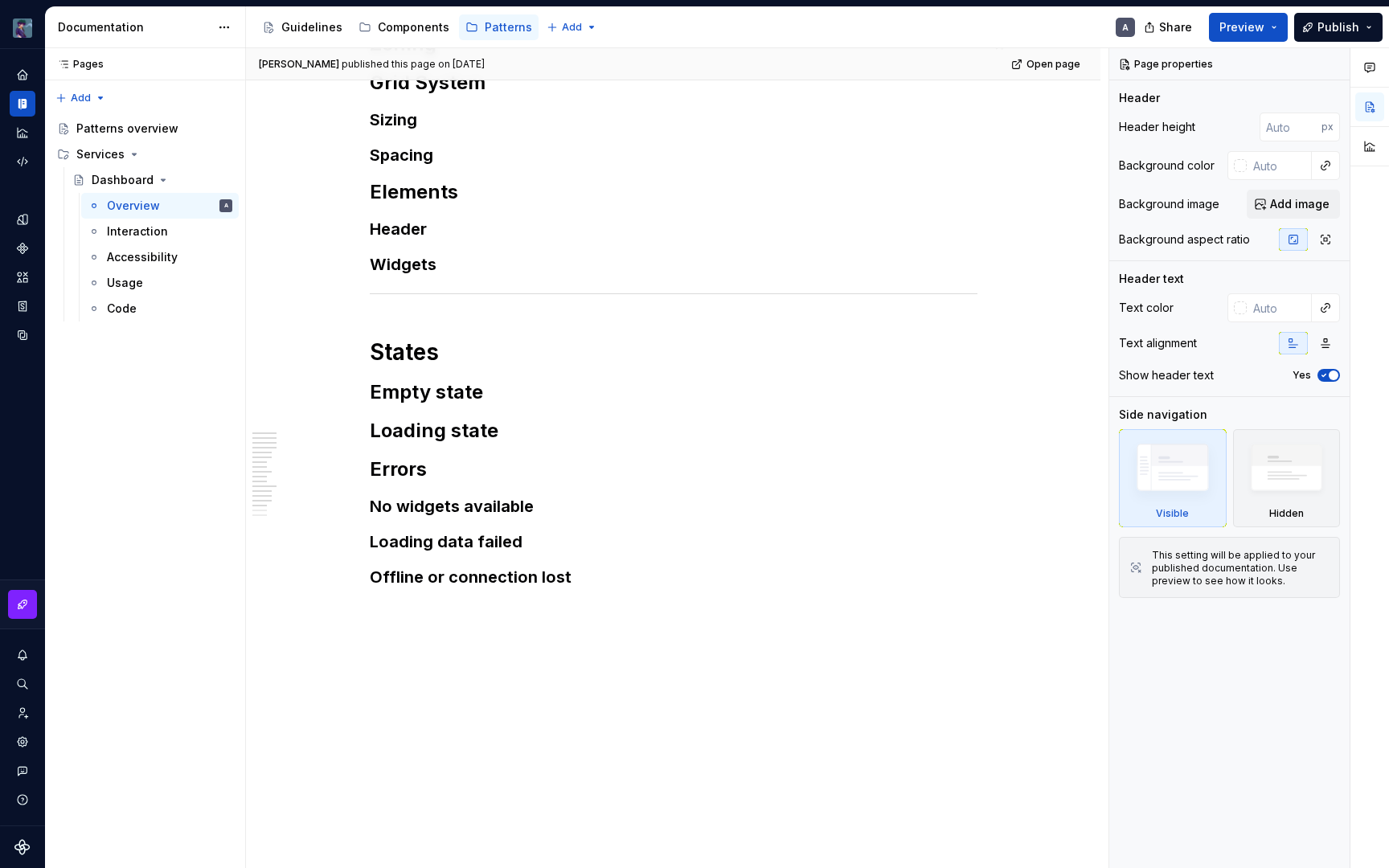 scroll, scrollTop: 0, scrollLeft: 0, axis: both 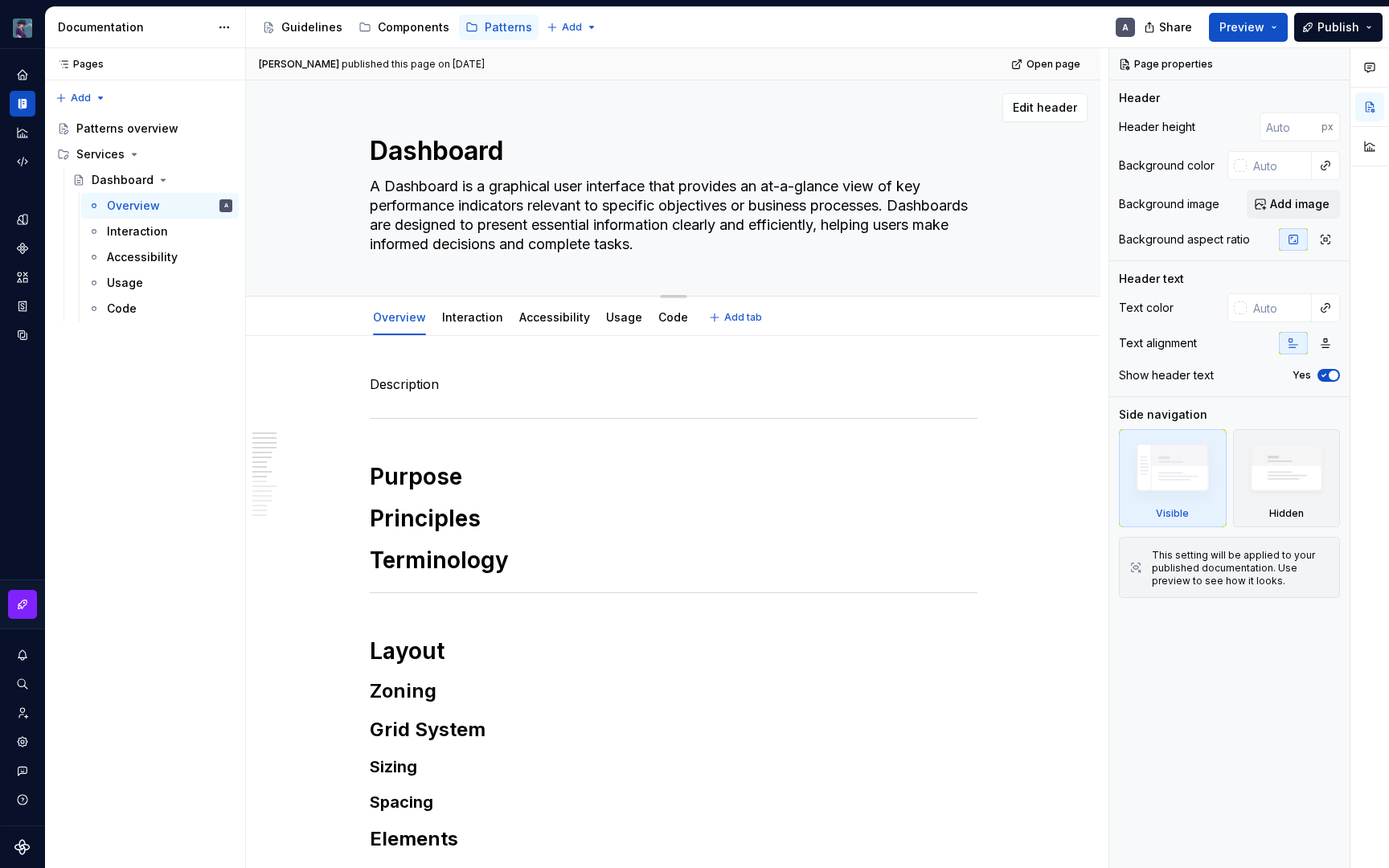 click on "Dashboard A Dashboard is a graphical user interface that provides an at-a-glance view of key performance indicators relevant to specific objectives or business processes. Dashboards are designed to present essential information clearly and efficiently, helping users make informed decisions and complete tasks. Edit header" at bounding box center [673, 188] 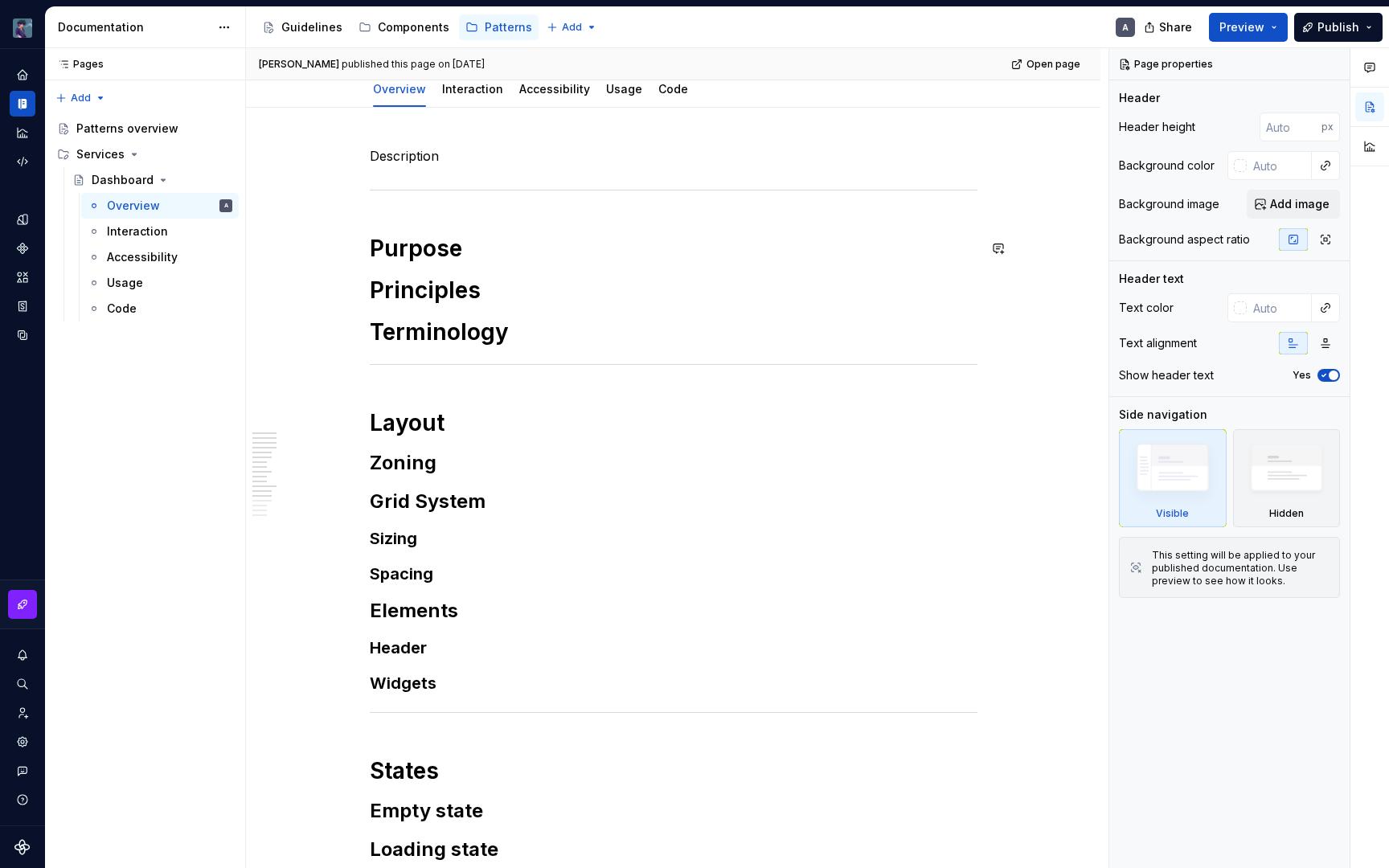 scroll, scrollTop: 0, scrollLeft: 0, axis: both 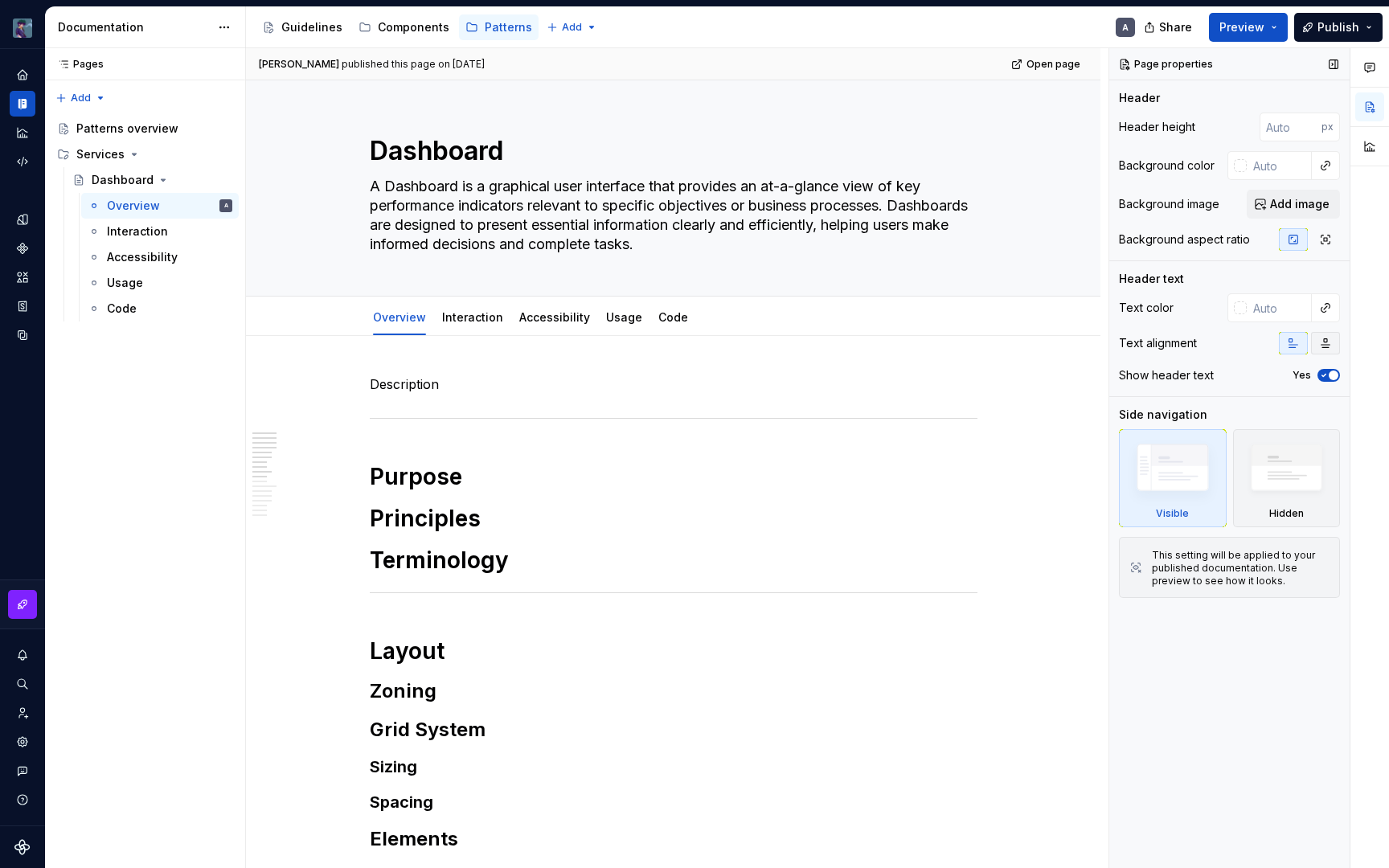 click 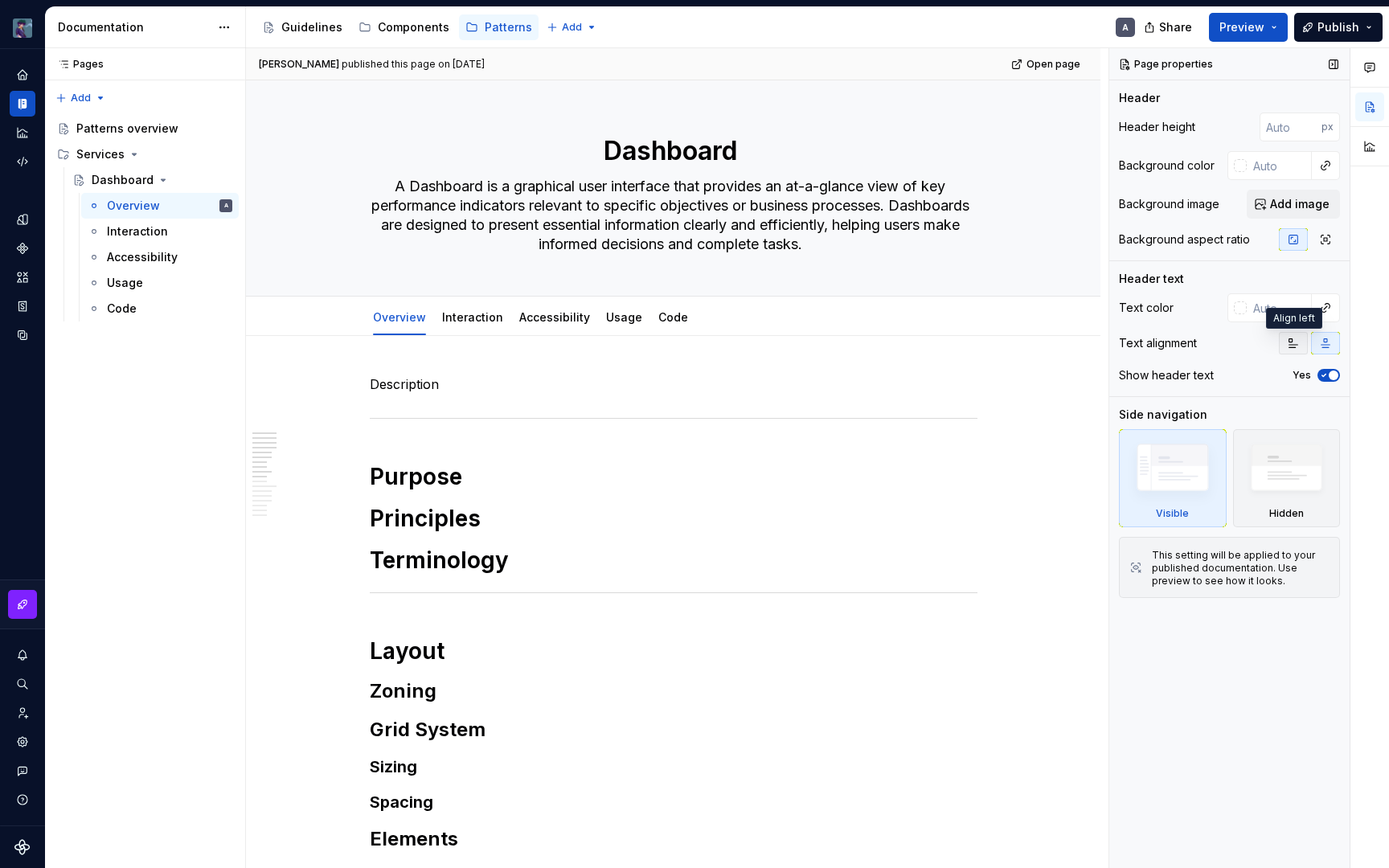 click 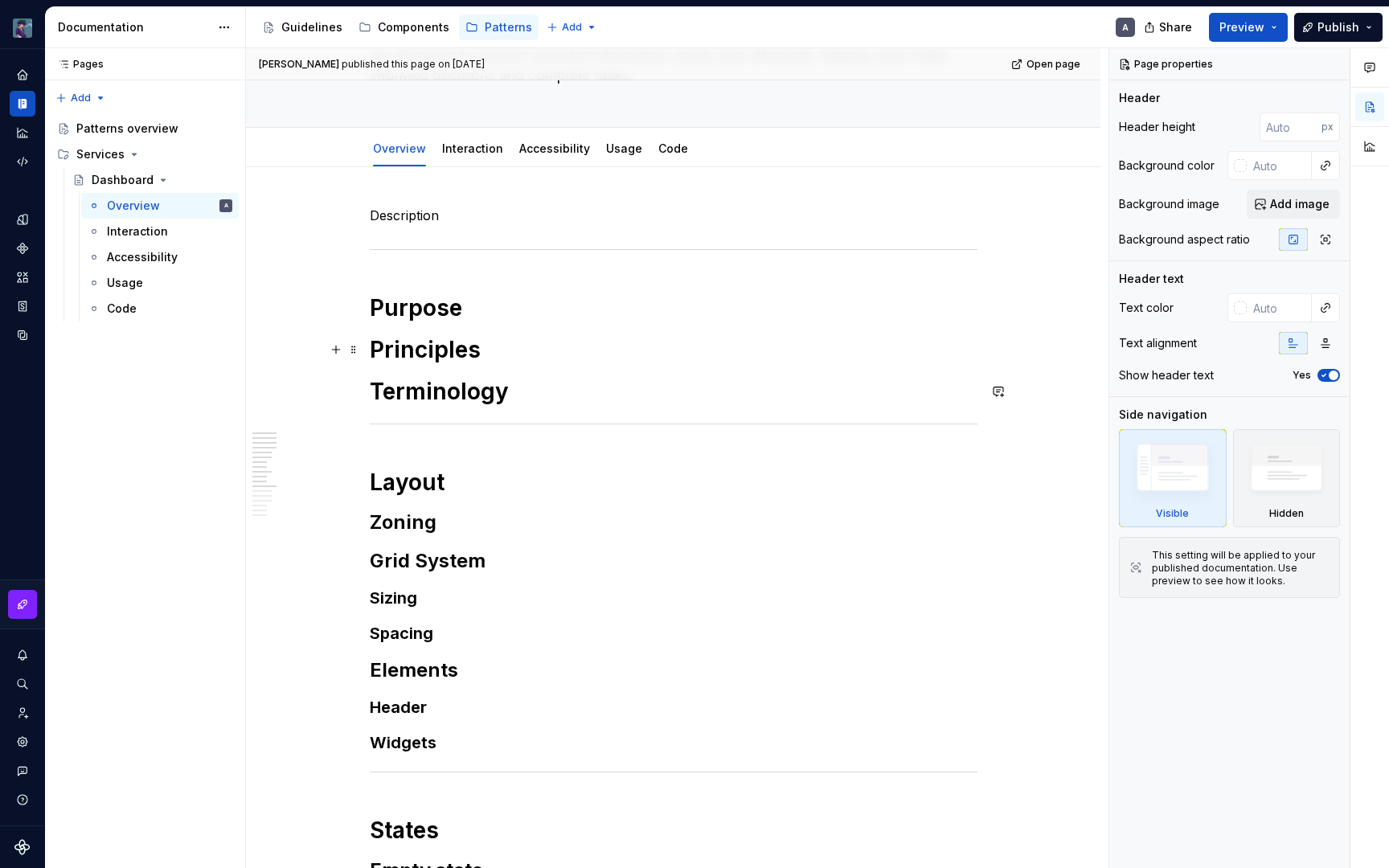 scroll, scrollTop: 0, scrollLeft: 0, axis: both 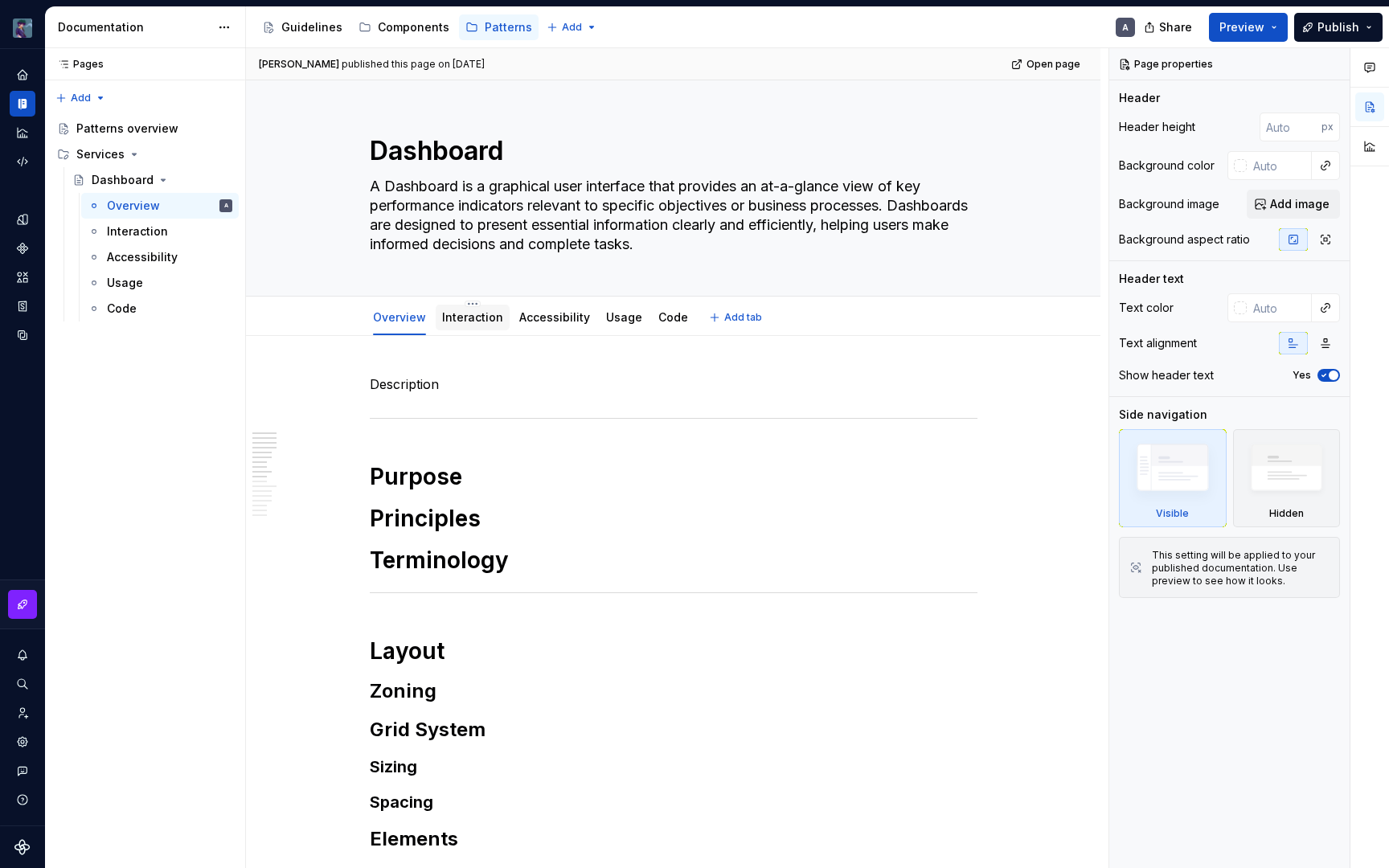 click on "Interaction" at bounding box center [473, 317] 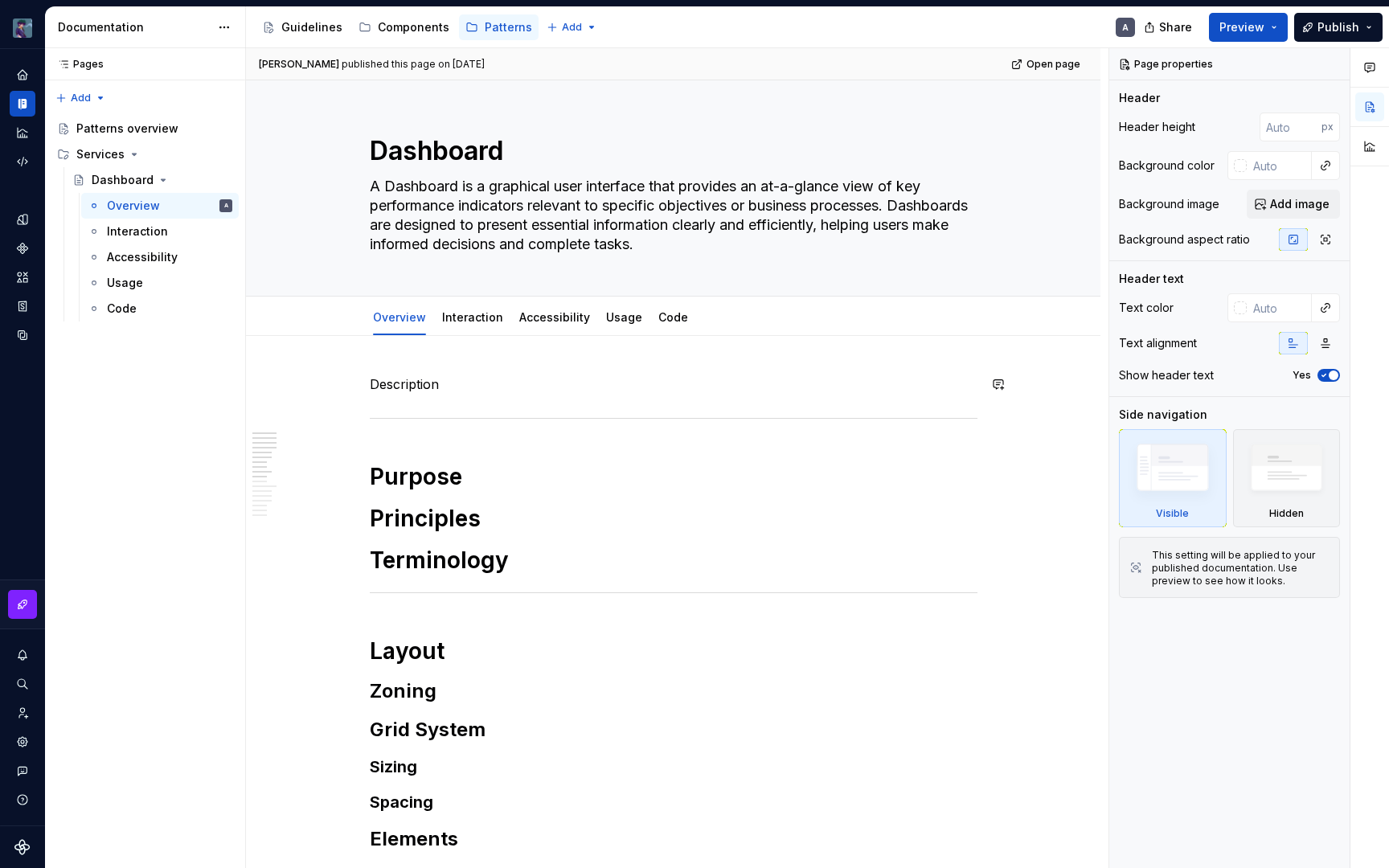 type on "*" 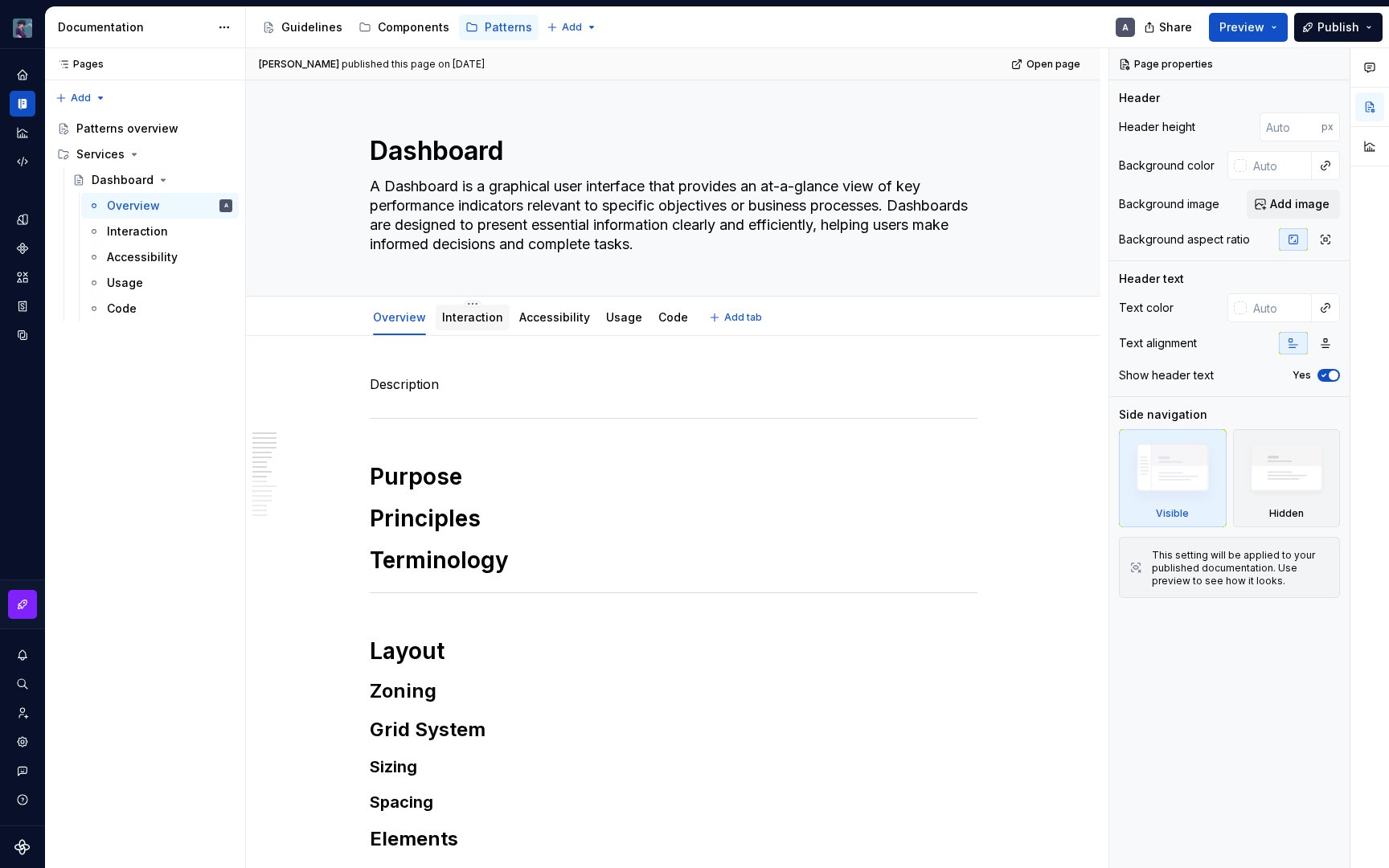 click on "Interaction" at bounding box center [473, 317] 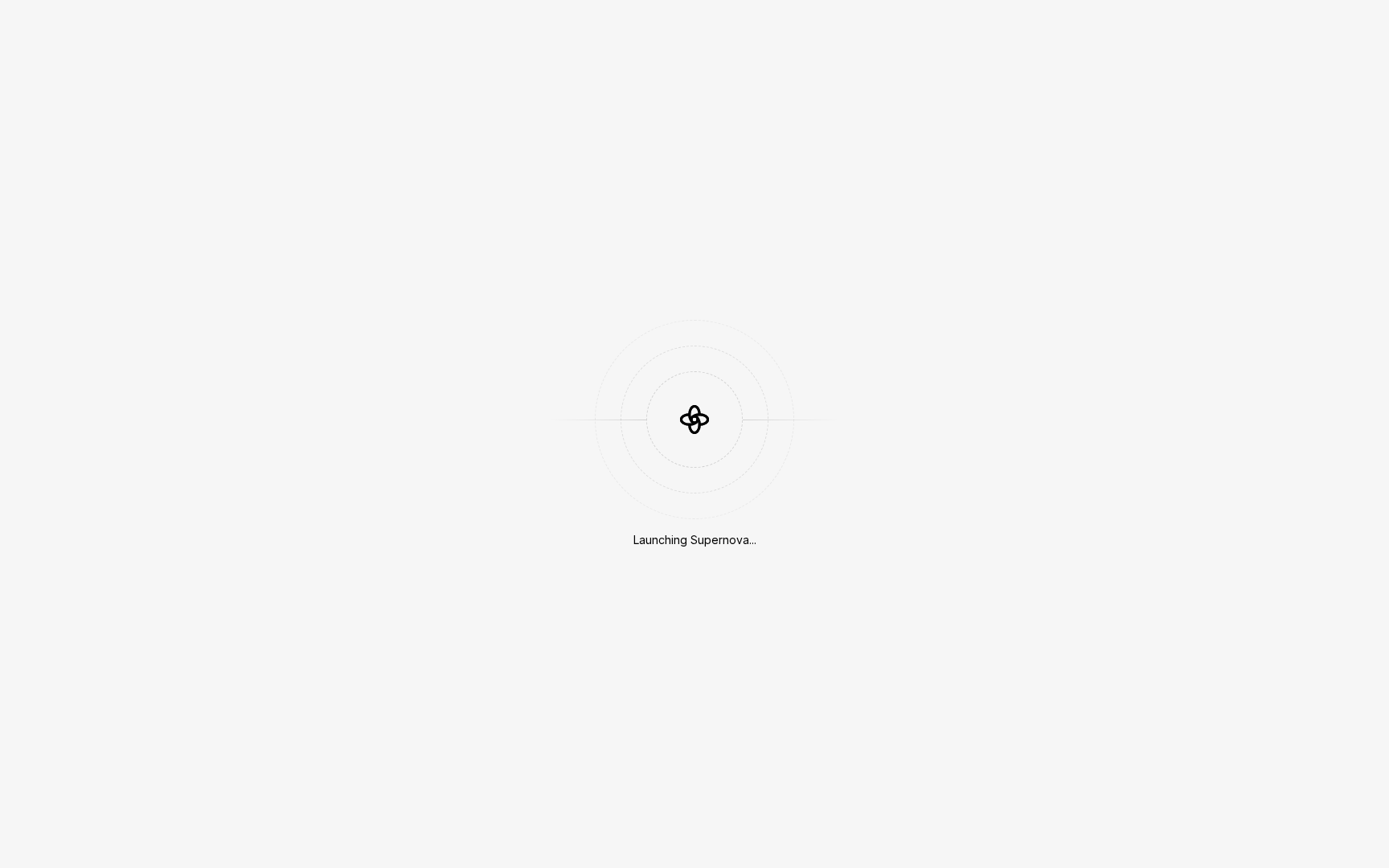 scroll, scrollTop: 0, scrollLeft: 0, axis: both 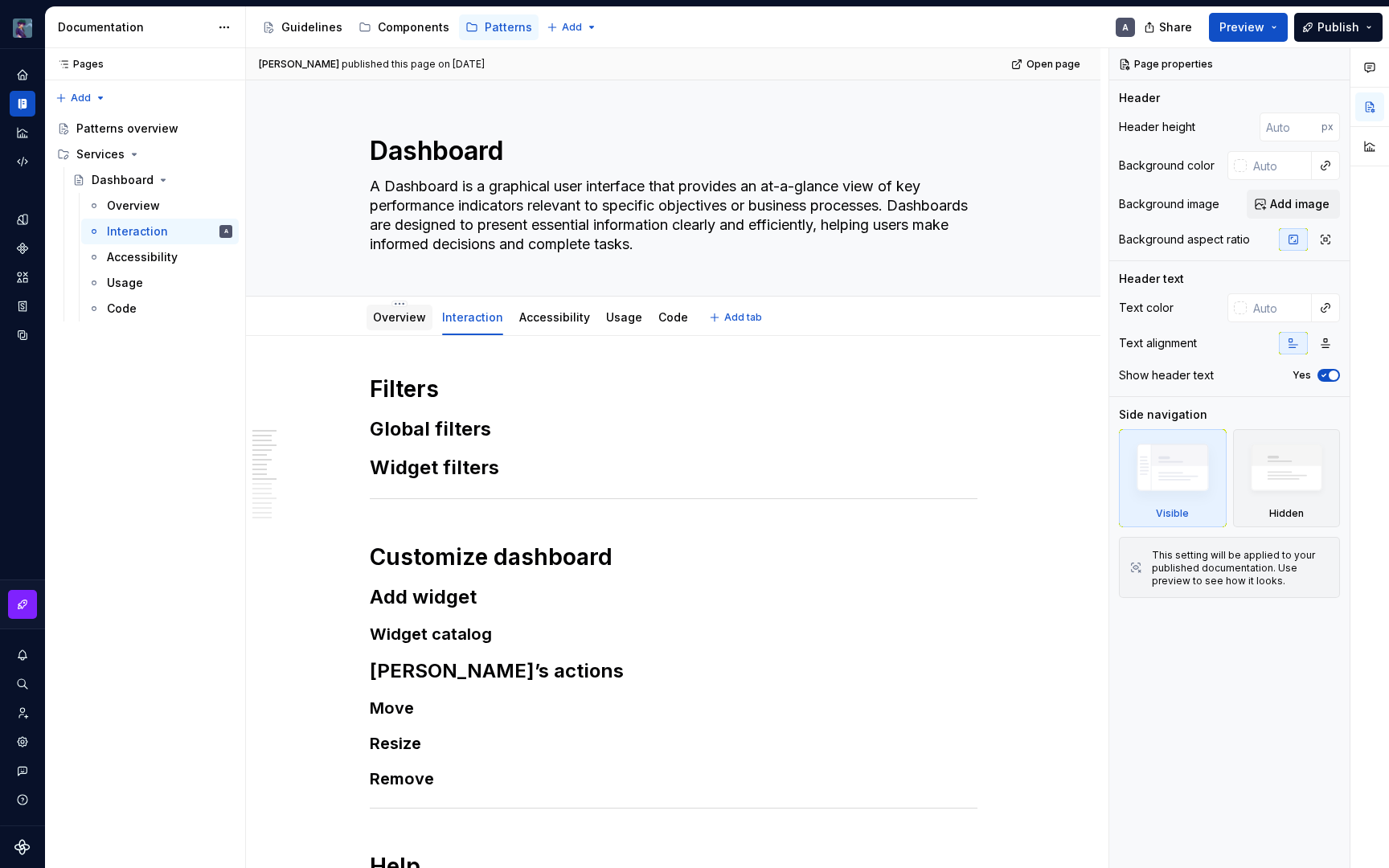 click on "Overview" at bounding box center (399, 317) 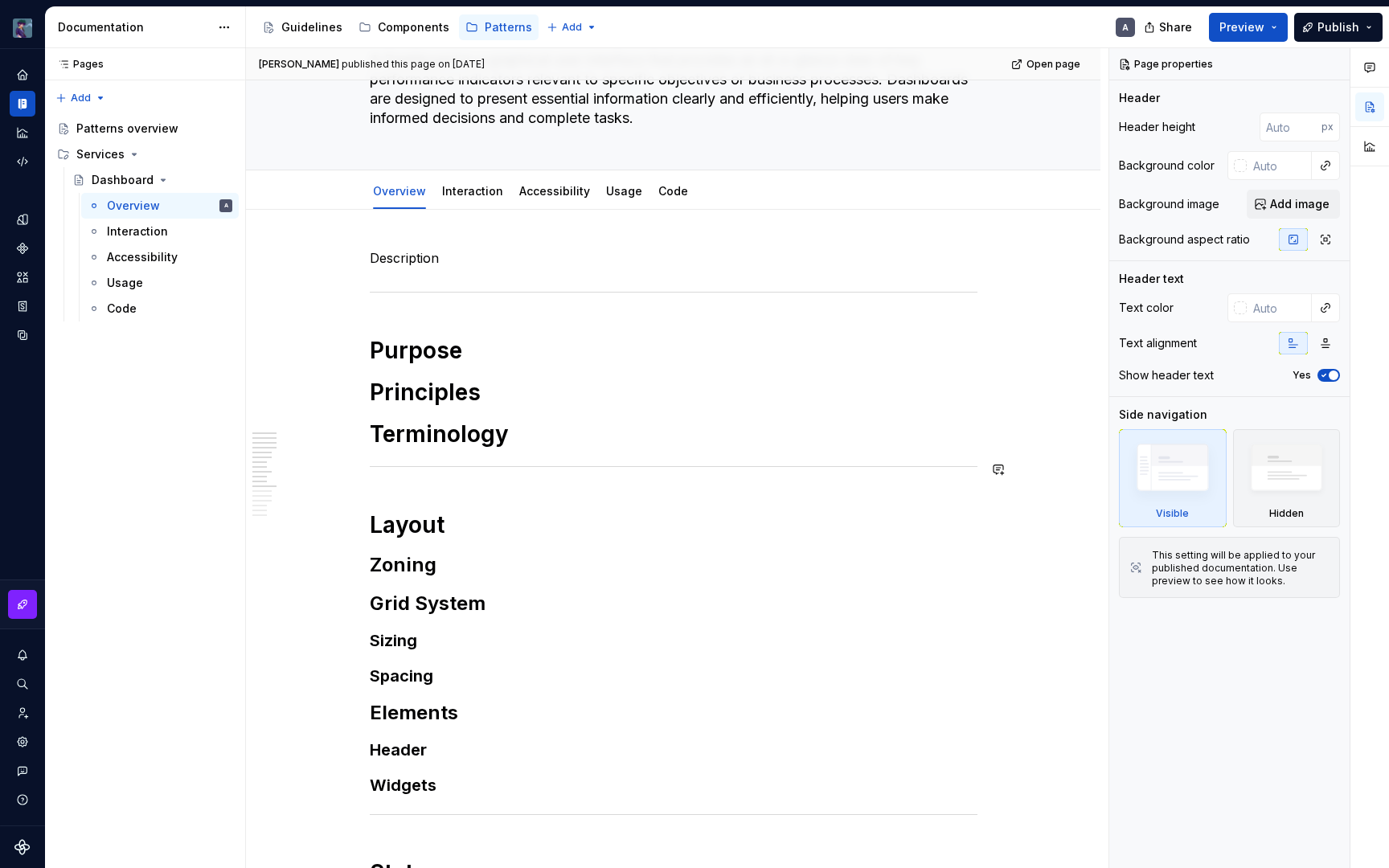 scroll, scrollTop: 125, scrollLeft: 0, axis: vertical 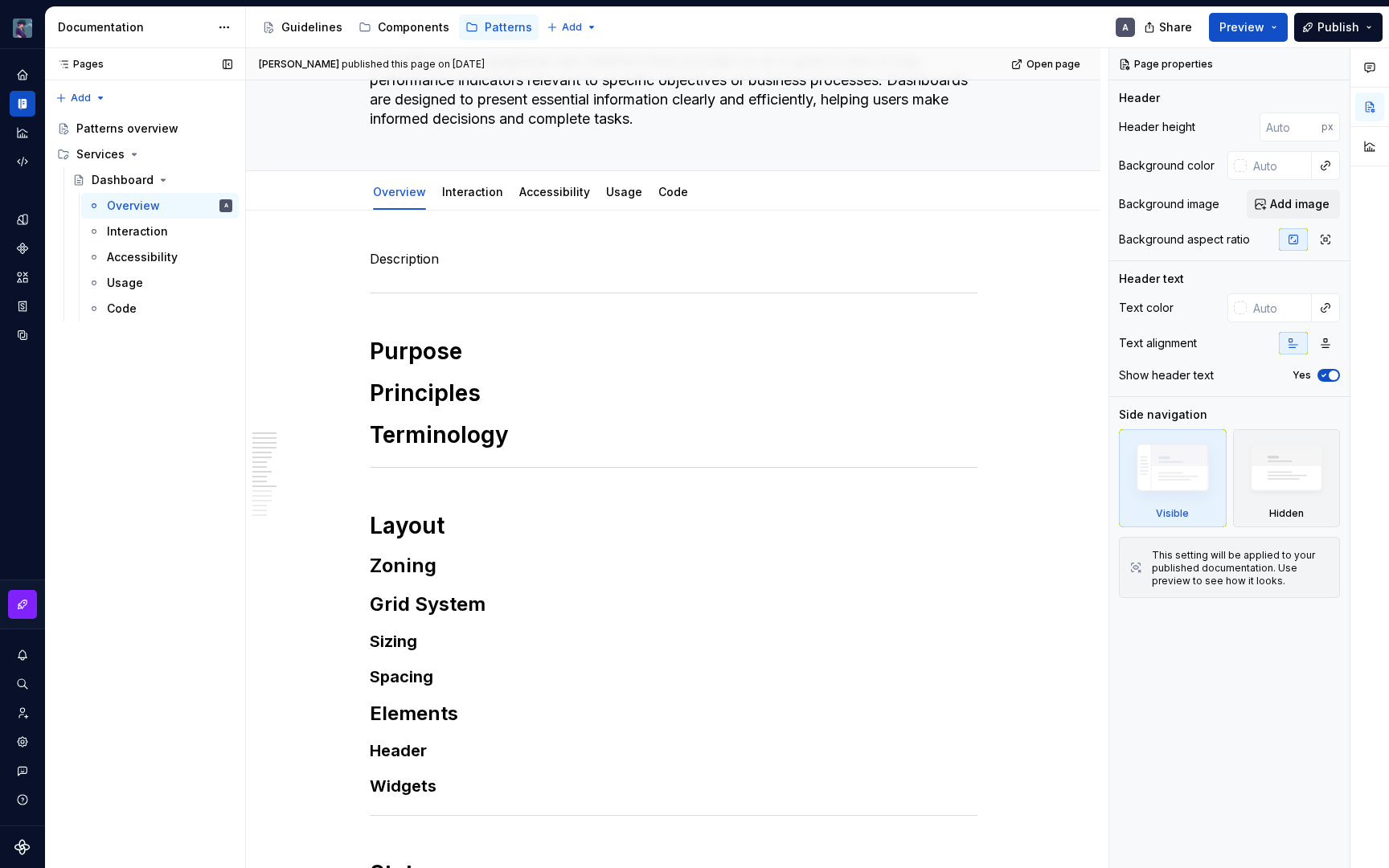 click on "Pages Pages Add
Accessibility guide for tree Page tree.
Navigate the tree with the arrow keys. Common tree hotkeys apply. Further keybindings are available:
enter to execute primary action on focused item
f2 to start renaming the focused item
escape to abort renaming an item
control+d to start dragging selected items
Patterns overview Services Dashboard Overview A Interaction Accessibility Usage Code Guidelines Patterns  /  Patterns overview Upgrade to Enterprise to turn on approval workflow View edited pages by status when selecting which pages to publish. Learn more Contact us" at bounding box center [145, 458] 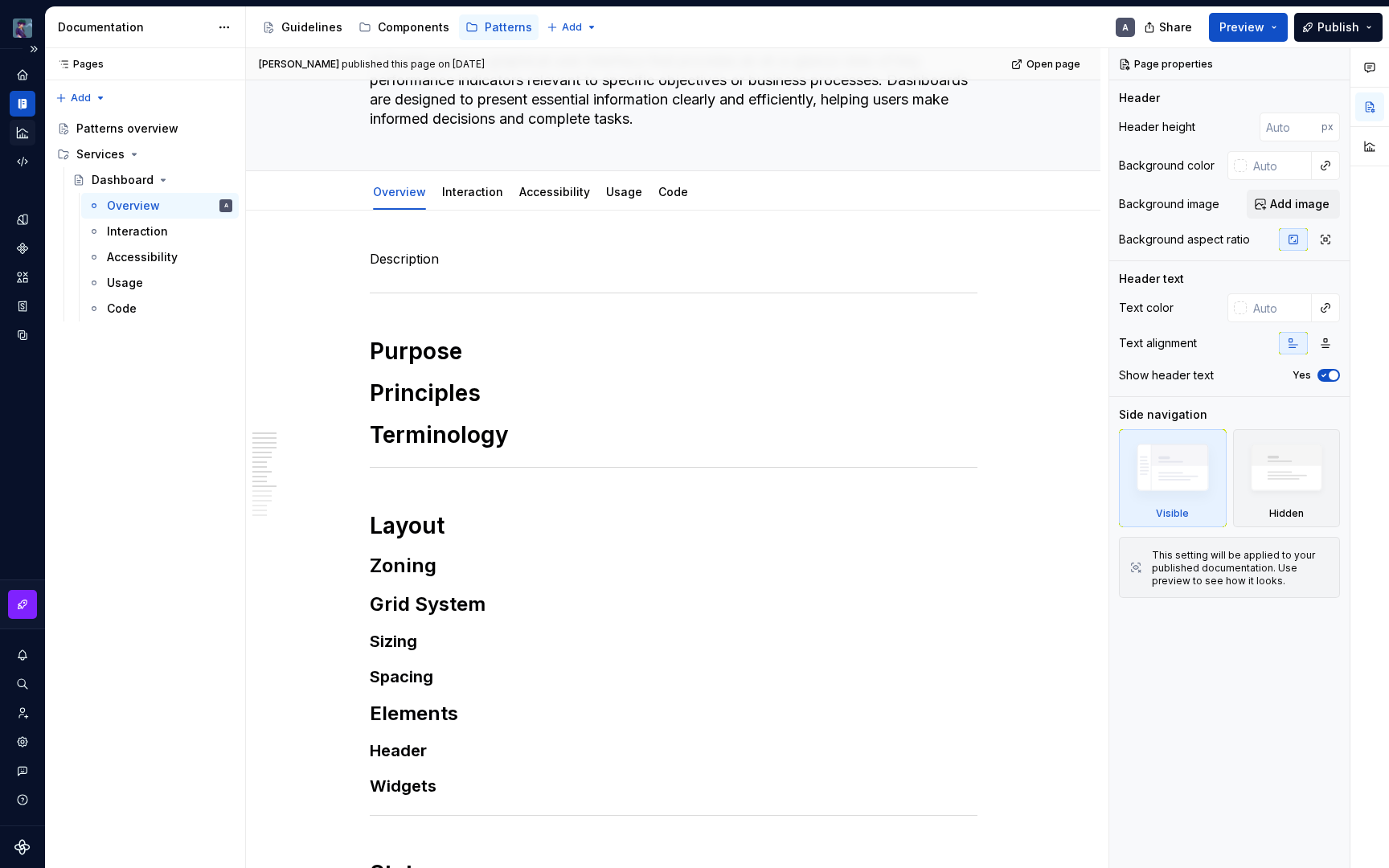 click at bounding box center [23, 133] 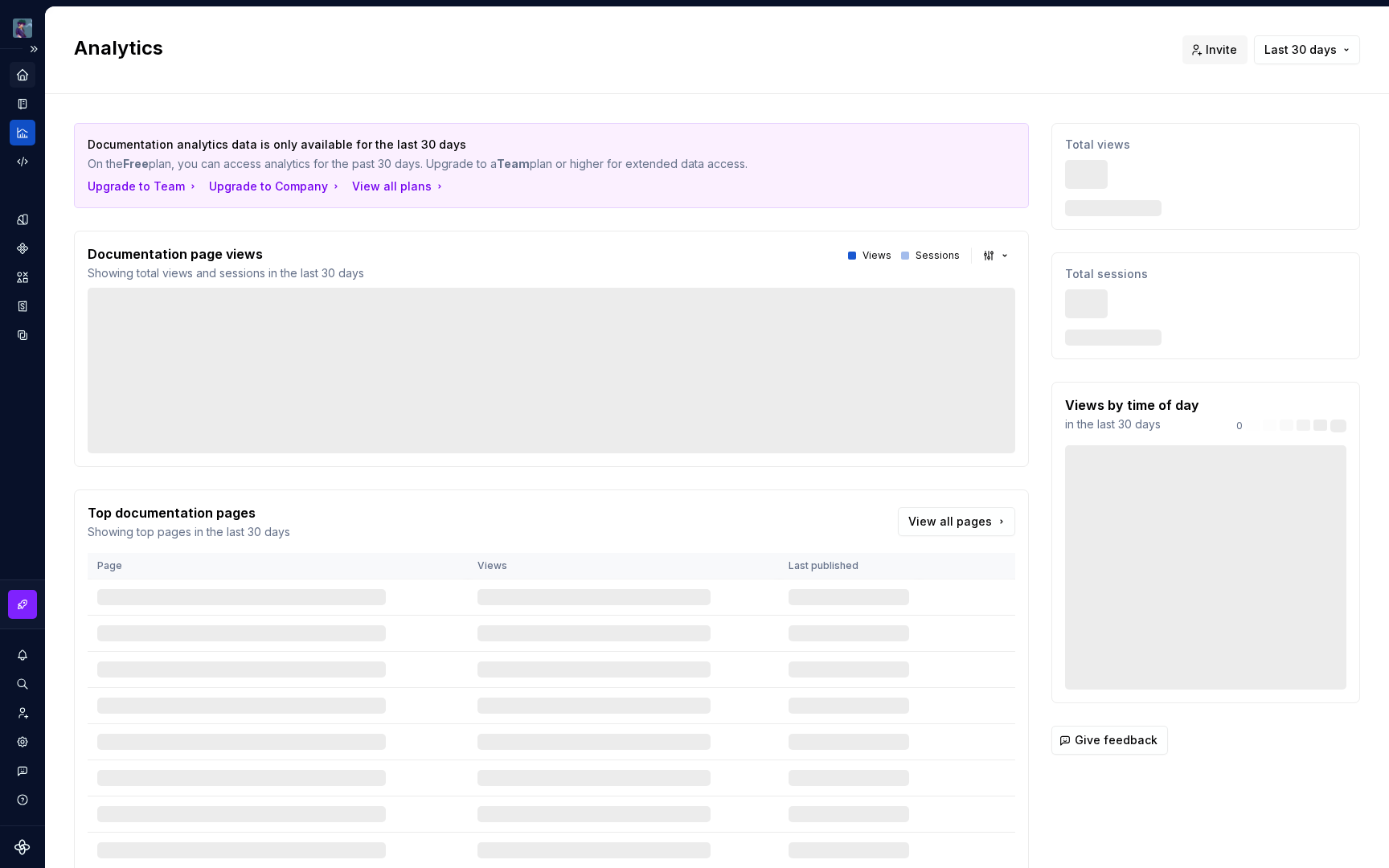 click 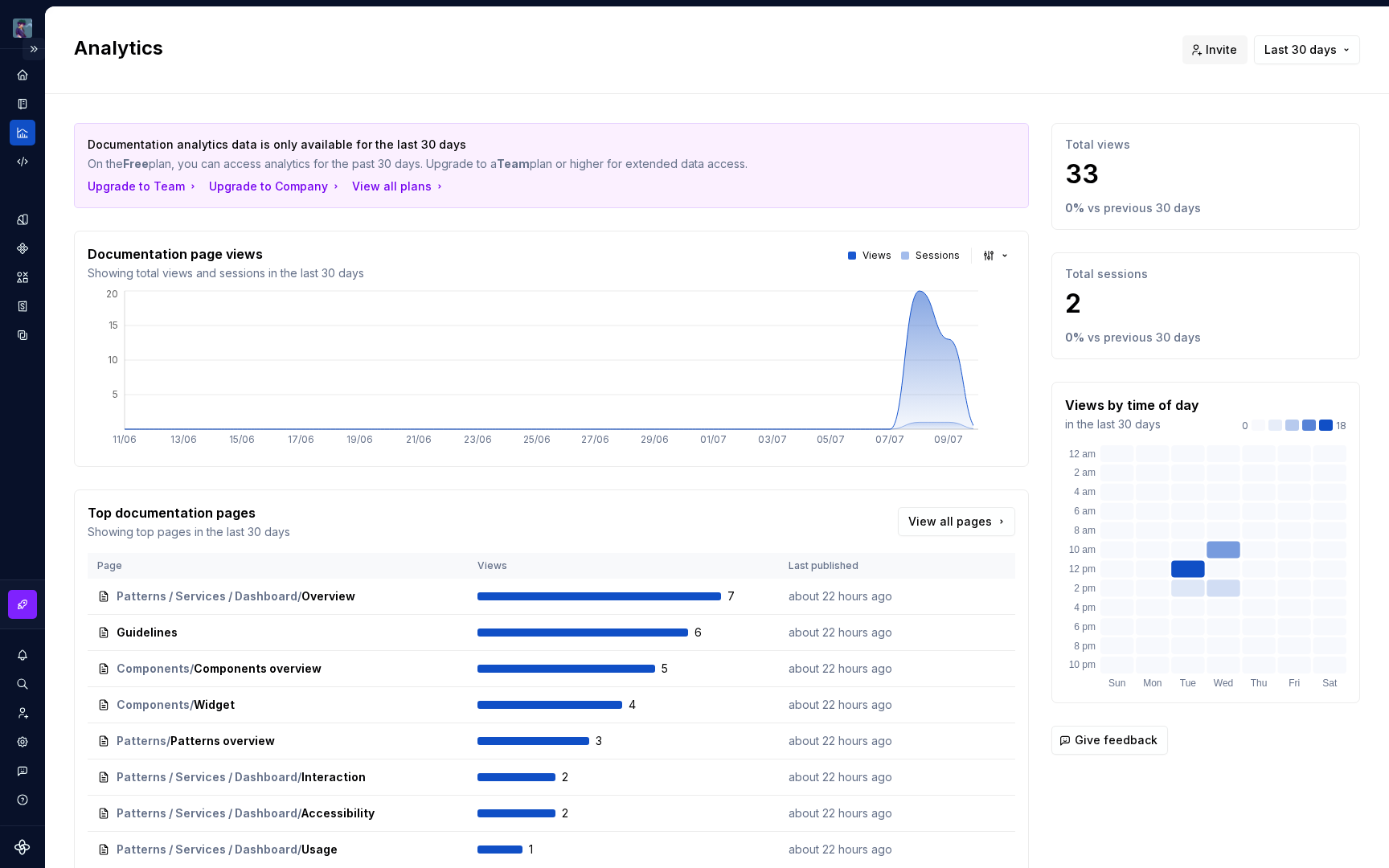 click at bounding box center (34, 49) 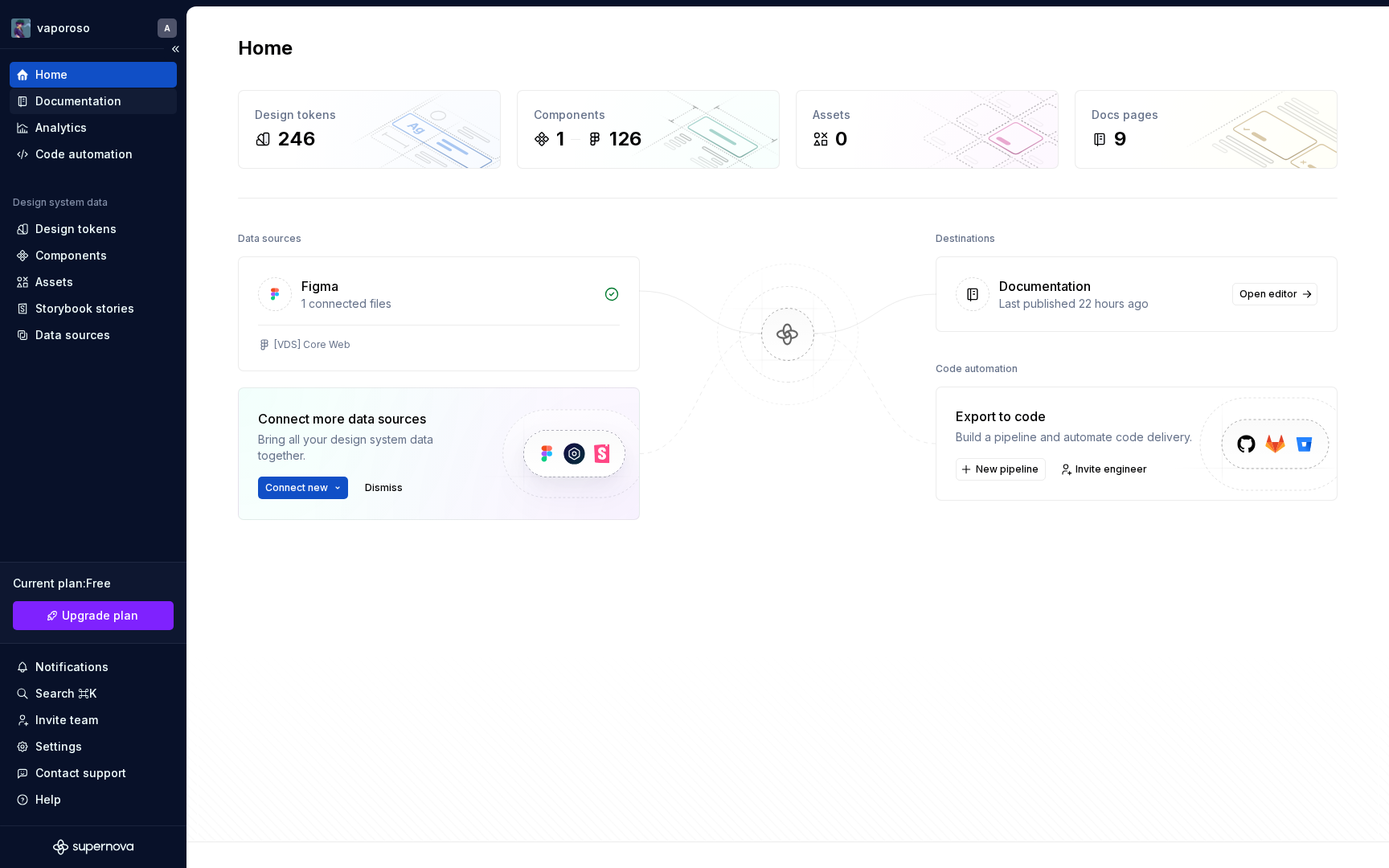 click on "Documentation" at bounding box center (78, 101) 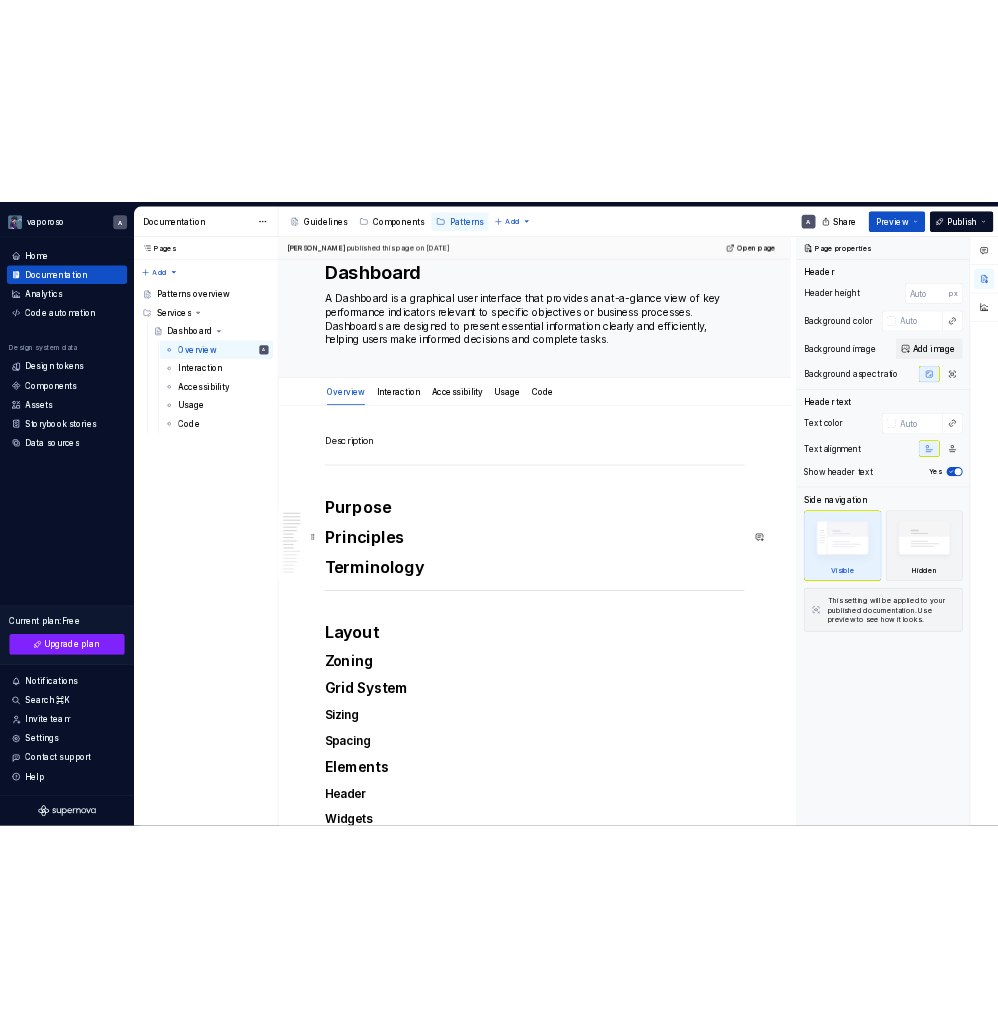 scroll, scrollTop: 70, scrollLeft: 0, axis: vertical 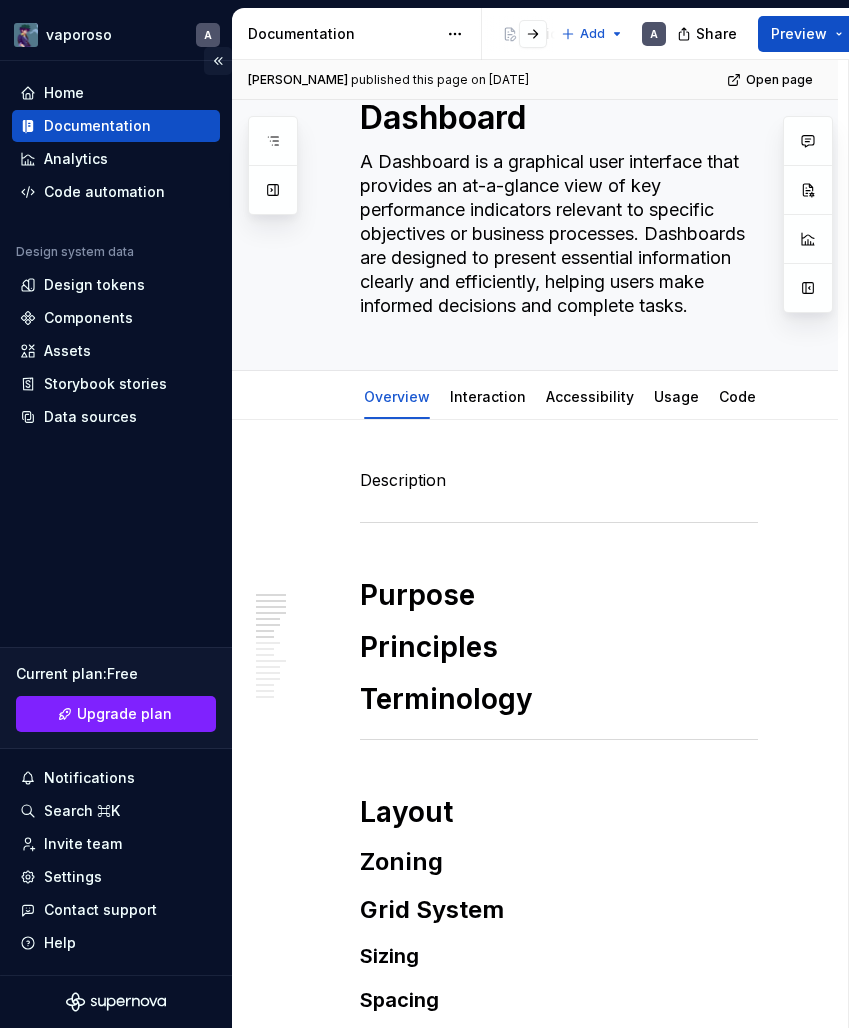 click at bounding box center (218, 61) 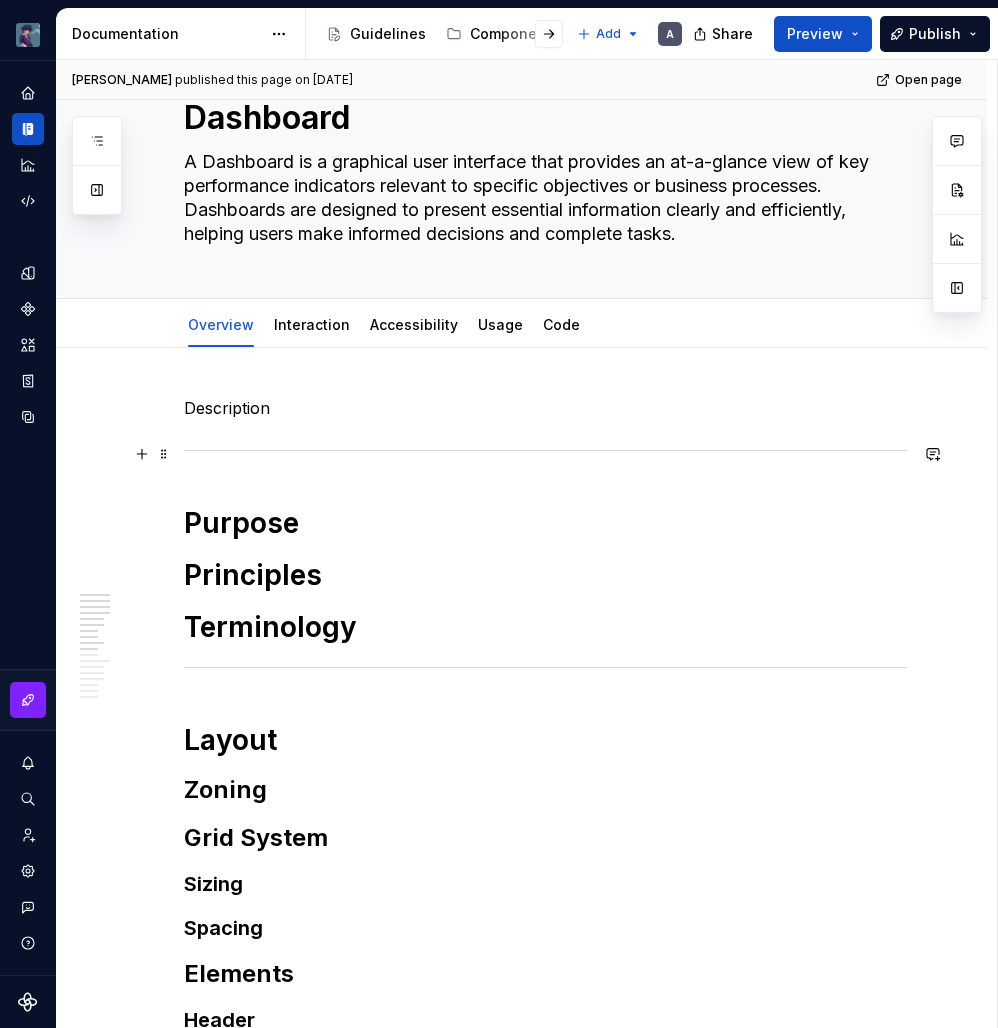 scroll, scrollTop: 80, scrollLeft: 0, axis: vertical 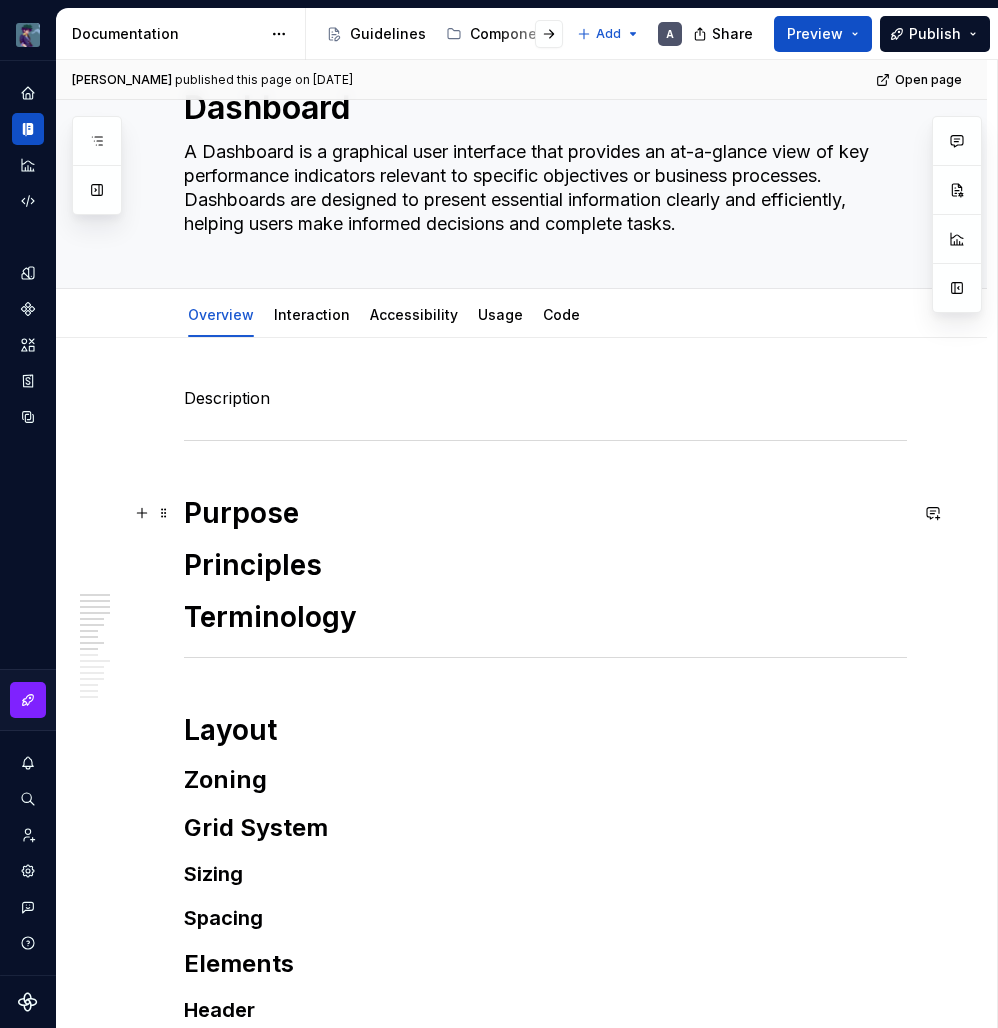 click on "Purpose" at bounding box center [545, 513] 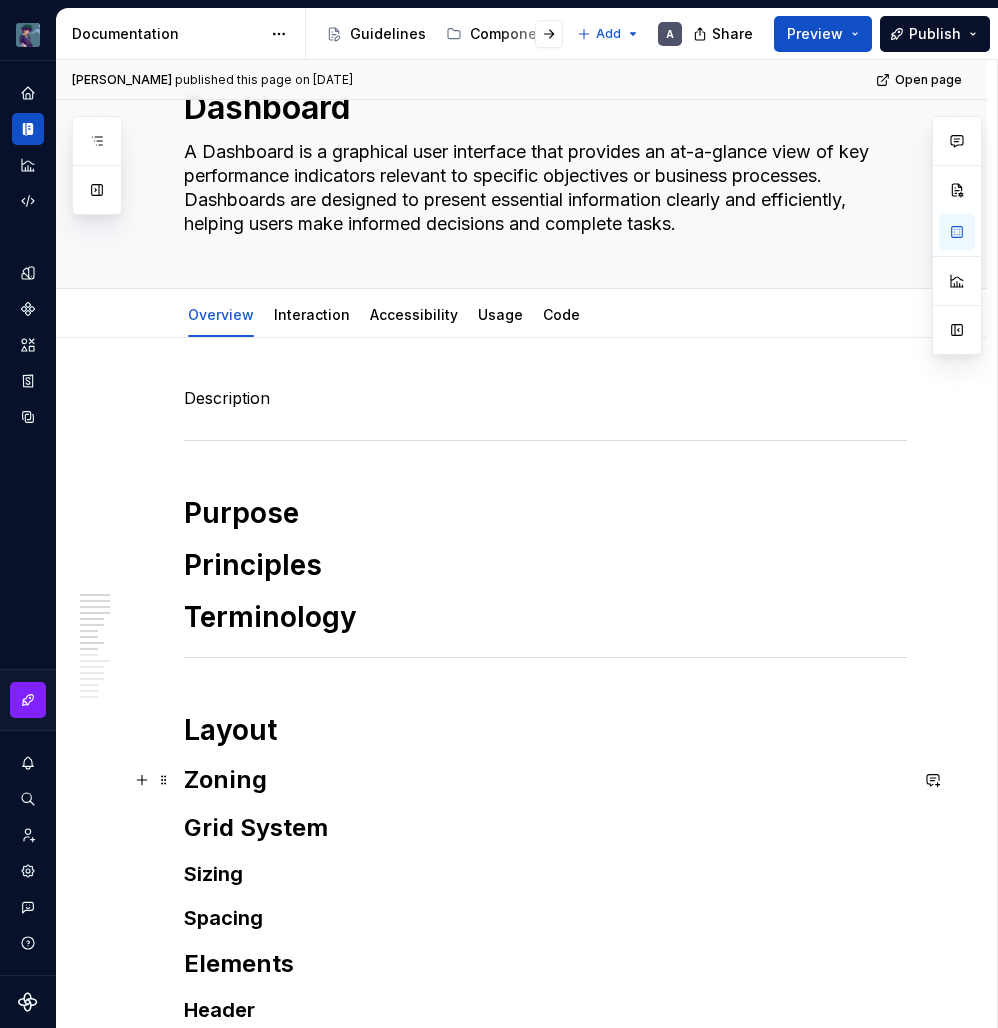 scroll, scrollTop: 841, scrollLeft: 0, axis: vertical 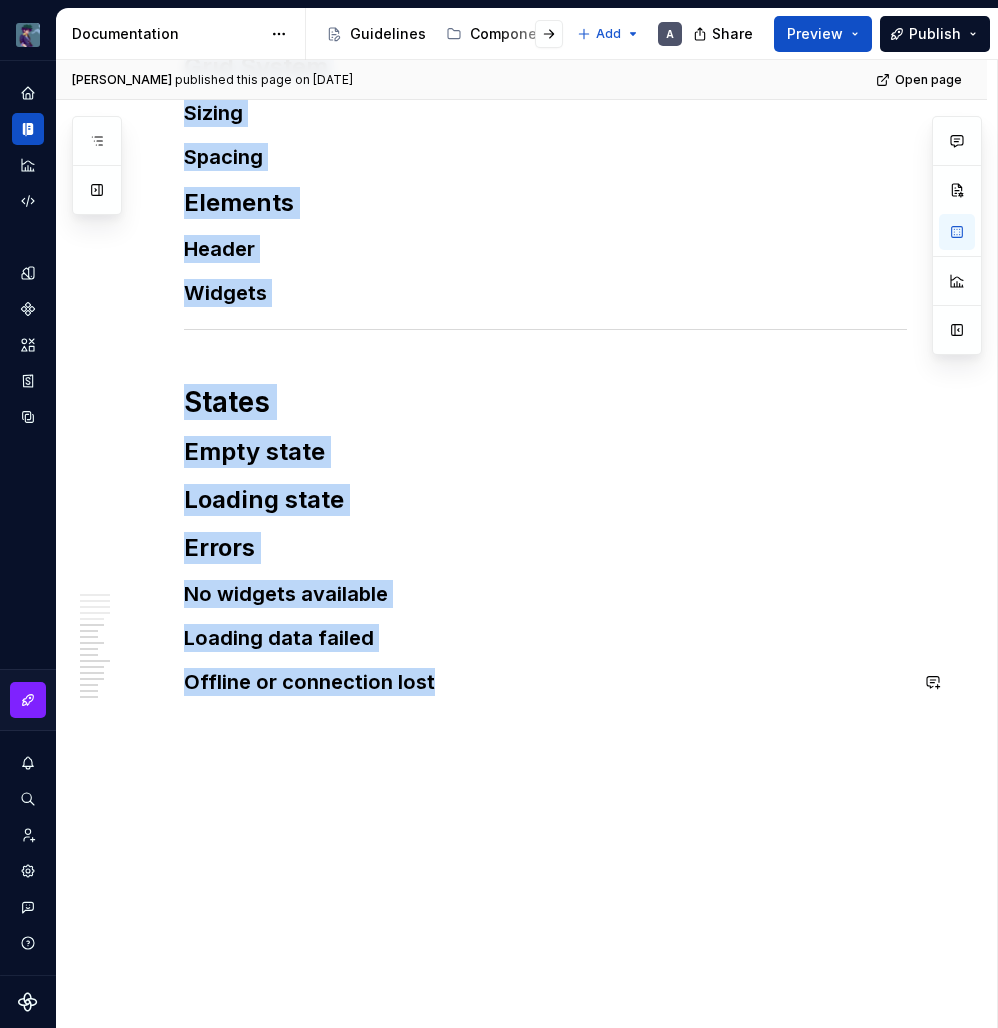 click on "Offline or connection lost" at bounding box center [545, 682] 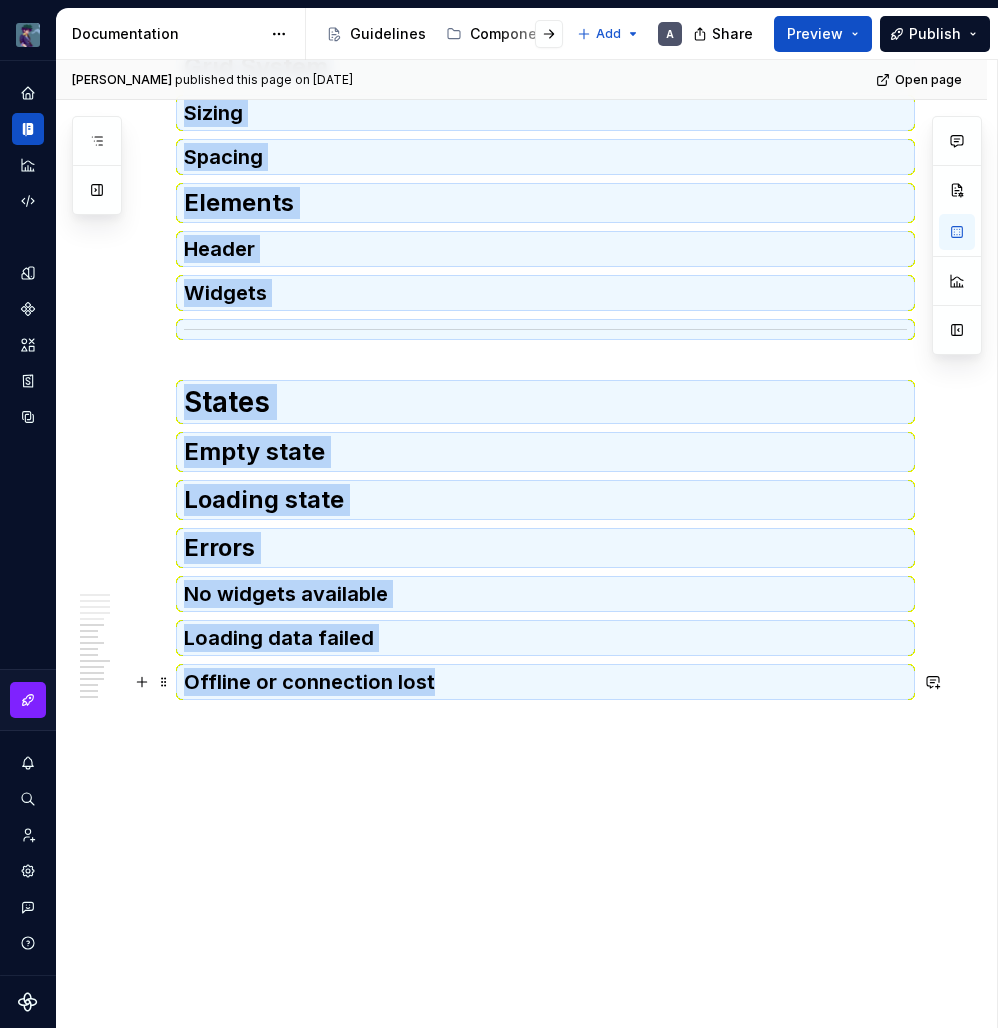 copy on "Purpose Principles Terminology Layout Zoning Grid System Sizing Spacing Elements Header Widgets States Empty state Loading state Errors No widgets available Loading data failed Offline or connection lost" 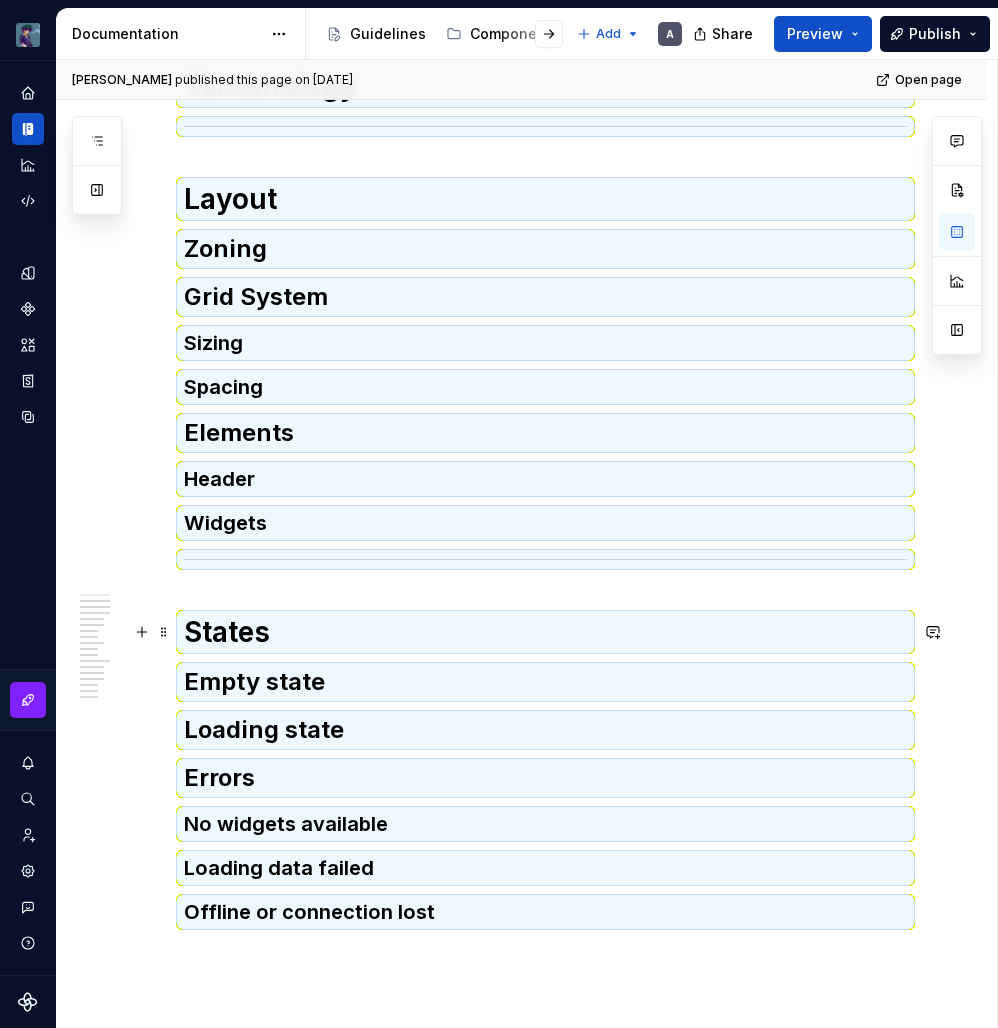scroll, scrollTop: 617, scrollLeft: 0, axis: vertical 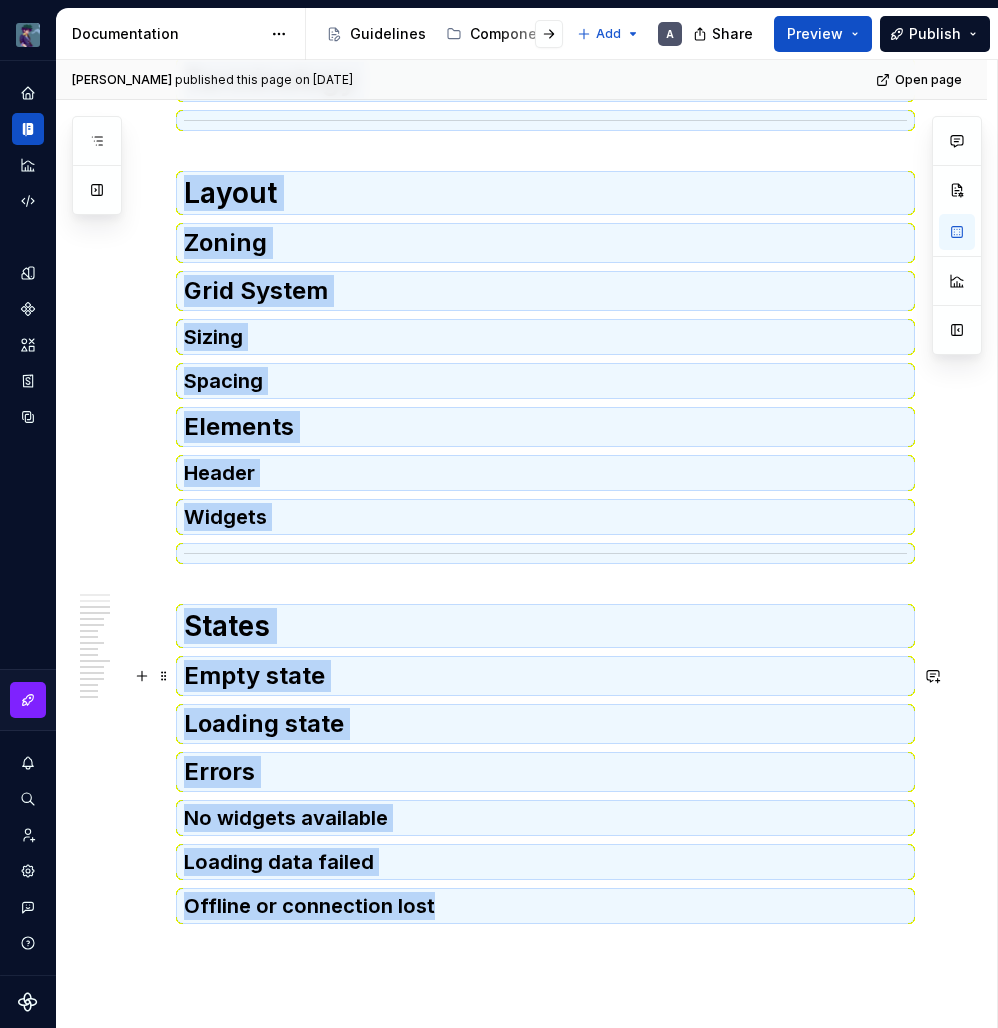 click on "Empty state" at bounding box center [545, 676] 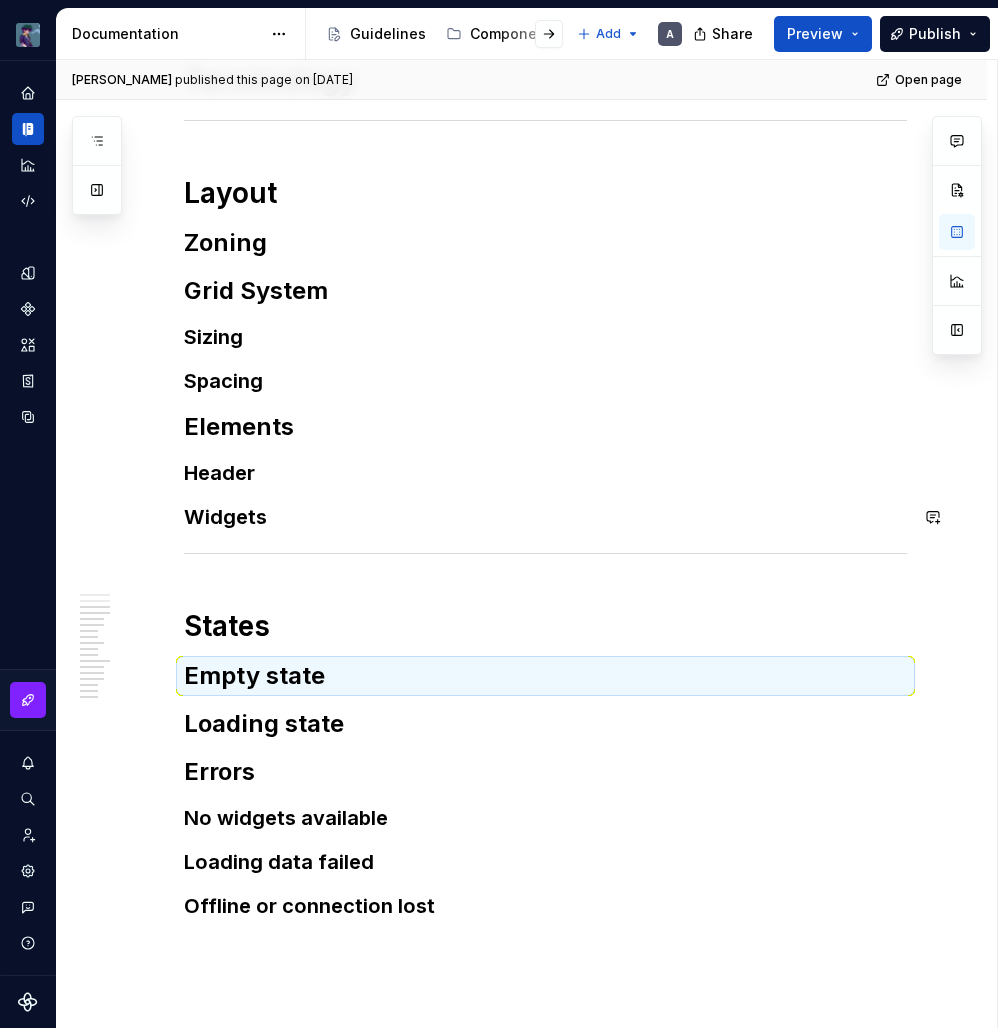 click on "Description Purpose Principles Terminology Layout Zoning Grid System Sizing Spacing Elements Header Widgets States Empty state Loading state Errors No widgets available Loading data failed Offline or connection lost" at bounding box center (545, 384) 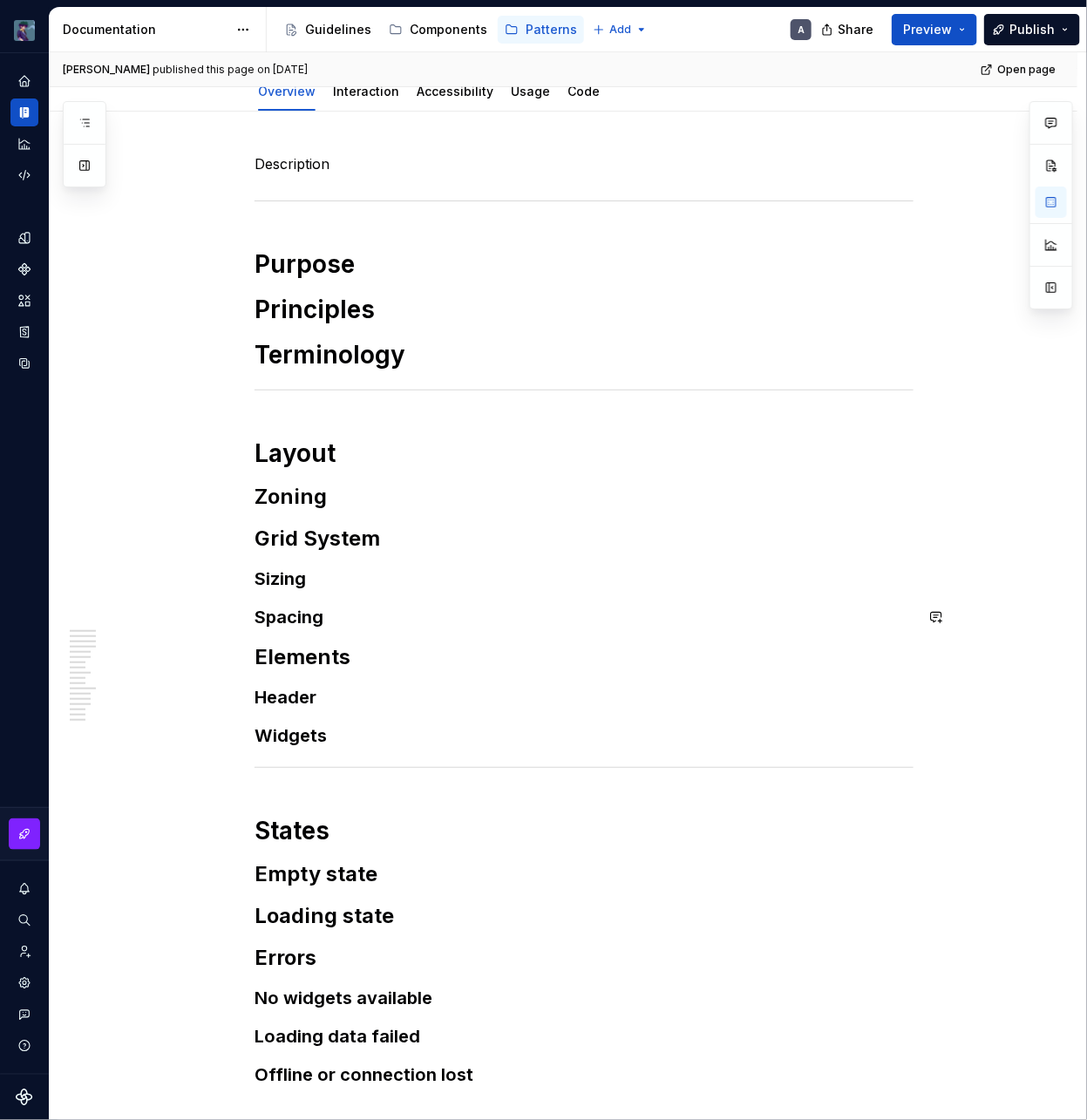 scroll, scrollTop: 277, scrollLeft: 0, axis: vertical 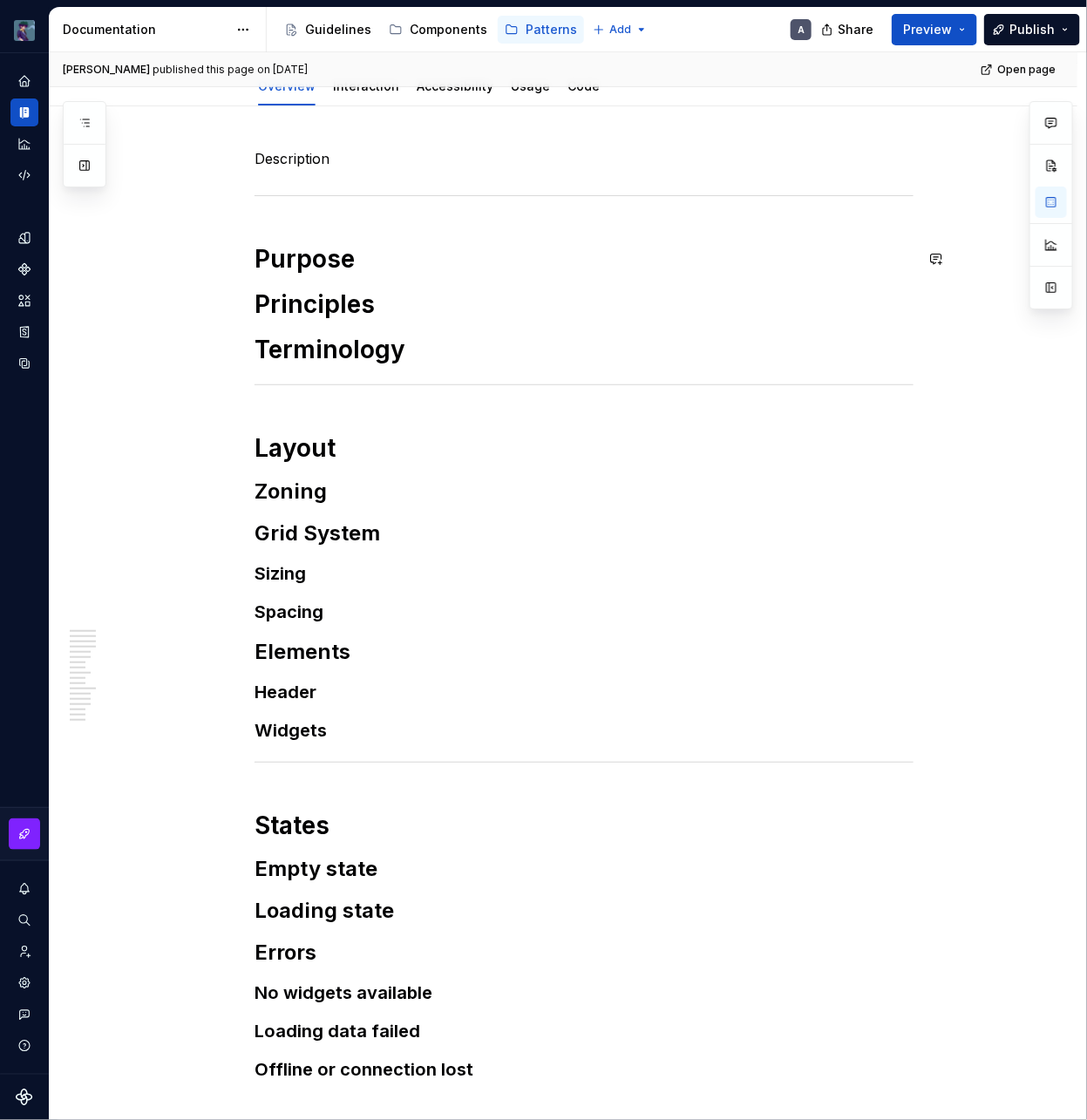 click on "Description Purpose Principles Terminology Layout Zoning Grid System Sizing Spacing Elements Header Widgets States Empty state Loading state Errors No widgets available Loading data failed Offline or connection lost" at bounding box center (584, 614) 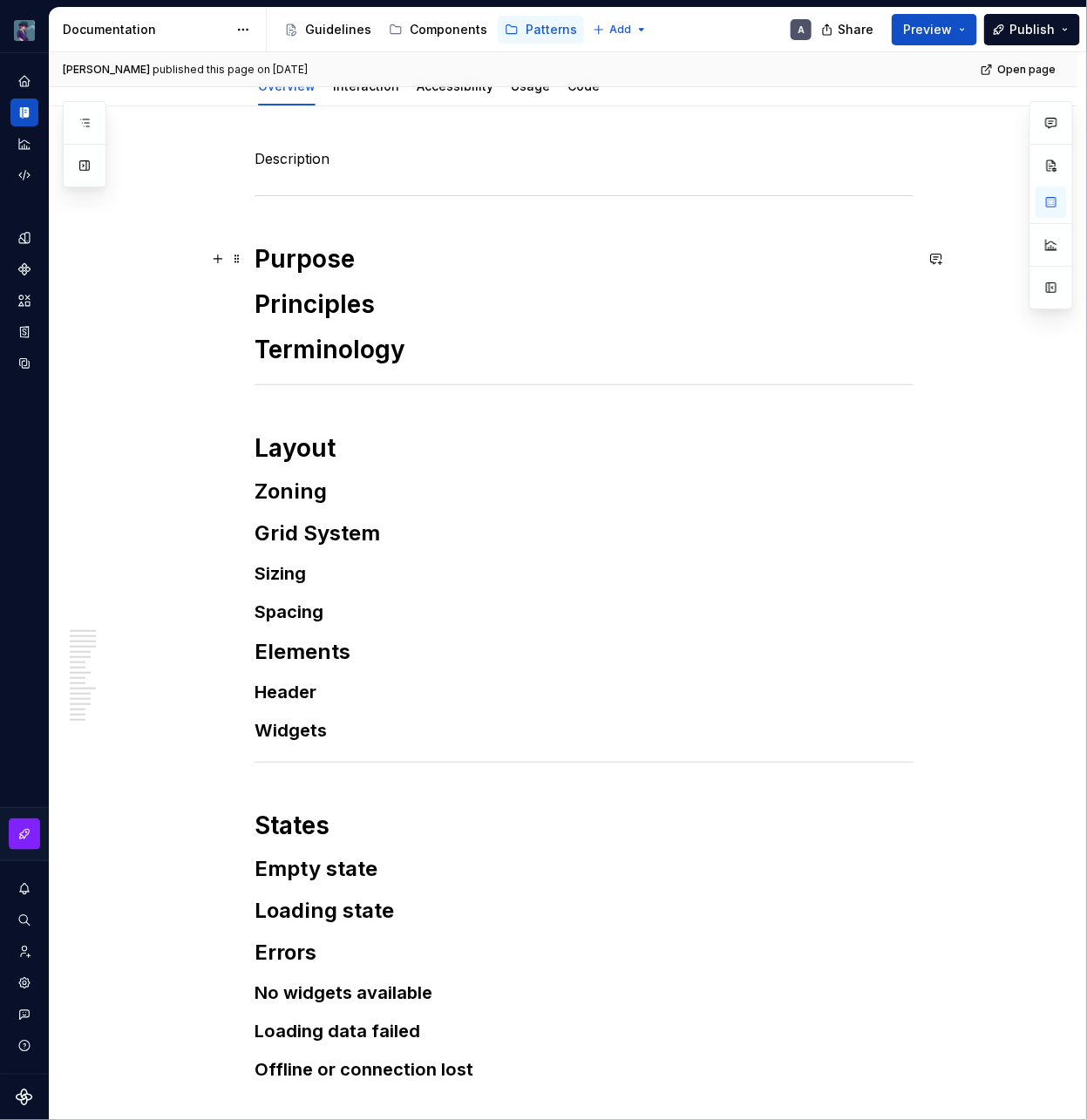 click on "Purpose" at bounding box center [584, 259] 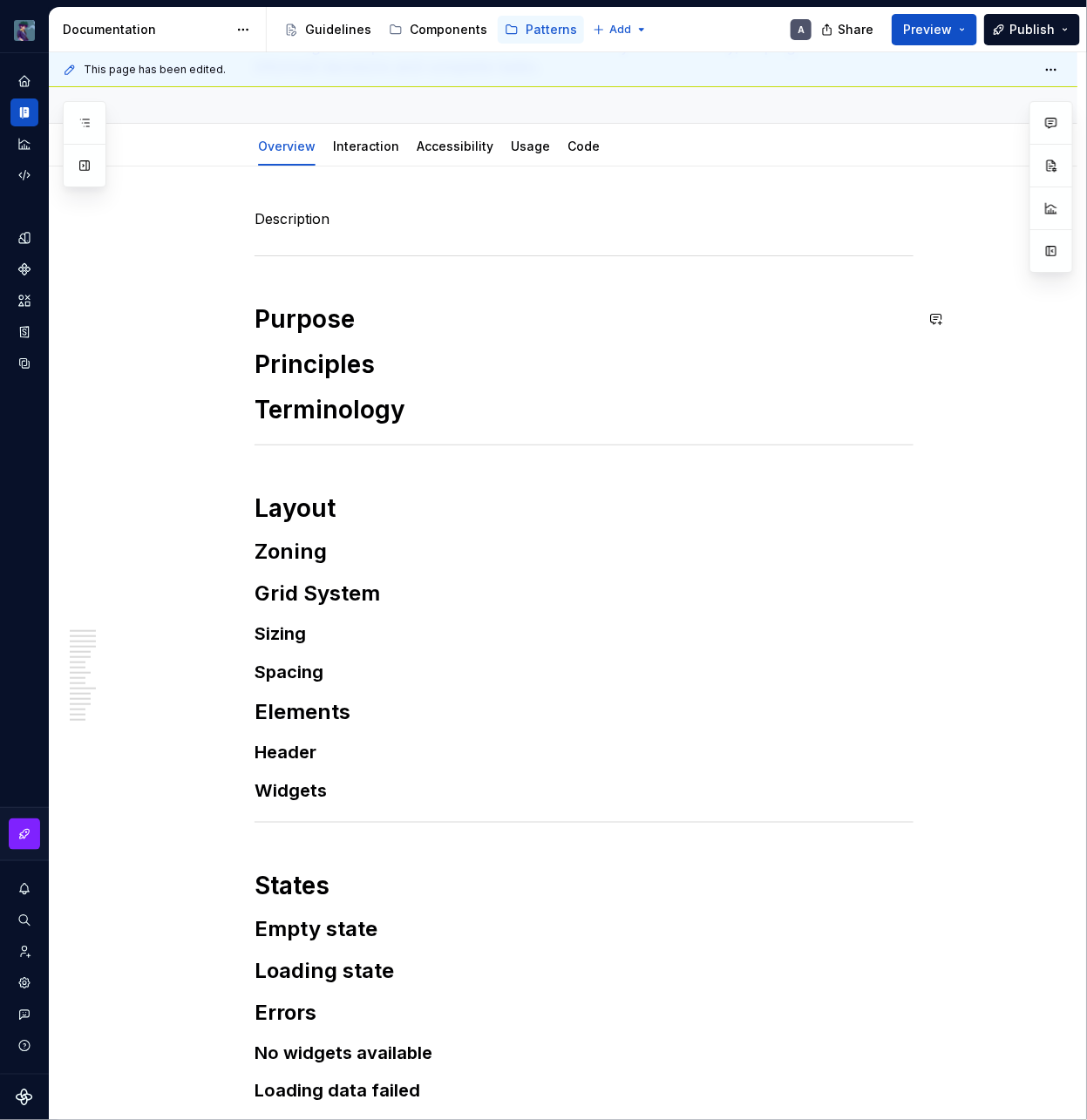 scroll, scrollTop: 0, scrollLeft: 0, axis: both 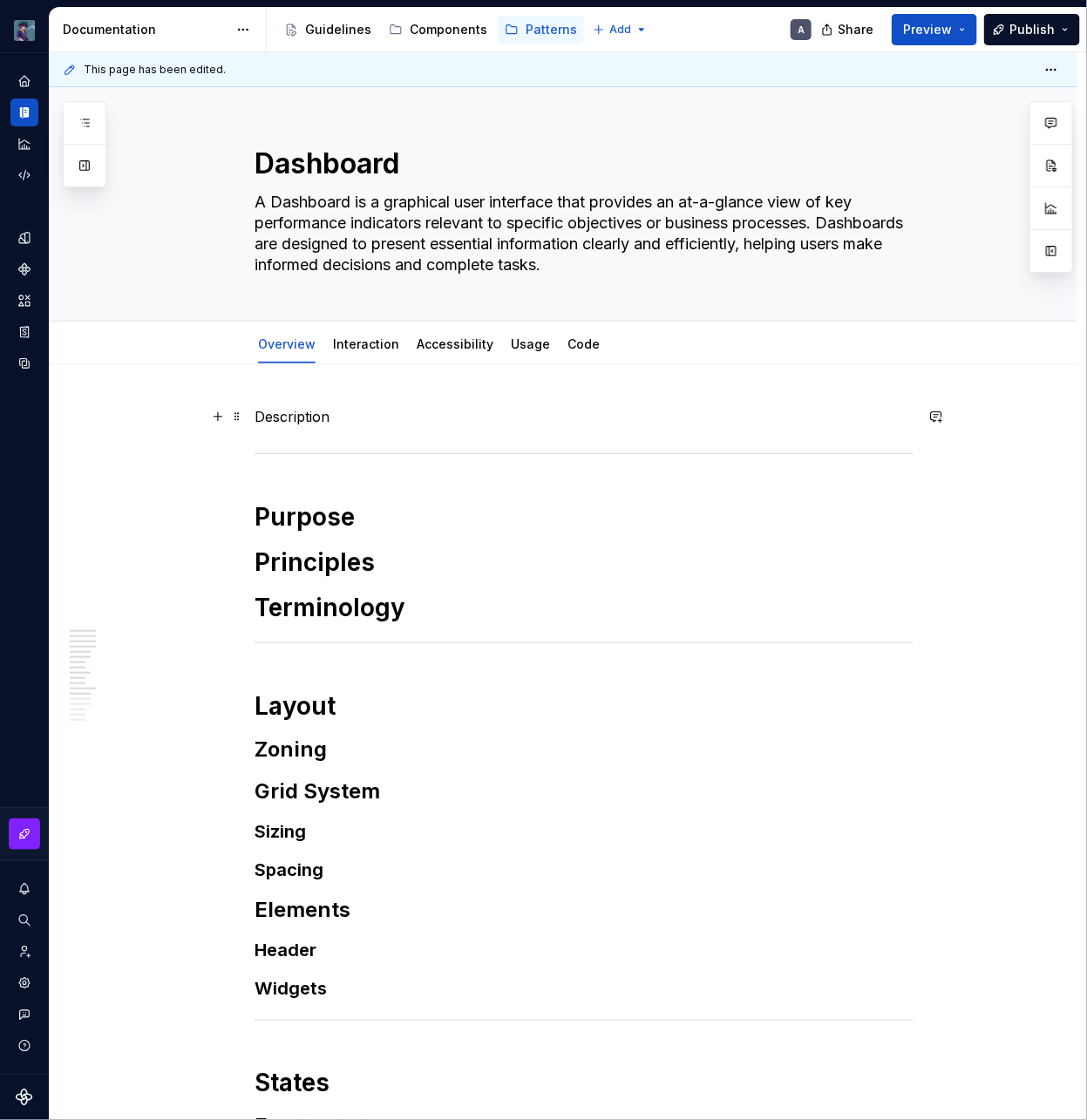click on "Description" at bounding box center (584, 417) 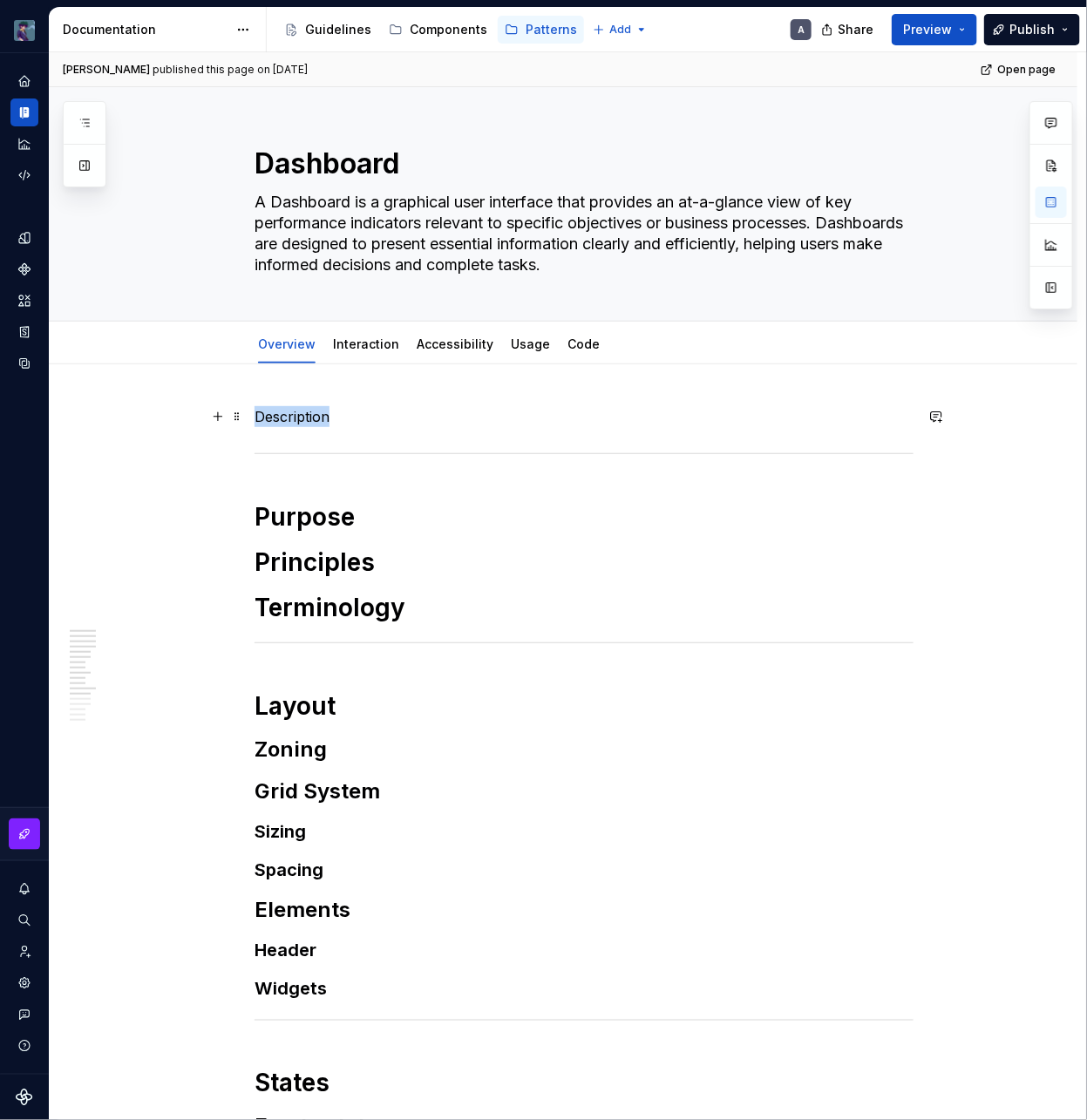click on "Description" at bounding box center (584, 417) 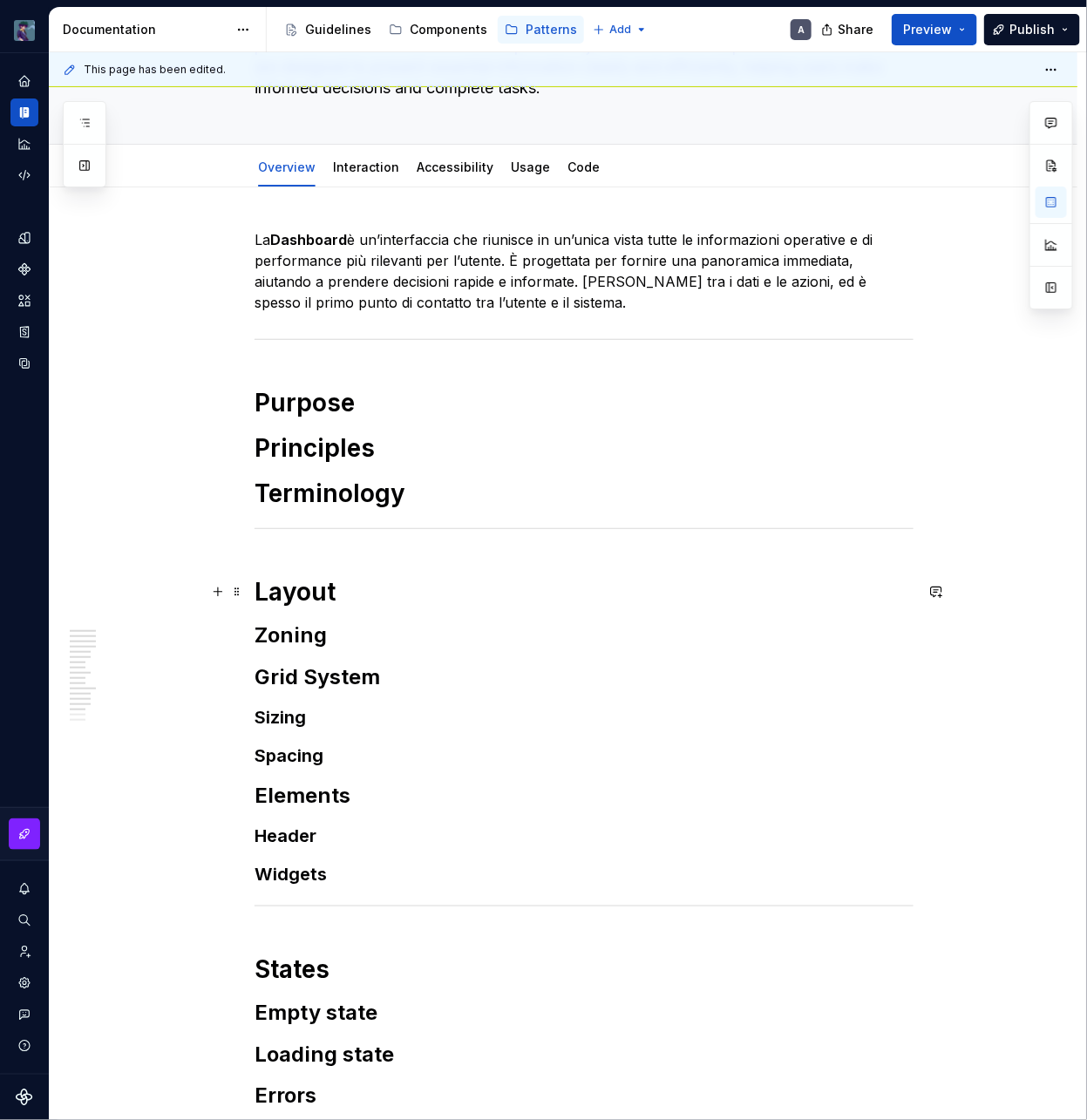 scroll, scrollTop: 185, scrollLeft: 0, axis: vertical 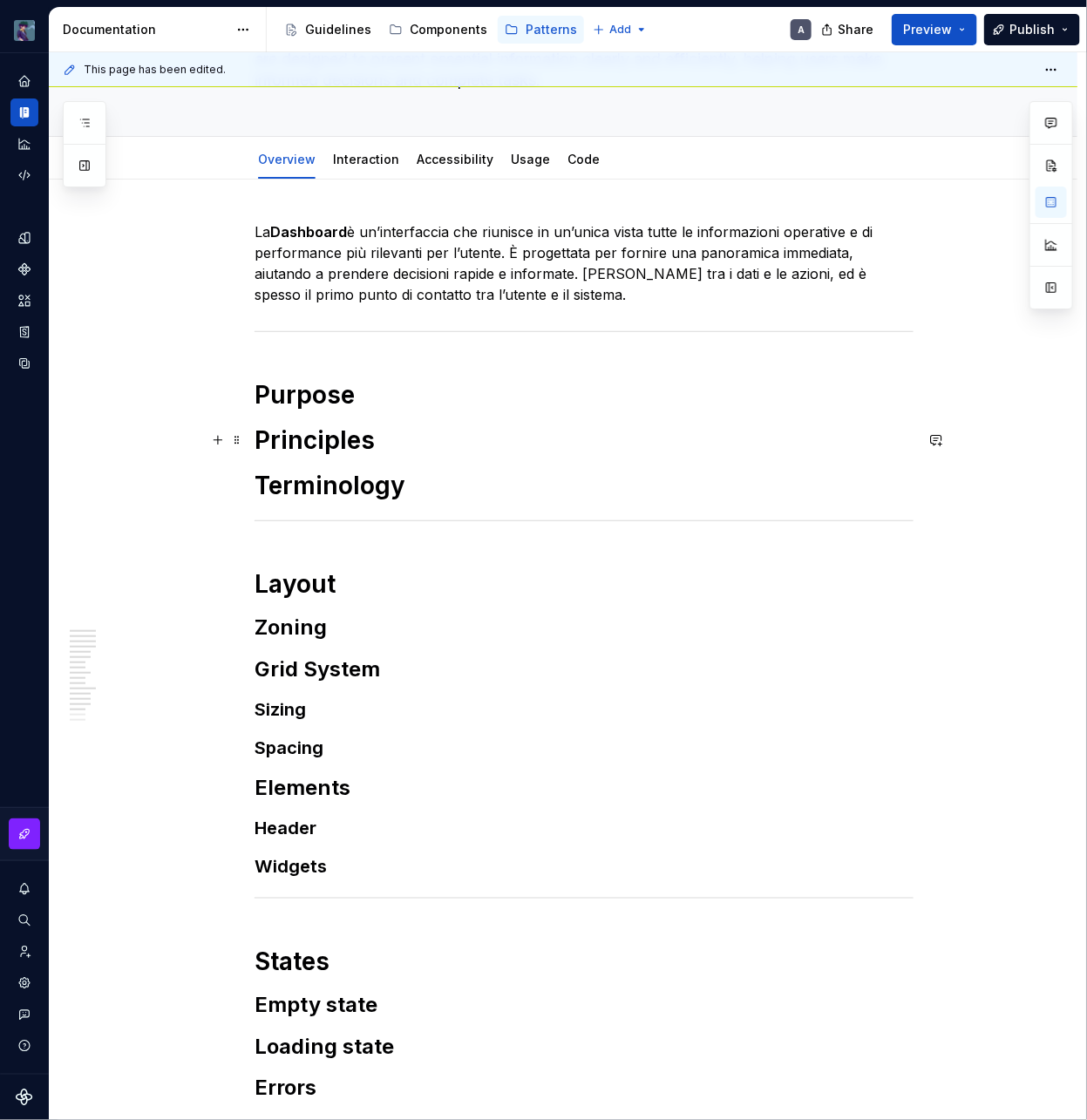 click on "Purpose" at bounding box center [584, 395] 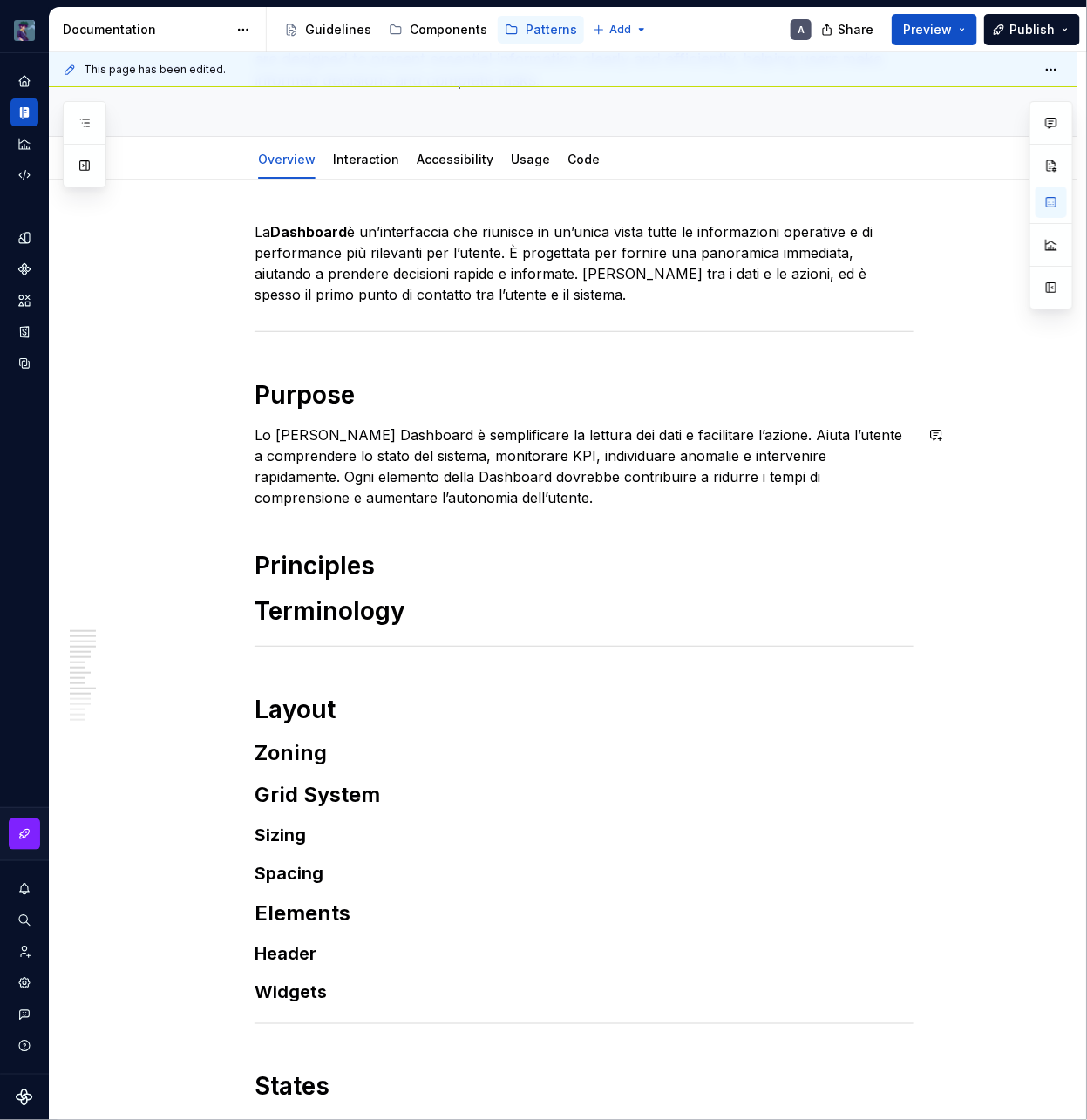 click on "La  Dashboard  è un’interfaccia che riunisce in un’unica vista tutte le informazioni operative e di performance più rilevanti per l’utente. È progettata per fornire una panoramica immediata, aiutando a prendere decisioni rapide e informate. Fa da ponte tra i dati e le azioni, ed è spesso il primo punto di contatto tra l’utente e il sistema. Purpose Lo scopo della Dashboard è semplificare la lettura dei dati e facilitare l’azione. Aiuta l’utente a comprendere lo stato del sistema, monitorare KPI, individuare anomalie e intervenire rapidamente. Ogni elemento della Dashboard dovrebbe contribuire a ridurre i tempi di comprensione e aumentare l’autonomia dell’utente. Principles Terminology Layout Zoning Grid System Sizing Spacing Elements Header Widgets States Empty state Loading state Errors No widgets available Loading data failed Offline or connection lost" at bounding box center [584, 782] 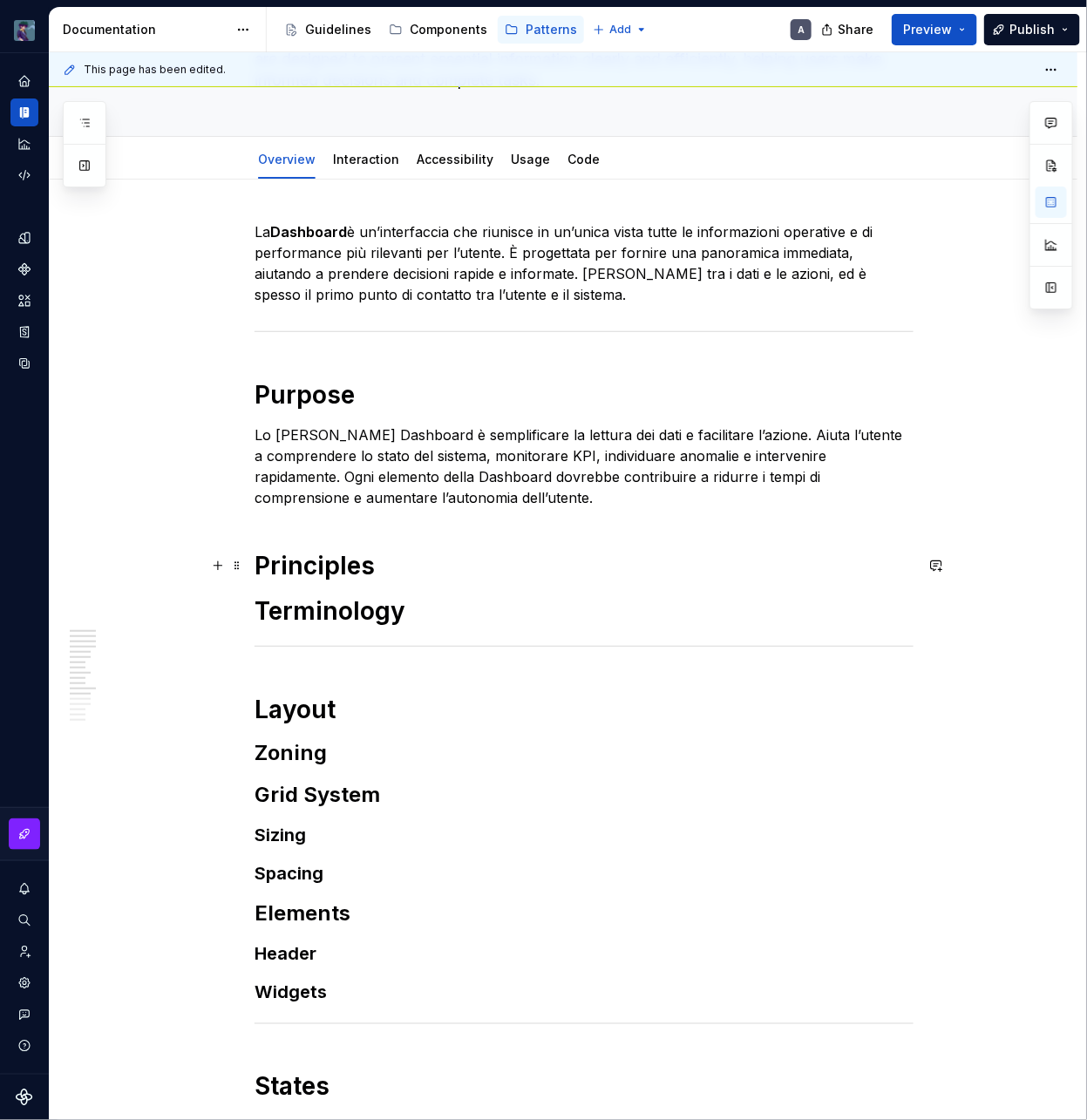 click on "Principles" at bounding box center (584, 566) 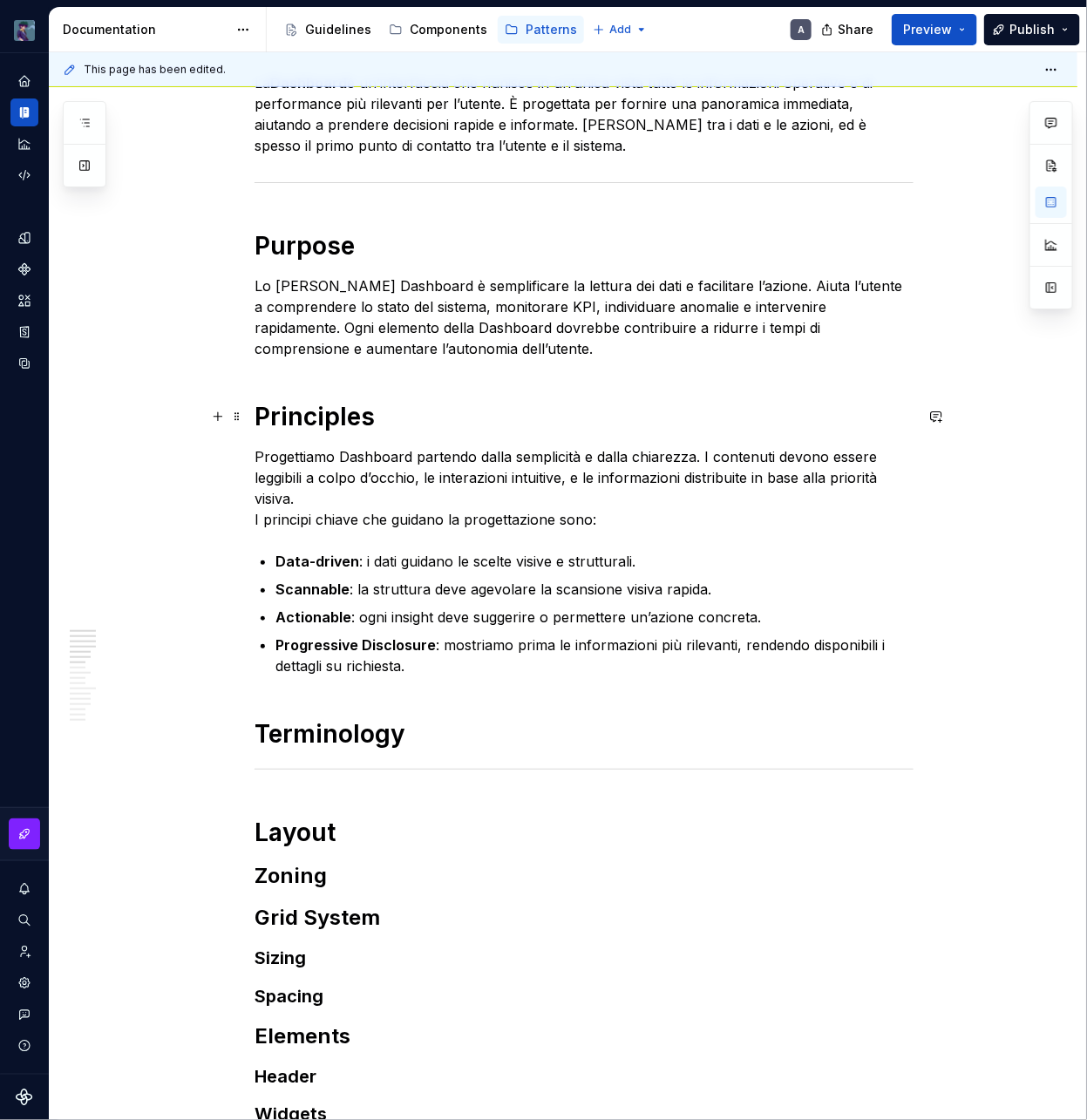 scroll, scrollTop: 342, scrollLeft: 0, axis: vertical 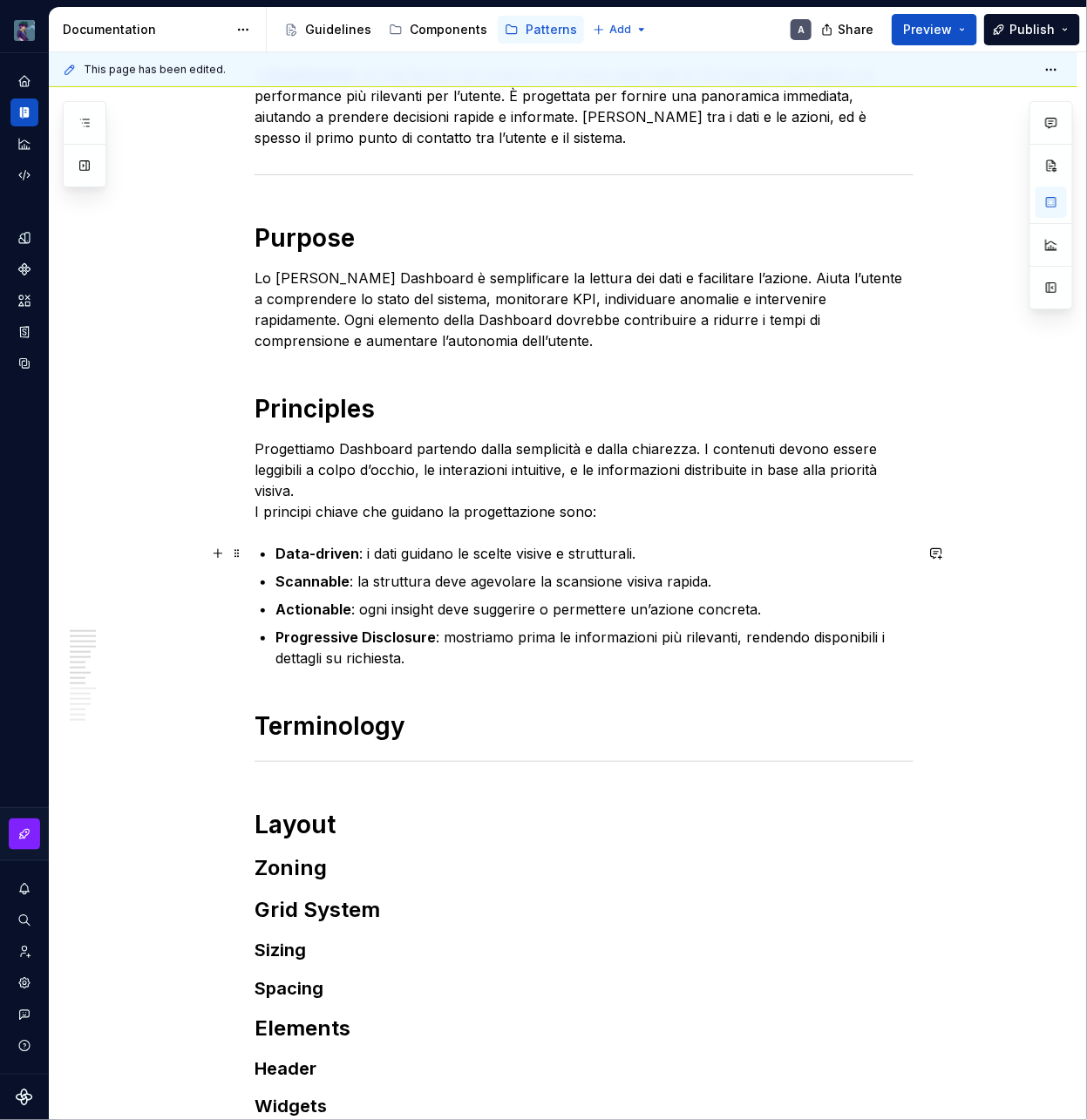 click on "Data-driven : i dati guidano le scelte visive e strutturali." at bounding box center (594, 553) 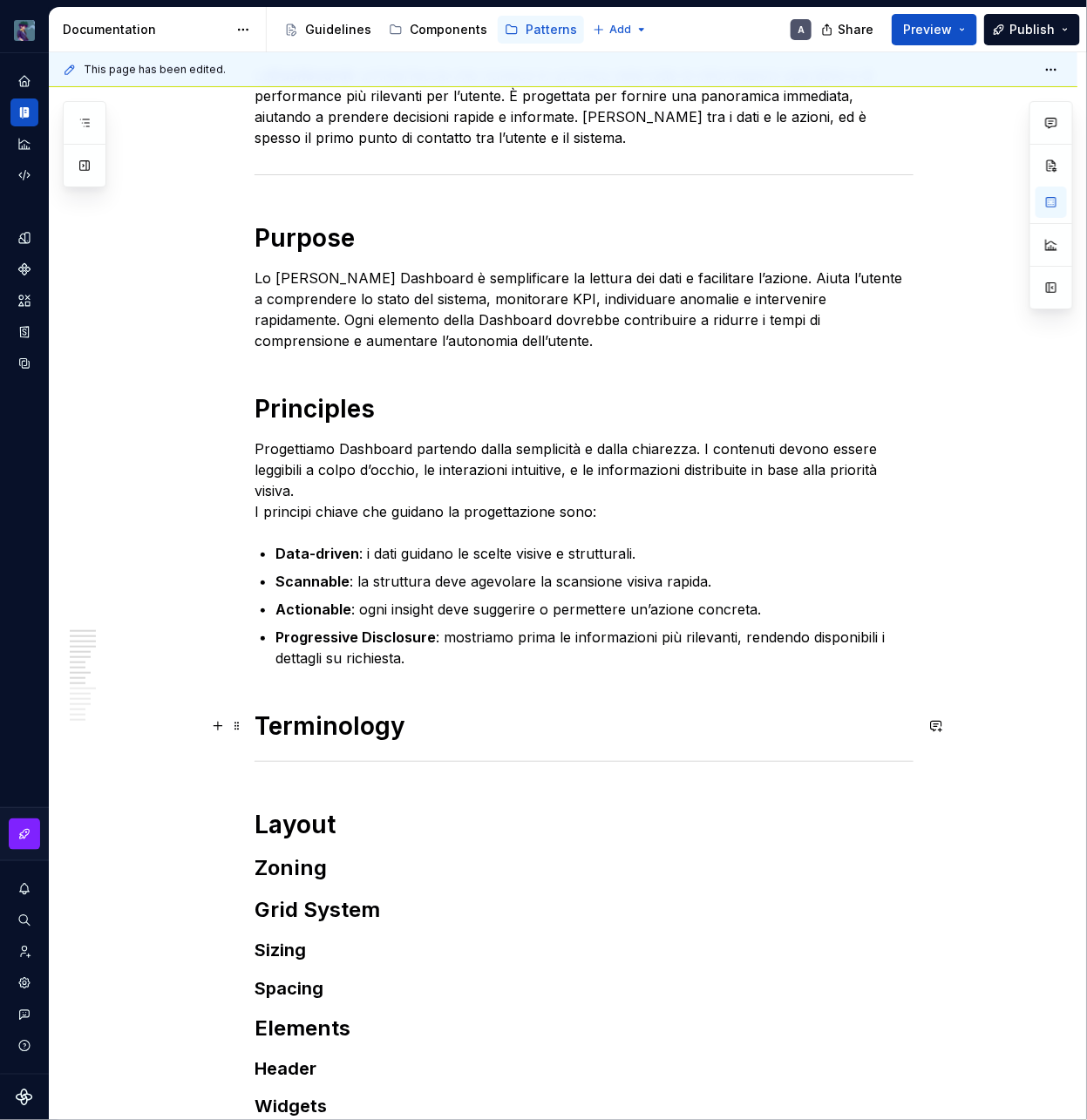 click on "Terminology" at bounding box center [584, 726] 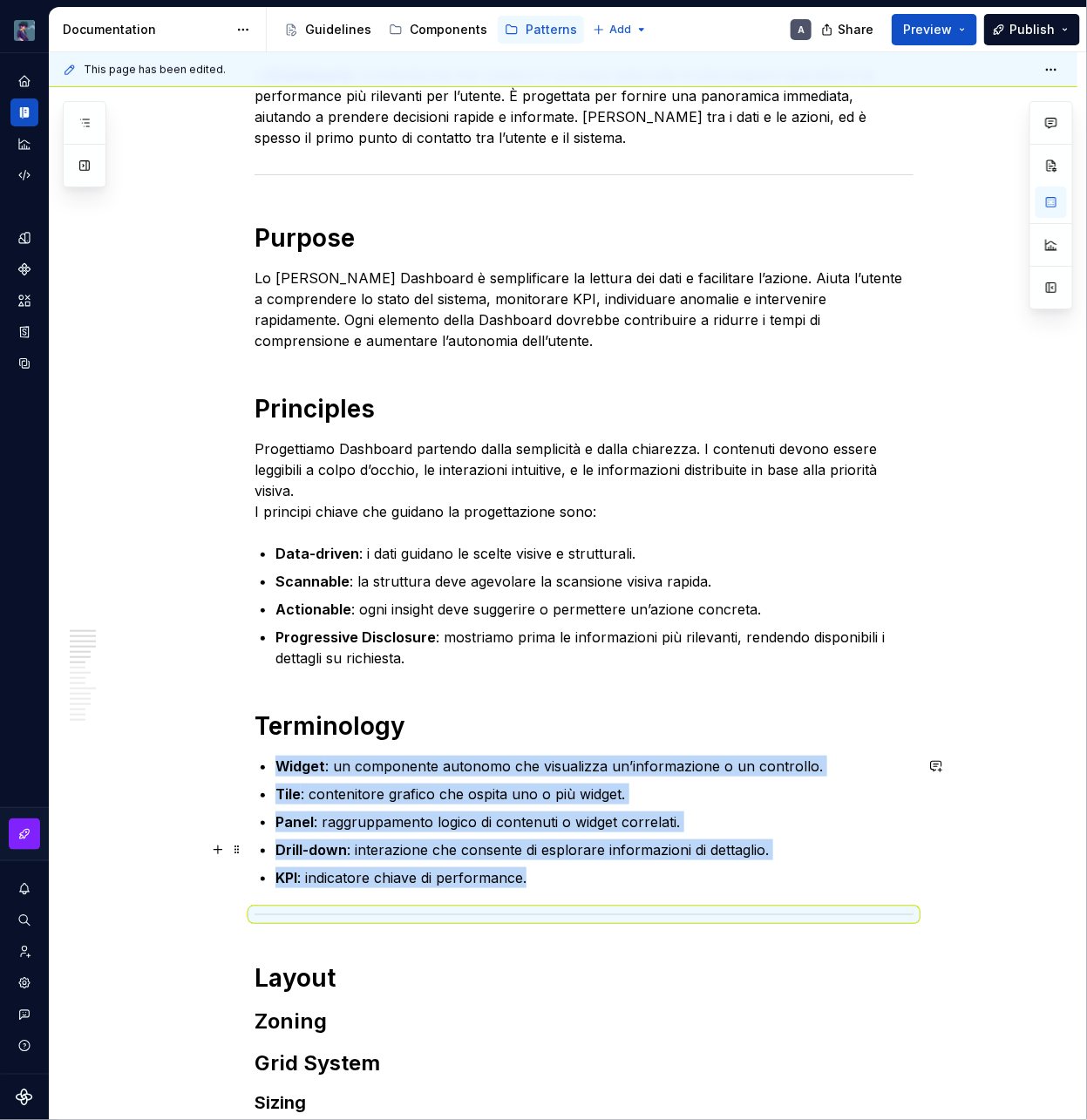 click on "Drill-down : interazione che consente di esplorare informazioni di dettaglio." at bounding box center [594, 850] 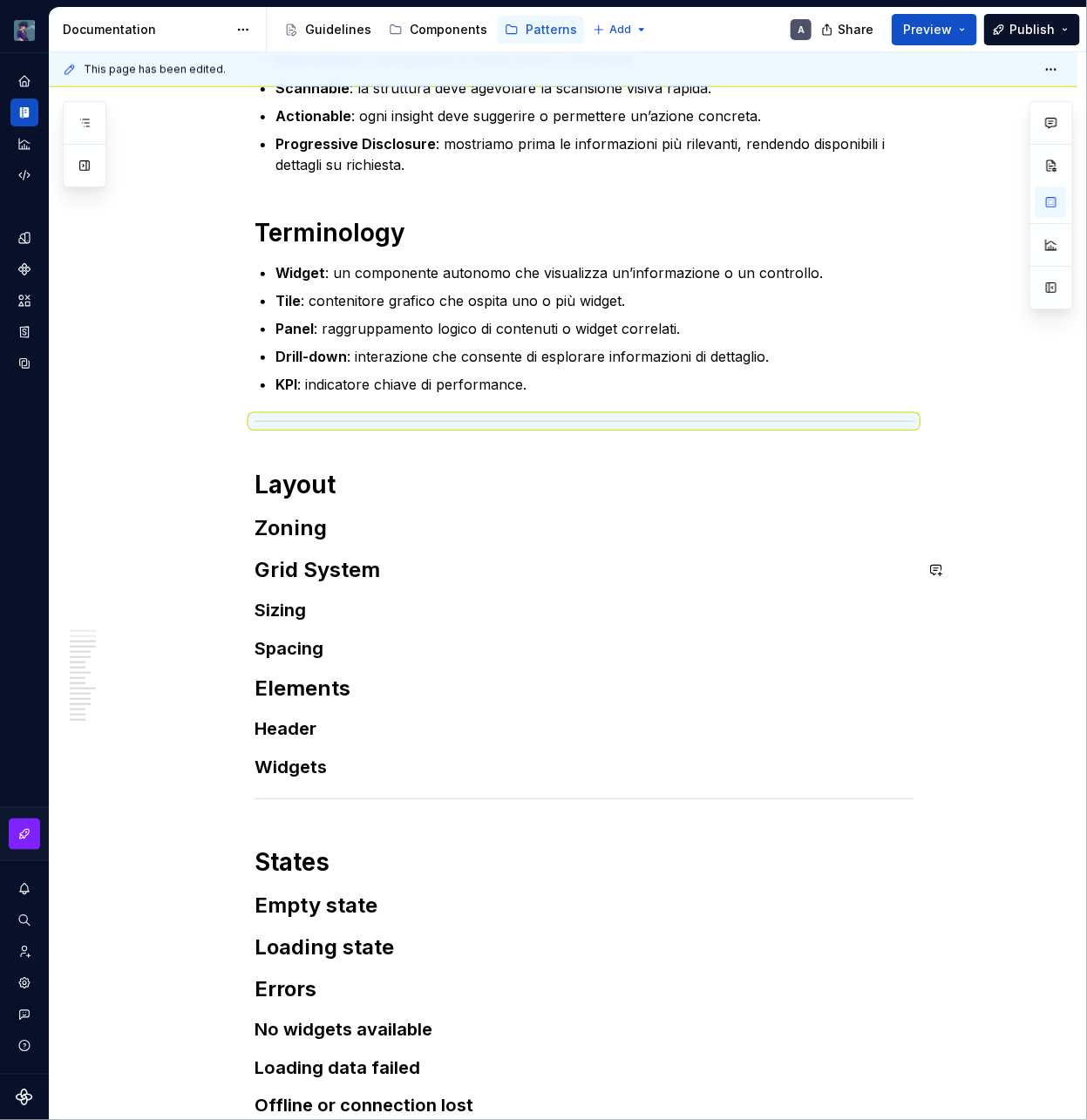 scroll, scrollTop: 838, scrollLeft: 0, axis: vertical 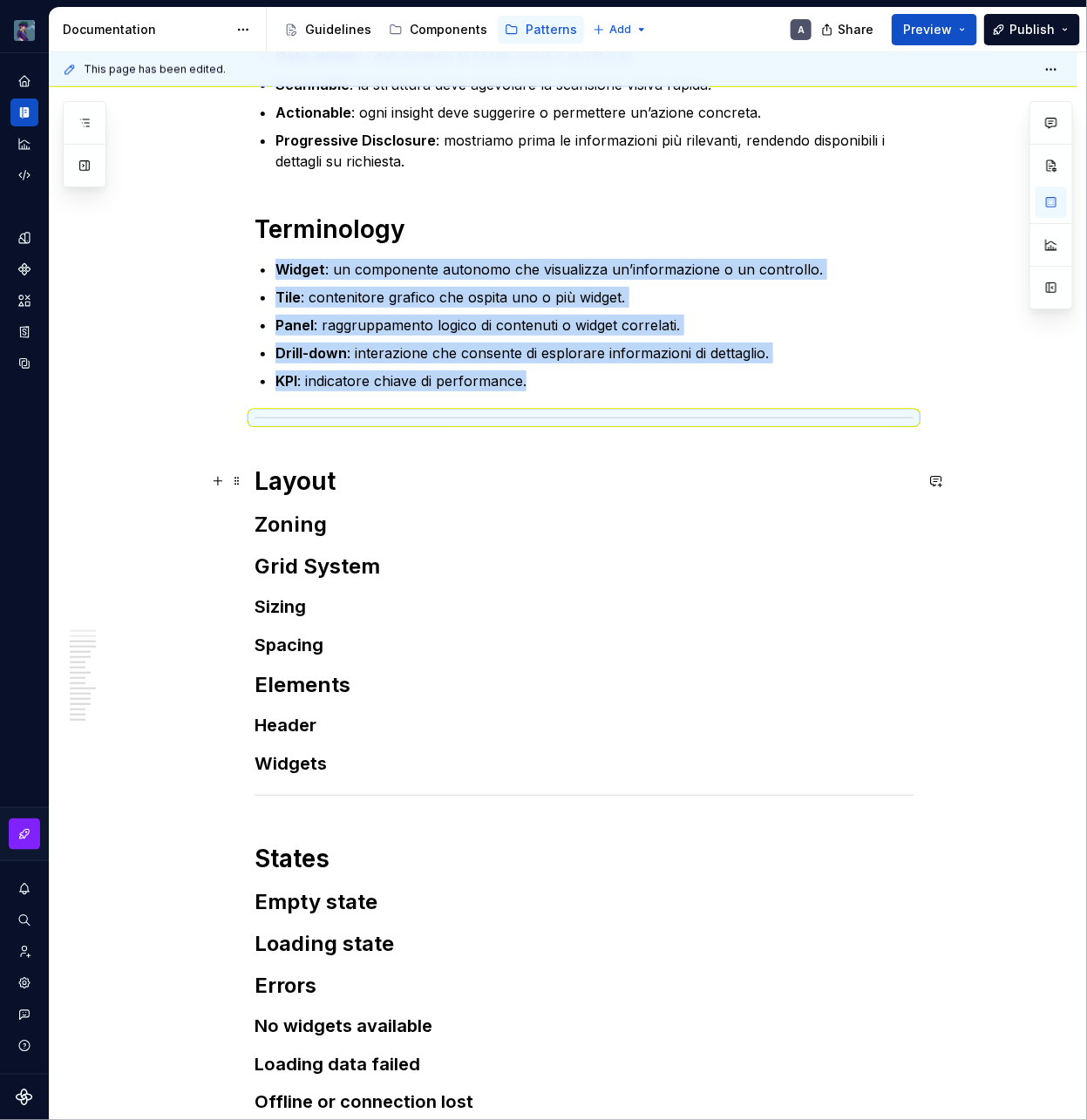 click on "Layout" at bounding box center [584, 481] 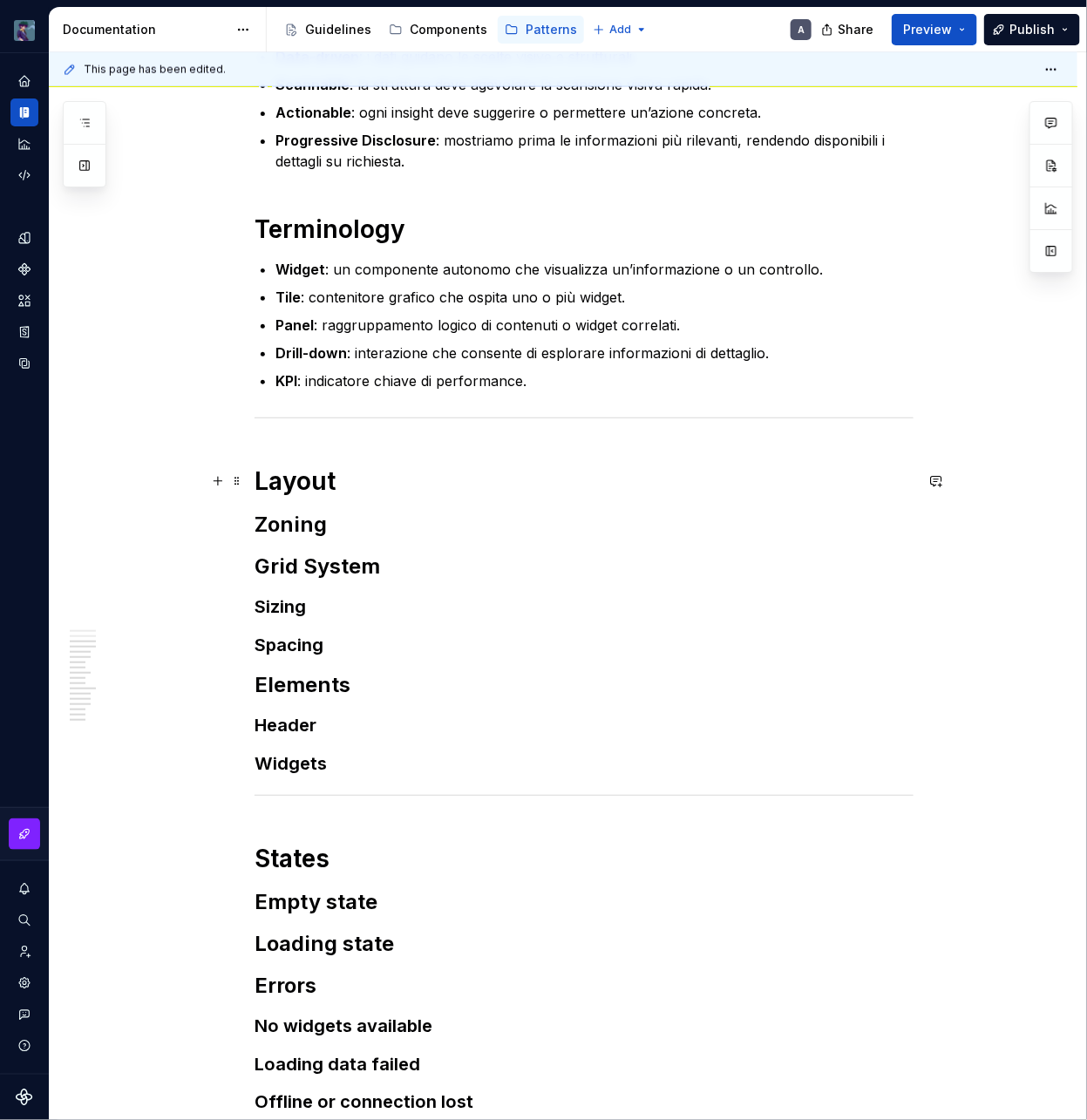 click on "Layout" at bounding box center (584, 481) 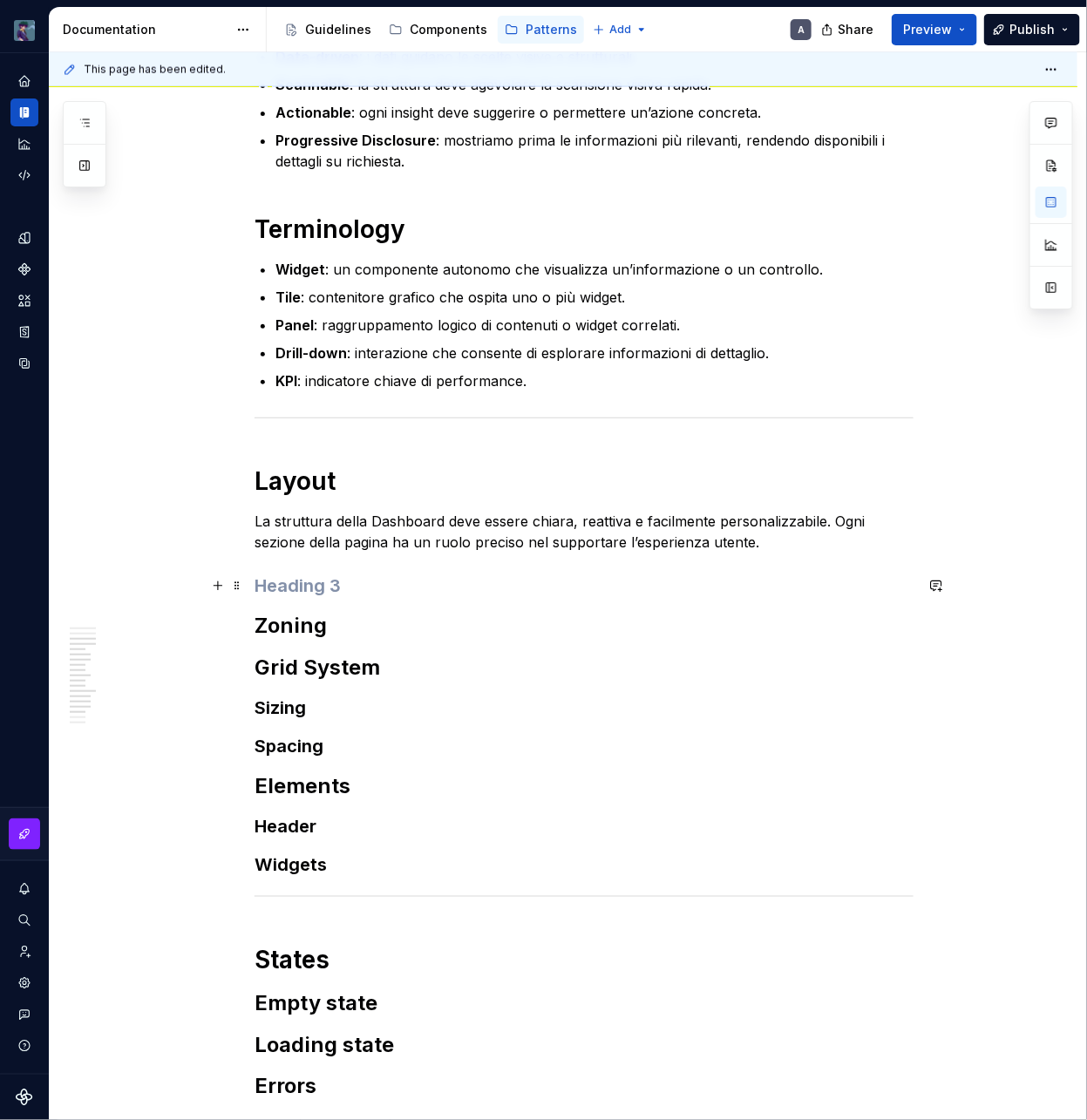 click at bounding box center [584, 586] 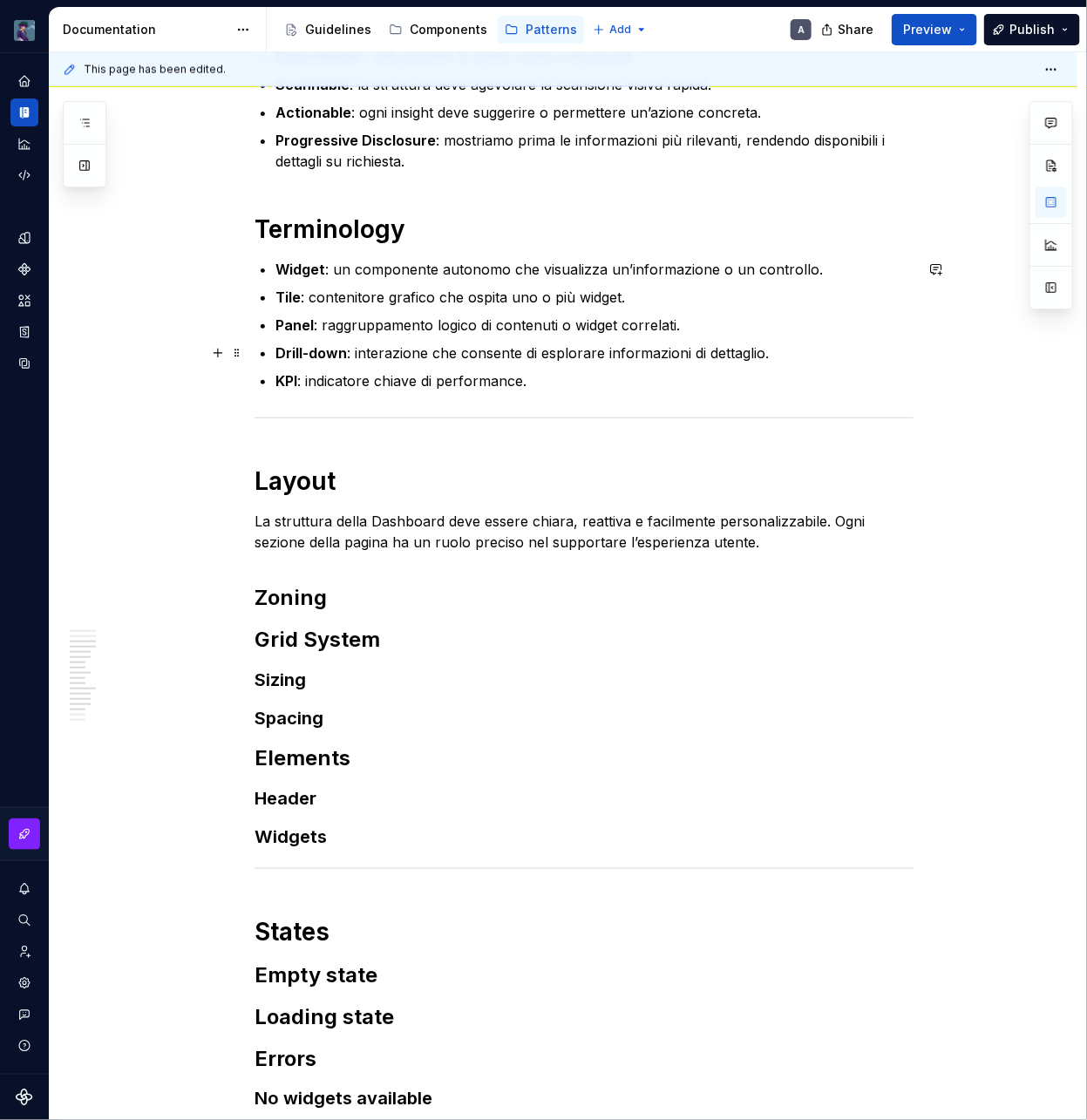 type on "*" 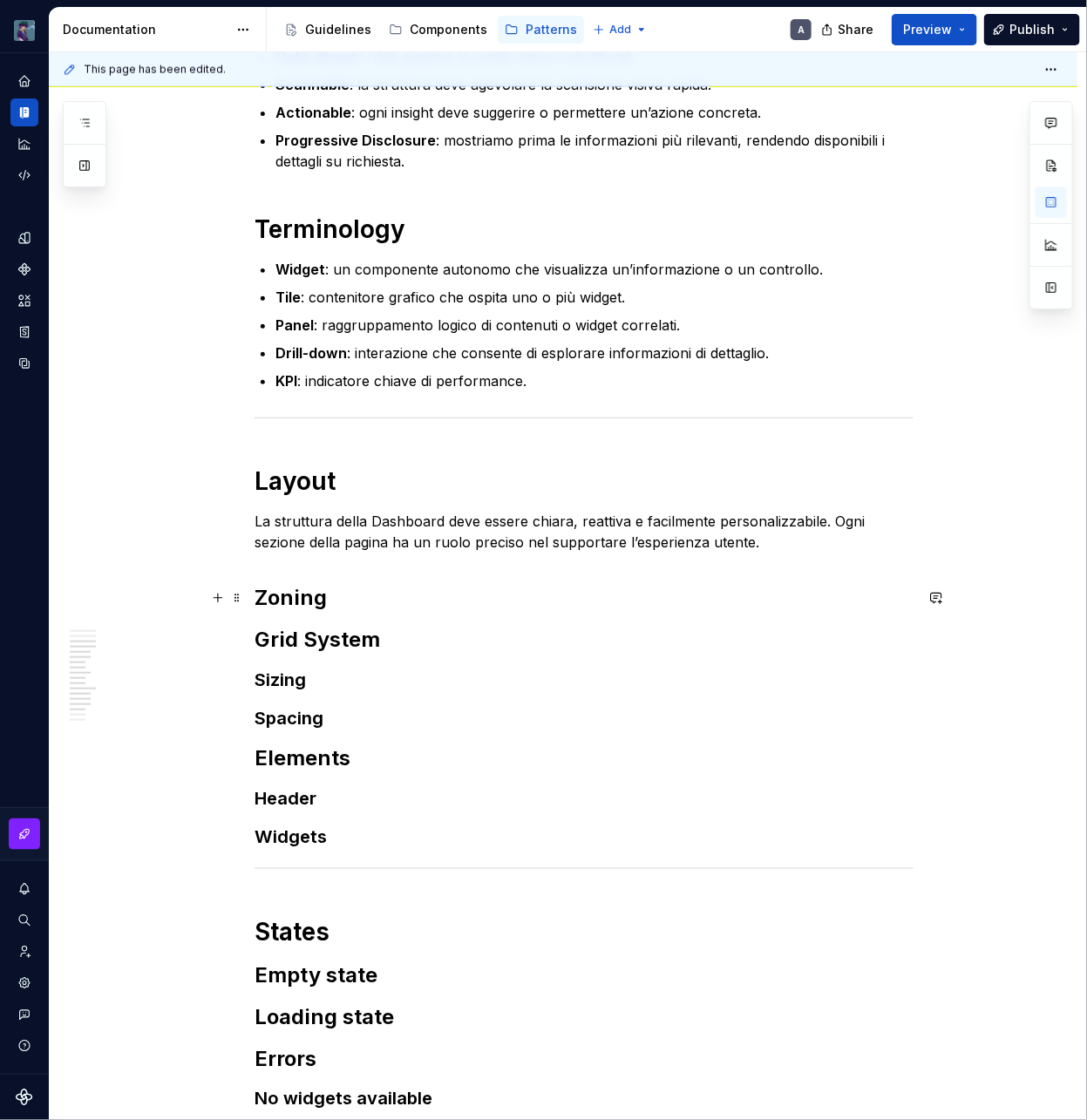 click on "Zoning" at bounding box center (584, 598) 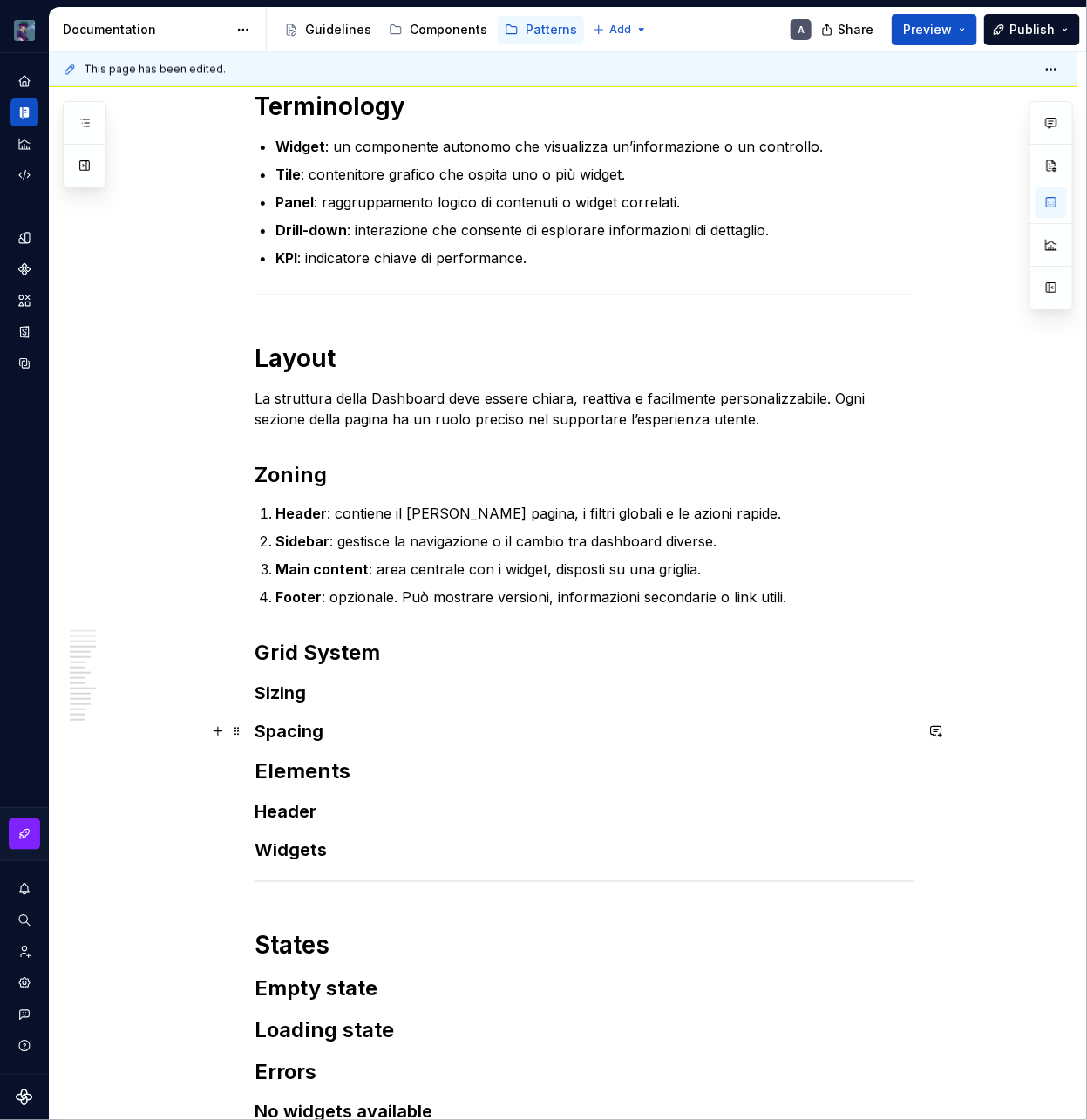 scroll, scrollTop: 1040, scrollLeft: 0, axis: vertical 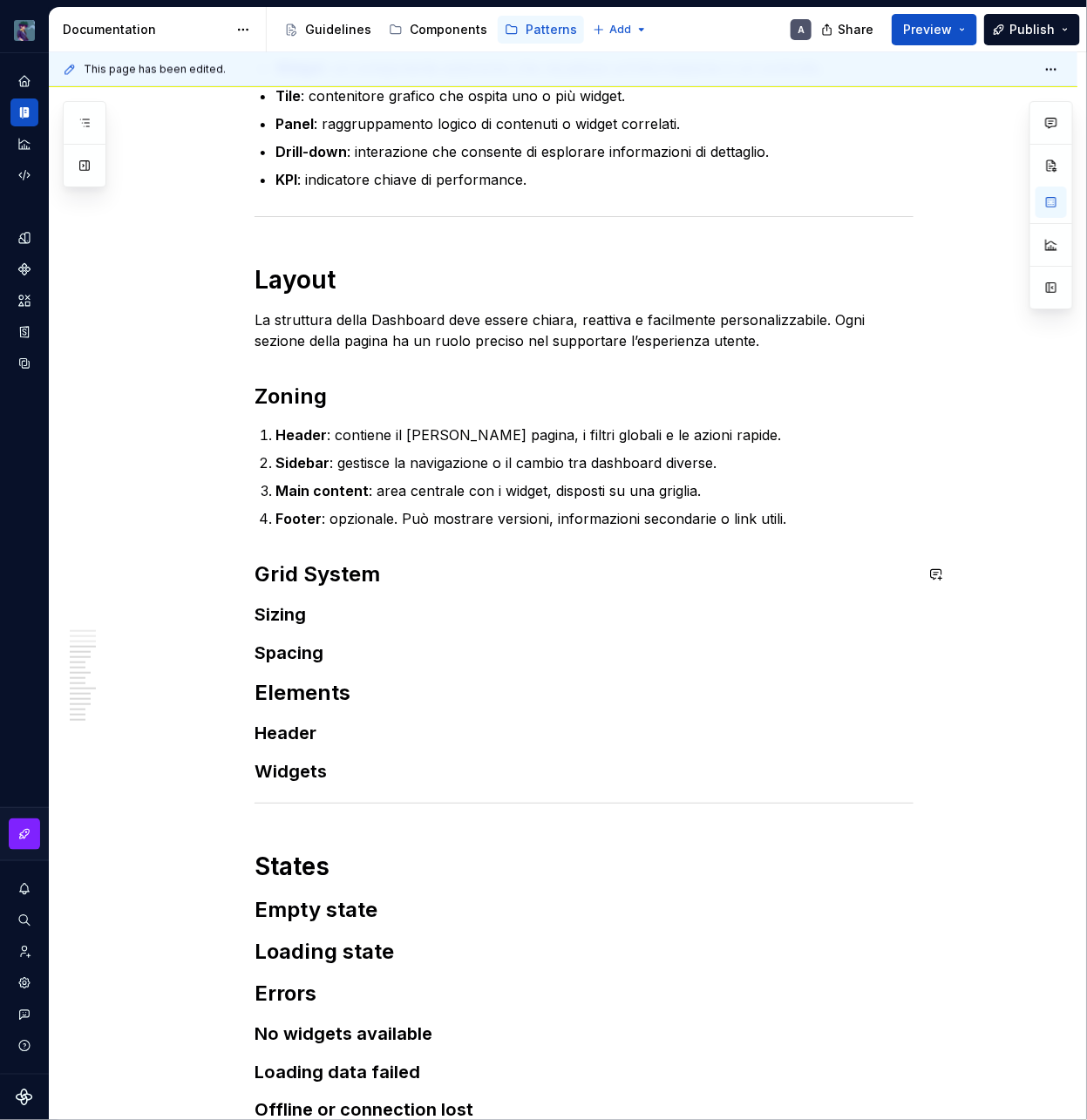 click on "La  Dashboard  è un’interfaccia che riunisce in un’unica vista tutte le informazioni operative e di performance più rilevanti per l’utente. È progettata per fornire una panoramica immediata, aiutando a prendere decisioni rapide e informate. Fa da ponte tra i dati e le azioni, ed è spesso il primo punto di contatto tra l’utente e il sistema. Purpose Lo scopo della Dashboard è semplificare la lettura dei dati e facilitare l’azione. Aiuta l’utente a comprendere lo stato del sistema, monitorare KPI, individuare anomalie e intervenire rapidamente. Ogni elemento della Dashboard dovrebbe contribuire a ridurre i tempi di comprensione e aumentare l’autonomia dell’utente. Principles Progettiamo Dashboard partendo dalla semplicità e dalla chiarezza. I contenuti devono essere leggibili a colpo d’occhio, le interazioni intuitive, e le informazioni distribuite in base alla priorità visiva. I principi chiave che guidano la progettazione sono: Data-driven Scannable Actionable Progressive Disclosure" at bounding box center [584, 244] 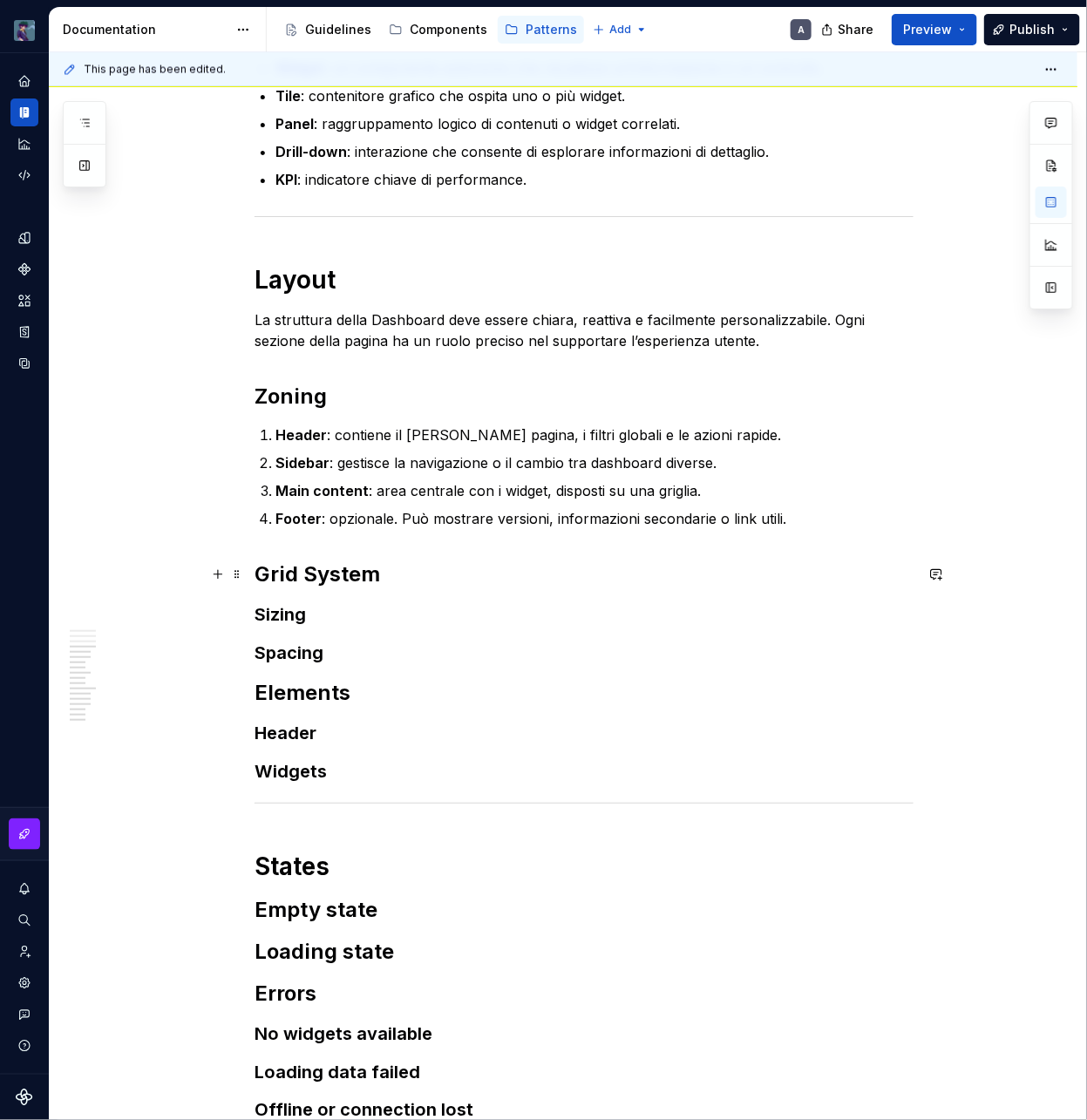 click on "Grid System" at bounding box center (584, 574) 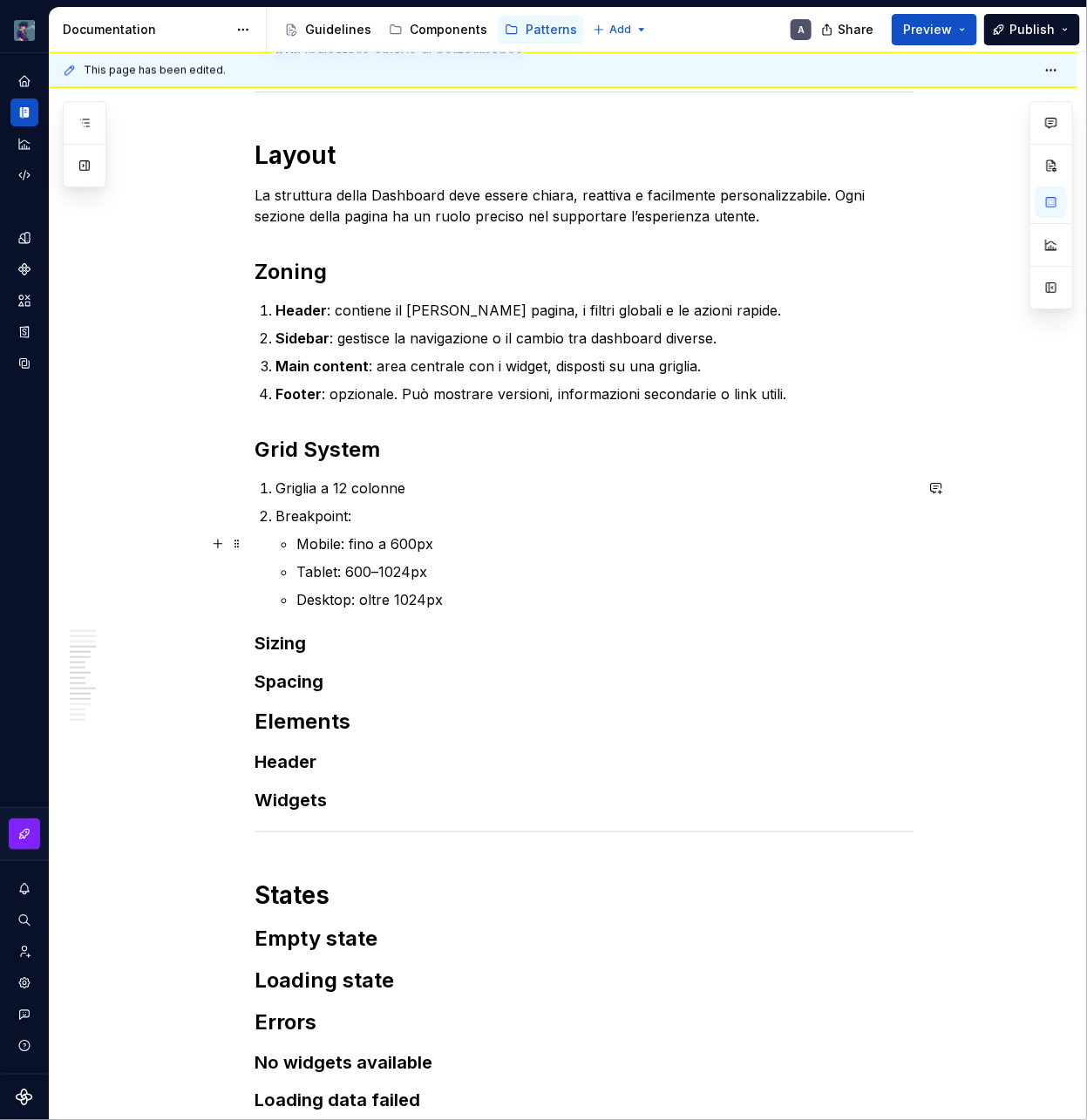 scroll, scrollTop: 1169, scrollLeft: 0, axis: vertical 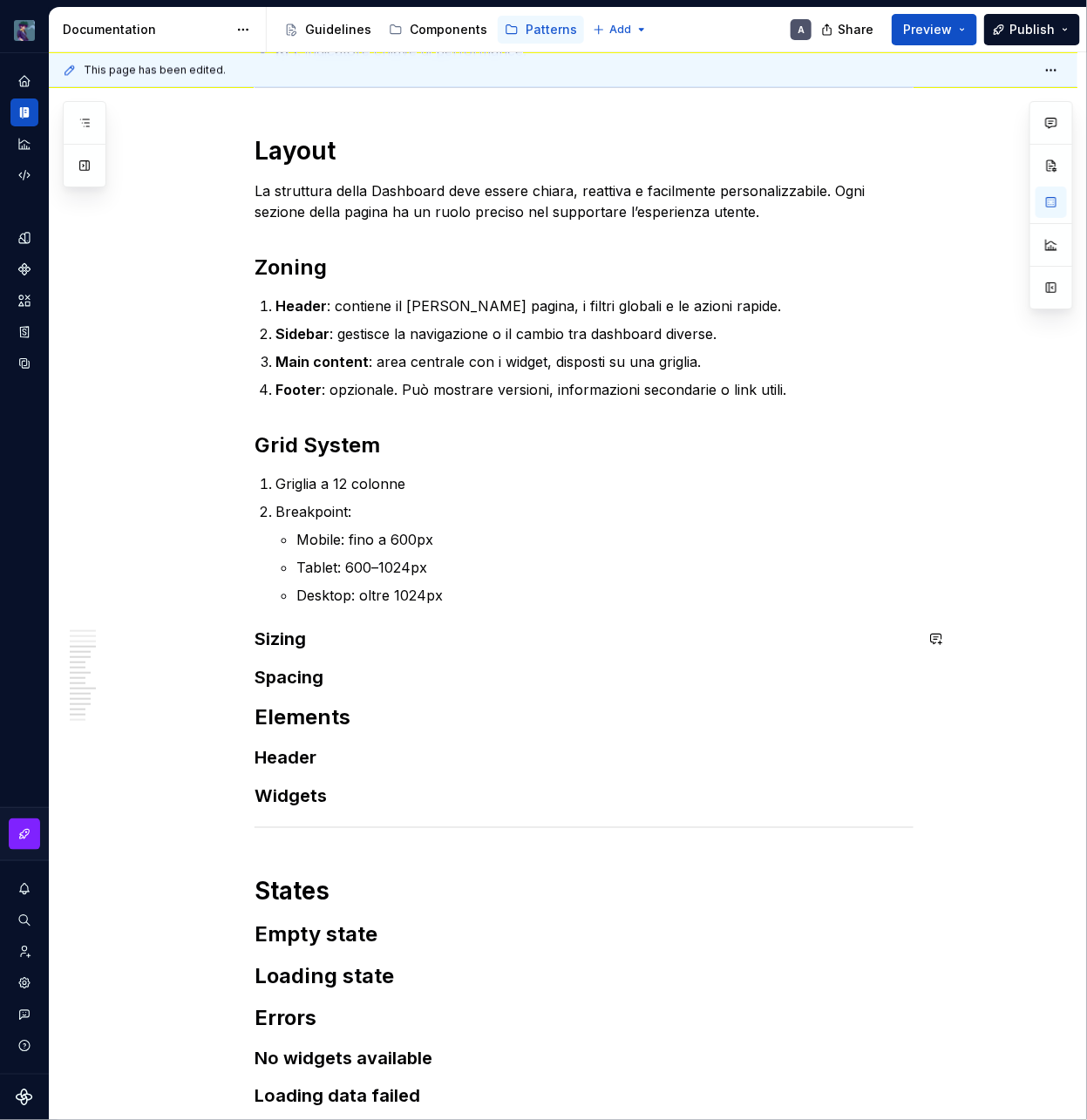 click on "La  Dashboard  è un’interfaccia che riunisce in un’unica vista tutte le informazioni operative e di performance più rilevanti per l’utente. È progettata per fornire una panoramica immediata, aiutando a prendere decisioni rapide e informate. Fa da ponte tra i dati e le azioni, ed è spesso il primo punto di contatto tra l’utente e il sistema. Purpose Lo scopo della Dashboard è semplificare la lettura dei dati e facilitare l’azione. Aiuta l’utente a comprendere lo stato del sistema, monitorare KPI, individuare anomalie e intervenire rapidamente. Ogni elemento della Dashboard dovrebbe contribuire a ridurre i tempi di comprensione e aumentare l’autonomia dell’utente. Principles Progettiamo Dashboard partendo dalla semplicità e dalla chiarezza. I contenuti devono essere leggibili a colpo d’occhio, le interazioni intuitive, e le informazioni distribuite in base alla priorità visiva. I principi chiave che guidano la progettazione sono: Data-driven Scannable Actionable Progressive Disclosure" at bounding box center (584, 192) 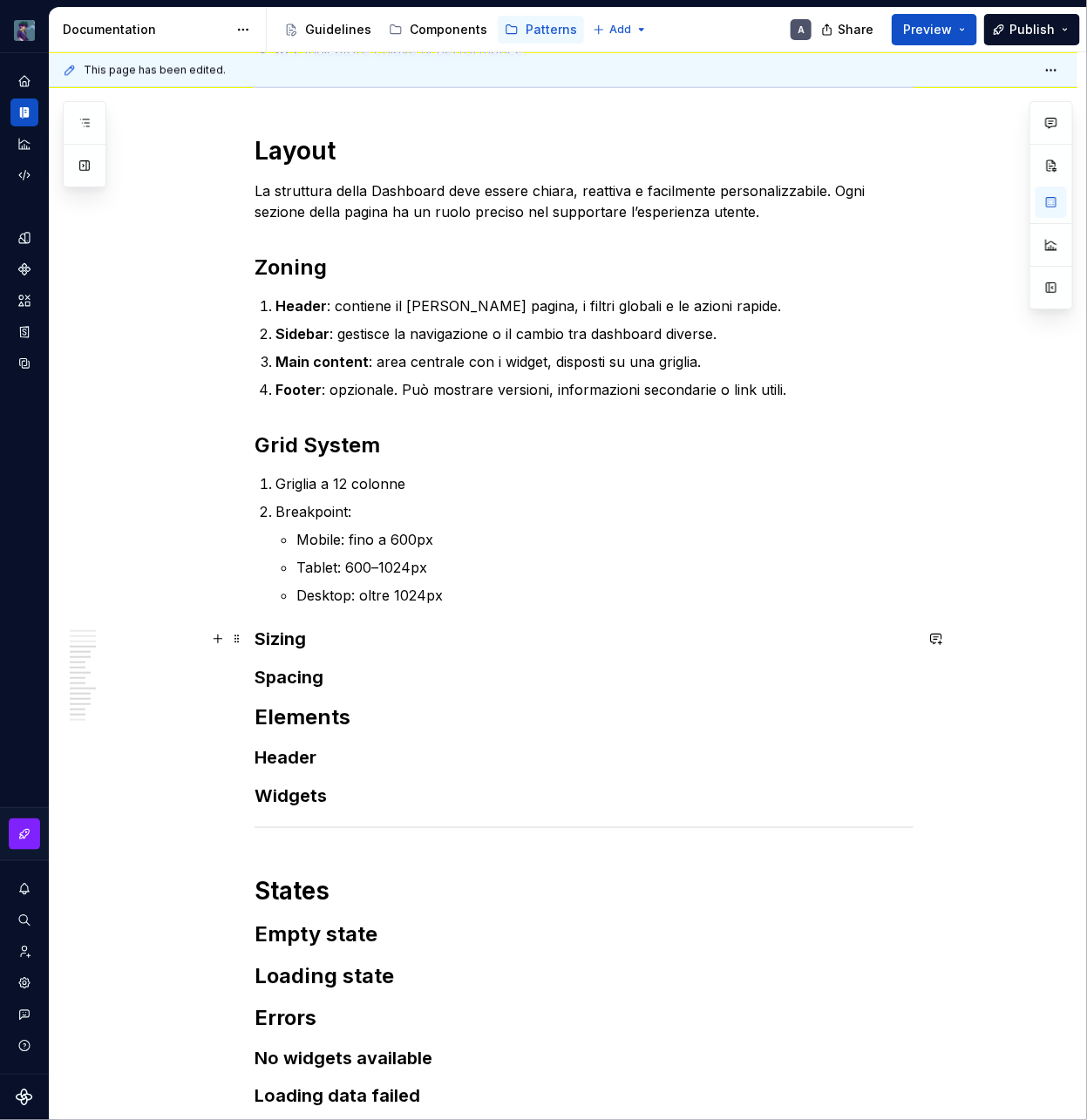 click on "Sizing" at bounding box center [584, 639] 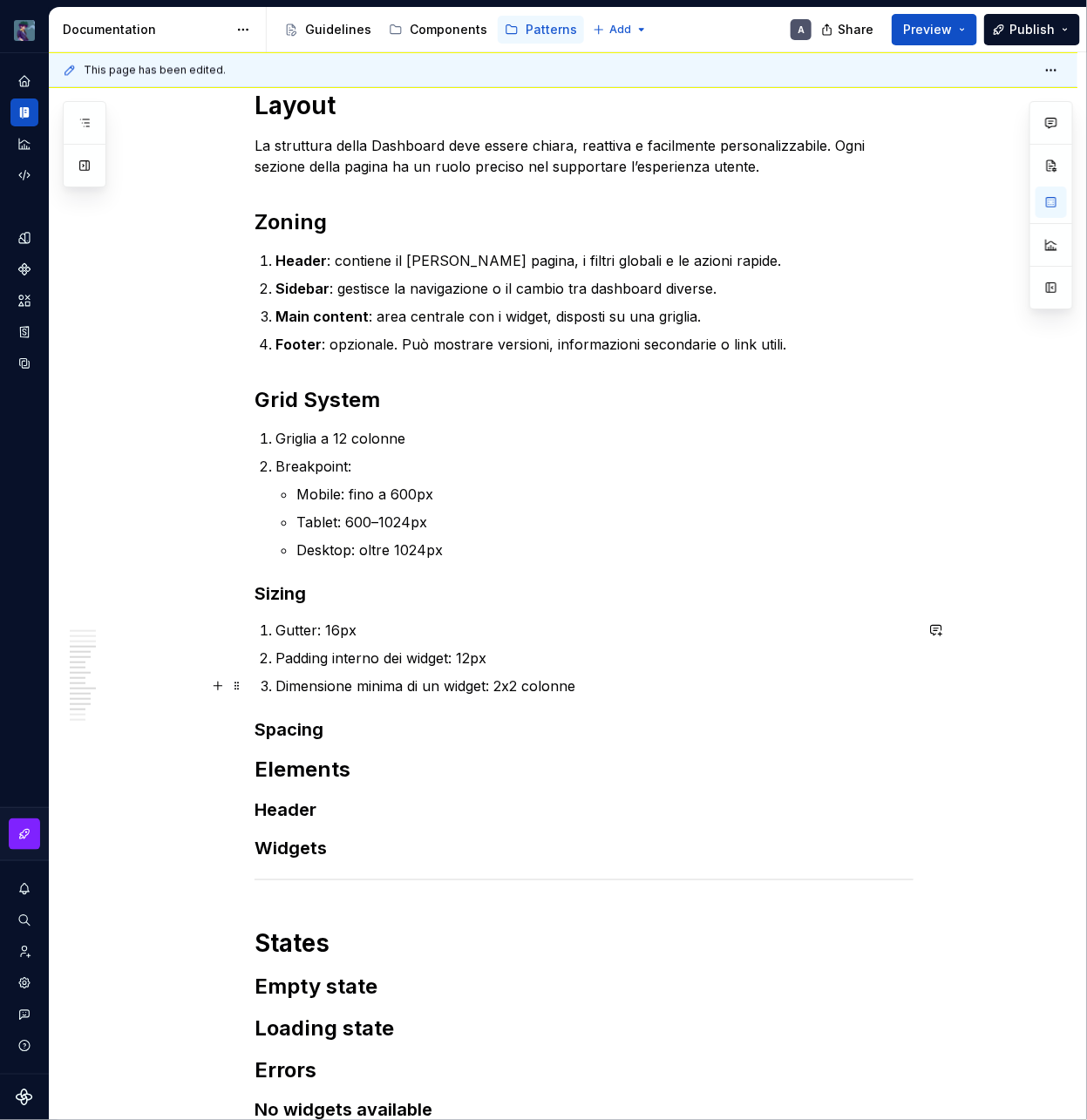 scroll, scrollTop: 1198, scrollLeft: 0, axis: vertical 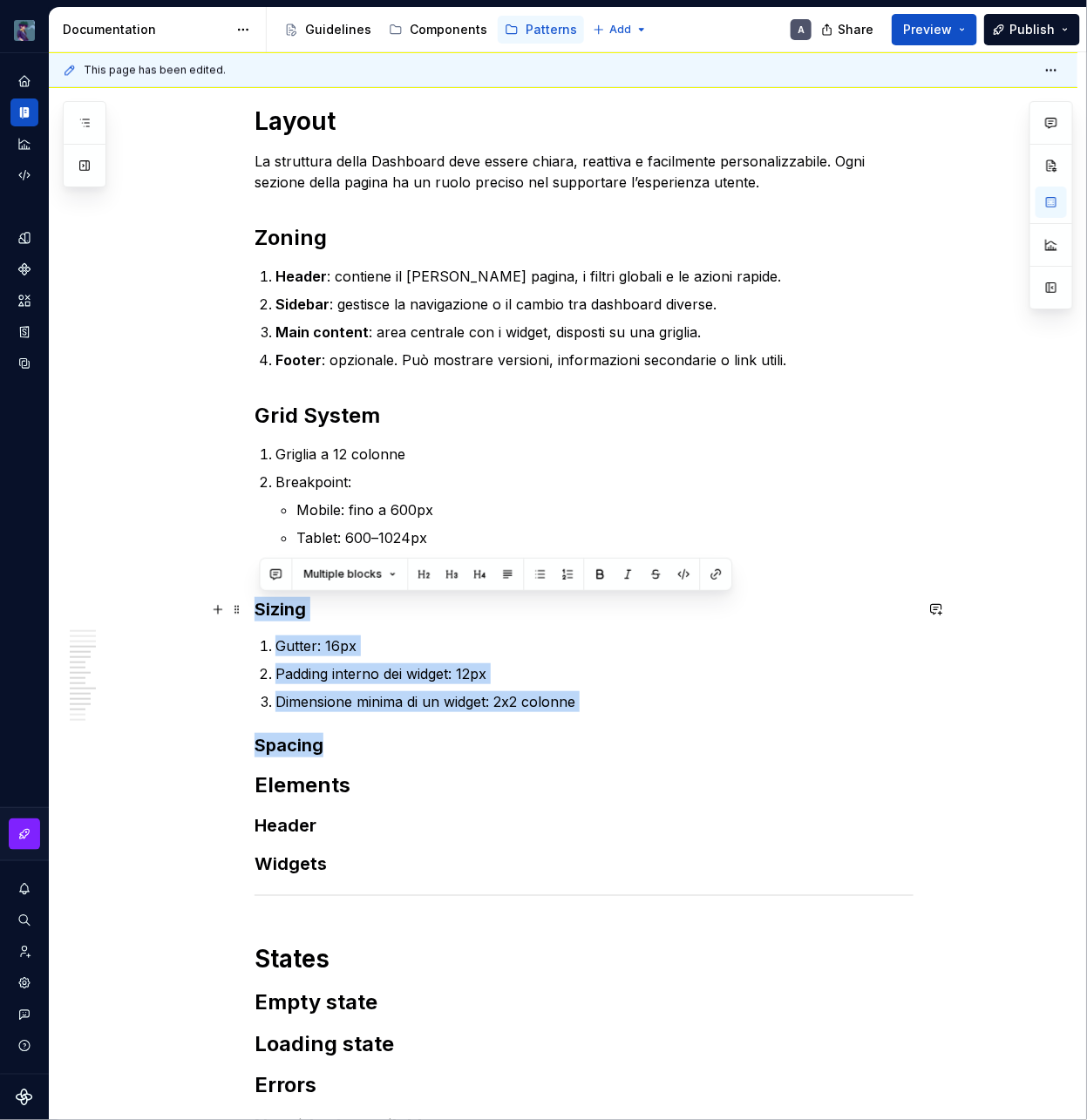 drag, startPoint x: 372, startPoint y: 744, endPoint x: 262, endPoint y: 611, distance: 172.5949 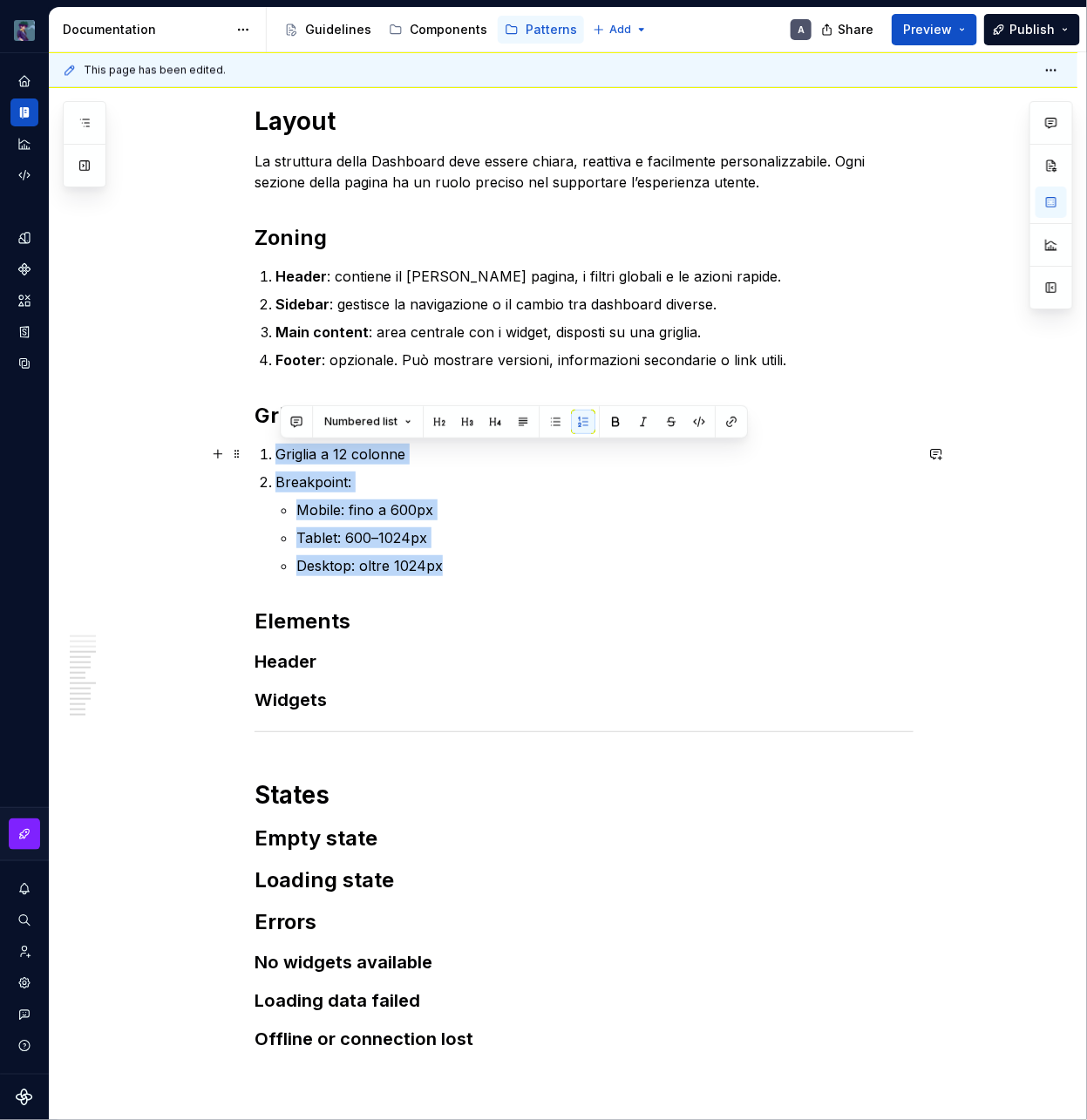 drag, startPoint x: 492, startPoint y: 561, endPoint x: 269, endPoint y: 455, distance: 246.9109 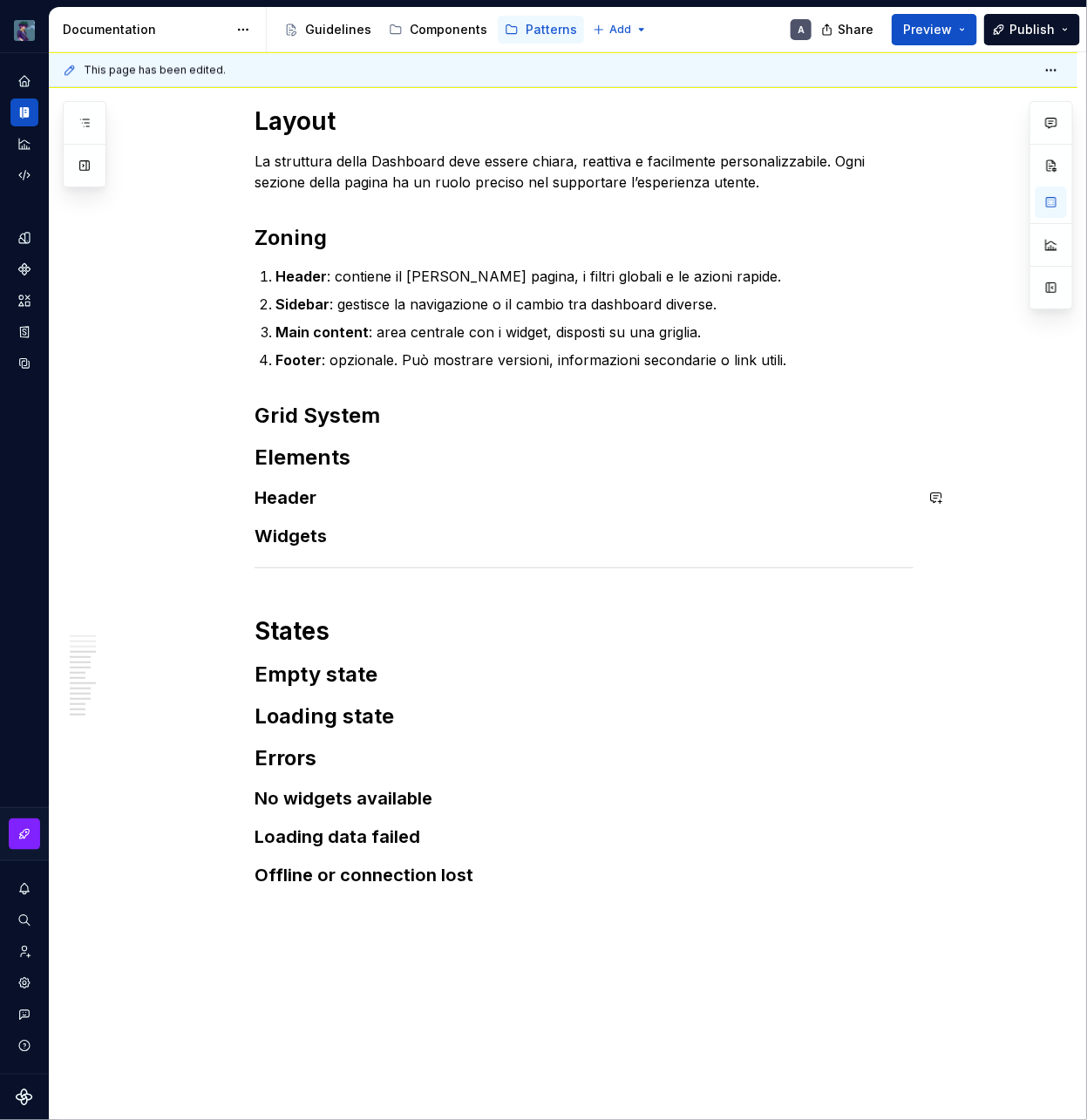 click on "La  Dashboard  è un’interfaccia che riunisce in un’unica vista tutte le informazioni operative e di performance più rilevanti per l’utente. È progettata per fornire una panoramica immediata, aiutando a prendere decisioni rapide e informate. Fa da ponte tra i dati e le azioni, ed è spesso il primo punto di contatto tra l’utente e il sistema. Purpose Lo scopo della Dashboard è semplificare la lettura dei dati e facilitare l’azione. Aiuta l’utente a comprendere lo stato del sistema, monitorare KPI, individuare anomalie e intervenire rapidamente. Ogni elemento della Dashboard dovrebbe contribuire a ridurre i tempi di comprensione e aumentare l’autonomia dell’utente. Principles Progettiamo Dashboard partendo dalla semplicità e dalla chiarezza. I contenuti devono essere leggibili a colpo d’occhio, le interazioni intuitive, e le informazioni distribuite in base alla priorità visiva. I principi chiave che guidano la progettazione sono: Data-driven Scannable Actionable Progressive Disclosure" at bounding box center (584, 47) 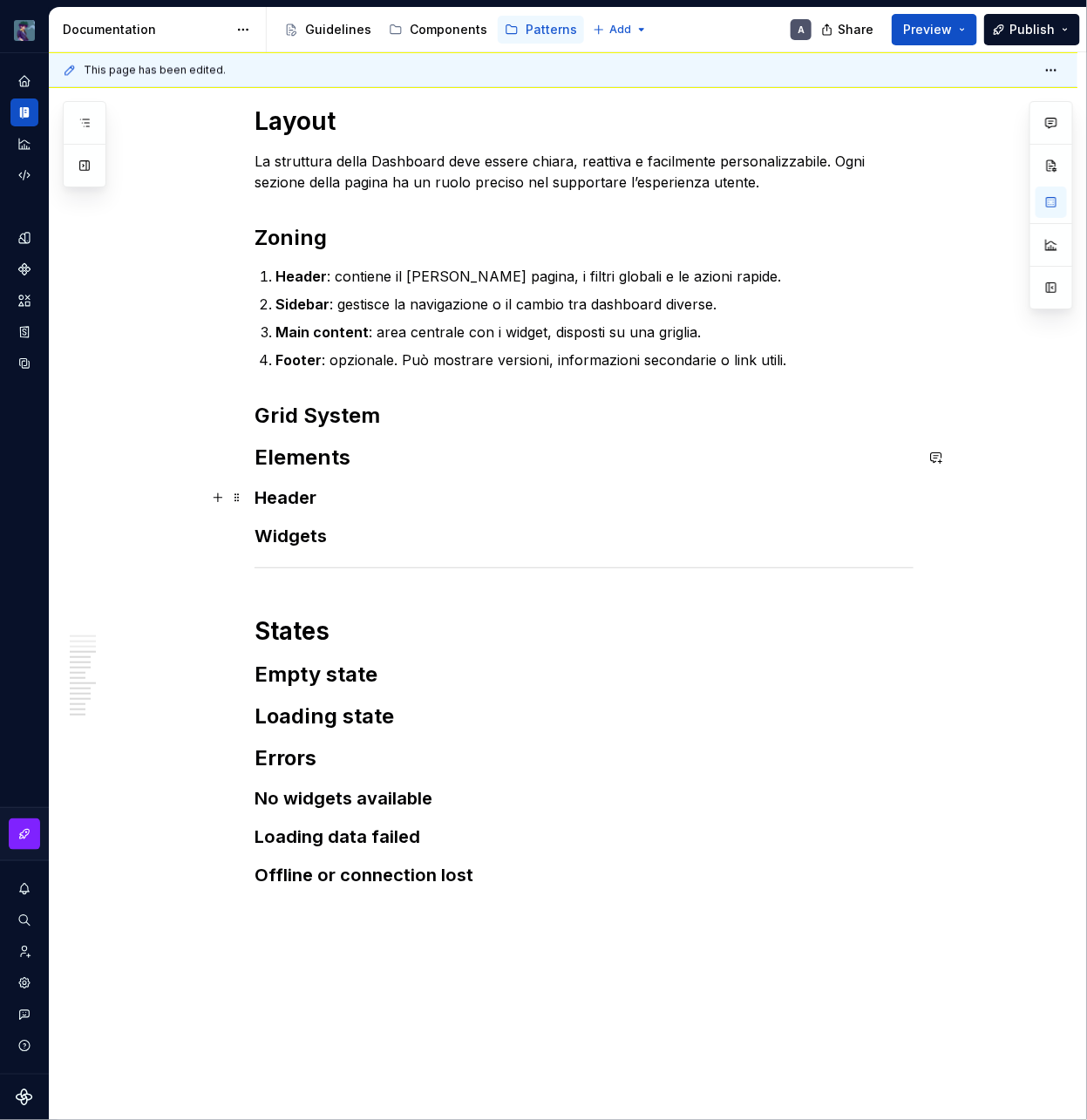 click on "Header" at bounding box center [584, 498] 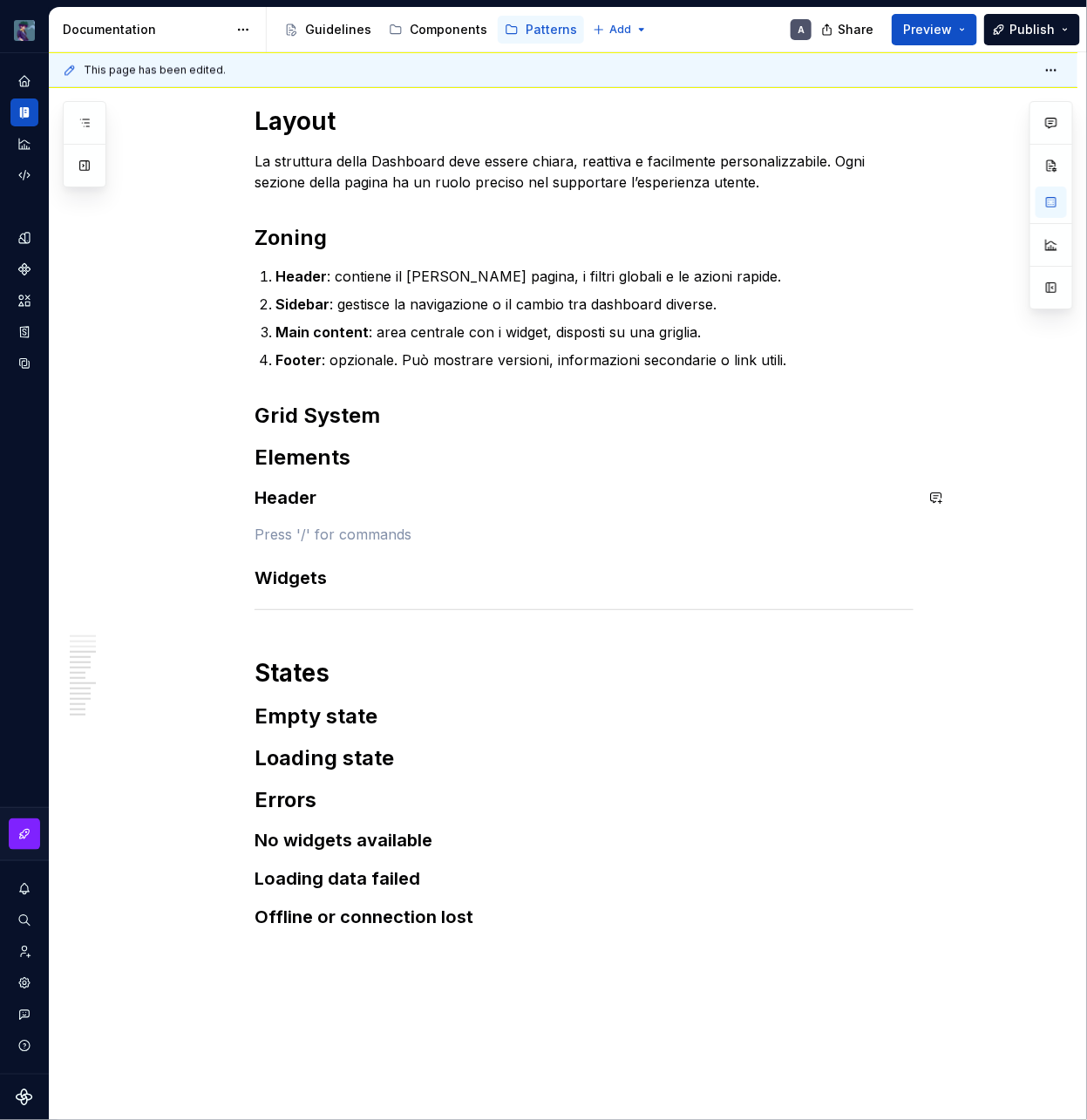 paste 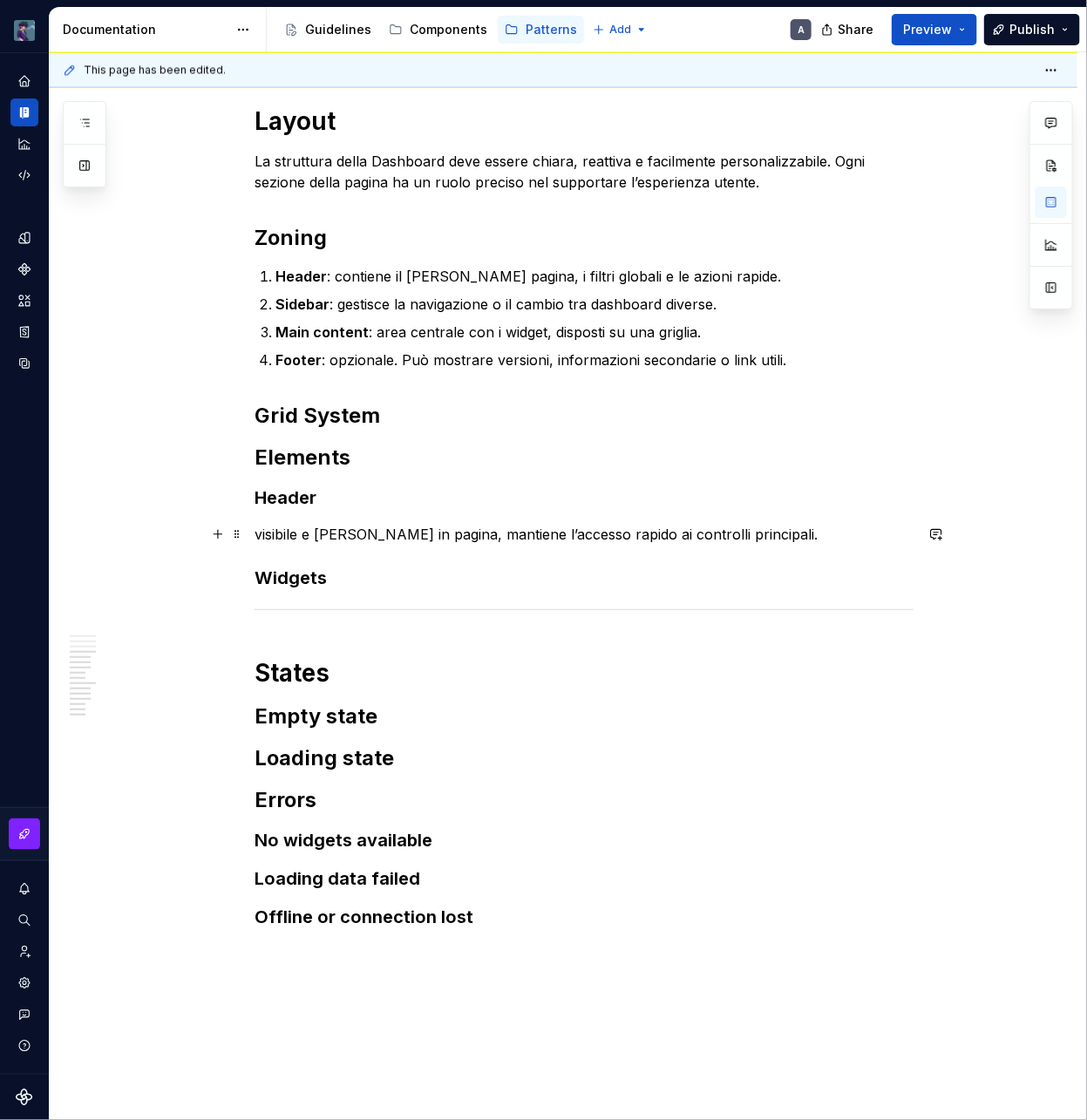 click on "visibile e stabile in pagina, mantiene l’accesso rapido ai controlli principali." at bounding box center [584, 534] 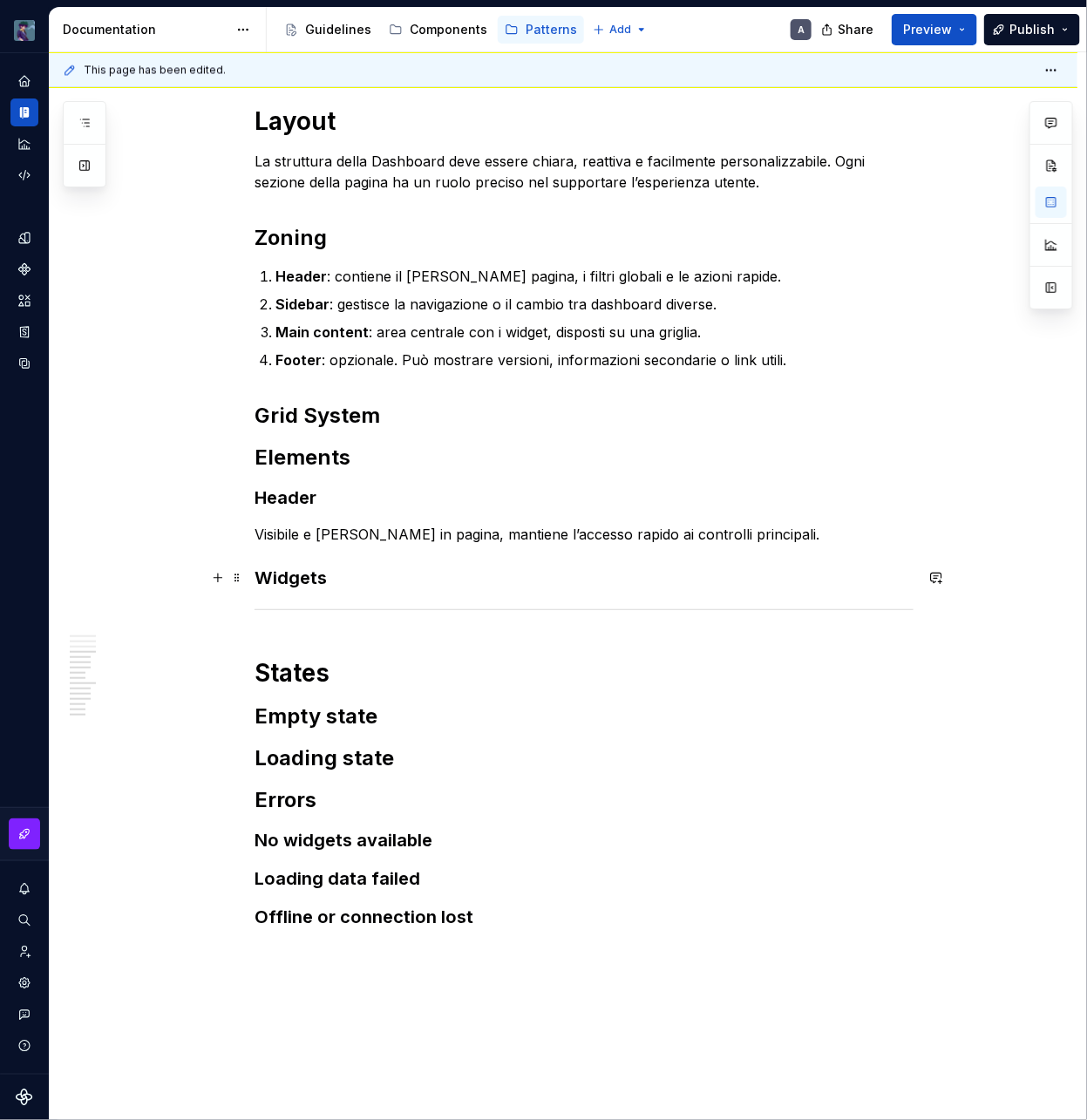 click on "Widgets" at bounding box center [584, 578] 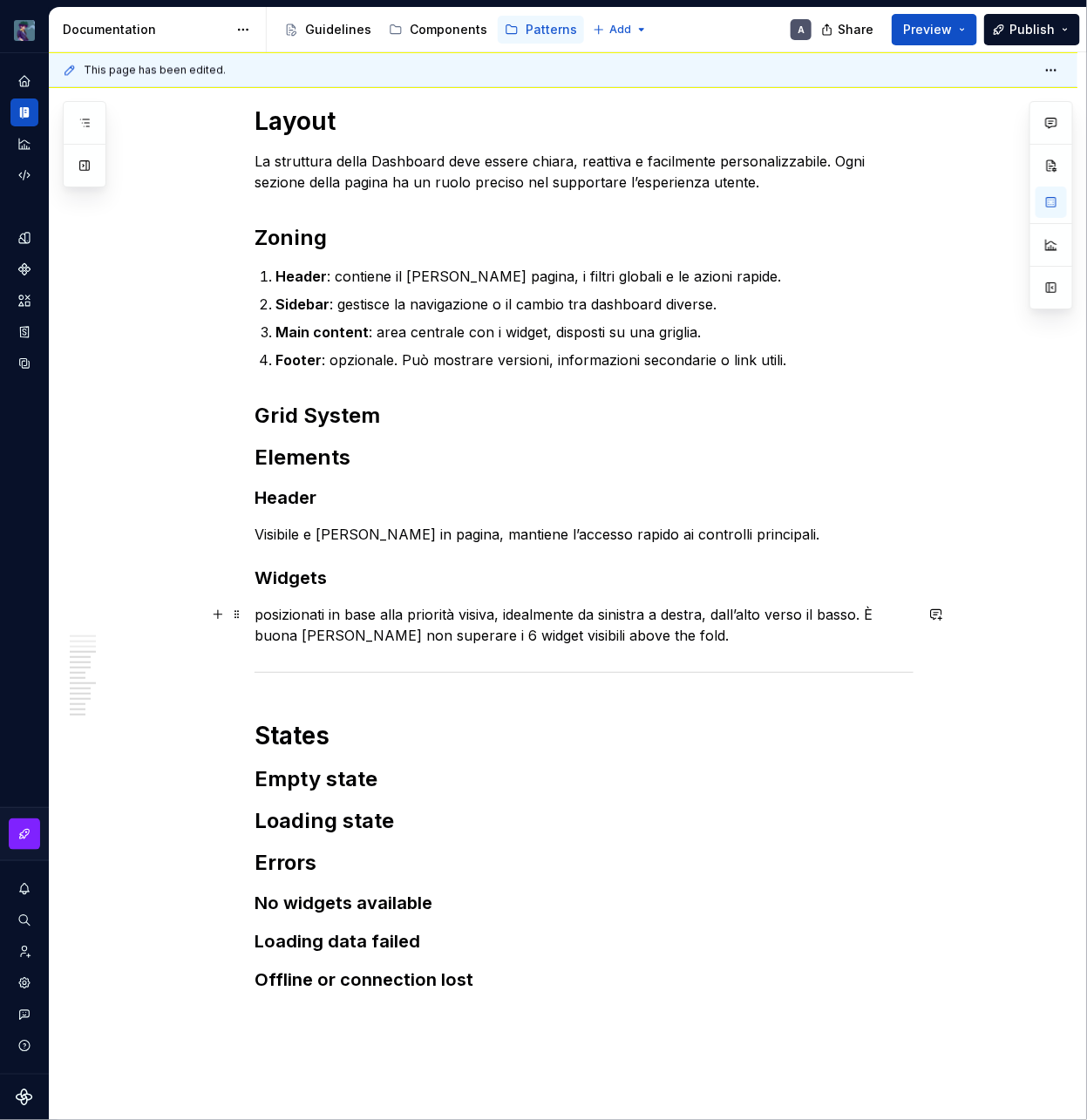click on "posizionati in base alla priorità visiva, idealmente da sinistra a destra, dall’alto verso il basso. È buona norma non superare i 6 widget visibili above the fold." at bounding box center [584, 625] 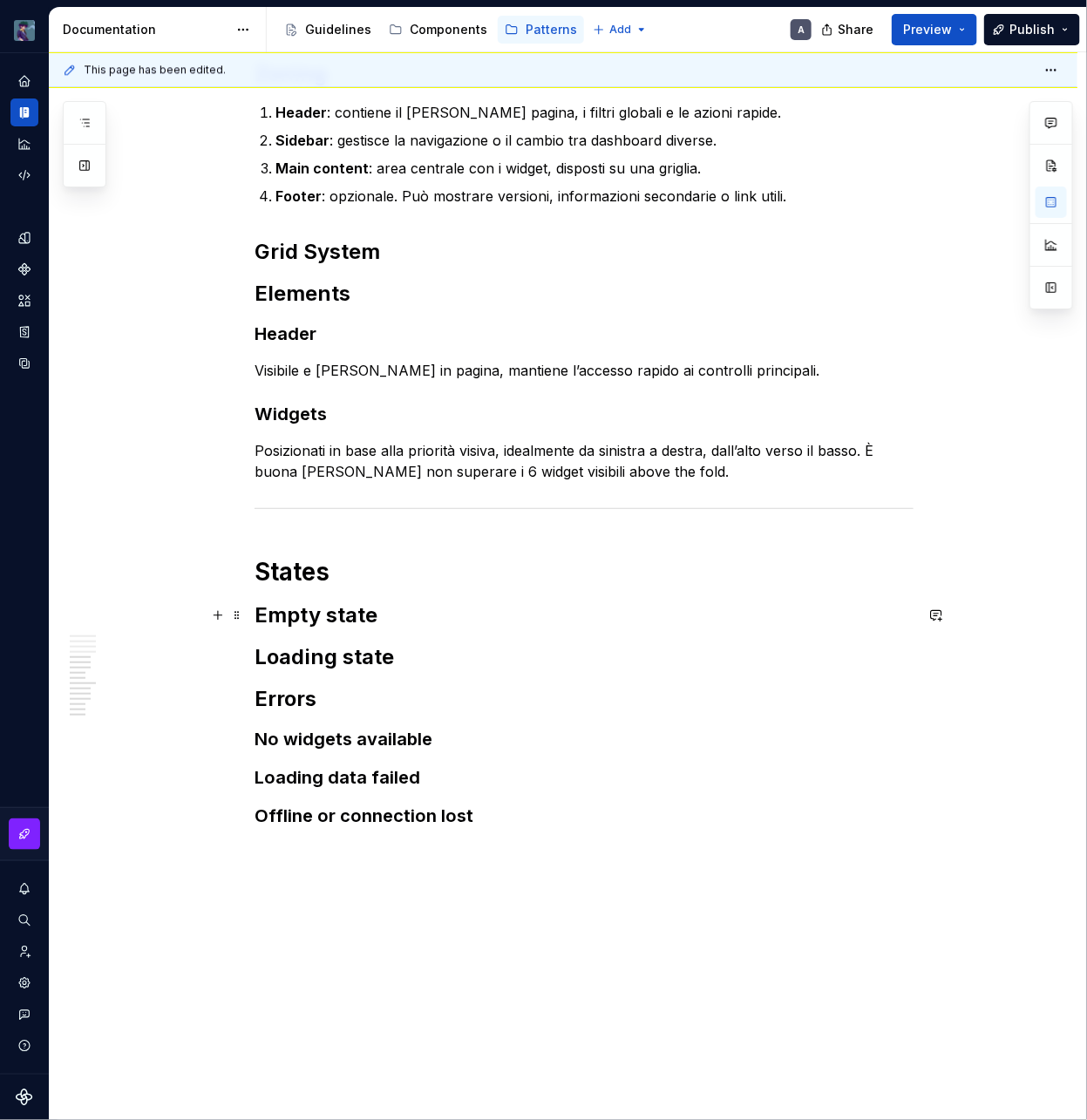 scroll, scrollTop: 1391, scrollLeft: 0, axis: vertical 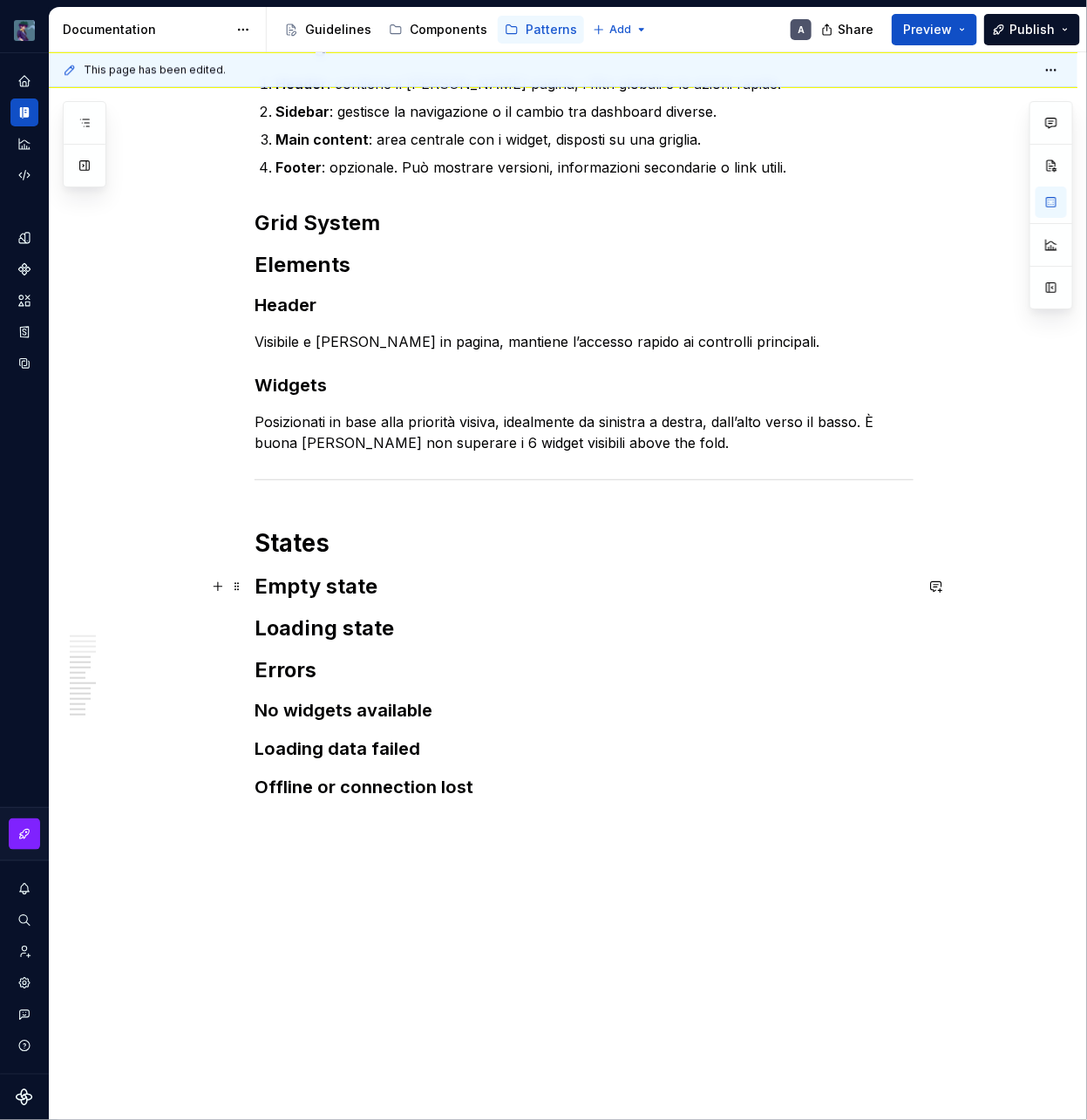 click on "Empty state" at bounding box center (584, 587) 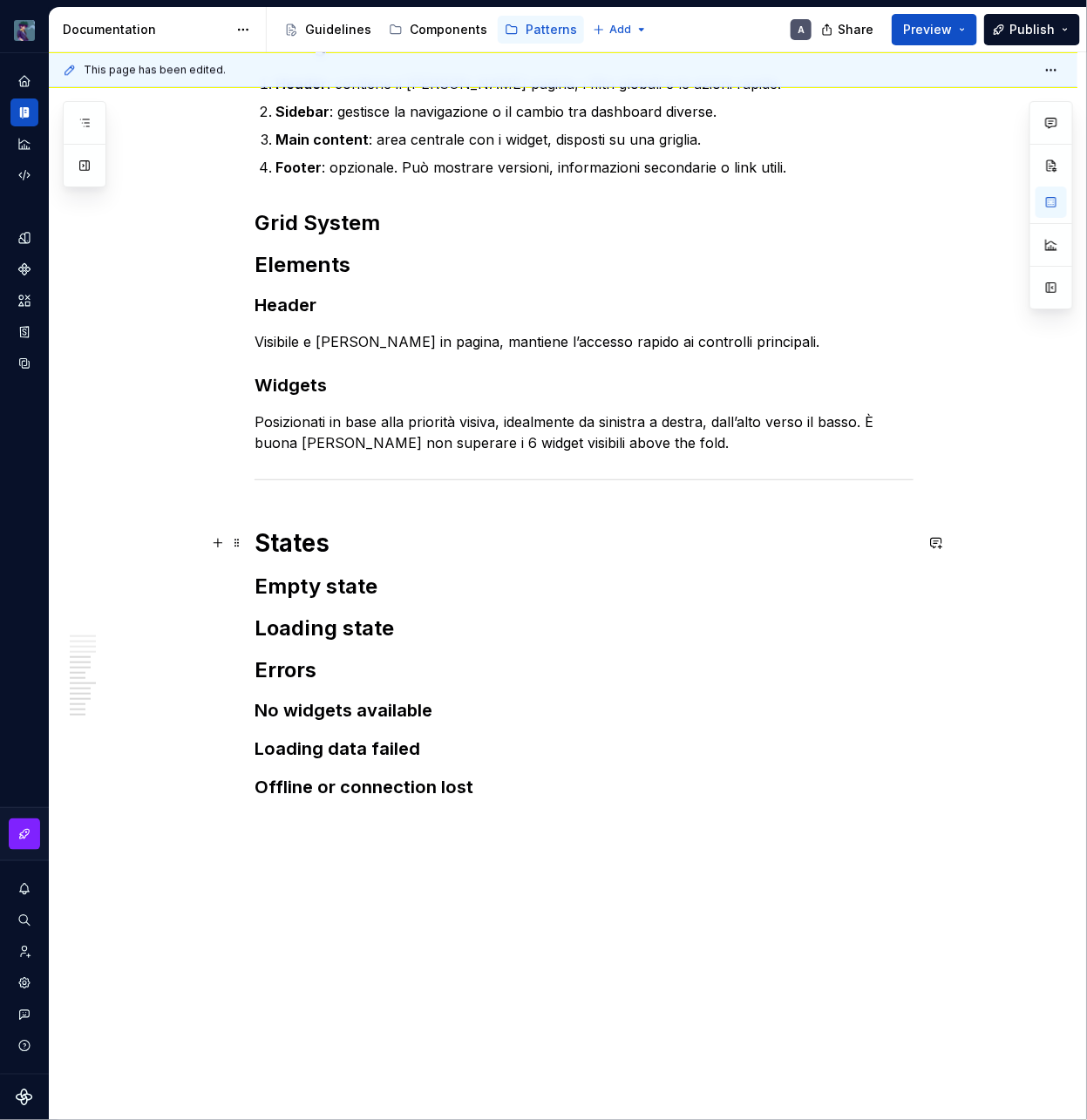 click on "States" at bounding box center (584, 543) 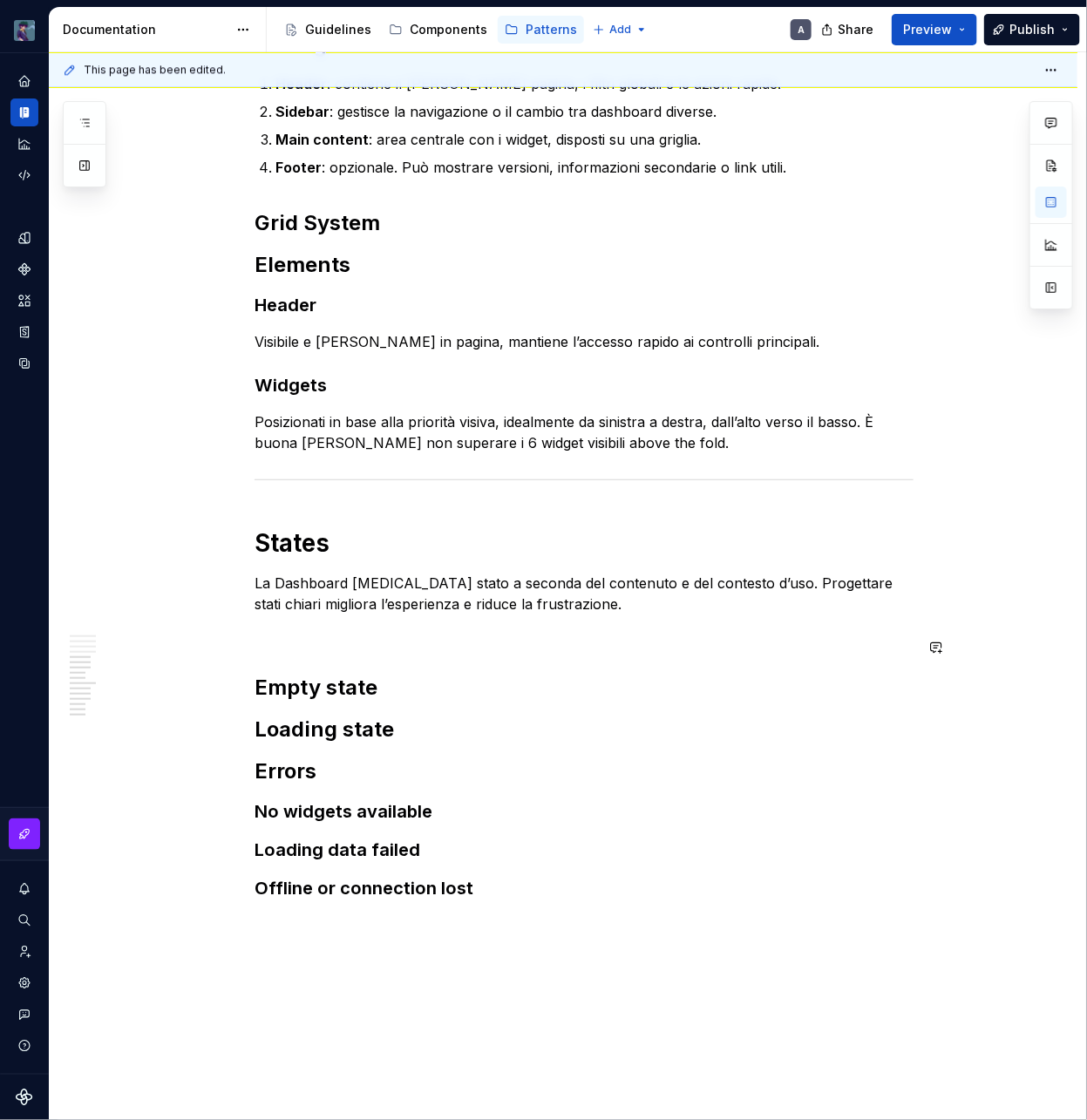 click on "La  Dashboard  è un’interfaccia che riunisce in un’unica vista tutte le informazioni operative e di performance più rilevanti per l’utente. È progettata per fornire una panoramica immediata, aiutando a prendere decisioni rapide e informate. Fa da ponte tra i dati e le azioni, ed è spesso il primo punto di contatto tra l’utente e il sistema. Purpose Lo scopo della Dashboard è semplificare la lettura dei dati e facilitare l’azione. Aiuta l’utente a comprendere lo stato del sistema, monitorare KPI, individuare anomalie e intervenire rapidamente. Ogni elemento della Dashboard dovrebbe contribuire a ridurre i tempi di comprensione e aumentare l’autonomia dell’utente. Principles Progettiamo Dashboard partendo dalla semplicità e dalla chiarezza. I contenuti devono essere leggibili a colpo d’occhio, le interazioni intuitive, e le informazioni distribuite in base alla priorità visiva. I principi chiave che guidano la progettazione sono: Data-driven Scannable Actionable Progressive Disclosure" at bounding box center (584, -43) 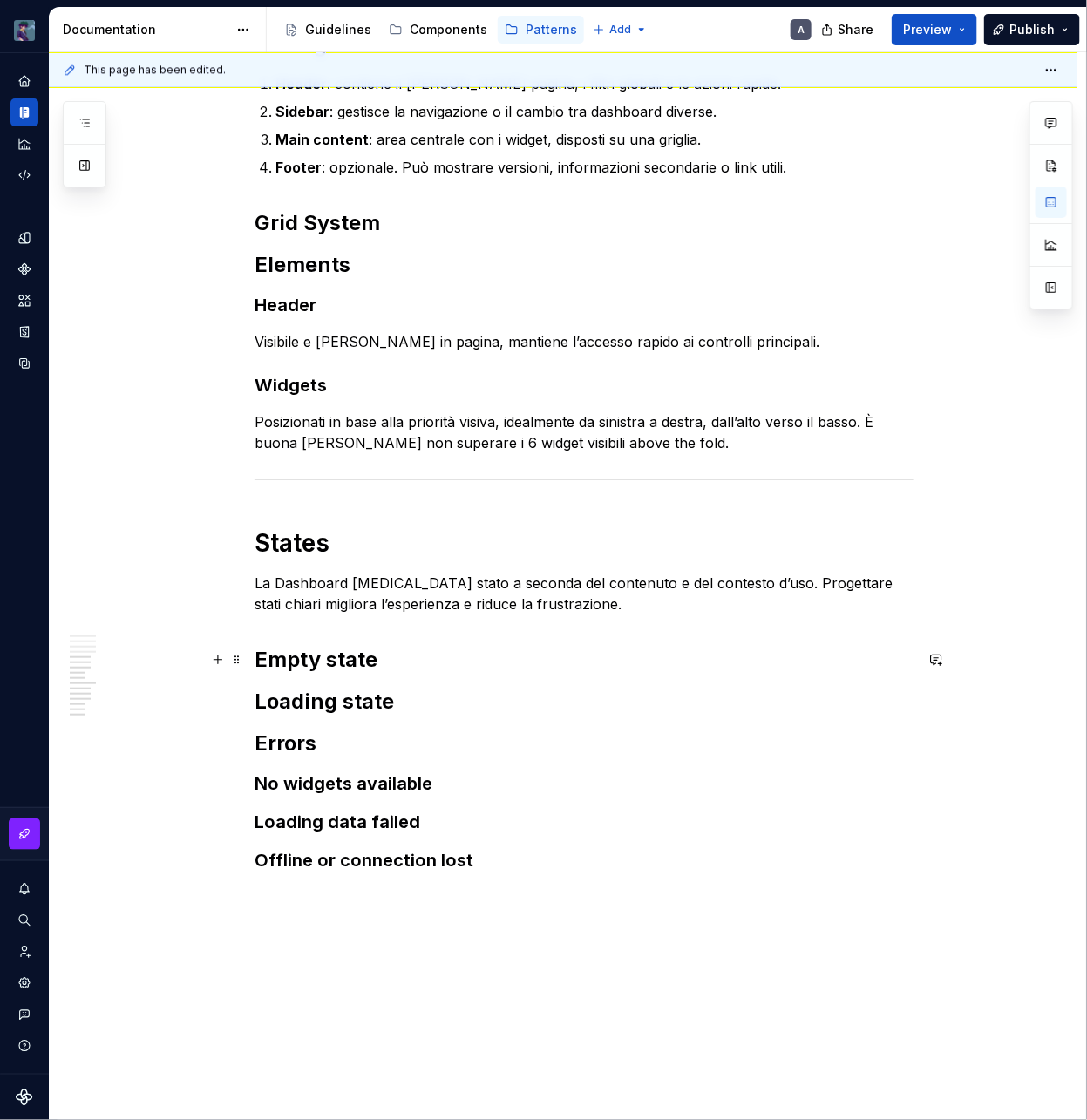 click on "Empty state" at bounding box center [584, 660] 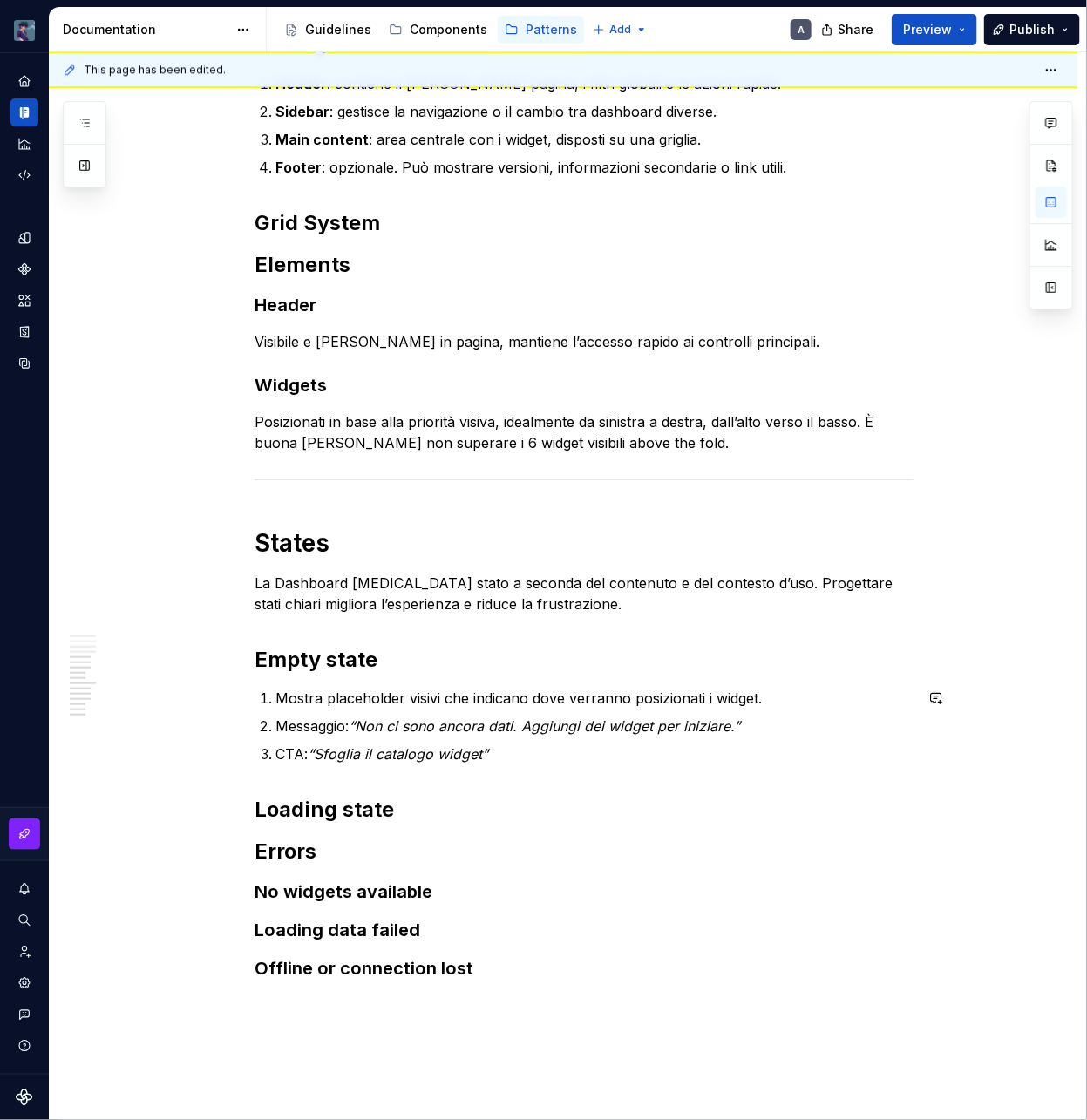 click on "Loading state" at bounding box center (584, 810) 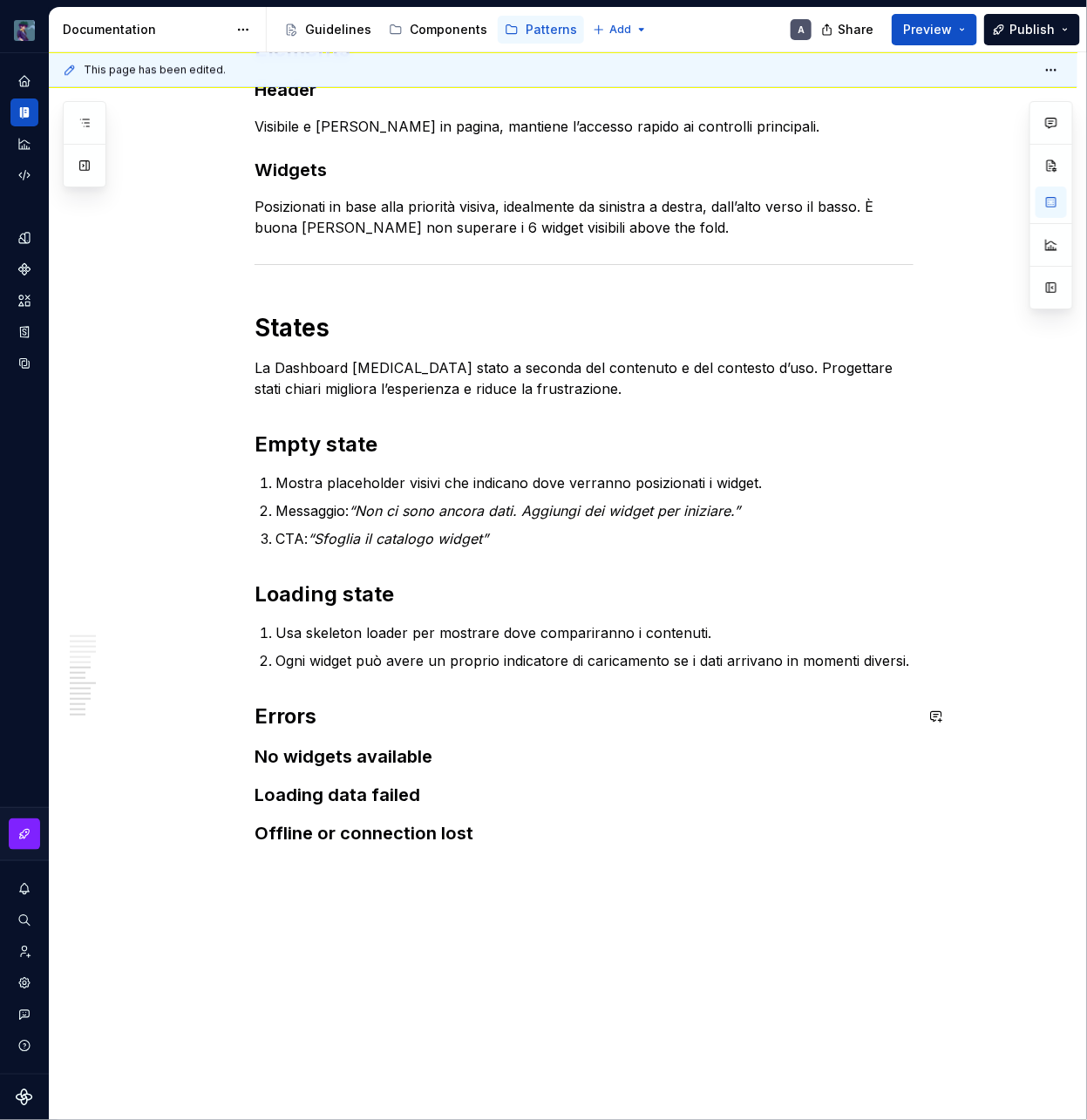 scroll, scrollTop: 1687, scrollLeft: 0, axis: vertical 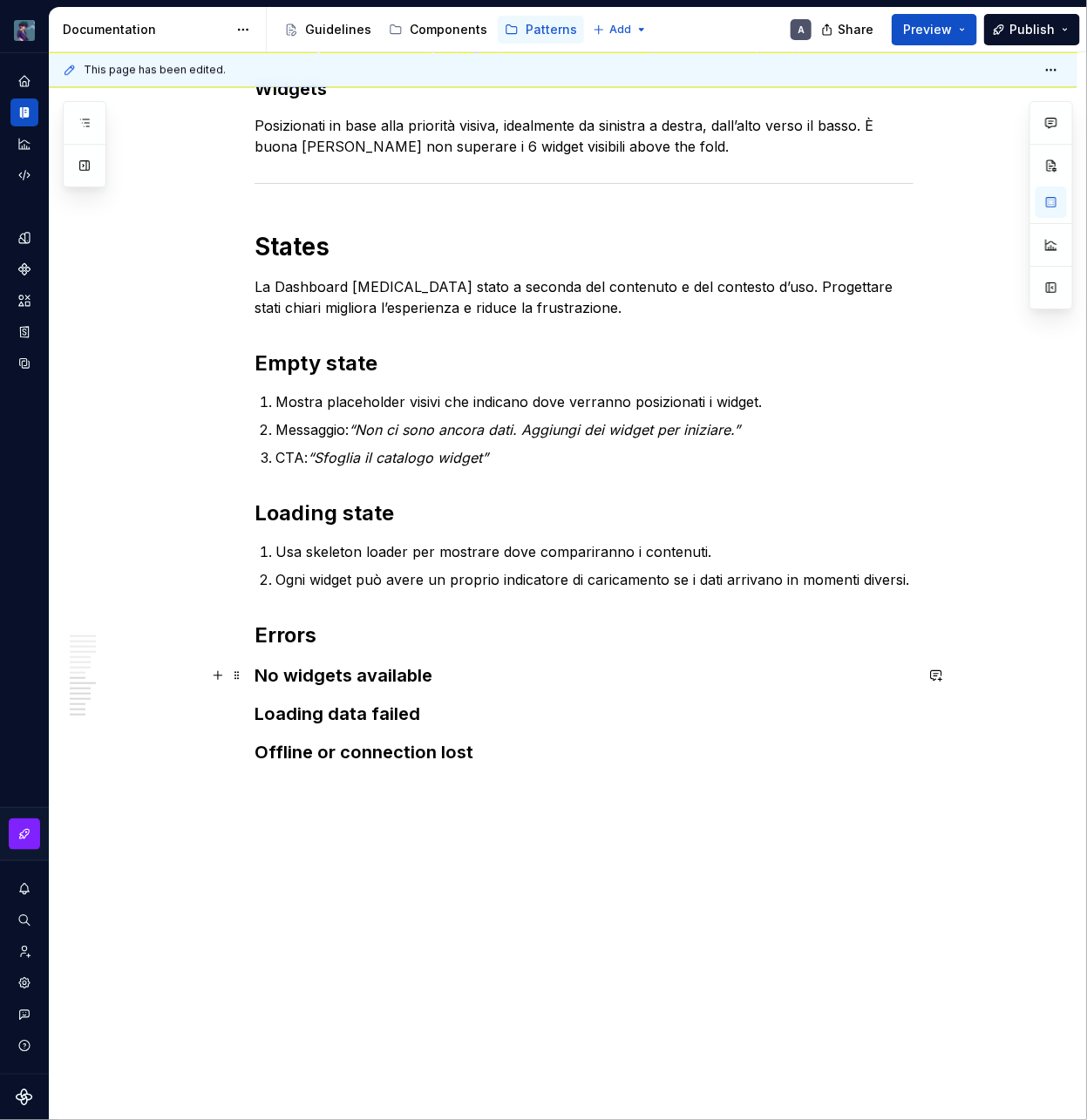 click on "No widgets available" at bounding box center [584, 675] 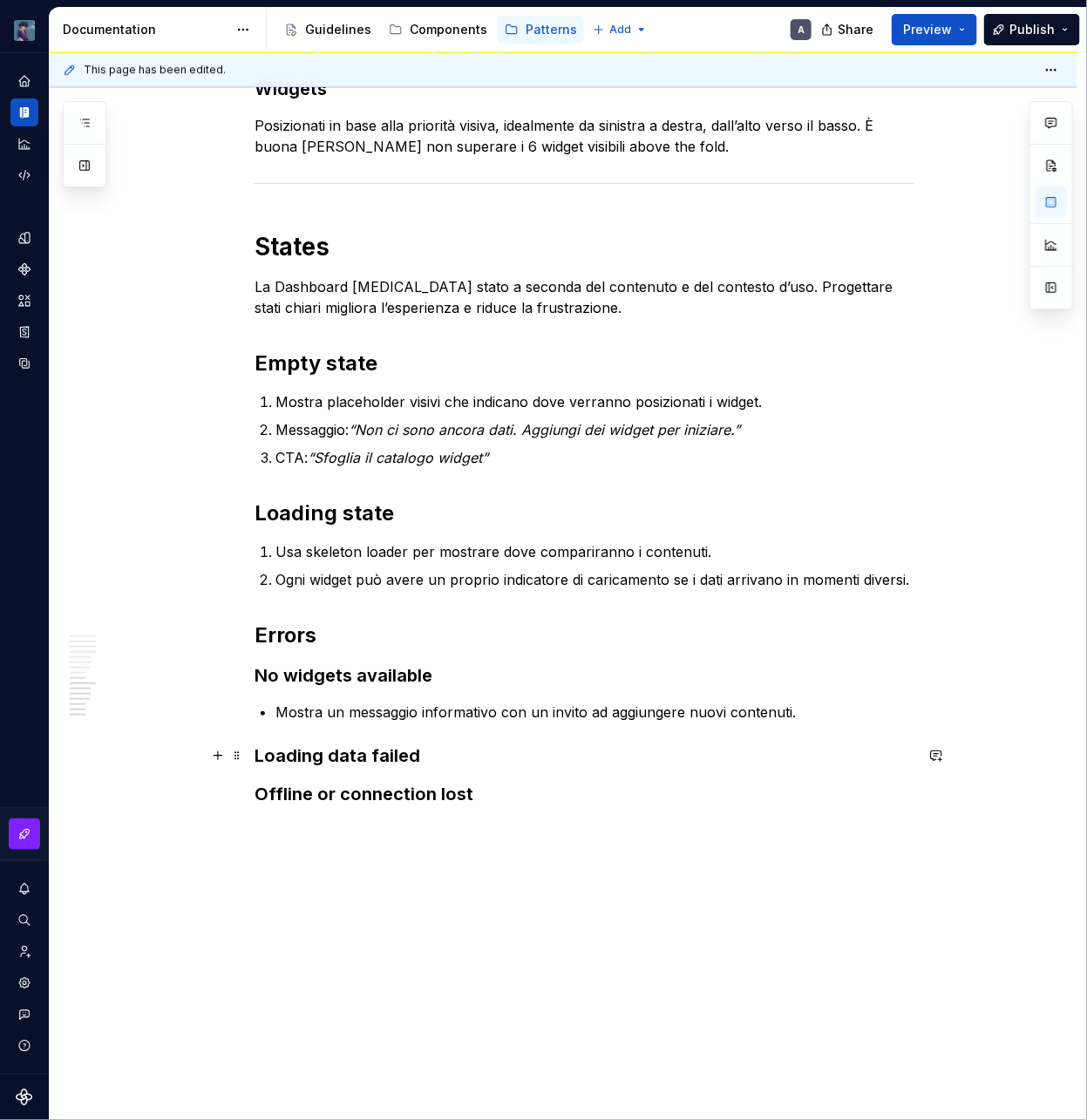 click on "Loading data failed" at bounding box center [584, 756] 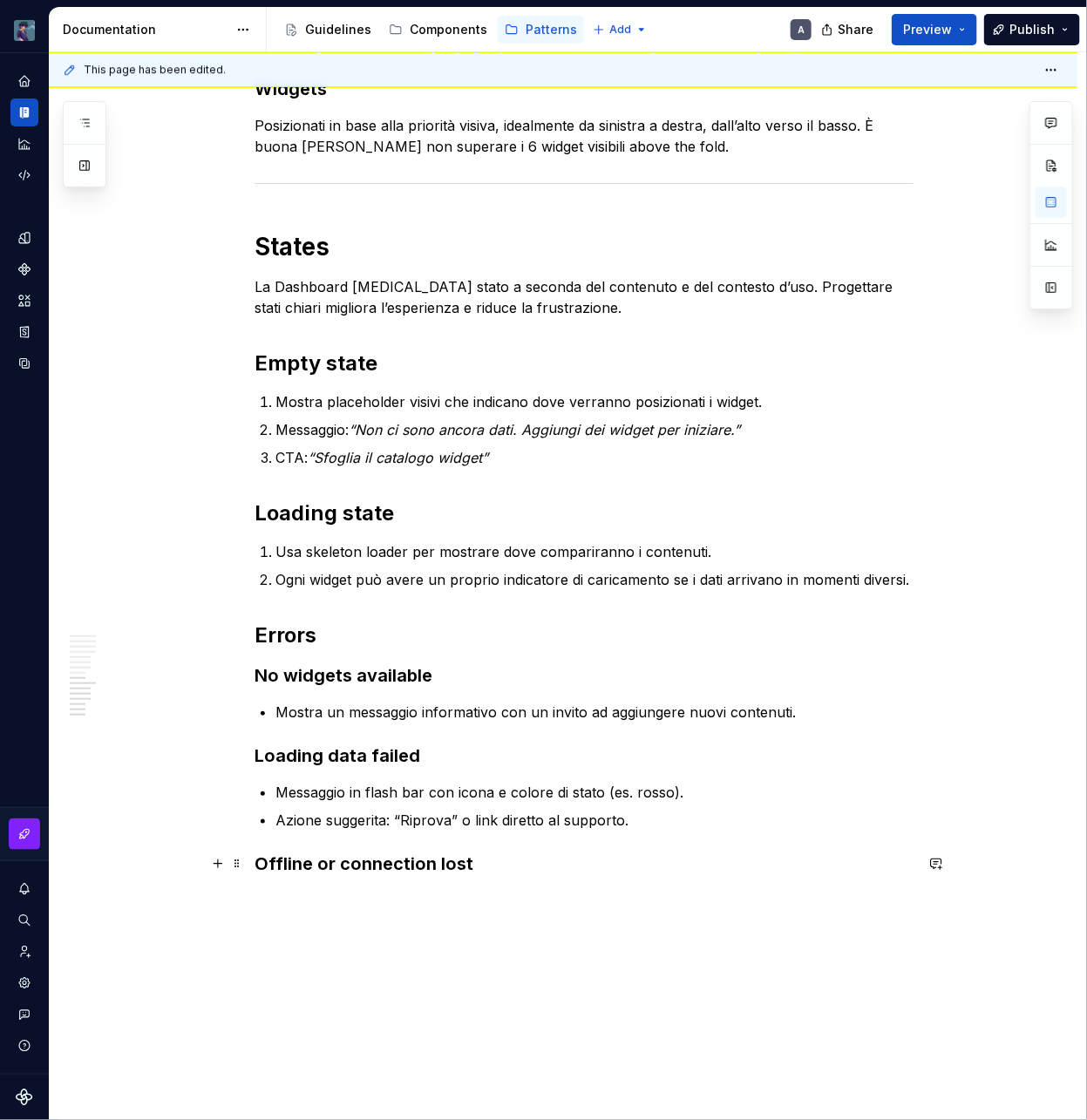 click on "Offline or connection lost" at bounding box center [584, 864] 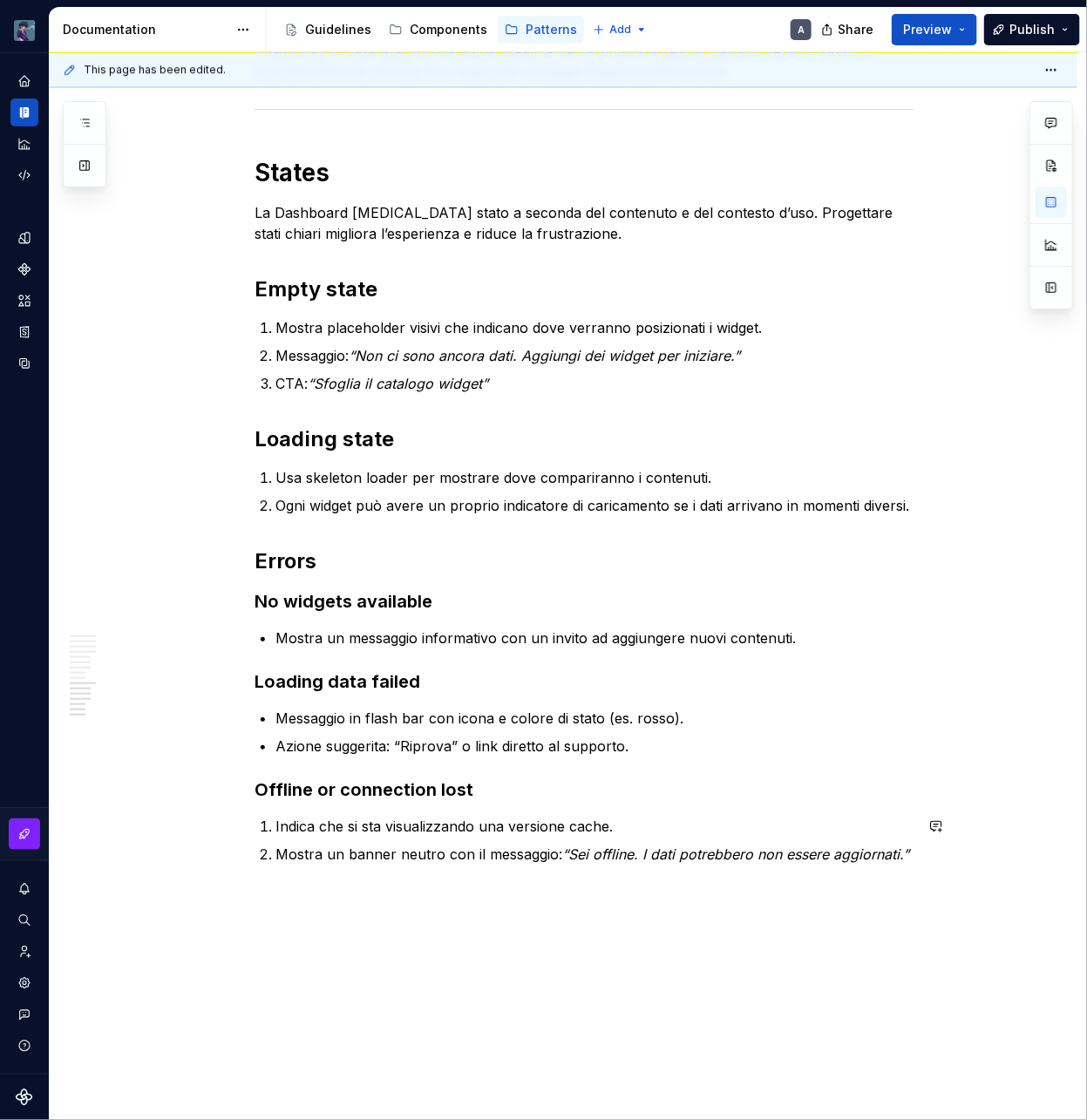 scroll, scrollTop: 1789, scrollLeft: 0, axis: vertical 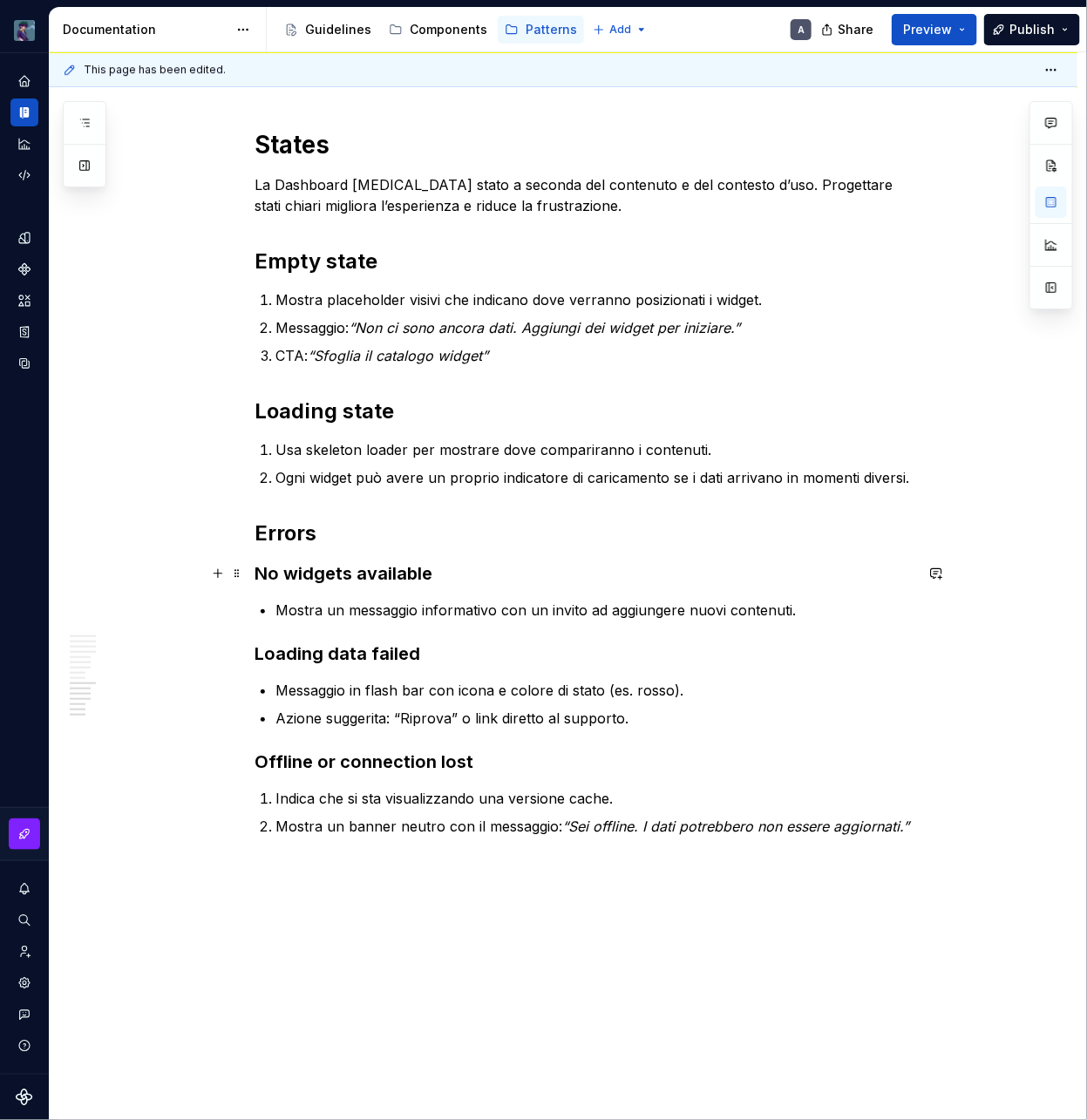 click on "La  Dashboard  è un’interfaccia che riunisce in un’unica vista tutte le informazioni operative e di performance più rilevanti per l’utente. È progettata per fornire una panoramica immediata, aiutando a prendere decisioni rapide e informate. Fa da ponte tra i dati e le azioni, ed è spesso il primo punto di contatto tra l’utente e il sistema. Purpose Lo scopo della Dashboard è semplificare la lettura dei dati e facilitare l’azione. Aiuta l’utente a comprendere lo stato del sistema, monitorare KPI, individuare anomalie e intervenire rapidamente. Ogni elemento della Dashboard dovrebbe contribuire a ridurre i tempi di comprensione e aumentare l’autonomia dell’utente. Principles Progettiamo Dashboard partendo dalla semplicità e dalla chiarezza. I contenuti devono essere leggibili a colpo d’occhio, le interazioni intuitive, e le informazioni distribuite in base alla priorità visiva. I principi chiave che guidano la progettazione sono: Data-driven Scannable Actionable Progressive Disclosure" at bounding box center [584, -274] 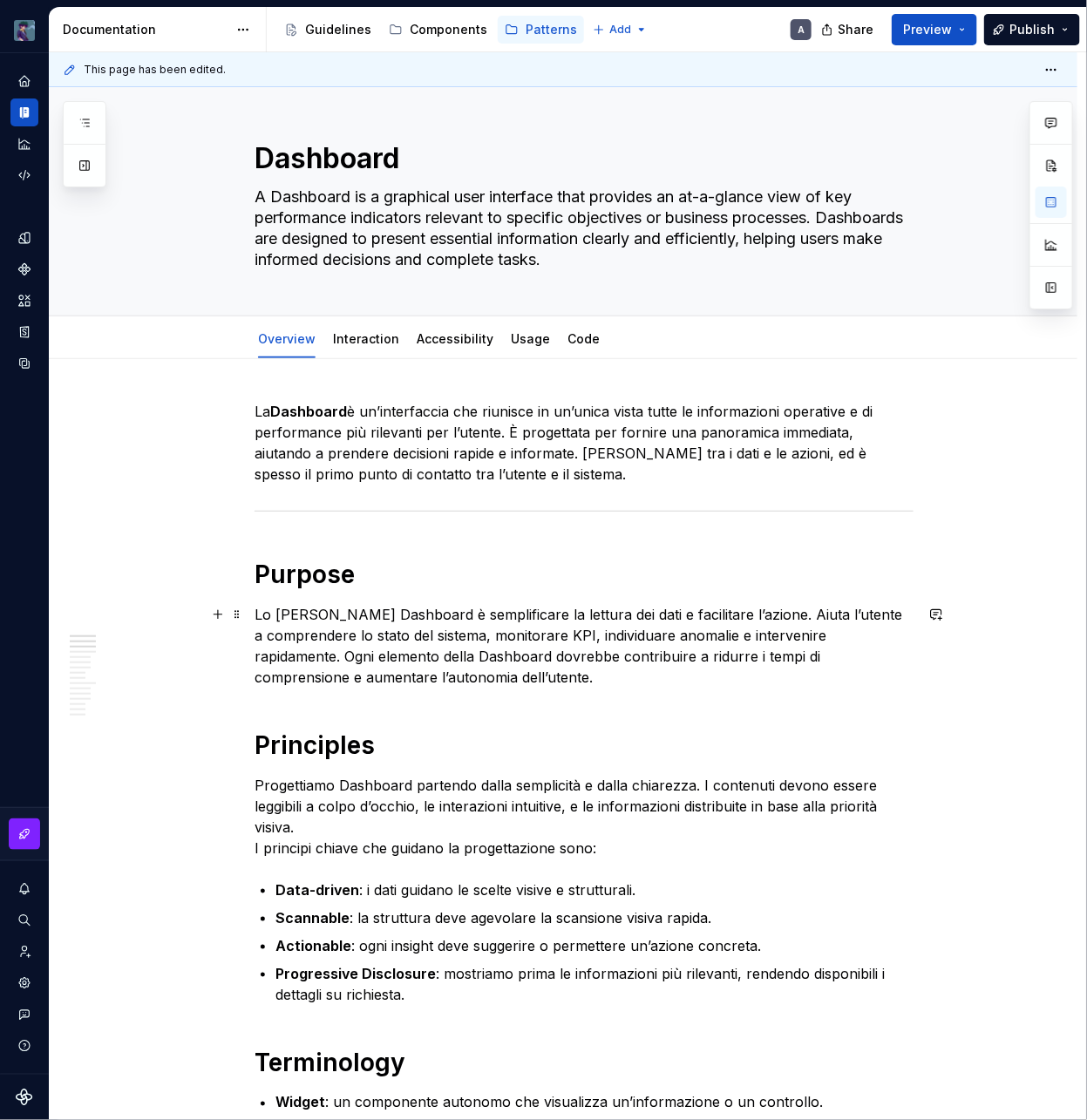scroll, scrollTop: 0, scrollLeft: 0, axis: both 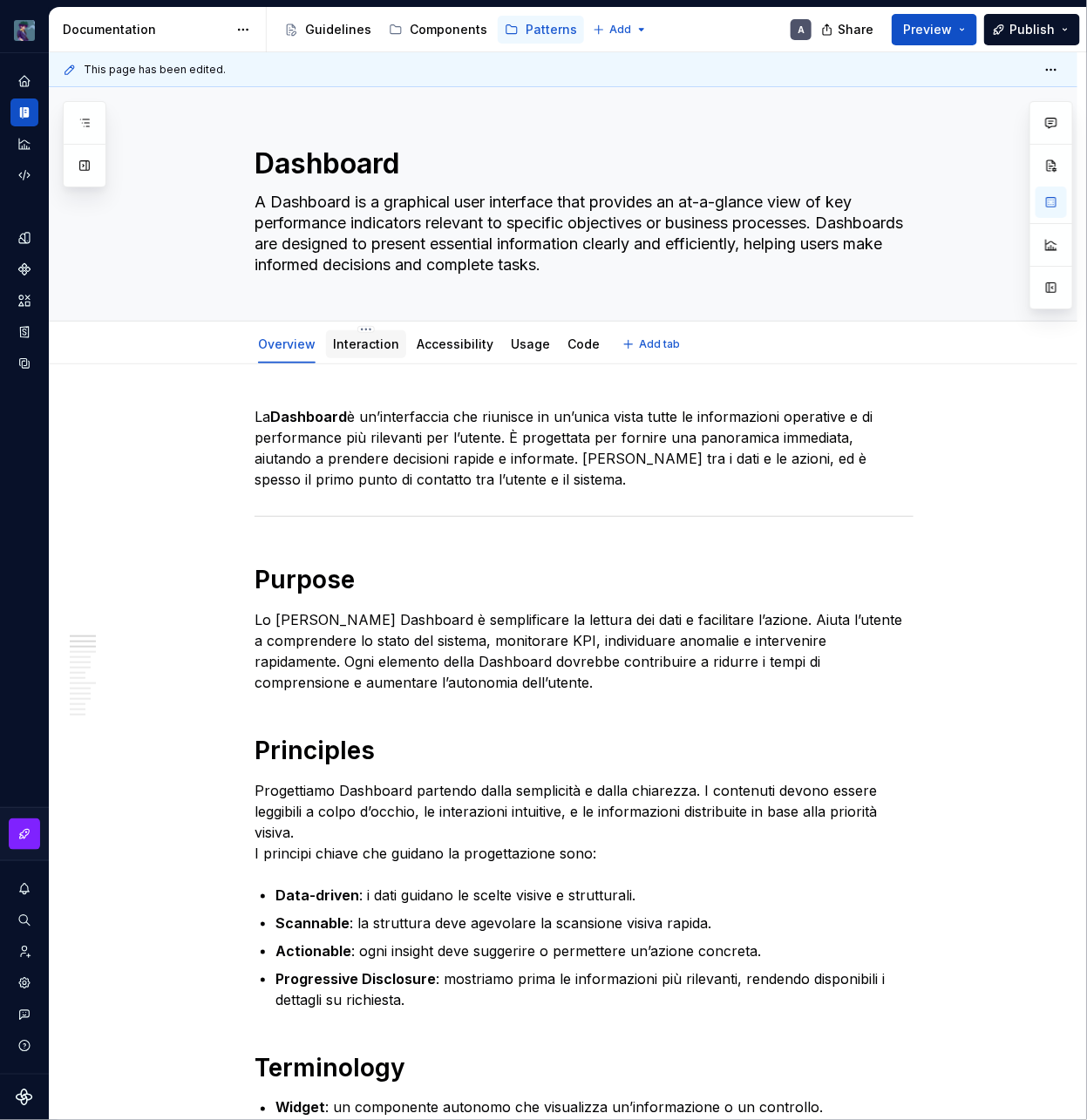 click on "Interaction" at bounding box center (366, 344) 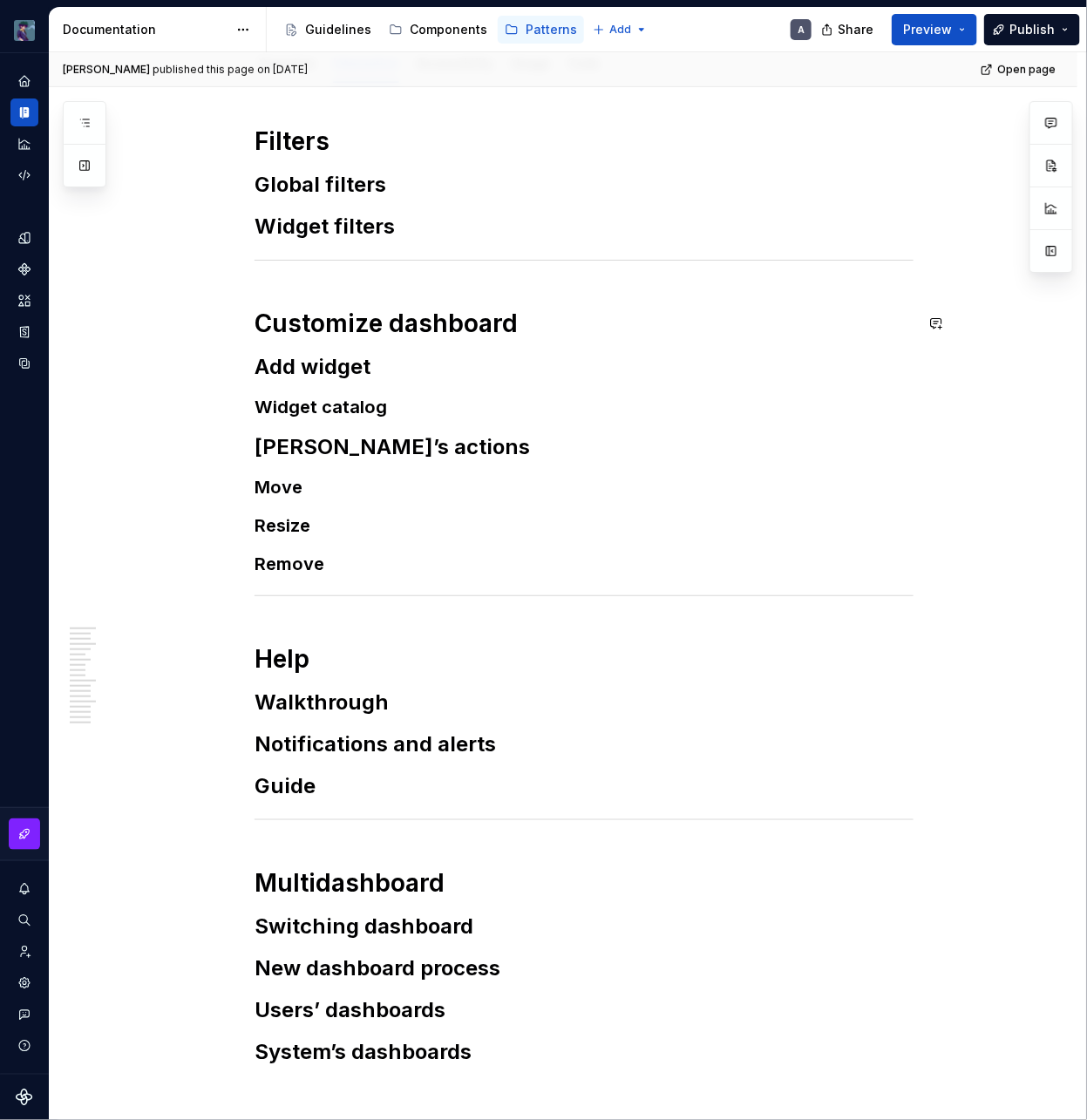 scroll, scrollTop: 0, scrollLeft: 0, axis: both 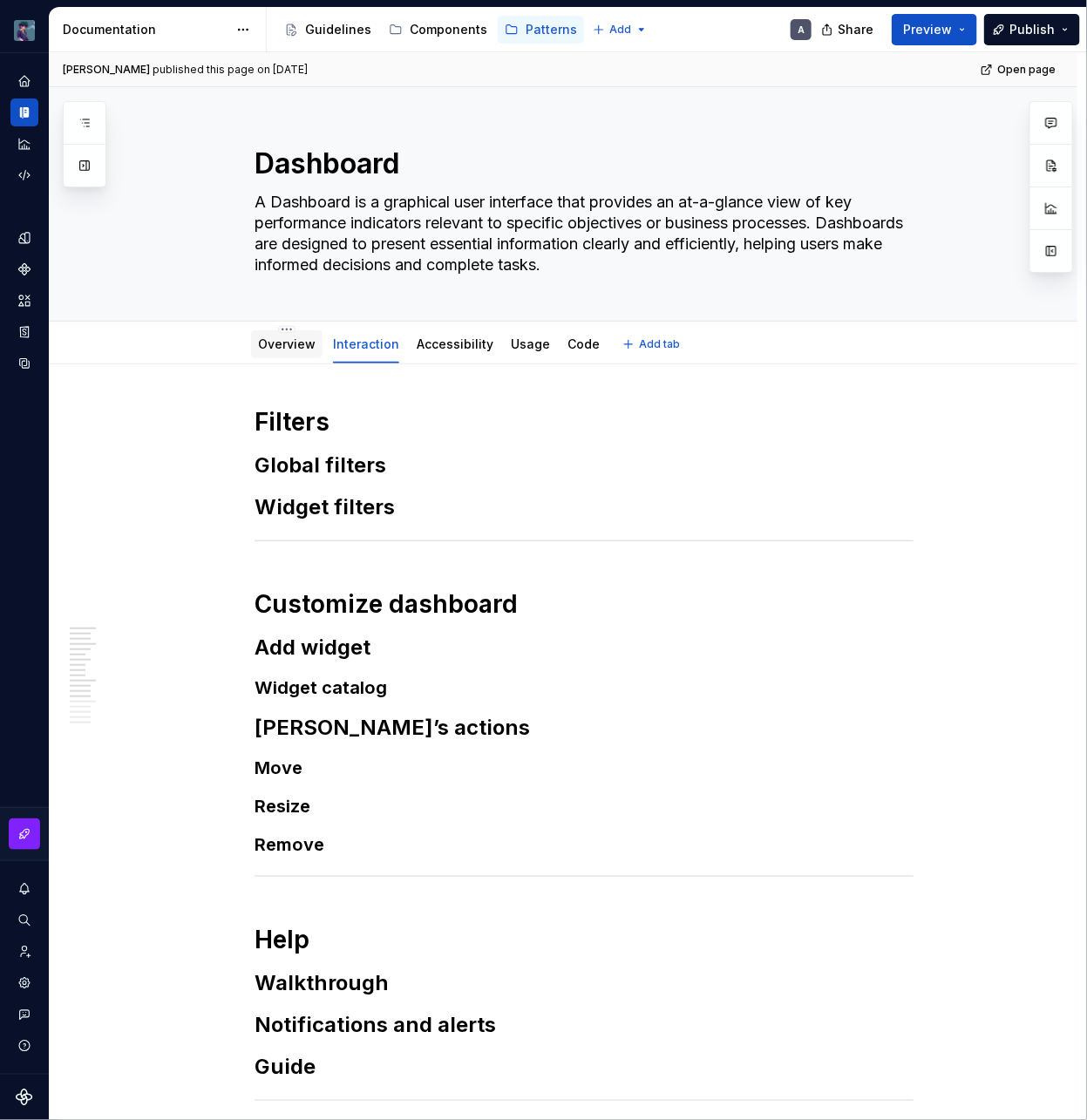 click on "Overview" at bounding box center (287, 343) 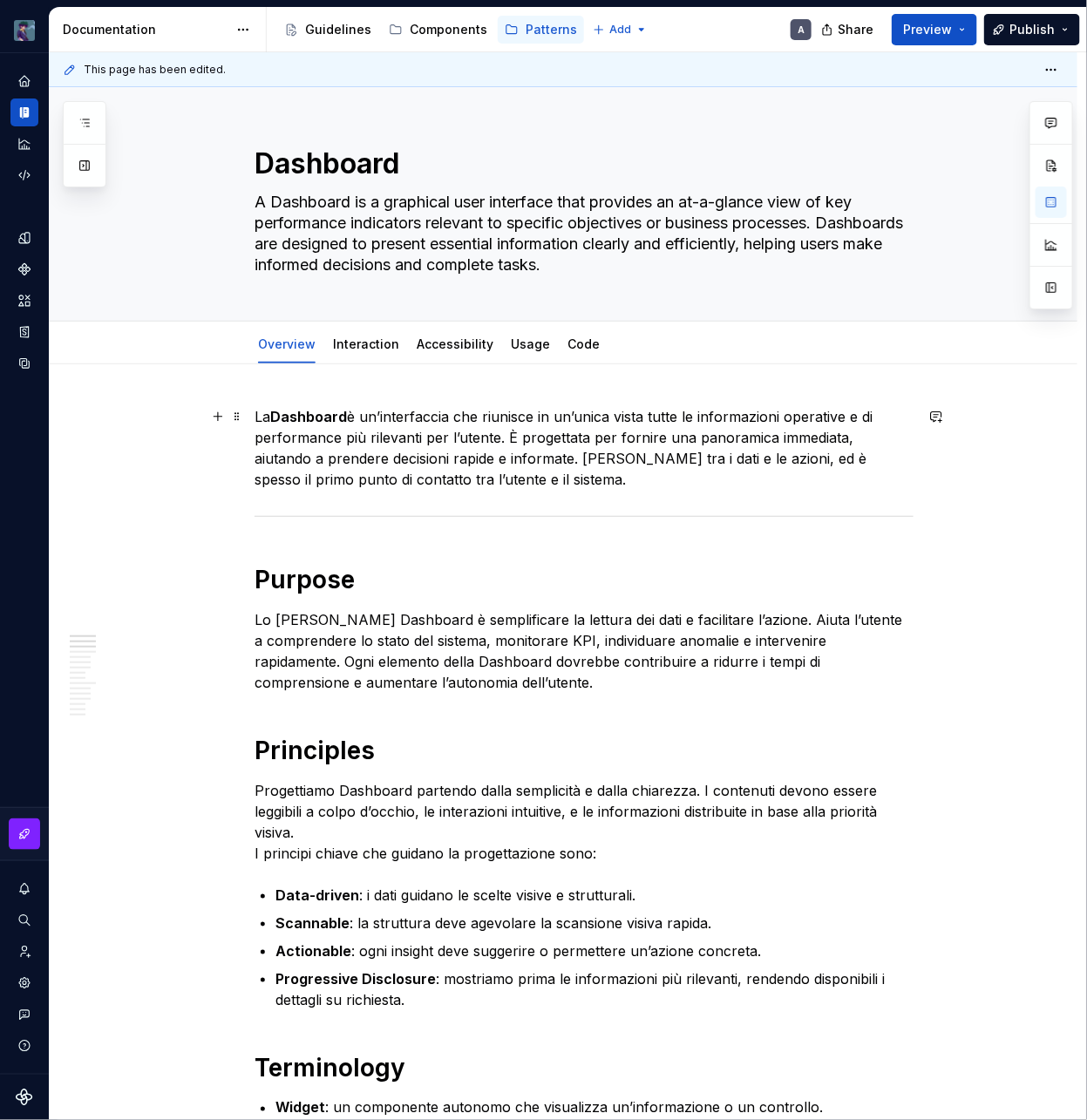 click on "La  Dashboard  è un’interfaccia che riunisce in un’unica vista tutte le informazioni operative e di performance più rilevanti per l’utente. È progettata per fornire una panoramica immediata, aiutando a prendere decisioni rapide e informate. Fa da ponte tra i dati e le azioni, ed è spesso il primo punto di contatto tra l’utente e il sistema." at bounding box center [584, 448] 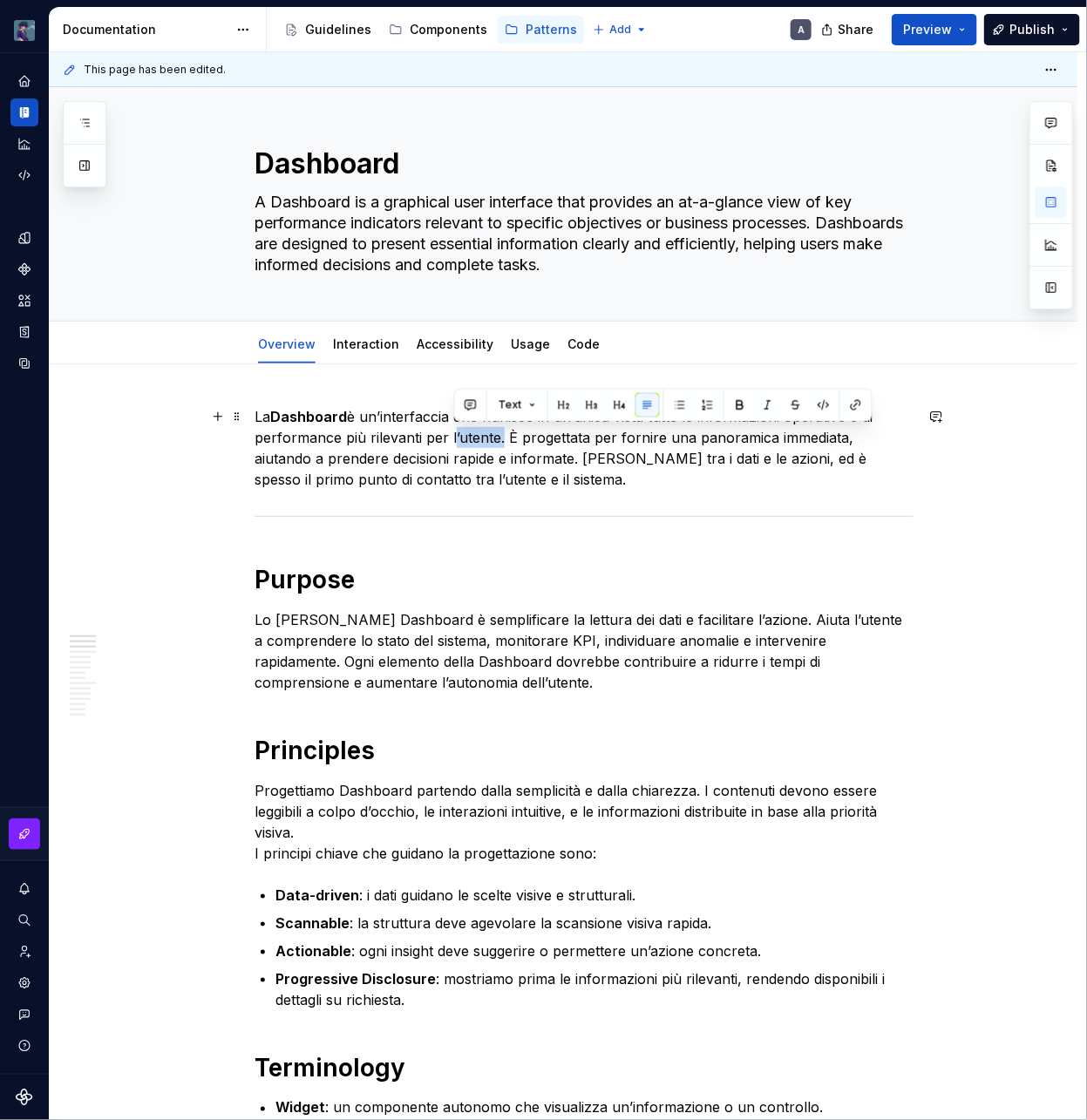 click on "La  Dashboard  è un’interfaccia che riunisce in un’unica vista tutte le informazioni operative e di performance più rilevanti per l’utente. È progettata per fornire una panoramica immediata, aiutando a prendere decisioni rapide e informate. Fa da ponte tra i dati e le azioni, ed è spesso il primo punto di contatto tra l’utente e il sistema." at bounding box center [584, 448] 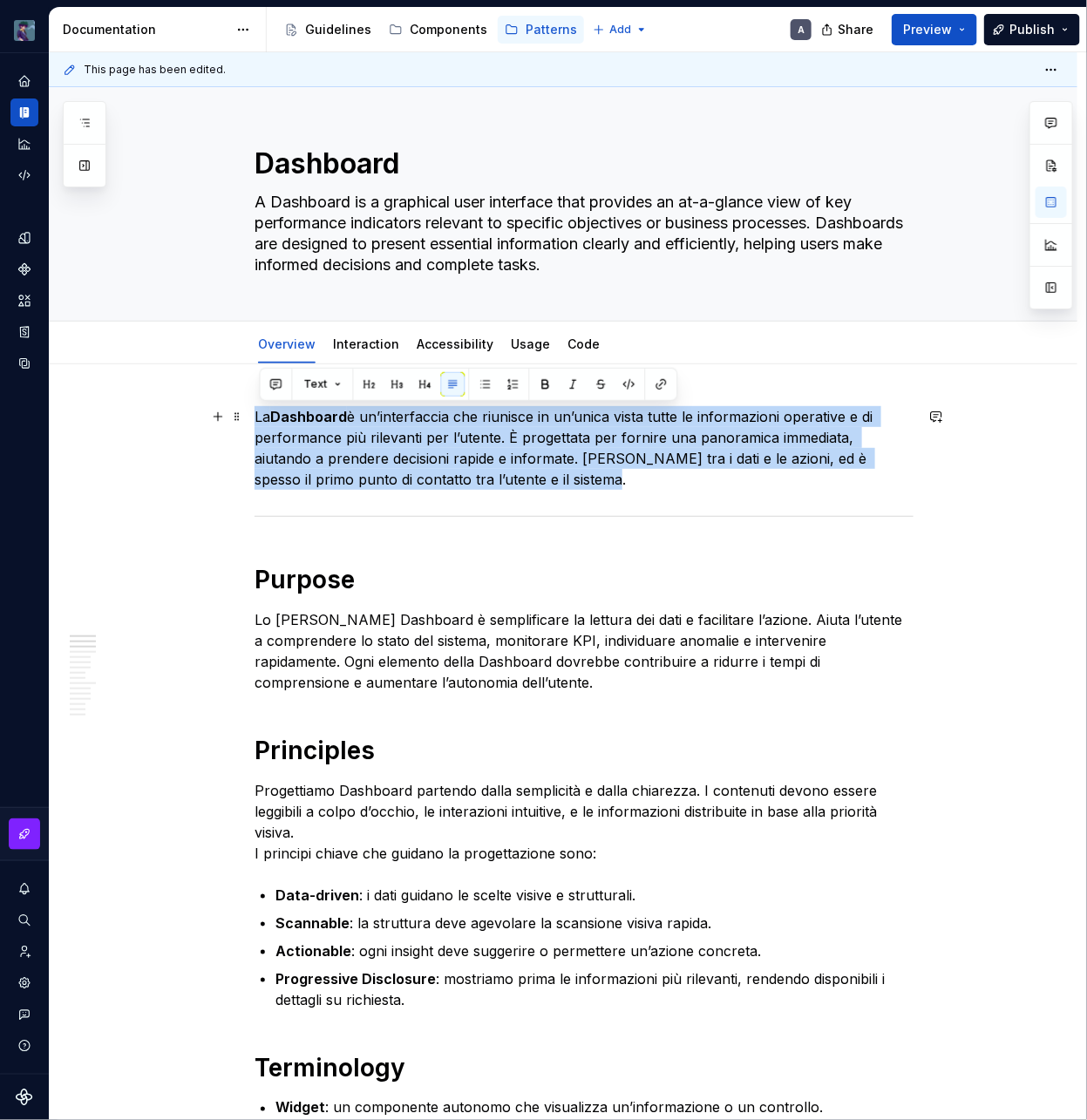 click on "La  Dashboard  è un’interfaccia che riunisce in un’unica vista tutte le informazioni operative e di performance più rilevanti per l’utente. È progettata per fornire una panoramica immediata, aiutando a prendere decisioni rapide e informate. Fa da ponte tra i dati e le azioni, ed è spesso il primo punto di contatto tra l’utente e il sistema." at bounding box center (584, 448) 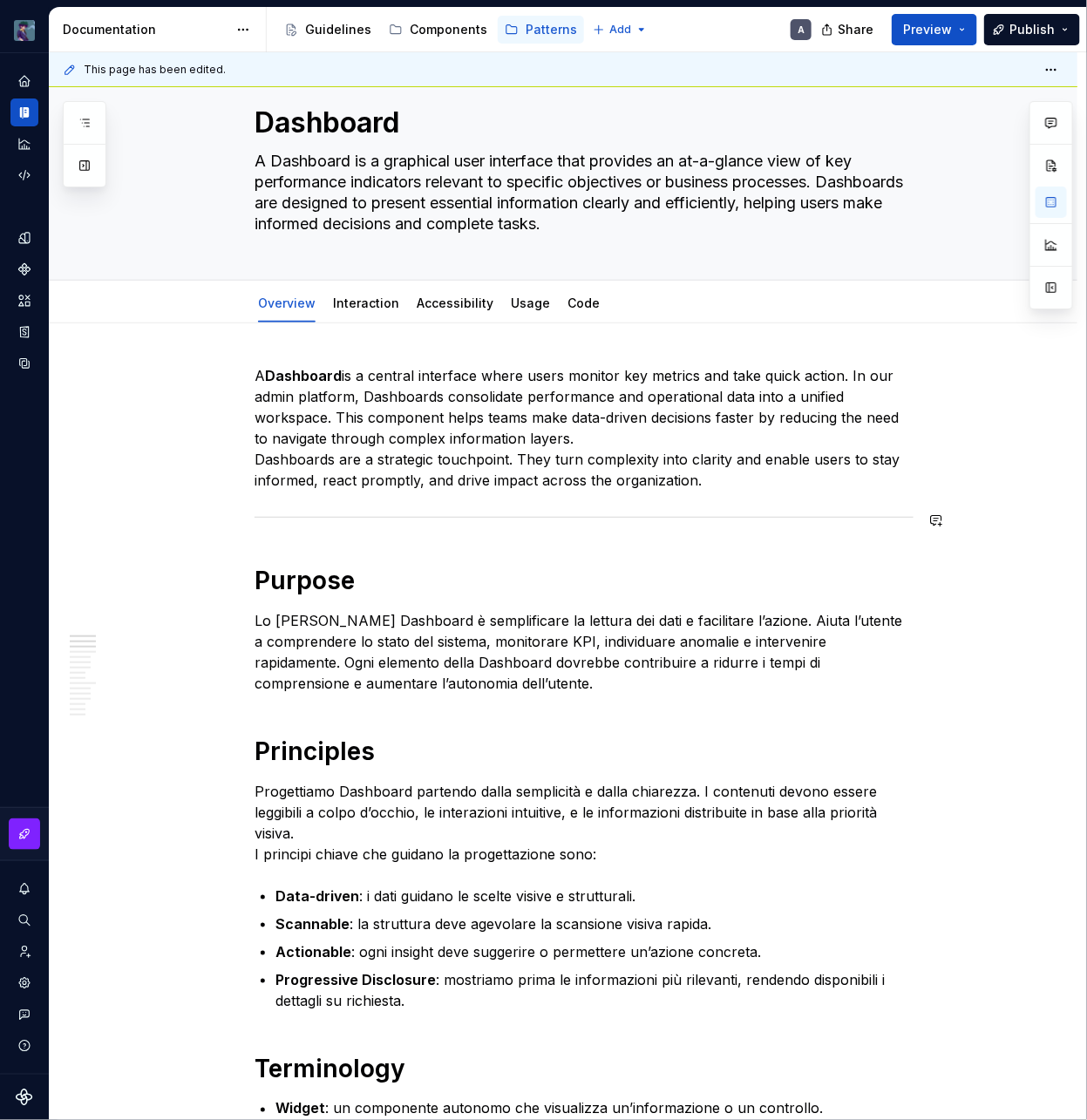scroll, scrollTop: 62, scrollLeft: 0, axis: vertical 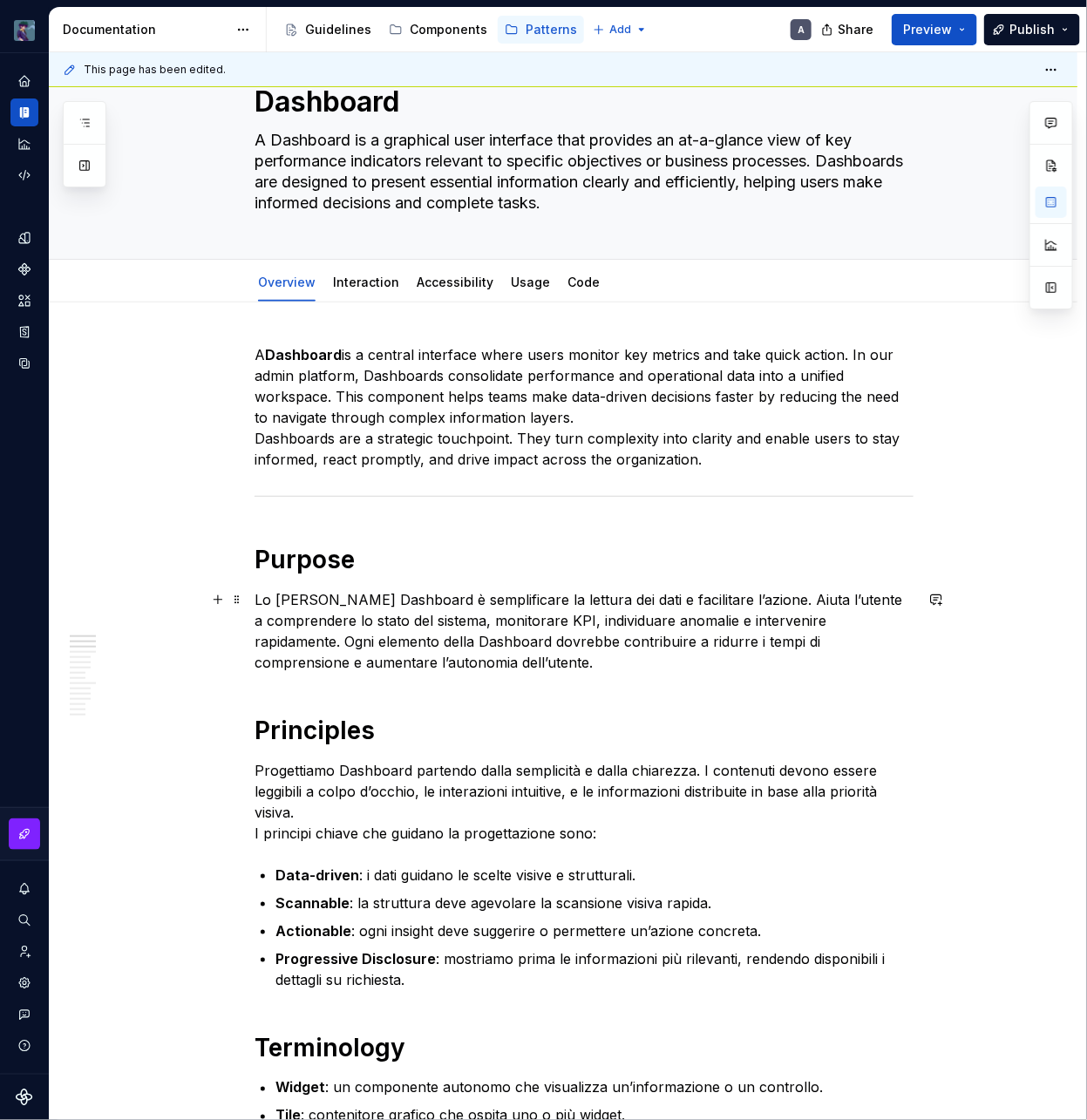 click on "Lo scopo della Dashboard è semplificare la lettura dei dati e facilitare l’azione. Aiuta l’utente a comprendere lo stato del sistema, monitorare KPI, individuare anomalie e intervenire rapidamente. Ogni elemento della Dashboard dovrebbe contribuire a ridurre i tempi di comprensione e aumentare l’autonomia dell’utente." at bounding box center (584, 631) 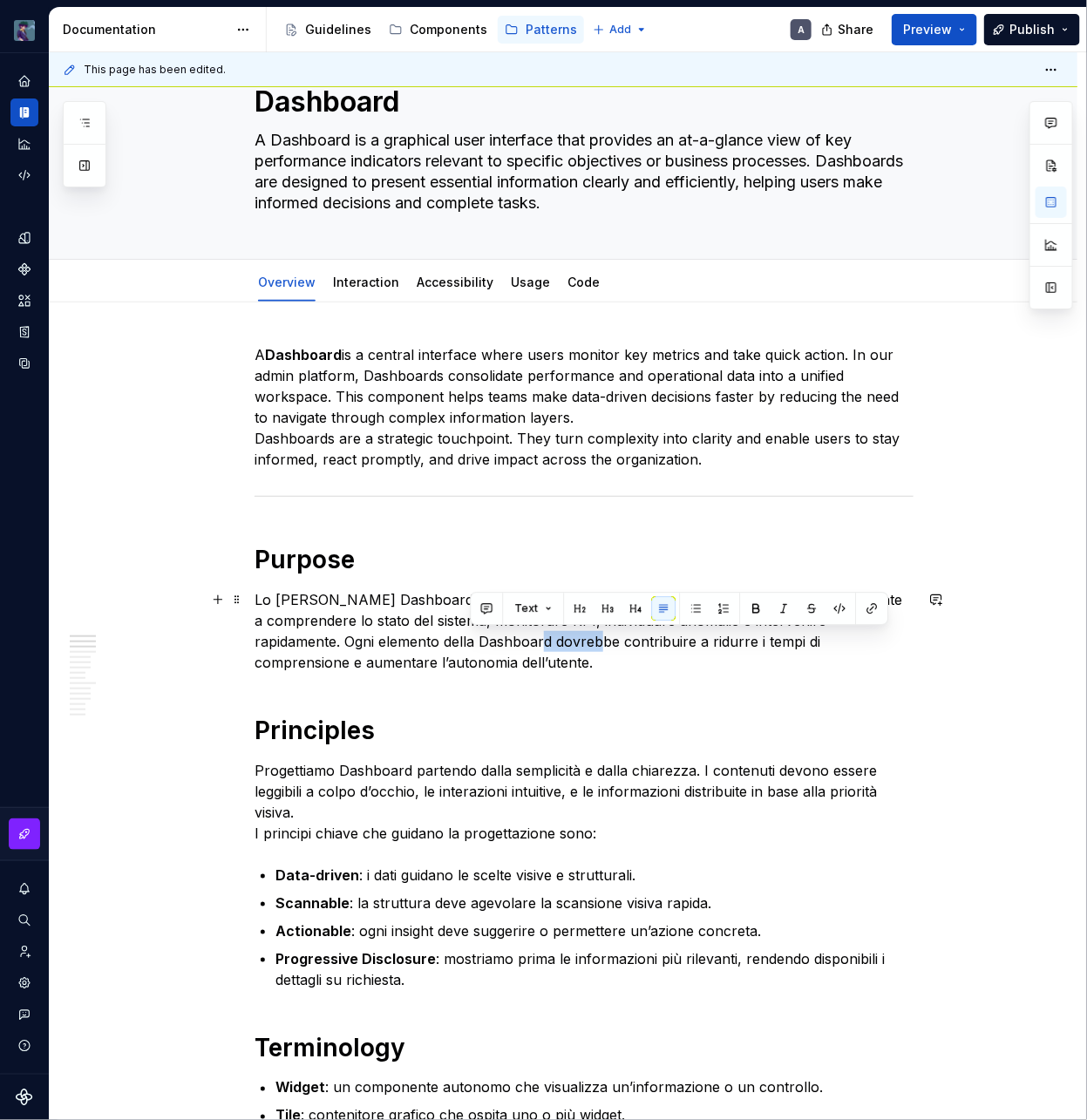click on "Lo scopo della Dashboard è semplificare la lettura dei dati e facilitare l’azione. Aiuta l’utente a comprendere lo stato del sistema, monitorare KPI, individuare anomalie e intervenire rapidamente. Ogni elemento della Dashboard dovrebbe contribuire a ridurre i tempi di comprensione e aumentare l’autonomia dell’utente." at bounding box center [584, 631] 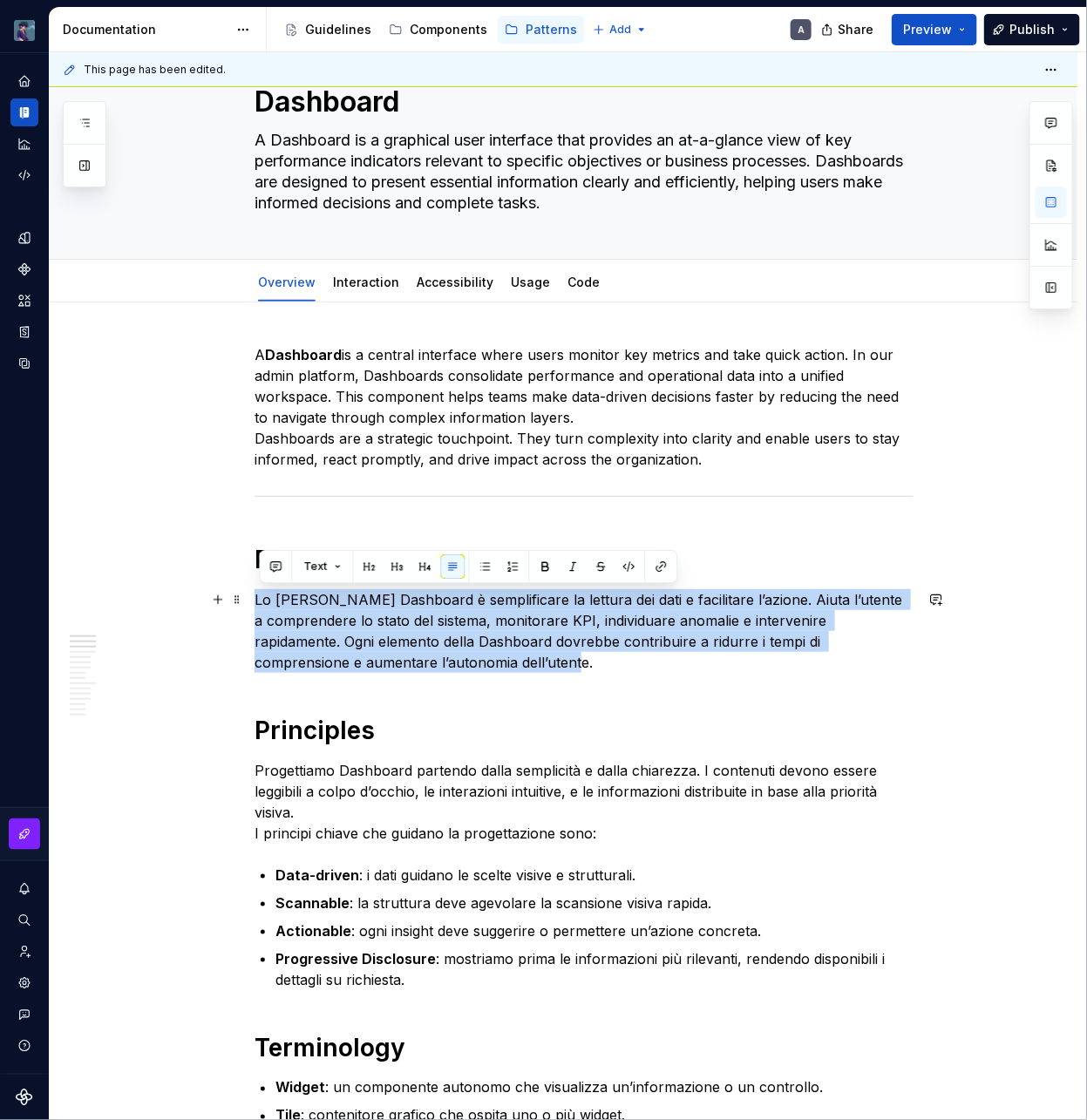 click on "Lo scopo della Dashboard è semplificare la lettura dei dati e facilitare l’azione. Aiuta l’utente a comprendere lo stato del sistema, monitorare KPI, individuare anomalie e intervenire rapidamente. Ogni elemento della Dashboard dovrebbe contribuire a ridurre i tempi di comprensione e aumentare l’autonomia dell’utente." at bounding box center (584, 631) 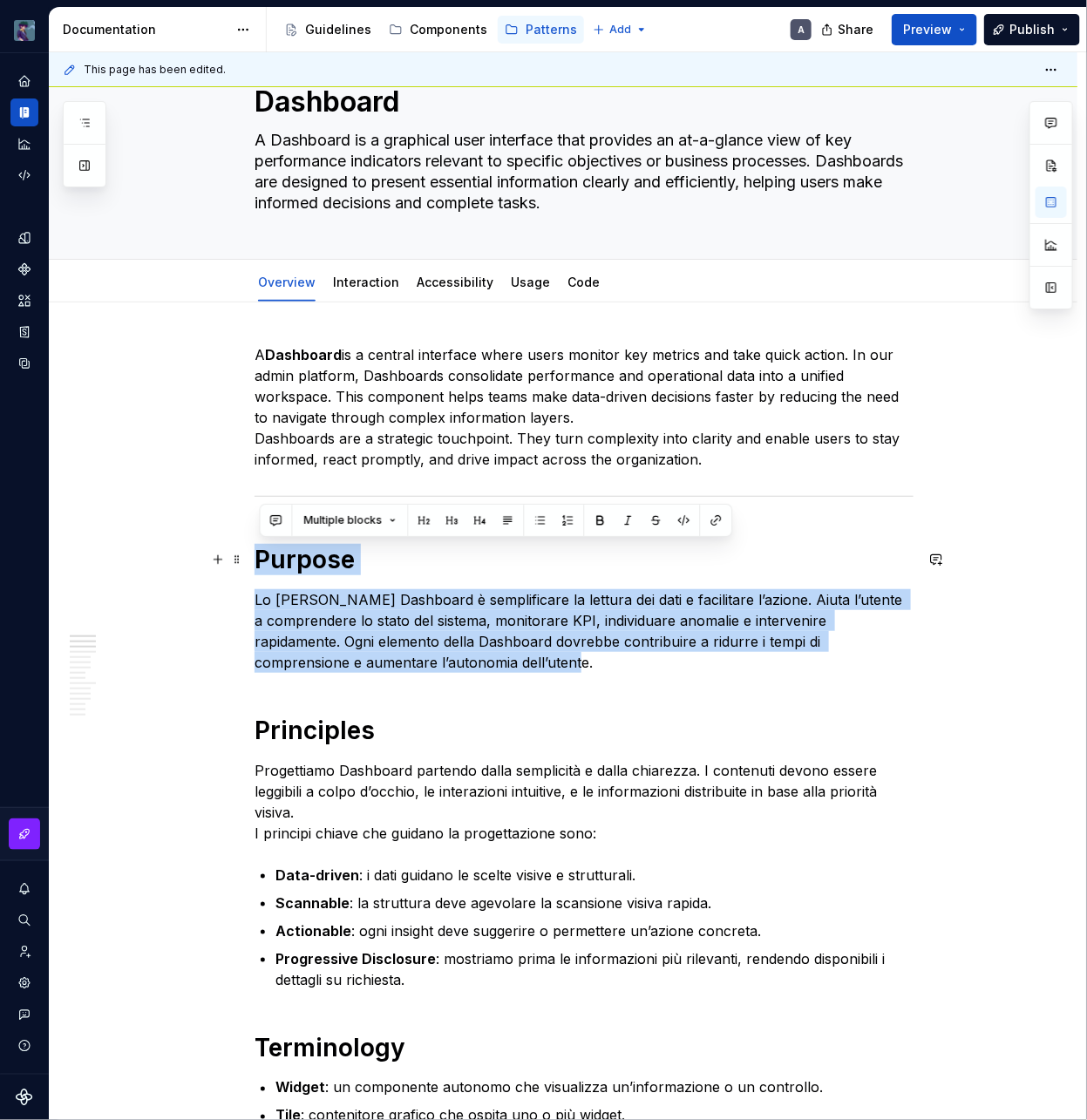 drag, startPoint x: 508, startPoint y: 666, endPoint x: 258, endPoint y: 560, distance: 271.5437 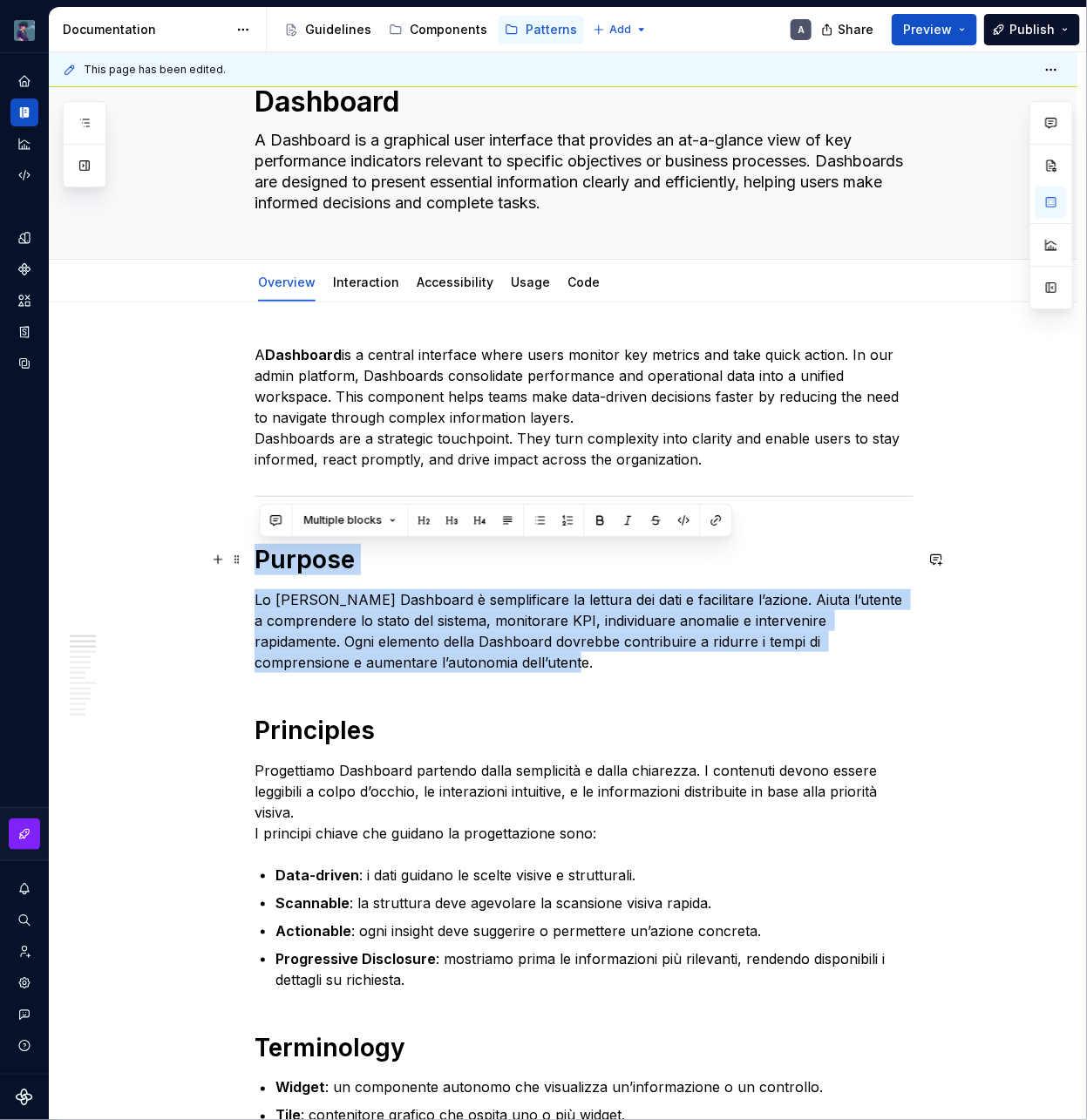 click on "A  Dashboard  is a central interface where users monitor key metrics and take quick action. In our admin platform, Dashboards consolidate performance and operational data into a unified workspace. This component helps teams make data-driven decisions faster by reducing the need to navigate through complex information layers. Dashboards are a strategic touchpoint. They turn complexity into clarity and enable users to stay informed, react promptly, and drive impact across the organization. Purpose Lo scopo della Dashboard è semplificare la lettura dei dati e facilitare l’azione. Aiuta l’utente a comprendere lo stato del sistema, monitorare KPI, individuare anomalie e intervenire rapidamente. Ogni elemento della Dashboard dovrebbe contribuire a ridurre i tempi di comprensione e aumentare l’autonomia dell’utente. Principles I principi chiave che guidano la progettazione sono: Data-driven : i dati guidano le scelte visive e strutturali. Scannable : la struttura deve agevolare la scansione visiva rapida." at bounding box center [563, 1632] 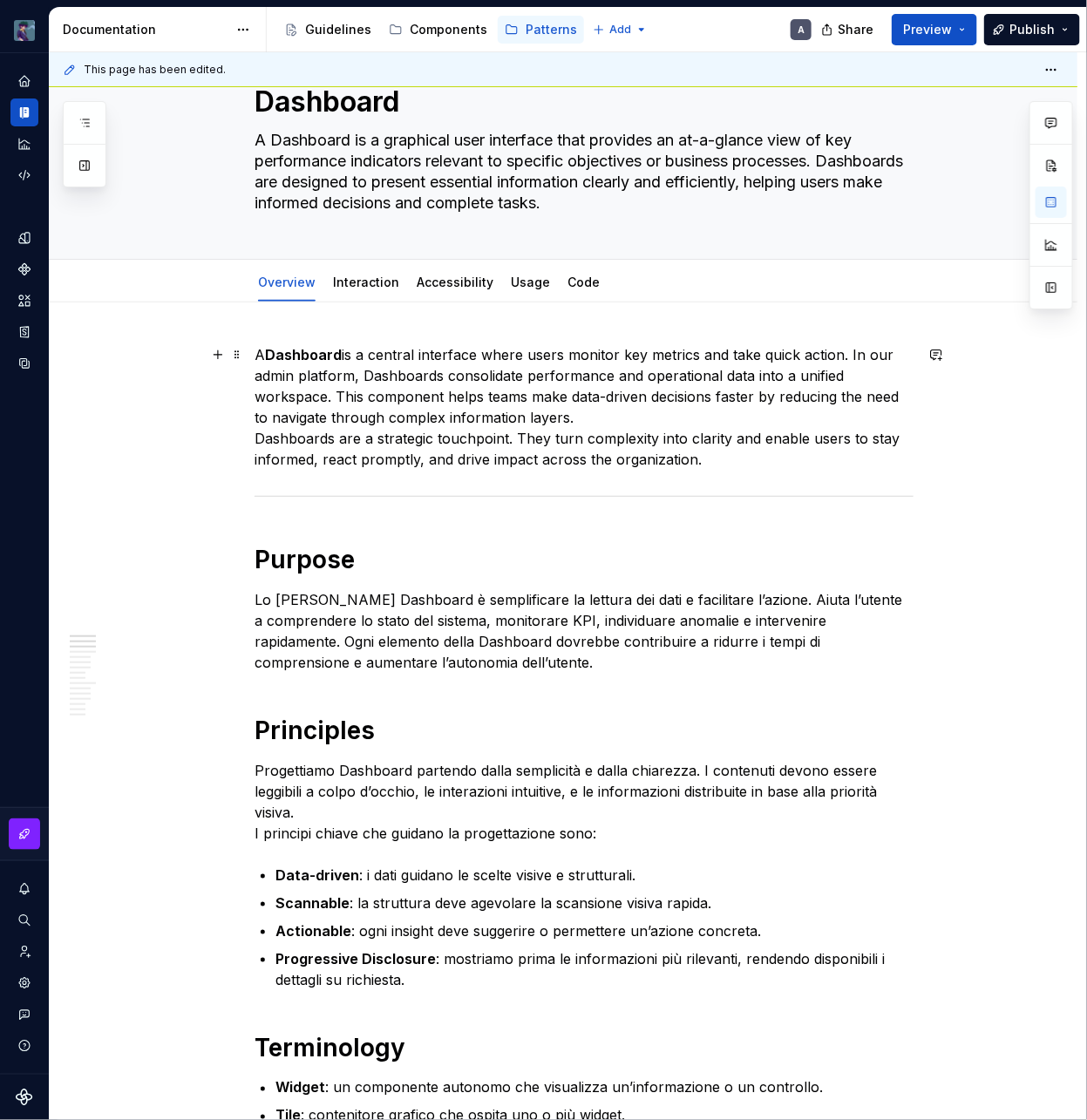 click on "A  Dashboard  is a central interface where users monitor key metrics and take quick action. In our admin platform, Dashboards consolidate performance and operational data into a unified workspace. This component helps teams make data-driven decisions faster by reducing the need to navigate through complex information layers. Dashboards are a strategic touchpoint. They turn complexity into clarity and enable users to stay informed, react promptly, and drive impact across the organization." at bounding box center (584, 407) 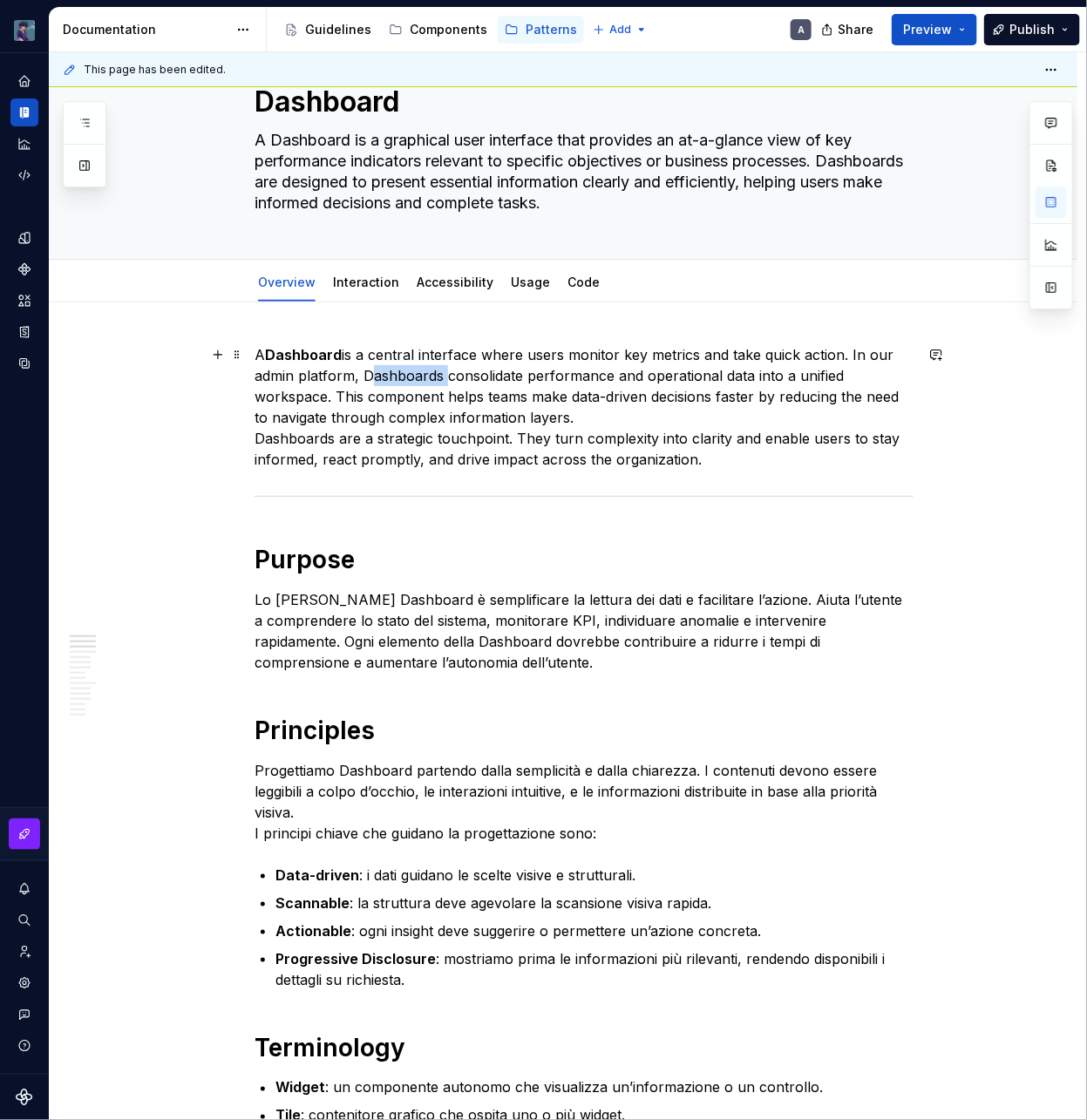 click on "A  Dashboard  is a central interface where users monitor key metrics and take quick action. In our admin platform, Dashboards consolidate performance and operational data into a unified workspace. This component helps teams make data-driven decisions faster by reducing the need to navigate through complex information layers. Dashboards are a strategic touchpoint. They turn complexity into clarity and enable users to stay informed, react promptly, and drive impact across the organization." at bounding box center (584, 407) 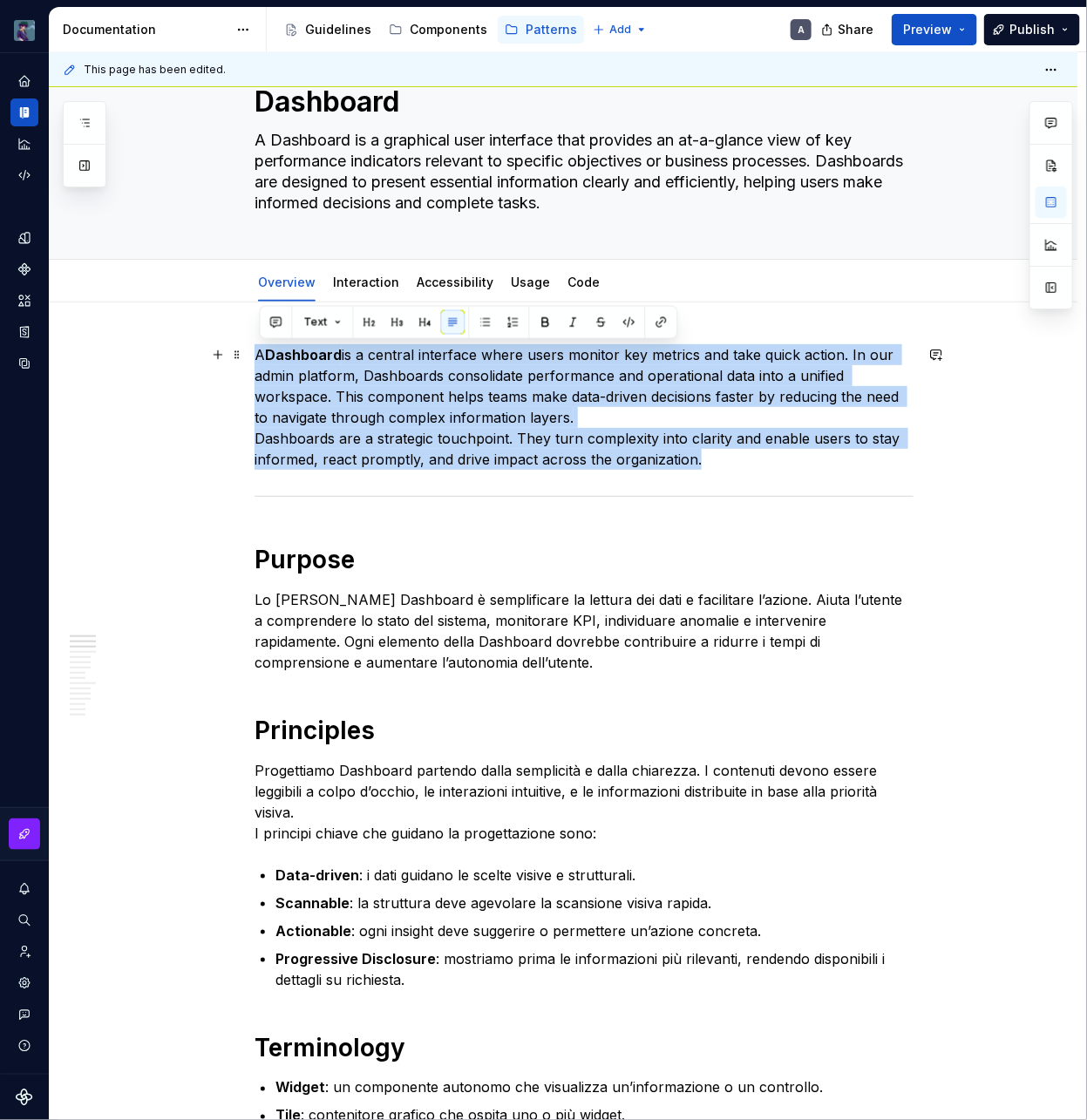 click on "A  Dashboard  is a central interface where users monitor key metrics and take quick action. In our admin platform, Dashboards consolidate performance and operational data into a unified workspace. This component helps teams make data-driven decisions faster by reducing the need to navigate through complex information layers. Dashboards are a strategic touchpoint. They turn complexity into clarity and enable users to stay informed, react promptly, and drive impact across the organization." at bounding box center (584, 407) 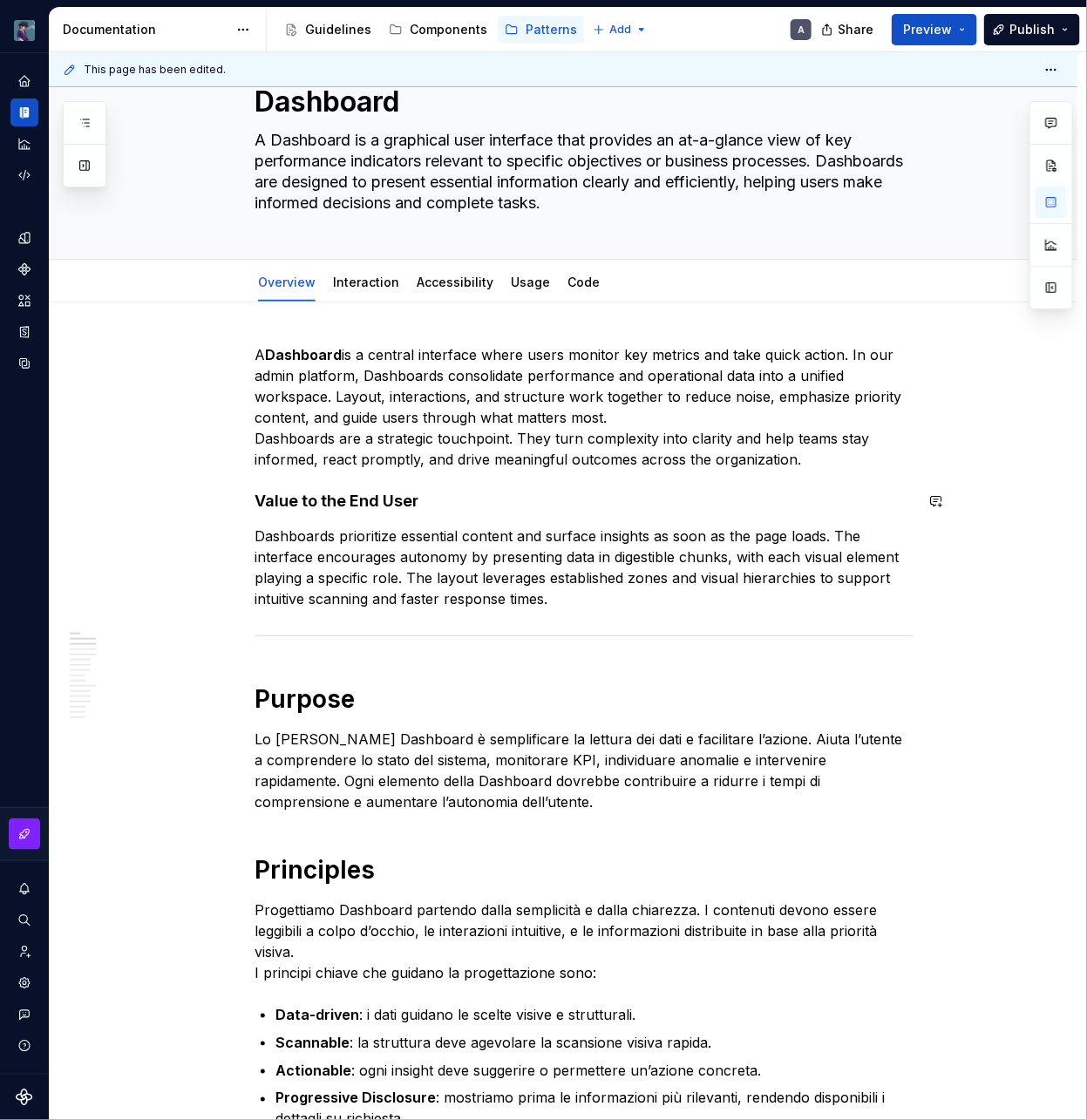click on "A  Dashboard  is a central interface where users monitor key metrics and take quick action. In our admin platform, Dashboards consolidate performance and operational data into a unified workspace. Layout, interactions, and structure work together to reduce noise, emphasize priority content, and guide users through what matters most. Dashboards are a strategic touchpoint. They turn complexity into clarity and help teams stay informed, react promptly, and drive meaningful outcomes across the organization. Value to the End User Dashboards prioritize essential content and surface insights as soon as the page loads. The interface encourages autonomy by presenting data in digestible chunks, with each visual element playing a specific role. The layout leverages established zones and visual hierarchies to support intuitive scanning and faster response times. Purpose Principles I principi chiave che guidano la progettazione sono: Data-driven : i dati guidano le scelte visive e strutturali. Scannable Actionable Widget" at bounding box center (584, 1544) 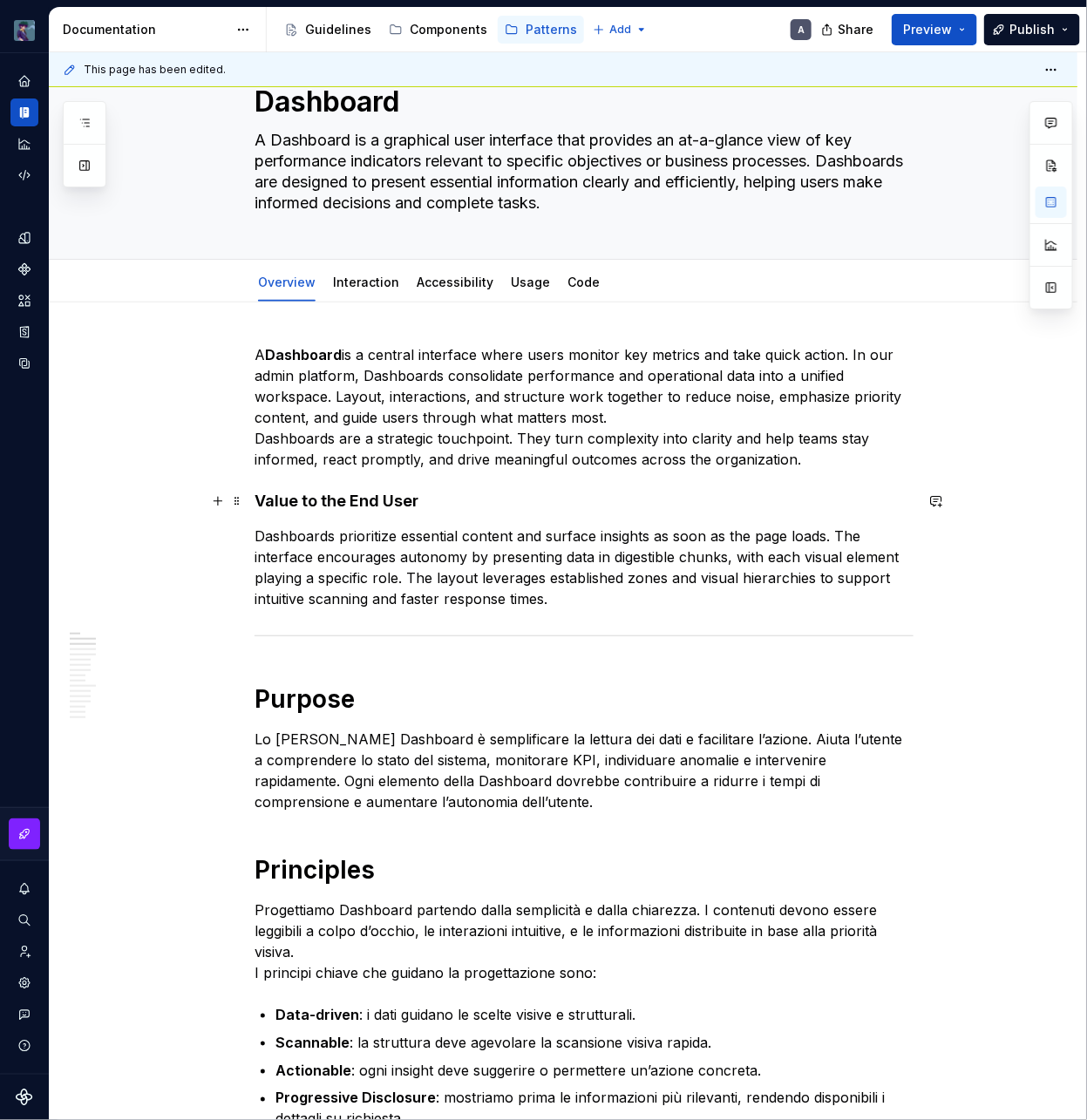 click on "Value to the End User" at bounding box center (584, 501) 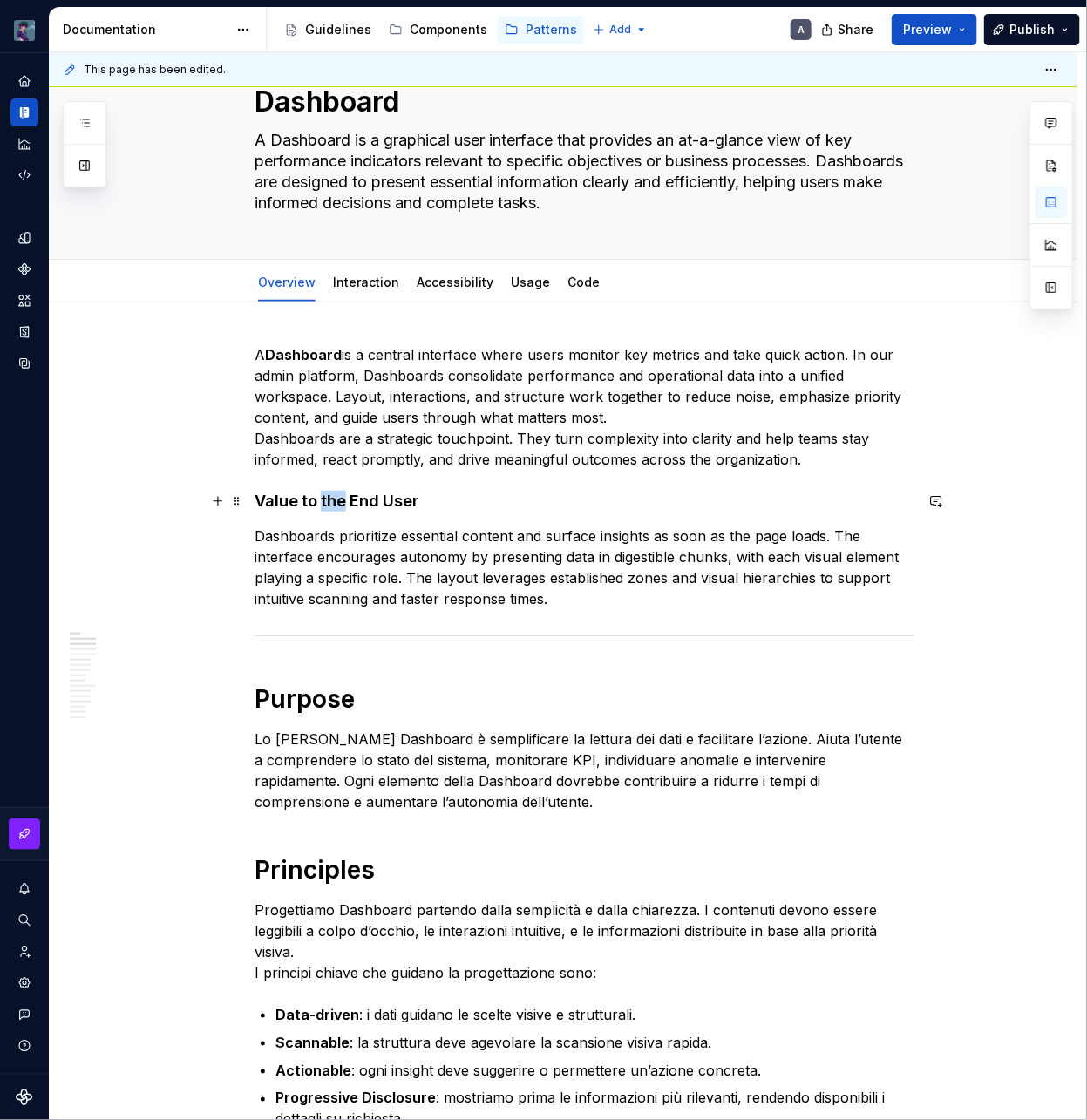 click on "Value to the End User" at bounding box center [584, 501] 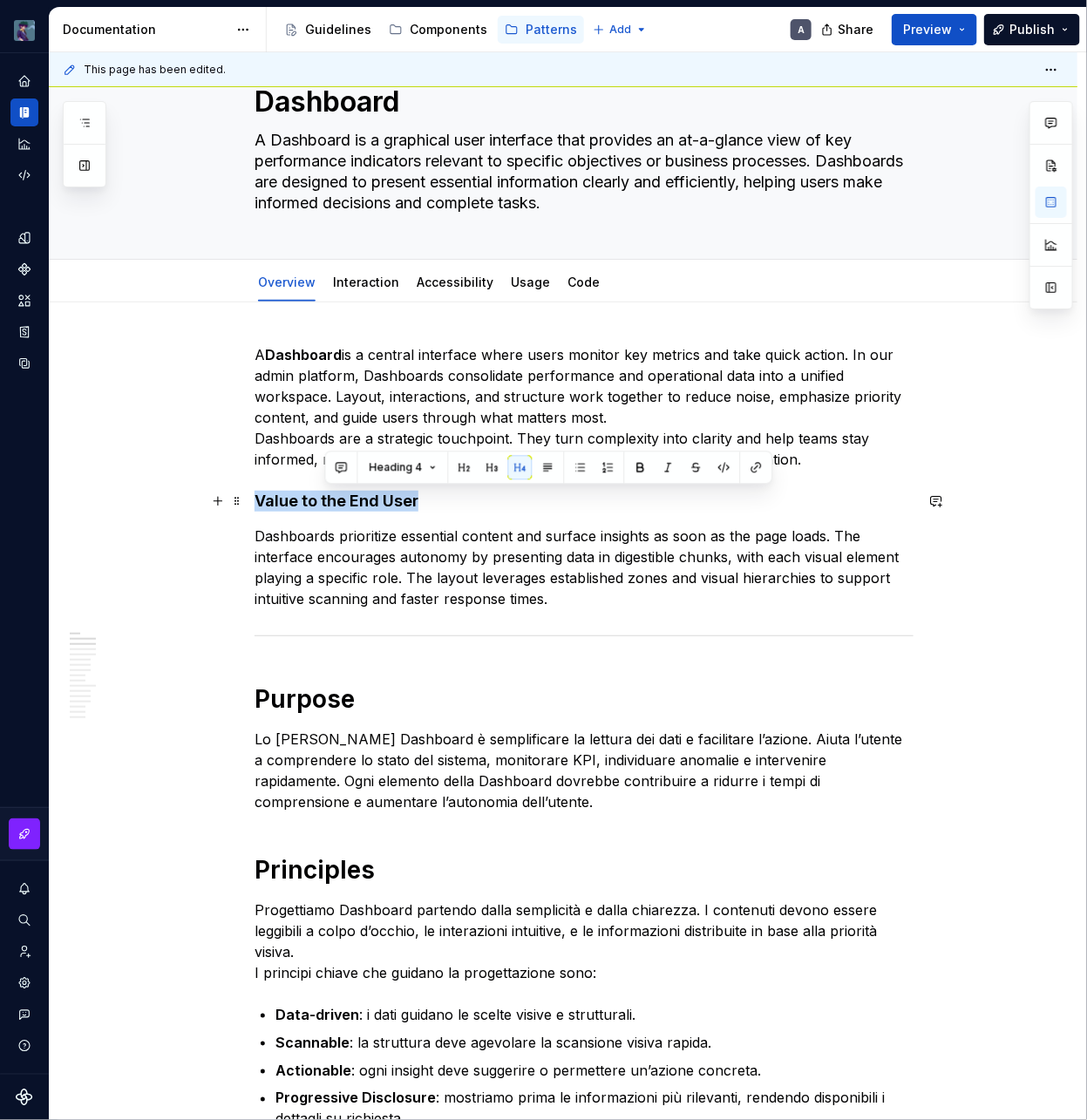 click on "Value to the End User" at bounding box center (584, 501) 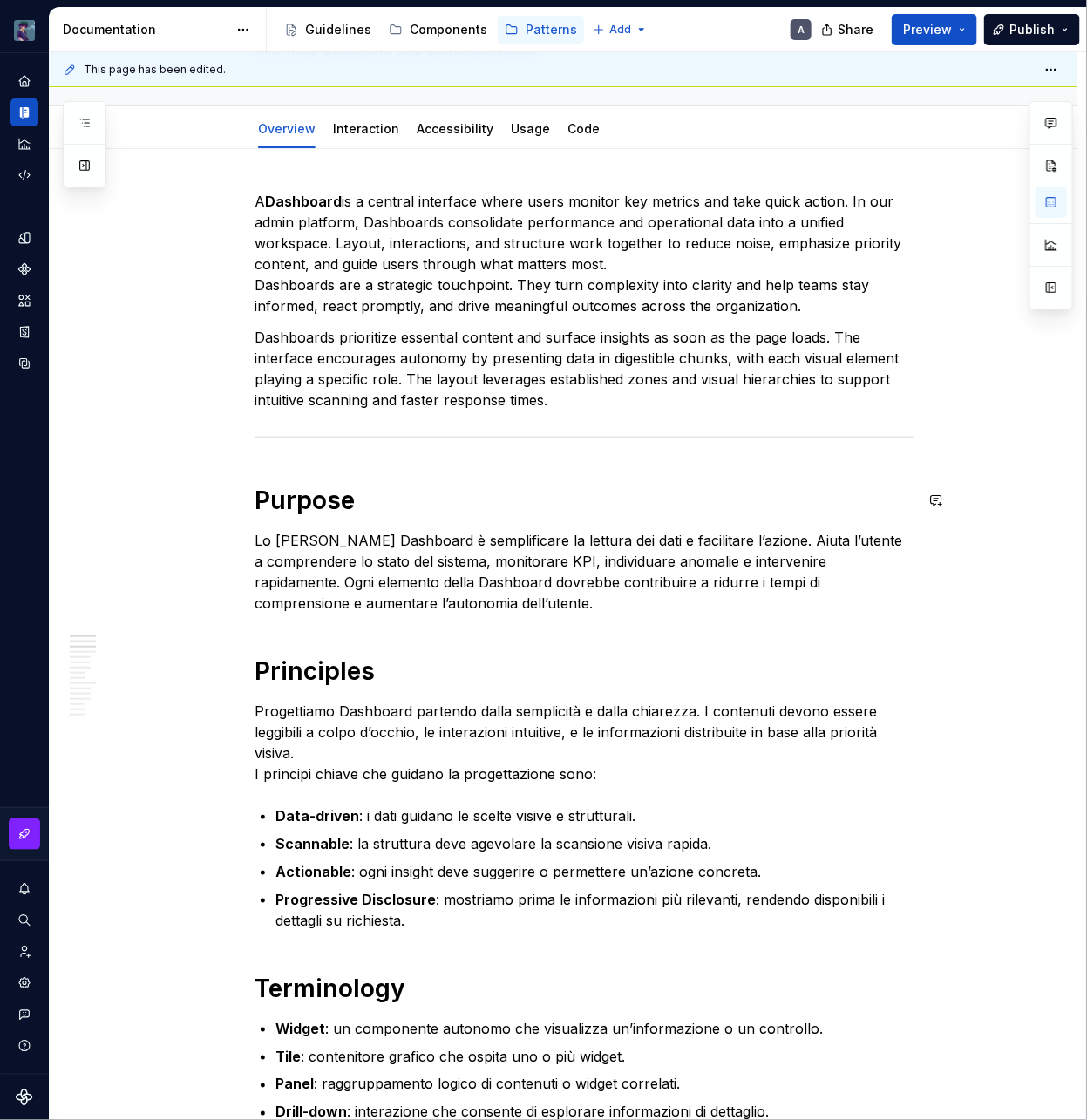 scroll, scrollTop: 227, scrollLeft: 0, axis: vertical 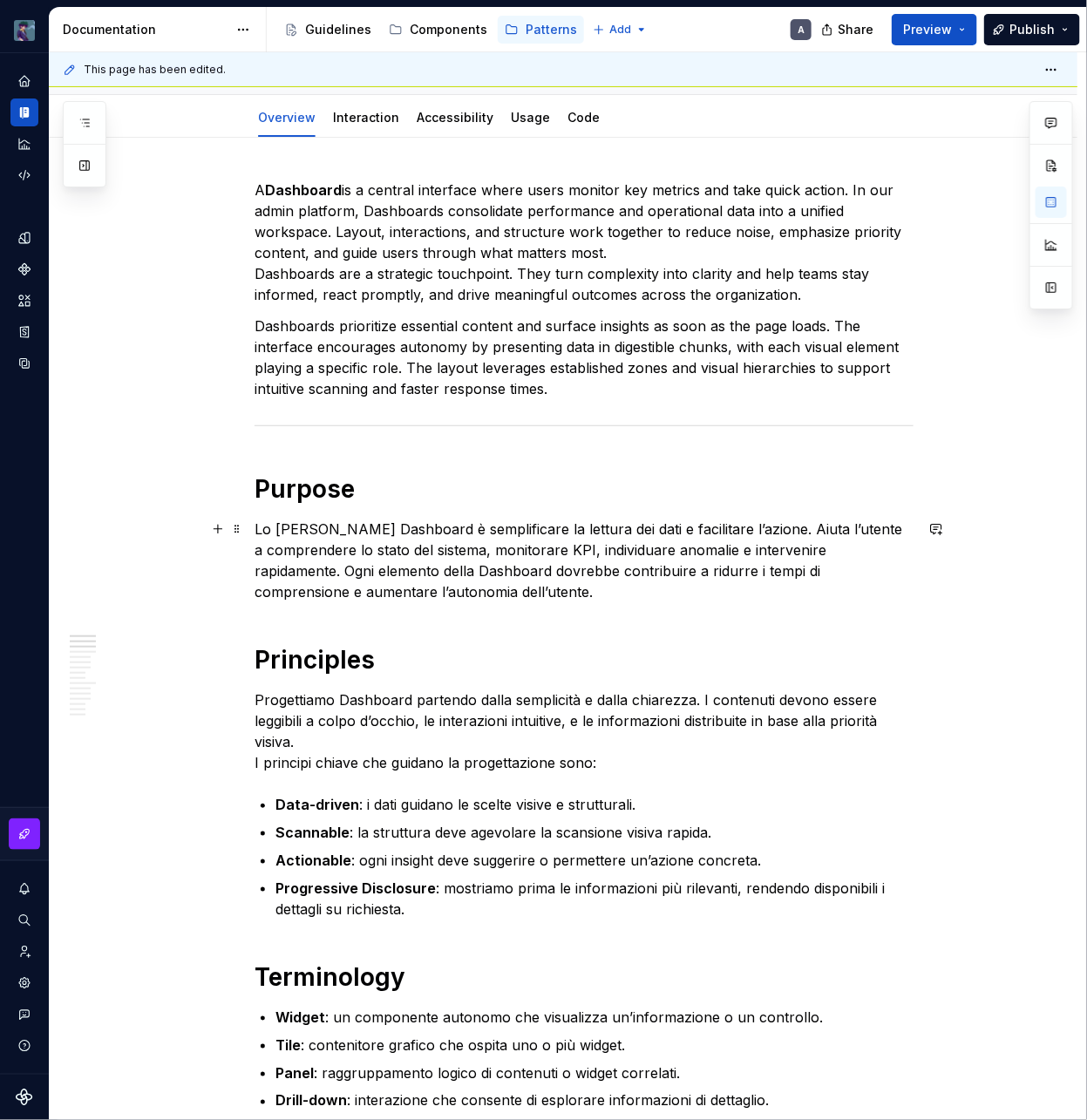 click on "Lo scopo della Dashboard è semplificare la lettura dei dati e facilitare l’azione. Aiuta l’utente a comprendere lo stato del sistema, monitorare KPI, individuare anomalie e intervenire rapidamente. Ogni elemento della Dashboard dovrebbe contribuire a ridurre i tempi di comprensione e aumentare l’autonomia dell’utente." at bounding box center (584, 560) 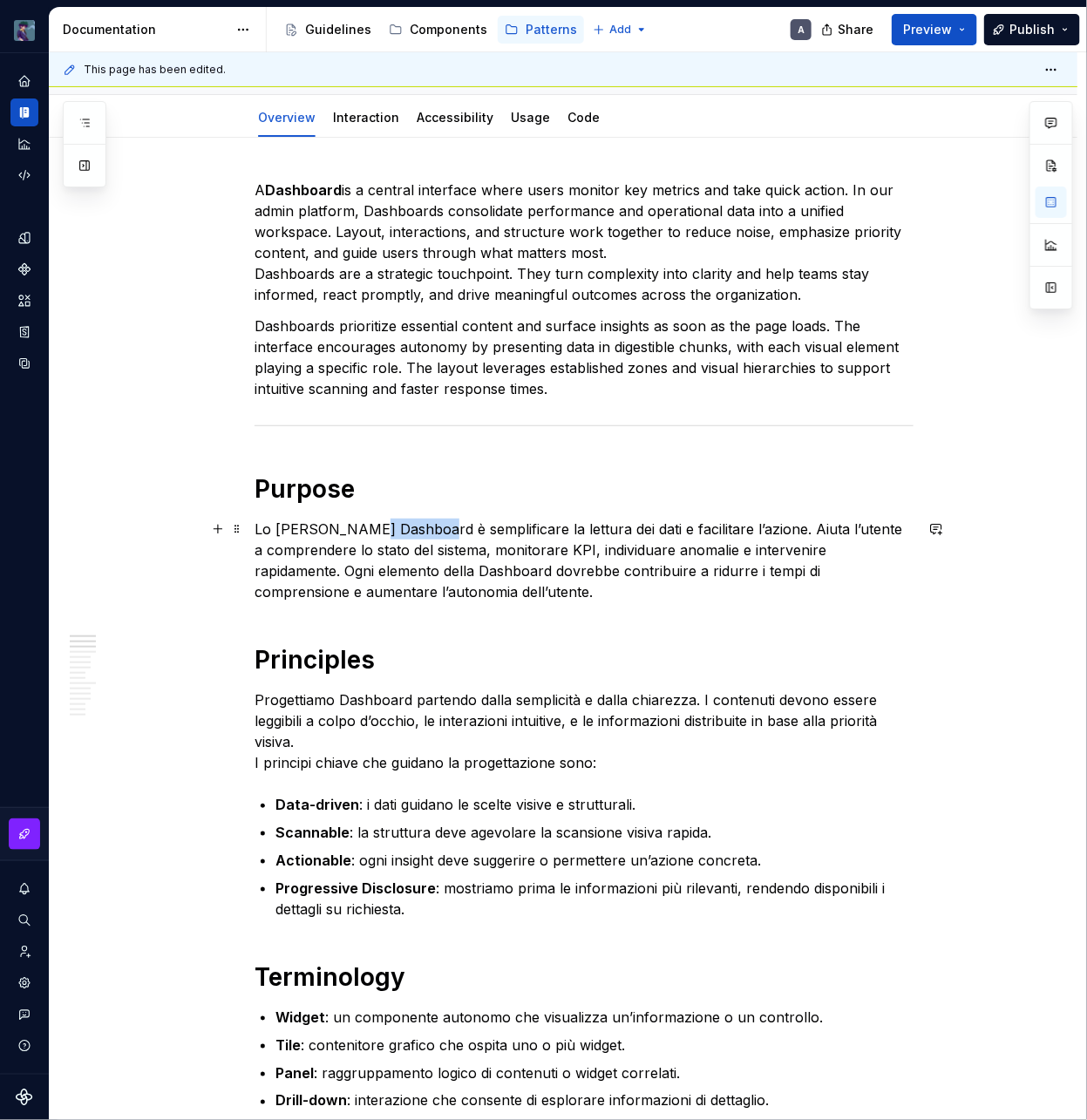 click on "Lo scopo della Dashboard è semplificare la lettura dei dati e facilitare l’azione. Aiuta l’utente a comprendere lo stato del sistema, monitorare KPI, individuare anomalie e intervenire rapidamente. Ogni elemento della Dashboard dovrebbe contribuire a ridurre i tempi di comprensione e aumentare l’autonomia dell’utente." at bounding box center [584, 560] 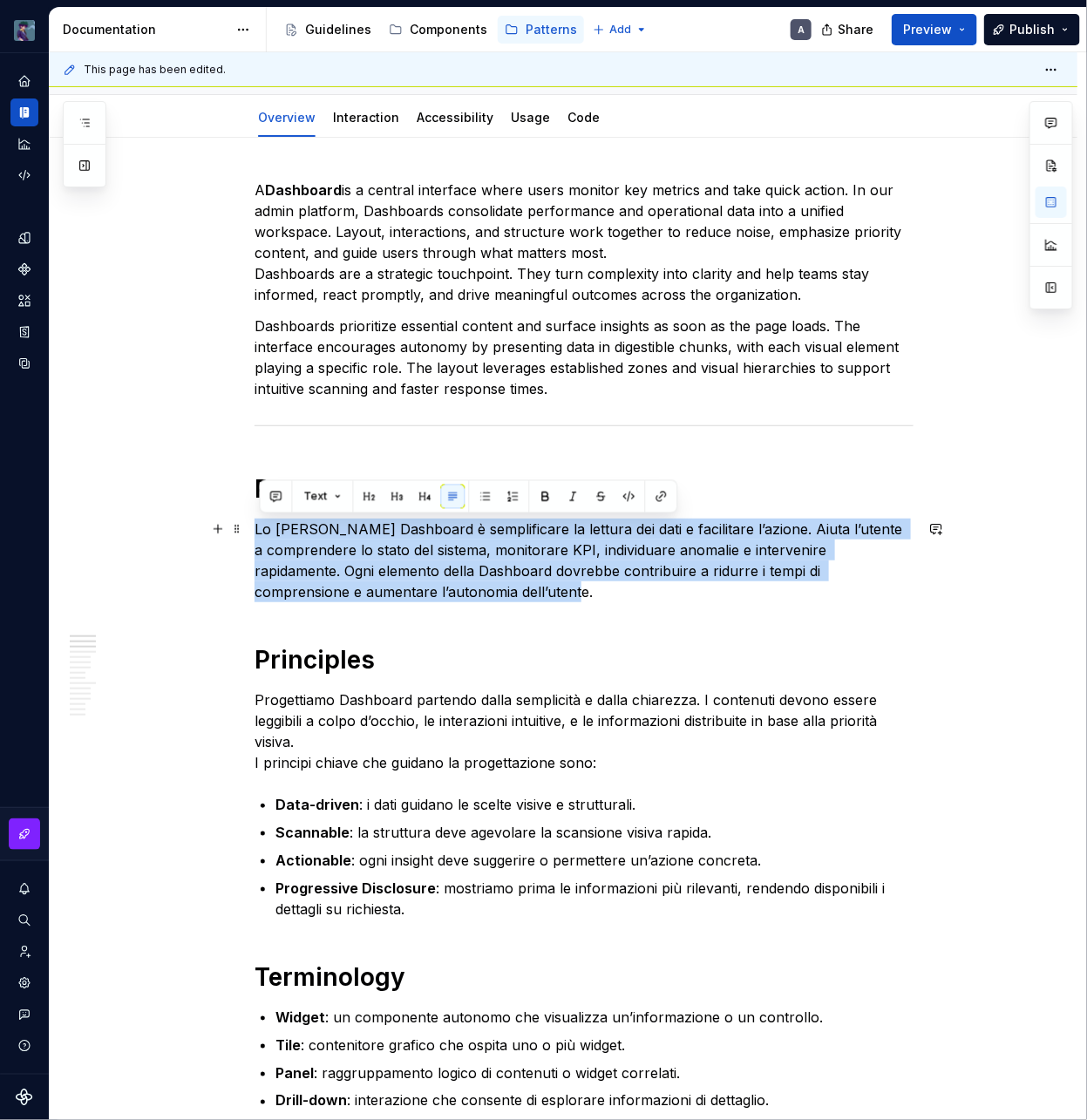click on "Lo scopo della Dashboard è semplificare la lettura dei dati e facilitare l’azione. Aiuta l’utente a comprendere lo stato del sistema, monitorare KPI, individuare anomalie e intervenire rapidamente. Ogni elemento della Dashboard dovrebbe contribuire a ridurre i tempi di comprensione e aumentare l’autonomia dell’utente." at bounding box center (584, 560) 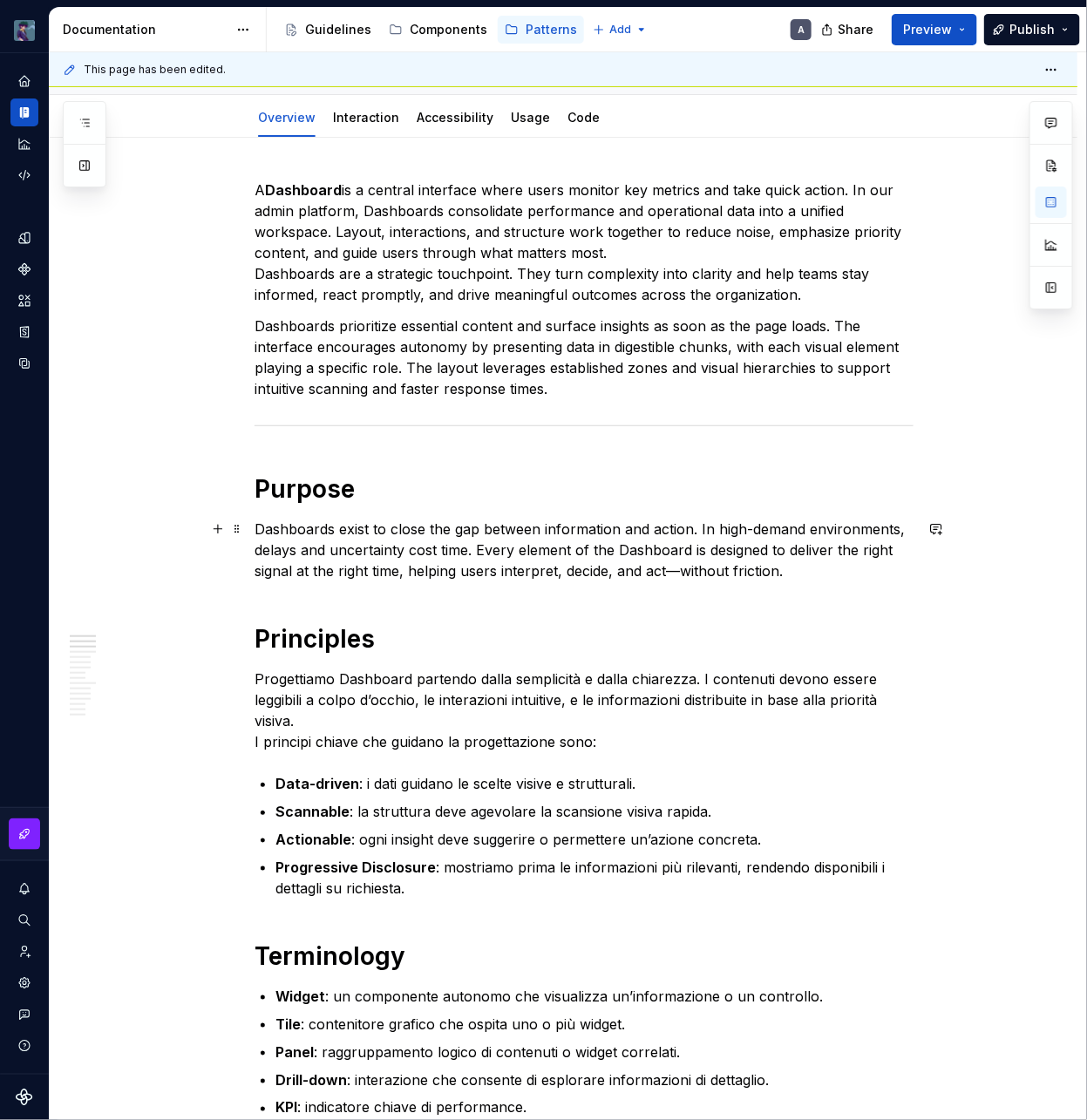 click on "Dashboards exist to close the gap between information and action. In high-demand environments, delays and uncertainty cost time. Every element of the Dashboard is designed to deliver the right signal at the right time, helping users interpret, decide, and act—without friction." at bounding box center [584, 550] 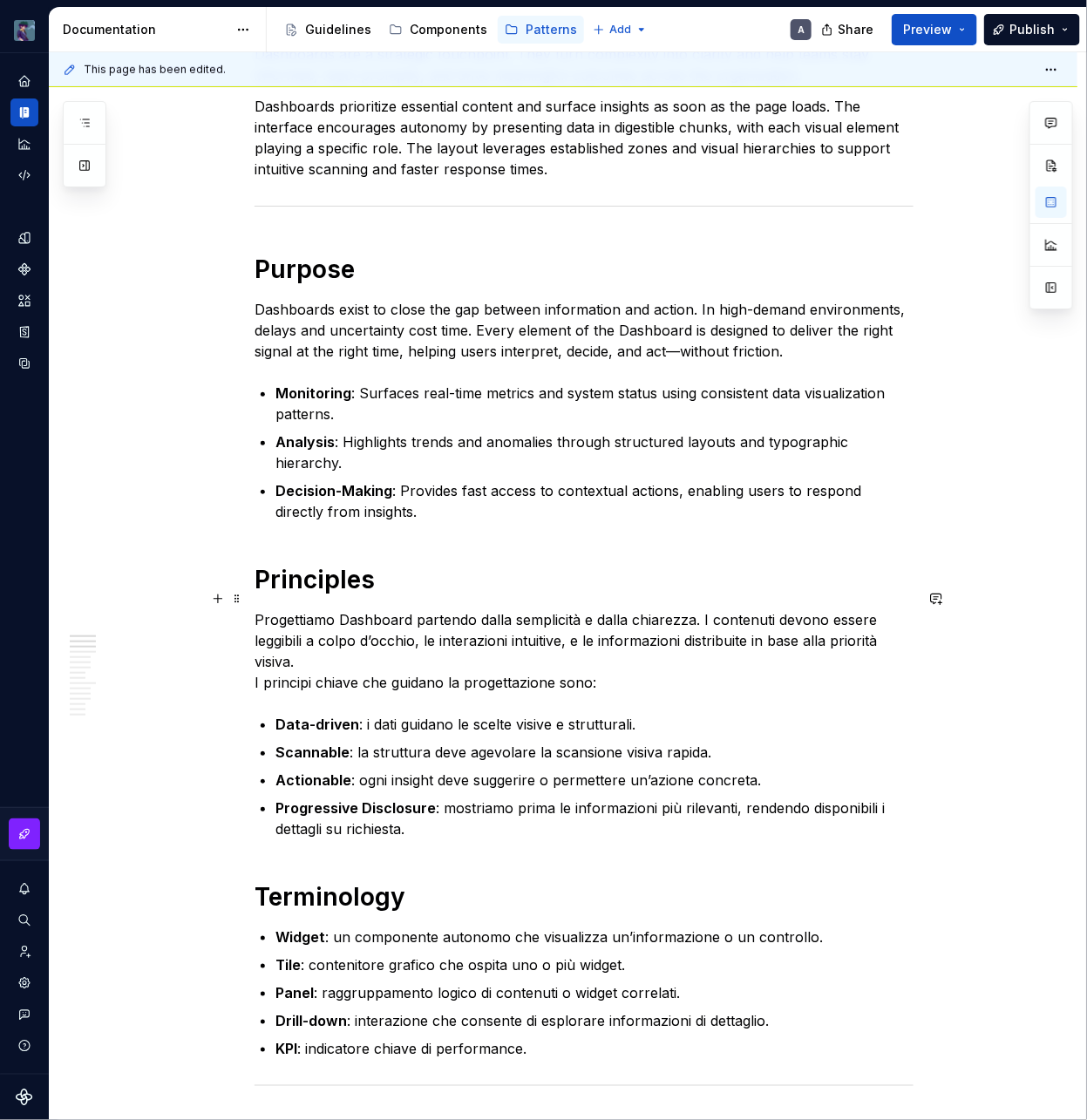 scroll, scrollTop: 462, scrollLeft: 0, axis: vertical 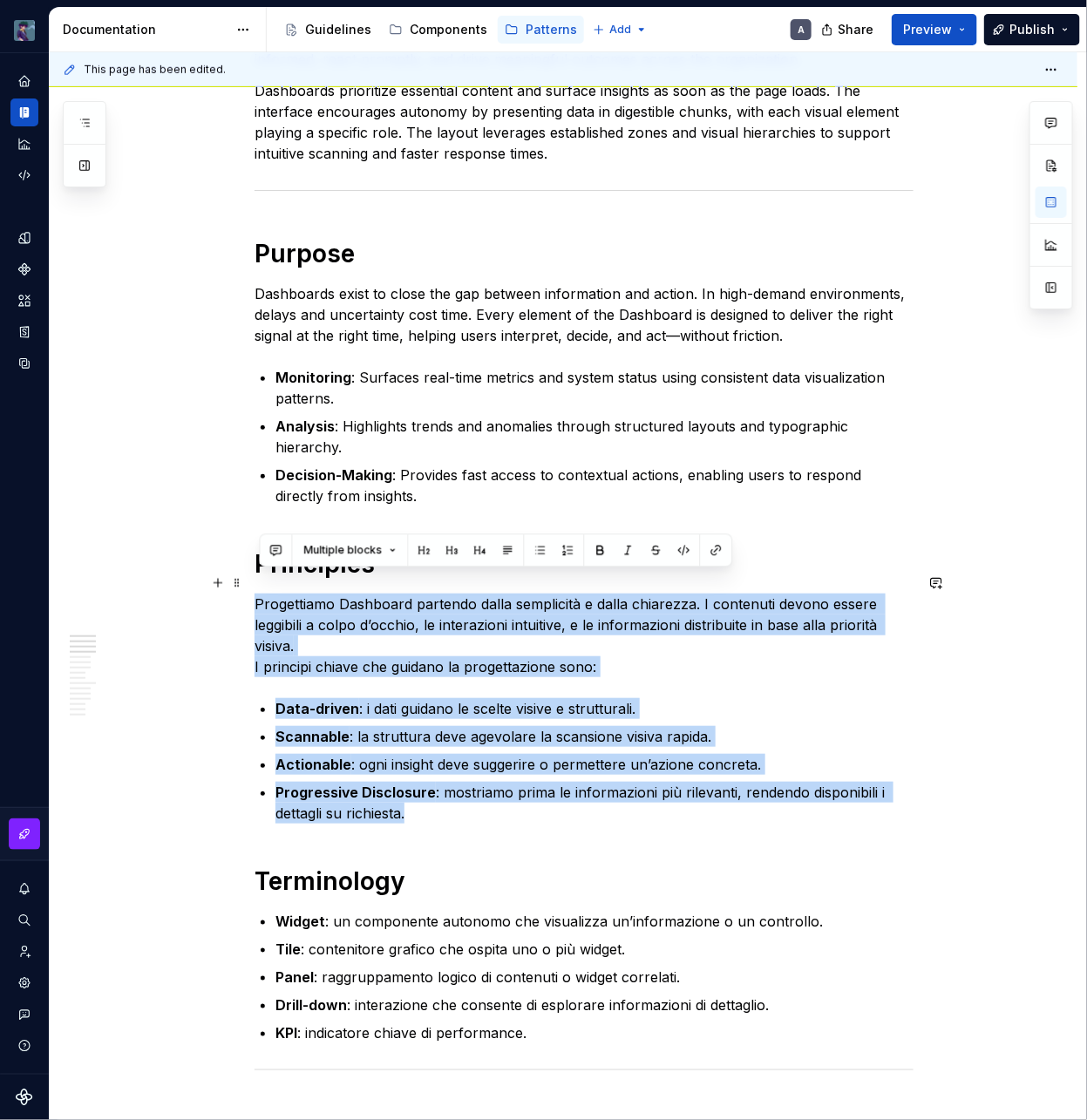 drag, startPoint x: 426, startPoint y: 787, endPoint x: 262, endPoint y: 586, distance: 259.41665 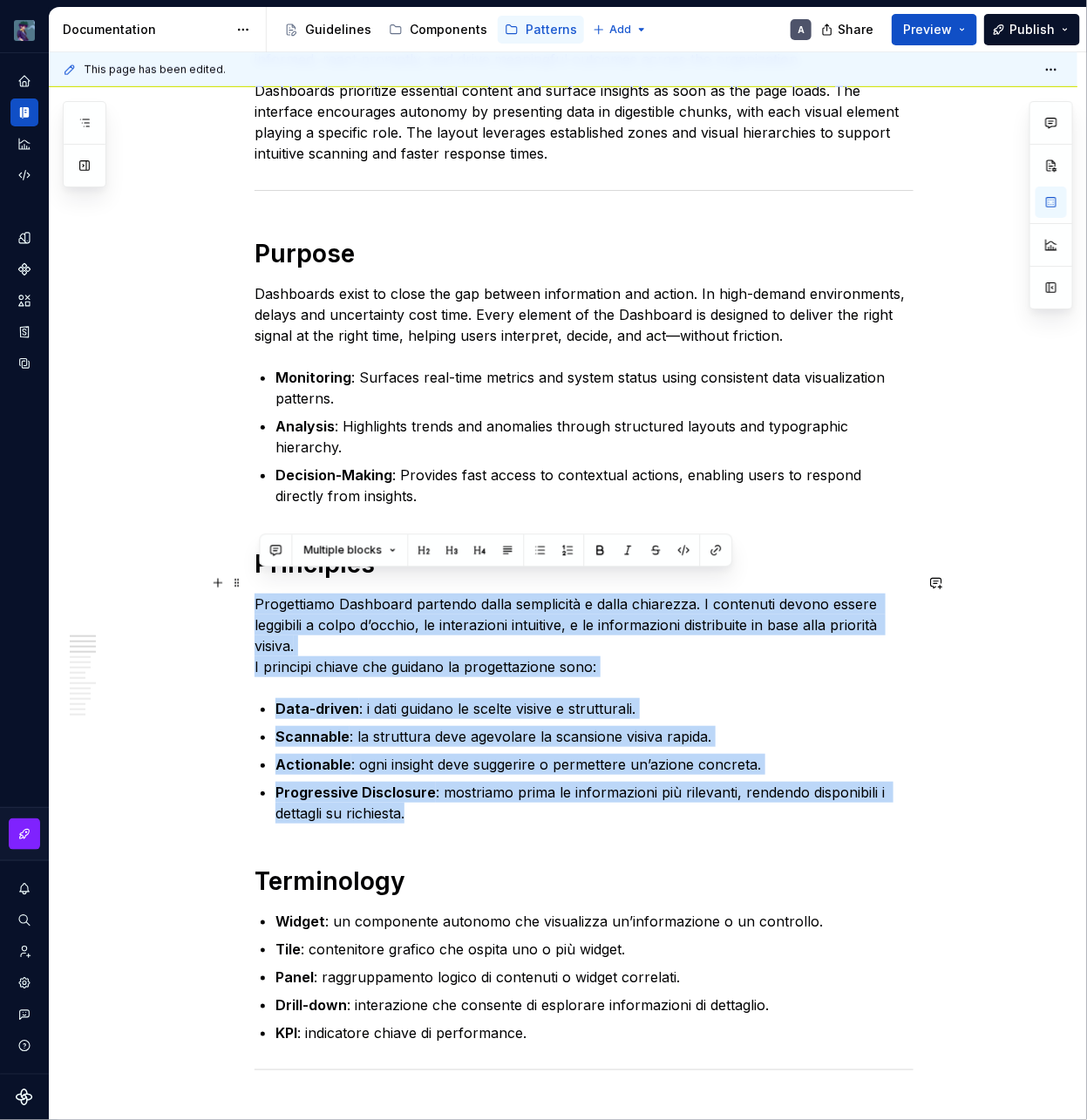 click on "A  Dashboard  is a central interface where users monitor key metrics and take quick action. In our admin platform, Dashboards consolidate performance and operational data into a unified workspace. Layout, interactions, and structure work together to reduce noise, emphasize priority content, and guide users through what matters most. Dashboards are a strategic touchpoint. They turn complexity into clarity and help teams stay informed, react promptly, and drive meaningful outcomes across the organization. Dashboards prioritize essential content and surface insights as soon as the page loads. The interface encourages autonomy by presenting data in digestible chunks, with each visual element playing a specific role. The layout leverages established zones and visual hierarchies to support intuitive scanning and faster response times. Purpose Monitoring : Surfaces real-time metrics and system status using consistent data visualization patterns. Analysis Decision-Making Principles Data-driven Scannable Actionable" at bounding box center (584, 1191) 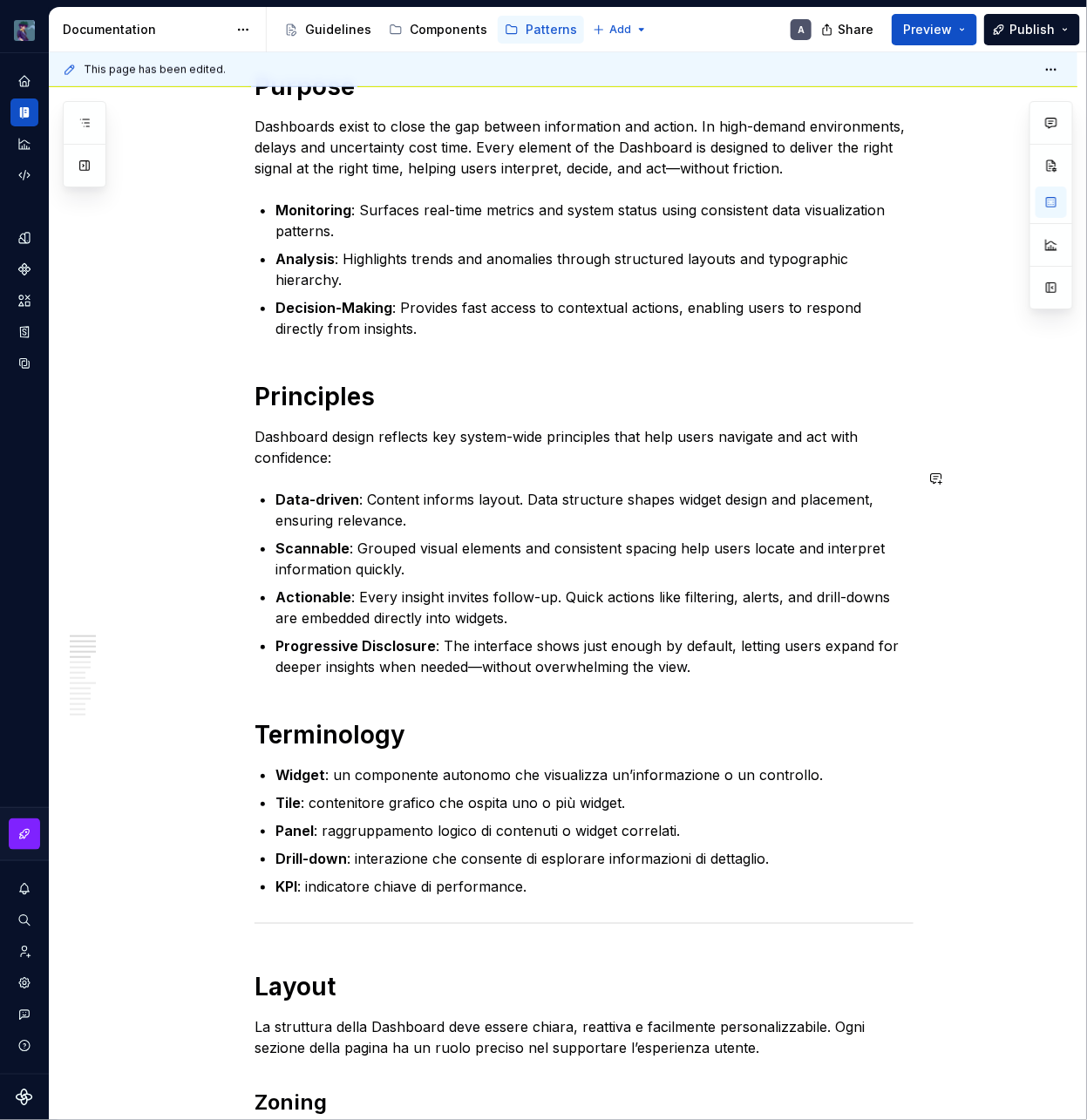 scroll, scrollTop: 750, scrollLeft: 0, axis: vertical 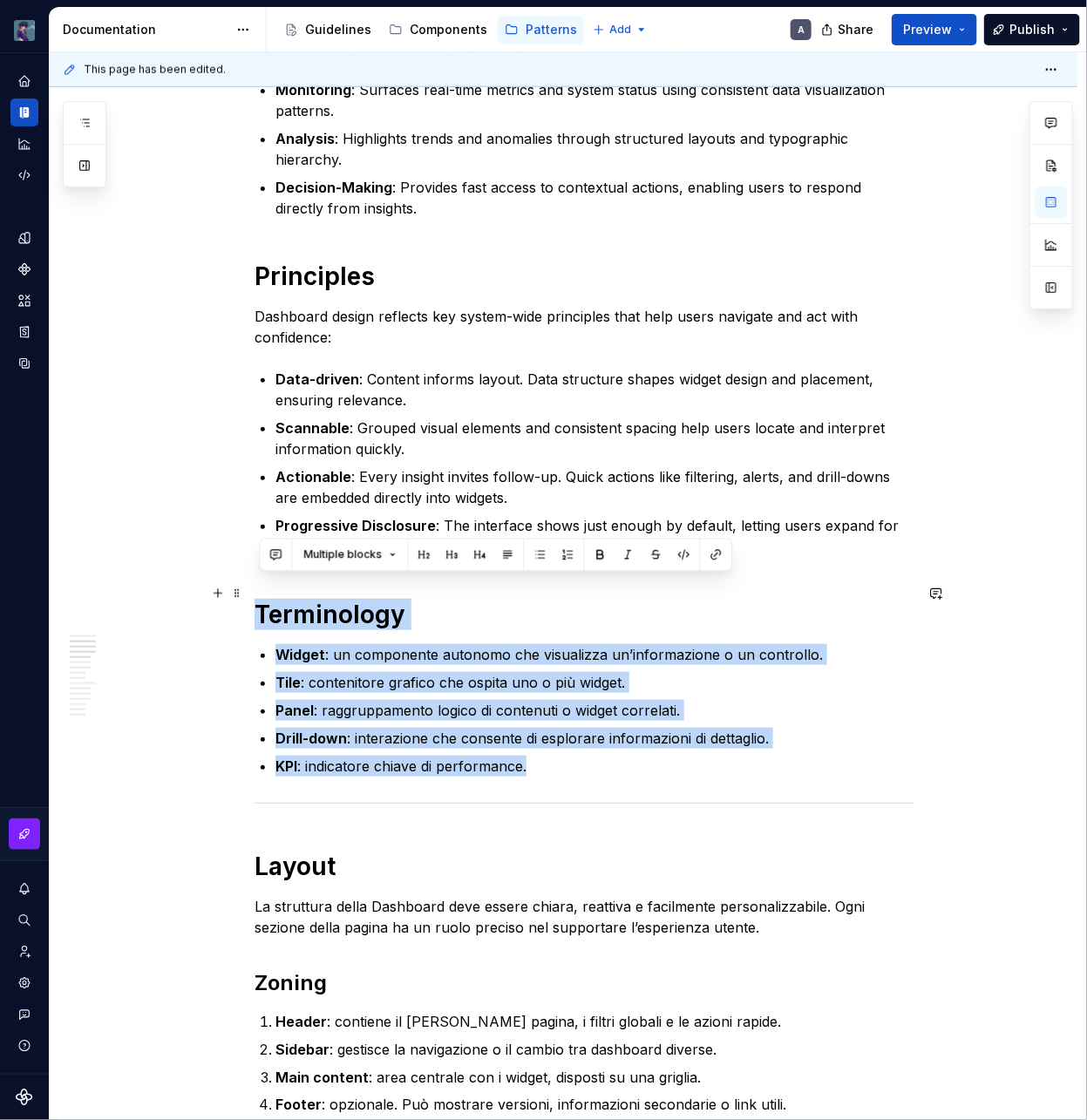 drag, startPoint x: 558, startPoint y: 740, endPoint x: 264, endPoint y: 595, distance: 327.81245 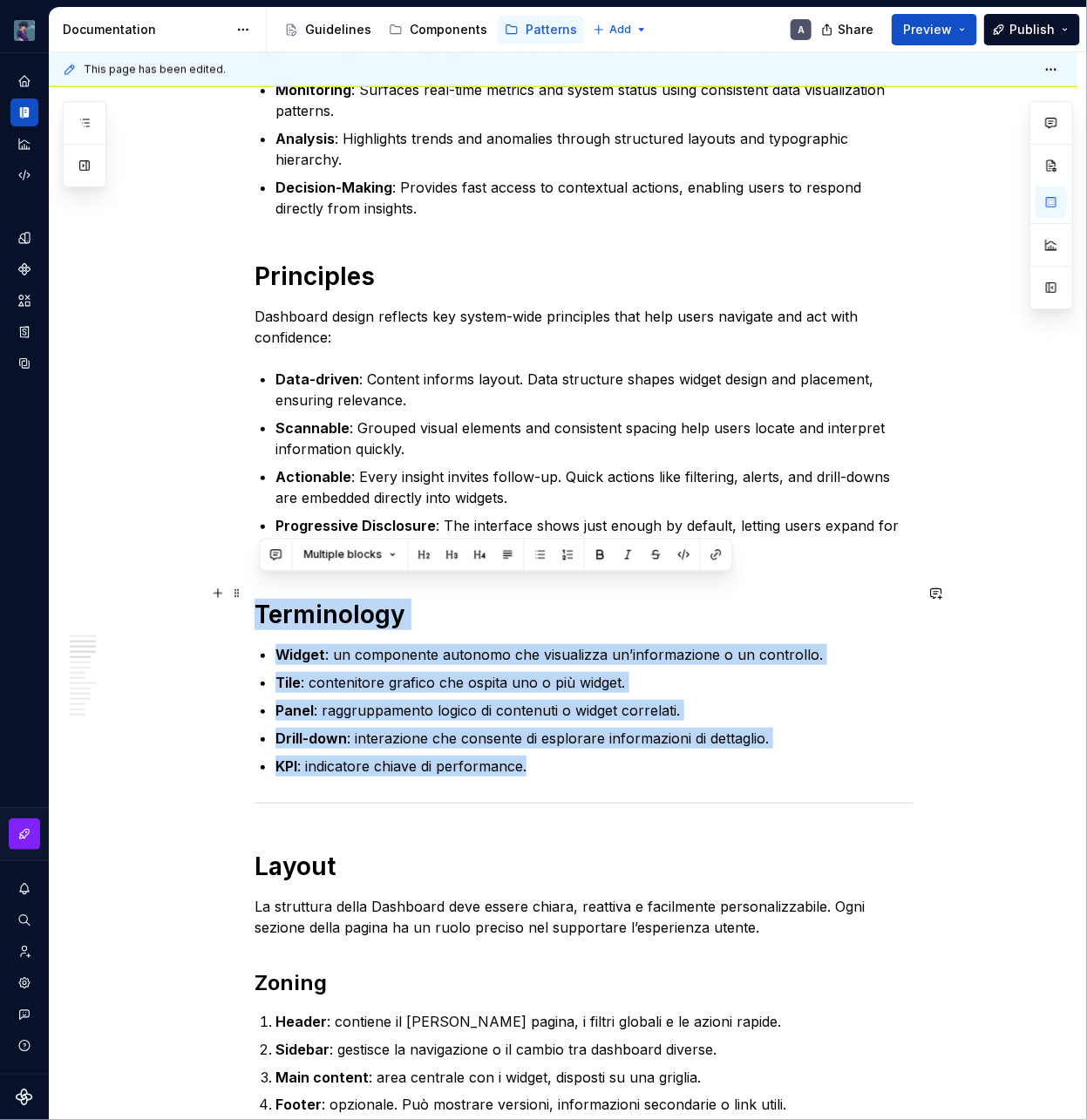 click on "A  Dashboard  is a central interface where users monitor key metrics and take quick action. In our admin platform, Dashboards consolidate performance and operational data into a unified workspace. Layout, interactions, and structure work together to reduce noise, emphasize priority content, and guide users through what matters most. Dashboards are a strategic touchpoint. They turn complexity into clarity and help teams stay informed, react promptly, and drive meaningful outcomes across the organization. Dashboards prioritize essential content and surface insights as soon as the page loads. The interface encourages autonomy by presenting data in digestible chunks, with each visual element playing a specific role. The layout leverages established zones and visual hierarchies to support intuitive scanning and faster response times. Purpose Monitoring : Surfaces real-time metrics and system status using consistent data visualization patterns. Analysis Decision-Making Principles Data-driven Scannable Actionable" at bounding box center [584, 914] 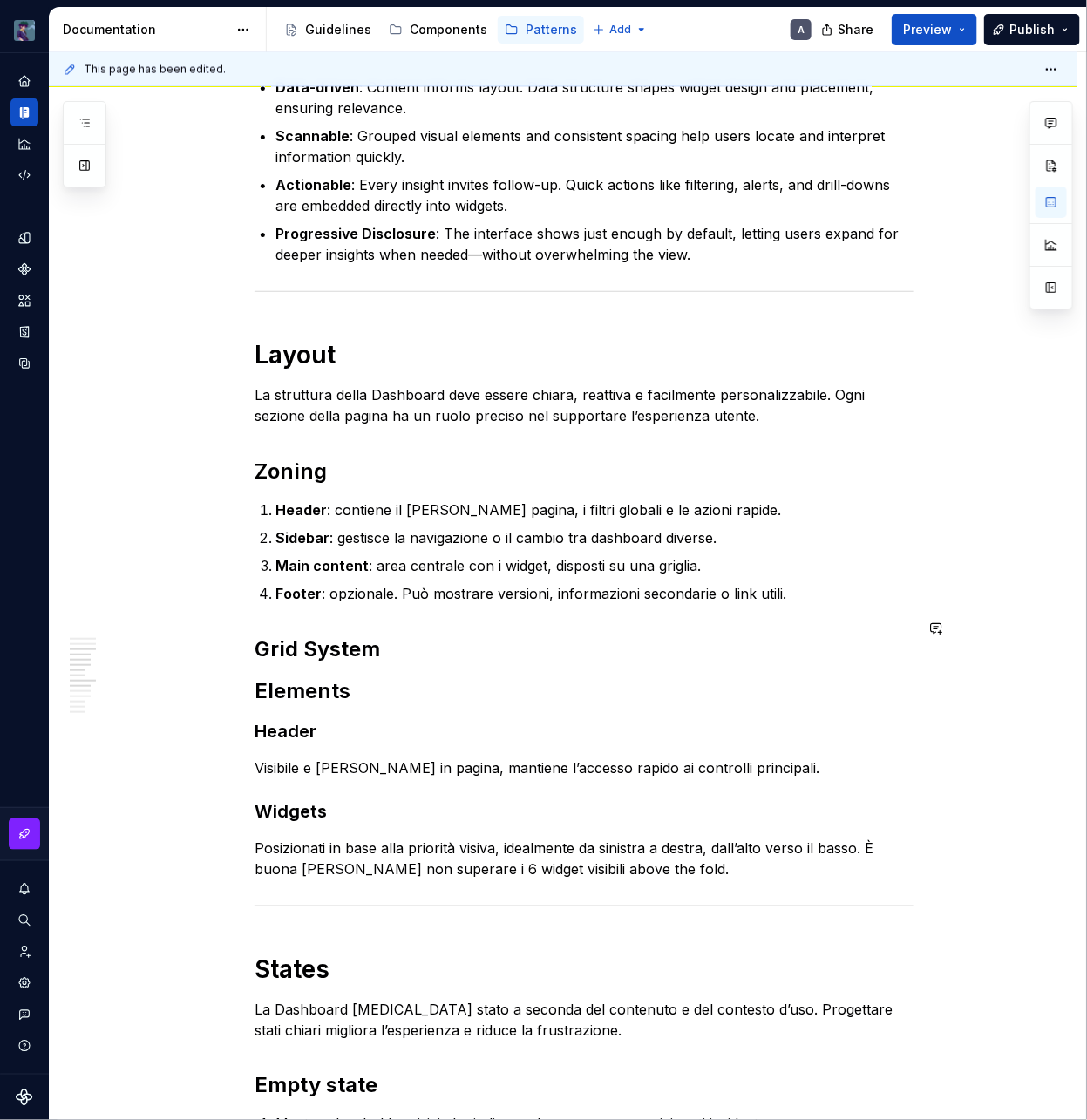 scroll, scrollTop: 1040, scrollLeft: 0, axis: vertical 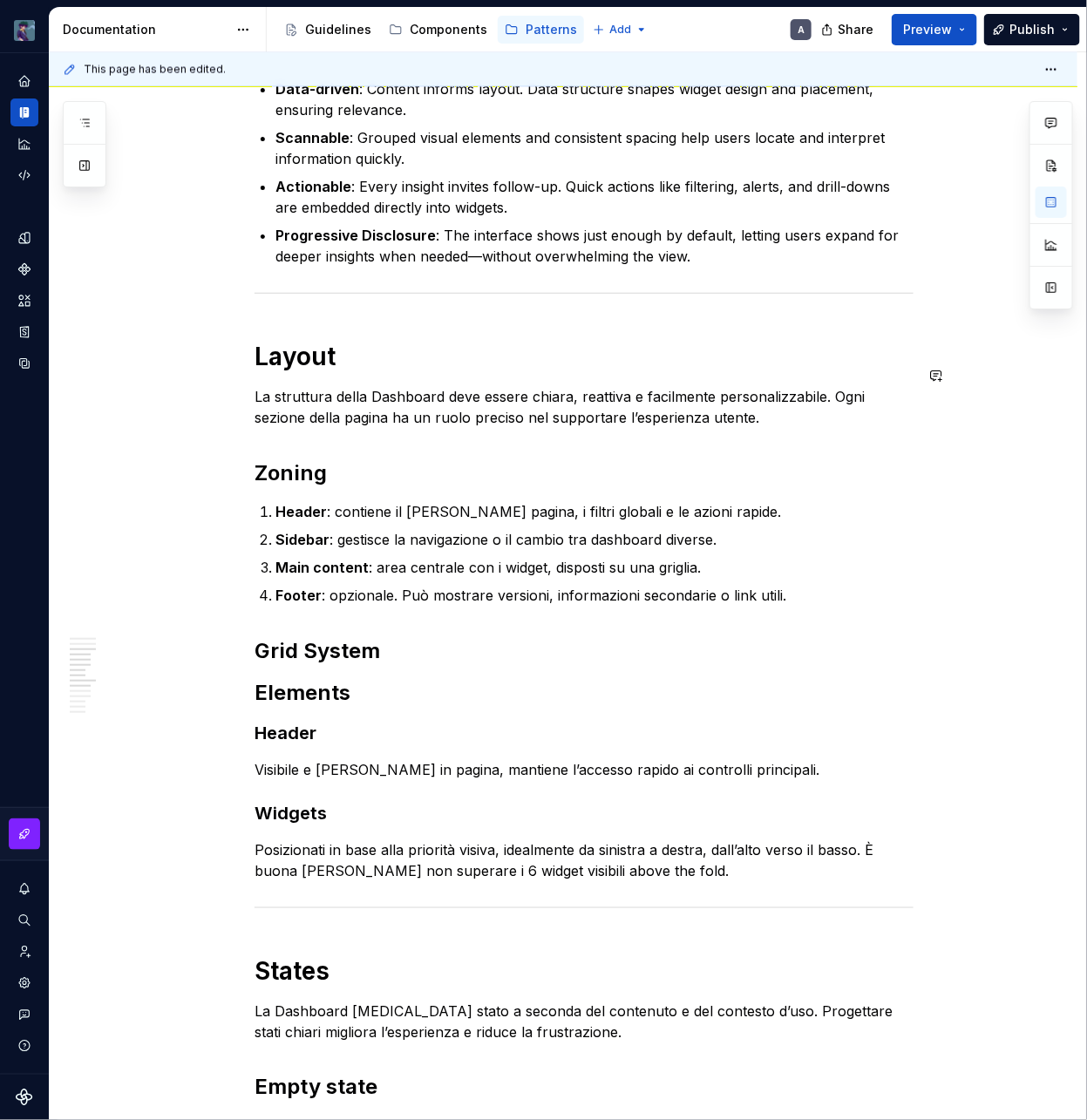 click on "A  Dashboard  is a central interface where users monitor key metrics and take quick action. In our admin platform, Dashboards consolidate performance and operational data into a unified workspace. Layout, interactions, and structure work together to reduce noise, emphasize priority content, and guide users through what matters most. Dashboards are a strategic touchpoint. They turn complexity into clarity and help teams stay informed, react promptly, and drive meaningful outcomes across the organization. Dashboards prioritize essential content and surface insights as soon as the page loads. The interface encourages autonomy by presenting data in digestible chunks, with each visual element playing a specific role. The layout leverages established zones and visual hierarchies to support intuitive scanning and faster response times. Purpose Monitoring : Surfaces real-time metrics and system status using consistent data visualization patterns. Analysis Decision-Making Principles Data-driven Scannable Actionable" at bounding box center (584, 514) 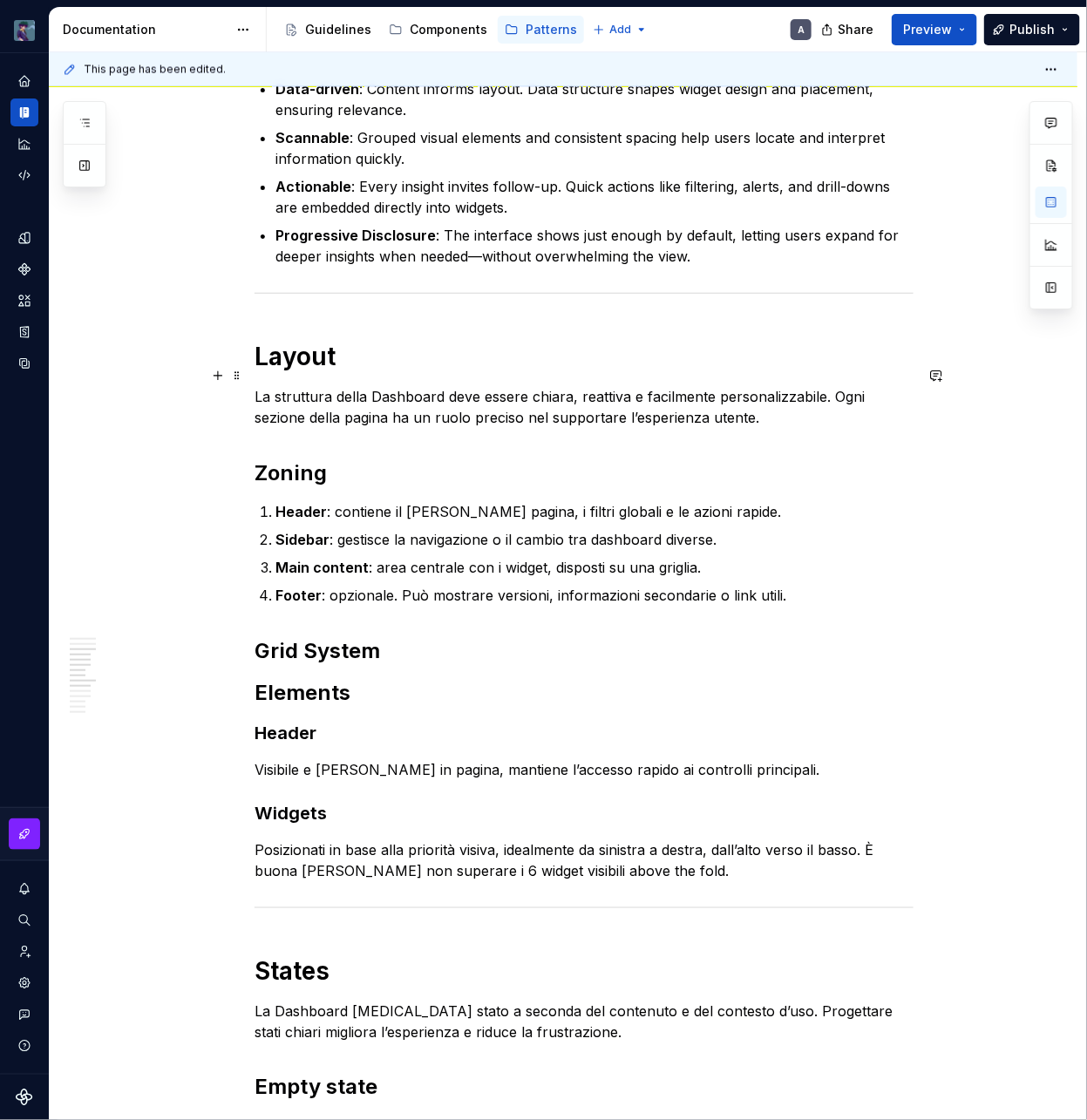 click on "La struttura della Dashboard deve essere chiara, reattiva e facilmente personalizzabile. Ogni sezione della pagina ha un ruolo preciso nel supportare l’esperienza utente." at bounding box center [584, 407] 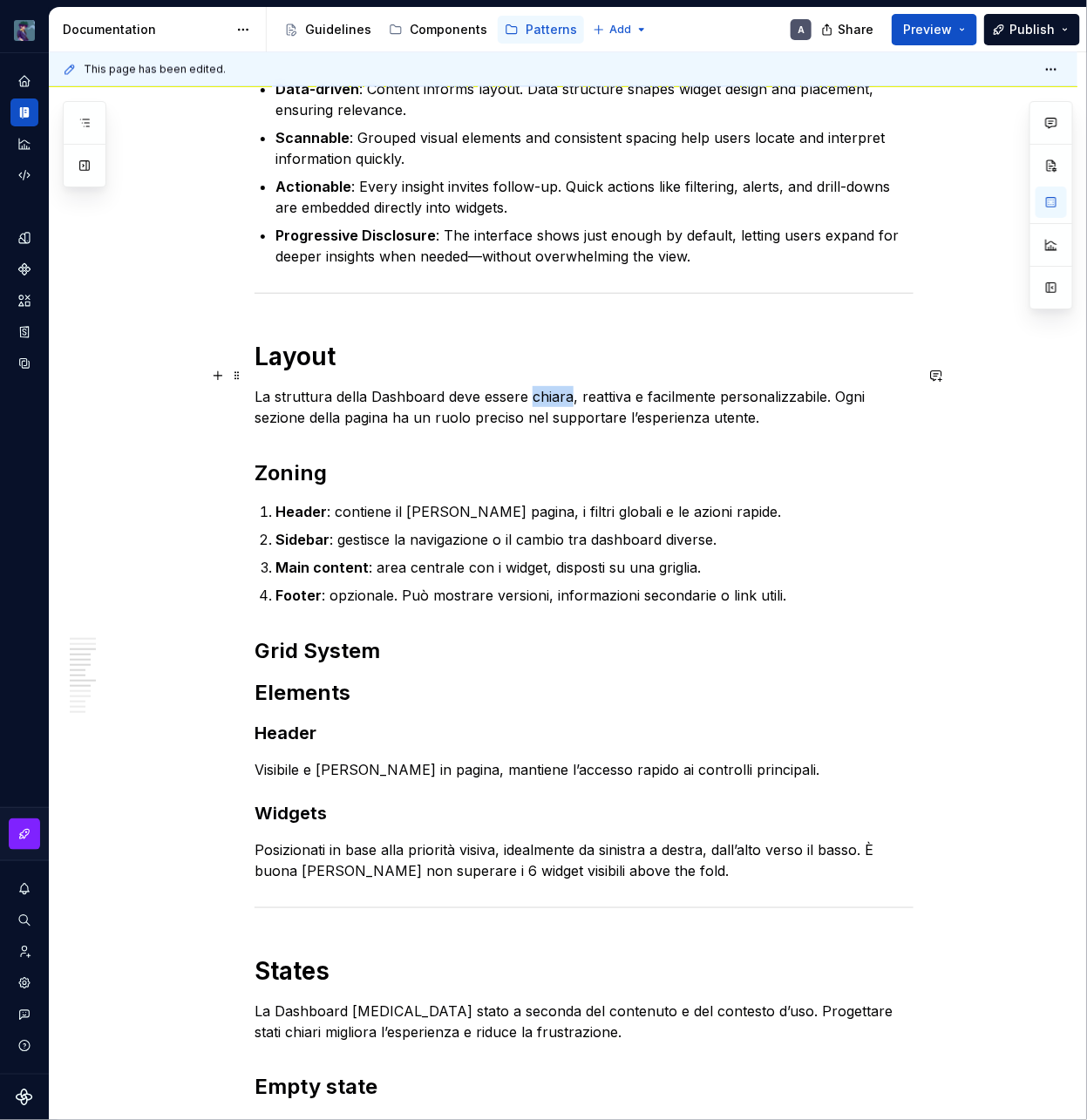click on "La struttura della Dashboard deve essere chiara, reattiva e facilmente personalizzabile. Ogni sezione della pagina ha un ruolo preciso nel supportare l’esperienza utente." at bounding box center [584, 407] 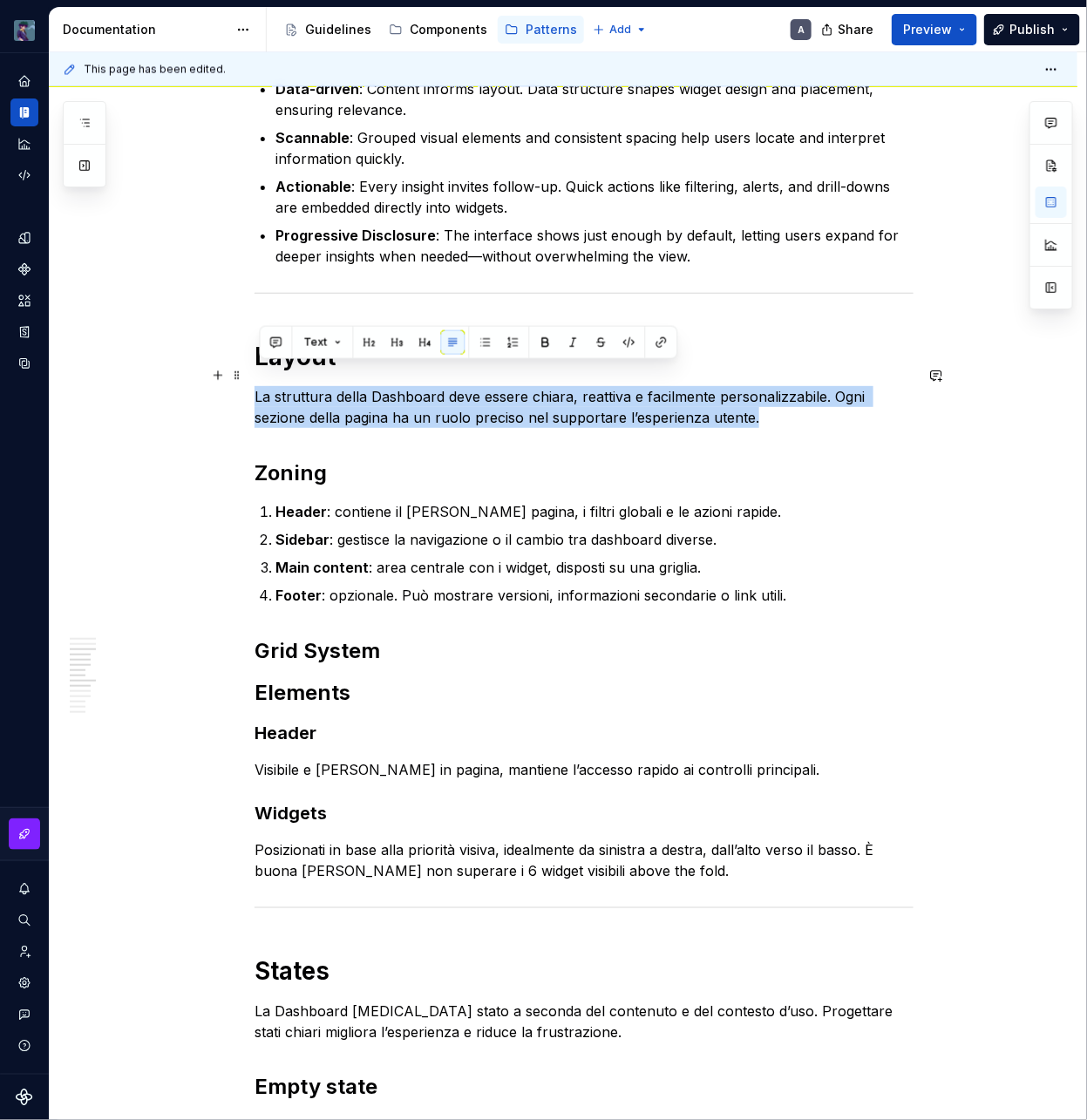 click on "La struttura della Dashboard deve essere chiara, reattiva e facilmente personalizzabile. Ogni sezione della pagina ha un ruolo preciso nel supportare l’esperienza utente." at bounding box center (584, 407) 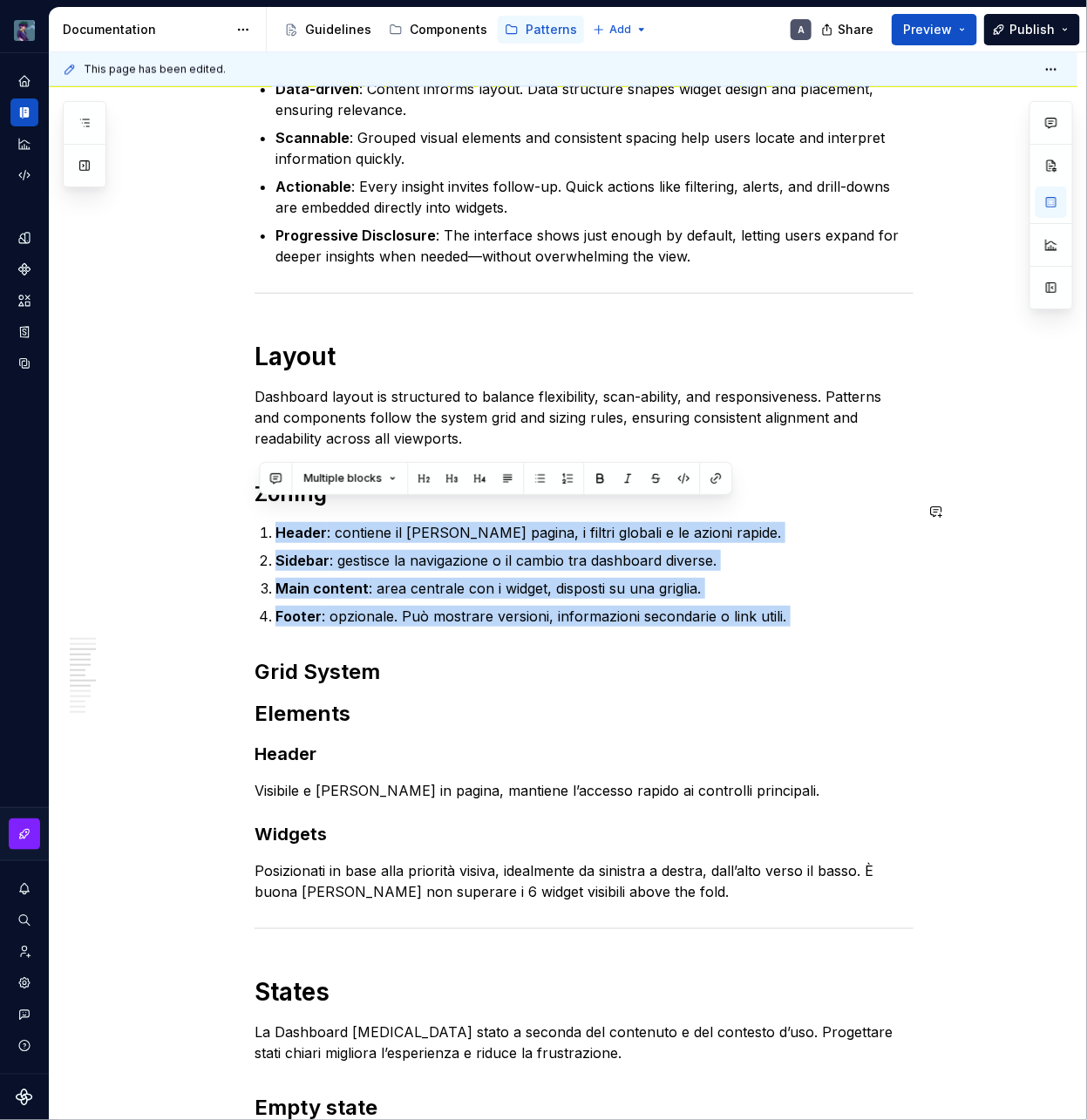 drag, startPoint x: 281, startPoint y: 507, endPoint x: 798, endPoint y: 614, distance: 527.956 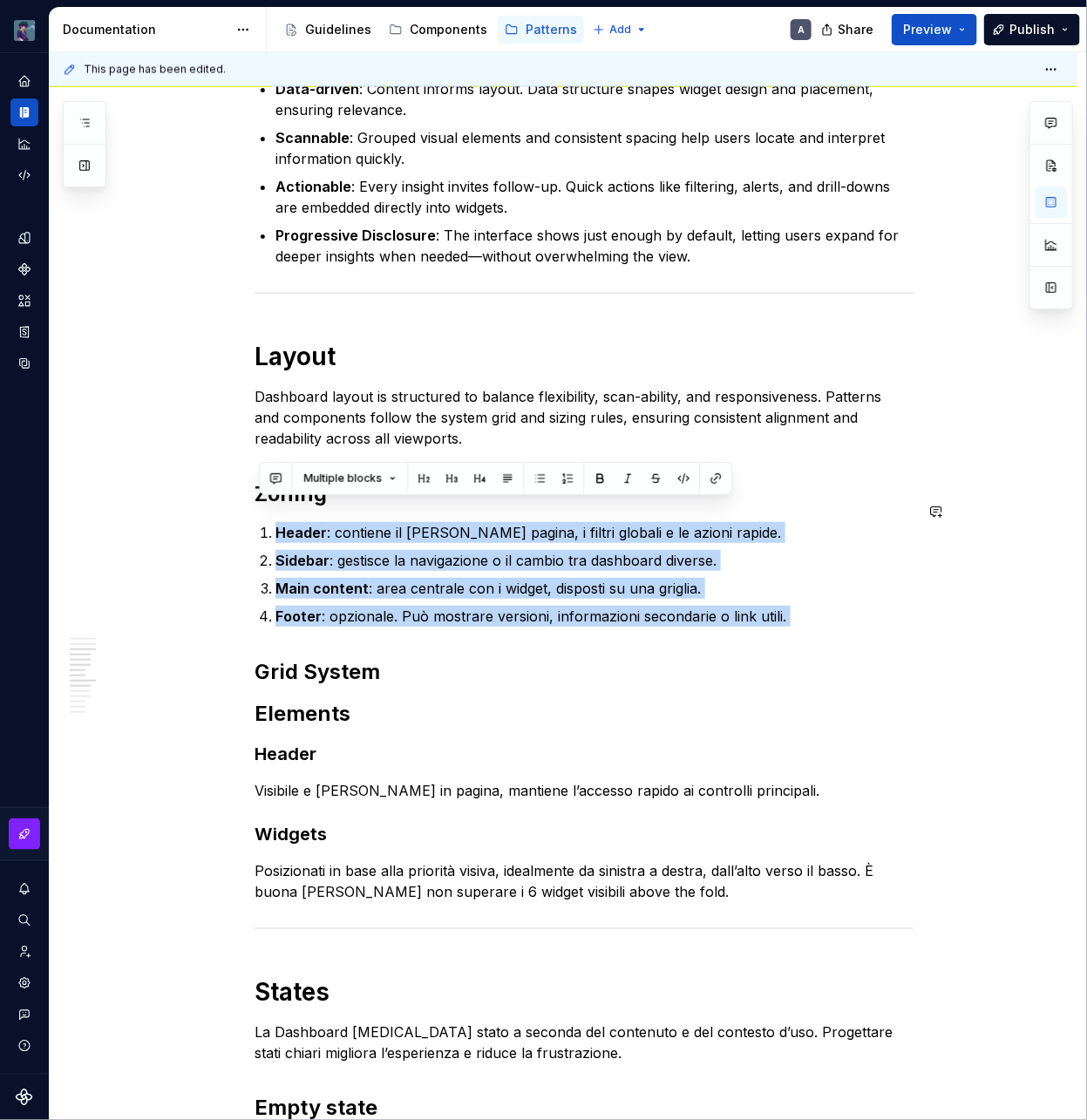 click on "A  Dashboard  is a central interface where users monitor key metrics and take quick action. In our admin platform, Dashboards consolidate performance and operational data into a unified workspace. Layout, interactions, and structure work together to reduce noise, emphasize priority content, and guide users through what matters most. Dashboards are a strategic touchpoint. They turn complexity into clarity and help teams stay informed, react promptly, and drive meaningful outcomes across the organization. Dashboards prioritize essential content and surface insights as soon as the page loads. The interface encourages autonomy by presenting data in digestible chunks, with each visual element playing a specific role. The layout leverages established zones and visual hierarchies to support intuitive scanning and faster response times. Purpose Monitoring : Surfaces real-time metrics and system status using consistent data visualization patterns. Analysis Decision-Making Principles Data-driven Scannable Actionable" at bounding box center [584, 525] 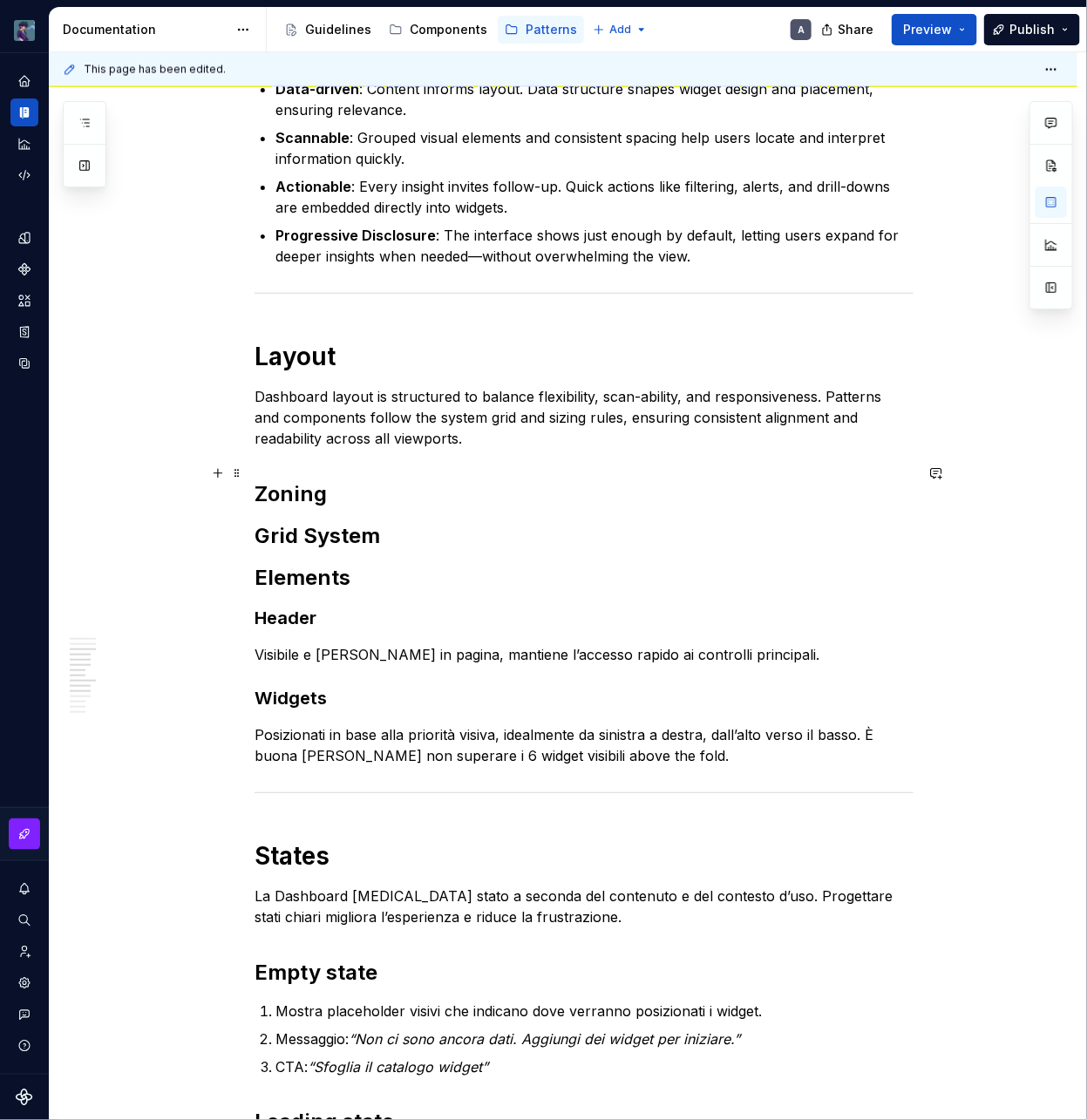 click on "Zoning" at bounding box center [584, 494] 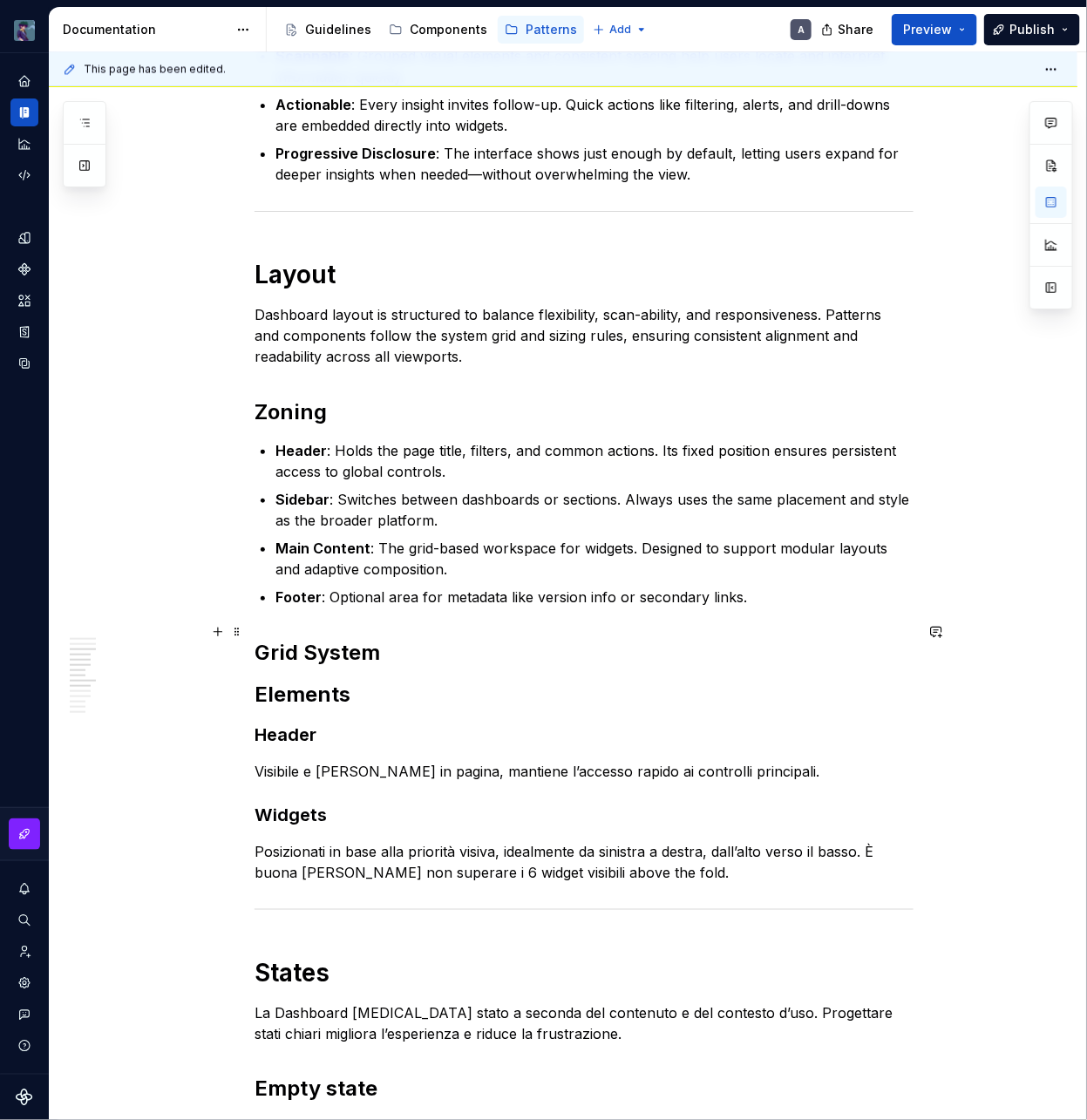 scroll, scrollTop: 1127, scrollLeft: 0, axis: vertical 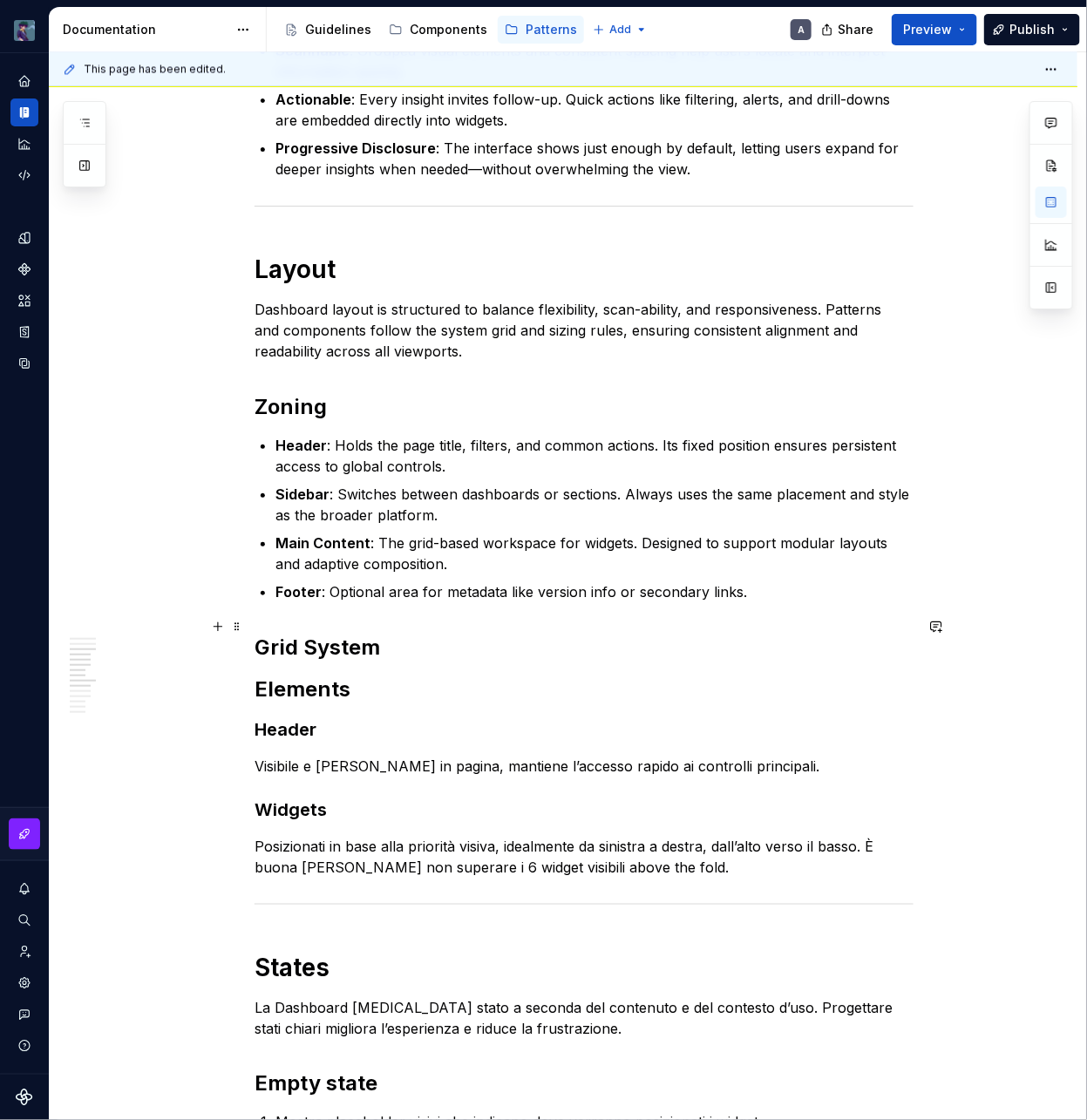 click on "Grid System" at bounding box center (584, 648) 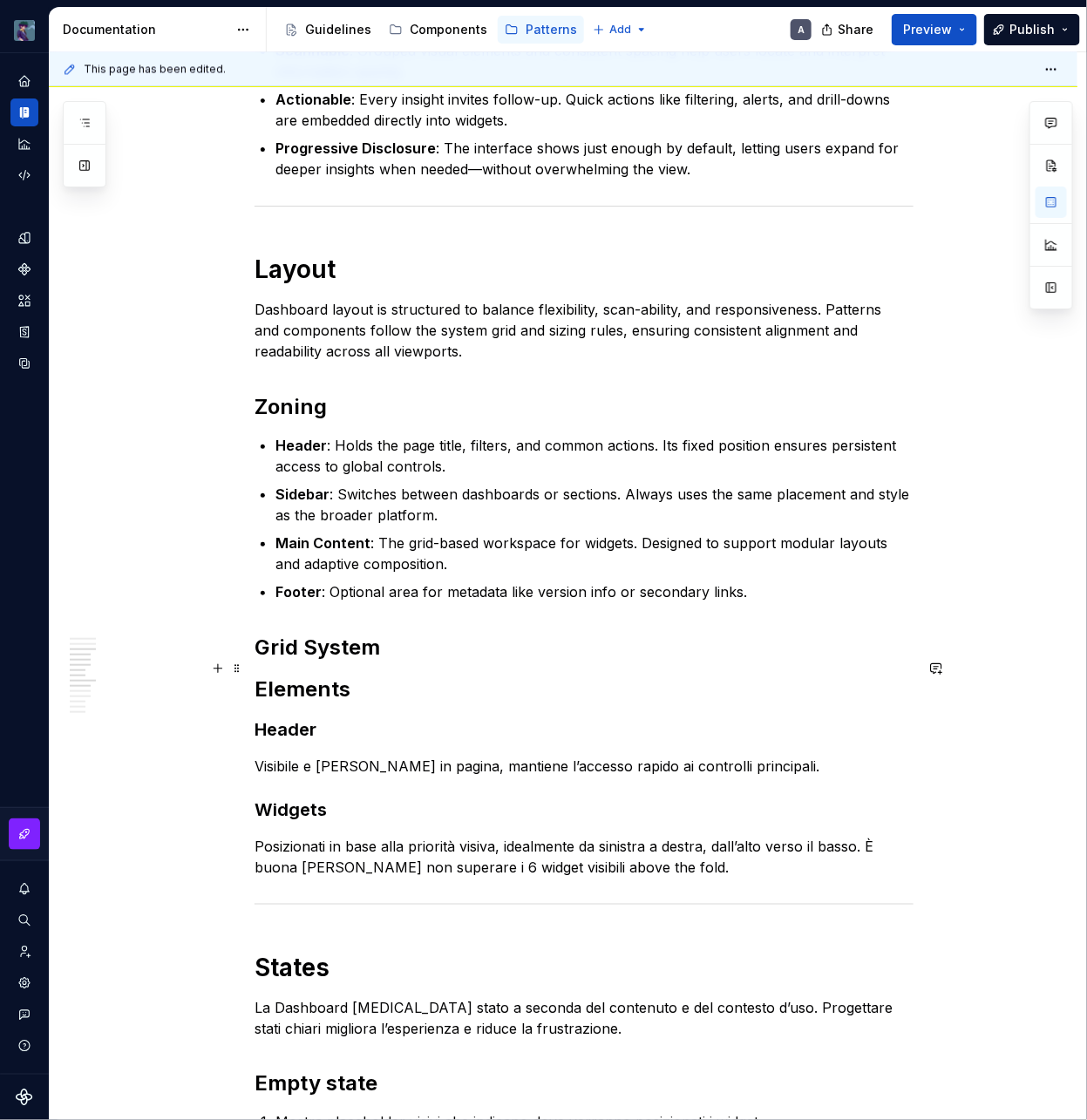 scroll, scrollTop: 1223, scrollLeft: 0, axis: vertical 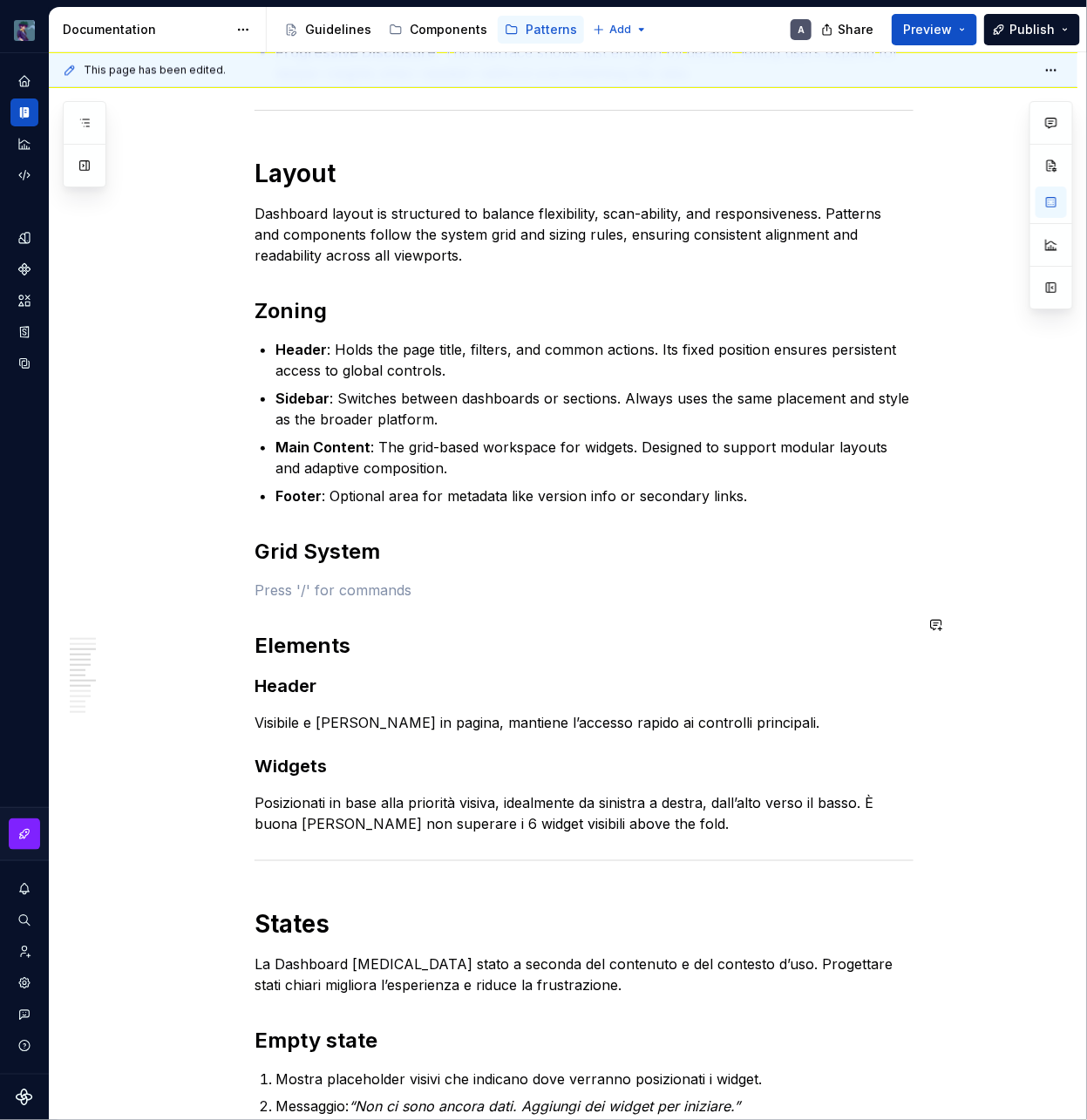 click on "A  Dashboard  is a central interface where users monitor key metrics and take quick action. In our admin platform, Dashboards consolidate performance and operational data into a unified workspace. Layout, interactions, and structure work together to reduce noise, emphasize priority content, and guide users through what matters most. Dashboards are a strategic touchpoint. They turn complexity into clarity and help teams stay informed, react promptly, and drive meaningful outcomes across the organization. Dashboards prioritize essential content and surface insights as soon as the page loads. The interface encourages autonomy by presenting data in digestible chunks, with each visual element playing a specific role. The layout leverages established zones and visual hierarchies to support intuitive scanning and faster response times. Purpose Monitoring : Surfaces real-time metrics and system status using consistent data visualization patterns. Analysis Decision-Making Principles Data-driven Scannable Actionable" at bounding box center (584, 399) 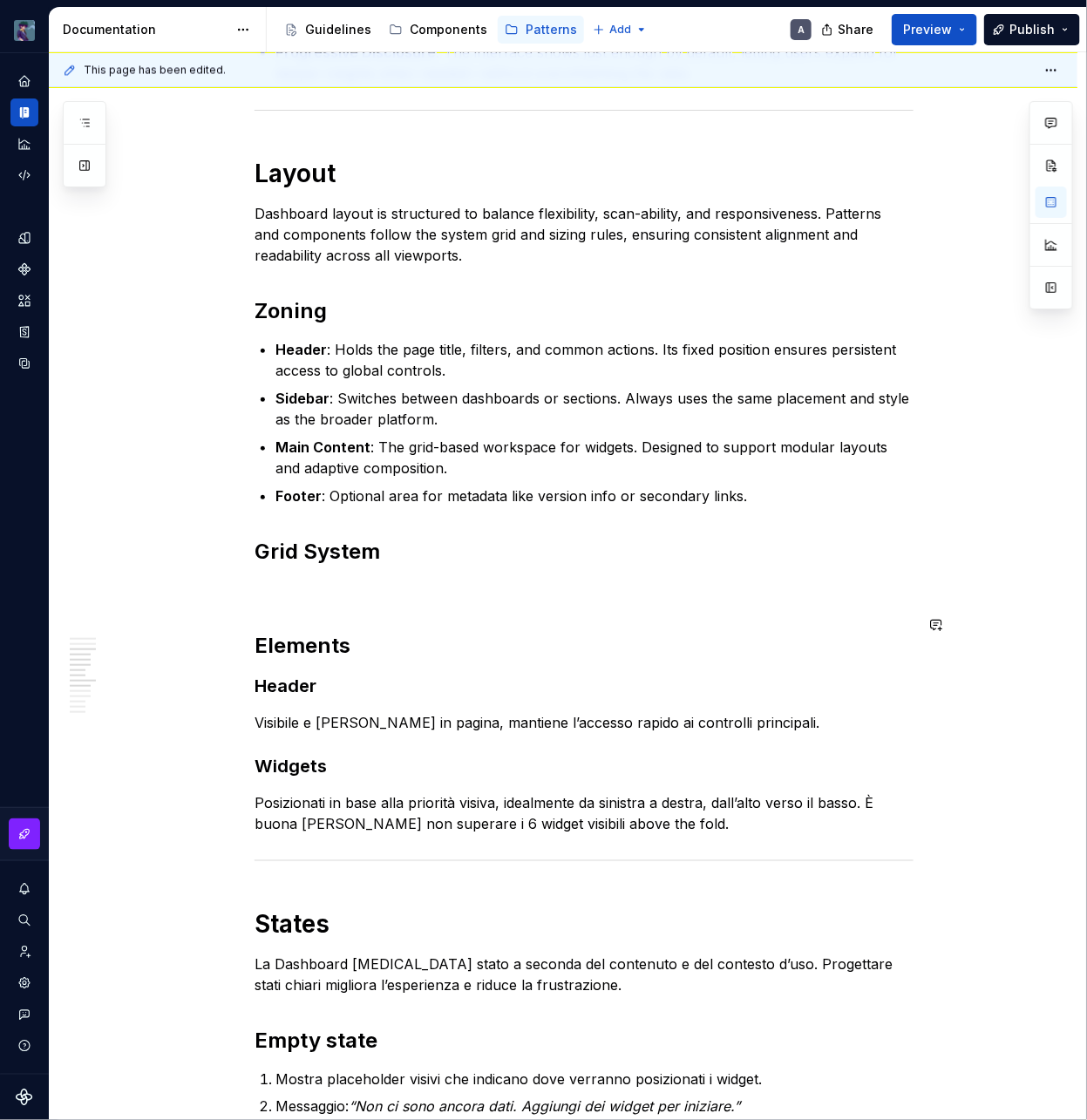 click on "A  Dashboard  is a central interface where users monitor key metrics and take quick action. In our admin platform, Dashboards consolidate performance and operational data into a unified workspace. Layout, interactions, and structure work together to reduce noise, emphasize priority content, and guide users through what matters most. Dashboards are a strategic touchpoint. They turn complexity into clarity and help teams stay informed, react promptly, and drive meaningful outcomes across the organization. Dashboards prioritize essential content and surface insights as soon as the page loads. The interface encourages autonomy by presenting data in digestible chunks, with each visual element playing a specific role. The layout leverages established zones and visual hierarchies to support intuitive scanning and faster response times. Purpose Monitoring : Surfaces real-time metrics and system status using consistent data visualization patterns. Analysis Decision-Making Principles Data-driven Scannable Actionable" at bounding box center [584, 399] 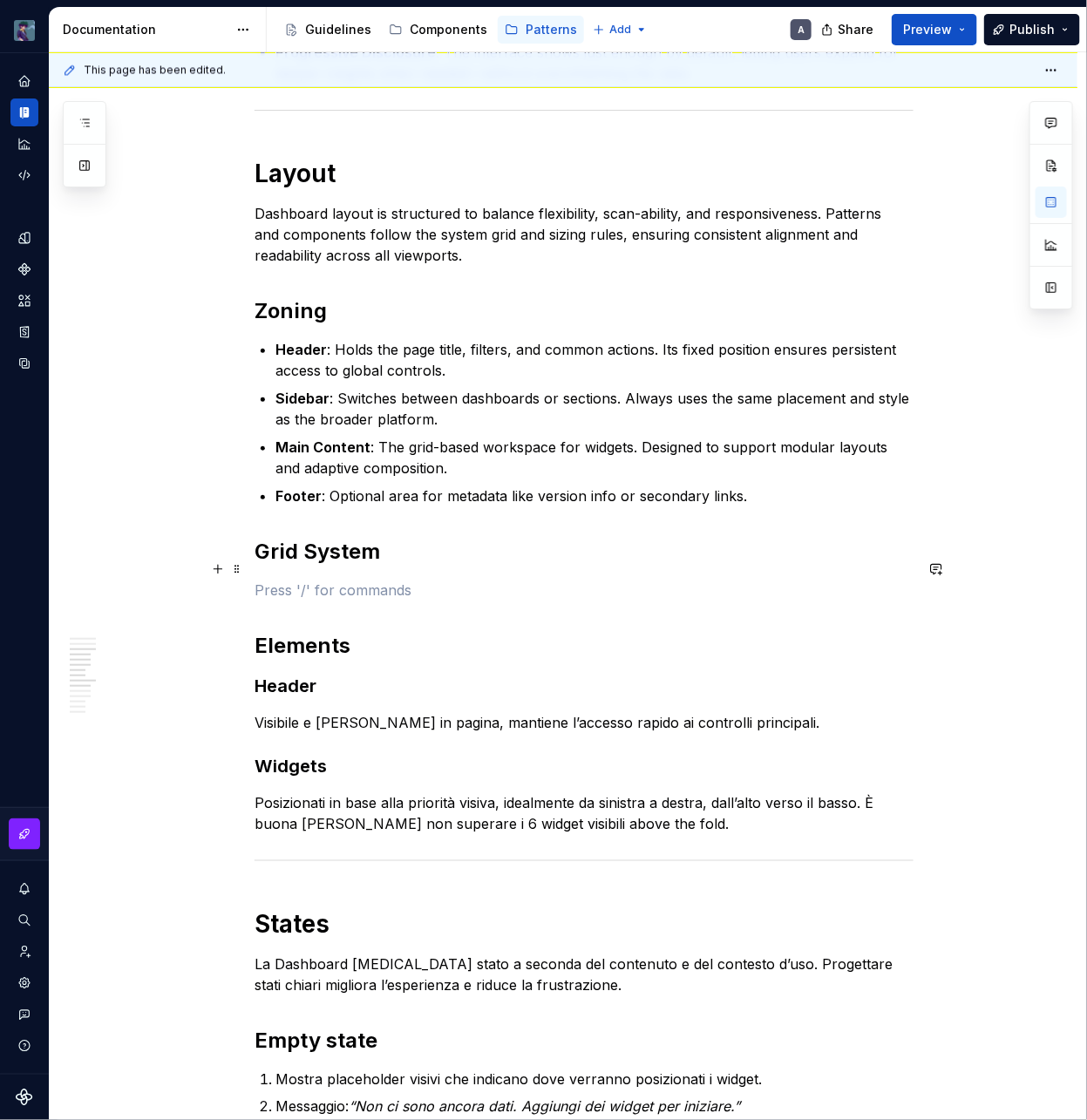 click at bounding box center (584, 590) 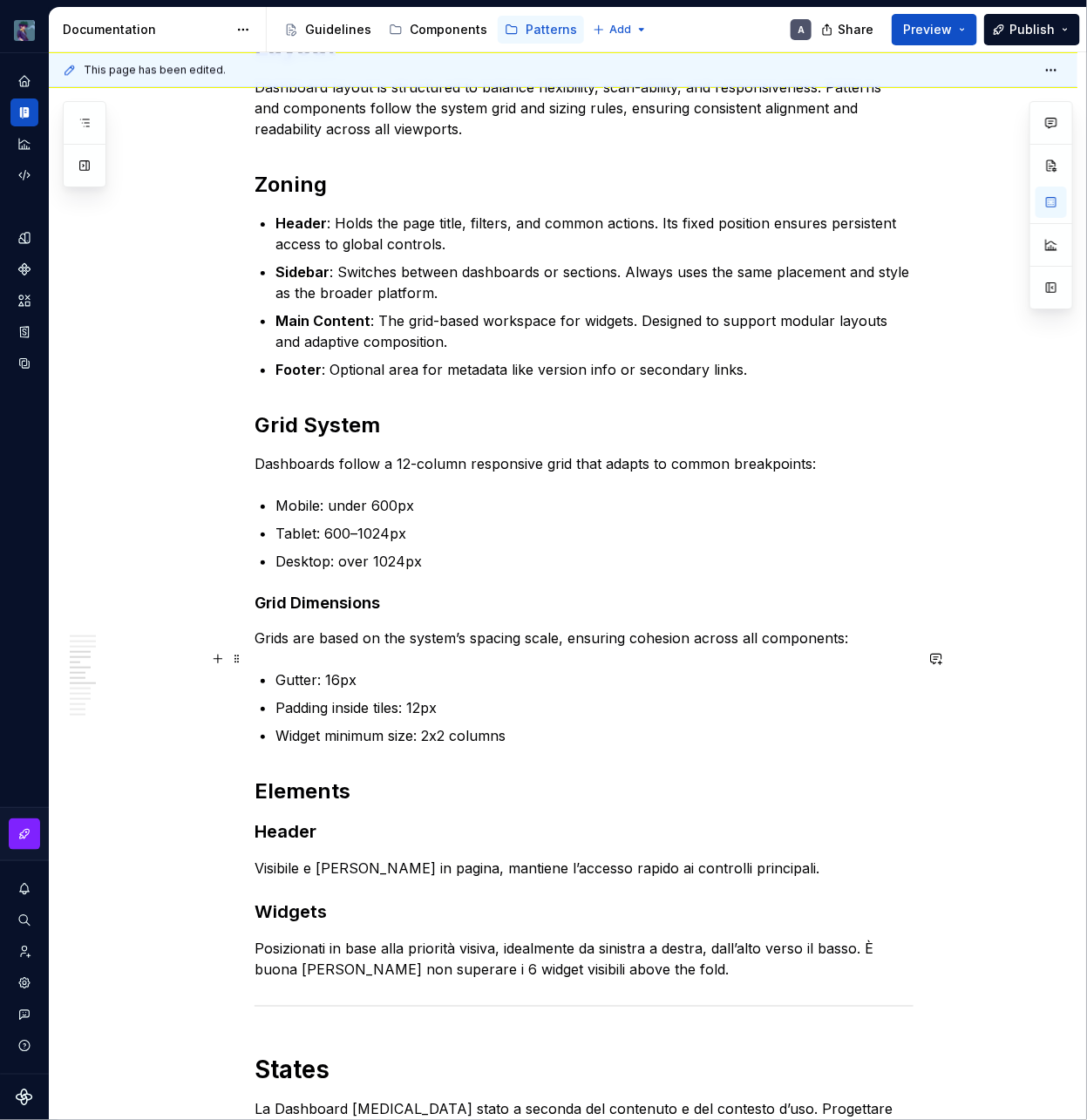 scroll, scrollTop: 1352, scrollLeft: 0, axis: vertical 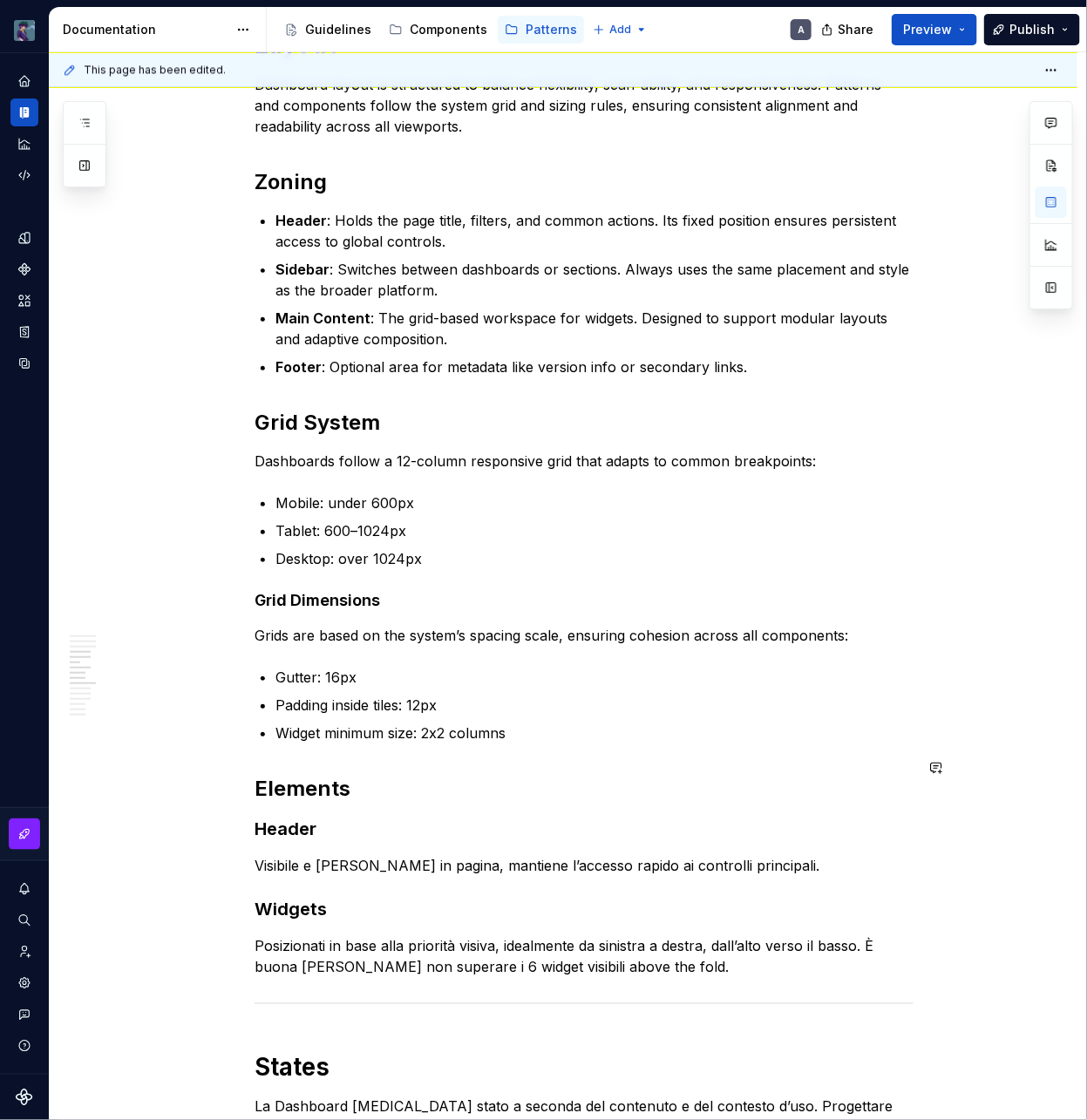click on "Elements" at bounding box center (584, 789) 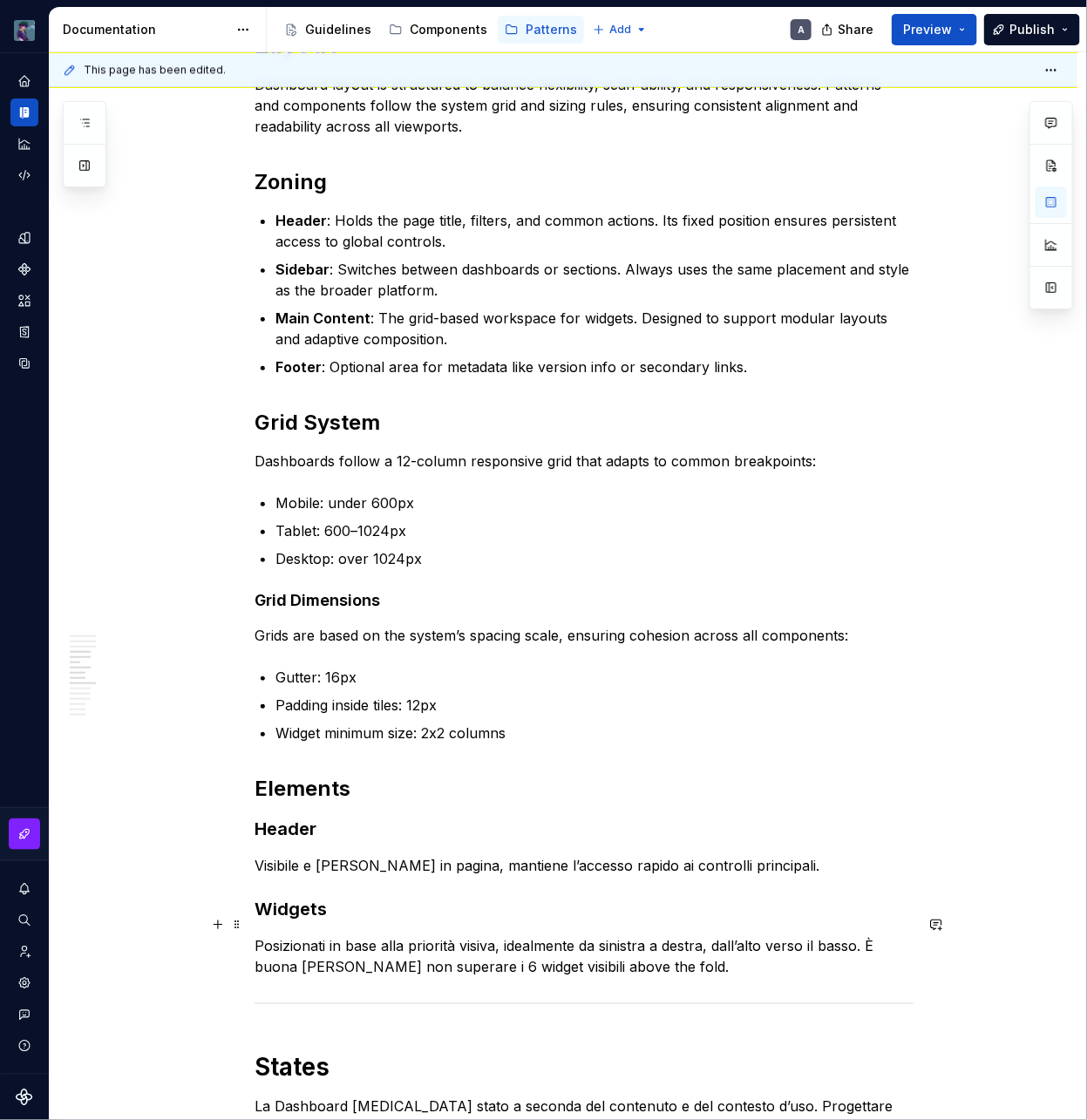 click on "Posizionati in base alla priorità visiva, idealmente da sinistra a destra, dall’alto verso il basso. È buona norma non superare i 6 widget visibili above the fold." at bounding box center (584, 956) 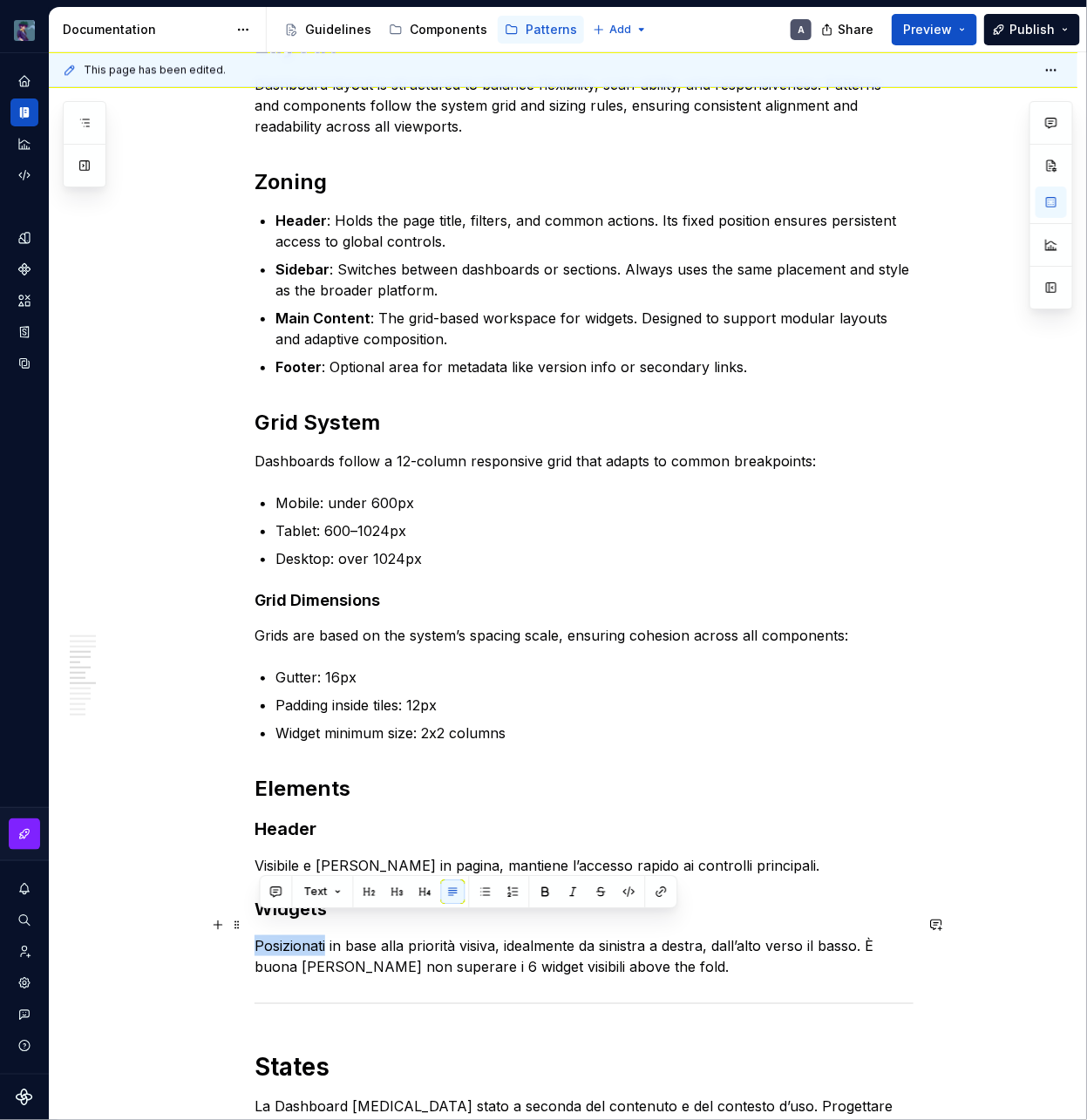 click on "Posizionati in base alla priorità visiva, idealmente da sinistra a destra, dall’alto verso il basso. È buona norma non superare i 6 widget visibili above the fold." at bounding box center [584, 956] 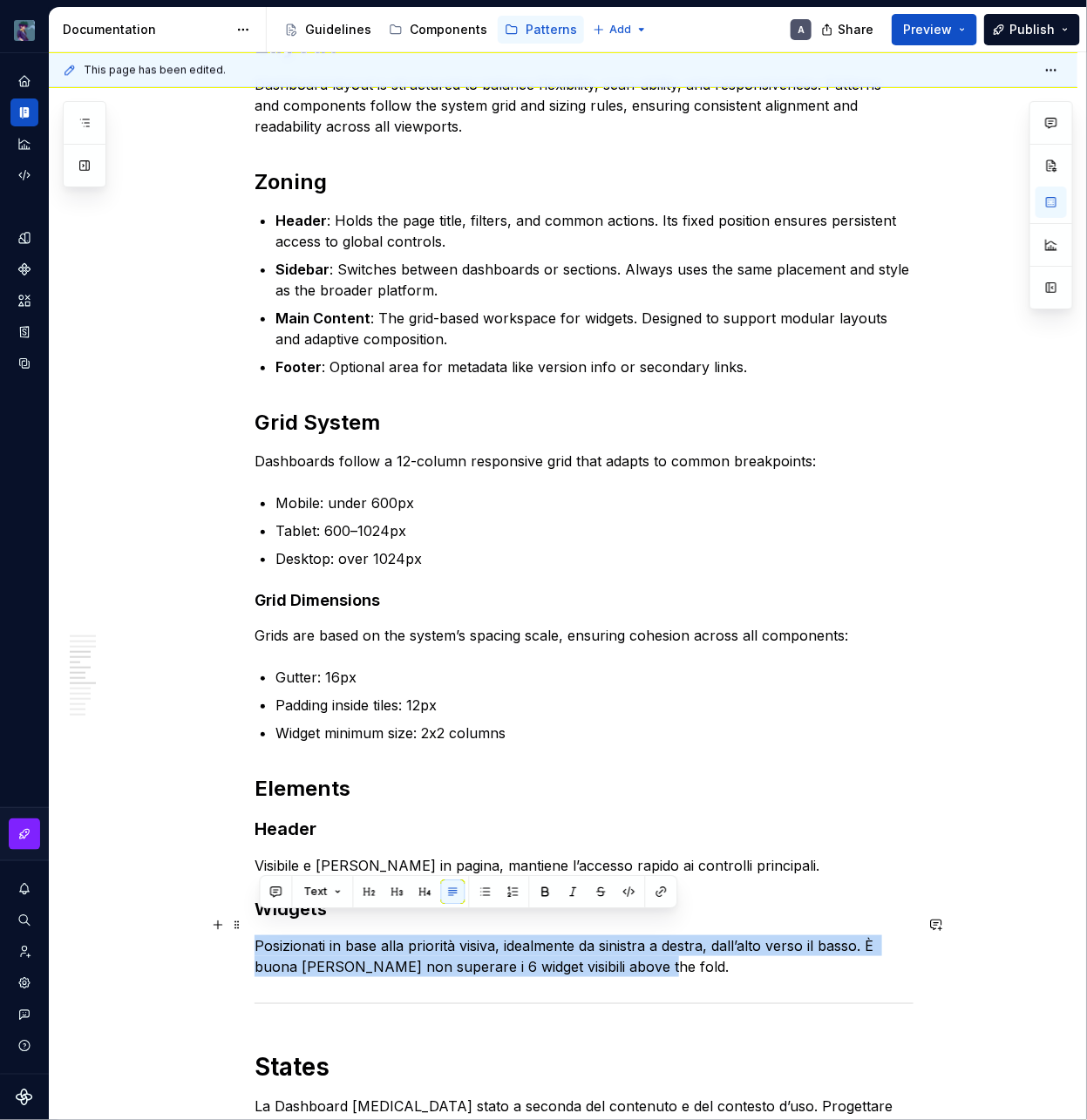click on "Posizionati in base alla priorità visiva, idealmente da sinistra a destra, dall’alto verso il basso. È buona norma non superare i 6 widget visibili above the fold." at bounding box center (584, 956) 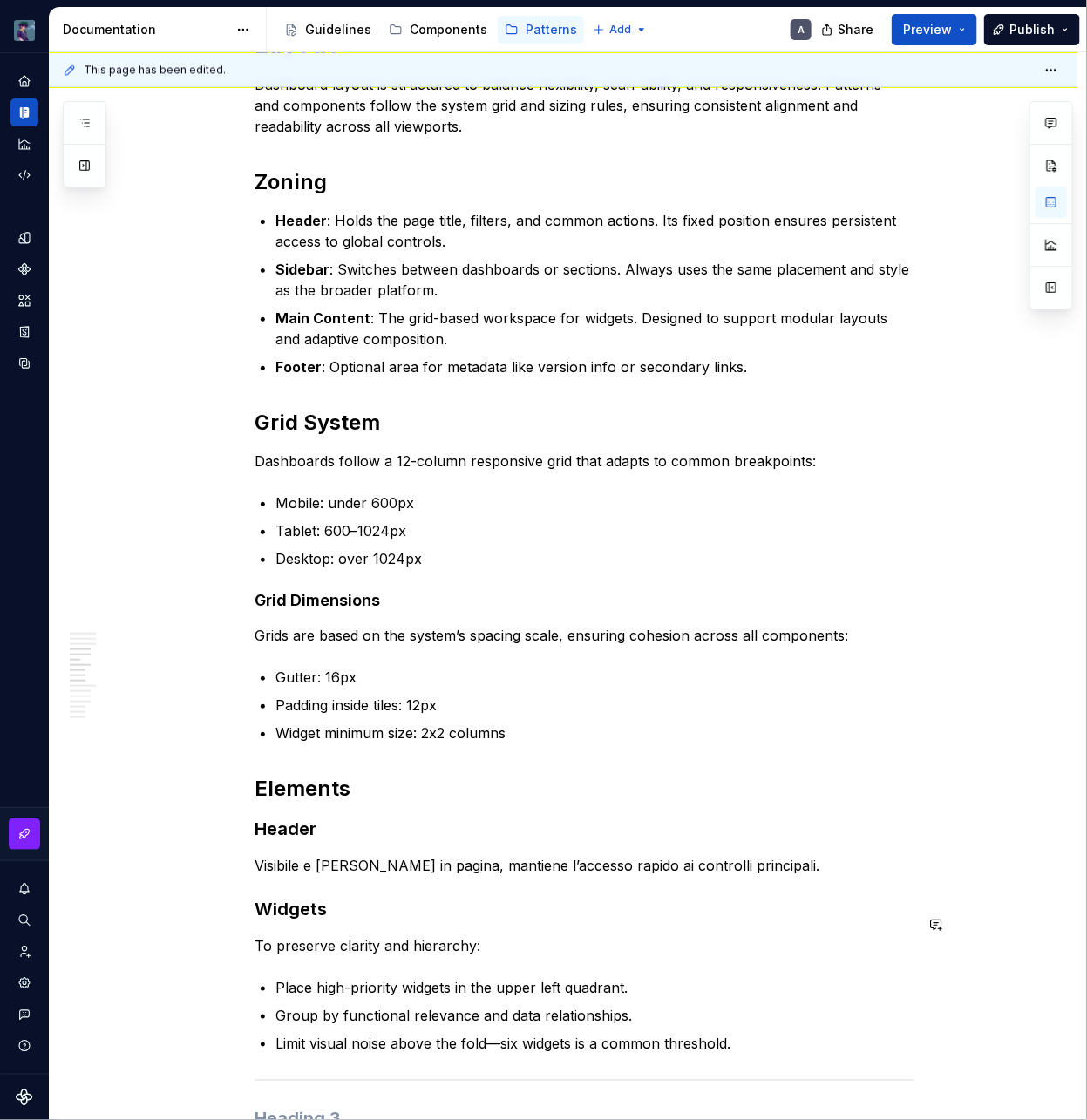 click on "A  Dashboard  is a central interface where users monitor key metrics and take quick action. In our admin platform, Dashboards consolidate performance and operational data into a unified workspace. Layout, interactions, and structure work together to reduce noise, emphasize priority content, and guide users through what matters most. Dashboards are a strategic touchpoint. They turn complexity into clarity and help teams stay informed, react promptly, and drive meaningful outcomes across the organization. Dashboards prioritize essential content and surface insights as soon as the page loads. The interface encourages autonomy by presenting data in digestible chunks, with each visual element playing a specific role. The layout leverages established zones and visual hierarchies to support intuitive scanning and faster response times. Purpose Monitoring : Surfaces real-time metrics and system status using consistent data visualization patterns. Analysis Decision-Making Principles Data-driven Scannable Actionable" at bounding box center [584, 480] 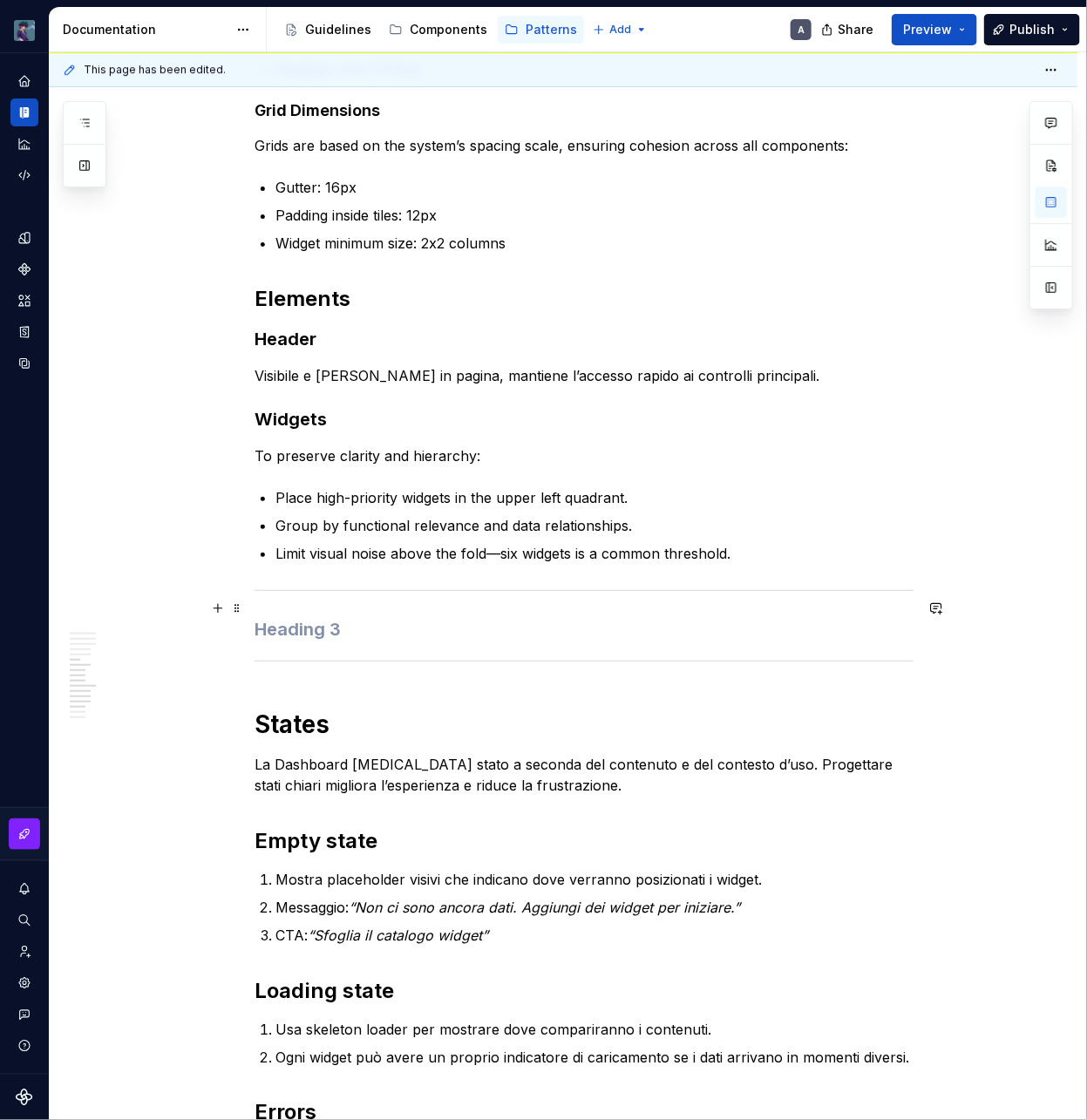 scroll, scrollTop: 1843, scrollLeft: 0, axis: vertical 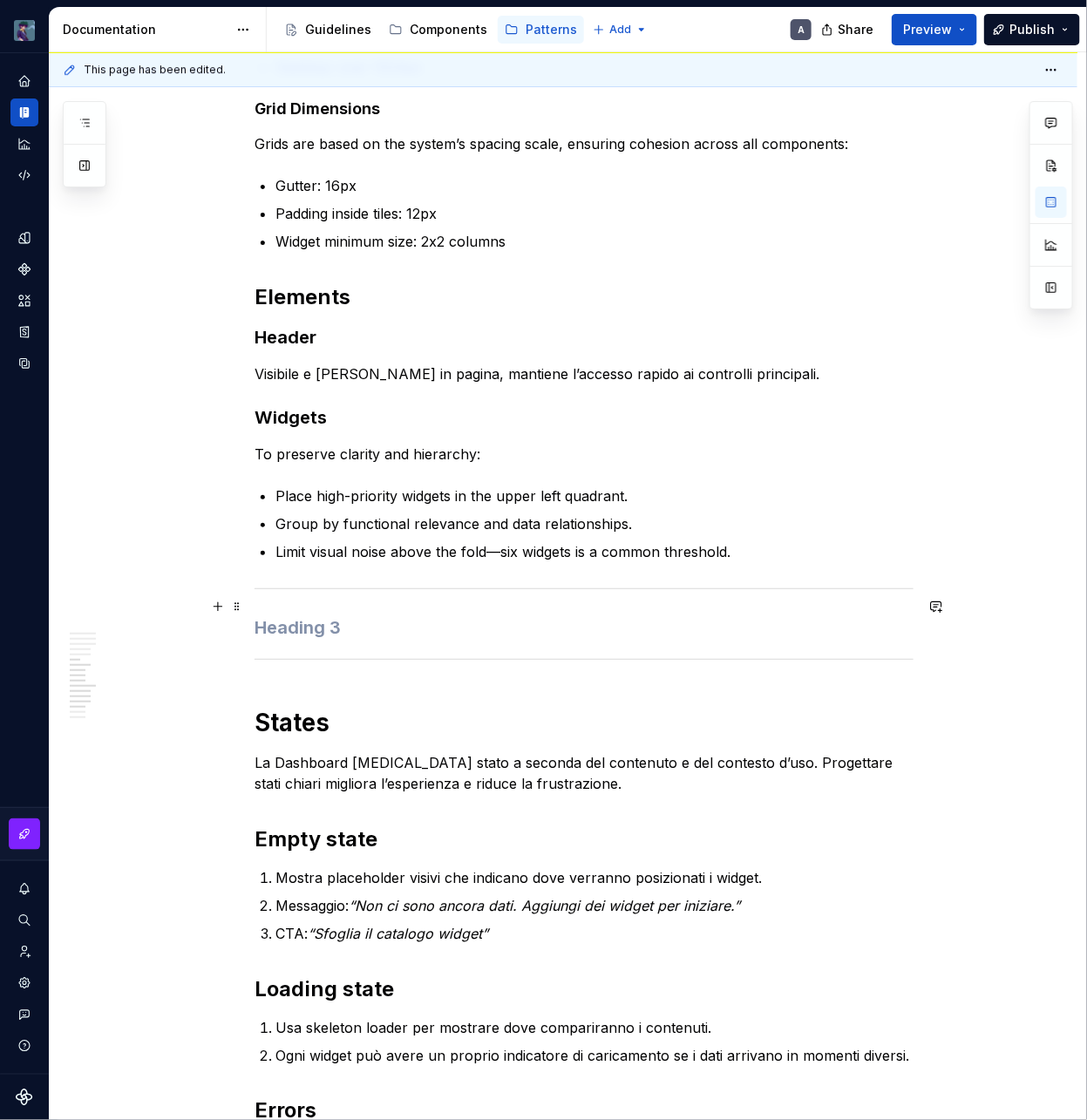 click at bounding box center (584, 628) 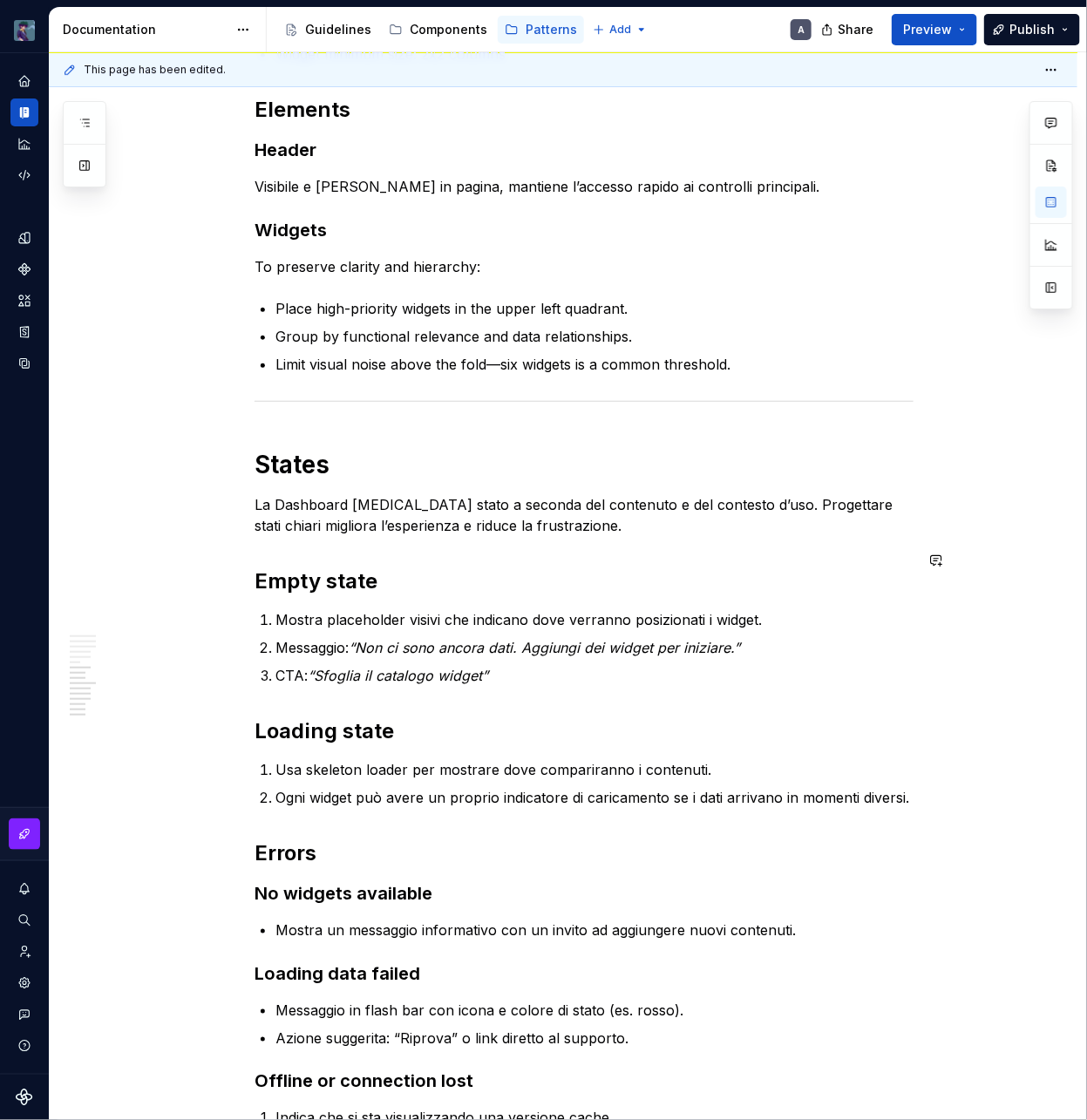 click on "A  Dashboard  is a central interface where users monitor key metrics and take quick action. In our admin platform, Dashboards consolidate performance and operational data into a unified workspace. Layout, interactions, and structure work together to reduce noise, emphasize priority content, and guide users through what matters most. Dashboards are a strategic touchpoint. They turn complexity into clarity and help teams stay informed, react promptly, and drive meaningful outcomes across the organization. Dashboards prioritize essential content and surface insights as soon as the page loads. The interface encourages autonomy by presenting data in digestible chunks, with each visual element playing a specific role. The layout leverages established zones and visual hierarchies to support intuitive scanning and faster response times. Purpose Monitoring : Surfaces real-time metrics and system status using consistent data visualization patterns. Analysis Decision-Making Principles Data-driven Scannable Actionable" at bounding box center (584, -234) 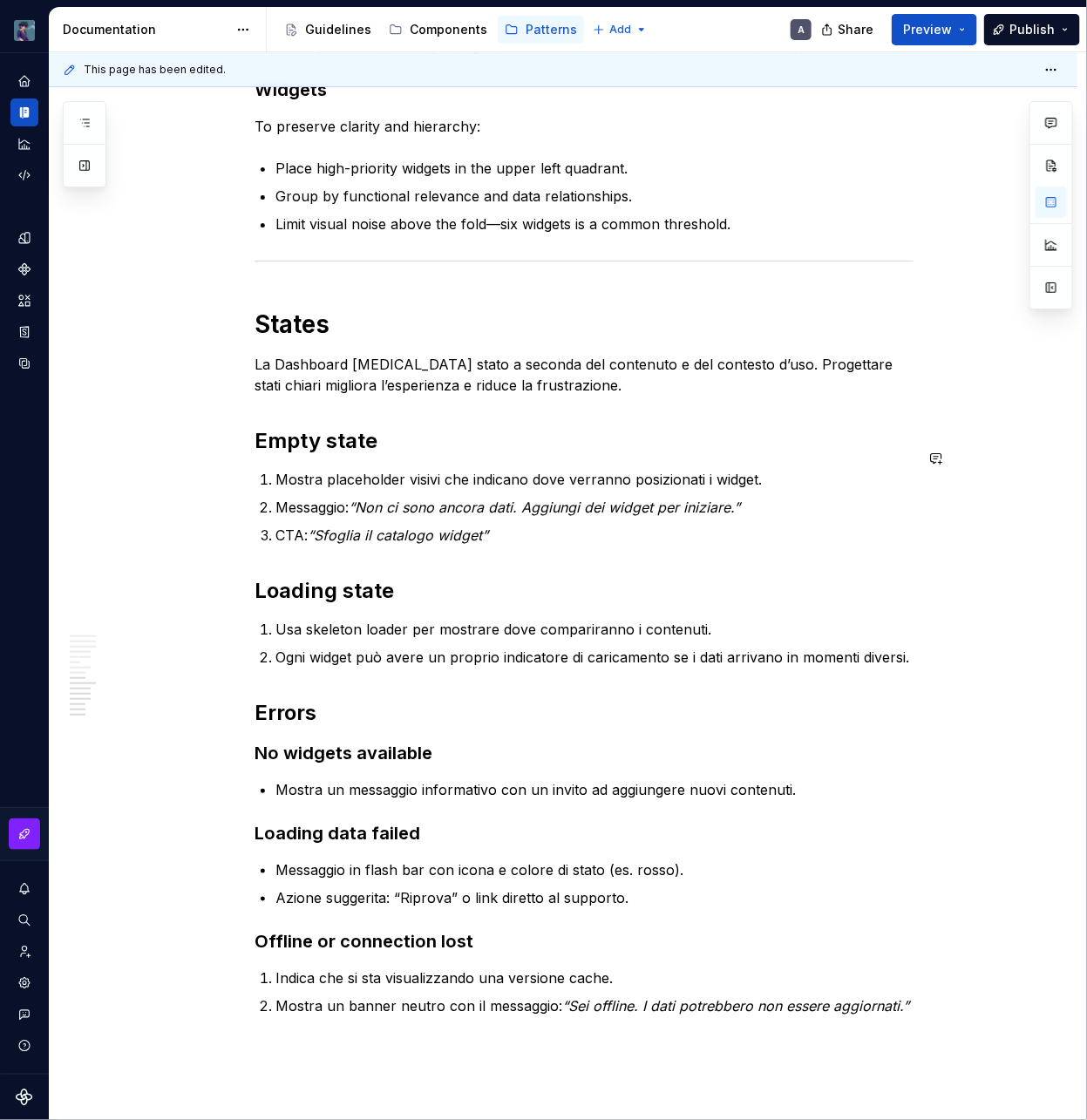 scroll, scrollTop: 2175, scrollLeft: 0, axis: vertical 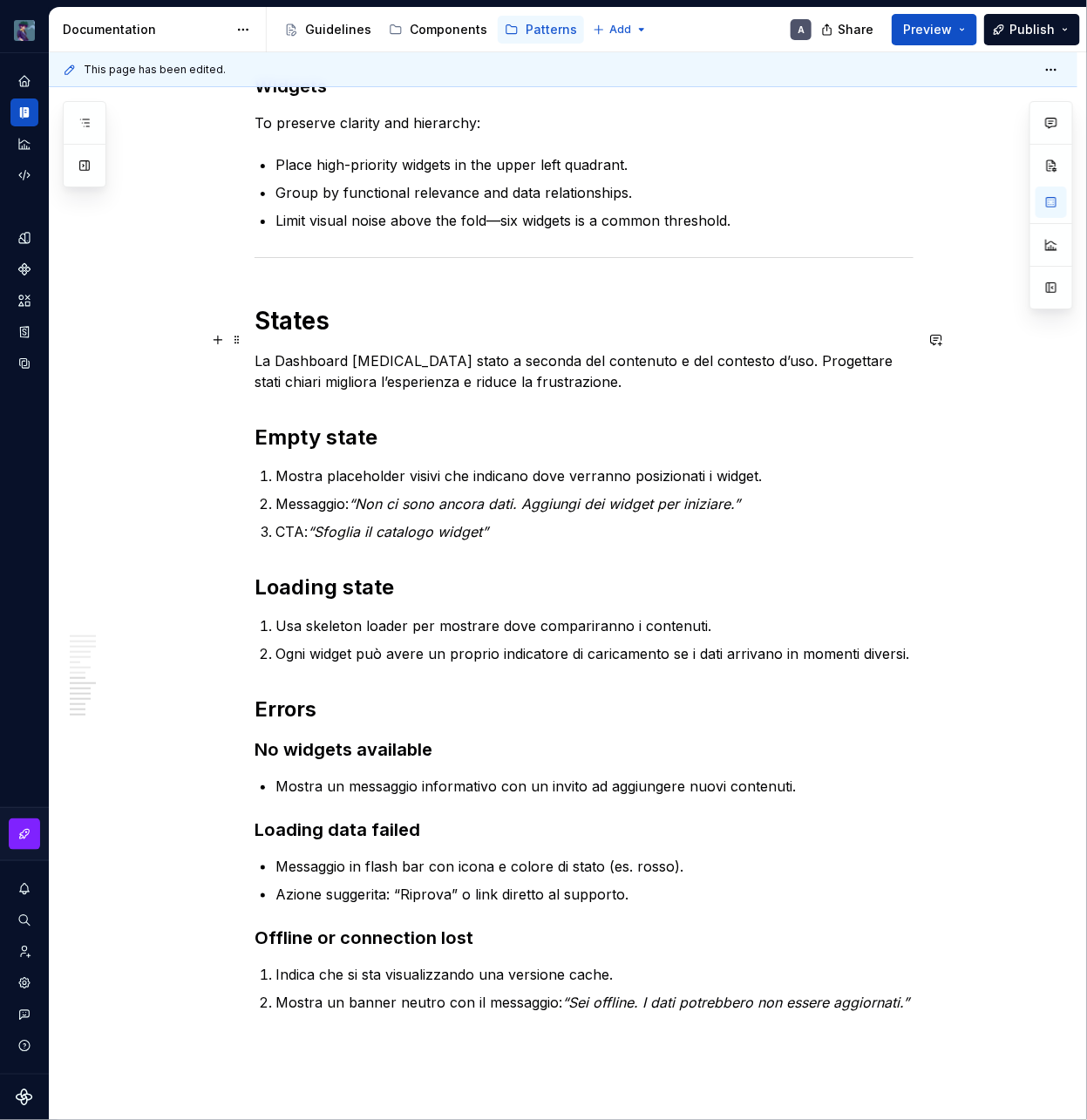 click on "La Dashboard cambia stato a seconda del contenuto e del contesto d’uso. Progettare stati chiari migliora l’esperienza e riduce la frustrazione." at bounding box center [584, 371] 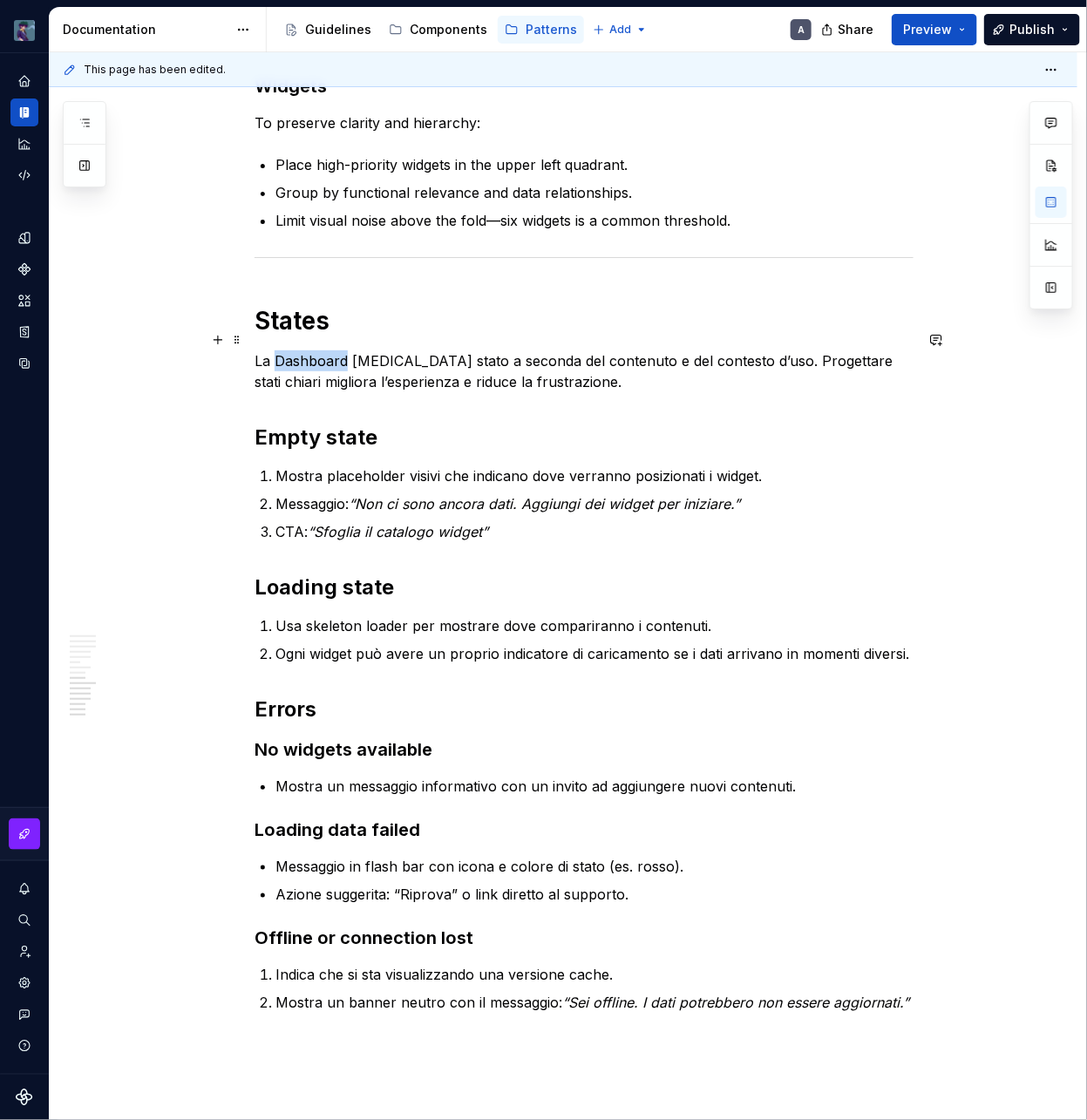 click on "La Dashboard cambia stato a seconda del contenuto e del contesto d’uso. Progettare stati chiari migliora l’esperienza e riduce la frustrazione." at bounding box center [584, 371] 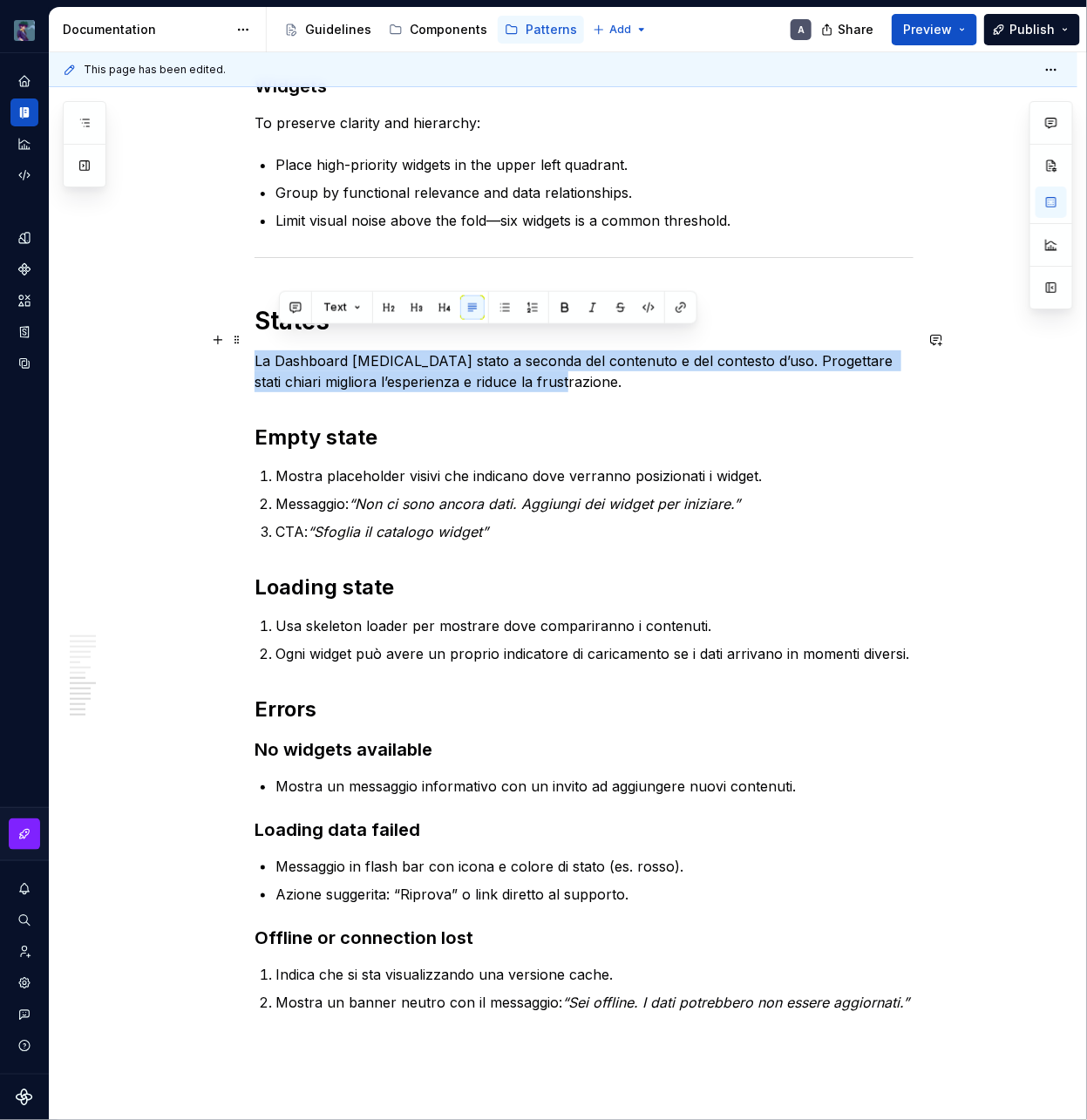 click on "La Dashboard cambia stato a seconda del contenuto e del contesto d’uso. Progettare stati chiari migliora l’esperienza e riduce la frustrazione." at bounding box center (584, 371) 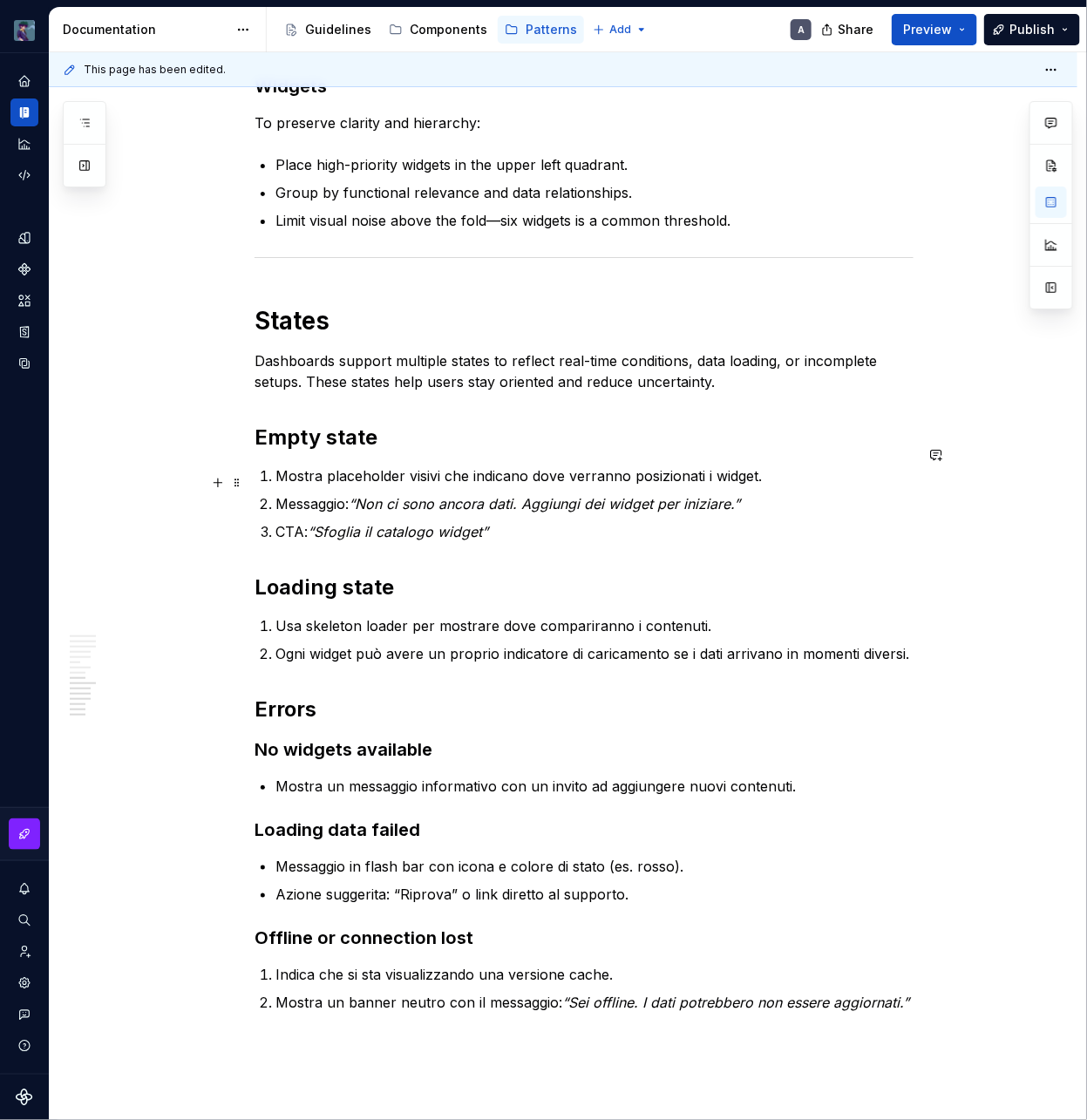click on "Messaggio:  “Non ci sono ancora dati. Aggiungi dei widget per iniziare.”" at bounding box center (594, 504) 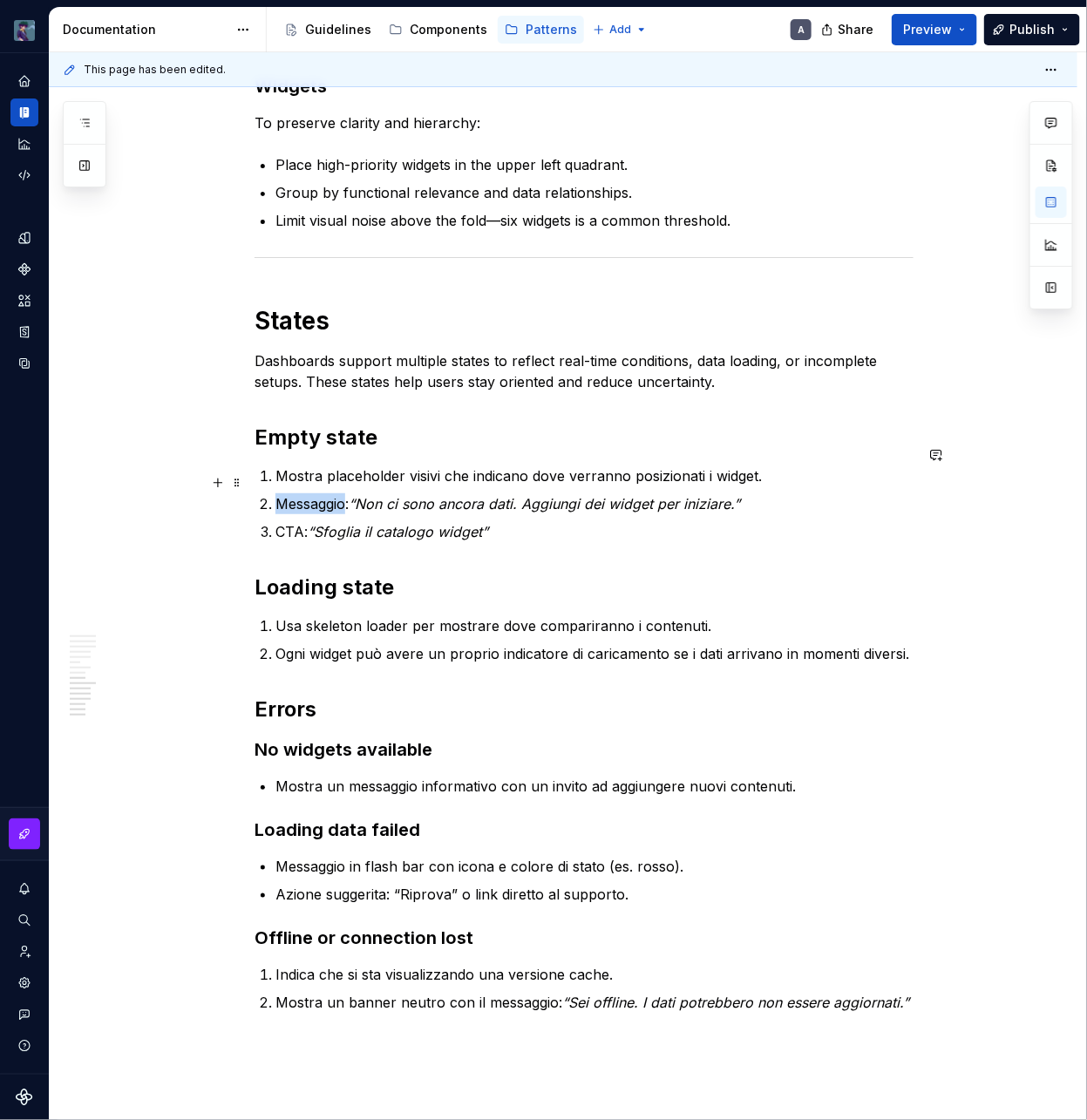 click on "Messaggio:  “Non ci sono ancora dati. Aggiungi dei widget per iniziare.”" at bounding box center (594, 504) 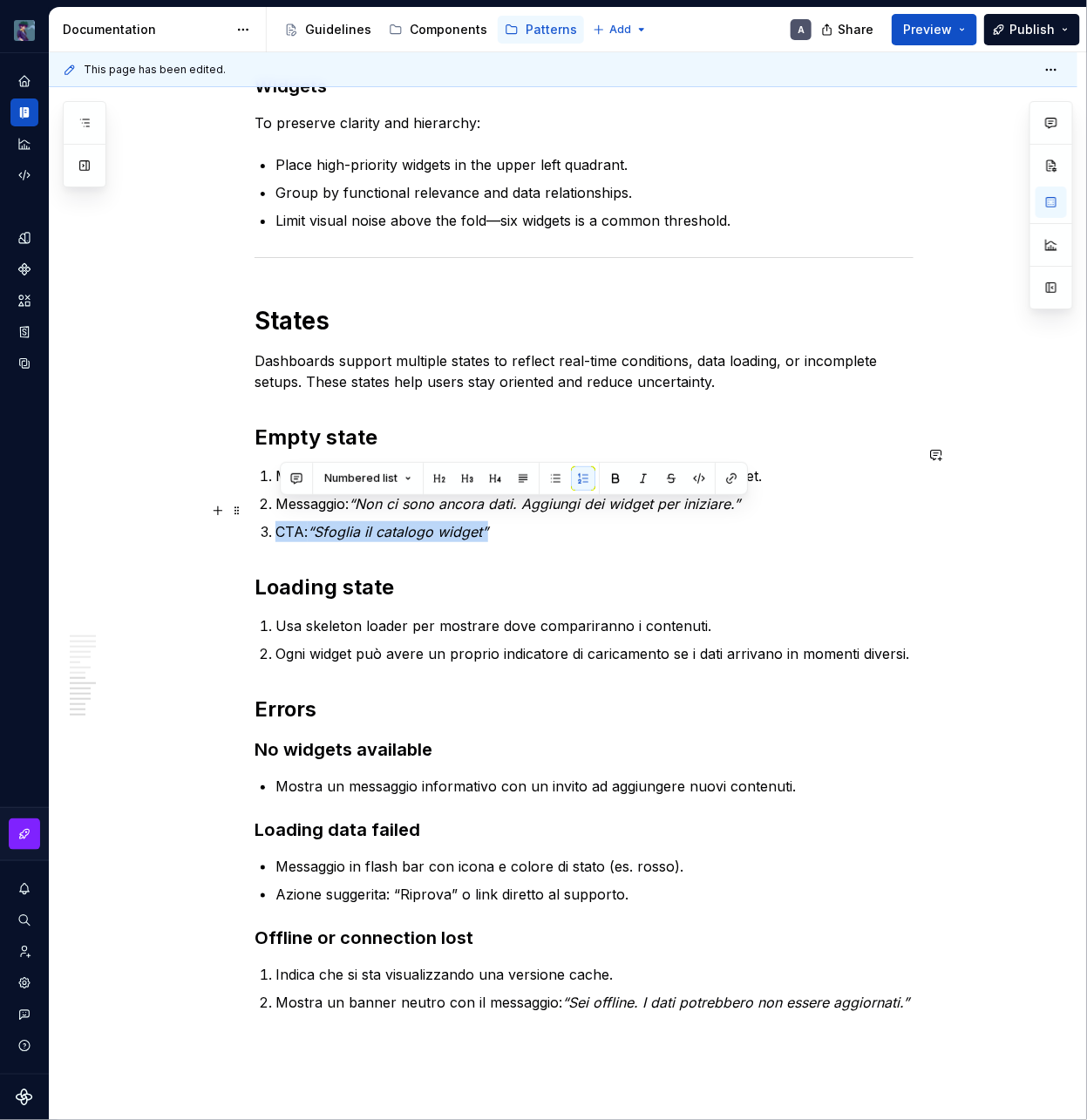 drag, startPoint x: 524, startPoint y: 499, endPoint x: 499, endPoint y: 503, distance: 25.317978 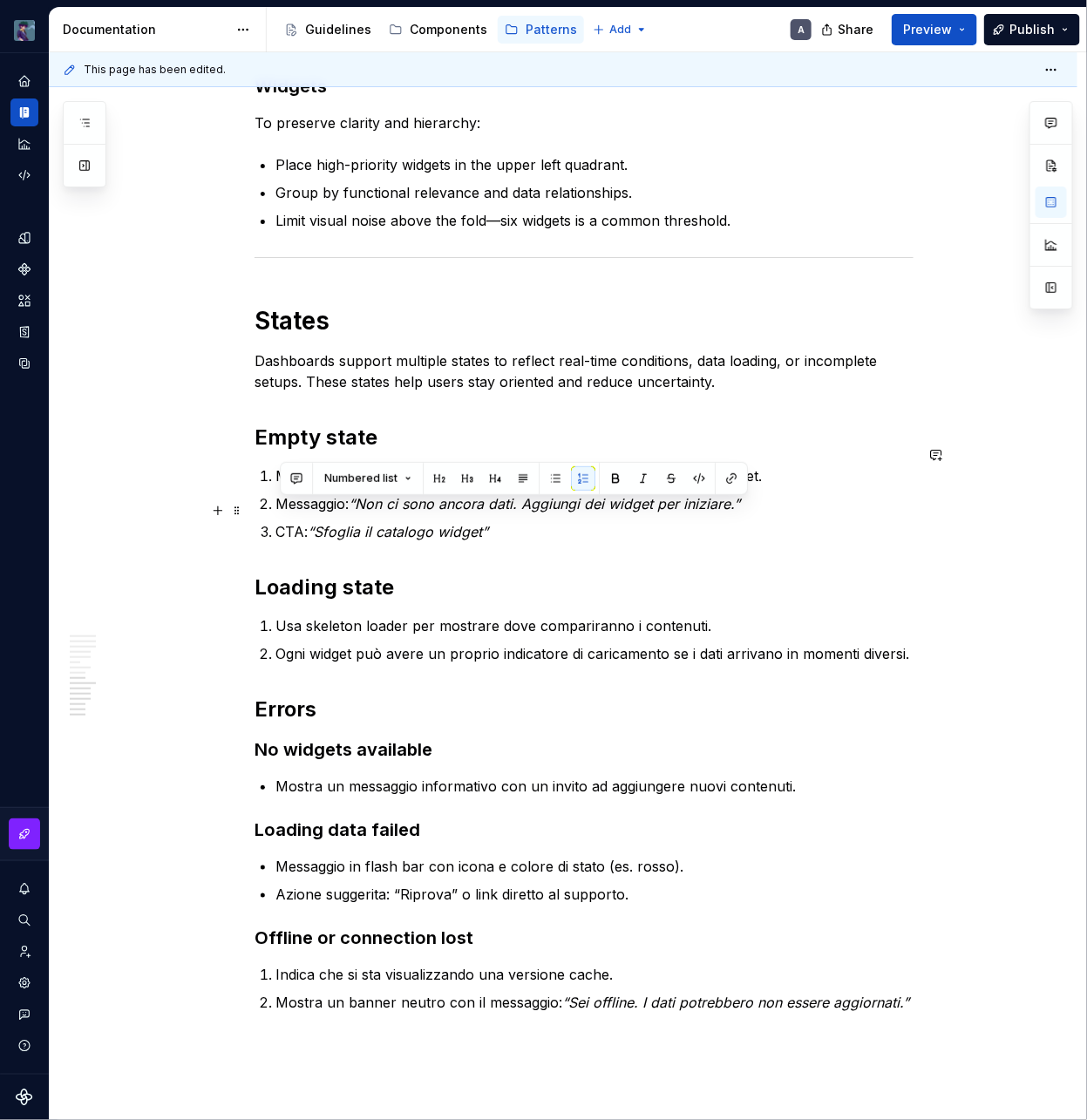 click on "CTA:  “Sfoglia il catalogo widget”" at bounding box center (594, 532) 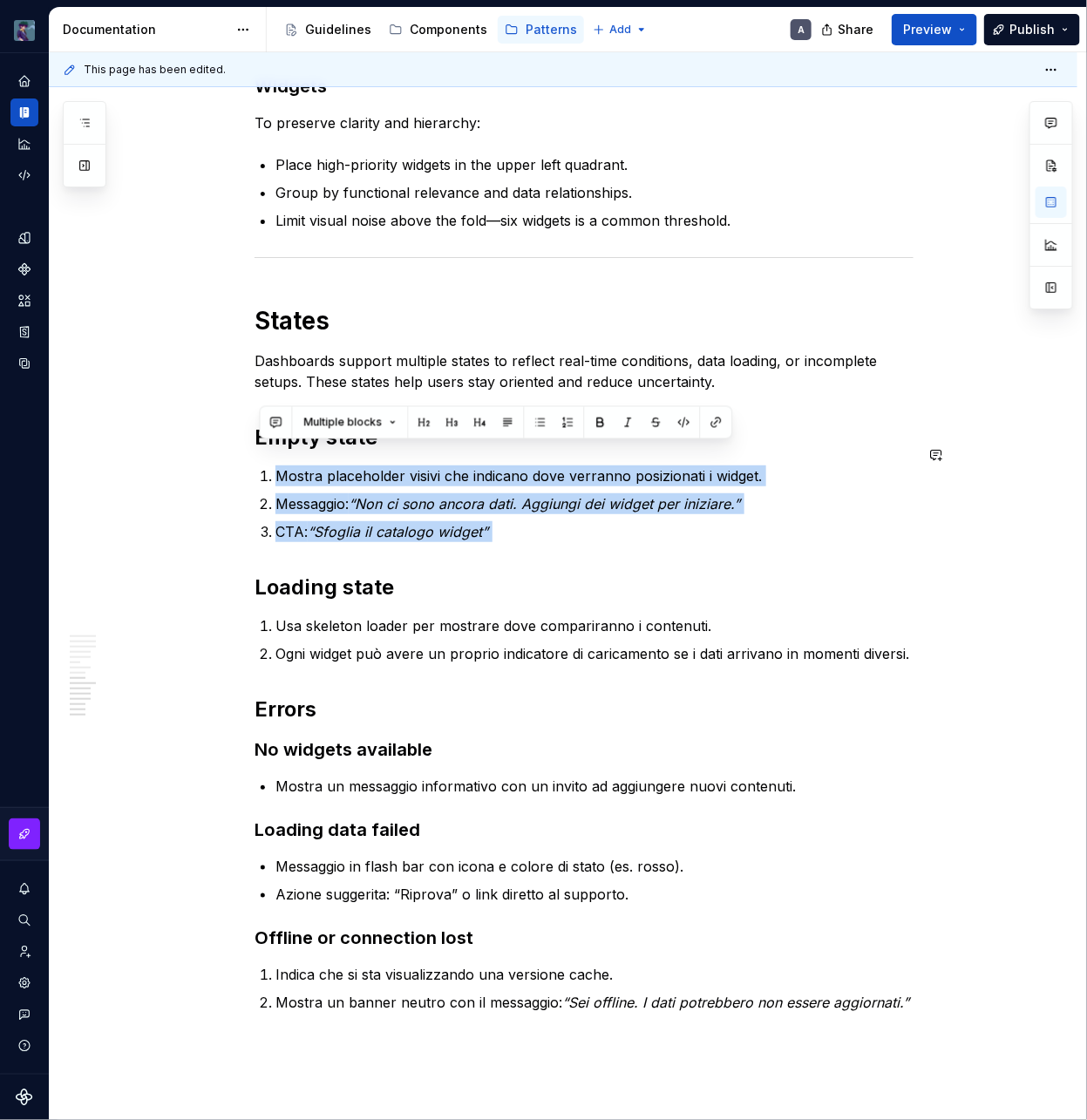 drag, startPoint x: 529, startPoint y: 512, endPoint x: 242, endPoint y: 437, distance: 296.6378 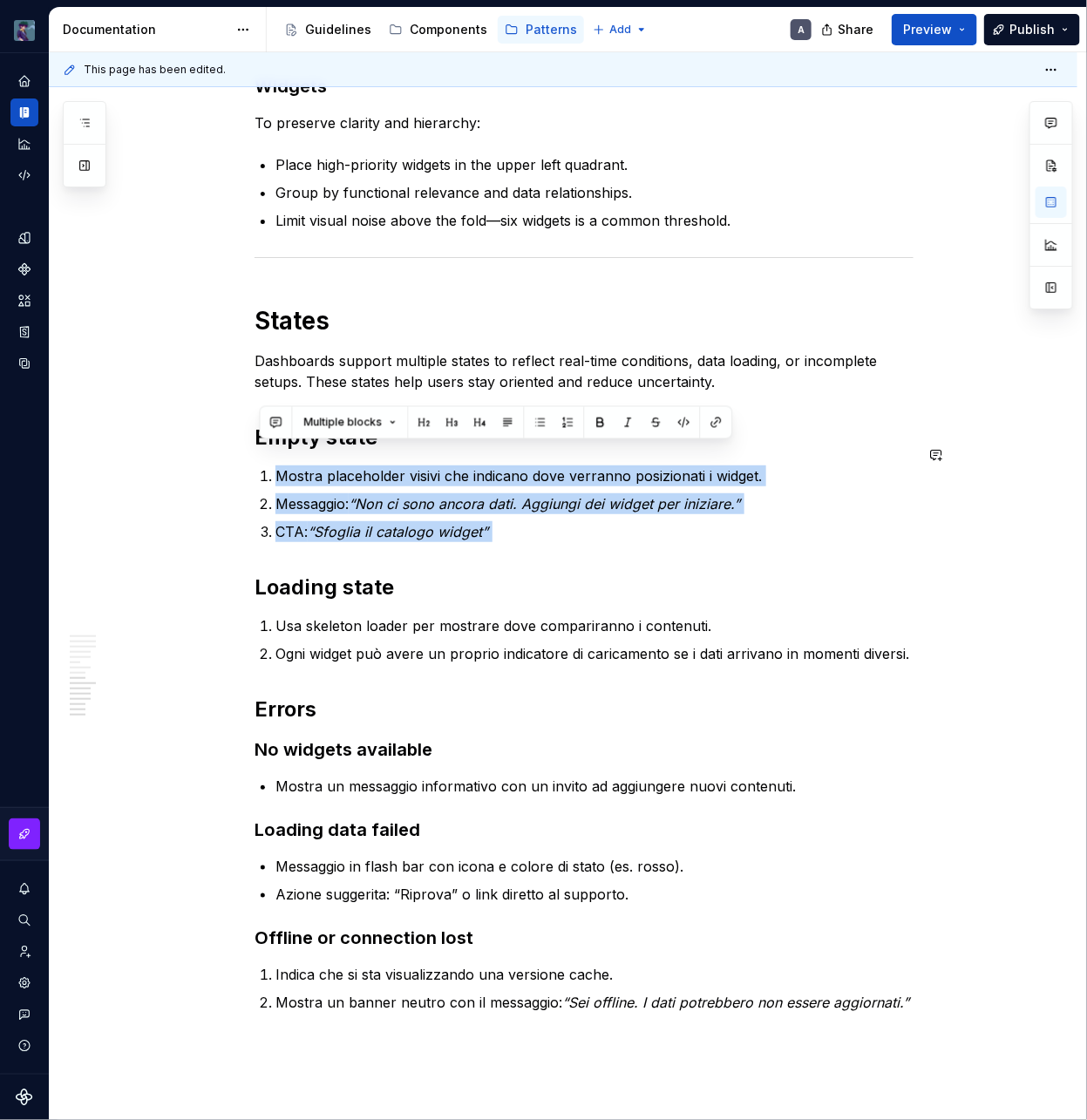 click on "A  Dashboard  is a central interface where users monitor key metrics and take quick action. In our admin platform, Dashboards consolidate performance and operational data into a unified workspace. Layout, interactions, and structure work together to reduce noise, emphasize priority content, and guide users through what matters most. Dashboards are a strategic touchpoint. They turn complexity into clarity and help teams stay informed, react promptly, and drive meaningful outcomes across the organization. Dashboards prioritize essential content and surface insights as soon as the page loads. The interface encourages autonomy by presenting data in digestible chunks, with each visual element playing a specific role. The layout leverages established zones and visual hierarchies to support intuitive scanning and faster response times. Purpose Monitoring : Surfaces real-time metrics and system status using consistent data visualization patterns. Analysis Decision-Making Principles Data-driven Scannable Actionable" at bounding box center [563, -221] 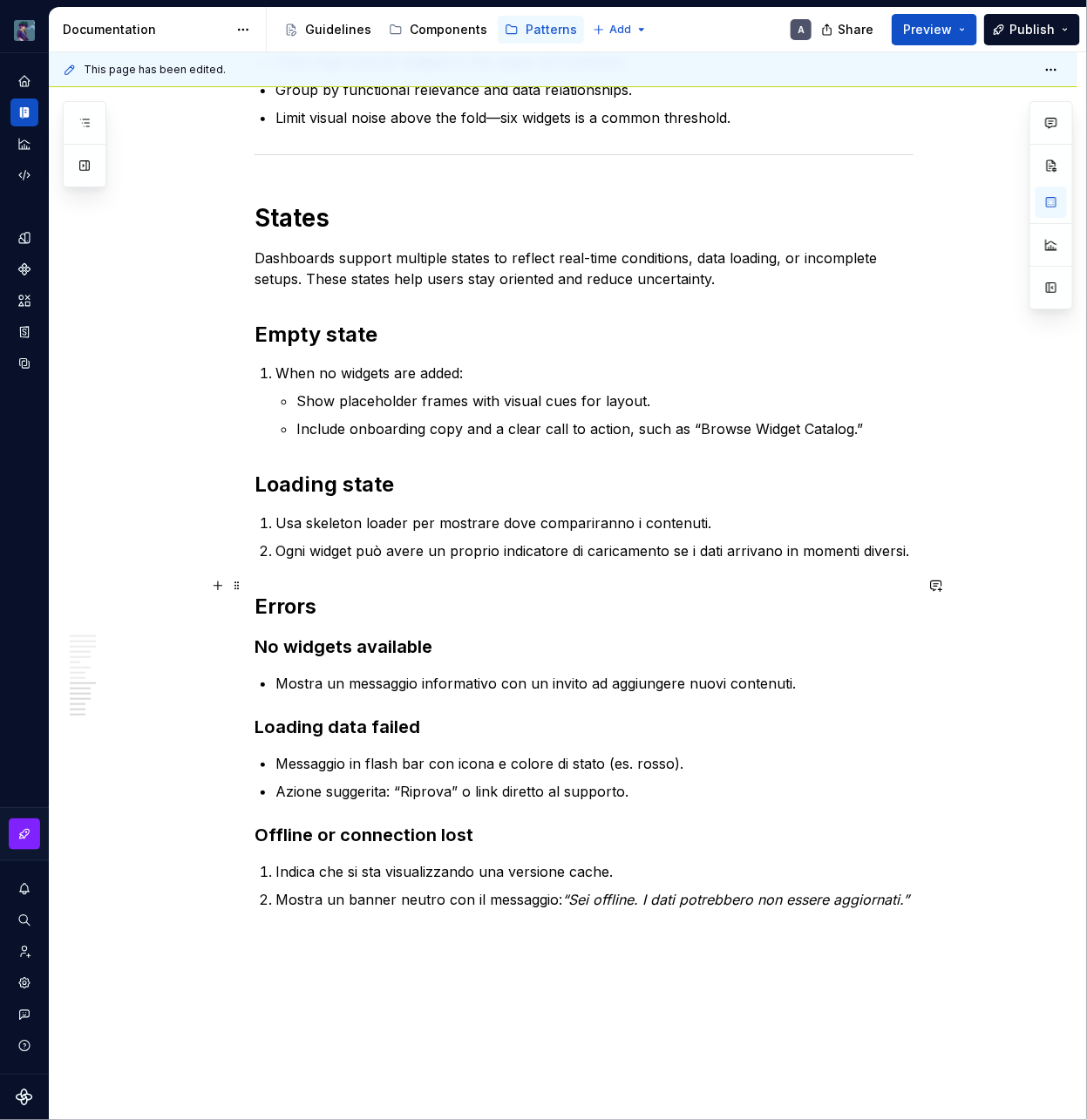 scroll, scrollTop: 2279, scrollLeft: 0, axis: vertical 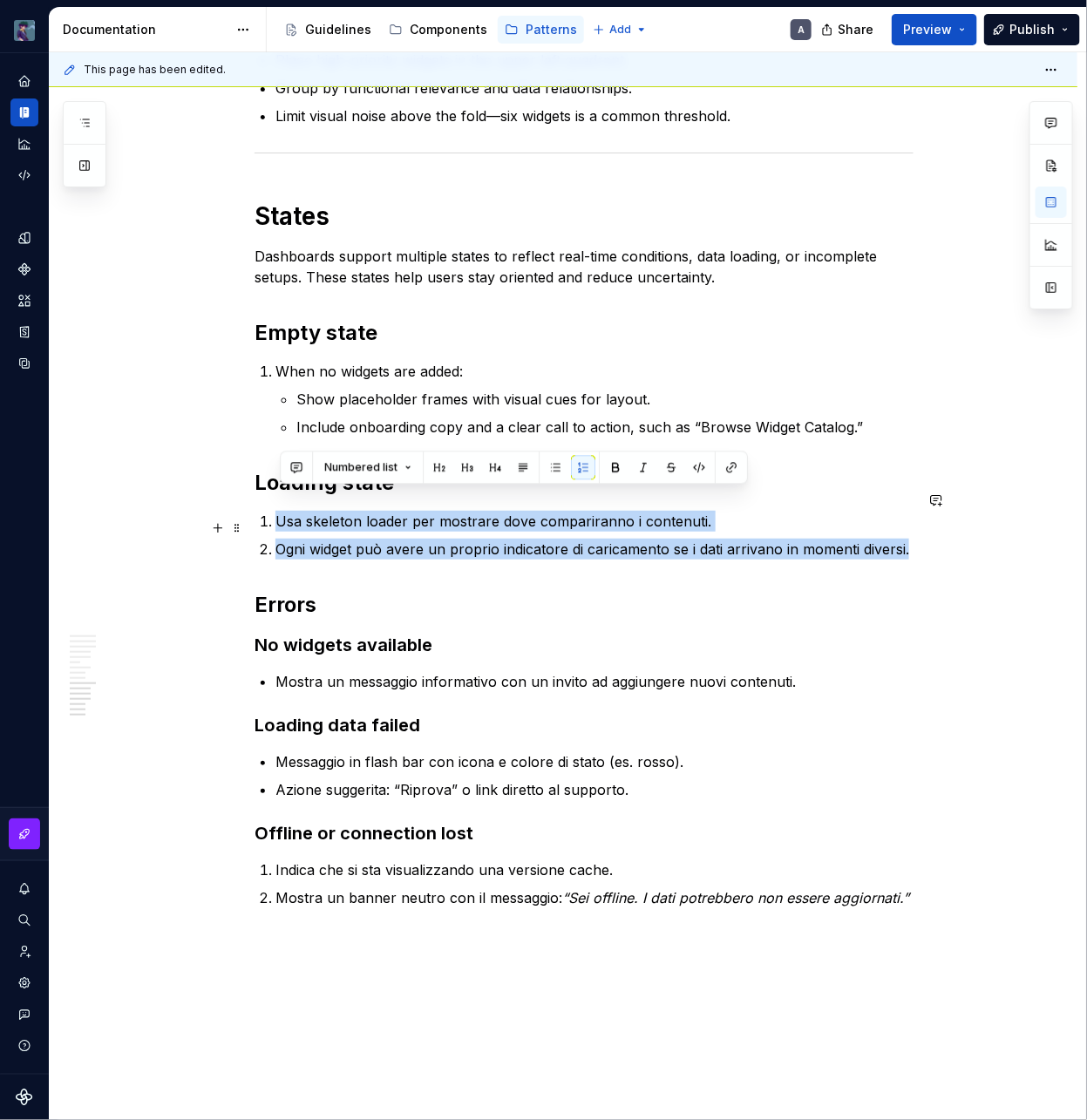 drag, startPoint x: 278, startPoint y: 493, endPoint x: 913, endPoint y: 534, distance: 636.32225 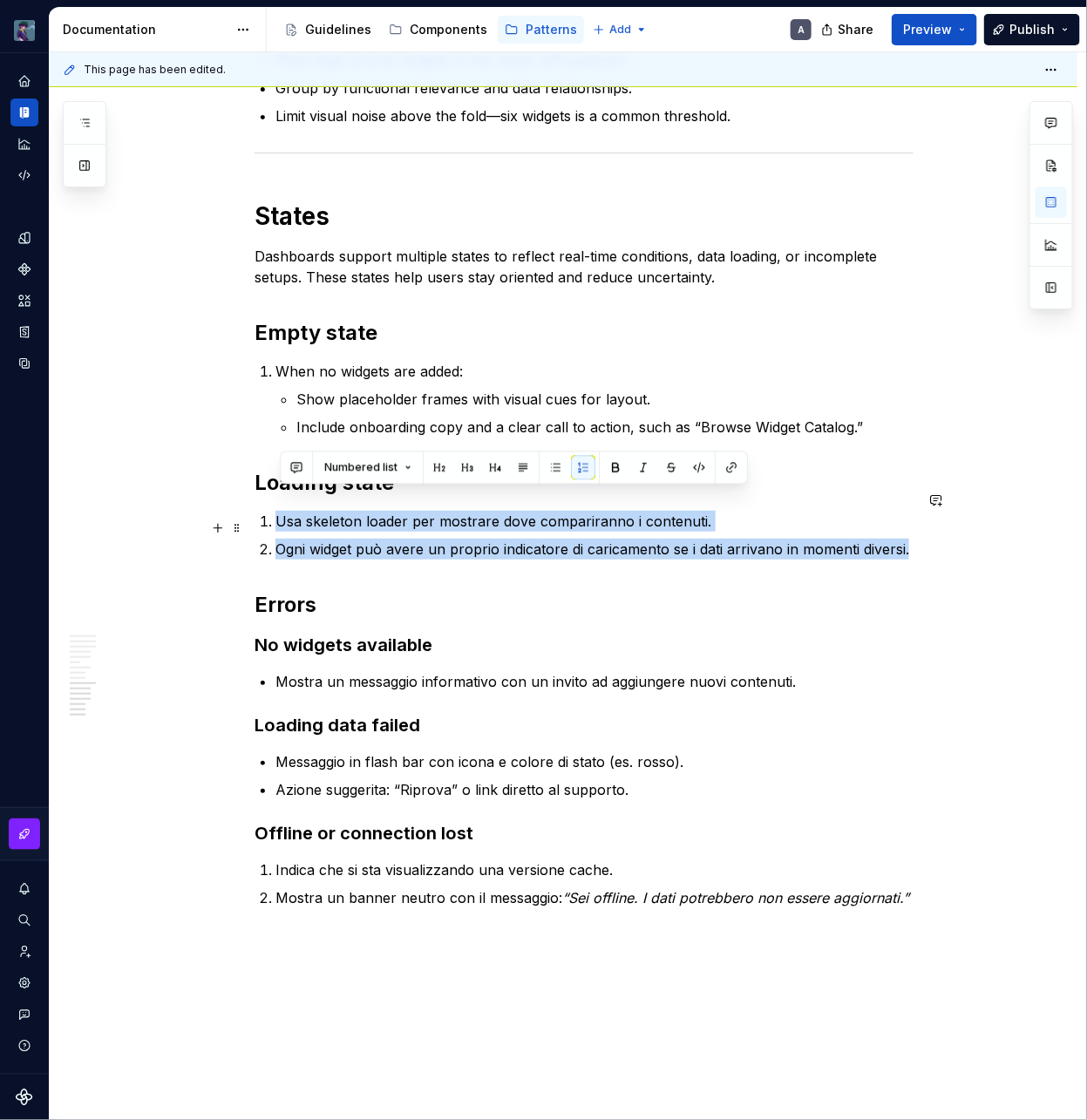 click on "Usa skeleton loader per mostrare dove compariranno i contenuti. Ogni widget può avere un proprio indicatore di caricamento se i dati arrivano in momenti diversi." at bounding box center [594, 535] 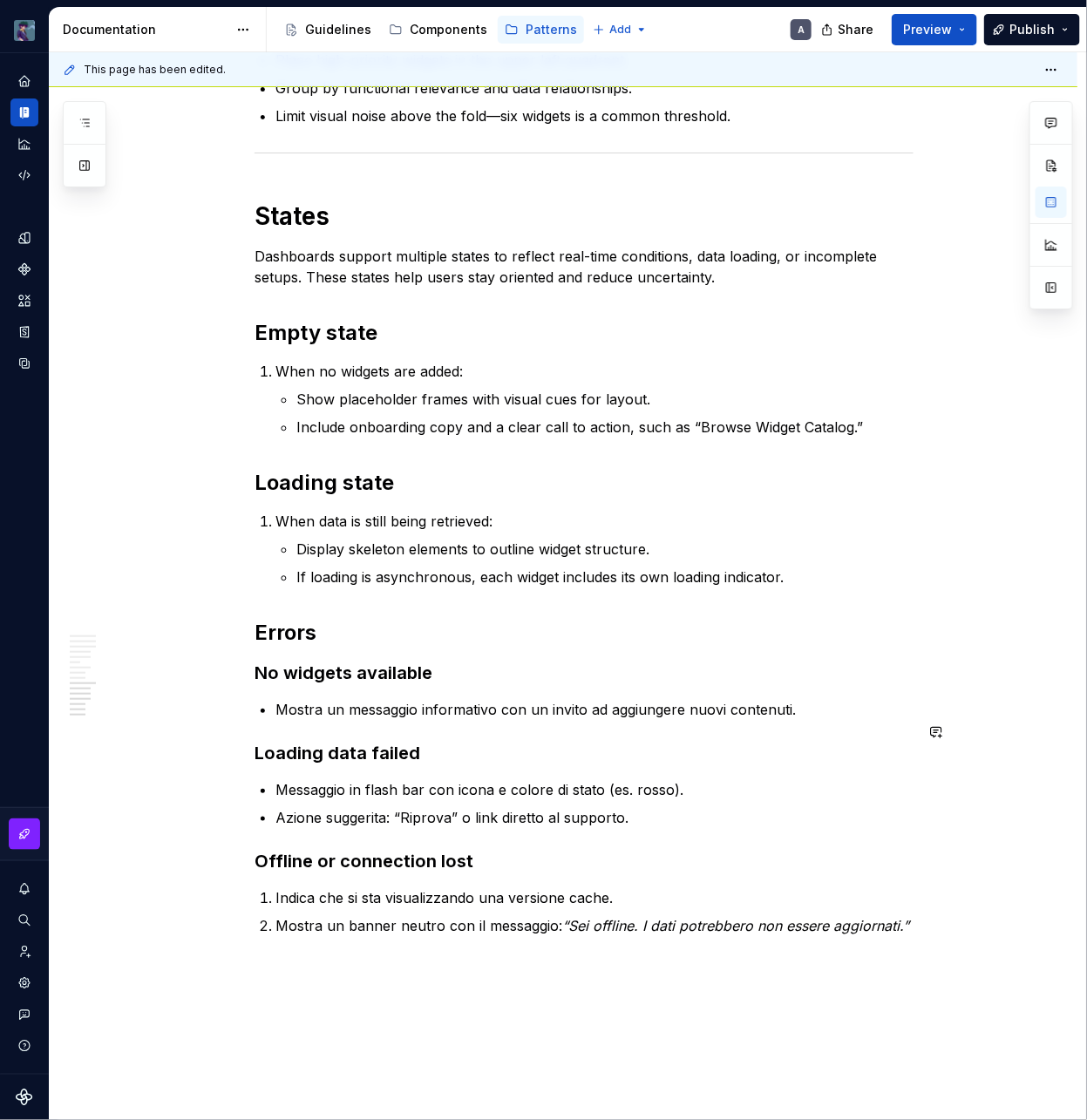 click on "A  Dashboard  is a central interface where users monitor key metrics and take quick action. In our admin platform, Dashboards consolidate performance and operational data into a unified workspace. Layout, interactions, and structure work together to reduce noise, emphasize priority content, and guide users through what matters most. Dashboards are a strategic touchpoint. They turn complexity into clarity and help teams stay informed, react promptly, and drive meaningful outcomes across the organization. Dashboards prioritize essential content and surface insights as soon as the page loads. The interface encourages autonomy by presenting data in digestible chunks, with each visual element playing a specific role. The layout leverages established zones and visual hierarchies to support intuitive scanning and faster response times. Purpose Monitoring : Surfaces real-time metrics and system status using consistent data visualization patterns. Analysis Decision-Making Principles Data-driven Scannable Actionable" at bounding box center [584, -469] 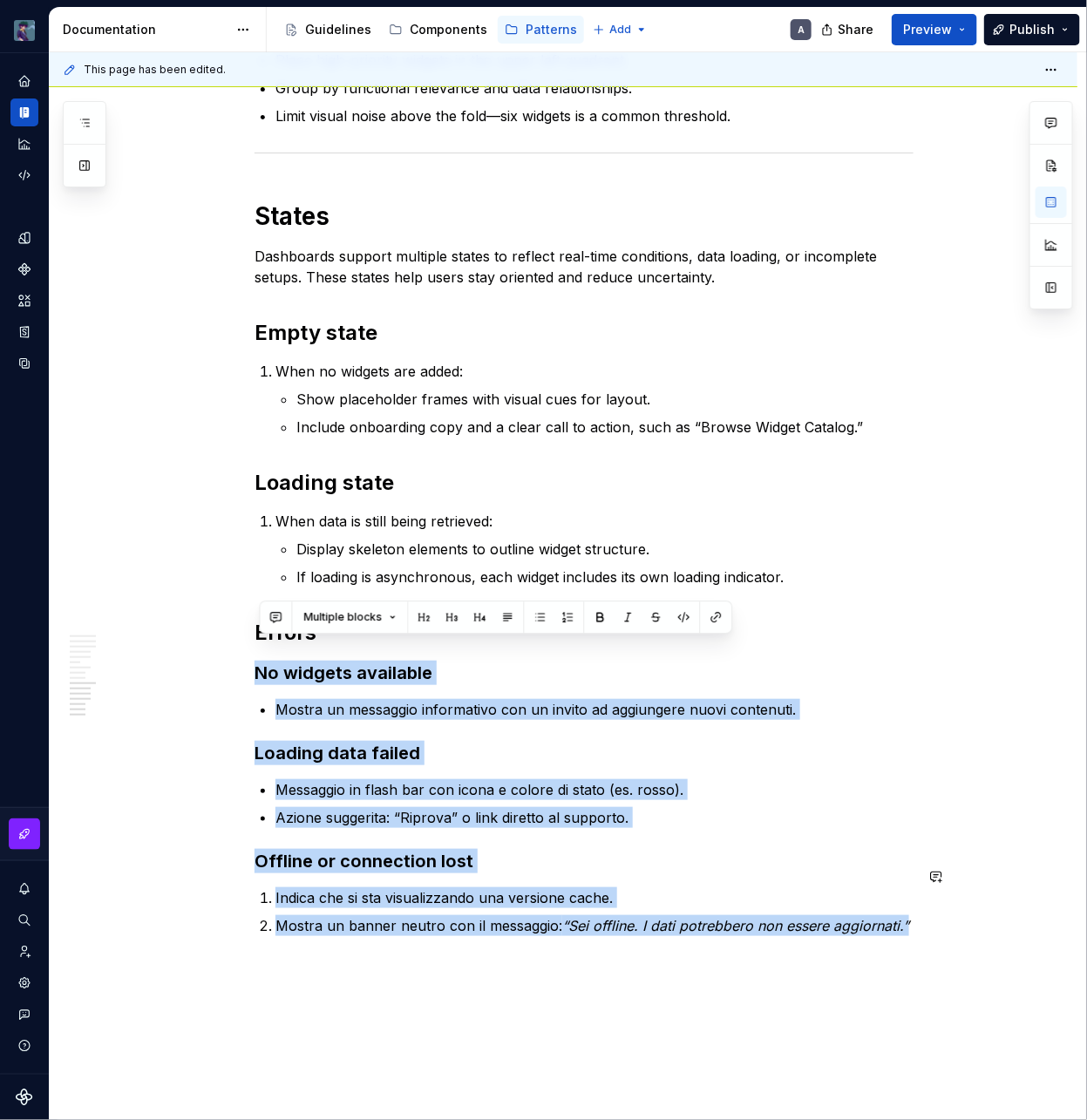drag, startPoint x: 264, startPoint y: 649, endPoint x: 927, endPoint y: 920, distance: 716.2472 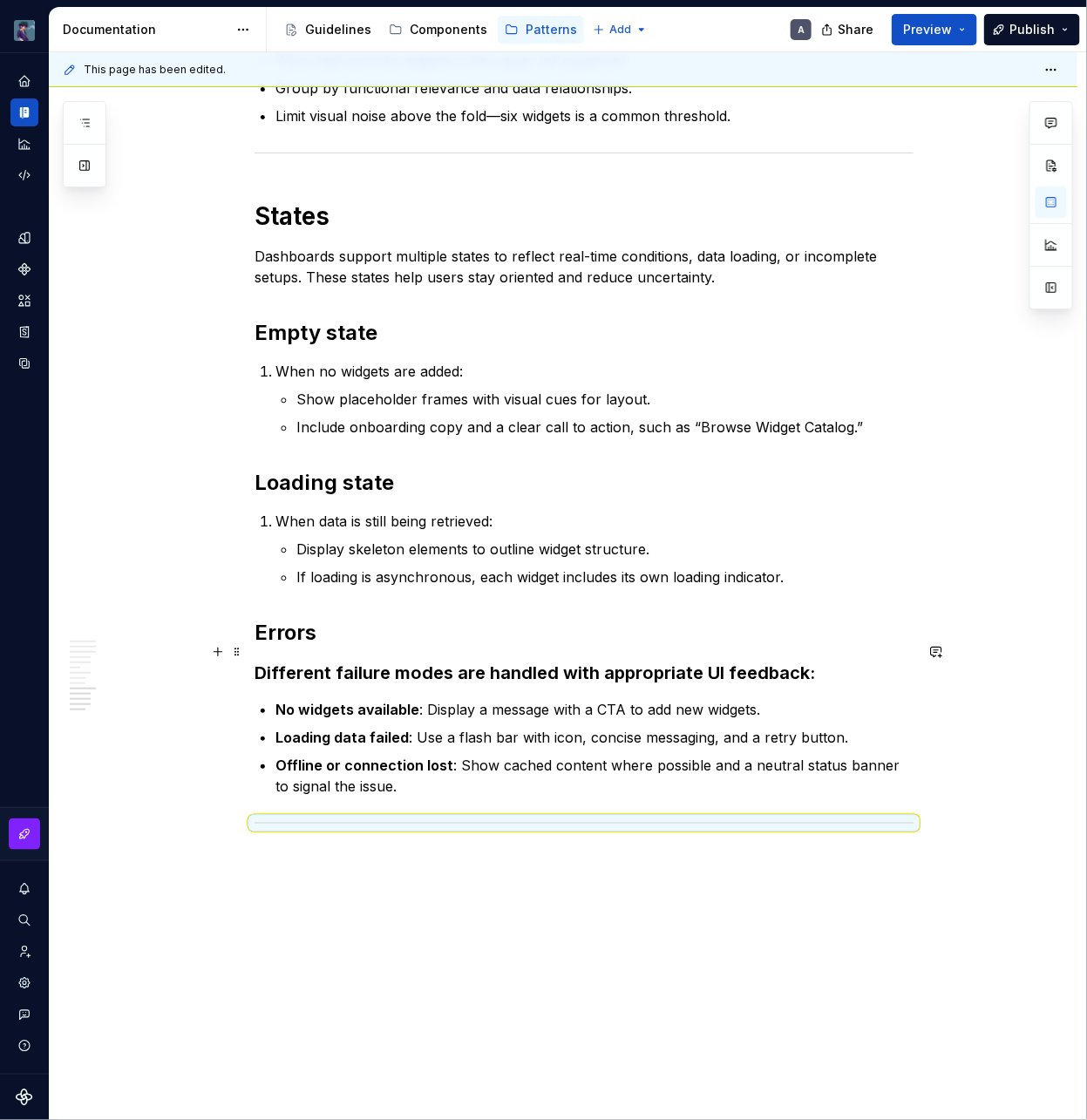 click on "Different failure modes are handled with appropriate UI feedback:" at bounding box center [584, 673] 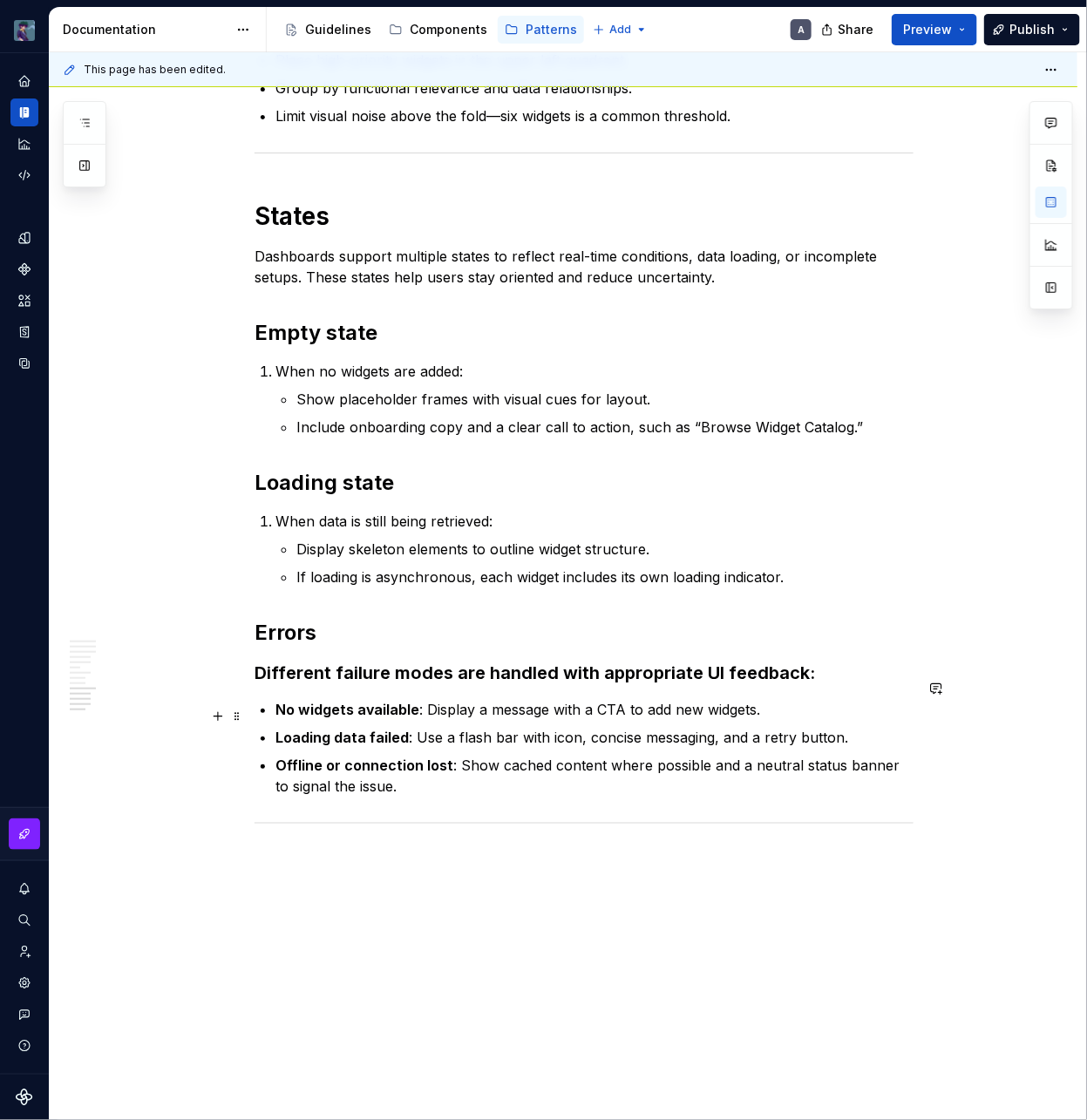 click on "Loading data failed" at bounding box center (342, 737) 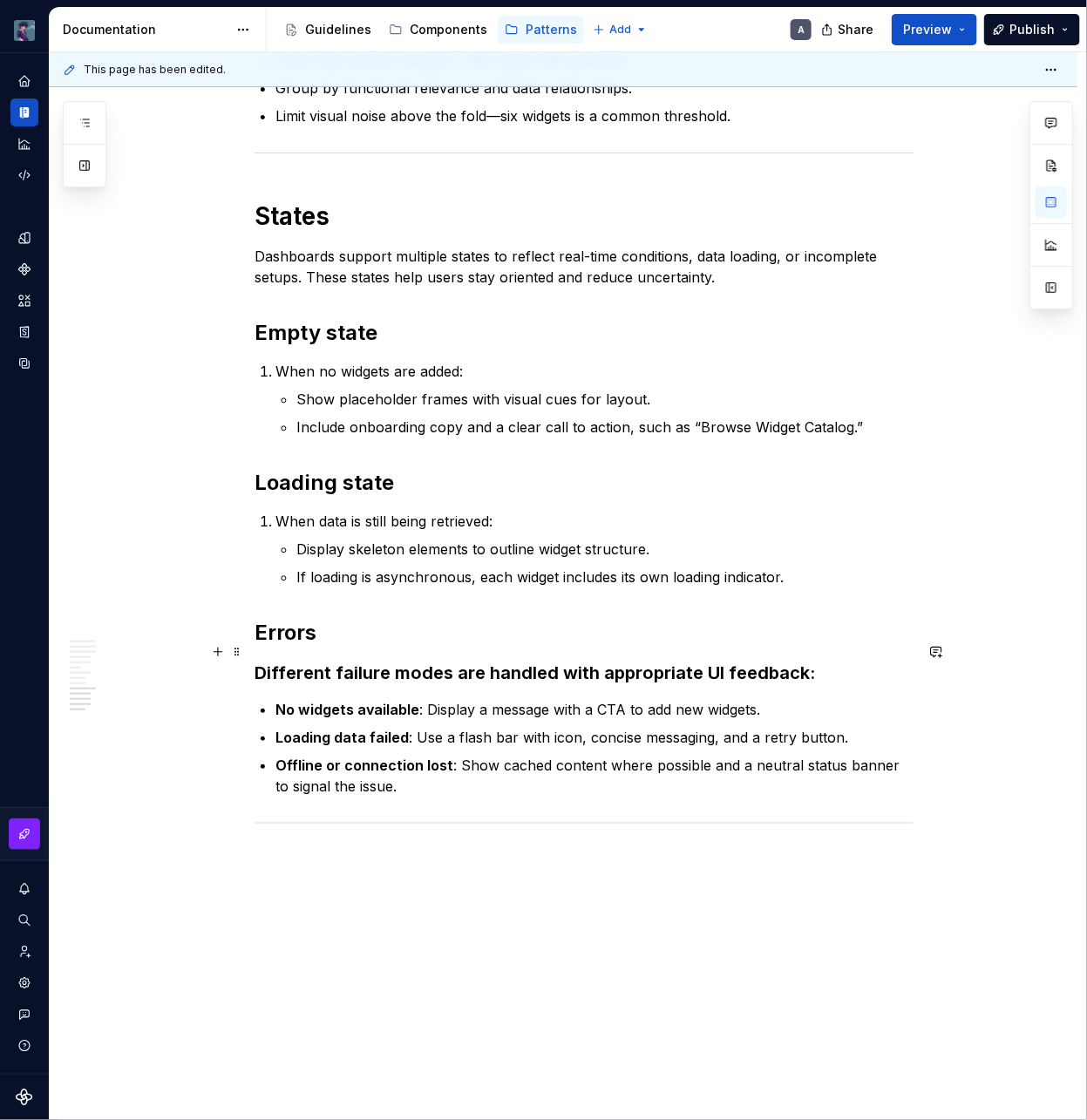 click on "Different failure modes are handled with appropriate UI feedback:" at bounding box center [584, 673] 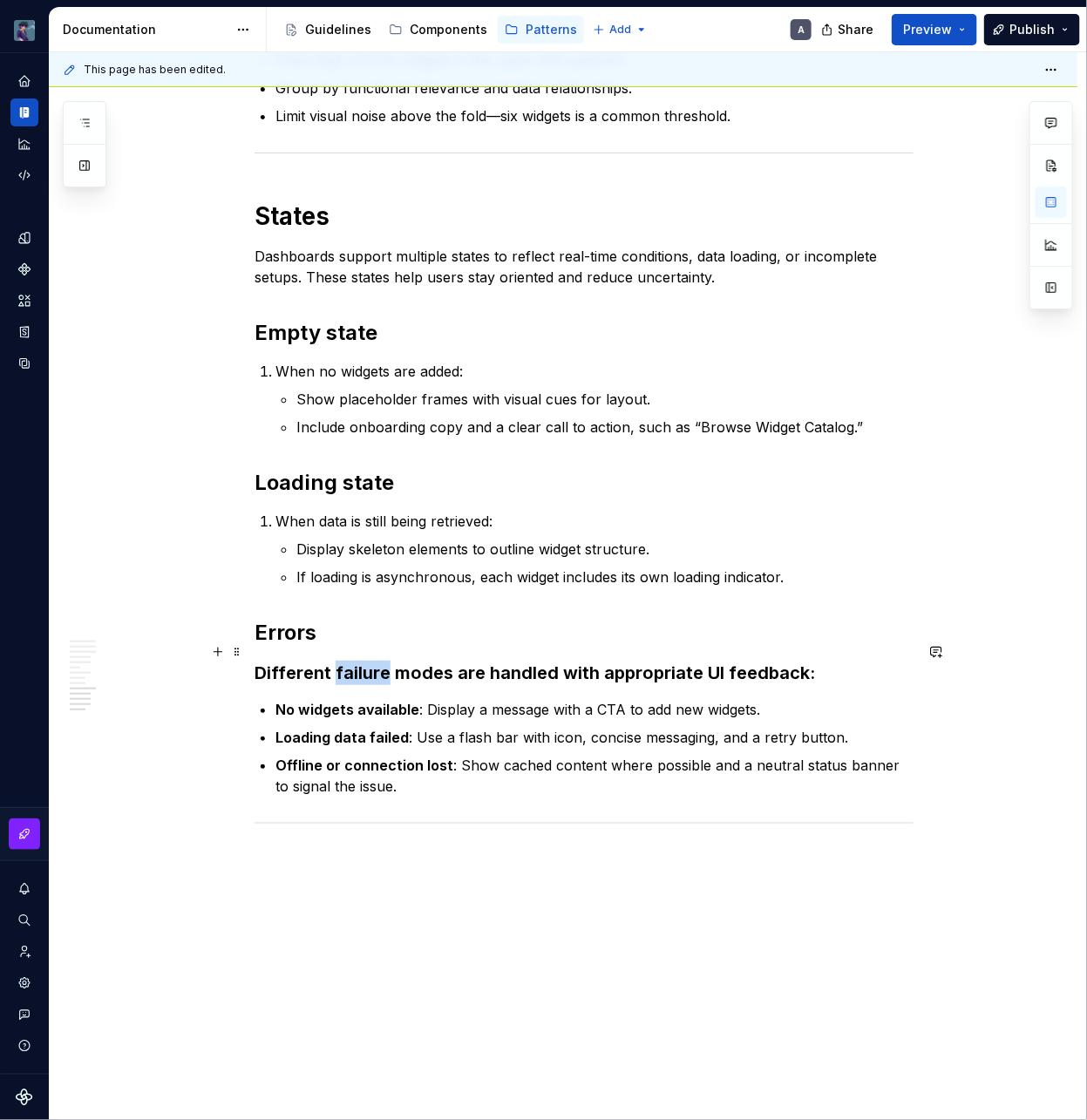 click on "Different failure modes are handled with appropriate UI feedback:" at bounding box center (584, 673) 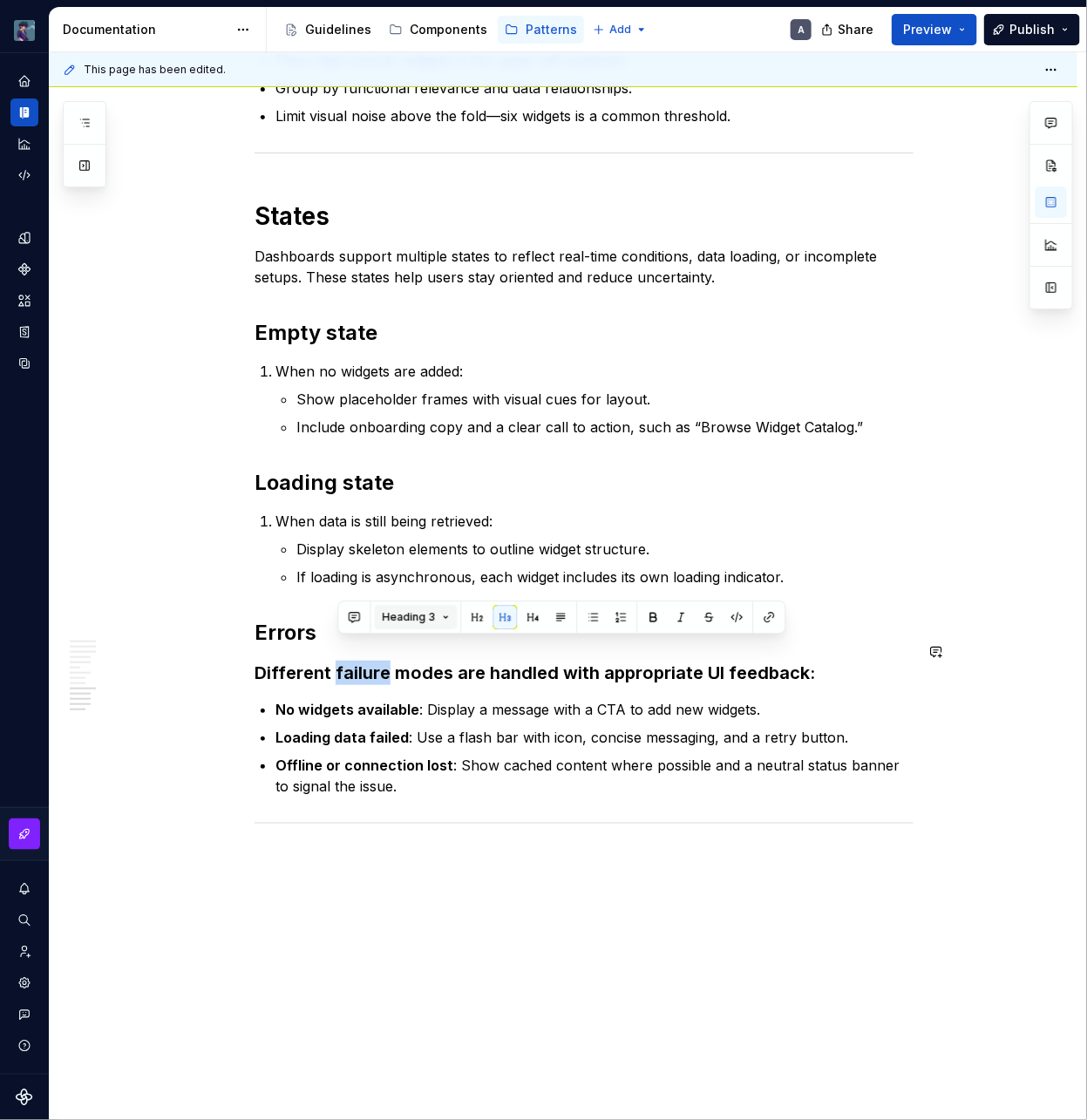 click on "Heading 3" at bounding box center (409, 617) 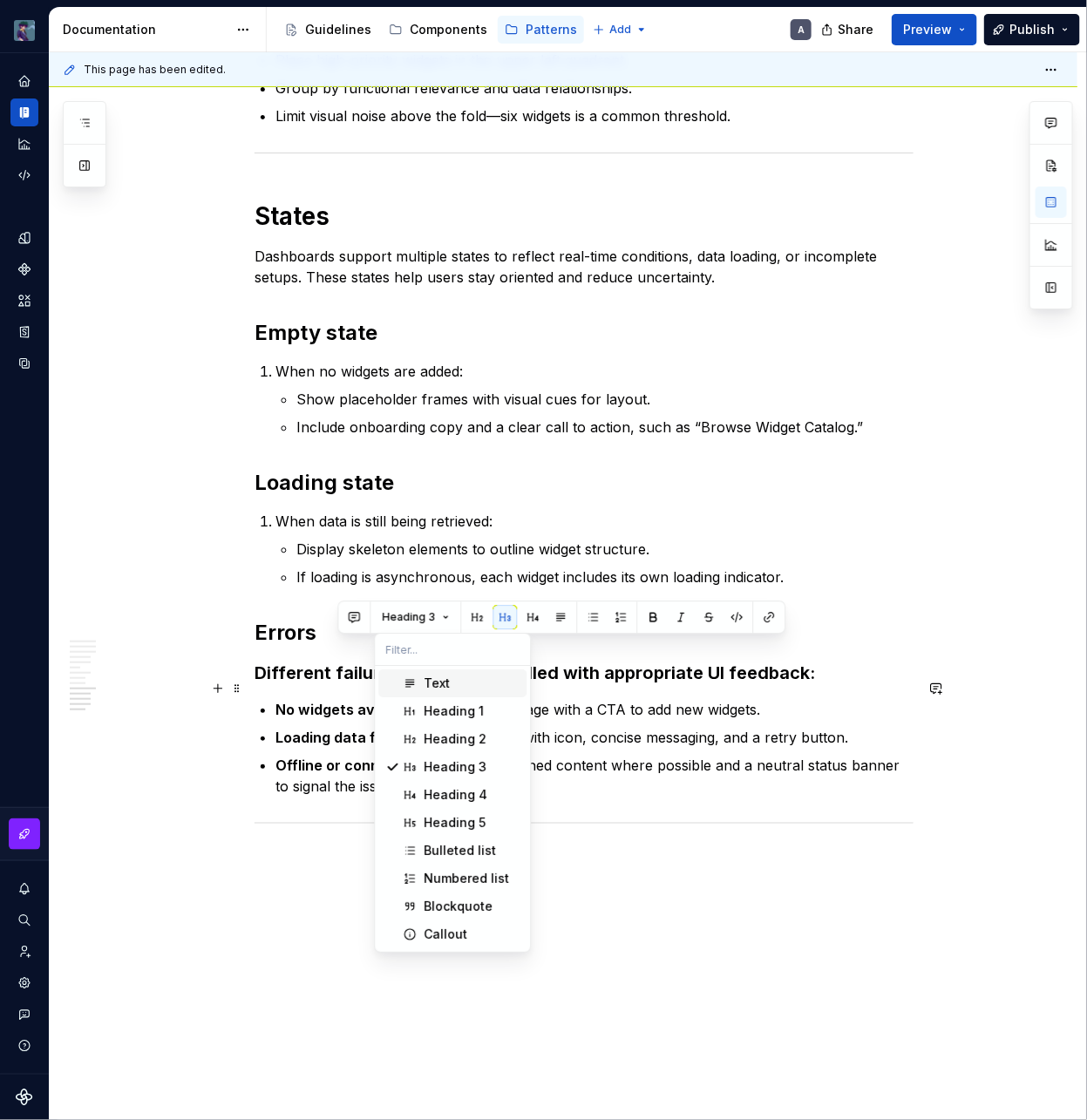 click on "Text" at bounding box center [472, 683] 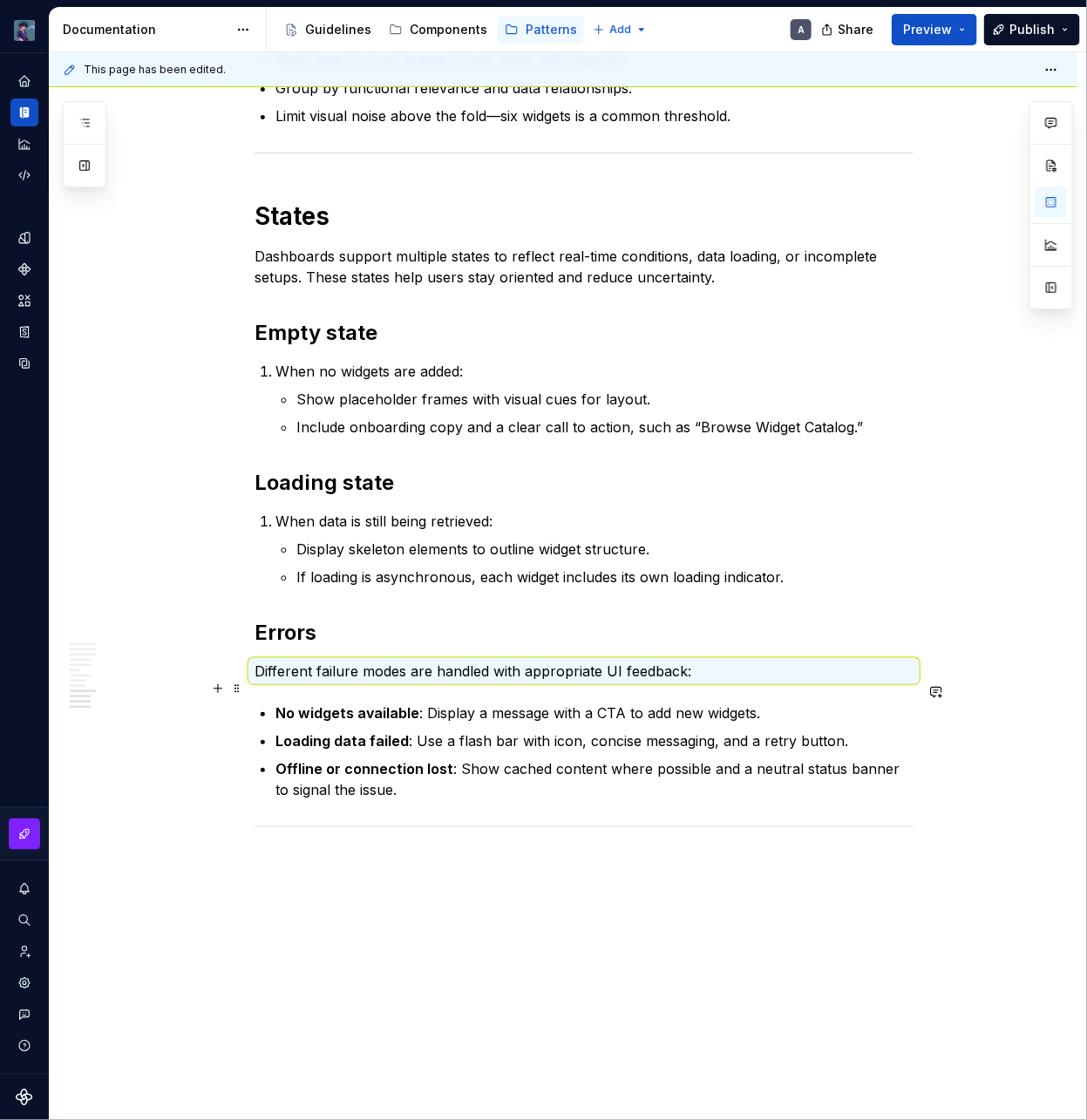 click on "No widgets available : Display a message with a CTA to add new widgets." at bounding box center [594, 713] 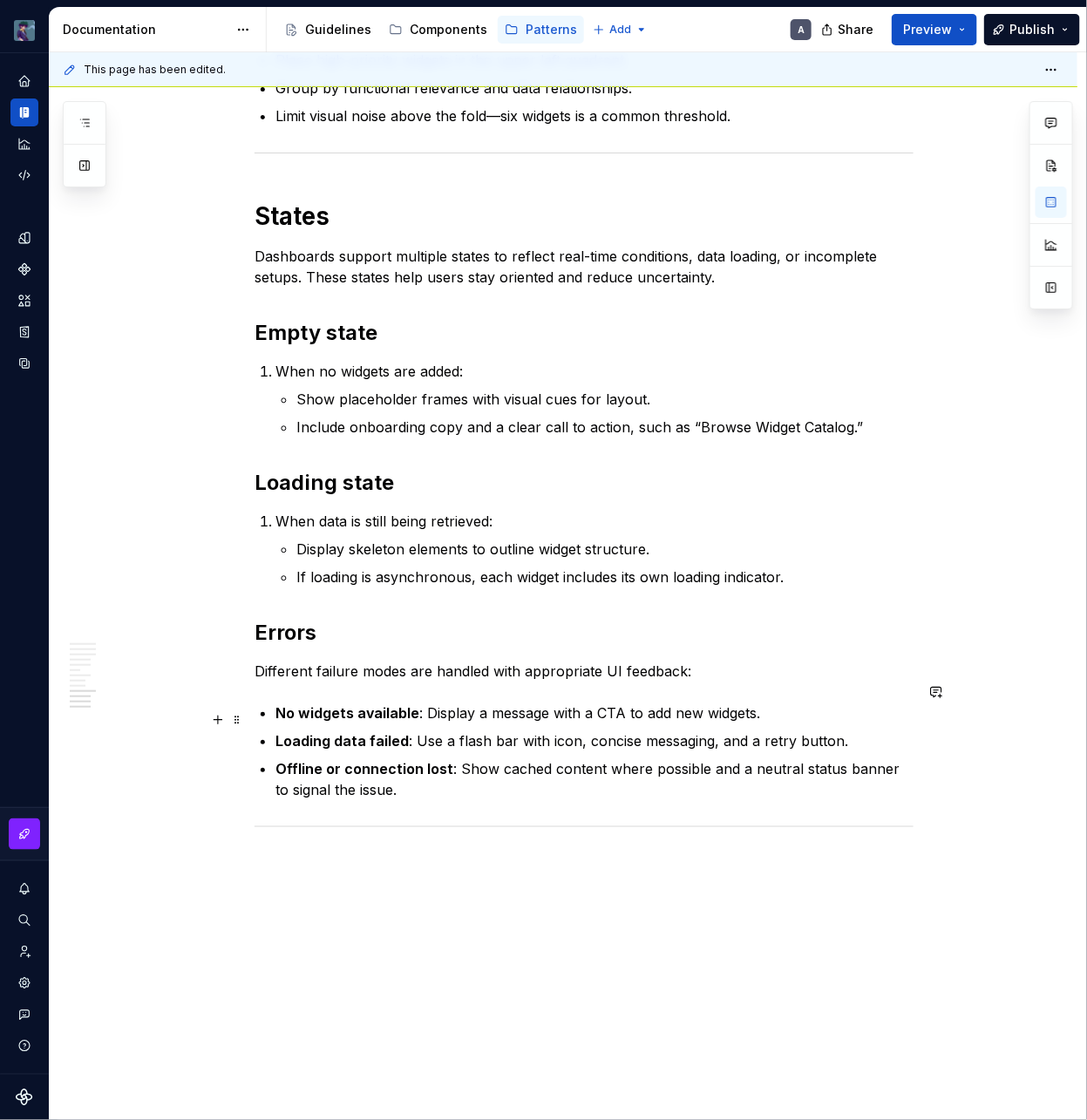 click on "No widgets available : Display a message with a CTA to add new widgets. Loading data failed : Use a flash bar with icon, concise messaging, and a retry button. Offline or connection lost : Show cached content where possible and a neutral status banner to signal the issue." at bounding box center (594, 751) 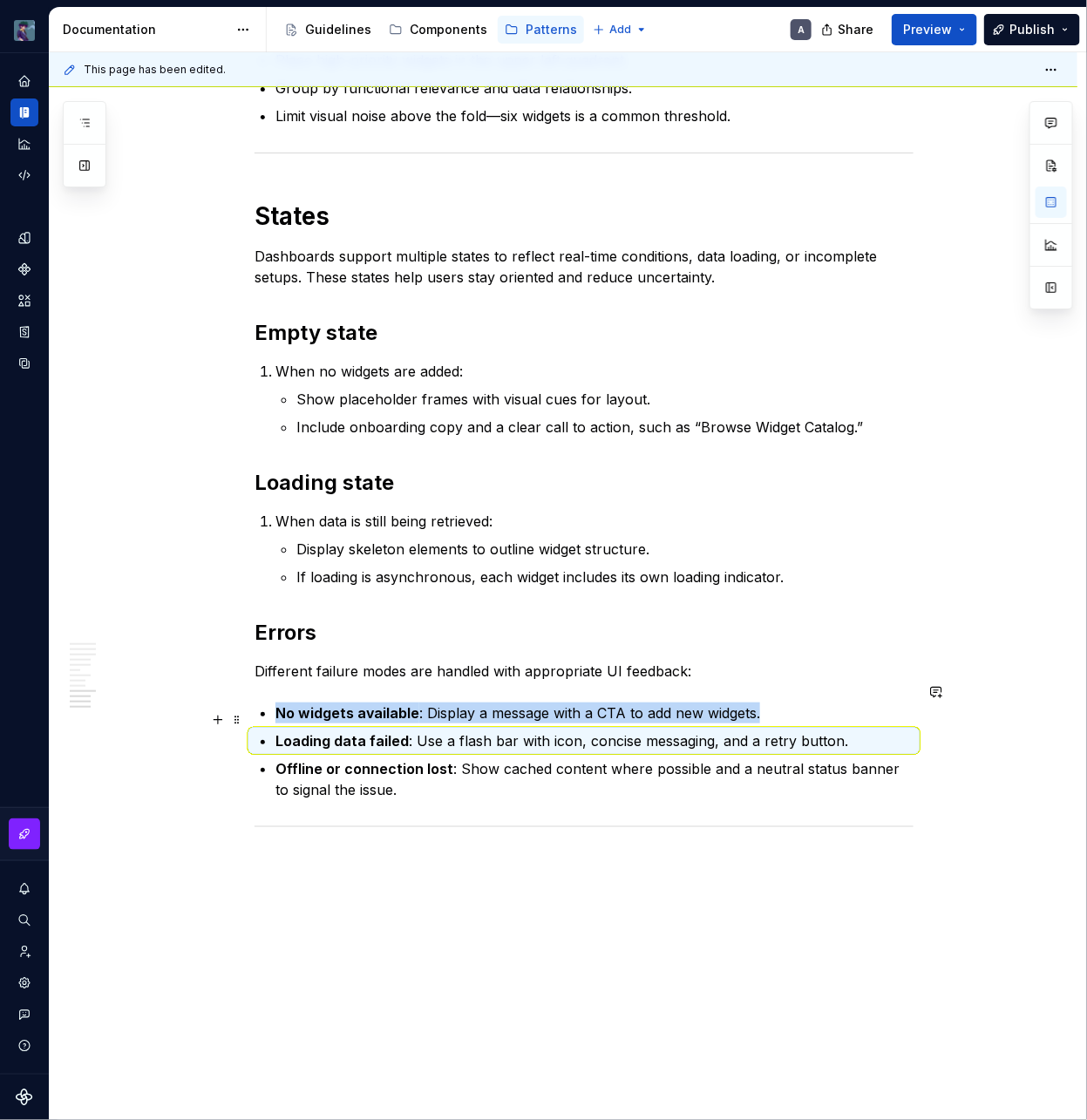 click on "Loading data failed : Use a flash bar with icon, concise messaging, and a retry button." at bounding box center (594, 741) 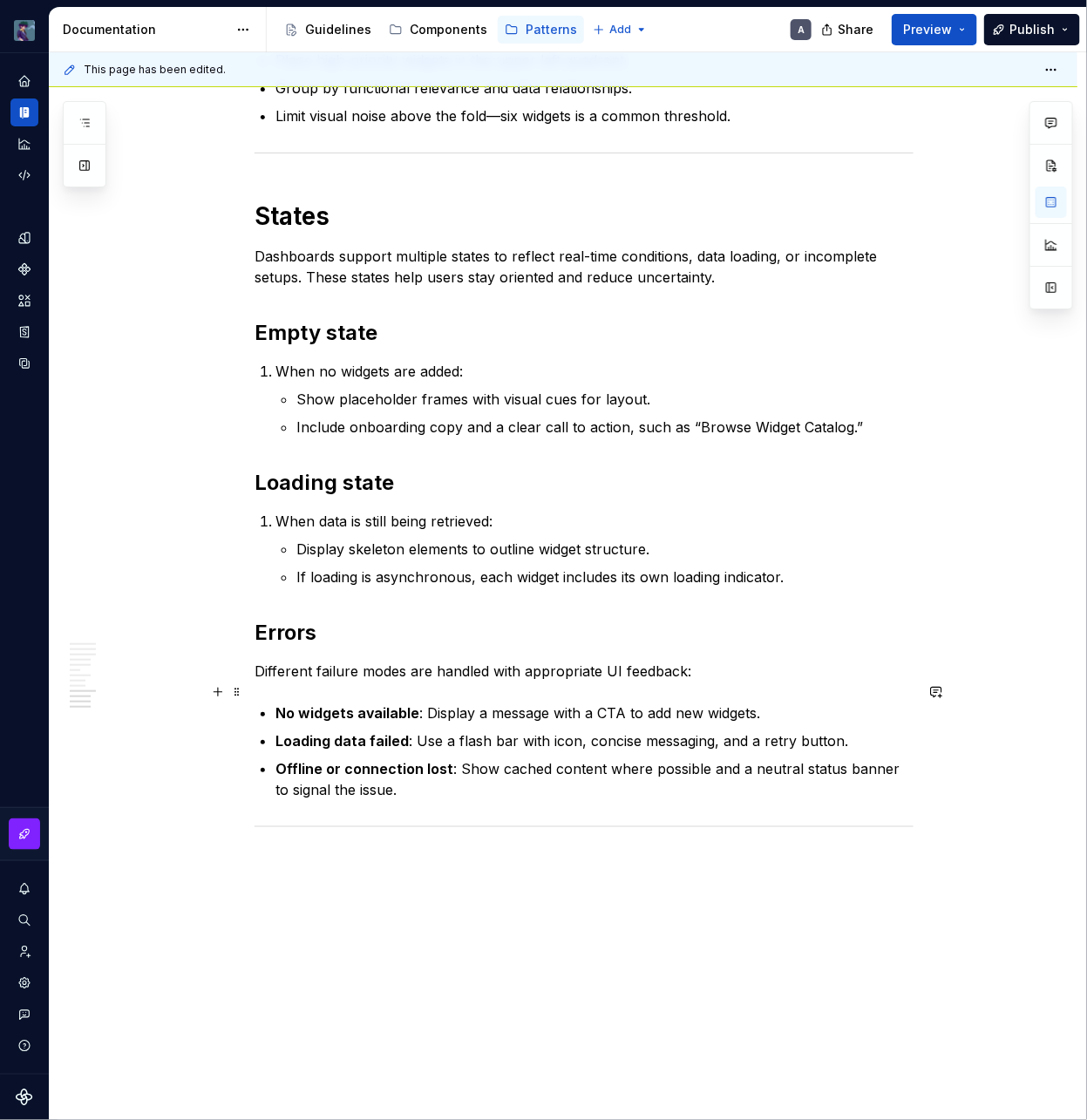click on "No widgets available : Display a message with a CTA to add new widgets." at bounding box center (594, 713) 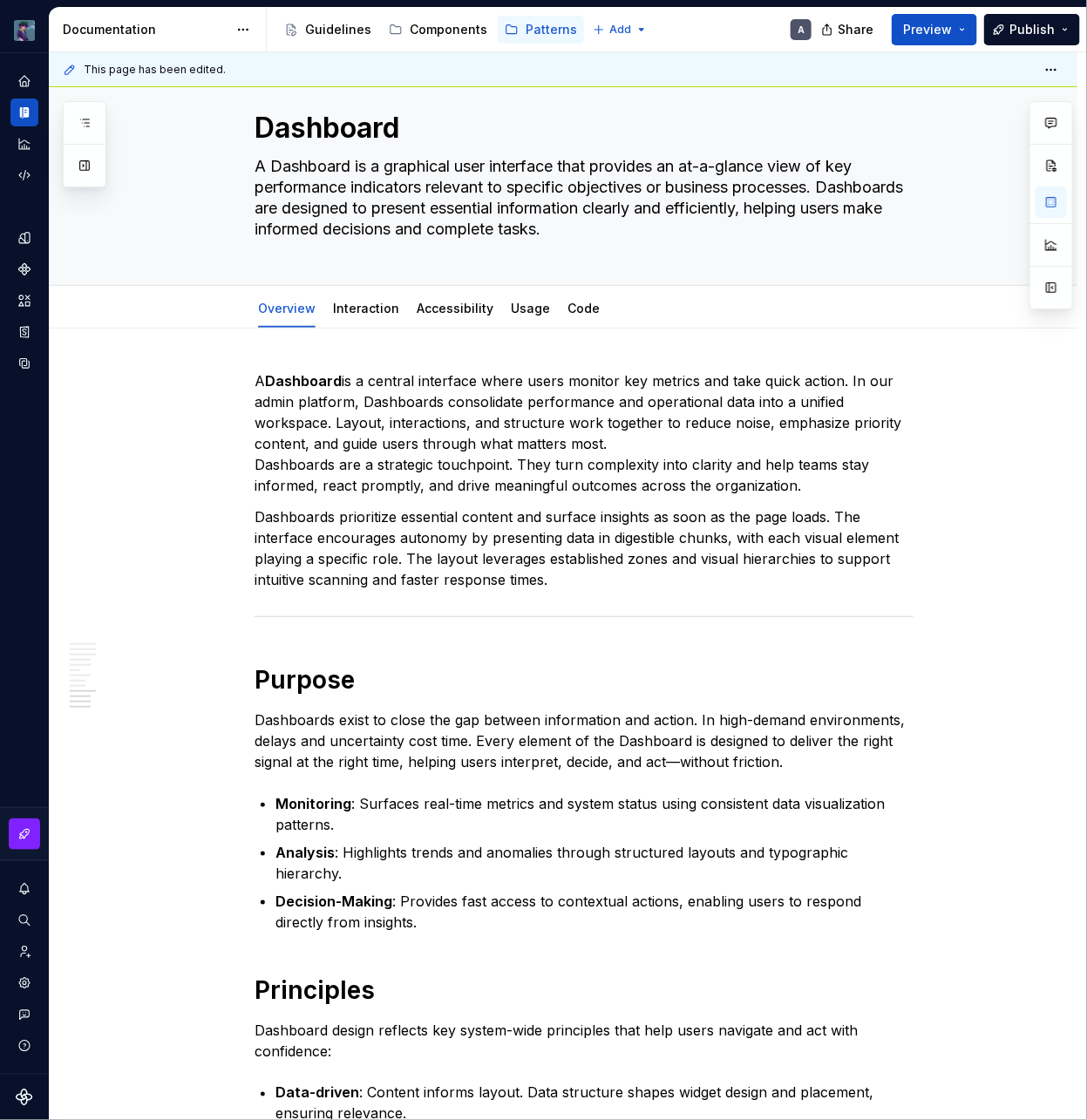 scroll, scrollTop: 0, scrollLeft: 0, axis: both 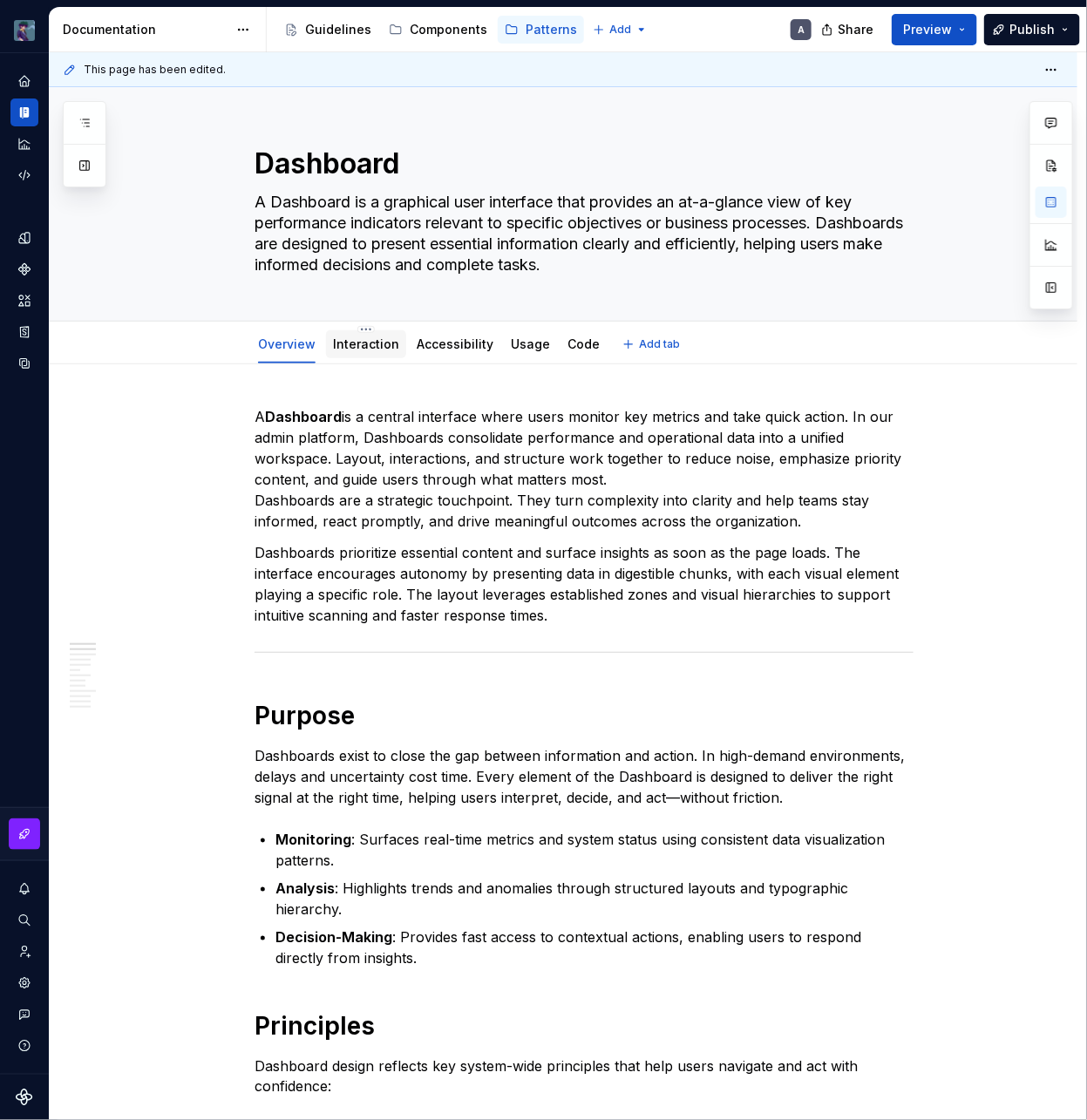 click on "Interaction" at bounding box center [366, 344] 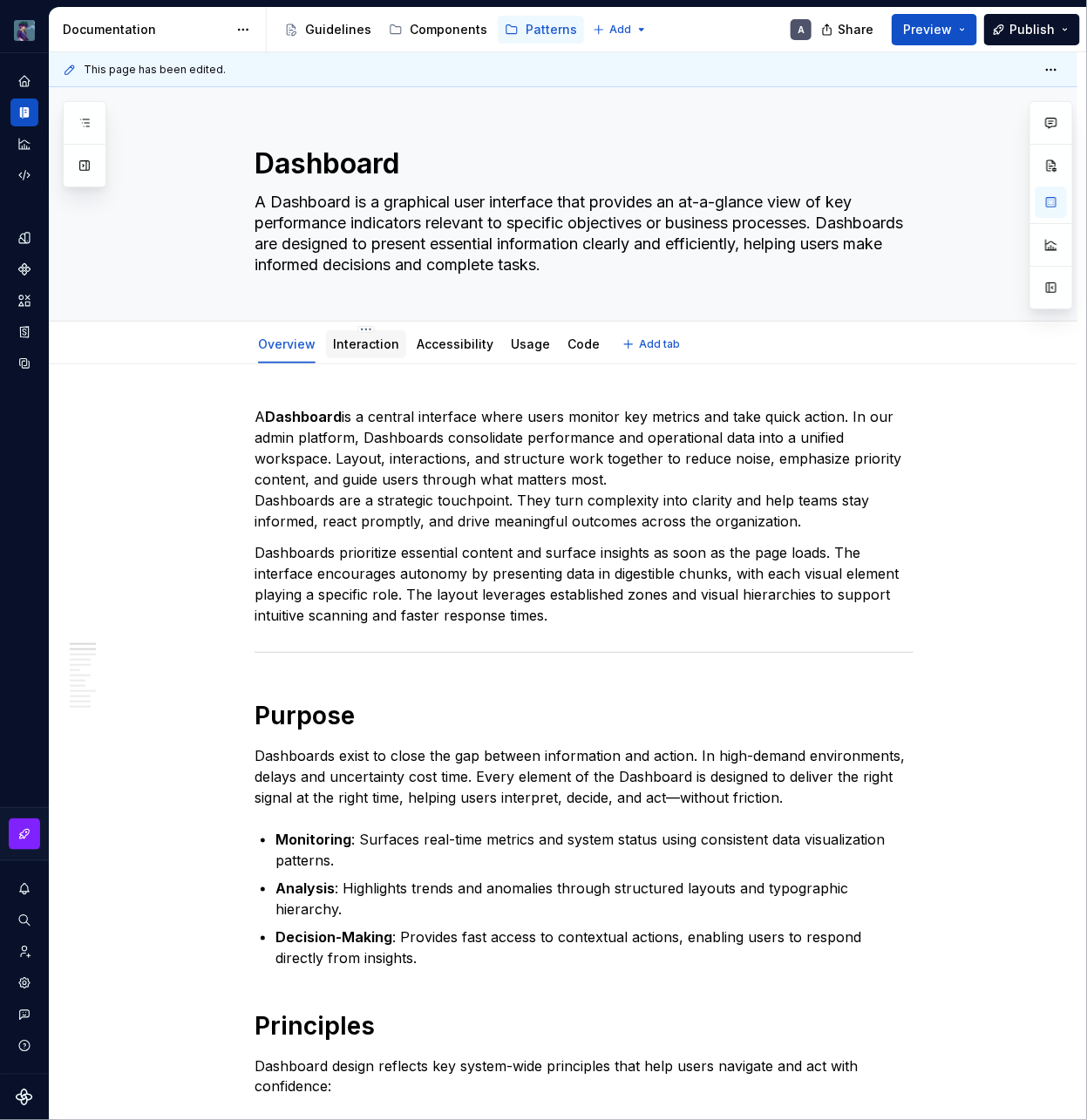 click on "Interaction" at bounding box center (366, 343) 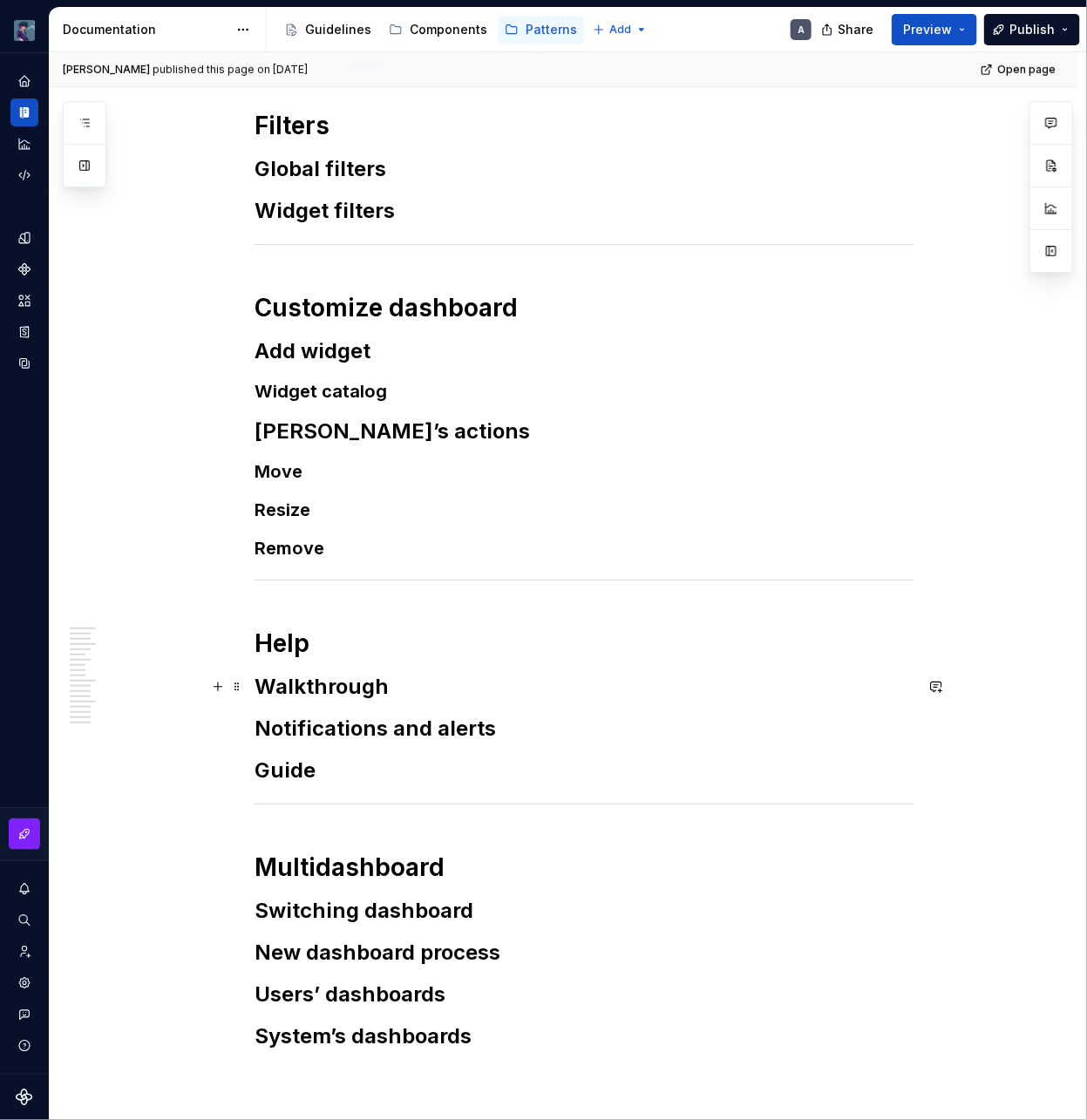 scroll, scrollTop: 275, scrollLeft: 0, axis: vertical 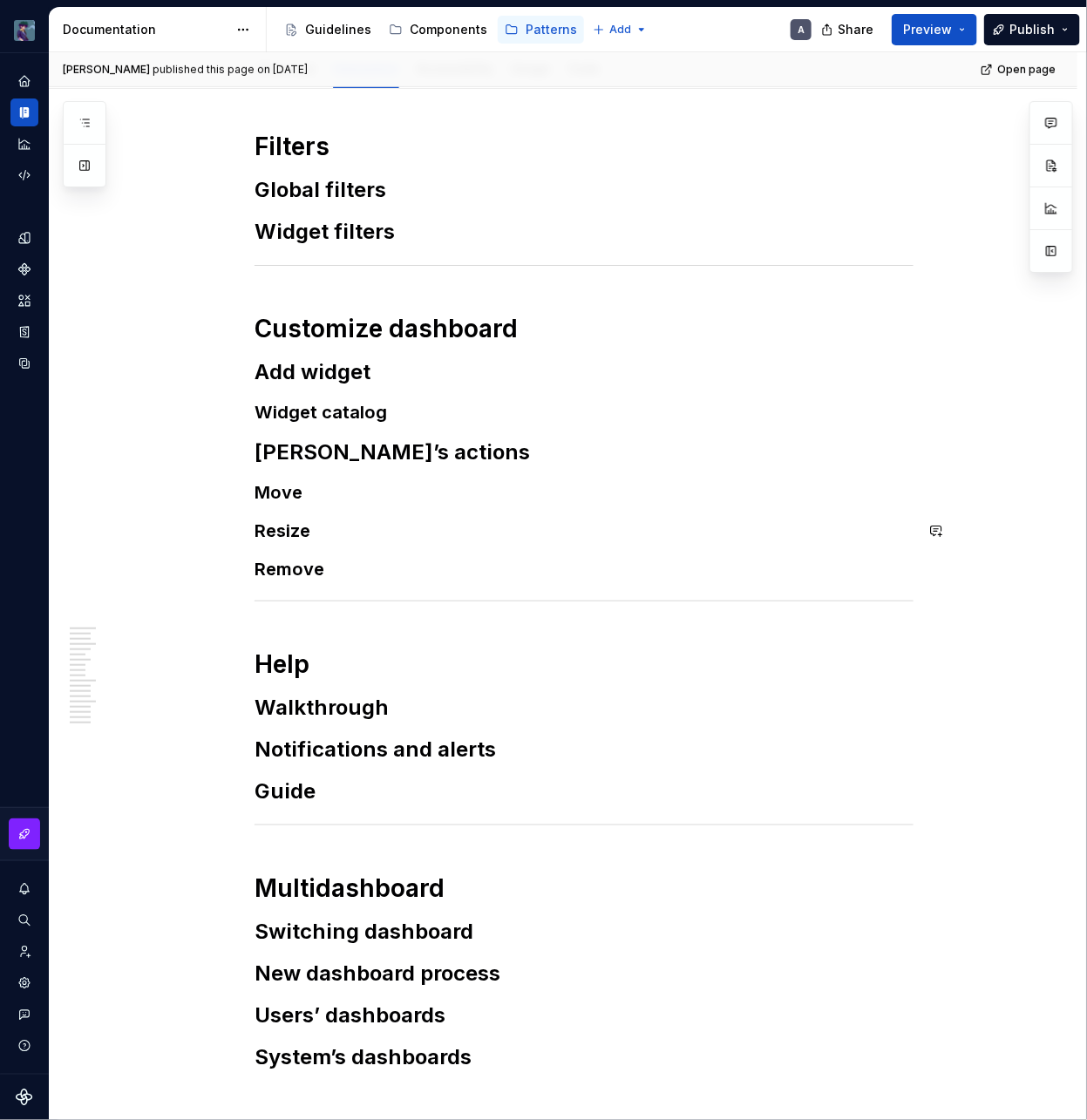 click on "Filters Global filters Widget filters Customize dashboard Add widget Widget catalog Widget’s actions Move Resize Remove Help Walkthrough Notifications and alerts Guide Multidashboard Switching dashboard New dashboard process Users’ dashboards System’s dashboards" at bounding box center [584, 601] 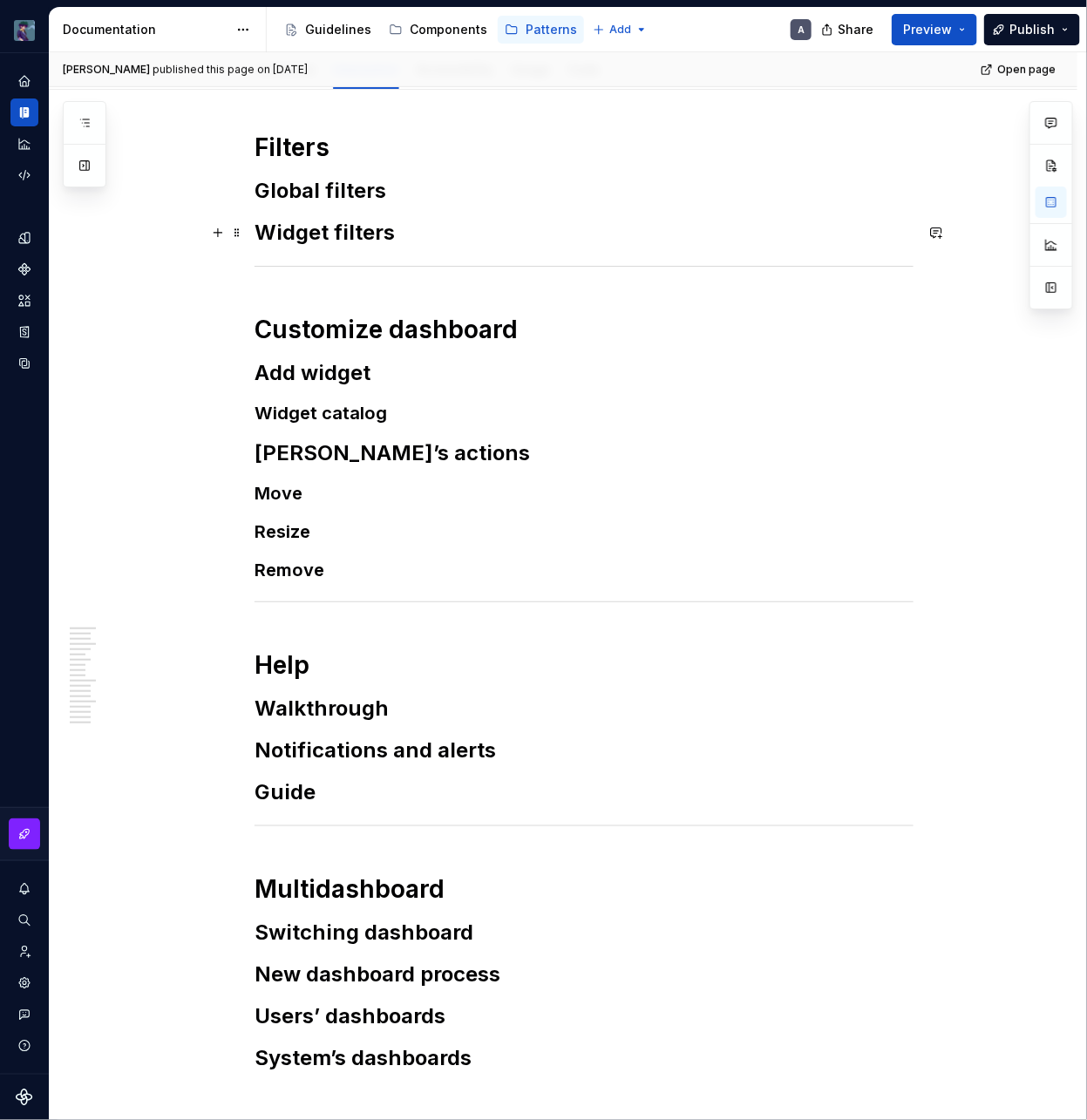 scroll, scrollTop: 0, scrollLeft: 0, axis: both 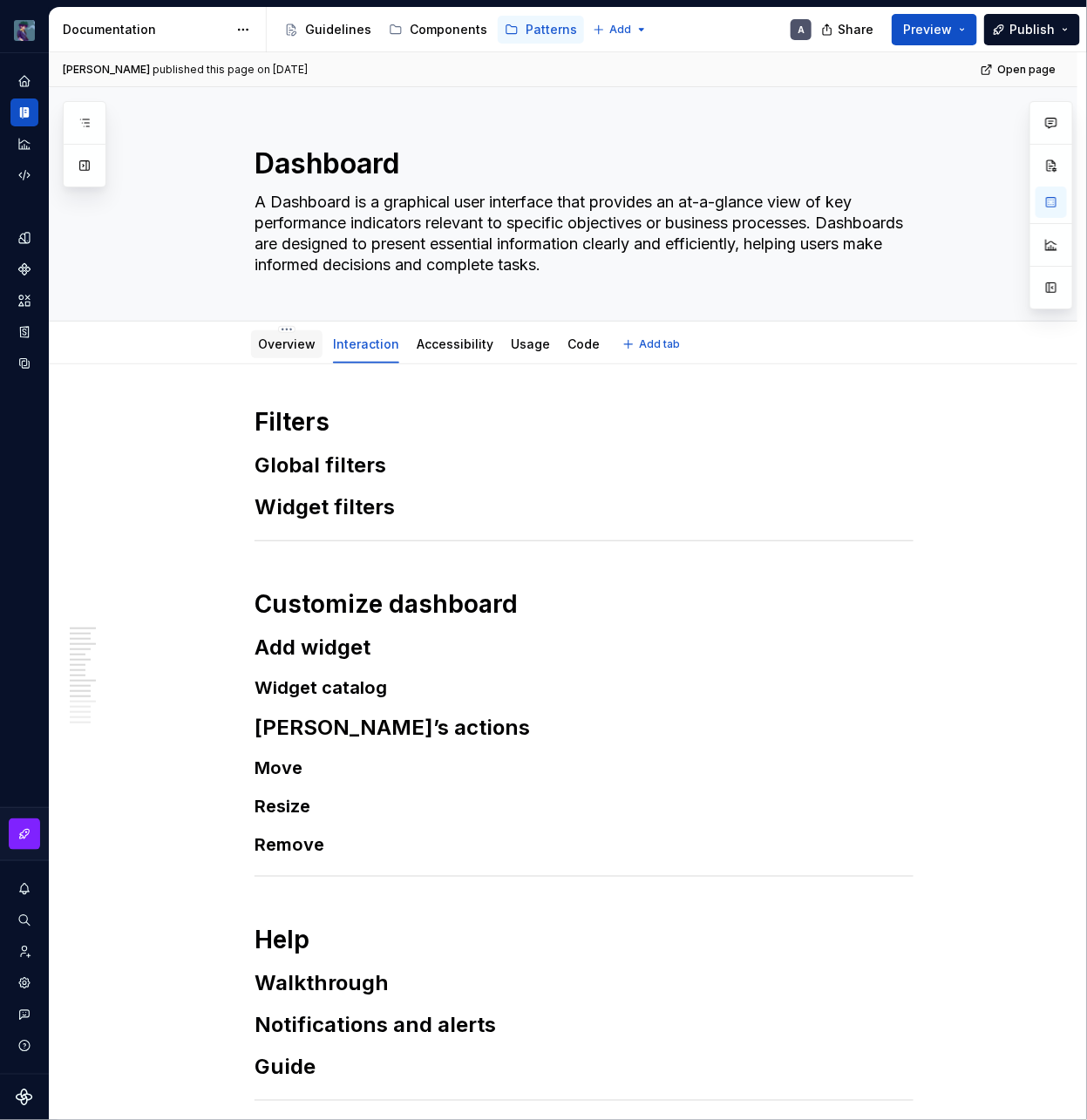 click on "Overview" at bounding box center (287, 343) 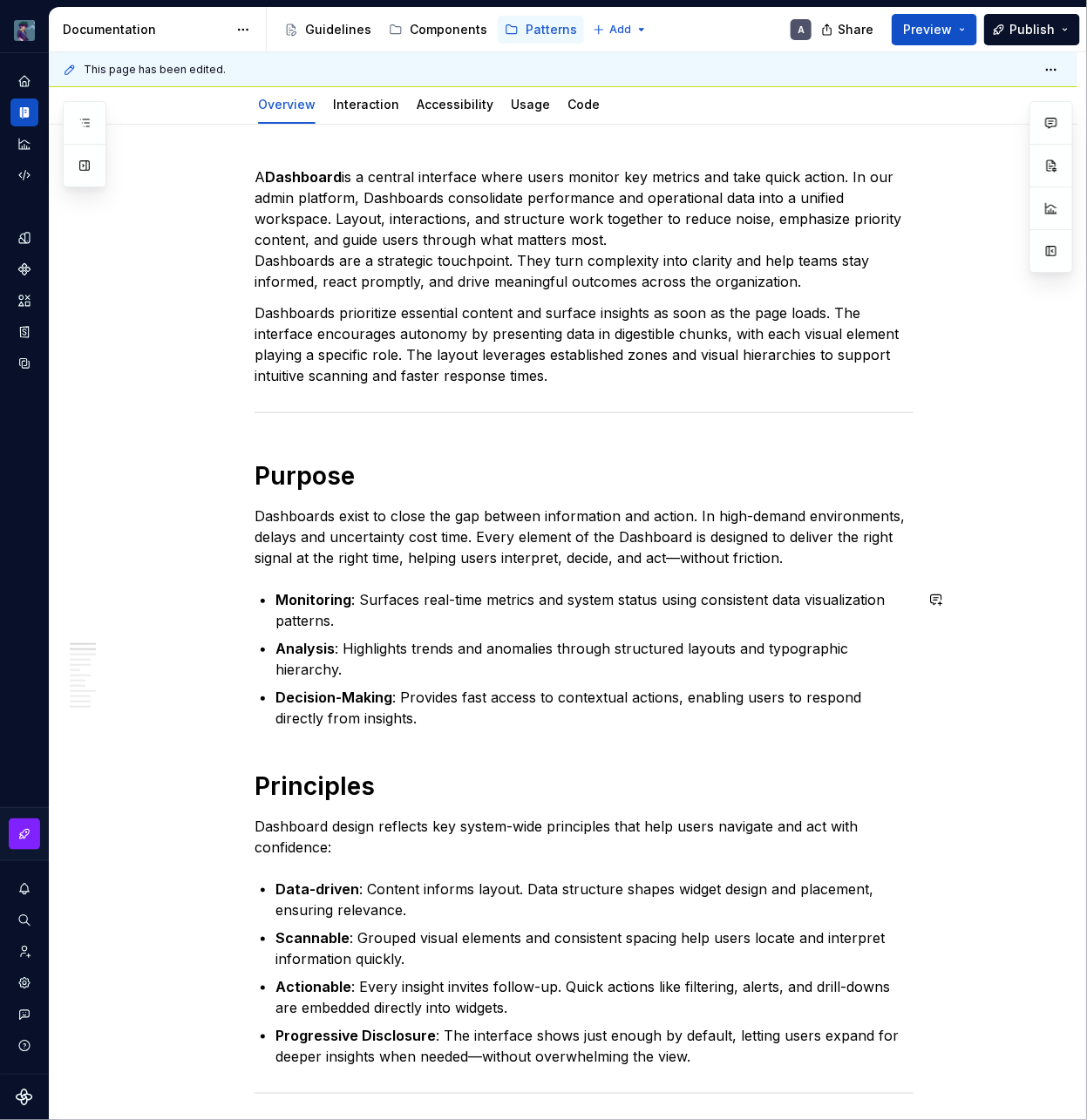 scroll, scrollTop: 321, scrollLeft: 0, axis: vertical 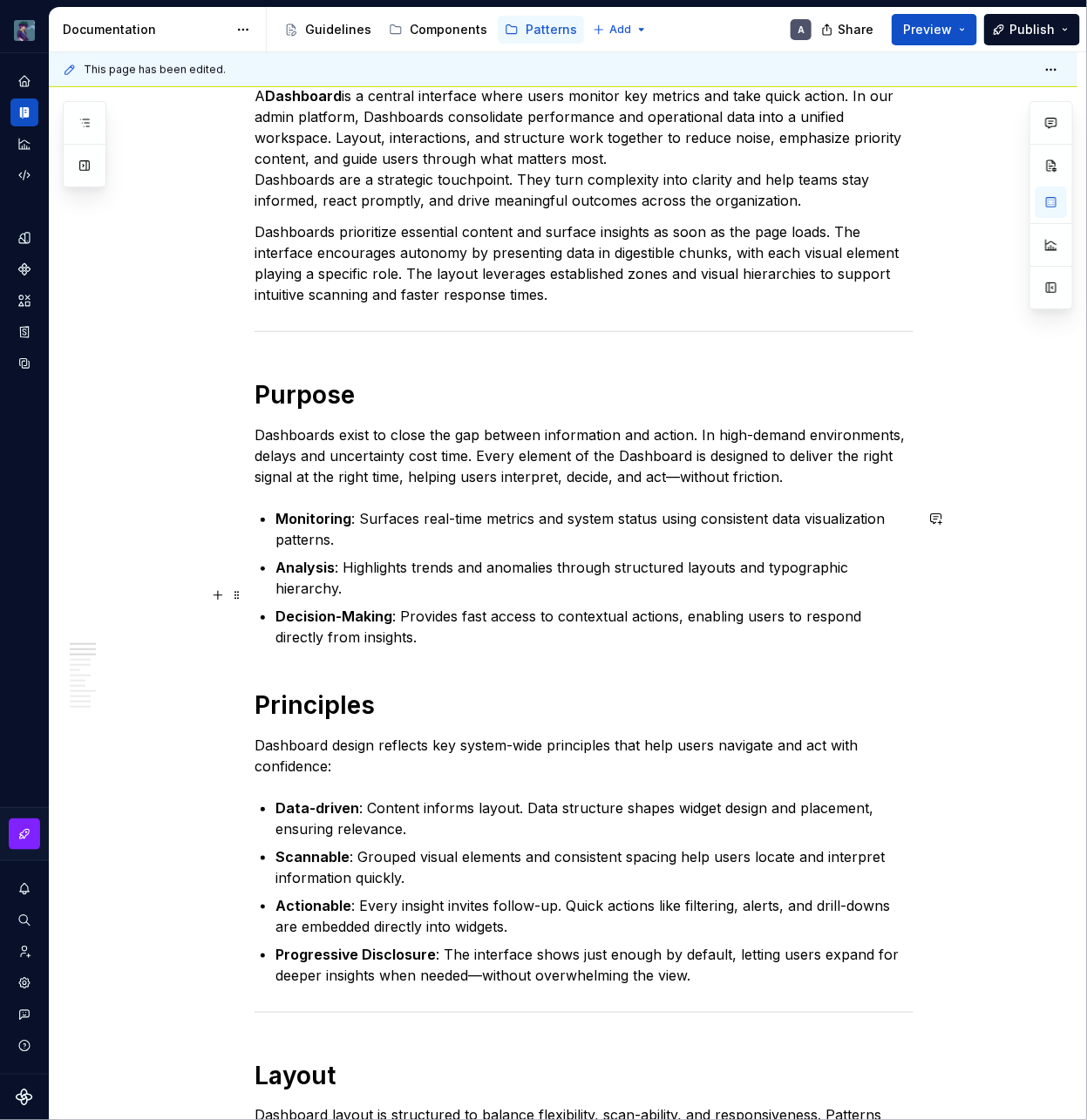 click on "Decision-Making : Provides fast access to contextual actions, enabling users to respond directly from insights." at bounding box center [594, 627] 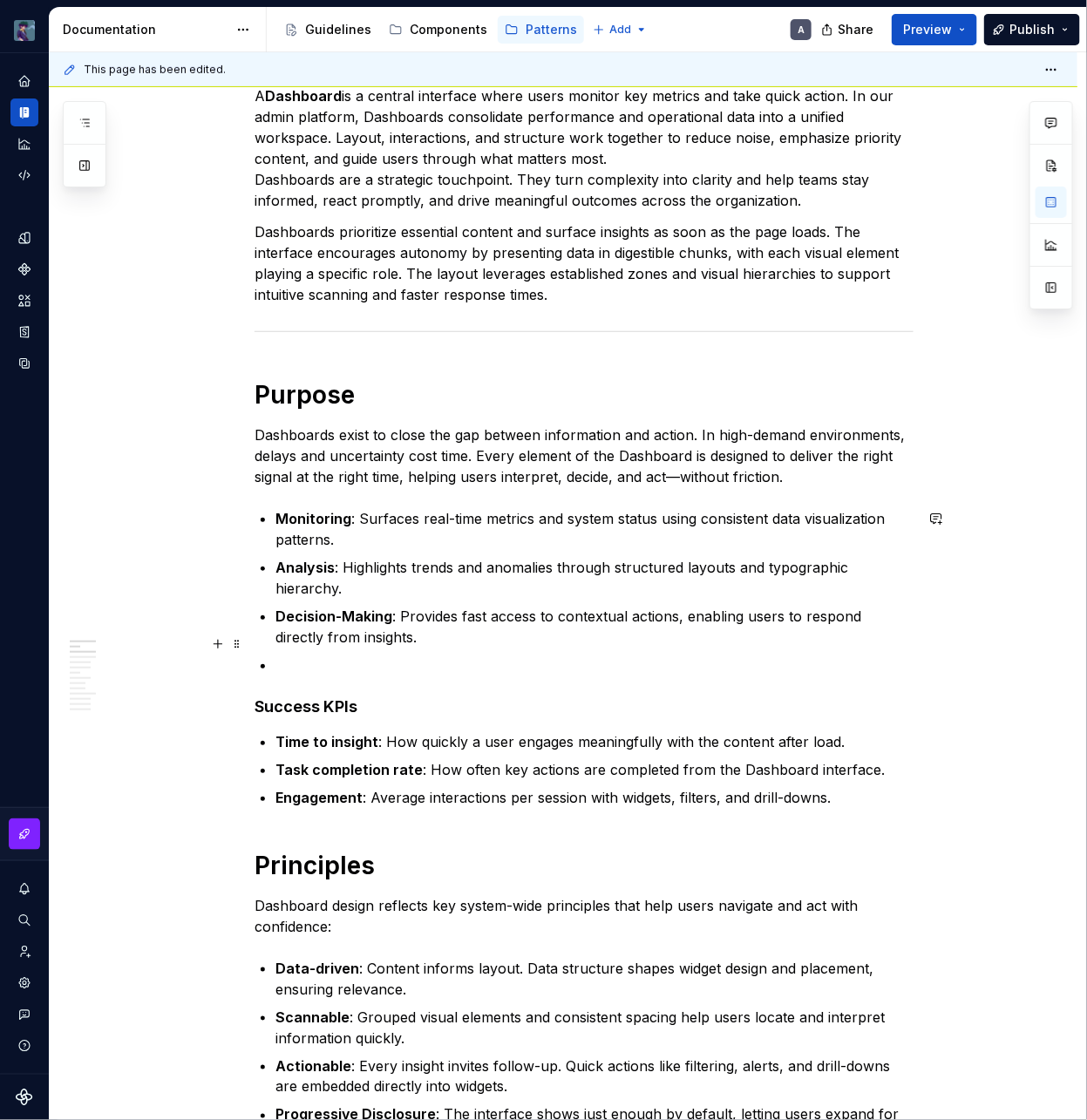 click on "A  Dashboard  is a central interface where users monitor key metrics and take quick action. In our admin platform, Dashboards consolidate performance and operational data into a unified workspace. Layout, interactions, and structure work together to reduce noise, emphasize priority content, and guide users through what matters most. Dashboards are a strategic touchpoint. They turn complexity into clarity and help teams stay informed, react promptly, and drive meaningful outcomes across the organization. Dashboards prioritize essential content and surface insights as soon as the page loads. The interface encourages autonomy by presenting data in digestible chunks, with each visual element playing a specific role. The layout leverages established zones and visual hierarchies to support intuitive scanning and faster response times. Purpose Monitoring : Surfaces real-time metrics and system status using consistent data visualization patterns. Analysis Decision-Making Success KPIs Time to insight Engagement Layout" at bounding box center (584, 1518) 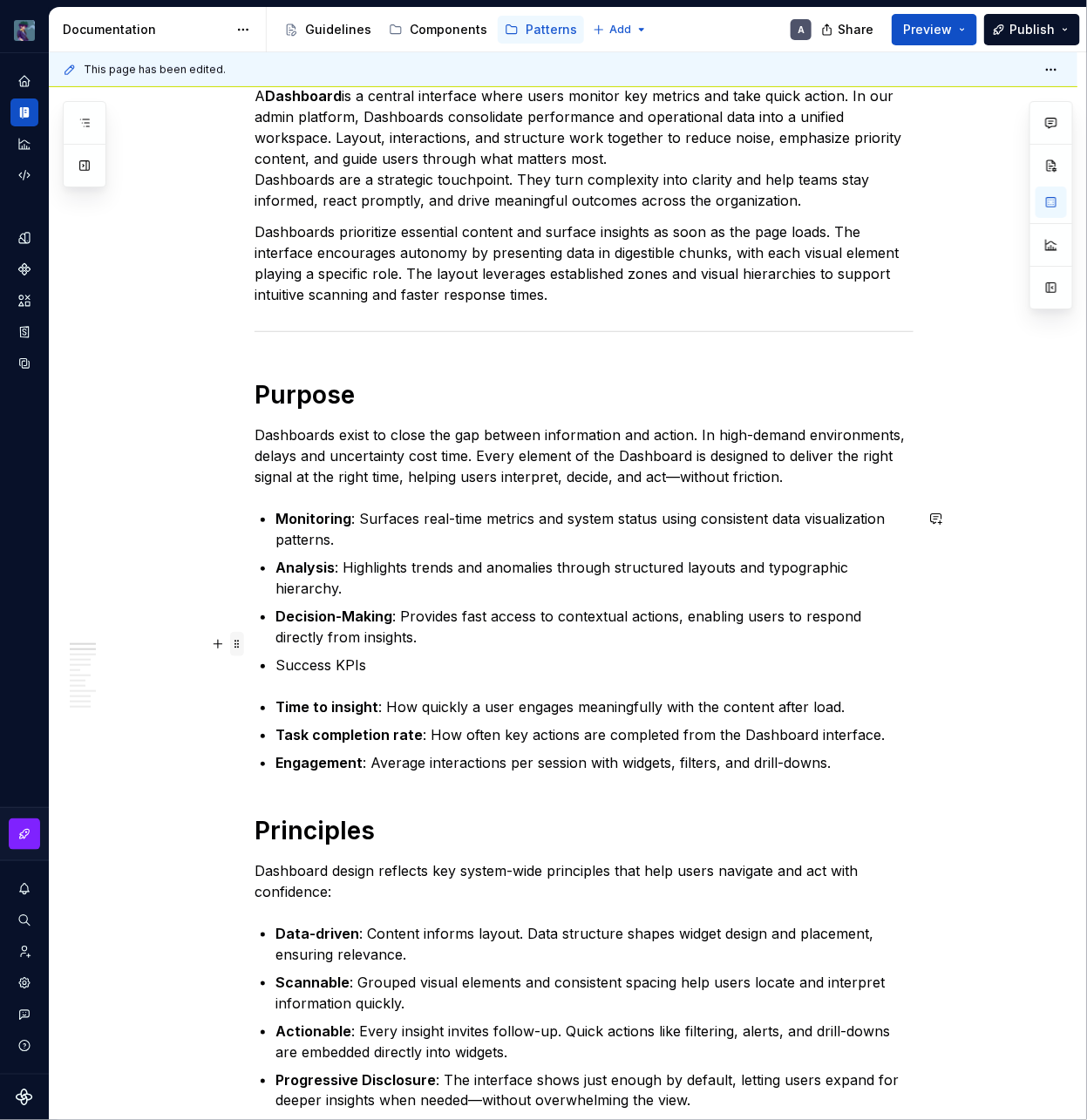 click at bounding box center [237, 644] 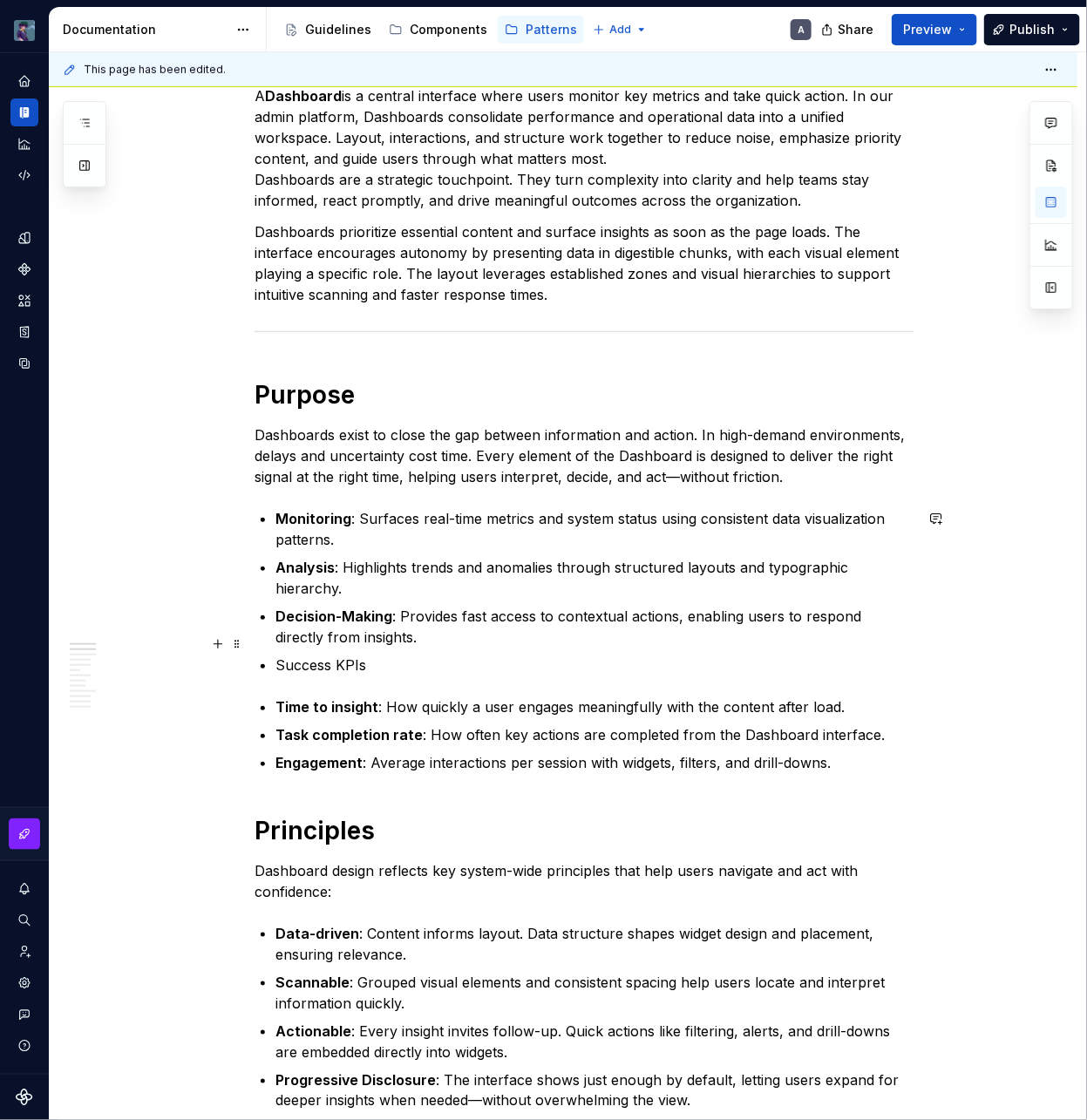 click on "Success KPIs" at bounding box center [594, 665] 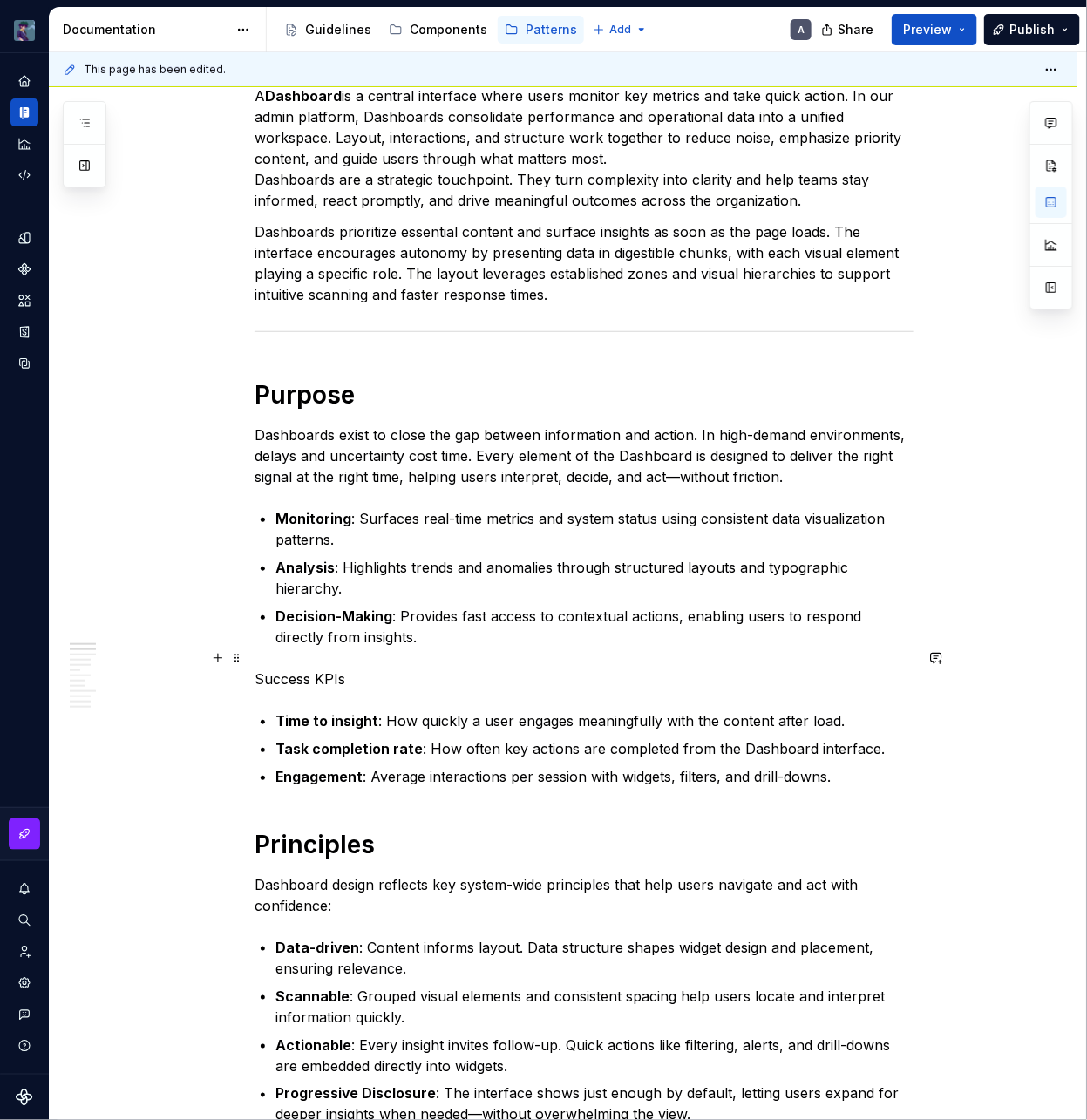 click on "A  Dashboard  is a central interface where users monitor key metrics and take quick action. In our admin platform, Dashboards consolidate performance and operational data into a unified workspace. Layout, interactions, and structure work together to reduce noise, emphasize priority content, and guide users through what matters most. Dashboards are a strategic touchpoint. They turn complexity into clarity and help teams stay informed, react promptly, and drive meaningful outcomes across the organization. Dashboards prioritize essential content and surface insights as soon as the page loads. The interface encourages autonomy by presenting data in digestible chunks, with each visual element playing a specific role. The layout leverages established zones and visual hierarchies to support intuitive scanning and faster response times. Purpose Monitoring : Surfaces real-time metrics and system status using consistent data visualization patterns. Analysis Decision-Making Success KPIs Time to insight Engagement Layout" at bounding box center [563, 1666] 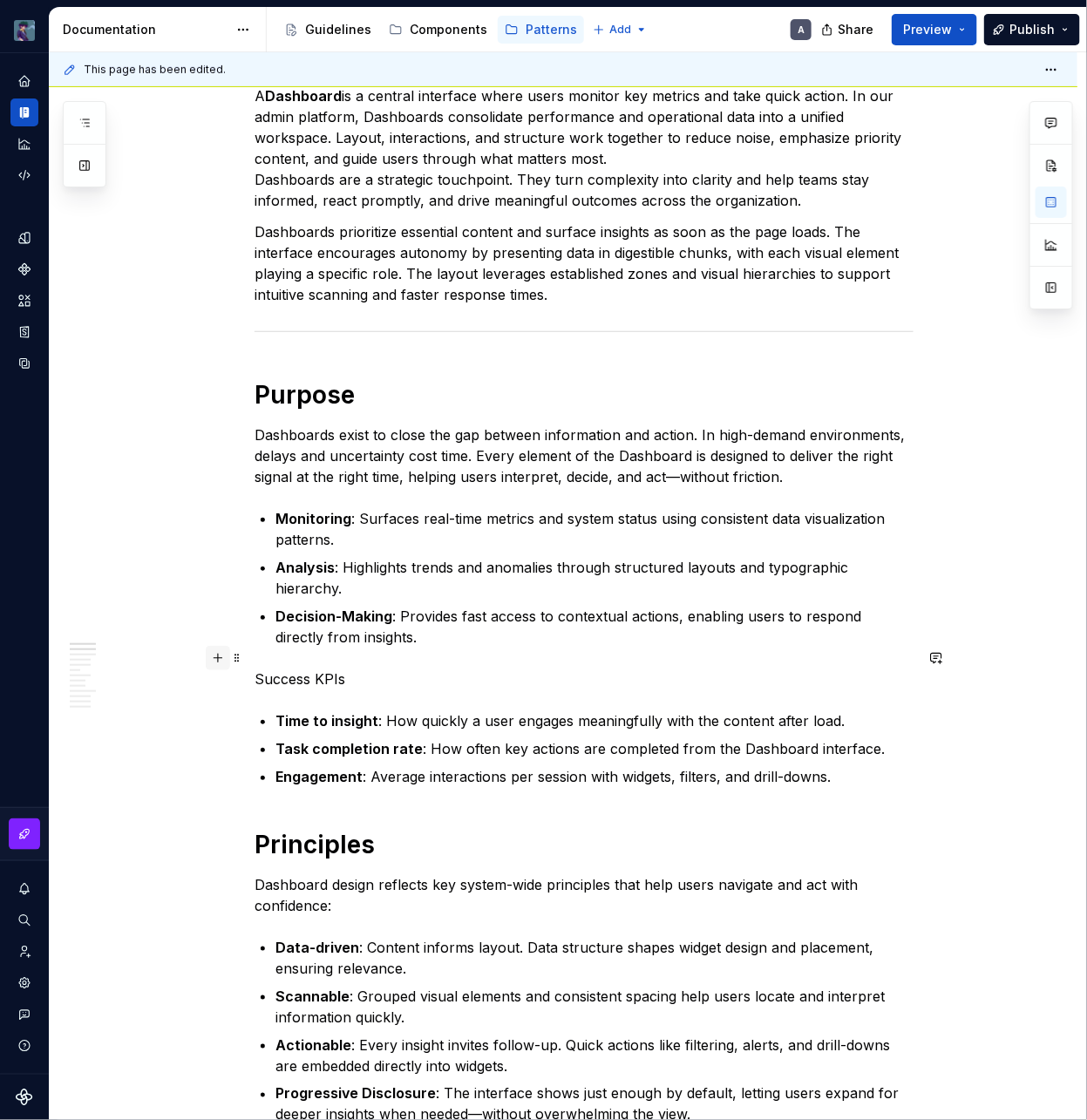 click at bounding box center [218, 658] 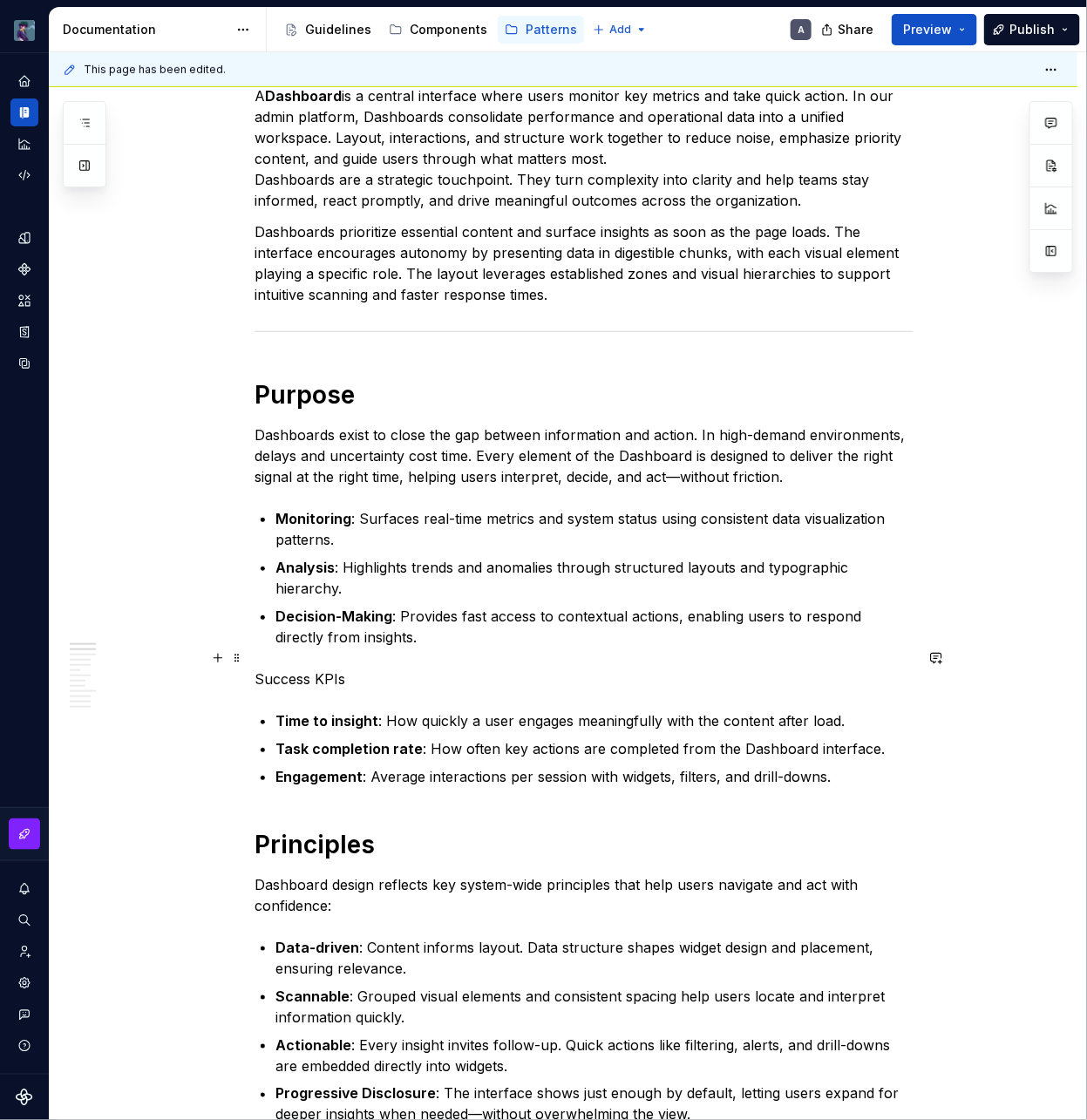 click on "Success KPIs" at bounding box center [584, 679] 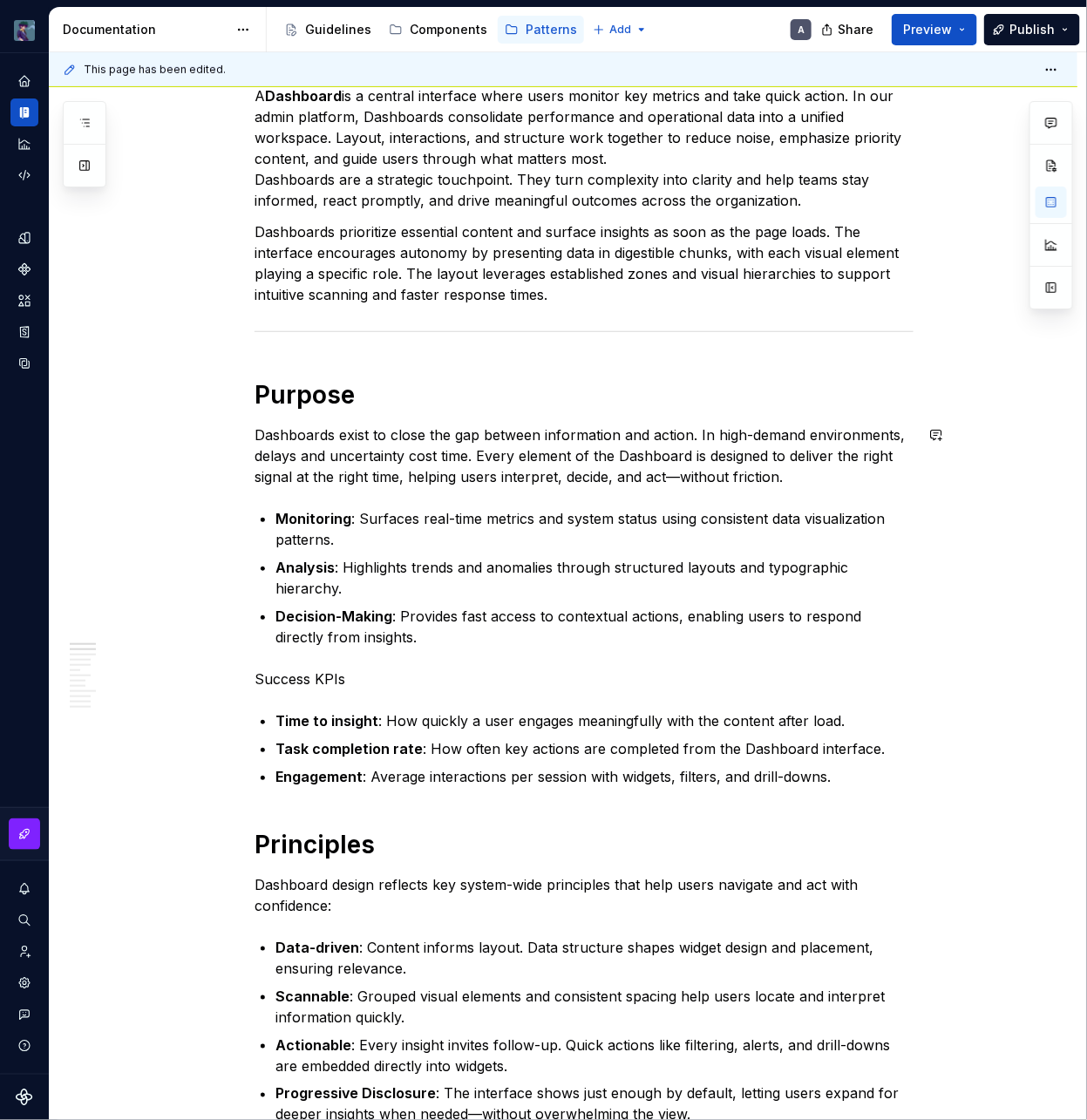 click on "Purpose" at bounding box center (584, 395) 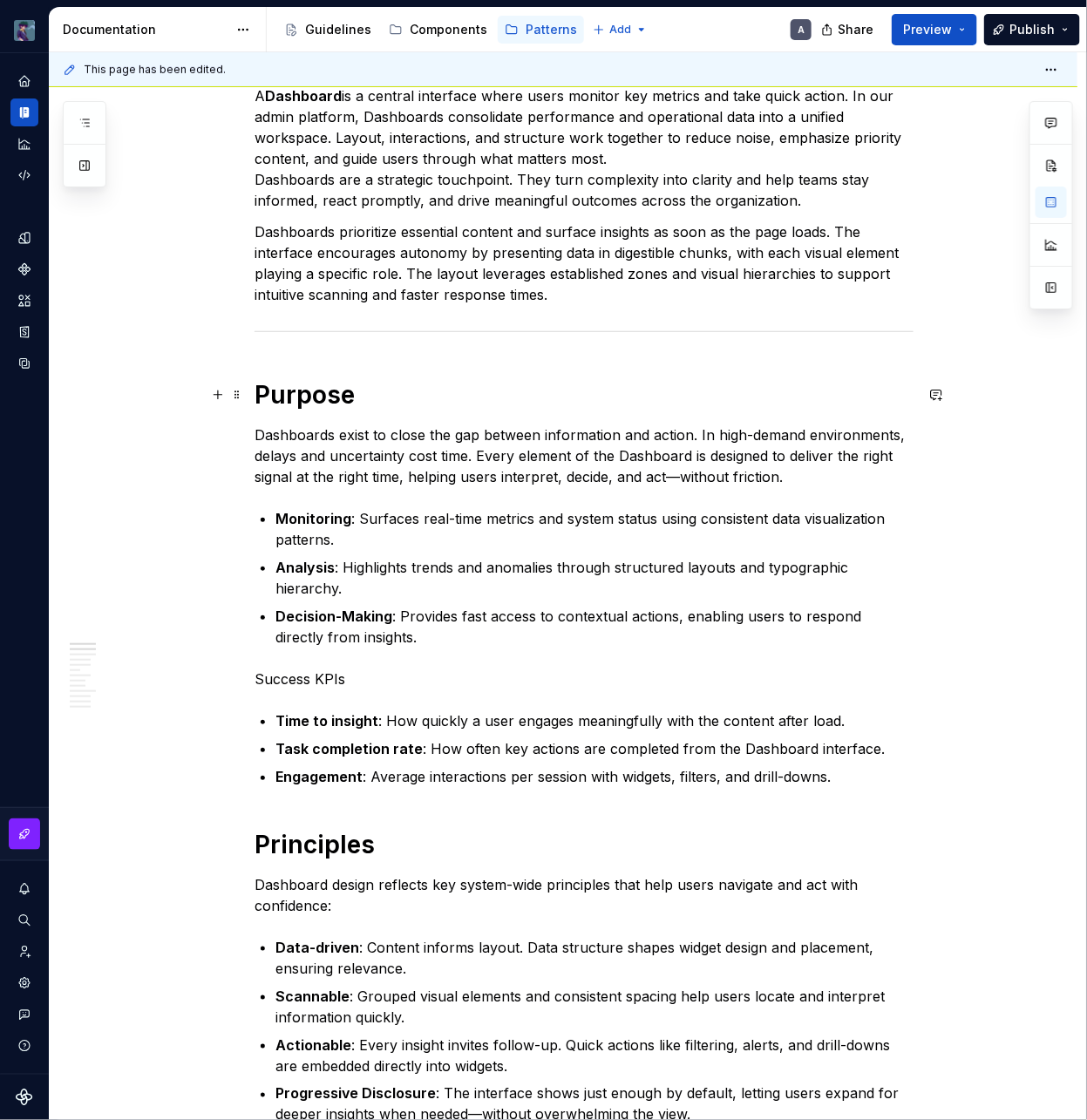 click on "Purpose" at bounding box center (584, 395) 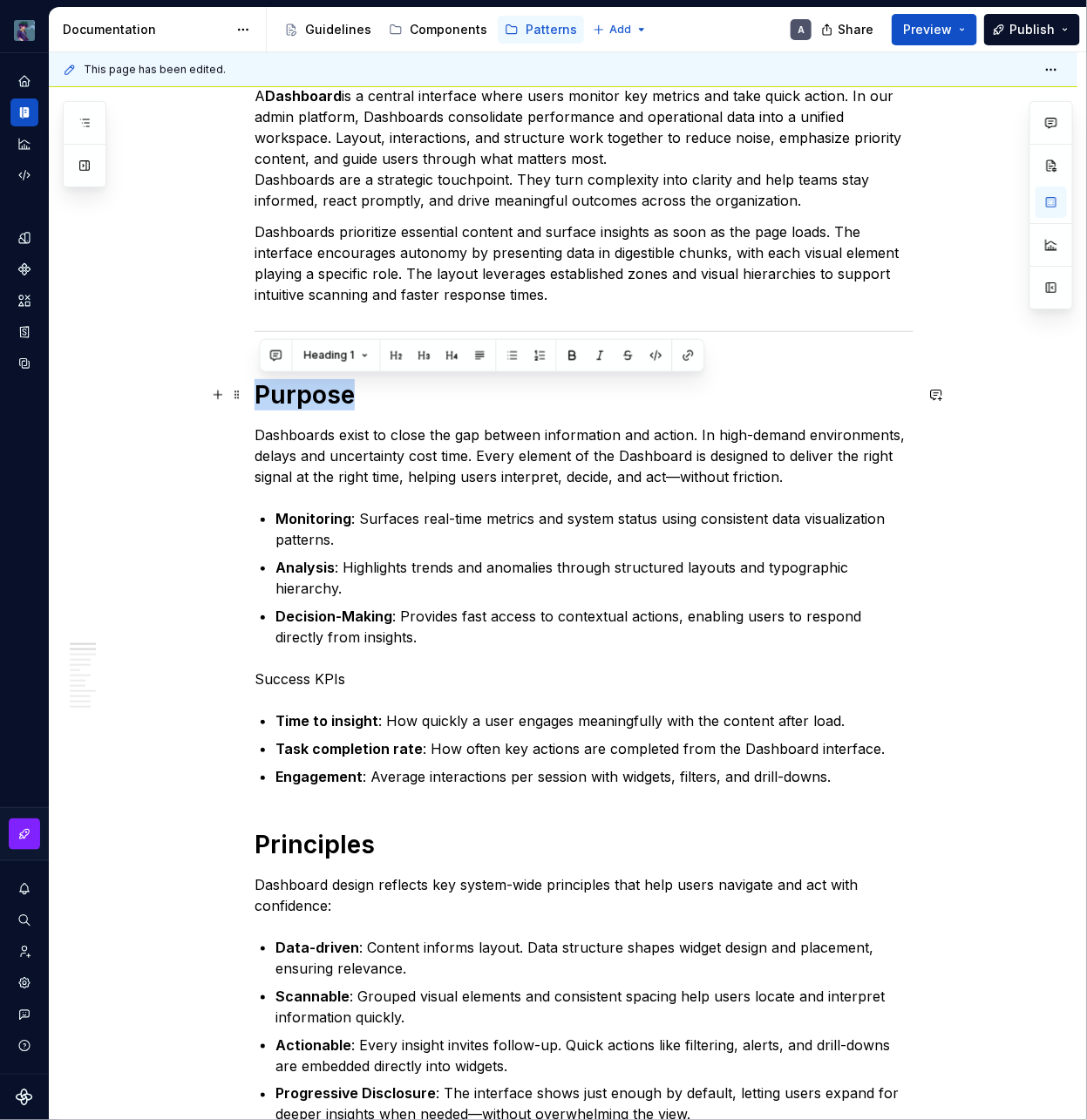 click on "Purpose" at bounding box center (584, 395) 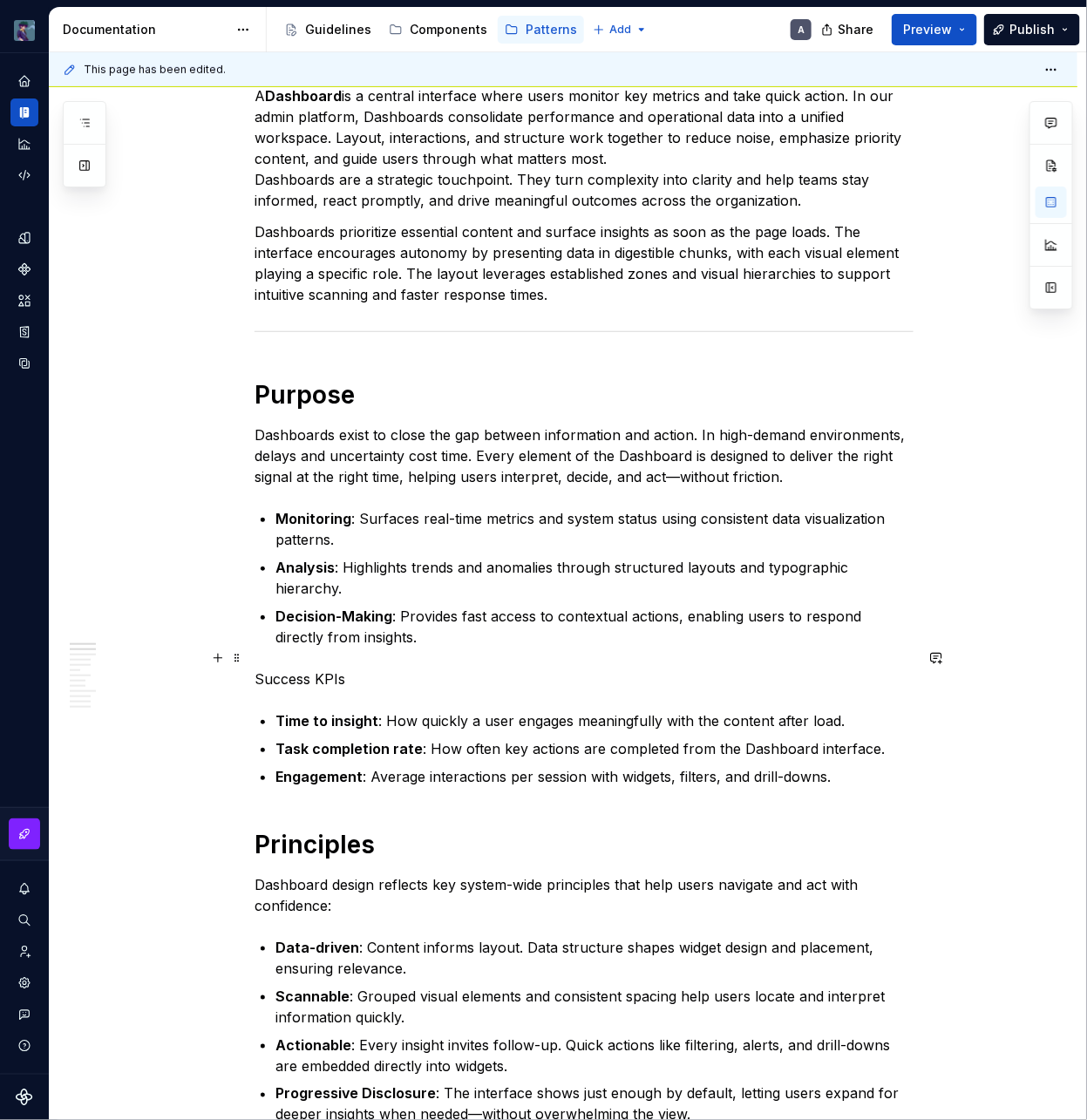 click on "Success KPIs" at bounding box center (584, 679) 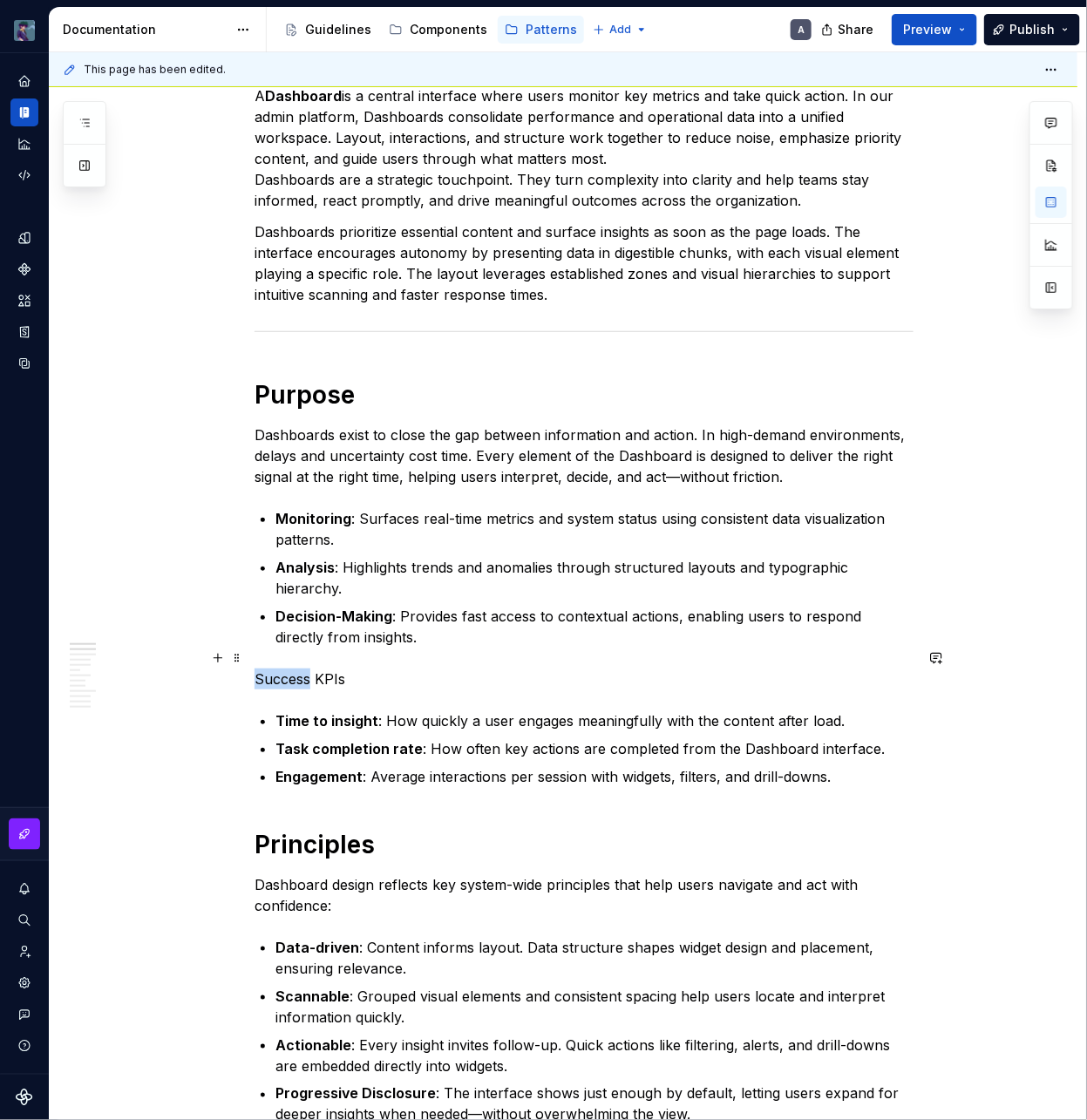 click on "Success KPIs" at bounding box center (584, 679) 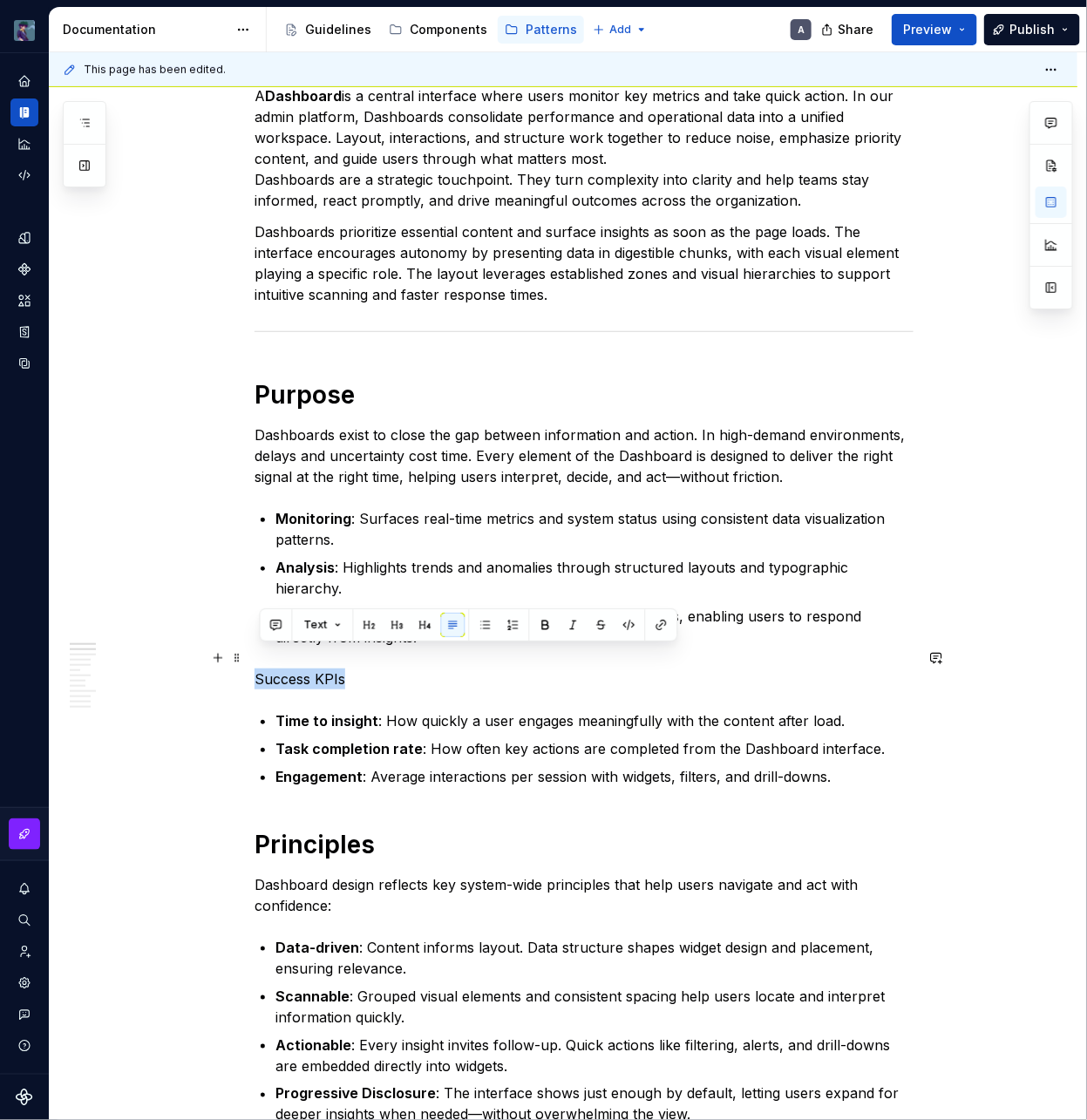 click on "Success KPIs" at bounding box center (584, 679) 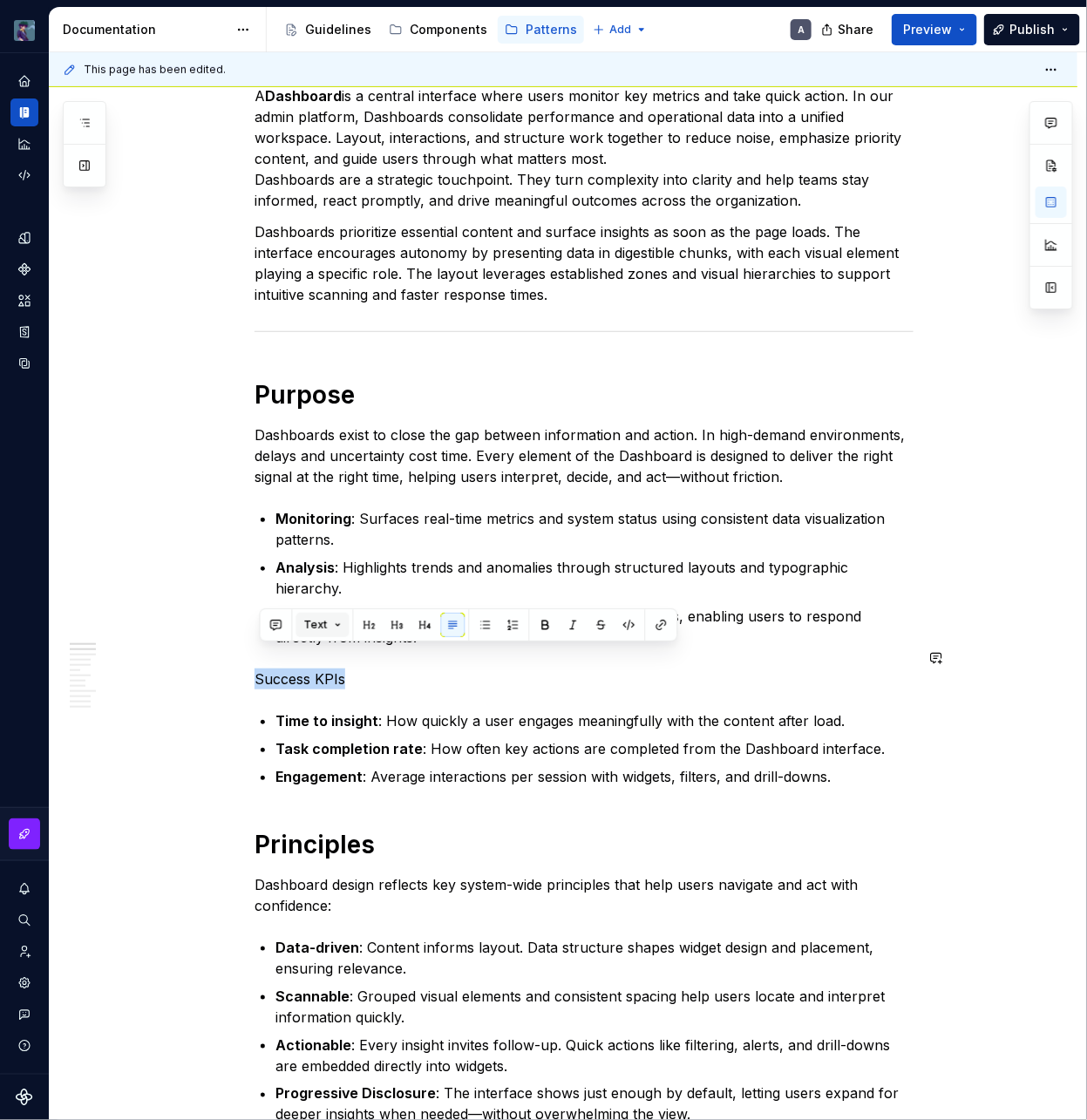 click on "Text" at bounding box center (323, 625) 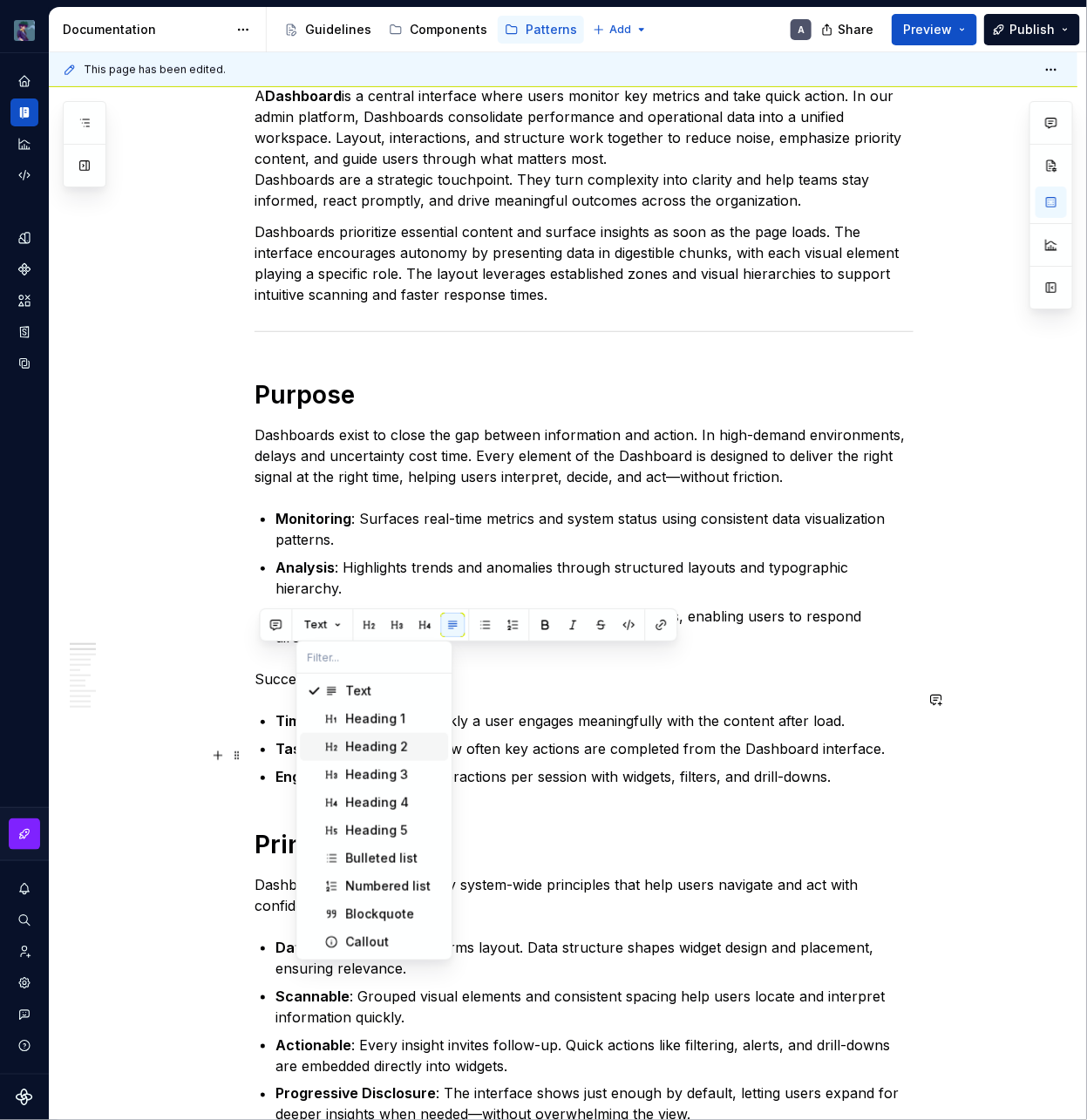 click on "Heading 2" at bounding box center (377, 747) 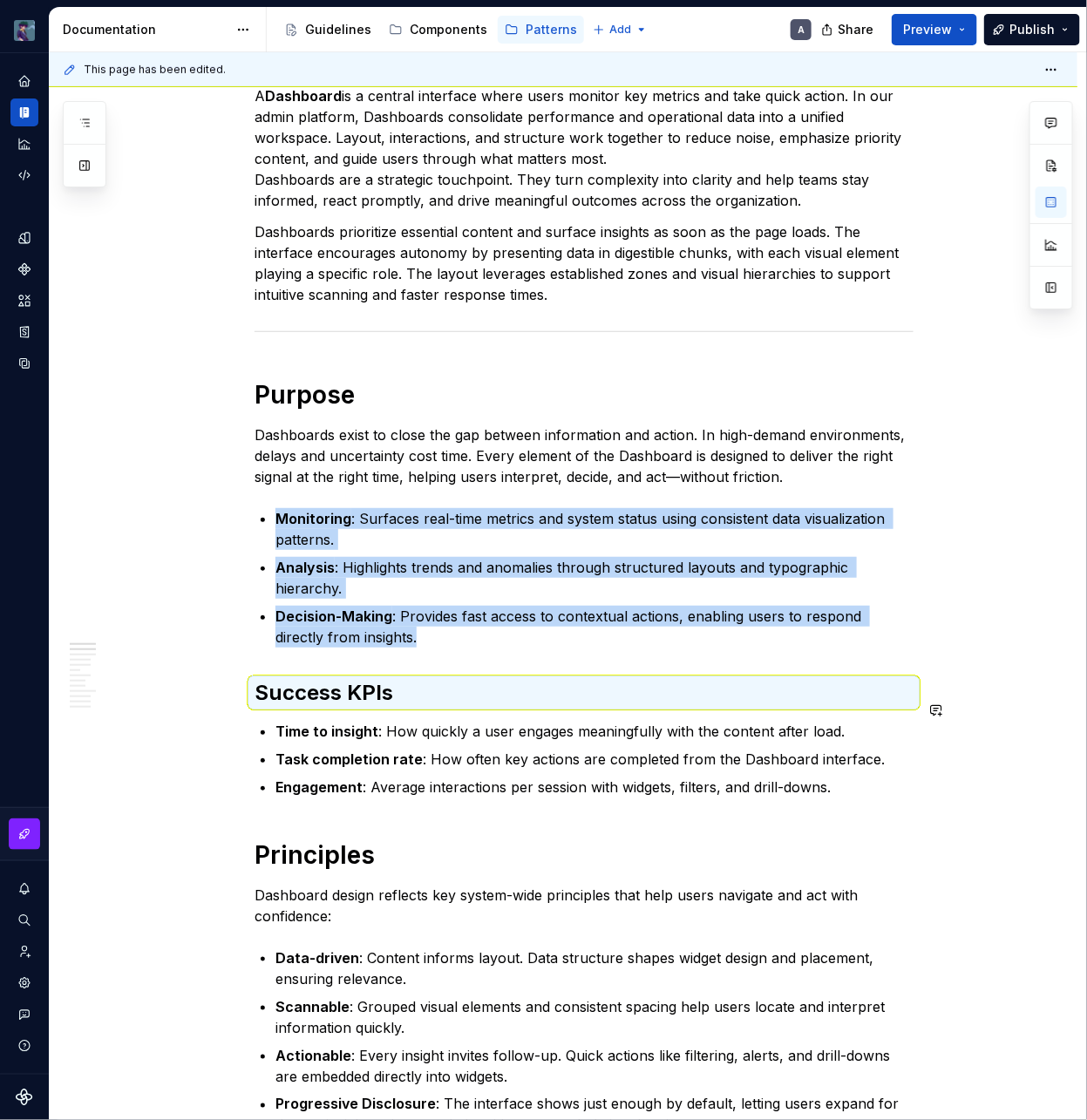 click on "A  Dashboard  is a central interface where users monitor key metrics and take quick action. In our admin platform, Dashboards consolidate performance and operational data into a unified workspace. Layout, interactions, and structure work together to reduce noise, emphasize priority content, and guide users through what matters most. Dashboards are a strategic touchpoint. They turn complexity into clarity and help teams stay informed, react promptly, and drive meaningful outcomes across the organization. Dashboards prioritize essential content and surface insights as soon as the page loads. The interface encourages autonomy by presenting data in digestible chunks, with each visual element playing a specific role. The layout leverages established zones and visual hierarchies to support intuitive scanning and faster response times. Purpose Monitoring : Surfaces real-time metrics and system status using consistent data visualization patterns. Analysis Decision-Making Success KPIs Time to insight Engagement Layout" at bounding box center (584, 1513) 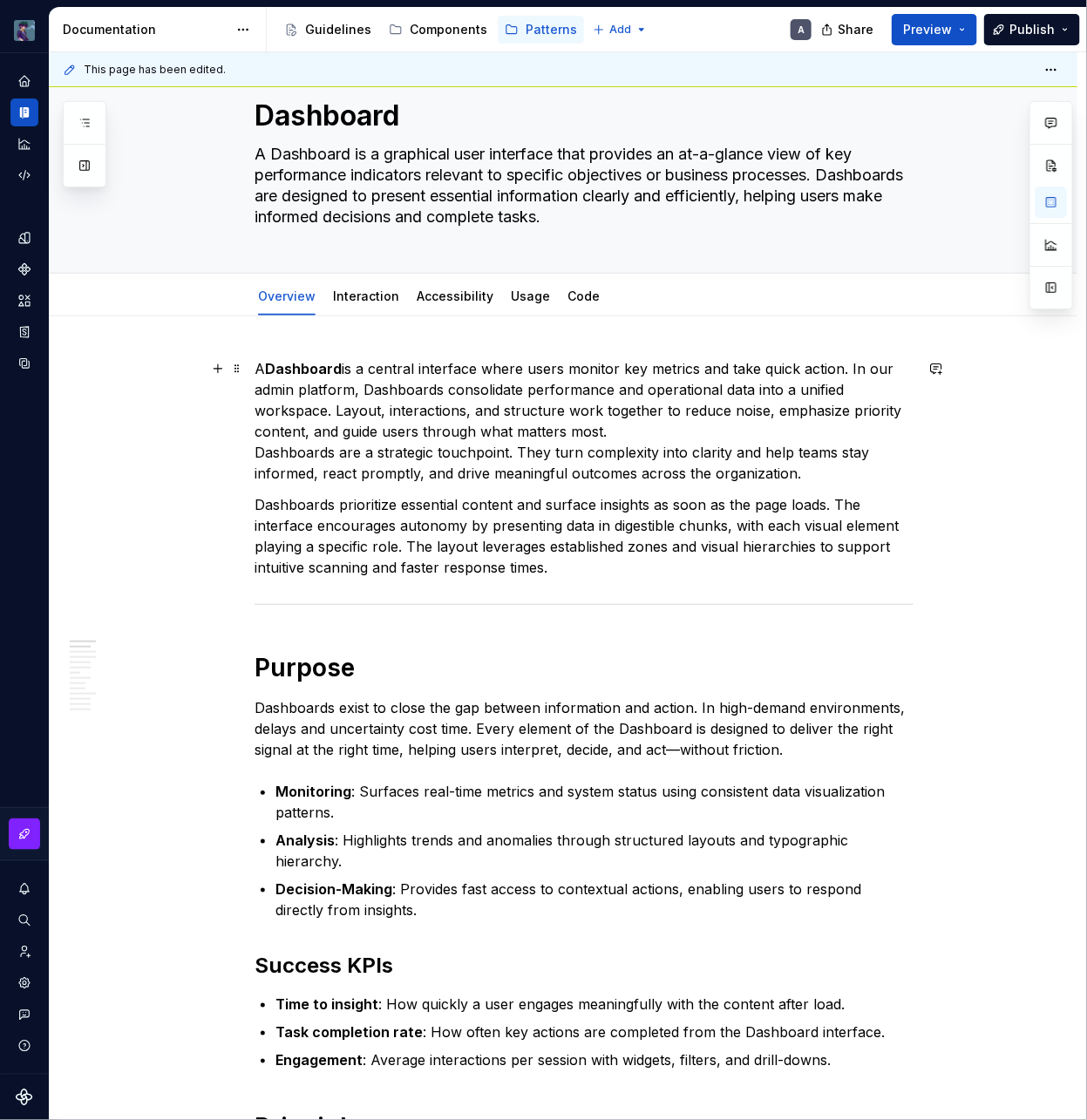 scroll, scrollTop: 0, scrollLeft: 0, axis: both 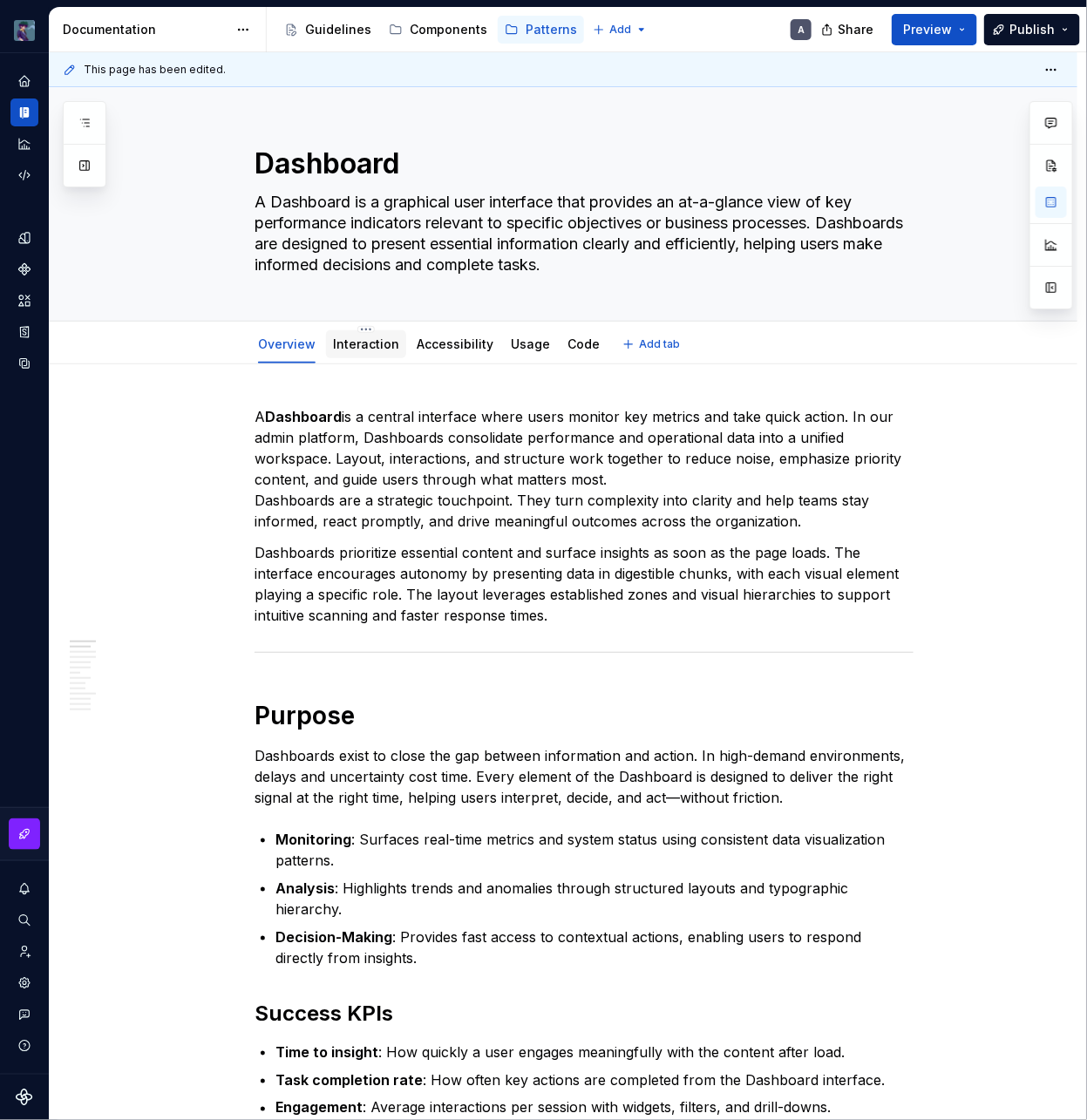click on "Interaction" at bounding box center (366, 343) 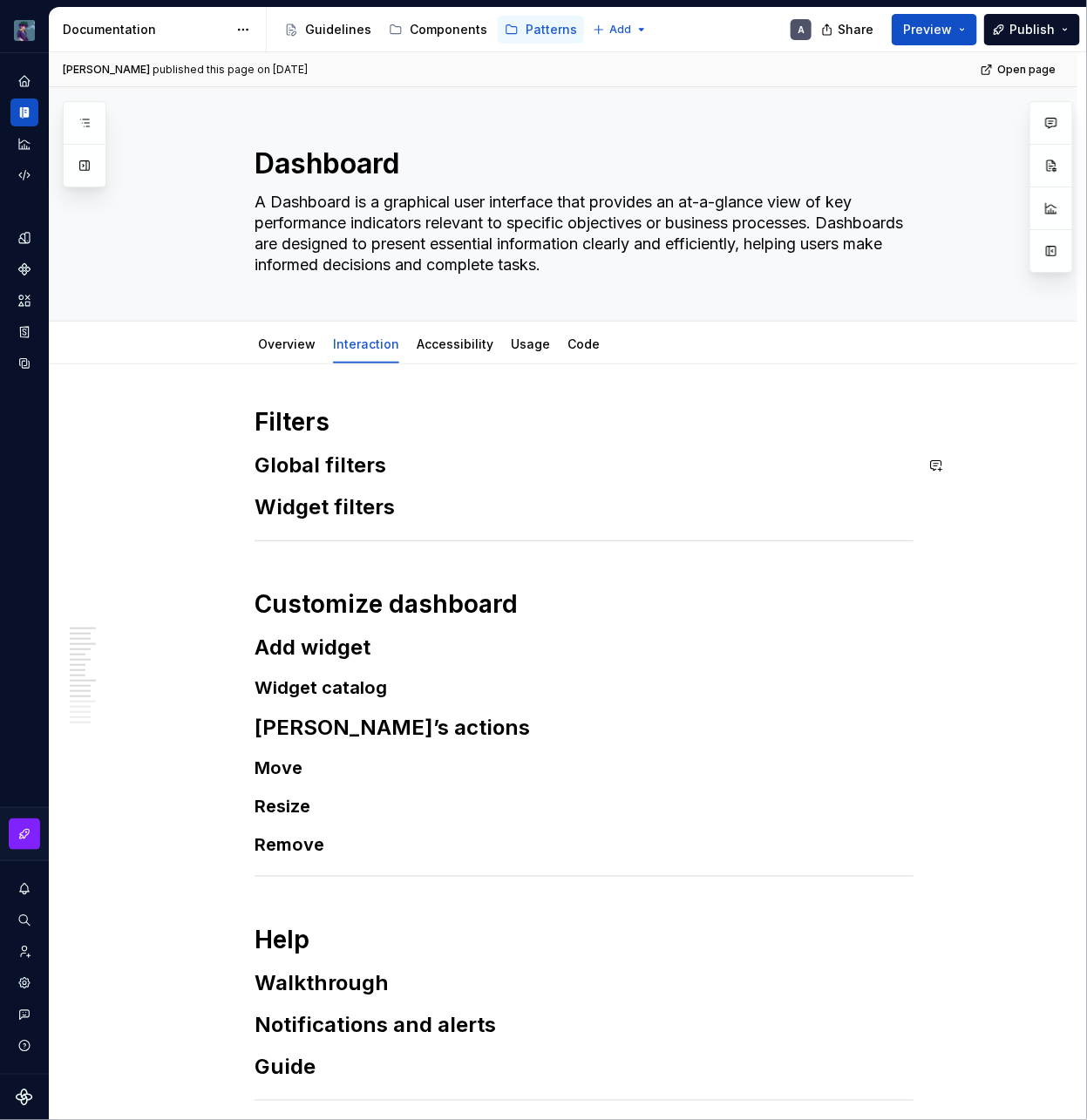 click on "Filters Global filters Widget filters Customize dashboard Add widget Widget catalog Widget’s actions Move Resize Remove Help Walkthrough Notifications and alerts Guide Multidashboard Switching dashboard New dashboard process Users’ dashboards System’s dashboards" at bounding box center [584, 876] 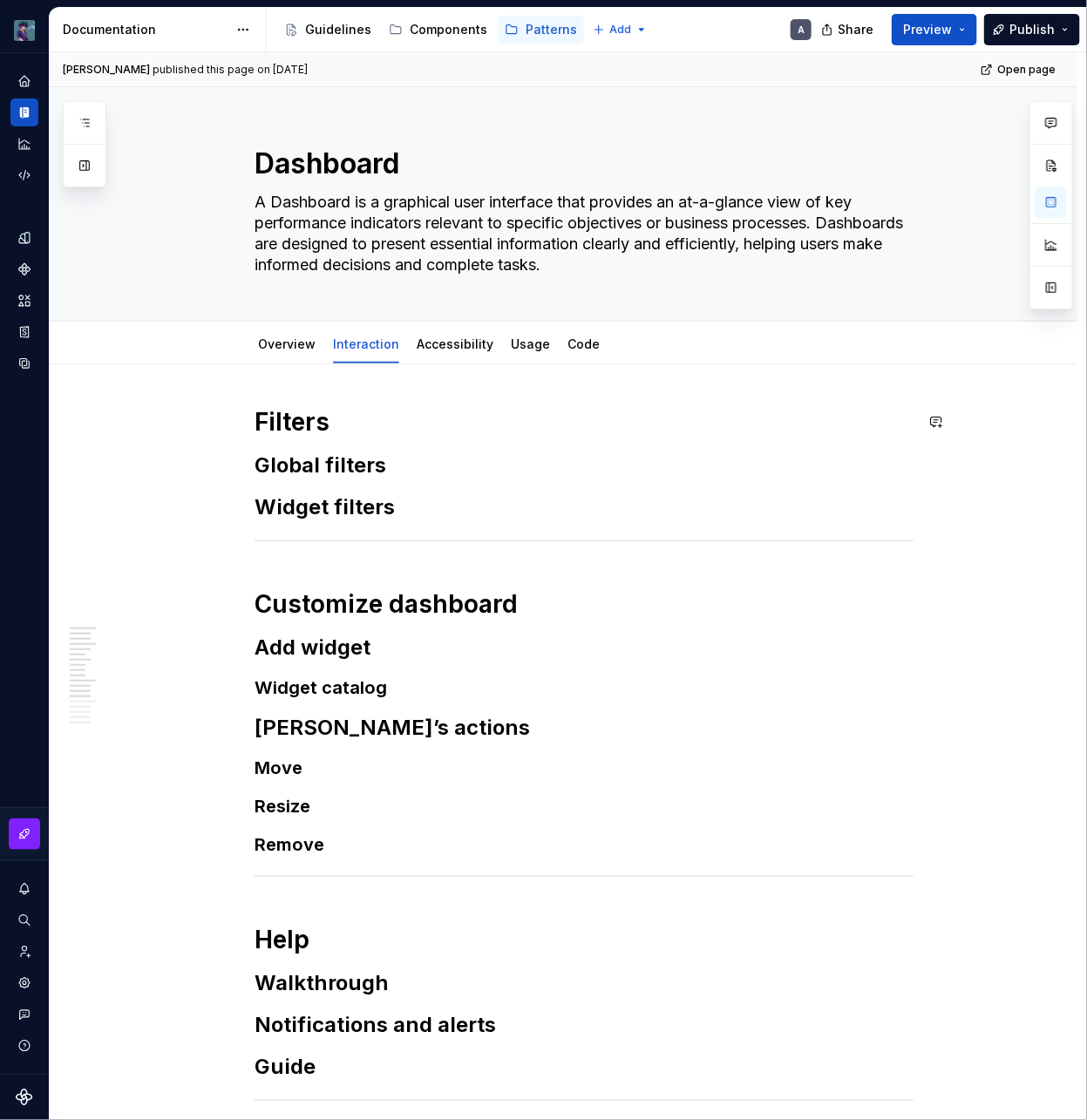 click on "Filters" at bounding box center [584, 422] 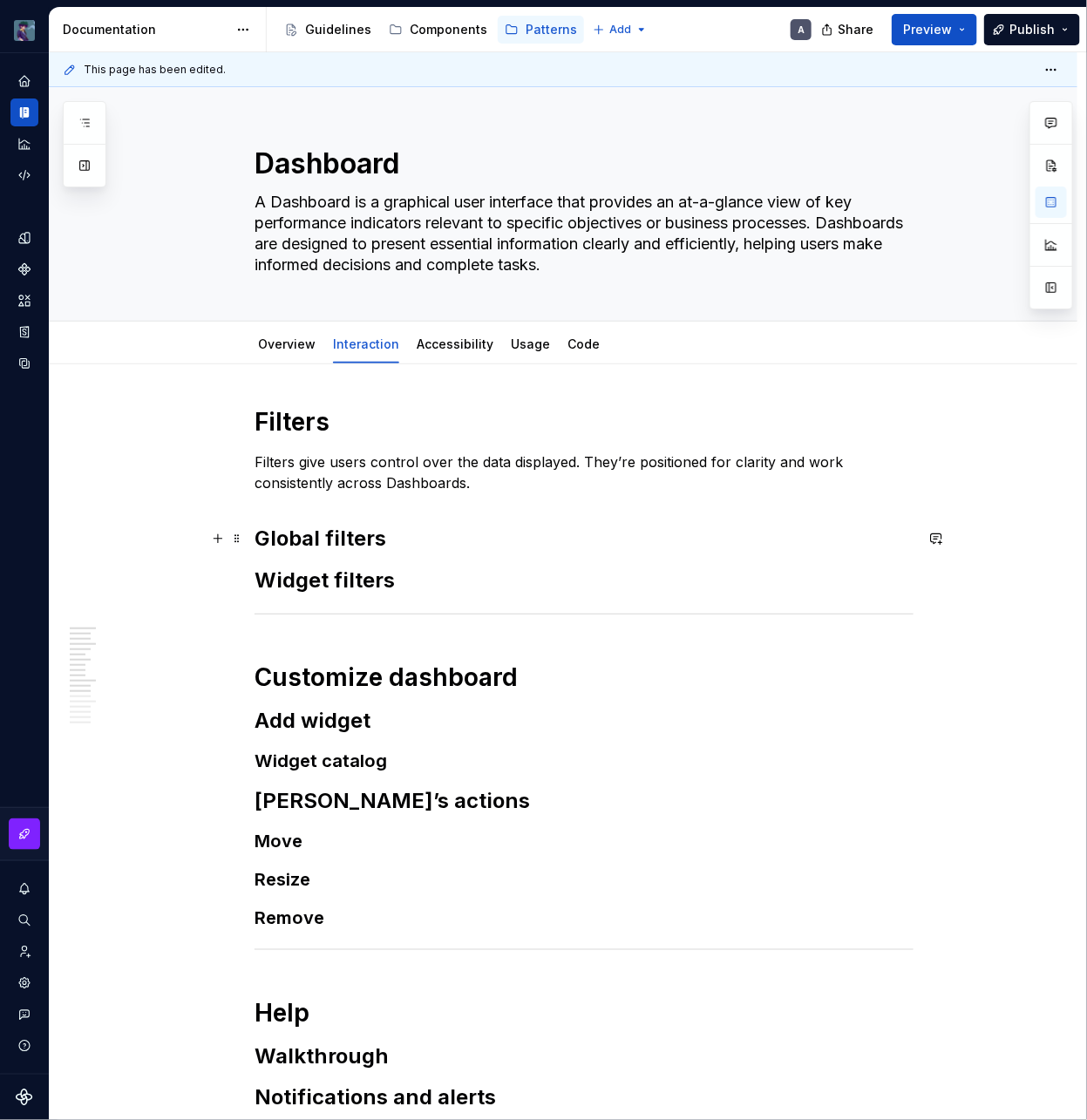 click on "Global filters" at bounding box center [584, 539] 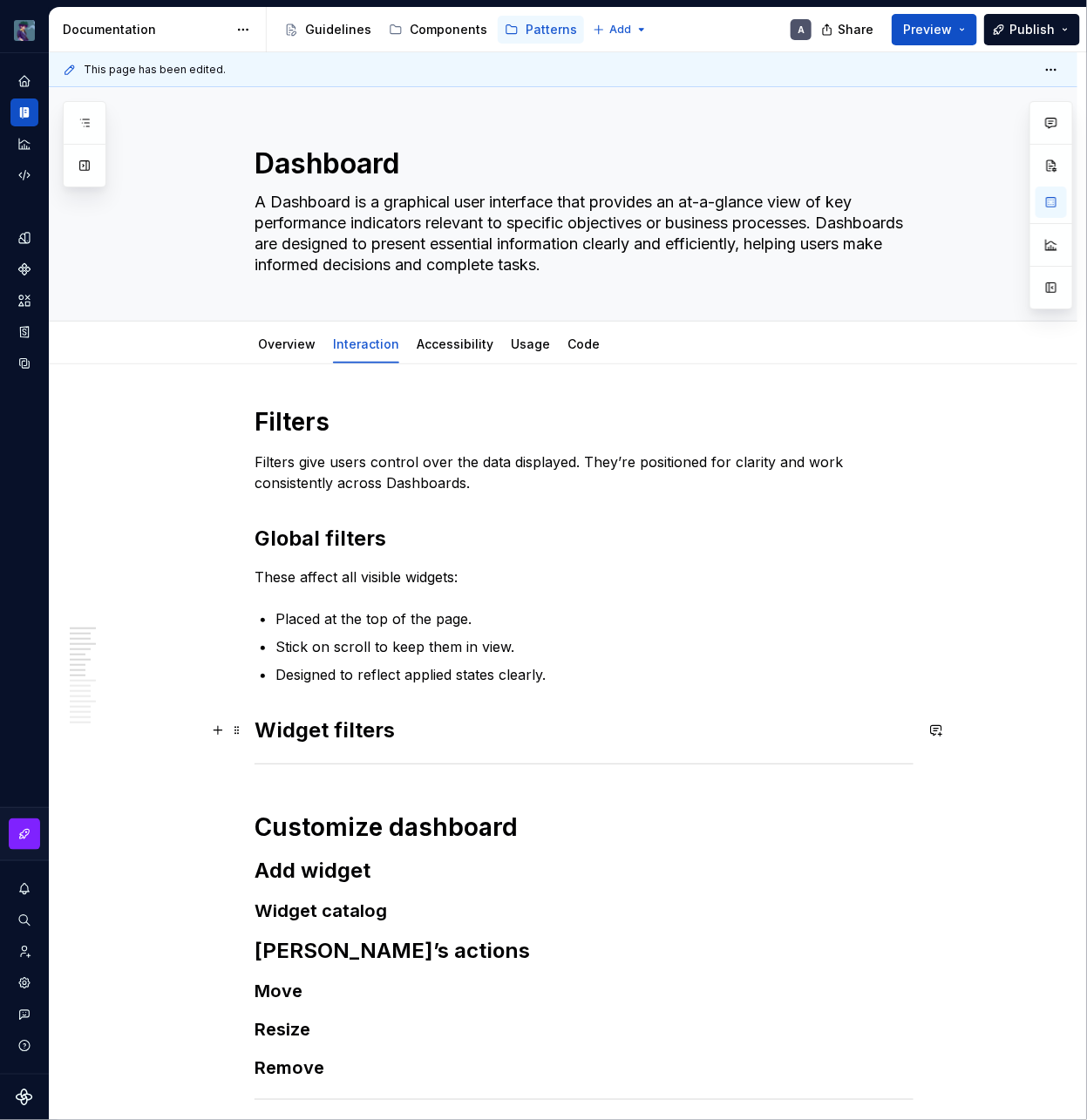 click on "Widget filters" at bounding box center (584, 730) 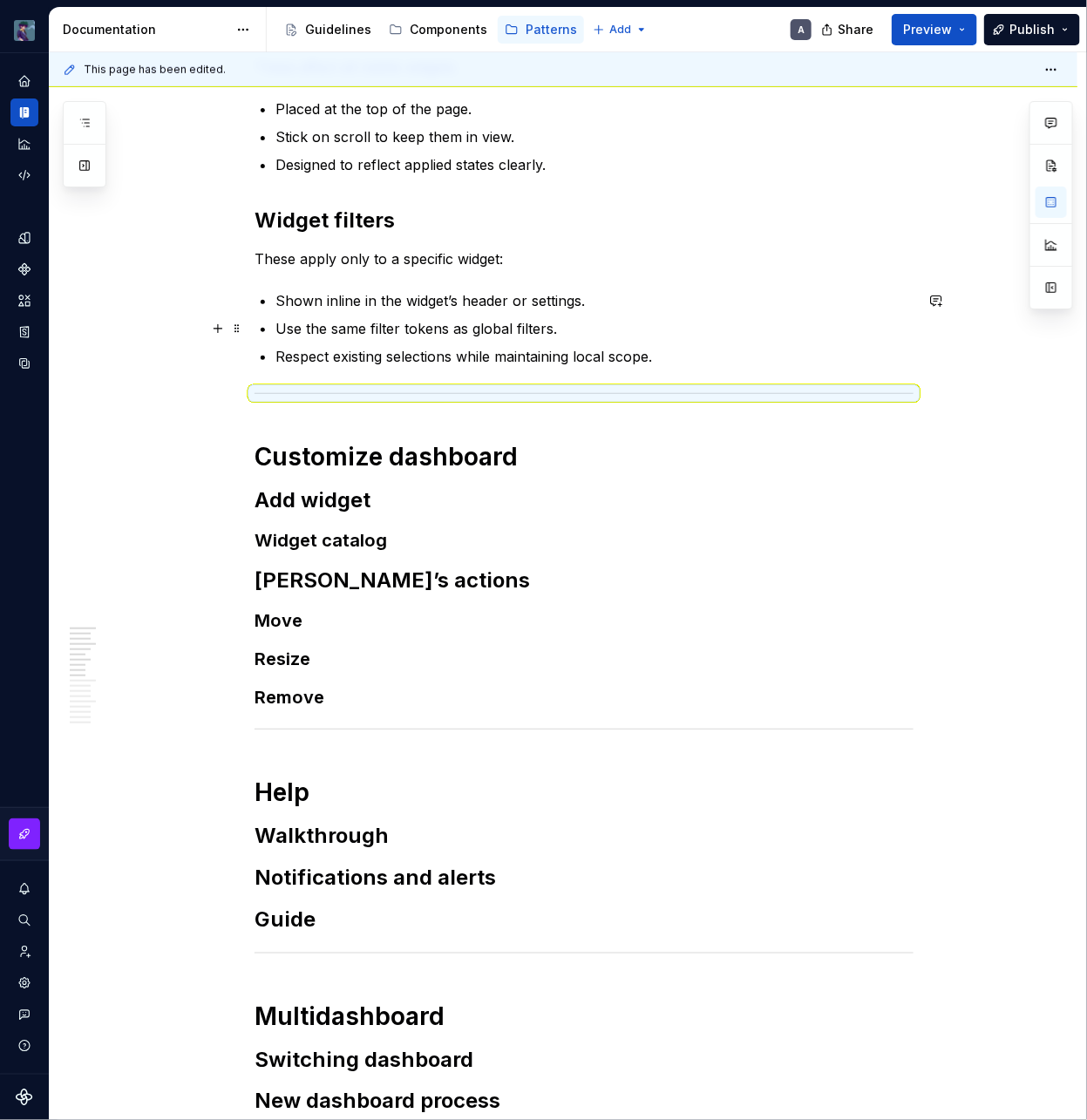 scroll, scrollTop: 565, scrollLeft: 0, axis: vertical 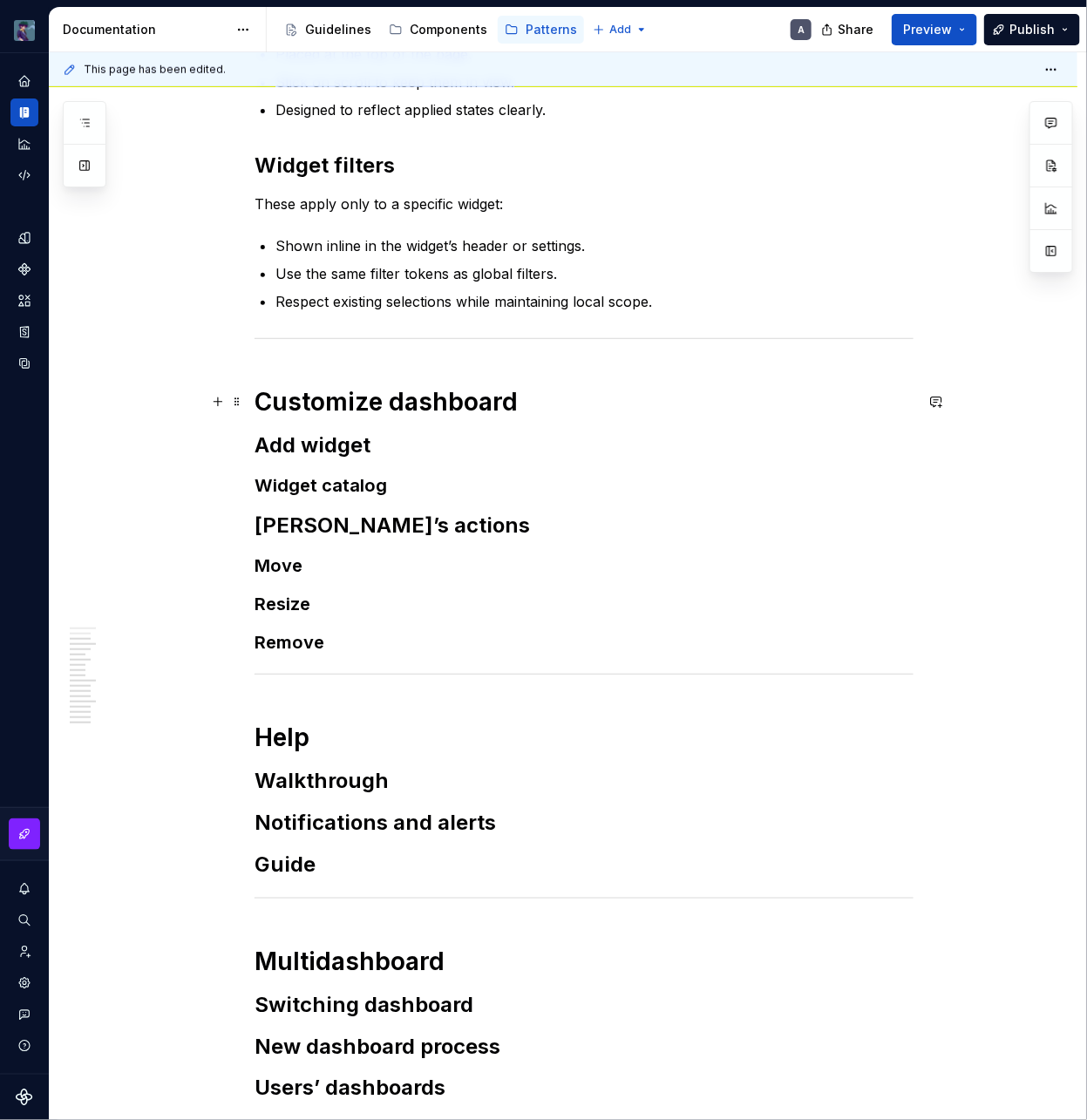 click on "Customize dashboard" at bounding box center (584, 402) 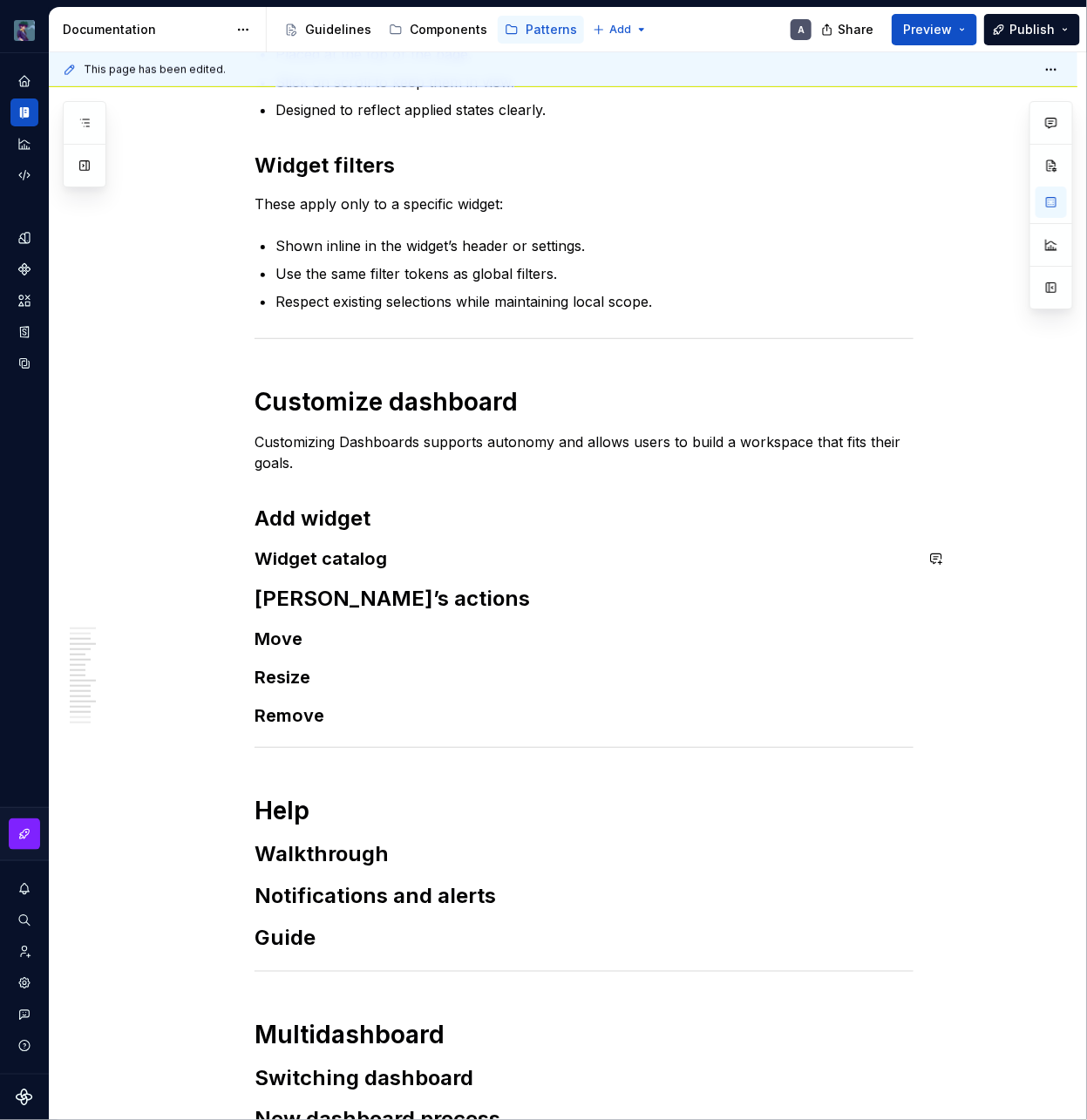 click on "Filters Filters give users control over the data displayed. They’re positioned for clarity and work consistently across Dashboards. Global filters These affect all visible widgets: Placed at the top of the page. Stick on scroll to keep them in view. Designed to reflect applied states clearly. Widget filters These apply only to a specific widget: Shown inline in the widget’s header or settings. Use the same filter tokens as global filters. Respect existing selections while maintaining local scope. Customize dashboard Customizing Dashboards supports autonomy and allows users to build a workspace that fits their goals. Add widget Widget catalog Widget’s actions Move Resize Remove Help Walkthrough Notifications and alerts Guide Multidashboard Switching dashboard New dashboard process Users’ dashboards System’s dashboards" at bounding box center [584, 529] 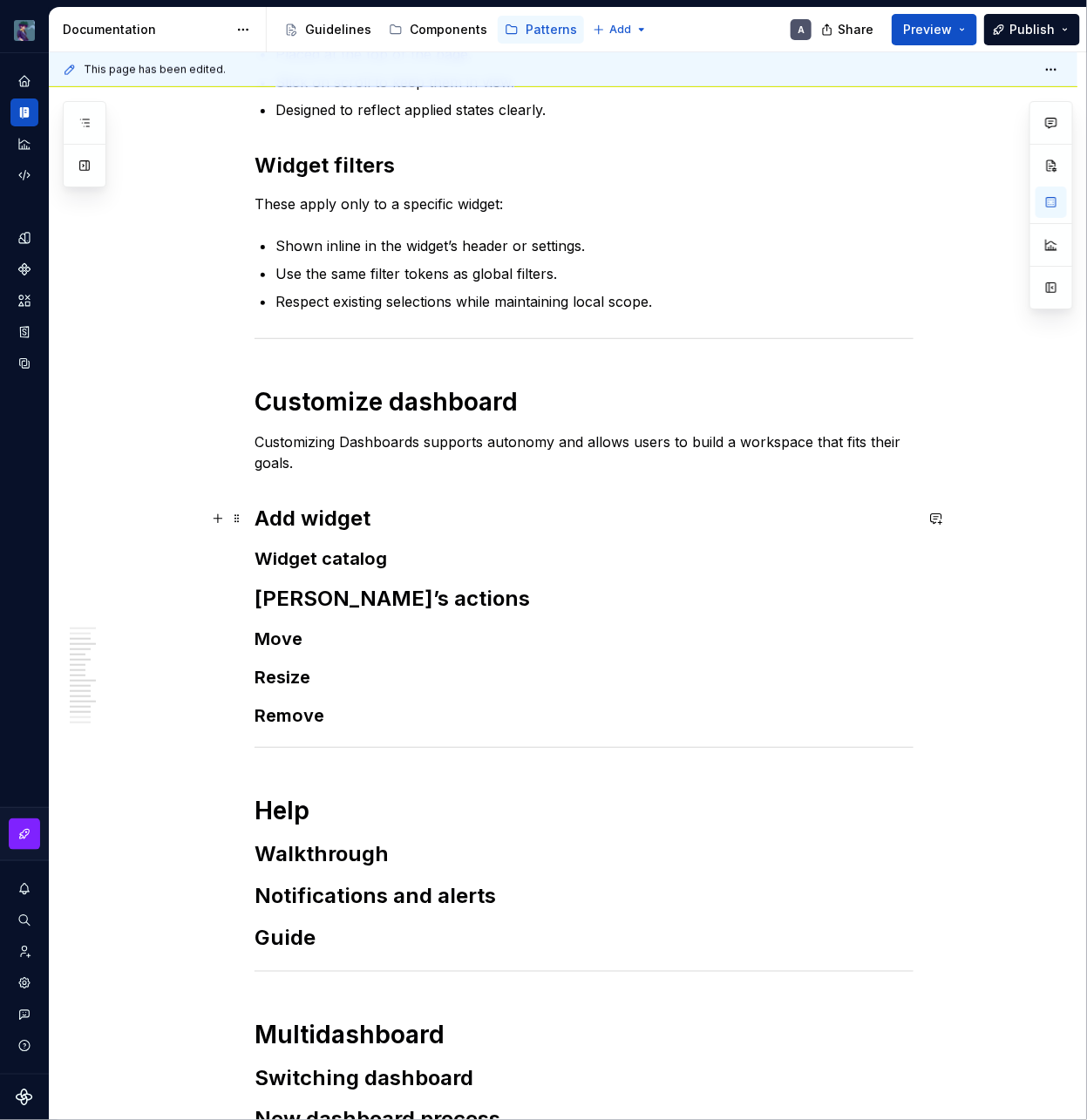 click on "Add widget" at bounding box center (584, 519) 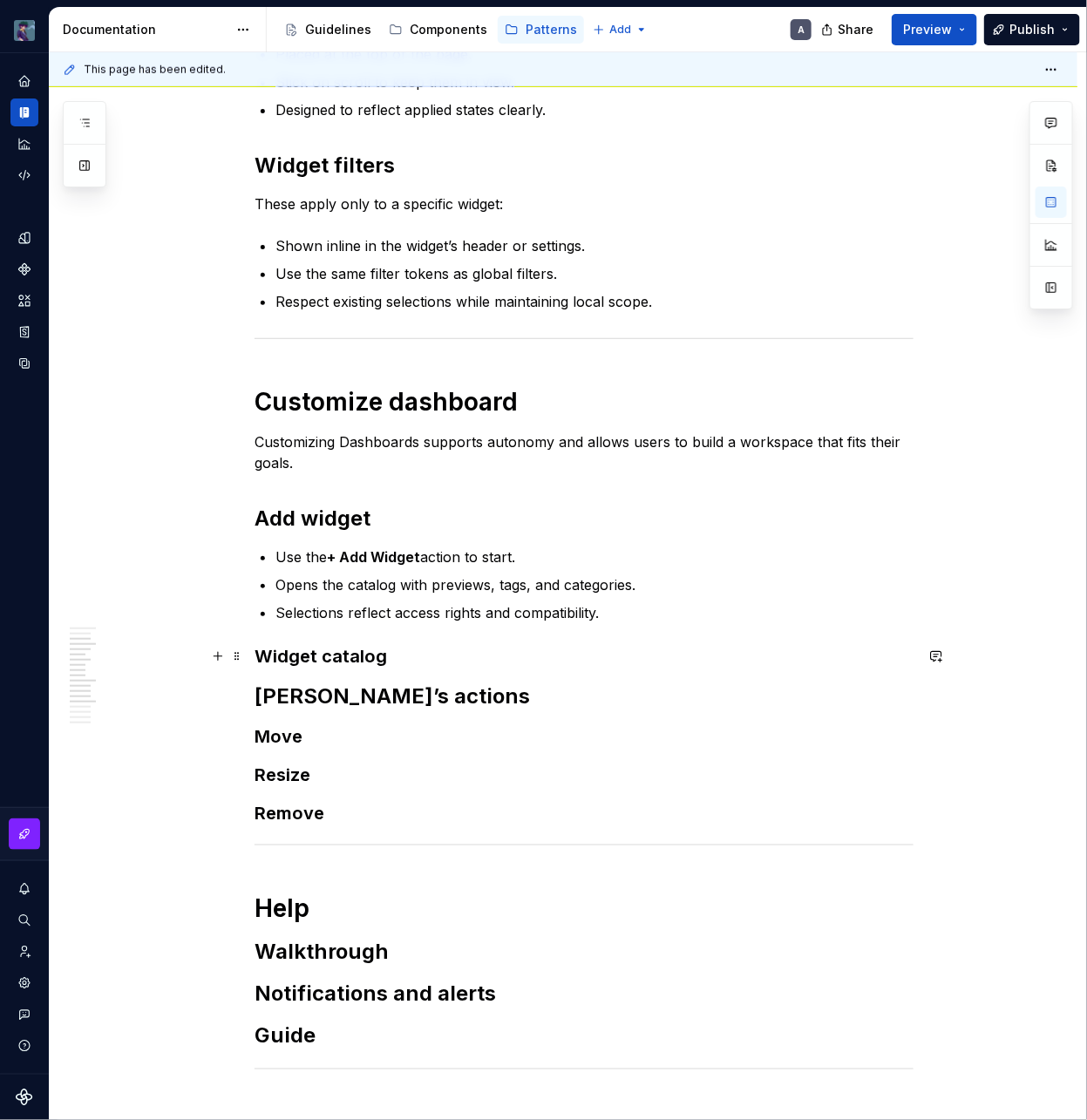 click on "Widget catalog" at bounding box center (584, 656) 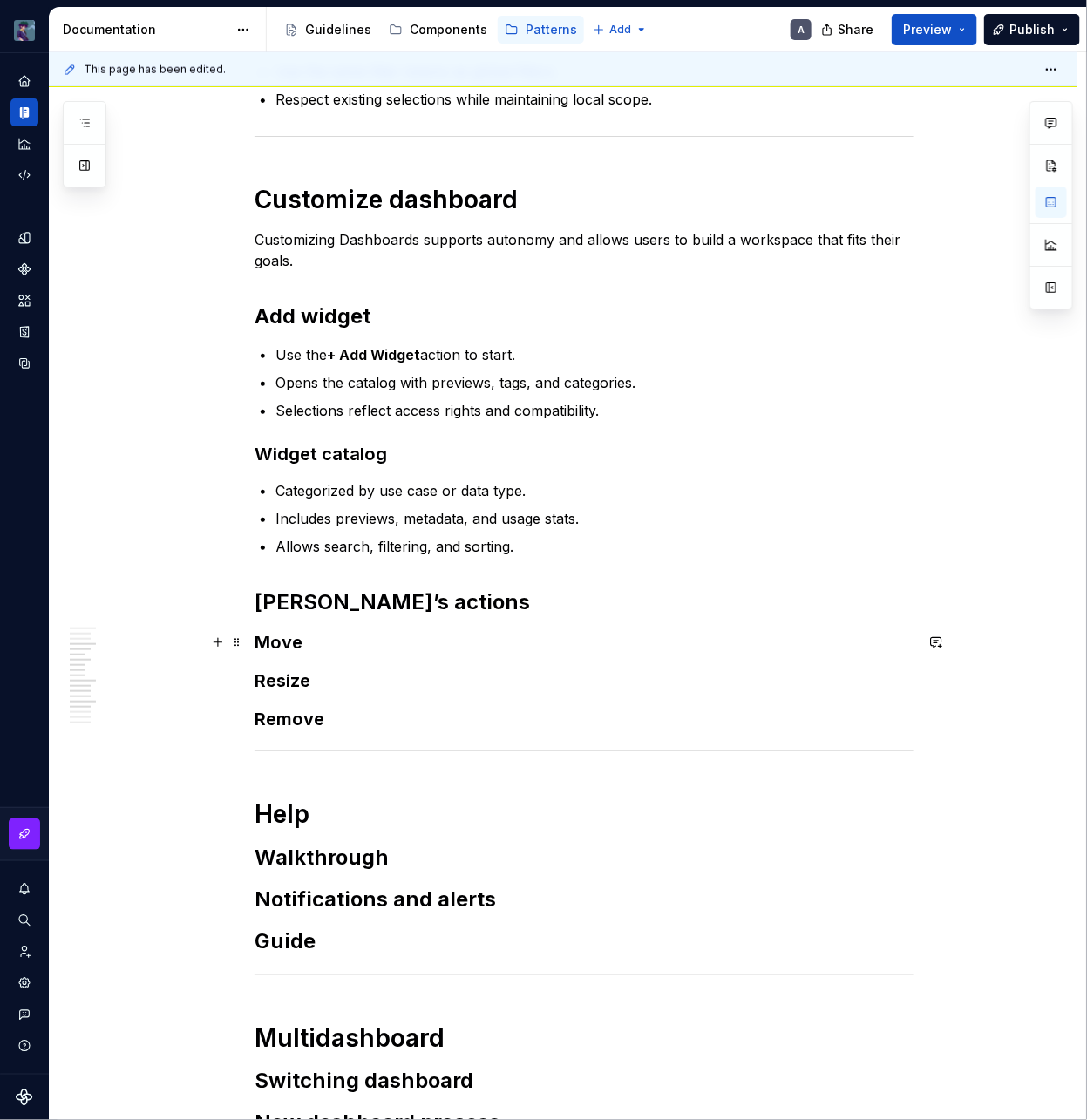 scroll, scrollTop: 777, scrollLeft: 0, axis: vertical 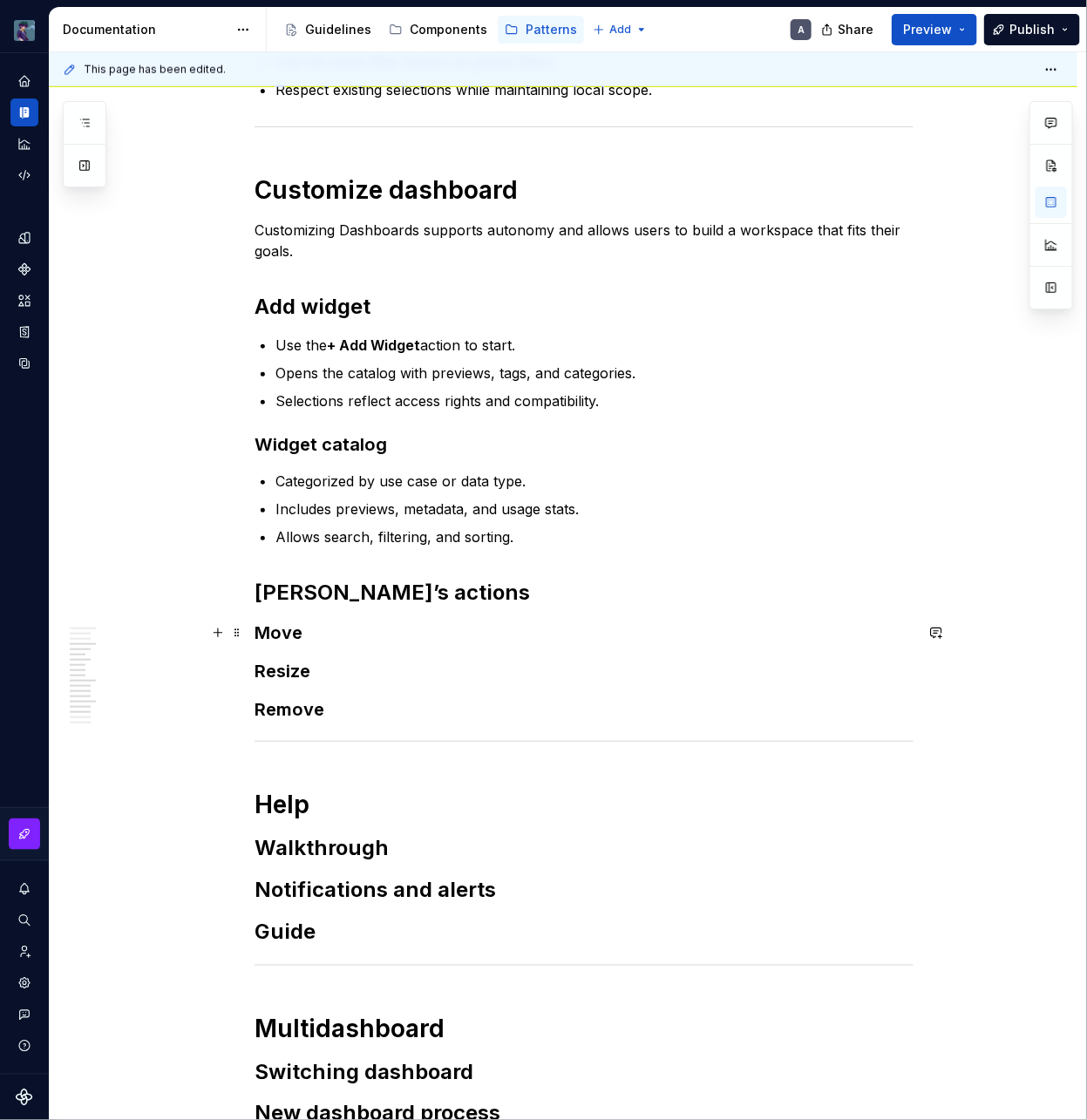 click on "Move" at bounding box center (584, 633) 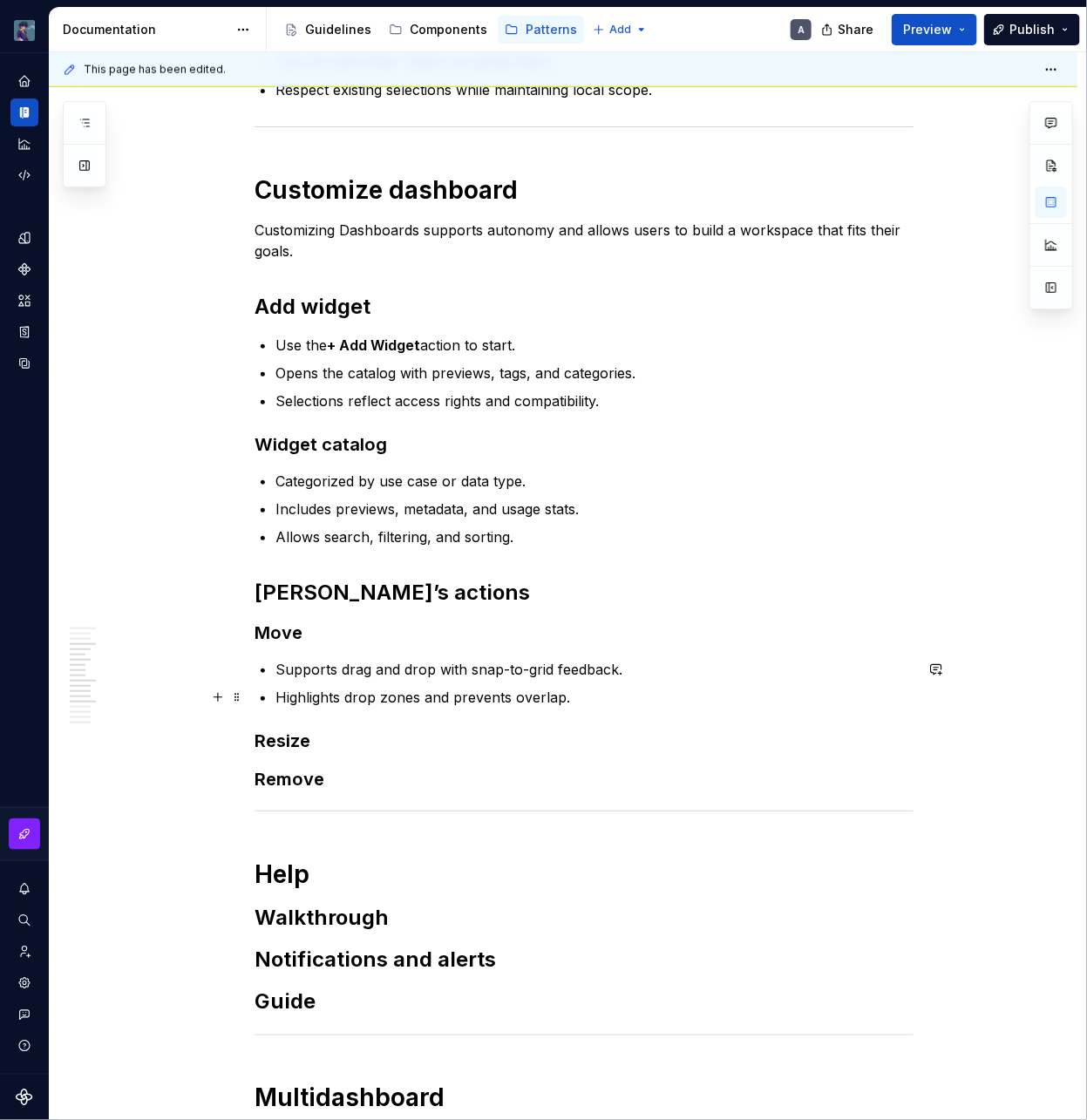 click on "Resize" at bounding box center [584, 741] 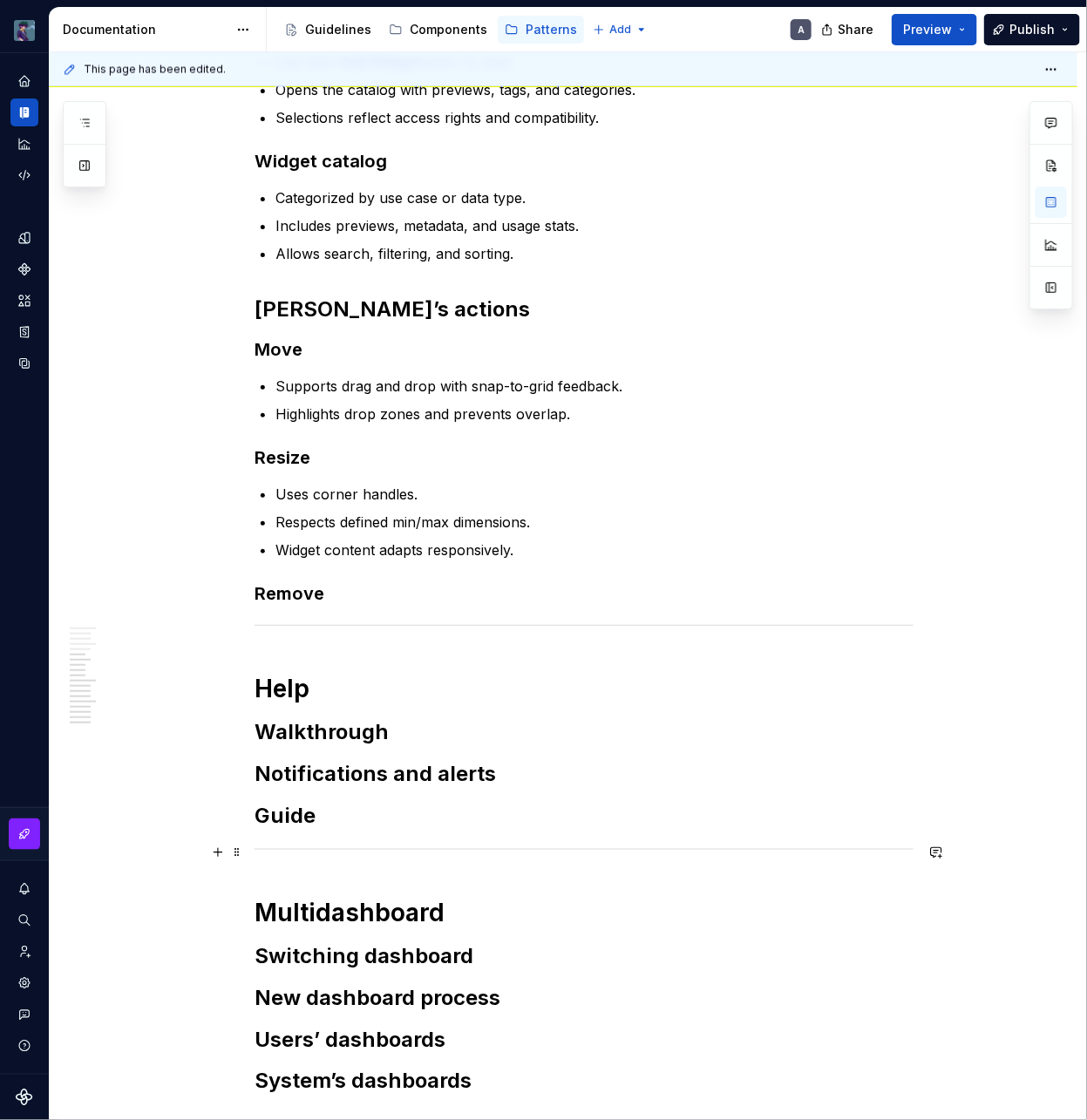scroll, scrollTop: 1089, scrollLeft: 0, axis: vertical 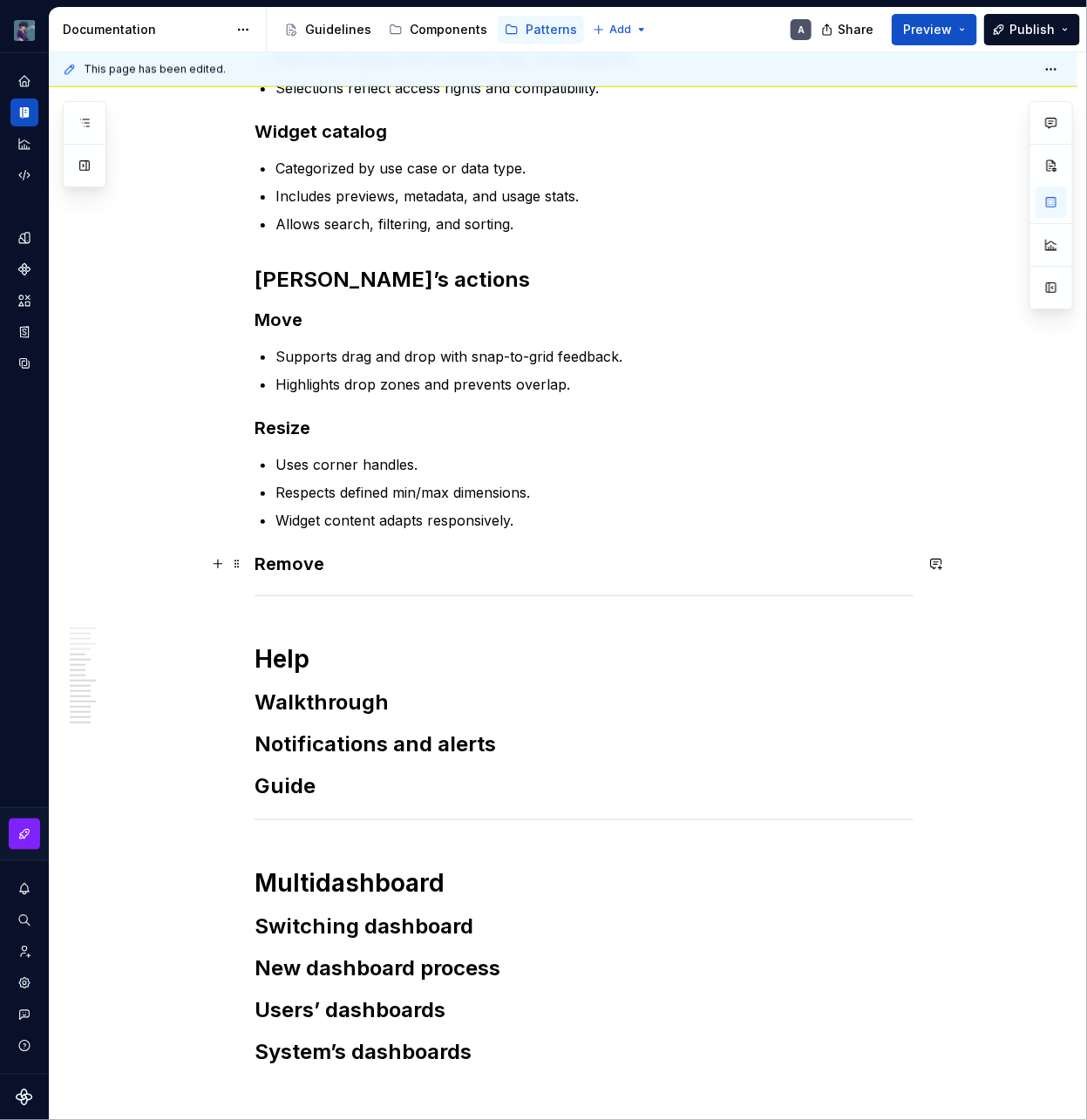 click on "Remove" at bounding box center [584, 564] 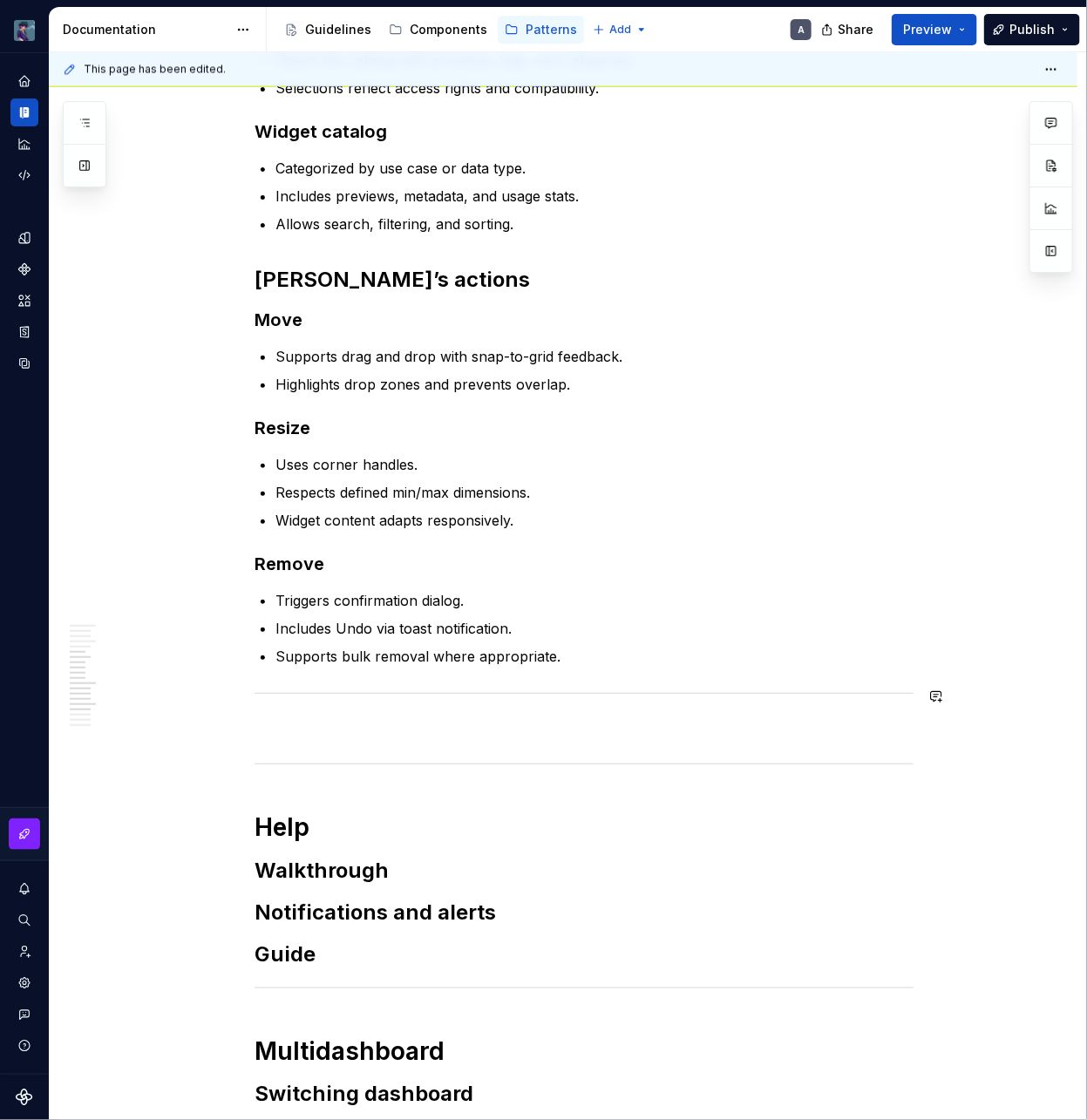 click at bounding box center [584, 732] 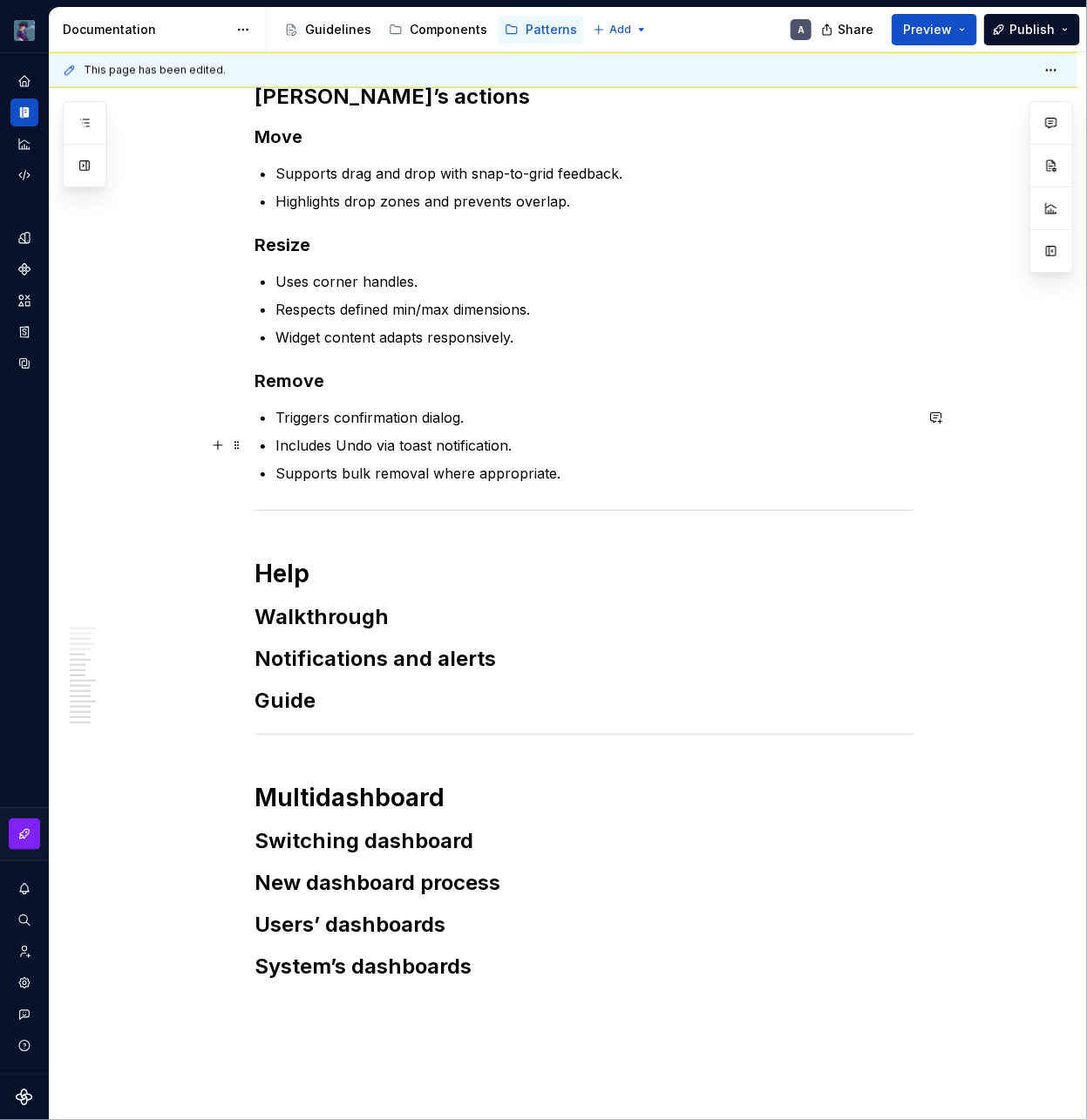 scroll, scrollTop: 1306, scrollLeft: 0, axis: vertical 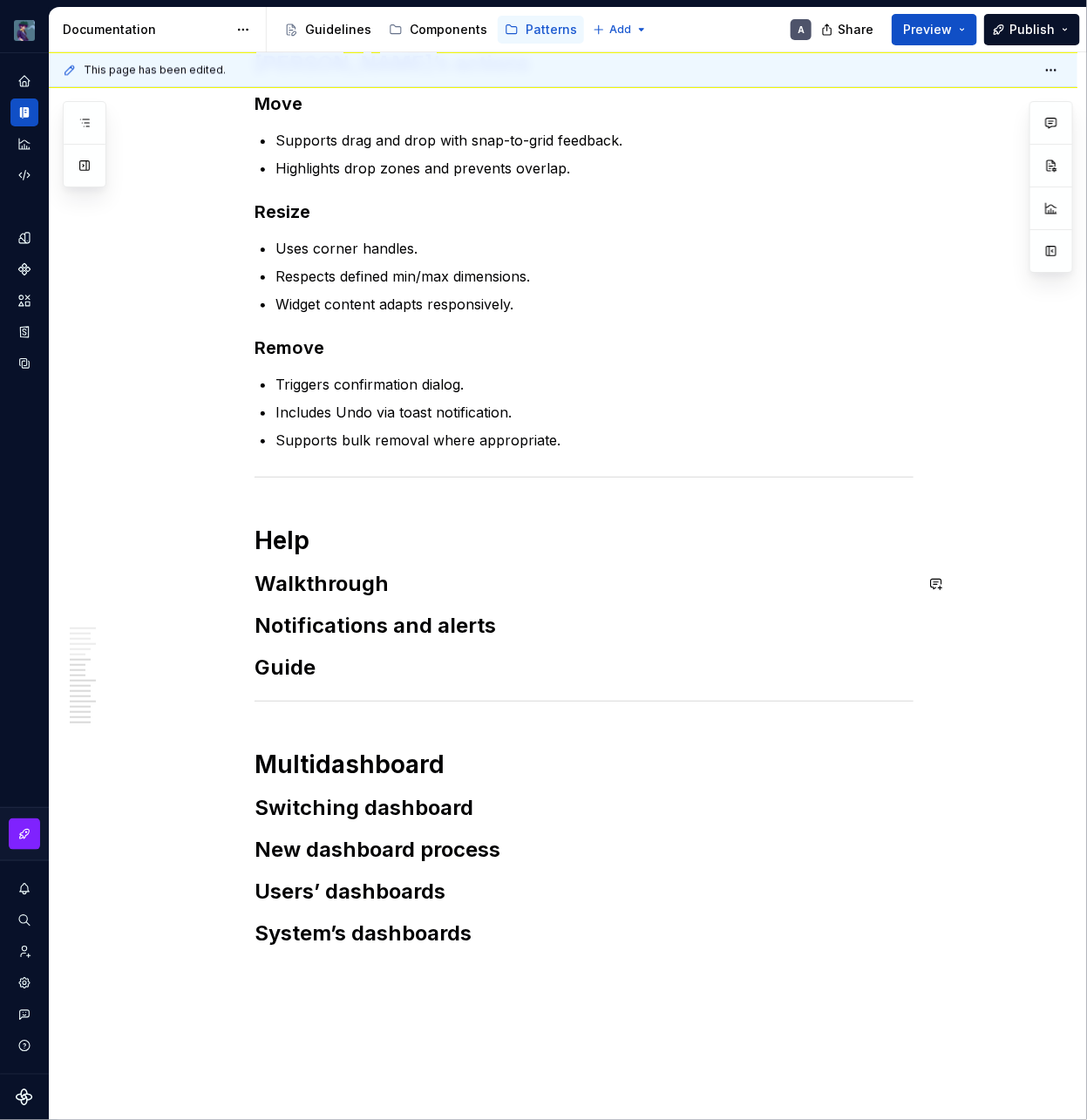 click on "Filters Filters give users control over the data displayed. They’re positioned for clarity and work consistently across Dashboards. Global filters These affect all visible widgets: Placed at the top of the page. Stick on scroll to keep them in view. Designed to reflect applied states clearly. Widget filters These apply only to a specific widget: Shown inline in the widget’s header or settings. Use the same filter tokens as global filters. Respect existing selections while maintaining local scope. Customize dashboard Customizing Dashboards supports autonomy and allows users to build a workspace that fits their goals. Add widget Use the  + Add Widget  action to start. Opens the catalog with previews, tags, and categories. Selections reflect access rights and compatibility. Widget catalog Categorized by use case or data type. Includes previews, metadata, and usage stats. Allows search, filtering, and sorting. Widget’s actions Move Supports drag and drop with snap-to-grid feedback. Resize Remove Help Guide" at bounding box center [584, 24] 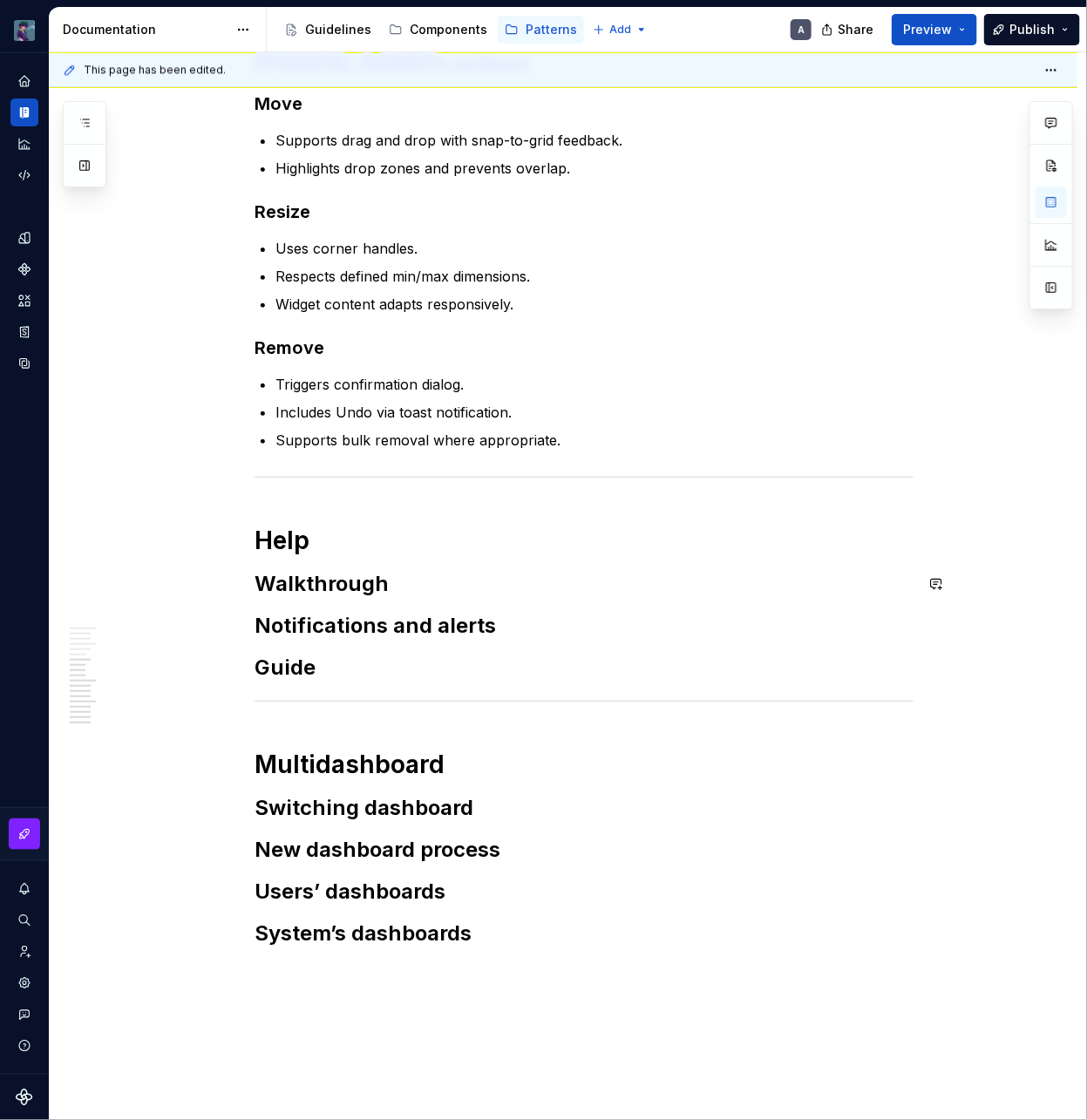 click on "Filters Filters give users control over the data displayed. They’re positioned for clarity and work consistently across Dashboards. Global filters These affect all visible widgets: Placed at the top of the page. Stick on scroll to keep them in view. Designed to reflect applied states clearly. Widget filters These apply only to a specific widget: Shown inline in the widget’s header or settings. Use the same filter tokens as global filters. Respect existing selections while maintaining local scope. Customize dashboard Customizing Dashboards supports autonomy and allows users to build a workspace that fits their goals. Add widget Use the  + Add Widget  action to start. Opens the catalog with previews, tags, and categories. Selections reflect access rights and compatibility. Widget catalog Categorized by use case or data type. Includes previews, metadata, and usage stats. Allows search, filtering, and sorting. Widget’s actions Move Supports drag and drop with snap-to-grid feedback. Resize Remove Help Guide" at bounding box center [584, 24] 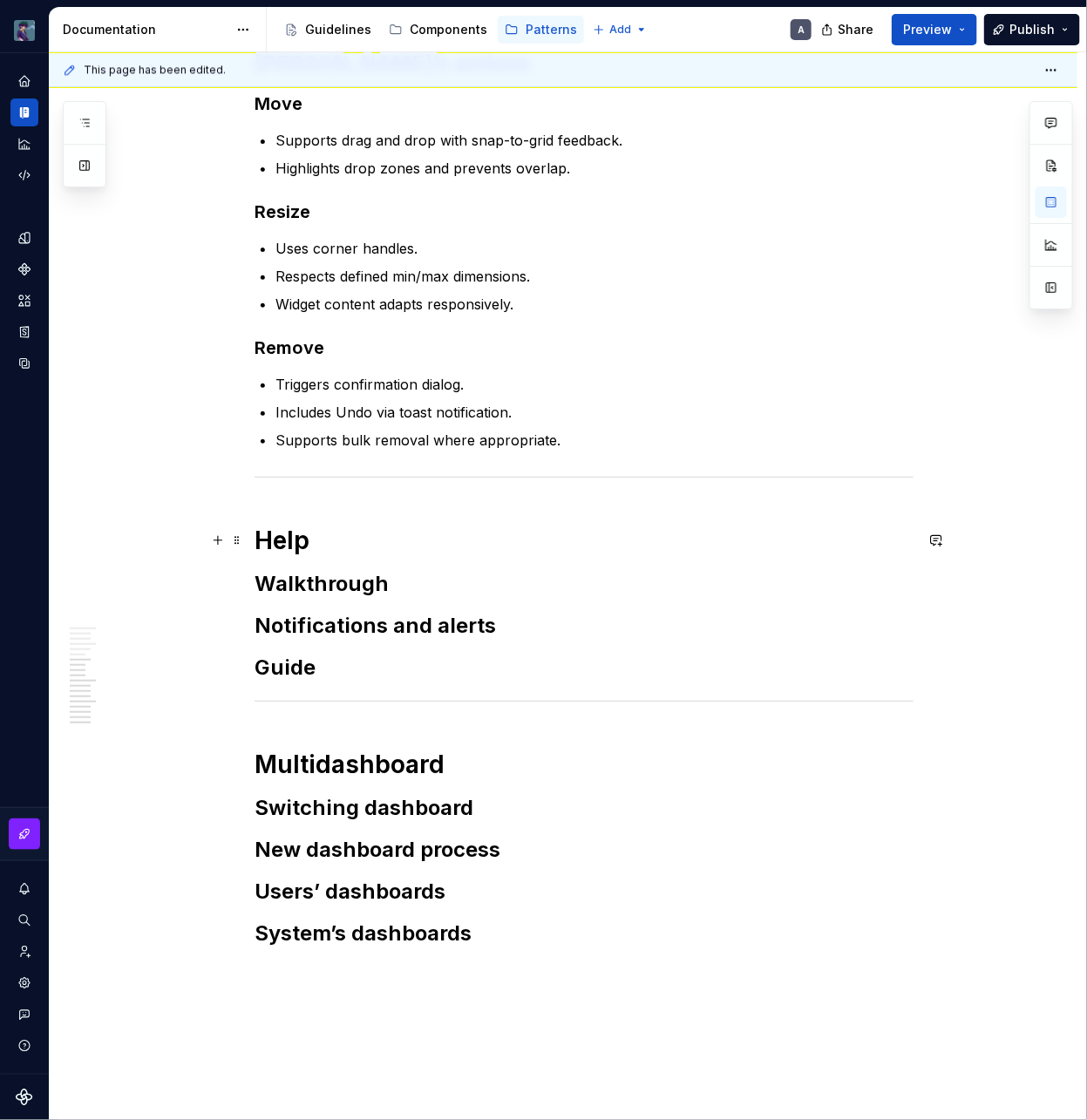 click on "Help" at bounding box center [584, 540] 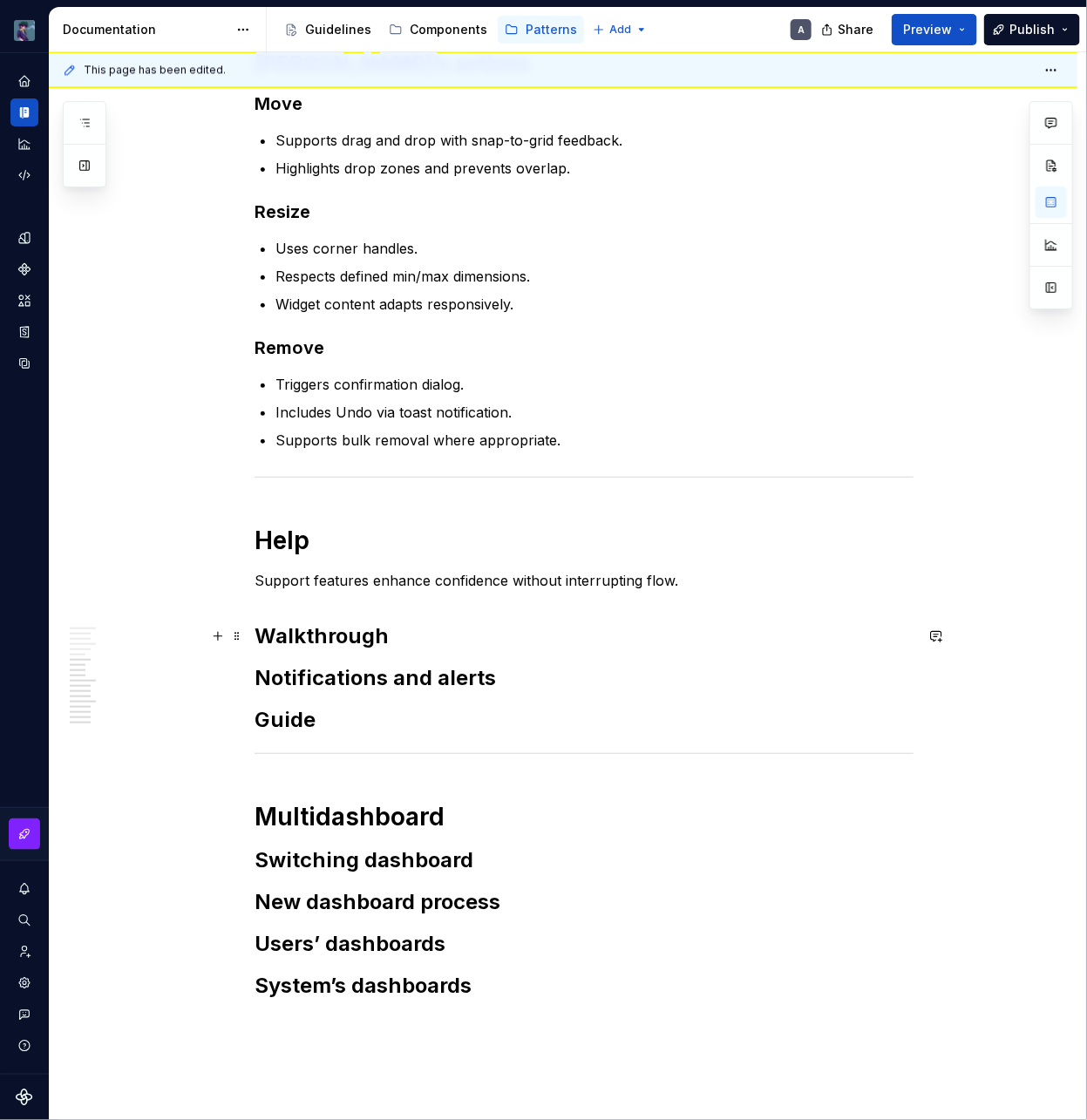 click on "Walkthrough" at bounding box center (584, 636) 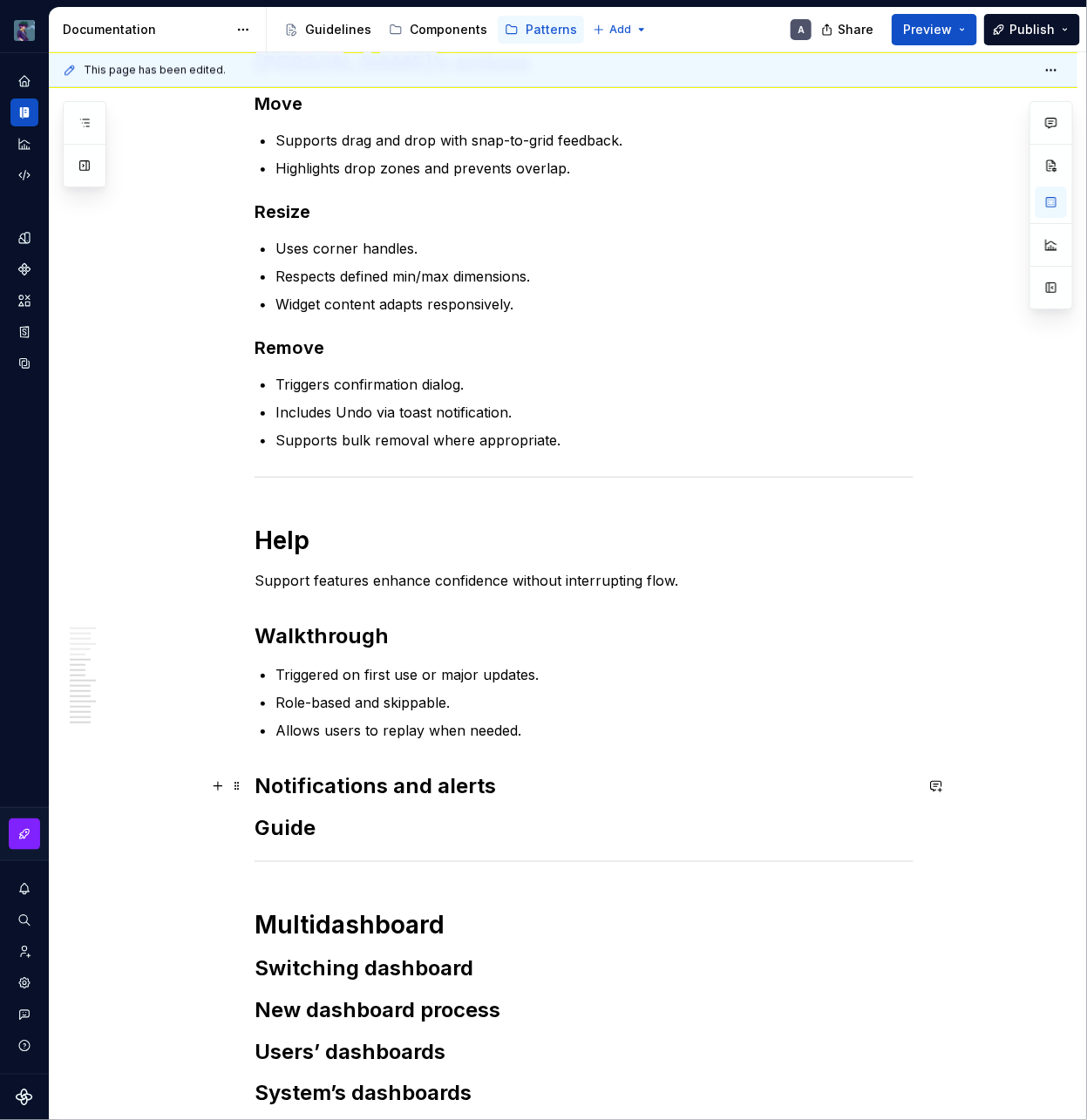 click on "Notifications and alerts" at bounding box center (584, 786) 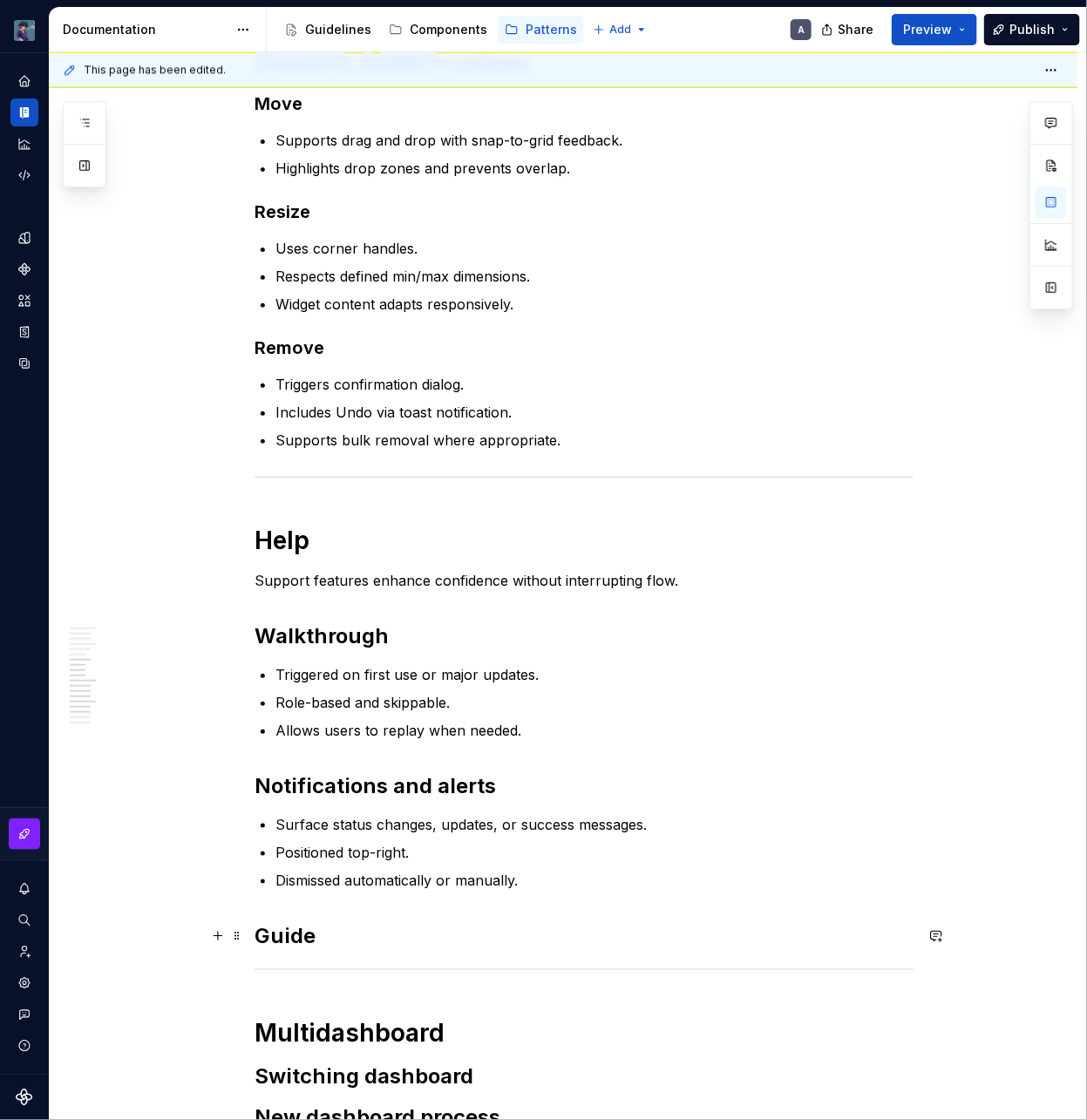 click on "Guide" at bounding box center [584, 936] 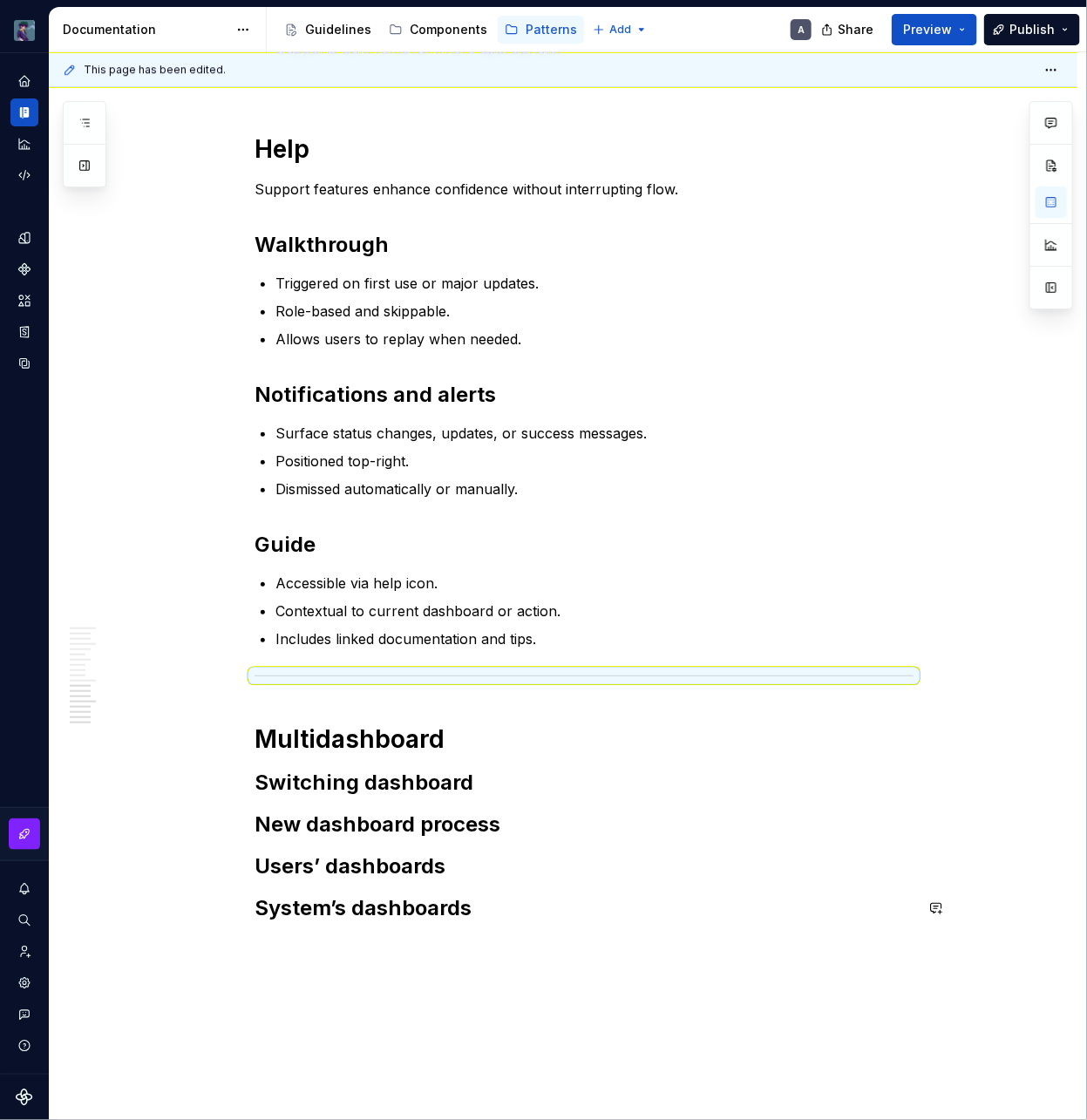 scroll, scrollTop: 1855, scrollLeft: 0, axis: vertical 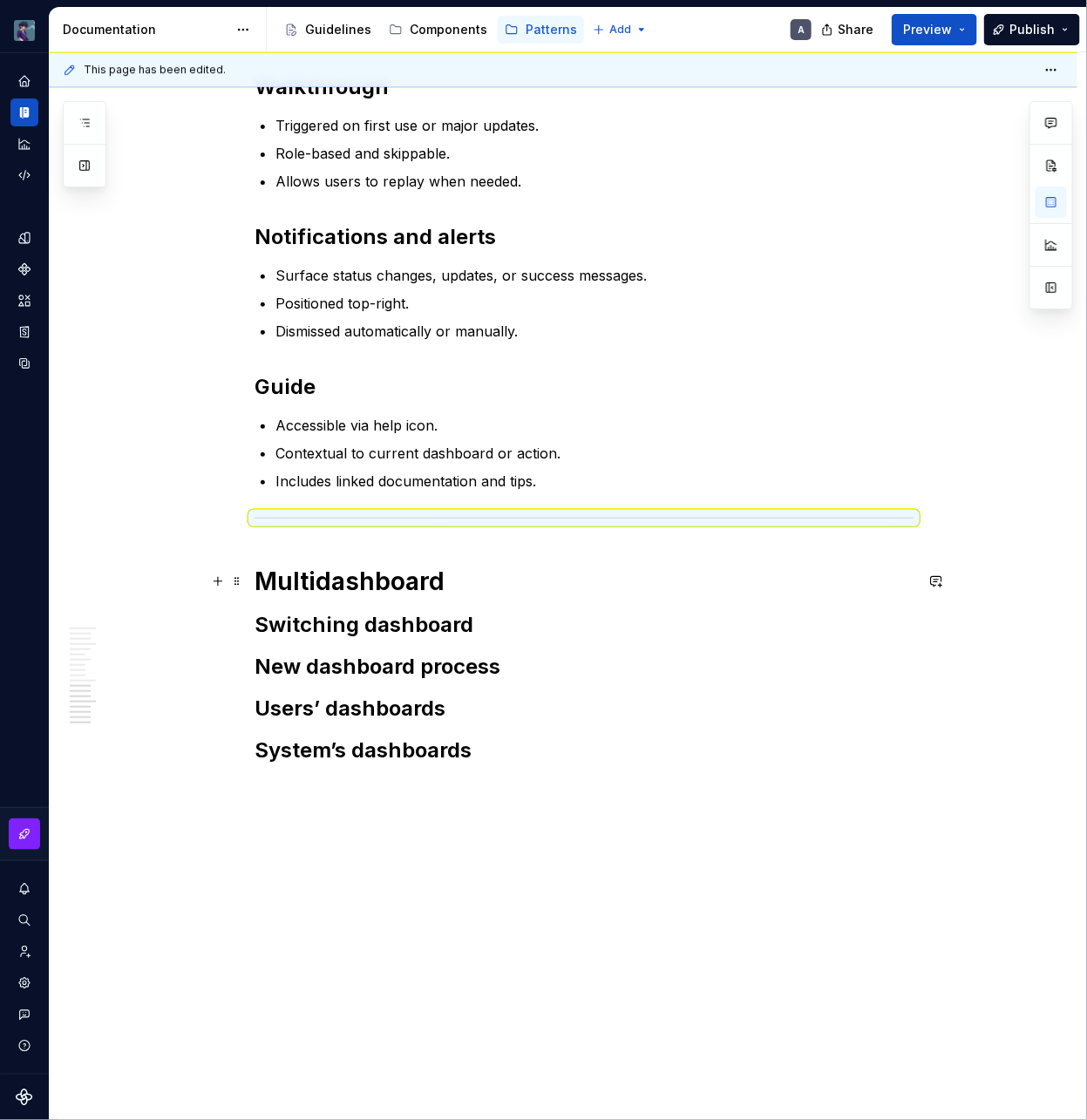 click on "Multidashboard" at bounding box center (584, 581) 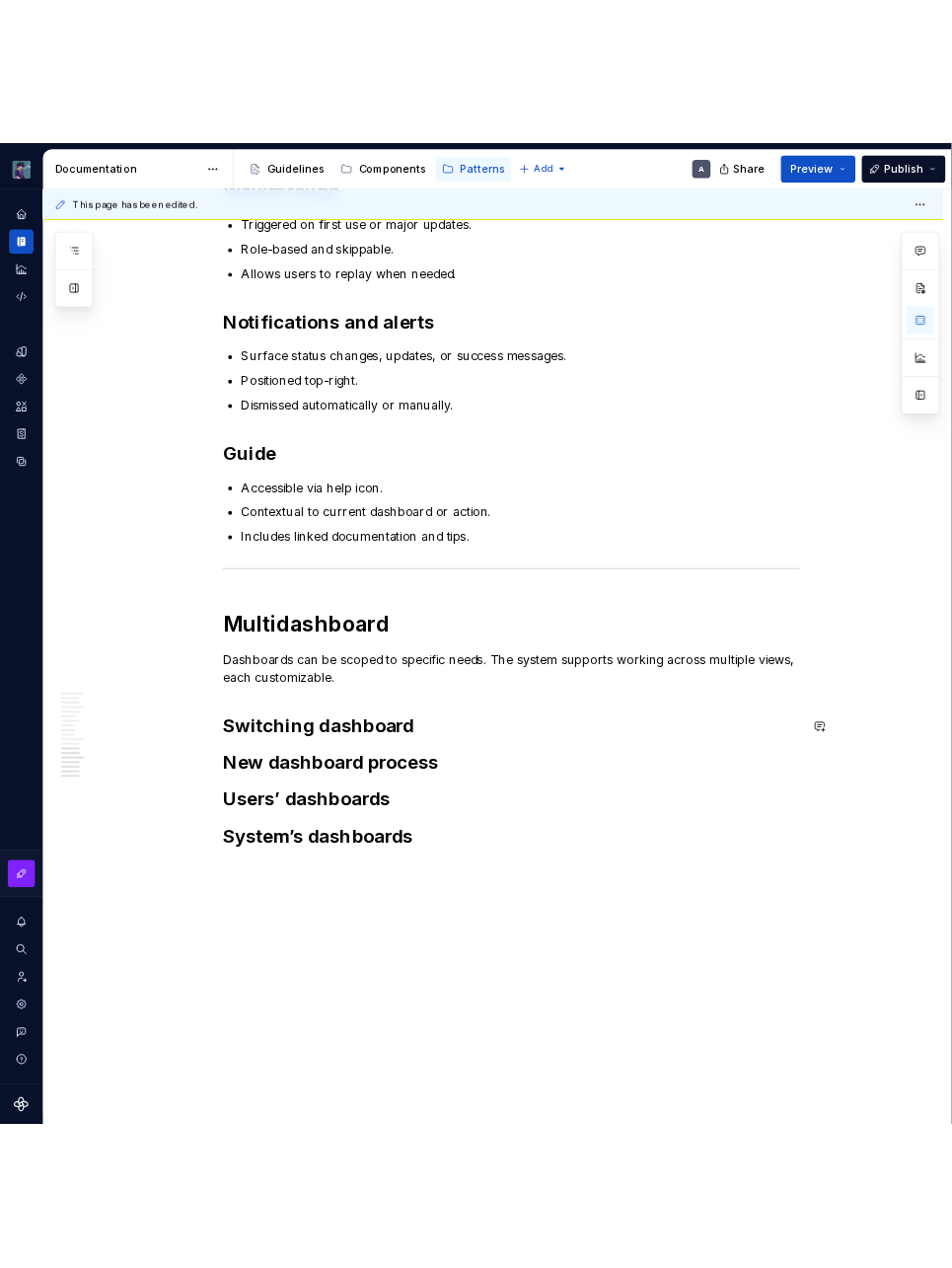 scroll, scrollTop: 2183, scrollLeft: 0, axis: vertical 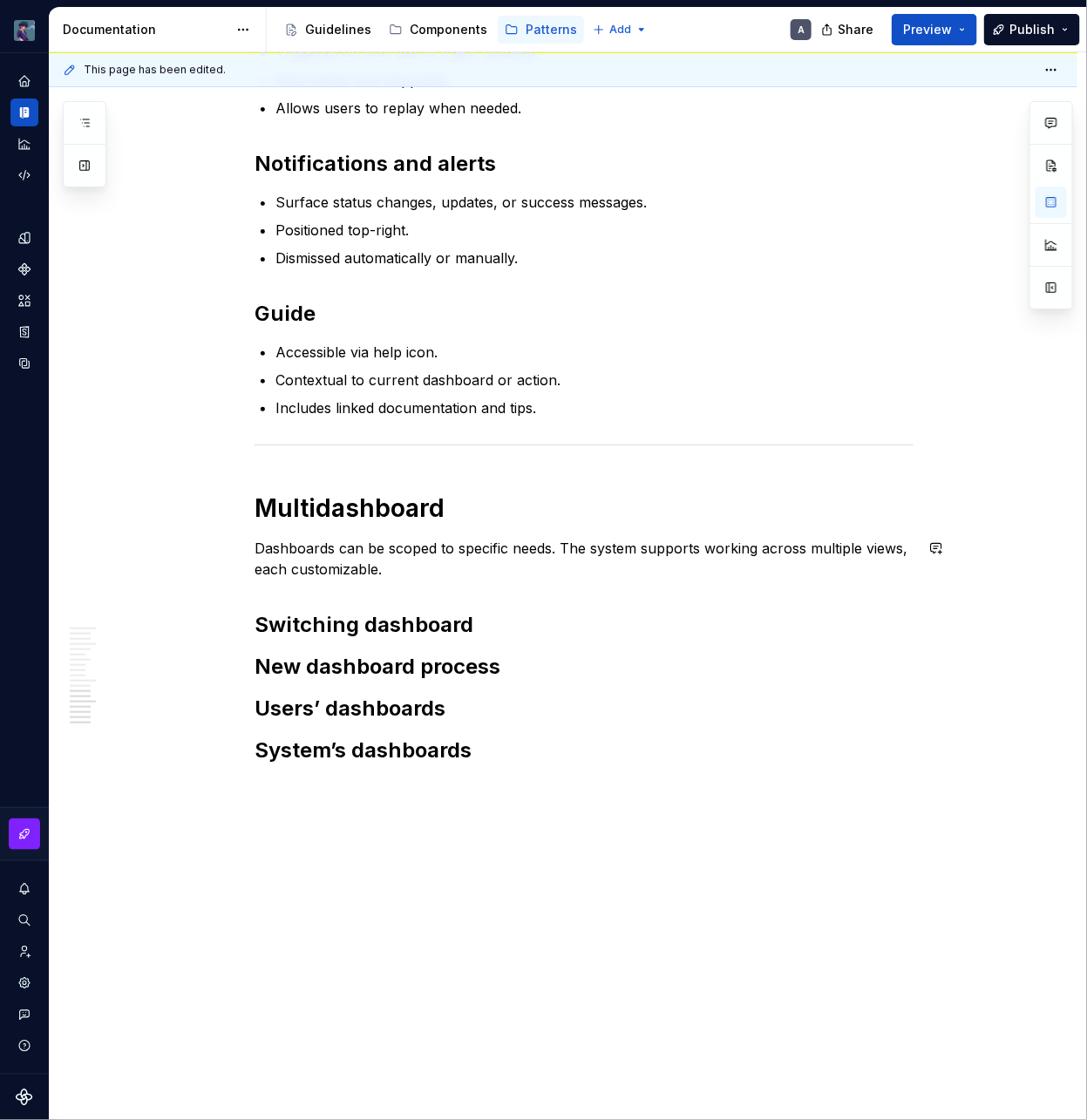 click on "Filters Filters give users control over the data displayed. They’re positioned for clarity and work consistently across Dashboards. Global filters These affect all visible widgets: Placed at the top of the page. Stick on scroll to keep them in view. Designed to reflect applied states clearly. Widget filters These apply only to a specific widget: Shown inline in the widget’s header or settings. Use the same filter tokens as global filters. Respect existing selections while maintaining local scope. Customize dashboard Customizing Dashboards supports autonomy and allows users to build a workspace that fits their goals. Add widget Use the  + Add Widget  action to start. Opens the catalog with previews, tags, and categories. Selections reflect access rights and compatibility. Widget catalog Categorized by use case or data type. Includes previews, metadata, and usage stats. Allows search, filtering, and sorting. Widget’s actions Move Supports drag and drop with snap-to-grid feedback. Resize Remove Help Guide" at bounding box center (584, -379) 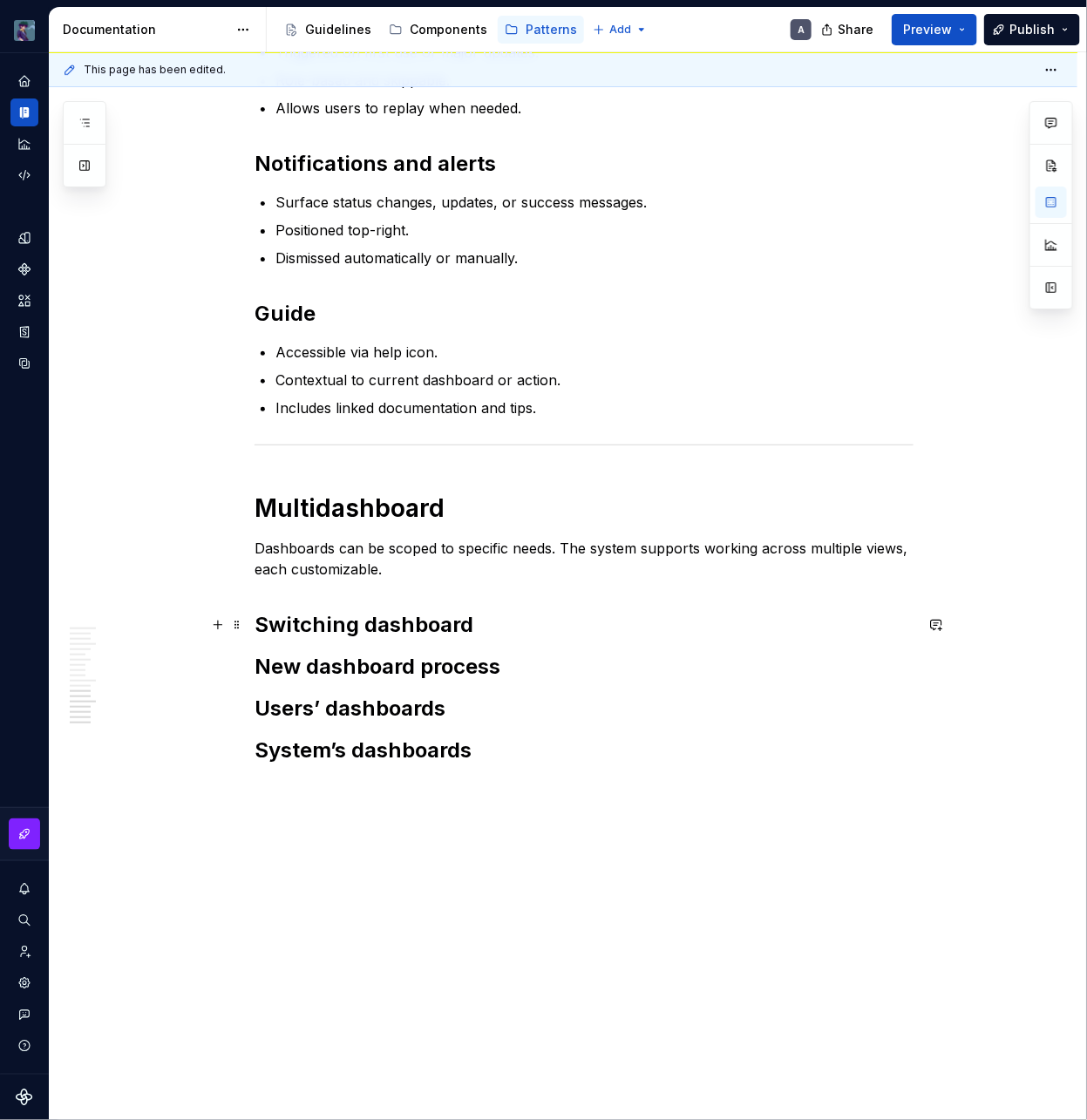 click on "Switching dashboard" at bounding box center (584, 625) 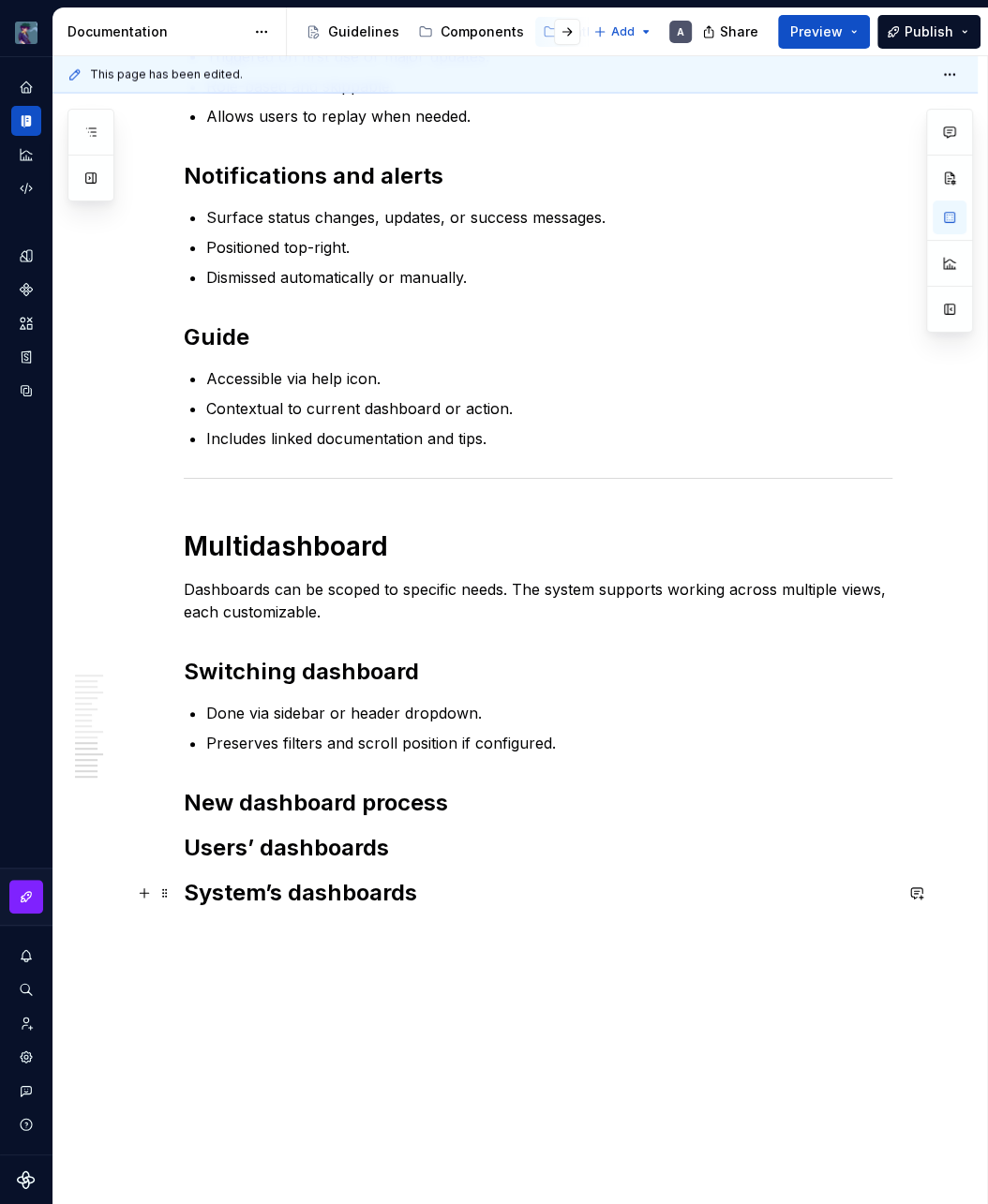 click on "System’s dashboards" at bounding box center [538, 893] 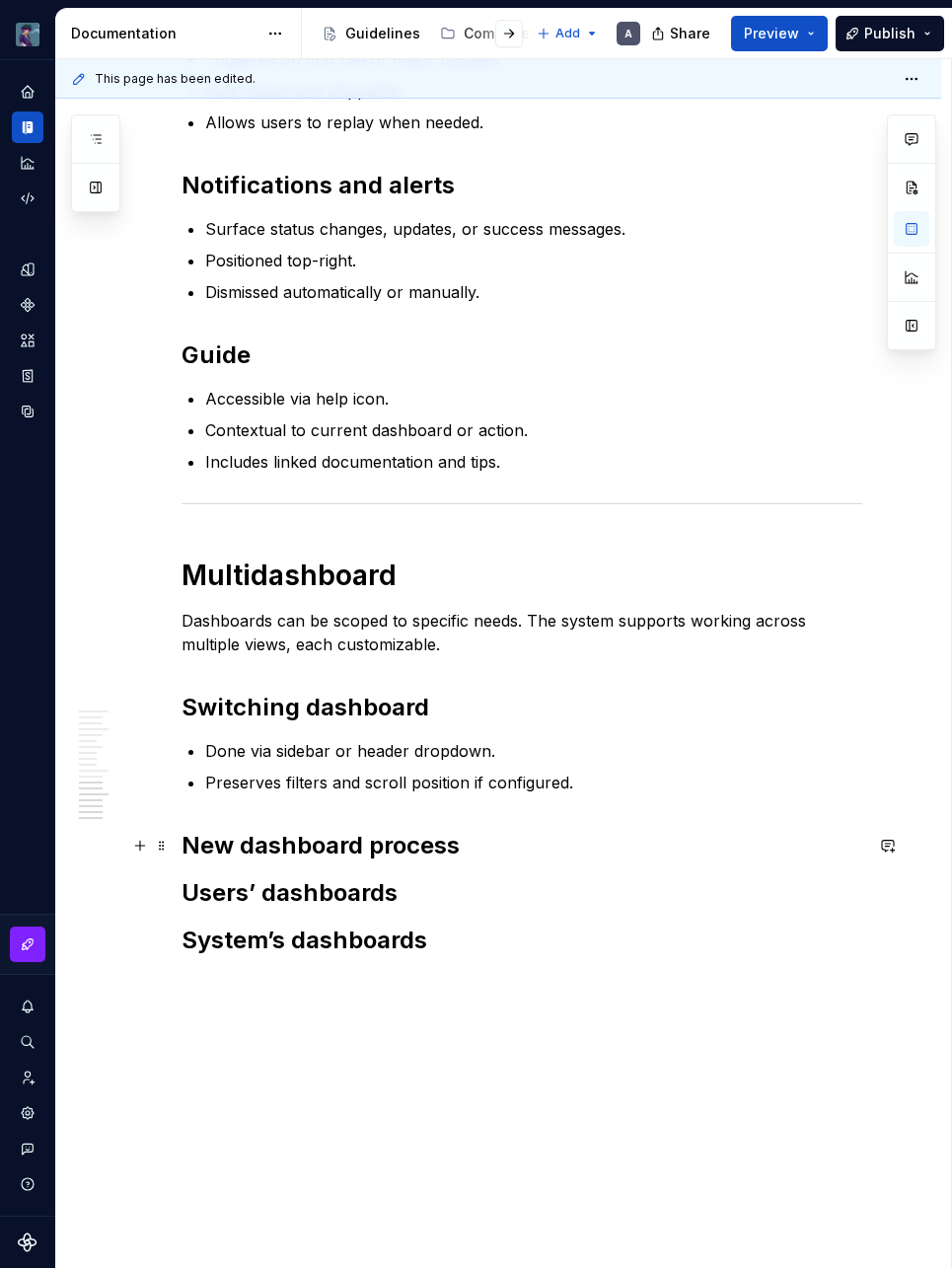click on "New dashboard process" at bounding box center (522, 846) 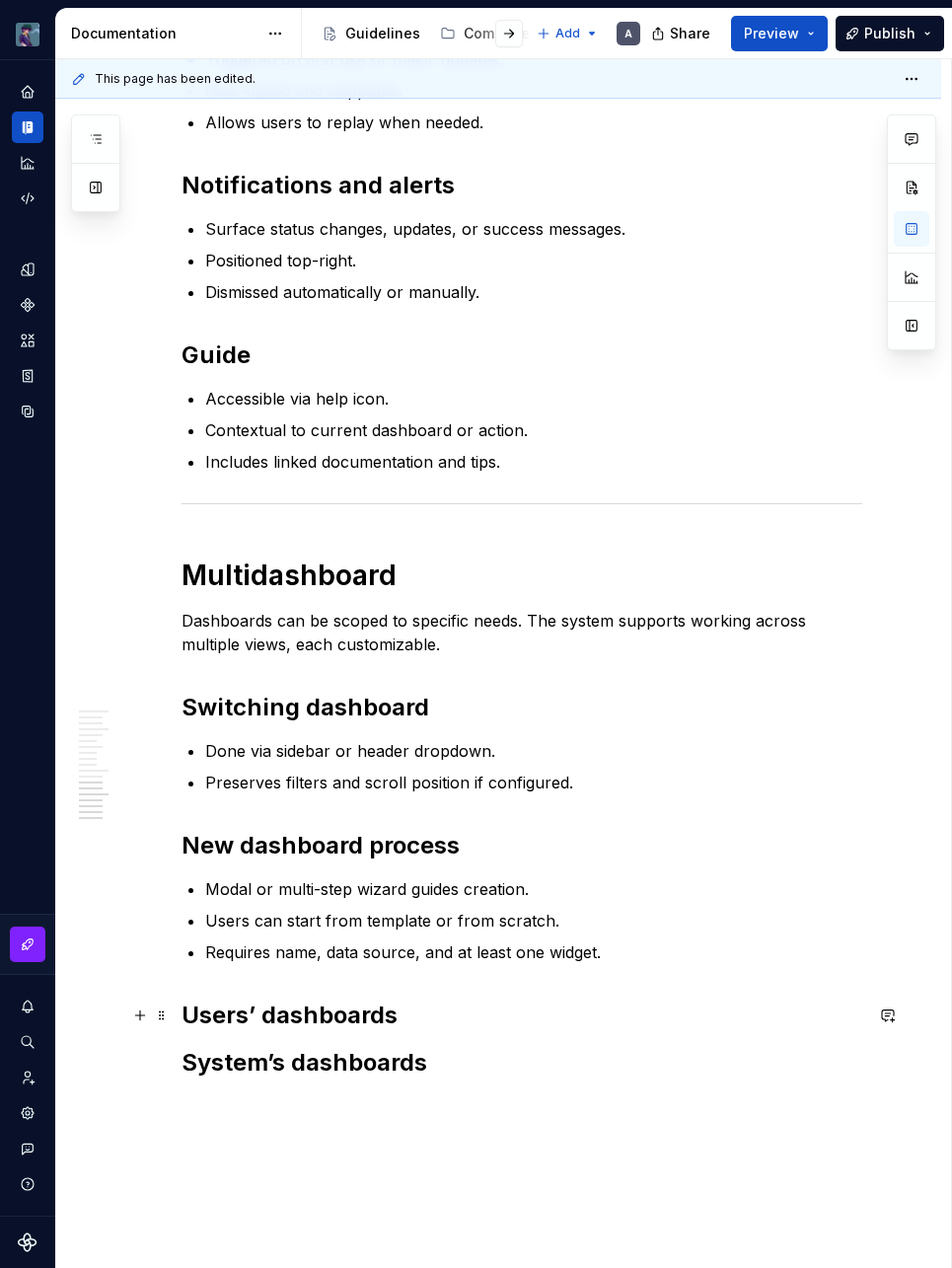 click on "Users’ dashboards" at bounding box center [522, 1015] 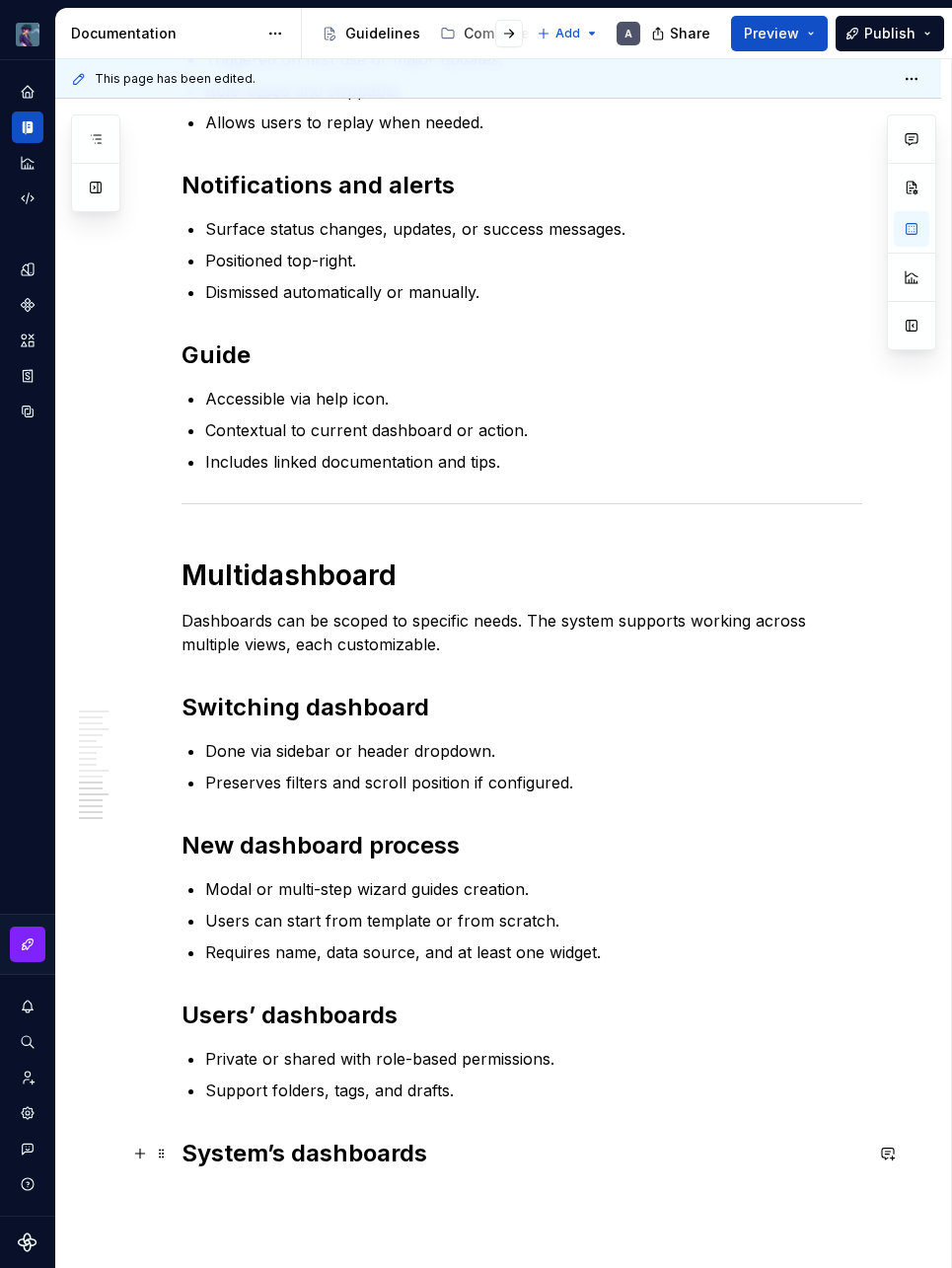 click on "System’s dashboards" at bounding box center [522, 1154] 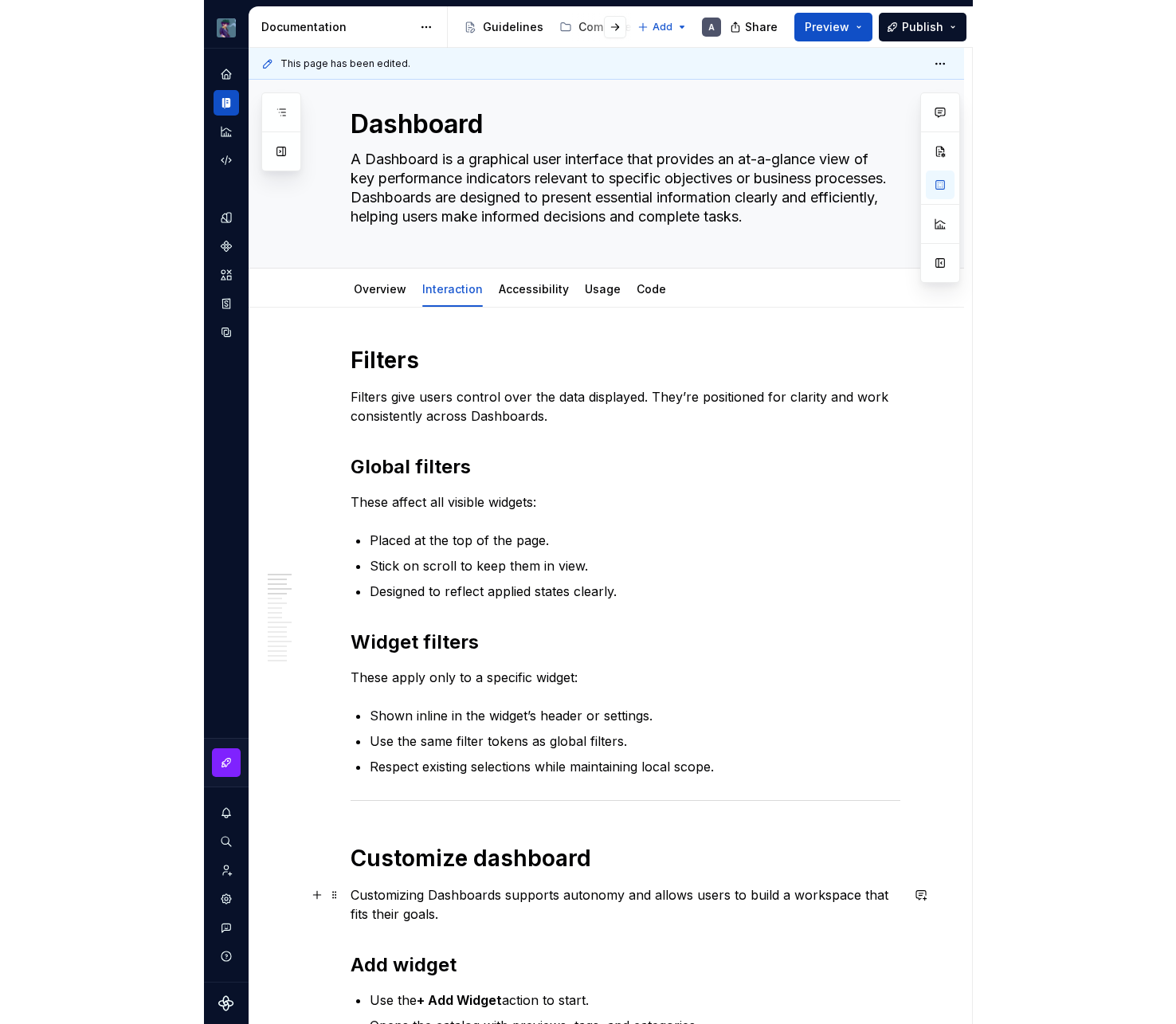 scroll, scrollTop: 0, scrollLeft: 0, axis: both 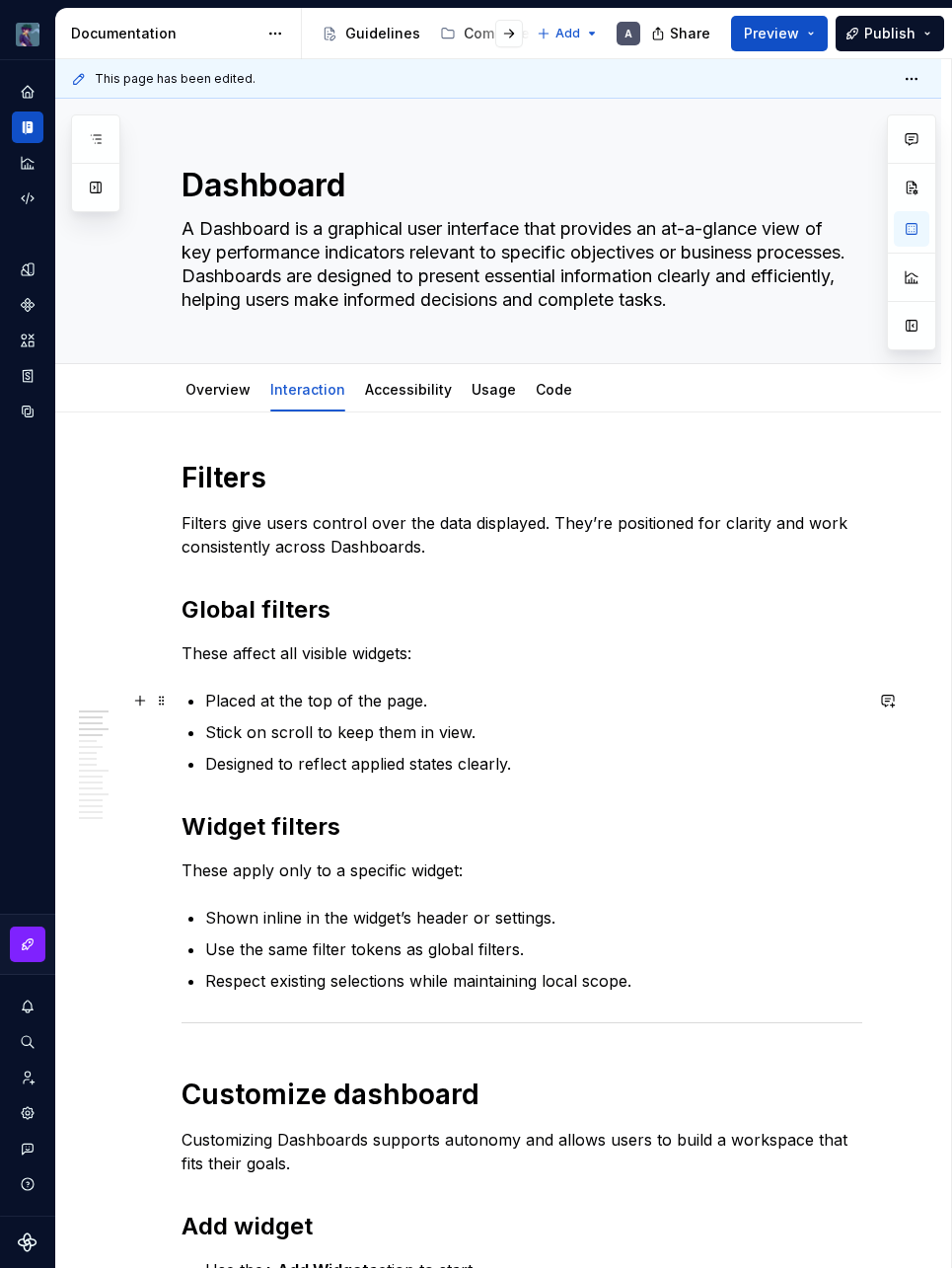 click on "Placed at the top of the page." at bounding box center [534, 701] 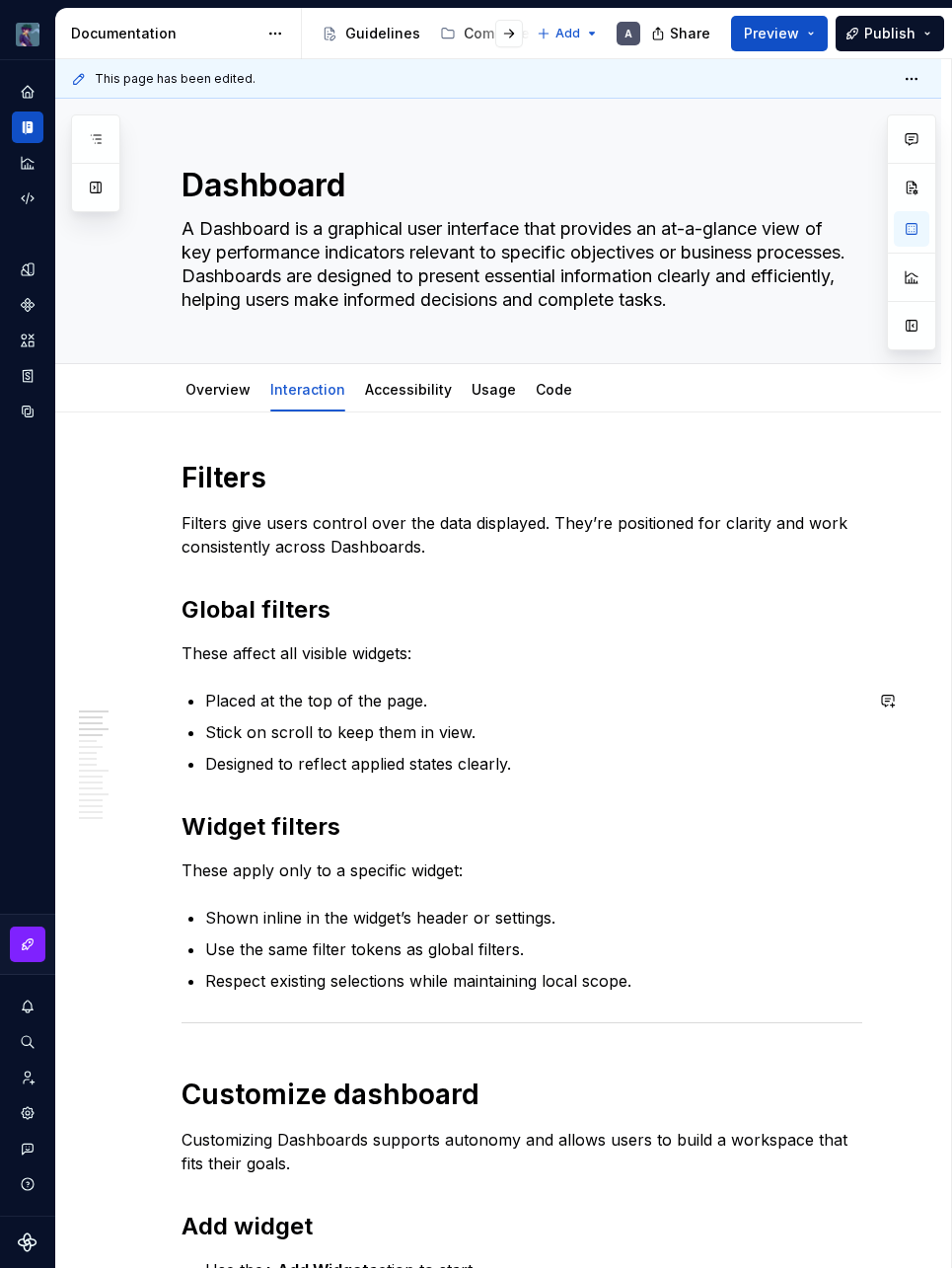 click on "Filters Filters give users control over the data displayed. They’re positioned for clarity and work consistently across Dashboards. Global filters These affect all visible widgets: Placed at the top of the page. Stick on scroll to keep them in view. Designed to reflect applied states clearly. Widget filters These apply only to a specific widget: Shown inline in the widget’s header or settings. Use the same filter tokens as global filters. Respect existing selections while maintaining local scope. Customize dashboard Customizing Dashboards supports autonomy and allows users to build a workspace that fits their goals. Add widget Use the  + Add Widget  action to start. Opens the catalog with previews, tags, and categories. Selections reflect access rights and compatibility. Widget catalog Categorized by use case or data type. Includes previews, metadata, and usage stats. Allows search, filtering, and sorting. Widget’s actions Move Supports drag and drop with snap-to-grid feedback. Resize Remove Help Guide" at bounding box center (498, 2135) 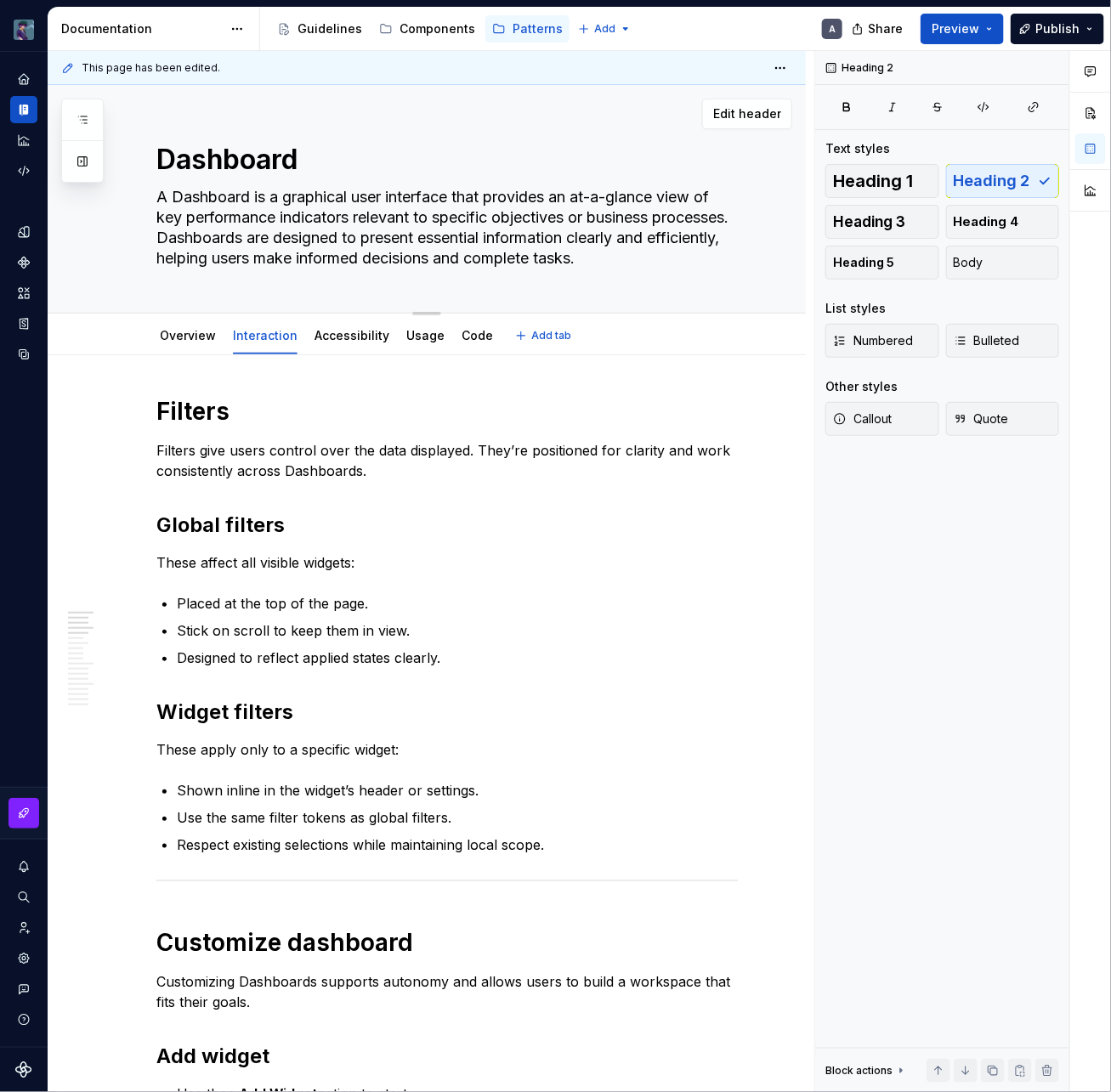 click on "Dashboard A Dashboard is a graphical user interface that provides an at-a-glance view of key performance indicators relevant to specific objectives or business processes. Dashboards are designed to present essential information clearly and efficiently, helping users make informed decisions and complete tasks." at bounding box center [447, 199] 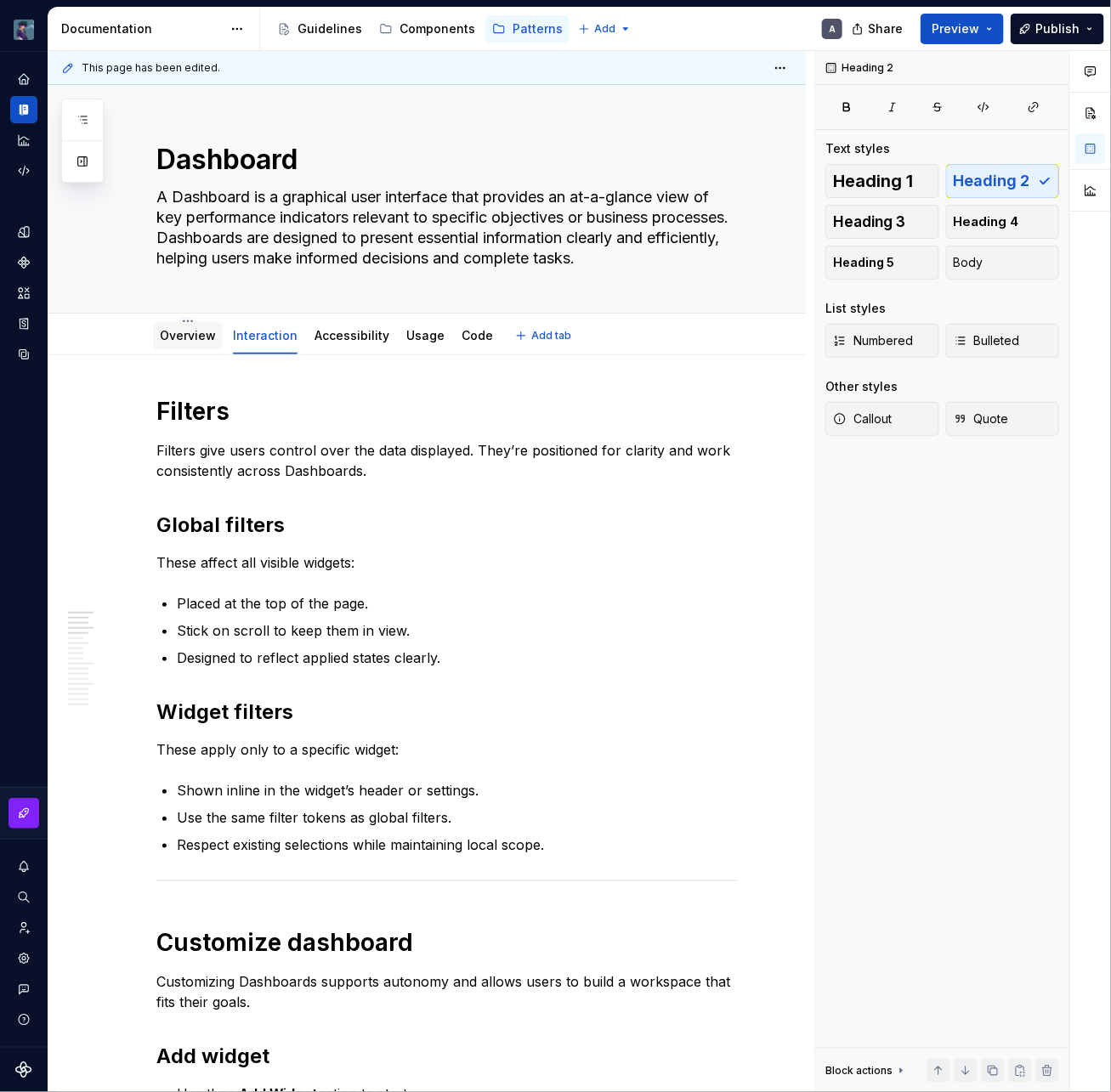 click on "Overview" at bounding box center (188, 335) 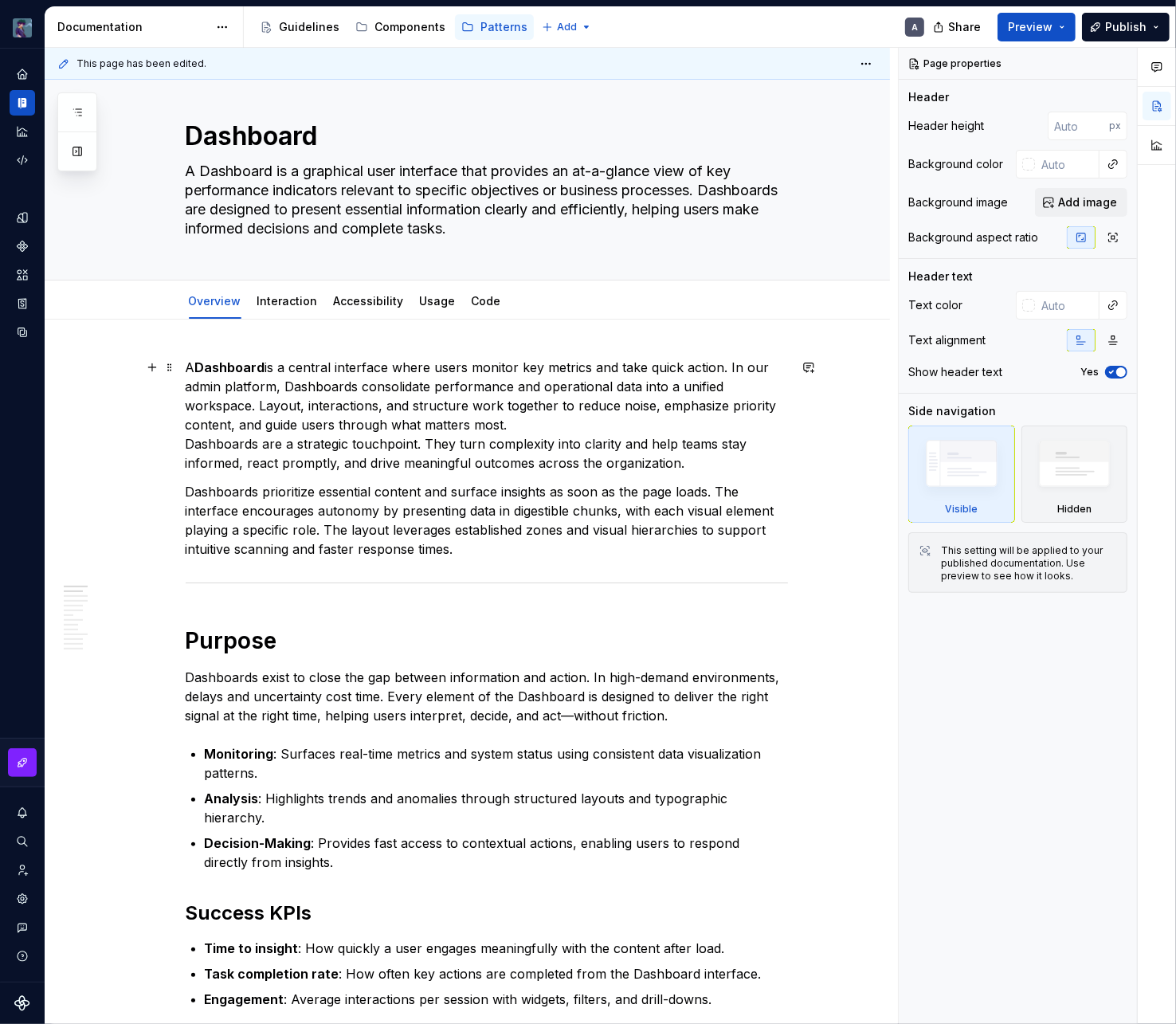 scroll, scrollTop: 0, scrollLeft: 0, axis: both 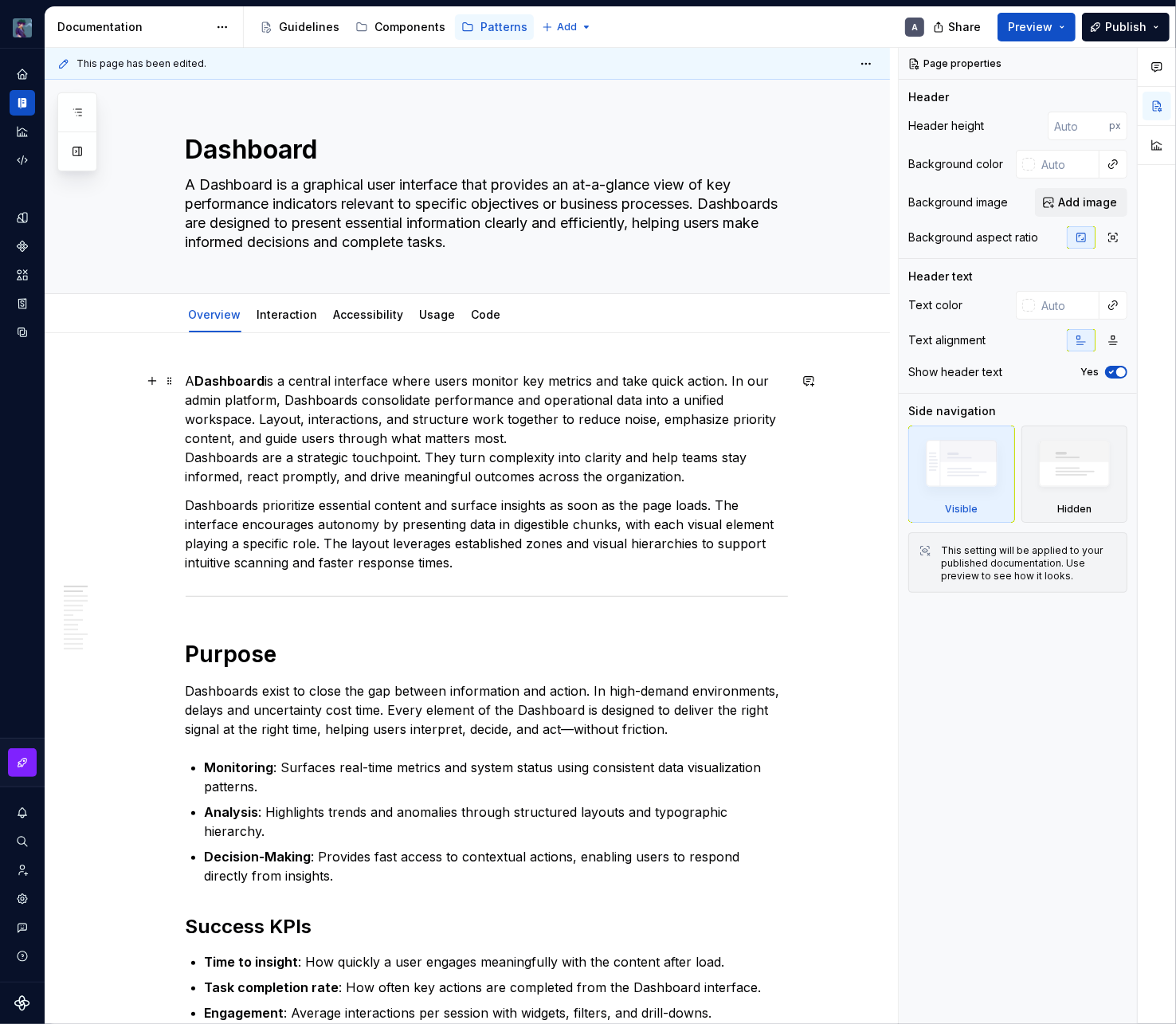 click on "A  Dashboard  is a central interface where users monitor key metrics and take quick action. In our admin platform, Dashboards consolidate performance and operational data into a unified workspace. Layout, interactions, and structure work together to reduce noise, emphasize priority content, and guide users through what matters most. Dashboards are a strategic touchpoint. They turn complexity into clarity and help teams stay informed, react promptly, and drive meaningful outcomes across the organization." at bounding box center (487, 429) 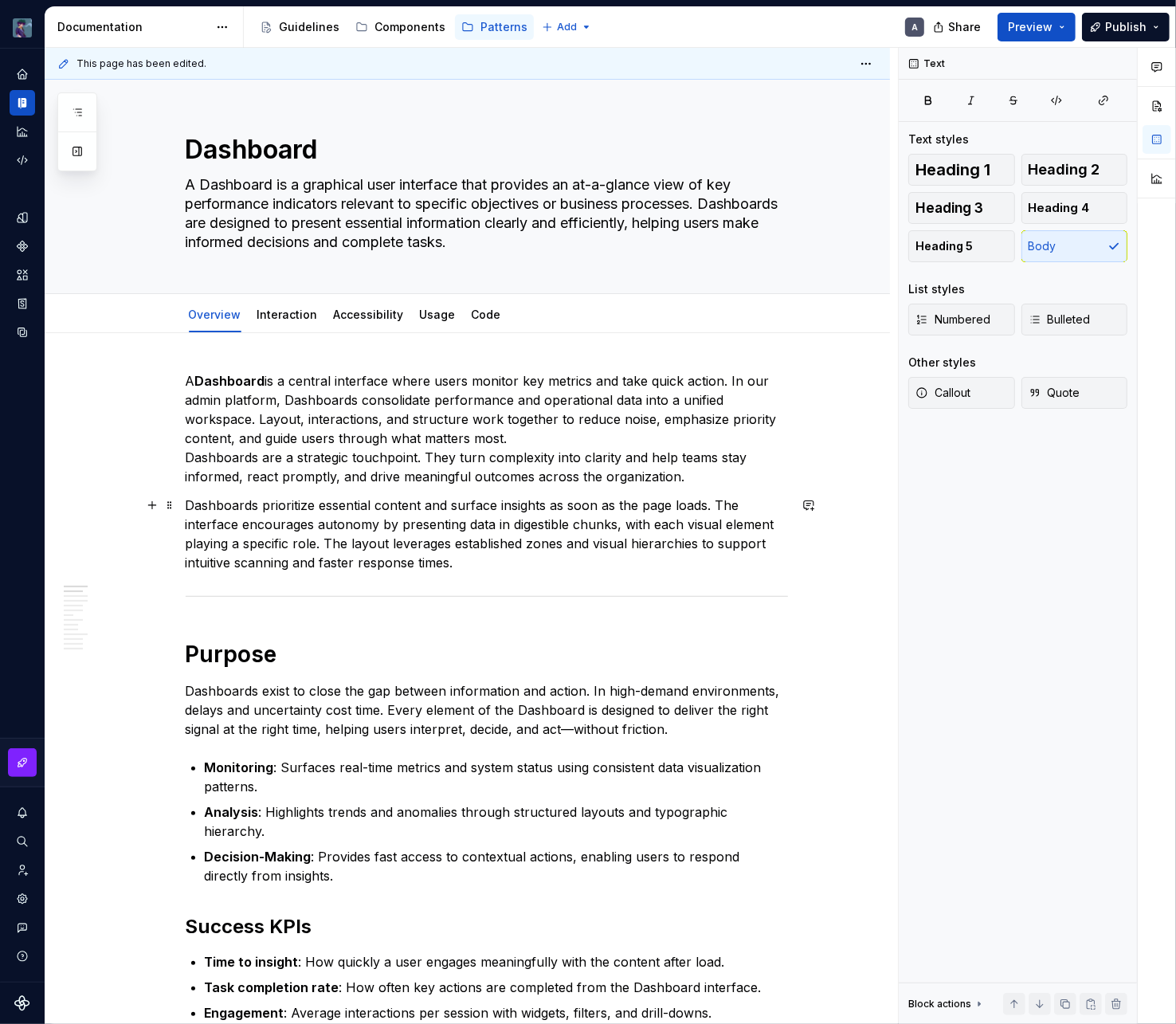 click on "Dashboards prioritize essential content and surface insights as soon as the page loads. The interface encourages autonomy by presenting data in digestible chunks, with each visual element playing a specific role. The layout leverages established zones and visual hierarchies to support intuitive scanning and faster response times." at bounding box center (487, 534) 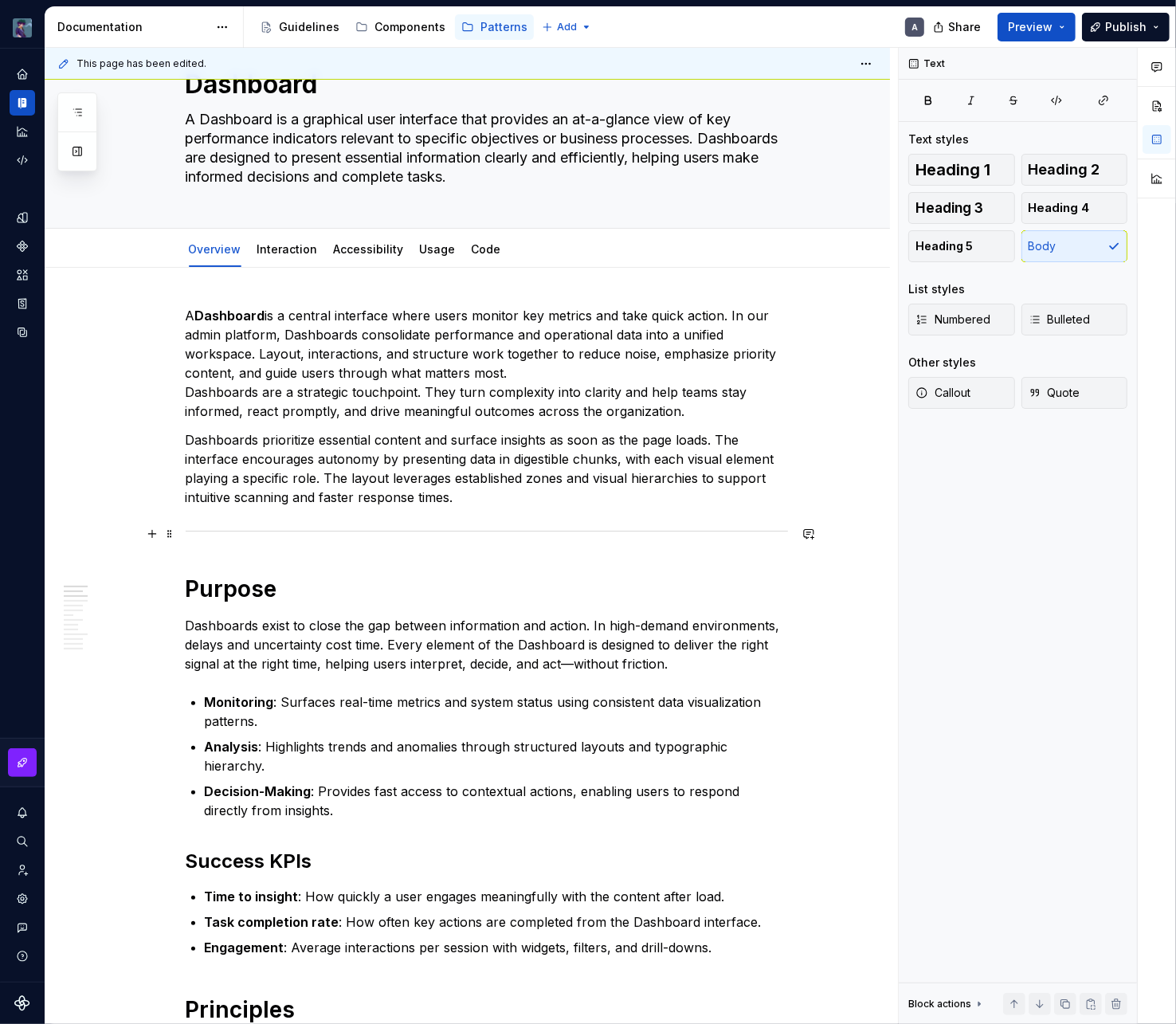 scroll, scrollTop: 0, scrollLeft: 0, axis: both 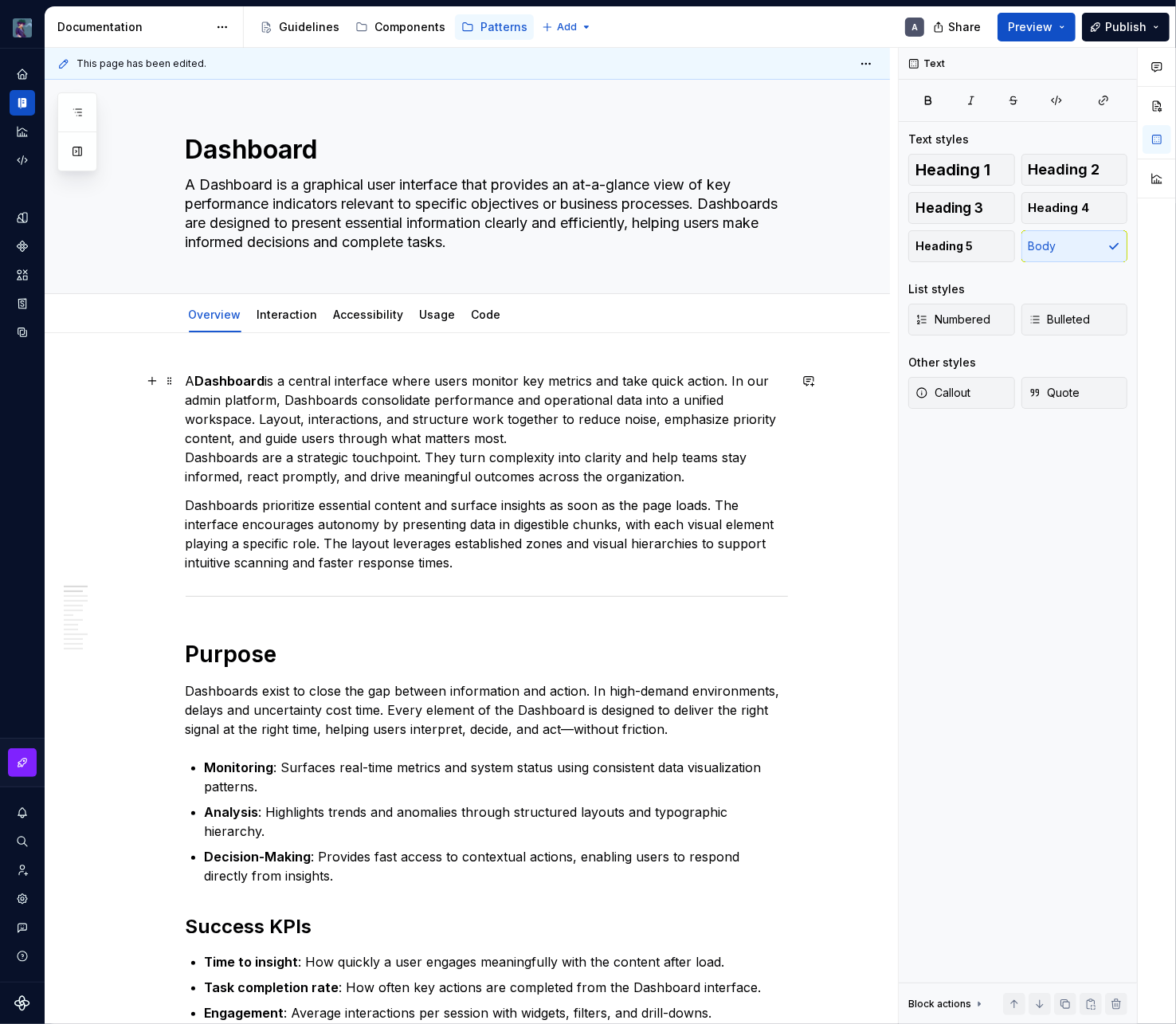 click on "A  Dashboard  is a central interface where users monitor key metrics and take quick action. In our admin platform, Dashboards consolidate performance and operational data into a unified workspace. Layout, interactions, and structure work together to reduce noise, emphasize priority content, and guide users through what matters most. Dashboards are a strategic touchpoint. They turn complexity into clarity and help teams stay informed, react promptly, and drive meaningful outcomes across the organization." at bounding box center [487, 429] 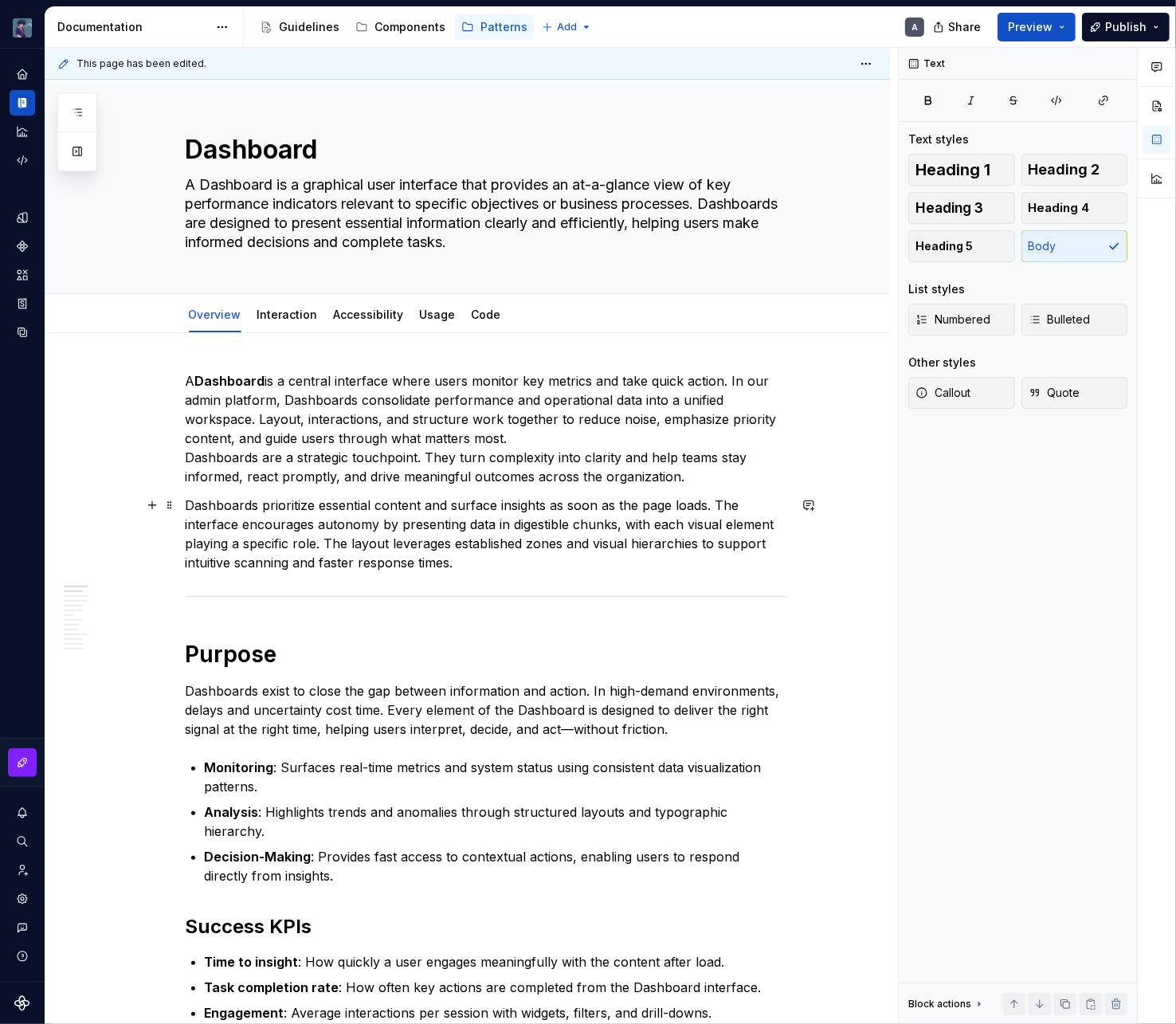 click on "Dashboards prioritize essential content and surface insights as soon as the page loads. The interface encourages autonomy by presenting data in digestible chunks, with each visual element playing a specific role. The layout leverages established zones and visual hierarchies to support intuitive scanning and faster response times." at bounding box center (487, 534) 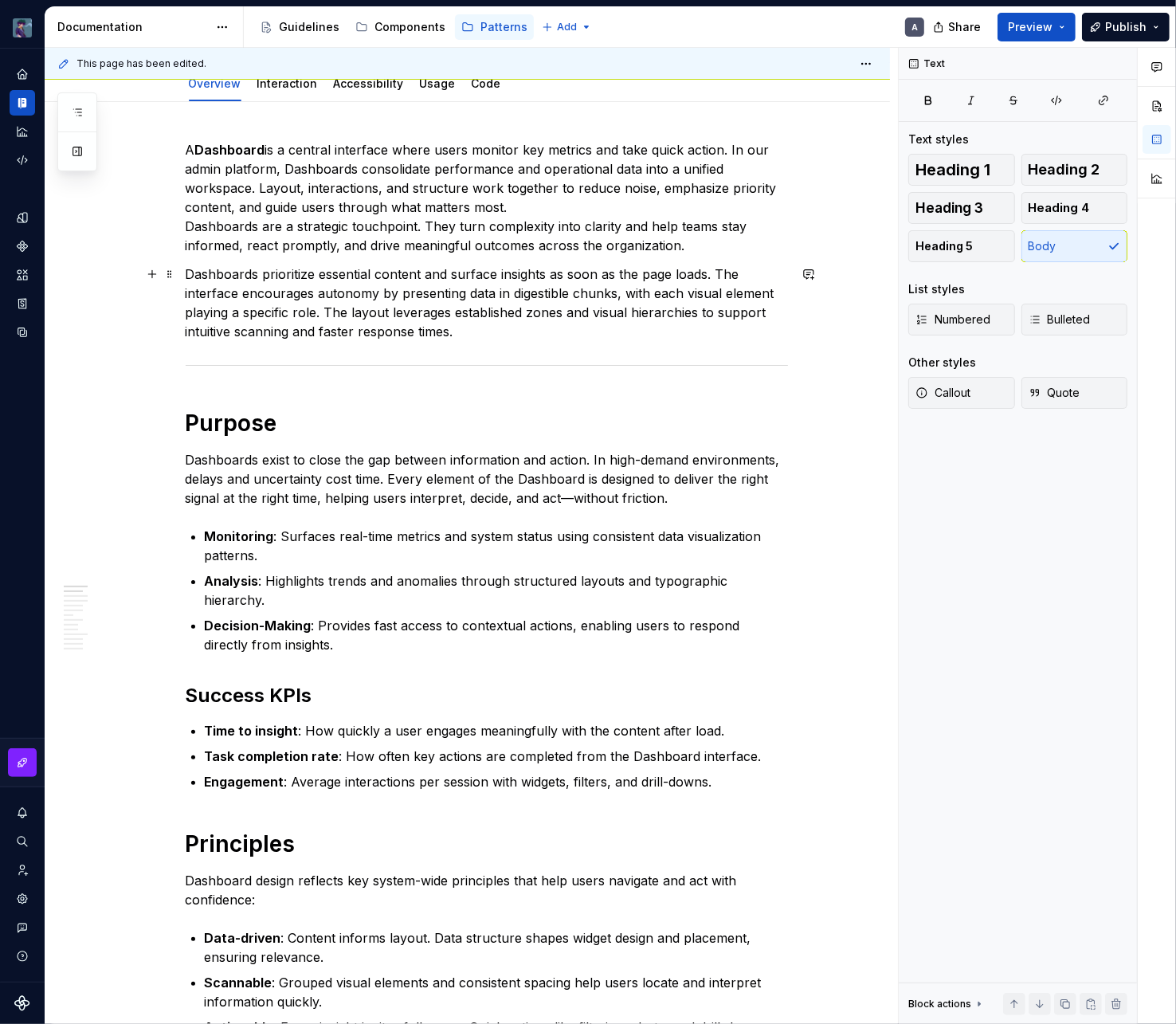scroll, scrollTop: 0, scrollLeft: 0, axis: both 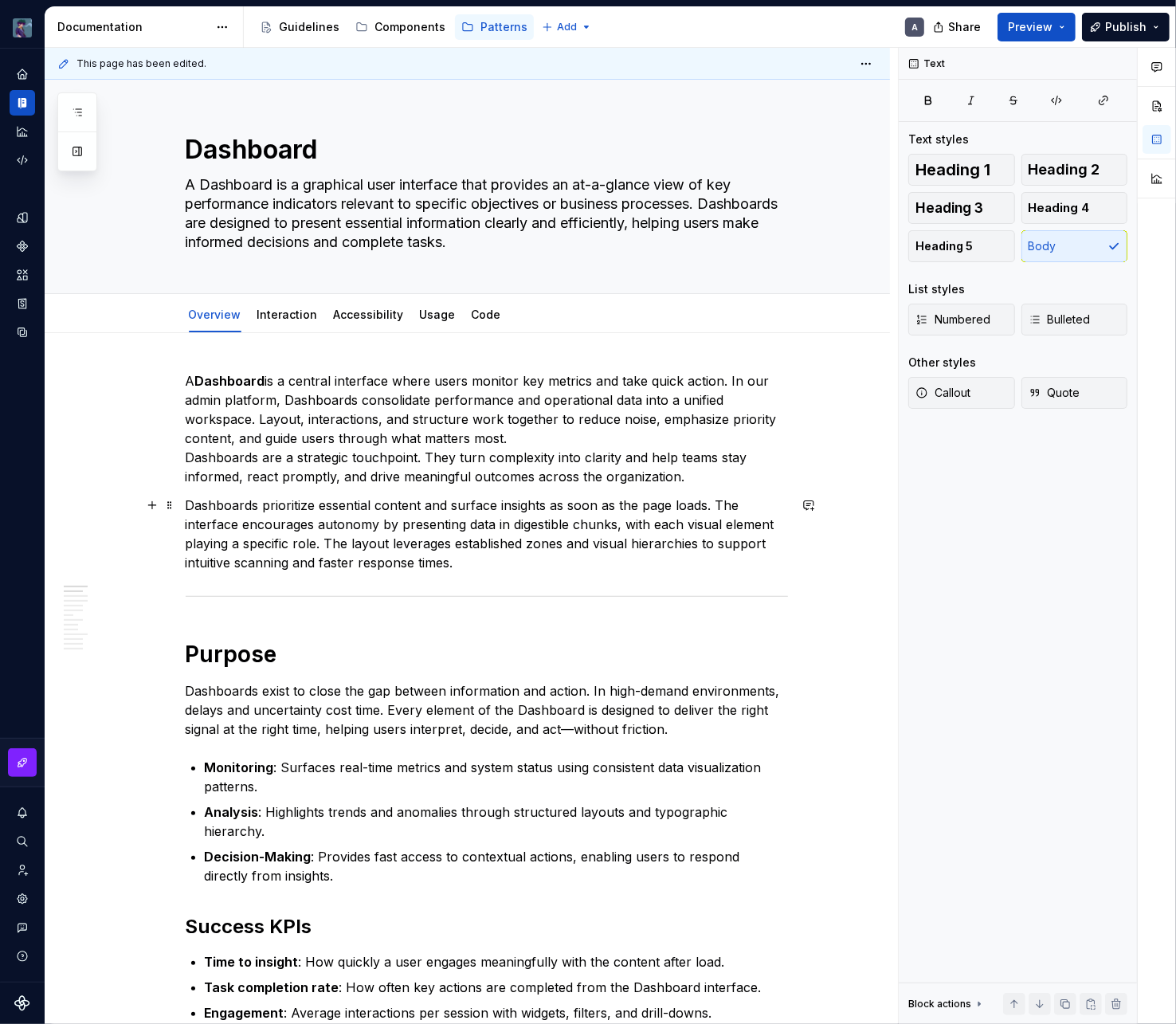 click on "Dashboards prioritize essential content and surface insights as soon as the page loads. The interface encourages autonomy by presenting data in digestible chunks, with each visual element playing a specific role. The layout leverages established zones and visual hierarchies to support intuitive scanning and faster response times." at bounding box center (487, 534) 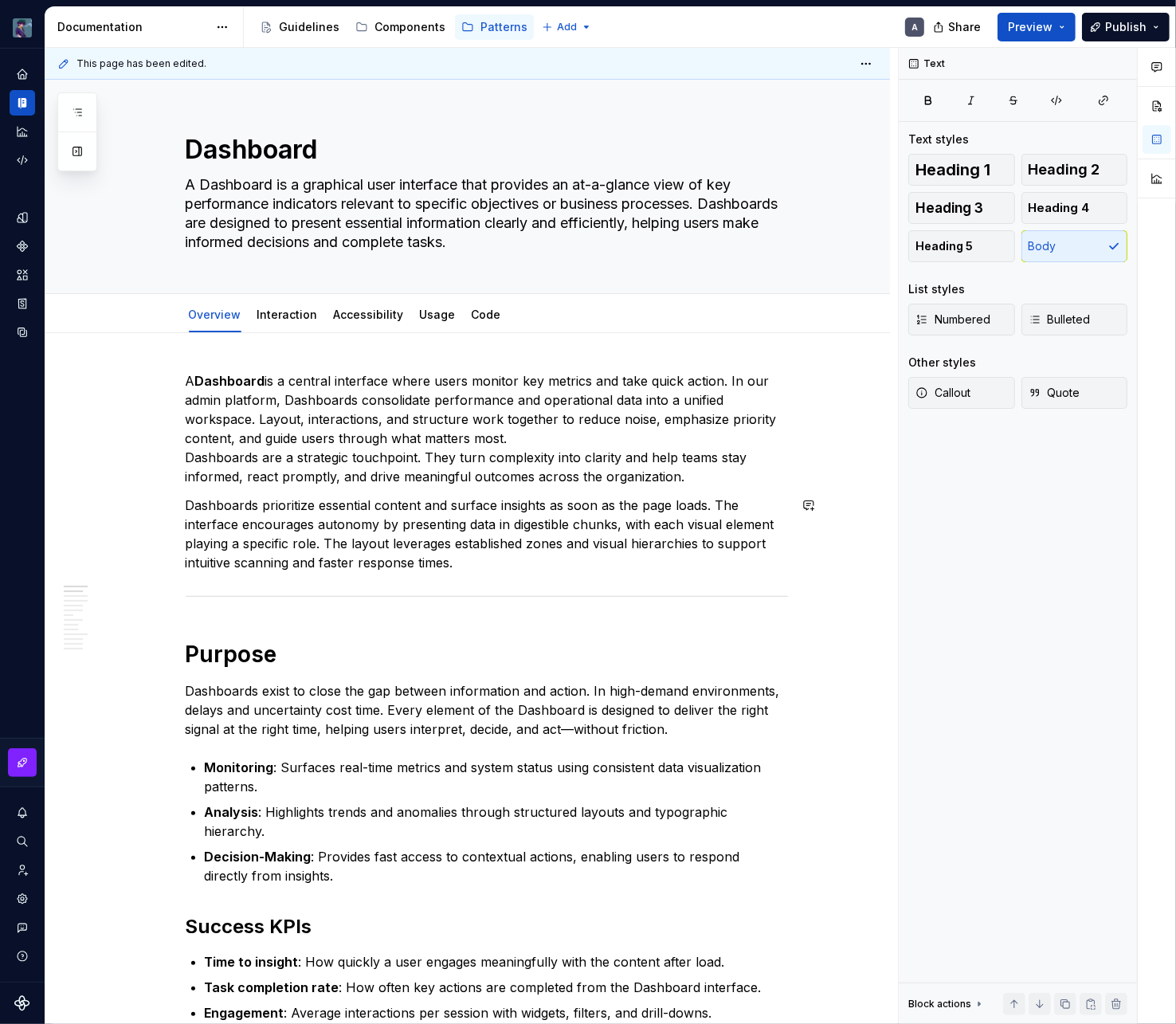 click on "A  Dashboard  is a central interface where users monitor key metrics and take quick action. In our admin platform, Dashboards consolidate performance and operational data into a unified workspace. Layout, interactions, and structure work together to reduce noise, emphasize priority content, and guide users through what matters most. Dashboards are a strategic touchpoint. They turn complexity into clarity and help teams stay informed, react promptly, and drive meaningful outcomes across the organization. Dashboards prioritize essential content and surface insights as soon as the page loads. The interface encourages autonomy by presenting data in digestible chunks, with each visual element playing a specific role. The layout leverages established zones and visual hierarchies to support intuitive scanning and faster response times. Purpose Monitoring : Surfaces real-time metrics and system status using consistent data visualization patterns. Analysis Decision-Making Success KPIs Time to insight Engagement Layout" at bounding box center (487, 1677) 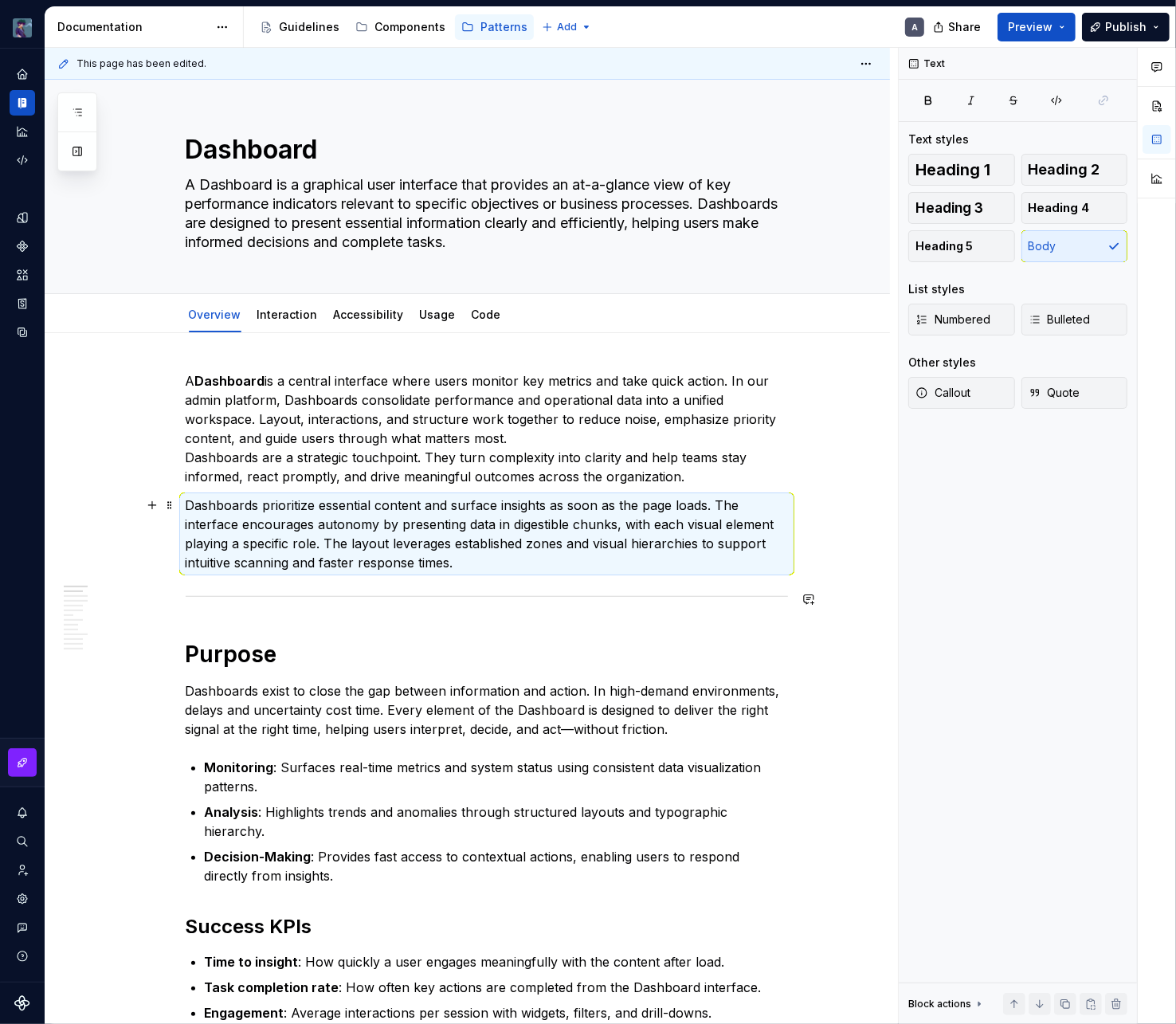 click on "A  Dashboard  is a central interface where users monitor key metrics and take quick action. In our admin platform, Dashboards consolidate performance and operational data into a unified workspace. Layout, interactions, and structure work together to reduce noise, emphasize priority content, and guide users through what matters most. Dashboards are a strategic touchpoint. They turn complexity into clarity and help teams stay informed, react promptly, and drive meaningful outcomes across the organization. Dashboards prioritize essential content and surface insights as soon as the page loads. The interface encourages autonomy by presenting data in digestible chunks, with each visual element playing a specific role. The layout leverages established zones and visual hierarchies to support intuitive scanning and faster response times. Purpose Monitoring : Surfaces real-time metrics and system status using consistent data visualization patterns. Analysis Decision-Making Success KPIs Time to insight Engagement Layout" at bounding box center (487, 1677) 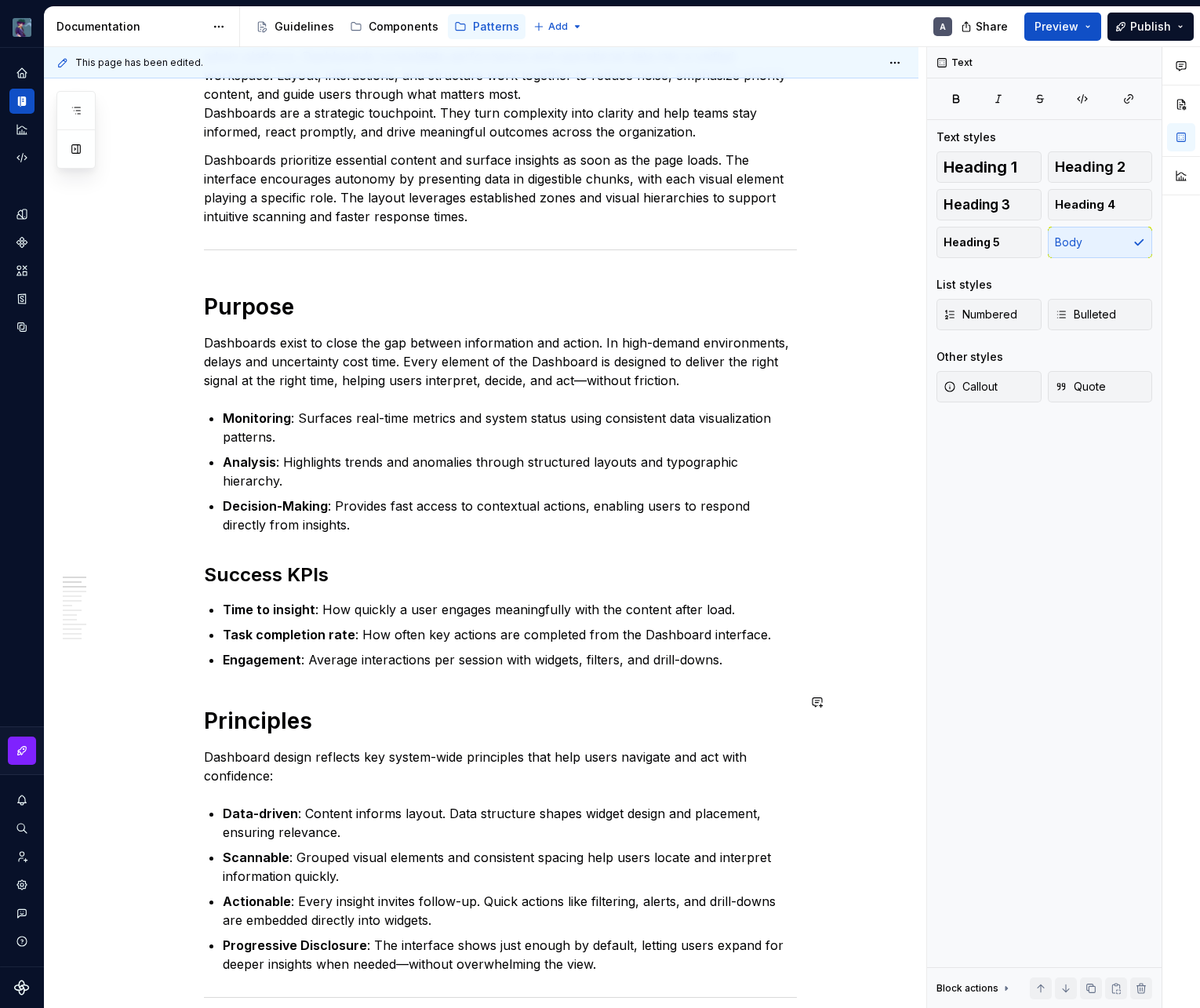 scroll, scrollTop: 370, scrollLeft: 0, axis: vertical 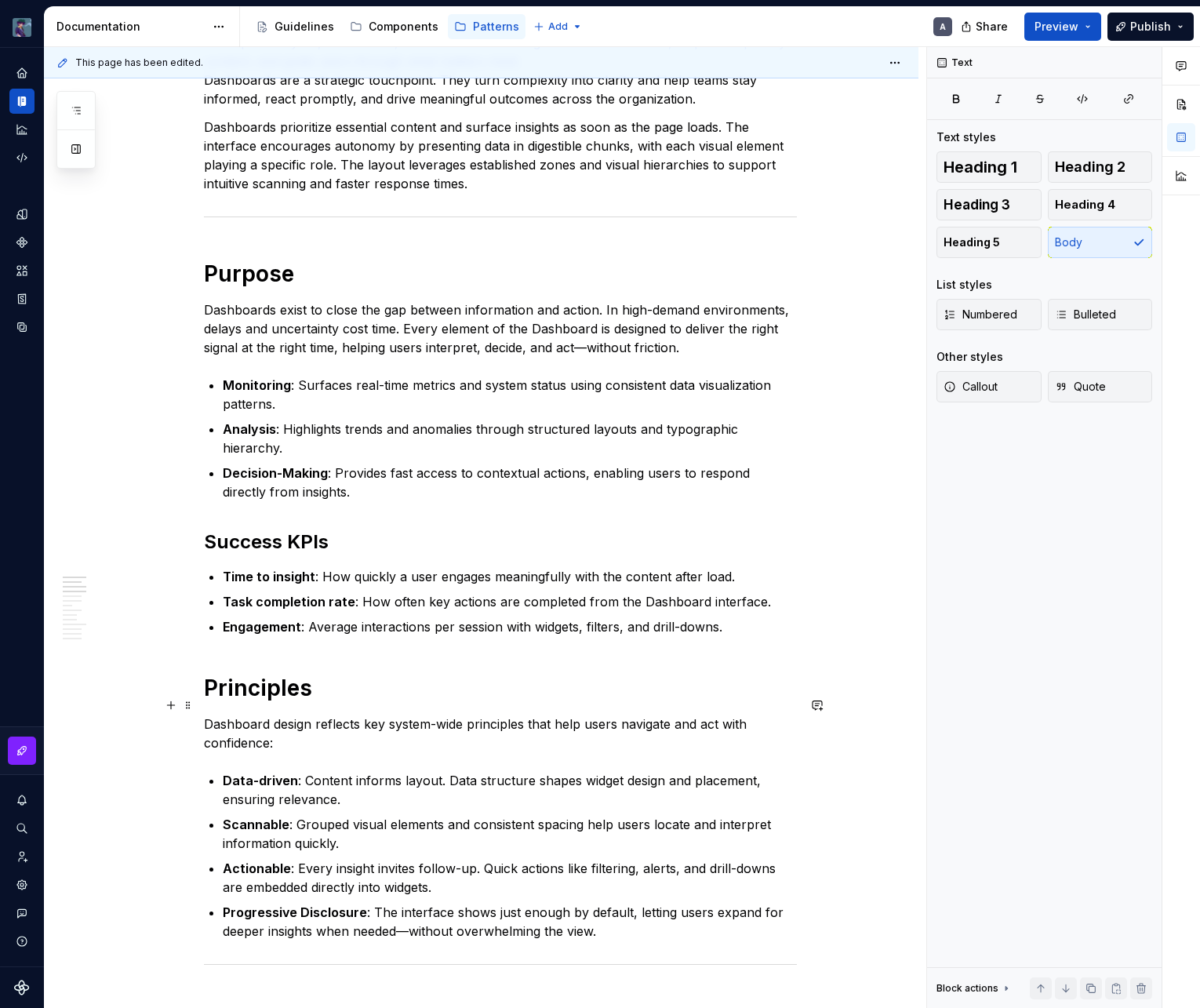 drag, startPoint x: 467, startPoint y: 726, endPoint x: 551, endPoint y: 737, distance: 84.717177 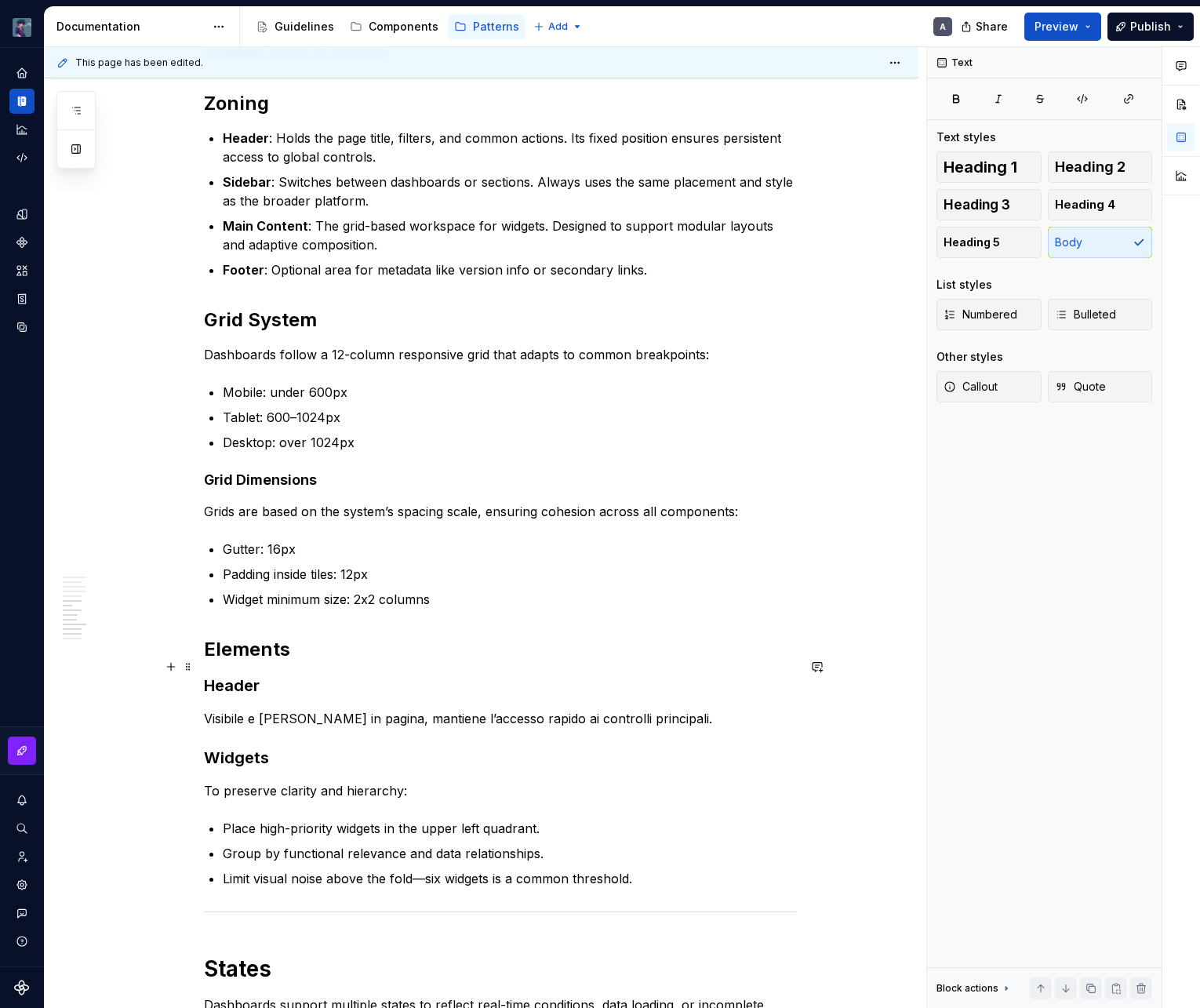 scroll, scrollTop: 1337, scrollLeft: 0, axis: vertical 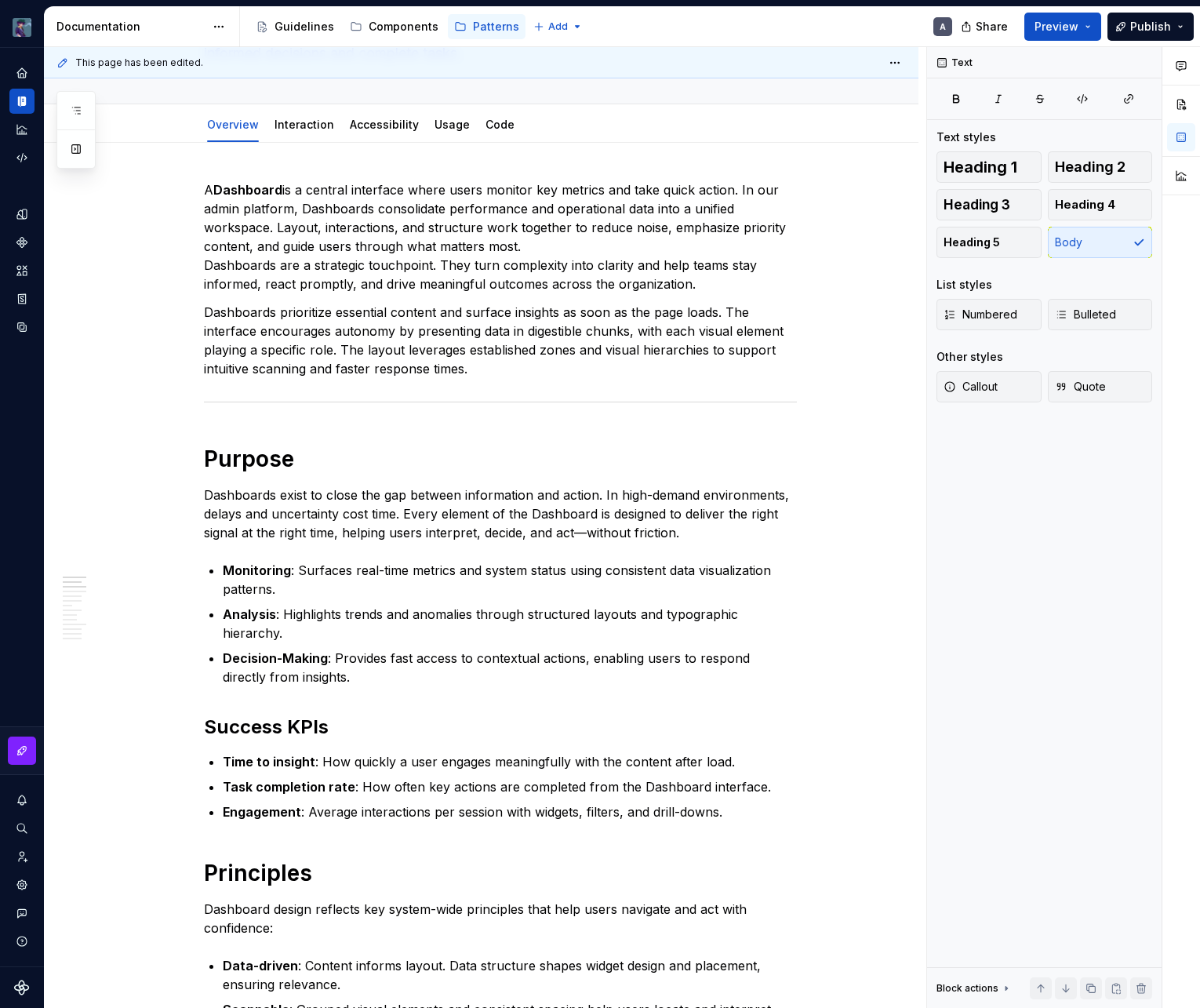 type on "*" 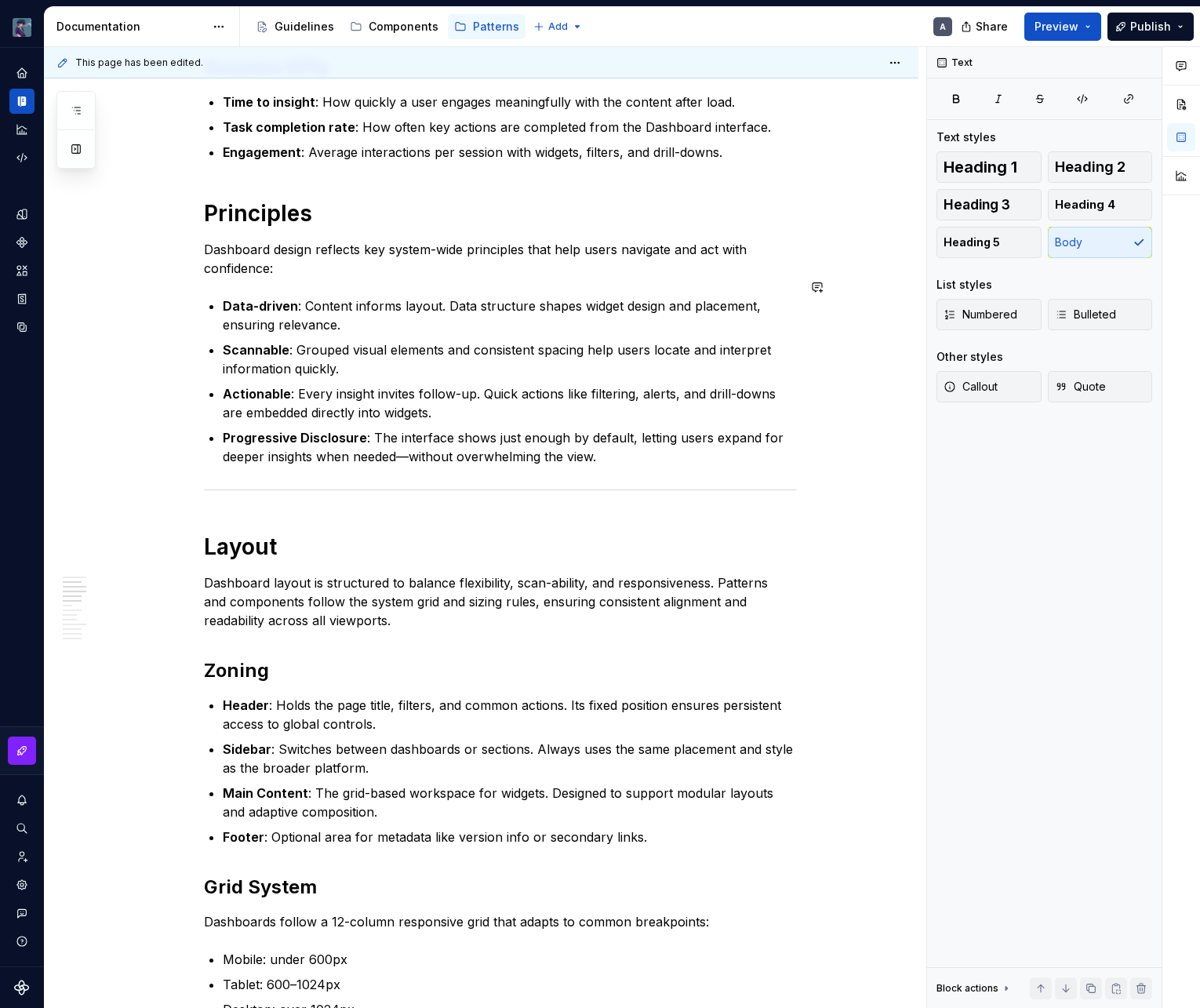 scroll, scrollTop: 847, scrollLeft: 0, axis: vertical 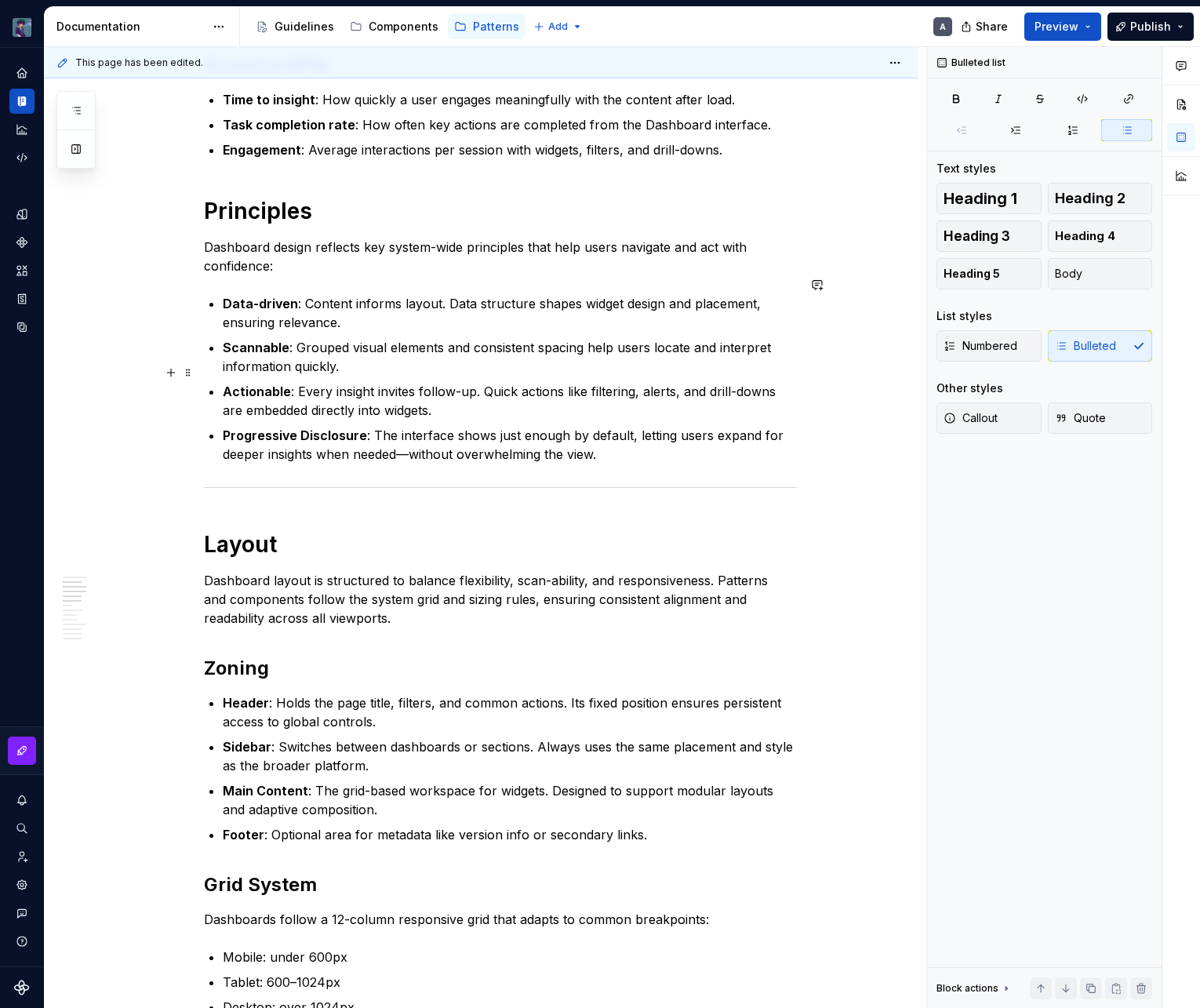 click on "Actionable : Every insight invites follow-up. Quick actions like filtering, alerts, and drill-downs are embedded directly into widgets." at bounding box center (510, 401) 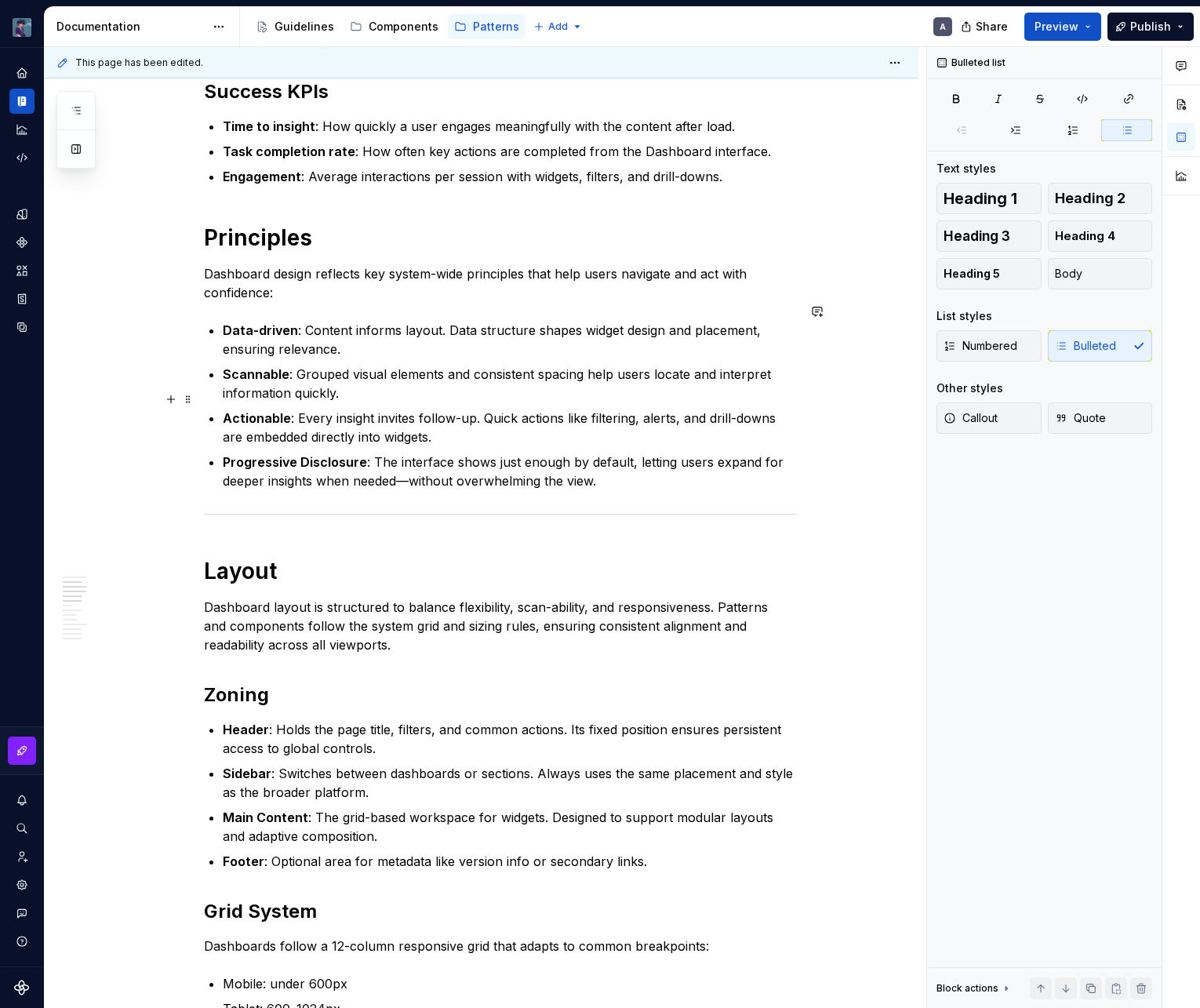 scroll, scrollTop: 818, scrollLeft: 0, axis: vertical 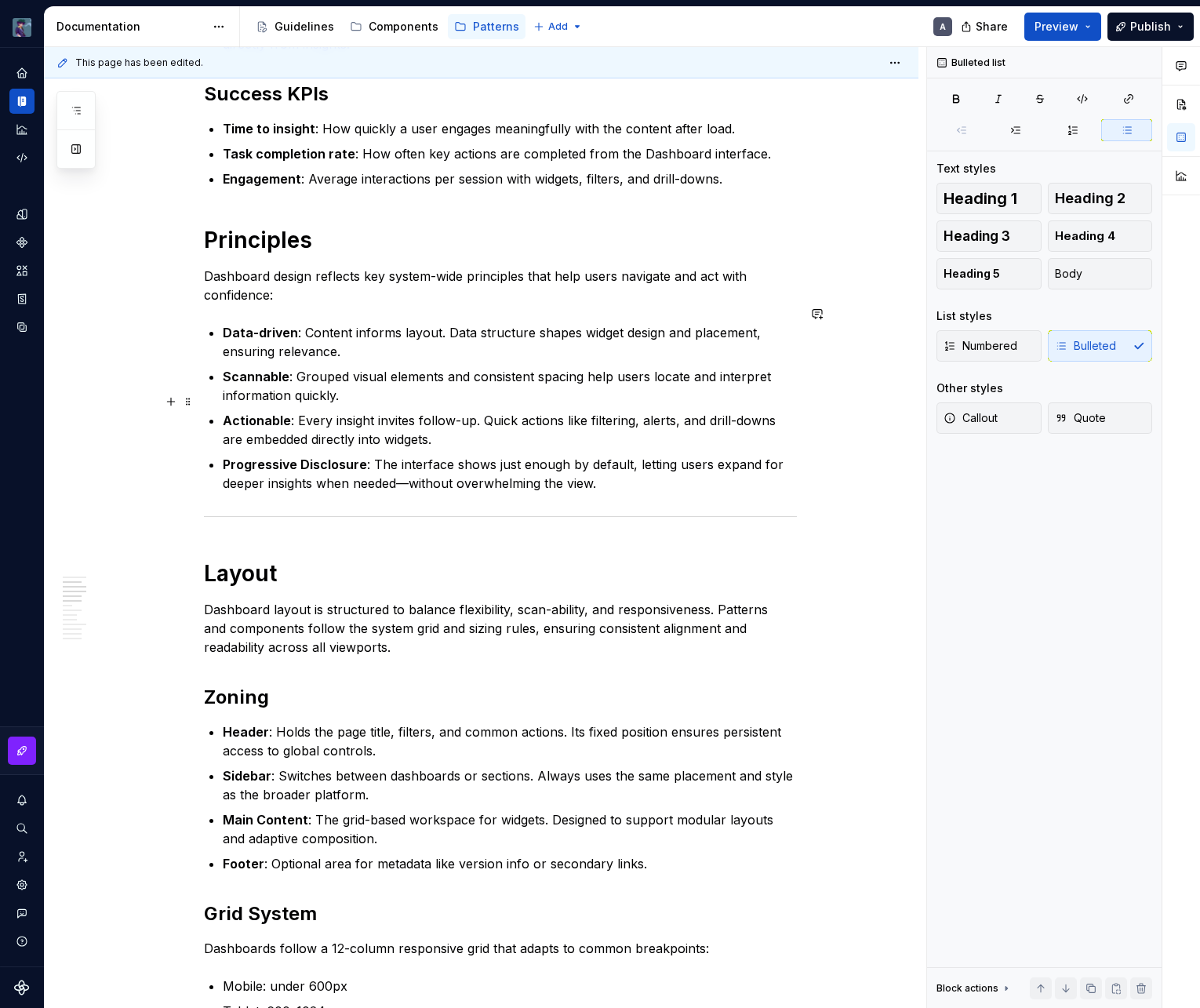 click on "Actionable : Every insight invites follow-up. Quick actions like filtering, alerts, and drill-downs are embedded directly into widgets." at bounding box center [510, 430] 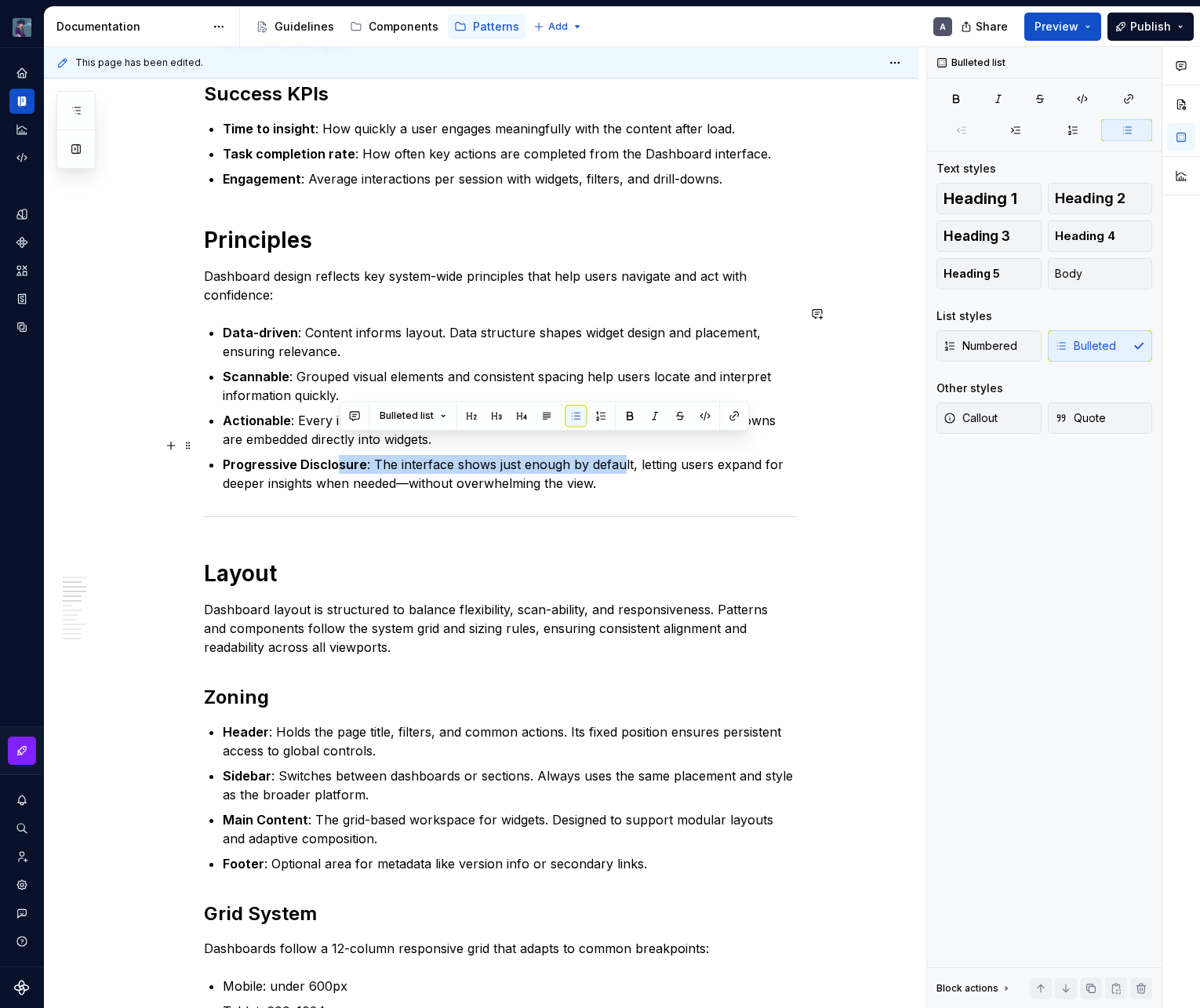 drag, startPoint x: 380, startPoint y: 442, endPoint x: 631, endPoint y: 442, distance: 251 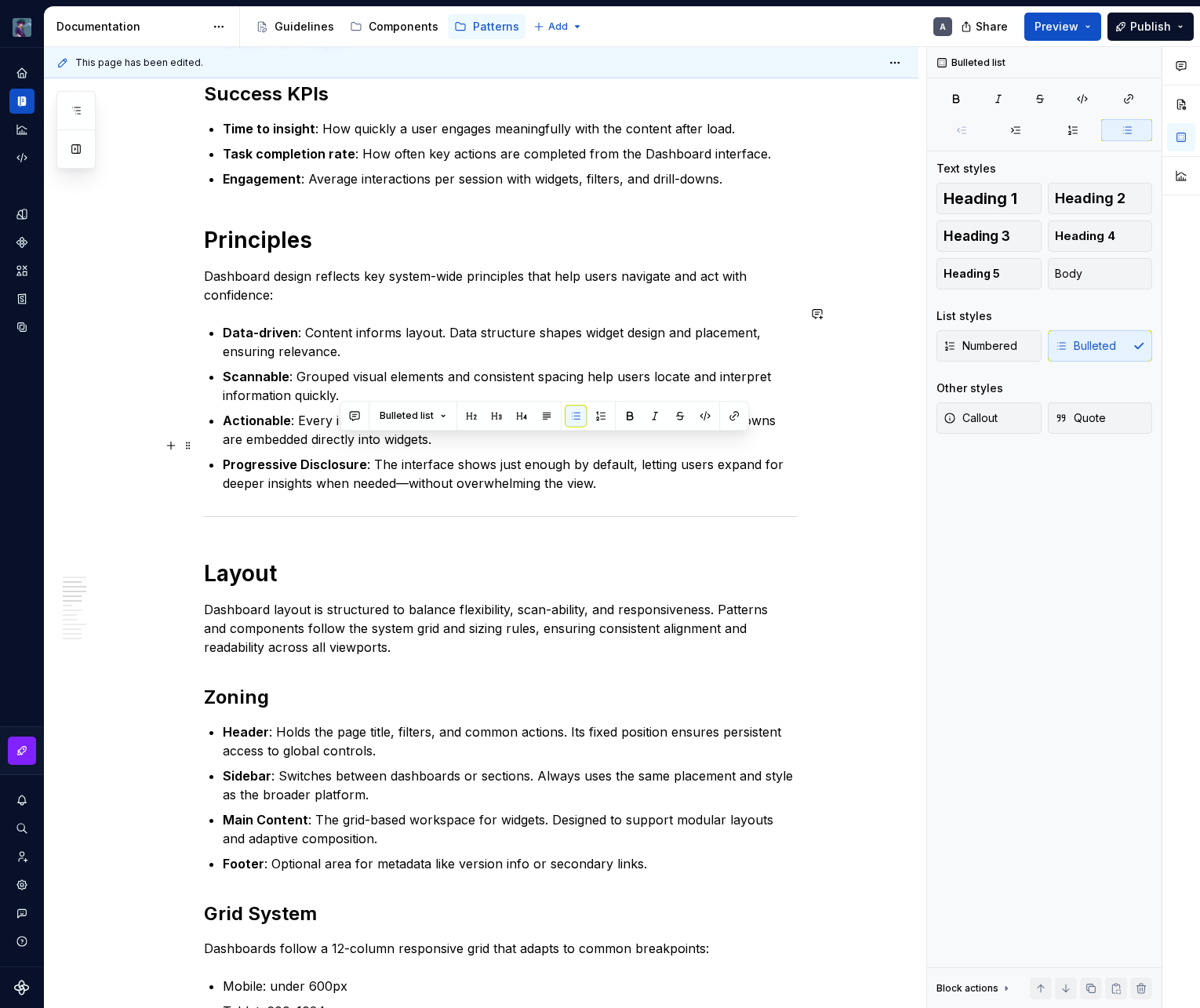 click on "Progressive Disclosure : The interface shows just enough by default, letting users expand for deeper insights when needed—without overwhelming the view." at bounding box center (510, 474) 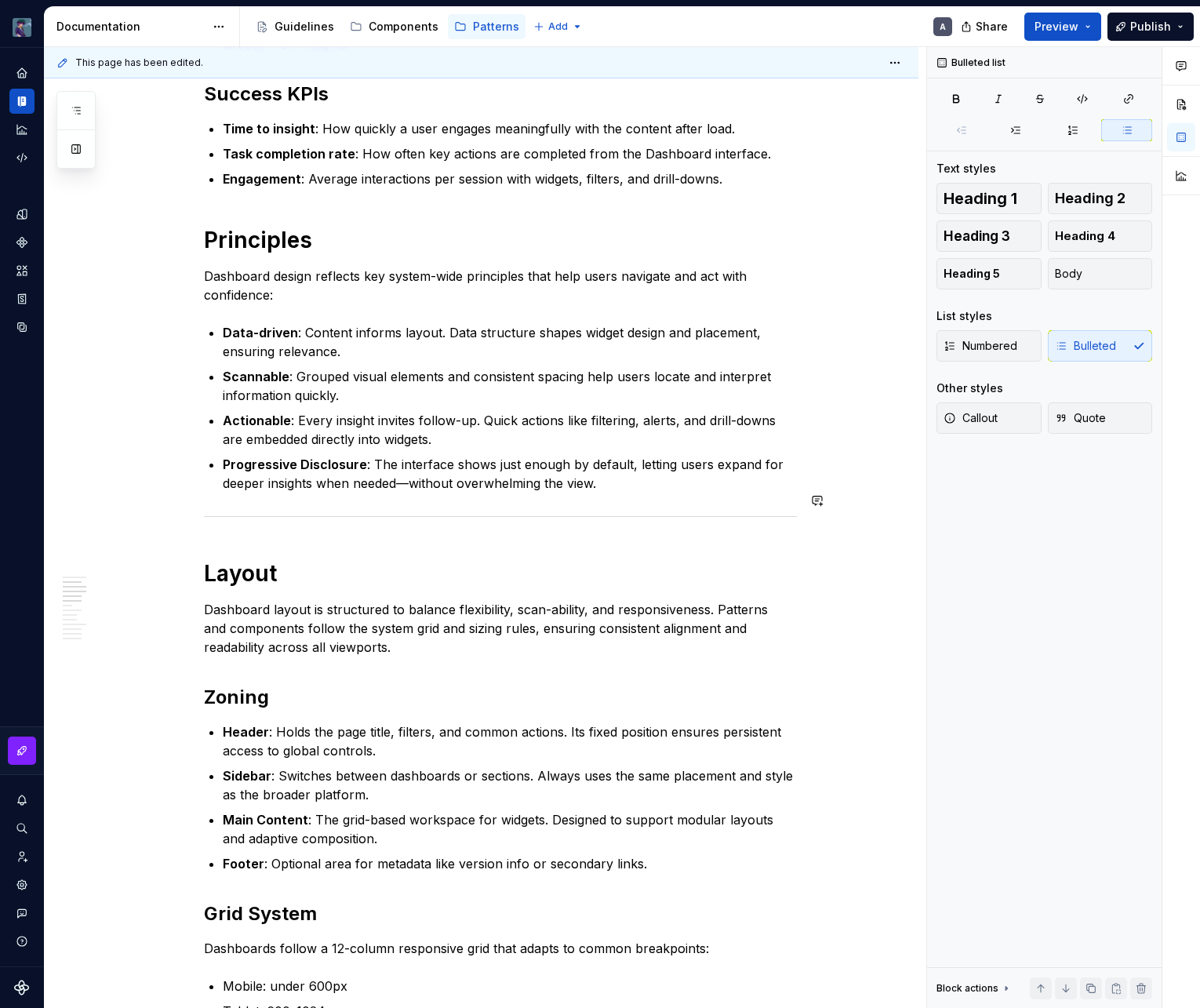 click on "A  Dashboard  is a central interface where users monitor key metrics and take quick action. In our admin platform, Dashboards consolidate performance and operational data into a unified workspace. Layout, interactions, and structure work together to reduce noise, emphasize priority content, and guide users through what matters most. Dashboards are a strategic touchpoint. They turn complexity into clarity and help teams stay informed, react promptly, and drive meaningful outcomes across the organization. Dashboards prioritize essential content and surface insights as soon as the page loads. The interface encourages autonomy by presenting data in digestible chunks, with each visual element playing a specific role. The layout leverages established zones and visual hierarchies to support intuitive scanning and faster response times. Purpose Monitoring : Surfaces real-time metrics and system status using consistent data visualization patterns. Analysis Decision-Making Success KPIs Time to insight Engagement Layout" at bounding box center (500, 832) 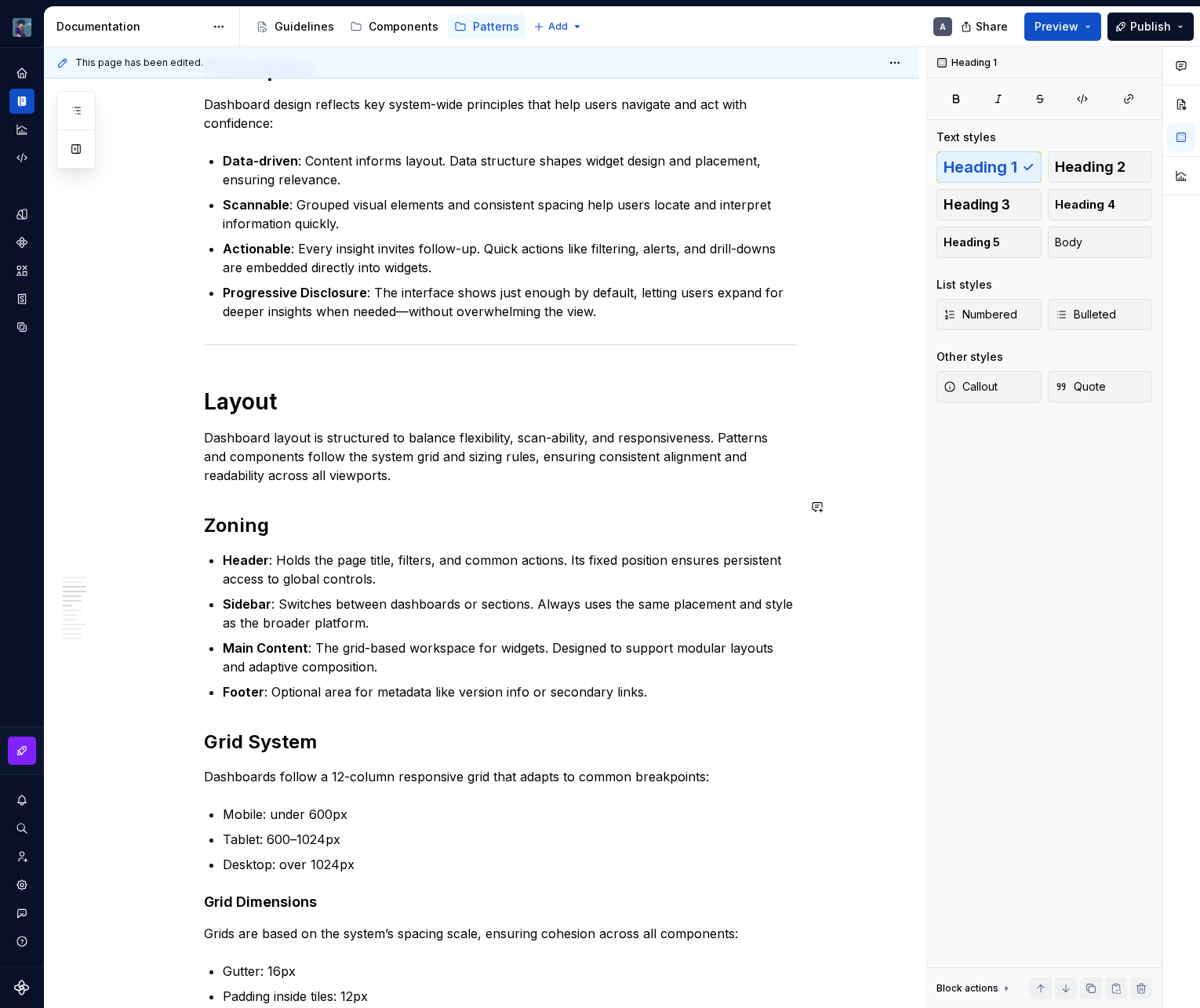 scroll, scrollTop: 994, scrollLeft: 0, axis: vertical 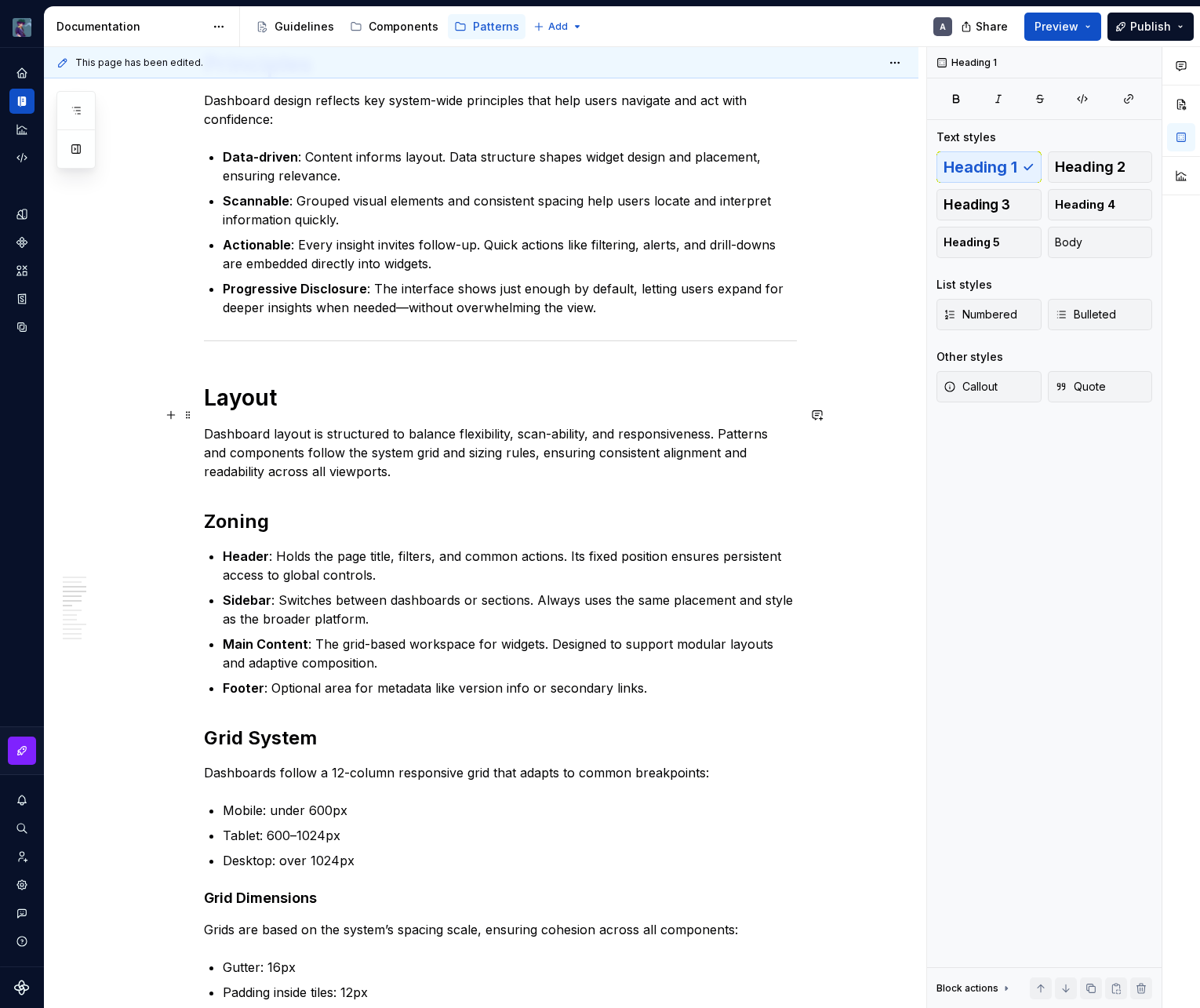 click on "Dashboard layout is structured to balance flexibility, scan-ability, and responsiveness. Patterns and components follow the system grid and sizing rules, ensuring consistent alignment and readability across all viewports." at bounding box center [500, 453] 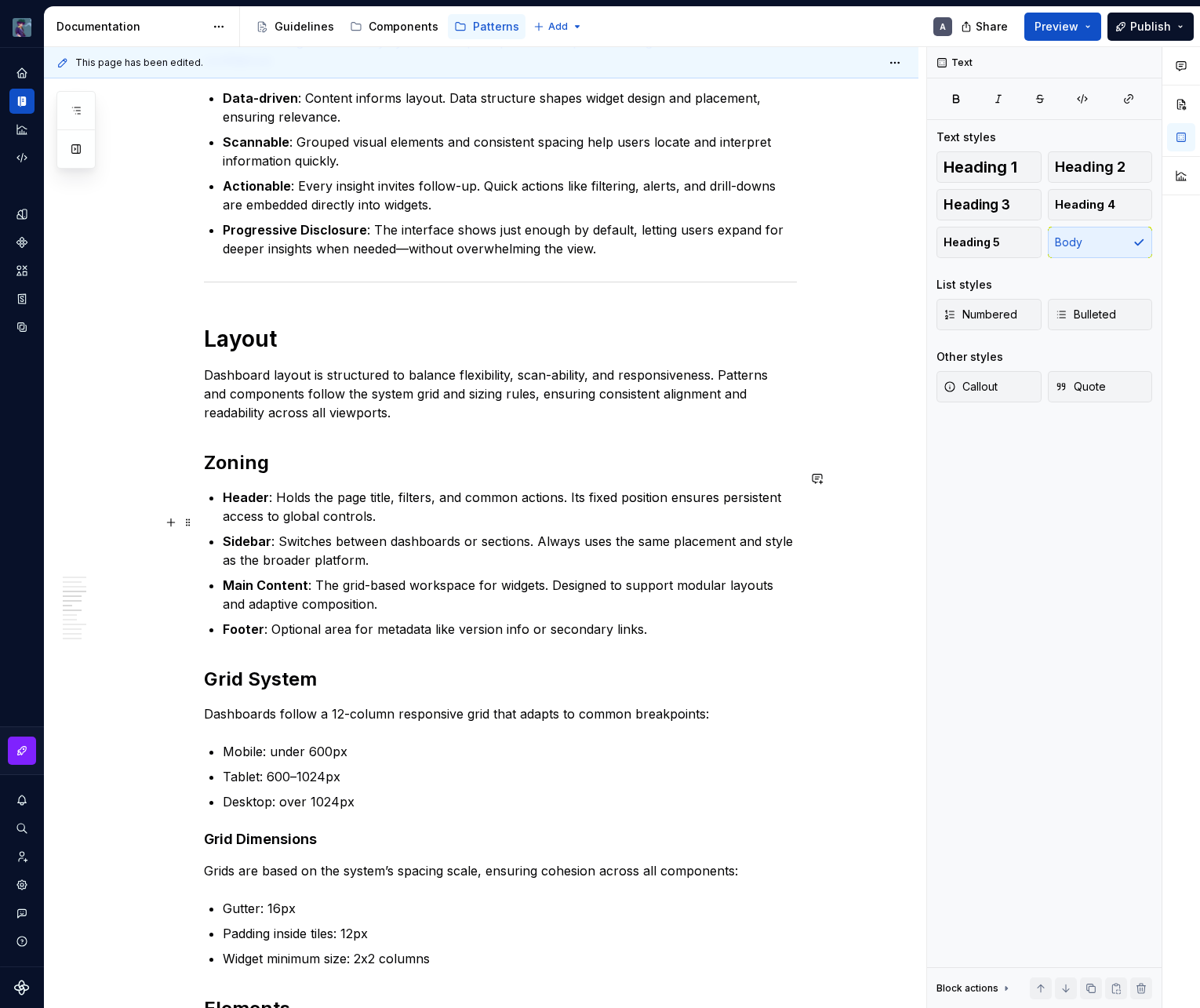 scroll, scrollTop: 1061, scrollLeft: 0, axis: vertical 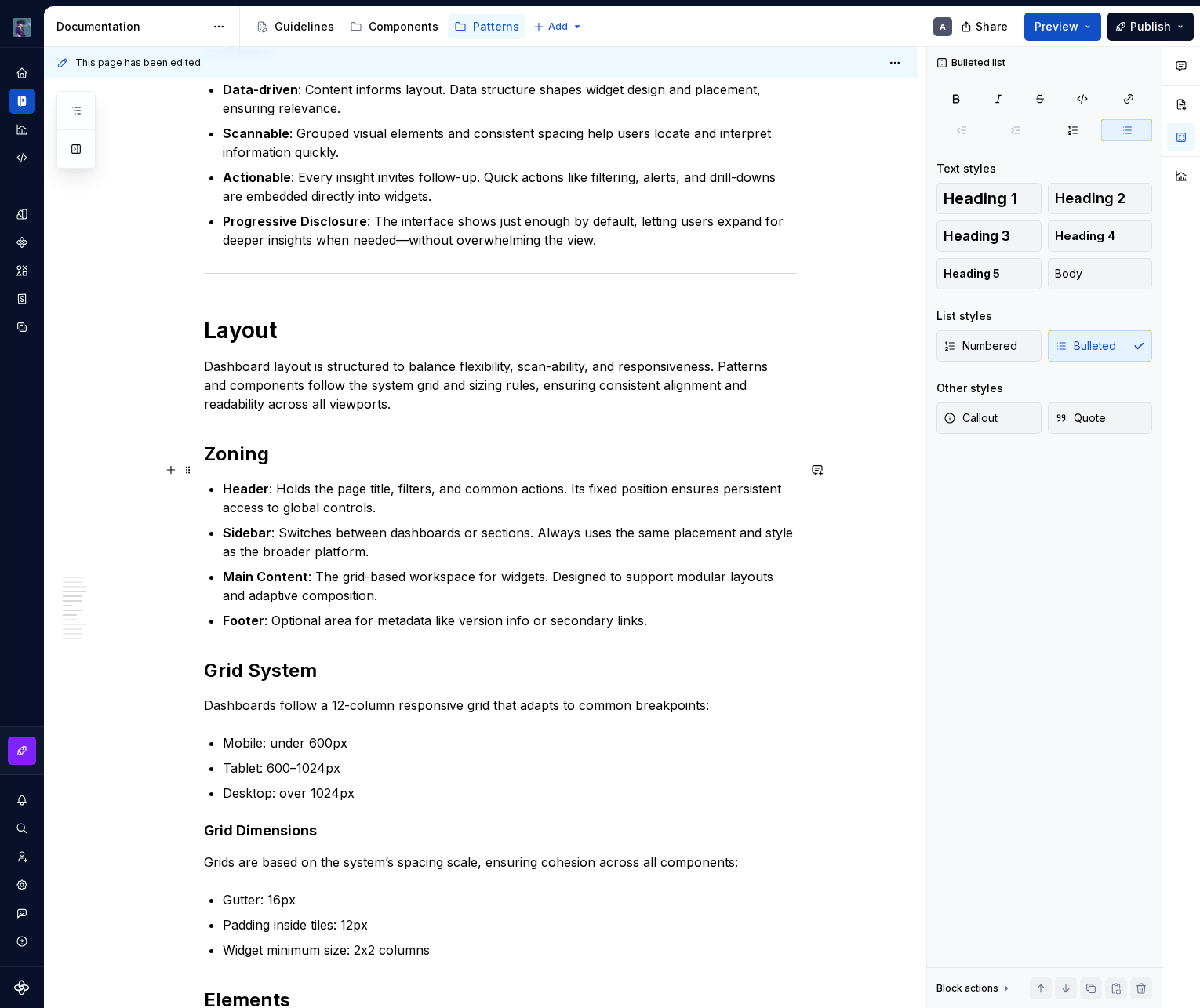 click on "Header : Holds the page title, filters, and common actions. Its fixed position ensures persistent access to global controls." at bounding box center (510, 498) 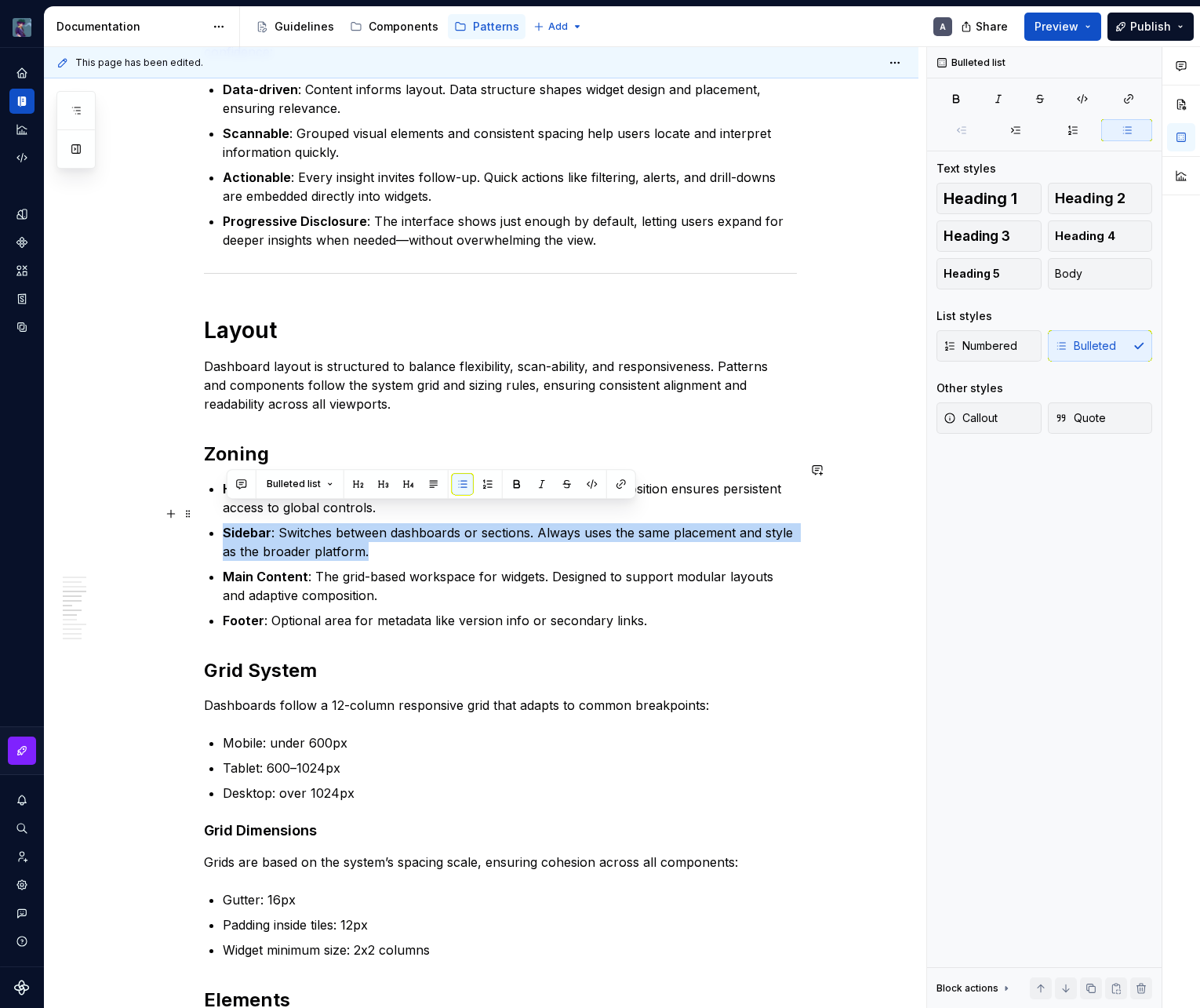 drag, startPoint x: 228, startPoint y: 510, endPoint x: 388, endPoint y: 528, distance: 161.00932 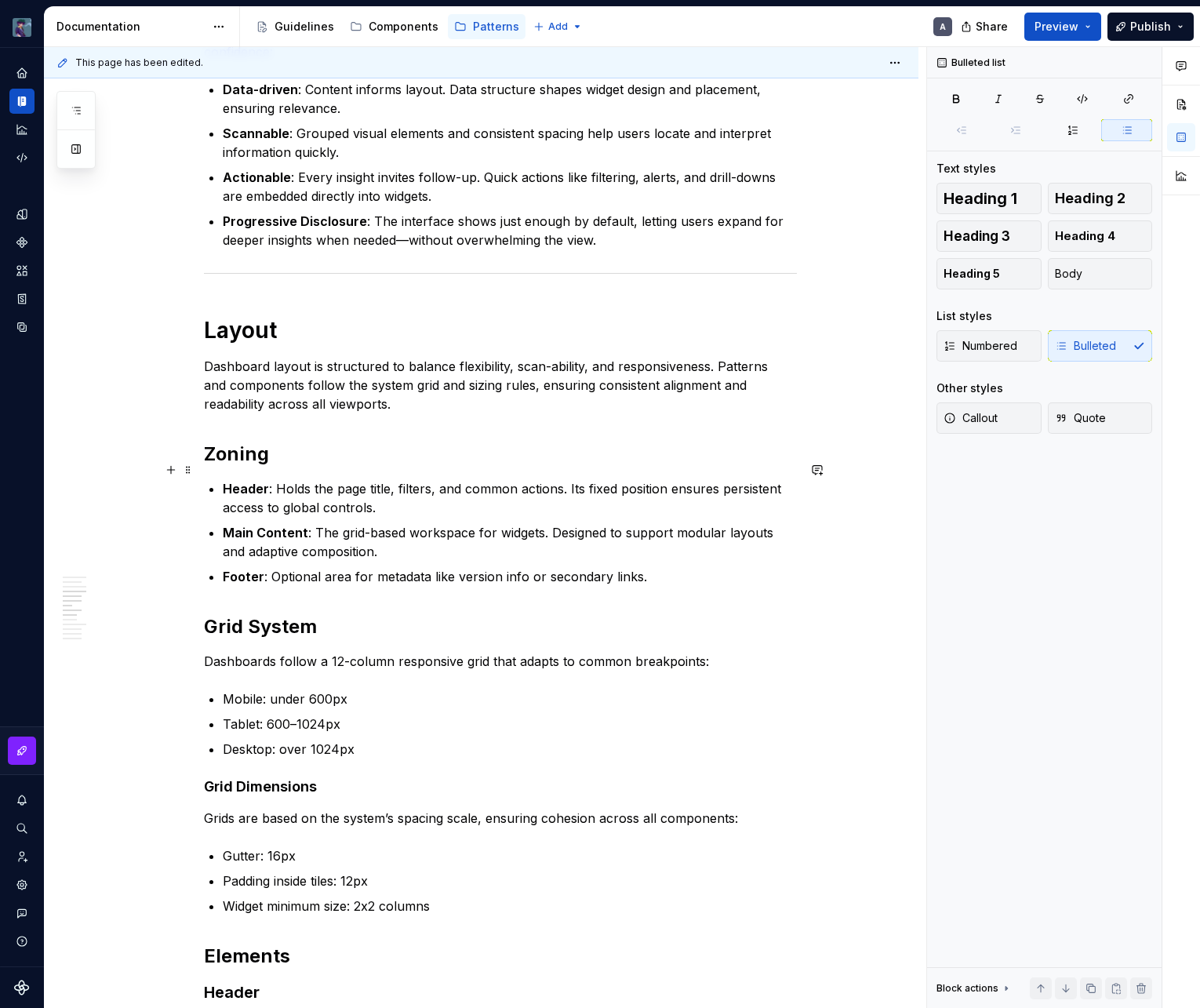 click on "Header : Holds the page title, filters, and common actions. Its fixed position ensures persistent access to global controls." at bounding box center (510, 498) 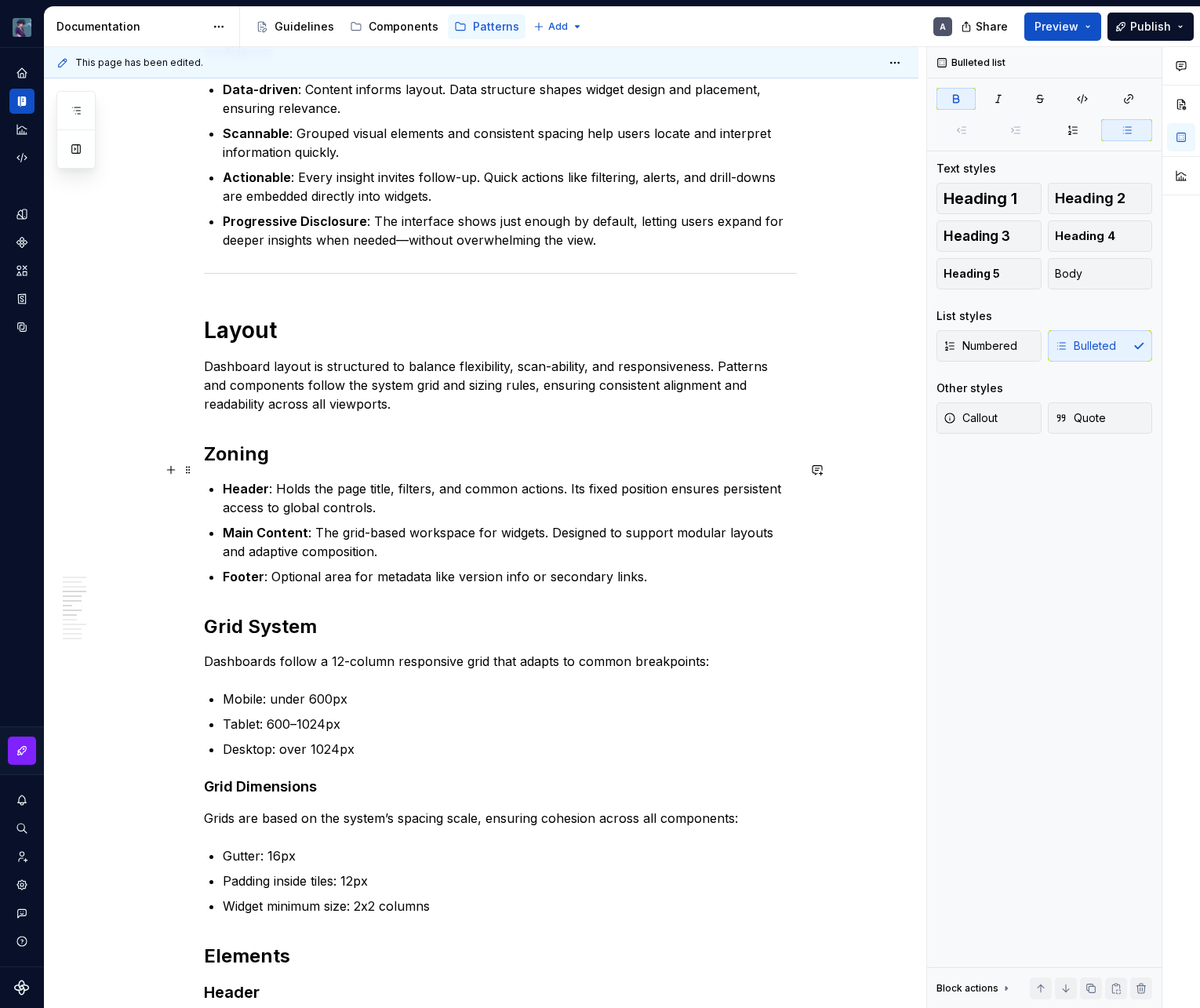 click on "A  Dashboard  is a central interface where users monitor key metrics and take quick action. In our admin platform, Dashboards consolidate performance and operational data into a unified workspace. Layout, interactions, and structure work together to reduce noise, emphasize priority content, and guide users through what matters most. Dashboards are a strategic touchpoint. They turn complexity into clarity and help teams stay informed, react promptly, and drive meaningful outcomes across the organization. Dashboards prioritize essential content and surface insights as soon as the page loads. The interface encourages autonomy by presenting data in digestible chunks, with each visual element playing a specific role. The layout leverages established zones and visual hierarchies to support intuitive scanning and faster response times. Purpose Monitoring : Surfaces real-time metrics and system status using consistent data visualization patterns. Analysis Decision-Making Success KPIs Time to insight Engagement Layout" at bounding box center [500, 567] 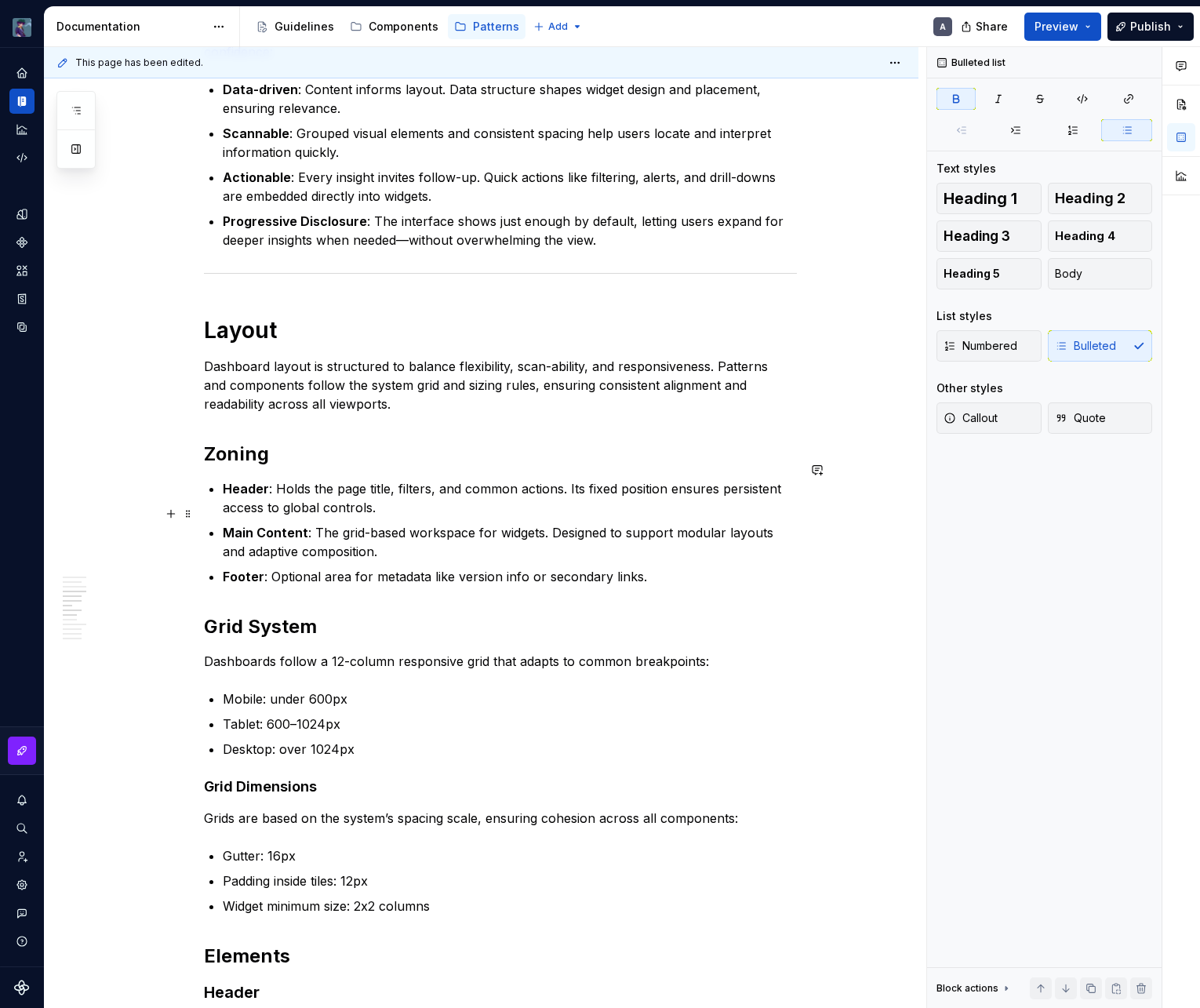 click on "Header : Holds the page title, filters, and common actions. Its fixed position ensures persistent access to global controls. Main Content : The grid-based workspace for widgets. Designed to support modular layouts and adaptive composition. Footer : Optional area for metadata like version info or secondary links." at bounding box center [510, 533] 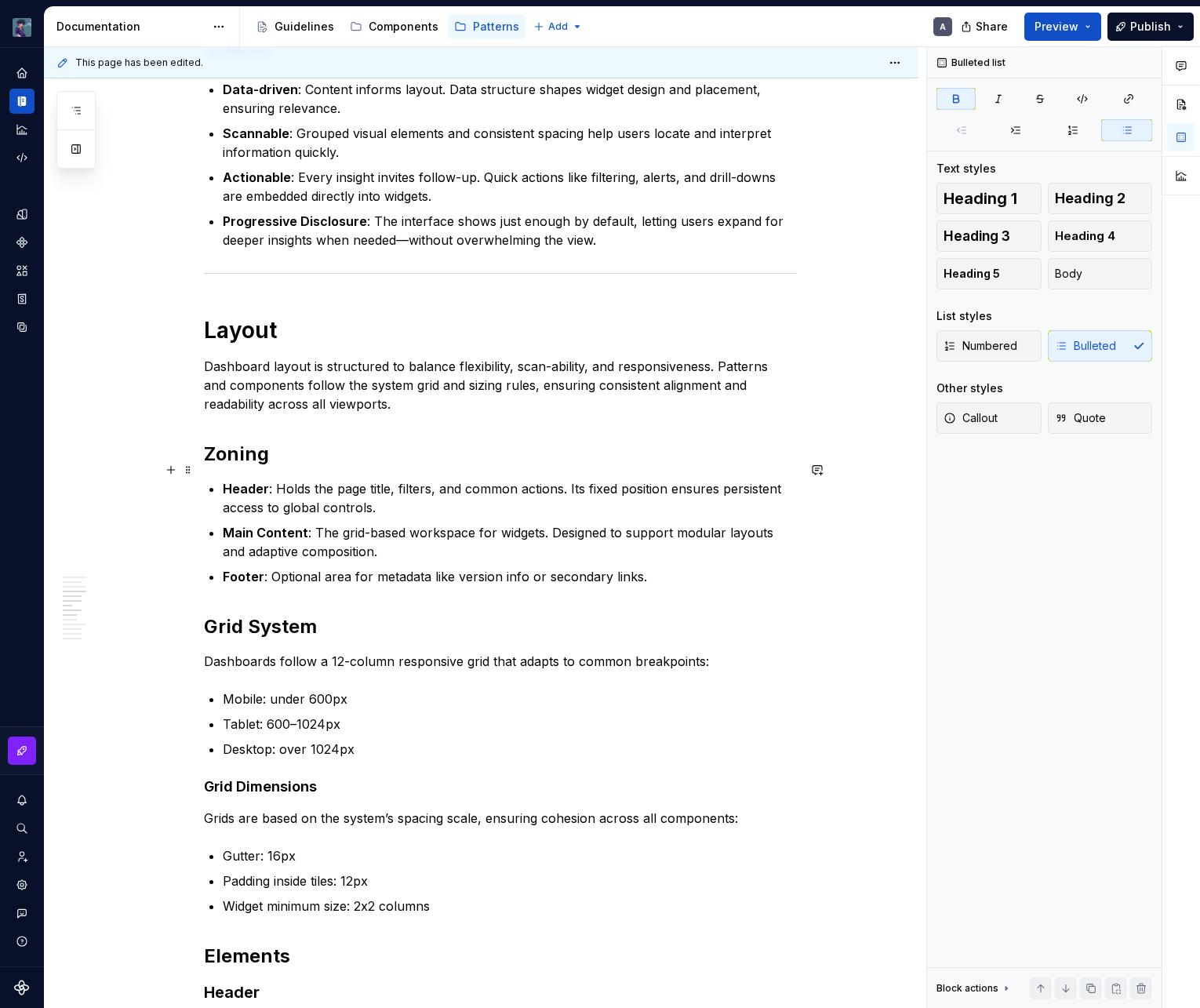 click on "Header : Holds the page title, filters, and common actions. Its fixed position ensures persistent access to global controls." at bounding box center (510, 498) 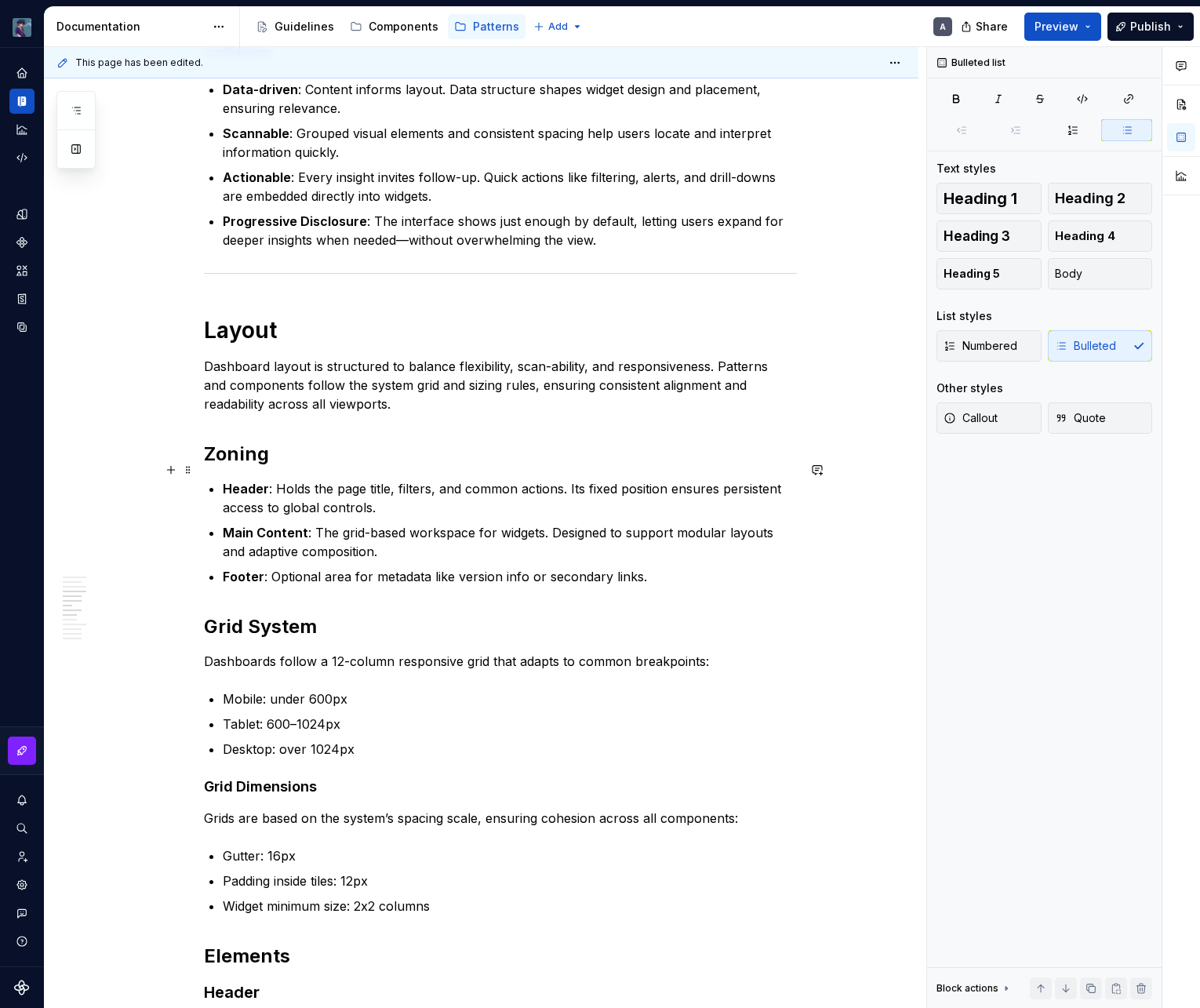 click on "Header : Holds the page title, filters, and common actions. Its fixed position ensures persistent access to global controls." at bounding box center [510, 498] 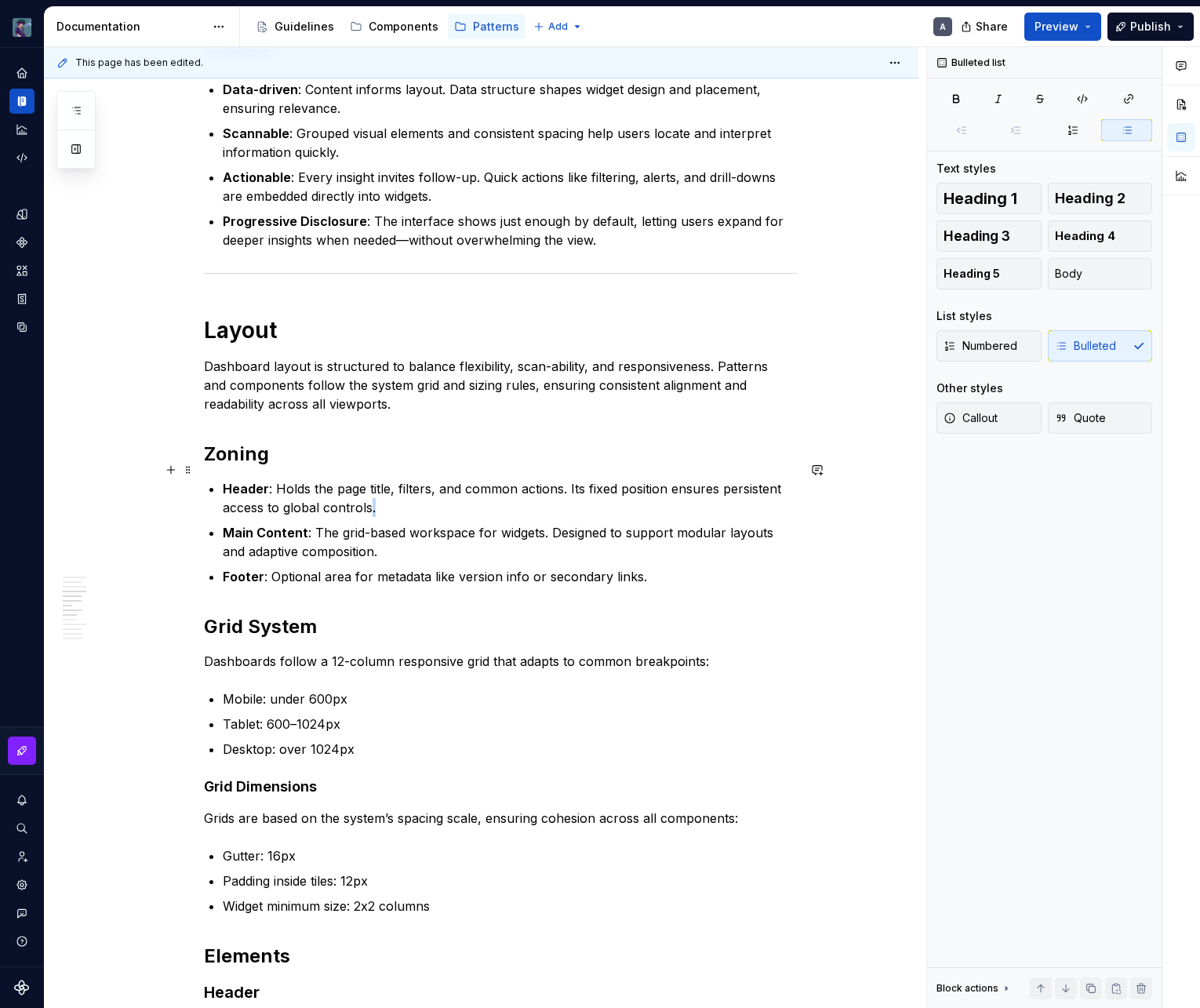 click on "Header : Holds the page title, filters, and common actions. Its fixed position ensures persistent access to global controls." at bounding box center (510, 498) 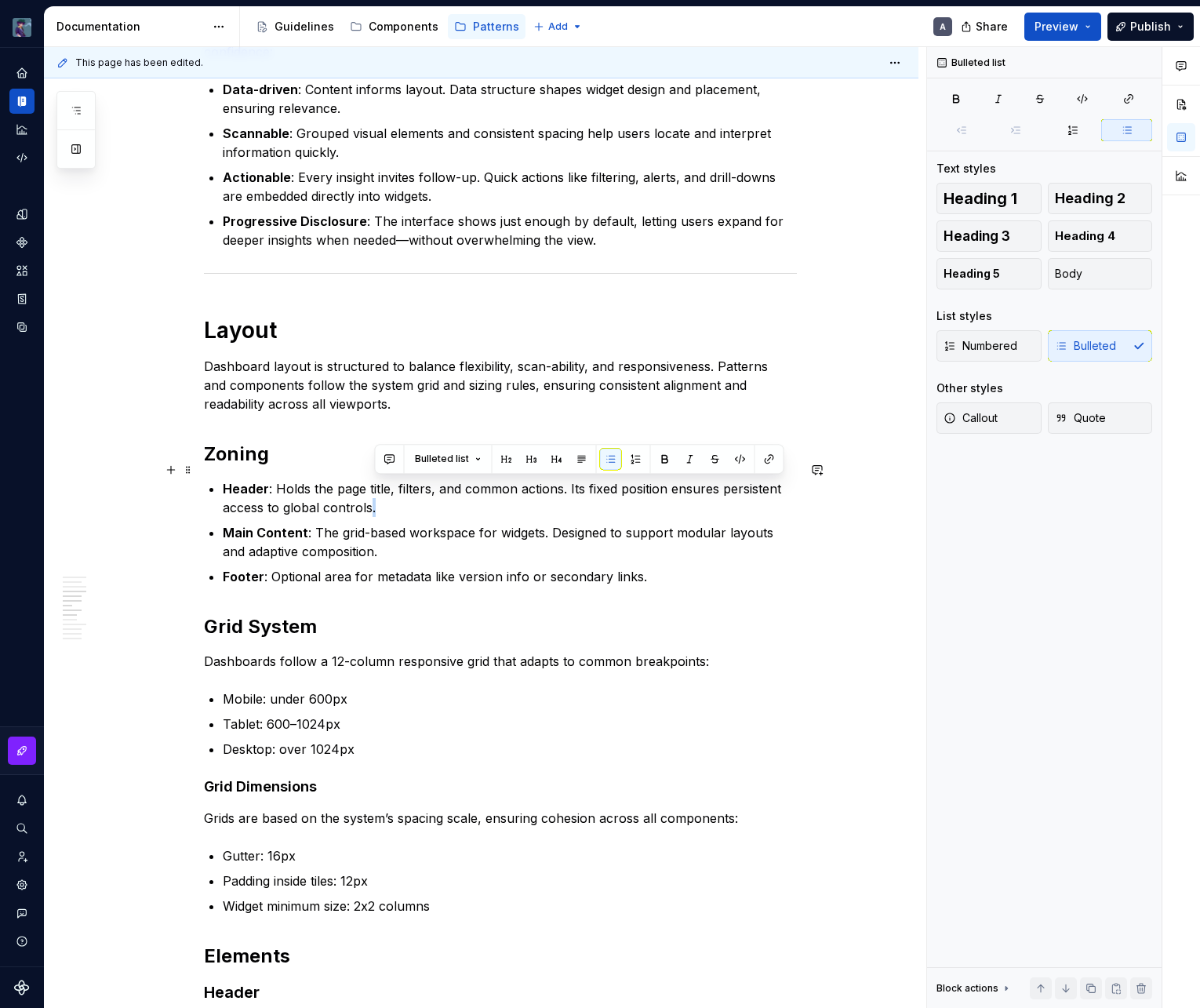 click on "Header : Holds the page title, filters, and common actions. Its fixed position ensures persistent access to global controls." at bounding box center (510, 498) 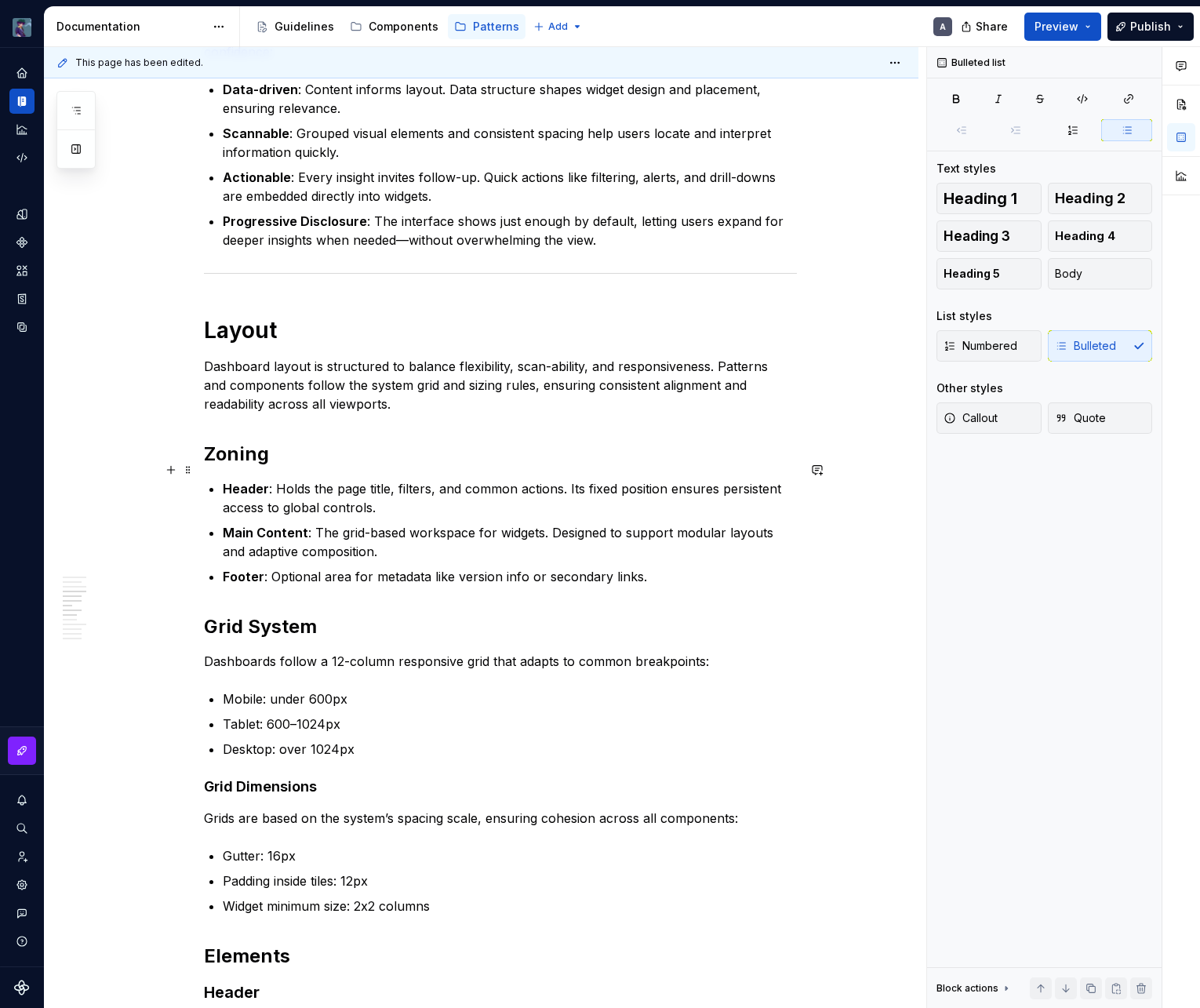 click on "Header : Holds the page title, filters, and common actions. Its fixed position ensures persistent access to global controls." at bounding box center [510, 498] 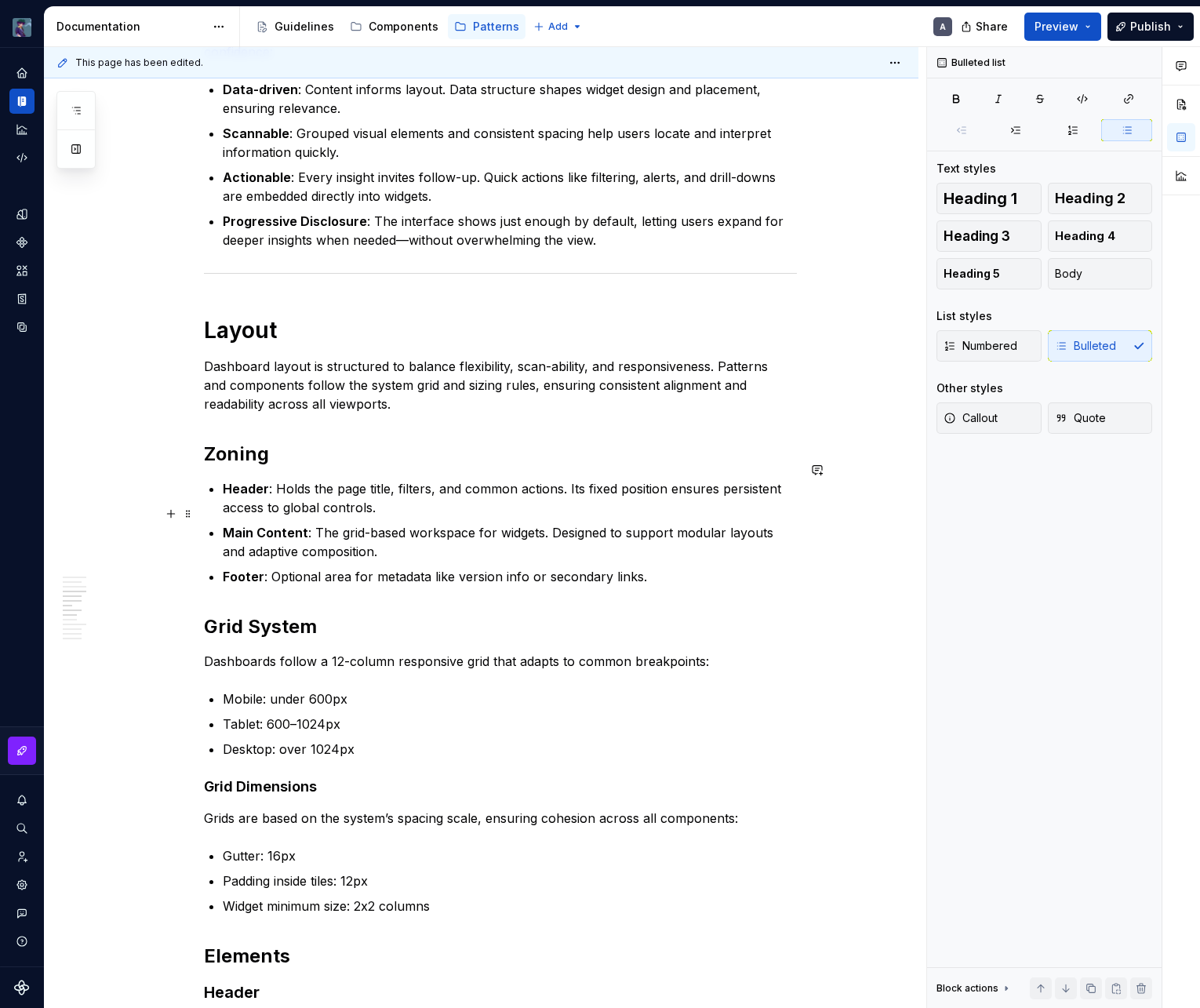 click on "Main Content : The grid-based workspace for widgets. Designed to support modular layouts and adaptive composition." at bounding box center [510, 542] 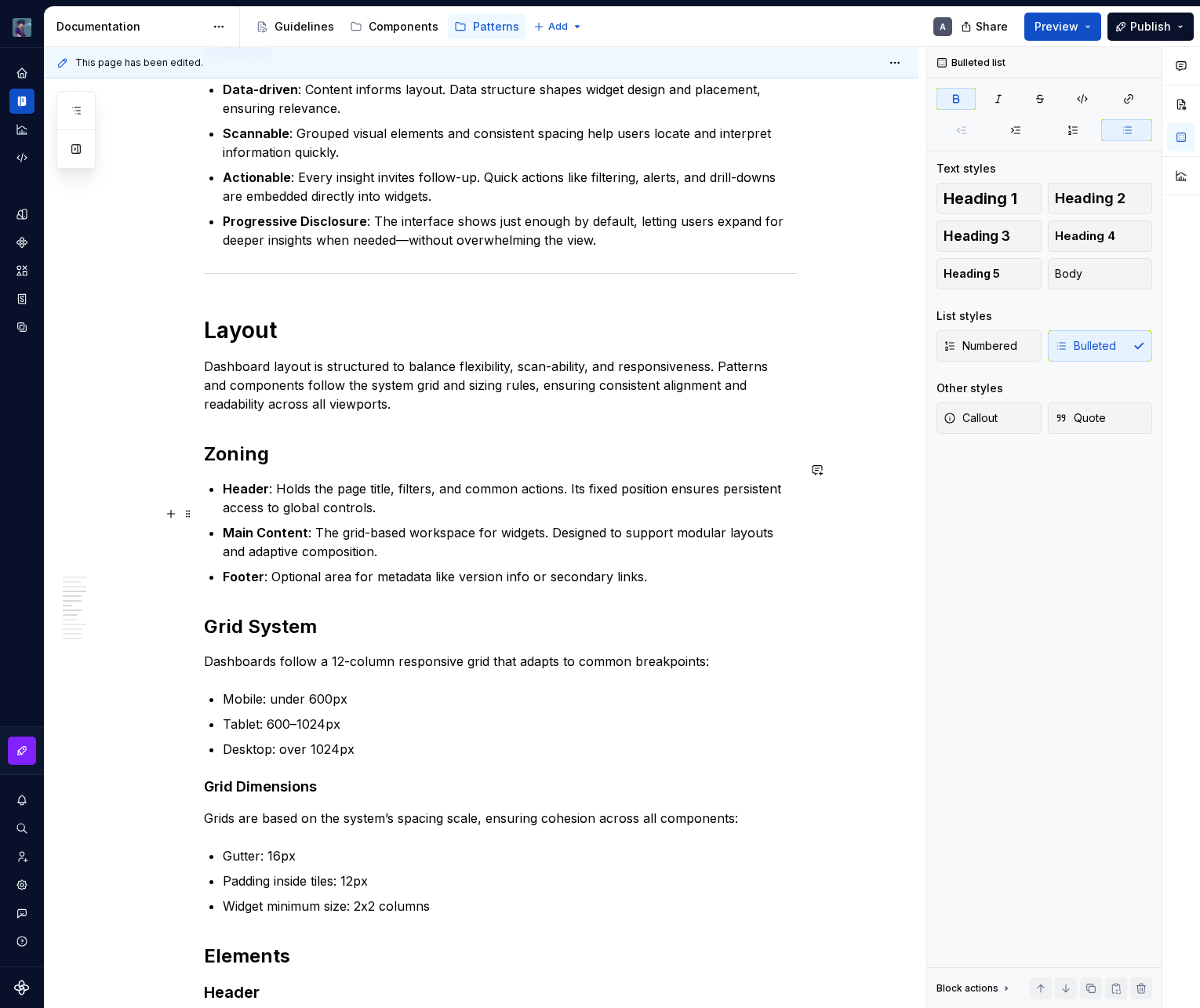 click on "Header : Holds the page title, filters, and common actions. Its fixed position ensures persistent access to global controls. Main Content : The grid-based workspace for widgets. Designed to support modular layouts and adaptive composition. Footer : Optional area for metadata like version info or secondary links." at bounding box center [510, 533] 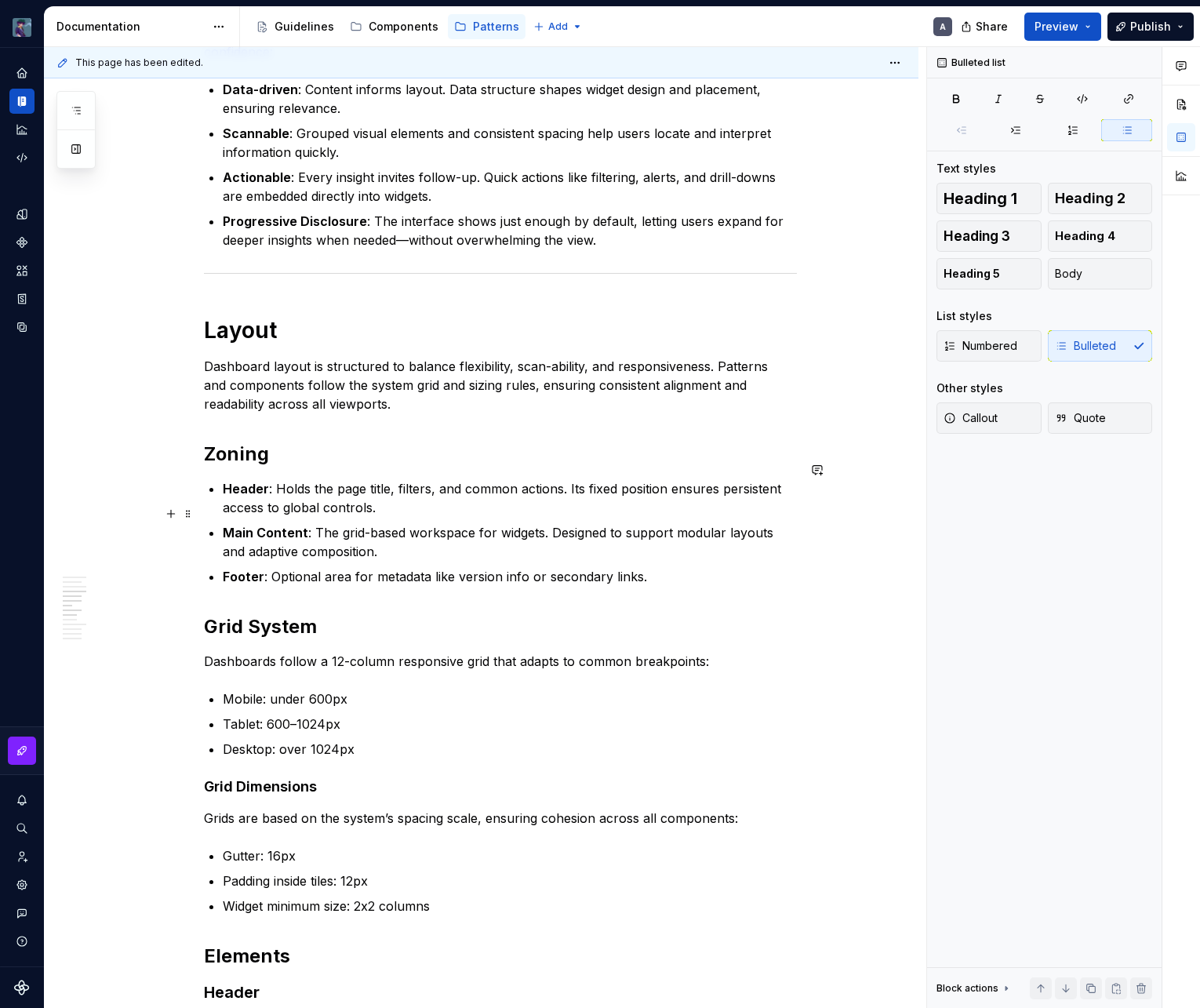 click on "Main Content : The grid-based workspace for widgets. Designed to support modular layouts and adaptive composition." at bounding box center (510, 542) 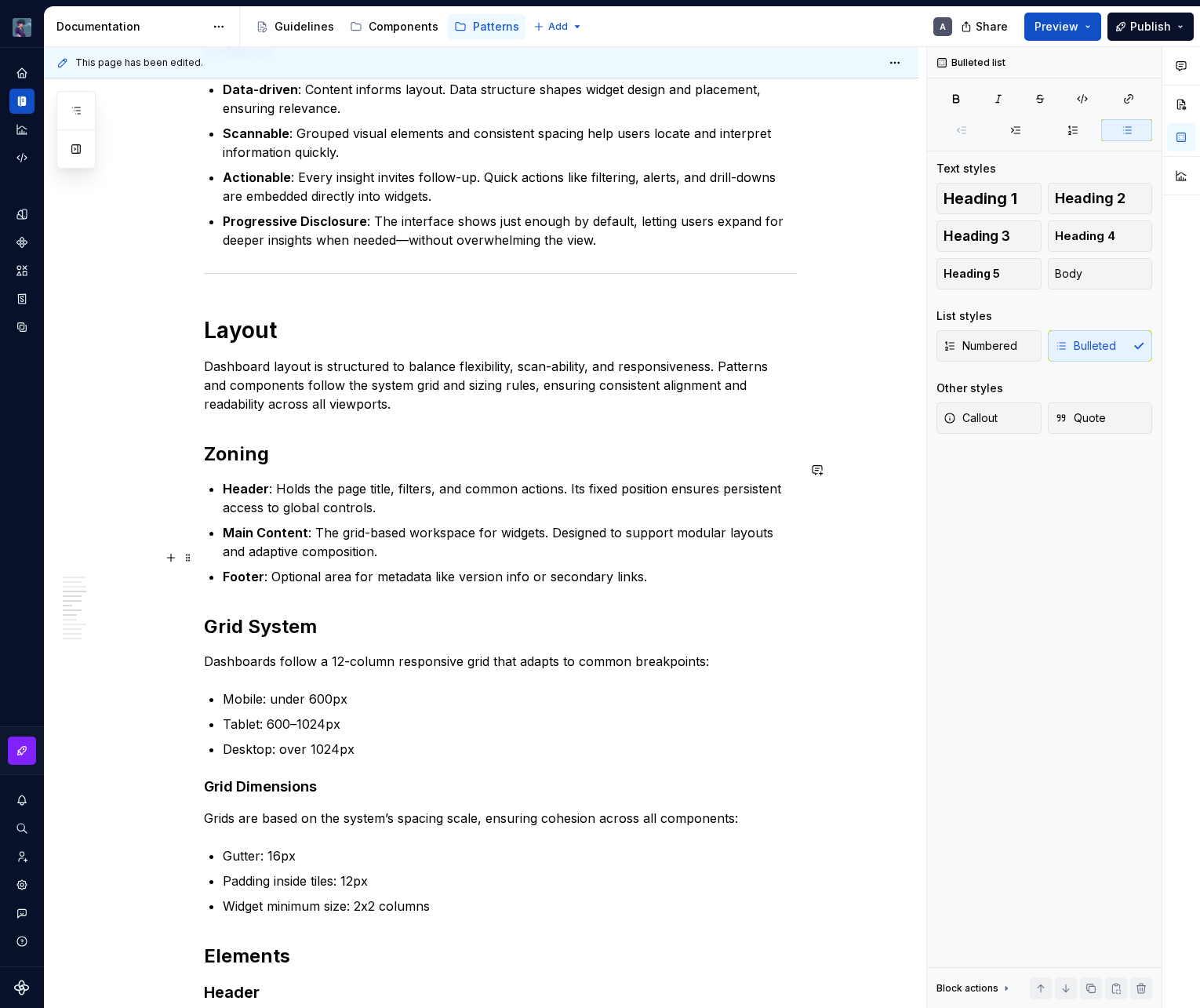 click on "Footer : Optional area for metadata like version info or secondary links." at bounding box center [510, 577] 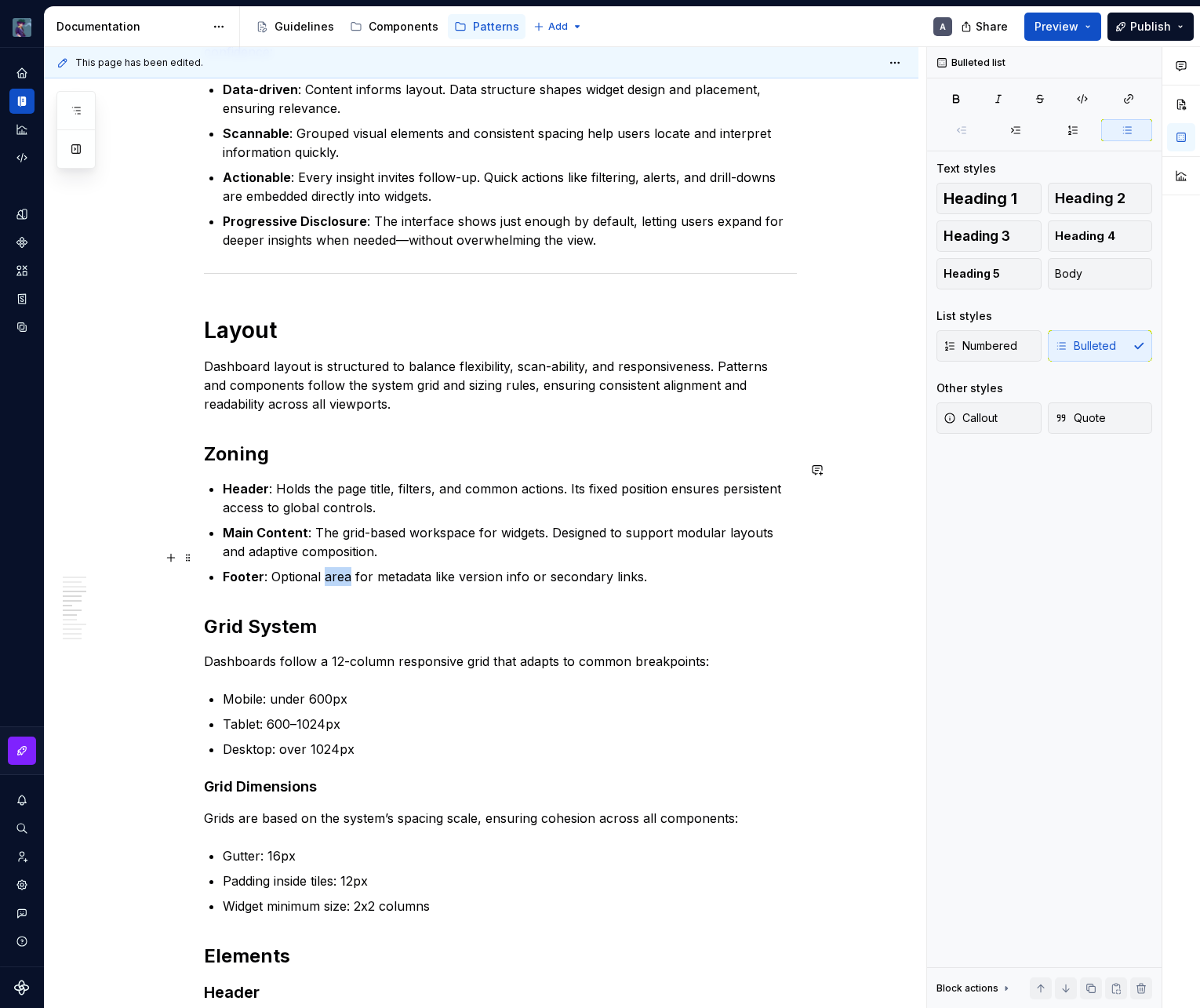 click on "Footer : Optional area for metadata like version info or secondary links." at bounding box center (510, 577) 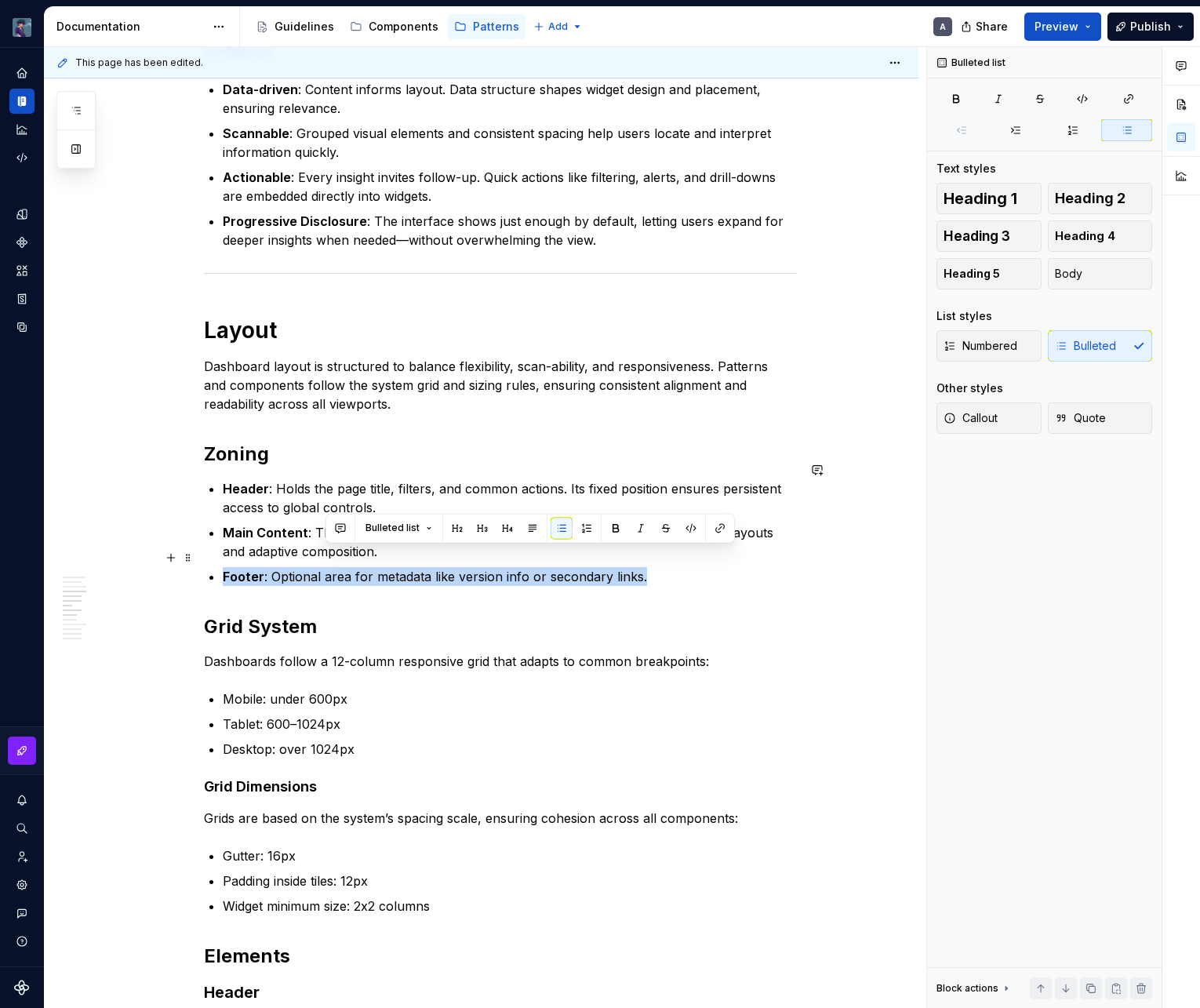 click on "Footer : Optional area for metadata like version info or secondary links." at bounding box center [510, 577] 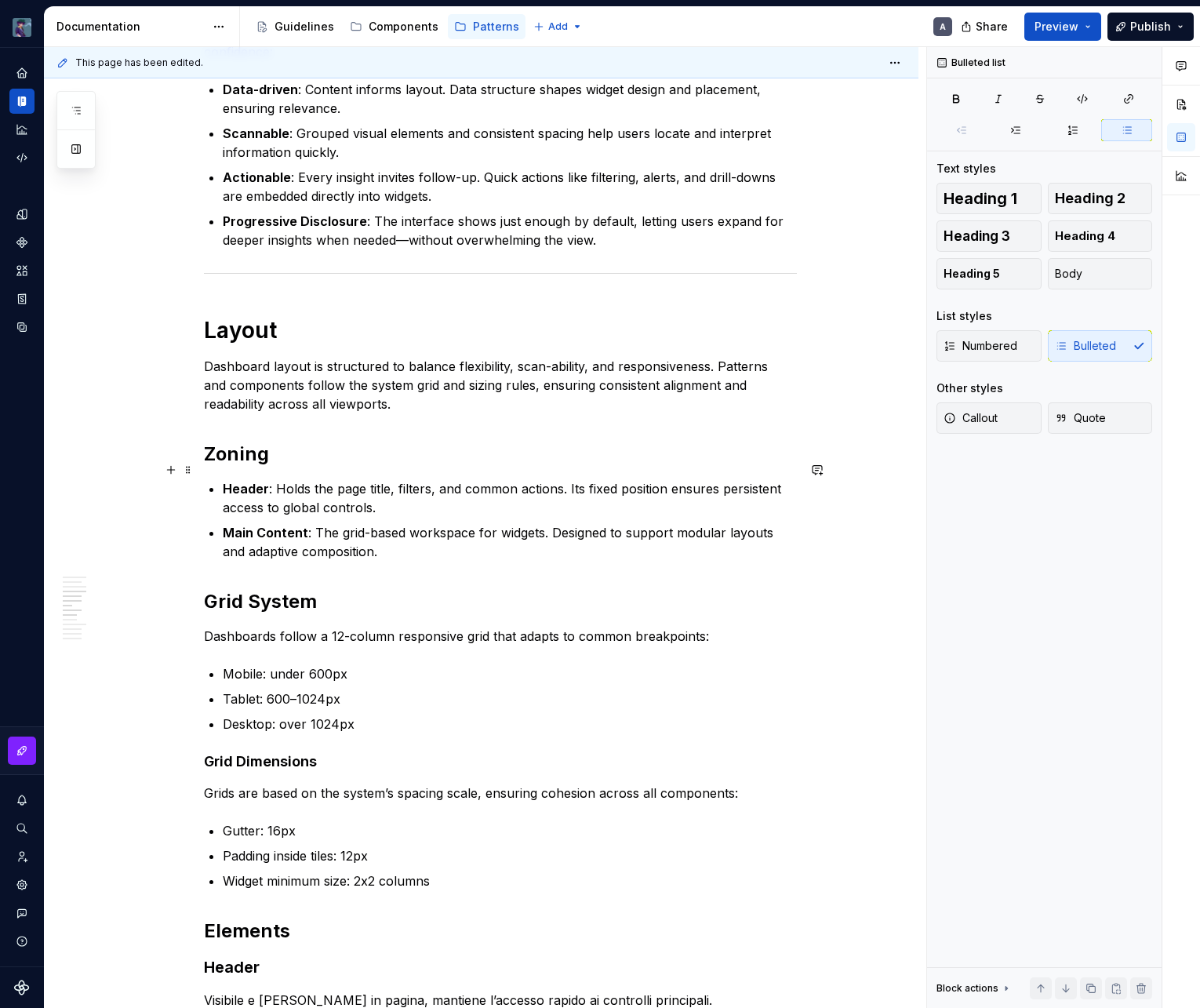 click on "Header : Holds the page title, filters, and common actions. Its fixed position ensures persistent access to global controls." at bounding box center [510, 498] 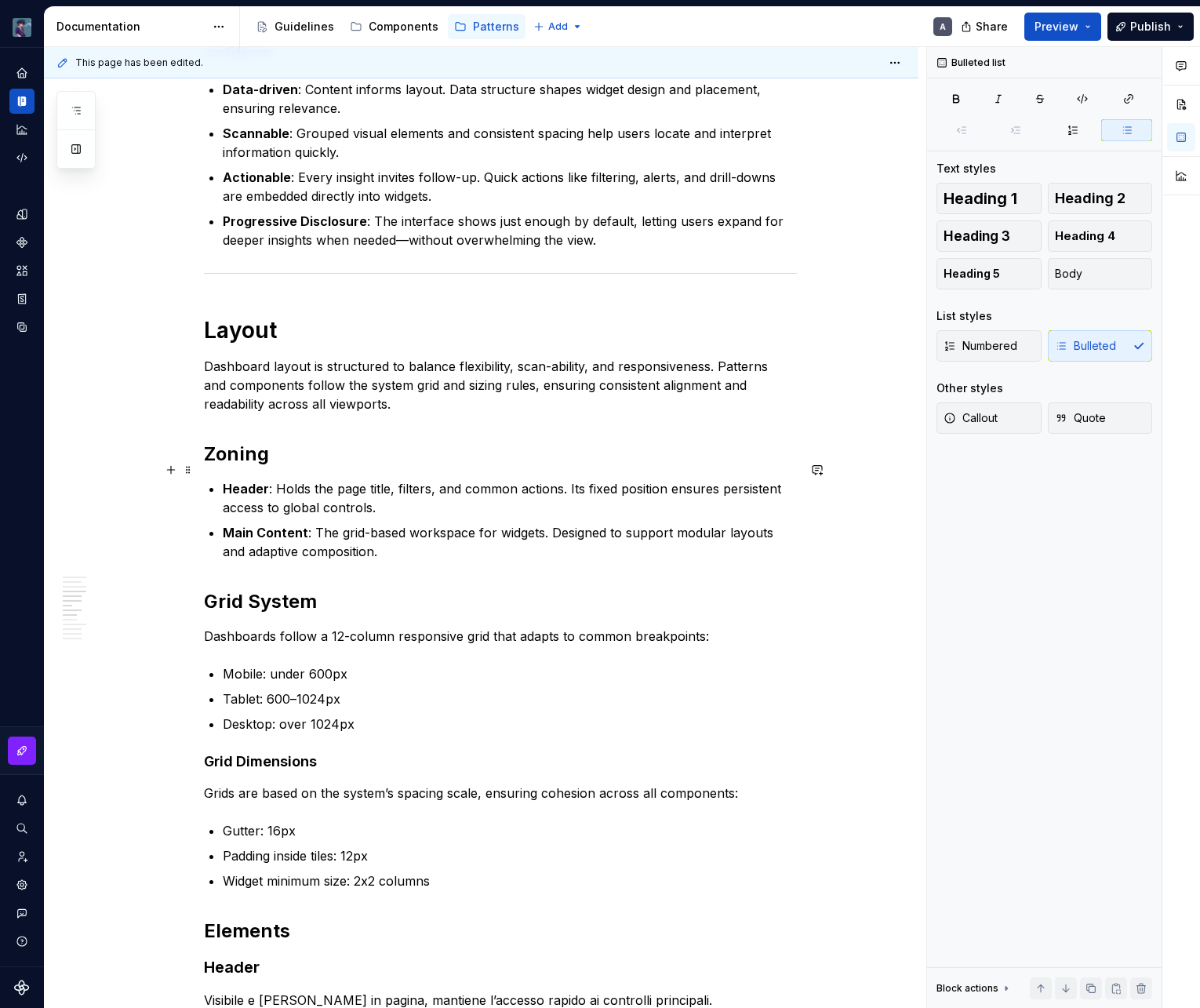 click on "Header : Holds the page title, filters, and common actions. Its fixed position ensures persistent access to global controls." at bounding box center [510, 498] 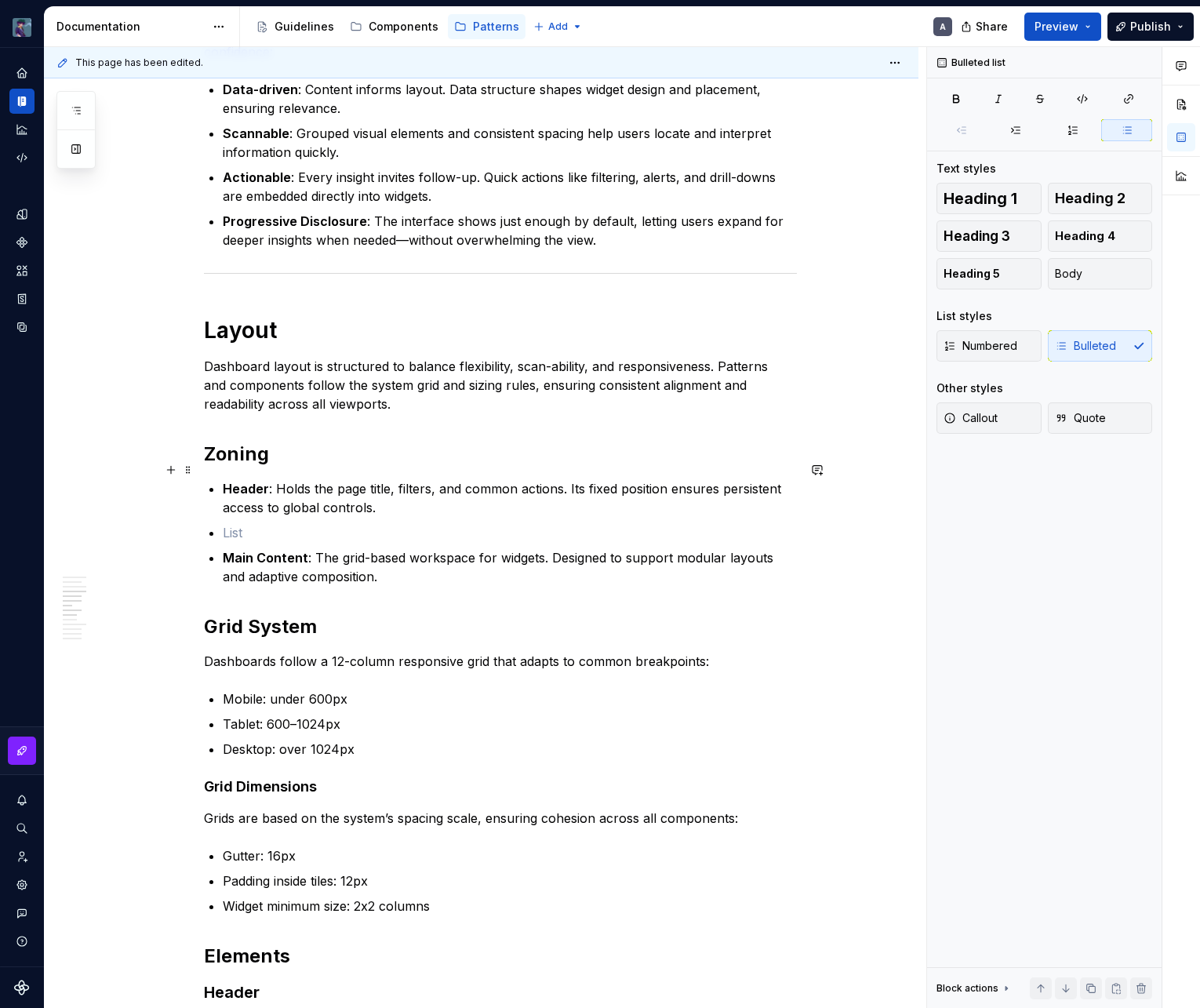 click on "Header : Holds the page title, filters, and common actions. Its fixed position ensures persistent access to global controls." at bounding box center [510, 498] 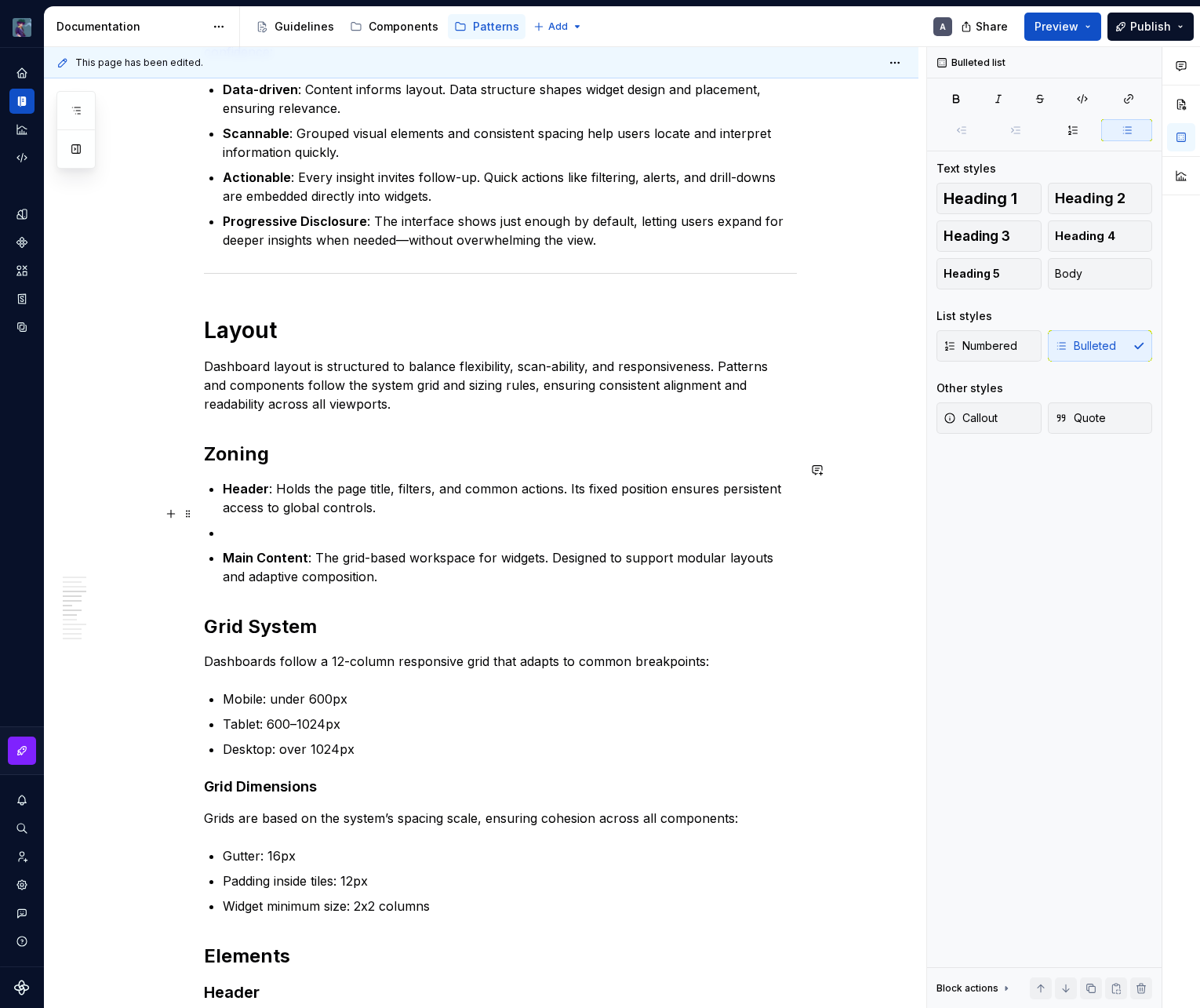 click at bounding box center [510, 533] 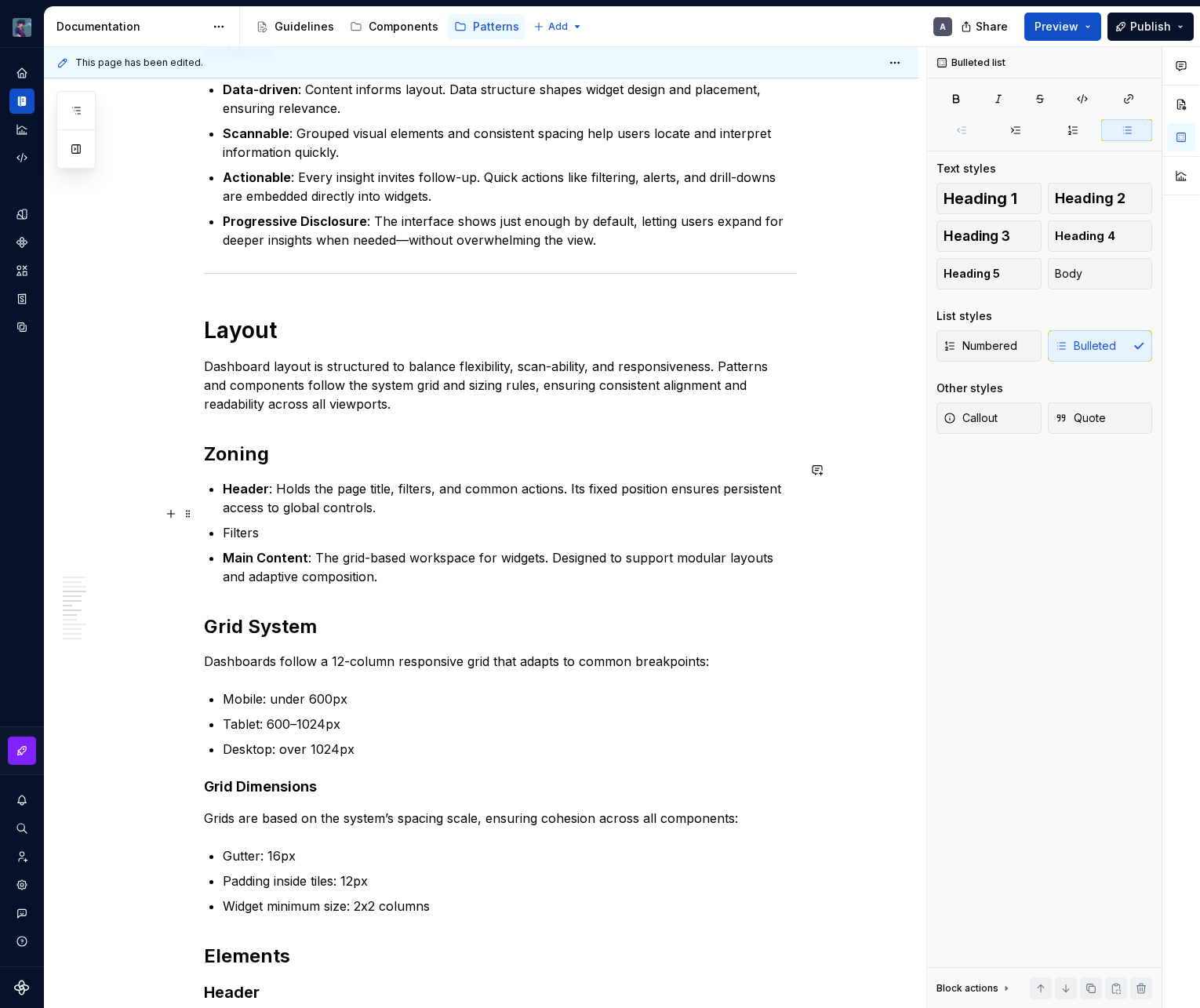 click on "Filters" at bounding box center [510, 533] 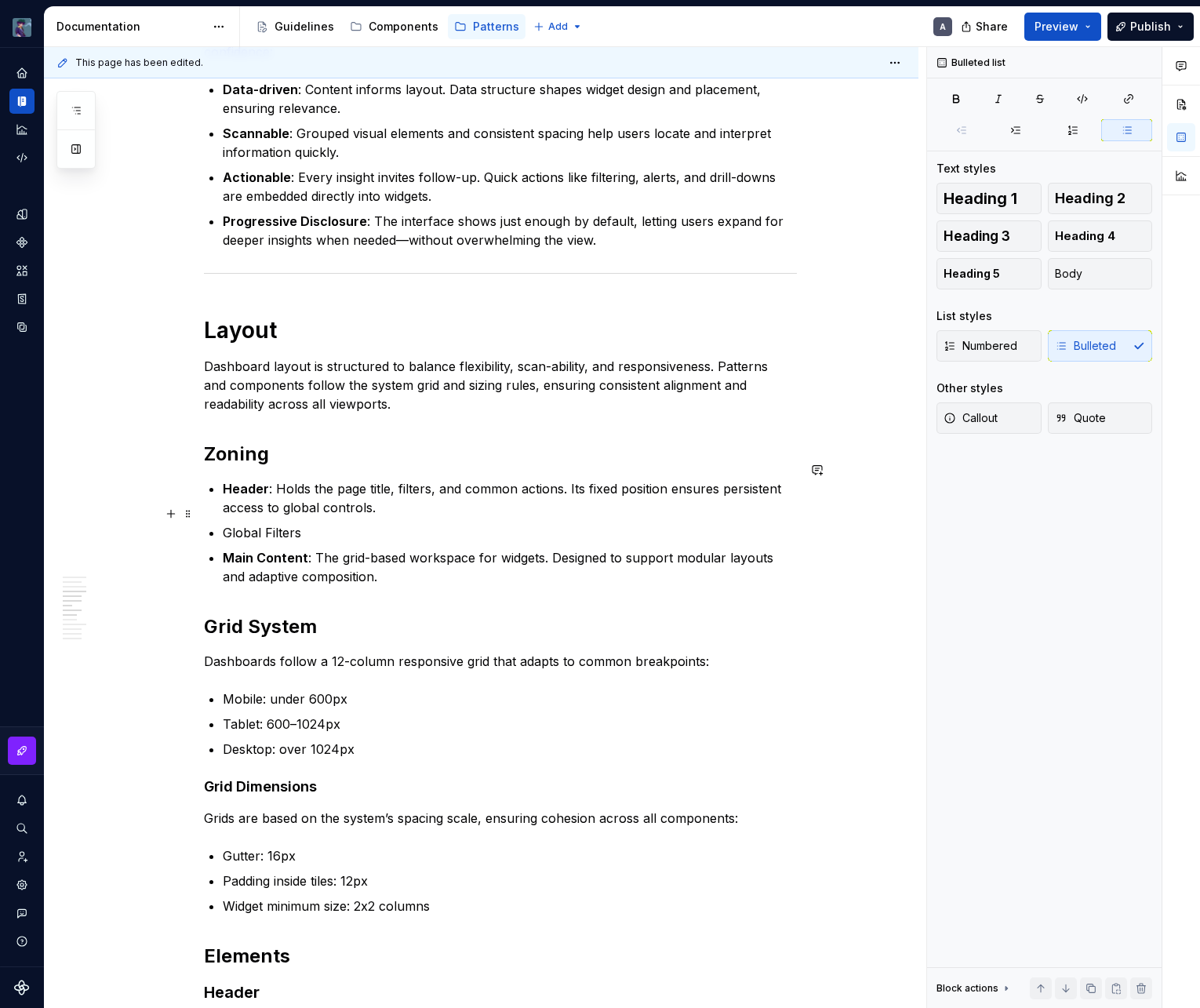 click on "Global Filters" at bounding box center (510, 533) 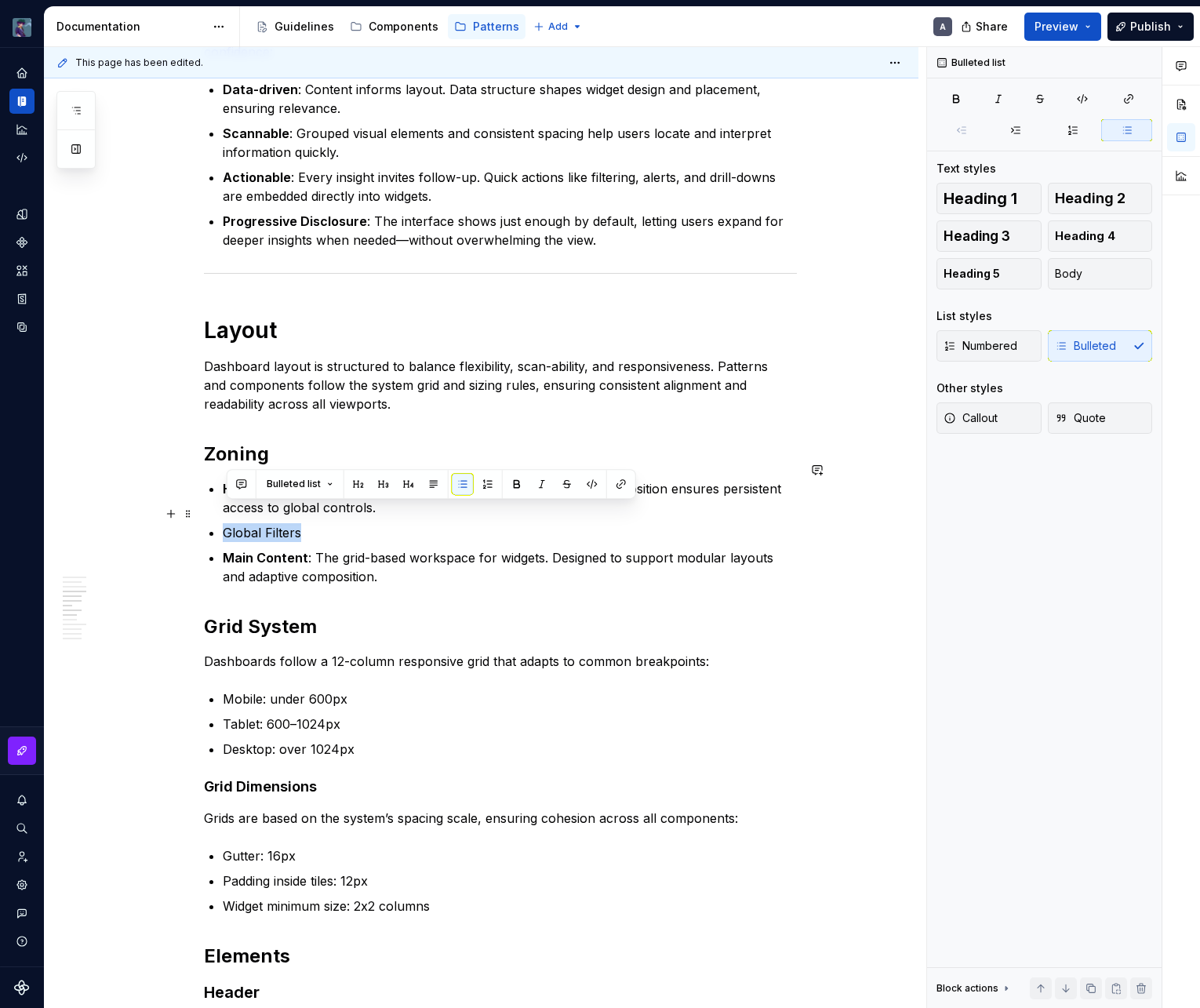 drag, startPoint x: 226, startPoint y: 512, endPoint x: 315, endPoint y: 508, distance: 89.0898 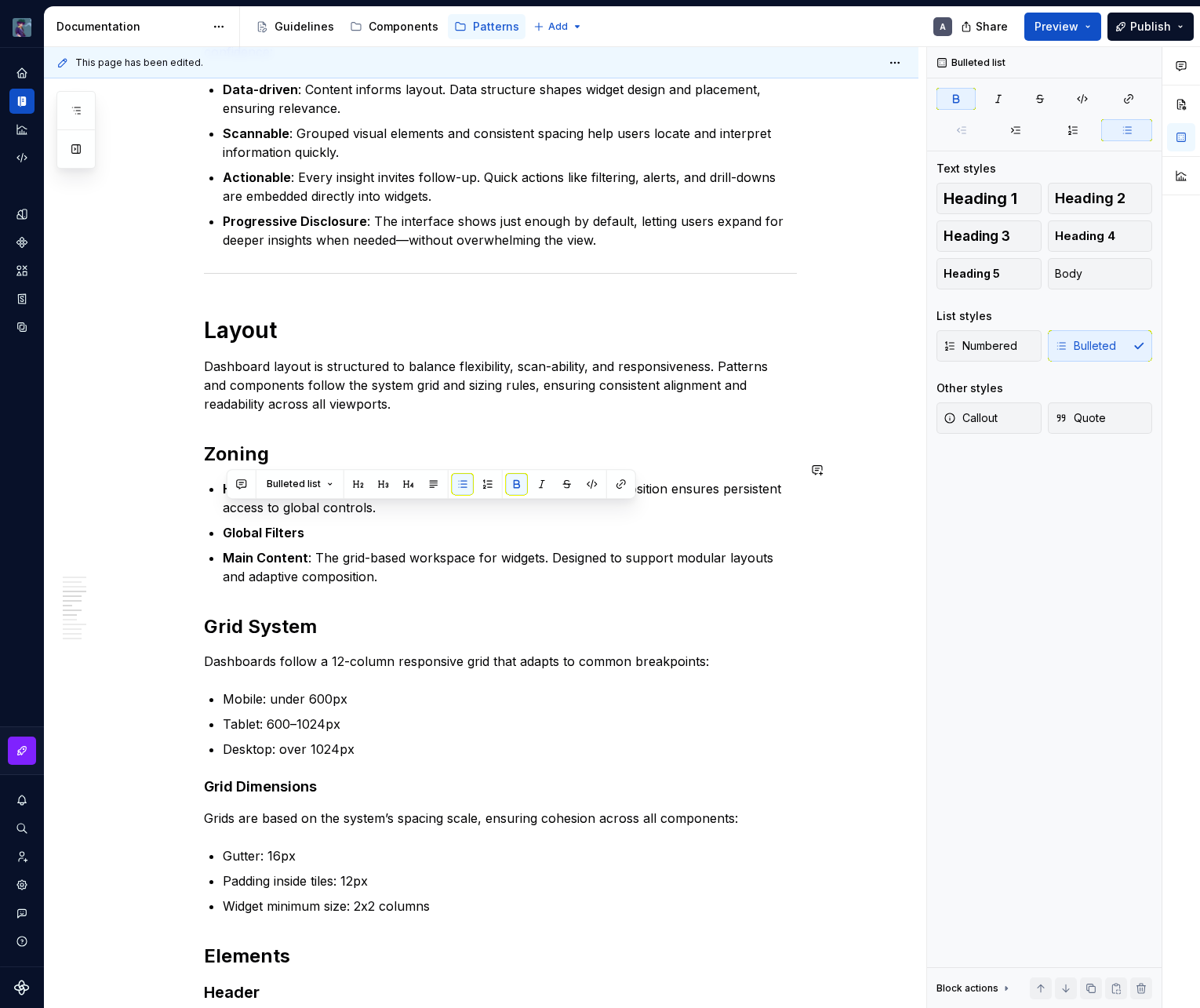 click on "Global Filters" at bounding box center [510, 533] 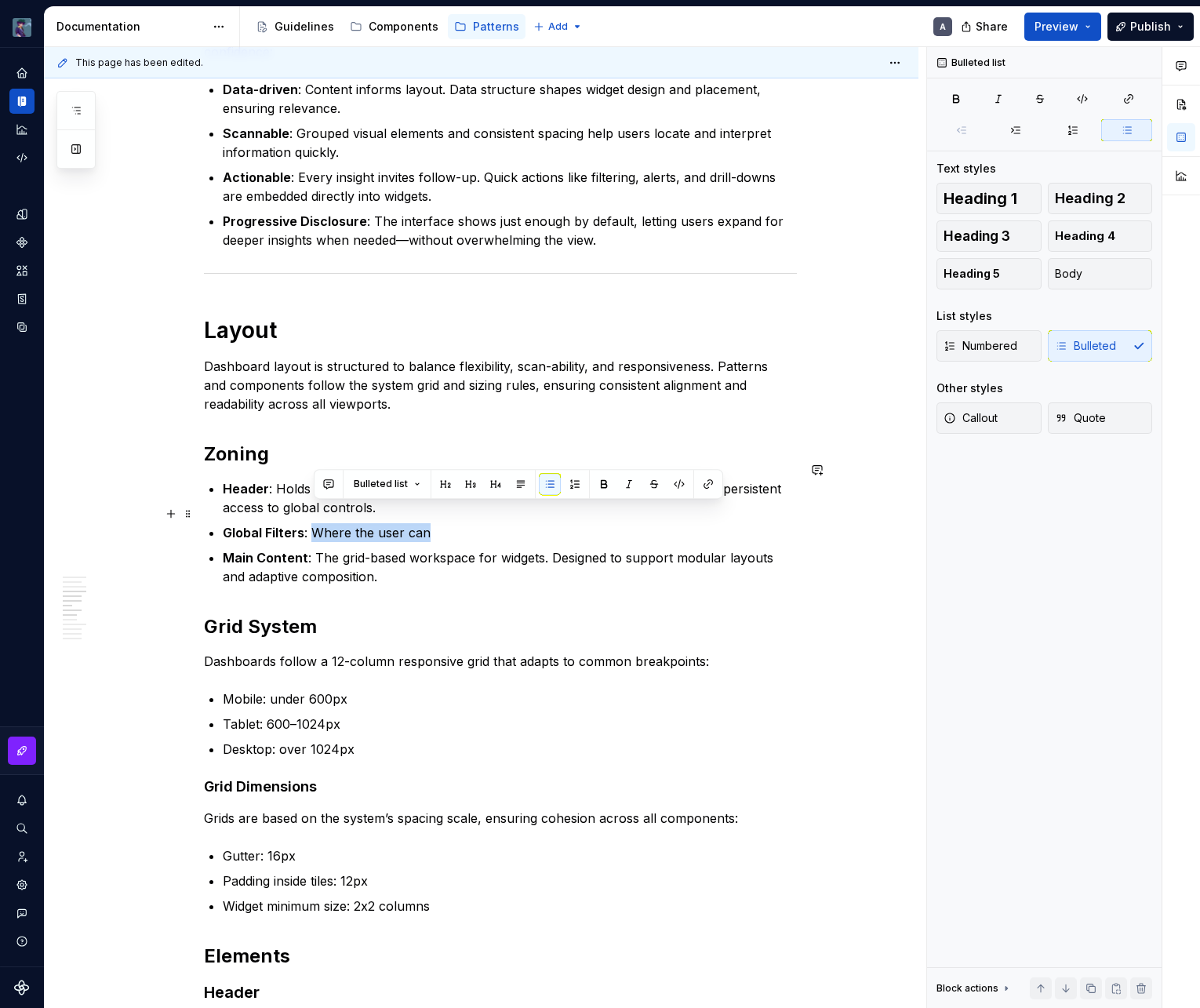 drag, startPoint x: 316, startPoint y: 508, endPoint x: 430, endPoint y: 508, distance: 114 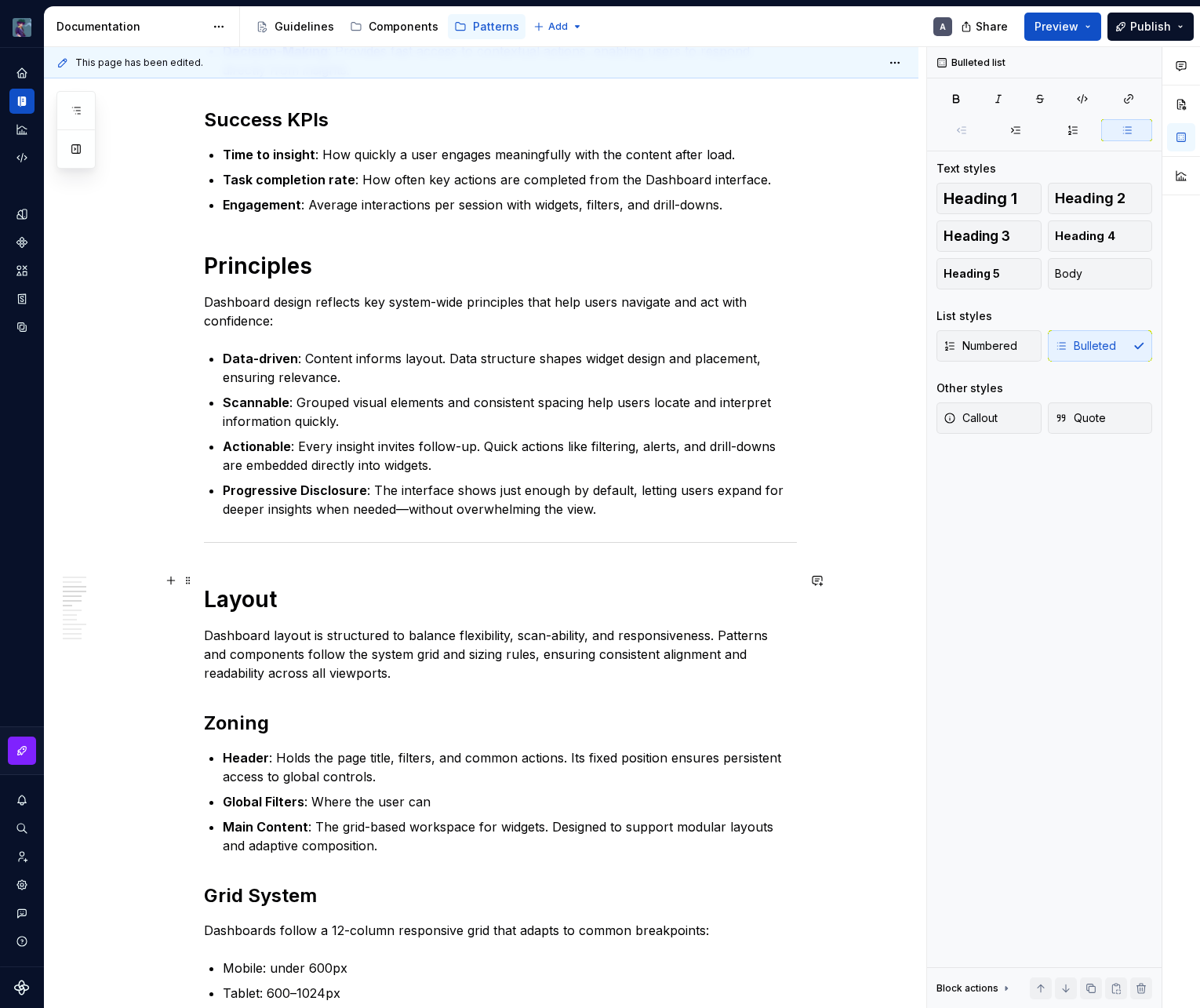 scroll, scrollTop: 0, scrollLeft: 0, axis: both 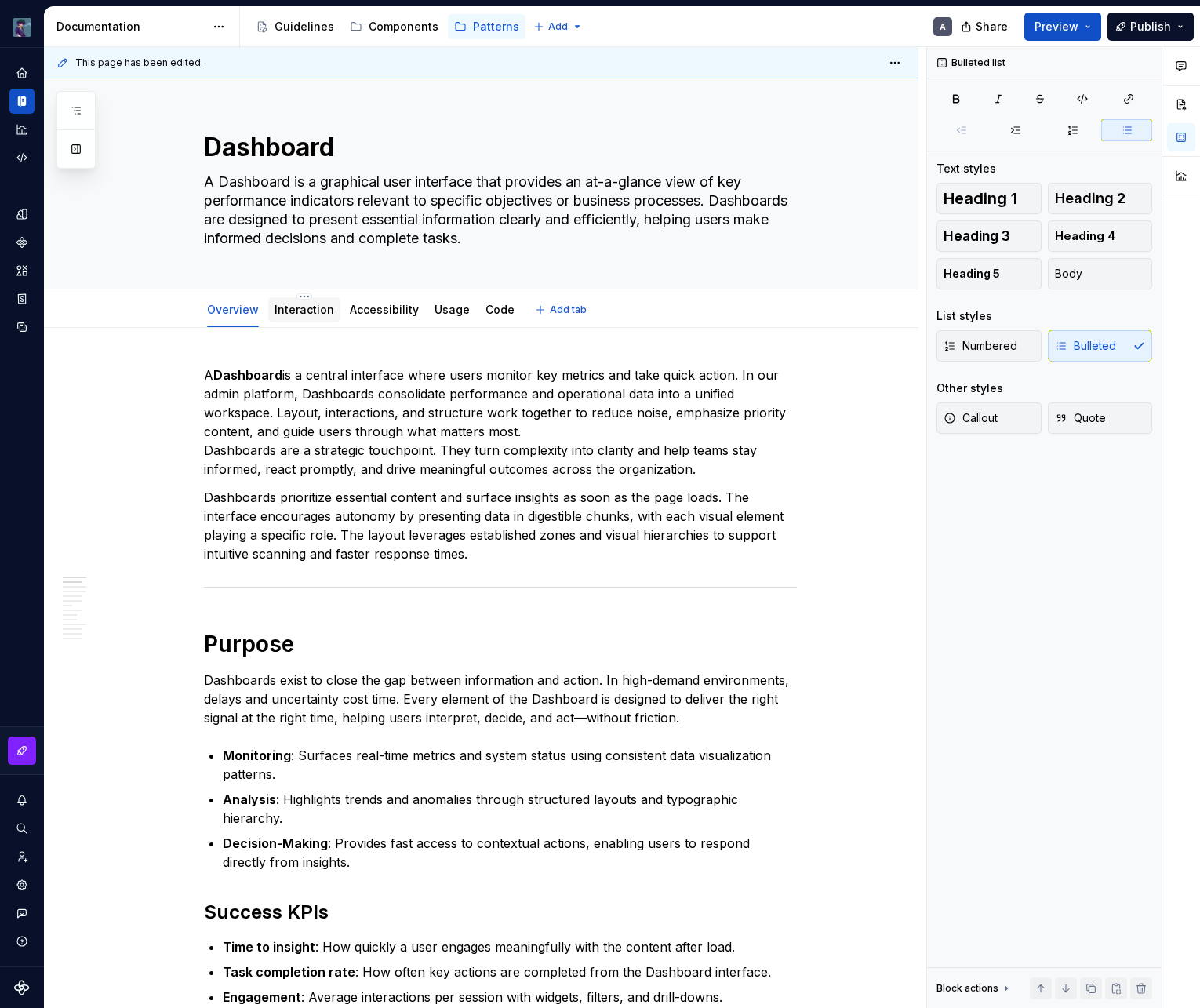 click on "Interaction" at bounding box center [304, 309] 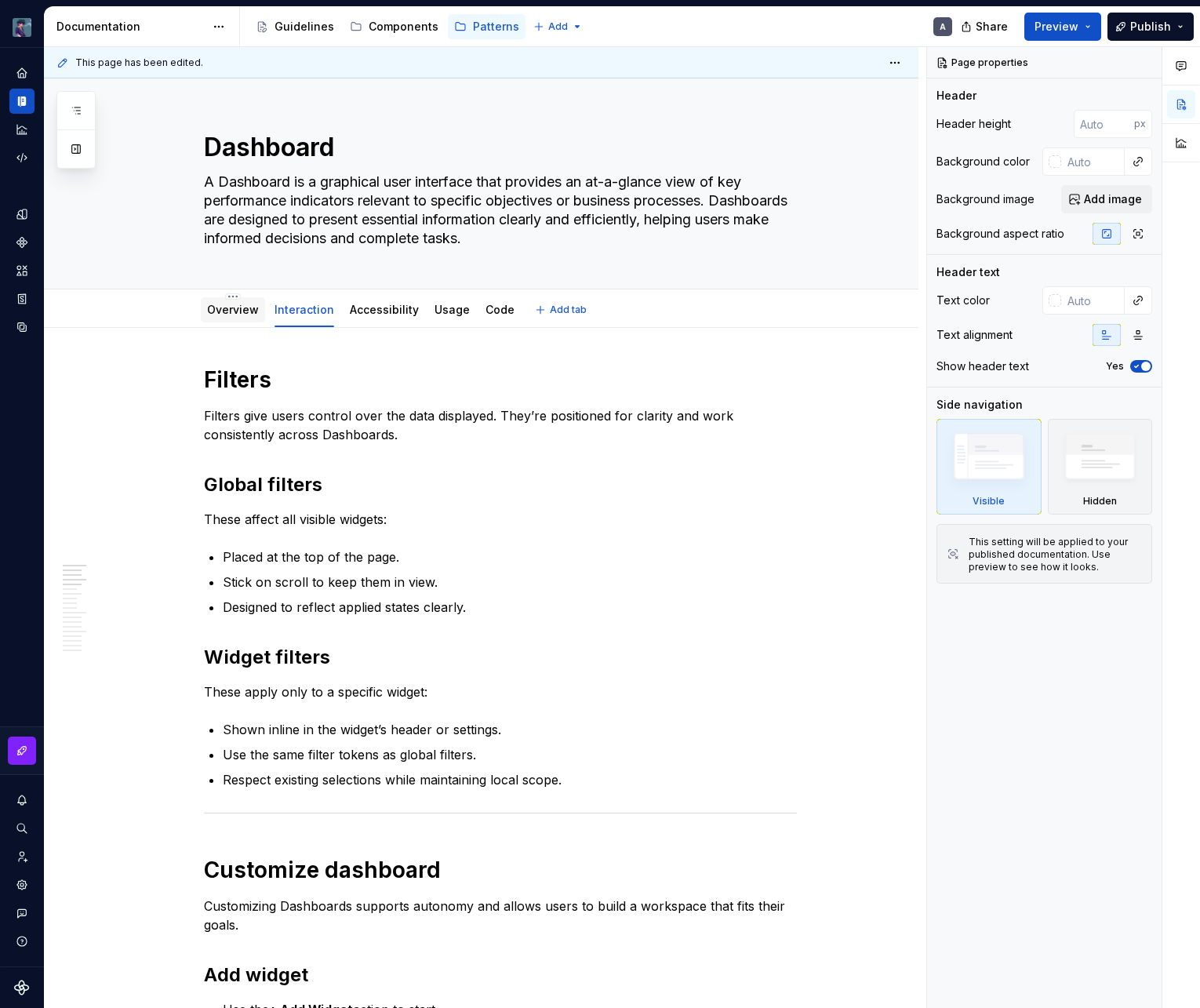 click on "Overview" at bounding box center [233, 309] 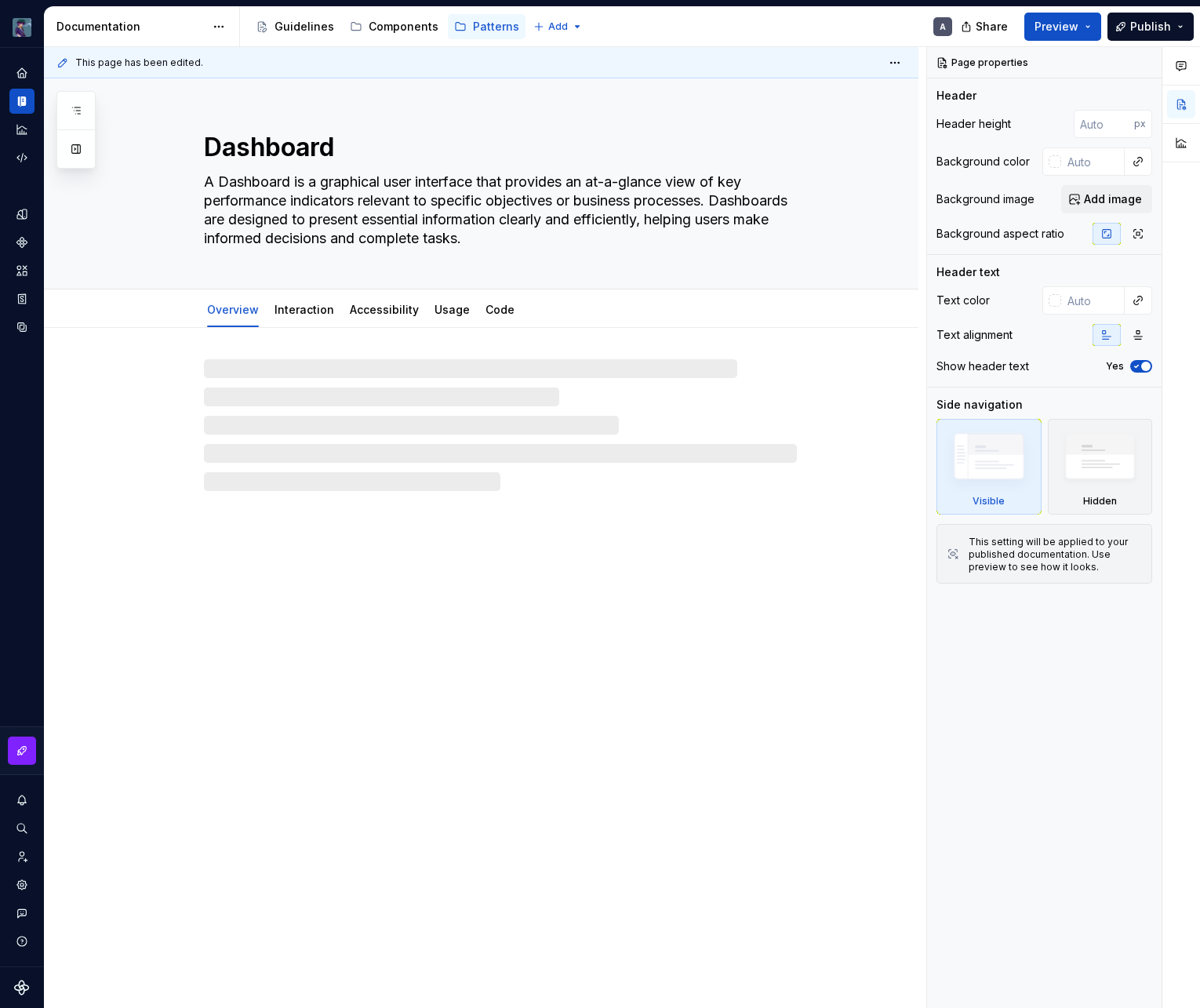 type on "*" 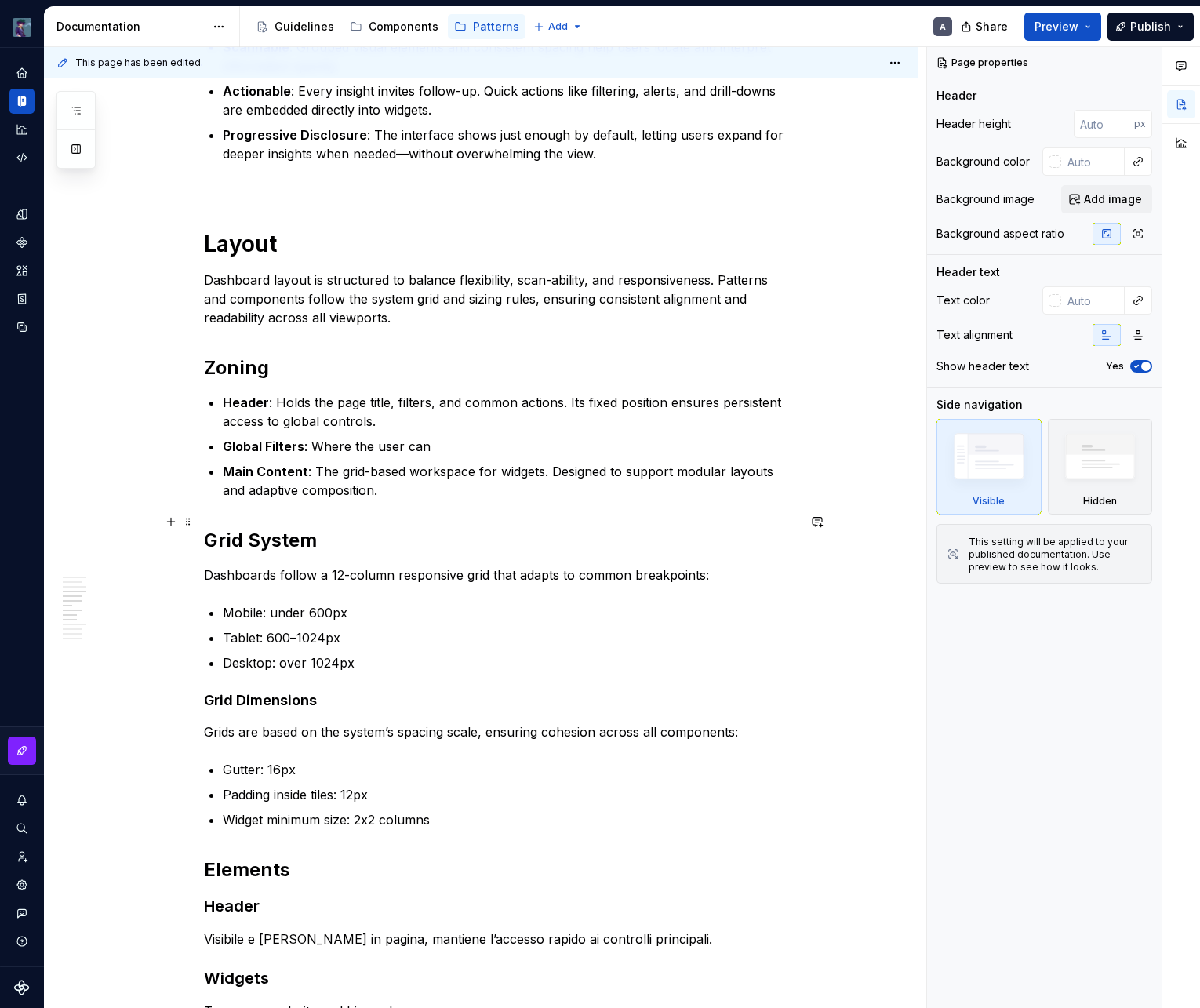 scroll, scrollTop: 1134, scrollLeft: 0, axis: vertical 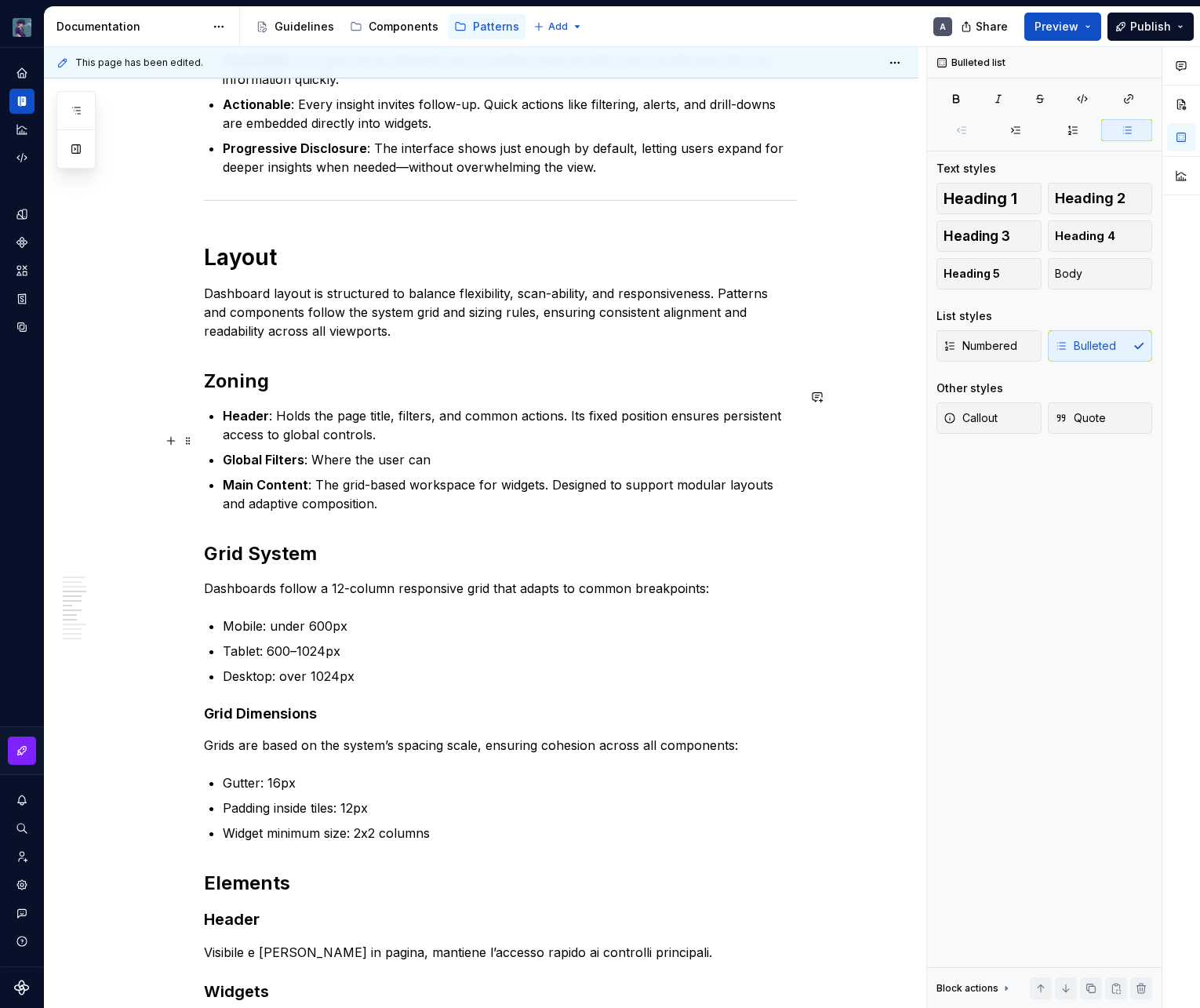 click on "Global Filters : Where the user can" at bounding box center [510, 460] 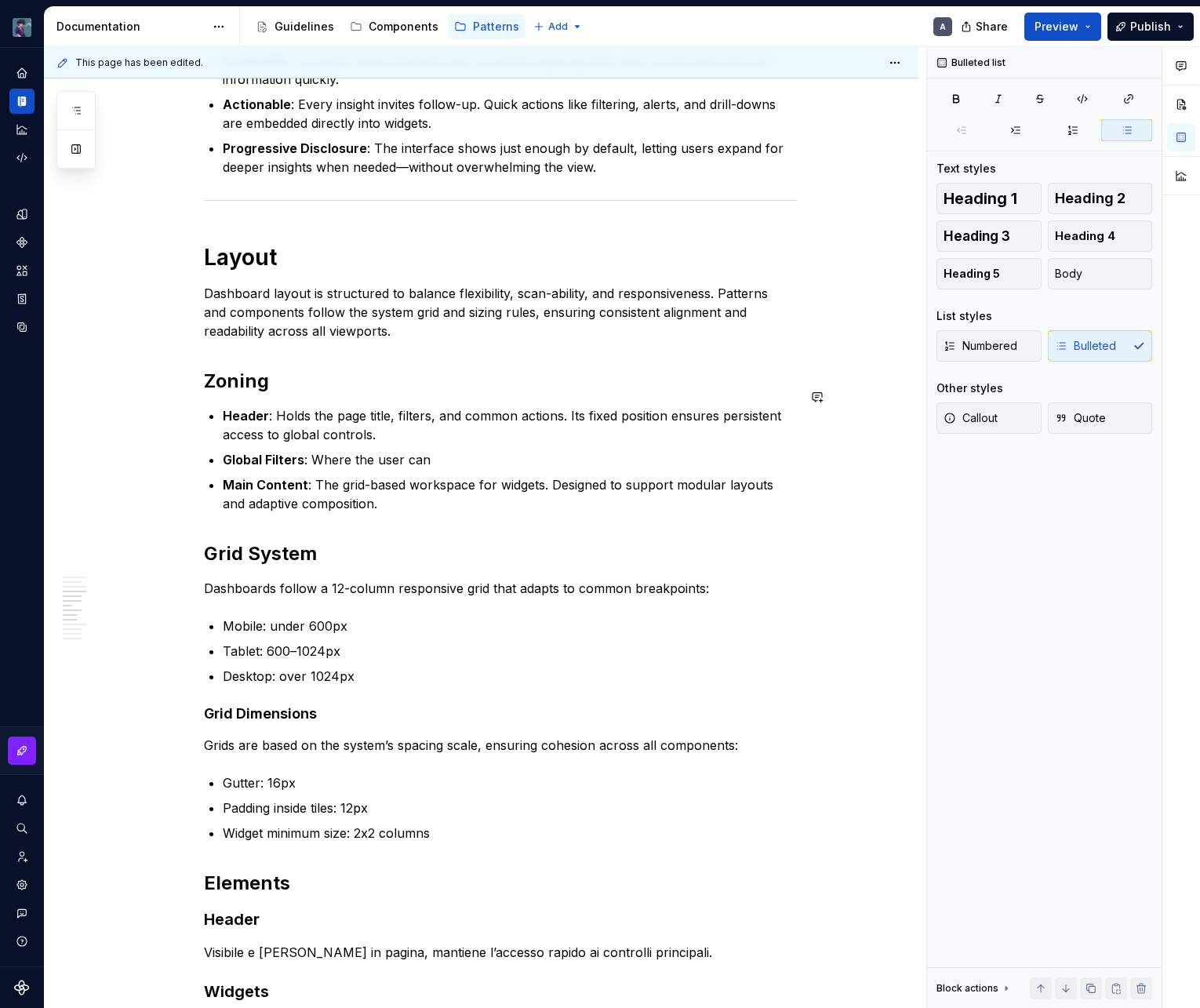 type 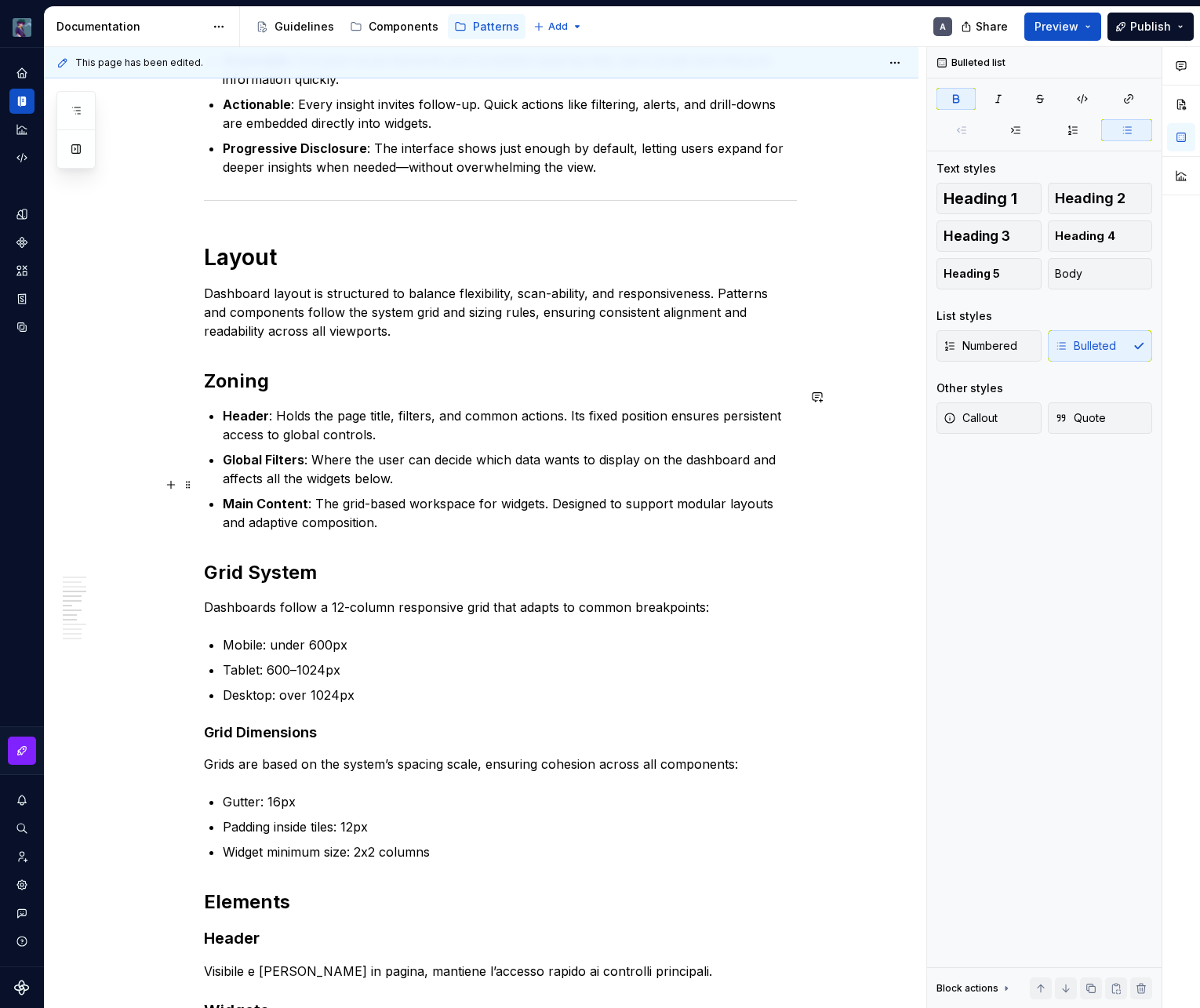 click on "Header : Holds the page title, filters, and common actions. Its fixed position ensures persistent access to global controls. Global Filters : Where the user can decide which data wants to display on the dashboard and affects all the widgets below. Main Content : The grid-based workspace for widgets. Designed to support modular layouts and adaptive composition." at bounding box center (510, 469) 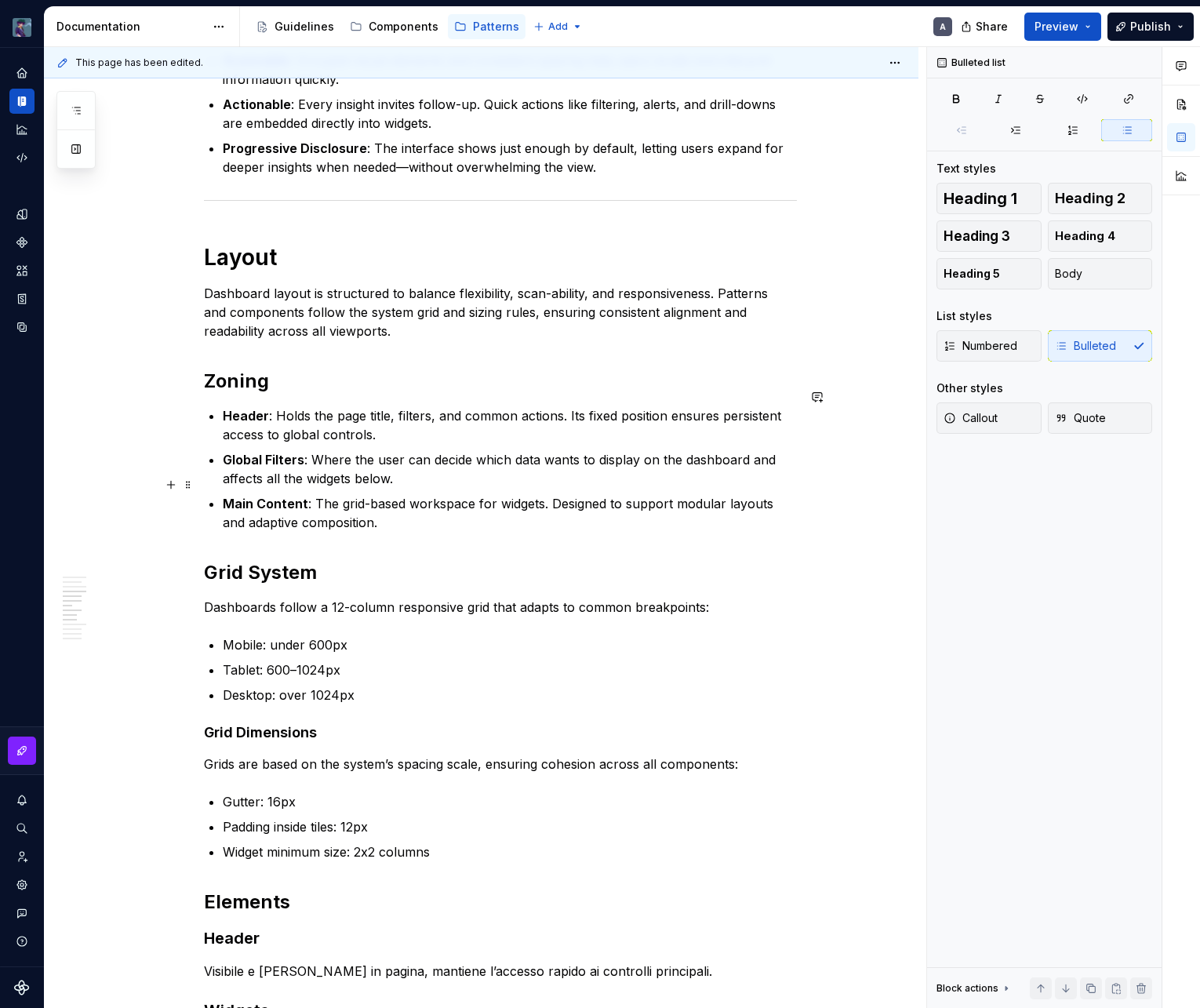 click on "Main Content : The grid-based workspace for widgets. Designed to support modular layouts and adaptive composition." at bounding box center [510, 513] 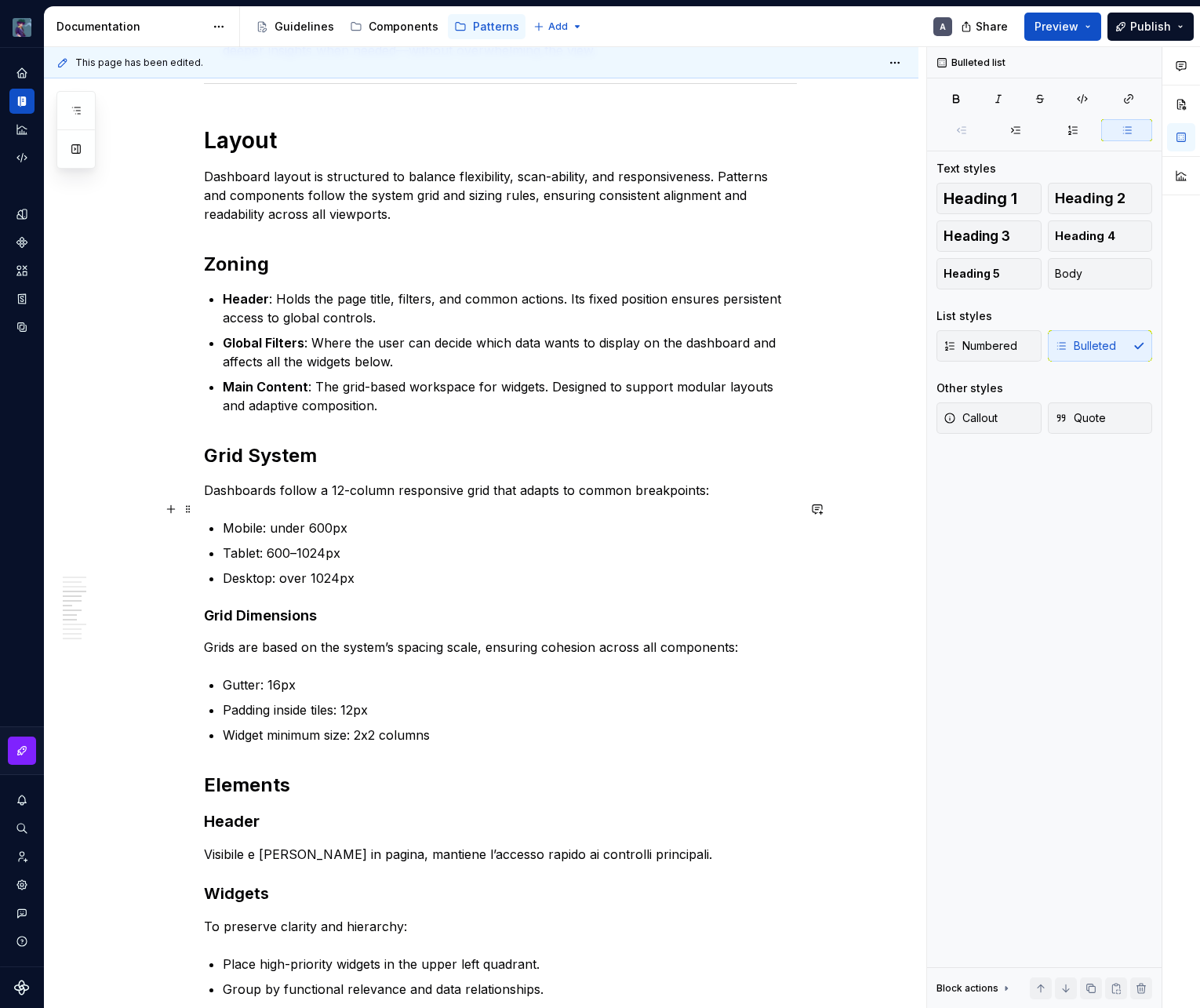 scroll, scrollTop: 1268, scrollLeft: 0, axis: vertical 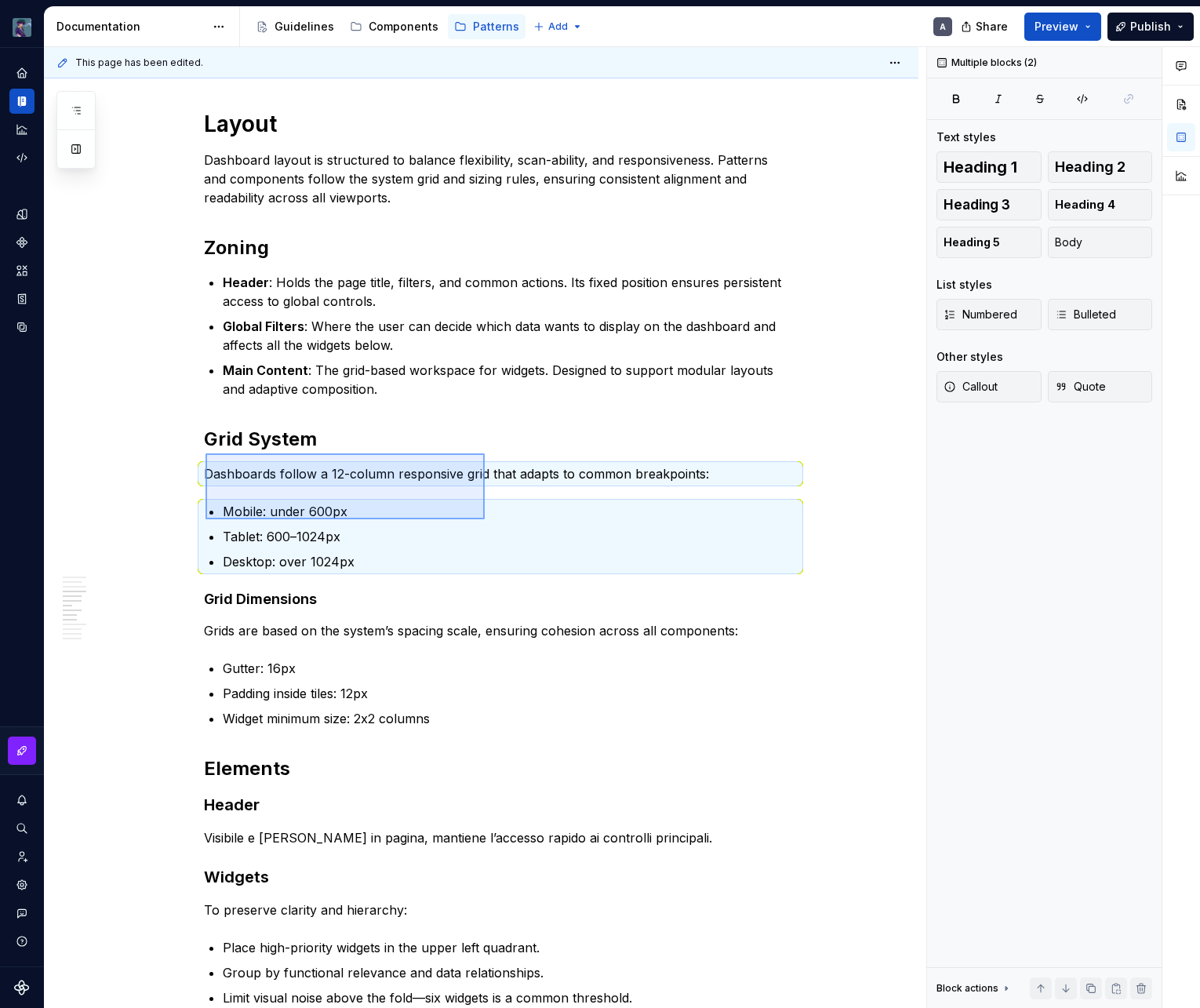 drag, startPoint x: 205, startPoint y: 453, endPoint x: 482, endPoint y: 514, distance: 283.63709 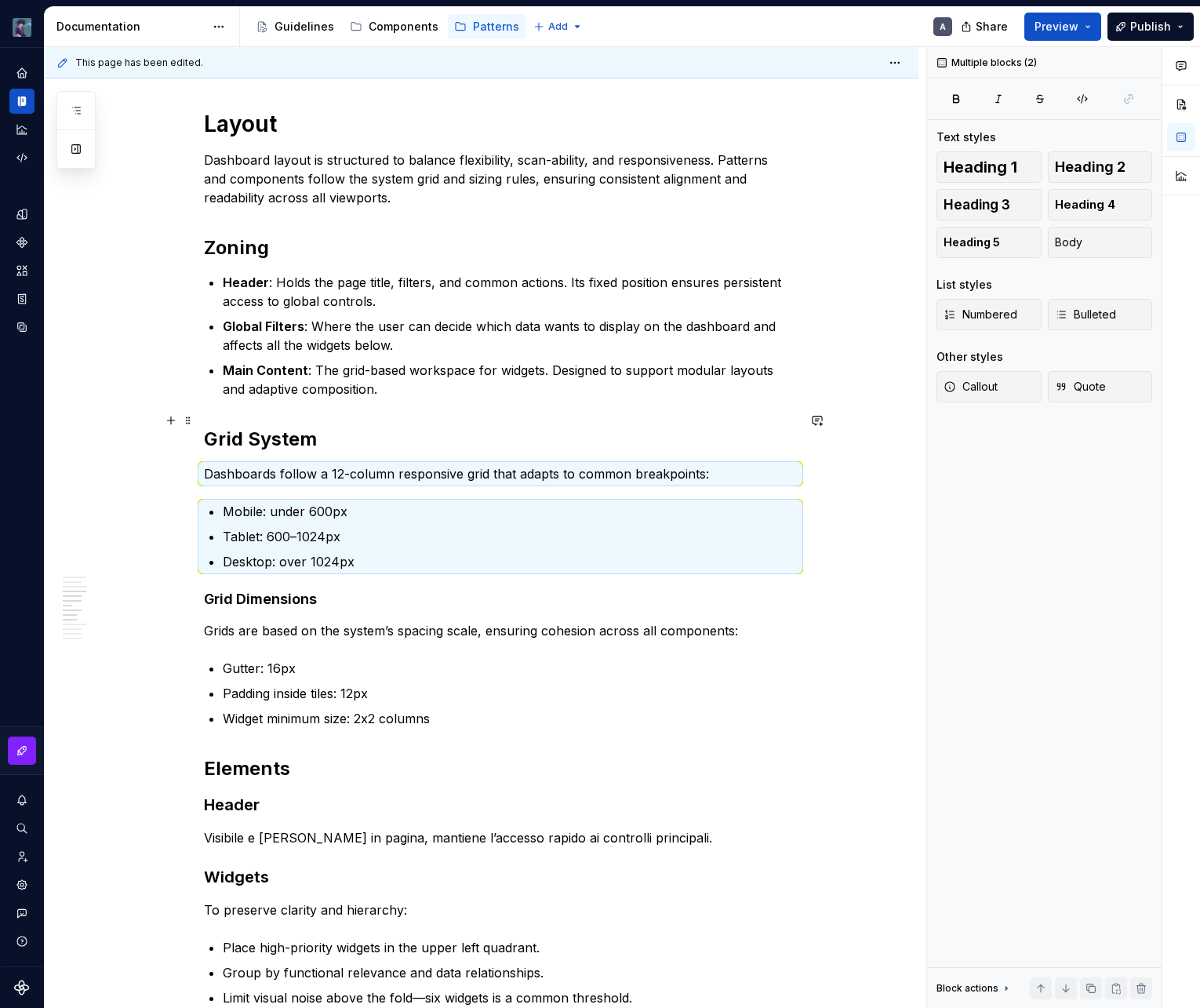 click on "Grid System" at bounding box center [500, 439] 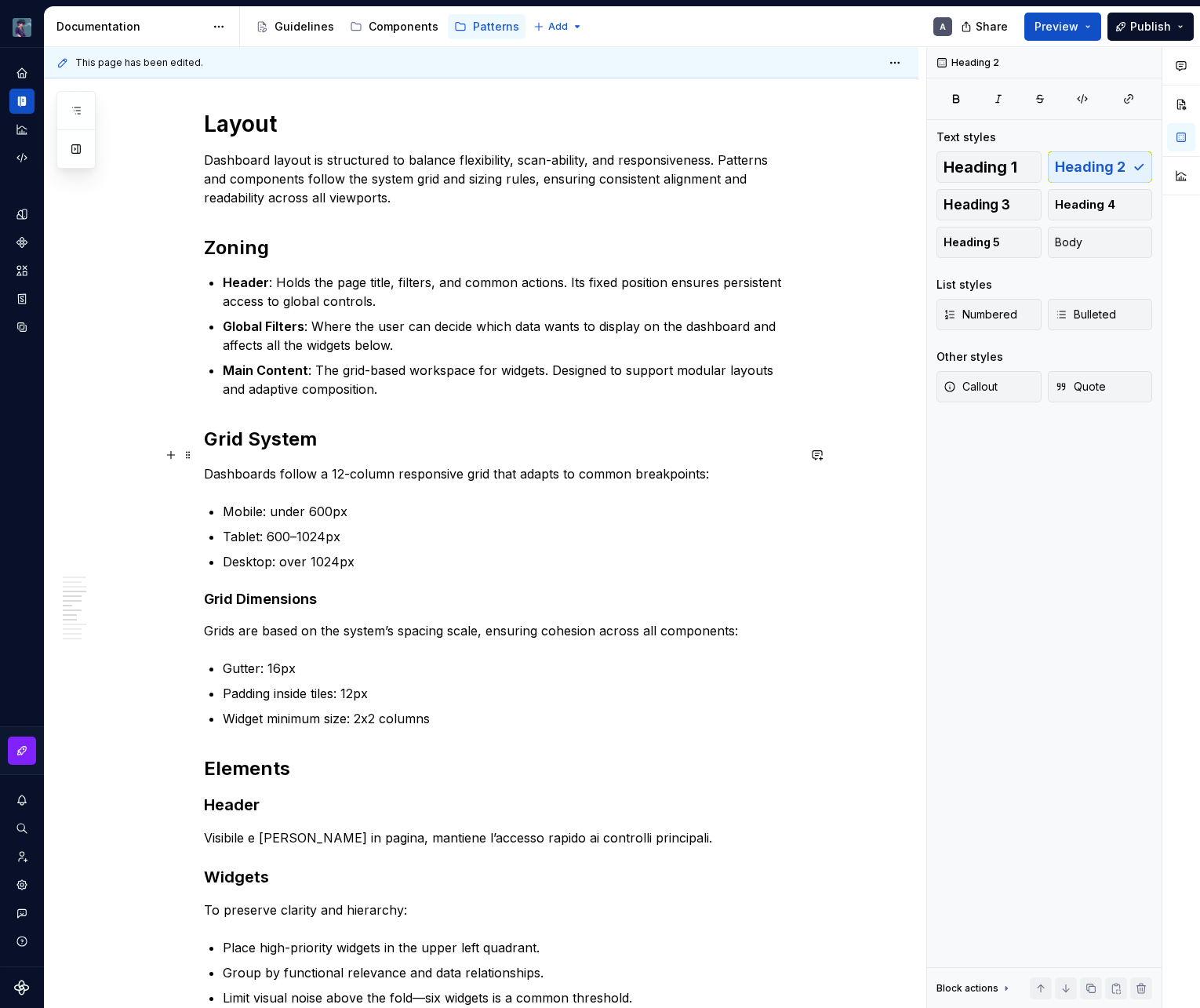 click on "Dashboards follow a 12-column responsive grid that adapts to common breakpoints:" at bounding box center (500, 474) 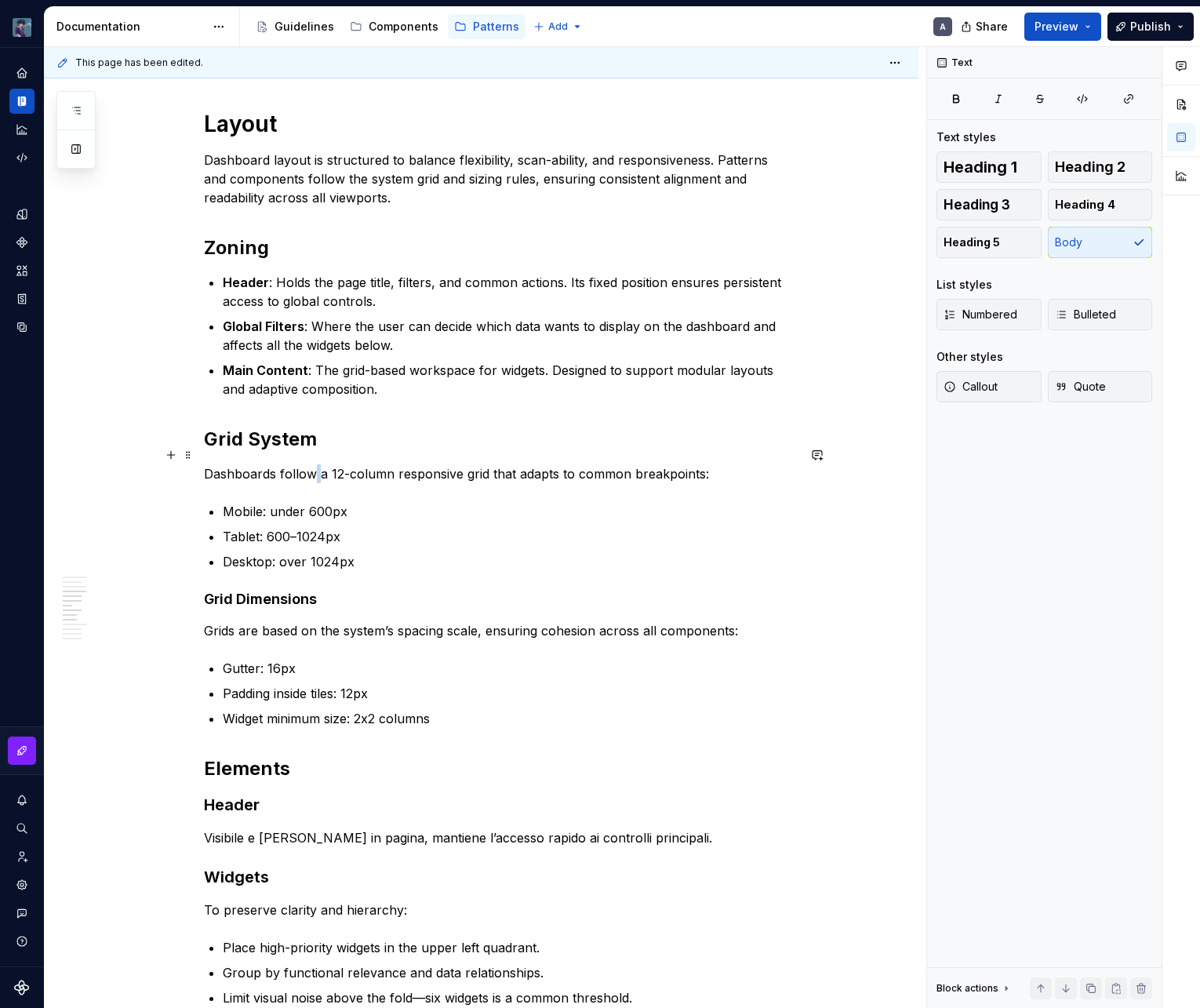 click on "Dashboards follow a 12-column responsive grid that adapts to common breakpoints:" at bounding box center [500, 474] 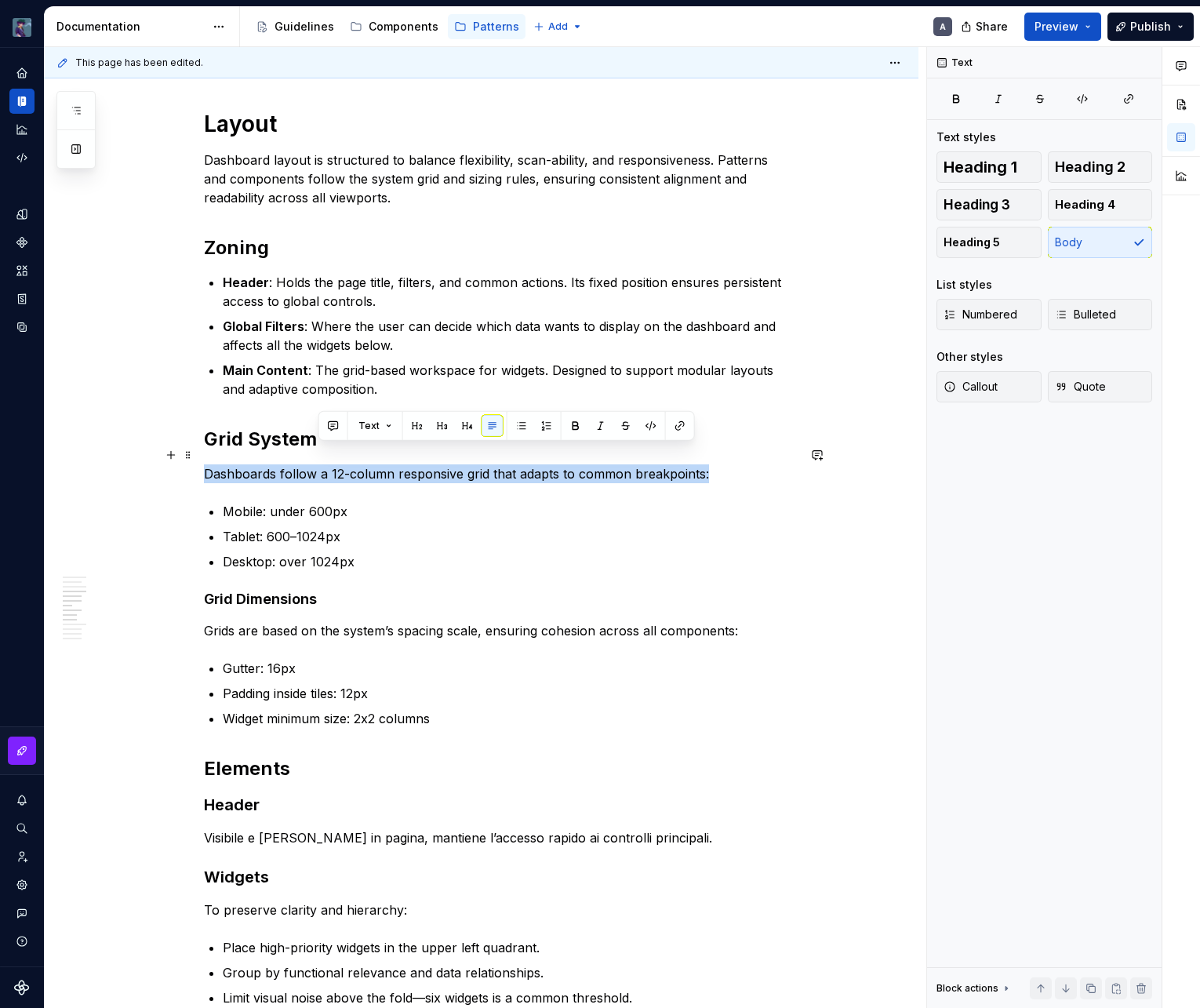 click on "Dashboards follow a 12-column responsive grid that adapts to common breakpoints:" at bounding box center (500, 474) 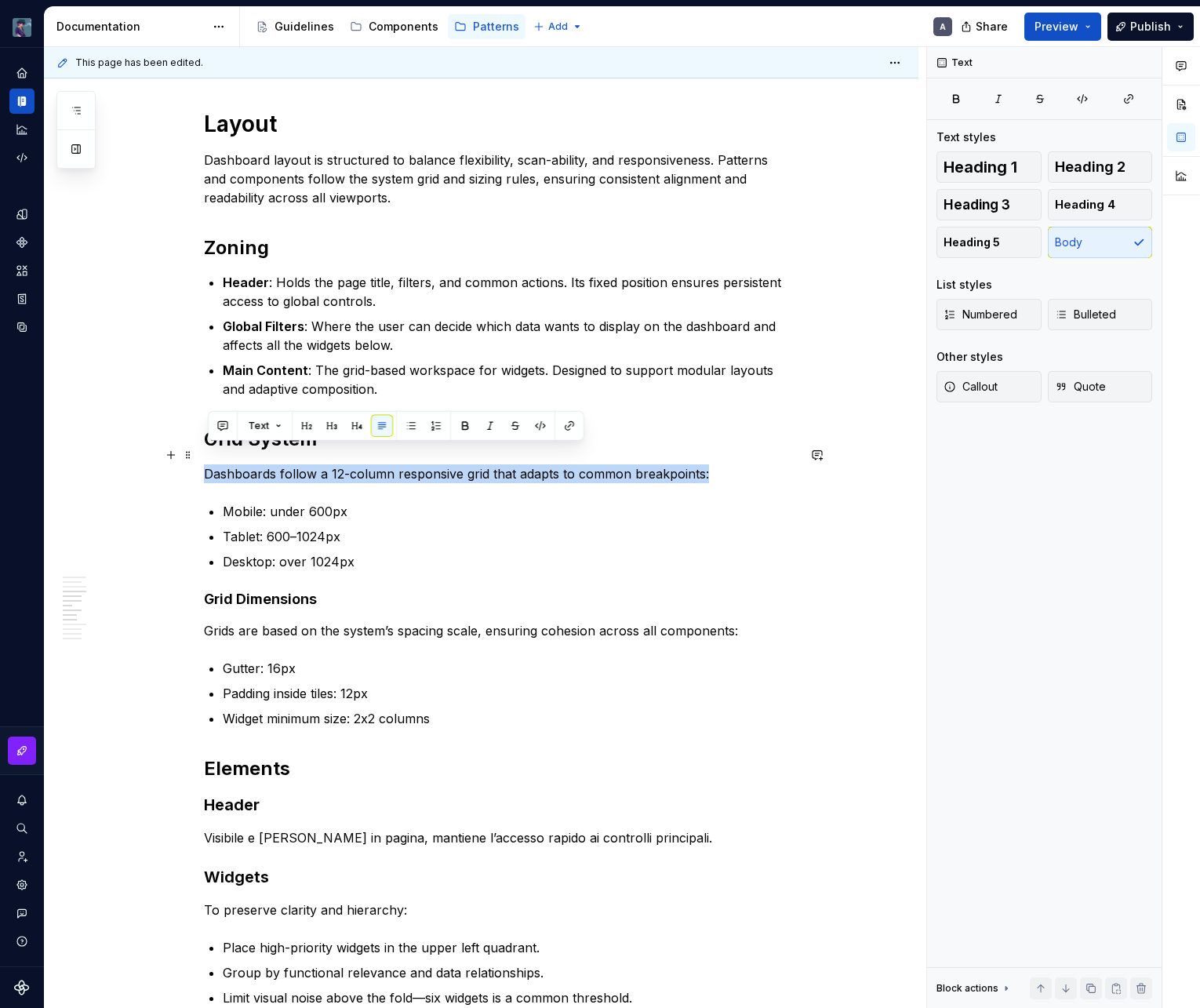click on "Dashboards follow a 12-column responsive grid that adapts to common breakpoints:" at bounding box center [500, 474] 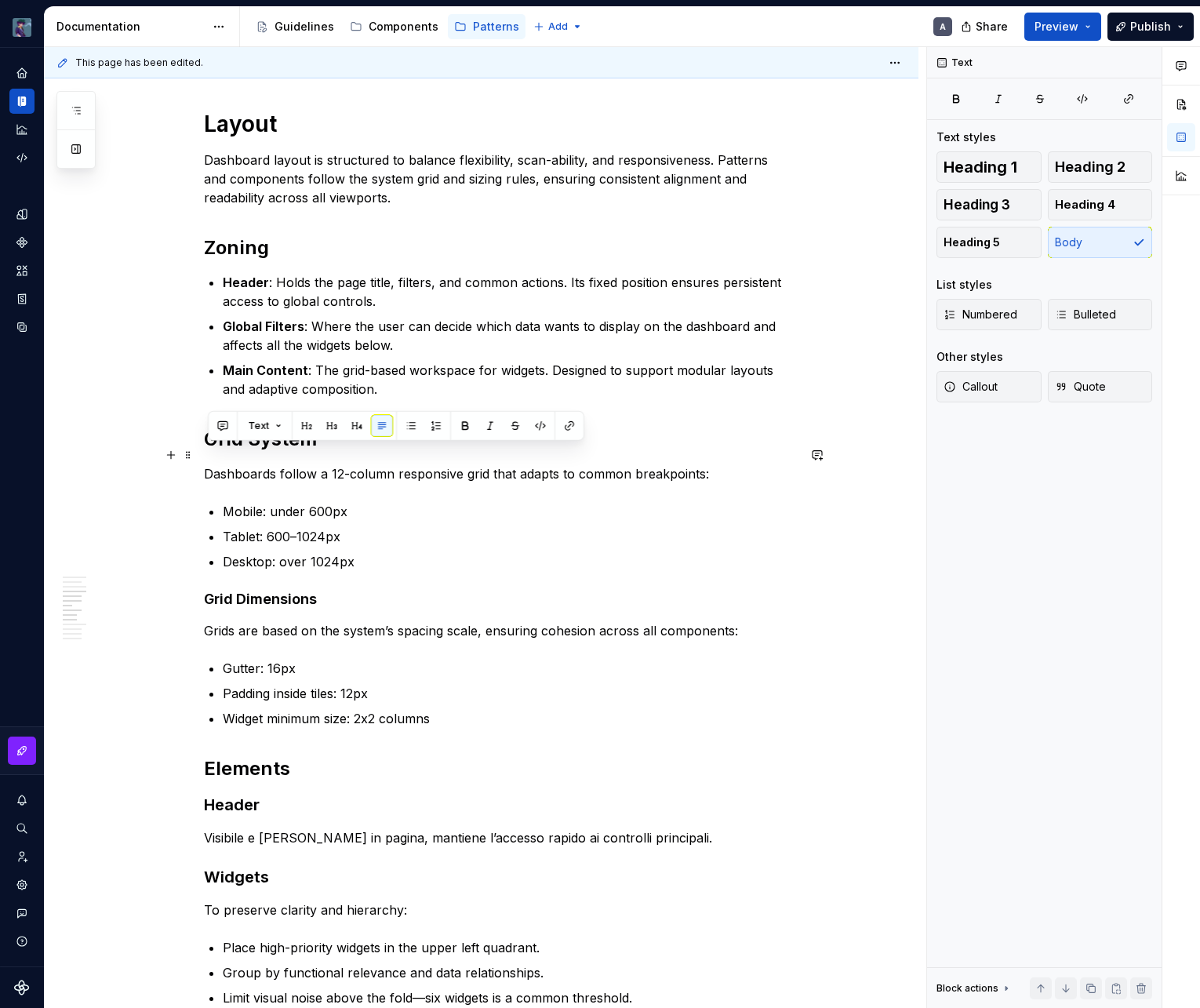 click on "Dashboards follow a 12-column responsive grid that adapts to common breakpoints:" at bounding box center [500, 474] 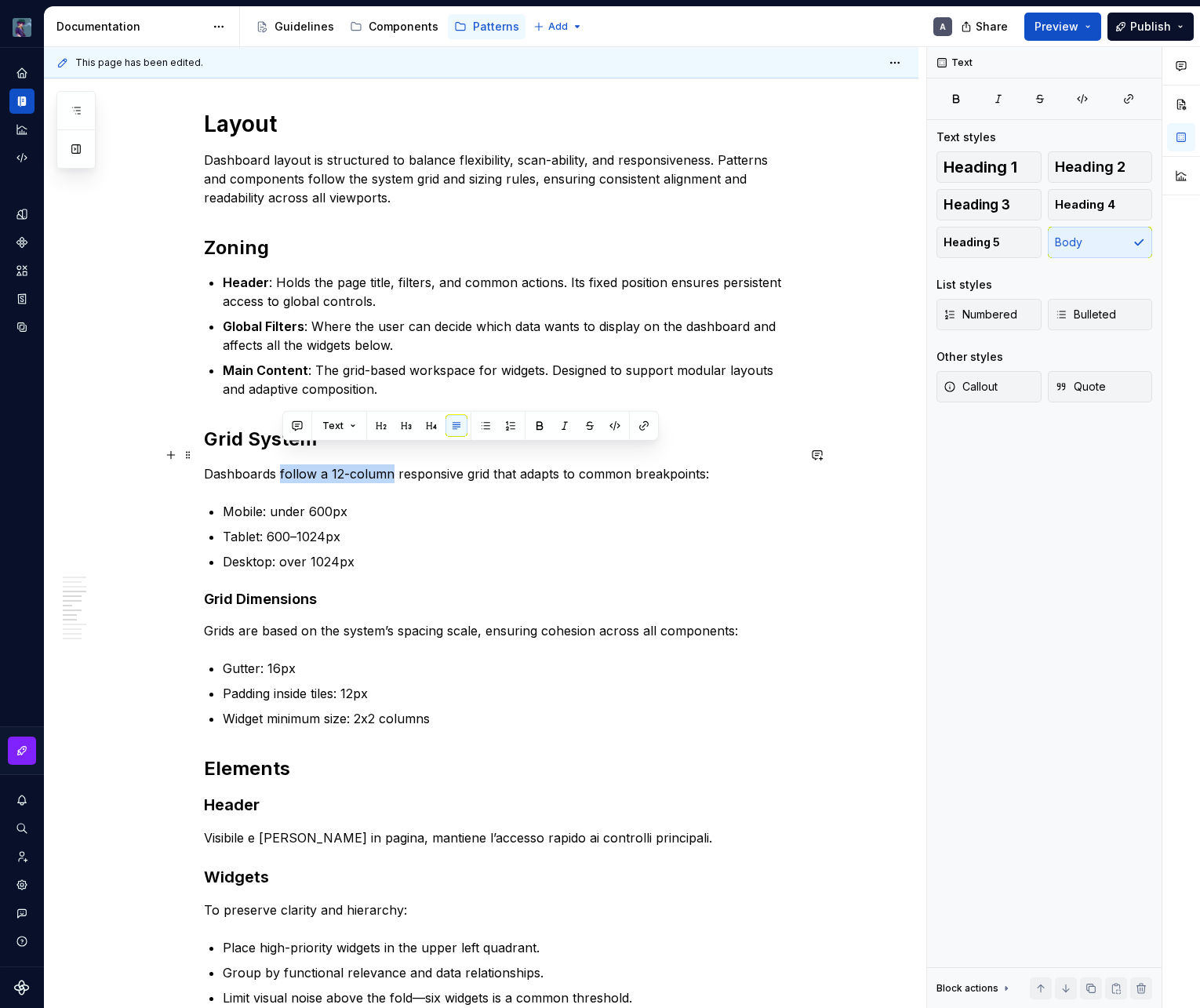 drag, startPoint x: 284, startPoint y: 454, endPoint x: 395, endPoint y: 449, distance: 111.11256 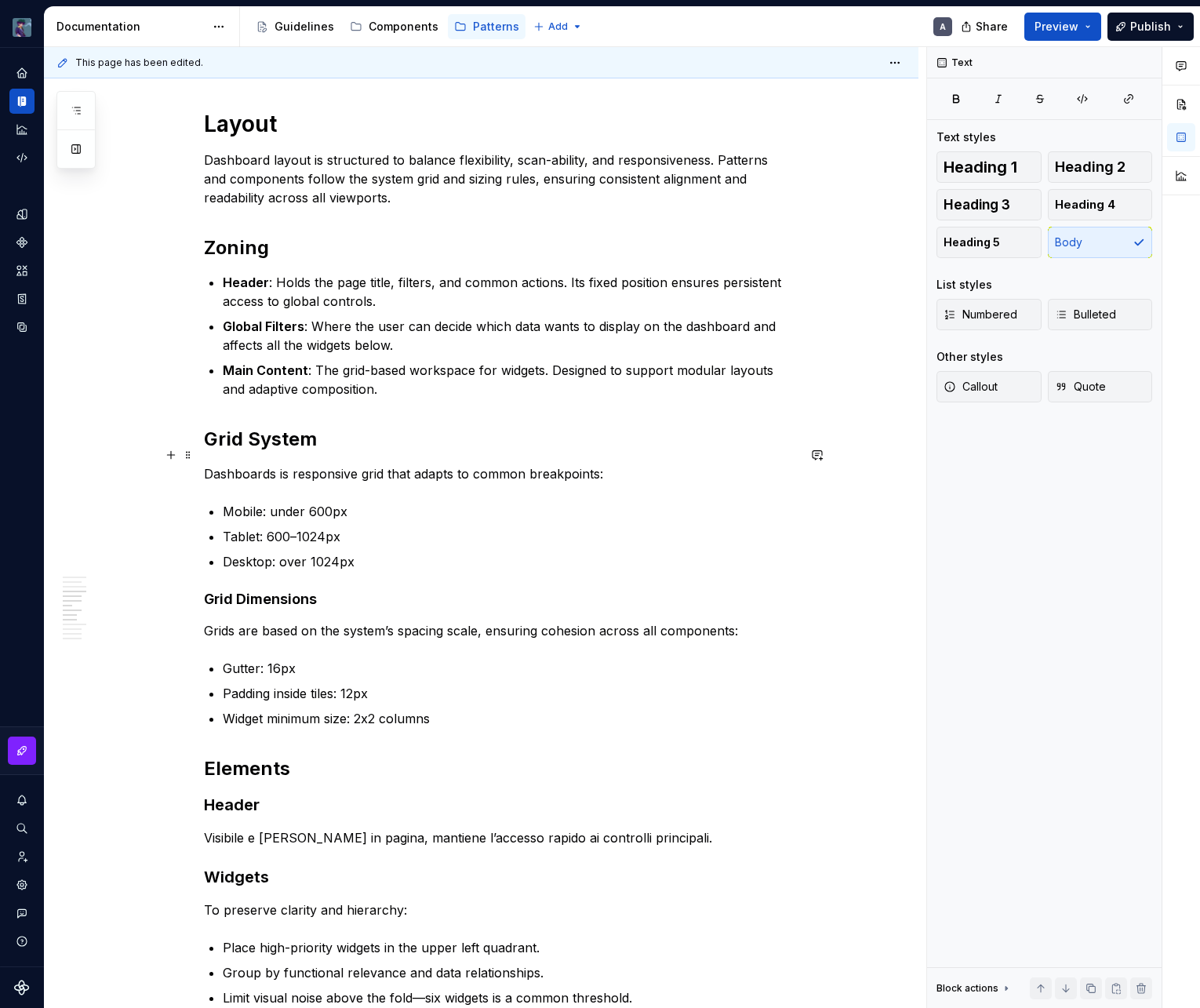 click on "Dashboards is responsive grid that adapts to common breakpoints:" at bounding box center (500, 474) 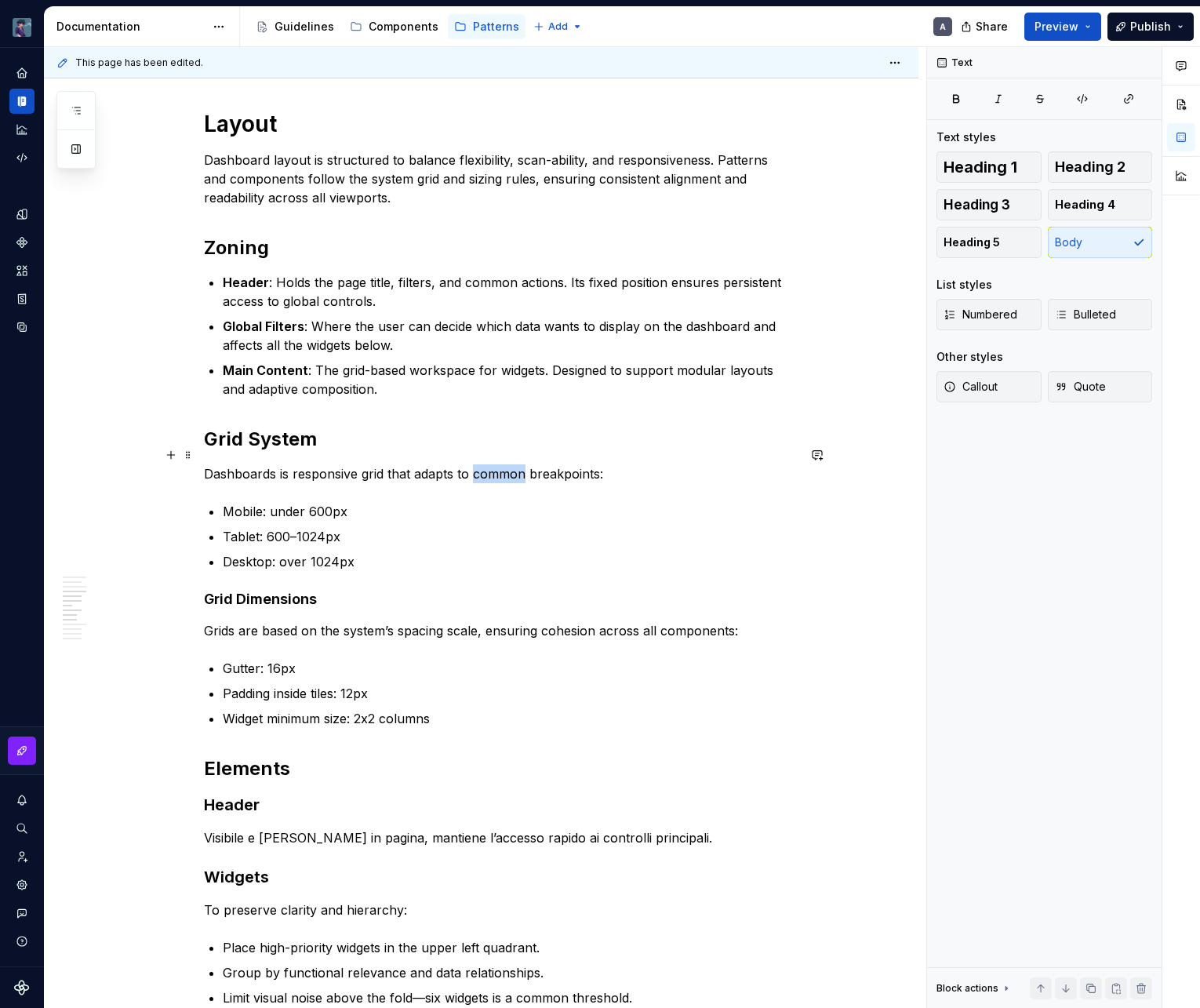 click on "Dashboards is responsive grid that adapts to common breakpoints:" at bounding box center (500, 474) 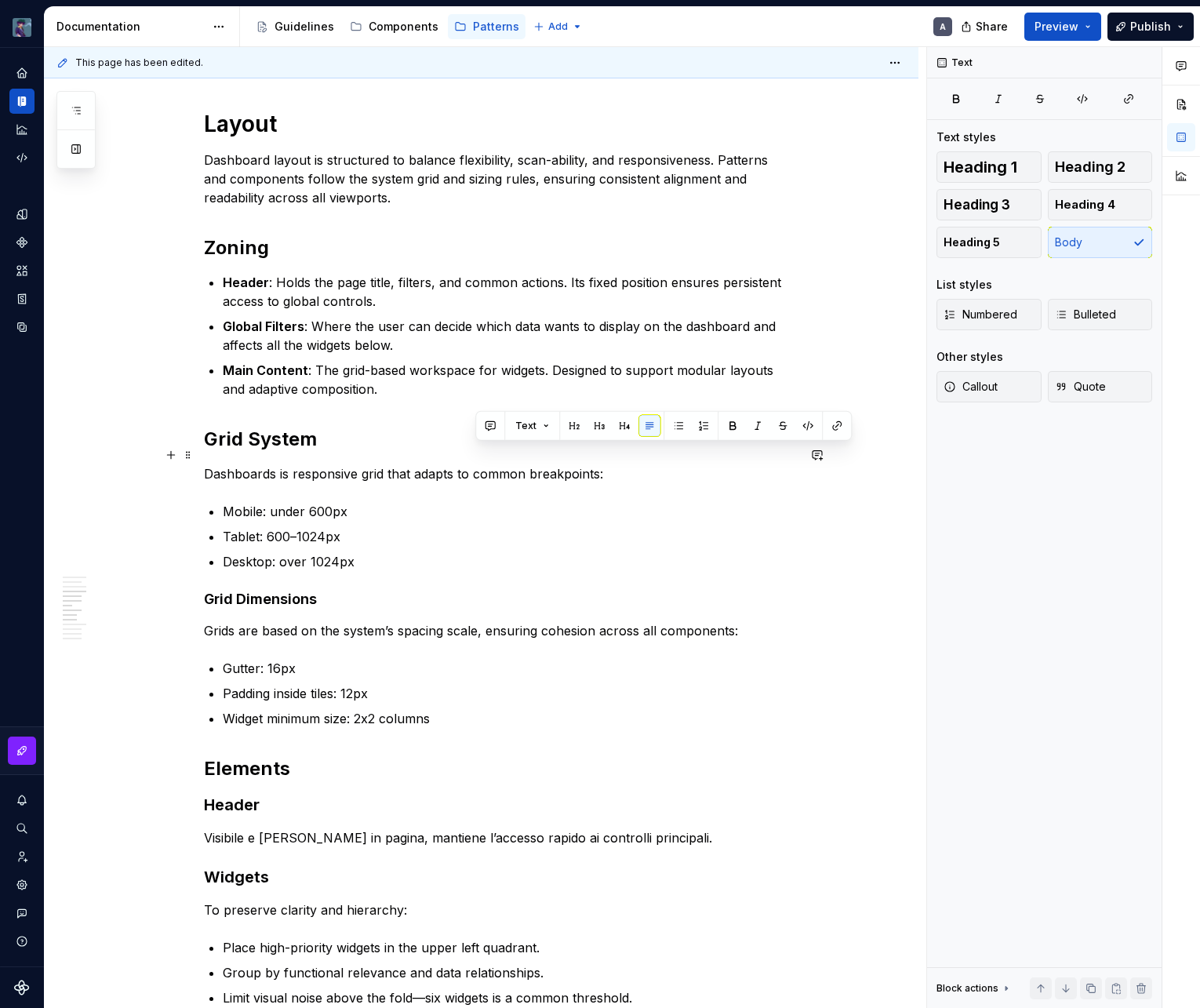click on "Dashboards is responsive grid that adapts to common breakpoints:" at bounding box center [500, 474] 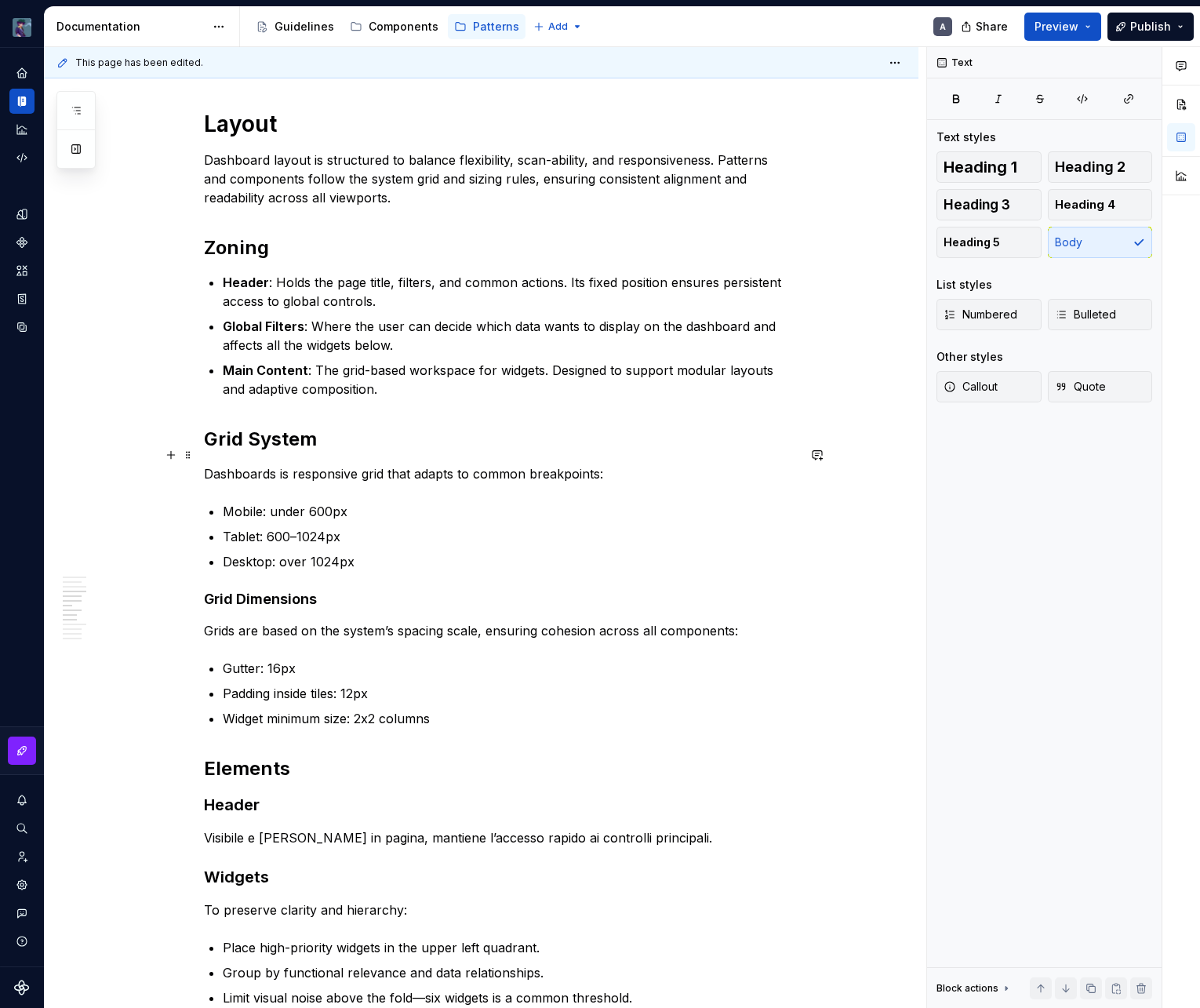 click on "Dashboards is responsive grid that adapts to common breakpoints:" at bounding box center [500, 474] 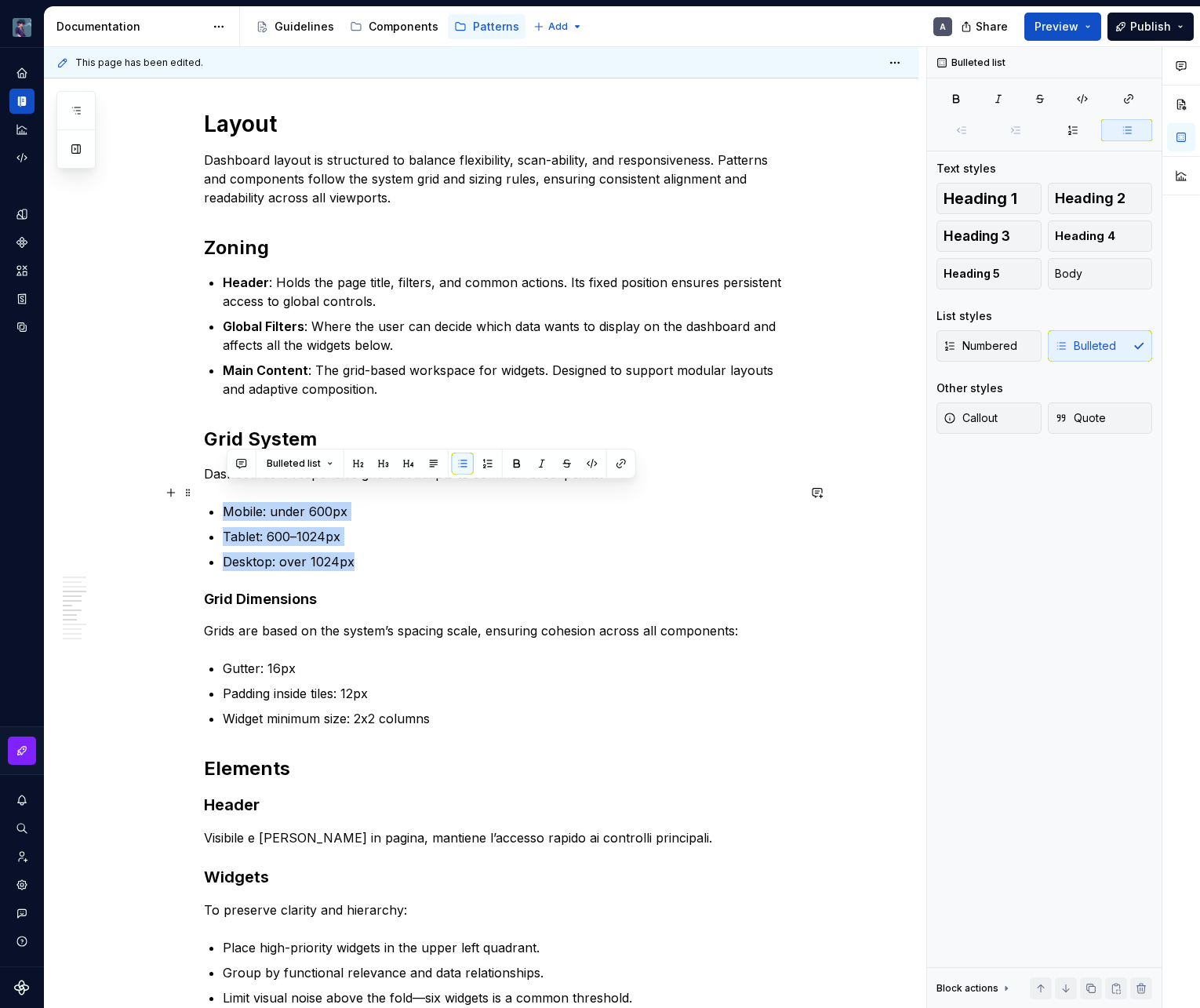 drag, startPoint x: 384, startPoint y: 543, endPoint x: 206, endPoint y: 487, distance: 186.60118 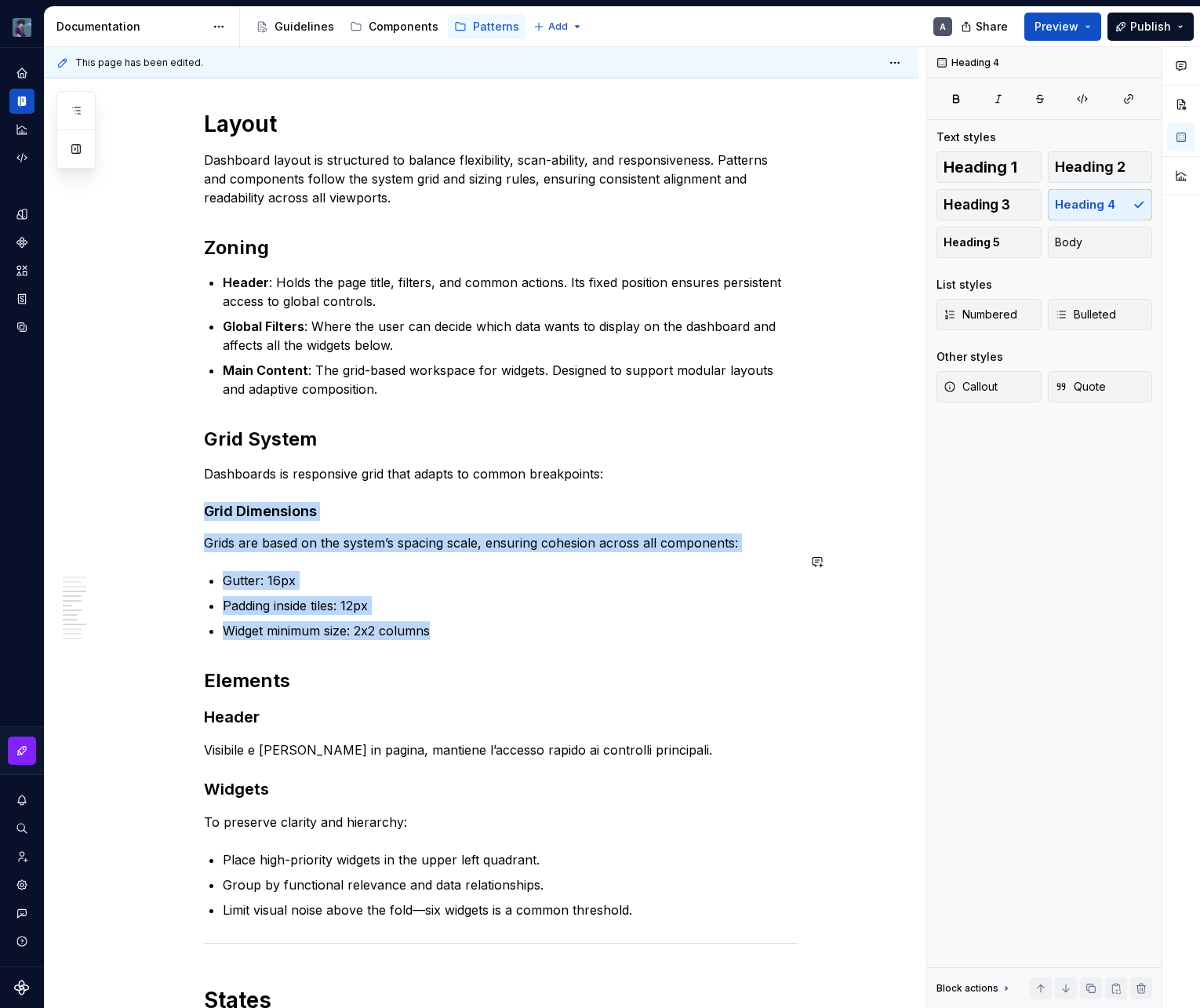 click on "Widget minimum size: 2x2 columns" at bounding box center [510, 631] 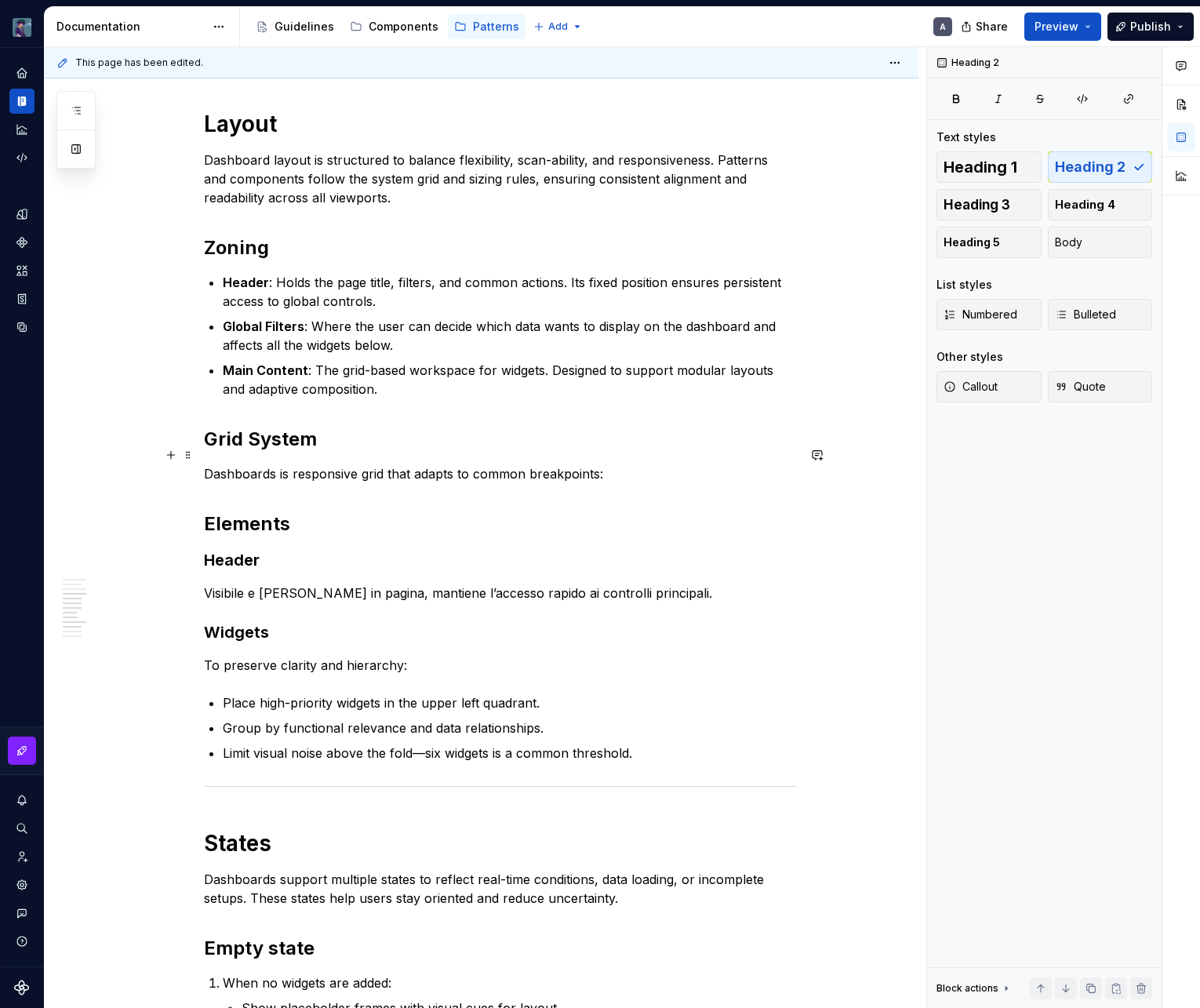 click on "Dashboards is responsive grid that adapts to common breakpoints:" at bounding box center [500, 474] 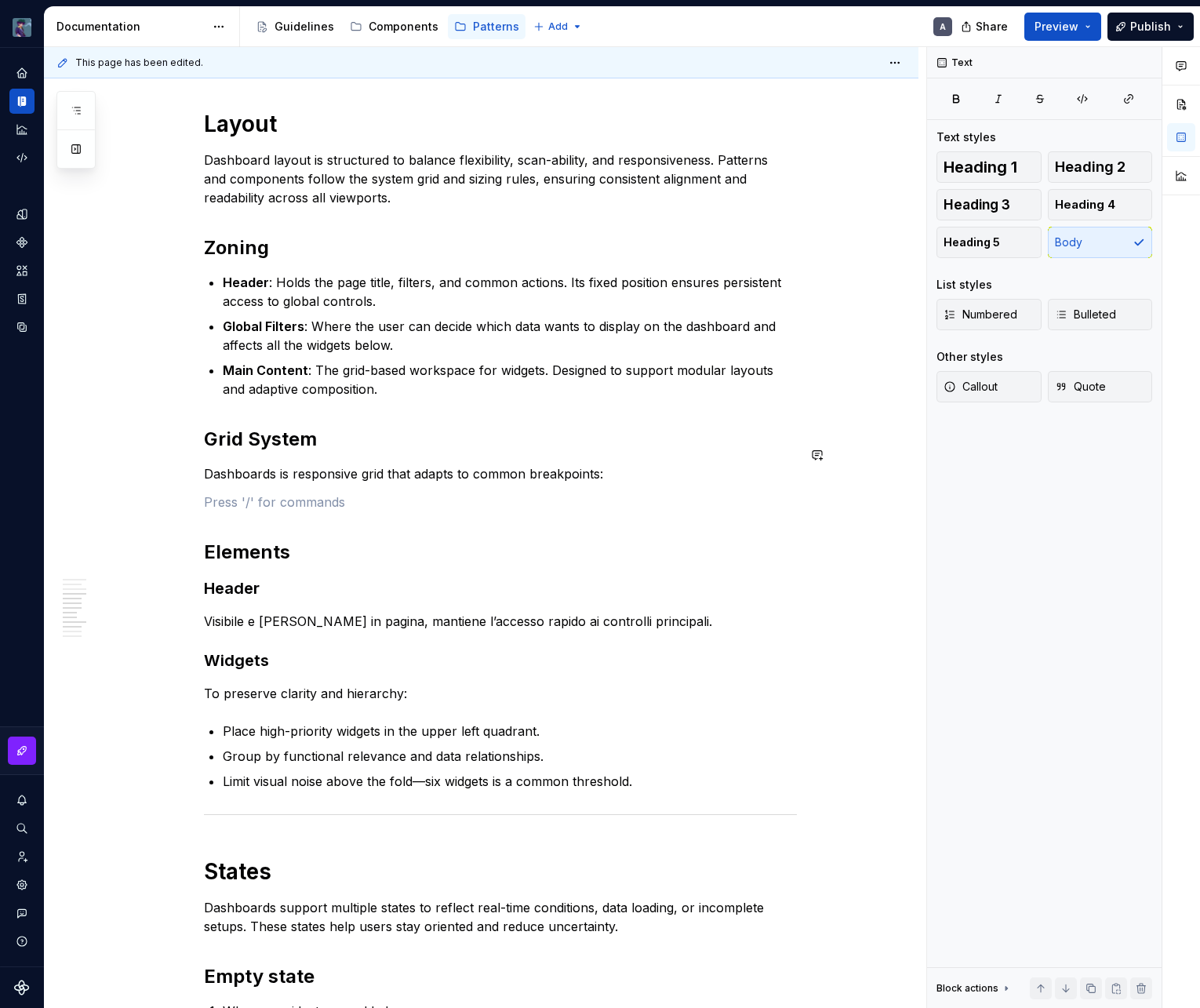 type on "*" 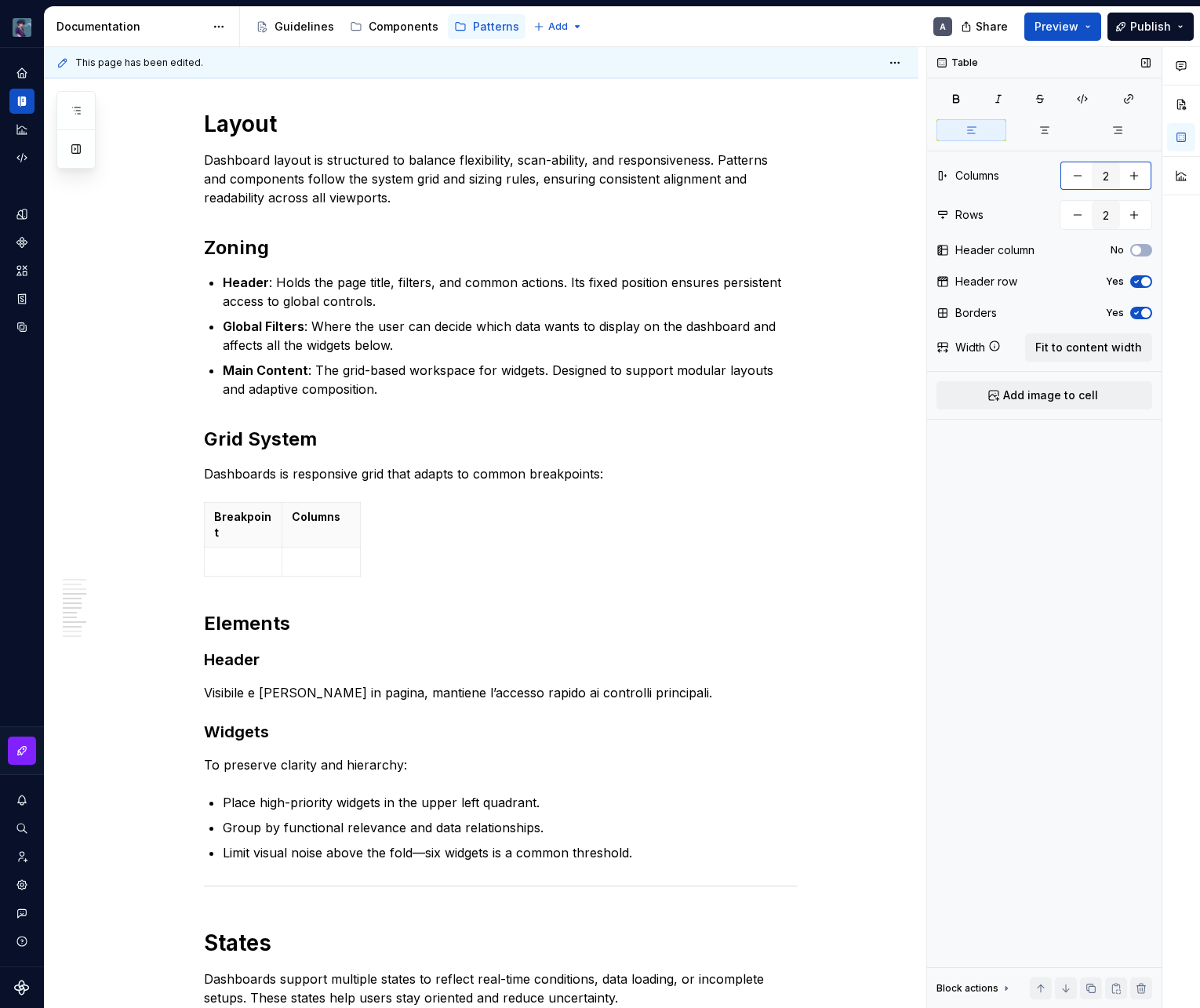 click at bounding box center (1134, 176) 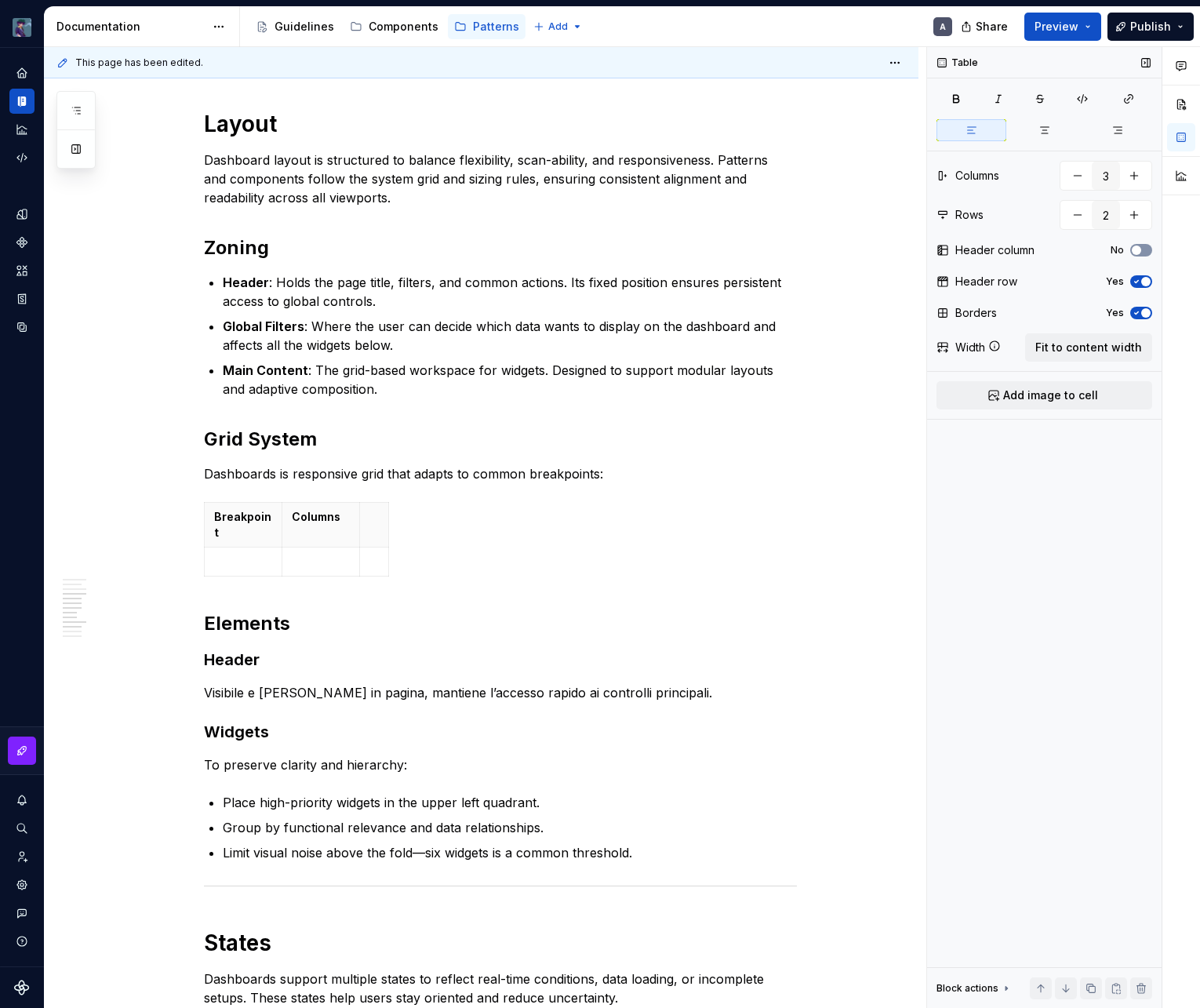 click at bounding box center (1136, 250) 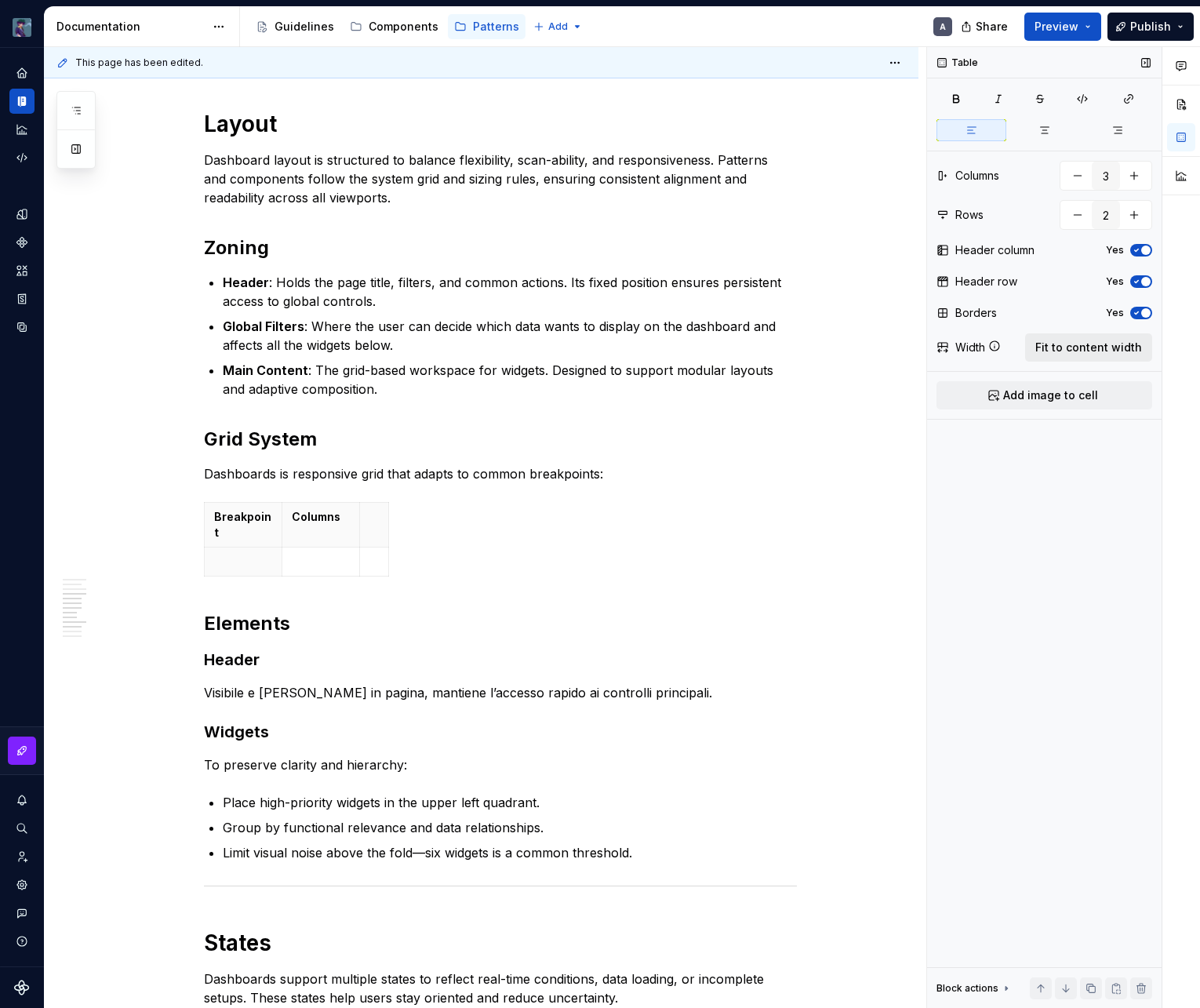 click on "Fit to content width" at bounding box center (1089, 348) 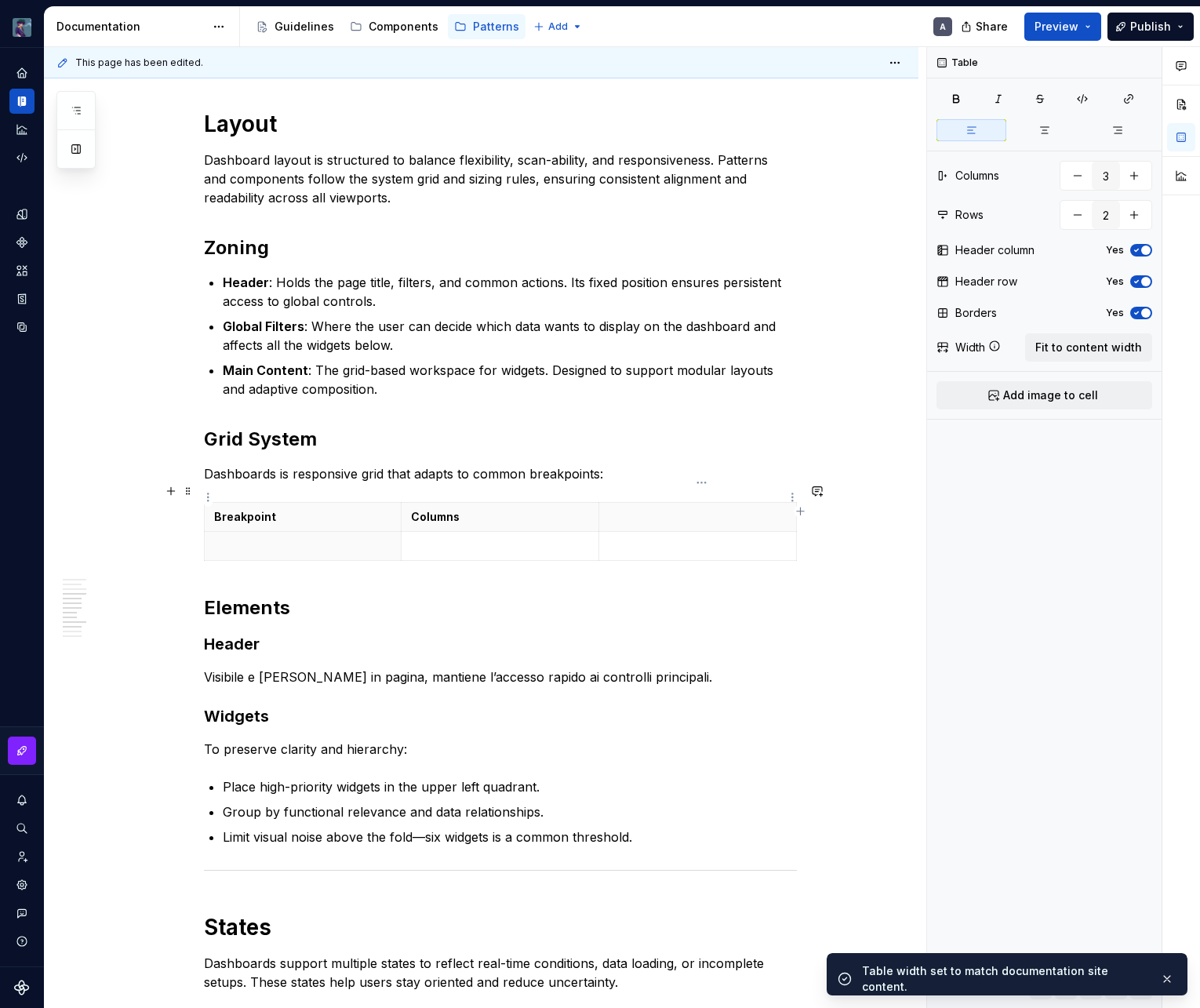 click at bounding box center [697, 517] 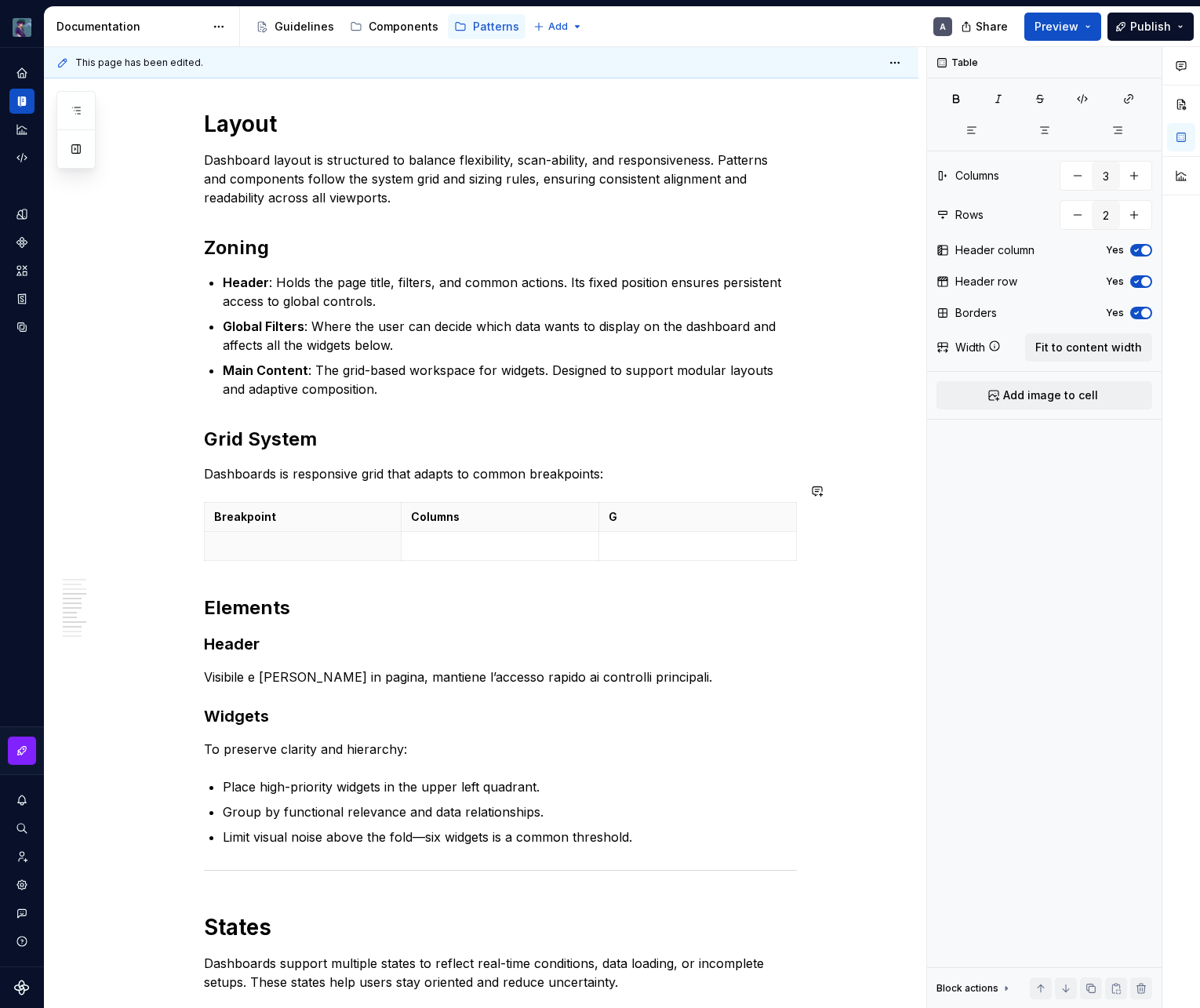 type on "*" 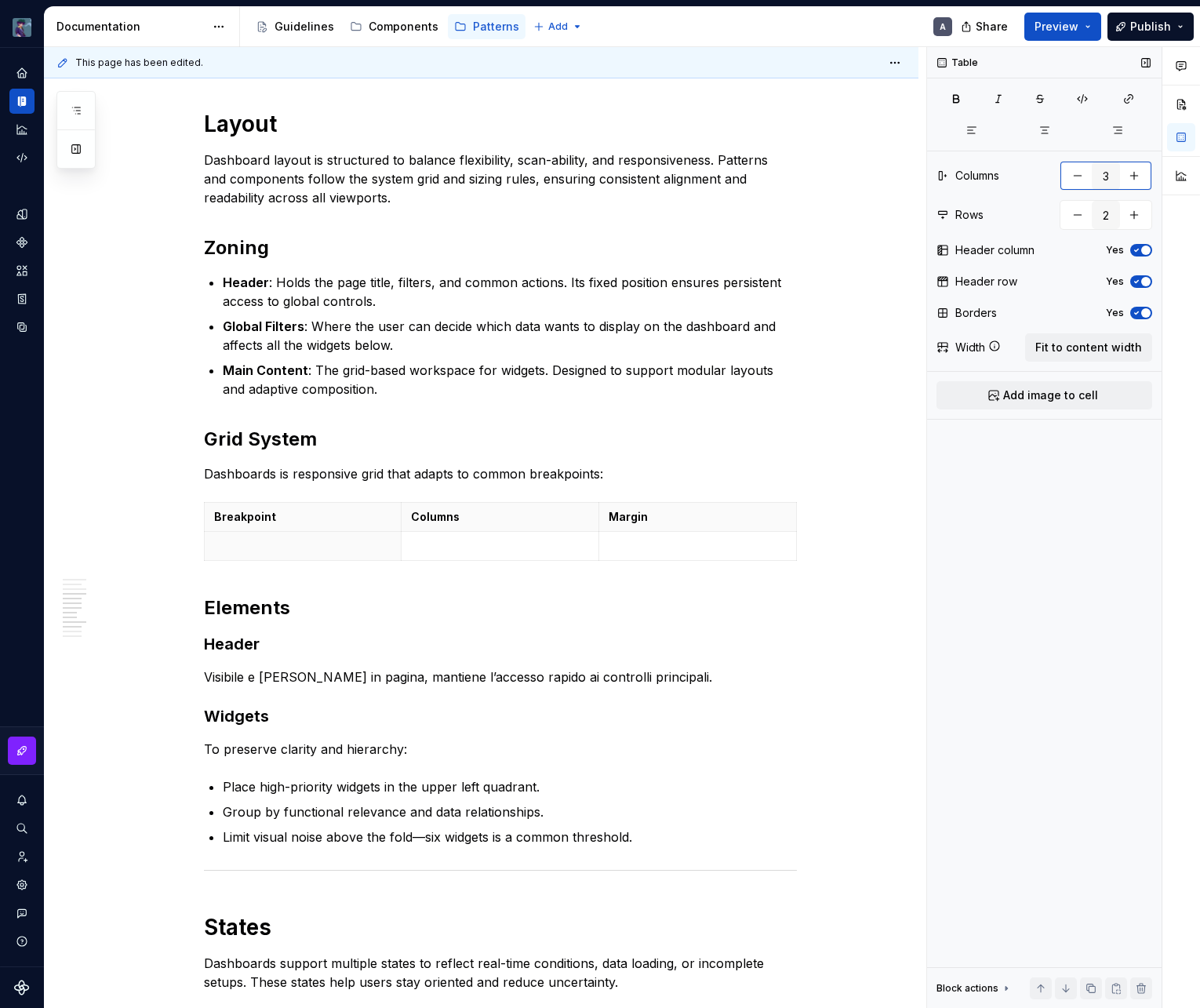 click at bounding box center (1134, 176) 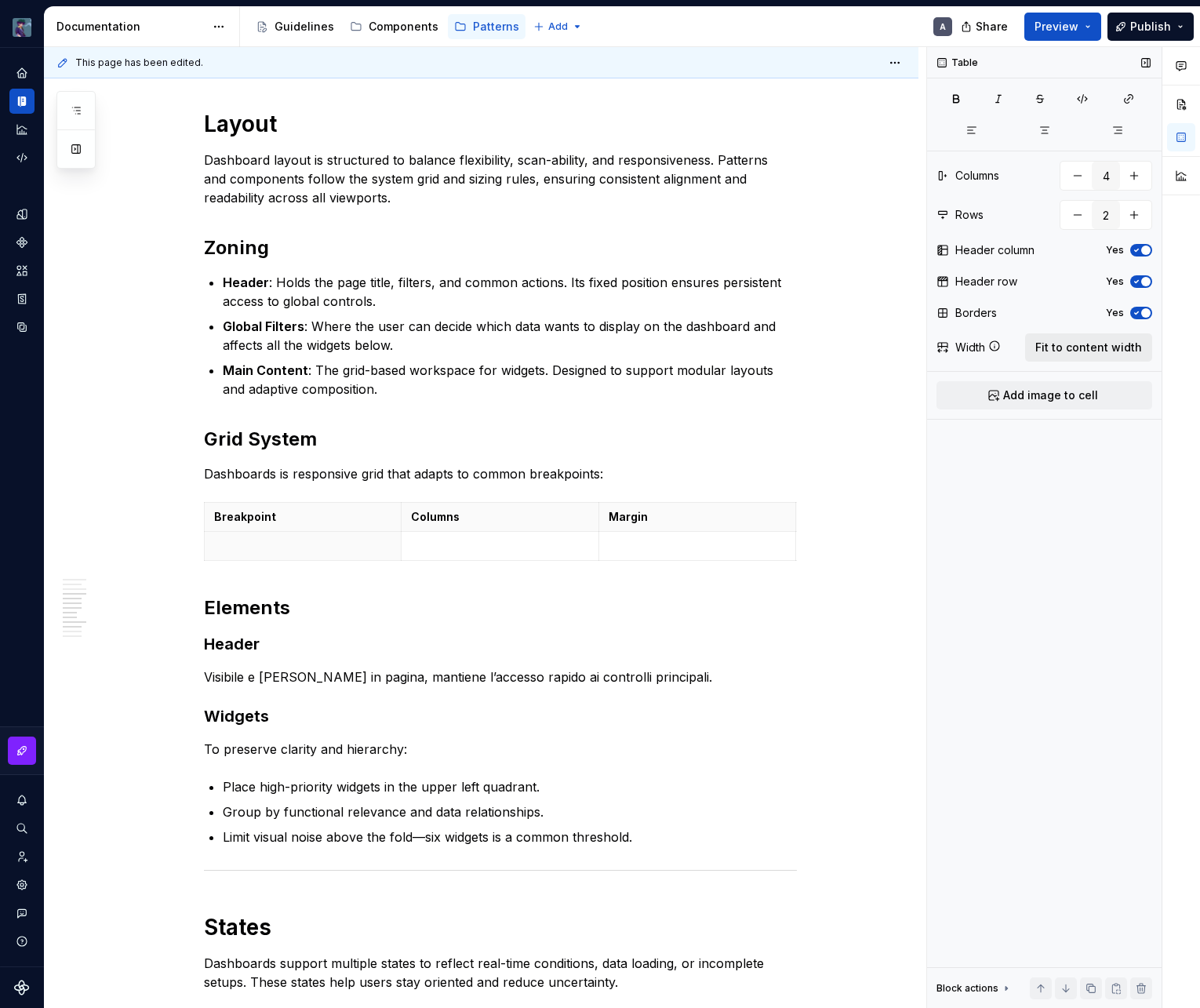 click on "Fit to content width" at bounding box center (1089, 348) 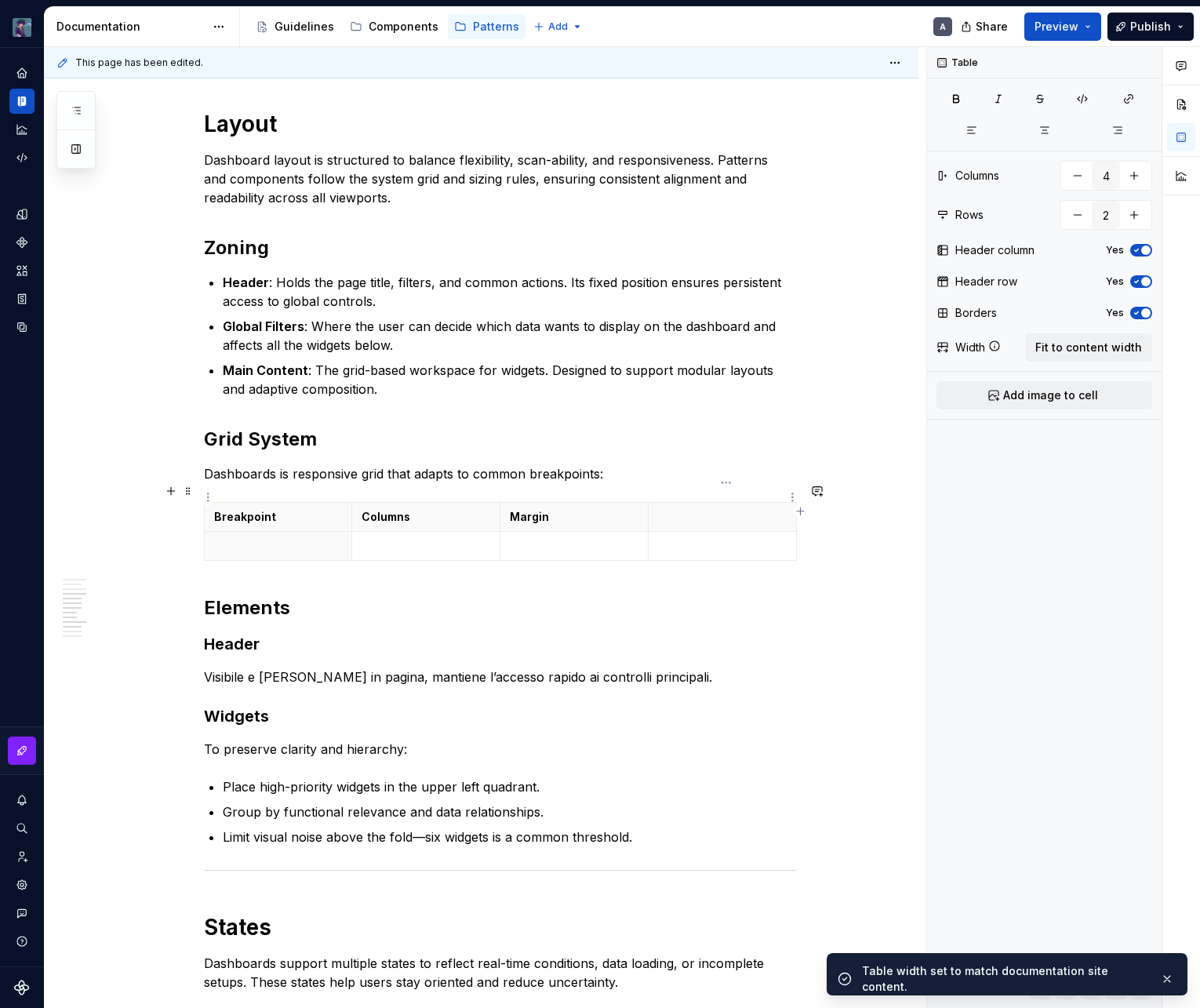 click at bounding box center [722, 517] 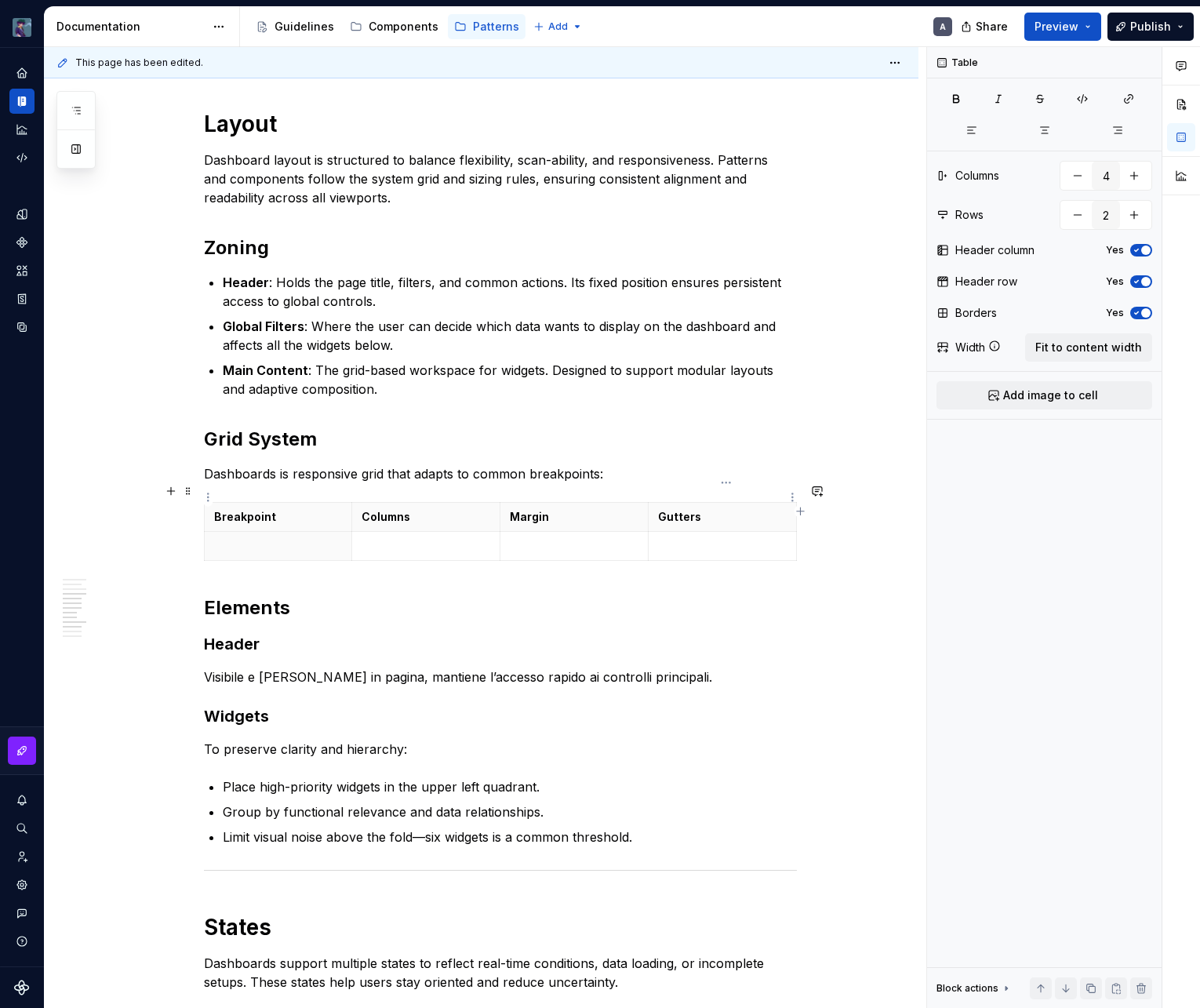 click on "Gutters" at bounding box center [722, 517] 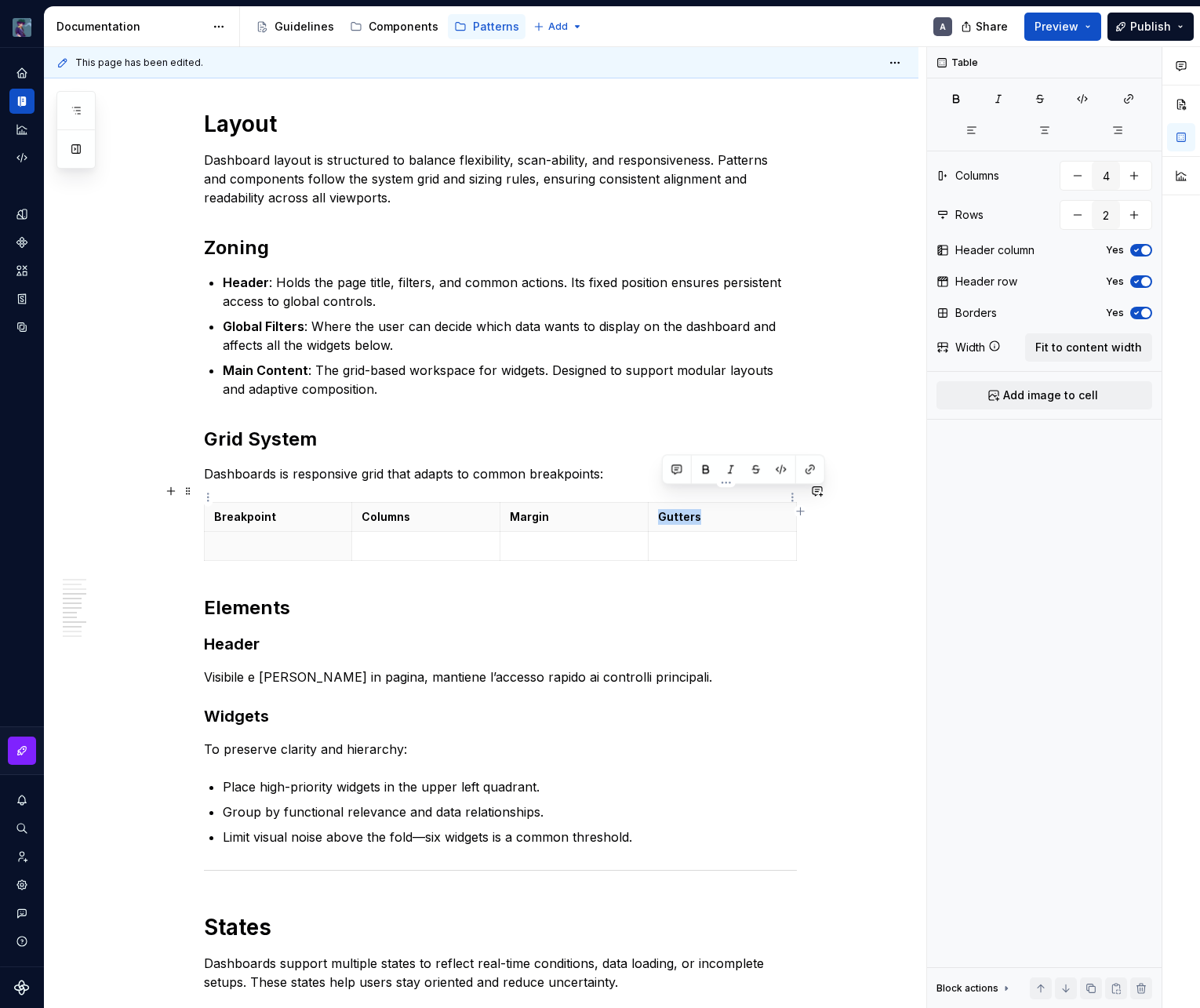 click on "Gutters" at bounding box center [722, 517] 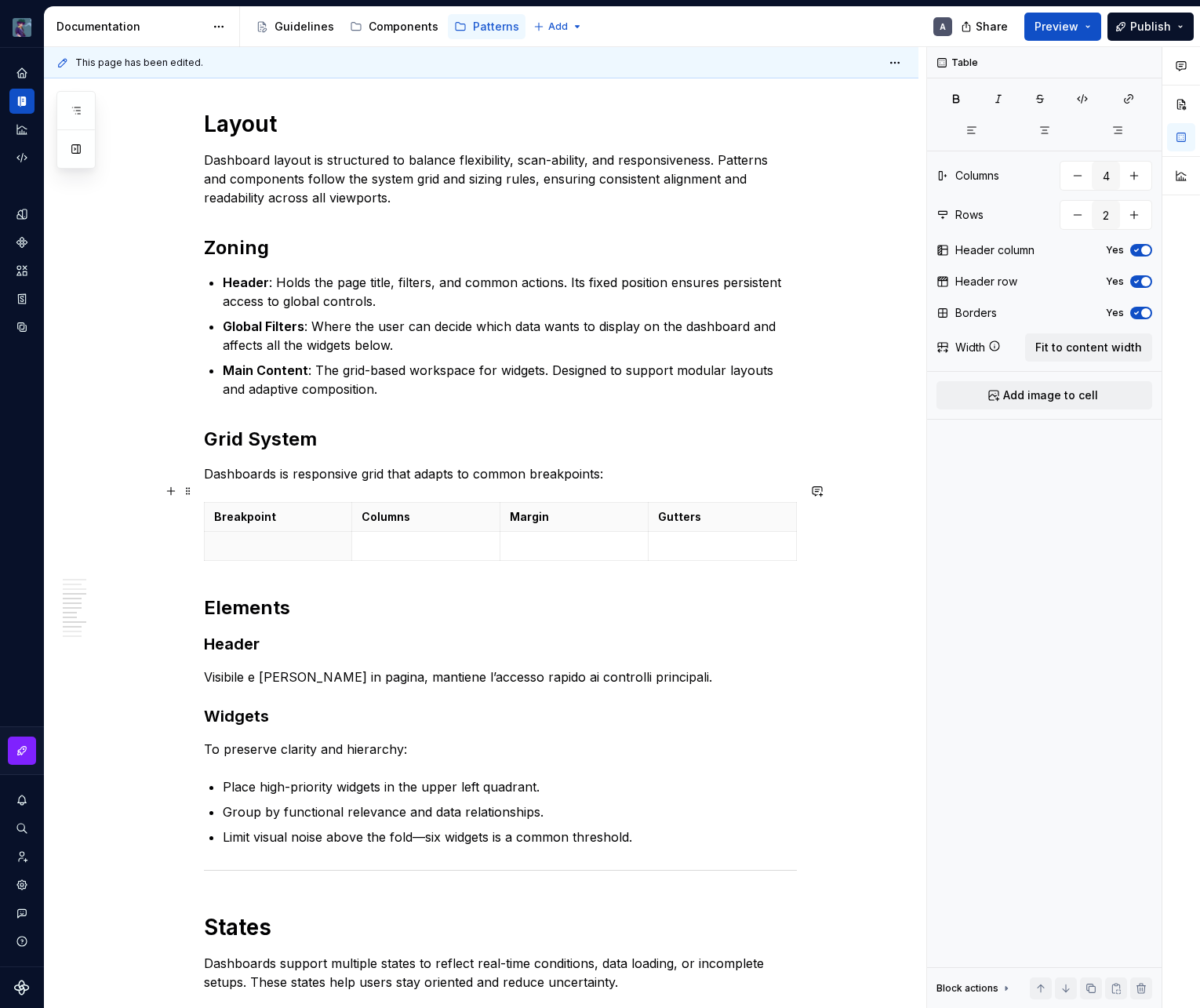 click on "Breakpoint Columns Margin Gutters" at bounding box center [500, 534] 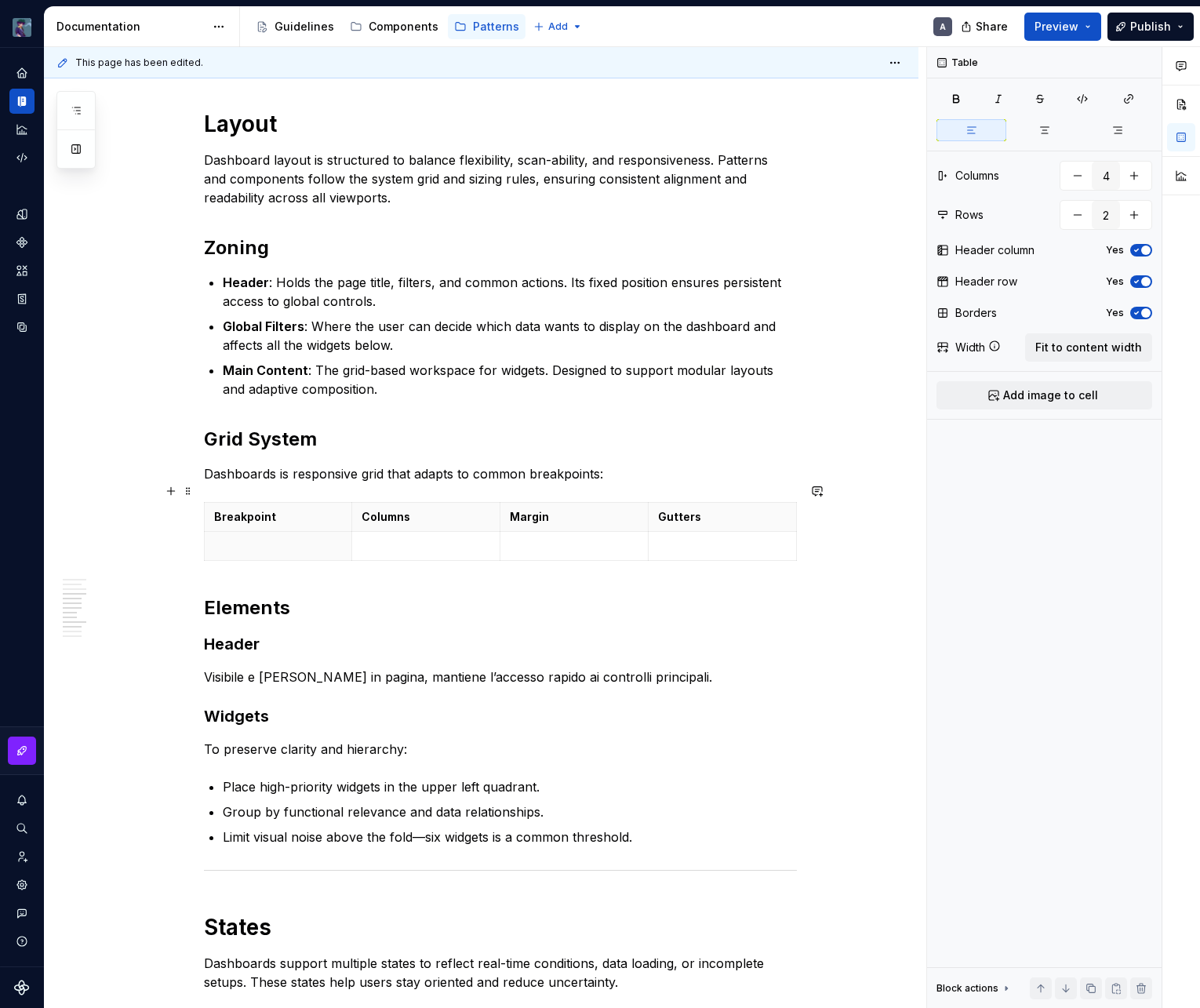 click at bounding box center (278, 546) 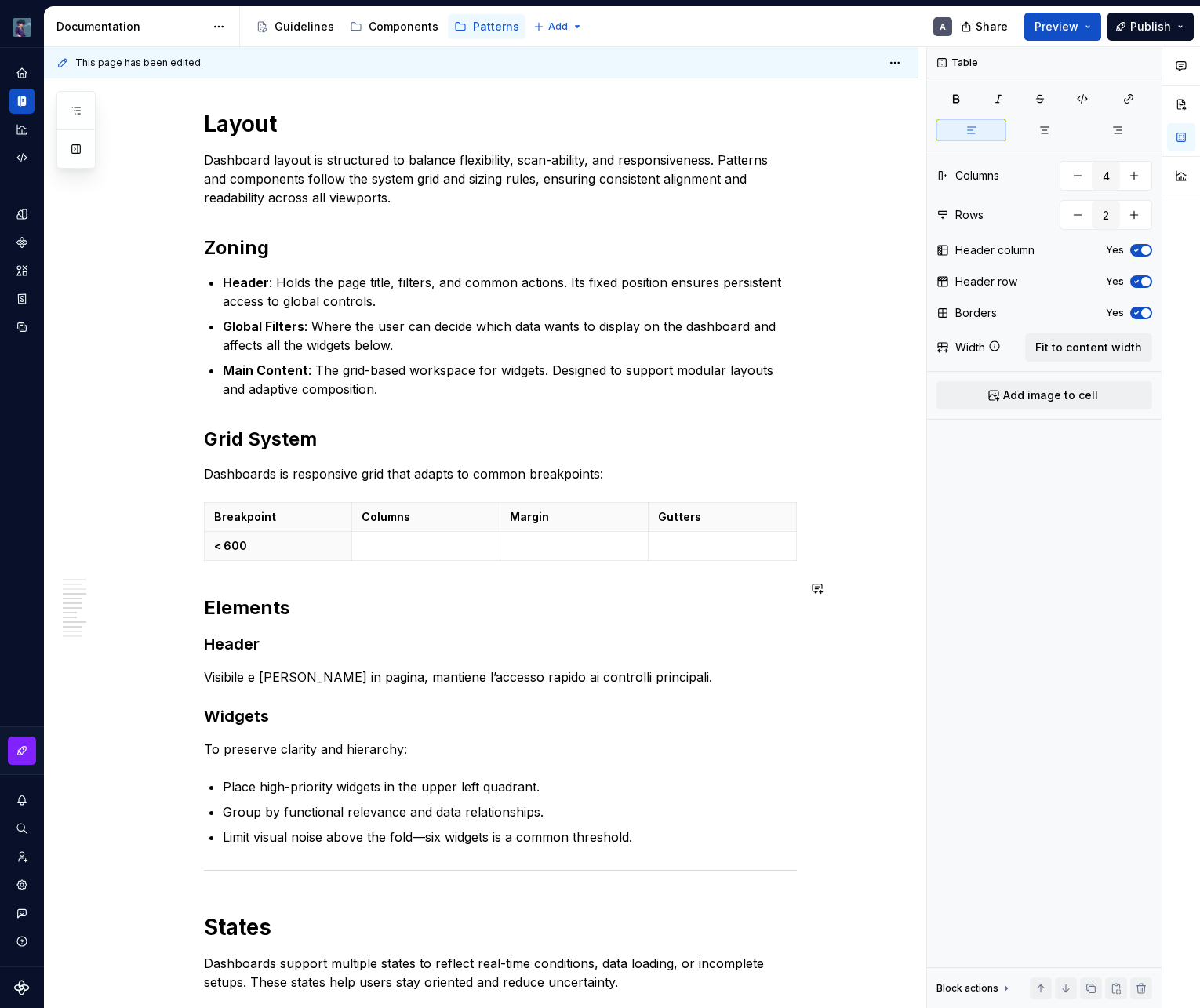 type on "*" 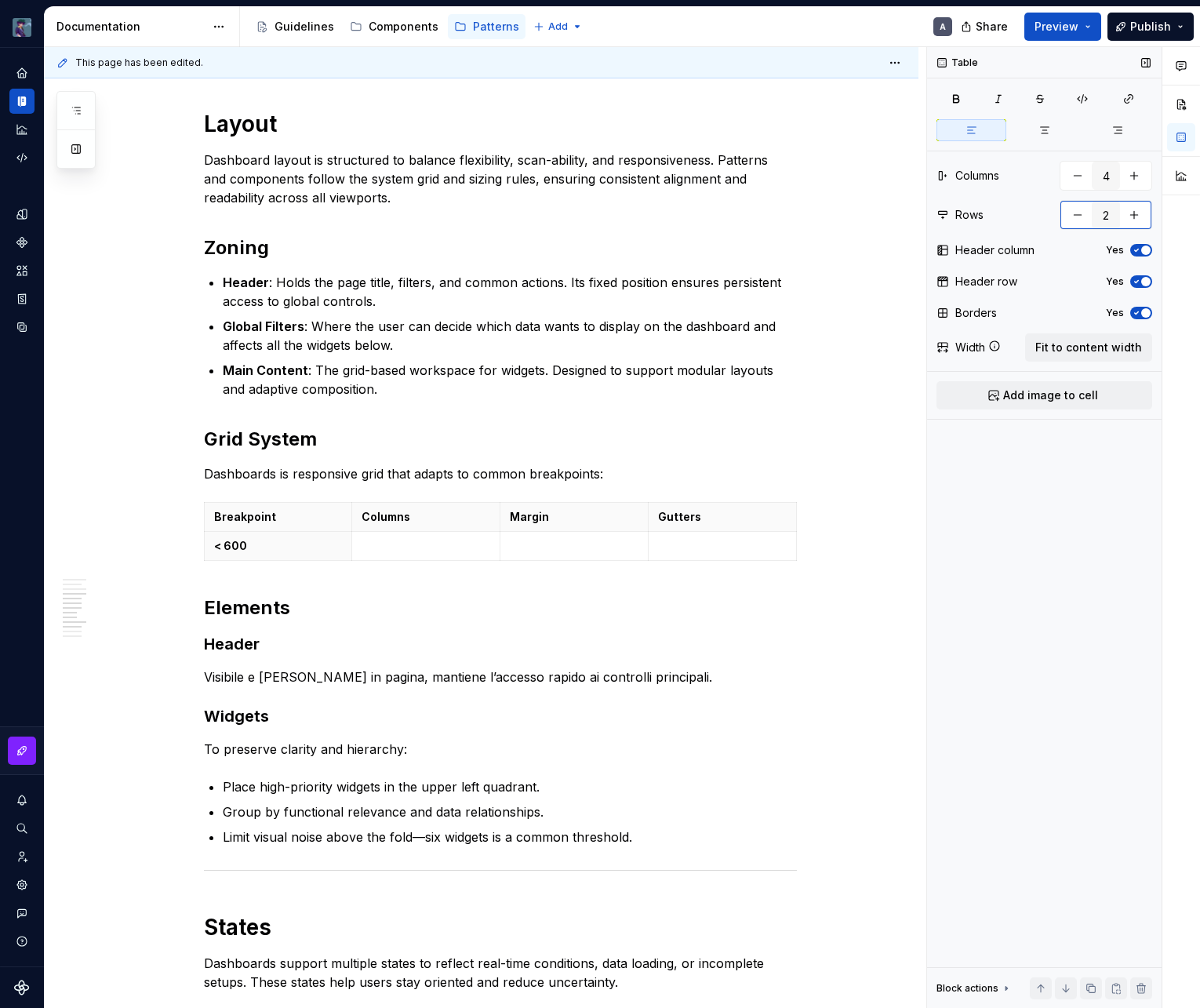 click at bounding box center [1134, 215] 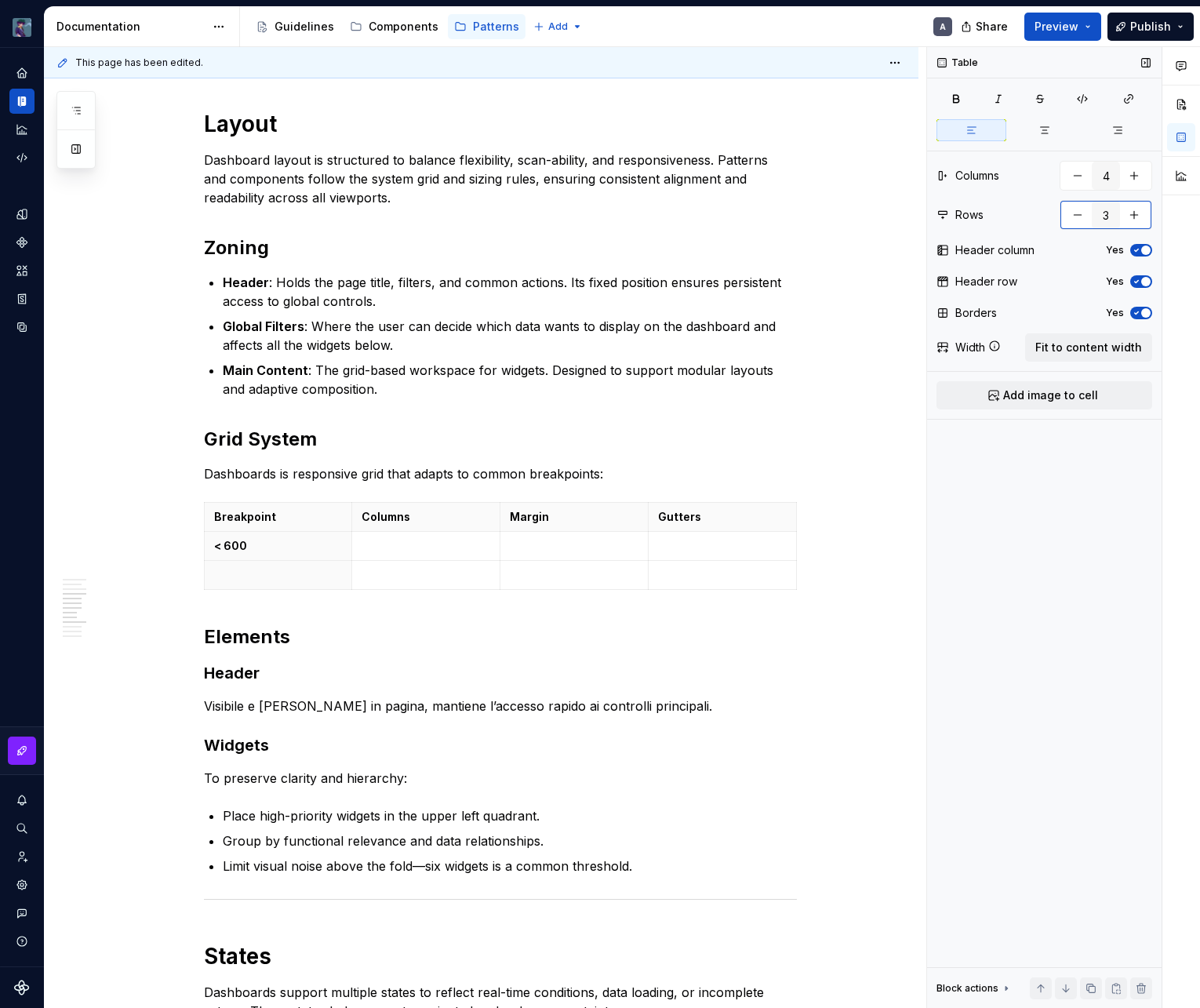 click at bounding box center [1134, 215] 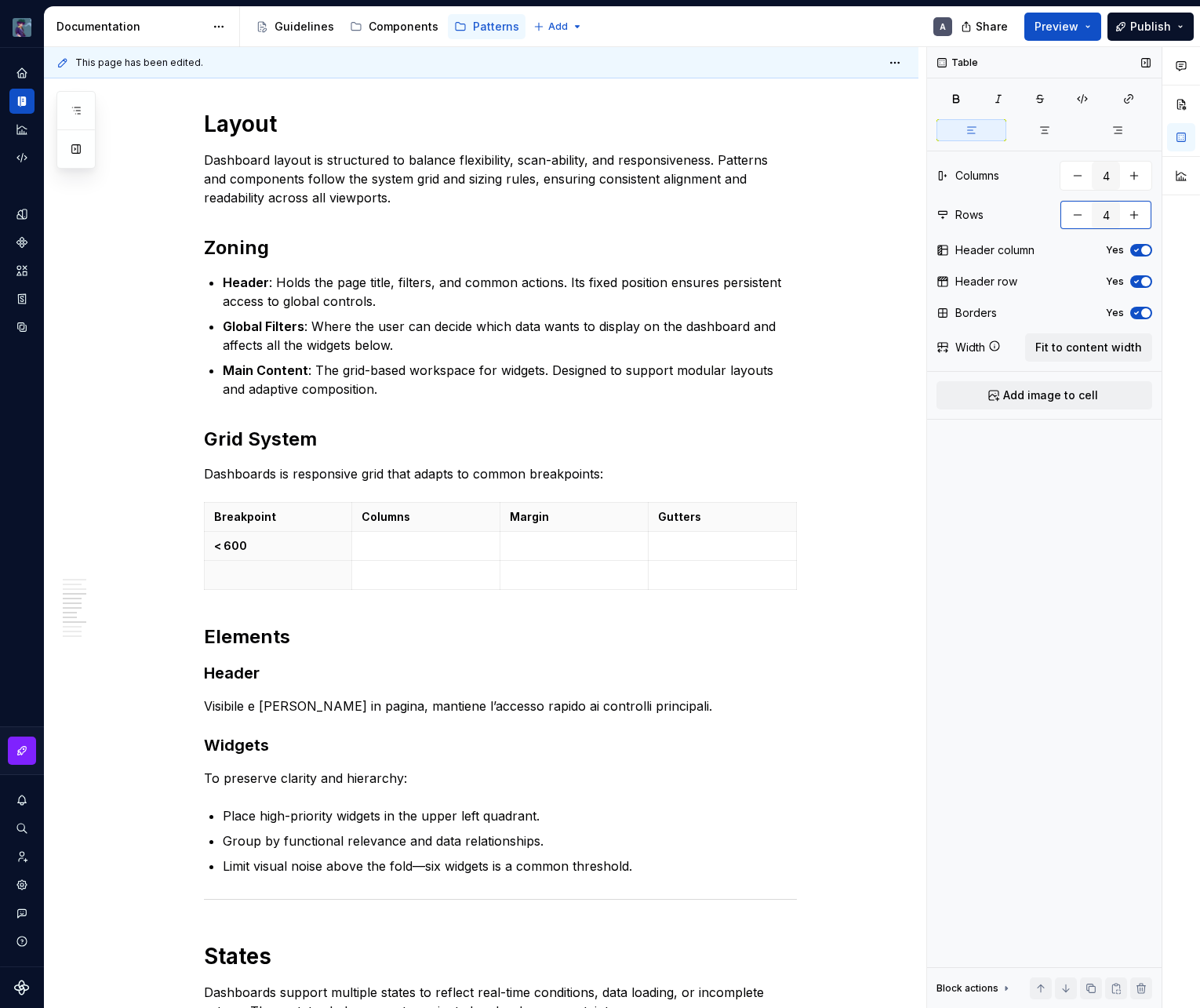click at bounding box center (1134, 215) 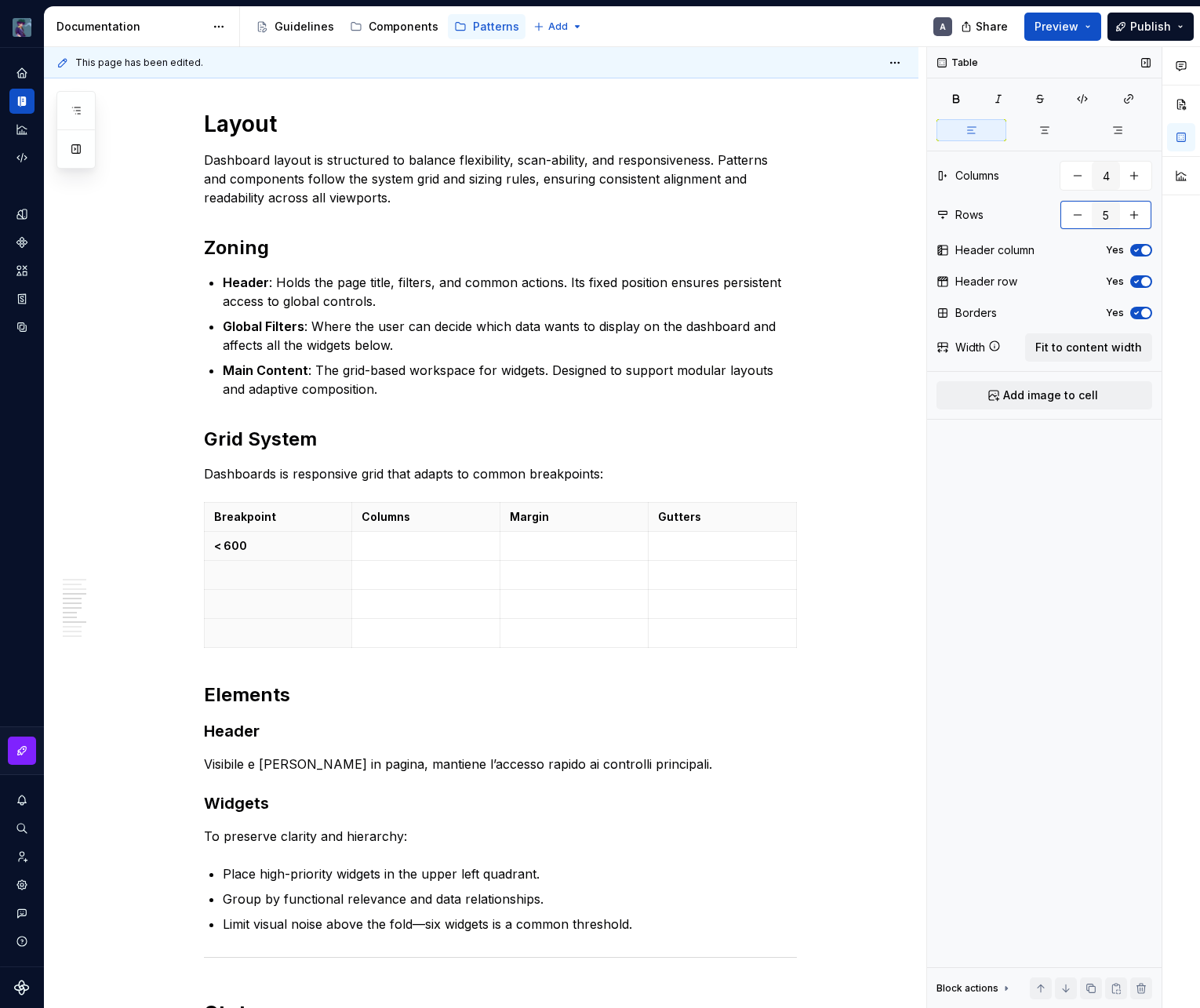 click at bounding box center (1134, 215) 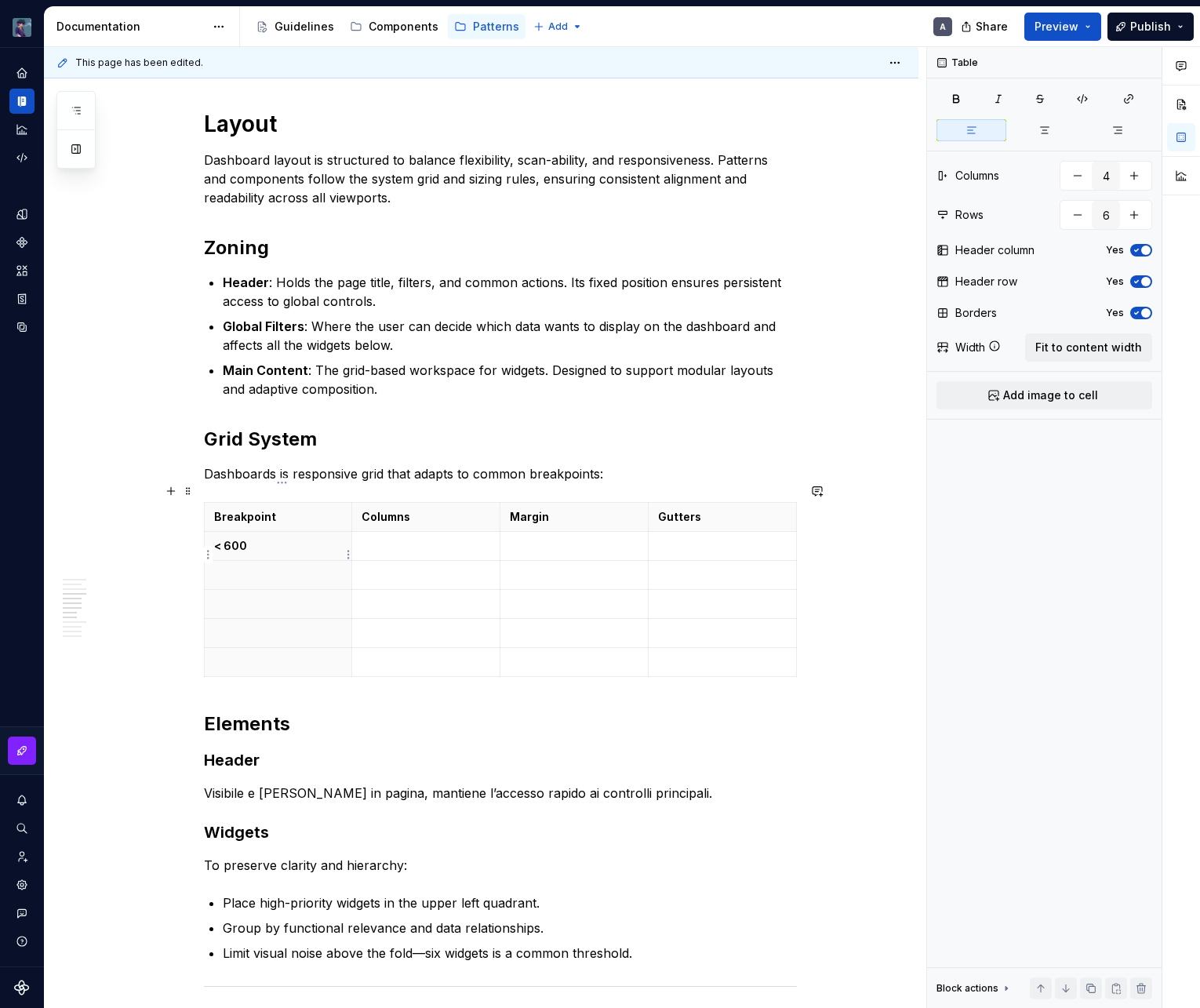 click at bounding box center [278, 575] 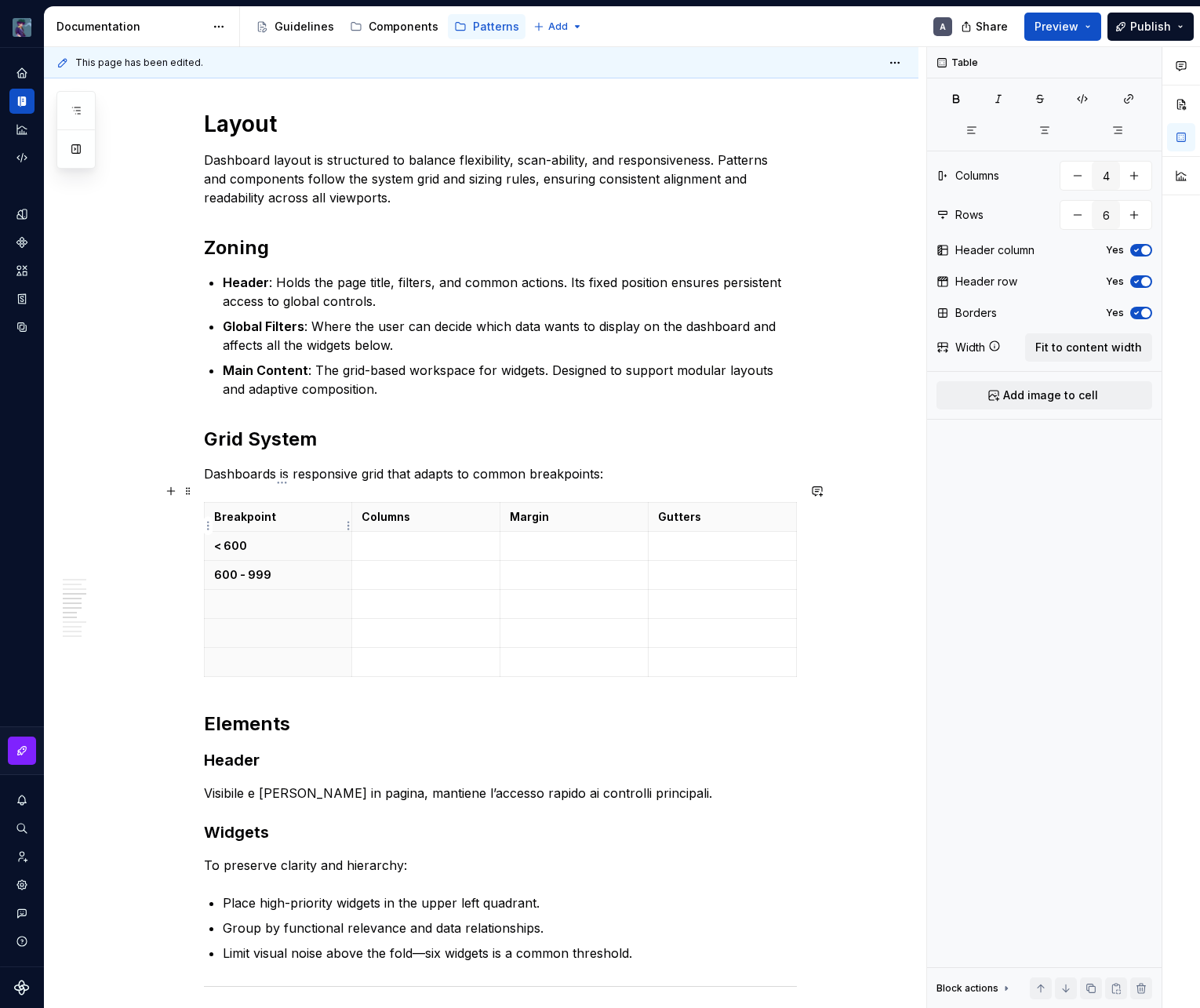 click on "< 600" at bounding box center (278, 546) 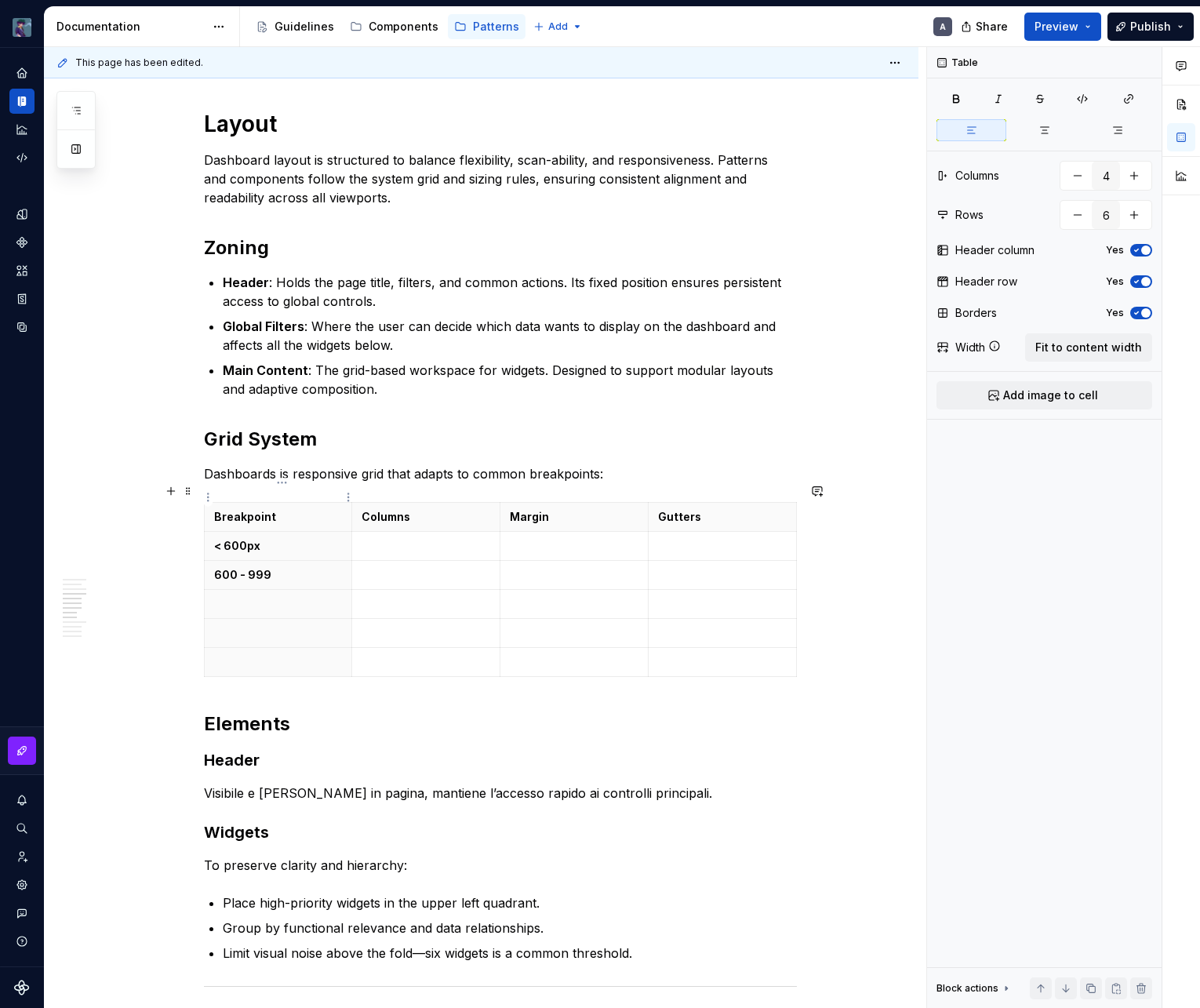 click on "Breakpoint" at bounding box center [278, 517] 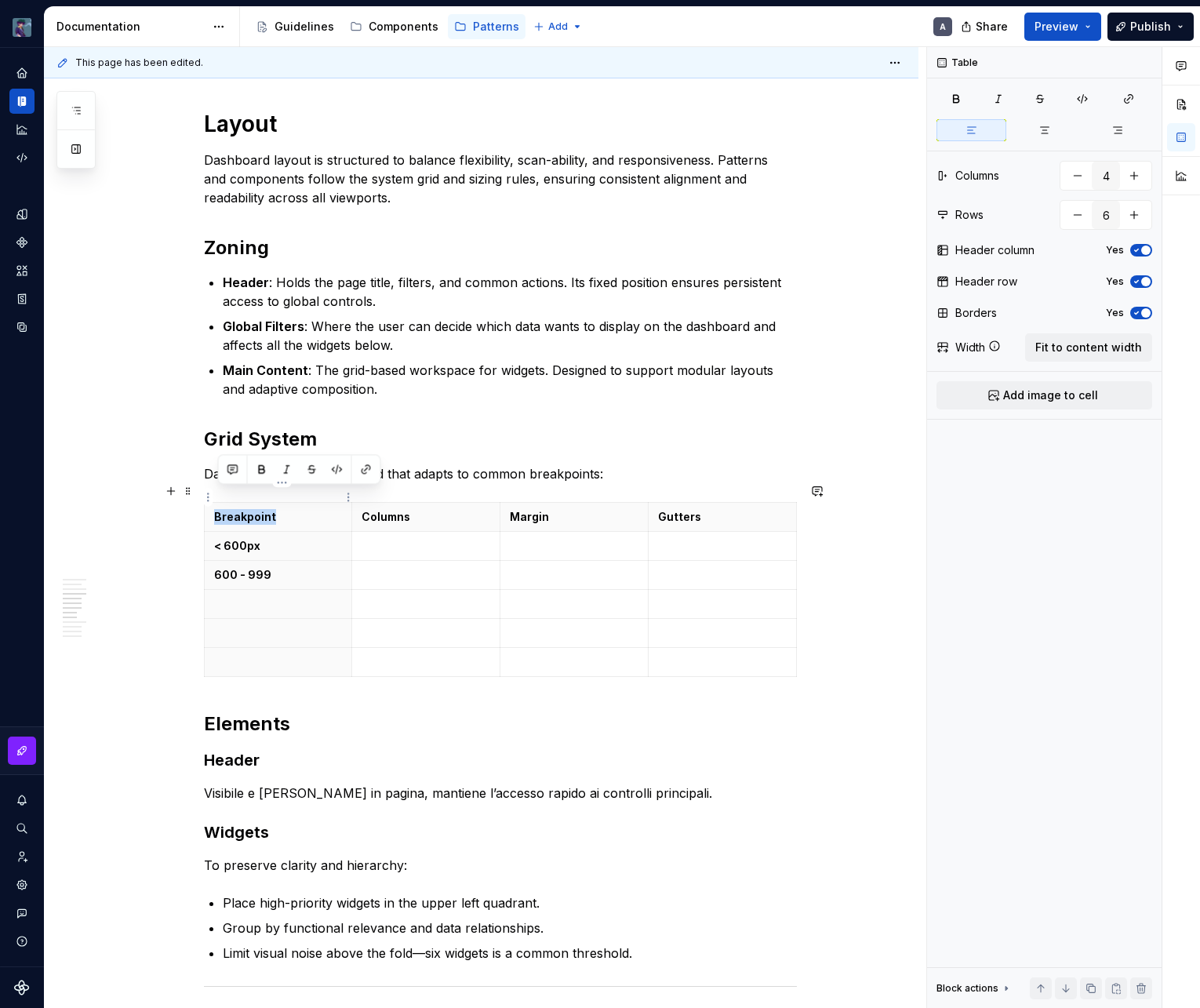 click on "Breakpoint" at bounding box center (278, 517) 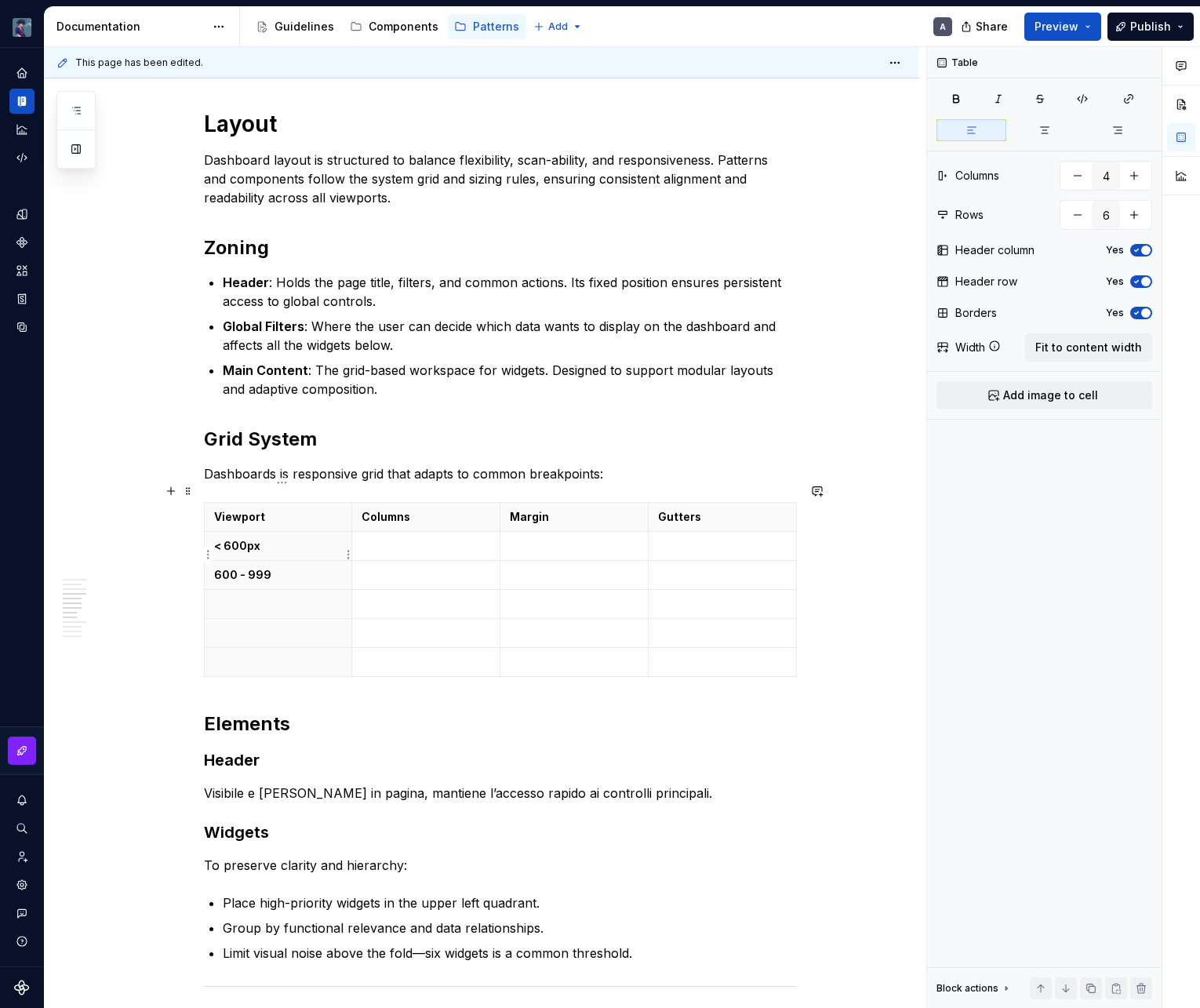 click at bounding box center (278, 604) 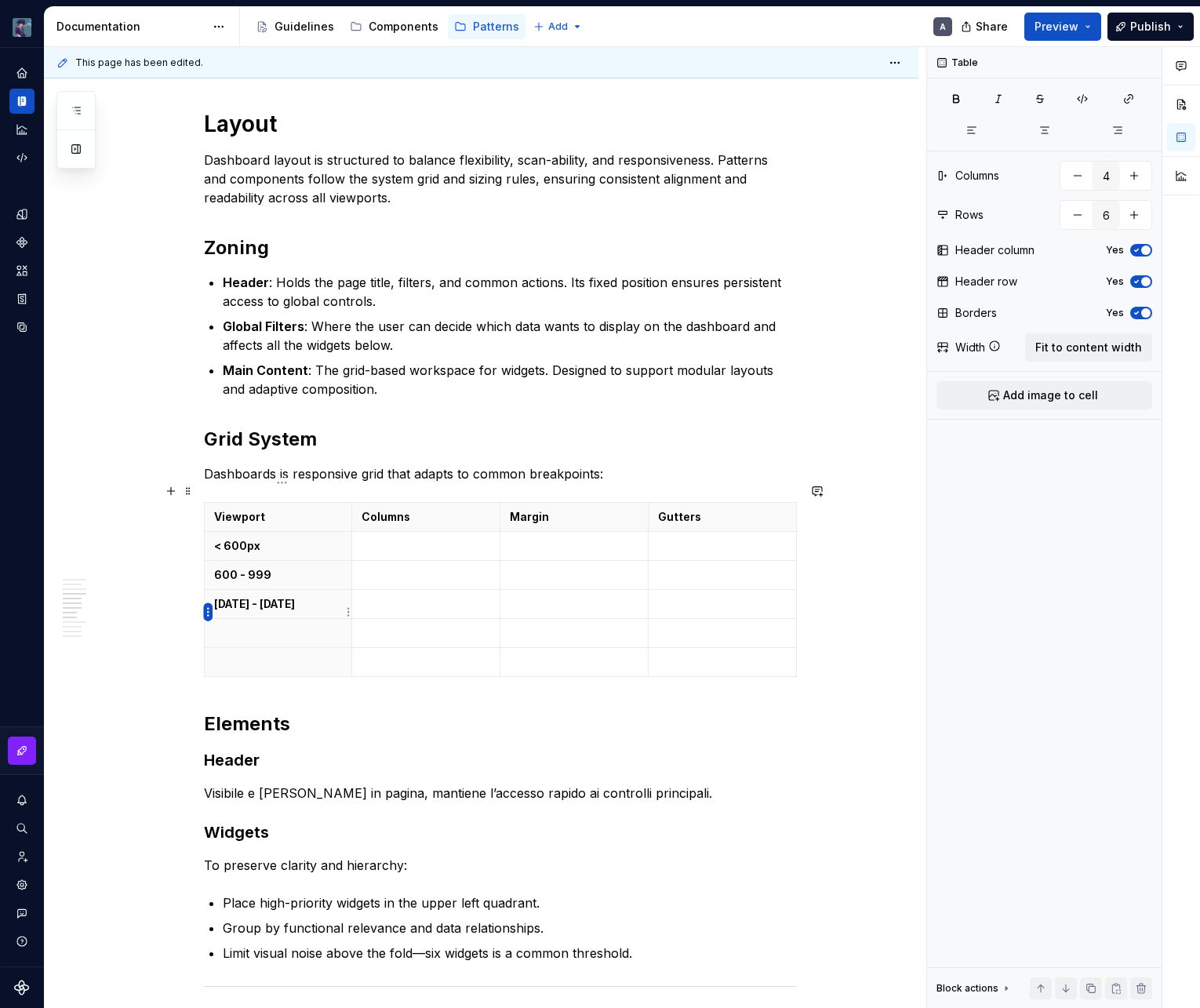 click on "vaporoso A Design system data Documentation
Accessibility guide for tree Page tree.
Navigate the tree with the arrow keys. Common tree hotkeys apply. Further keybindings are available:
enter to execute primary action on focused item
f2 to start renaming the focused item
escape to abort renaming an item
control+d to start dragging selected items
Guidelines Components Patterns Add A Share Preview Publish Pages Add
Accessibility guide for tree Page tree.
Navigate the tree with the arrow keys. Common tree hotkeys apply. Further keybindings are available:
enter to execute primary action on focused item
f2 to start renaming the focused item
escape to abort renaming an item
control+d to start dragging selected items
Patterns overview Services Dashboard Overview A Interaction Accessibility Usage Code Changes Guidelines Patterns  /  Patterns overview  /  Overview  /  A" at bounding box center [600, 504] 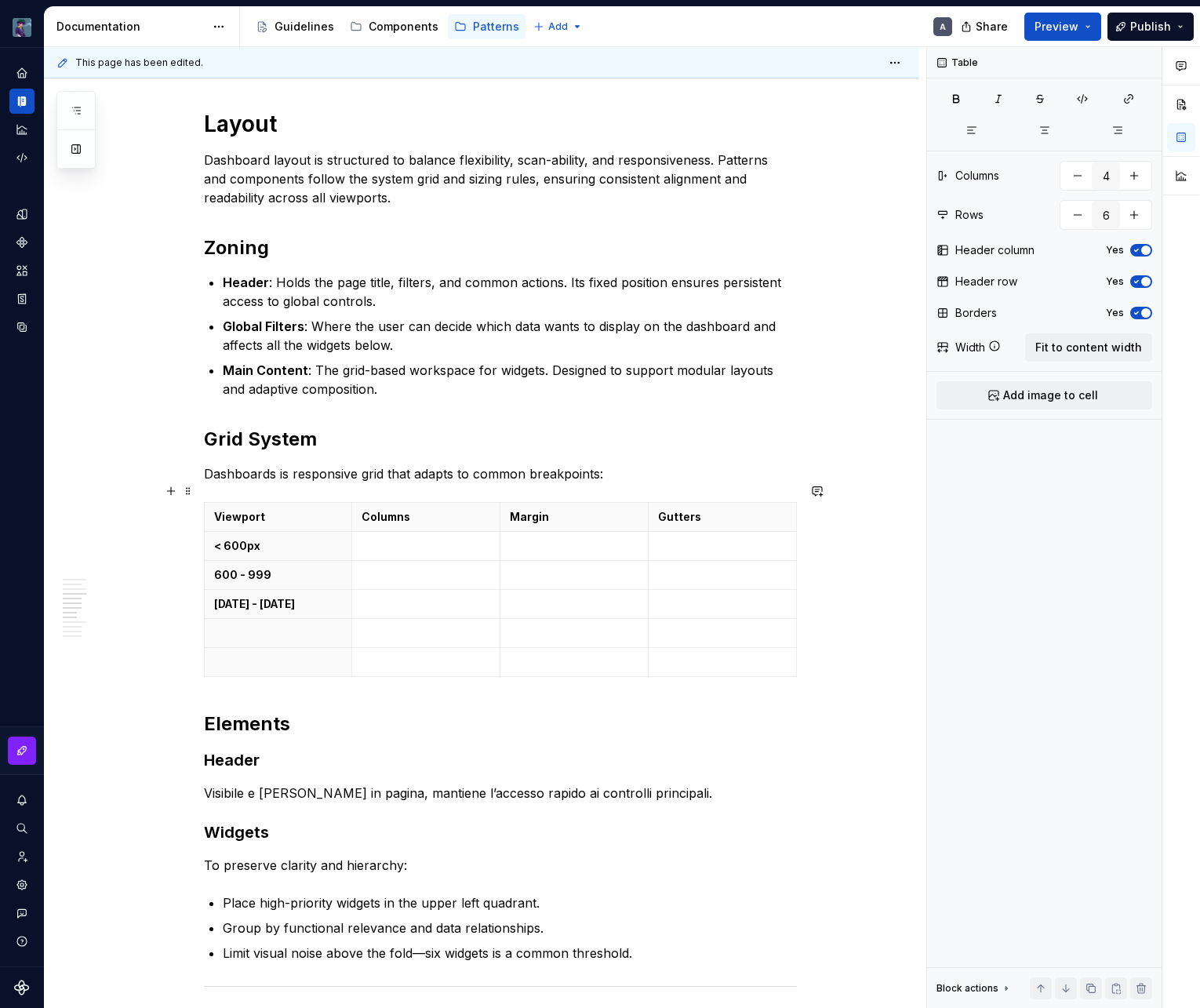 click on "vaporoso A Design system data Documentation
Accessibility guide for tree Page tree.
Navigate the tree with the arrow keys. Common tree hotkeys apply. Further keybindings are available:
enter to execute primary action on focused item
f2 to start renaming the focused item
escape to abort renaming an item
control+d to start dragging selected items
Guidelines Components Patterns Add A Share Preview Publish Pages Add
Accessibility guide for tree Page tree.
Navigate the tree with the arrow keys. Common tree hotkeys apply. Further keybindings are available:
enter to execute primary action on focused item
f2 to start renaming the focused item
escape to abort renaming an item
control+d to start dragging selected items
Patterns overview Services Dashboard Overview A Interaction Accessibility Usage Code Changes Guidelines Patterns  /  Patterns overview  /  Overview  /  A" at bounding box center (600, 504) 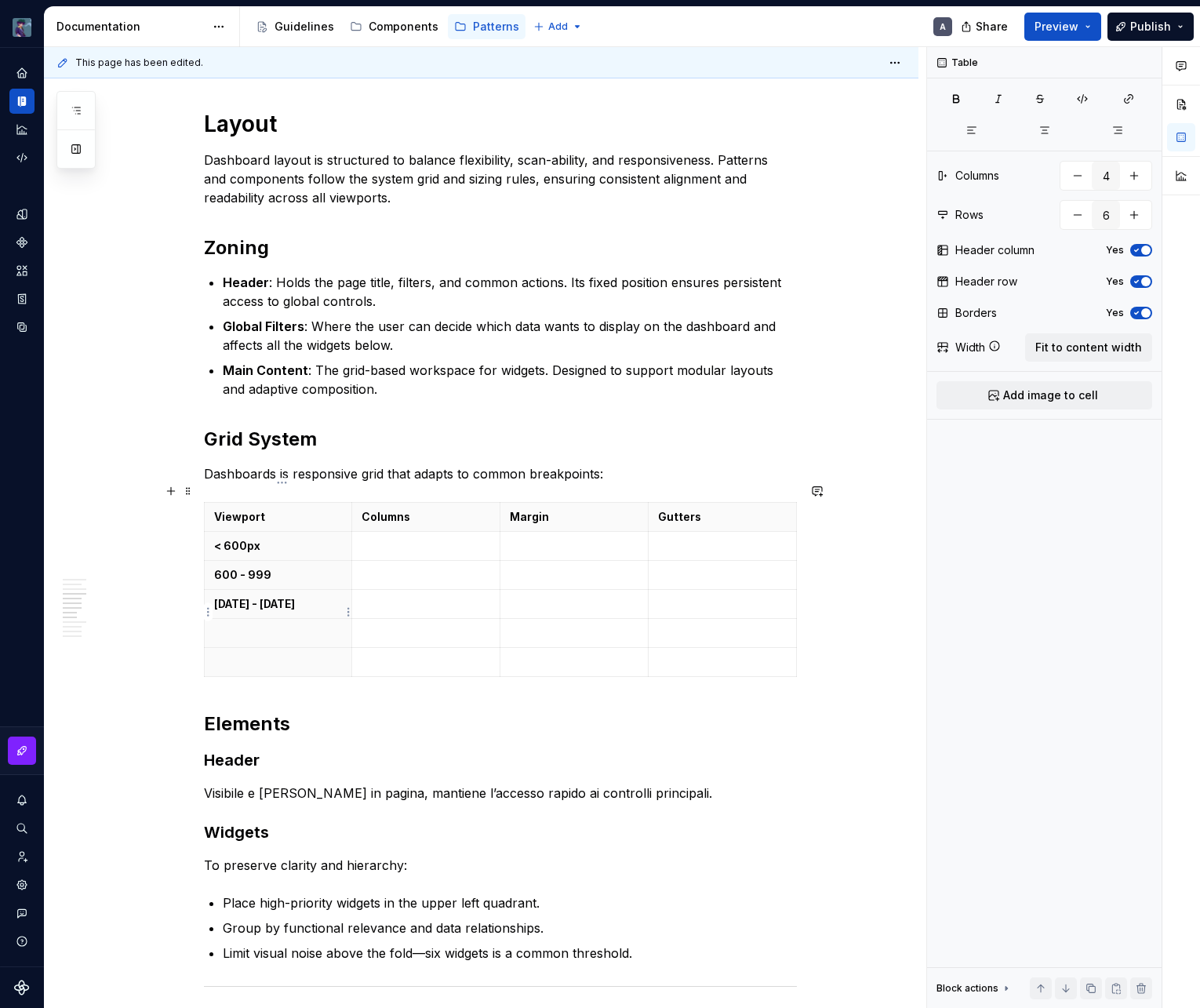 click at bounding box center (278, 633) 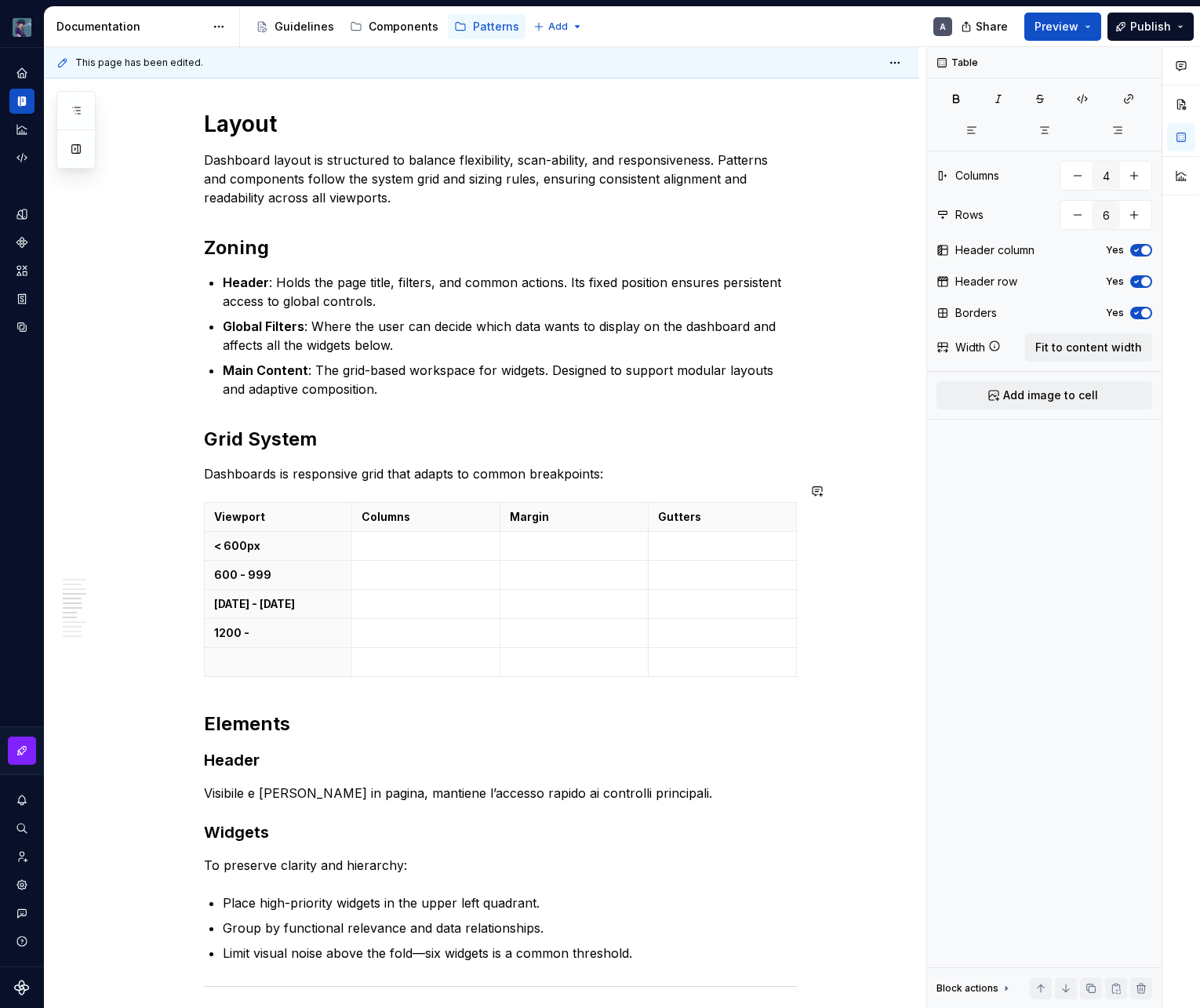 type on "*" 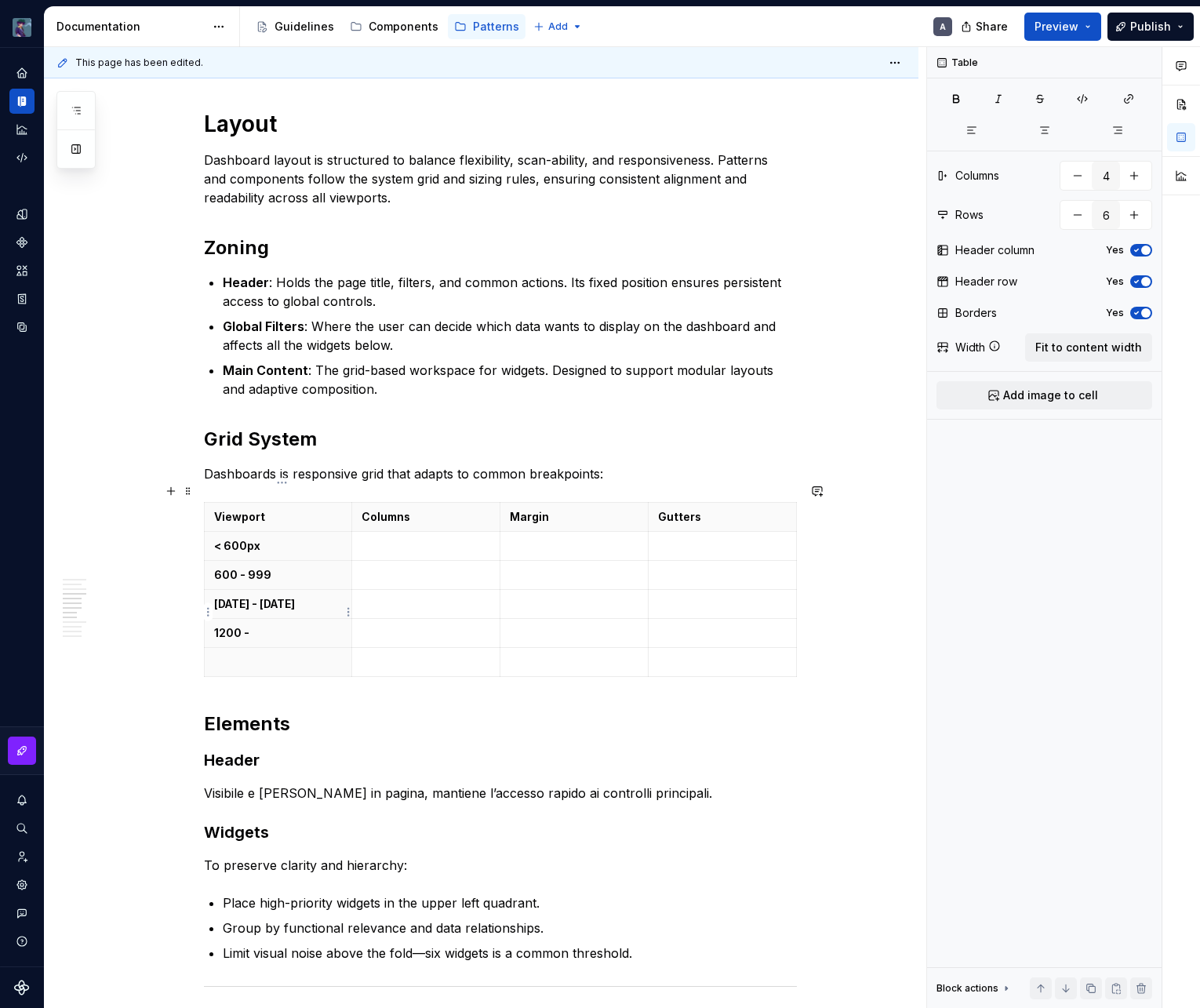 click on "1200 -" at bounding box center (278, 633) 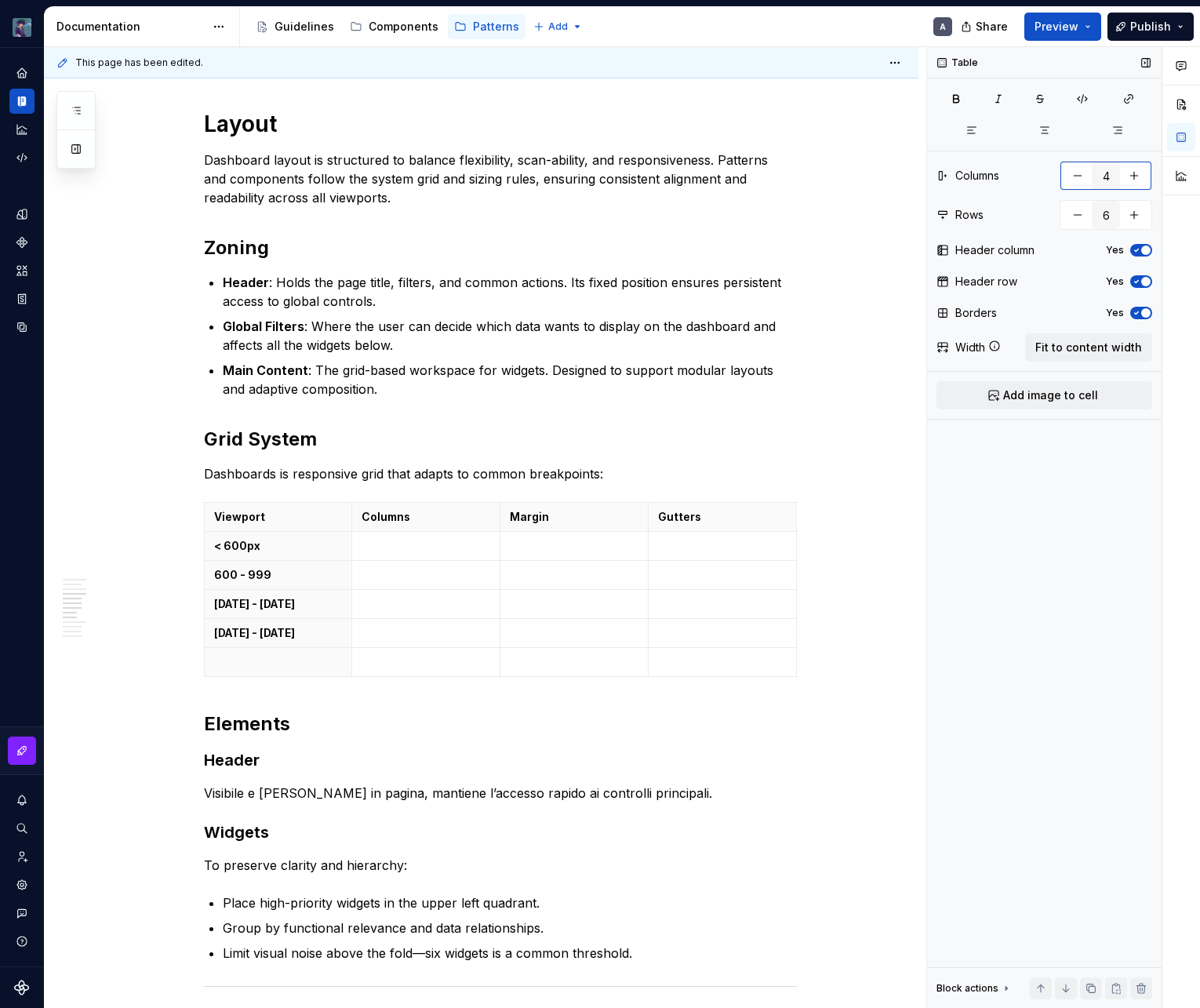 click at bounding box center [1134, 176] 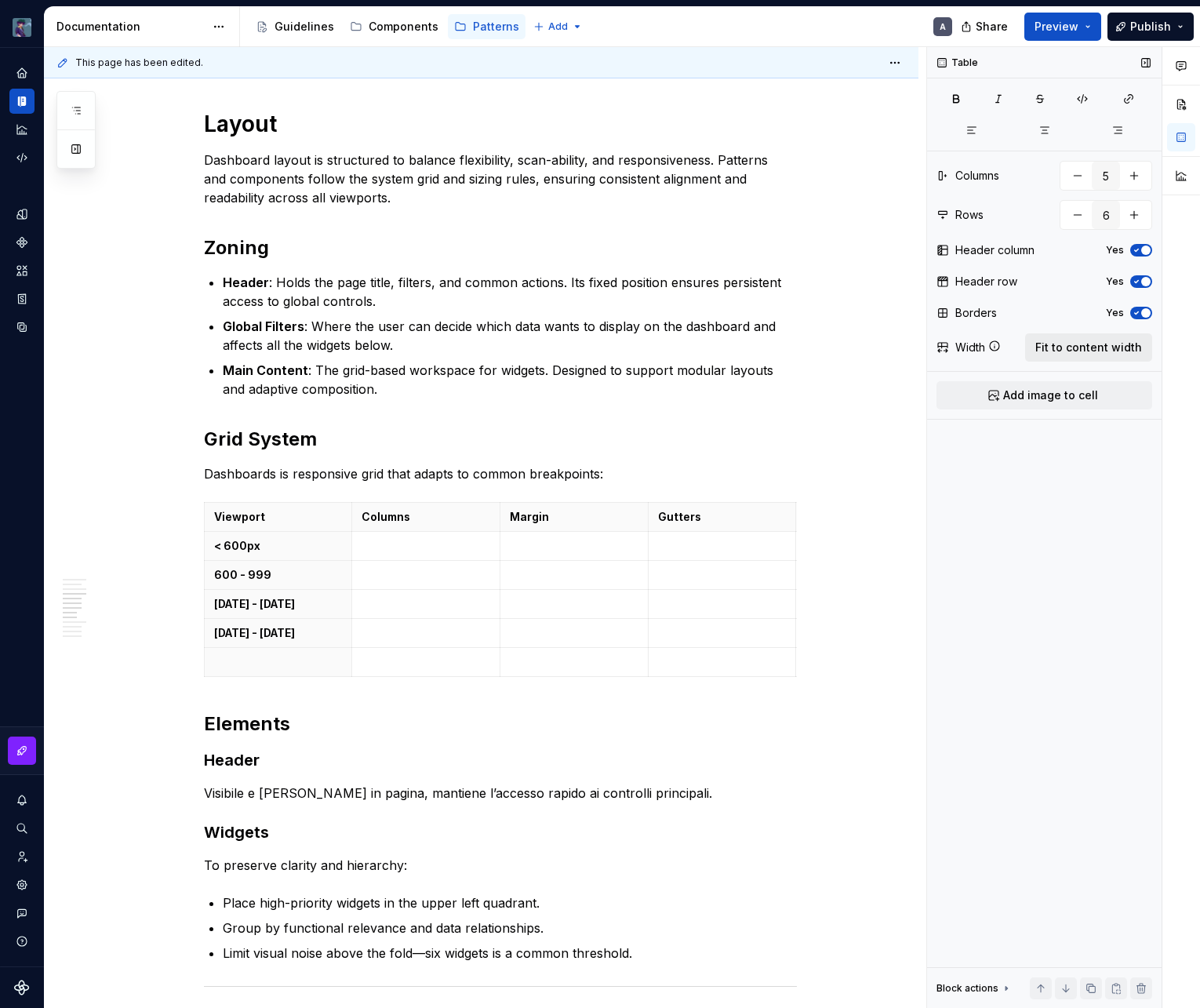 click on "Fit to content width" at bounding box center (1089, 348) 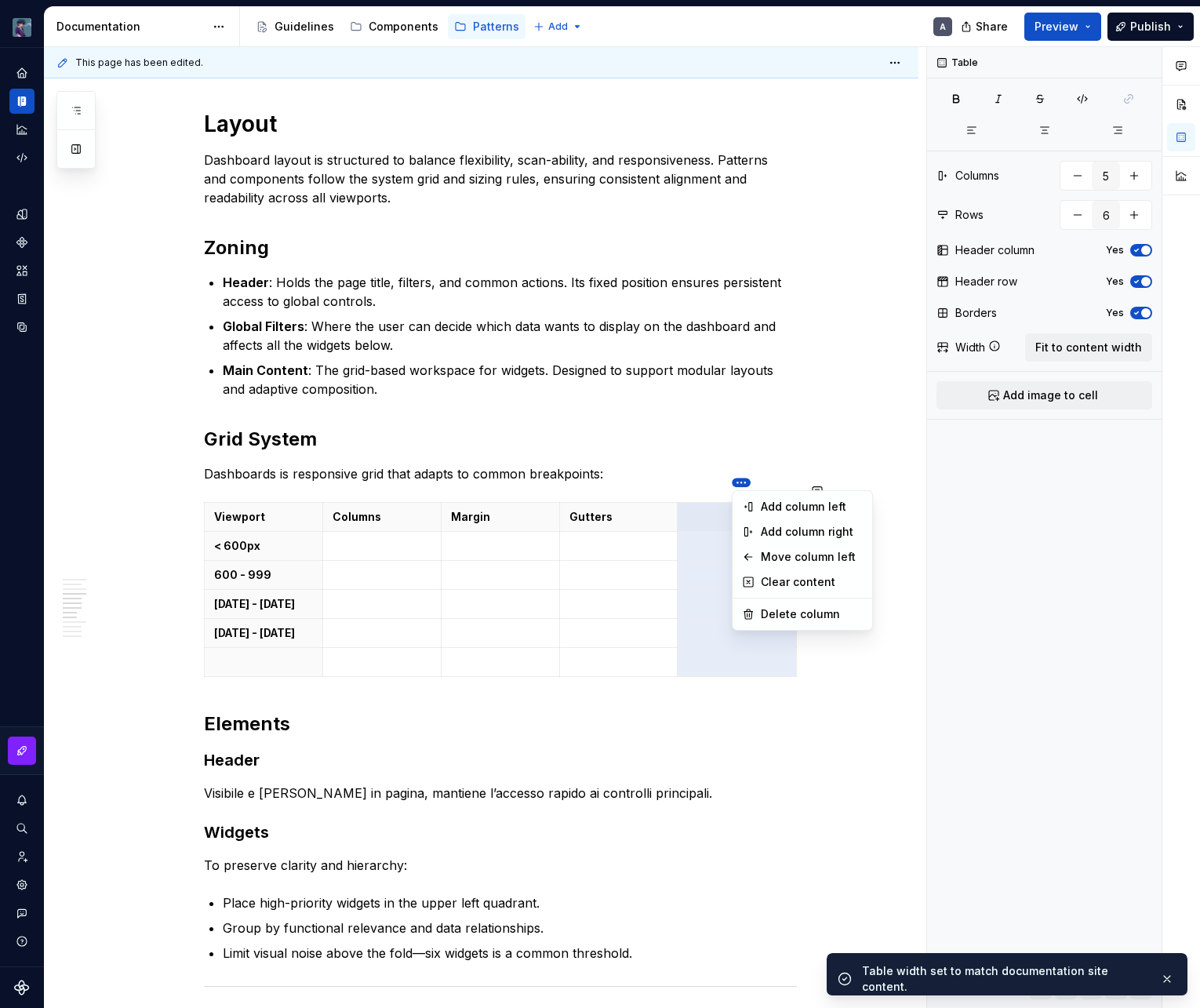 click on "vaporoso A Design system data Documentation
Accessibility guide for tree Page tree.
Navigate the tree with the arrow keys. Common tree hotkeys apply. Further keybindings are available:
enter to execute primary action on focused item
f2 to start renaming the focused item
escape to abort renaming an item
control+d to start dragging selected items
Guidelines Components Patterns Add A Share Preview Publish Pages Add
Accessibility guide for tree Page tree.
Navigate the tree with the arrow keys. Common tree hotkeys apply. Further keybindings are available:
enter to execute primary action on focused item
f2 to start renaming the focused item
escape to abort renaming an item
control+d to start dragging selected items
Patterns overview Services Dashboard Overview A Interaction Accessibility Usage Code Changes Guidelines Patterns  /  Patterns overview  /  Overview  /  A" at bounding box center [600, 504] 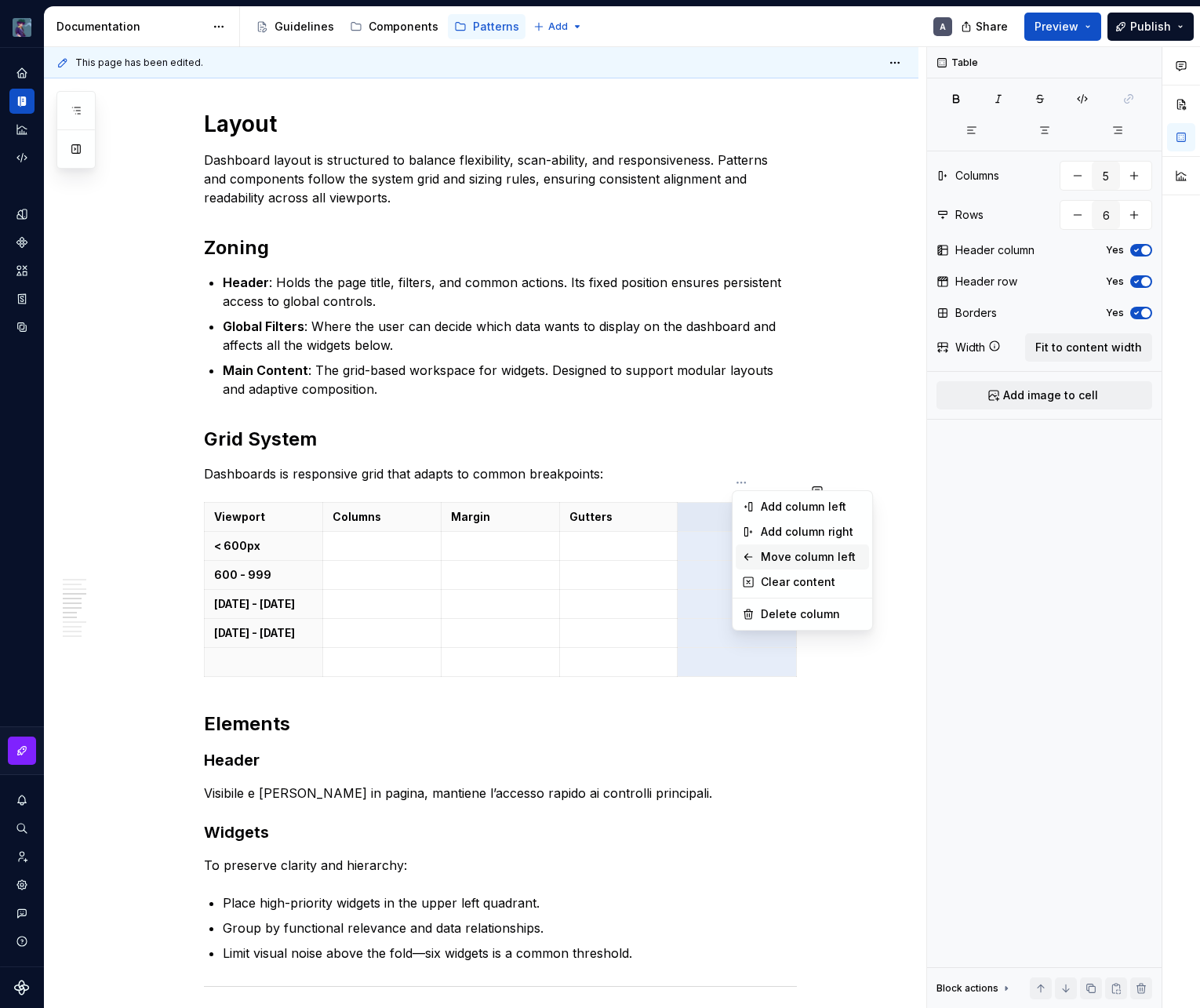 type on "*" 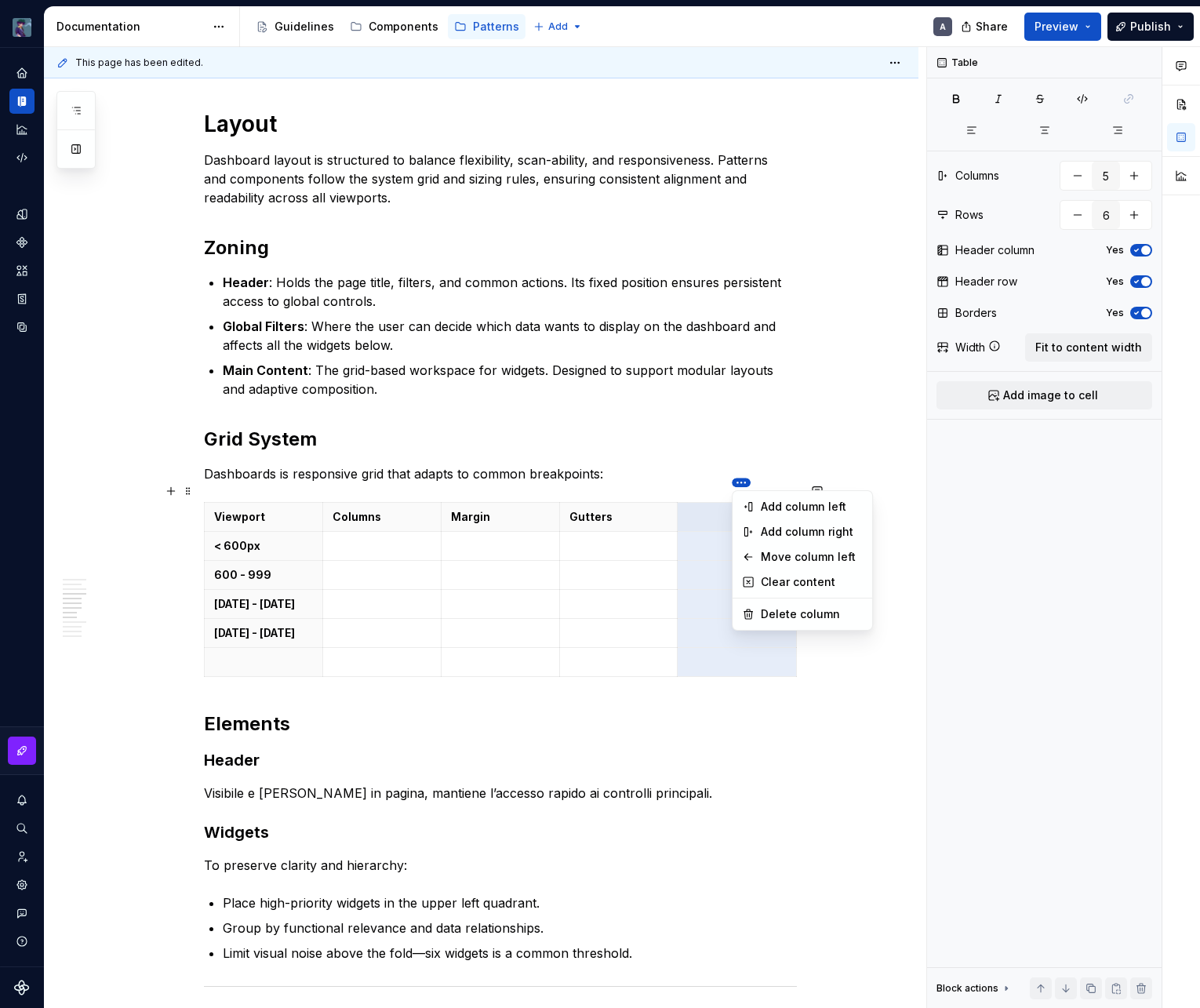 click on "vaporoso A Design system data Documentation
Accessibility guide for tree Page tree.
Navigate the tree with the arrow keys. Common tree hotkeys apply. Further keybindings are available:
enter to execute primary action on focused item
f2 to start renaming the focused item
escape to abort renaming an item
control+d to start dragging selected items
Guidelines Components Patterns Add A Share Preview Publish Pages Add
Accessibility guide for tree Page tree.
Navigate the tree with the arrow keys. Common tree hotkeys apply. Further keybindings are available:
enter to execute primary action on focused item
f2 to start renaming the focused item
escape to abort renaming an item
control+d to start dragging selected items
Patterns overview Services Dashboard Overview A Interaction Accessibility Usage Code Changes Guidelines Patterns  /  Patterns overview  /  Overview  /  A" at bounding box center (600, 504) 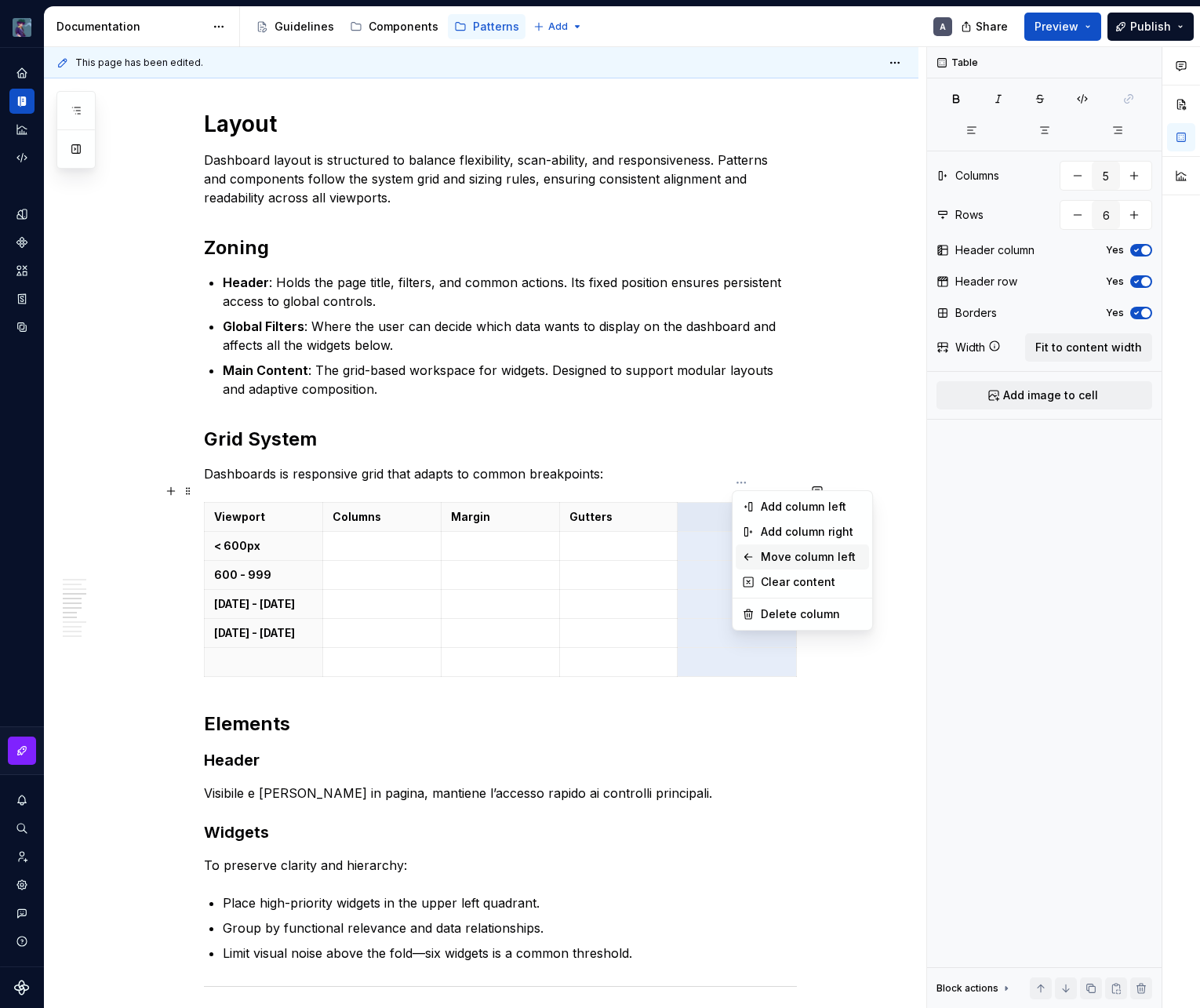 click on "Move column left" at bounding box center [812, 557] 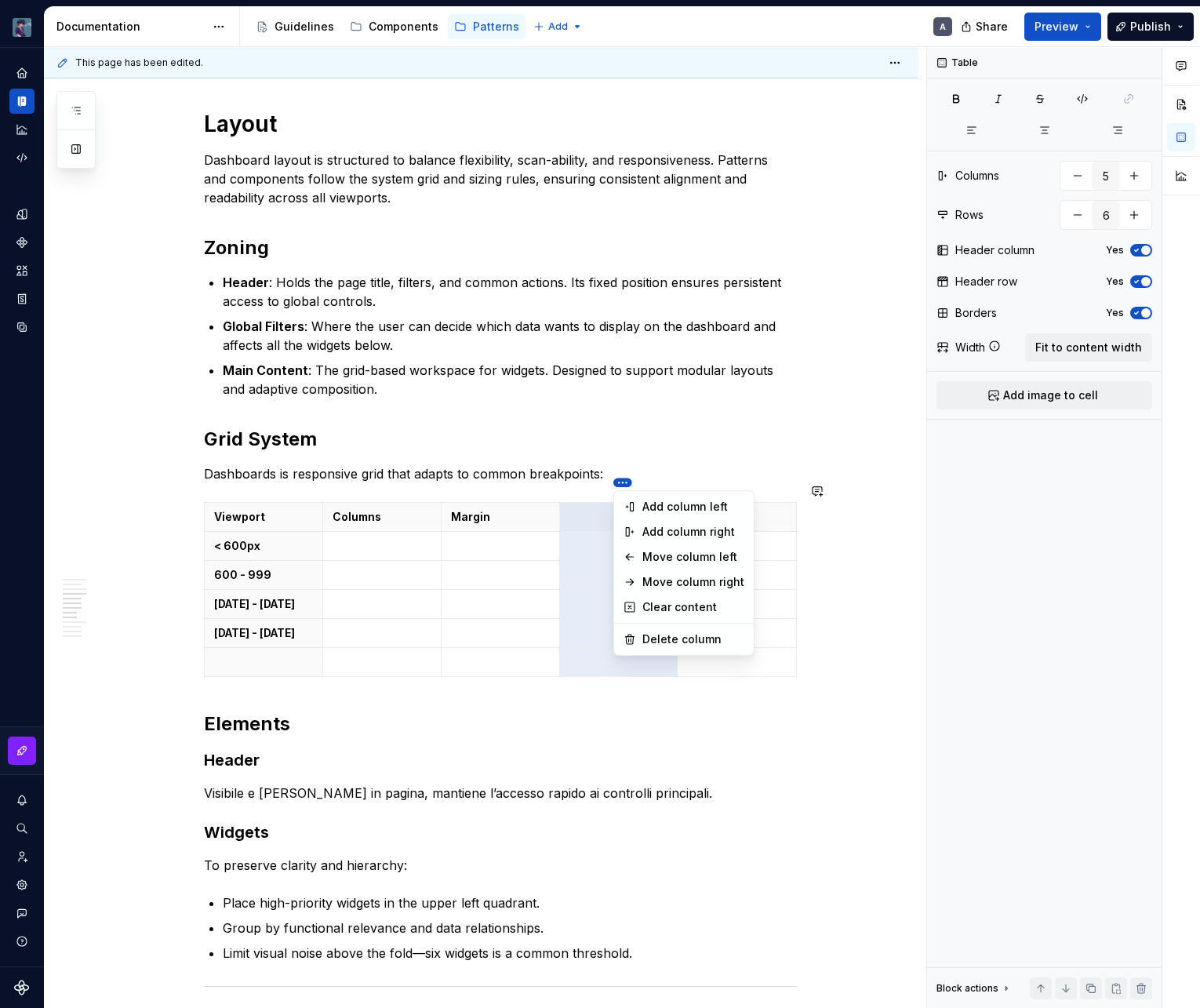 click on "vaporoso A Design system data Documentation
Accessibility guide for tree Page tree.
Navigate the tree with the arrow keys. Common tree hotkeys apply. Further keybindings are available:
enter to execute primary action on focused item
f2 to start renaming the focused item
escape to abort renaming an item
control+d to start dragging selected items
Guidelines Components Patterns Add A Share Preview Publish Pages Add
Accessibility guide for tree Page tree.
Navigate the tree with the arrow keys. Common tree hotkeys apply. Further keybindings are available:
enter to execute primary action on focused item
f2 to start renaming the focused item
escape to abort renaming an item
control+d to start dragging selected items
Patterns overview Services Dashboard Overview A Interaction Accessibility Usage Code Changes Guidelines Patterns  /  Patterns overview  /  Overview  /  A" at bounding box center [600, 504] 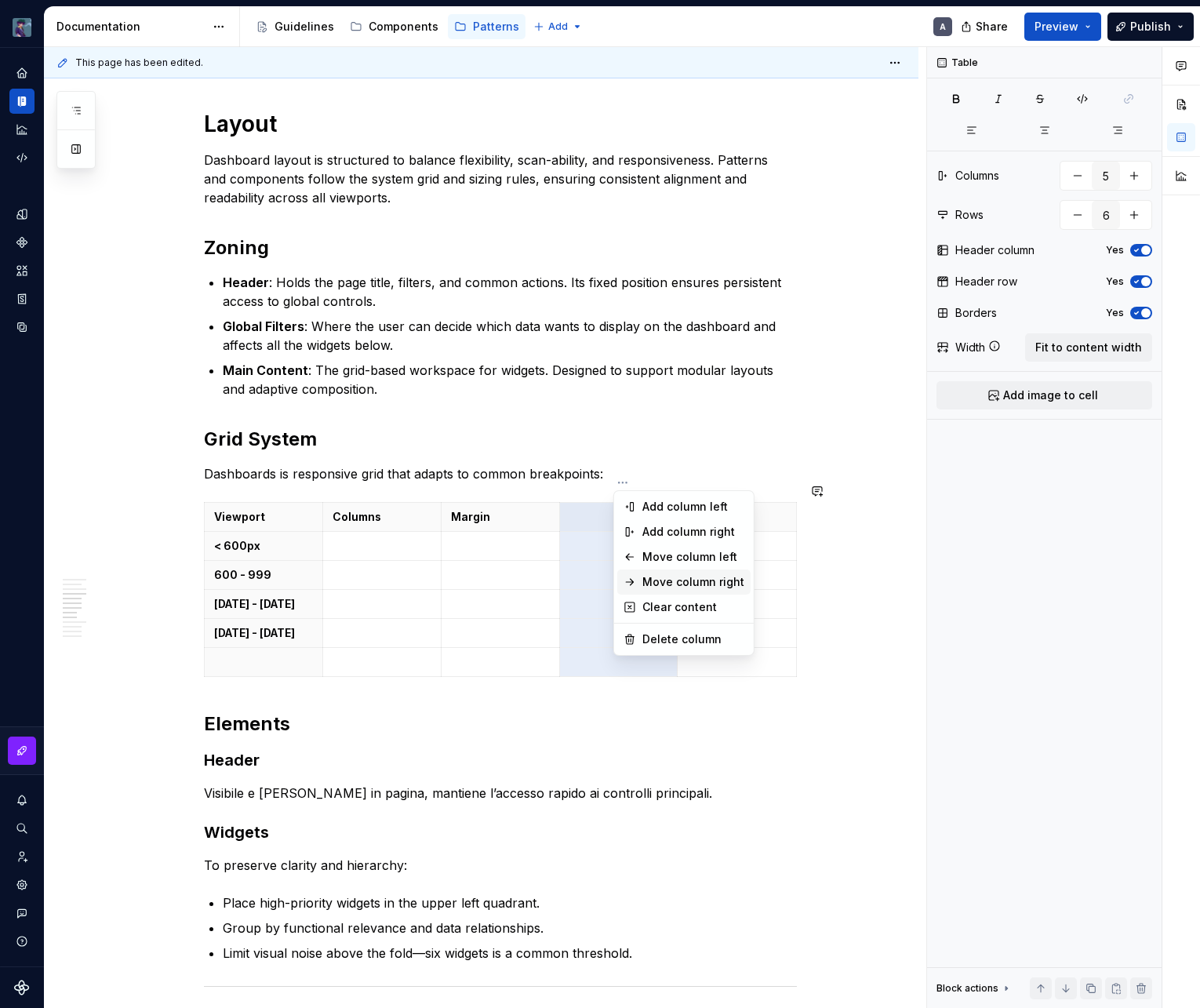 click on "Move column right" at bounding box center (684, 582) 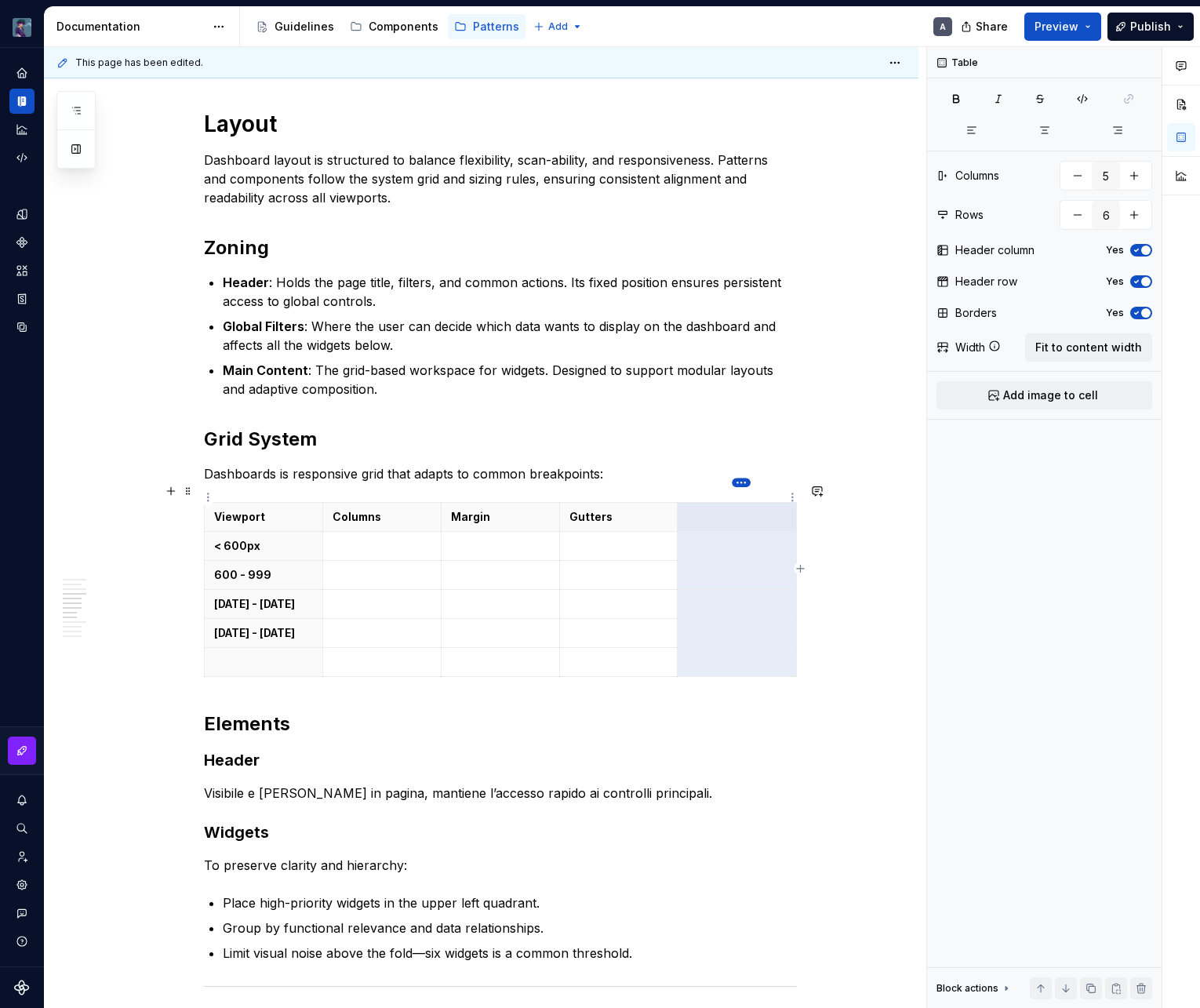 click on "vaporoso A Design system data Documentation
Accessibility guide for tree Page tree.
Navigate the tree with the arrow keys. Common tree hotkeys apply. Further keybindings are available:
enter to execute primary action on focused item
f2 to start renaming the focused item
escape to abort renaming an item
control+d to start dragging selected items
Guidelines Components Patterns Add A Share Preview Publish Pages Add
Accessibility guide for tree Page tree.
Navigate the tree with the arrow keys. Common tree hotkeys apply. Further keybindings are available:
enter to execute primary action on focused item
f2 to start renaming the focused item
escape to abort renaming an item
control+d to start dragging selected items
Patterns overview Services Dashboard Overview A Interaction Accessibility Usage Code Changes Guidelines Patterns  /  Patterns overview  /  Overview  /  A" at bounding box center (600, 504) 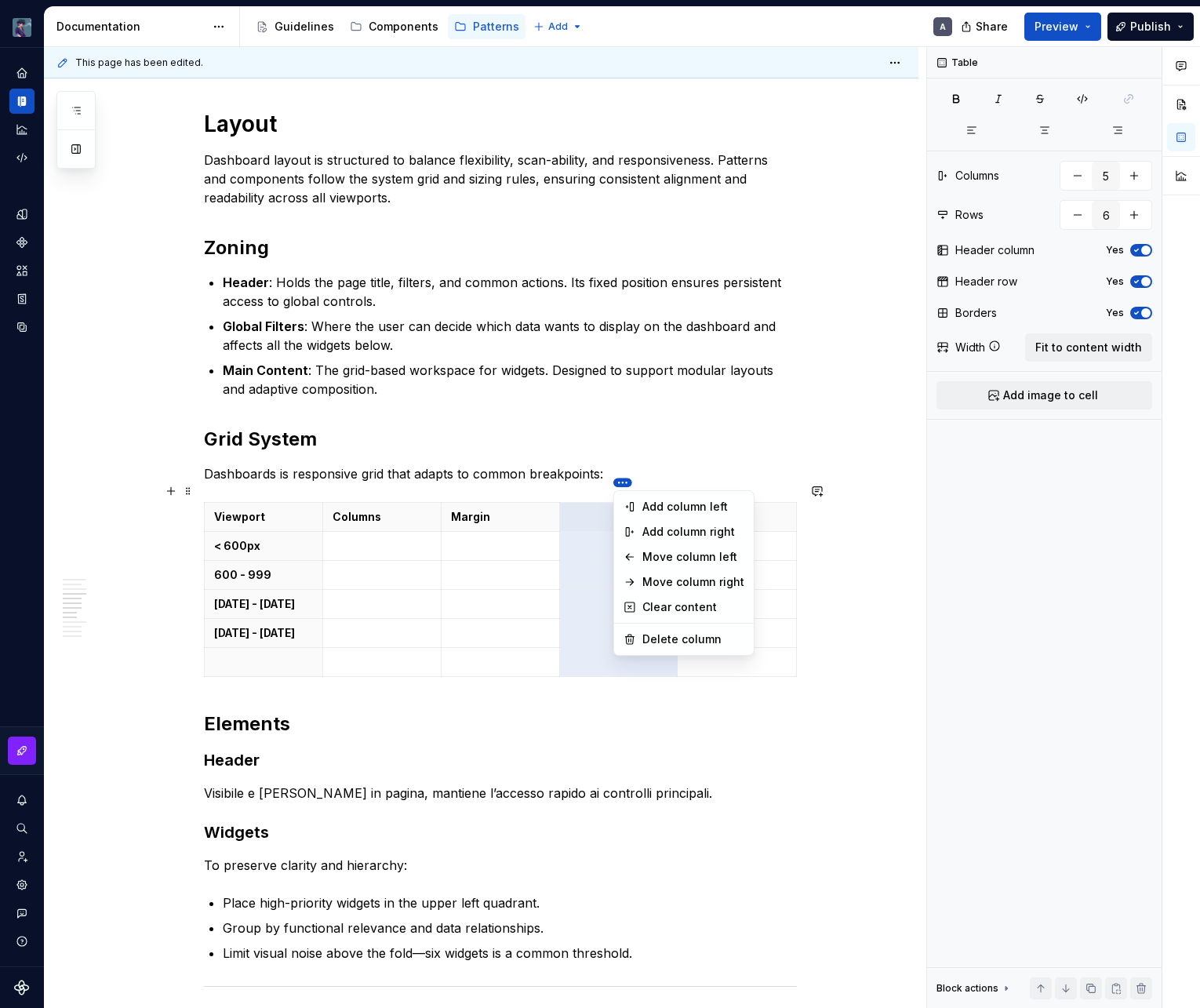 click on "vaporoso A Design system data Documentation
Accessibility guide for tree Page tree.
Navigate the tree with the arrow keys. Common tree hotkeys apply. Further keybindings are available:
enter to execute primary action on focused item
f2 to start renaming the focused item
escape to abort renaming an item
control+d to start dragging selected items
Guidelines Components Patterns Add A Share Preview Publish Pages Add
Accessibility guide for tree Page tree.
Navigate the tree with the arrow keys. Common tree hotkeys apply. Further keybindings are available:
enter to execute primary action on focused item
f2 to start renaming the focused item
escape to abort renaming an item
control+d to start dragging selected items
Patterns overview Services Dashboard Overview A Interaction Accessibility Usage Code Changes Guidelines Patterns  /  Patterns overview  /  Overview  /  A" at bounding box center (600, 504) 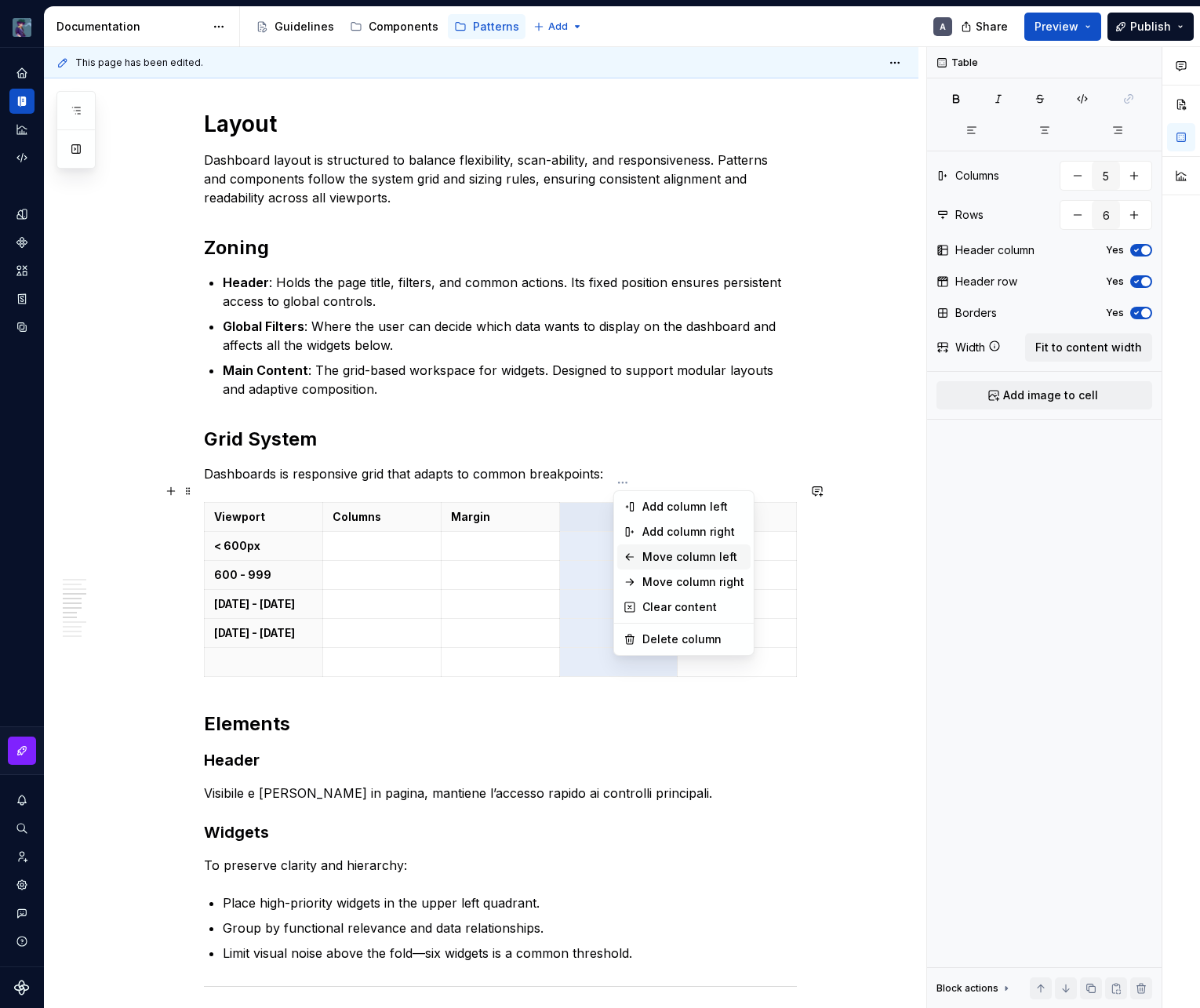 click on "Move column left" at bounding box center (684, 557) 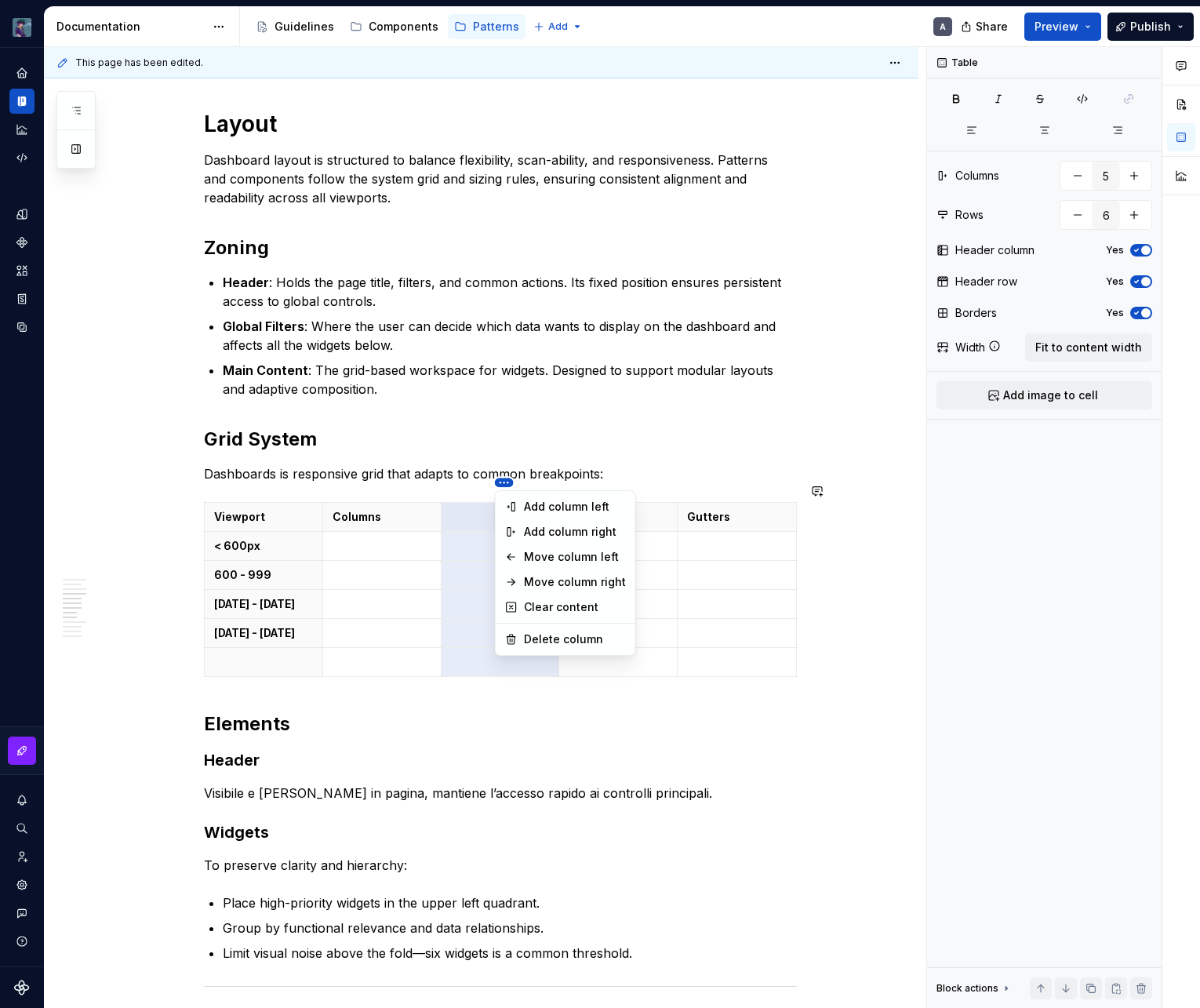 click on "vaporoso A Design system data Documentation
Accessibility guide for tree Page tree.
Navigate the tree with the arrow keys. Common tree hotkeys apply. Further keybindings are available:
enter to execute primary action on focused item
f2 to start renaming the focused item
escape to abort renaming an item
control+d to start dragging selected items
Guidelines Components Patterns Add A Share Preview Publish Pages Add
Accessibility guide for tree Page tree.
Navigate the tree with the arrow keys. Common tree hotkeys apply. Further keybindings are available:
enter to execute primary action on focused item
f2 to start renaming the focused item
escape to abort renaming an item
control+d to start dragging selected items
Patterns overview Services Dashboard Overview A Interaction Accessibility Usage Code Changes Guidelines Patterns  /  Patterns overview  /  Overview  /  A" at bounding box center [600, 504] 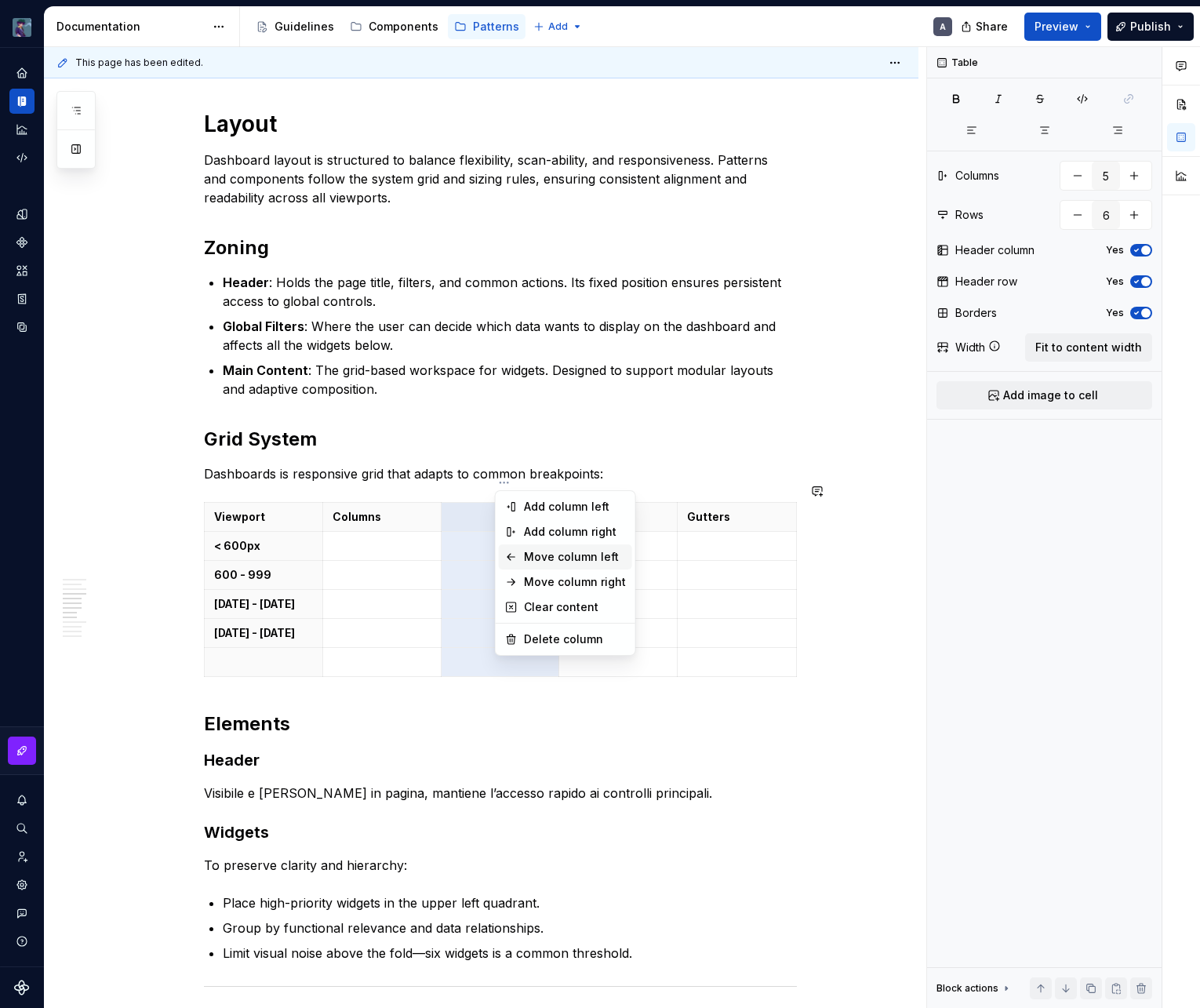 click on "Move column left" at bounding box center [575, 557] 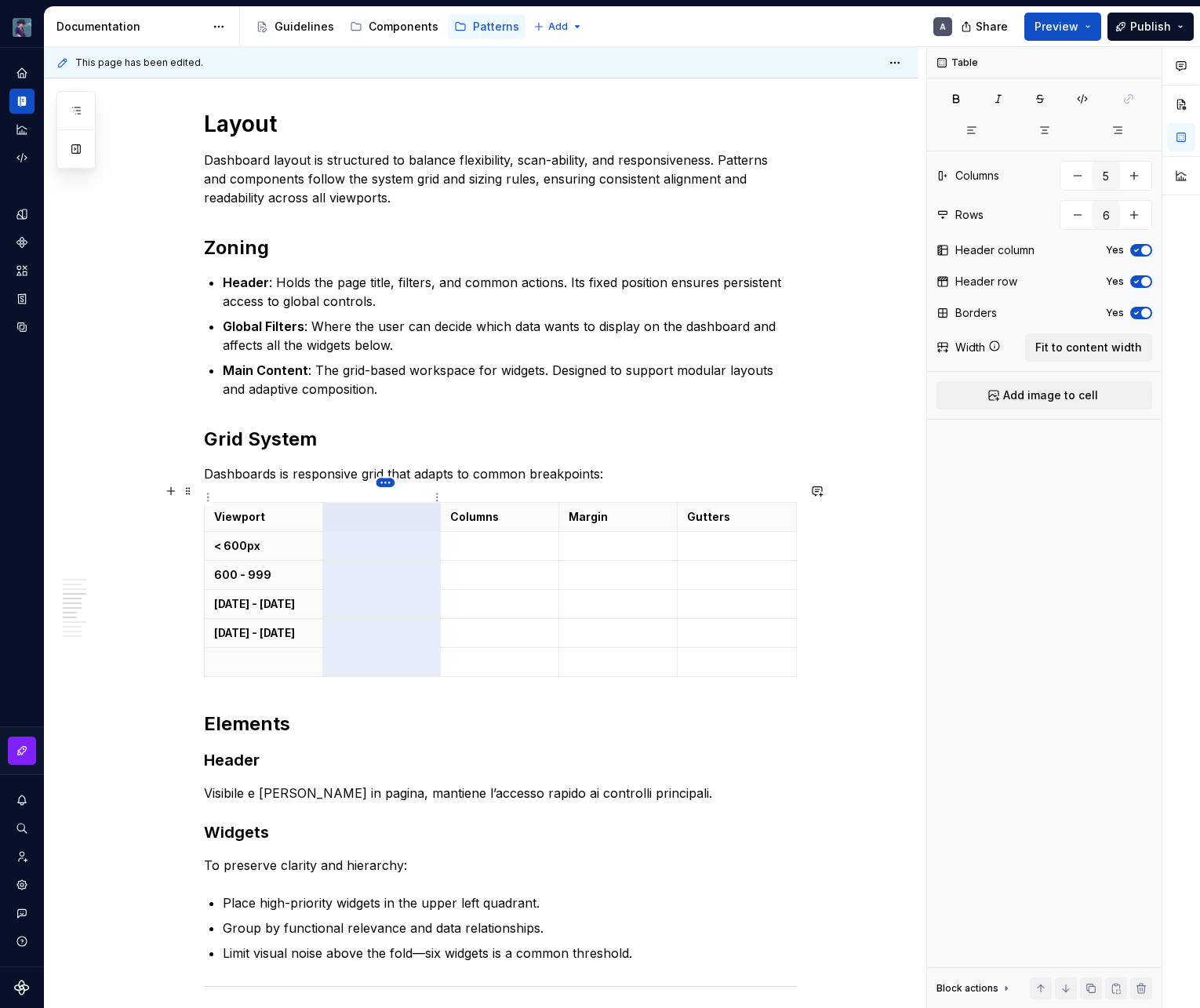 click on "vaporoso A Design system data Documentation
Accessibility guide for tree Page tree.
Navigate the tree with the arrow keys. Common tree hotkeys apply. Further keybindings are available:
enter to execute primary action on focused item
f2 to start renaming the focused item
escape to abort renaming an item
control+d to start dragging selected items
Guidelines Components Patterns Add A Share Preview Publish Pages Add
Accessibility guide for tree Page tree.
Navigate the tree with the arrow keys. Common tree hotkeys apply. Further keybindings are available:
enter to execute primary action on focused item
f2 to start renaming the focused item
escape to abort renaming an item
control+d to start dragging selected items
Patterns overview Services Dashboard Overview A Interaction Accessibility Usage Code Changes Guidelines Patterns  /  Patterns overview  /  Overview  /  A" at bounding box center (600, 504) 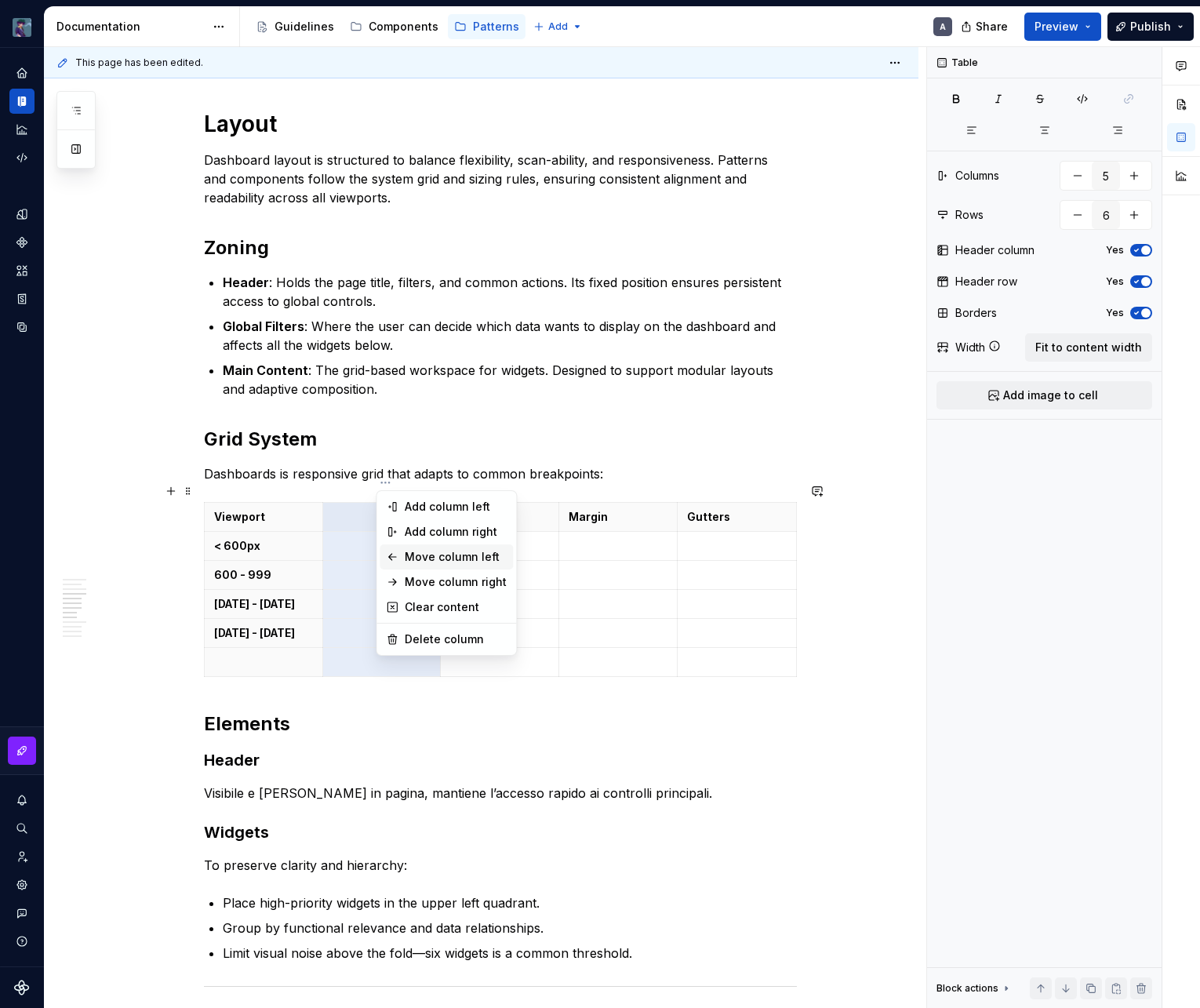 click on "Move column left" at bounding box center [456, 557] 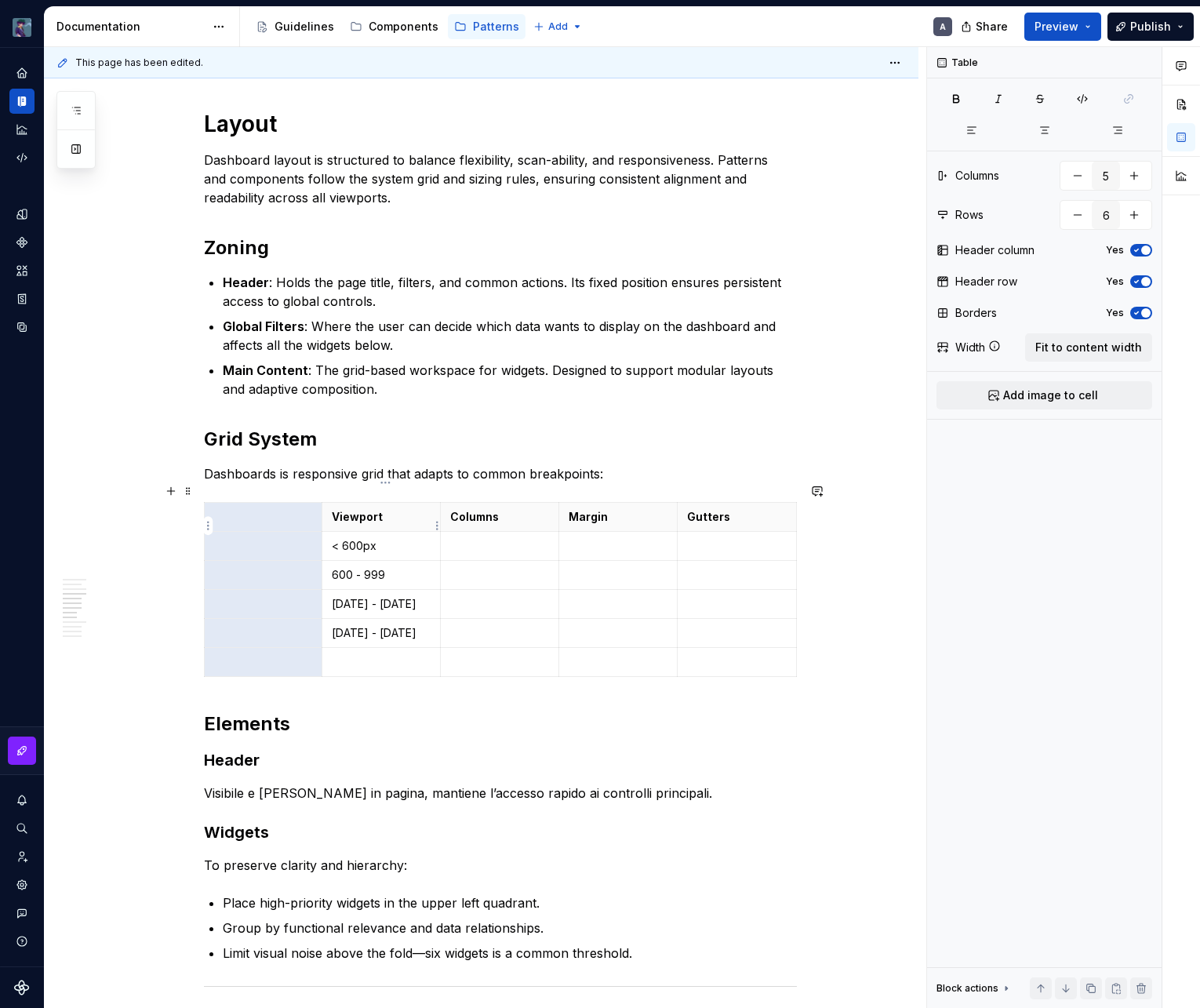 click on "< 600px" at bounding box center (381, 546) 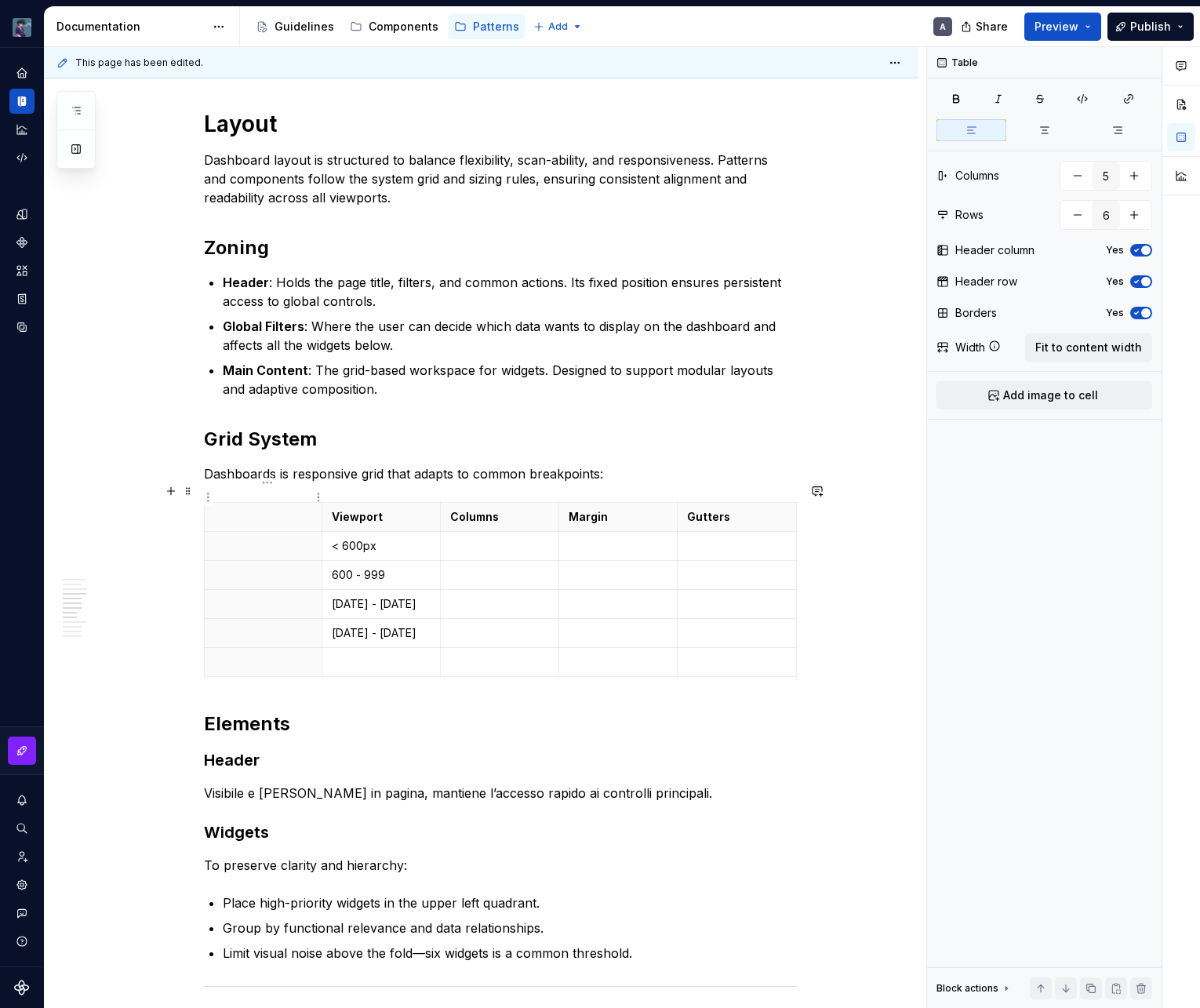 click at bounding box center (263, 517) 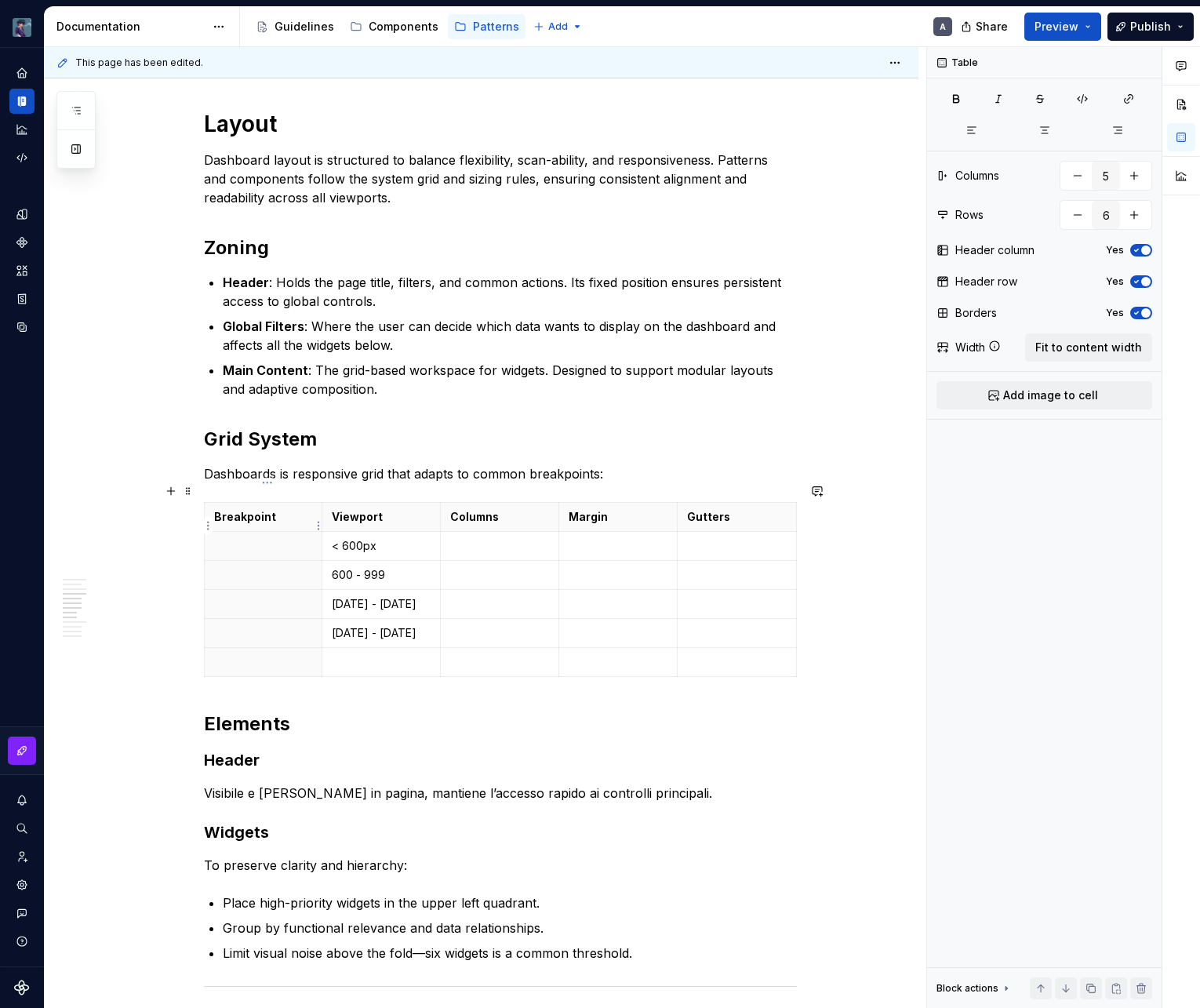 click at bounding box center (264, 546) 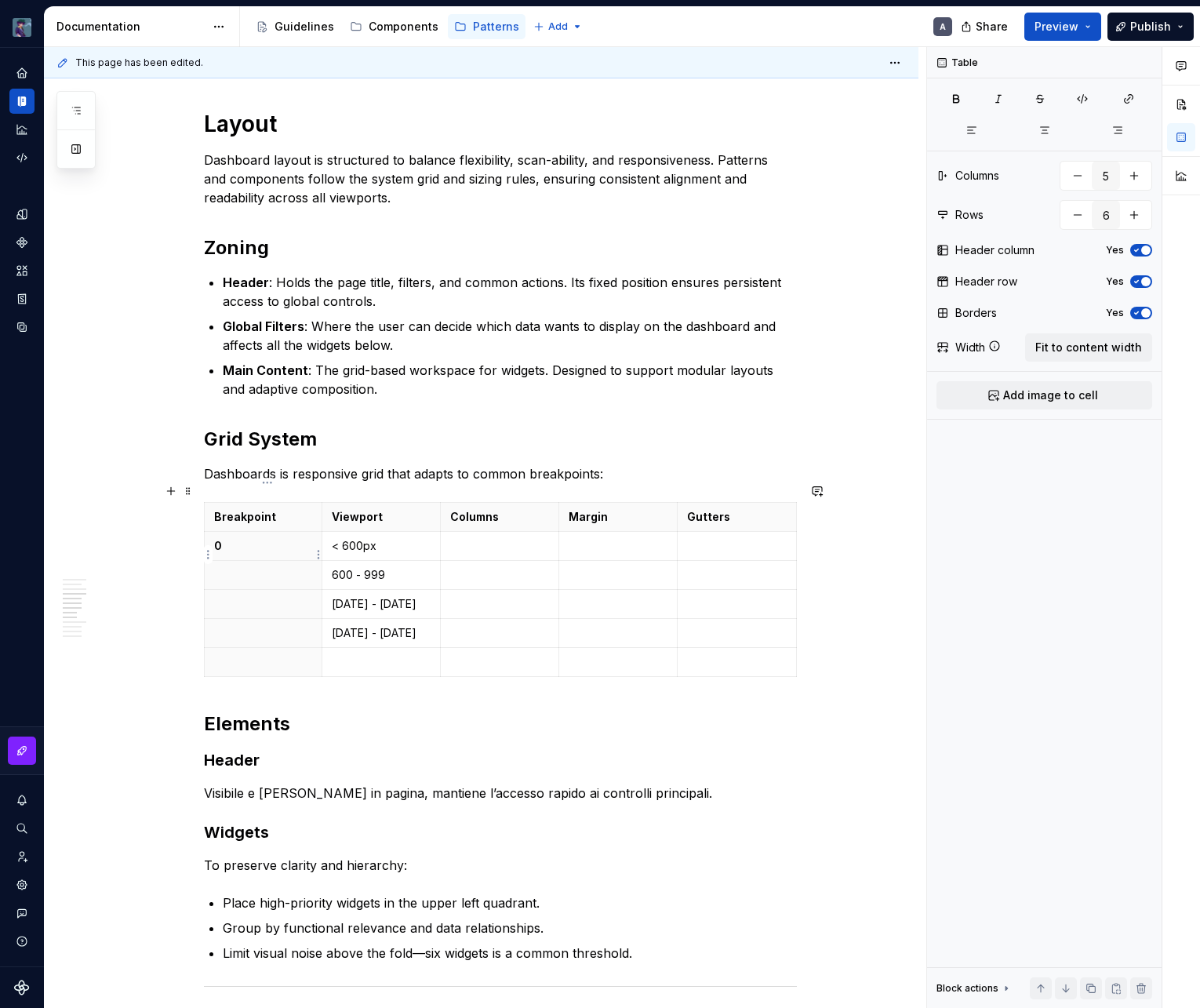 click at bounding box center [264, 575] 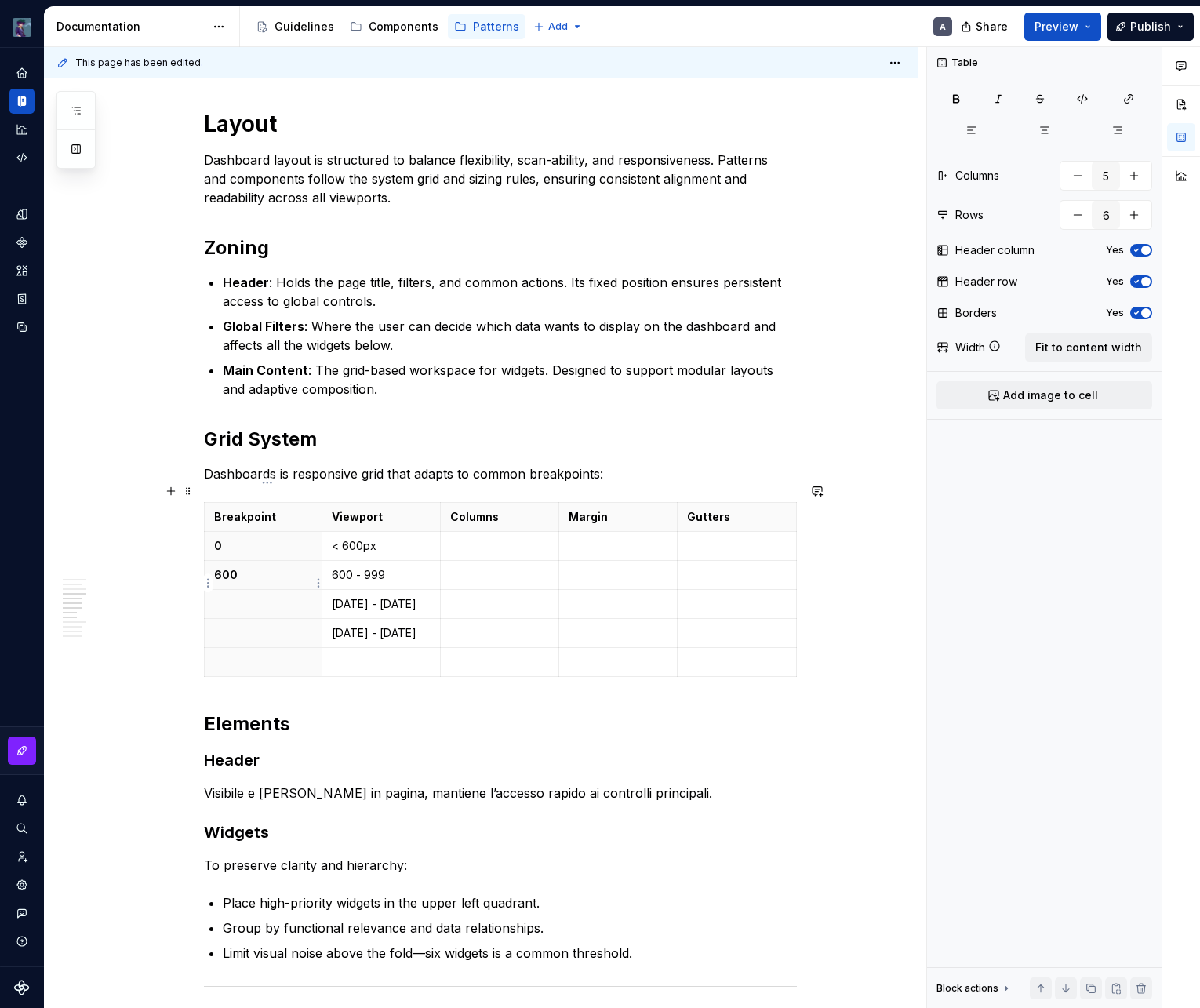 click at bounding box center [264, 604] 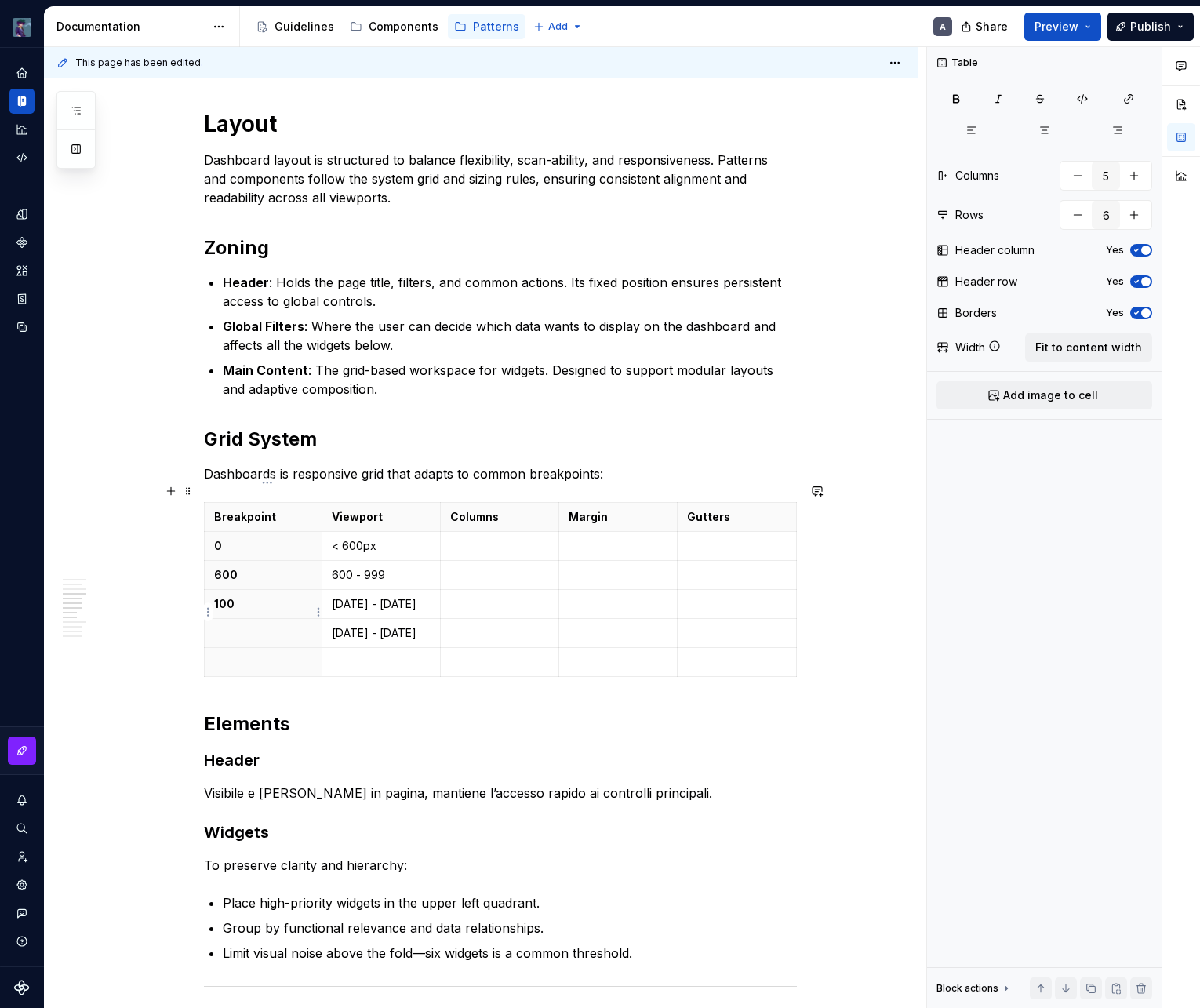 click at bounding box center (263, 633) 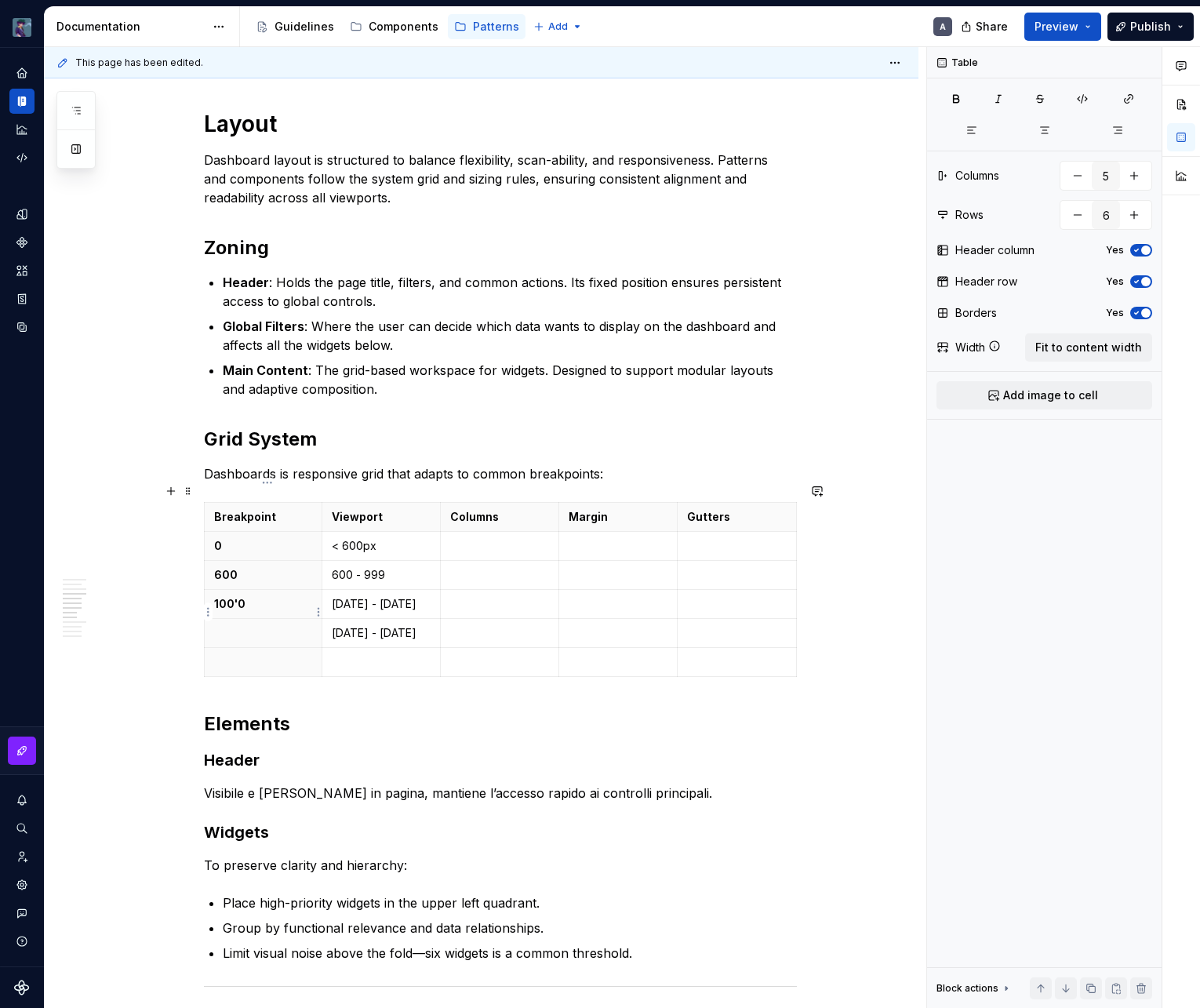 click at bounding box center (264, 633) 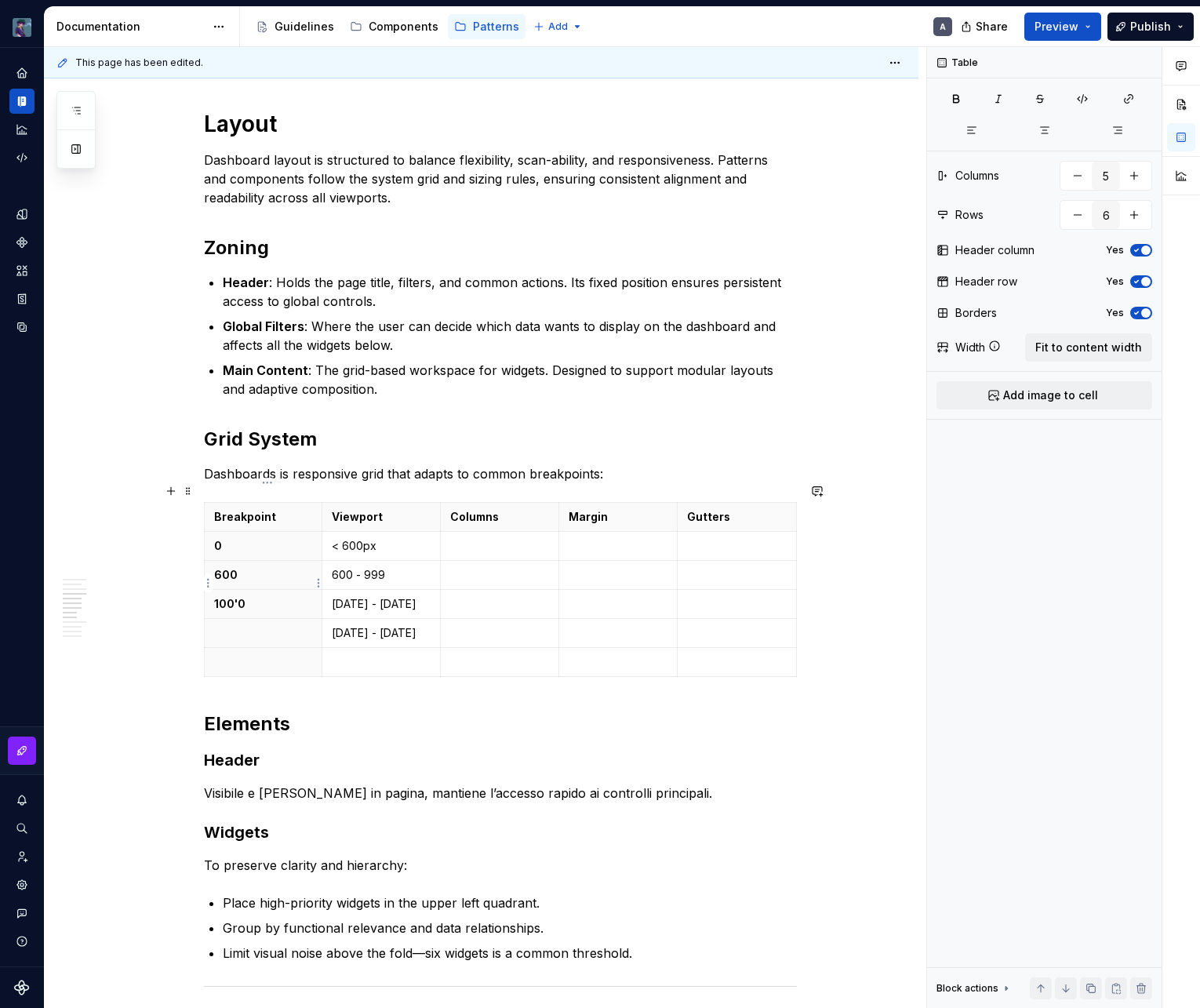 click on "100'0" at bounding box center [264, 604] 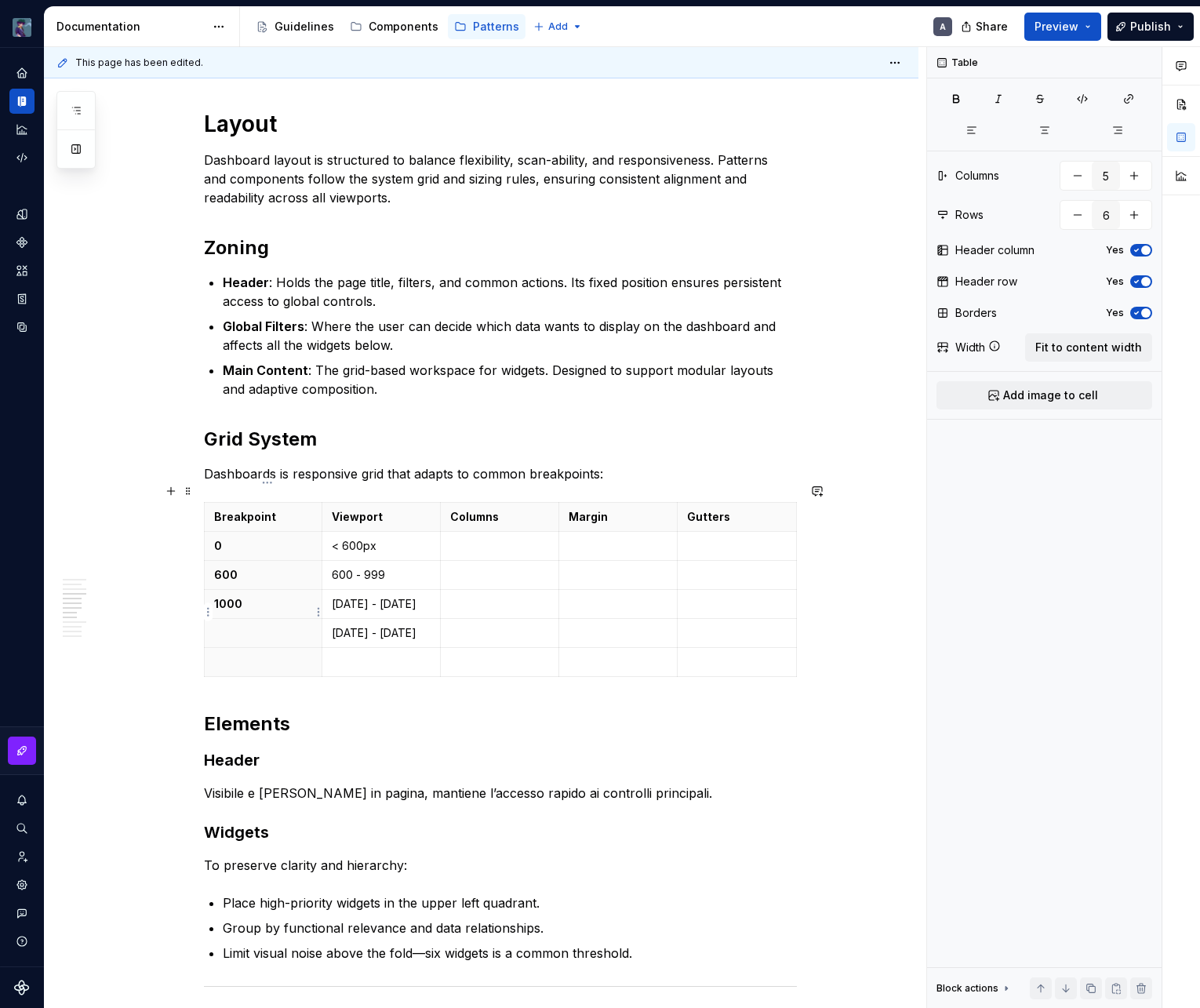click at bounding box center [263, 633] 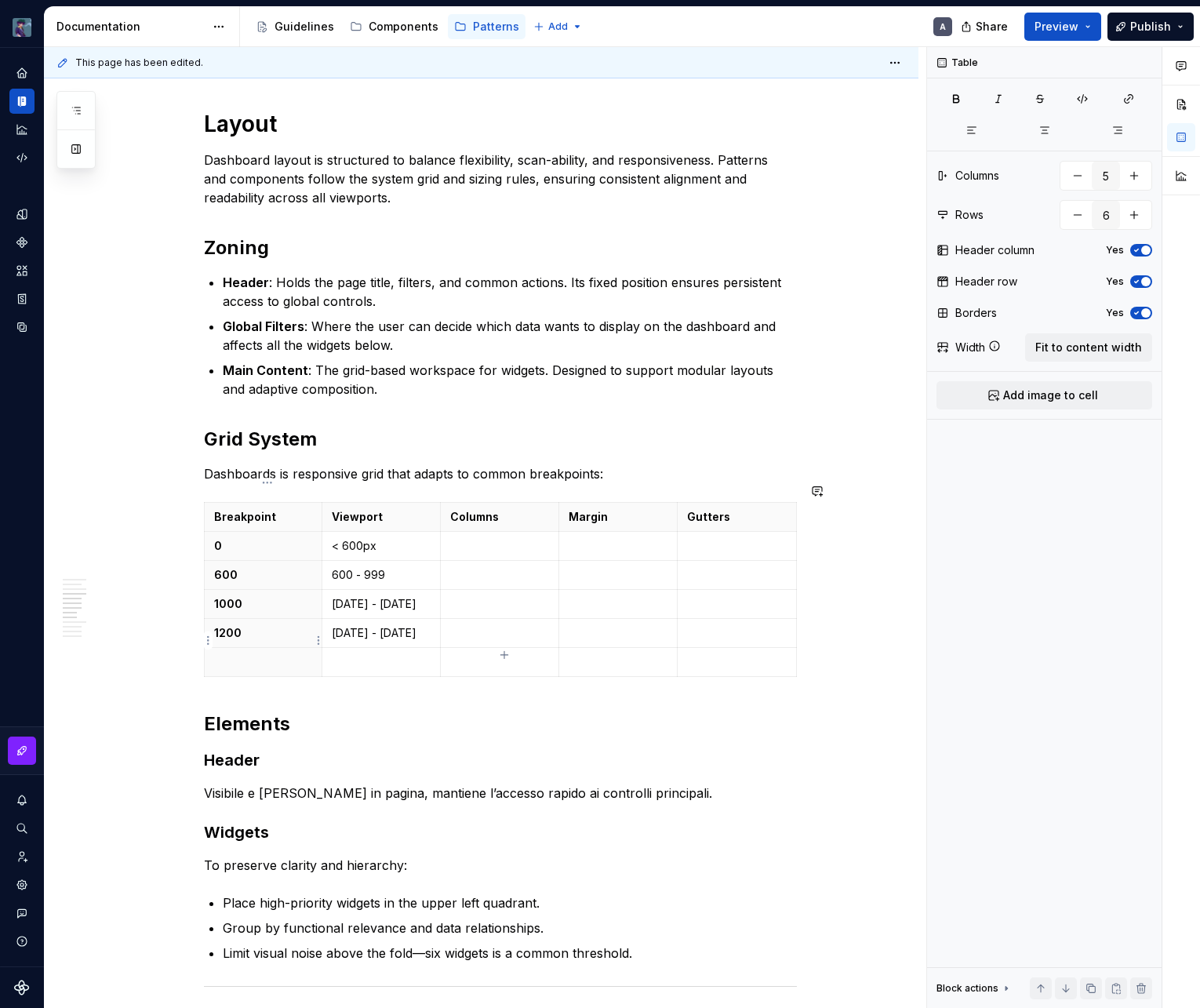 click at bounding box center [263, 662] 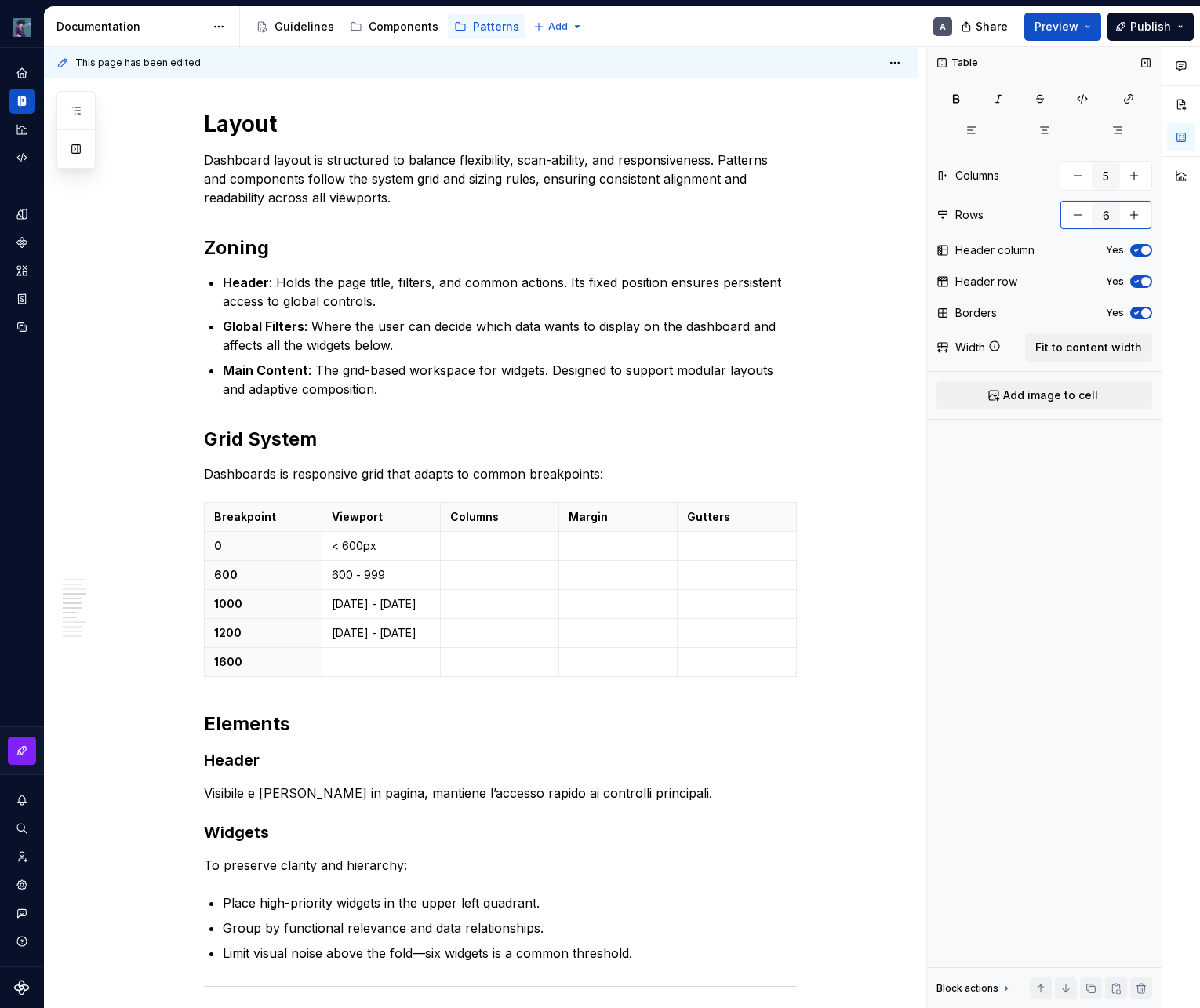 click at bounding box center (1134, 215) 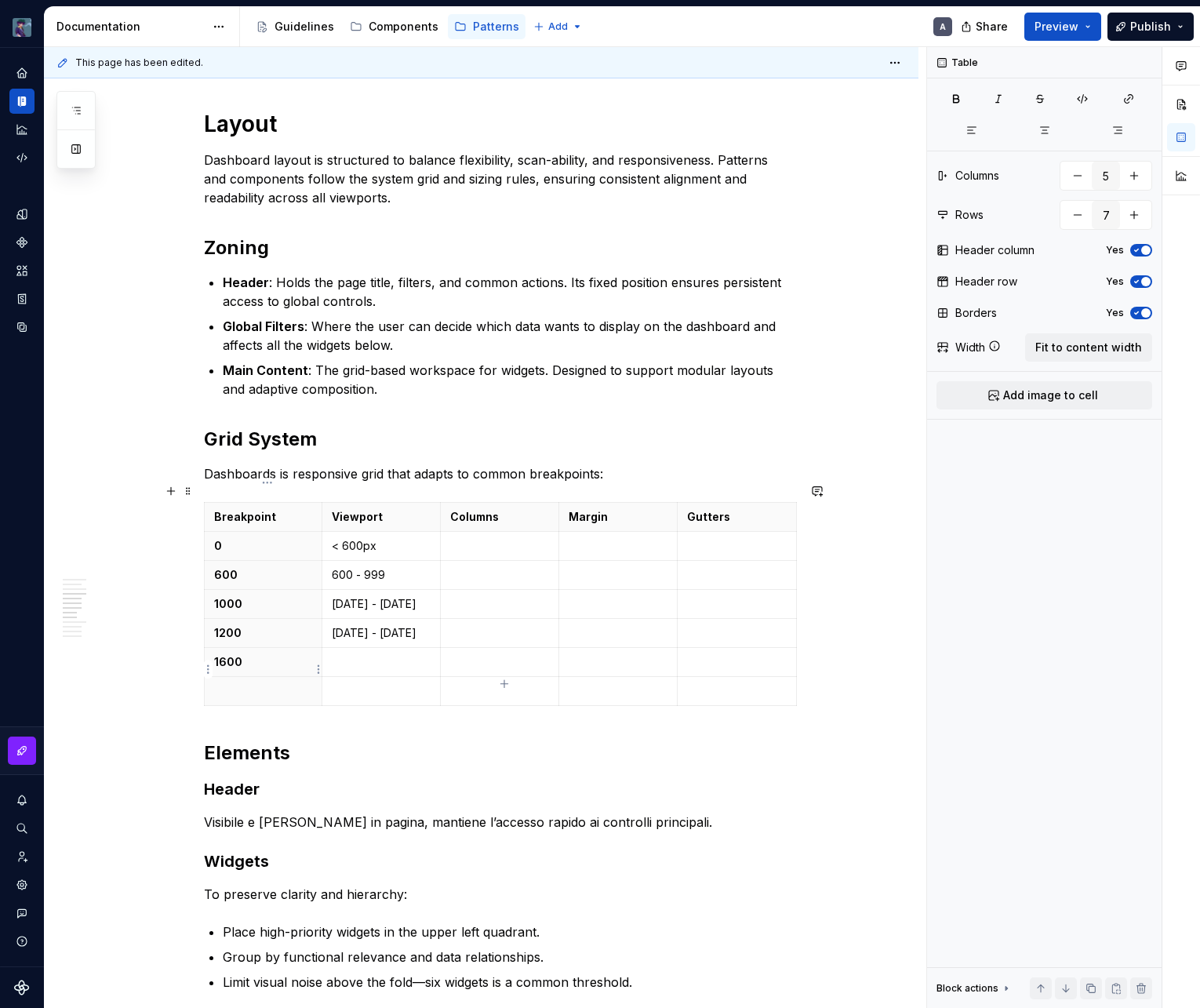 click at bounding box center (263, 691) 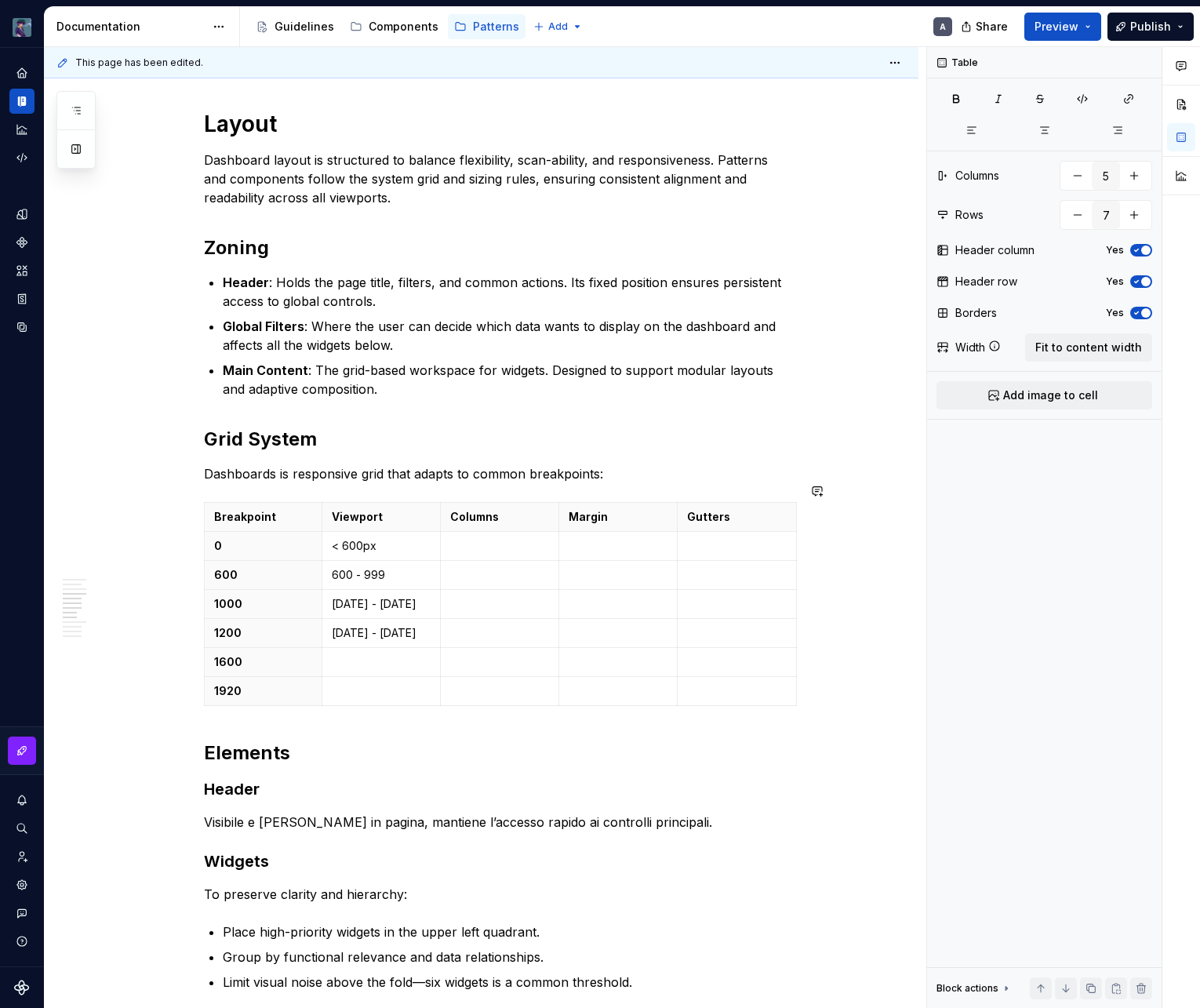 type on "*" 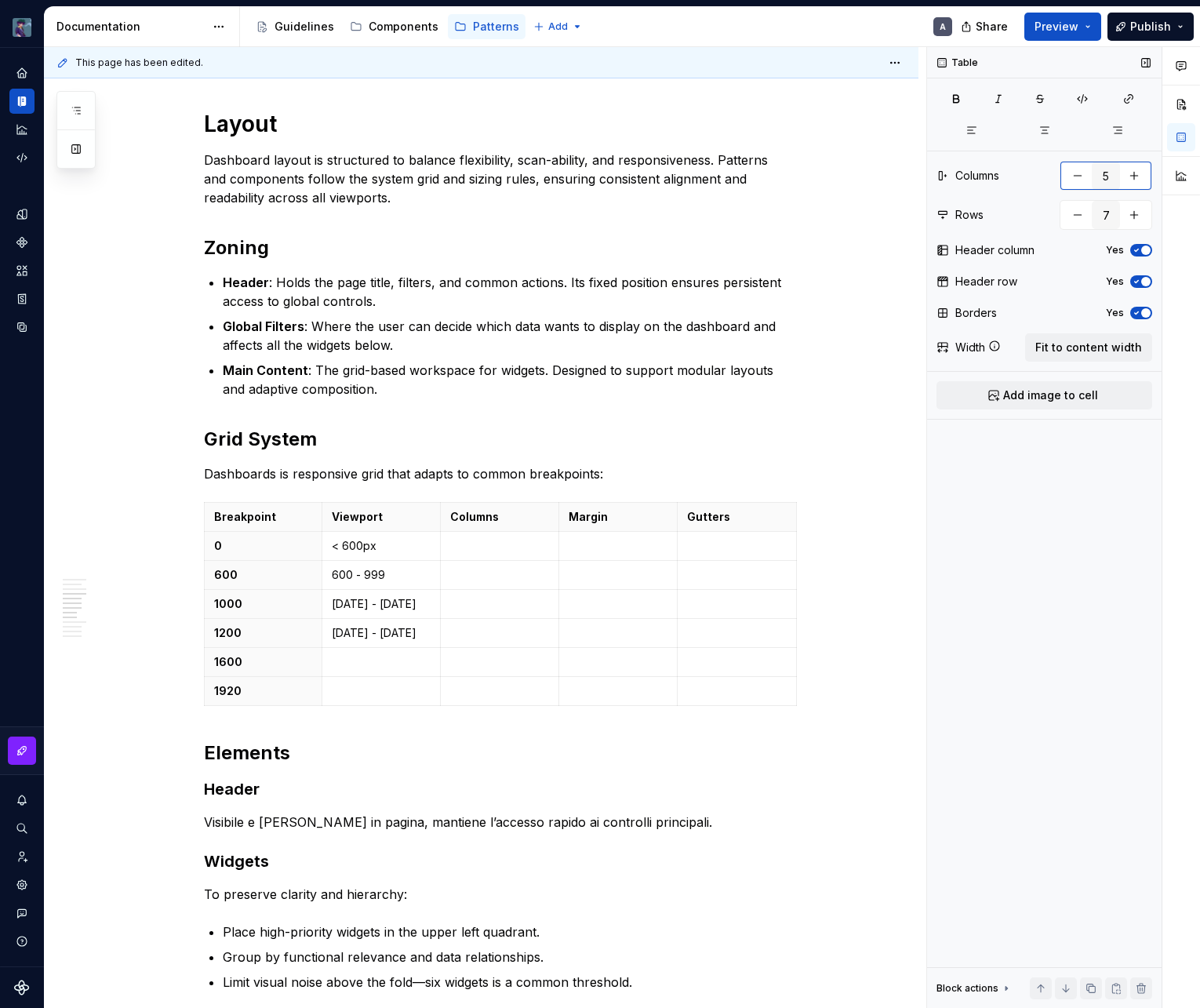 click at bounding box center (1134, 176) 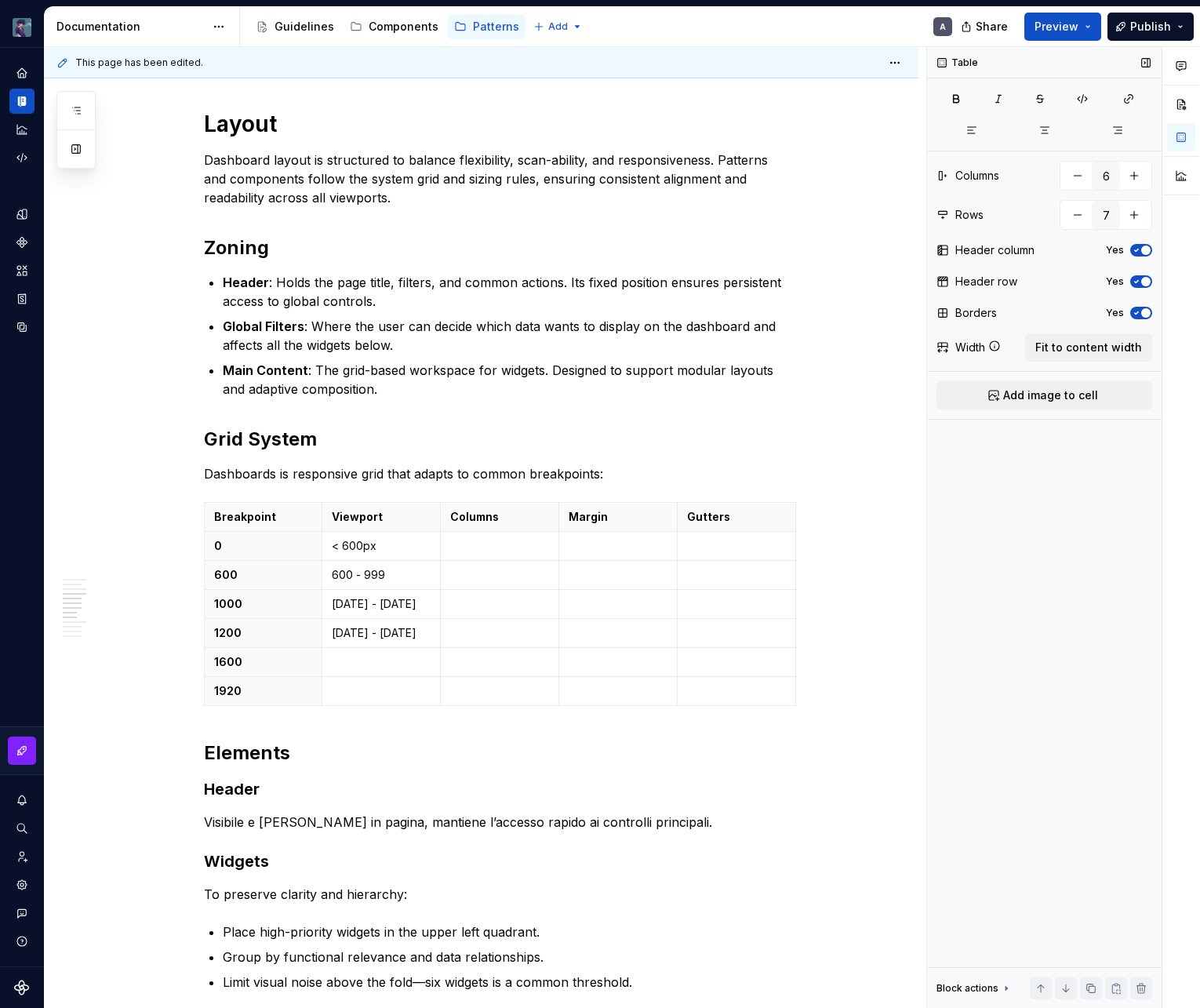 click on "Table Columns 6 Rows 7 Header column Yes Header row Yes Borders Yes Width Fit to content width Add image to cell Block actions Move up Move down Duplicate Copy (⌘C) Cut (⌘X) Delete" at bounding box center [1044, 527] 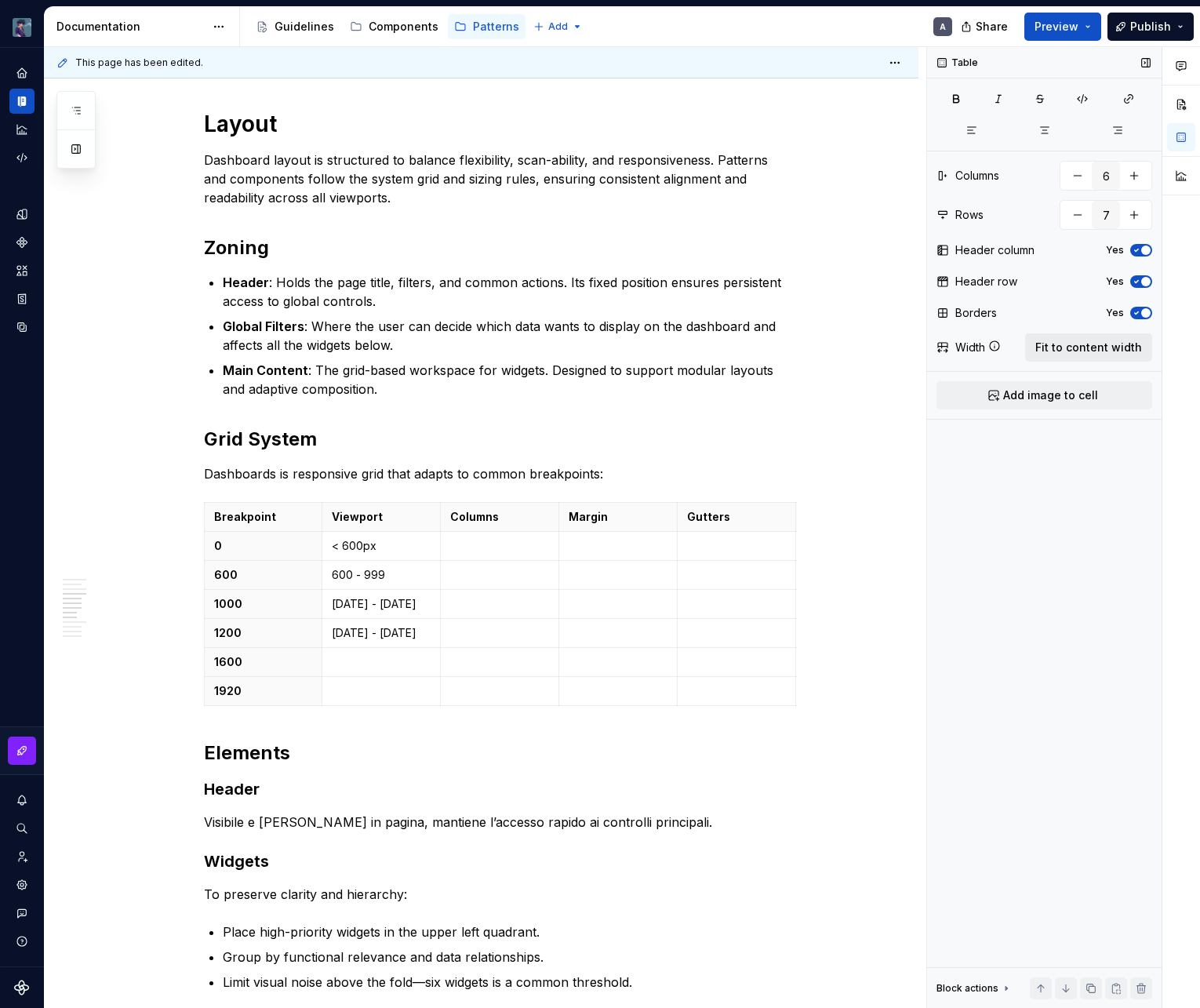click on "Fit to content width" at bounding box center (1089, 348) 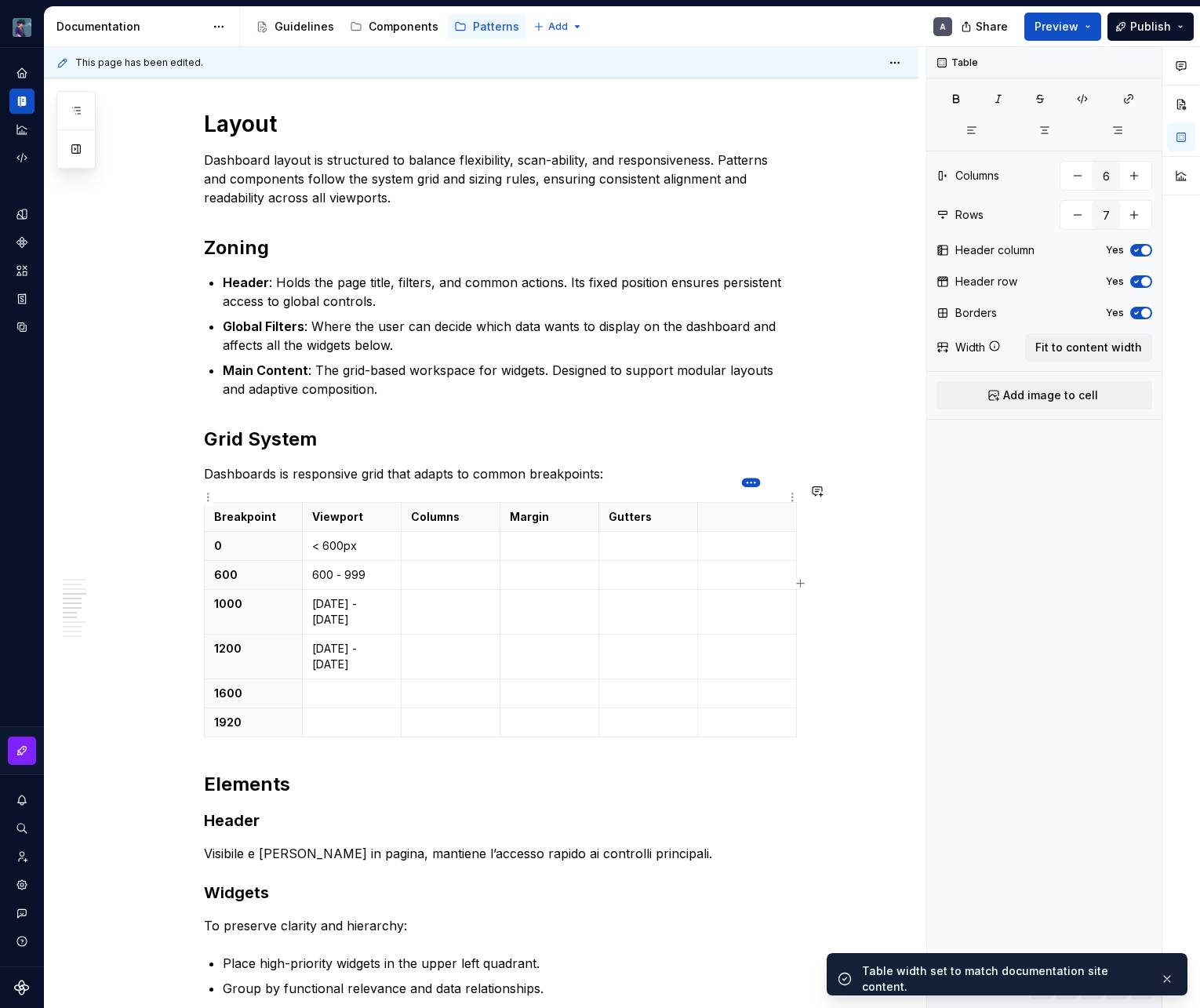 click on "vaporoso A Design system data Documentation
Accessibility guide for tree Page tree.
Navigate the tree with the arrow keys. Common tree hotkeys apply. Further keybindings are available:
enter to execute primary action on focused item
f2 to start renaming the focused item
escape to abort renaming an item
control+d to start dragging selected items
Guidelines Components Patterns Add A Share Preview Publish Pages Add
Accessibility guide for tree Page tree.
Navigate the tree with the arrow keys. Common tree hotkeys apply. Further keybindings are available:
enter to execute primary action on focused item
f2 to start renaming the focused item
escape to abort renaming an item
control+d to start dragging selected items
Patterns overview Services Dashboard Overview A Interaction Accessibility Usage Code Changes Guidelines Patterns  /  Patterns overview  /  Overview  /  A" at bounding box center [600, 504] 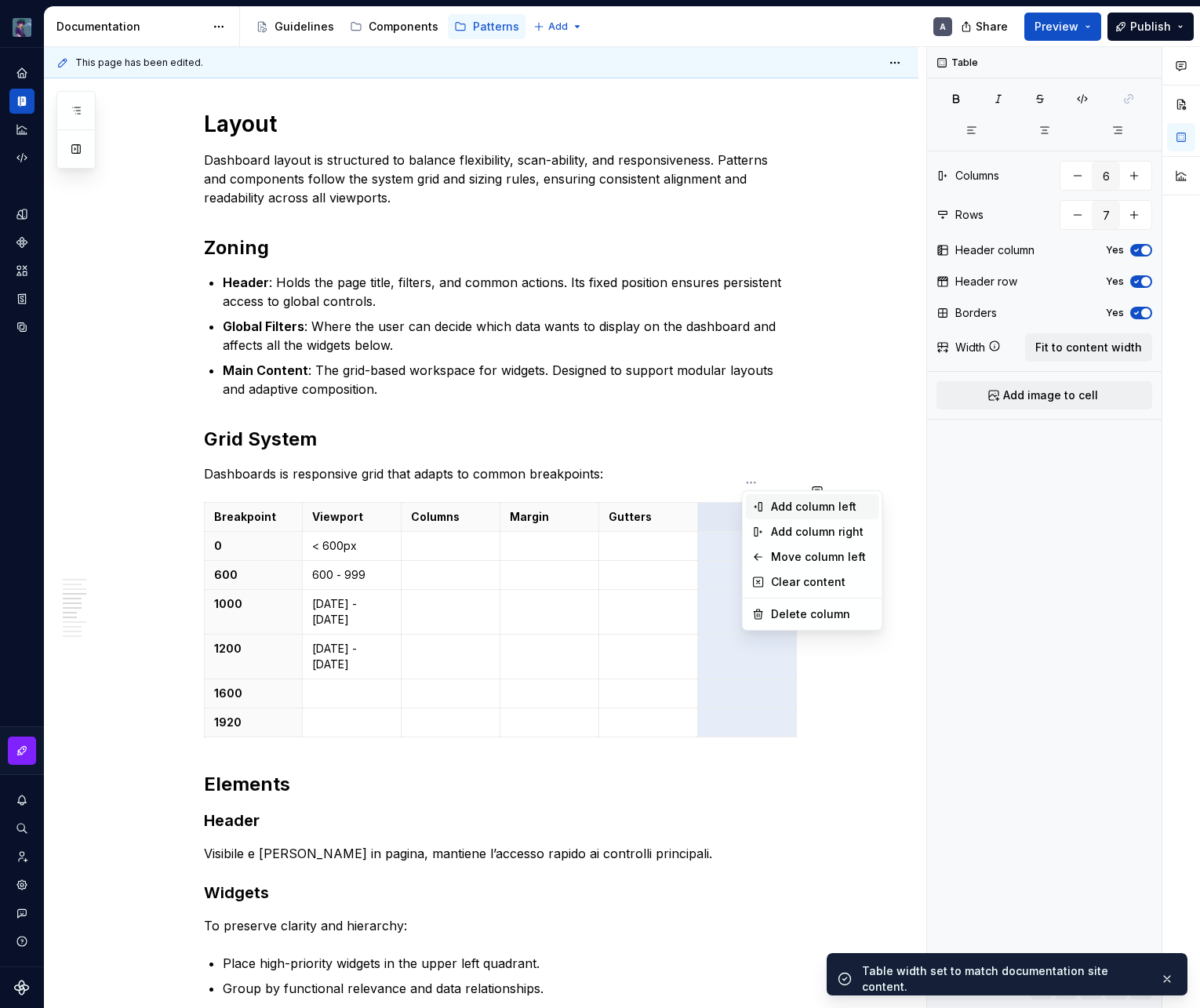 click on "Add column left" at bounding box center (822, 507) 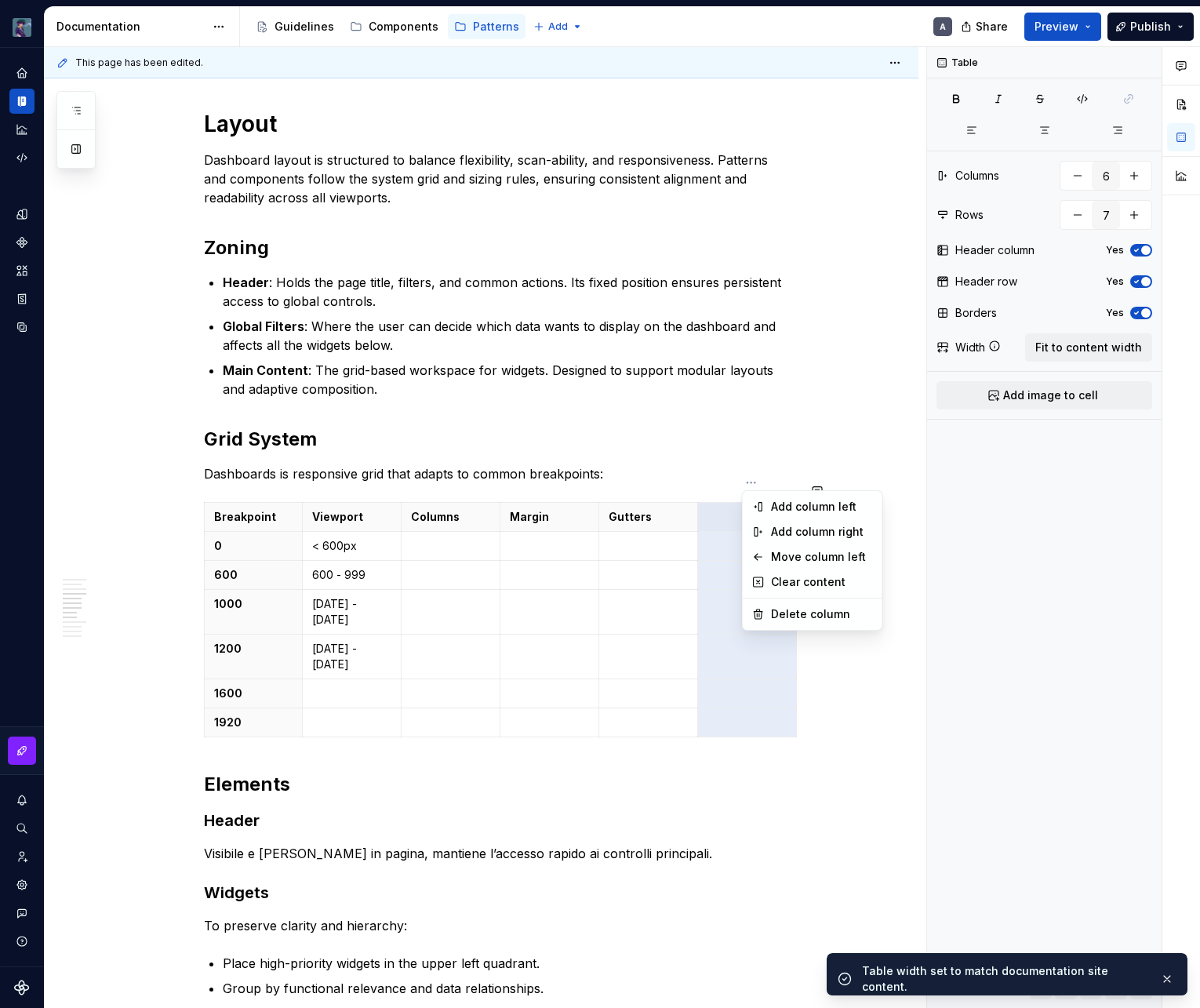 type on "7" 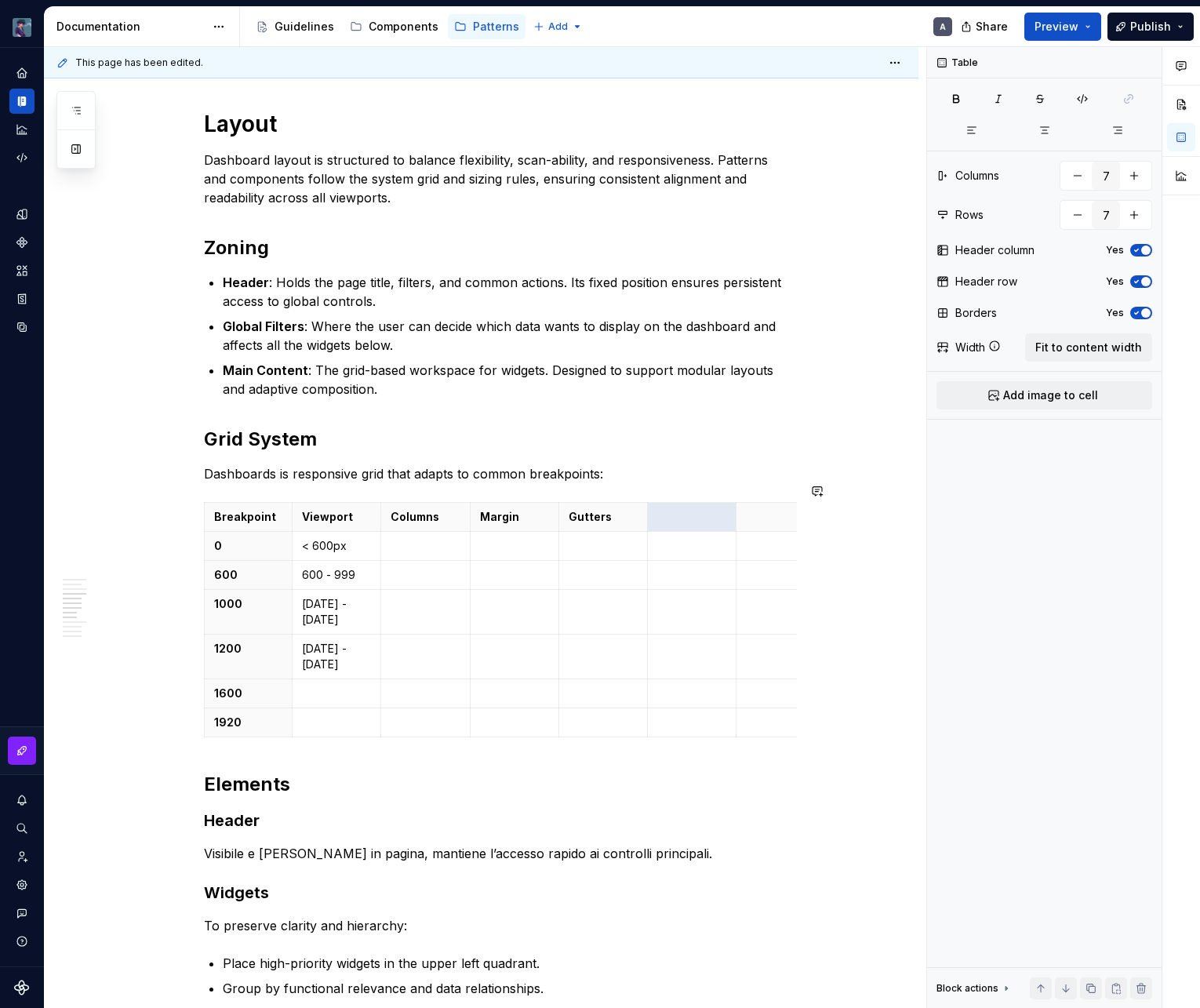 type on "*" 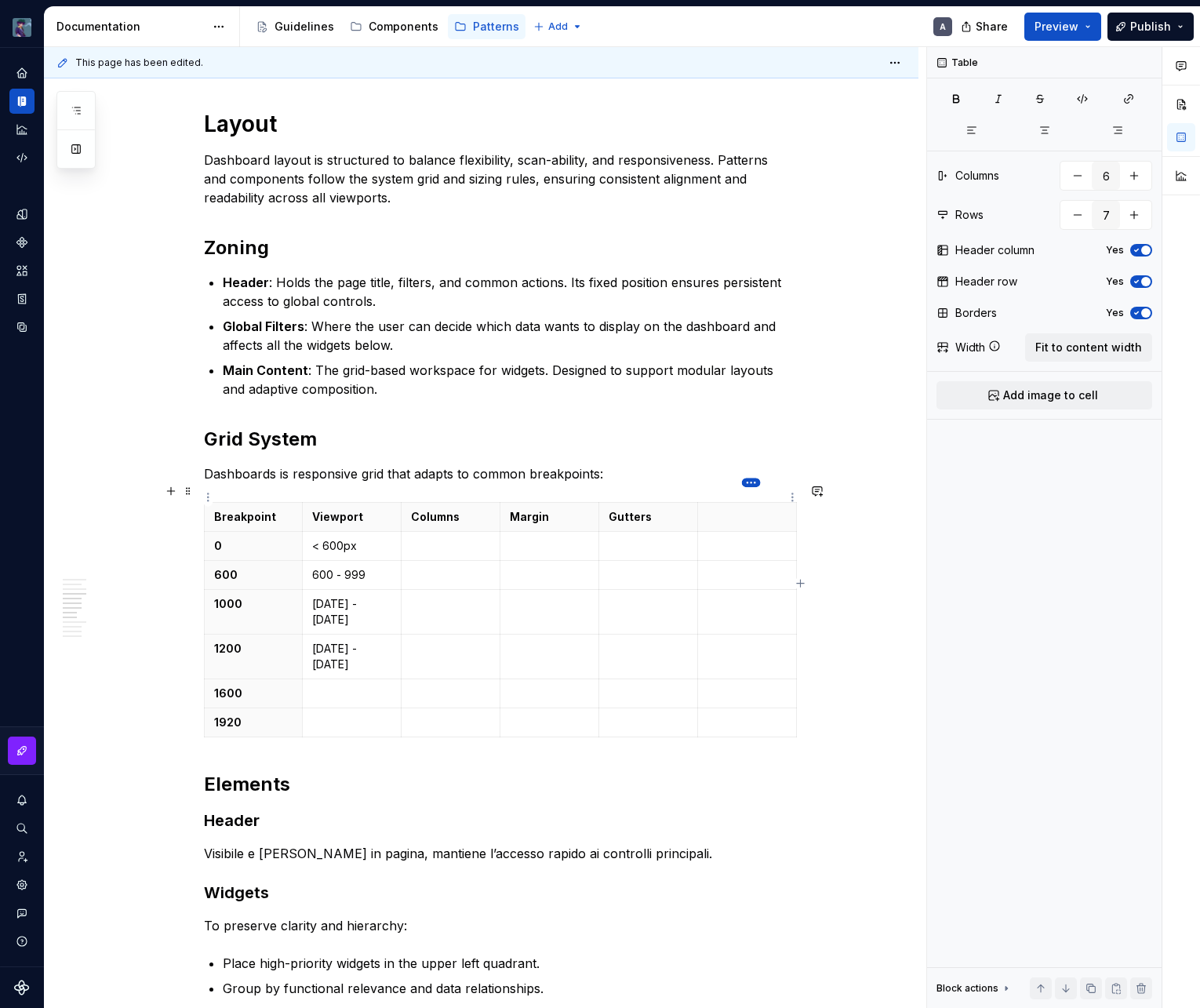 scroll, scrollTop: 0, scrollLeft: 13, axis: horizontal 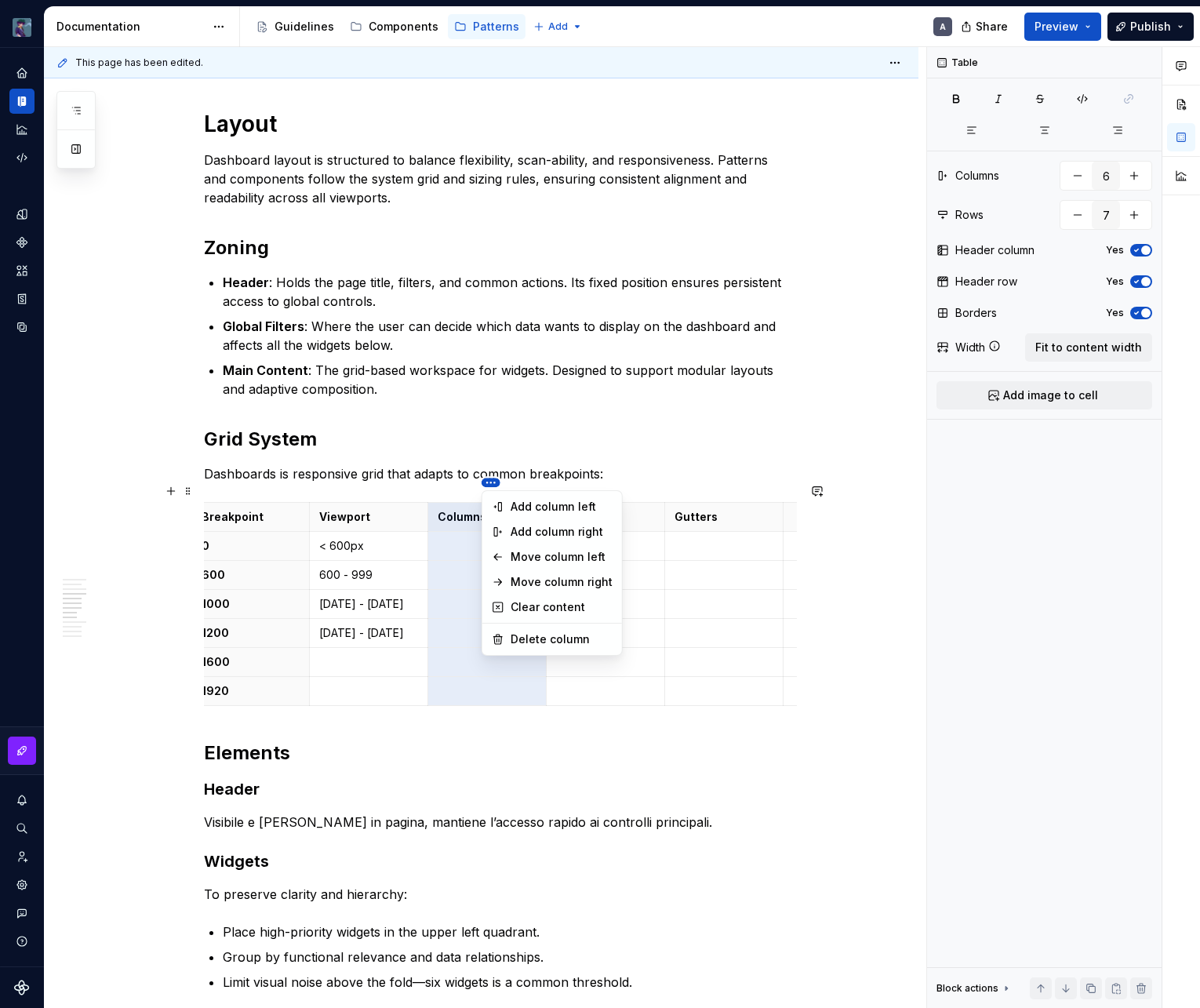 click on "vaporoso A Design system data Documentation
Accessibility guide for tree Page tree.
Navigate the tree with the arrow keys. Common tree hotkeys apply. Further keybindings are available:
enter to execute primary action on focused item
f2 to start renaming the focused item
escape to abort renaming an item
control+d to start dragging selected items
Guidelines Components Patterns Add A Share Preview Publish Pages Add
Accessibility guide for tree Page tree.
Navigate the tree with the arrow keys. Common tree hotkeys apply. Further keybindings are available:
enter to execute primary action on focused item
f2 to start renaming the focused item
escape to abort renaming an item
control+d to start dragging selected items
Patterns overview Services Dashboard Overview A Interaction Accessibility Usage Code Changes Guidelines Patterns  /  Patterns overview  /  Overview  /  A" at bounding box center (600, 504) 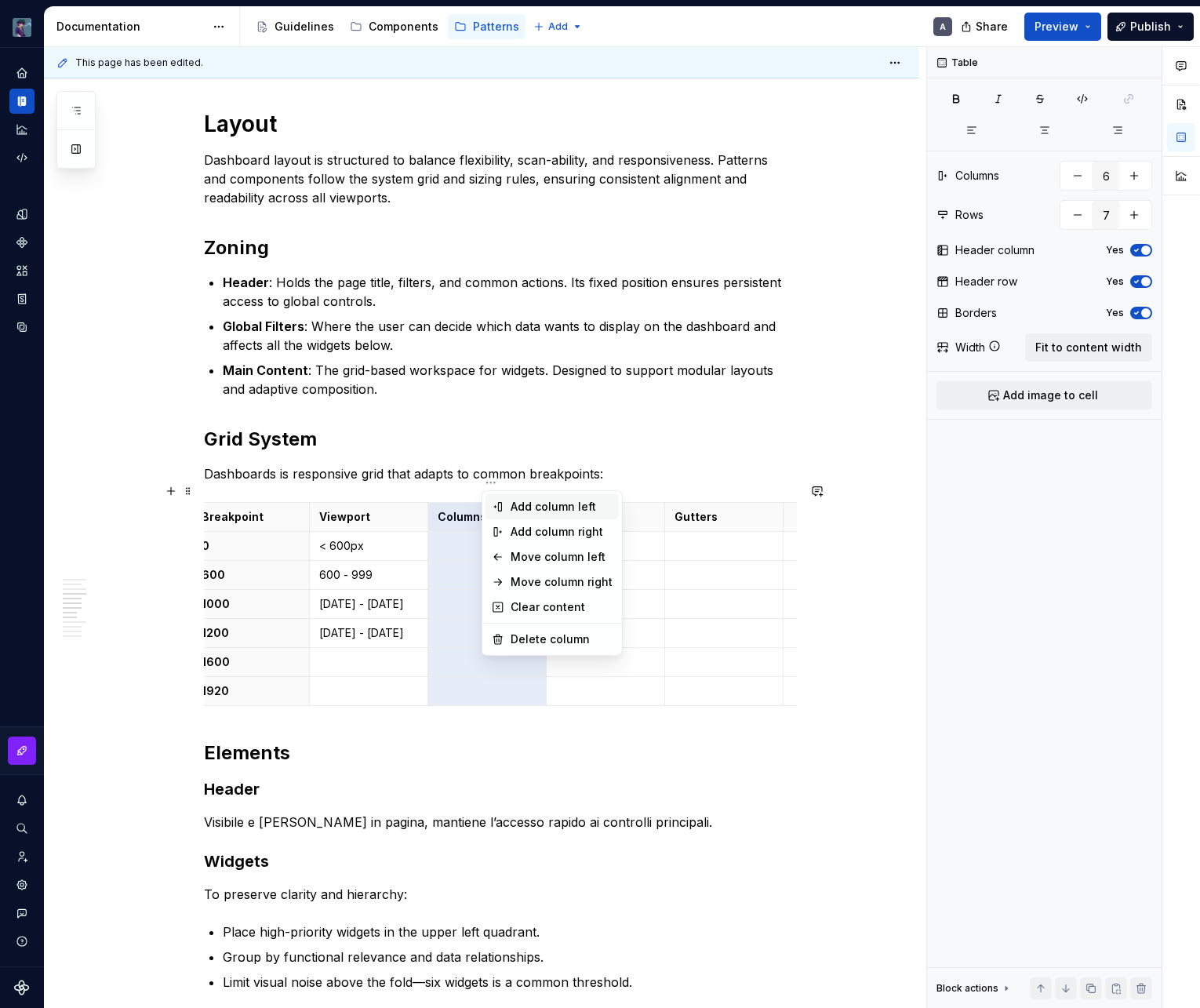 click on "Add column left" at bounding box center [562, 507] 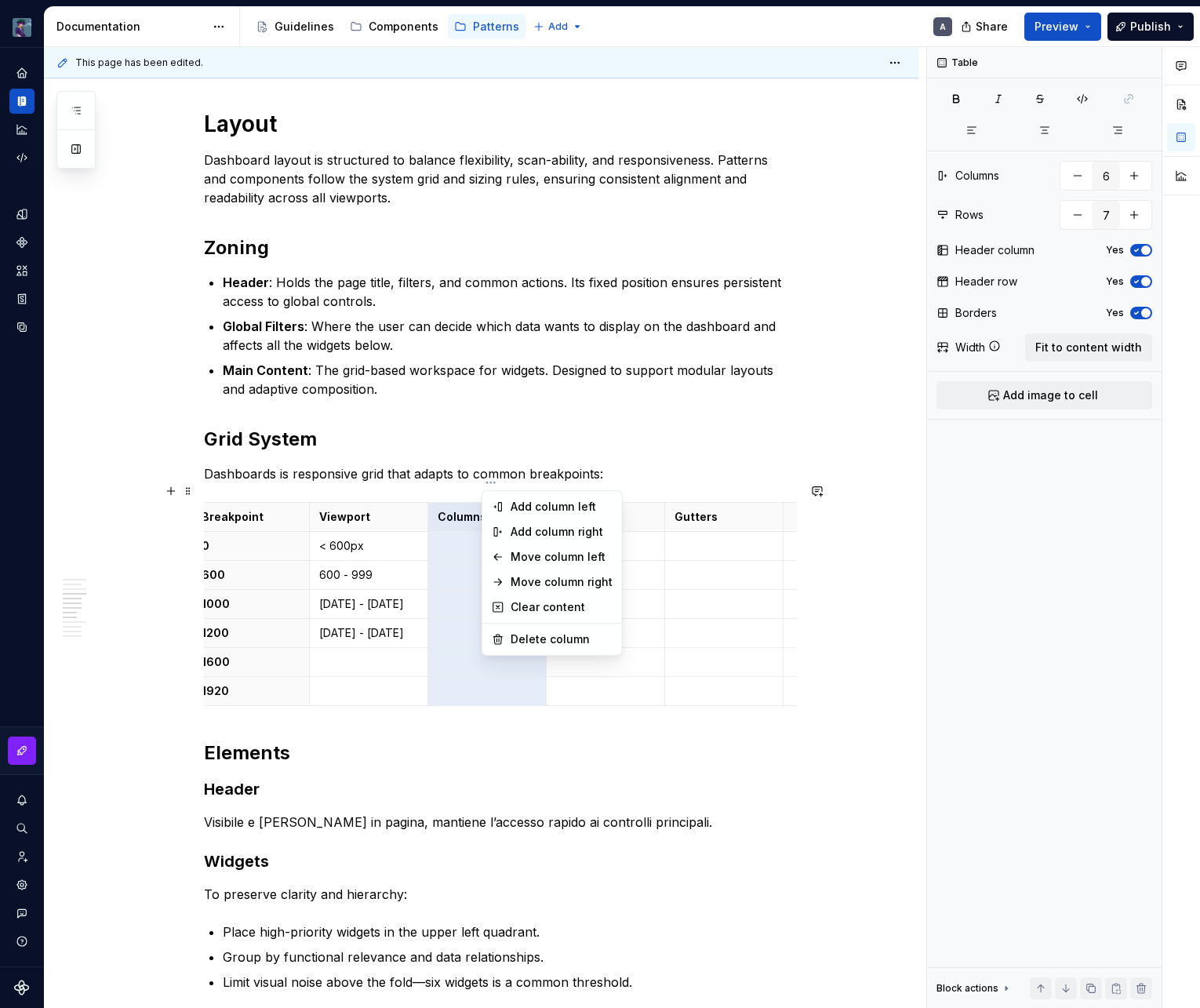 type on "7" 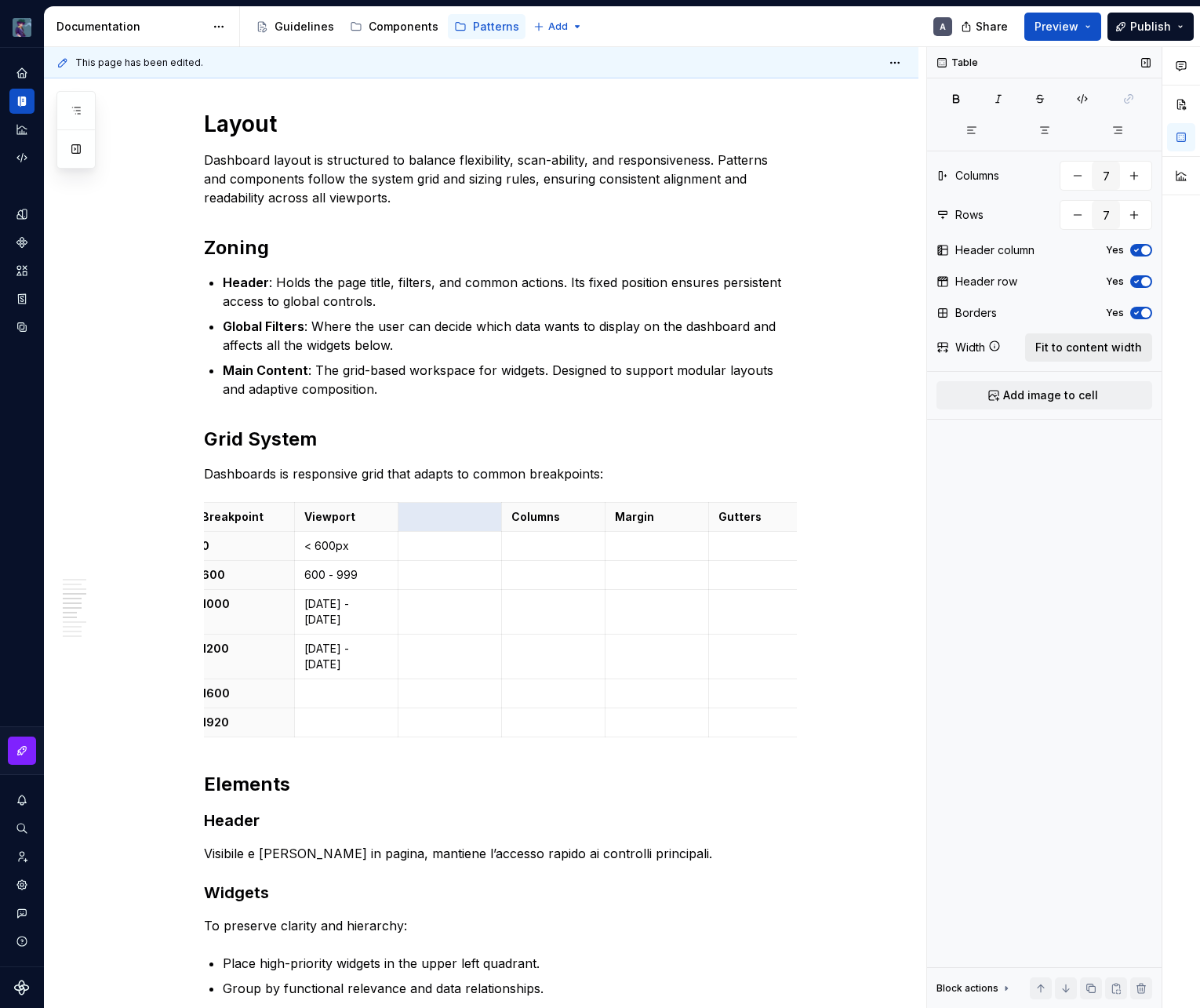 click on "Fit to content width" at bounding box center (1089, 348) 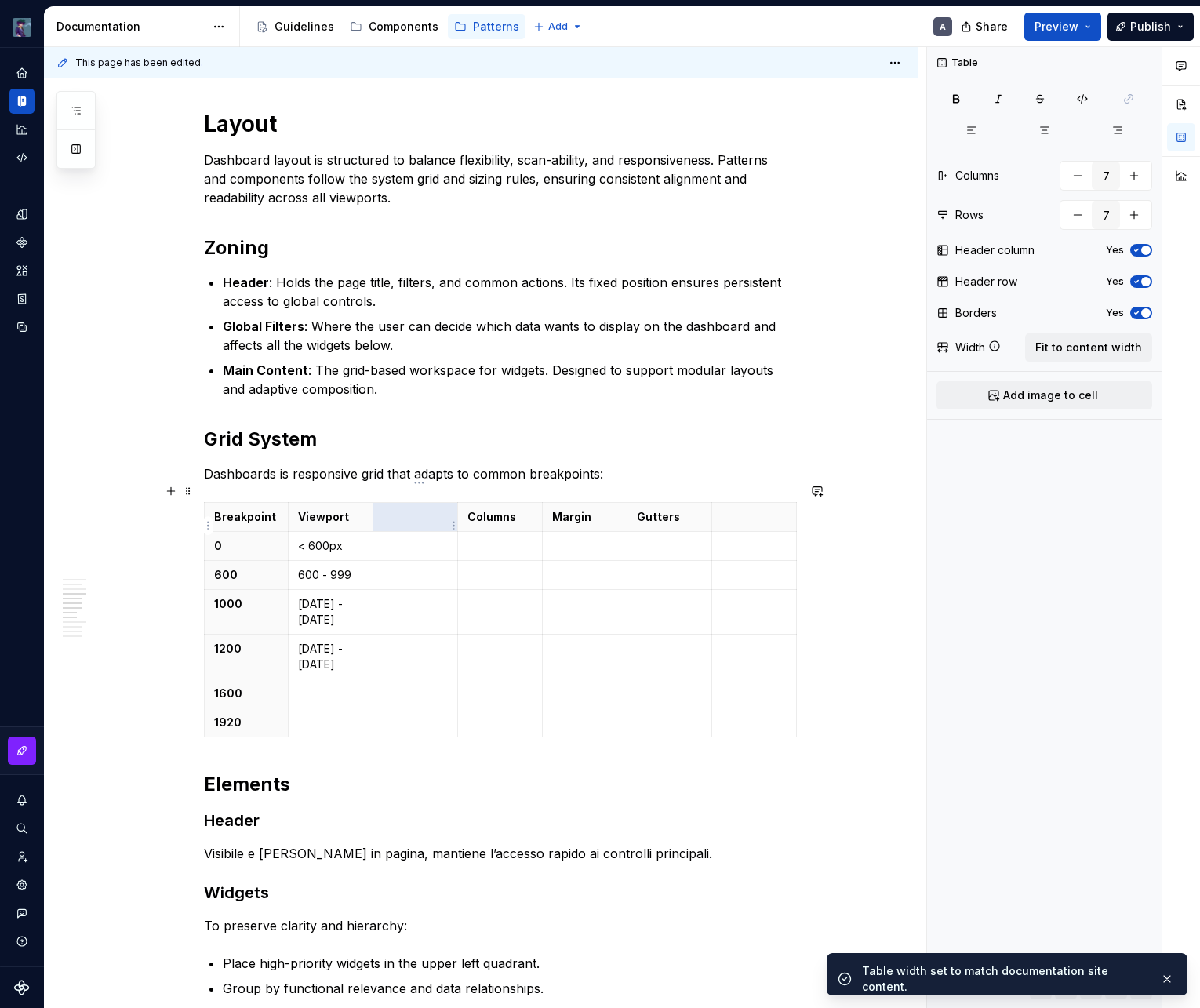 click at bounding box center (416, 517) 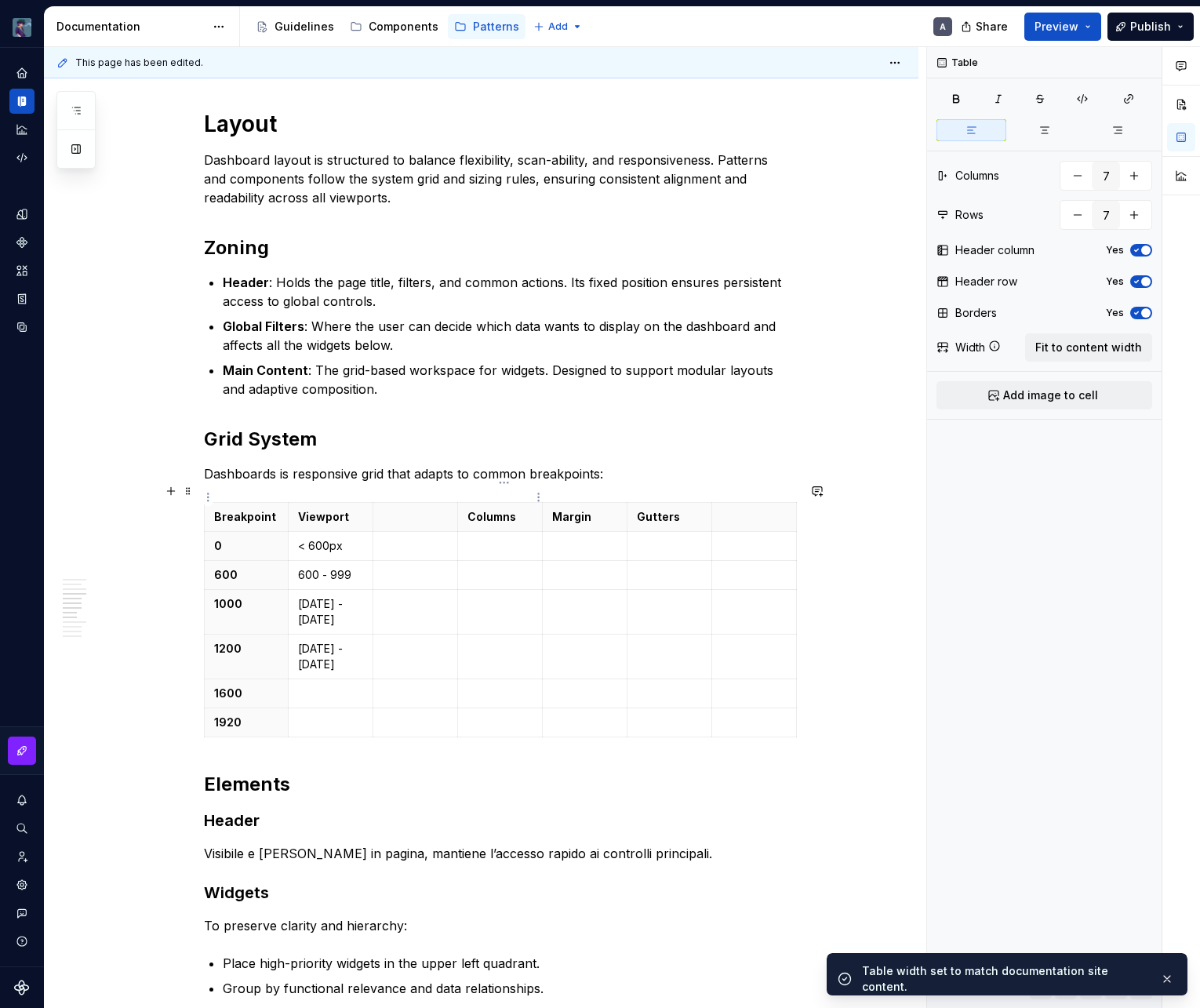 click on "Columns" at bounding box center [500, 517] 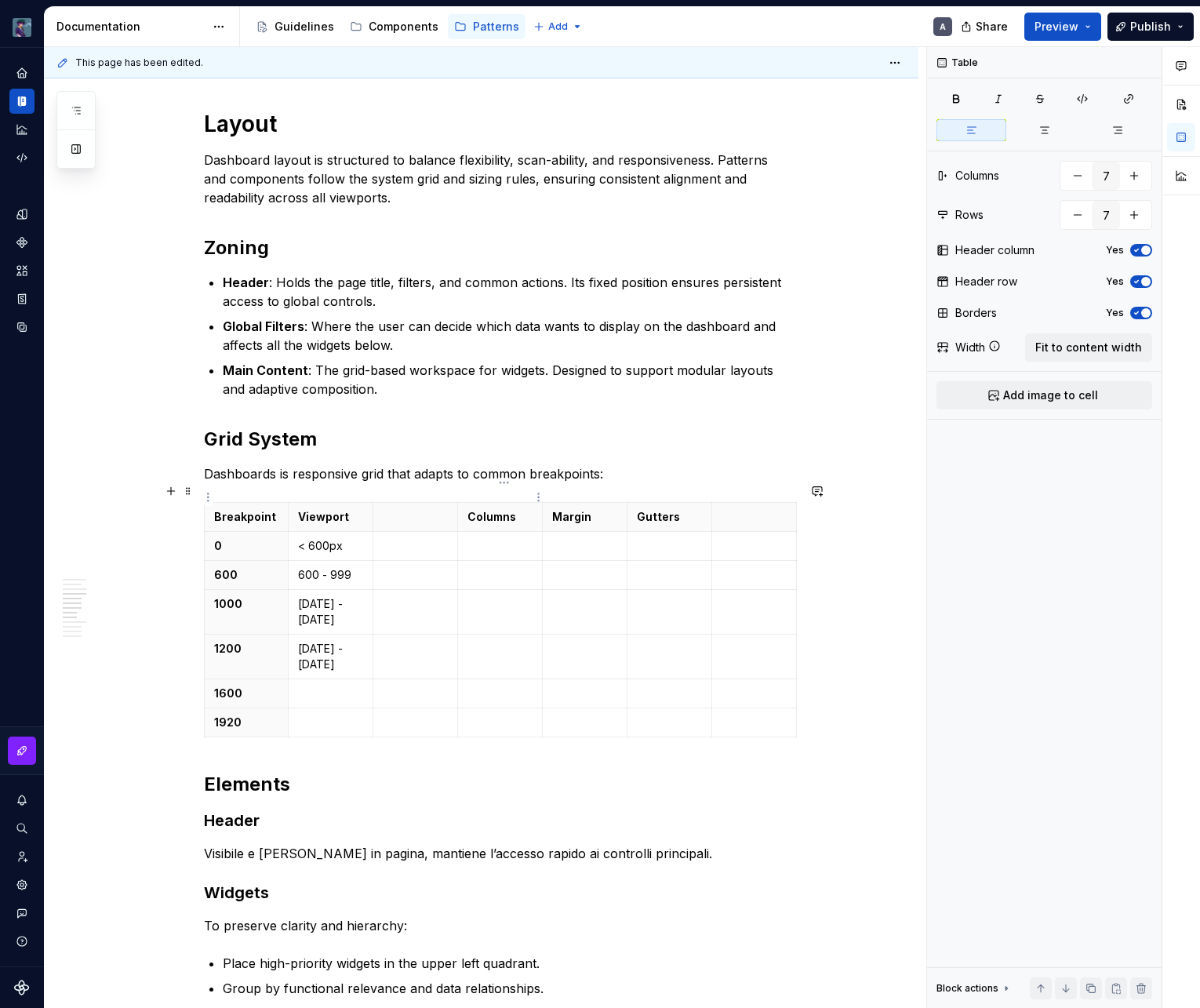 click on "Columns" at bounding box center [500, 517] 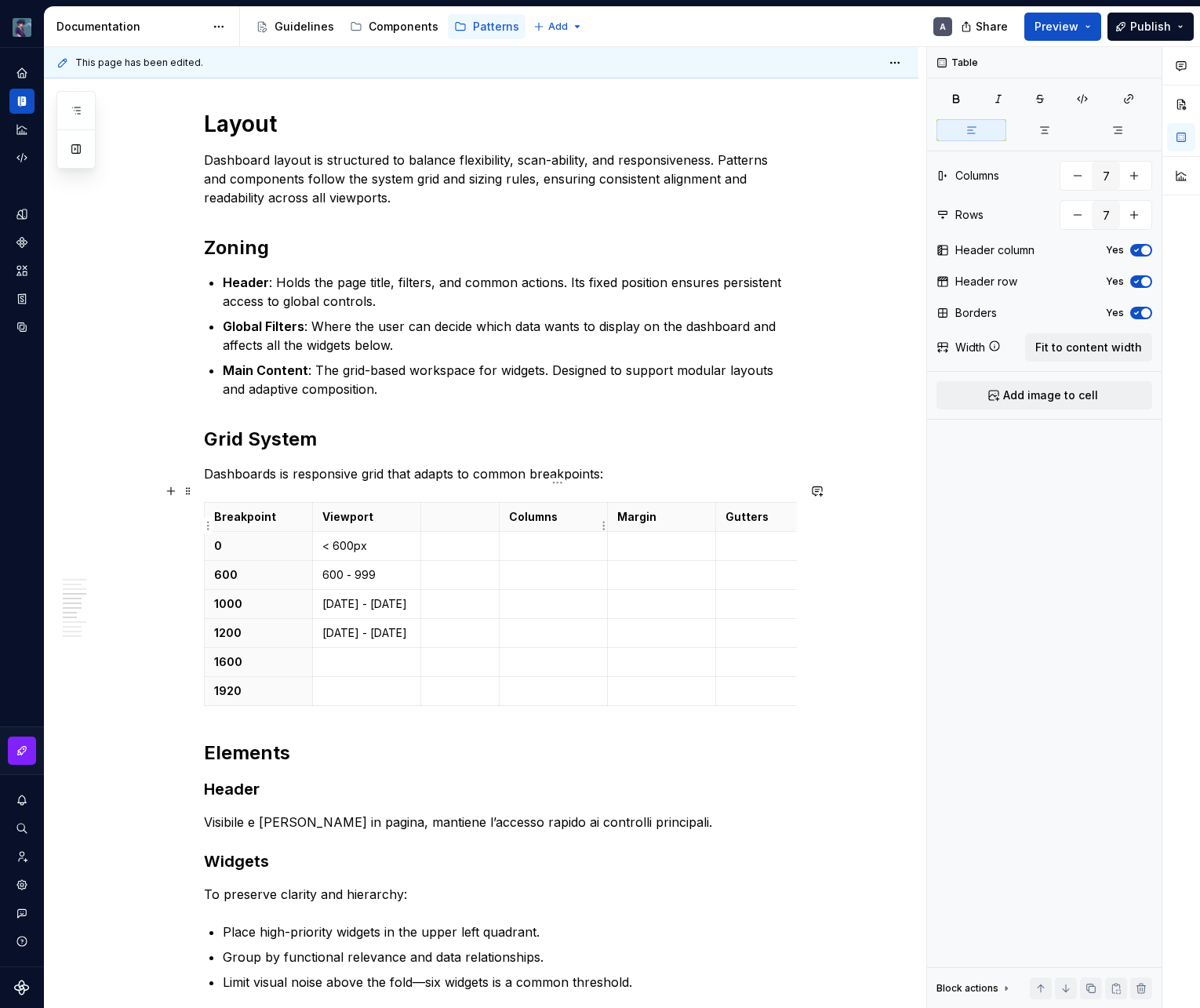 type on "6" 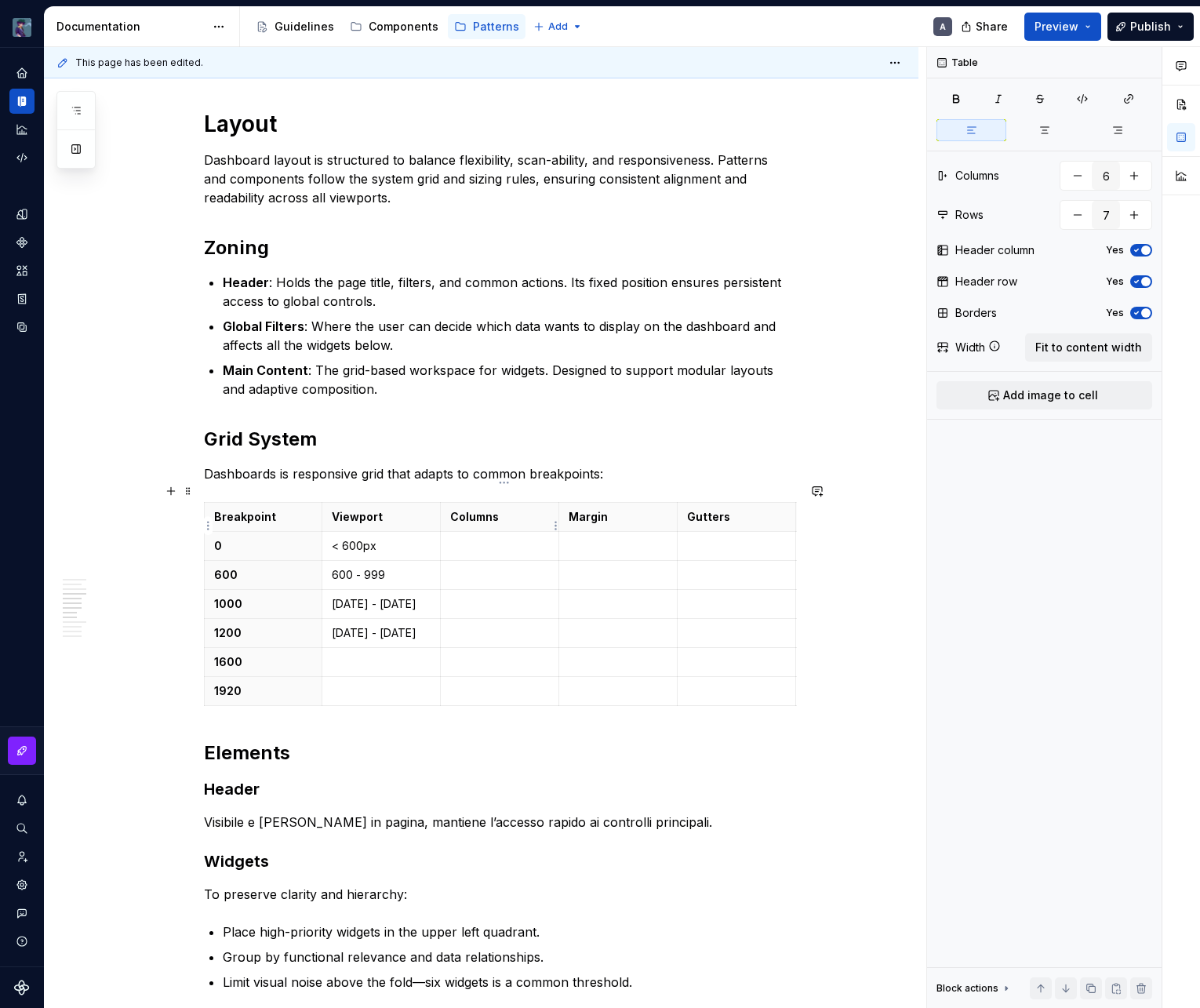 click at bounding box center (500, 546) 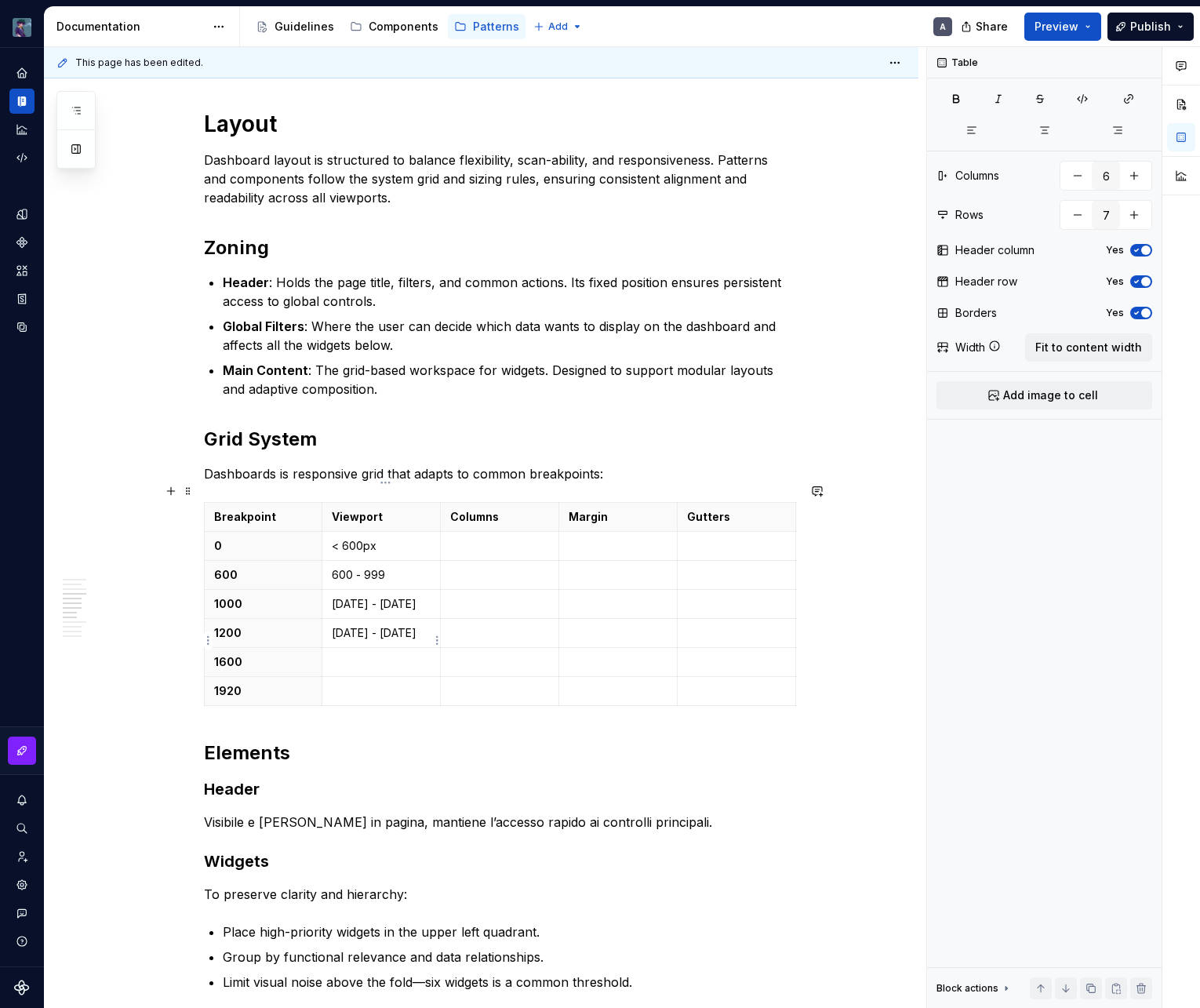 click at bounding box center (381, 662) 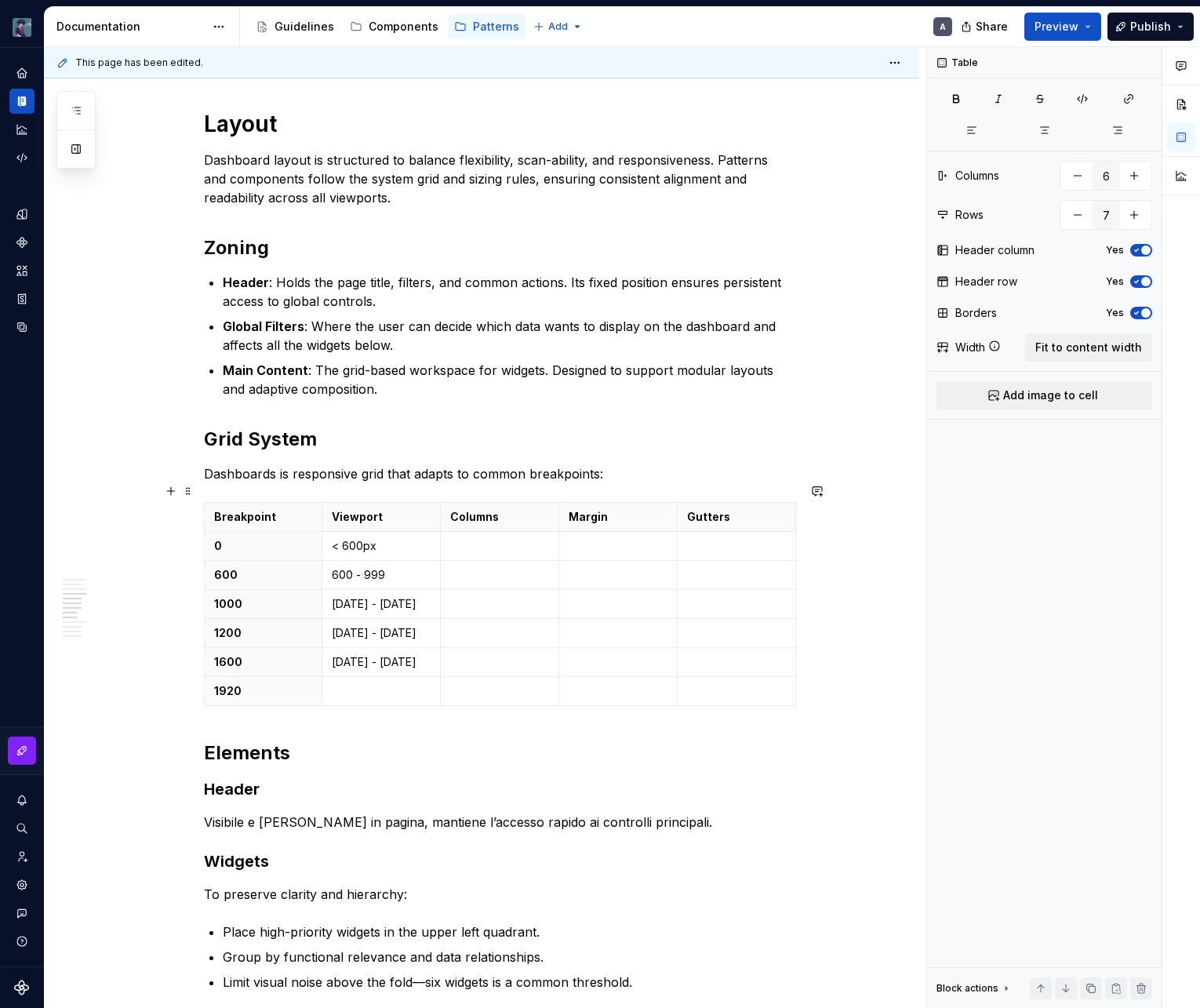click at bounding box center (381, 691) 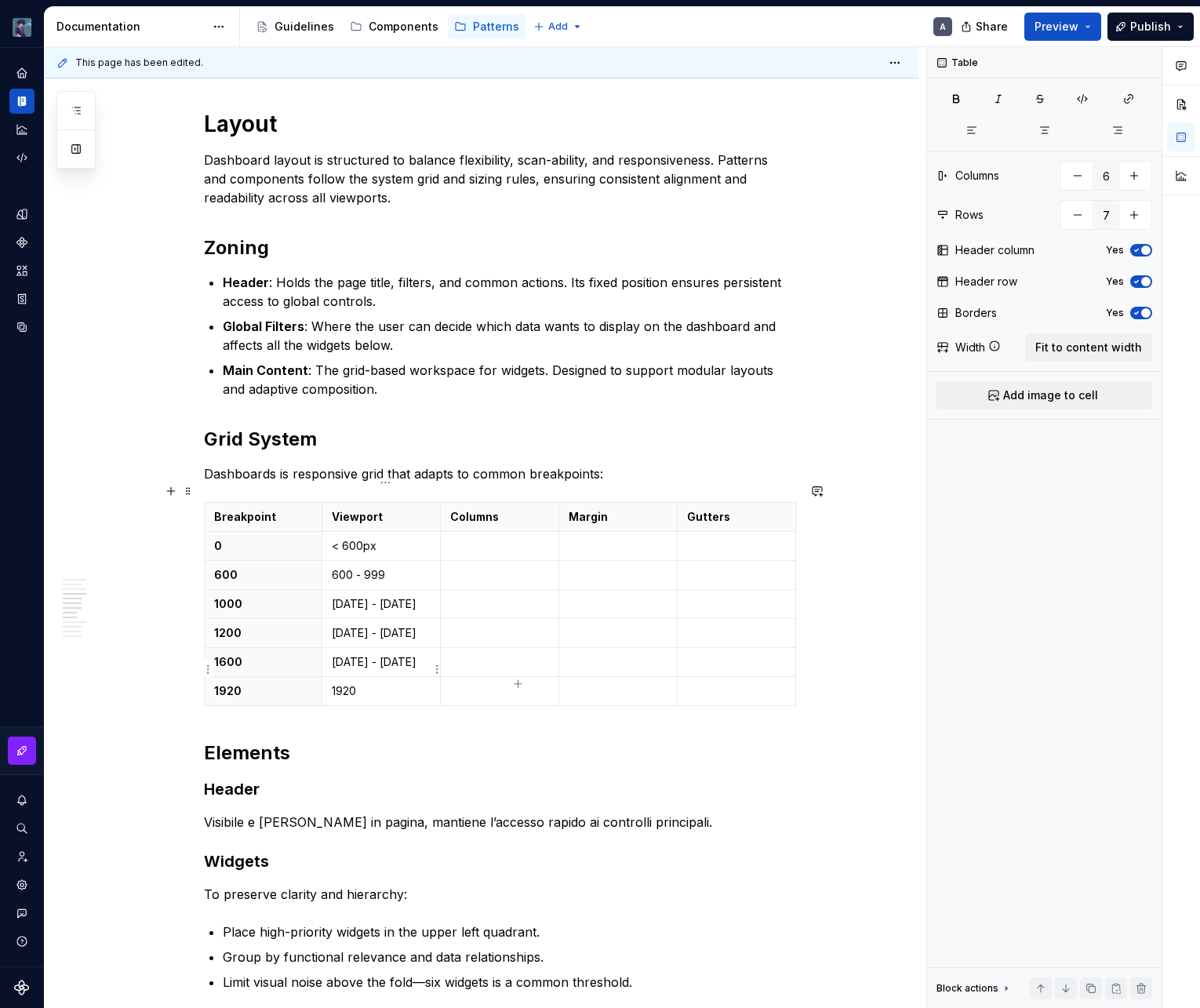 click on "1920" at bounding box center [381, 691] 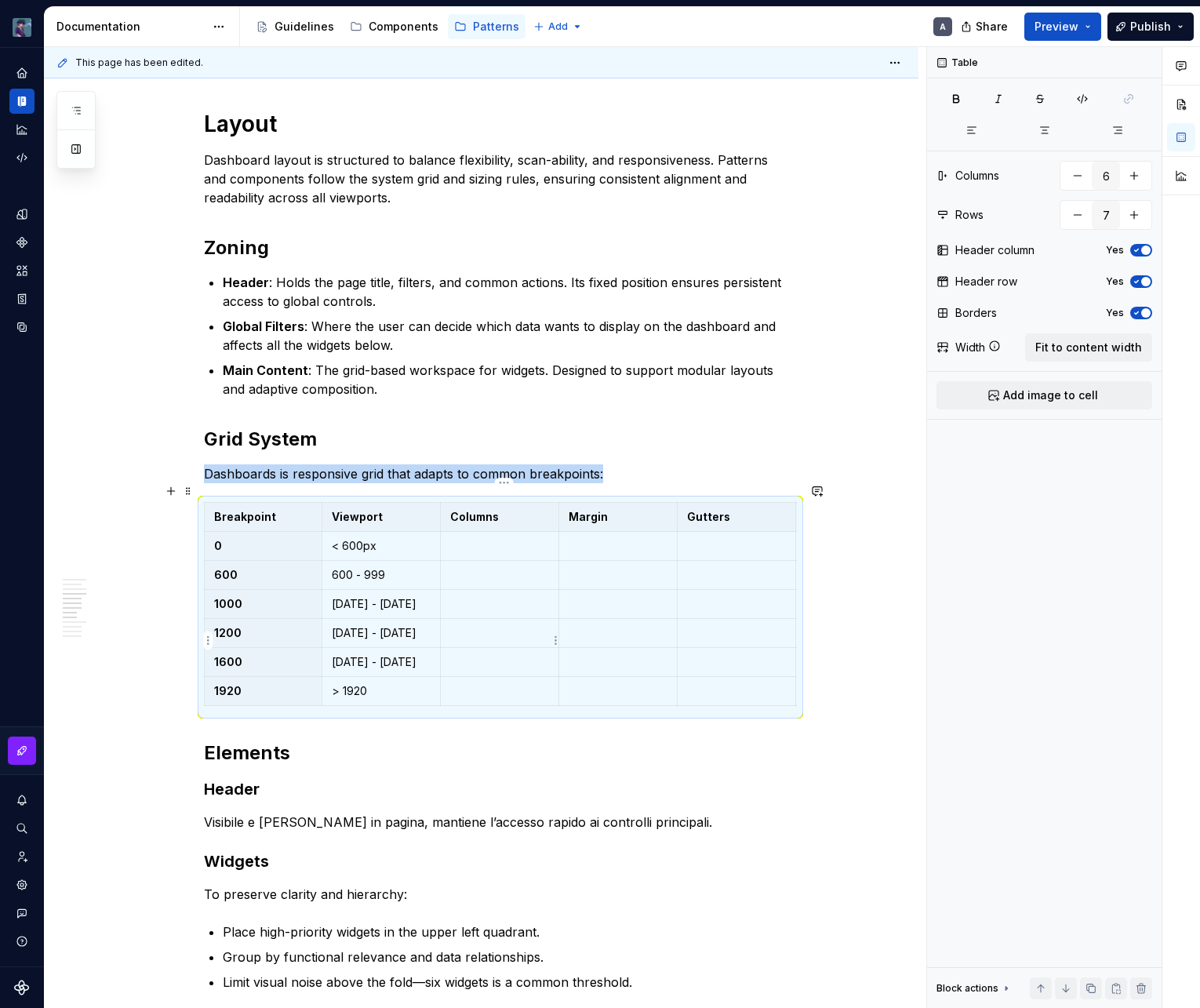click at bounding box center [500, 662] 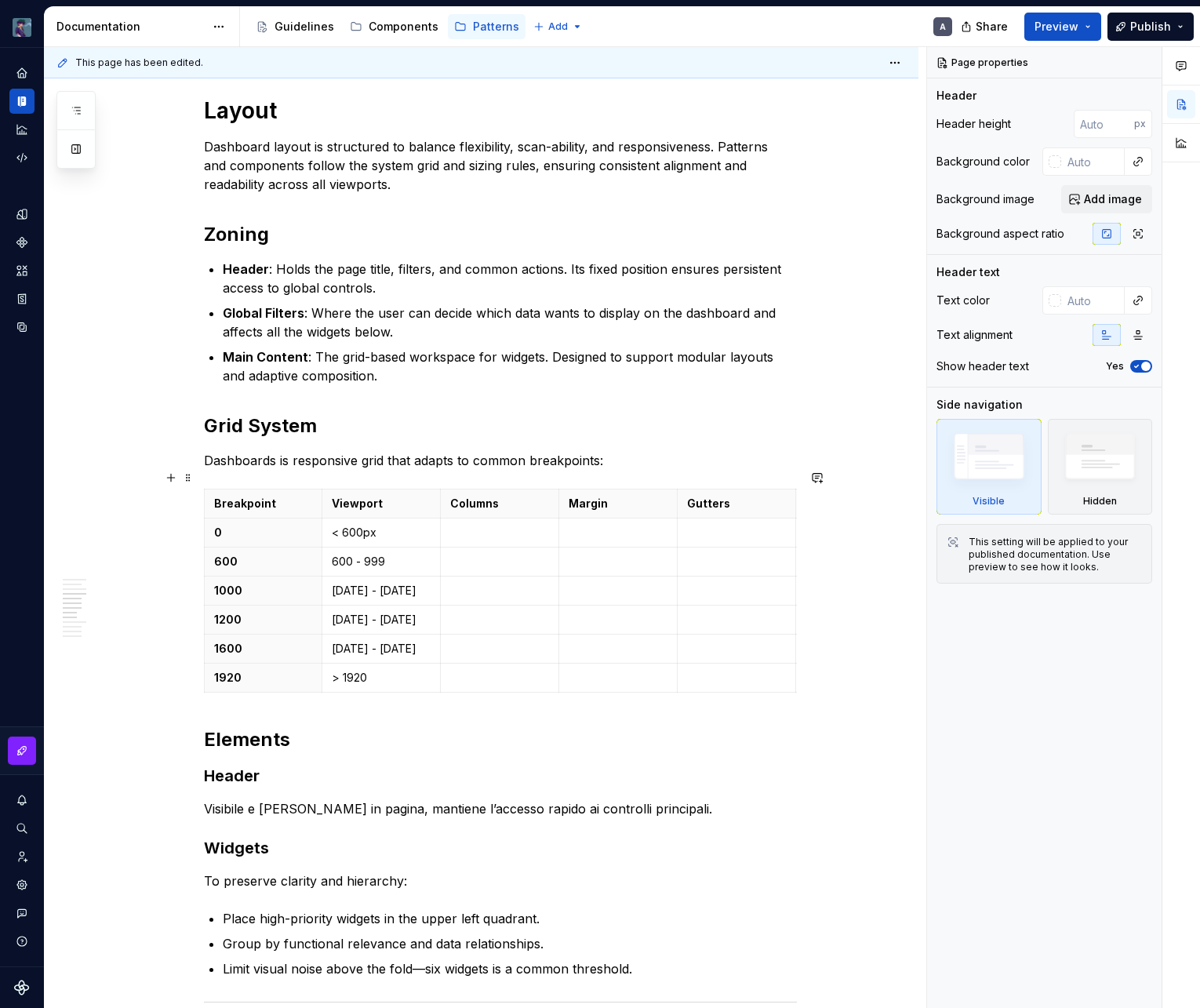 scroll, scrollTop: 1280, scrollLeft: 0, axis: vertical 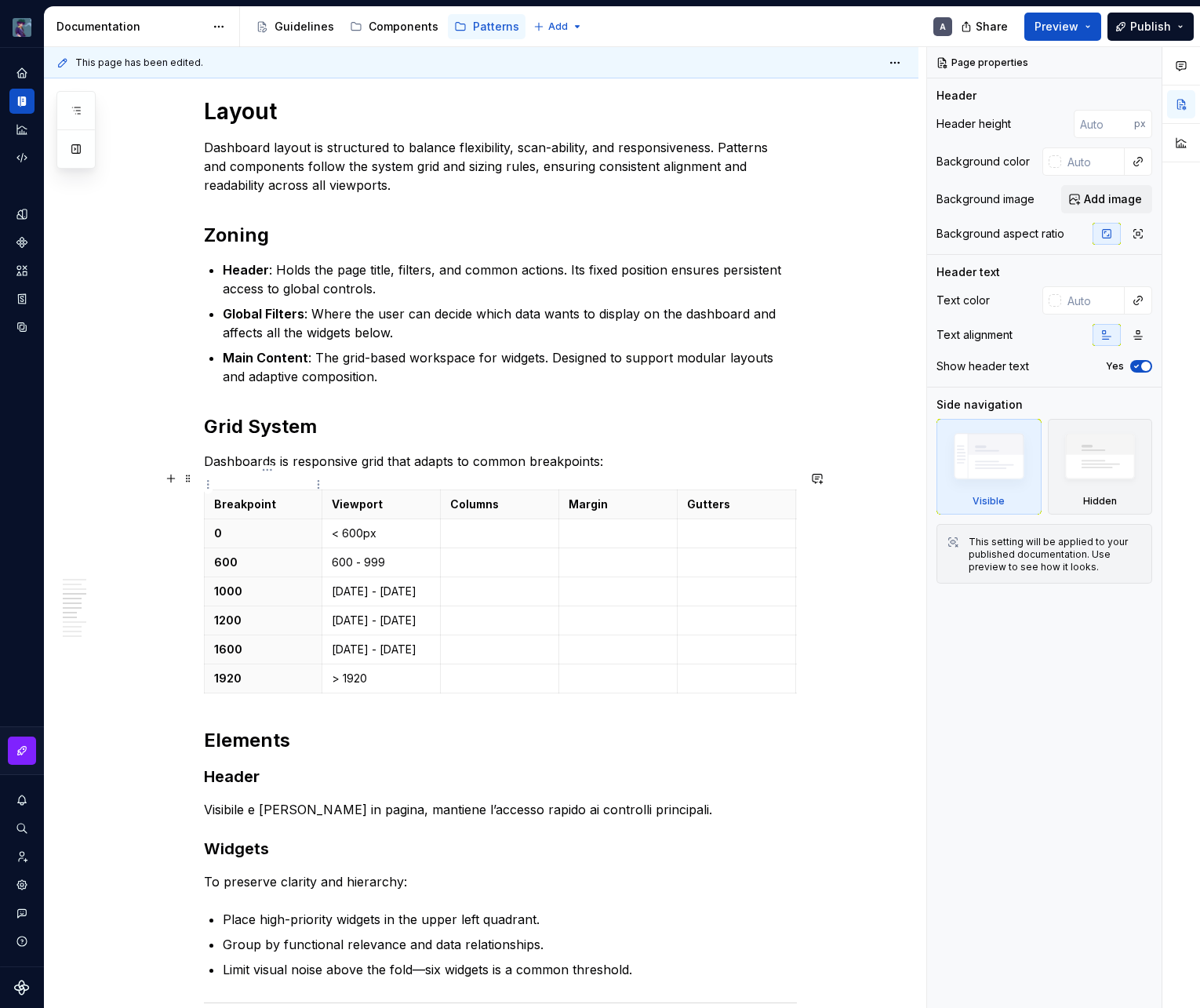 click on "Breakpoint" at bounding box center [263, 504] 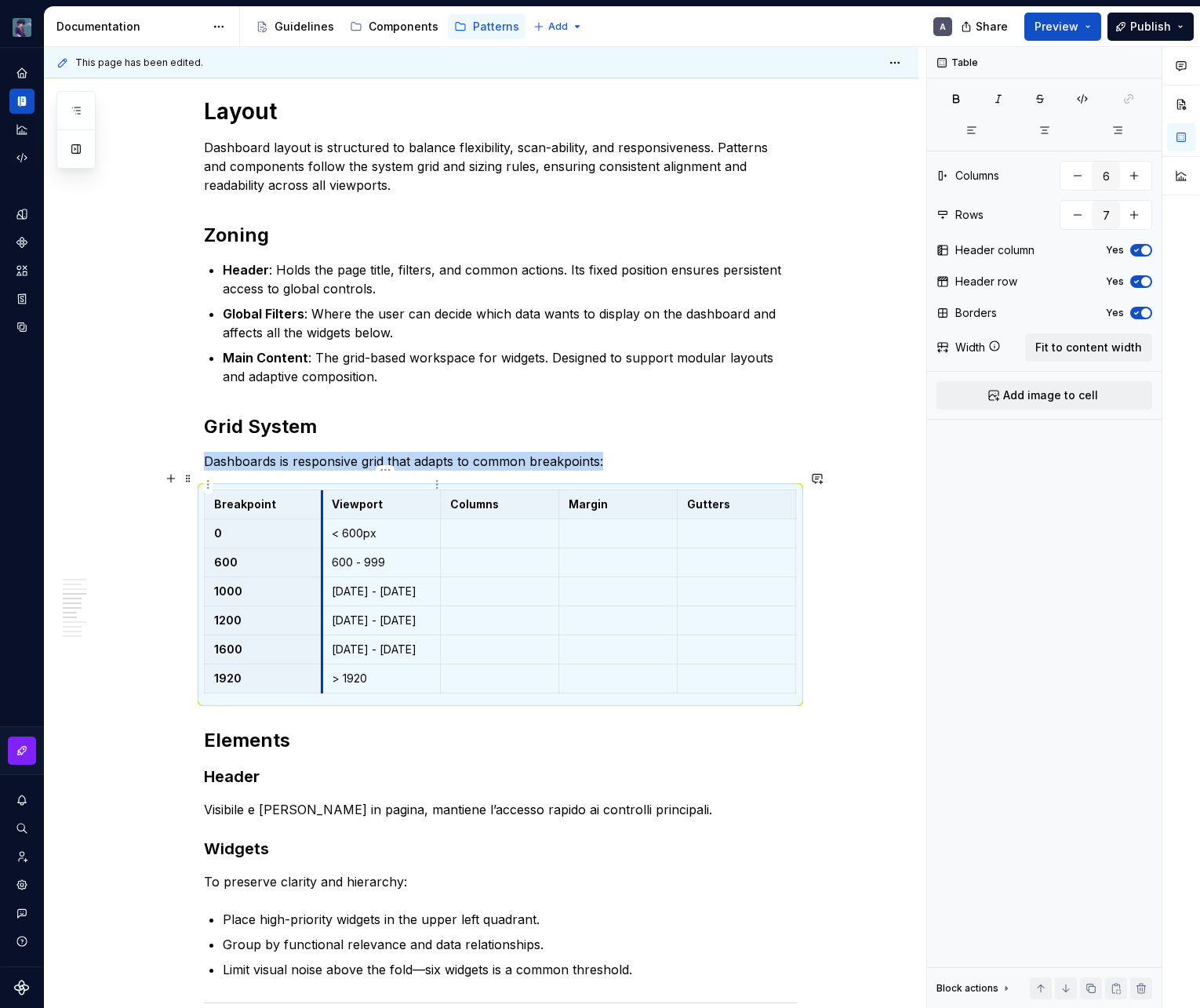 click on "Viewport" at bounding box center (381, 504) 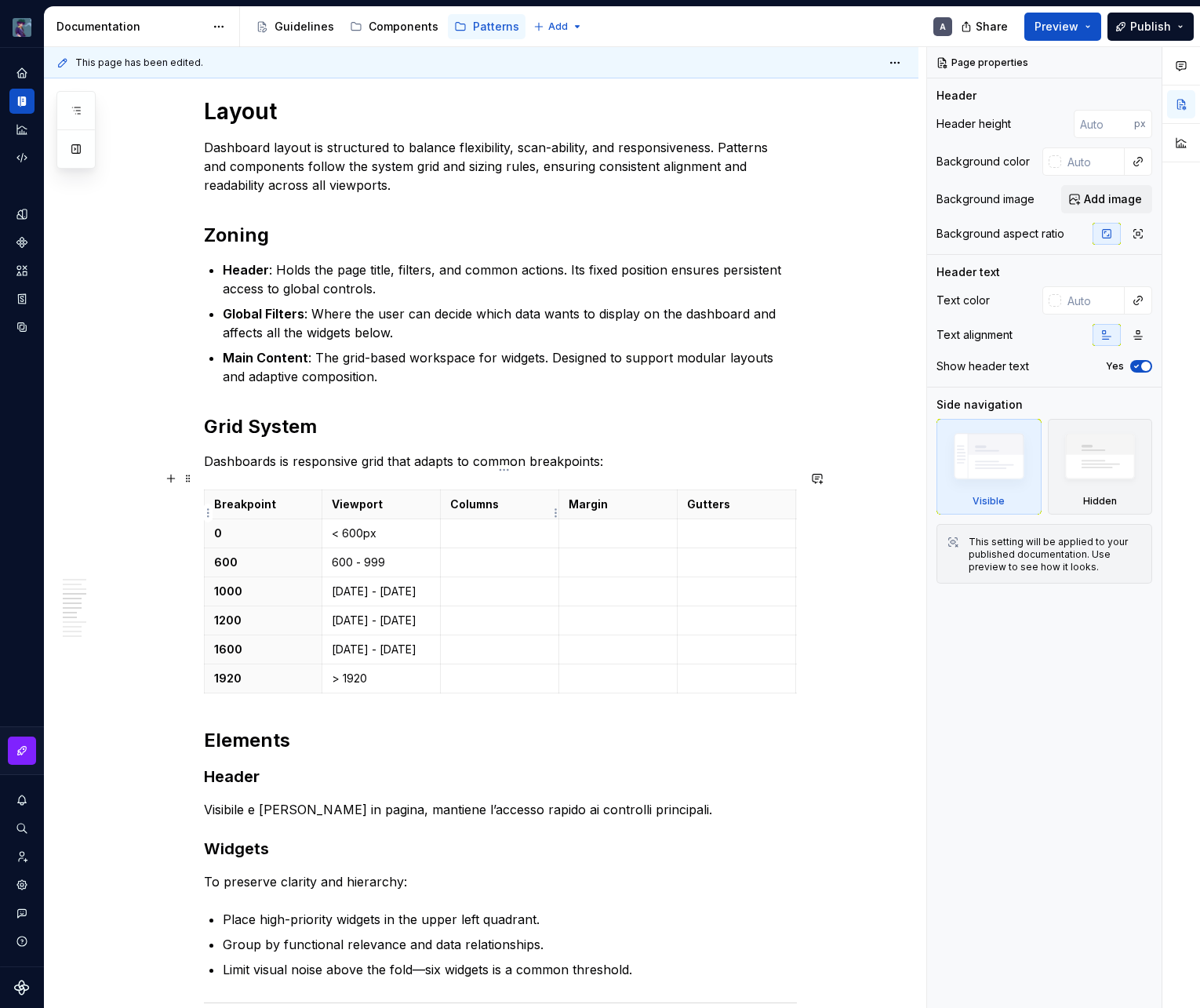 click at bounding box center [500, 533] 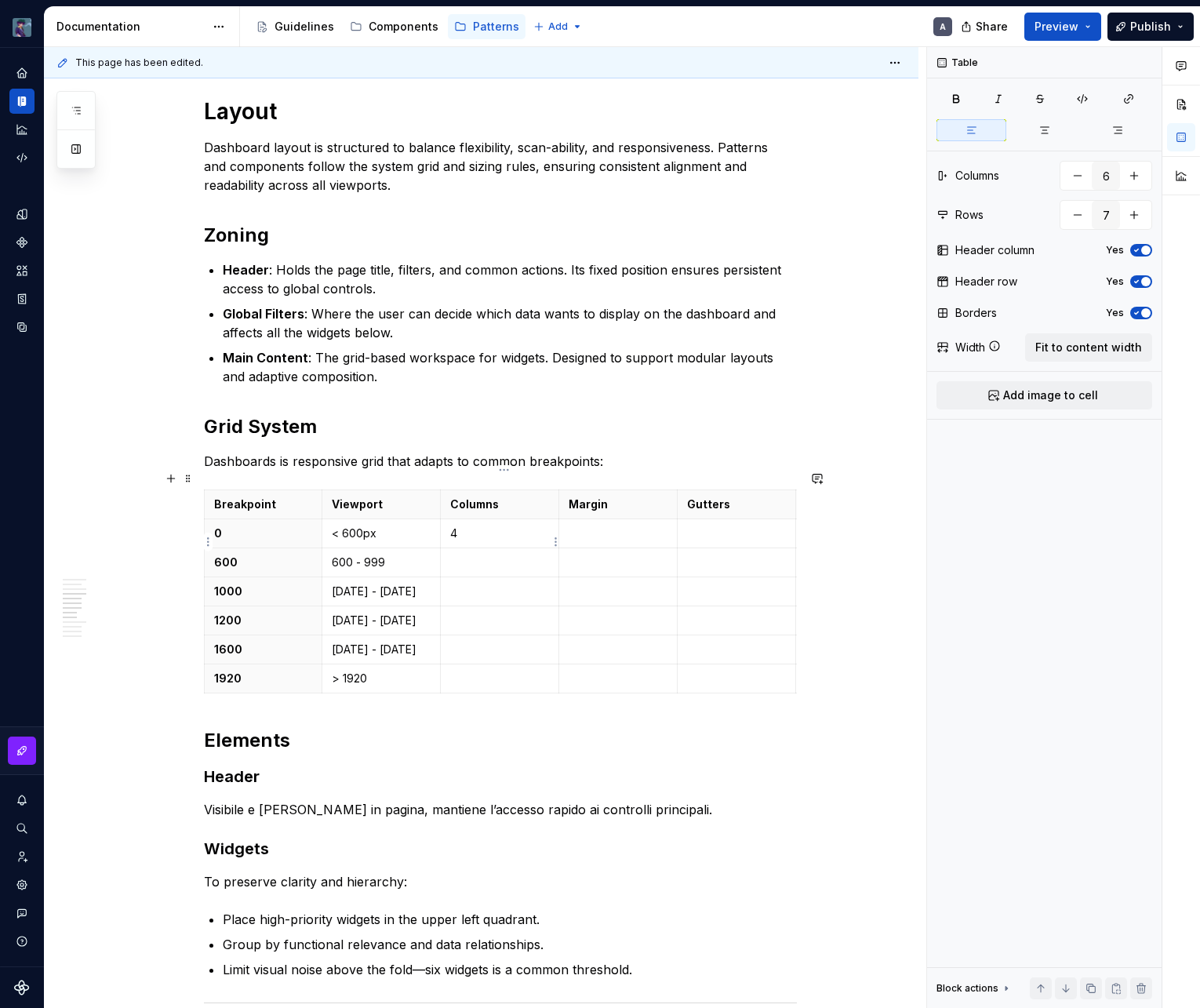 click at bounding box center [500, 562] 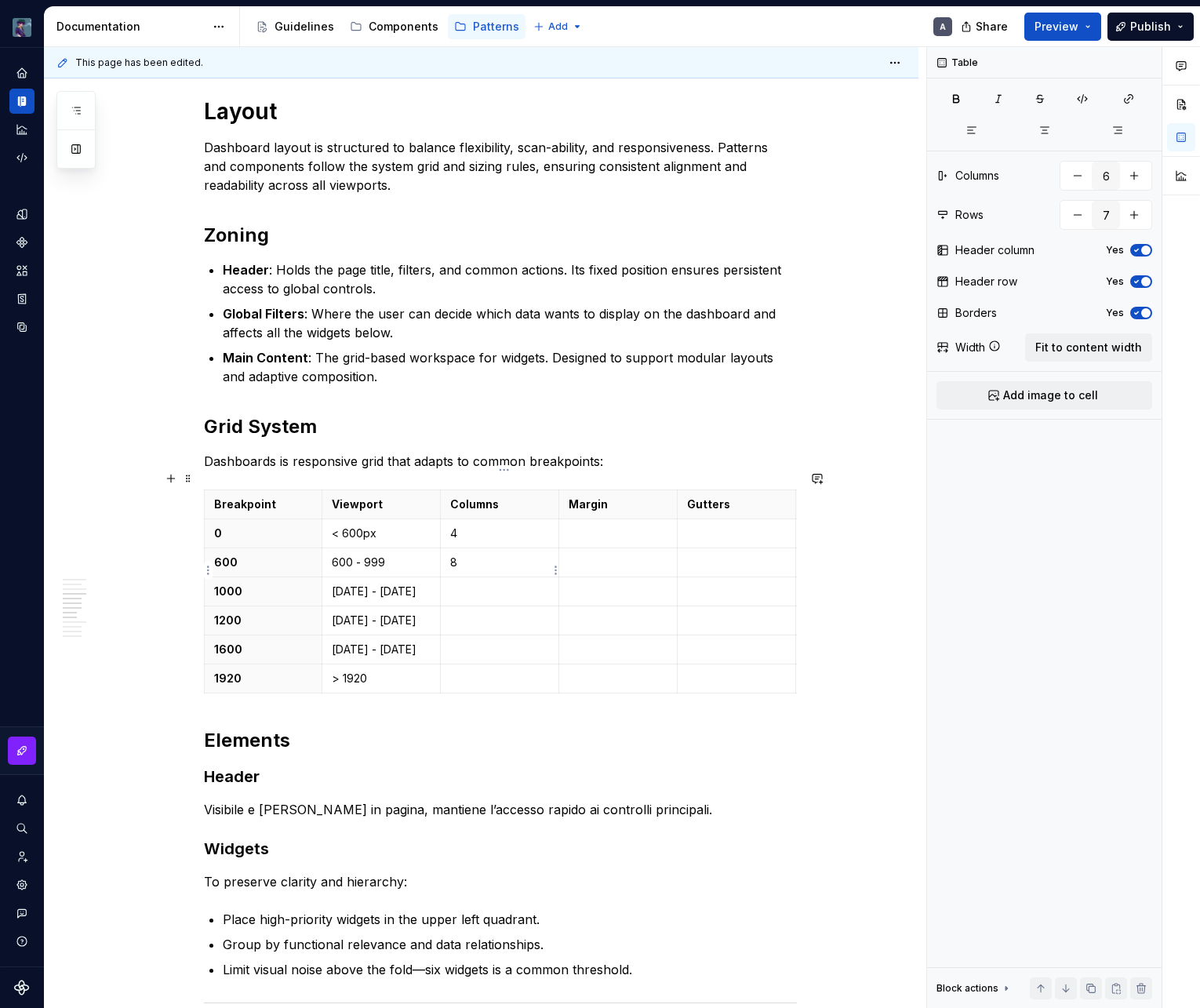 click at bounding box center [500, 591] 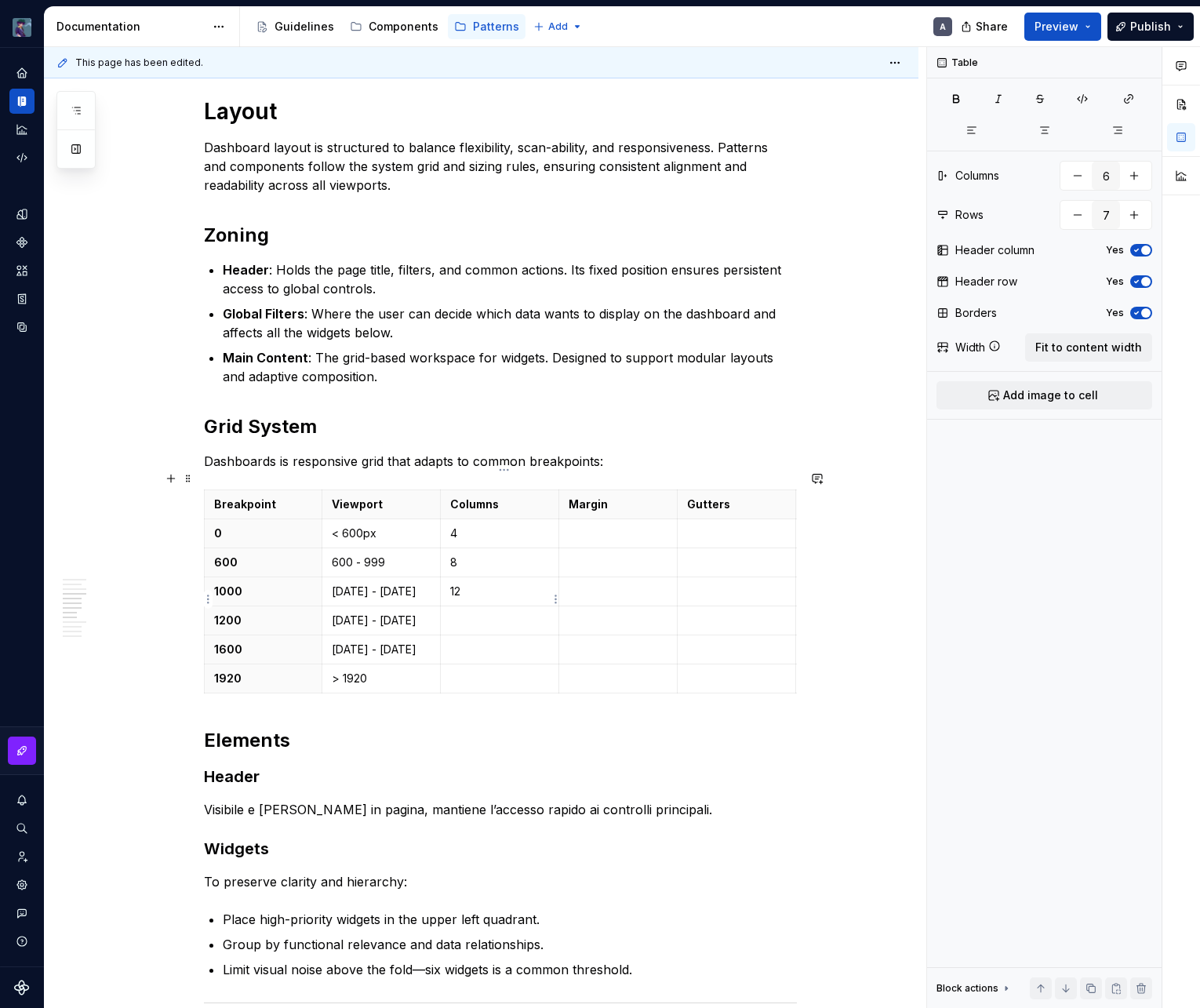 click at bounding box center [500, 620] 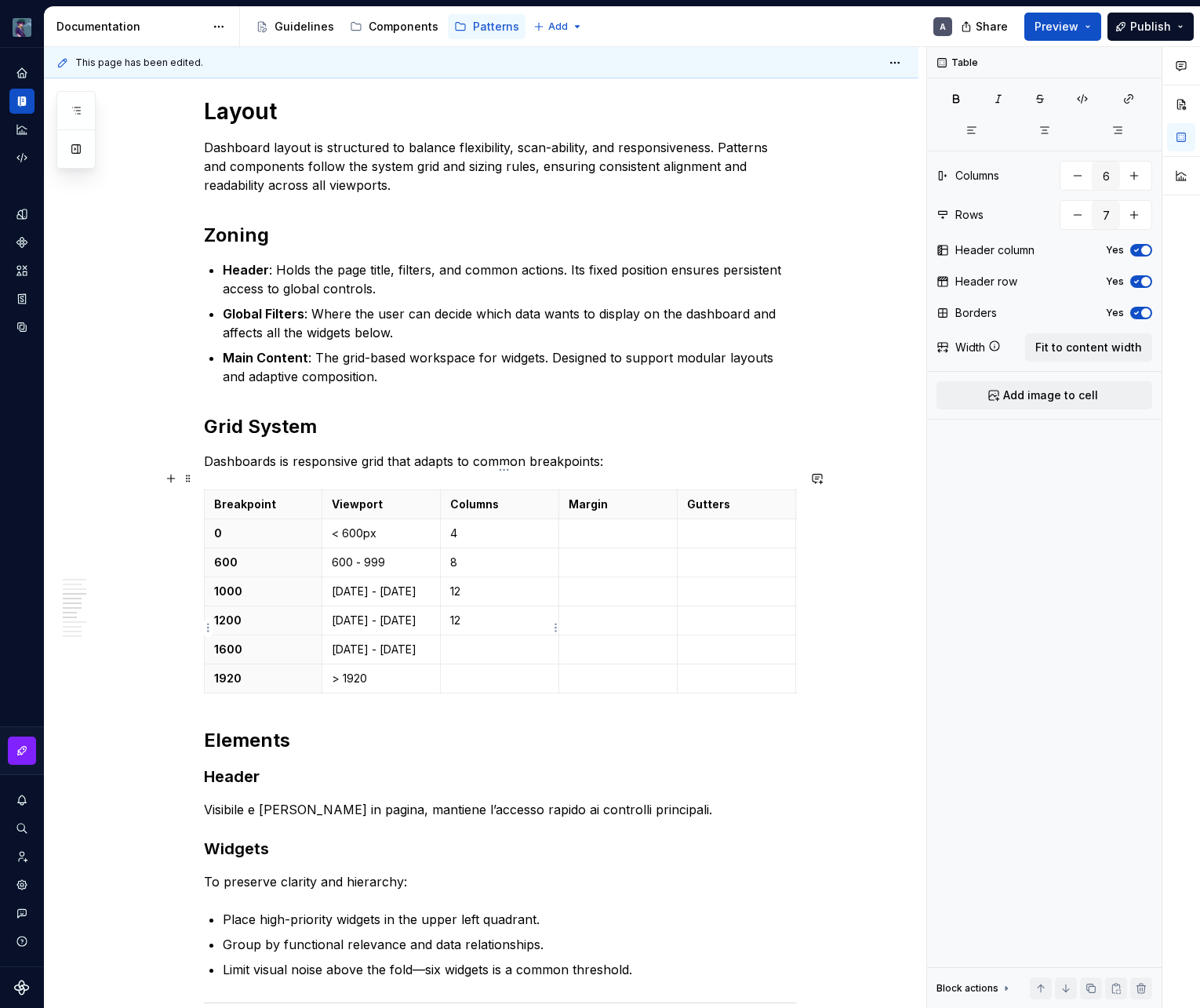 click at bounding box center (500, 650) 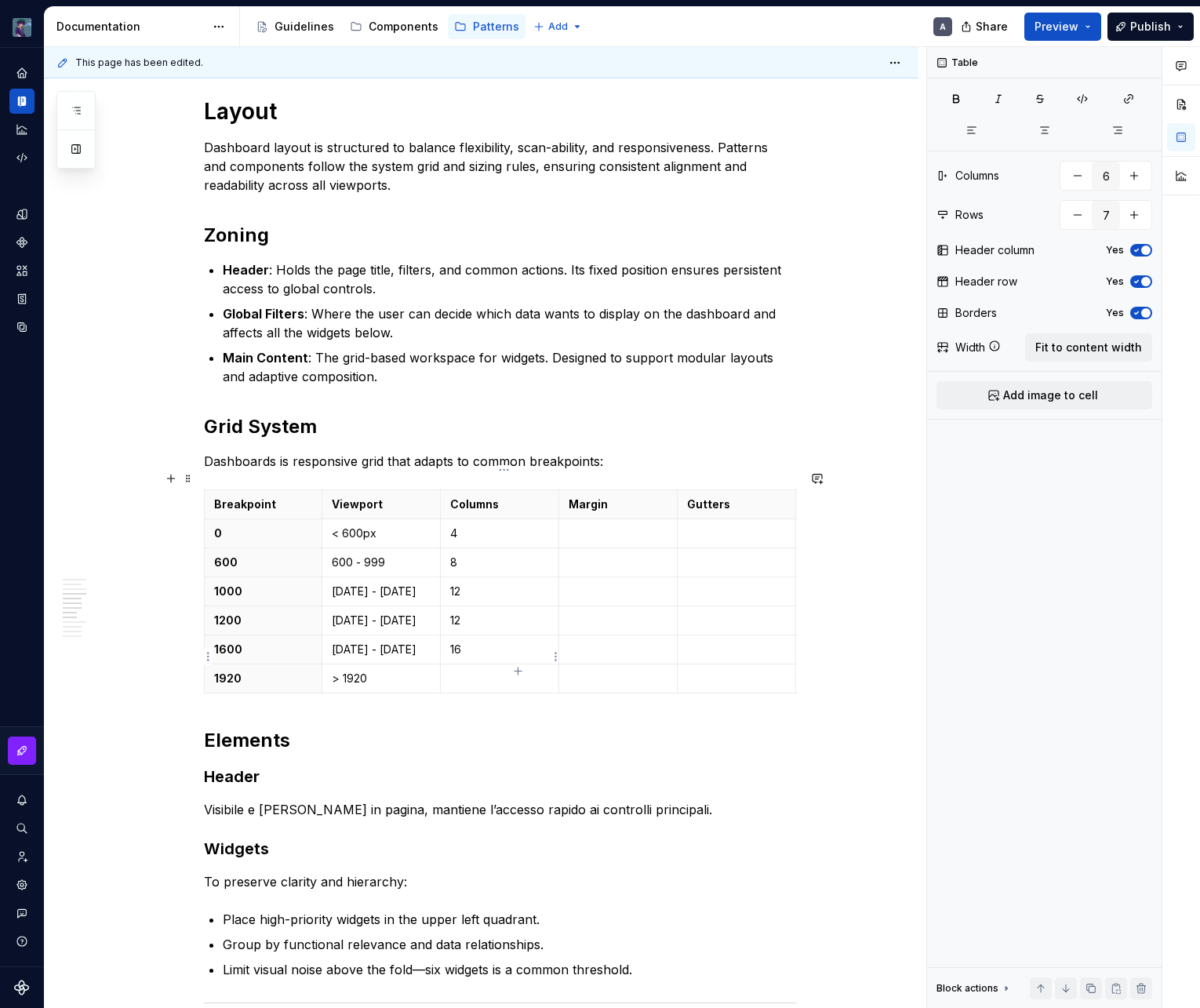 click at bounding box center (500, 679) 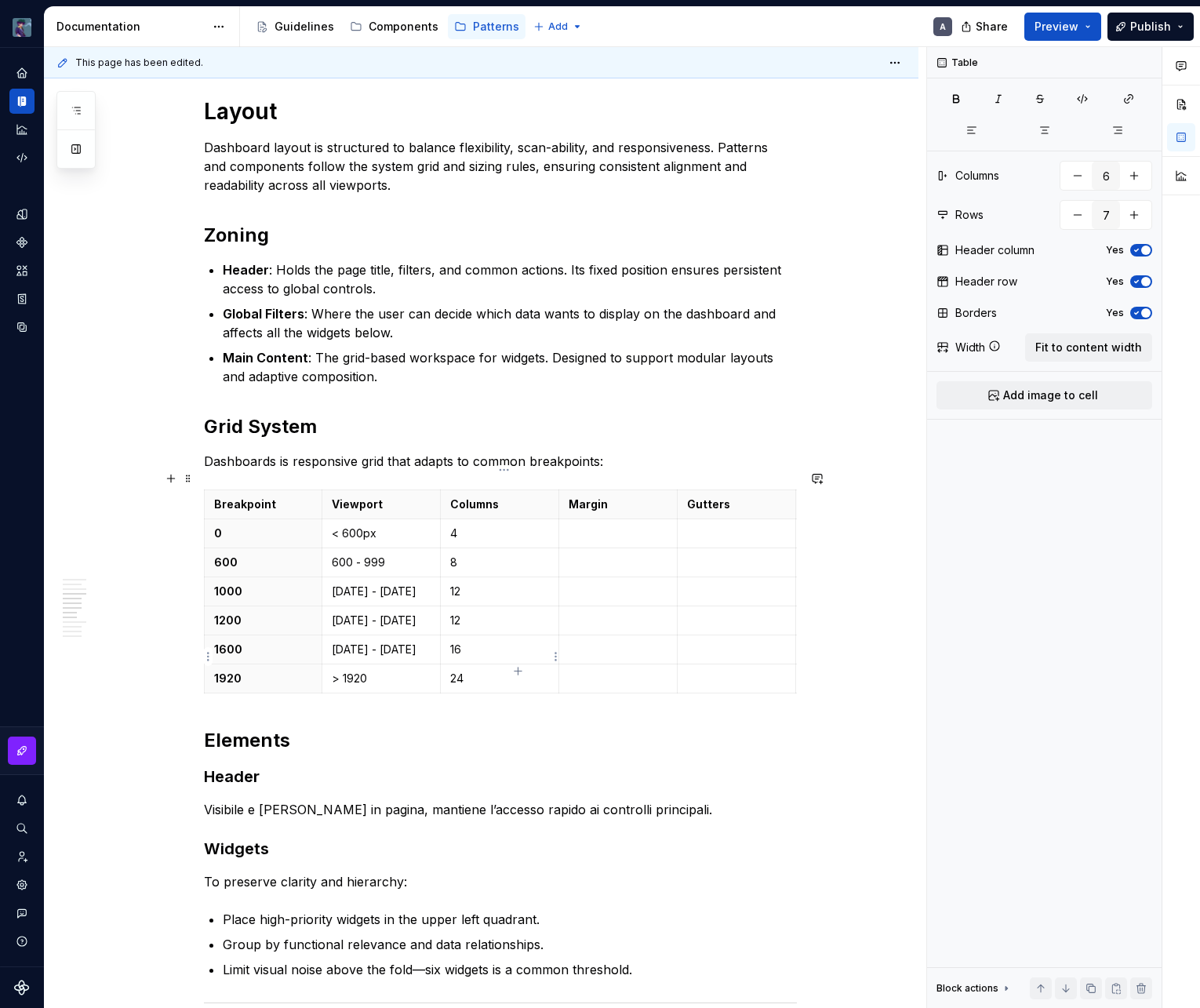 type on "*" 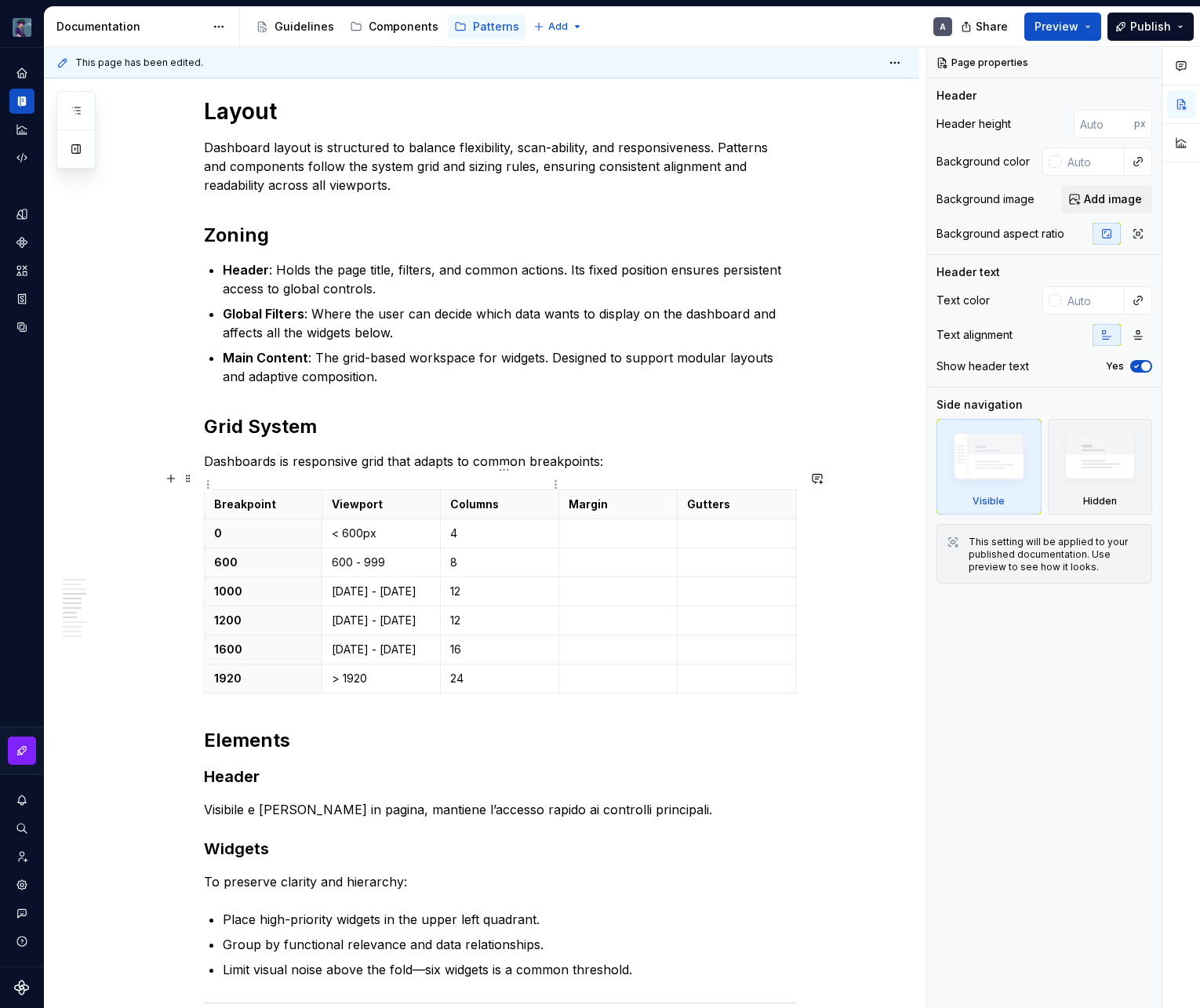 click on "Columns" at bounding box center (500, 504) 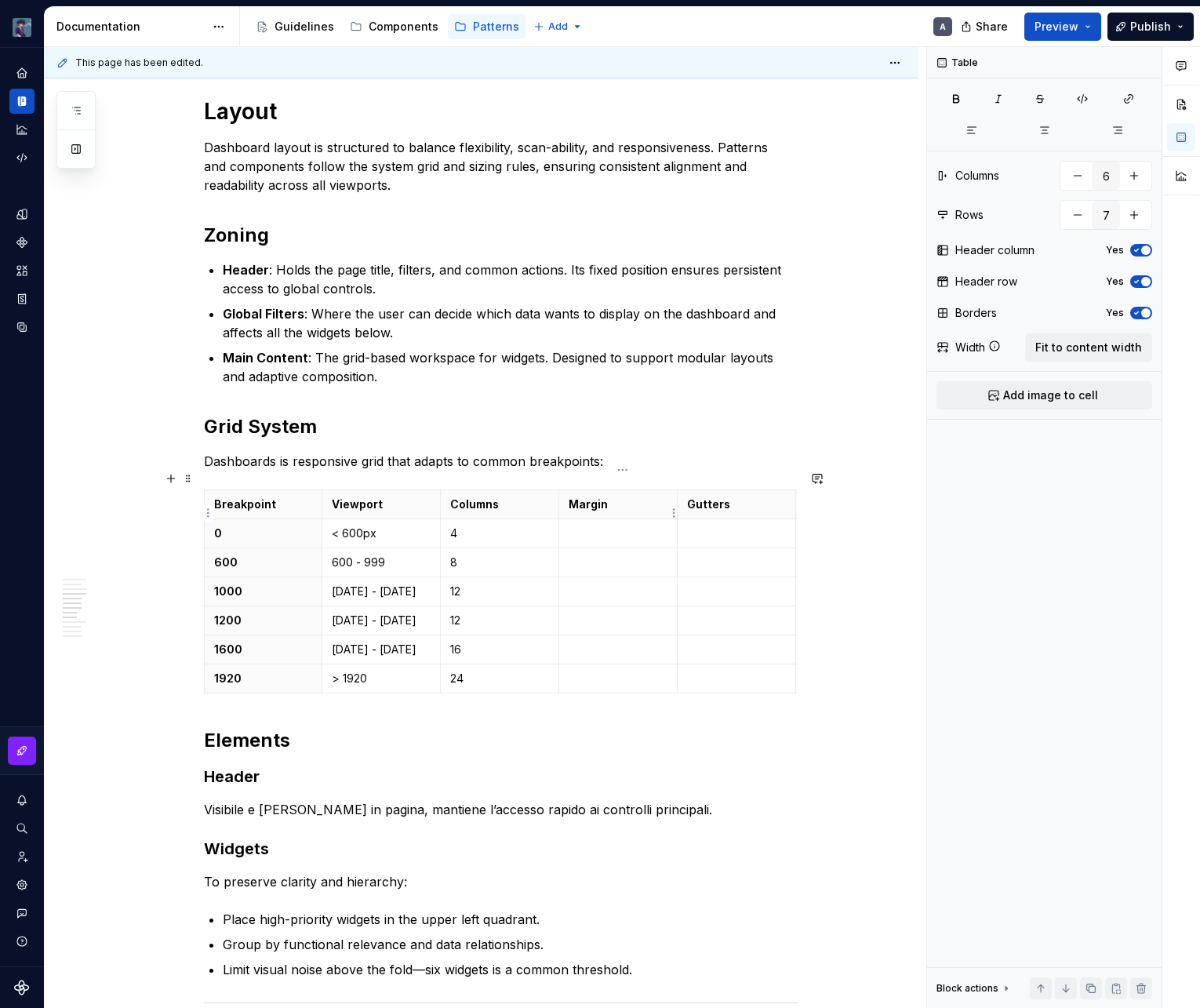 click at bounding box center (618, 533) 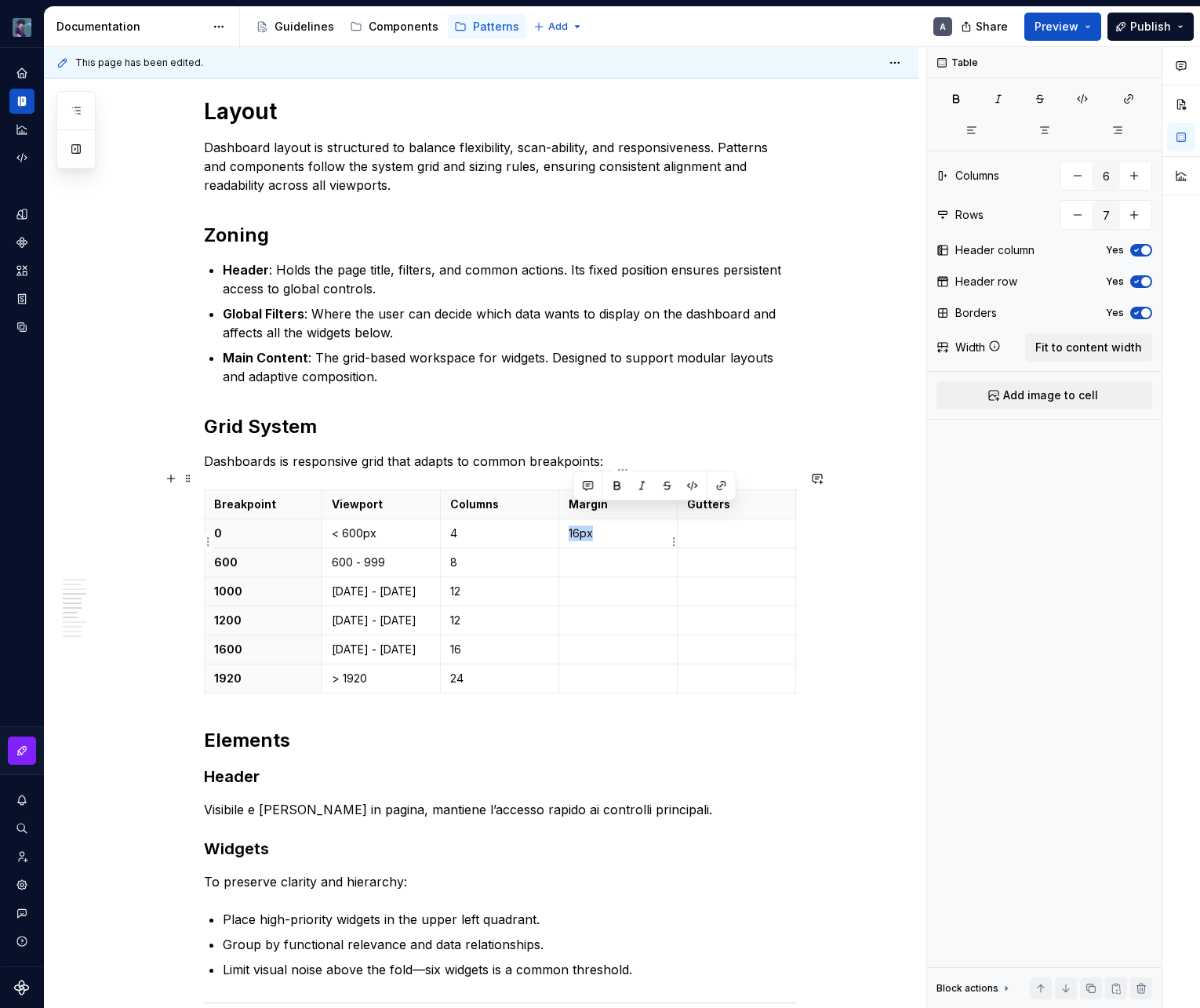 copy on "16px" 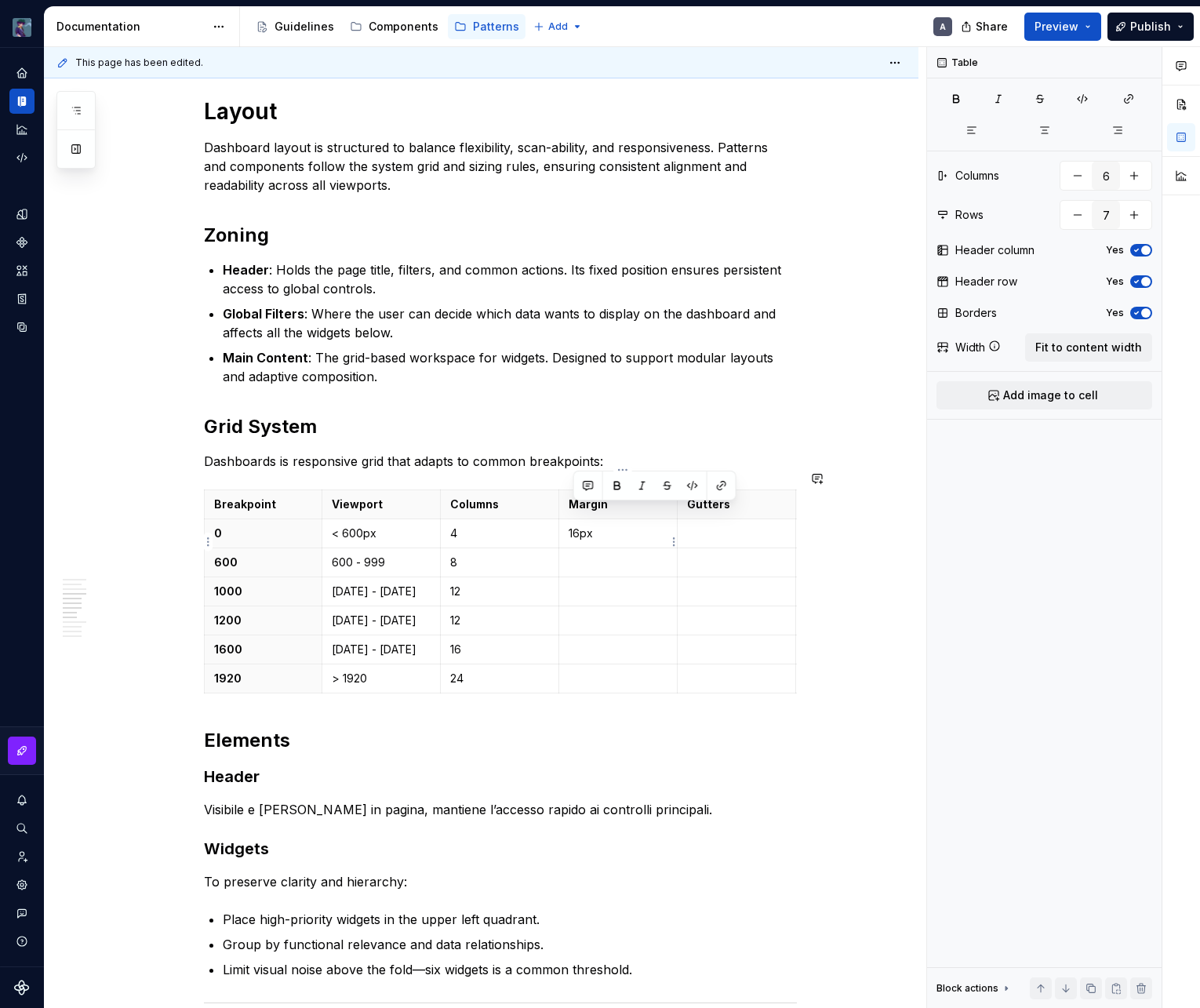 click at bounding box center [618, 562] 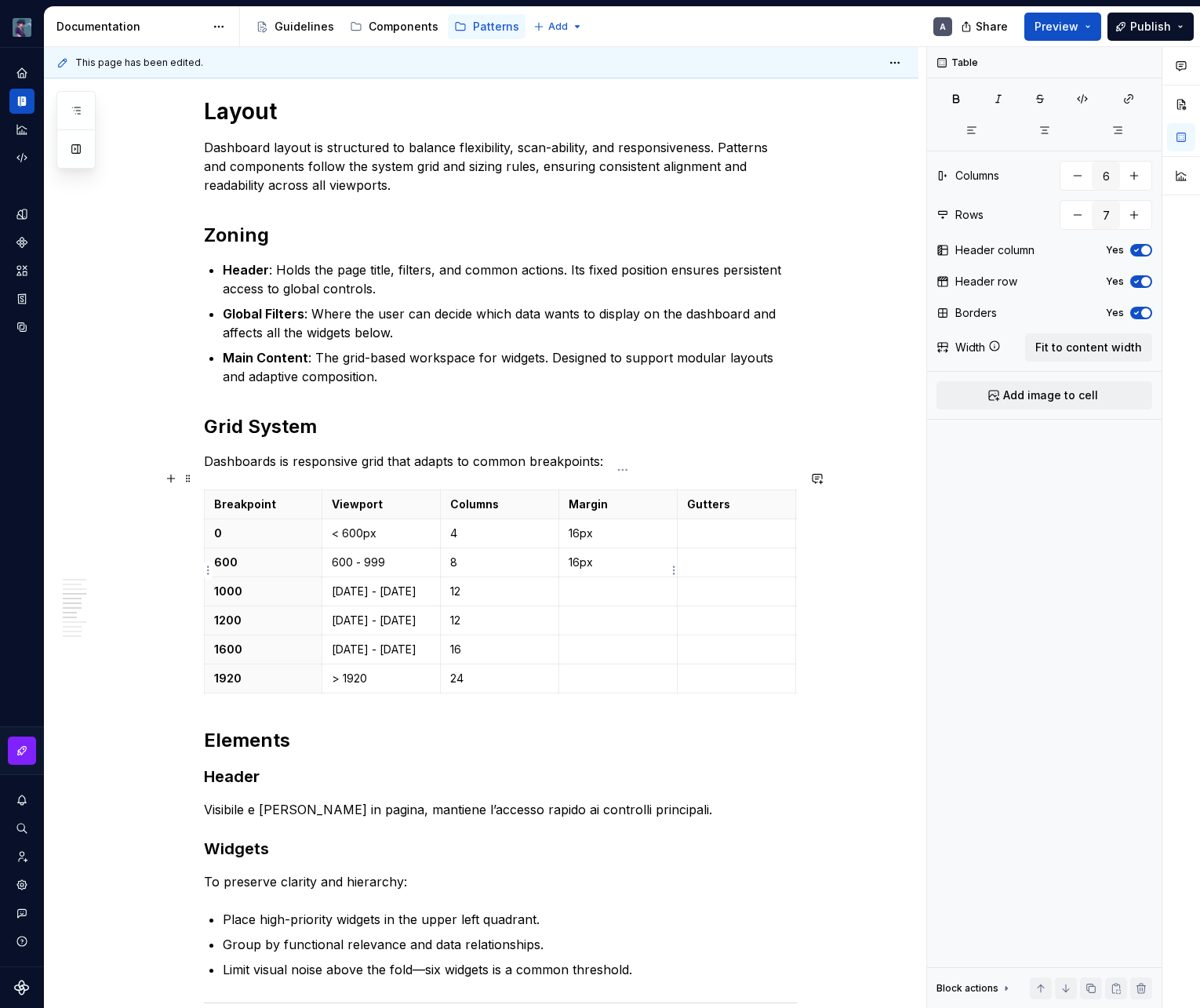 click at bounding box center [618, 591] 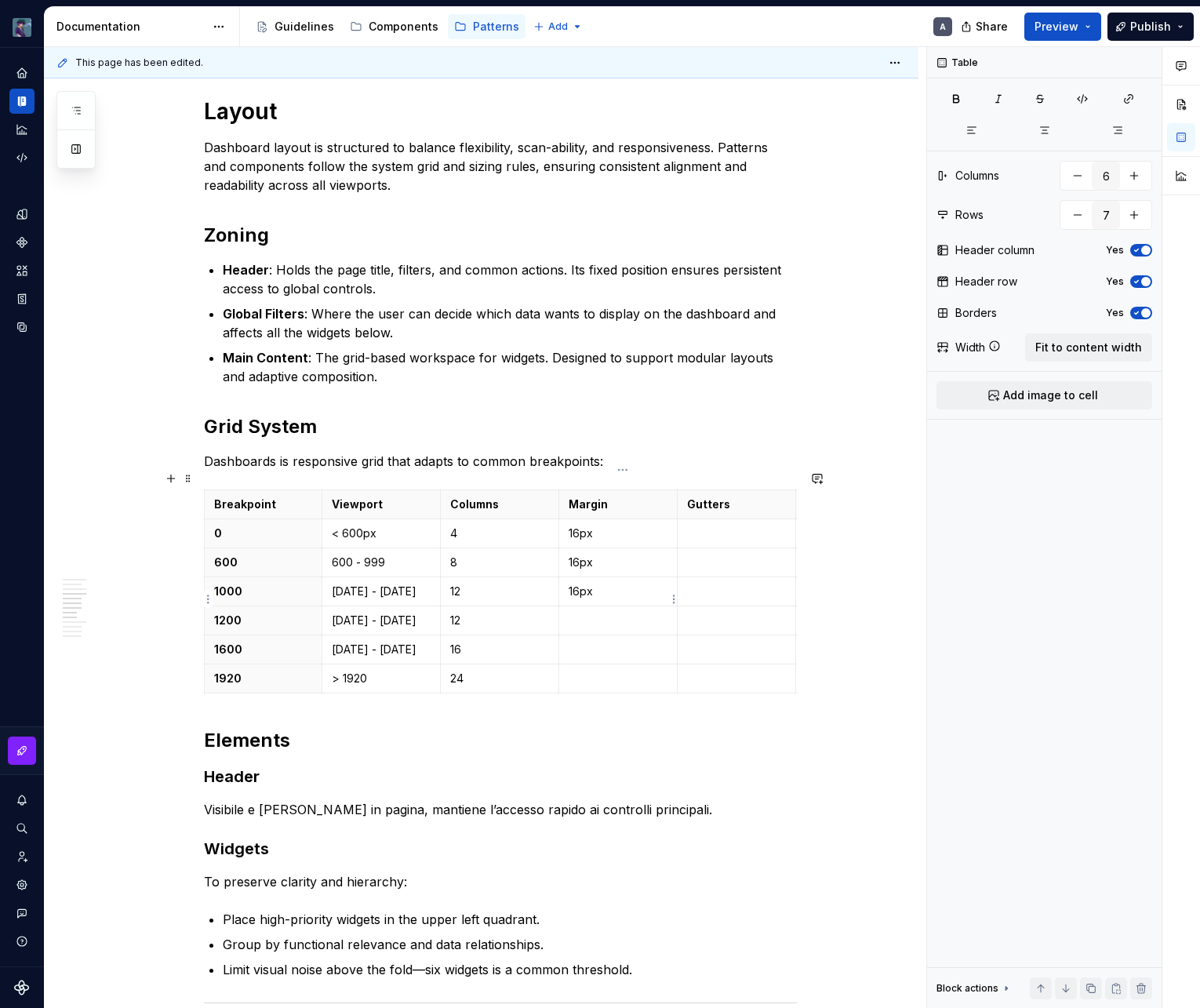 click at bounding box center (618, 620) 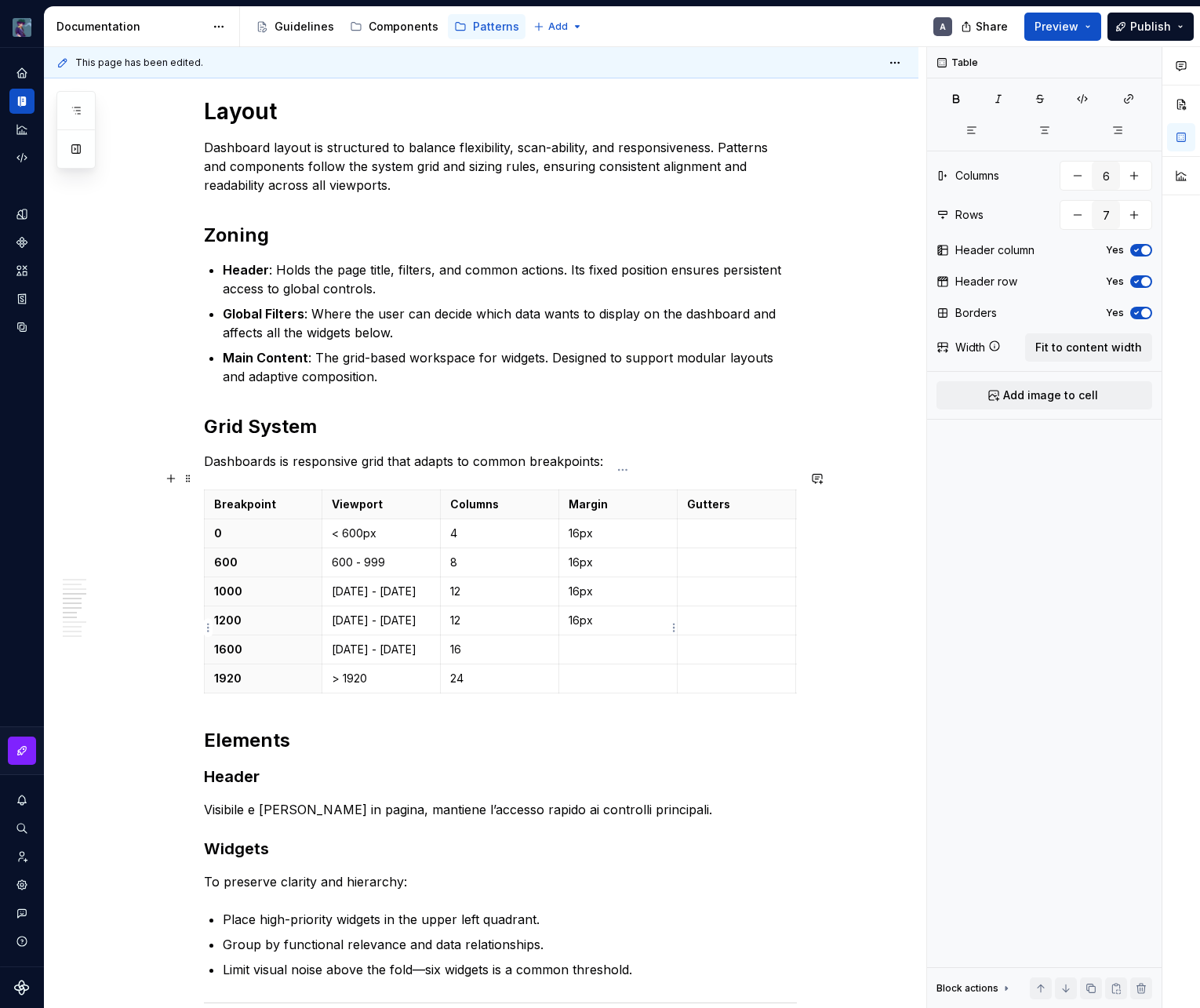 click at bounding box center [618, 650] 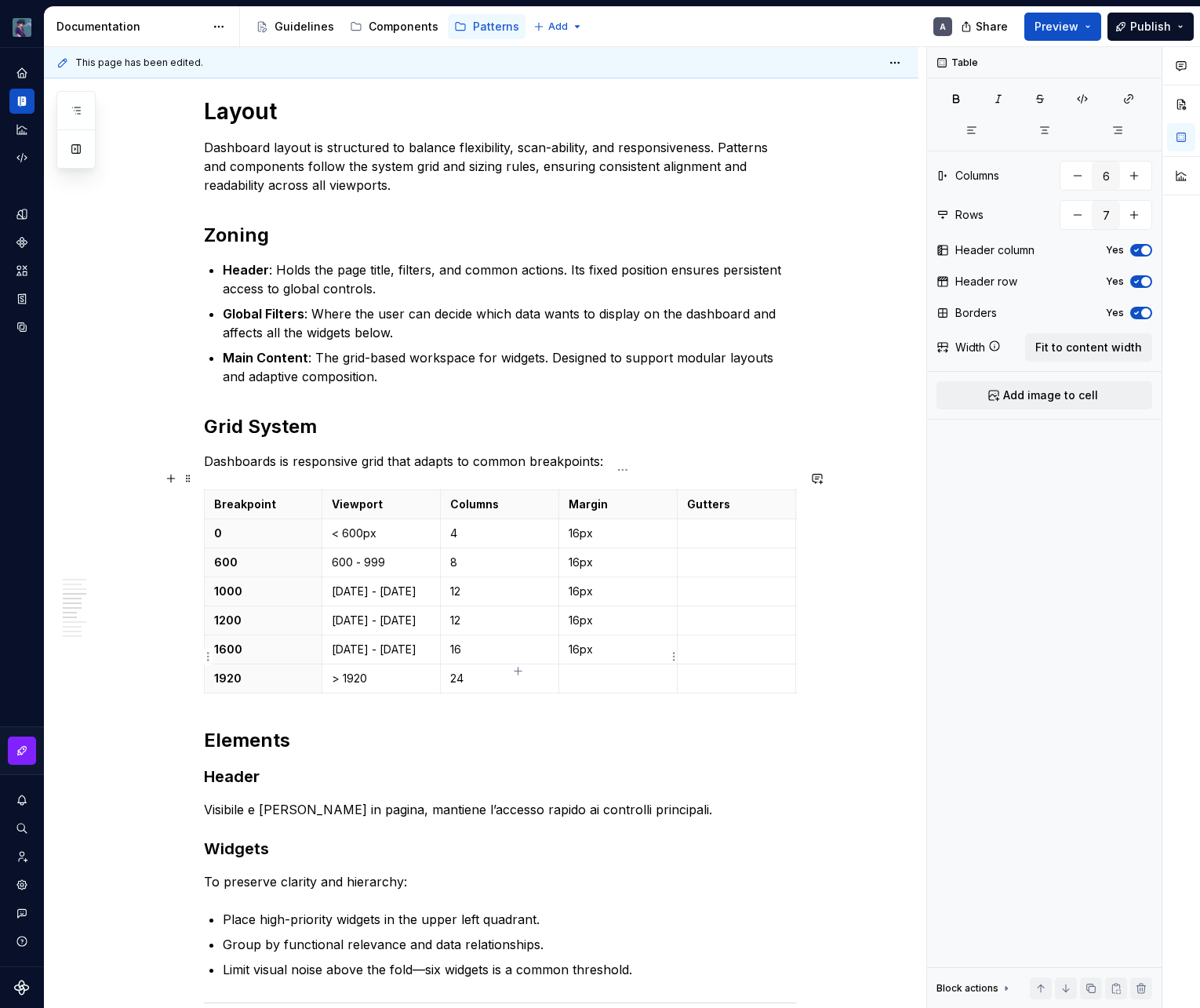 click at bounding box center (618, 679) 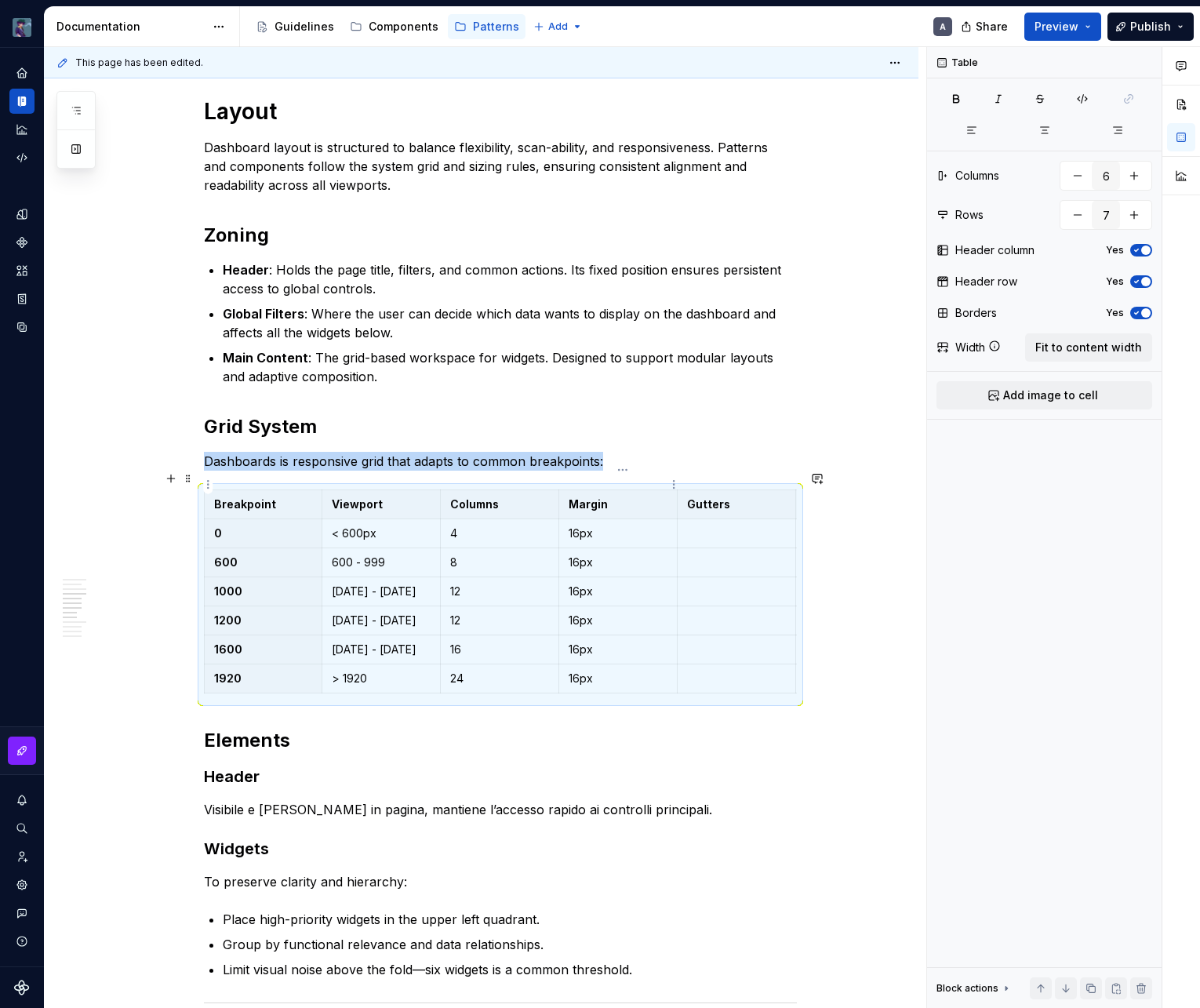click on "Margin" at bounding box center [618, 504] 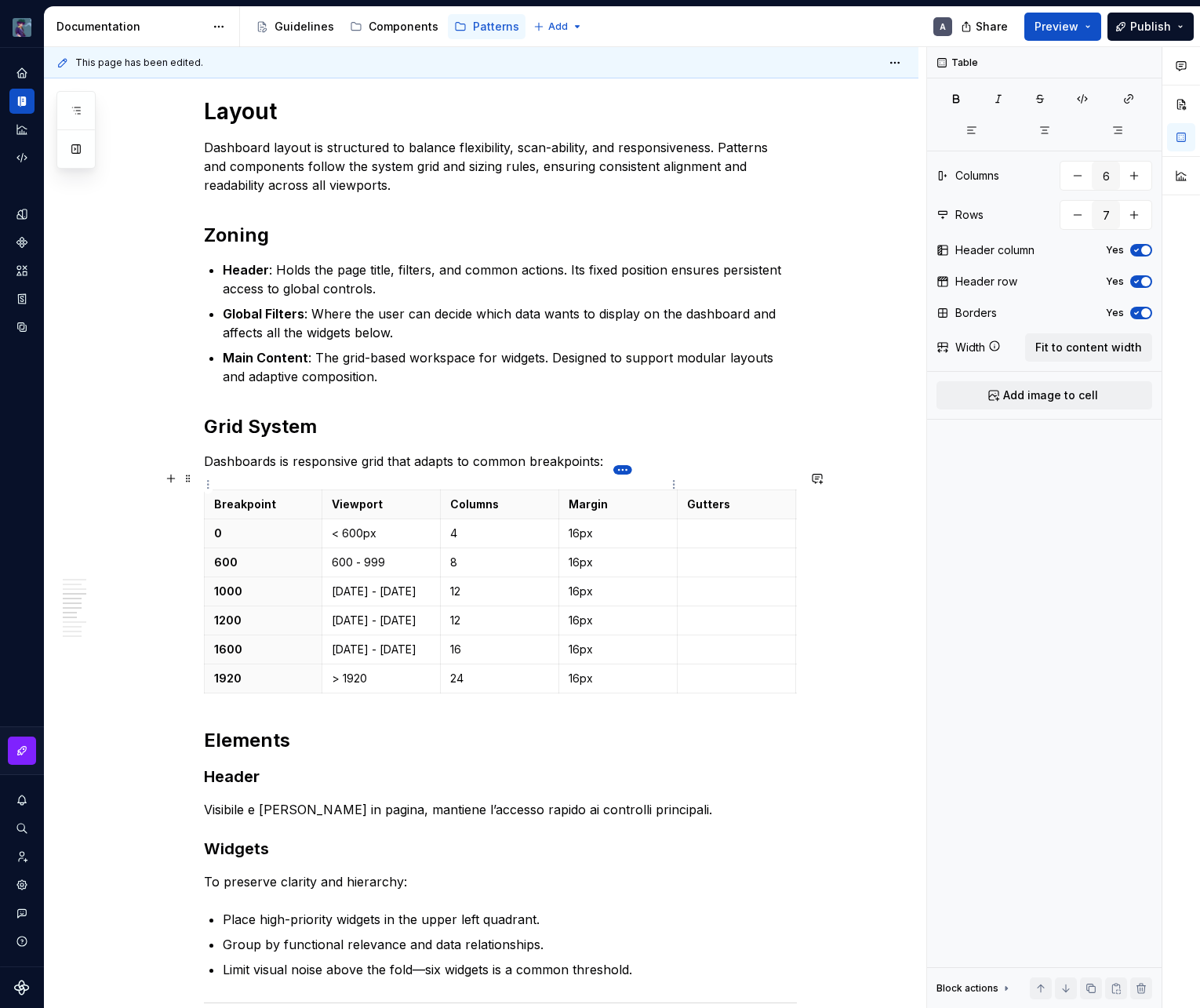 click on "vaporoso A Design system data Documentation
Accessibility guide for tree Page tree.
Navigate the tree with the arrow keys. Common tree hotkeys apply. Further keybindings are available:
enter to execute primary action on focused item
f2 to start renaming the focused item
escape to abort renaming an item
control+d to start dragging selected items
Guidelines Components Patterns Add A Share Preview Publish Pages Add
Accessibility guide for tree Page tree.
Navigate the tree with the arrow keys. Common tree hotkeys apply. Further keybindings are available:
enter to execute primary action on focused item
f2 to start renaming the focused item
escape to abort renaming an item
control+d to start dragging selected items
Patterns overview Services Dashboard Overview A Interaction Accessibility Usage Code Changes Guidelines Patterns  /  Patterns overview  /  Overview  /  A" at bounding box center (600, 504) 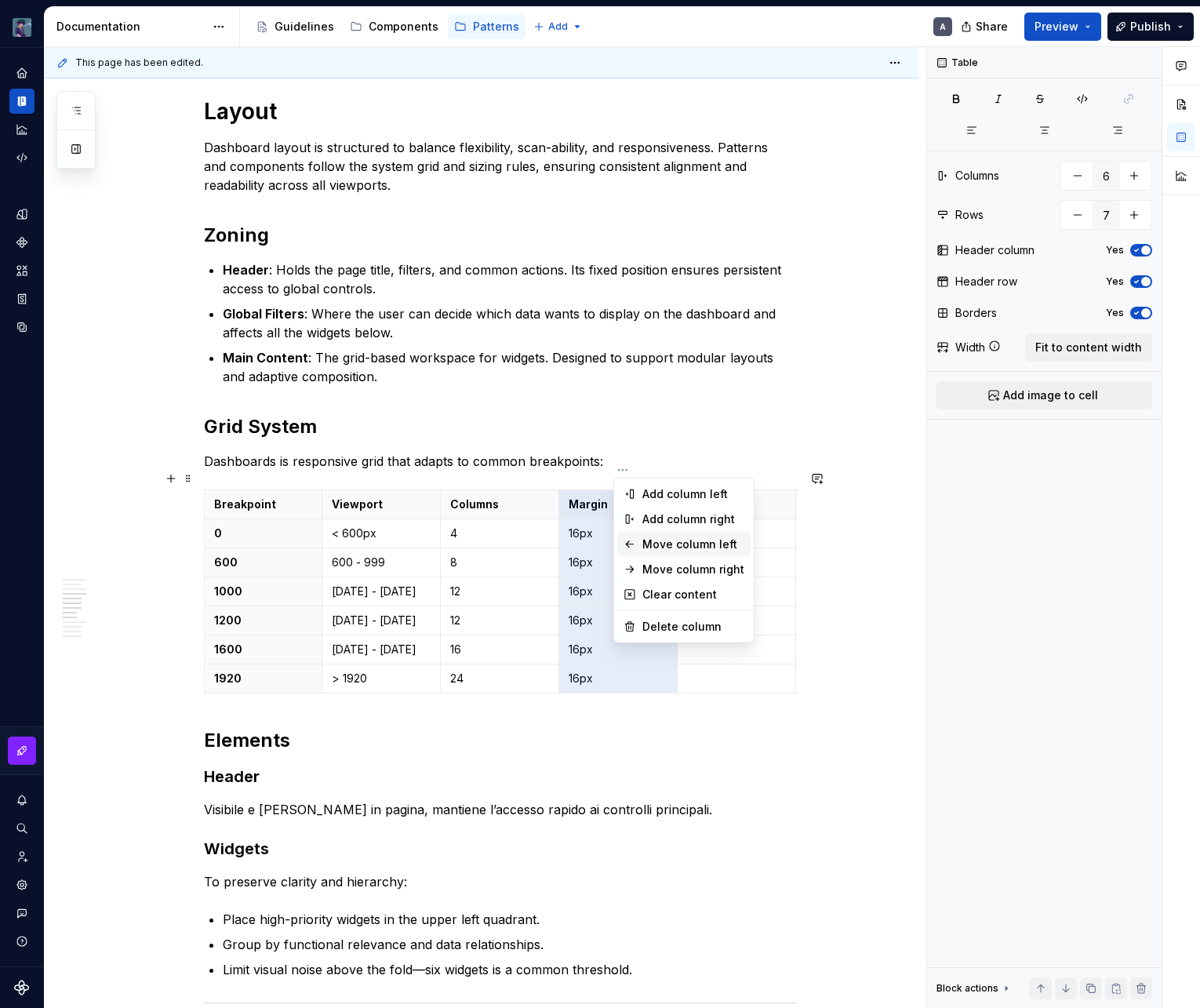 click on "Move column left" at bounding box center (693, 544) 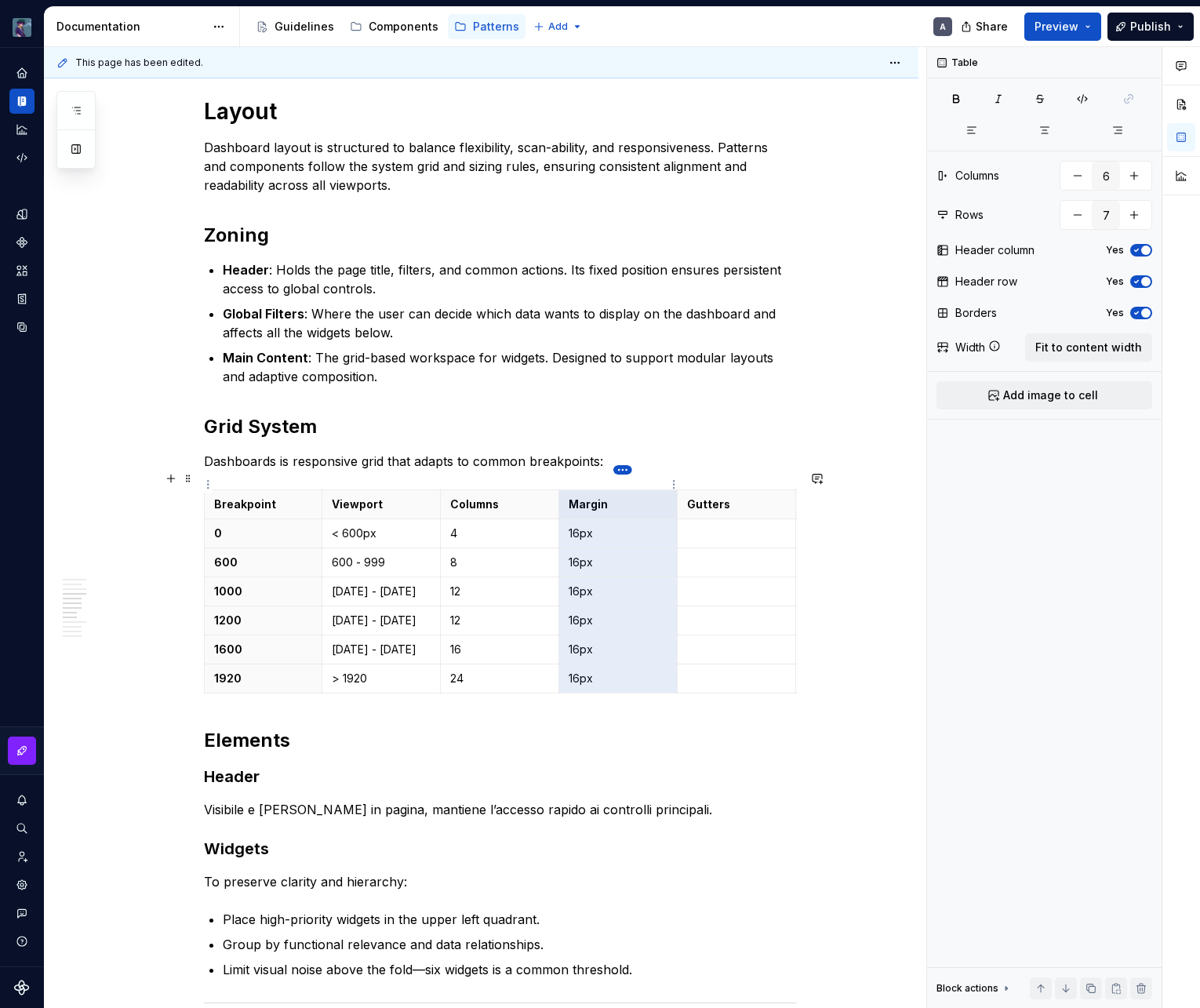 click on "vaporoso A Design system data Documentation
Accessibility guide for tree Page tree.
Navigate the tree with the arrow keys. Common tree hotkeys apply. Further keybindings are available:
enter to execute primary action on focused item
f2 to start renaming the focused item
escape to abort renaming an item
control+d to start dragging selected items
Guidelines Components Patterns Add A Share Preview Publish Pages Add
Accessibility guide for tree Page tree.
Navigate the tree with the arrow keys. Common tree hotkeys apply. Further keybindings are available:
enter to execute primary action on focused item
f2 to start renaming the focused item
escape to abort renaming an item
control+d to start dragging selected items
Patterns overview Services Dashboard Overview A Interaction Accessibility Usage Code Changes Guidelines Patterns  /  Patterns overview  /  Overview  /  A" at bounding box center [600, 504] 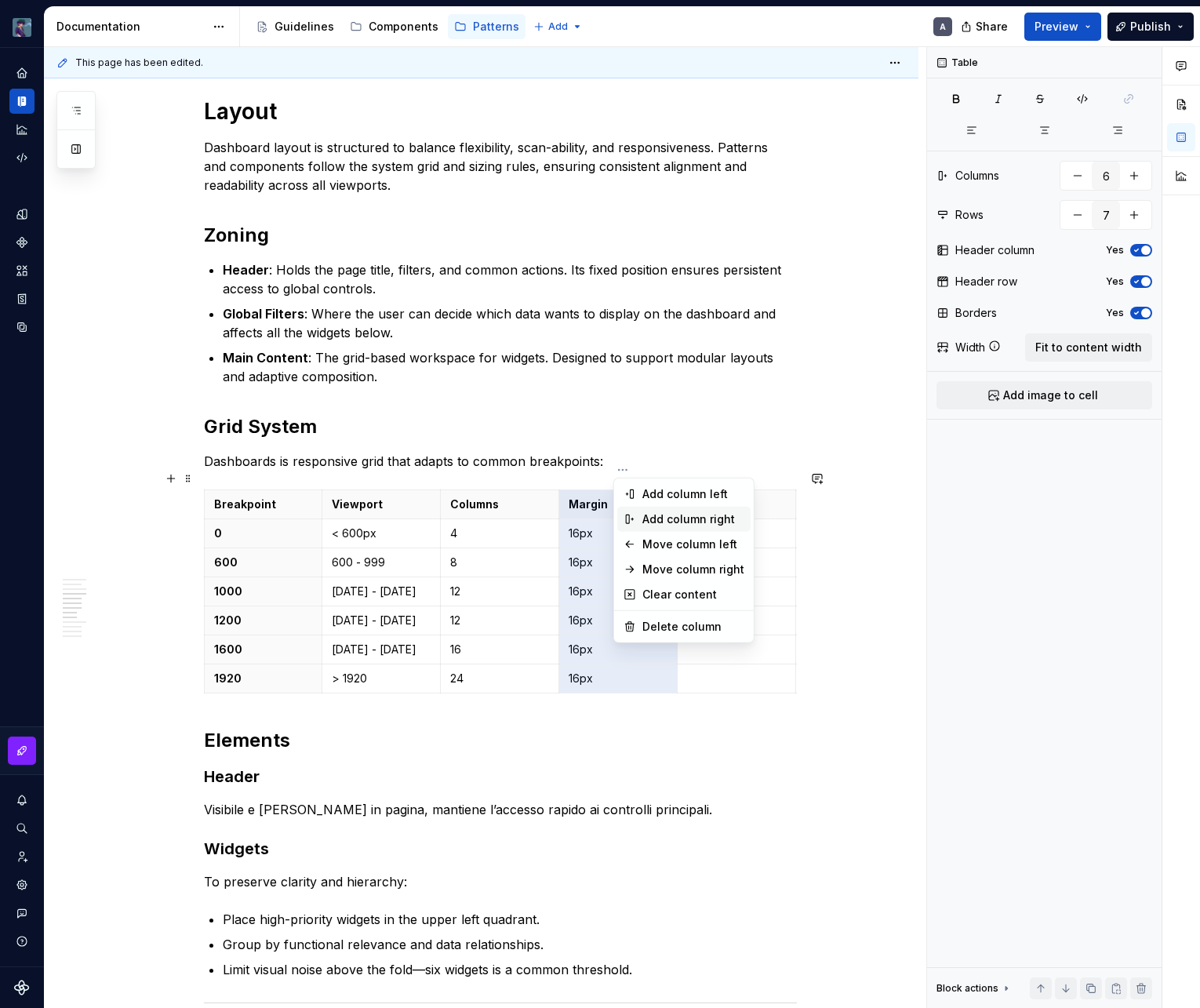 click on "Add column right" at bounding box center [693, 519] 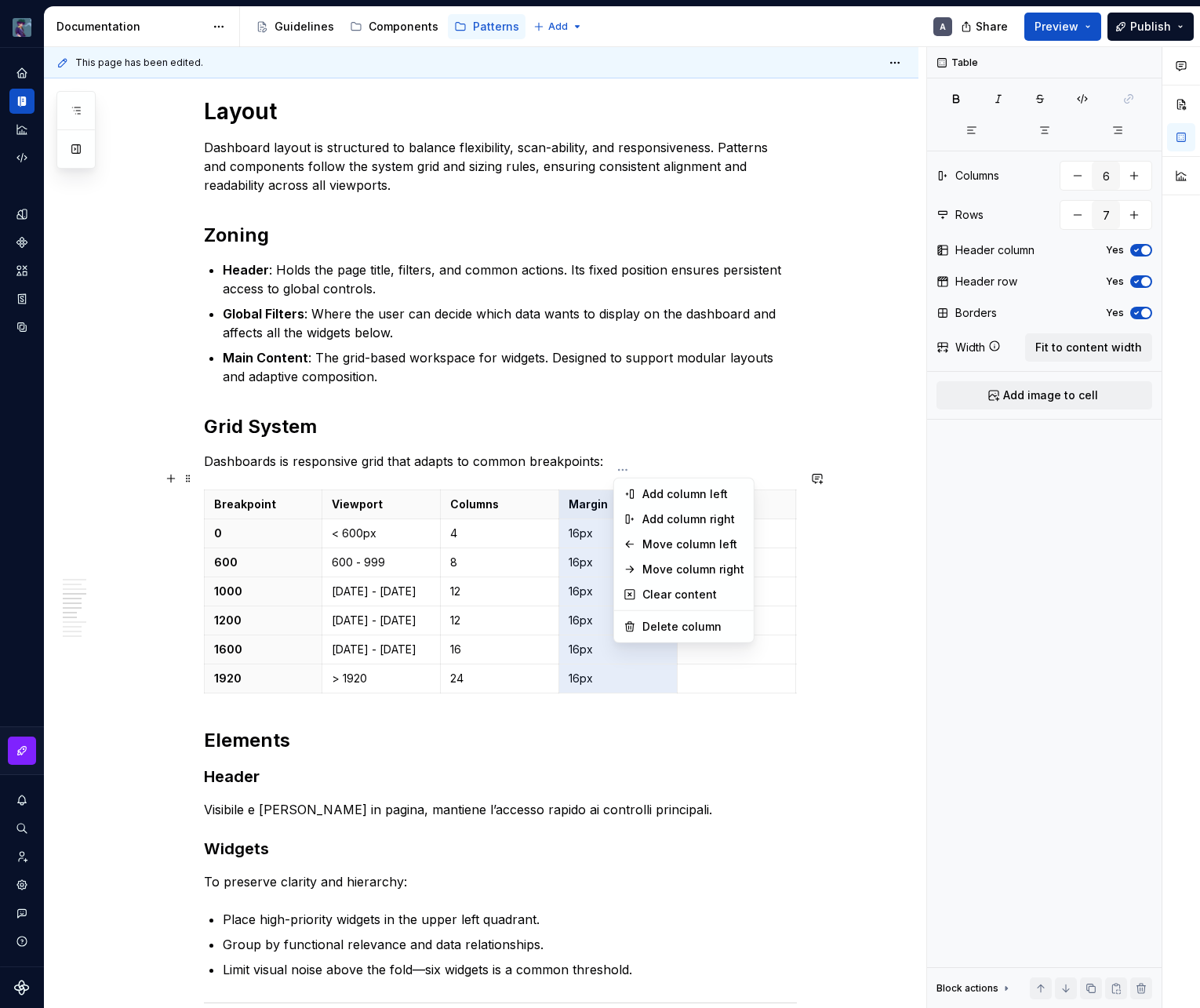 type on "7" 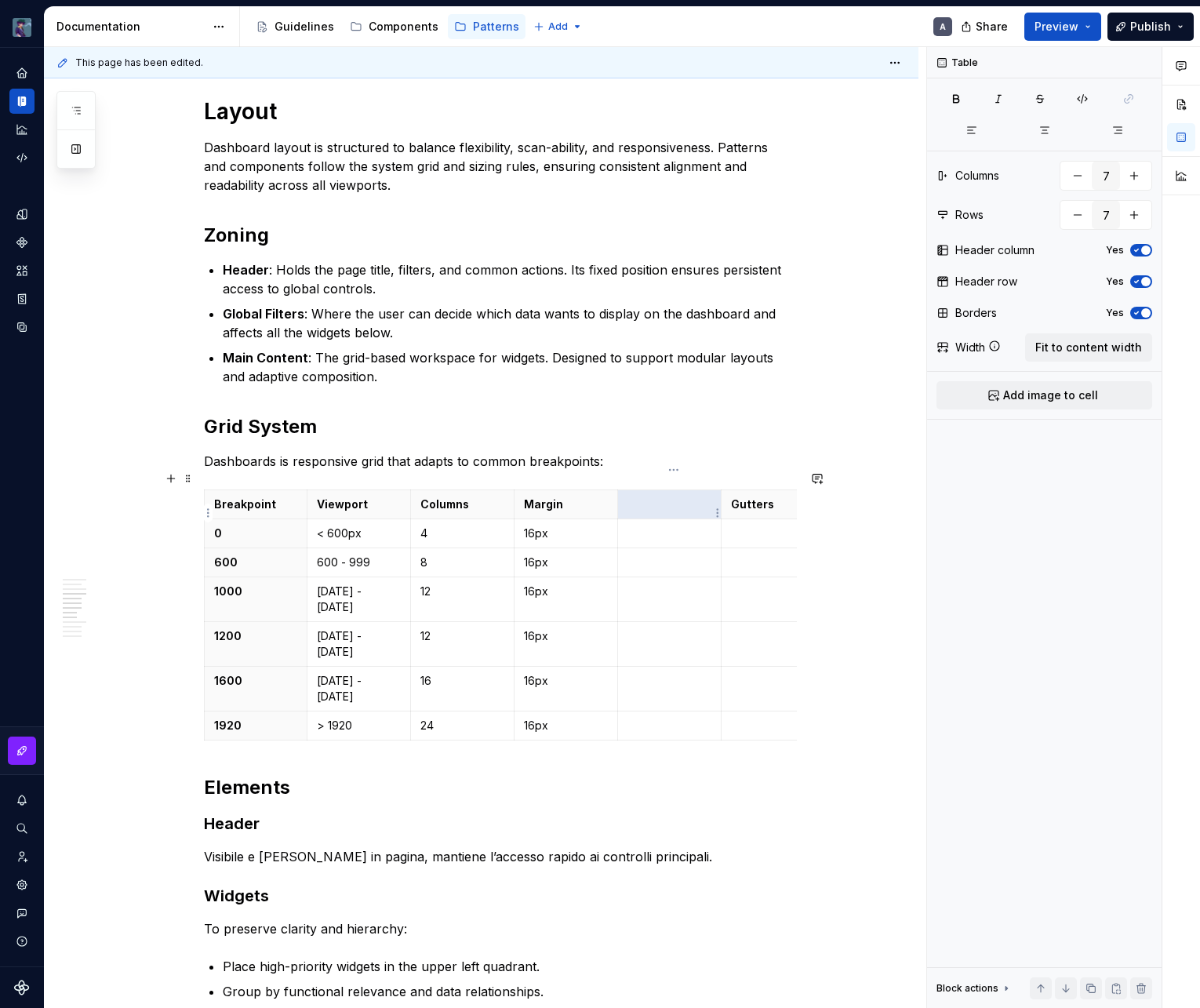 click at bounding box center [669, 504] 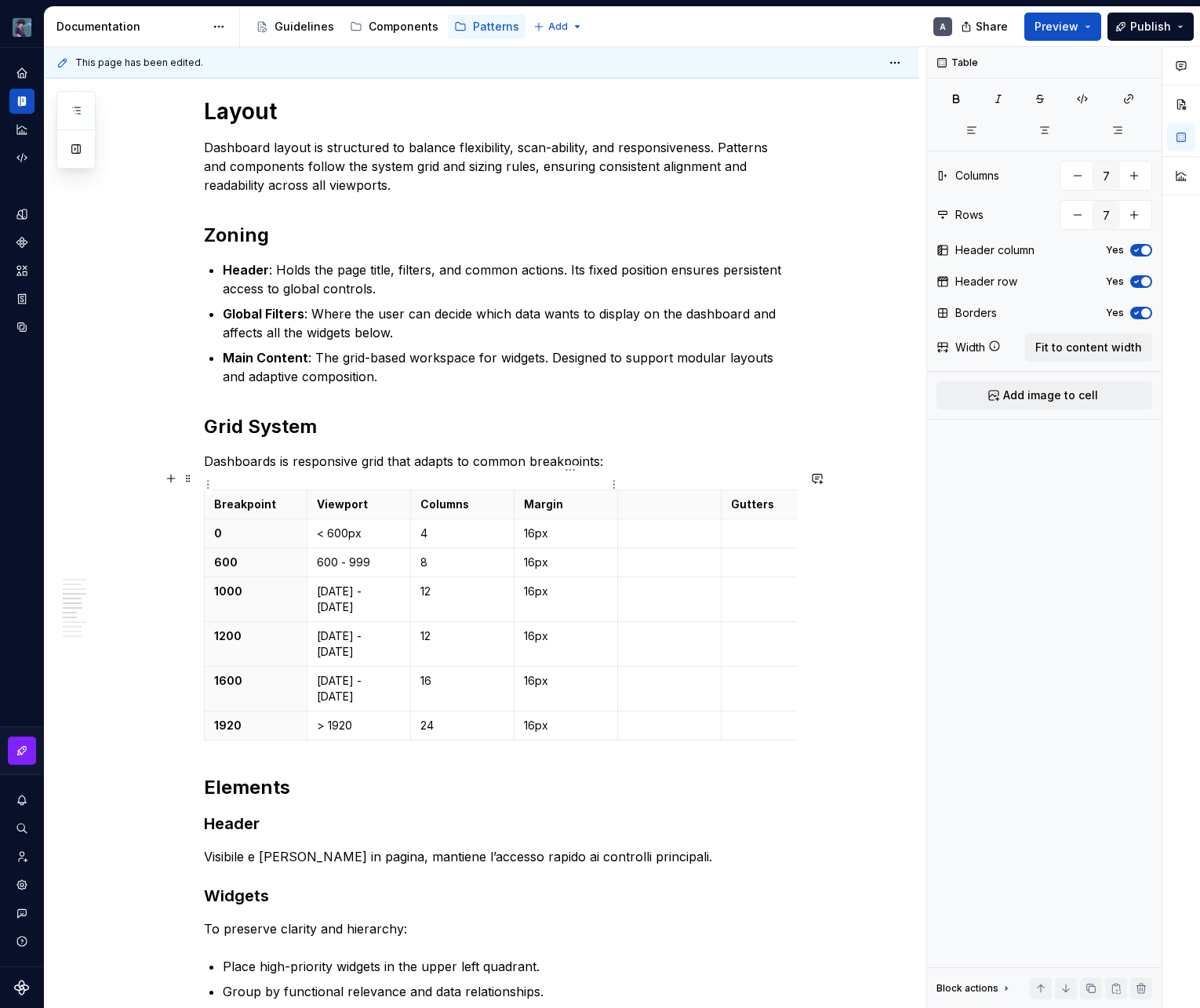 click on "Margin" at bounding box center [565, 504] 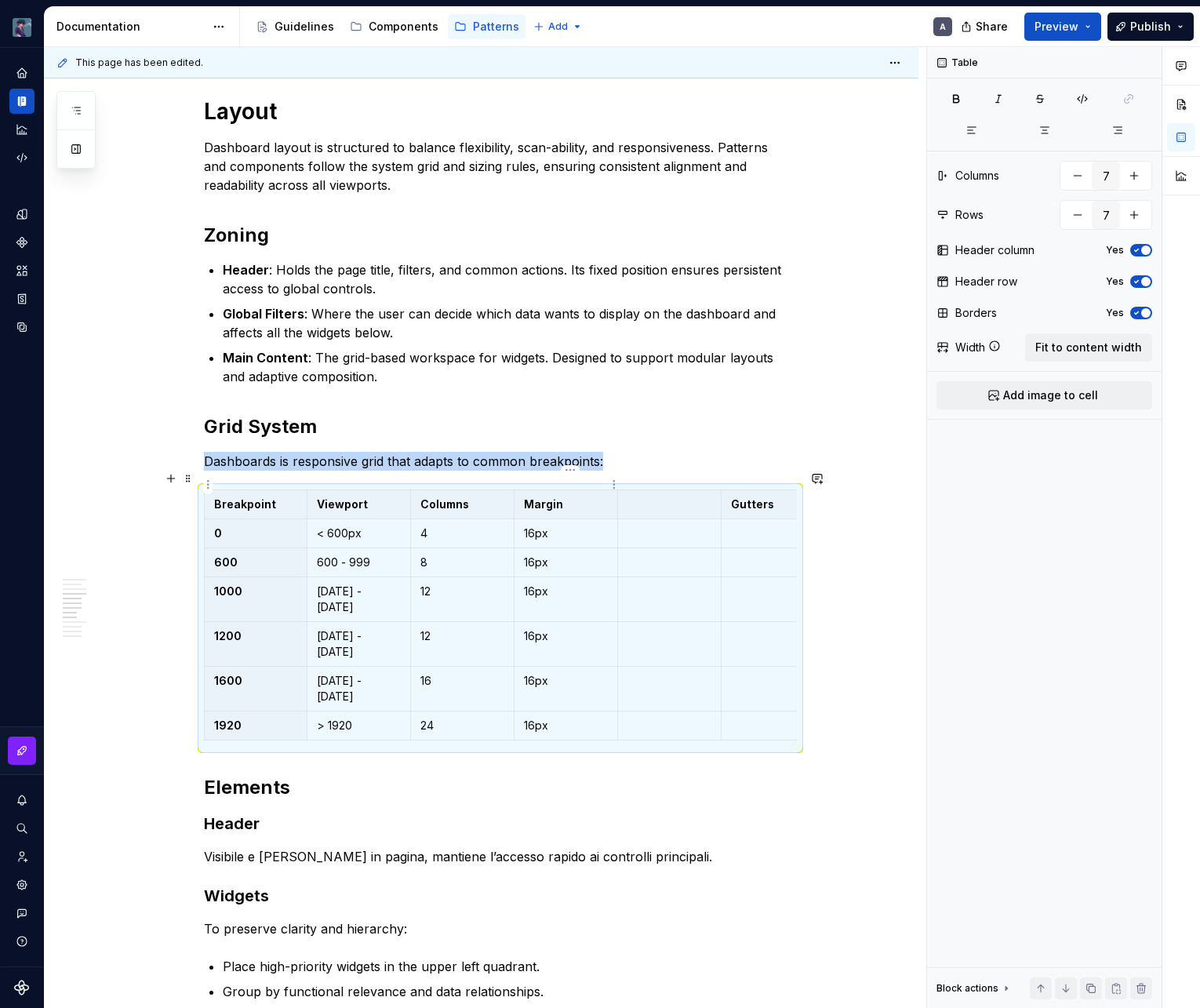 click on "Margin" at bounding box center [565, 504] 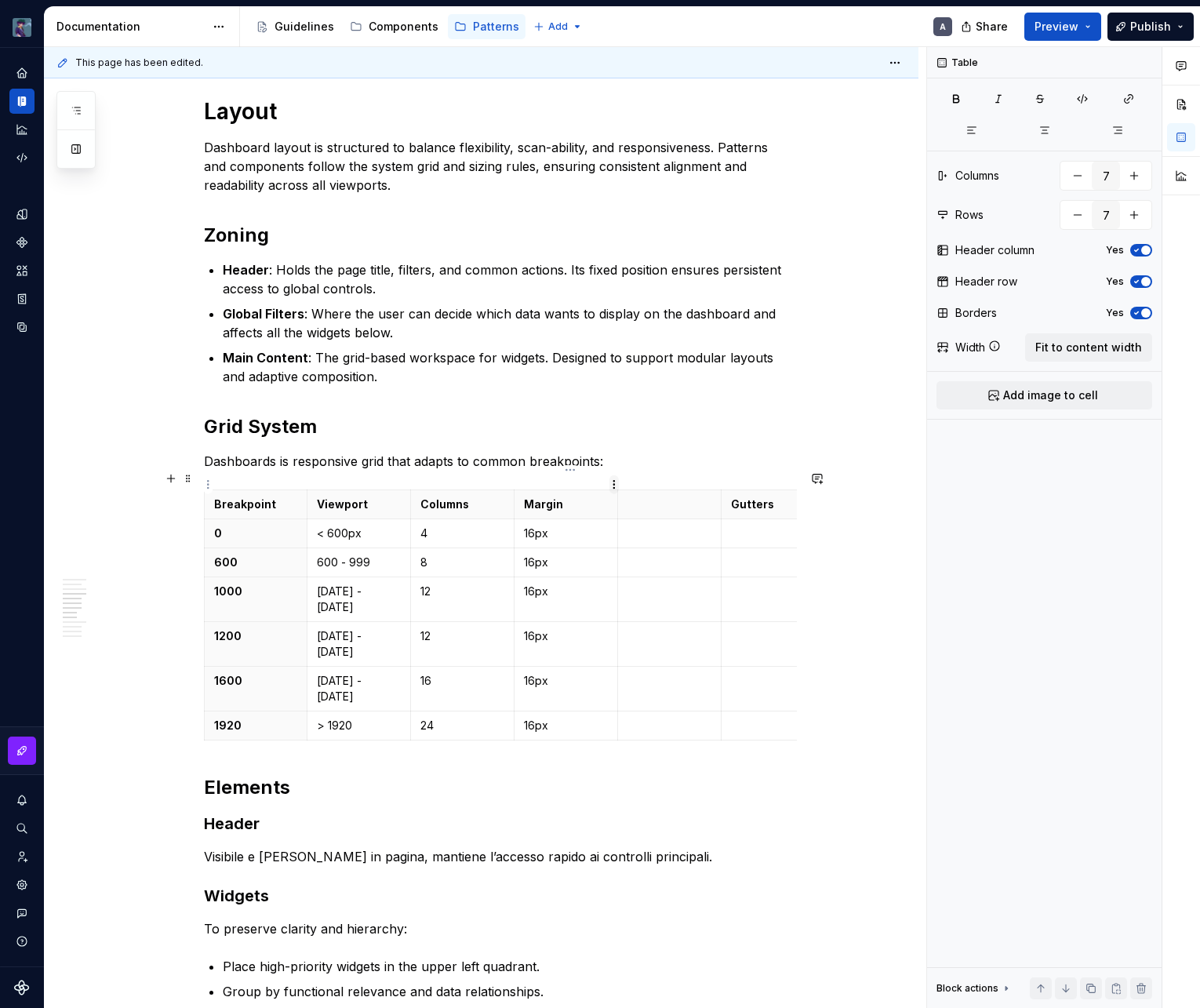 click on "vaporoso A Design system data Documentation
Accessibility guide for tree Page tree.
Navigate the tree with the arrow keys. Common tree hotkeys apply. Further keybindings are available:
enter to execute primary action on focused item
f2 to start renaming the focused item
escape to abort renaming an item
control+d to start dragging selected items
Guidelines Components Patterns Add A Share Preview Publish Pages Add
Accessibility guide for tree Page tree.
Navigate the tree with the arrow keys. Common tree hotkeys apply. Further keybindings are available:
enter to execute primary action on focused item
f2 to start renaming the focused item
escape to abort renaming an item
control+d to start dragging selected items
Patterns overview Services Dashboard Overview A Interaction Accessibility Usage Code Changes Guidelines Patterns  /  Patterns overview  /  Overview  /  A" at bounding box center (600, 504) 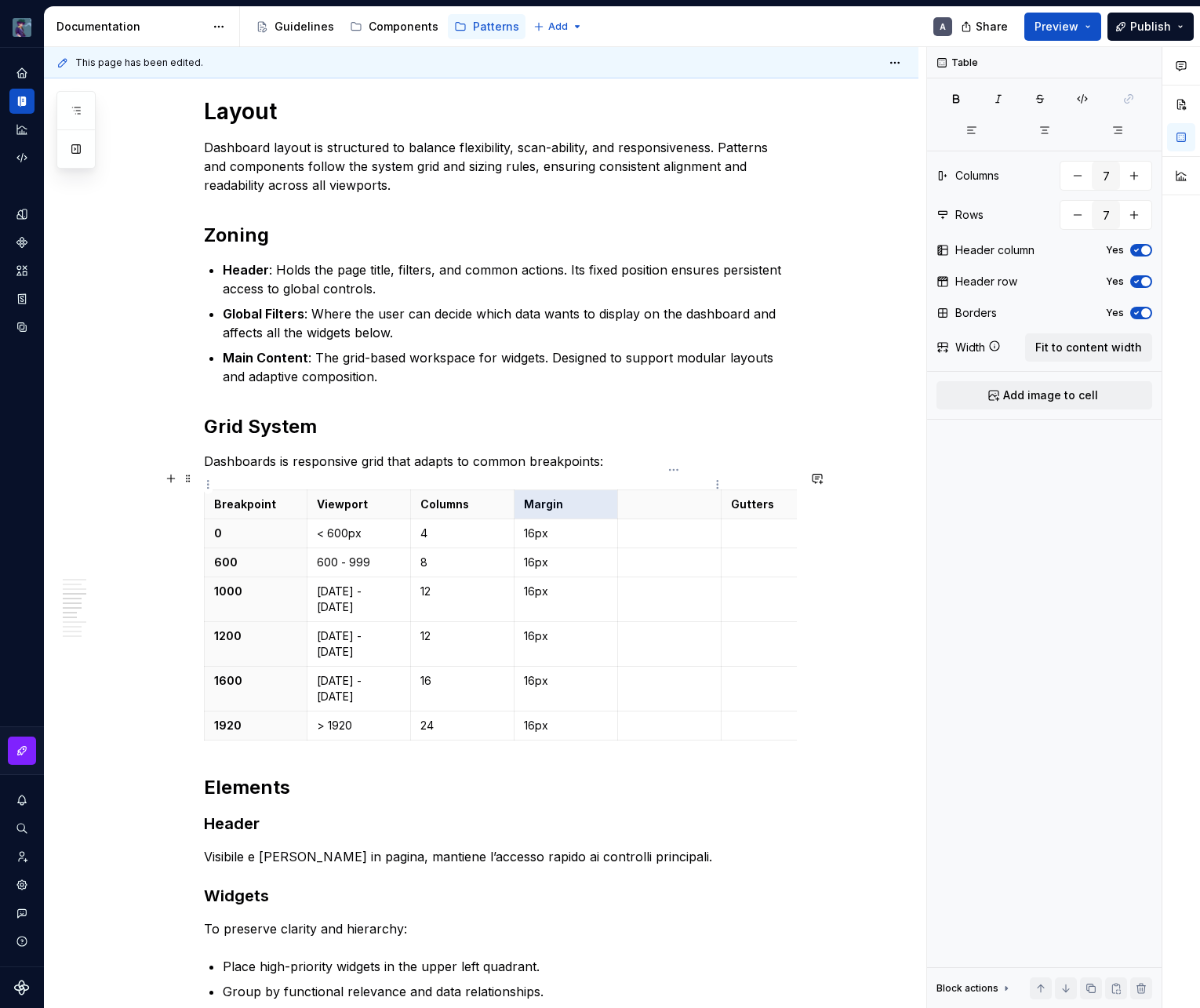 click at bounding box center (669, 504) 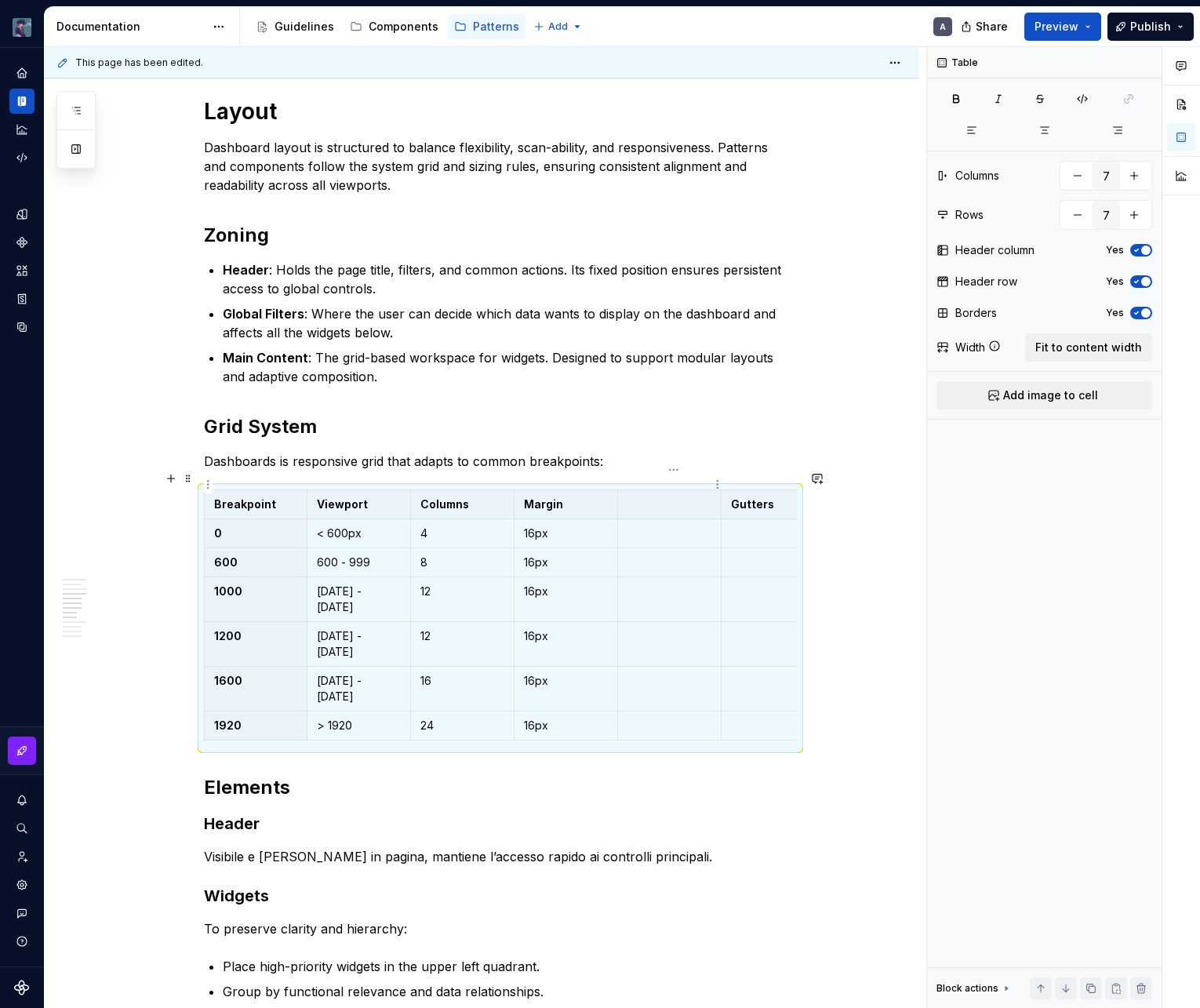 click at bounding box center [669, 504] 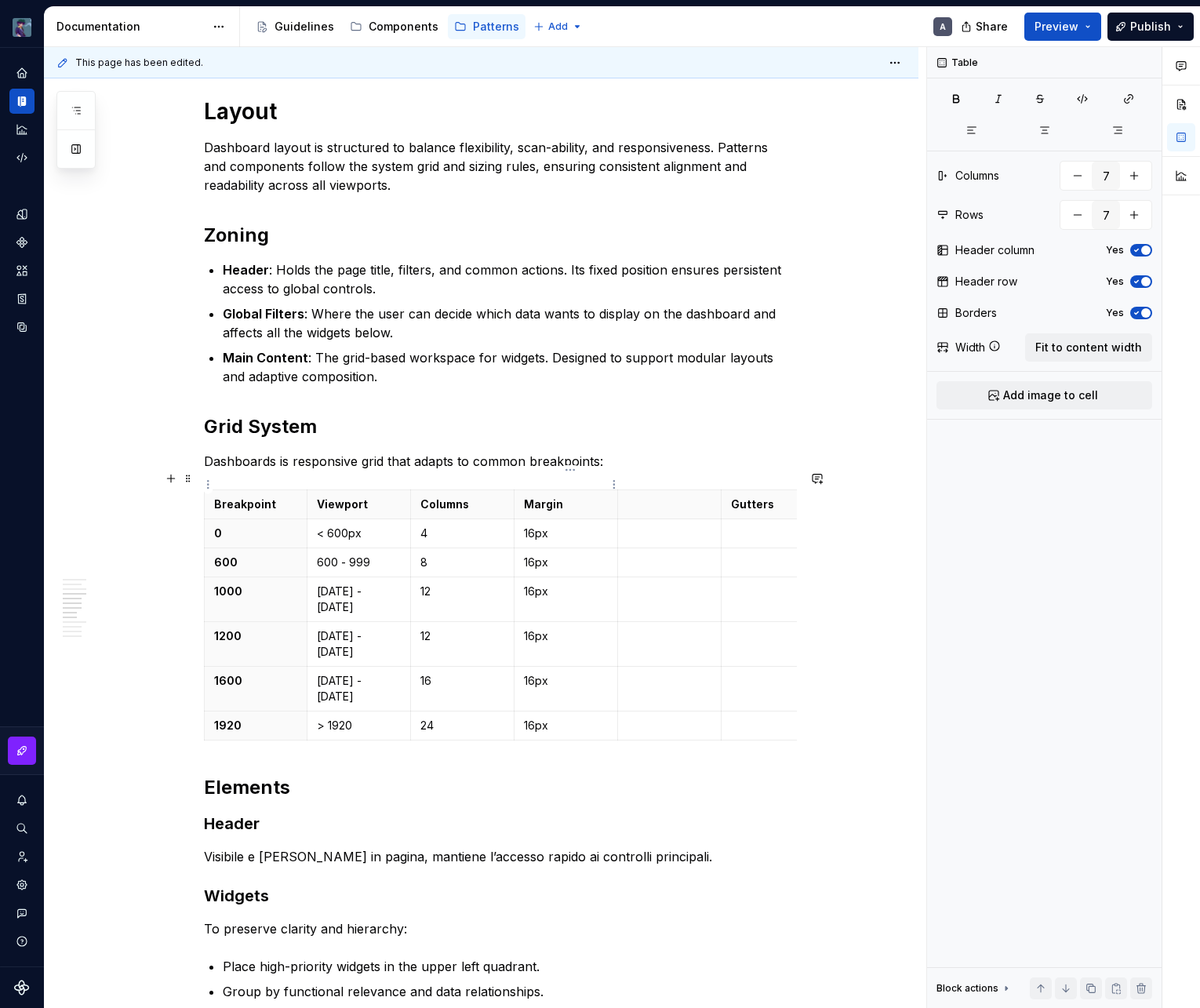 click on "Margin" at bounding box center (565, 504) 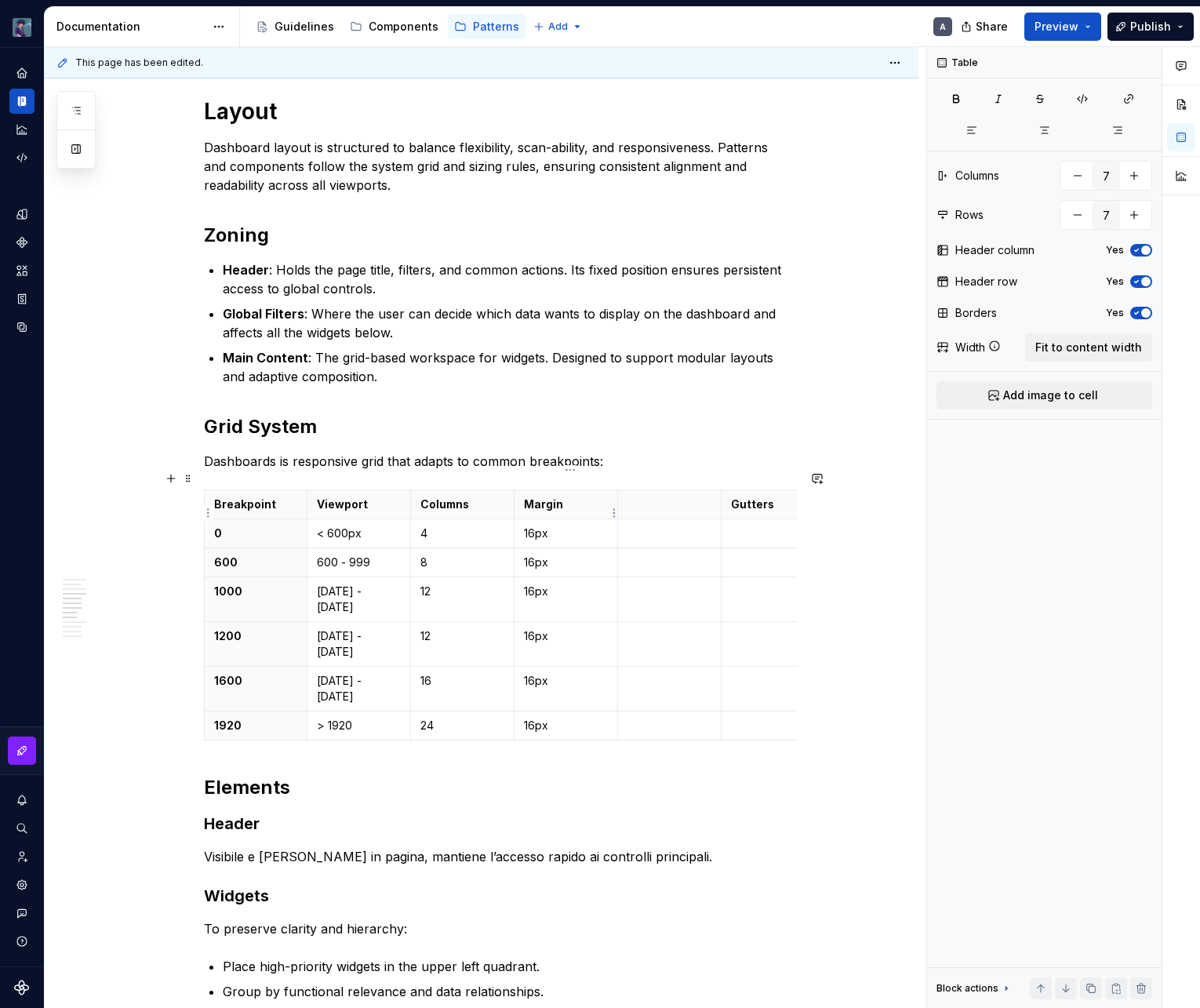 click on "16px" at bounding box center (565, 533) 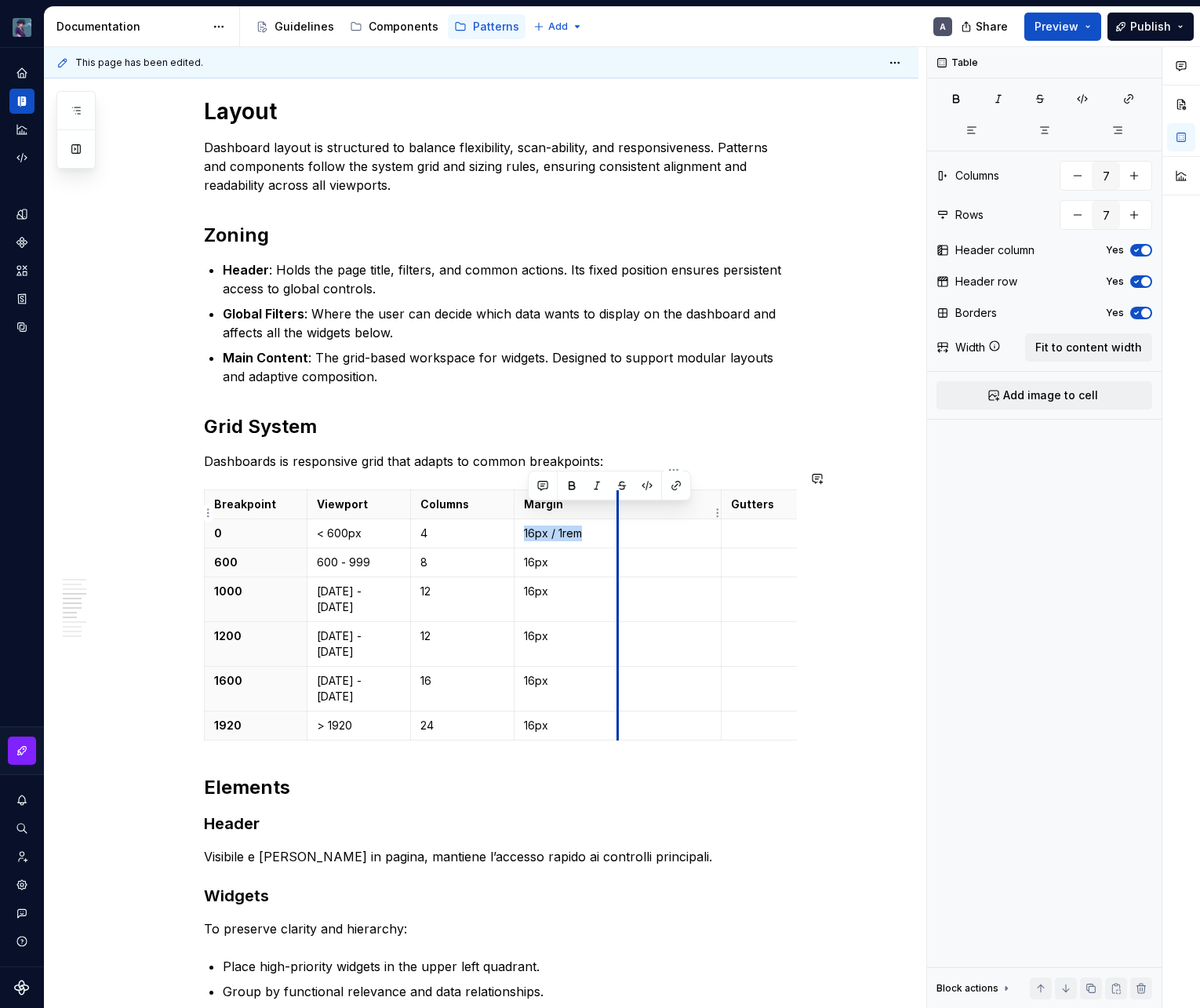 copy on "16px / 1rem" 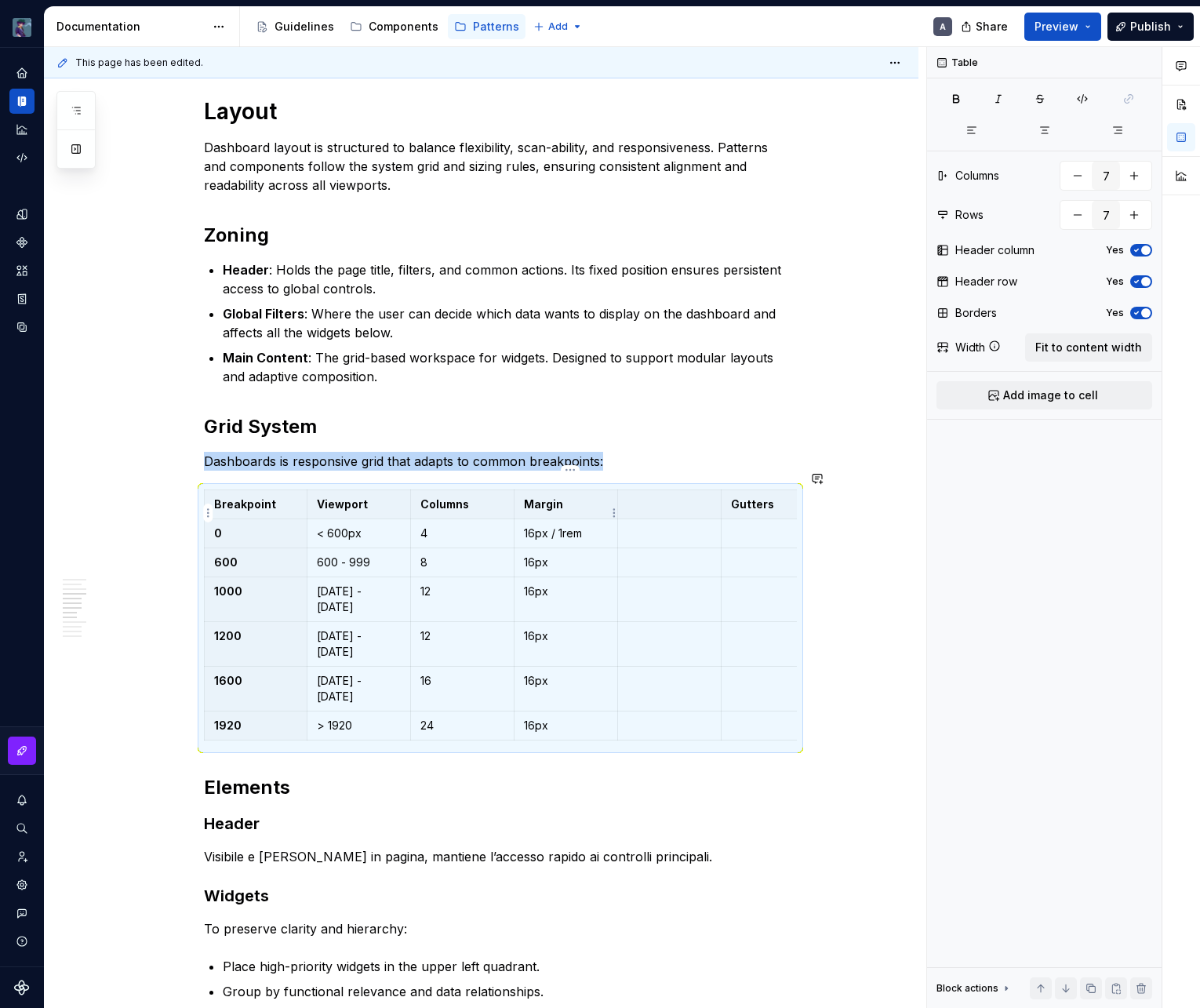 click on "16px / 1rem" at bounding box center (565, 533) 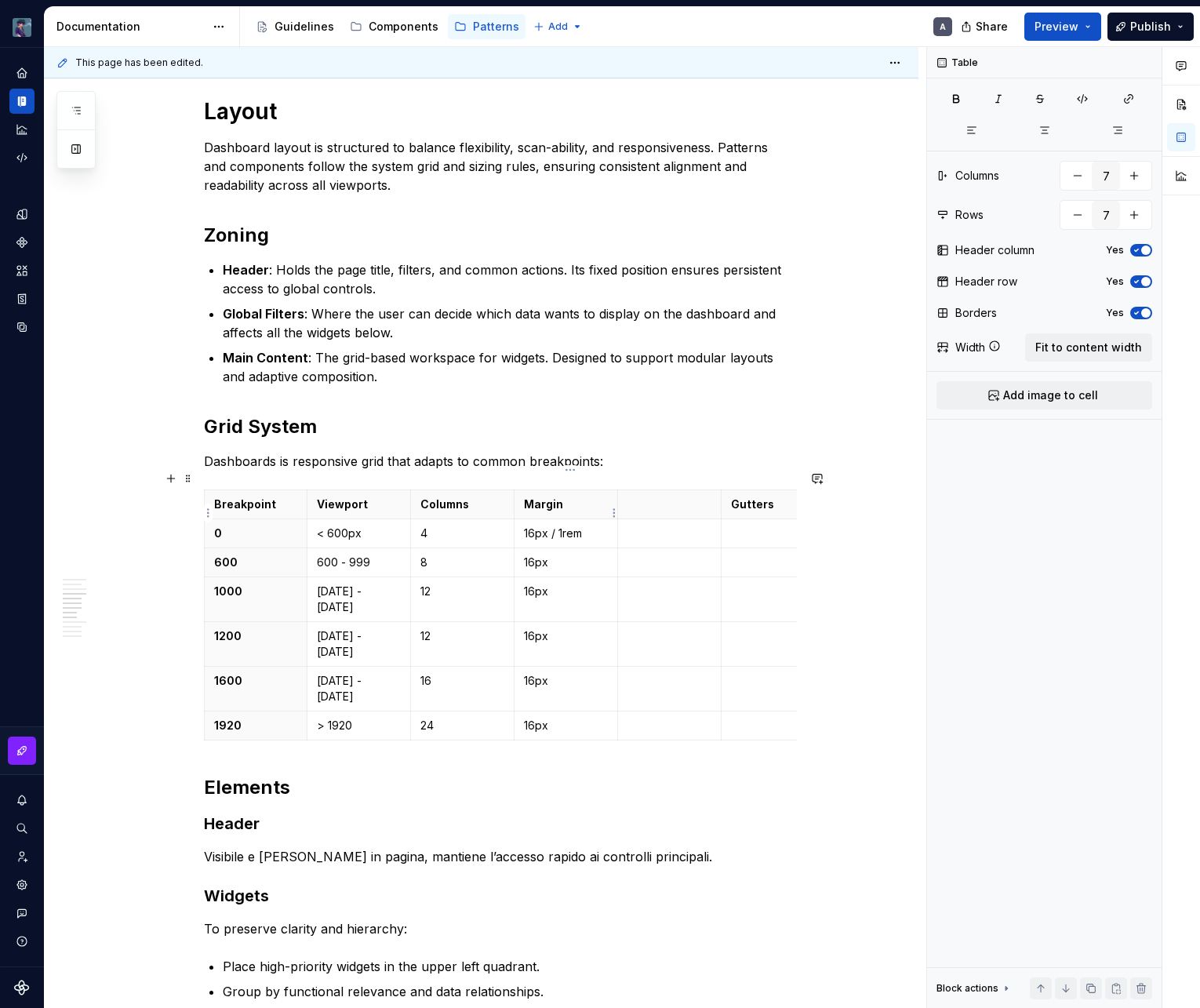 click on "16px / 1rem" at bounding box center [565, 533] 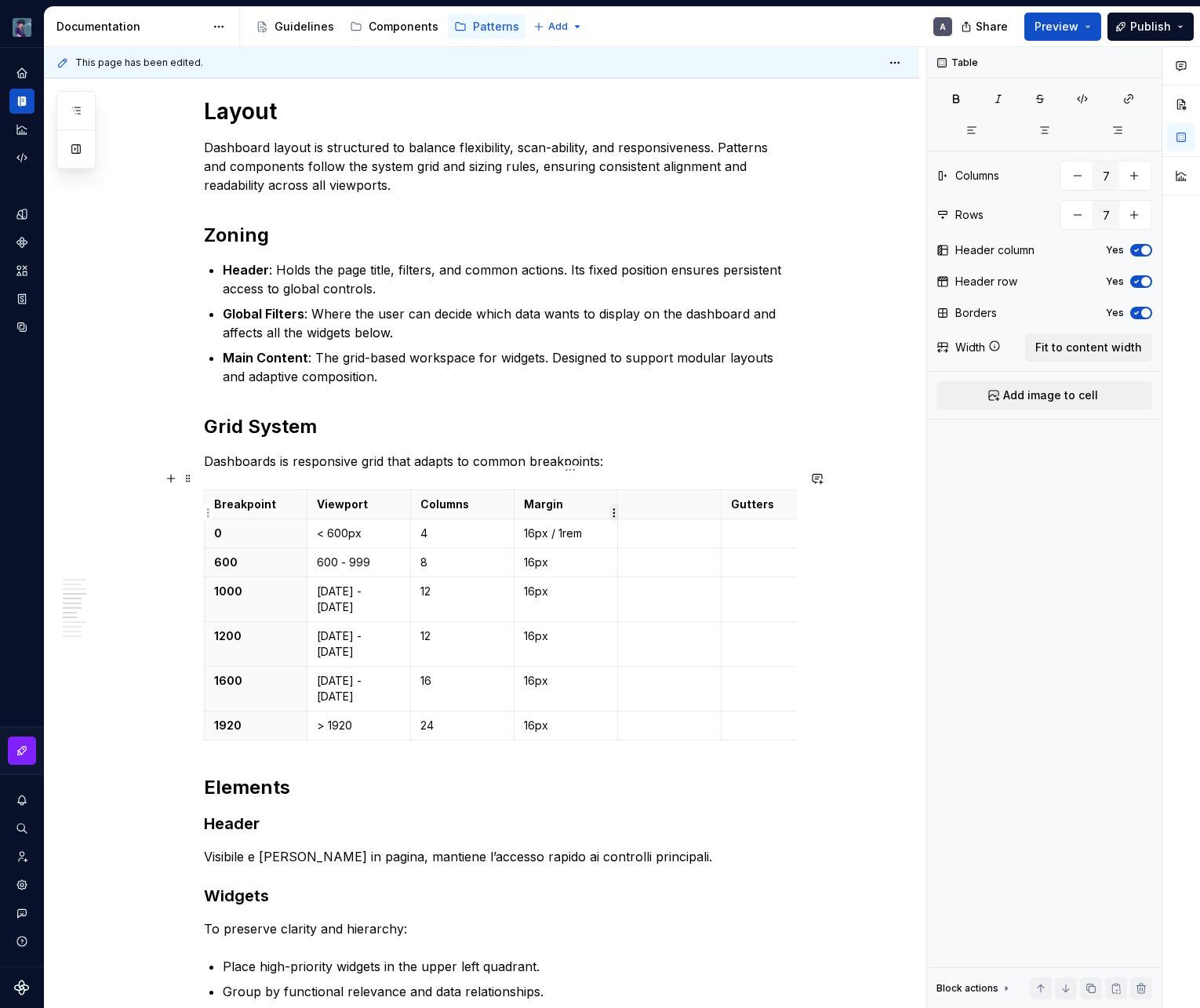 click on "vaporoso A Design system data Documentation
Accessibility guide for tree Page tree.
Navigate the tree with the arrow keys. Common tree hotkeys apply. Further keybindings are available:
enter to execute primary action on focused item
f2 to start renaming the focused item
escape to abort renaming an item
control+d to start dragging selected items
Guidelines Components Patterns Add A Share Preview Publish Pages Add
Accessibility guide for tree Page tree.
Navigate the tree with the arrow keys. Common tree hotkeys apply. Further keybindings are available:
enter to execute primary action on focused item
f2 to start renaming the focused item
escape to abort renaming an item
control+d to start dragging selected items
Patterns overview Services Dashboard Overview A Interaction Accessibility Usage Code Changes Guidelines Patterns  /  Patterns overview  /  Overview  /  A" at bounding box center (600, 504) 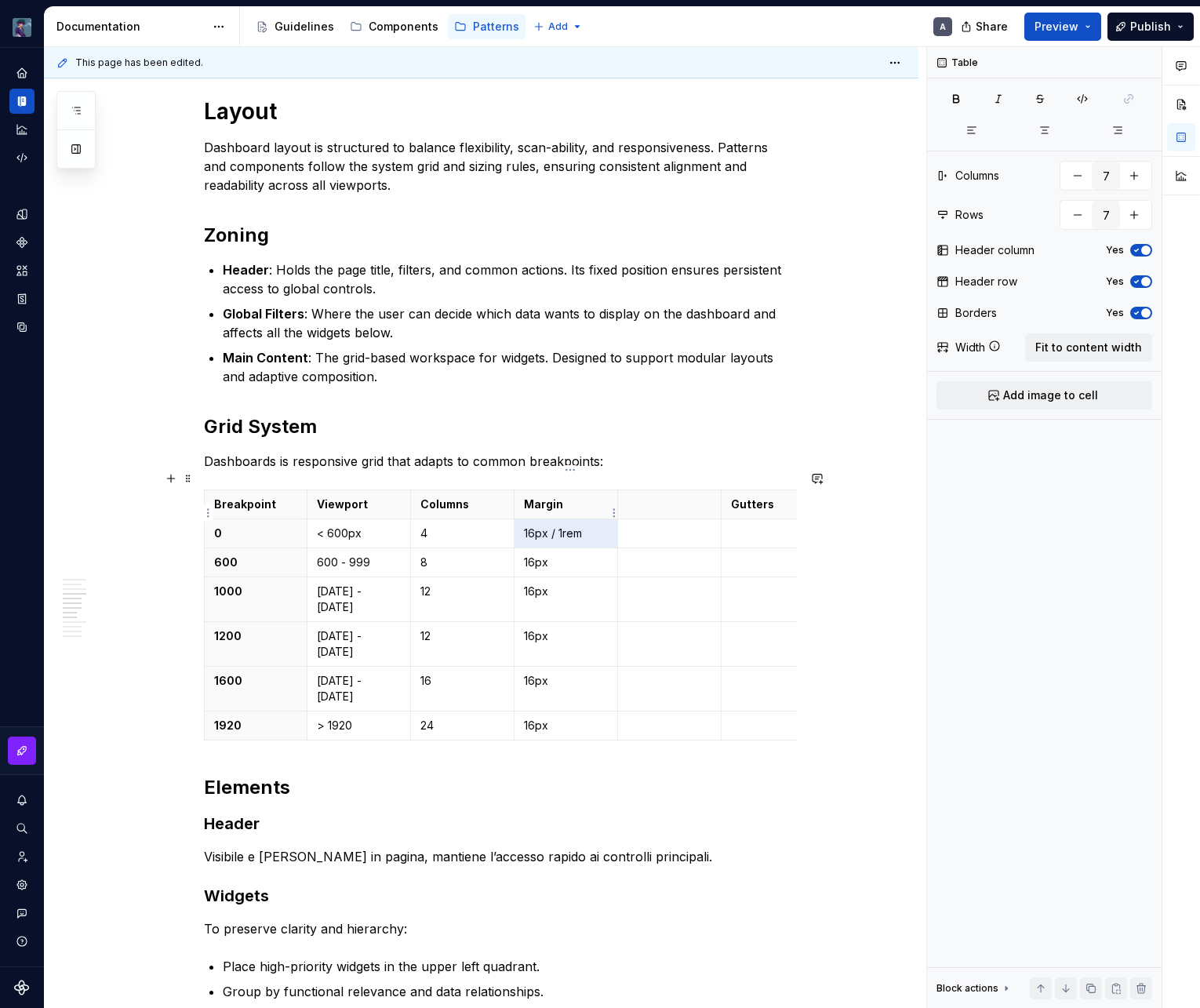 click on "16px / 1rem" at bounding box center [565, 533] 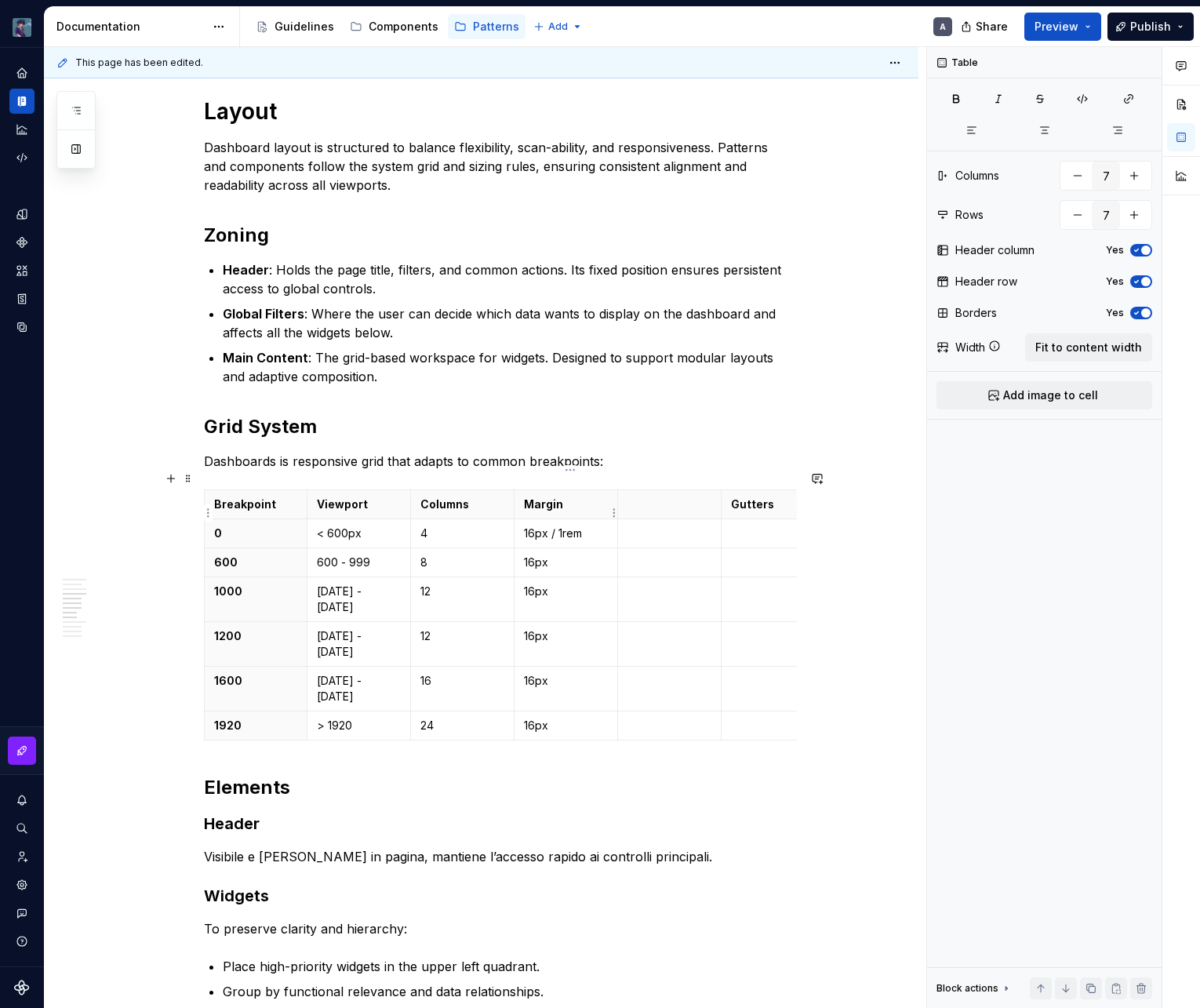 click on "16px / 1rem" at bounding box center (565, 533) 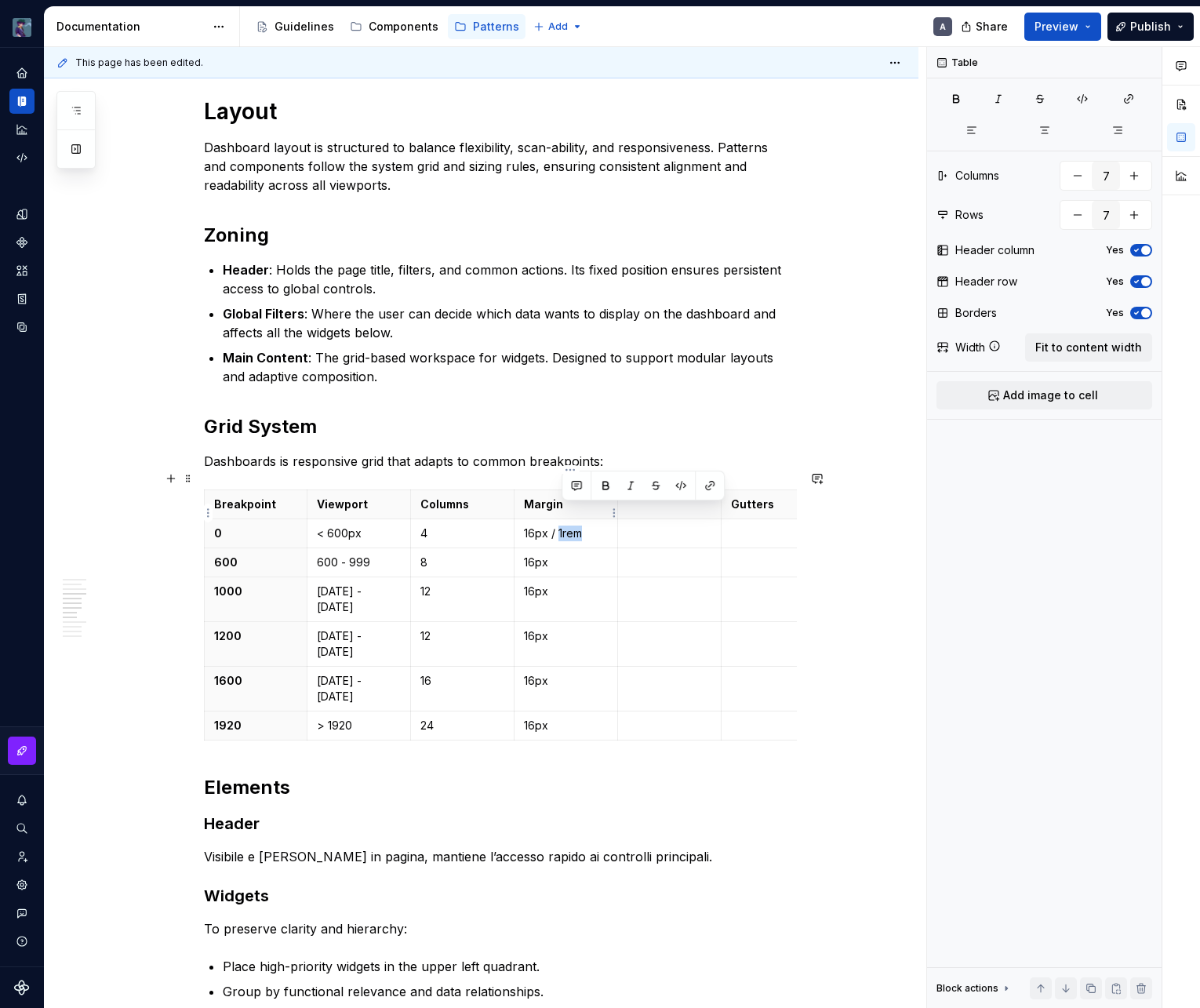 click on "16px / 1rem" at bounding box center (565, 533) 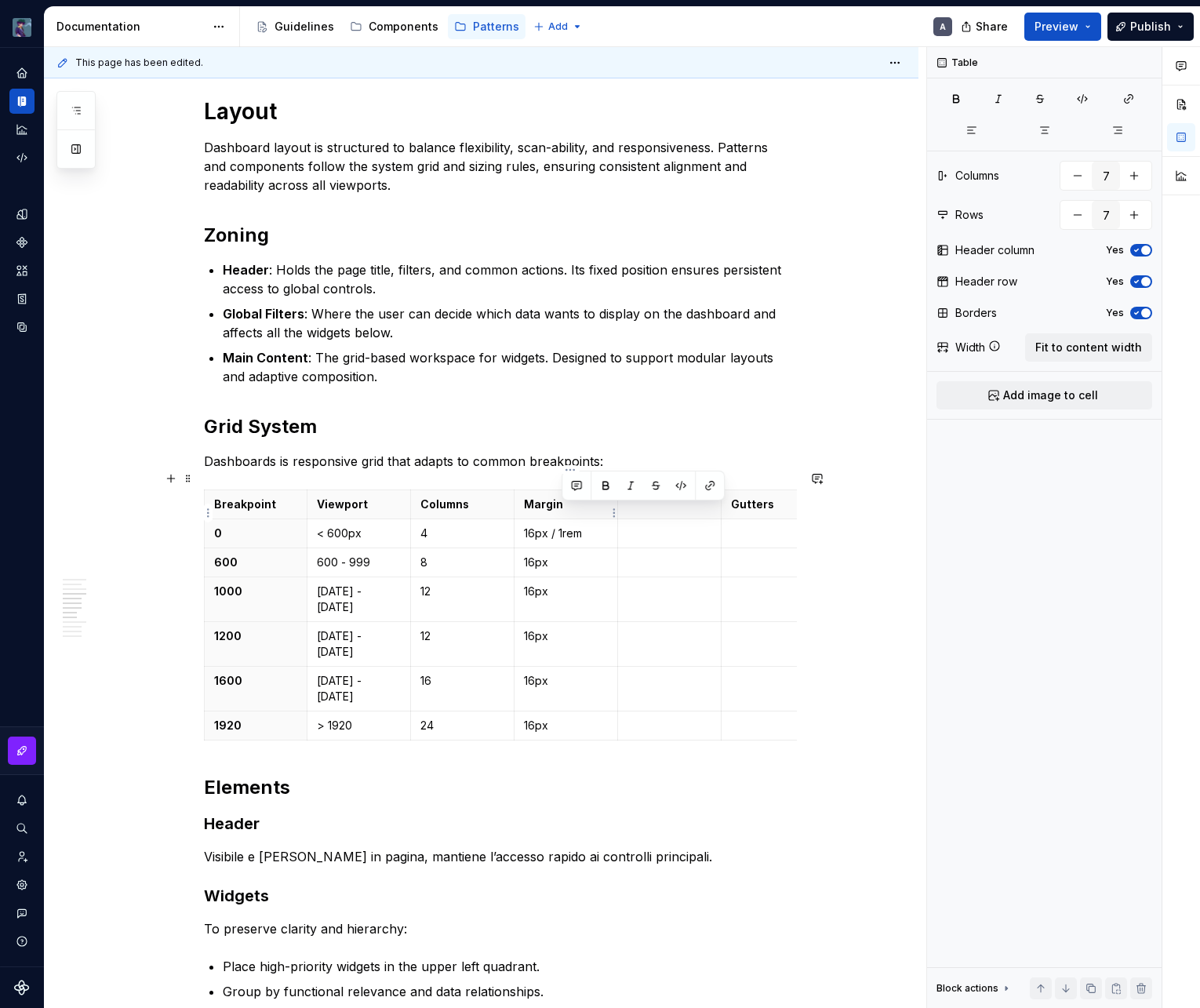 click on "16px / 1rem" at bounding box center (565, 533) 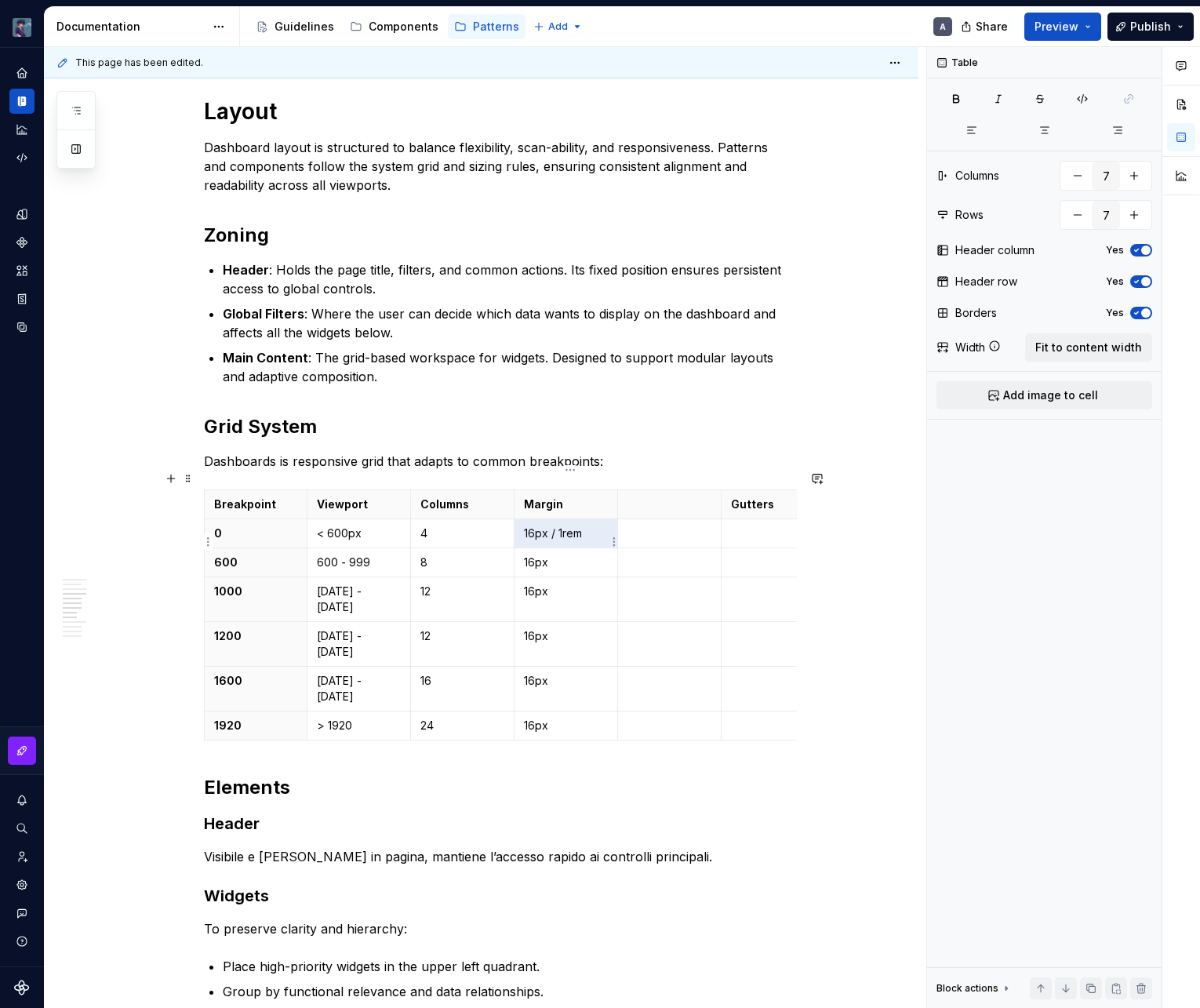 type on "*" 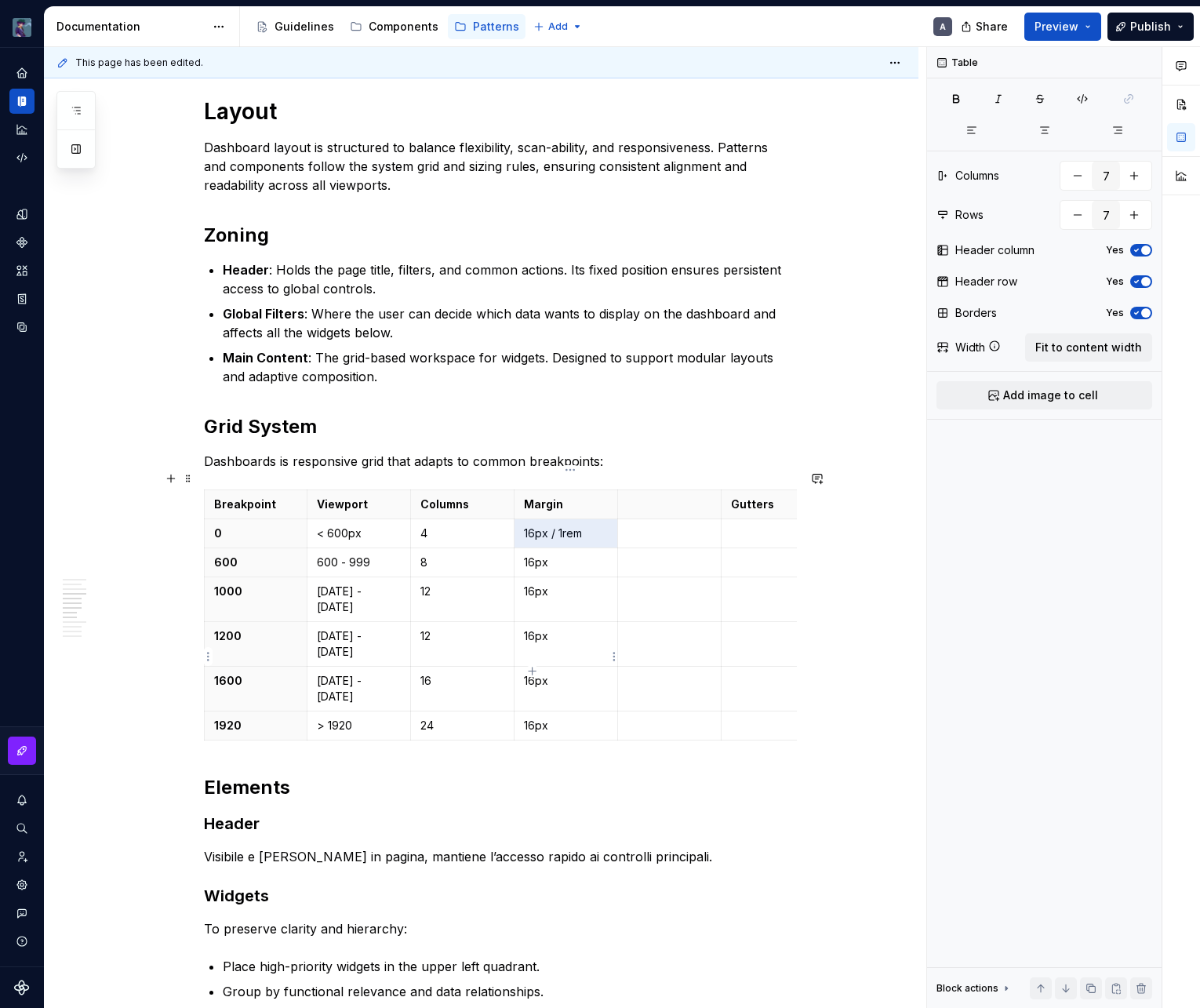 click on "16px" at bounding box center (565, 726) 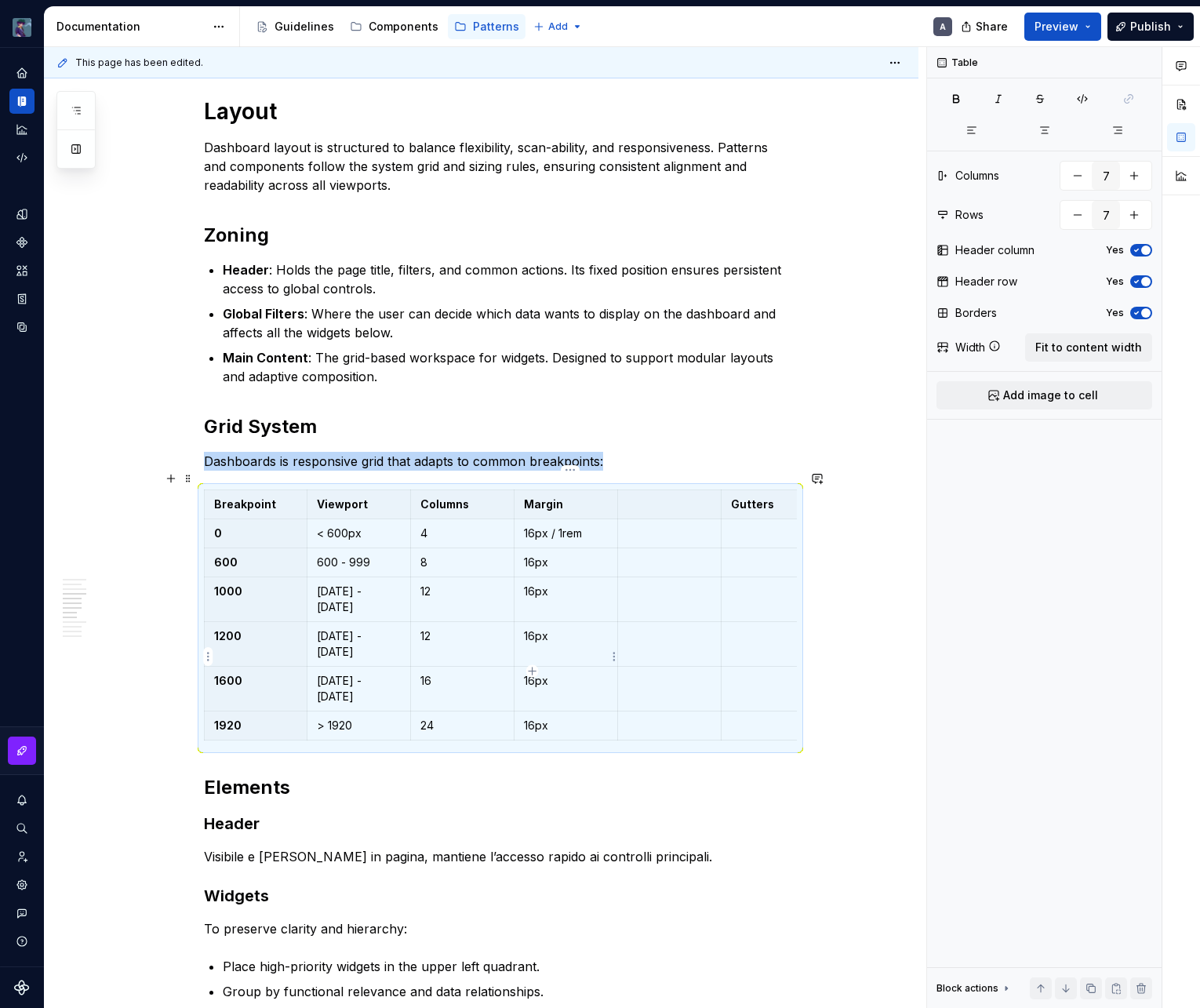 click on "16px" at bounding box center (565, 726) 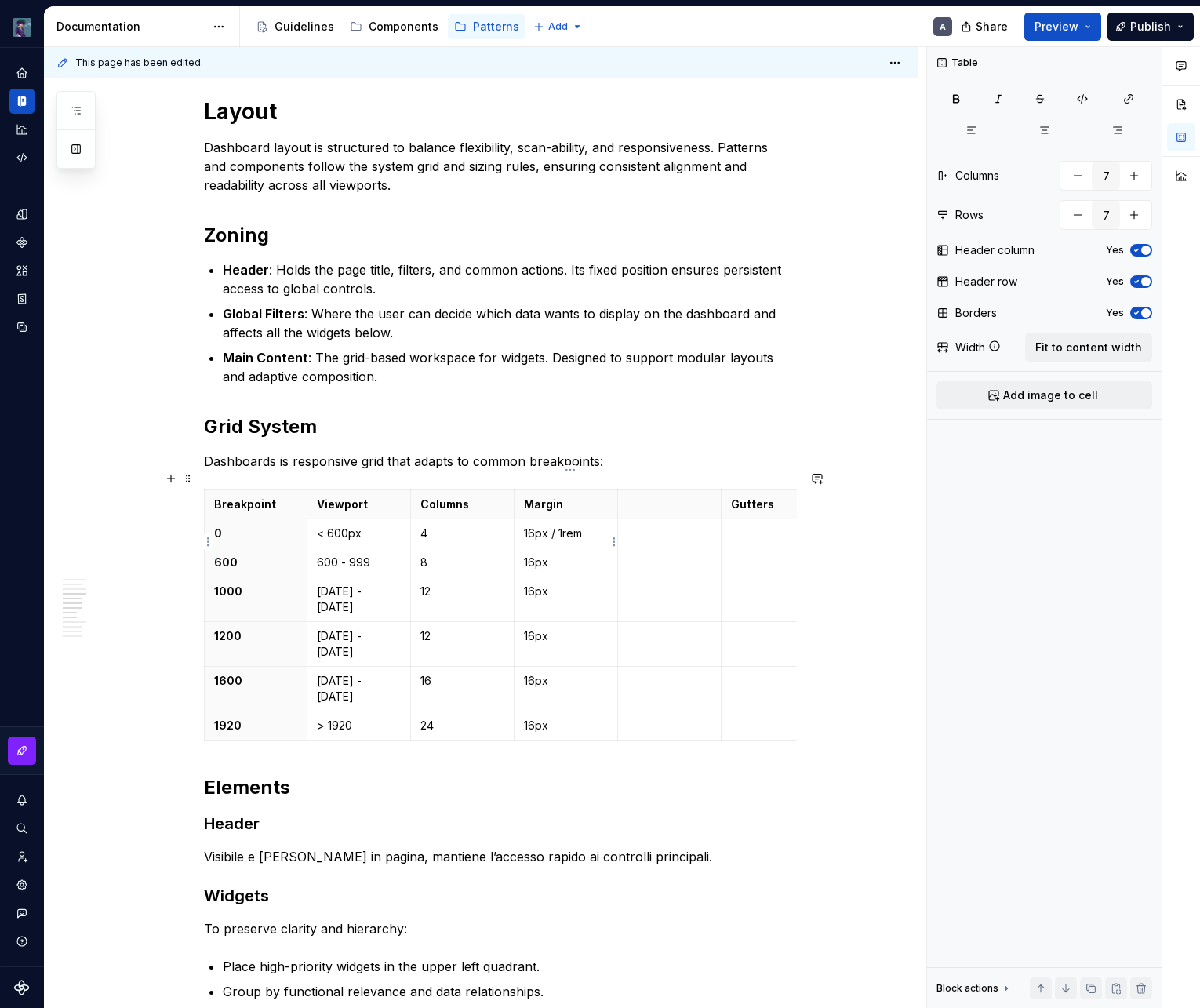 click on "16px / 1rem" at bounding box center (565, 533) 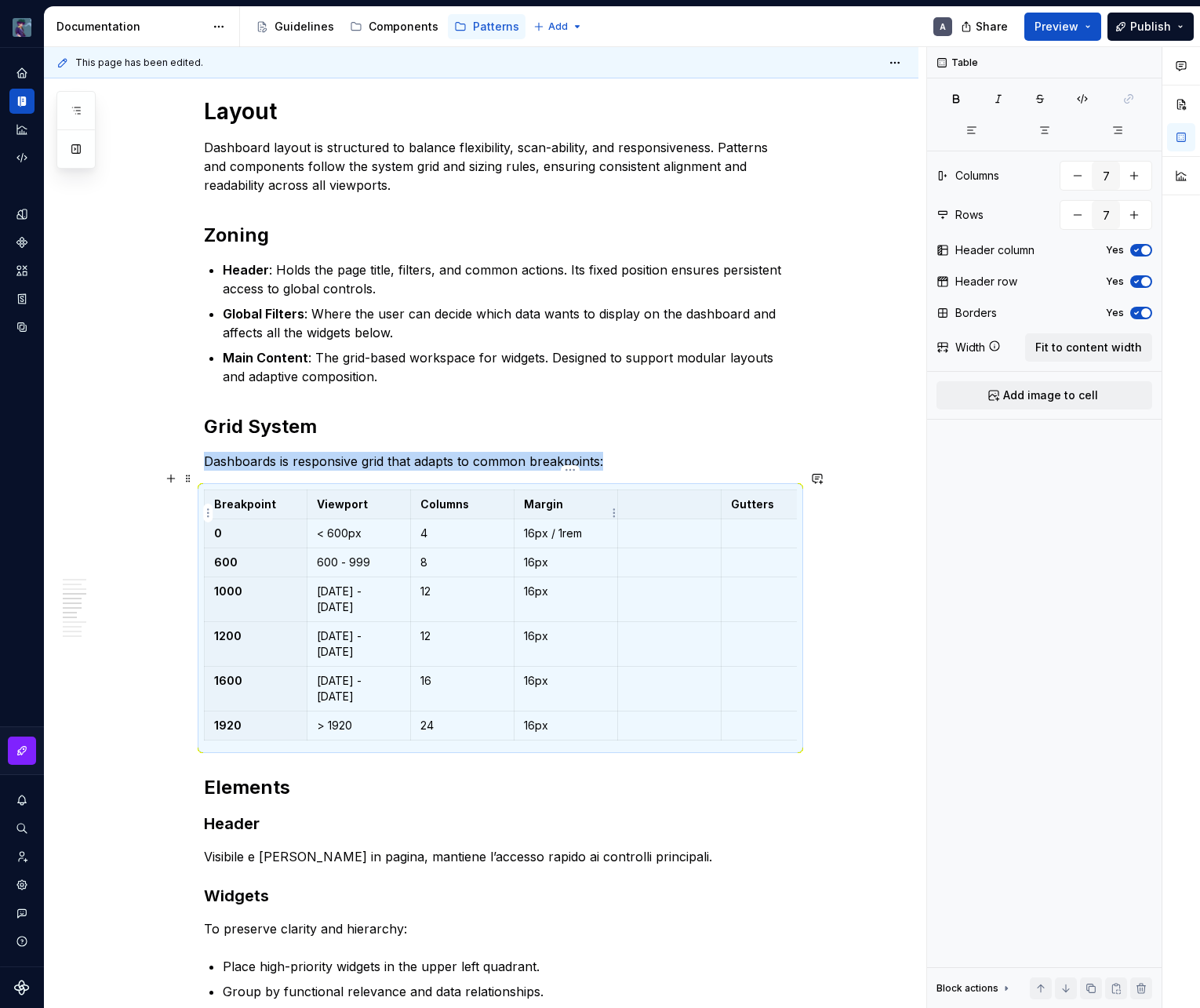 click on "16px / 1rem" at bounding box center [565, 533] 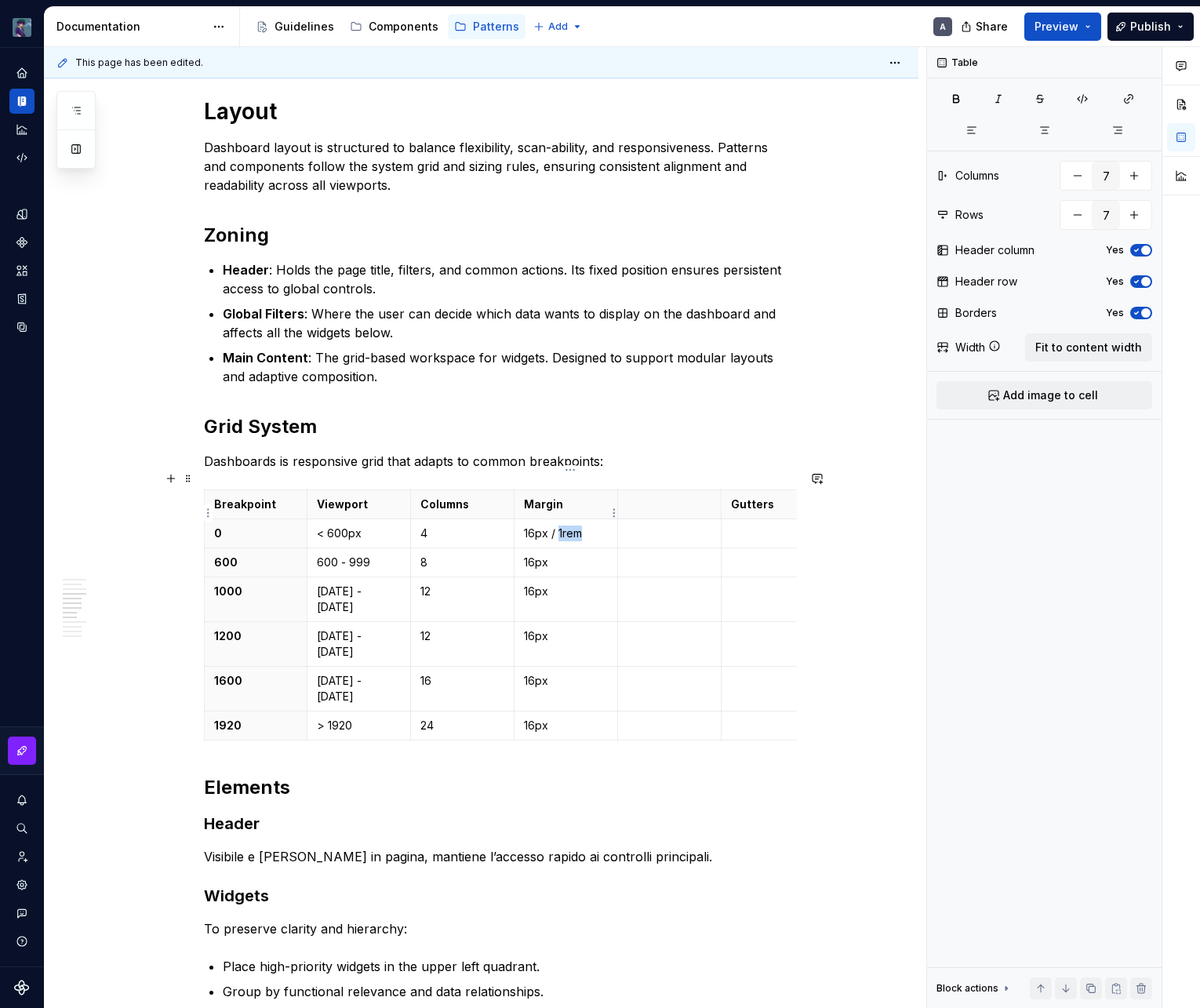 click on "16px / 1rem" at bounding box center [565, 533] 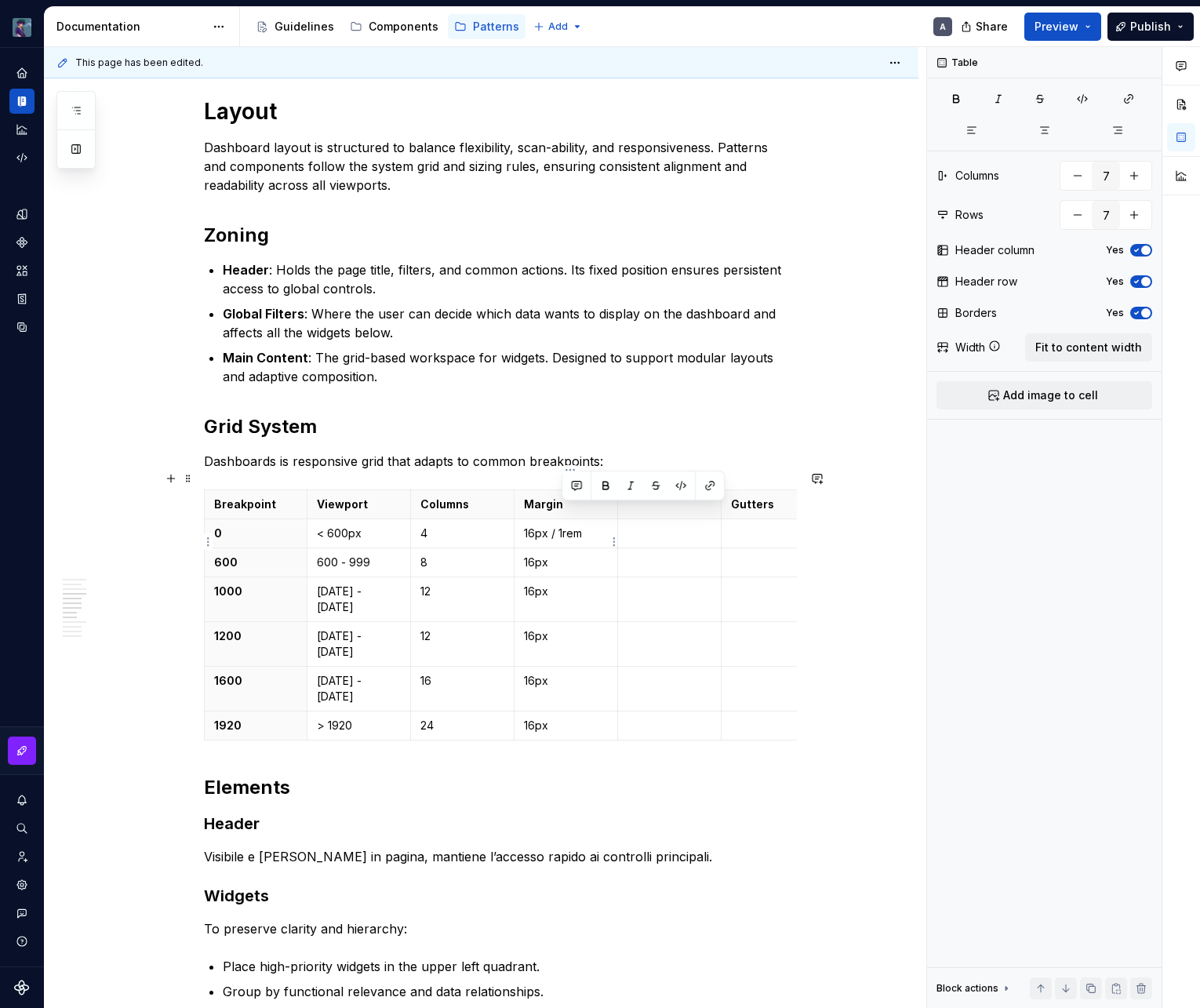 click on "16px" at bounding box center [565, 562] 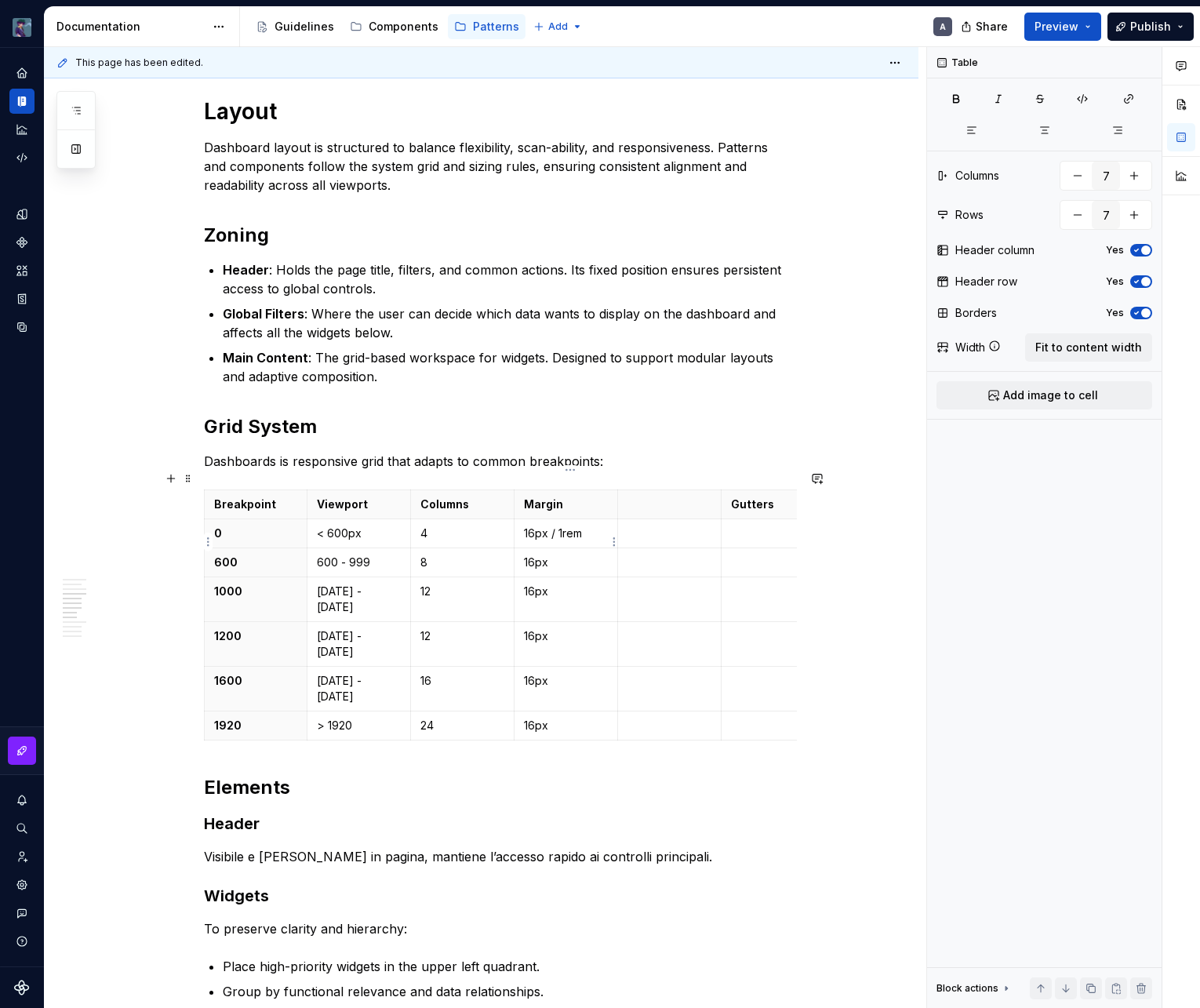 click on "16px" at bounding box center (565, 562) 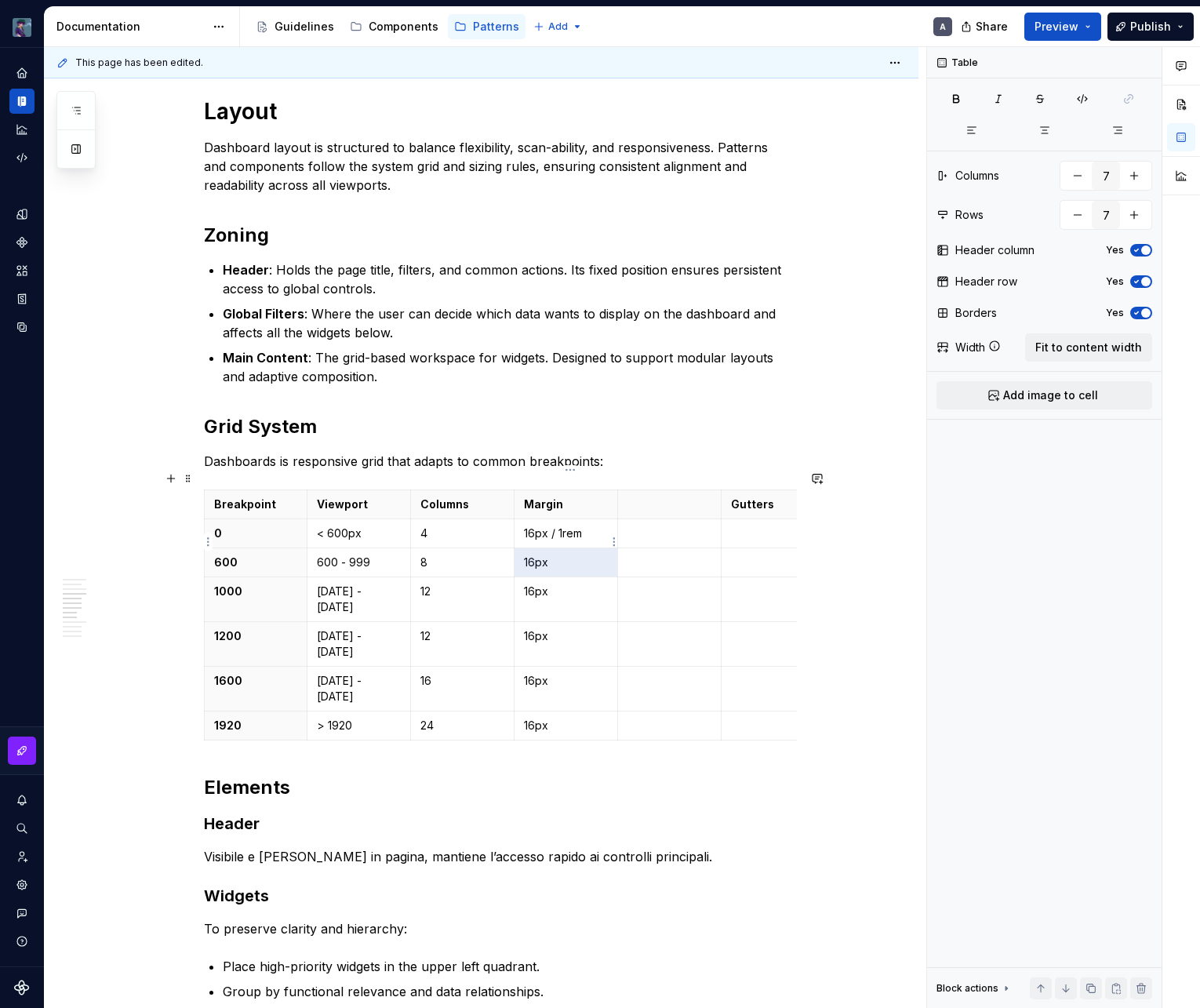 click on "16px" at bounding box center [565, 562] 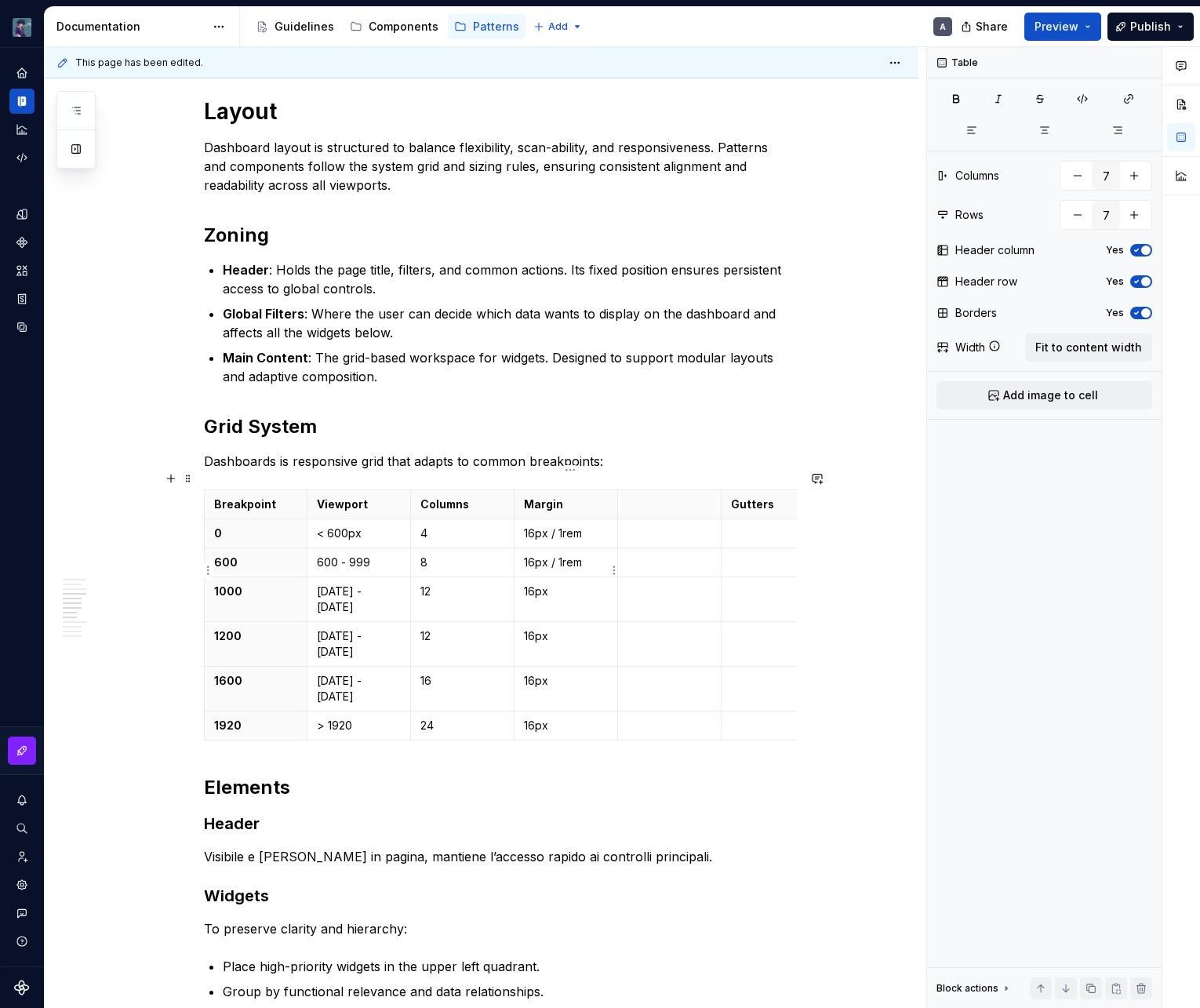click on "16px" at bounding box center (565, 591) 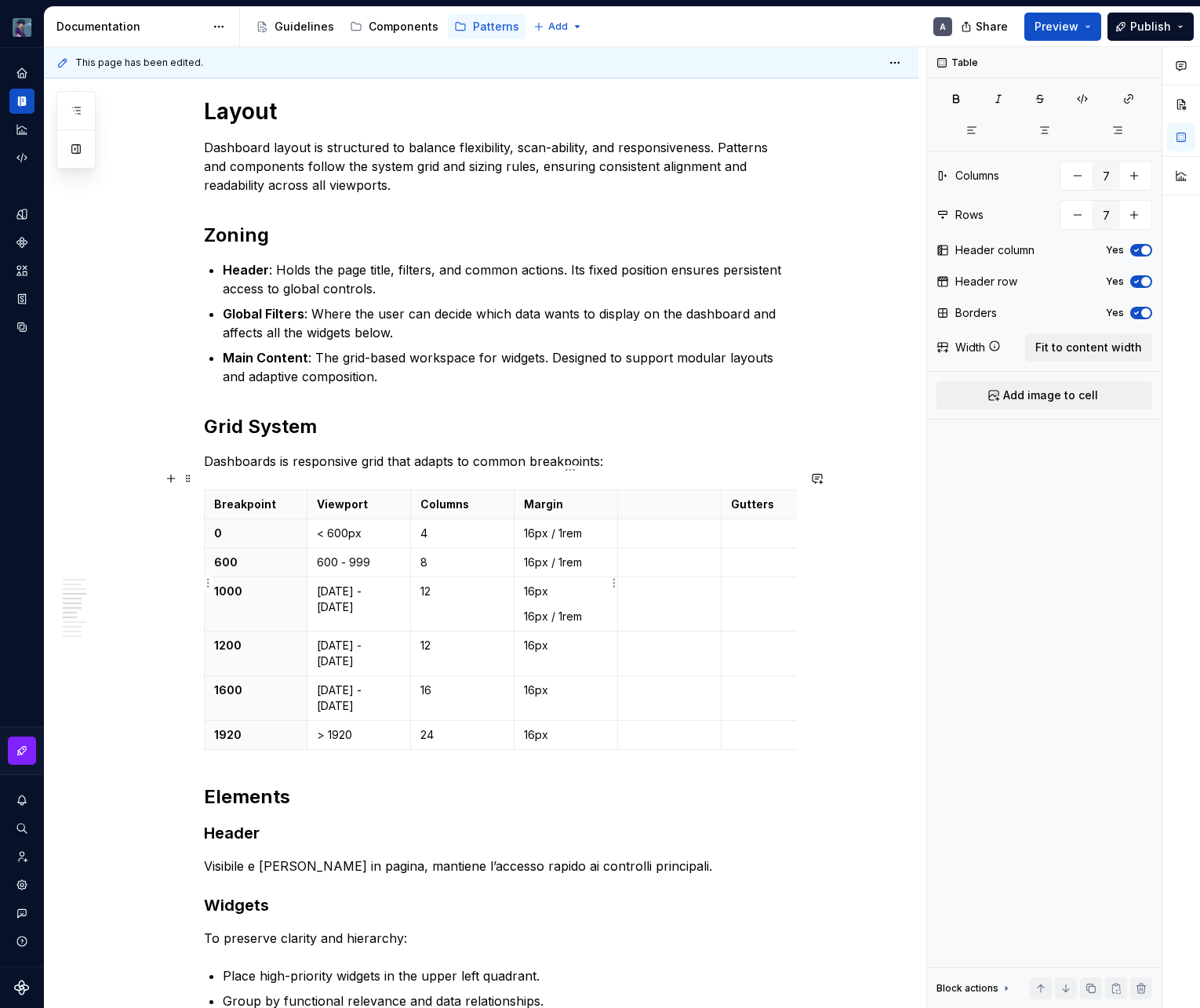 click on "16px 16px / 1rem" at bounding box center (565, 604) 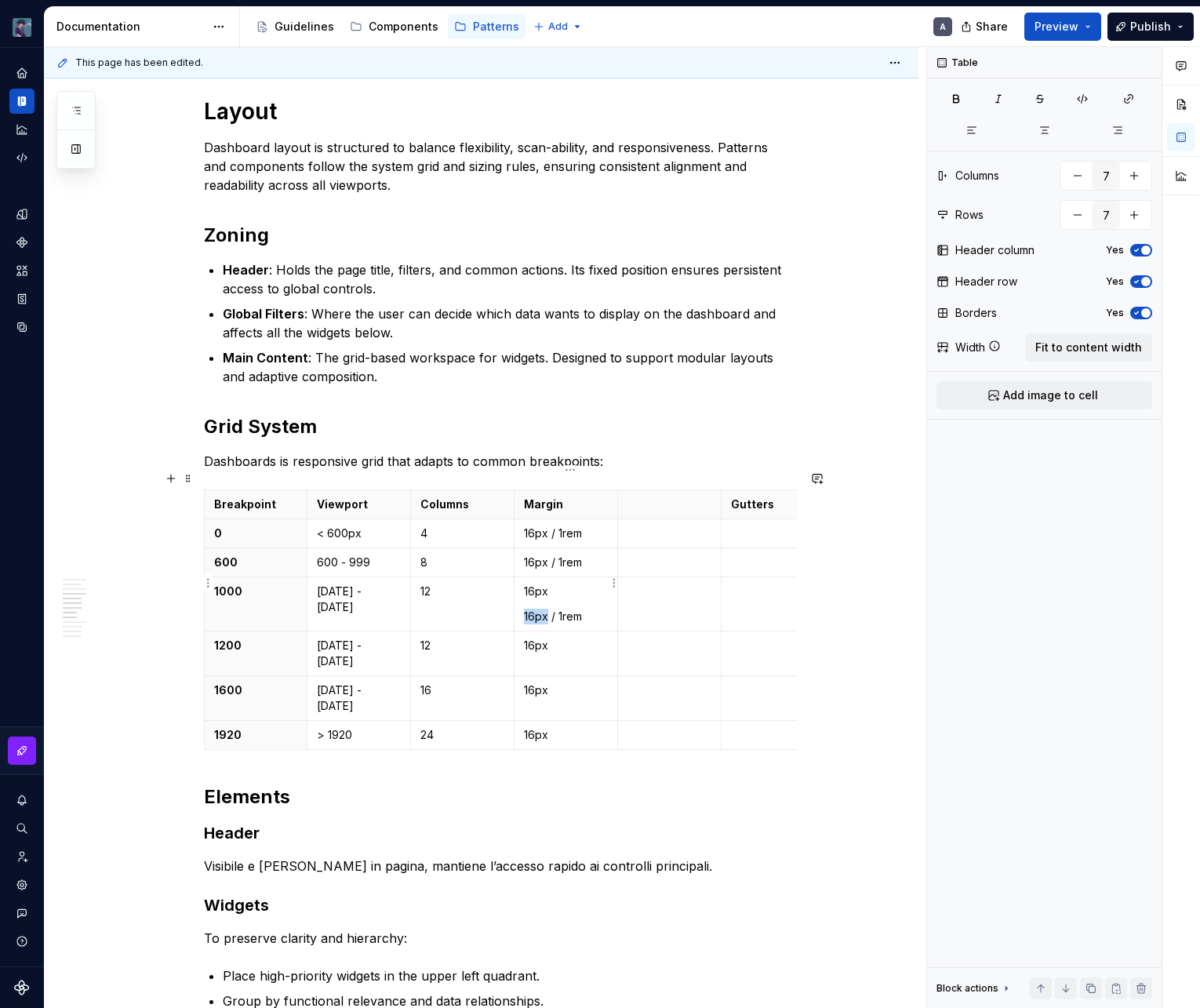 click on "16px 16px / 1rem" at bounding box center [565, 604] 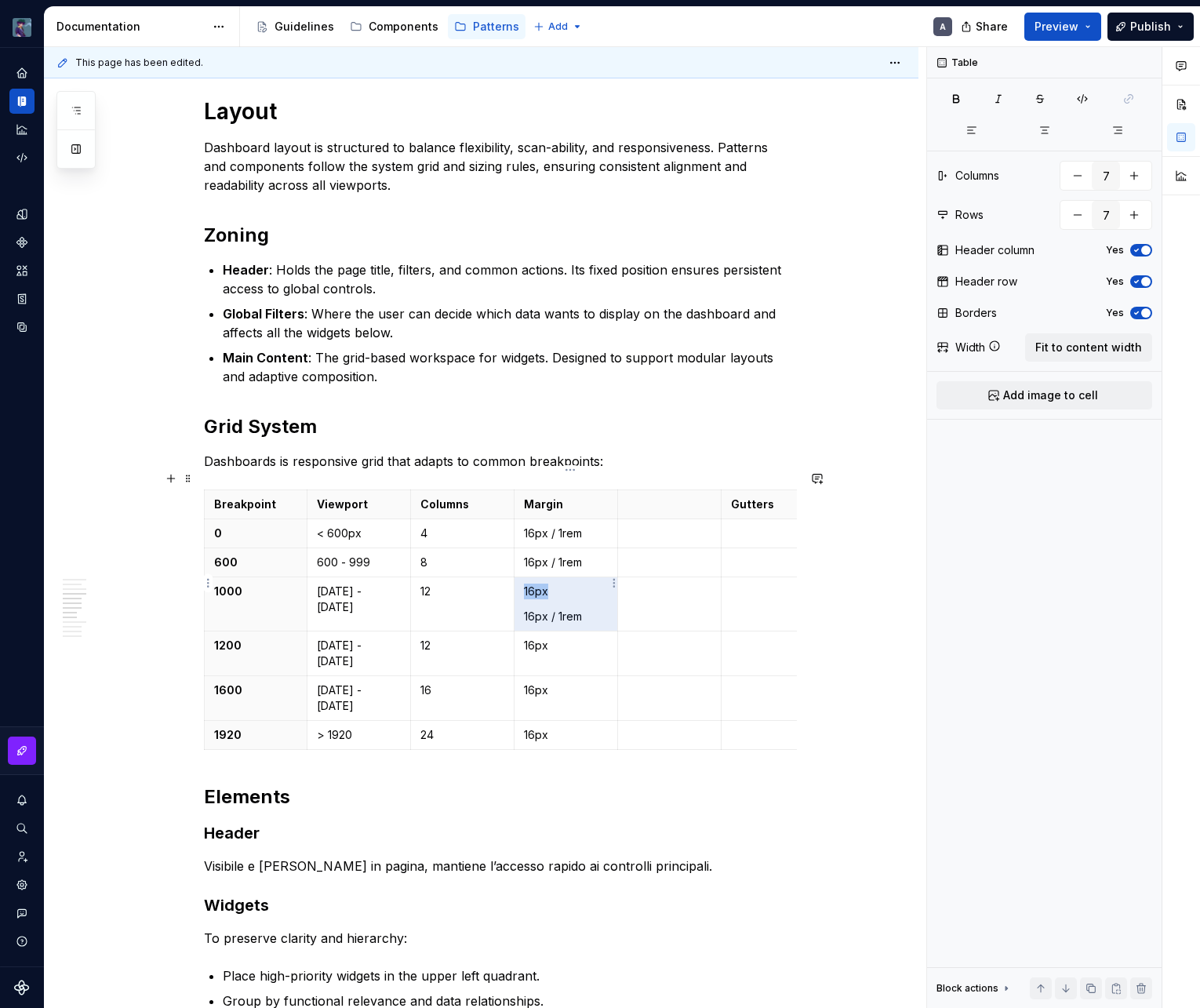 click on "16px 16px / 1rem" at bounding box center [565, 604] 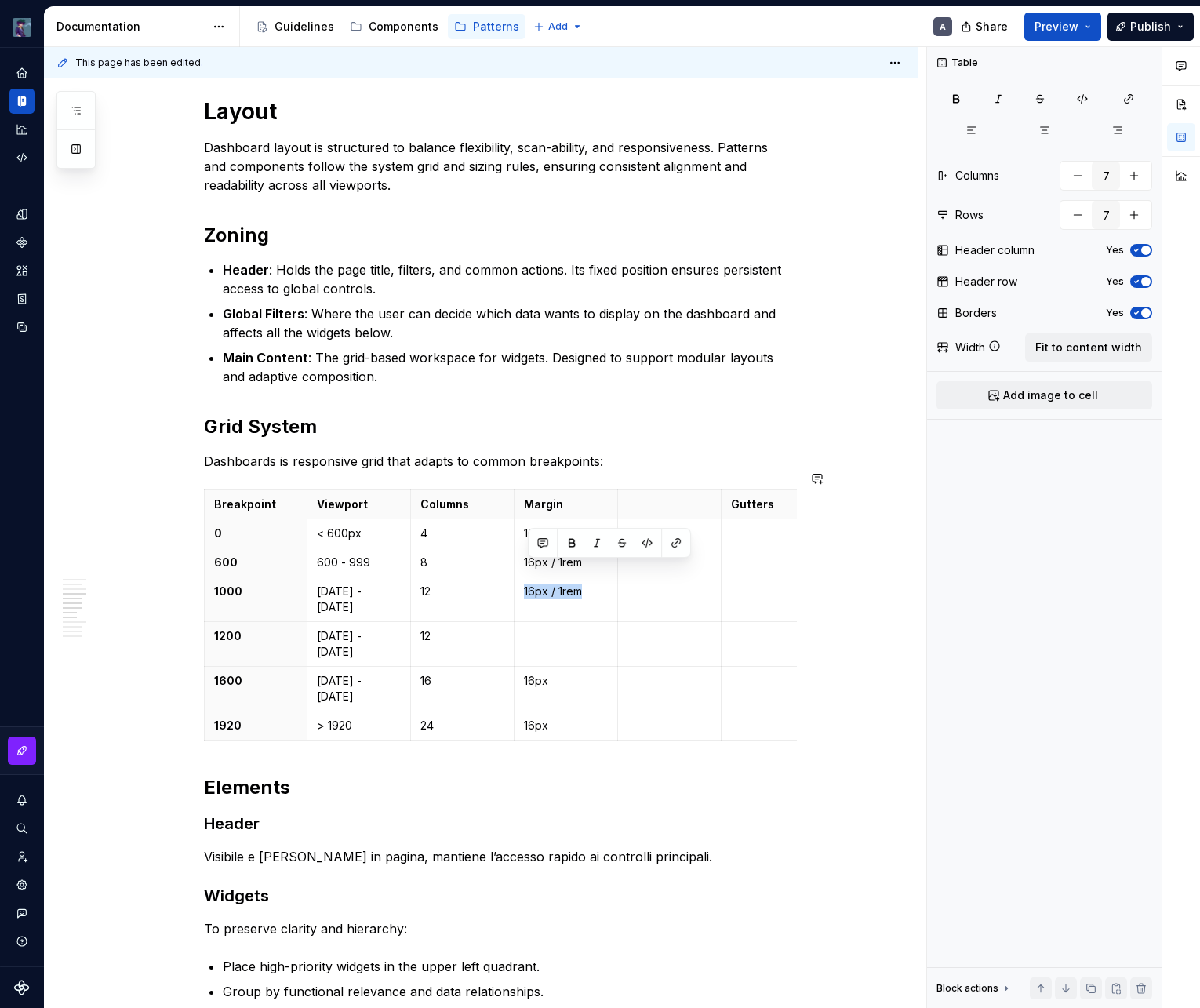 copy on "16px / 1rem" 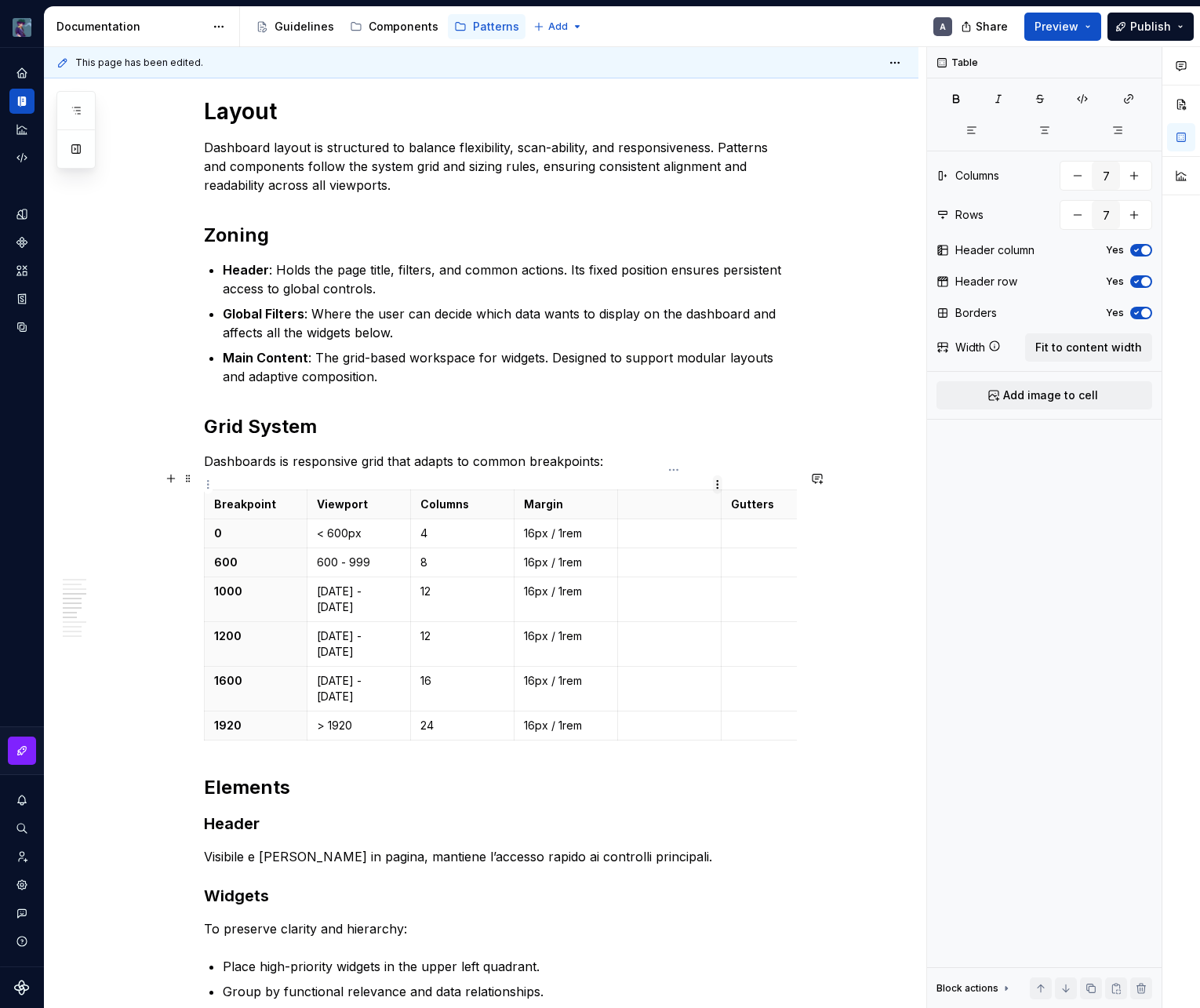 click on "vaporoso A Design system data Documentation
Accessibility guide for tree Page tree.
Navigate the tree with the arrow keys. Common tree hotkeys apply. Further keybindings are available:
enter to execute primary action on focused item
f2 to start renaming the focused item
escape to abort renaming an item
control+d to start dragging selected items
Guidelines Components Patterns Add A Share Preview Publish Pages Add
Accessibility guide for tree Page tree.
Navigate the tree with the arrow keys. Common tree hotkeys apply. Further keybindings are available:
enter to execute primary action on focused item
f2 to start renaming the focused item
escape to abort renaming an item
control+d to start dragging selected items
Patterns overview Services Dashboard Overview A Interaction Accessibility Usage Code Changes Guidelines Patterns  /  Patterns overview  /  Overview  /  A" at bounding box center [600, 504] 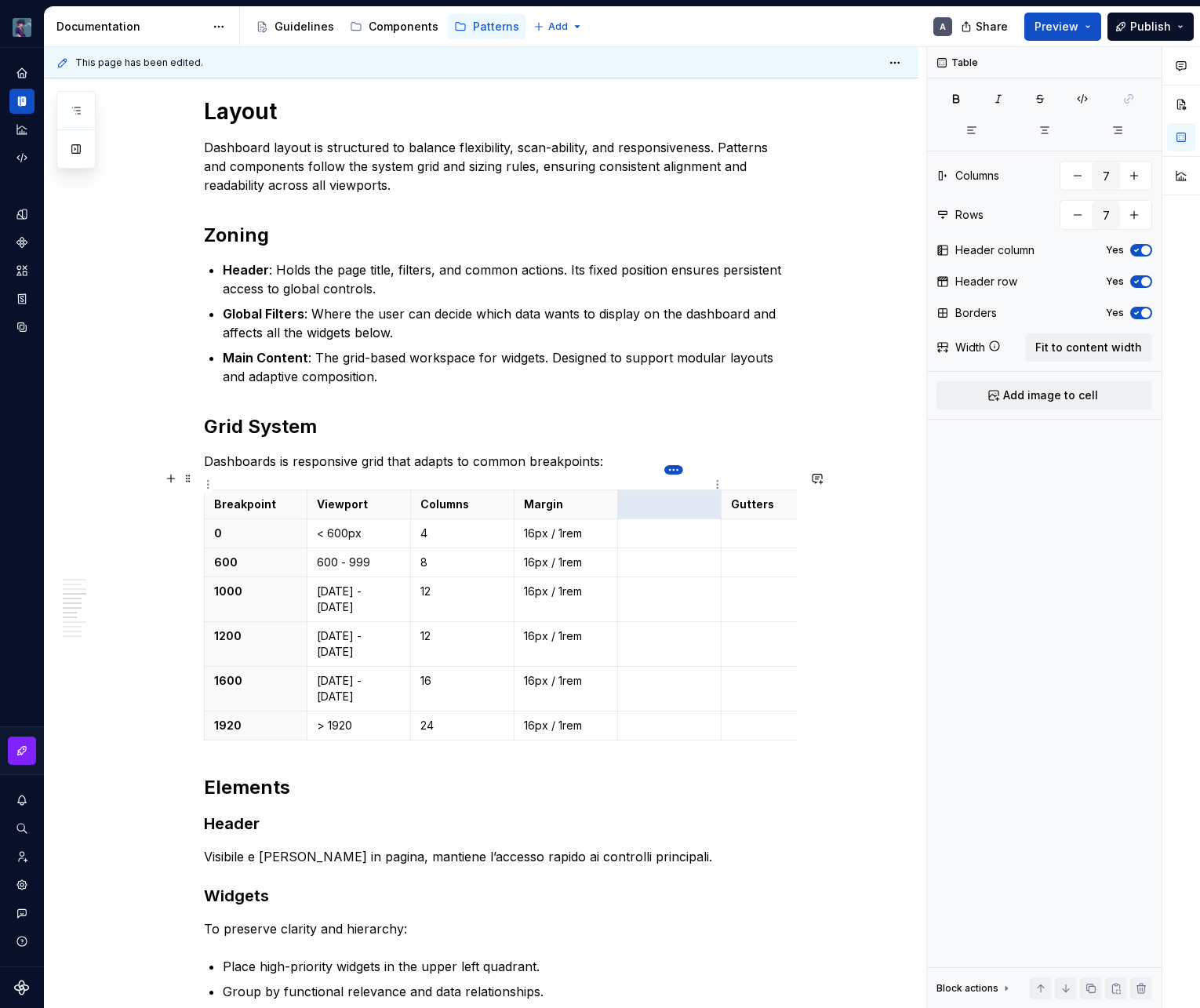 click on "vaporoso A Design system data Documentation
Accessibility guide for tree Page tree.
Navigate the tree with the arrow keys. Common tree hotkeys apply. Further keybindings are available:
enter to execute primary action on focused item
f2 to start renaming the focused item
escape to abort renaming an item
control+d to start dragging selected items
Guidelines Components Patterns Add A Share Preview Publish Pages Add
Accessibility guide for tree Page tree.
Navigate the tree with the arrow keys. Common tree hotkeys apply. Further keybindings are available:
enter to execute primary action on focused item
f2 to start renaming the focused item
escape to abort renaming an item
control+d to start dragging selected items
Patterns overview Services Dashboard Overview A Interaction Accessibility Usage Code Changes Guidelines Patterns  /  Patterns overview  /  Overview  /  A" at bounding box center (600, 504) 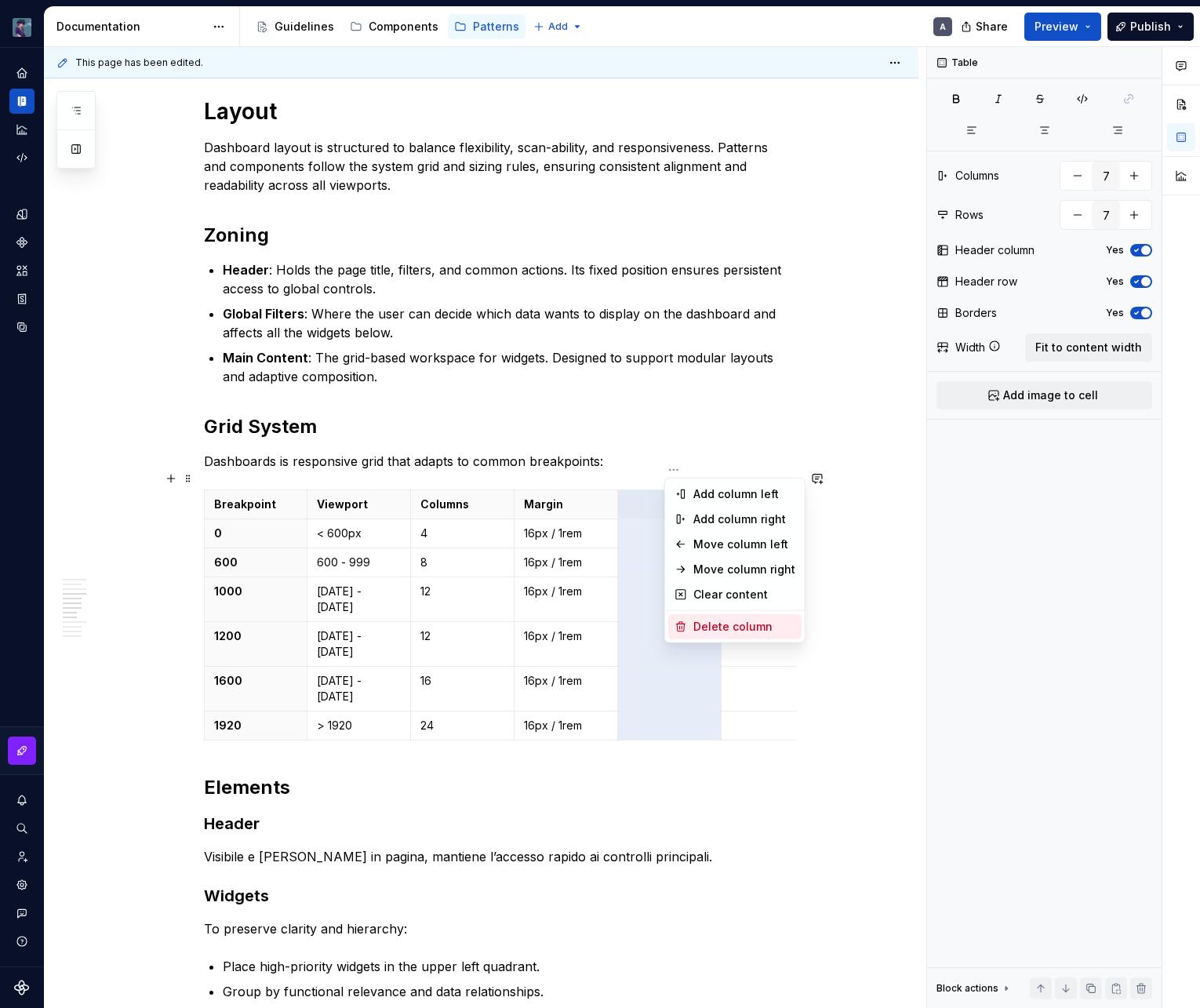 click on "Delete column" at bounding box center (744, 627) 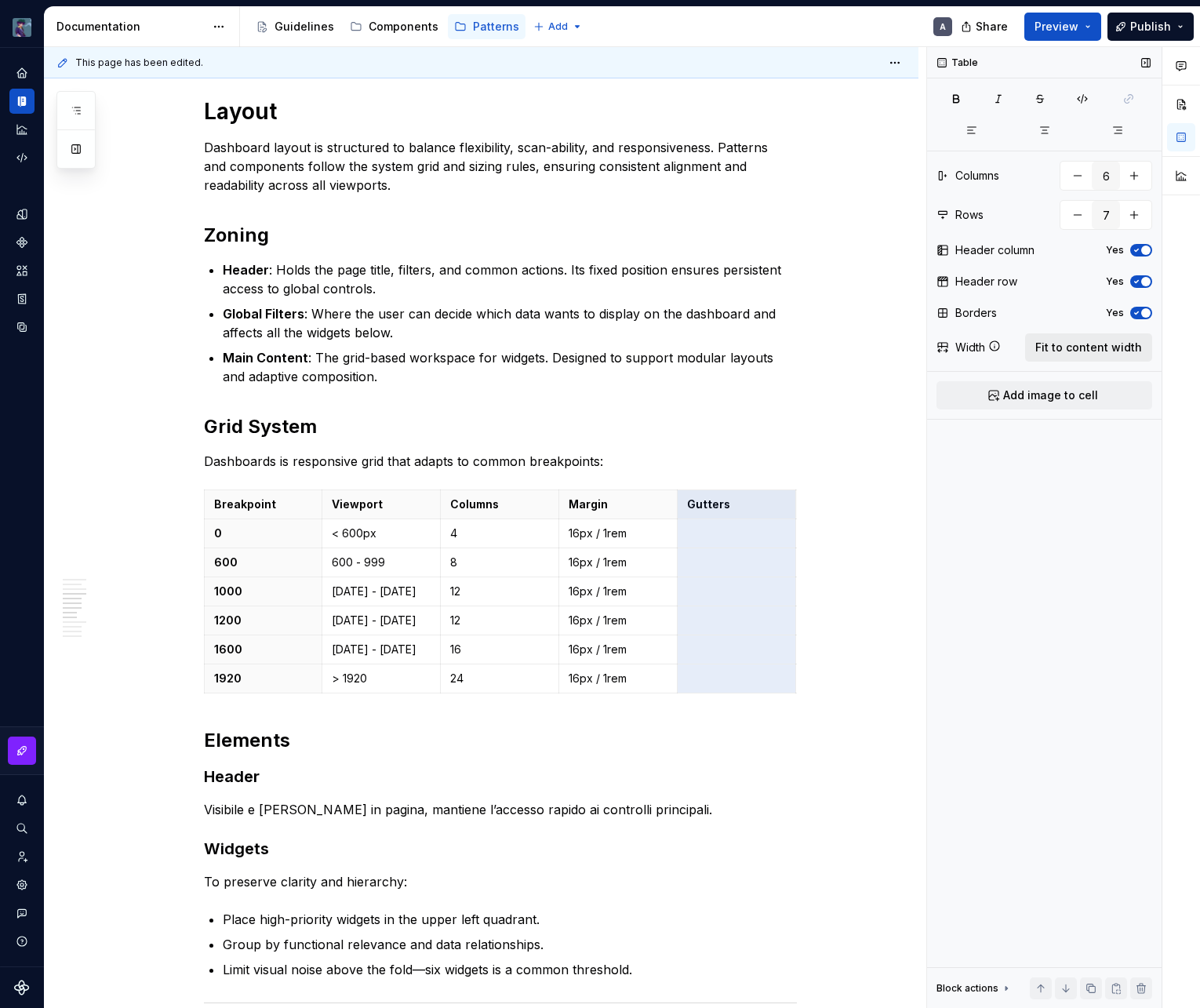 click on "Fit to content width" at bounding box center (1089, 348) 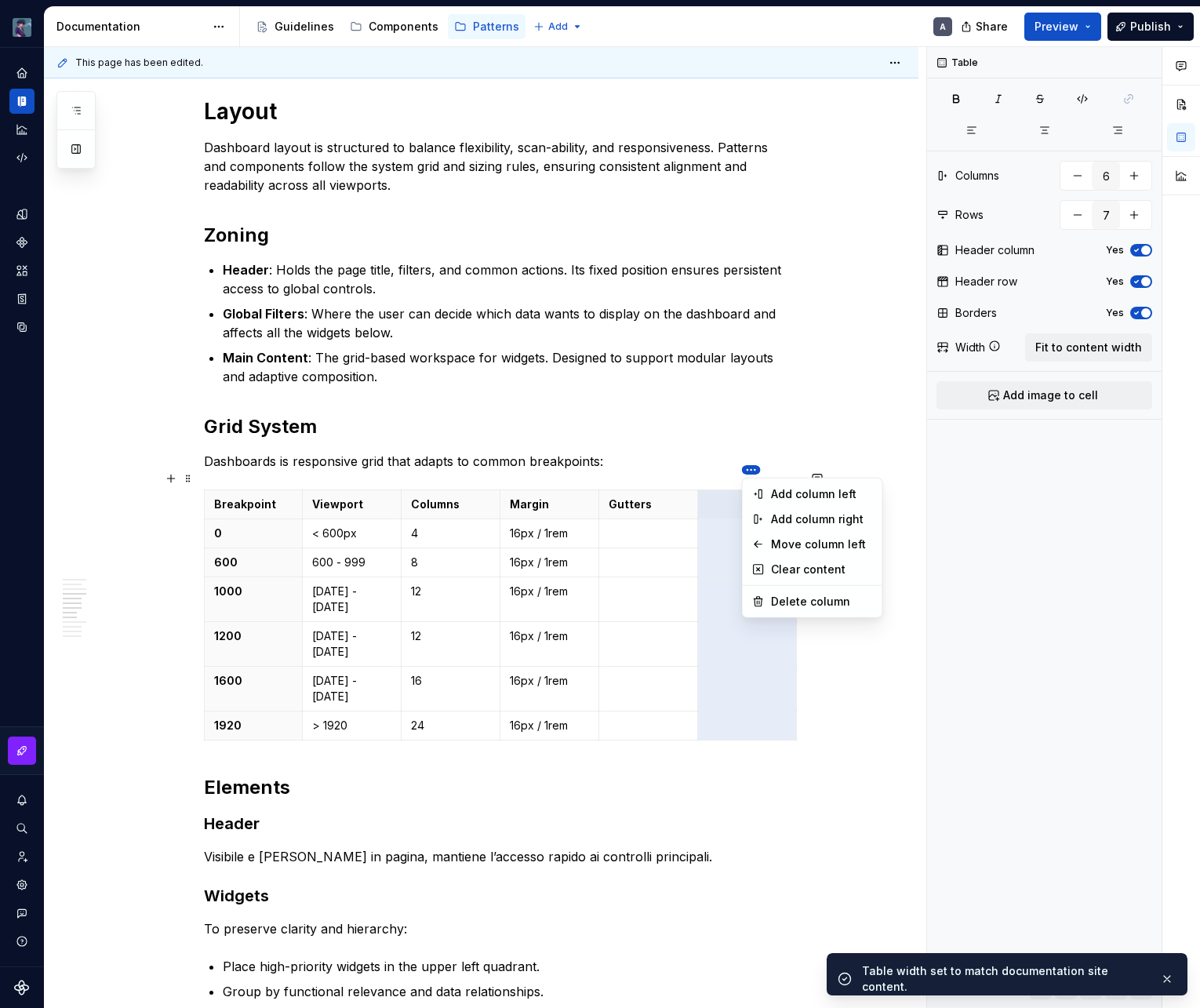 click on "vaporoso A Design system data Documentation
Accessibility guide for tree Page tree.
Navigate the tree with the arrow keys. Common tree hotkeys apply. Further keybindings are available:
enter to execute primary action on focused item
f2 to start renaming the focused item
escape to abort renaming an item
control+d to start dragging selected items
Guidelines Components Patterns Add A Share Preview Publish Pages Add
Accessibility guide for tree Page tree.
Navigate the tree with the arrow keys. Common tree hotkeys apply. Further keybindings are available:
enter to execute primary action on focused item
f2 to start renaming the focused item
escape to abort renaming an item
control+d to start dragging selected items
Patterns overview Services Dashboard Overview A Interaction Accessibility Usage Code Changes Guidelines Patterns  /  Patterns overview  /  Overview  /  A" at bounding box center [600, 504] 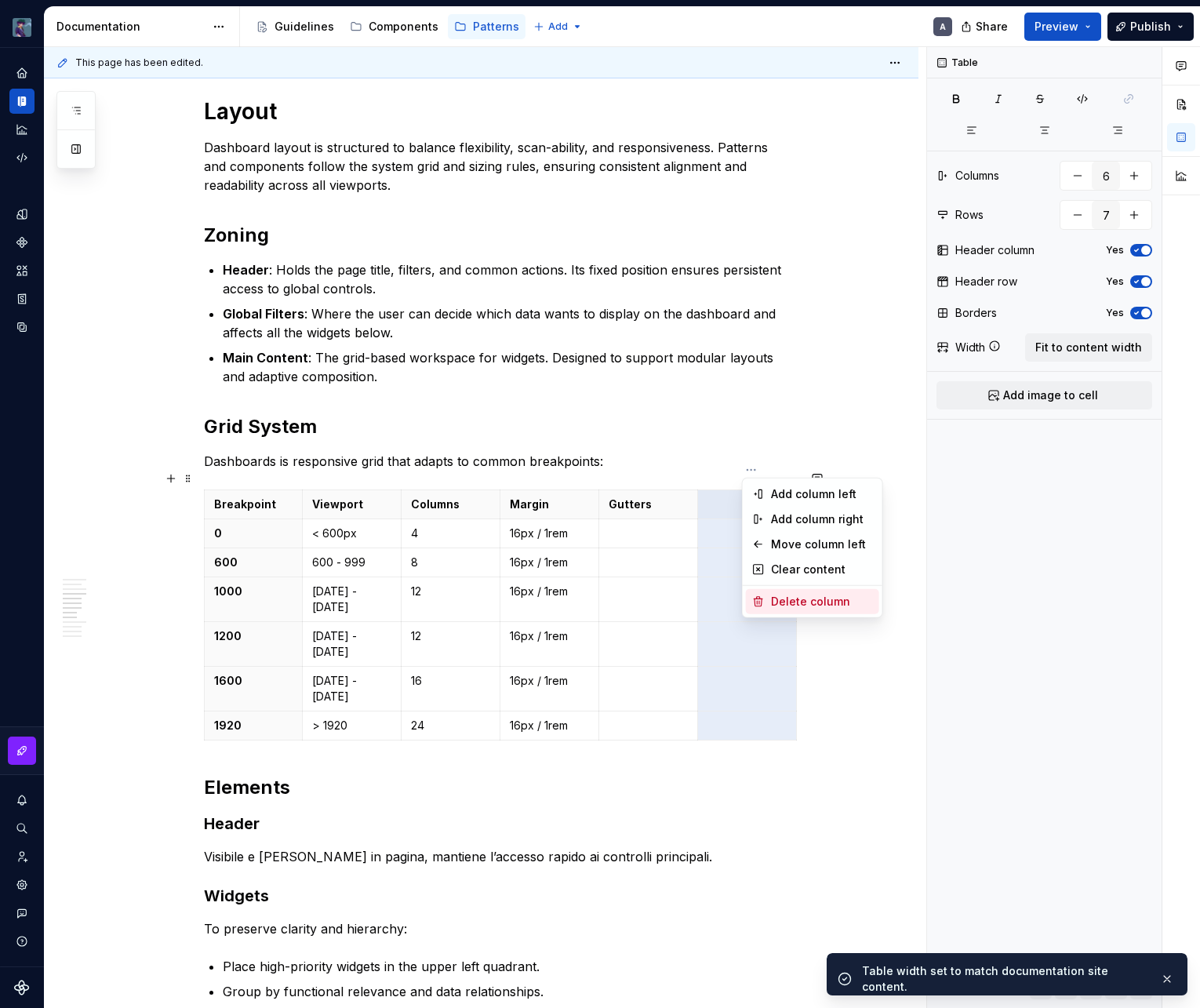 click on "Delete column" at bounding box center [822, 602] 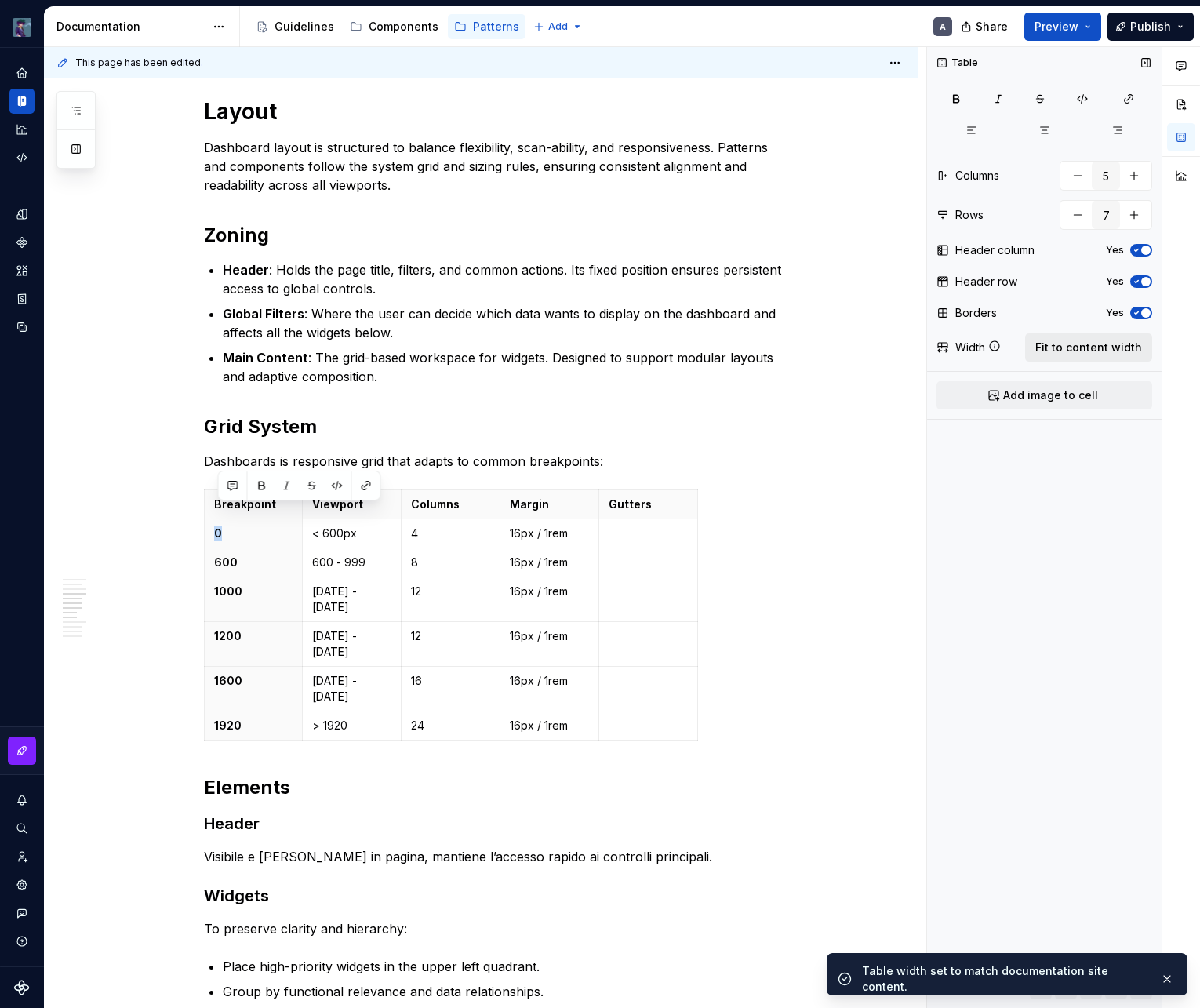 click on "Fit to content width" at bounding box center (1089, 348) 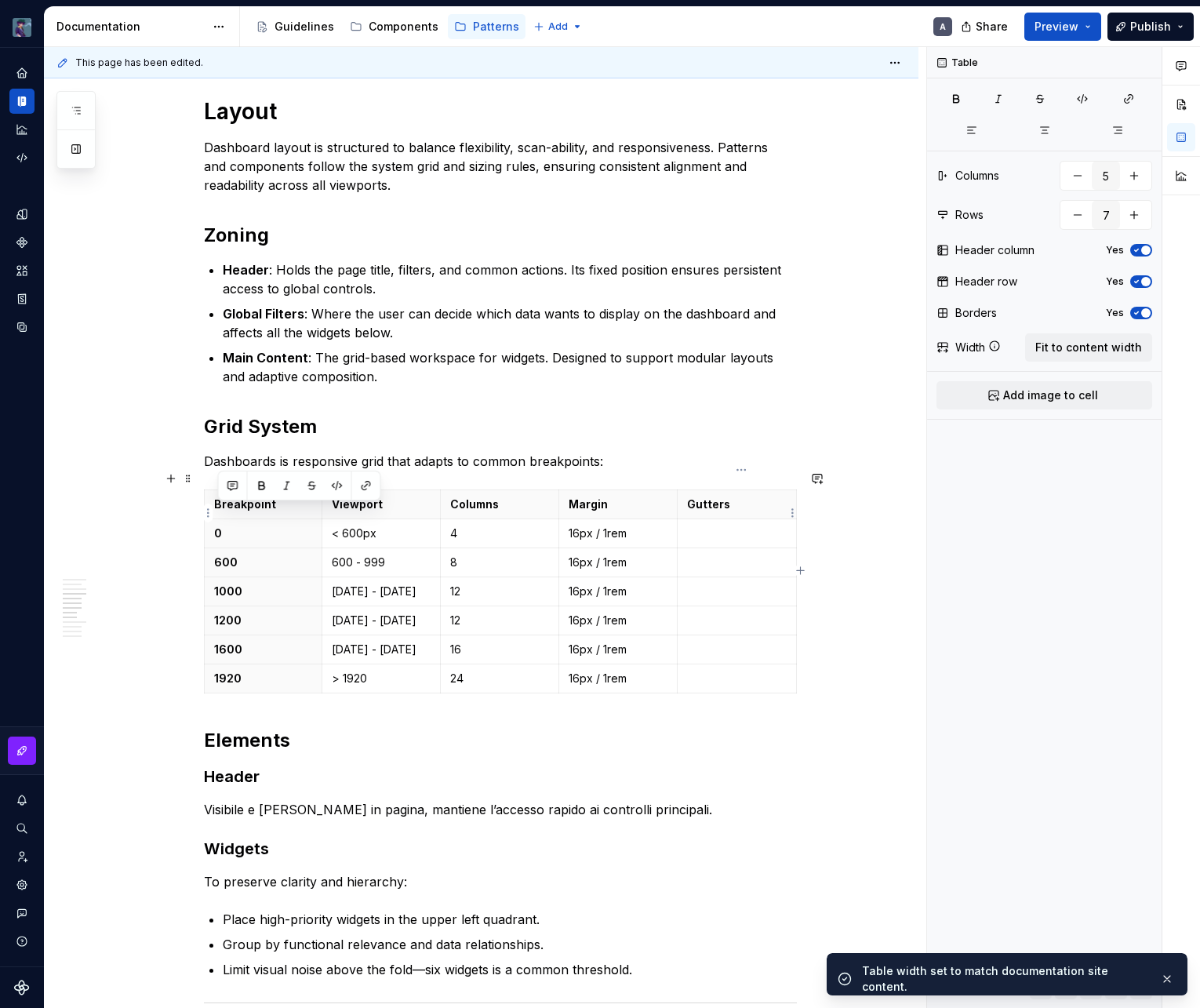 click at bounding box center (736, 533) 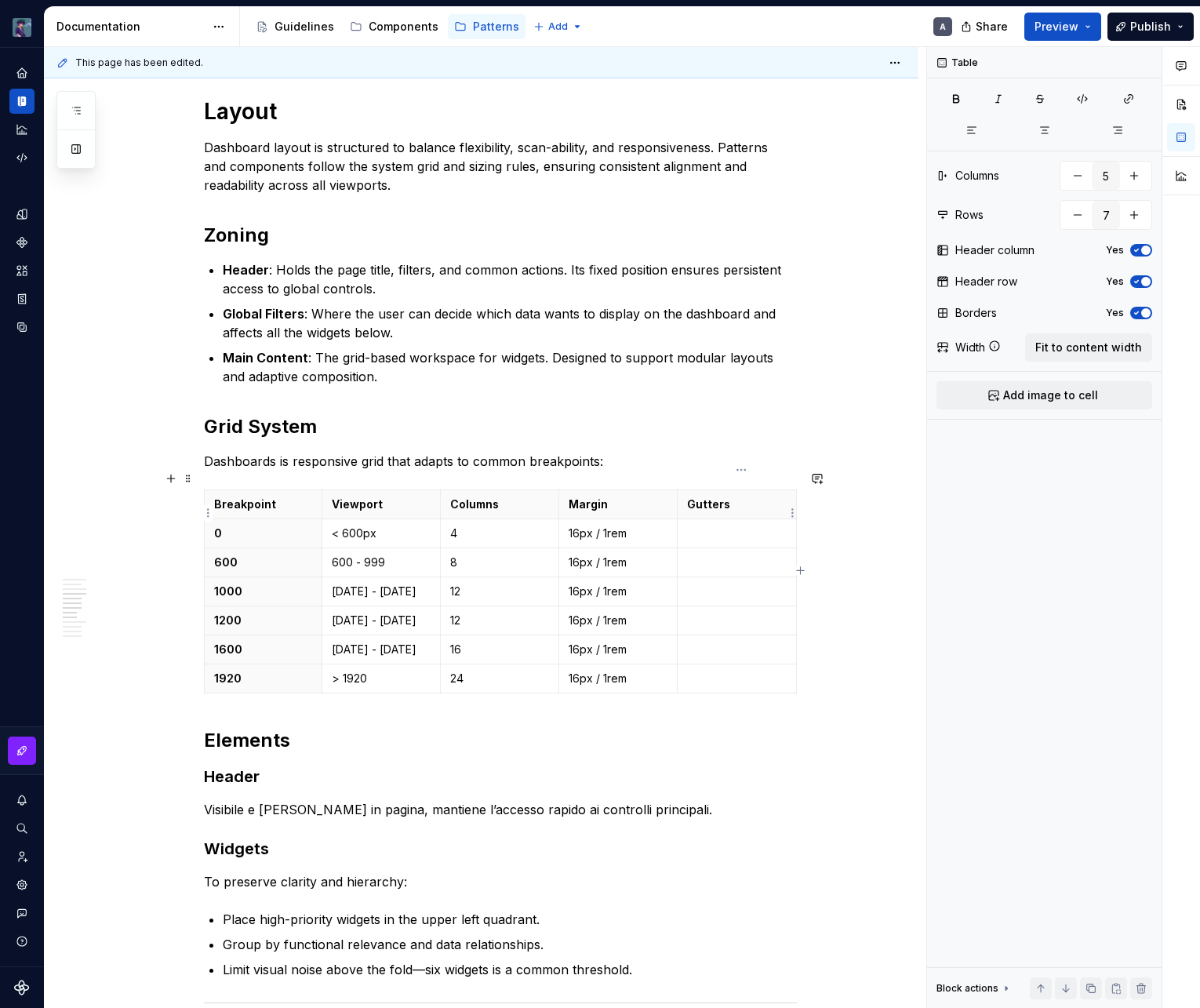 click at bounding box center (736, 533) 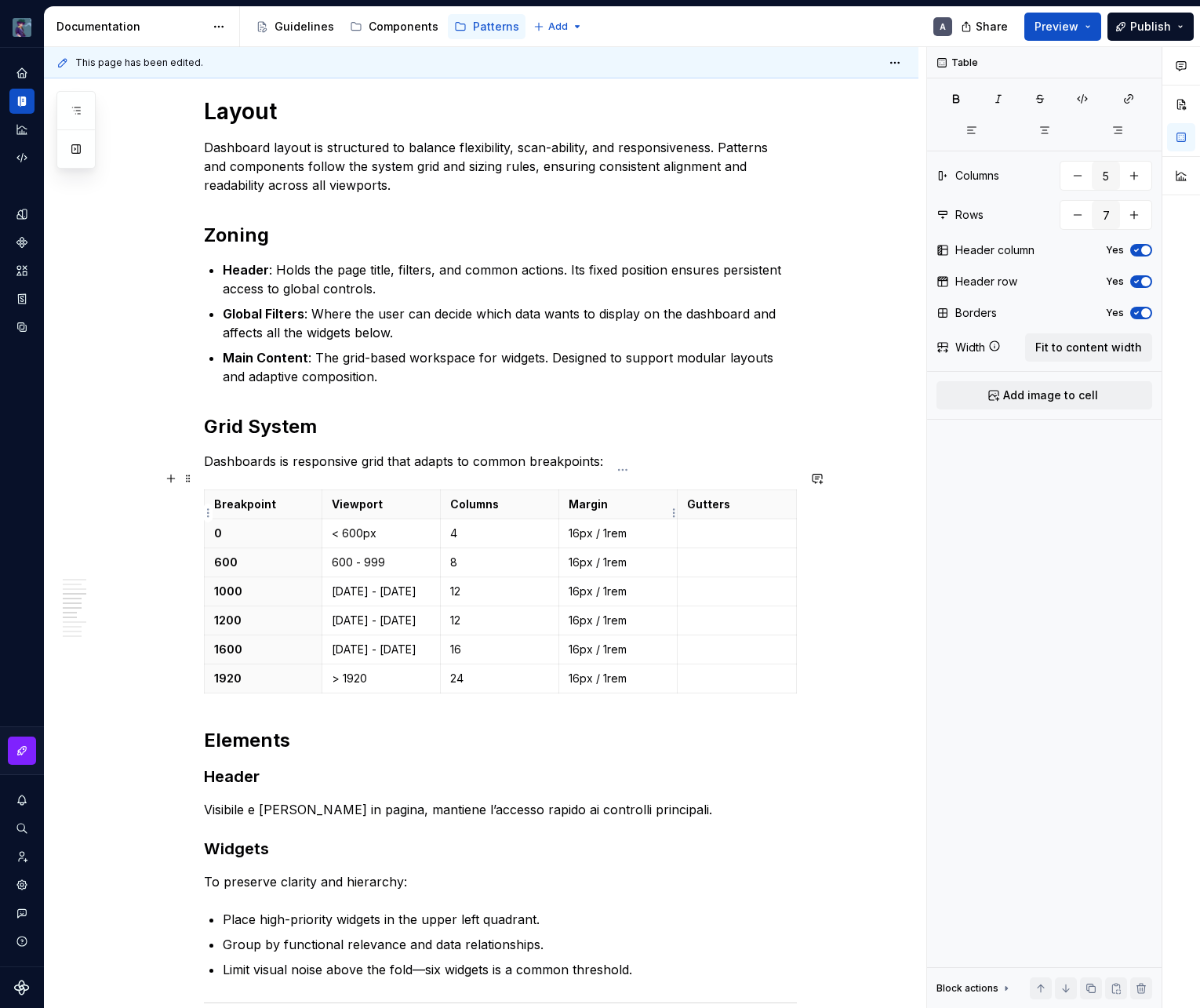 click on "16px / 1rem" at bounding box center [618, 533] 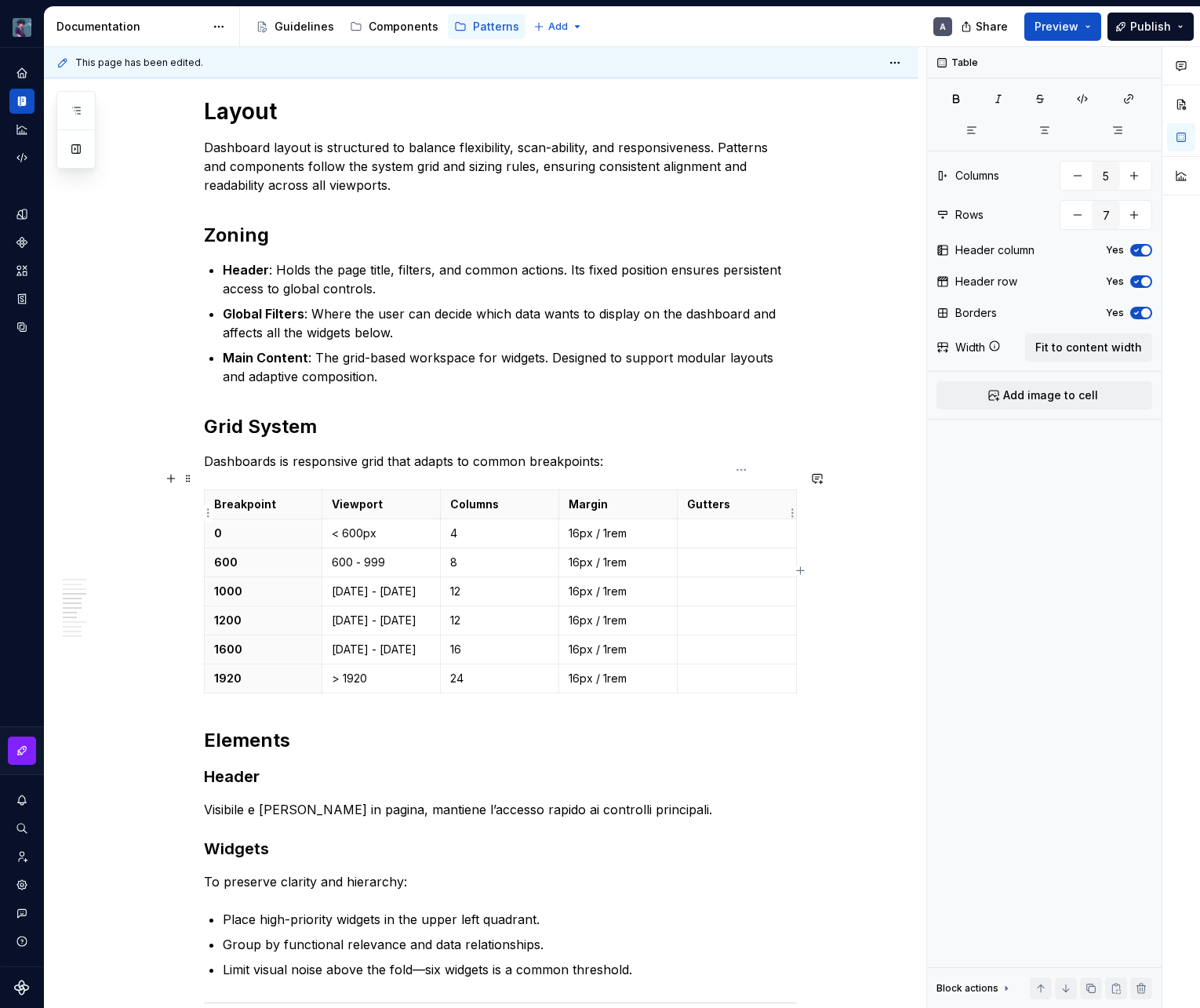 click at bounding box center (736, 533) 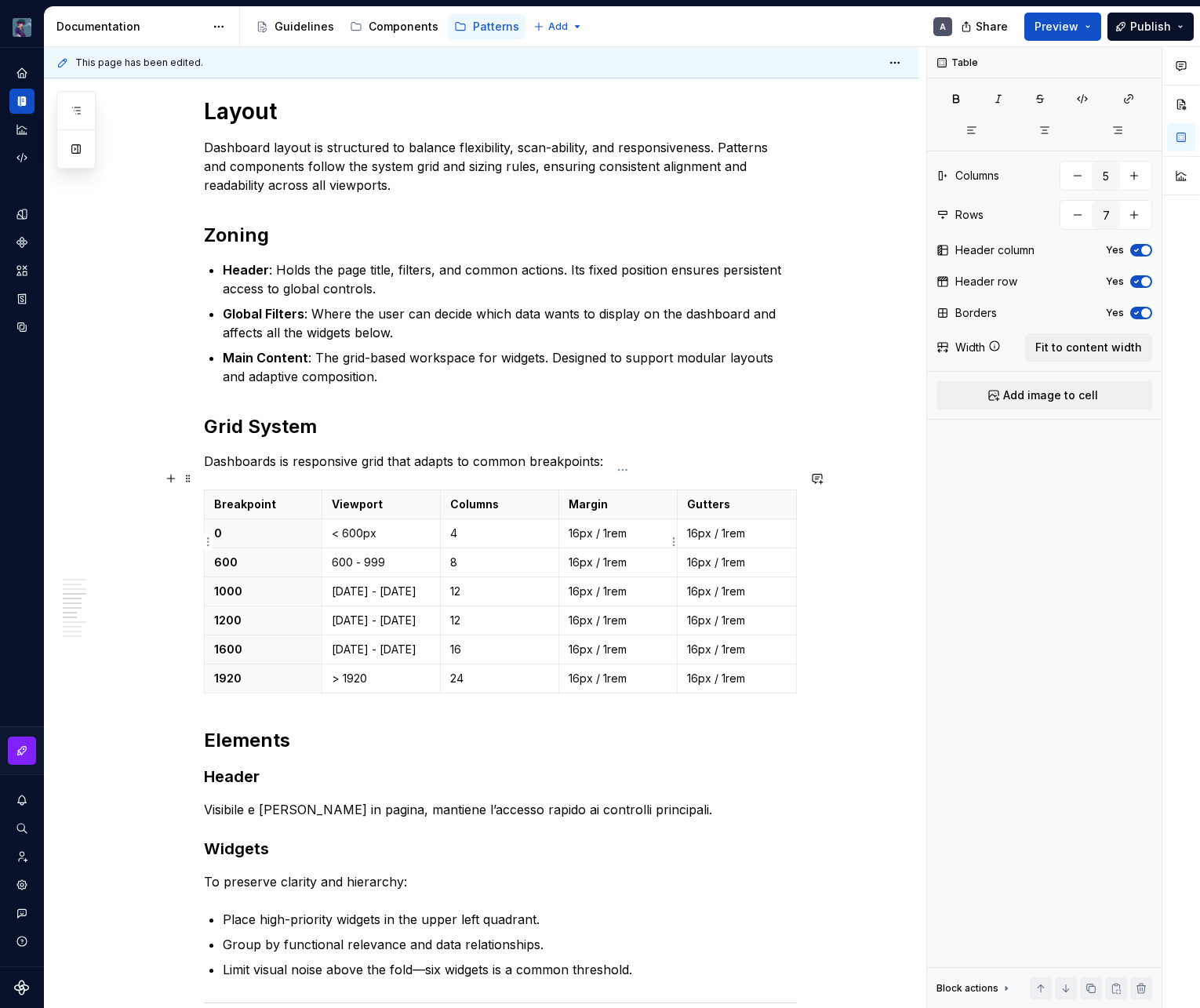 click on "16px / 1rem" at bounding box center [618, 562] 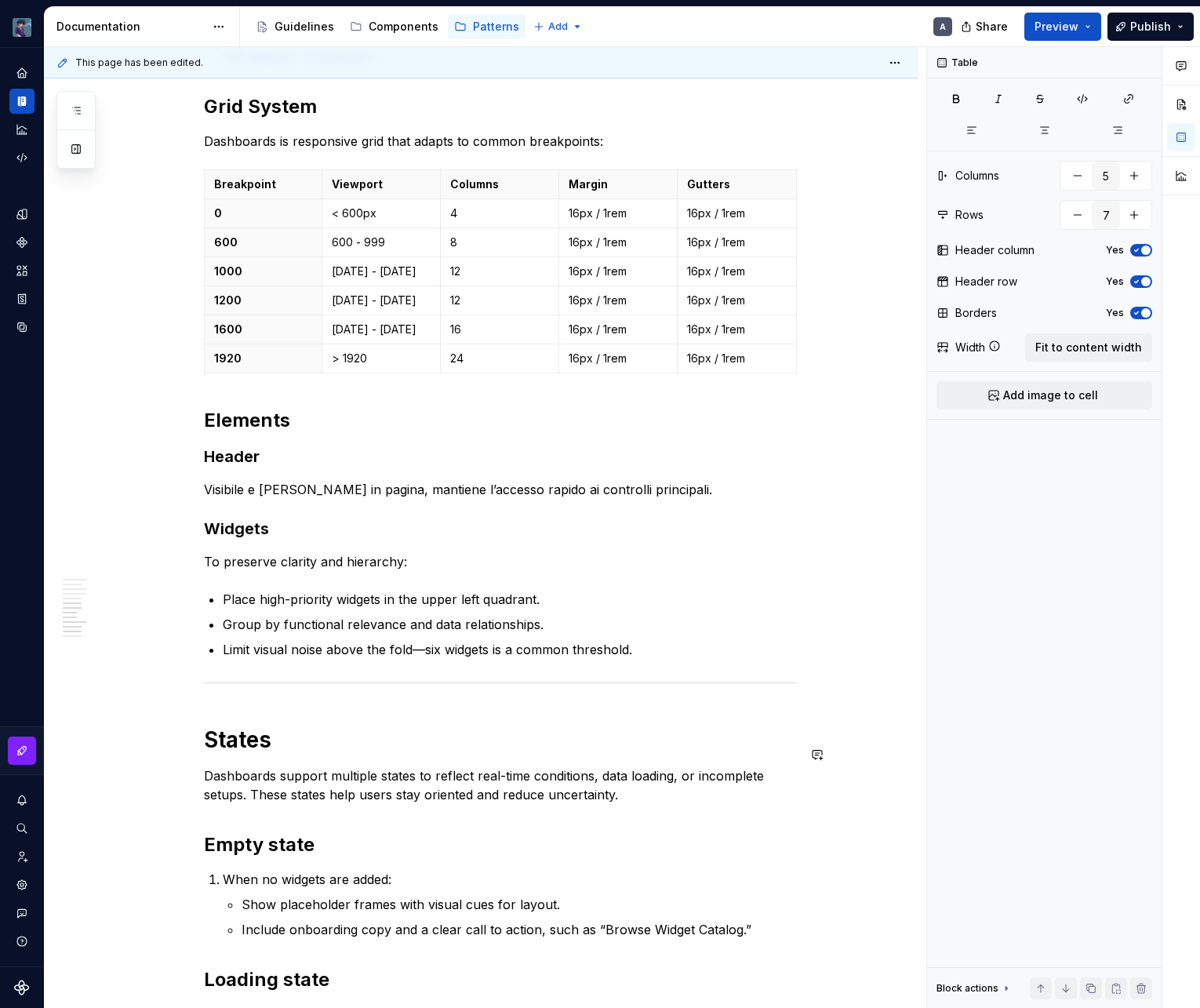 scroll, scrollTop: 1609, scrollLeft: 0, axis: vertical 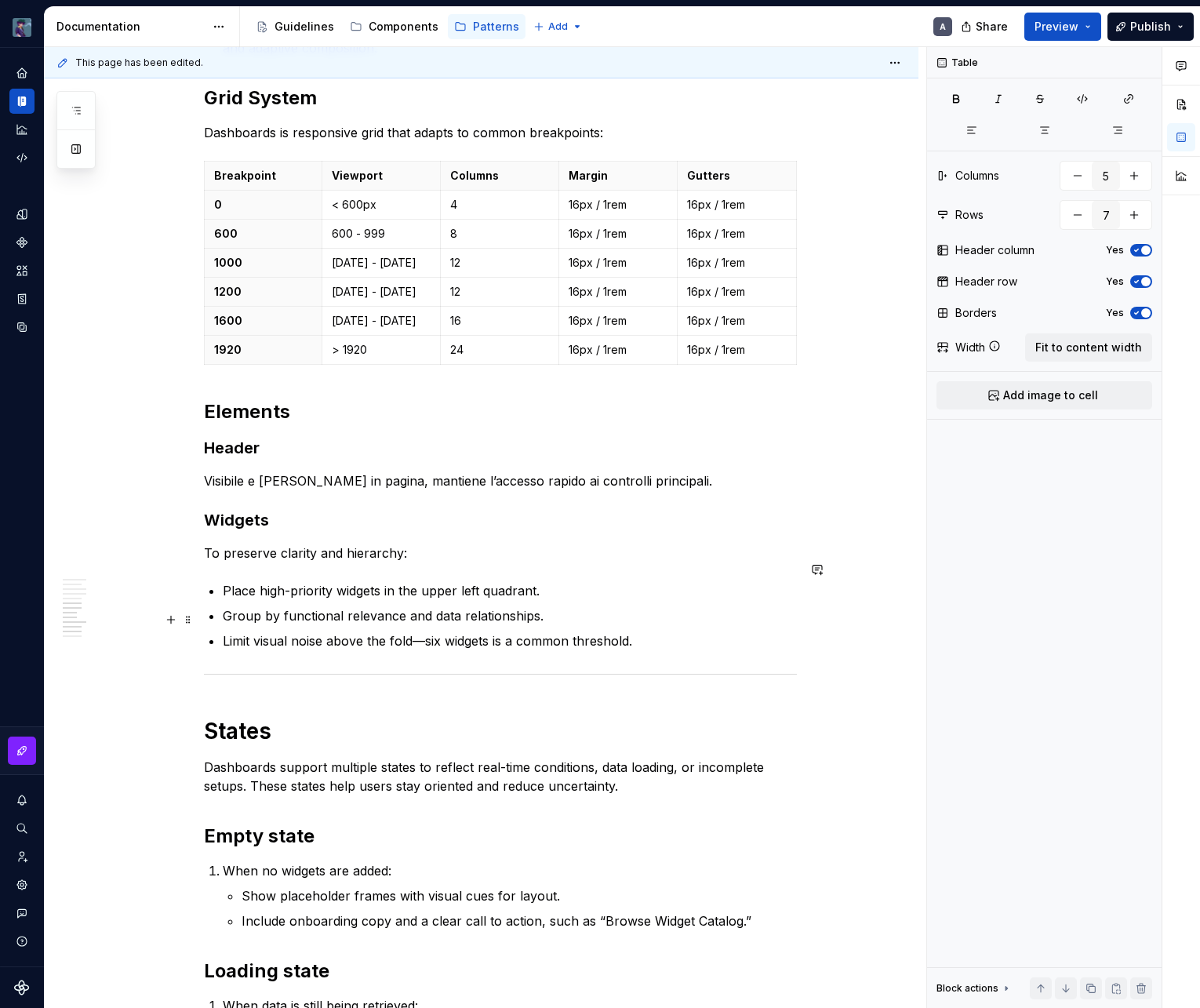 click on "Limit visual noise above the fold—six widgets is a common threshold." at bounding box center [510, 641] 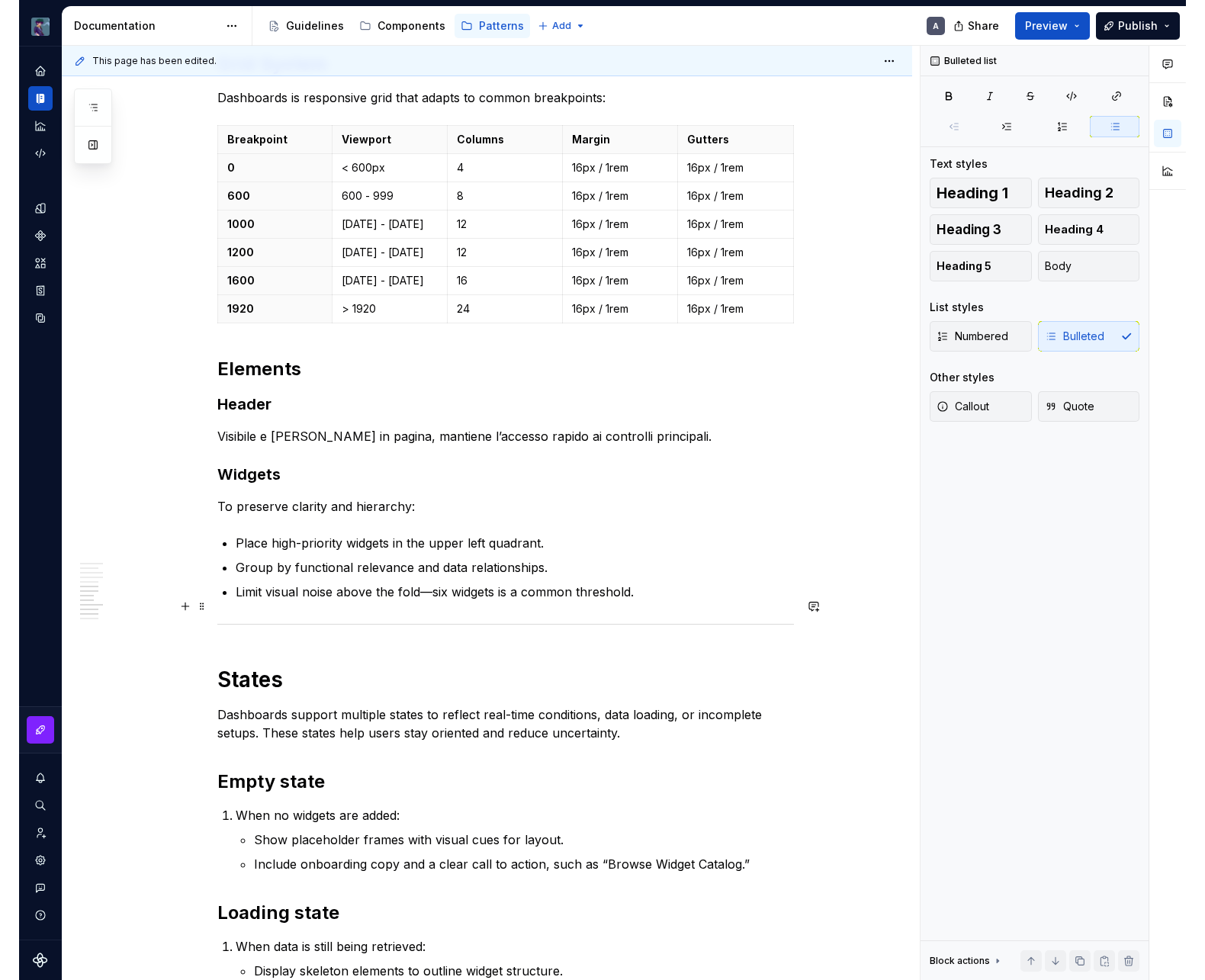 scroll, scrollTop: 1522, scrollLeft: 0, axis: vertical 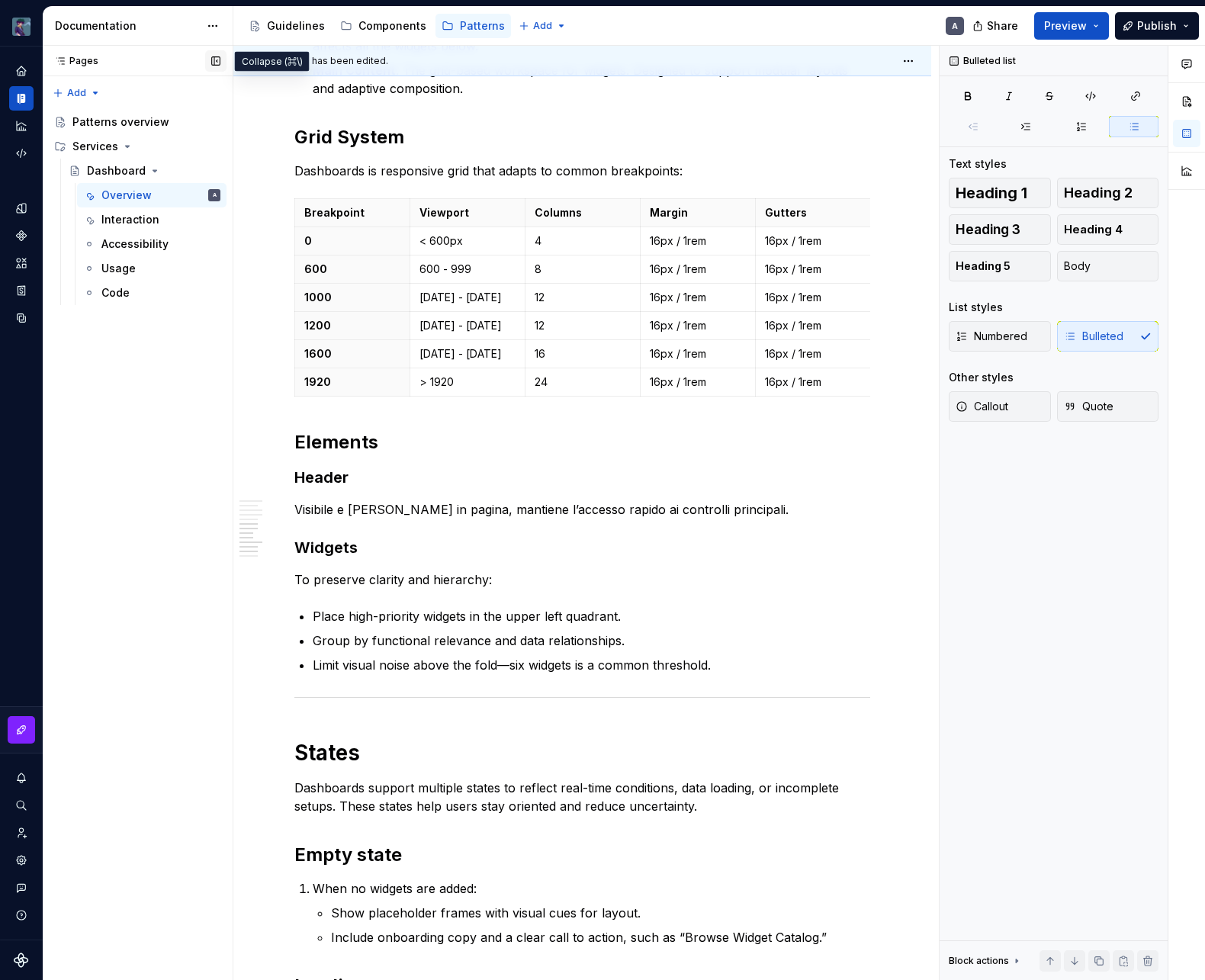 click at bounding box center (216, 61) 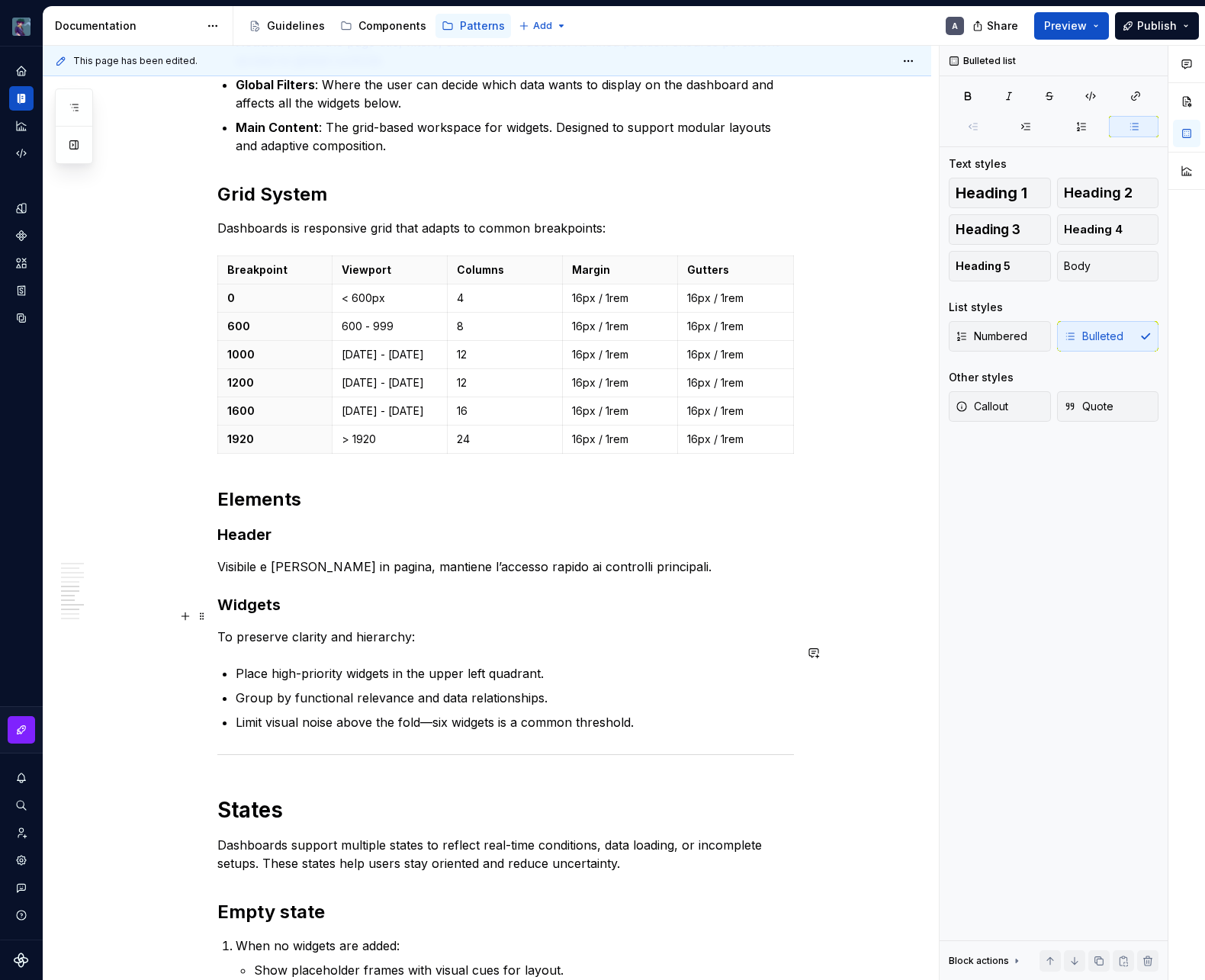scroll, scrollTop: 1436, scrollLeft: 0, axis: vertical 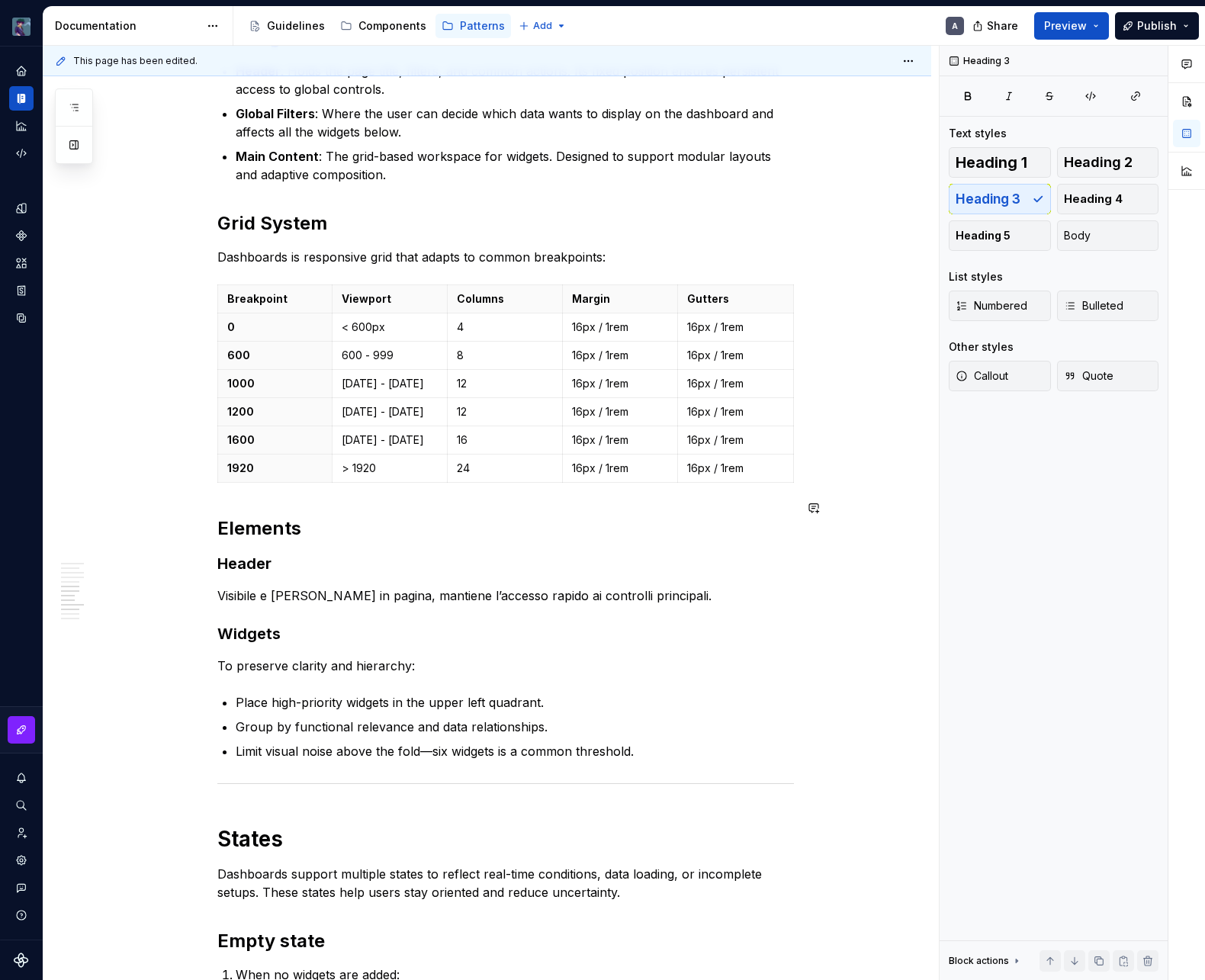 click on "A  Dashboard  is a central interface where users monitor key metrics and take quick action. In our admin platform, Dashboards consolidate performance and operational data into a unified workspace. Layout, interactions, and structure work together to reduce noise, emphasize priority content, and guide users through what matters most. Dashboards are a strategic touchpoint. They turn complexity into clarity and help teams stay informed, react promptly, and drive meaningful outcomes across the organization. Dashboards prioritize essential content and surface insights as soon as the page loads. The interface encourages autonomy by presenting data in digestible chunks, with each visual element playing a specific role. The layout leverages established zones and visual hierarchies to support intuitive scanning and faster response times. Purpose Monitoring : Surfaces real-time metrics and system status using consistent data visualization patterns. Analysis Decision-Making Success KPIs Time to insight Engagement Layout" at bounding box center [506, 149] 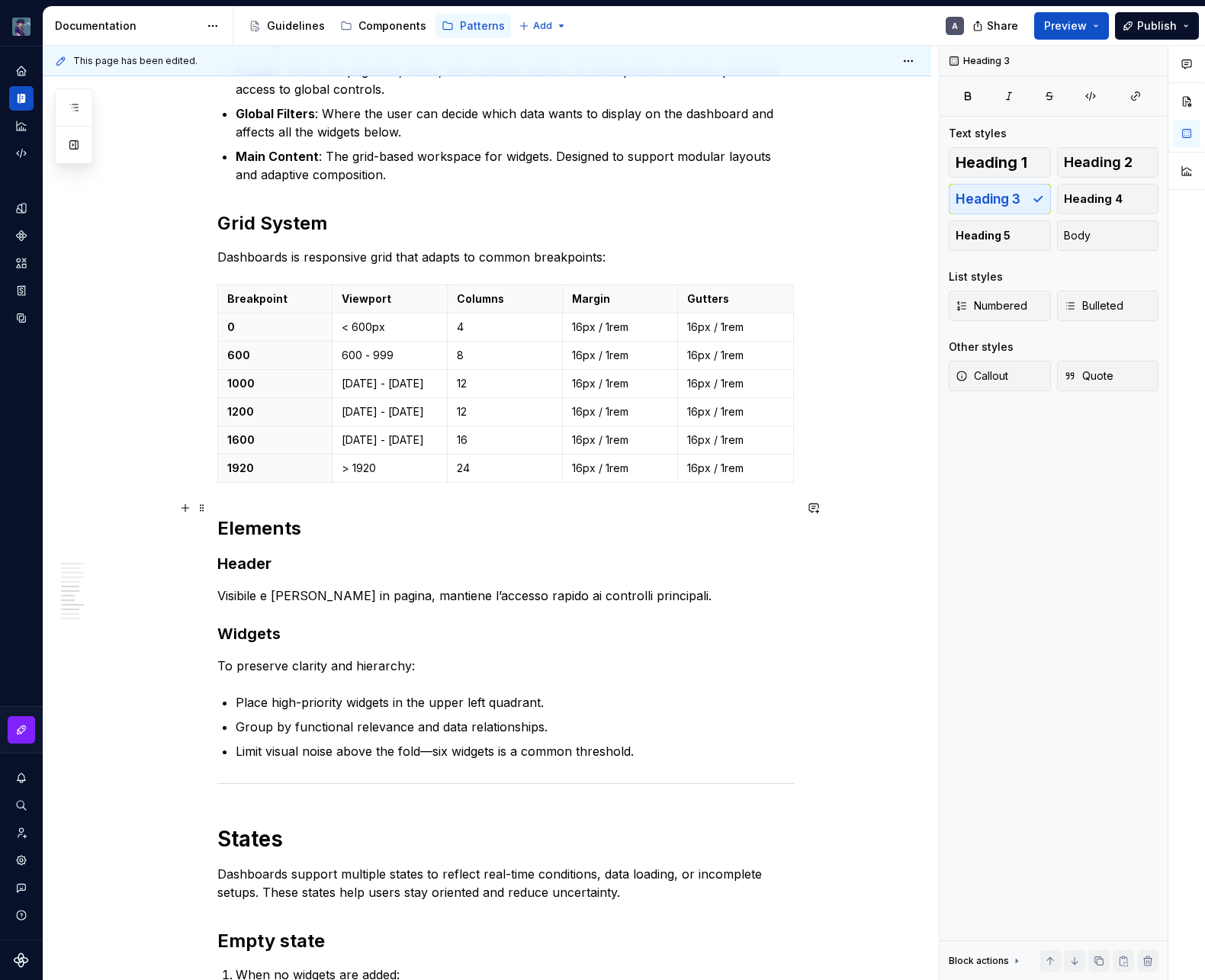 scroll, scrollTop: 1406, scrollLeft: 0, axis: vertical 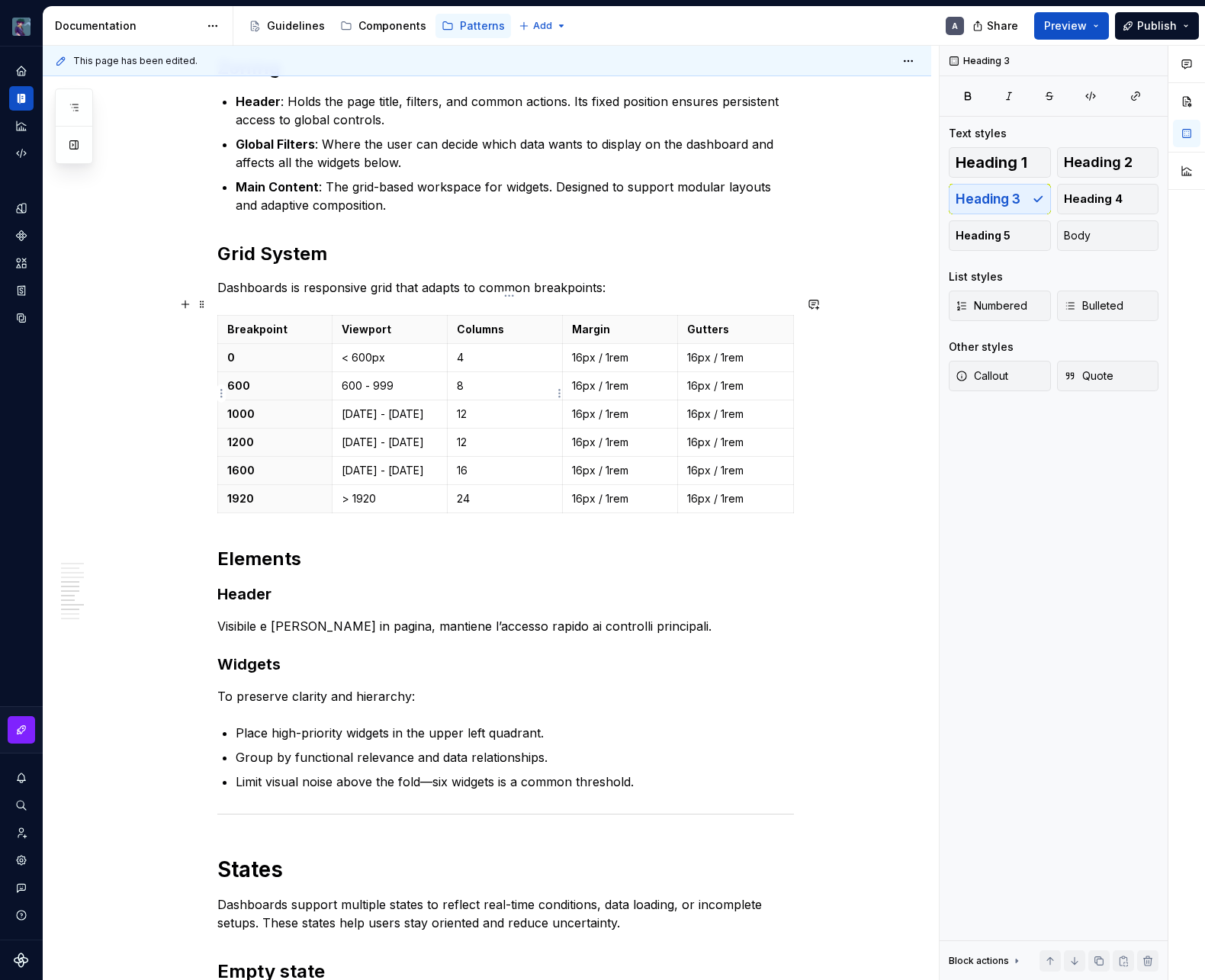 click on "12" at bounding box center (505, 414) 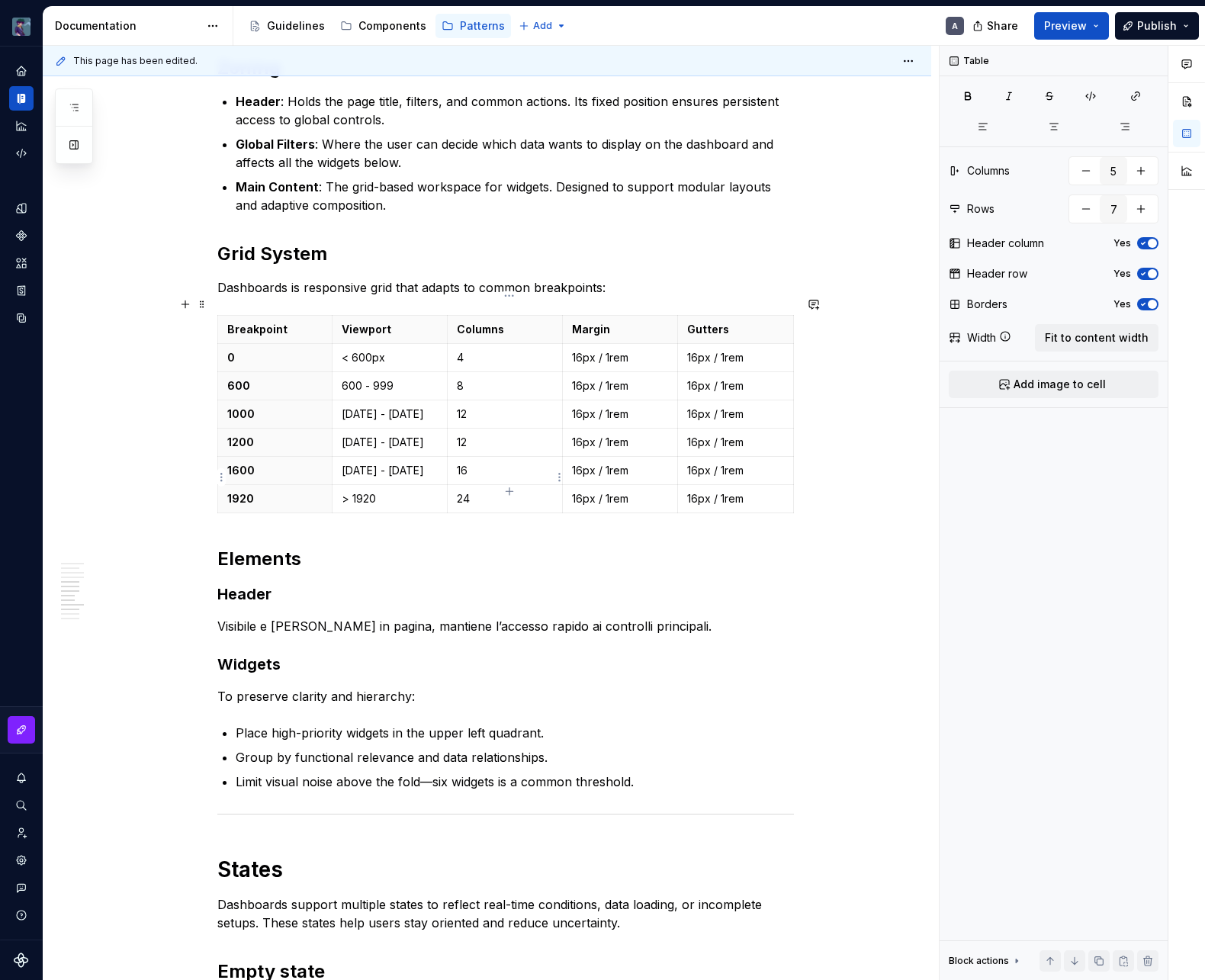 click on "A  Dashboard  is a central interface where users monitor key metrics and take quick action. In our admin platform, Dashboards consolidate performance and operational data into a unified workspace. Layout, interactions, and structure work together to reduce noise, emphasize priority content, and guide users through what matters most. Dashboards are a strategic touchpoint. They turn complexity into clarity and help teams stay informed, react promptly, and drive meaningful outcomes across the organization. Dashboards prioritize essential content and surface insights as soon as the page loads. The interface encourages autonomy by presenting data in digestible chunks, with each visual element playing a specific role. The layout leverages established zones and visual hierarchies to support intuitive scanning and faster response times. Purpose Monitoring : Surfaces real-time metrics and system status using consistent data visualization patterns. Analysis Decision-Making Success KPIs Time to insight Engagement Layout" at bounding box center (506, 179) 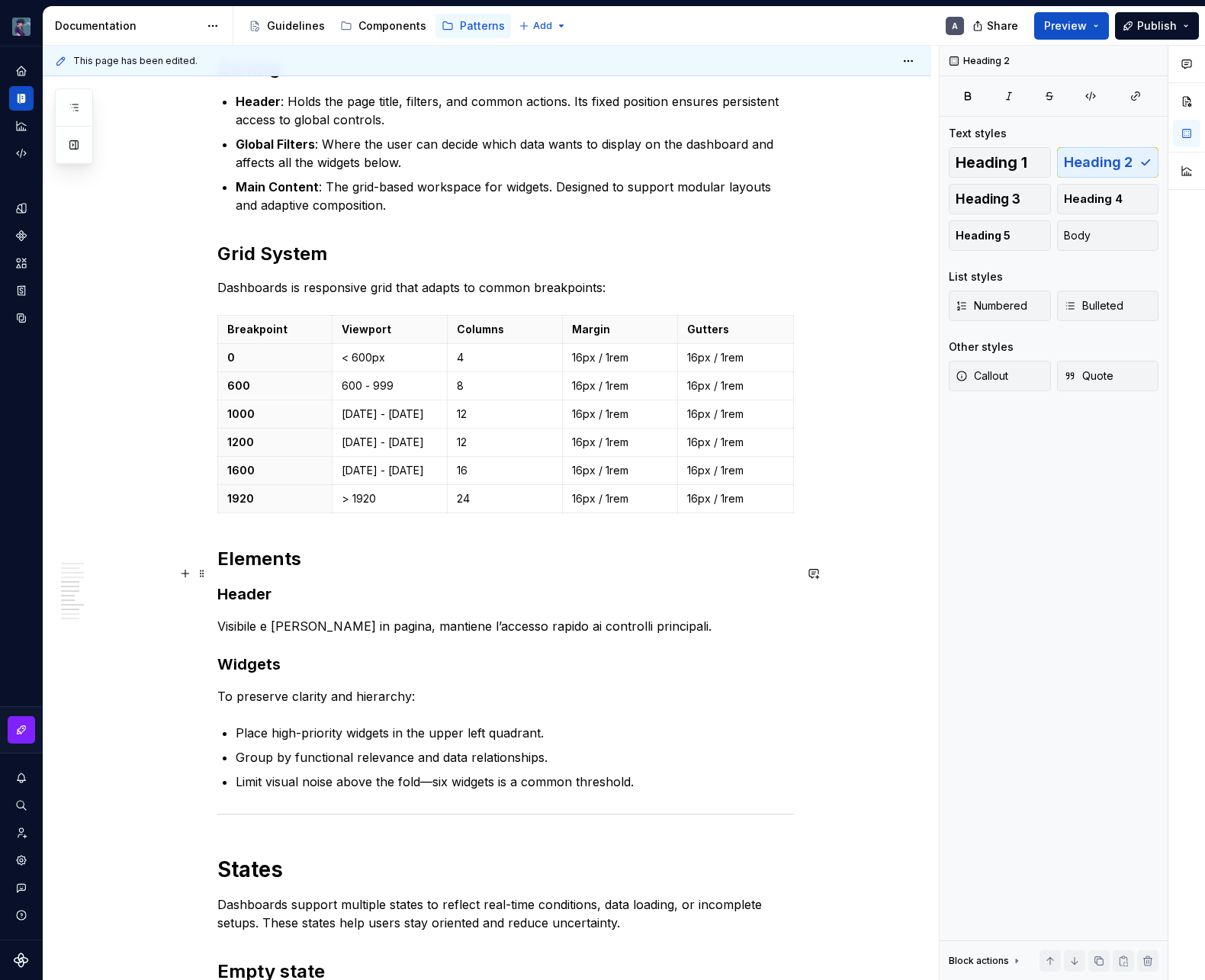 click on "Header" at bounding box center [506, 594] 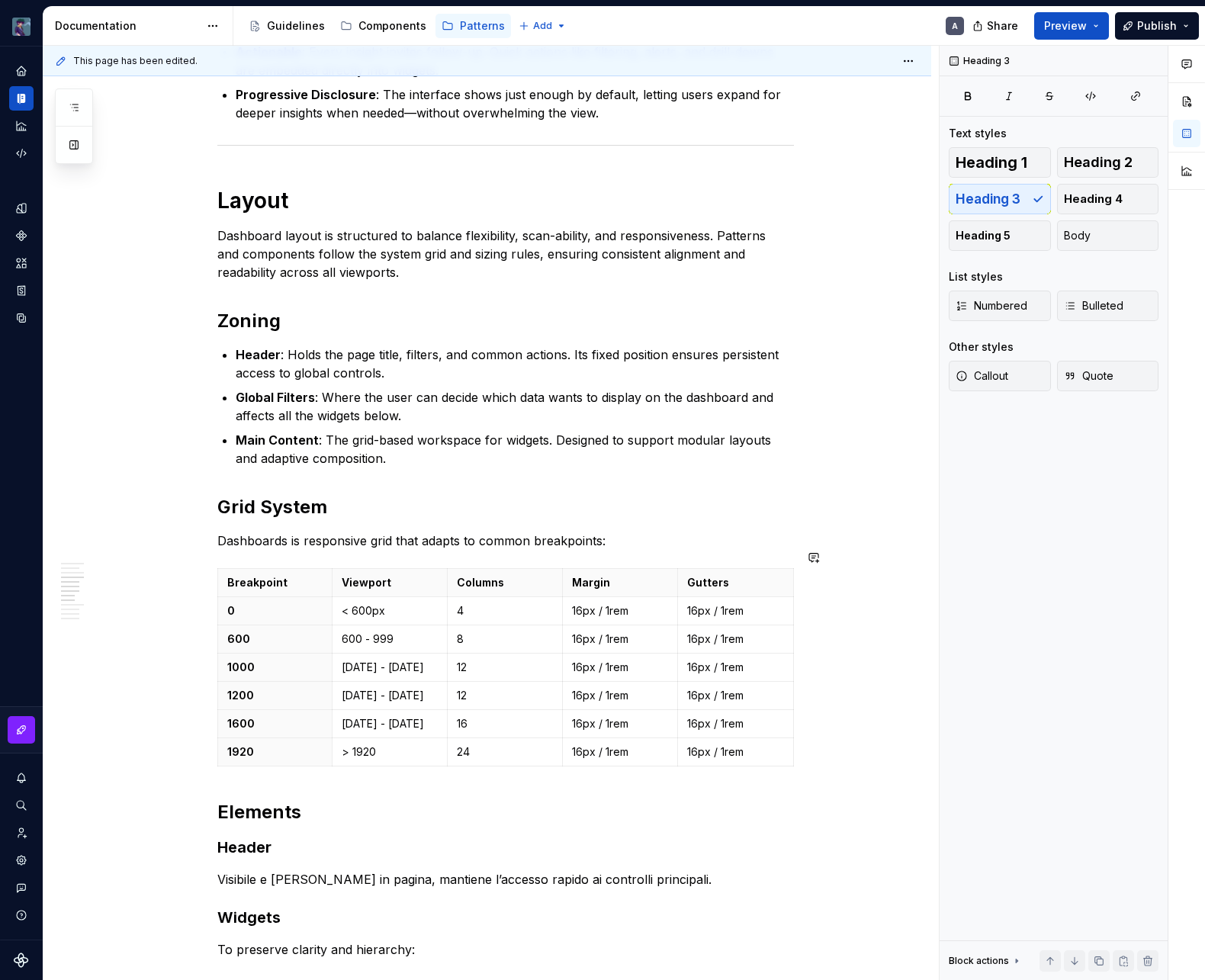 scroll, scrollTop: 1123, scrollLeft: 0, axis: vertical 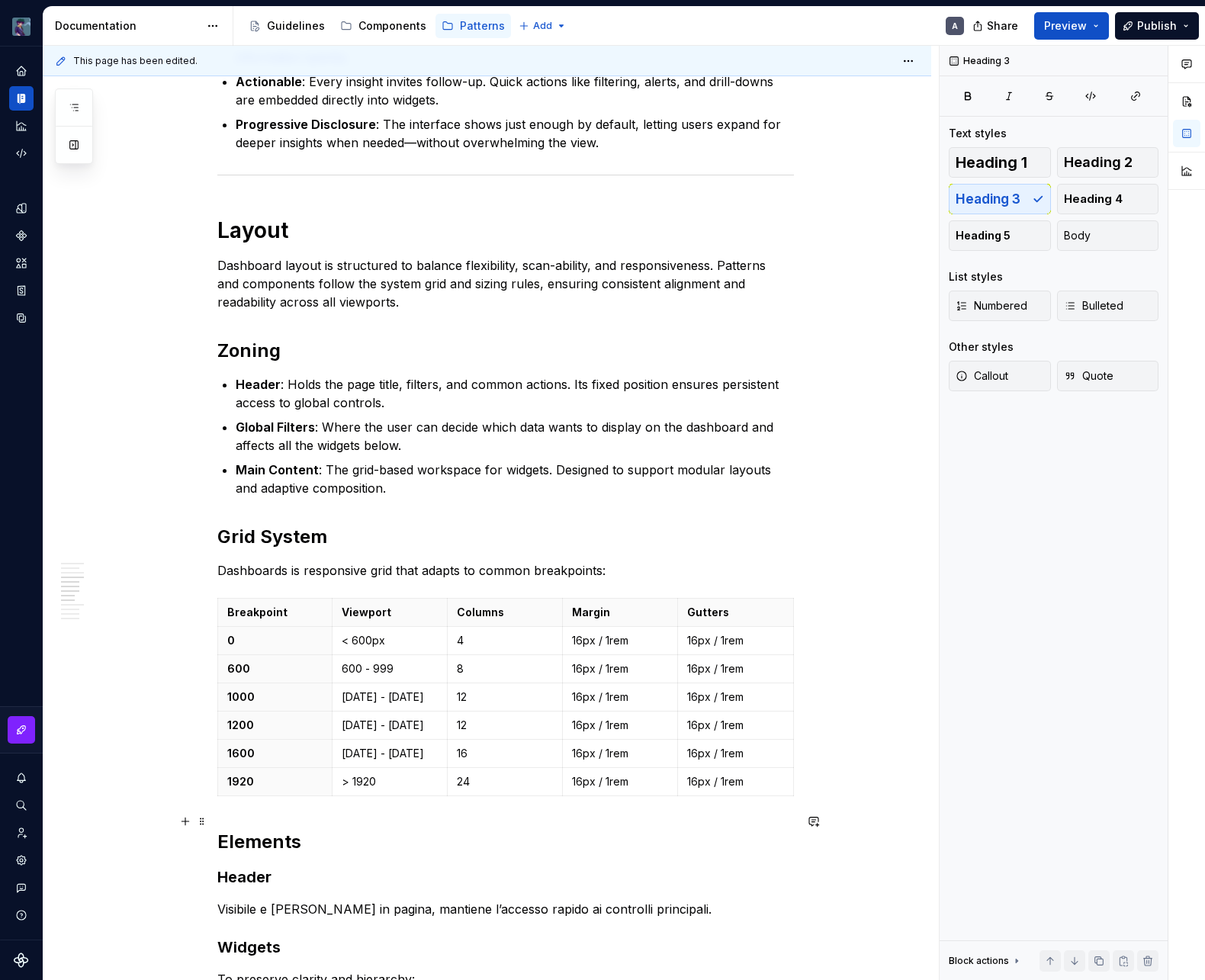 click on "Elements" at bounding box center (506, 842) 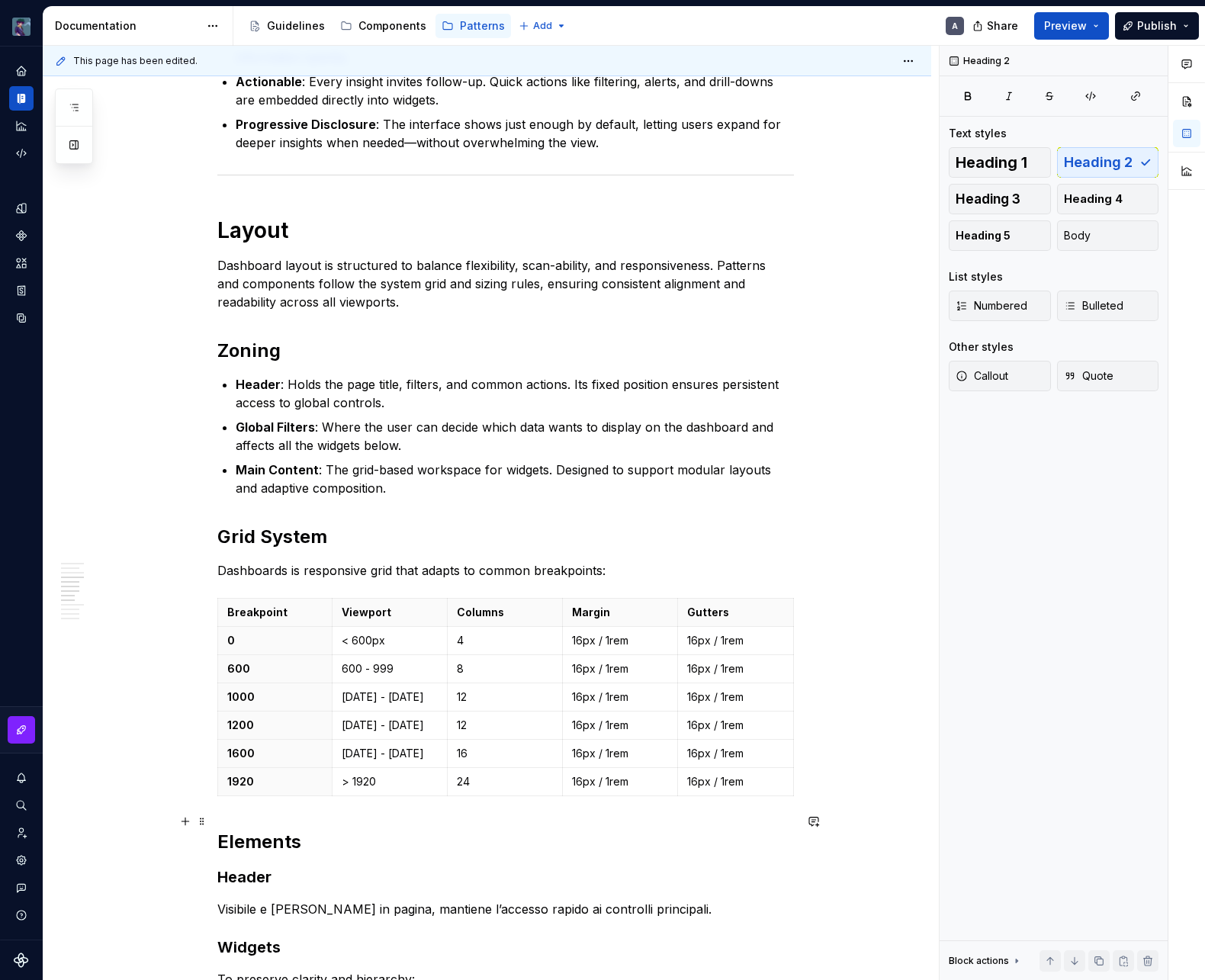 scroll, scrollTop: 1133, scrollLeft: 0, axis: vertical 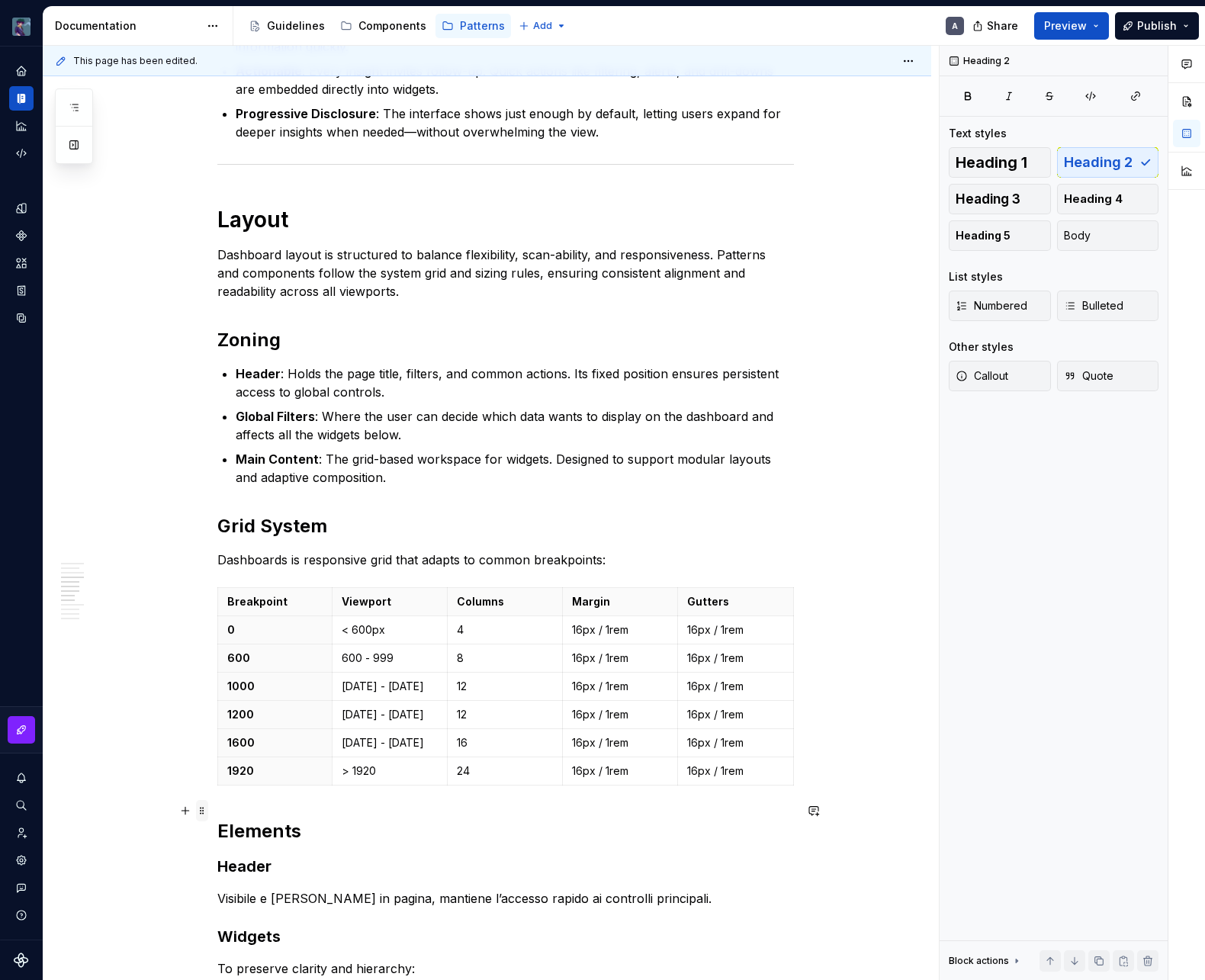 click at bounding box center (202, 811) 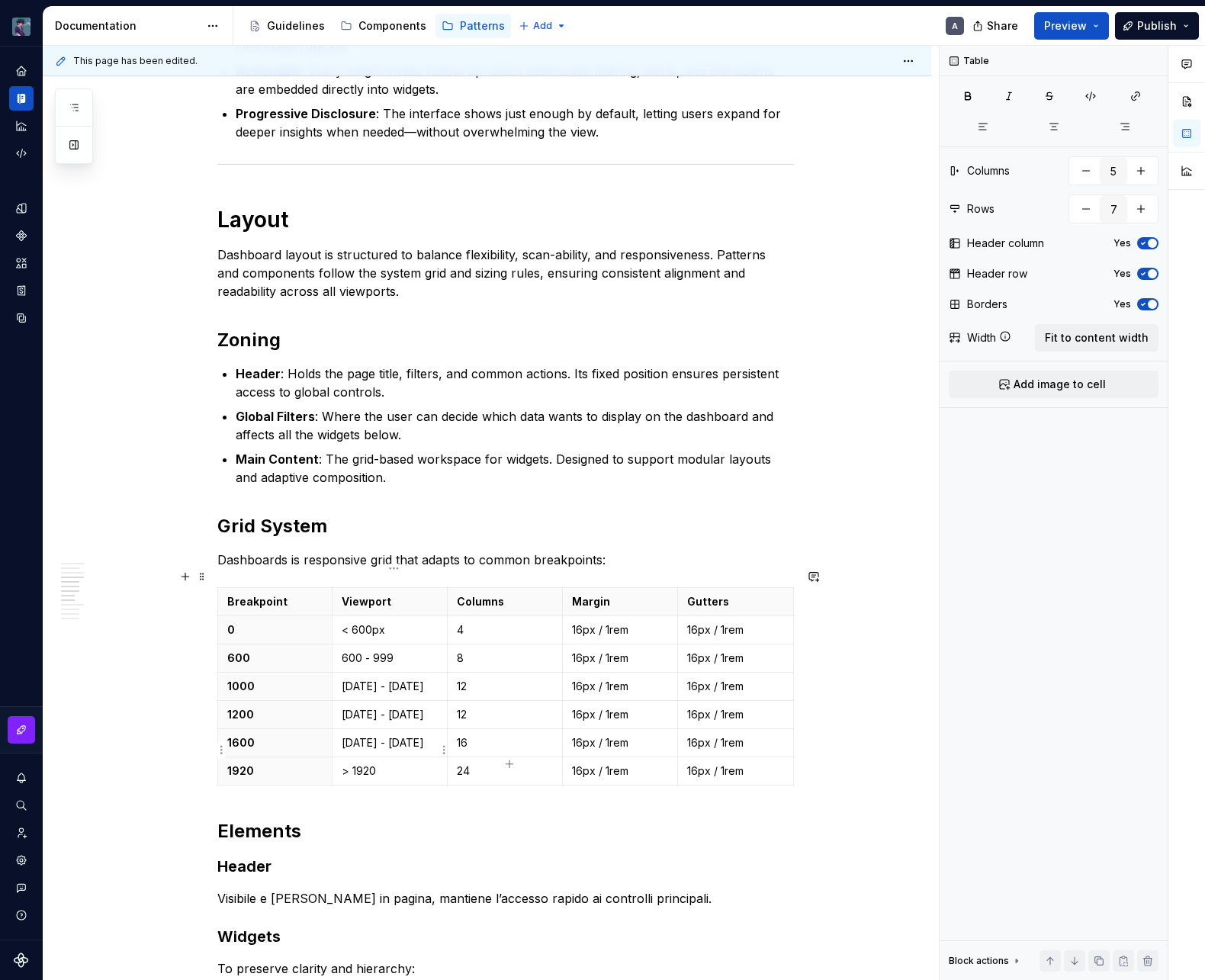 click on "> 1920" at bounding box center [390, 771] 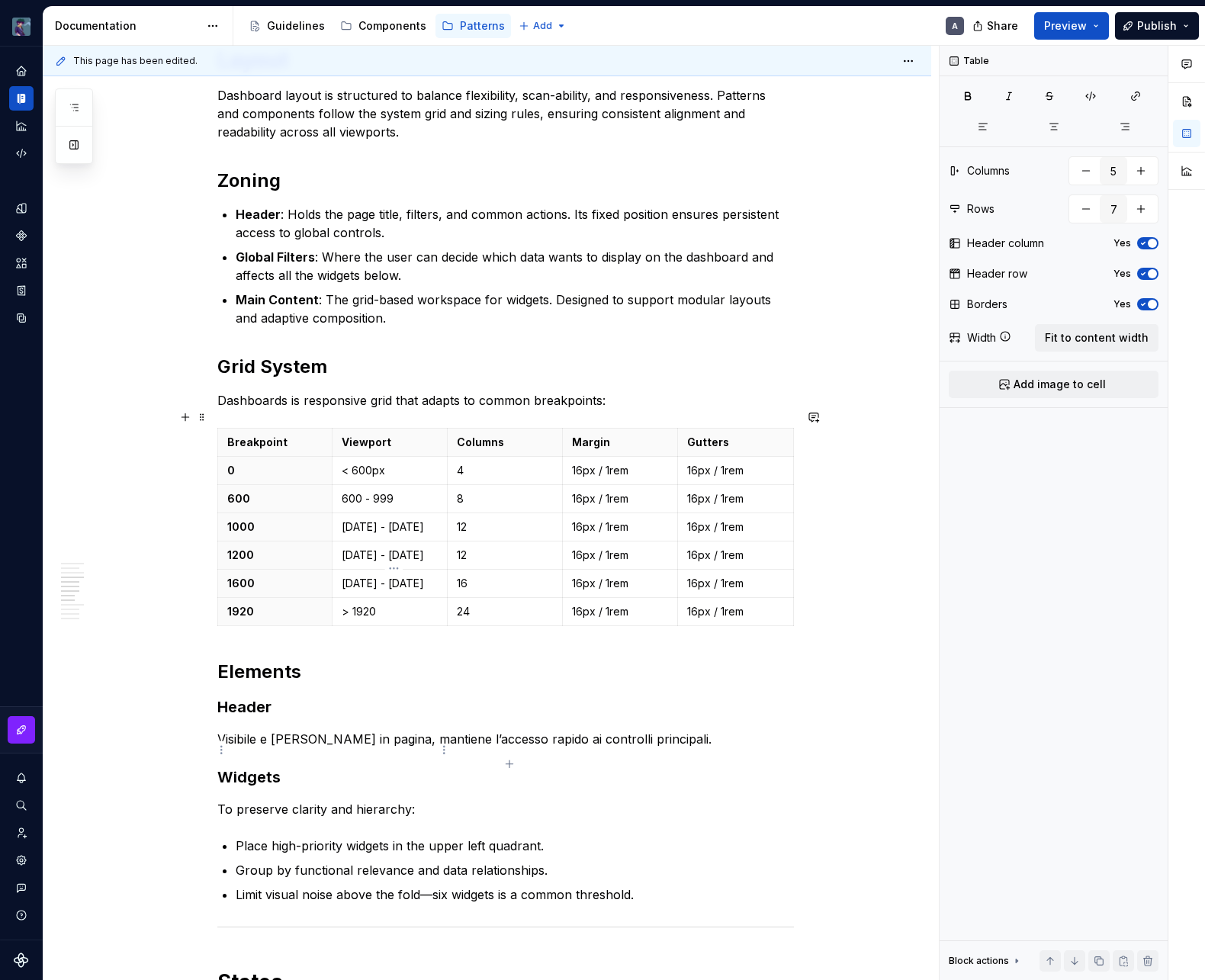 scroll, scrollTop: 1396, scrollLeft: 0, axis: vertical 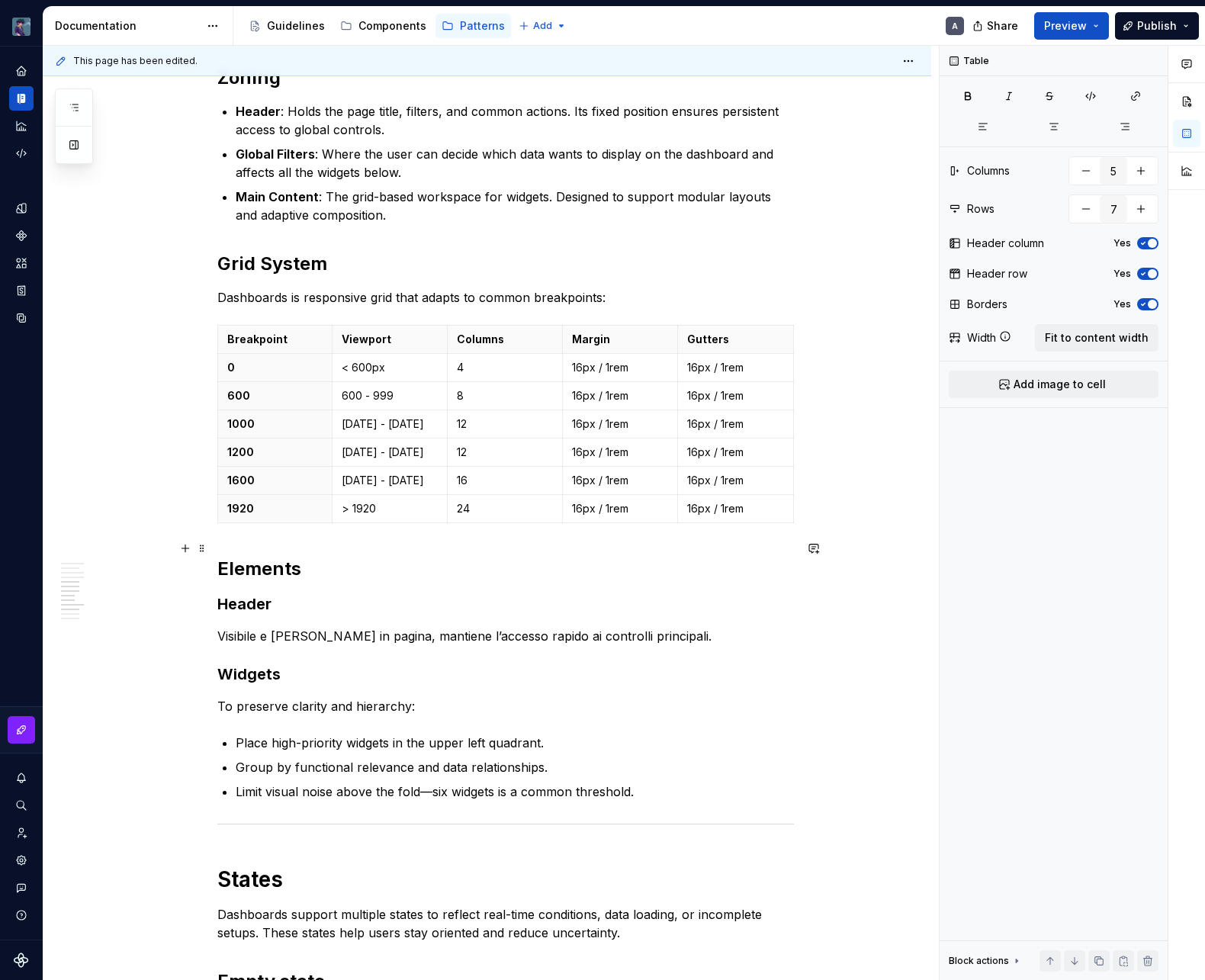 click on "Elements" at bounding box center (506, 569) 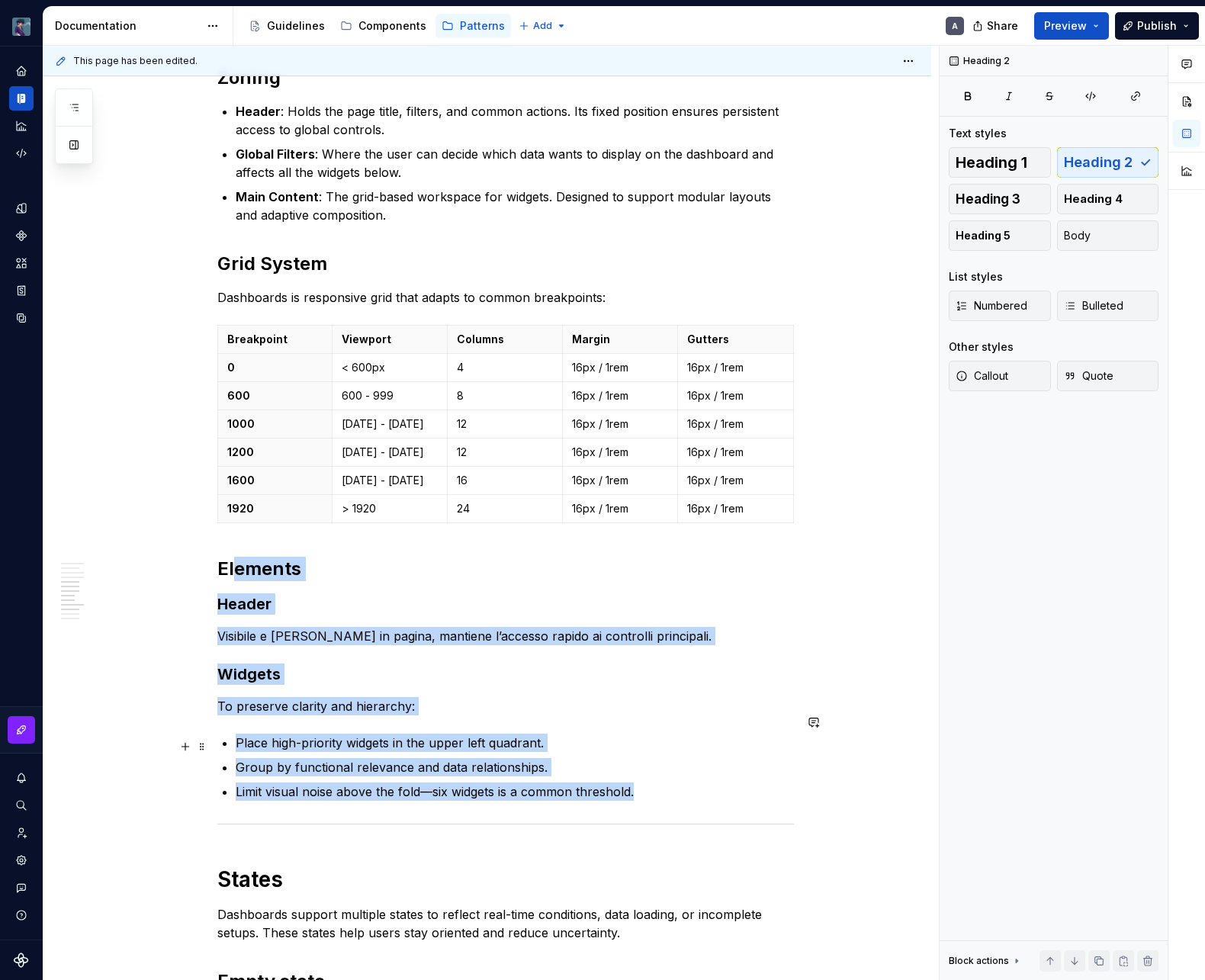 click on "Limit visual noise above the fold—six widgets is a common threshold." at bounding box center (515, 792) 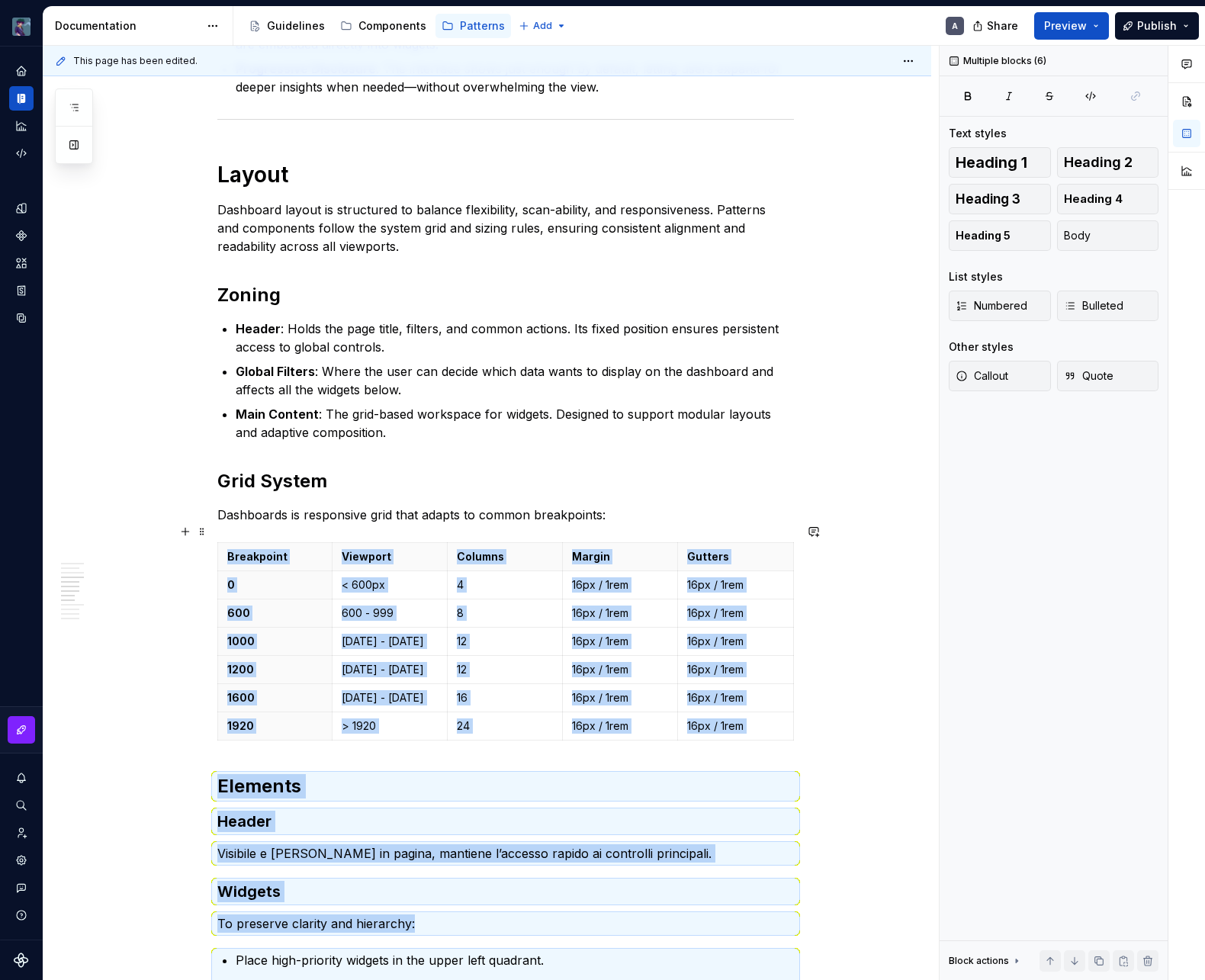 scroll, scrollTop: 1111, scrollLeft: 0, axis: vertical 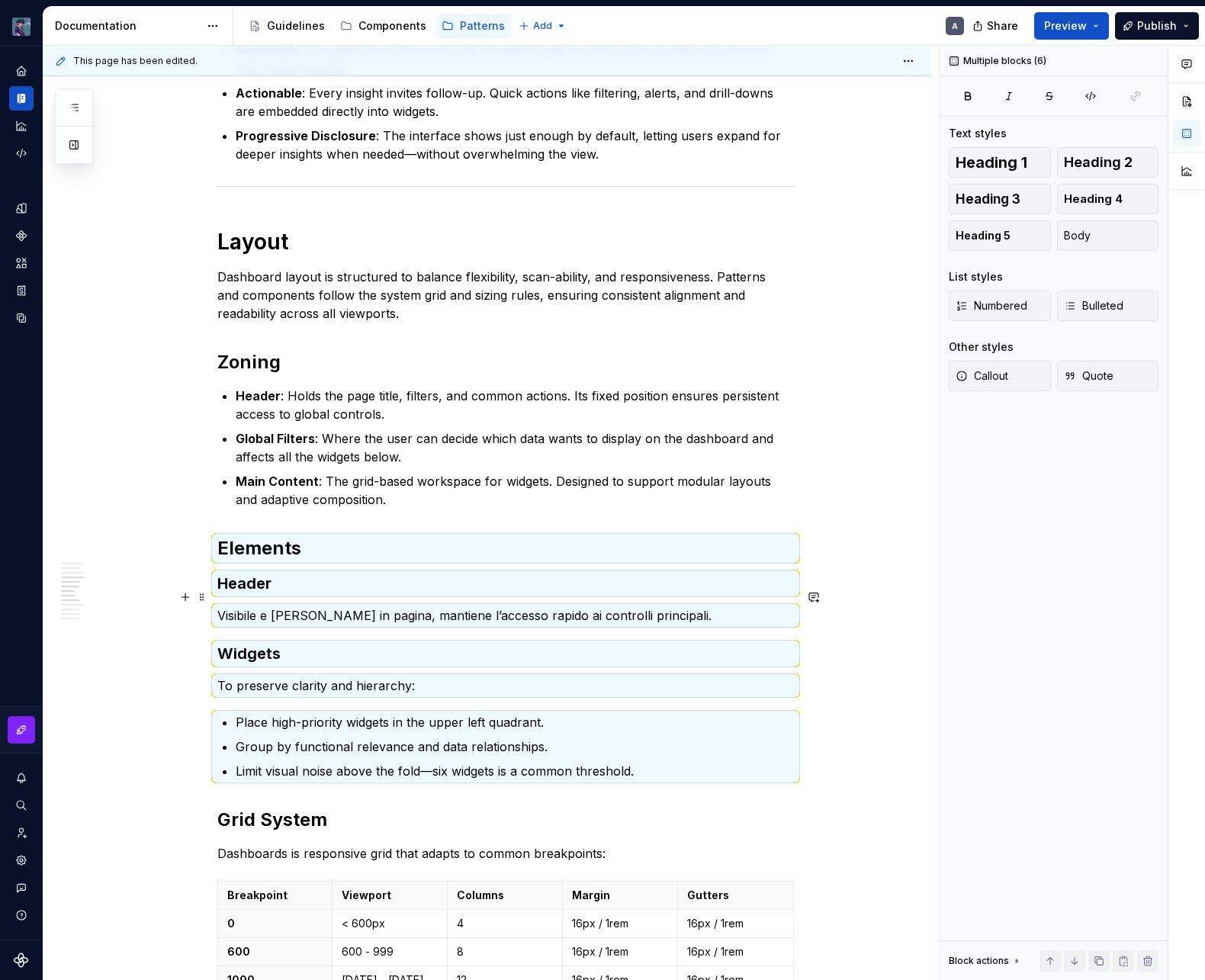 click on "A  Dashboard  is a central interface where users monitor key metrics and take quick action. In our admin platform, Dashboards consolidate performance and operational data into a unified workspace. Layout, interactions, and structure work together to reduce noise, emphasize priority content, and guide users through what matters most. Dashboards are a strategic touchpoint. They turn complexity into clarity and help teams stay informed, react promptly, and drive meaningful outcomes across the organization. Dashboards prioritize essential content and surface insights as soon as the page loads. The interface encourages autonomy by presenting data in digestible chunks, with each visual element playing a specific role. The layout leverages established zones and visual hierarchies to support intuitive scanning and faster response times. Purpose Monitoring : Surfaces real-time metrics and system status using consistent data visualization patterns. Analysis Decision-Making Success KPIs Time to insight Engagement Layout" at bounding box center (506, 474) 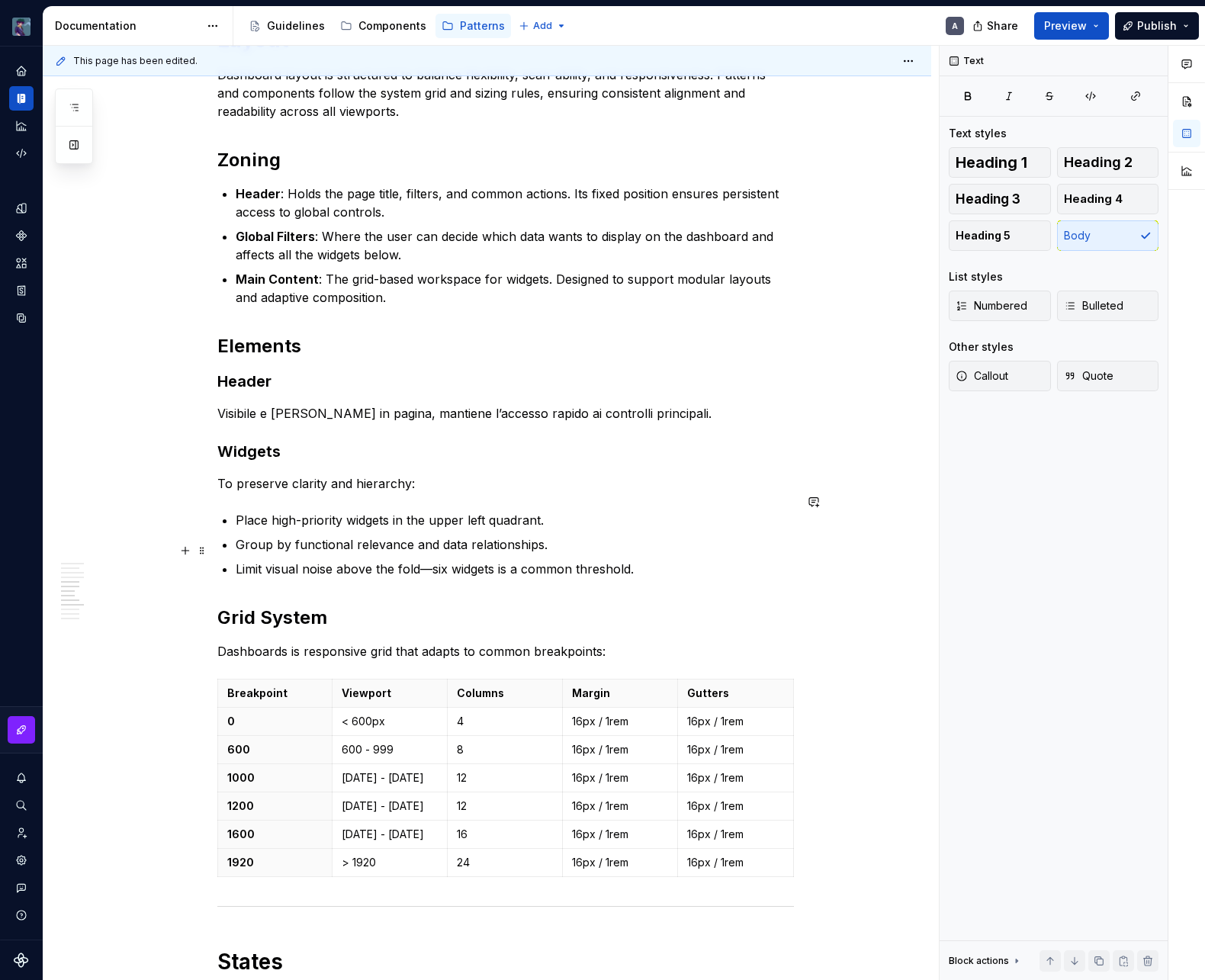 scroll, scrollTop: 1313, scrollLeft: 0, axis: vertical 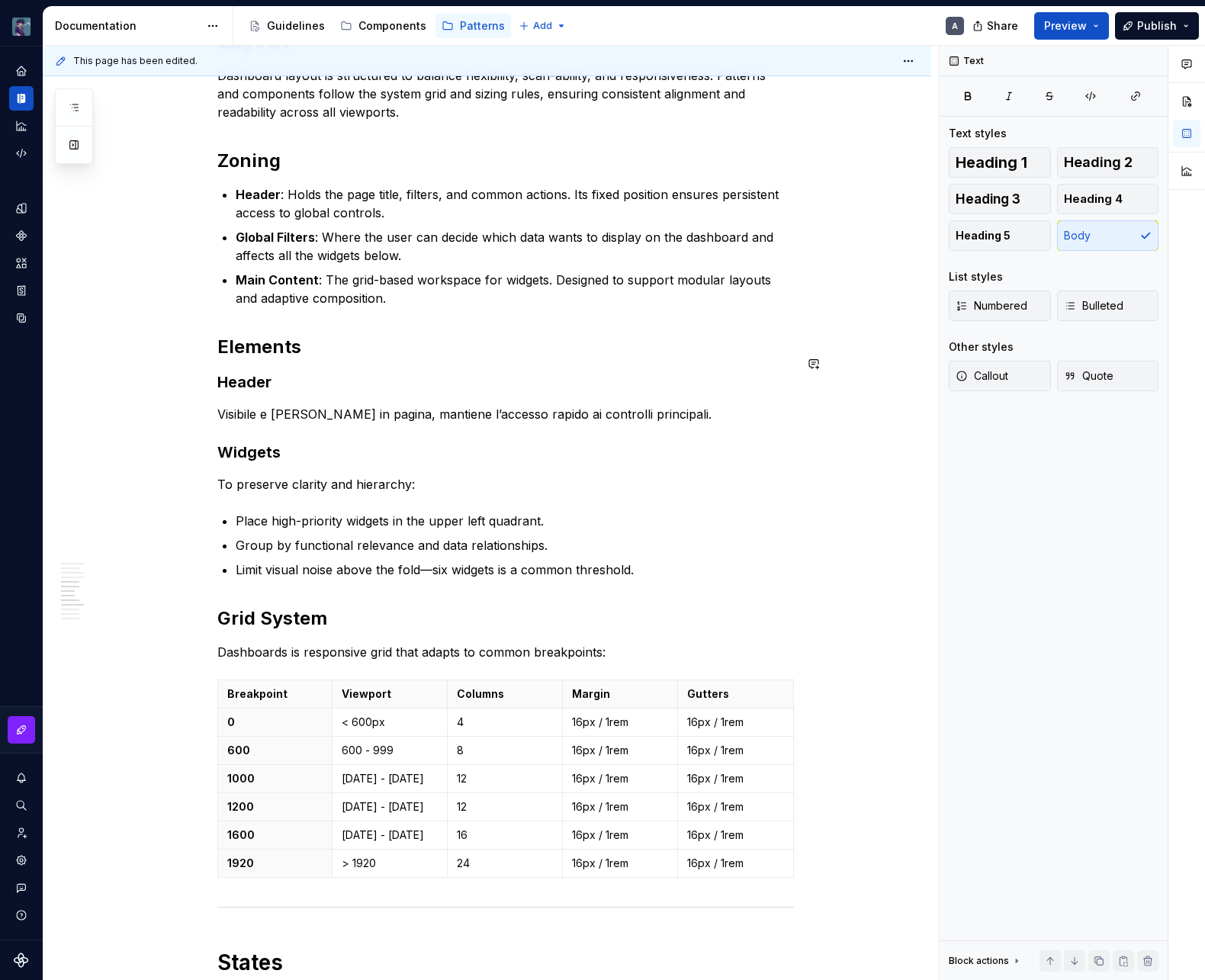 click on "A  Dashboard  is a central interface where users monitor key metrics and take quick action. In our admin platform, Dashboards consolidate performance and operational data into a unified workspace. Layout, interactions, and structure work together to reduce noise, emphasize priority content, and guide users through what matters most. Dashboards are a strategic touchpoint. They turn complexity into clarity and help teams stay informed, react promptly, and drive meaningful outcomes across the organization. Dashboards prioritize essential content and surface insights as soon as the page loads. The interface encourages autonomy by presenting data in digestible chunks, with each visual element playing a specific role. The layout leverages established zones and visual hierarchies to support intuitive scanning and faster response times. Purpose Monitoring : Surfaces real-time metrics and system status using consistent data visualization patterns. Analysis Decision-Making Success KPIs Time to insight Engagement Layout" at bounding box center (506, 272) 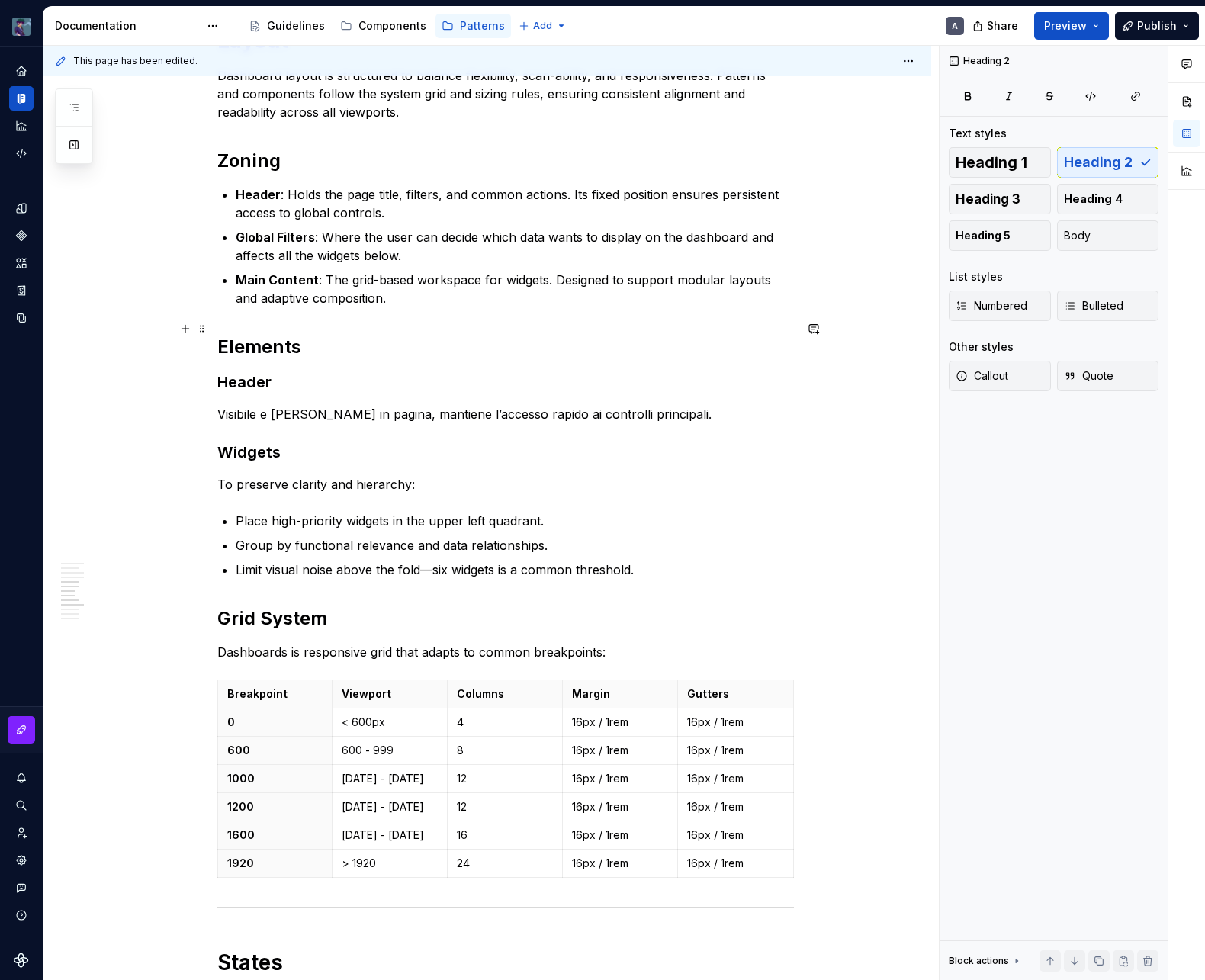 click on "Elements" at bounding box center [506, 347] 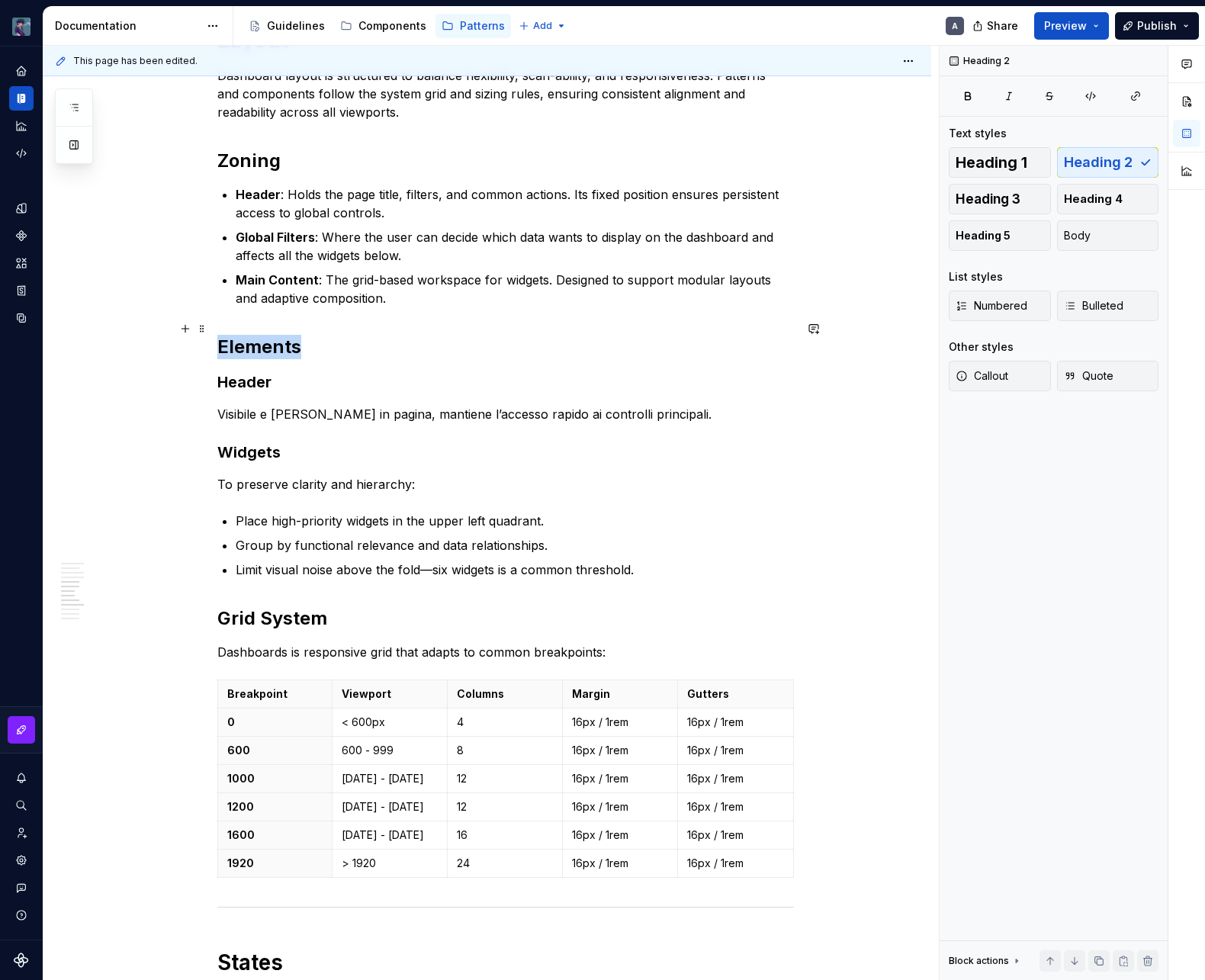 click on "Elements" at bounding box center (506, 347) 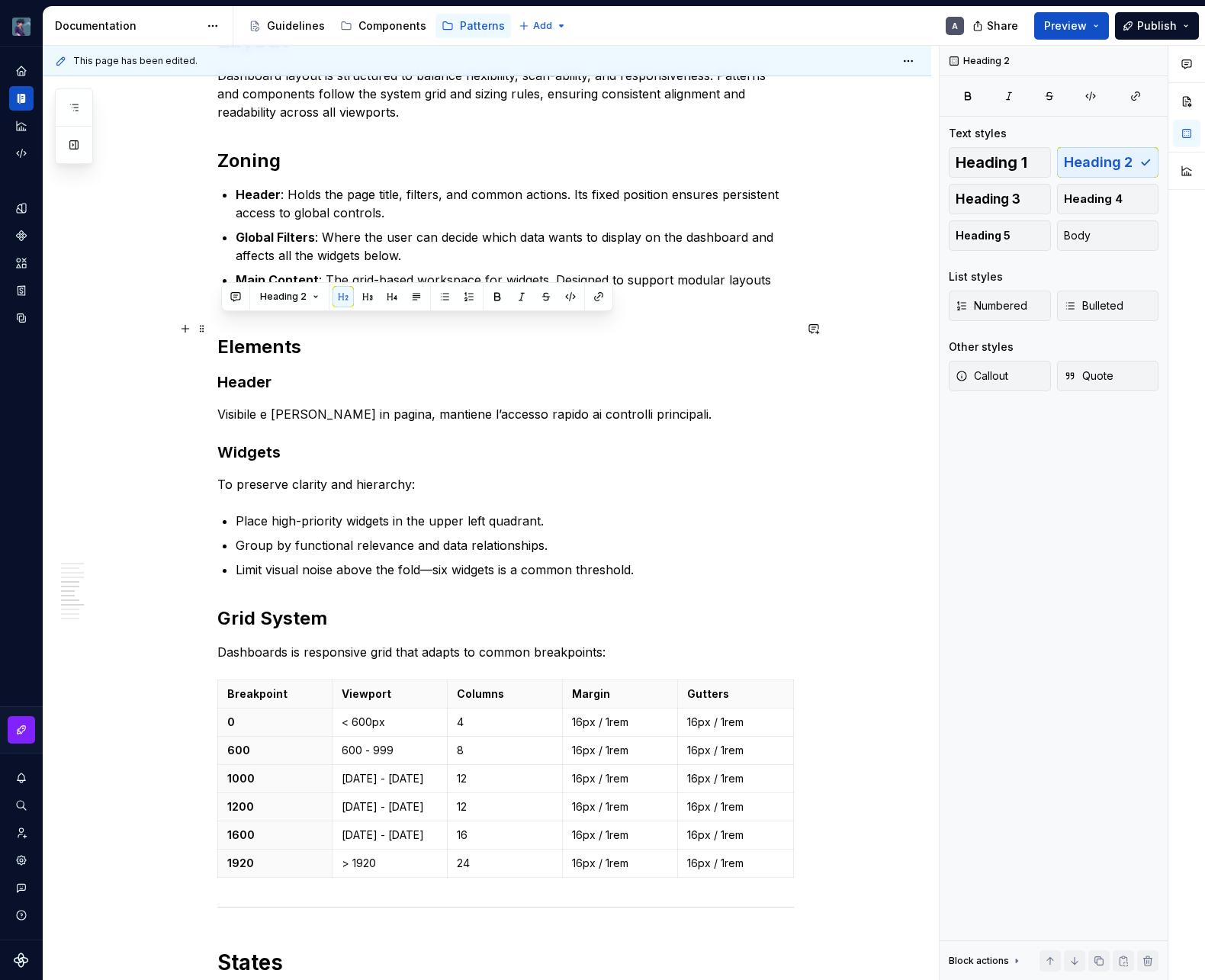 click on "Widgets" at bounding box center (506, 452) 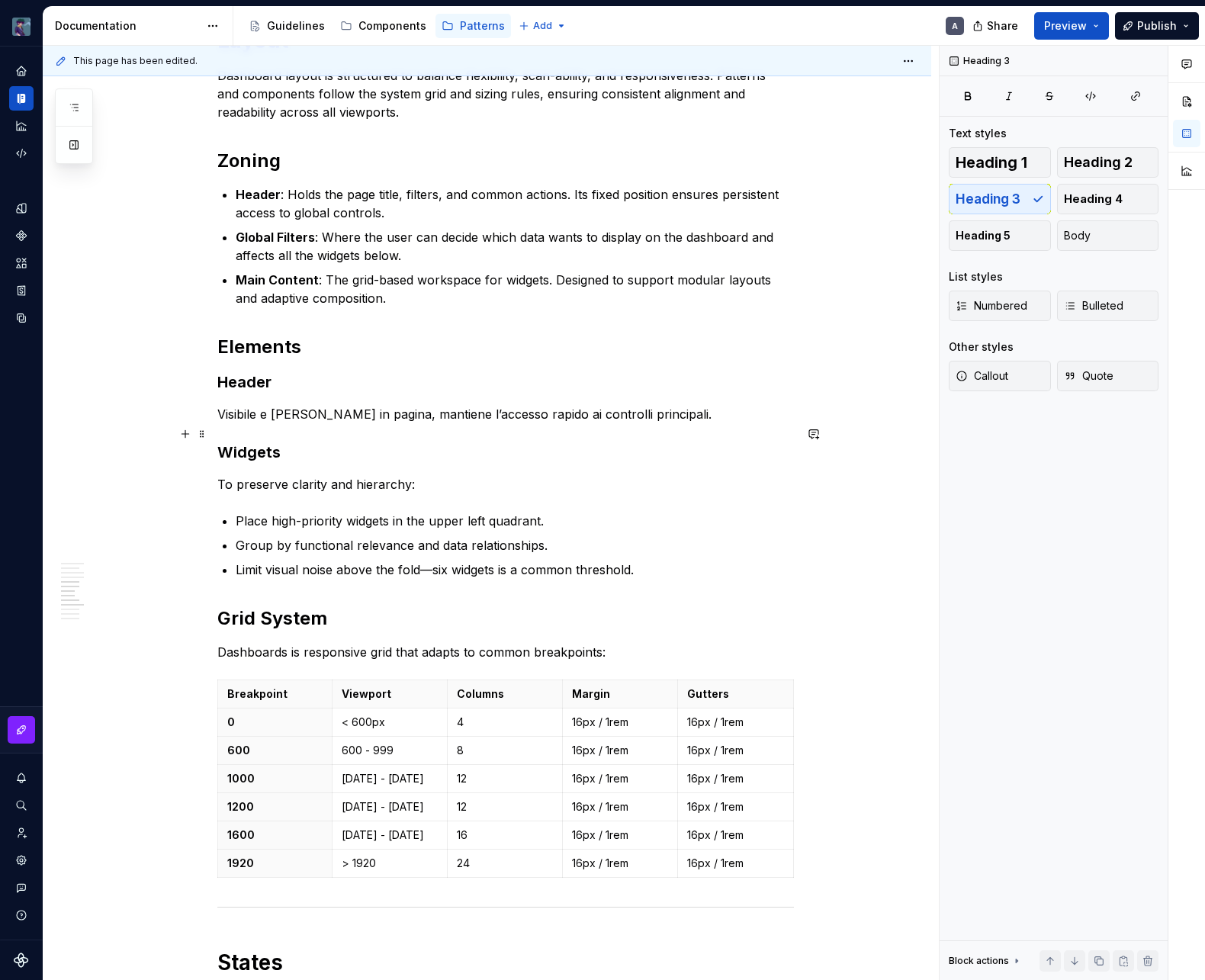 click on "Widgets" at bounding box center (506, 452) 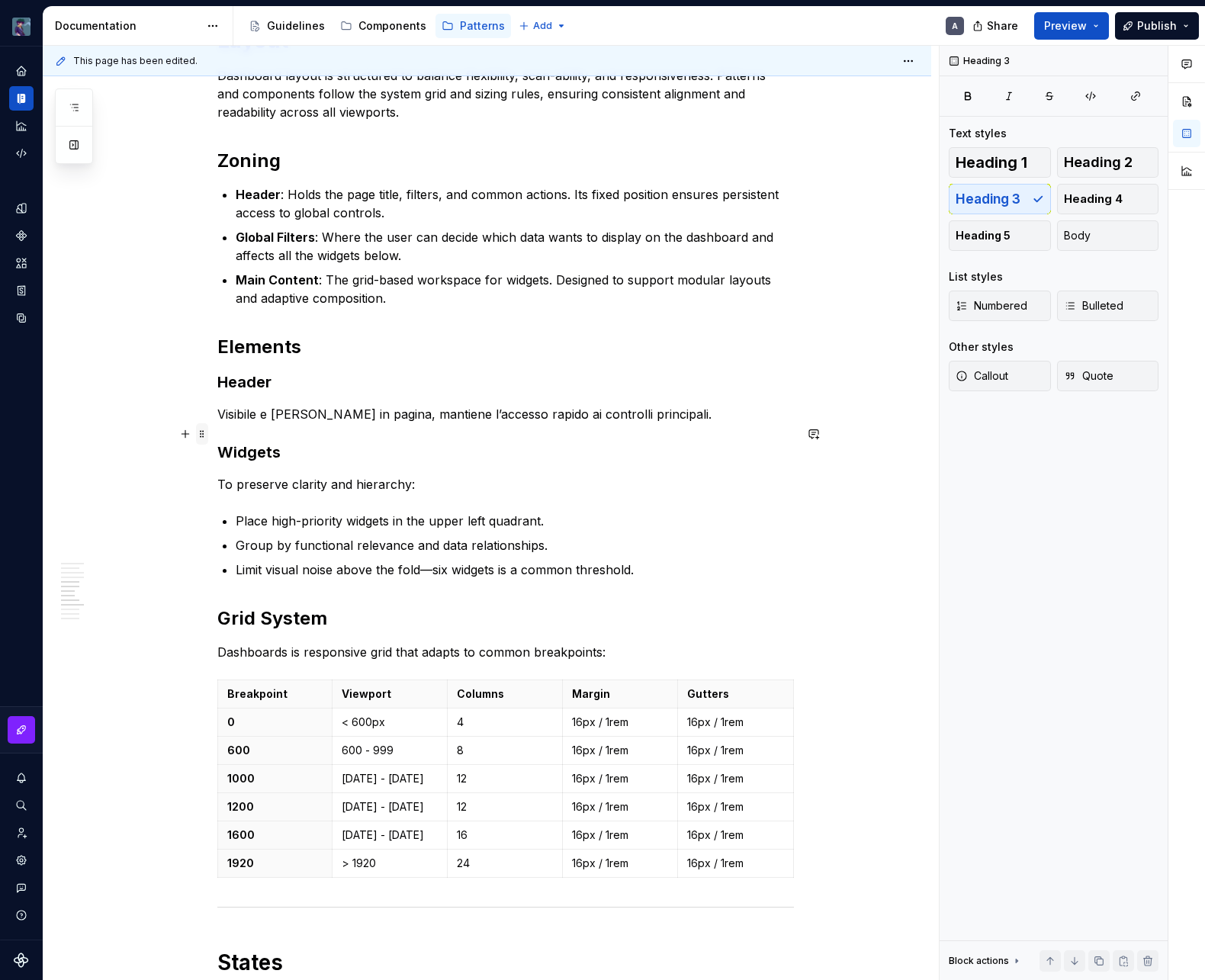 click at bounding box center (202, 434) 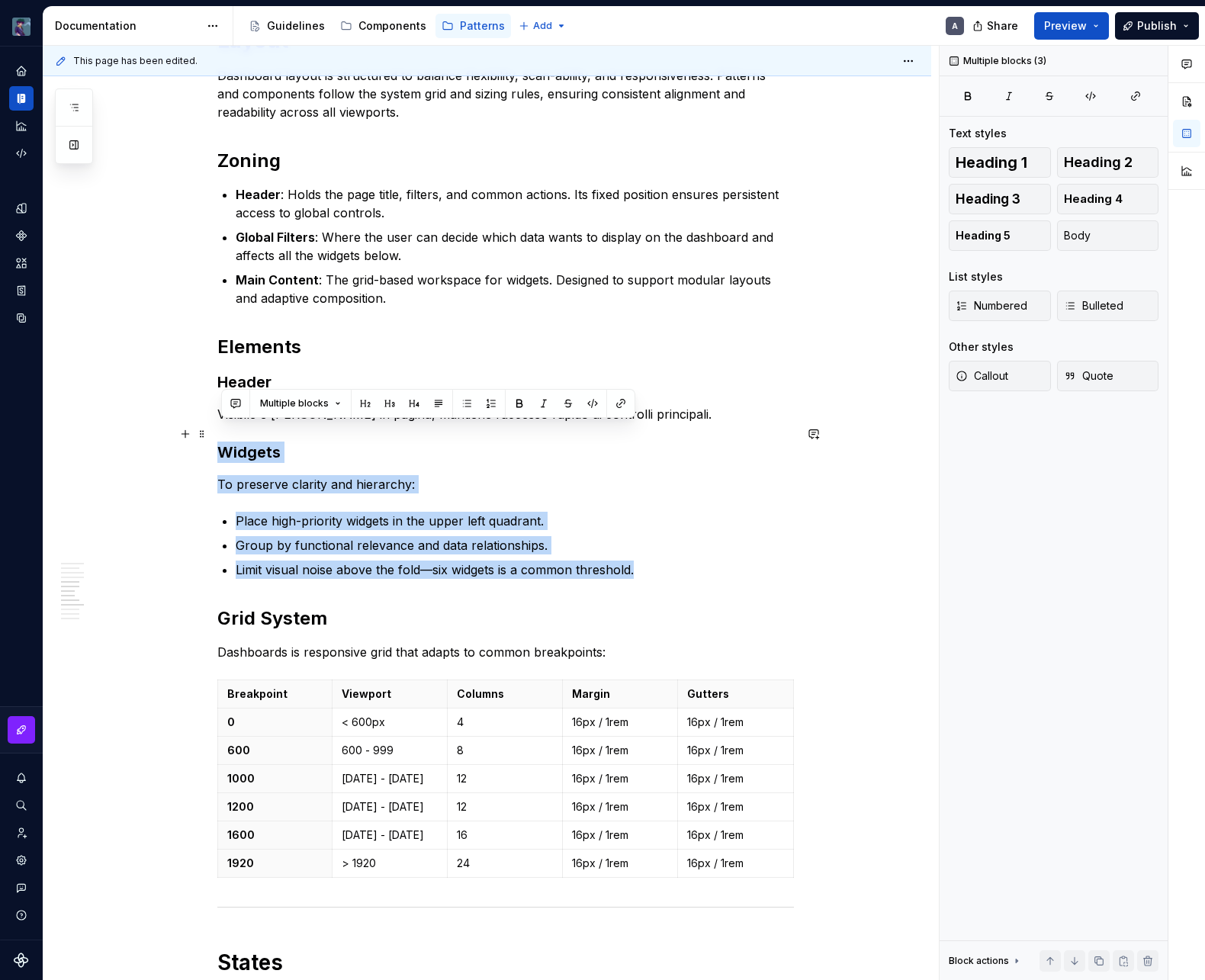 click on "Limit visual noise above the fold—six widgets is a common threshold." at bounding box center [515, 570] 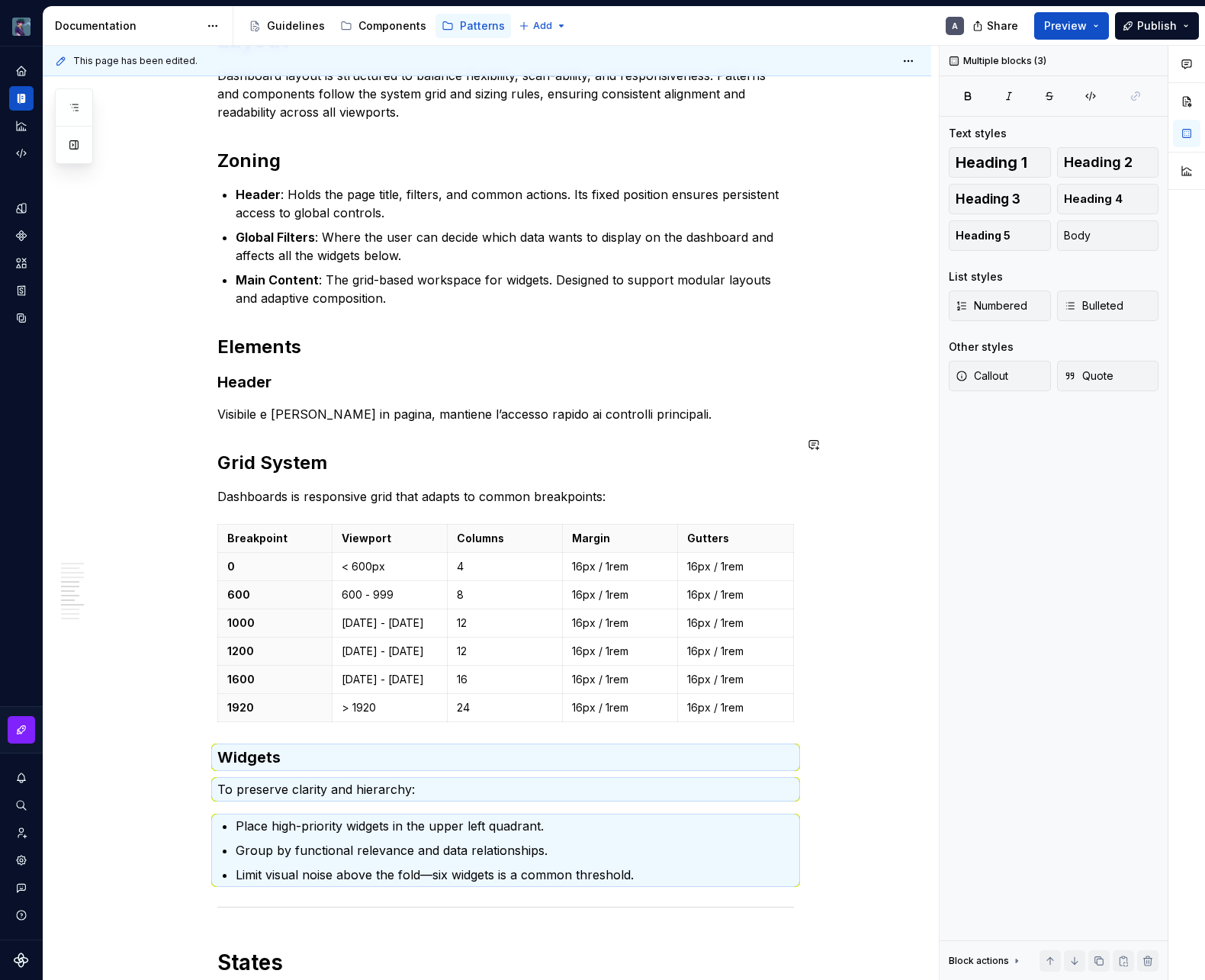click on "A  Dashboard  is a central interface where users monitor key metrics and take quick action. In our admin platform, Dashboards consolidate performance and operational data into a unified workspace. Layout, interactions, and structure work together to reduce noise, emphasize priority content, and guide users through what matters most. Dashboards are a strategic touchpoint. They turn complexity into clarity and help teams stay informed, react promptly, and drive meaningful outcomes across the organization. Dashboards prioritize essential content and surface insights as soon as the page loads. The interface encourages autonomy by presenting data in digestible chunks, with each visual element playing a specific role. The layout leverages established zones and visual hierarchies to support intuitive scanning and faster response times. Purpose Monitoring : Surfaces real-time metrics and system status using consistent data visualization patterns. Analysis Decision-Making Success KPIs Time to insight Engagement Layout" at bounding box center [506, 272] 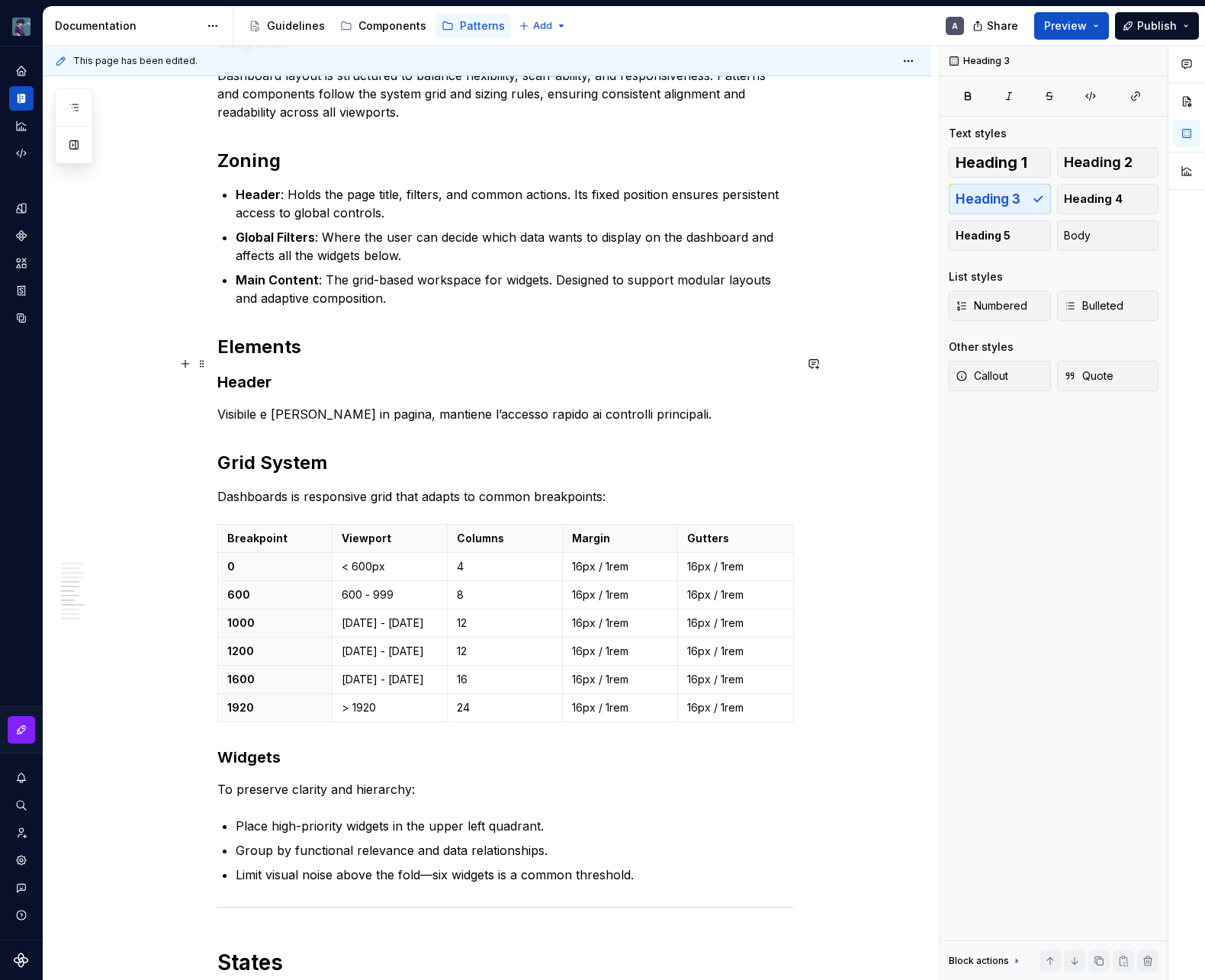 click on "Header" at bounding box center [506, 382] 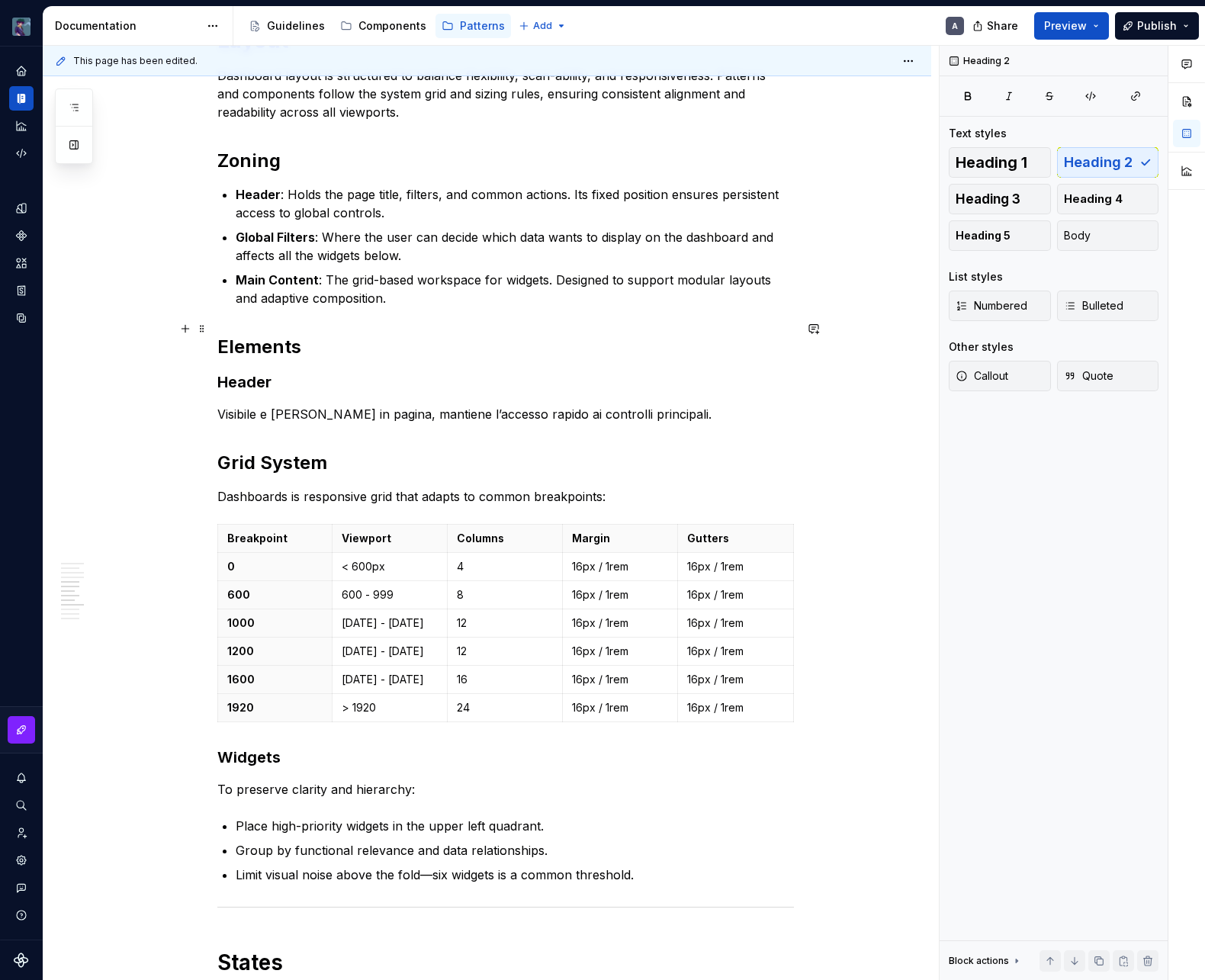 click on "Elements" at bounding box center (506, 347) 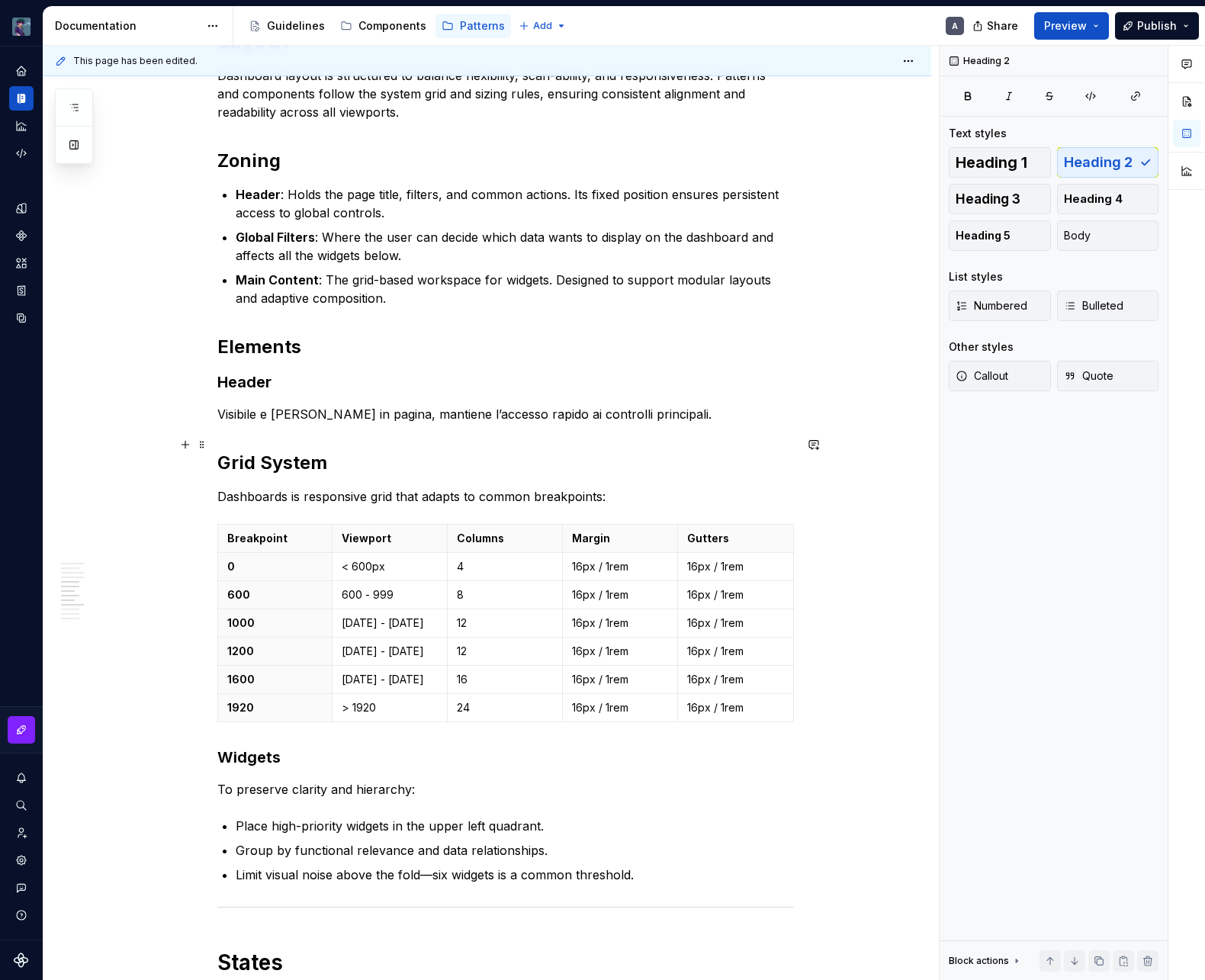 click on "Grid System" at bounding box center (506, 463) 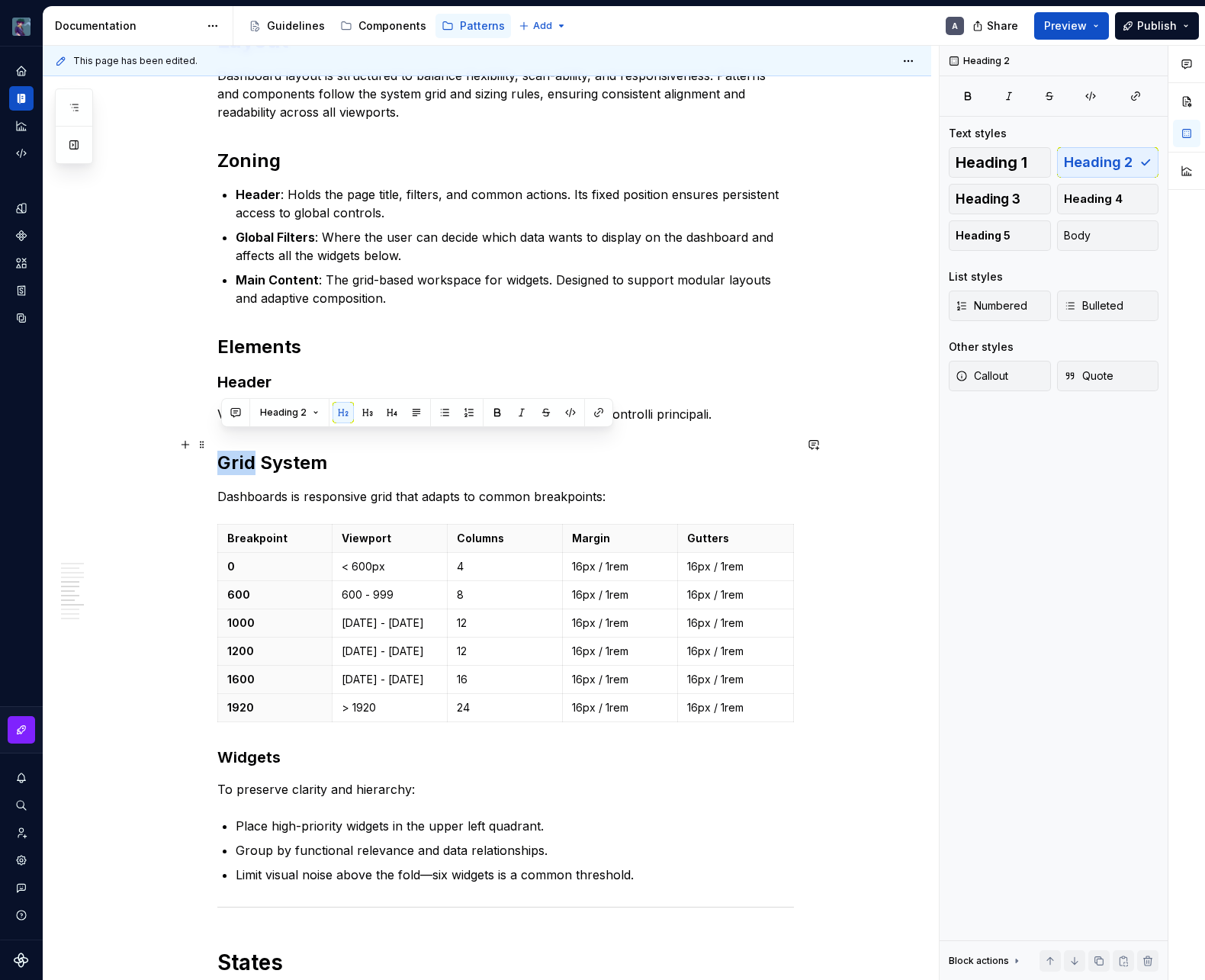 click on "Grid System" at bounding box center [506, 463] 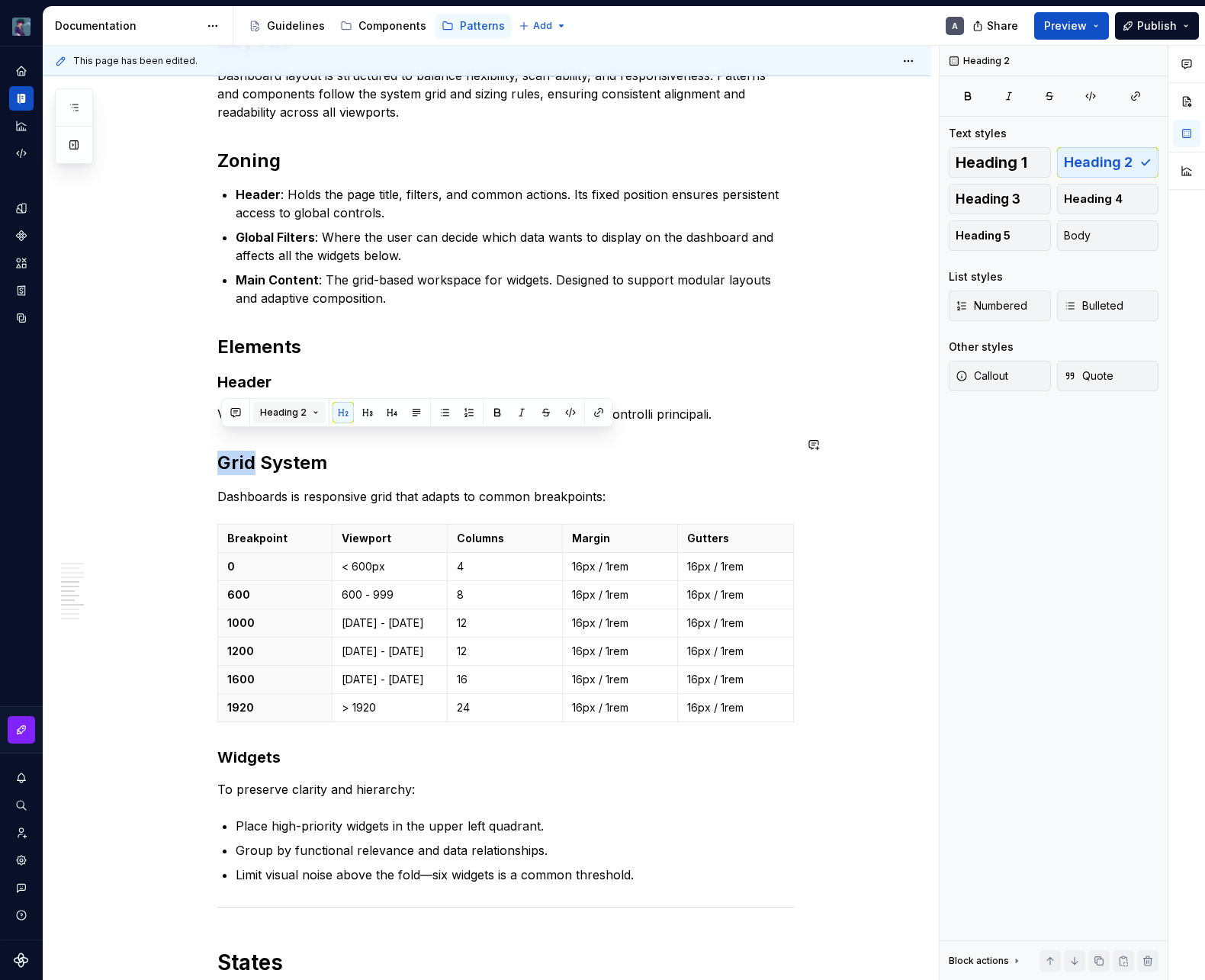 click on "Heading 2" at bounding box center (283, 413) 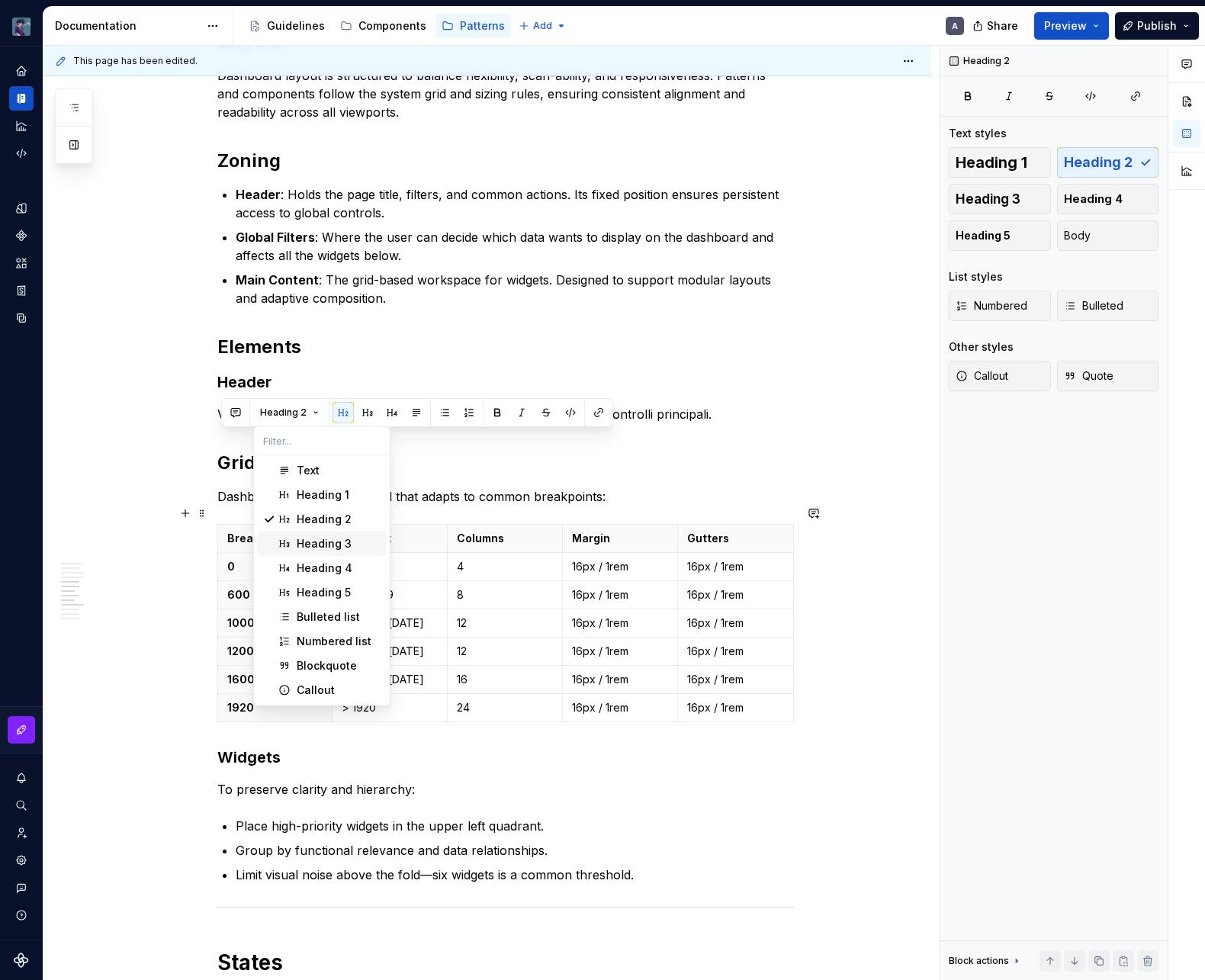 click on "Heading 3" at bounding box center (322, 544) 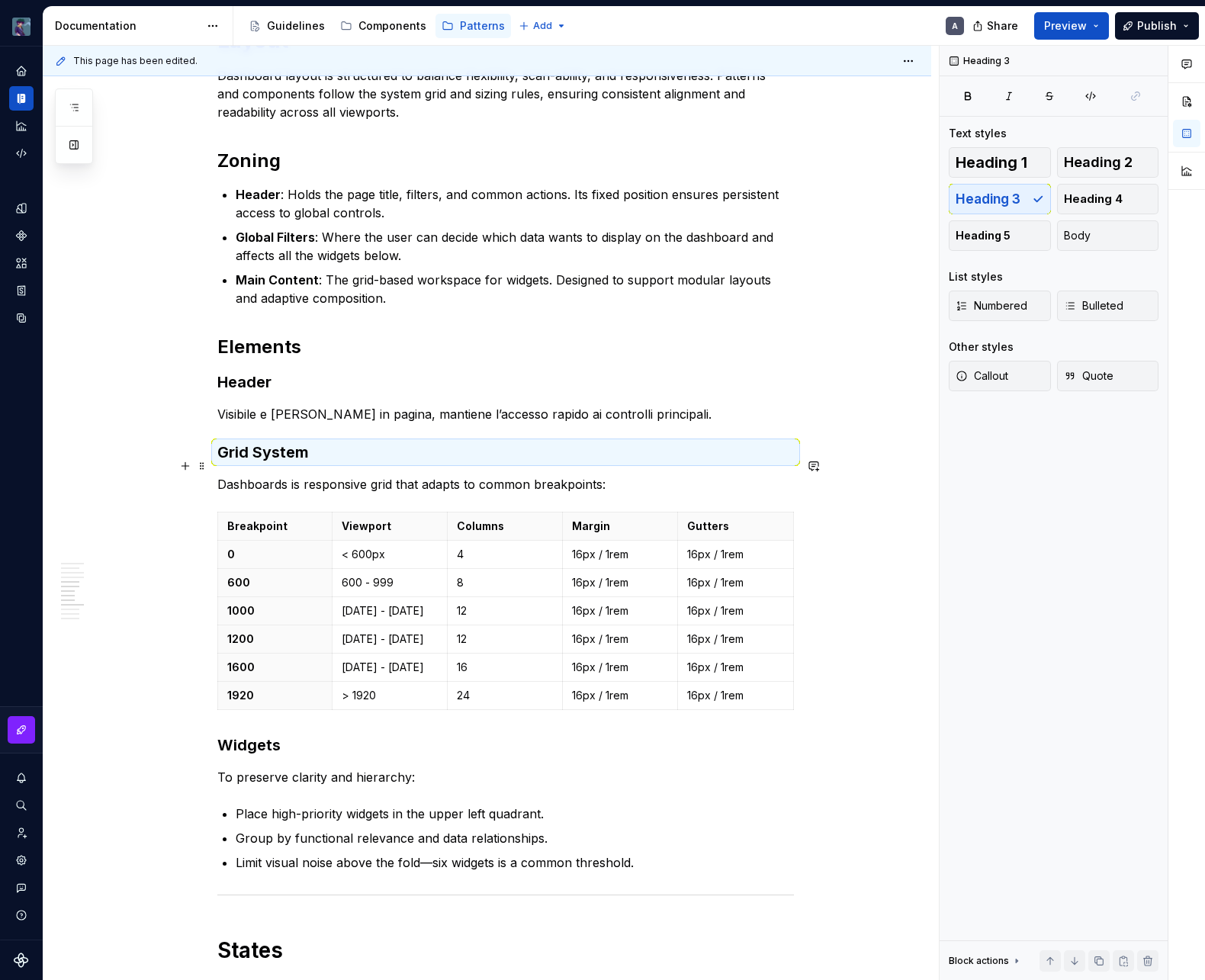 click on "Grid System" at bounding box center (506, 452) 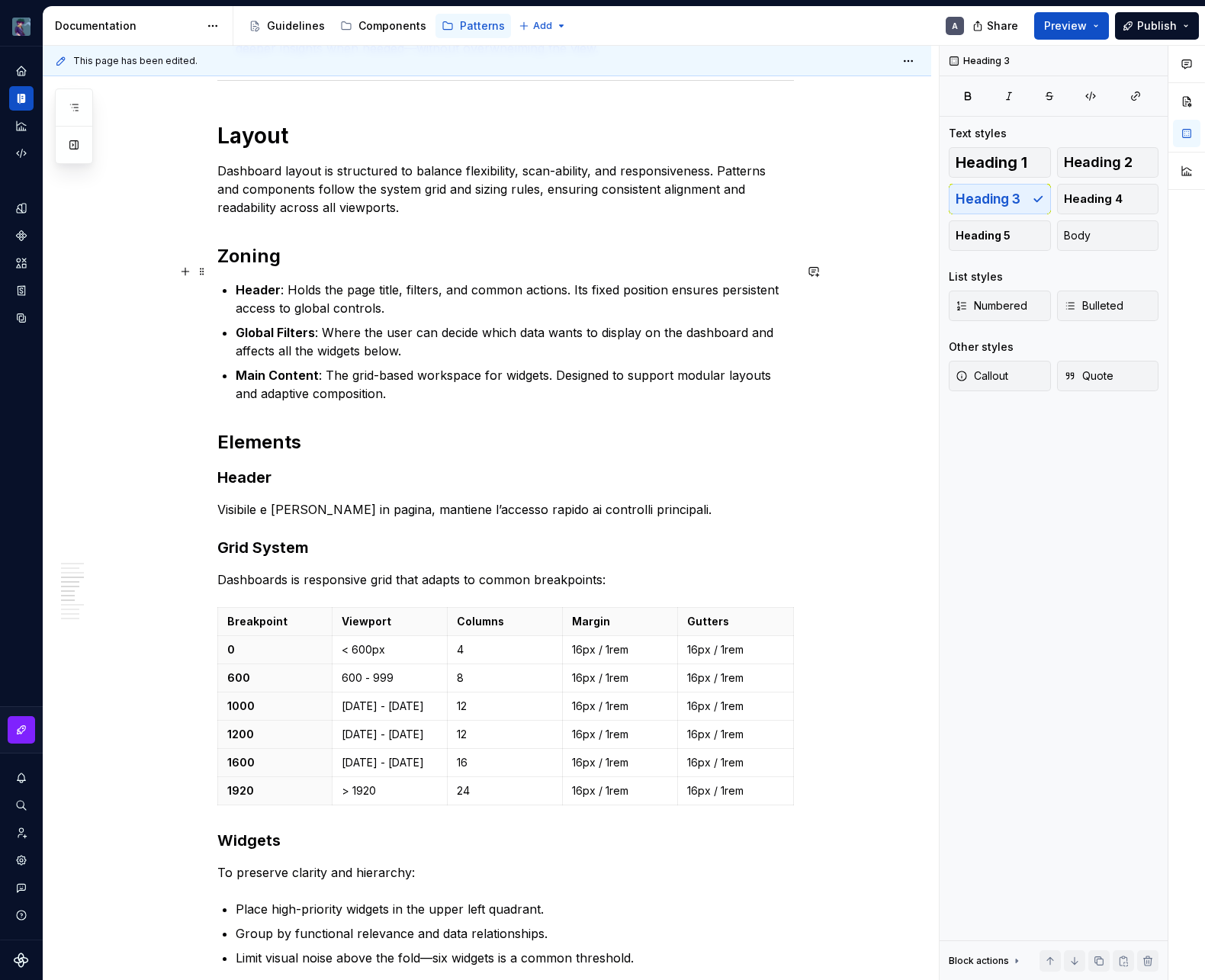 scroll, scrollTop: 1209, scrollLeft: 0, axis: vertical 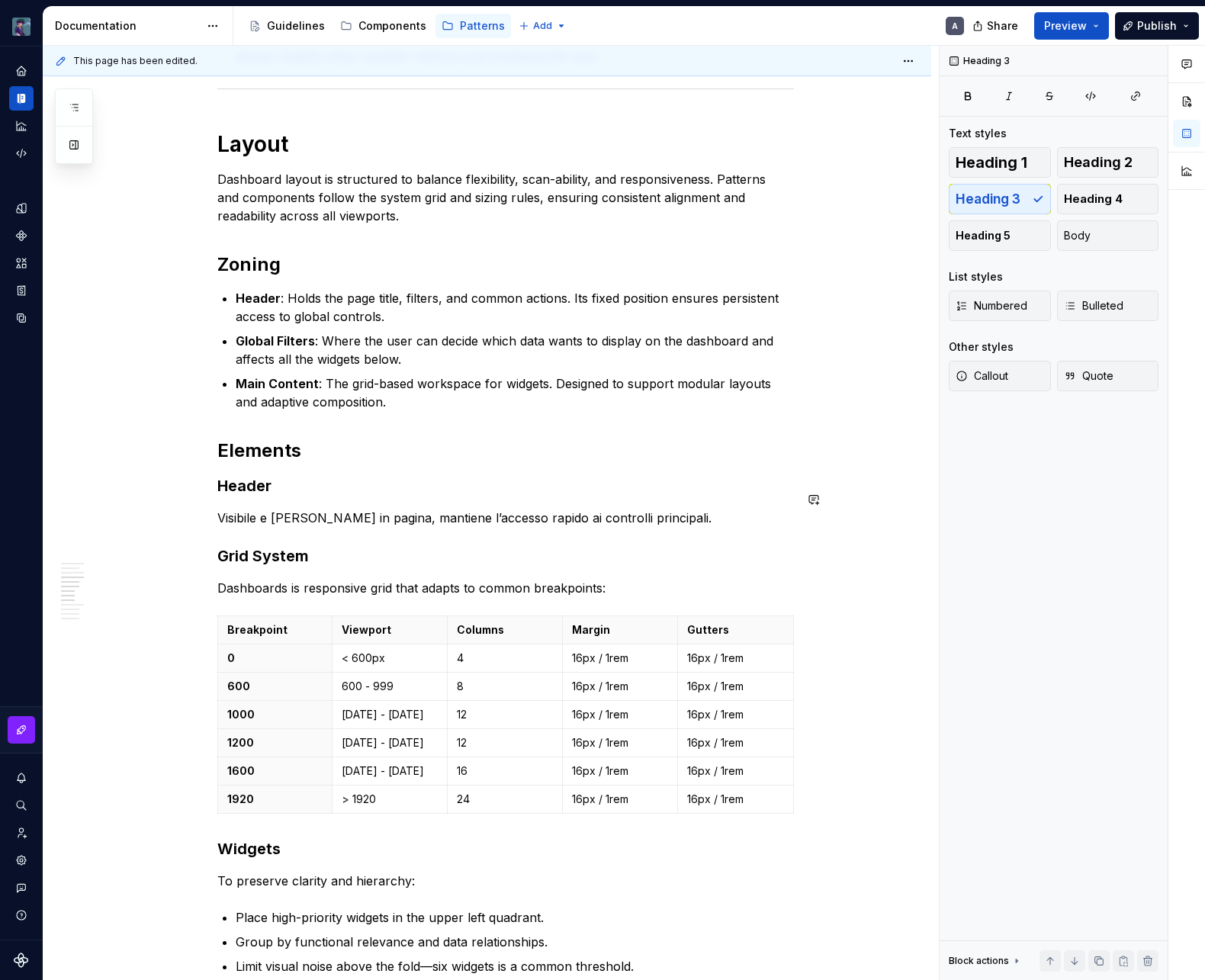 click on "A  Dashboard  is a central interface where users monitor key metrics and take quick action. In our admin platform, Dashboards consolidate performance and operational data into a unified workspace. Layout, interactions, and structure work together to reduce noise, emphasize priority content, and guide users through what matters most. Dashboards are a strategic touchpoint. They turn complexity into clarity and help teams stay informed, react promptly, and drive meaningful outcomes across the organization. Dashboards prioritize essential content and surface insights as soon as the page loads. The interface encourages autonomy by presenting data in digestible chunks, with each visual element playing a specific role. The layout leverages established zones and visual hierarchies to support intuitive scanning and faster response times. Purpose Monitoring : Surfaces real-time metrics and system status using consistent data visualization patterns. Analysis Decision-Making Success KPIs Time to insight Engagement Layout" at bounding box center (506, 370) 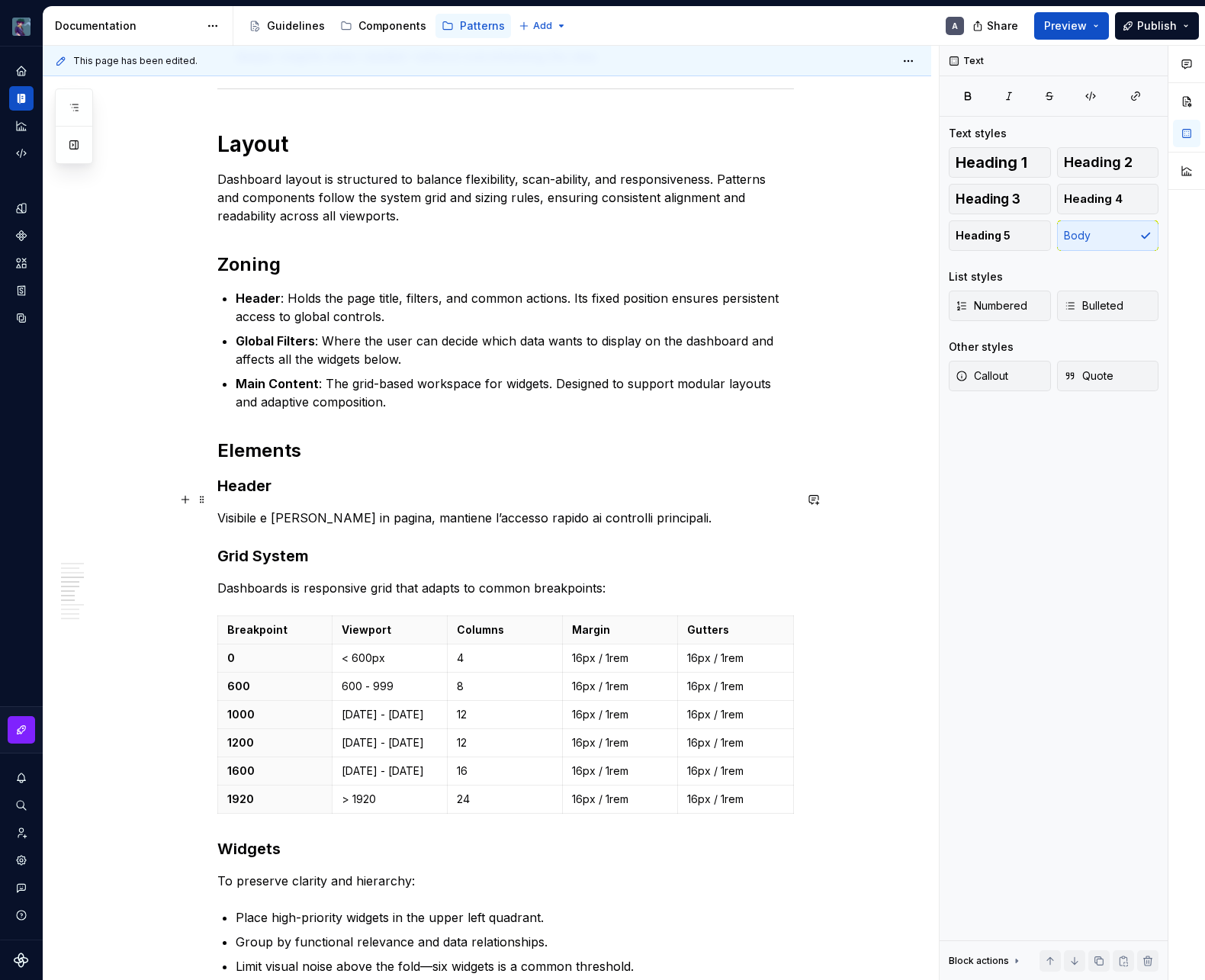 click on "Visibile e [PERSON_NAME] in pagina, mantiene l’accesso rapido ai controlli principali." at bounding box center [506, 518] 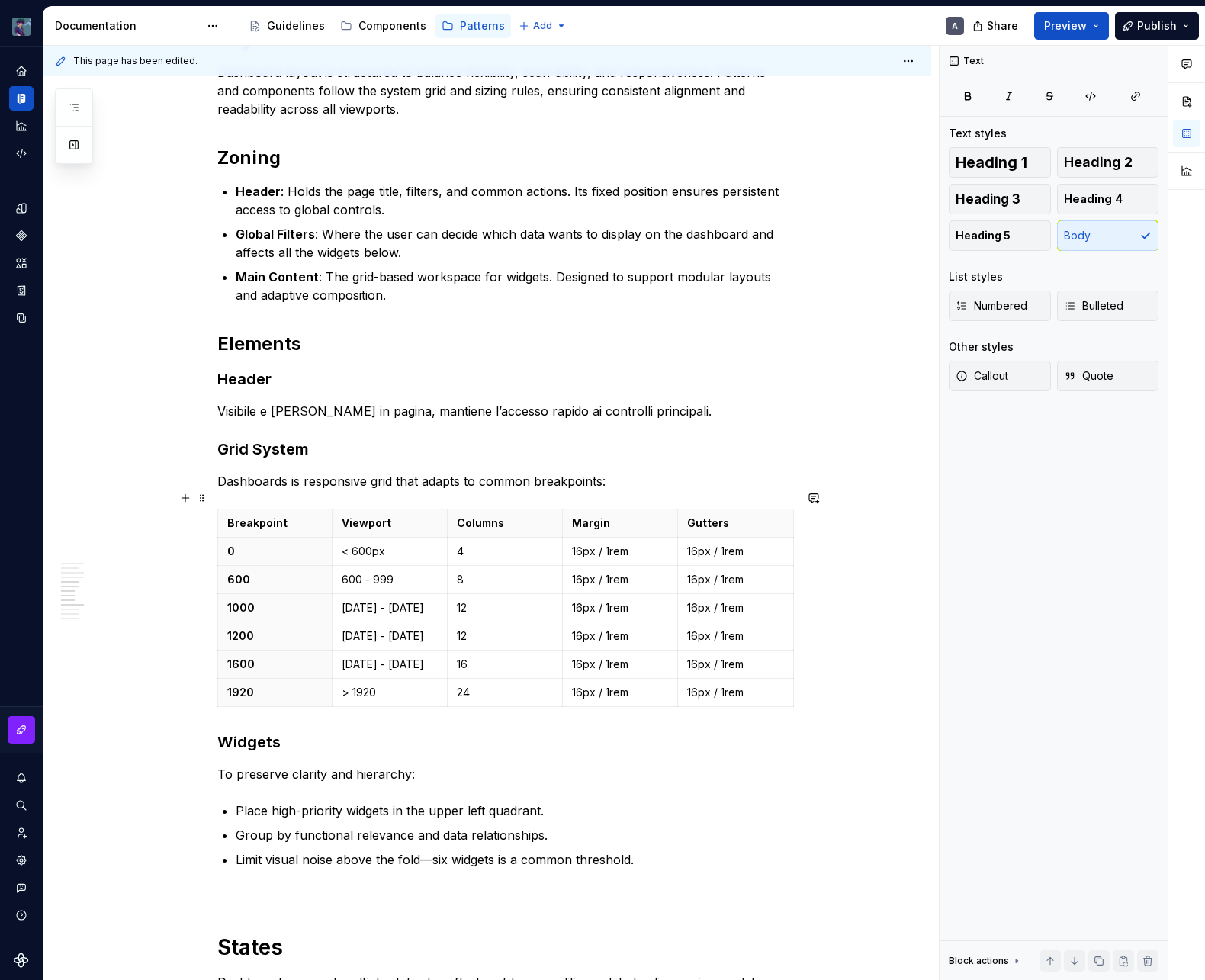 scroll, scrollTop: 1316, scrollLeft: 0, axis: vertical 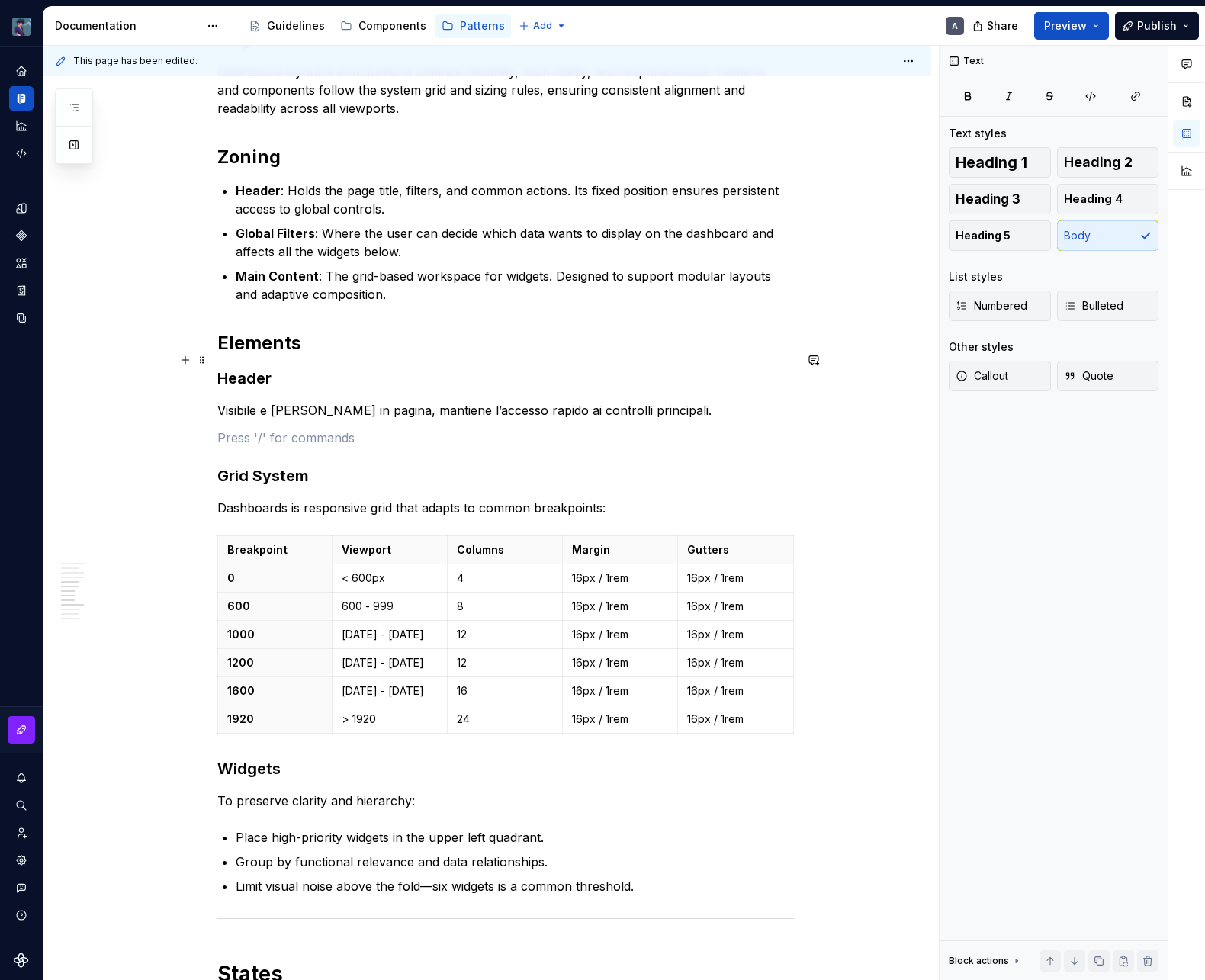 click on "Header" at bounding box center (506, 378) 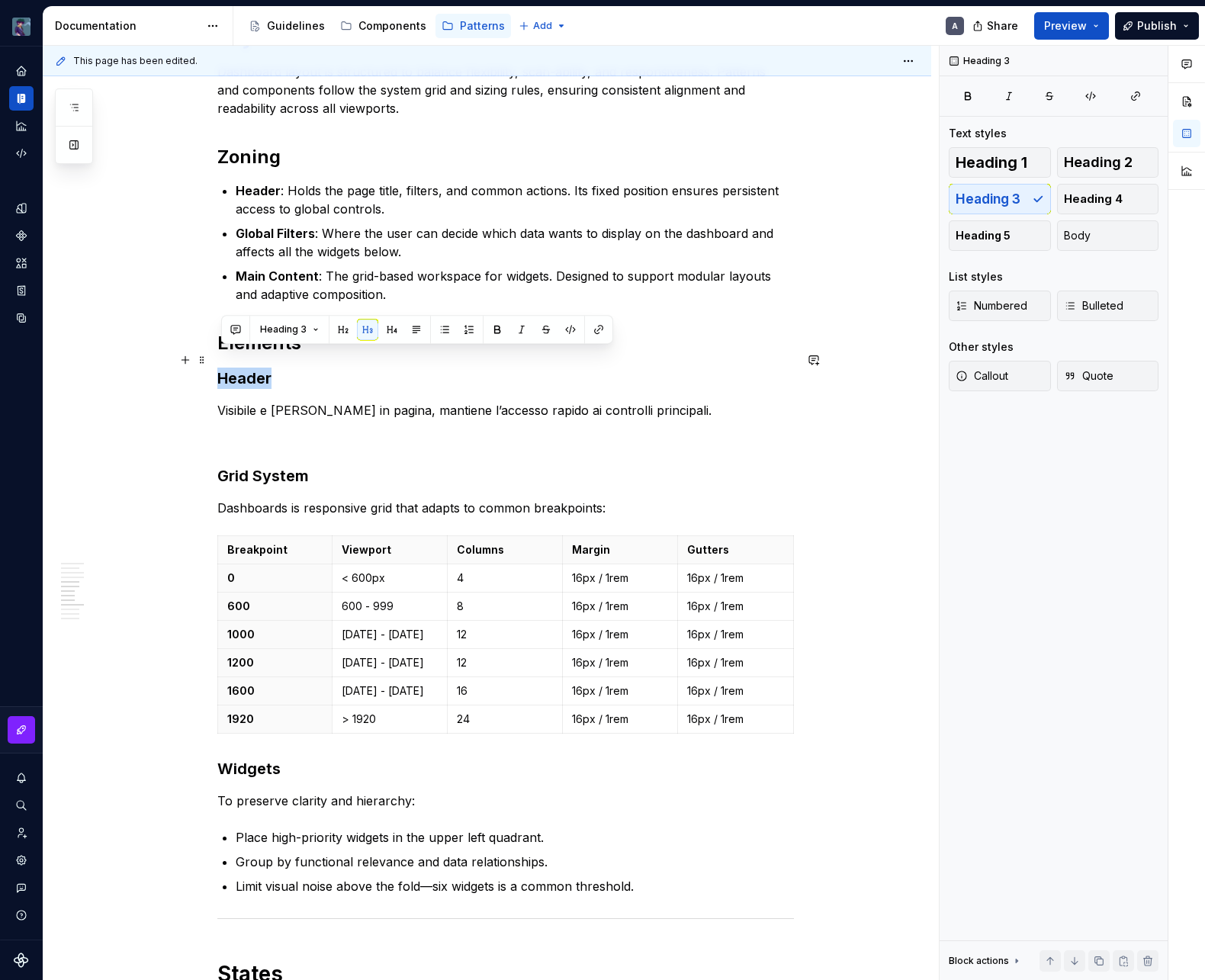 click on "Header" at bounding box center (506, 378) 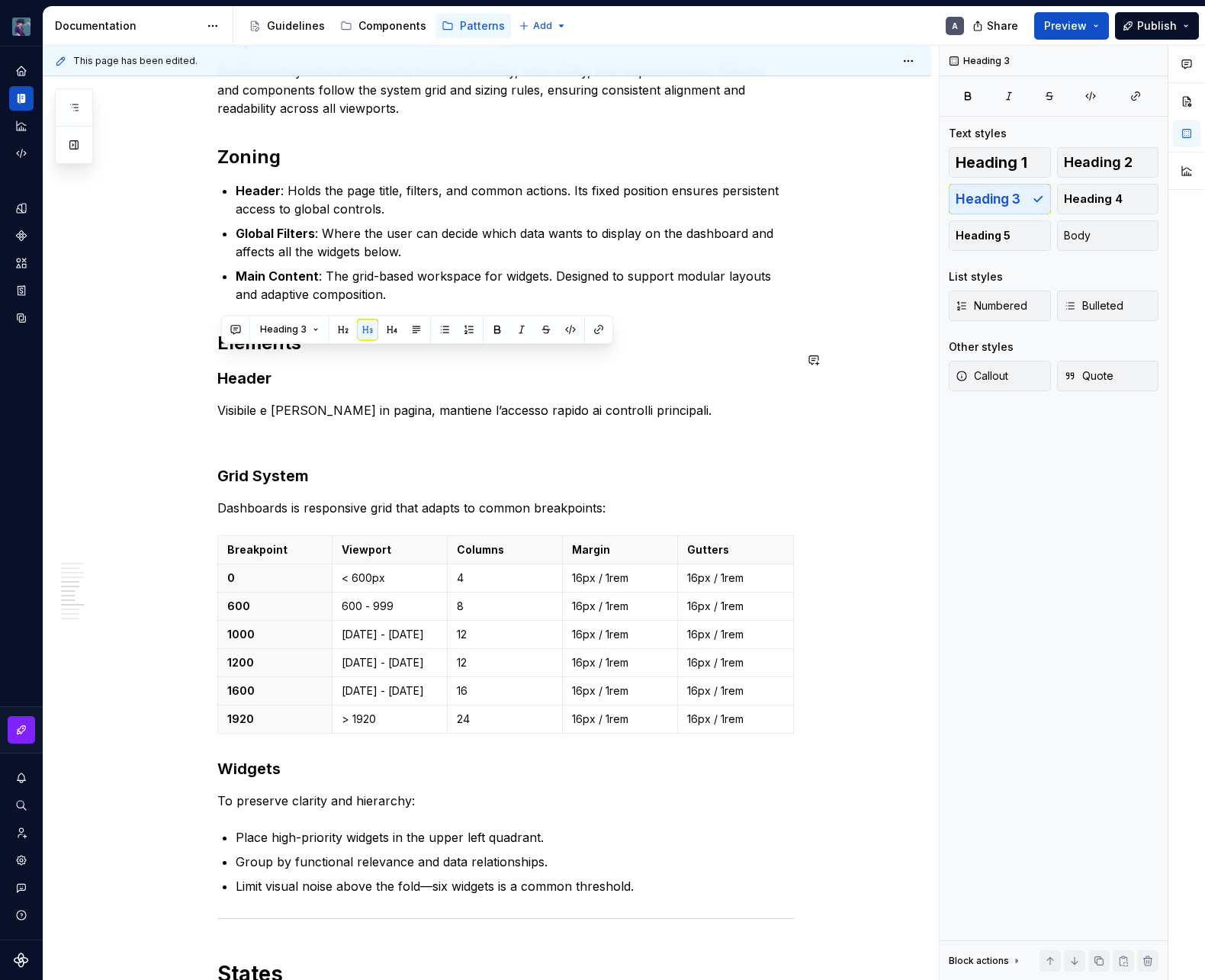 click on "Heading 3" at bounding box center (417, 329) 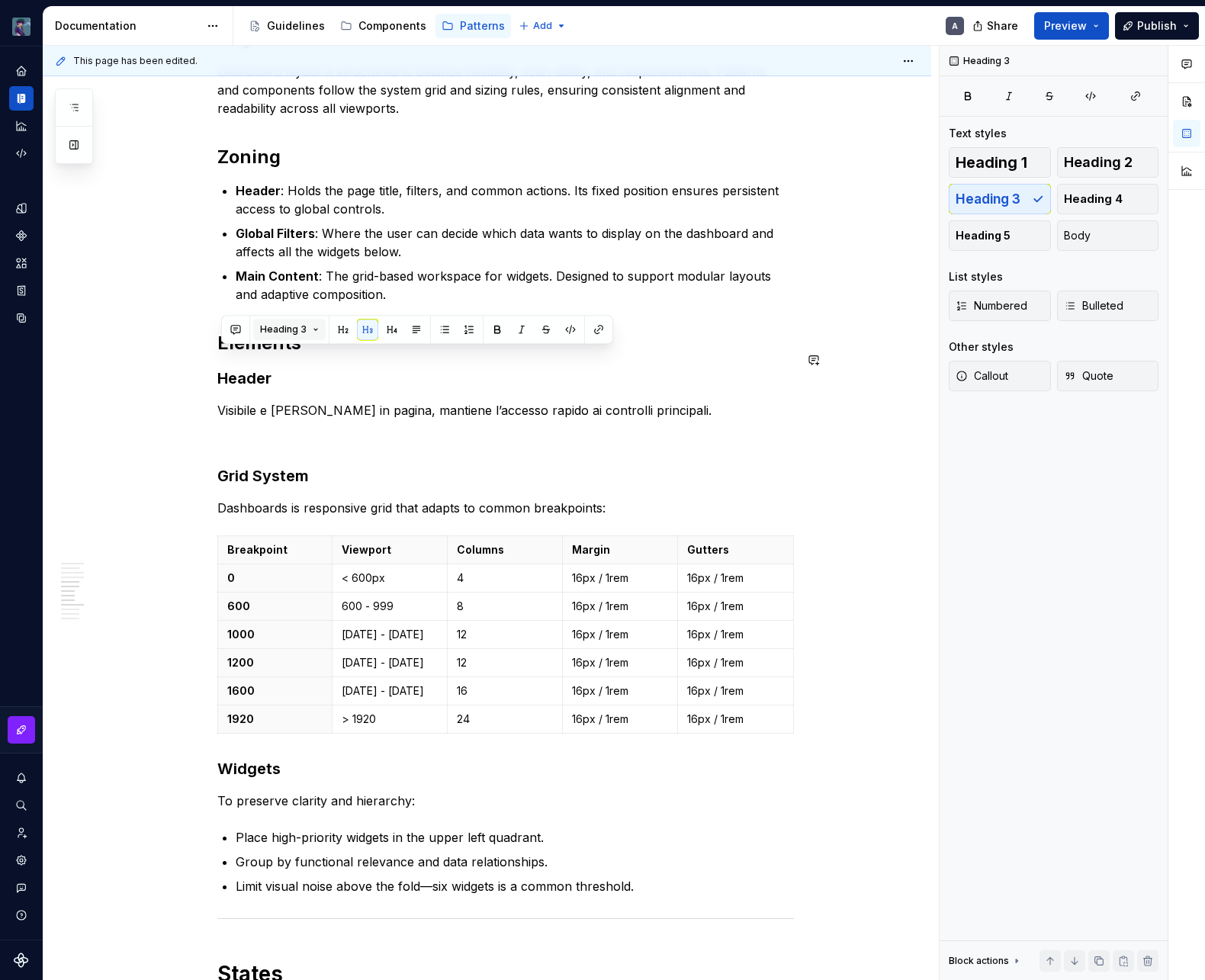 click on "Heading 3" at bounding box center (283, 329) 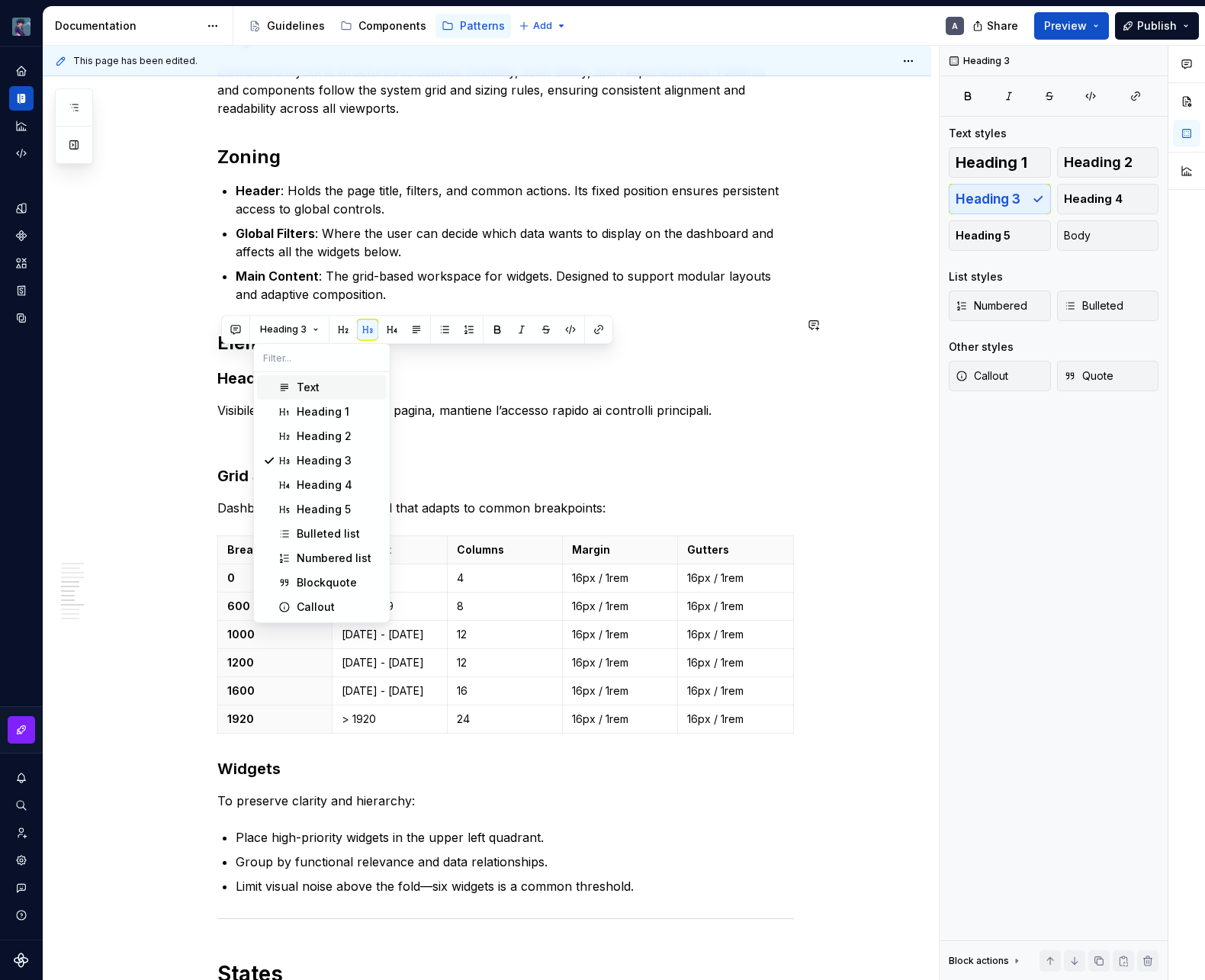 click on "Main Content : The grid-based workspace for widgets. Designed to support modular layouts and adaptive composition." at bounding box center (515, 285) 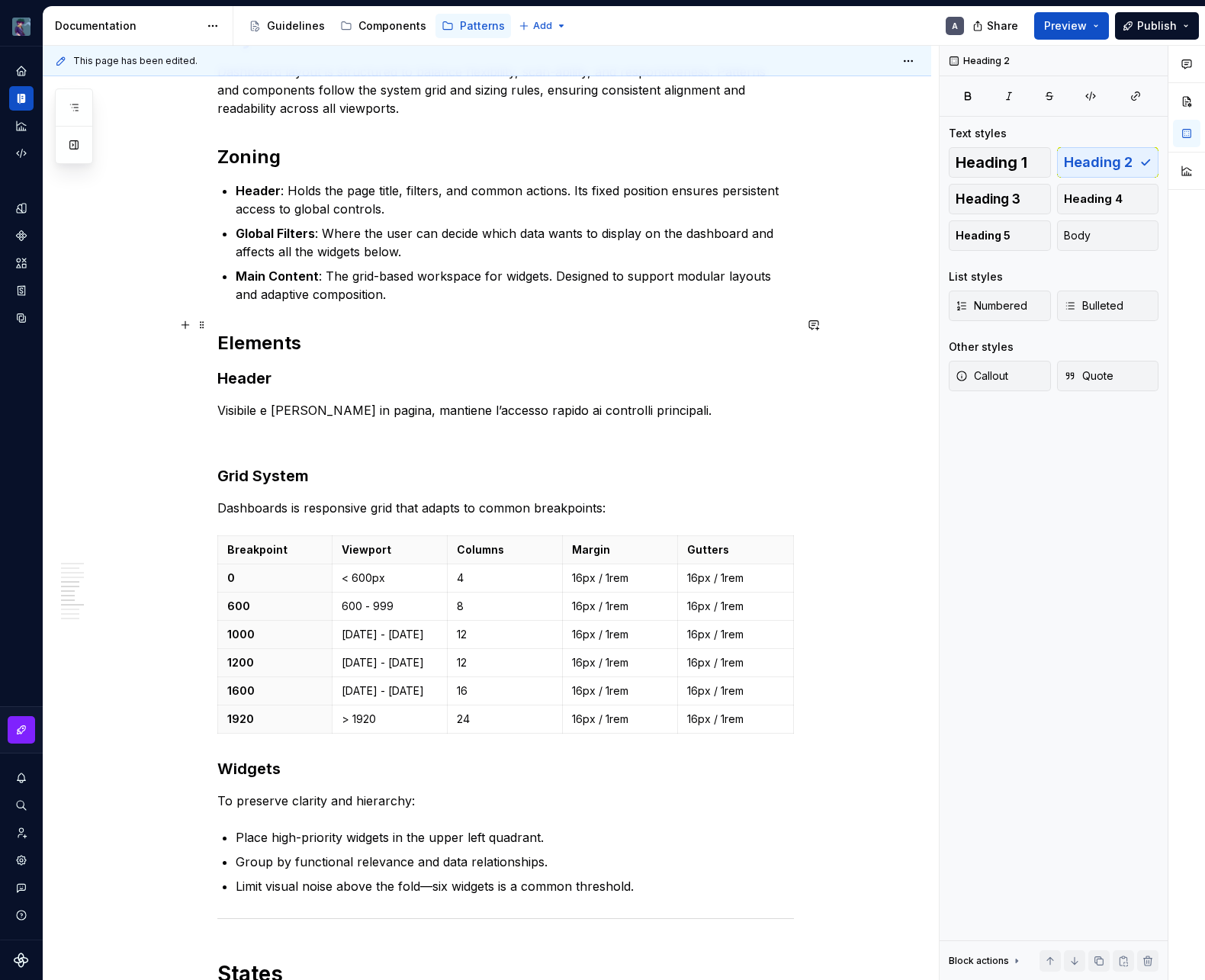 click on "Elements" at bounding box center (506, 343) 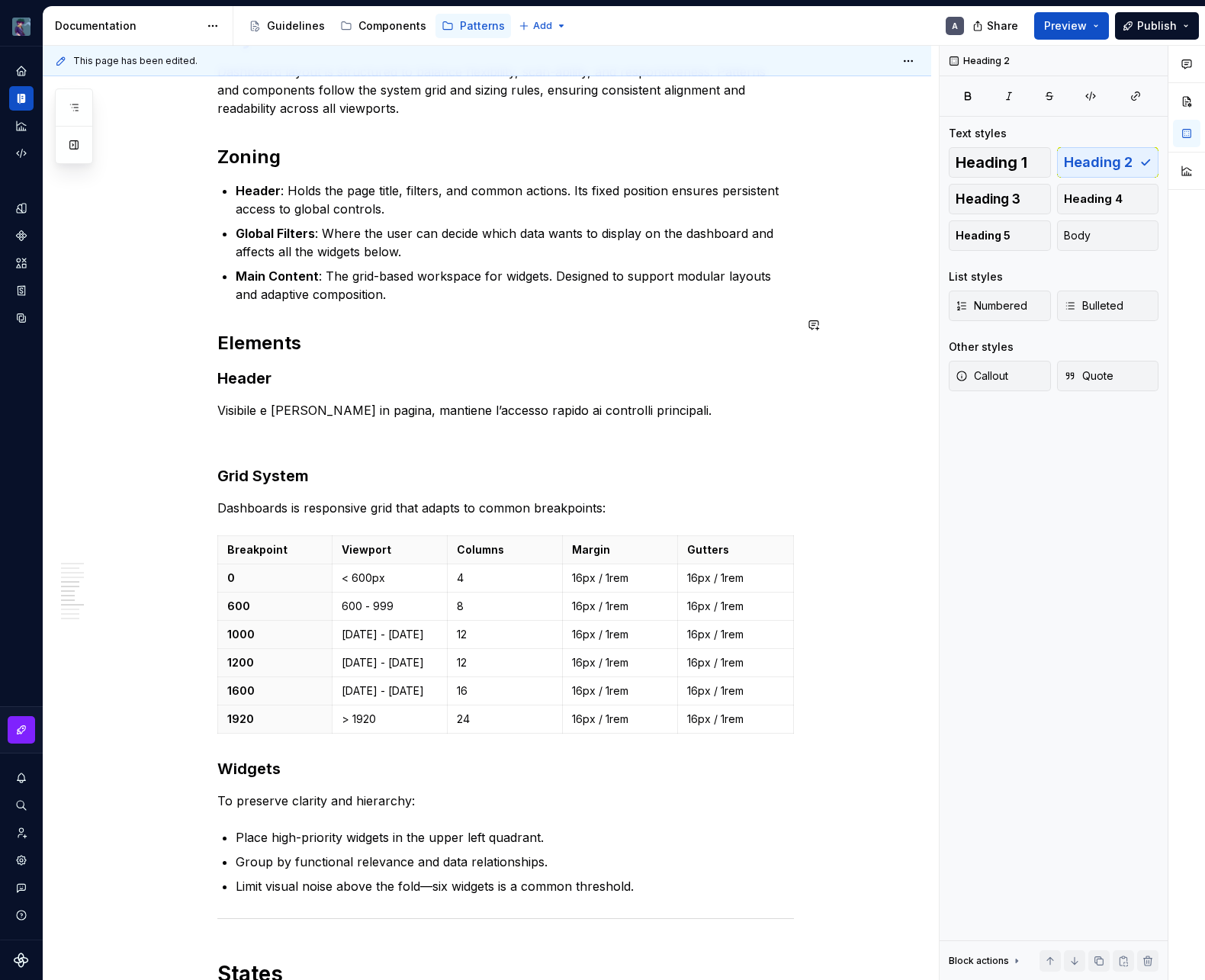 click on "Header" at bounding box center (506, 378) 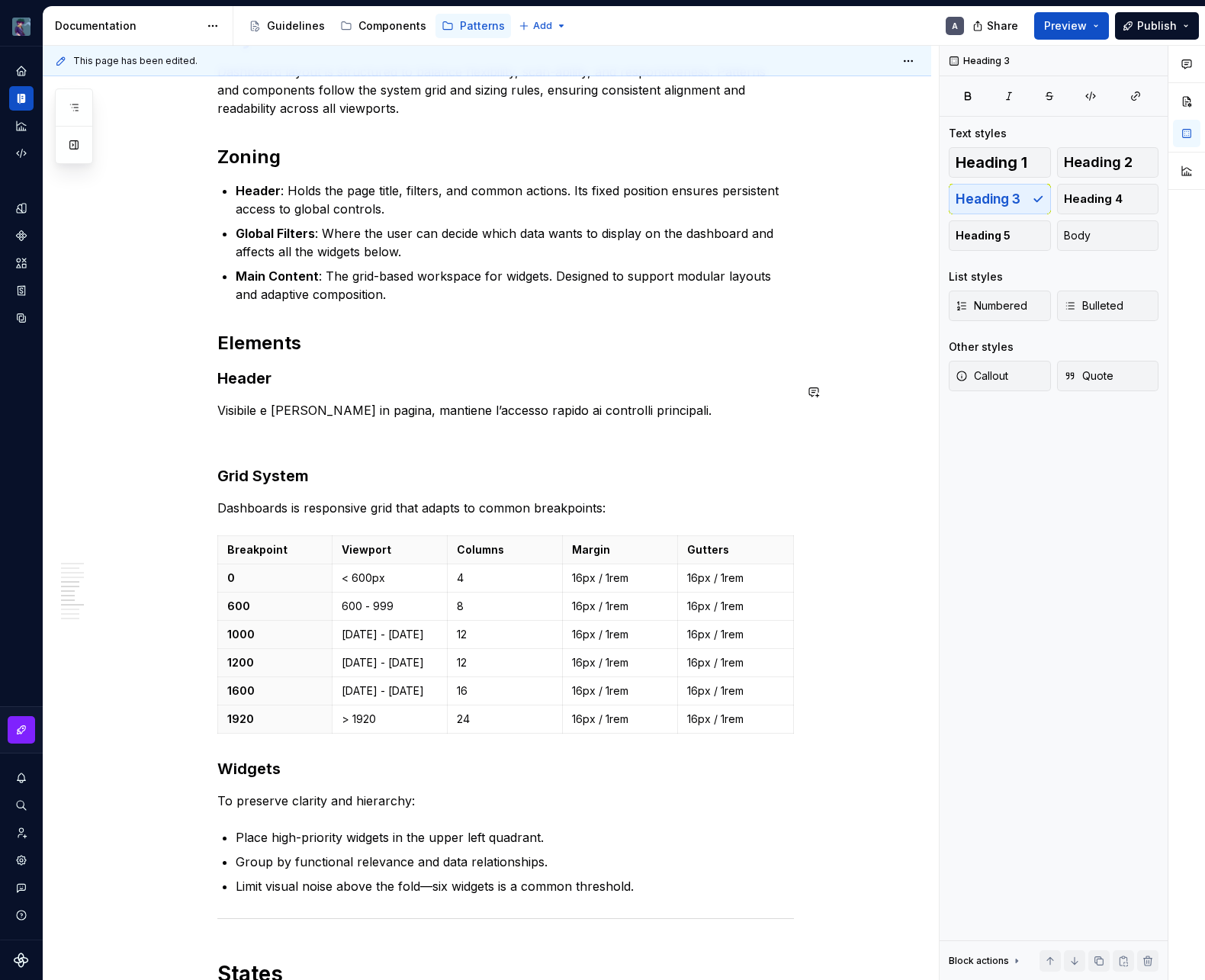 click at bounding box center (506, 438) 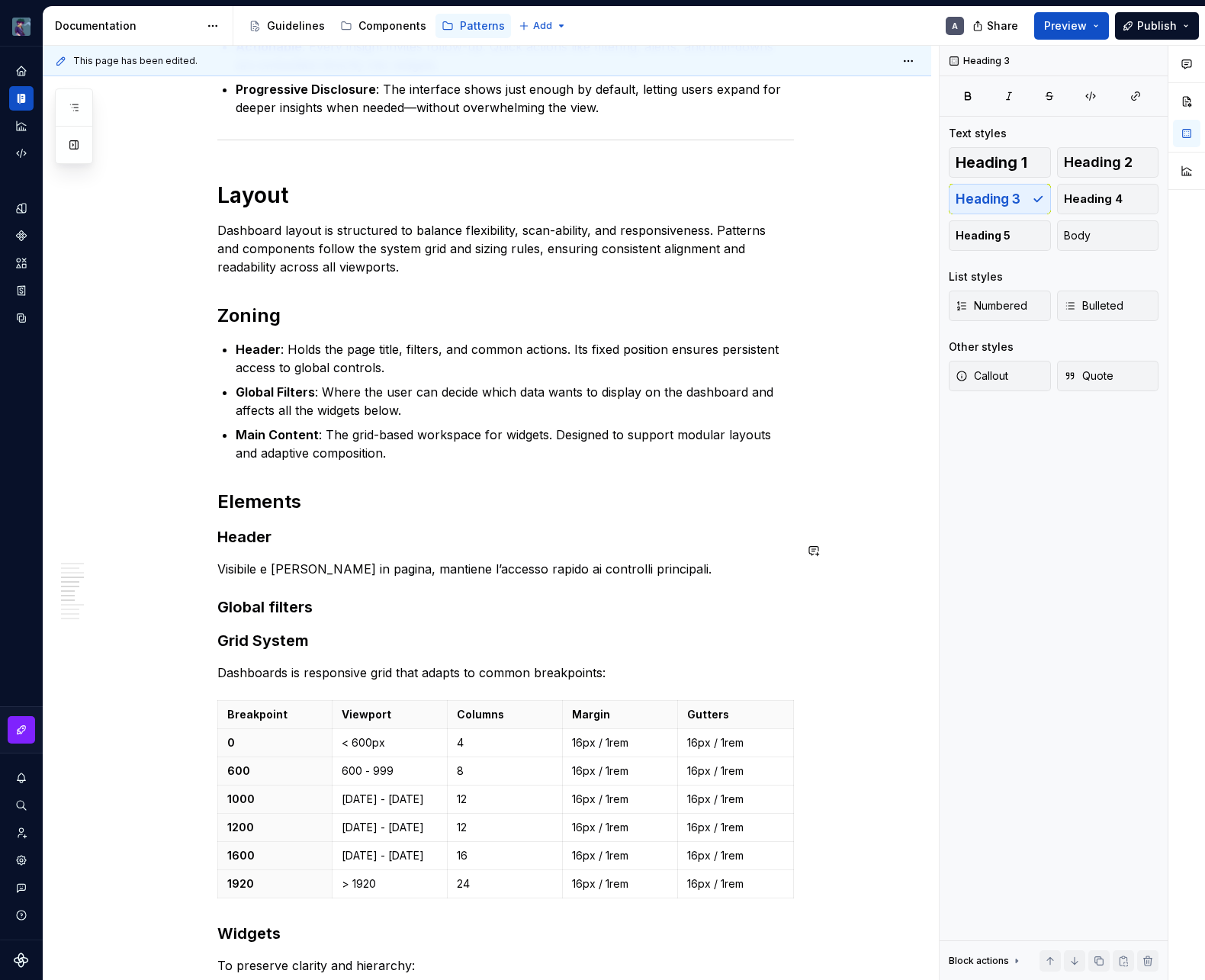 scroll, scrollTop: 1160, scrollLeft: 0, axis: vertical 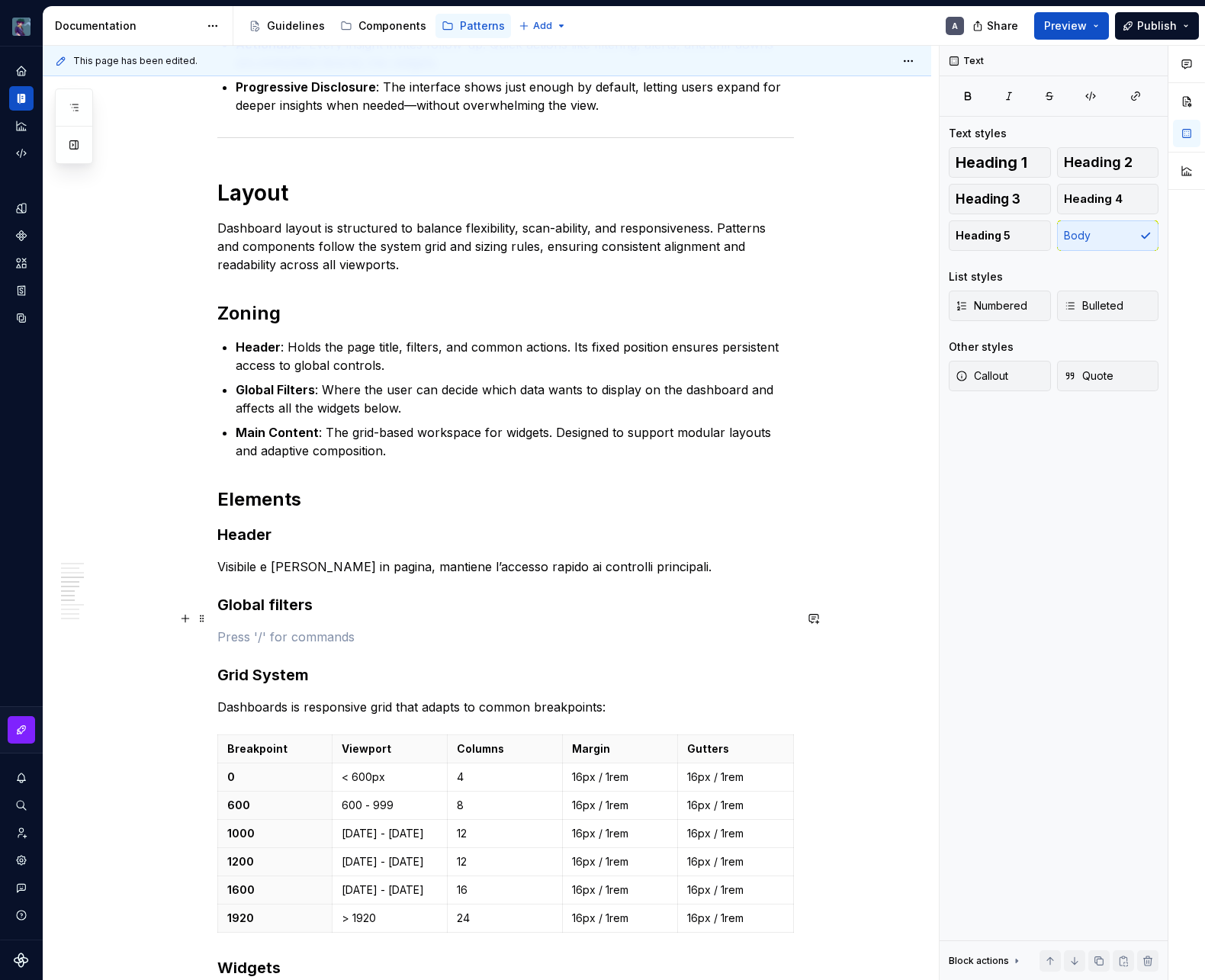 click at bounding box center (506, 637) 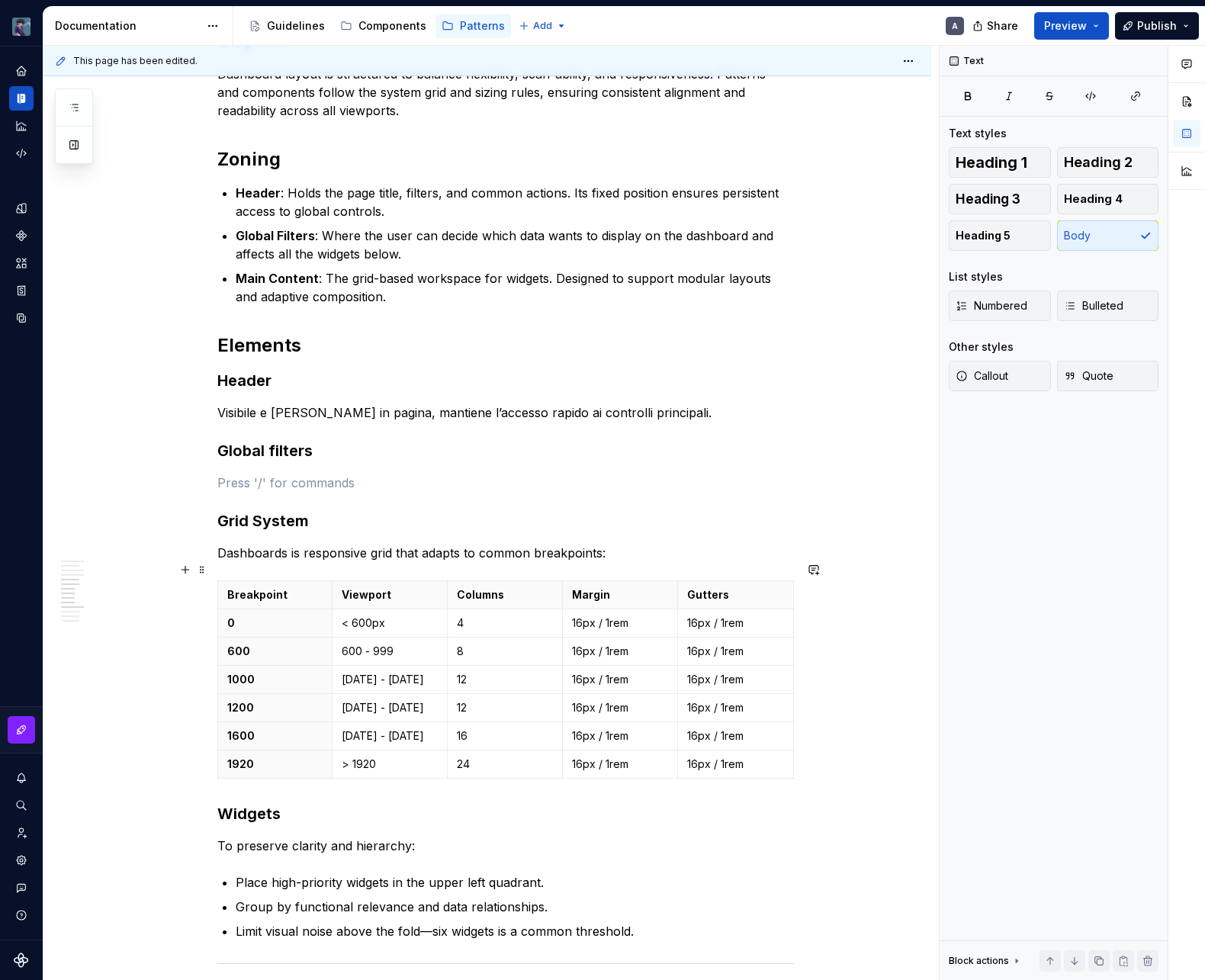 scroll, scrollTop: 1323, scrollLeft: 0, axis: vertical 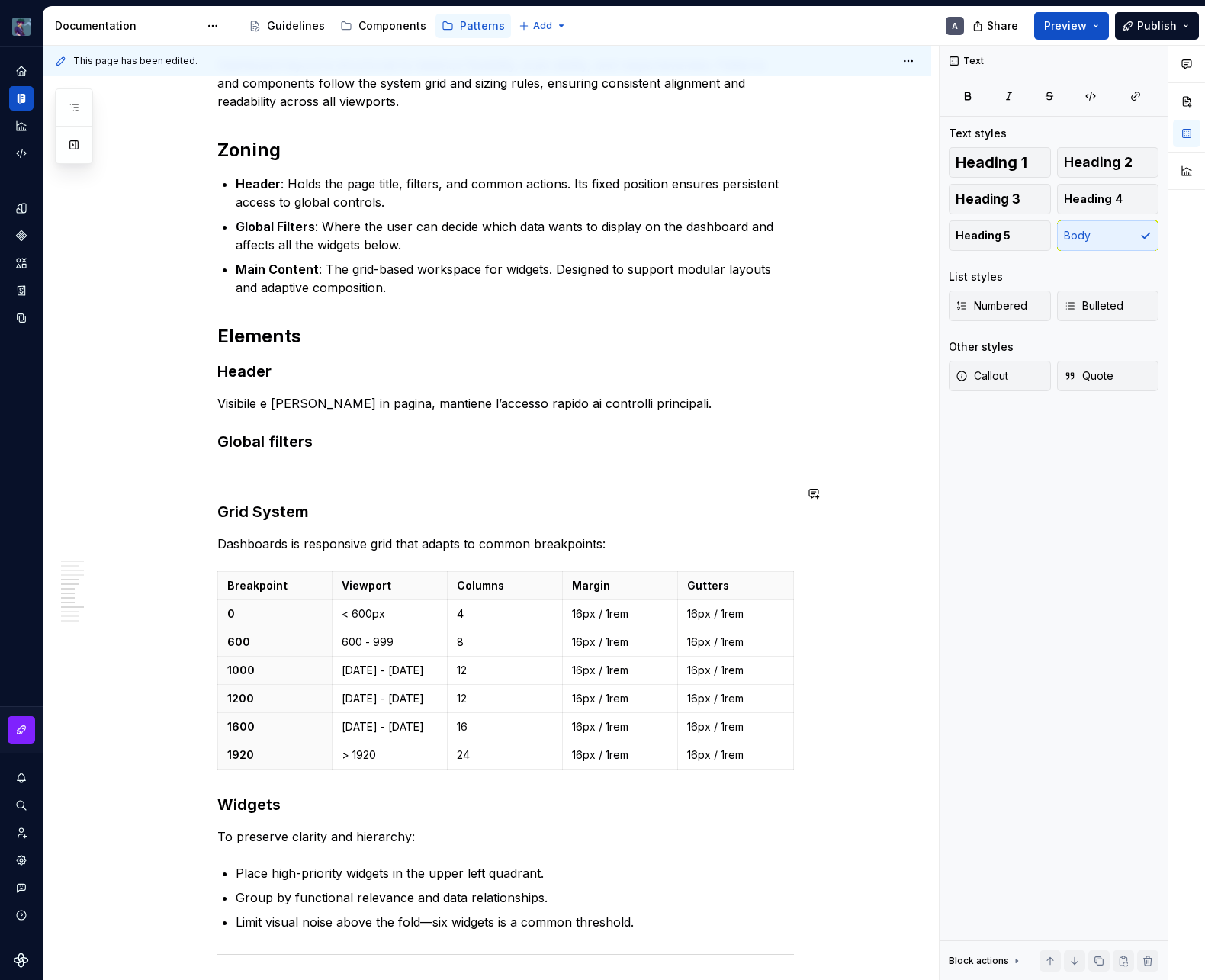click on "A  Dashboard  is a central interface where users monitor key metrics and take quick action. In our admin platform, Dashboards consolidate performance and operational data into a unified workspace. Layout, interactions, and structure work together to reduce noise, emphasize priority content, and guide users through what matters most. Dashboards are a strategic touchpoint. They turn complexity into clarity and help teams stay informed, react promptly, and drive meaningful outcomes across the organization. Dashboards prioritize essential content and surface insights as soon as the page loads. The interface encourages autonomy by presenting data in digestible chunks, with each visual element playing a specific role. The layout leverages established zones and visual hierarchies to support intuitive scanning and faster response times. Purpose Monitoring : Surfaces real-time metrics and system status using consistent data visualization patterns. Analysis Decision-Making Success KPIs Time to insight Engagement Layout" at bounding box center (506, 291) 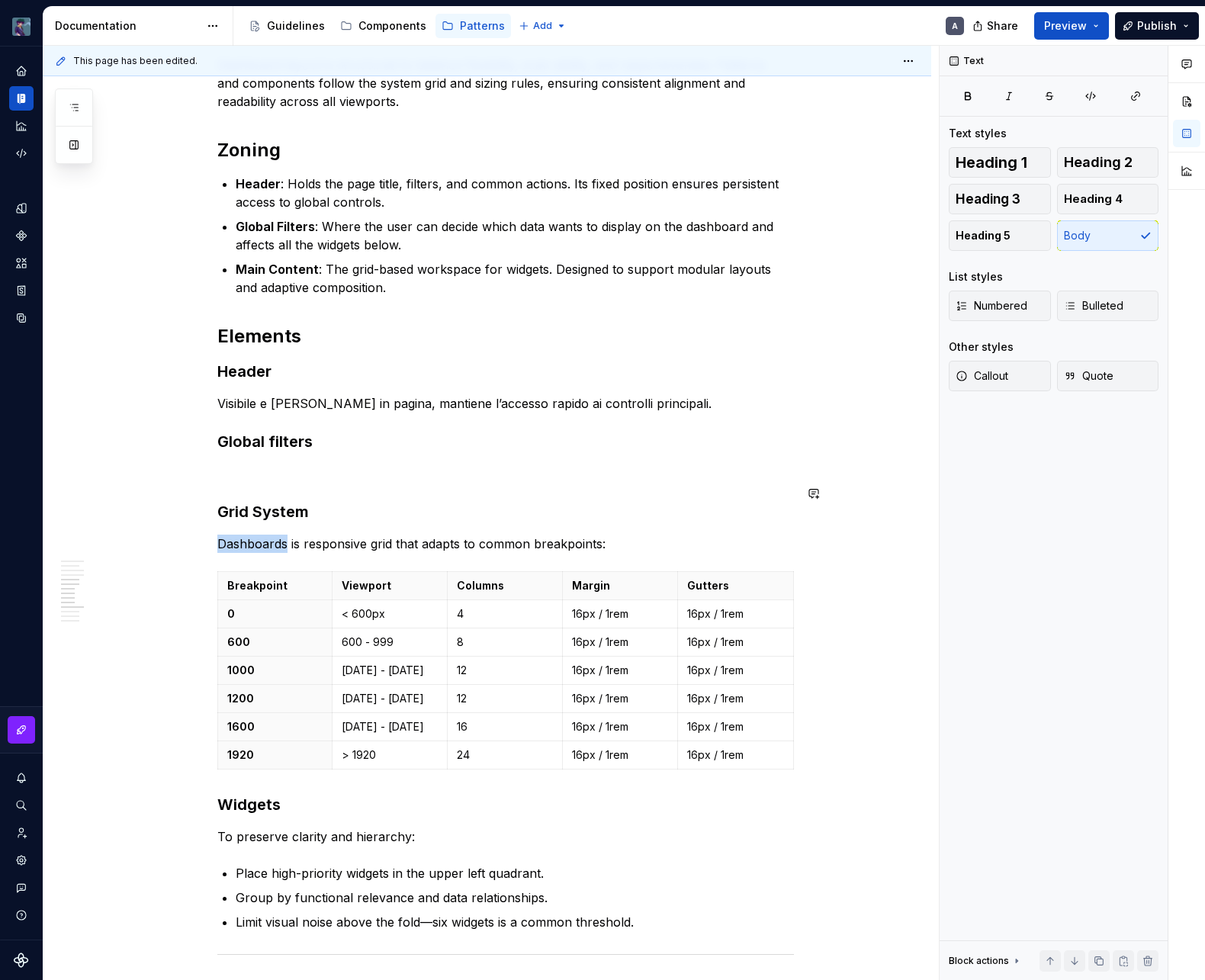 click on "A  Dashboard  is a central interface where users monitor key metrics and take quick action. In our admin platform, Dashboards consolidate performance and operational data into a unified workspace. Layout, interactions, and structure work together to reduce noise, emphasize priority content, and guide users through what matters most. Dashboards are a strategic touchpoint. They turn complexity into clarity and help teams stay informed, react promptly, and drive meaningful outcomes across the organization. Dashboards prioritize essential content and surface insights as soon as the page loads. The interface encourages autonomy by presenting data in digestible chunks, with each visual element playing a specific role. The layout leverages established zones and visual hierarchies to support intuitive scanning and faster response times. Purpose Monitoring : Surfaces real-time metrics and system status using consistent data visualization patterns. Analysis Decision-Making Success KPIs Time to insight Engagement Layout" at bounding box center [506, 291] 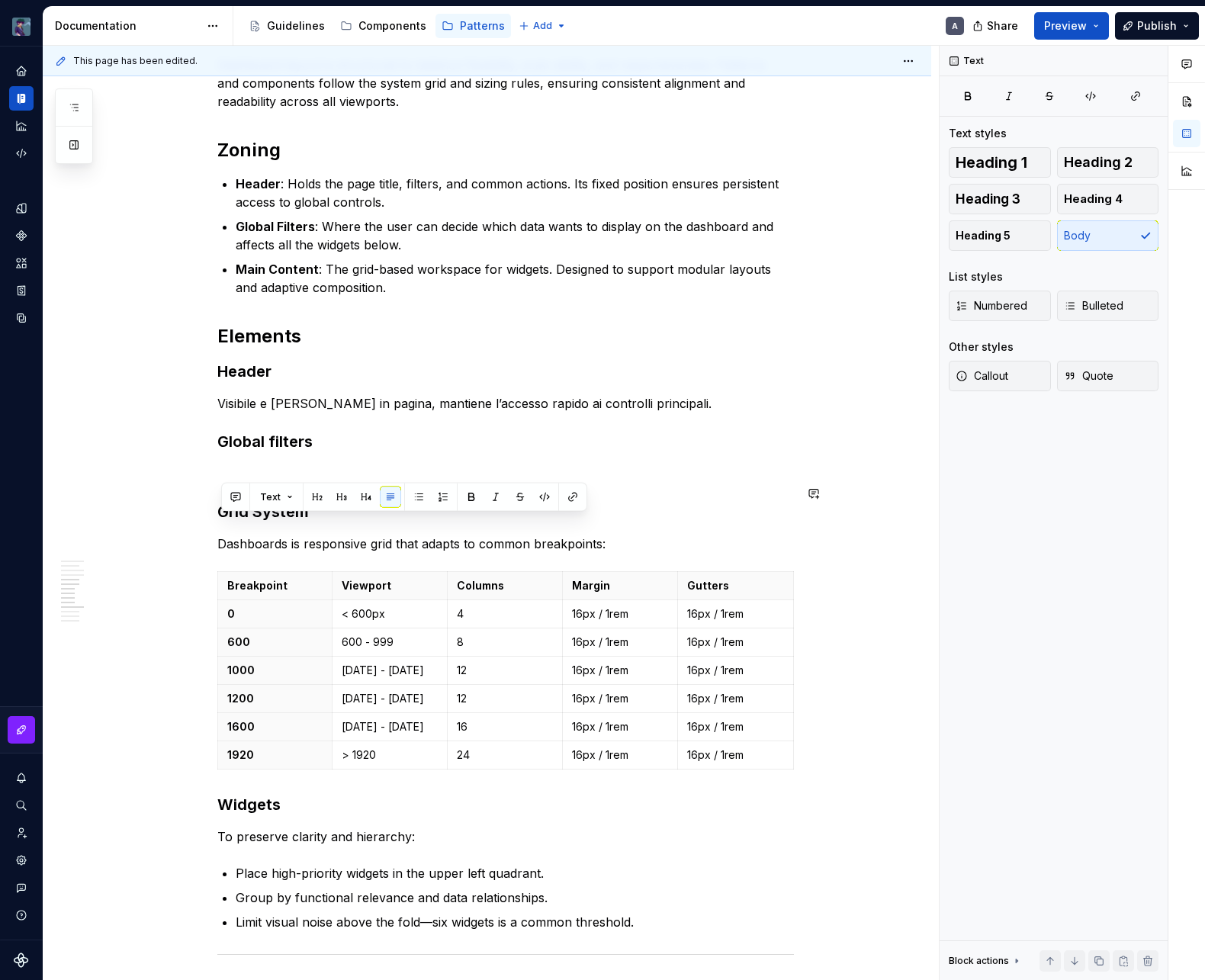 click on "Text" at bounding box center (404, 497) 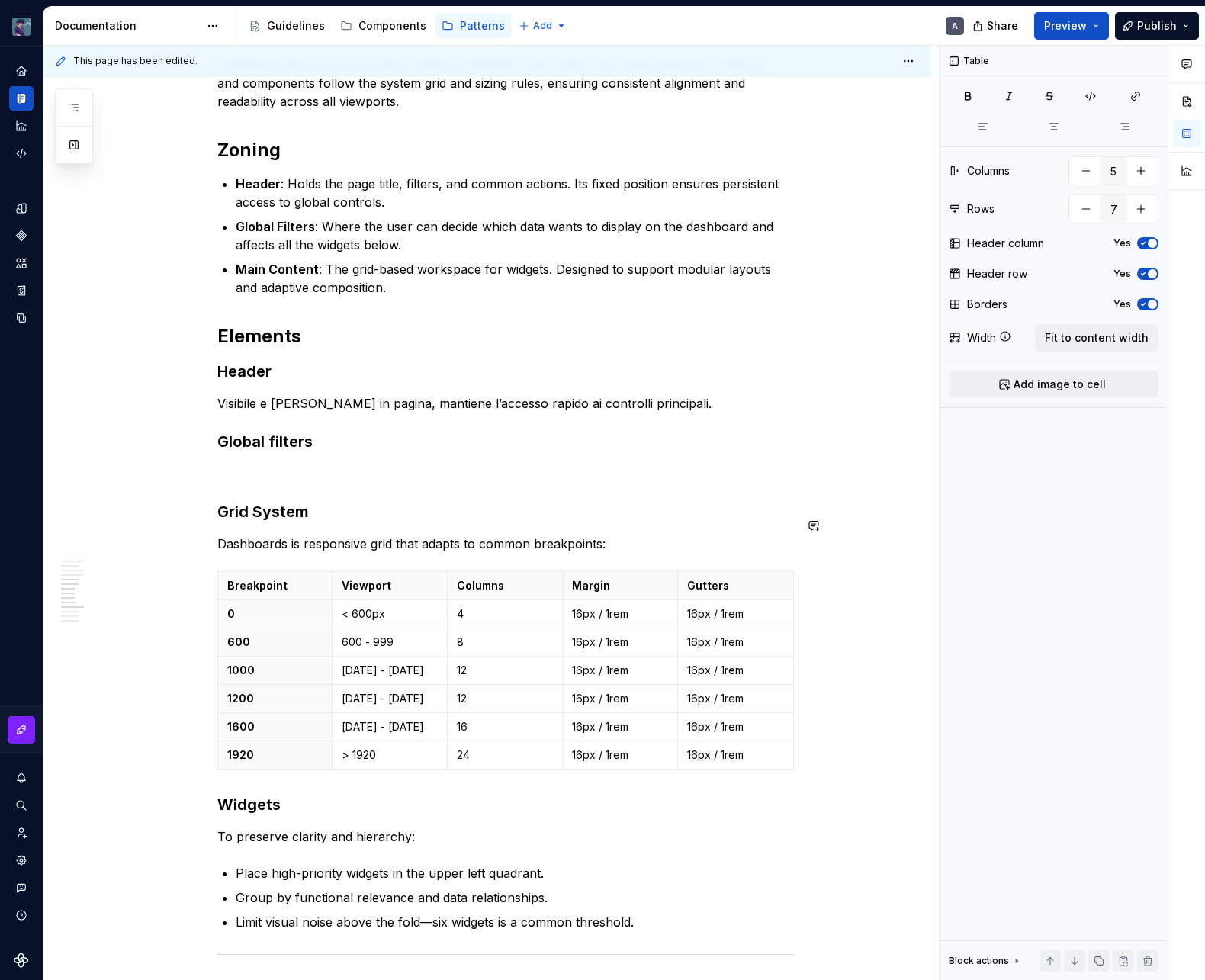 click on "A  Dashboard  is a central interface where users monitor key metrics and take quick action. In our admin platform, Dashboards consolidate performance and operational data into a unified workspace. Layout, interactions, and structure work together to reduce noise, emphasize priority content, and guide users through what matters most. Dashboards are a strategic touchpoint. They turn complexity into clarity and help teams stay informed, react promptly, and drive meaningful outcomes across the organization. Dashboards prioritize essential content and surface insights as soon as the page loads. The interface encourages autonomy by presenting data in digestible chunks, with each visual element playing a specific role. The layout leverages established zones and visual hierarchies to support intuitive scanning and faster response times. Purpose Monitoring : Surfaces real-time metrics and system status using consistent data visualization patterns. Analysis Decision-Making Success KPIs Time to insight Engagement Layout" at bounding box center [506, 291] 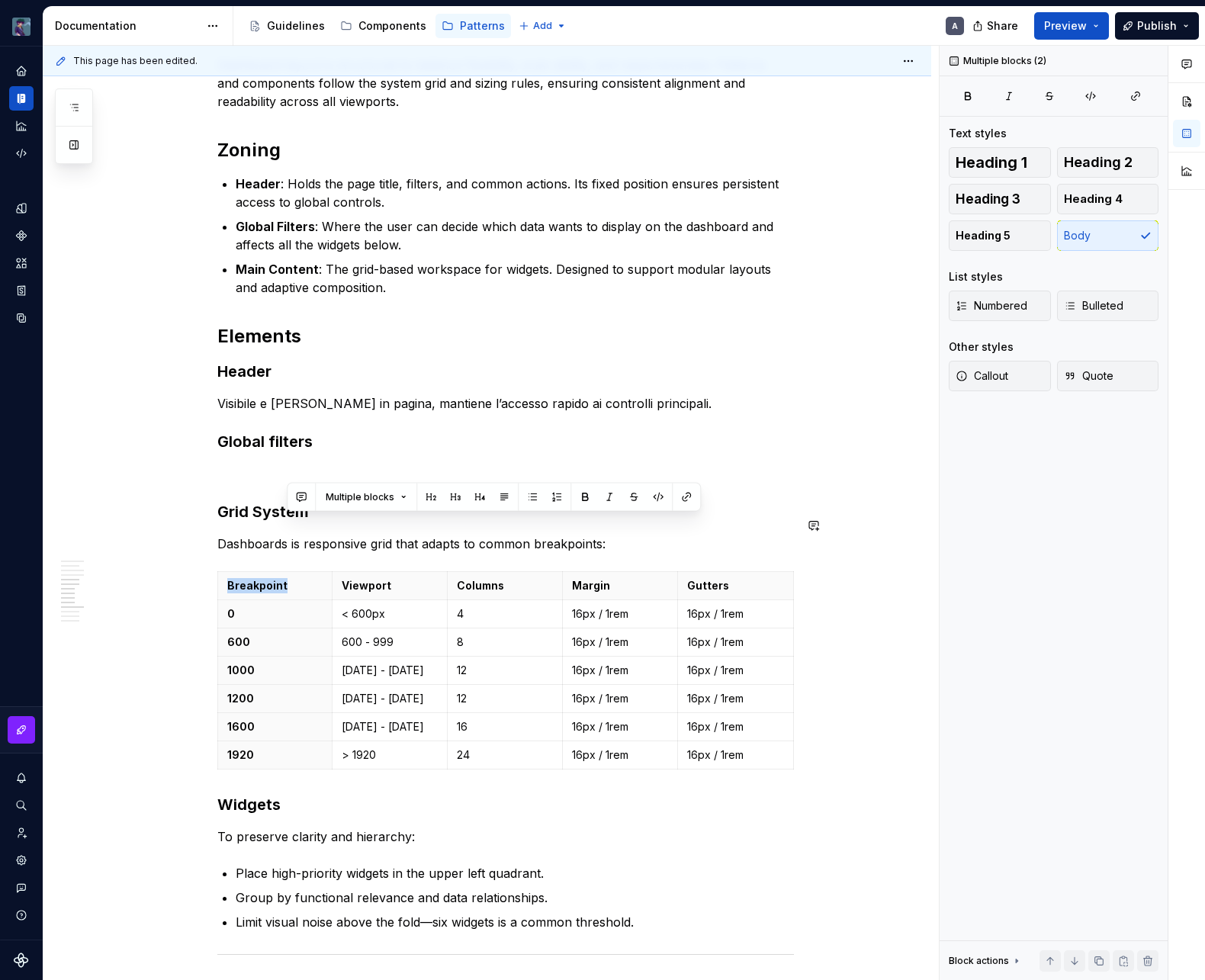 click on "A  Dashboard  is a central interface where users monitor key metrics and take quick action. In our admin platform, Dashboards consolidate performance and operational data into a unified workspace. Layout, interactions, and structure work together to reduce noise, emphasize priority content, and guide users through what matters most. Dashboards are a strategic touchpoint. They turn complexity into clarity and help teams stay informed, react promptly, and drive meaningful outcomes across the organization. Dashboards prioritize essential content and surface insights as soon as the page loads. The interface encourages autonomy by presenting data in digestible chunks, with each visual element playing a specific role. The layout leverages established zones and visual hierarchies to support intuitive scanning and faster response times. Purpose Monitoring : Surfaces real-time metrics and system status using consistent data visualization patterns. Analysis Decision-Making Success KPIs Time to insight Engagement Layout" at bounding box center (506, 291) 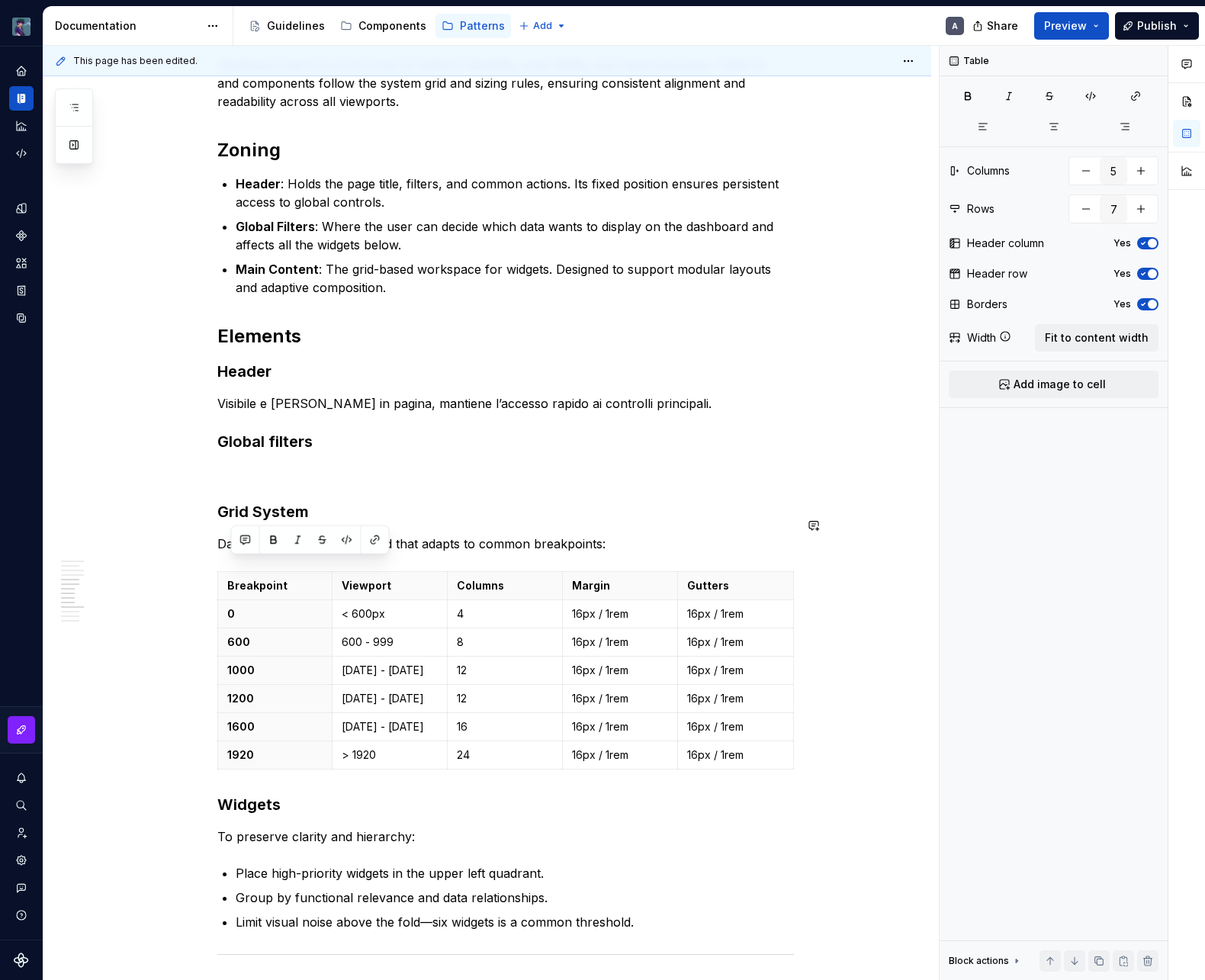 click on "A  Dashboard  is a central interface where users monitor key metrics and take quick action. In our admin platform, Dashboards consolidate performance and operational data into a unified workspace. Layout, interactions, and structure work together to reduce noise, emphasize priority content, and guide users through what matters most. Dashboards are a strategic touchpoint. They turn complexity into clarity and help teams stay informed, react promptly, and drive meaningful outcomes across the organization. Dashboards prioritize essential content and surface insights as soon as the page loads. The interface encourages autonomy by presenting data in digestible chunks, with each visual element playing a specific role. The layout leverages established zones and visual hierarchies to support intuitive scanning and faster response times. Purpose Monitoring : Surfaces real-time metrics and system status using consistent data visualization patterns. Analysis Decision-Making Success KPIs Time to insight Engagement Layout" at bounding box center (506, 291) 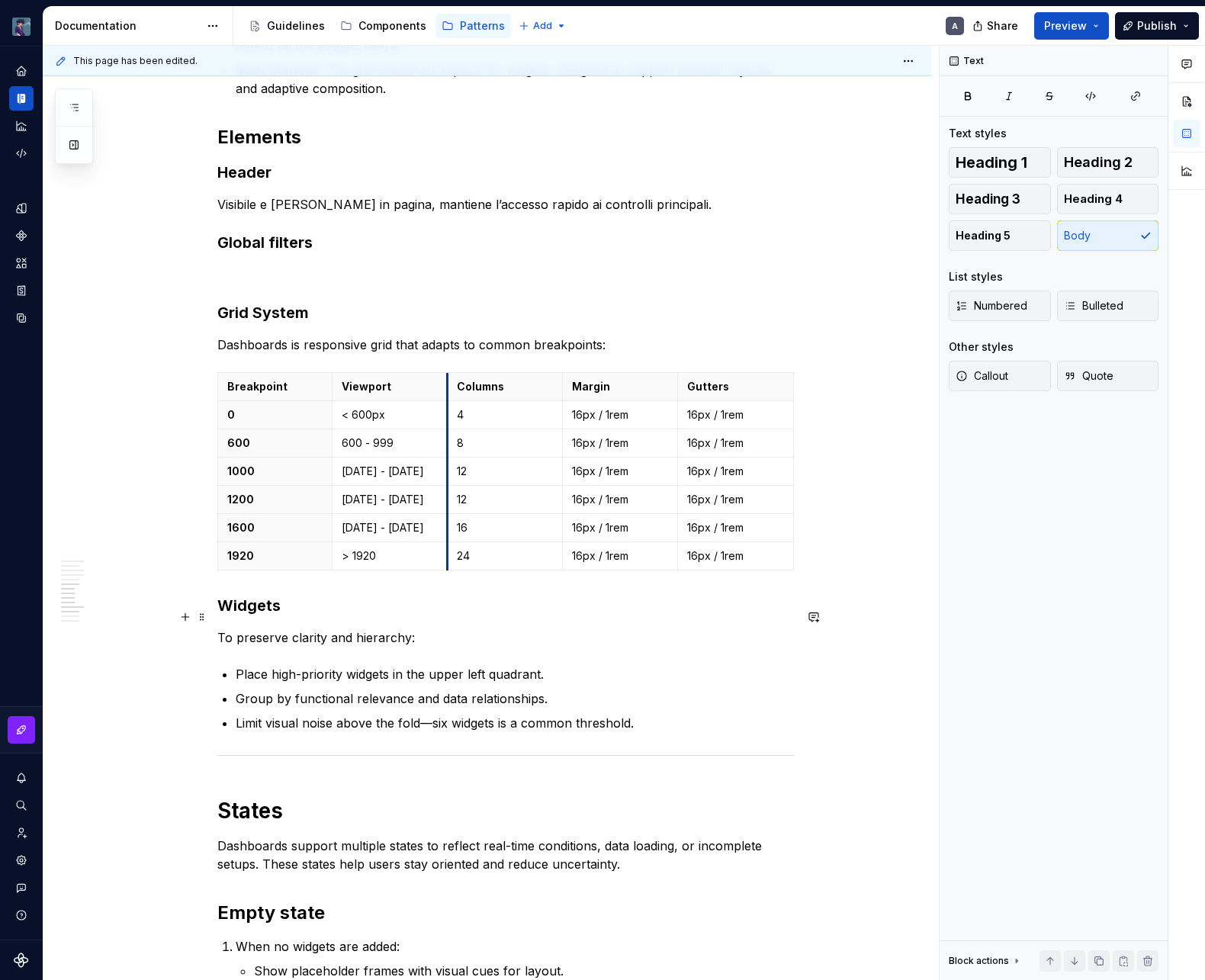 scroll, scrollTop: 1537, scrollLeft: 0, axis: vertical 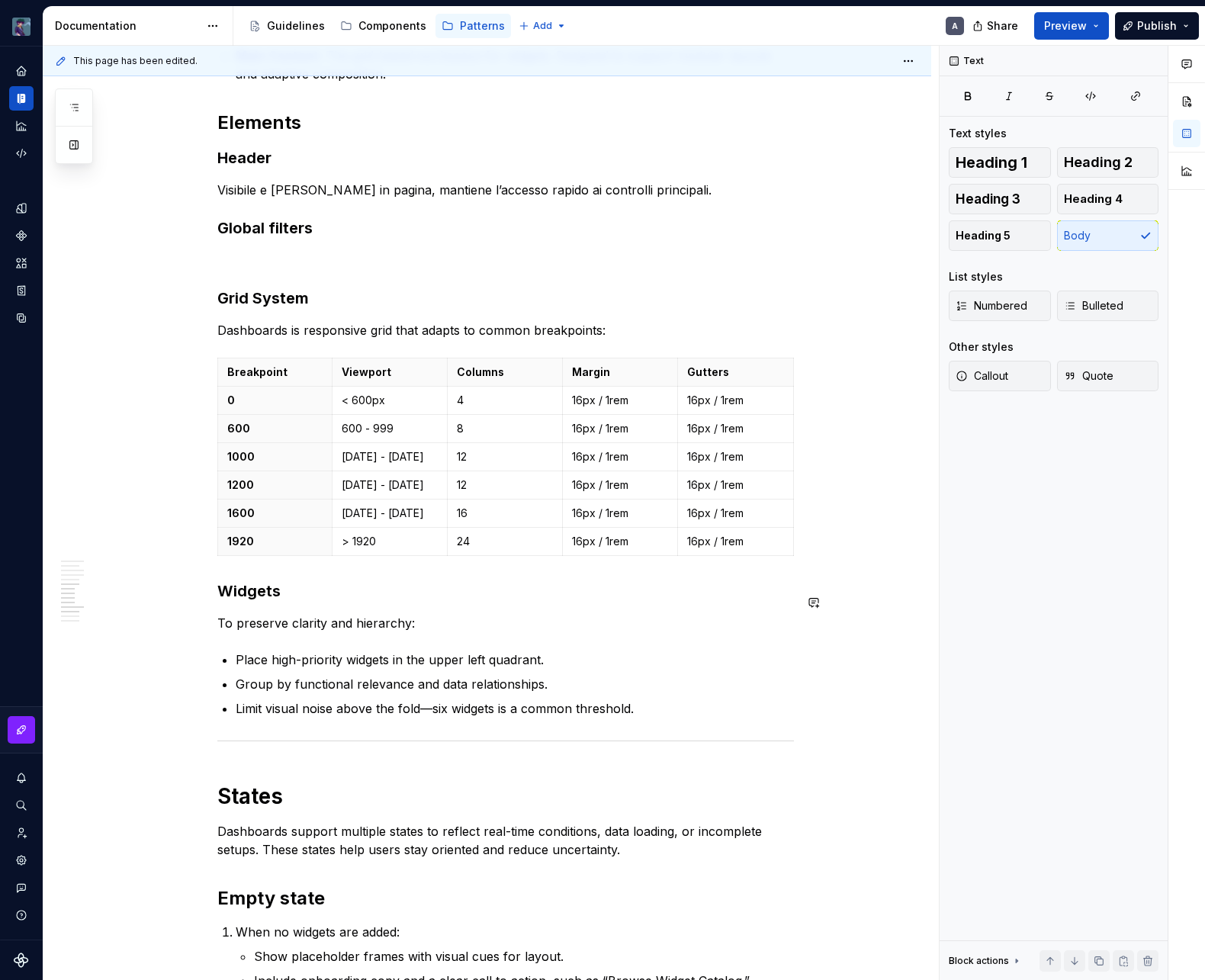 click on "A  Dashboard  is a central interface where users monitor key metrics and take quick action. In our admin platform, Dashboards consolidate performance and operational data into a unified workspace. Layout, interactions, and structure work together to reduce noise, emphasize priority content, and guide users through what matters most. Dashboards are a strategic touchpoint. They turn complexity into clarity and help teams stay informed, react promptly, and drive meaningful outcomes across the organization. Dashboards prioritize essential content and surface insights as soon as the page loads. The interface encourages autonomy by presenting data in digestible chunks, with each visual element playing a specific role. The layout leverages established zones and visual hierarchies to support intuitive scanning and faster response times. Purpose Monitoring : Surfaces real-time metrics and system status using consistent data visualization patterns. Analysis Decision-Making Success KPIs Time to insight Engagement Layout" at bounding box center (506, 77) 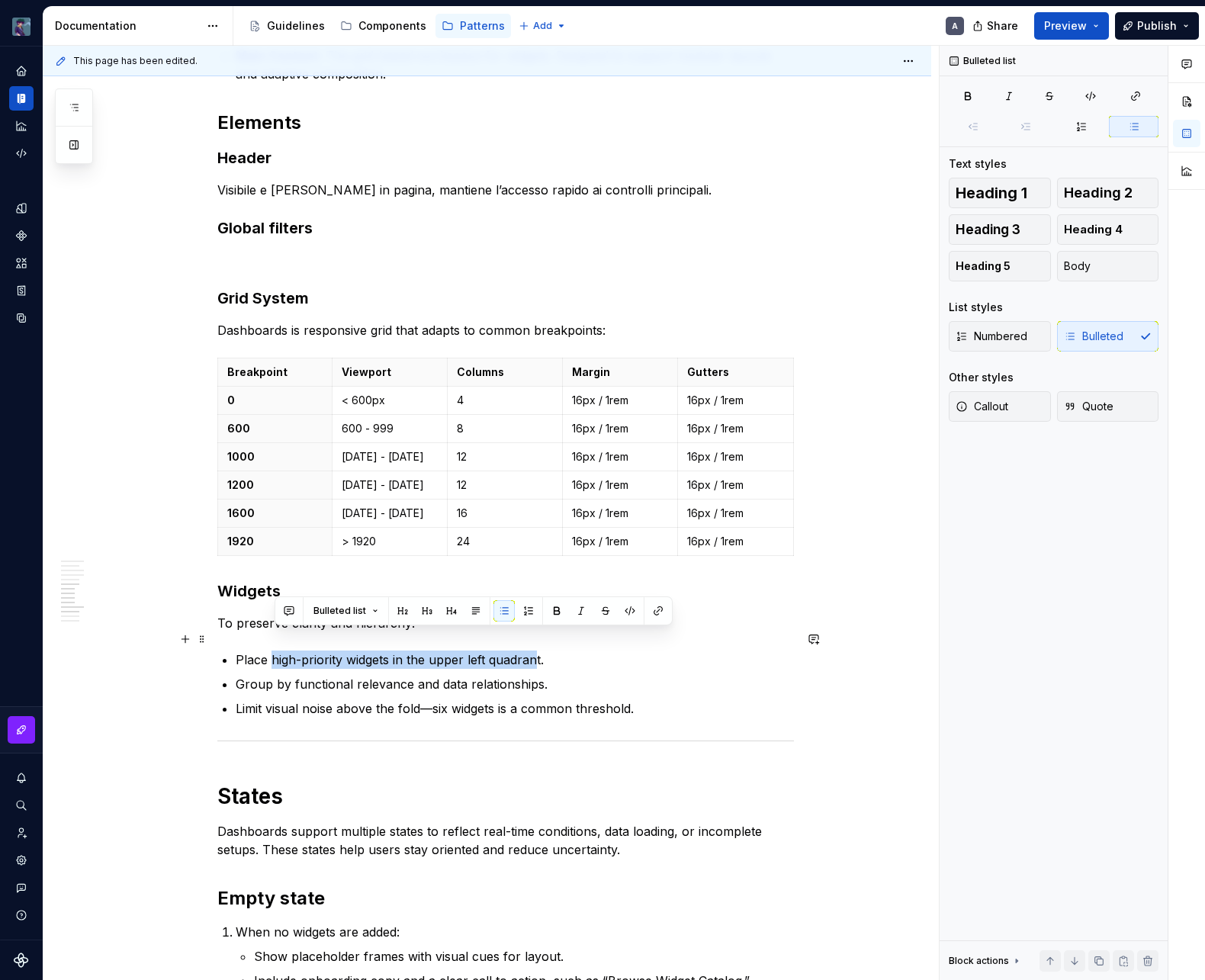 drag, startPoint x: 272, startPoint y: 637, endPoint x: 539, endPoint y: 636, distance: 267.00187 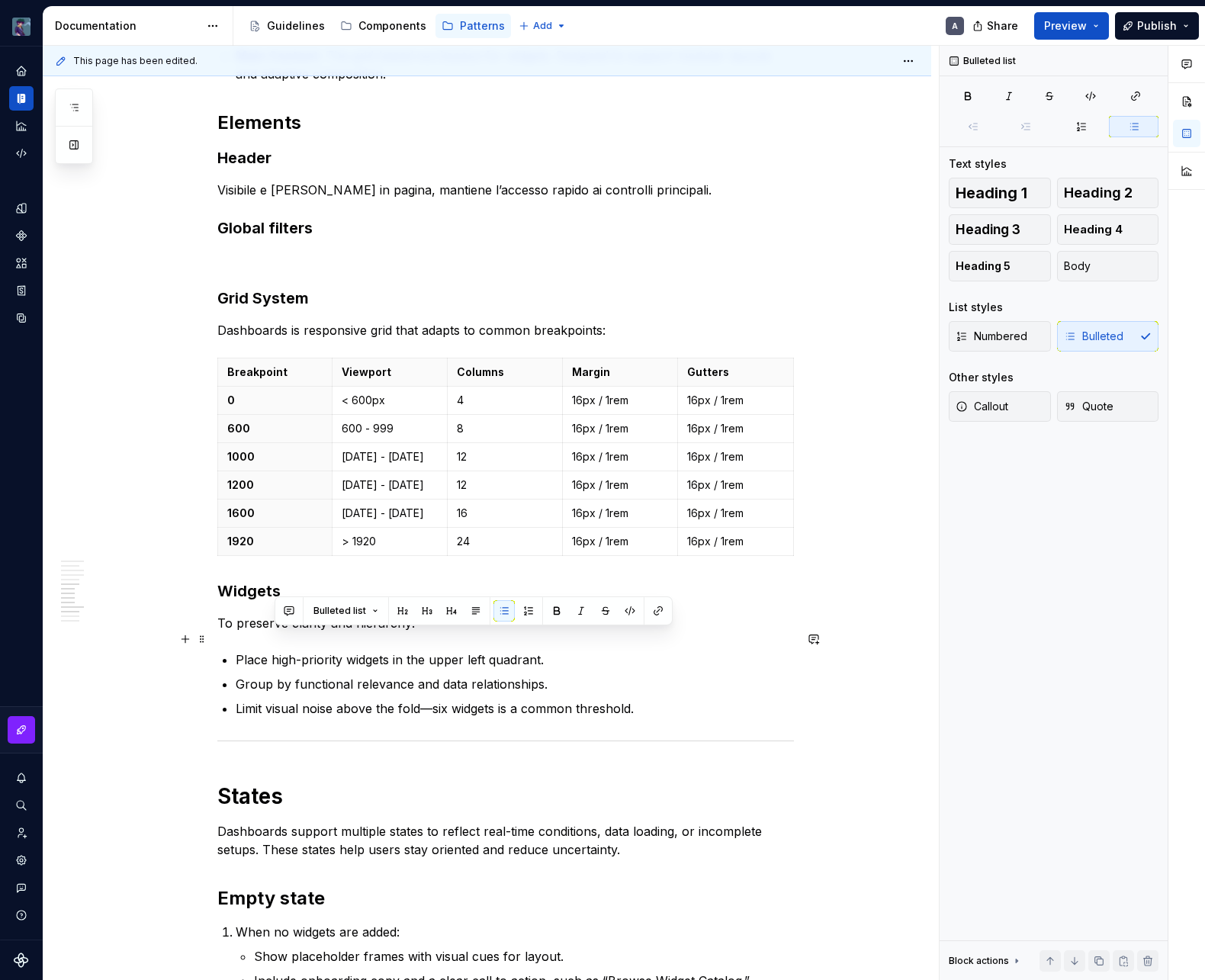 click on "Place high-priority widgets in the upper left quadrant." at bounding box center (515, 660) 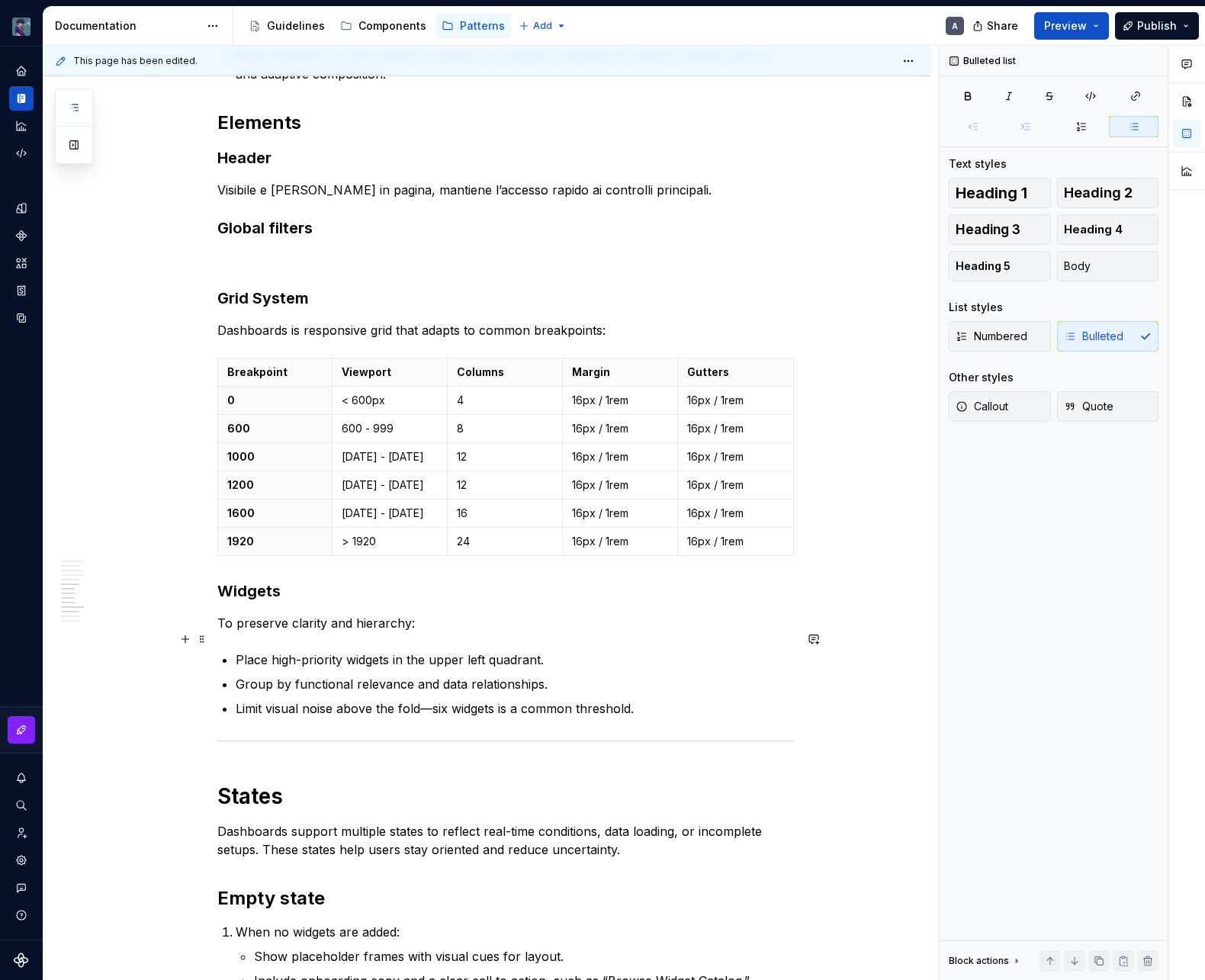 click on "Place high-priority widgets in the upper left quadrant." at bounding box center (515, 660) 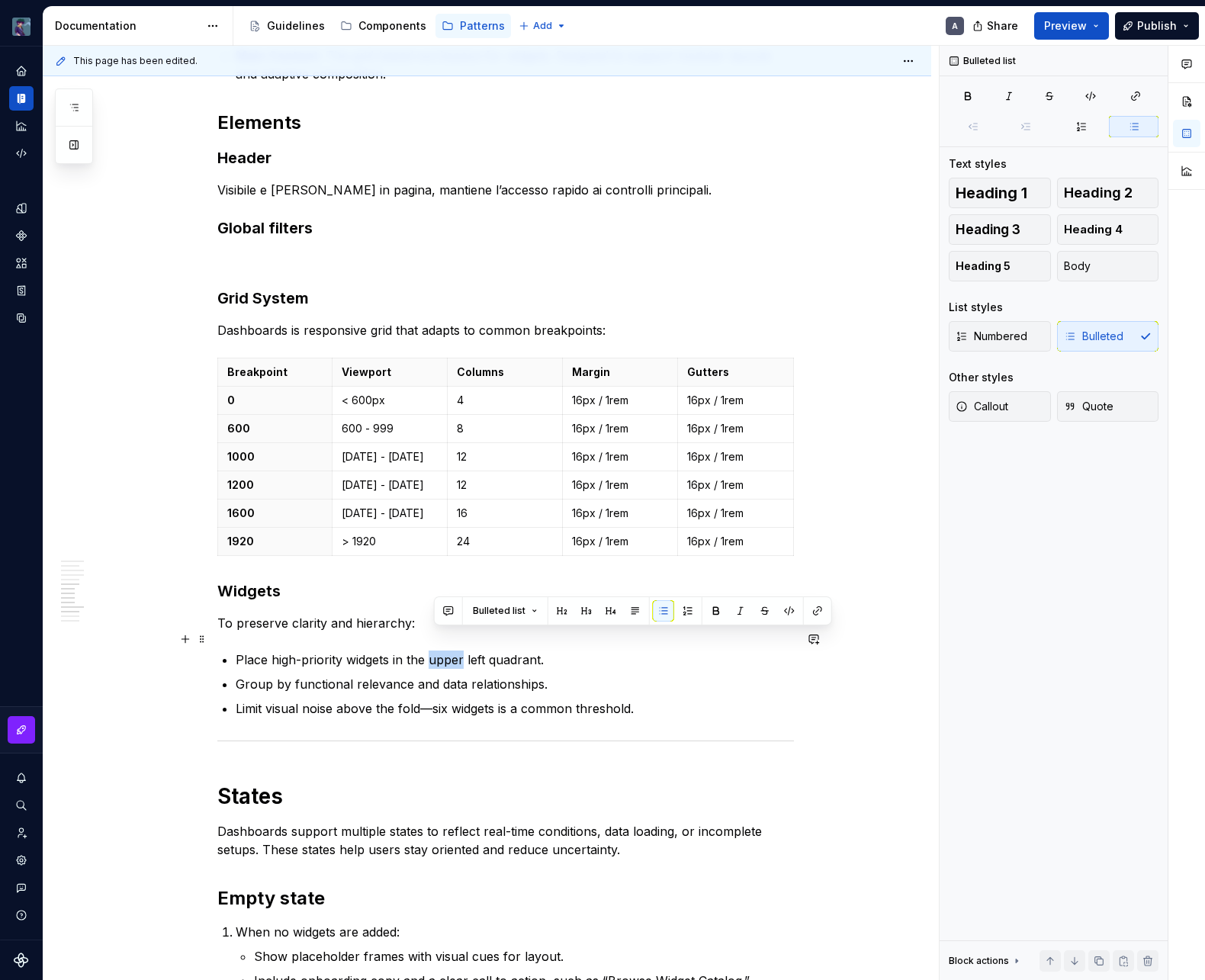 click on "Place high-priority widgets in the upper left quadrant." at bounding box center (515, 660) 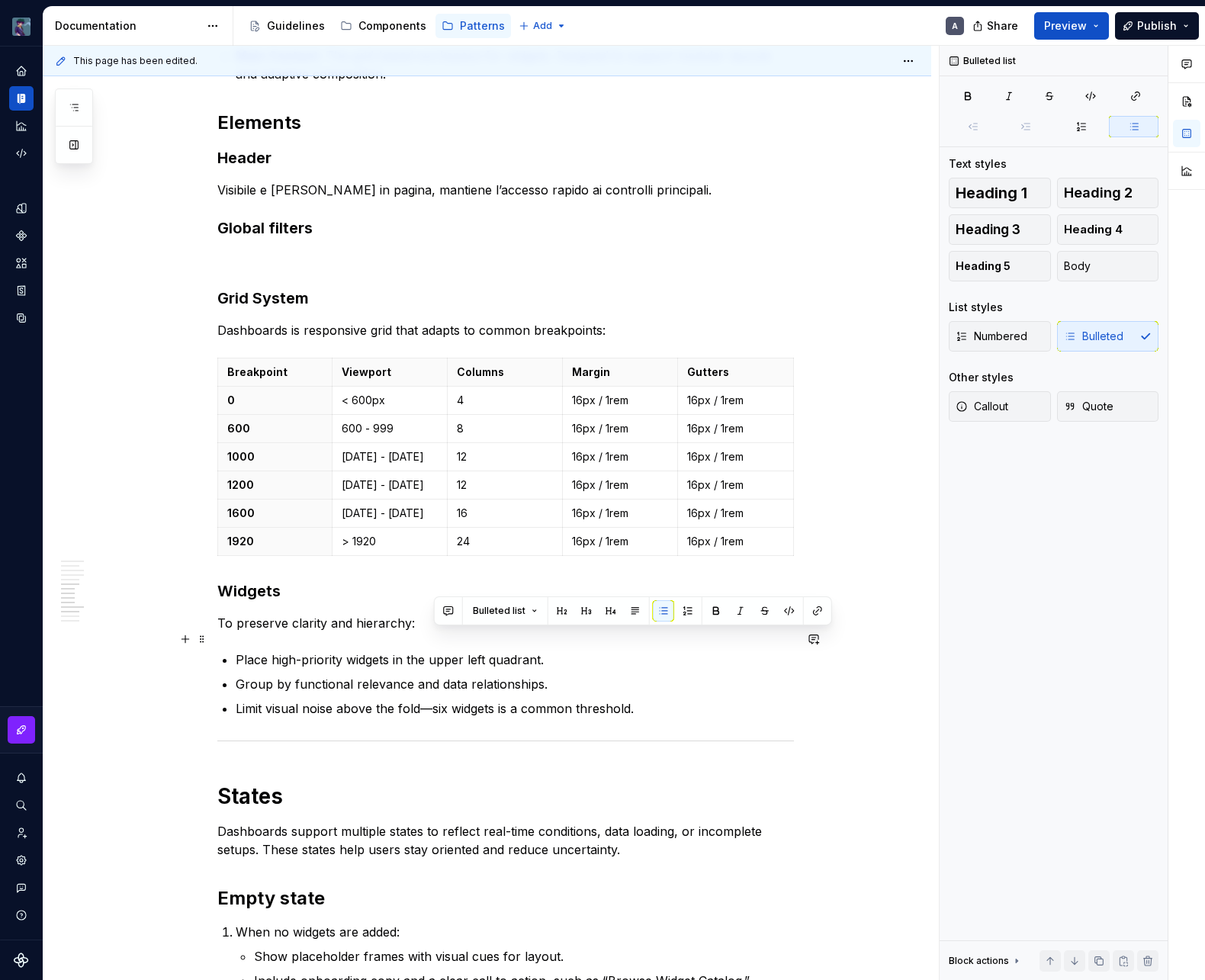 click on "Place high-priority widgets in the upper left quadrant." at bounding box center [515, 660] 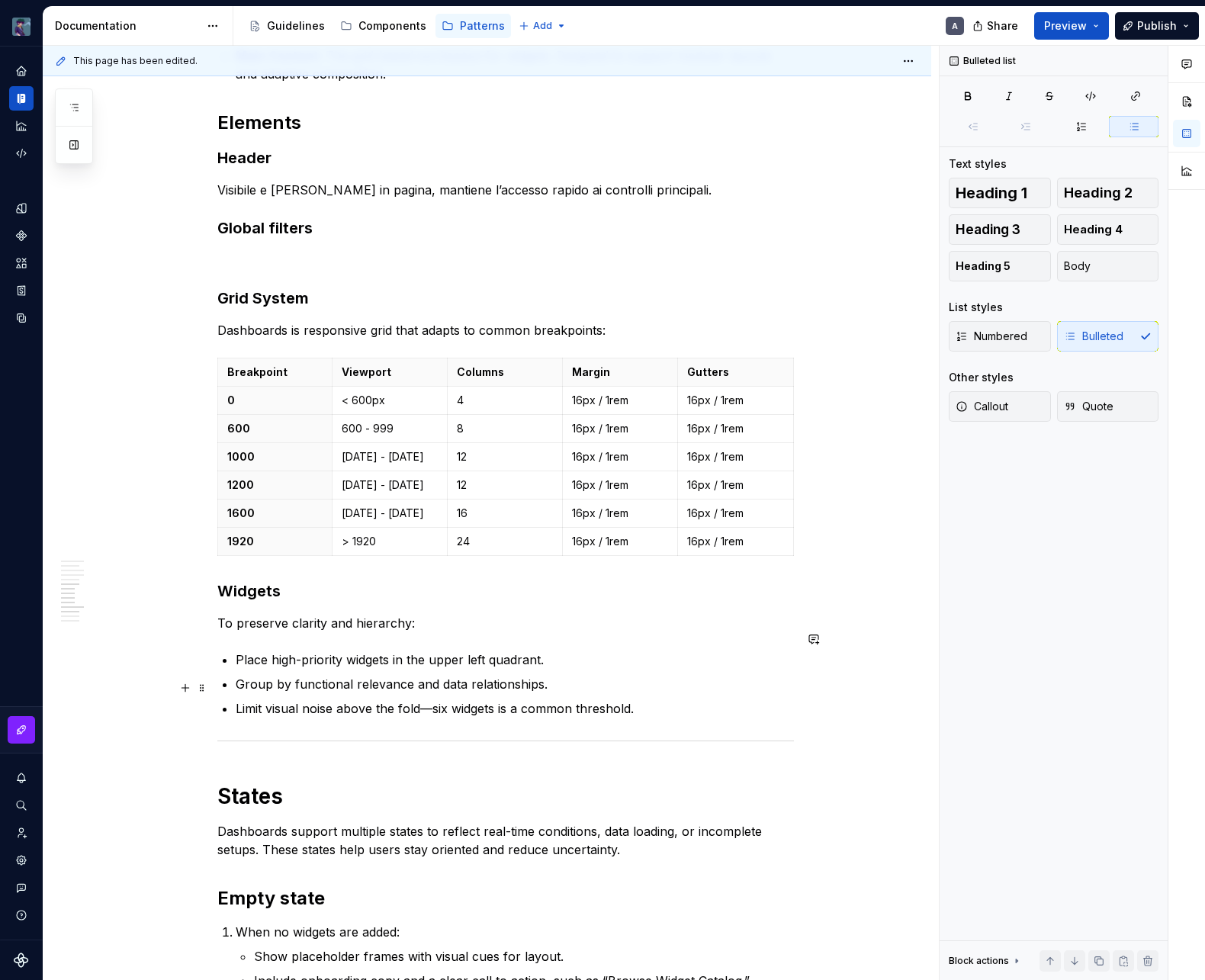 click on "Limit visual noise above the fold—six widgets is a common threshold." at bounding box center [515, 708] 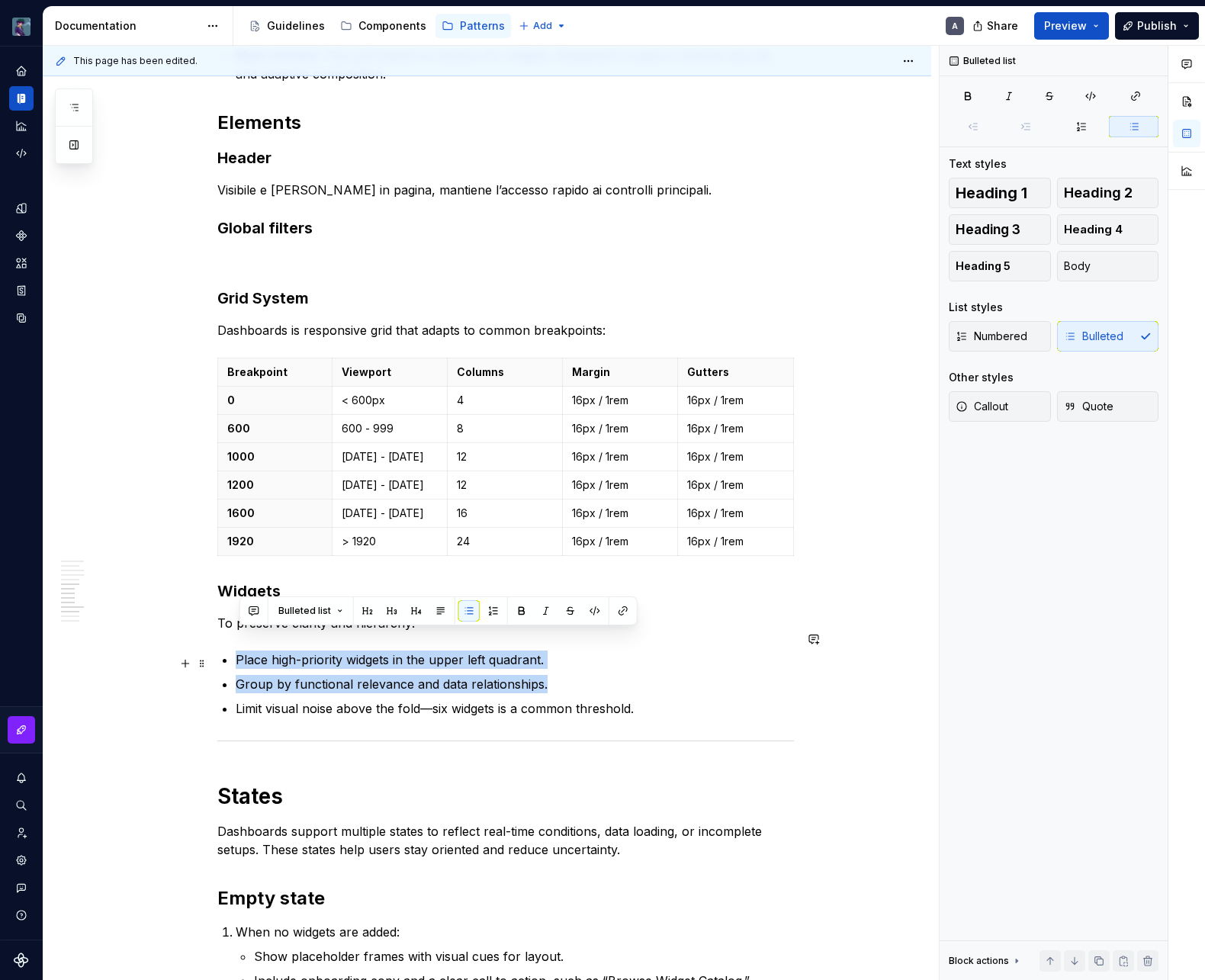 drag, startPoint x: 239, startPoint y: 638, endPoint x: 660, endPoint y: 671, distance: 422.29137 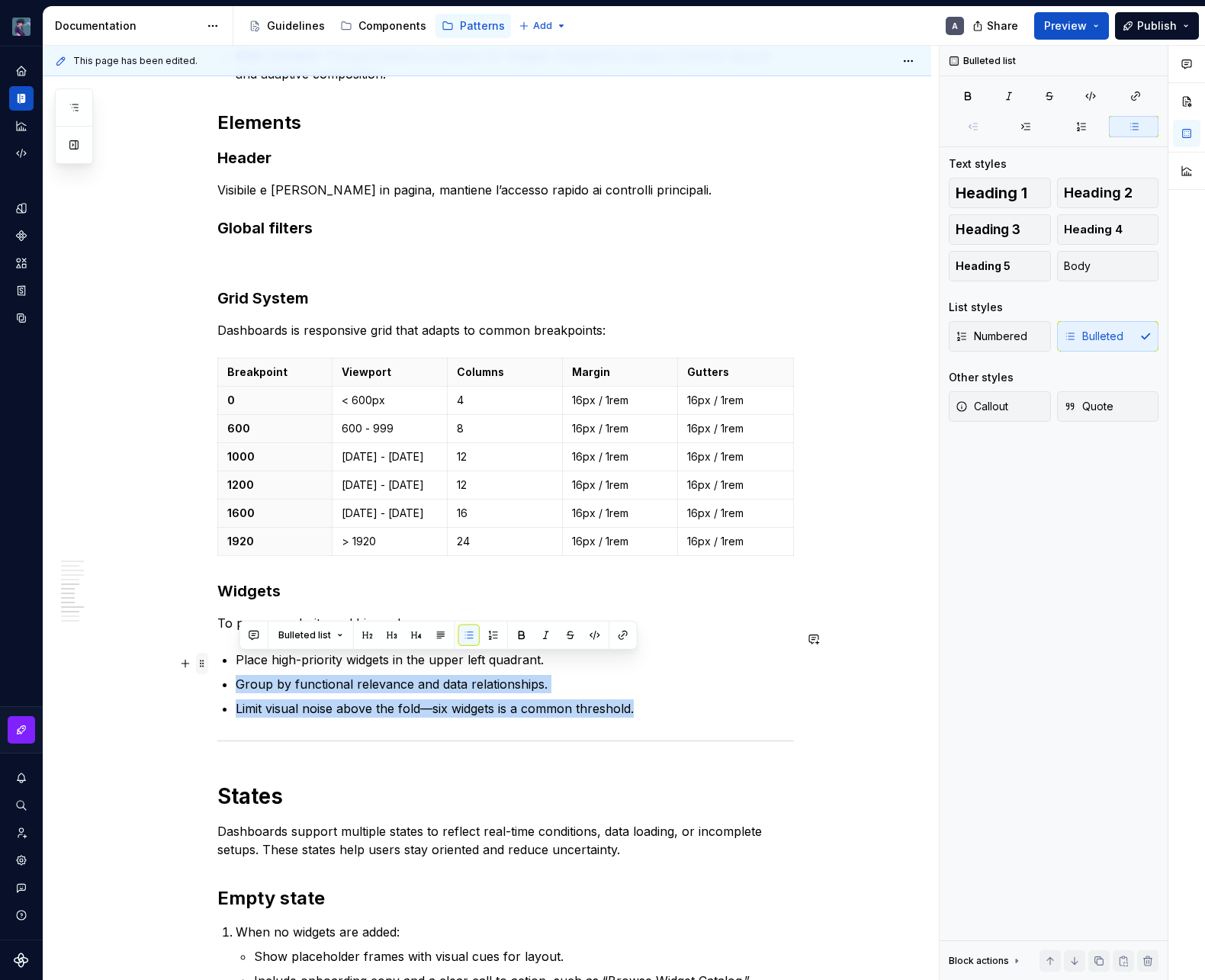 drag, startPoint x: 670, startPoint y: 686, endPoint x: 203, endPoint y: 652, distance: 468.2361 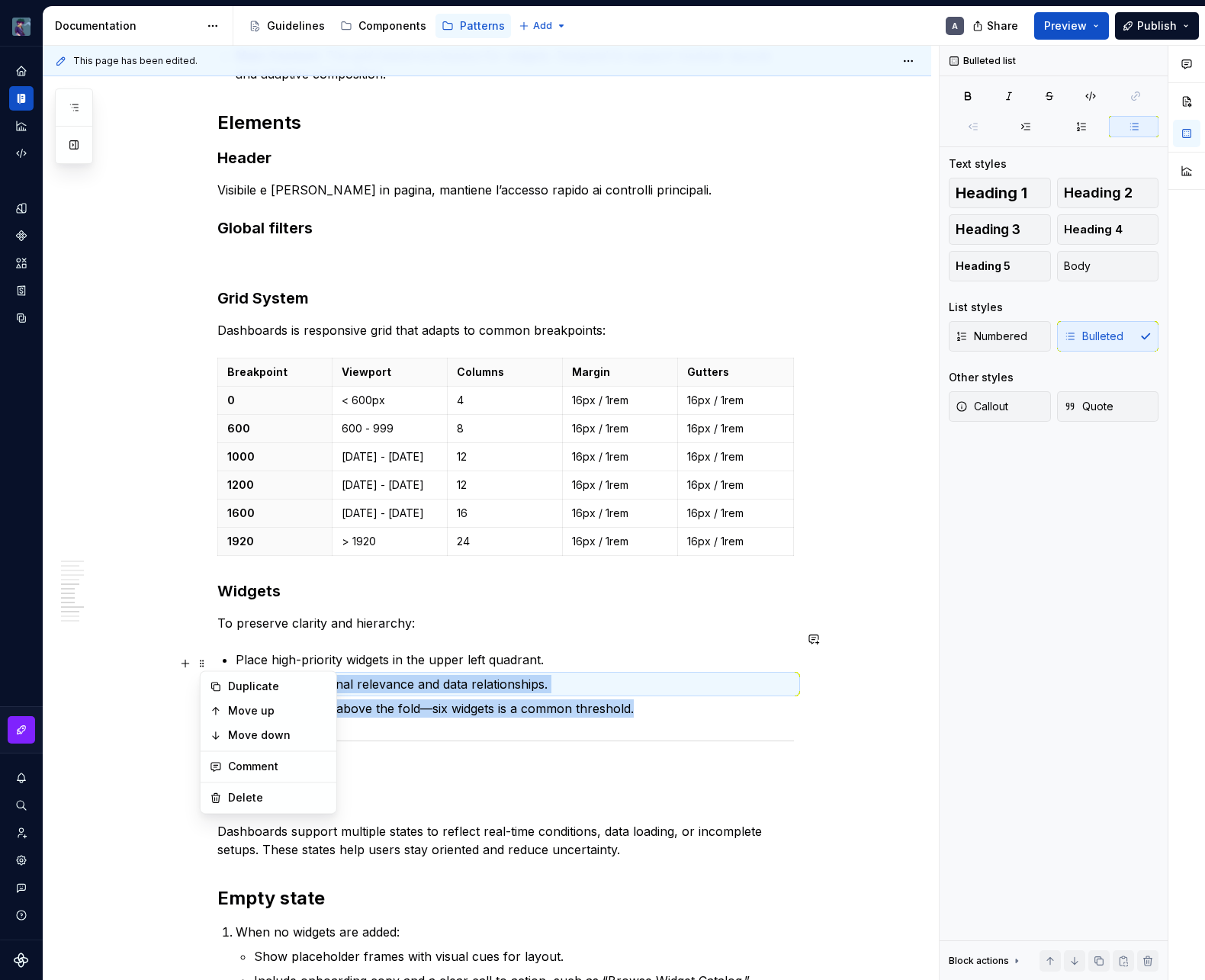 click on "Limit visual noise above the fold—six widgets is a common threshold." at bounding box center (515, 708) 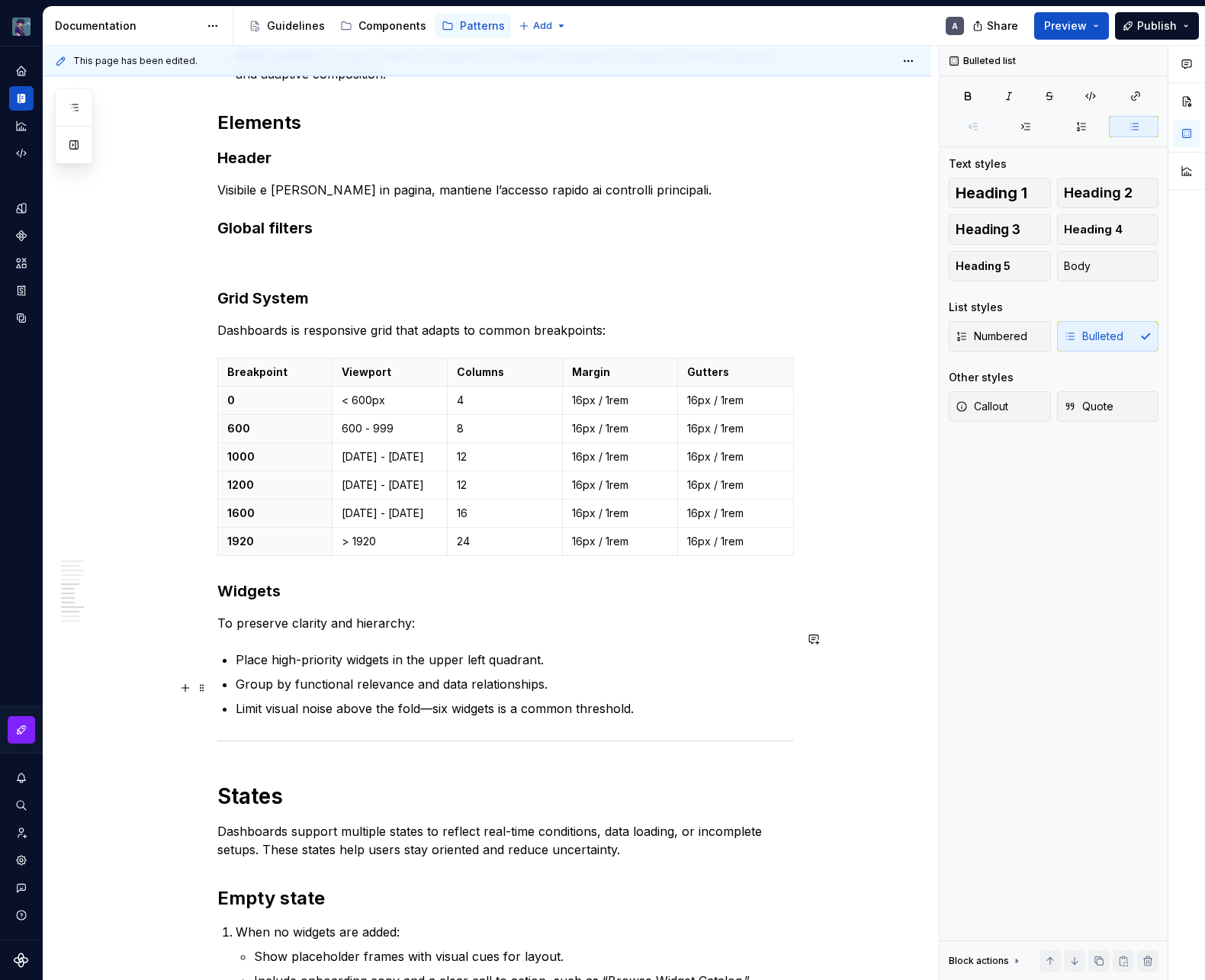 click on "Limit visual noise above the fold—six widgets is a common threshold." at bounding box center (515, 708) 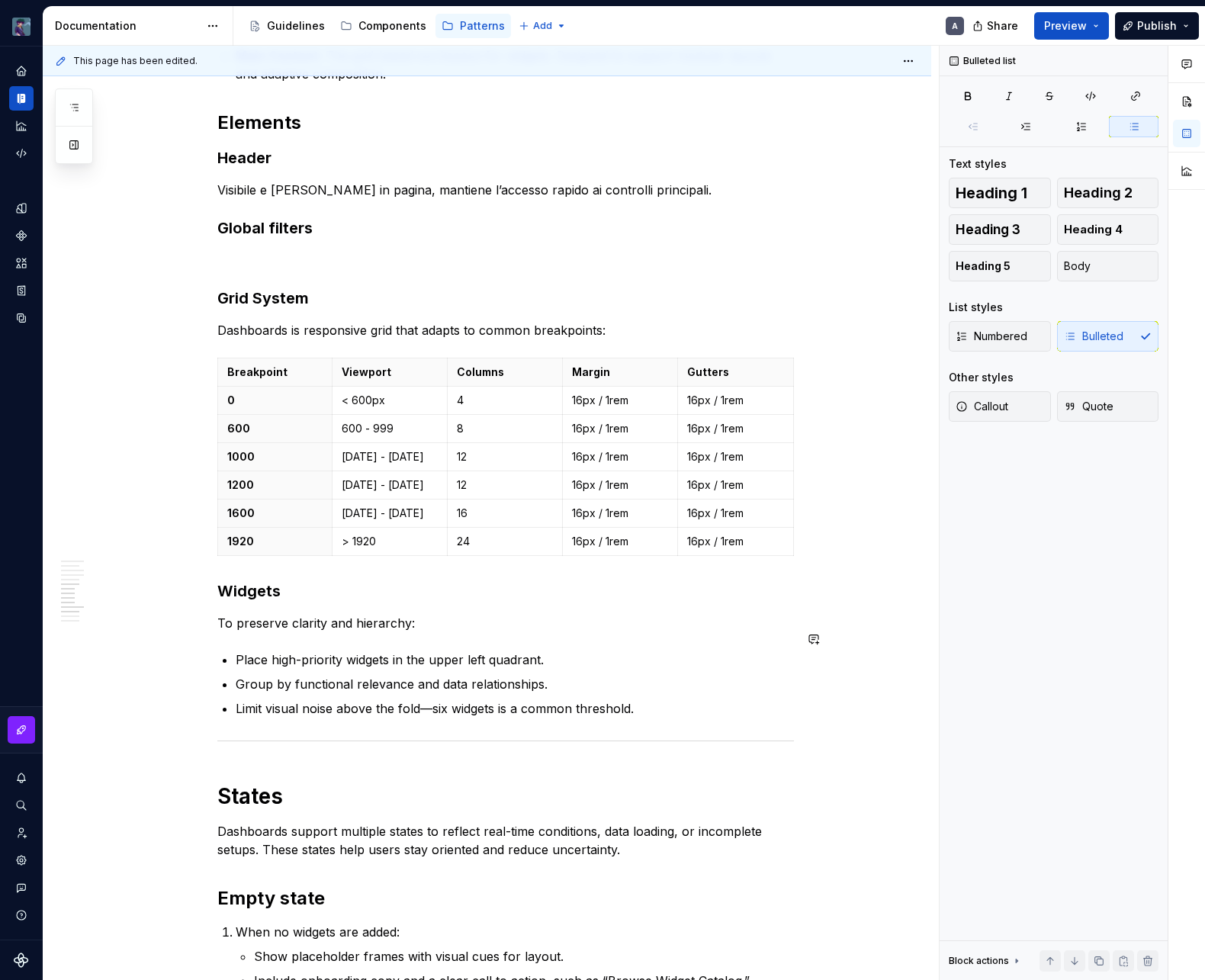 click on "Limit visual noise above the fold—six widgets is a common threshold." at bounding box center (515, 708) 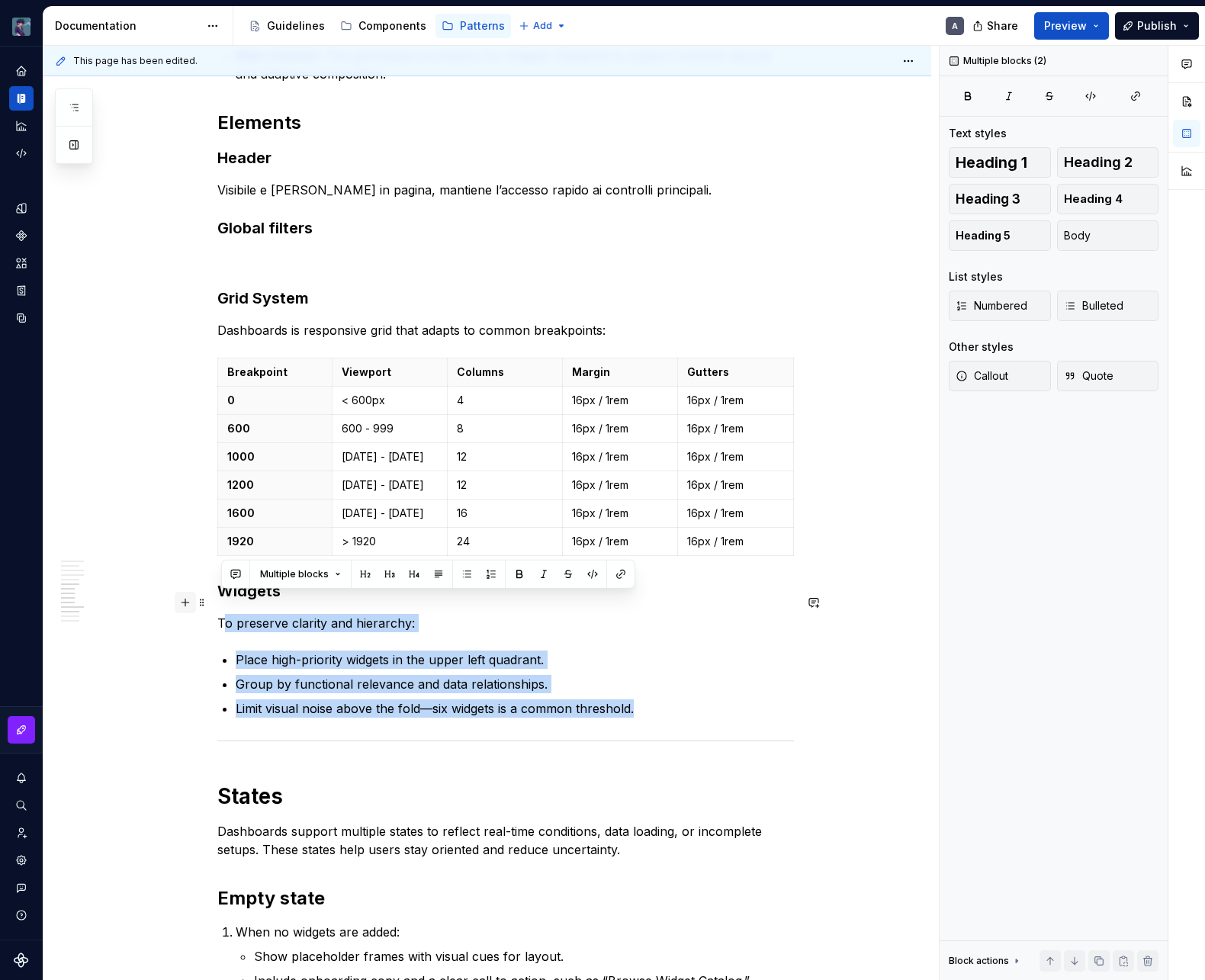 drag, startPoint x: 676, startPoint y: 691, endPoint x: 197, endPoint y: 598, distance: 487.9447 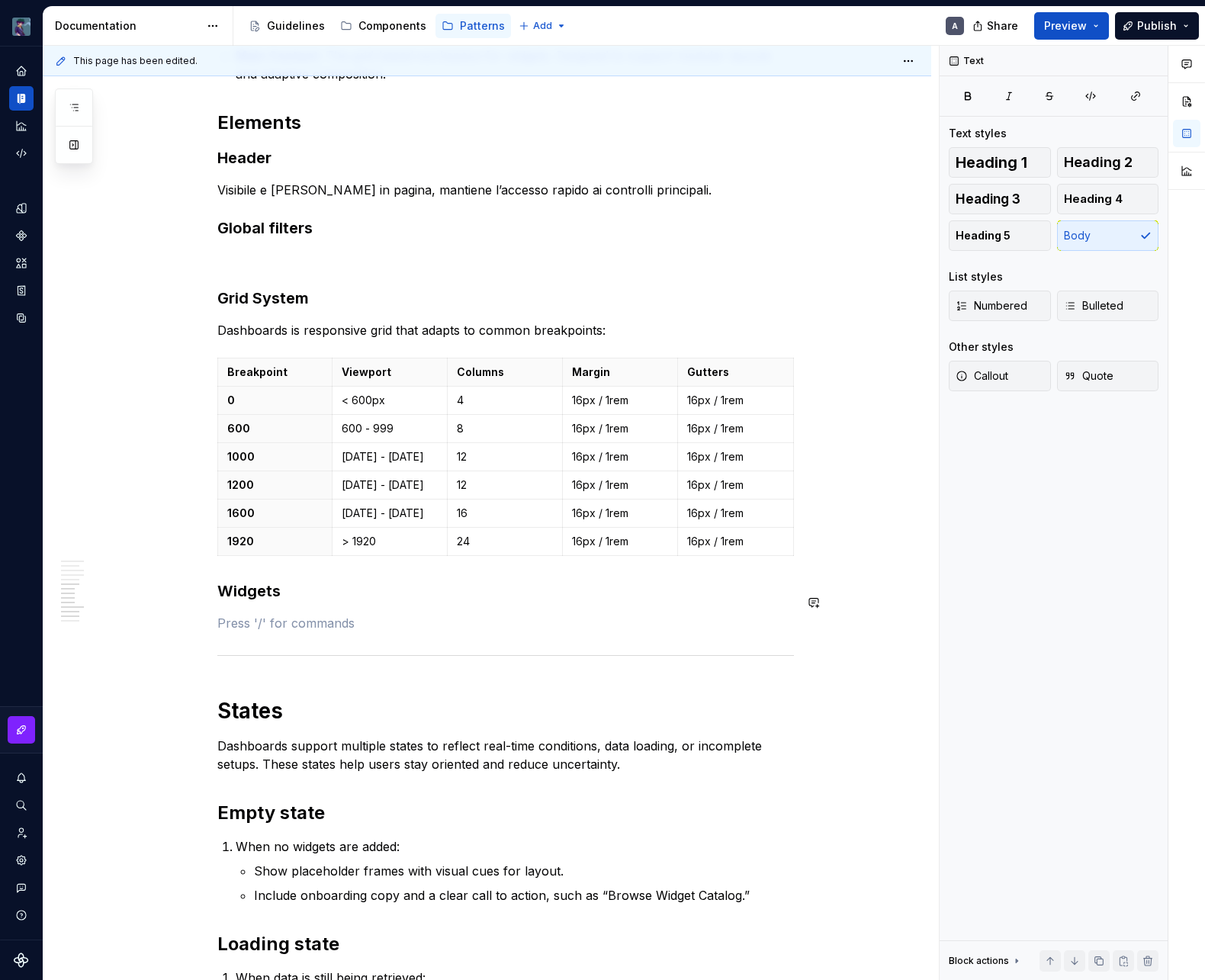 click on "A  Dashboard  is a central interface where users monitor key metrics and take quick action. In our admin platform, Dashboards consolidate performance and operational data into a unified workspace. Layout, interactions, and structure work together to reduce noise, emphasize priority content, and guide users through what matters most. Dashboards are a strategic touchpoint. They turn complexity into clarity and help teams stay informed, react promptly, and drive meaningful outcomes across the organization. Dashboards prioritize essential content and surface insights as soon as the page loads. The interface encourages autonomy by presenting data in digestible chunks, with each visual element playing a specific role. The layout leverages established zones and visual hierarchies to support intuitive scanning and faster response times. Purpose Monitoring : Surfaces real-time metrics and system status using consistent data visualization patterns. Analysis Decision-Making Success KPIs Time to insight Engagement Layout" at bounding box center [506, 34] 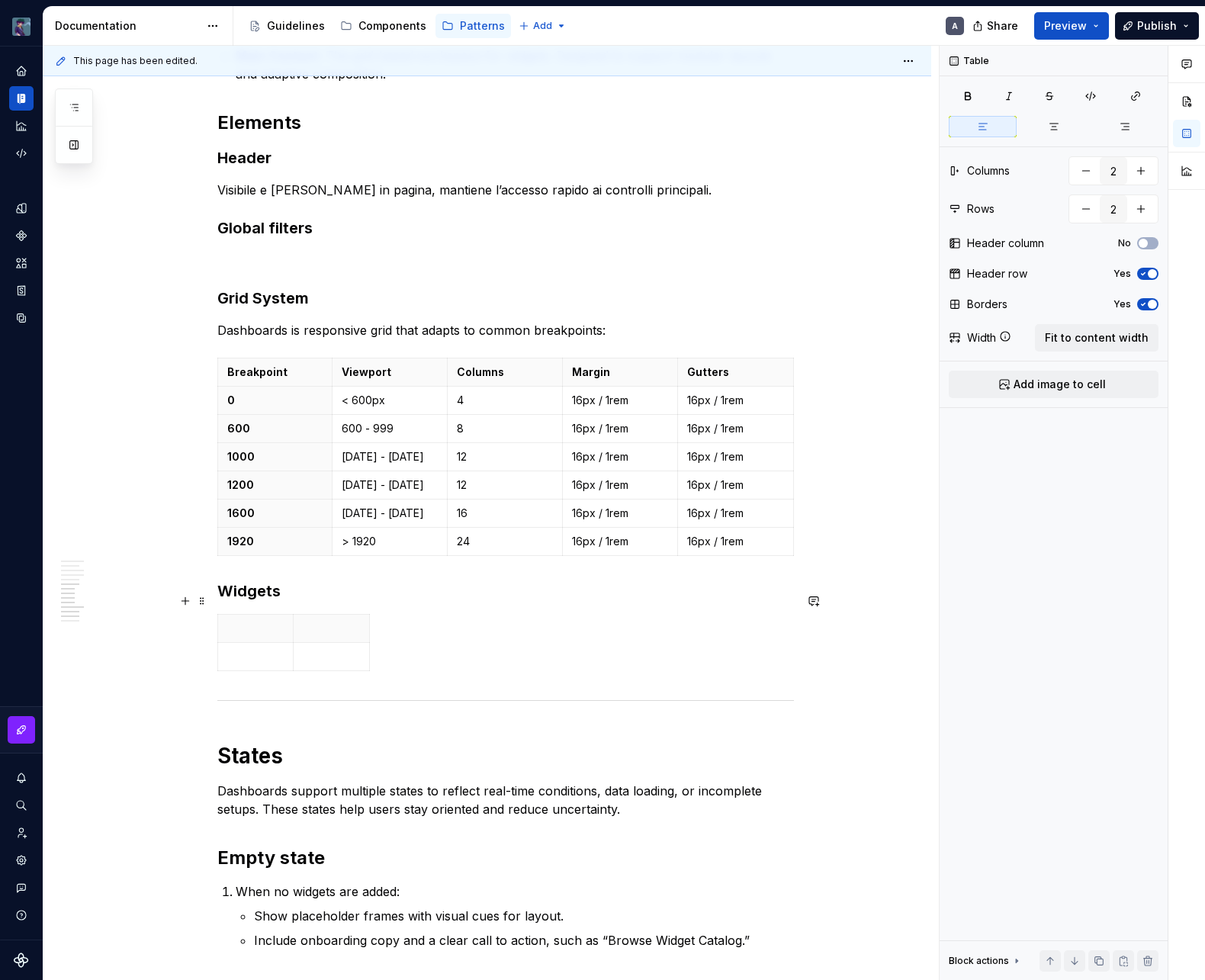 scroll, scrollTop: 1544, scrollLeft: 0, axis: vertical 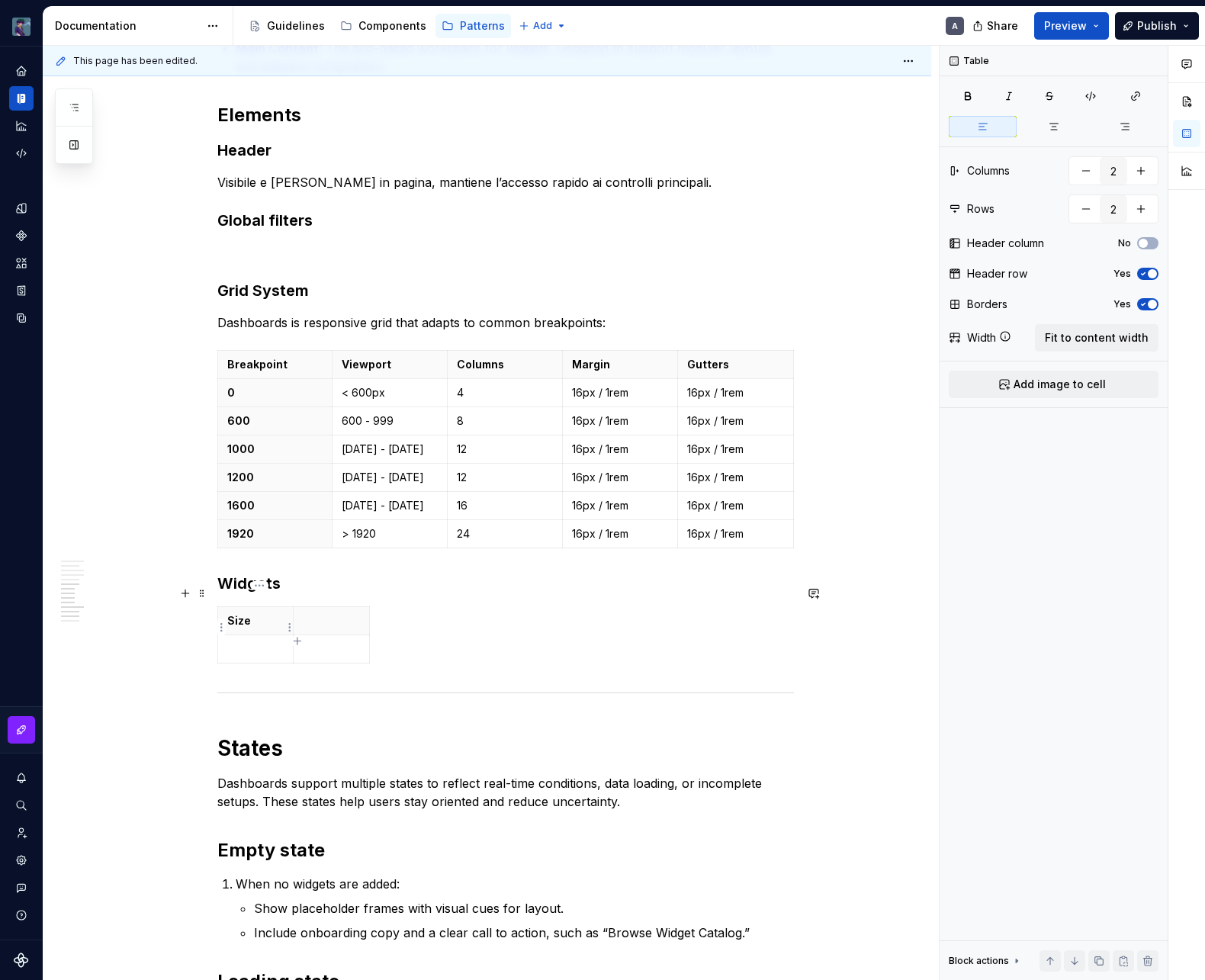 click on "Size" at bounding box center (255, 621) 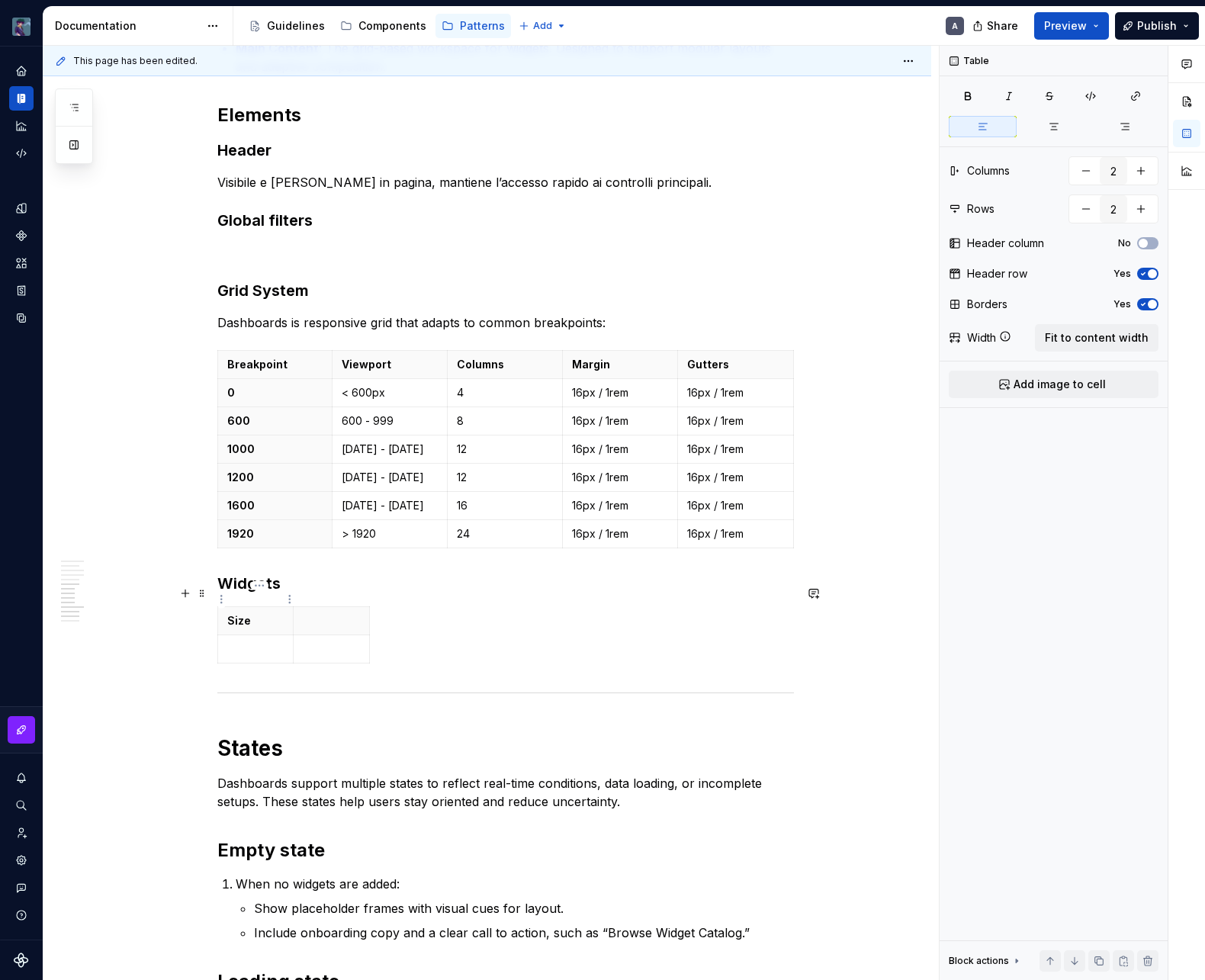 click on "Size" at bounding box center (255, 621) 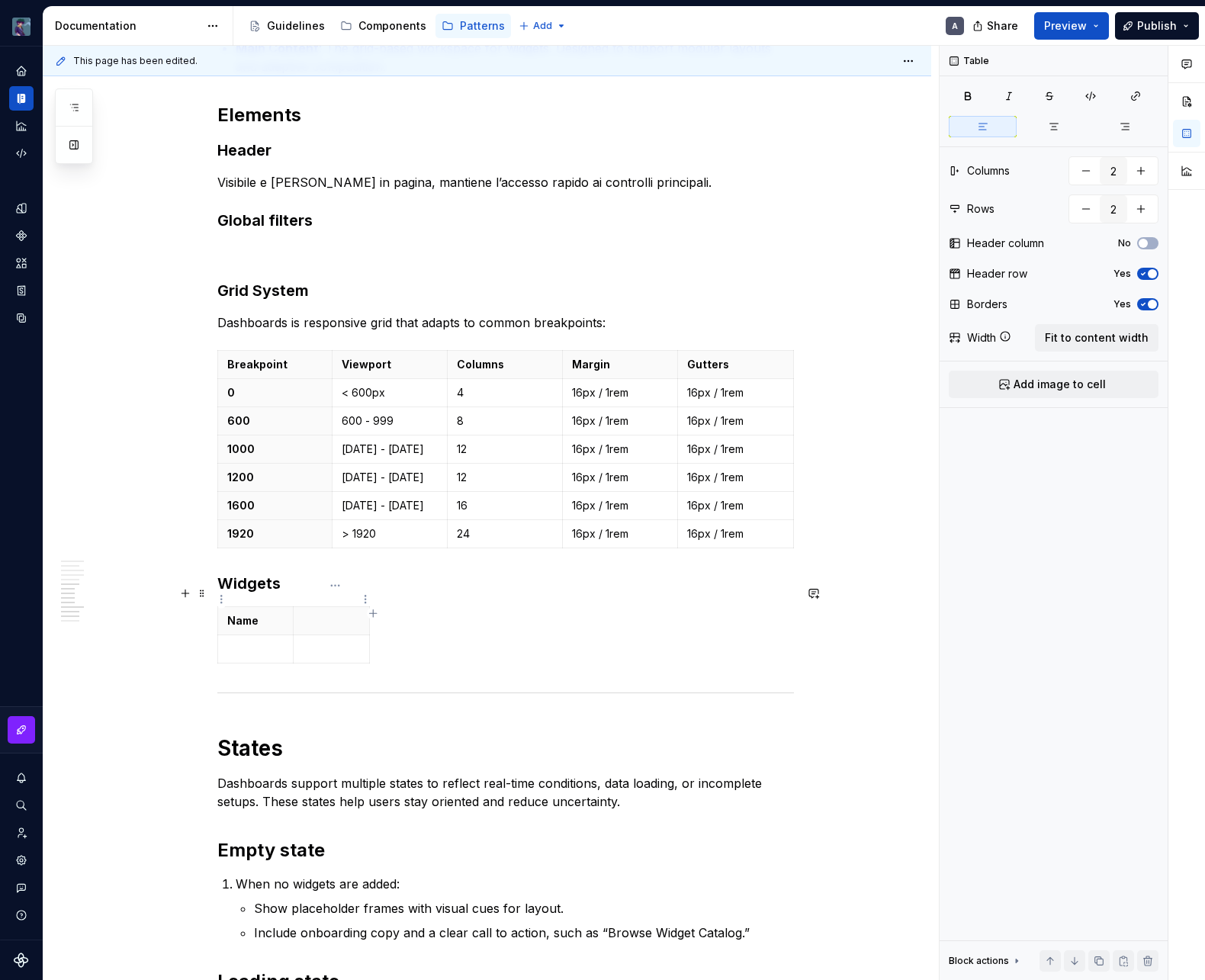 click at bounding box center [331, 621] 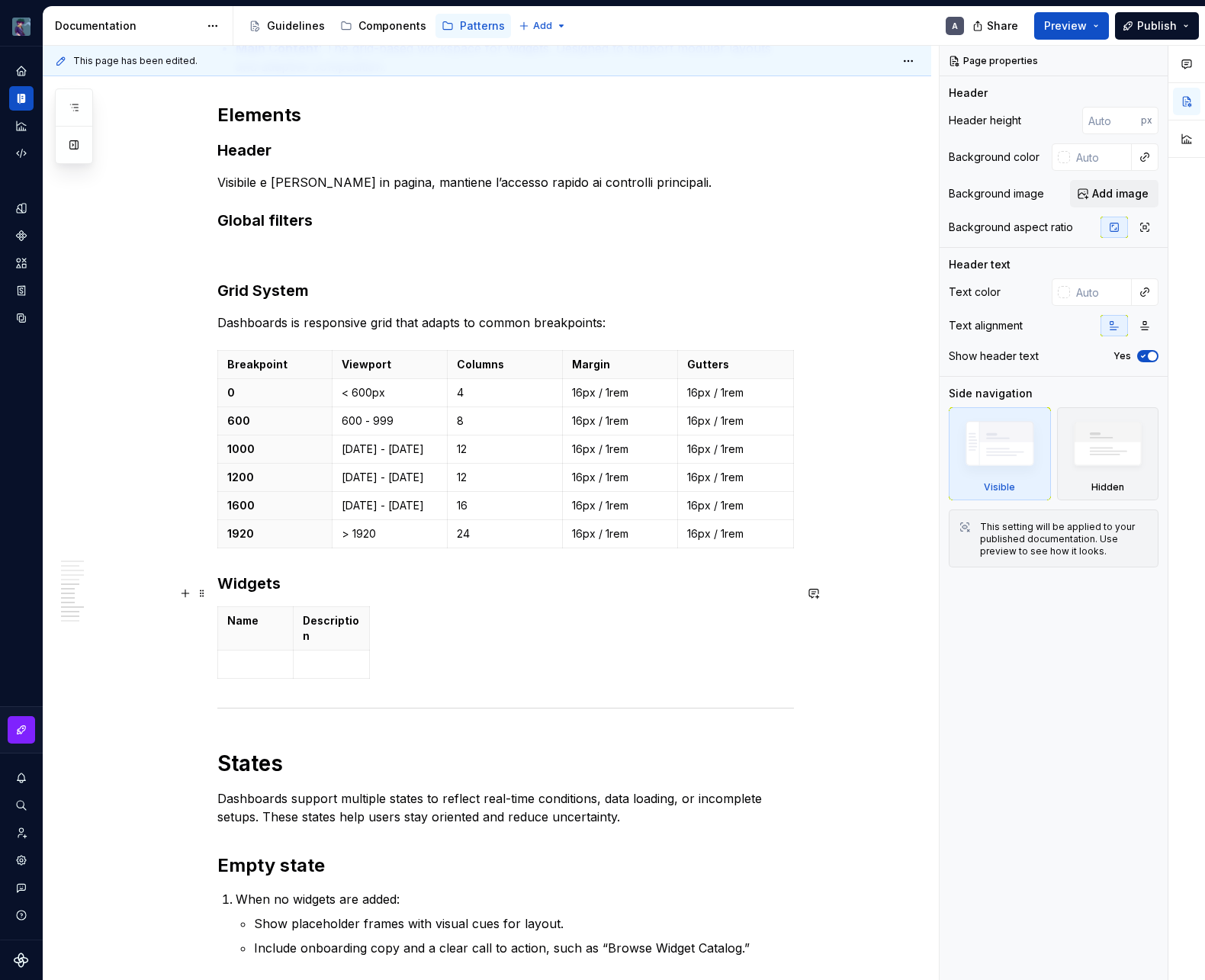 type on "*" 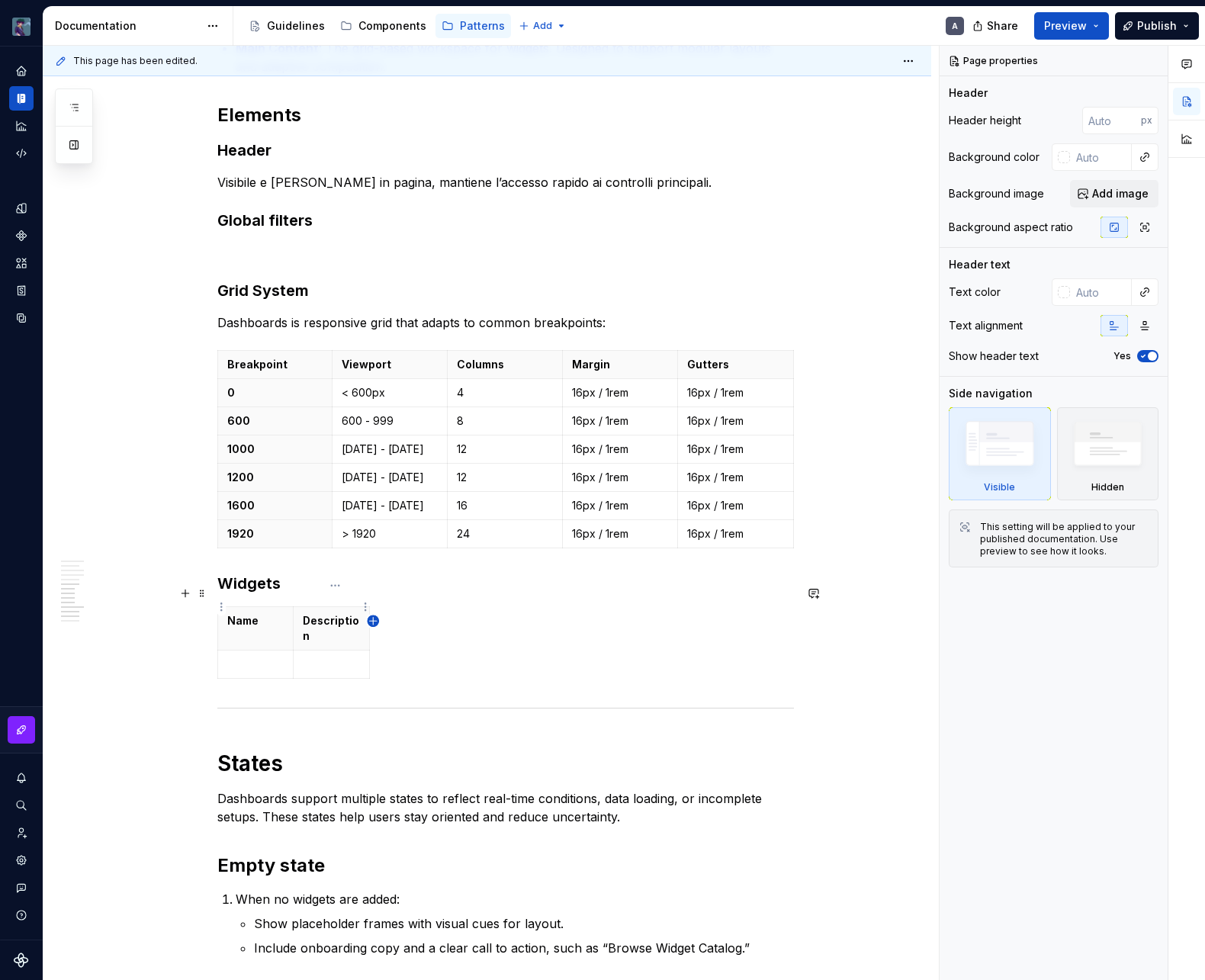 click 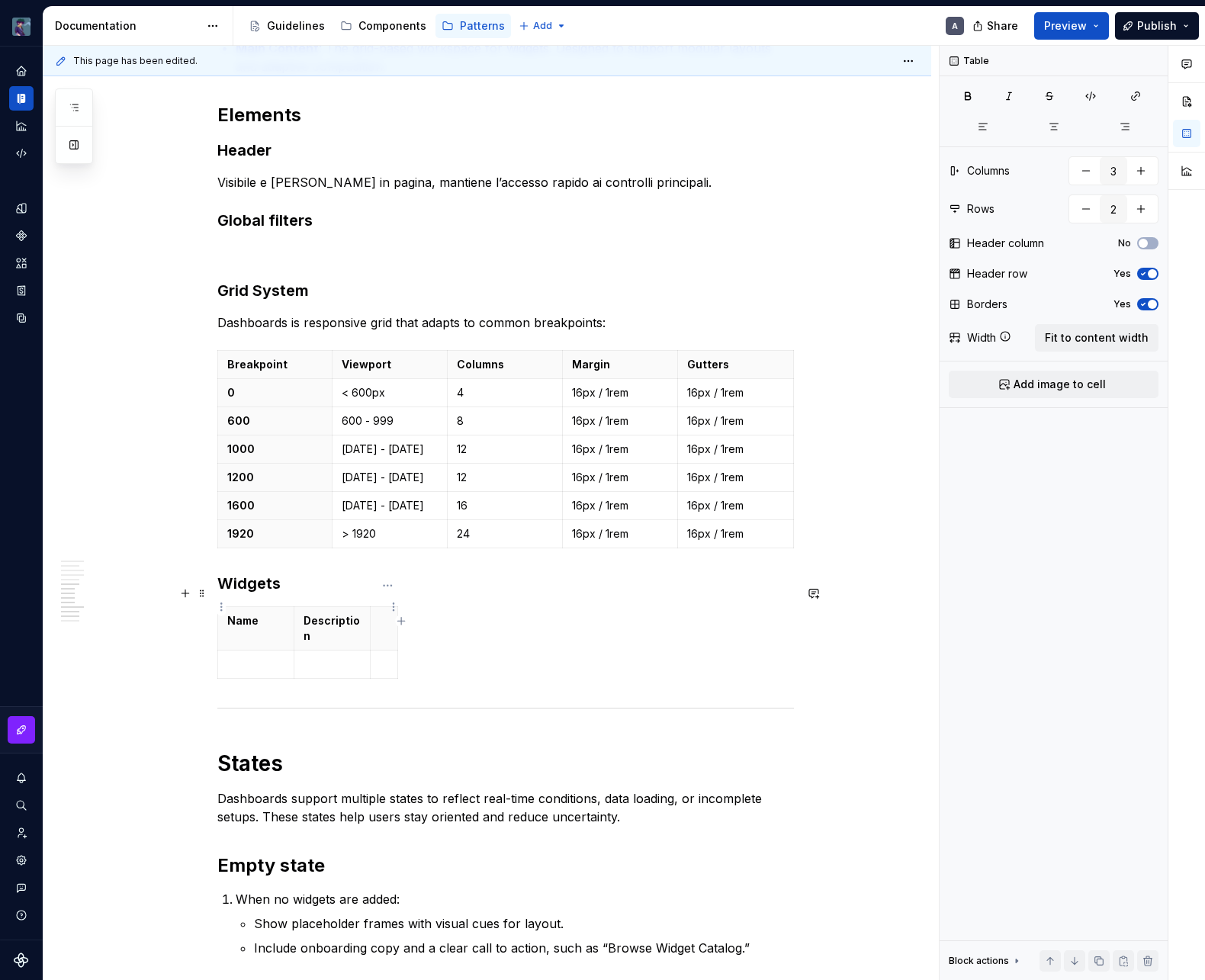click at bounding box center [384, 621] 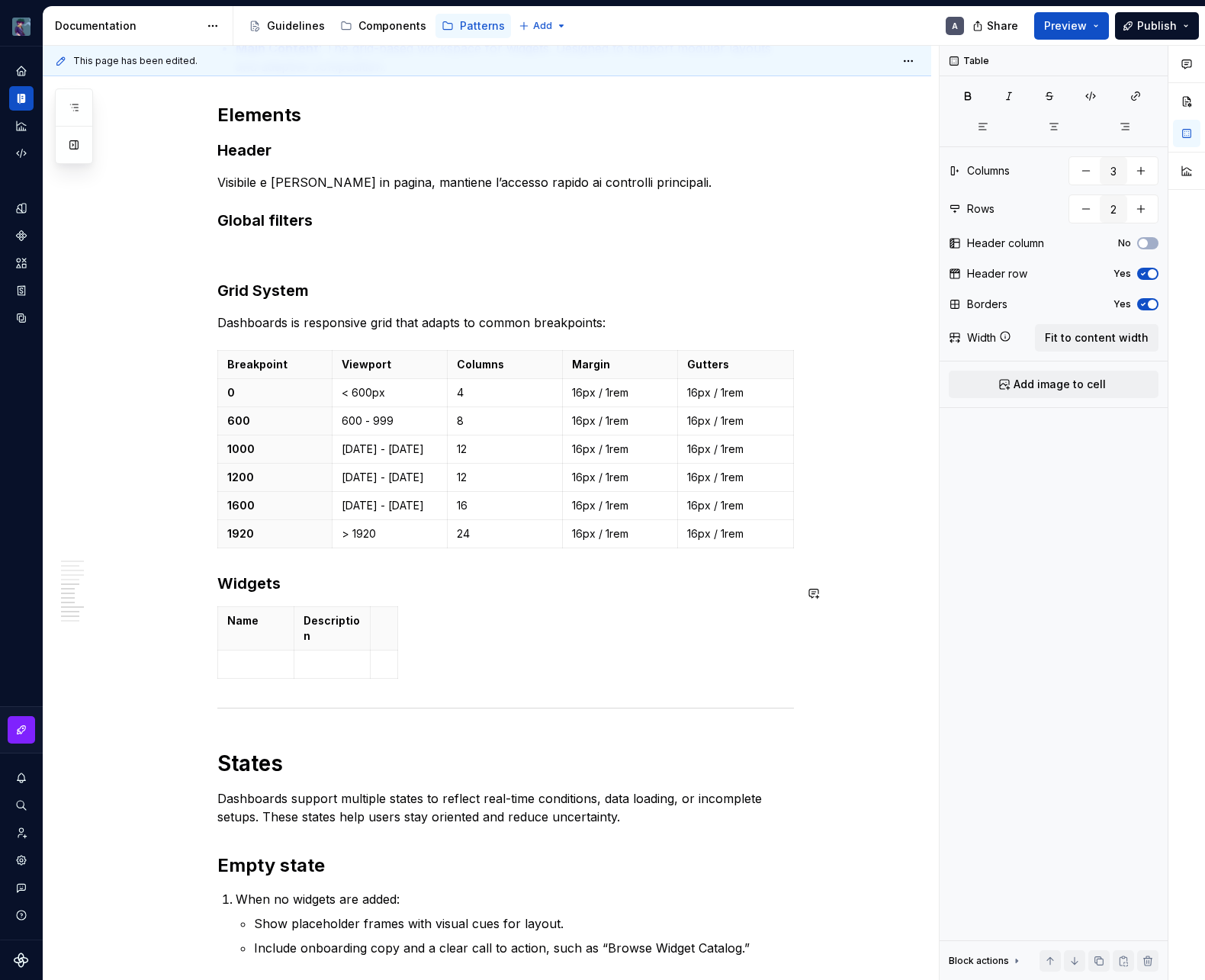 type on "2" 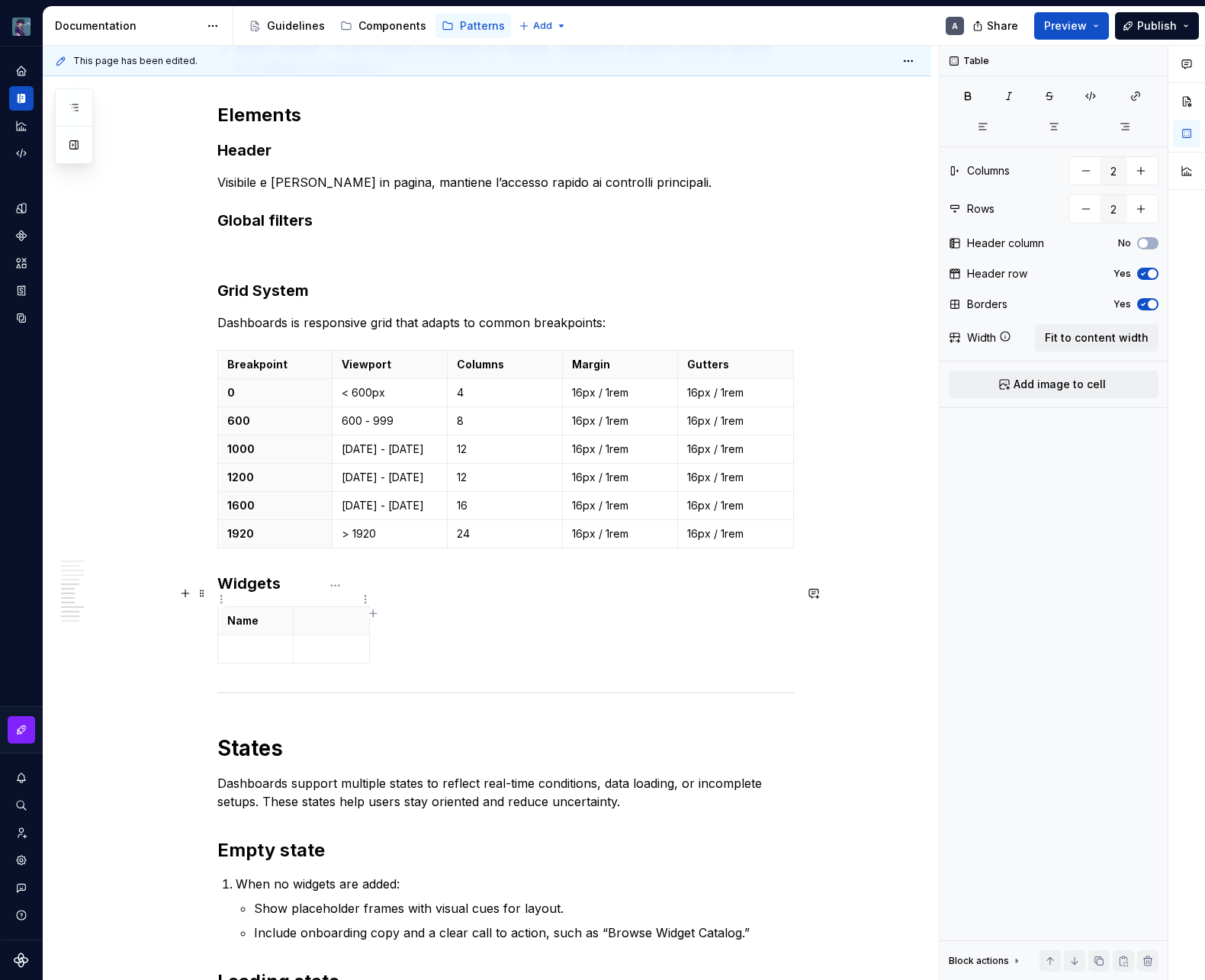 click at bounding box center [331, 621] 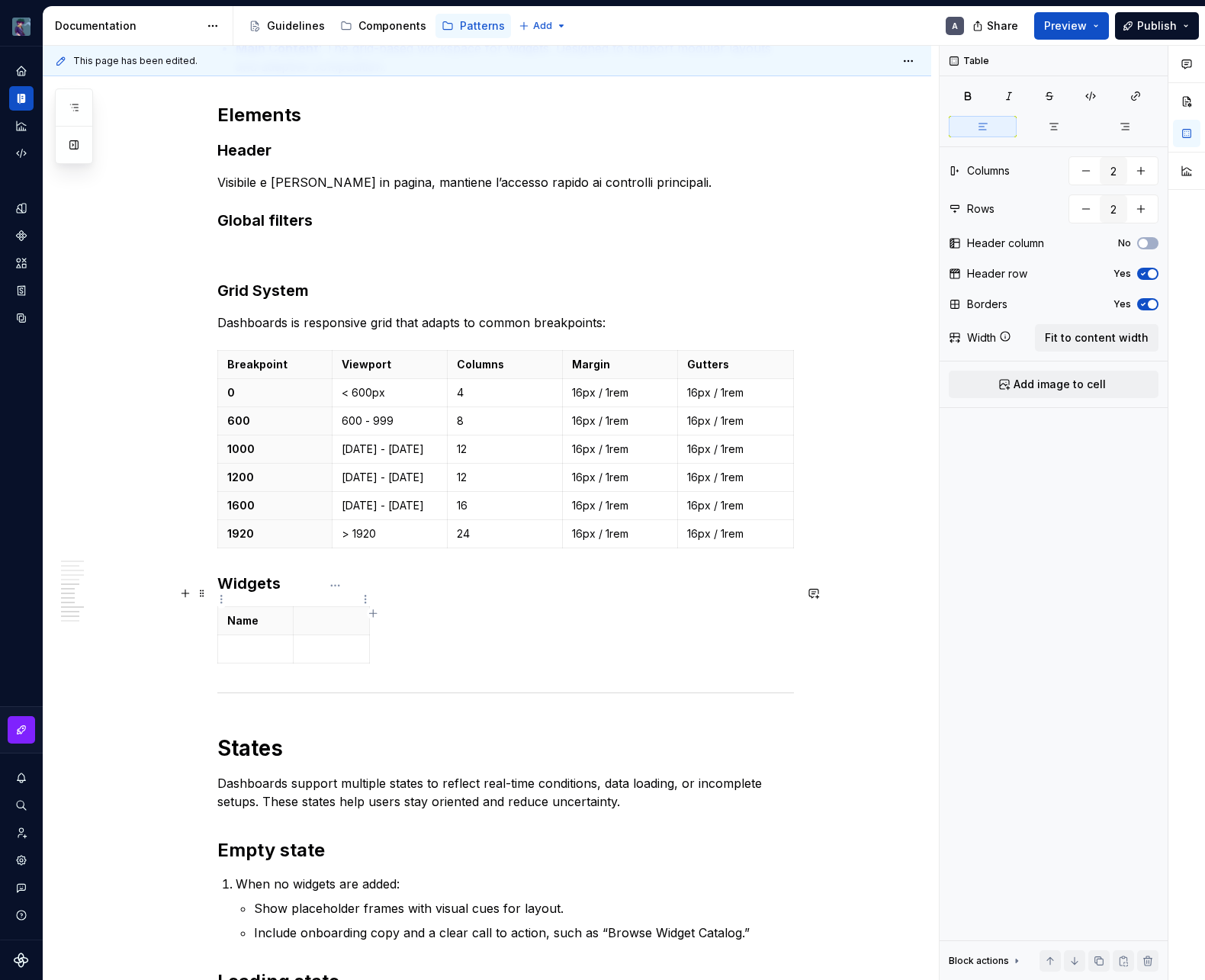 click at bounding box center (331, 621) 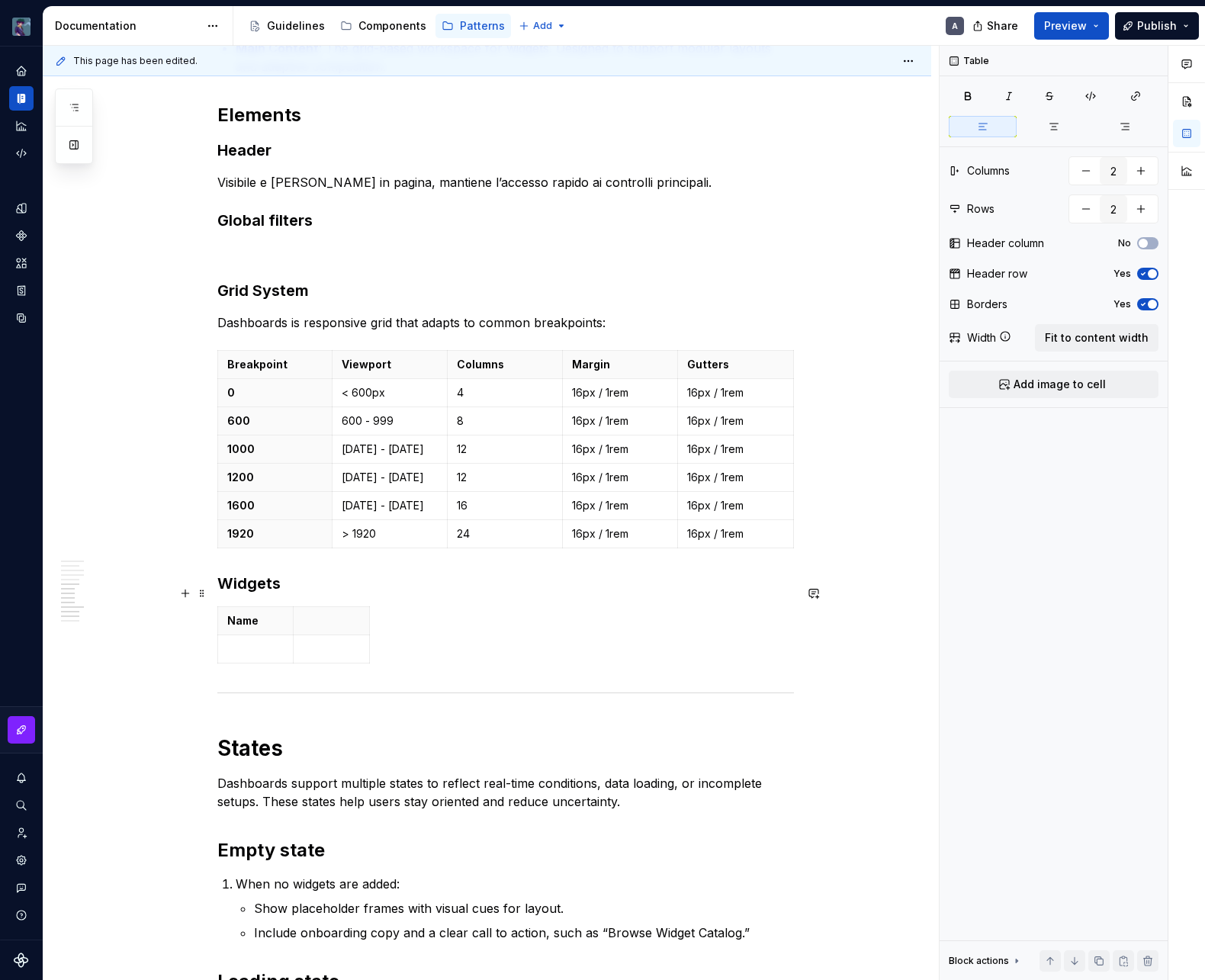 type on "*" 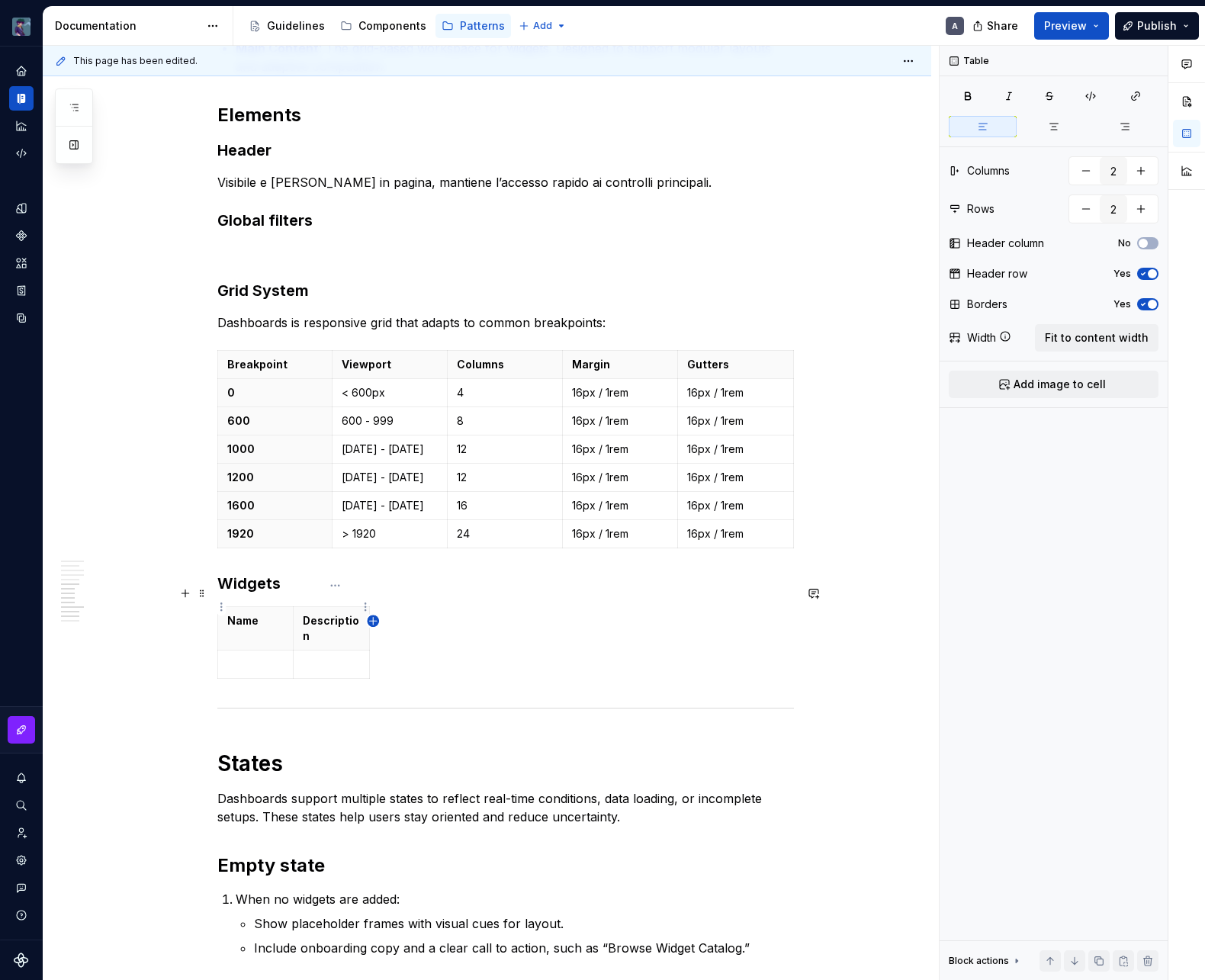 click 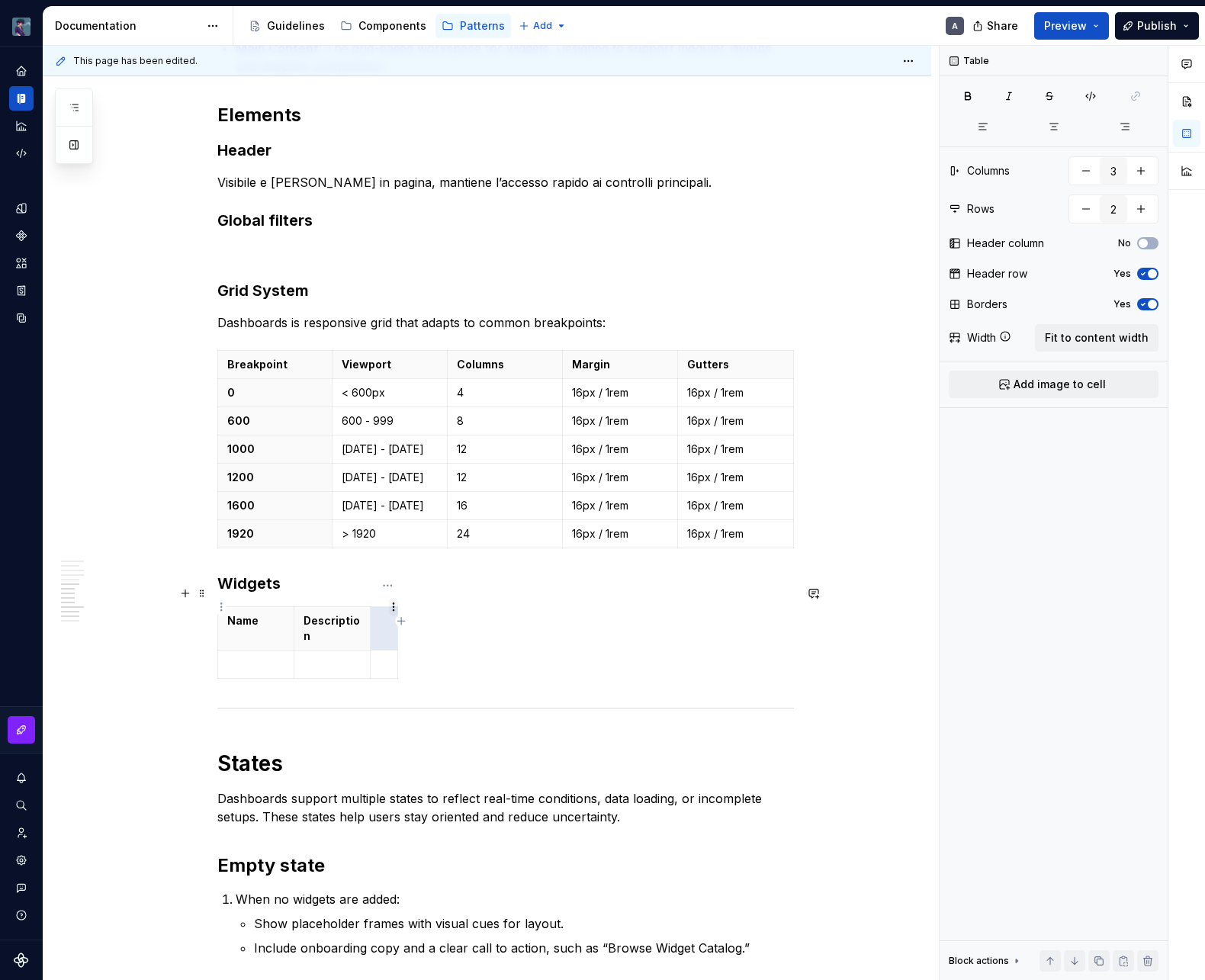 click on "vaporoso A Design system data Documentation
Accessibility guide for tree Page tree.
Navigate the tree with the arrow keys. Common tree hotkeys apply. Further keybindings are available:
enter to execute primary action on focused item
f2 to start renaming the focused item
escape to abort renaming an item
control+d to start dragging selected items
Guidelines Components Patterns Add A Share Preview Publish Pages Add
Accessibility guide for tree Page tree.
Navigate the tree with the arrow keys. Common tree hotkeys apply. Further keybindings are available:
enter to execute primary action on focused item
f2 to start renaming the focused item
escape to abort renaming an item
control+d to start dragging selected items
Patterns overview Services Dashboard Overview A Interaction Accessibility Usage Code Changes Guidelines Patterns  /  Patterns overview  /  Overview  /  A" at bounding box center [602, 490] 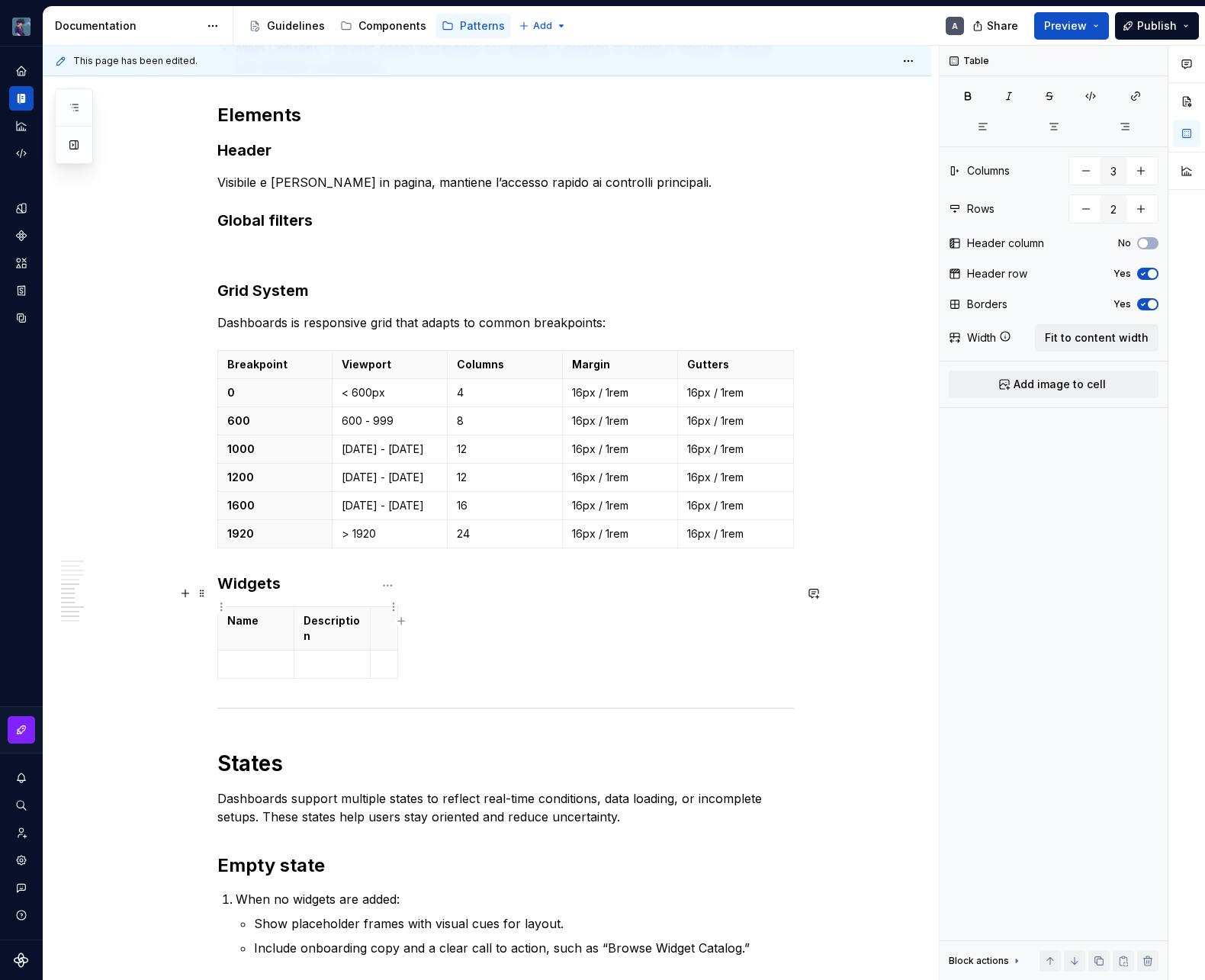 click on "vaporoso A Design system data Documentation
Accessibility guide for tree Page tree.
Navigate the tree with the arrow keys. Common tree hotkeys apply. Further keybindings are available:
enter to execute primary action on focused item
f2 to start renaming the focused item
escape to abort renaming an item
control+d to start dragging selected items
Guidelines Components Patterns Add A Share Preview Publish Pages Add
Accessibility guide for tree Page tree.
Navigate the tree with the arrow keys. Common tree hotkeys apply. Further keybindings are available:
enter to execute primary action on focused item
f2 to start renaming the focused item
escape to abort renaming an item
control+d to start dragging selected items
Patterns overview Services Dashboard Overview A Interaction Accessibility Usage Code Changes Guidelines Patterns  /  Patterns overview  /  Overview  /  A" at bounding box center (602, 490) 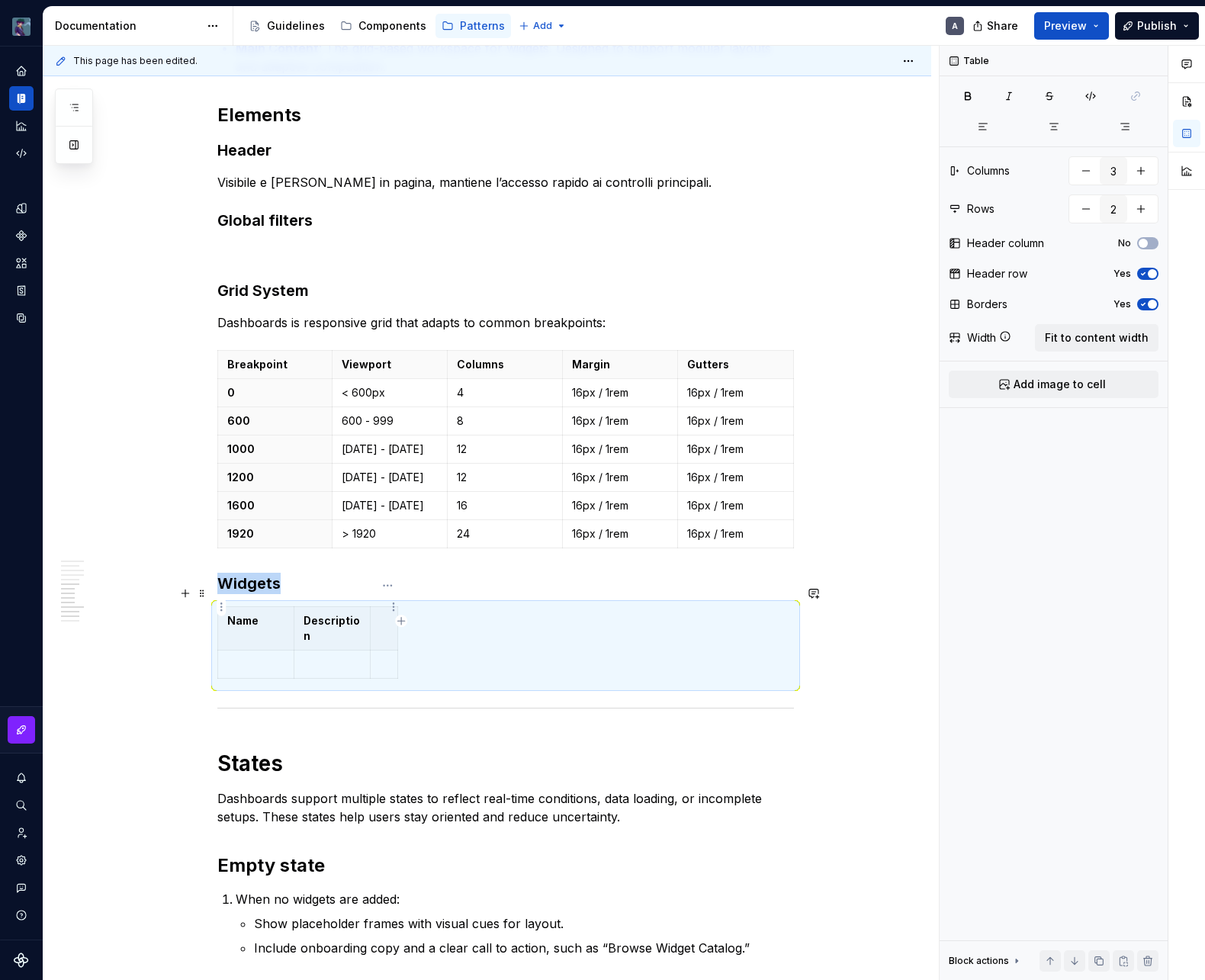 click at bounding box center [384, 628] 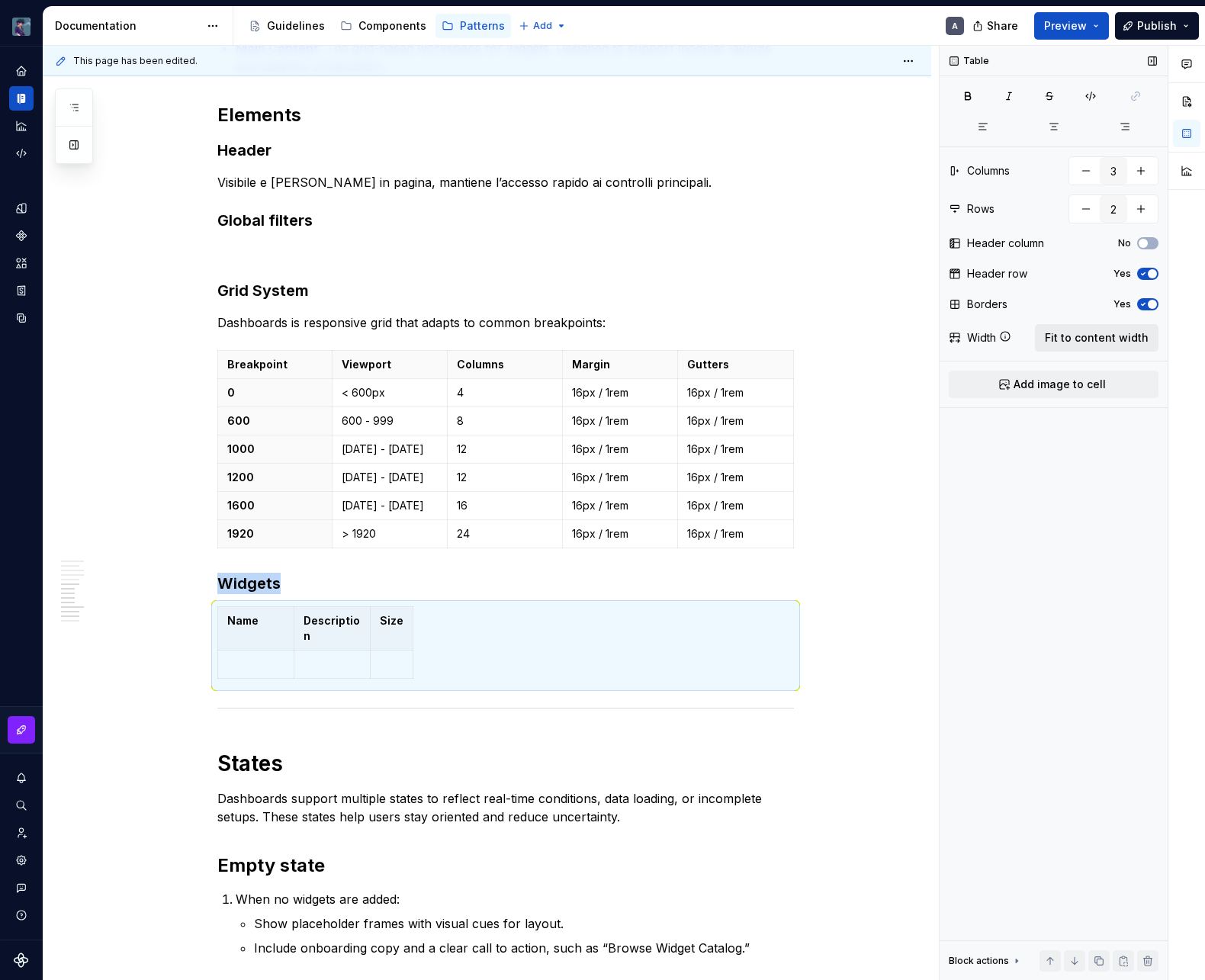 click on "Fit to content width" at bounding box center [1097, 338] 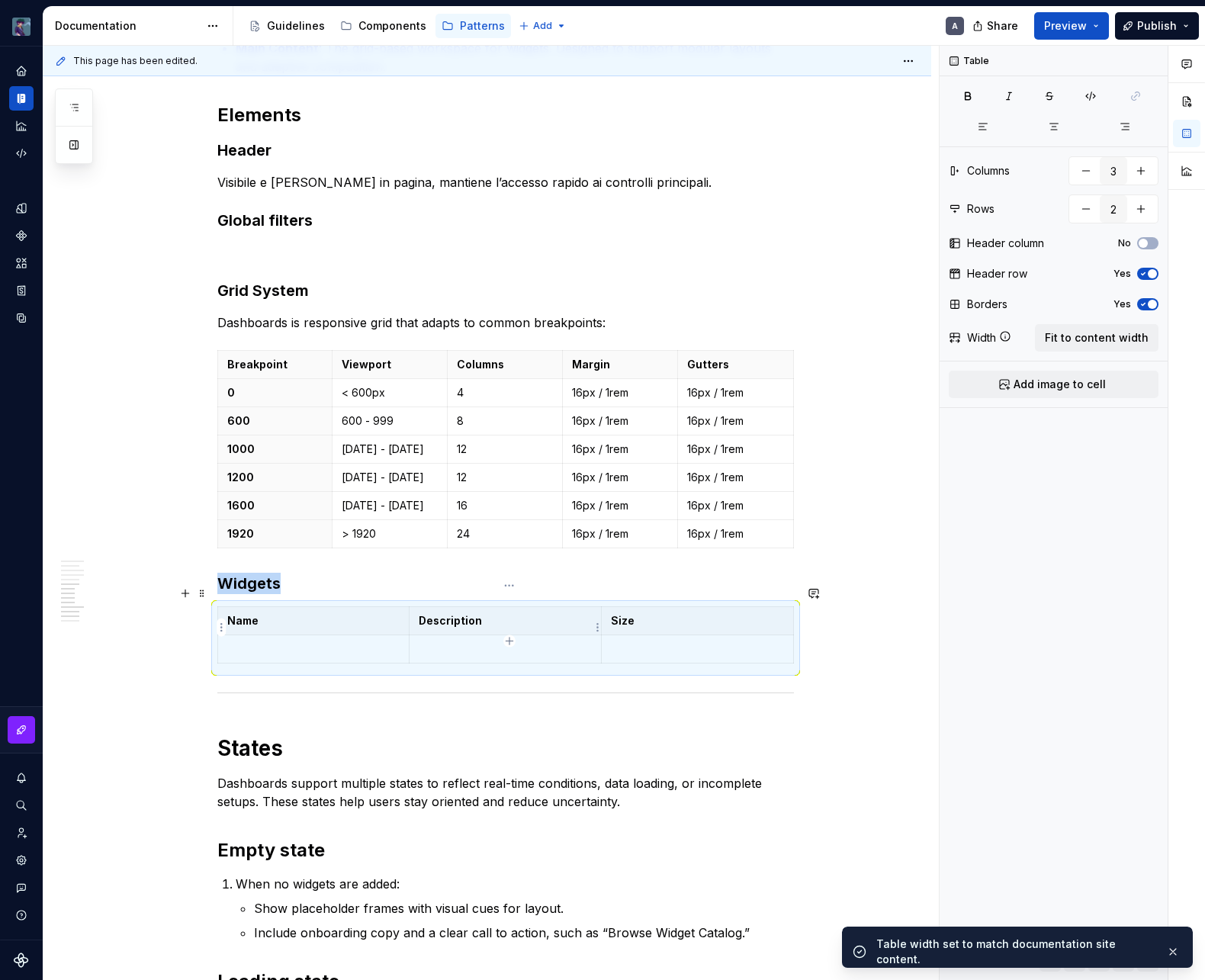 click at bounding box center [505, 649] 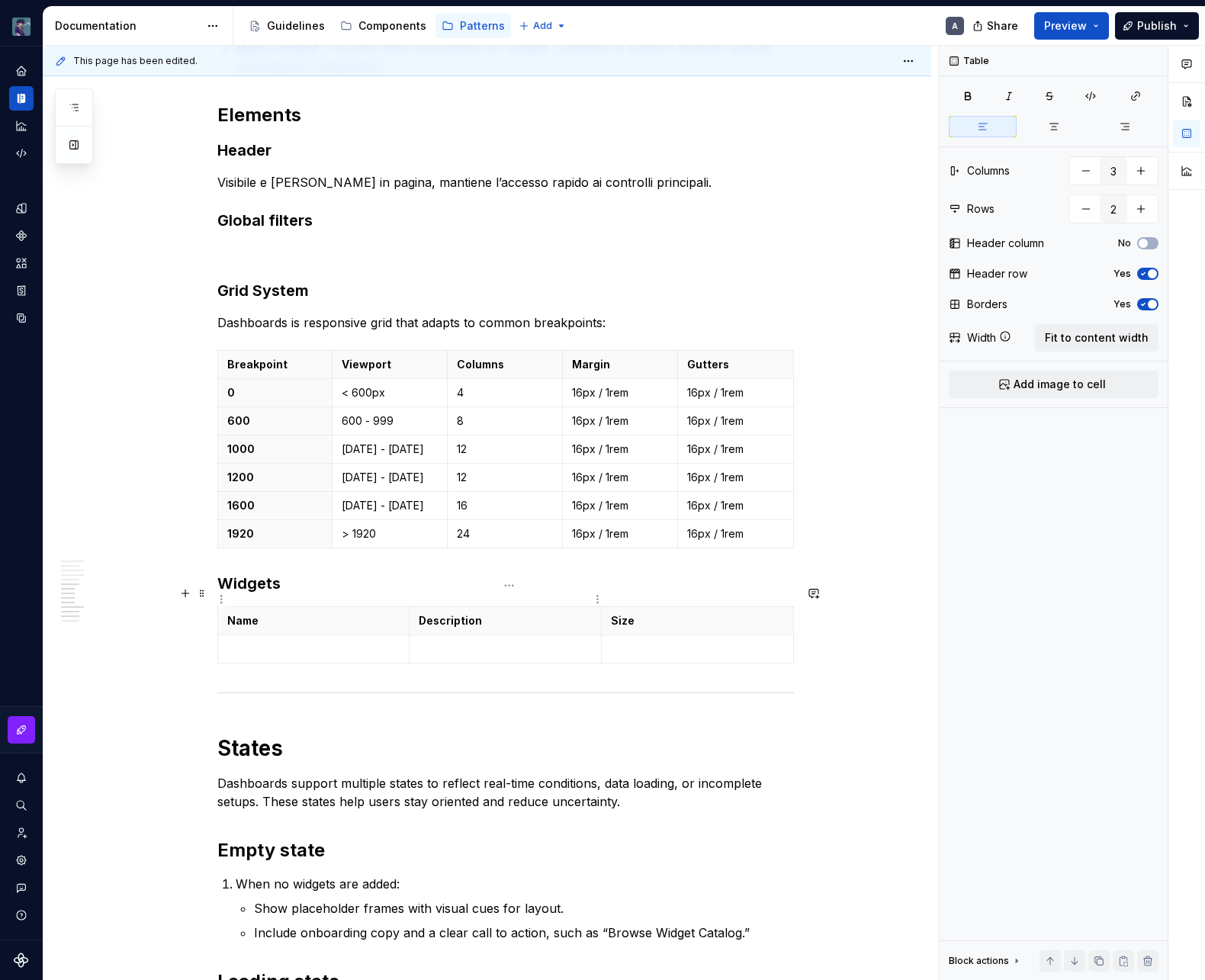 click at bounding box center (505, 649) 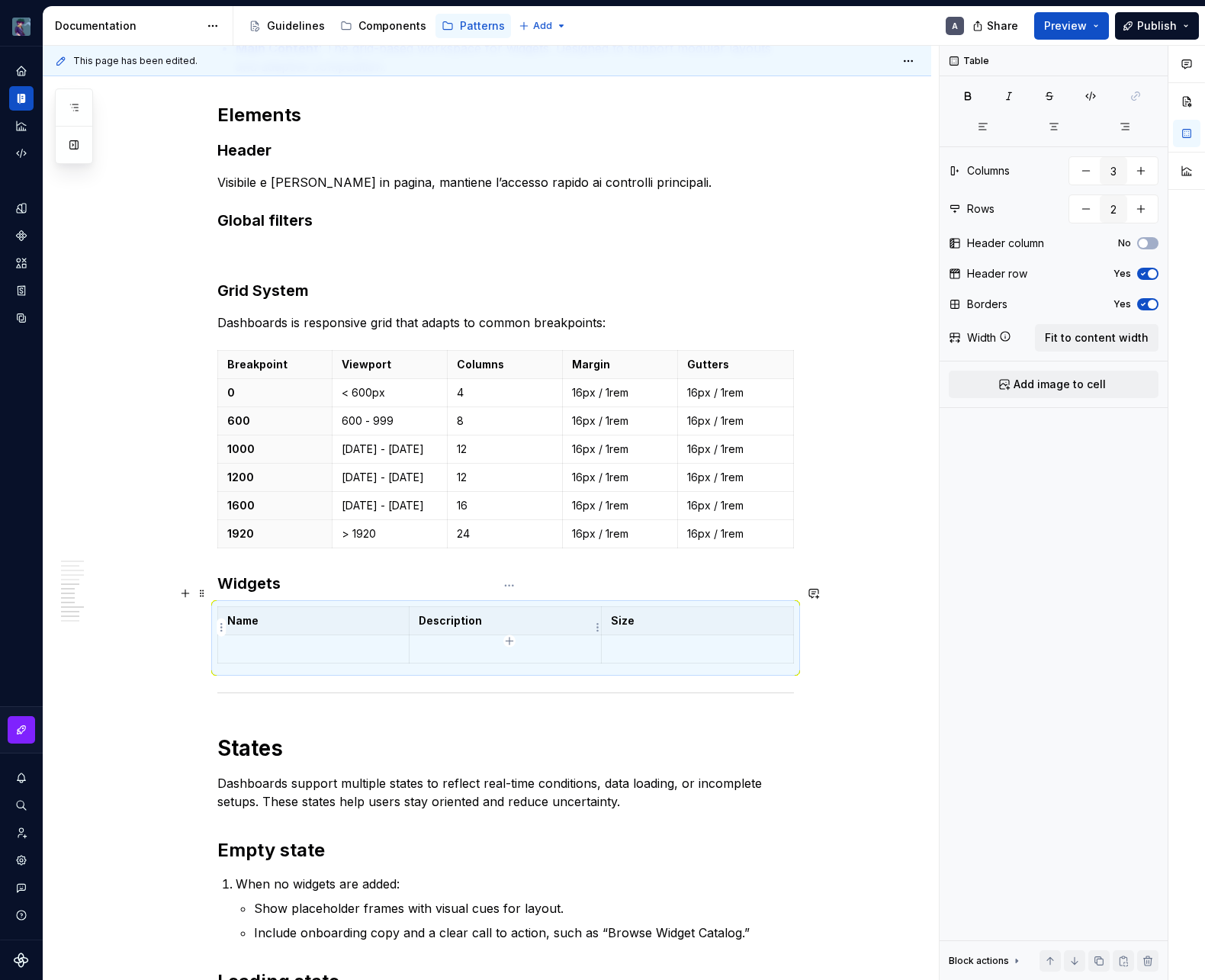 click at bounding box center [505, 649] 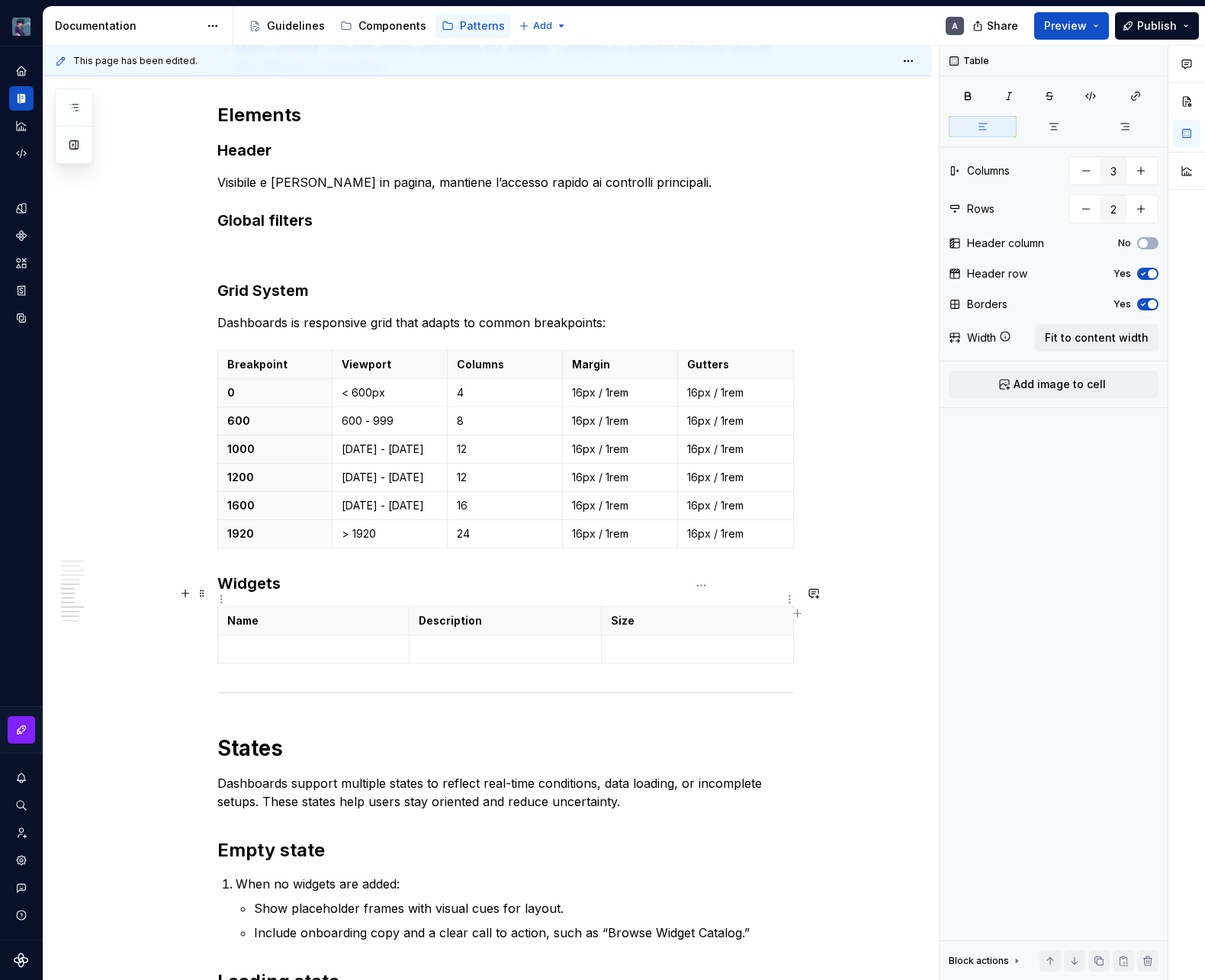 click on "Size" at bounding box center (697, 621) 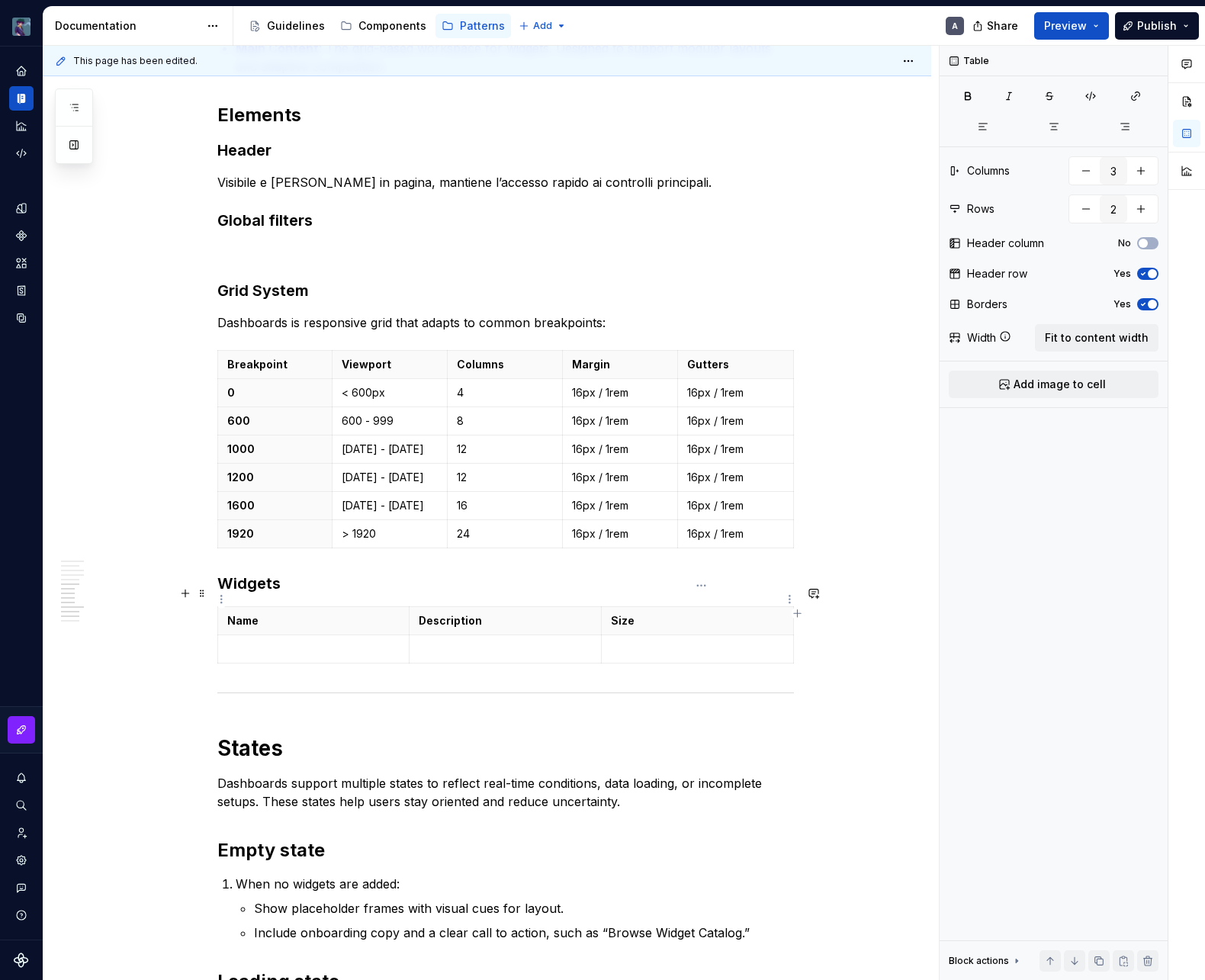 click on "Size" at bounding box center (697, 621) 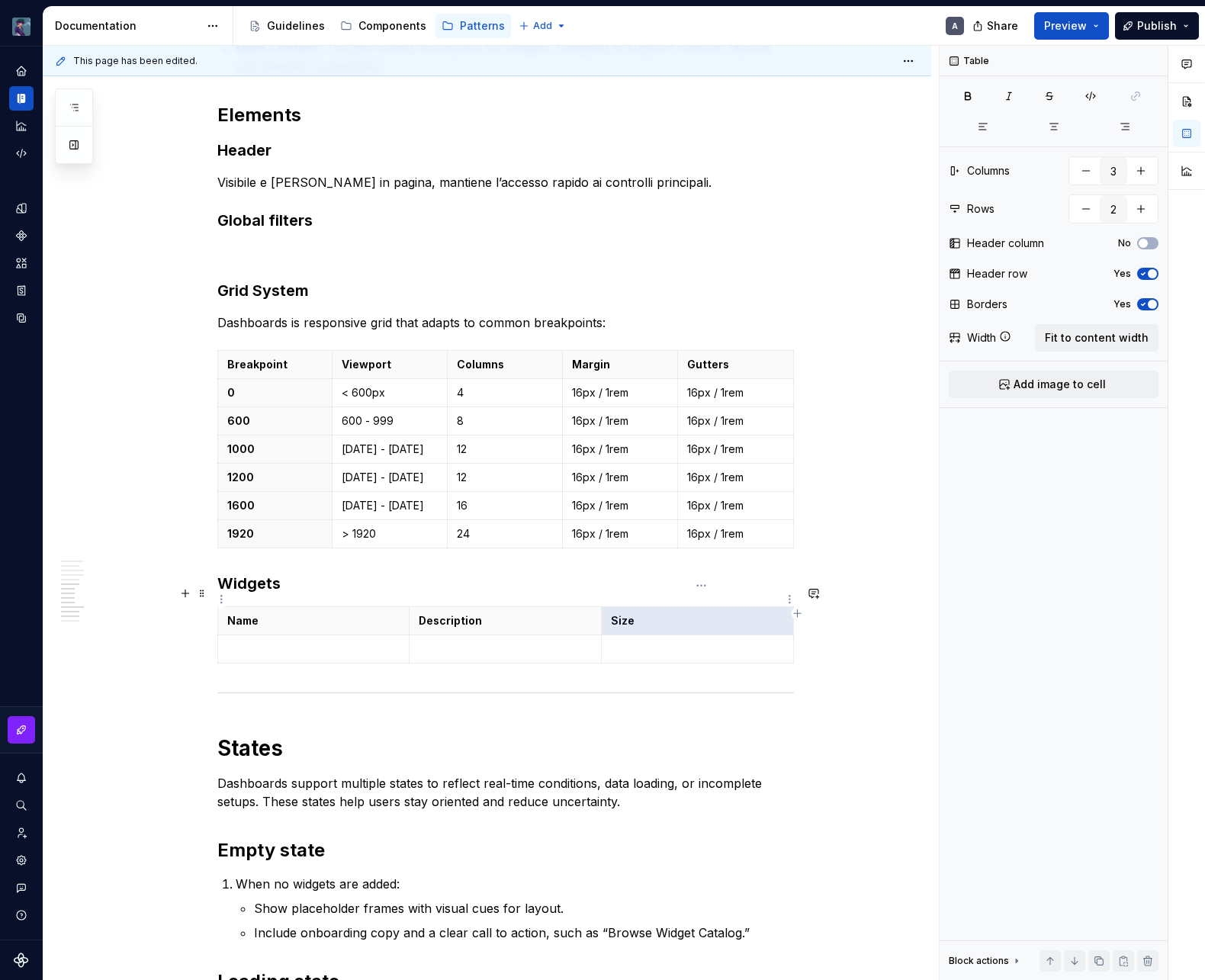 click on "Size" at bounding box center (697, 621) 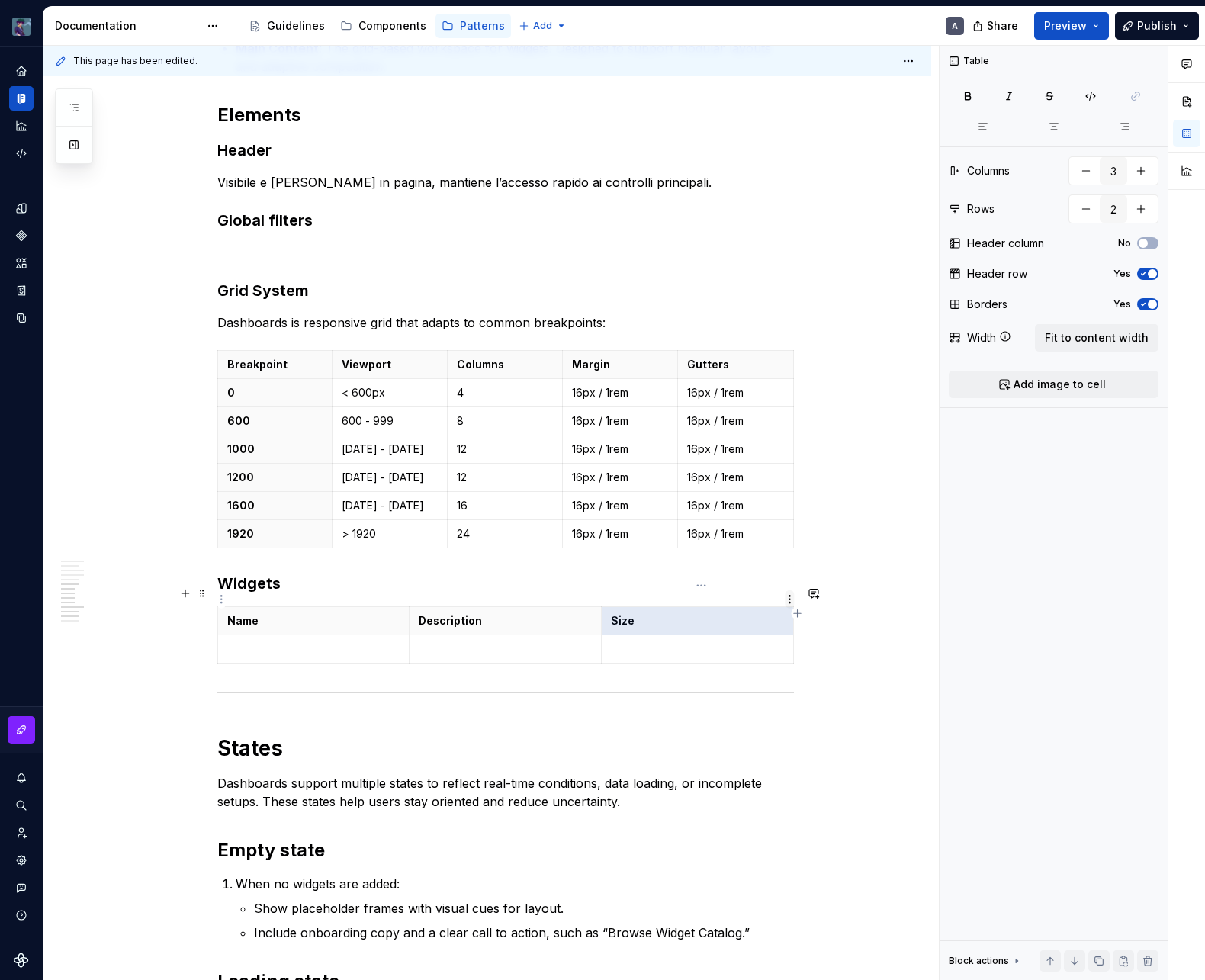 click on "vaporoso A Design system data Documentation
Accessibility guide for tree Page tree.
Navigate the tree with the arrow keys. Common tree hotkeys apply. Further keybindings are available:
enter to execute primary action on focused item
f2 to start renaming the focused item
escape to abort renaming an item
control+d to start dragging selected items
Guidelines Components Patterns Add A Share Preview Publish Pages Add
Accessibility guide for tree Page tree.
Navigate the tree with the arrow keys. Common tree hotkeys apply. Further keybindings are available:
enter to execute primary action on focused item
f2 to start renaming the focused item
escape to abort renaming an item
control+d to start dragging selected items
Patterns overview Services Dashboard Overview A Interaction Accessibility Usage Code Changes Guidelines Patterns  /  Patterns overview  /  Overview  /  A" at bounding box center [602, 490] 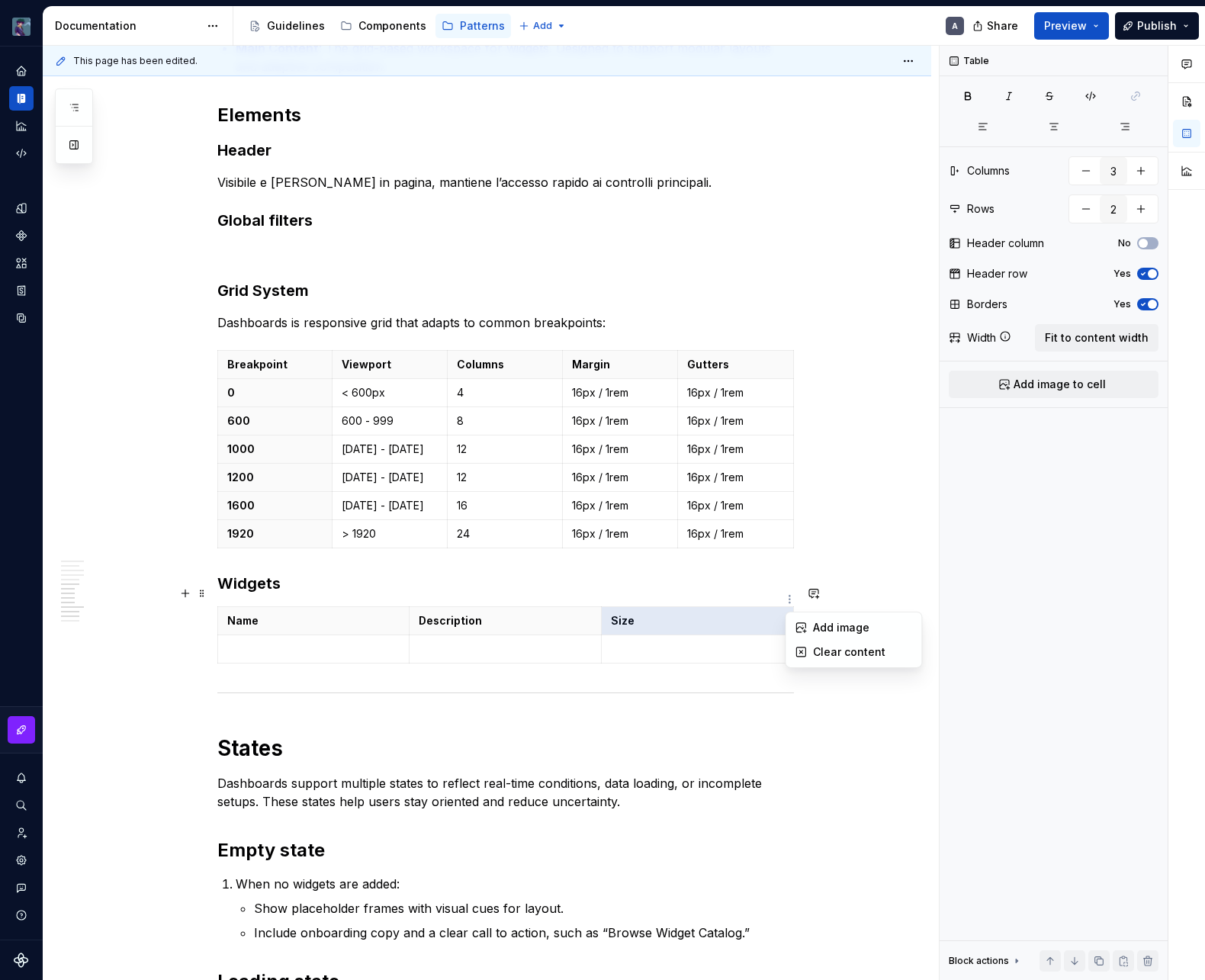 click on "vaporoso A Design system data Documentation
Accessibility guide for tree Page tree.
Navigate the tree with the arrow keys. Common tree hotkeys apply. Further keybindings are available:
enter to execute primary action on focused item
f2 to start renaming the focused item
escape to abort renaming an item
control+d to start dragging selected items
Guidelines Components Patterns Add A Share Preview Publish Pages Add
Accessibility guide for tree Page tree.
Navigate the tree with the arrow keys. Common tree hotkeys apply. Further keybindings are available:
enter to execute primary action on focused item
f2 to start renaming the focused item
escape to abort renaming an item
control+d to start dragging selected items
Patterns overview Services Dashboard Overview A Interaction Accessibility Usage Code Changes Guidelines Patterns  /  Patterns overview  /  Overview  /  A" at bounding box center (602, 490) 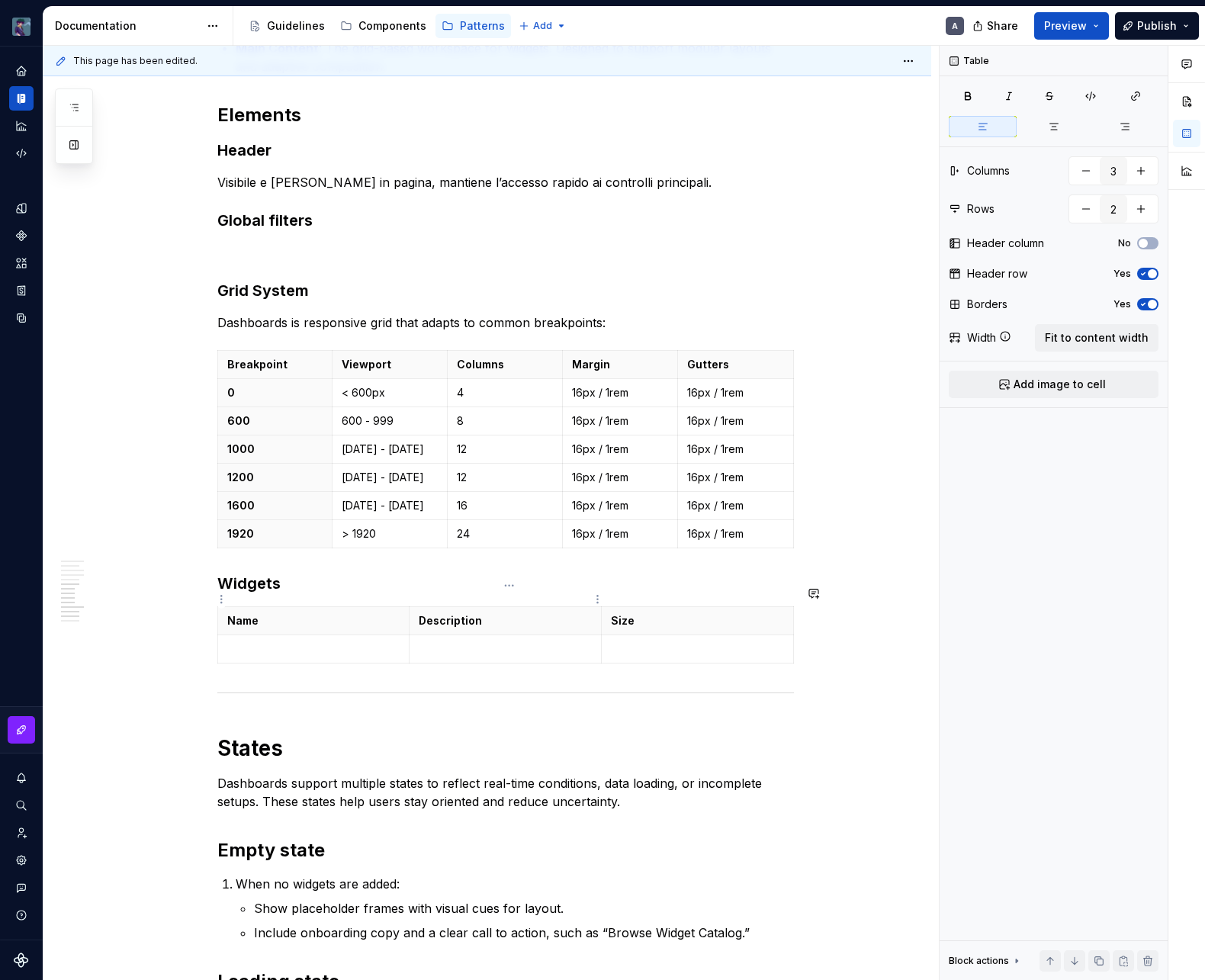 click on "Description" at bounding box center (506, 621) 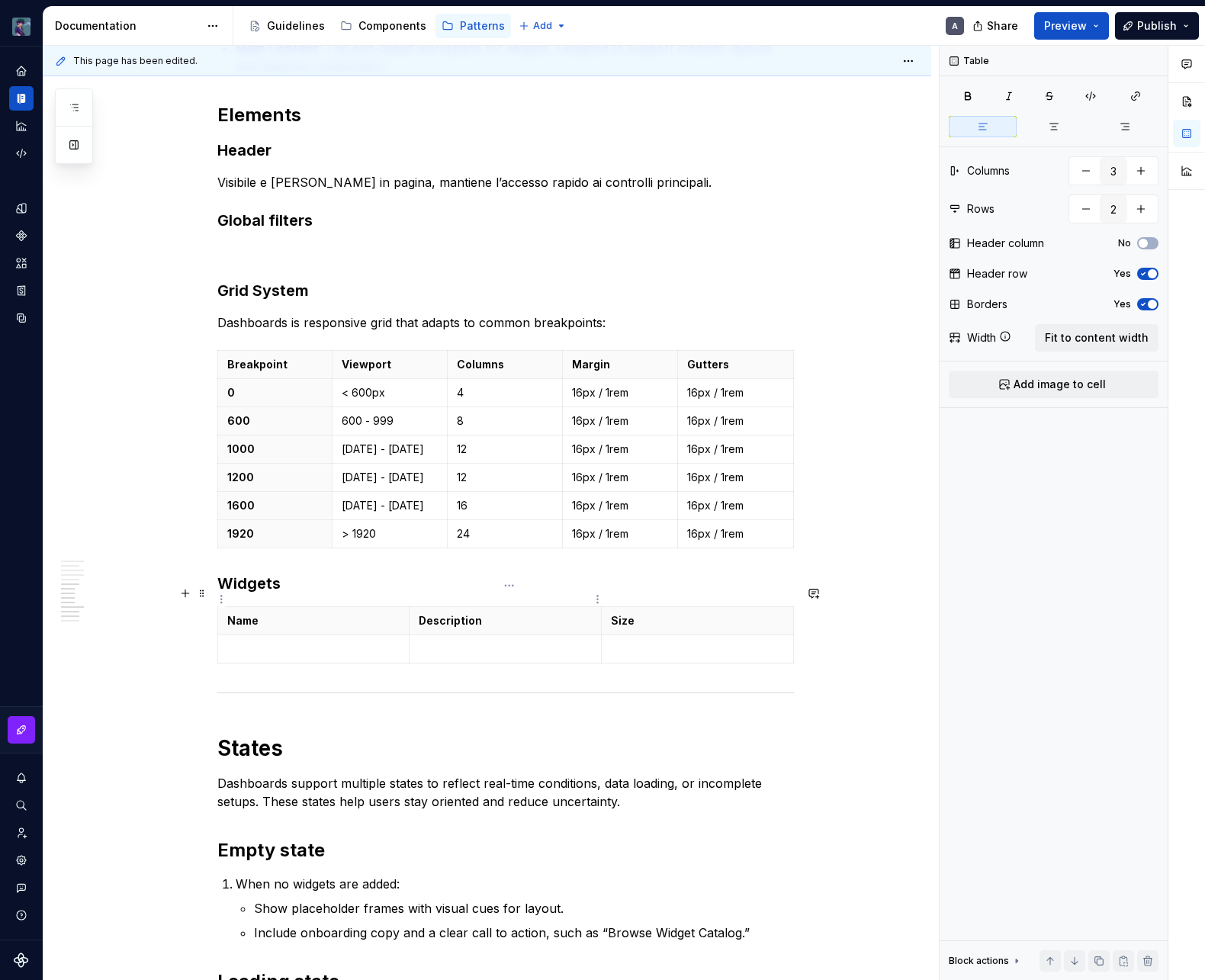 click on "Description" at bounding box center [505, 621] 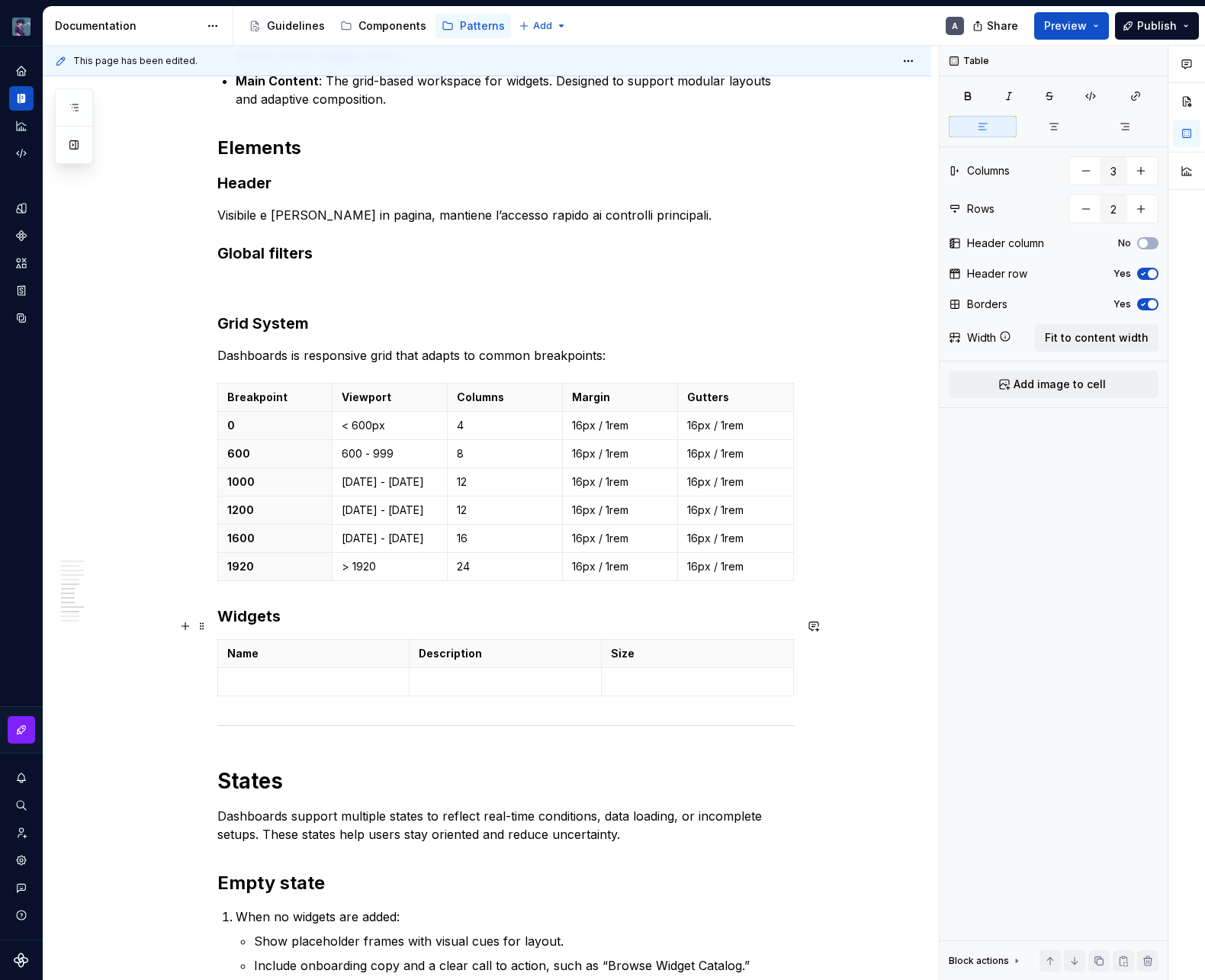 scroll, scrollTop: 1510, scrollLeft: 0, axis: vertical 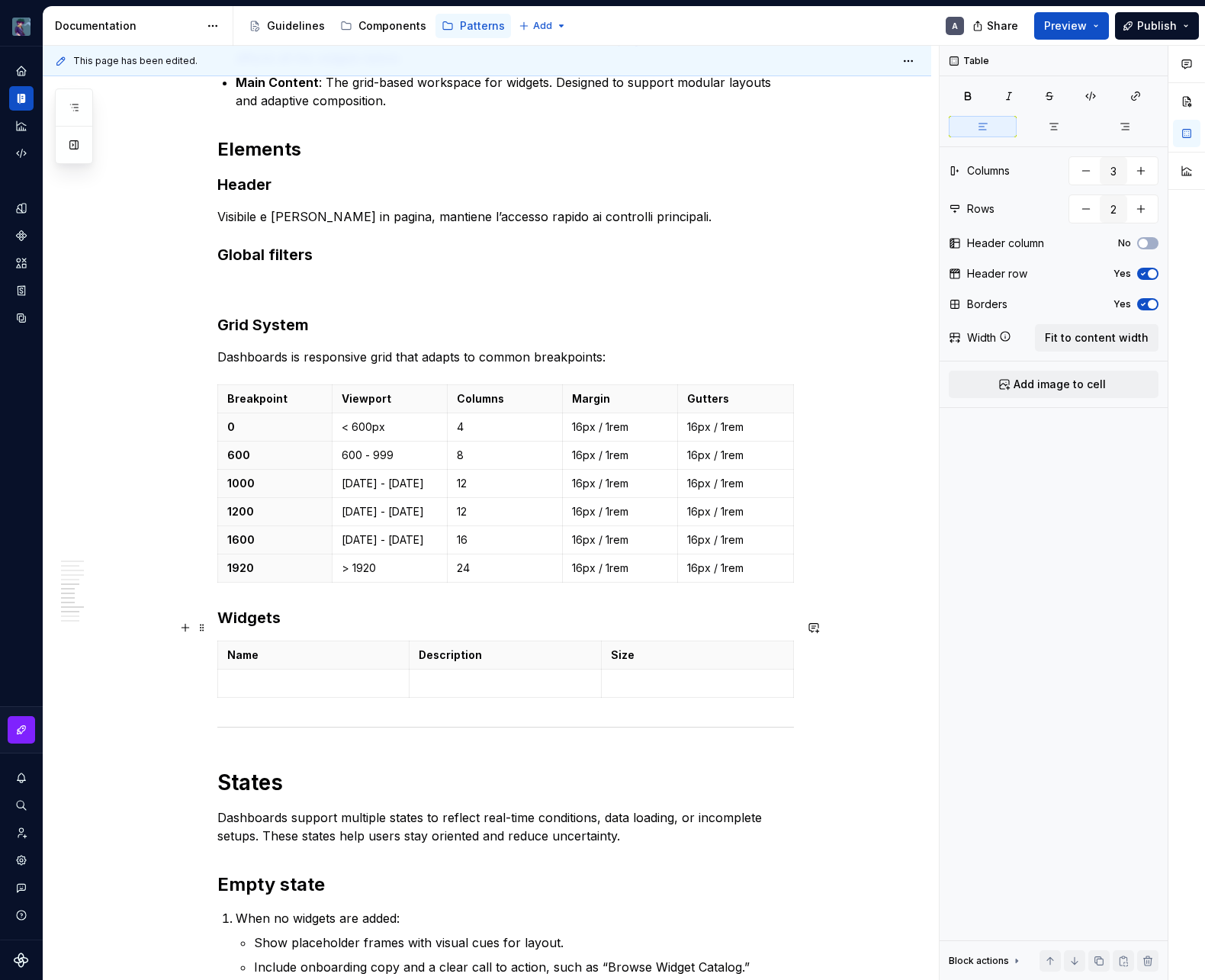 type on "*" 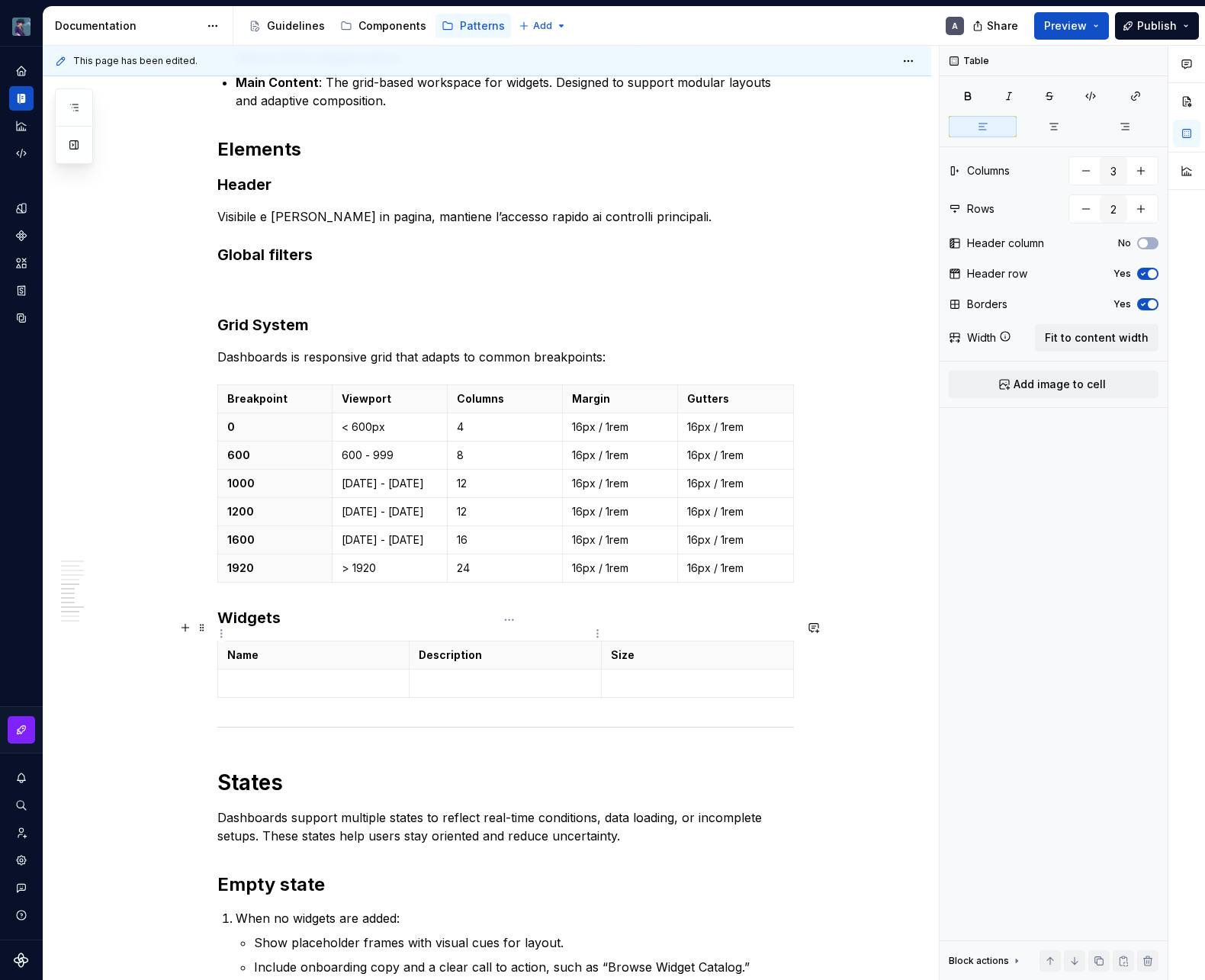 click on "Description" at bounding box center (505, 655) 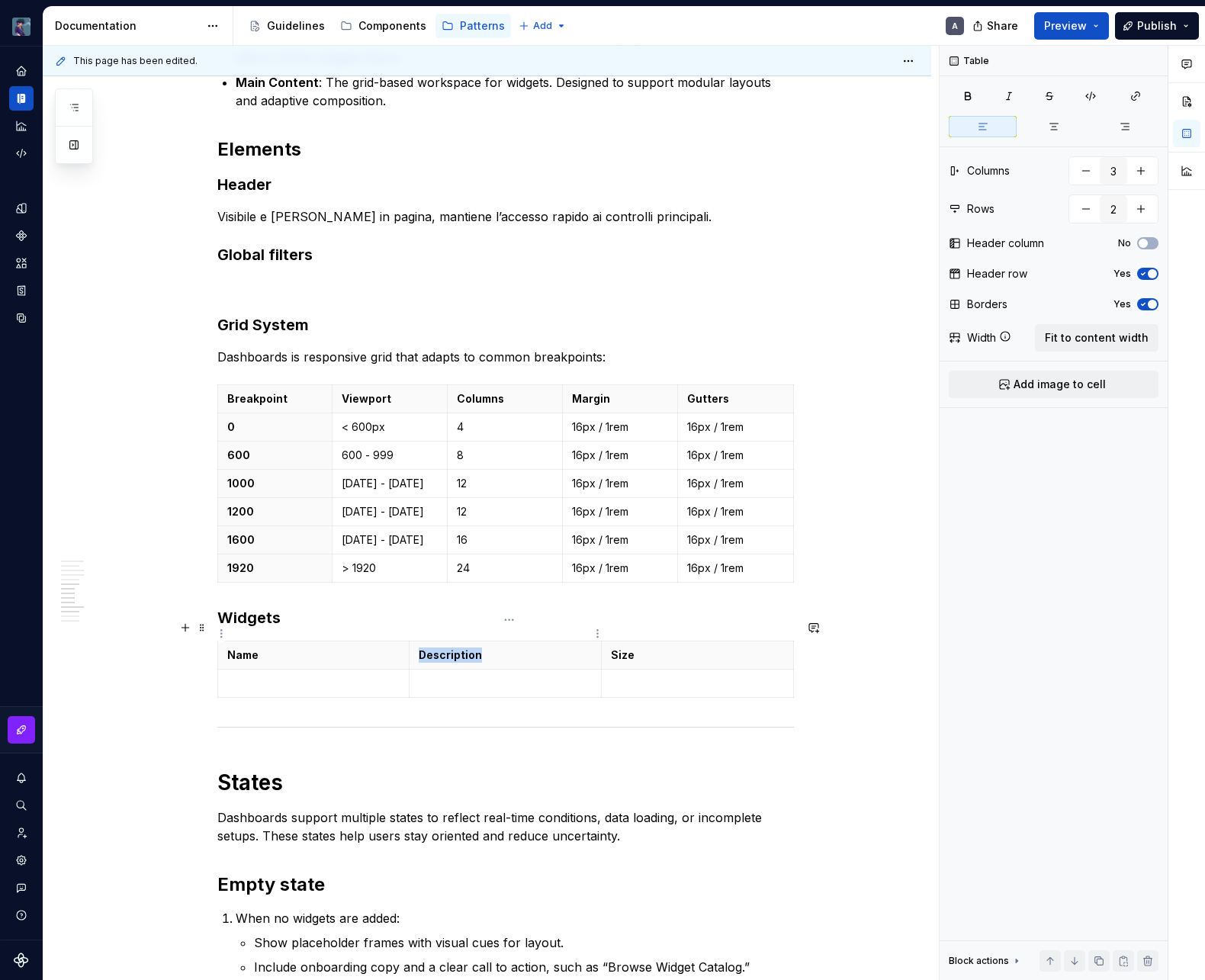 click on "Description" at bounding box center [505, 655] 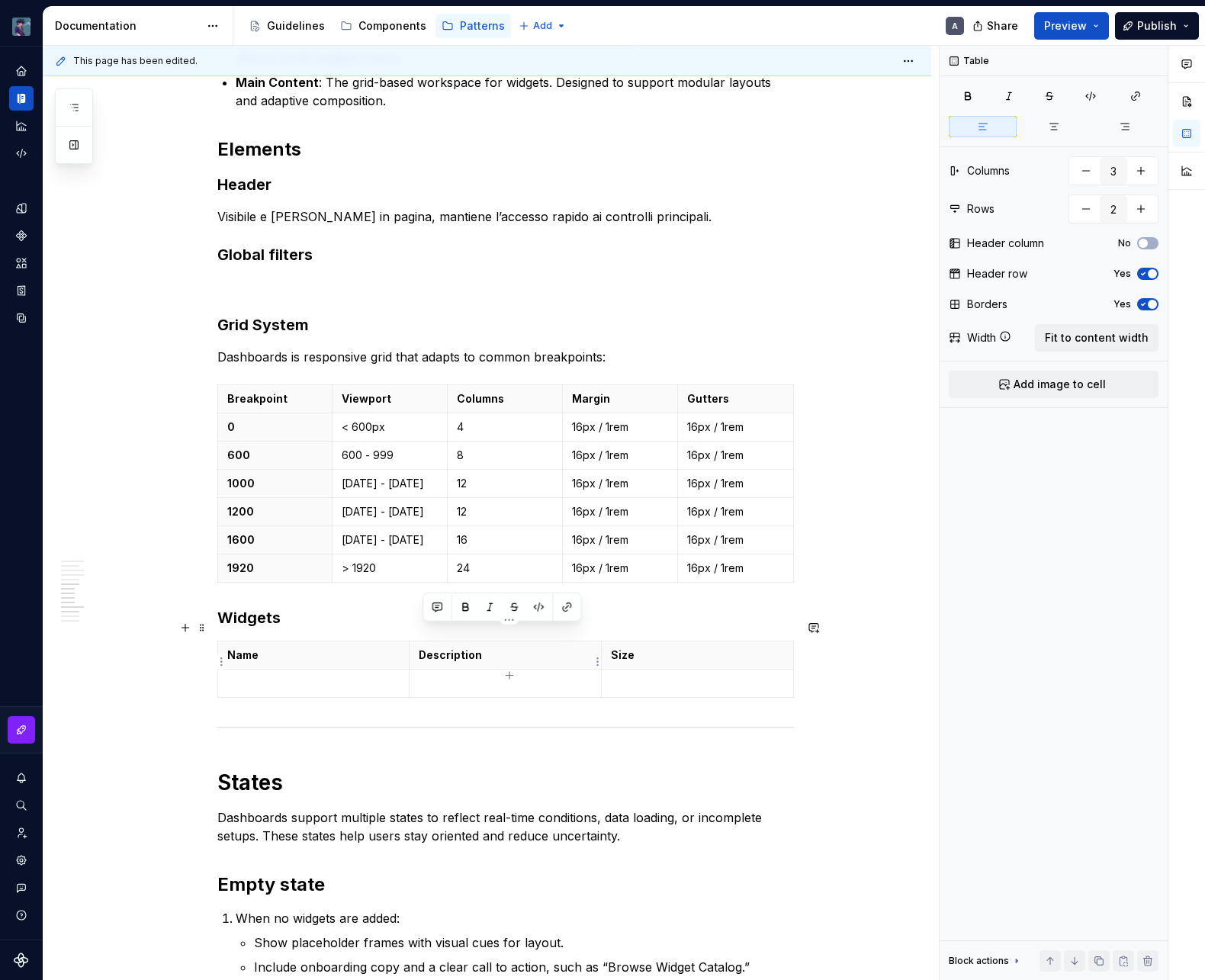 click at bounding box center [506, 683] 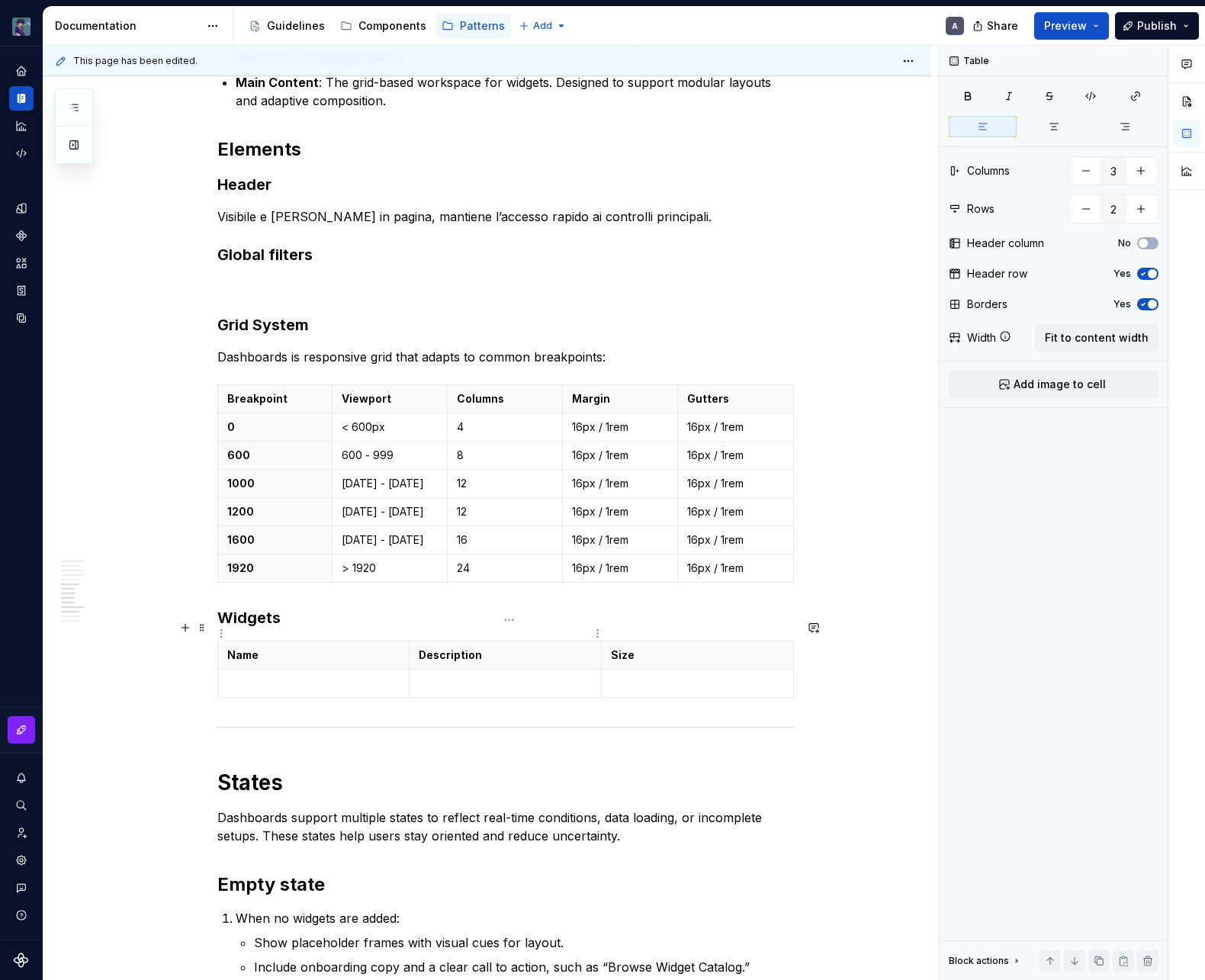 click on "Description" at bounding box center (505, 655) 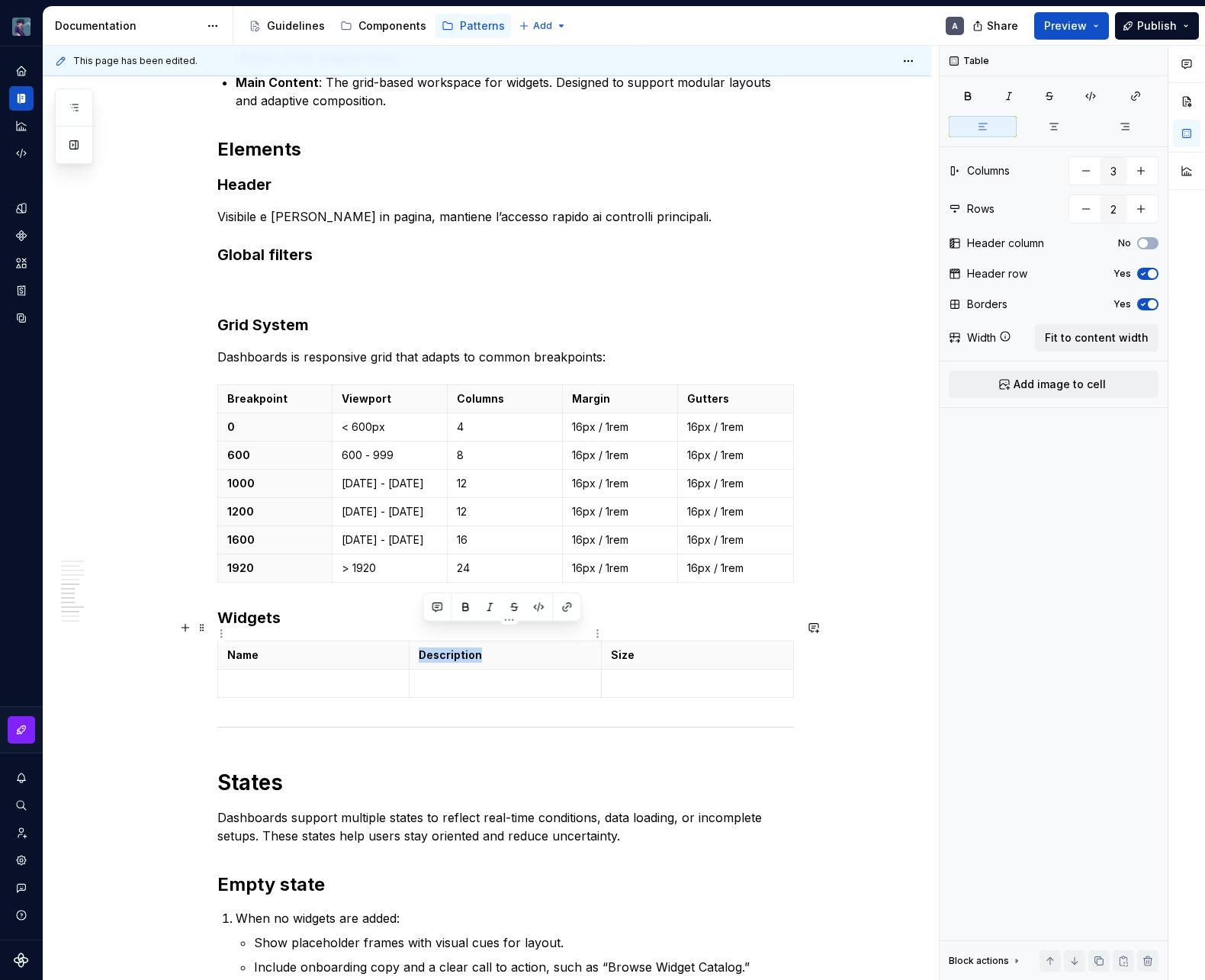click on "Description" at bounding box center (505, 655) 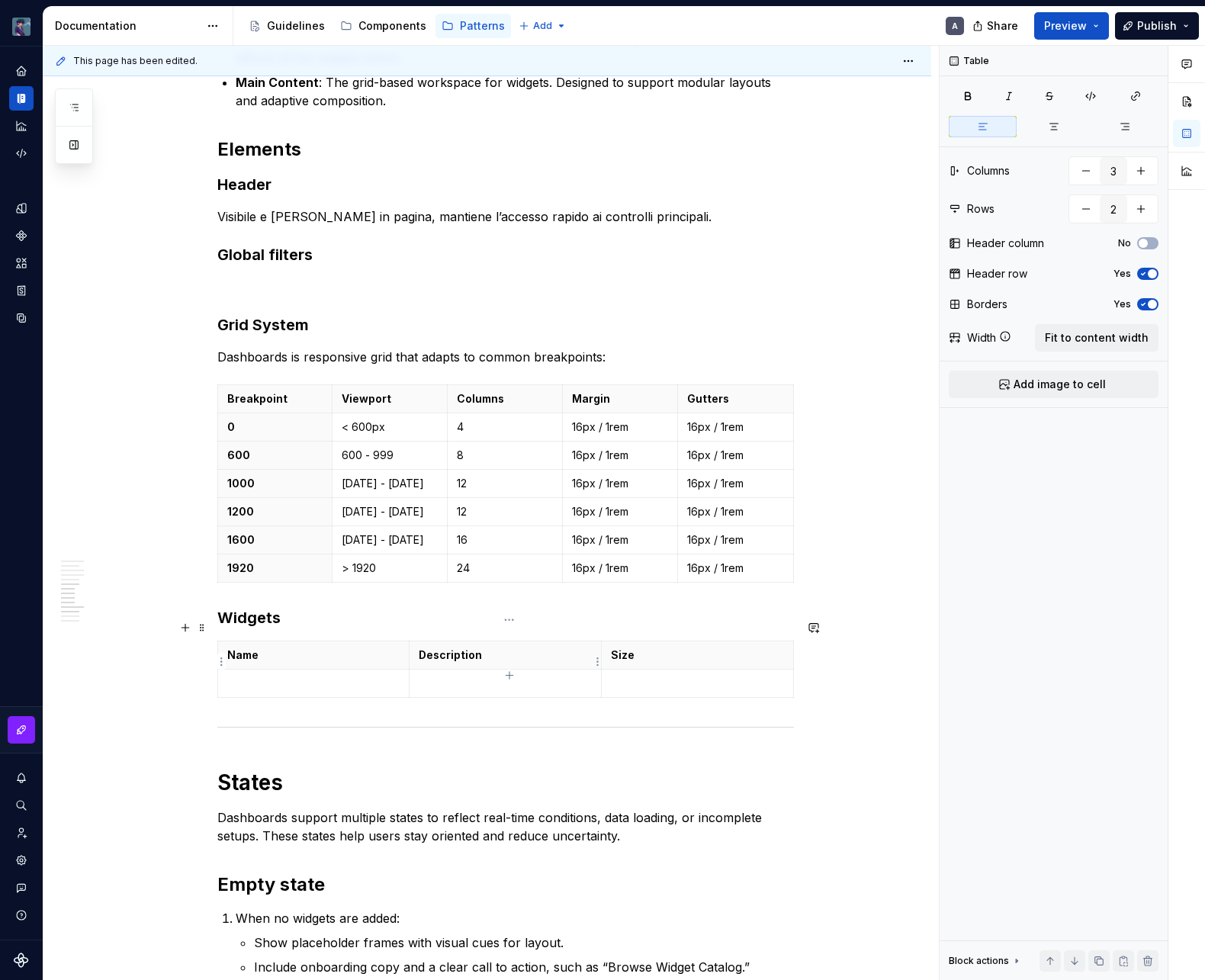 click at bounding box center [505, 683] 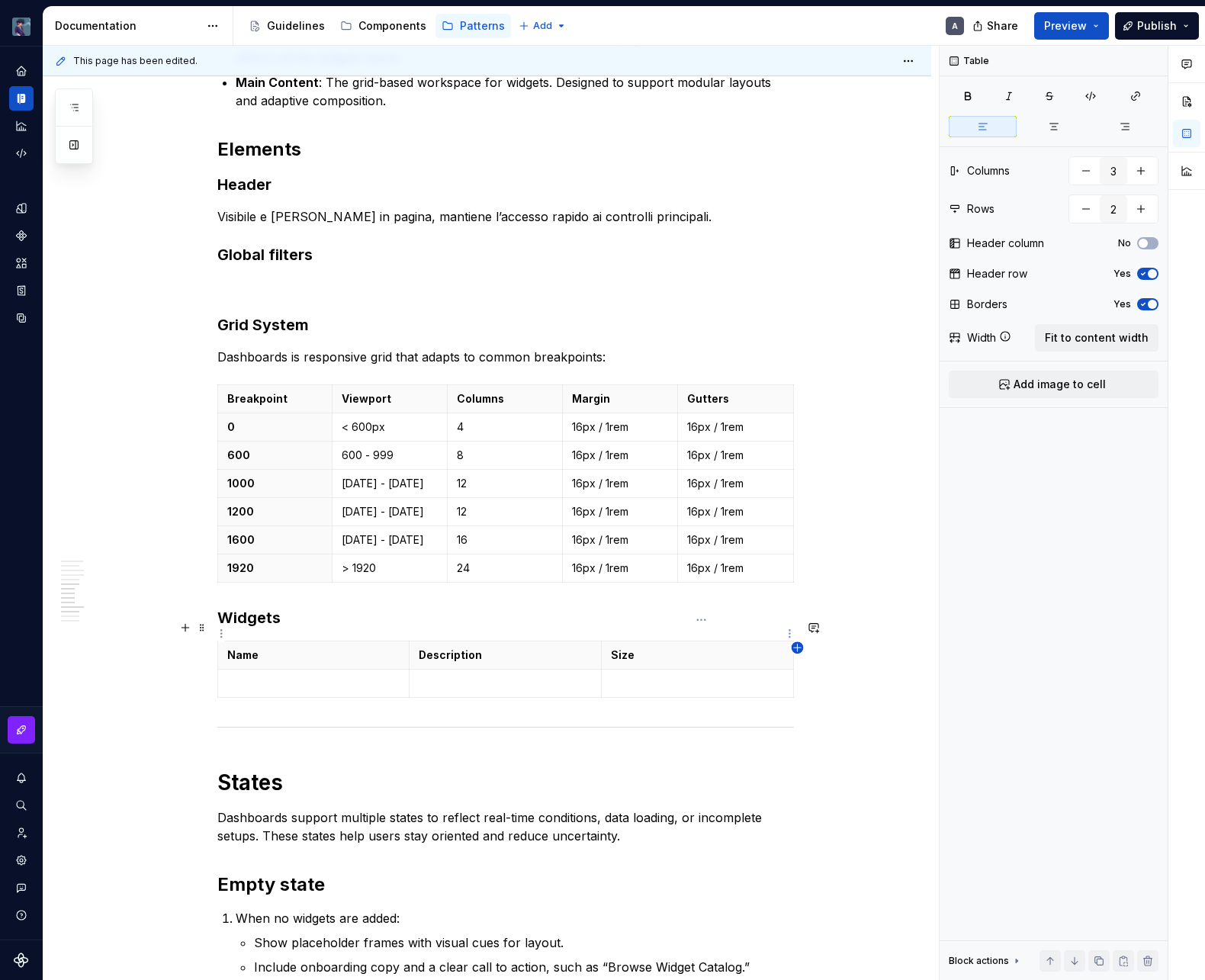 click 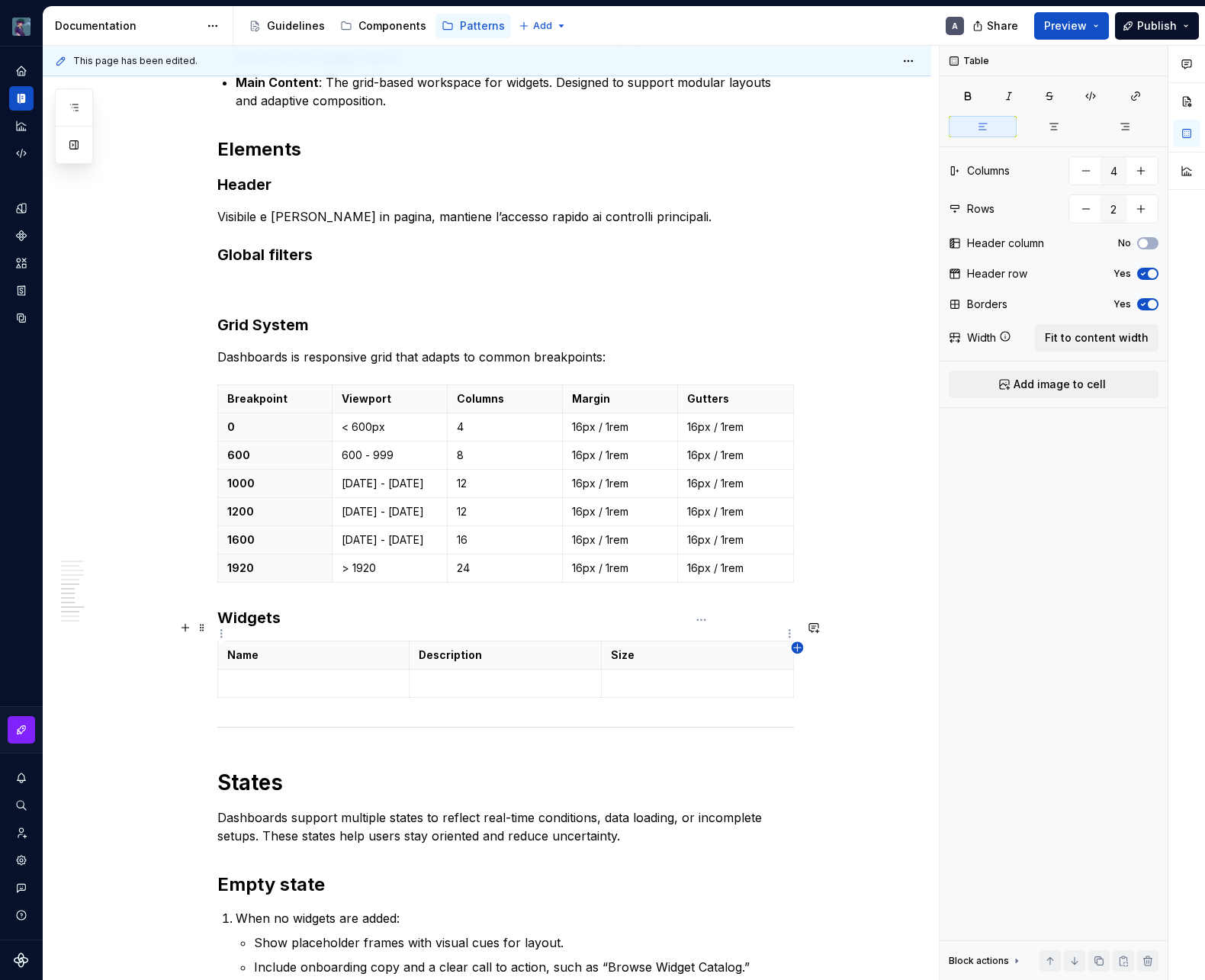 scroll, scrollTop: 0, scrollLeft: 12, axis: horizontal 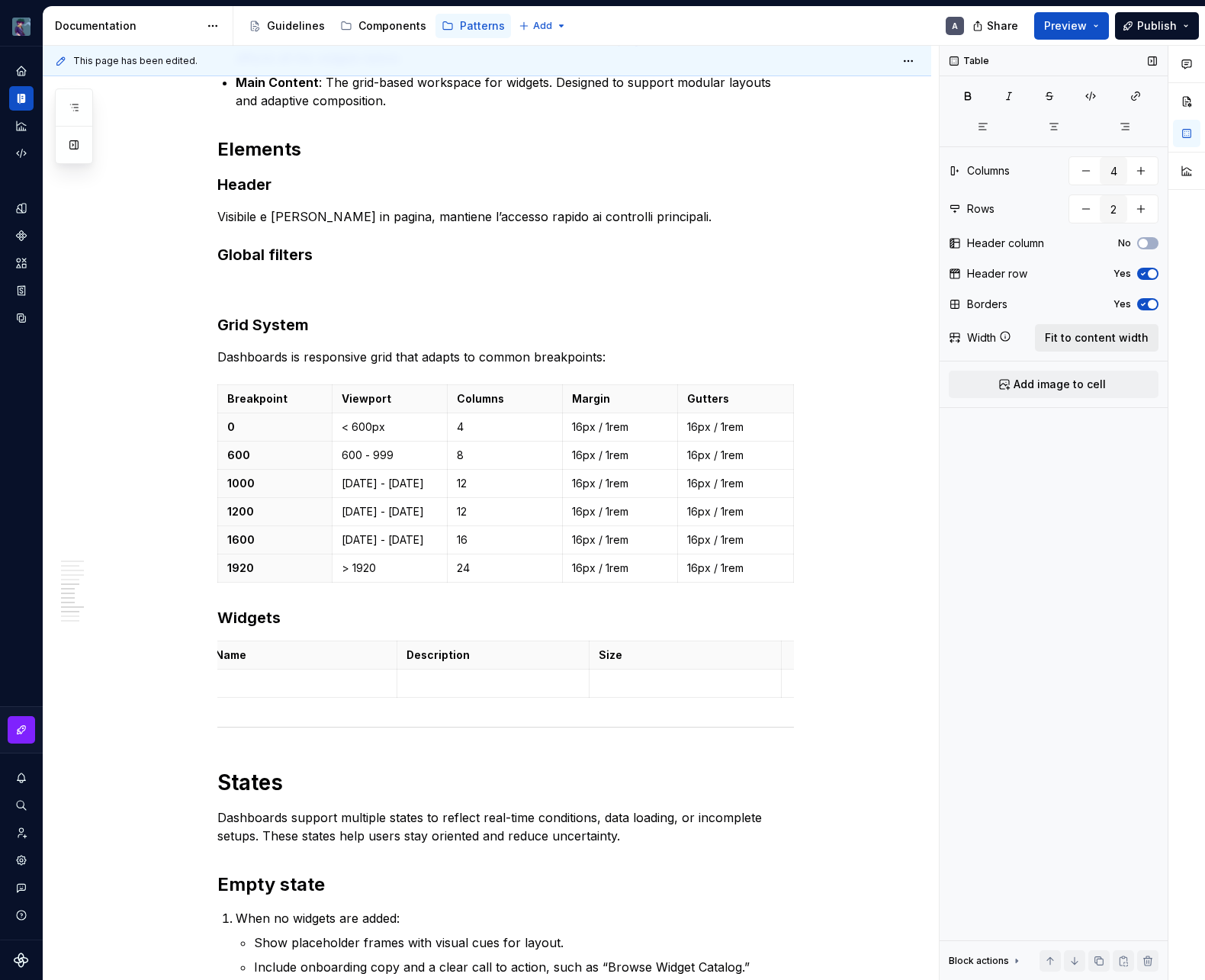 click on "Fit to content width" at bounding box center [1097, 338] 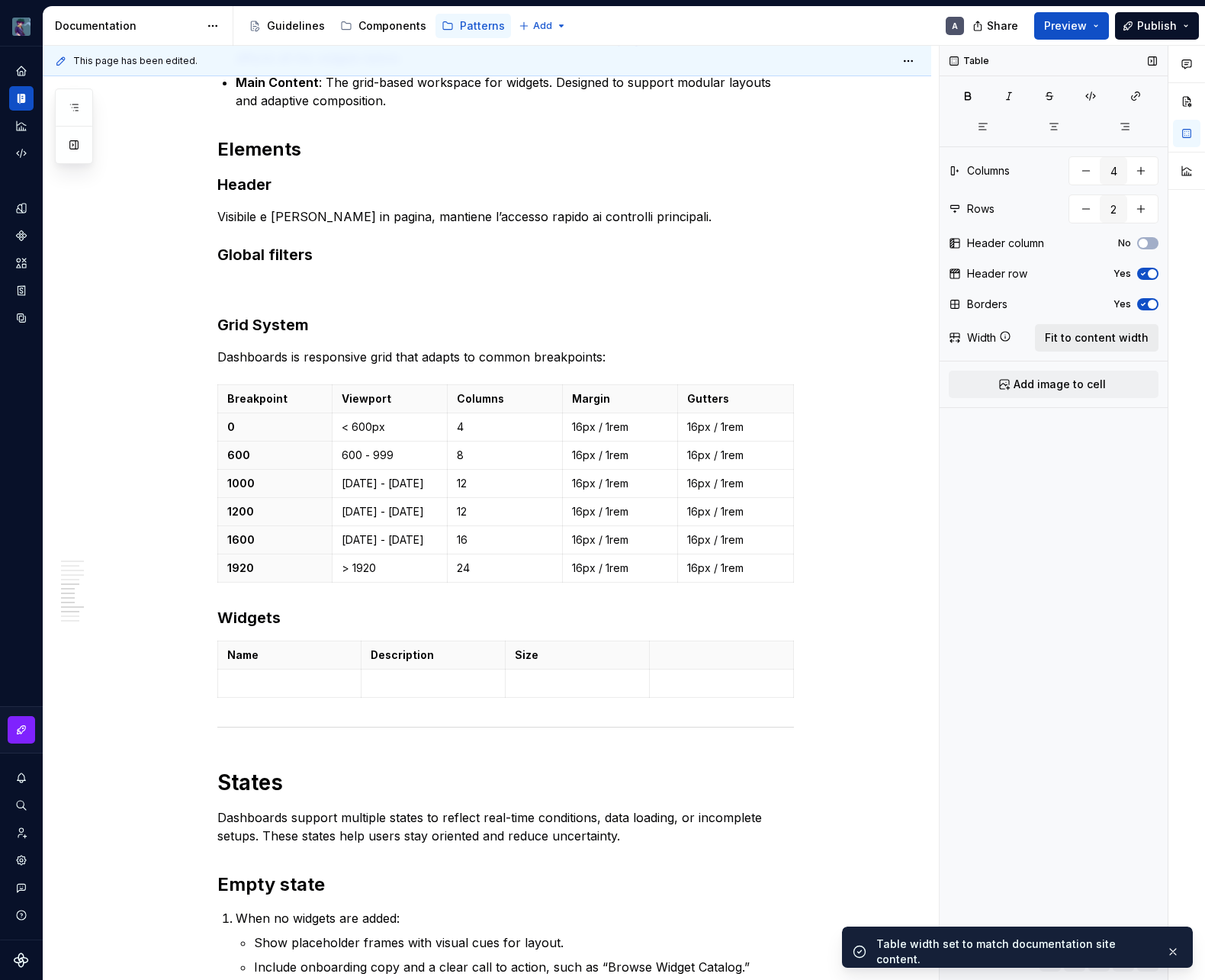 scroll, scrollTop: 0, scrollLeft: 0, axis: both 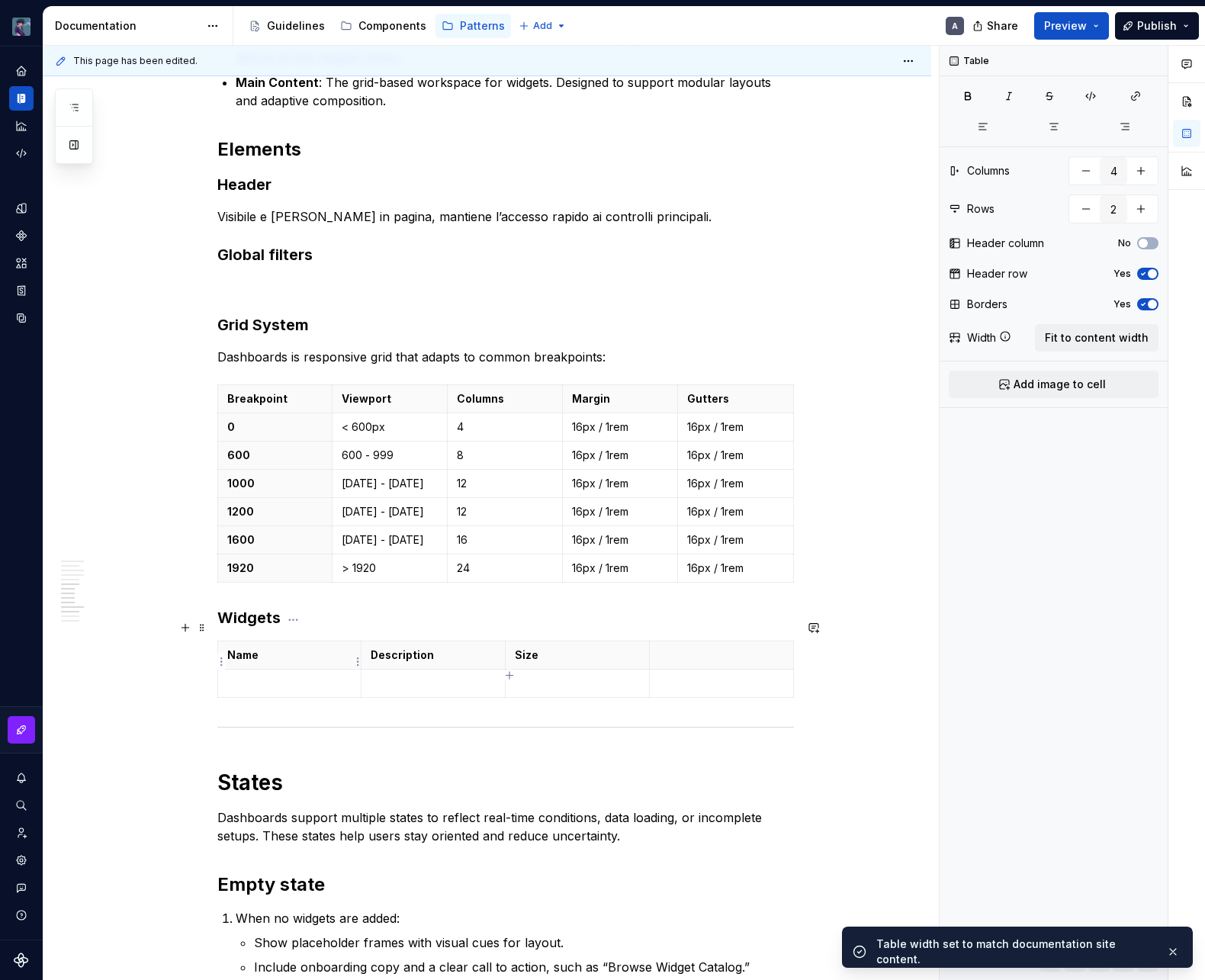 click at bounding box center (290, 683) 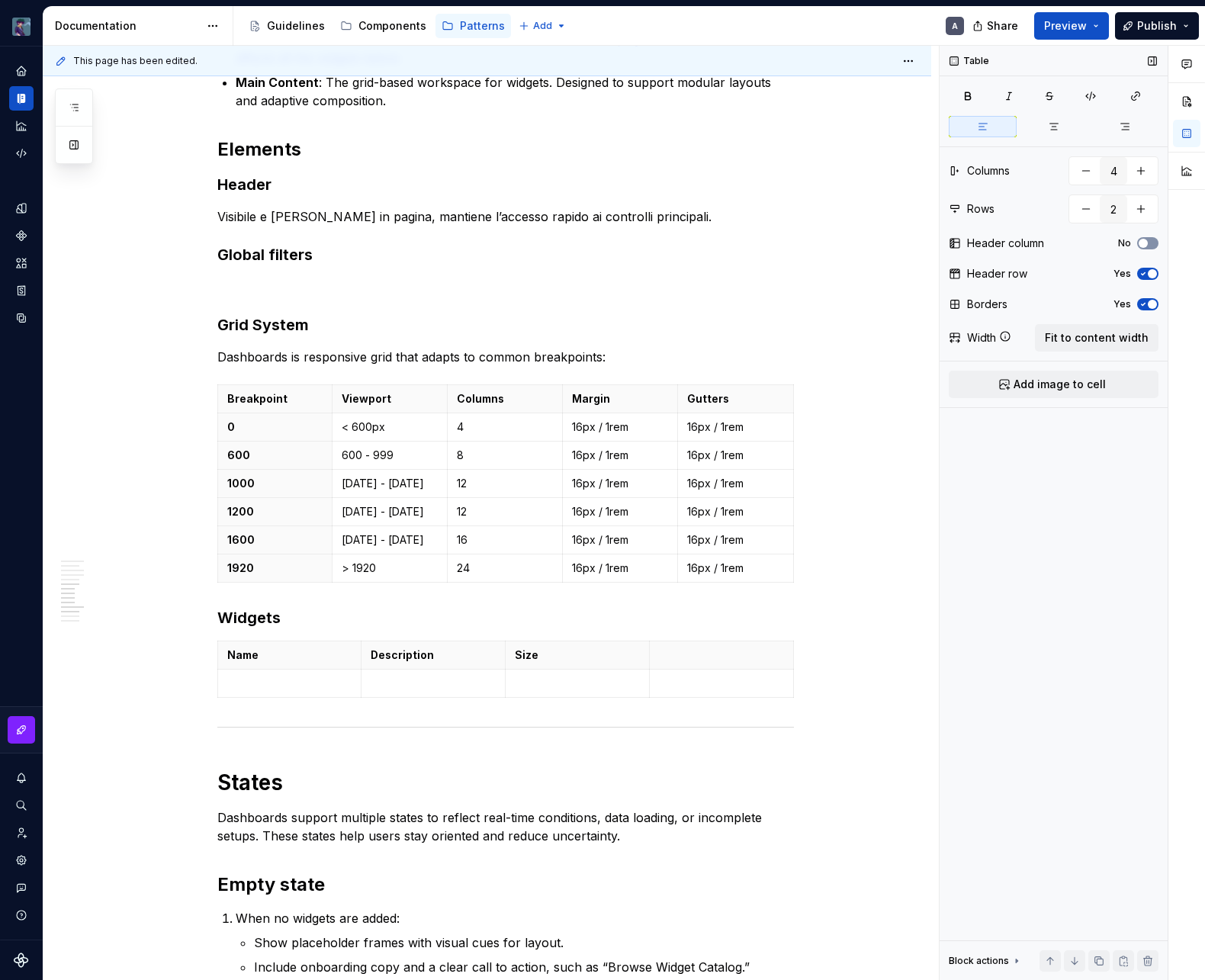 click on "No" at bounding box center (1148, 243) 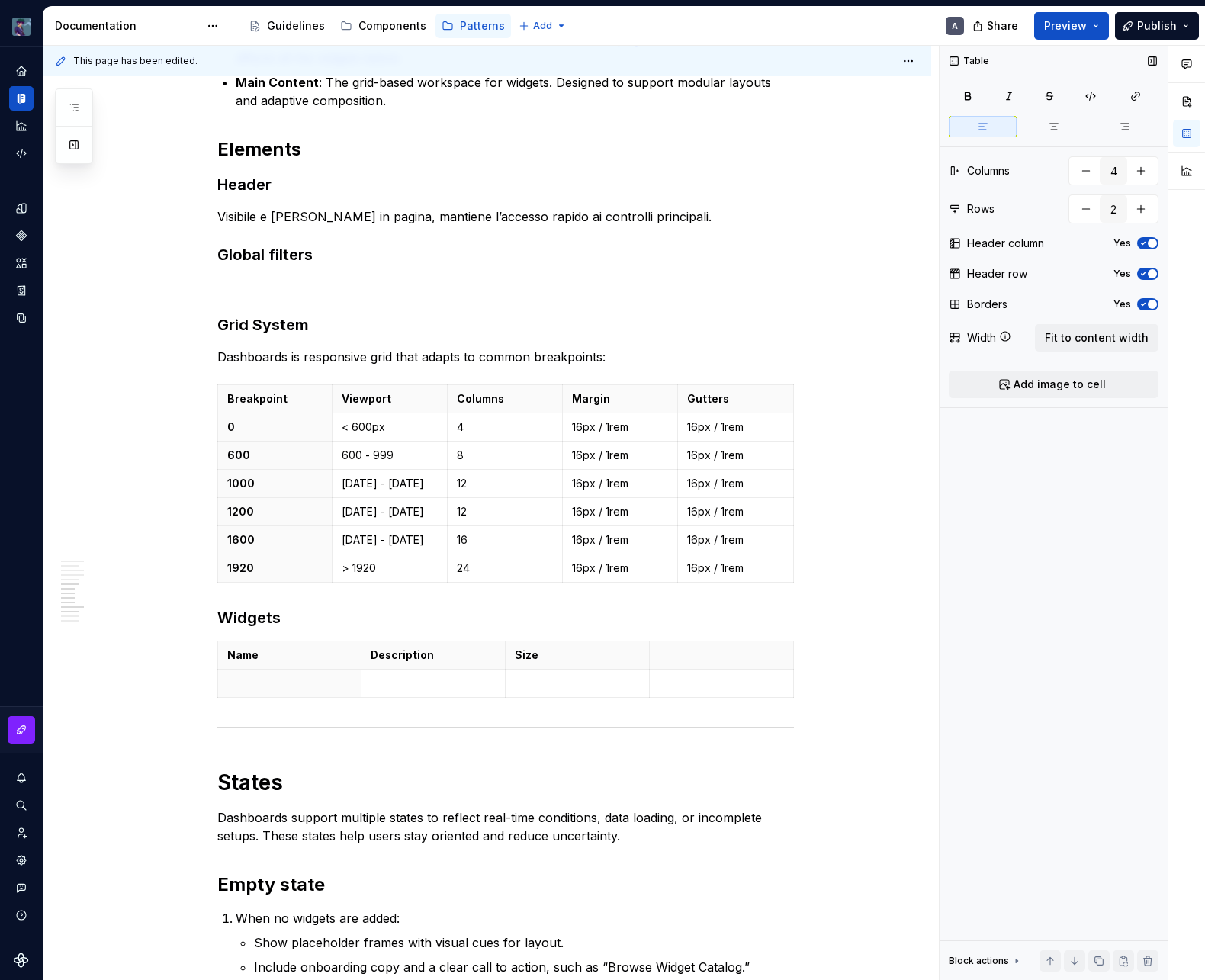 click 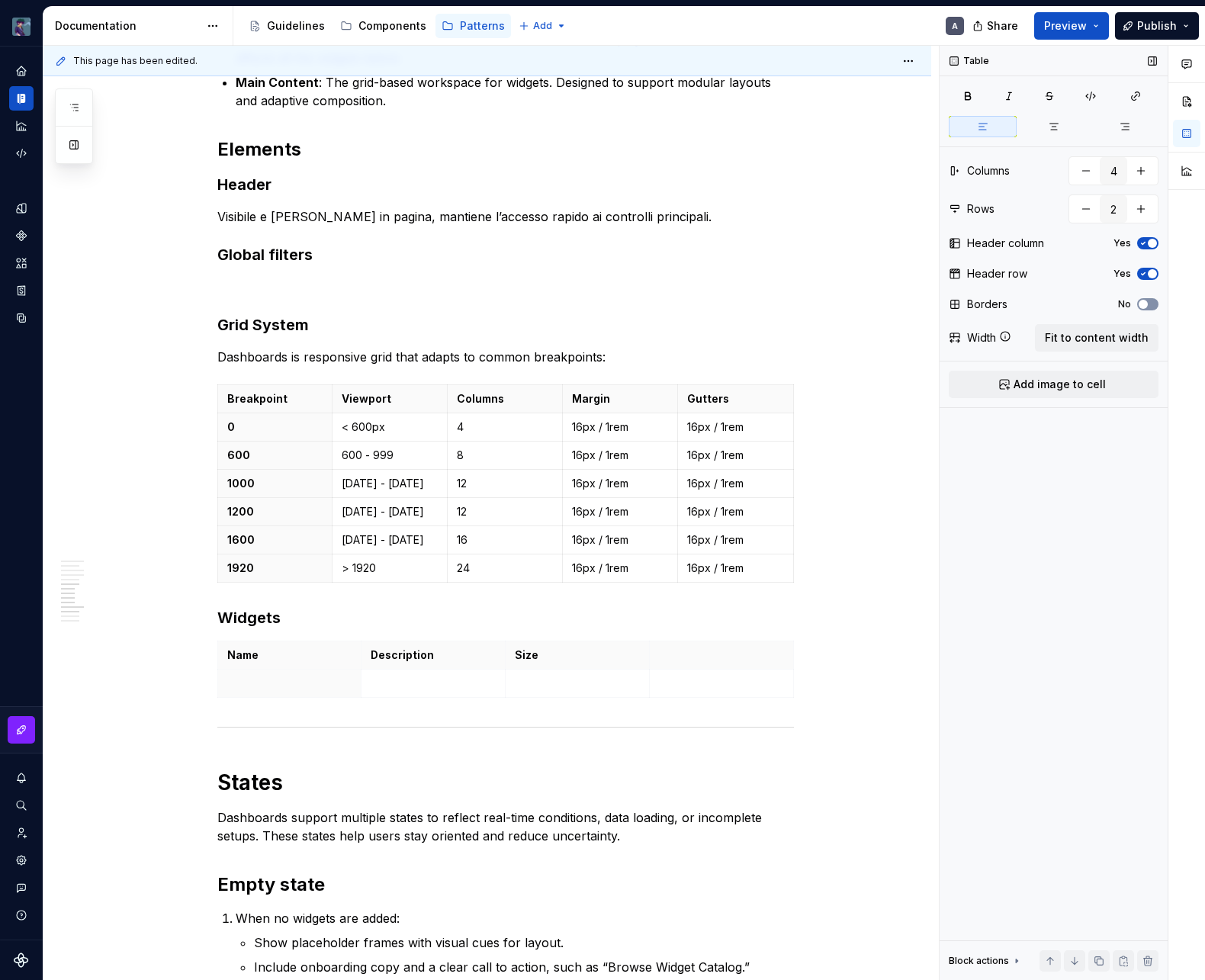 click at bounding box center [1143, 304] 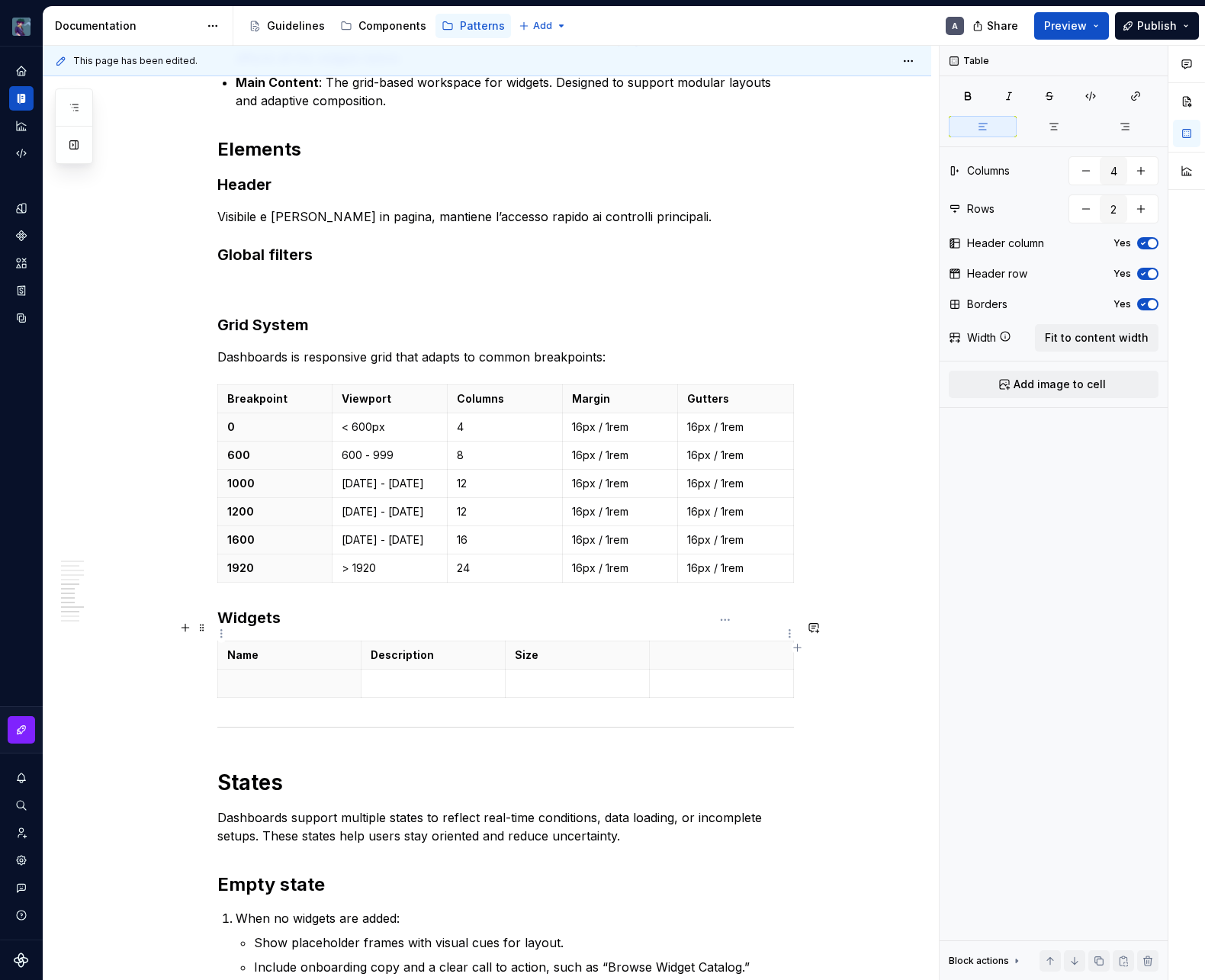 click at bounding box center (721, 655) 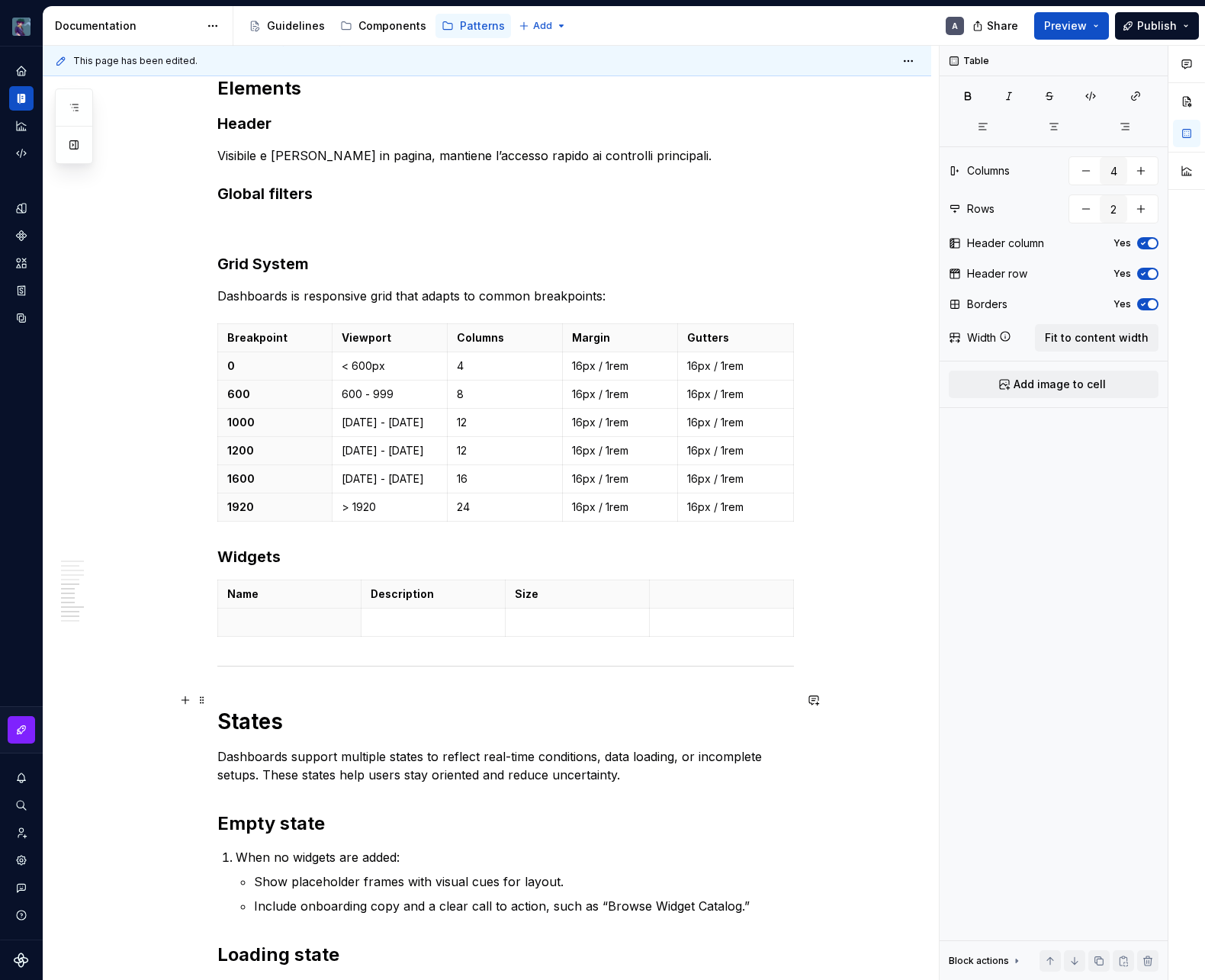 scroll, scrollTop: 1542, scrollLeft: 0, axis: vertical 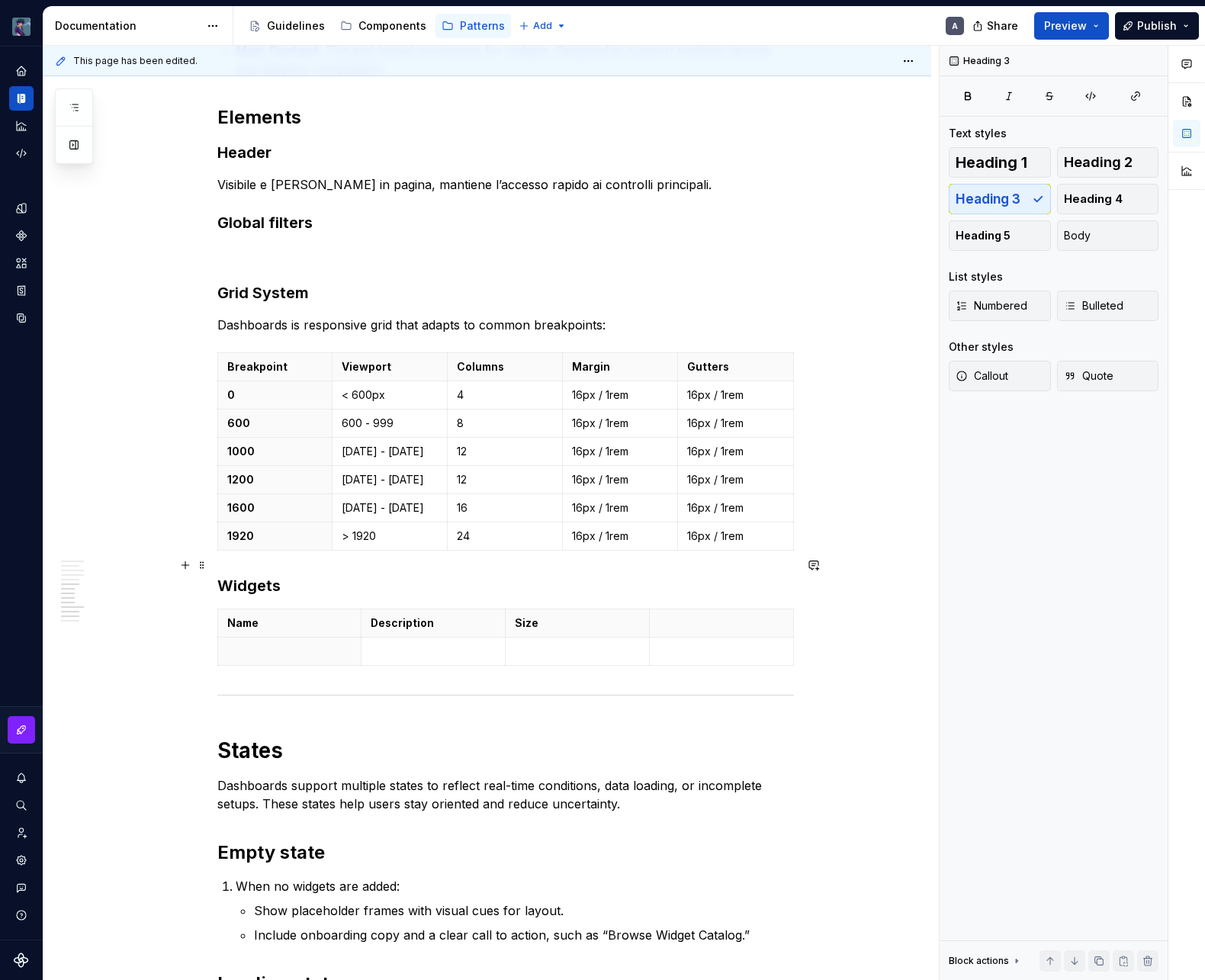 click on "Widgets" at bounding box center [506, 586] 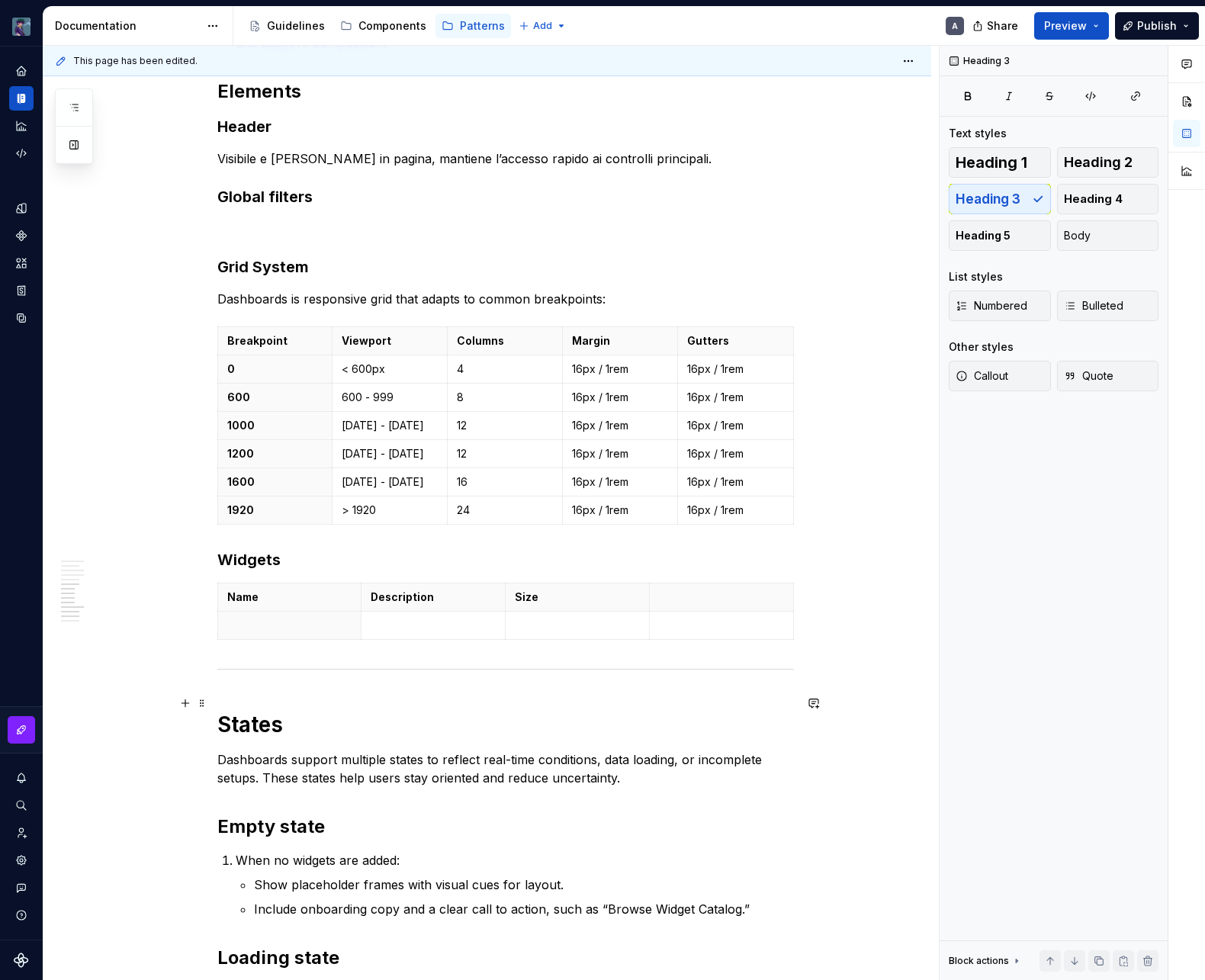 scroll, scrollTop: 1570, scrollLeft: 0, axis: vertical 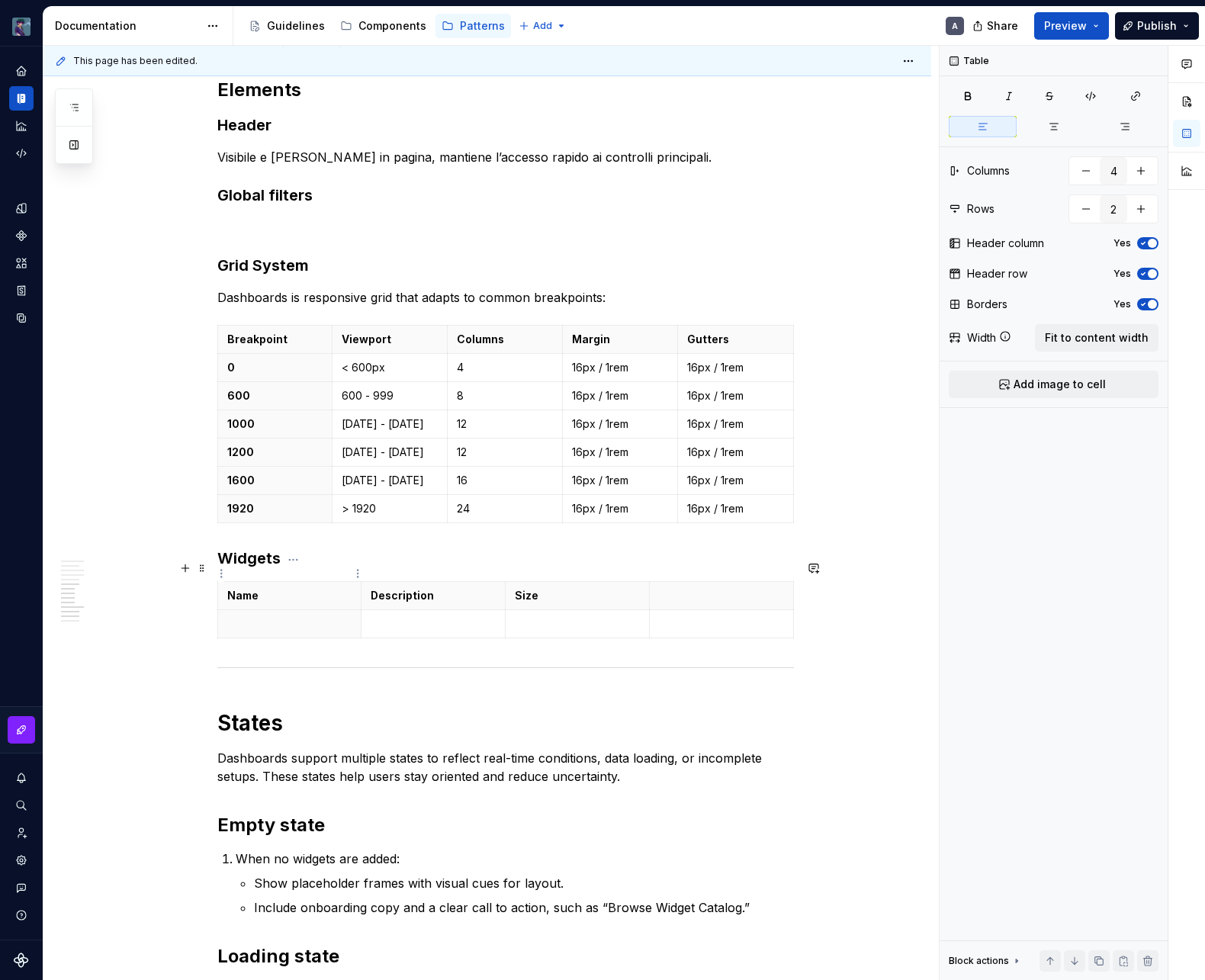 click on "Name" at bounding box center [289, 596] 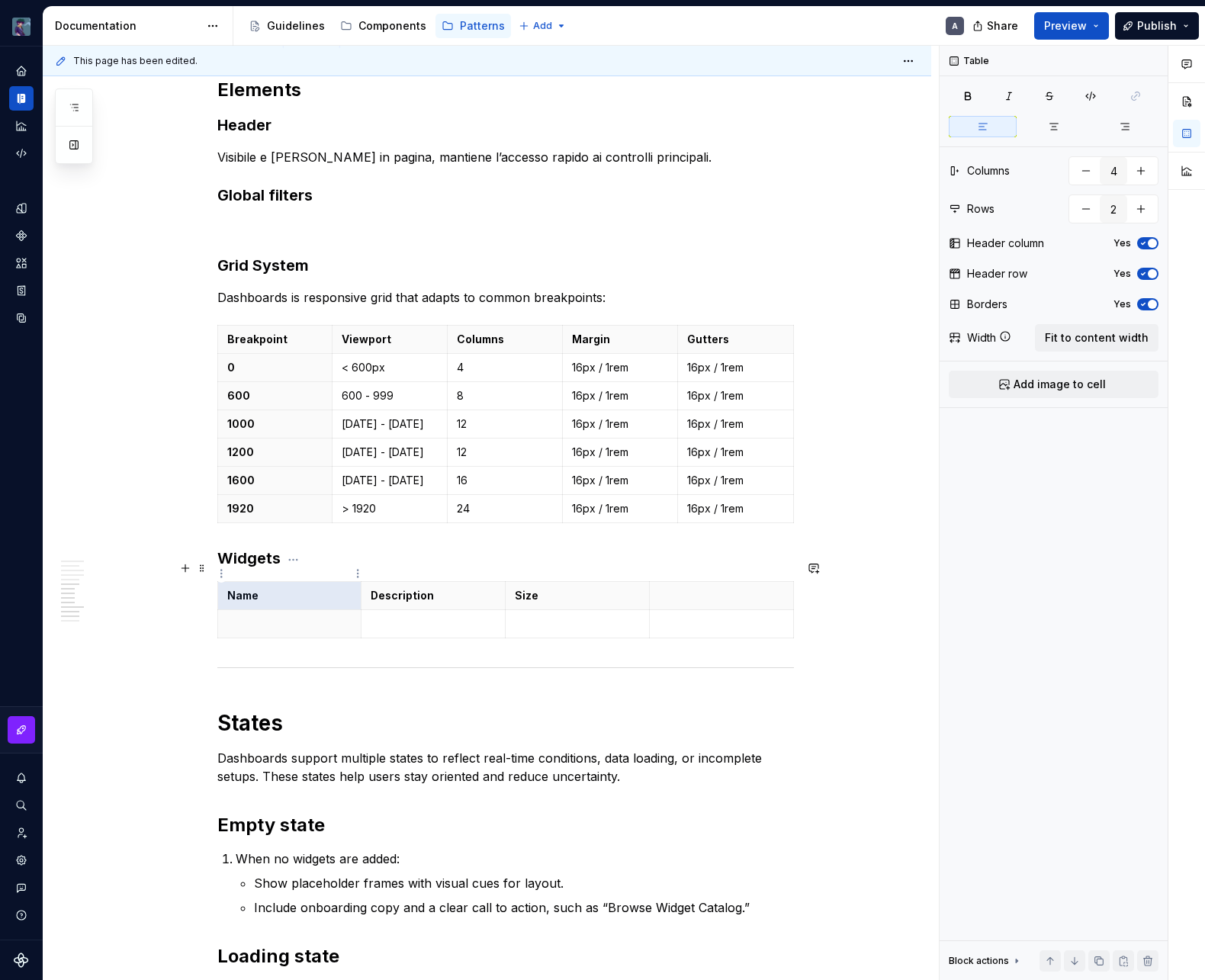 click on "Name" at bounding box center (290, 596) 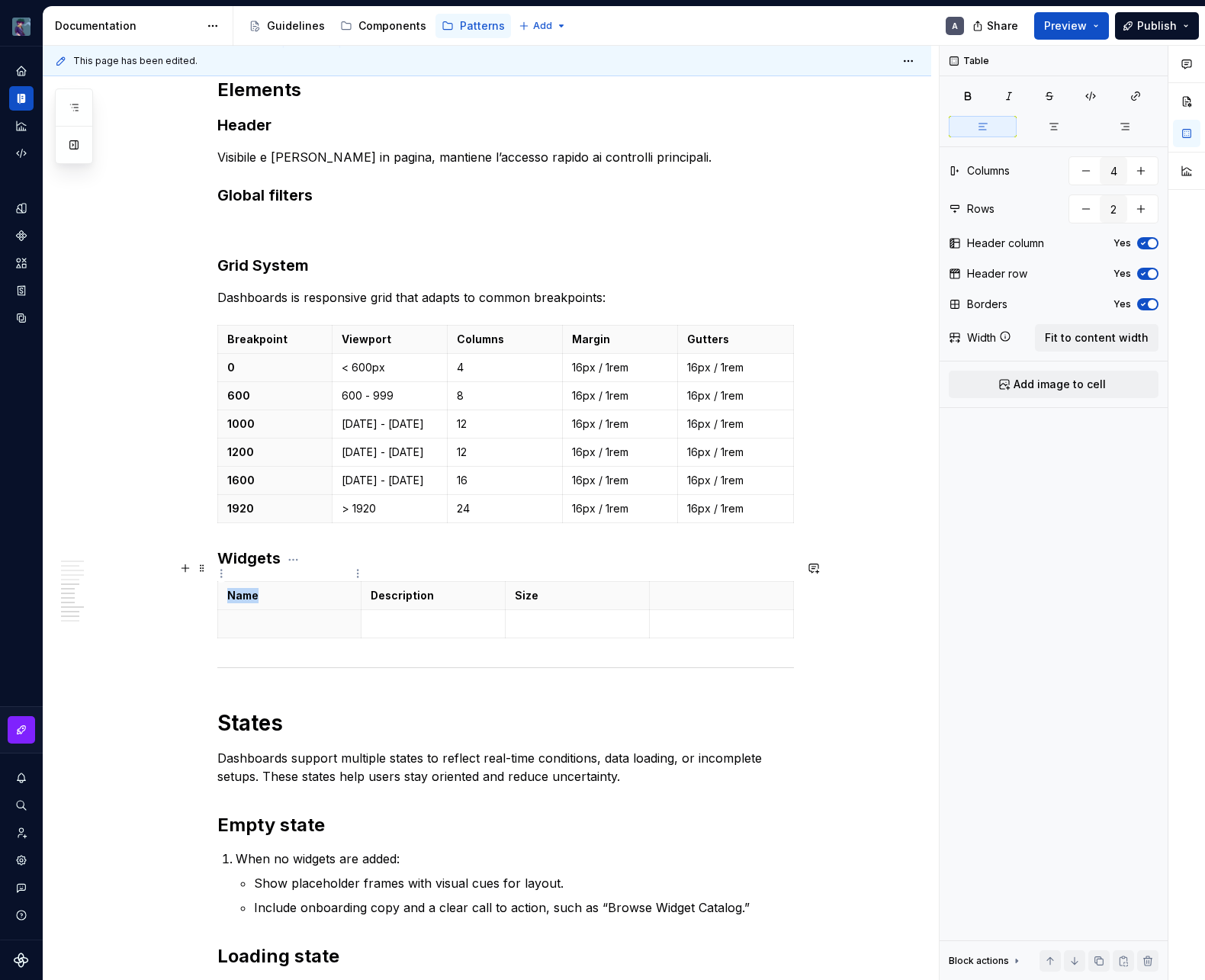 click on "Name" at bounding box center (290, 596) 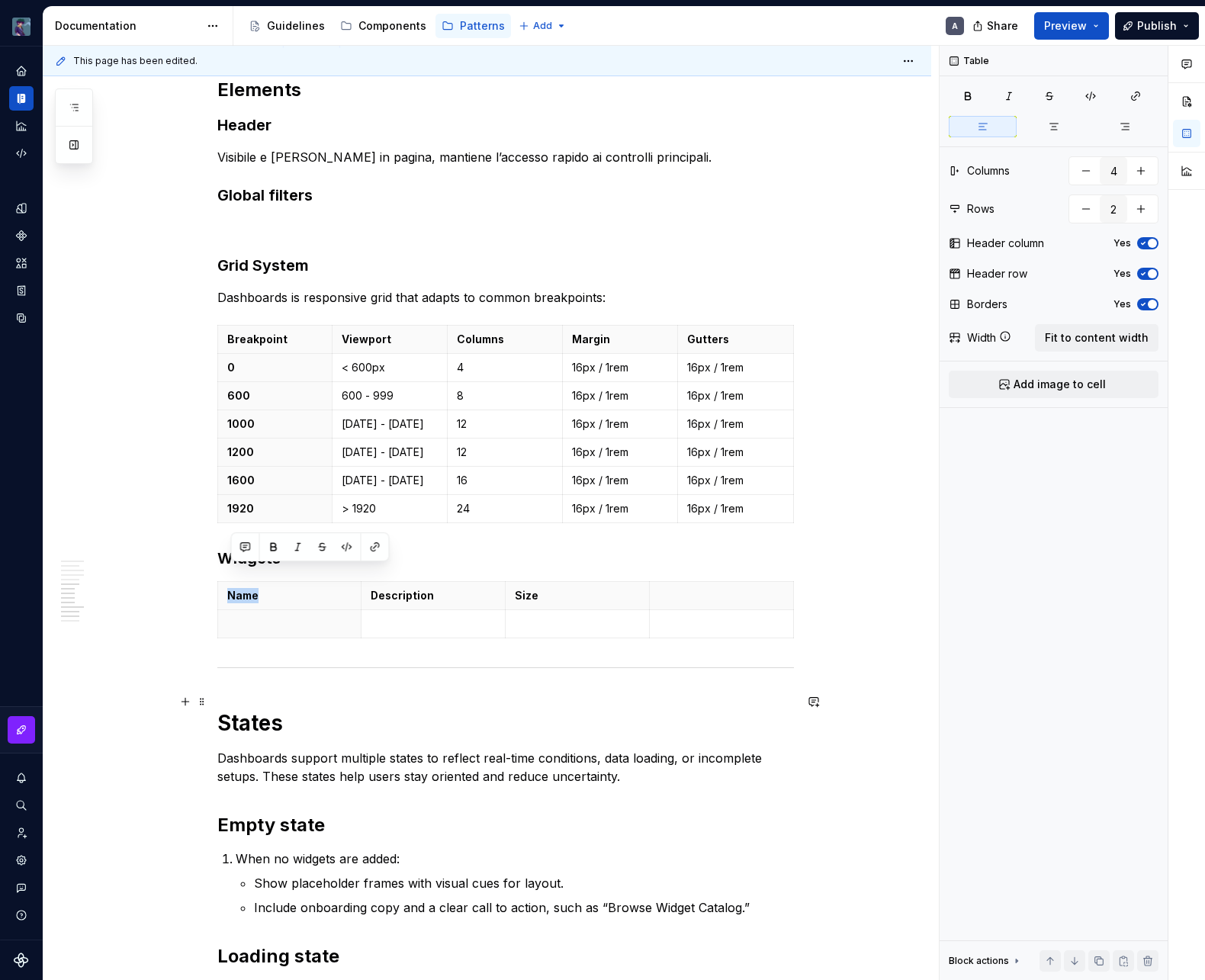 scroll, scrollTop: 1549, scrollLeft: 0, axis: vertical 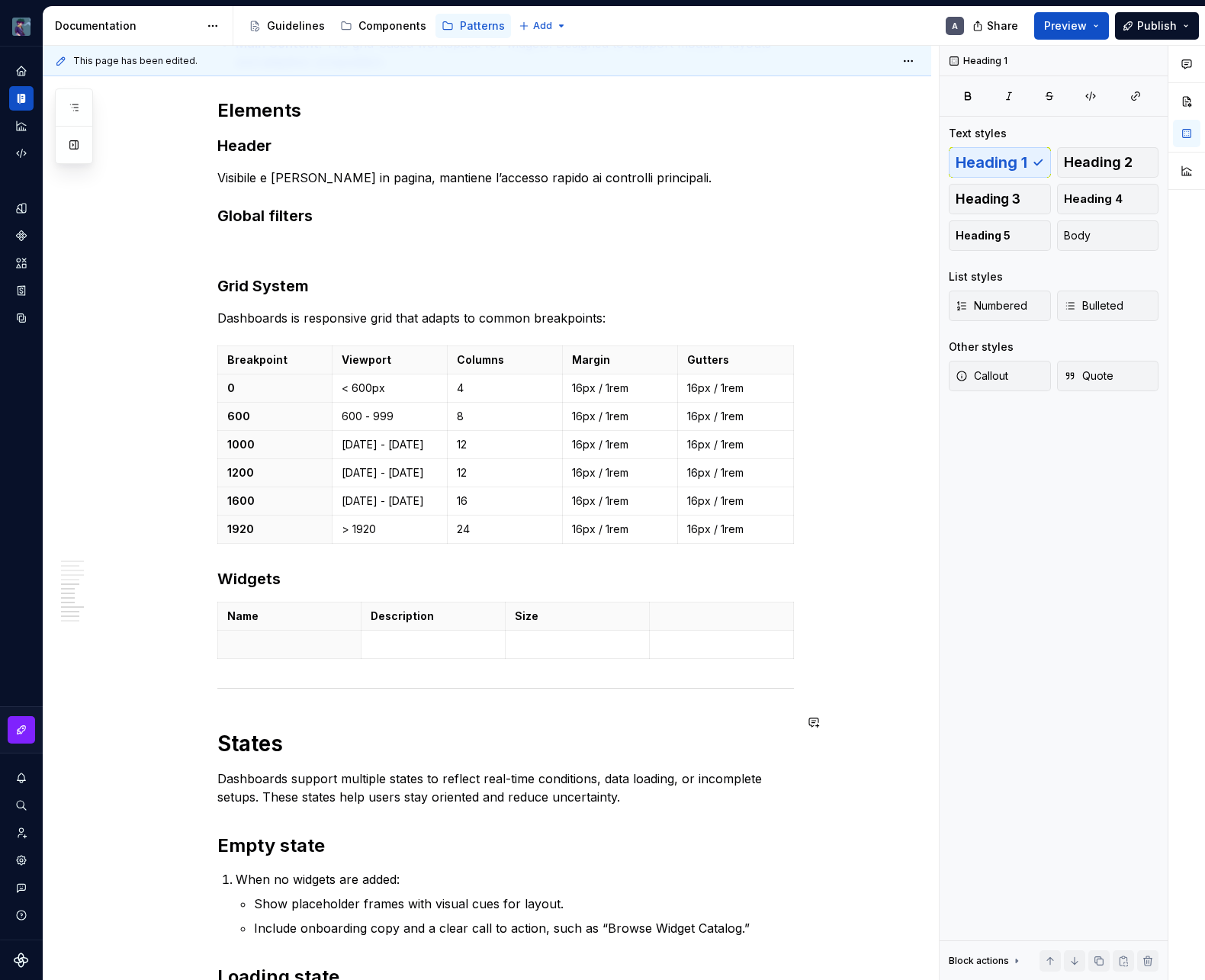 click on "A  Dashboard  is a central interface where users monitor key metrics and take quick action. In our admin platform, Dashboards consolidate performance and operational data into a unified workspace. Layout, interactions, and structure work together to reduce noise, emphasize priority content, and guide users through what matters most. Dashboards are a strategic touchpoint. They turn complexity into clarity and help teams stay informed, react promptly, and drive meaningful outcomes across the organization. Dashboards prioritize essential content and surface insights as soon as the page loads. The interface encourages autonomy by presenting data in digestible chunks, with each visual element playing a specific role. The layout leverages established zones and visual hierarchies to support intuitive scanning and faster response times. Purpose Monitoring : Surfaces real-time metrics and system status using consistent data visualization patterns. Analysis Decision-Making Success KPIs Time to insight Engagement Layout" at bounding box center [506, 44] 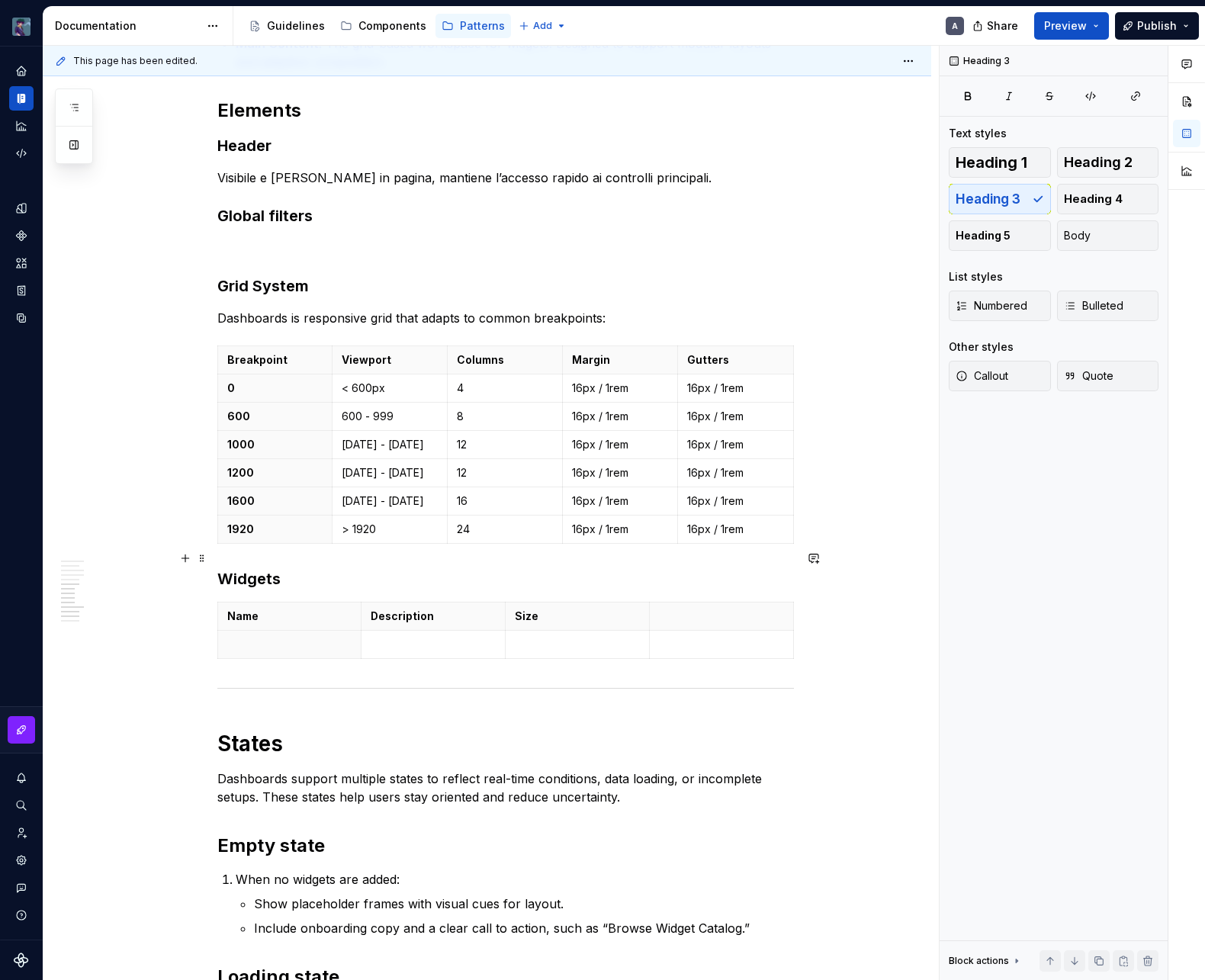 click on "Widgets" at bounding box center [506, 579] 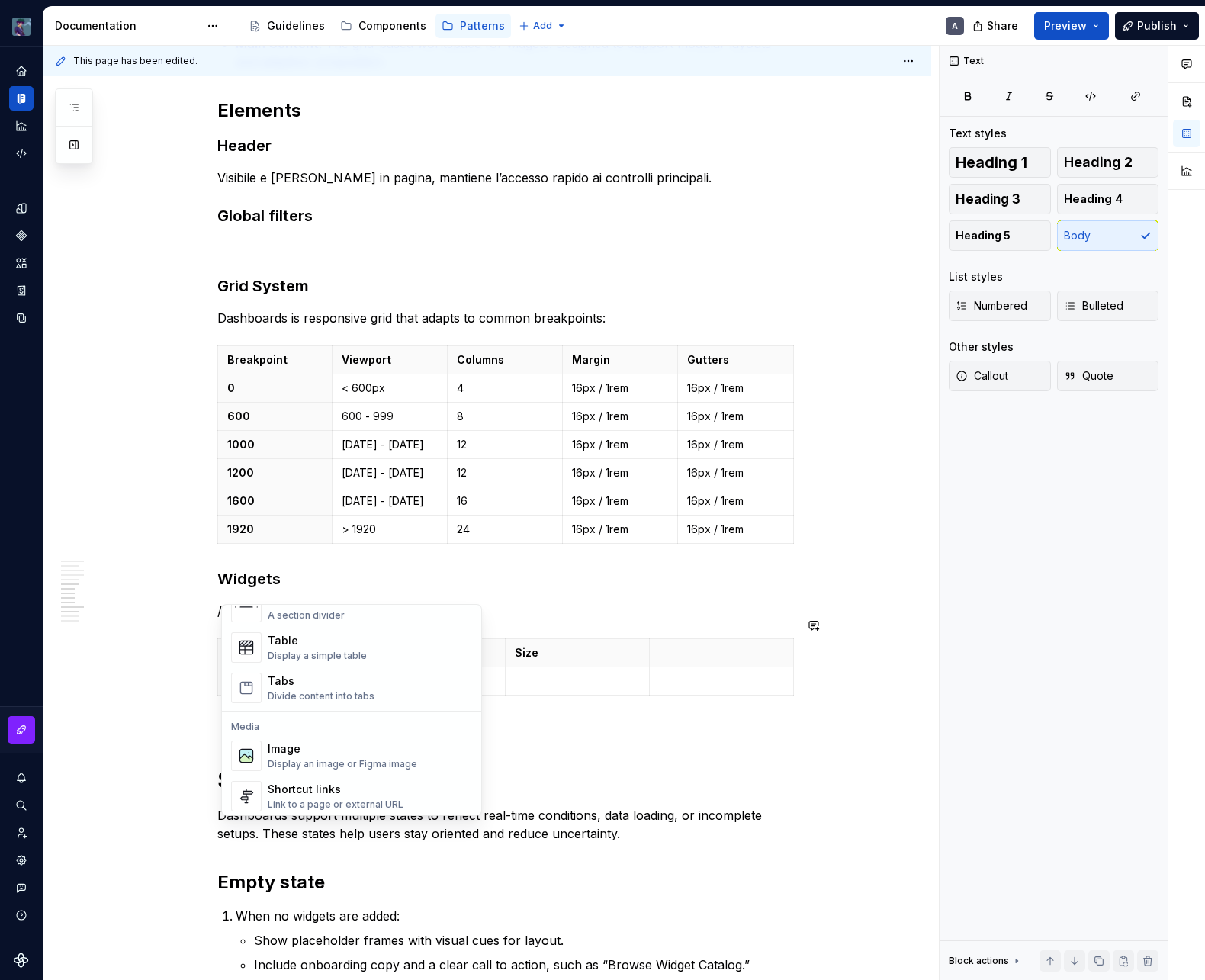 scroll, scrollTop: 512, scrollLeft: 0, axis: vertical 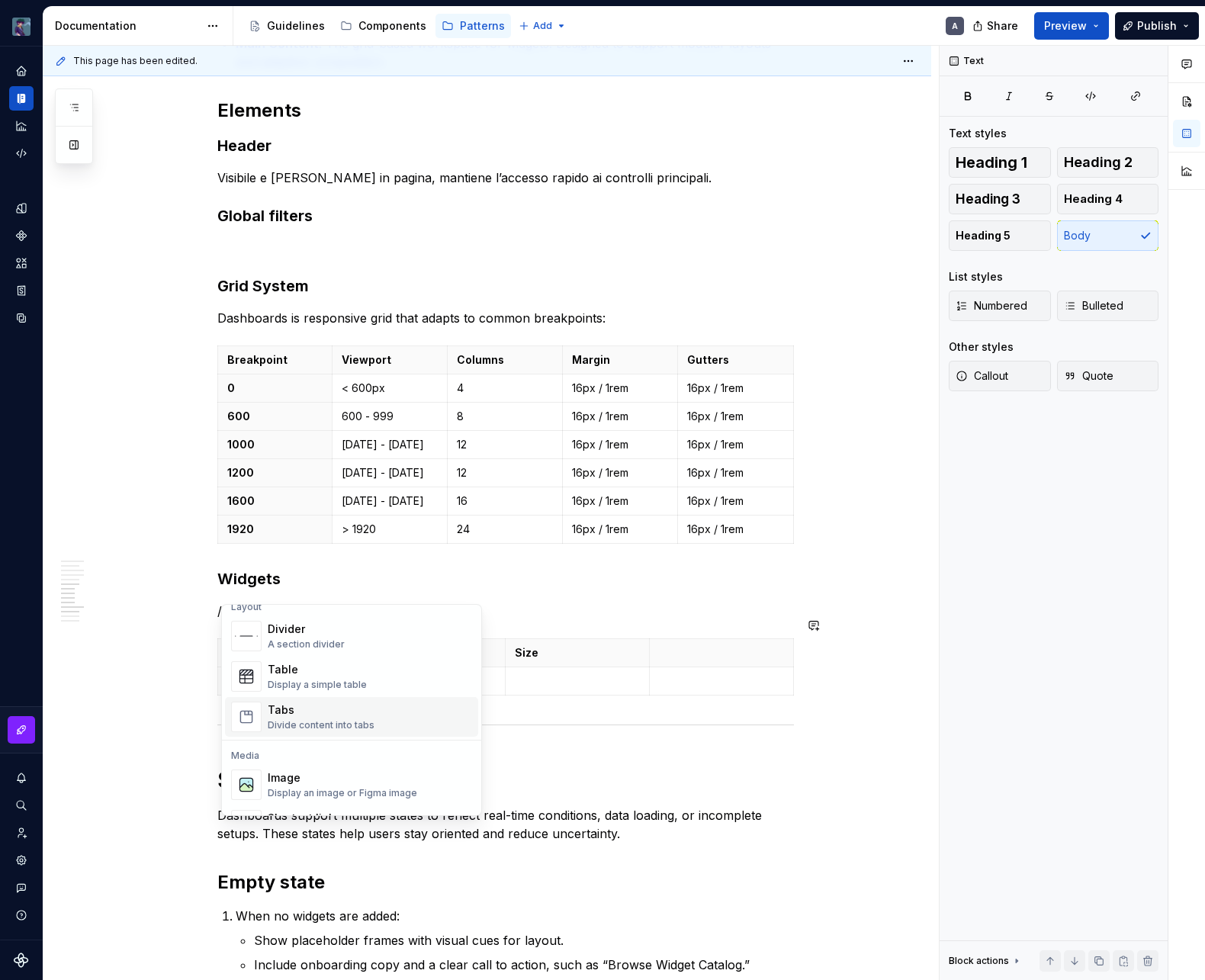 click on "Tabs" at bounding box center [321, 710] 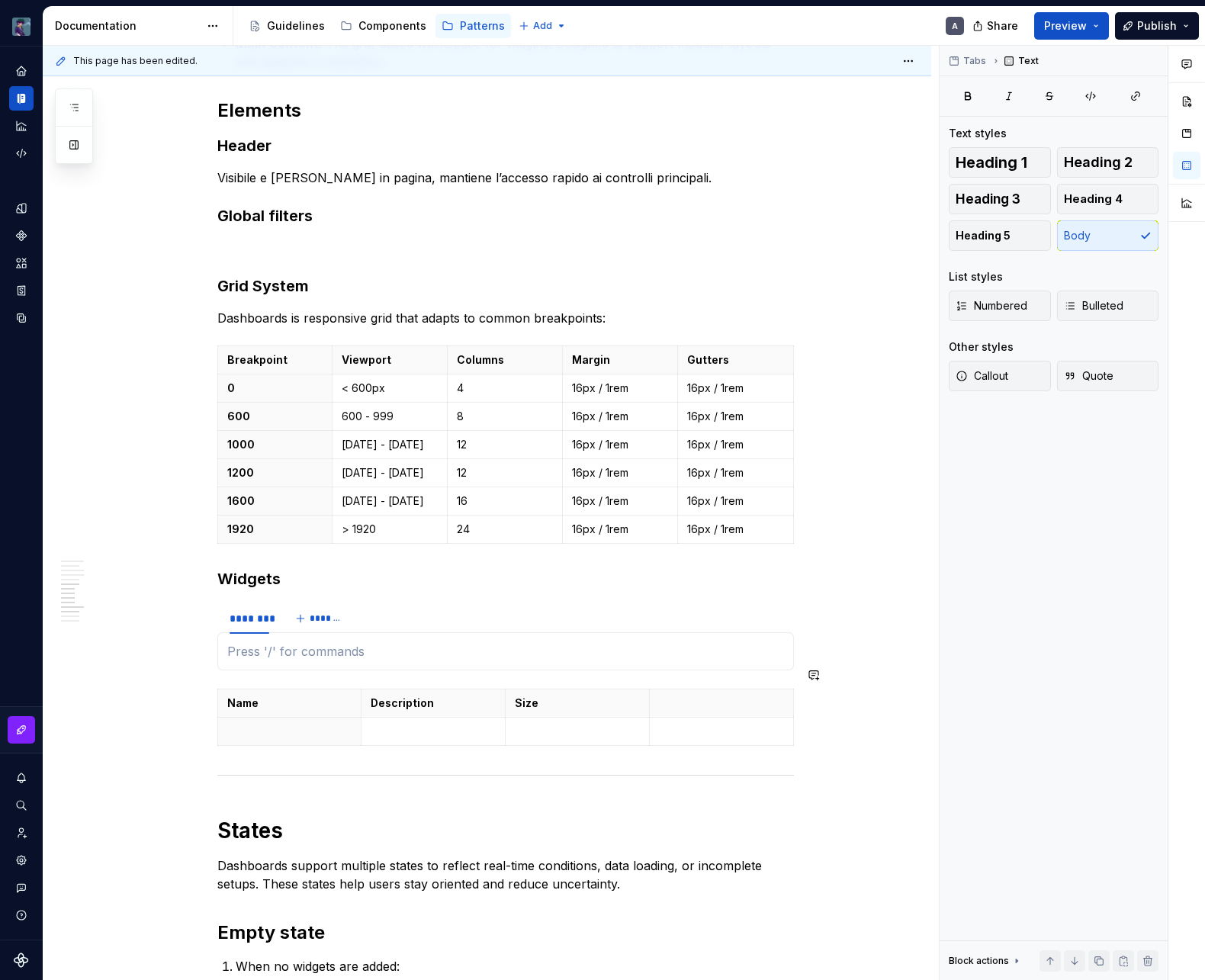 type on "*" 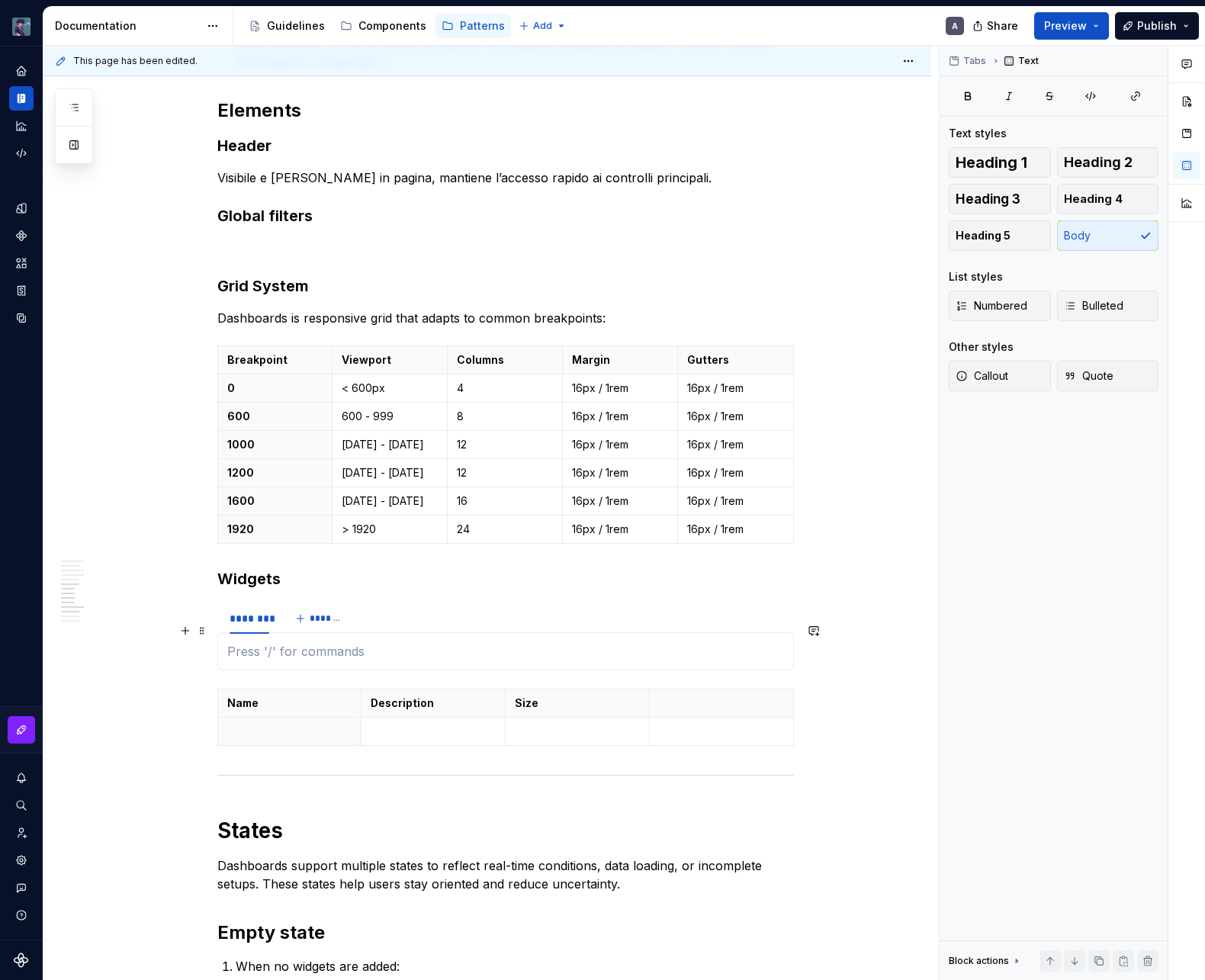 click at bounding box center (506, 651) 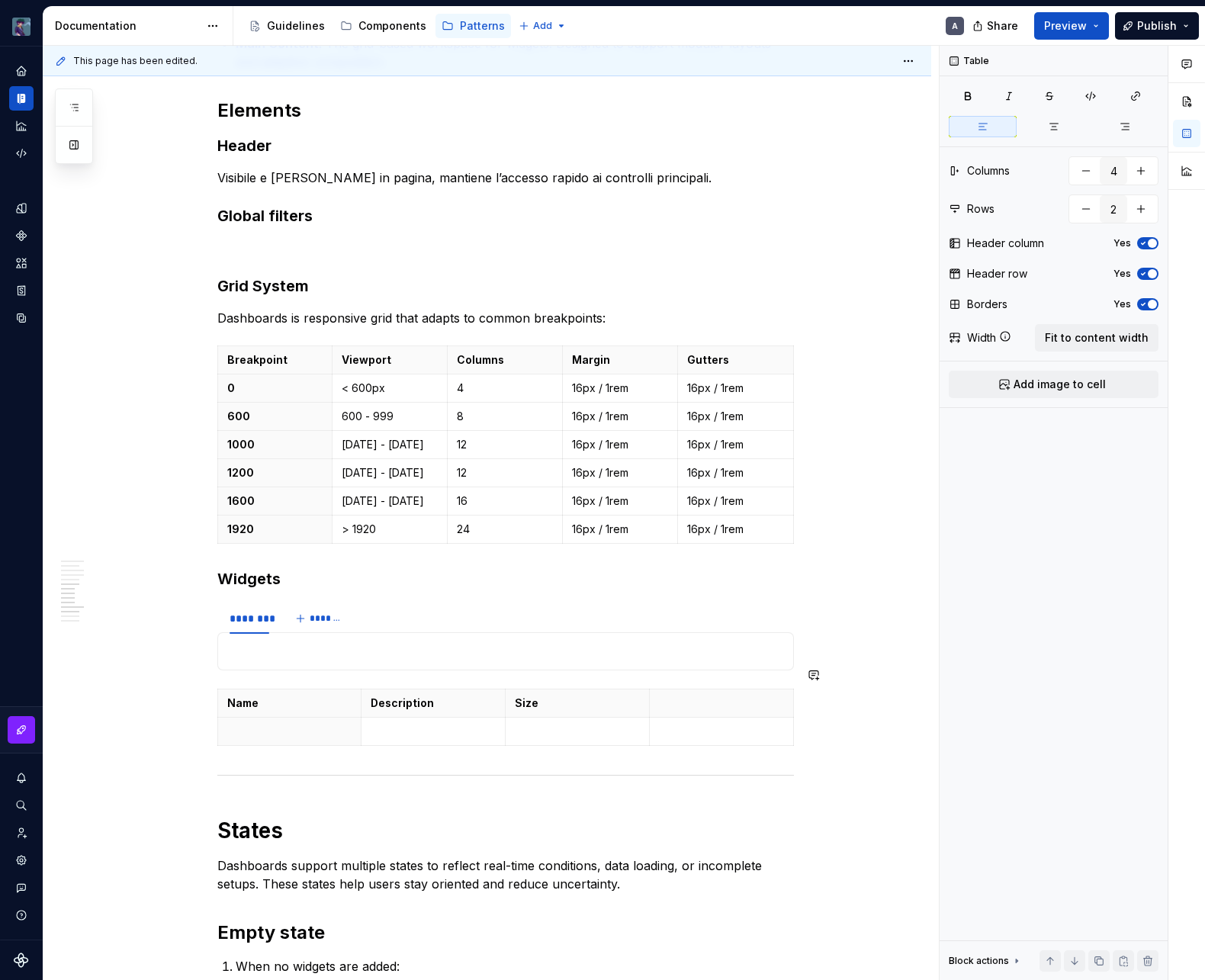 click on "A  Dashboard  is a central interface where users monitor key metrics and take quick action. In our admin platform, Dashboards consolidate performance and operational data into a unified workspace. Layout, interactions, and structure work together to reduce noise, emphasize priority content, and guide users through what matters most. Dashboards are a strategic touchpoint. They turn complexity into clarity and help teams stay informed, react promptly, and drive meaningful outcomes across the organization. Dashboards prioritize essential content and surface insights as soon as the page loads. The interface encourages autonomy by presenting data in digestible chunks, with each visual element playing a specific role. The layout leverages established zones and visual hierarchies to support intuitive scanning and faster response times. Purpose Monitoring : Surfaces real-time metrics and system status using consistent data visualization patterns. Analysis Decision-Making Success KPIs Time to insight Engagement Layout" at bounding box center [506, 88] 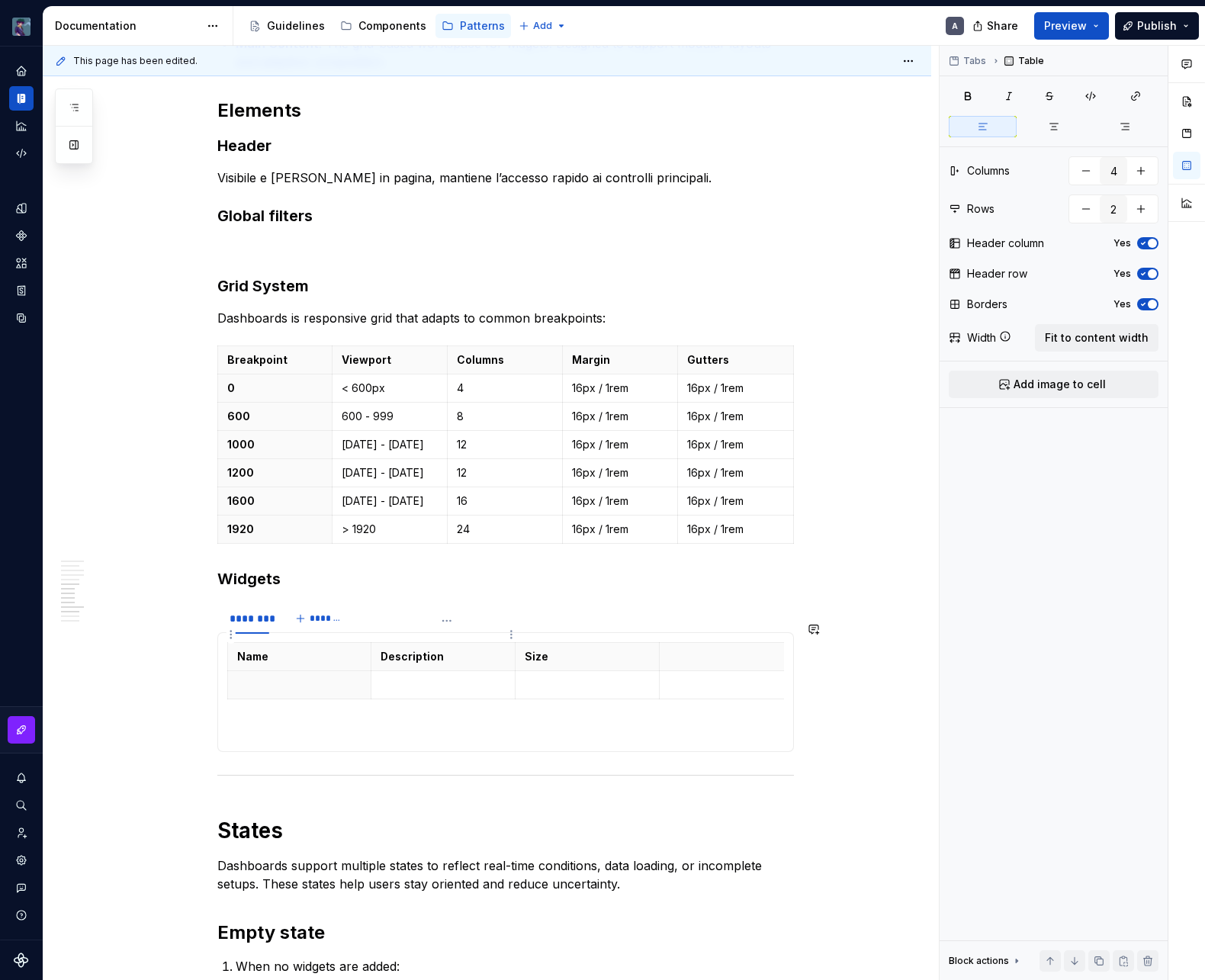 click on "Description" at bounding box center [443, 657] 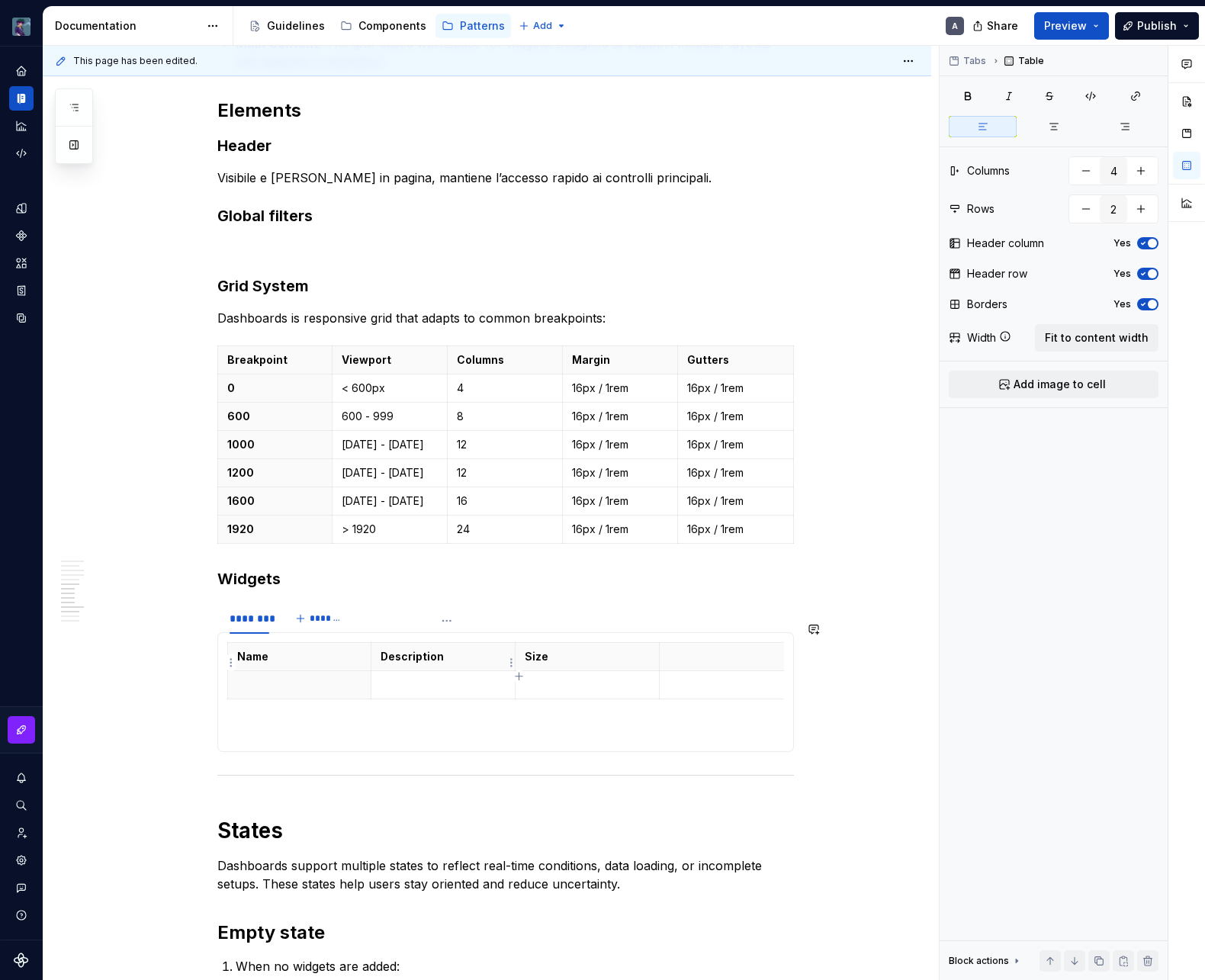 click at bounding box center [443, 685] 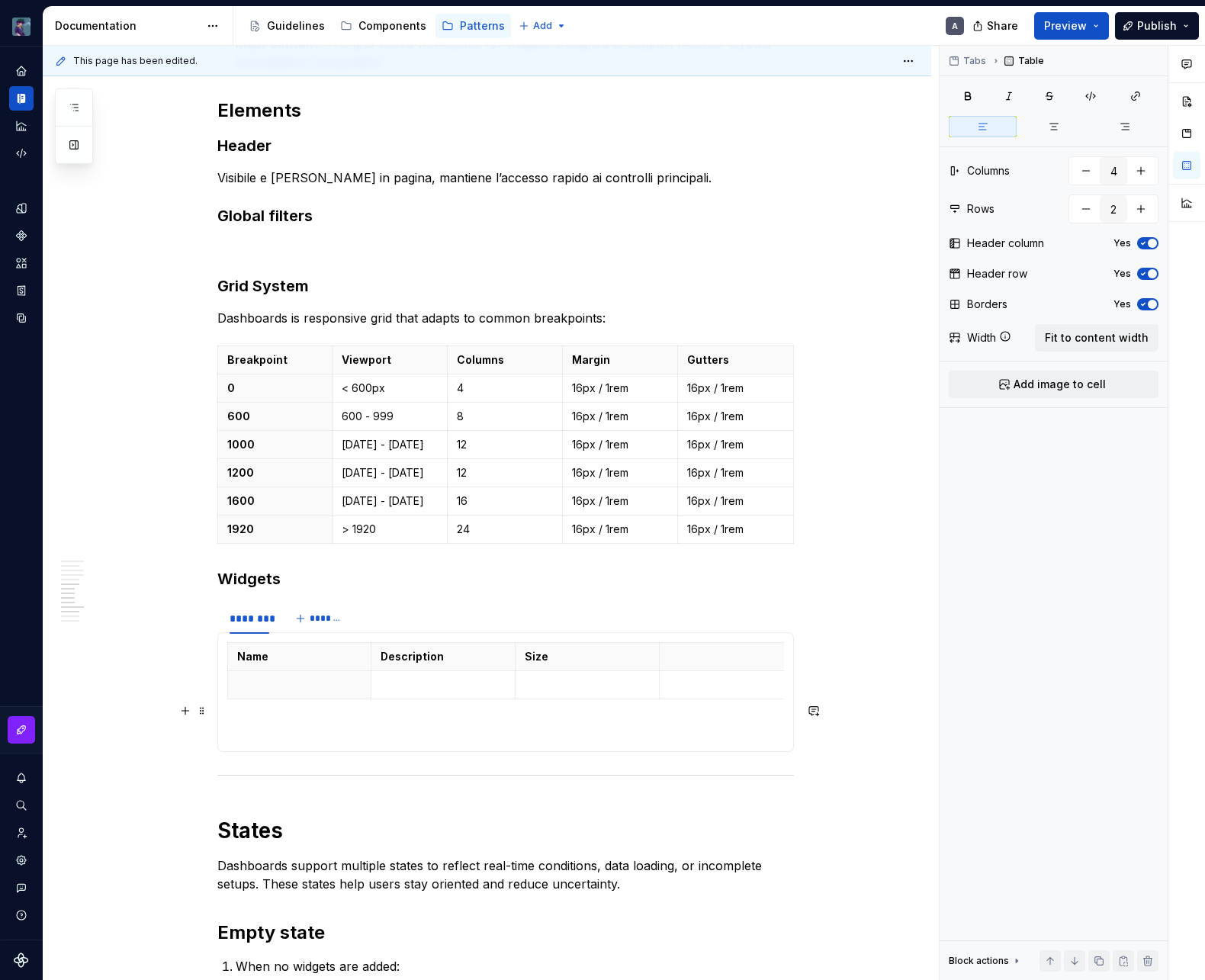 click on "Name Description Size" at bounding box center (506, 692) 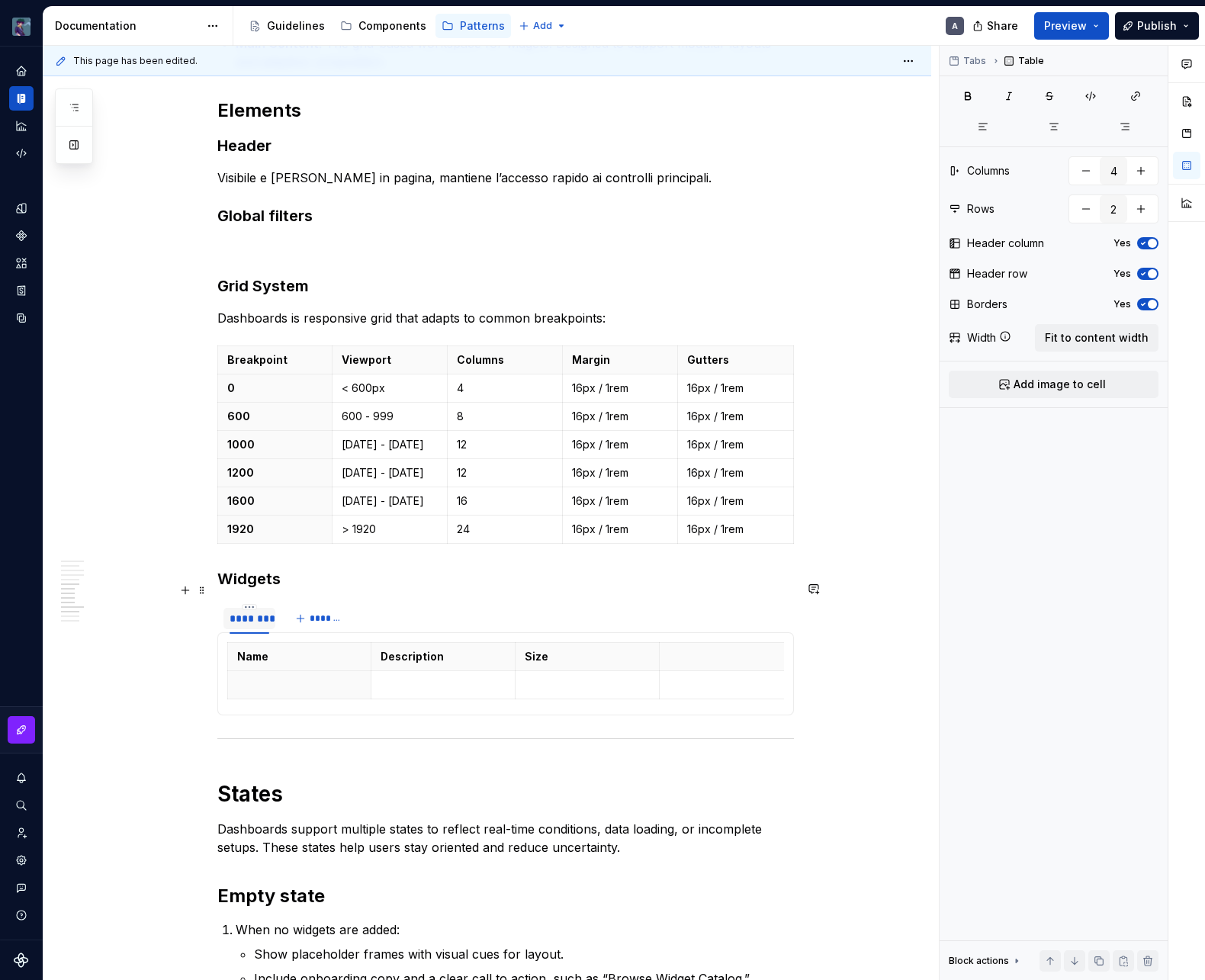 click on "********" at bounding box center (249, 619) 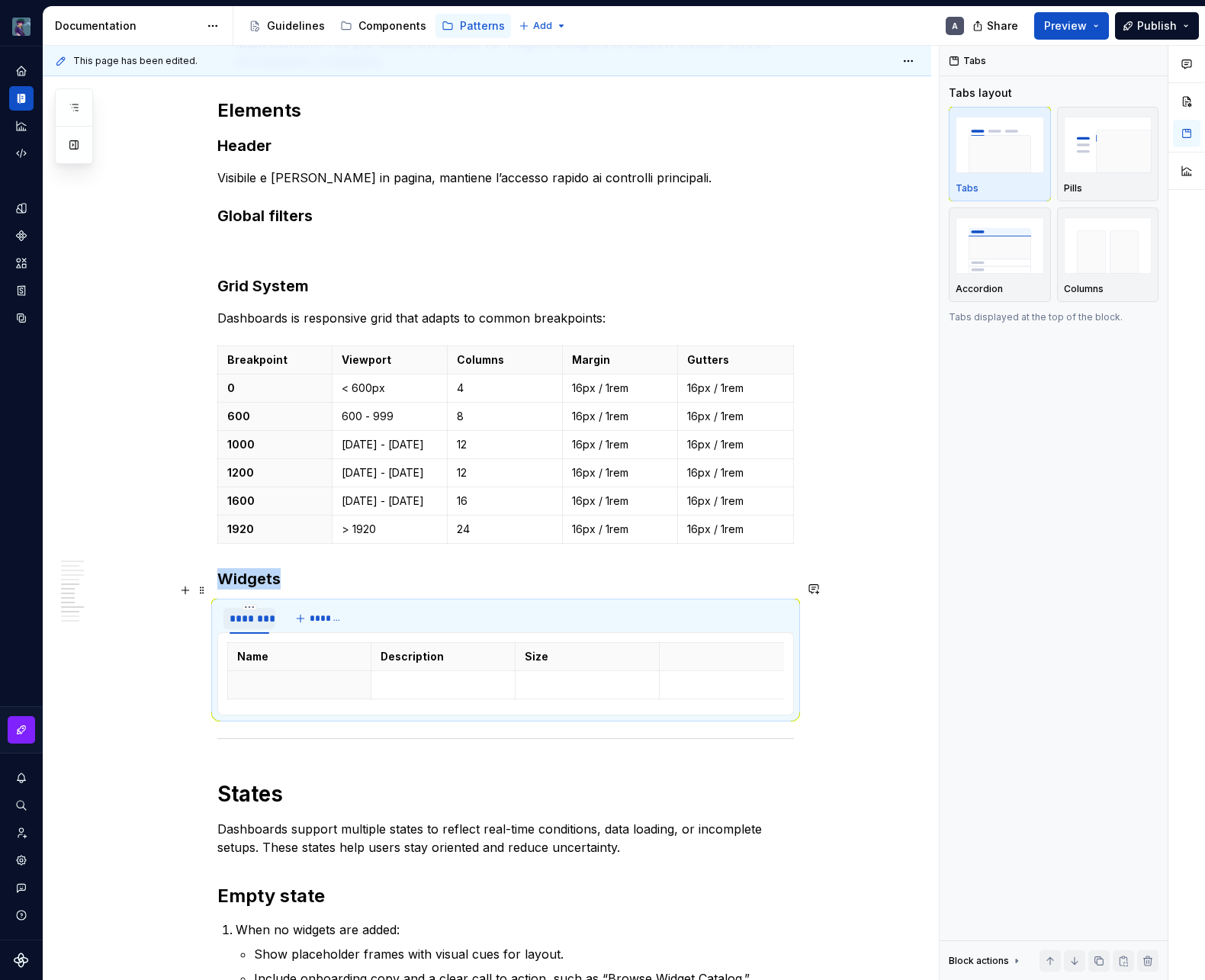 click on "********" at bounding box center (249, 619) 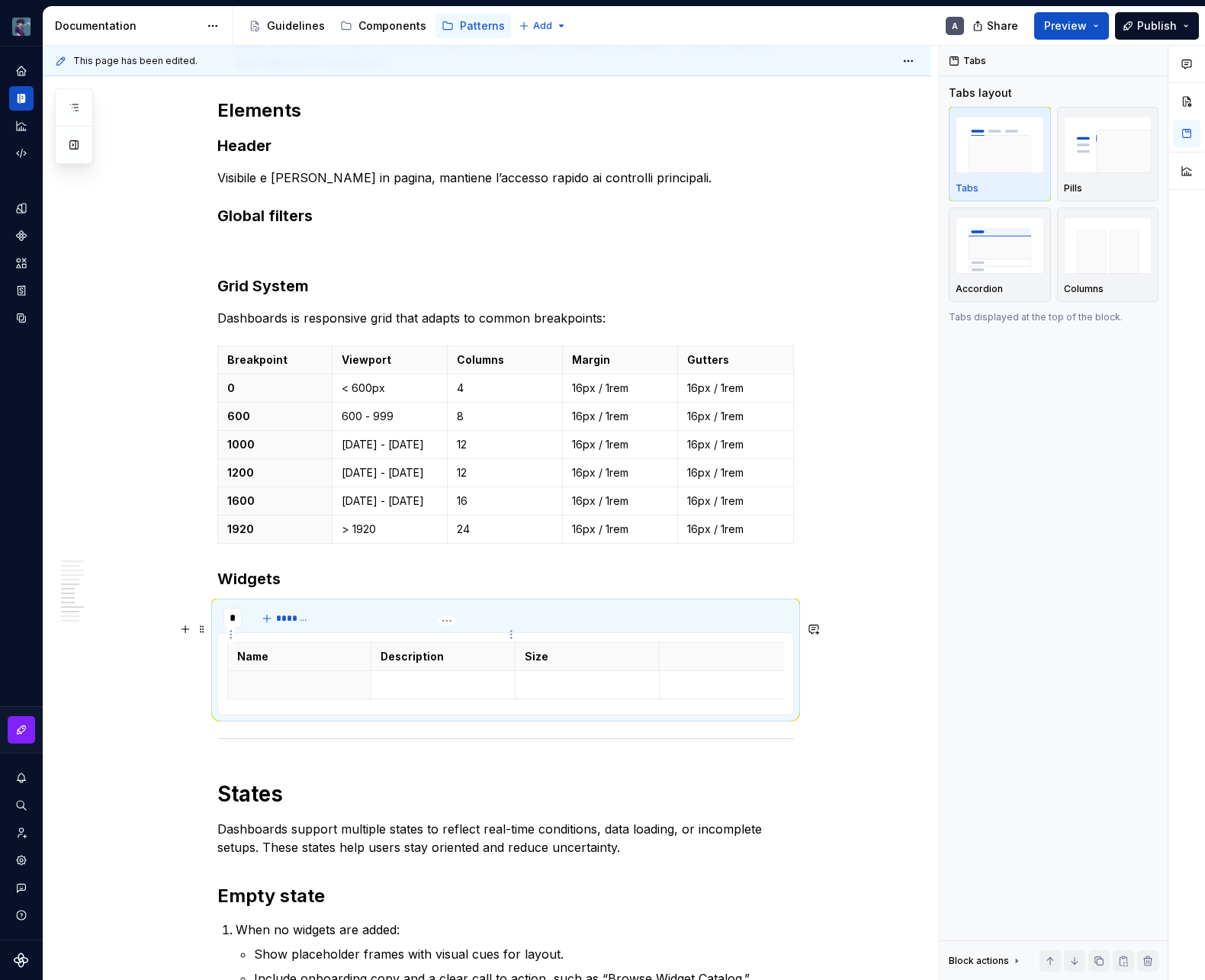 type on "**" 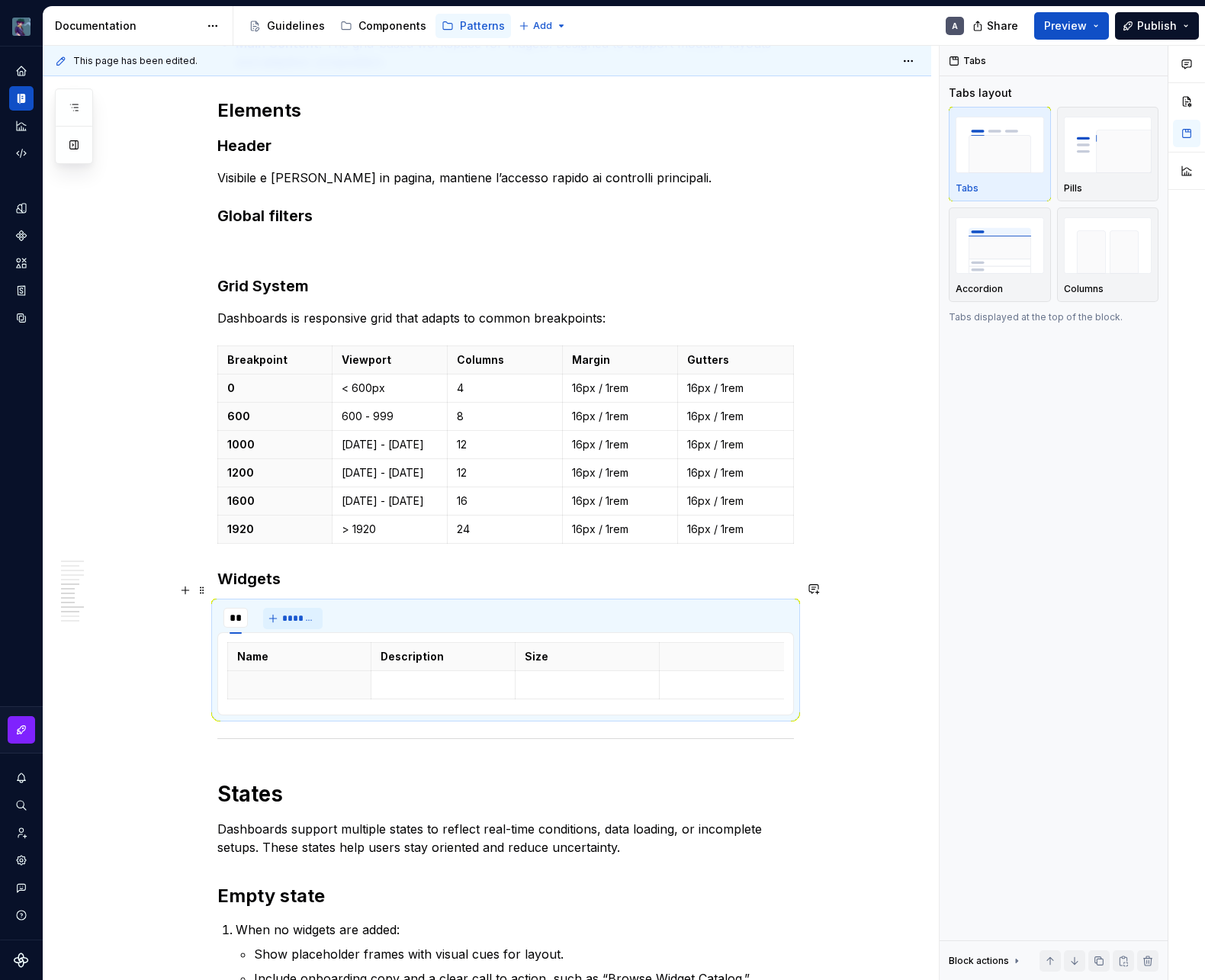 click on "*******" at bounding box center [299, 619] 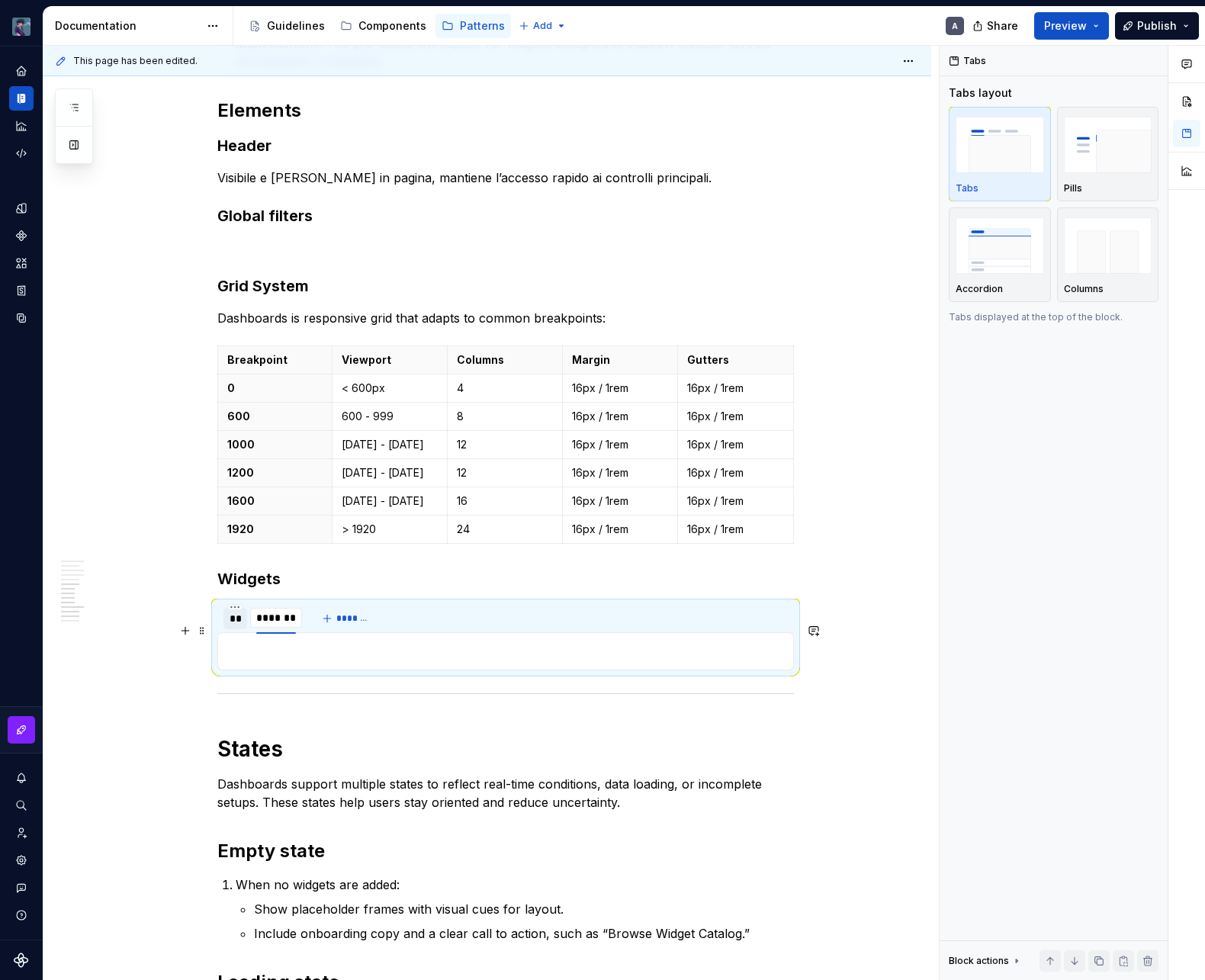type on "*" 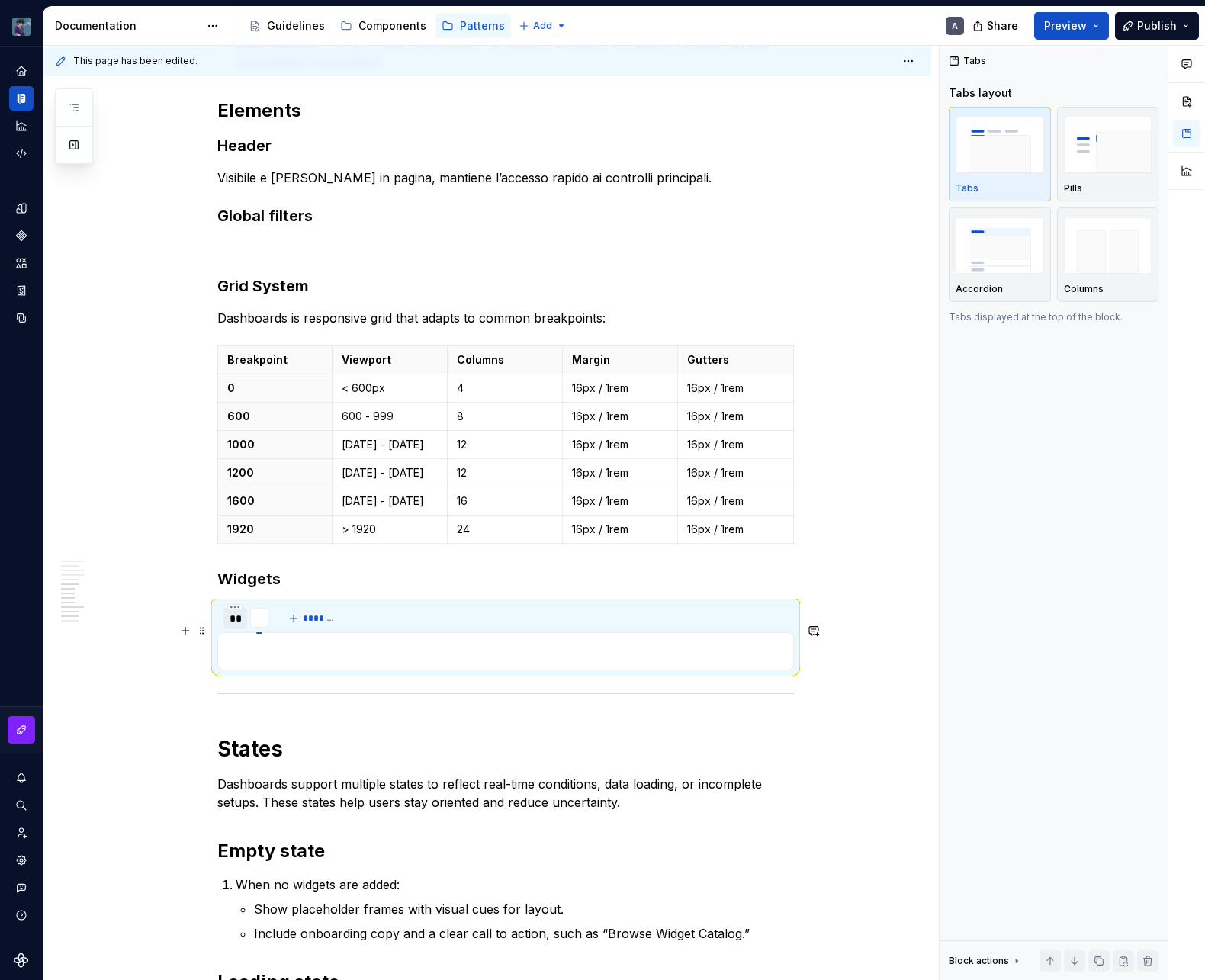 type on "*" 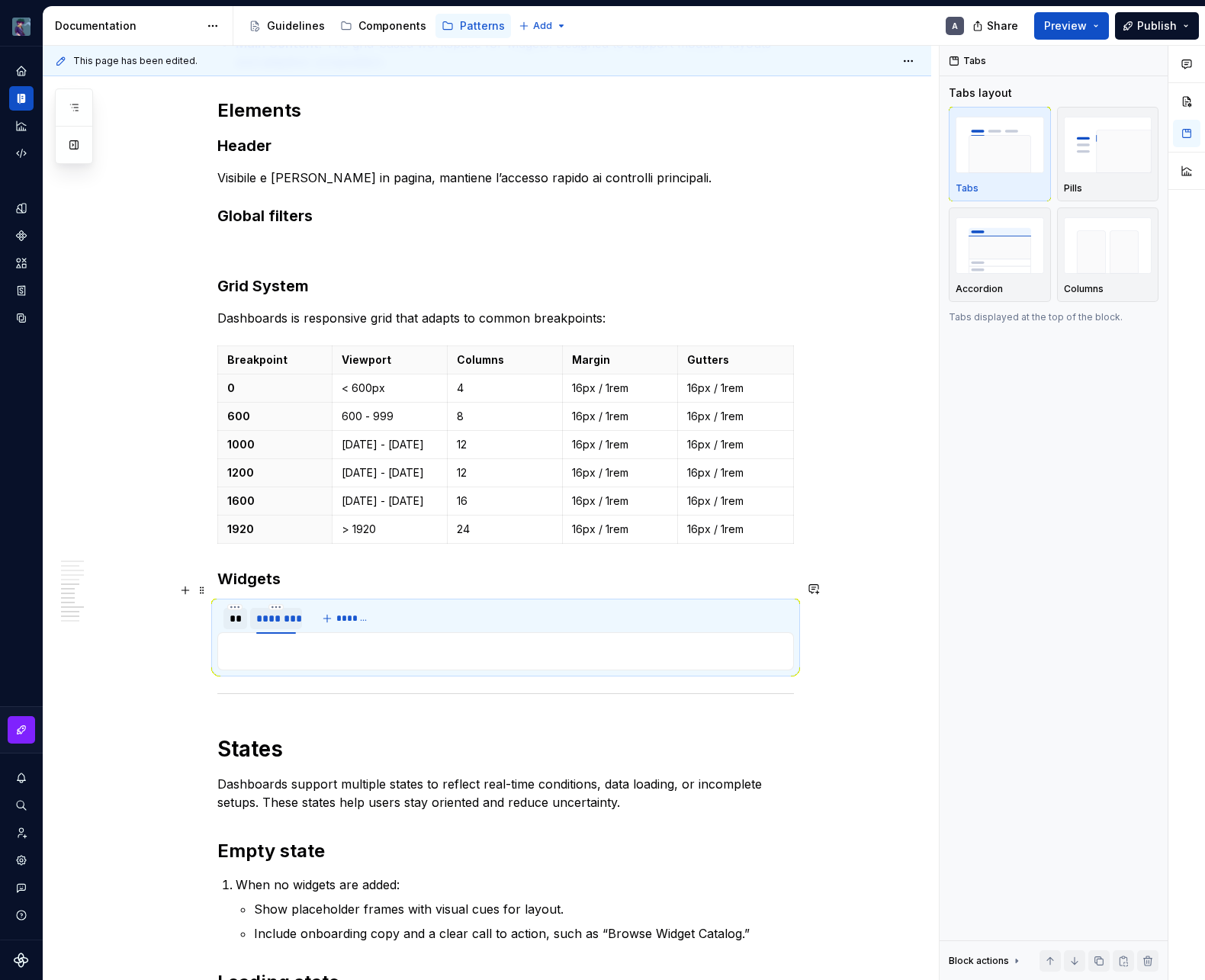 click on "********" at bounding box center [276, 619] 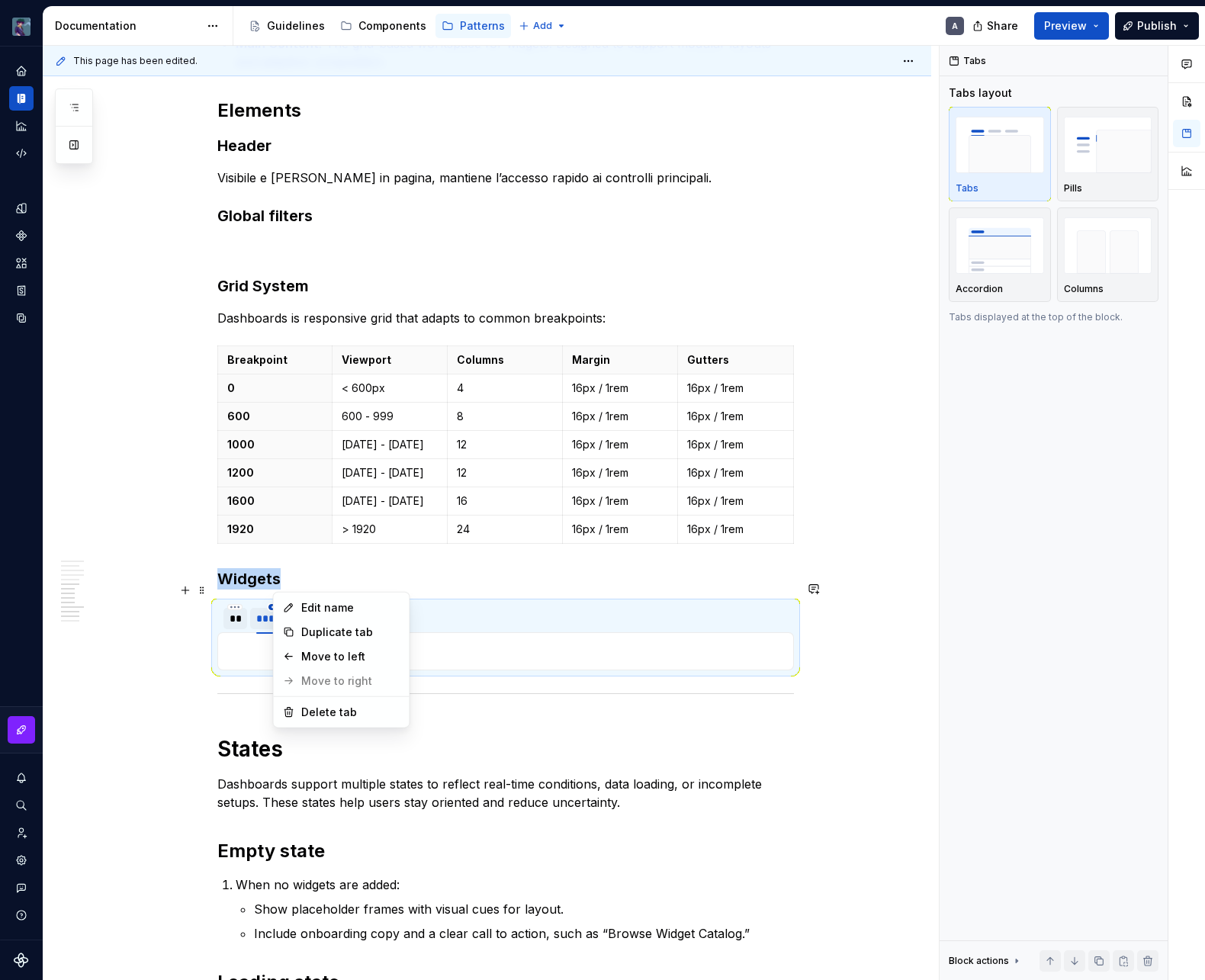click on "vaporoso A Design system data Documentation
Accessibility guide for tree Page tree.
Navigate the tree with the arrow keys. Common tree hotkeys apply. Further keybindings are available:
enter to execute primary action on focused item
f2 to start renaming the focused item
escape to abort renaming an item
control+d to start dragging selected items
Guidelines Components Patterns Add A Share Preview Publish Pages Add
Accessibility guide for tree Page tree.
Navigate the tree with the arrow keys. Common tree hotkeys apply. Further keybindings are available:
enter to execute primary action on focused item
f2 to start renaming the focused item
escape to abort renaming an item
control+d to start dragging selected items
Patterns overview Services Dashboard Overview A Interaction Accessibility Usage Code Changes Guidelines Patterns  /  Patterns overview  /  Overview  /  A" at bounding box center (602, 490) 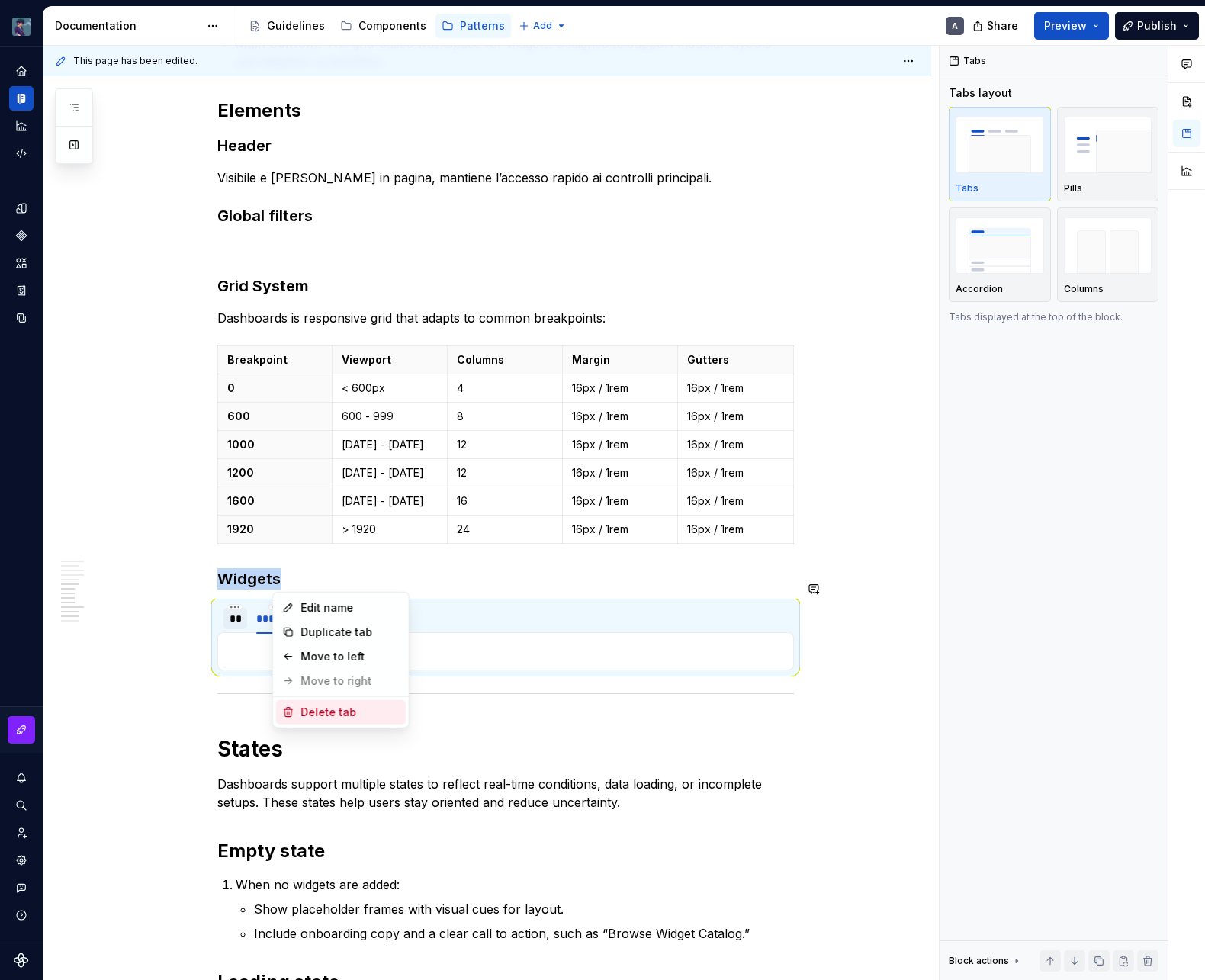 click on "Delete tab" at bounding box center (350, 712) 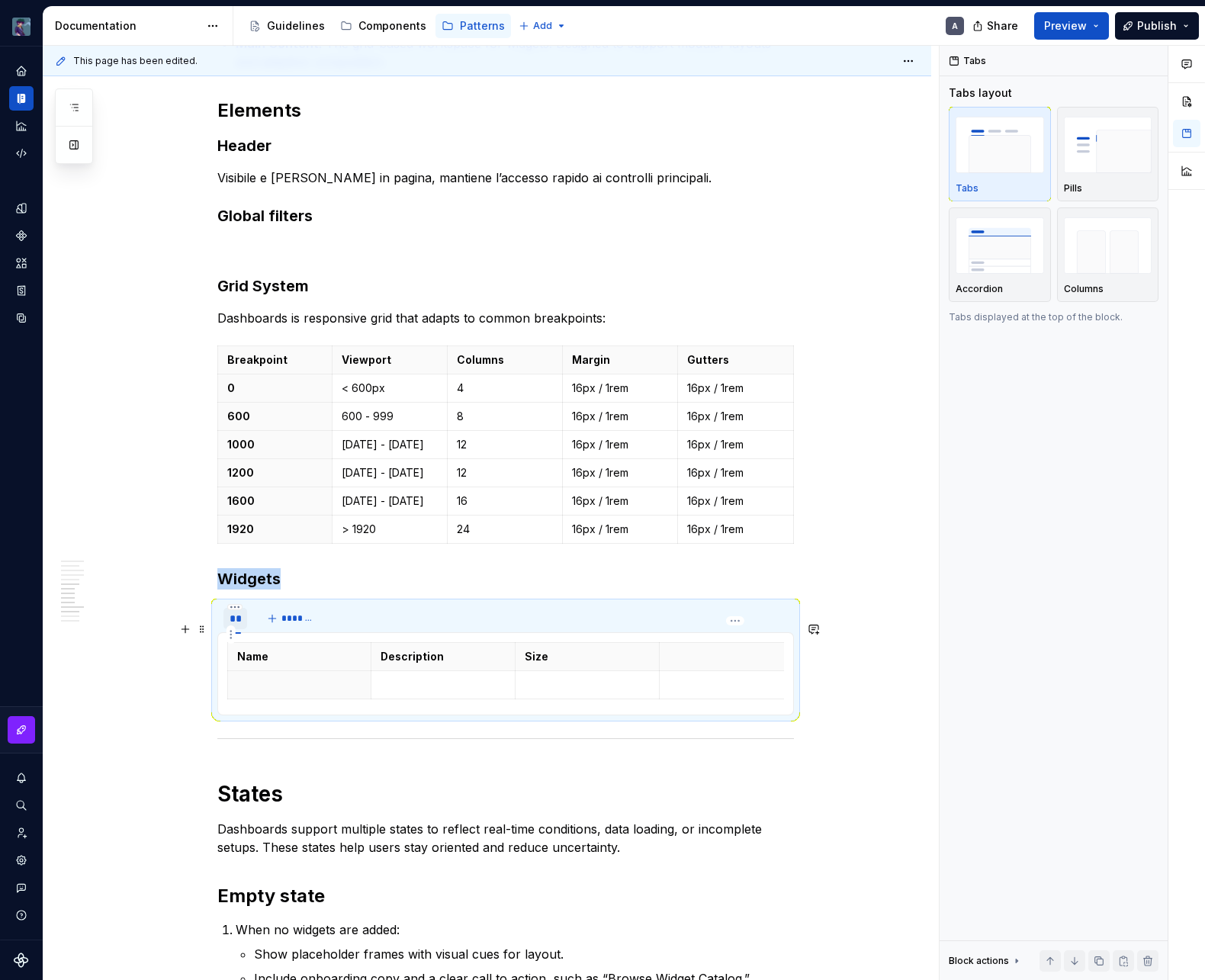 click at bounding box center [731, 657] 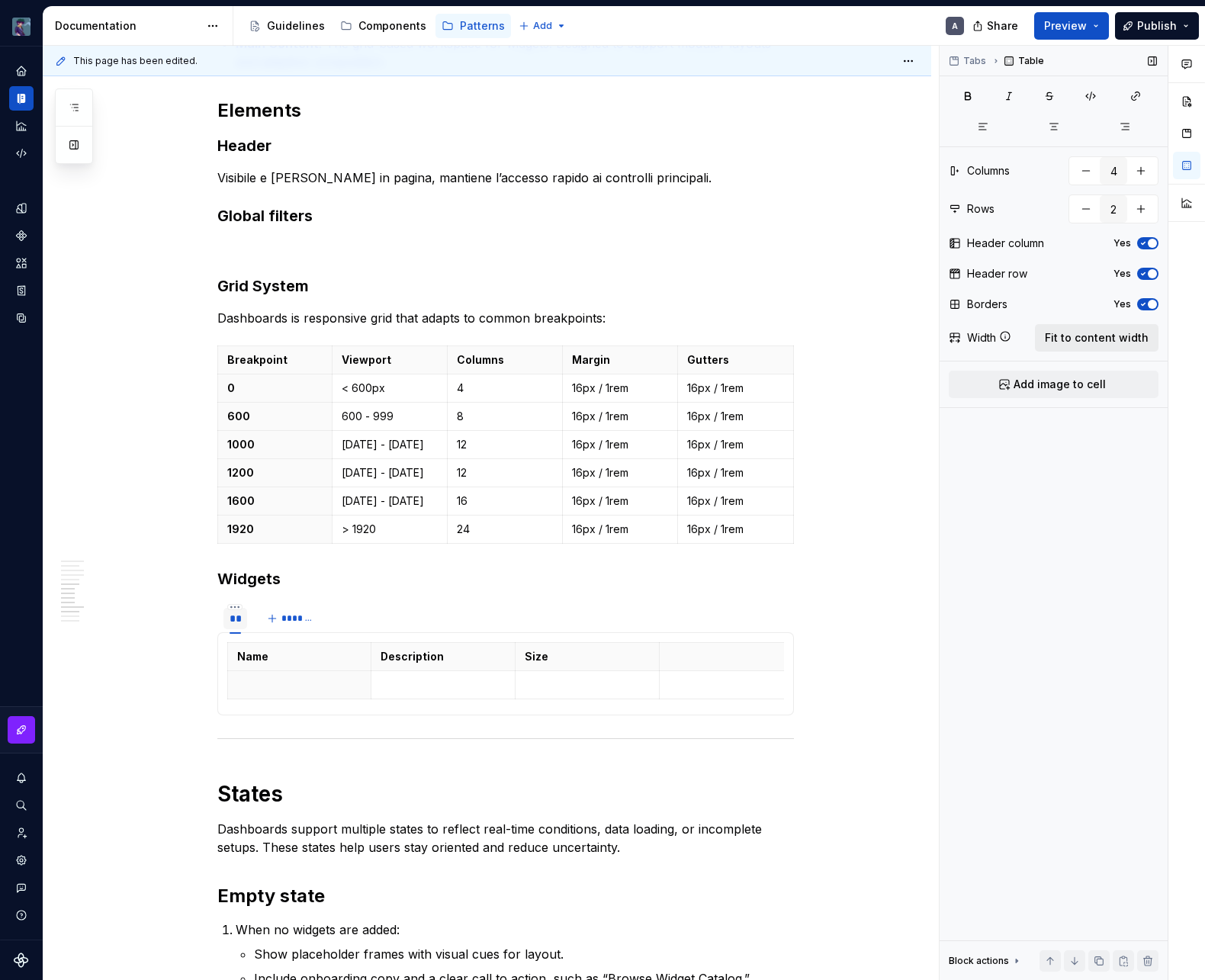 click on "Fit to content width" at bounding box center (1097, 338) 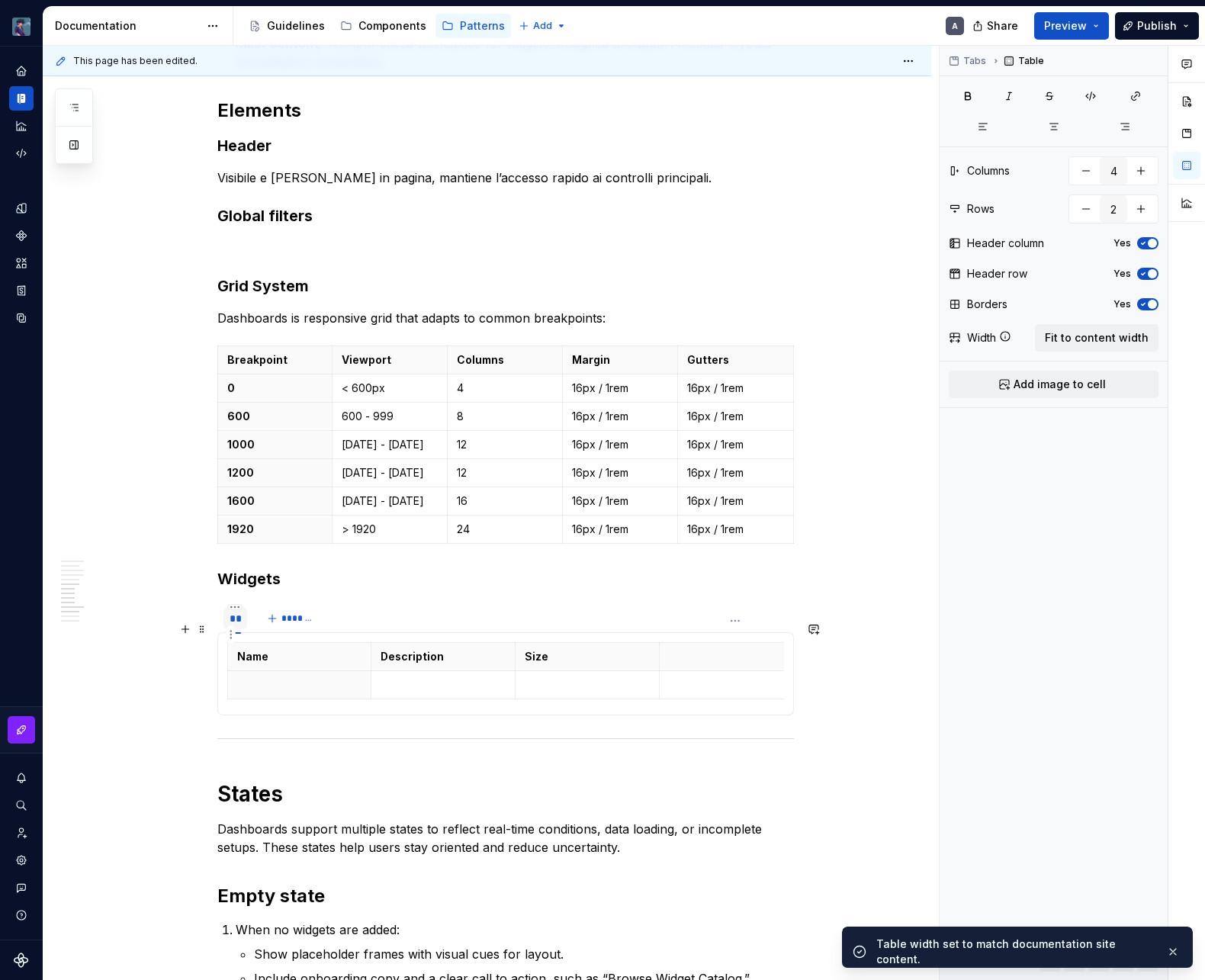 click at bounding box center (731, 657) 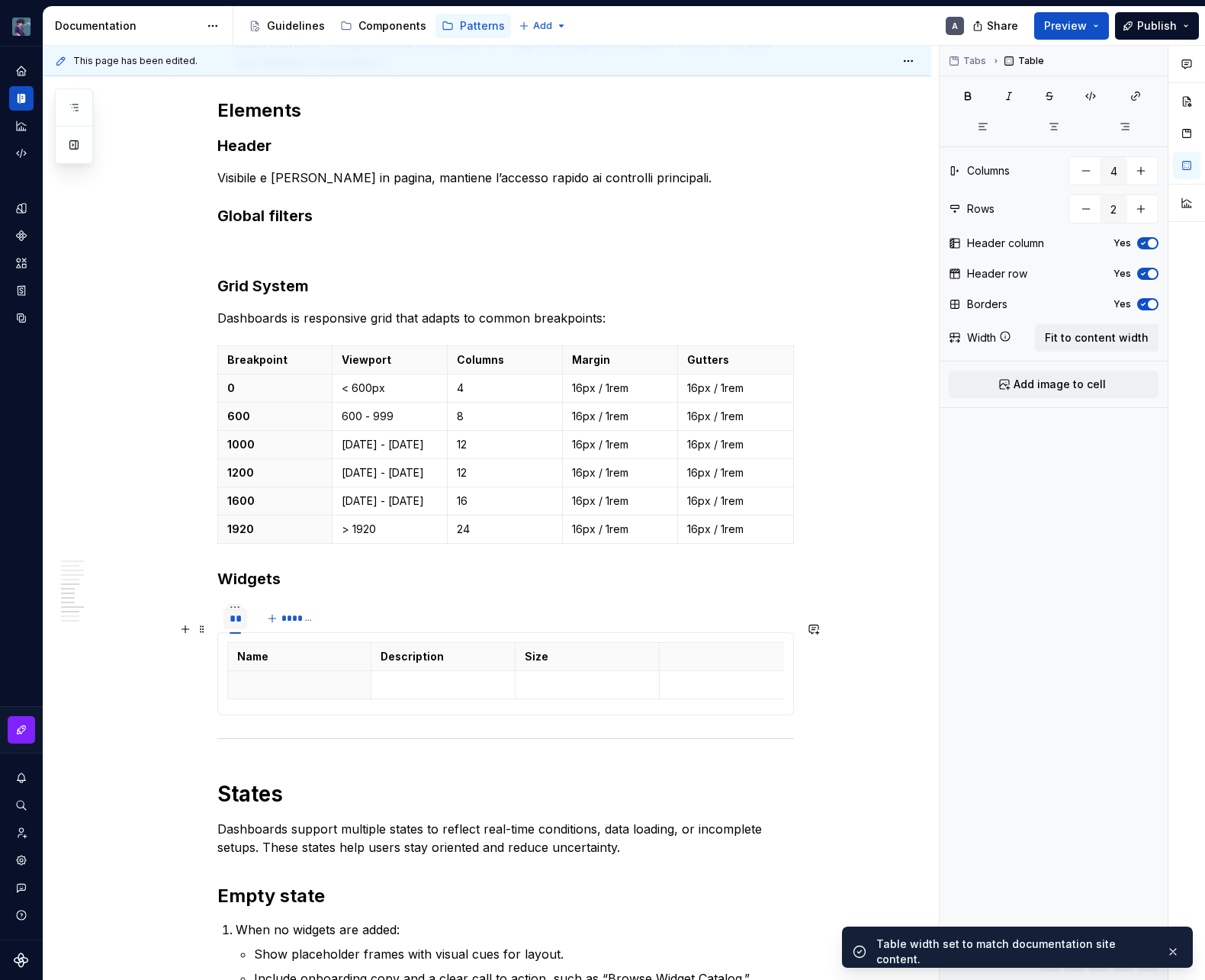 click on "This page has been edited. Dashboard A Dashboard is a graphical user interface that provides an at-a-glance view of key performance indicators relevant to specific objectives or business processes. Dashboards are designed to present essential information clearly and efficiently, helping users make informed decisions and complete tasks. Edit header Overview Interaction Accessibility Usage Code Purpose Success KPIs Principles Layout Zoning Elements Header Global filters Grid System Widgets States Empty state Loading state Errors A  Dashboard  is a central interface where users monitor key metrics and take quick action. In our admin platform, Dashboards consolidate performance and operational data into a unified workspace. Layout, interactions, and structure work together to reduce noise, emphasize priority content, and guide users through what matters most. Purpose Monitoring : Surfaces real-time metrics and system status using consistent data visualization patterns. Analysis Decision-Making Success KPIs Layout" at bounding box center [490, 512] 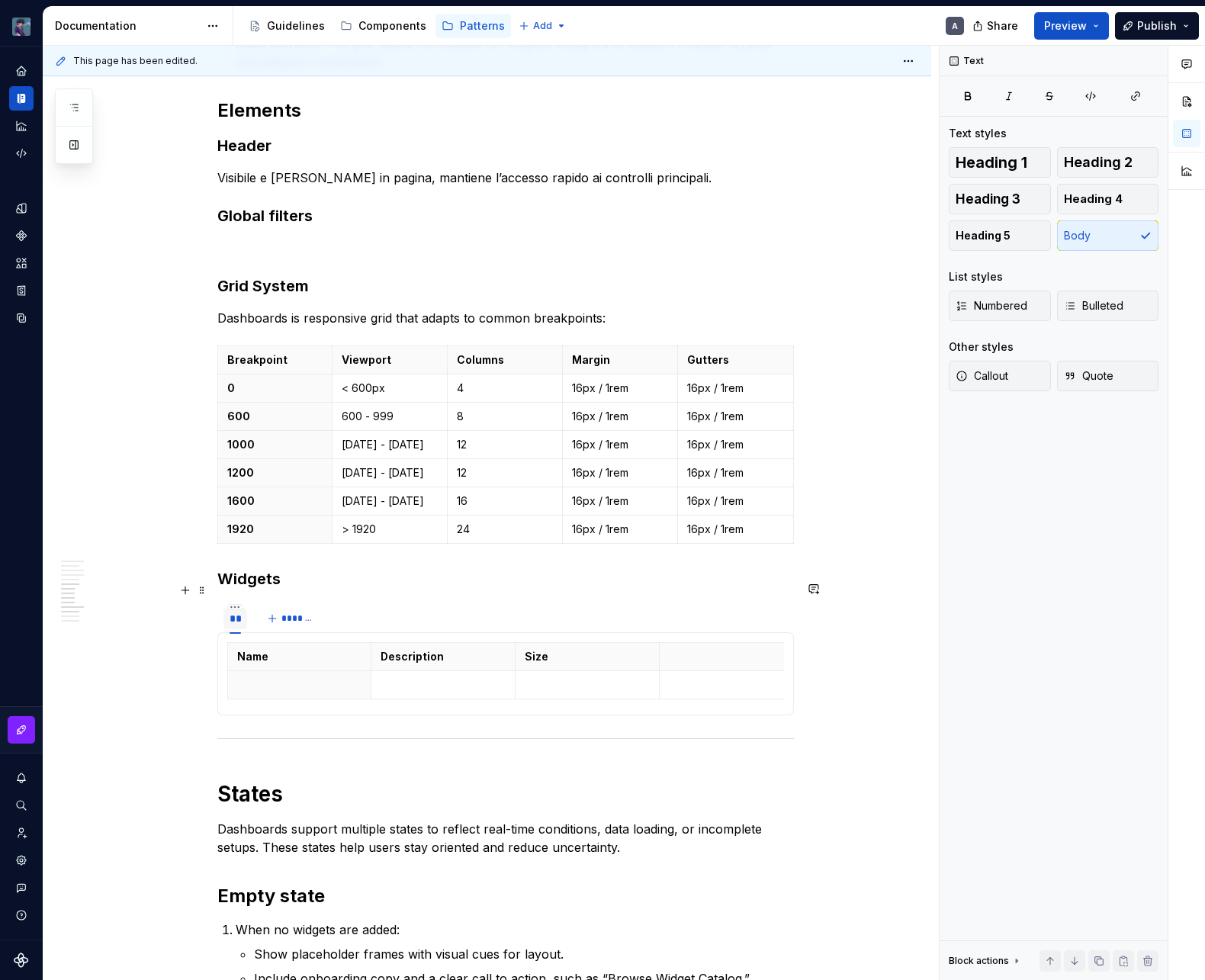 click on "** *******" at bounding box center (506, 619) 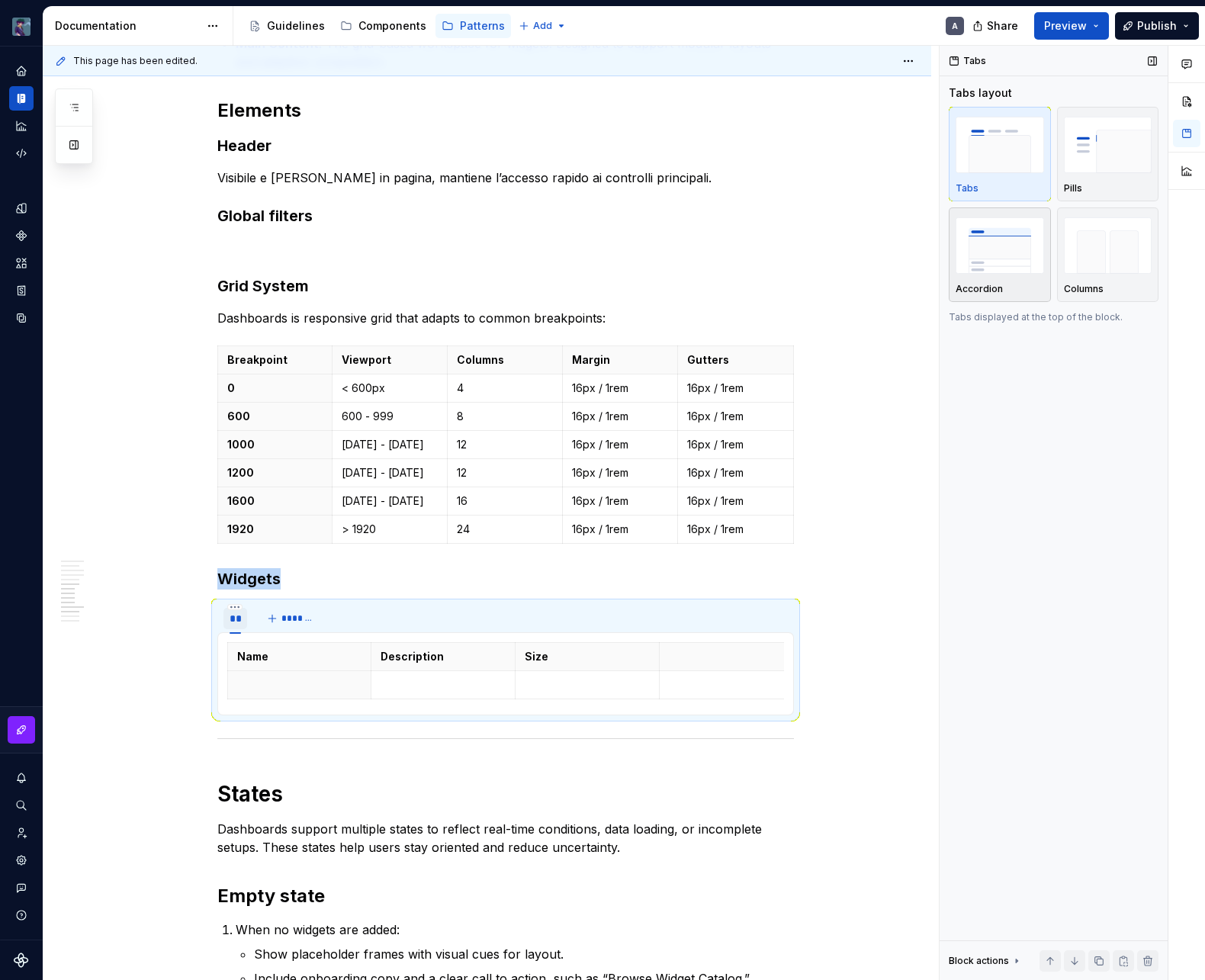 click at bounding box center [1000, 245] 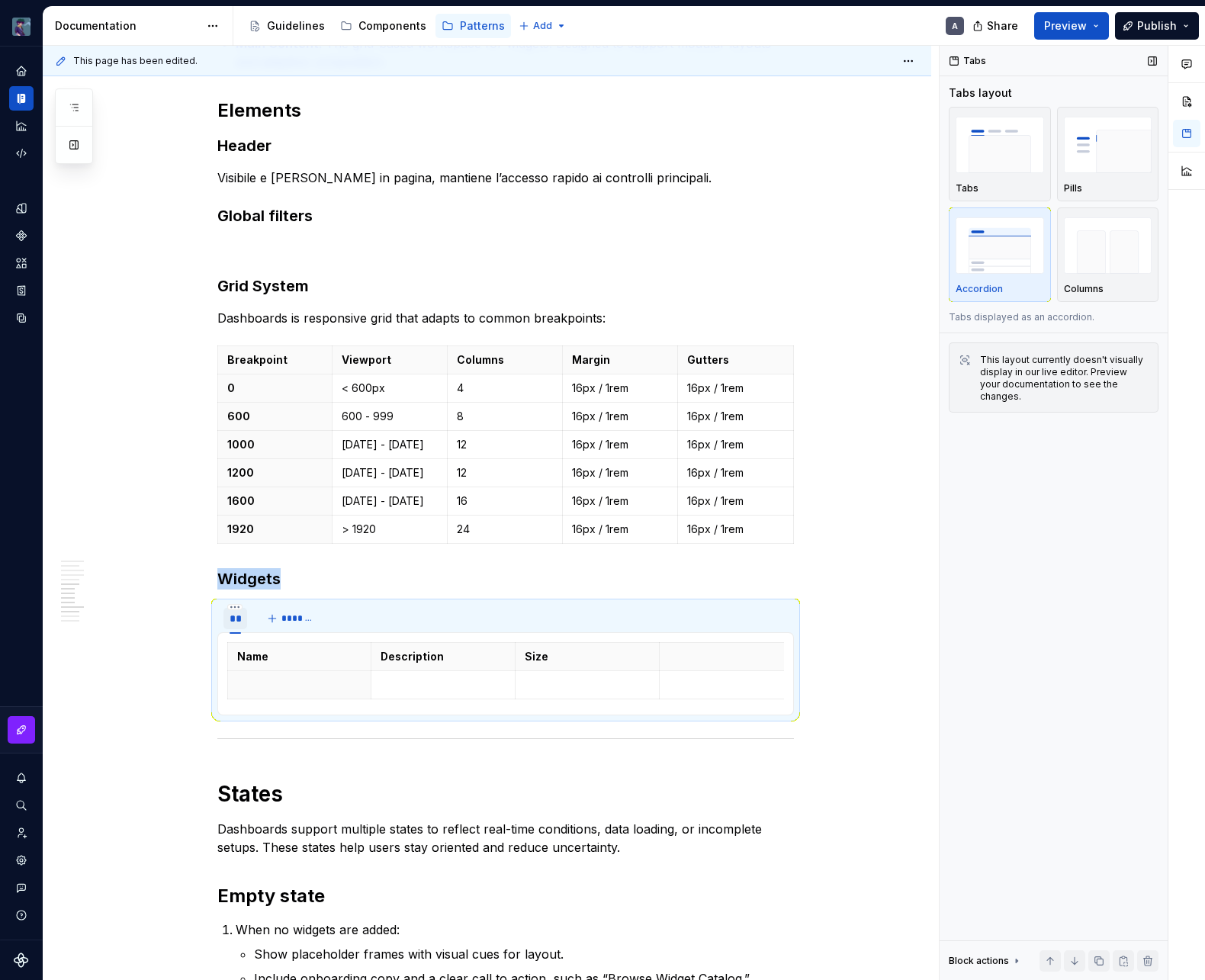 click at bounding box center (1000, 245) 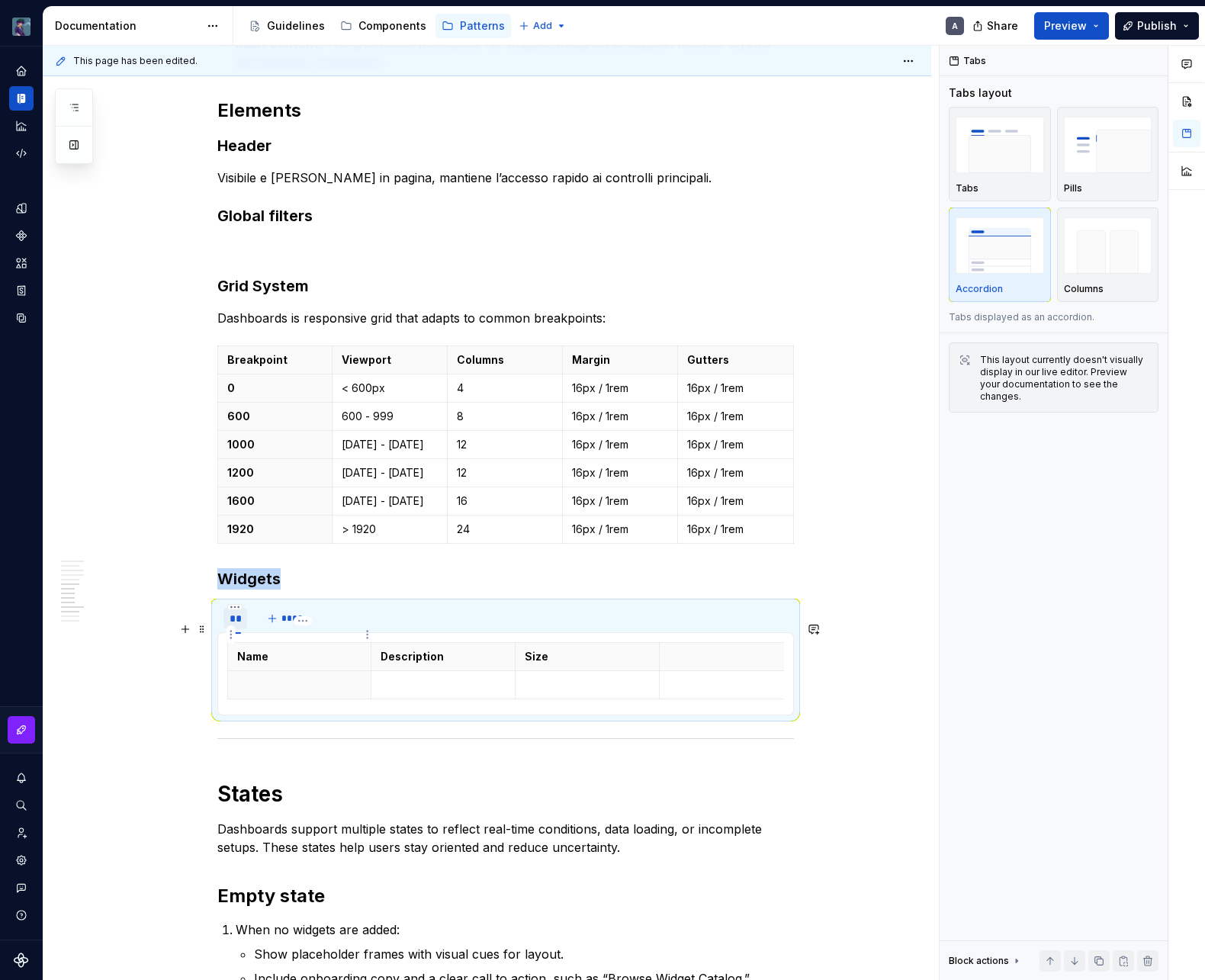 click on "Name" at bounding box center (300, 657) 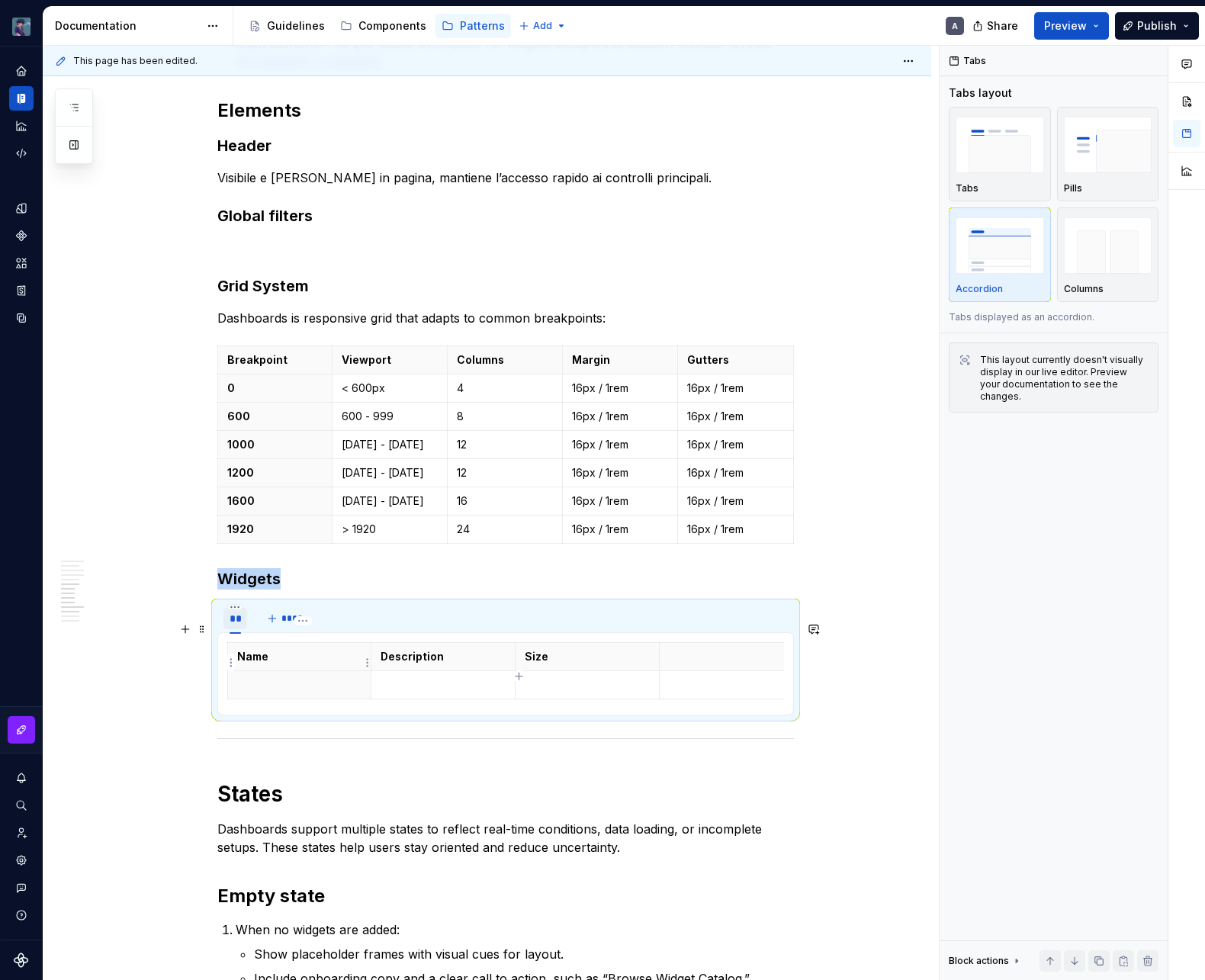 click on "Name Description Size" at bounding box center (506, 673) 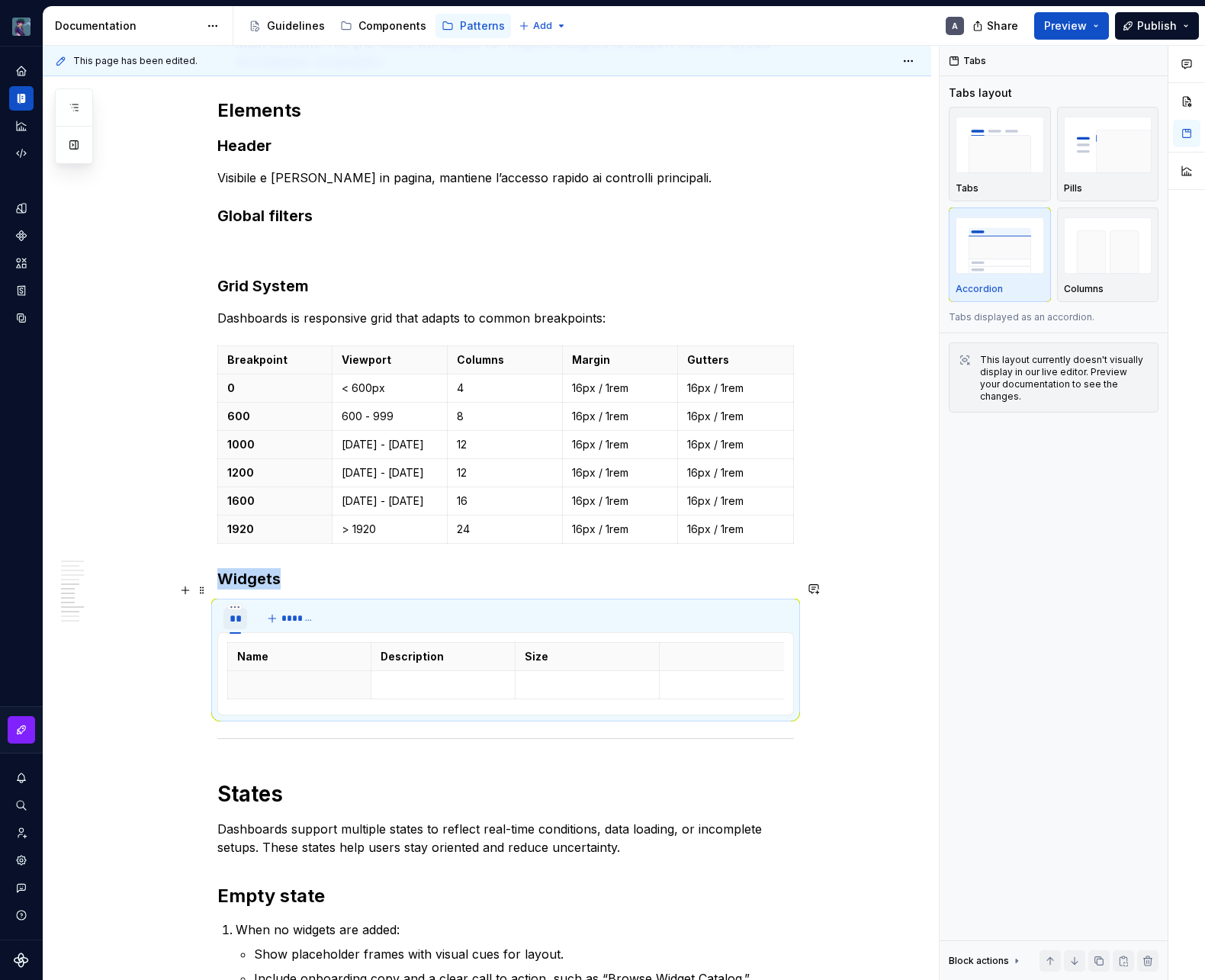 click on "**" at bounding box center (235, 619) 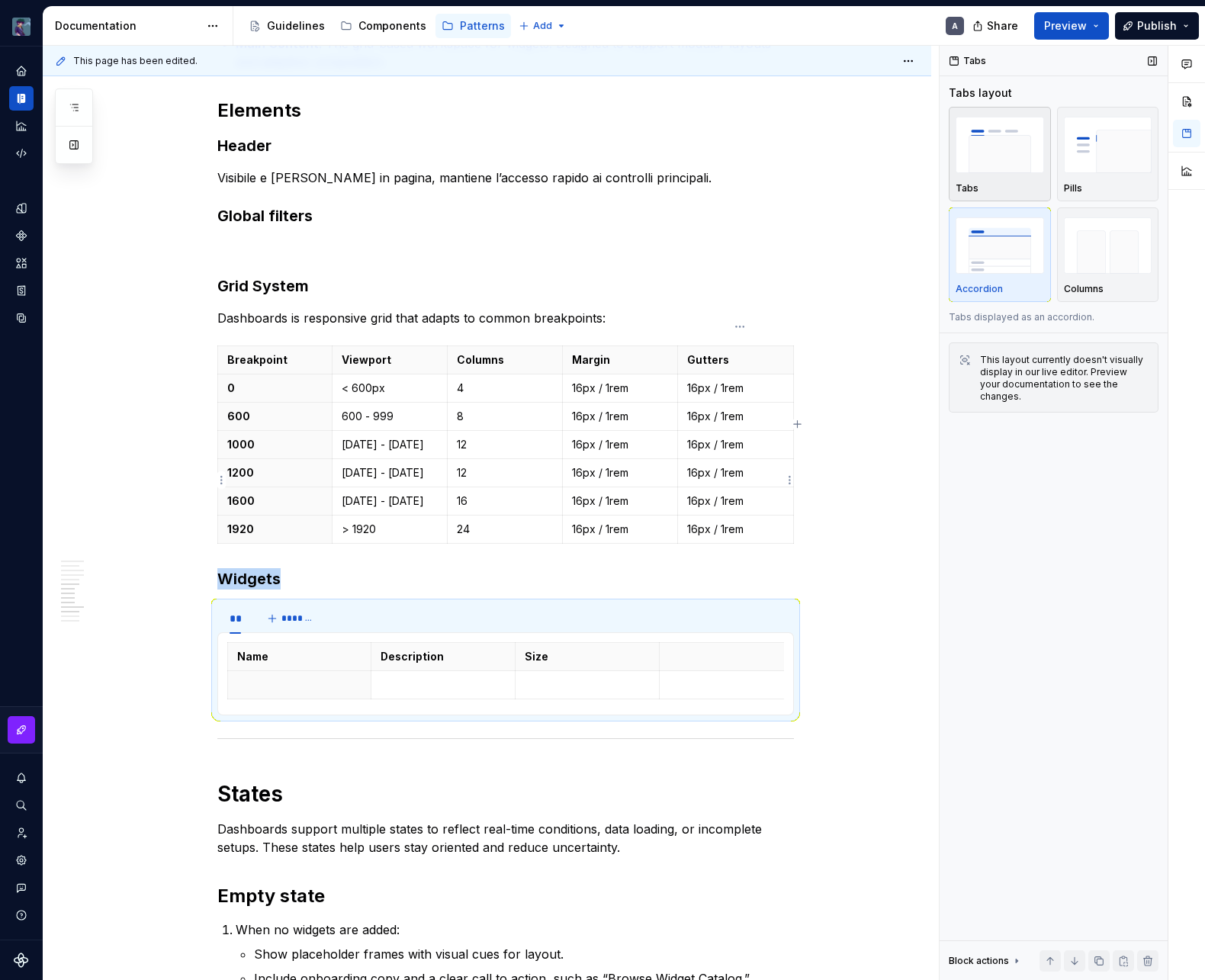 click at bounding box center [1000, 144] 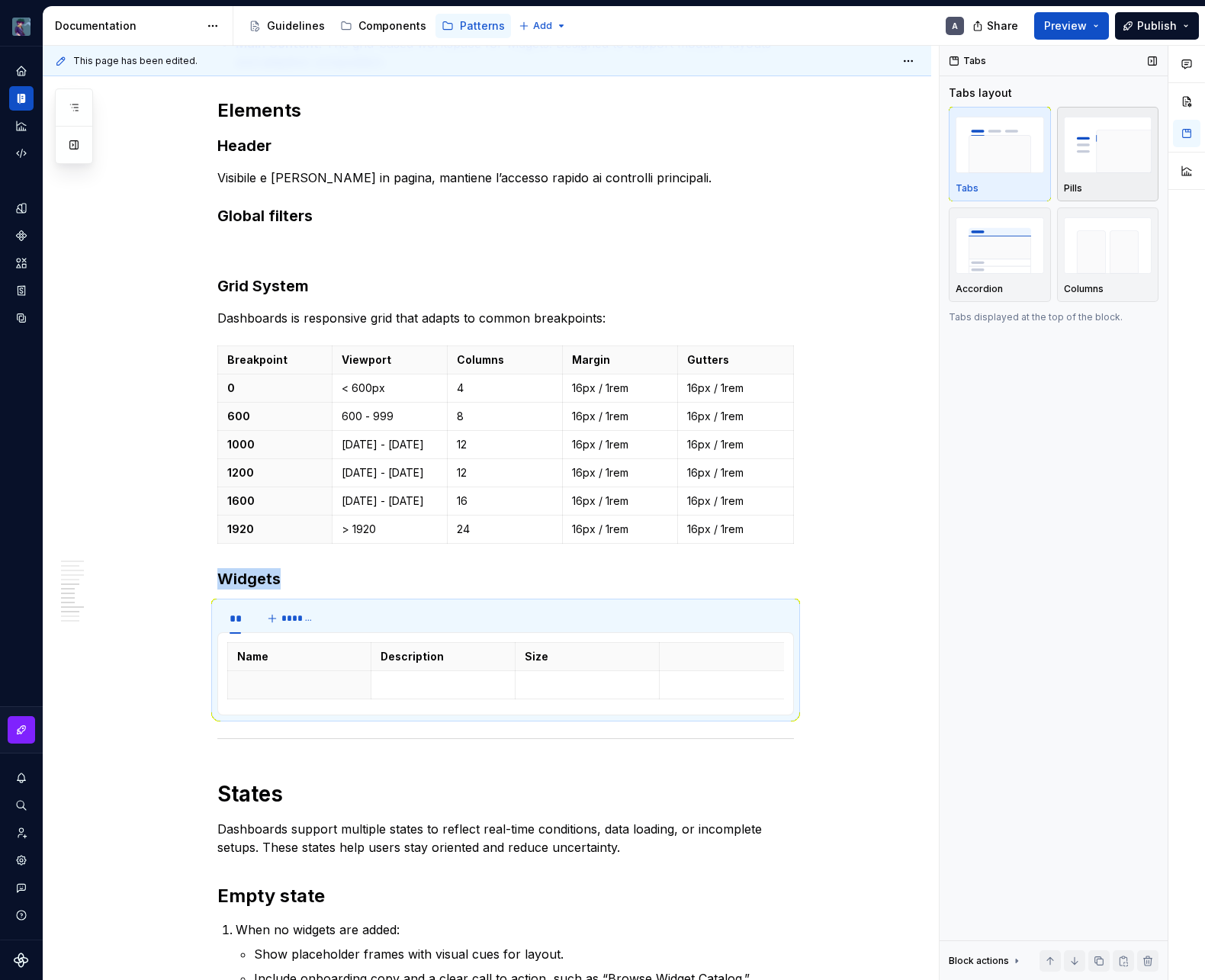 click at bounding box center [1108, 144] 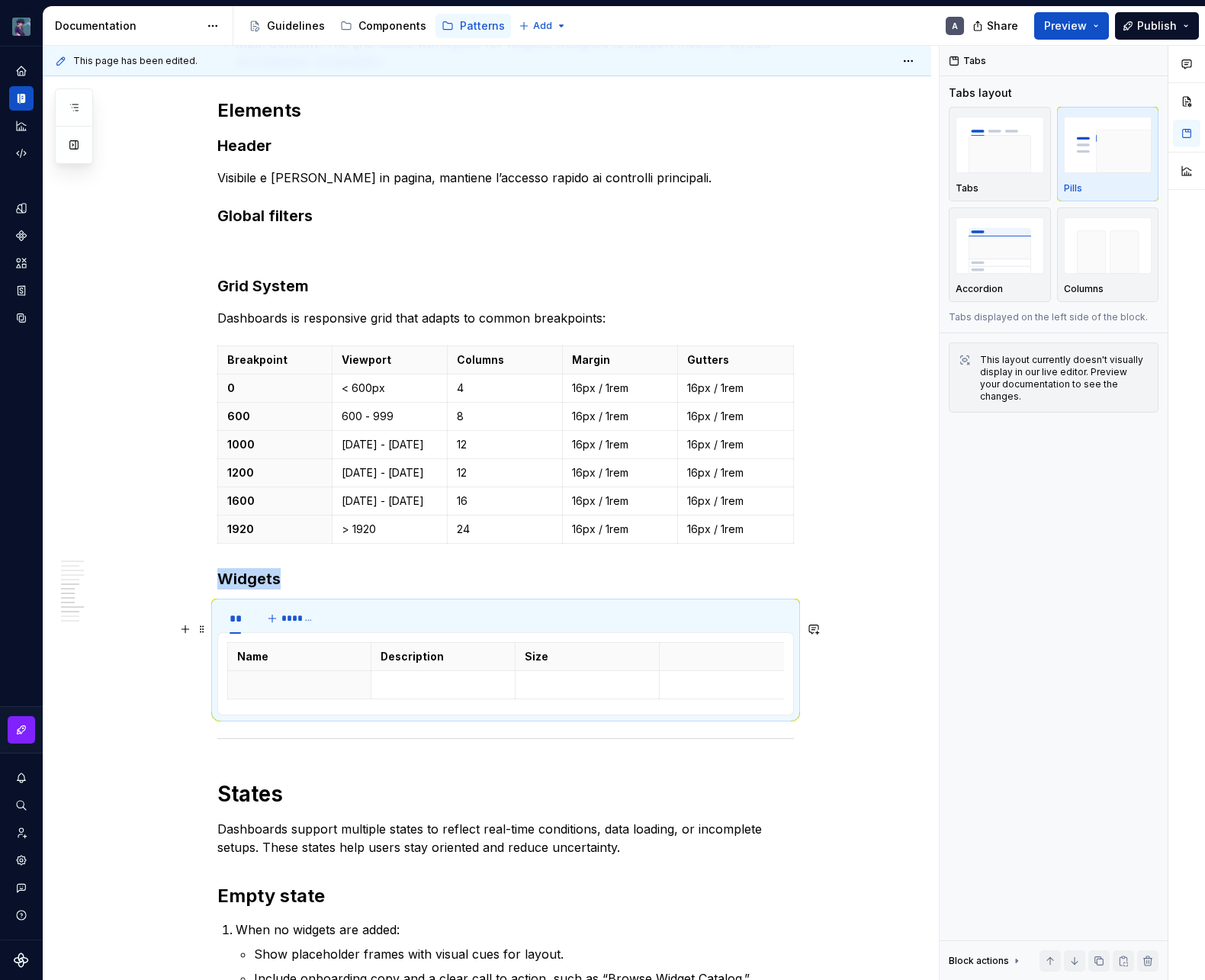 click on "A  Dashboard  is a central interface where users monitor key metrics and take quick action. In our admin platform, Dashboards consolidate performance and operational data into a unified workspace. Layout, interactions, and structure work together to reduce noise, emphasize priority content, and guide users through what matters most. Dashboards are a strategic touchpoint. They turn complexity into clarity and help teams stay informed, react promptly, and drive meaningful outcomes across the organization. Dashboards prioritize essential content and surface insights as soon as the page loads. The interface encourages autonomy by presenting data in digestible chunks, with each visual element playing a specific role. The layout leverages established zones and visual hierarchies to support intuitive scanning and faster response times. Purpose Monitoring : Surfaces real-time metrics and system status using consistent data visualization patterns. Analysis Decision-Making Success KPIs Time to insight Engagement Layout" at bounding box center [487, 207] 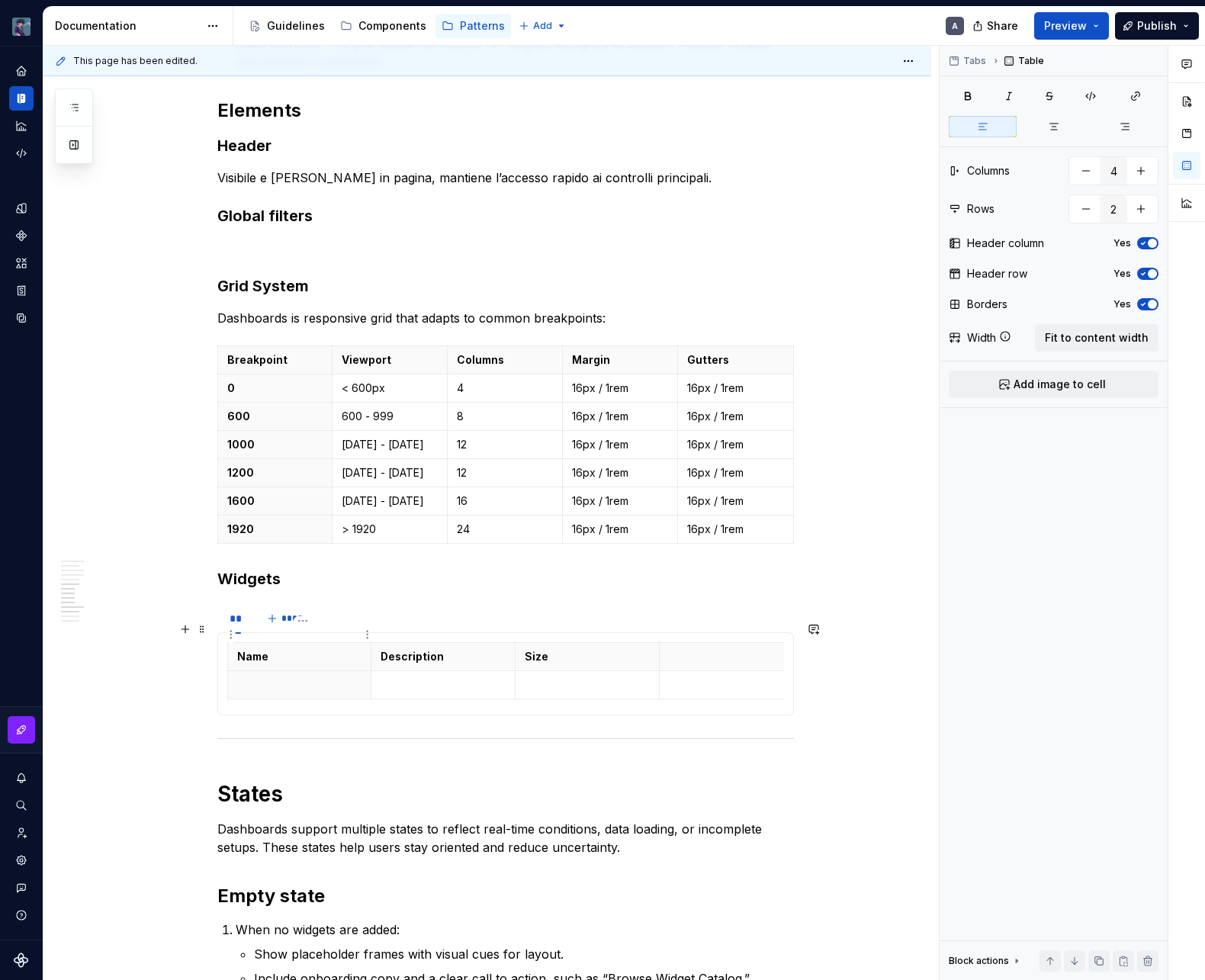 click on "Name" at bounding box center [300, 657] 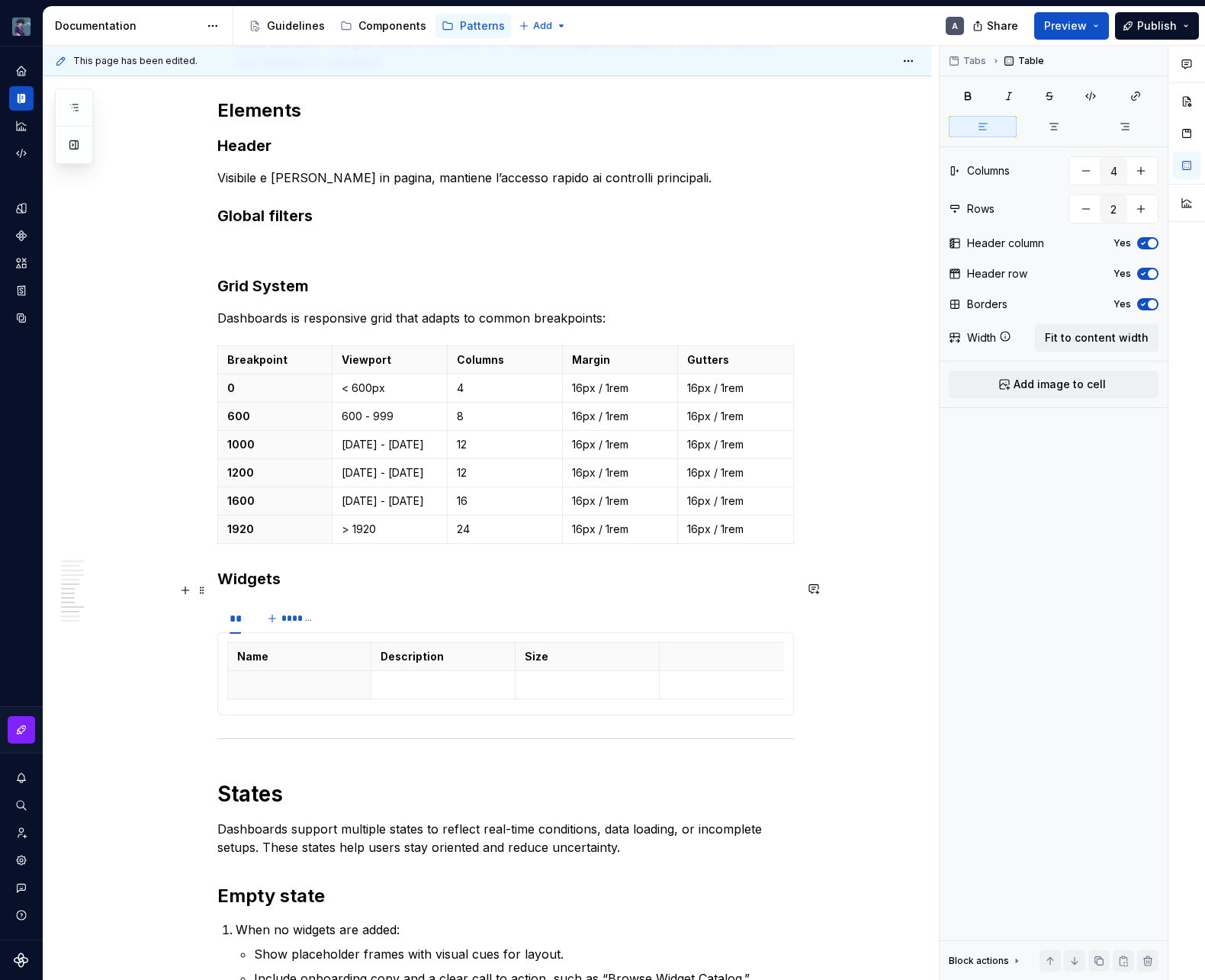 click on "** *******" at bounding box center (506, 619) 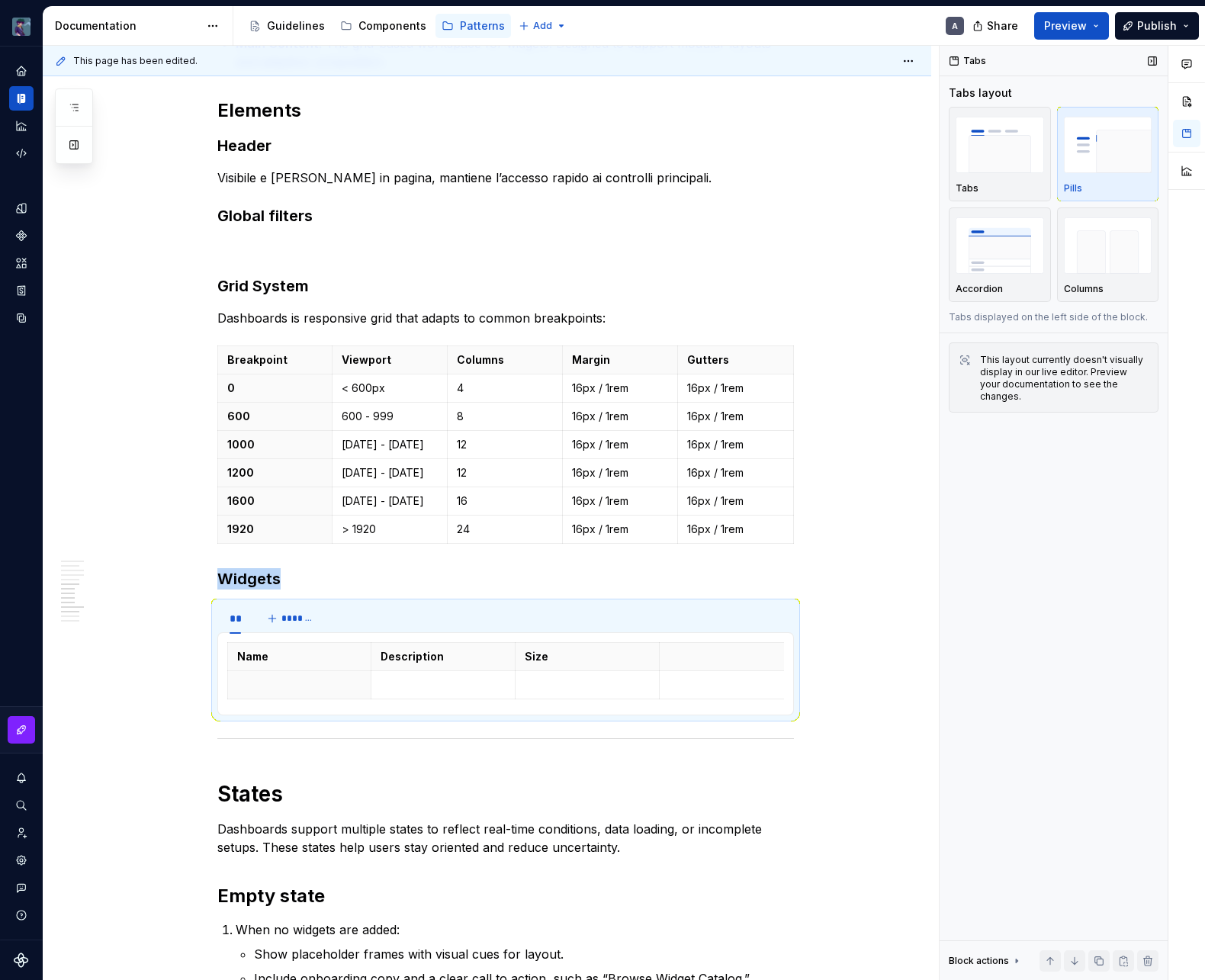 click at bounding box center (1108, 144) 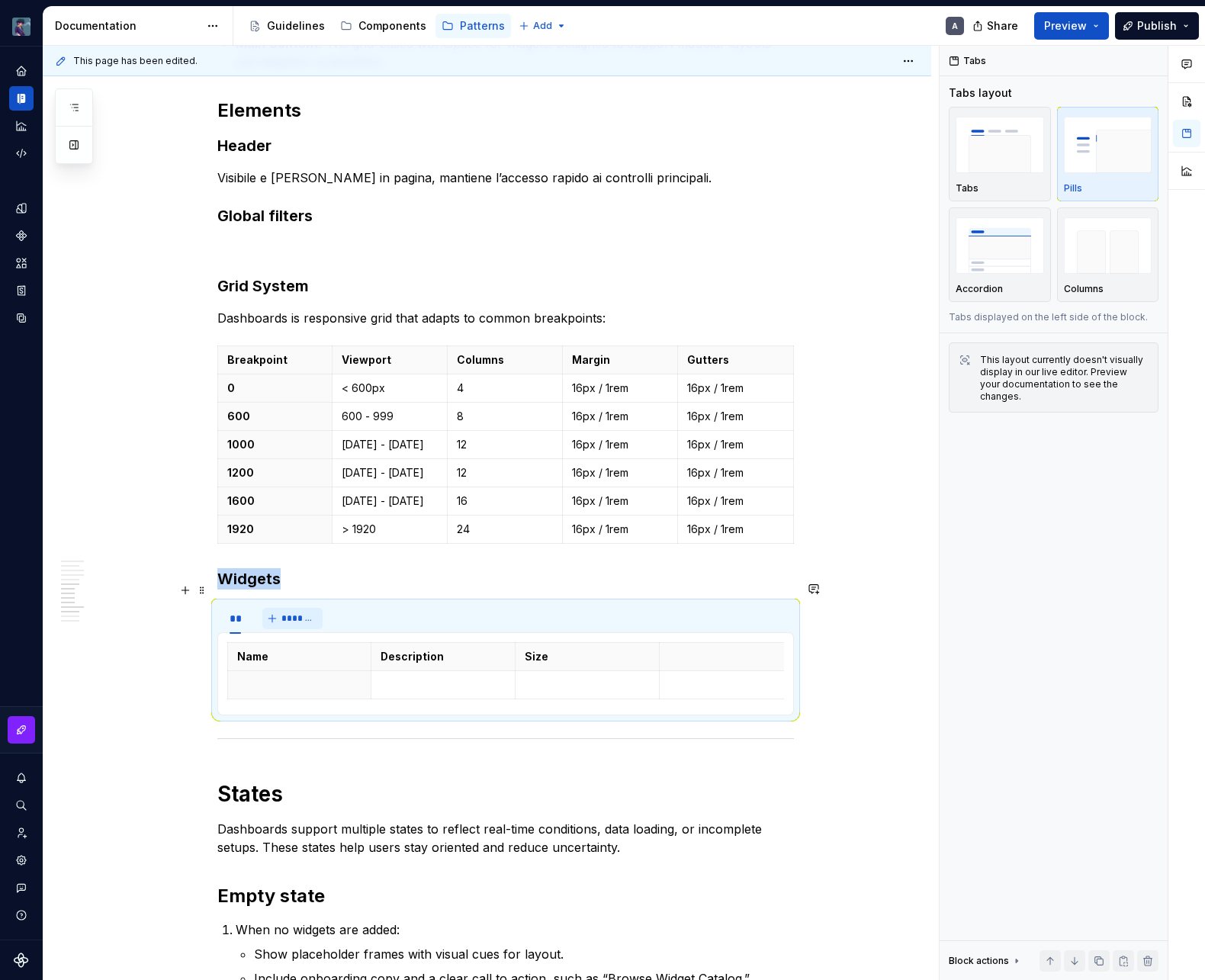 click on "*******" at bounding box center [298, 619] 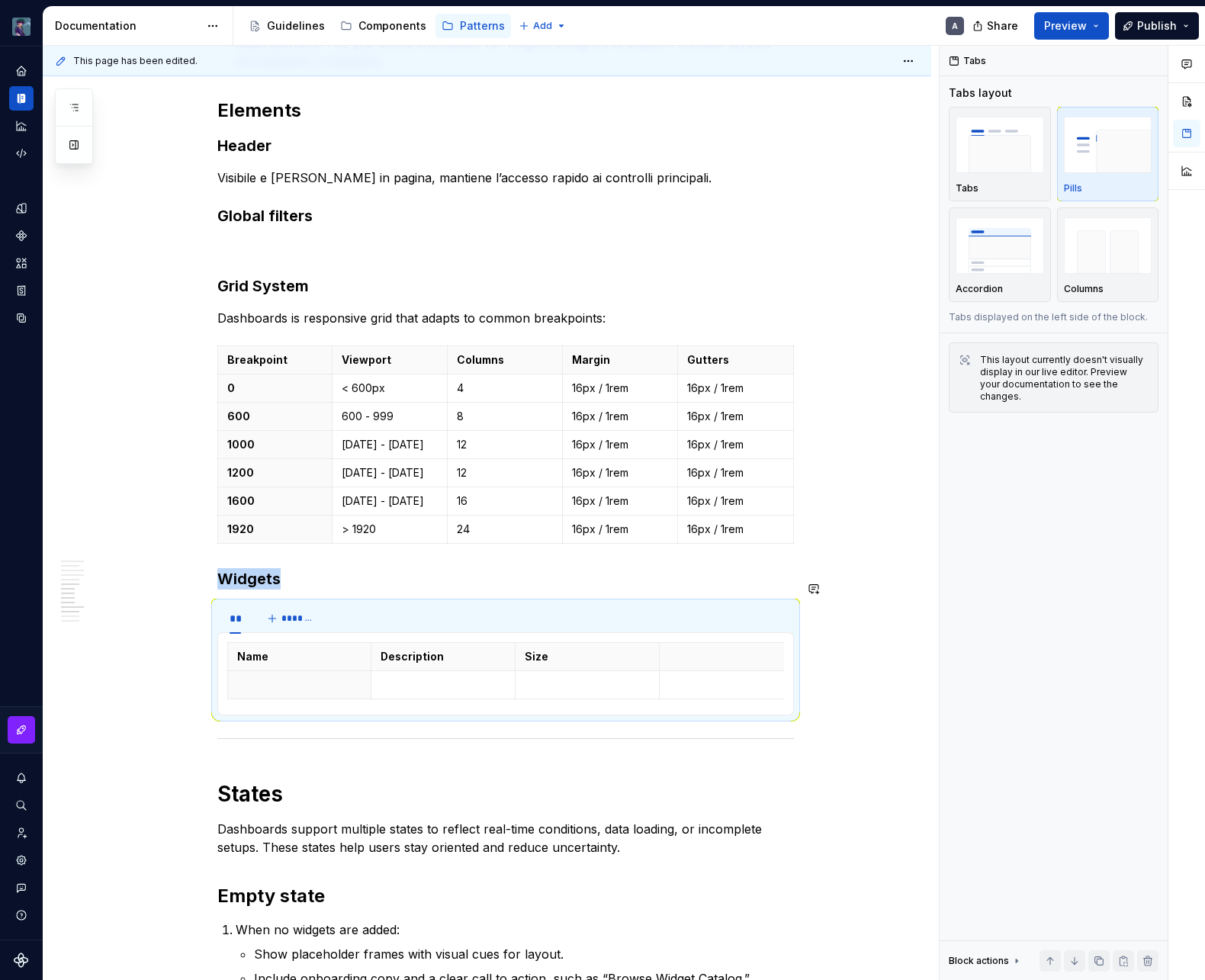 click on "A  Dashboard  is a central interface where users monitor key metrics and take quick action. In our admin platform, Dashboards consolidate performance and operational data into a unified workspace. Layout, interactions, and structure work together to reduce noise, emphasize priority content, and guide users through what matters most. Dashboards are a strategic touchpoint. They turn complexity into clarity and help teams stay informed, react promptly, and drive meaningful outcomes across the organization. Dashboards prioritize essential content and surface insights as soon as the page loads. The interface encourages autonomy by presenting data in digestible chunks, with each visual element playing a specific role. The layout leverages established zones and visual hierarchies to support intuitive scanning and faster response times. Purpose Monitoring : Surfaces real-time metrics and system status using consistent data visualization patterns. Analysis Decision-Making Success KPIs Time to insight Engagement Layout" at bounding box center (487, 207) 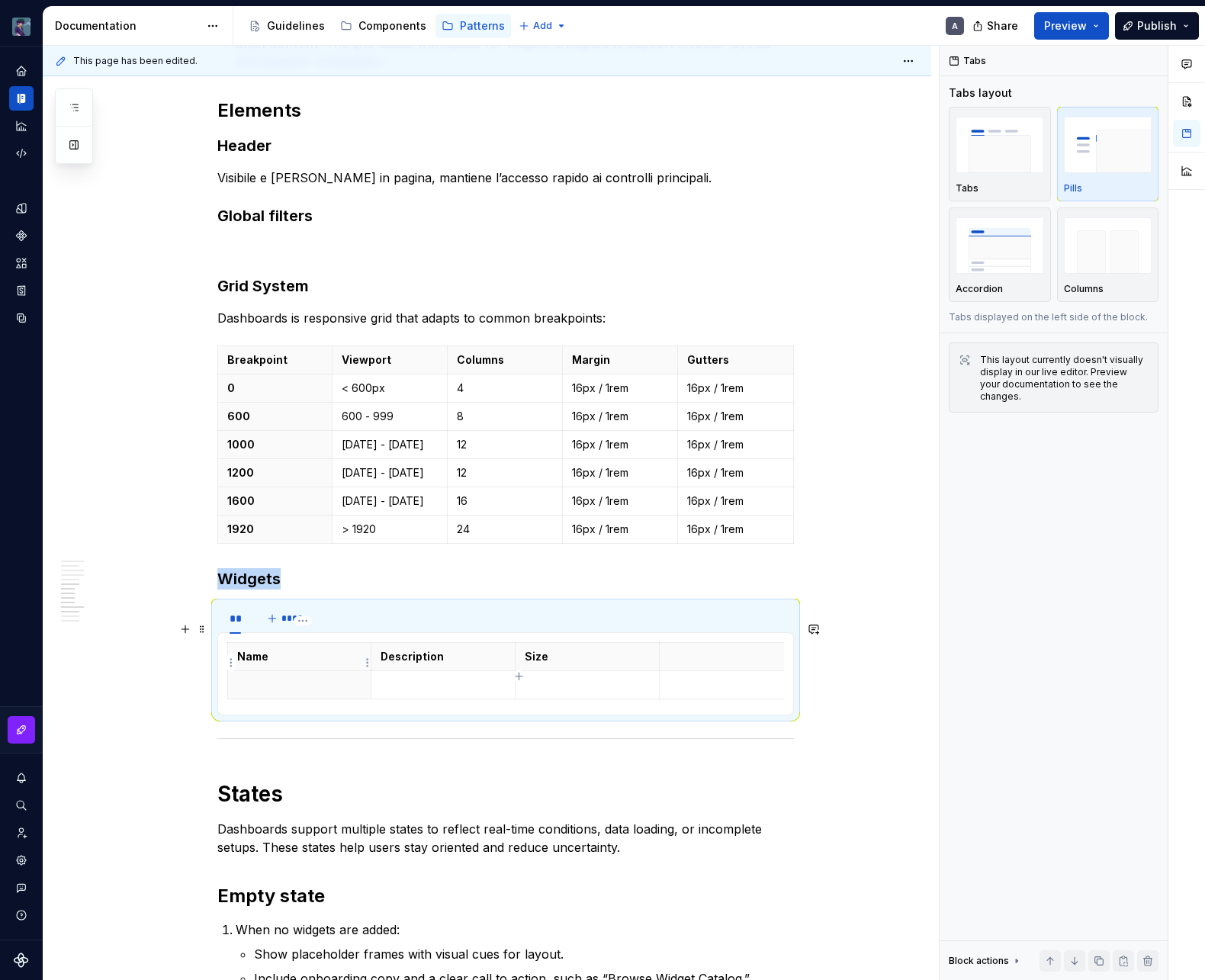 click at bounding box center (300, 685) 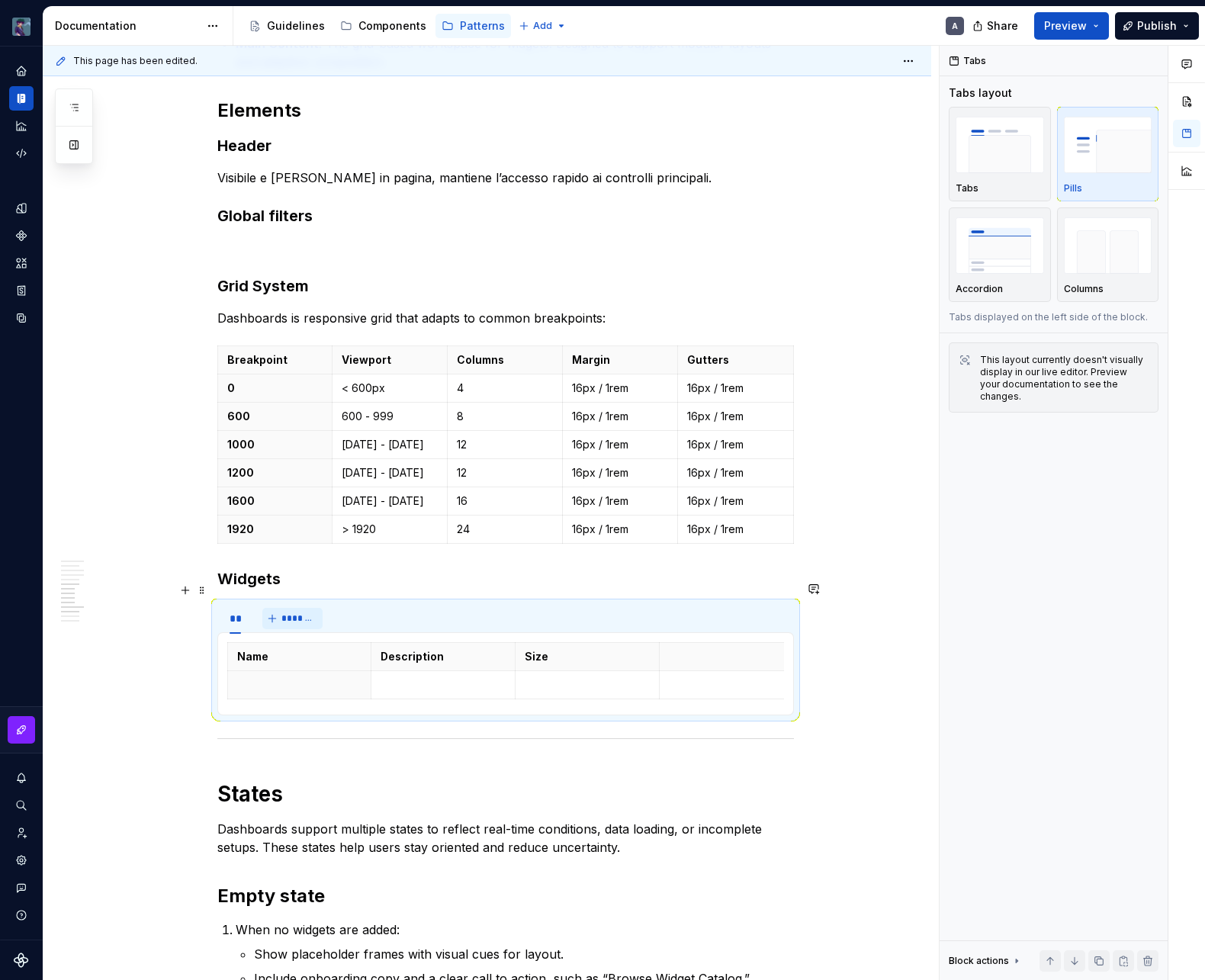 click on "*******" at bounding box center (298, 619) 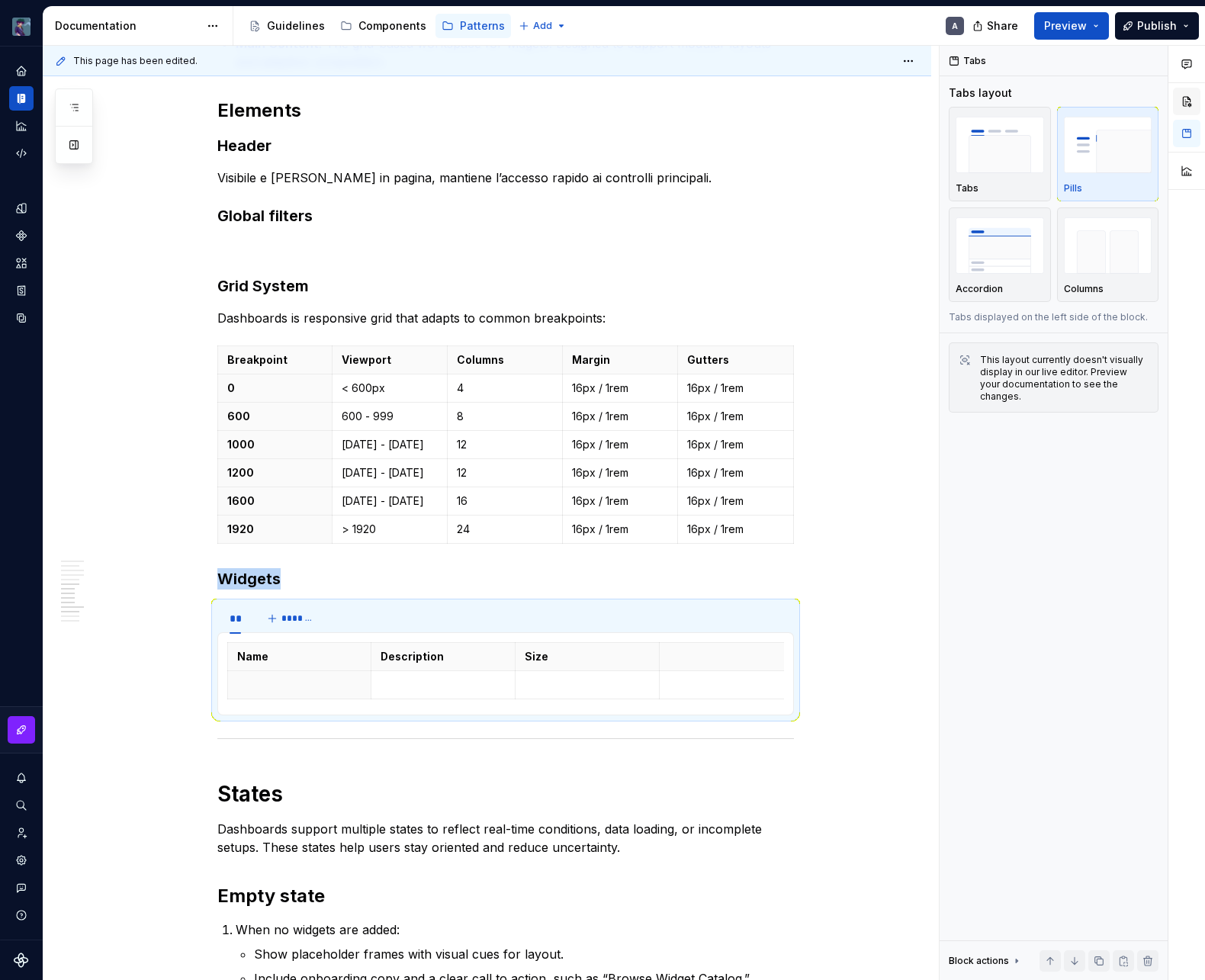 click at bounding box center [1187, 101] 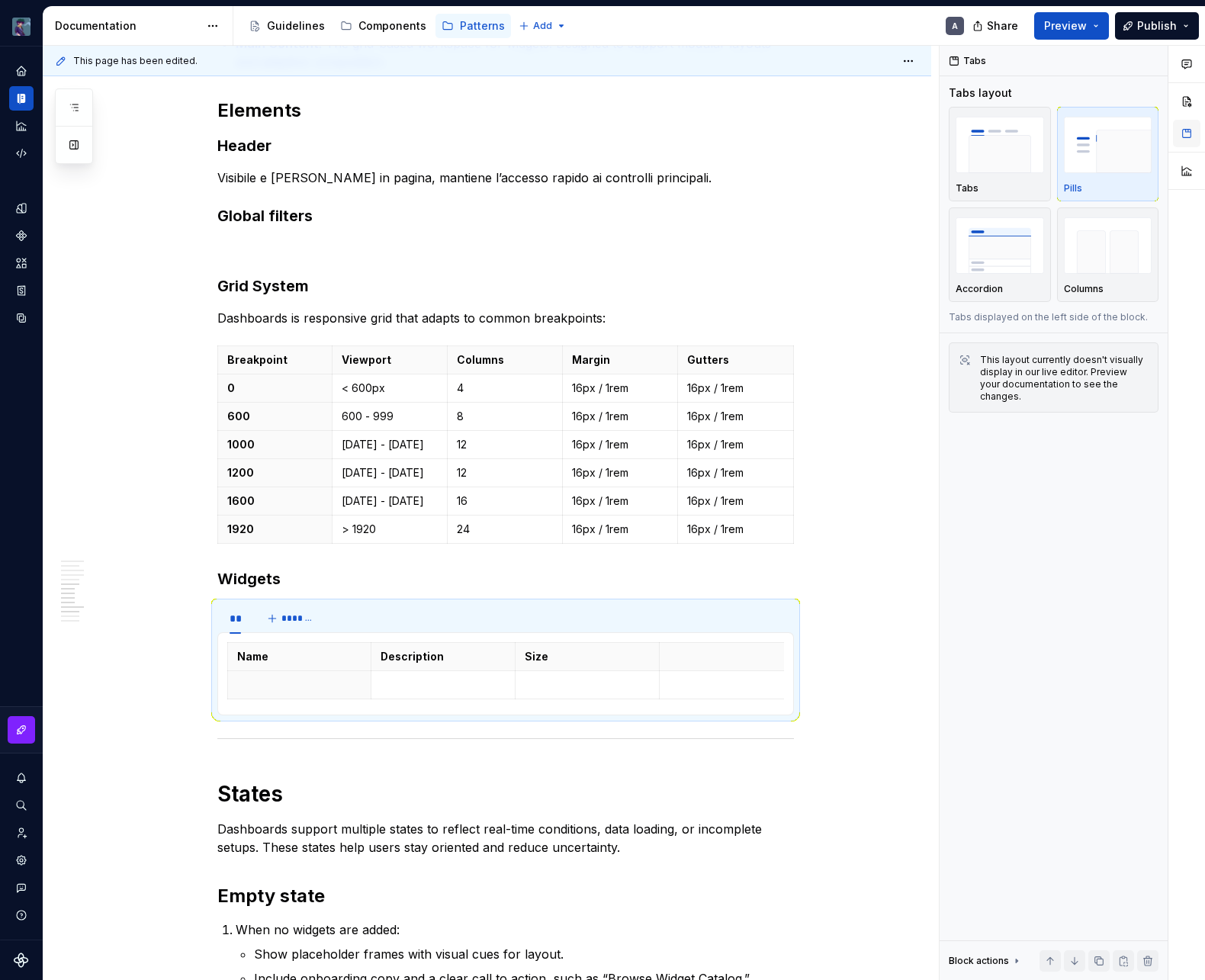 click at bounding box center (1187, 133) 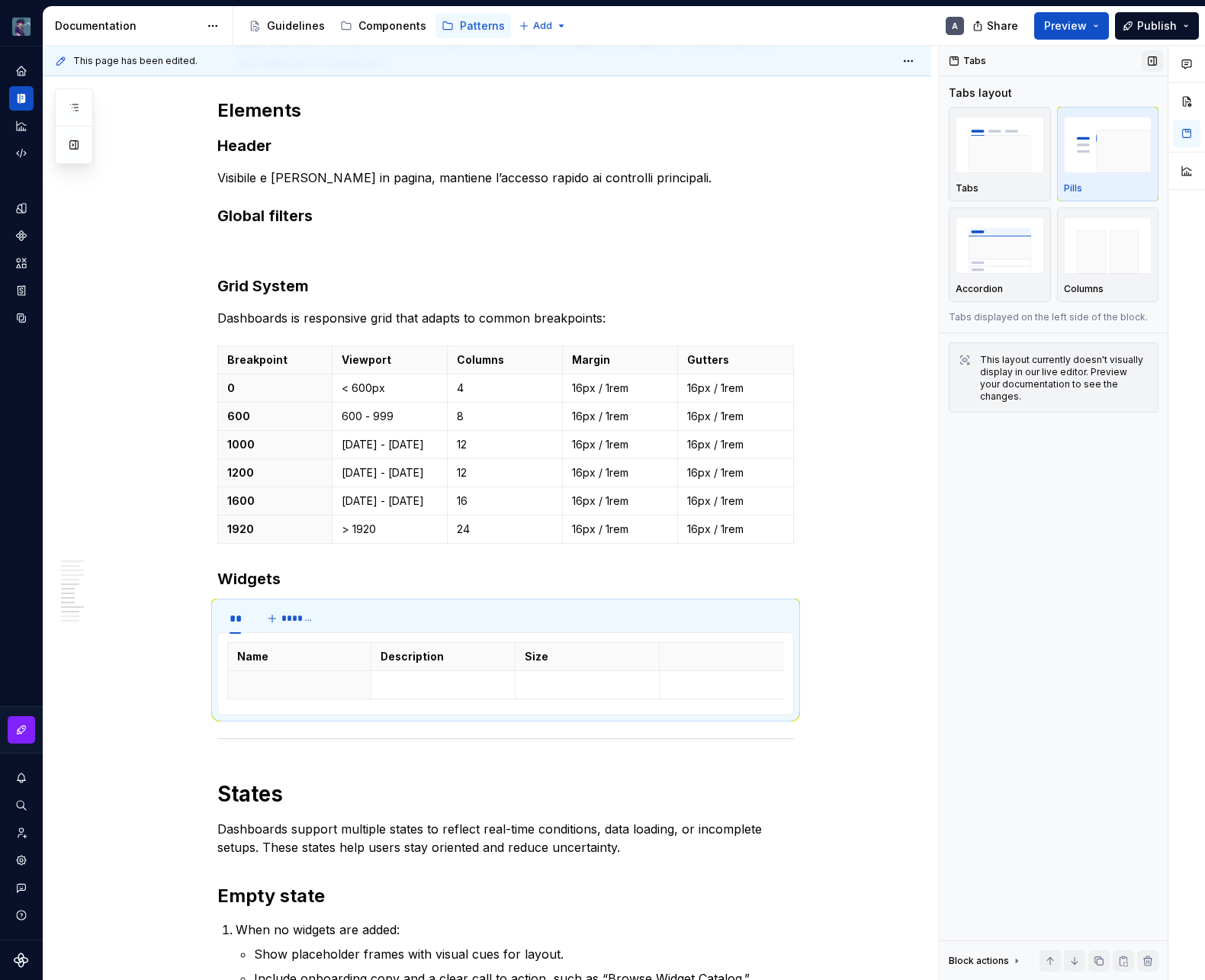 click at bounding box center [1152, 61] 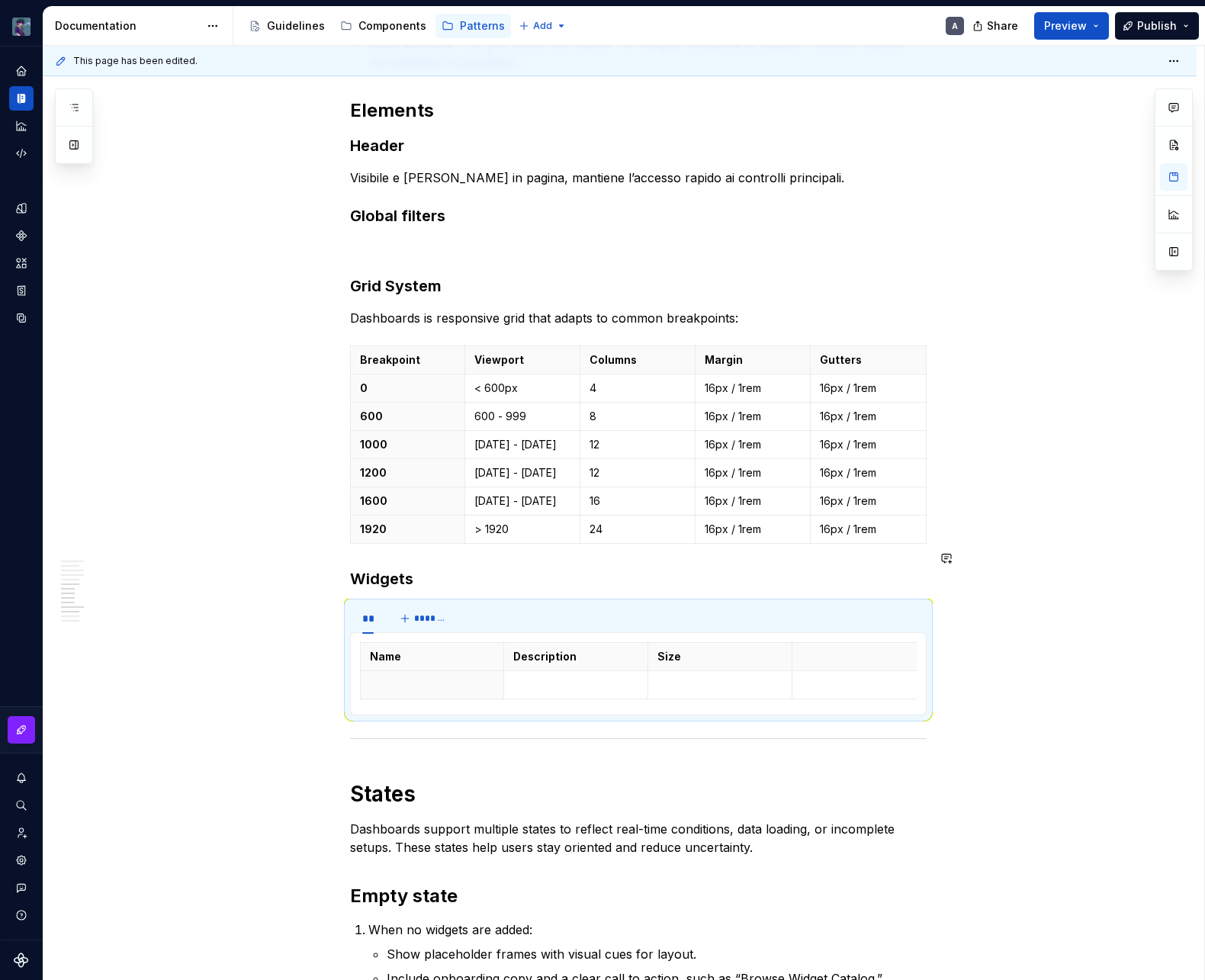 type on "*" 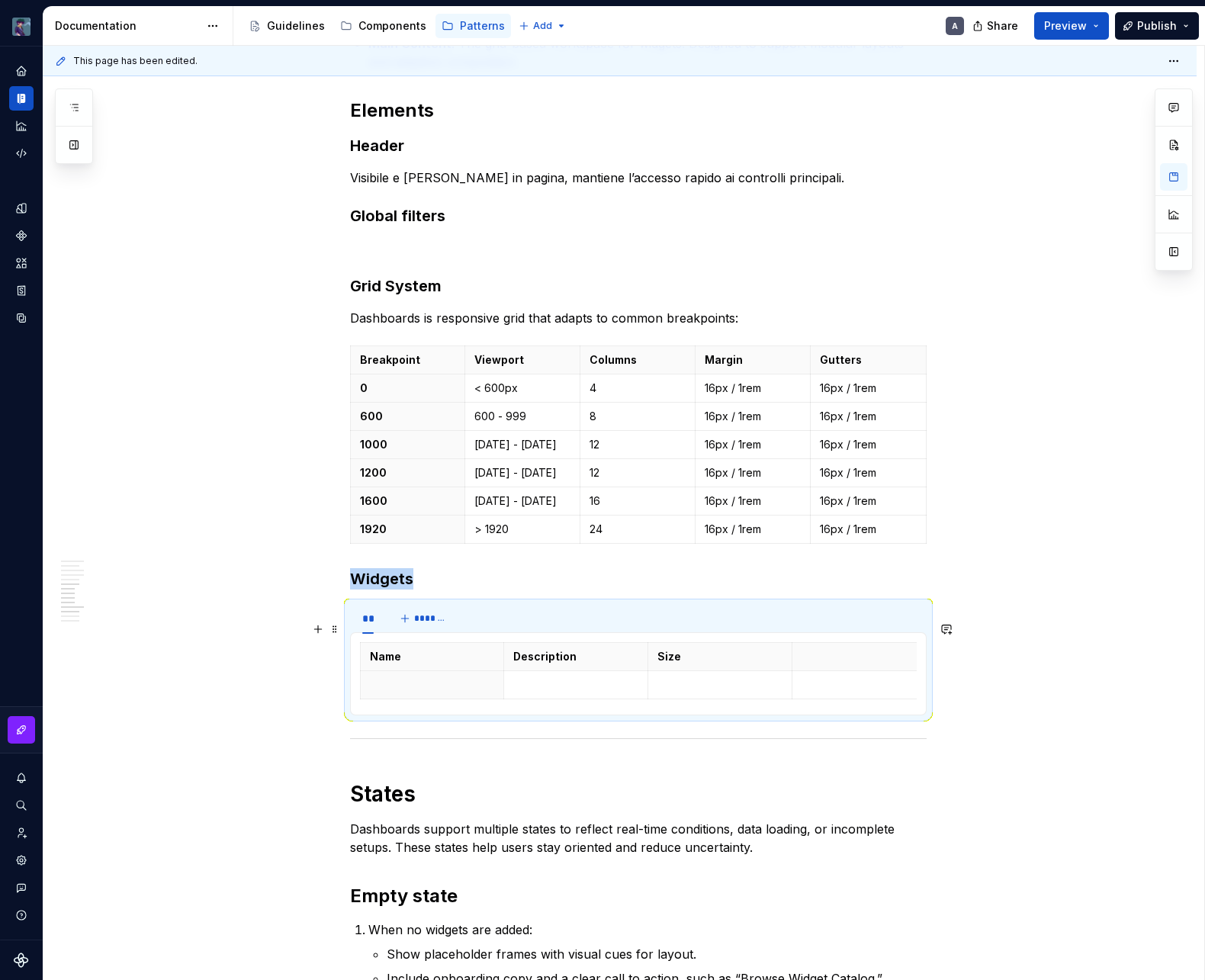 click on "Name Description Size" at bounding box center (638, 673) 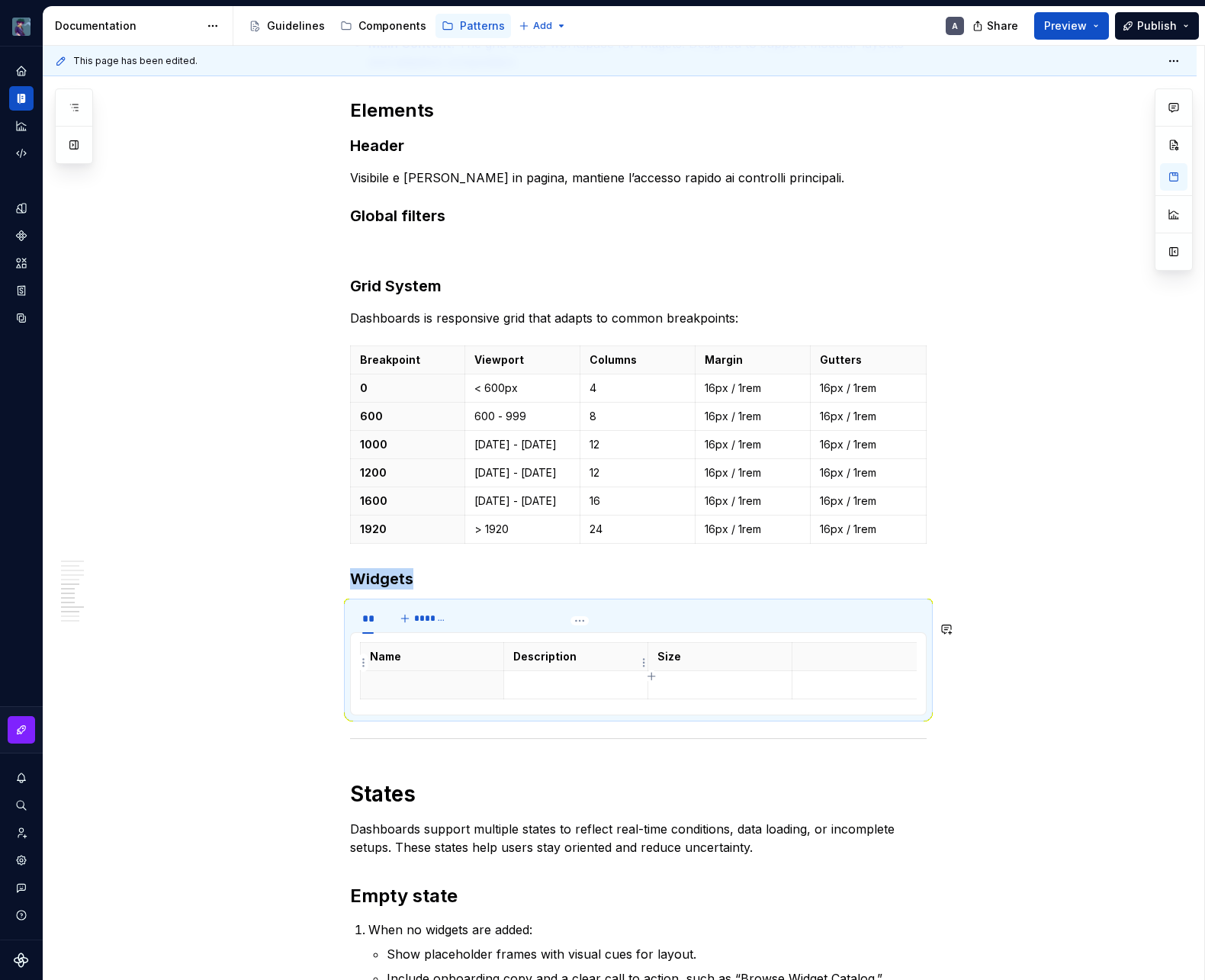 click at bounding box center (576, 685) 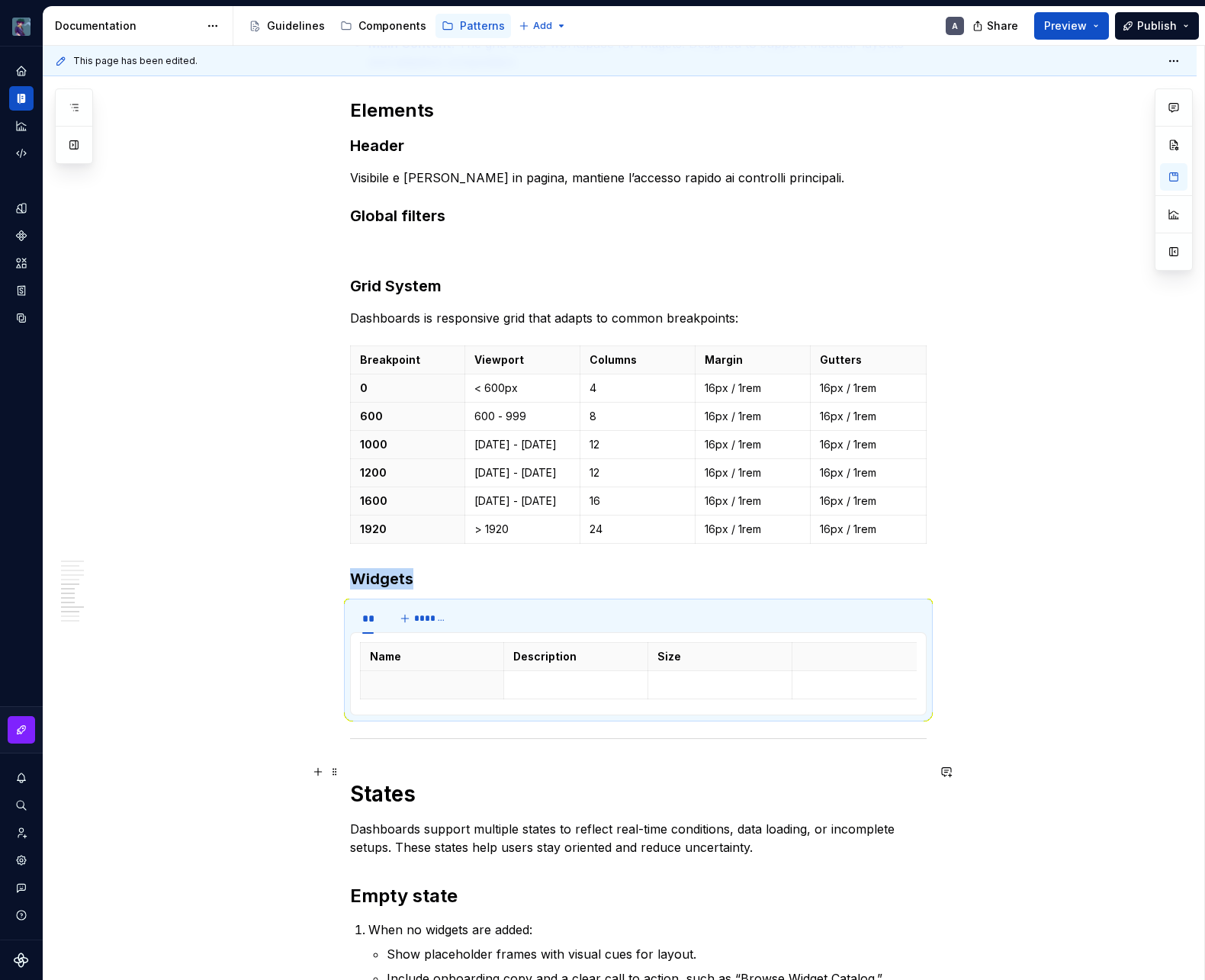 click on "A  Dashboard  is a central interface where users monitor key metrics and take quick action. In our admin platform, Dashboards consolidate performance and operational data into a unified workspace. Layout, interactions, and structure work together to reduce noise, emphasize priority content, and guide users through what matters most. Dashboards are a strategic touchpoint. They turn complexity into clarity and help teams stay informed, react promptly, and drive meaningful outcomes across the organization. Dashboards prioritize essential content and surface insights as soon as the page loads. The interface encourages autonomy by presenting data in digestible chunks, with each visual element playing a specific role. The layout leverages established zones and visual hierarchies to support intuitive scanning and faster response times. Purpose Monitoring : Surfaces real-time metrics and system status using consistent data visualization patterns. Analysis Decision-Making Success KPIs Time to insight Engagement Layout" at bounding box center [638, 69] 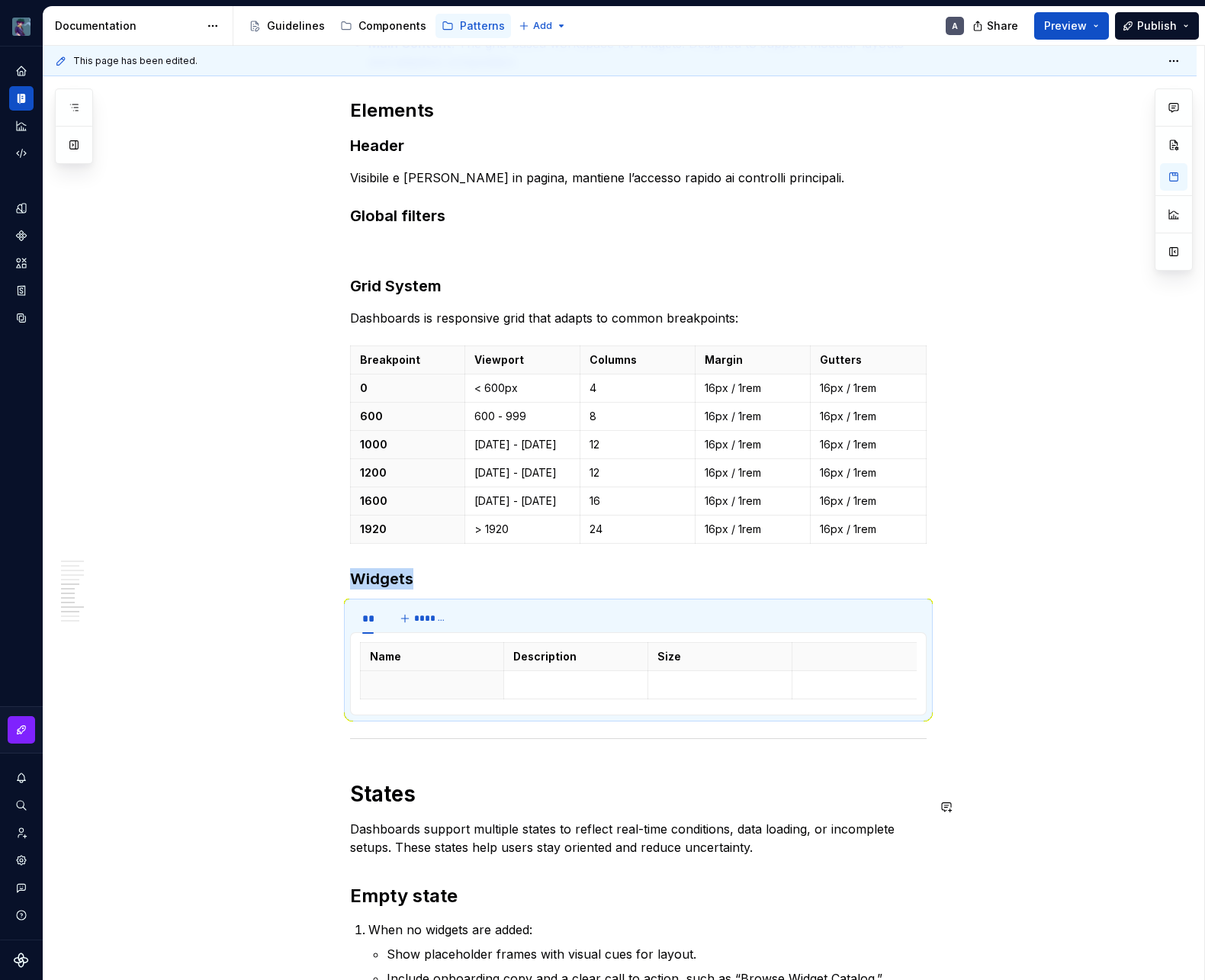 click on "Dashboards support multiple states to reflect real-time conditions, data loading, or incomplete setups. These states help users stay oriented and reduce uncertainty." at bounding box center (638, 838) 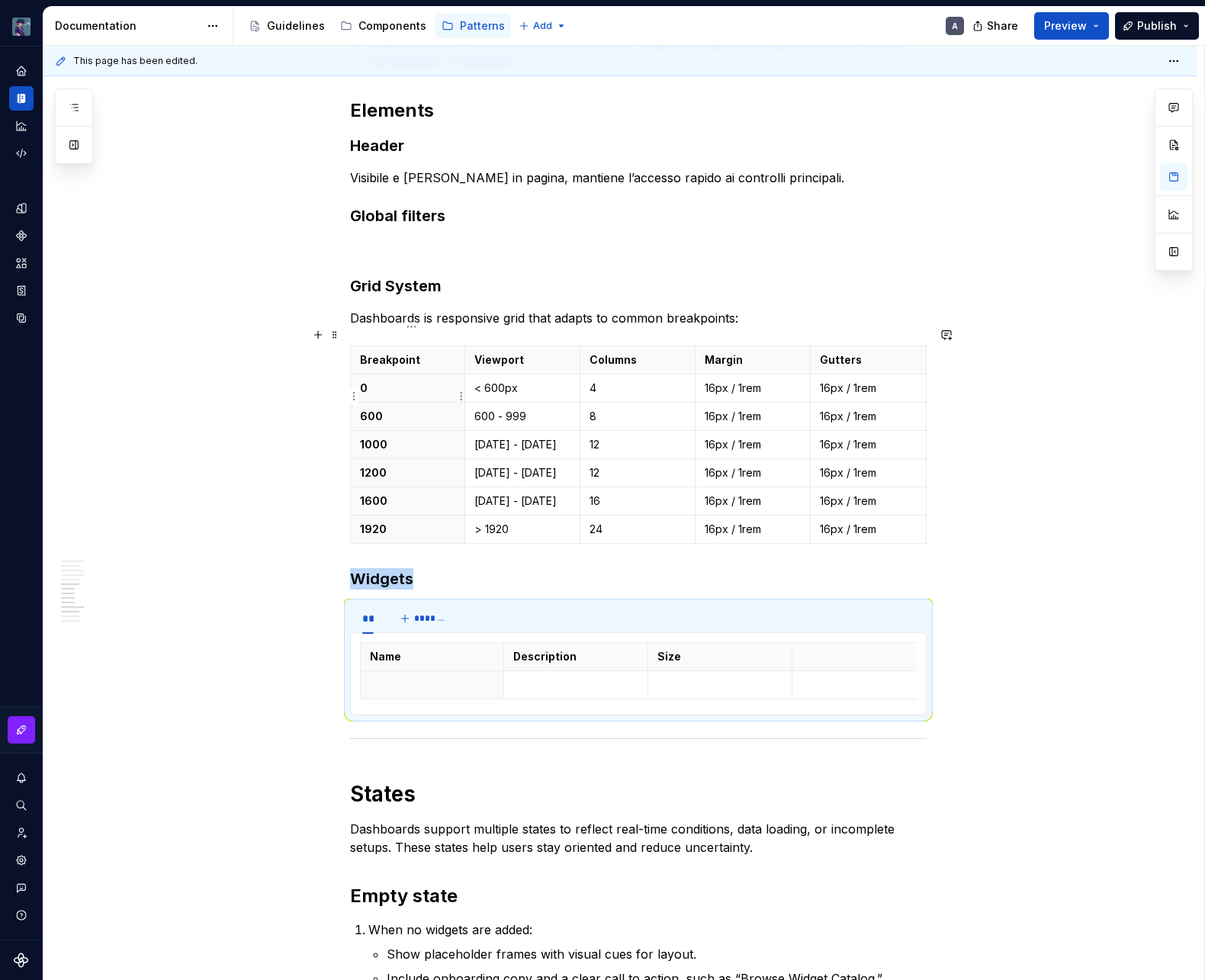 click on "A  Dashboard  is a central interface where users monitor key metrics and take quick action. In our admin platform, Dashboards consolidate performance and operational data into a unified workspace. Layout, interactions, and structure work together to reduce noise, emphasize priority content, and guide users through what matters most. Dashboards are a strategic touchpoint. They turn complexity into clarity and help teams stay informed, react promptly, and drive meaningful outcomes across the organization. Dashboards prioritize essential content and surface insights as soon as the page loads. The interface encourages autonomy by presenting data in digestible chunks, with each visual element playing a specific role. The layout leverages established zones and visual hierarchies to support intuitive scanning and faster response times. Purpose Monitoring : Surfaces real-time metrics and system status using consistent data visualization patterns. Analysis Decision-Making Success KPIs Time to insight Engagement Layout" at bounding box center [619, 207] 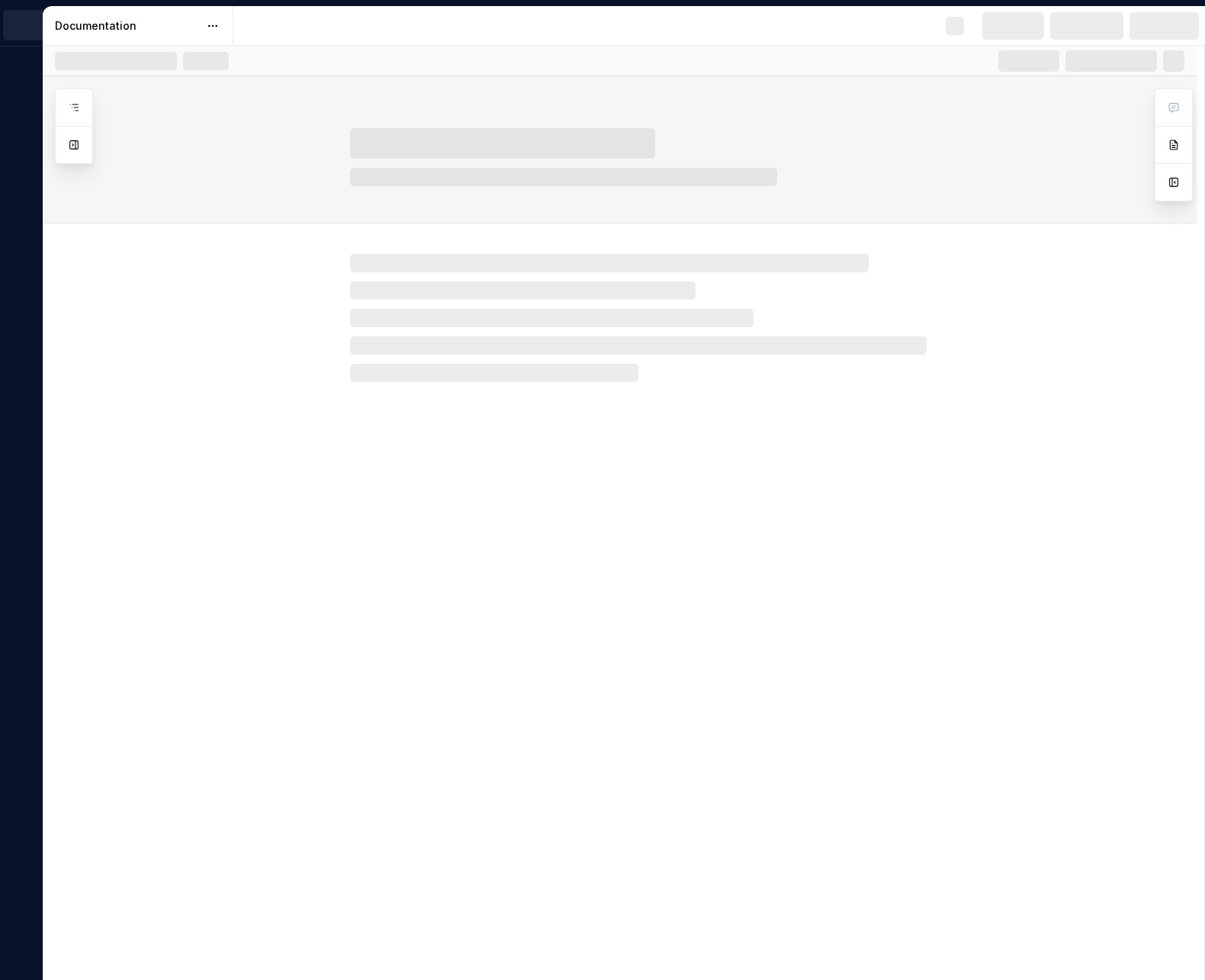 scroll, scrollTop: 0, scrollLeft: 0, axis: both 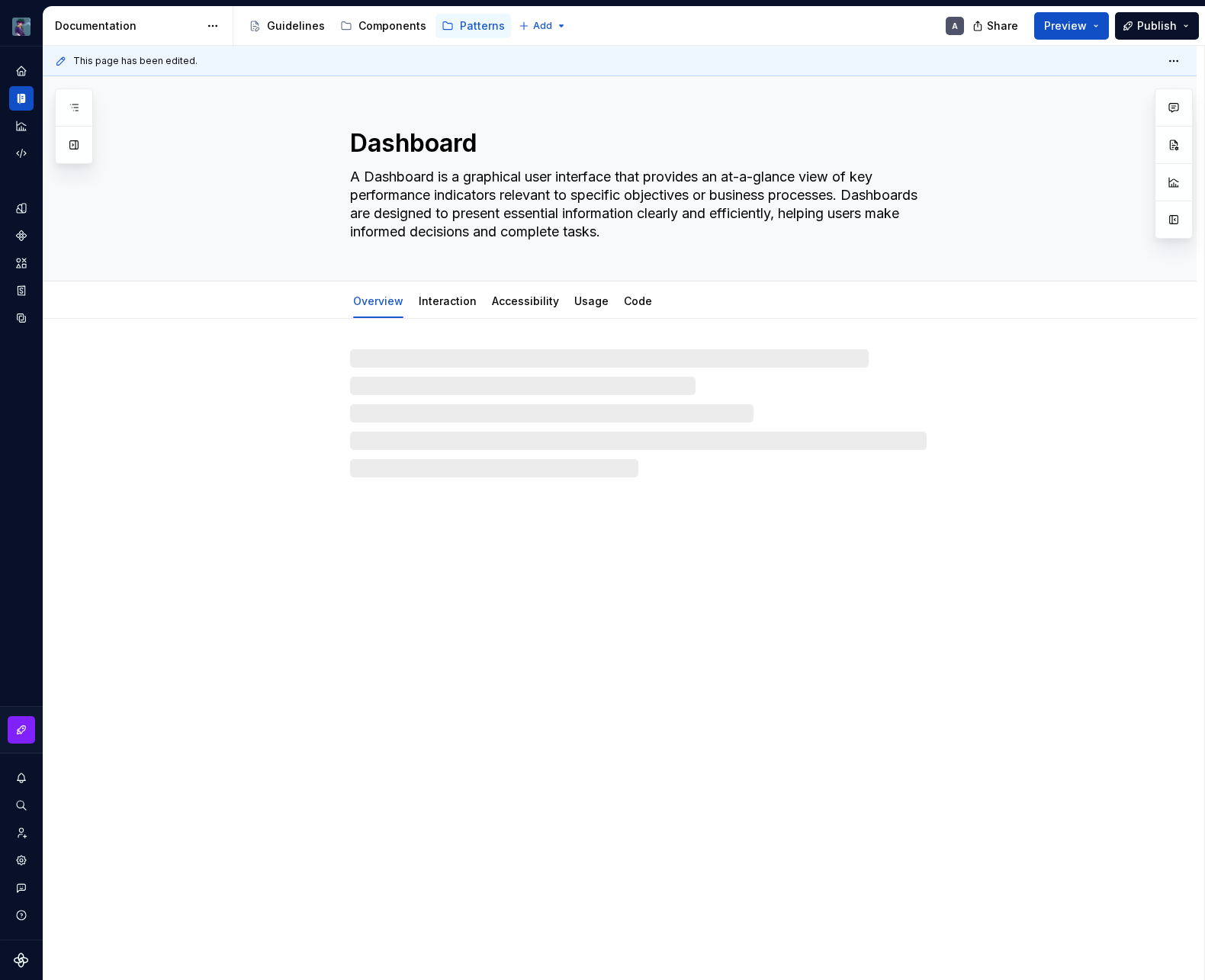type on "*" 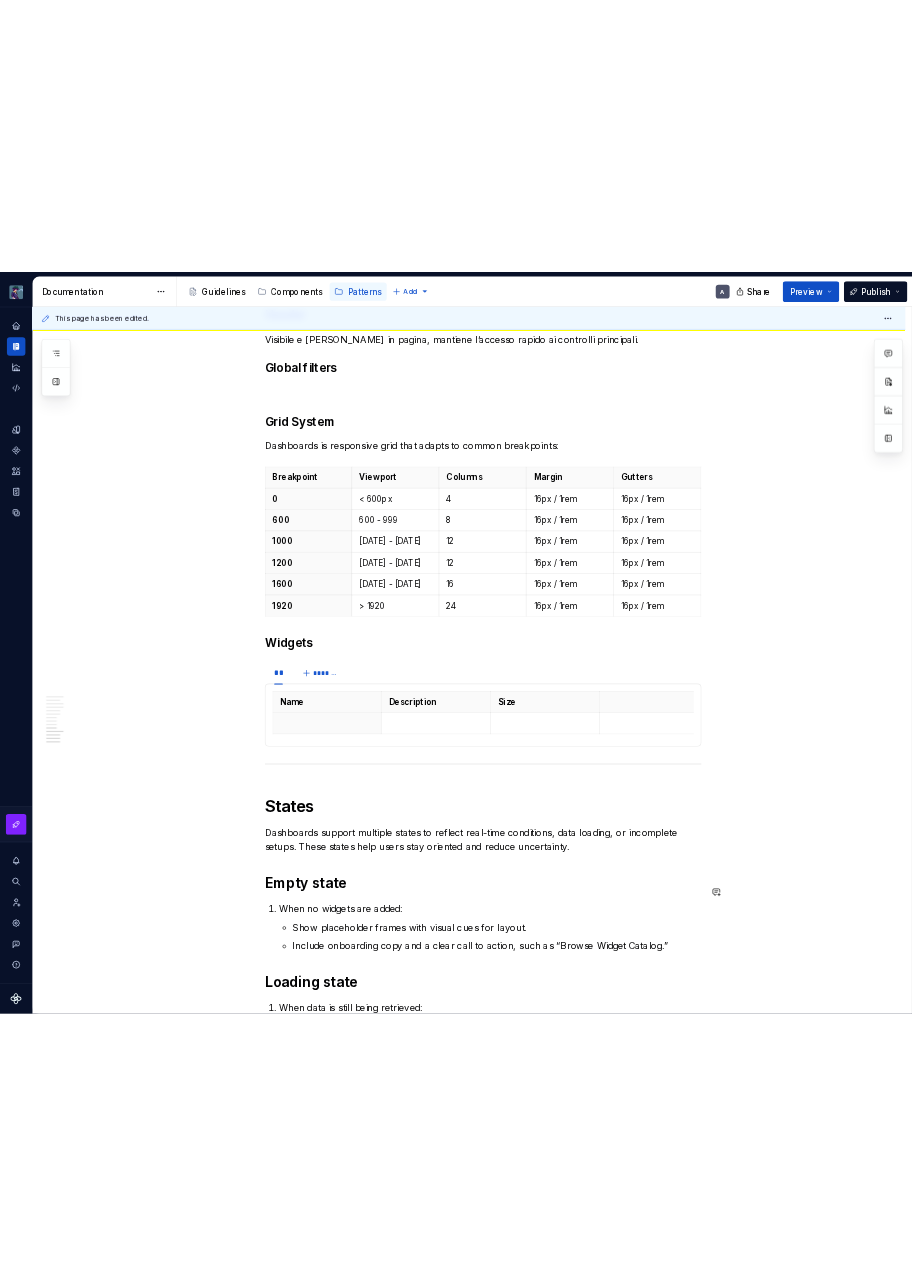 scroll, scrollTop: 2057, scrollLeft: 0, axis: vertical 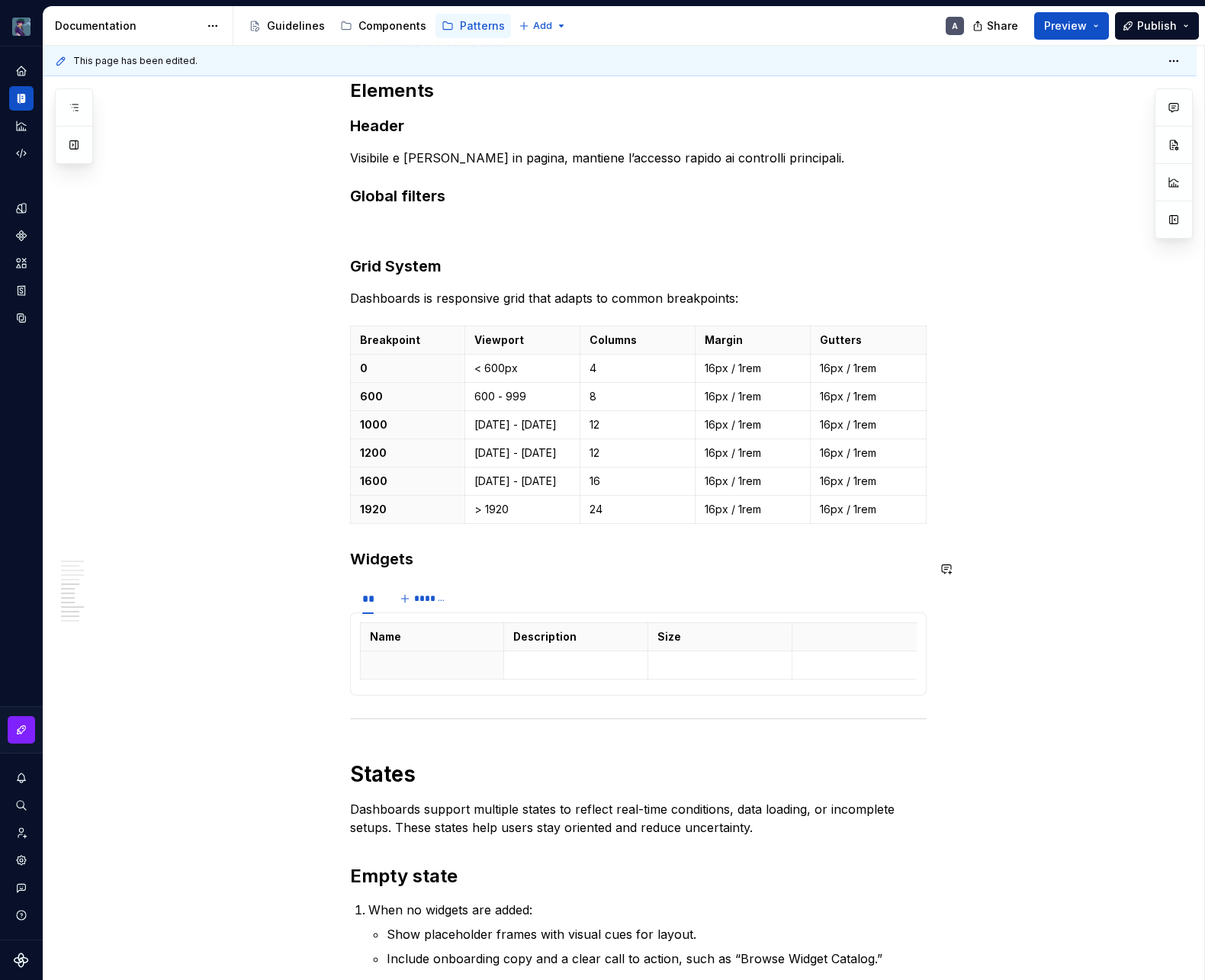 click on "Name Description Size" at bounding box center [638, 654] 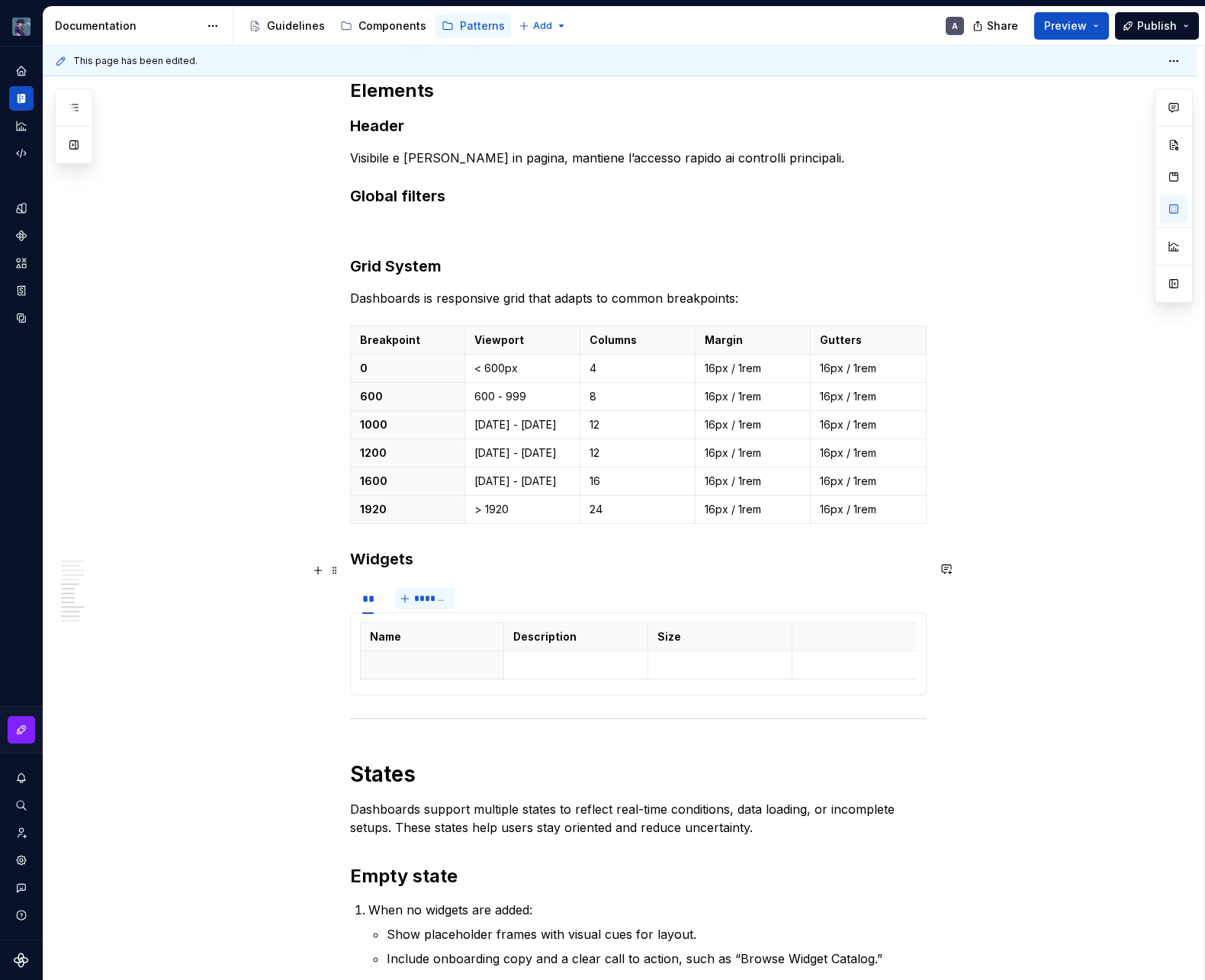 click on "*******" at bounding box center [425, 599] 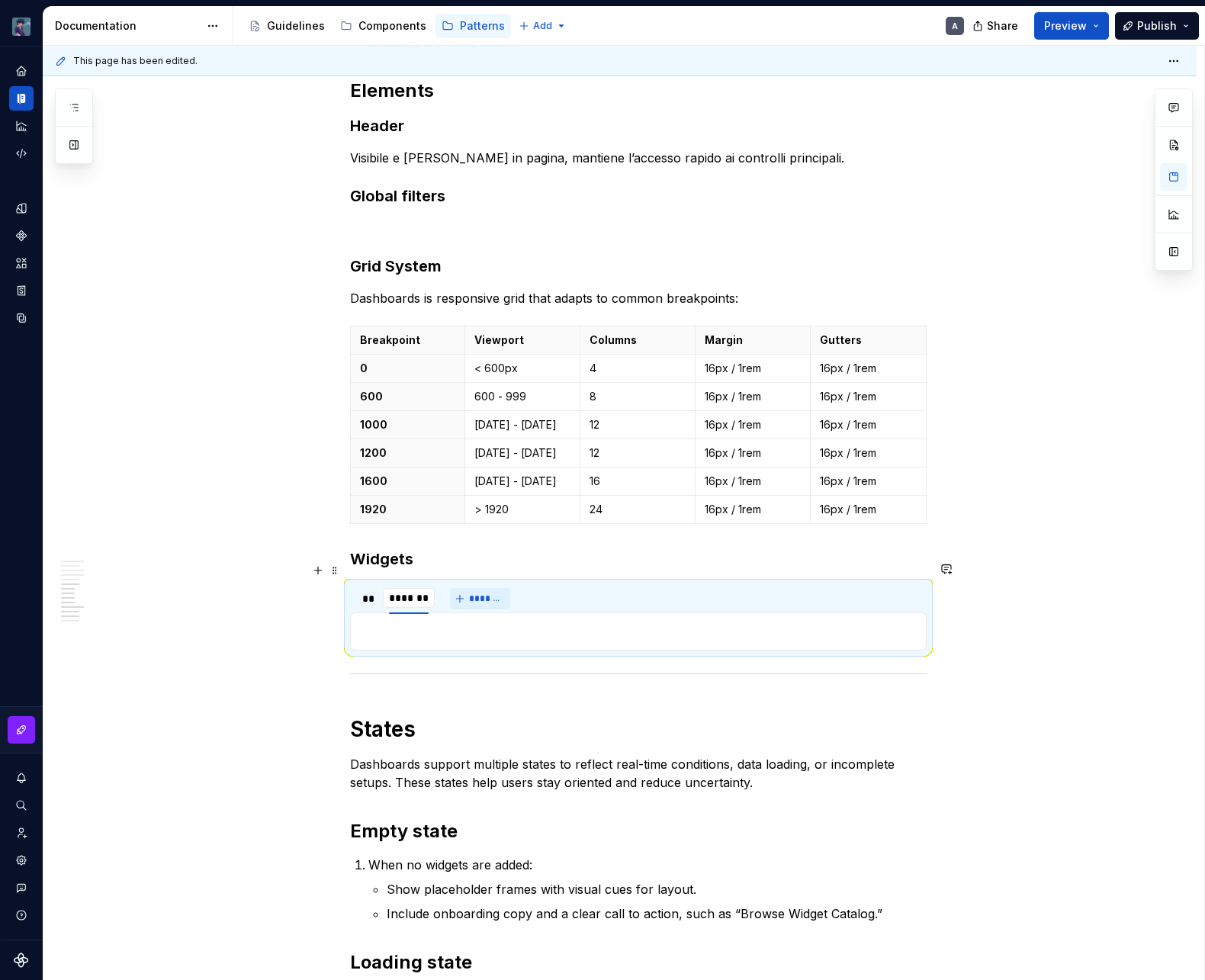 type on "*" 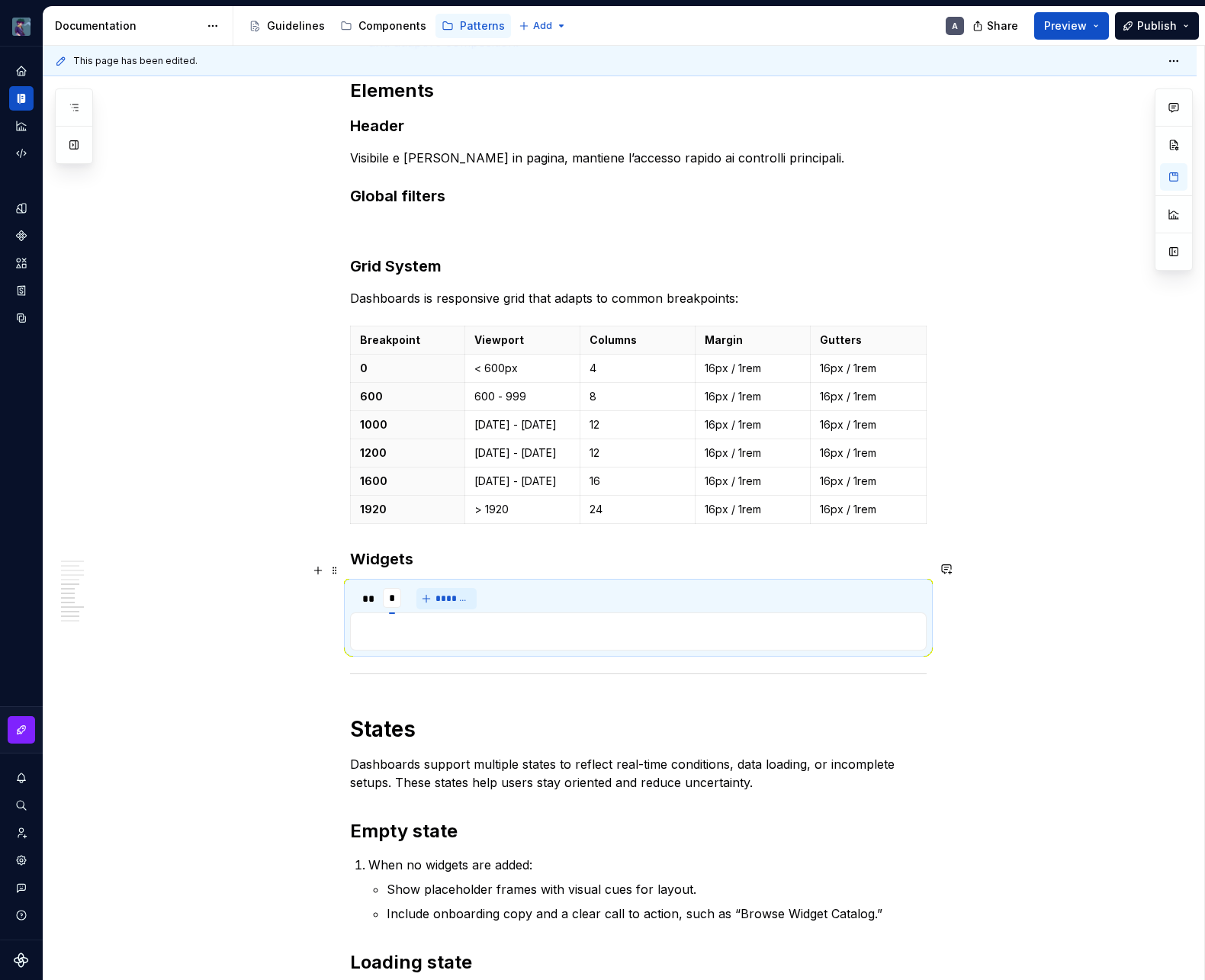 click on "*******" at bounding box center (452, 599) 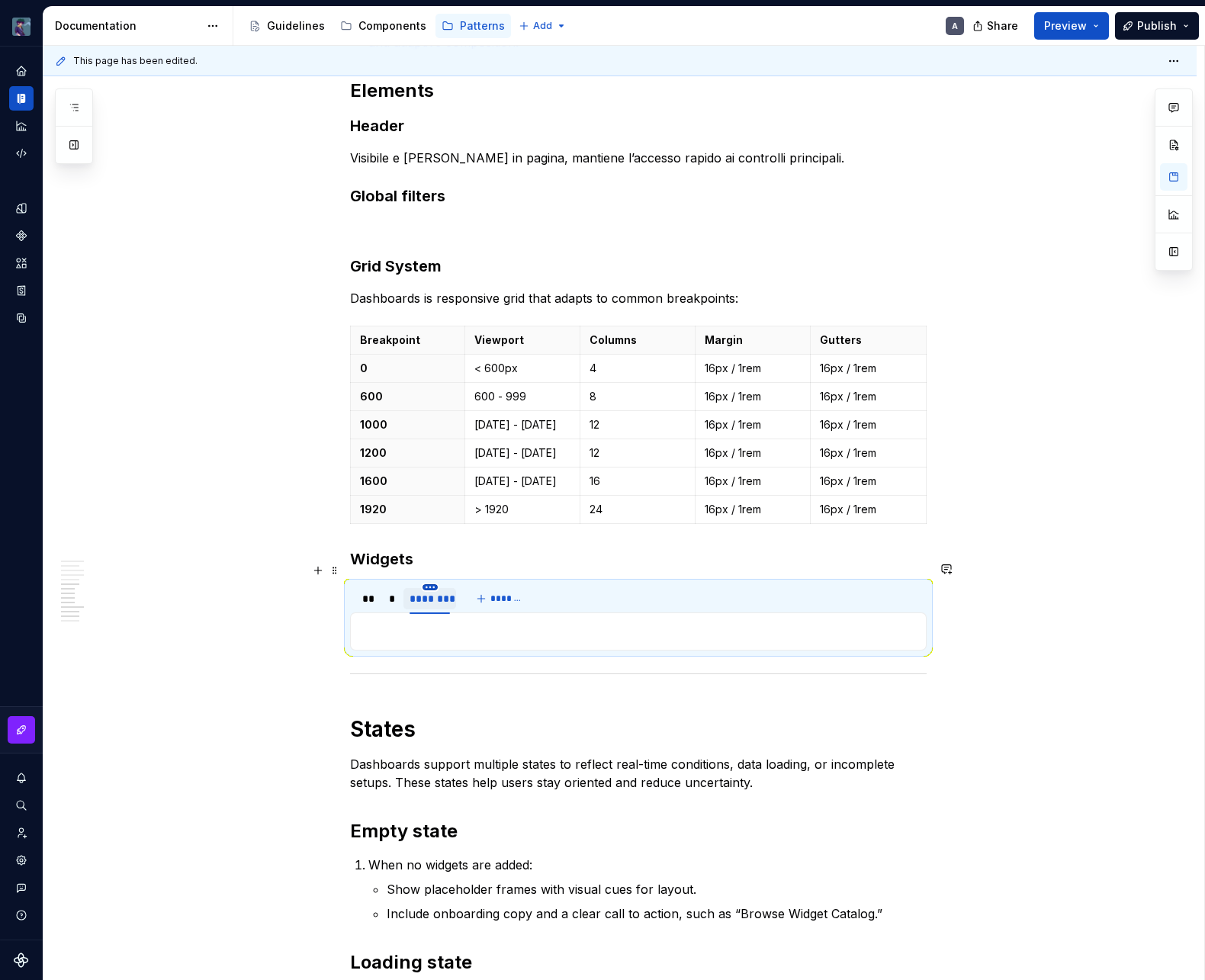 click on "vaporoso A Design system data Documentation
Accessibility guide for tree Page tree.
Navigate the tree with the arrow keys. Common tree hotkeys apply. Further keybindings are available:
enter to execute primary action on focused item
f2 to start renaming the focused item
escape to abort renaming an item
control+d to start dragging selected items
Guidelines Components Patterns Add A Share Preview Publish Pages Add
Accessibility guide for tree Page tree.
Navigate the tree with the arrow keys. Common tree hotkeys apply. Further keybindings are available:
enter to execute primary action on focused item
f2 to start renaming the focused item
escape to abort renaming an item
control+d to start dragging selected items
Patterns overview Services Dashboard Overview A Interaction Accessibility Usage Code Changes Guidelines Patterns  /  Patterns overview  /  Overview  /  A" at bounding box center [602, 490] 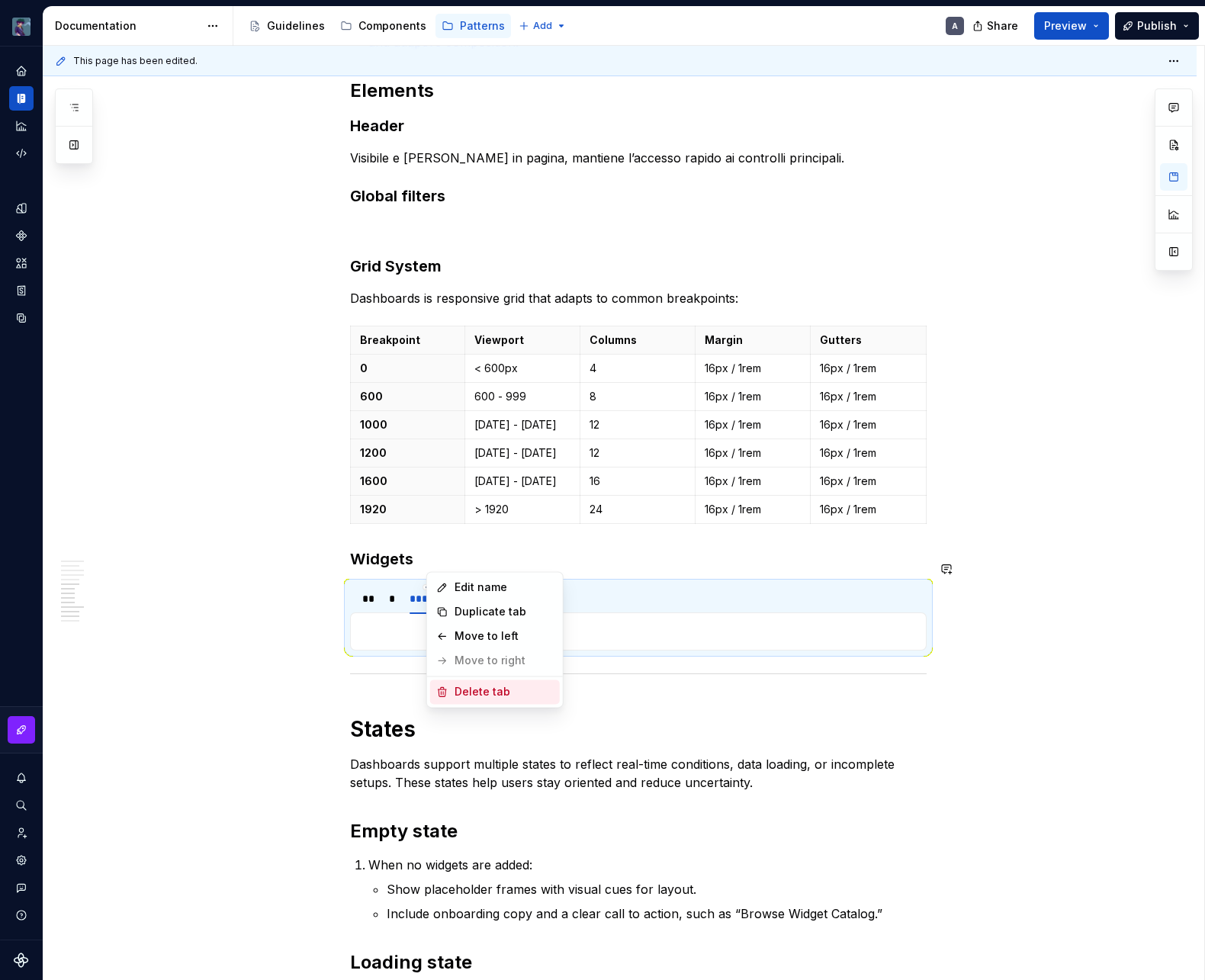 click on "Delete tab" at bounding box center [504, 692] 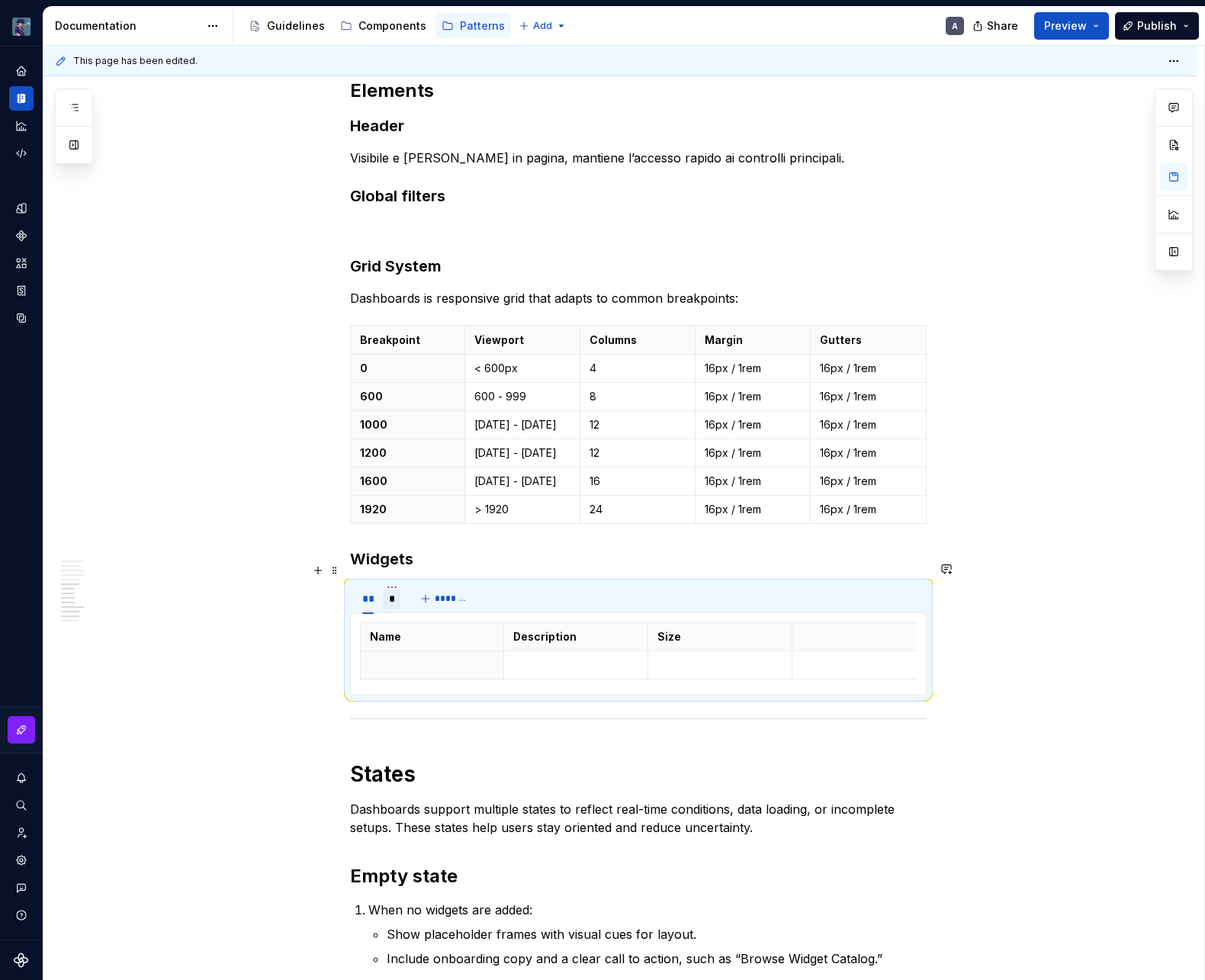 click on "*" at bounding box center (392, 599) 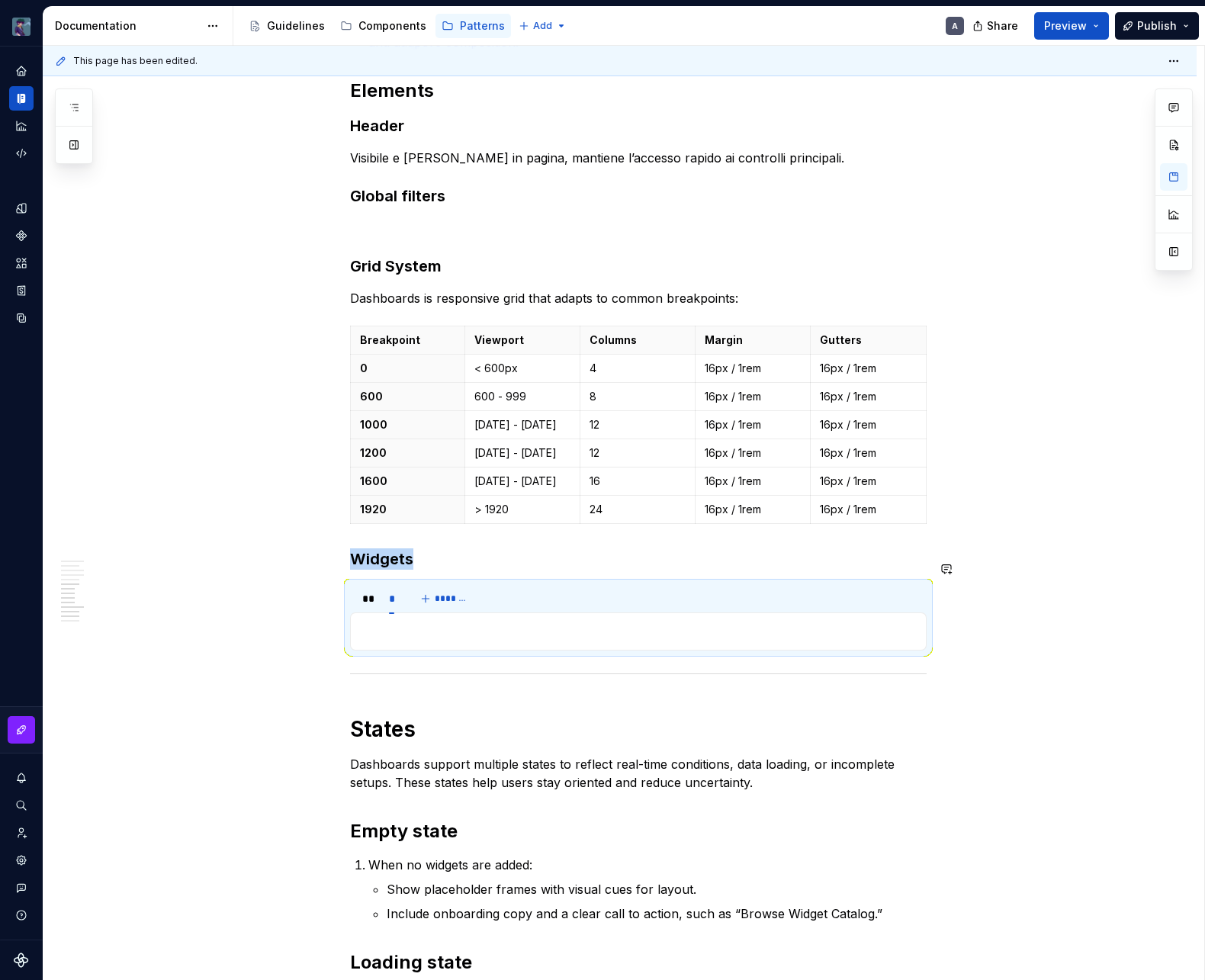 click on "** * ******* Name Description Size" at bounding box center (638, 616) 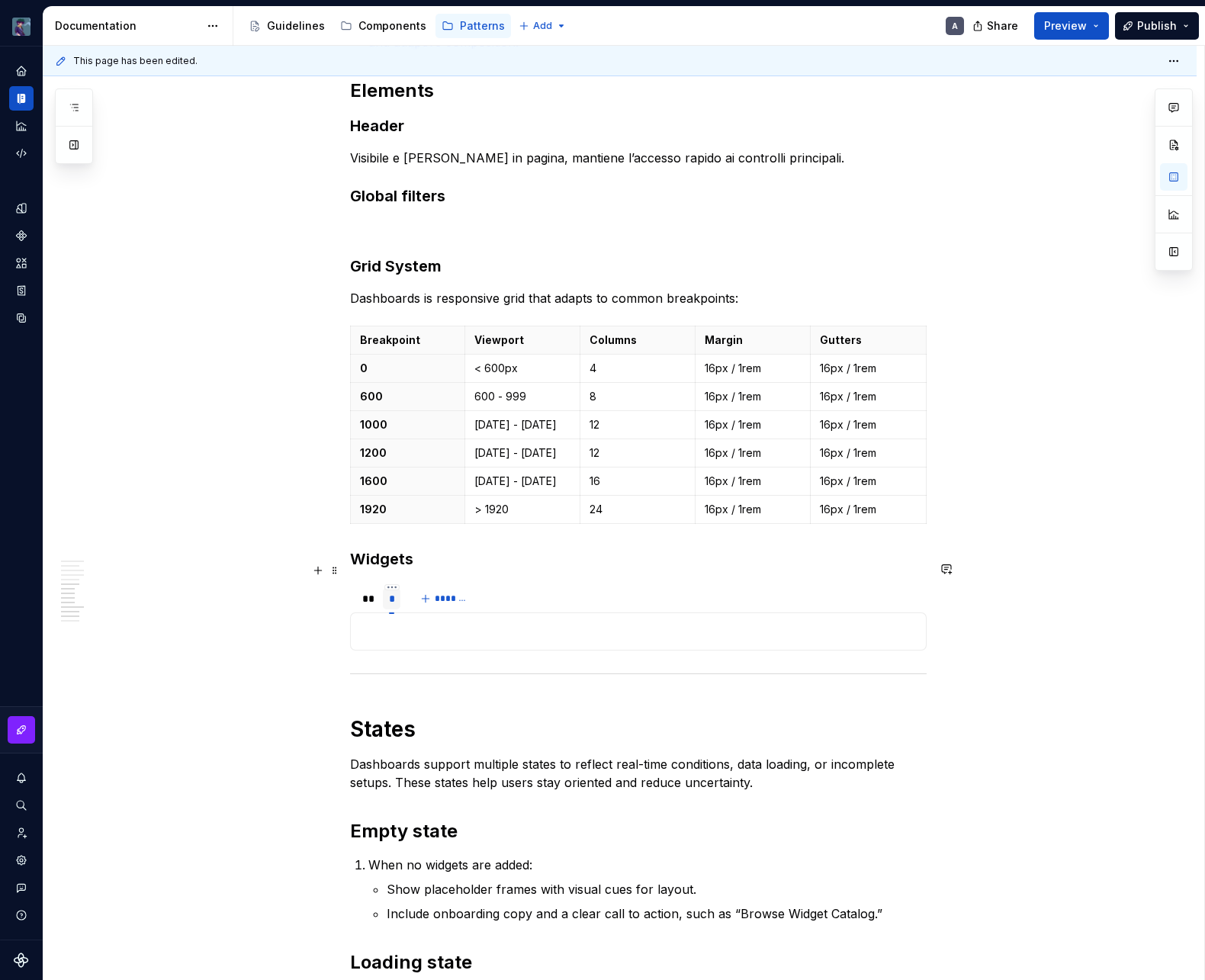 click on "*" at bounding box center [392, 599] 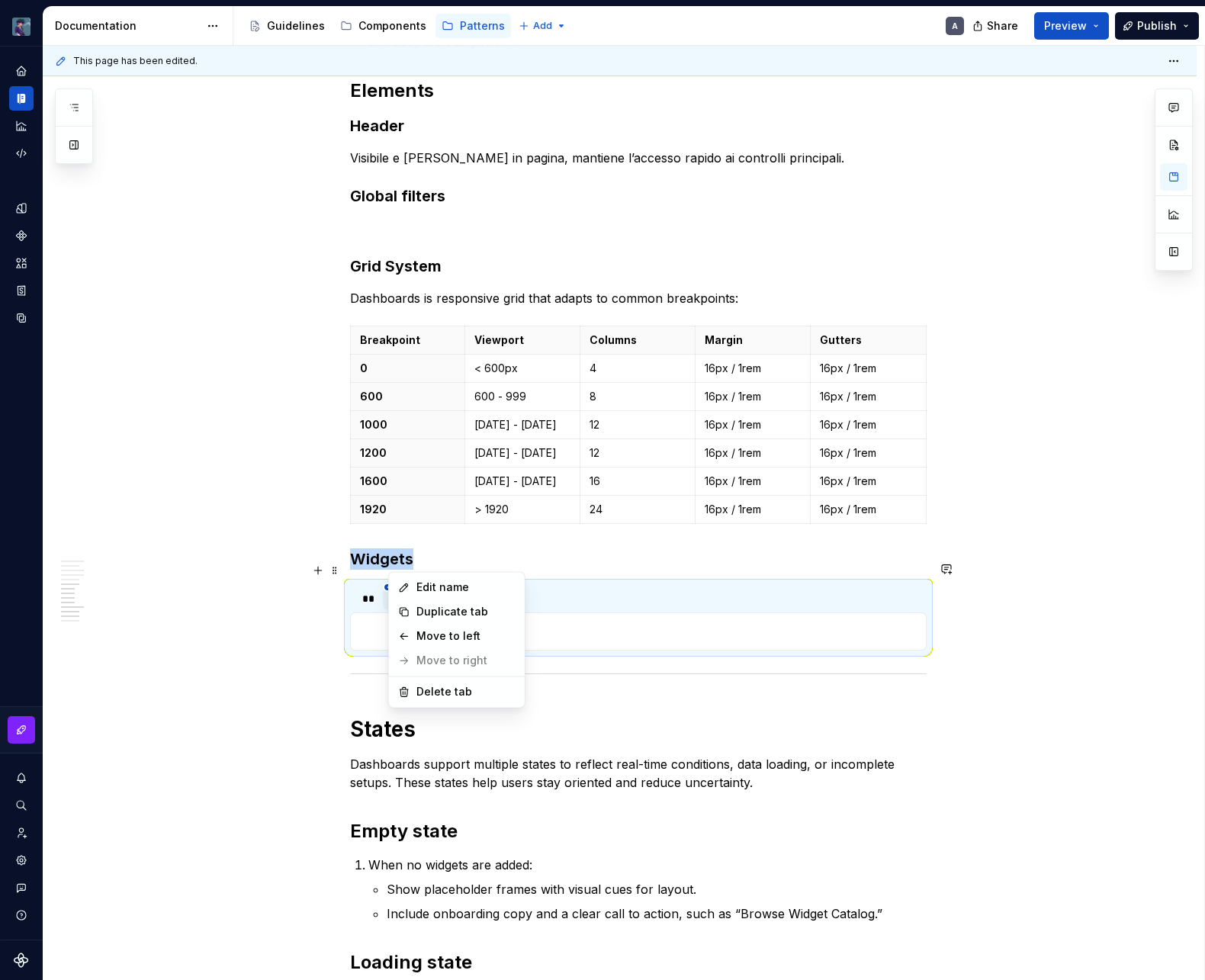 click on "vaporoso A Design system data Documentation
Accessibility guide for tree Page tree.
Navigate the tree with the arrow keys. Common tree hotkeys apply. Further keybindings are available:
enter to execute primary action on focused item
f2 to start renaming the focused item
escape to abort renaming an item
control+d to start dragging selected items
Guidelines Components Patterns Add A Share Preview Publish Pages Add
Accessibility guide for tree Page tree.
Navigate the tree with the arrow keys. Common tree hotkeys apply. Further keybindings are available:
enter to execute primary action on focused item
f2 to start renaming the focused item
escape to abort renaming an item
control+d to start dragging selected items
Patterns overview Services Dashboard Overview A Interaction Accessibility Usage Code Changes Guidelines Patterns  /  Patterns overview  /  Overview  /  A" at bounding box center [602, 490] 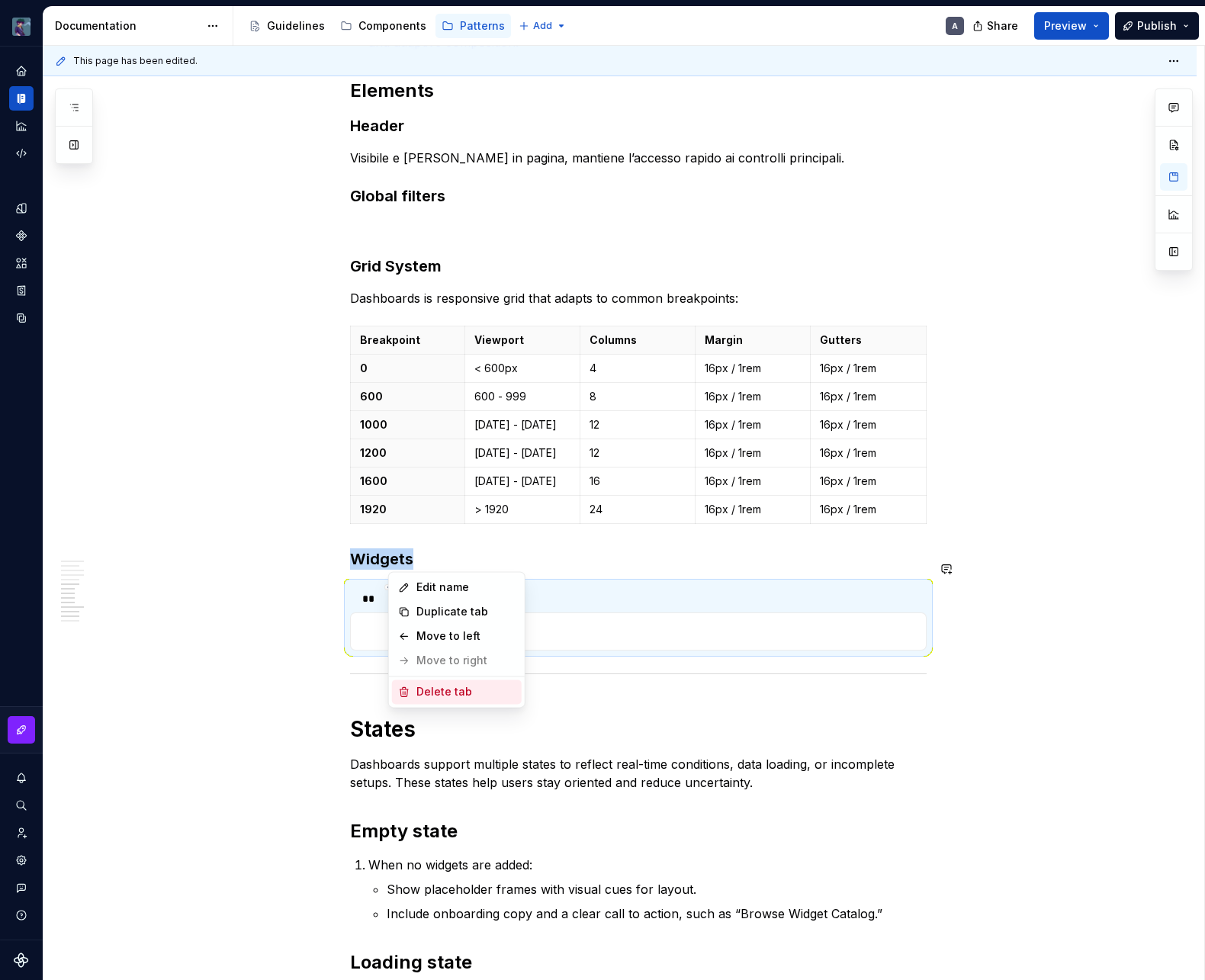 click on "Delete tab" at bounding box center (466, 692) 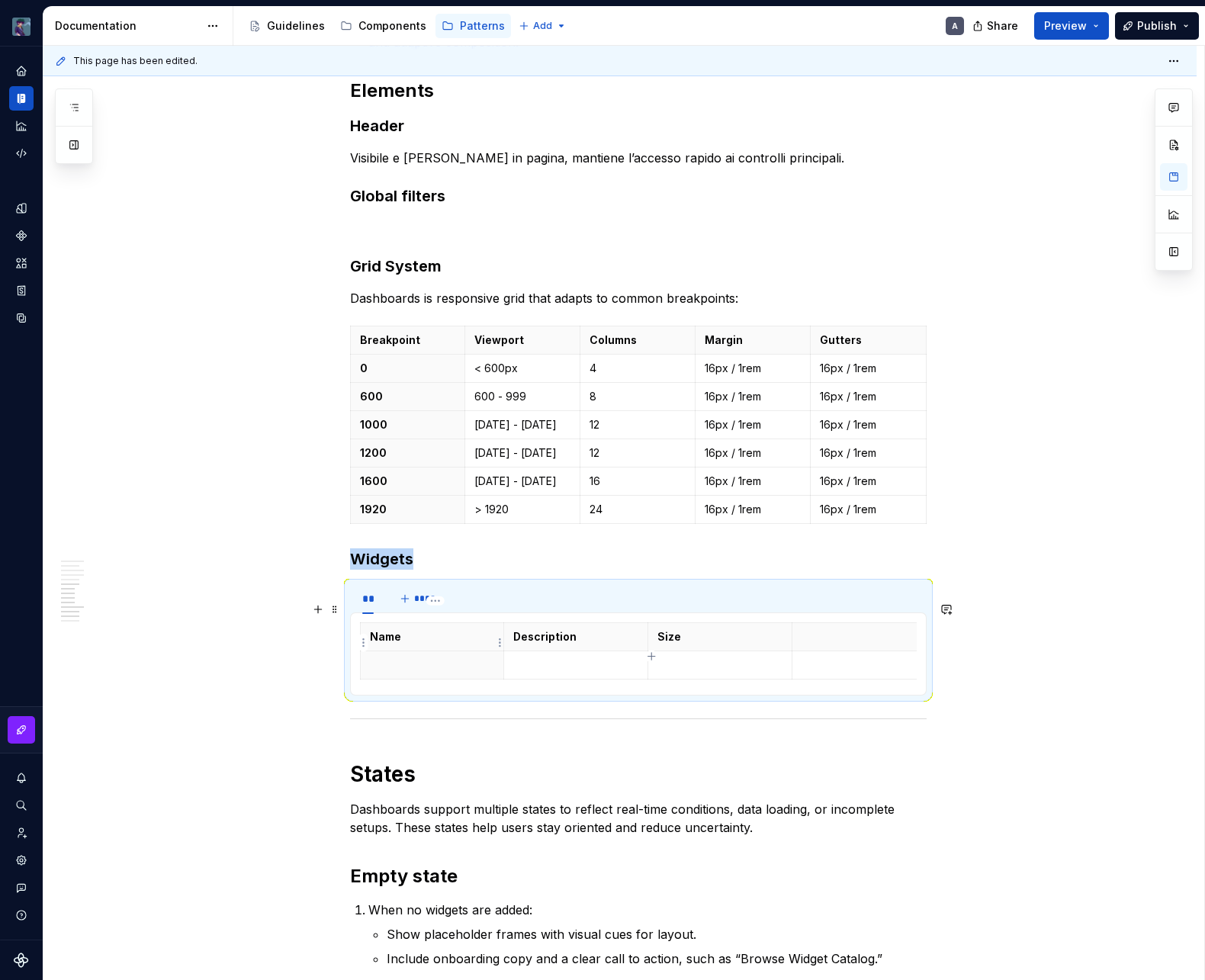 click at bounding box center [432, 665] 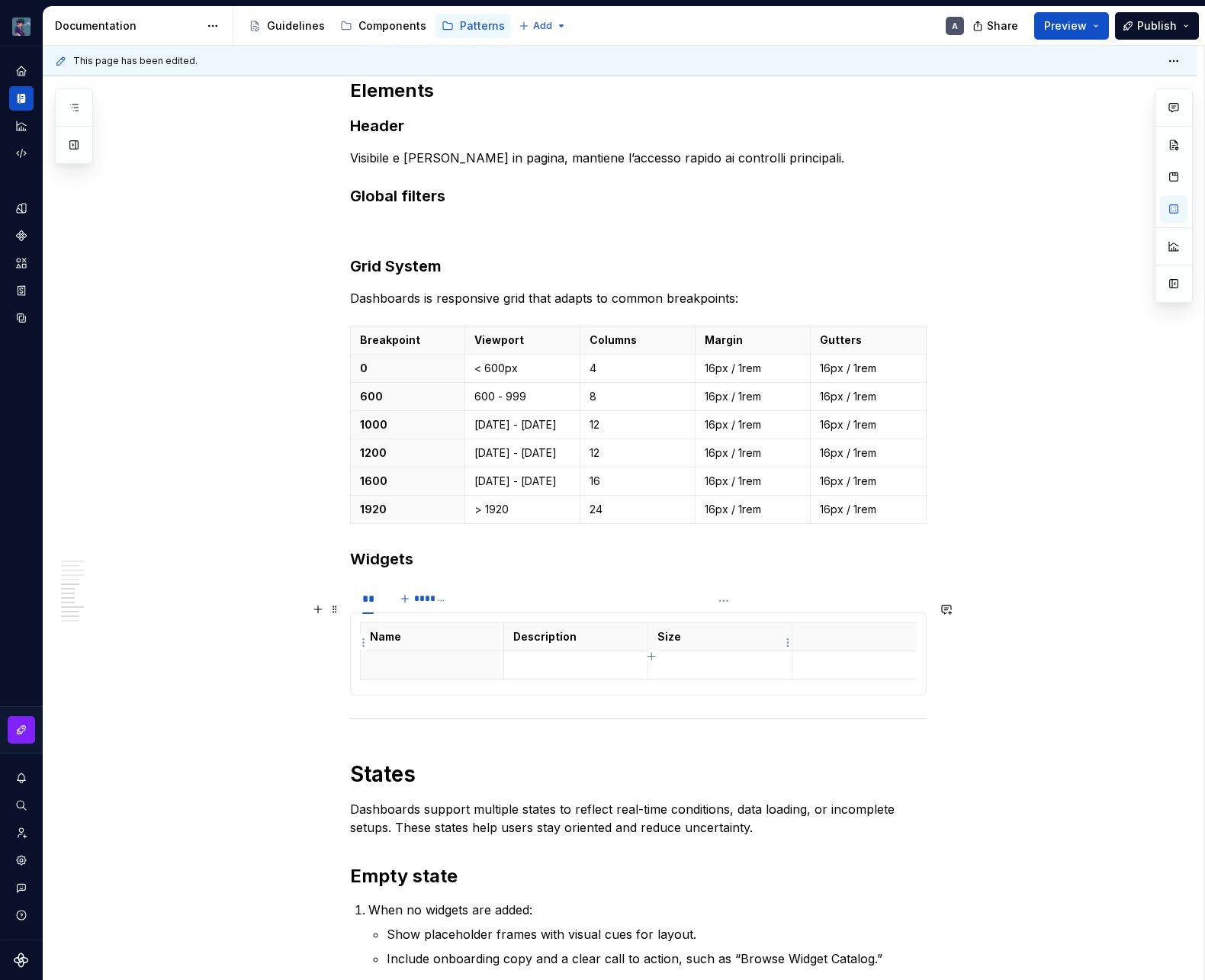 click at bounding box center (720, 665) 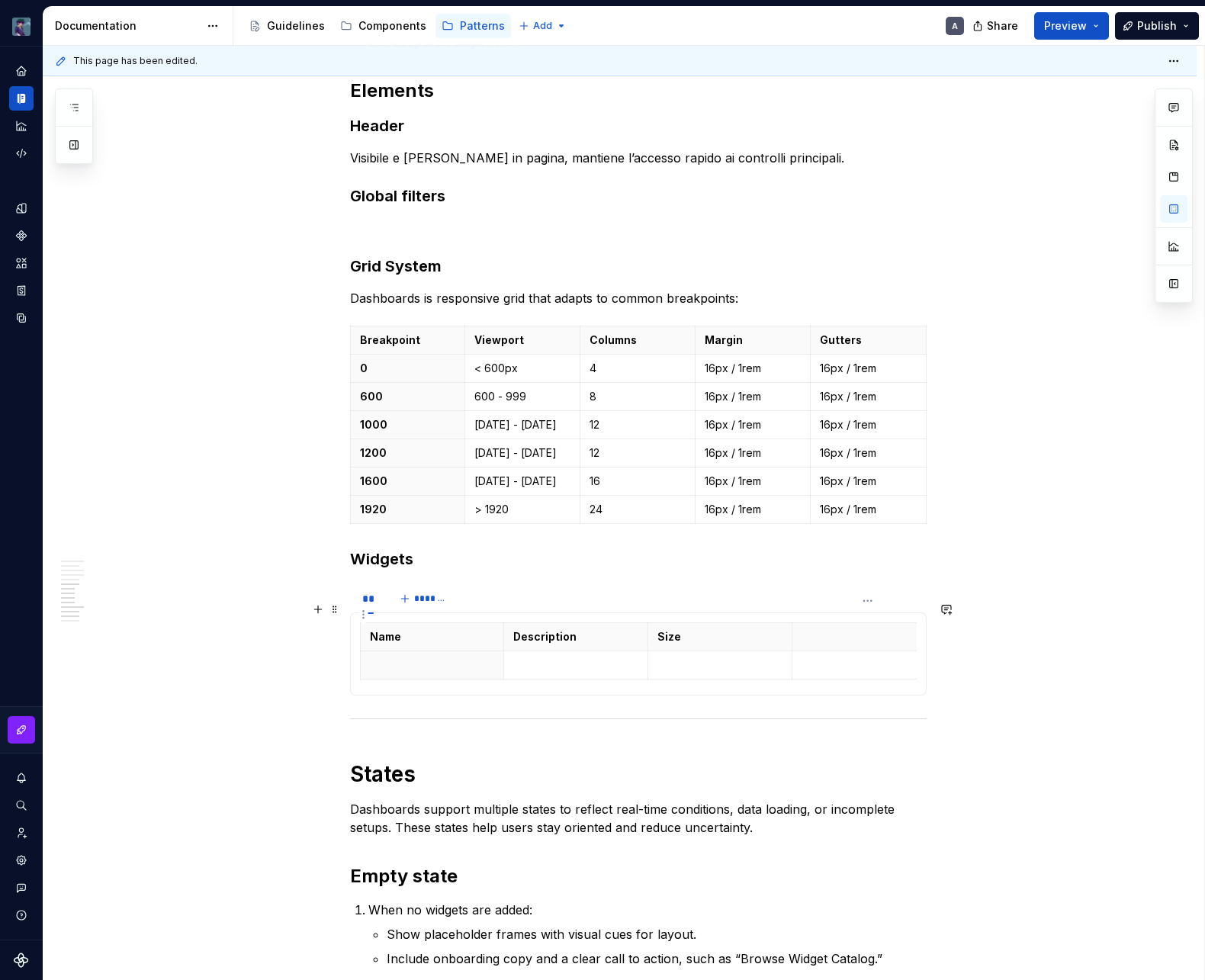 click at bounding box center (863, 637) 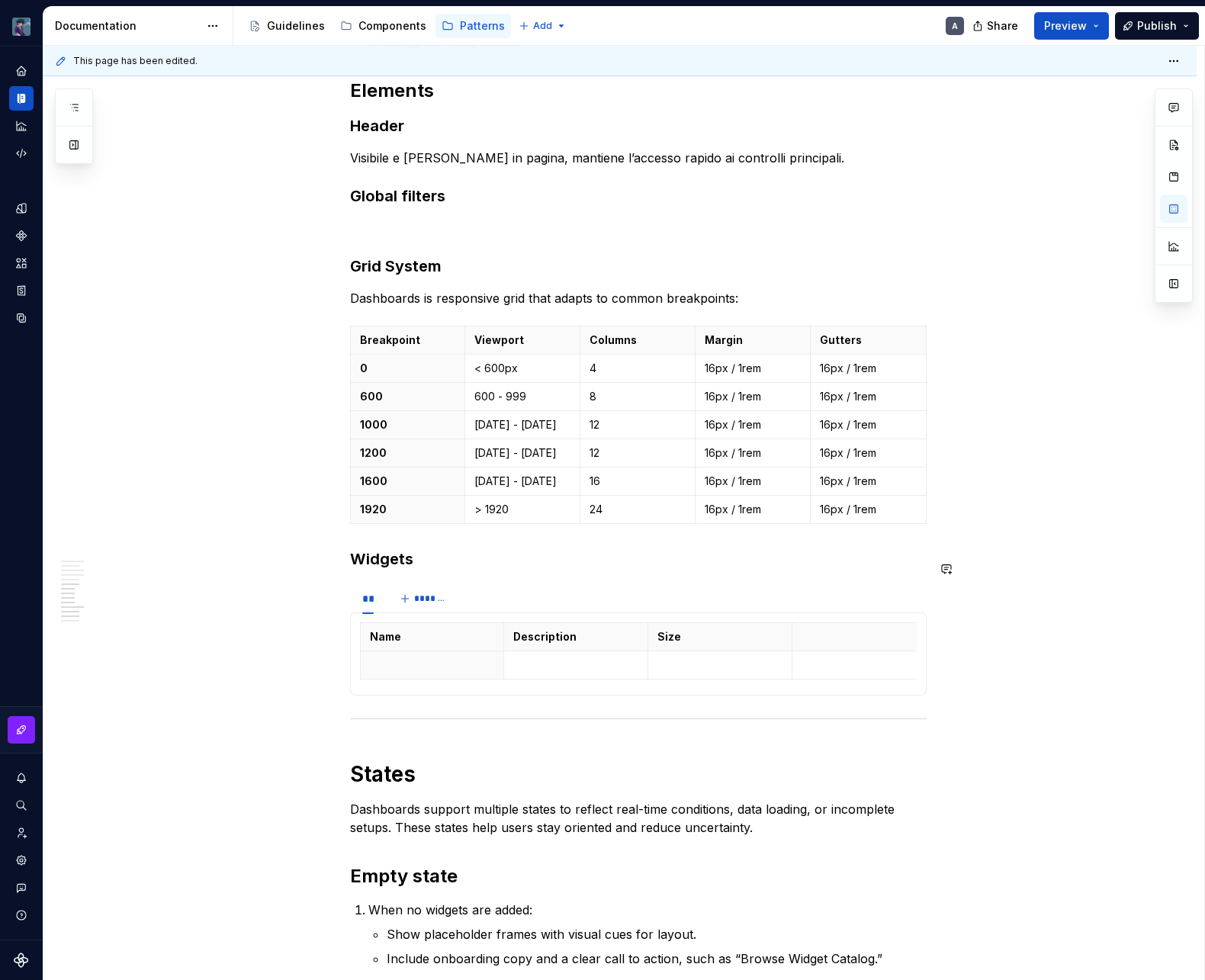 type 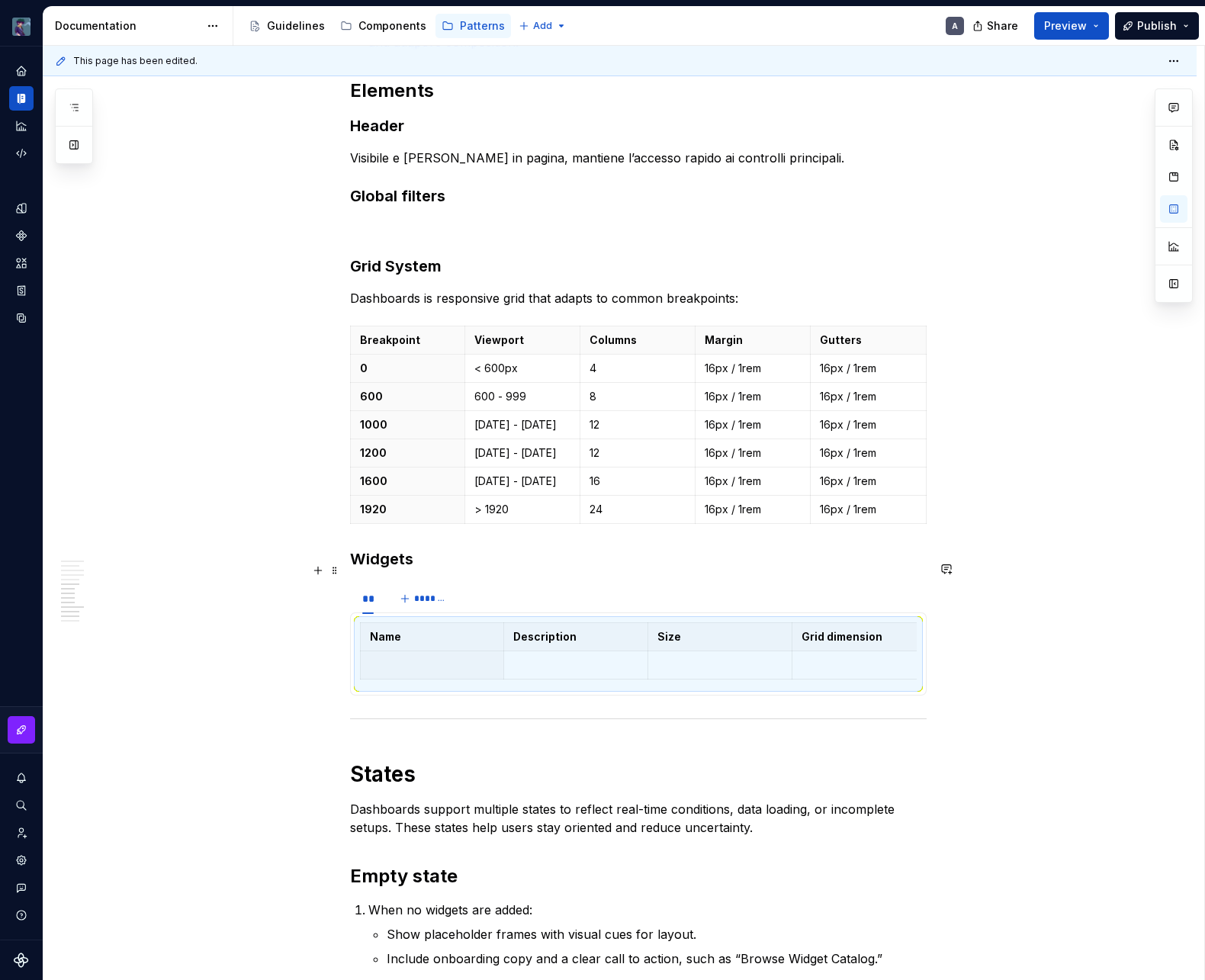 click on "A  Dashboard  is a central interface where users monitor key metrics and take quick action. In our admin platform, Dashboards consolidate performance and operational data into a unified workspace. Layout, interactions, and structure work together to reduce noise, emphasize priority content, and guide users through what matters most. Dashboards are a strategic touchpoint. They turn complexity into clarity and help teams stay informed, react promptly, and drive meaningful outcomes across the organization. Dashboards prioritize essential content and surface insights as soon as the page loads. The interface encourages autonomy by presenting data in digestible chunks, with each visual element playing a specific role. The layout leverages established zones and visual hierarchies to support intuitive scanning and faster response times. Purpose Monitoring : Surfaces real-time metrics and system status using consistent data visualization patterns. Analysis Decision-Making Success KPIs Time to insight Engagement Layout" at bounding box center [619, 188] 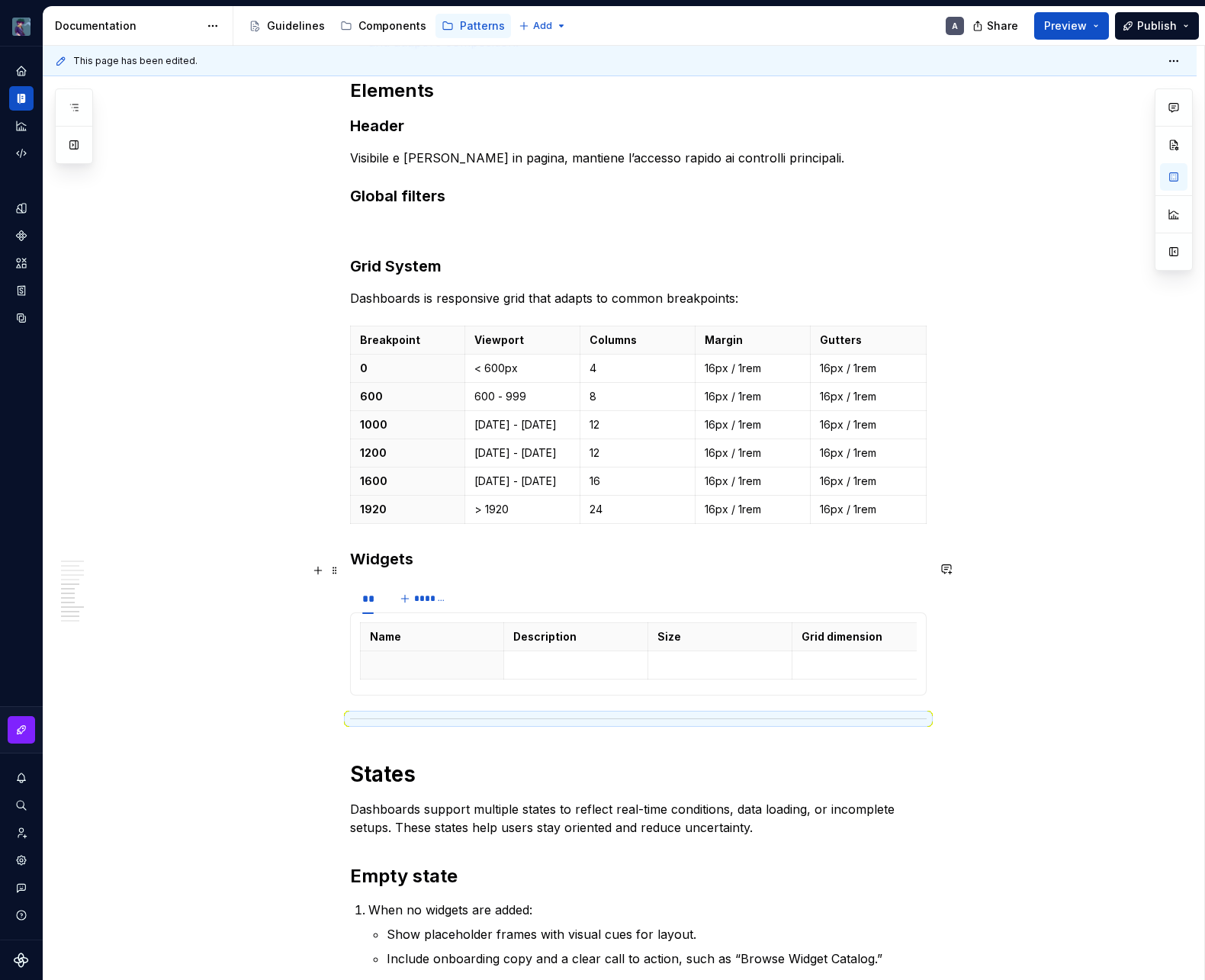 click on "** *******" at bounding box center [403, 599] 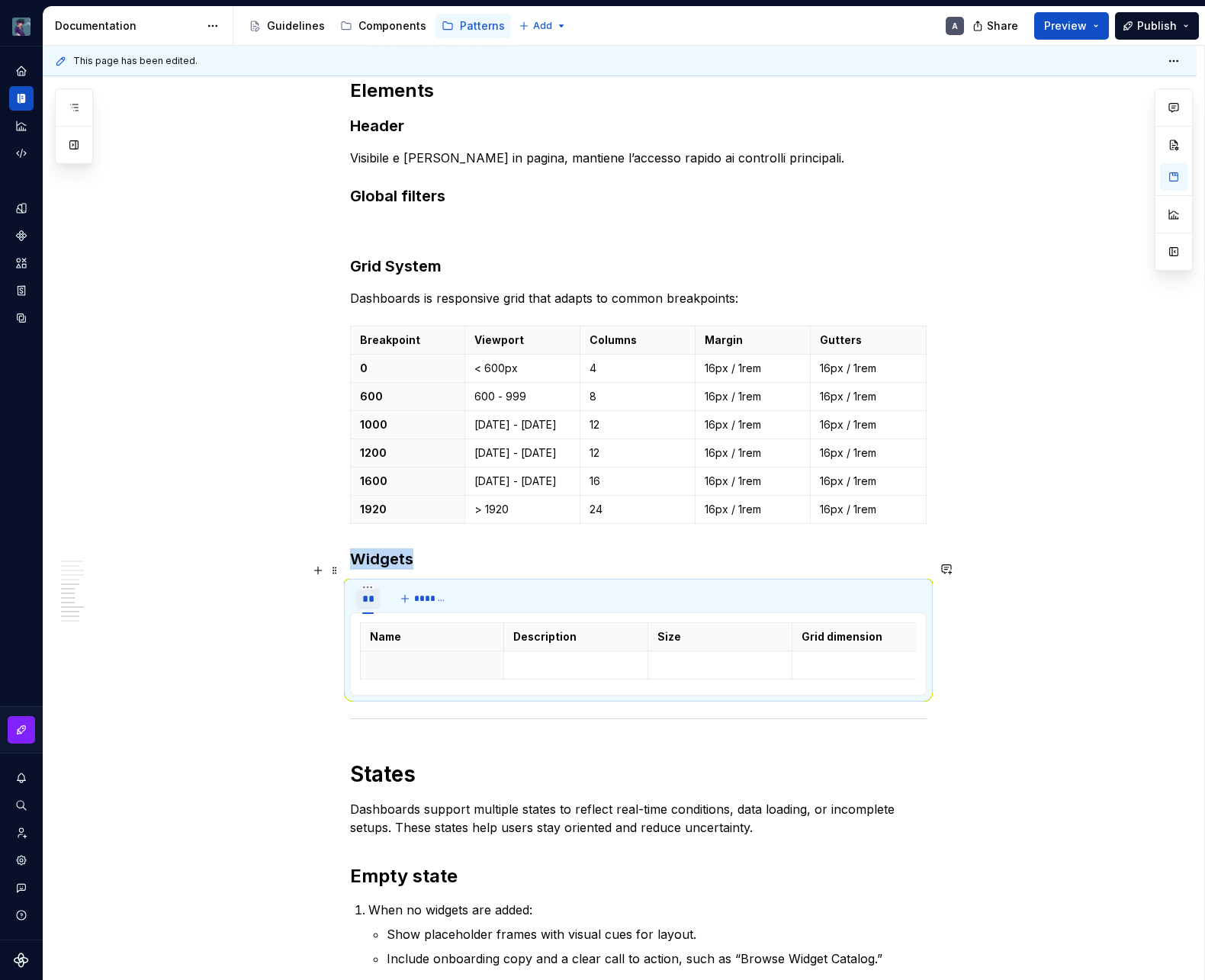 click on "**" at bounding box center [368, 599] 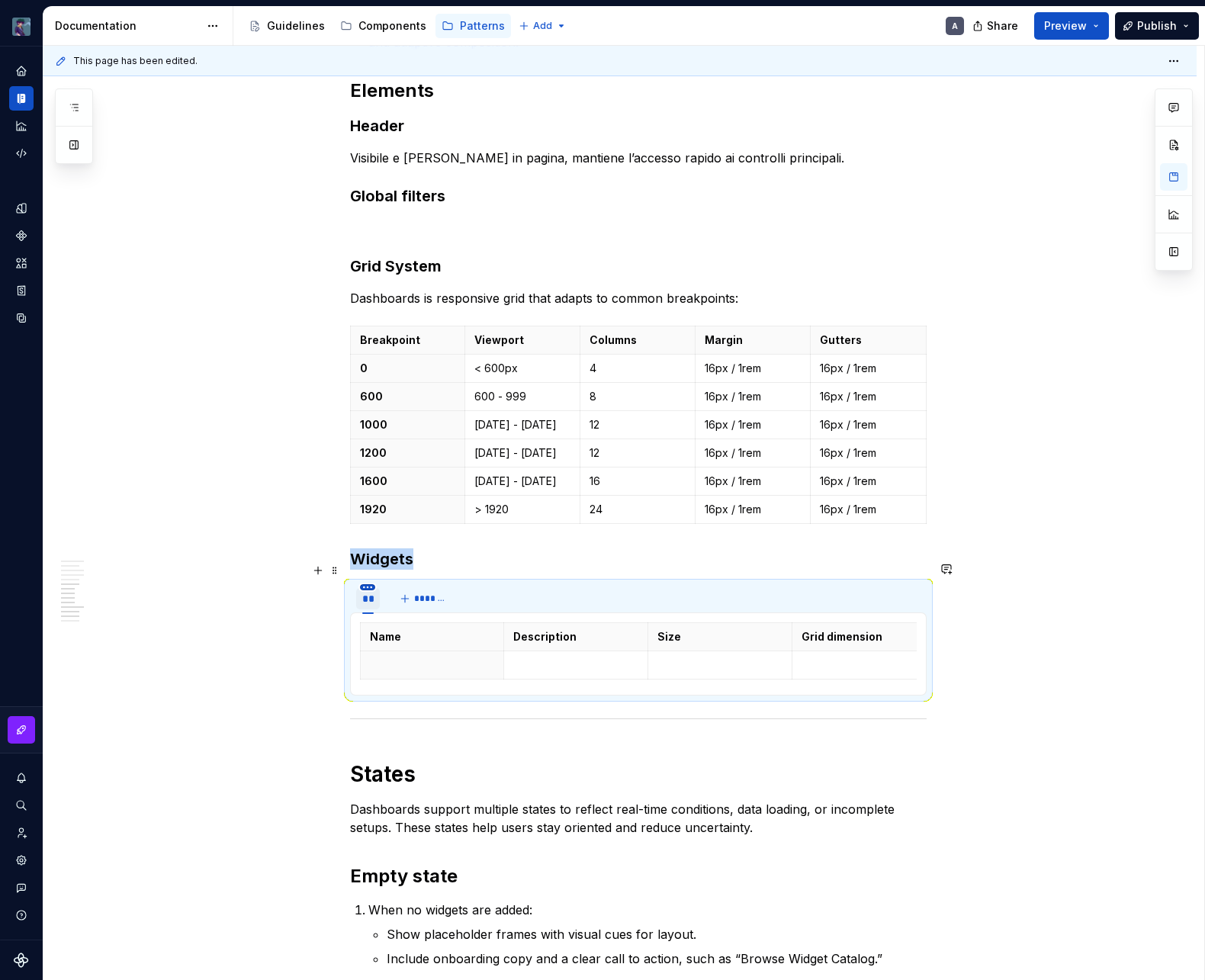 click on "vaporoso A Design system data Documentation
Accessibility guide for tree Page tree.
Navigate the tree with the arrow keys. Common tree hotkeys apply. Further keybindings are available:
enter to execute primary action on focused item
f2 to start renaming the focused item
escape to abort renaming an item
control+d to start dragging selected items
Guidelines Components Patterns Add A Share Preview Publish Pages Add
Accessibility guide for tree Page tree.
Navigate the tree with the arrow keys. Common tree hotkeys apply. Further keybindings are available:
enter to execute primary action on focused item
f2 to start renaming the focused item
escape to abort renaming an item
control+d to start dragging selected items
Patterns overview Services Dashboard Overview A Interaction Accessibility Usage Code Changes Guidelines Patterns  /  Patterns overview  /  Overview  /  A" at bounding box center (602, 490) 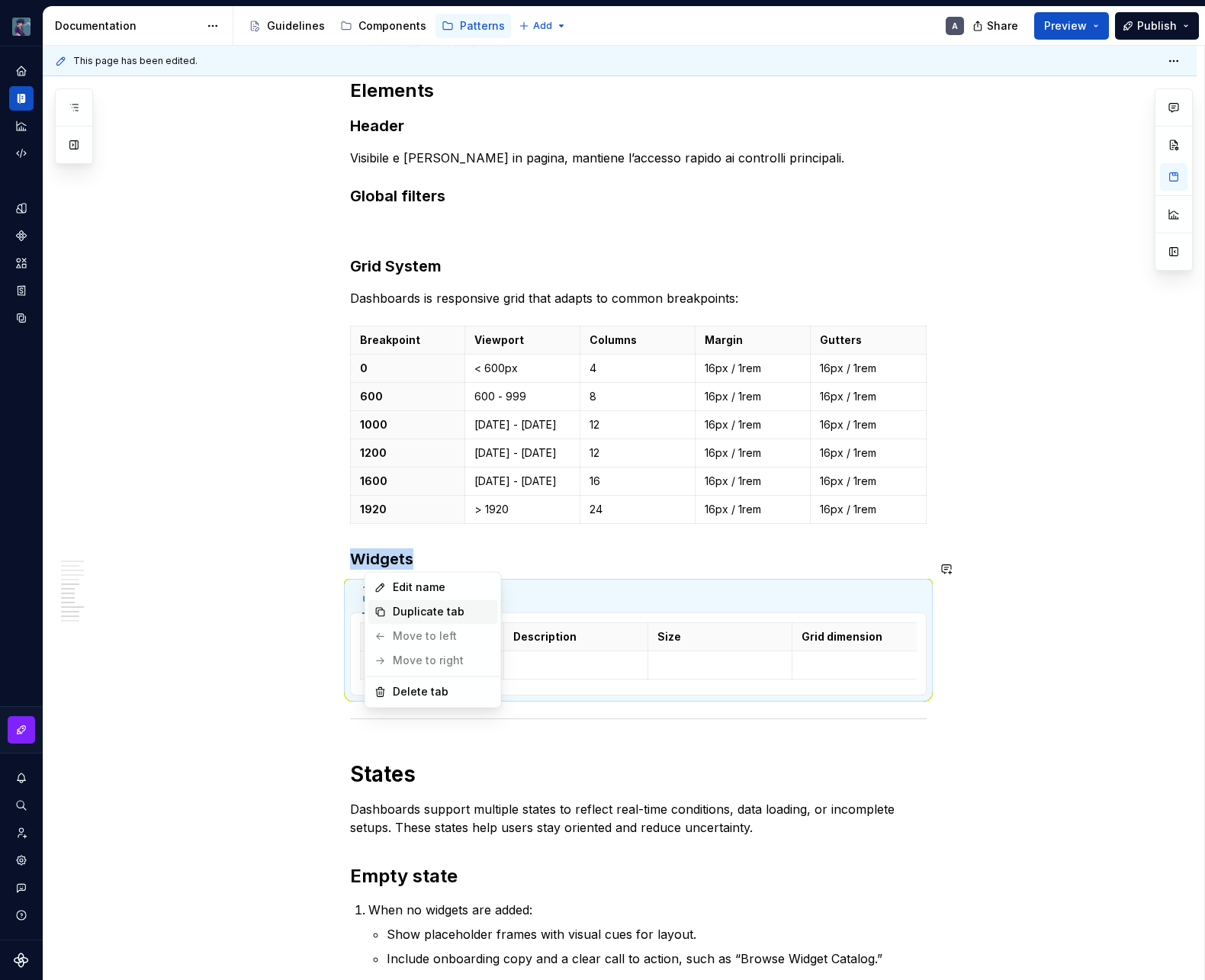 click on "Duplicate tab" at bounding box center (442, 612) 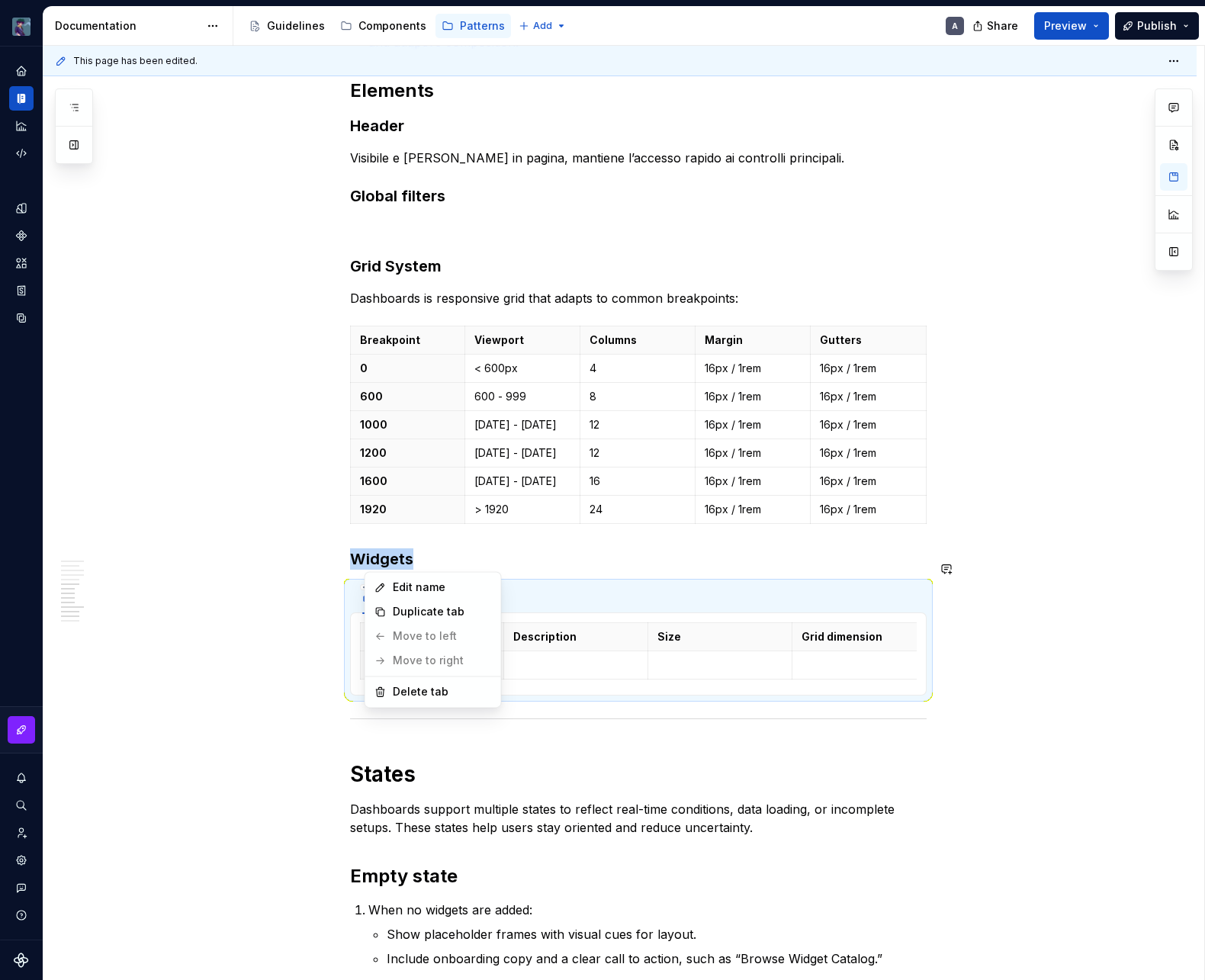 type on "*" 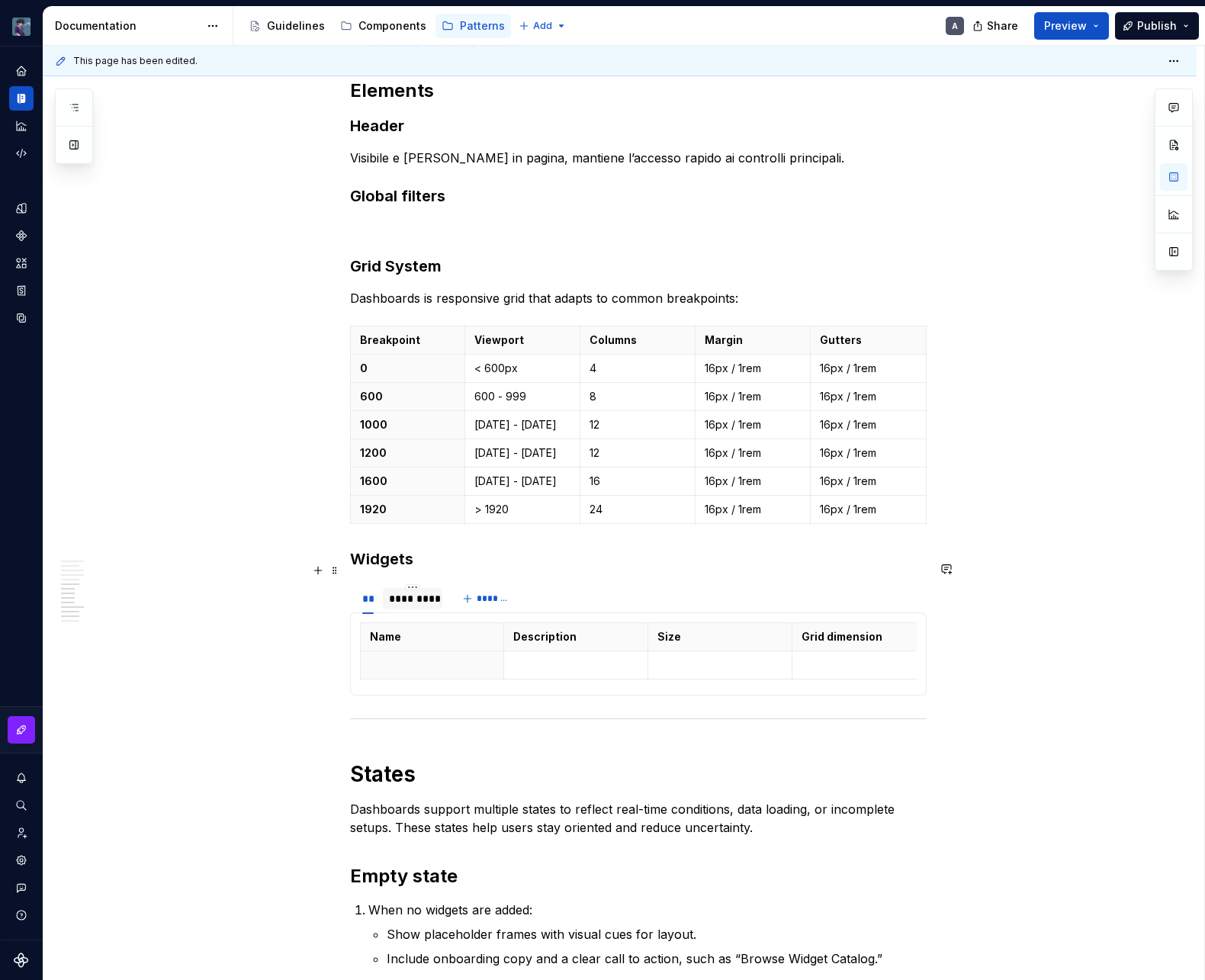 click on "*********" at bounding box center [413, 599] 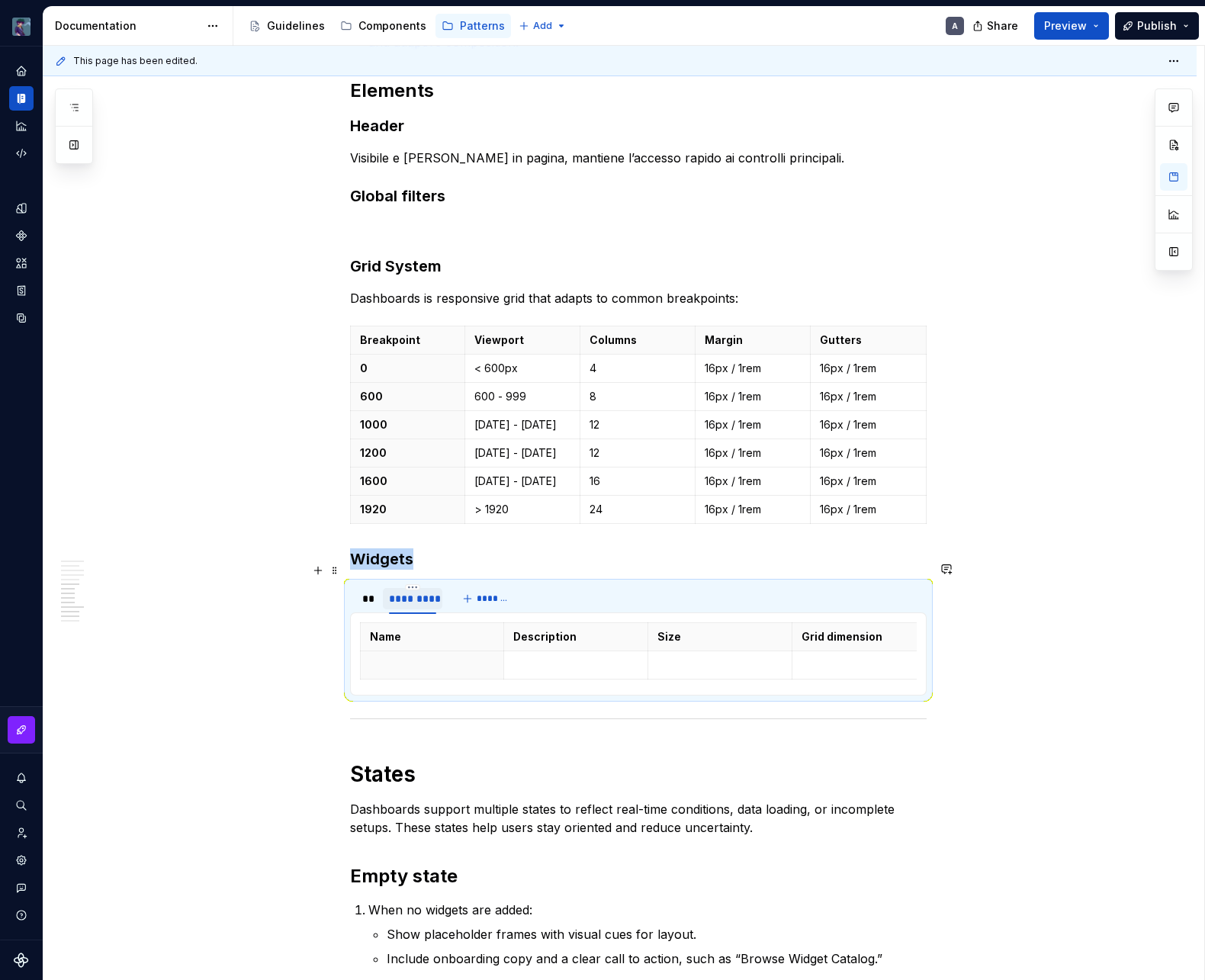 click on "*********" at bounding box center (413, 599) 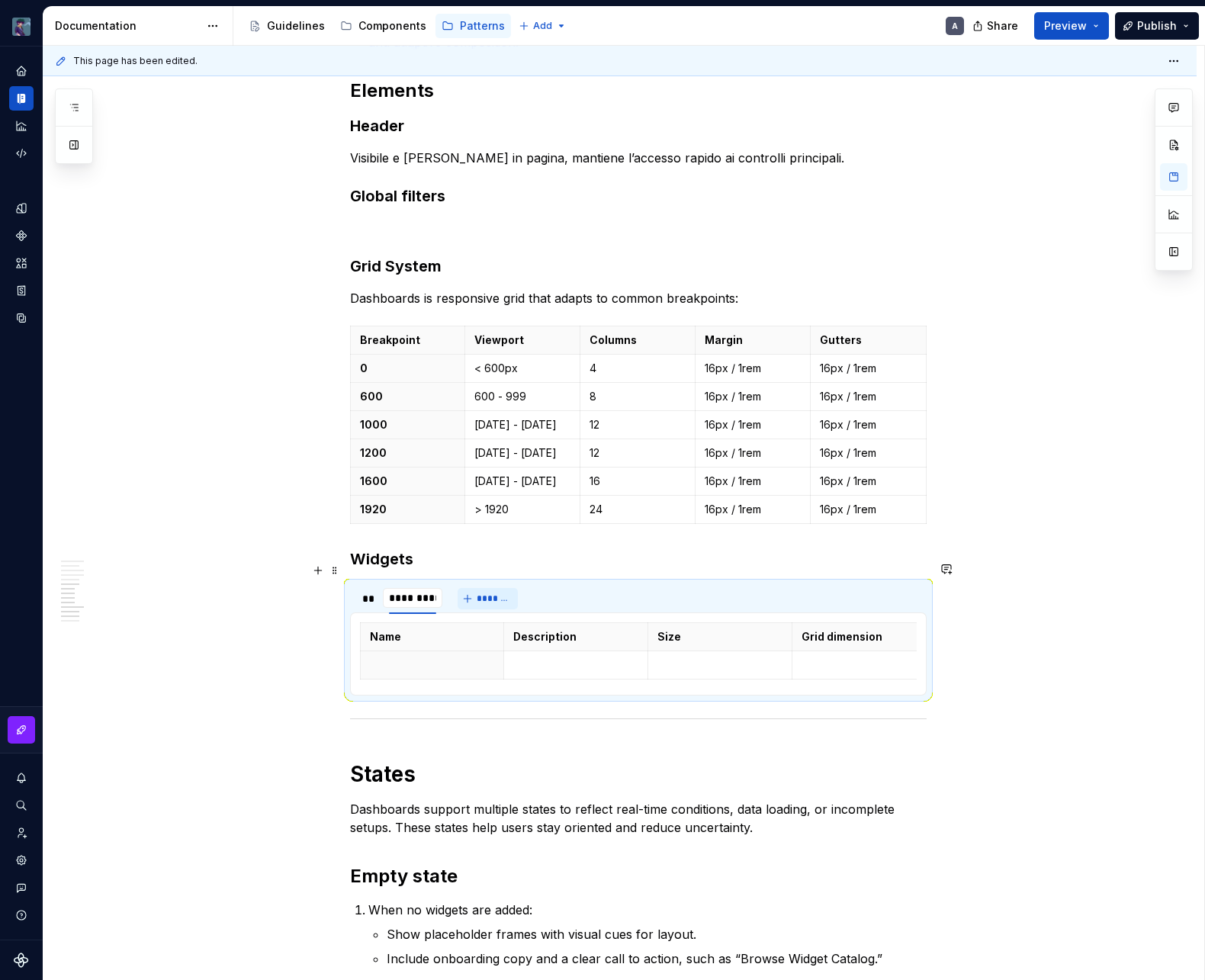type on "*" 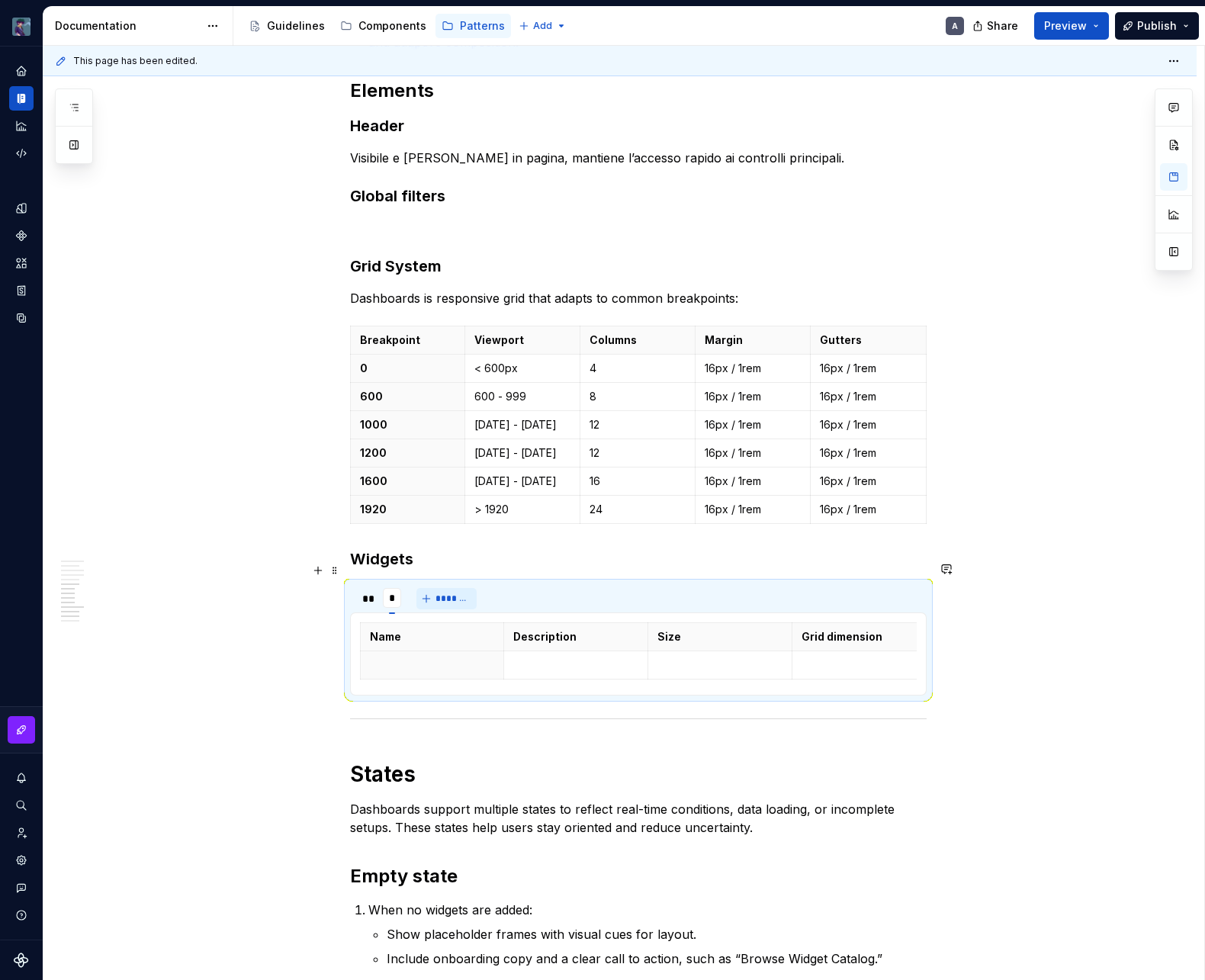 click on "*******" at bounding box center [452, 599] 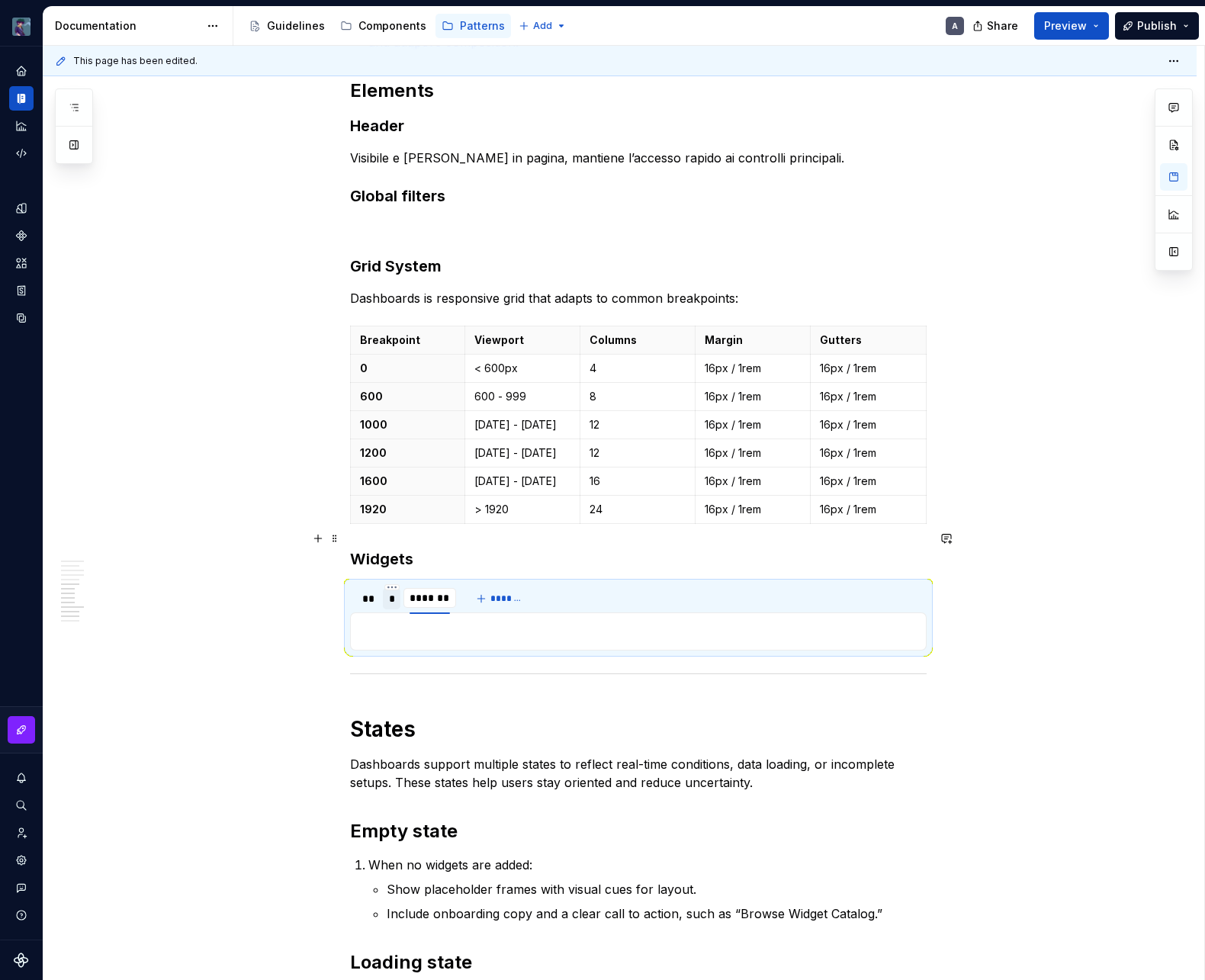 click on "Widgets" at bounding box center [638, 559] 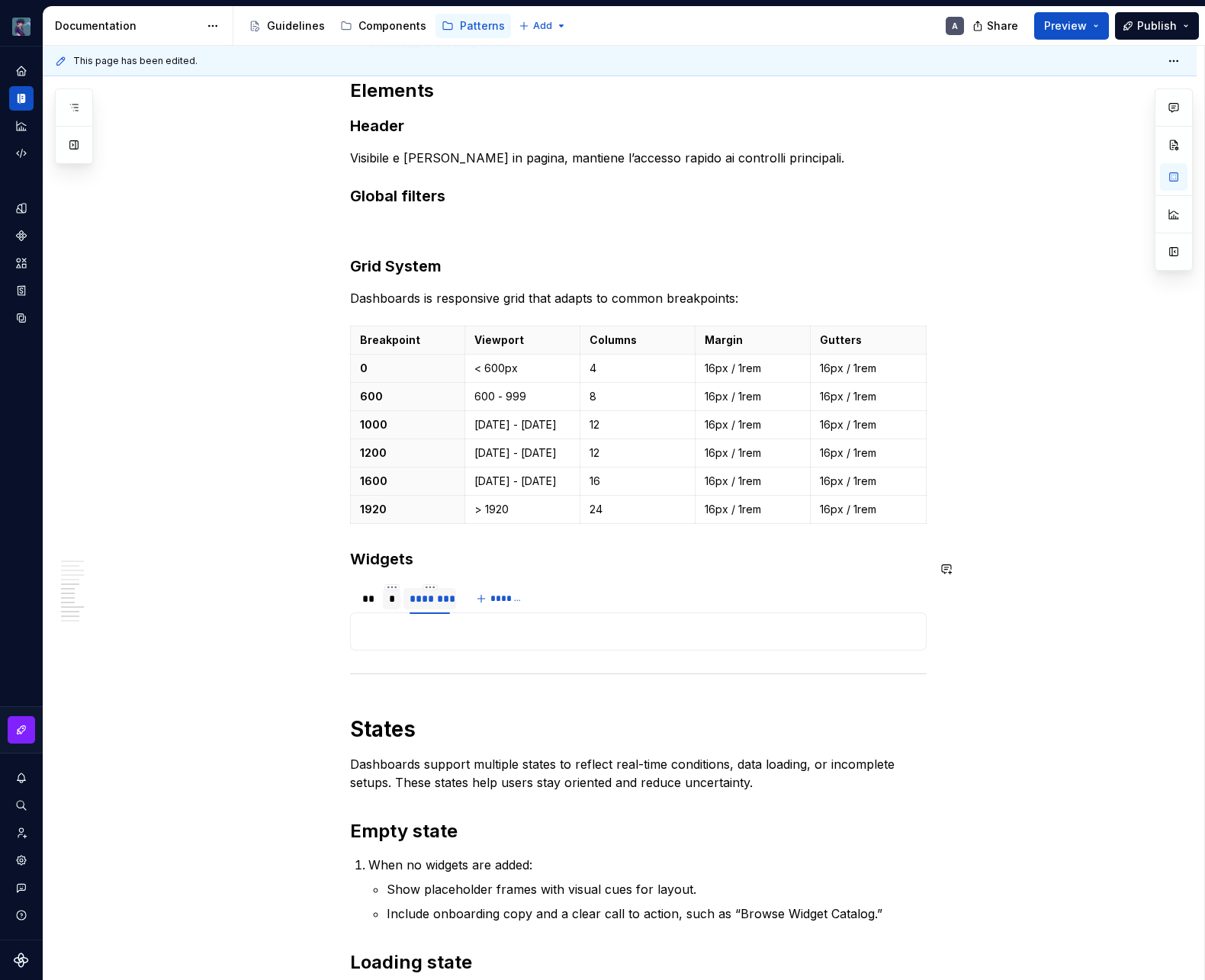 click on "********" at bounding box center [429, 598] 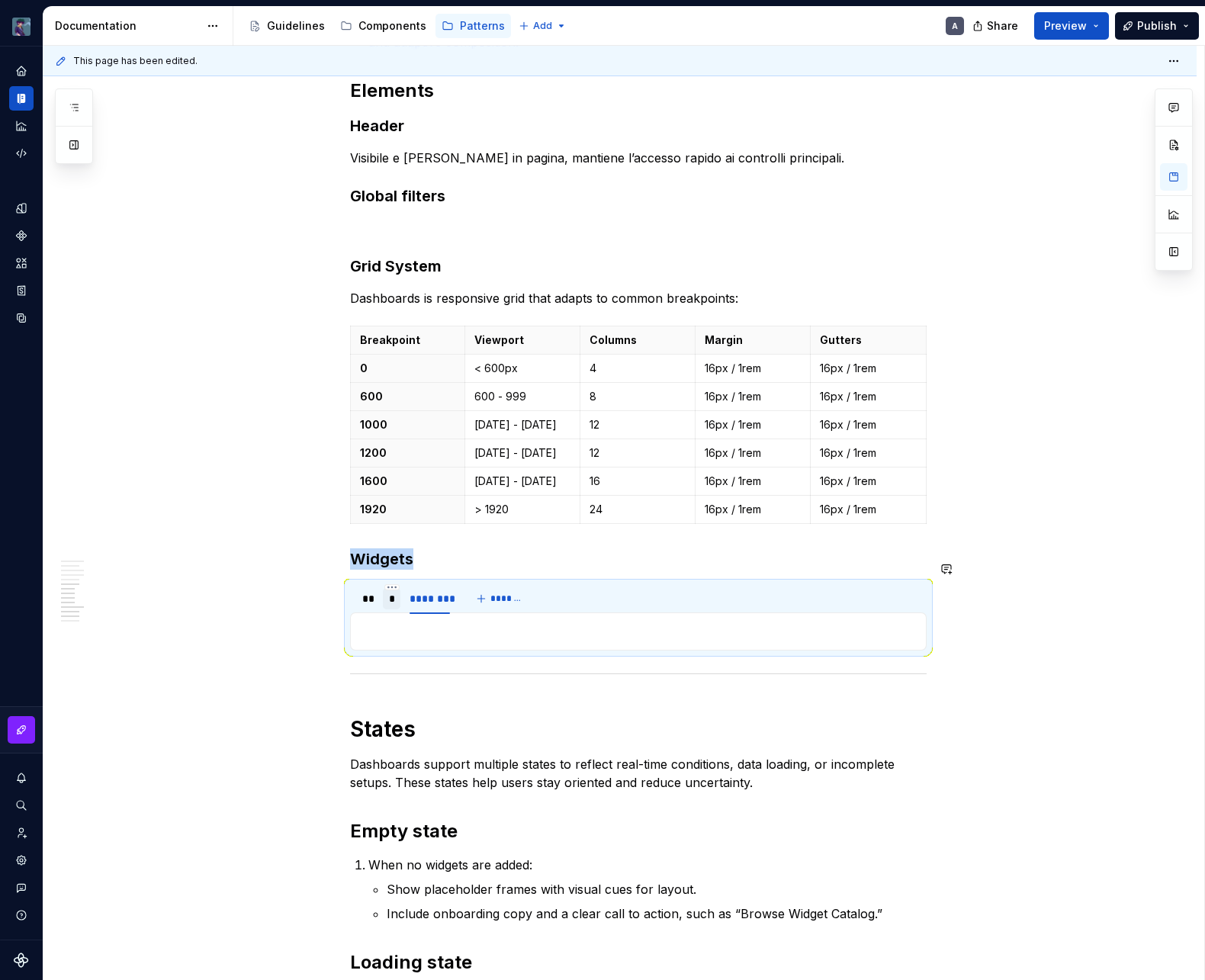 click on "** * ******** ******* Name Description Size Grid dimension Name Description Size Grid dimension" at bounding box center (638, 616) 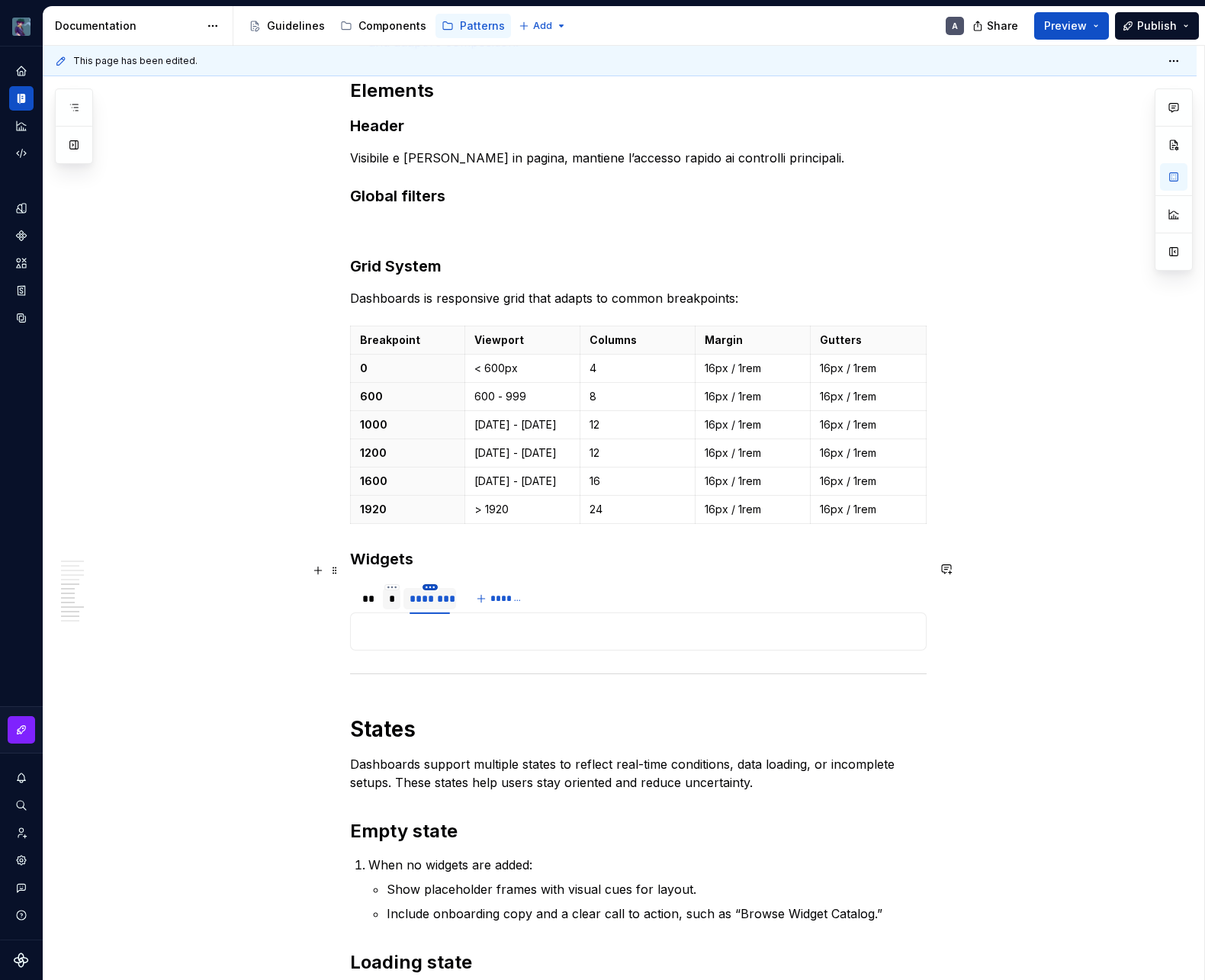 click on "vaporoso A Design system data Documentation
Accessibility guide for tree Page tree.
Navigate the tree with the arrow keys. Common tree hotkeys apply. Further keybindings are available:
enter to execute primary action on focused item
f2 to start renaming the focused item
escape to abort renaming an item
control+d to start dragging selected items
Guidelines Components Patterns Add A Share Preview Publish Pages Add
Accessibility guide for tree Page tree.
Navigate the tree with the arrow keys. Common tree hotkeys apply. Further keybindings are available:
enter to execute primary action on focused item
f2 to start renaming the focused item
escape to abort renaming an item
control+d to start dragging selected items
Patterns overview Services Dashboard Overview A Interaction Accessibility Usage Code Changes Guidelines Patterns  /  Patterns overview  /  Overview  /  A" at bounding box center [602, 490] 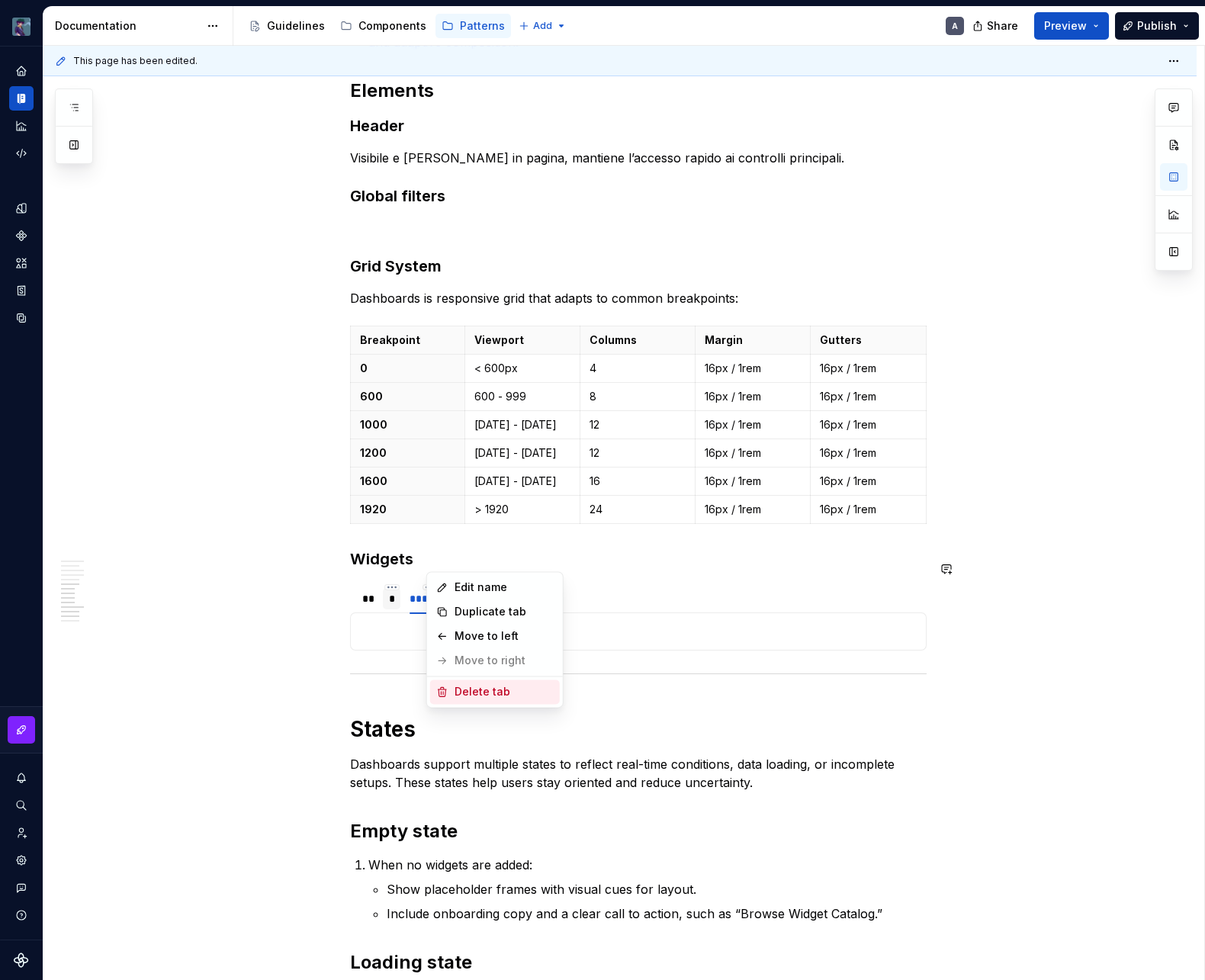 click on "Delete tab" at bounding box center [495, 692] 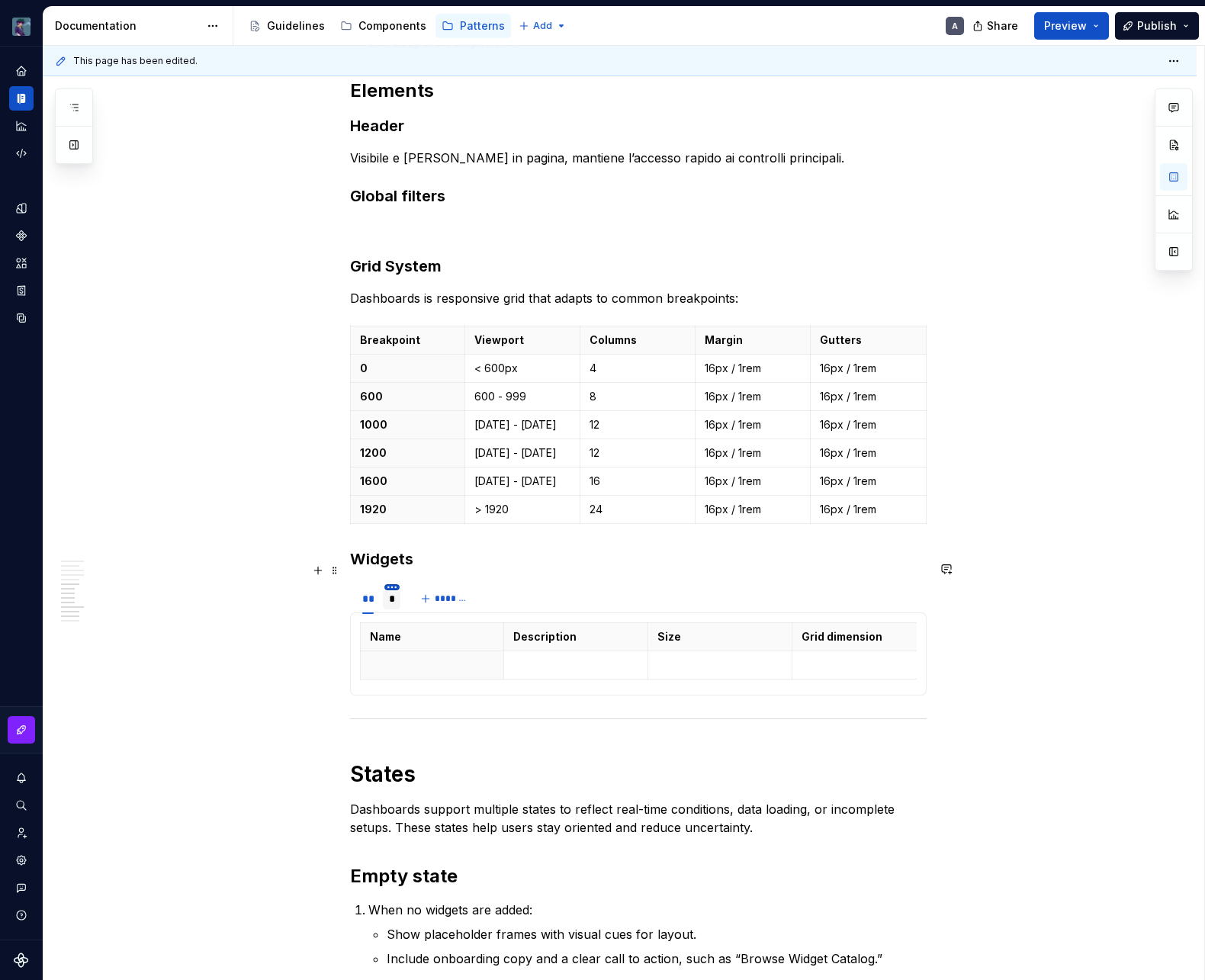 click on "vaporoso A Design system data Documentation
Accessibility guide for tree Page tree.
Navigate the tree with the arrow keys. Common tree hotkeys apply. Further keybindings are available:
enter to execute primary action on focused item
f2 to start renaming the focused item
escape to abort renaming an item
control+d to start dragging selected items
Guidelines Components Patterns Add A Share Preview Publish Pages Add
Accessibility guide for tree Page tree.
Navigate the tree with the arrow keys. Common tree hotkeys apply. Further keybindings are available:
enter to execute primary action on focused item
f2 to start renaming the focused item
escape to abort renaming an item
control+d to start dragging selected items
Patterns overview Services Dashboard Overview A Interaction Accessibility Usage Code Changes Guidelines Patterns  /  Patterns overview  /  Overview  /  A" at bounding box center [602, 490] 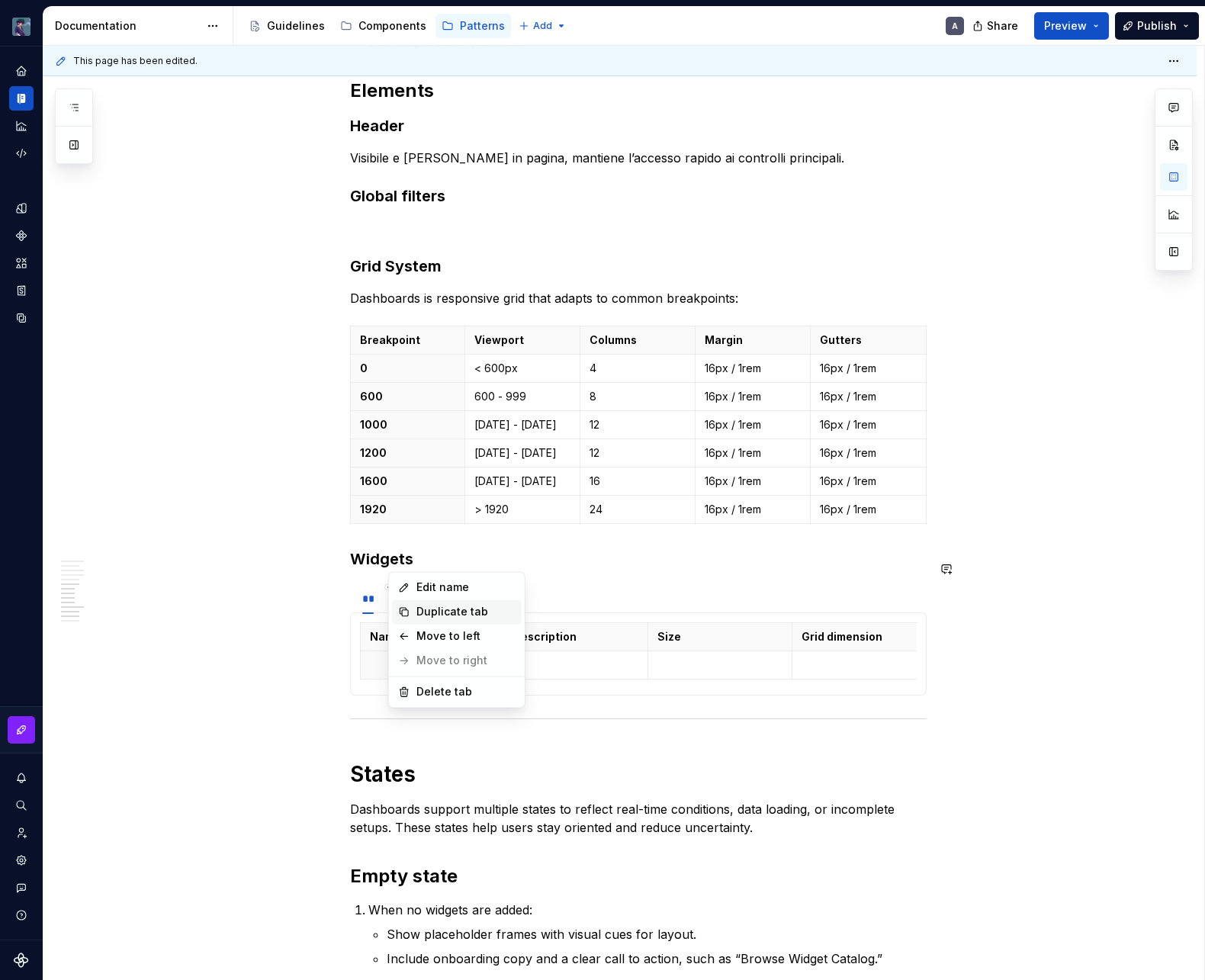 click on "Duplicate tab" at bounding box center [457, 612] 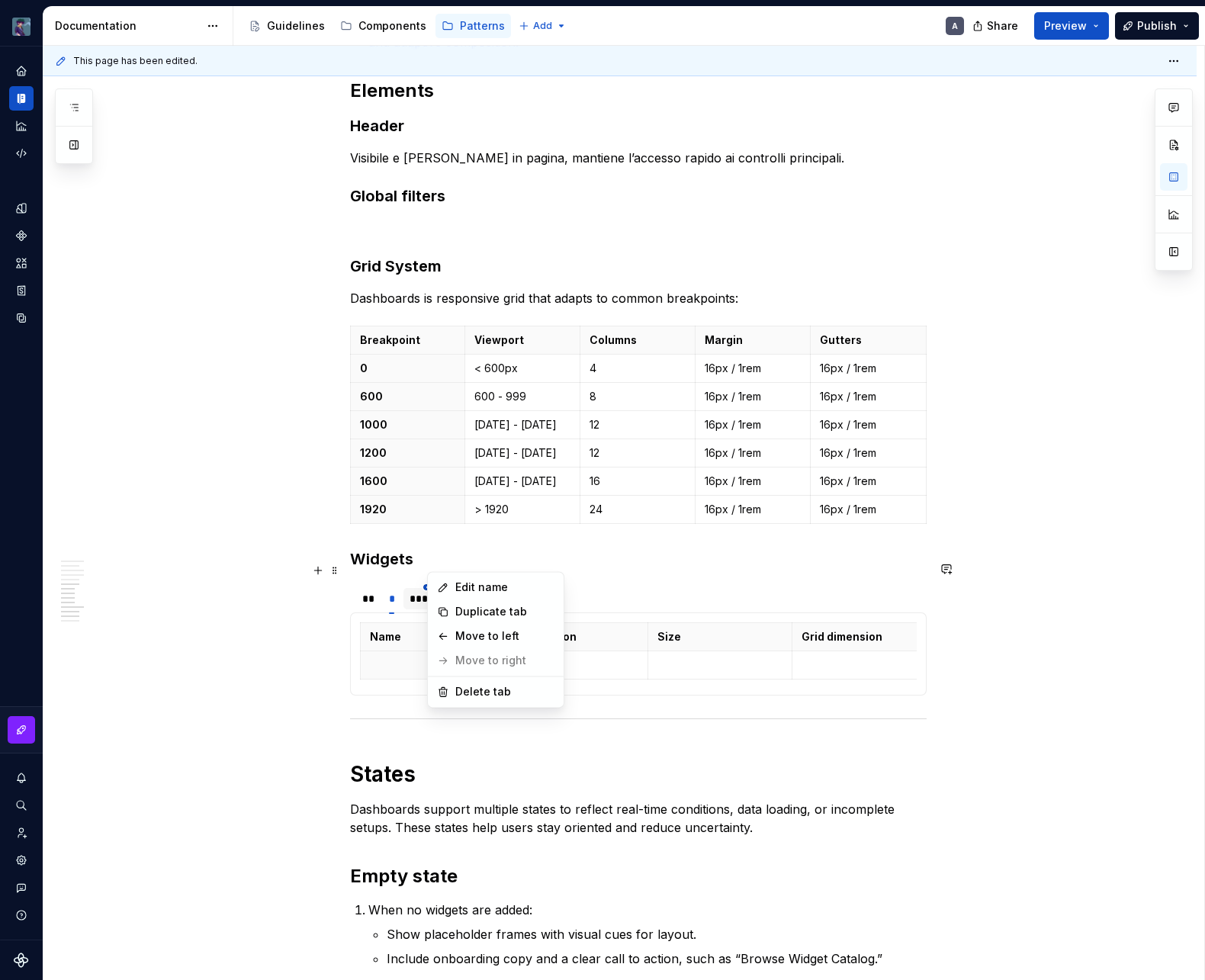 click on "vaporoso A Design system data Documentation
Accessibility guide for tree Page tree.
Navigate the tree with the arrow keys. Common tree hotkeys apply. Further keybindings are available:
enter to execute primary action on focused item
f2 to start renaming the focused item
escape to abort renaming an item
control+d to start dragging selected items
Guidelines Components Patterns Add A Share Preview Publish Pages Add
Accessibility guide for tree Page tree.
Navigate the tree with the arrow keys. Common tree hotkeys apply. Further keybindings are available:
enter to execute primary action on focused item
f2 to start renaming the focused item
escape to abort renaming an item
control+d to start dragging selected items
Patterns overview Services Dashboard Overview A Interaction Accessibility Usage Code Changes Guidelines Patterns  /  Patterns overview  /  Overview  /  A" at bounding box center (602, 490) 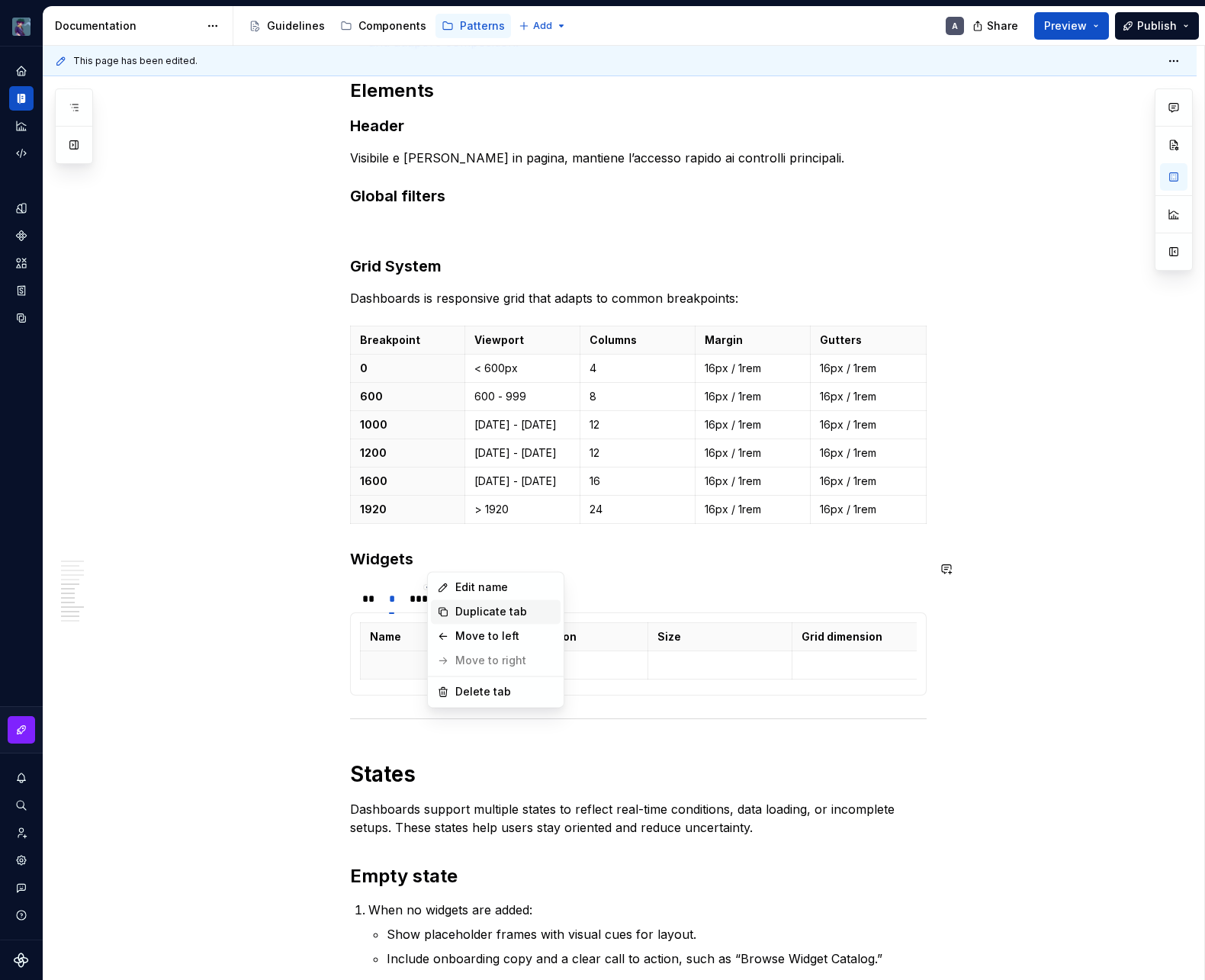 click on "Duplicate tab" at bounding box center [505, 612] 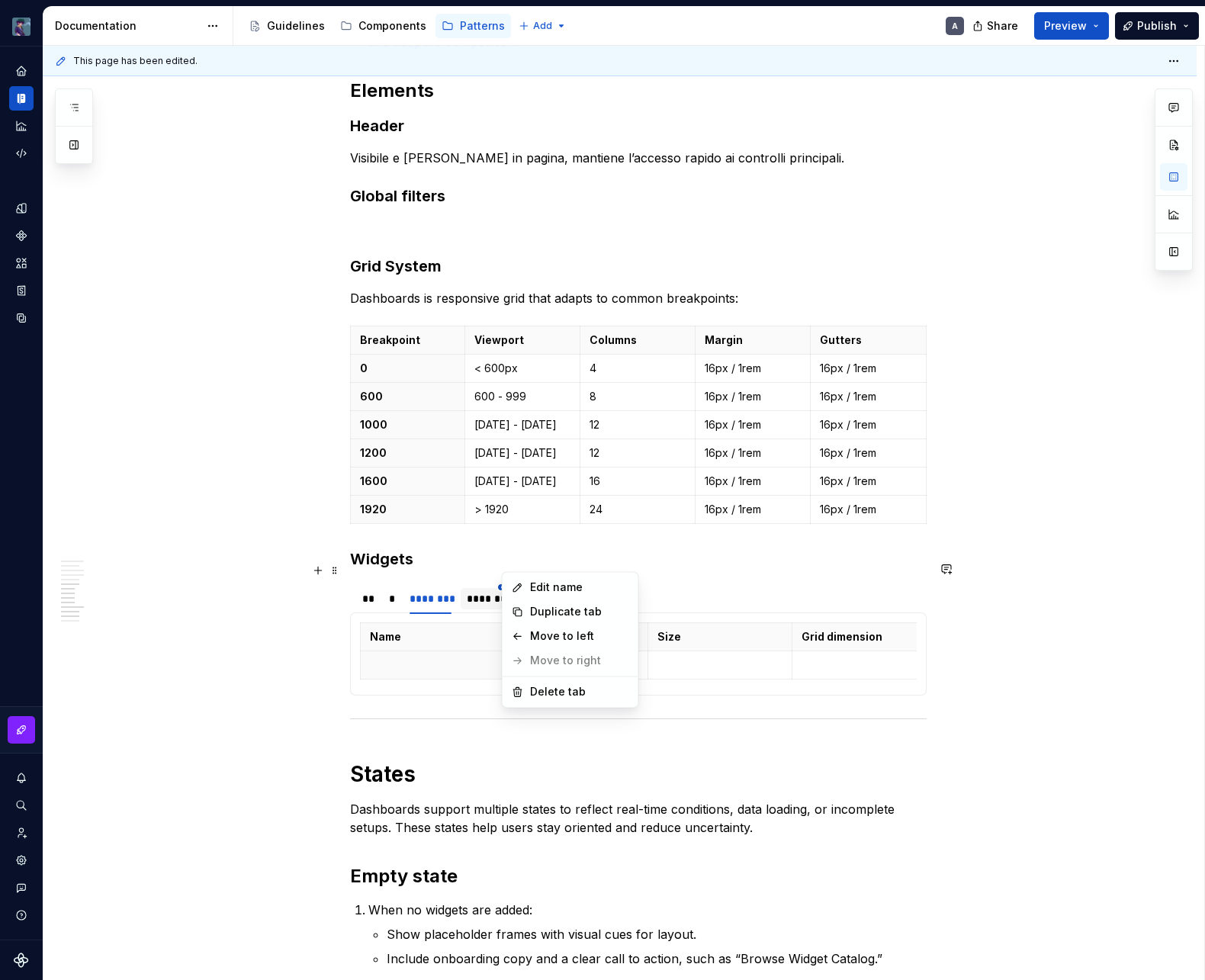 click on "vaporoso A Design system data Documentation
Accessibility guide for tree Page tree.
Navigate the tree with the arrow keys. Common tree hotkeys apply. Further keybindings are available:
enter to execute primary action on focused item
f2 to start renaming the focused item
escape to abort renaming an item
control+d to start dragging selected items
Guidelines Components Patterns Add A Share Preview Publish Pages Add
Accessibility guide for tree Page tree.
Navigate the tree with the arrow keys. Common tree hotkeys apply. Further keybindings are available:
enter to execute primary action on focused item
f2 to start renaming the focused item
escape to abort renaming an item
control+d to start dragging selected items
Patterns overview Services Dashboard Overview A Interaction Accessibility Usage Code Changes Guidelines Patterns  /  Patterns overview  /  Overview  /  A" at bounding box center [602, 490] 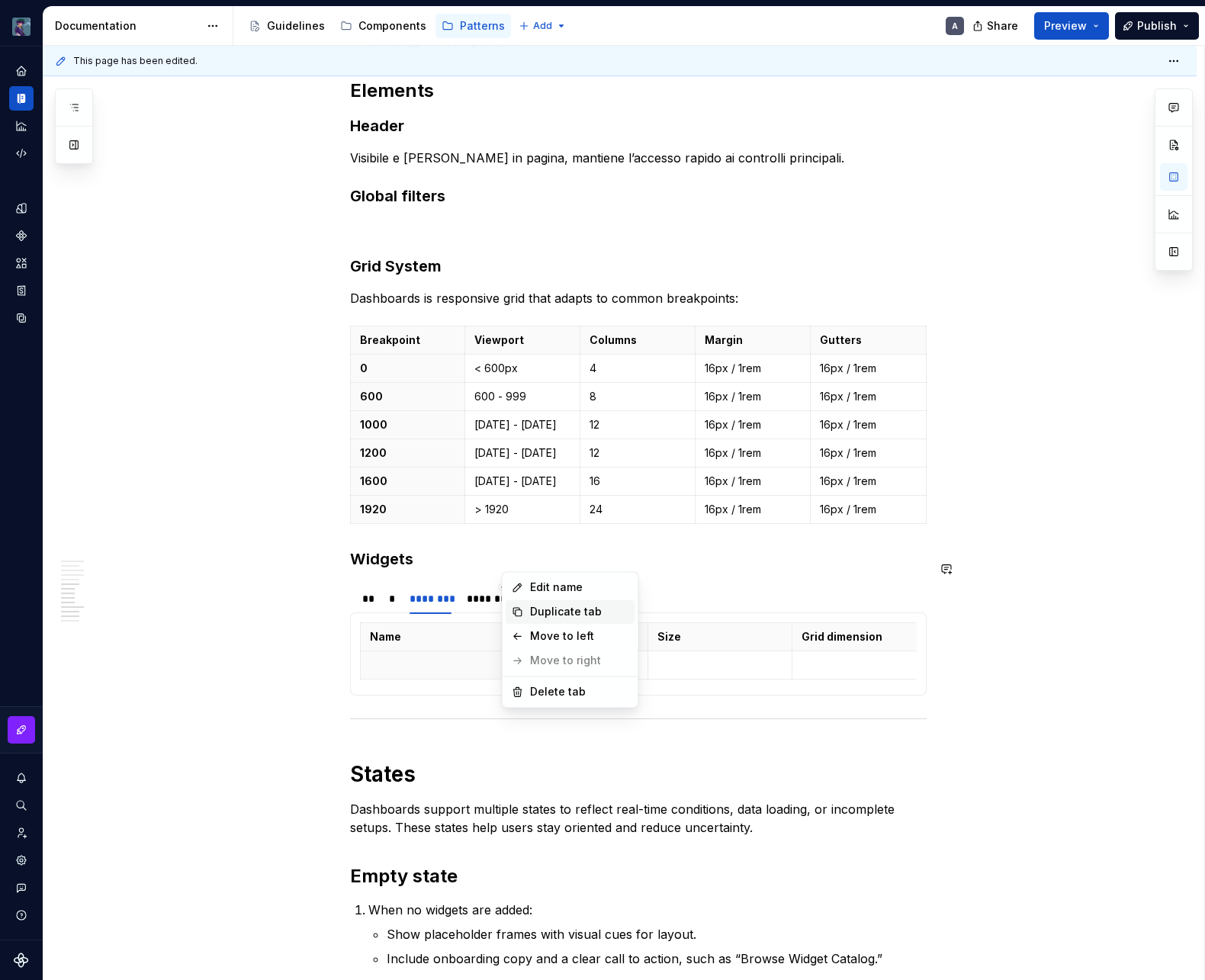 click 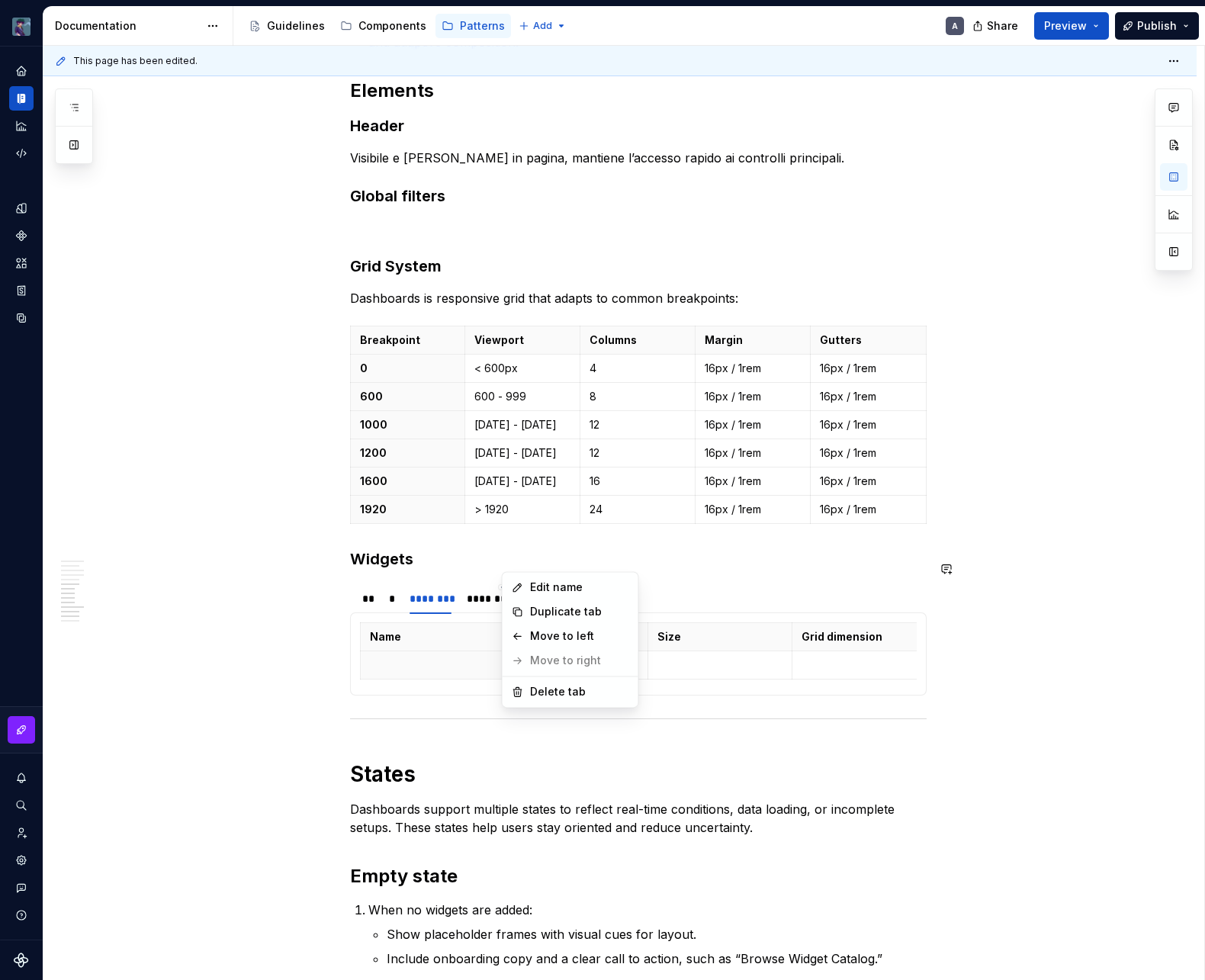 type on "*" 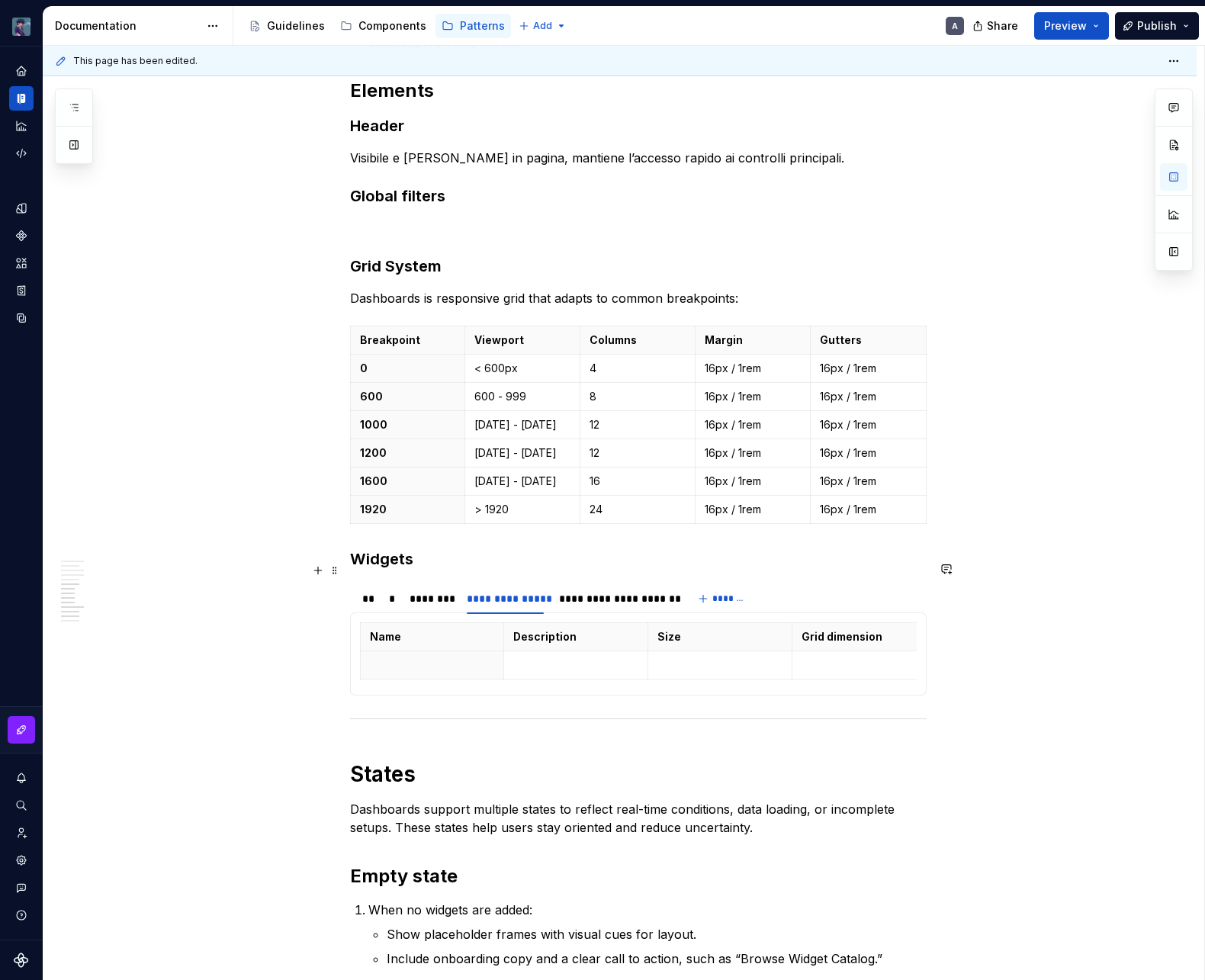 click on "*" at bounding box center [392, 599] 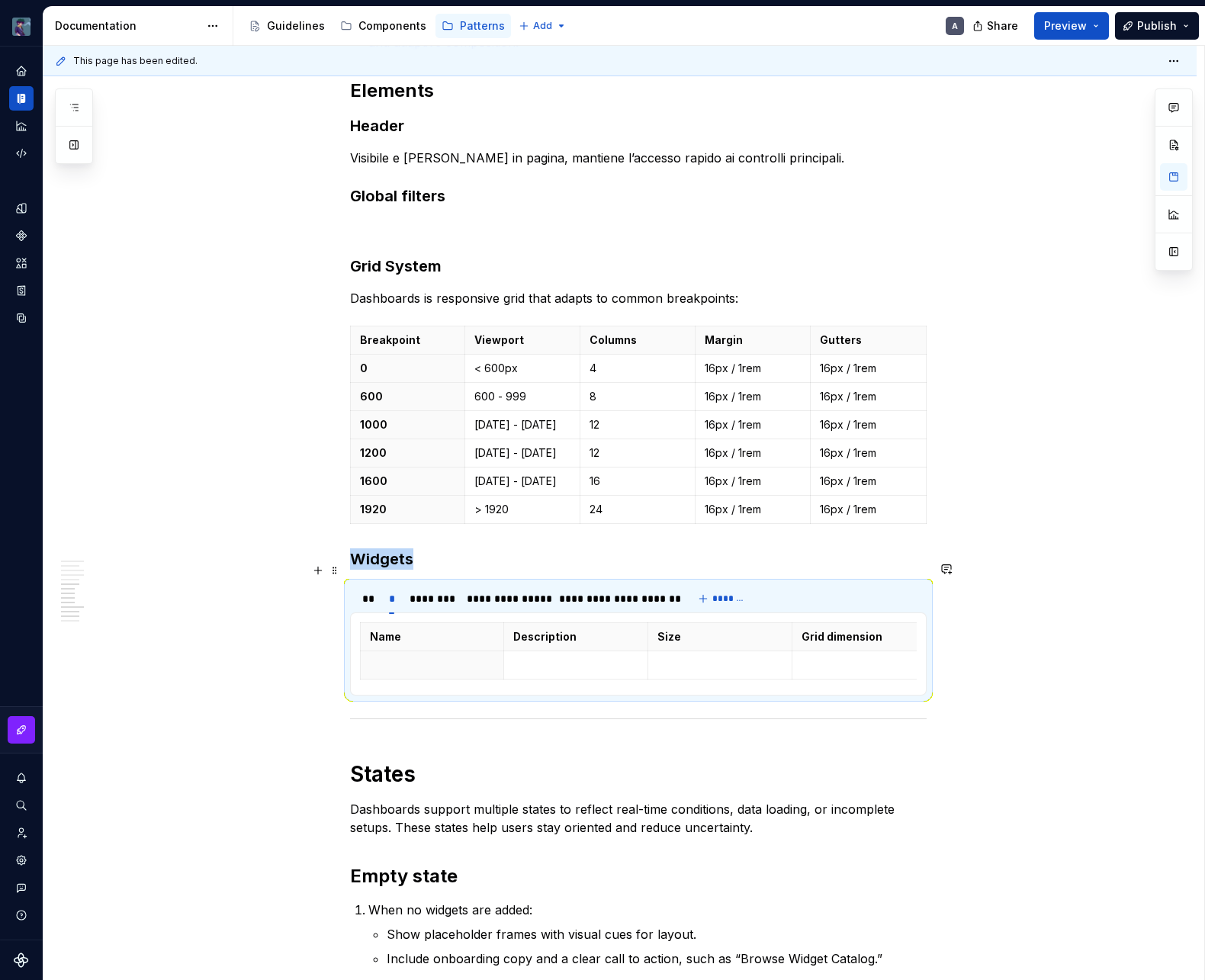 click on "*" at bounding box center (392, 599) 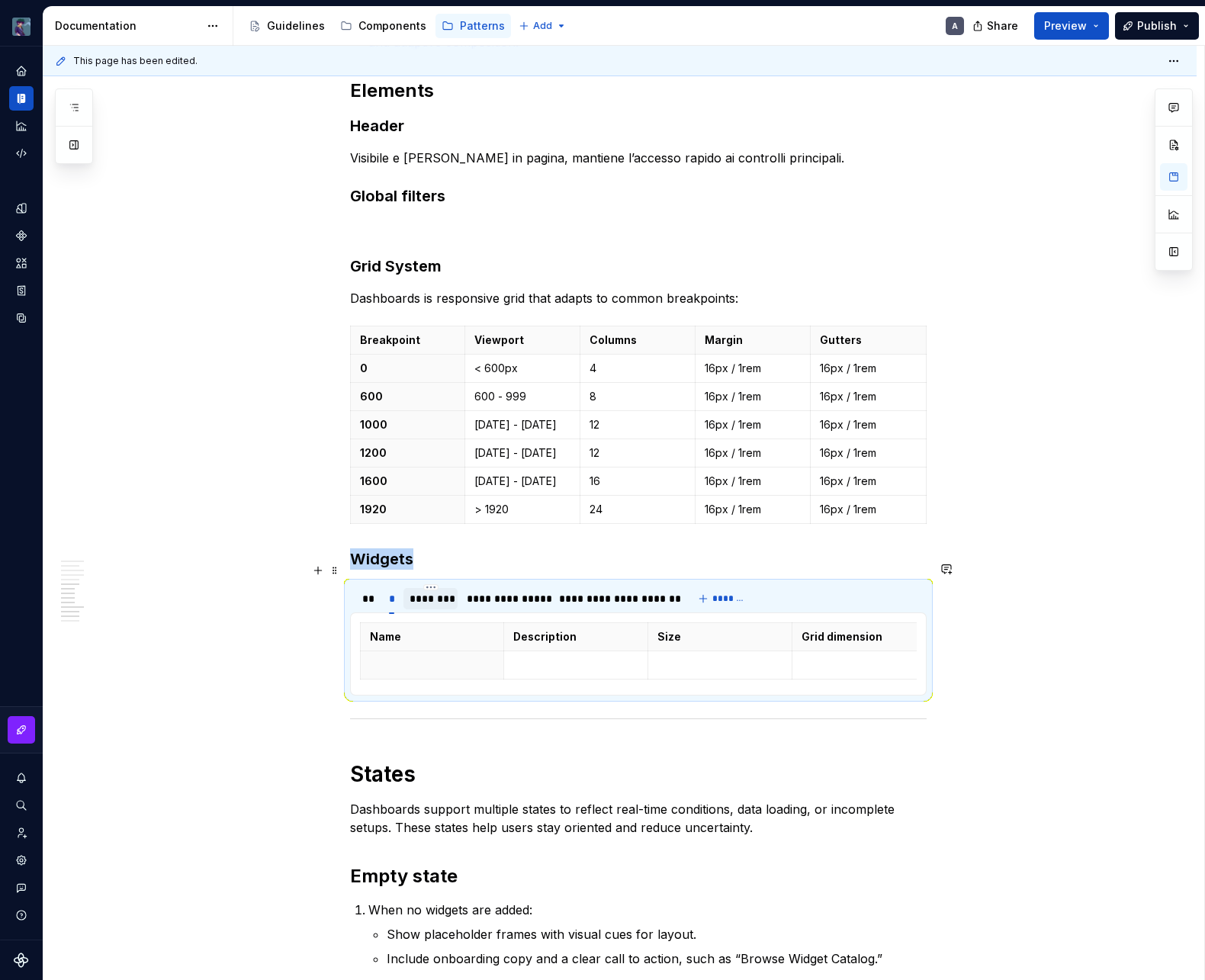 click on "********" at bounding box center [430, 599] 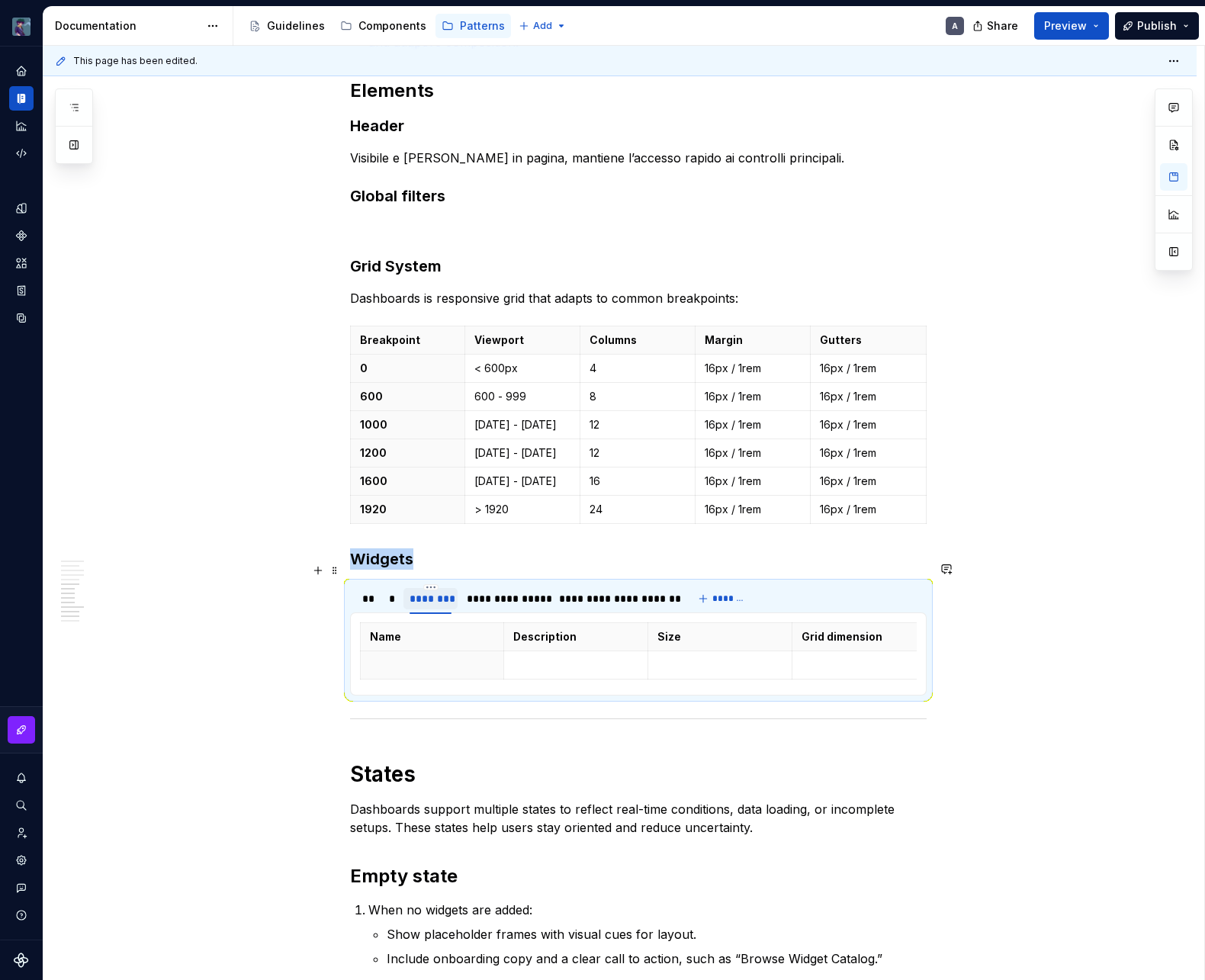 click on "********" at bounding box center (430, 599) 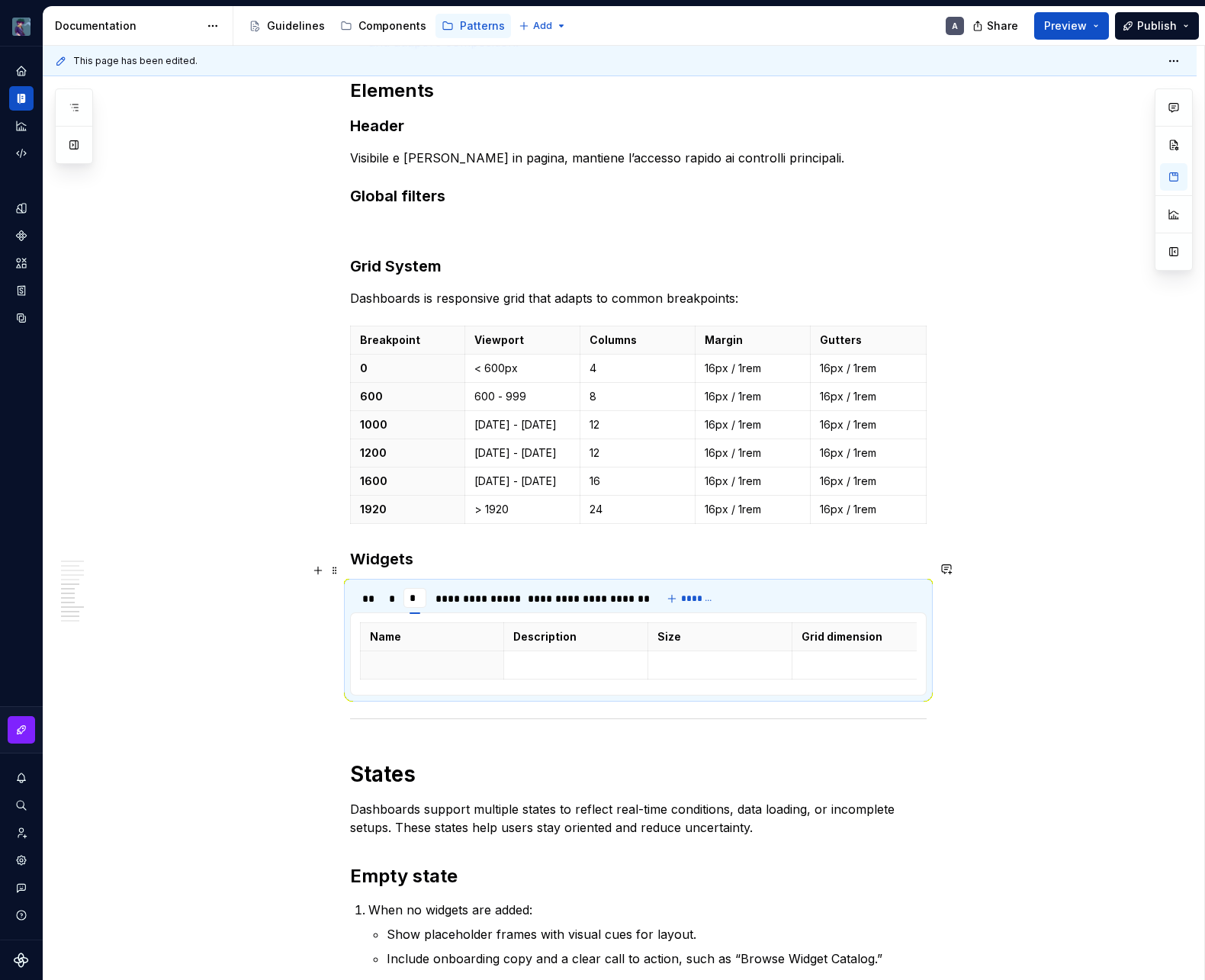 type on "**" 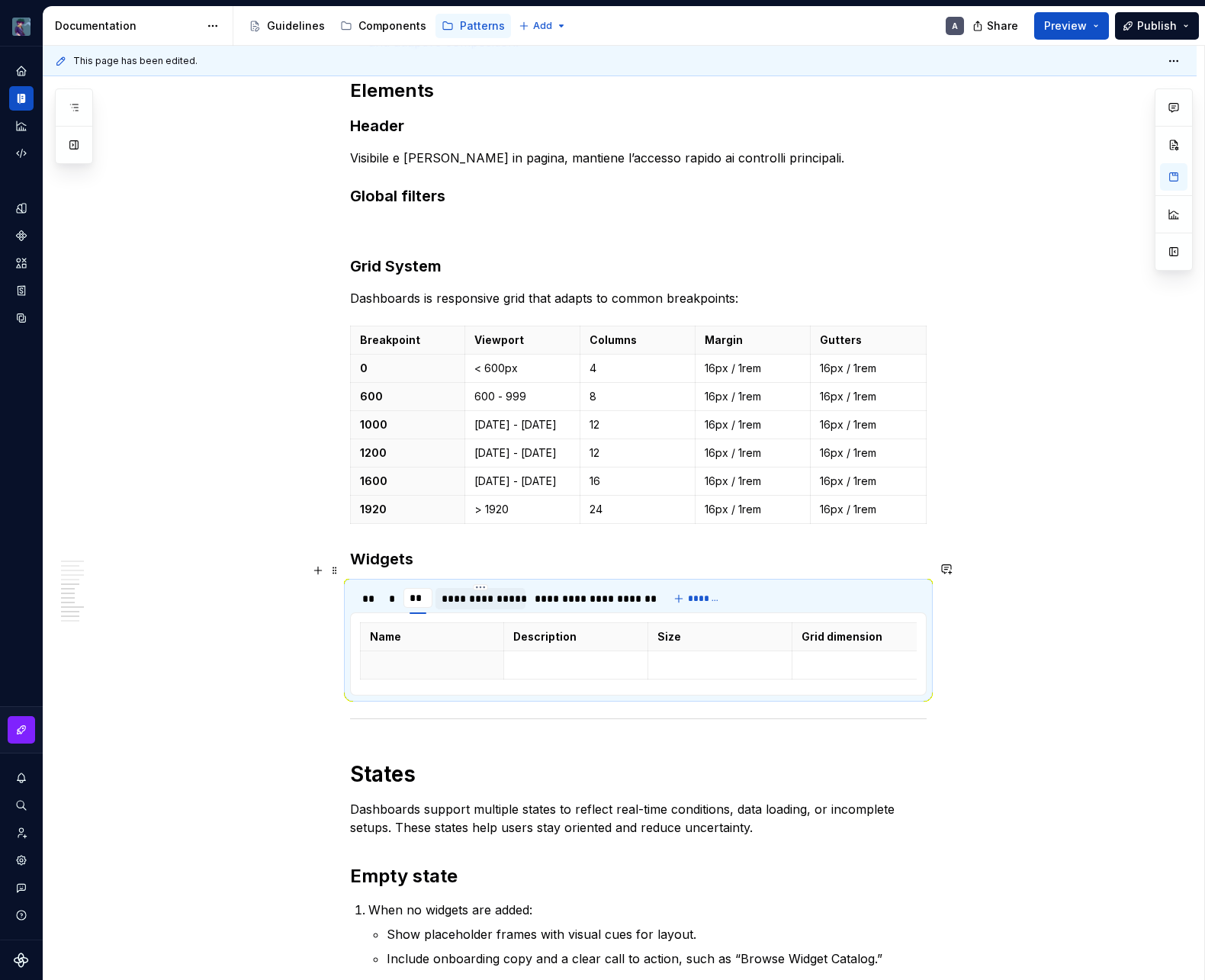 click on "**********" at bounding box center (480, 599) 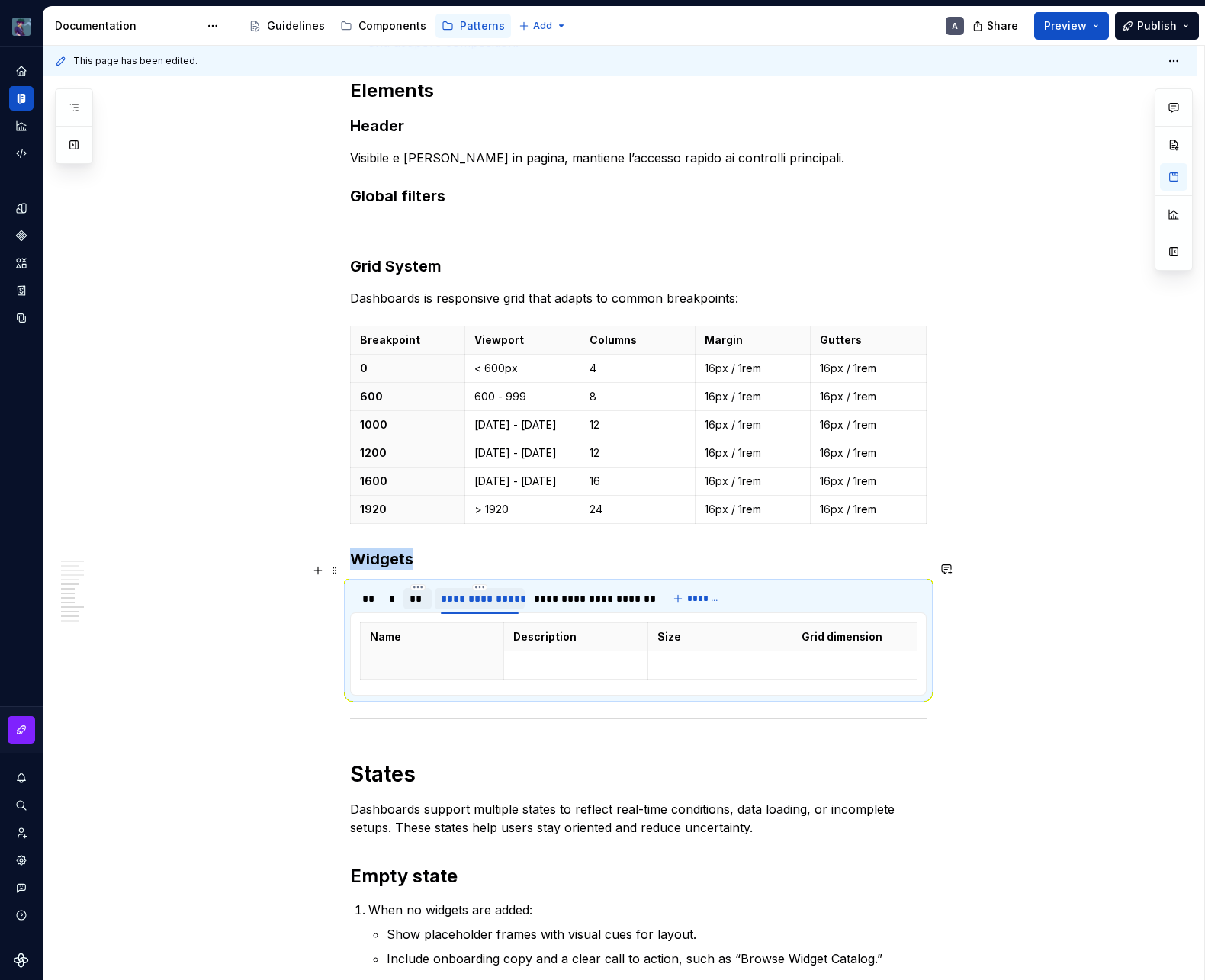 click on "**********" at bounding box center (479, 599) 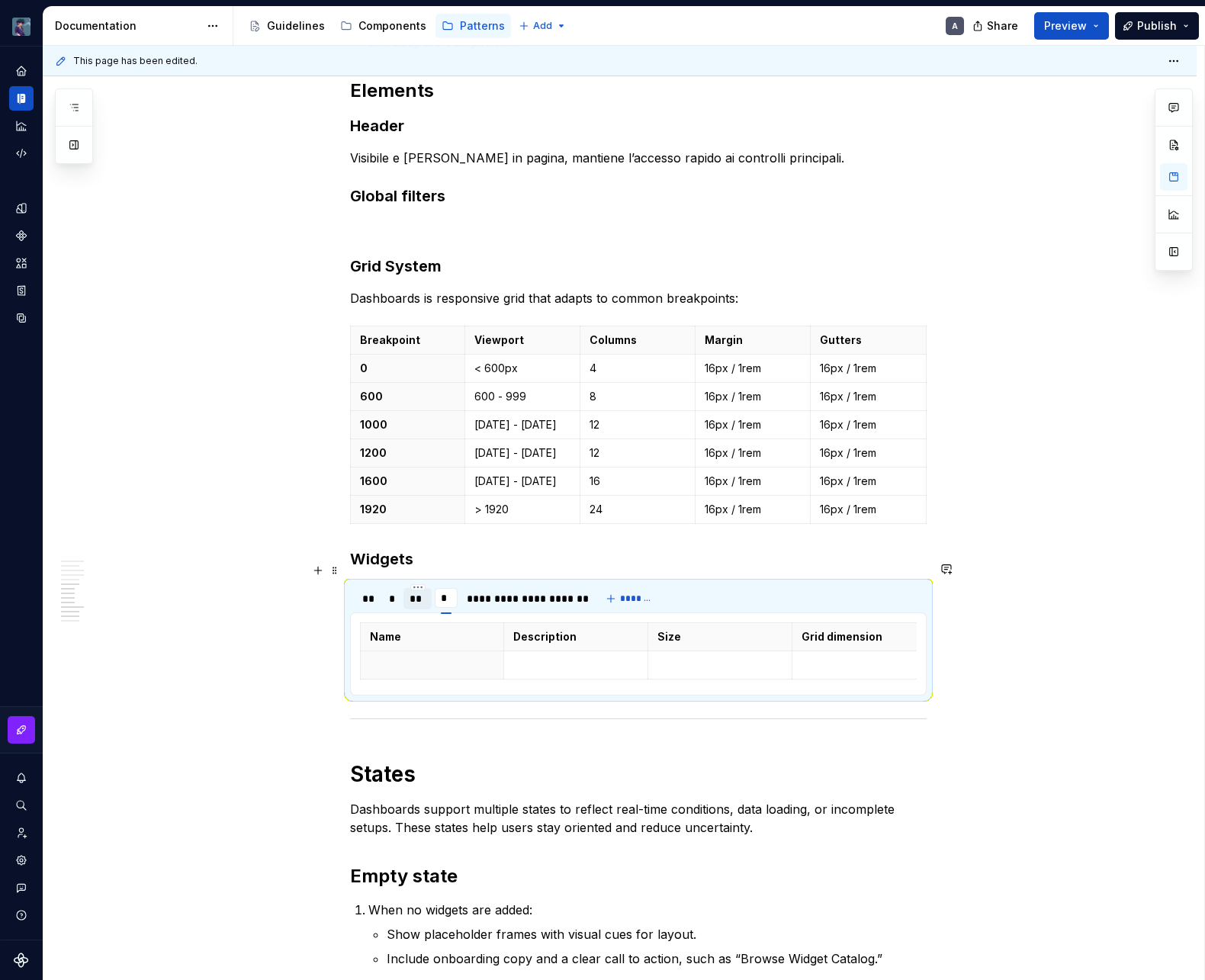 type on "**" 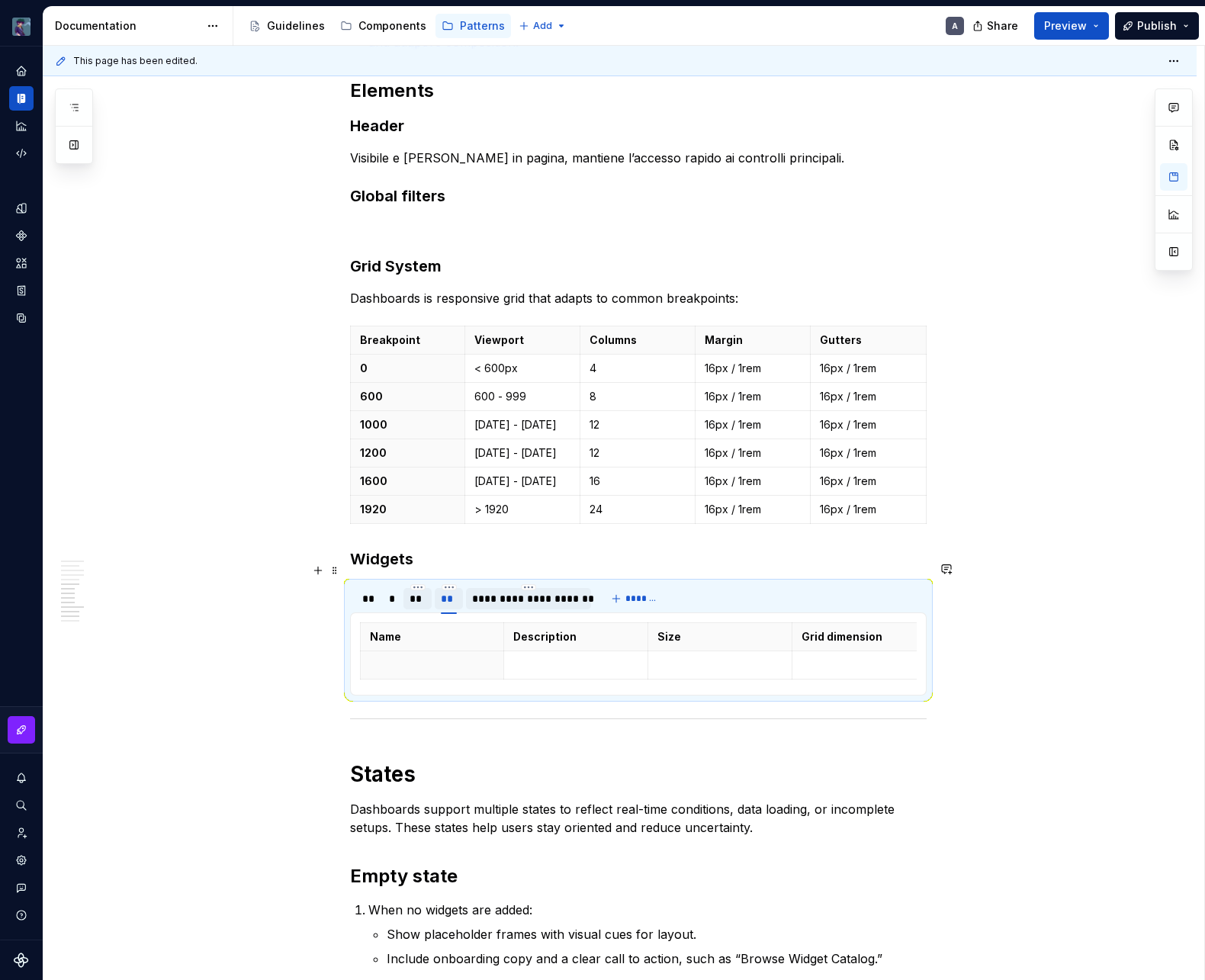 click on "**********" at bounding box center [529, 599] 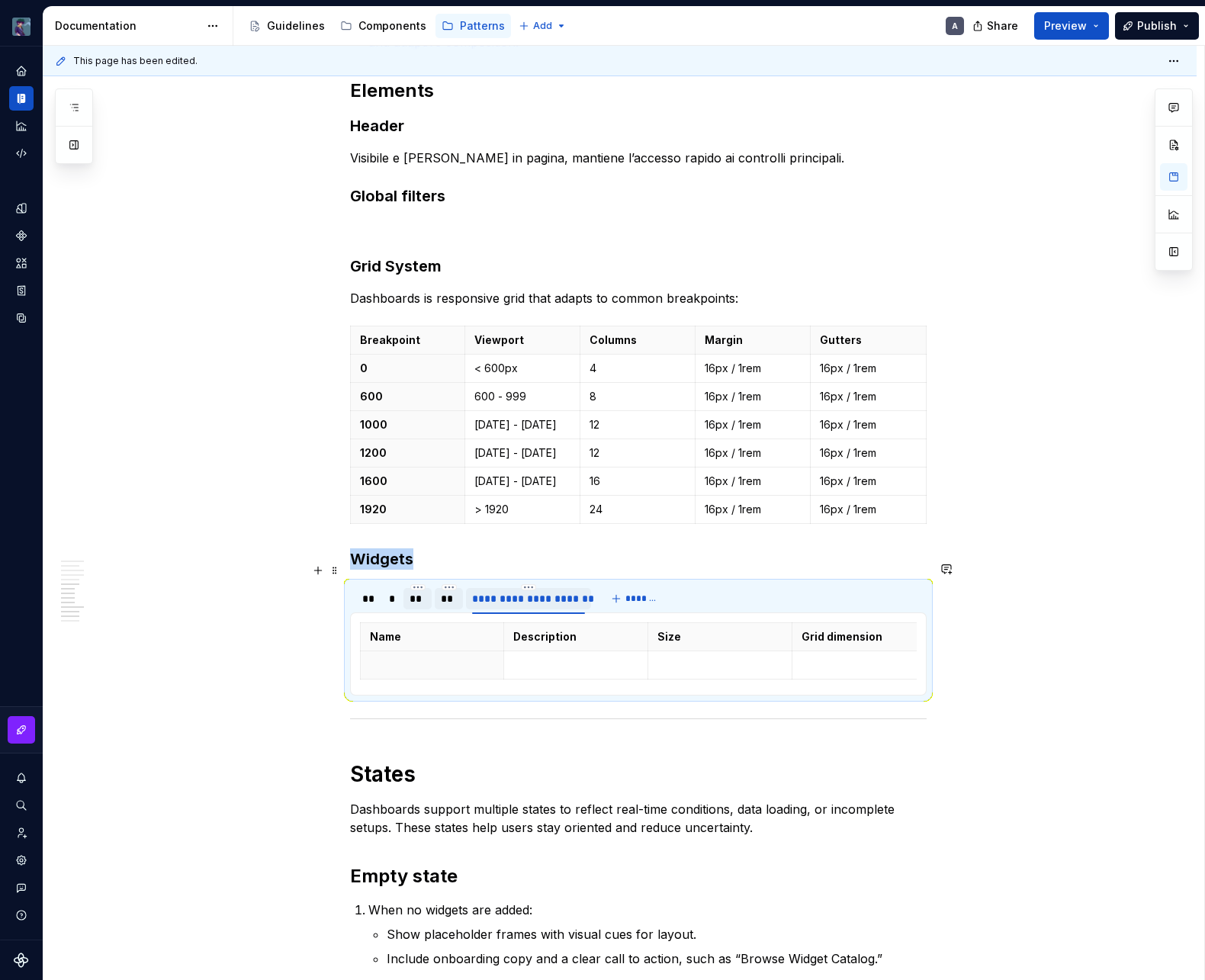click on "**********" at bounding box center [529, 599] 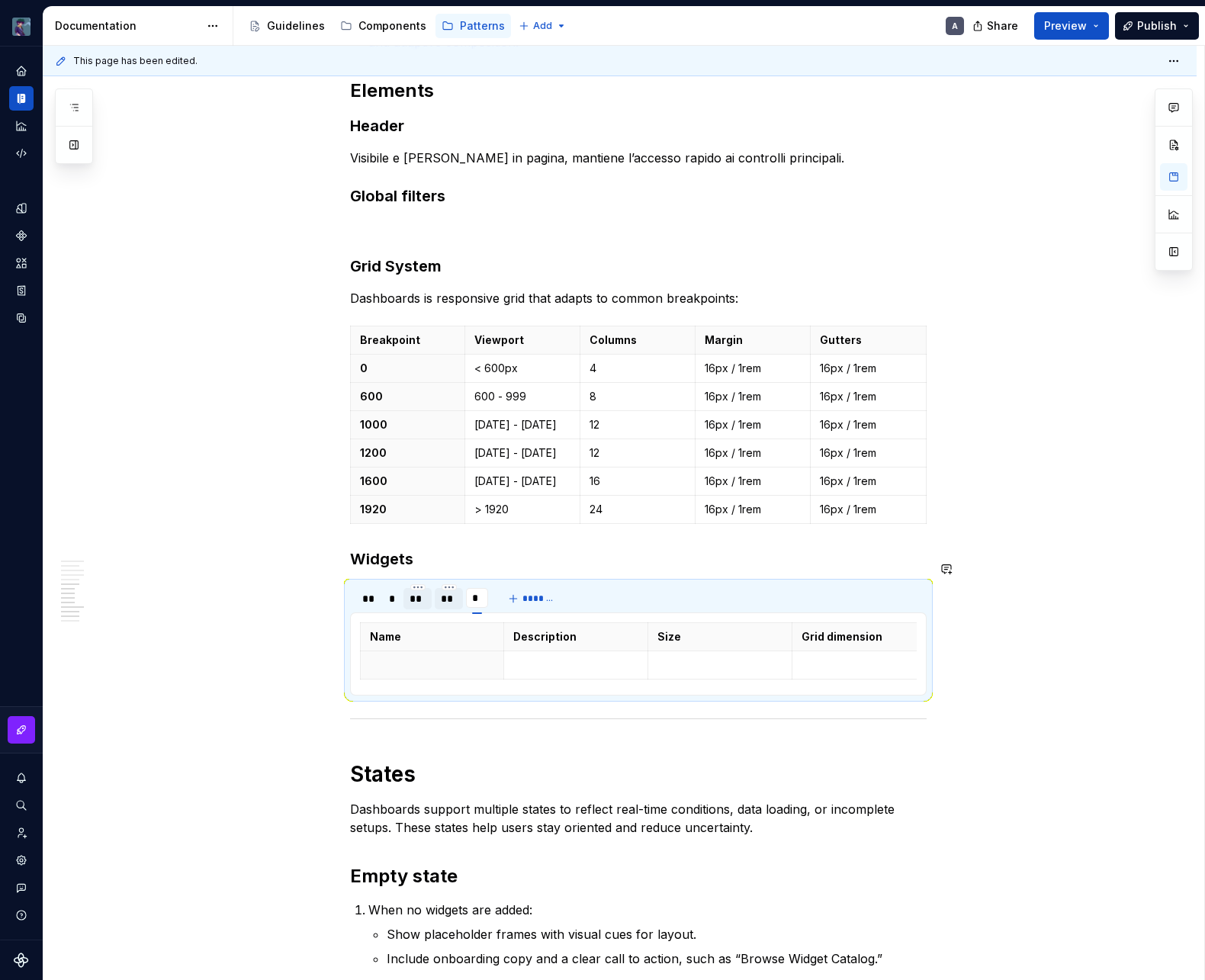 type on "**" 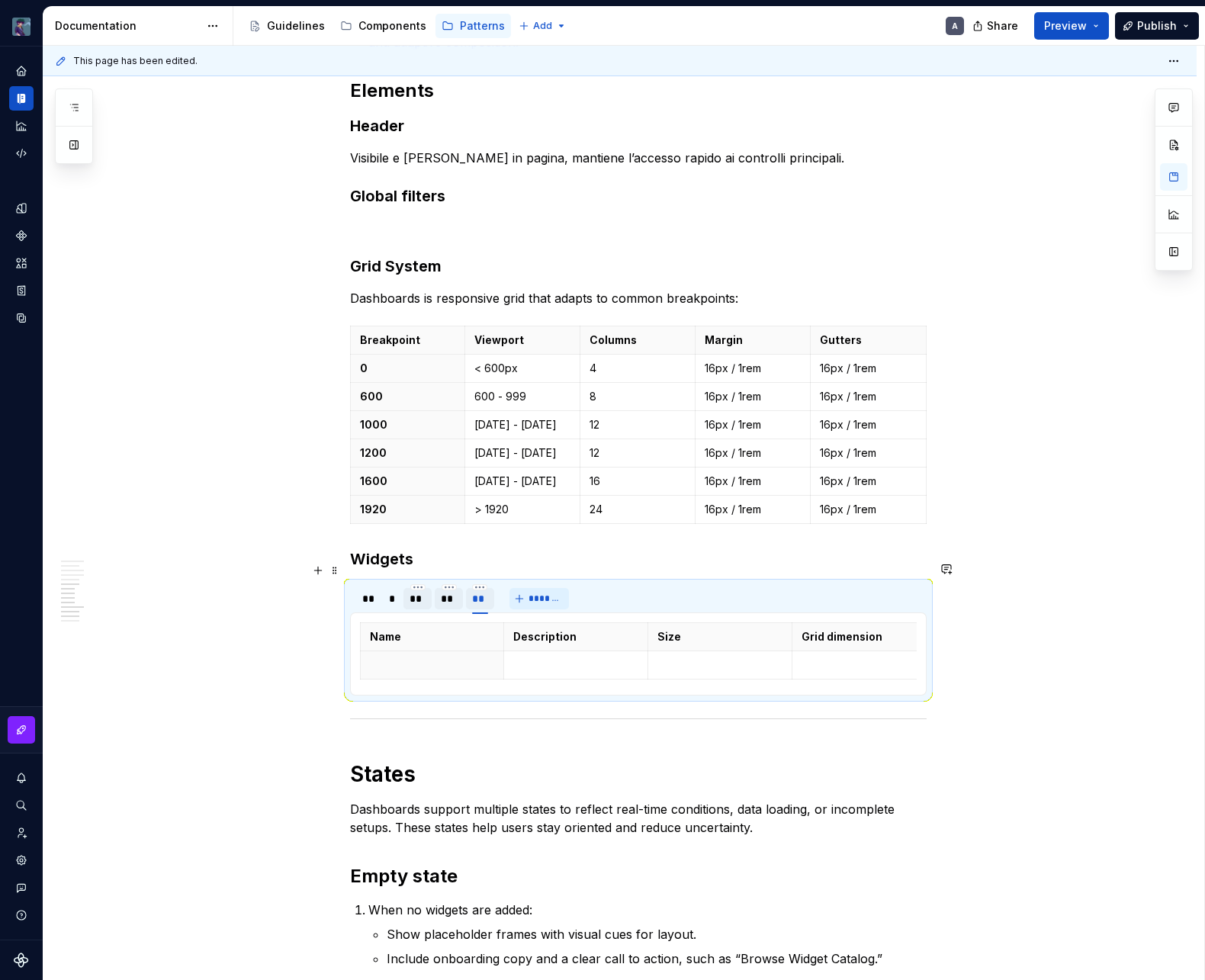 click on "*******" at bounding box center (539, 599) 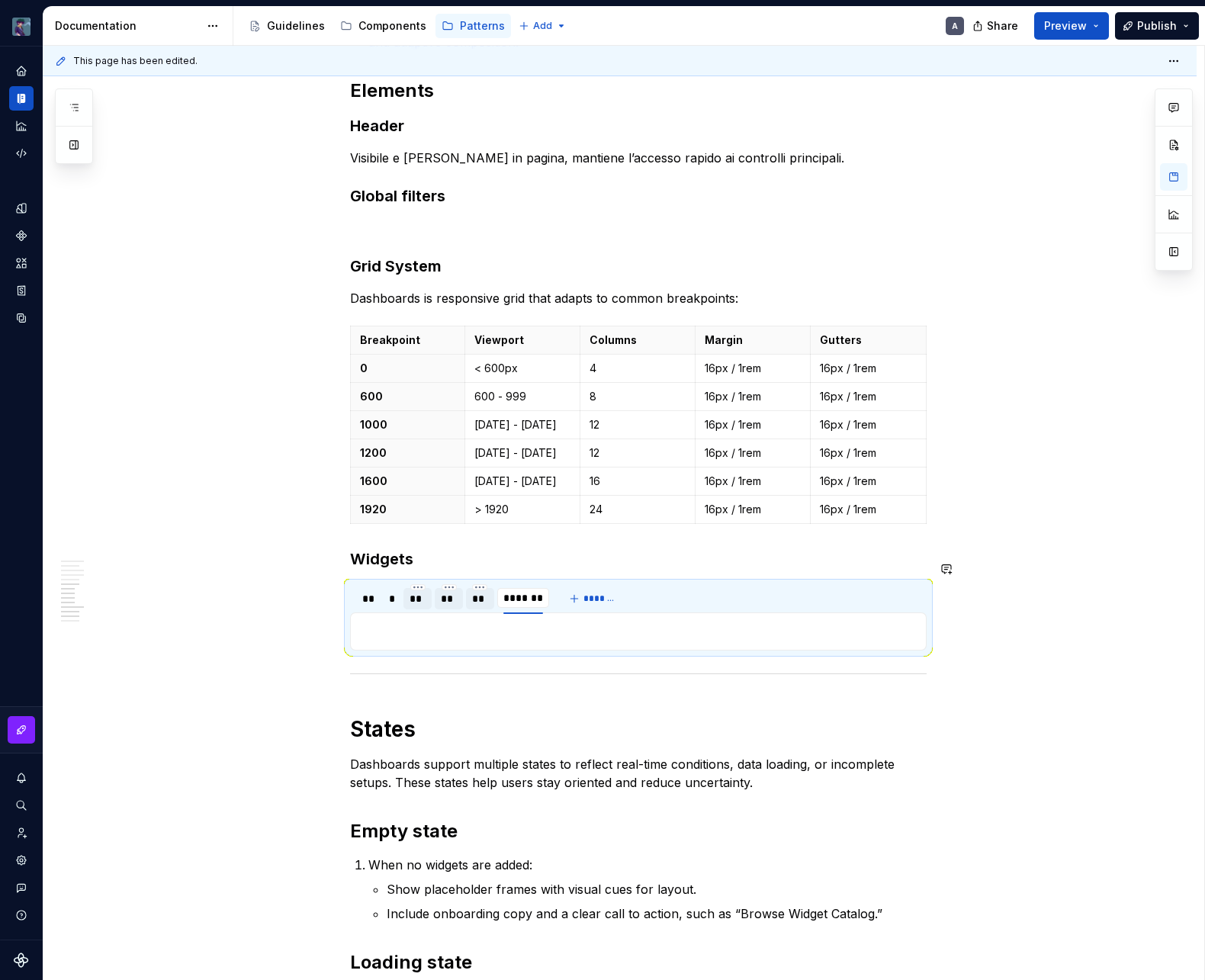 type on "*" 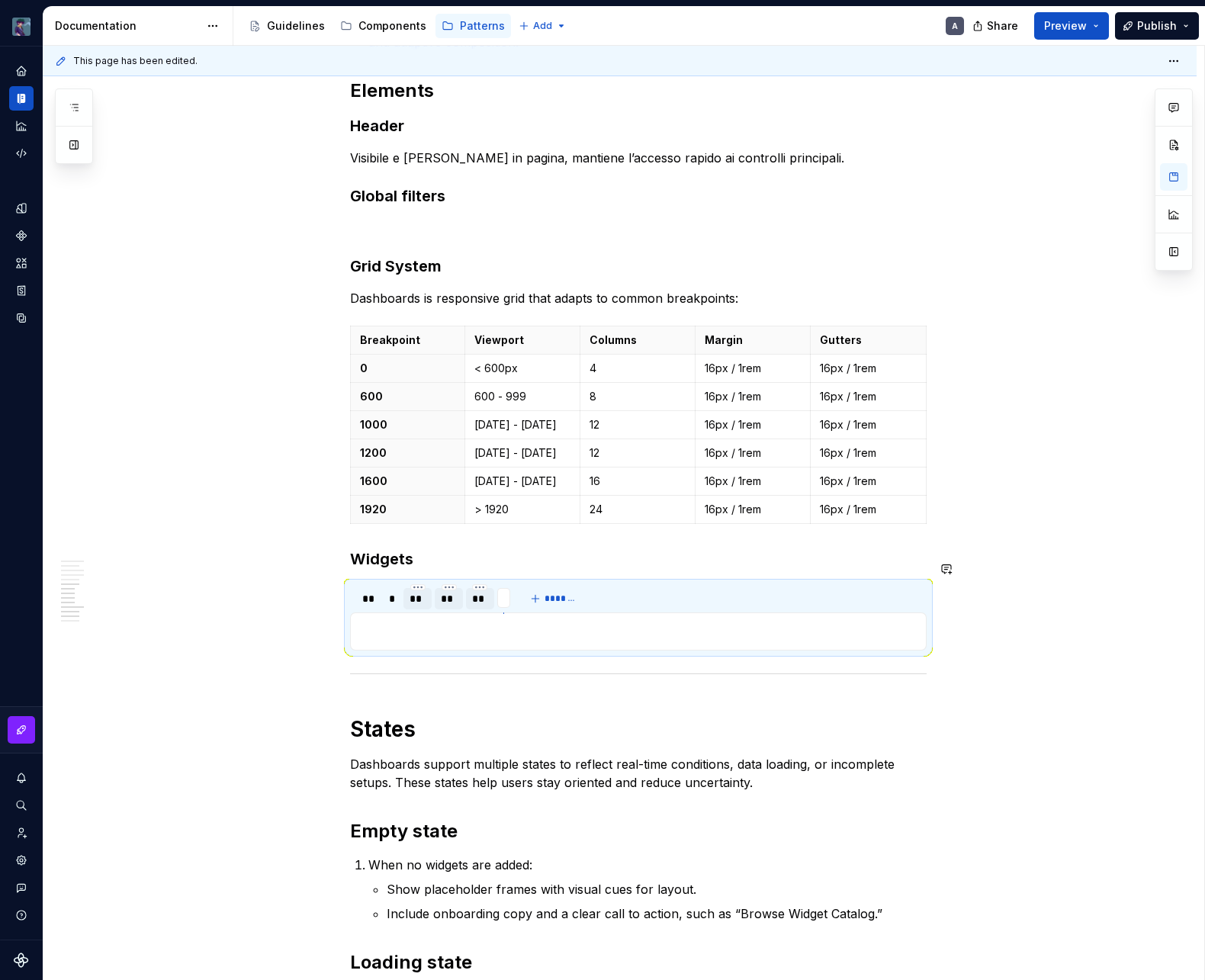 type on "**" 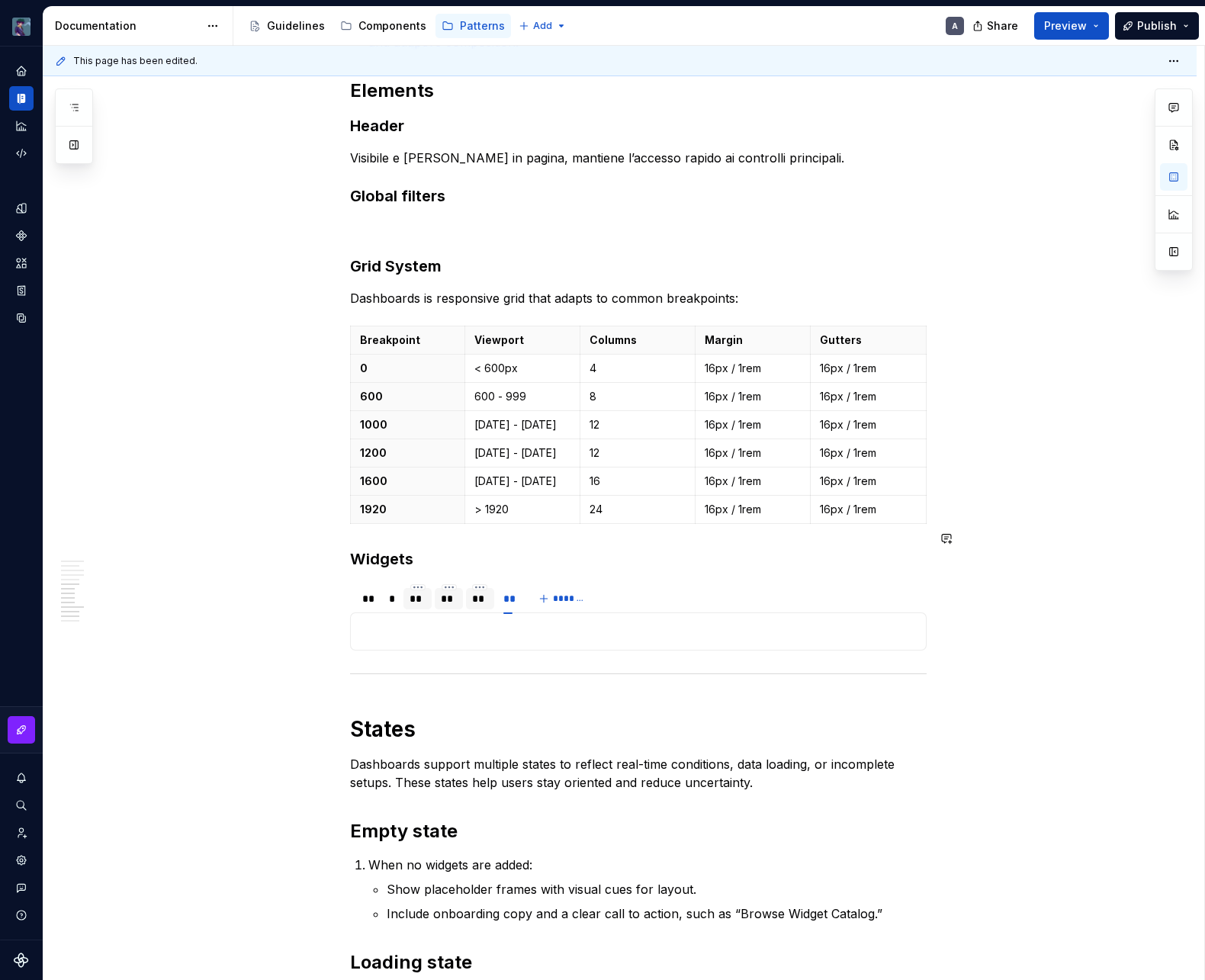 click on "A  Dashboard  is a central interface where users monitor key metrics and take quick action. In our admin platform, Dashboards consolidate performance and operational data into a unified workspace. Layout, interactions, and structure work together to reduce noise, emphasize priority content, and guide users through what matters most. Dashboards are a strategic touchpoint. They turn complexity into clarity and help teams stay informed, react promptly, and drive meaningful outcomes across the organization. Dashboards prioritize essential content and surface insights as soon as the page loads. The interface encourages autonomy by presenting data in digestible chunks, with each visual element playing a specific role. The layout leverages established zones and visual hierarchies to support intuitive scanning and faster response times. Purpose Monitoring : Surfaces real-time metrics and system status using consistent data visualization patterns. Analysis Decision-Making Success KPIs Time to insight Engagement Layout" at bounding box center (638, 27) 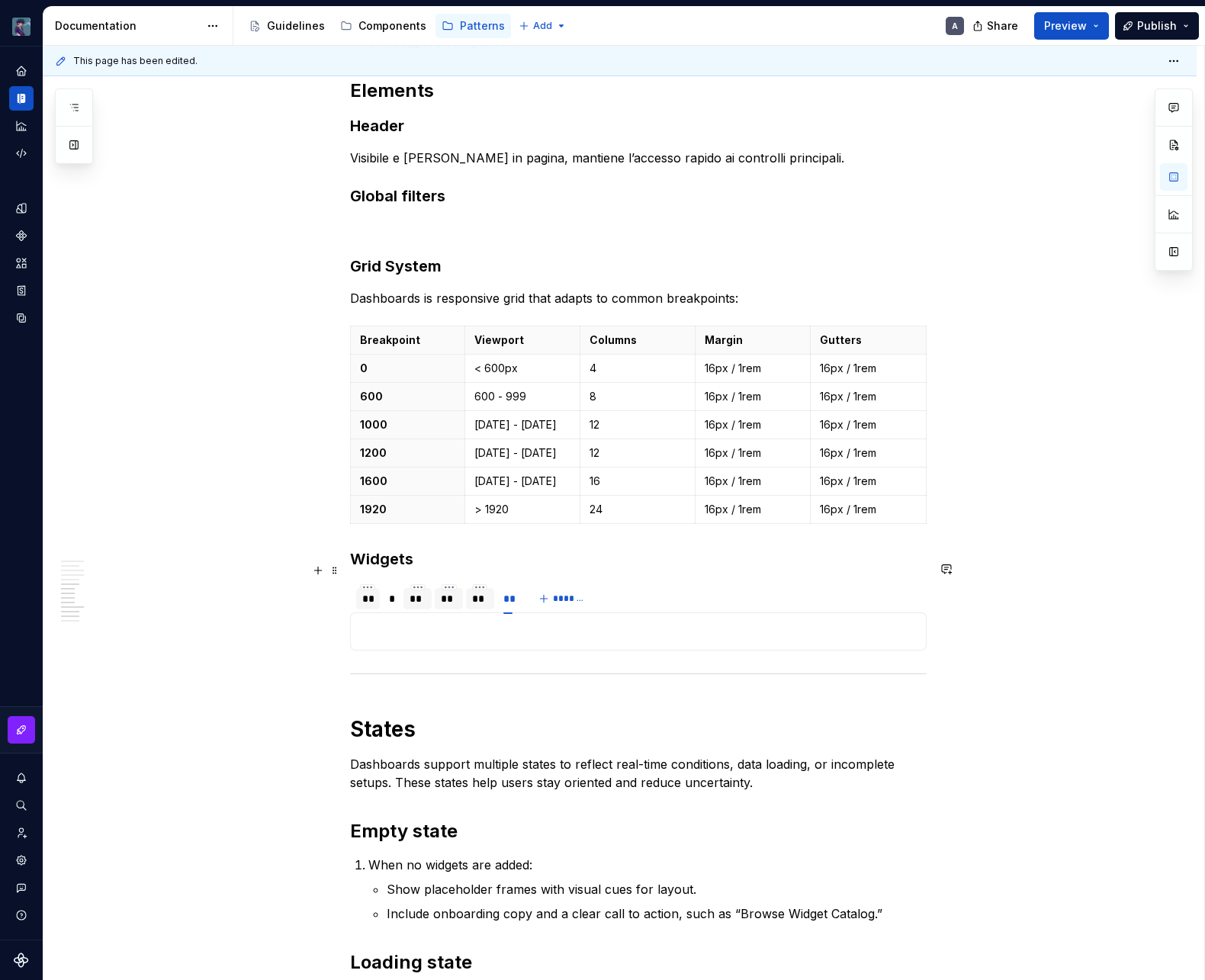 click on "**" at bounding box center [368, 599] 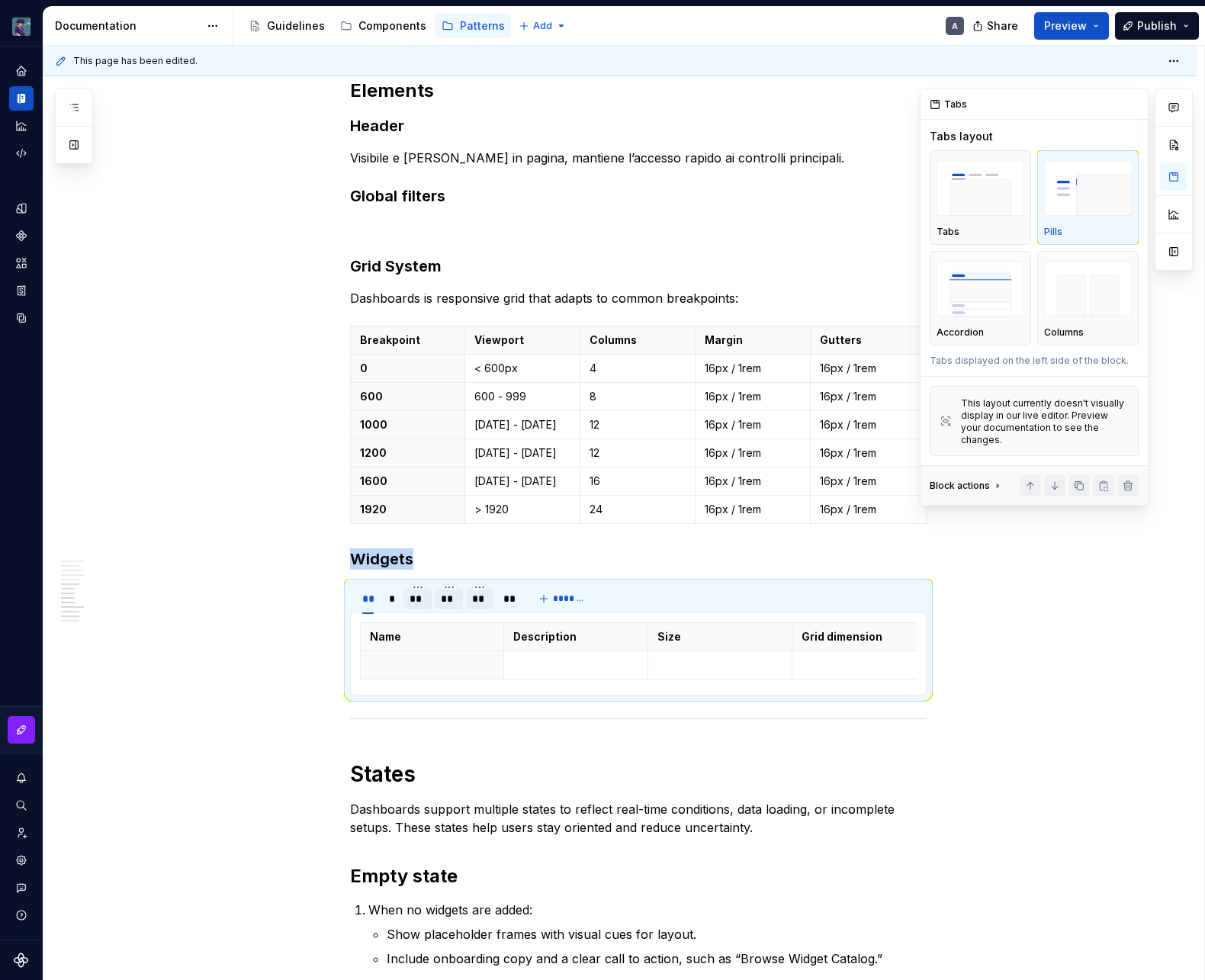 click at bounding box center (1088, 188) 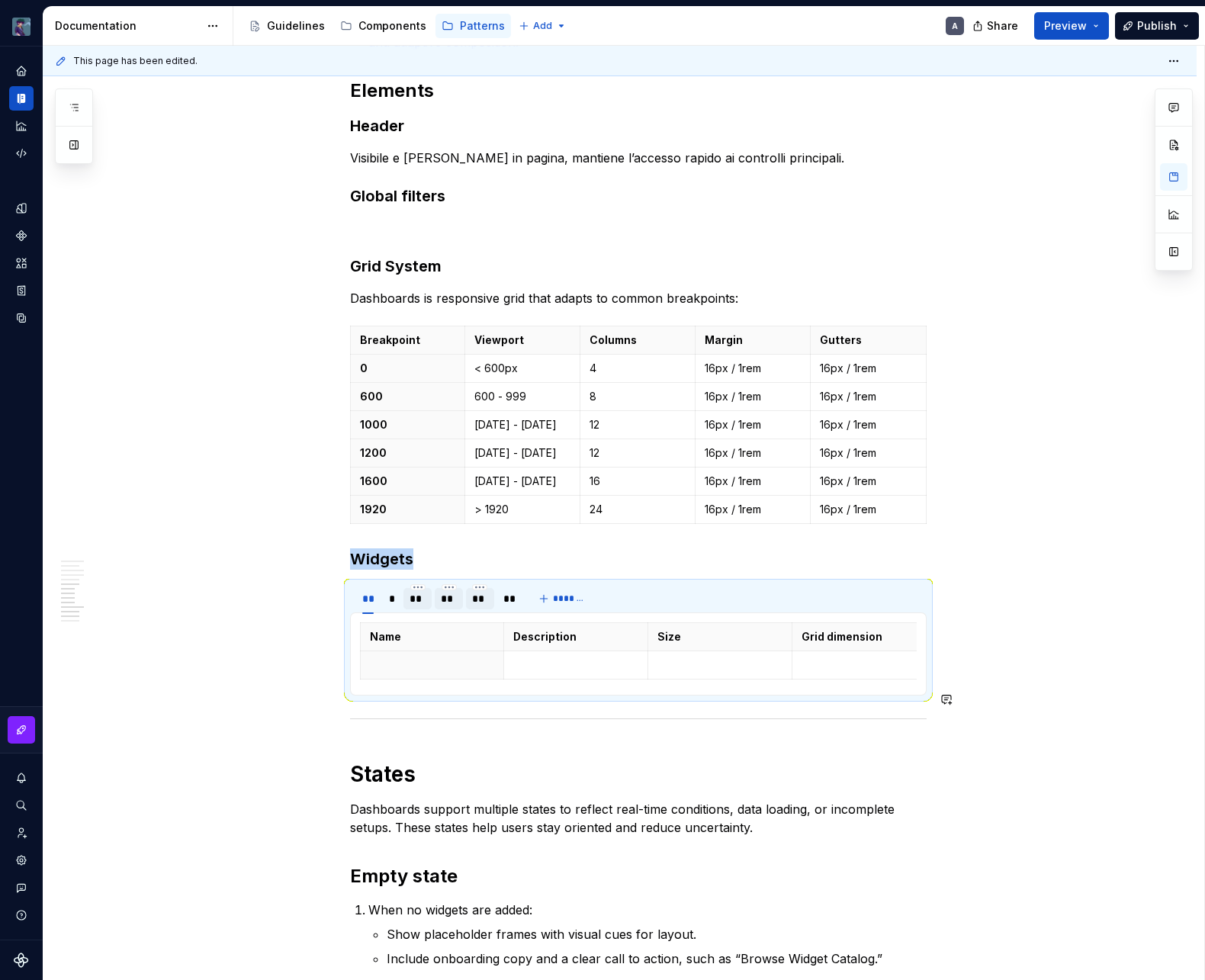 click on "A  Dashboard  is a central interface where users monitor key metrics and take quick action. In our admin platform, Dashboards consolidate performance and operational data into a unified workspace. Layout, interactions, and structure work together to reduce noise, emphasize priority content, and guide users through what matters most. Dashboards are a strategic touchpoint. They turn complexity into clarity and help teams stay informed, react promptly, and drive meaningful outcomes across the organization. Dashboards prioritize essential content and surface insights as soon as the page loads. The interface encourages autonomy by presenting data in digestible chunks, with each visual element playing a specific role. The layout leverages established zones and visual hierarchies to support intuitive scanning and faster response times. Purpose Monitoring : Surfaces real-time metrics and system status using consistent data visualization patterns. Analysis Decision-Making Success KPIs Time to insight Engagement Layout" at bounding box center [619, 188] 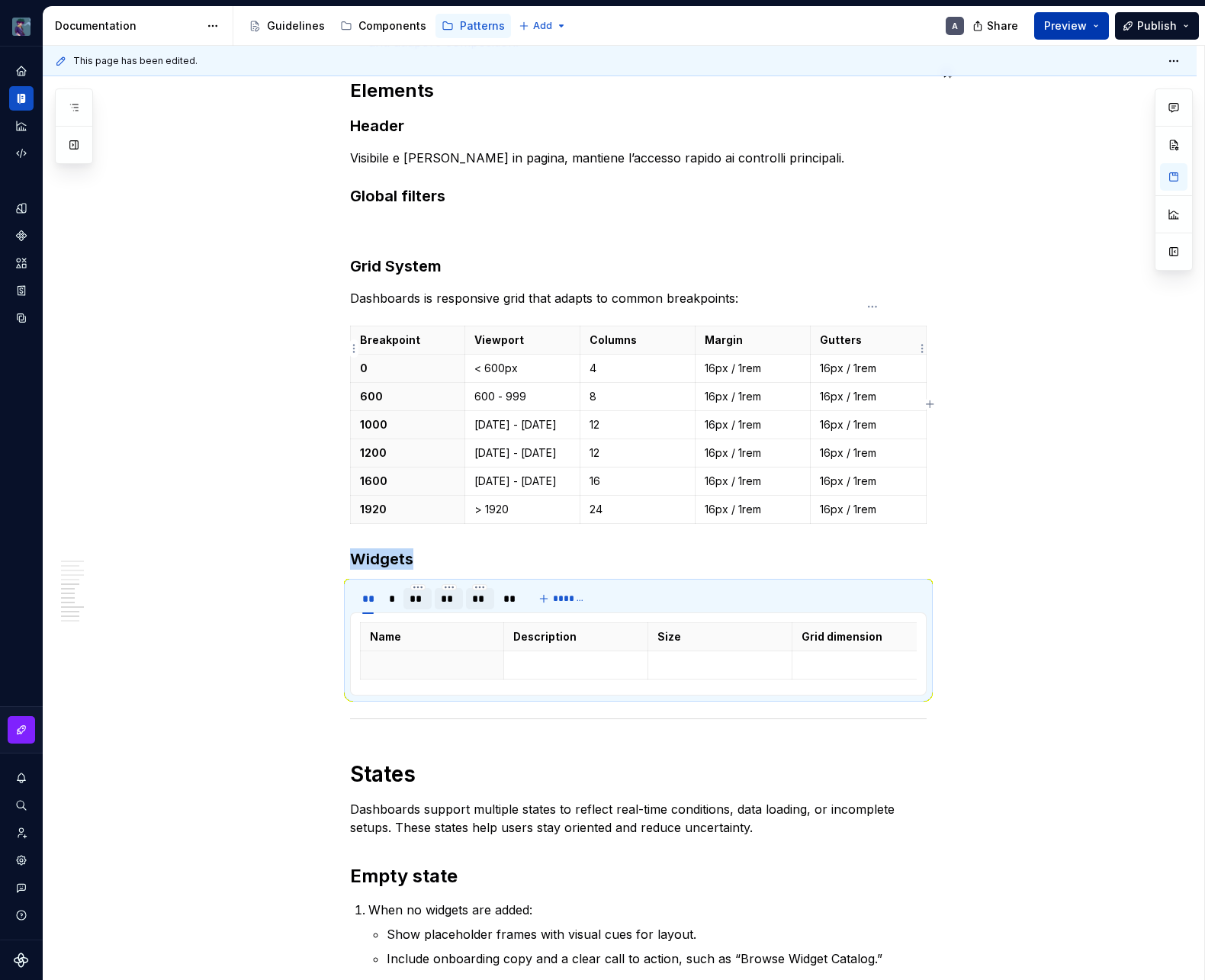 click on "Preview" at bounding box center (1065, 26) 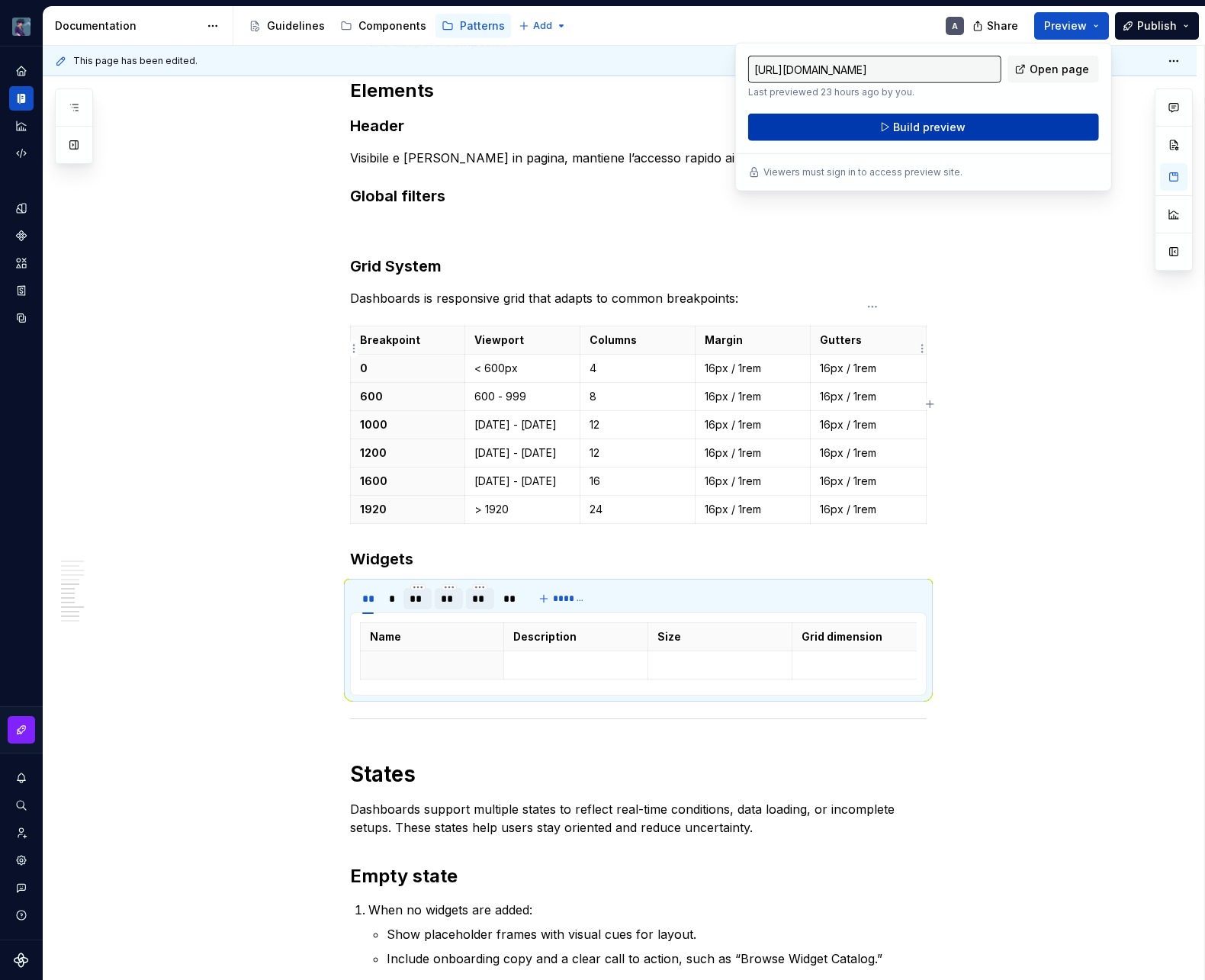 click on "Build preview" at bounding box center (924, 127) 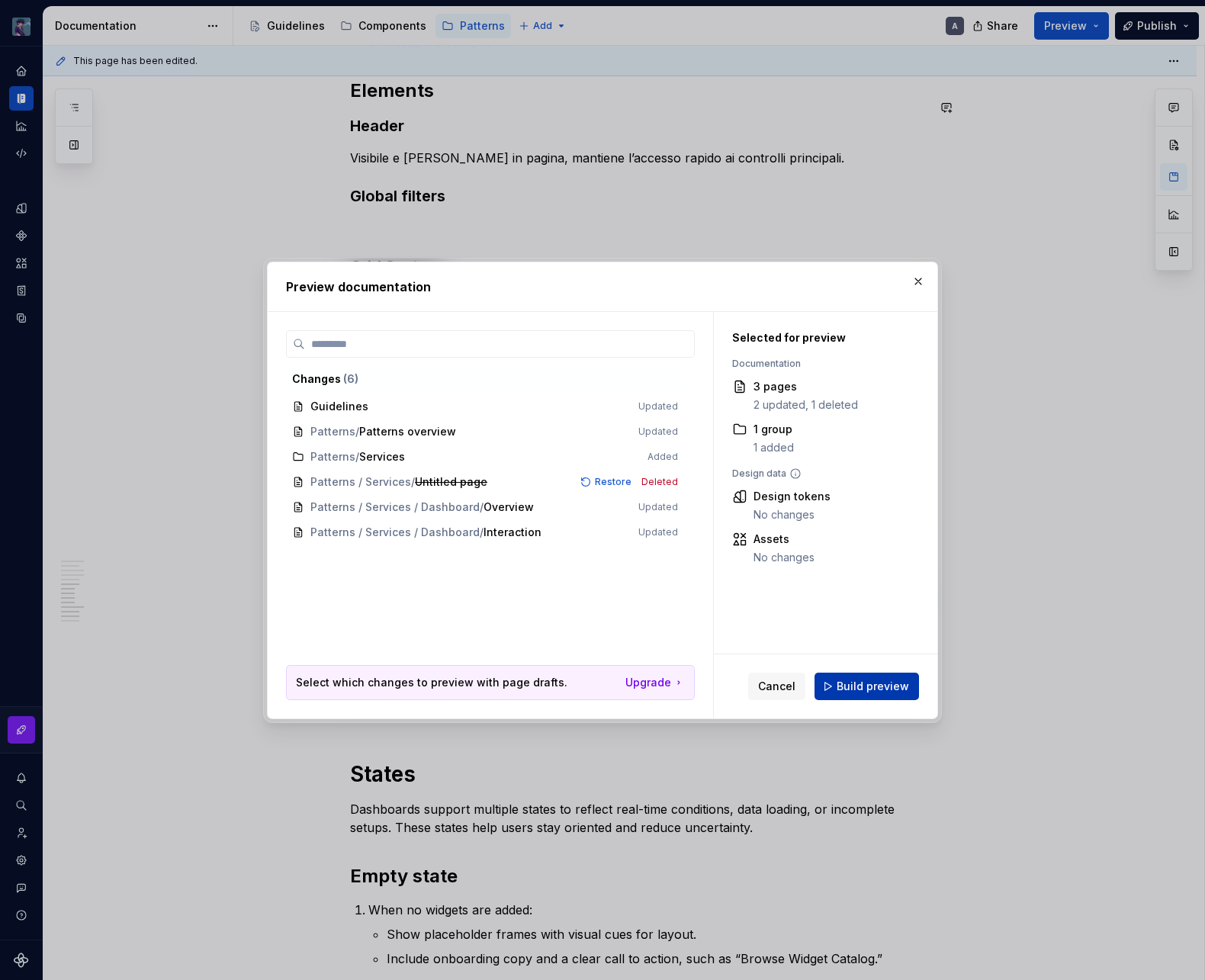 click on "Build preview" at bounding box center (872, 686) 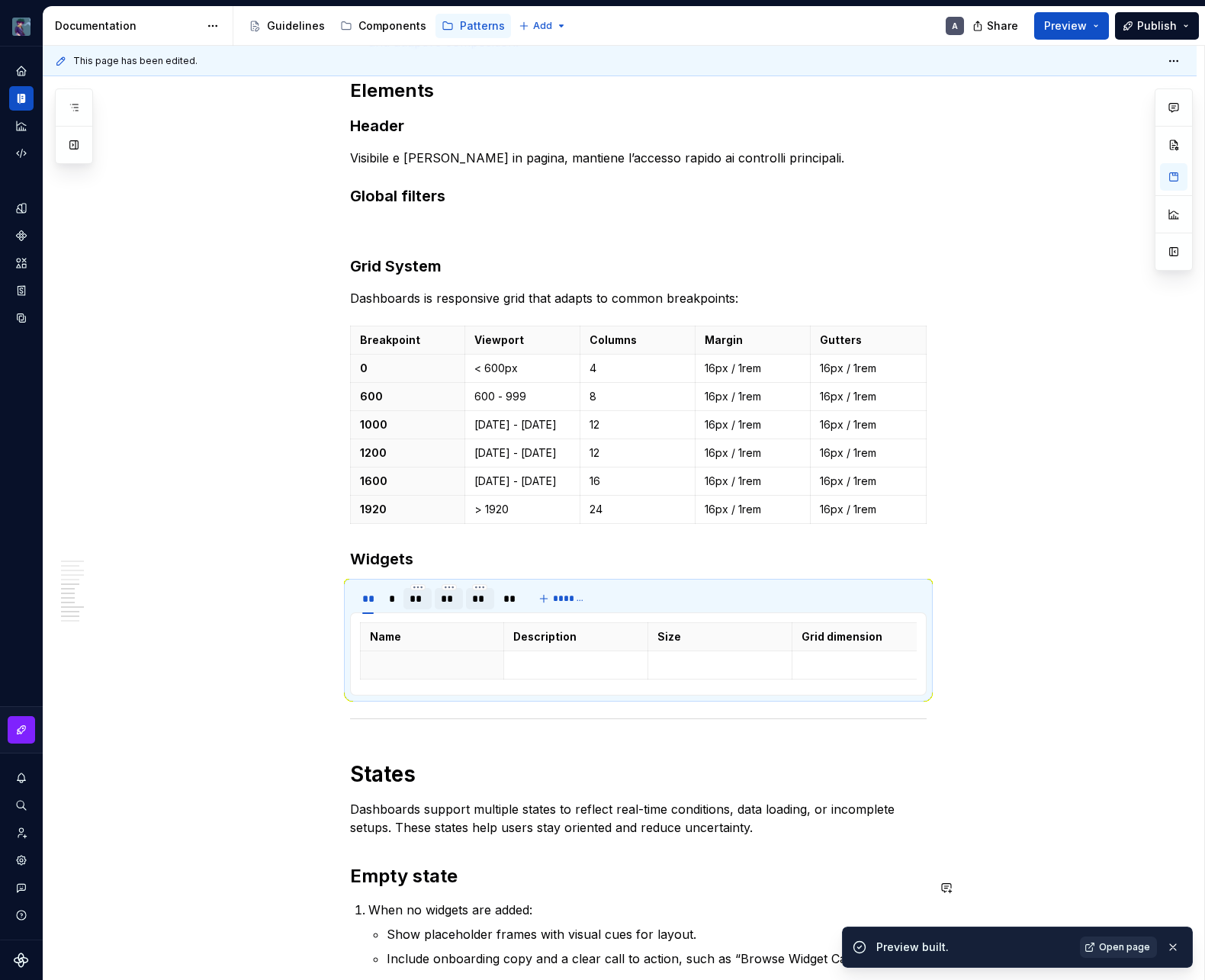 click on "Open page" at bounding box center [1124, 947] 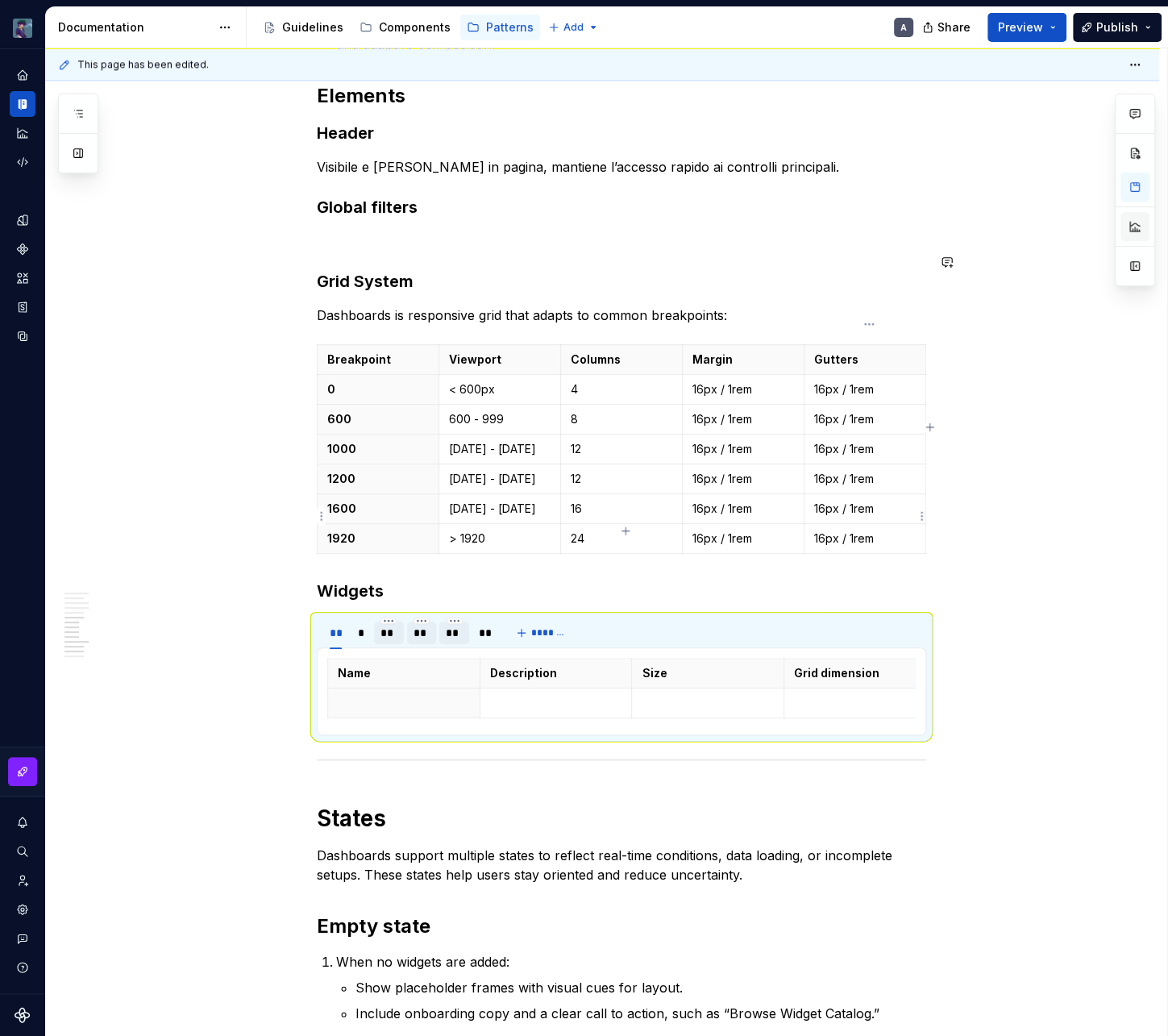 click at bounding box center [1135, 227] 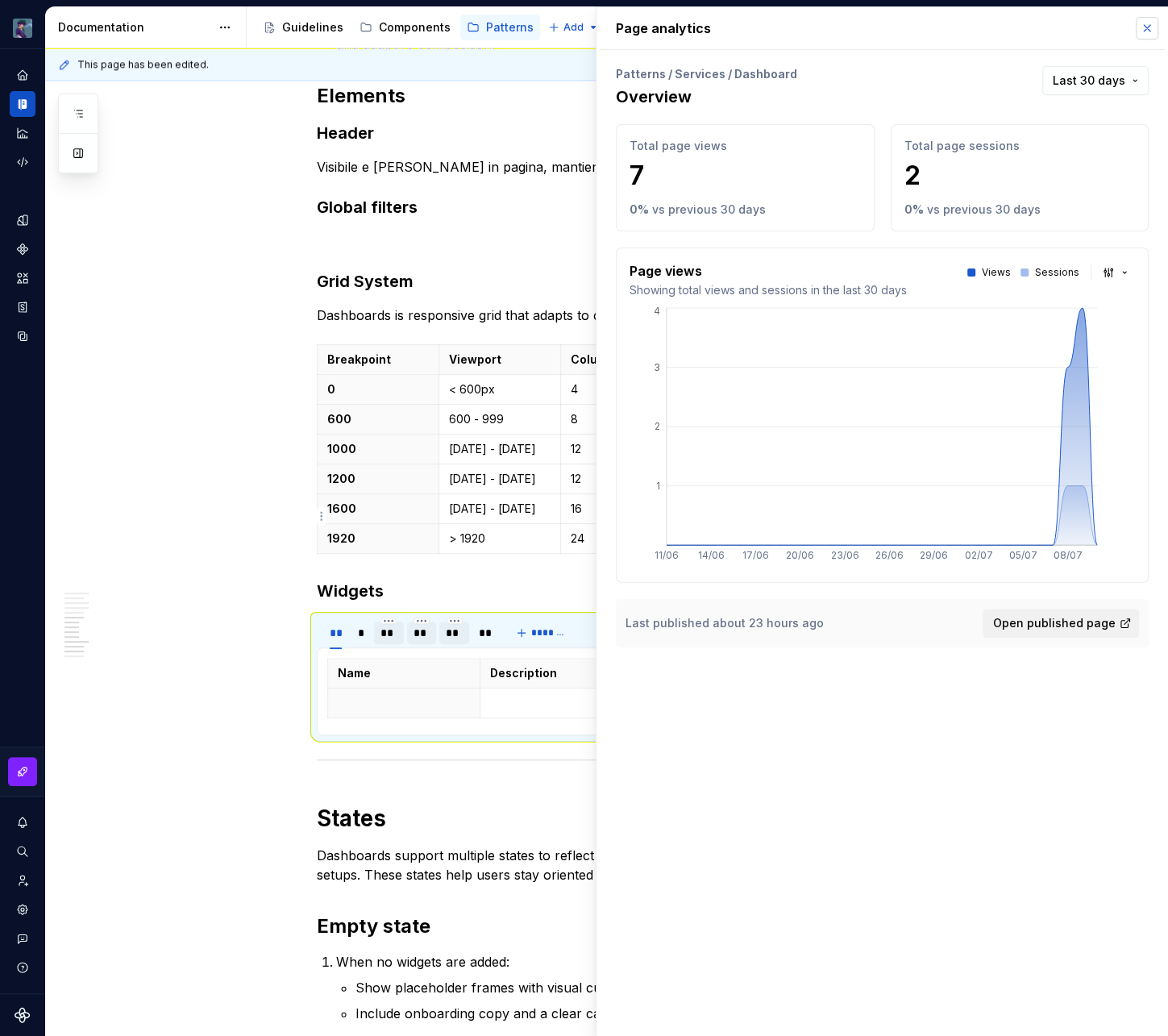 click at bounding box center (1147, 28) 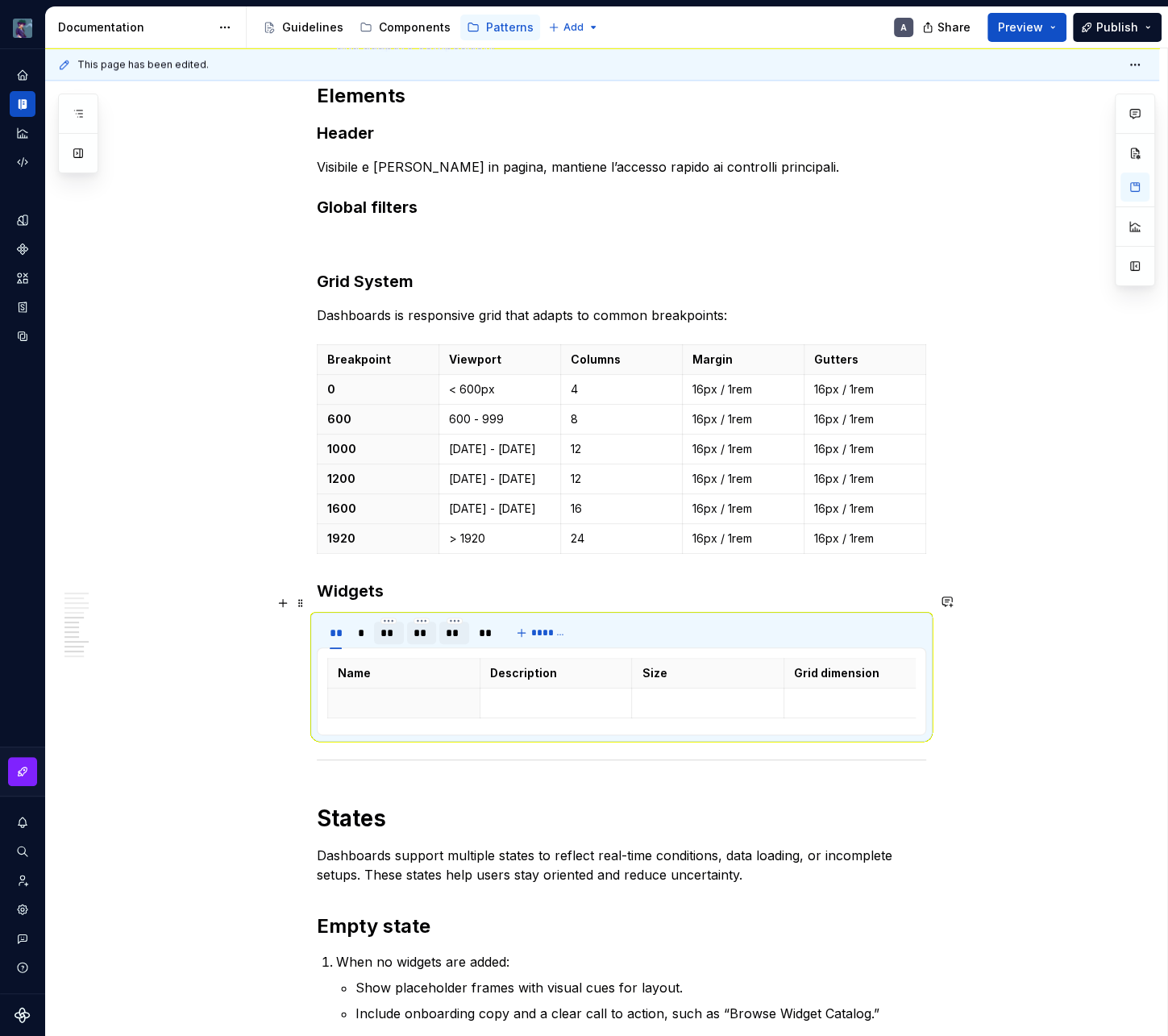 click on "** * ** ** ** ** *******" at bounding box center (621, 633) 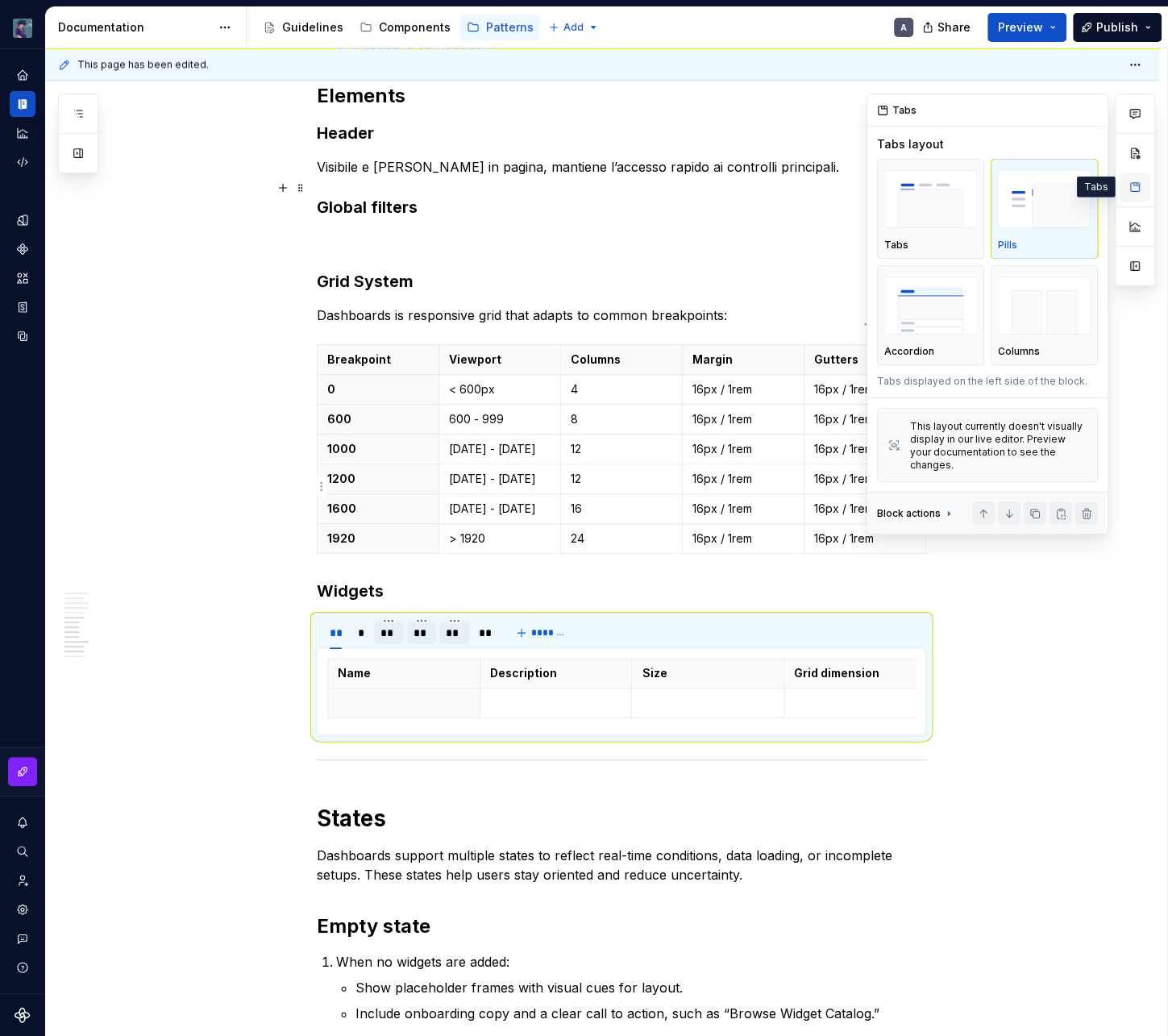 click at bounding box center (1135, 187) 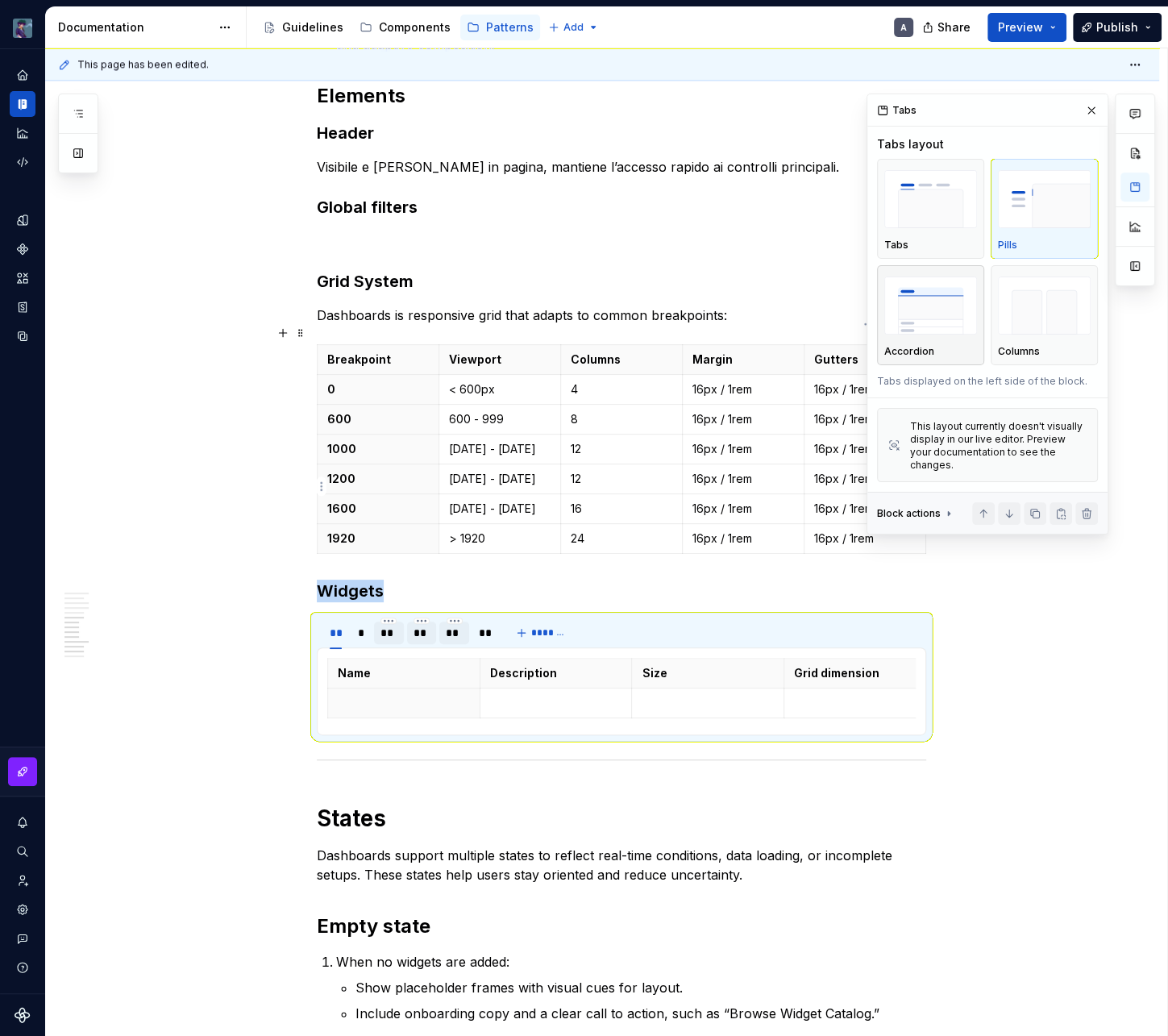 click at bounding box center (930, 306) 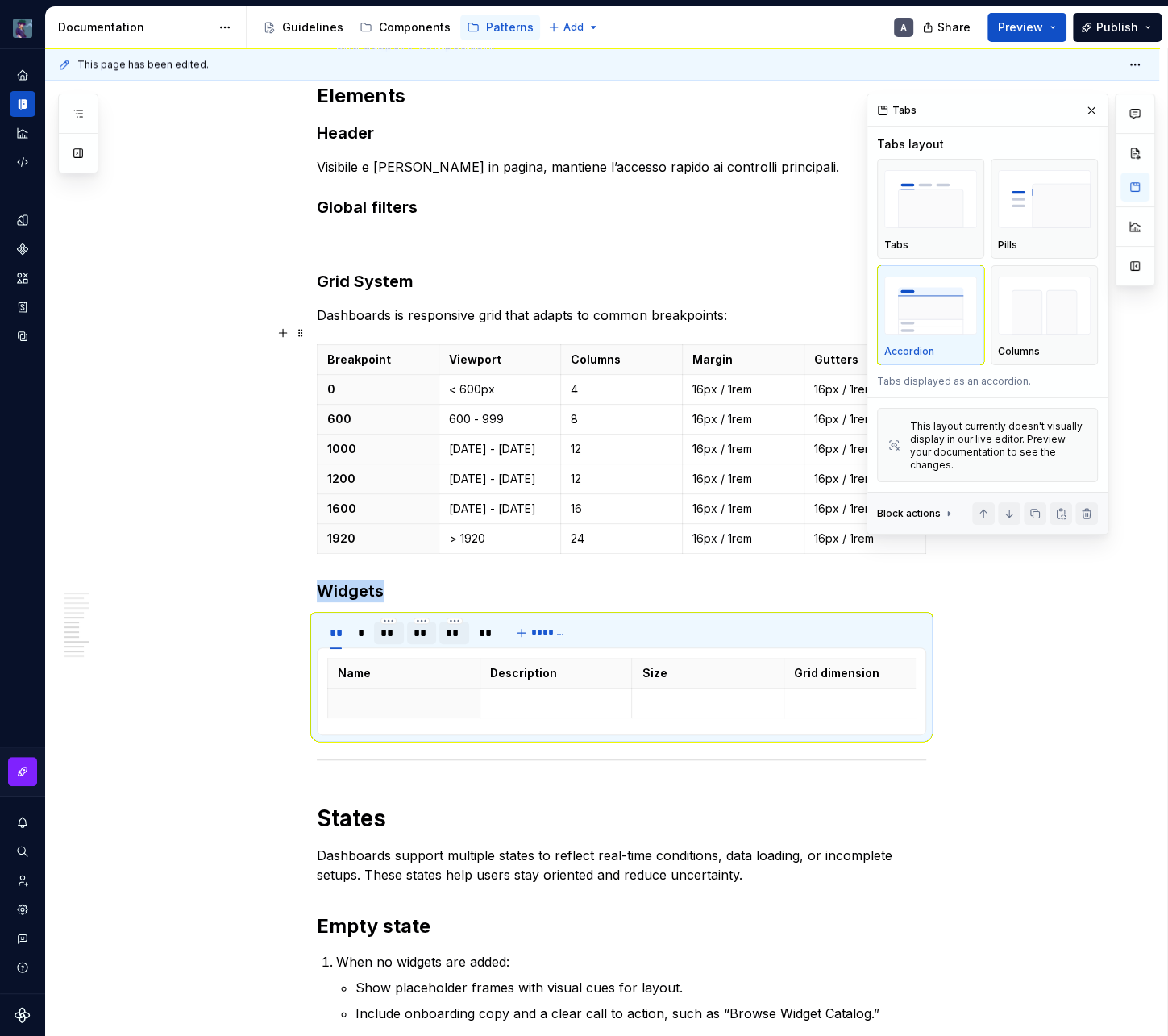 click on "Block actions" at bounding box center (908, 514) 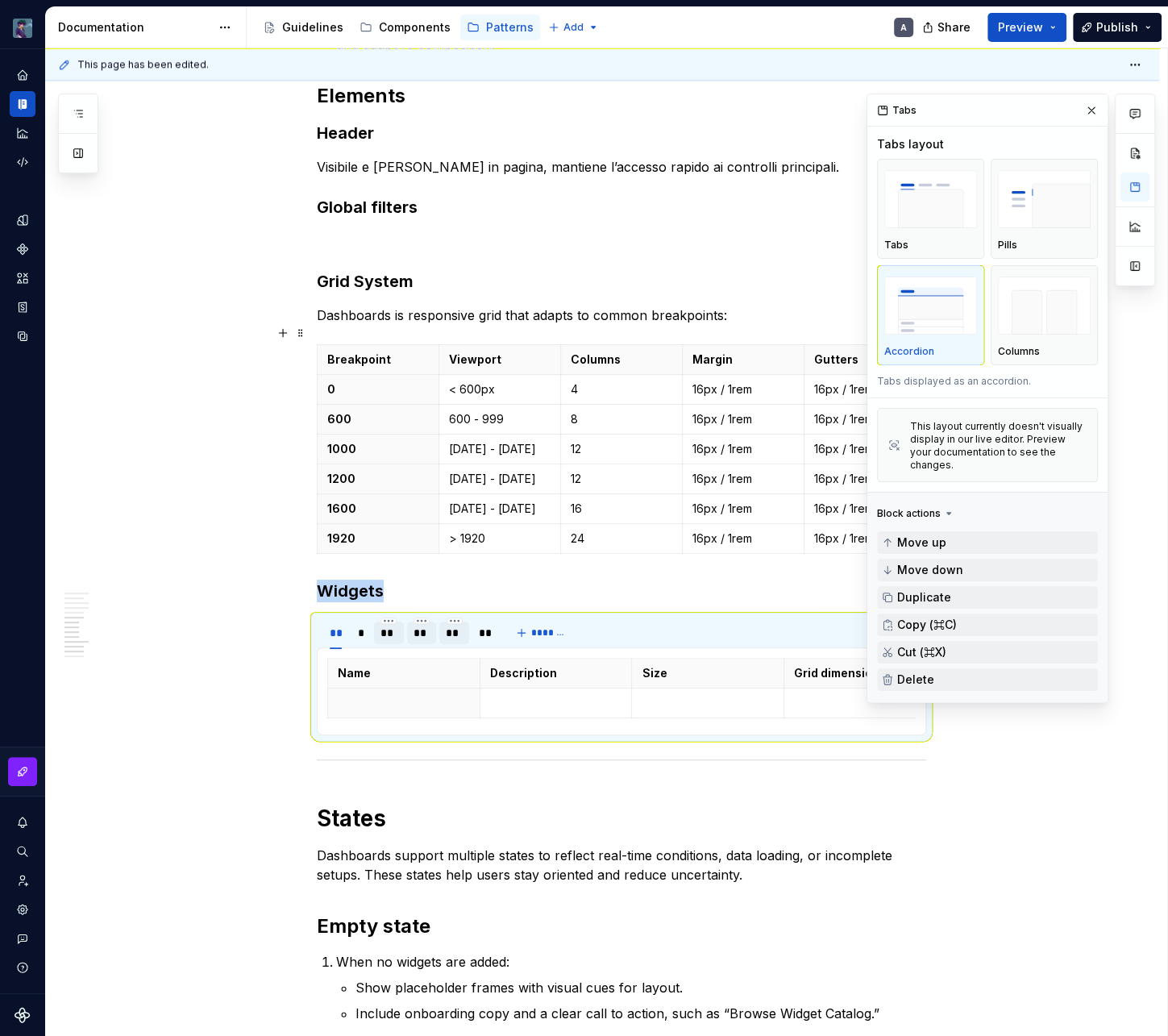 click on "Block actions" at bounding box center (908, 514) 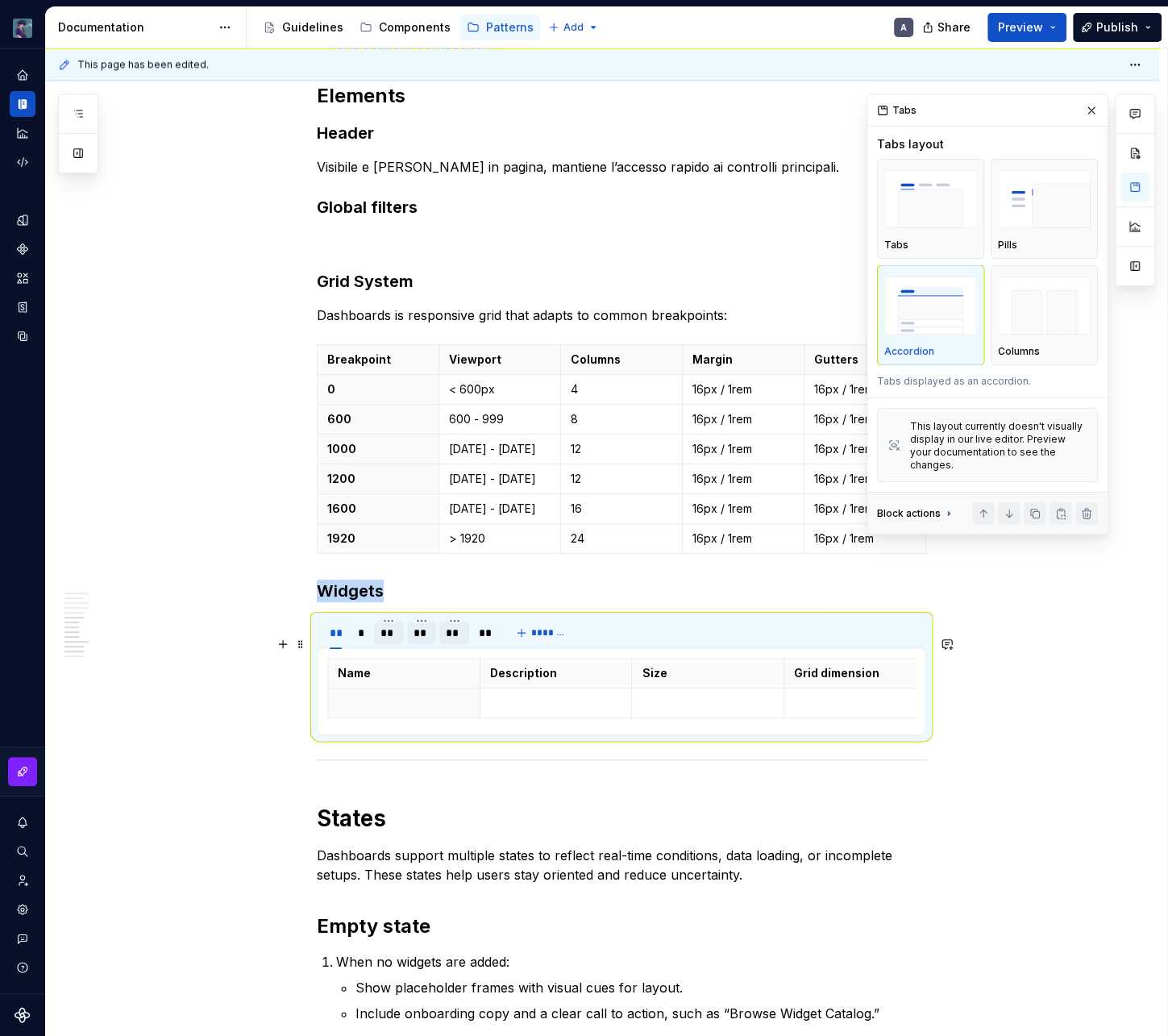 click on "A  Dashboard  is a central interface where users monitor key metrics and take quick action. In our admin platform, Dashboards consolidate performance and operational data into a unified workspace. Layout, interactions, and structure work together to reduce noise, emphasize priority content, and guide users through what matters most. Dashboards are a strategic touchpoint. They turn complexity into clarity and help teams stay informed, react promptly, and drive meaningful outcomes across the organization. Dashboards prioritize essential content and surface insights as soon as the page loads. The interface encourages autonomy by presenting data in digestible chunks, with each visual element playing a specific role. The layout leverages established zones and visual hierarchies to support intuitive scanning and faster response times. Purpose Monitoring : Surfaces real-time metrics and system status using consistent data visualization patterns. Analysis Decision-Making Success KPIs Time to insight Engagement Layout" at bounding box center [602, 198] 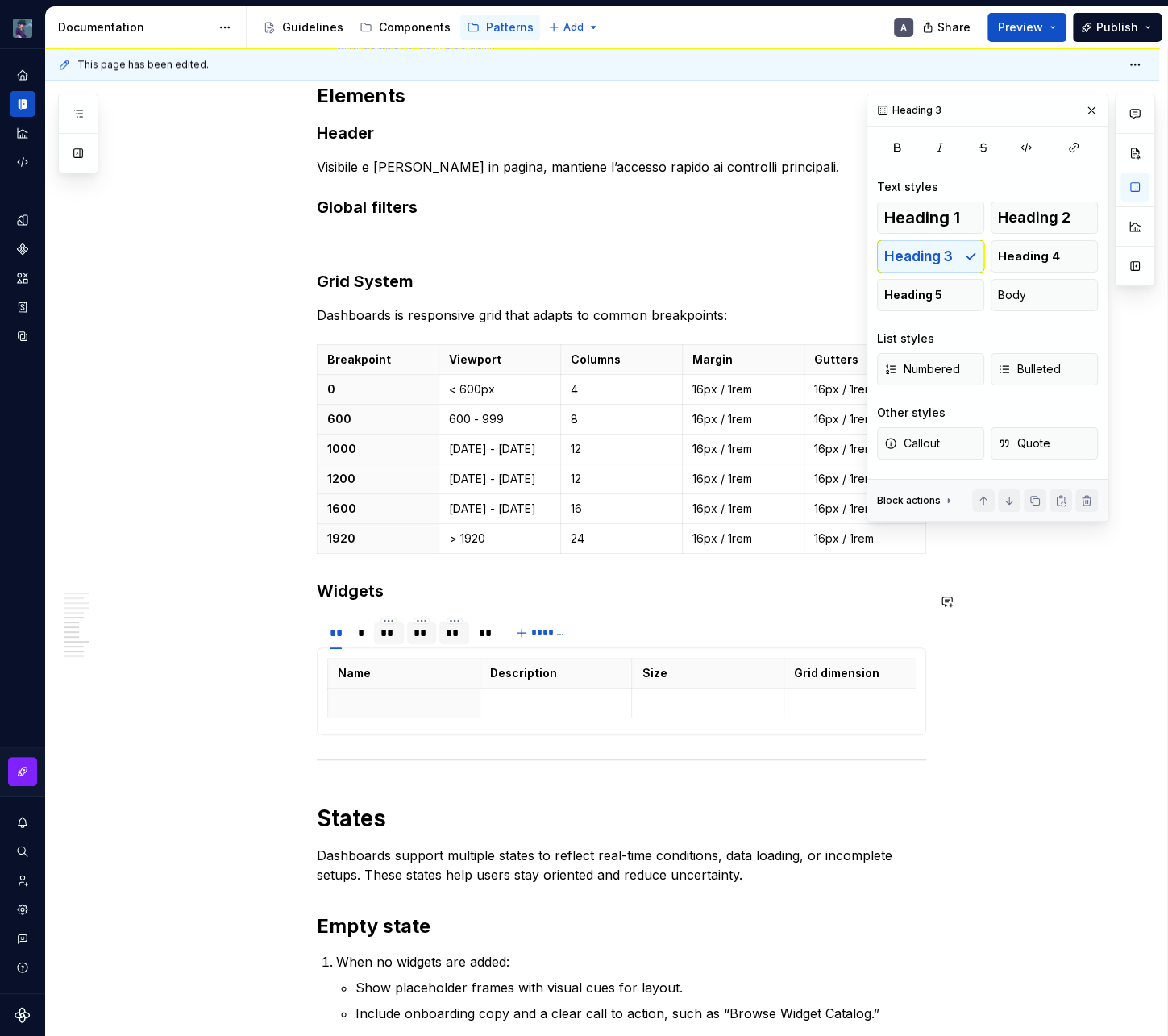 click on "Name Description Size Grid dimension Name Description Size Grid dimension Name Description Size Grid dimension Name Description Size Grid dimension Name Description Size Grid dimension" at bounding box center [621, 691] 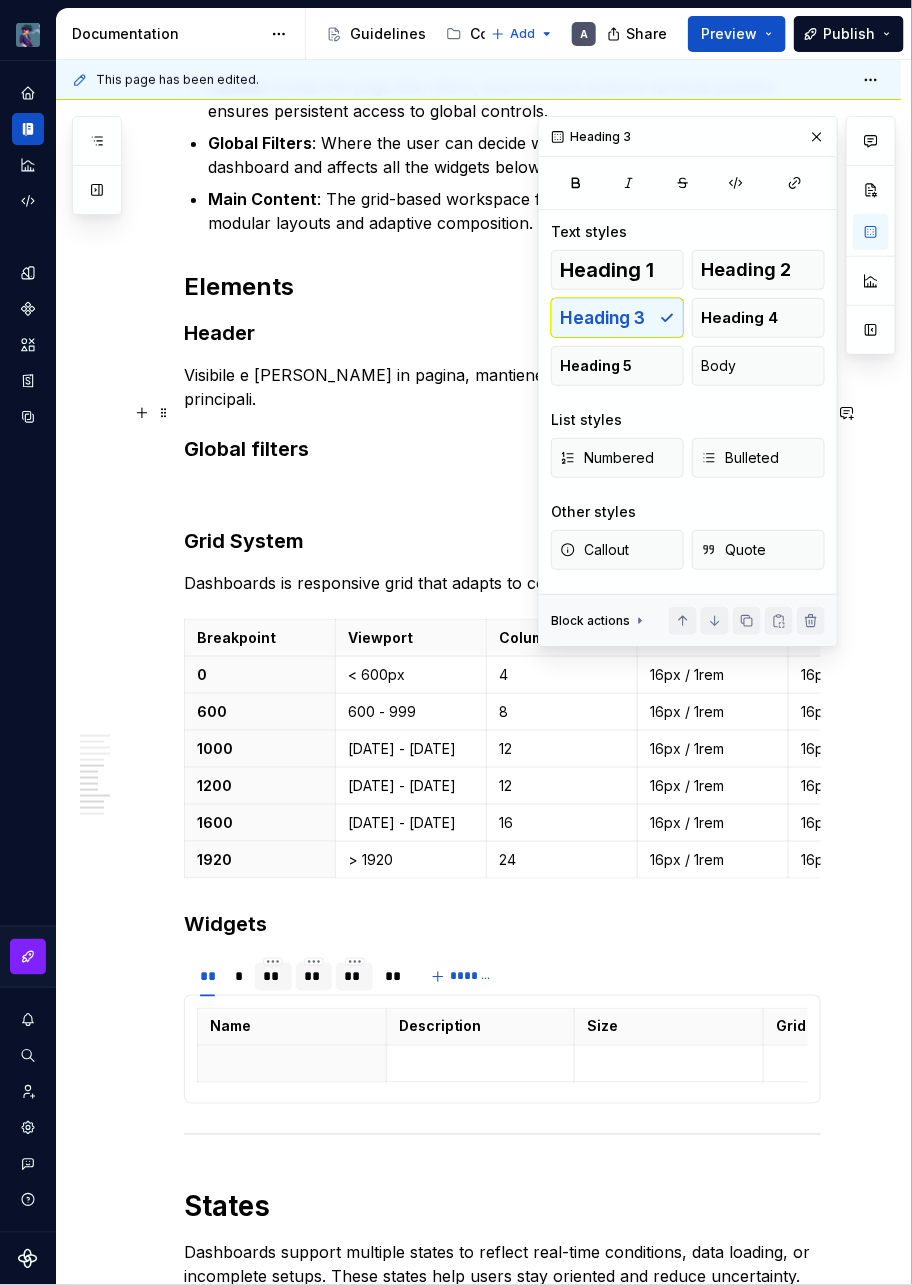 scroll, scrollTop: 2081, scrollLeft: 0, axis: vertical 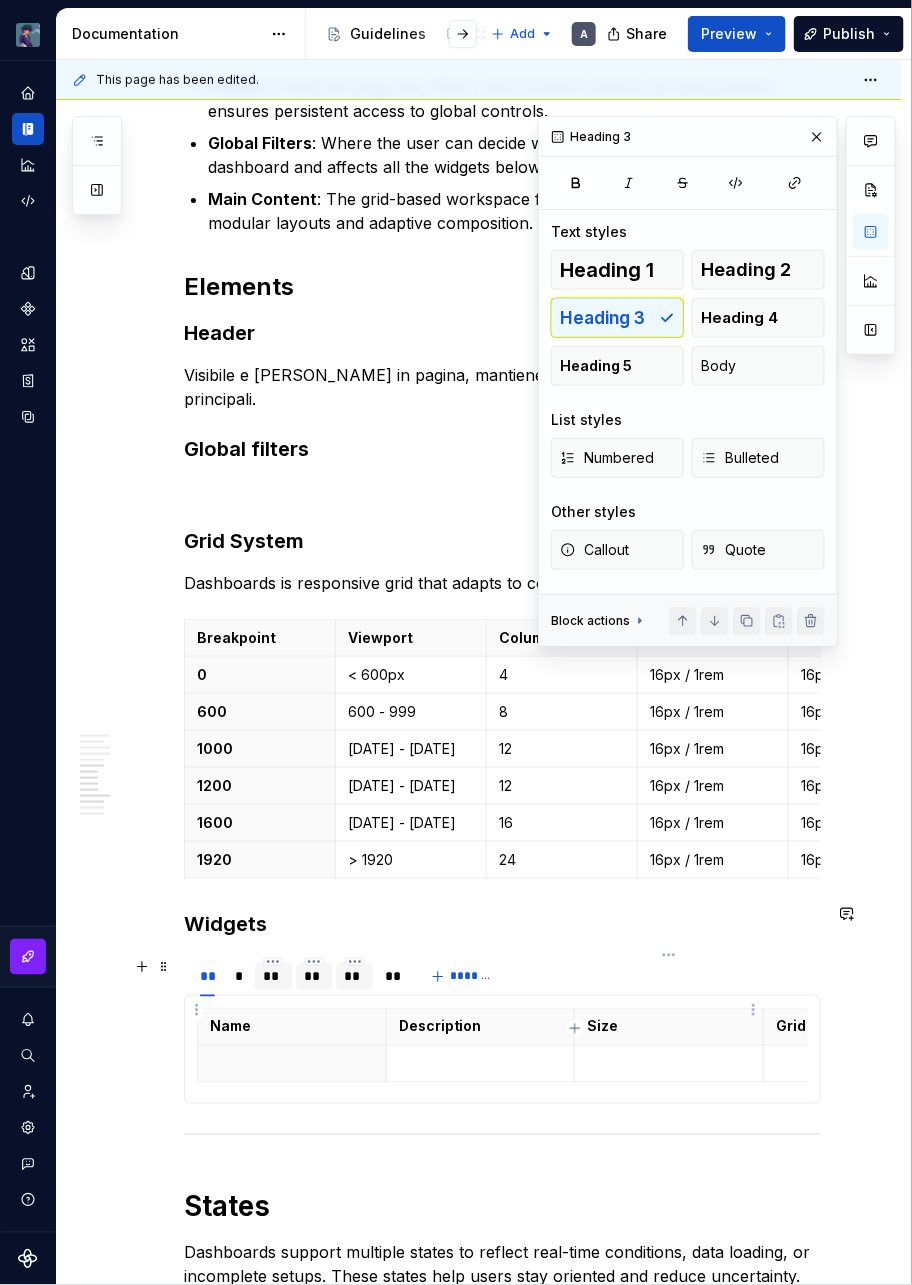 click at bounding box center [669, 1064] 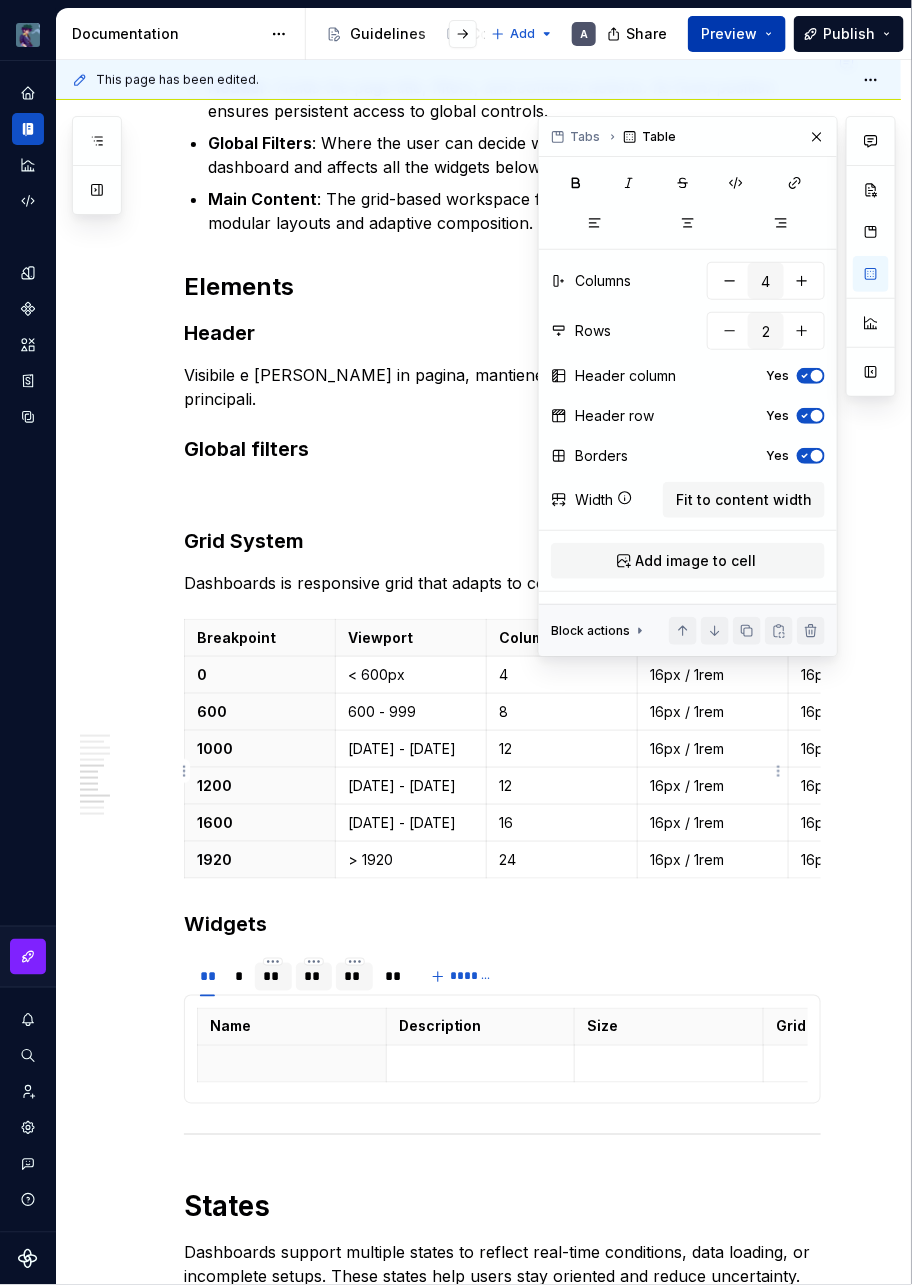 click on "Preview" at bounding box center [737, 34] 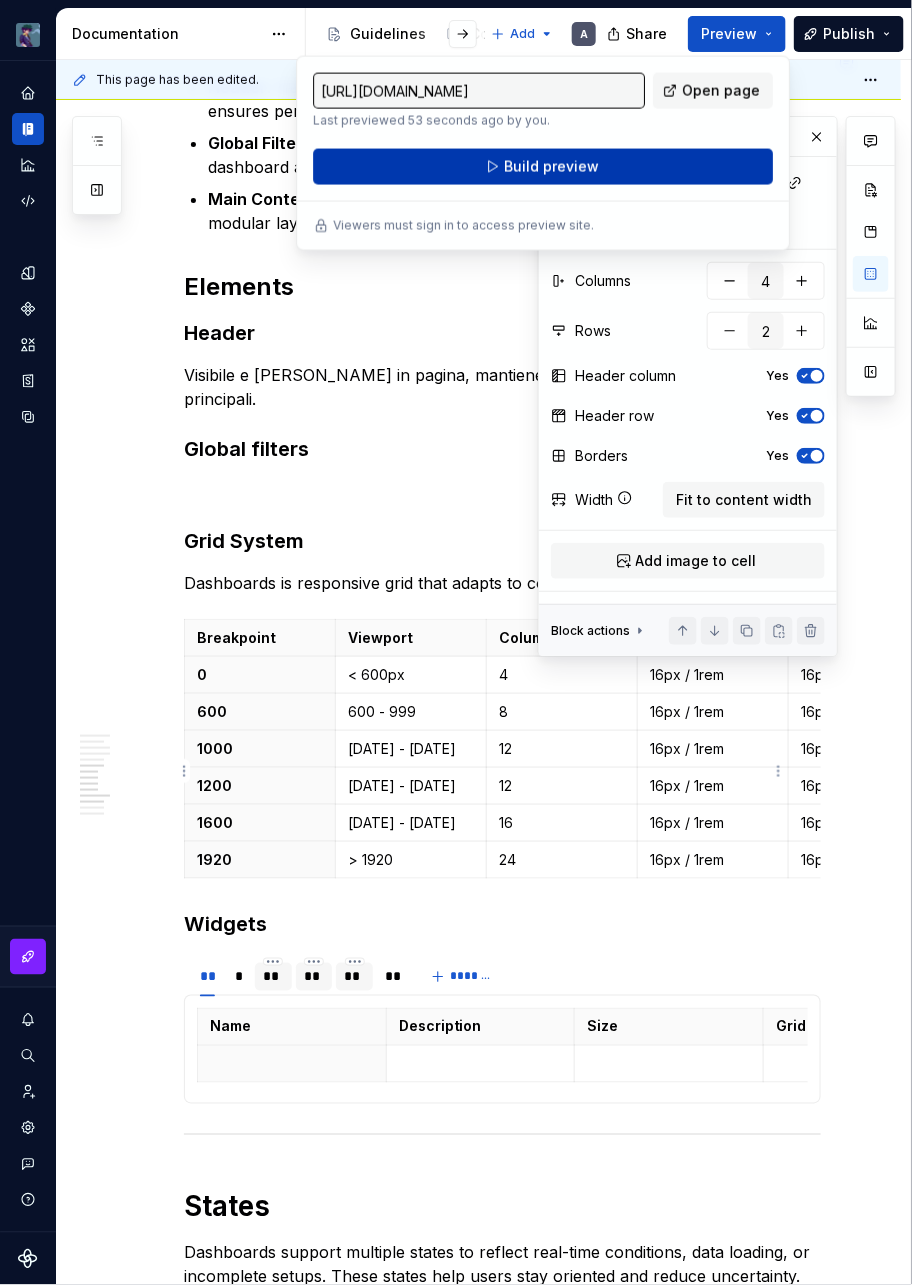 click on "Build preview" at bounding box center [543, 167] 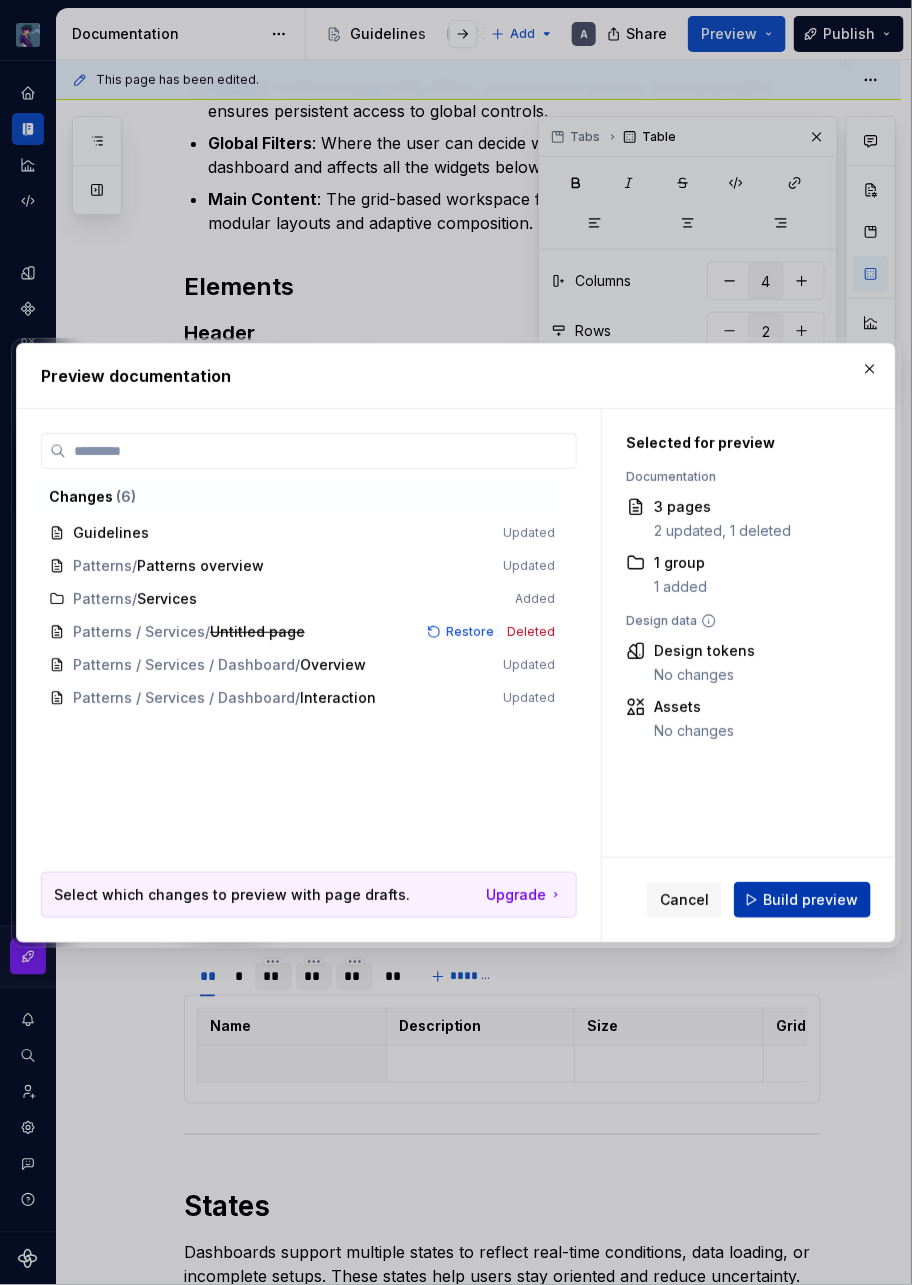 click on "Build preview" at bounding box center [802, 900] 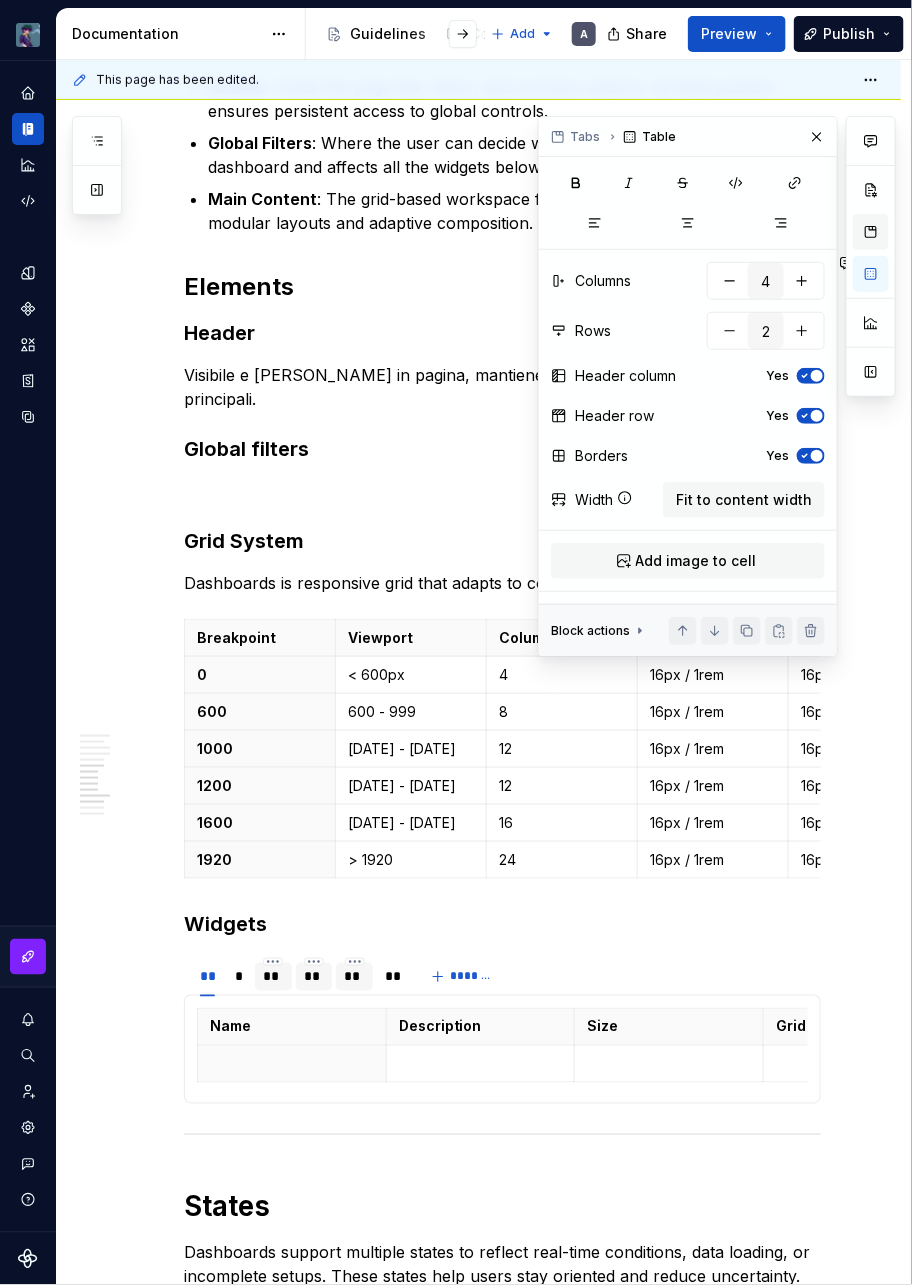 click at bounding box center [871, 232] 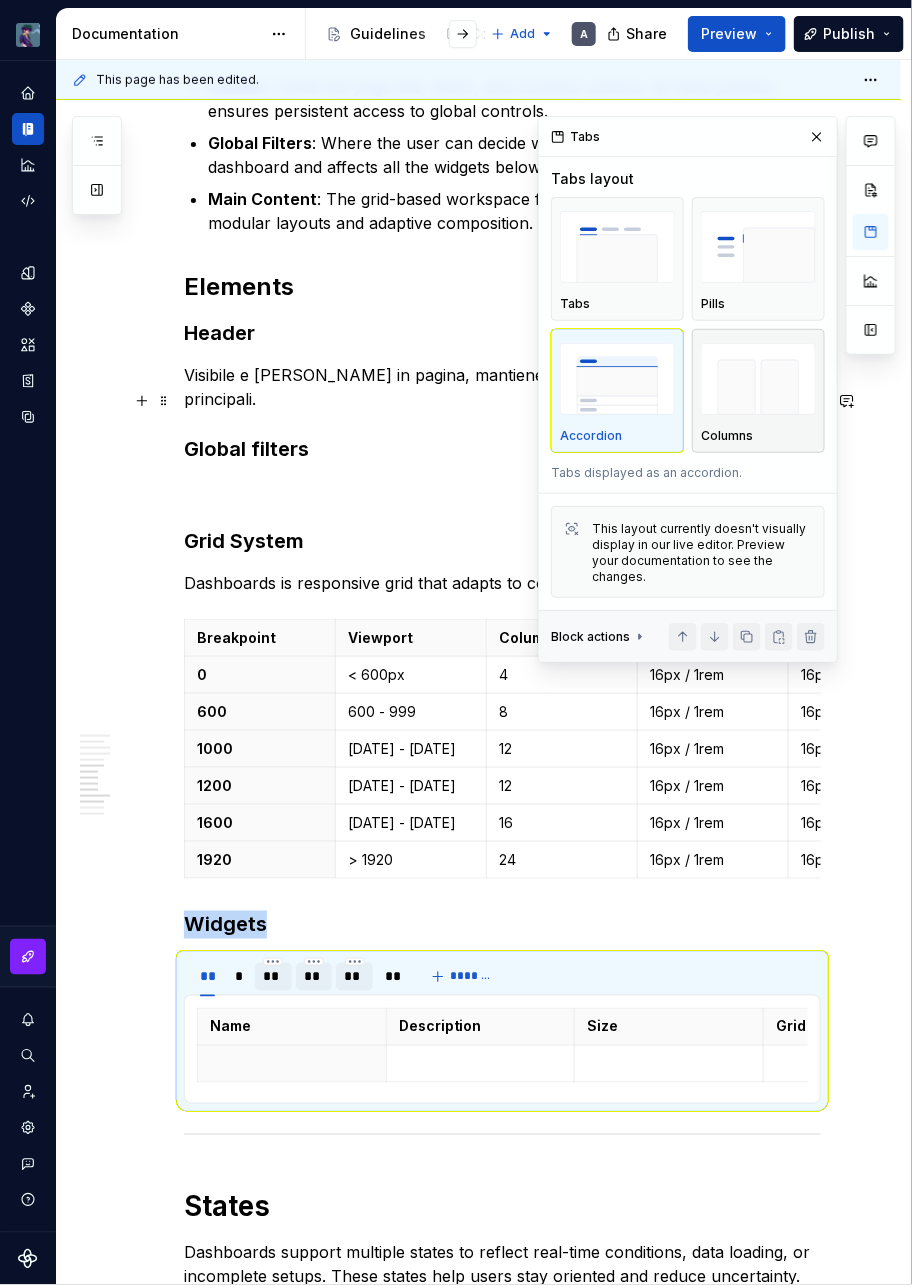 click at bounding box center (758, 379) 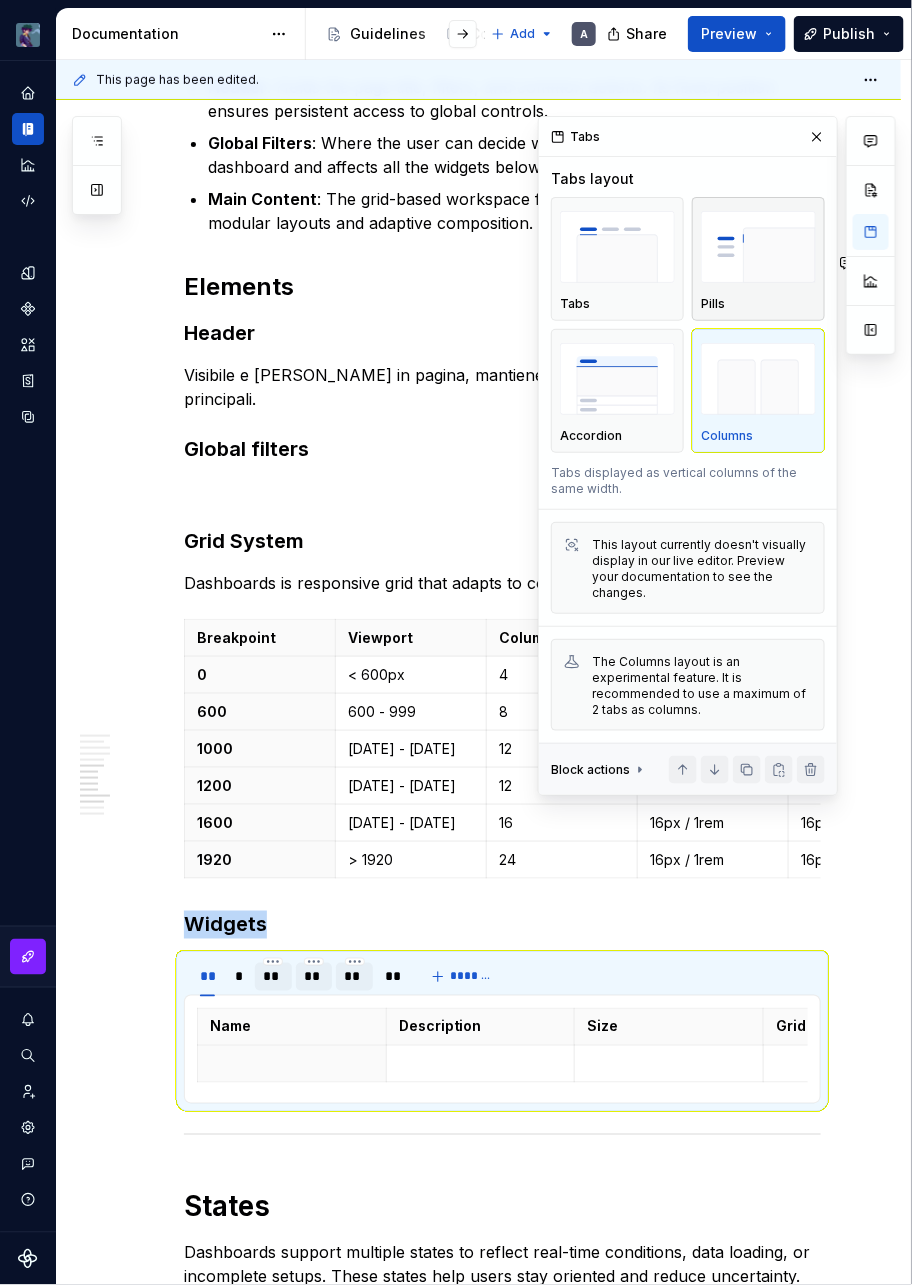 click at bounding box center [758, 247] 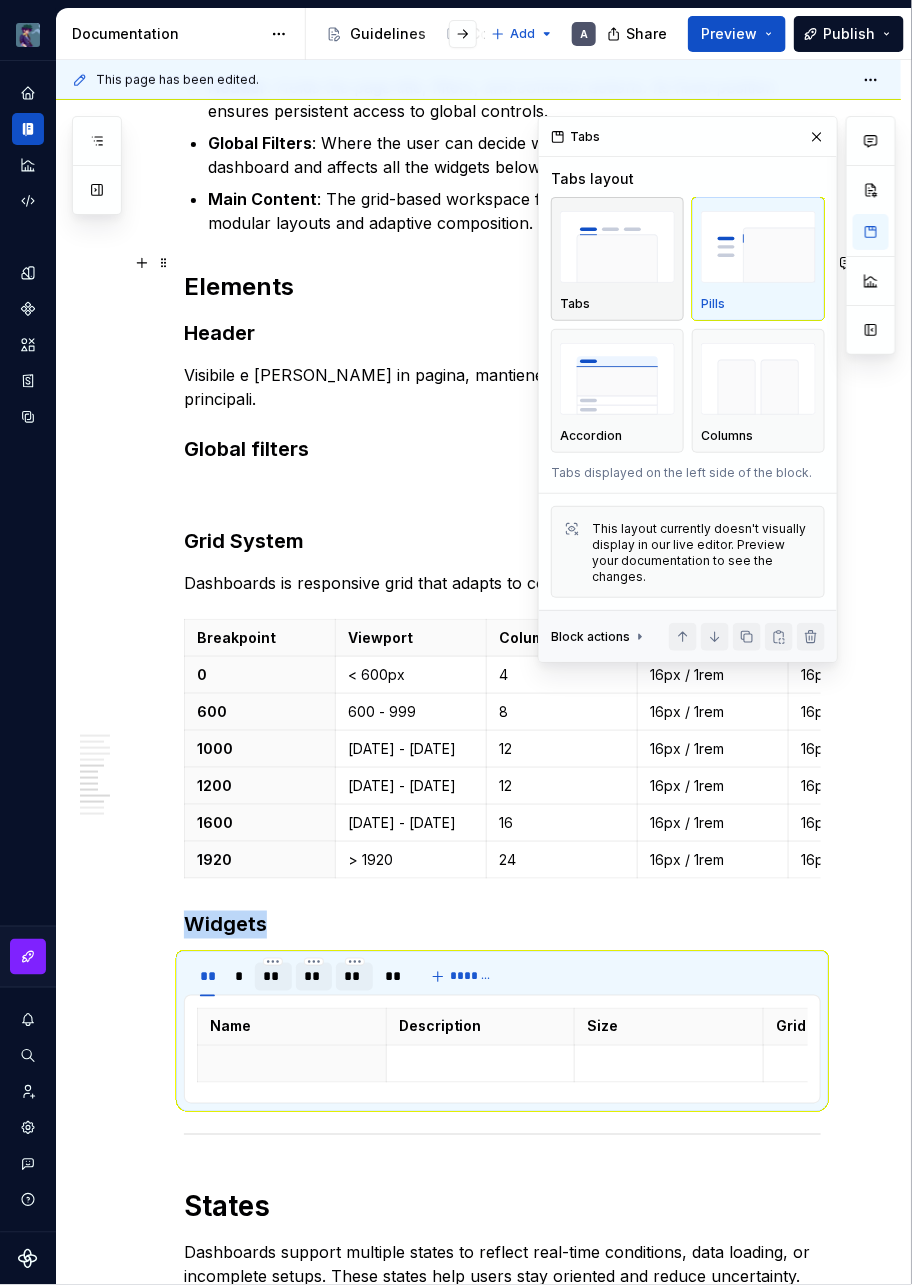 click at bounding box center (617, 247) 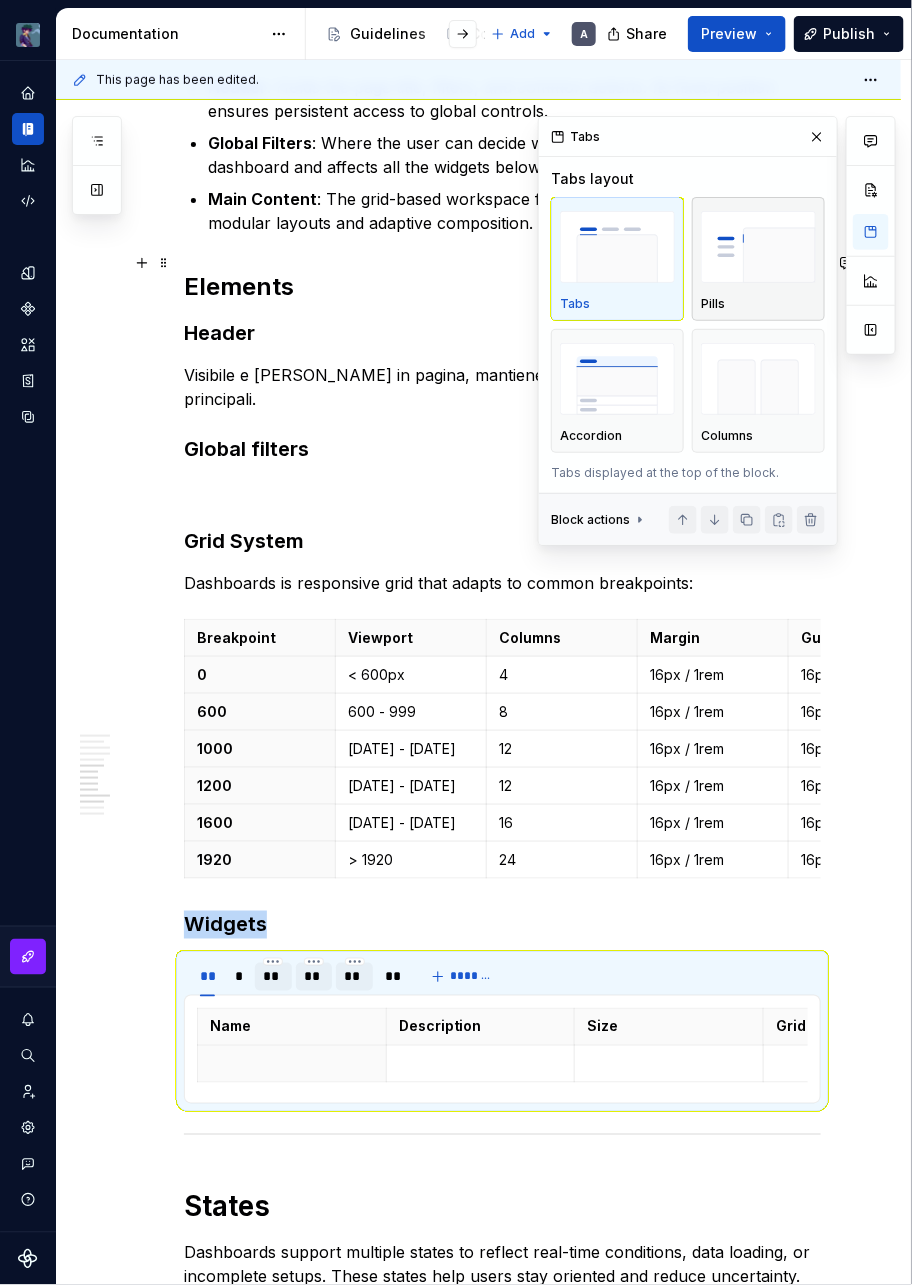 click at bounding box center (758, 247) 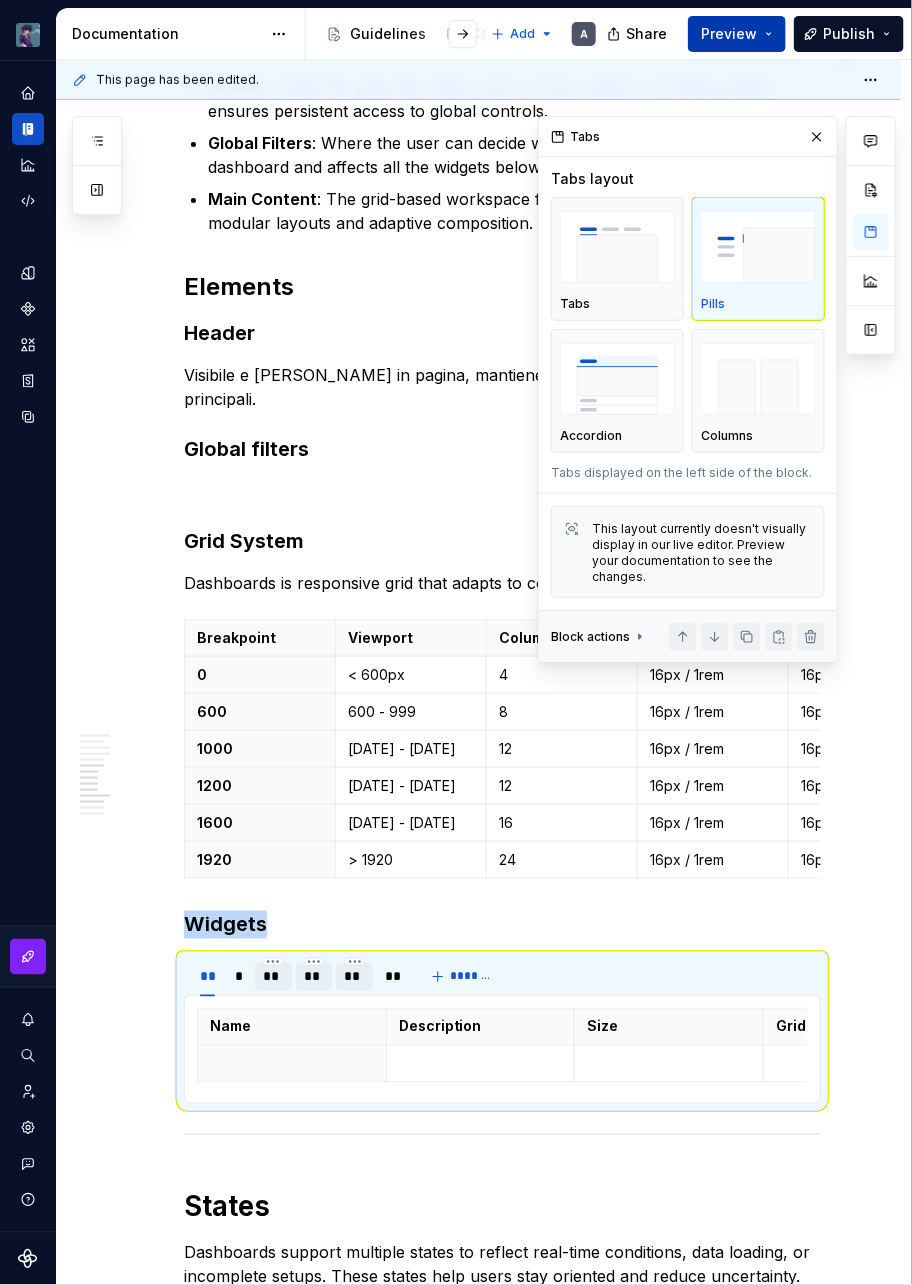 click on "Preview" at bounding box center (737, 34) 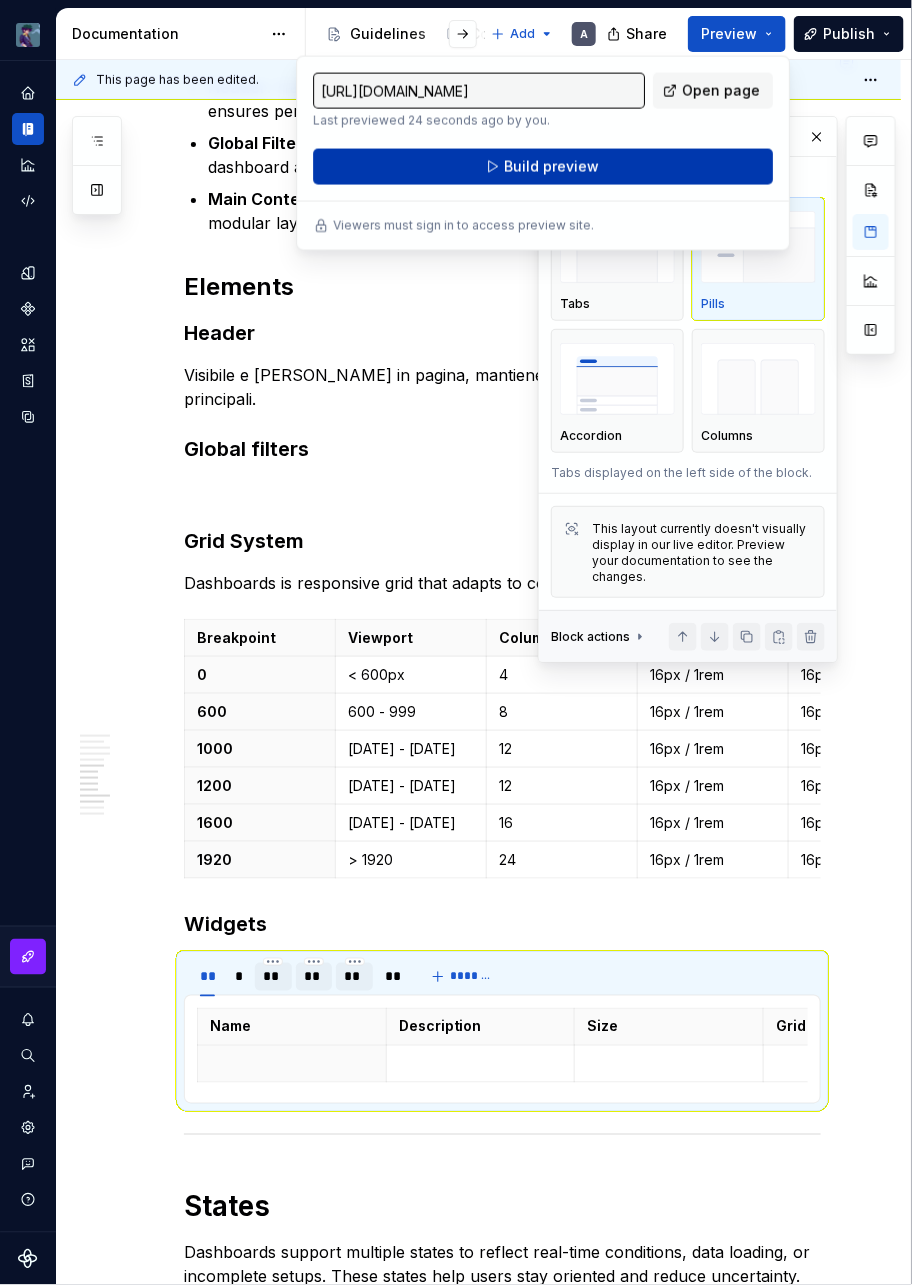 click on "Build preview" at bounding box center [543, 167] 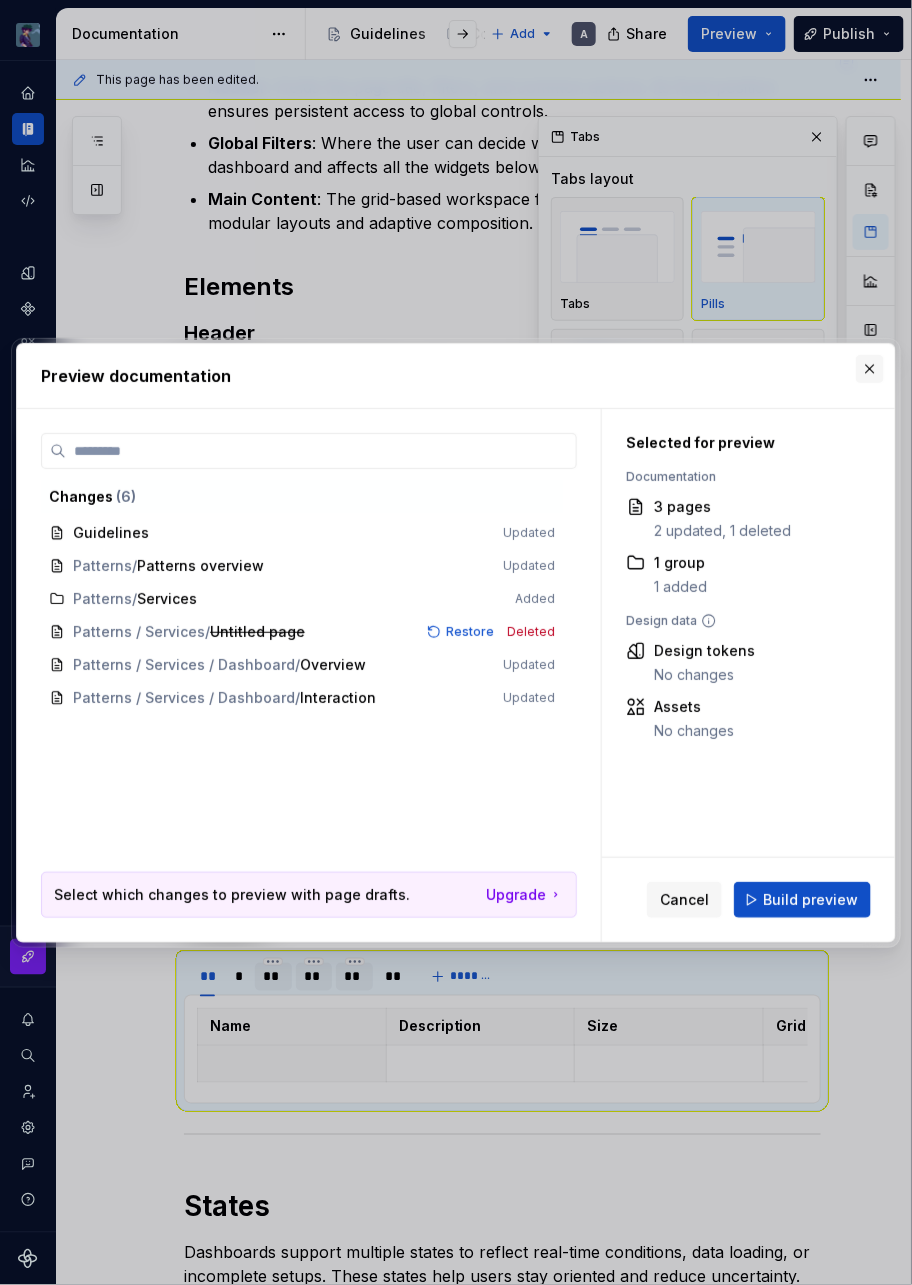 click at bounding box center (870, 369) 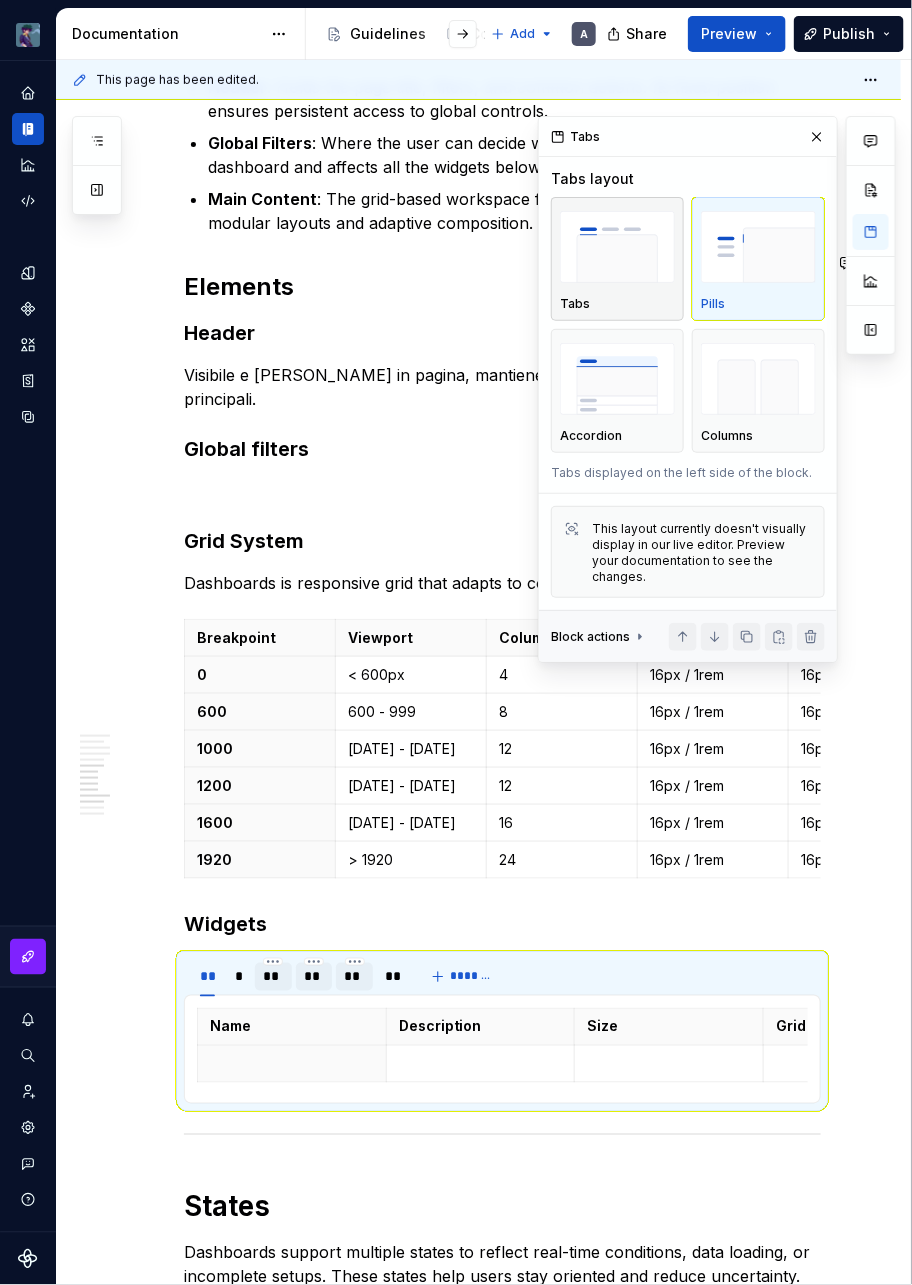 click at bounding box center [617, 247] 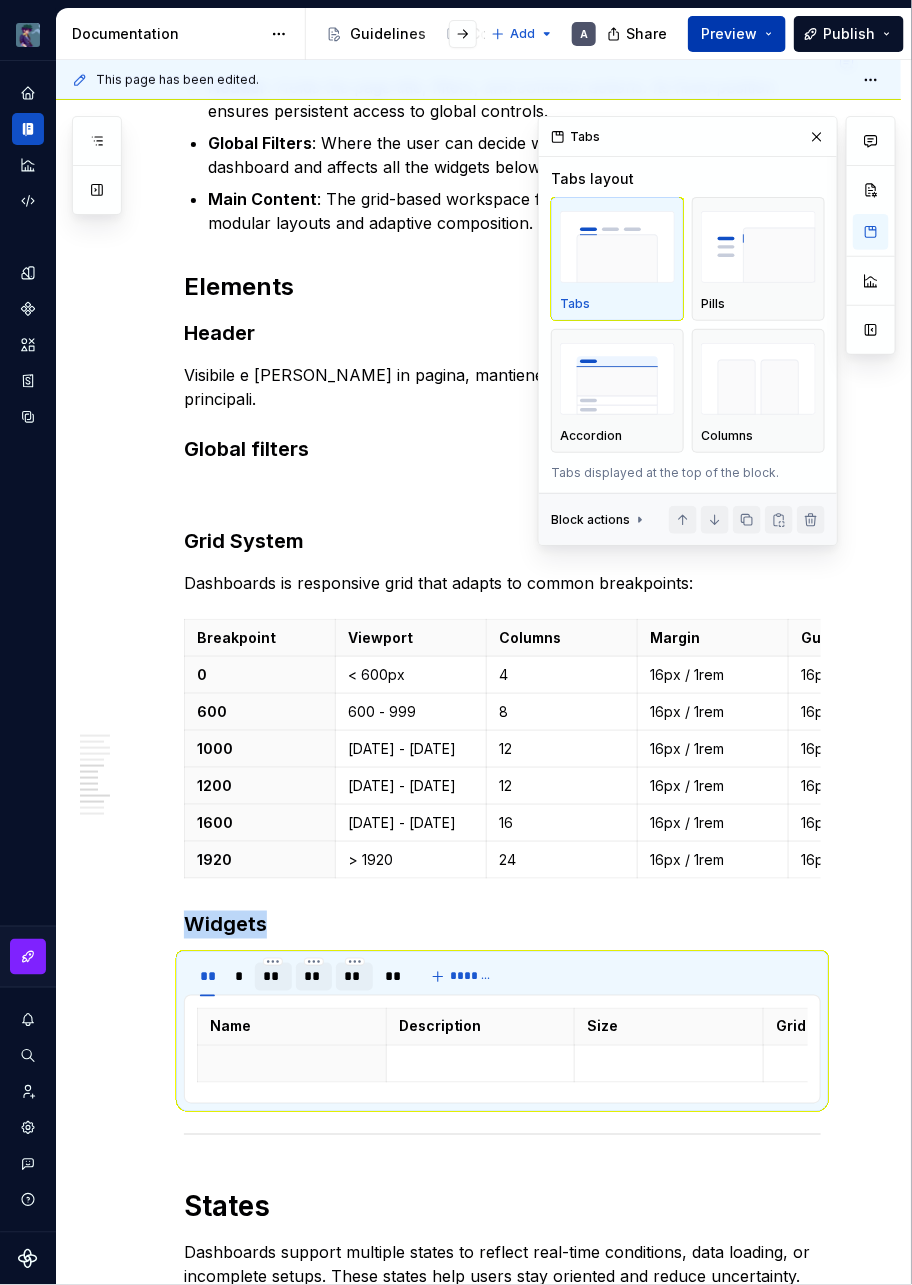 click on "Preview" at bounding box center (729, 34) 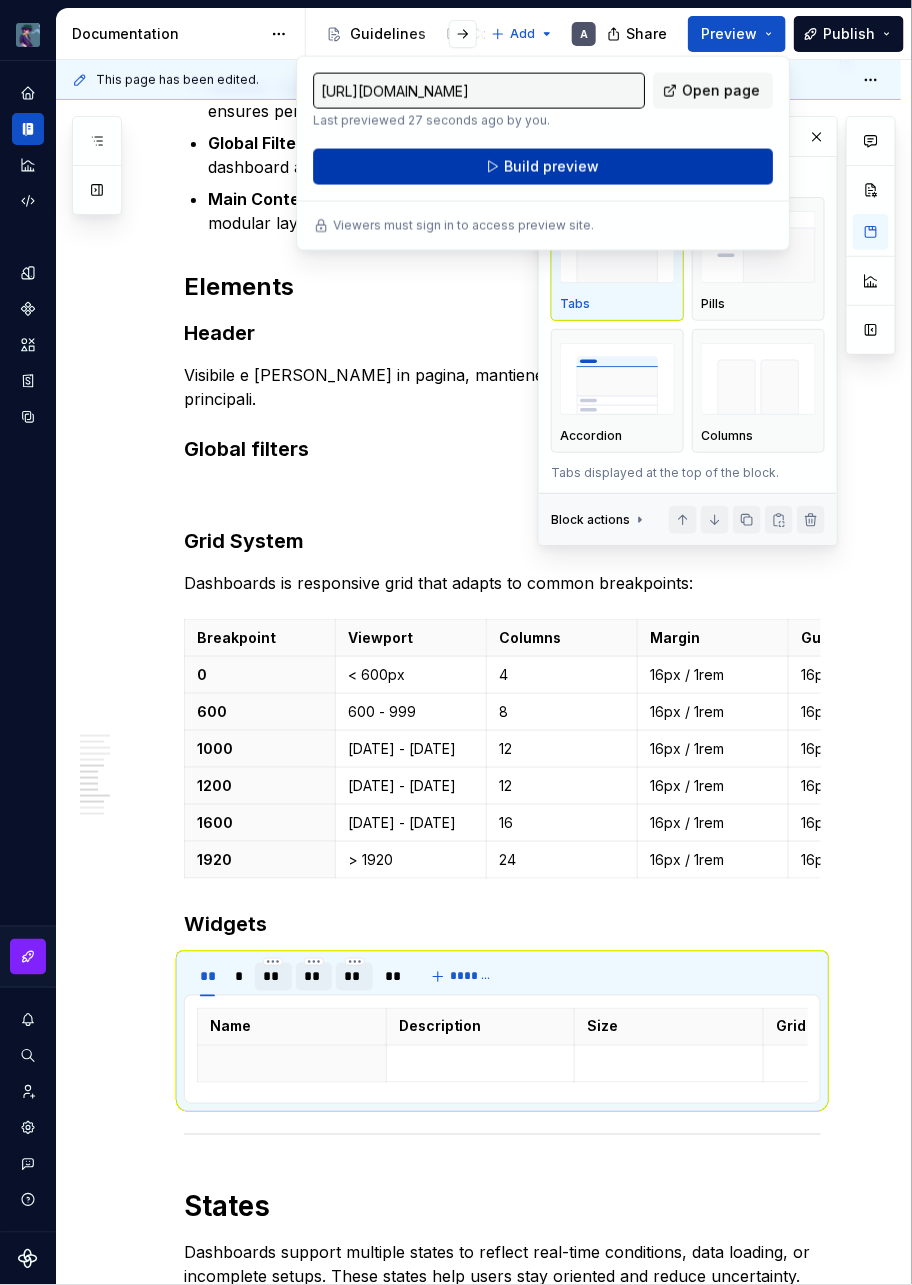 click on "Build preview" at bounding box center [543, 167] 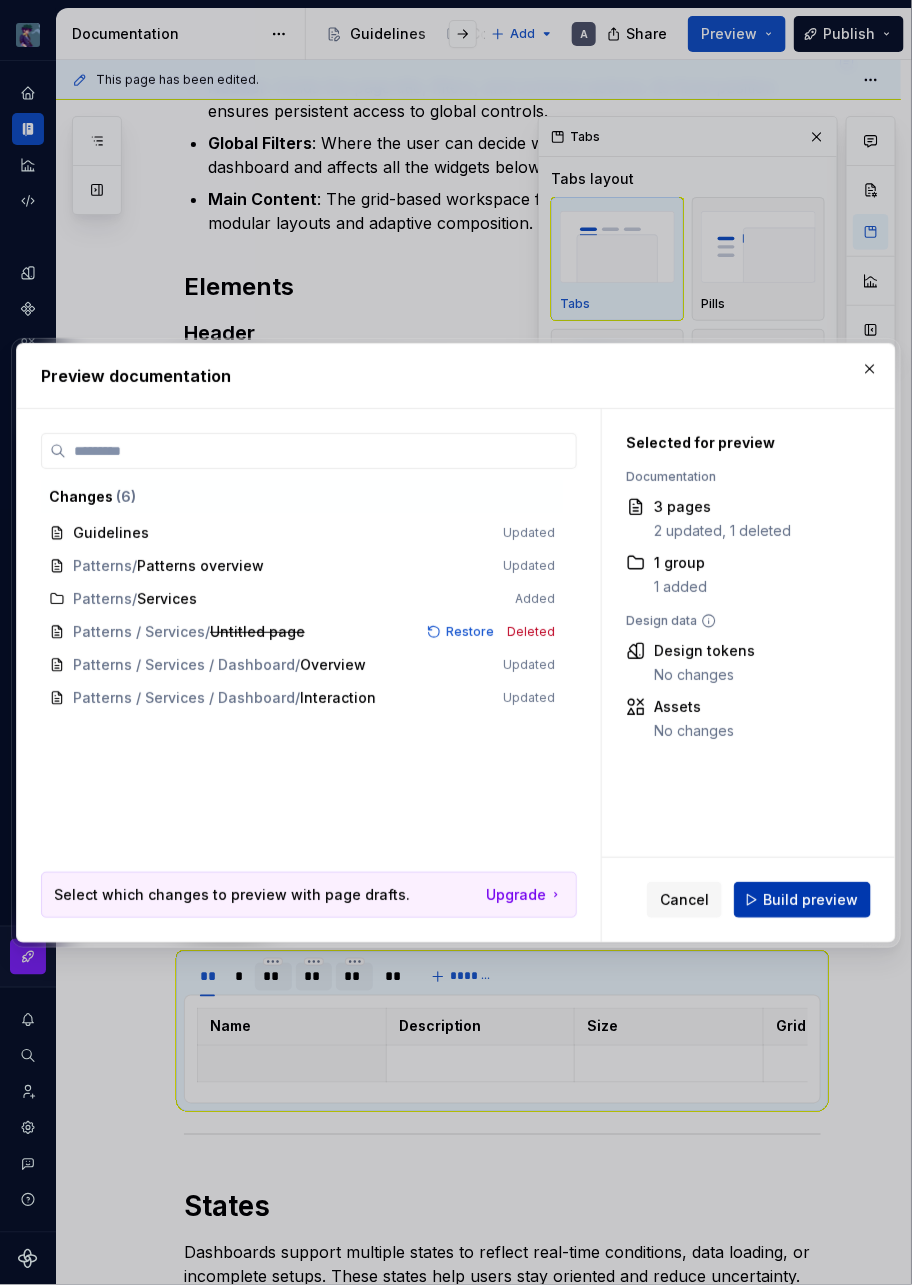 click on "Build preview" at bounding box center [810, 900] 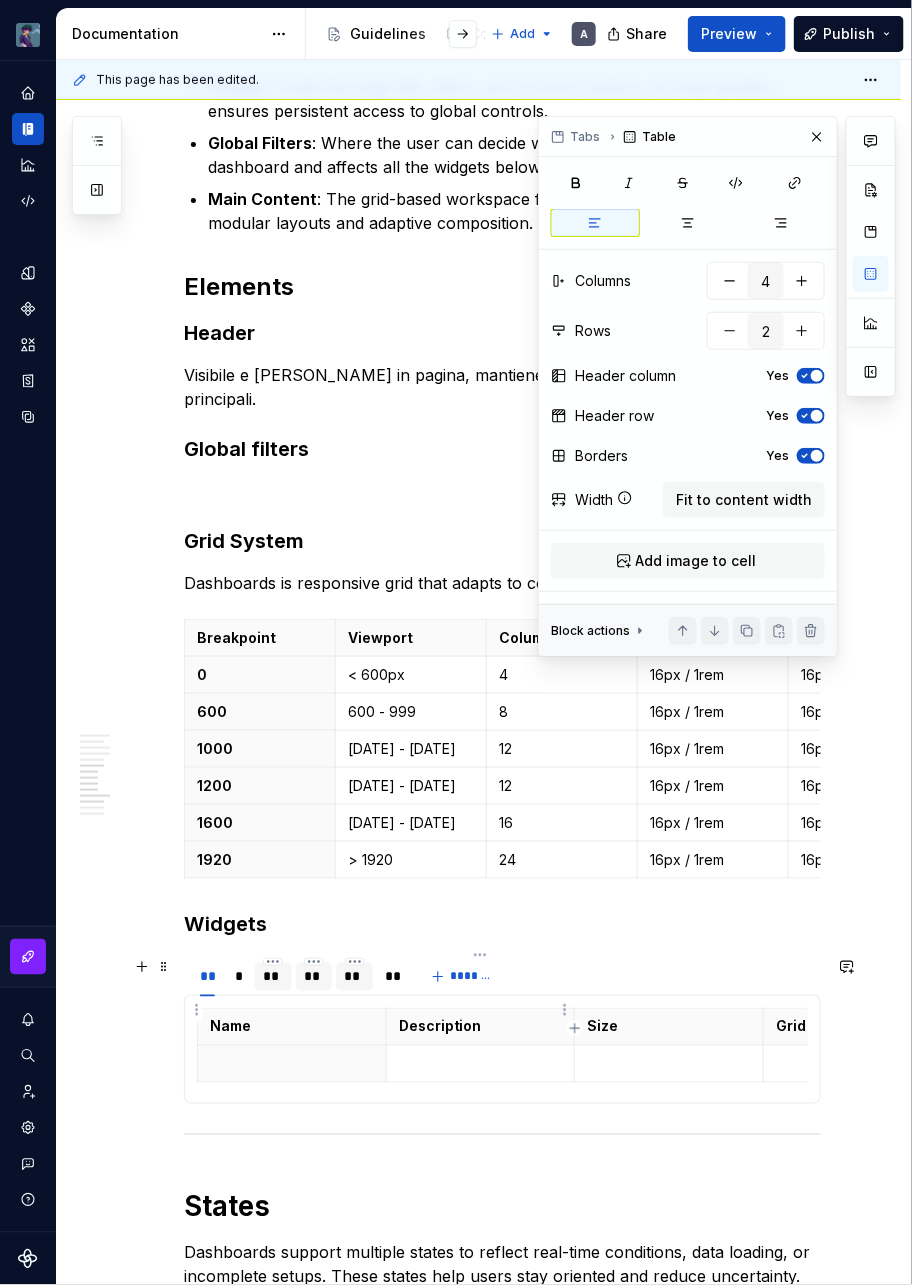 click at bounding box center [480, 1064] 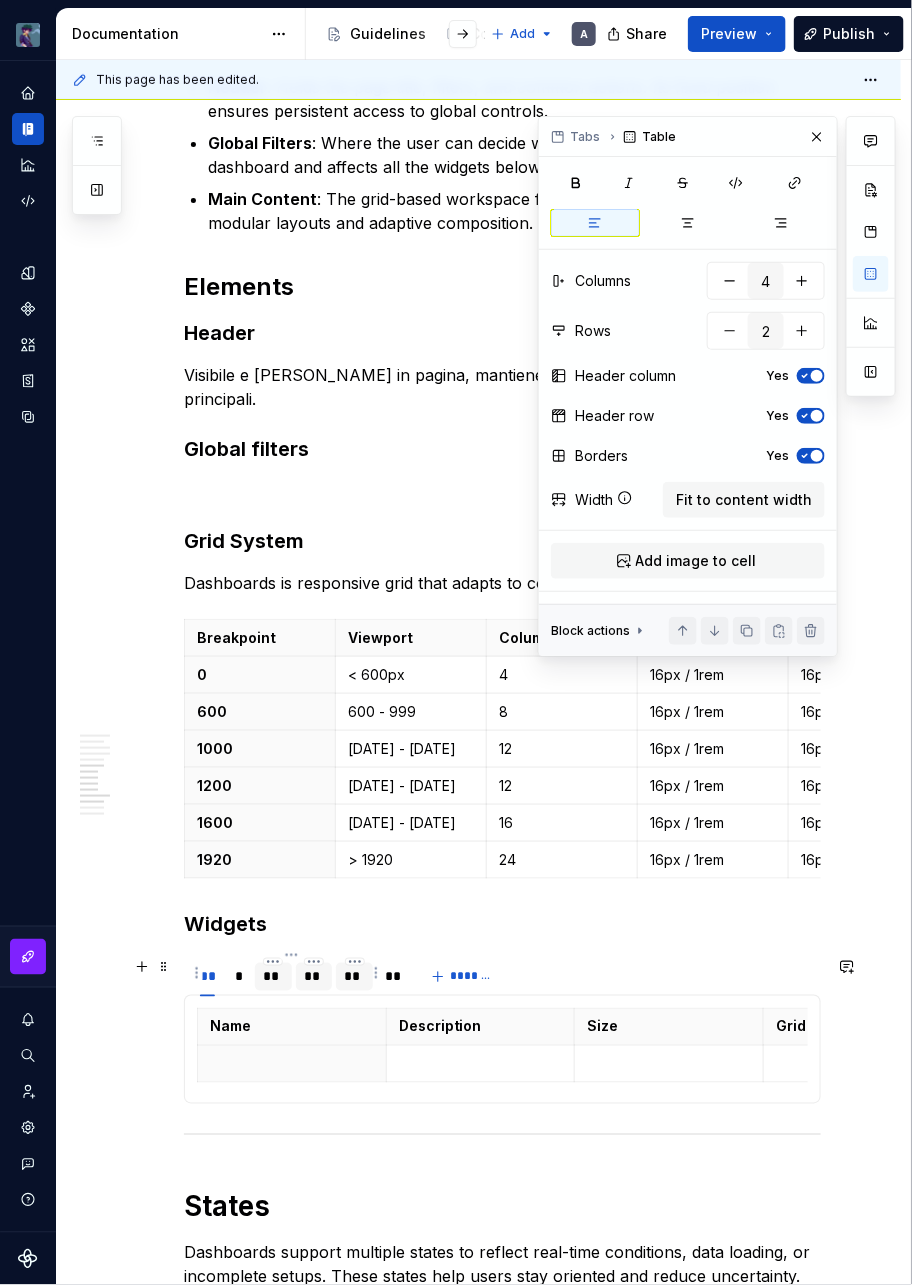 click on "Name" at bounding box center [292, 1027] 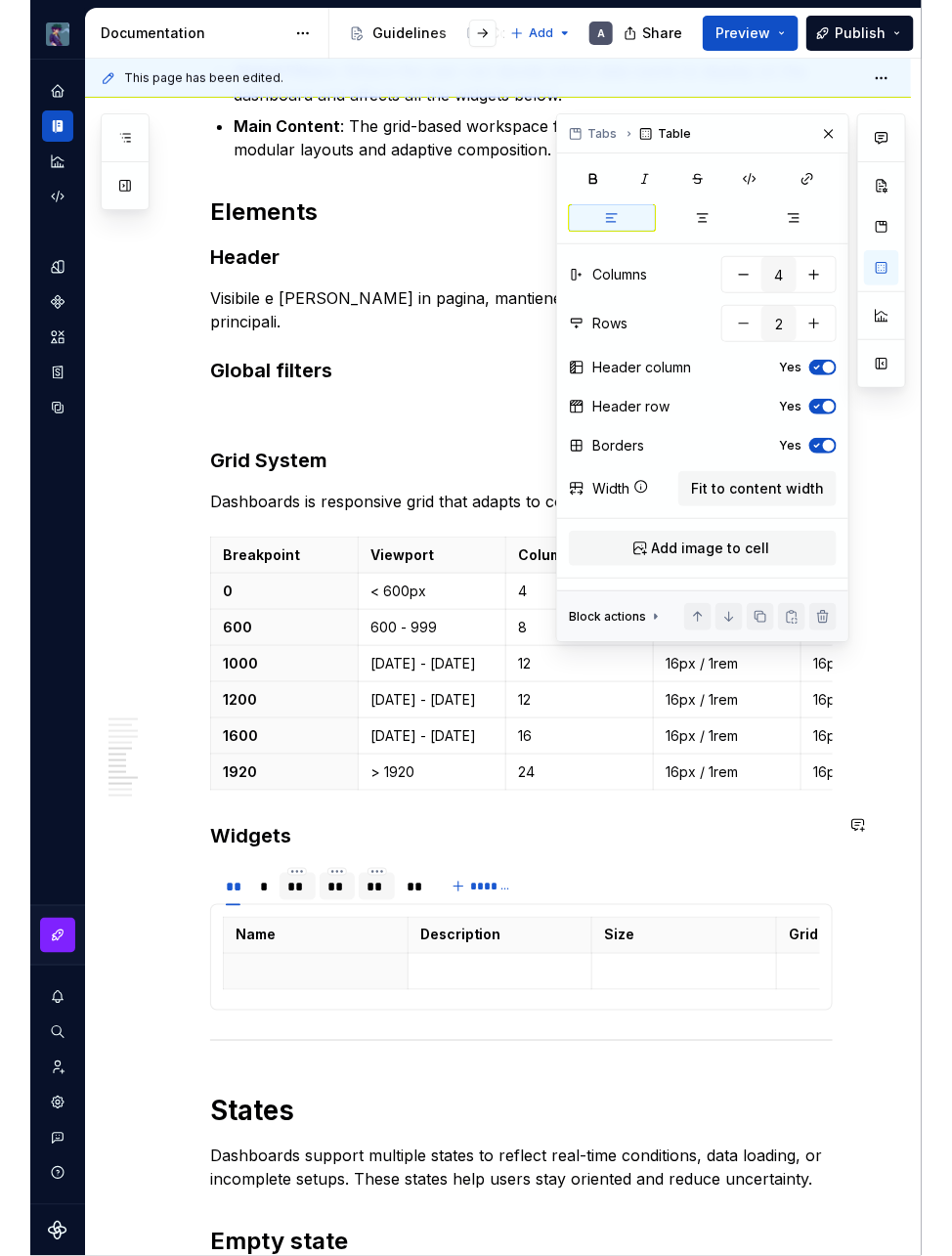 scroll, scrollTop: 2141, scrollLeft: 0, axis: vertical 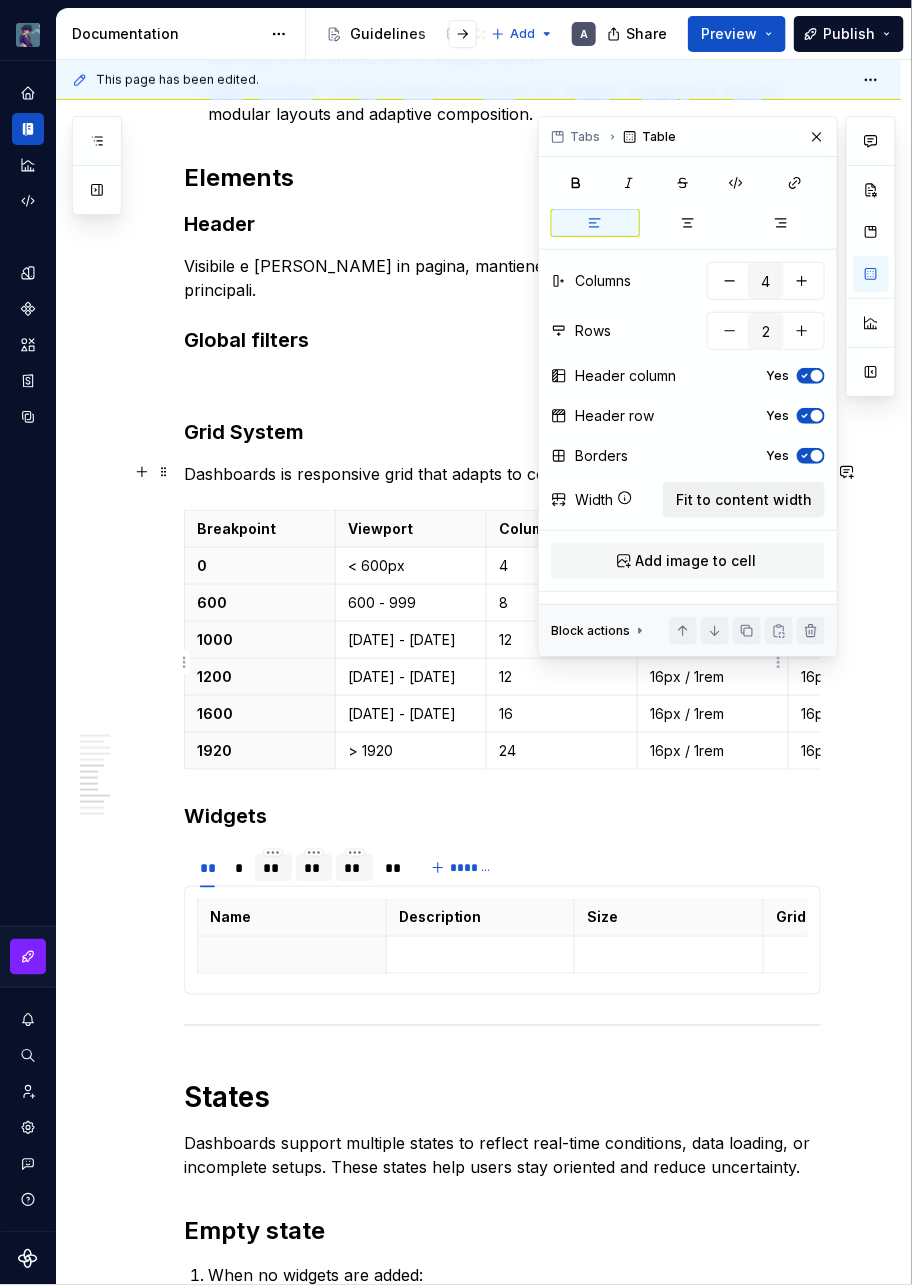 click on "Fit to content width" at bounding box center [744, 500] 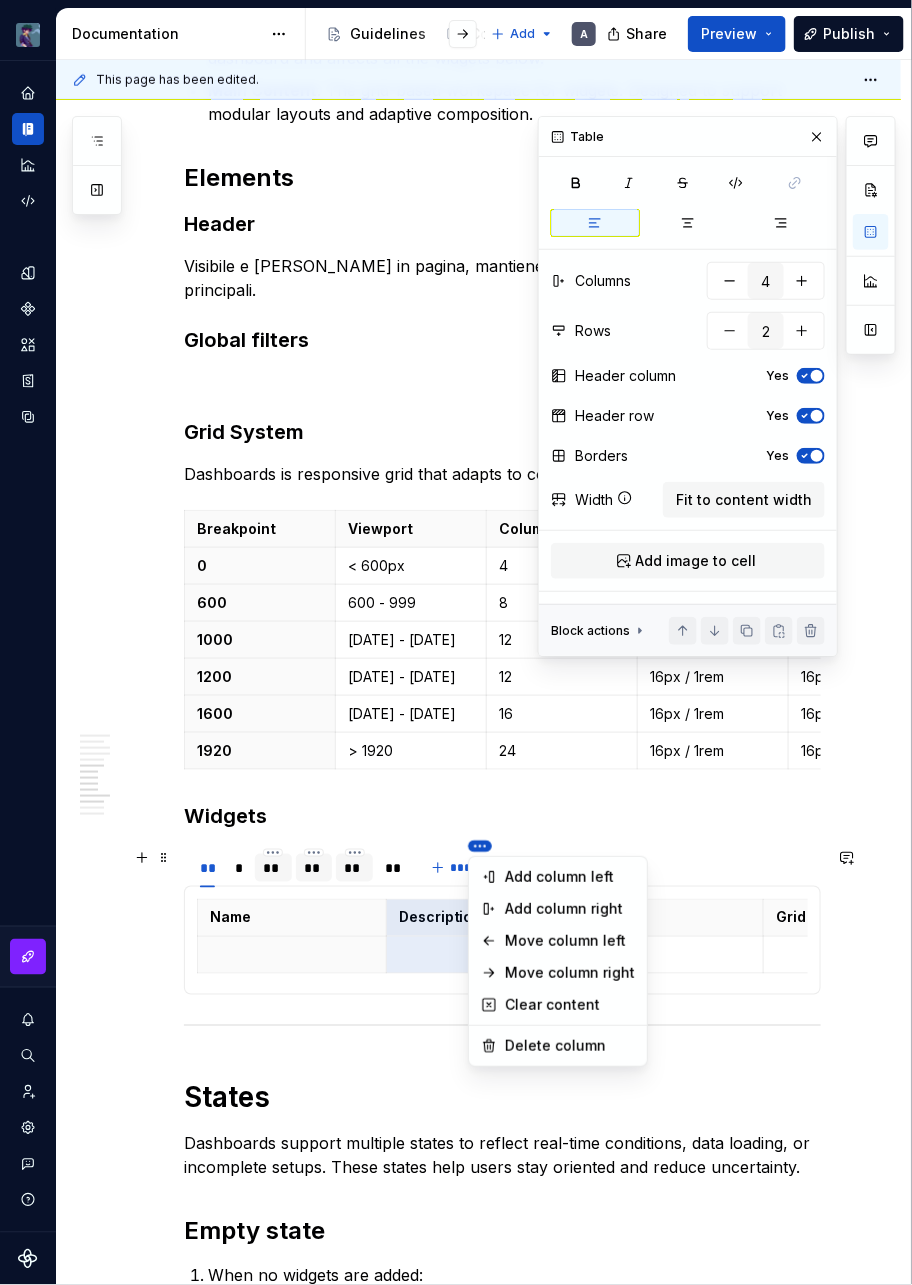 click on "vaporoso A Design system data Documentation
Accessibility guide for tree Page tree.
Navigate the tree with the arrow keys. Common tree hotkeys apply. Further keybindings are available:
enter to execute primary action on focused item
f2 to start renaming the focused item
escape to abort renaming an item
control+d to start dragging selected items
Guidelines Components Patterns Add A Share Preview Publish Pages Add
Accessibility guide for tree Page tree.
Navigate the tree with the arrow keys. Common tree hotkeys apply. Further keybindings are available:
enter to execute primary action on focused item
f2 to start renaming the focused item
escape to abort renaming an item
control+d to start dragging selected items
Patterns overview Services Dashboard Overview A Interaction Accessibility Usage Code Changes Guidelines Patterns  /  Patterns overview  /  Overview  /  A" at bounding box center (456, 642) 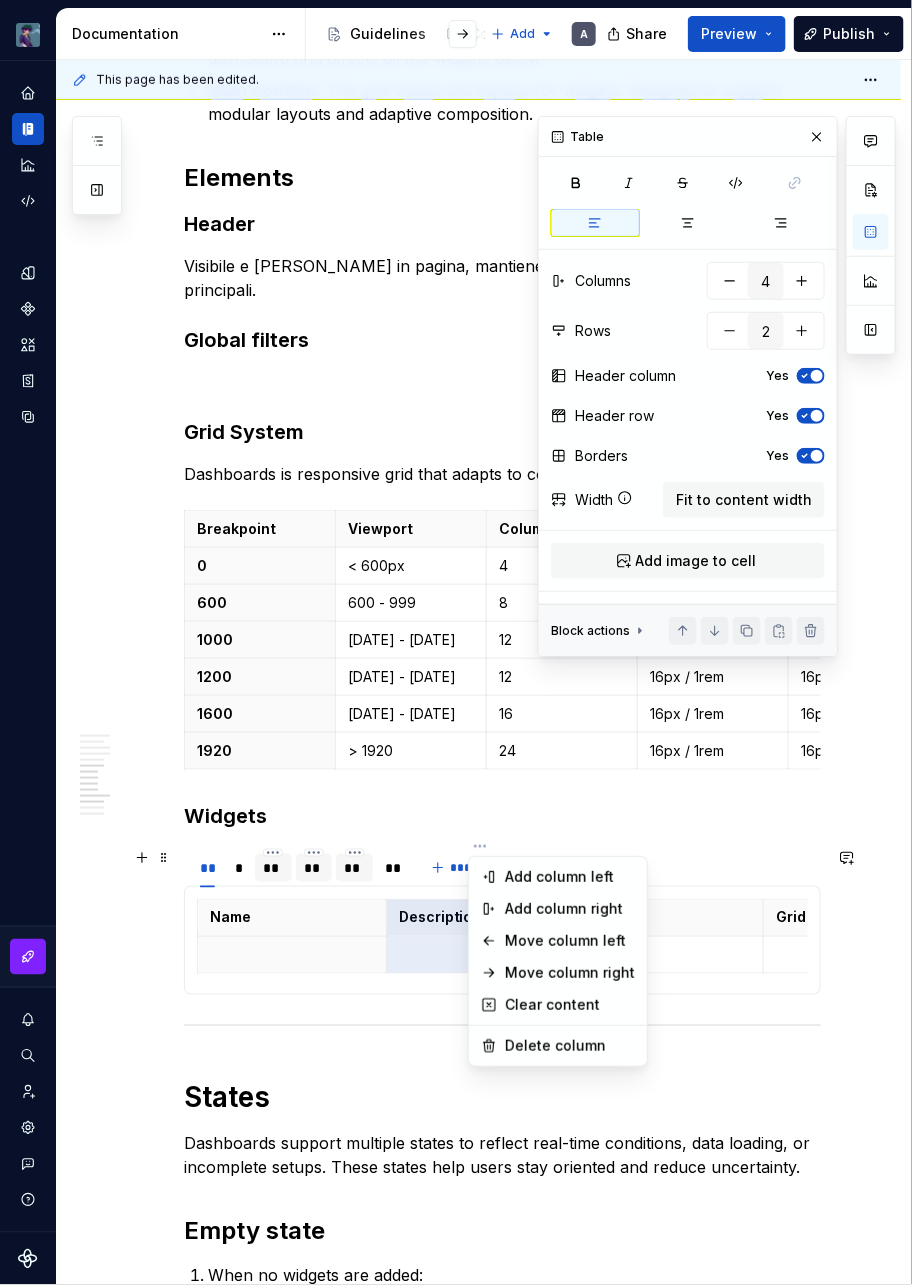 type on "*" 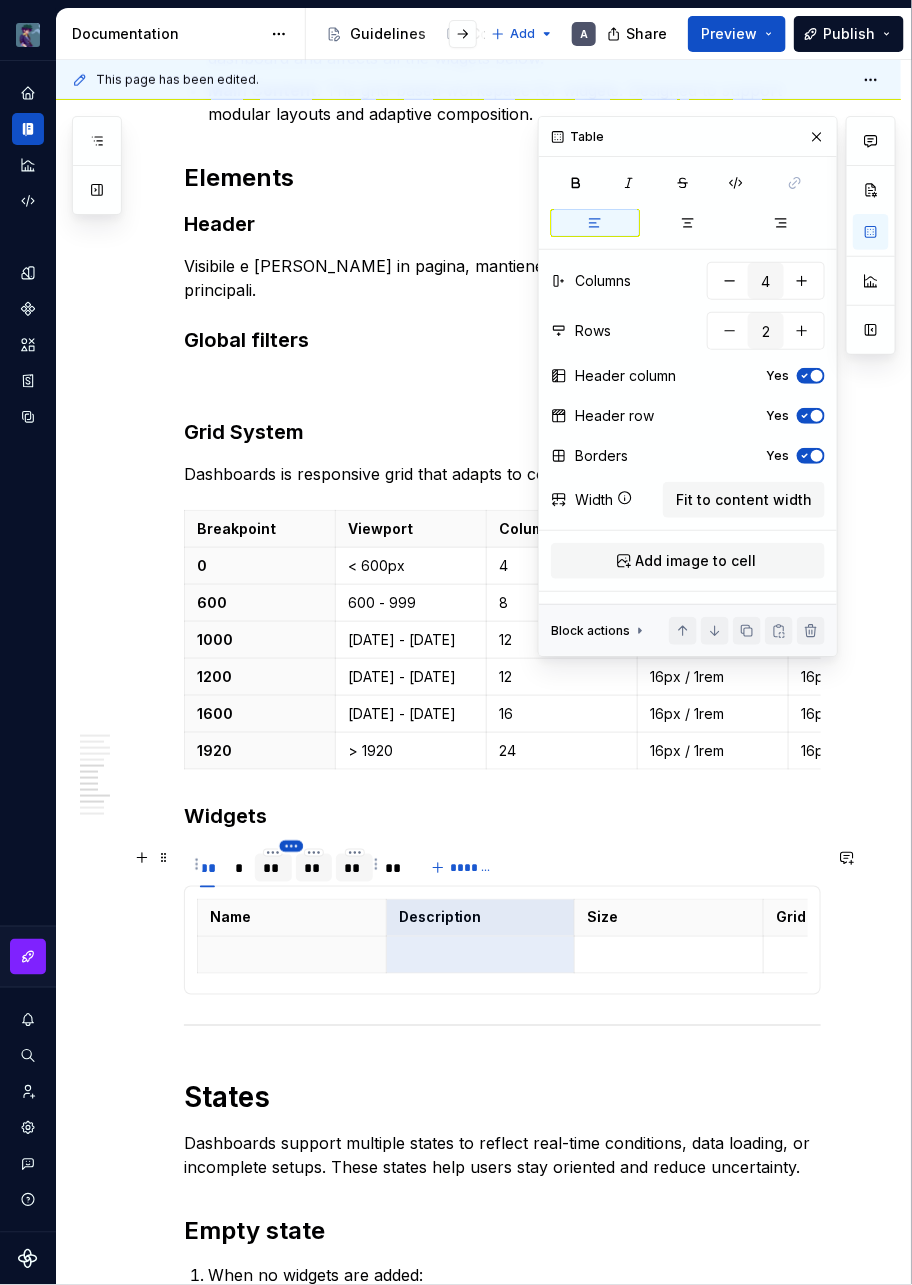 click on "vaporoso A Design system data Documentation
Accessibility guide for tree Page tree.
Navigate the tree with the arrow keys. Common tree hotkeys apply. Further keybindings are available:
enter to execute primary action on focused item
f2 to start renaming the focused item
escape to abort renaming an item
control+d to start dragging selected items
Guidelines Components Patterns Add A Share Preview Publish Pages Add
Accessibility guide for tree Page tree.
Navigate the tree with the arrow keys. Common tree hotkeys apply. Further keybindings are available:
enter to execute primary action on focused item
f2 to start renaming the focused item
escape to abort renaming an item
control+d to start dragging selected items
Patterns overview Services Dashboard Overview A Interaction Accessibility Usage Code Changes Guidelines Patterns  /  Patterns overview  /  Overview  /  A" at bounding box center [456, 642] 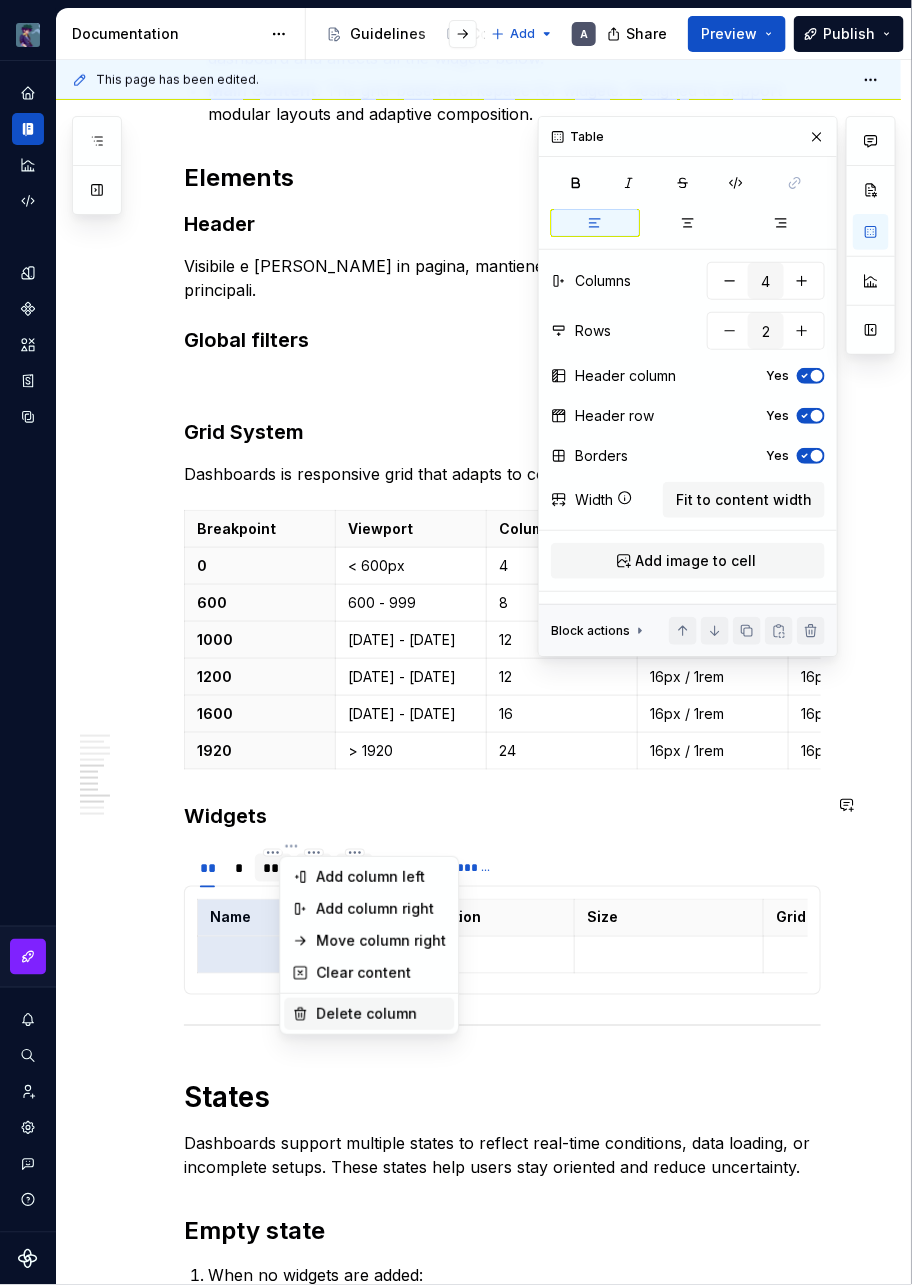 click on "Delete column" at bounding box center [381, 1014] 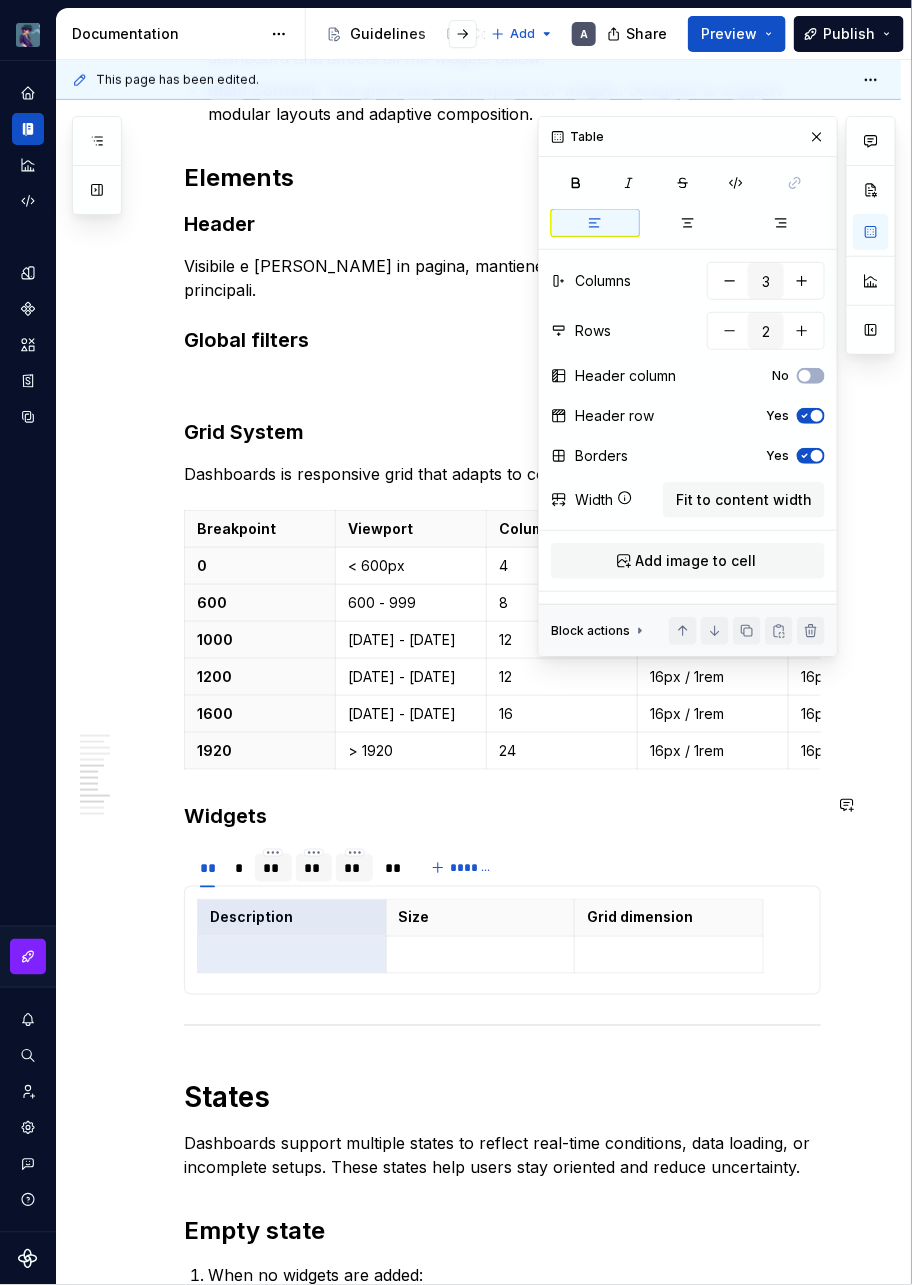 type on "3" 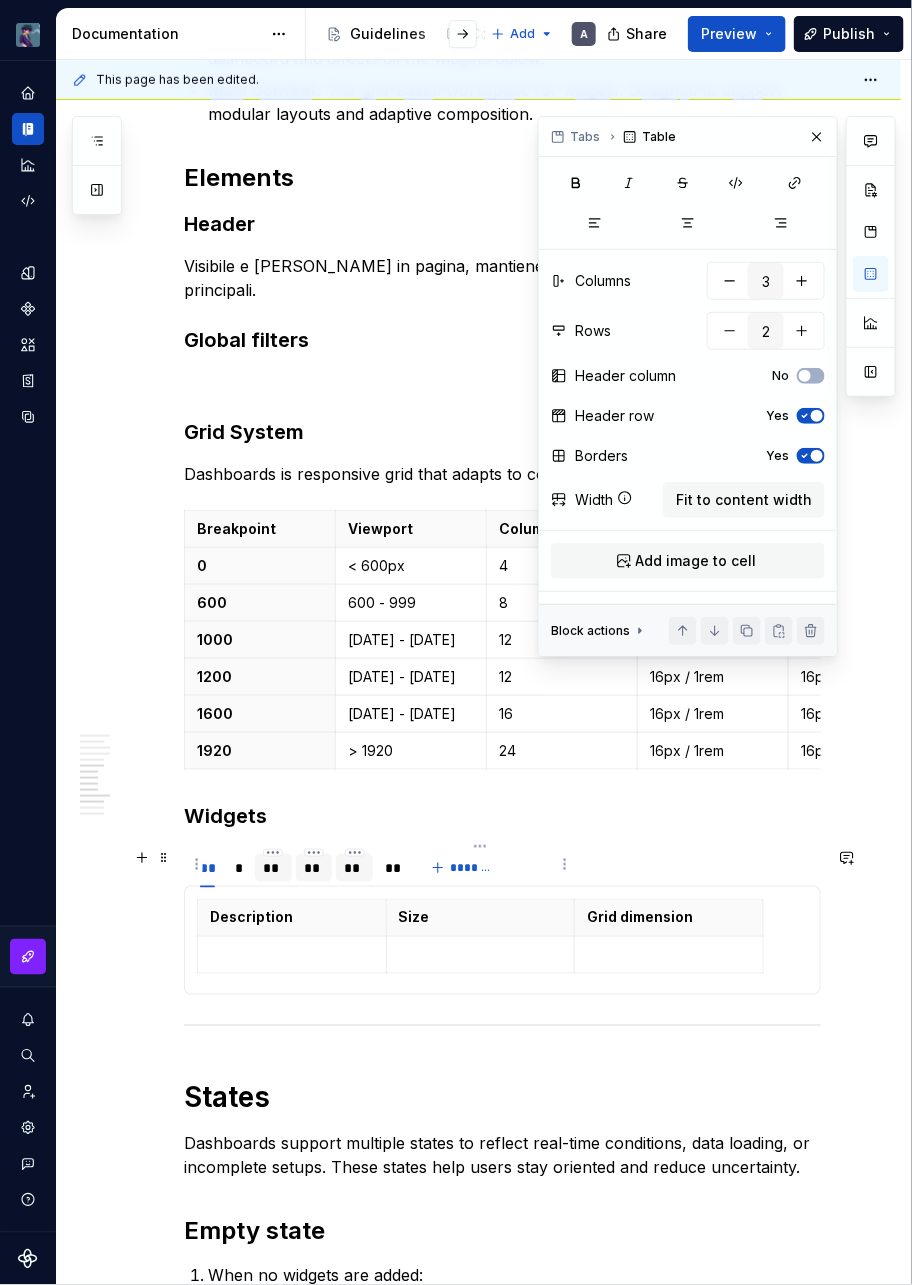 click on "Size" at bounding box center [481, 918] 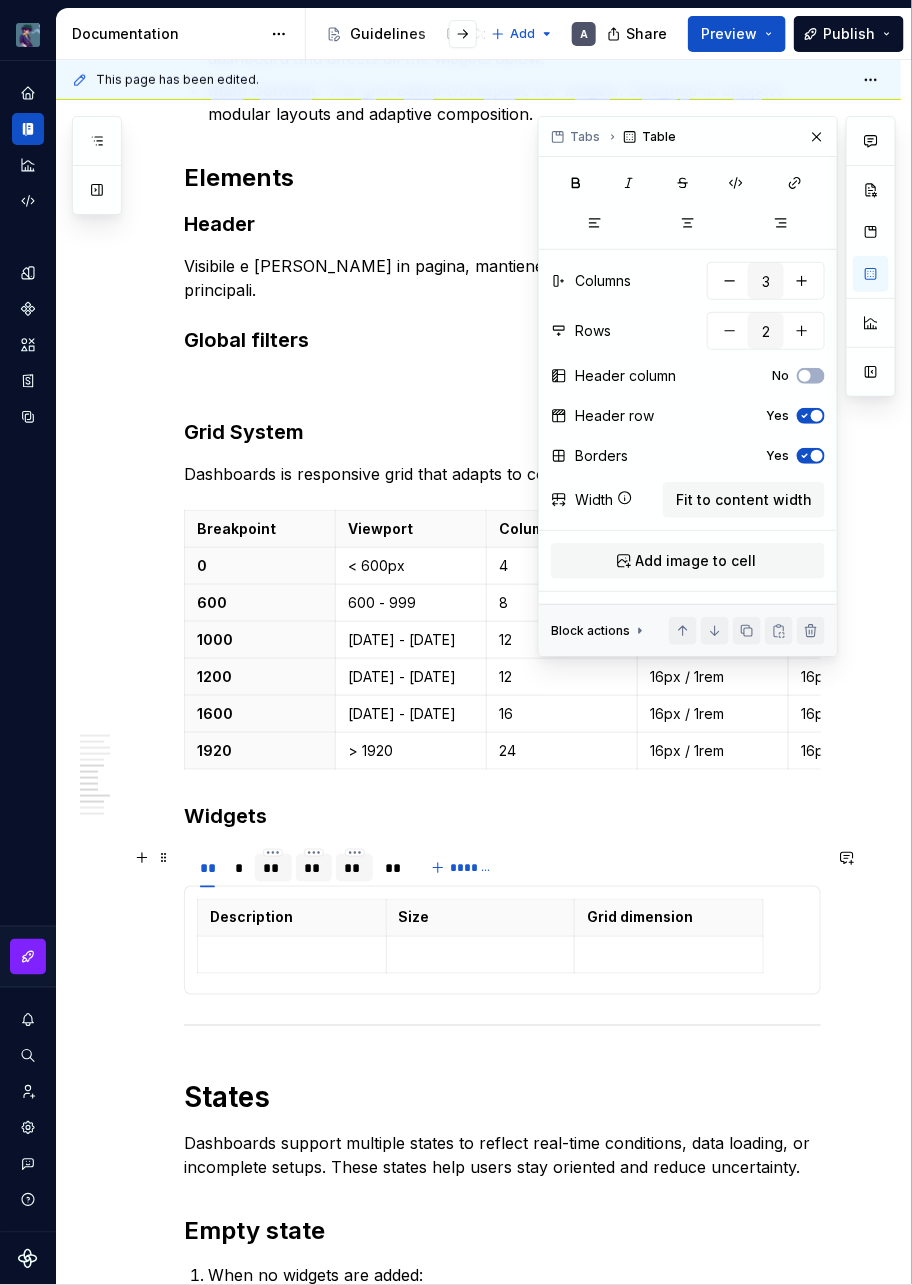 click at bounding box center (669, 955) 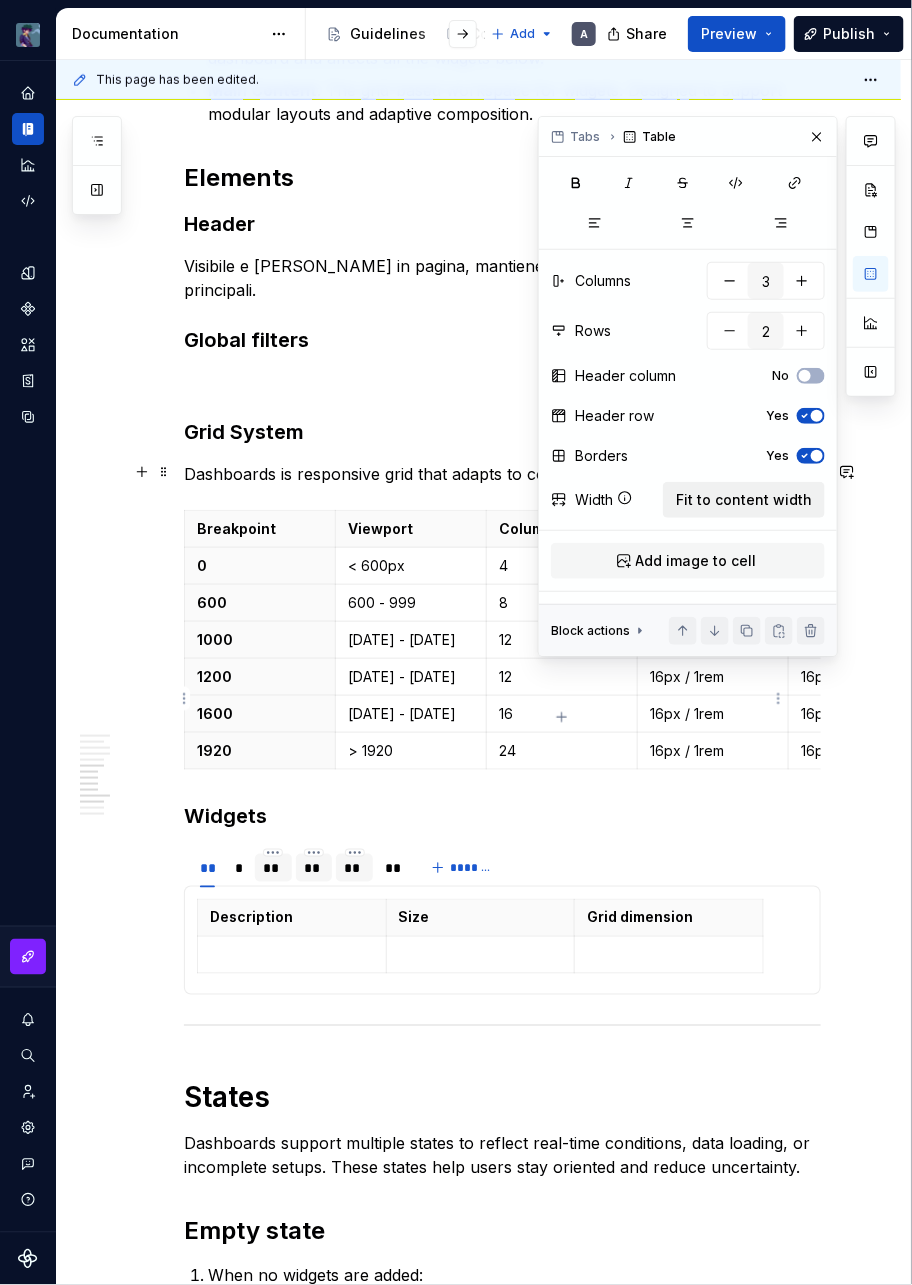 click on "Fit to content width" at bounding box center [744, 500] 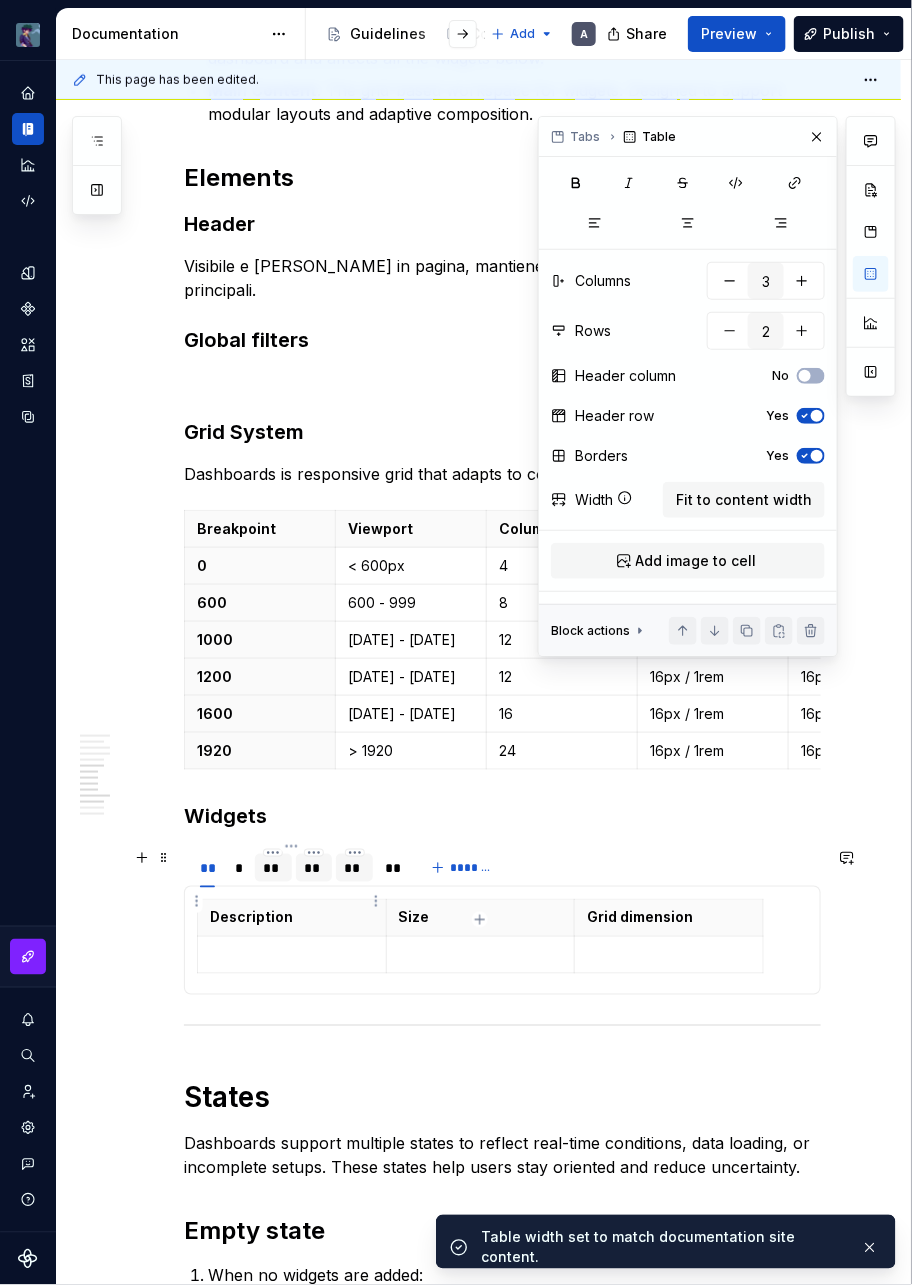 click at bounding box center (292, 955) 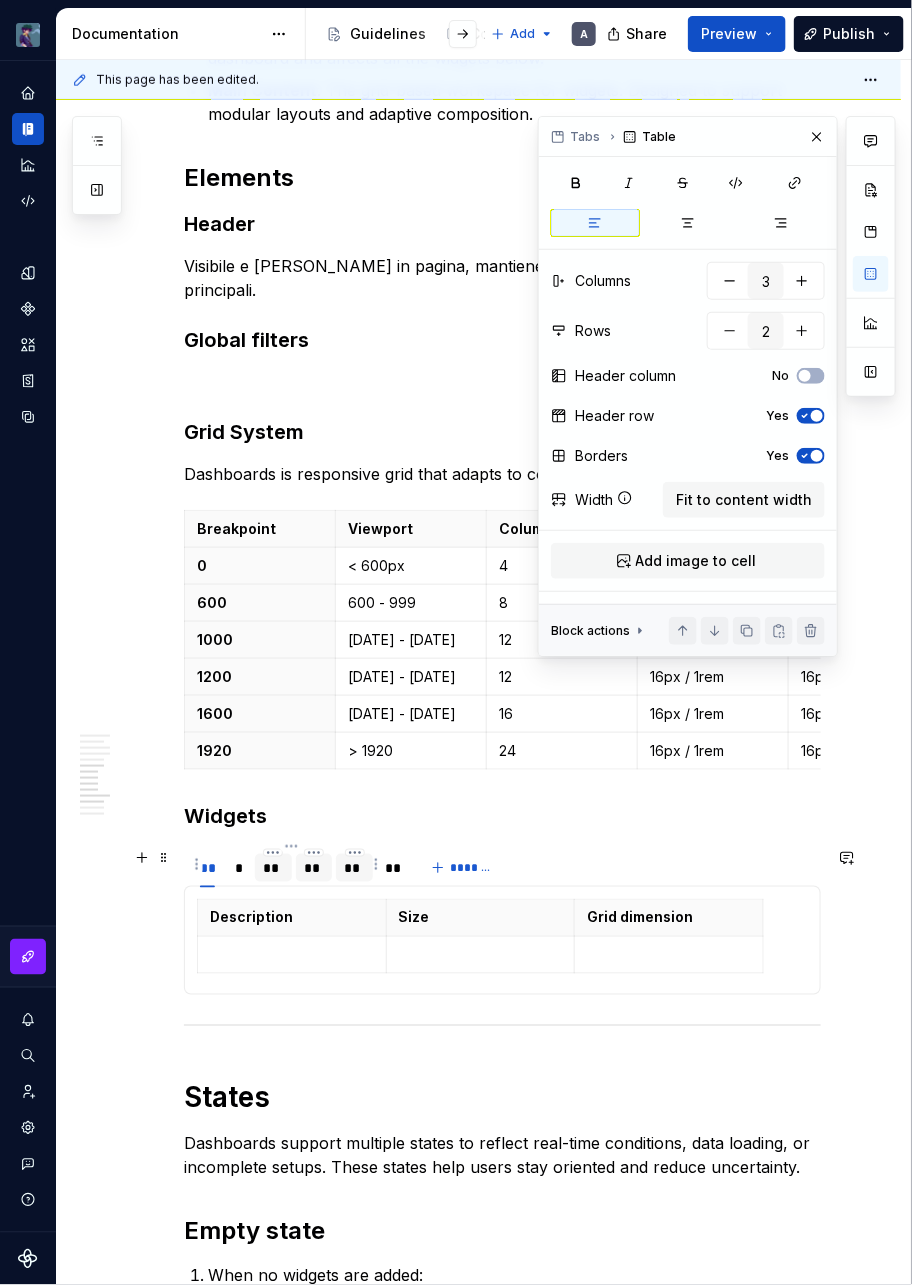 click on "Description" at bounding box center (292, 918) 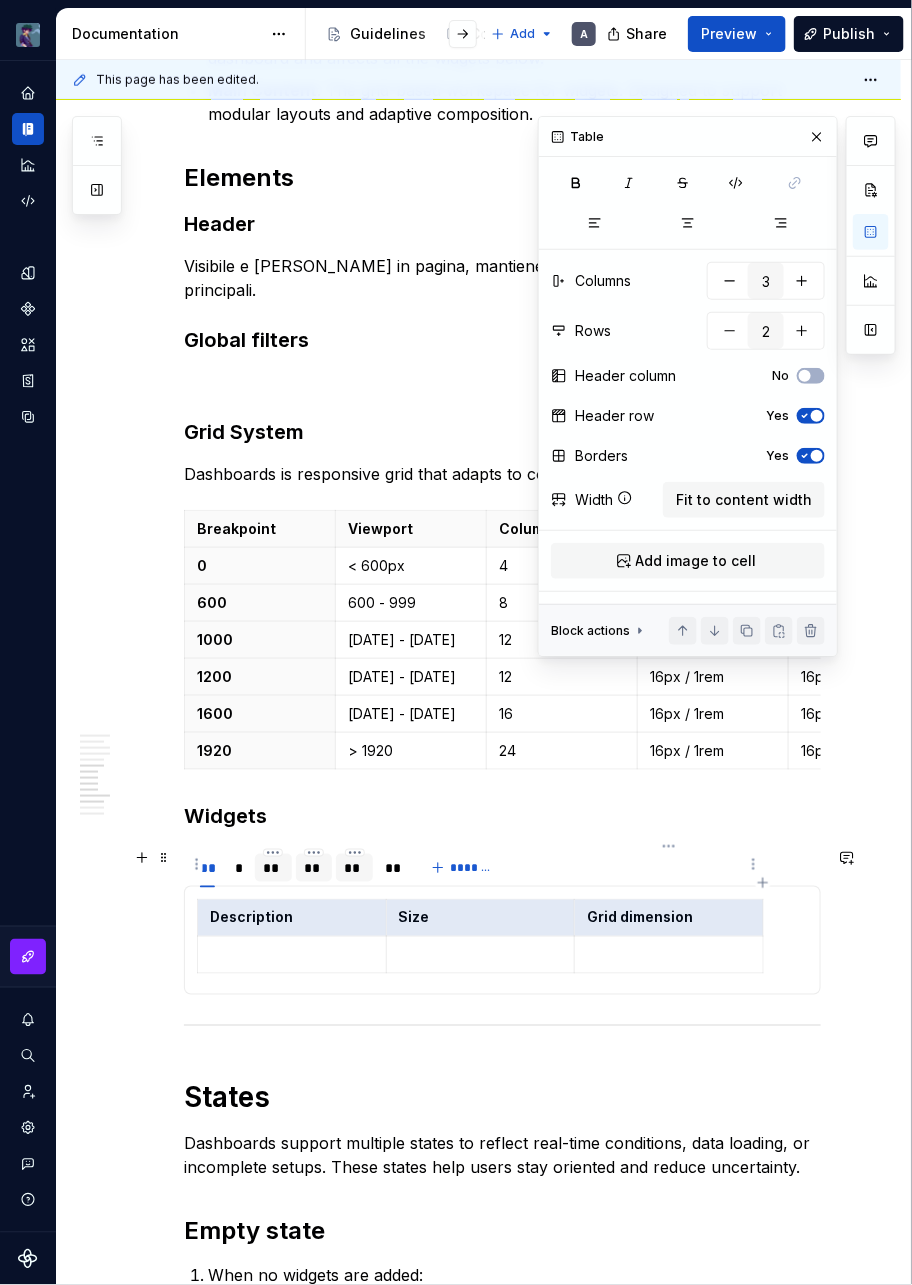 click on "Grid dimension" at bounding box center [669, 918] 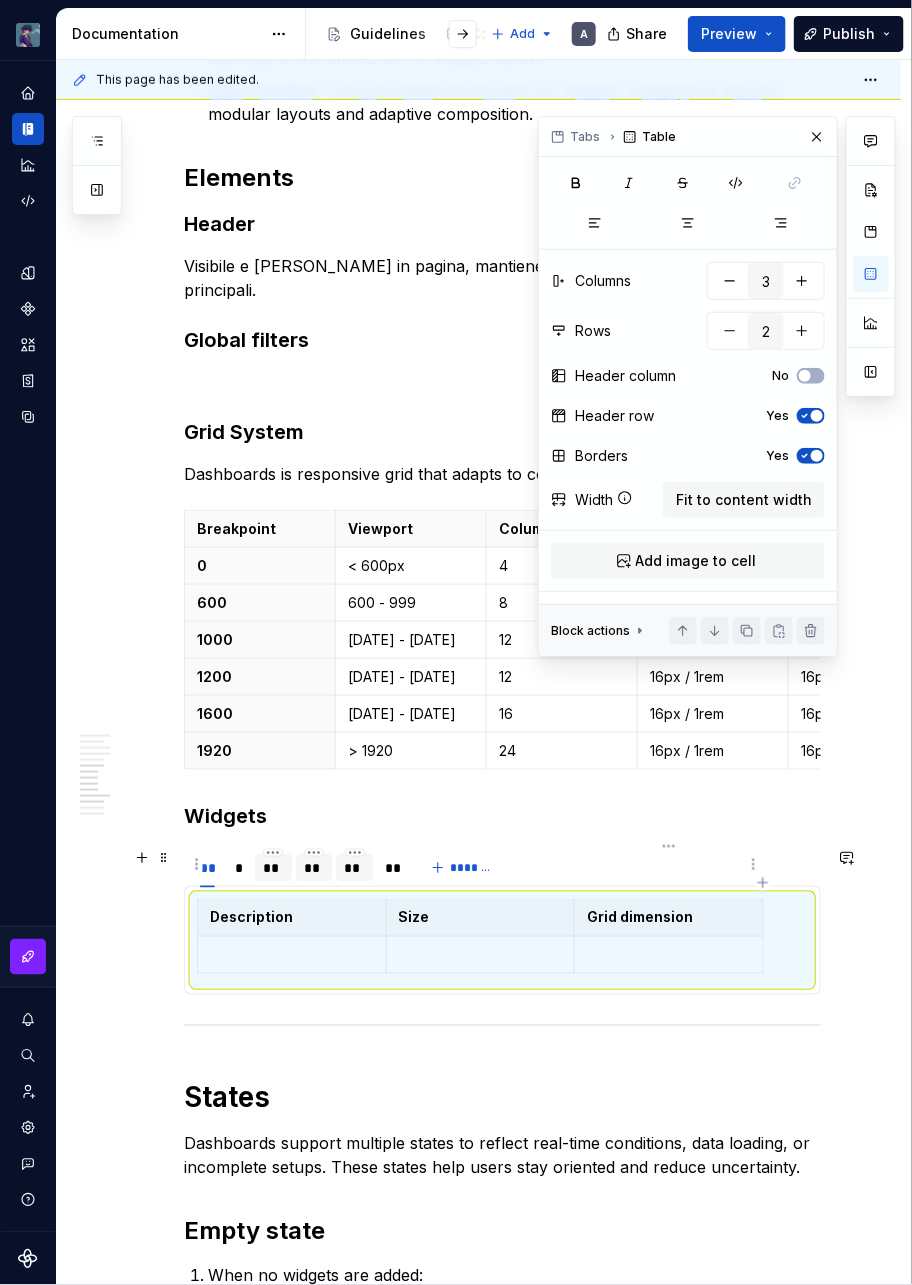 click at bounding box center (669, 955) 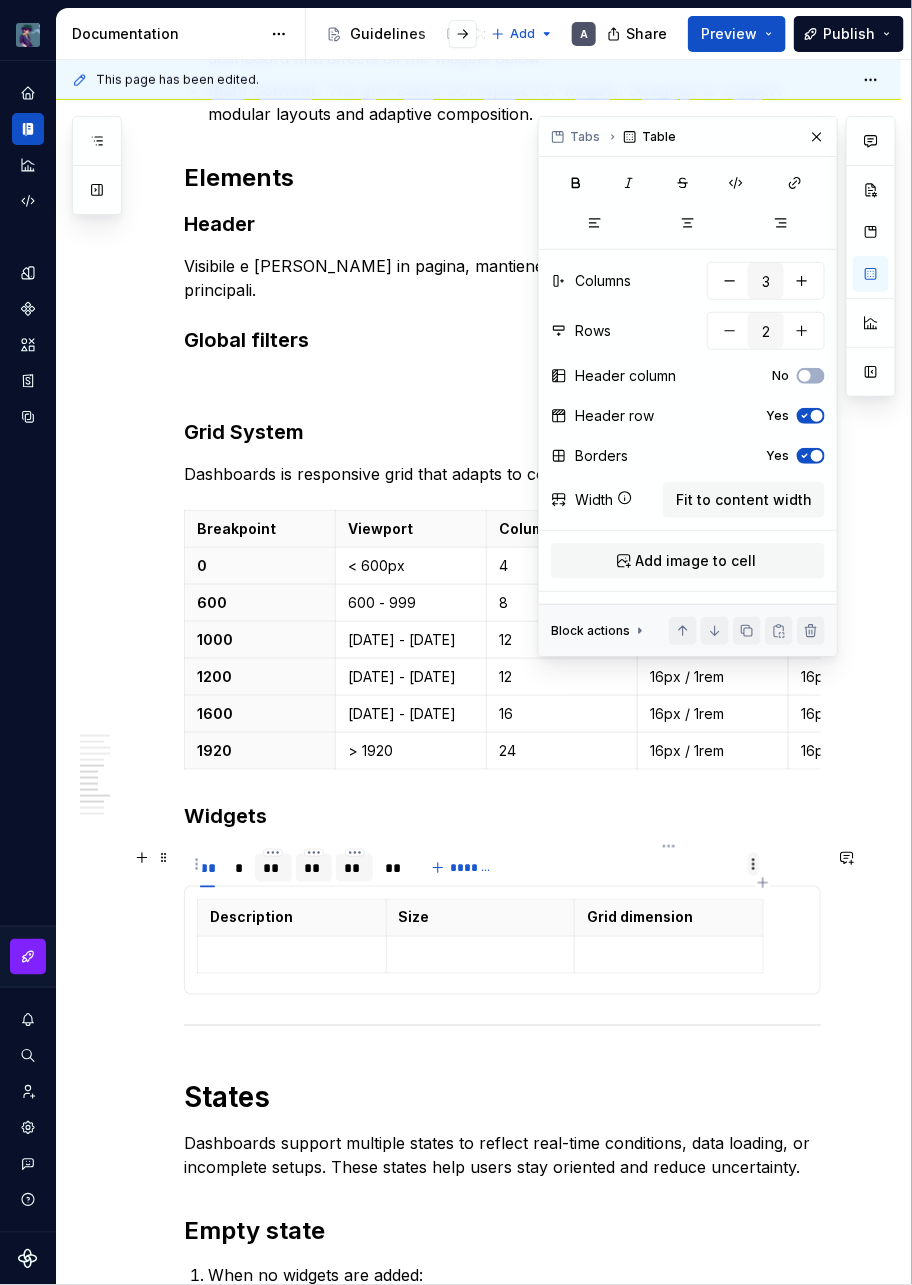 click on "vaporoso A Design system data Documentation
Accessibility guide for tree Page tree.
Navigate the tree with the arrow keys. Common tree hotkeys apply. Further keybindings are available:
enter to execute primary action on focused item
f2 to start renaming the focused item
escape to abort renaming an item
control+d to start dragging selected items
Guidelines Components Patterns Add A Share Preview Publish Pages Add
Accessibility guide for tree Page tree.
Navigate the tree with the arrow keys. Common tree hotkeys apply. Further keybindings are available:
enter to execute primary action on focused item
f2 to start renaming the focused item
escape to abort renaming an item
control+d to start dragging selected items
Patterns overview Services Dashboard Overview A Interaction Accessibility Usage Code Changes Guidelines Patterns  /  Patterns overview  /  Overview  /  A" at bounding box center (456, 642) 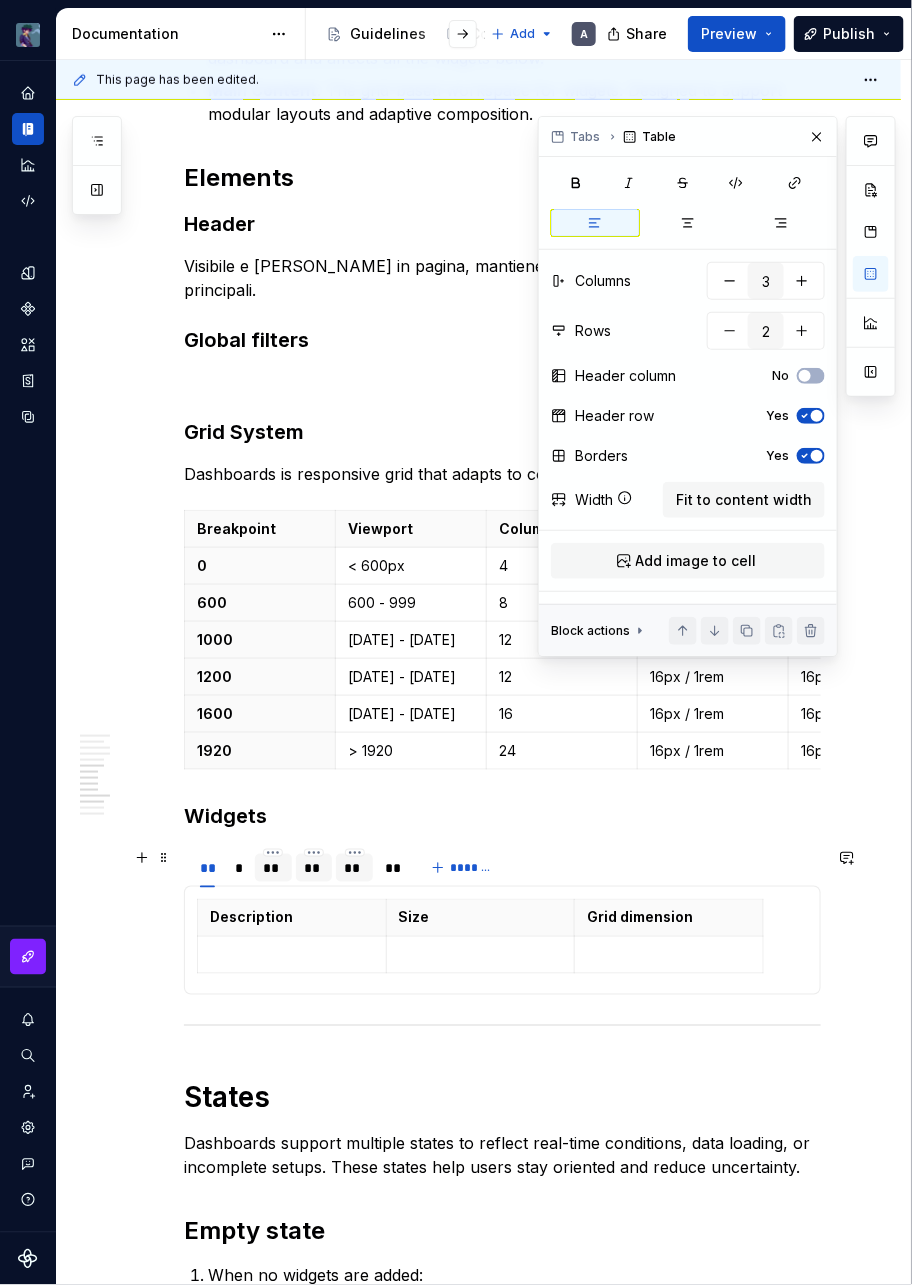 click on "Description Size Grid dimension" at bounding box center (502, 940) 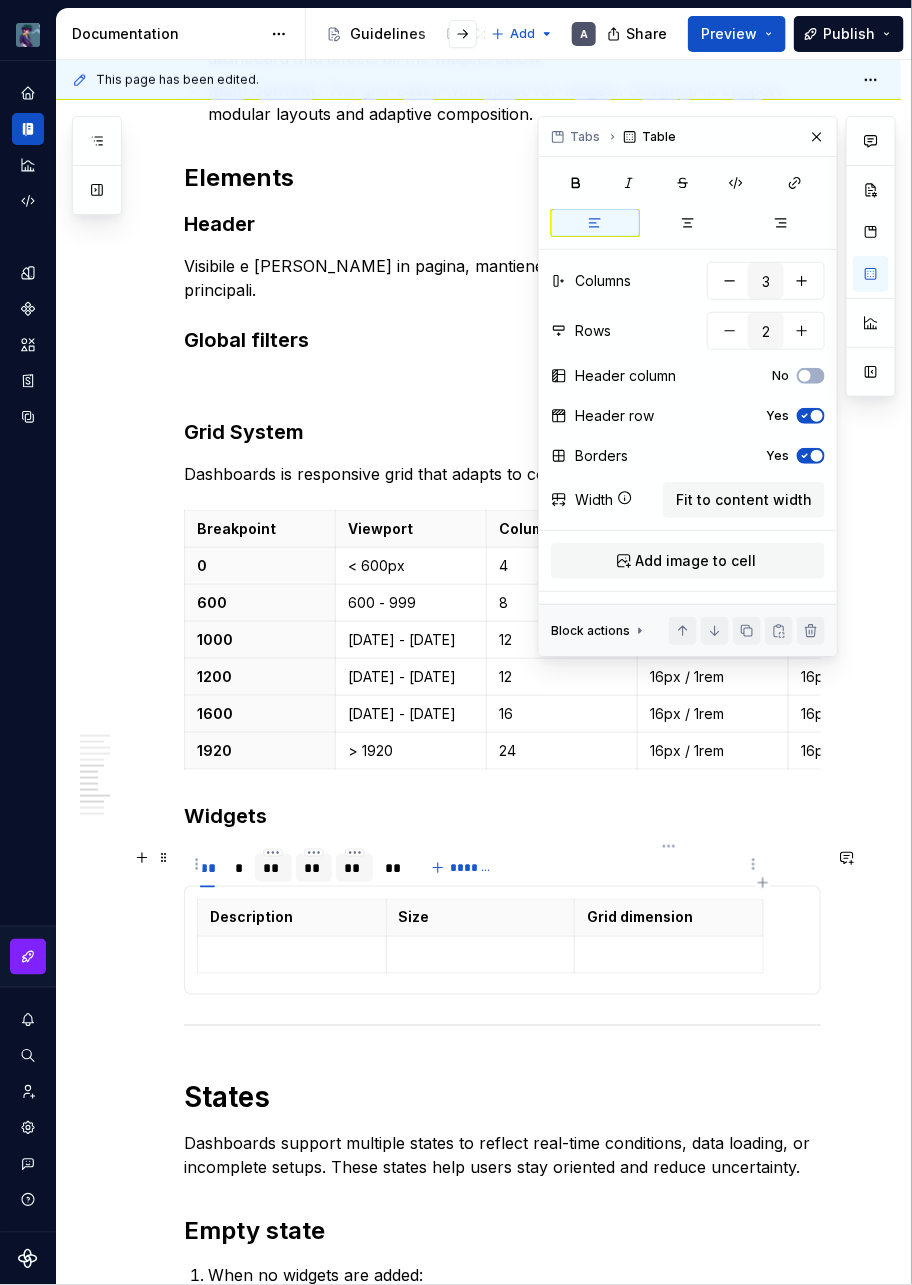 click on "Description Size Grid dimension" at bounding box center (502, 940) 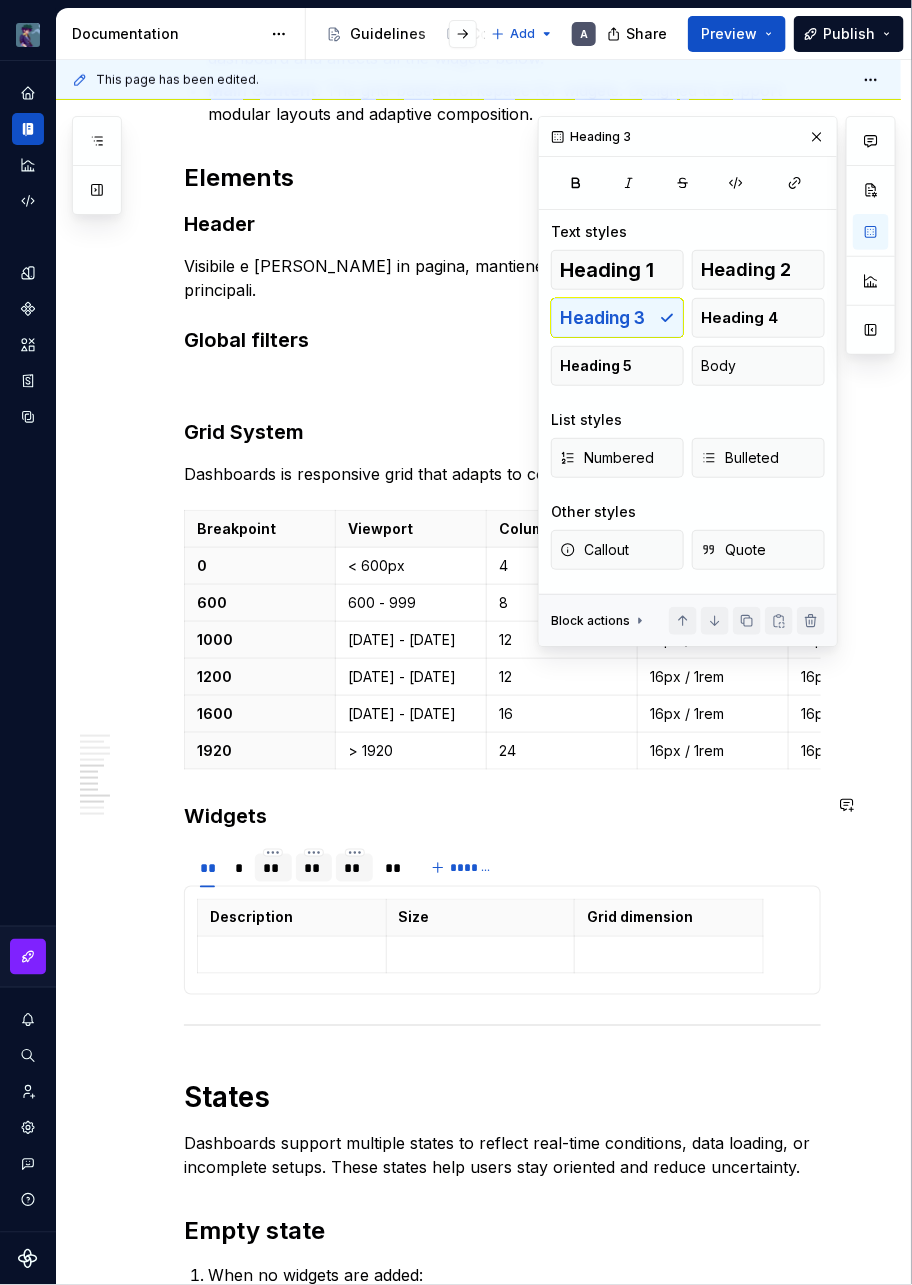 click on "Description Size Grid dimension Name Description Size Grid dimension Name Description Size Grid dimension Name Description Size Grid dimension Name Description Size Grid dimension" at bounding box center (502, 940) 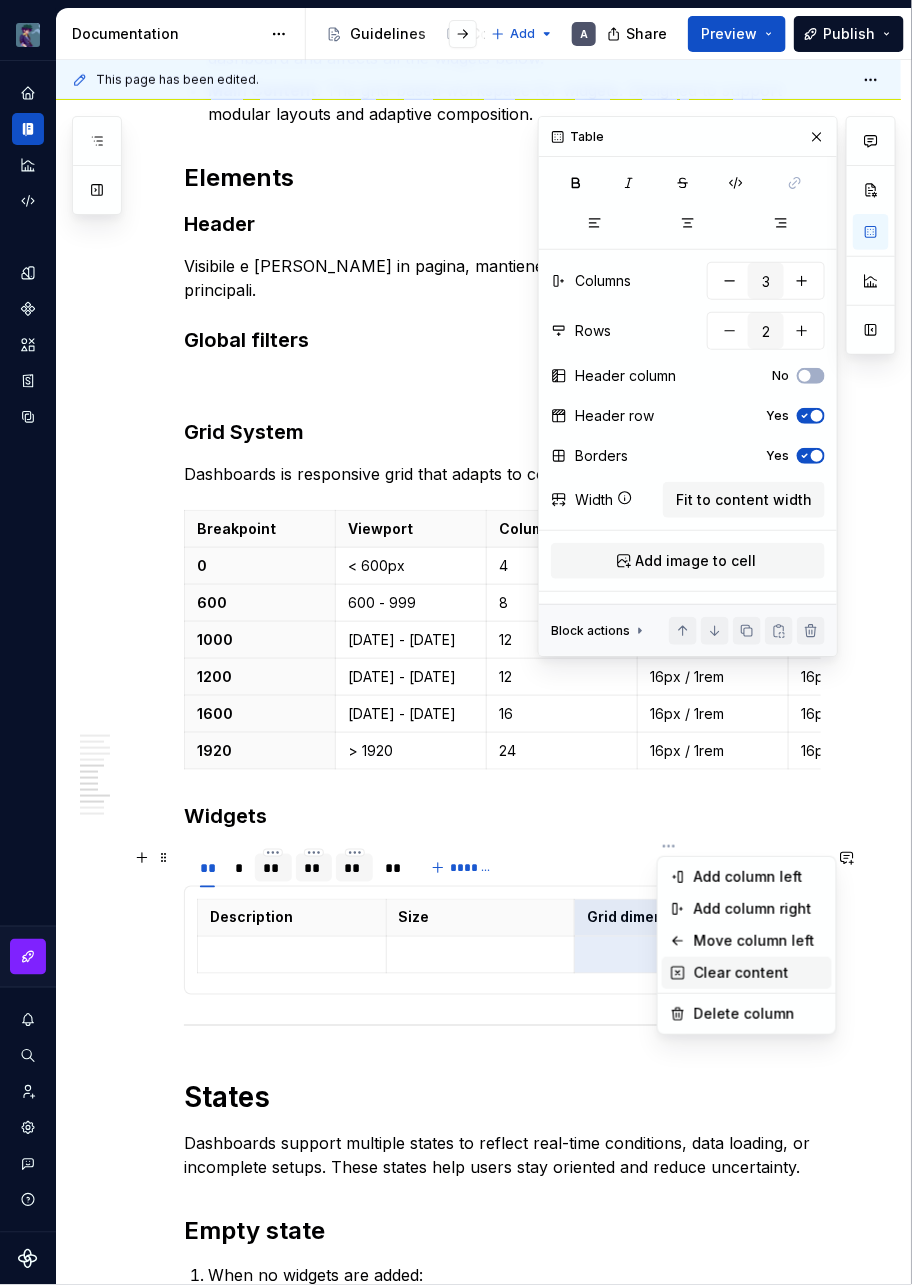 click on "Clear content" at bounding box center [759, 973] 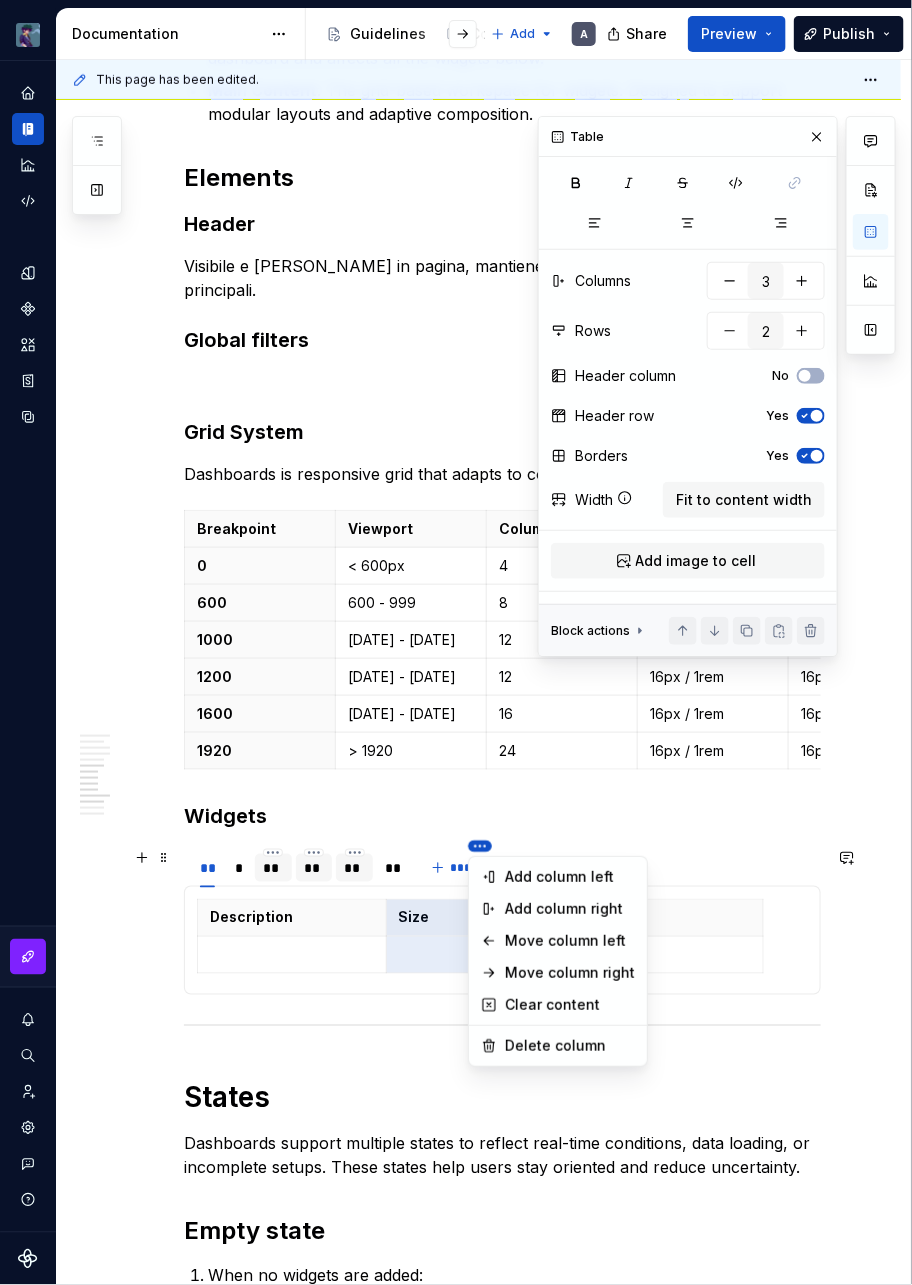 click on "vaporoso A Design system data Documentation
Accessibility guide for tree Page tree.
Navigate the tree with the arrow keys. Common tree hotkeys apply. Further keybindings are available:
enter to execute primary action on focused item
f2 to start renaming the focused item
escape to abort renaming an item
control+d to start dragging selected items
Guidelines Components Patterns Add A Share Preview Publish Pages Add
Accessibility guide for tree Page tree.
Navigate the tree with the arrow keys. Common tree hotkeys apply. Further keybindings are available:
enter to execute primary action on focused item
f2 to start renaming the focused item
escape to abort renaming an item
control+d to start dragging selected items
Patterns overview Services Dashboard Overview A Interaction Accessibility Usage Code Changes Guidelines Patterns  /  Patterns overview  /  Overview  /  A" at bounding box center [456, 642] 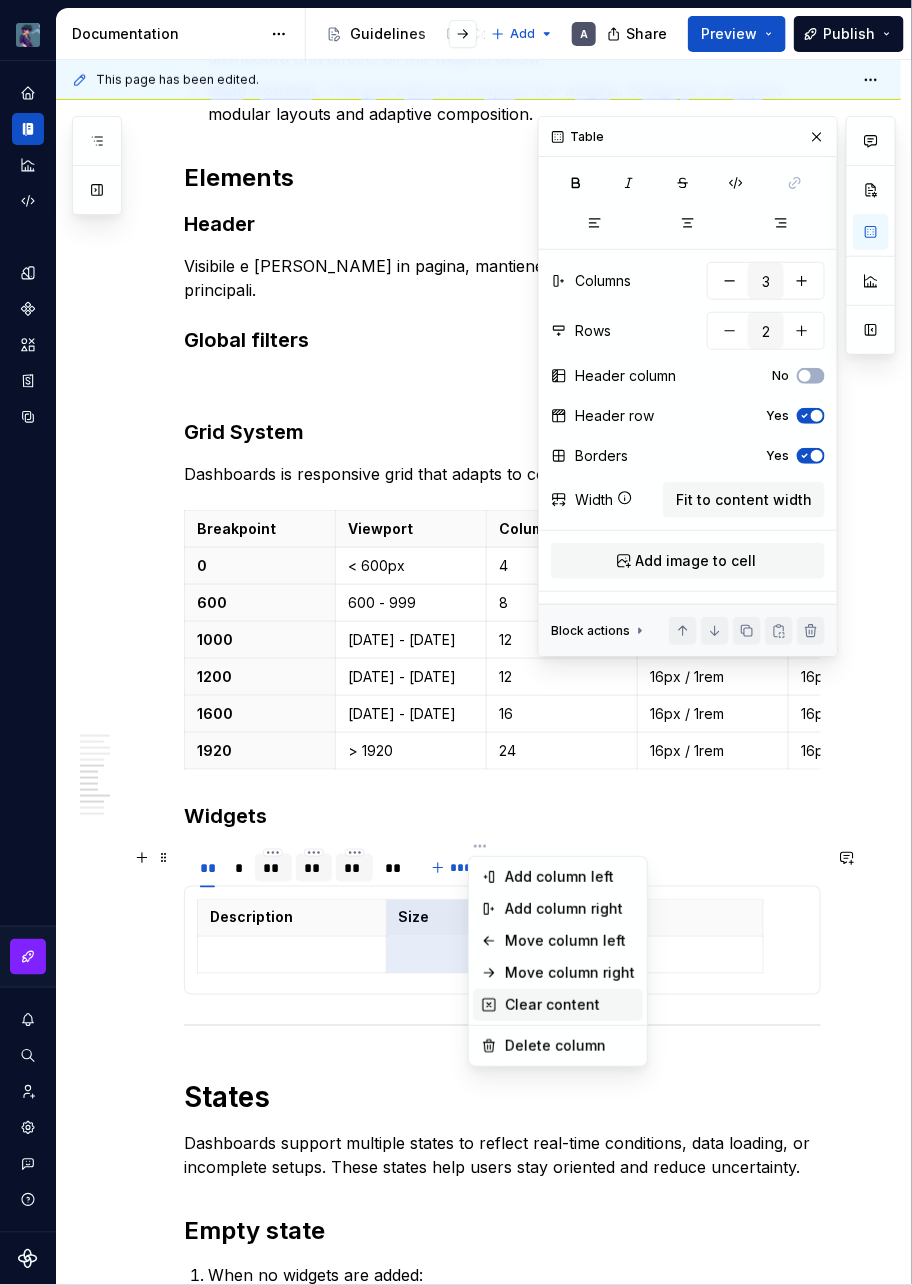 click on "Clear content" at bounding box center [570, 1005] 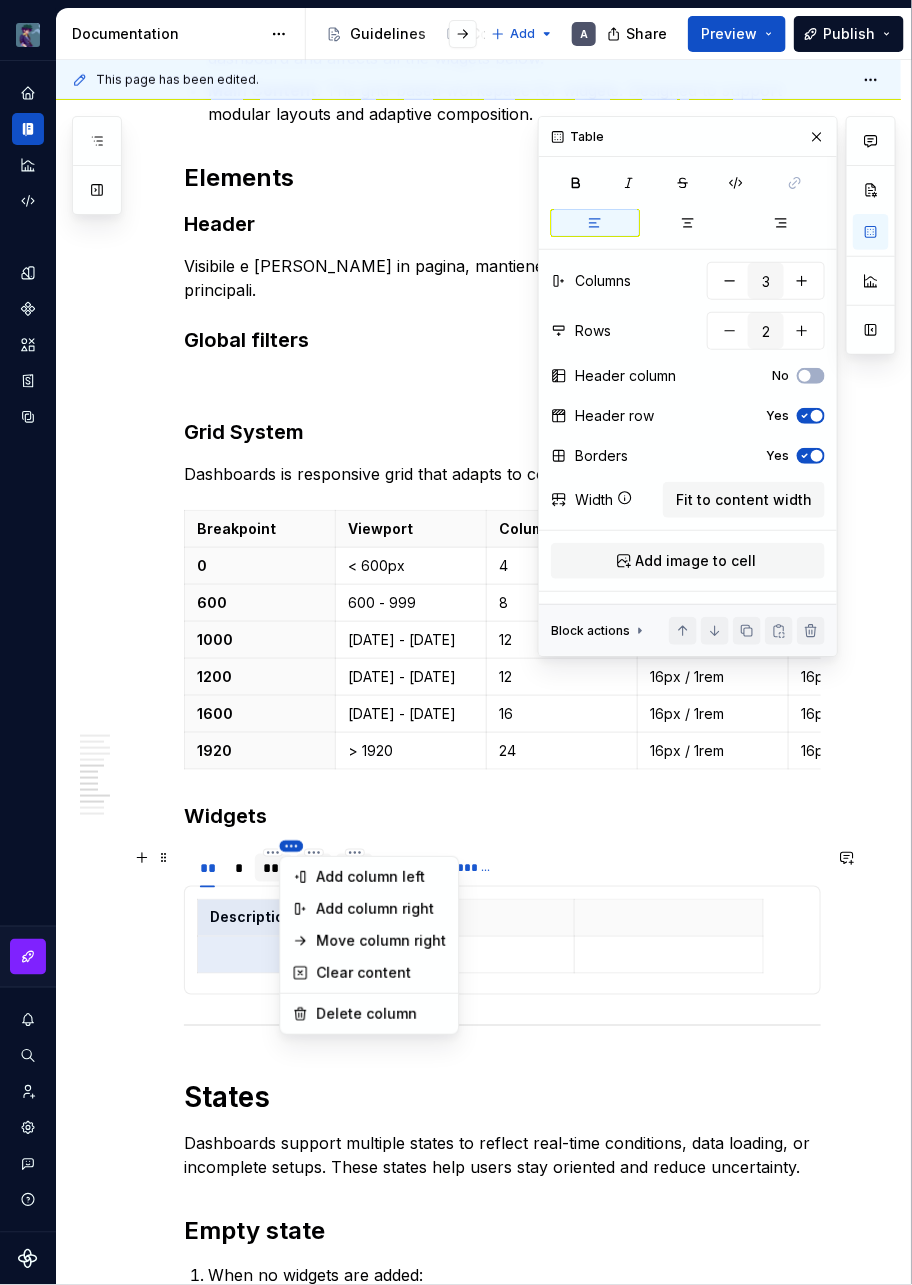 click on "vaporoso A Design system data Documentation
Accessibility guide for tree Page tree.
Navigate the tree with the arrow keys. Common tree hotkeys apply. Further keybindings are available:
enter to execute primary action on focused item
f2 to start renaming the focused item
escape to abort renaming an item
control+d to start dragging selected items
Guidelines Components Patterns Add A Share Preview Publish Pages Add
Accessibility guide for tree Page tree.
Navigate the tree with the arrow keys. Common tree hotkeys apply. Further keybindings are available:
enter to execute primary action on focused item
f2 to start renaming the focused item
escape to abort renaming an item
control+d to start dragging selected items
Patterns overview Services Dashboard Overview A Interaction Accessibility Usage Code Changes Guidelines Patterns  /  Patterns overview  /  Overview  /  A" at bounding box center (456, 642) 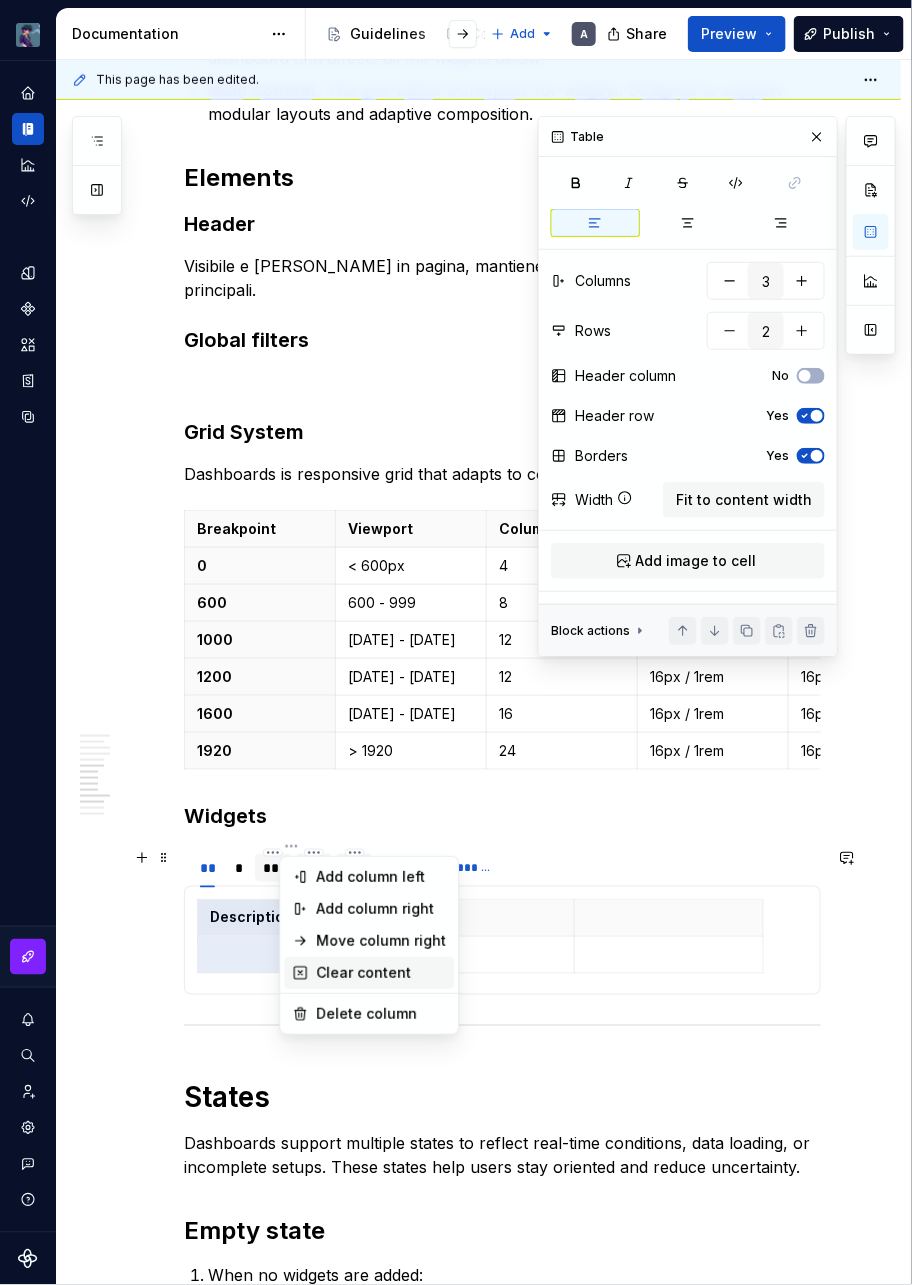 click on "Clear content" at bounding box center [381, 973] 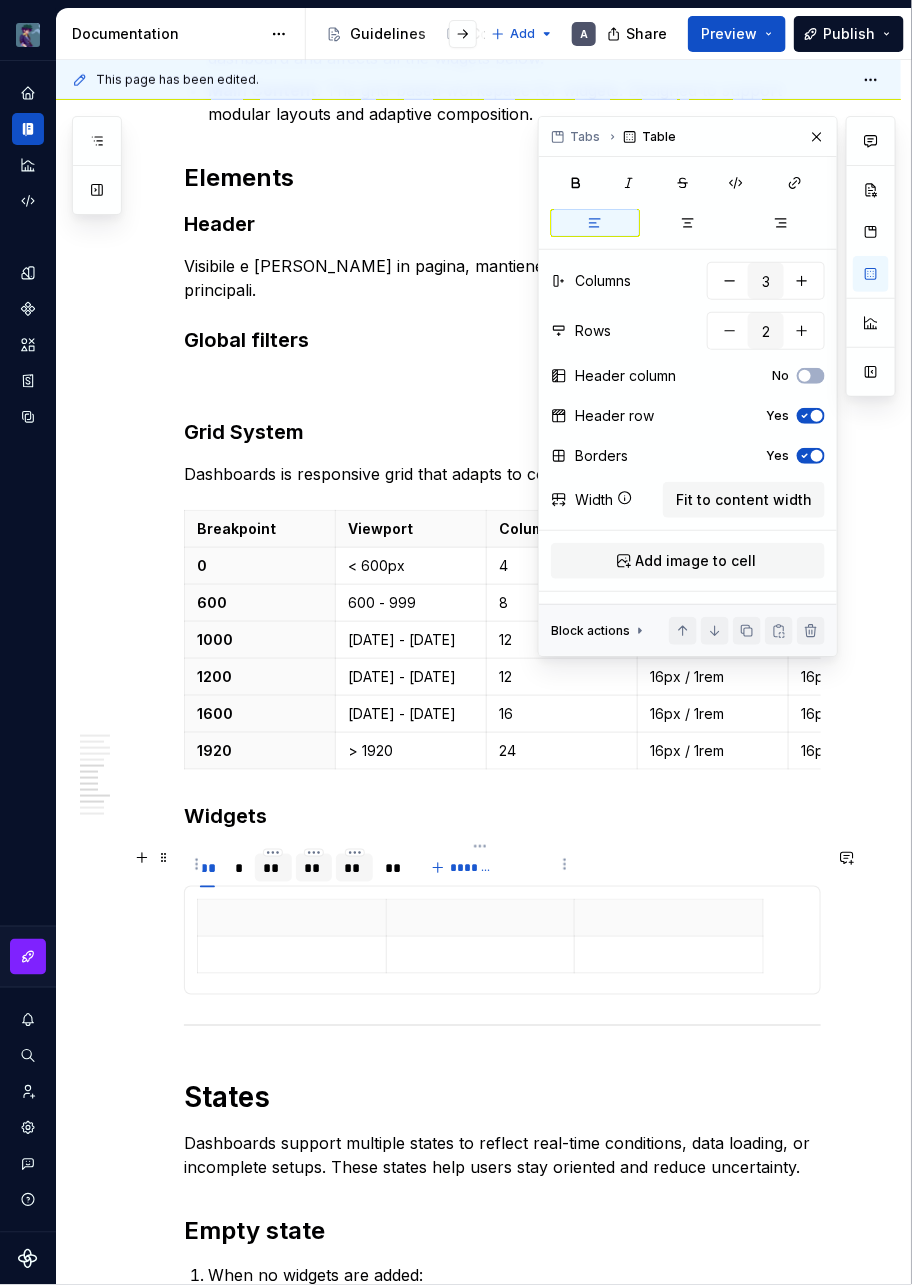 click at bounding box center (481, 918) 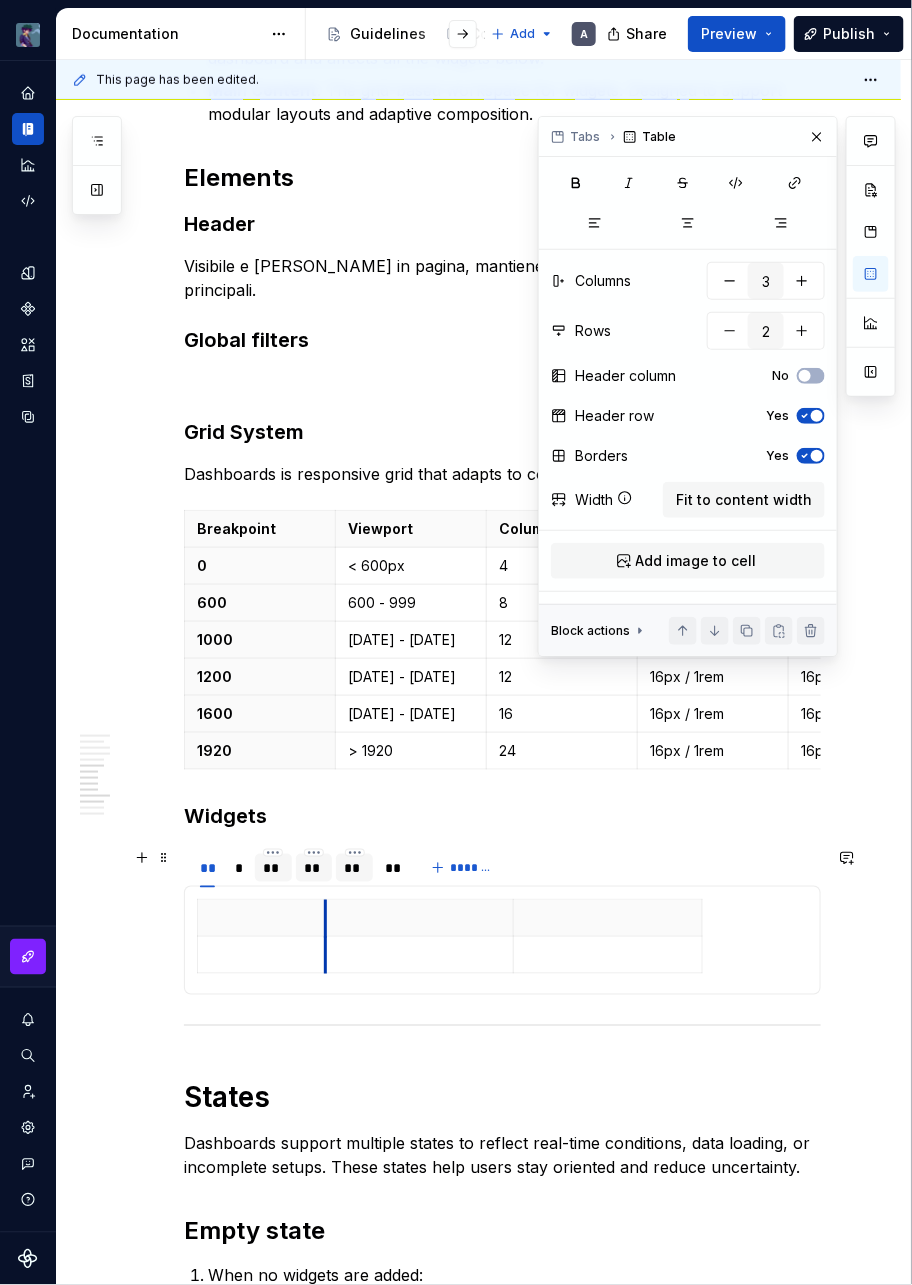 drag, startPoint x: 385, startPoint y: 877, endPoint x: 324, endPoint y: 879, distance: 61.03278 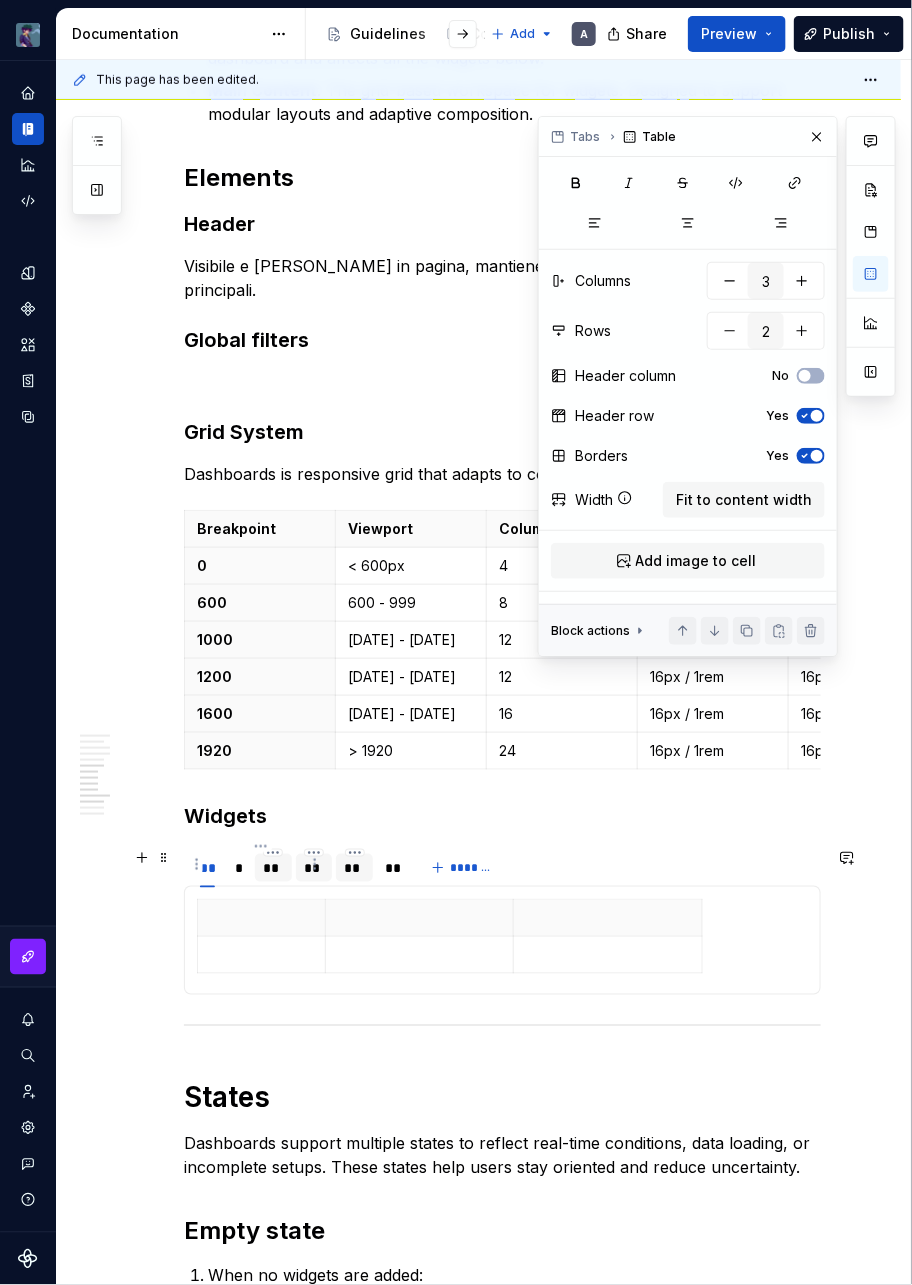 click at bounding box center (261, 918) 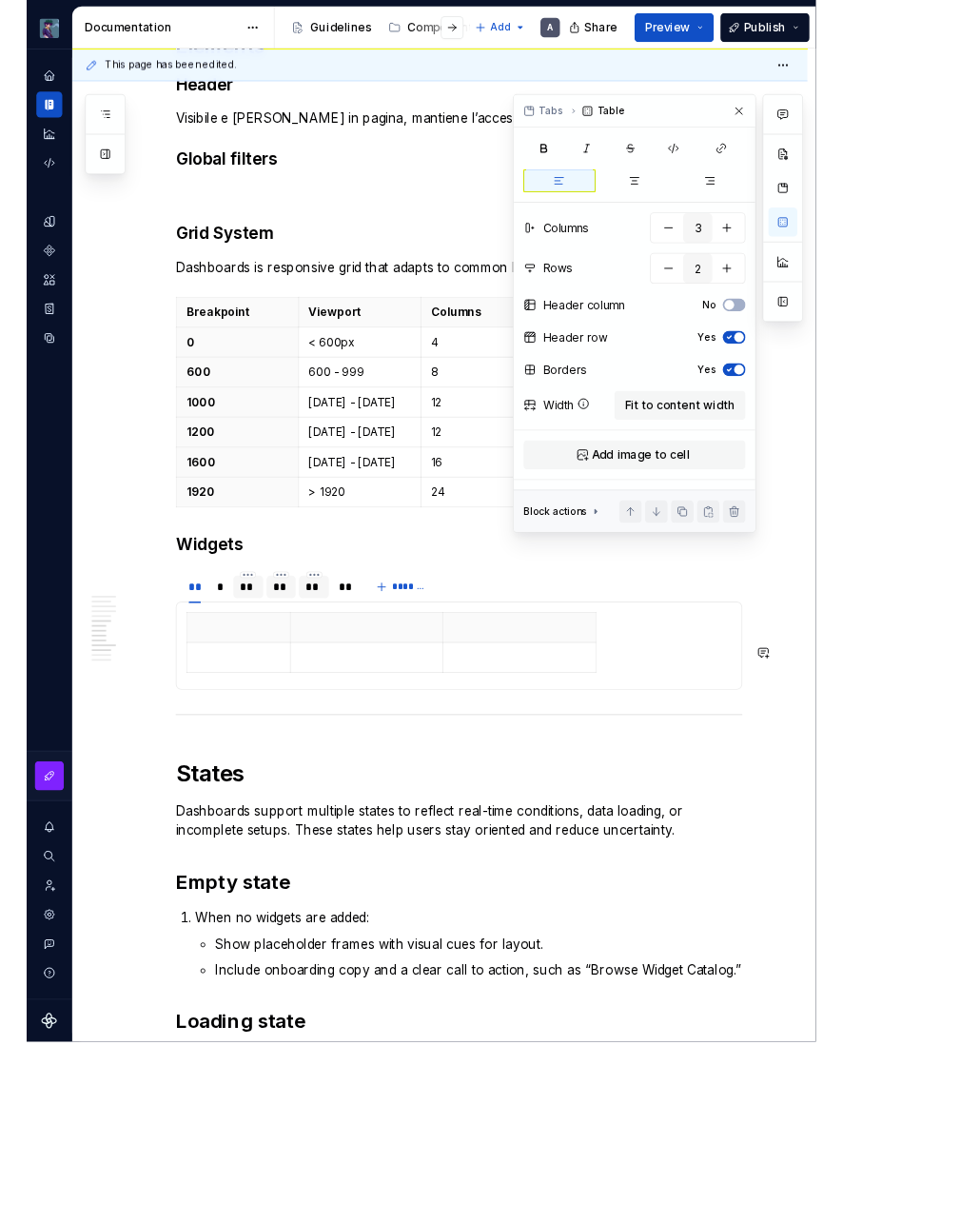 scroll, scrollTop: 2084, scrollLeft: 0, axis: vertical 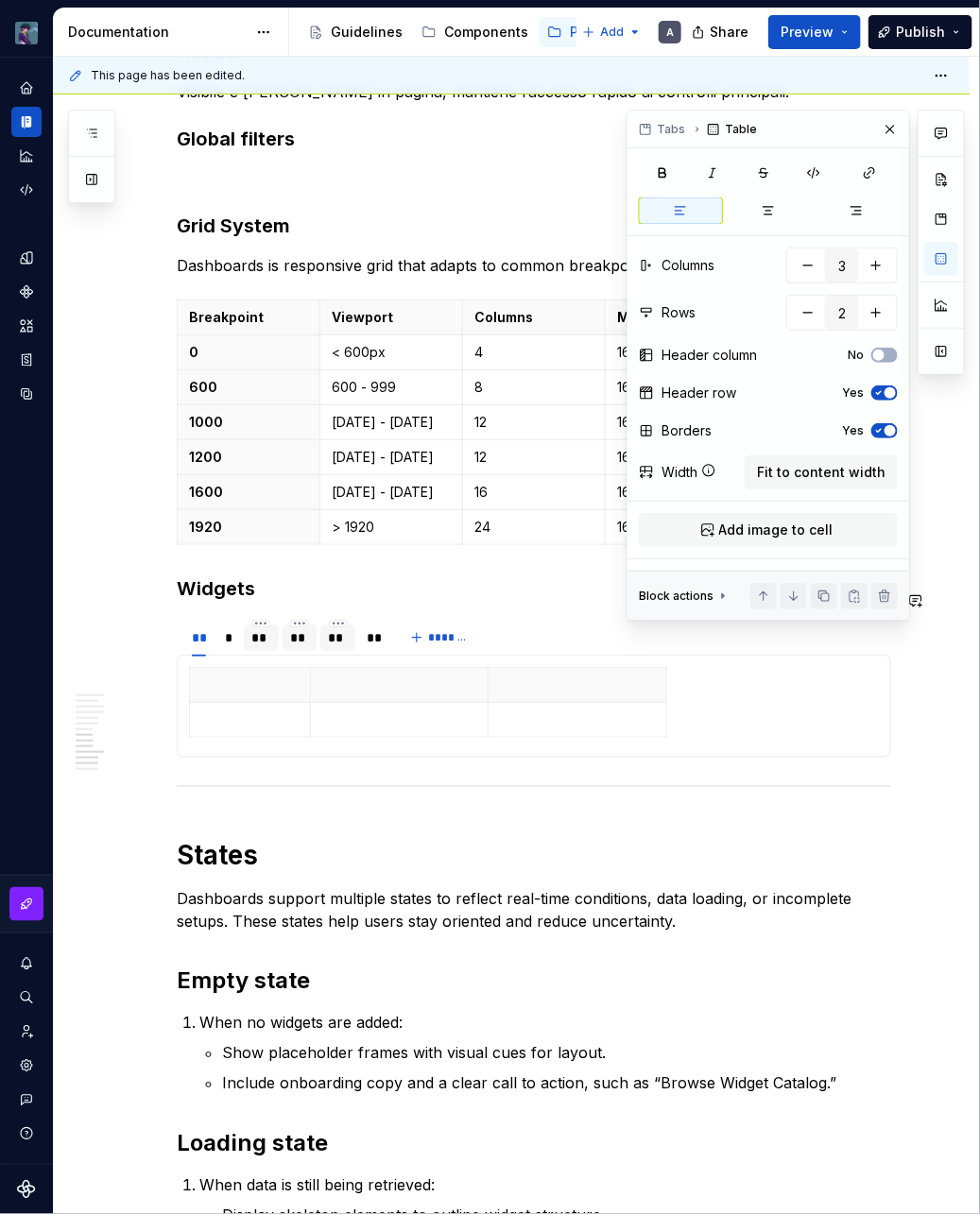 type on "*" 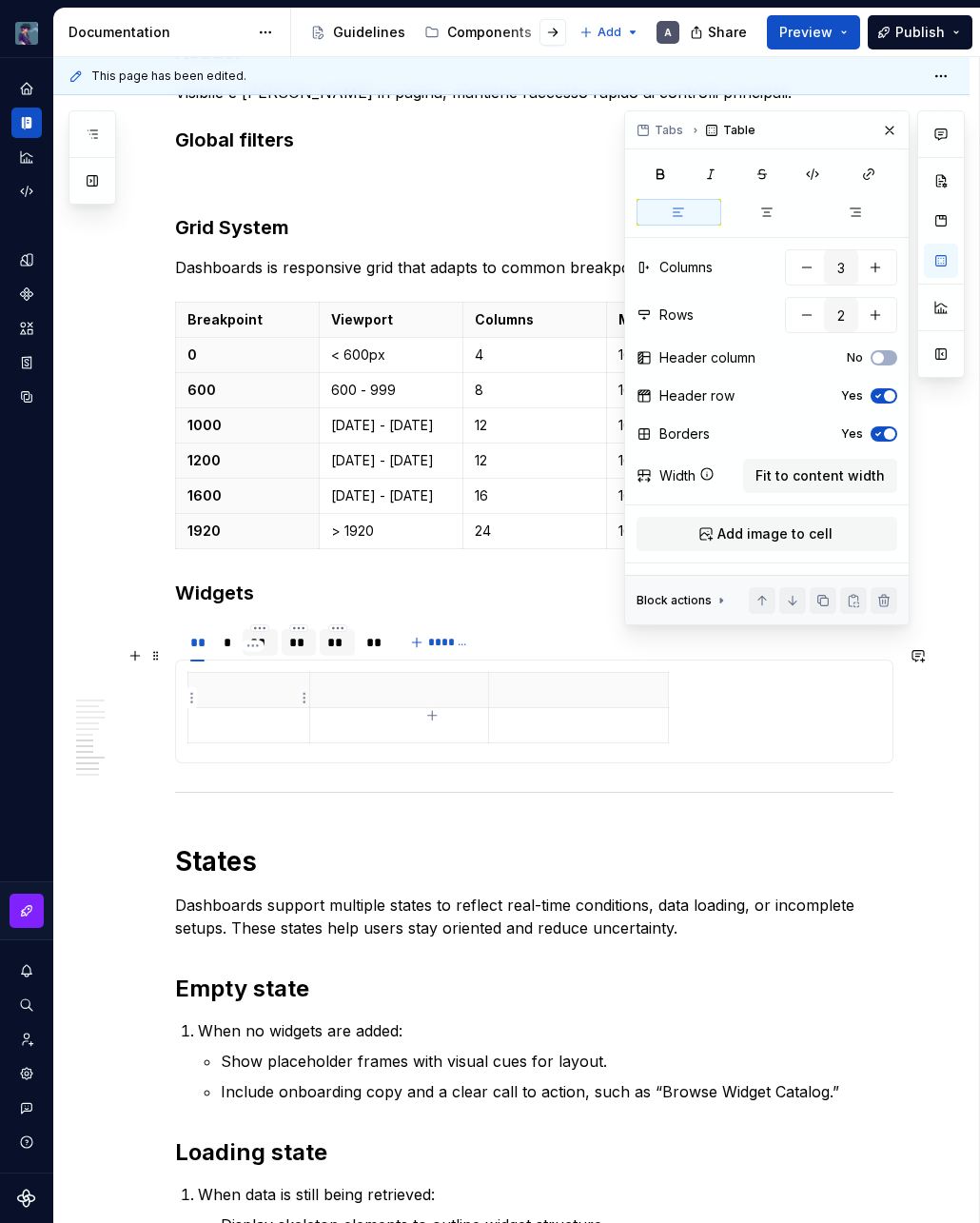 click at bounding box center (248, 725) 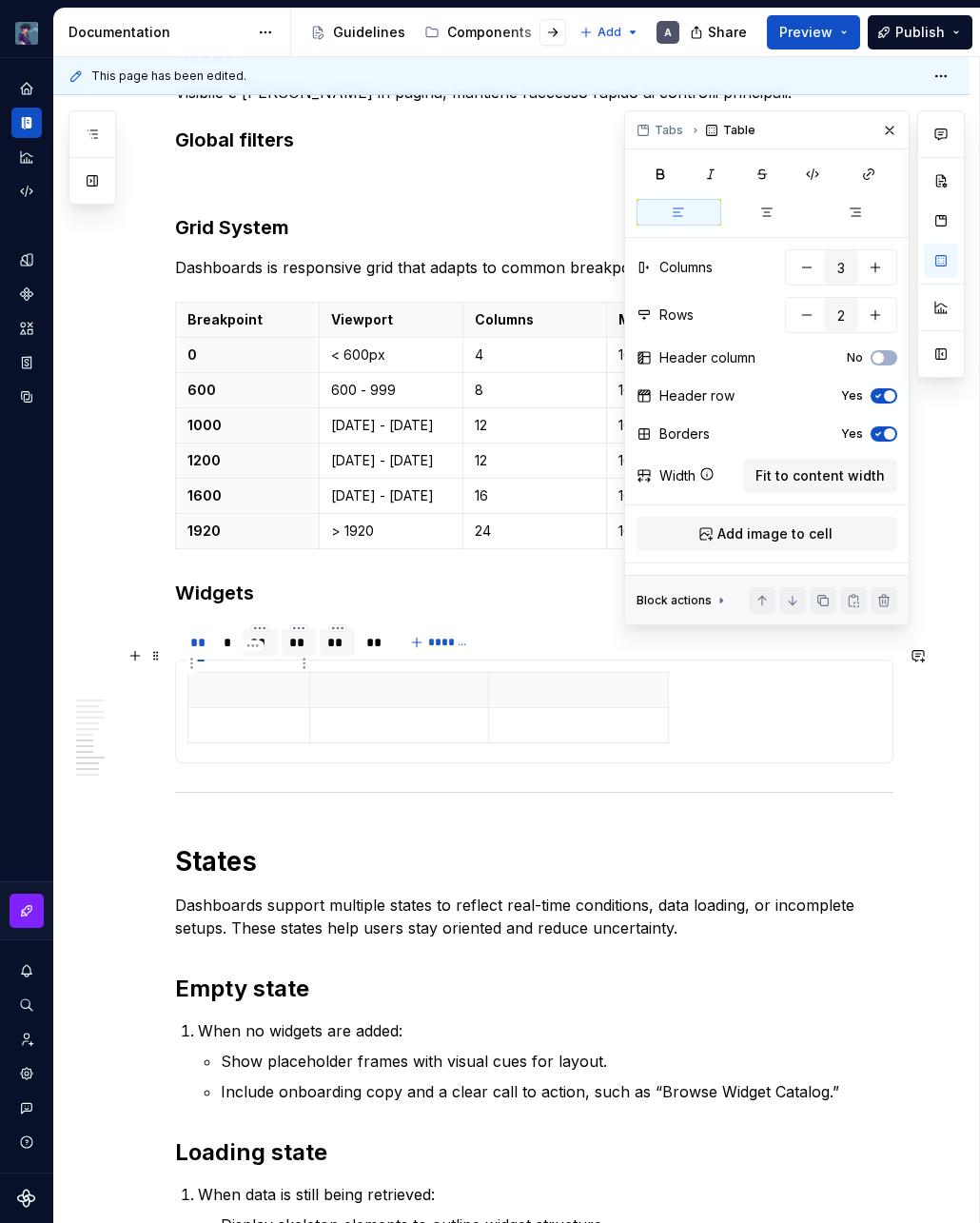 click at bounding box center (248, 690) 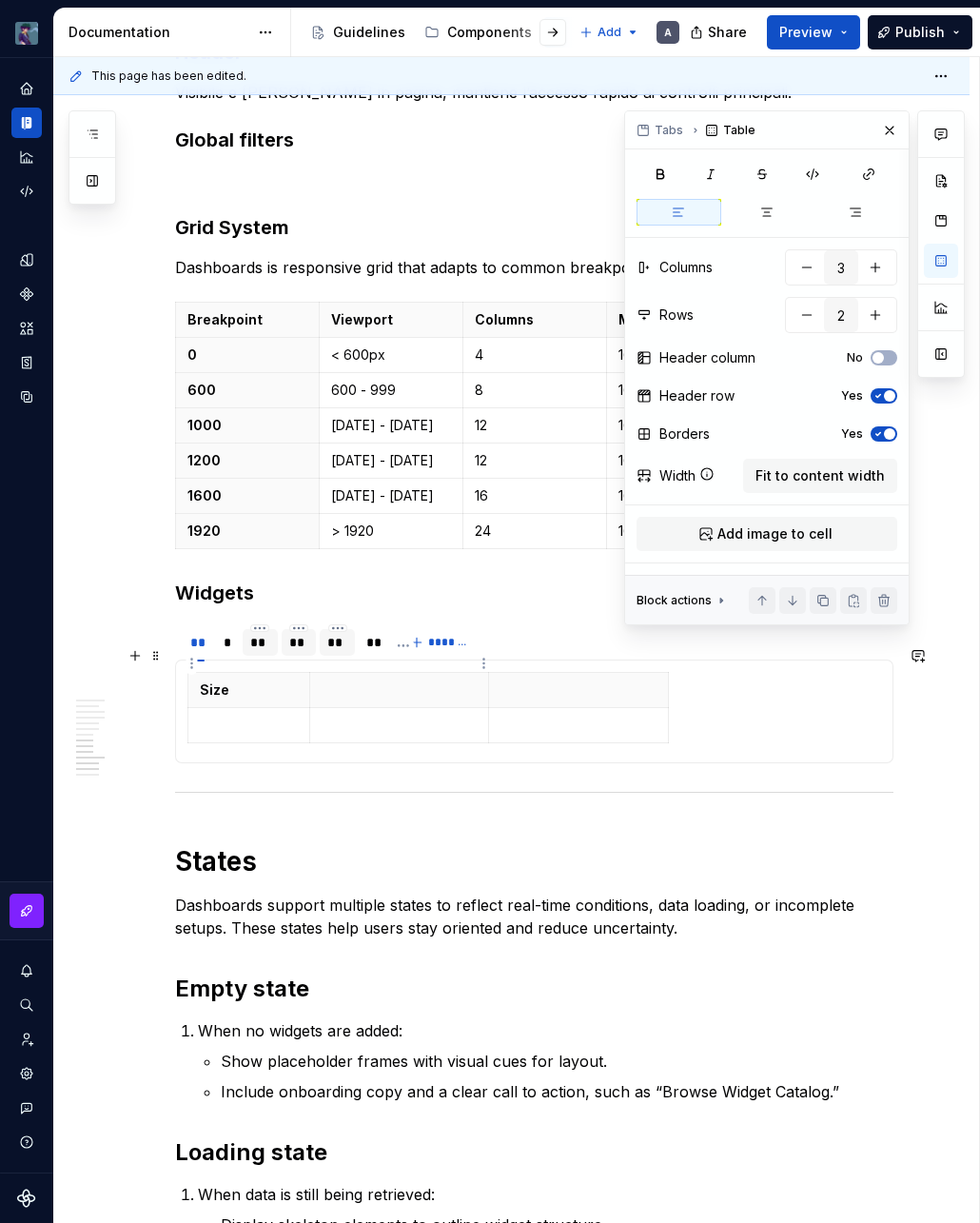 click at bounding box center [400, 690] 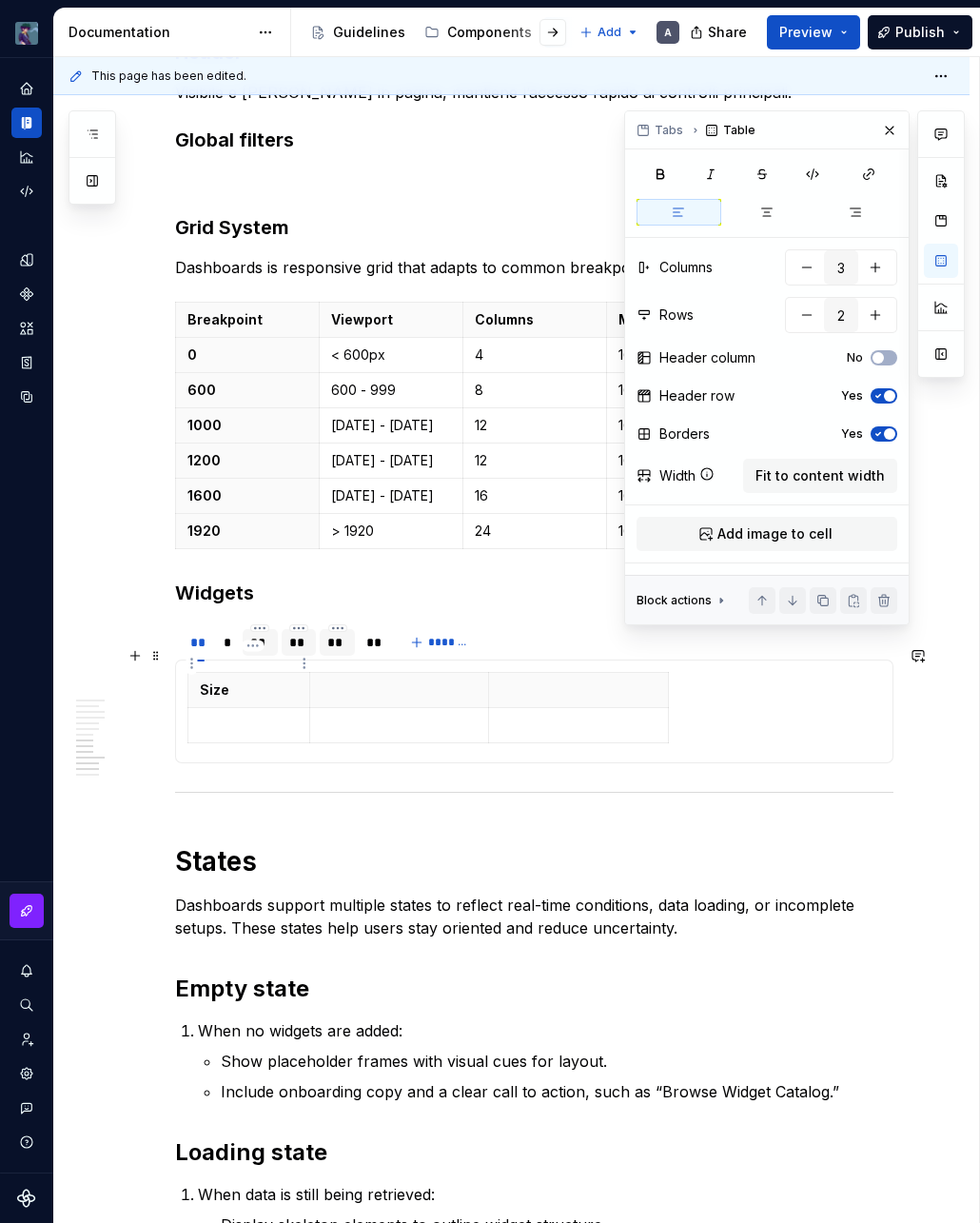 click on "Size" at bounding box center [248, 690] 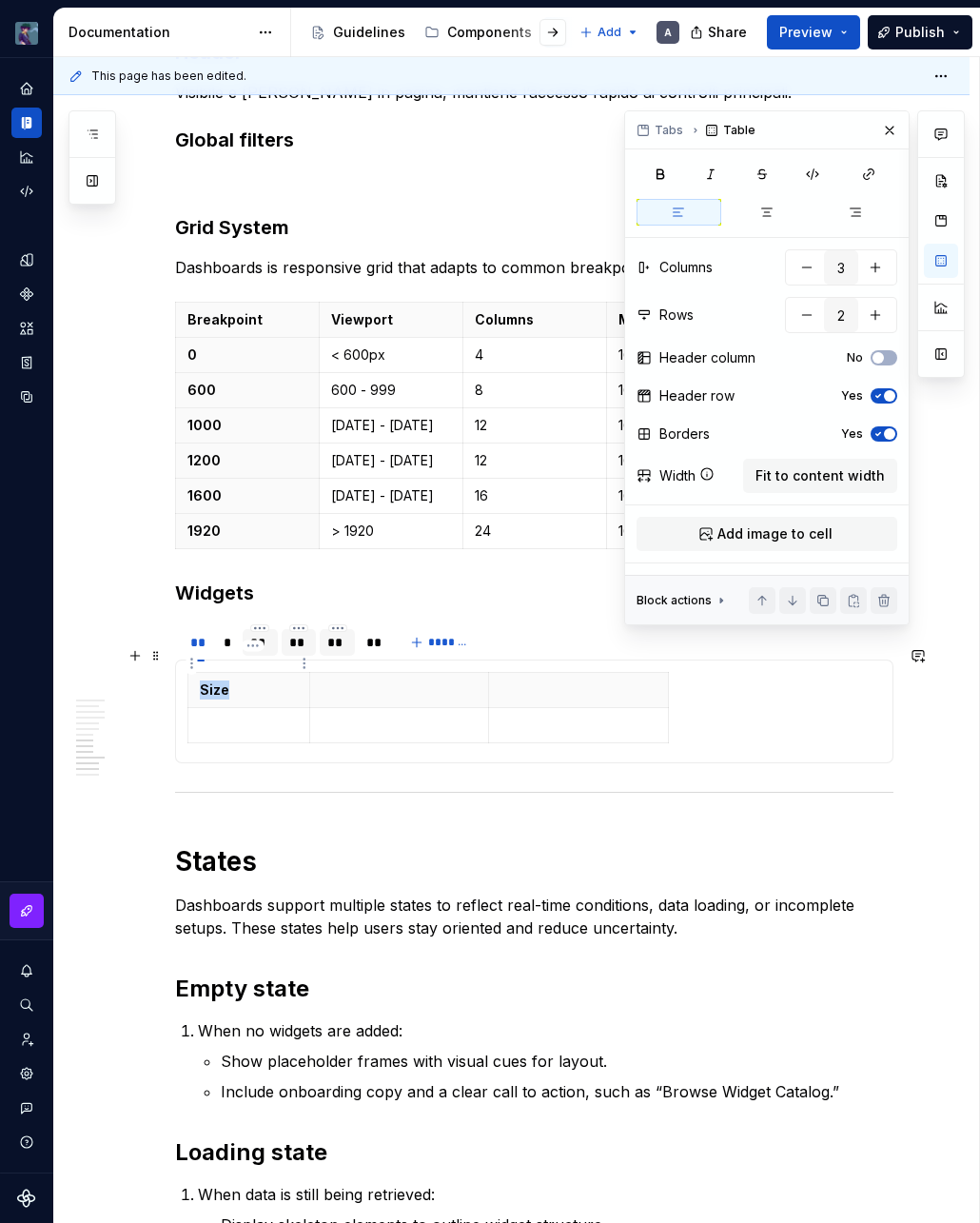 click on "Size" at bounding box center (248, 690) 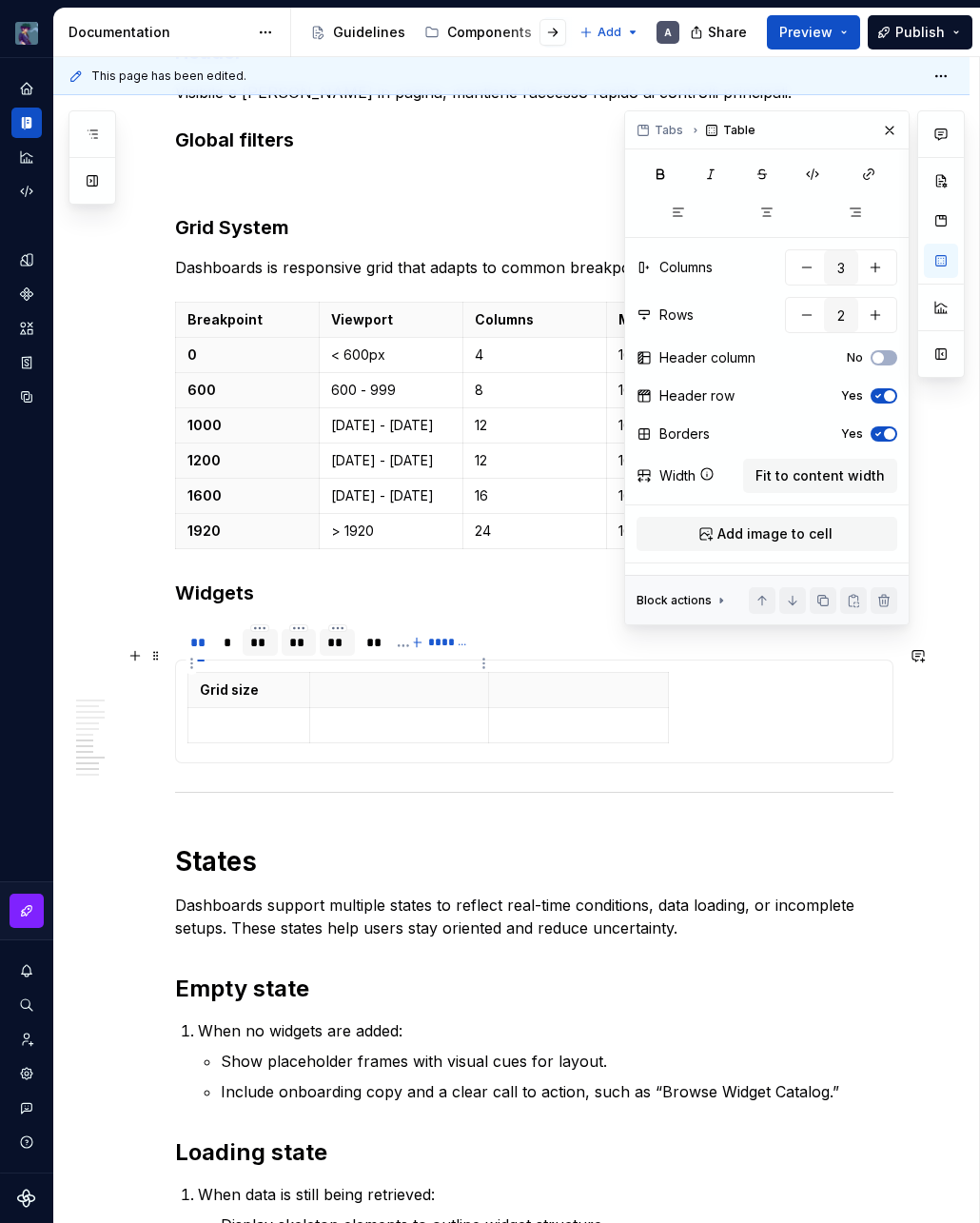 click at bounding box center (400, 690) 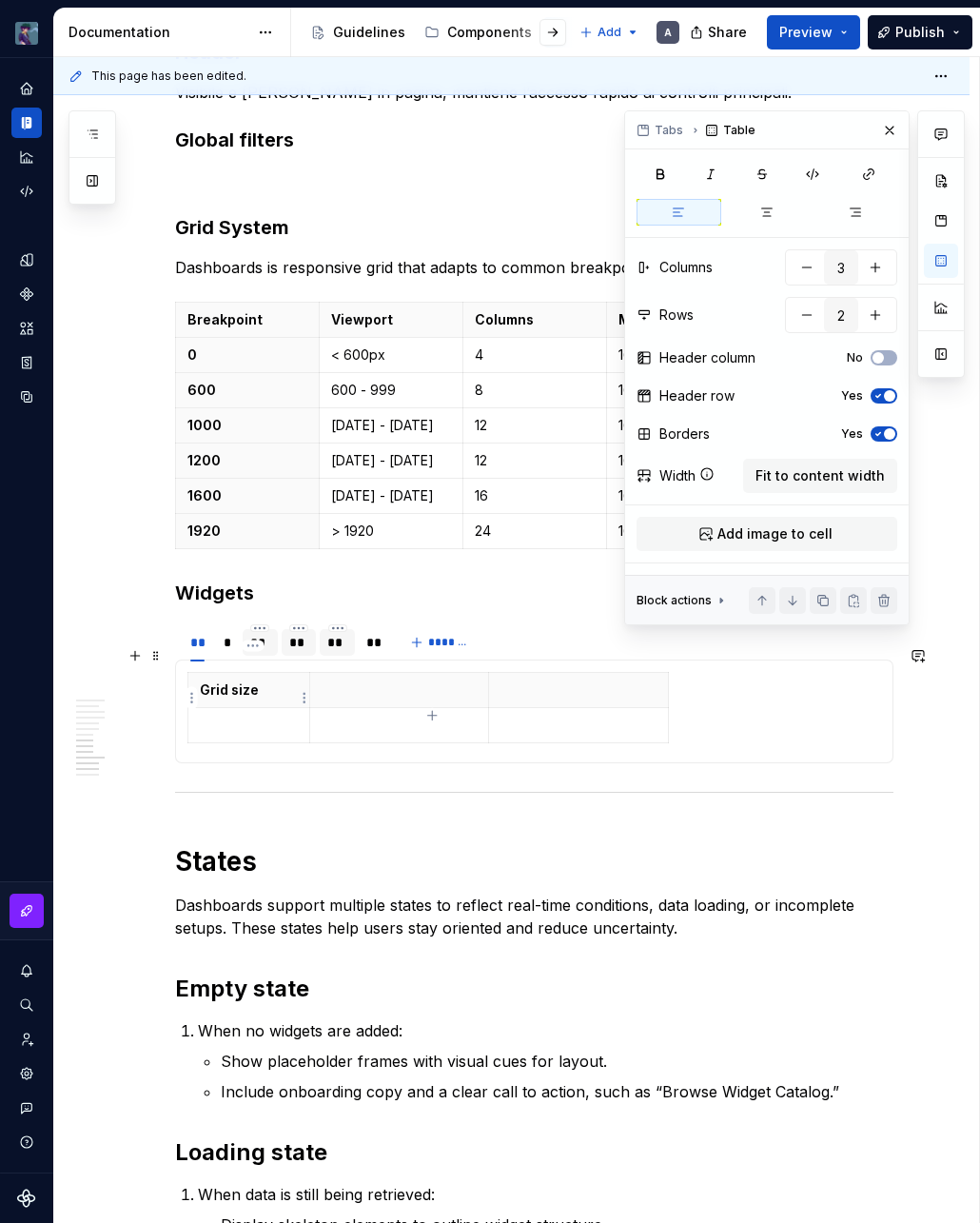 click at bounding box center (248, 725) 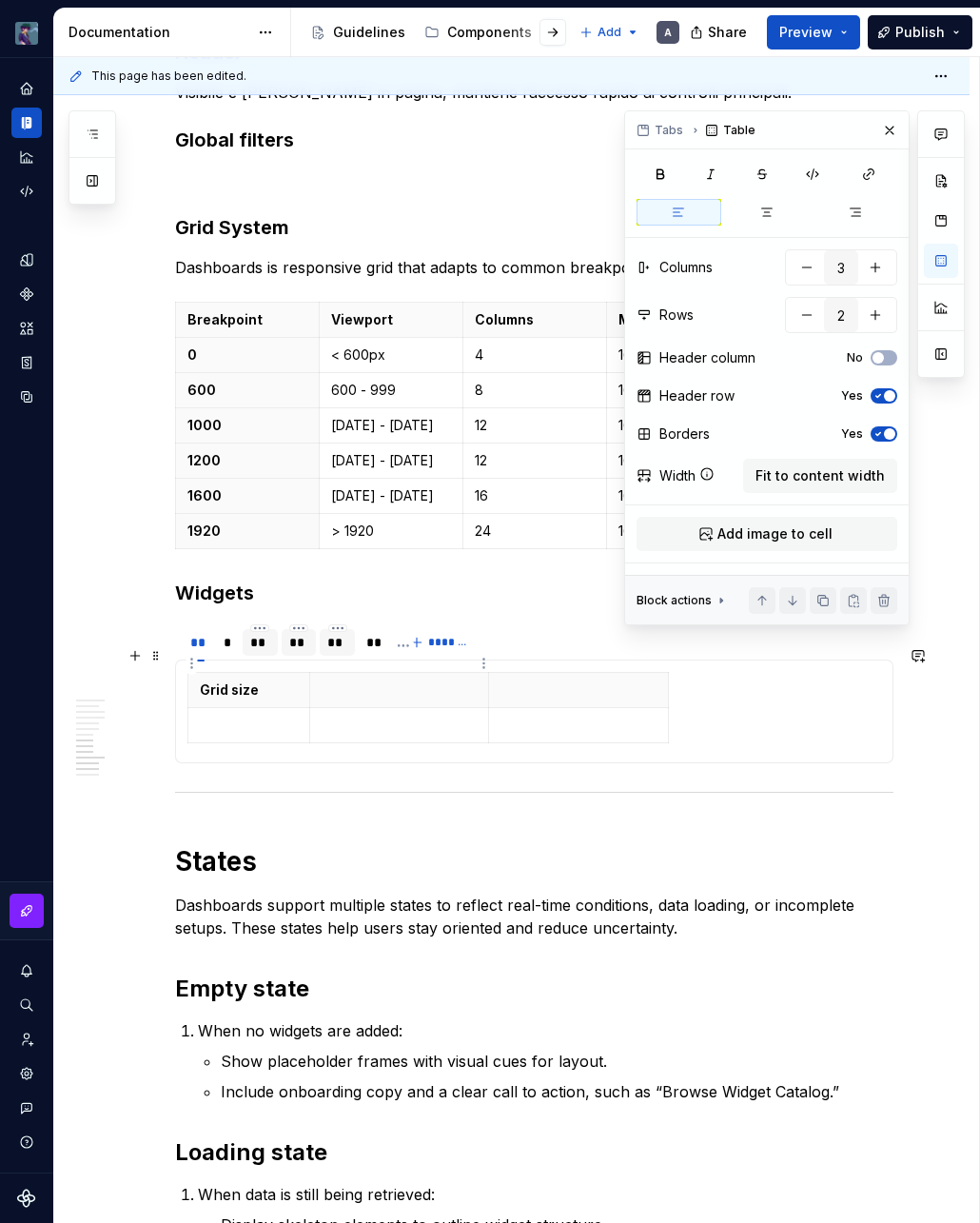 click at bounding box center (400, 690) 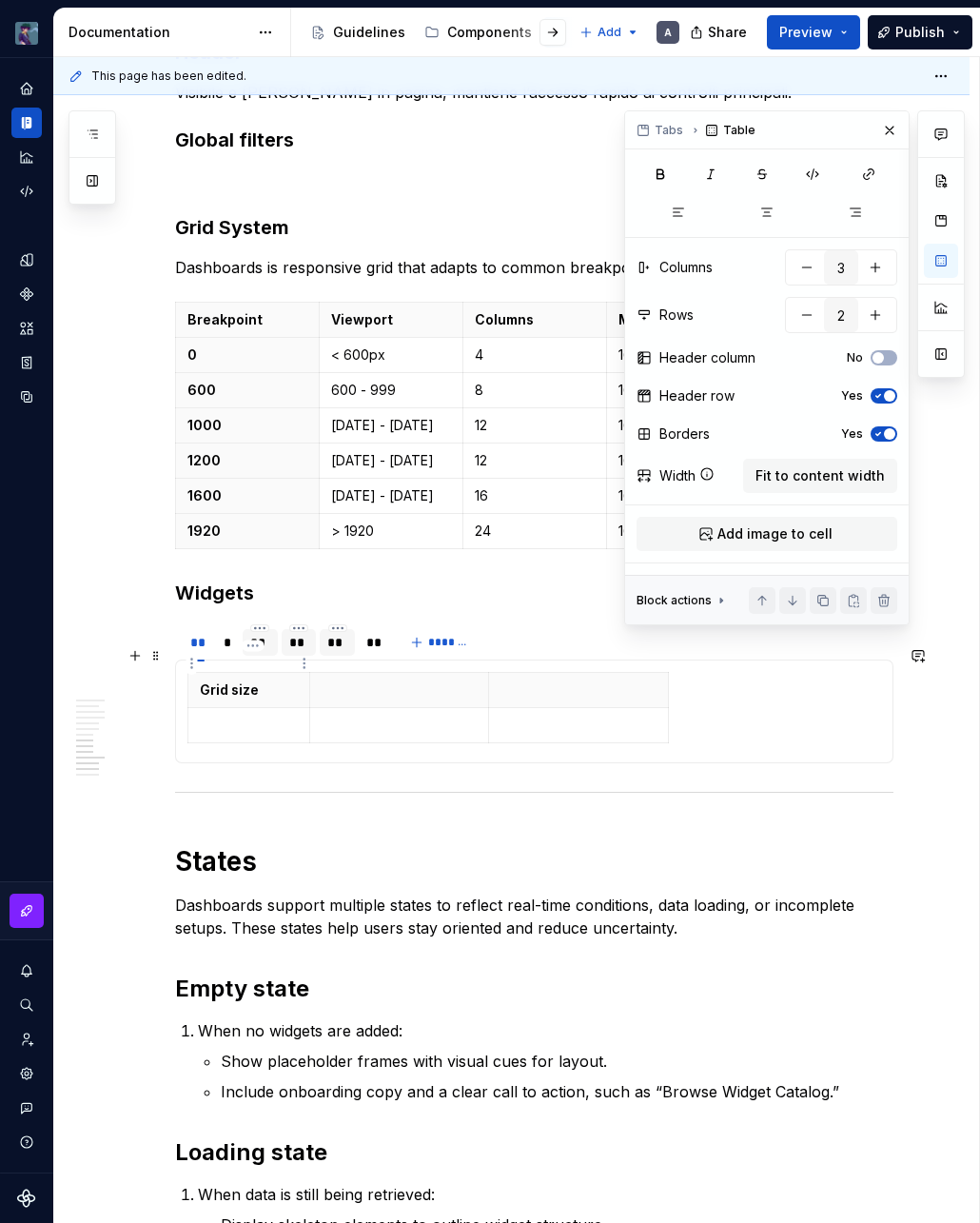 click on "Grid size" at bounding box center [248, 690] 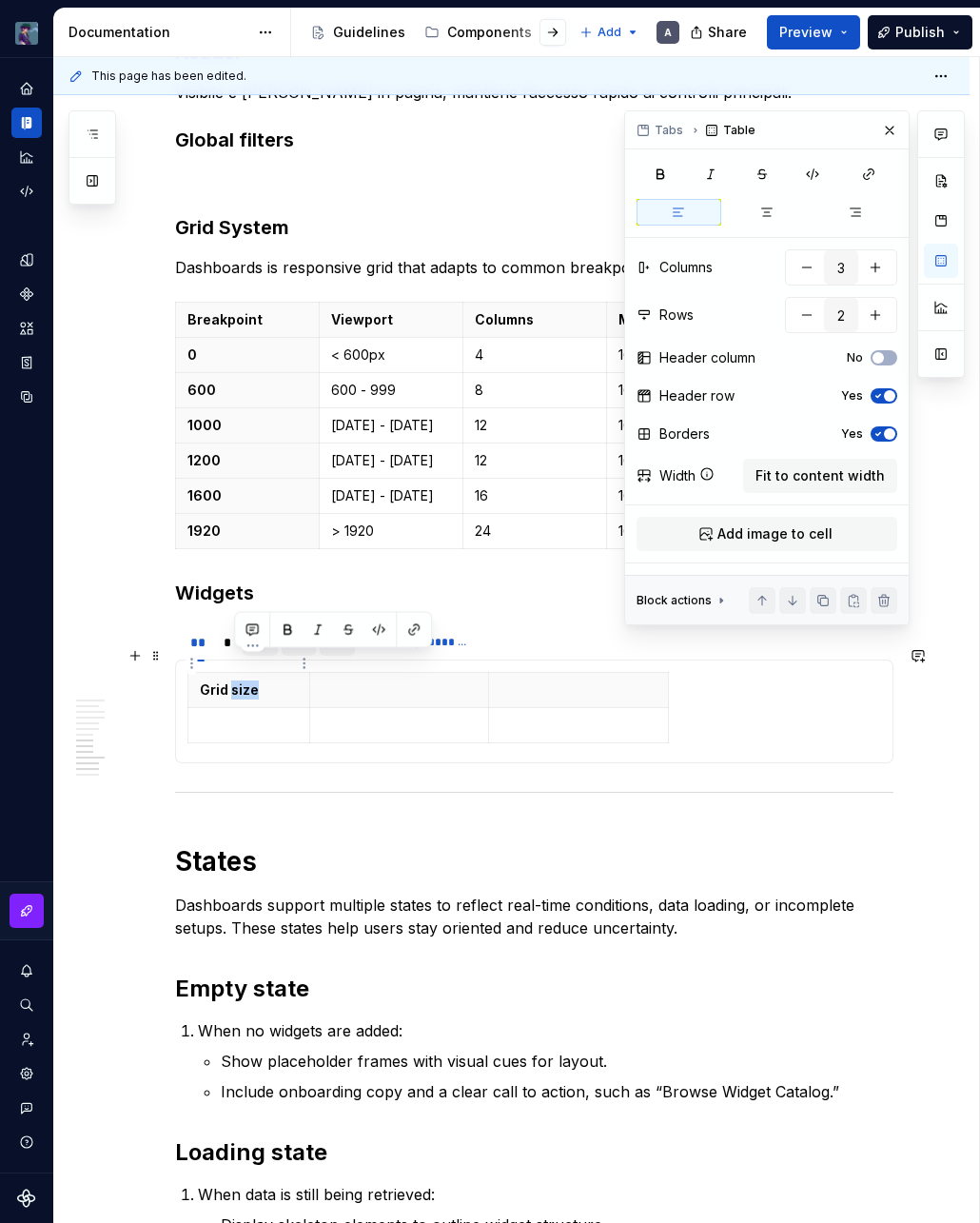 click on "Grid size" at bounding box center (248, 690) 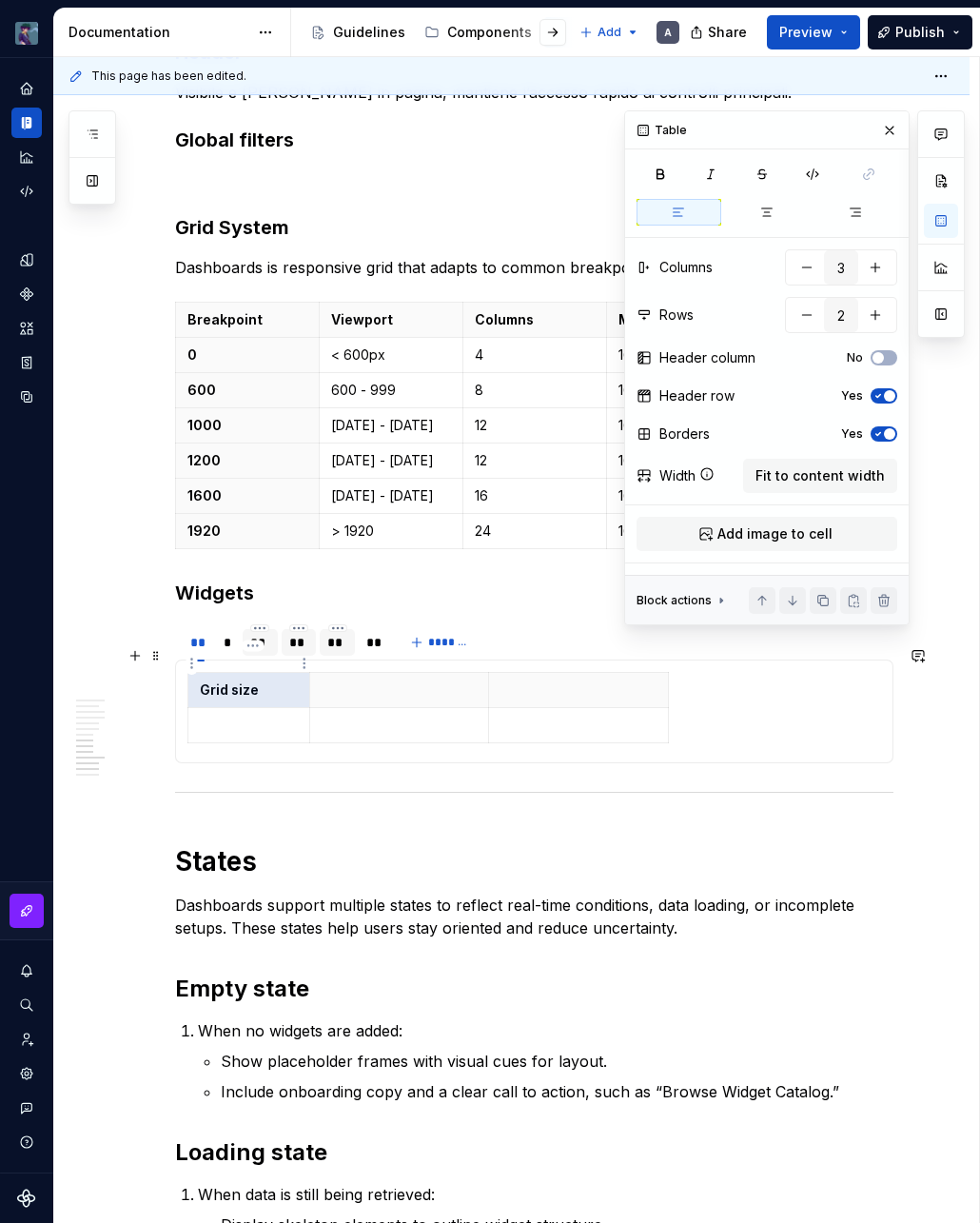 click on "Grid size" at bounding box center (248, 690) 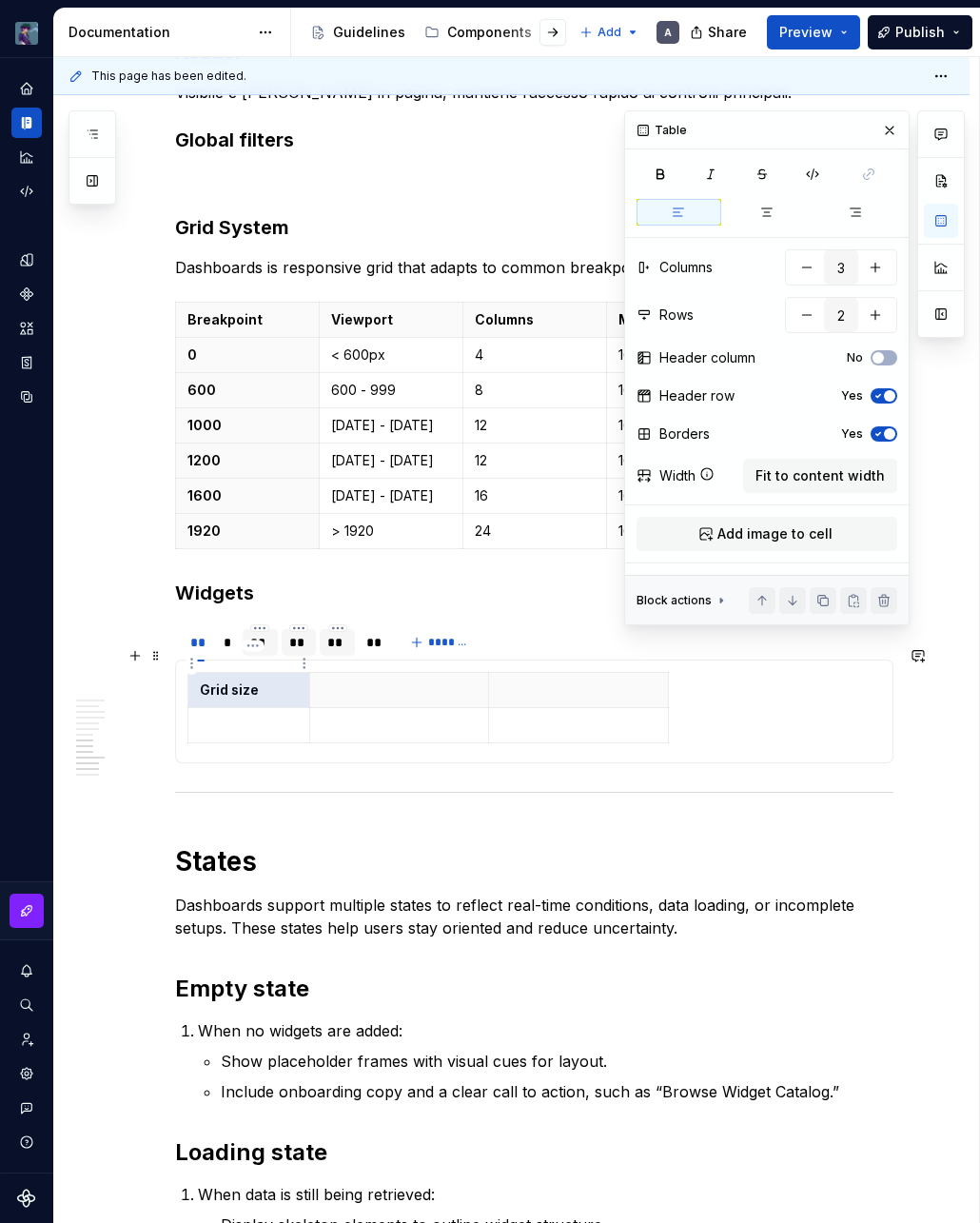 click on "Grid size" at bounding box center (248, 690) 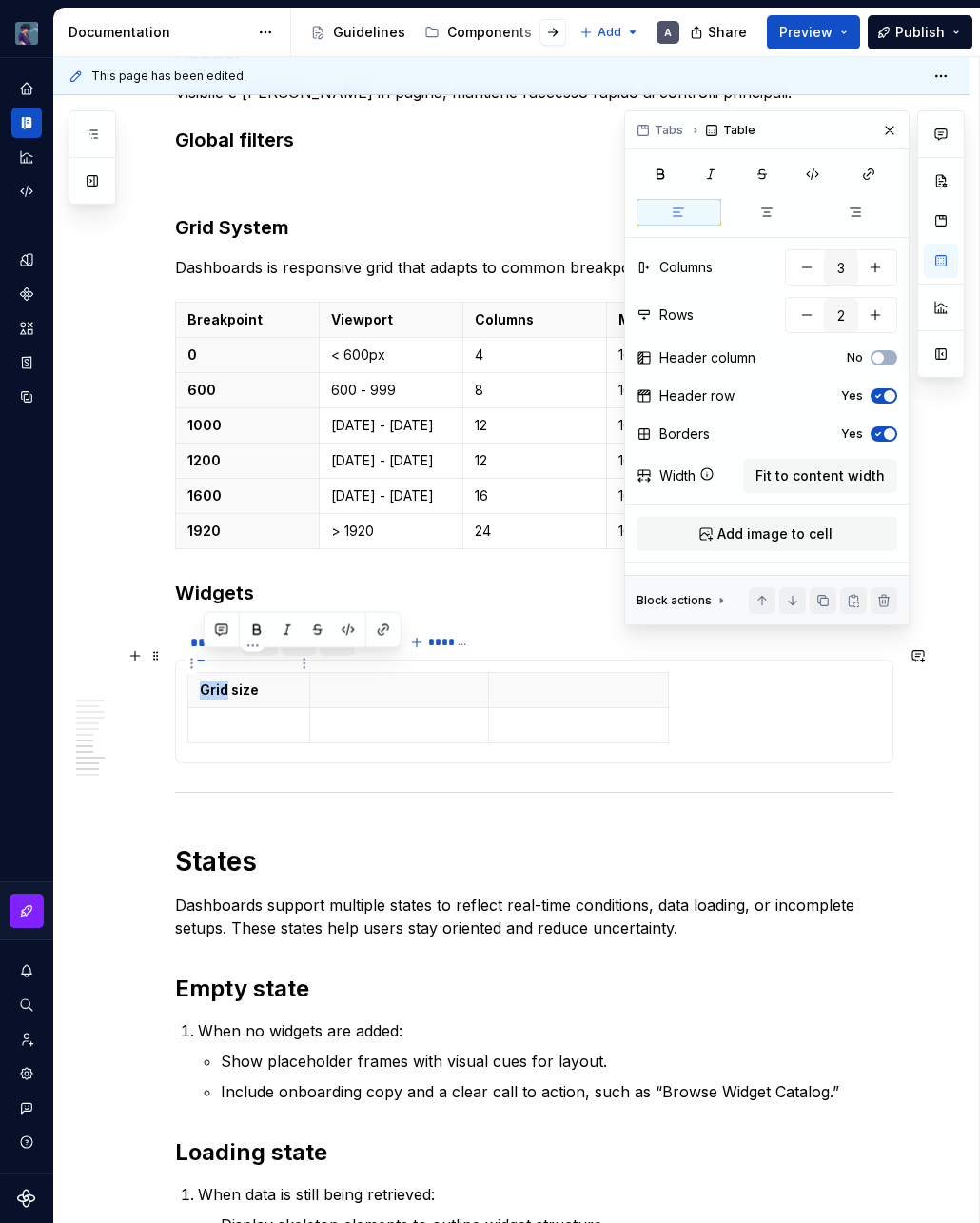 click on "Grid size" at bounding box center [248, 690] 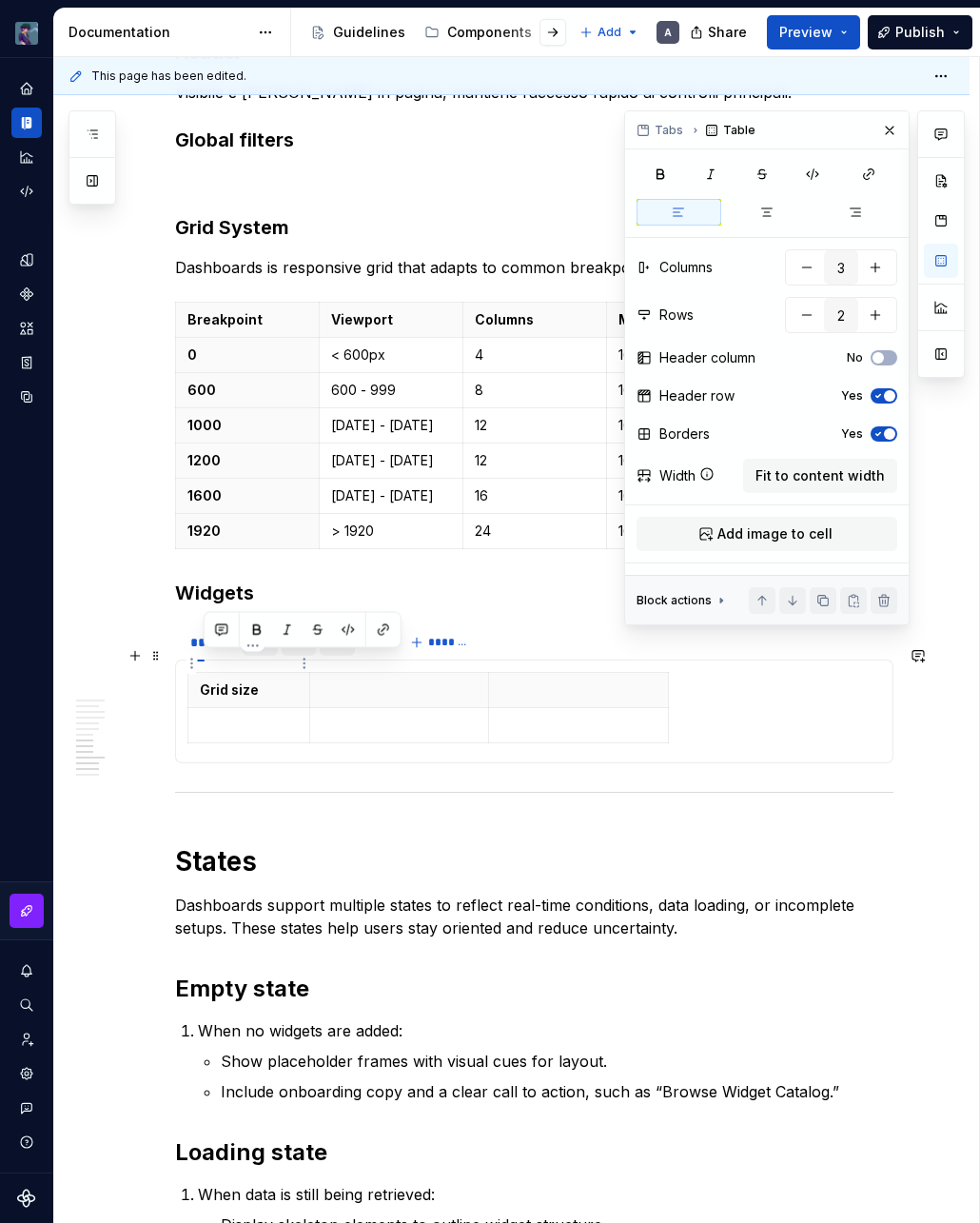 click on "Grid size" at bounding box center (248, 690) 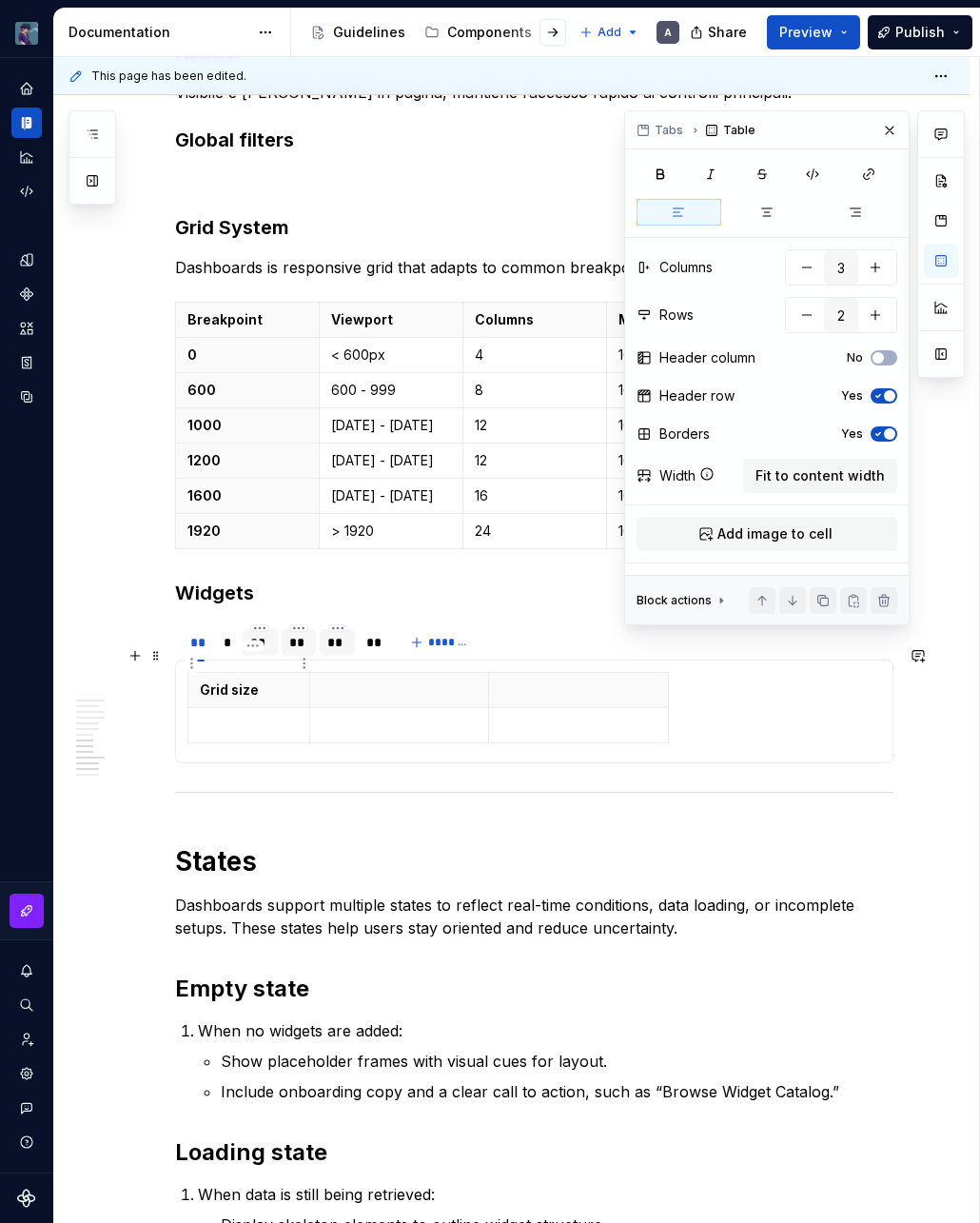 click on "Grid size" at bounding box center (248, 690) 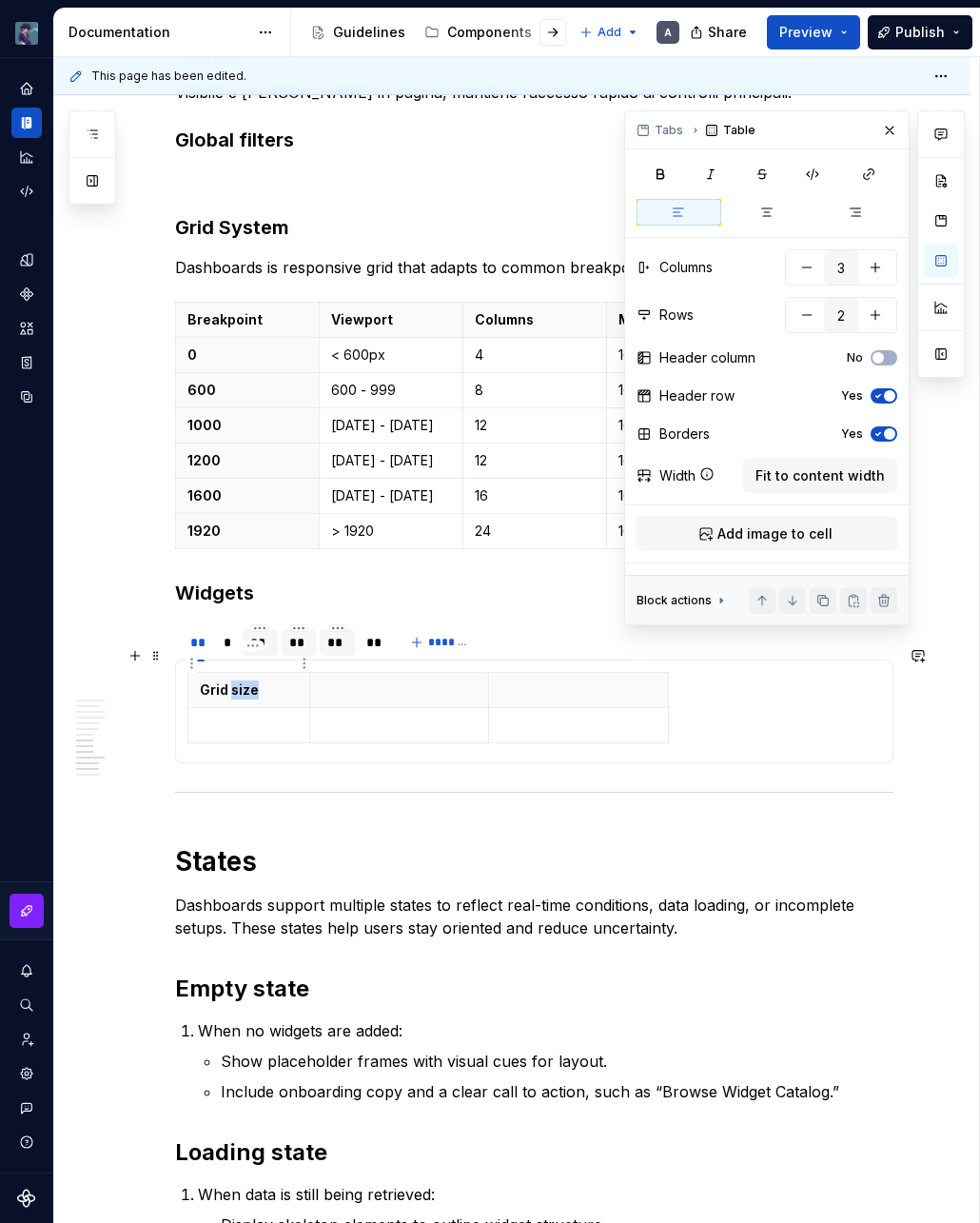click on "Grid size" at bounding box center [248, 690] 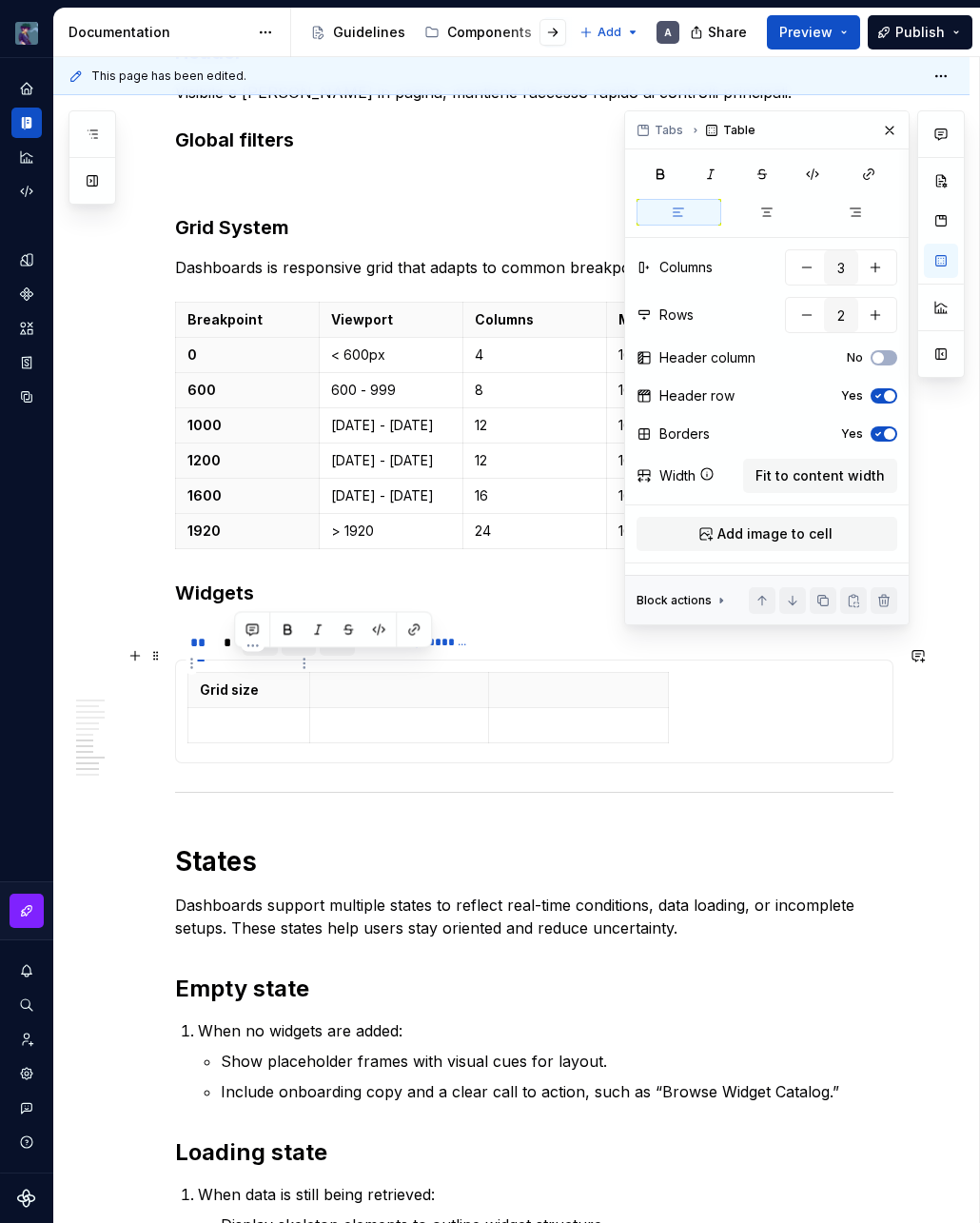 click on "Grid size" at bounding box center [248, 690] 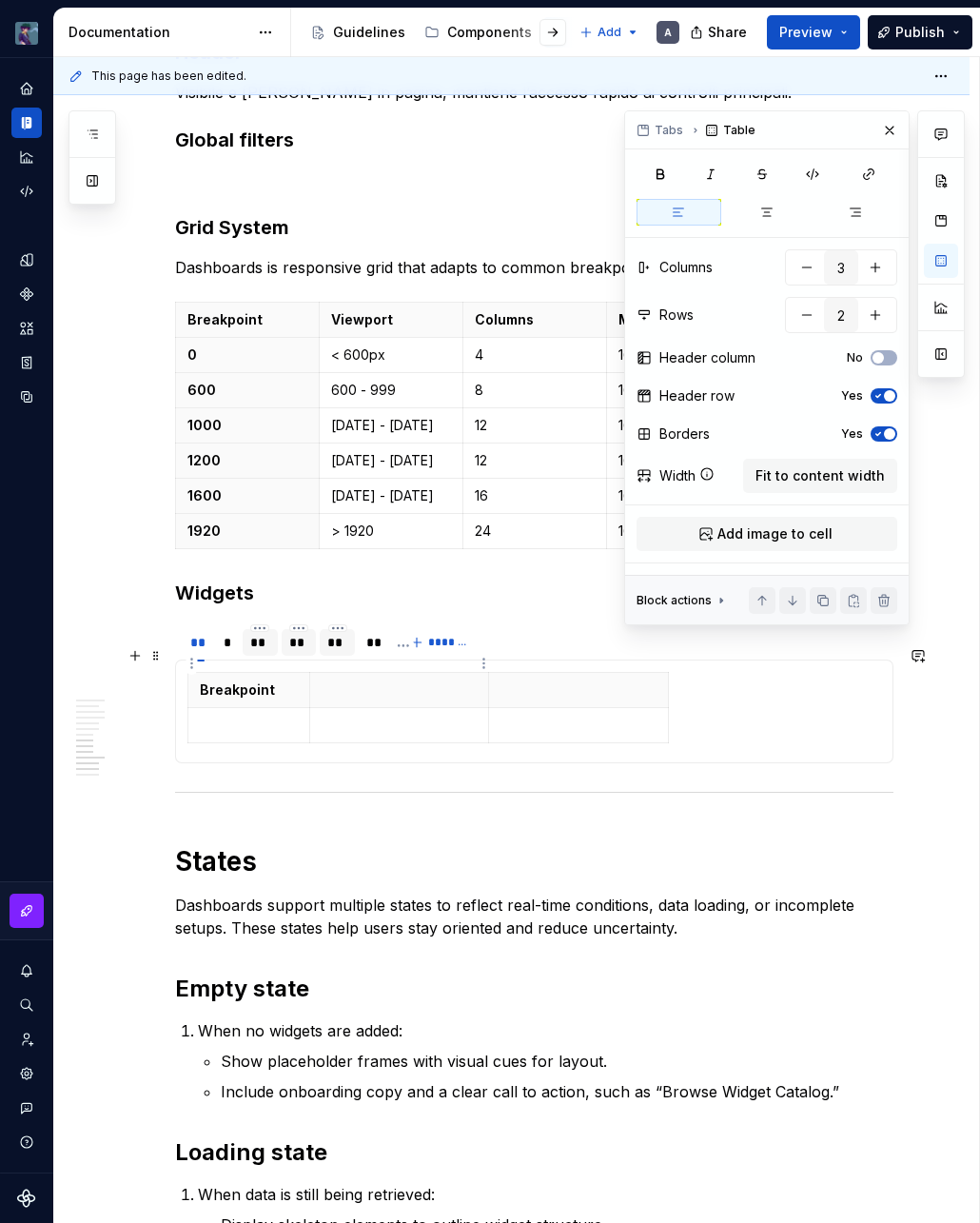 click at bounding box center [400, 690] 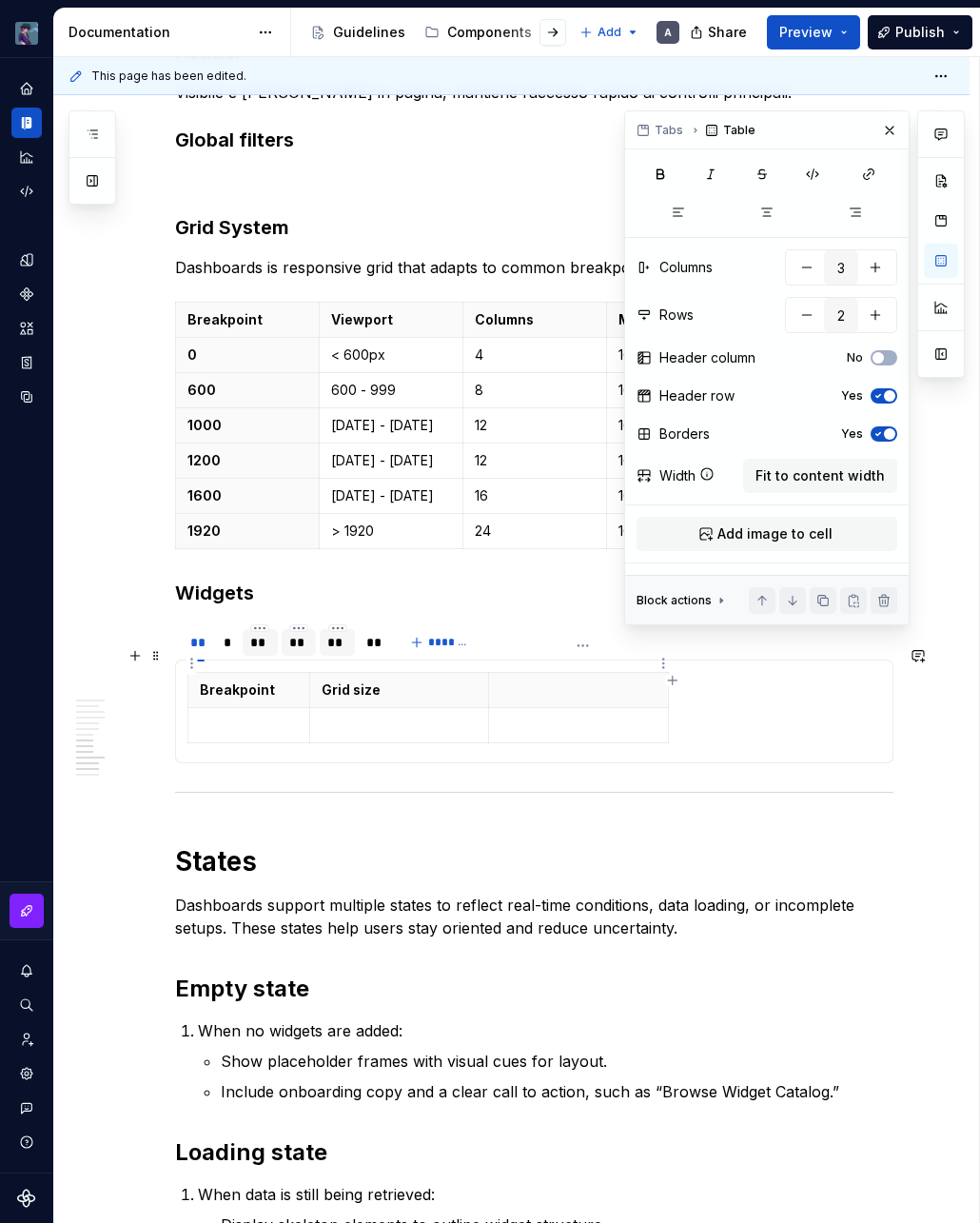 click at bounding box center (578, 690) 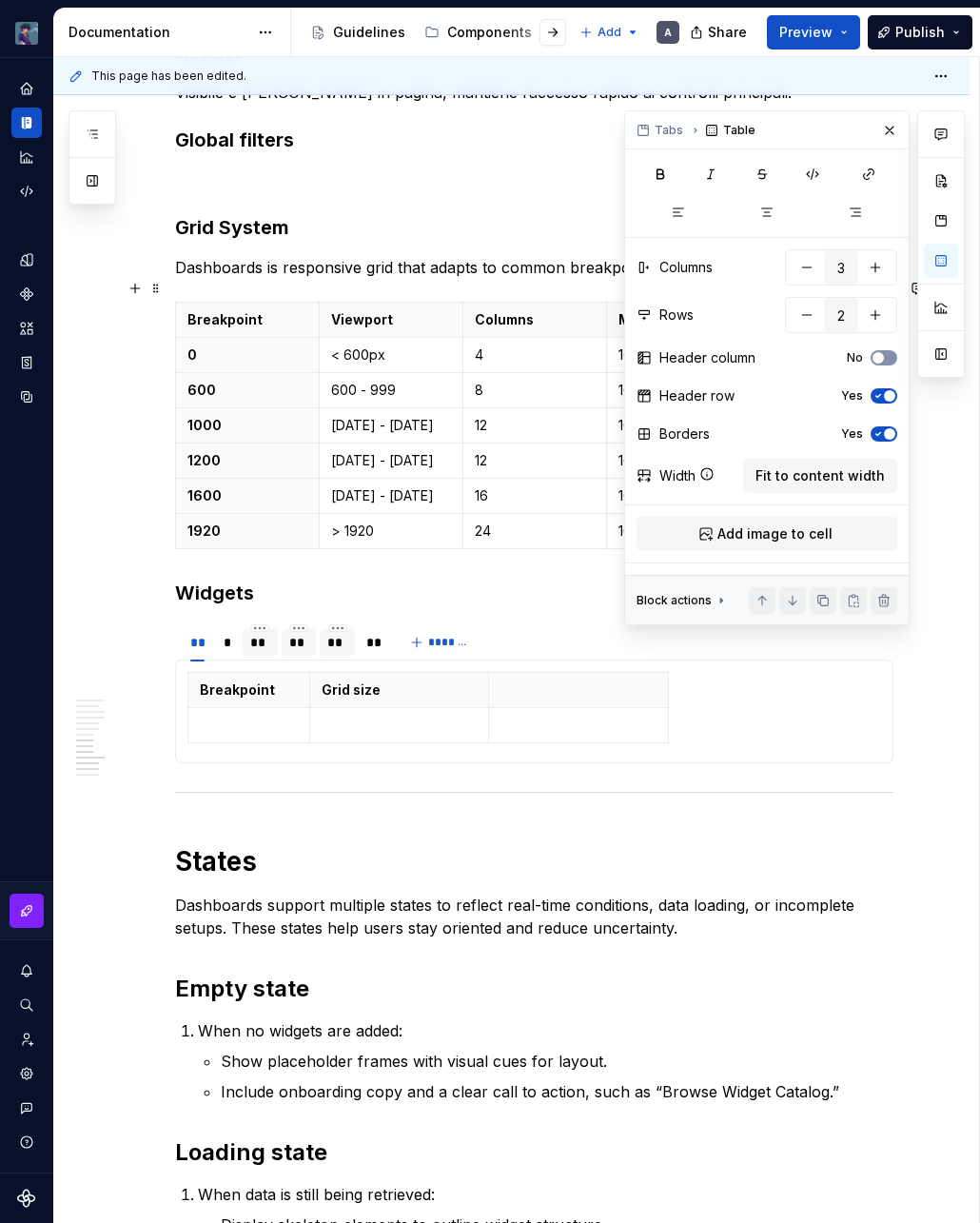 click on "No" at bounding box center (884, 358) 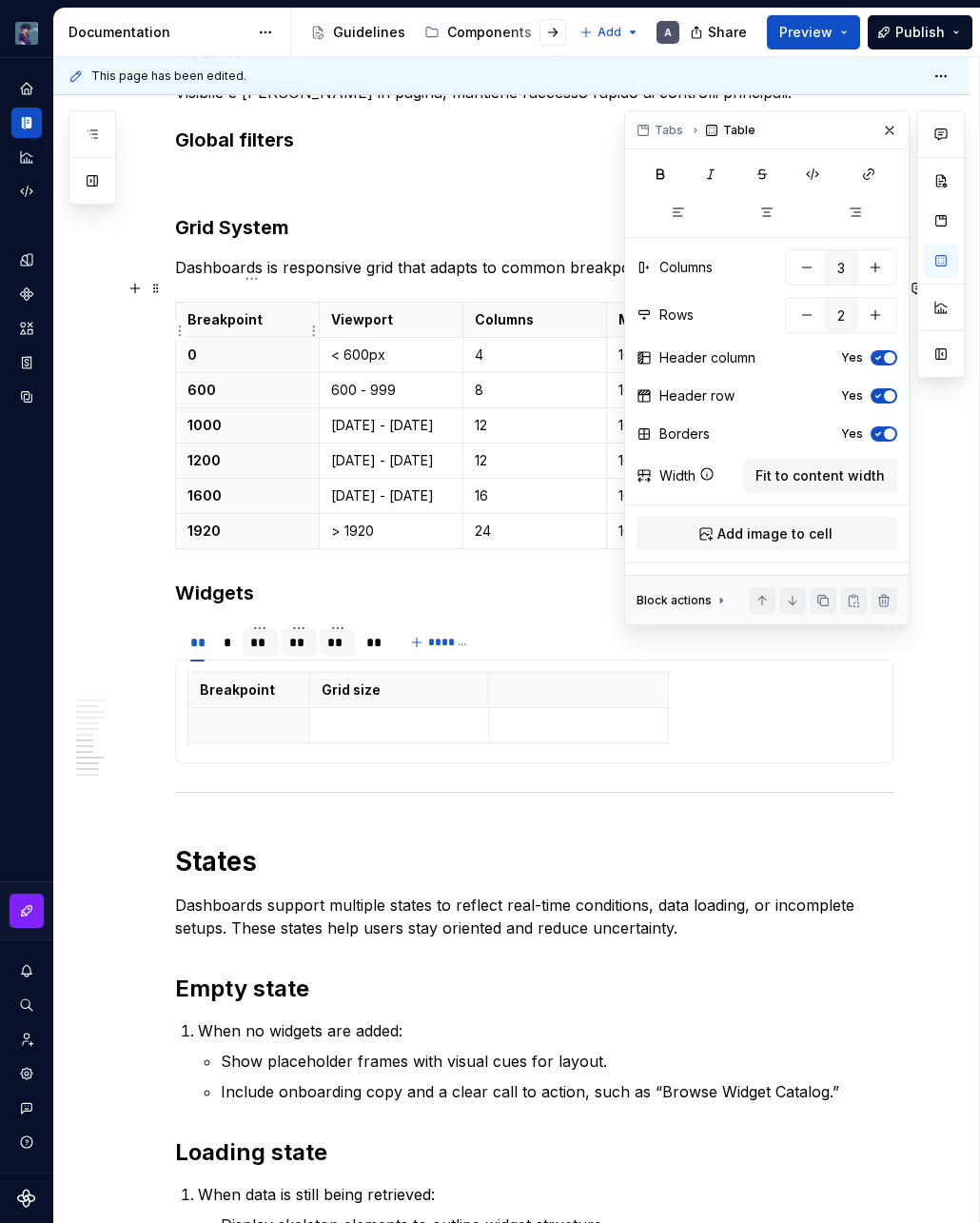 type on "5" 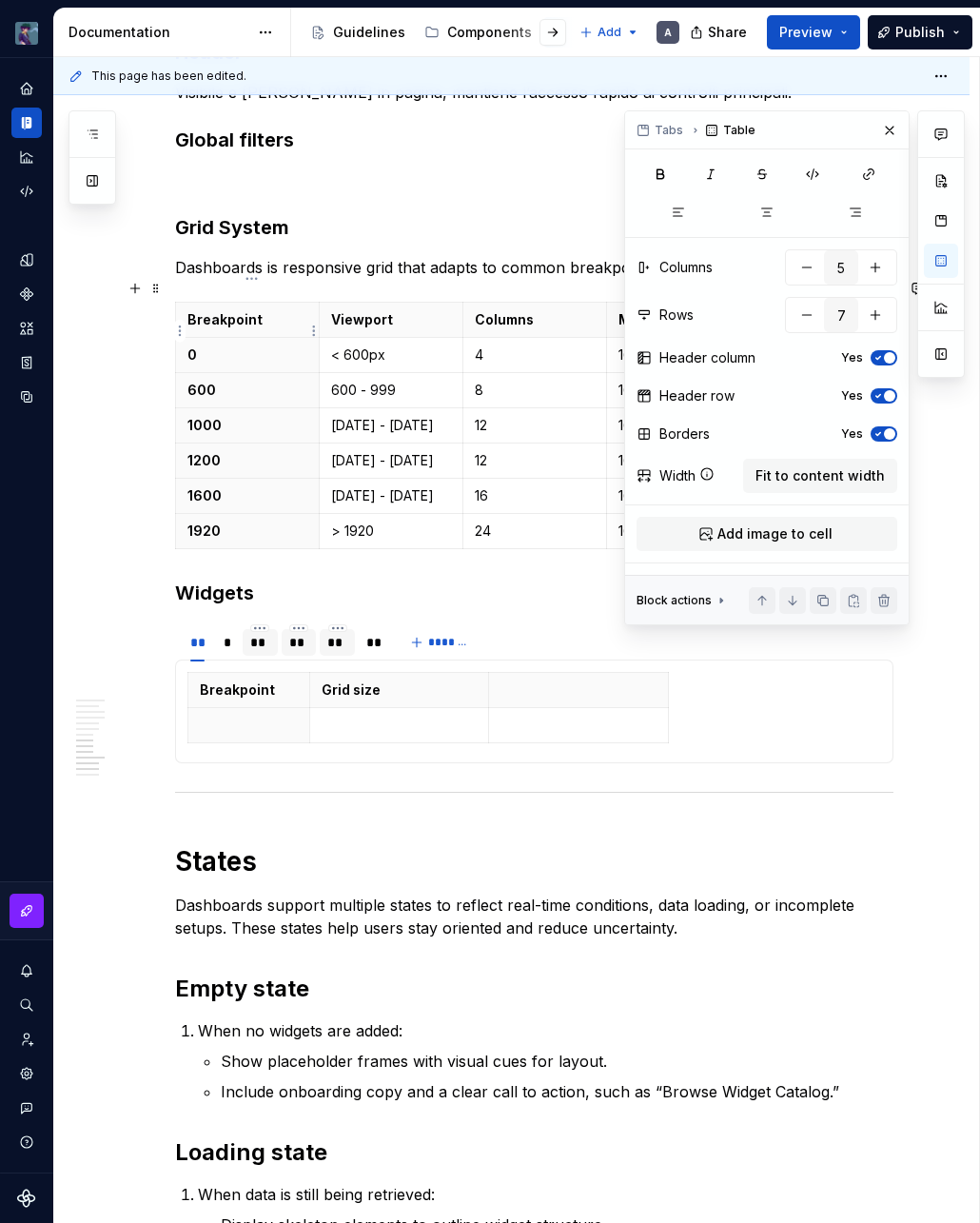 click on "0" at bounding box center (247, 355) 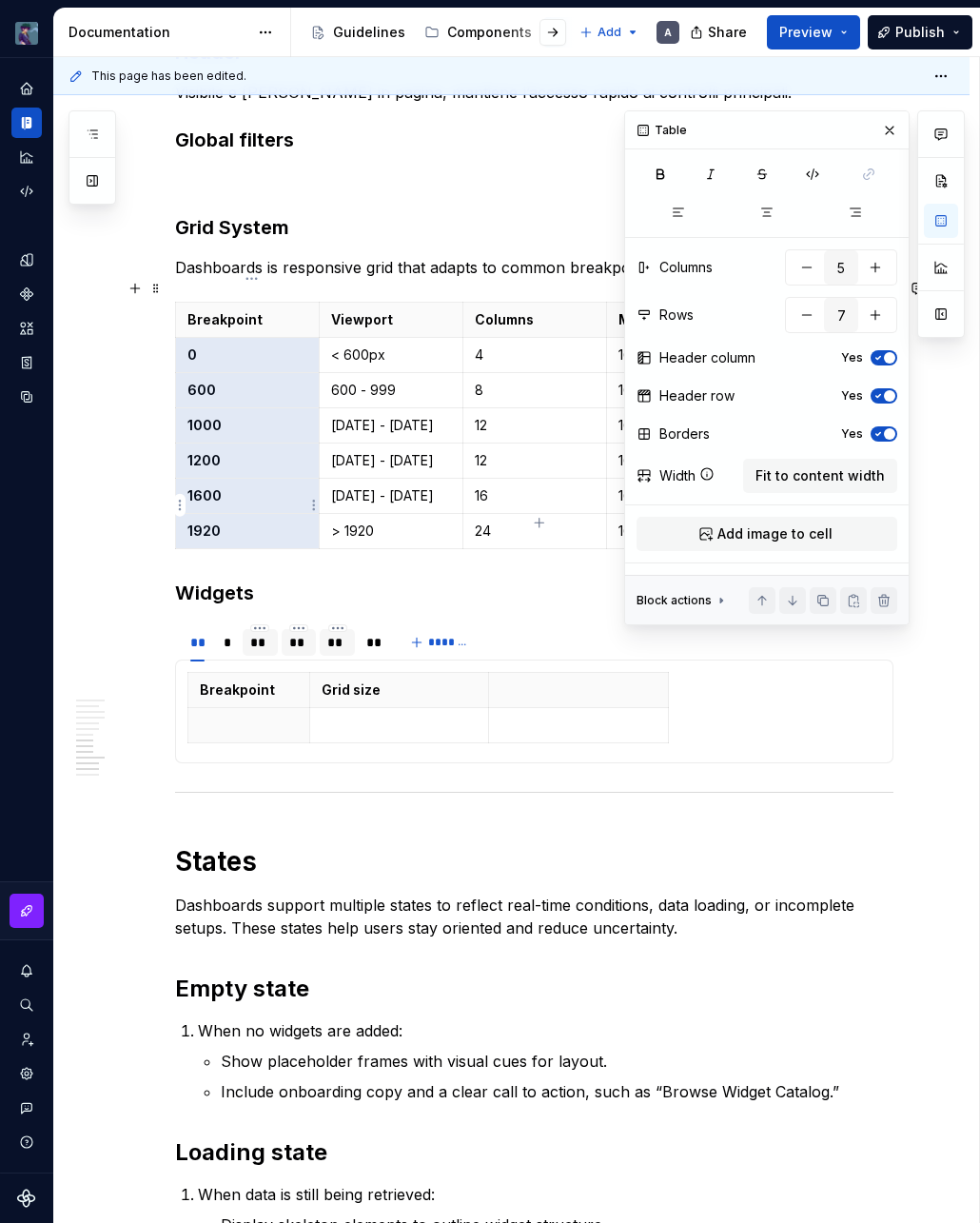 click on "1920" at bounding box center [247, 531] 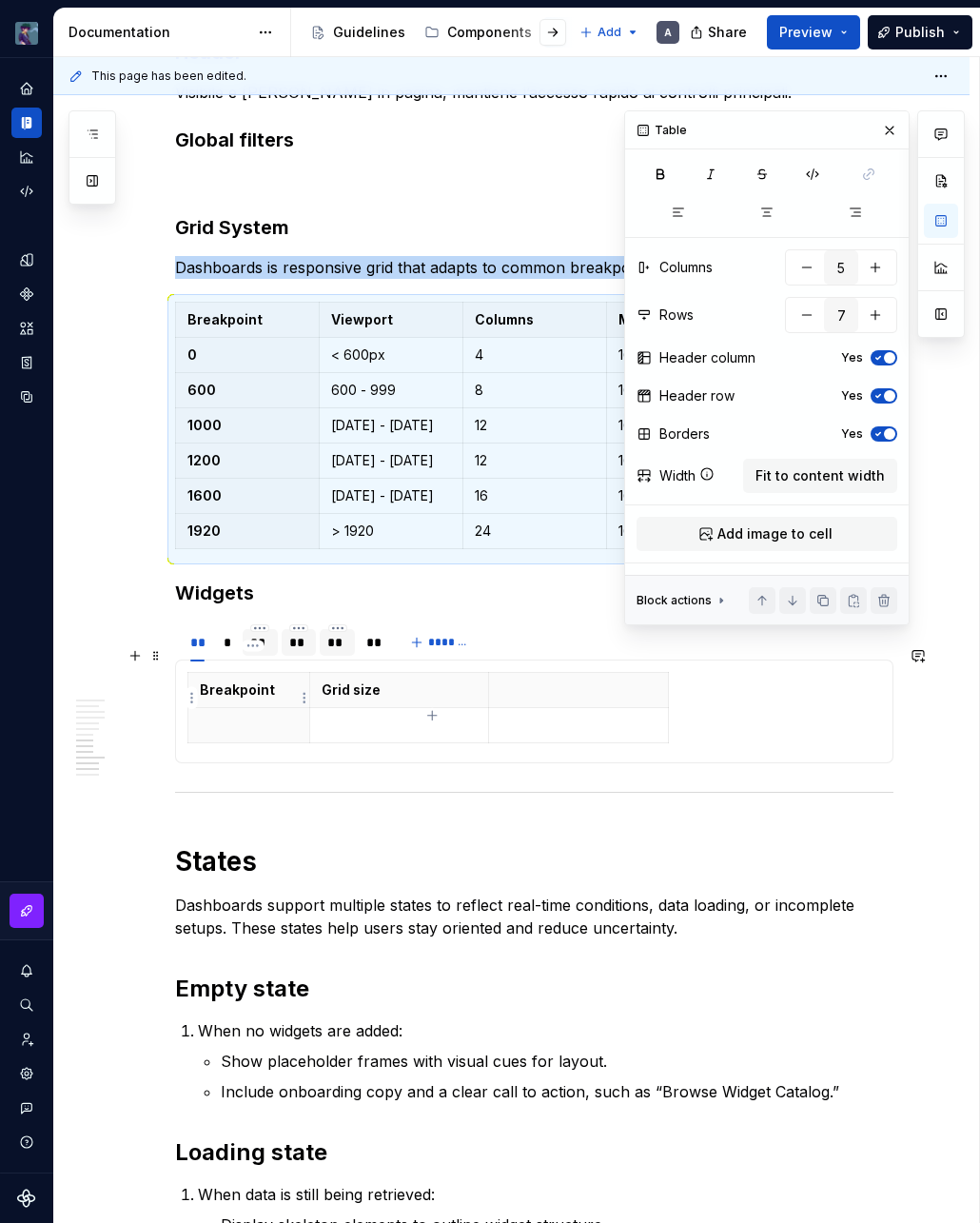 type on "3" 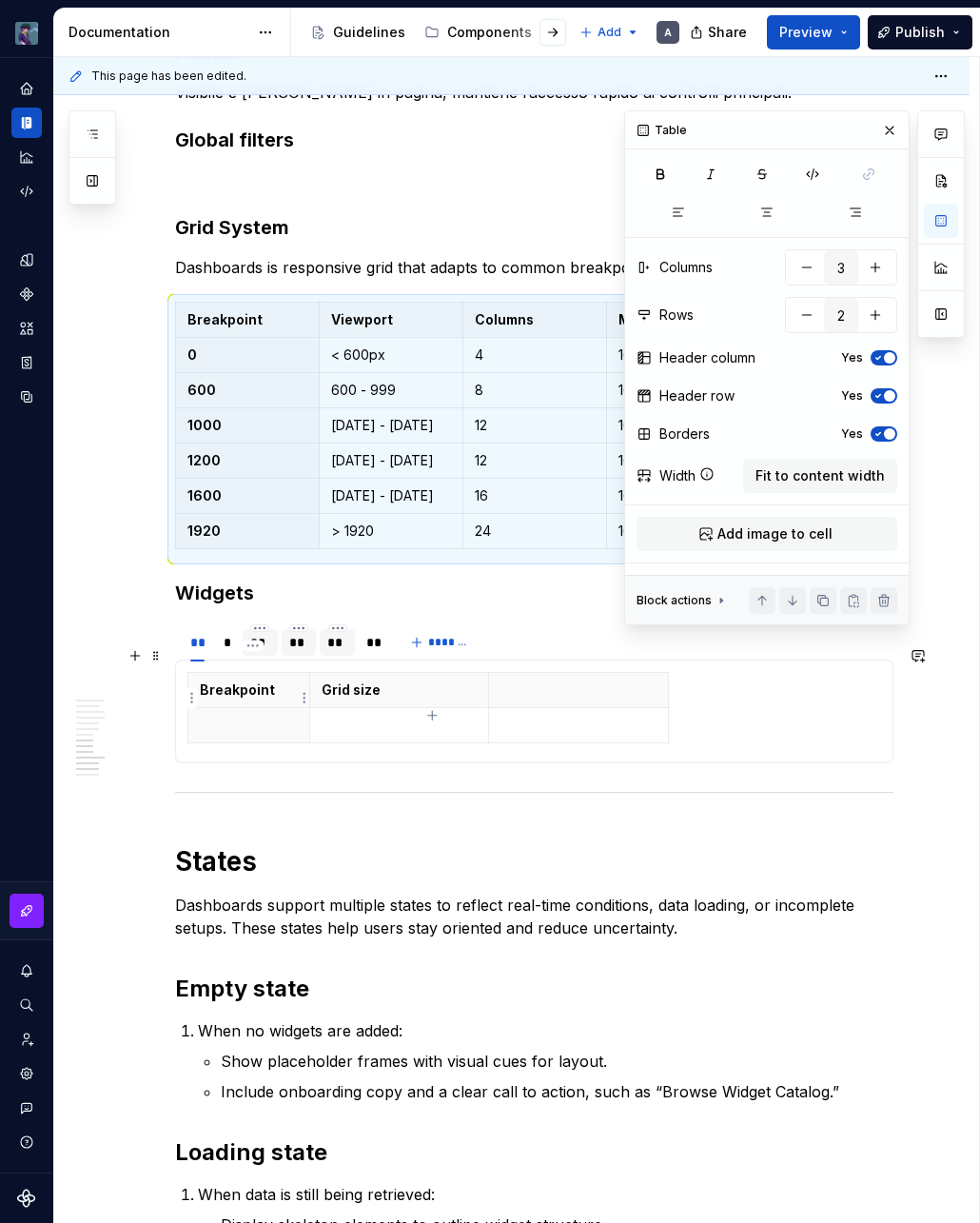 click at bounding box center [248, 725] 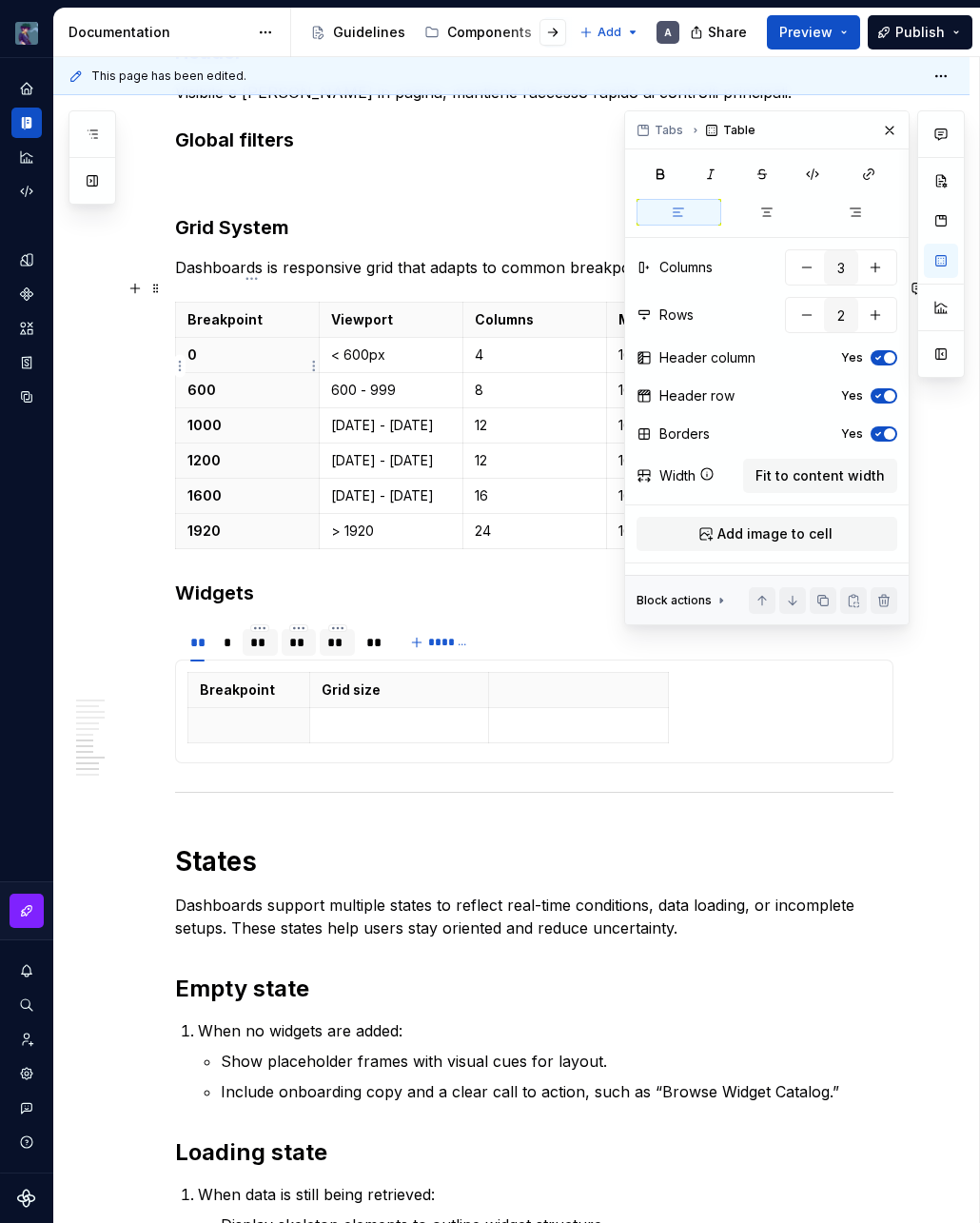 type on "5" 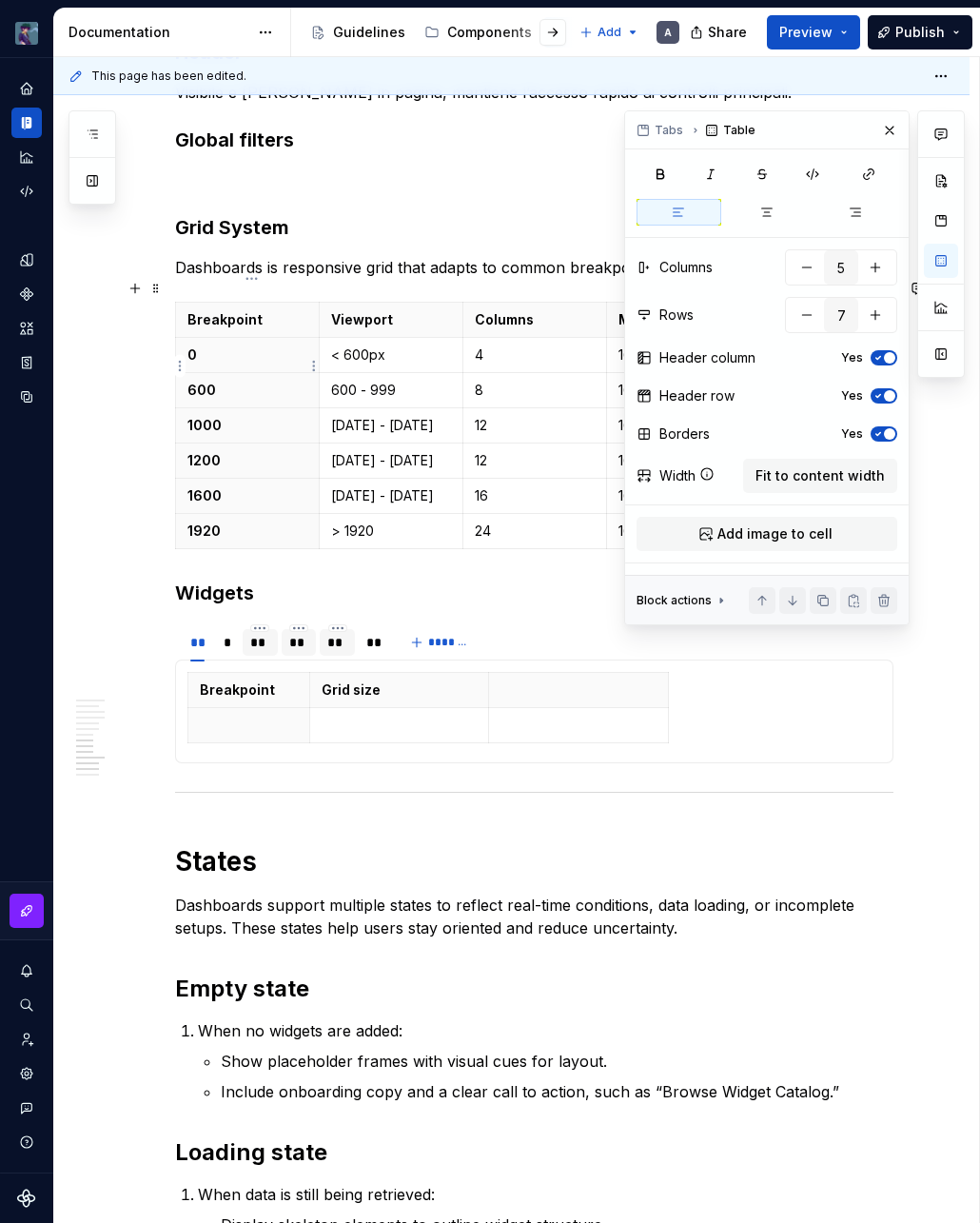 click on "600" at bounding box center (247, 390) 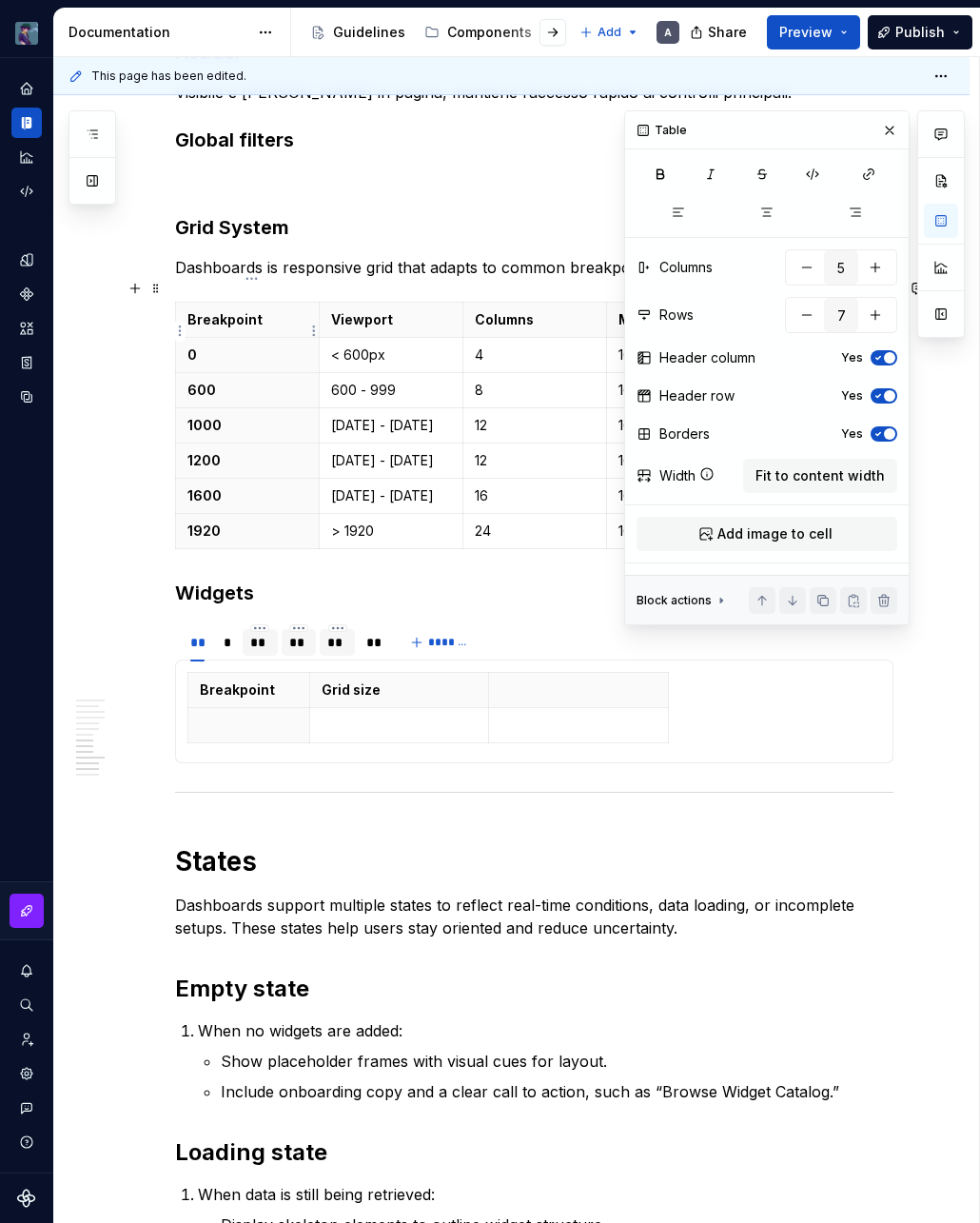 click on "0" at bounding box center (247, 355) 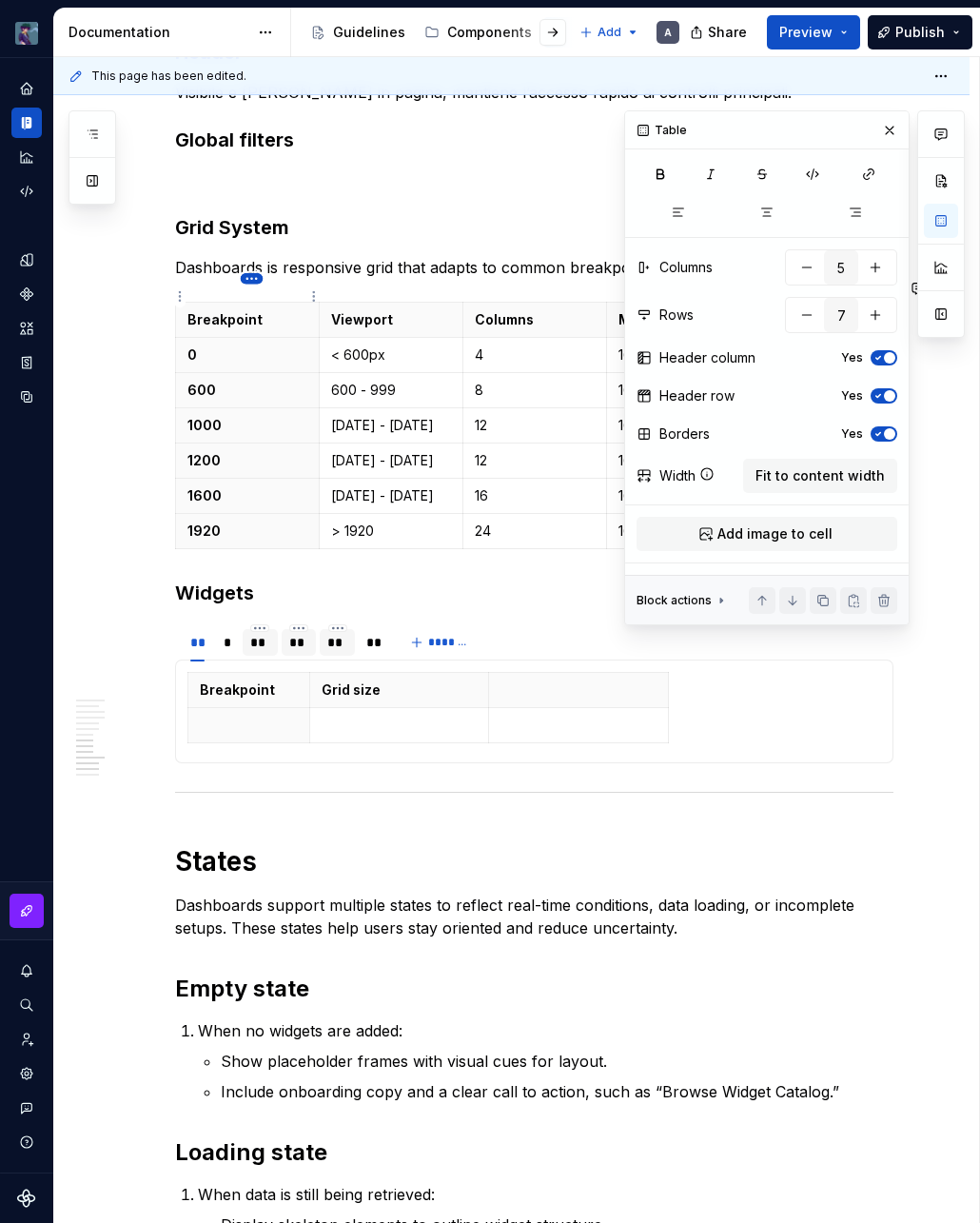 click on "vaporoso A Design system data Documentation
Accessibility guide for tree Page tree.
Navigate the tree with the arrow keys. Common tree hotkeys apply. Further keybindings are available:
enter to execute primary action on focused item
f2 to start renaming the focused item
escape to abort renaming an item
control+d to start dragging selected items
Guidelines Components Patterns Add A Share Preview Publish Pages Add
Accessibility guide for tree Page tree.
Navigate the tree with the arrow keys. Common tree hotkeys apply. Further keybindings are available:
enter to execute primary action on focused item
f2 to start renaming the focused item
escape to abort renaming an item
control+d to start dragging selected items
Patterns overview Services Dashboard Overview A Interaction Accessibility Usage Code Changes Guidelines Patterns  /  Patterns overview  /  Overview  /  A" at bounding box center (490, 611) 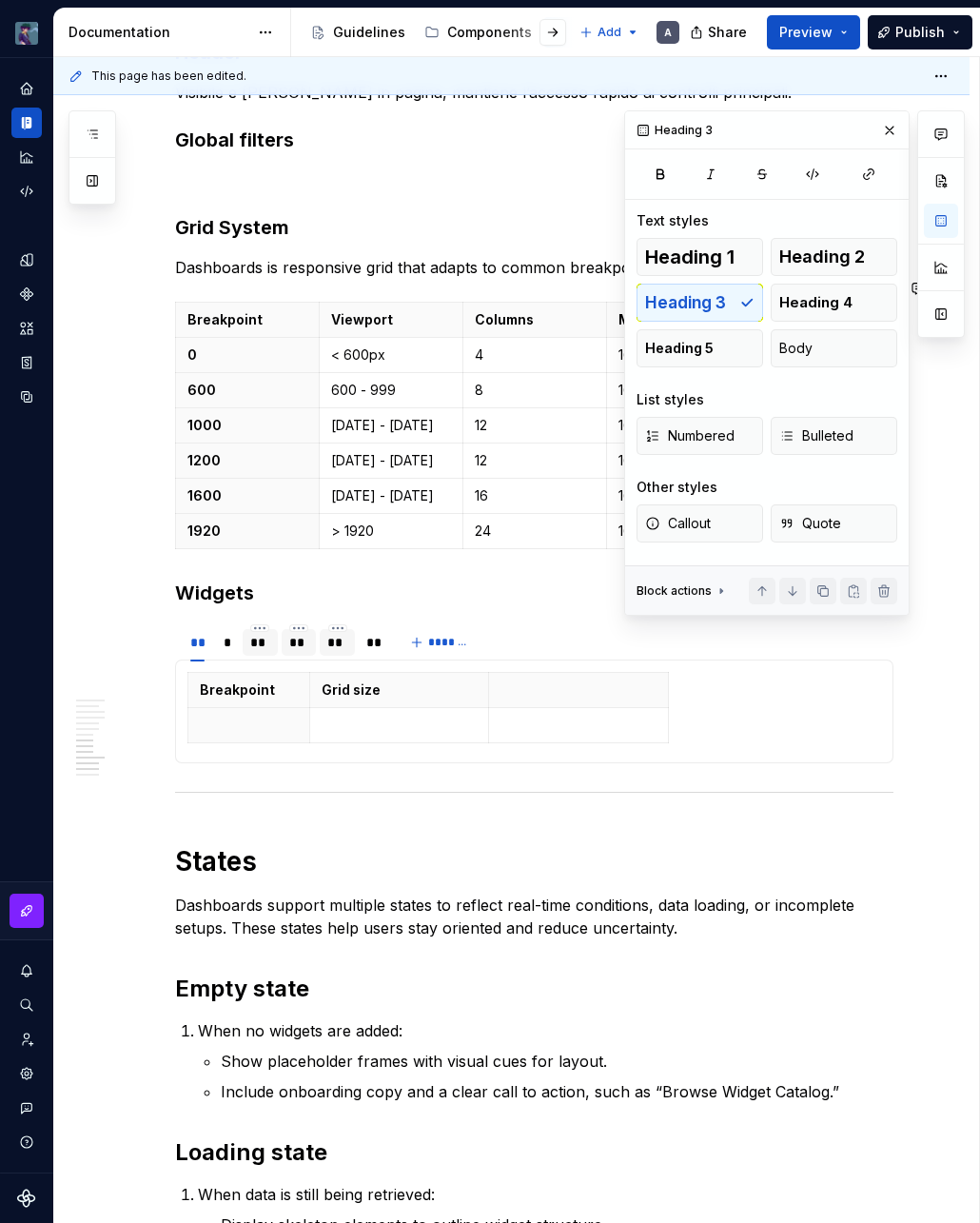 click on "vaporoso A Design system data Documentation
Accessibility guide for tree Page tree.
Navigate the tree with the arrow keys. Common tree hotkeys apply. Further keybindings are available:
enter to execute primary action on focused item
f2 to start renaming the focused item
escape to abort renaming an item
control+d to start dragging selected items
Guidelines Components Patterns Add A Share Preview Publish Pages Add
Accessibility guide for tree Page tree.
Navigate the tree with the arrow keys. Common tree hotkeys apply. Further keybindings are available:
enter to execute primary action on focused item
f2 to start renaming the focused item
escape to abort renaming an item
control+d to start dragging selected items
Patterns overview Services Dashboard Overview A Interaction Accessibility Usage Code Changes Guidelines Patterns  /  Patterns overview  /  Overview  /  A" at bounding box center [490, 611] 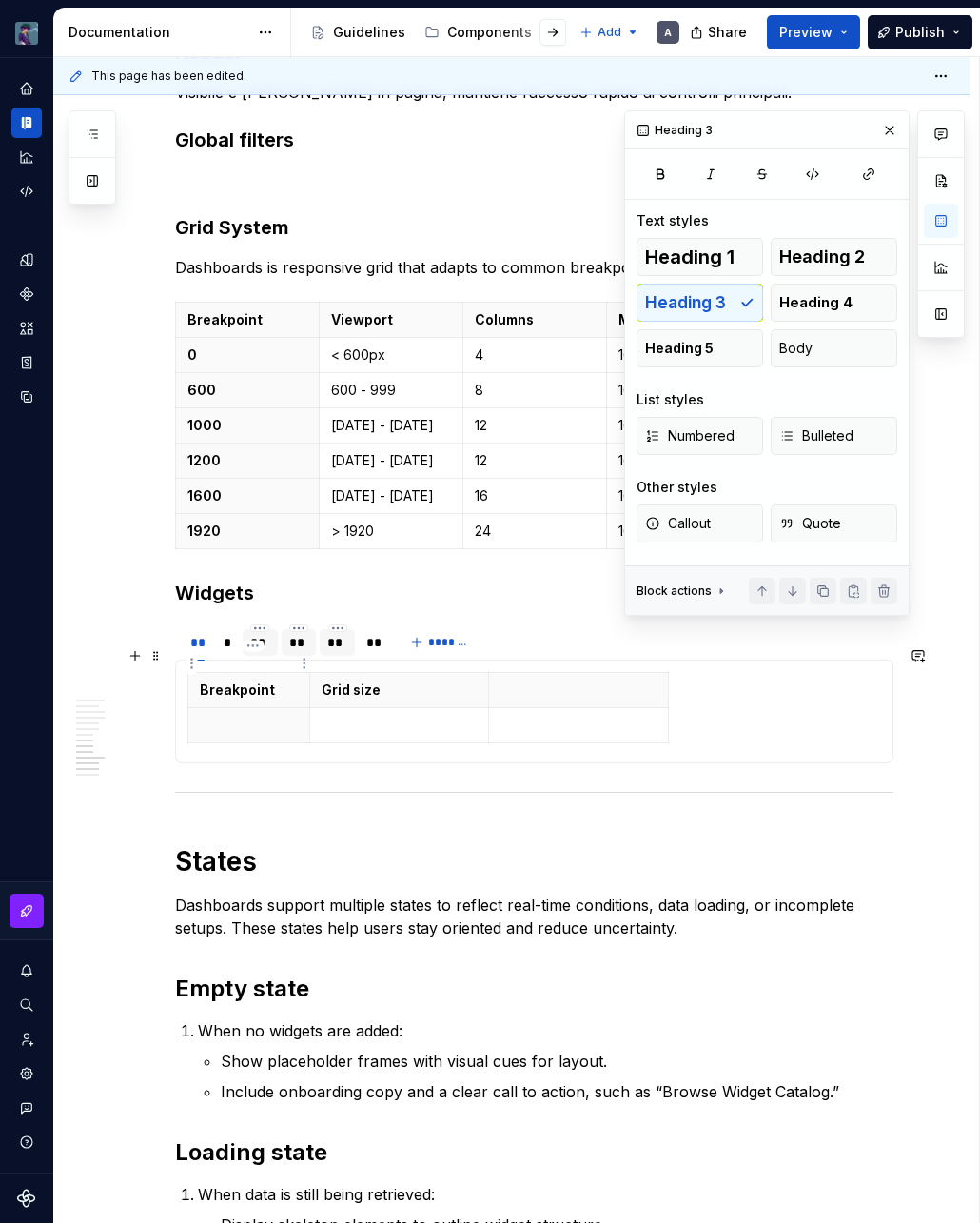 click on "Breakpoint" at bounding box center [248, 690] 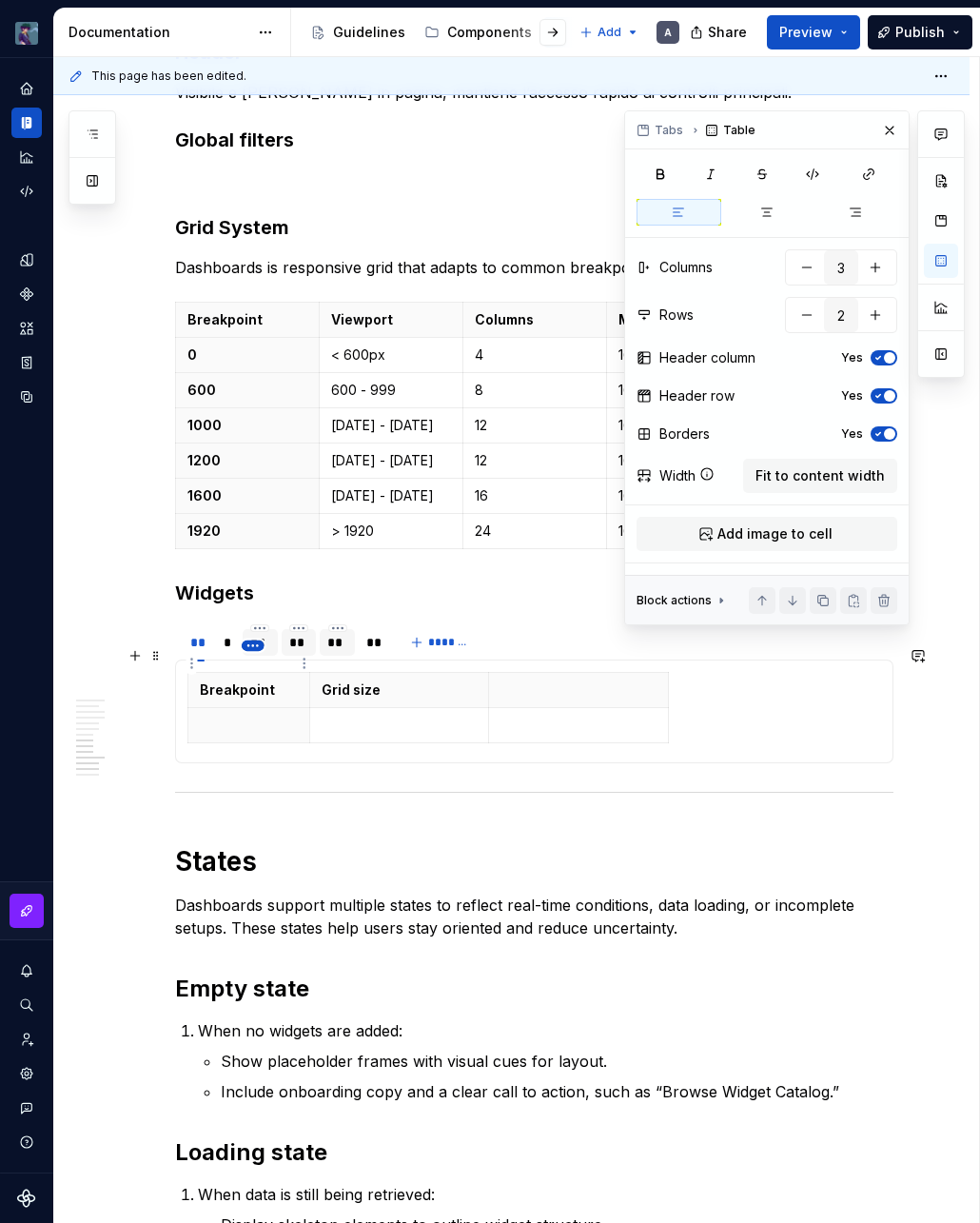 click on "vaporoso A Design system data Documentation
Accessibility guide for tree Page tree.
Navigate the tree with the arrow keys. Common tree hotkeys apply. Further keybindings are available:
enter to execute primary action on focused item
f2 to start renaming the focused item
escape to abort renaming an item
control+d to start dragging selected items
Guidelines Components Patterns Add A Share Preview Publish Pages Add
Accessibility guide for tree Page tree.
Navigate the tree with the arrow keys. Common tree hotkeys apply. Further keybindings are available:
enter to execute primary action on focused item
f2 to start renaming the focused item
escape to abort renaming an item
control+d to start dragging selected items
Patterns overview Services Dashboard Overview A Interaction Accessibility Usage Code Changes Guidelines Patterns  /  Patterns overview  /  Overview  /  A" at bounding box center (490, 611) 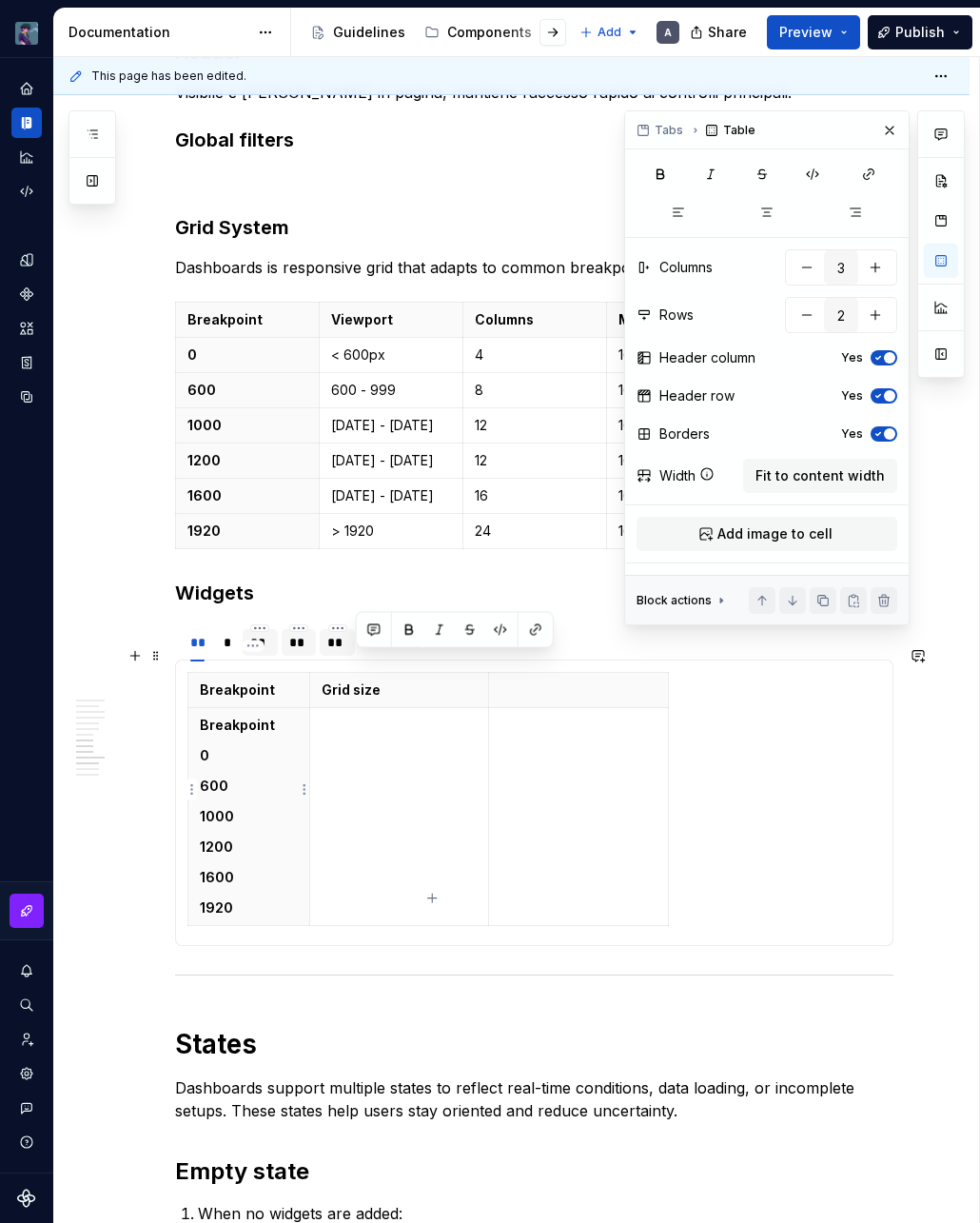 click on "0" at bounding box center [248, 756] 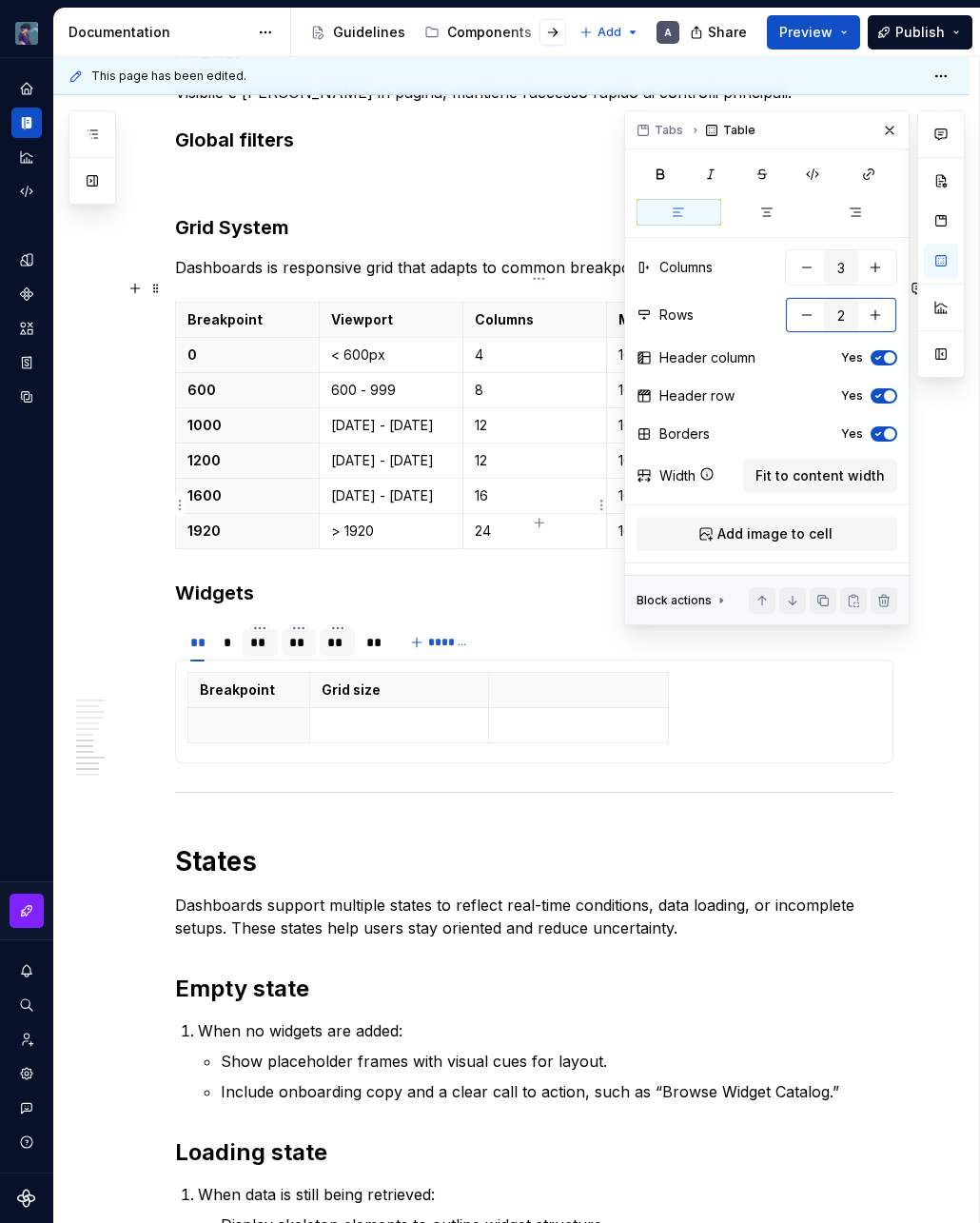 click at bounding box center (875, 315) 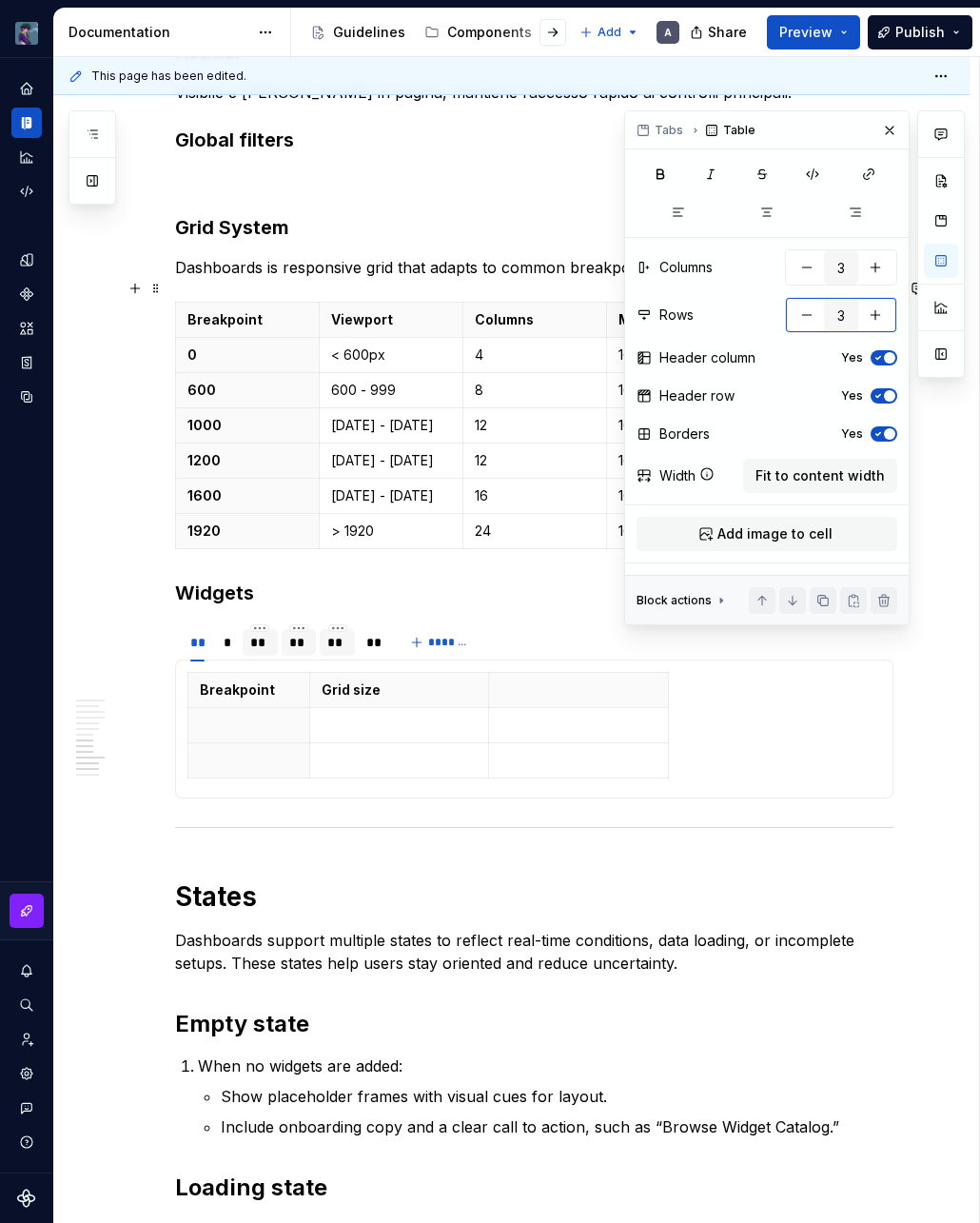 click at bounding box center (875, 315) 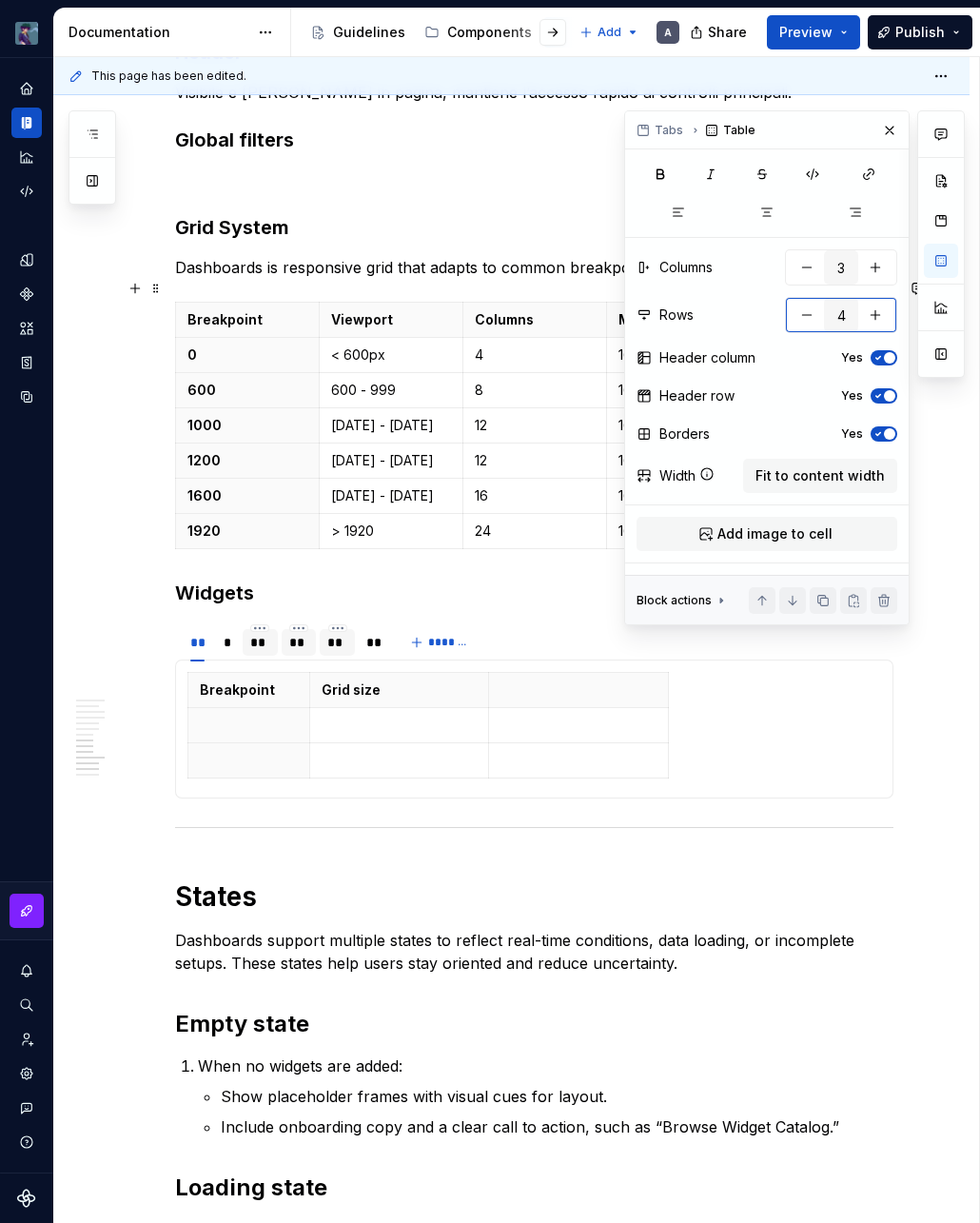 click at bounding box center [875, 315] 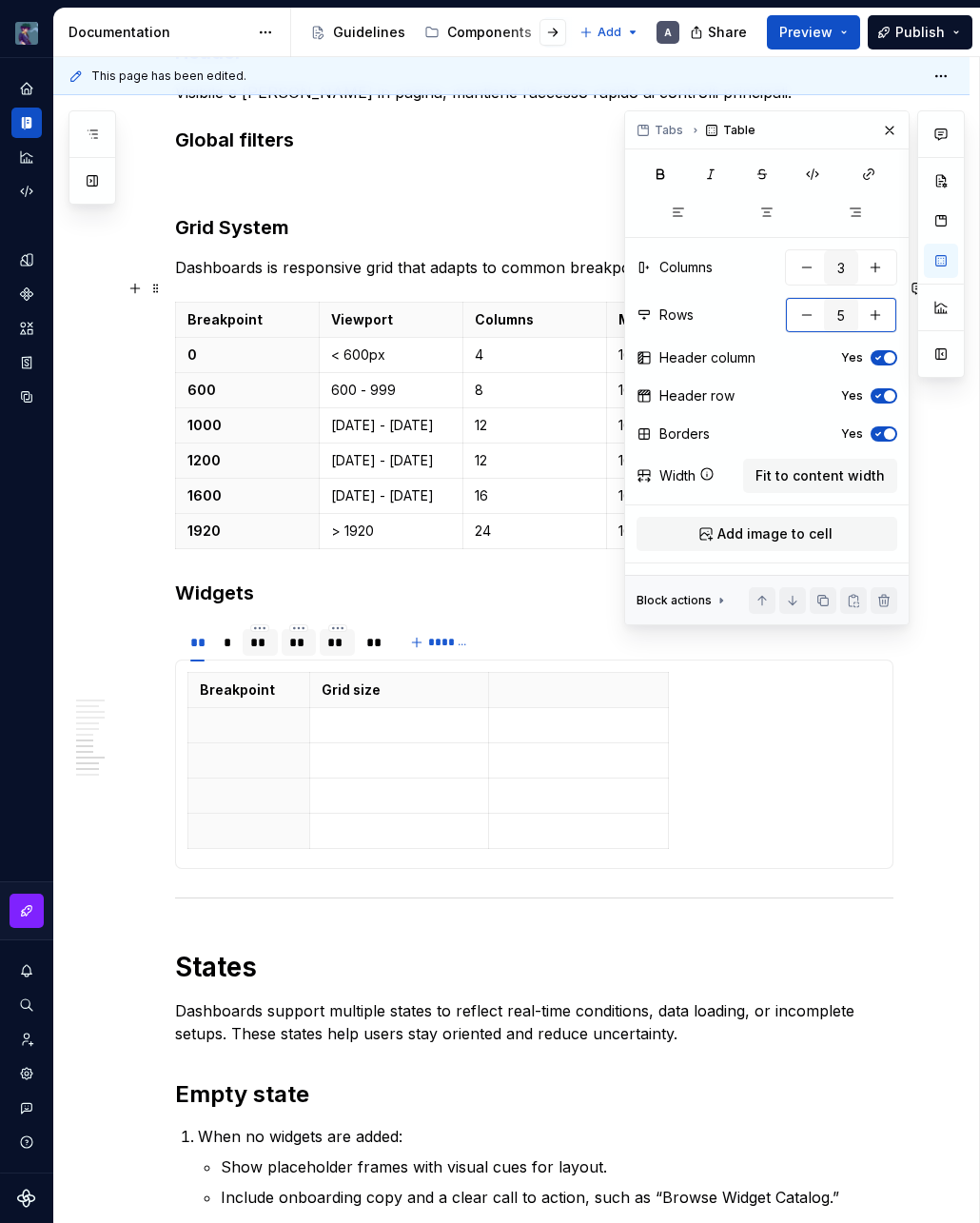 click at bounding box center (875, 315) 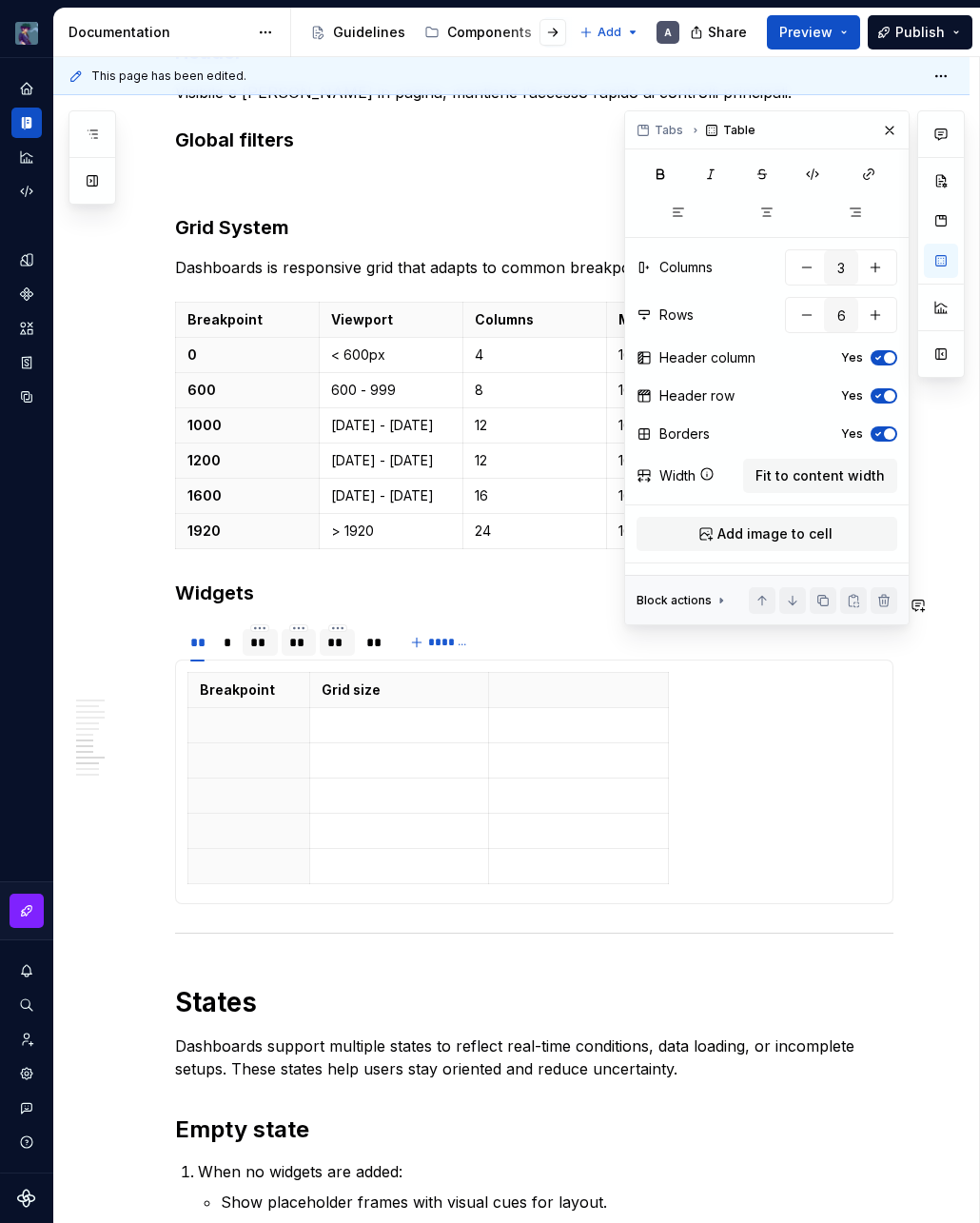 click on "vaporoso A Design system data Documentation
Accessibility guide for tree Page tree.
Navigate the tree with the arrow keys. Common tree hotkeys apply. Further keybindings are available:
enter to execute primary action on focused item
f2 to start renaming the focused item
escape to abort renaming an item
control+d to start dragging selected items
Guidelines Components Patterns Add A Share Preview Publish Pages Add
Accessibility guide for tree Page tree.
Navigate the tree with the arrow keys. Common tree hotkeys apply. Further keybindings are available:
enter to execute primary action on focused item
f2 to start renaming the focused item
escape to abort renaming an item
control+d to start dragging selected items
Patterns overview Services Dashboard Overview A Interaction Accessibility Usage Code Changes Guidelines Patterns  /  Patterns overview  /  Overview  /  A" at bounding box center [490, 611] 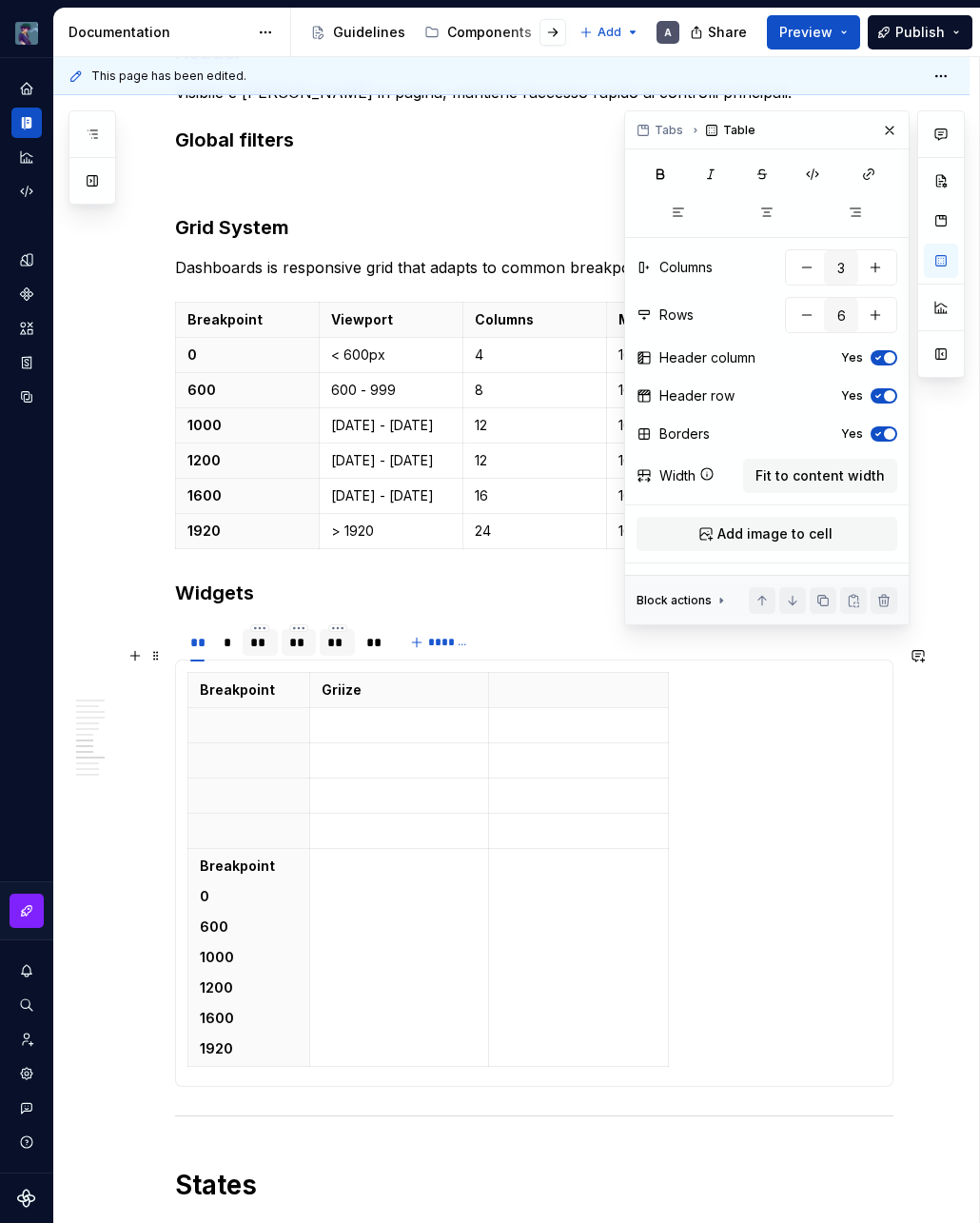 click on "vaporoso A Design system data Documentation
Accessibility guide for tree Page tree.
Navigate the tree with the arrow keys. Common tree hotkeys apply. Further keybindings are available:
enter to execute primary action on focused item
f2 to start renaming the focused item
escape to abort renaming an item
control+d to start dragging selected items
Guidelines Components Patterns Add A Share Preview Publish Pages Add
Accessibility guide for tree Page tree.
Navigate the tree with the arrow keys. Common tree hotkeys apply. Further keybindings are available:
enter to execute primary action on focused item
f2 to start renaming the focused item
escape to abort renaming an item
control+d to start dragging selected items
Patterns overview Services Dashboard Overview A Interaction Accessibility Usage Code Changes Guidelines Patterns  /  Patterns overview  /  Overview  /  A" at bounding box center (490, 611) 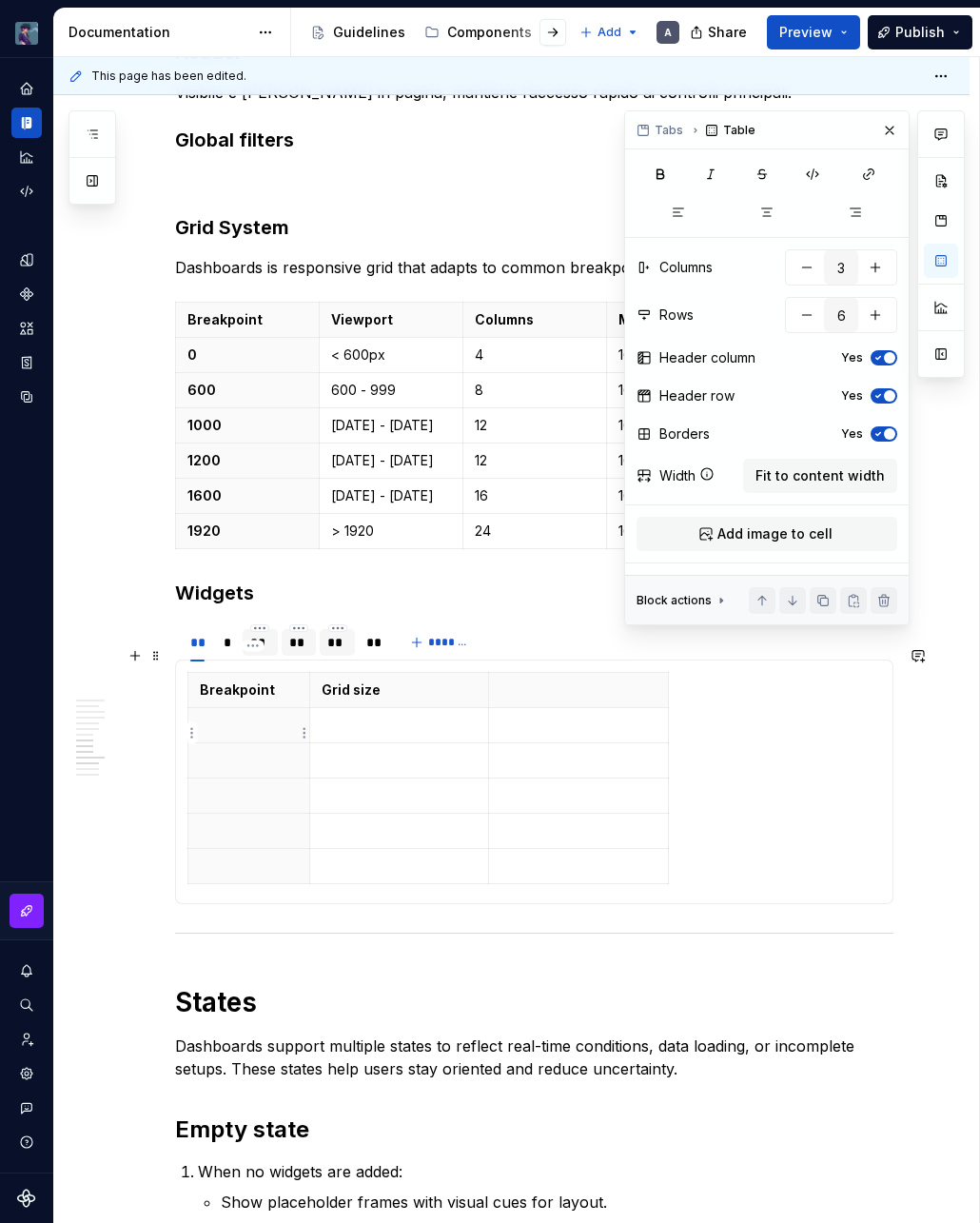 click at bounding box center [248, 725] 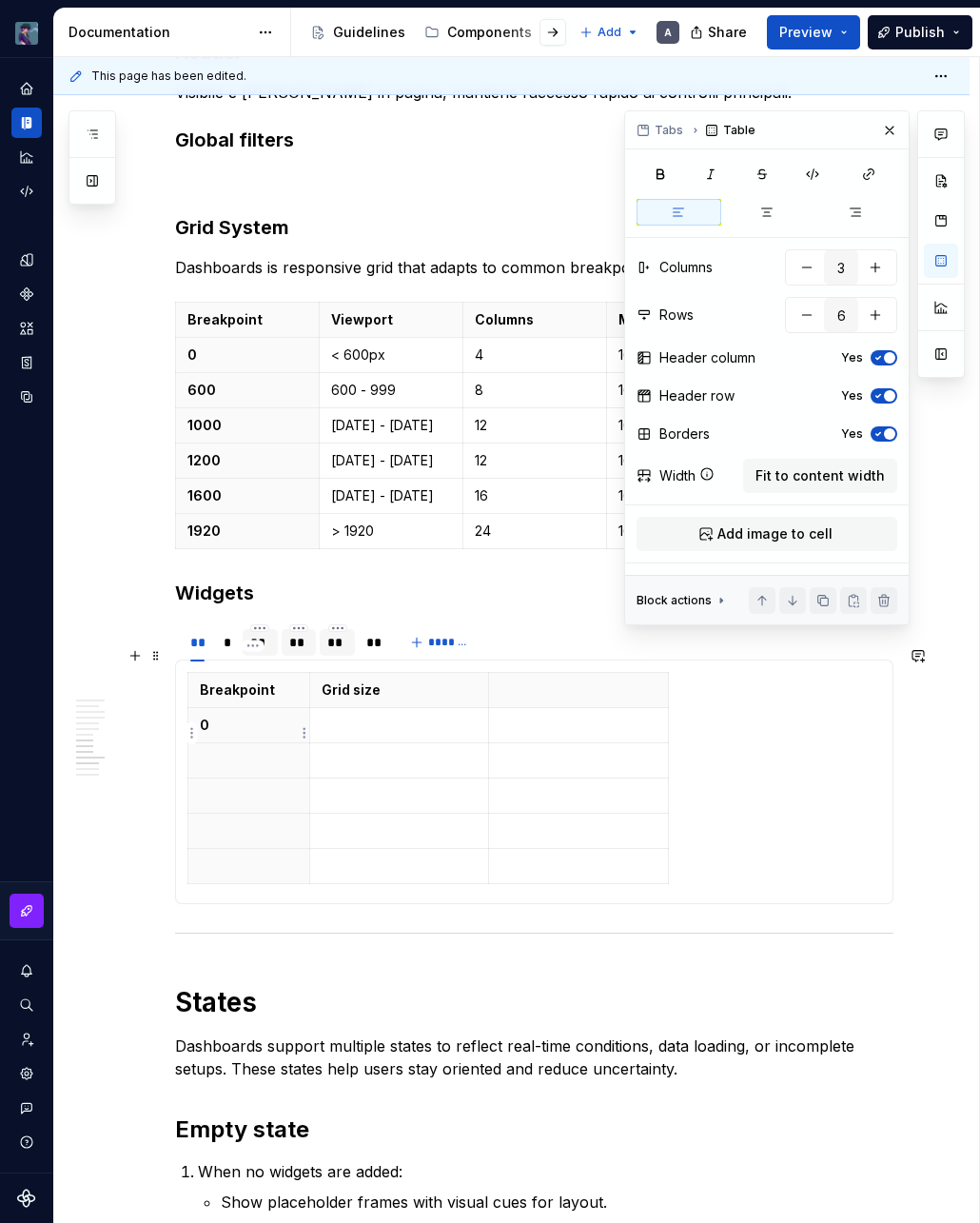 click at bounding box center [248, 760] 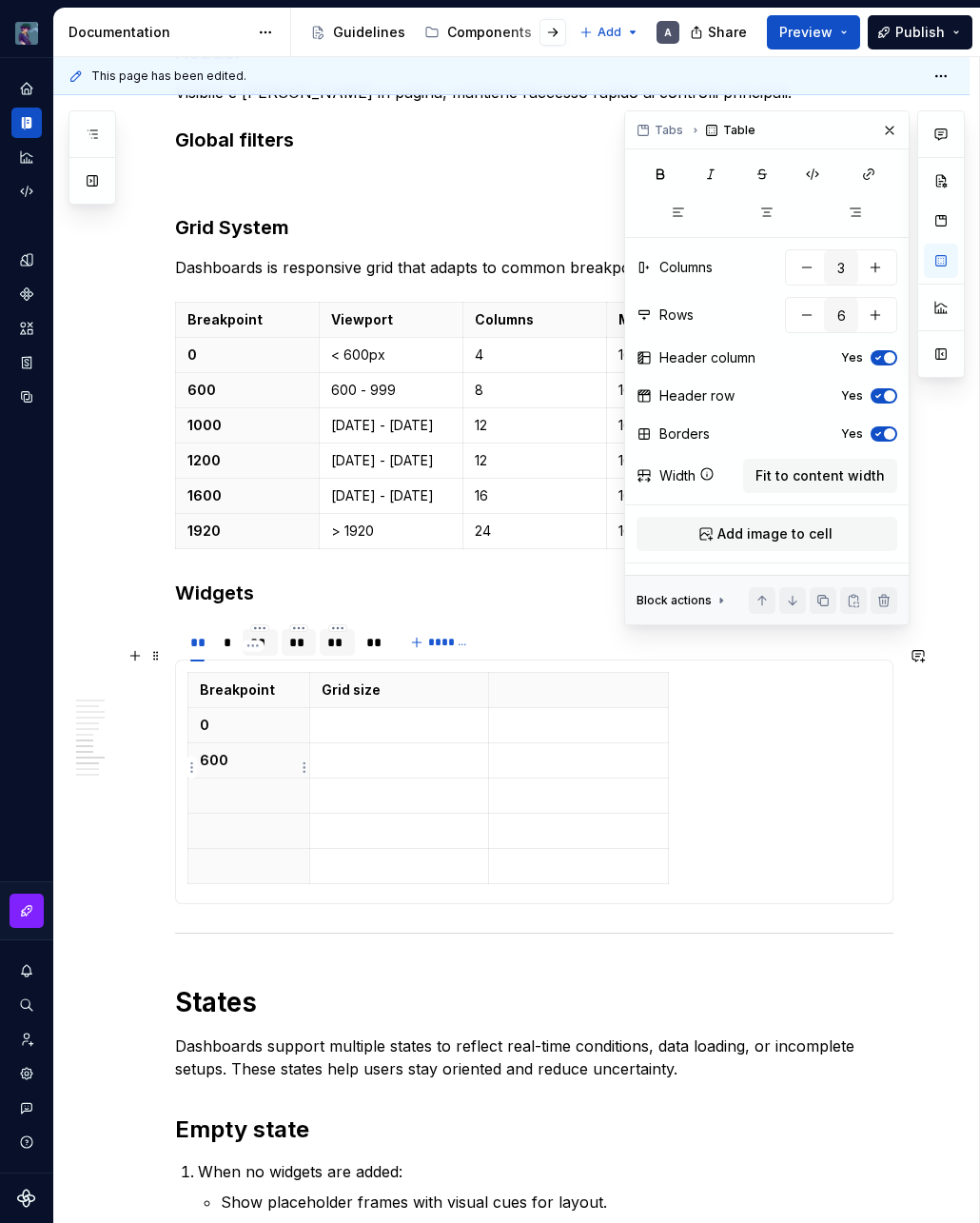 click at bounding box center (248, 796) 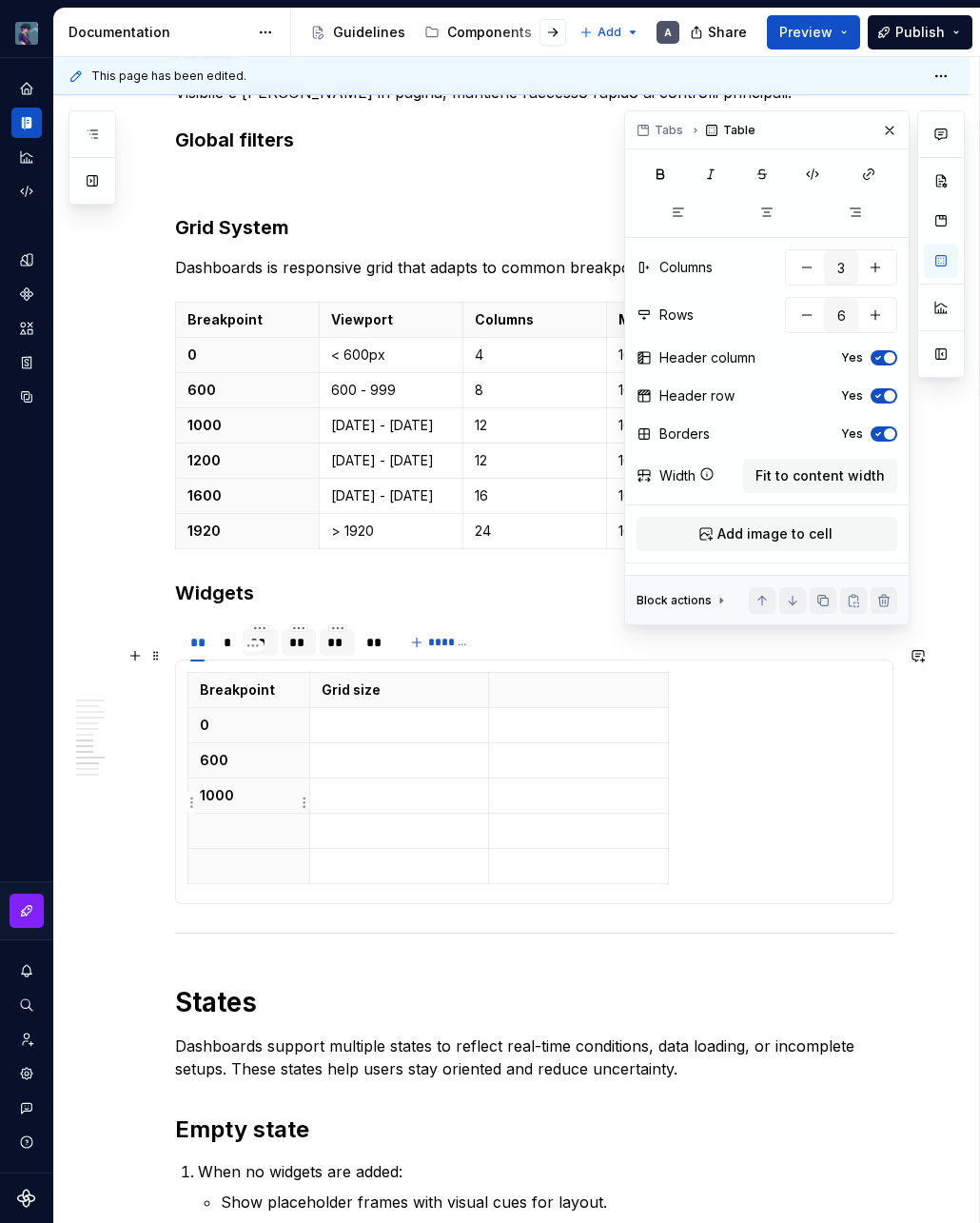 click at bounding box center (249, 831) 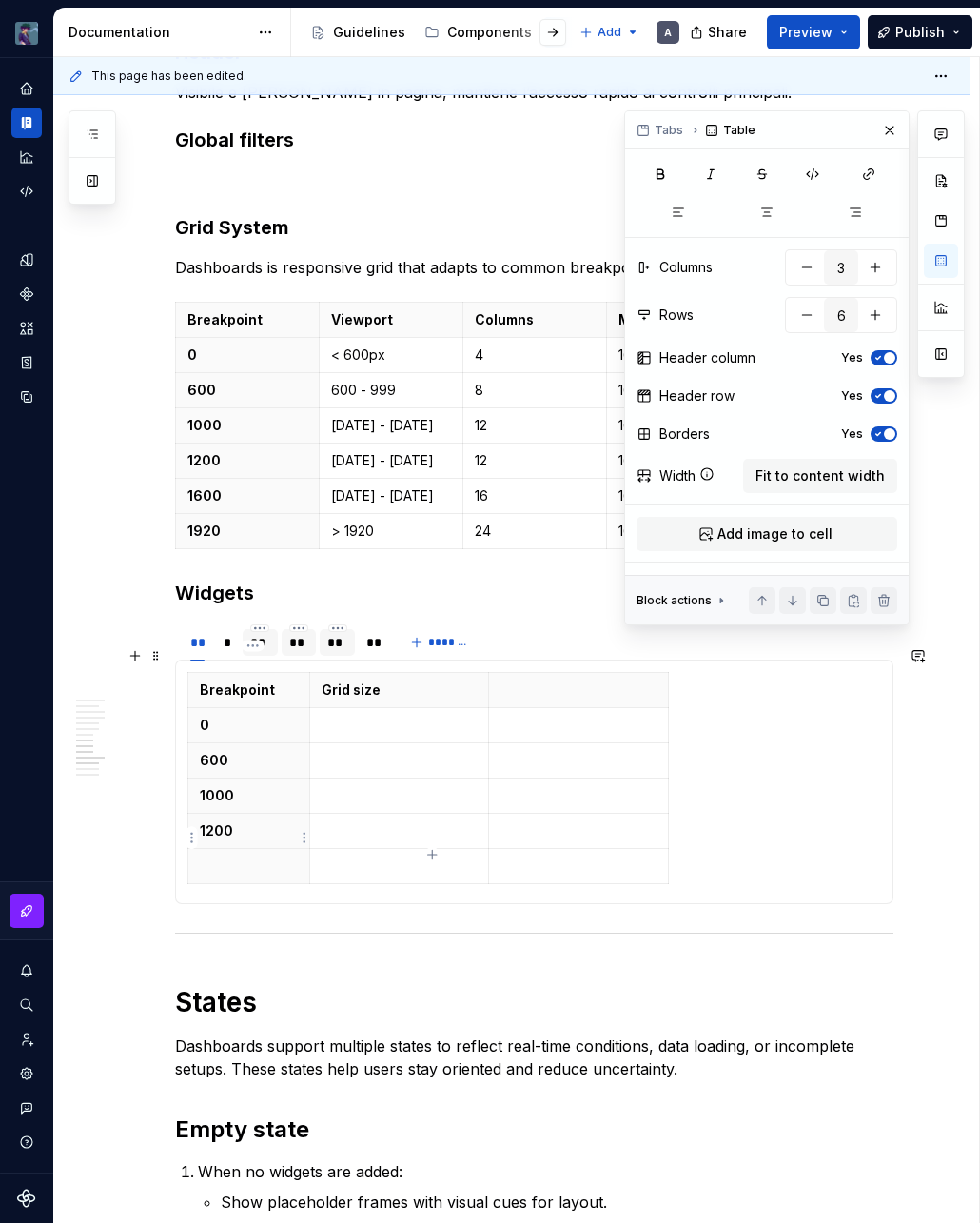 click at bounding box center [249, 866] 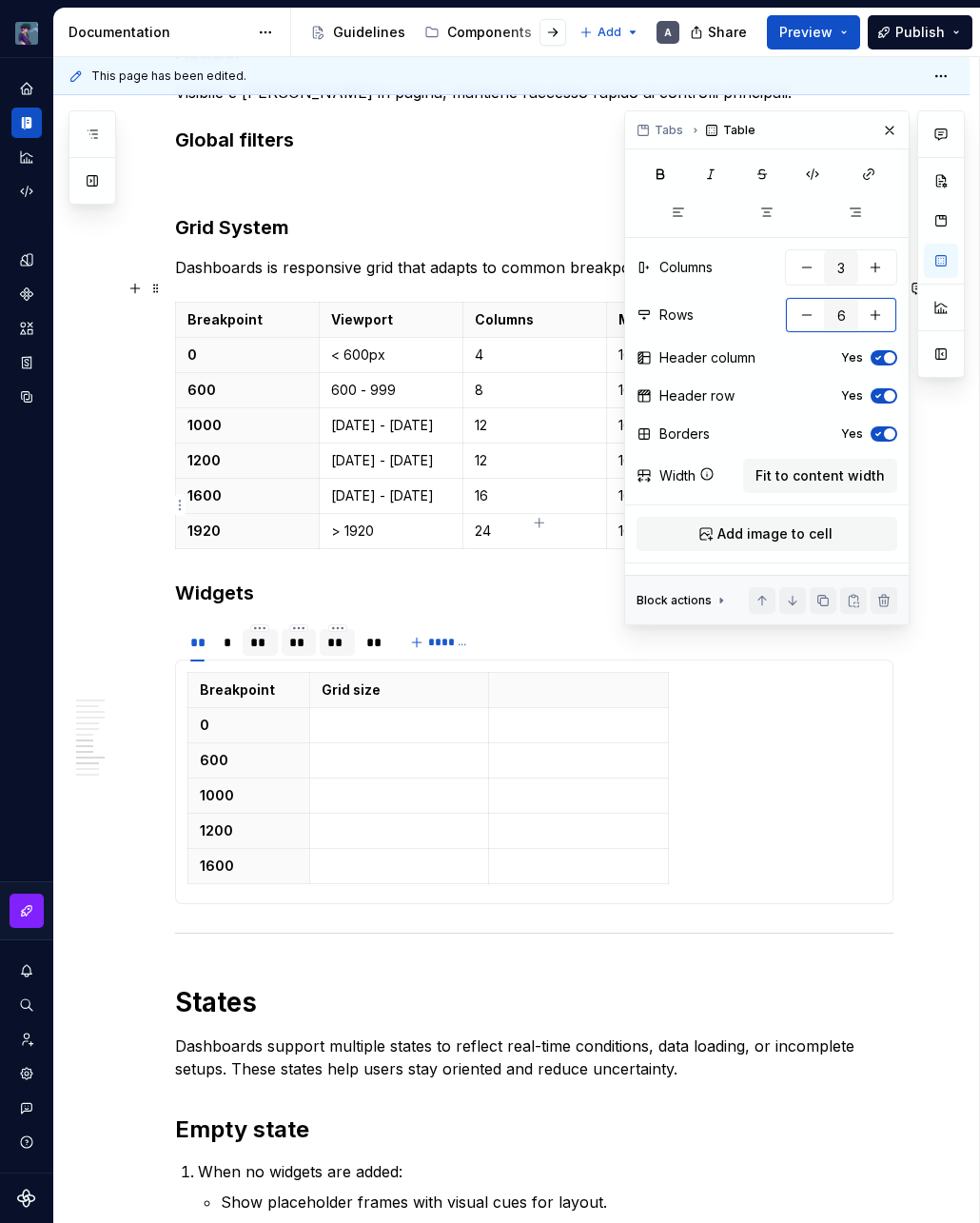 click at bounding box center (875, 315) 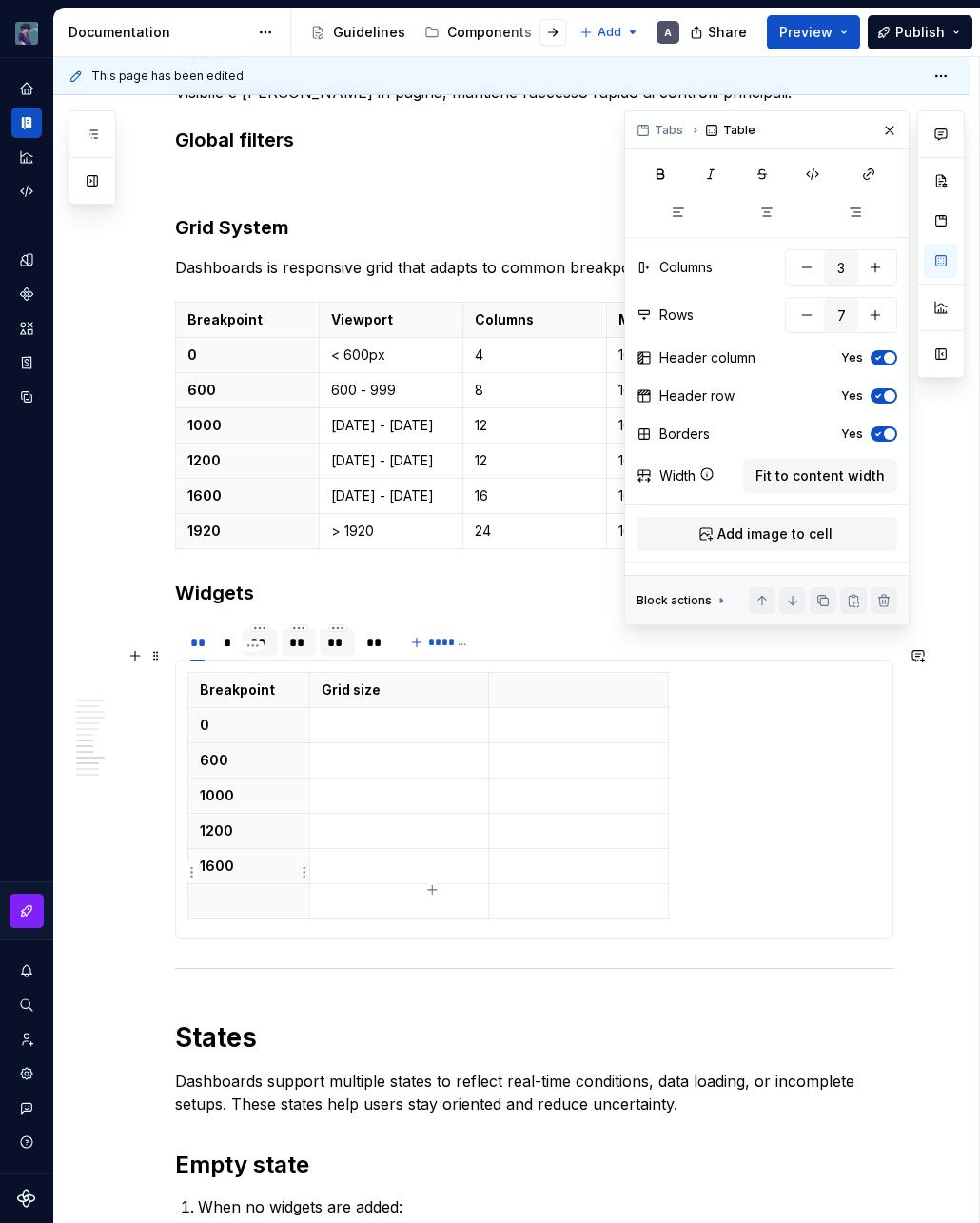 click at bounding box center [248, 901] 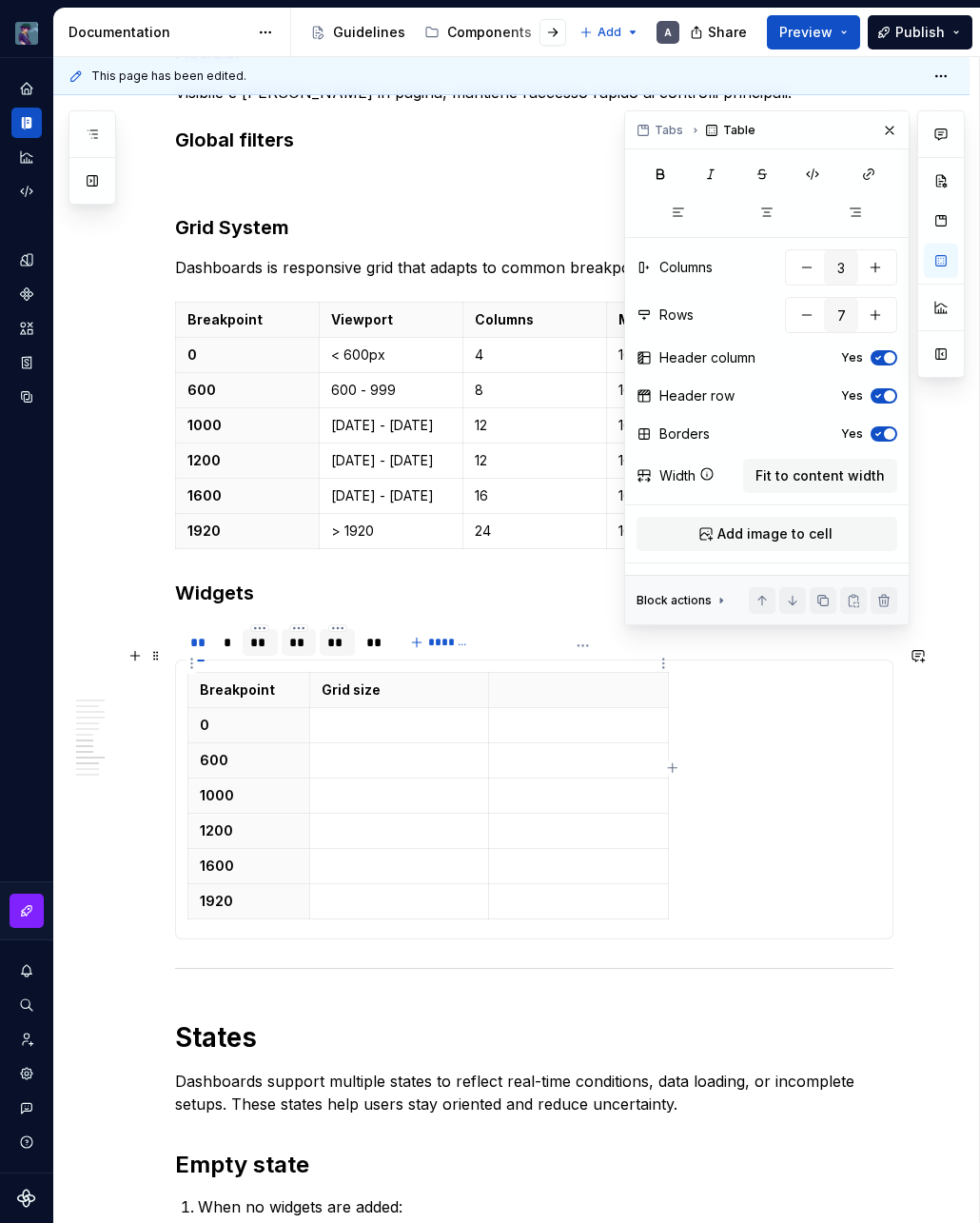 click at bounding box center [578, 690] 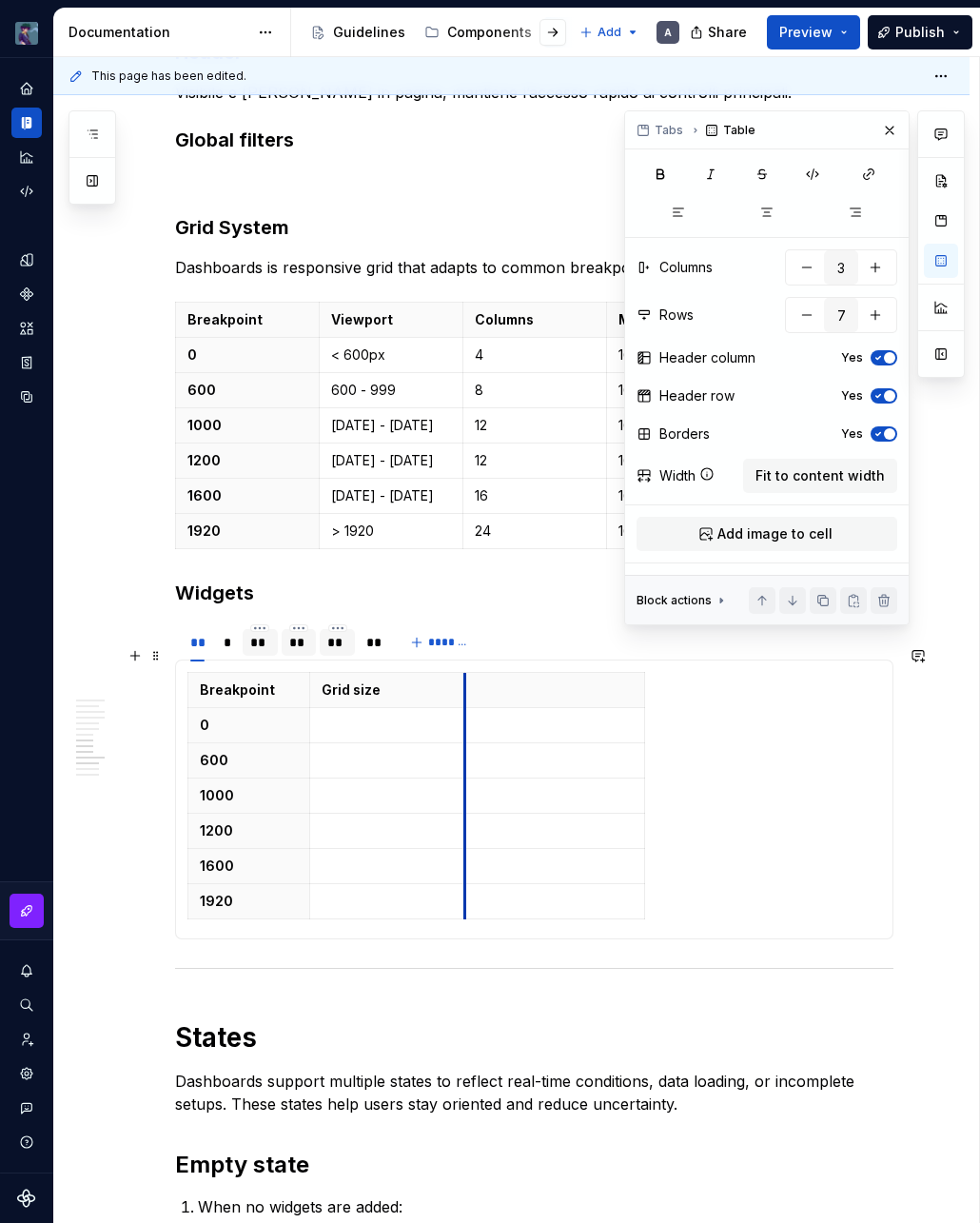 drag, startPoint x: 492, startPoint y: 662, endPoint x: 468, endPoint y: 670, distance: 25.29822 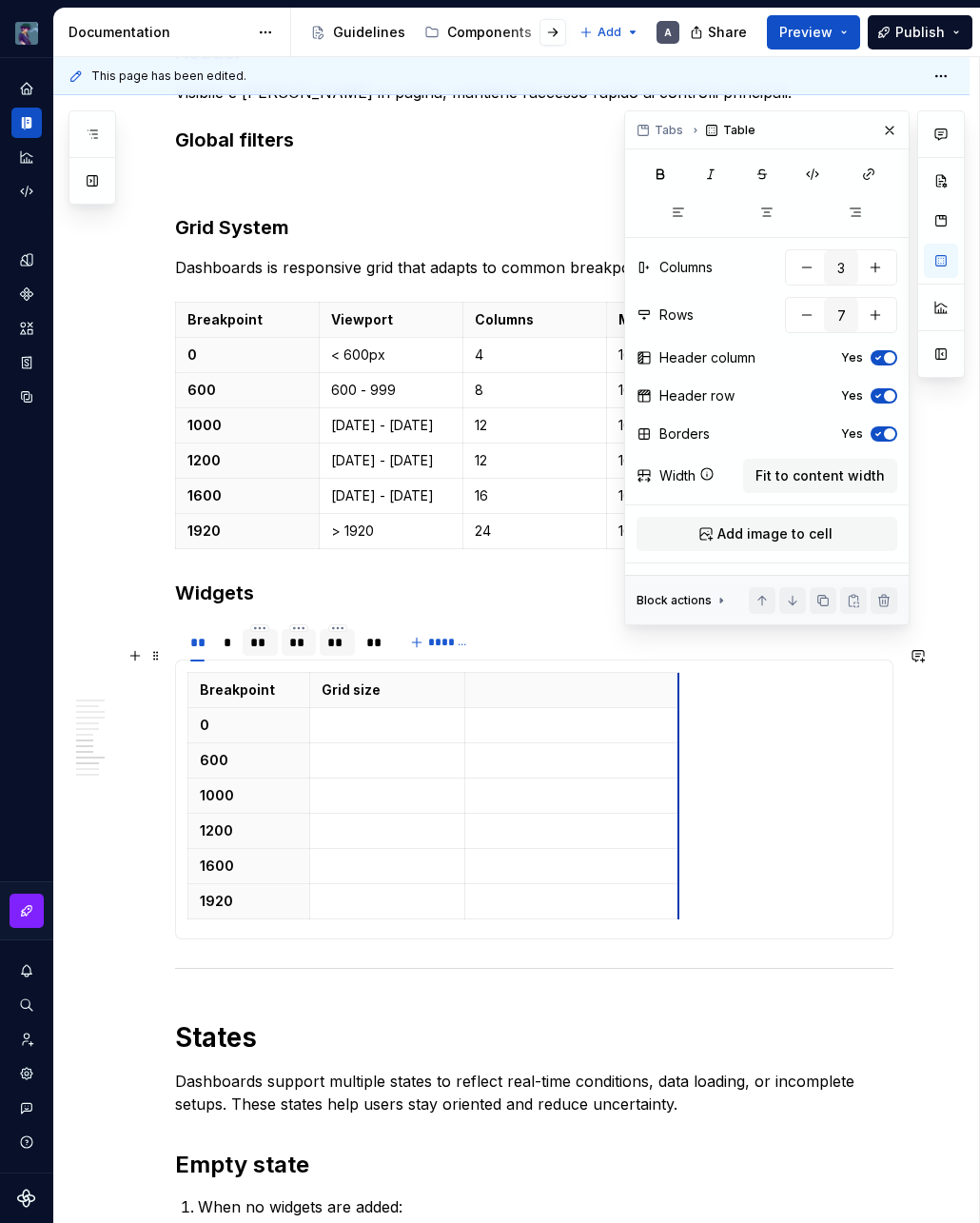 drag, startPoint x: 646, startPoint y: 677, endPoint x: 680, endPoint y: 681, distance: 34.234486 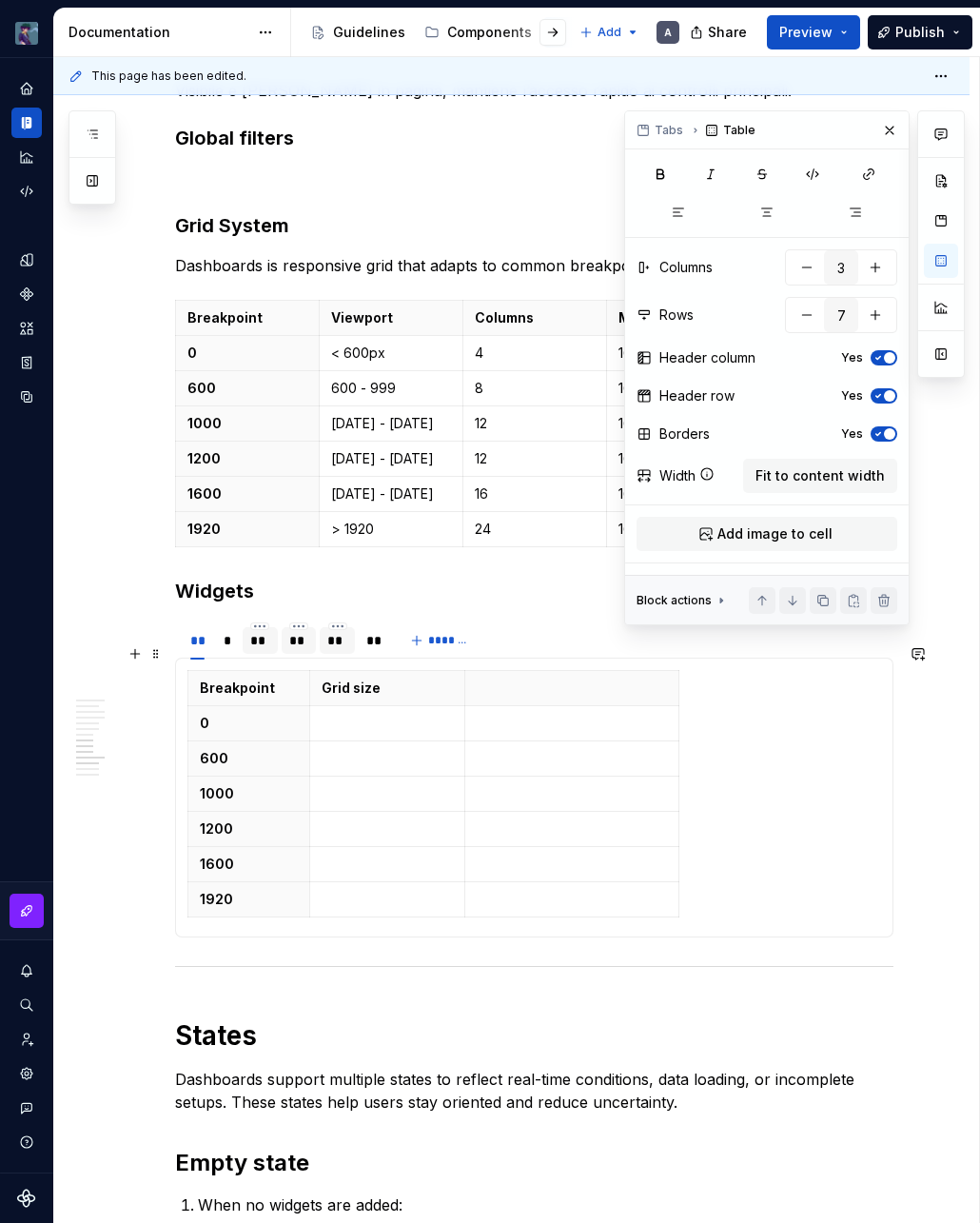 scroll, scrollTop: 2061, scrollLeft: 0, axis: vertical 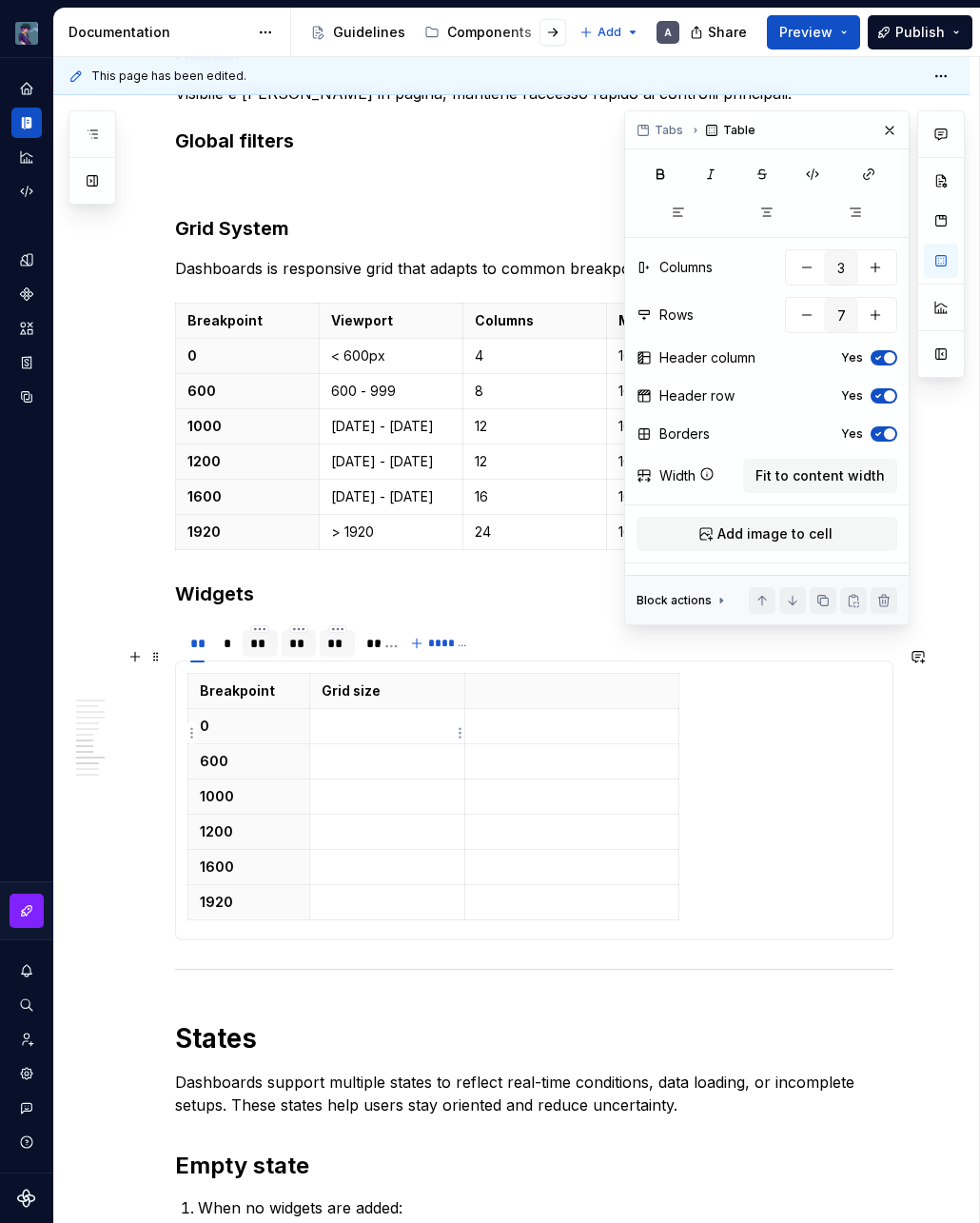 click at bounding box center [387, 761] 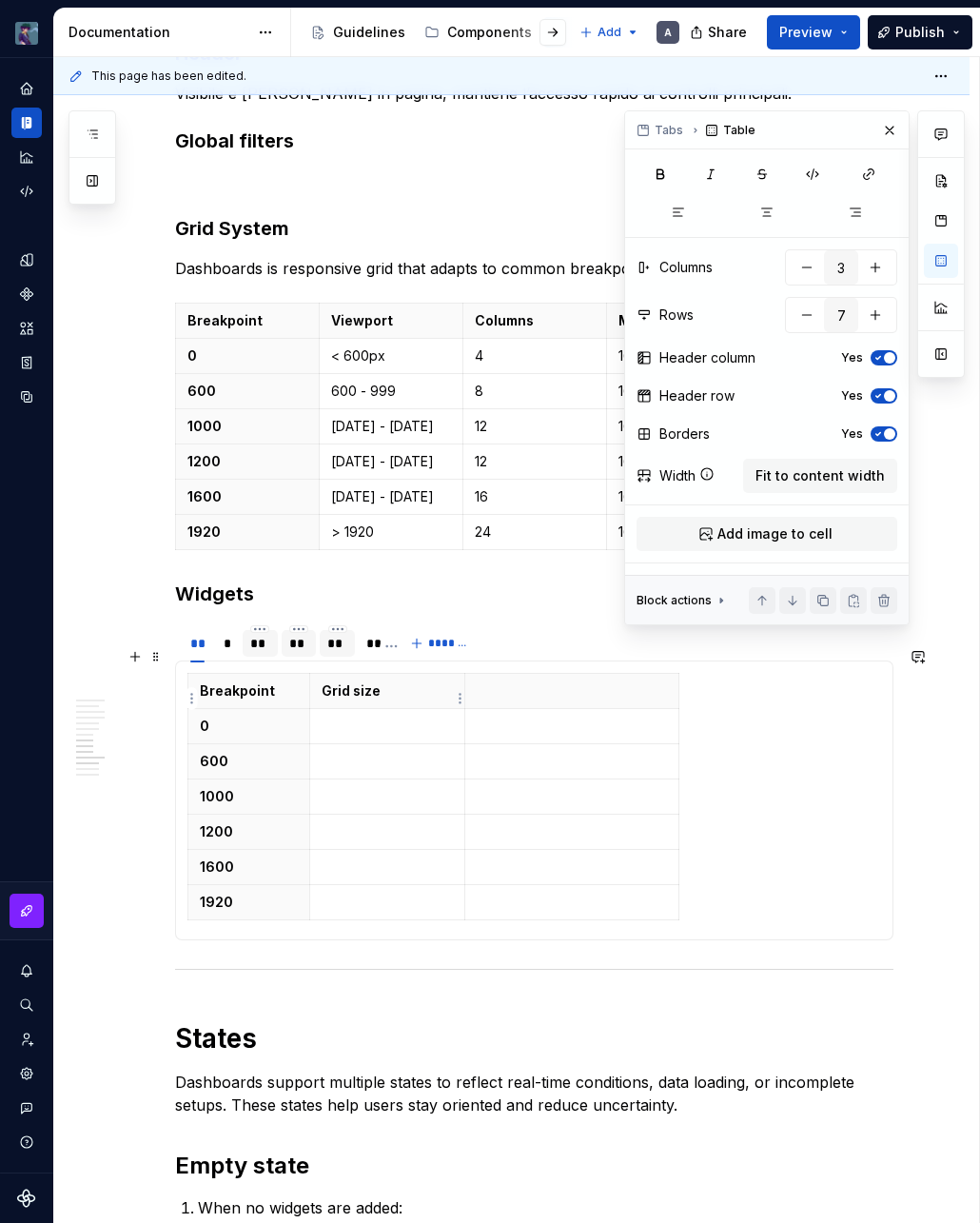 click at bounding box center [387, 726] 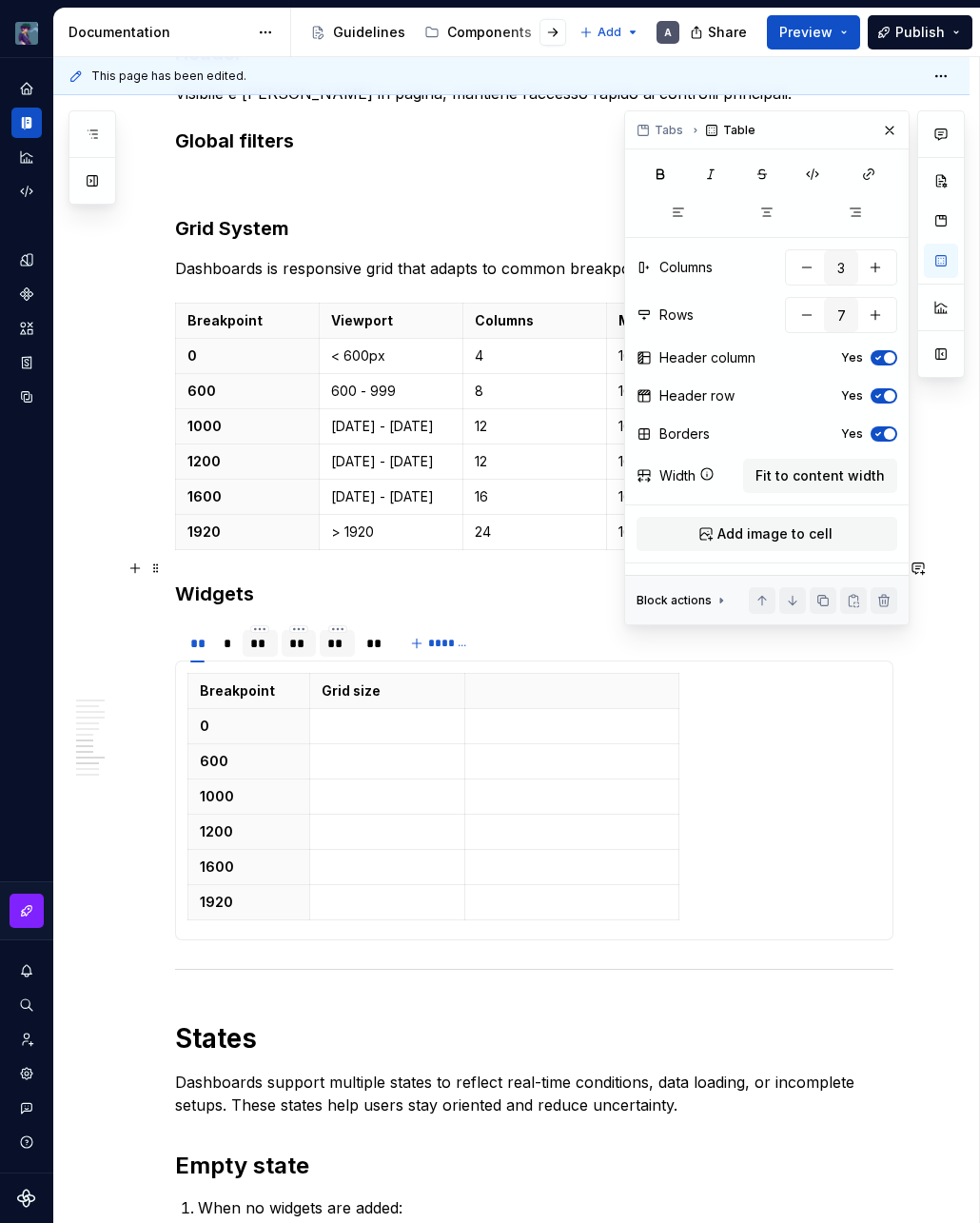 click on "Widgets" at bounding box center [534, 594] 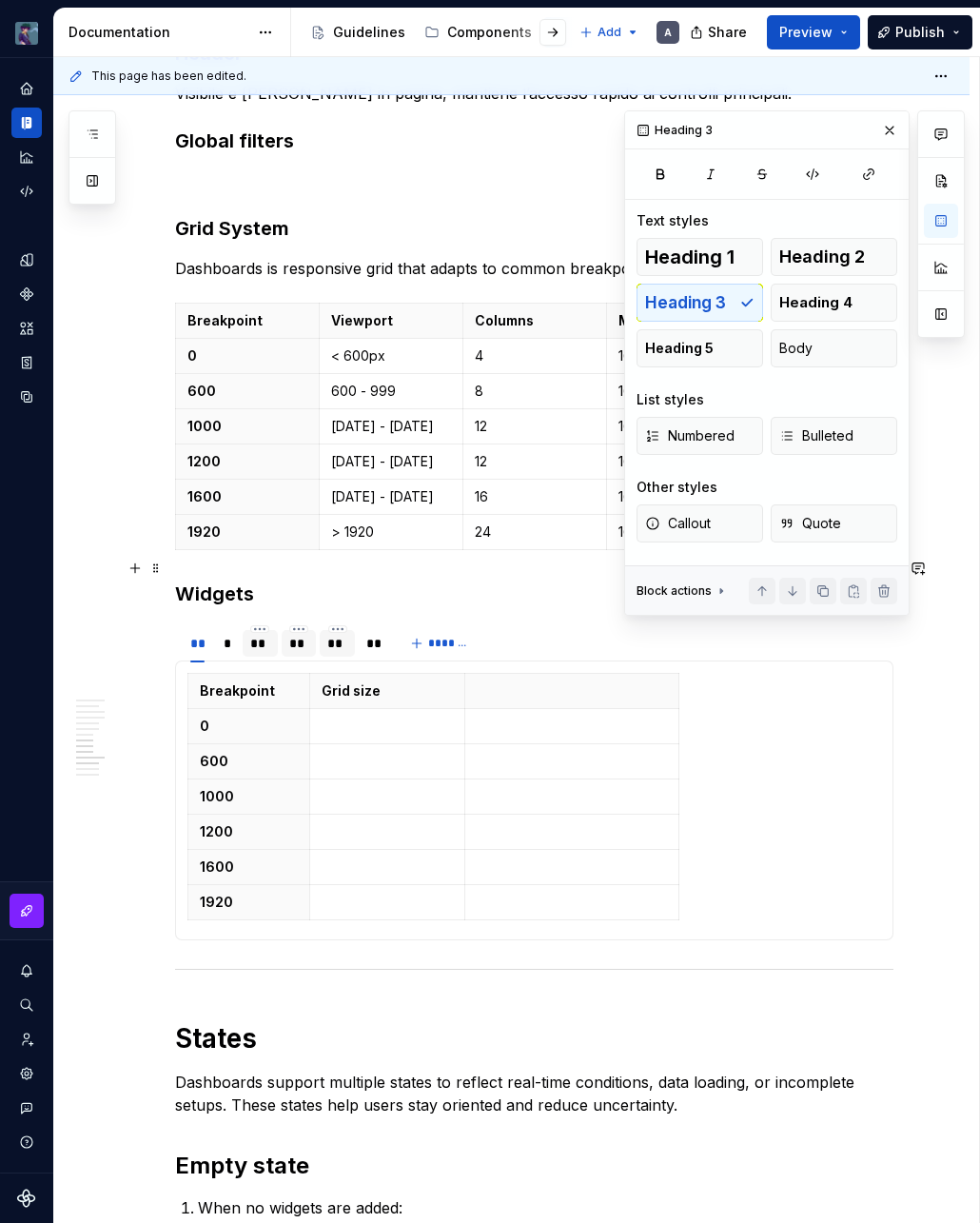 click on "Widgets" at bounding box center [534, 594] 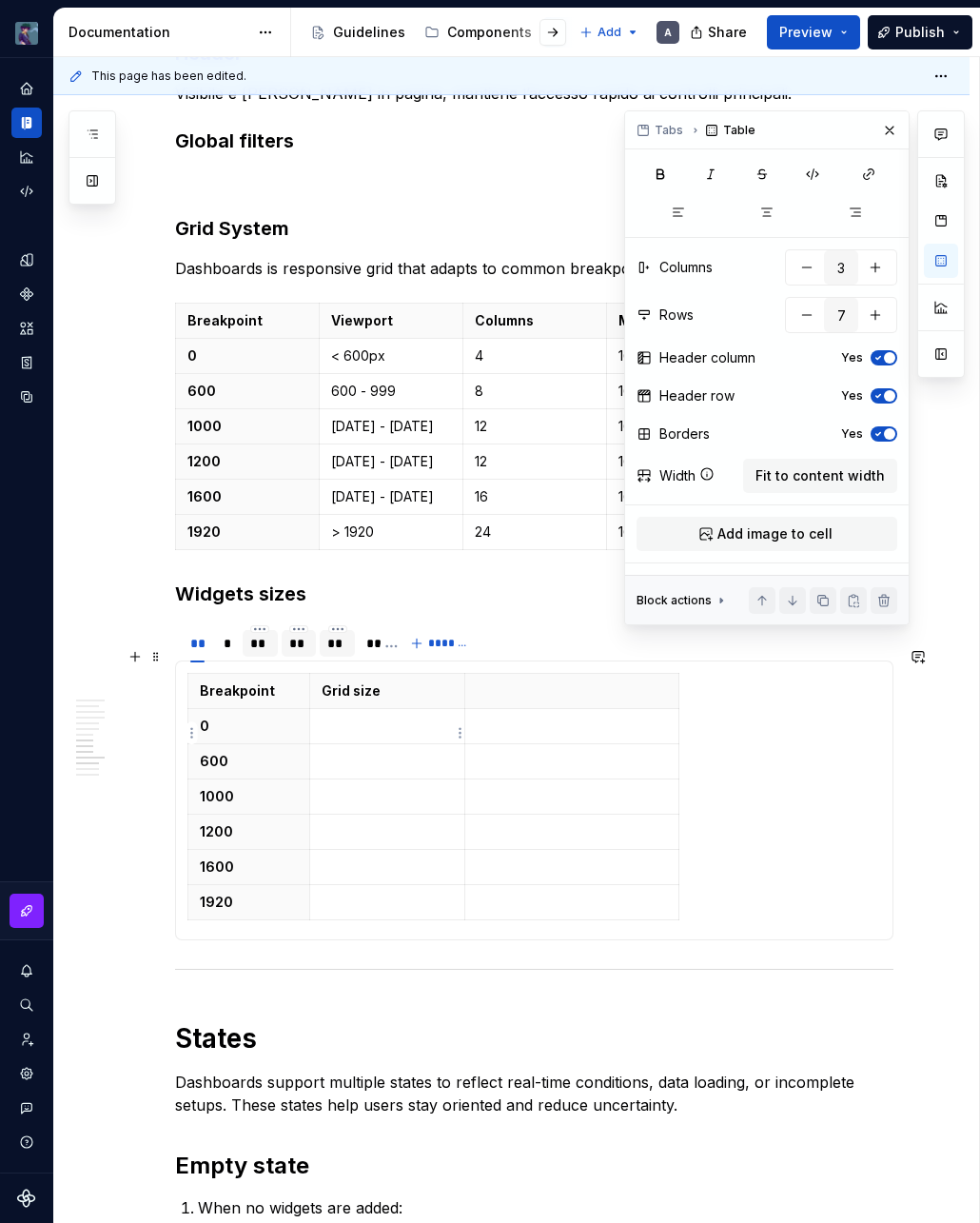 click at bounding box center (387, 761) 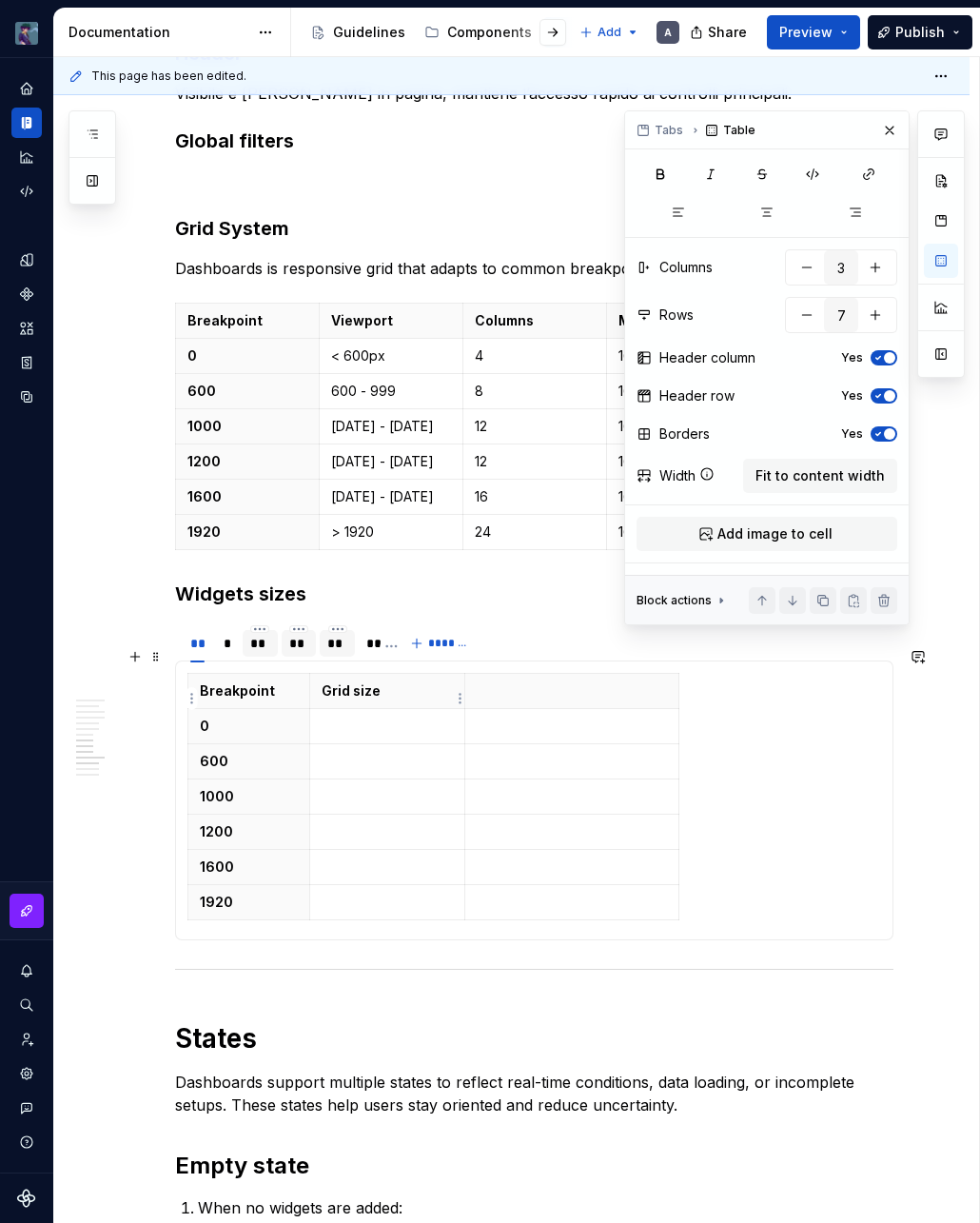 click at bounding box center [387, 726] 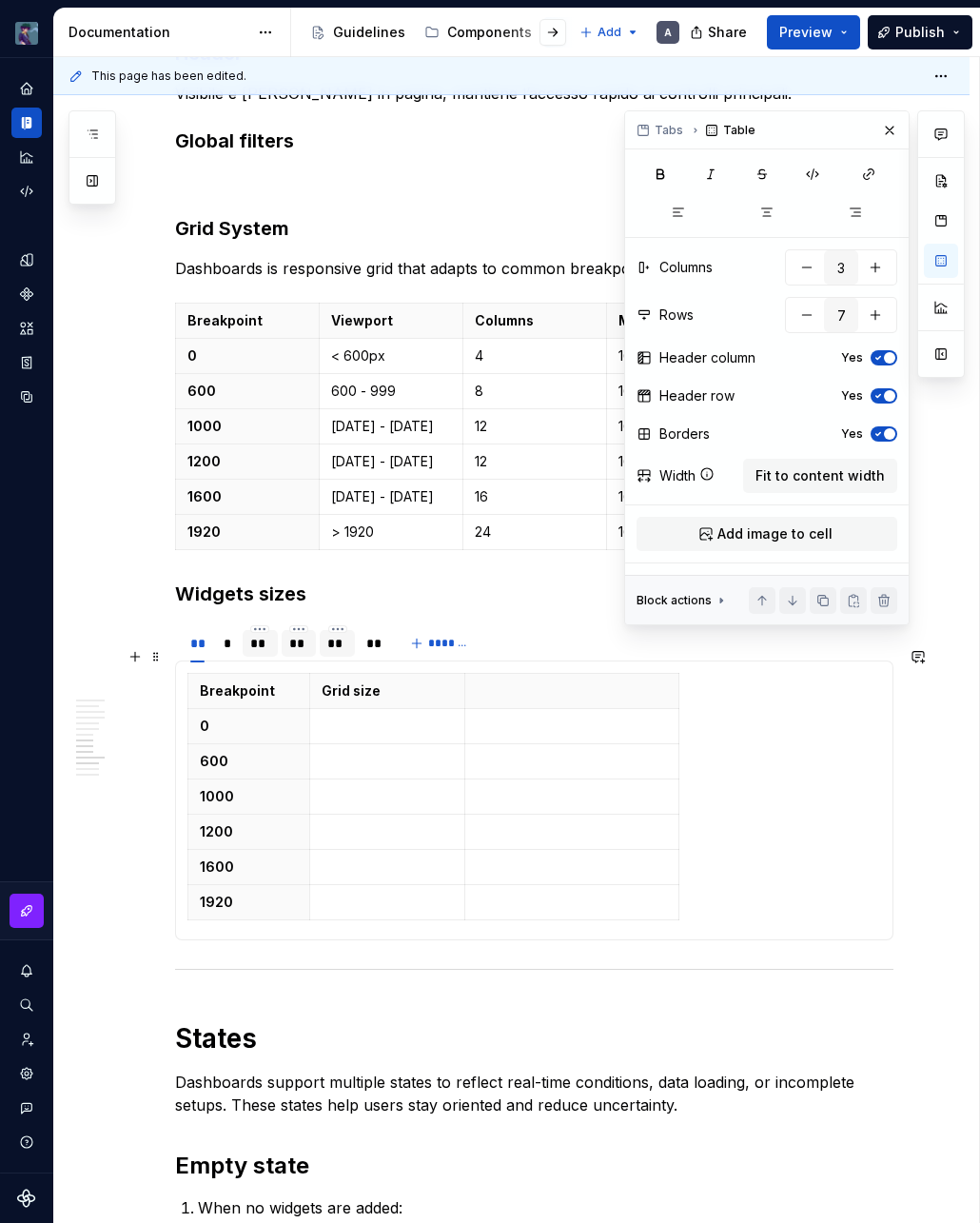 type on "*" 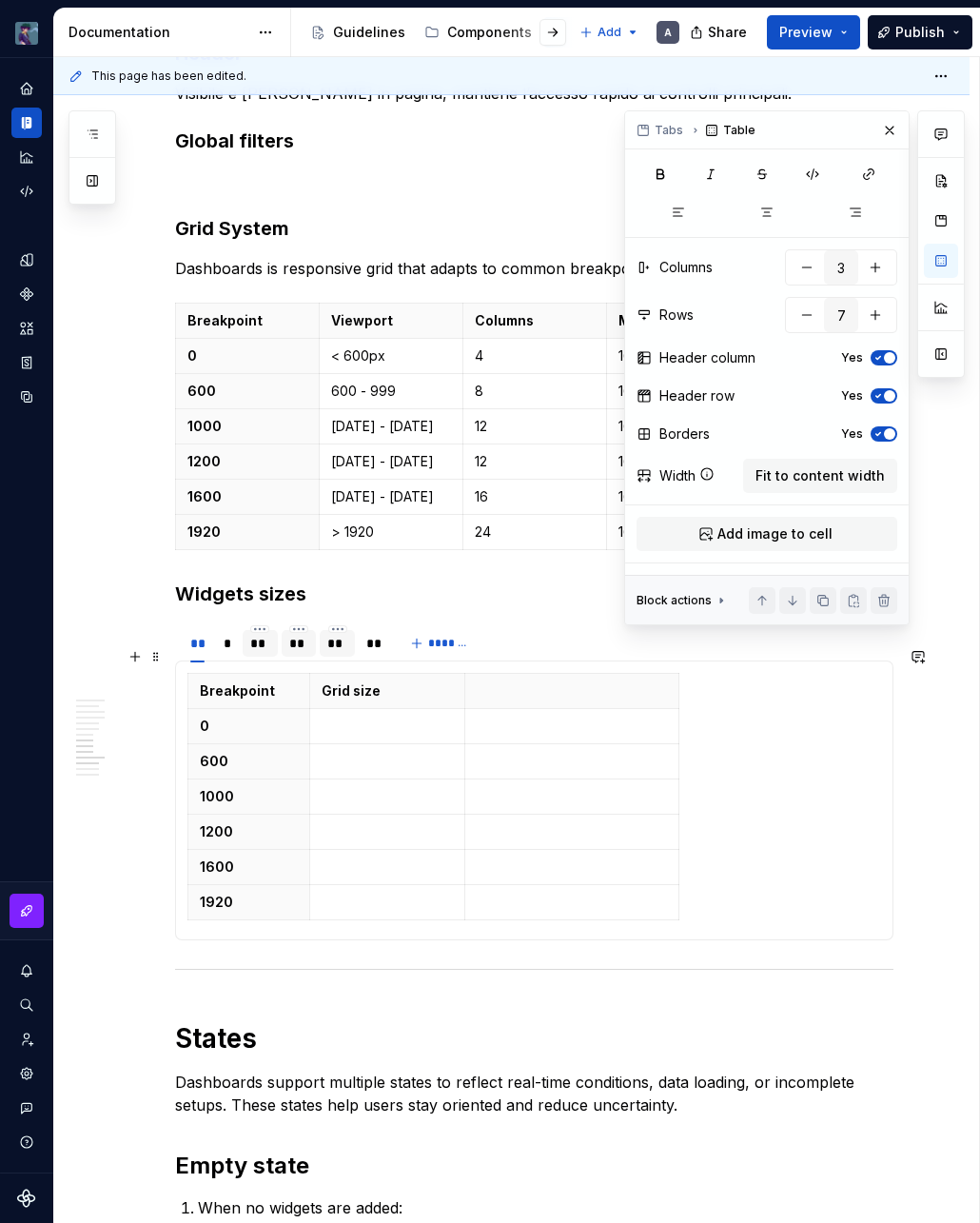 click on "vaporoso A Design system data Documentation
Accessibility guide for tree Page tree.
Navigate the tree with the arrow keys. Common tree hotkeys apply. Further keybindings are available:
enter to execute primary action on focused item
f2 to start renaming the focused item
escape to abort renaming an item
control+d to start dragging selected items
Guidelines Components Patterns Add A Share Preview Publish Pages Add
Accessibility guide for tree Page tree.
Navigate the tree with the arrow keys. Common tree hotkeys apply. Further keybindings are available:
enter to execute primary action on focused item
f2 to start renaming the focused item
escape to abort renaming an item
control+d to start dragging selected items
Patterns overview Services Dashboard Overview A Interaction Accessibility Usage Code Changes Guidelines Patterns  /  Patterns overview  /  Overview  /  A" at bounding box center (490, 611) 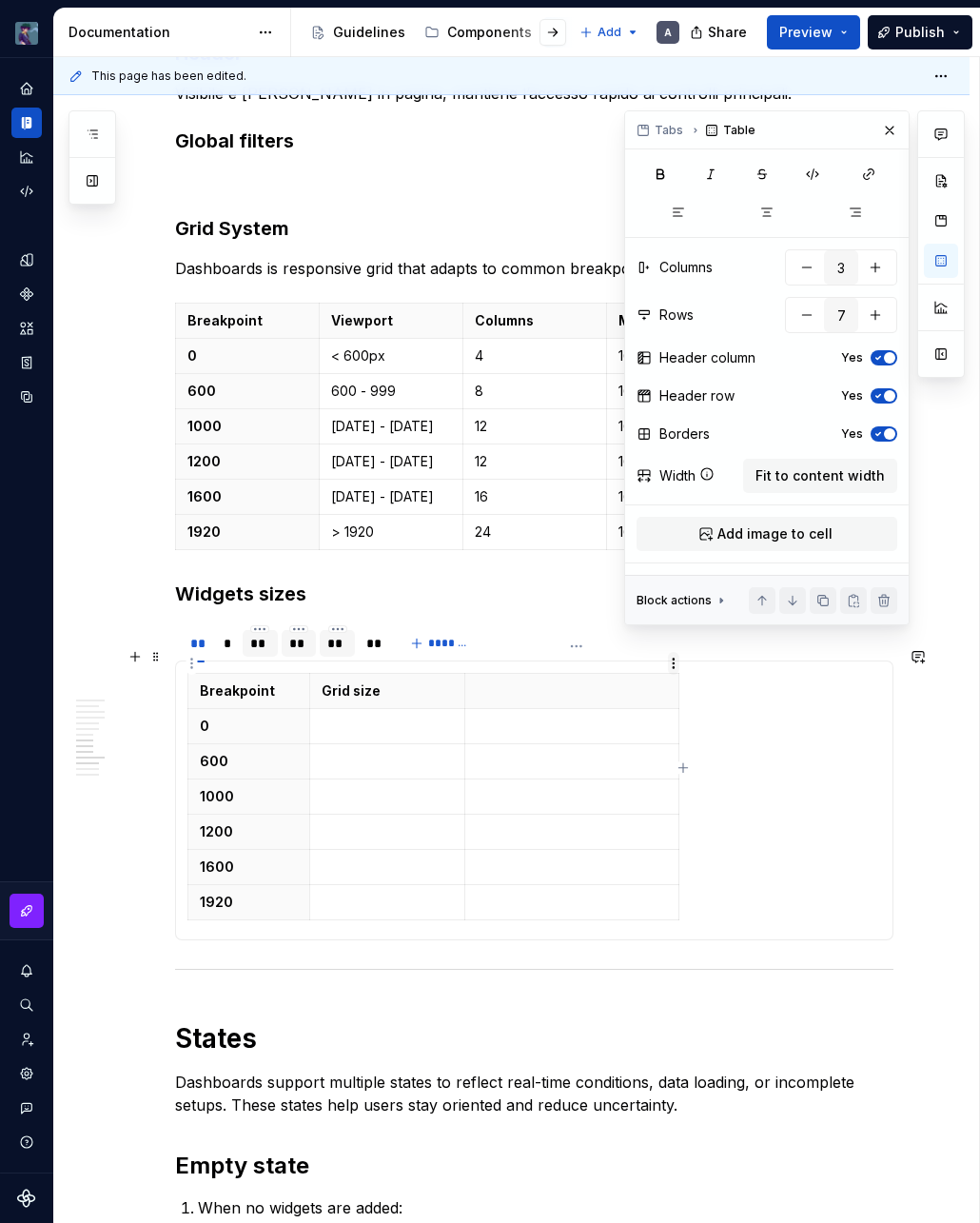 click on "vaporoso A Design system data Documentation
Accessibility guide for tree Page tree.
Navigate the tree with the arrow keys. Common tree hotkeys apply. Further keybindings are available:
enter to execute primary action on focused item
f2 to start renaming the focused item
escape to abort renaming an item
control+d to start dragging selected items
Guidelines Components Patterns Add A Share Preview Publish Pages Add
Accessibility guide for tree Page tree.
Navigate the tree with the arrow keys. Common tree hotkeys apply. Further keybindings are available:
enter to execute primary action on focused item
f2 to start renaming the focused item
escape to abort renaming an item
control+d to start dragging selected items
Patterns overview Services Dashboard Overview A Interaction Accessibility Usage Code Changes Guidelines Patterns  /  Patterns overview  /  Overview  /  A" at bounding box center [490, 611] 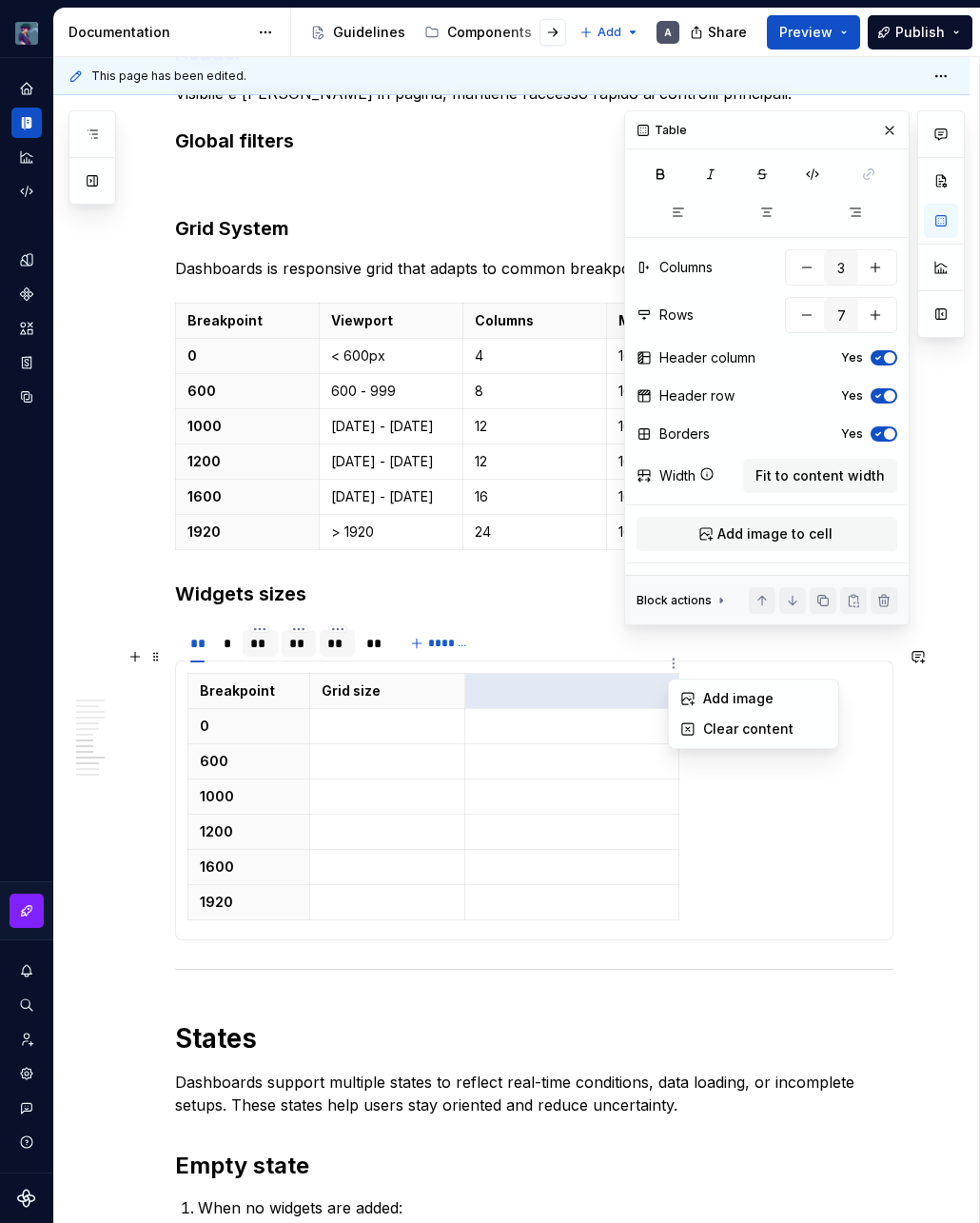 click on "vaporoso A Design system data Documentation
Accessibility guide for tree Page tree.
Navigate the tree with the arrow keys. Common tree hotkeys apply. Further keybindings are available:
enter to execute primary action on focused item
f2 to start renaming the focused item
escape to abort renaming an item
control+d to start dragging selected items
Guidelines Components Patterns Add A Share Preview Publish Pages Add
Accessibility guide for tree Page tree.
Navigate the tree with the arrow keys. Common tree hotkeys apply. Further keybindings are available:
enter to execute primary action on focused item
f2 to start renaming the focused item
escape to abort renaming an item
control+d to start dragging selected items
Patterns overview Services Dashboard Overview A Interaction Accessibility Usage Code Changes Guidelines Patterns  /  Patterns overview  /  Overview  /  A" at bounding box center [490, 611] 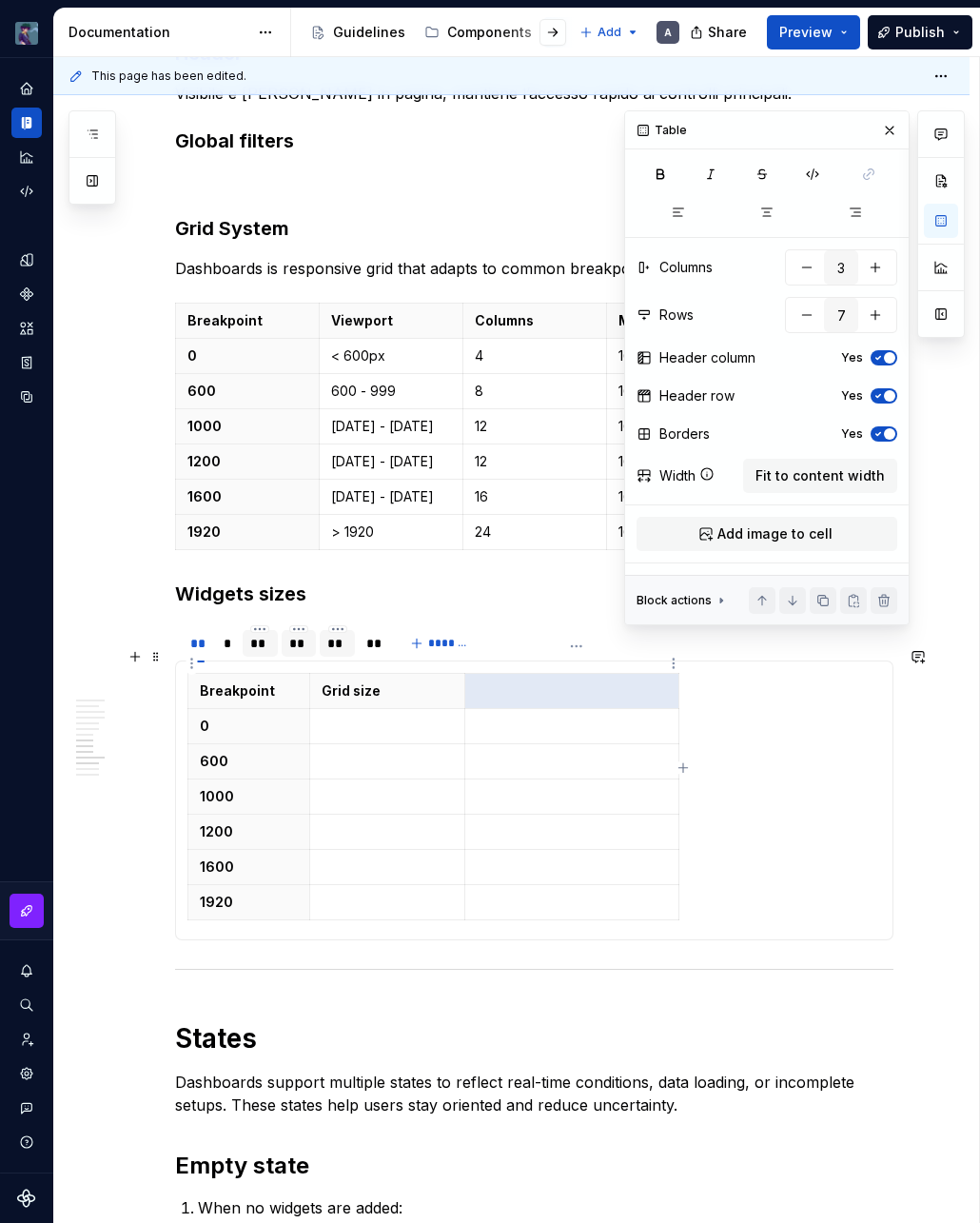 click at bounding box center (572, 691) 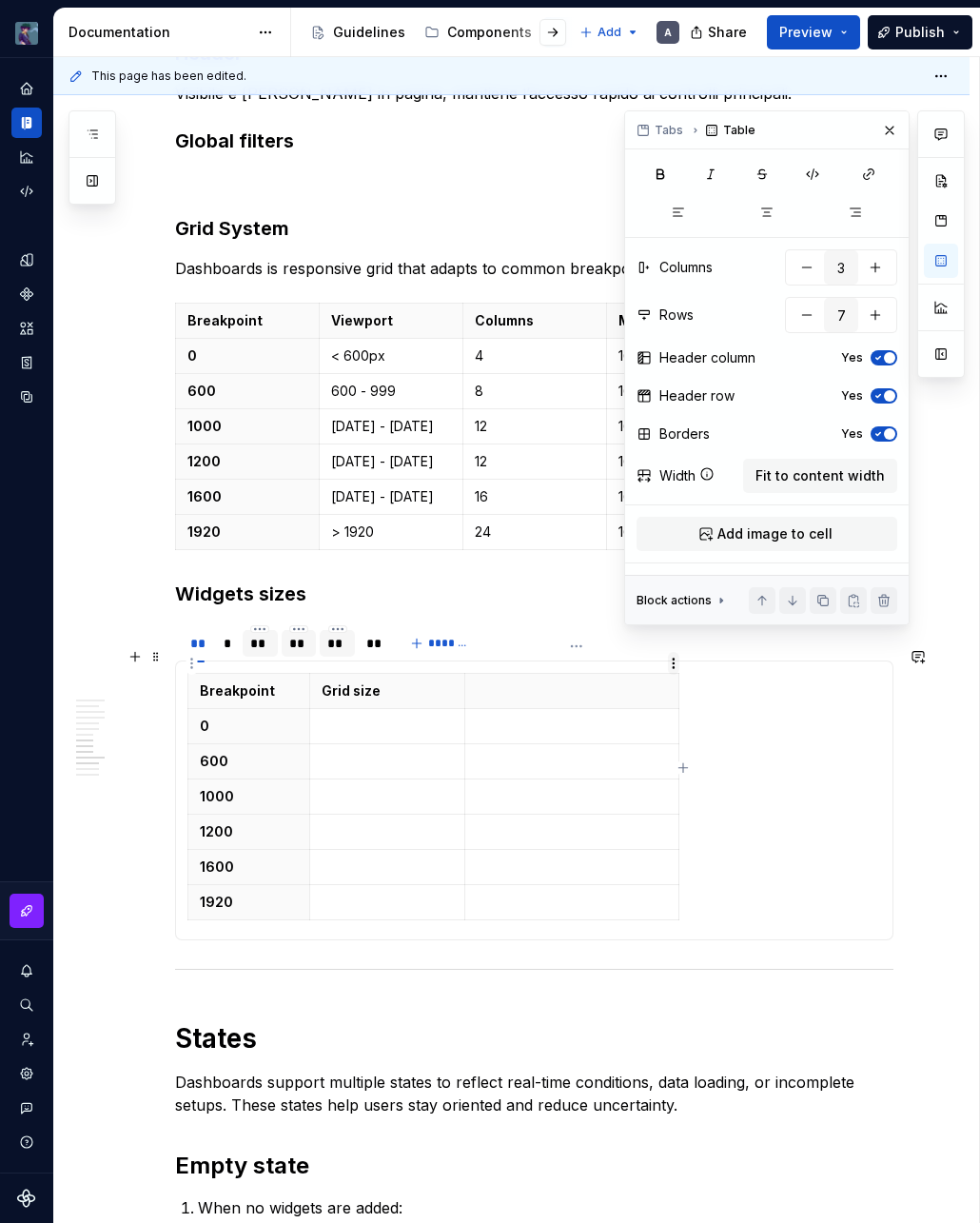 click on "vaporoso A Design system data Documentation
Accessibility guide for tree Page tree.
Navigate the tree with the arrow keys. Common tree hotkeys apply. Further keybindings are available:
enter to execute primary action on focused item
f2 to start renaming the focused item
escape to abort renaming an item
control+d to start dragging selected items
Guidelines Components Patterns Add A Share Preview Publish Pages Add
Accessibility guide for tree Page tree.
Navigate the tree with the arrow keys. Common tree hotkeys apply. Further keybindings are available:
enter to execute primary action on focused item
f2 to start renaming the focused item
escape to abort renaming an item
control+d to start dragging selected items
Patterns overview Services Dashboard Overview A Interaction Accessibility Usage Code Changes Guidelines Patterns  /  Patterns overview  /  Overview  /  A" at bounding box center [490, 611] 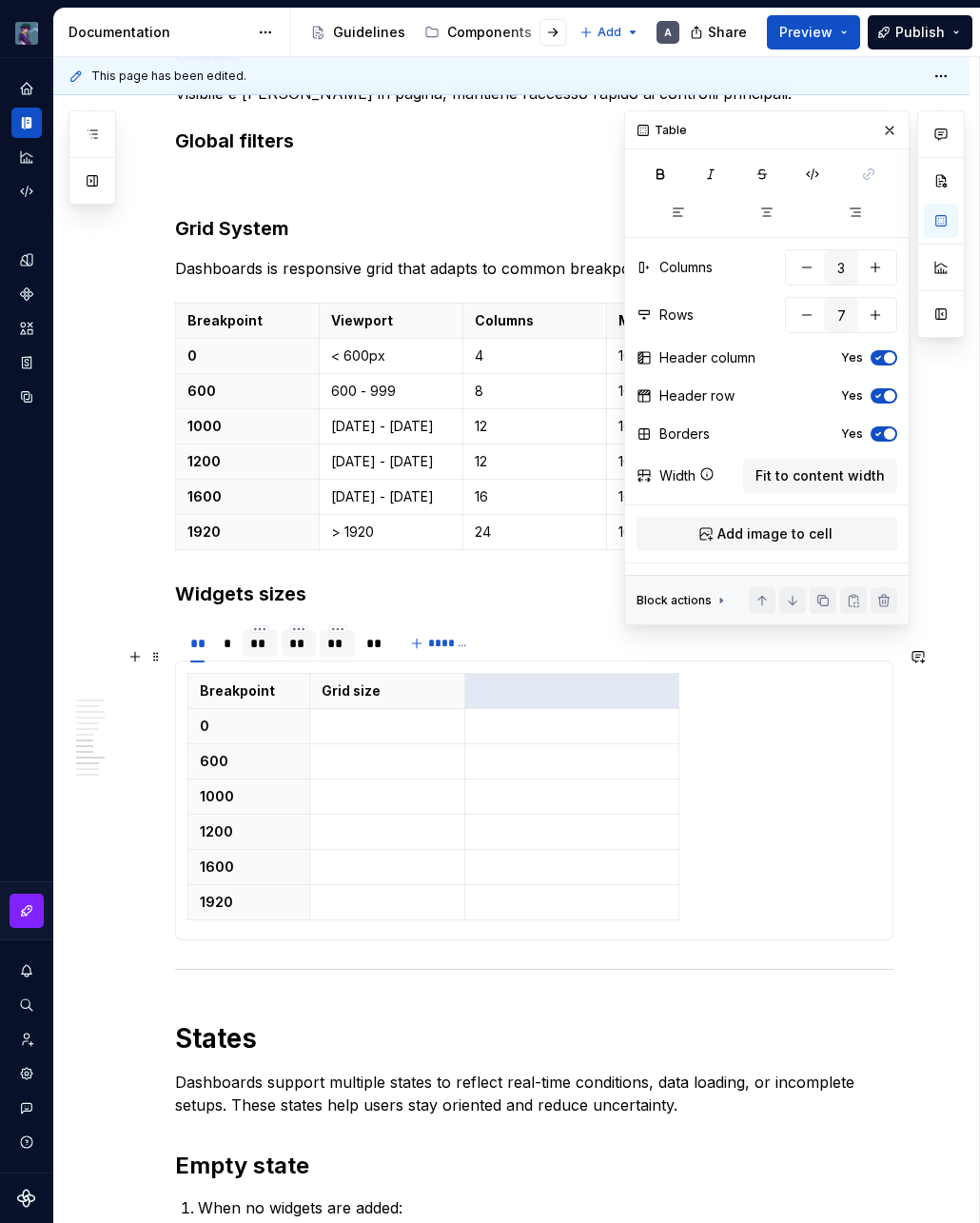 click on "vaporoso A Design system data Documentation
Accessibility guide for tree Page tree.
Navigate the tree with the arrow keys. Common tree hotkeys apply. Further keybindings are available:
enter to execute primary action on focused item
f2 to start renaming the focused item
escape to abort renaming an item
control+d to start dragging selected items
Guidelines Components Patterns Add A Share Preview Publish Pages Add
Accessibility guide for tree Page tree.
Navigate the tree with the arrow keys. Common tree hotkeys apply. Further keybindings are available:
enter to execute primary action on focused item
f2 to start renaming the focused item
escape to abort renaming an item
control+d to start dragging selected items
Patterns overview Services Dashboard Overview A Interaction Accessibility Usage Code Changes Guidelines Patterns  /  Patterns overview  /  Overview  /  A" at bounding box center [490, 611] 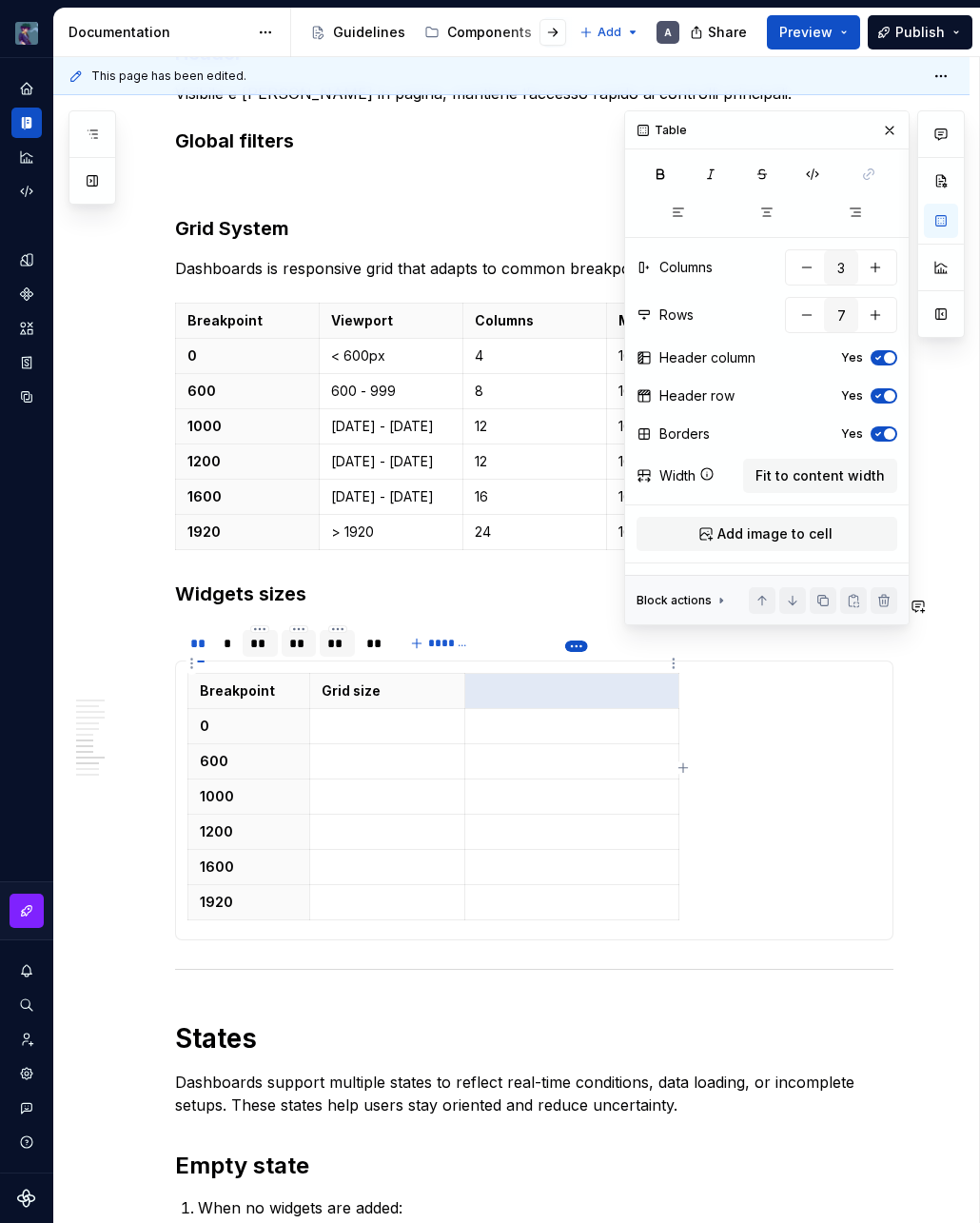 click on "vaporoso A Design system data Documentation
Accessibility guide for tree Page tree.
Navigate the tree with the arrow keys. Common tree hotkeys apply. Further keybindings are available:
enter to execute primary action on focused item
f2 to start renaming the focused item
escape to abort renaming an item
control+d to start dragging selected items
Guidelines Components Patterns Add A Share Preview Publish Pages Add
Accessibility guide for tree Page tree.
Navigate the tree with the arrow keys. Common tree hotkeys apply. Further keybindings are available:
enter to execute primary action on focused item
f2 to start renaming the focused item
escape to abort renaming an item
control+d to start dragging selected items
Patterns overview Services Dashboard Overview A Interaction Accessibility Usage Code Changes Guidelines Patterns  /  Patterns overview  /  Overview  /  A" at bounding box center [490, 611] 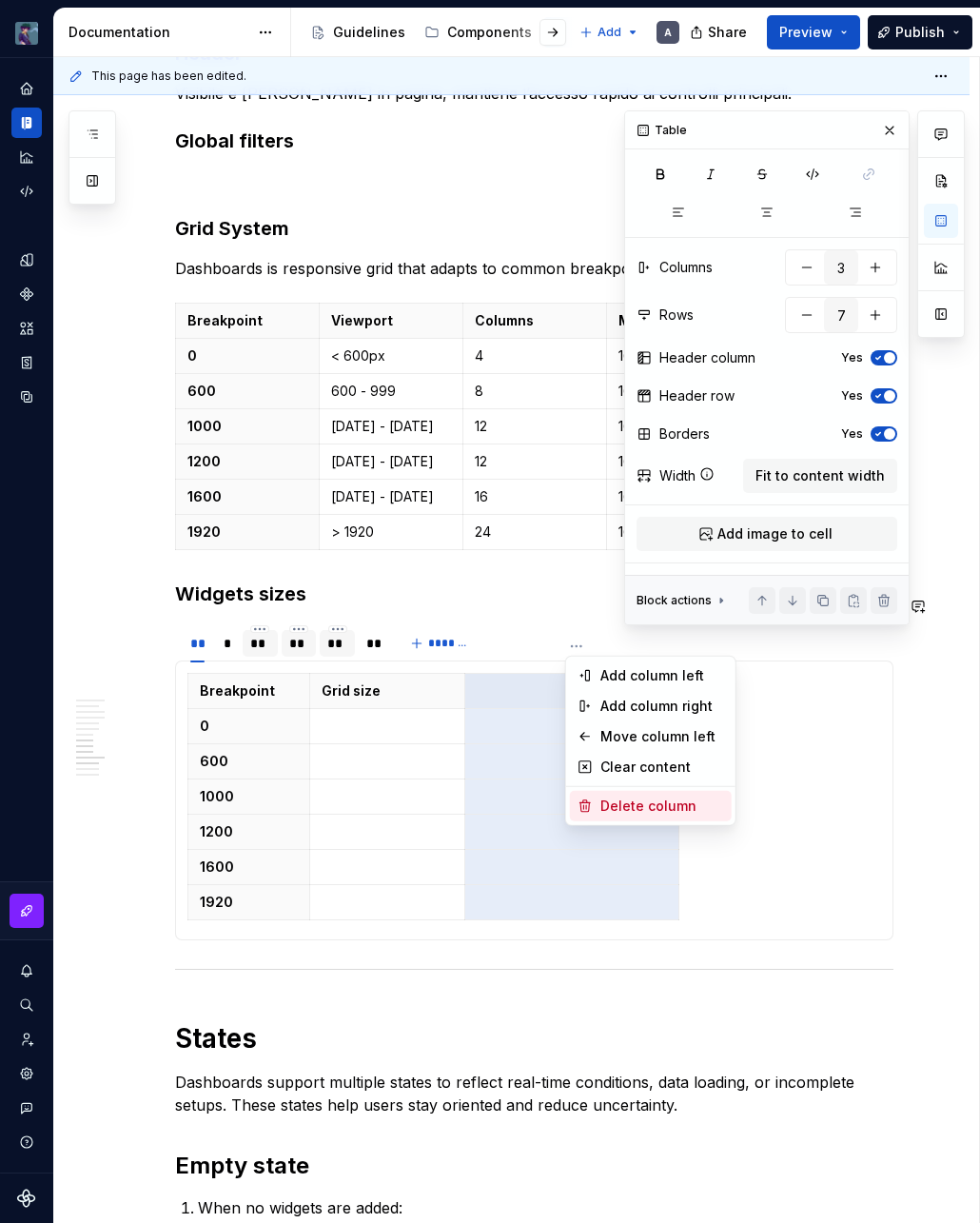 click on "Delete column" at bounding box center [662, 806] 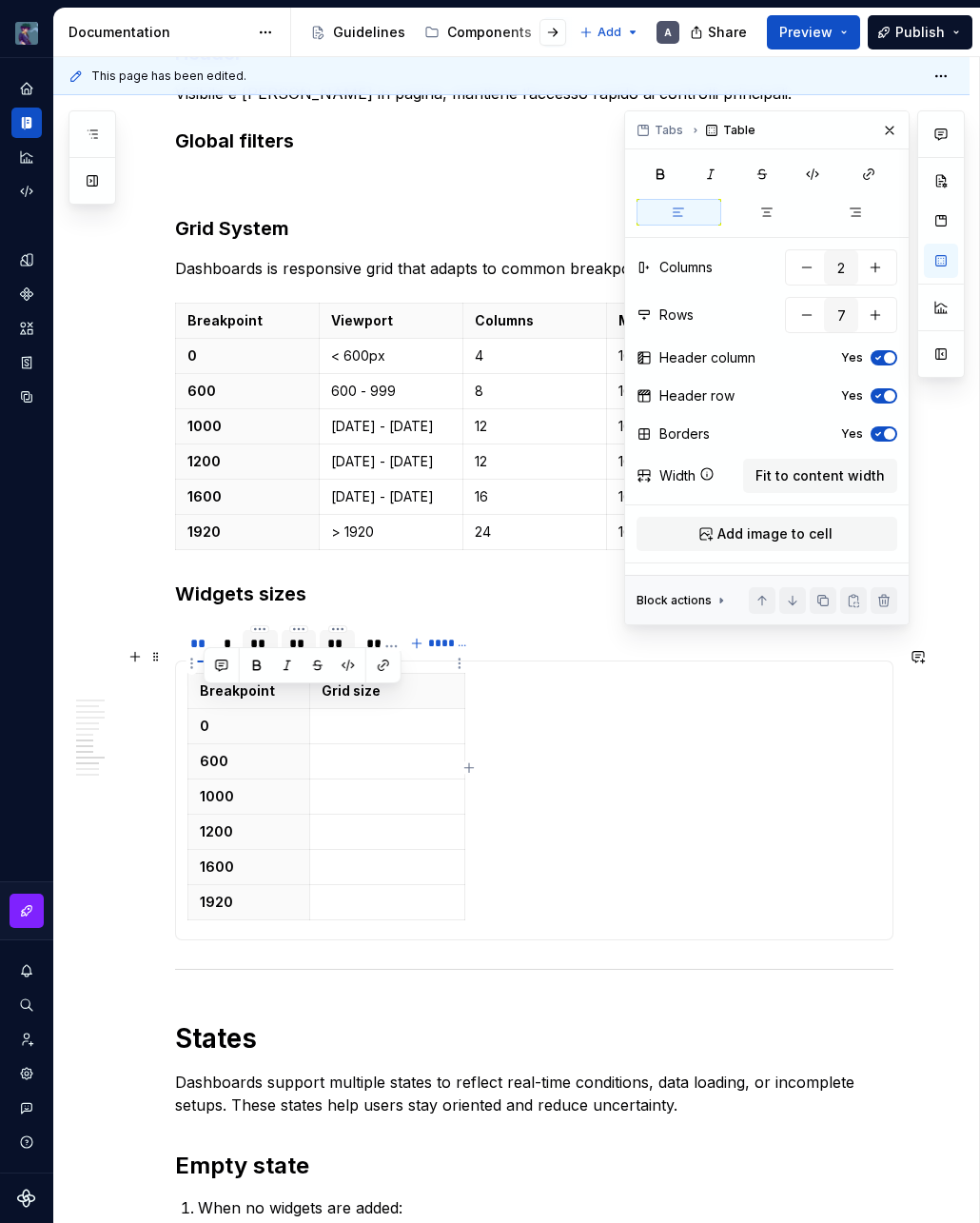 click on "Grid size" at bounding box center (386, 691) 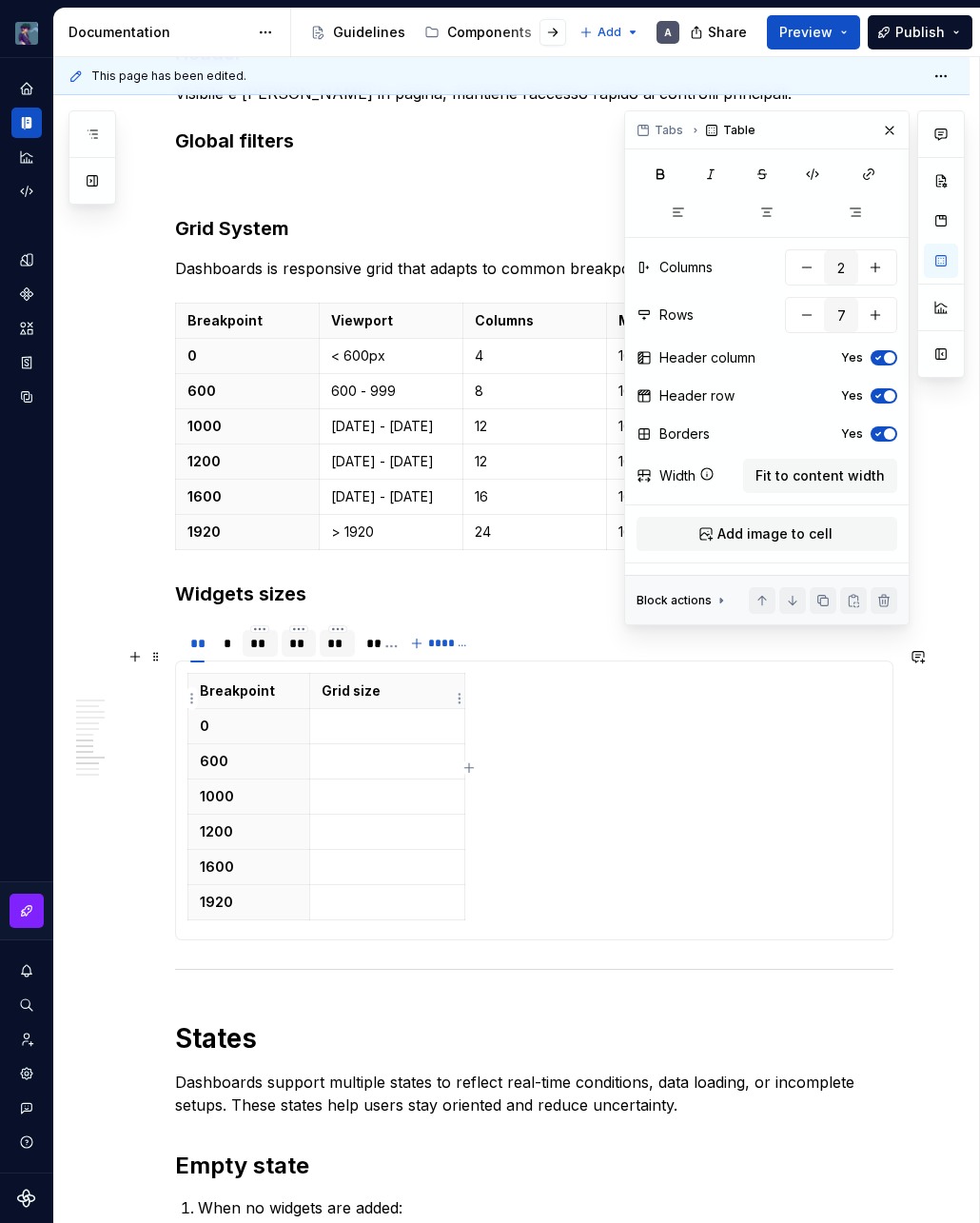 click at bounding box center [387, 726] 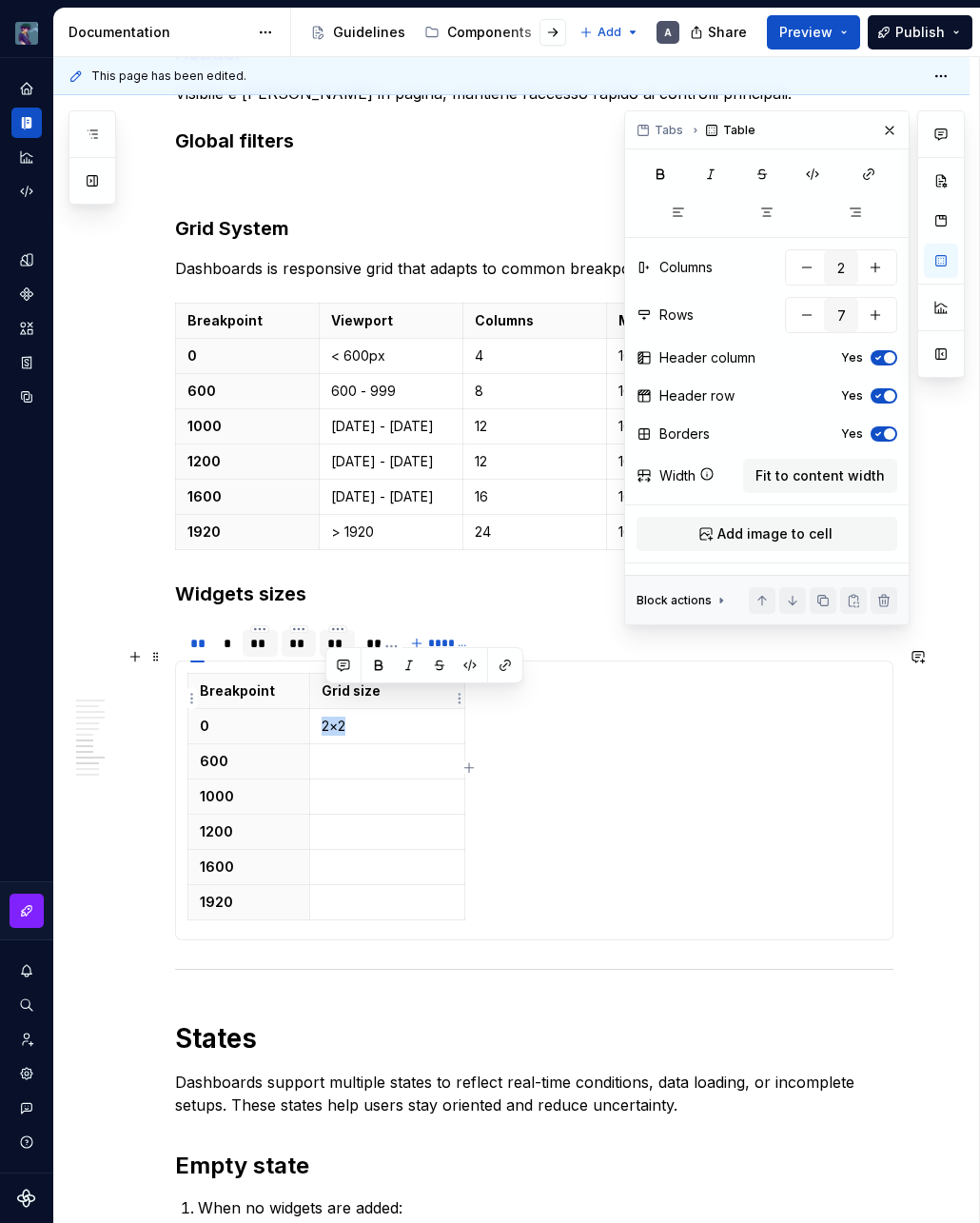 copy on "2×2" 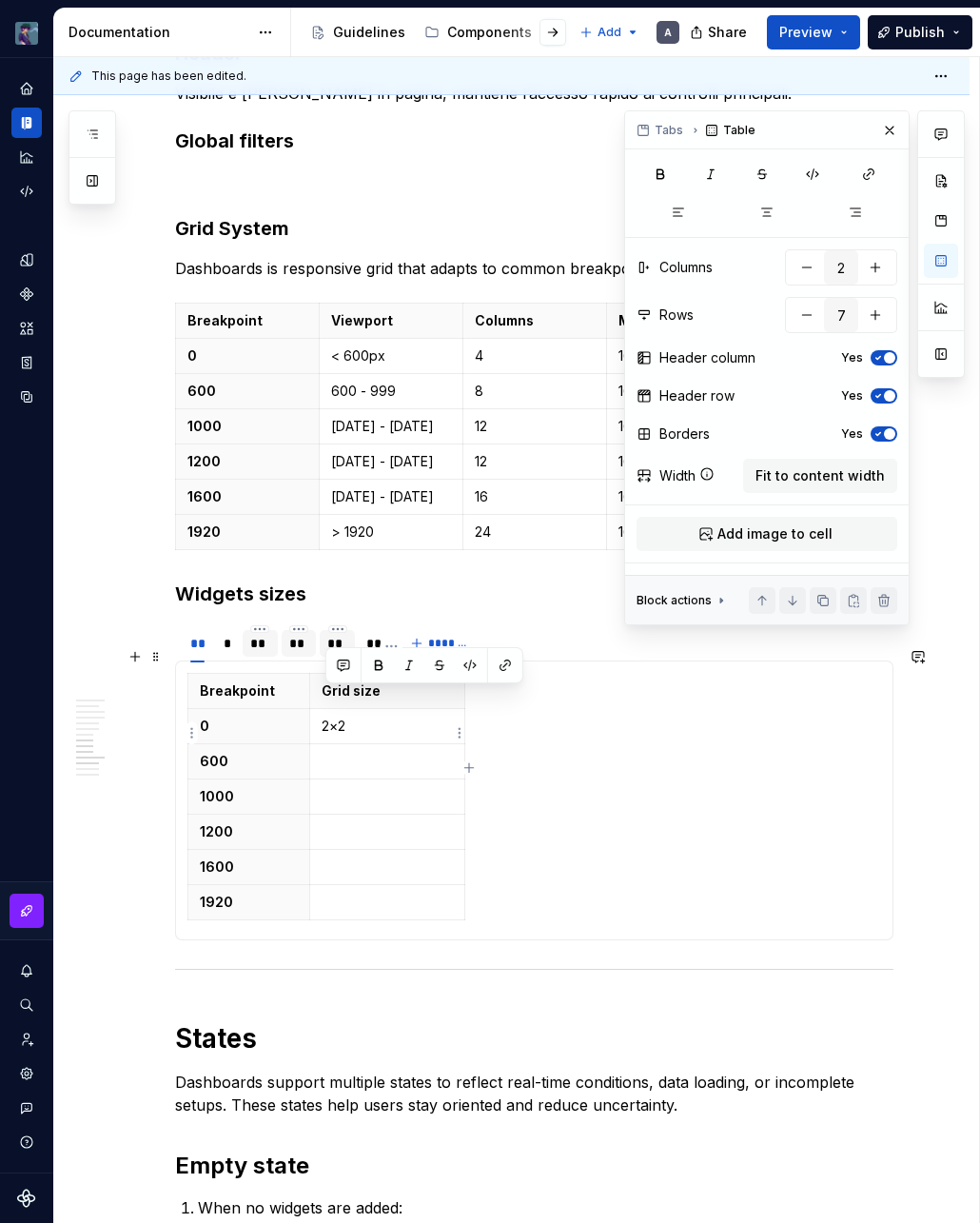 click at bounding box center (387, 761) 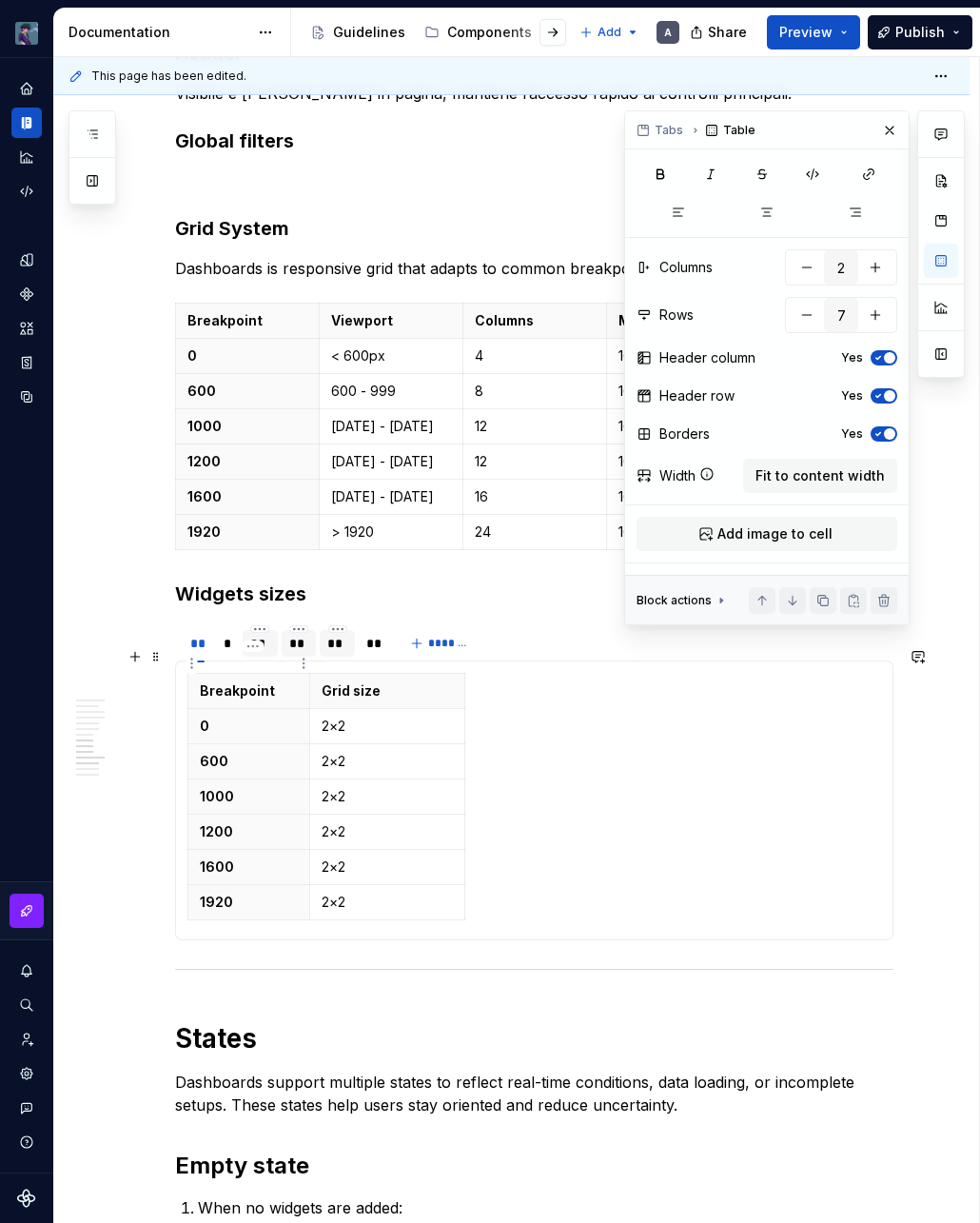 click on "Breakpoint" at bounding box center (248, 691) 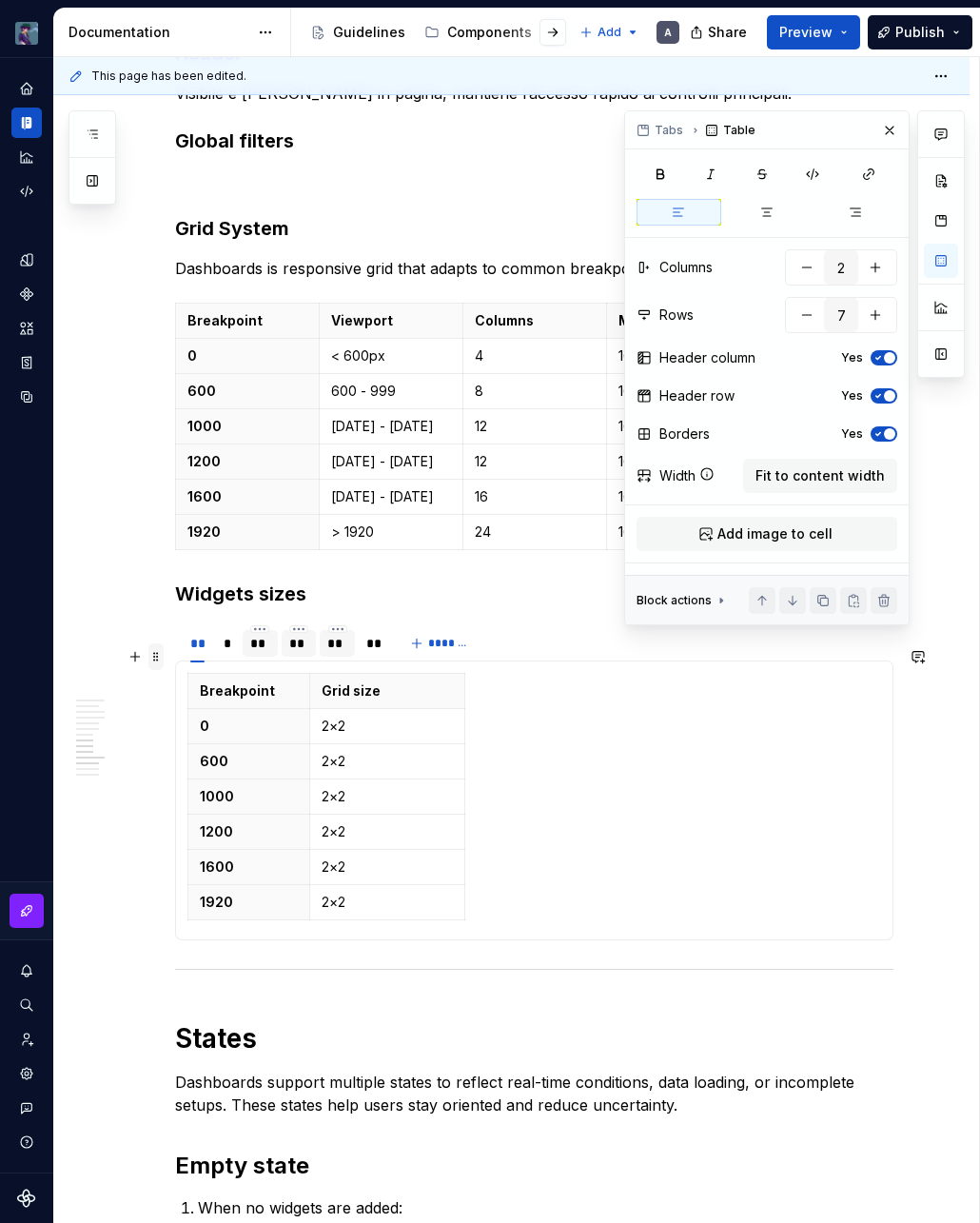 click at bounding box center [156, 657] 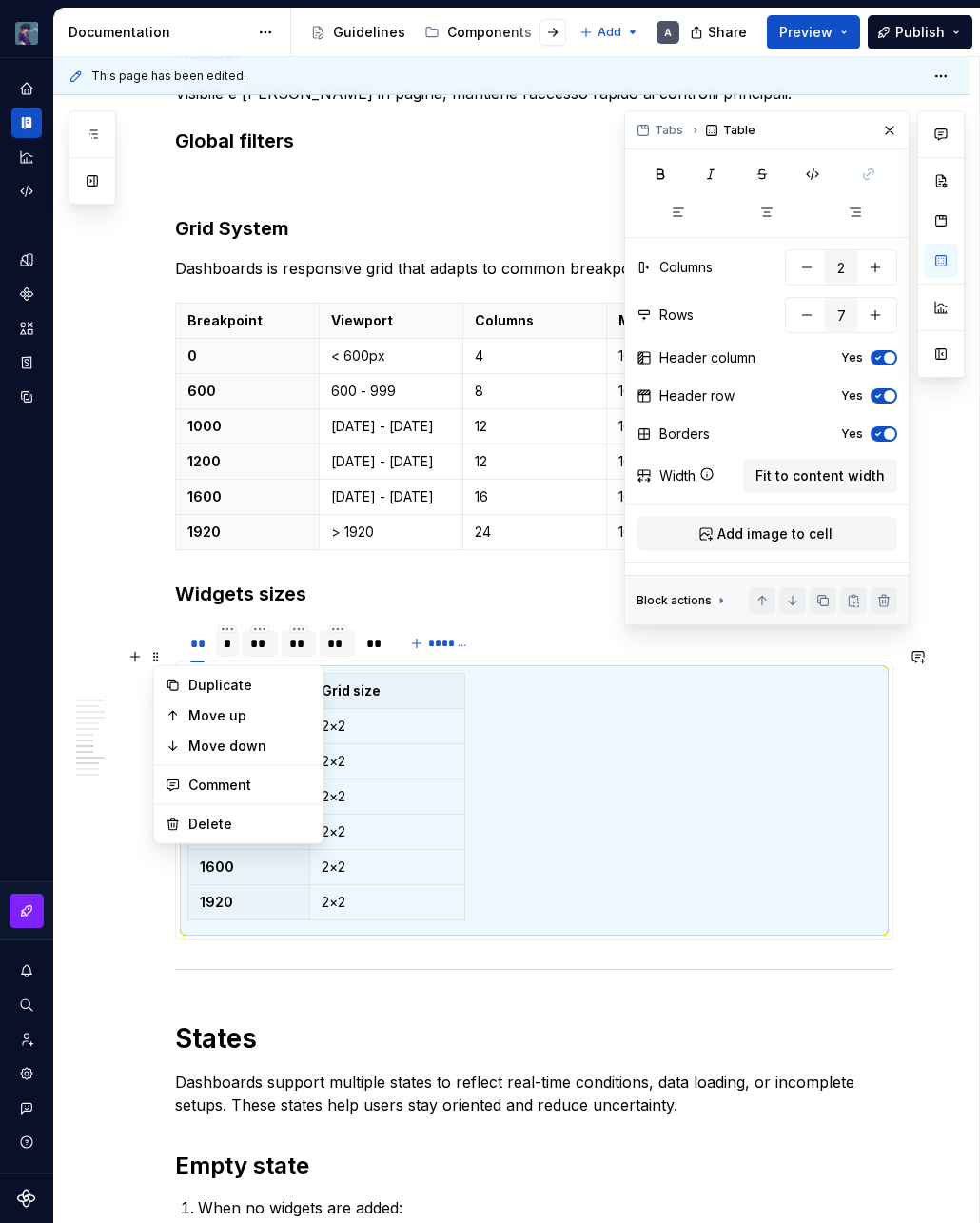 click on "*" at bounding box center [227, 643] 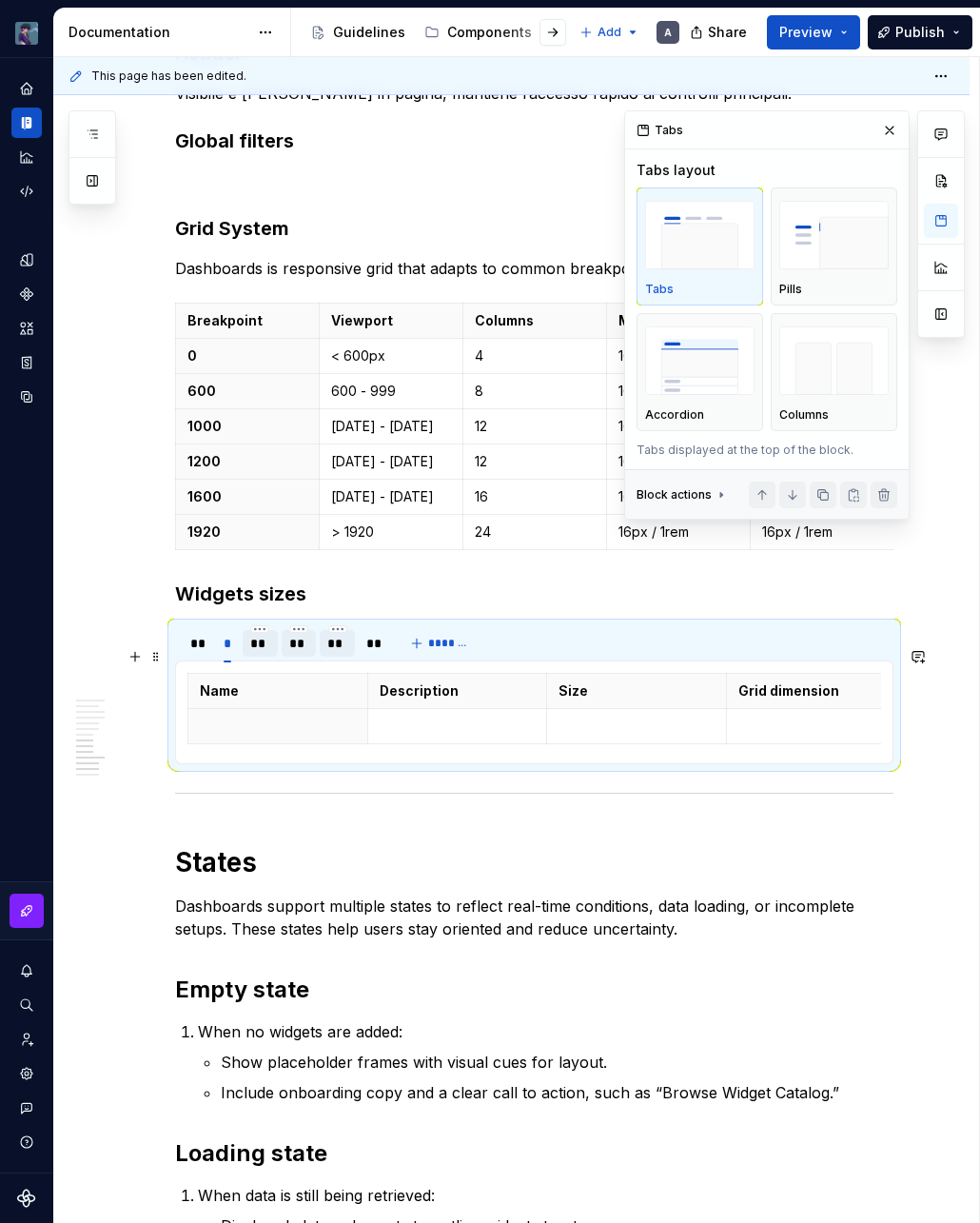 click on "Breakpoint Grid size 0 2×2 600 2×2 1000 2×2 1200 2×2 1600 2×2 1920 2×2 Name Description Size Grid dimension Name Description Size Grid dimension Name Description Size Grid dimension Name Description Size Grid dimension" at bounding box center [534, 712] 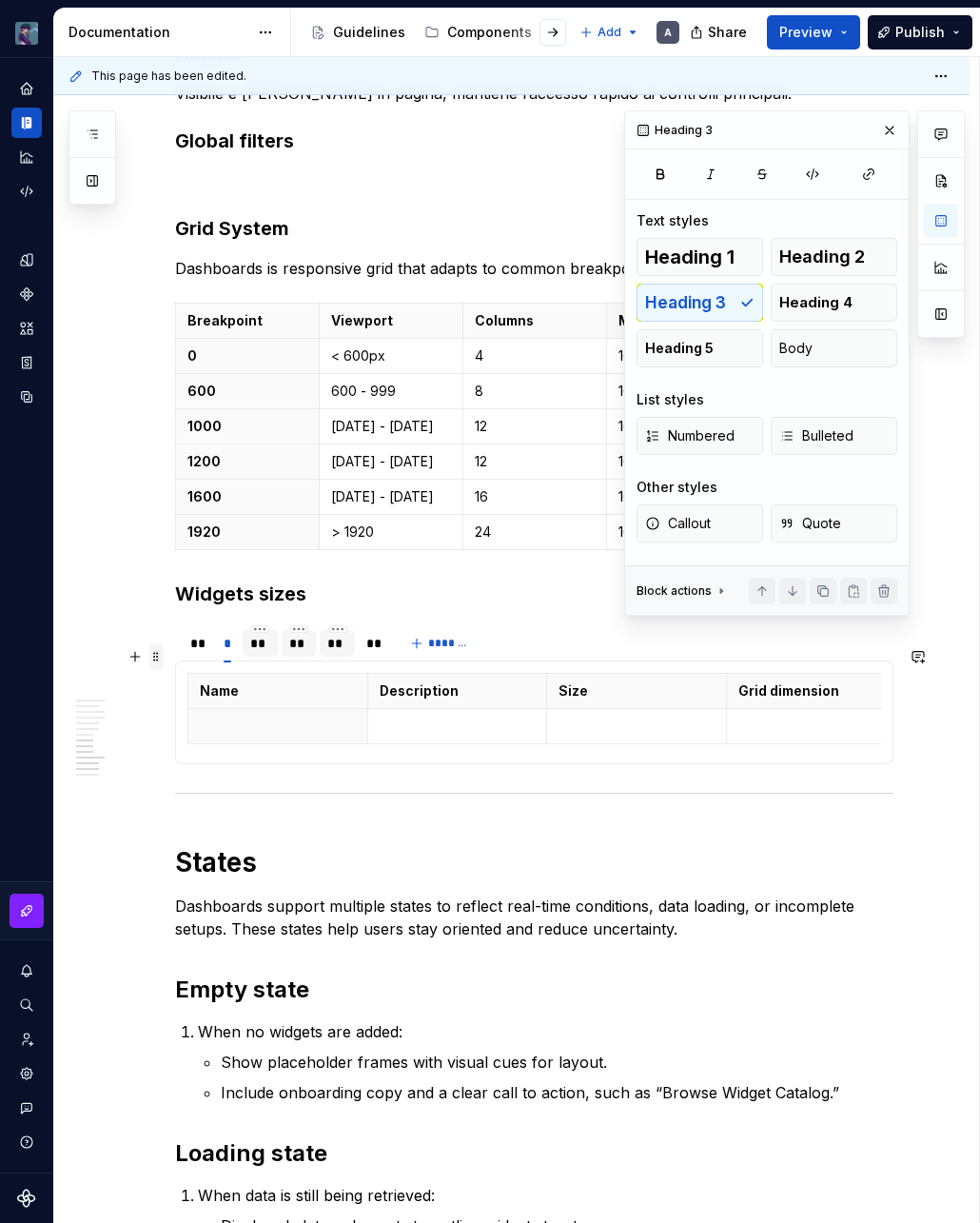 click at bounding box center (156, 657) 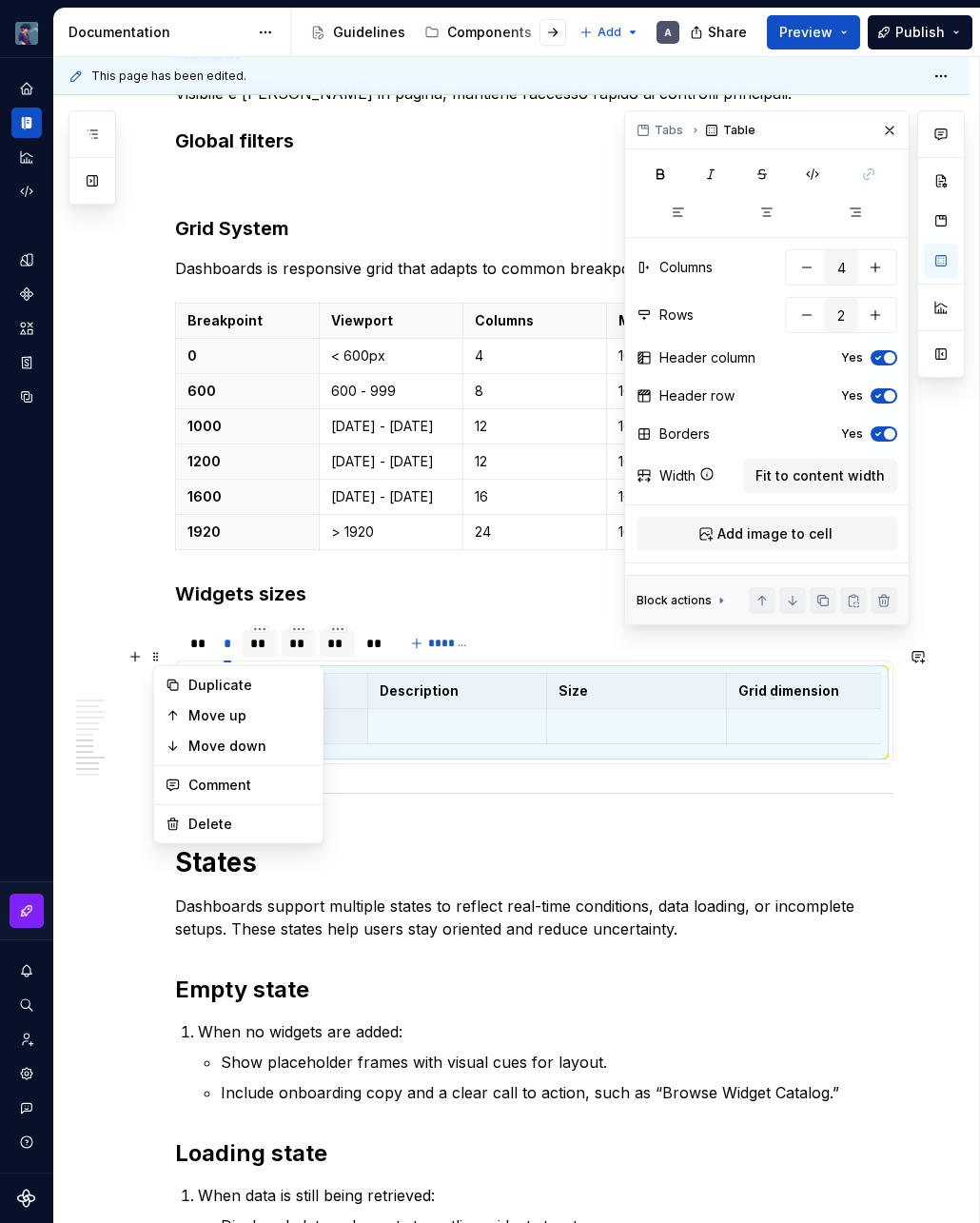 click on "Description" at bounding box center [457, 691] 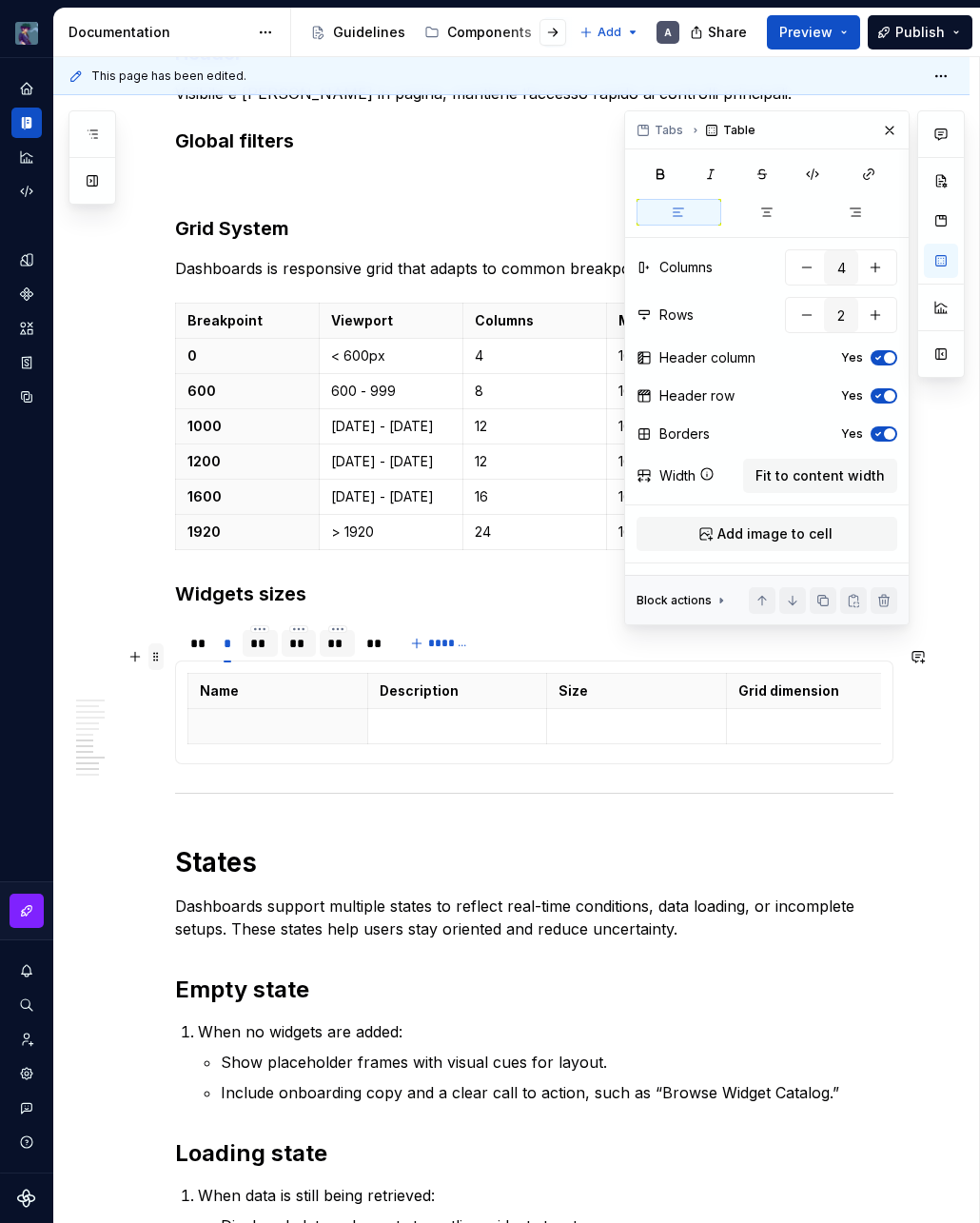 click at bounding box center (156, 657) 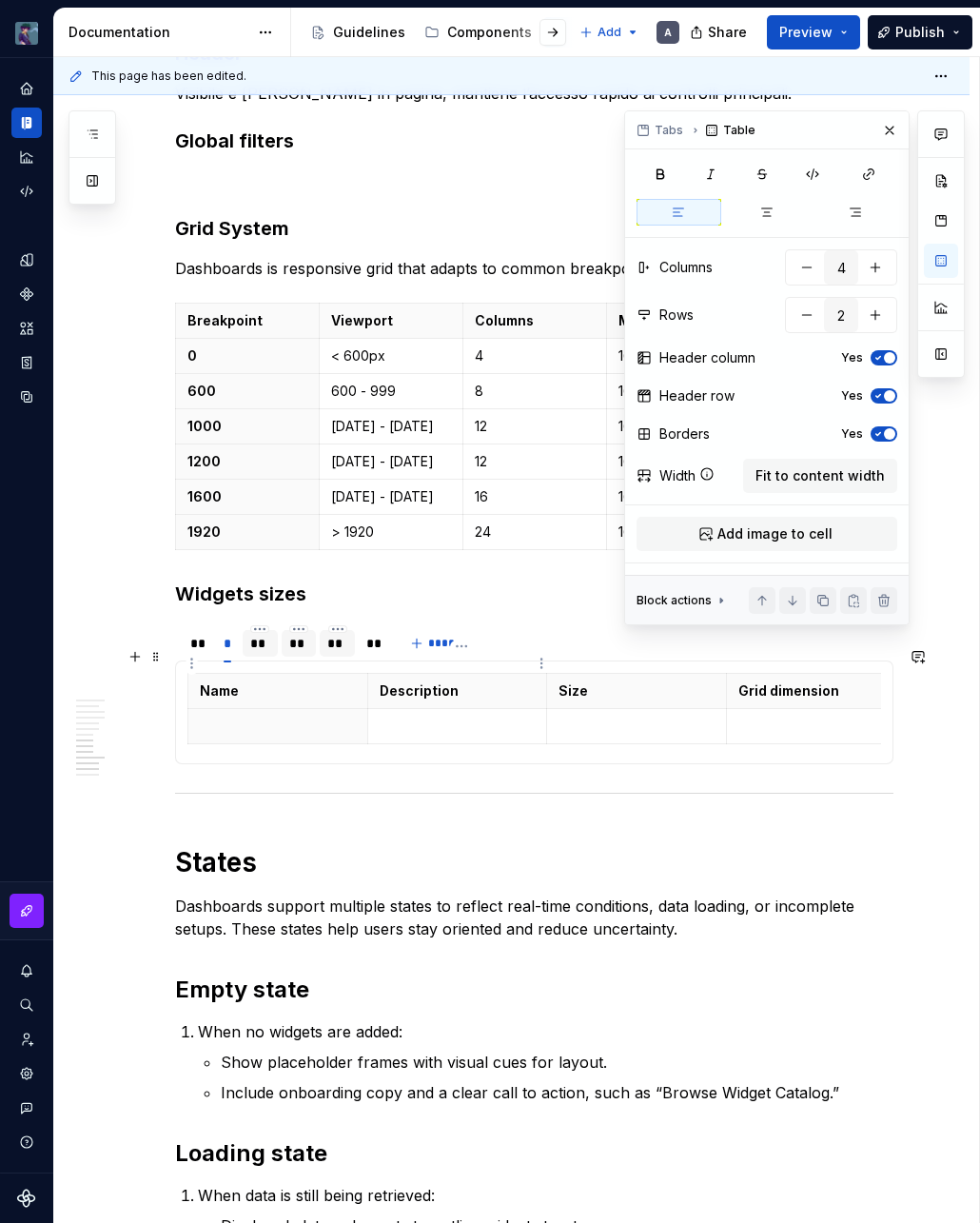 click at bounding box center (457, 726) 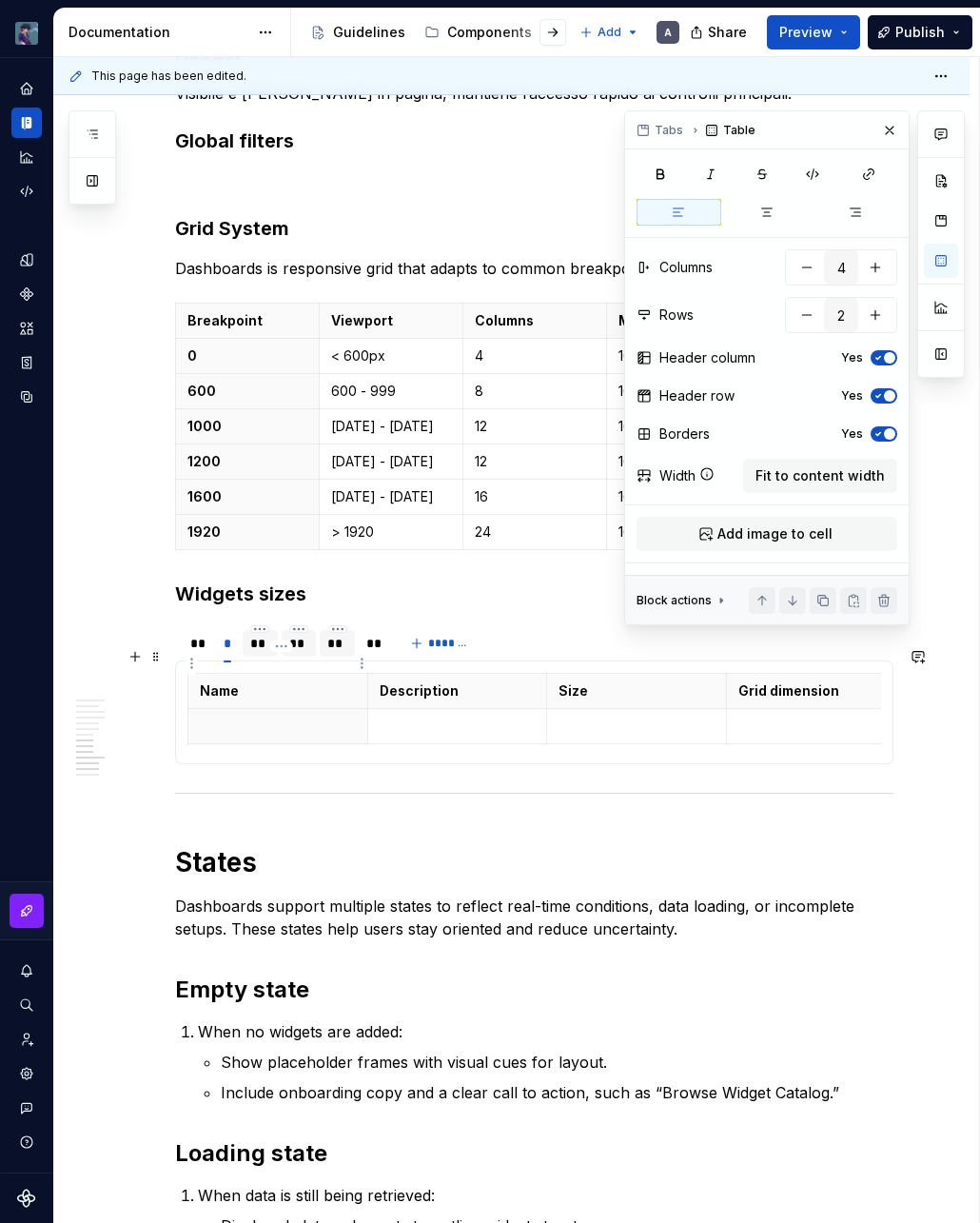 click on "Name" at bounding box center (278, 691) 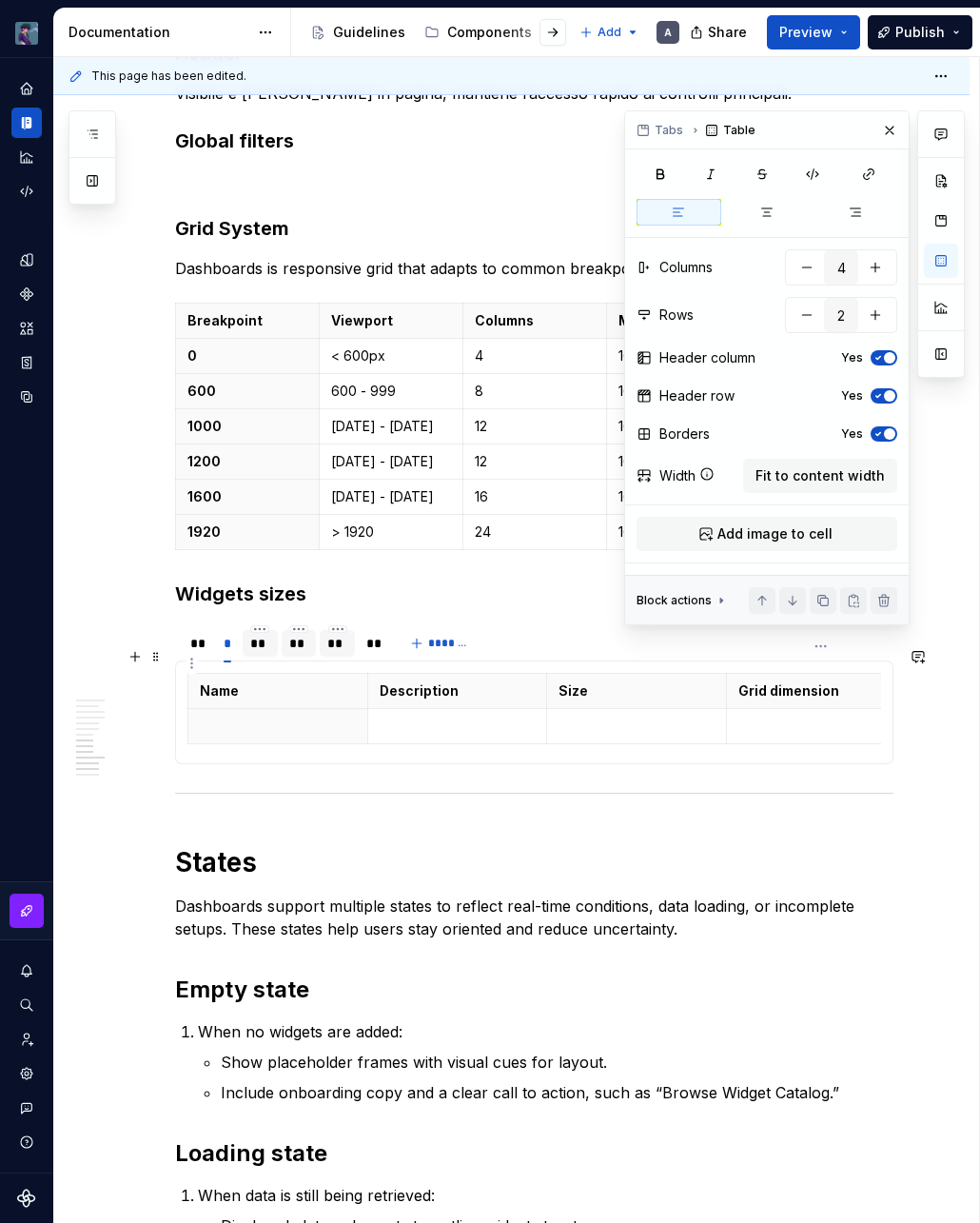 click on "Grid dimension" at bounding box center [816, 691] 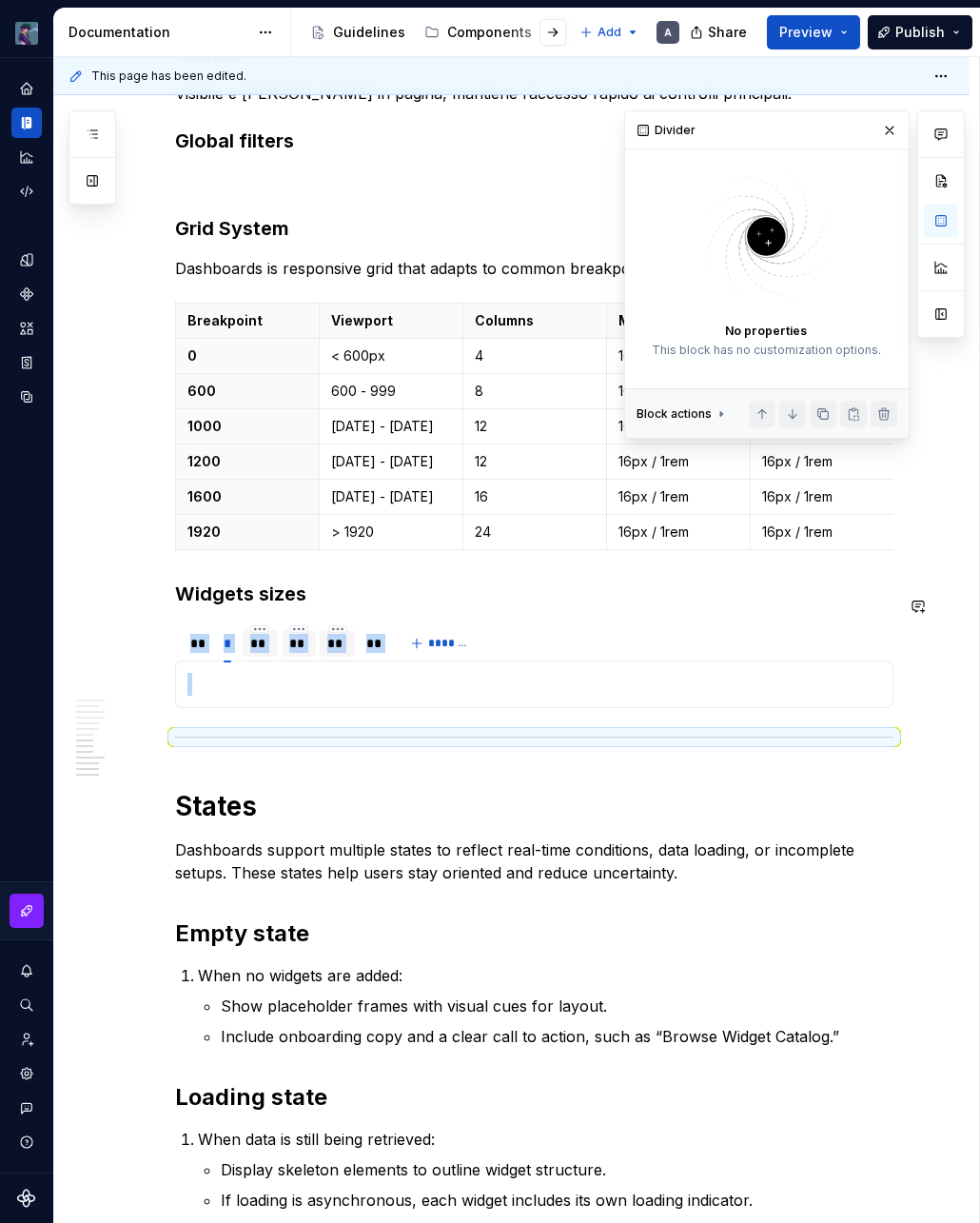 click at bounding box center (534, 684) 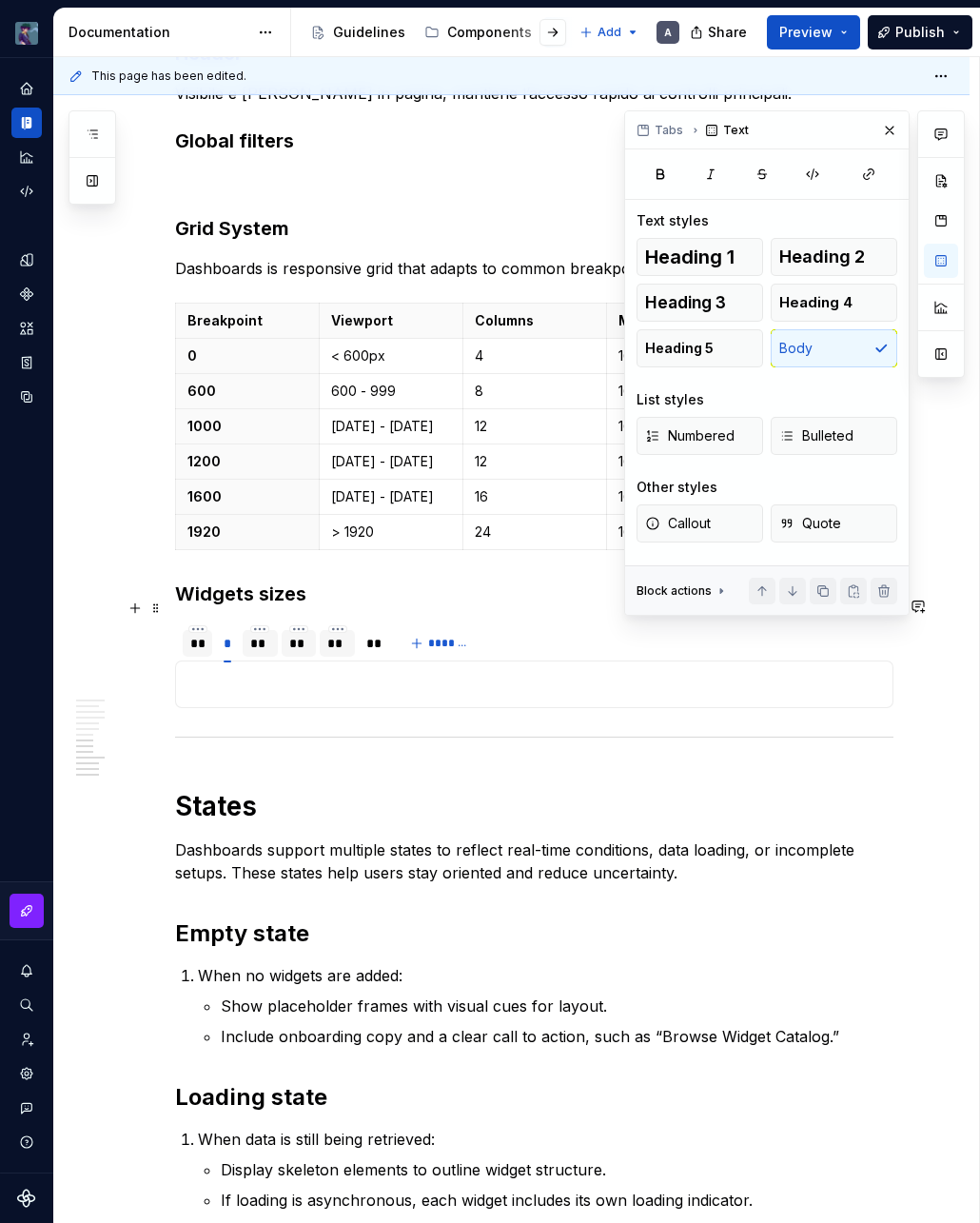 click on "**" at bounding box center [197, 643] 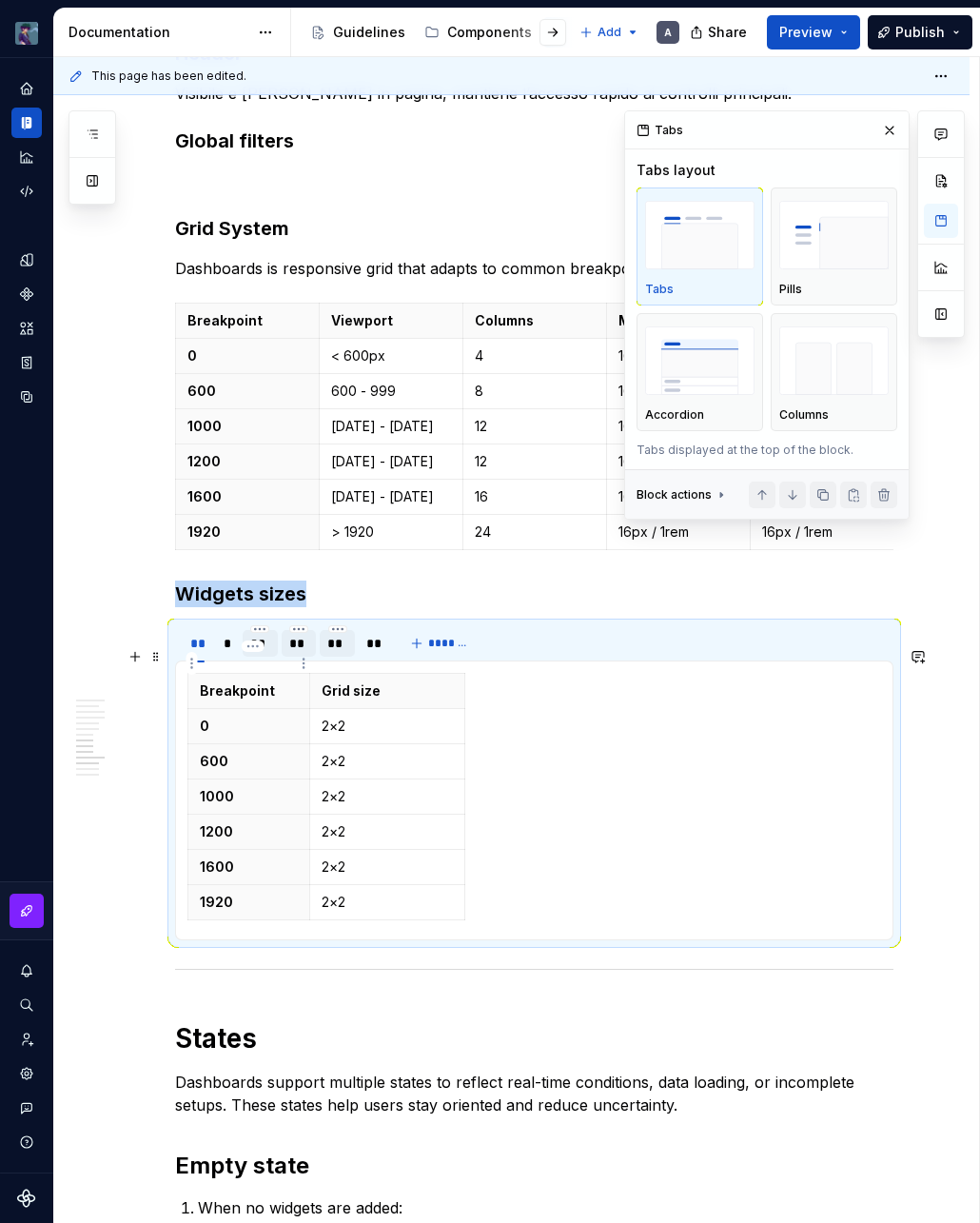 click on "Breakpoint" at bounding box center [249, 691] 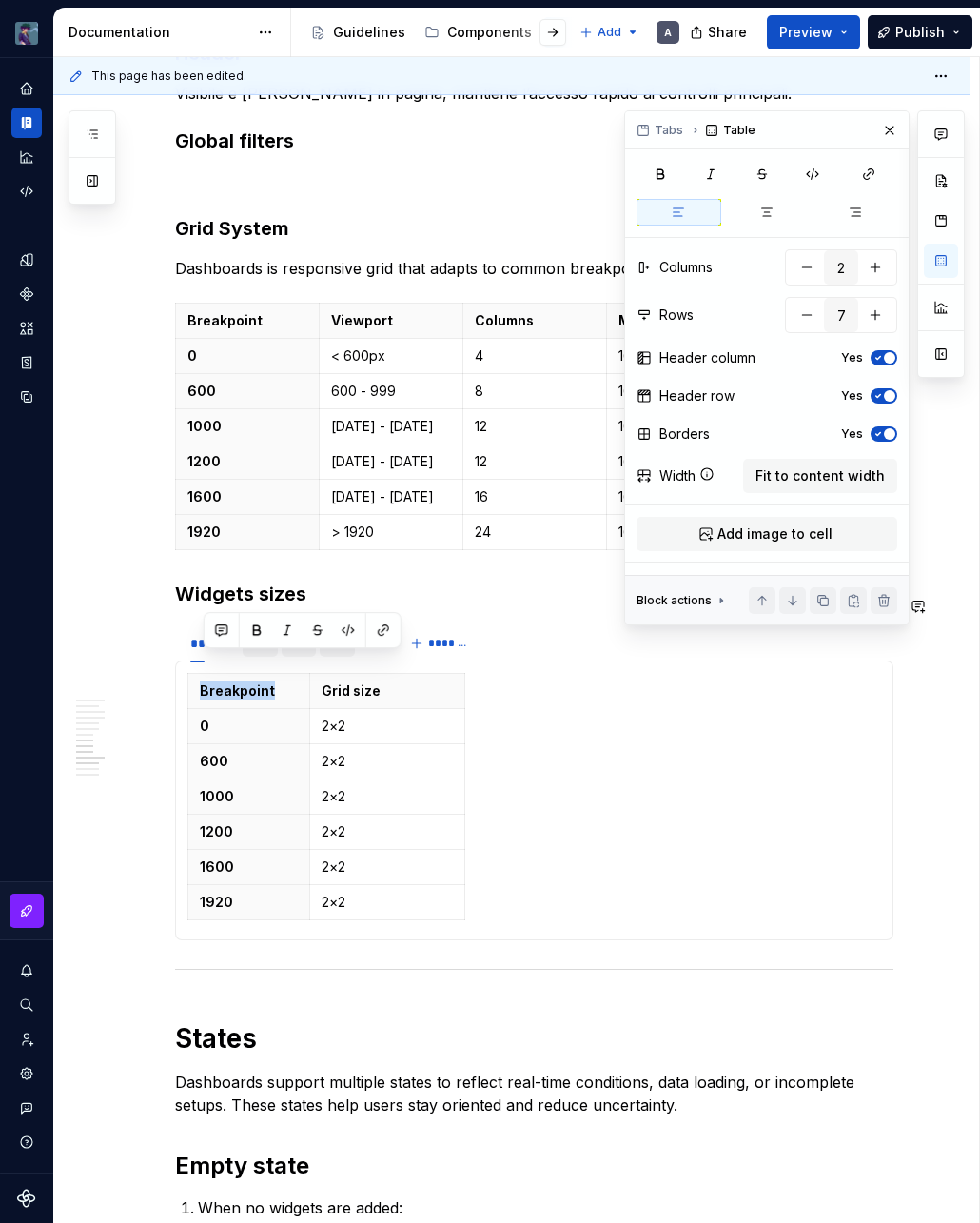 click on "Breakpoint Grid size 0 2×2 600 2×2 1000 2×2 1200 2×2 1600 2×2 1920 2×2 Name Description Size Grid dimension Name Description Size Grid dimension Name Description Size Grid dimension" at bounding box center (534, 800) 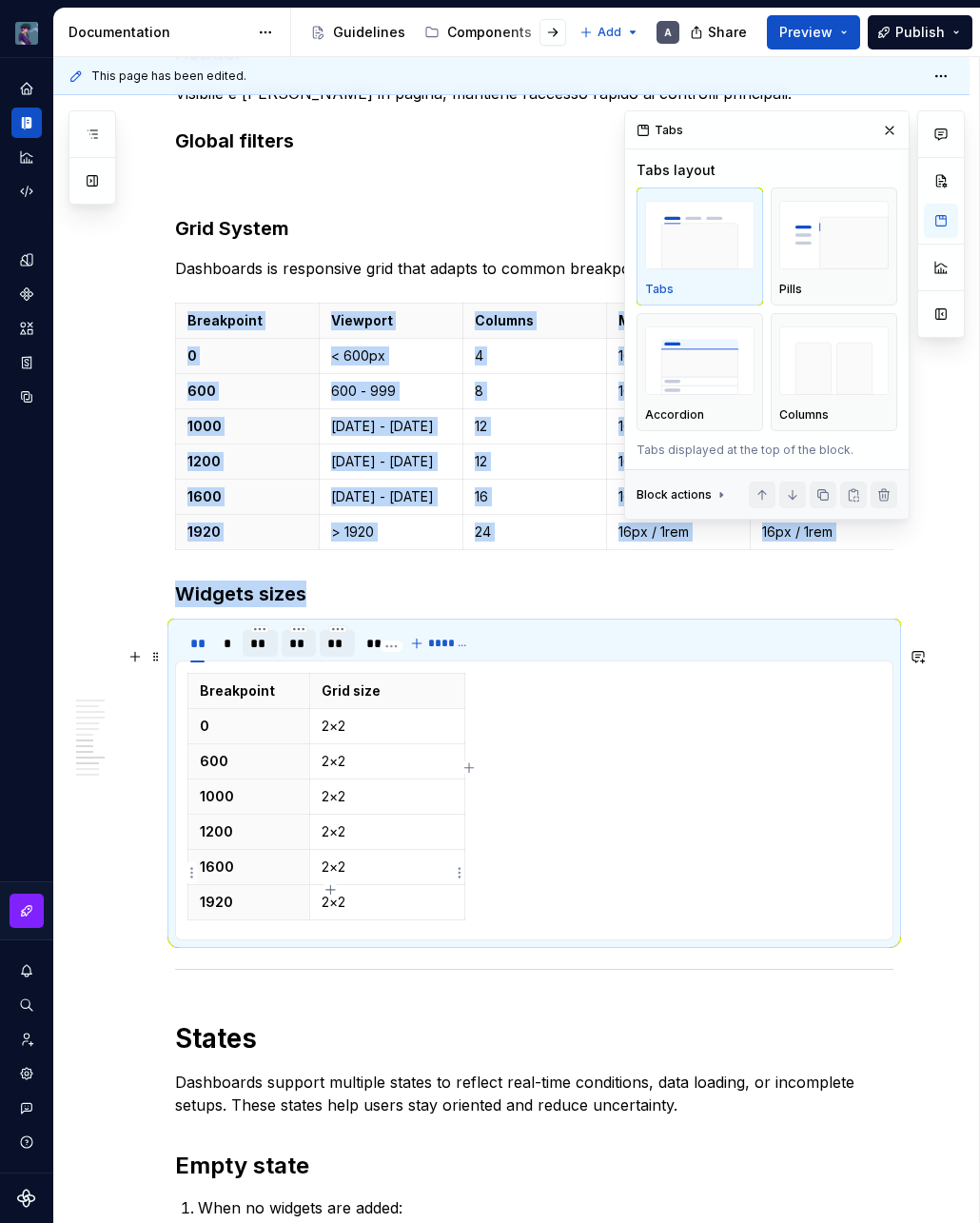 click on "2×2" at bounding box center (386, 902) 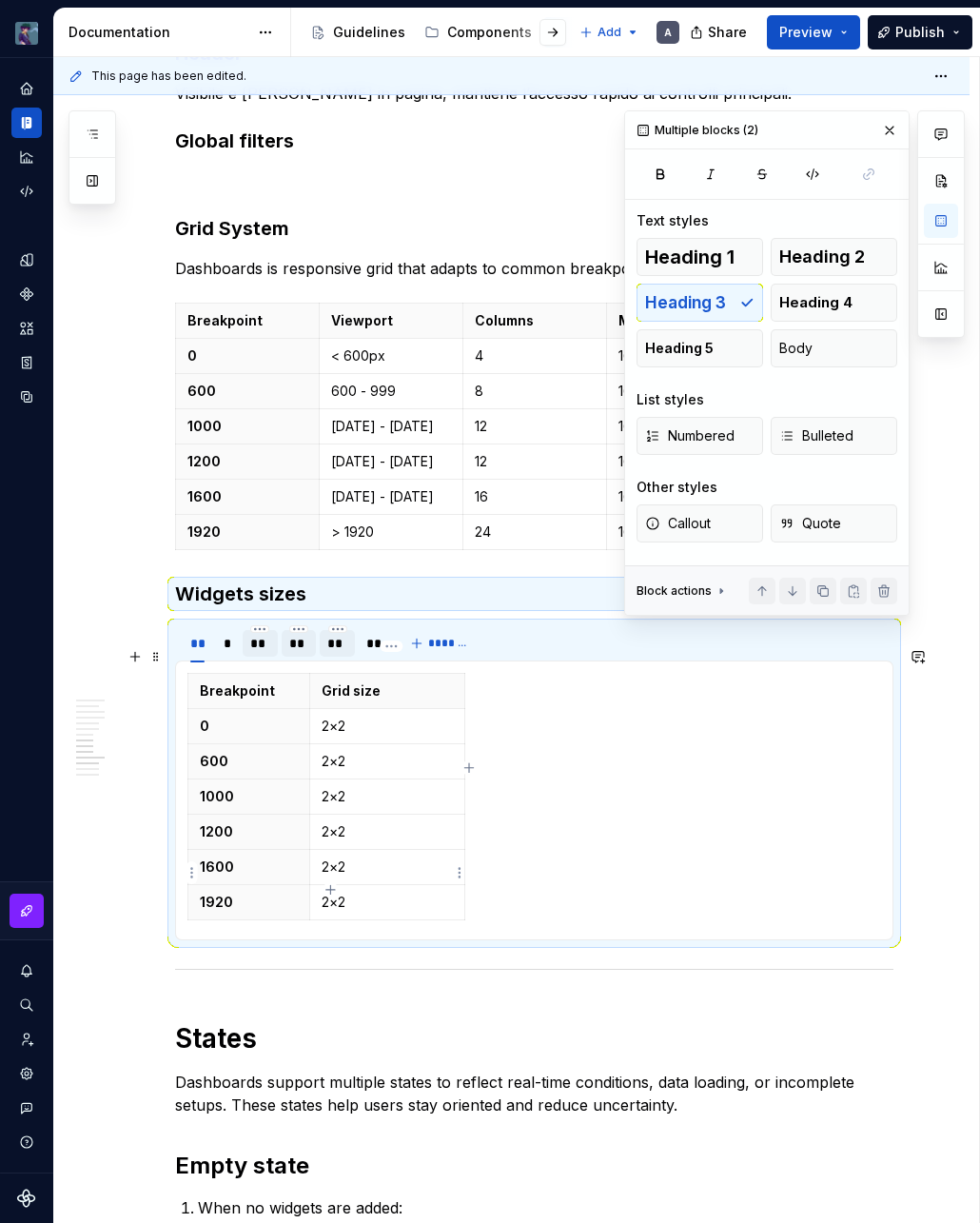click on "2×2" at bounding box center (387, 902) 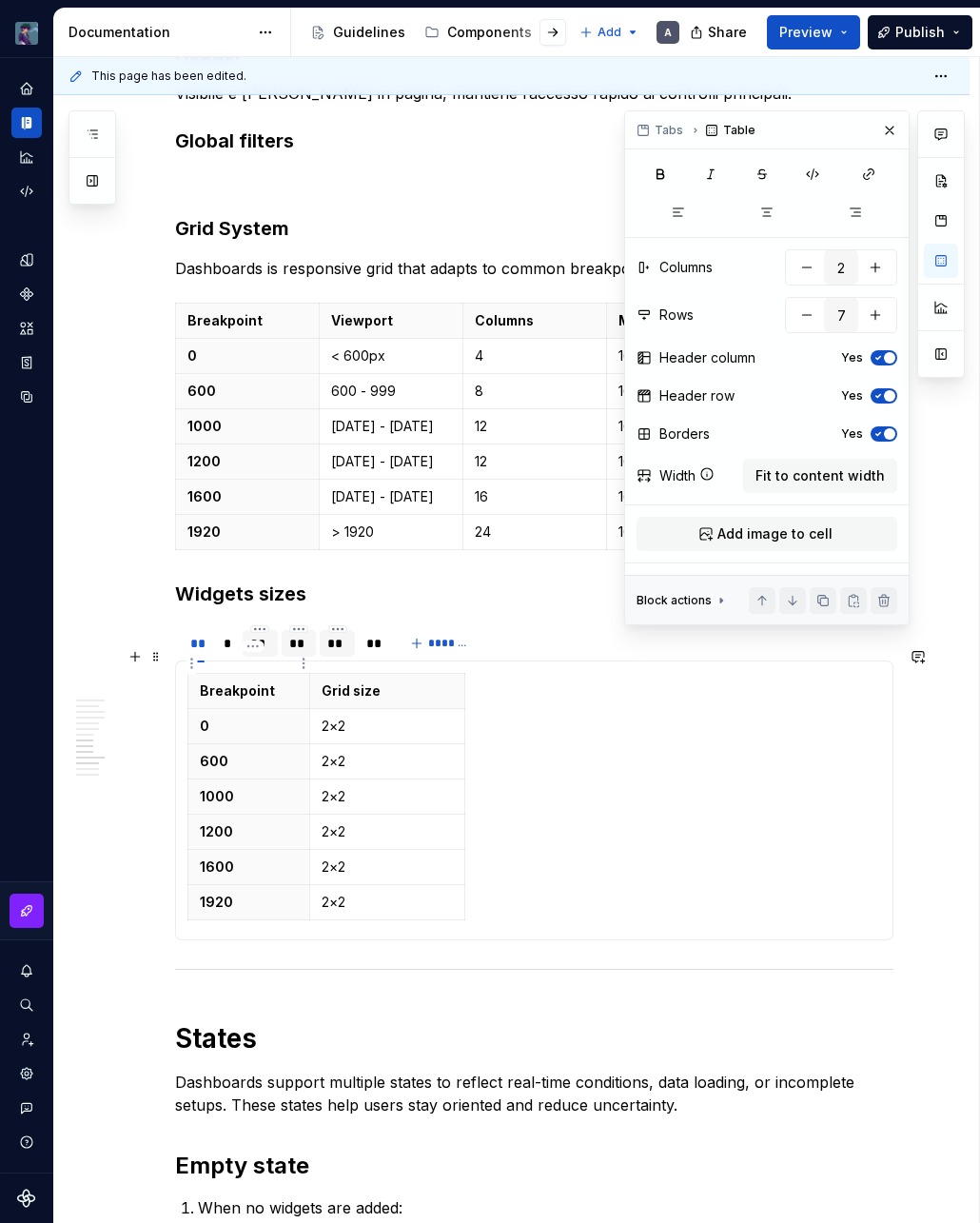 click on "Breakpoint" at bounding box center (248, 691) 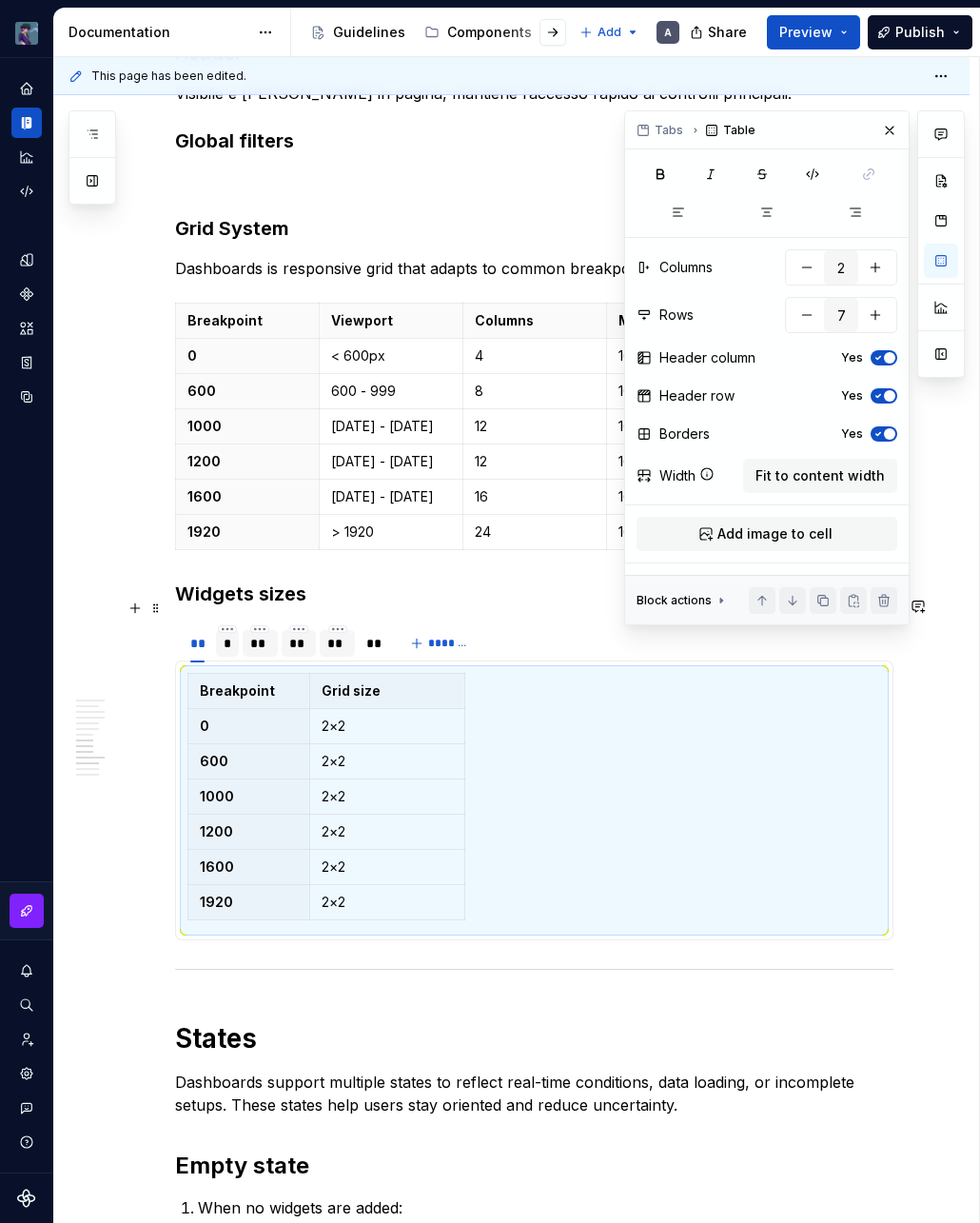 click on "*" at bounding box center (227, 643) 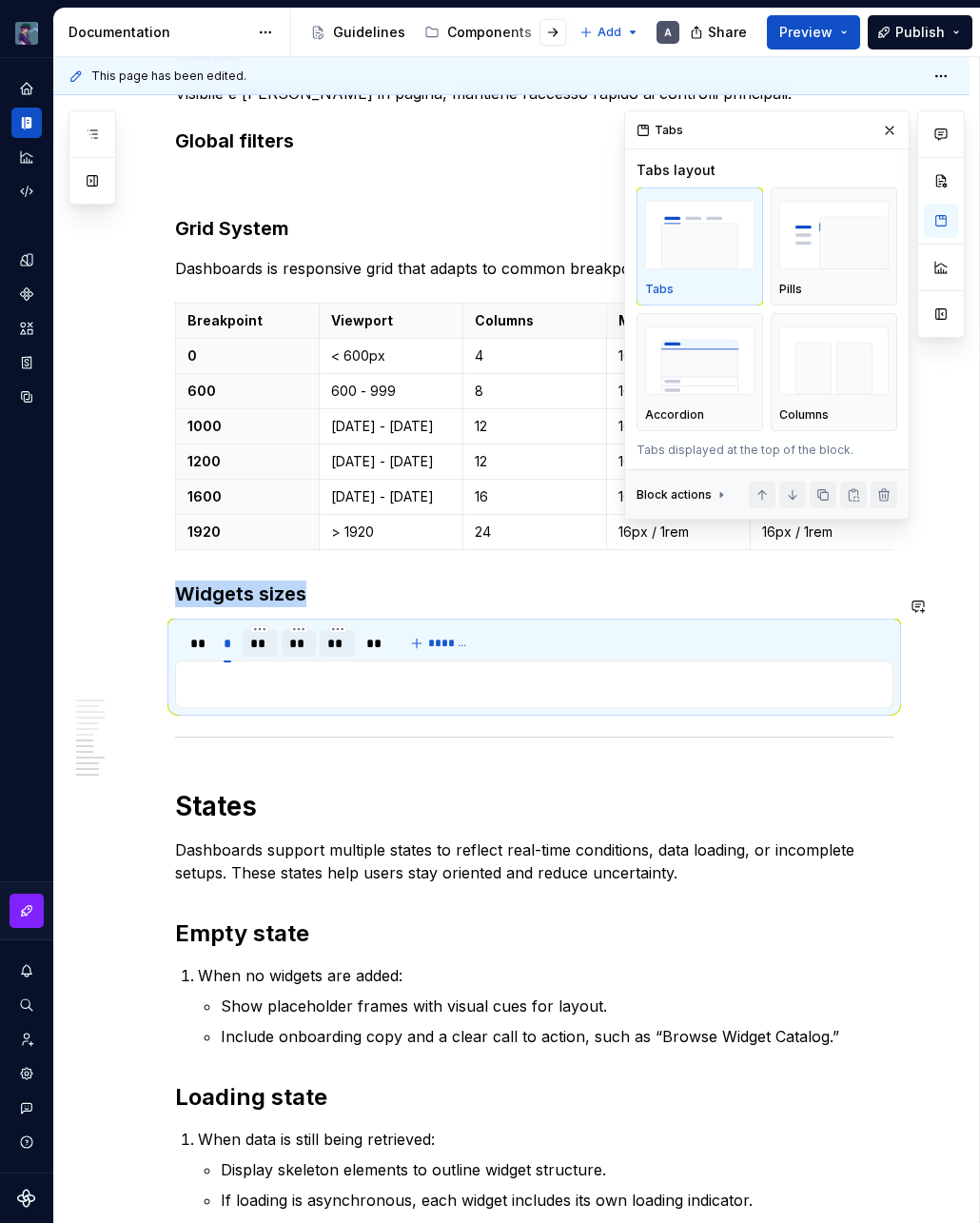 click on "Breakpoint Grid size 0 2×2 600 2×2 1000 2×2 1200 2×2 1600 2×2 1920 2×2 Name Description Size Grid dimension Name Description Size Grid dimension Name Description Size Grid dimension" at bounding box center (534, 684) 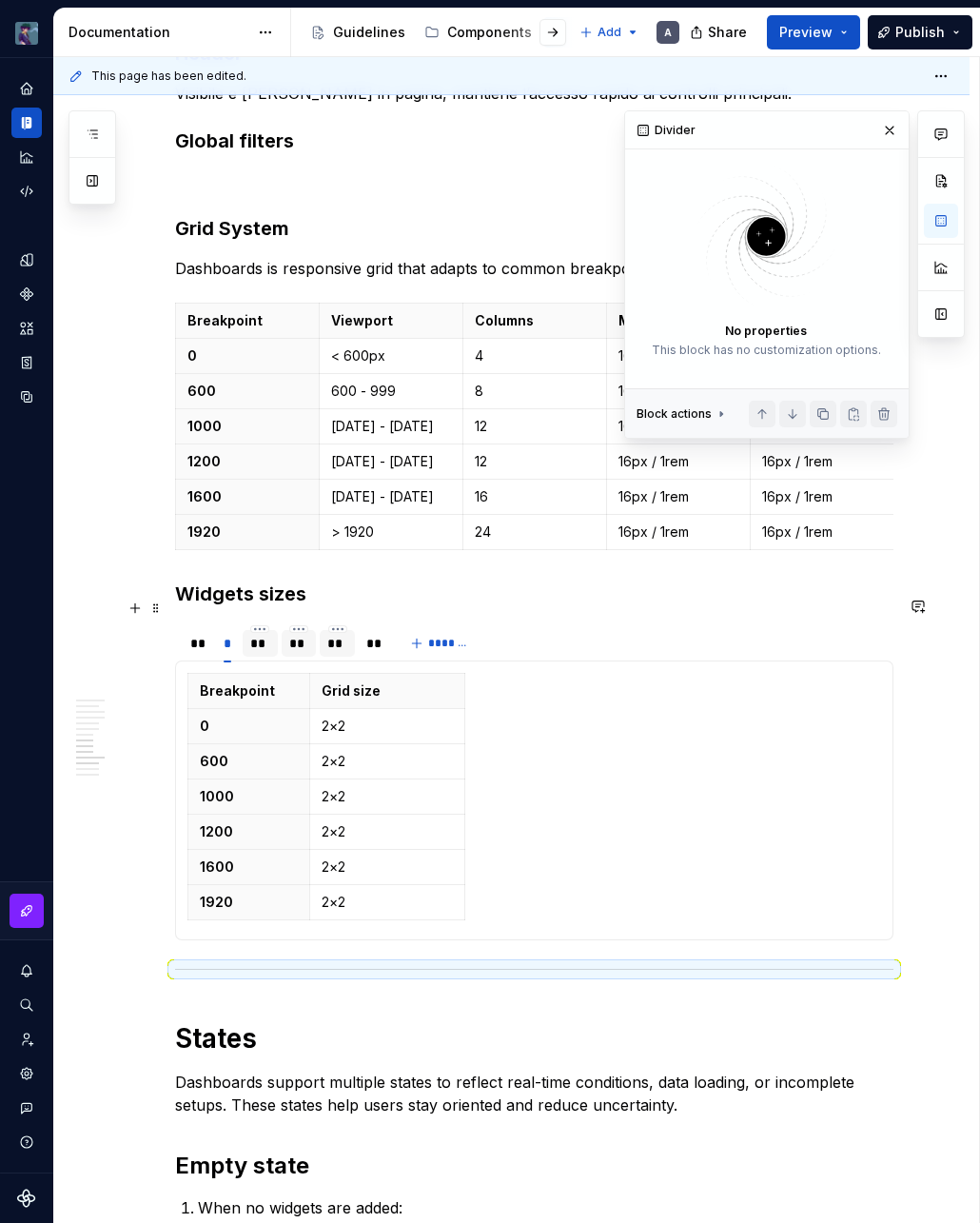 click on "**" at bounding box center (260, 643) 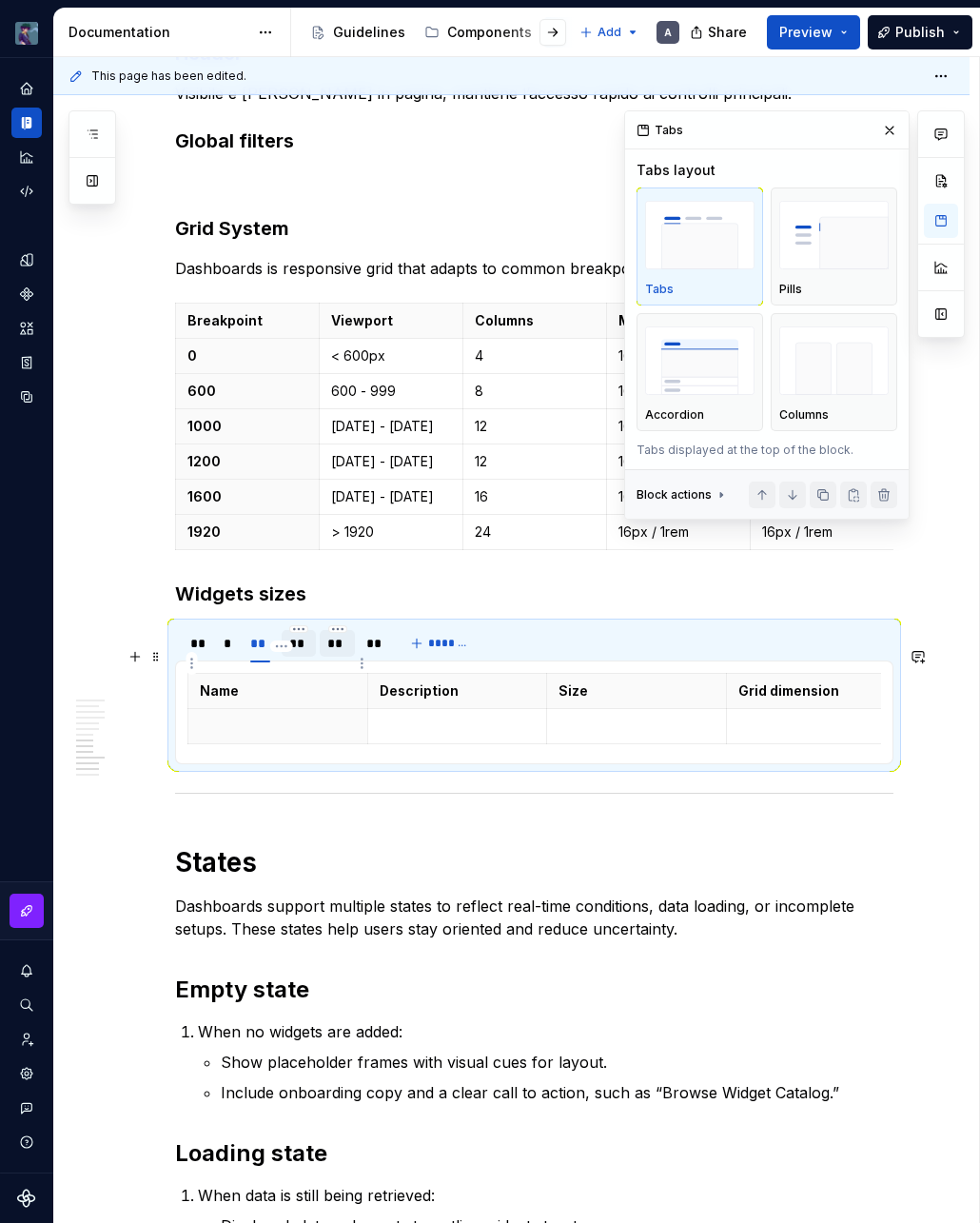 click on "Name" at bounding box center [278, 691] 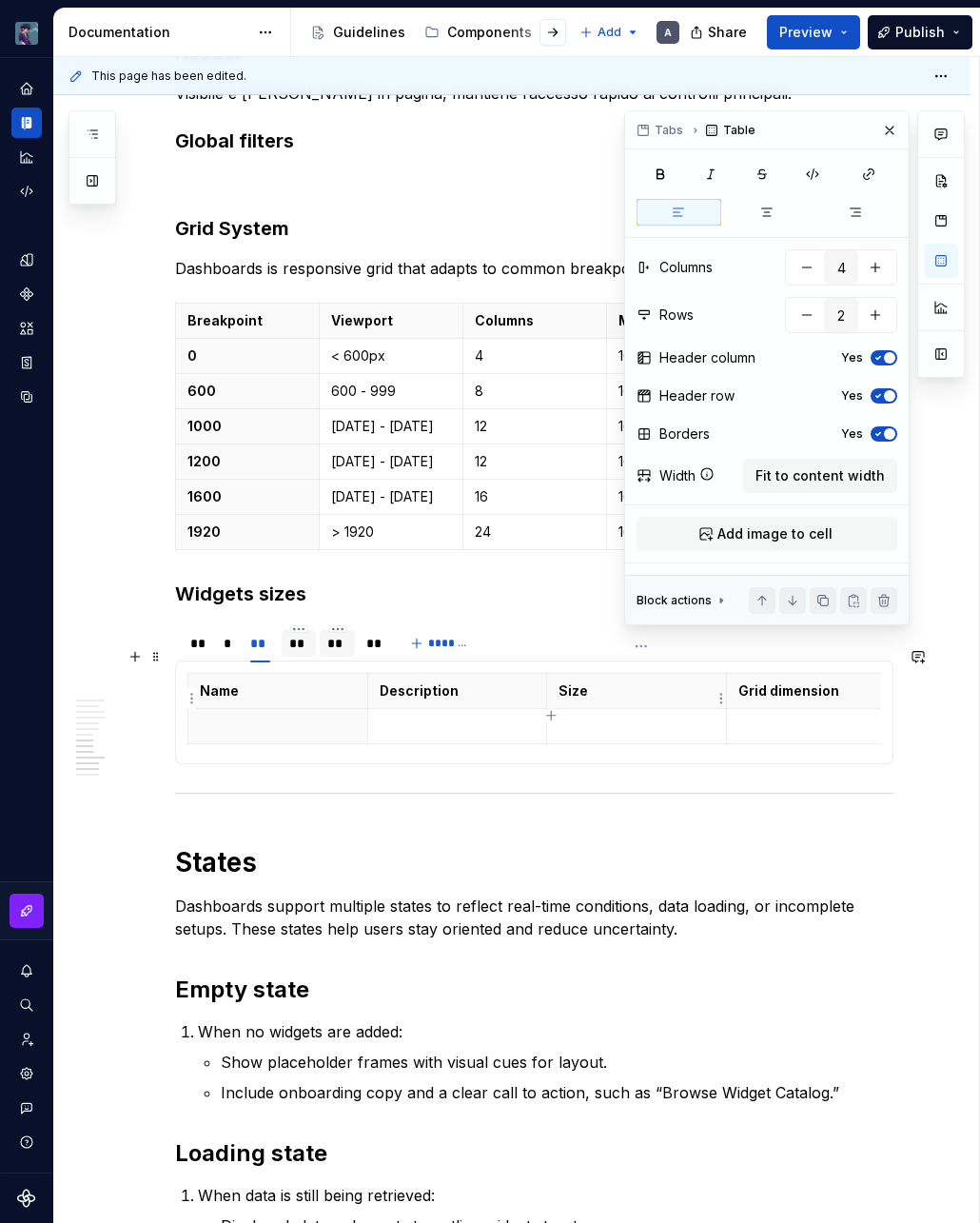 click at bounding box center (816, 726) 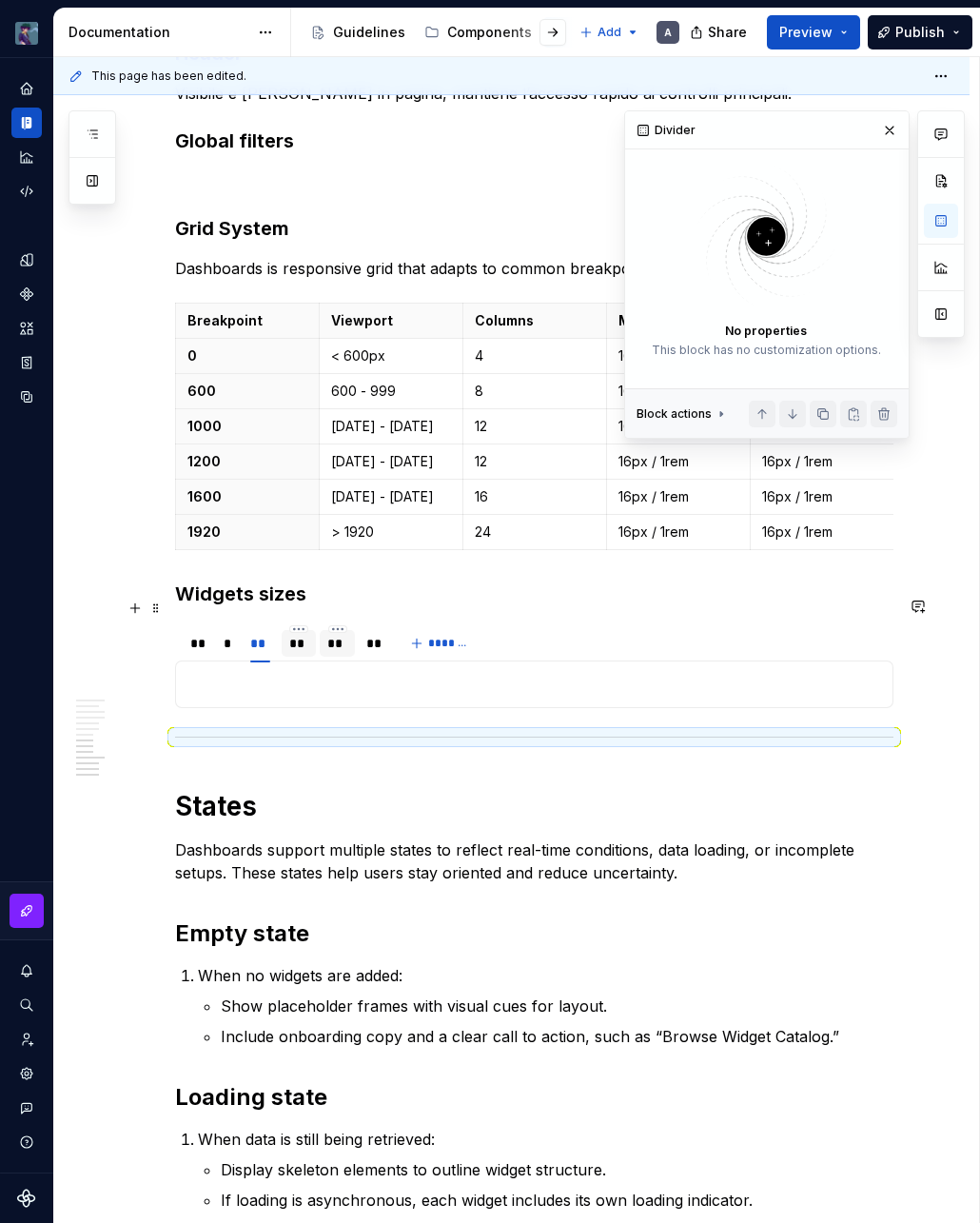 click on "**" at bounding box center [299, 643] 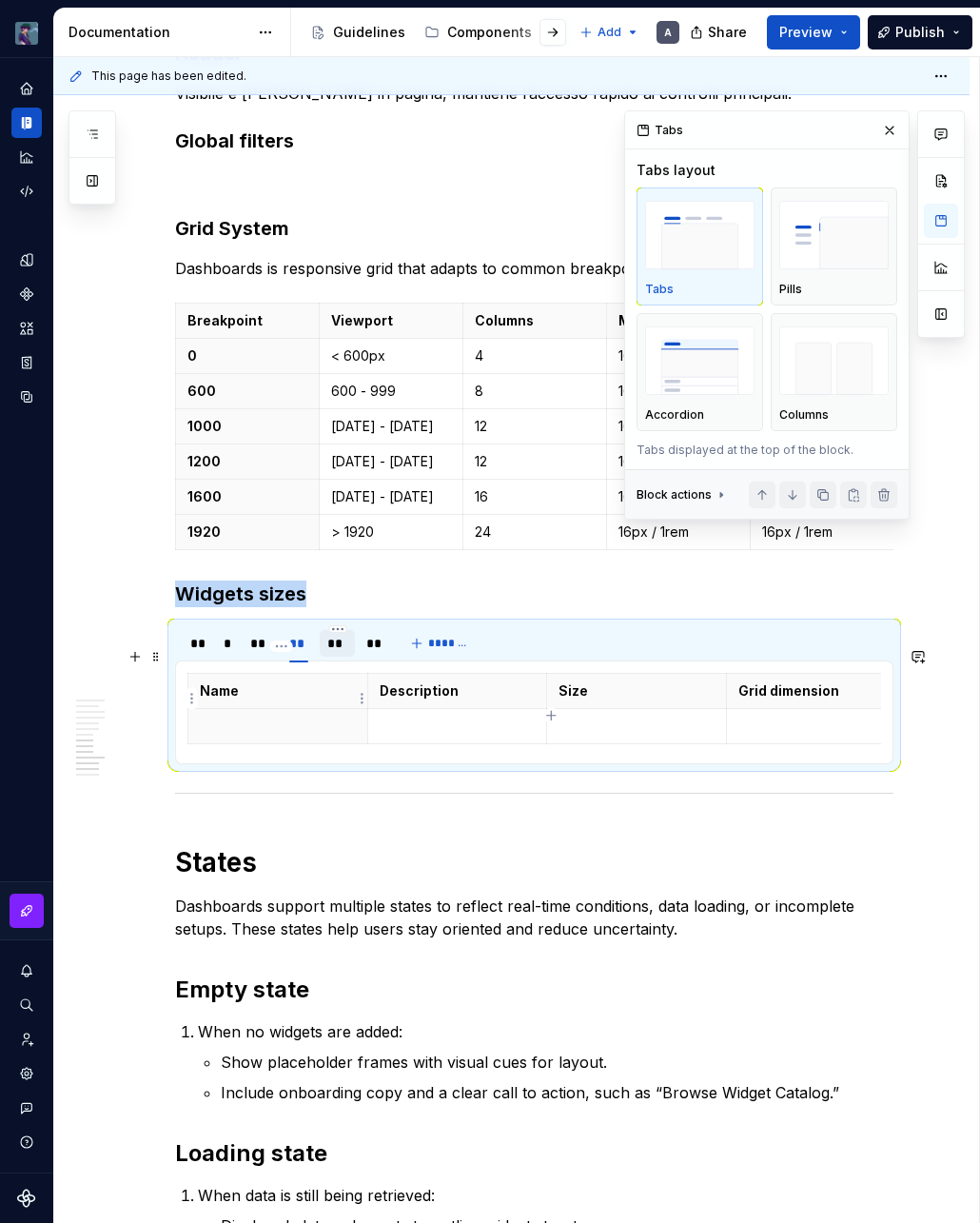 click on "Name Description Size Grid dimension" at bounding box center [534, 712] 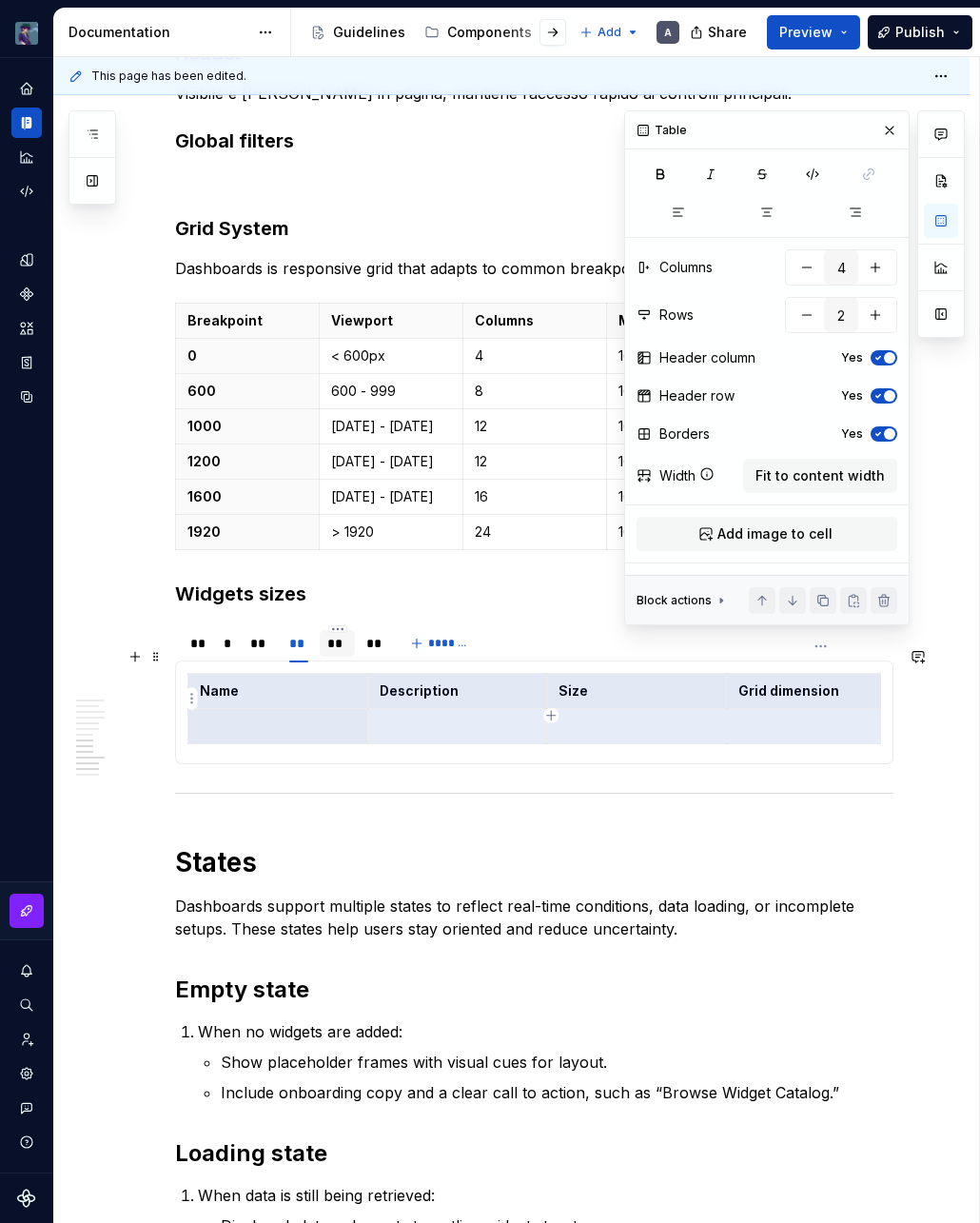 click at bounding box center [816, 726] 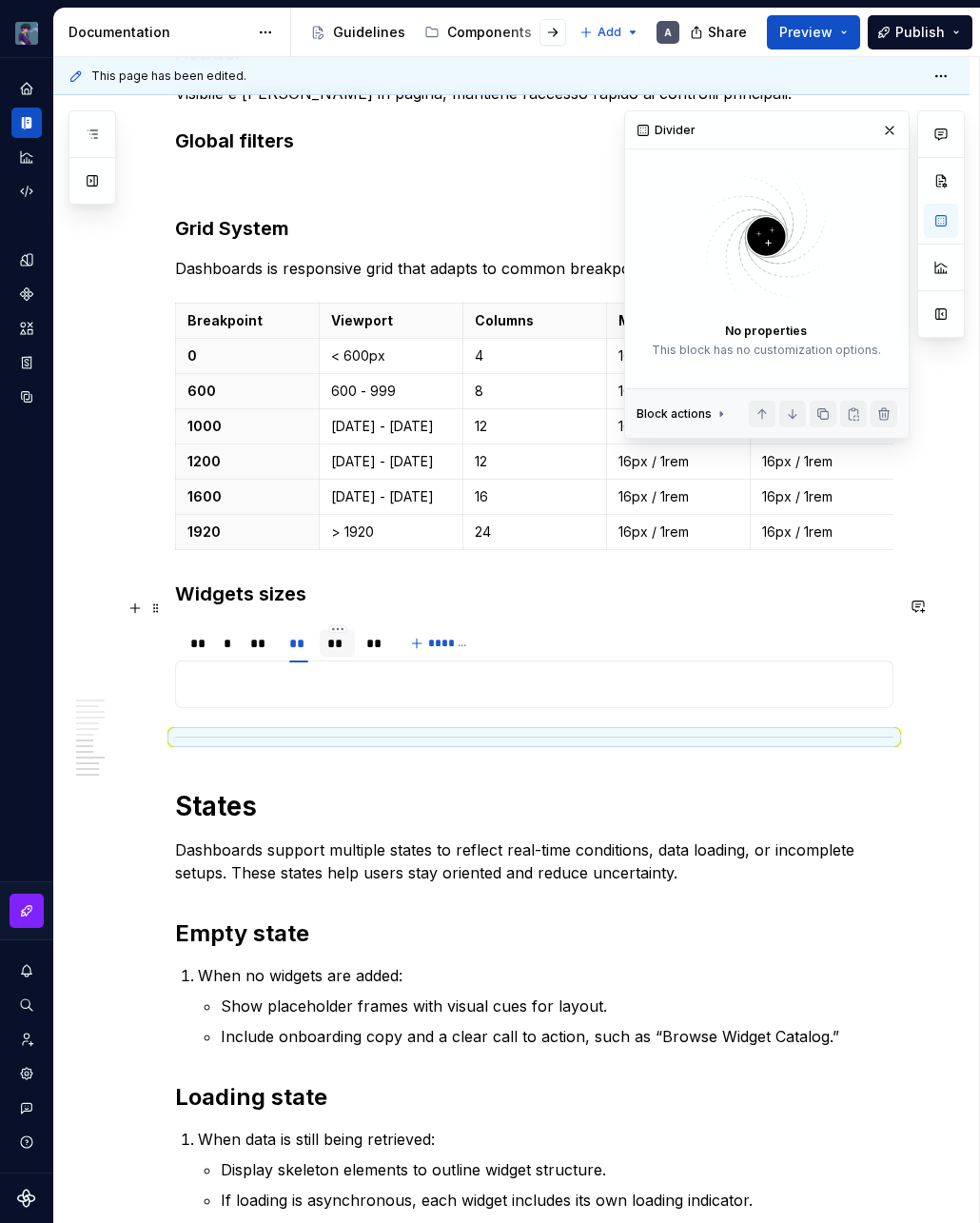 click on "**" at bounding box center [337, 643] 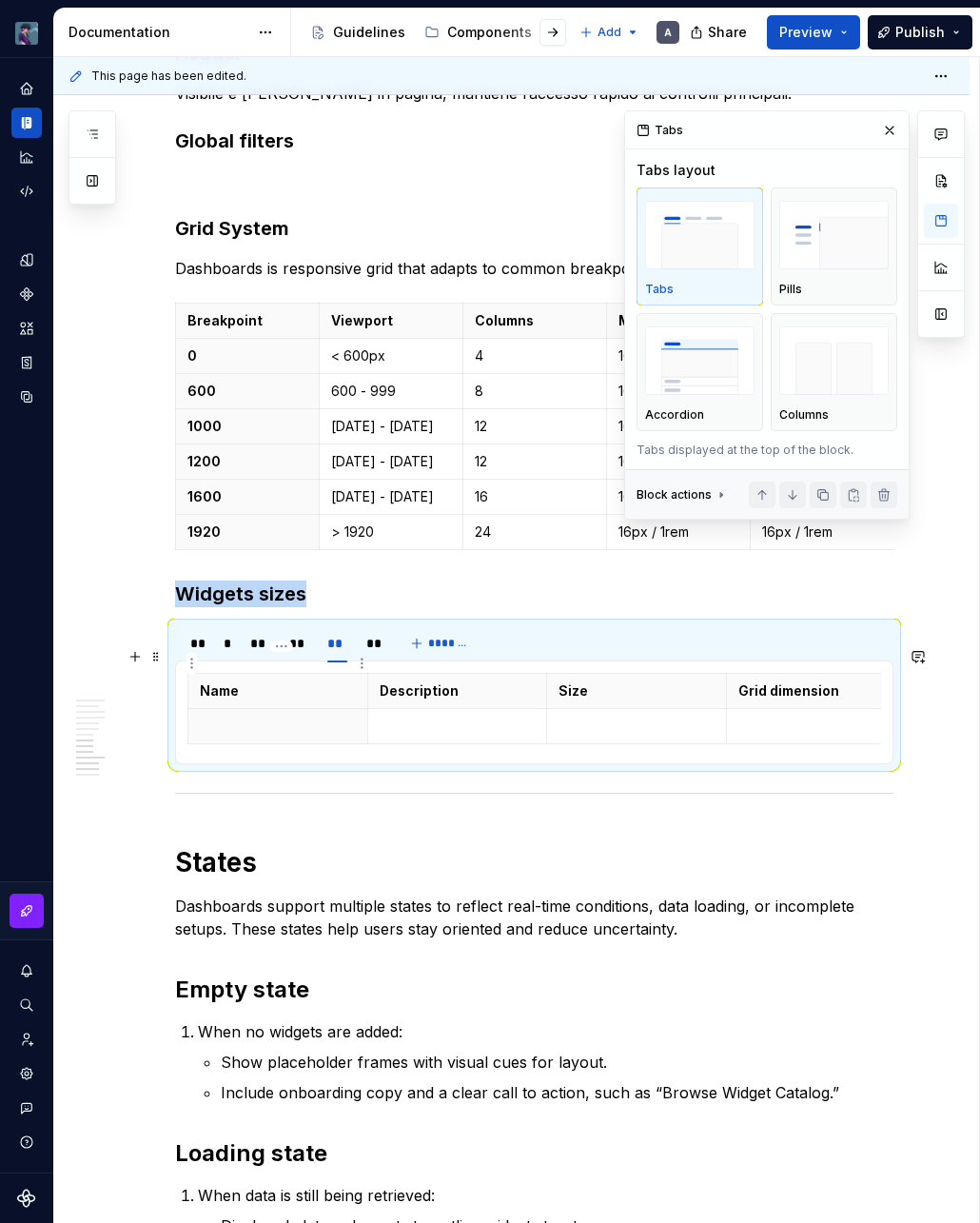 click on "Name" at bounding box center [278, 691] 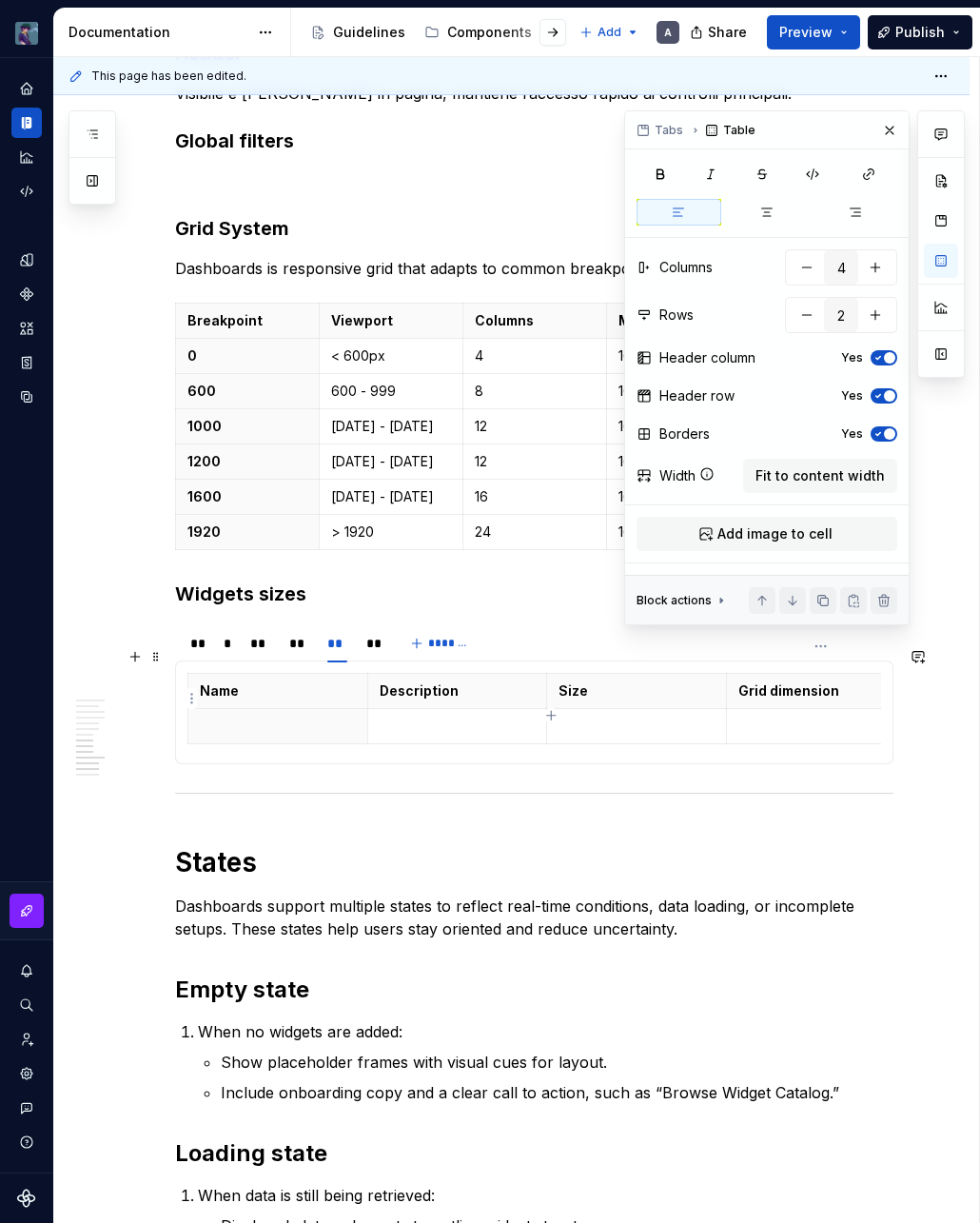 click at bounding box center [816, 726] 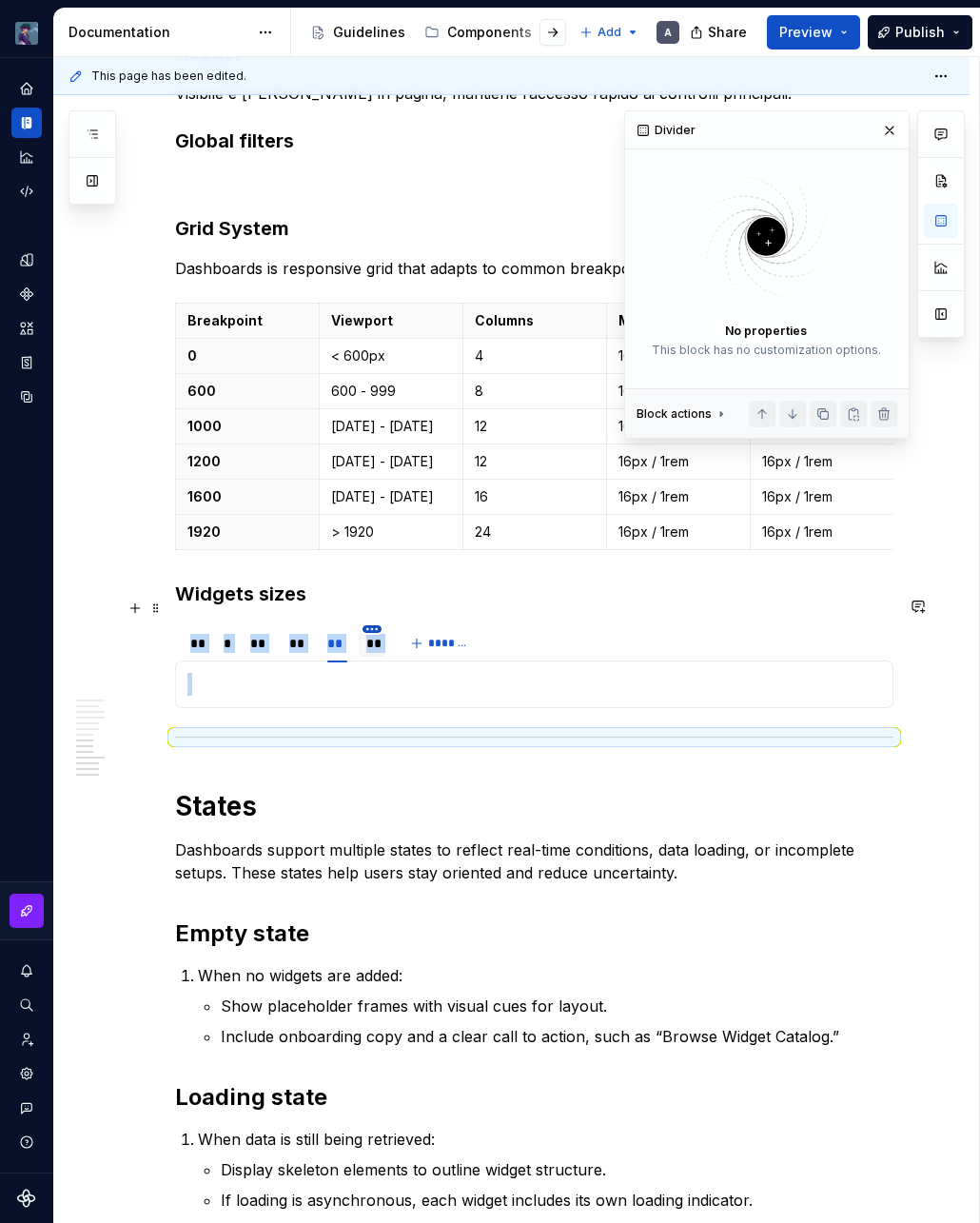 click on "vaporoso A Design system data Documentation
Accessibility guide for tree Page tree.
Navigate the tree with the arrow keys. Common tree hotkeys apply. Further keybindings are available:
enter to execute primary action on focused item
f2 to start renaming the focused item
escape to abort renaming an item
control+d to start dragging selected items
Guidelines Components Patterns Add A Share Preview Publish Pages Add
Accessibility guide for tree Page tree.
Navigate the tree with the arrow keys. Common tree hotkeys apply. Further keybindings are available:
enter to execute primary action on focused item
f2 to start renaming the focused item
escape to abort renaming an item
control+d to start dragging selected items
Patterns overview Services Dashboard Overview A Interaction Accessibility Usage Code Changes Guidelines Patterns  /  Patterns overview  /  Overview  /  A" at bounding box center [490, 611] 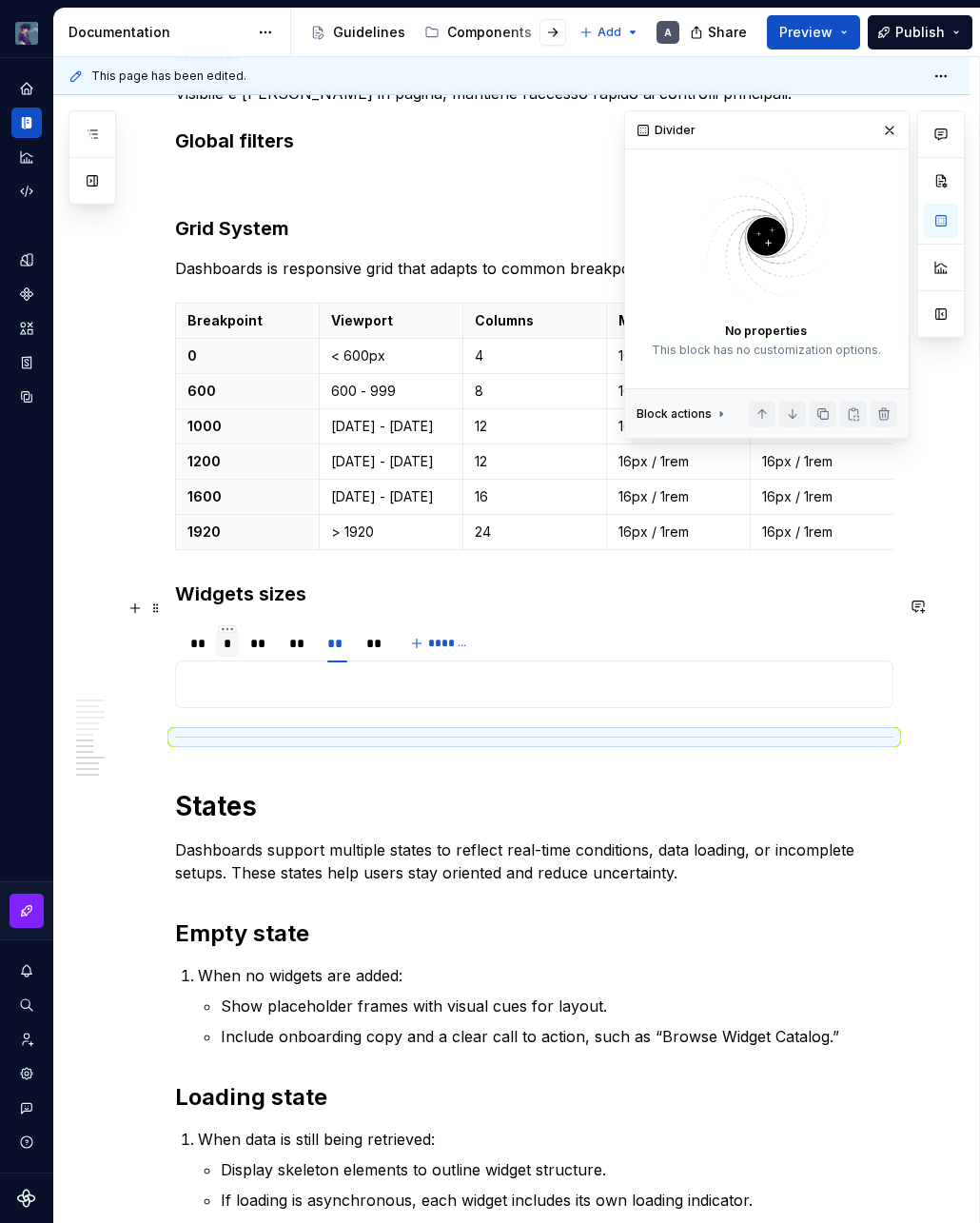 click on "vaporoso A Design system data Documentation
Accessibility guide for tree Page tree.
Navigate the tree with the arrow keys. Common tree hotkeys apply. Further keybindings are available:
enter to execute primary action on focused item
f2 to start renaming the focused item
escape to abort renaming an item
control+d to start dragging selected items
Guidelines Components Patterns Add A Share Preview Publish Pages Add
Accessibility guide for tree Page tree.
Navigate the tree with the arrow keys. Common tree hotkeys apply. Further keybindings are available:
enter to execute primary action on focused item
f2 to start renaming the focused item
escape to abort renaming an item
control+d to start dragging selected items
Patterns overview Services Dashboard Overview A Interaction Accessibility Usage Code Changes Guidelines Patterns  /  Patterns overview  /  Overview  /  A" at bounding box center [490, 611] 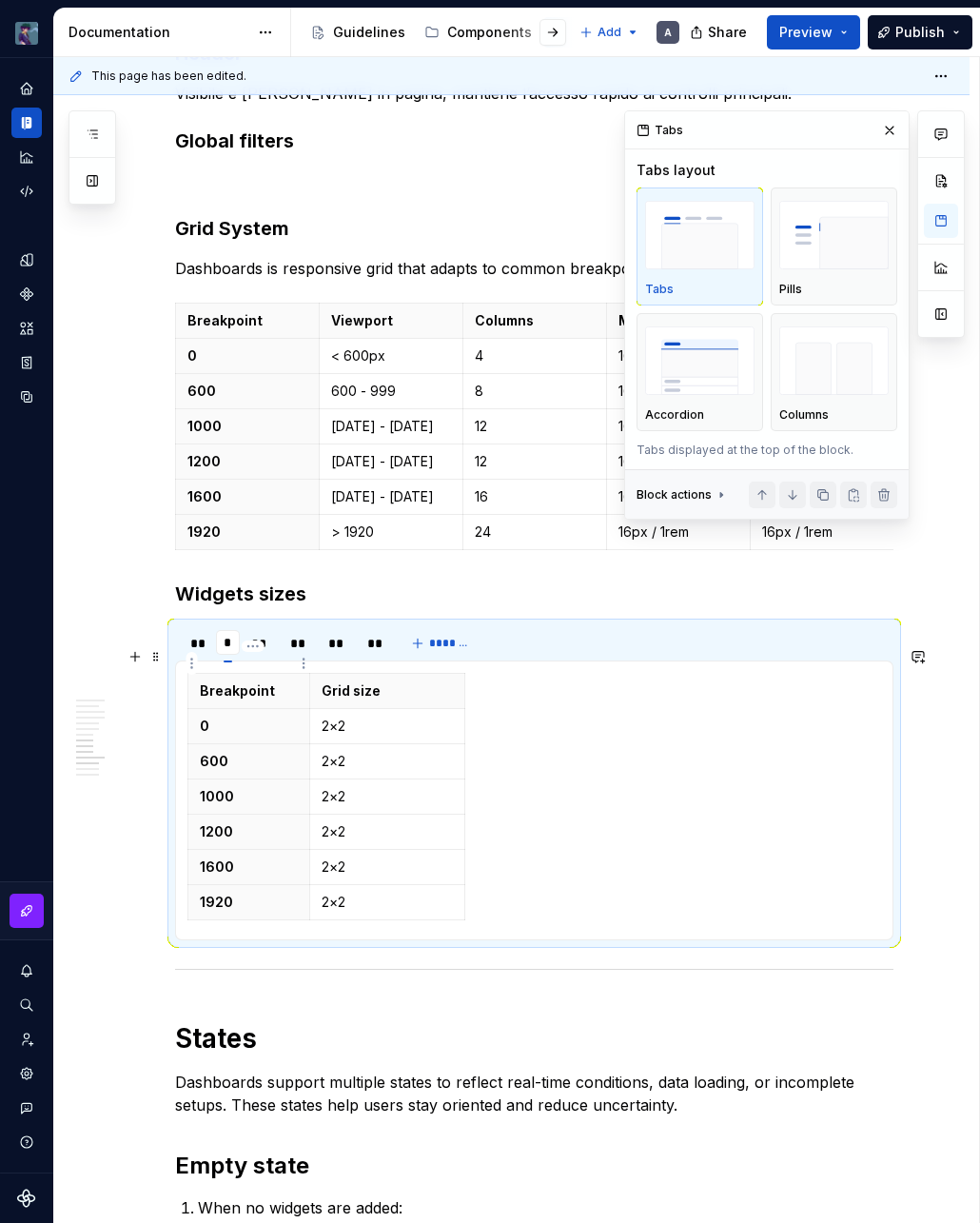 click on "Breakpoint" at bounding box center [248, 691] 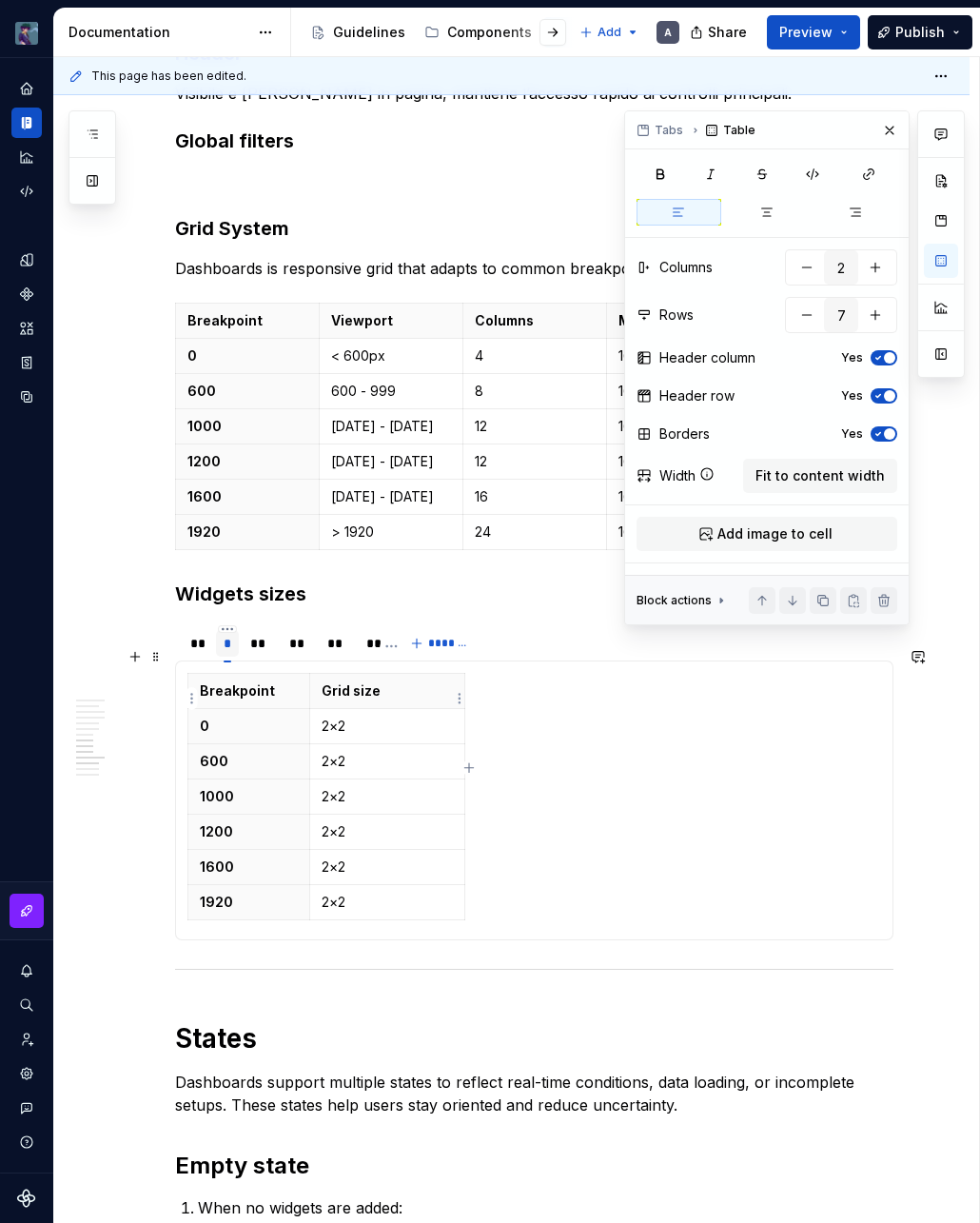 click on "2×2" at bounding box center (387, 726) 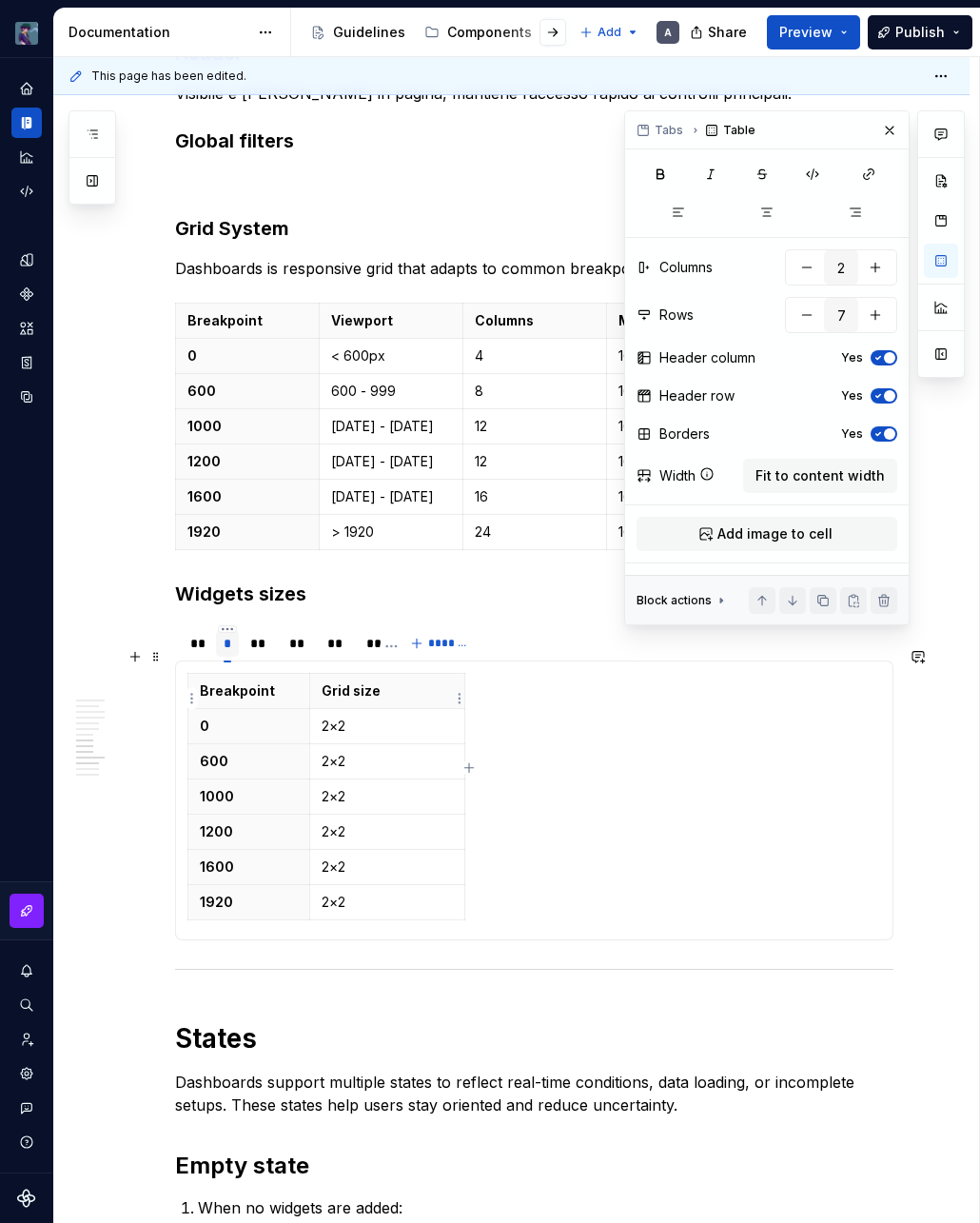 click on "2×2" at bounding box center [387, 726] 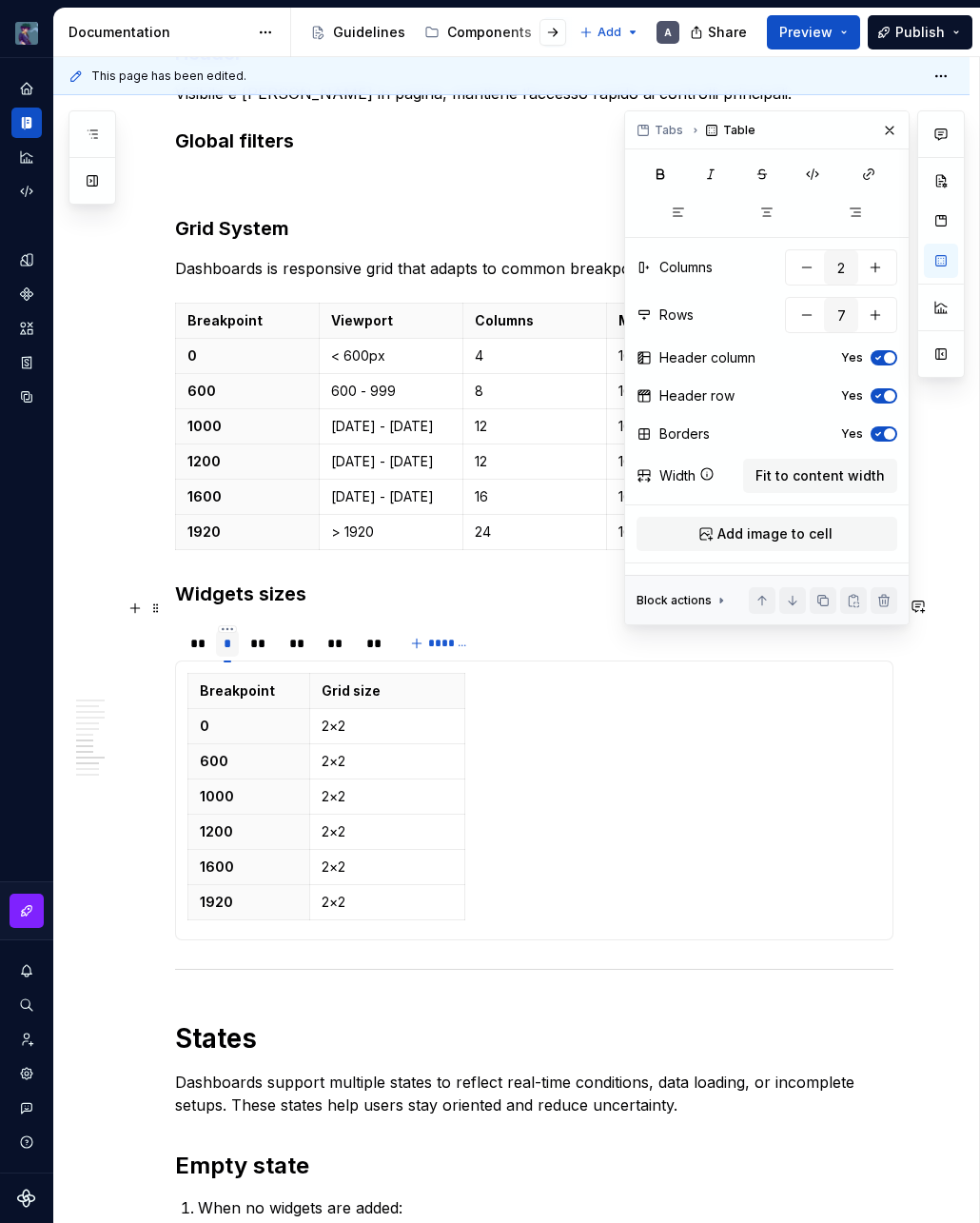 click on "** * ** ** ** **" at bounding box center [284, 648] 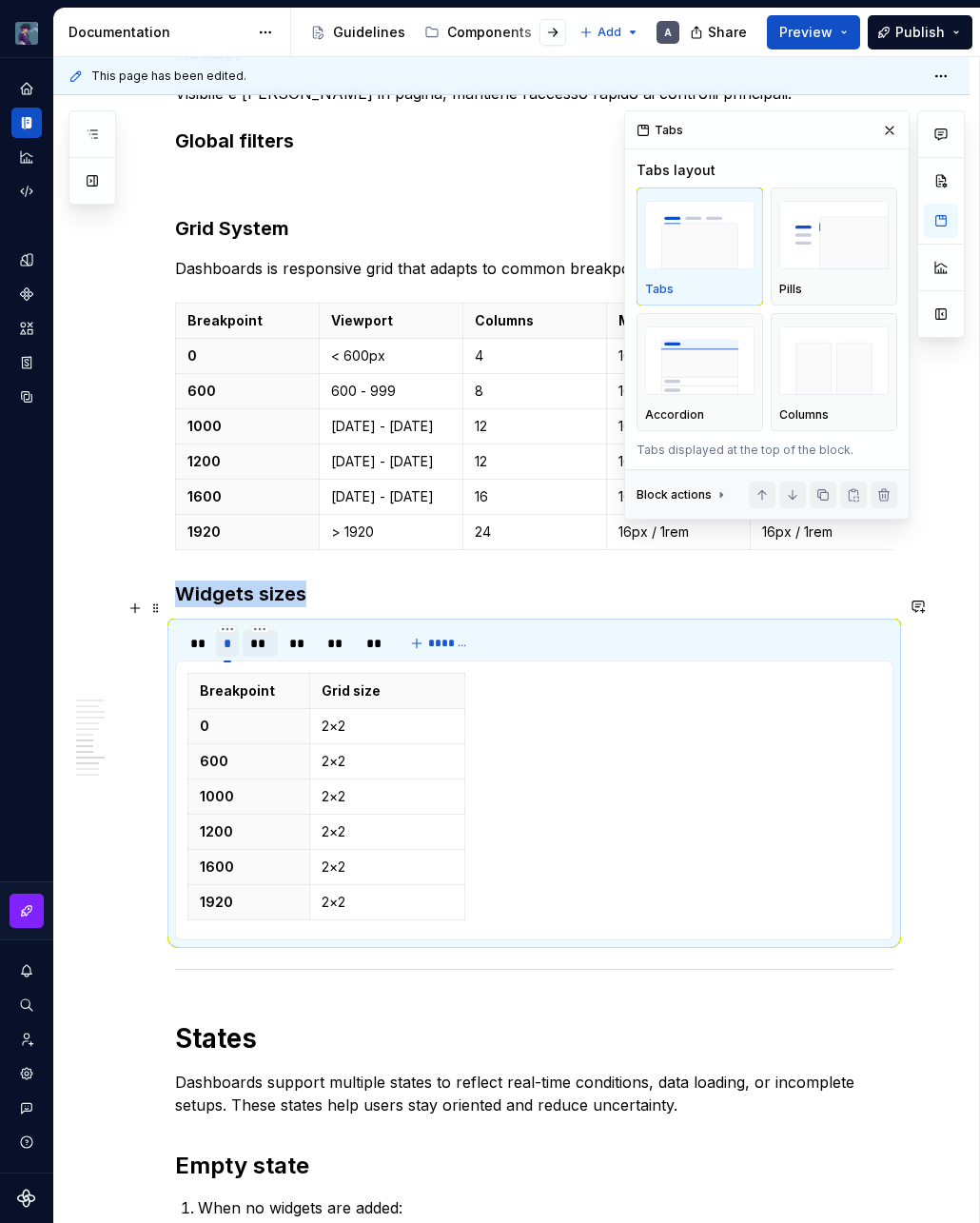 click on "**" at bounding box center (260, 643) 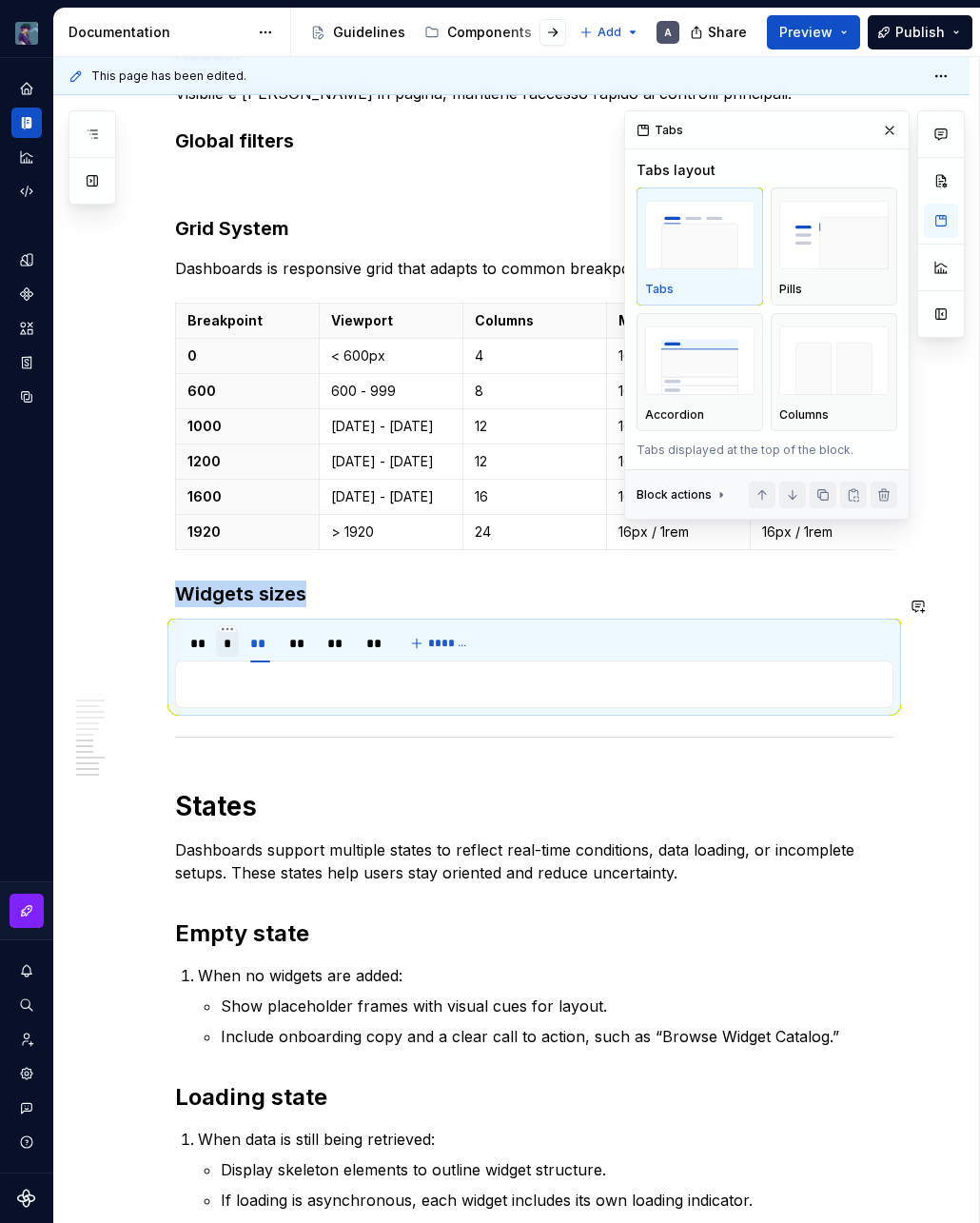 click on "Breakpoint Grid size 0 2×2 600 2×2 1000 2×2 1200 2×2 1600 2×2 1920 2×2 Breakpoint Grid size 0 2×2 600 2×2 1000 2×2 1200 2×2 1600 2×2 1920 2×2" at bounding box center (534, 684) 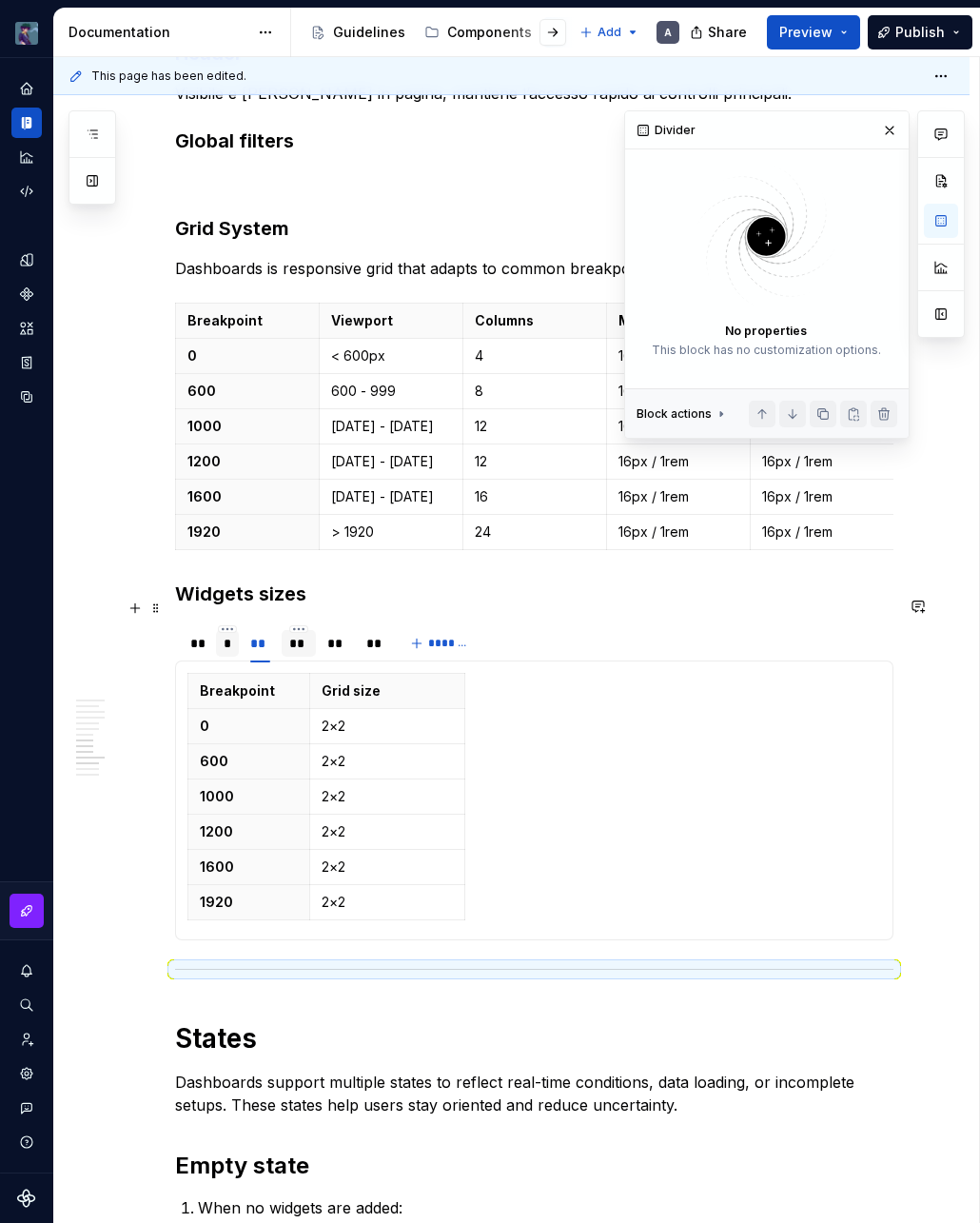 click on "**" at bounding box center [299, 643] 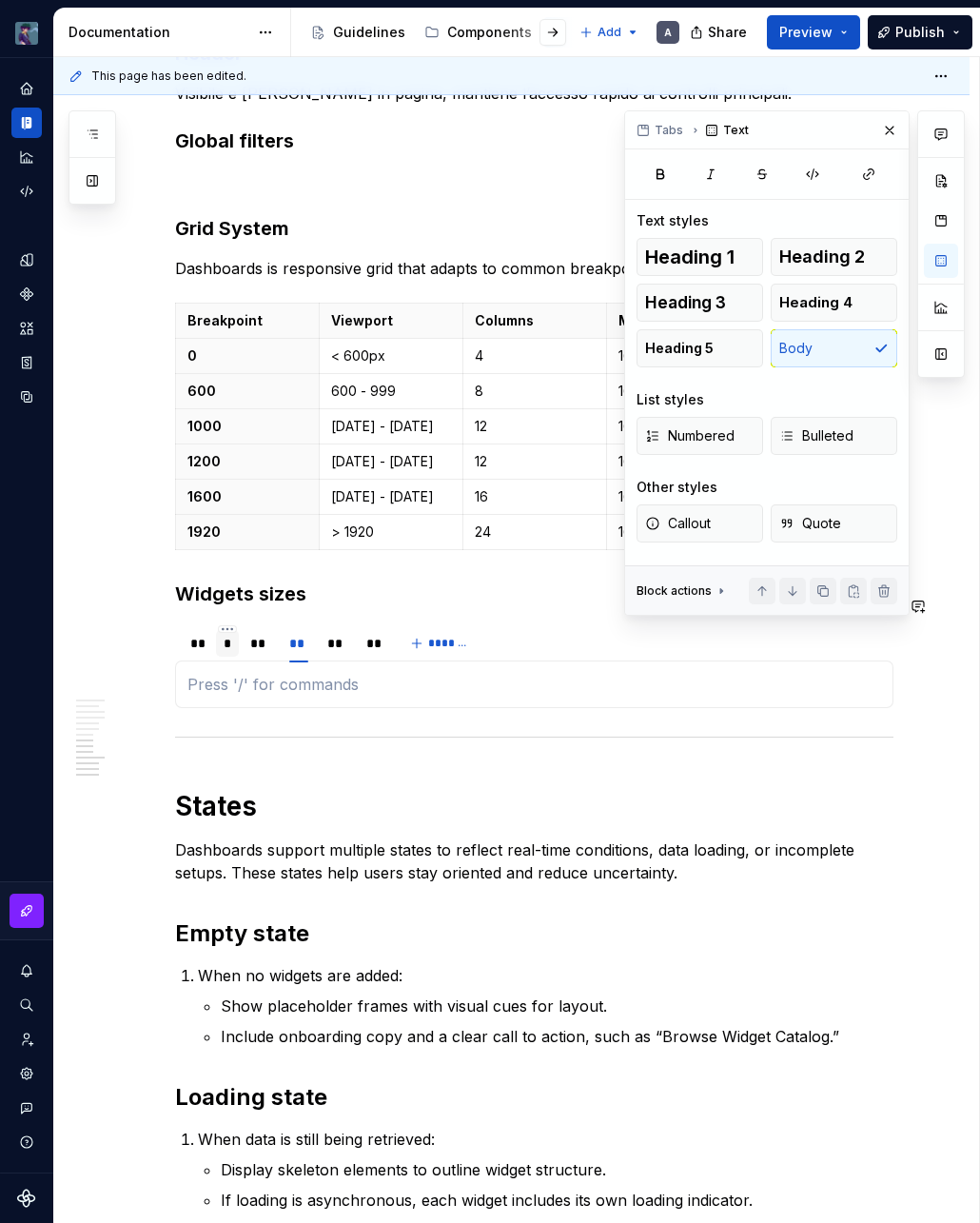 click on "Breakpoint Grid size 0 2×2 600 2×2 1000 2×2 1200 2×2 1600 2×2 1920 2×2 Breakpoint Grid size 0 2×2 600 2×2 1000 2×2 1200 2×2 1600 2×2 1920 2×2 Breakpoint Grid size 0 2×2 600 2×2 1000 2×2 1200 2×2 1600 2×2 1920 2×2" at bounding box center [534, 684] 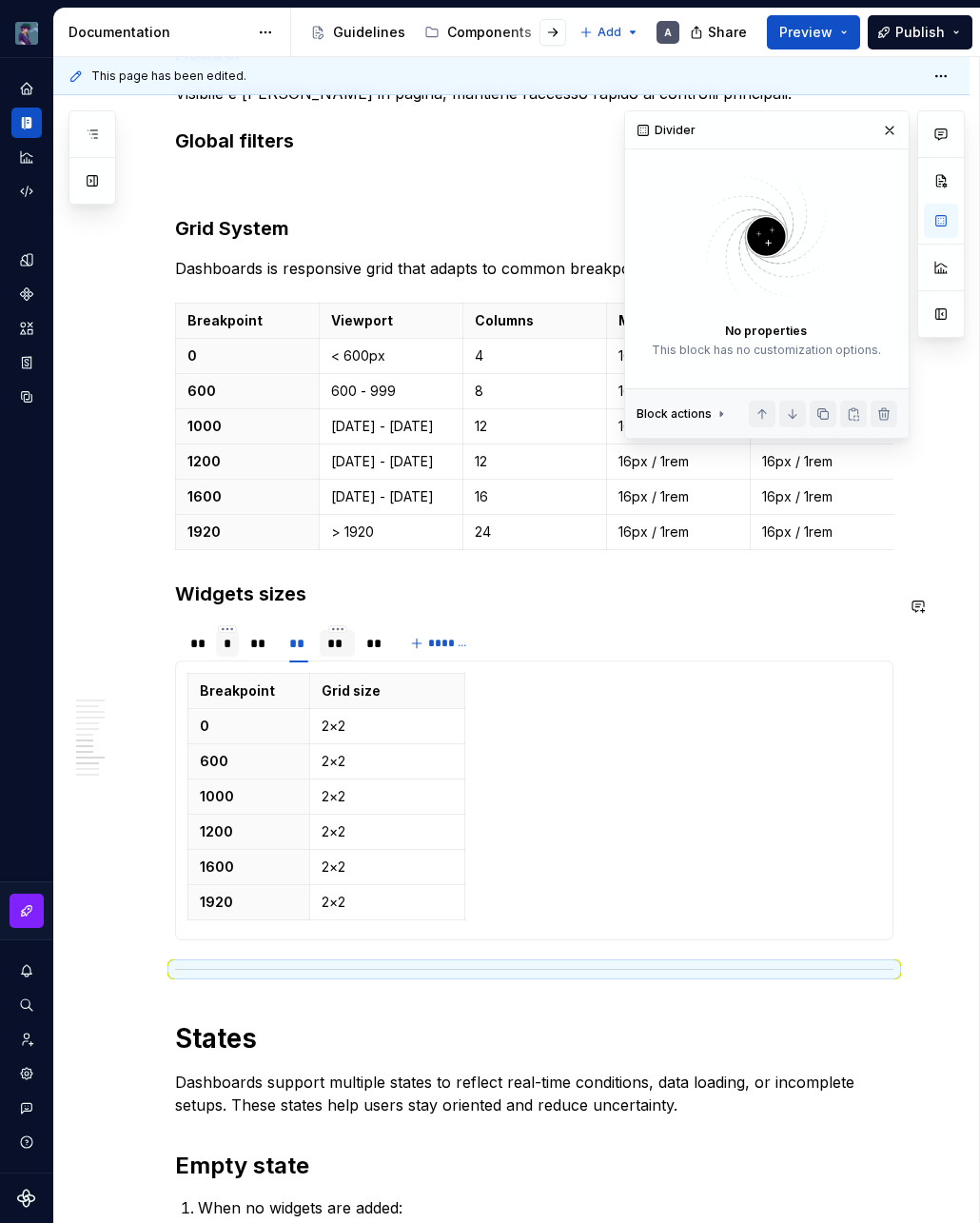 click on "**" at bounding box center [337, 643] 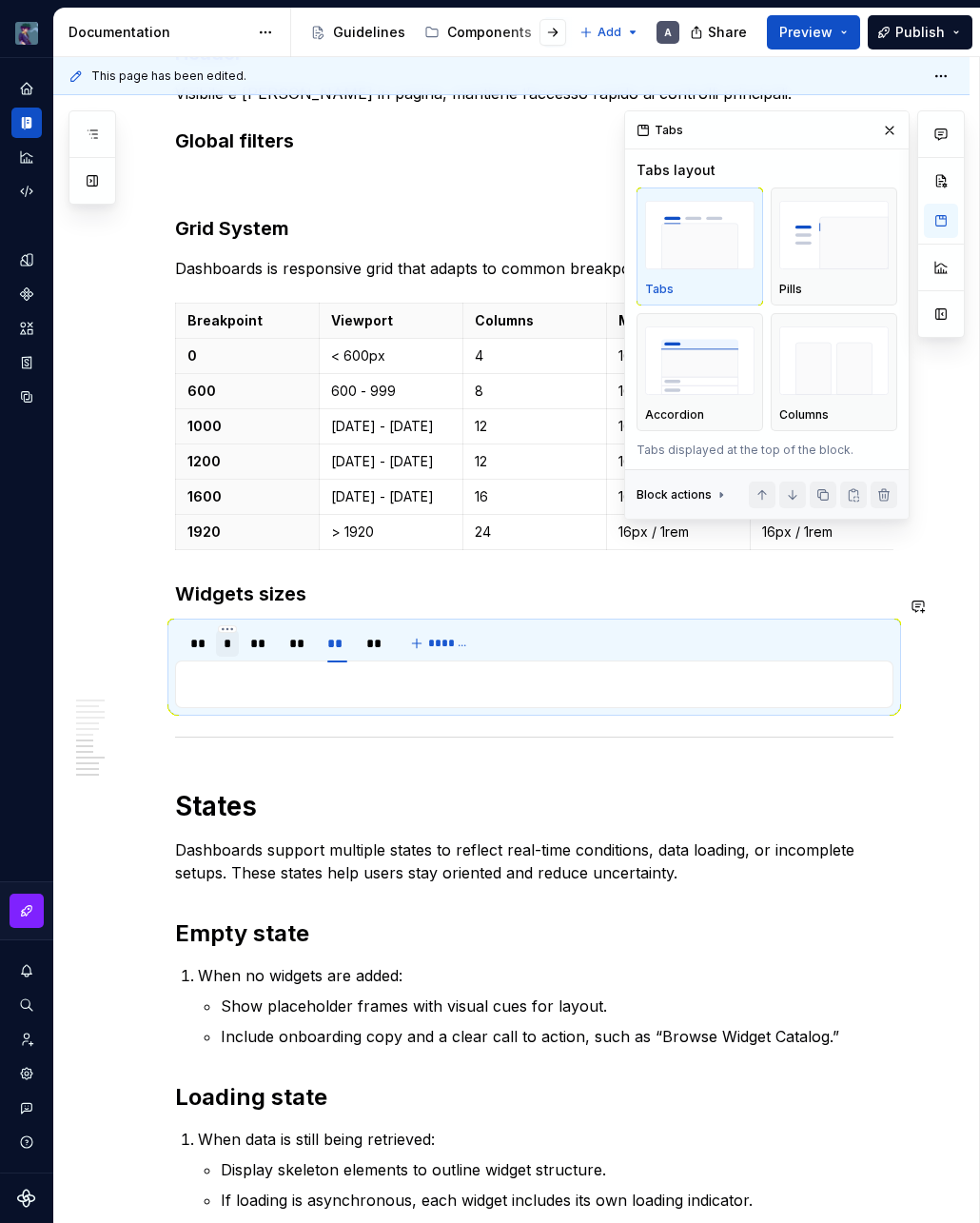 click at bounding box center (534, 684) 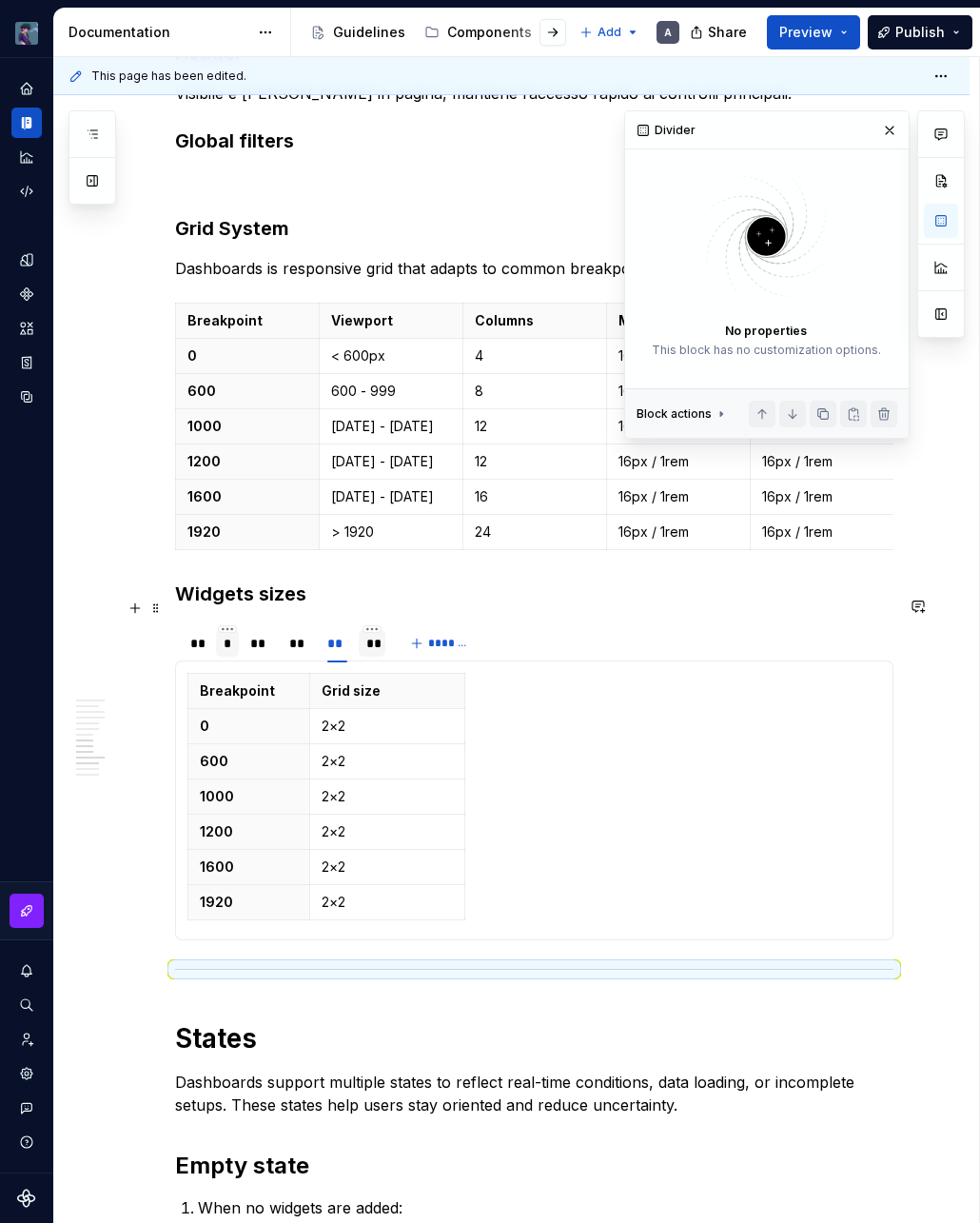 click on "**" at bounding box center [372, 643] 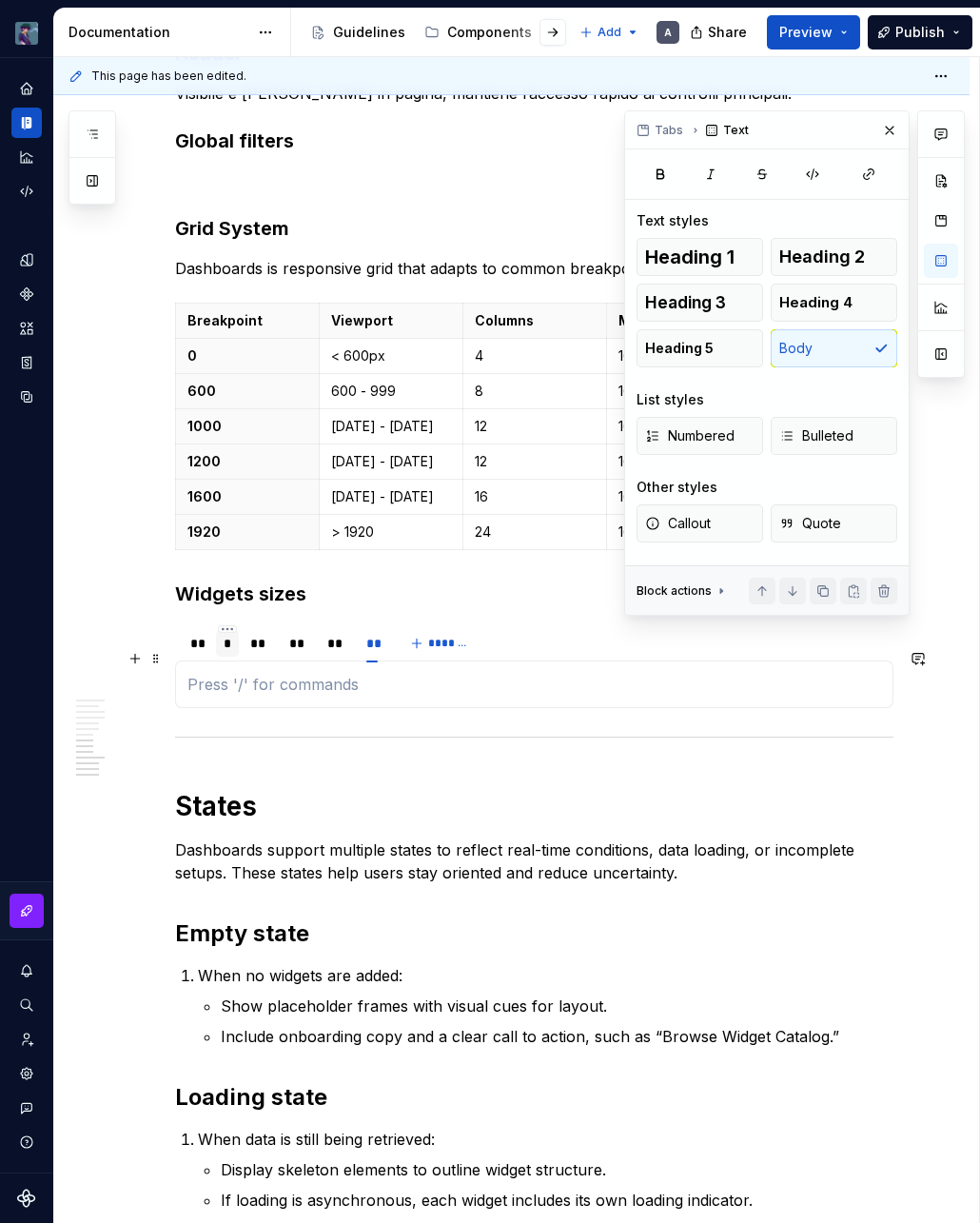 click at bounding box center [534, 684] 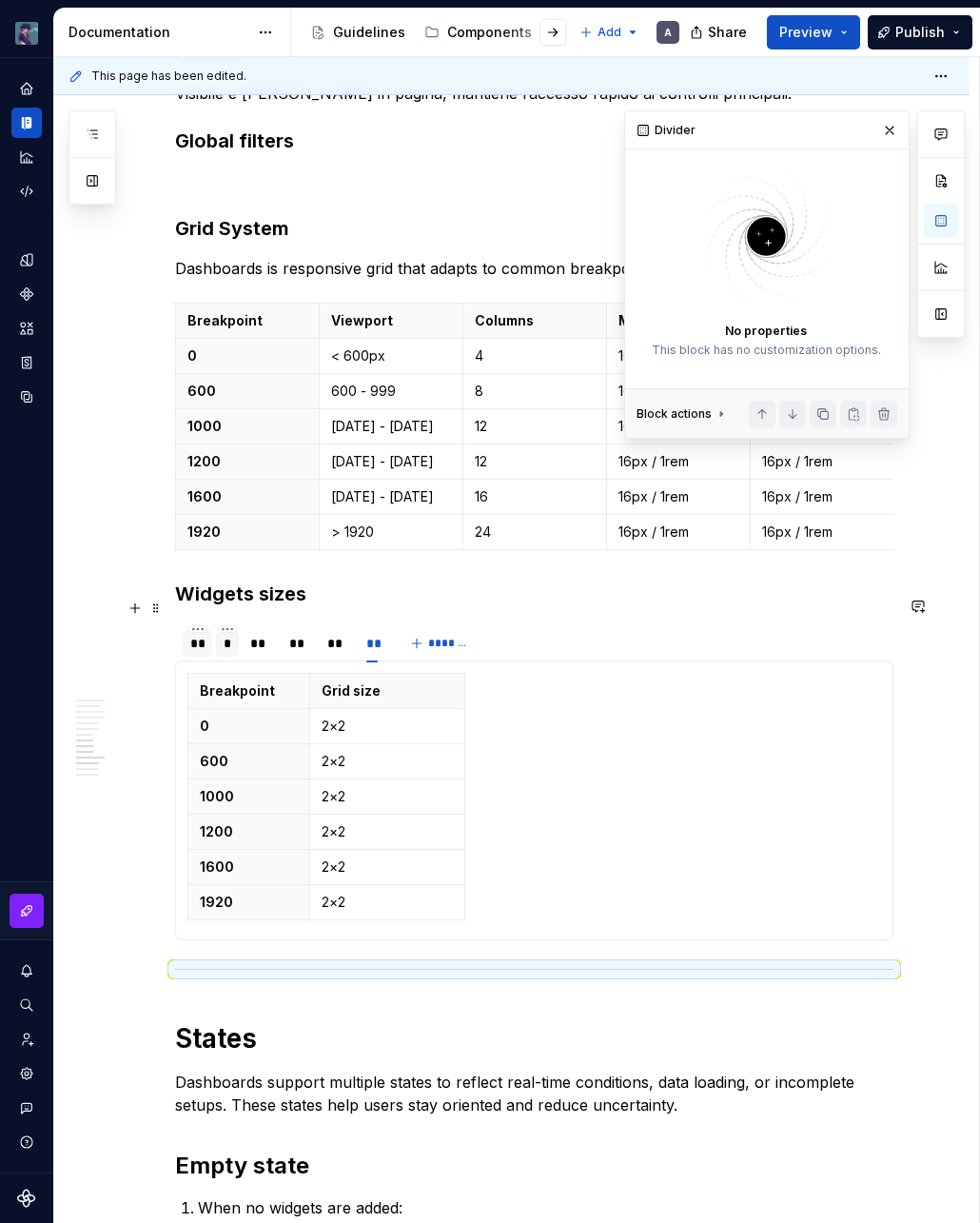 click on "**" at bounding box center [197, 643] 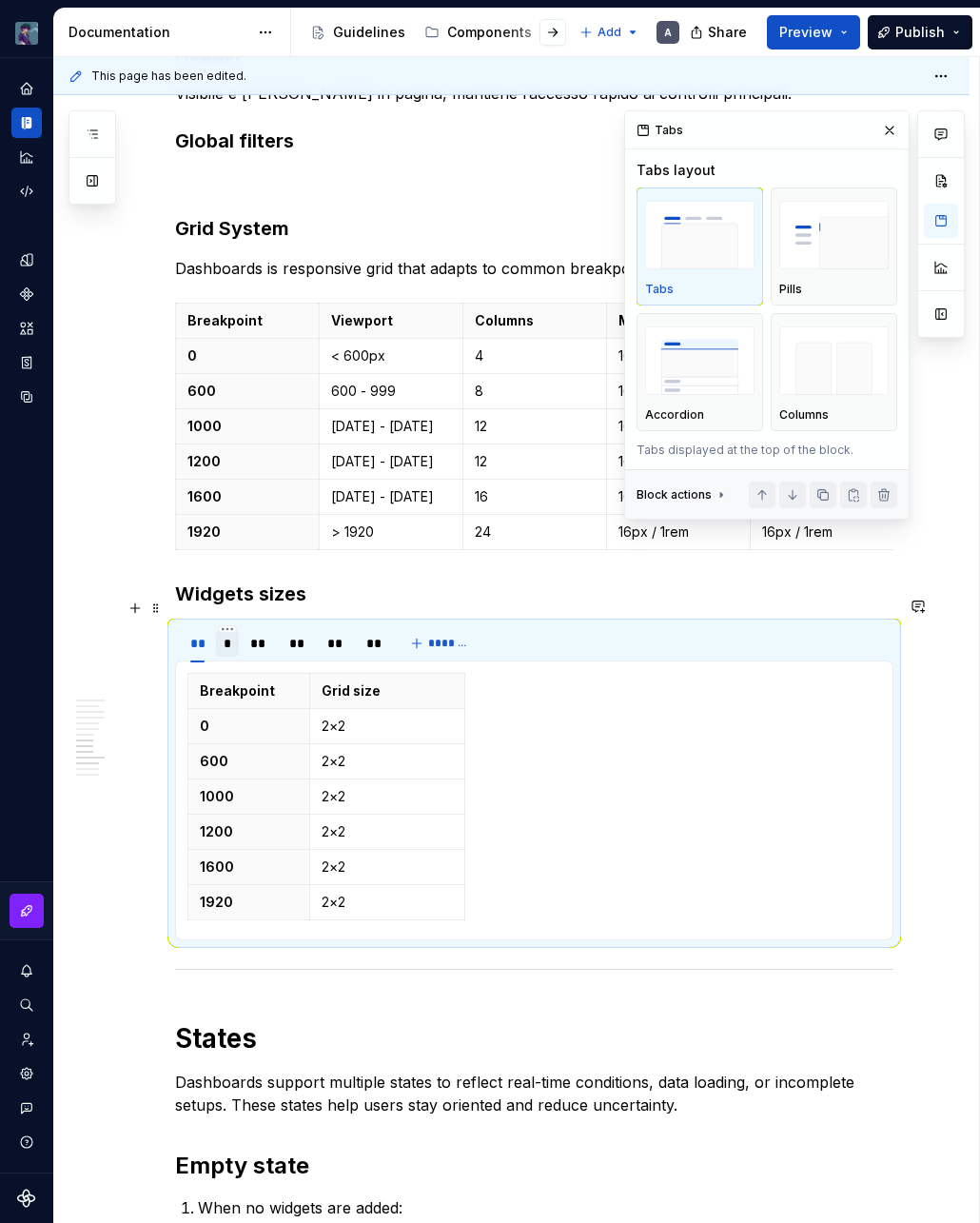 click on "*" at bounding box center (227, 643) 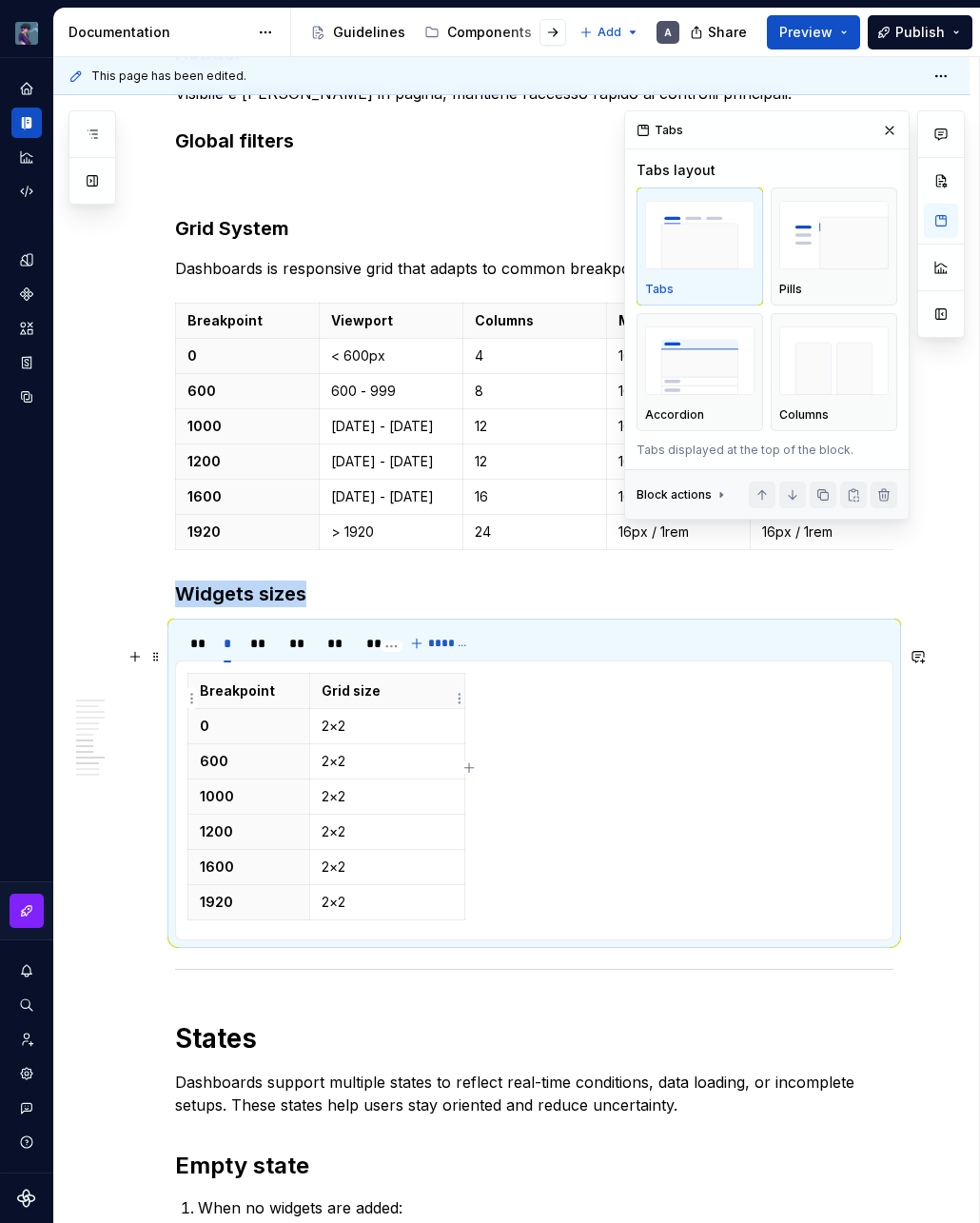 click on "2×2" at bounding box center (387, 726) 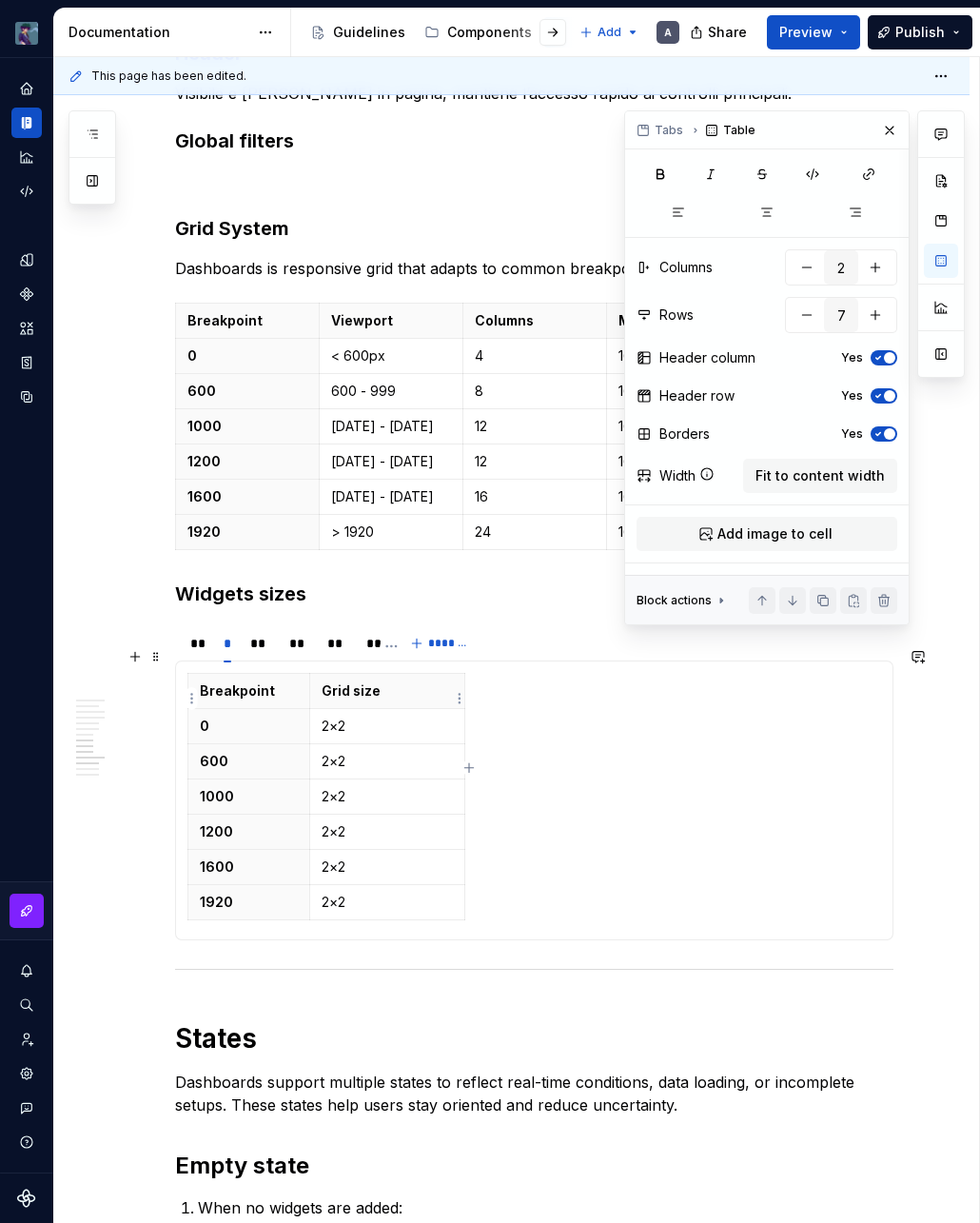 click on "2×2" at bounding box center (387, 726) 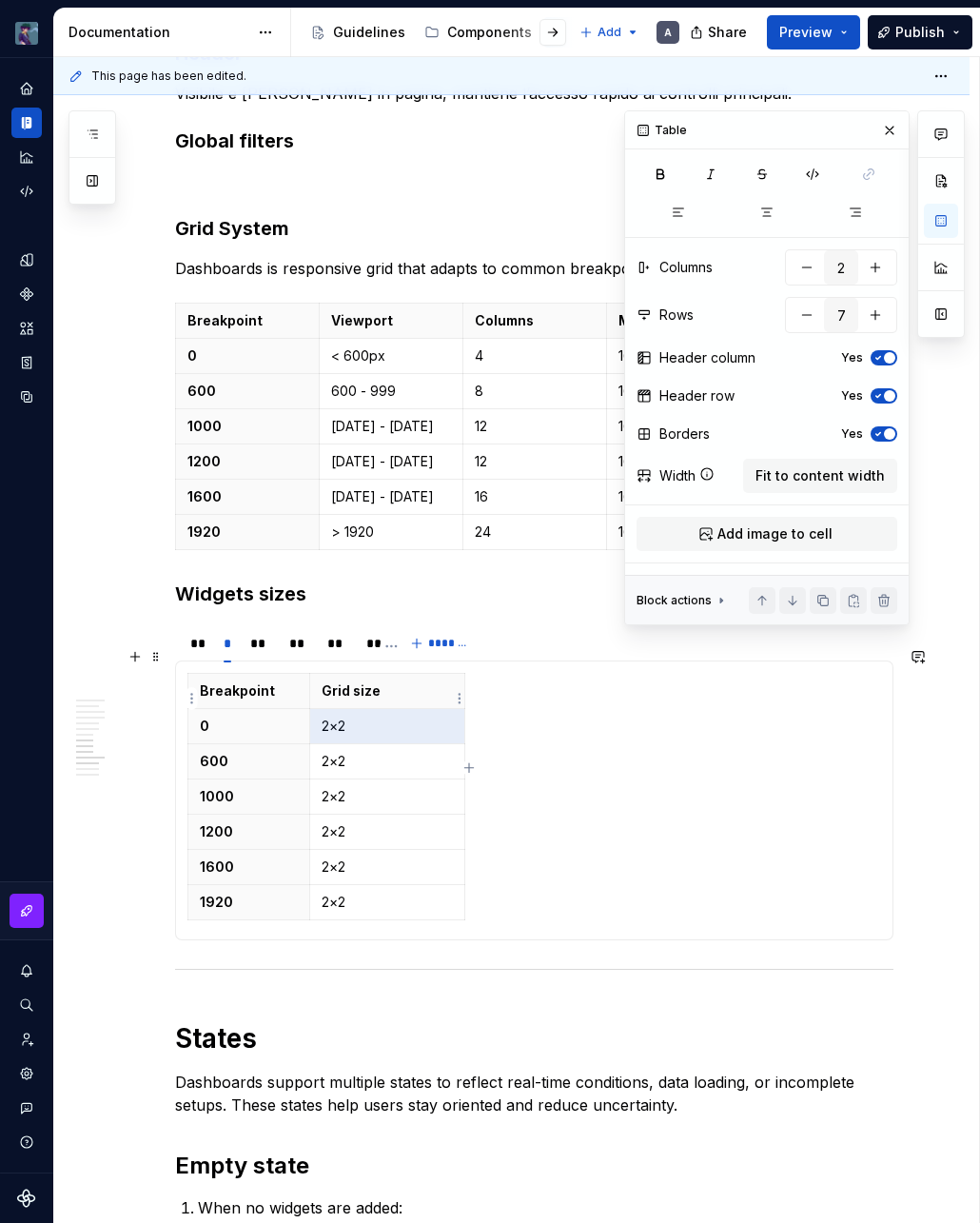 type on "*" 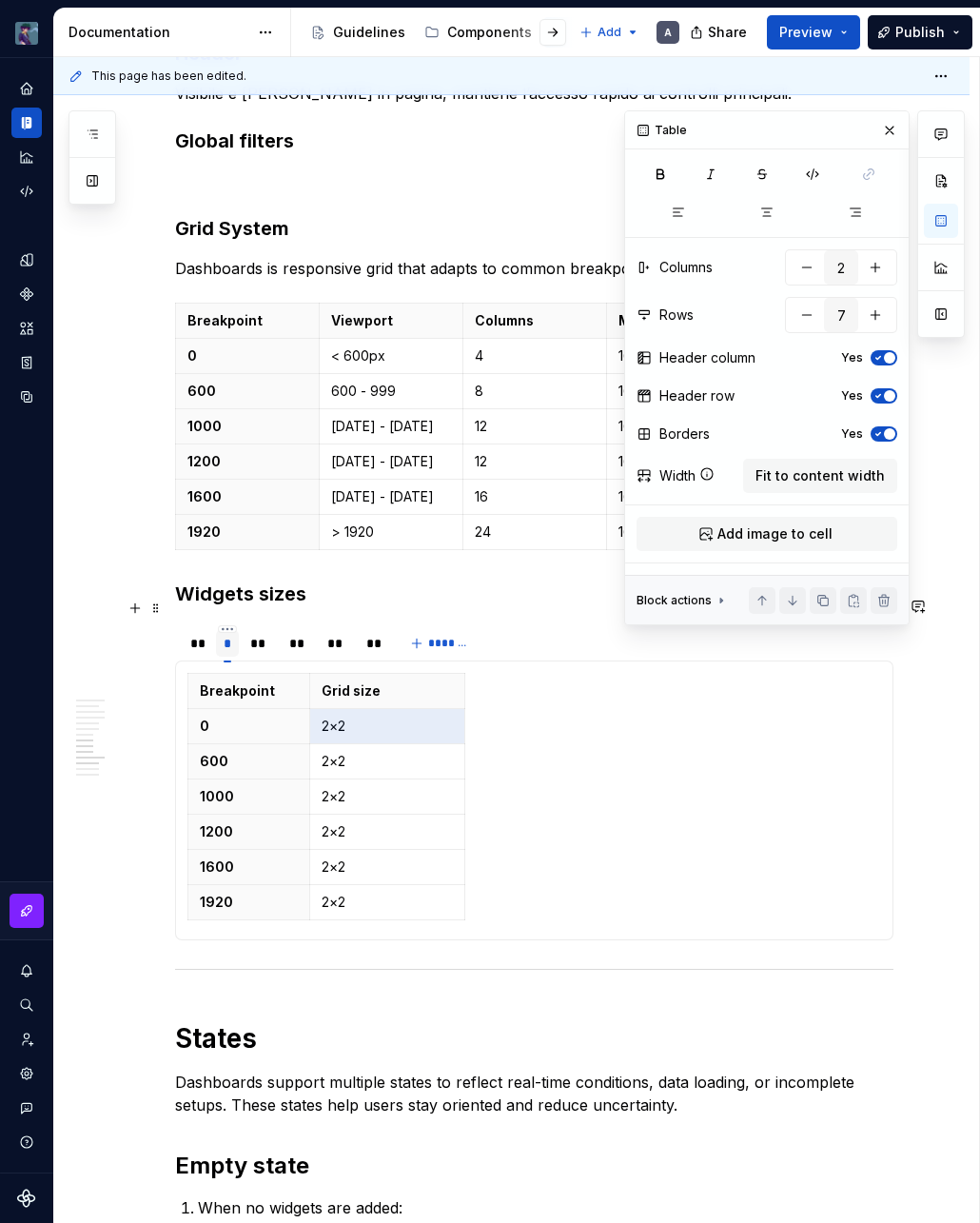 click on "*" at bounding box center (227, 643) 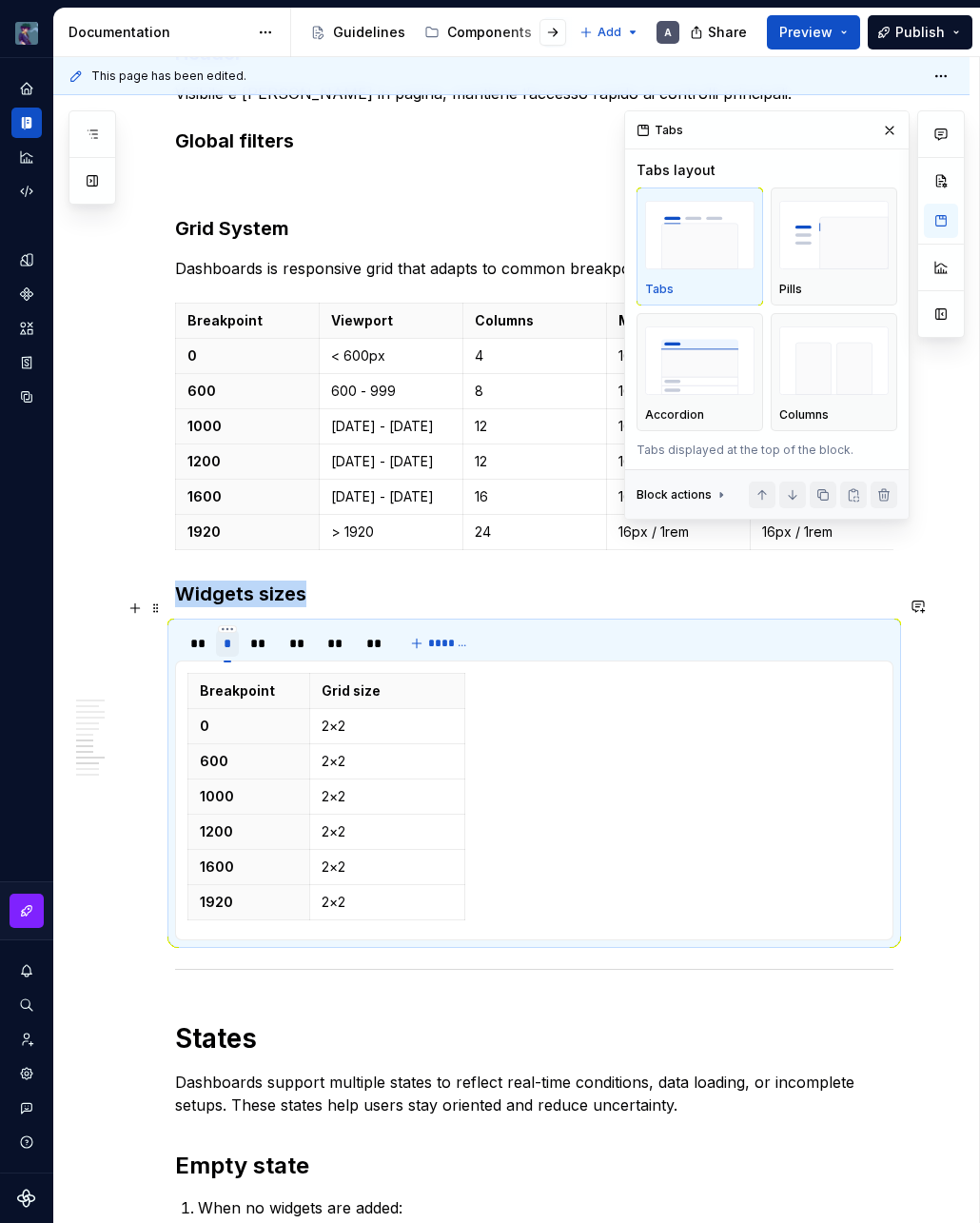 click on "*" at bounding box center [227, 643] 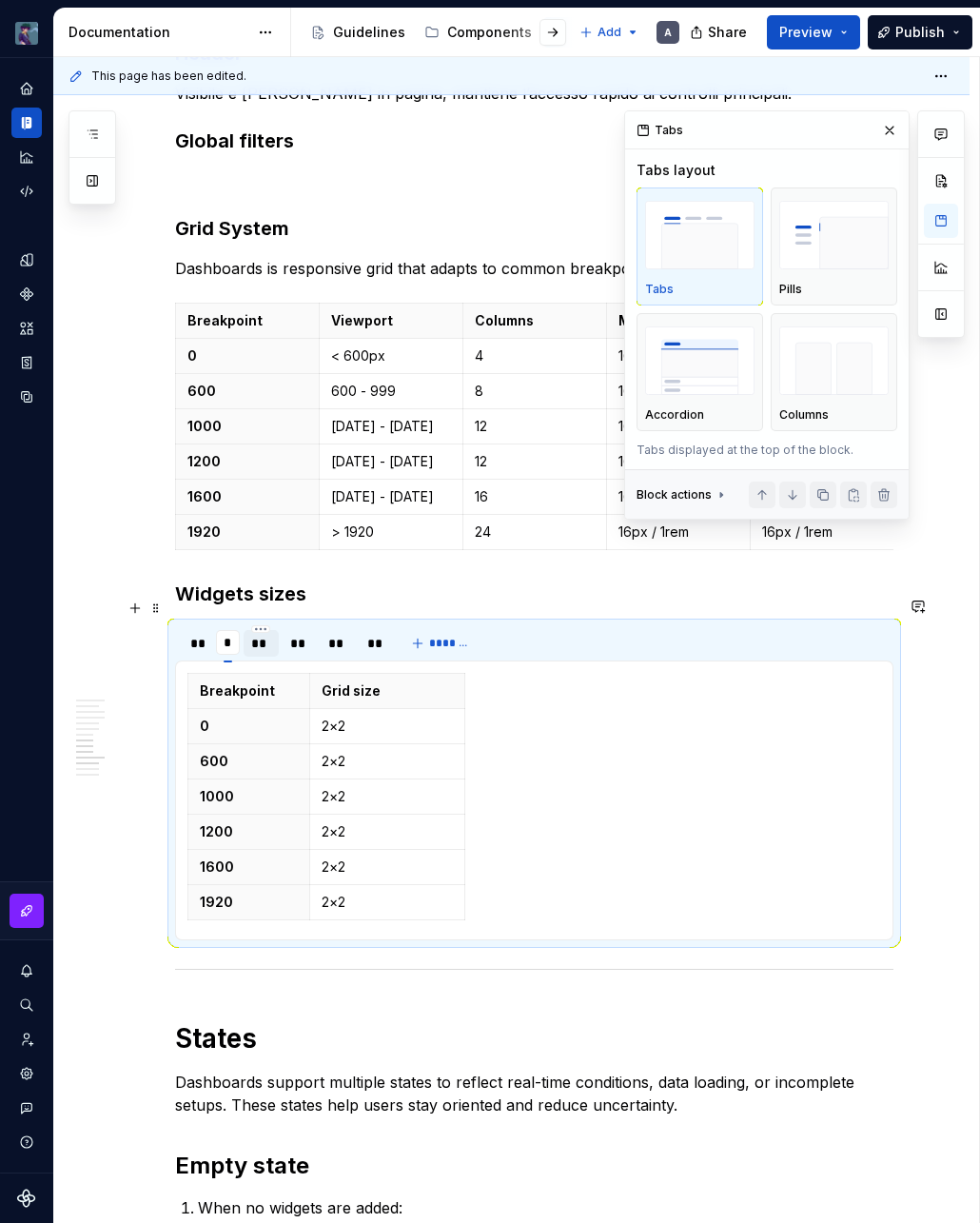 type on "**" 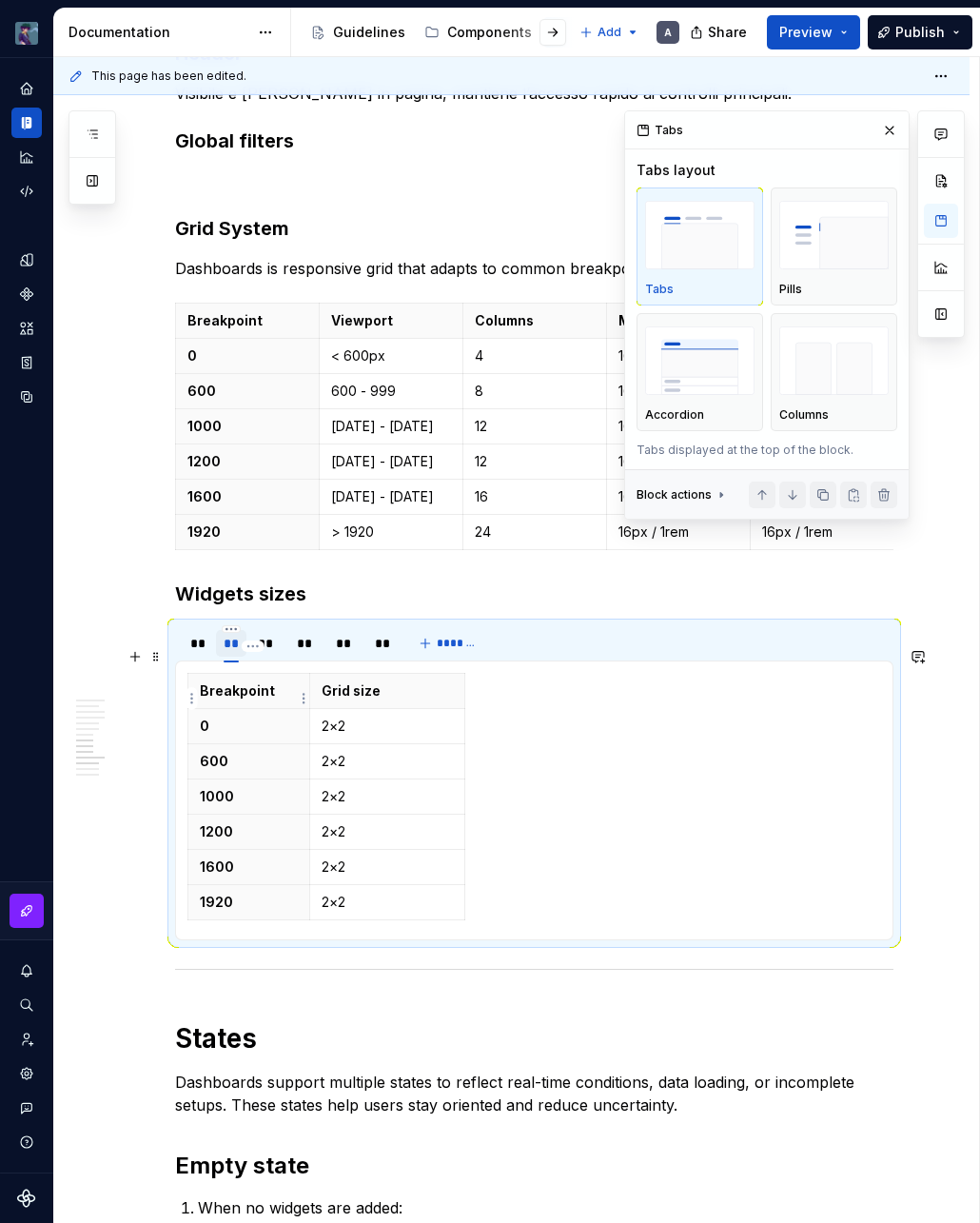 click on "0" at bounding box center [248, 726] 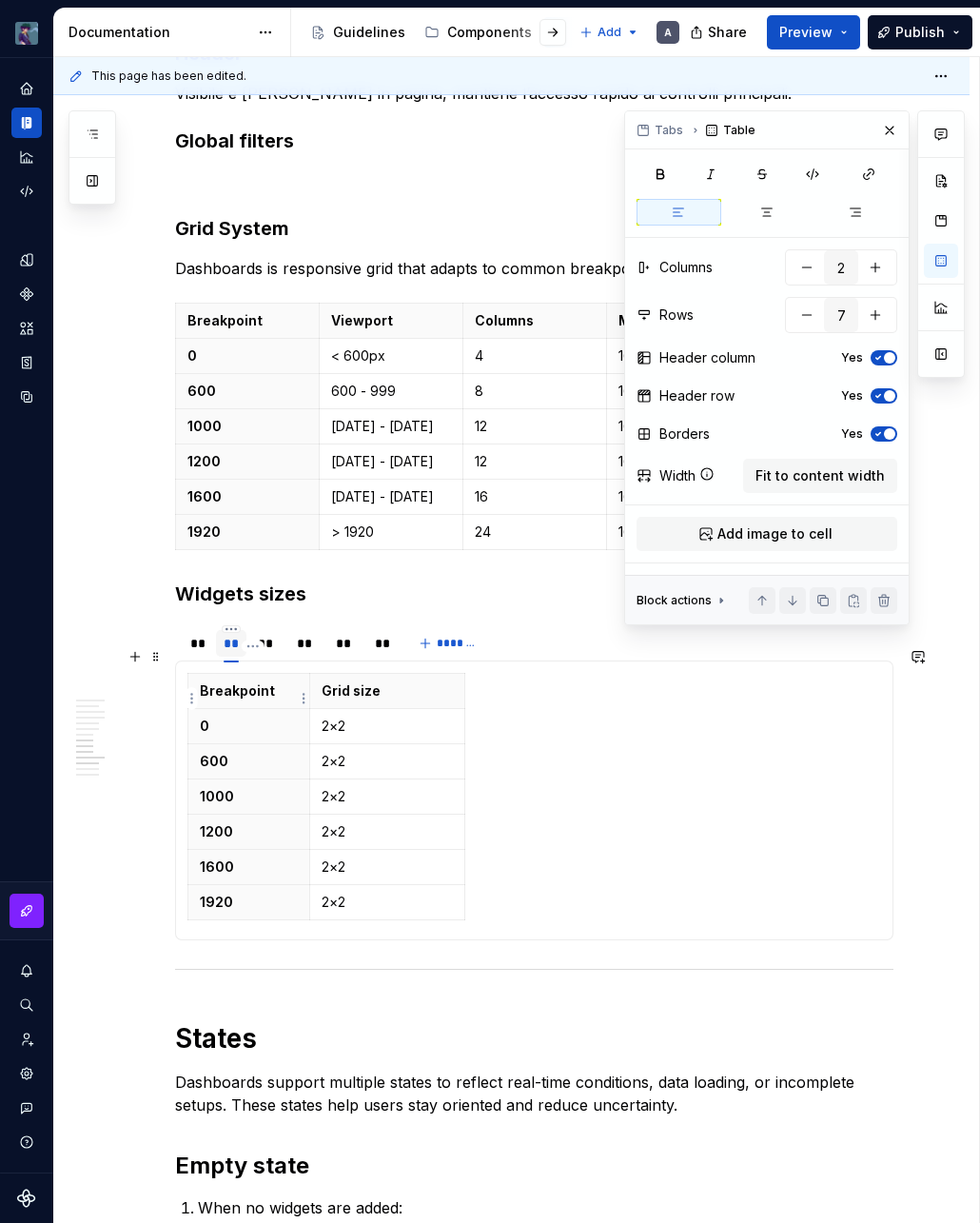 click on "2×2" at bounding box center (387, 726) 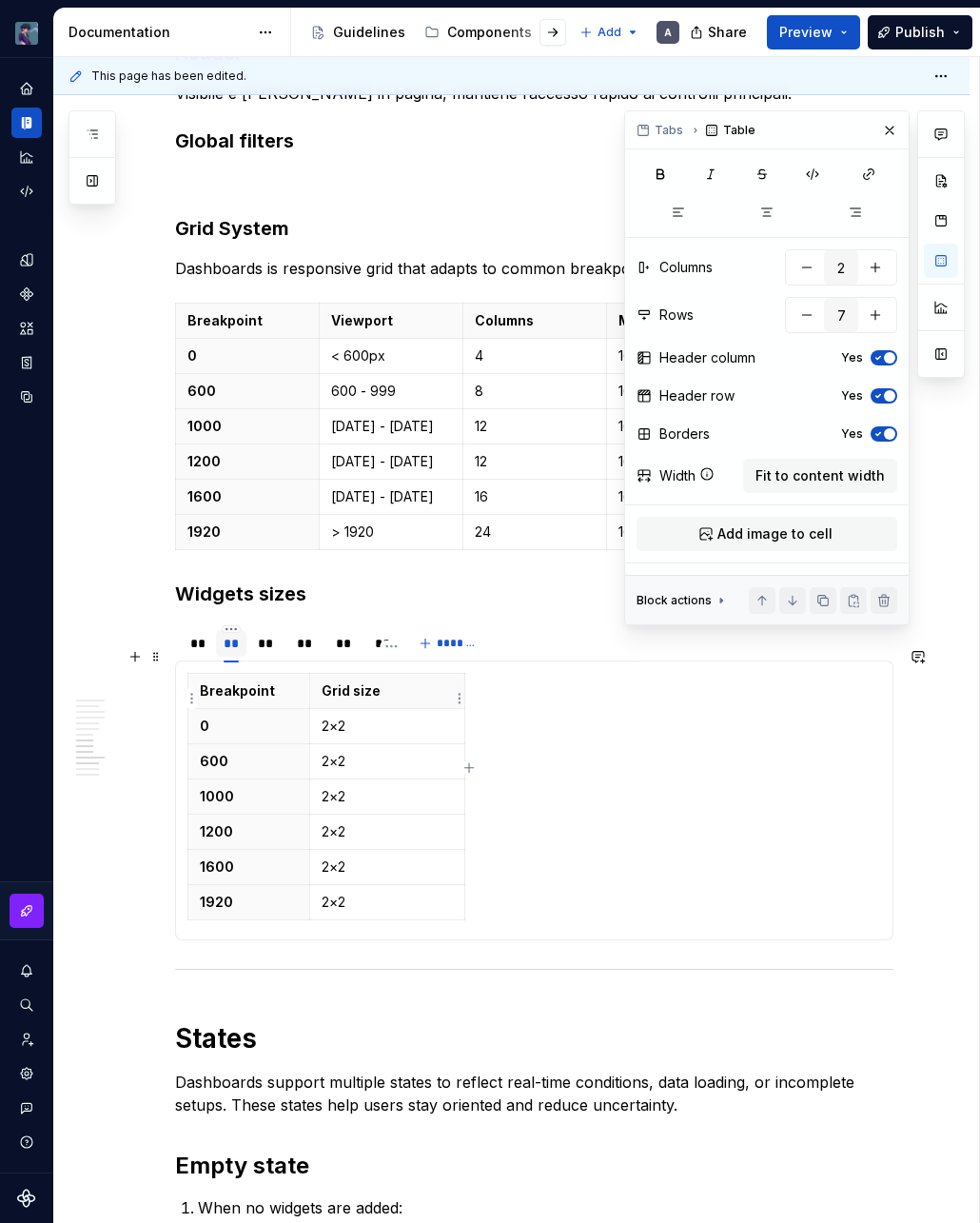 click on "2×2" at bounding box center [387, 726] 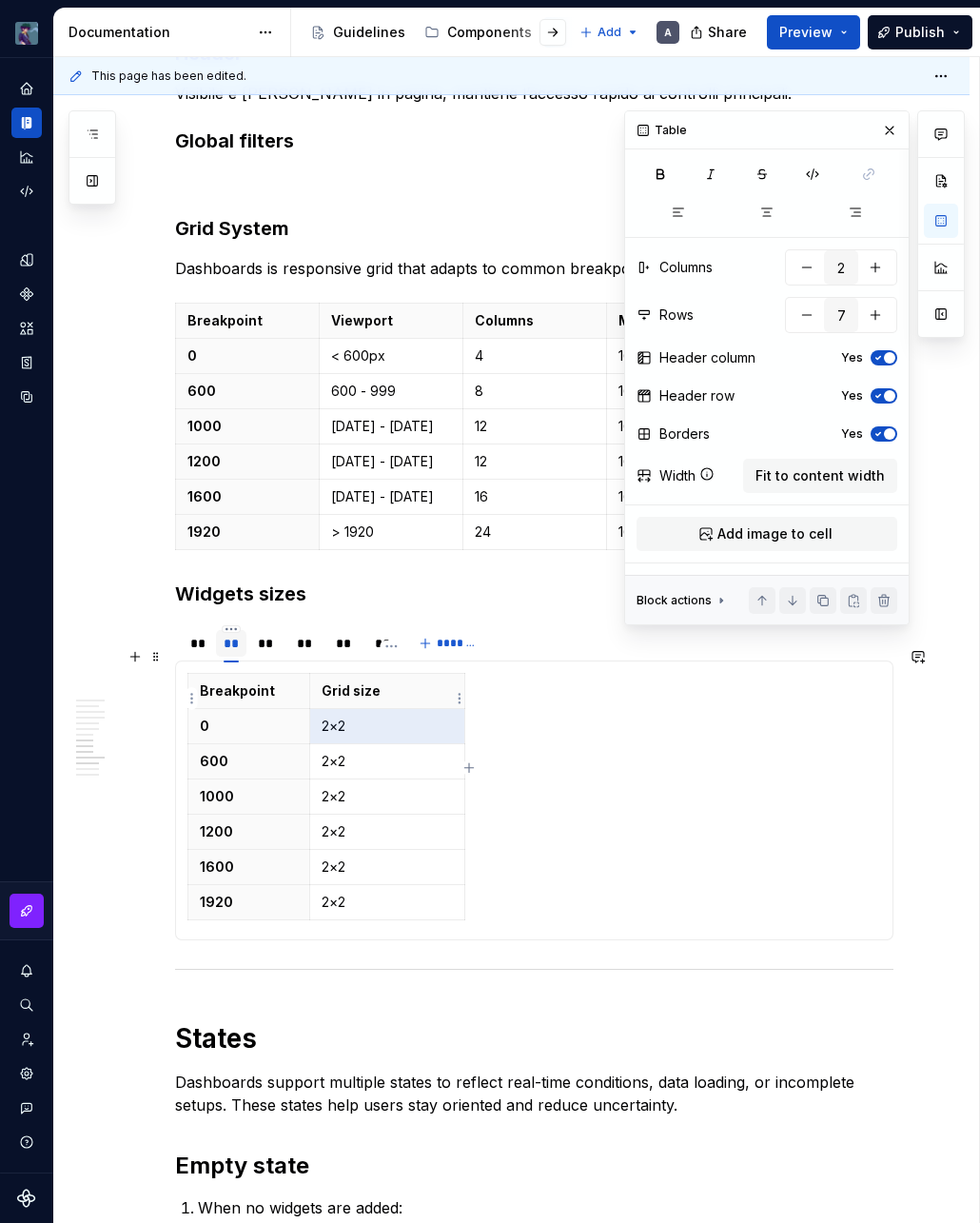 click on "2×2" at bounding box center [387, 726] 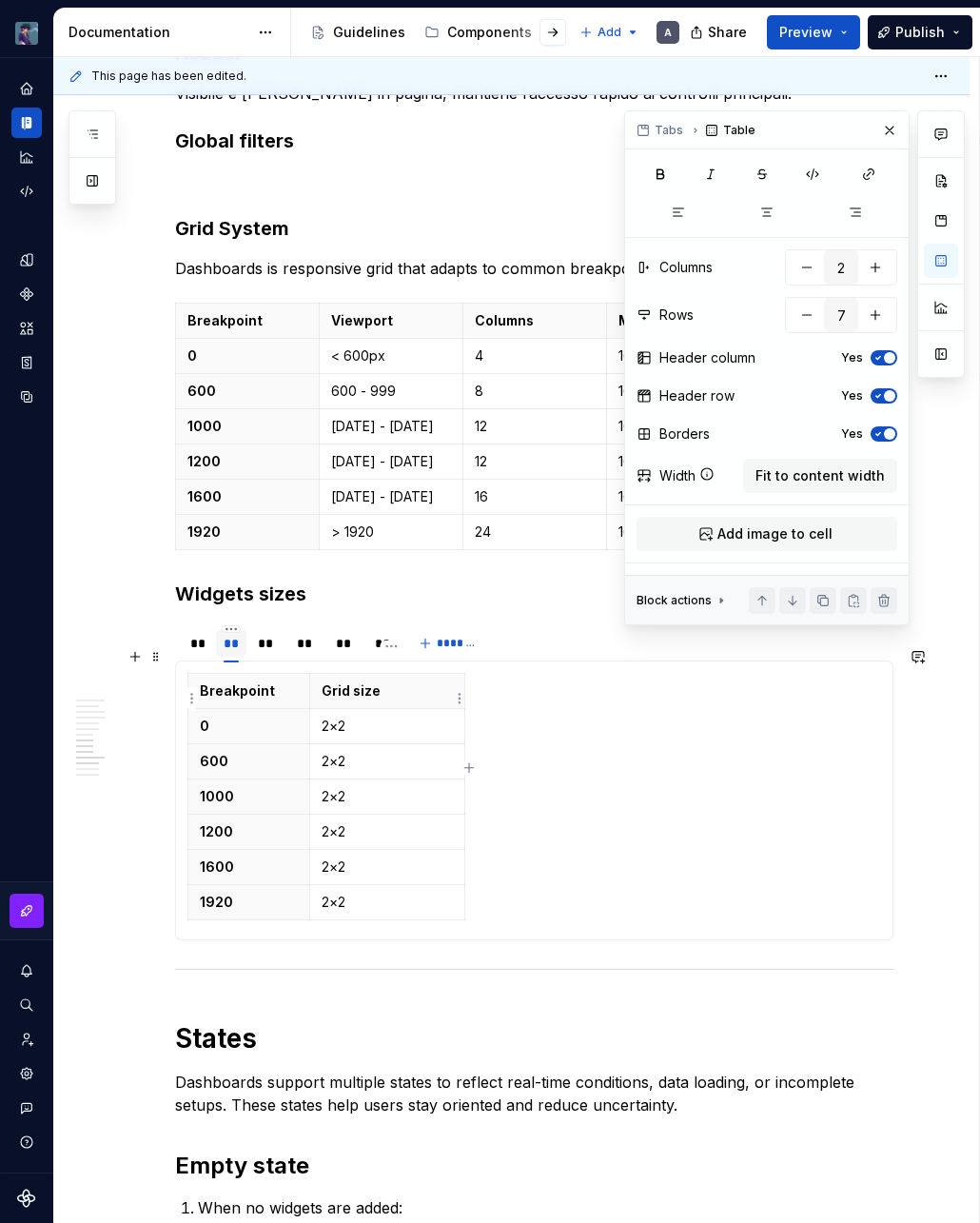click on "2×2" at bounding box center [387, 726] 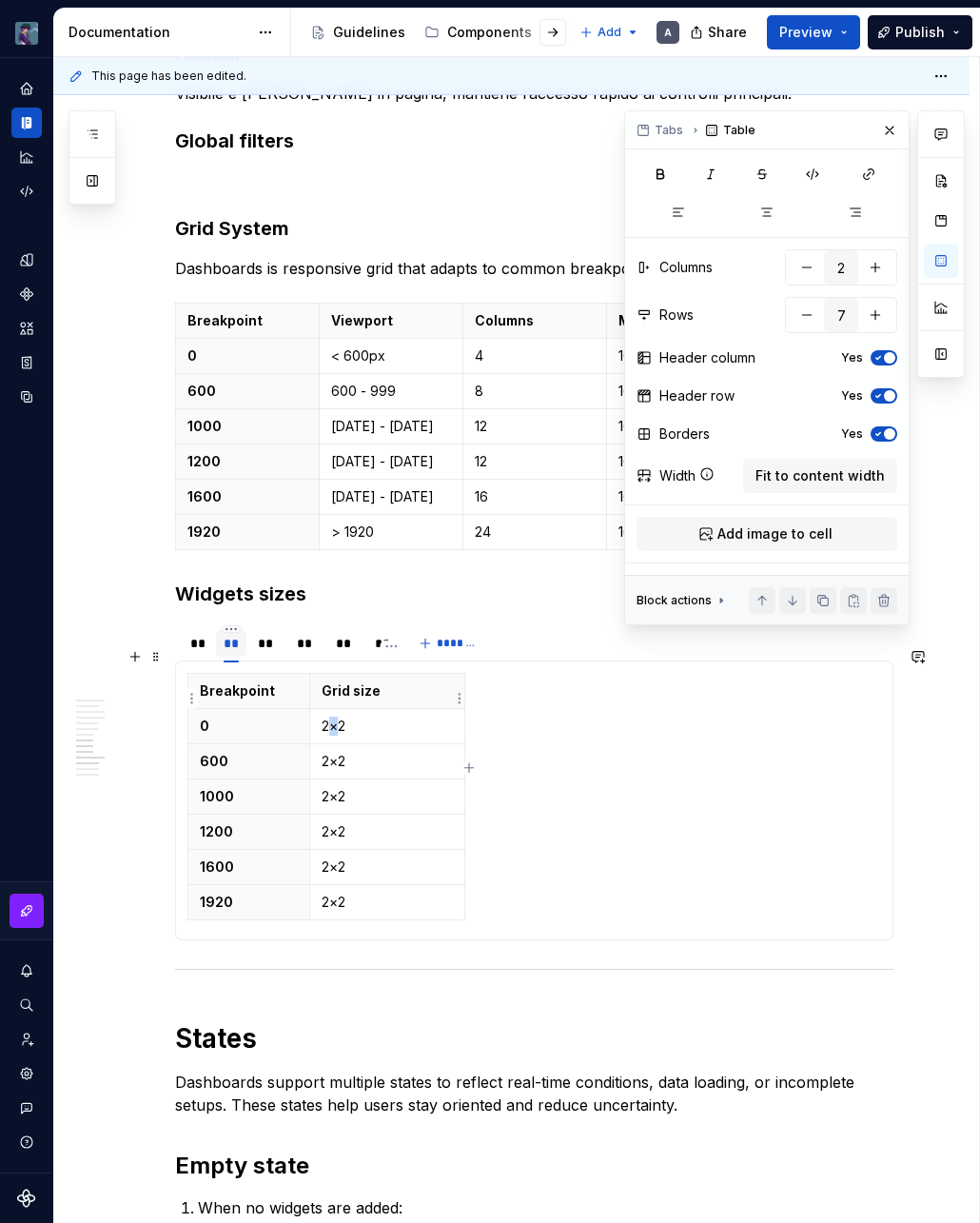 click on "2×2" at bounding box center [387, 726] 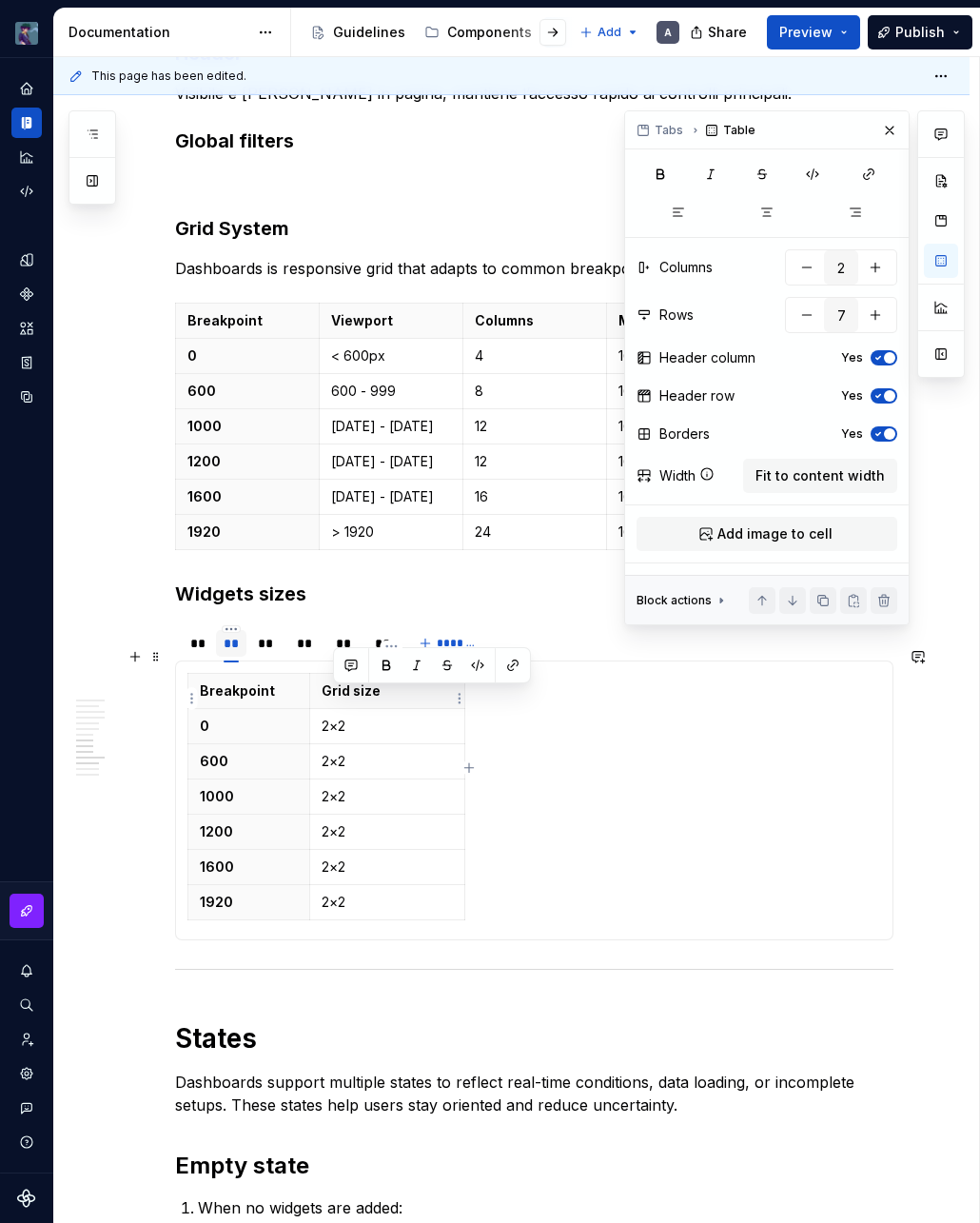 click on "2×2" at bounding box center [387, 726] 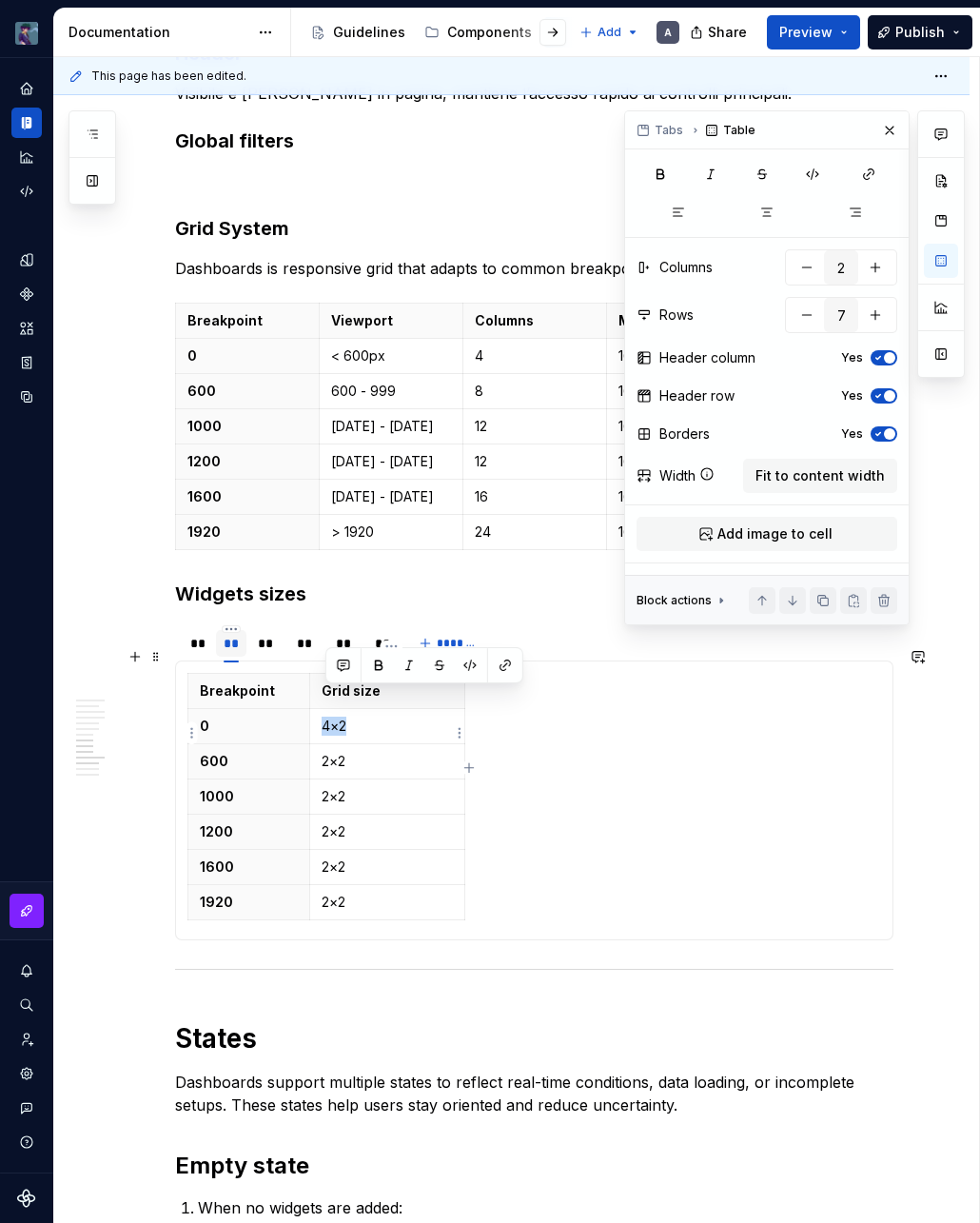 copy on "4×2" 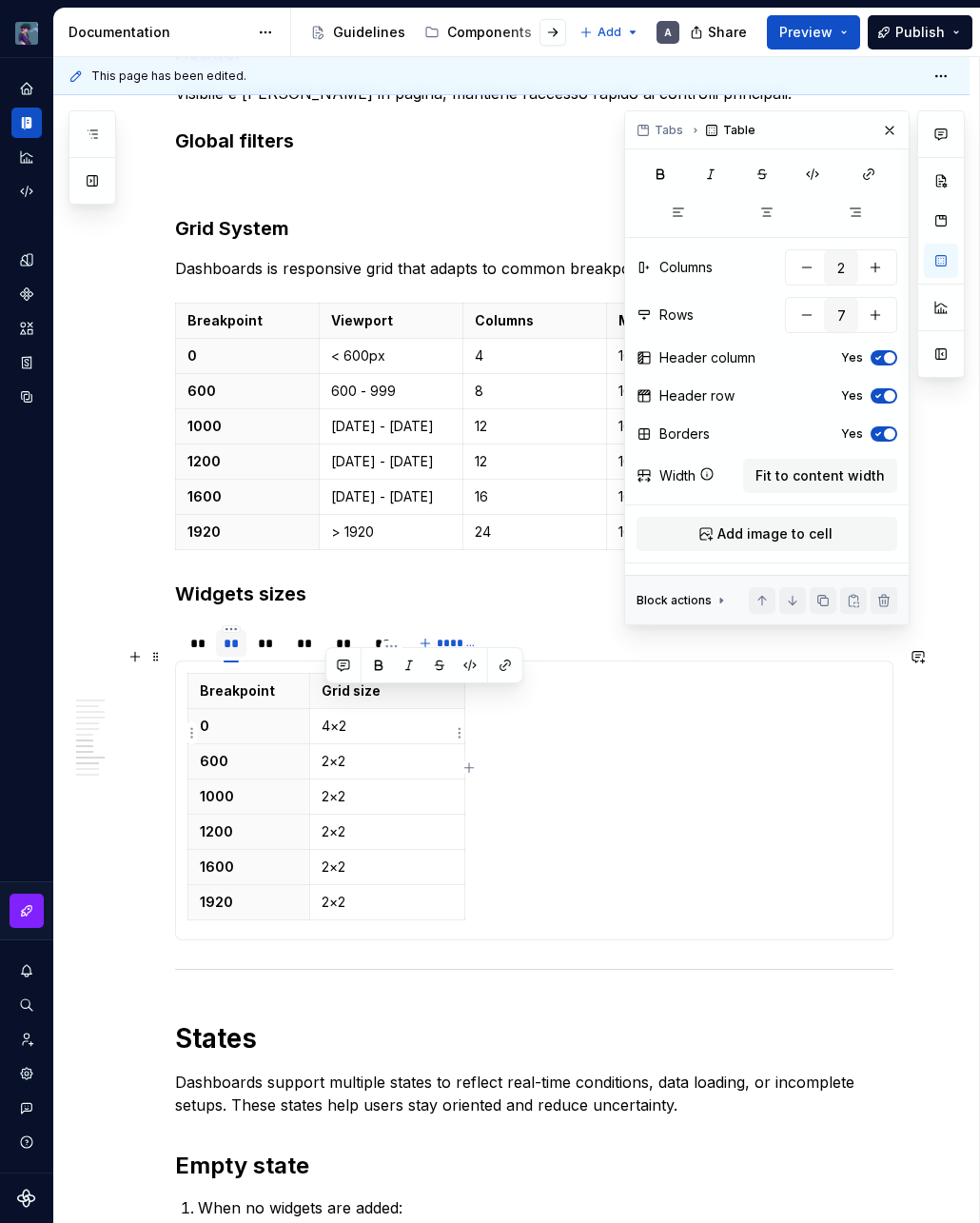 click on "2×2" at bounding box center [387, 761] 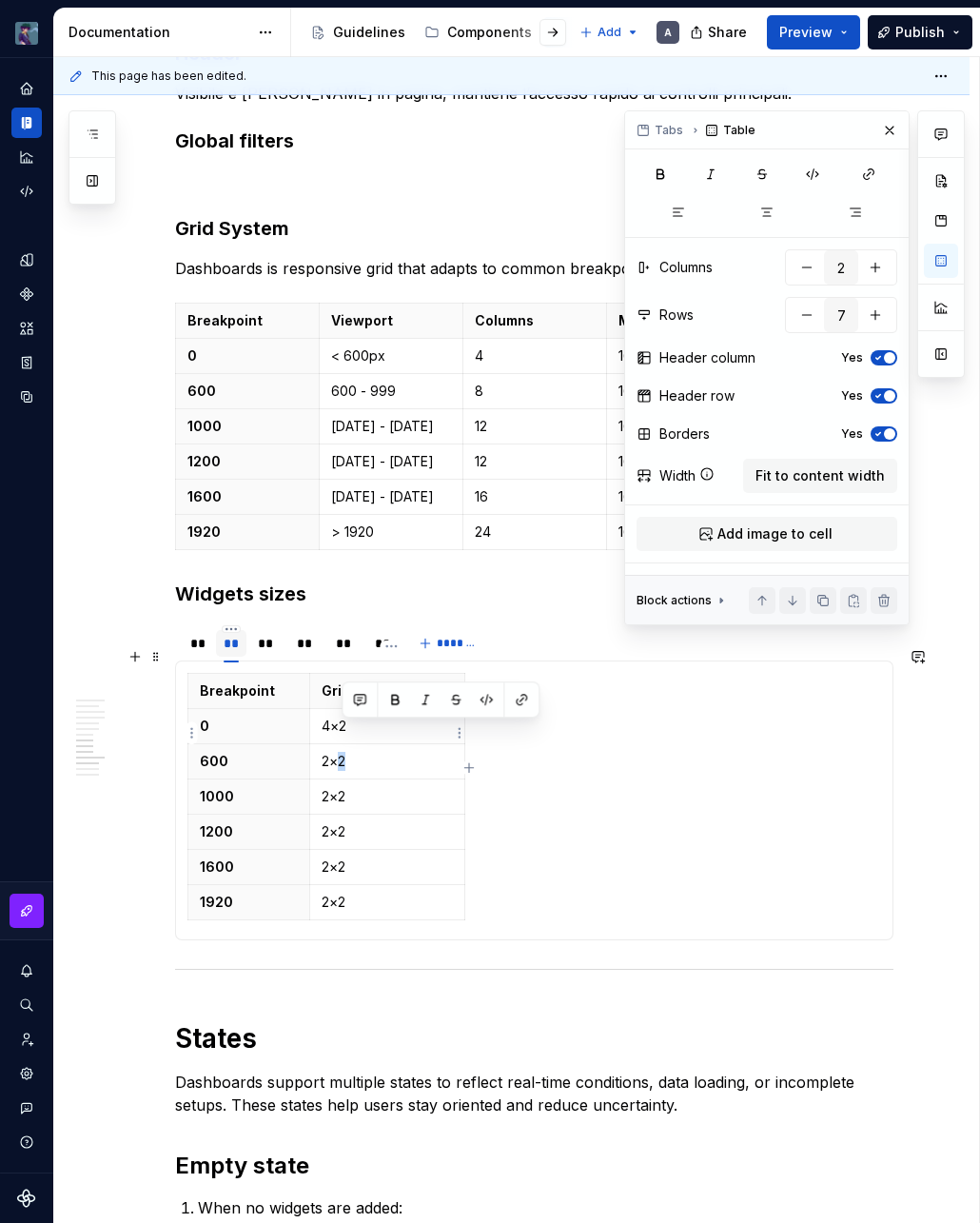 click on "2×2" at bounding box center (387, 761) 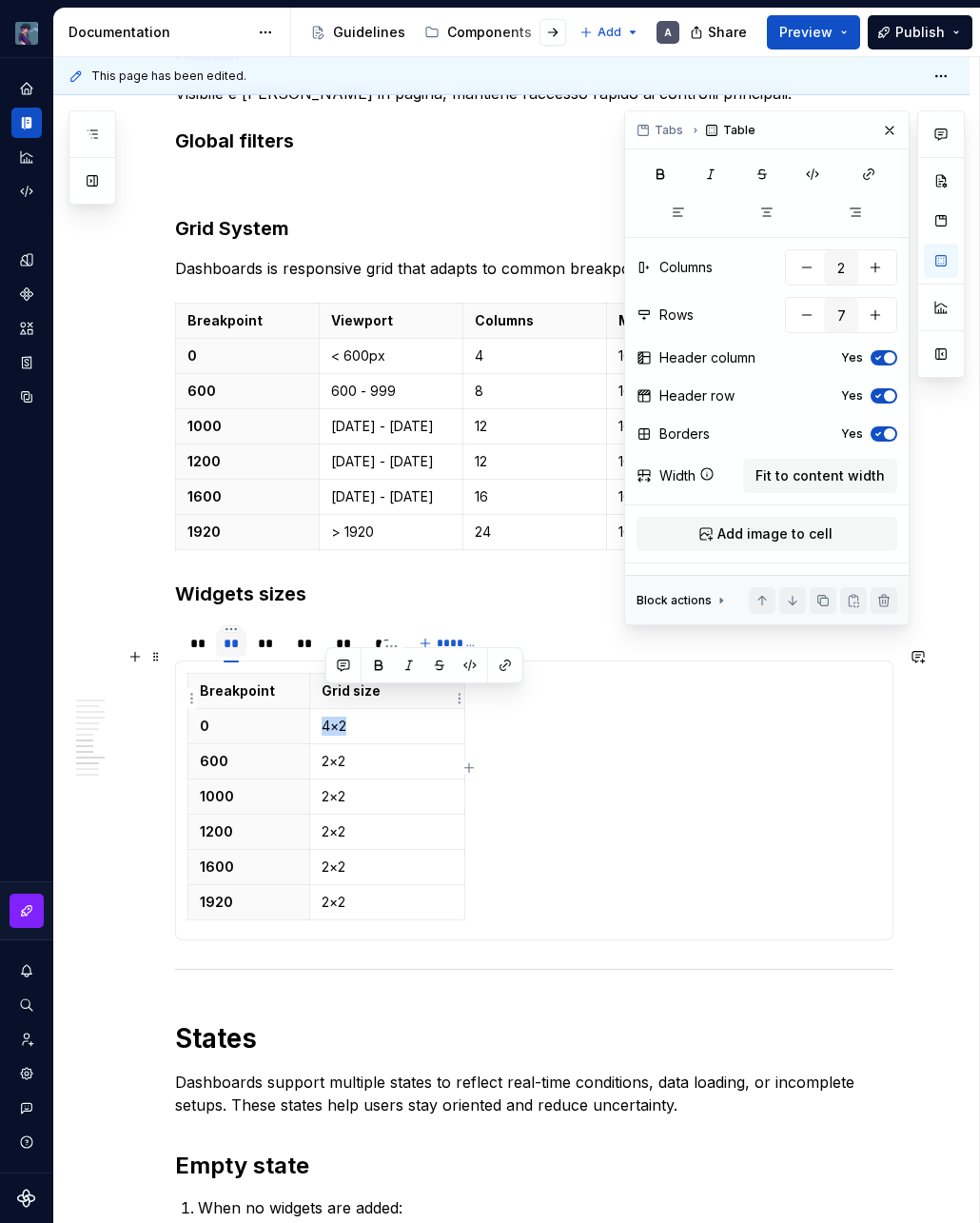 drag, startPoint x: 349, startPoint y: 700, endPoint x: 325, endPoint y: 700, distance: 24 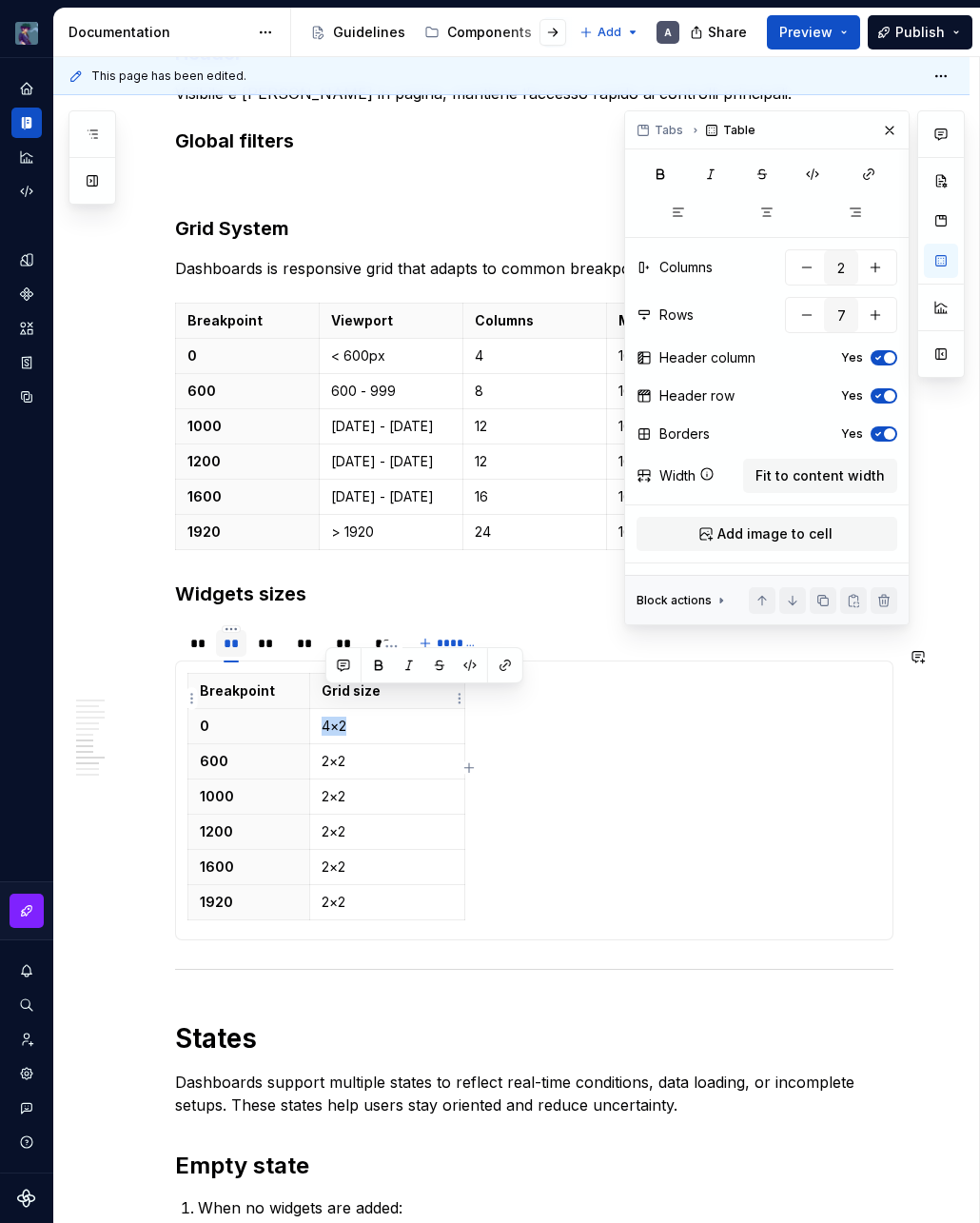 copy on "4×2" 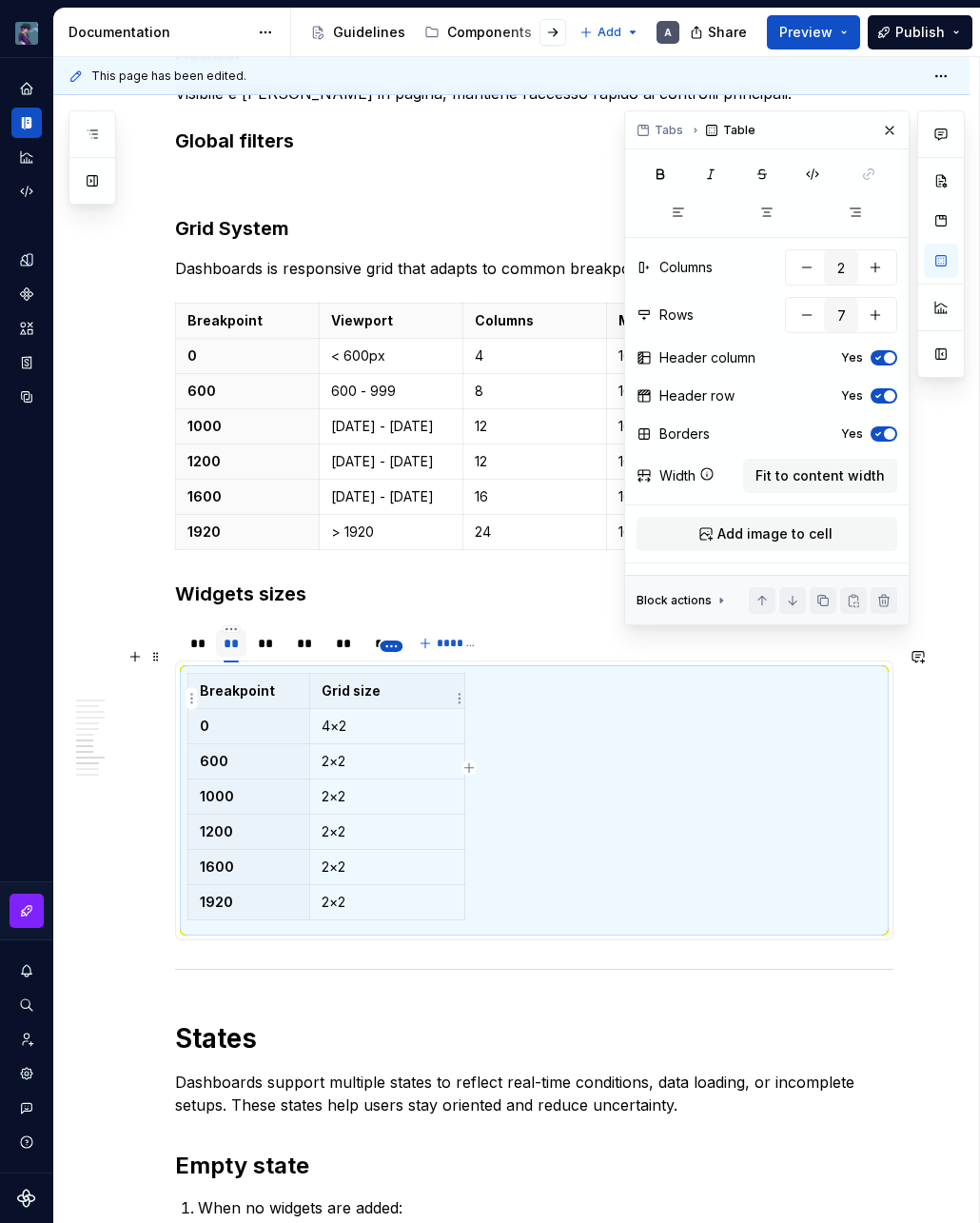 click on "vaporoso A Design system data Documentation
Accessibility guide for tree Page tree.
Navigate the tree with the arrow keys. Common tree hotkeys apply. Further keybindings are available:
enter to execute primary action on focused item
f2 to start renaming the focused item
escape to abort renaming an item
control+d to start dragging selected items
Guidelines Components Patterns Add A Share Preview Publish Pages Add
Accessibility guide for tree Page tree.
Navigate the tree with the arrow keys. Common tree hotkeys apply. Further keybindings are available:
enter to execute primary action on focused item
f2 to start renaming the focused item
escape to abort renaming an item
control+d to start dragging selected items
Patterns overview Services Dashboard Overview A Interaction Accessibility Usage Code Changes Guidelines Patterns  /  Patterns overview  /  Overview  /  A" at bounding box center [490, 611] 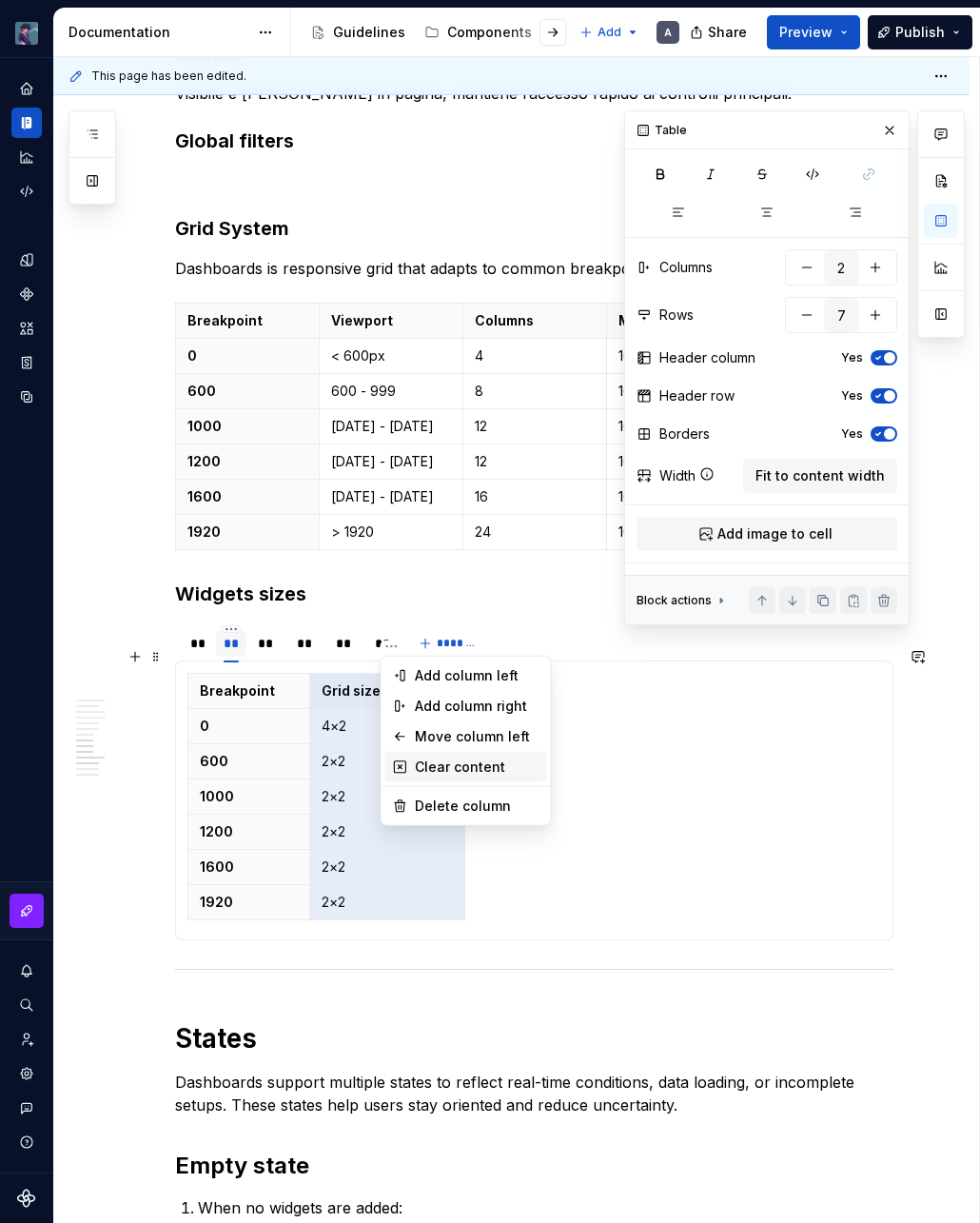 click on "Clear content" at bounding box center (477, 767) 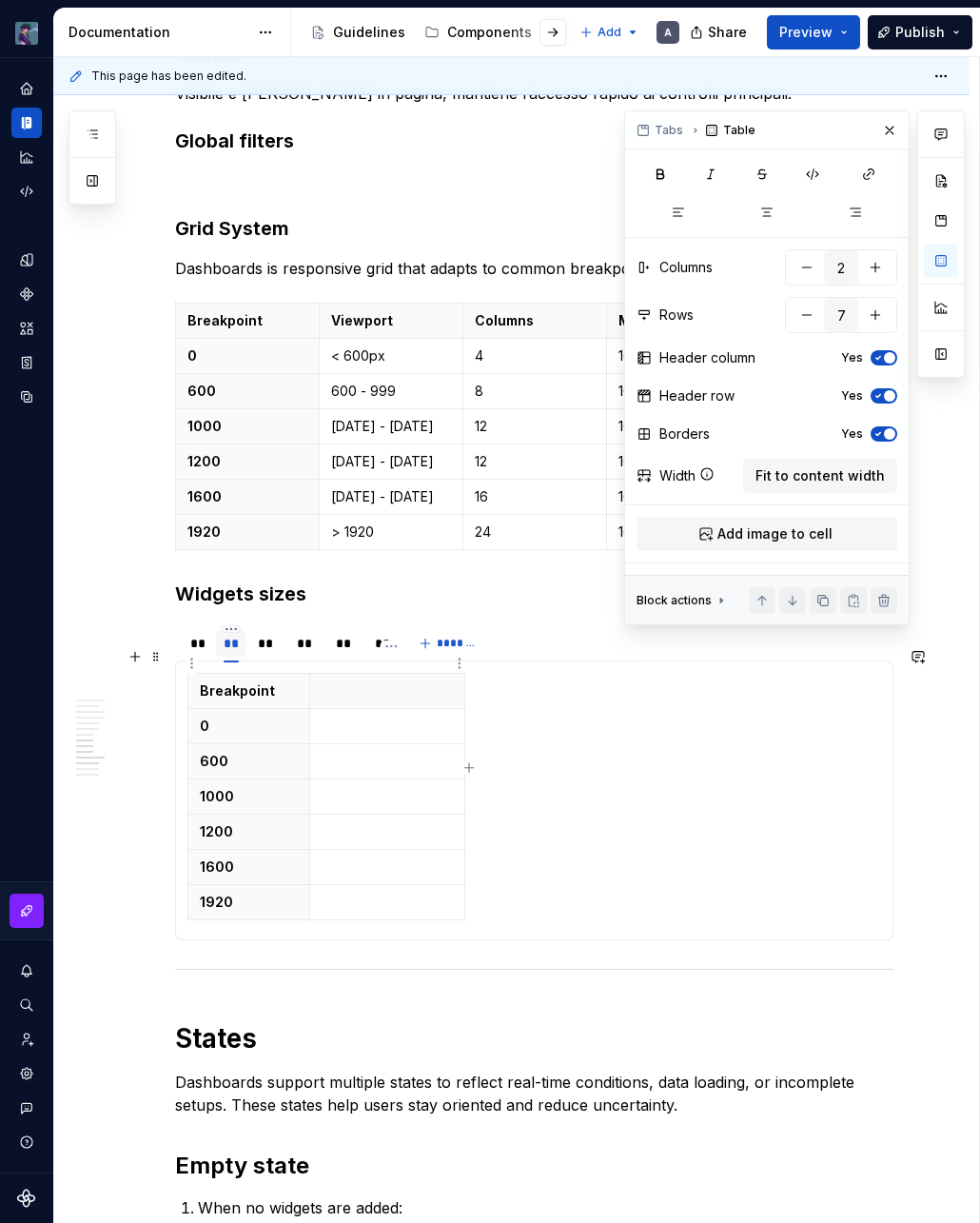 click at bounding box center (387, 691) 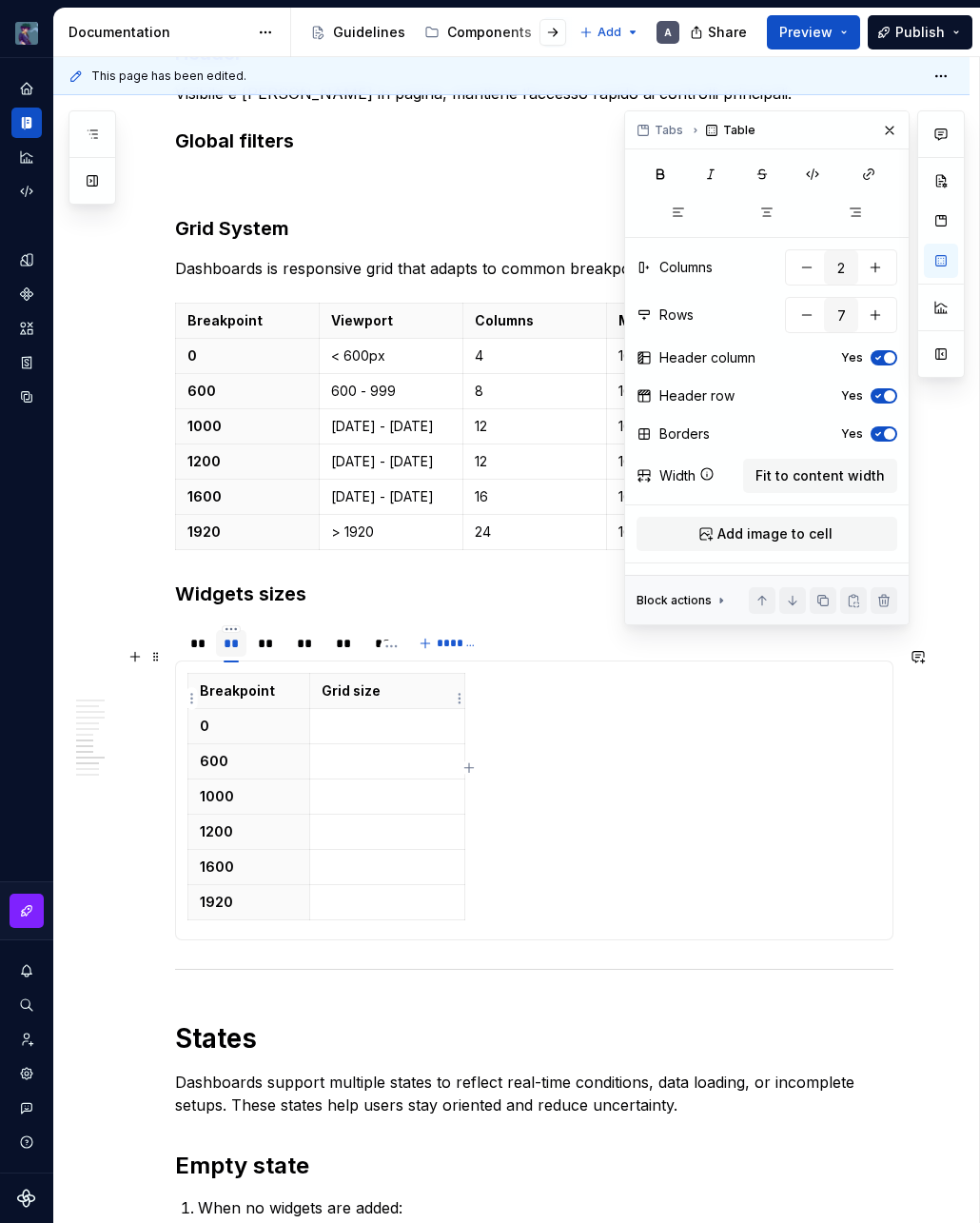 click at bounding box center (387, 726) 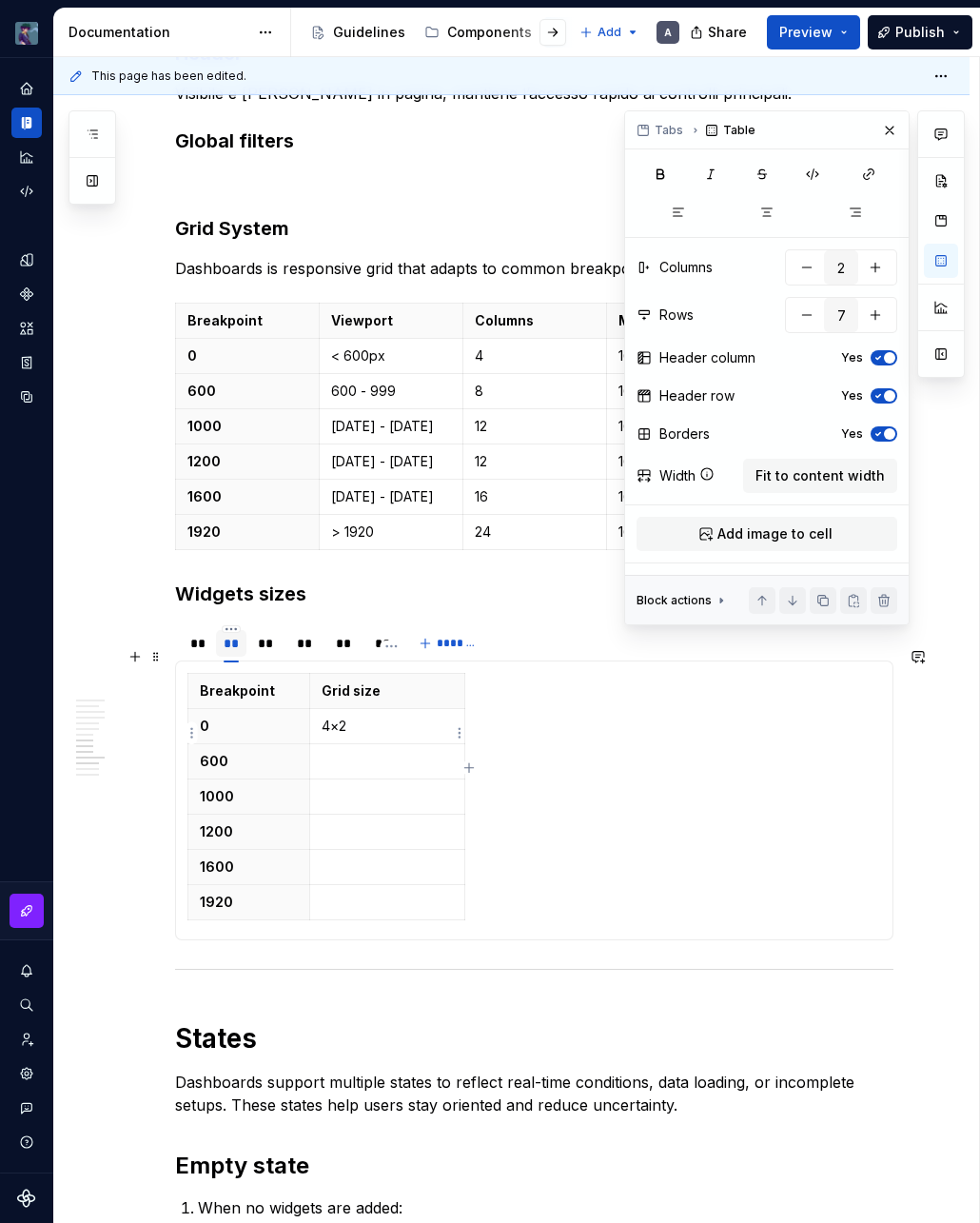 click at bounding box center (387, 761) 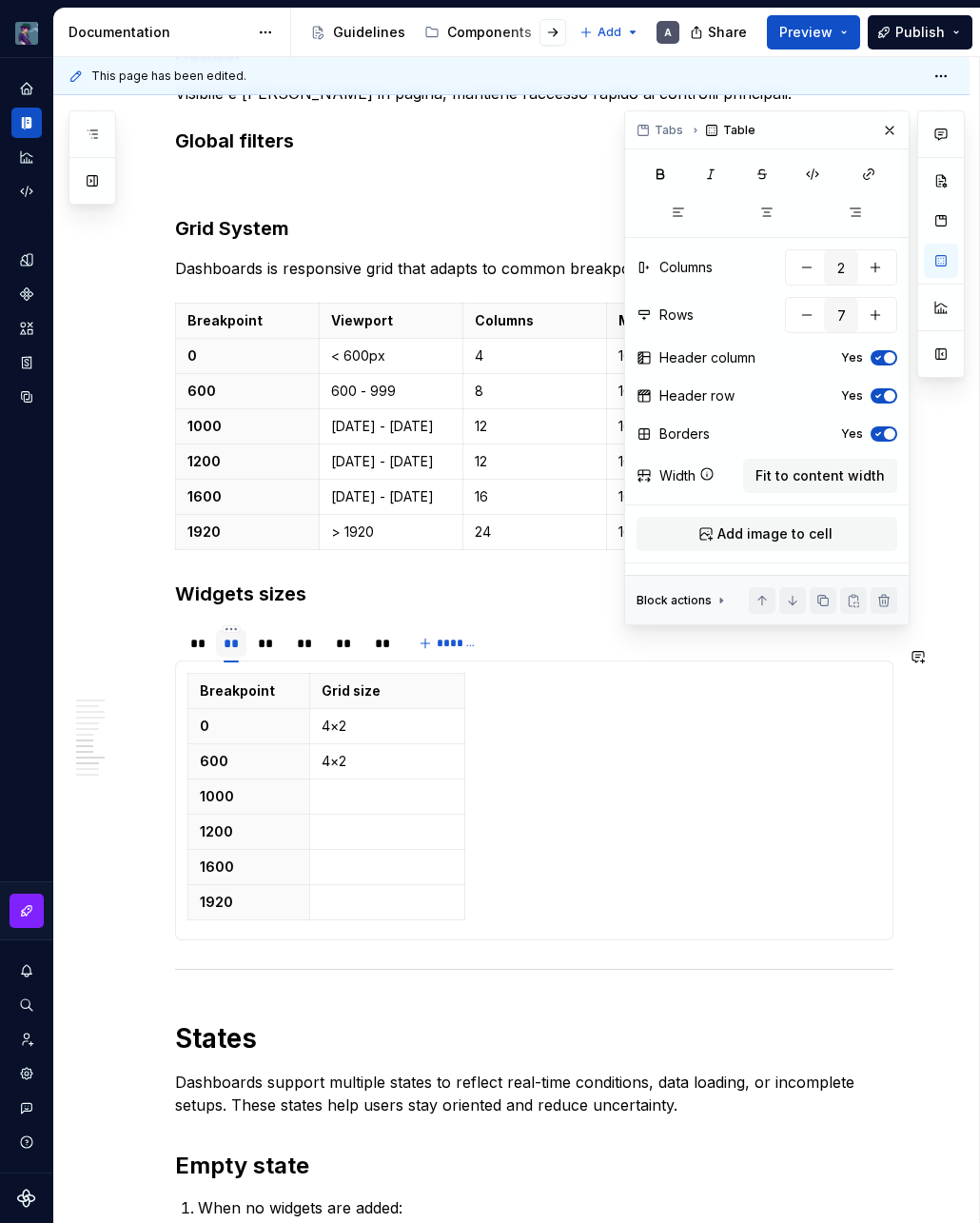 click on "4×2" at bounding box center [386, 761] 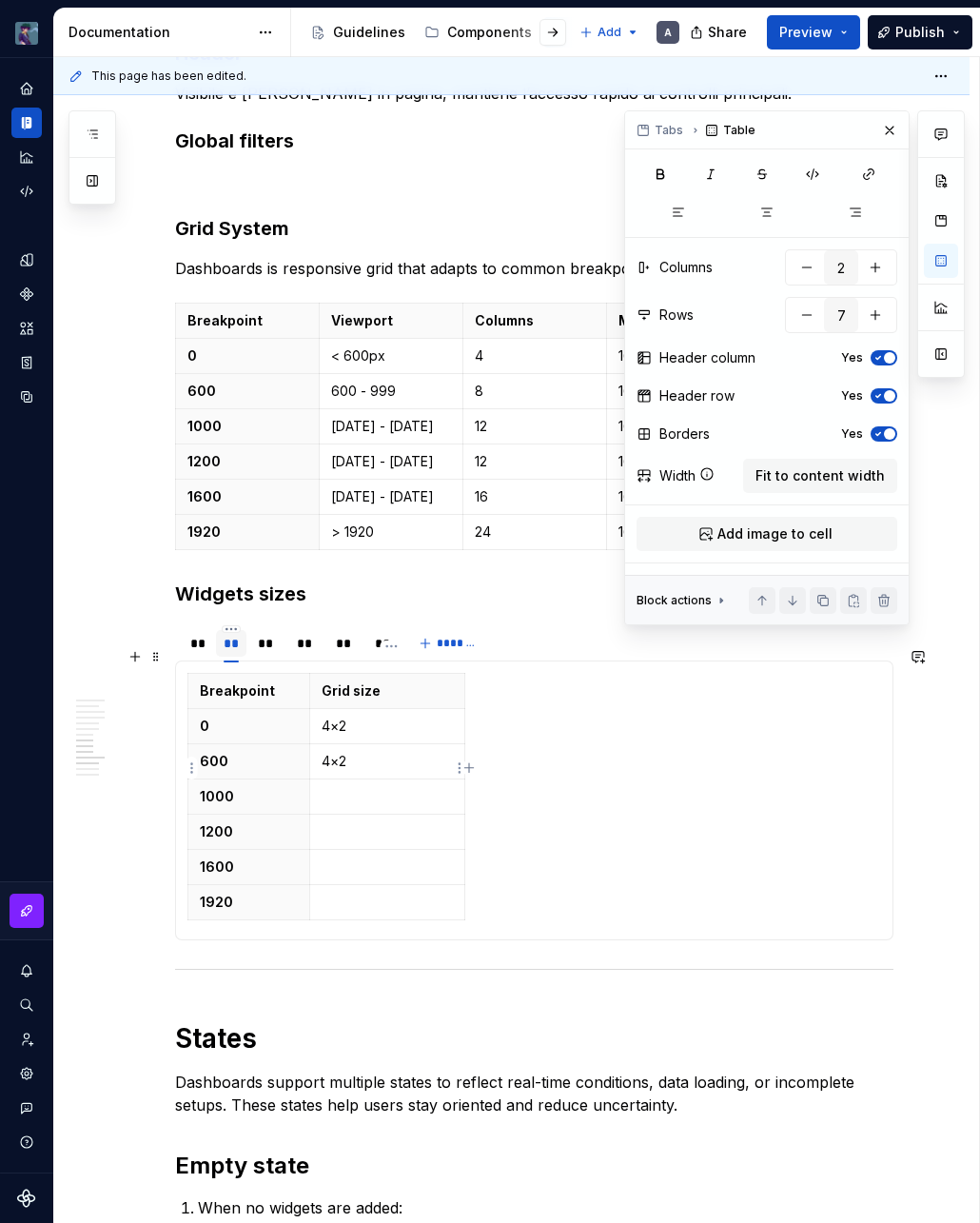 click at bounding box center [387, 797] 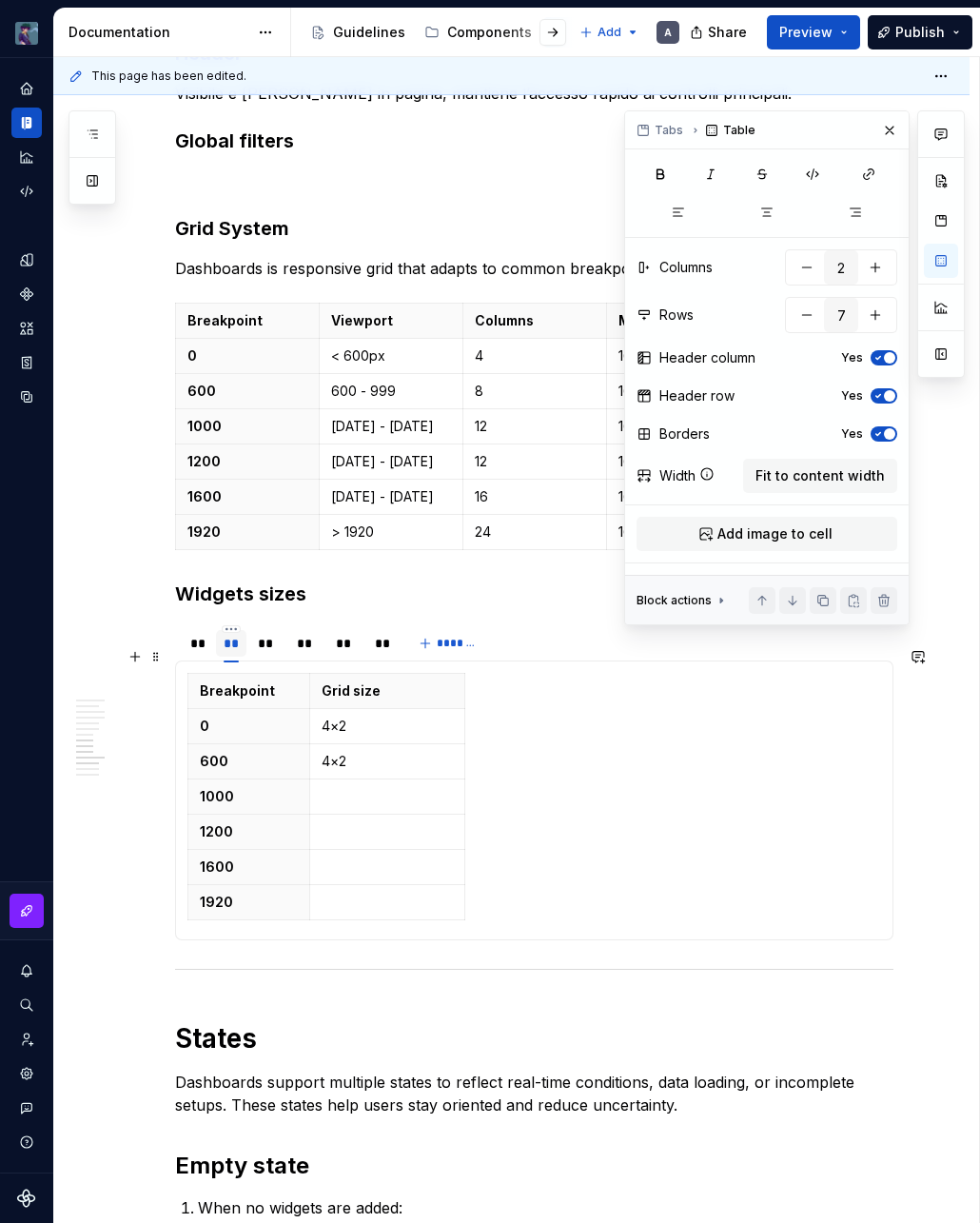 click at bounding box center (386, 832) 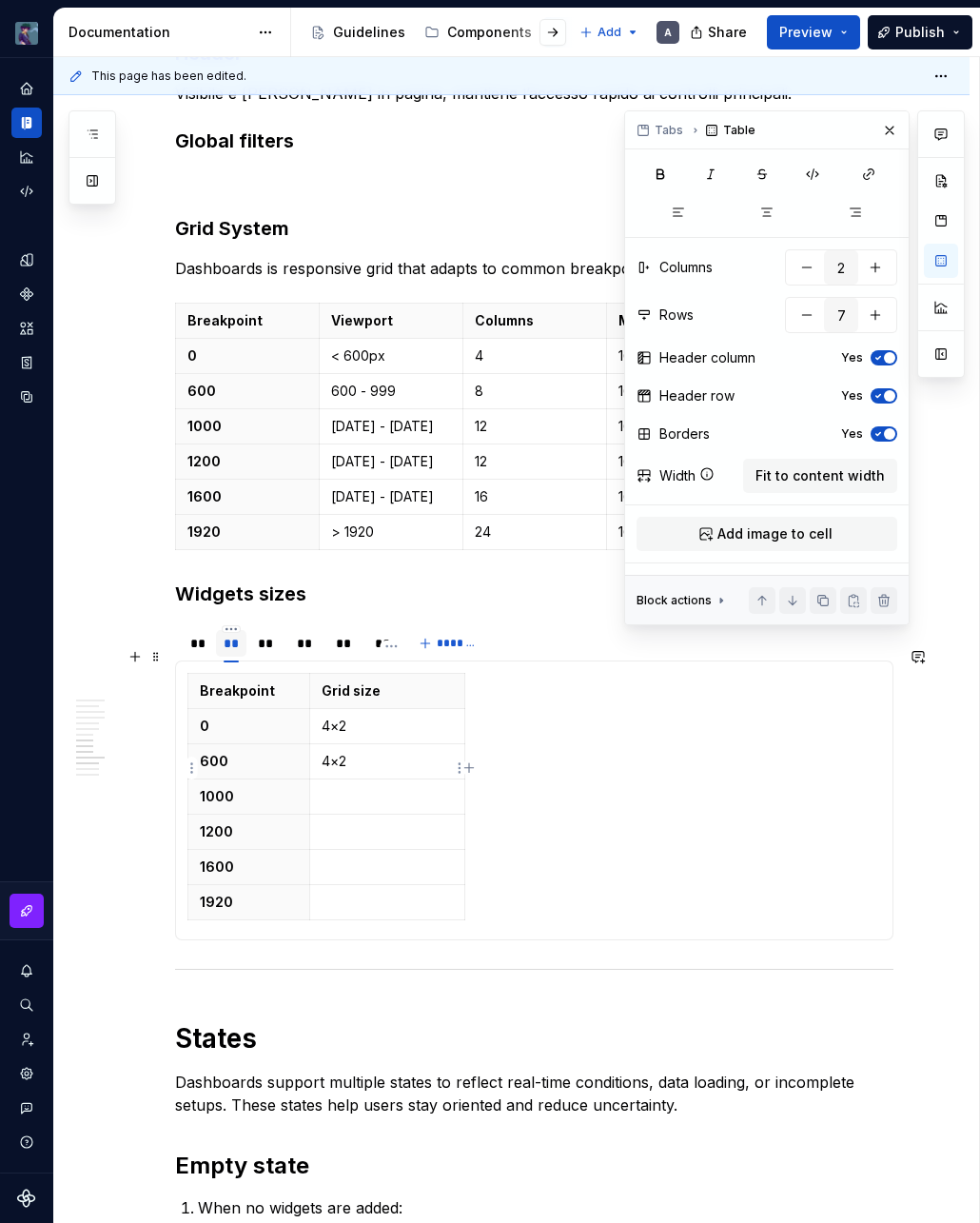 click at bounding box center (387, 797) 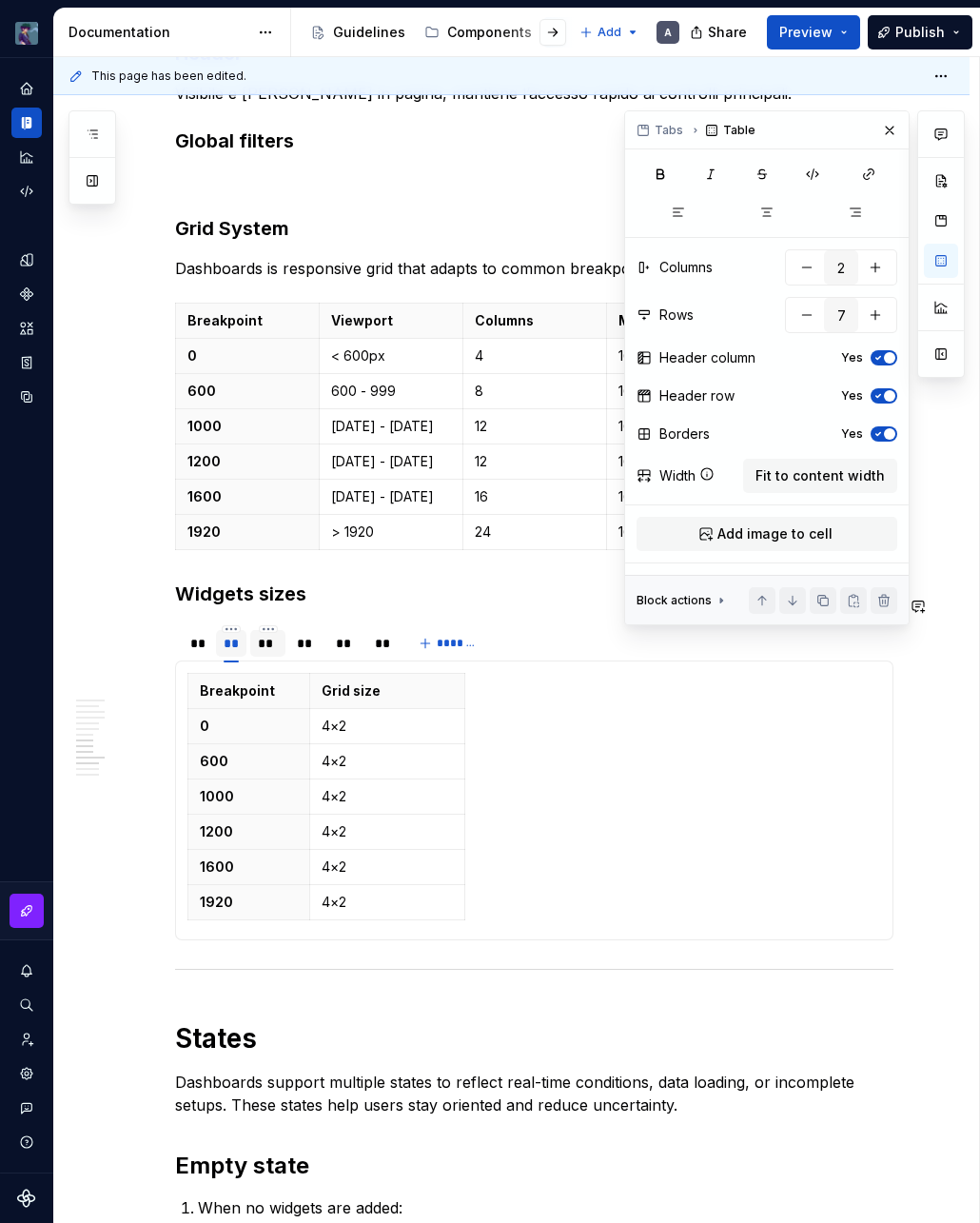 click on "**" at bounding box center (267, 643) 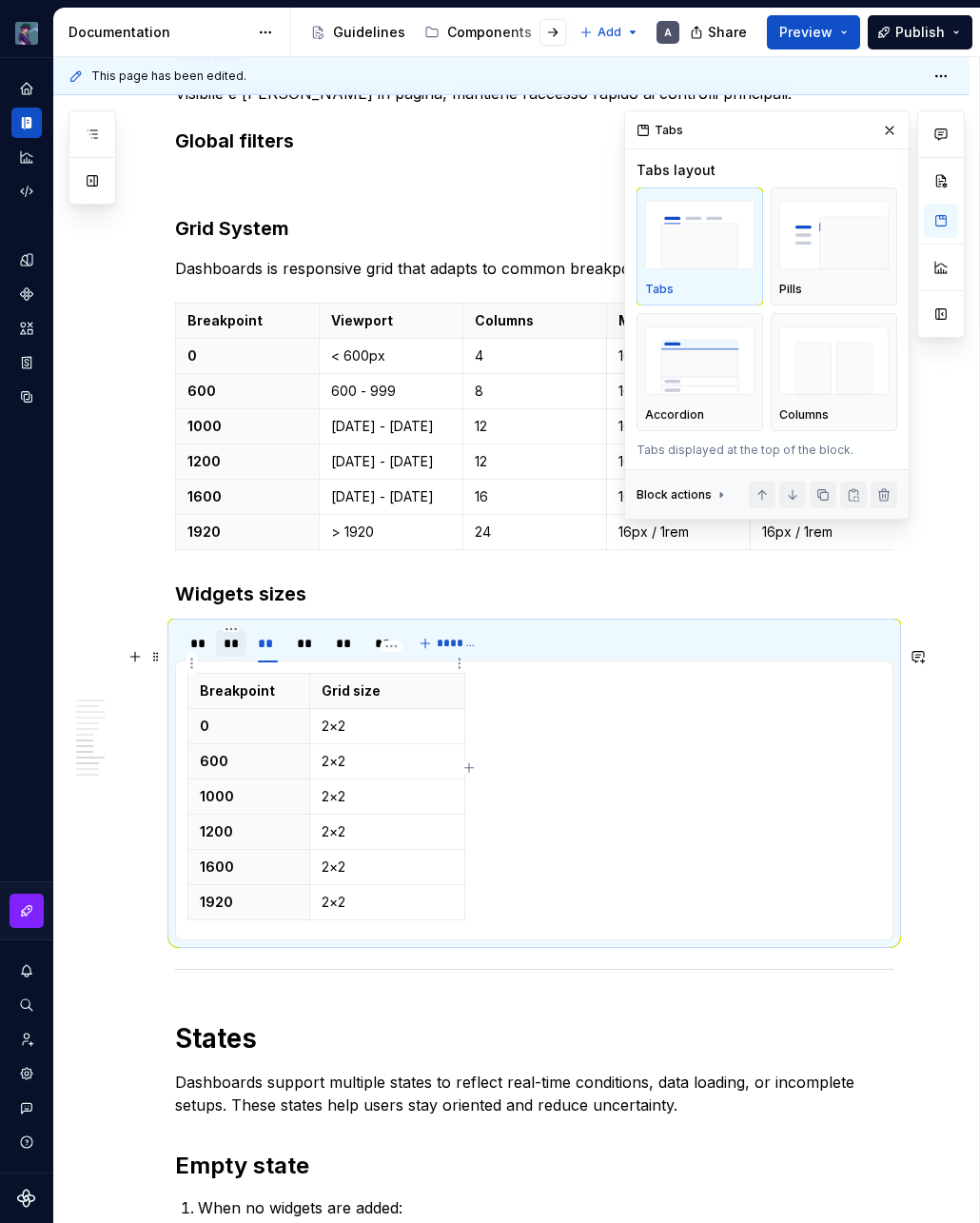 click on "2×2" at bounding box center (387, 726) 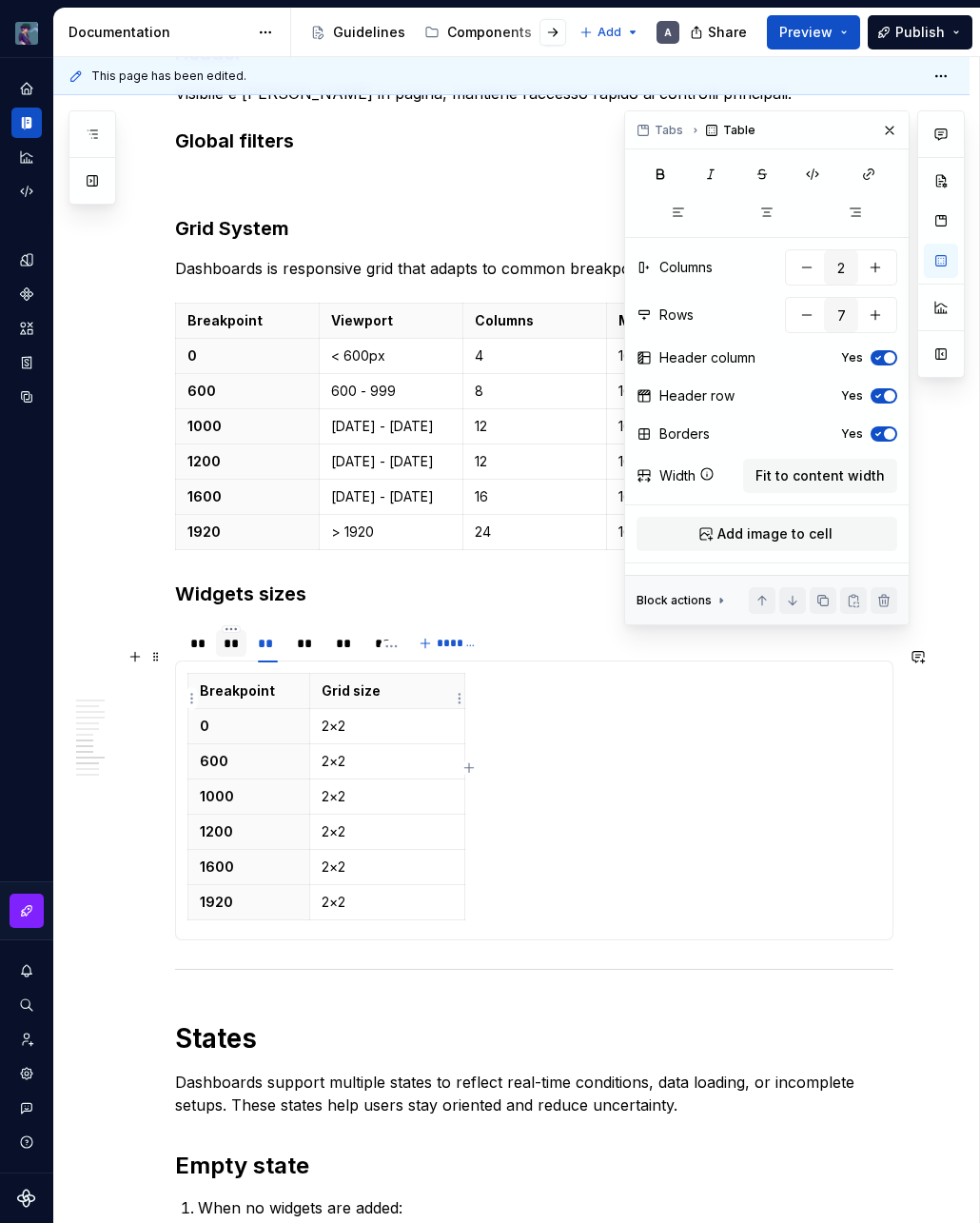 click on "2×2" at bounding box center [387, 726] 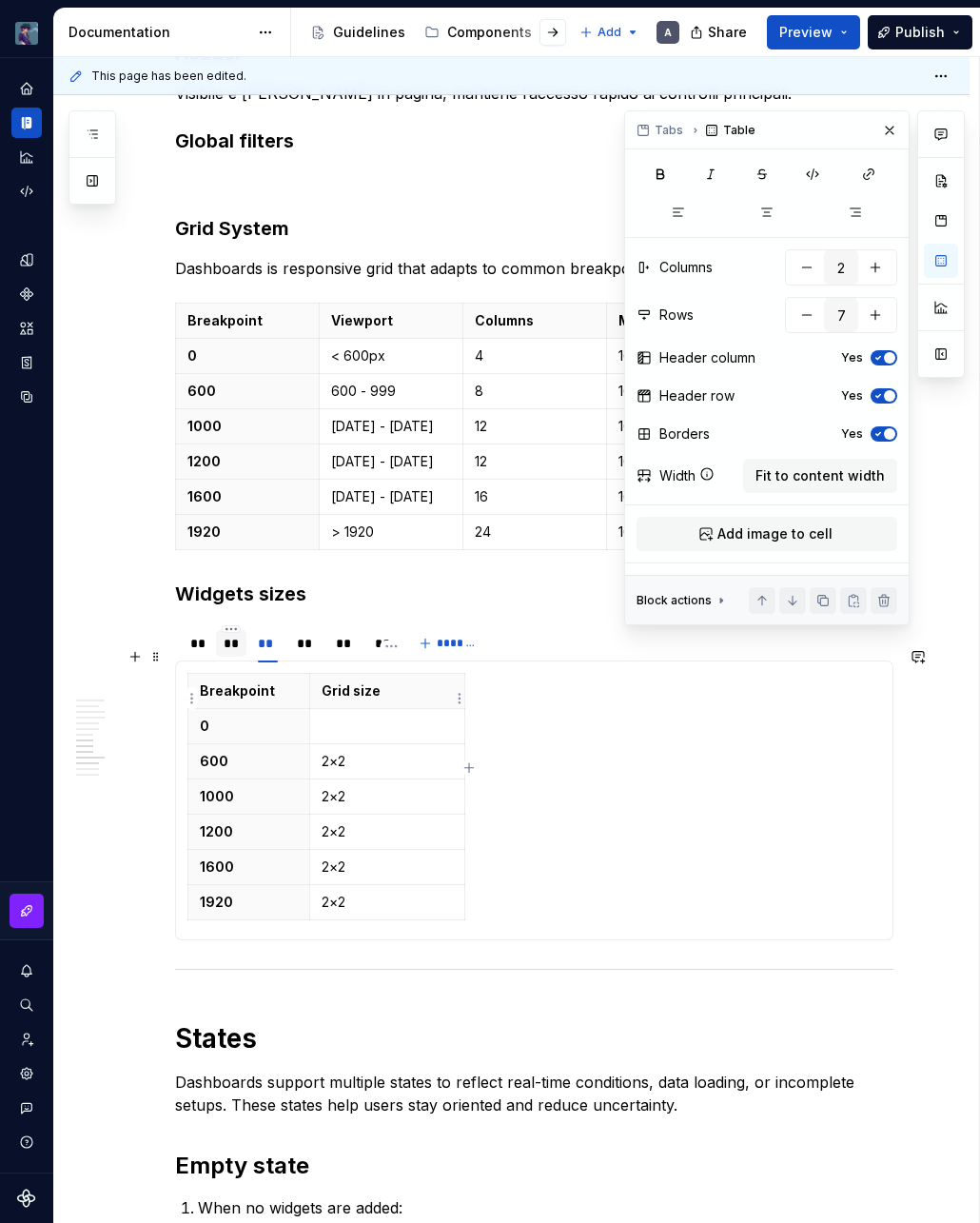 click on "2×2" at bounding box center [387, 761] 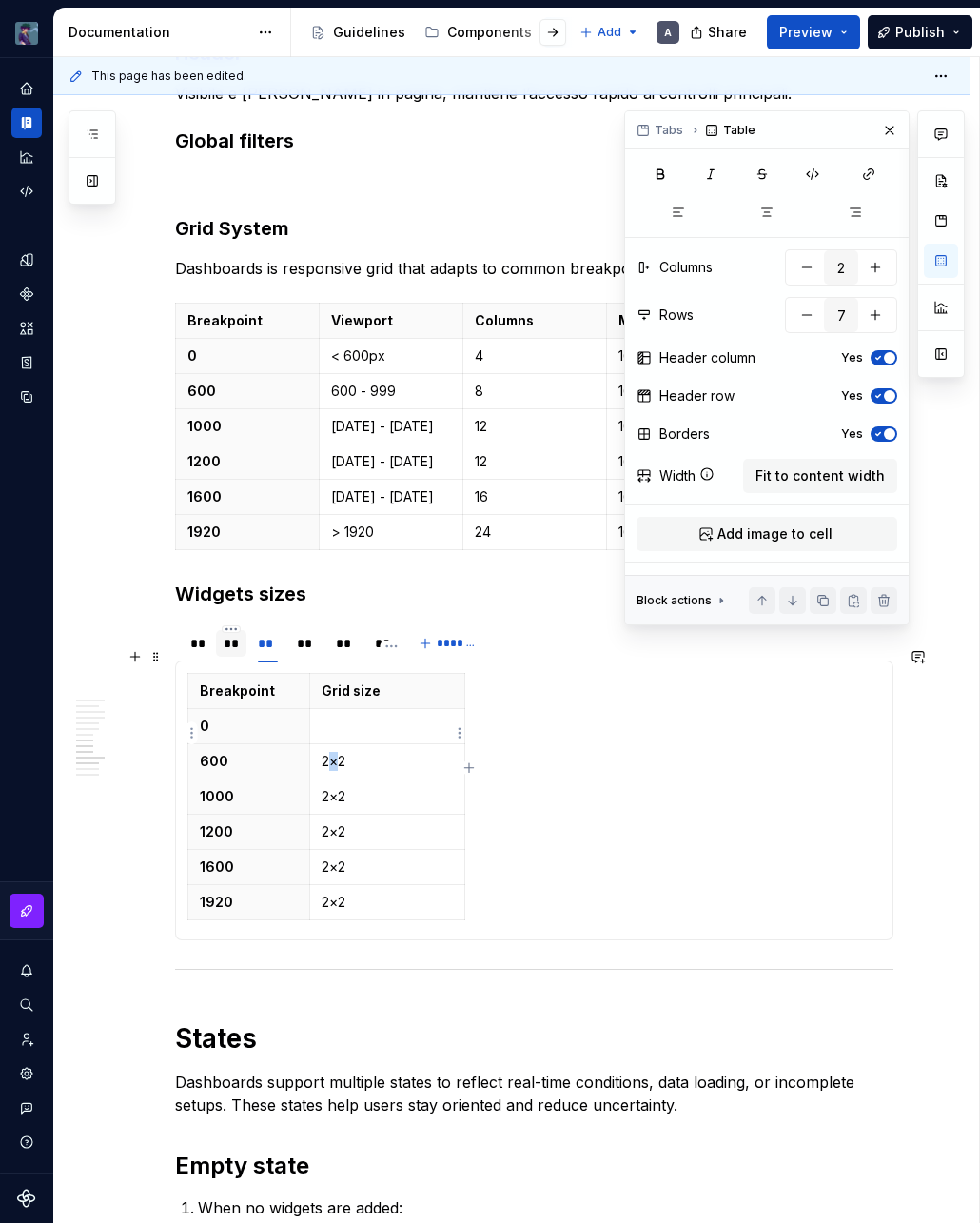 click on "2×2" at bounding box center (387, 761) 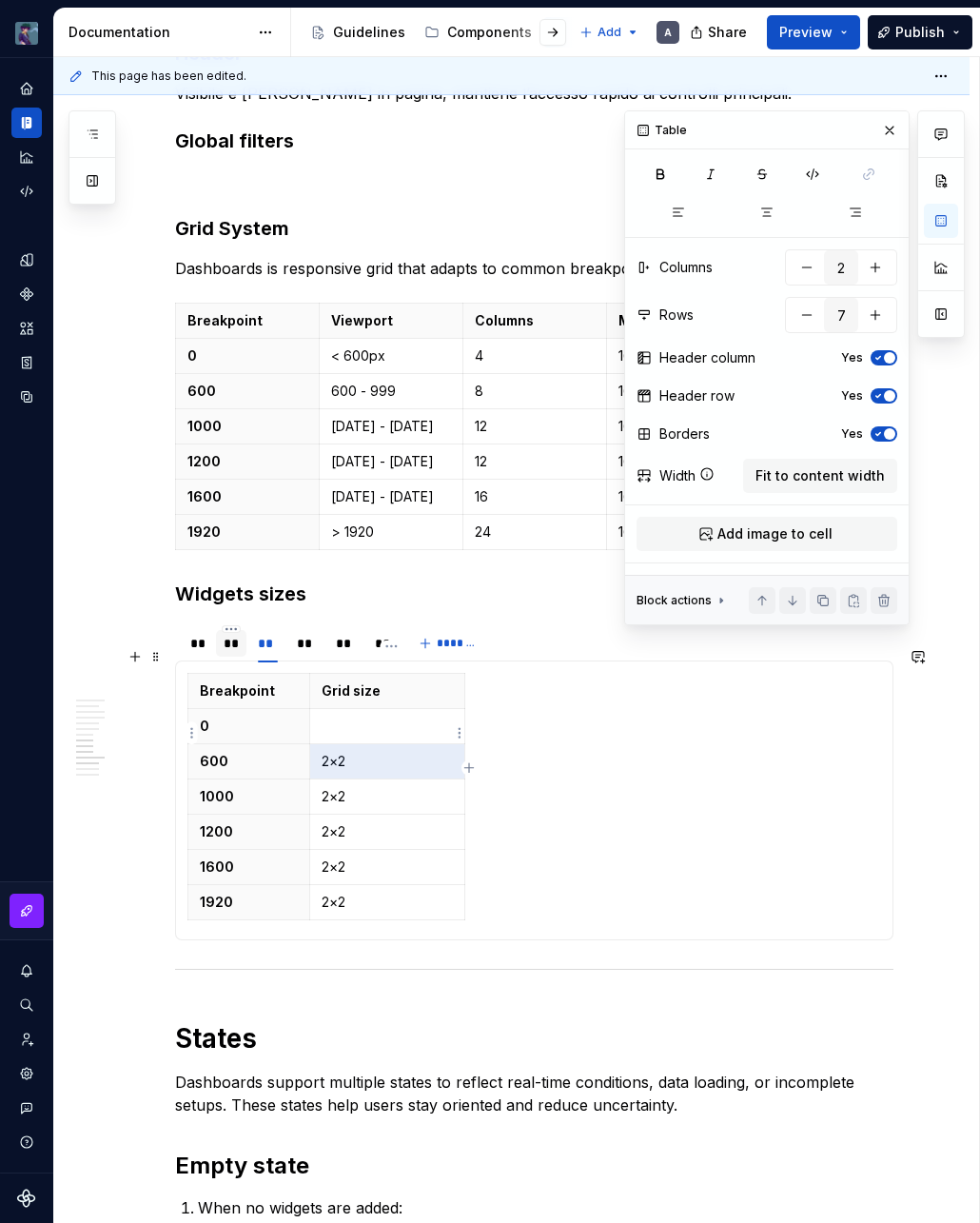 click on "2×2" at bounding box center [387, 761] 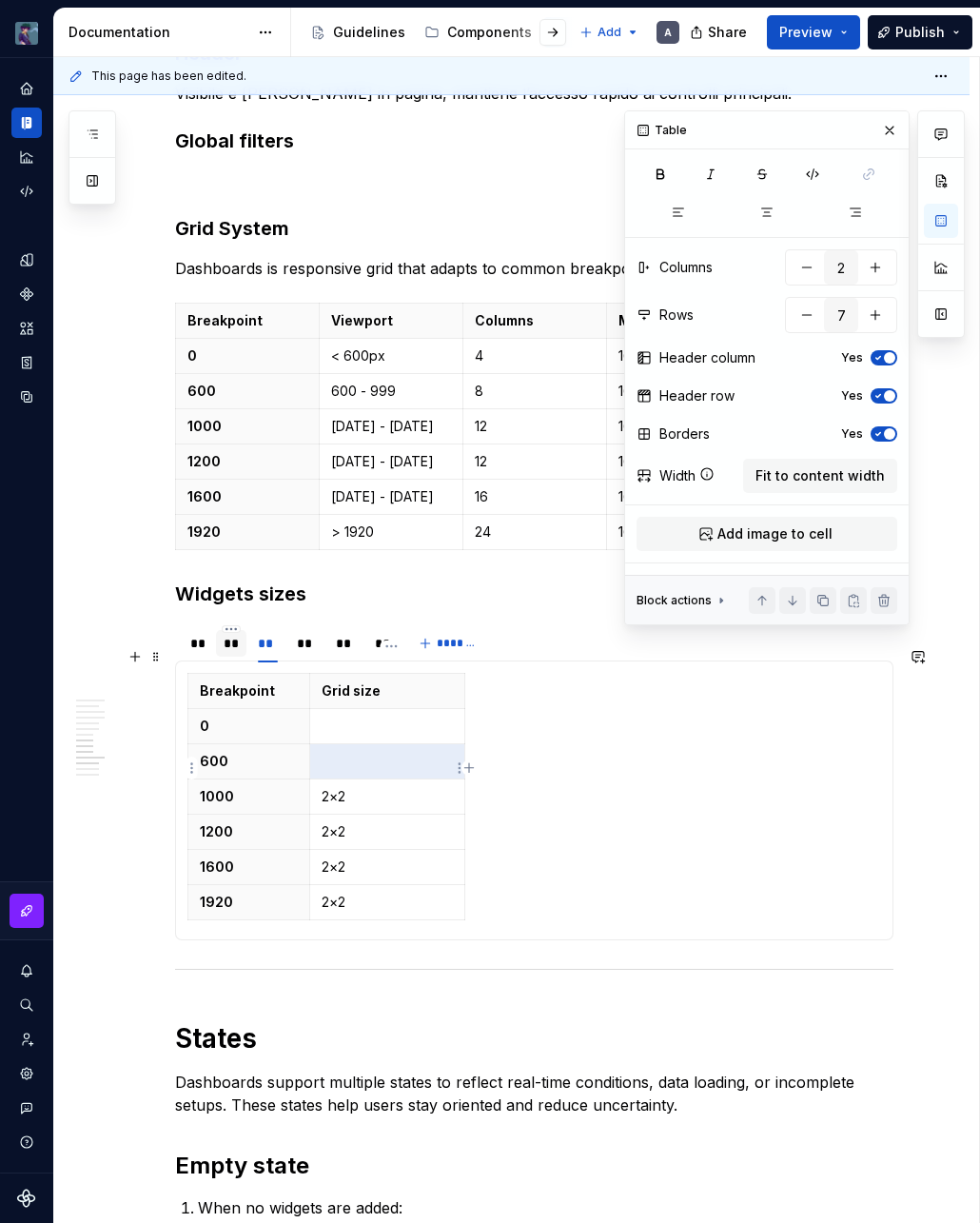 click on "2×2" at bounding box center (387, 797) 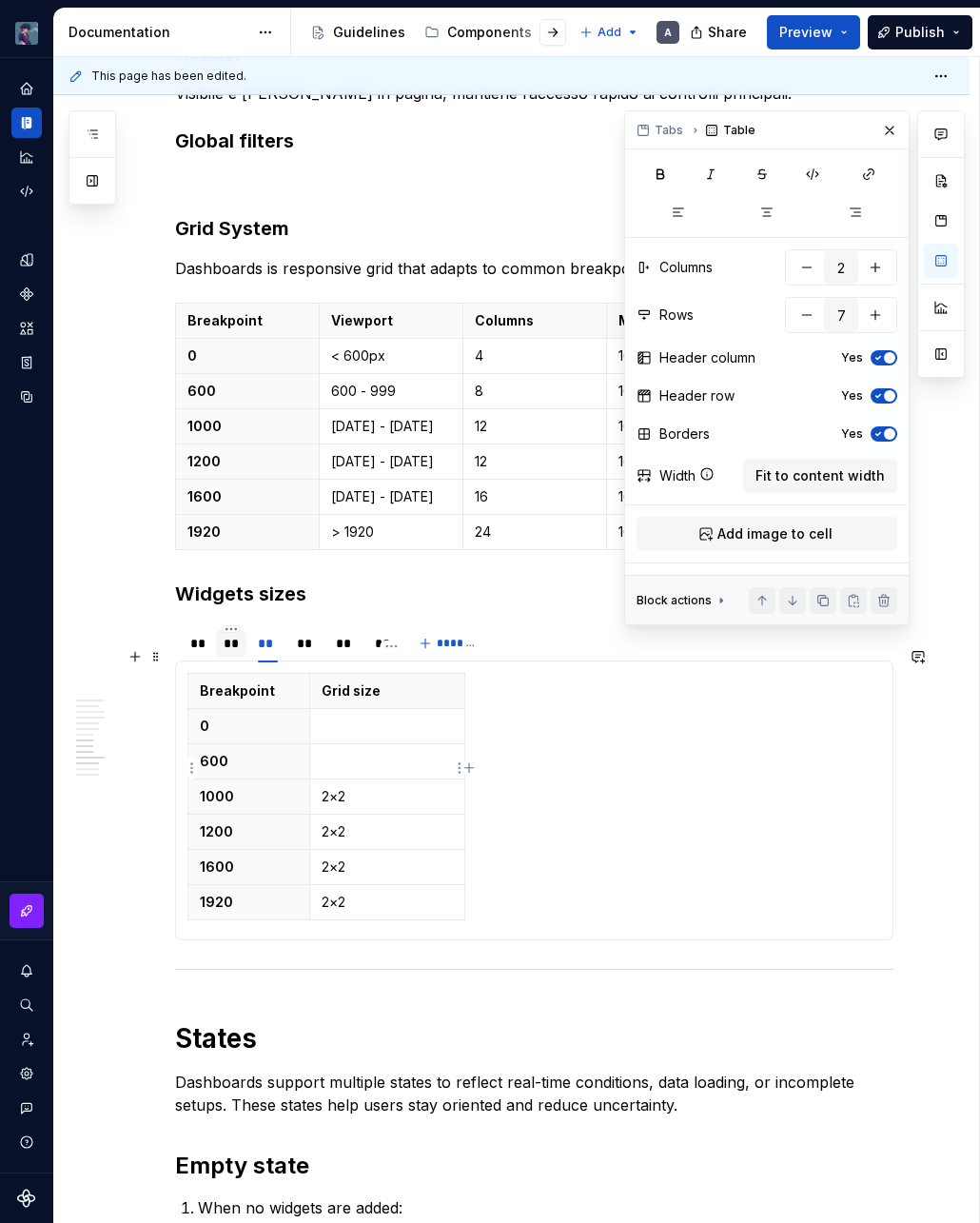 click on "2×2" at bounding box center [387, 797] 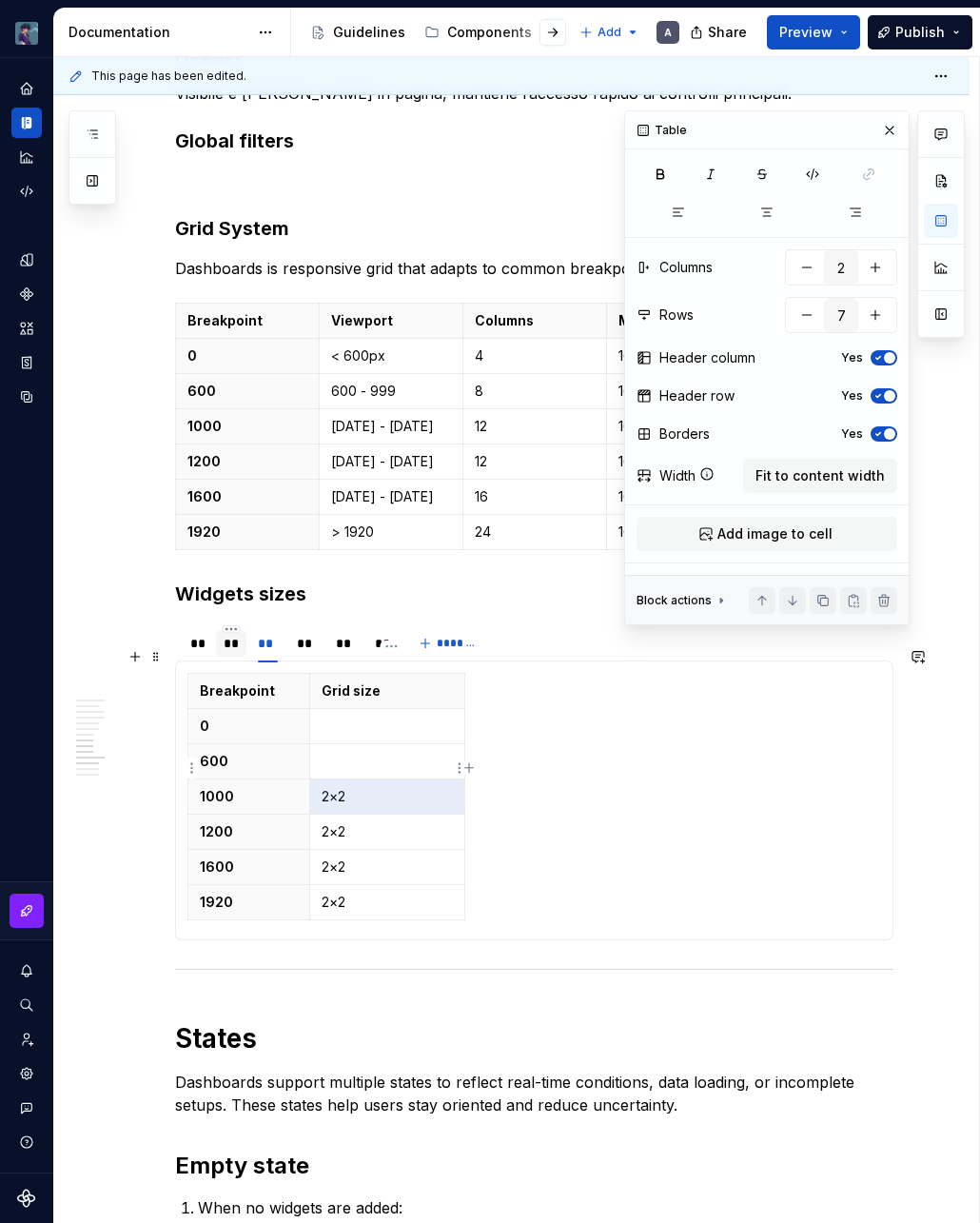 click on "2×2" at bounding box center (387, 797) 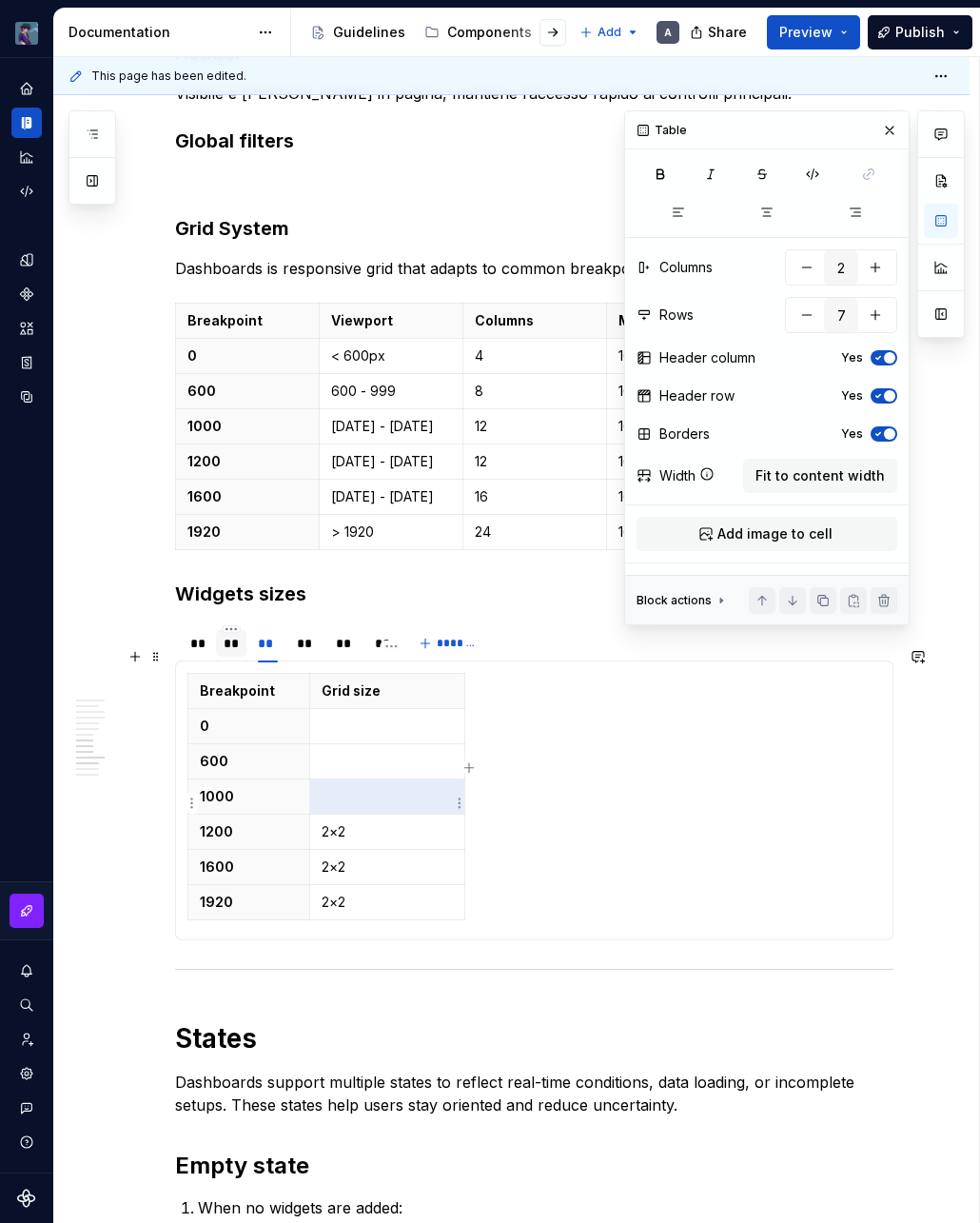 click on "2×2" at bounding box center [386, 832] 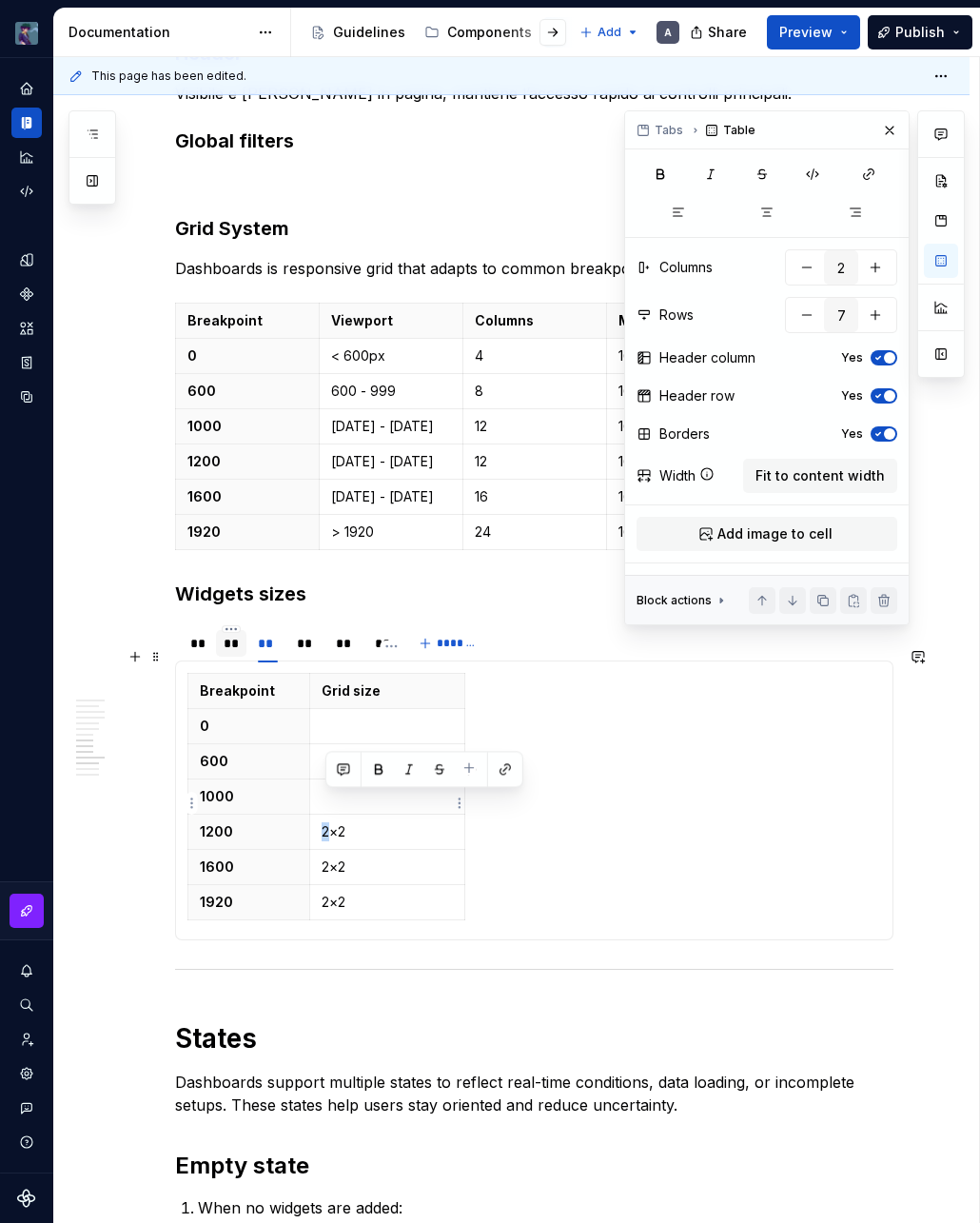 click on "2×2" at bounding box center (386, 832) 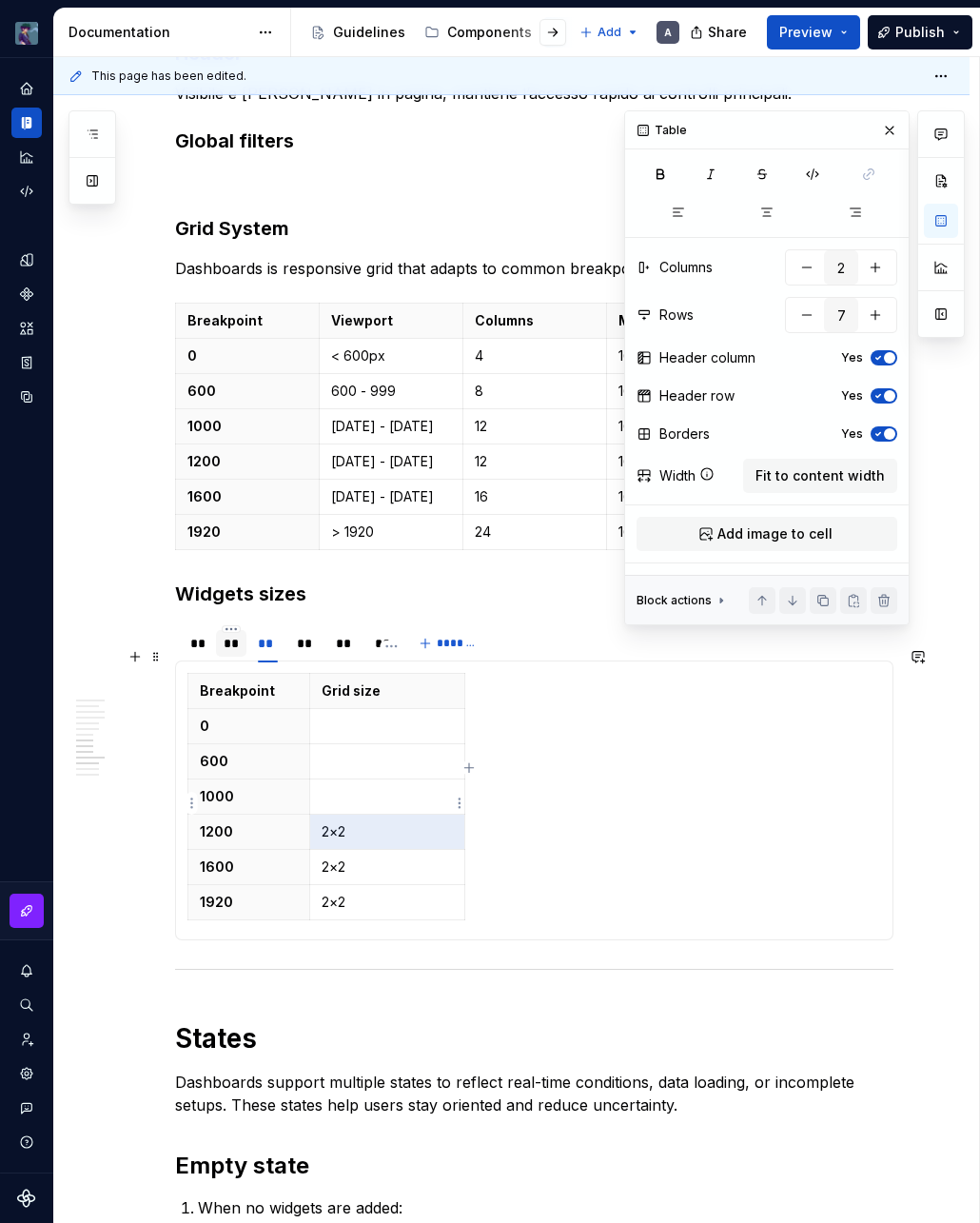 click on "2×2" at bounding box center [386, 832] 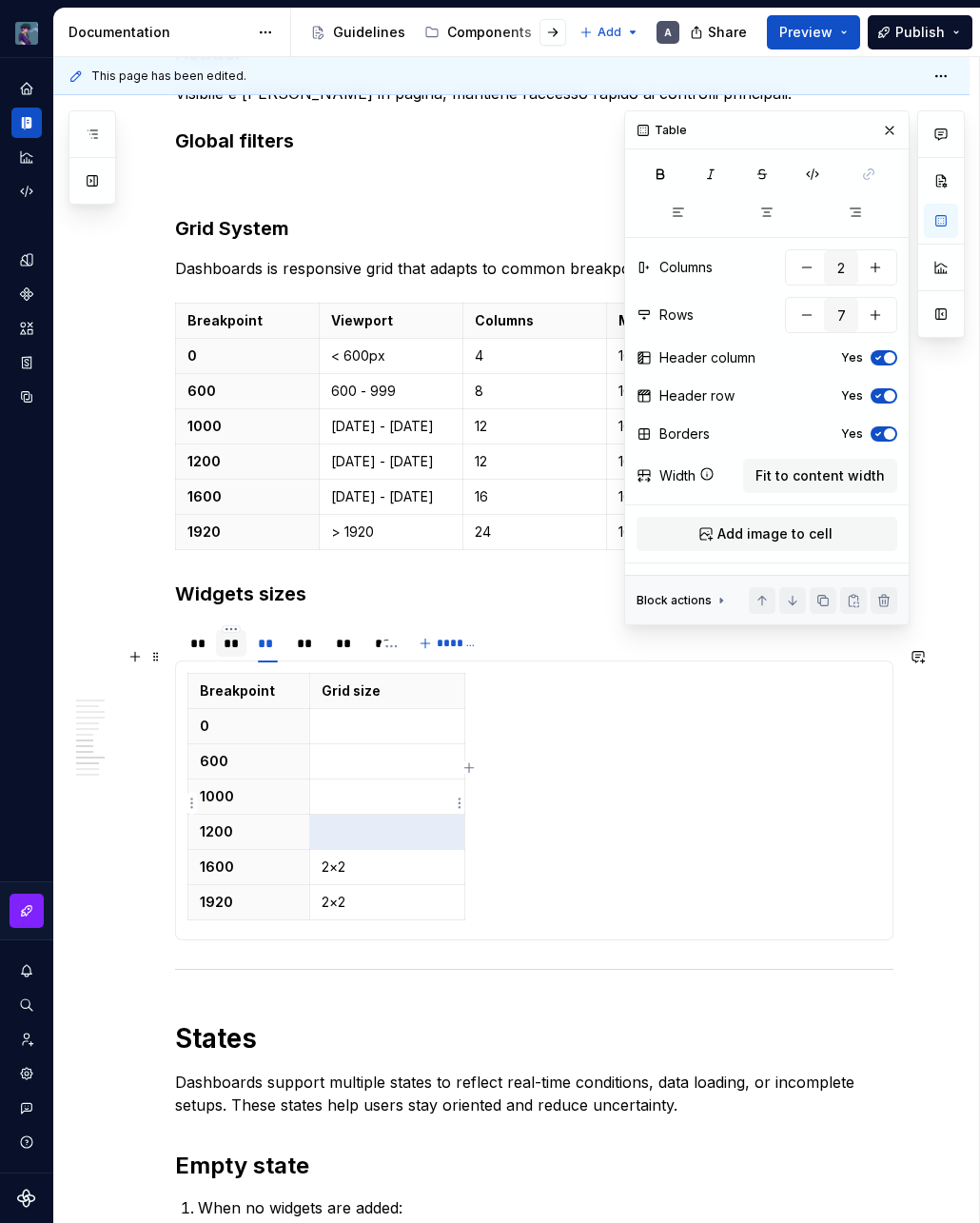 click on "Breakpoint Grid size 0 600 1000 1200 1600 2×2 1920 2×2" at bounding box center (326, 797) 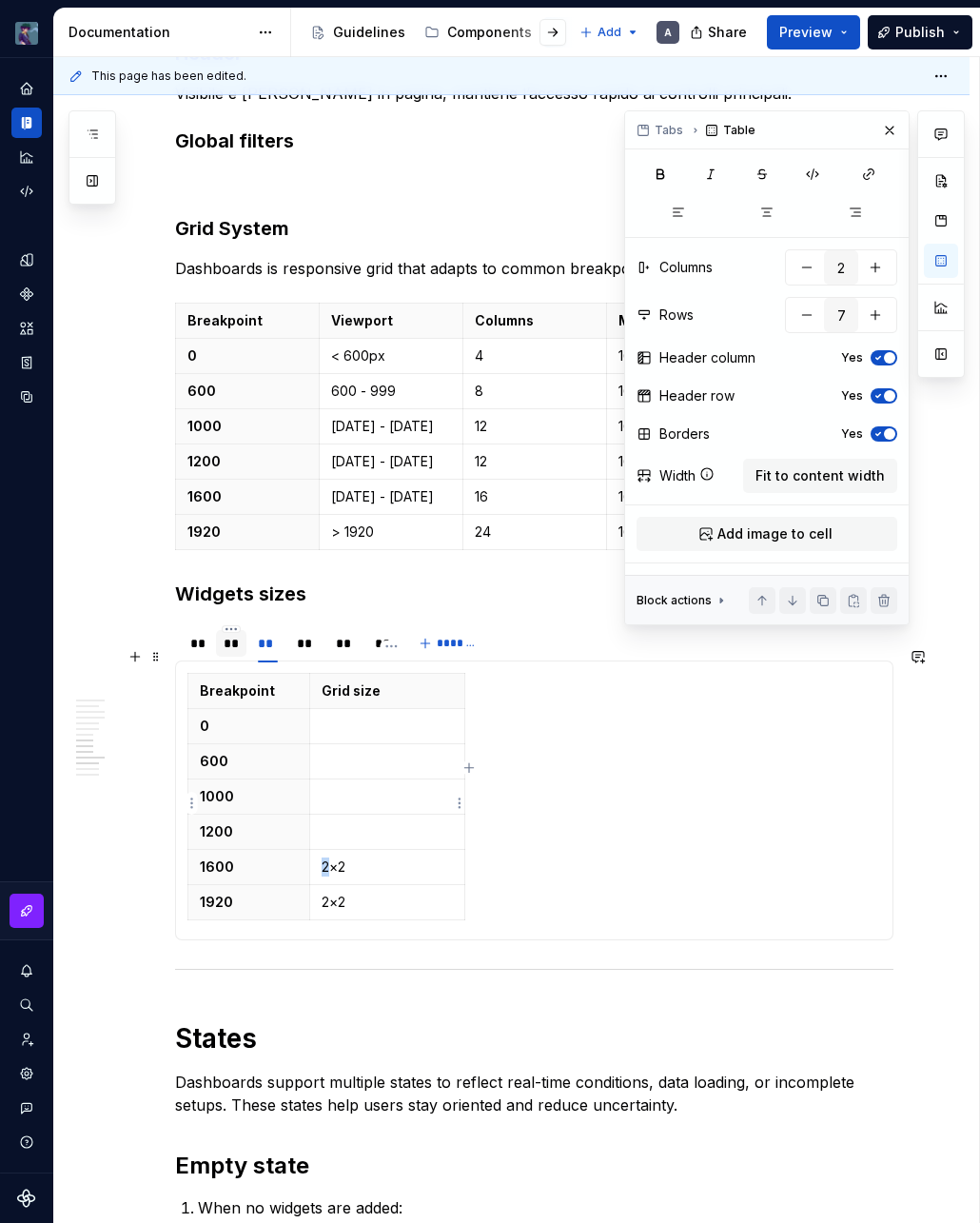 click on "2×2" at bounding box center [386, 867] 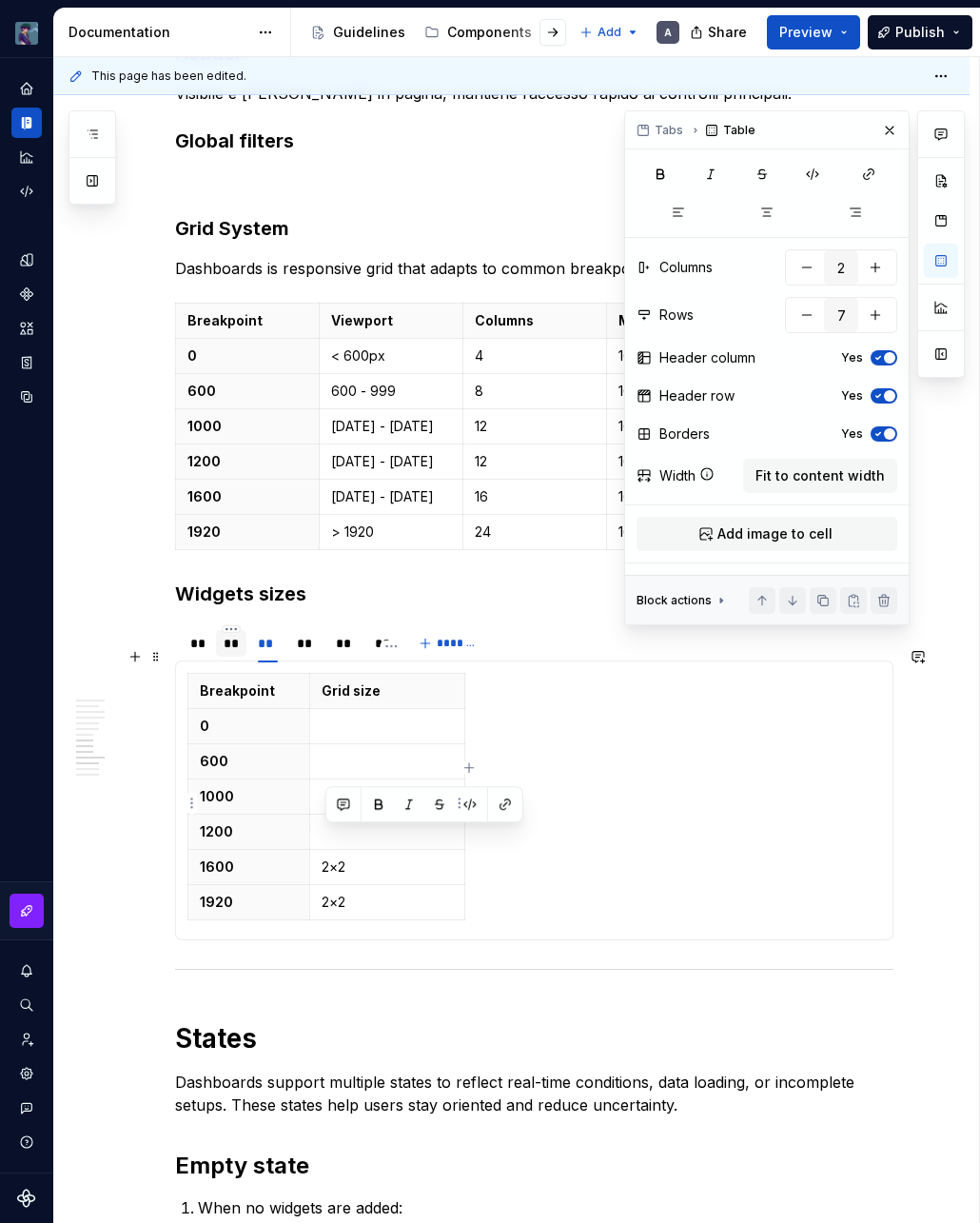 click at bounding box center (424, 804) 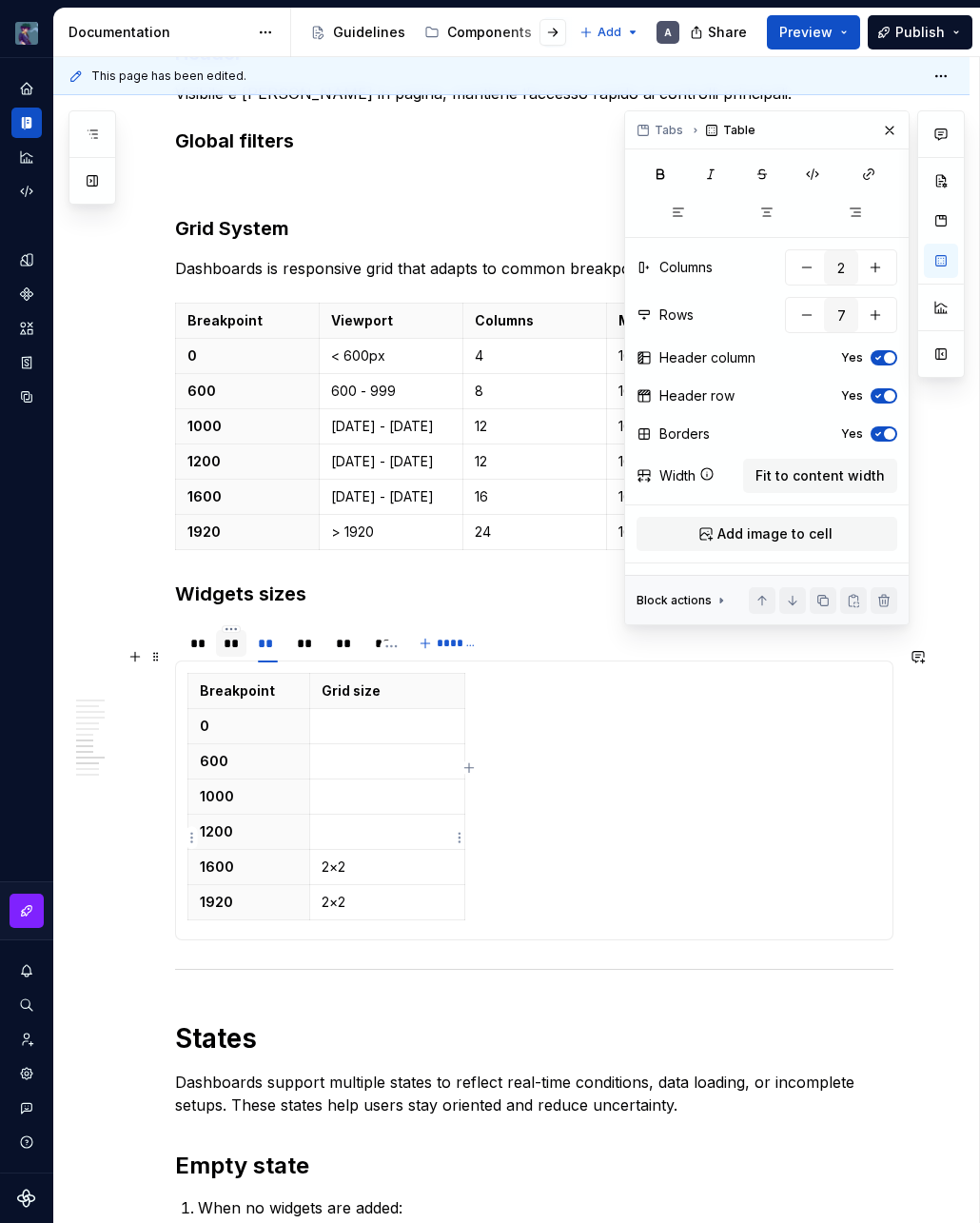 click on "2×2" at bounding box center (387, 867) 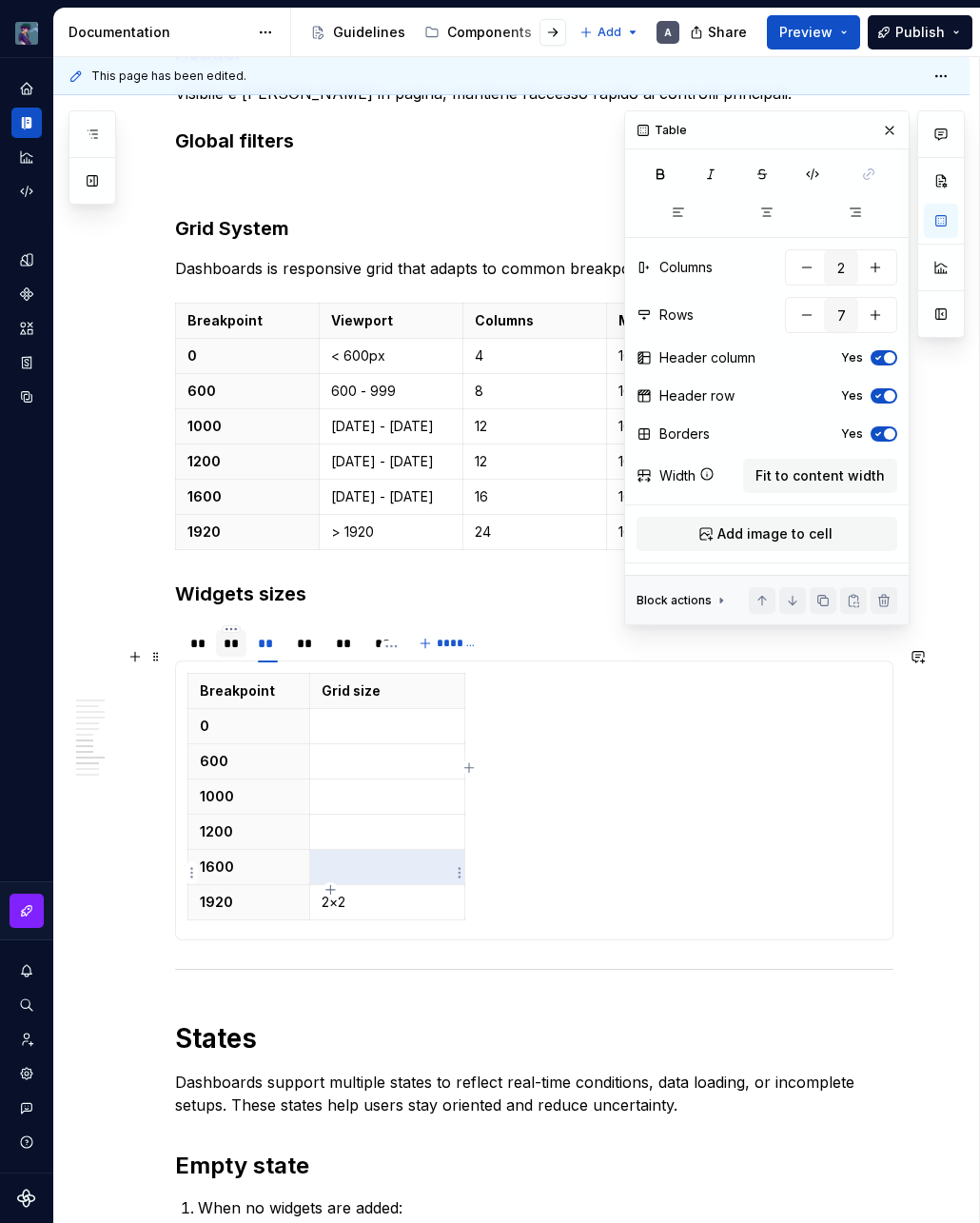 click on "2×2" at bounding box center [387, 902] 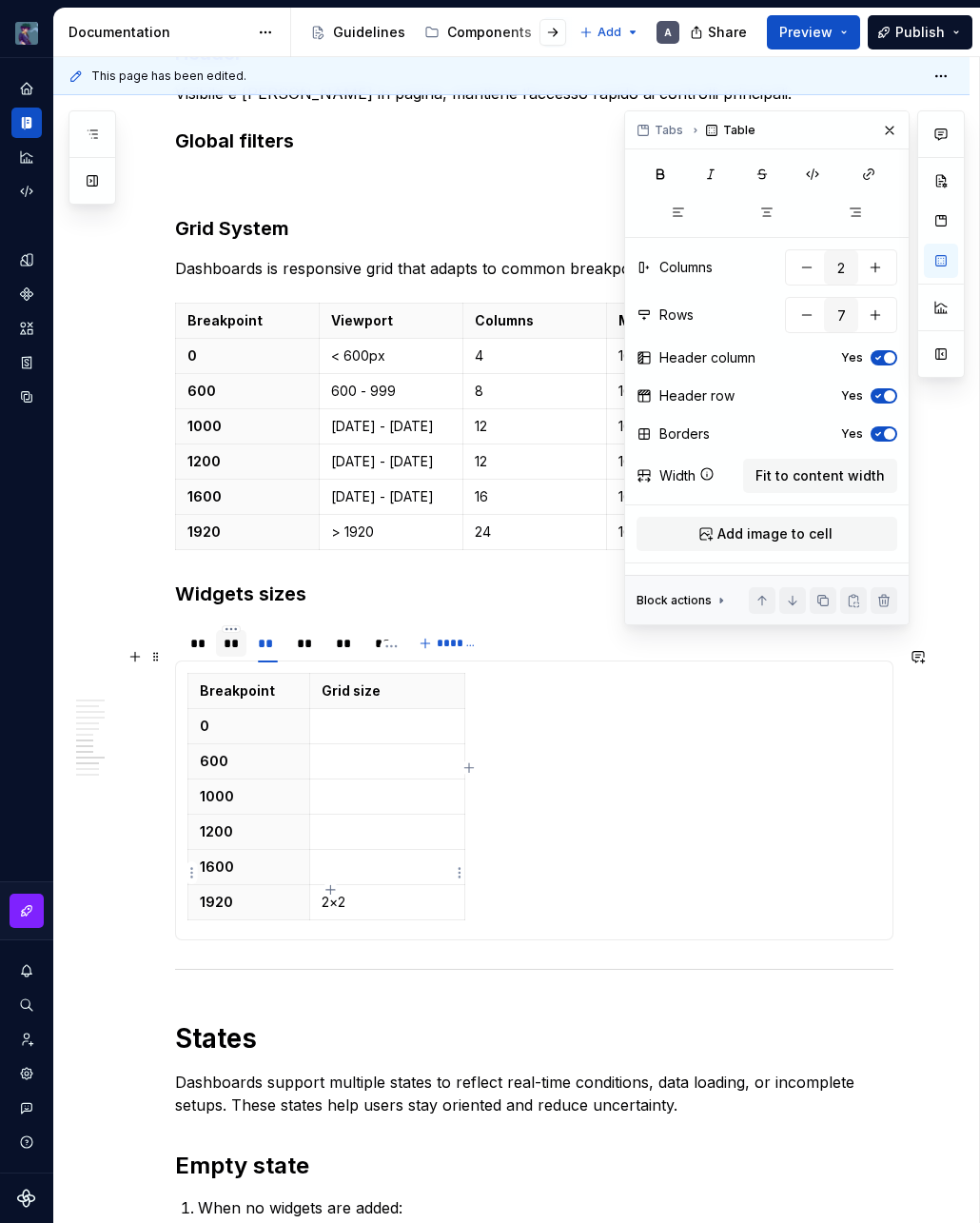 click on "2×2" at bounding box center [387, 902] 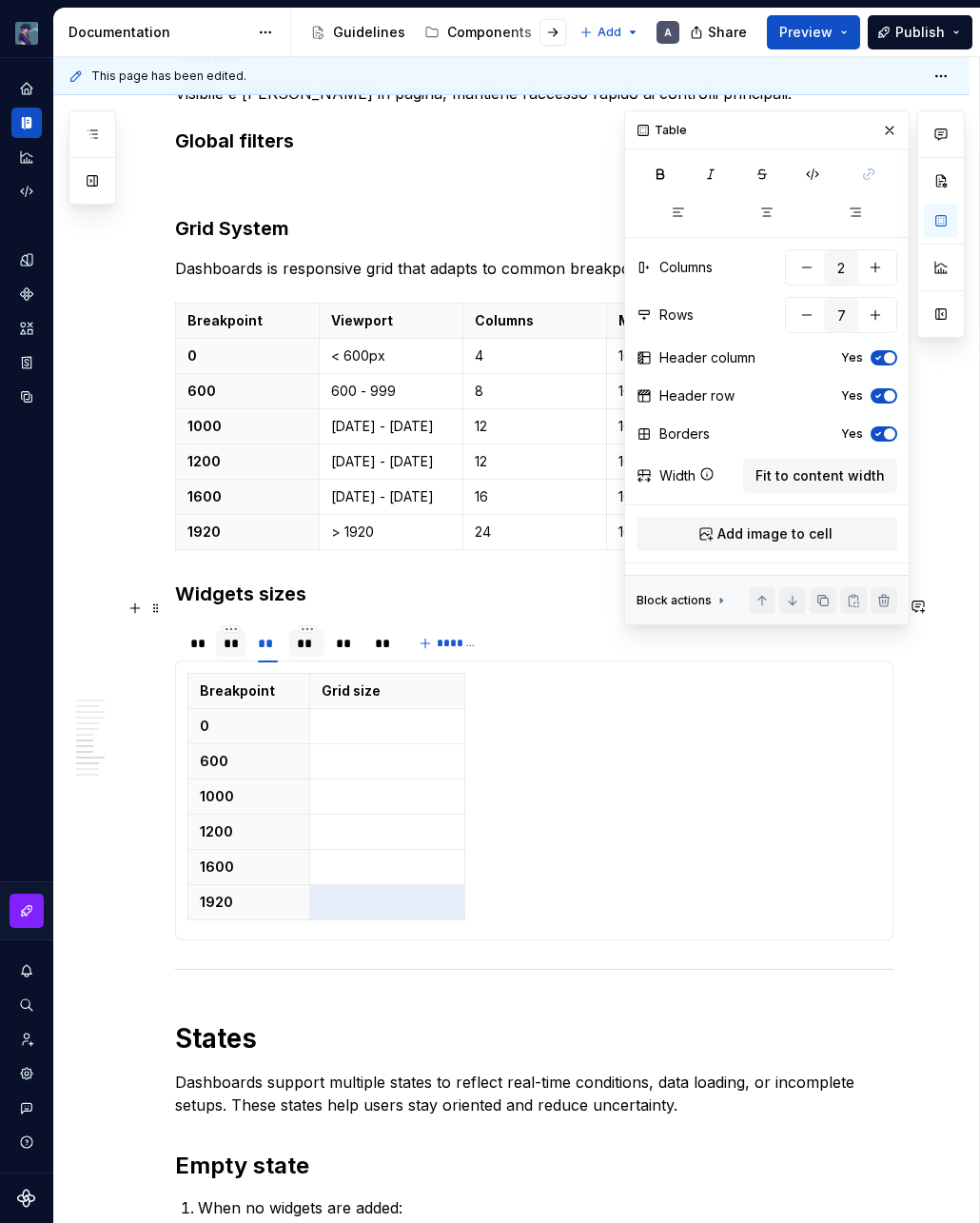 click on "**" at bounding box center [306, 643] 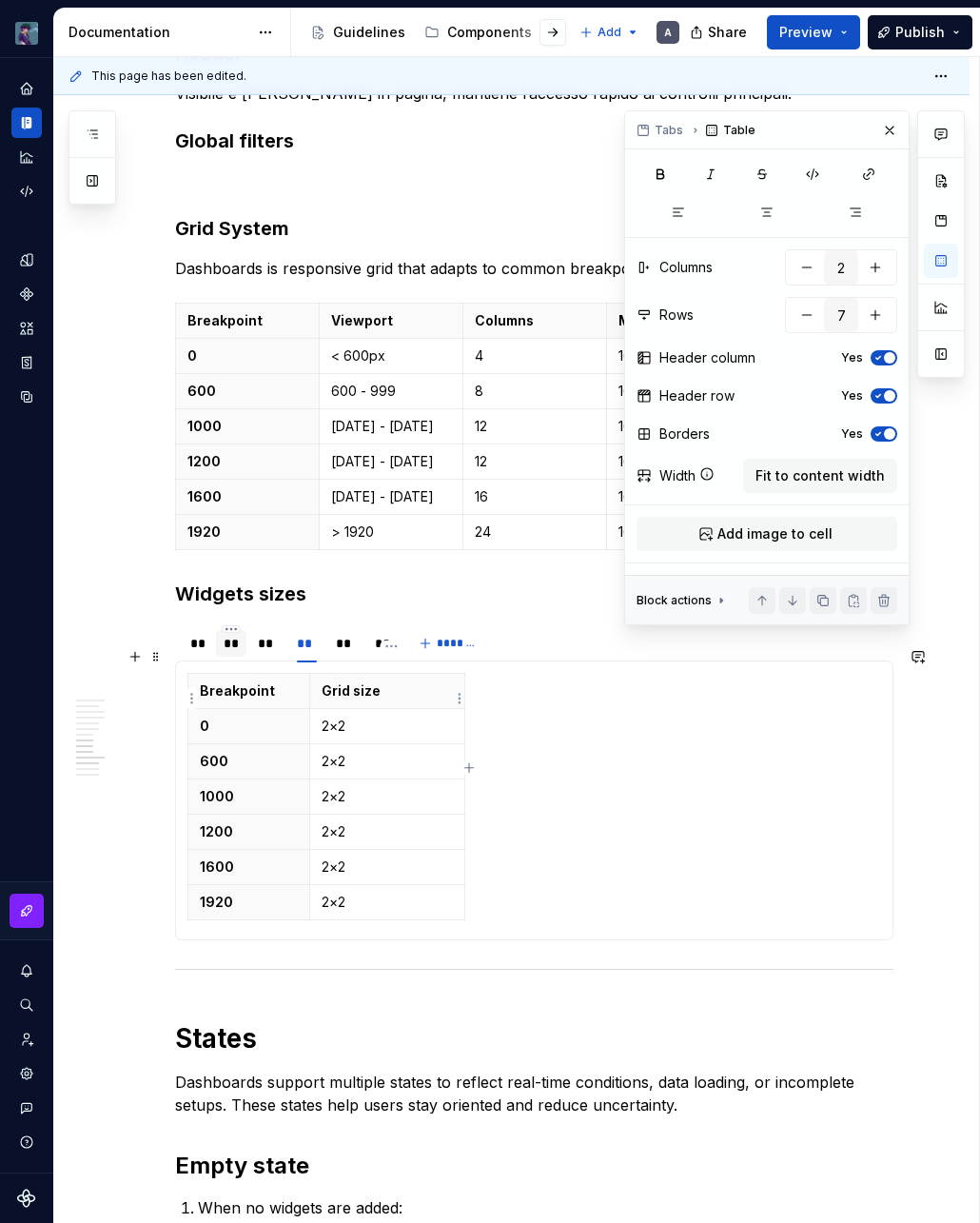 click on "2×2" at bounding box center (386, 726) 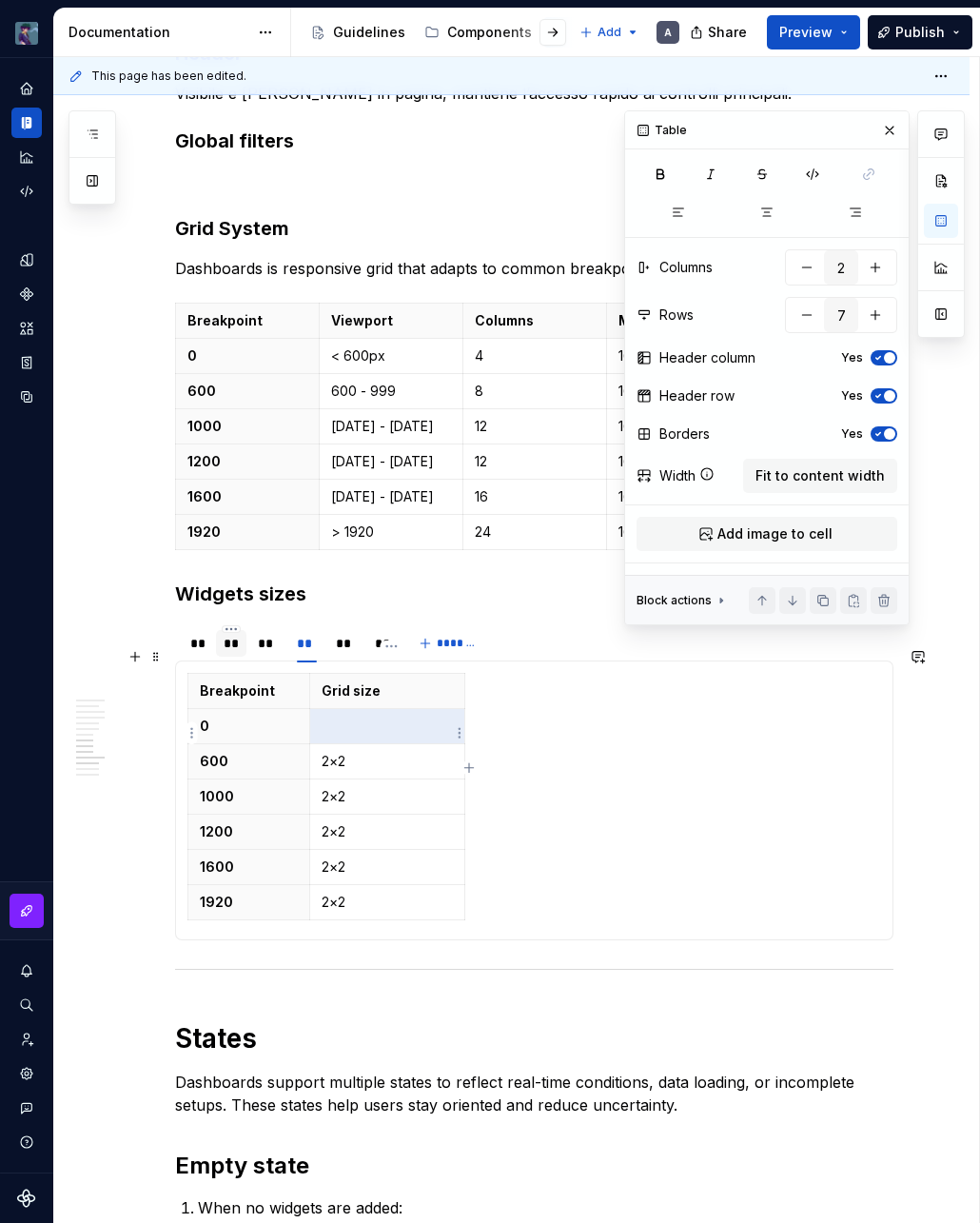 click on "2×2" at bounding box center [386, 761] 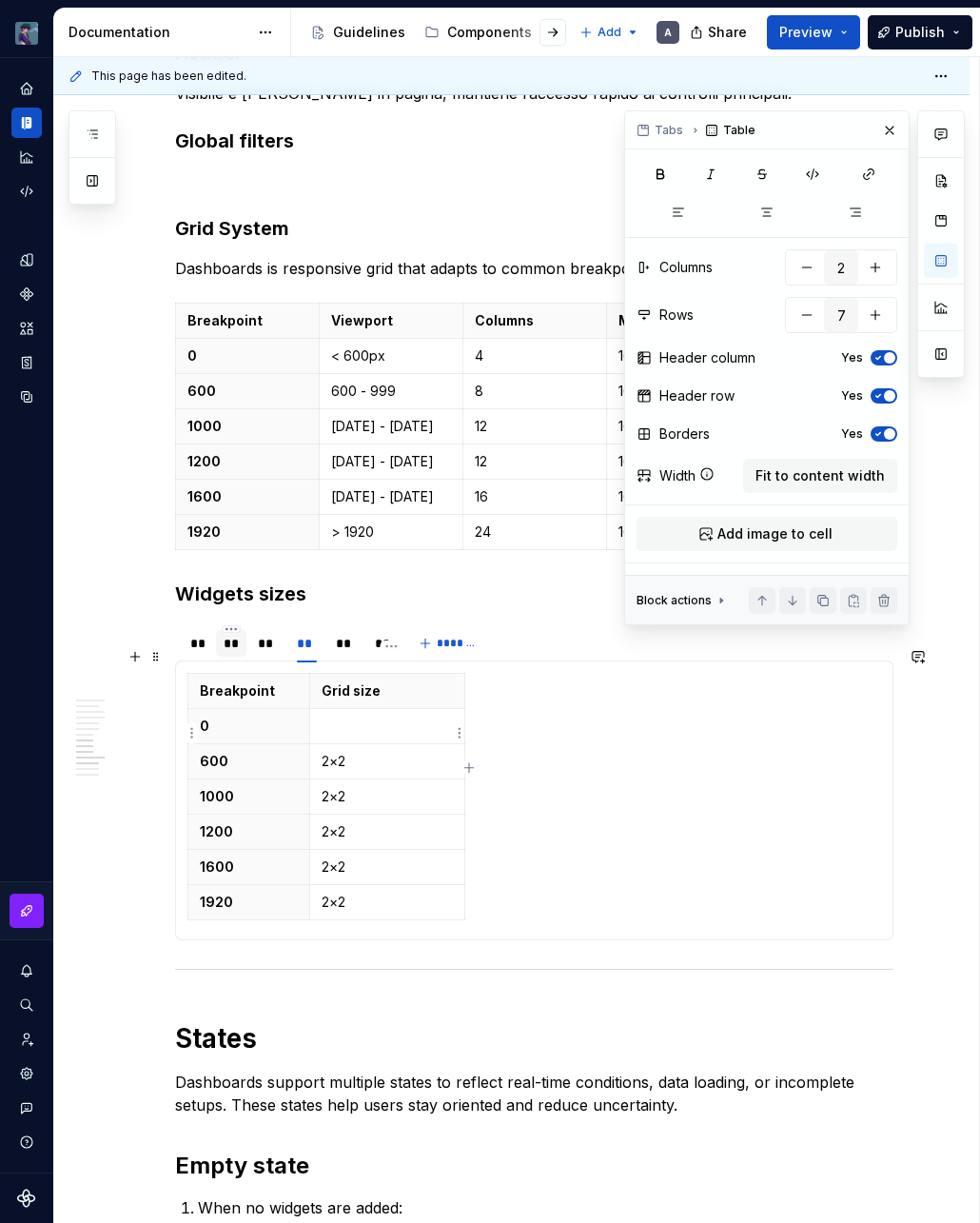 click on "2×2" at bounding box center [386, 761] 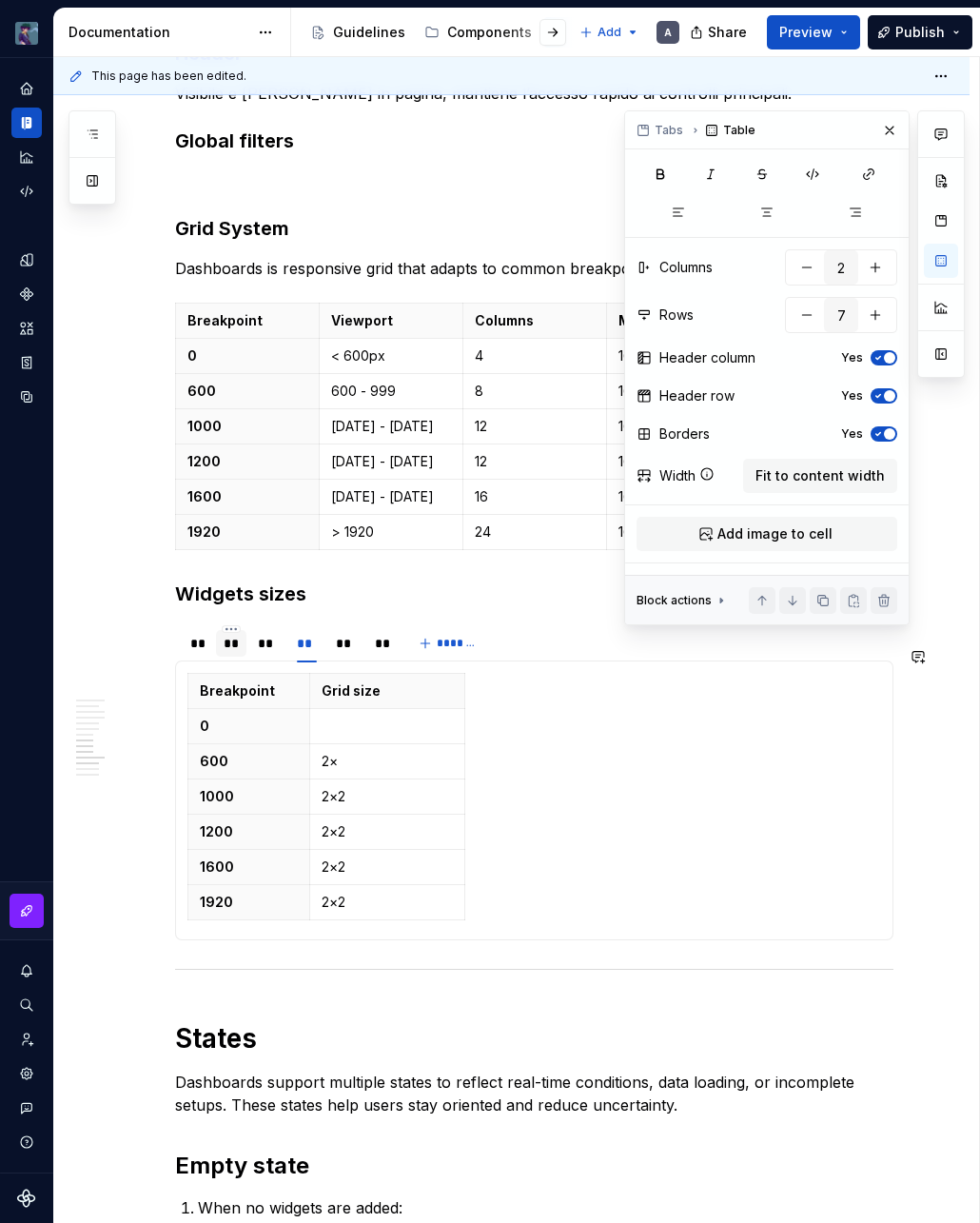 click on "2×" at bounding box center [386, 761] 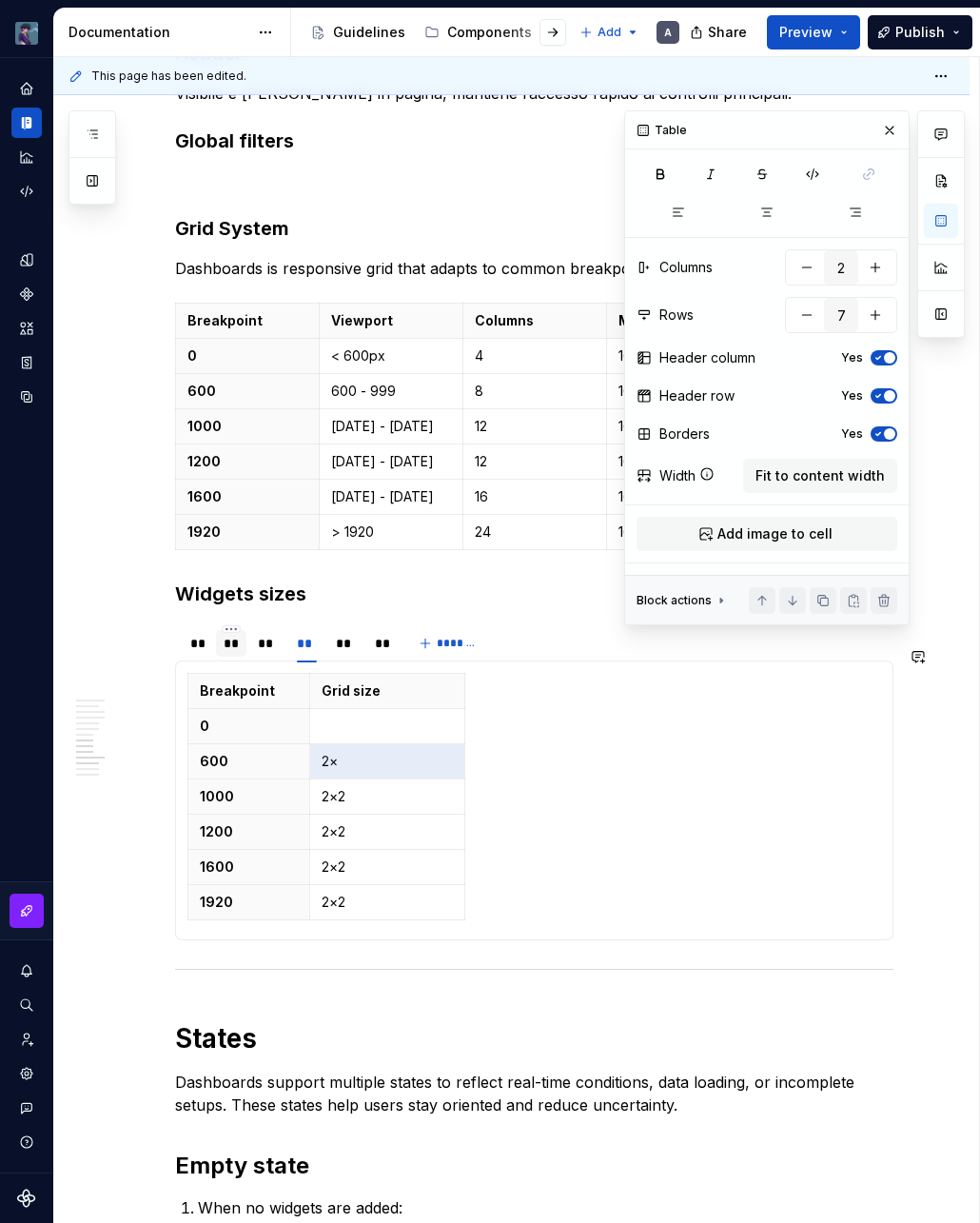 click on "2×" at bounding box center [387, 761] 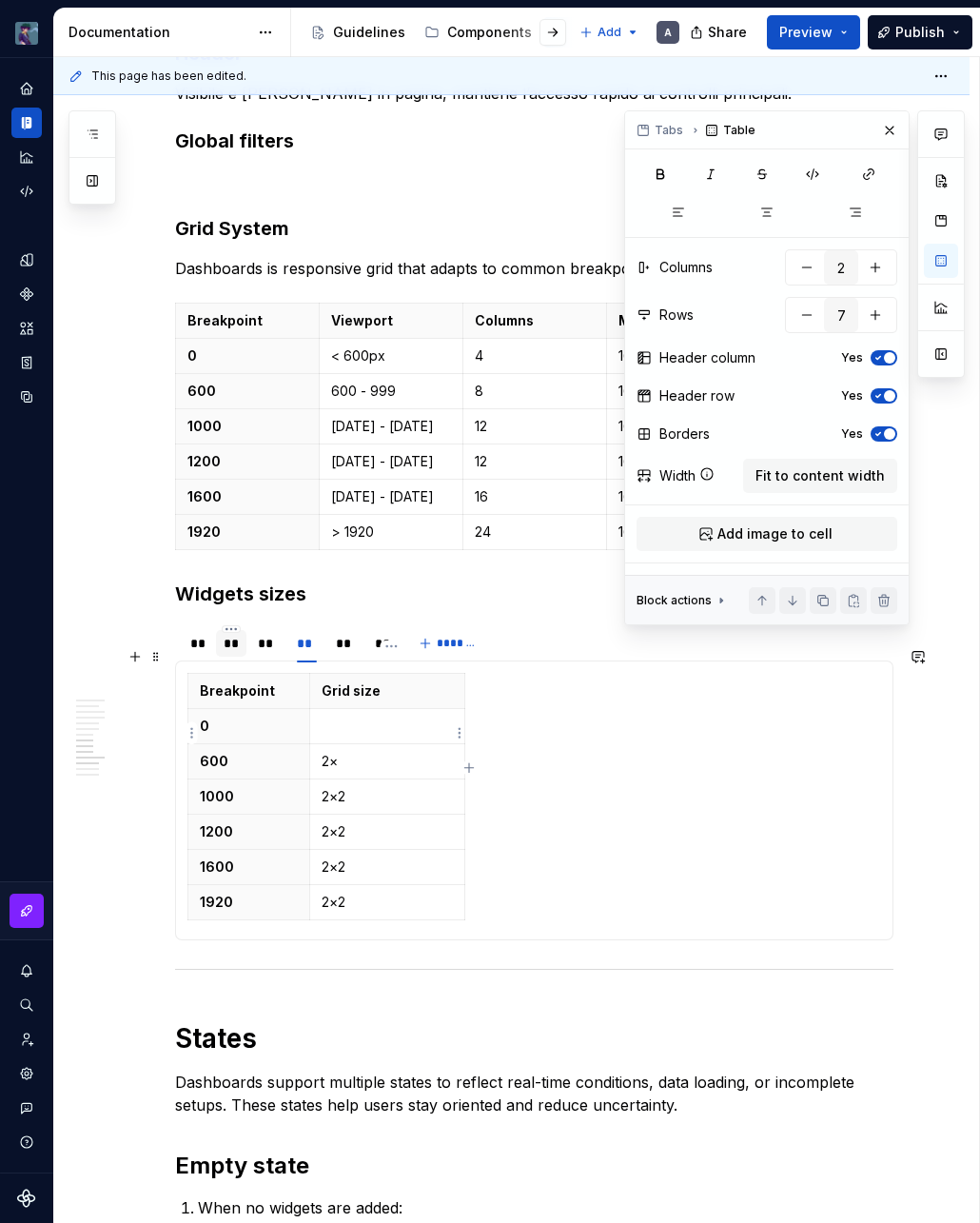 click on "2×" at bounding box center [387, 761] 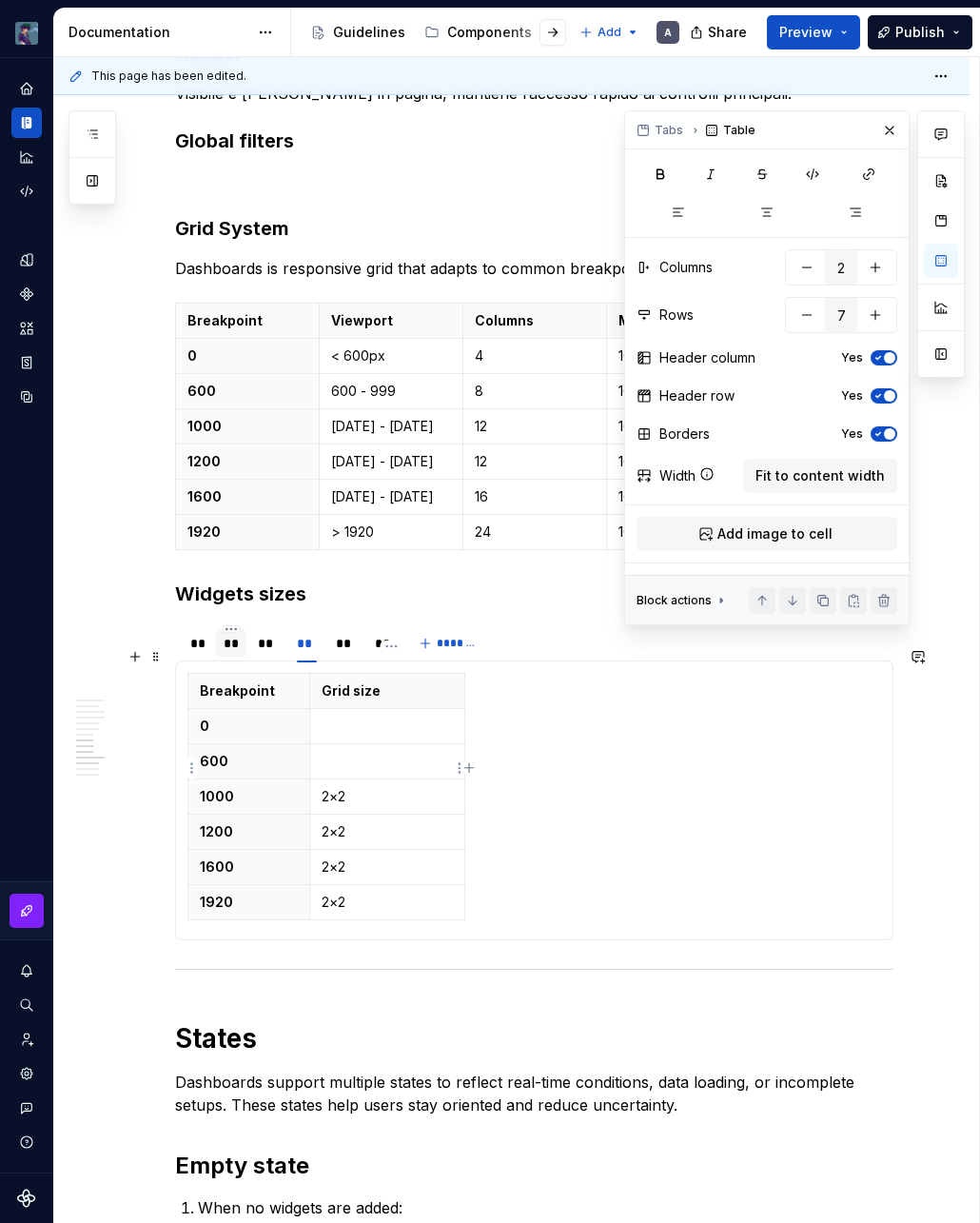 click on "2×2" at bounding box center (387, 797) 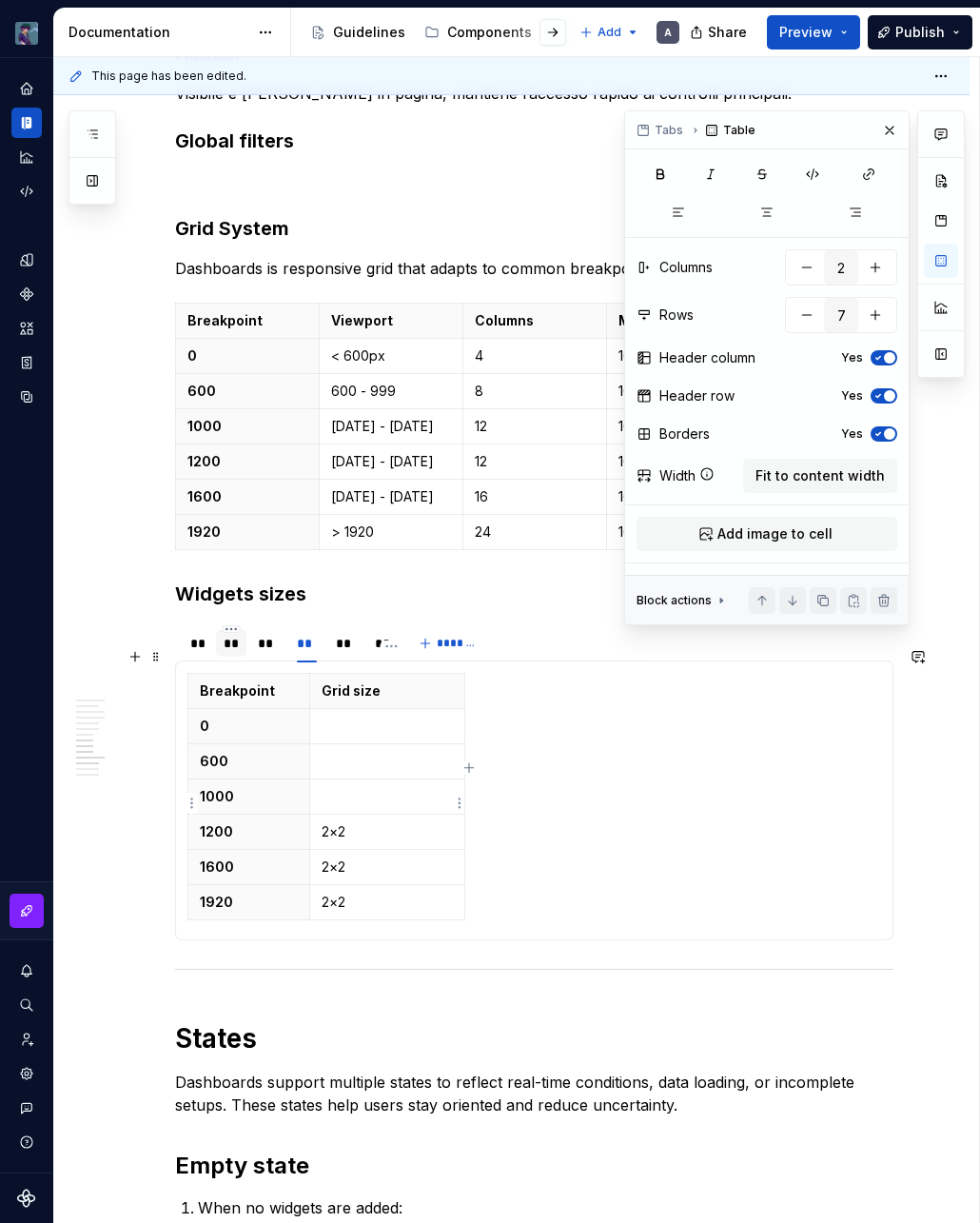 click on "2×2" at bounding box center [387, 832] 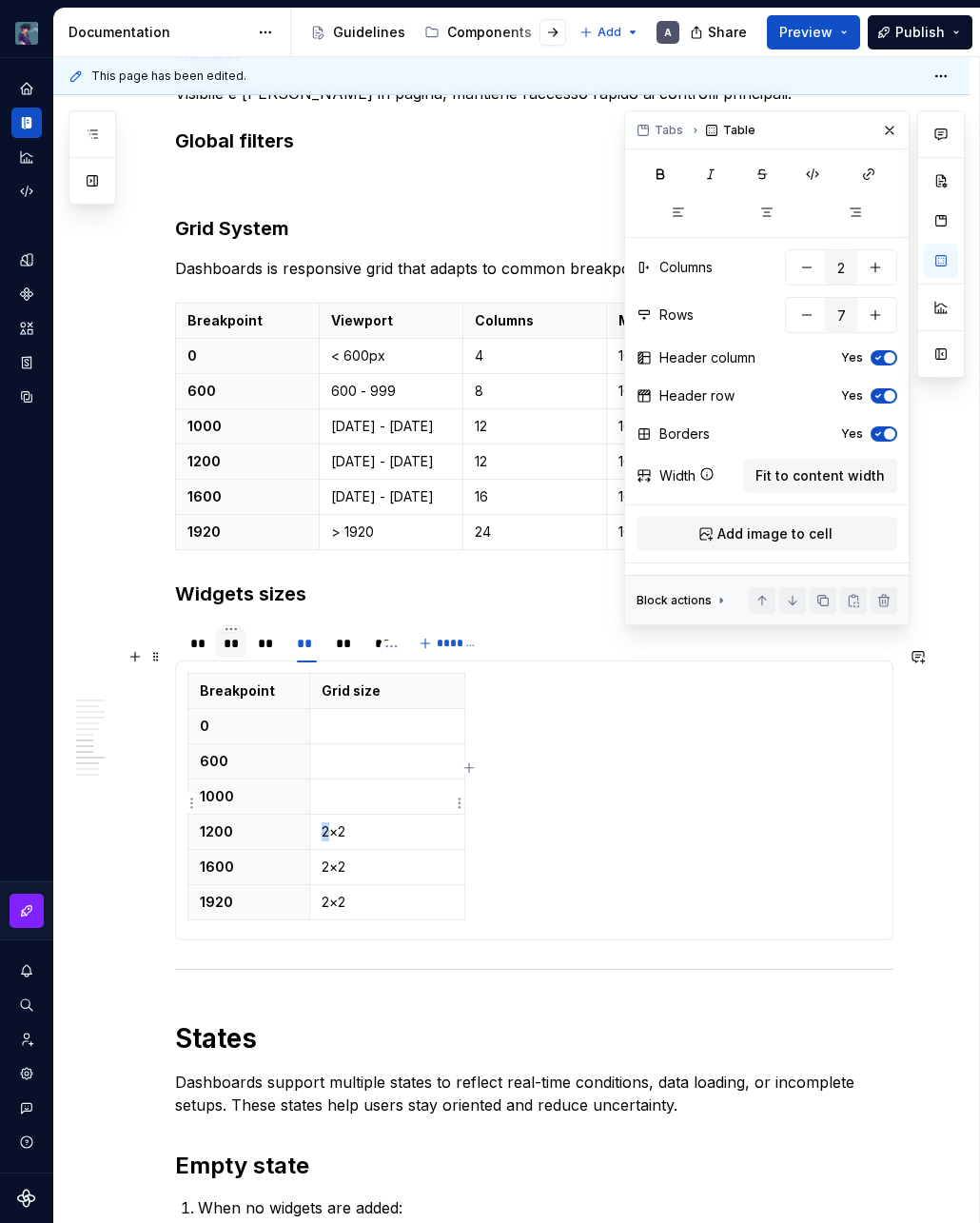 click on "2×2" at bounding box center [387, 832] 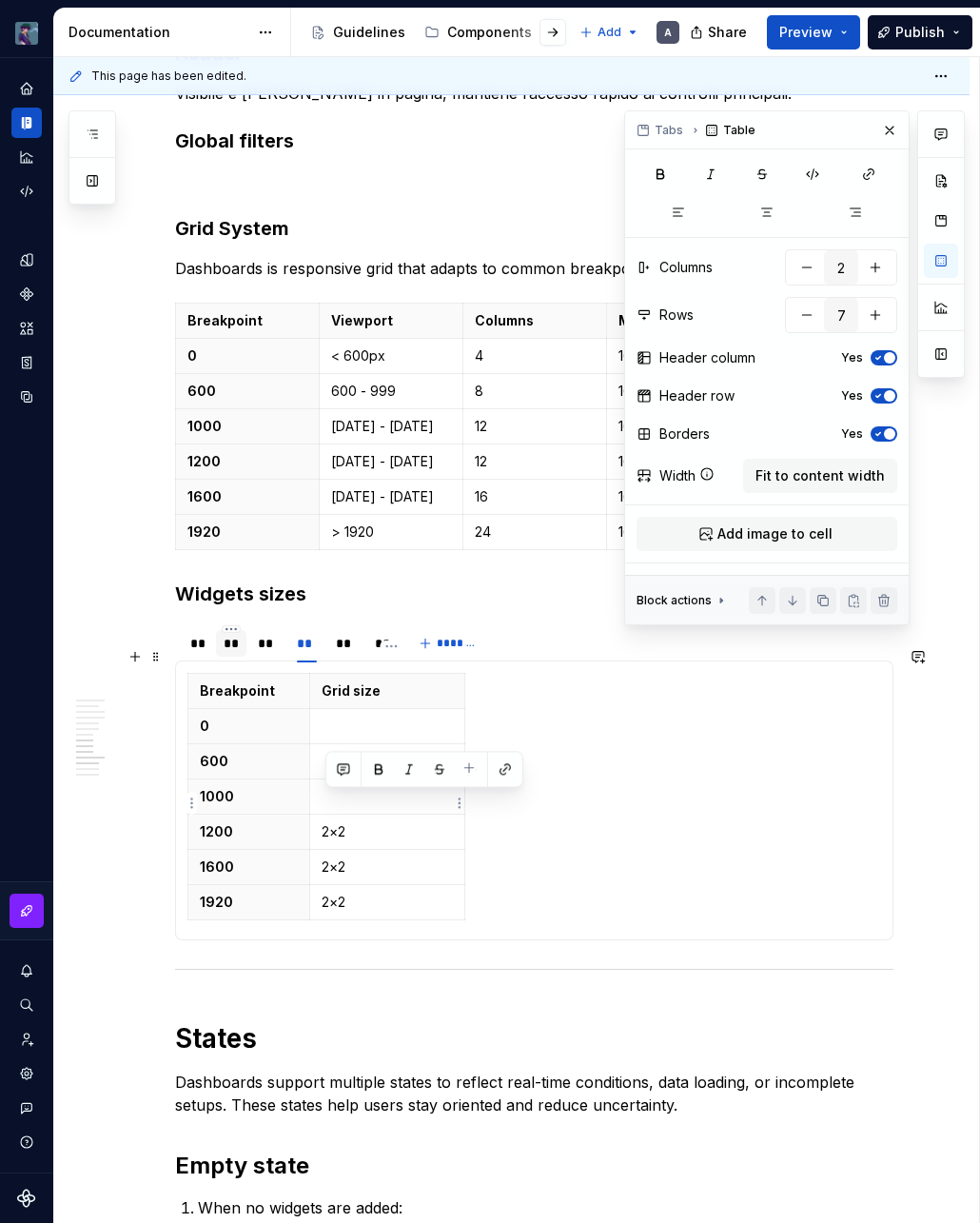 click on "2×2" at bounding box center [387, 832] 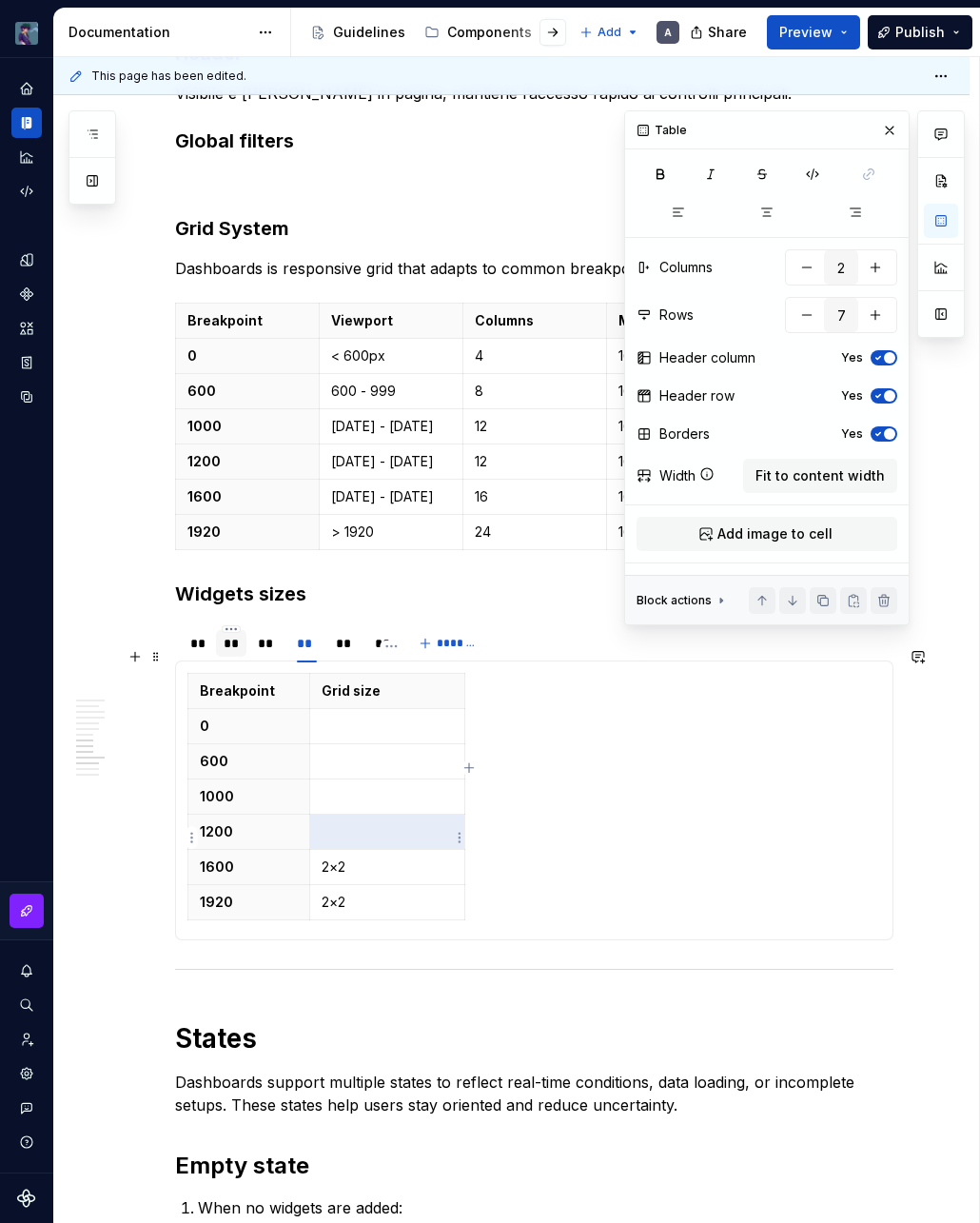 click on "2×2" at bounding box center (386, 867) 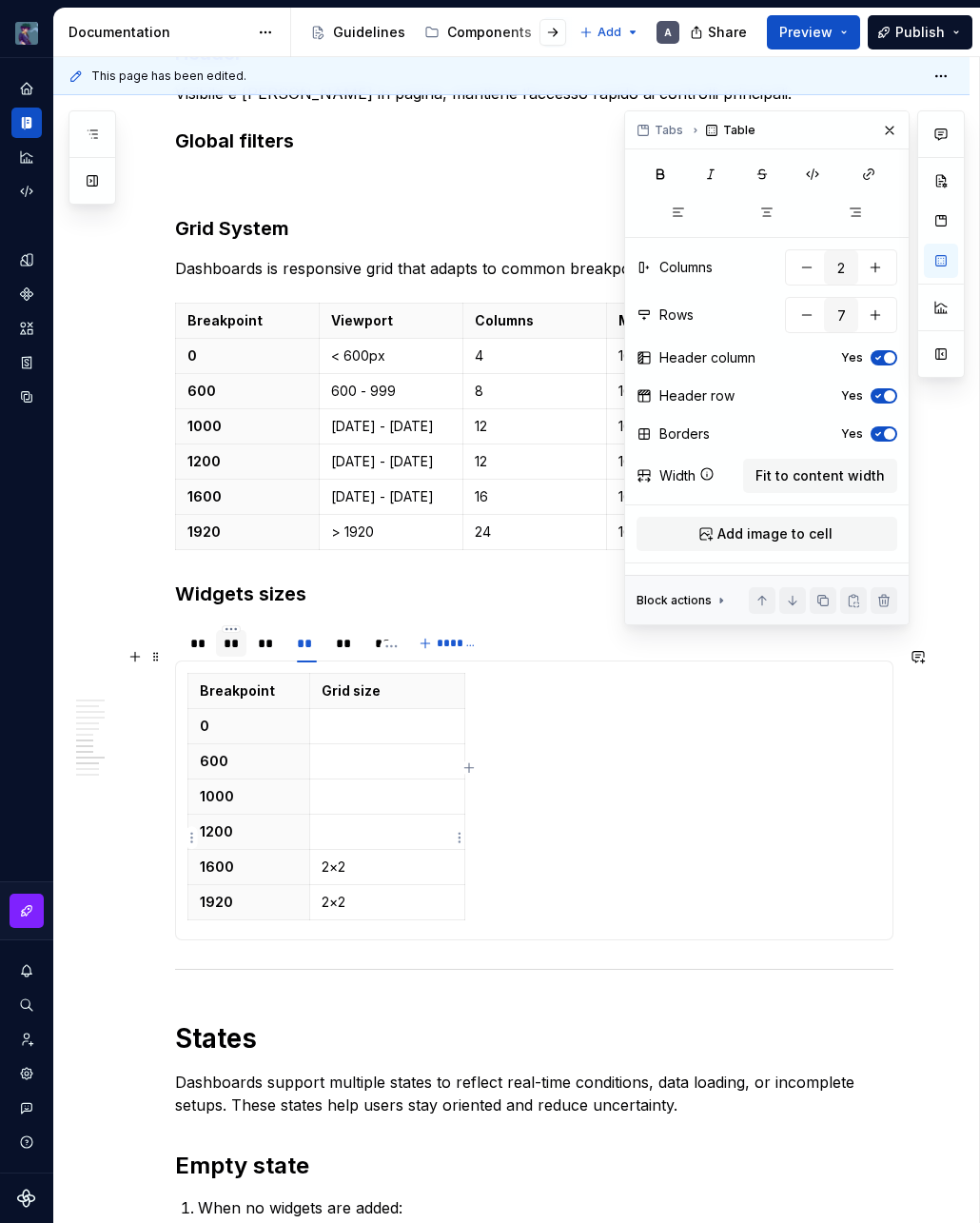 click on "2×2" at bounding box center (386, 867) 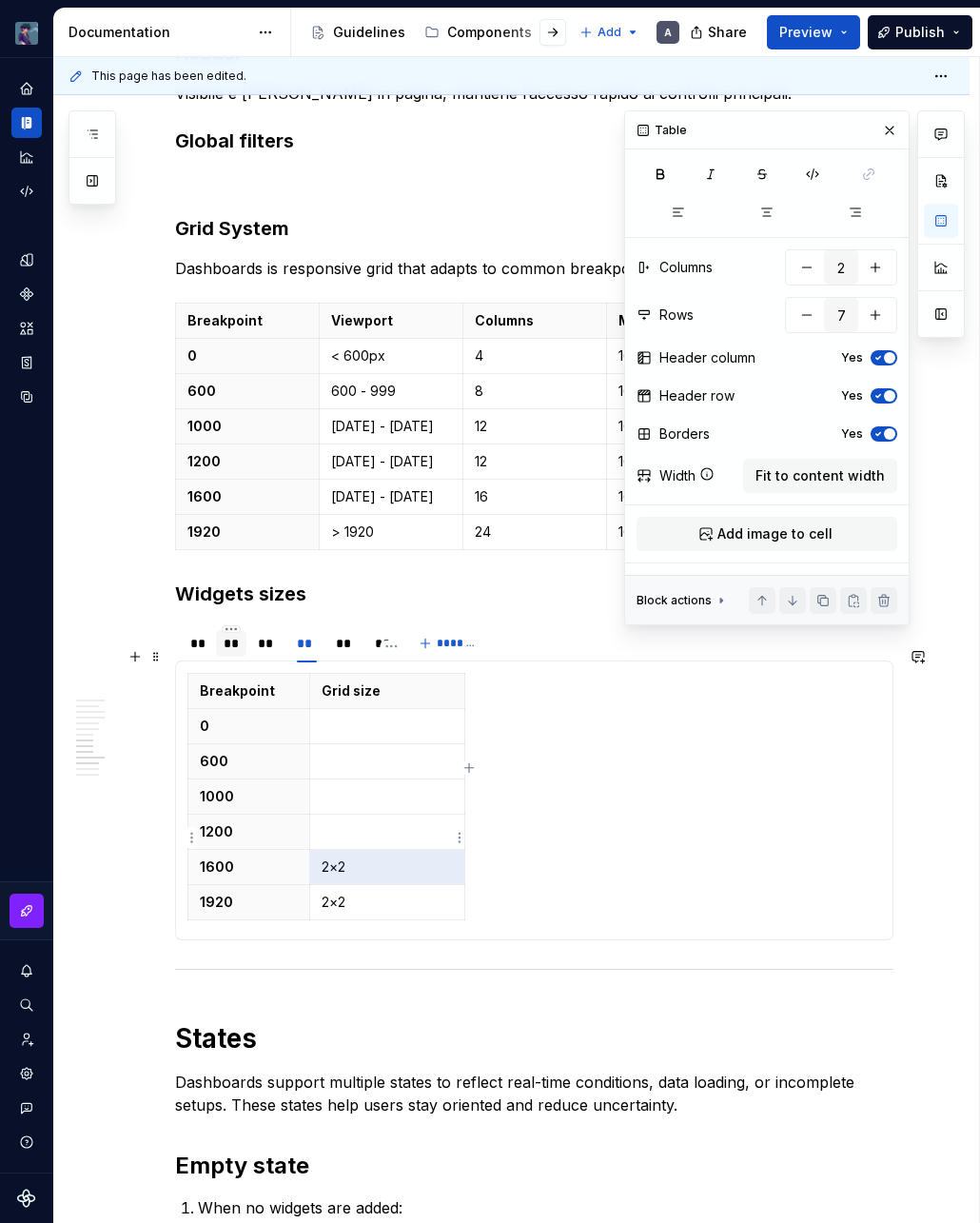 click on "2×2" at bounding box center (386, 867) 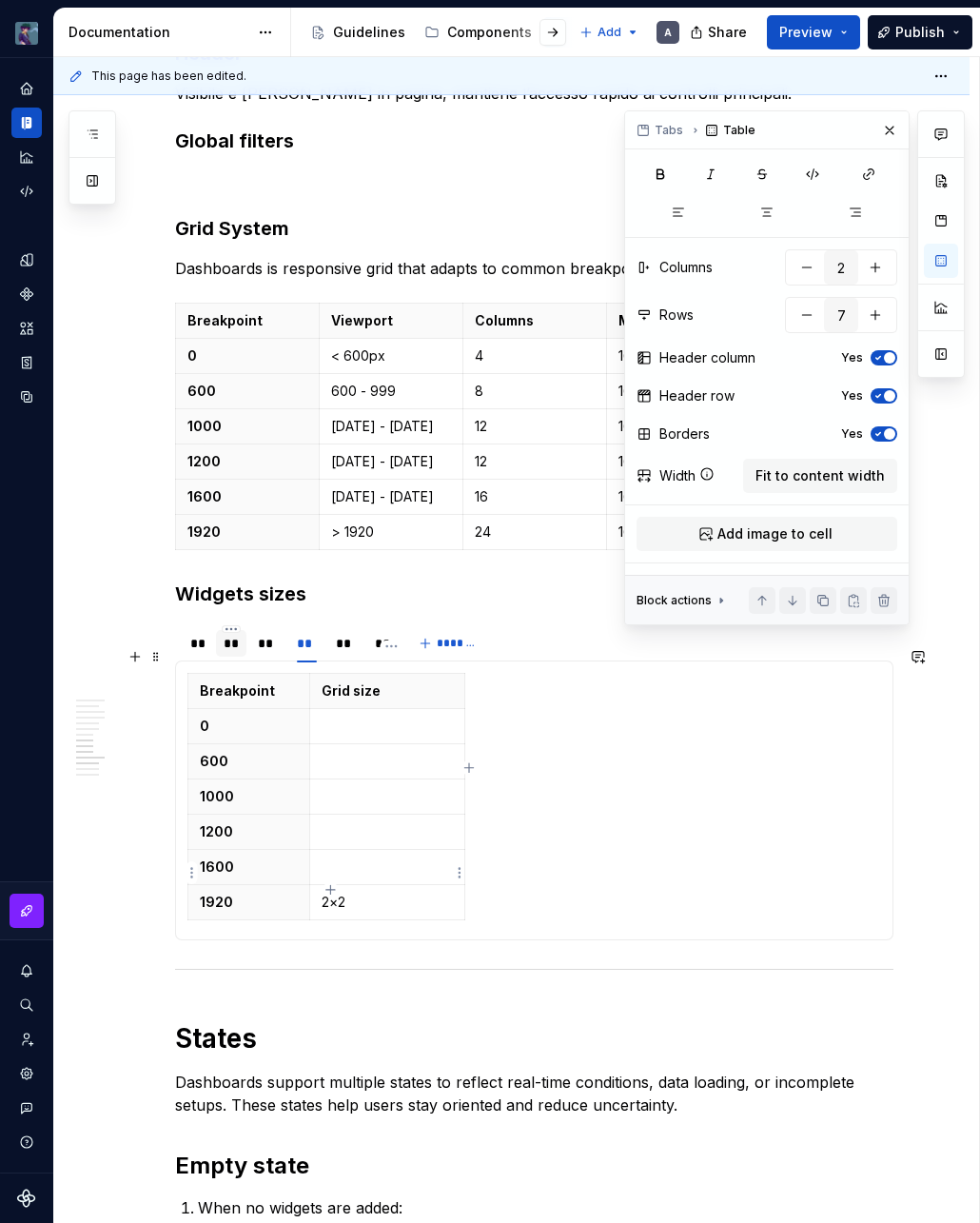 click on "2×2" at bounding box center [387, 902] 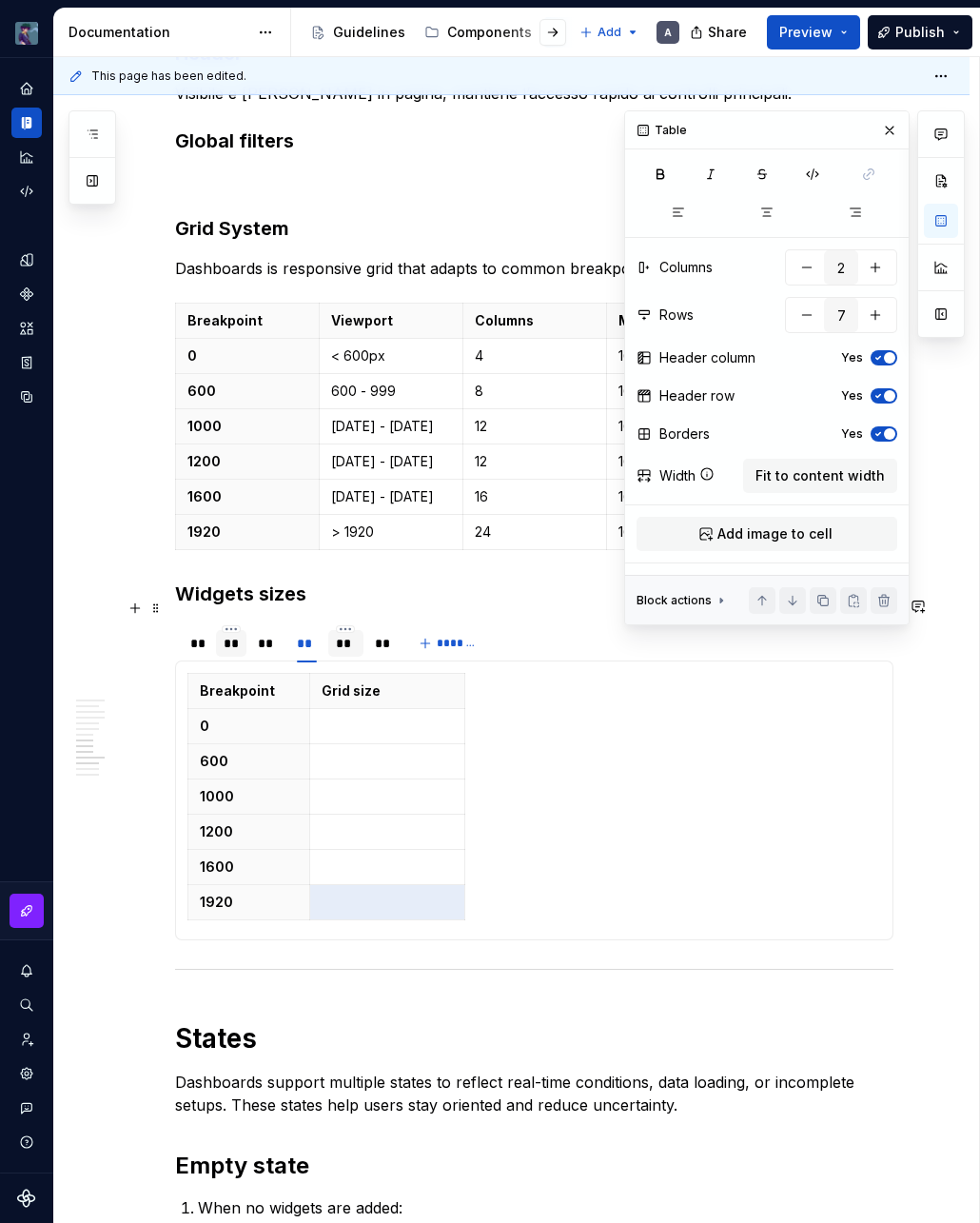 click on "**" at bounding box center [345, 643] 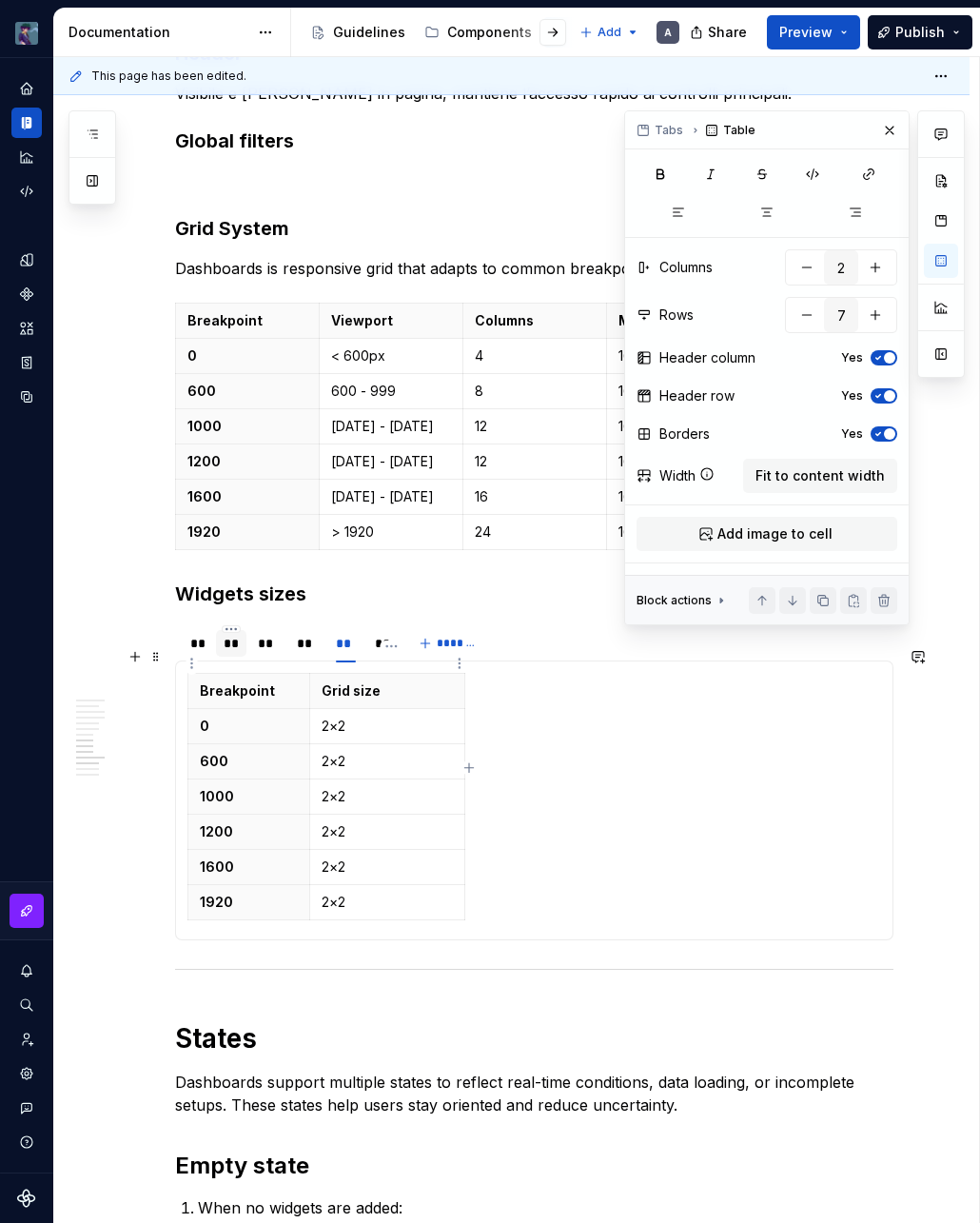 click on "Grid size" at bounding box center (386, 691) 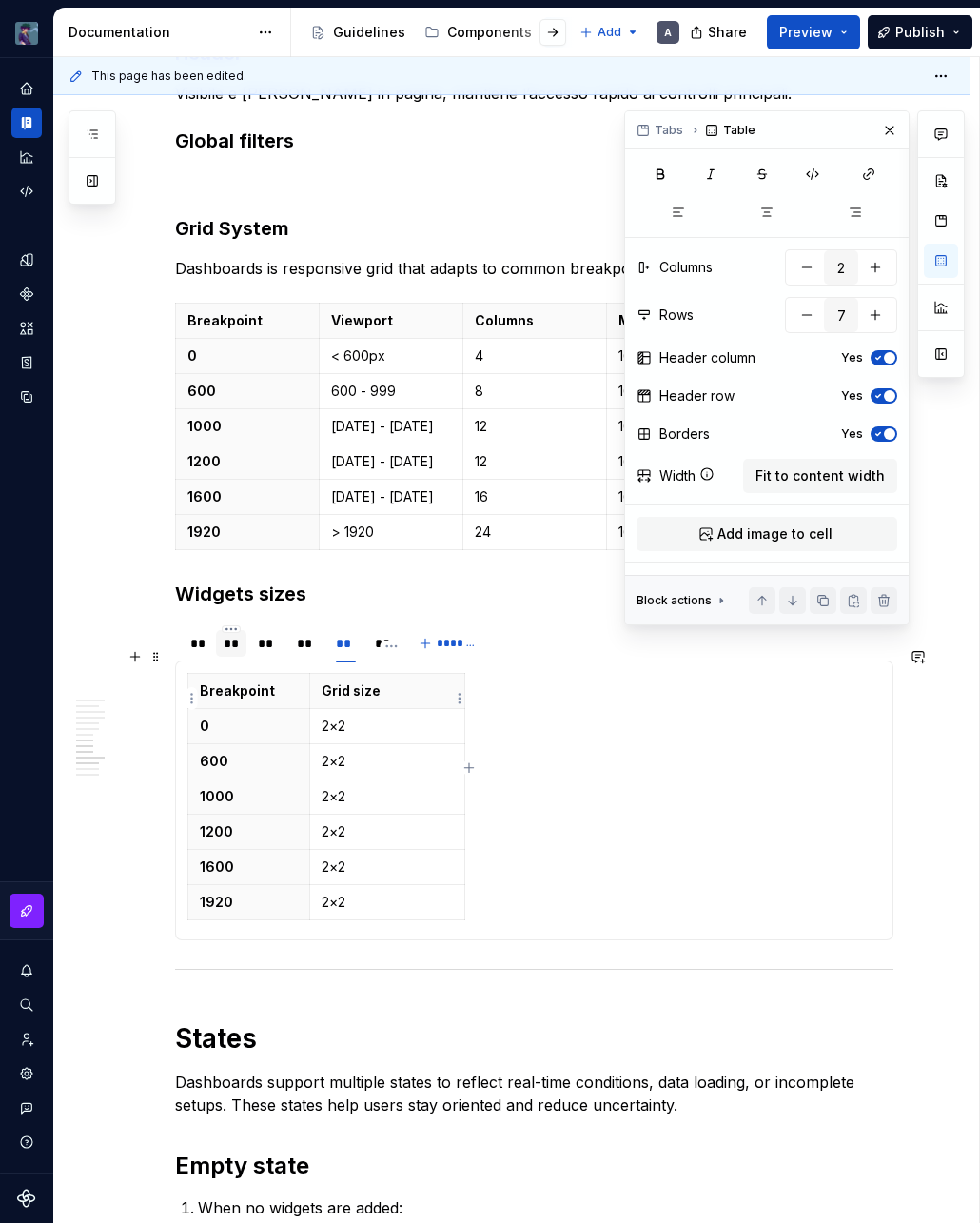 click on "2×2" at bounding box center (386, 726) 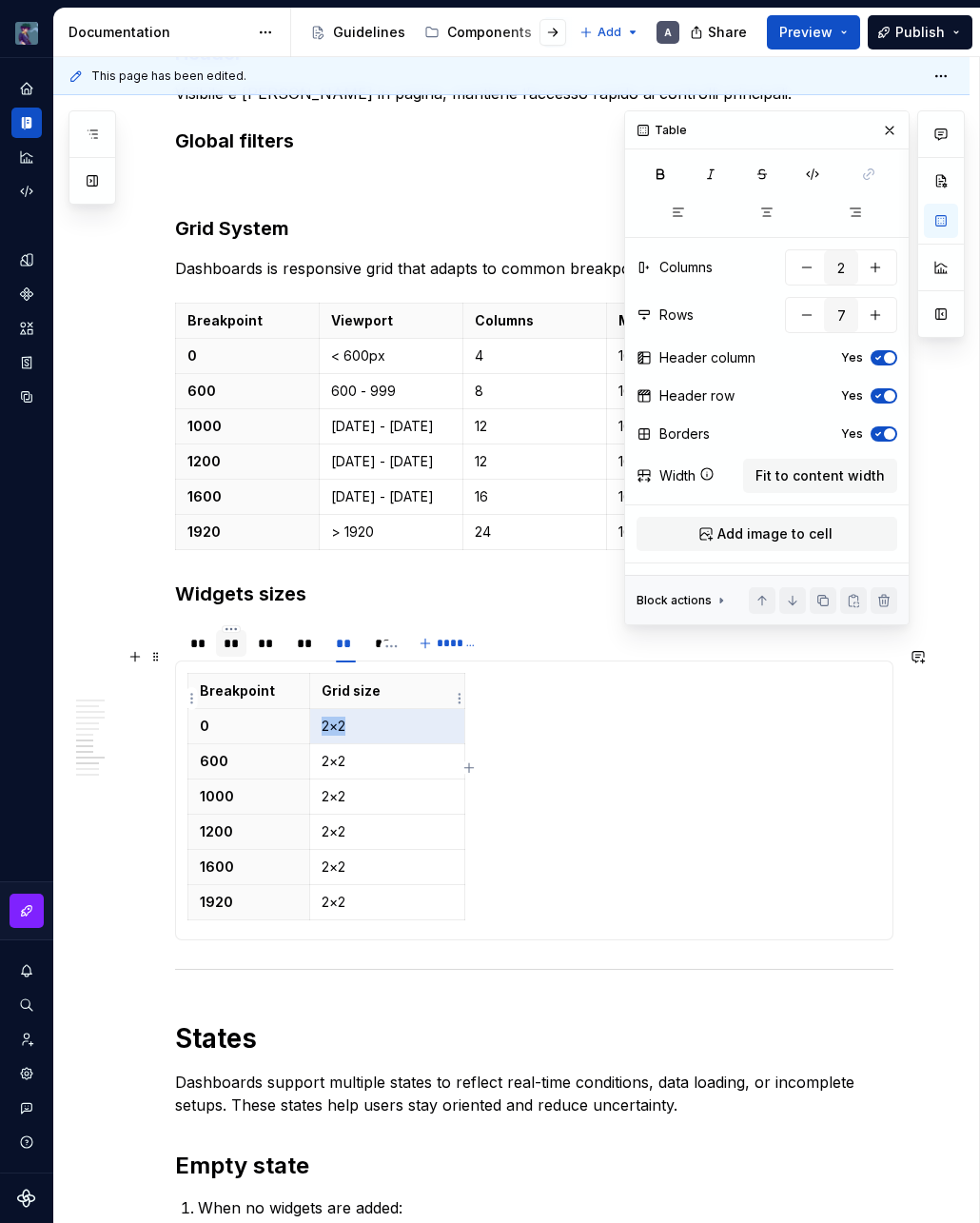 click on "2×2" at bounding box center (386, 726) 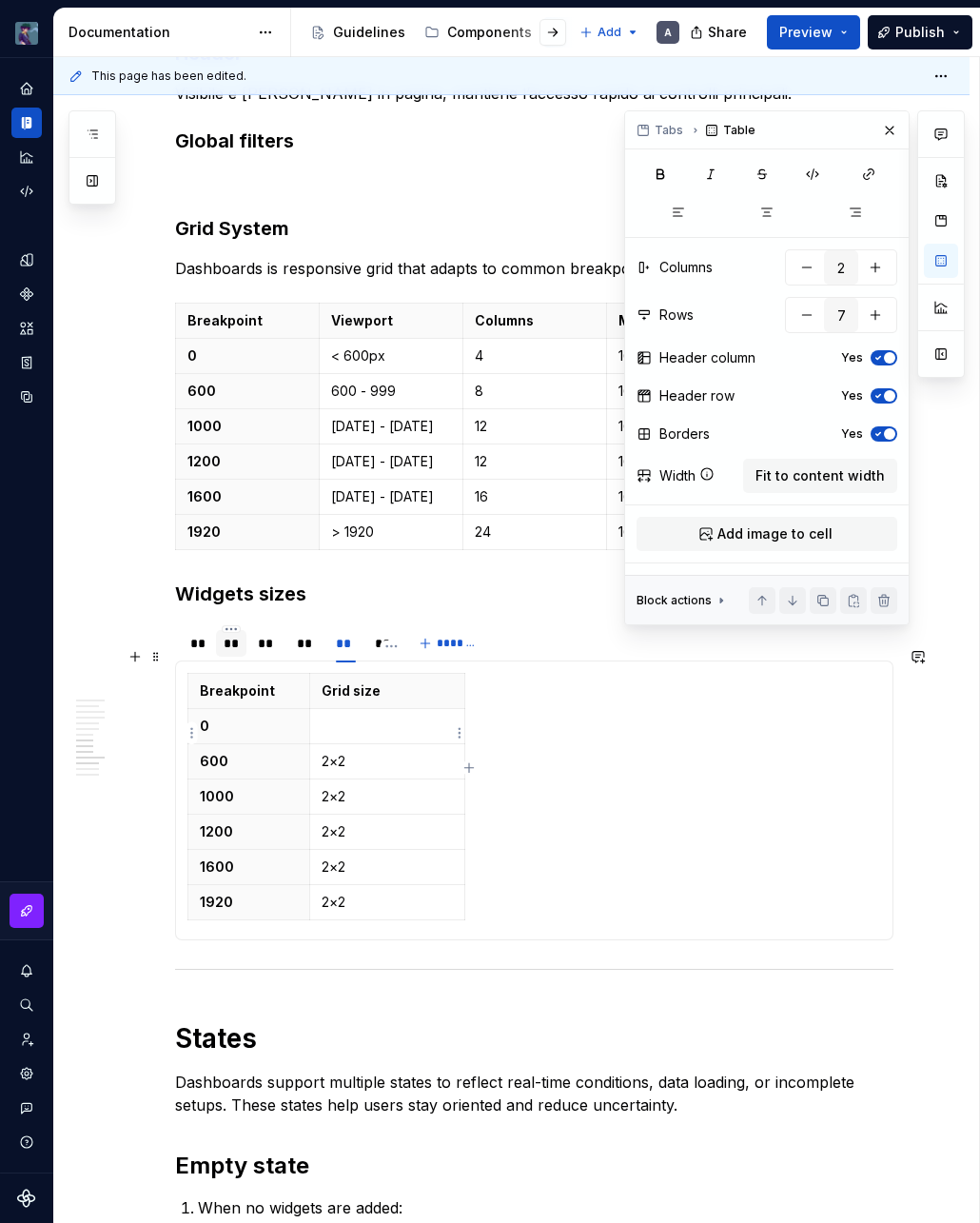 click on "2×2" at bounding box center [387, 761] 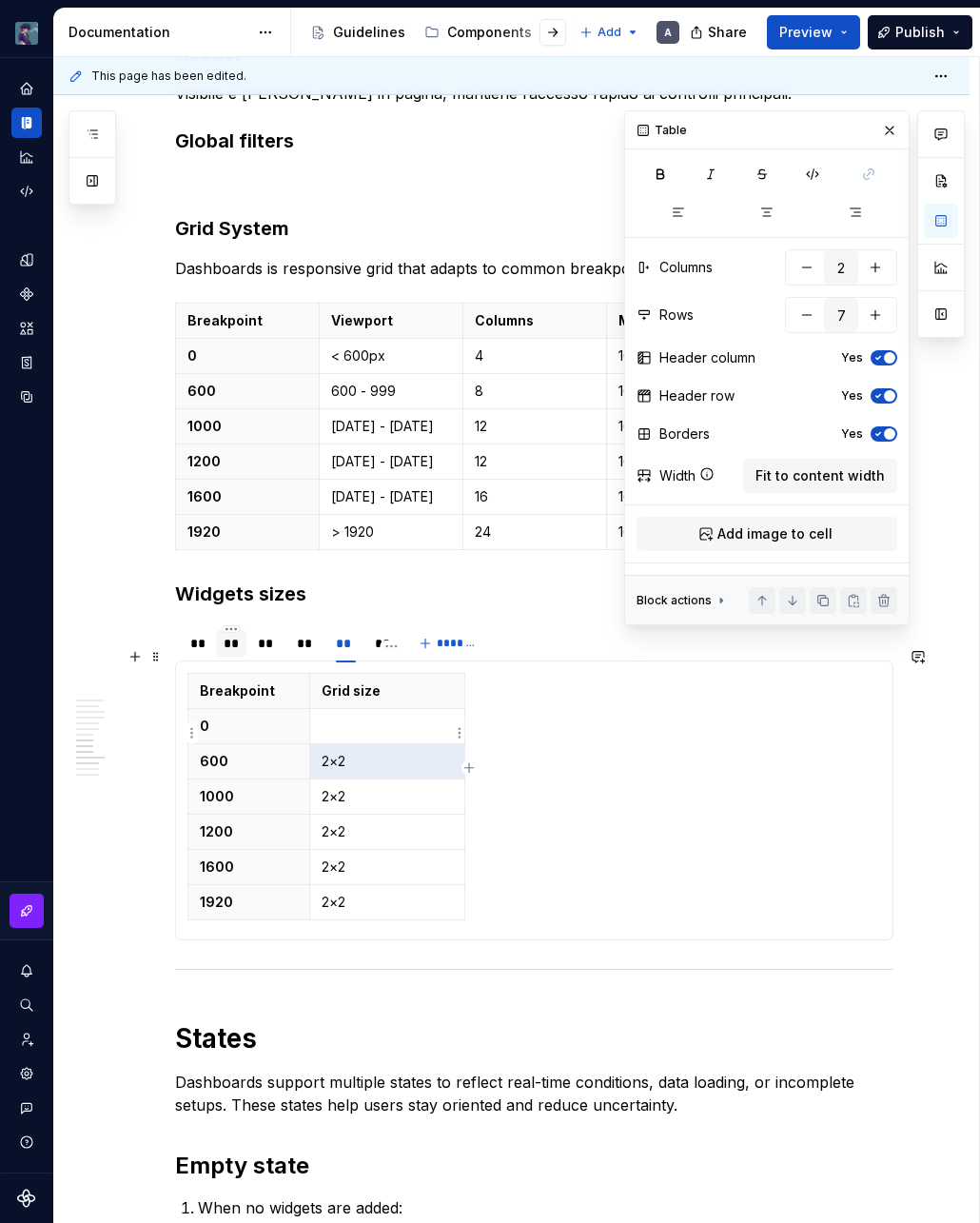 click on "2×2" at bounding box center (387, 761) 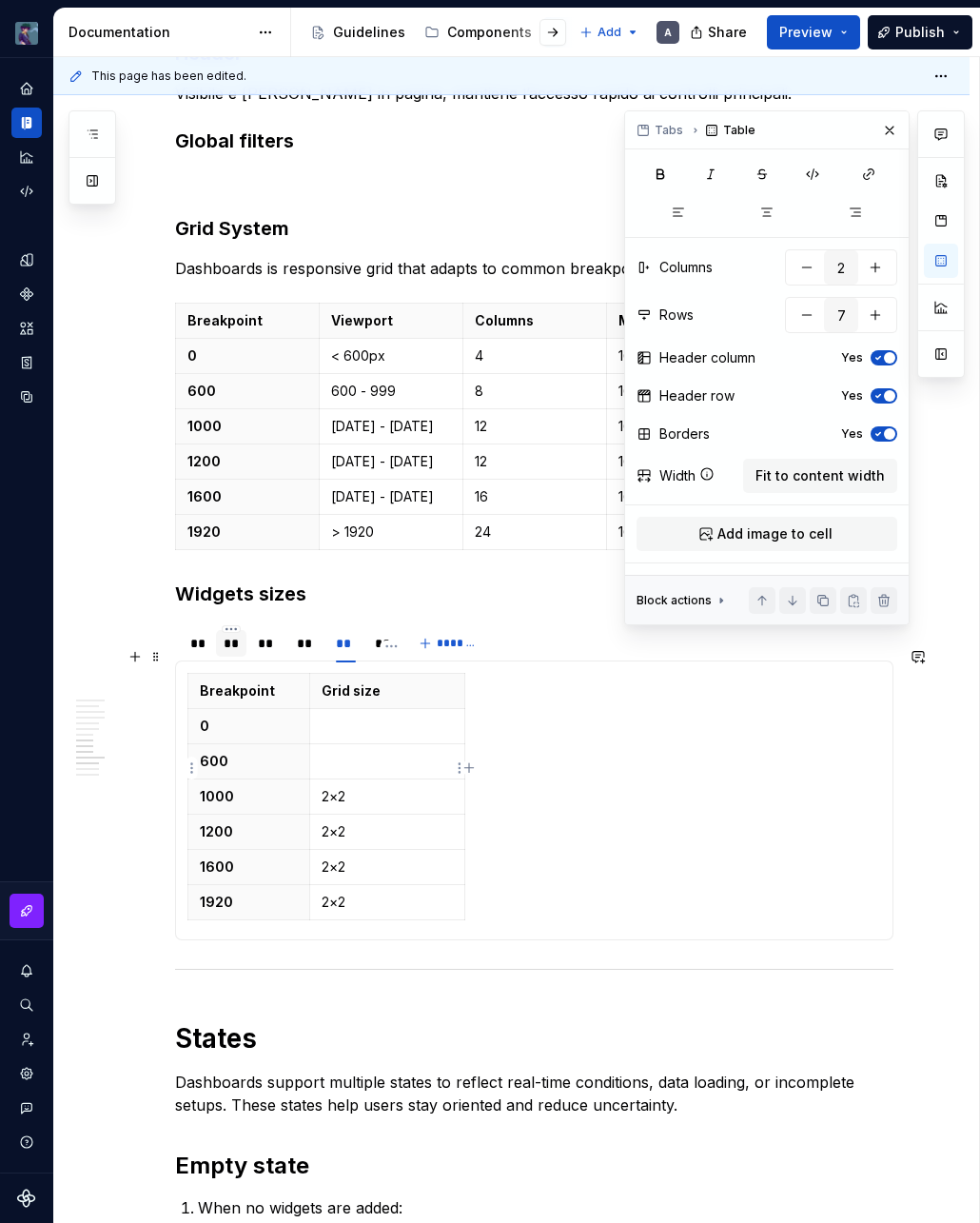 click on "2×2" at bounding box center [387, 797] 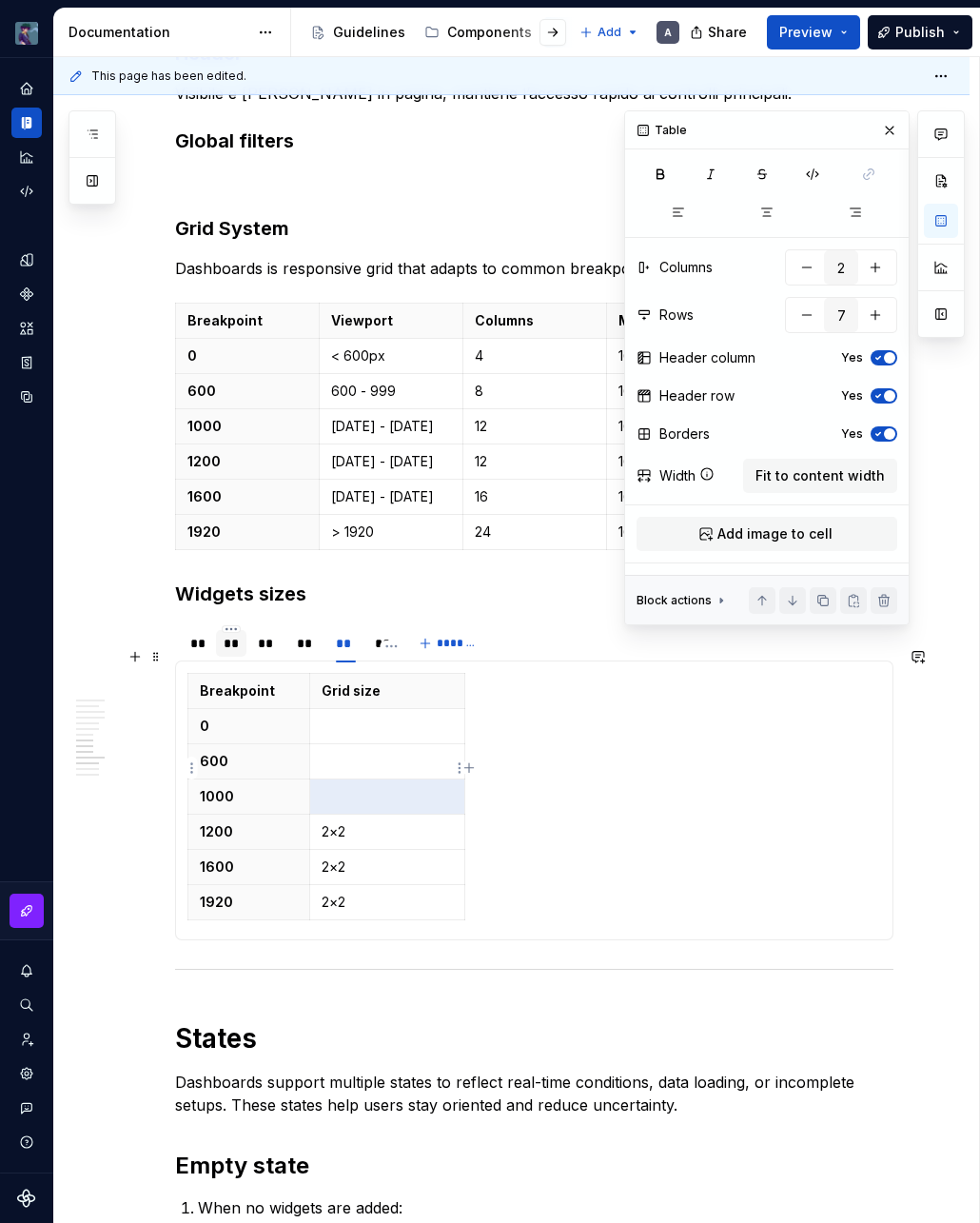 click on "2×2" at bounding box center (387, 832) 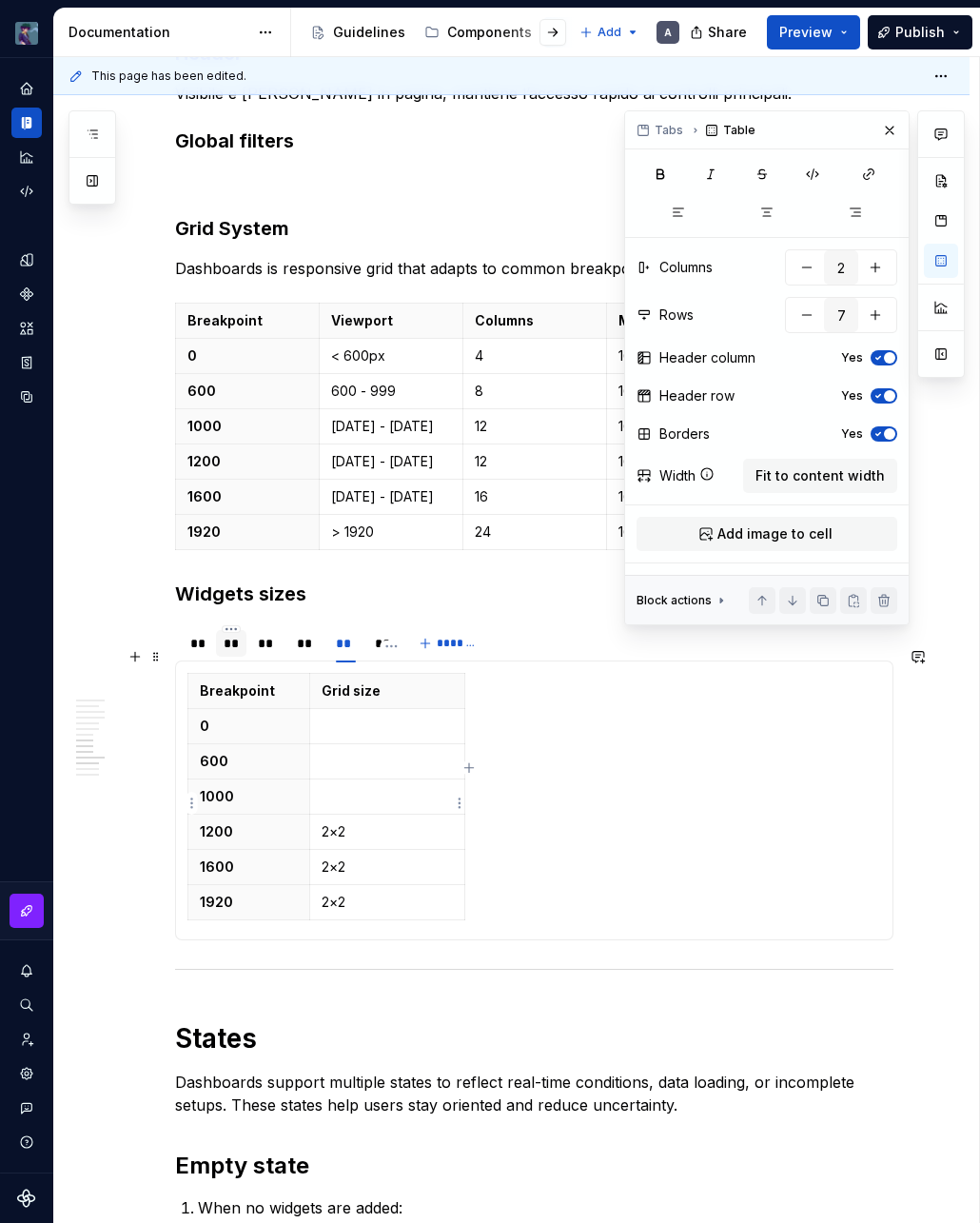 click on "2×2" at bounding box center (387, 832) 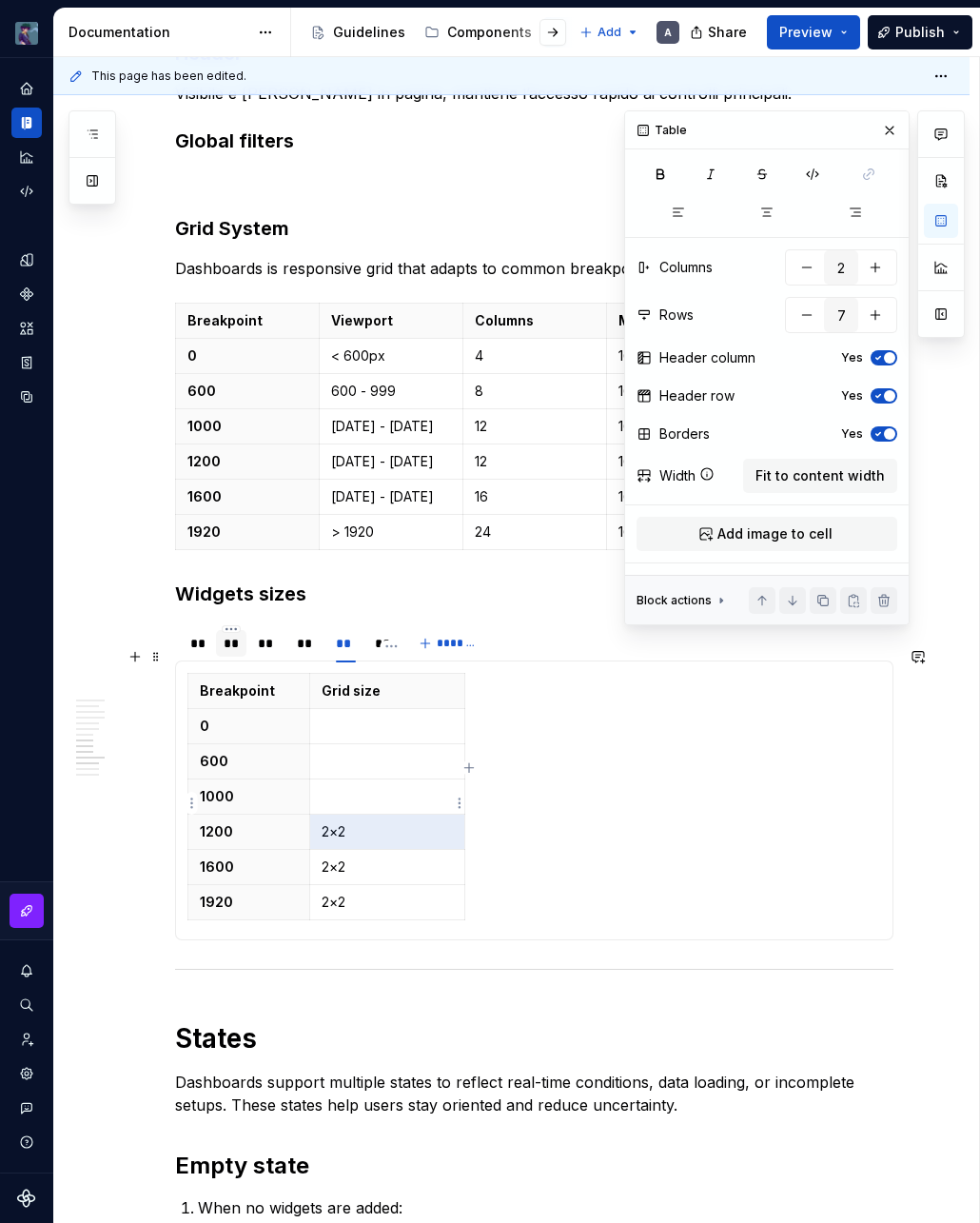 click on "2×2" at bounding box center (387, 832) 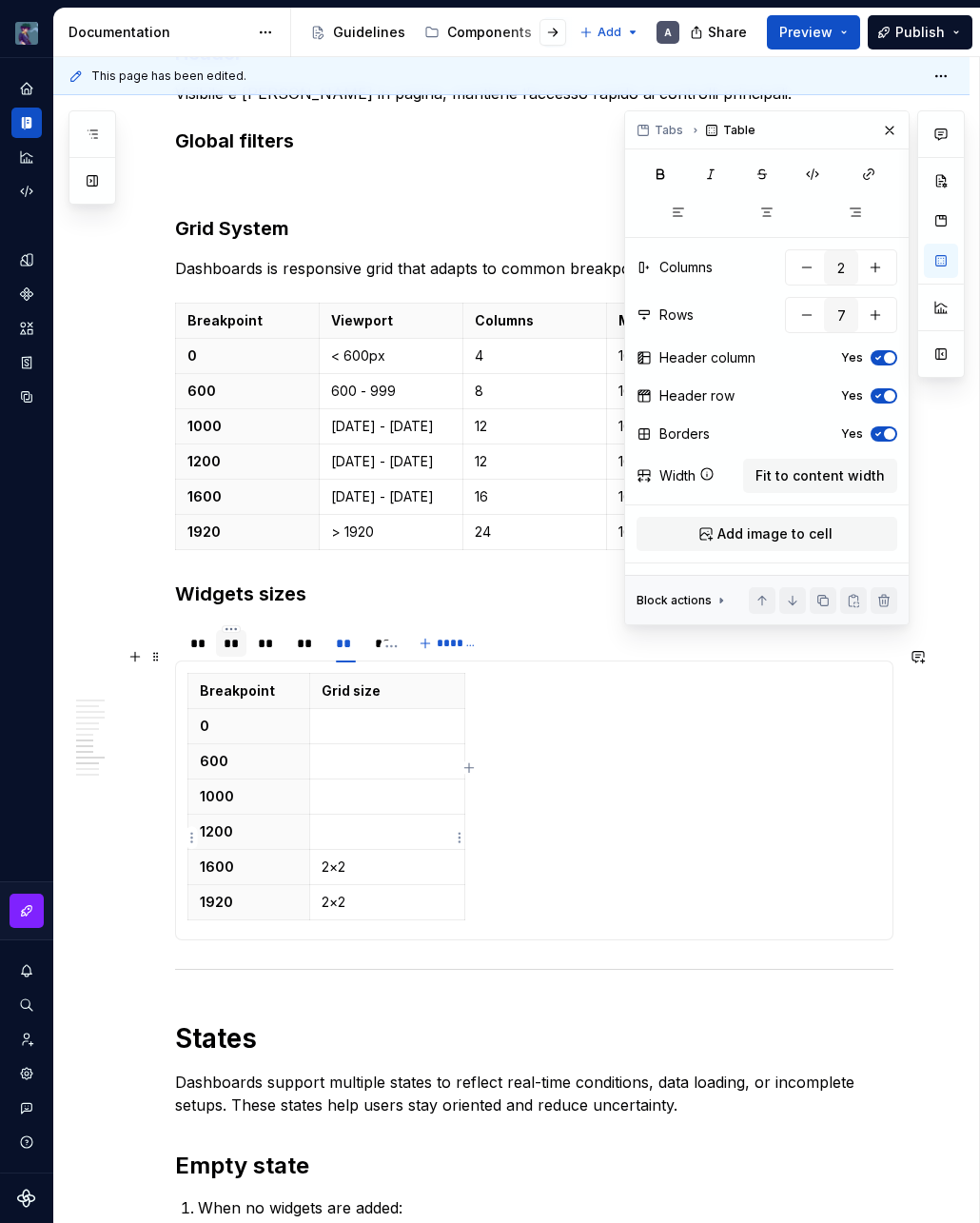 click on "2×2" at bounding box center (386, 867) 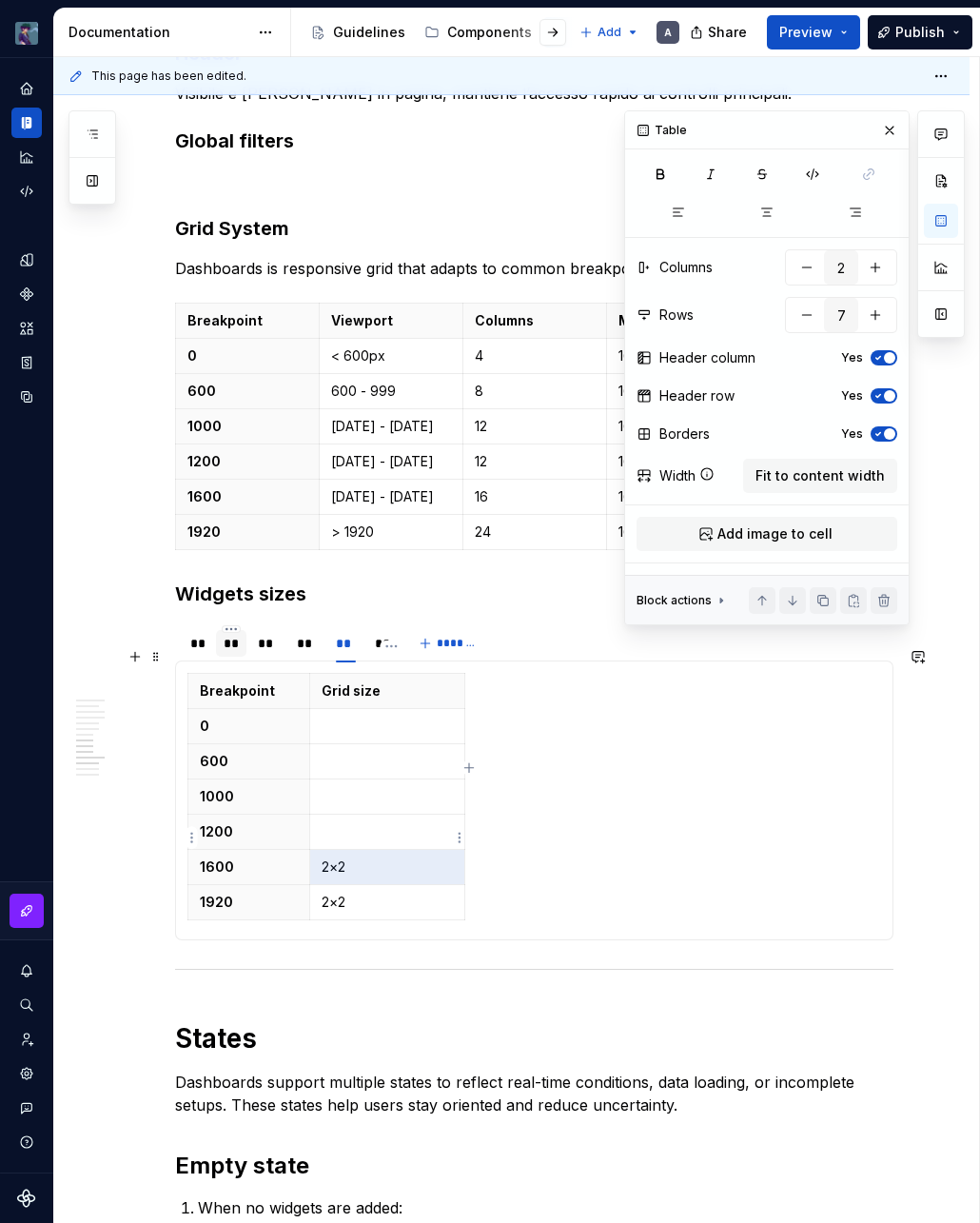 click on "2×2" at bounding box center (386, 867) 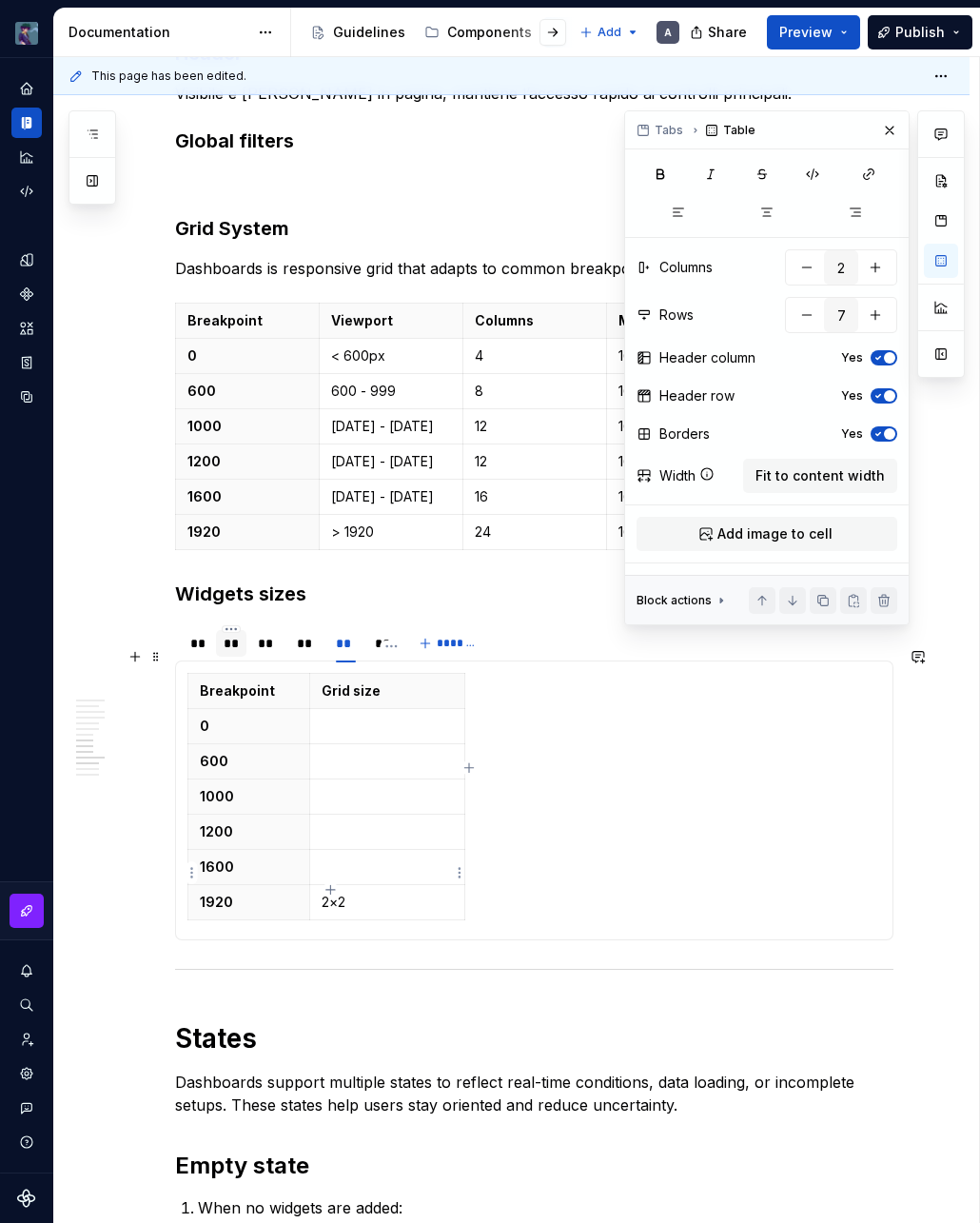click on "2×2" at bounding box center (387, 902) 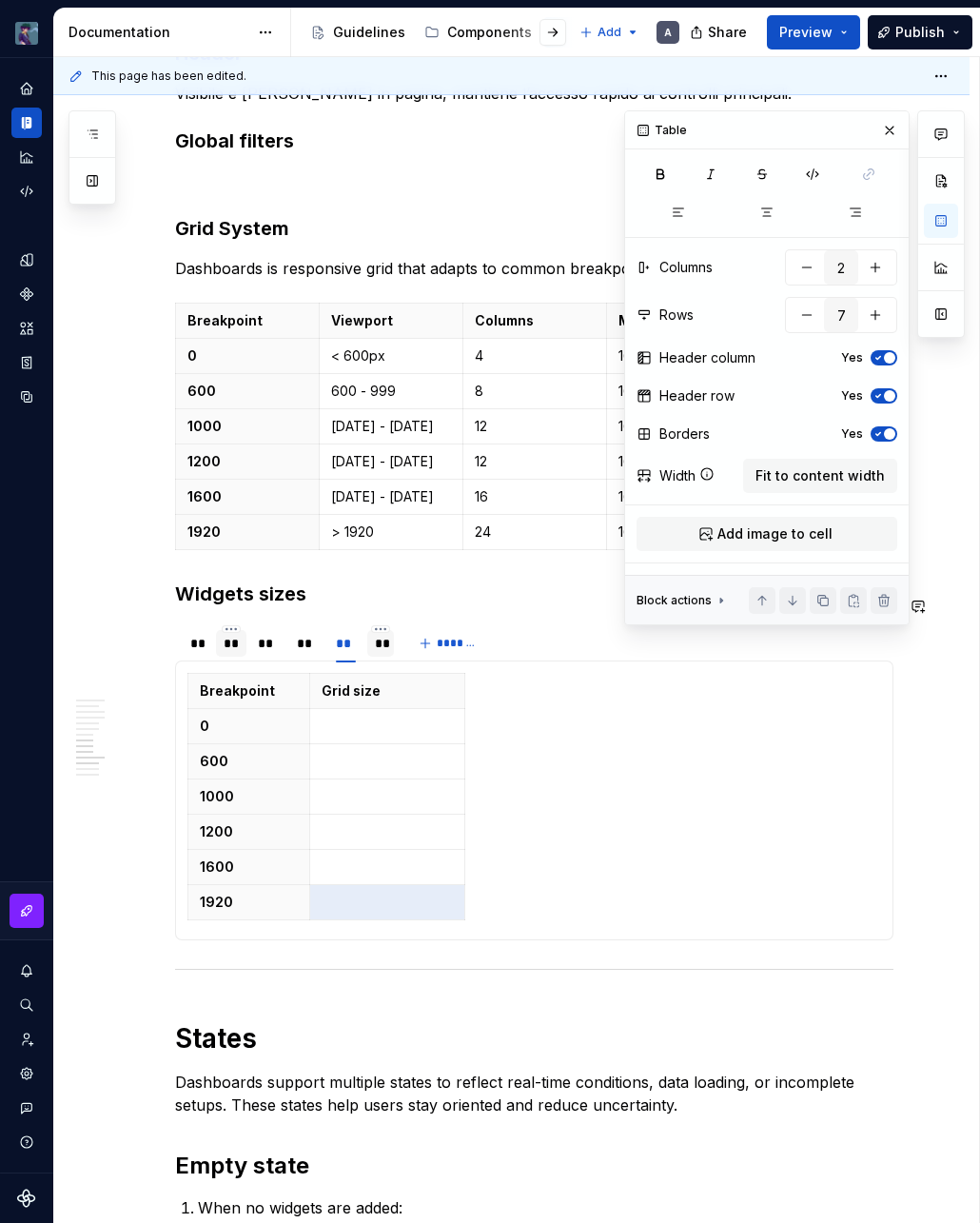 click at bounding box center [381, 660] 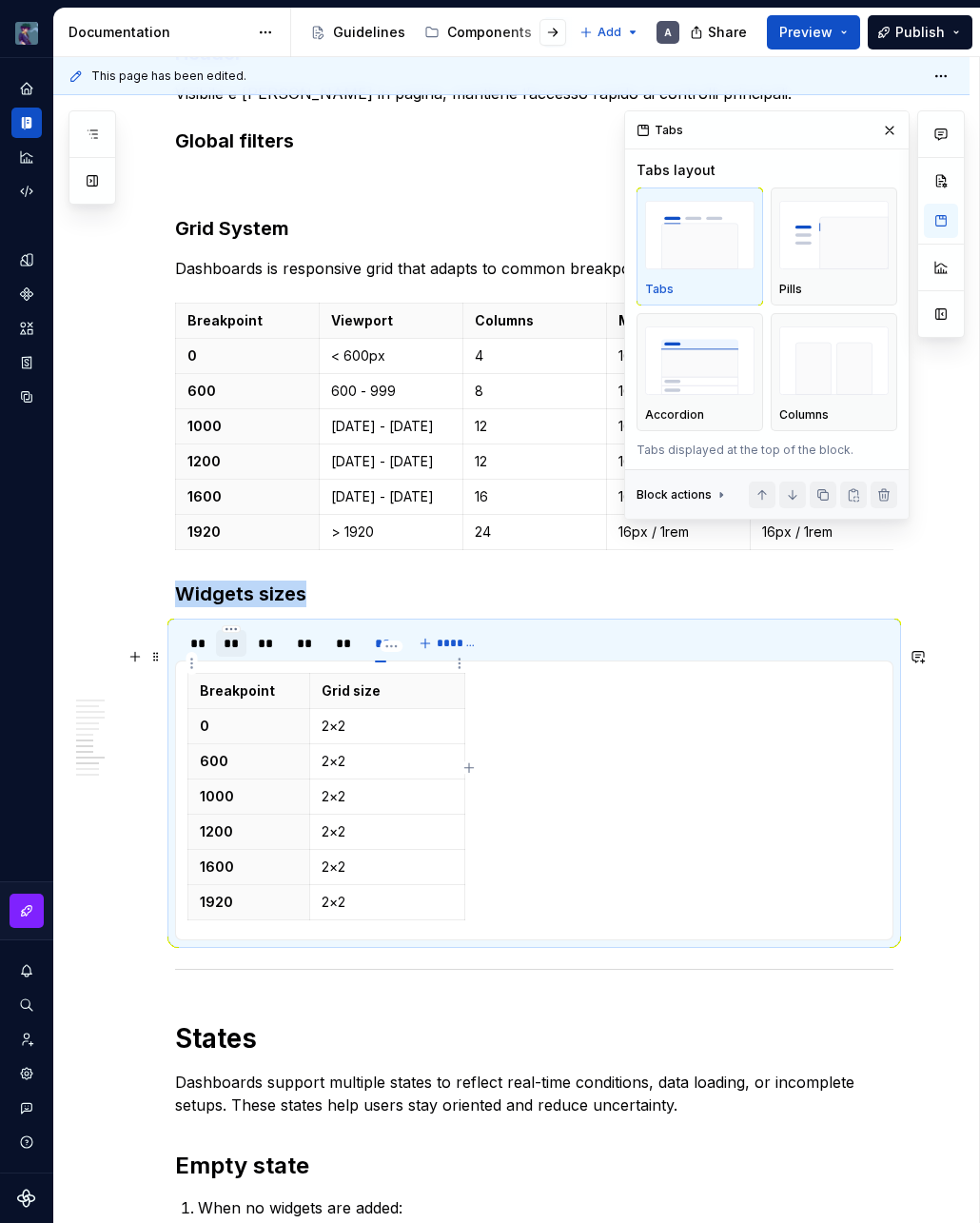 click on "2×2" at bounding box center (386, 726) 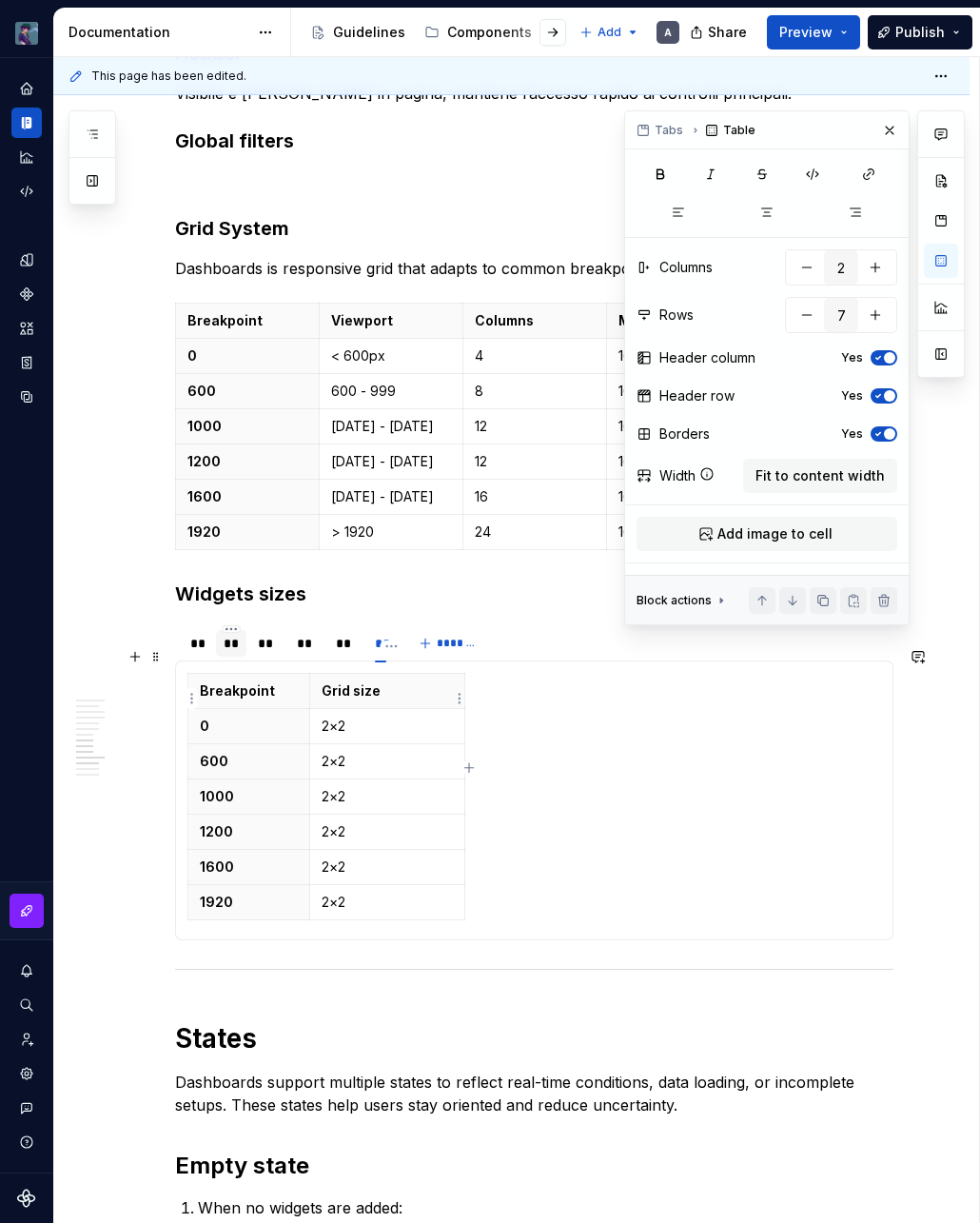 click on "2×2" at bounding box center [386, 726] 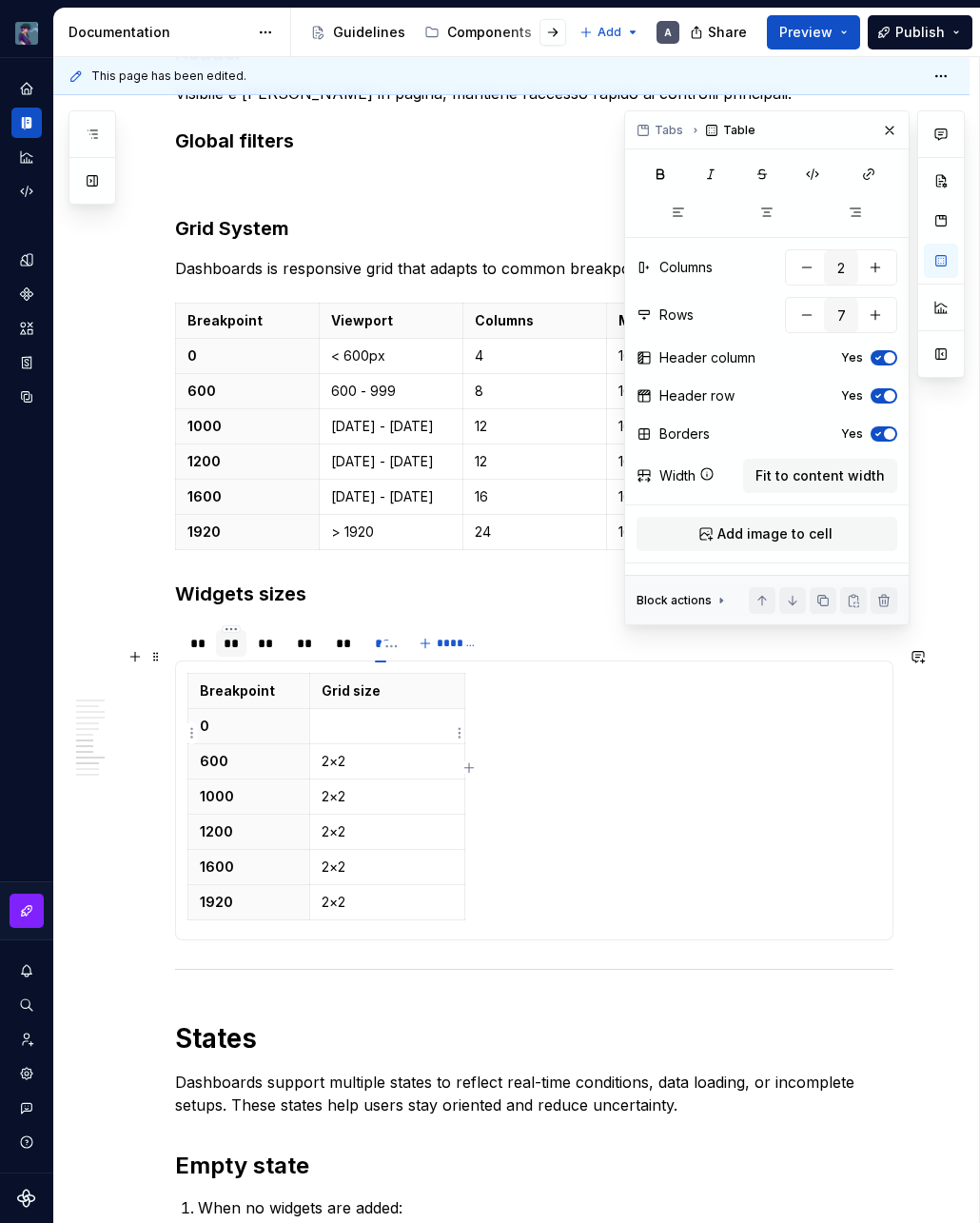 click on "2×2" at bounding box center [386, 761] 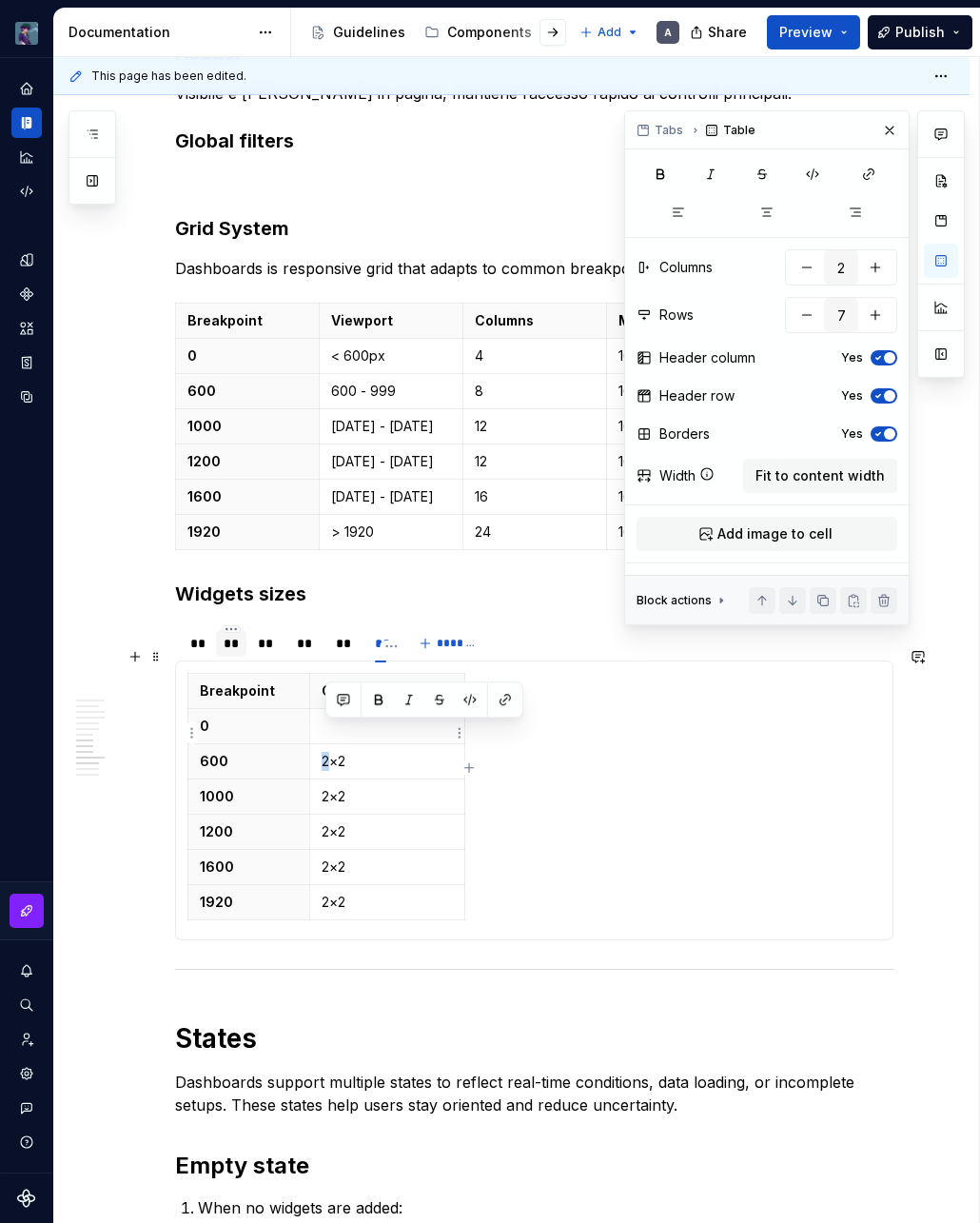 click on "2×2" at bounding box center [386, 761] 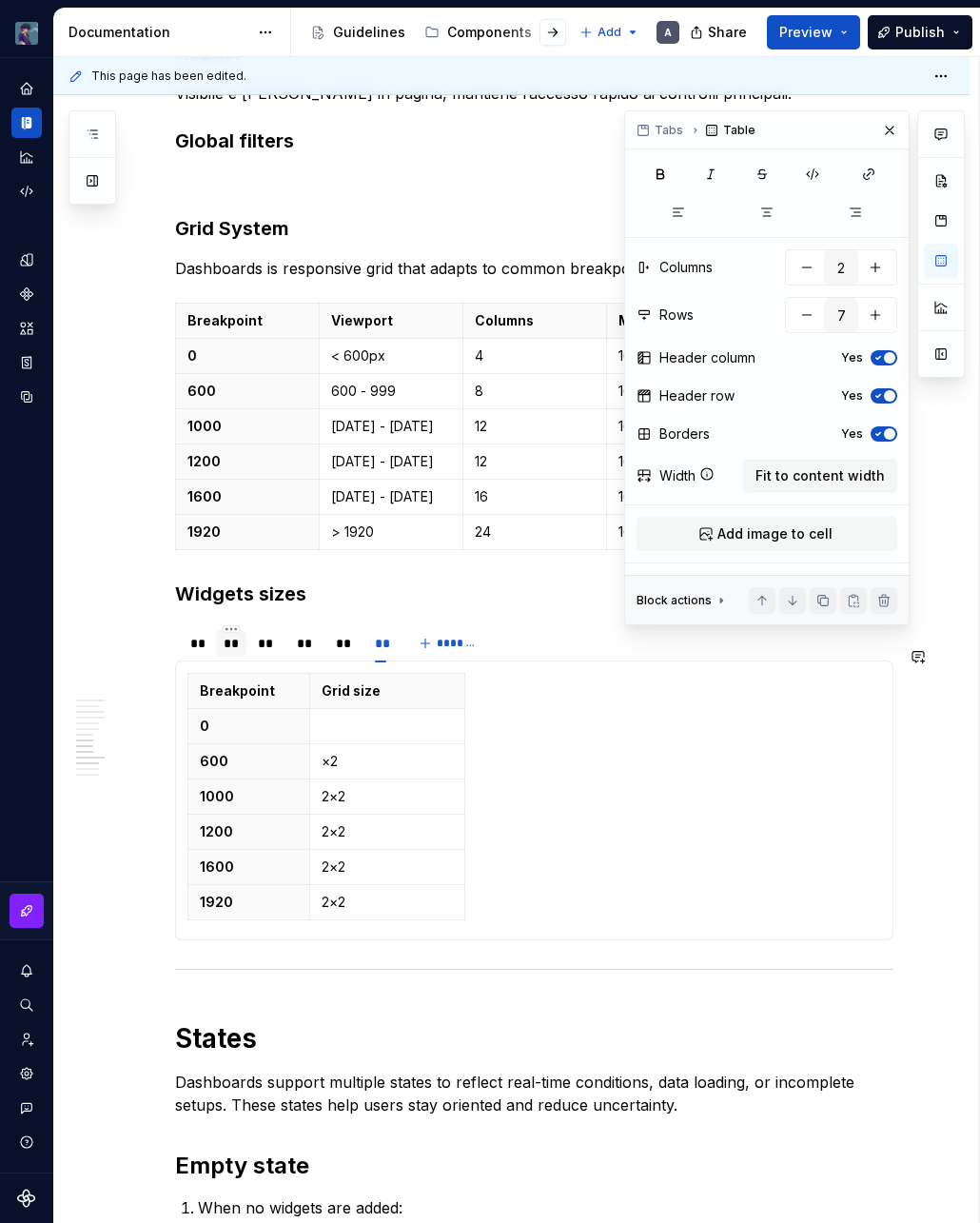click on "×2" at bounding box center [386, 761] 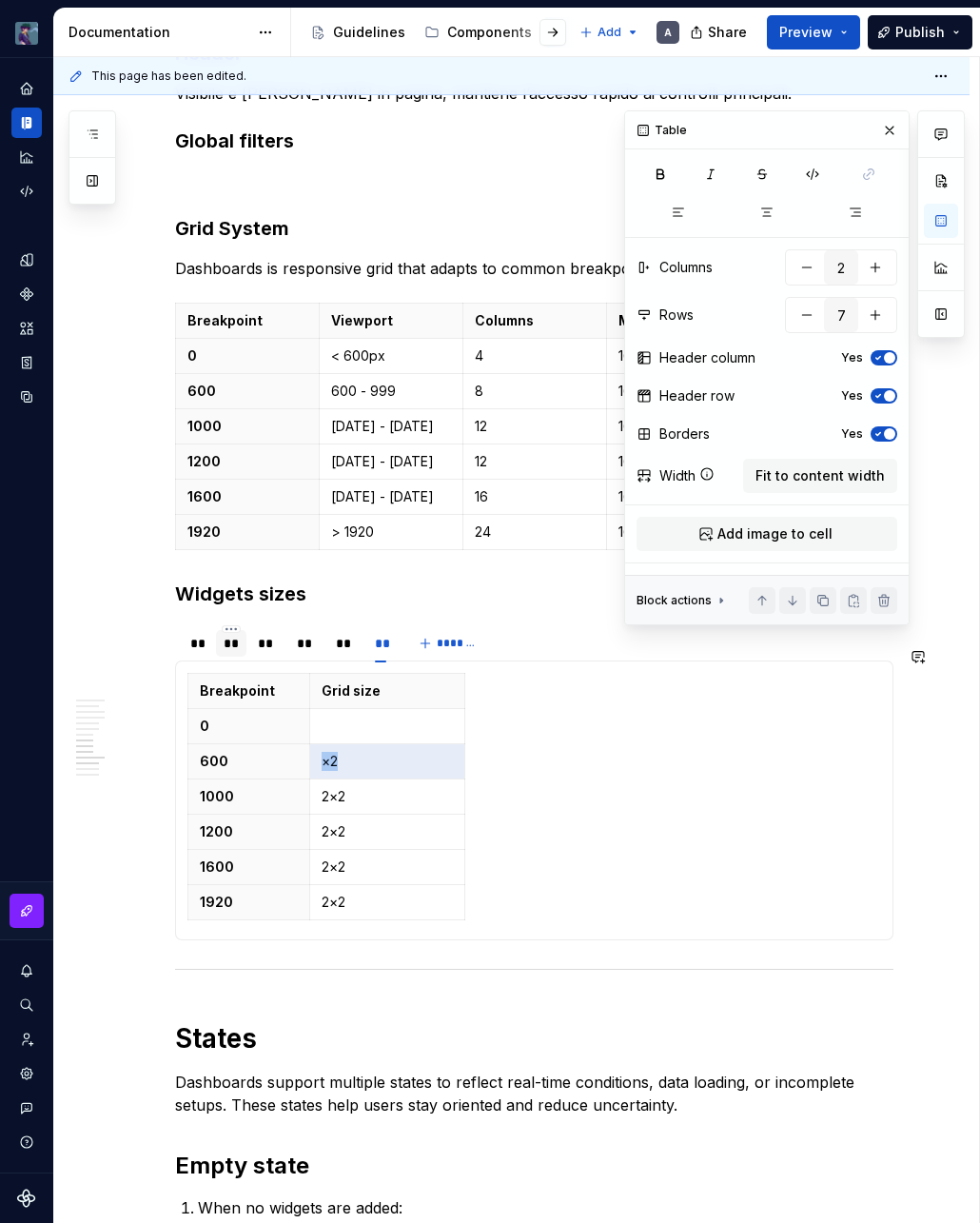 click on "×2" at bounding box center (386, 761) 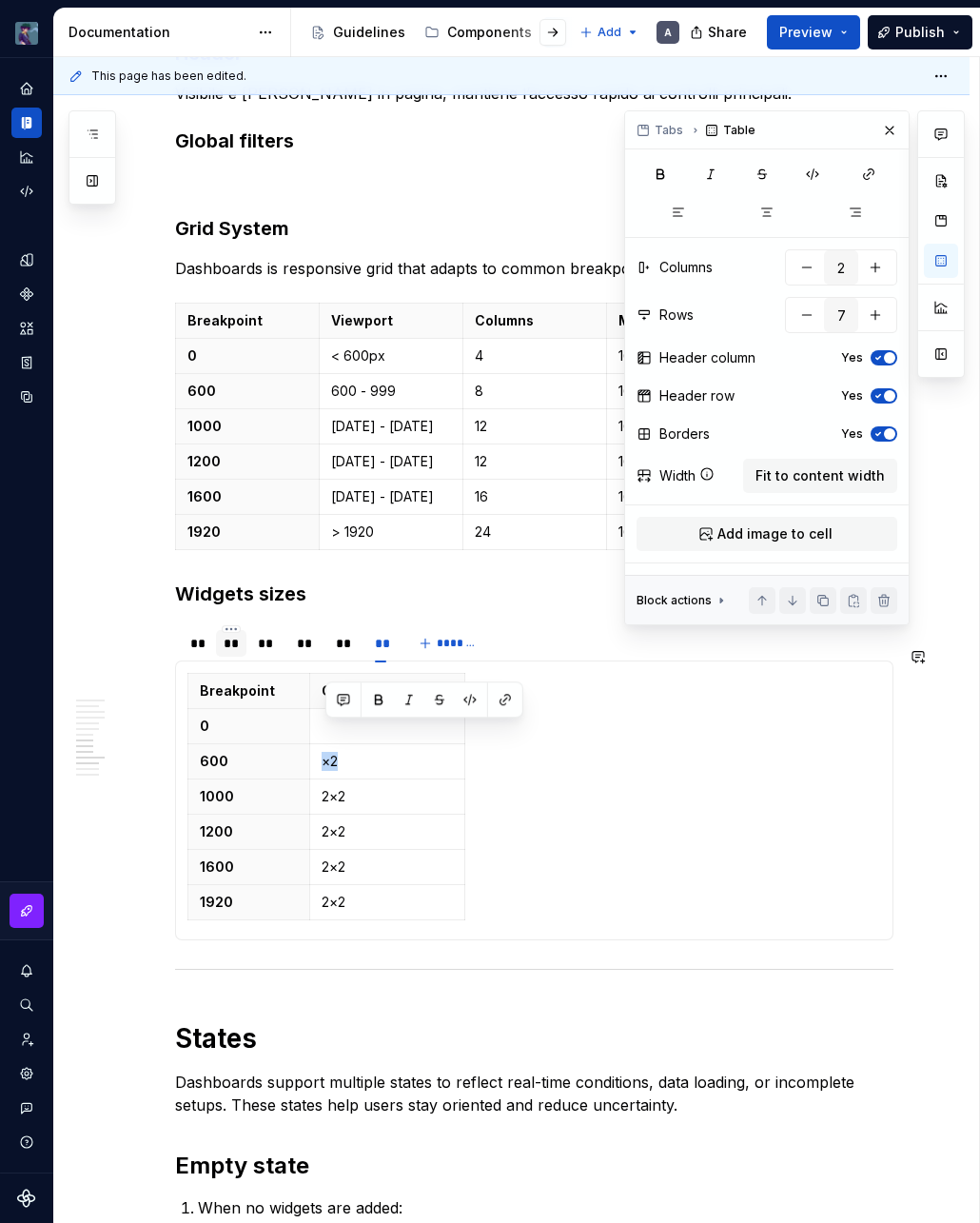 click on "×2" at bounding box center [386, 761] 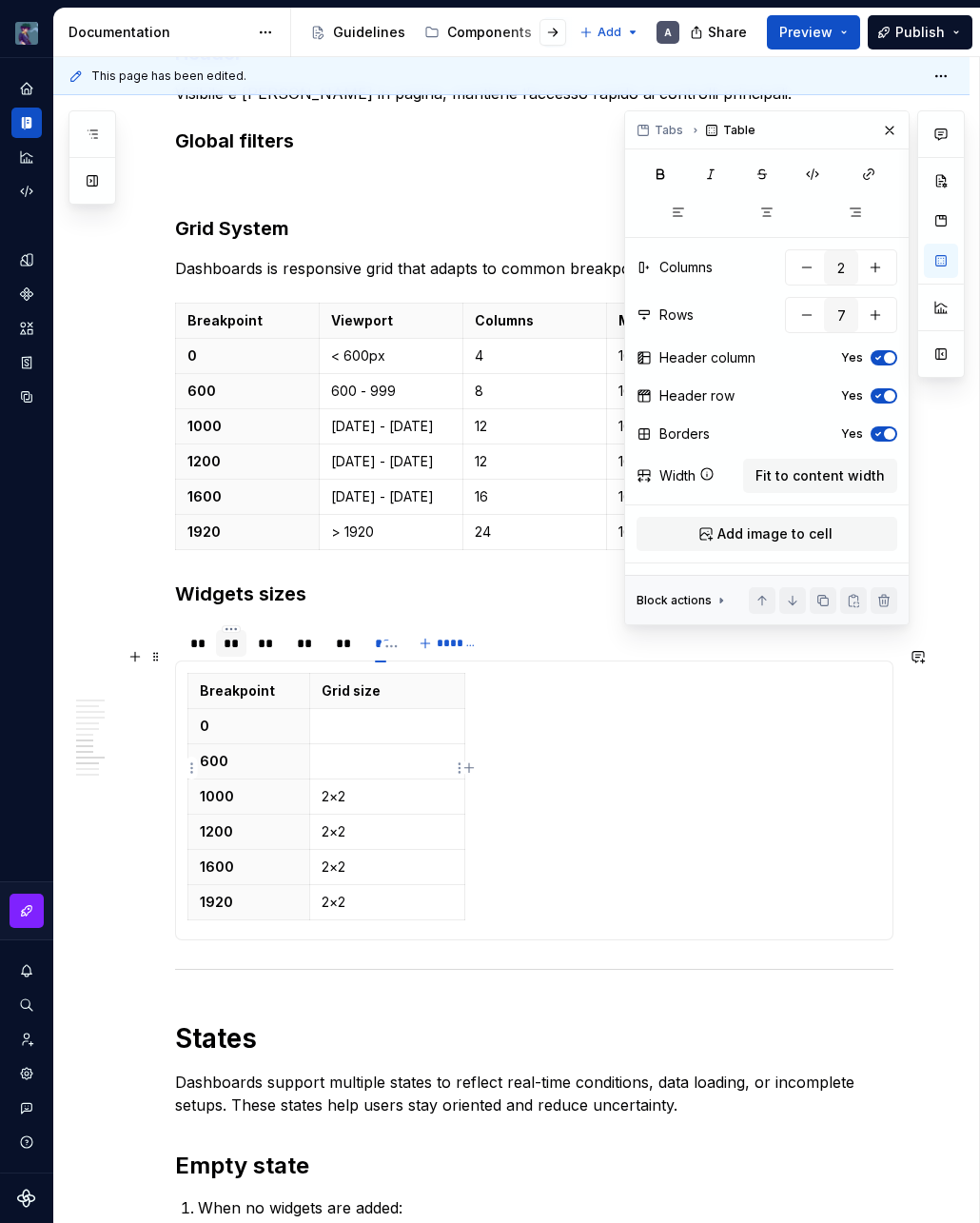 click on "2×2" at bounding box center [387, 797] 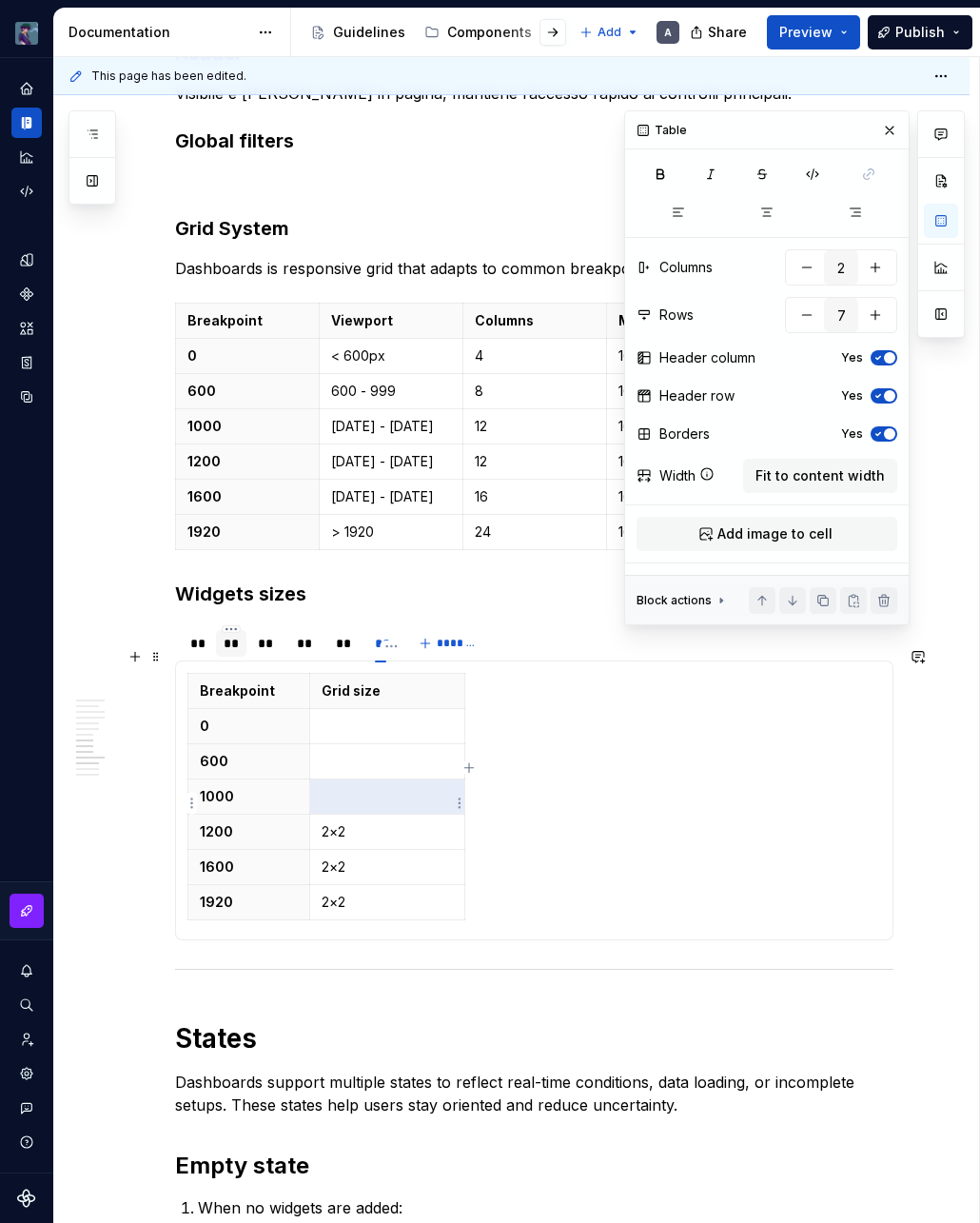 click on "2×2" at bounding box center [387, 832] 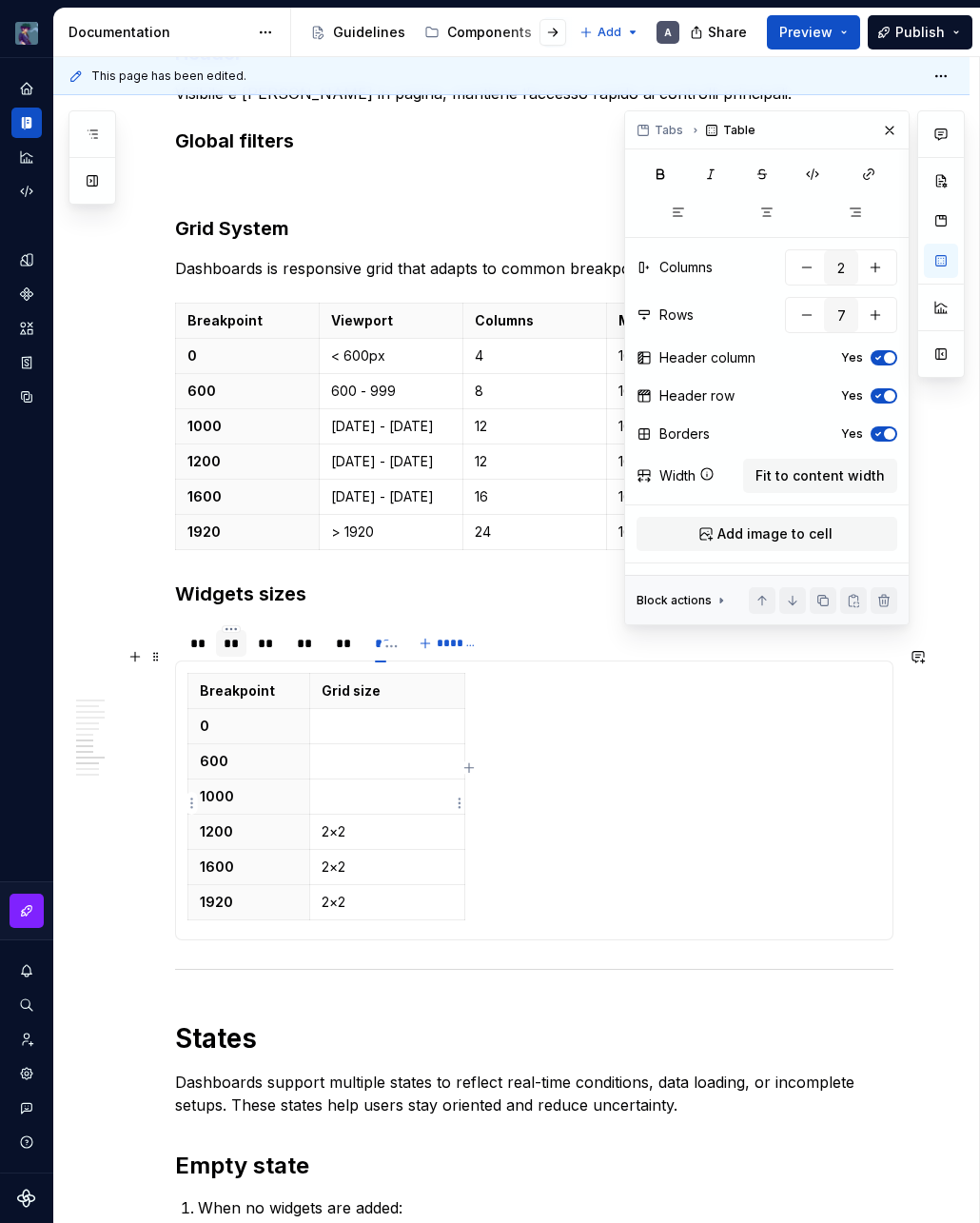 click on "2×2" at bounding box center (387, 832) 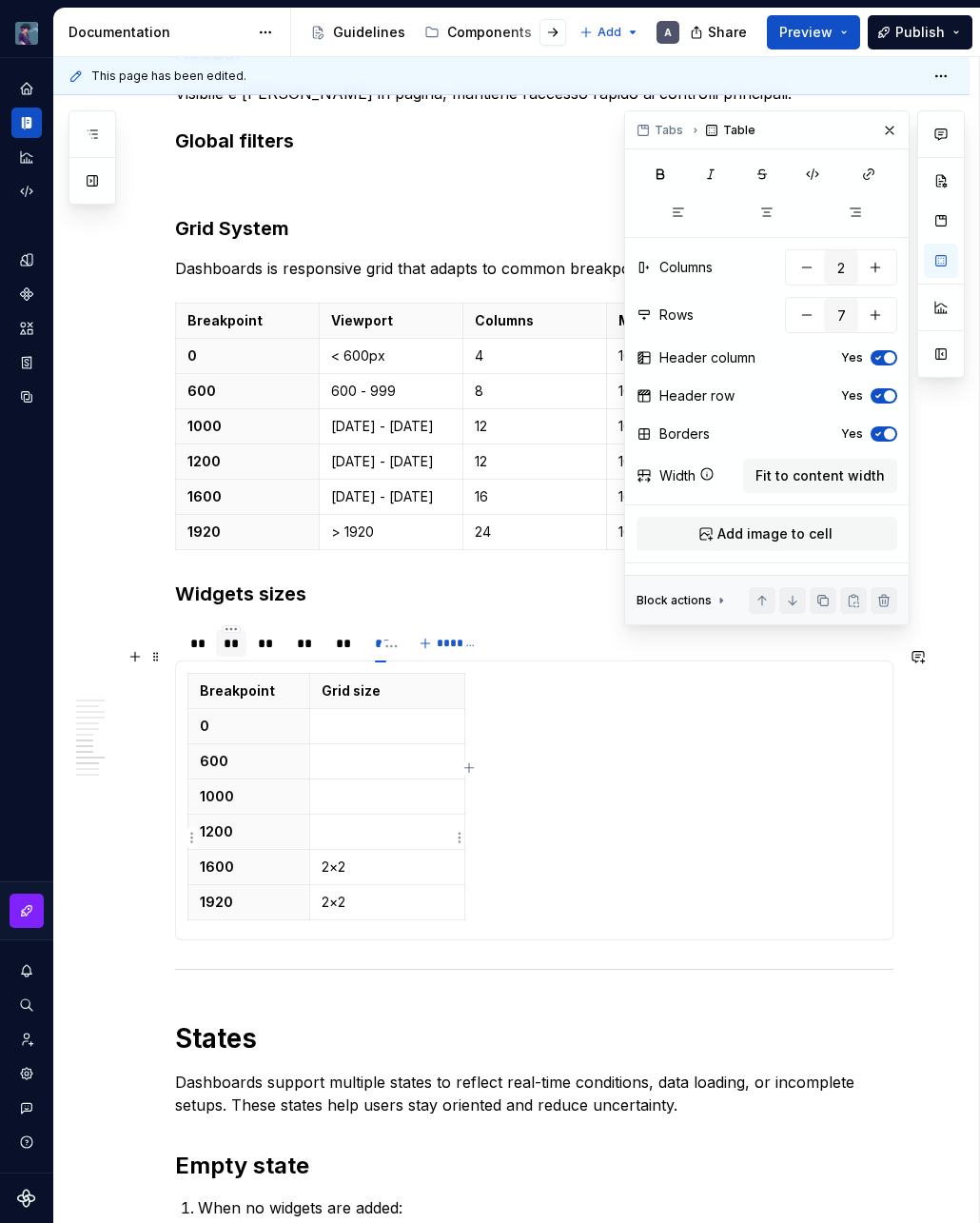 click on "2×2" at bounding box center (387, 867) 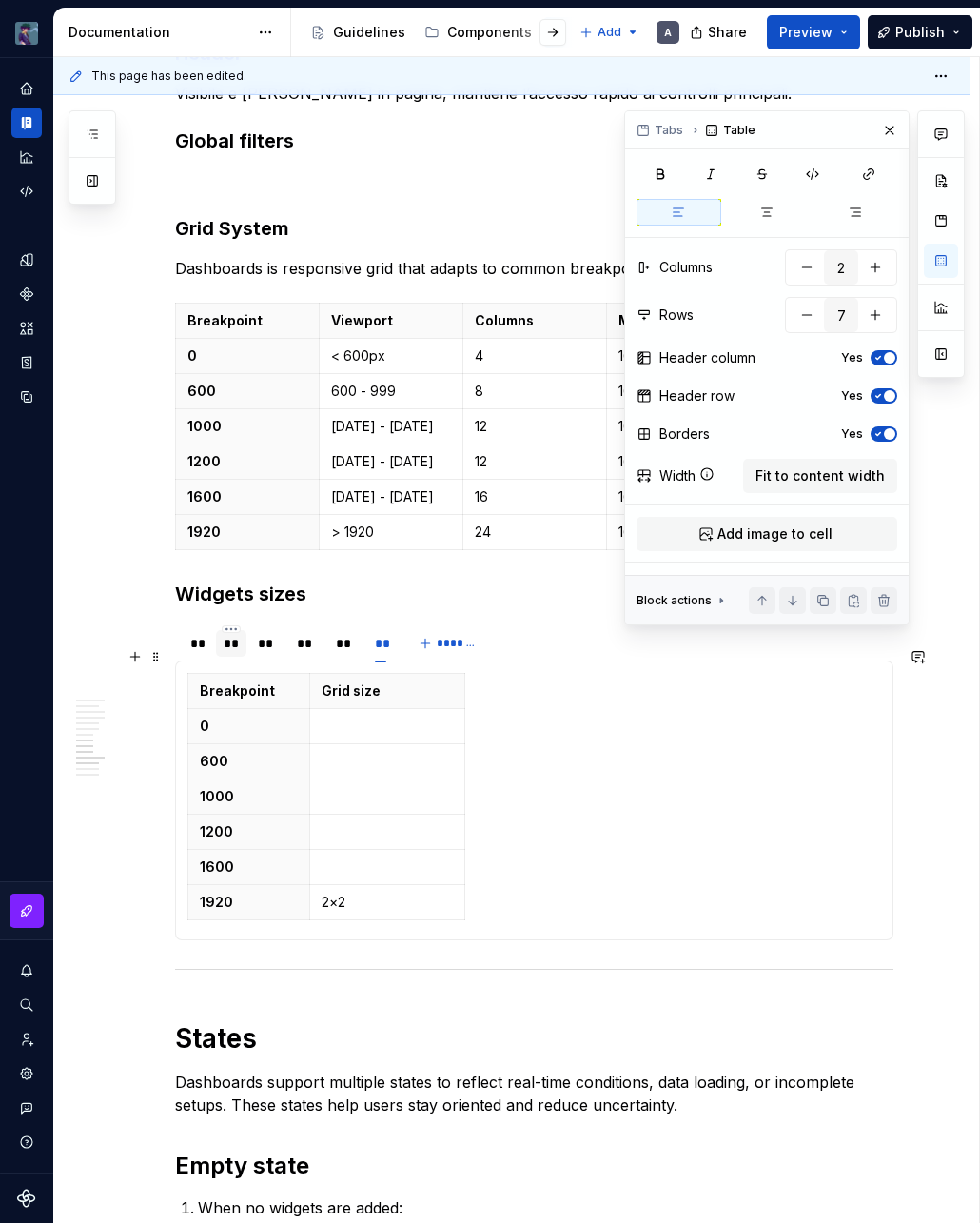click on "Breakpoint Grid size 0 600 1000 1200 1600 1920 2×2" at bounding box center [534, 800] 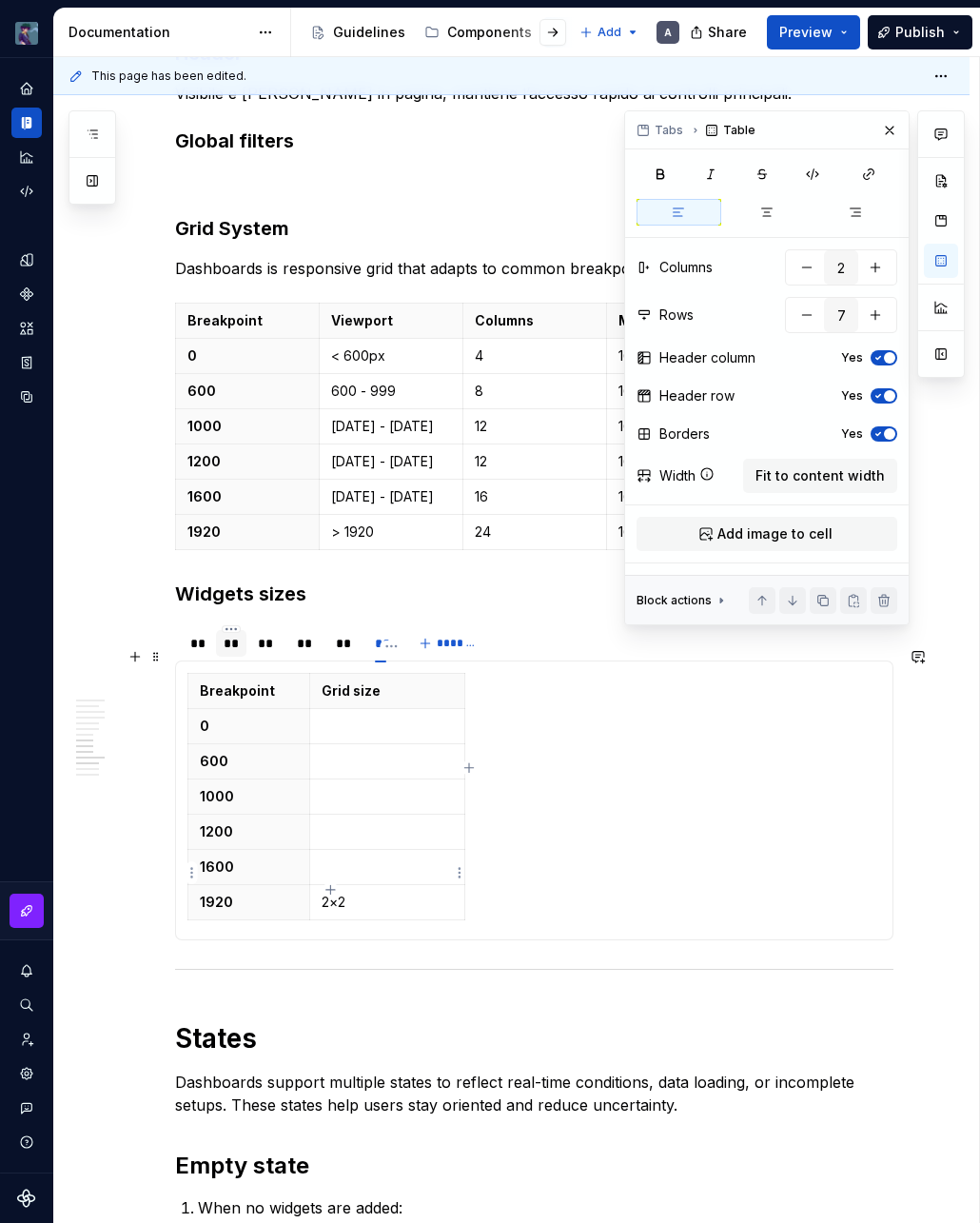 click on "2×2" at bounding box center [386, 902] 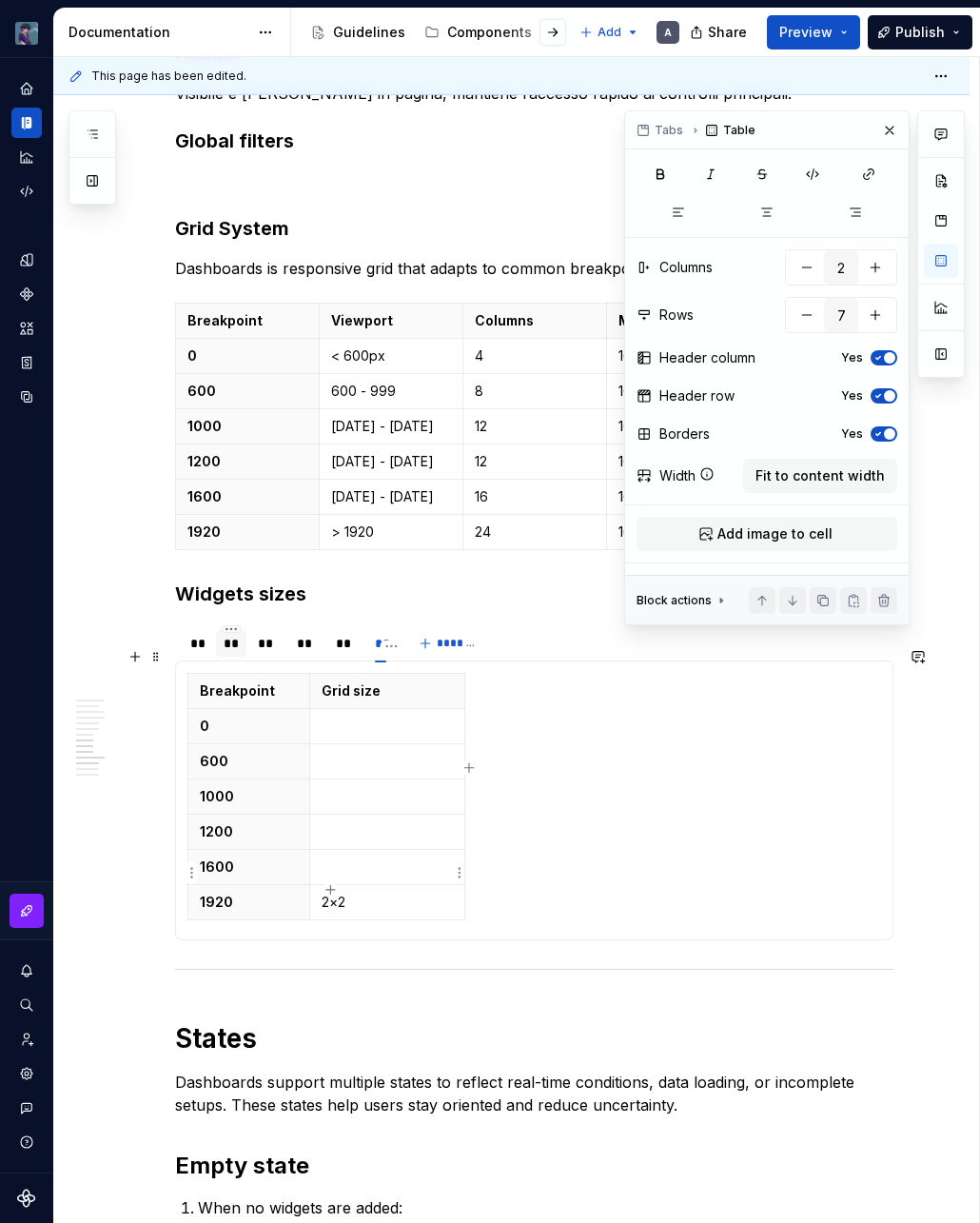 click on "2×2" at bounding box center [386, 902] 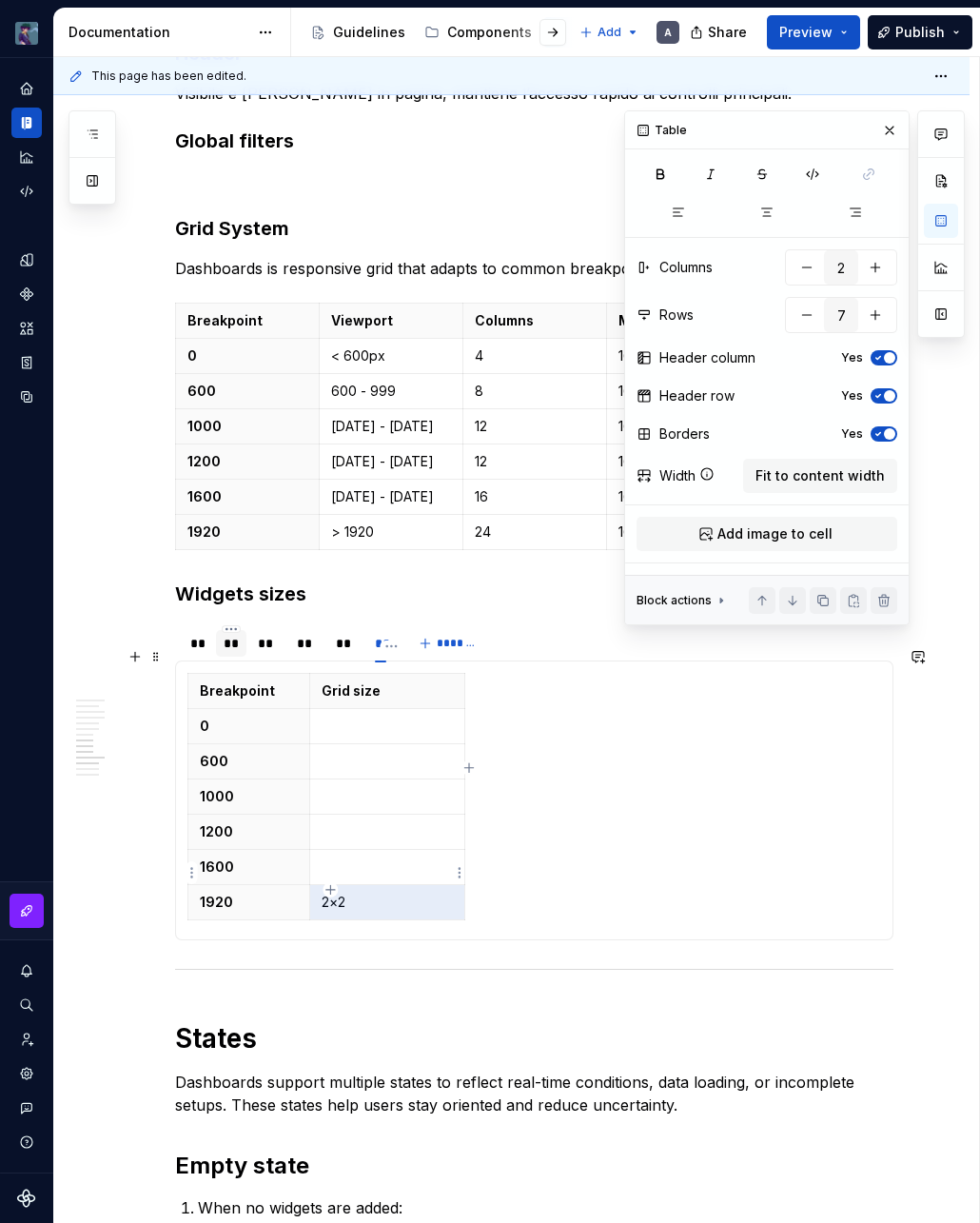 click on "2×2" at bounding box center [386, 902] 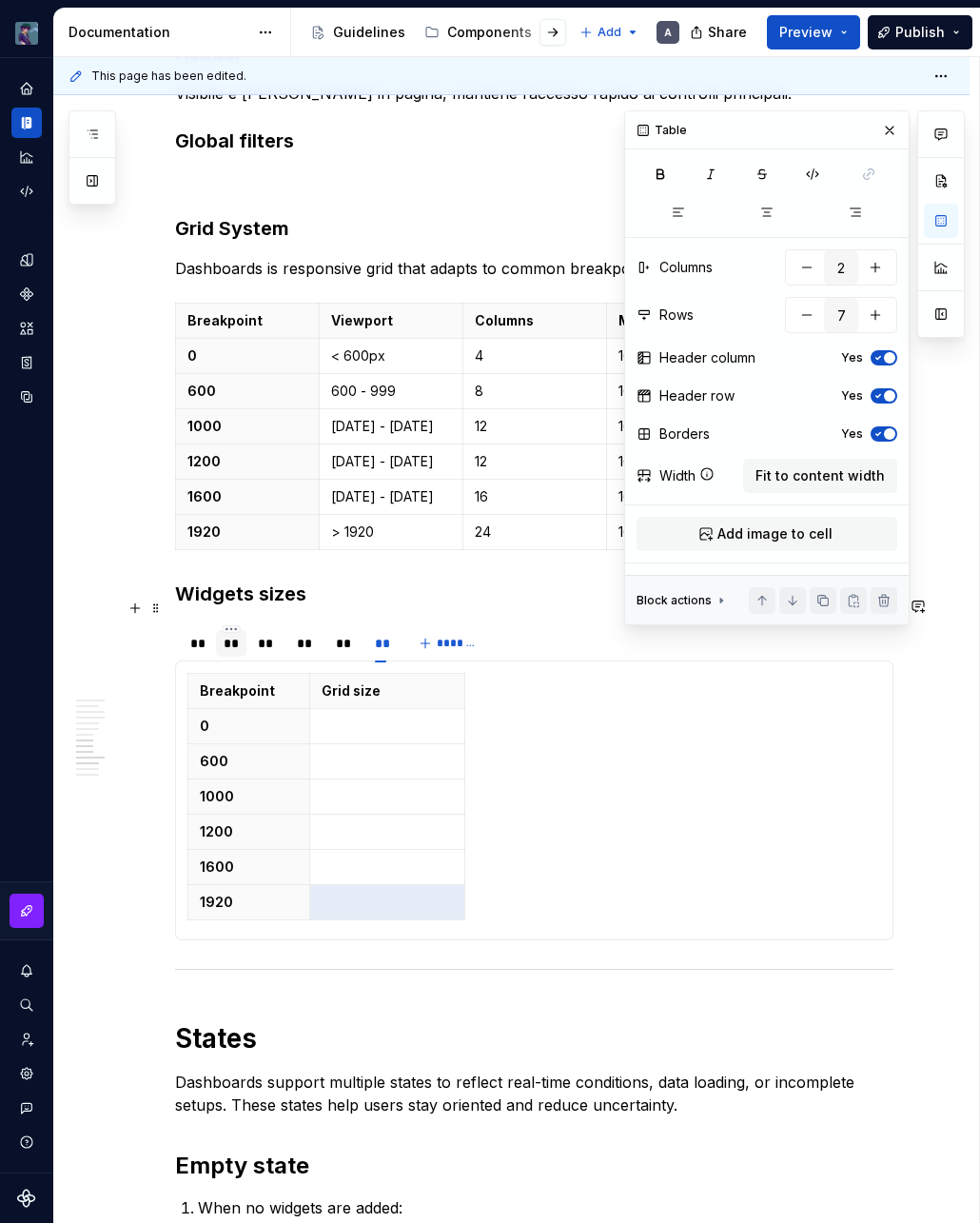 click on "**" at bounding box center [231, 643] 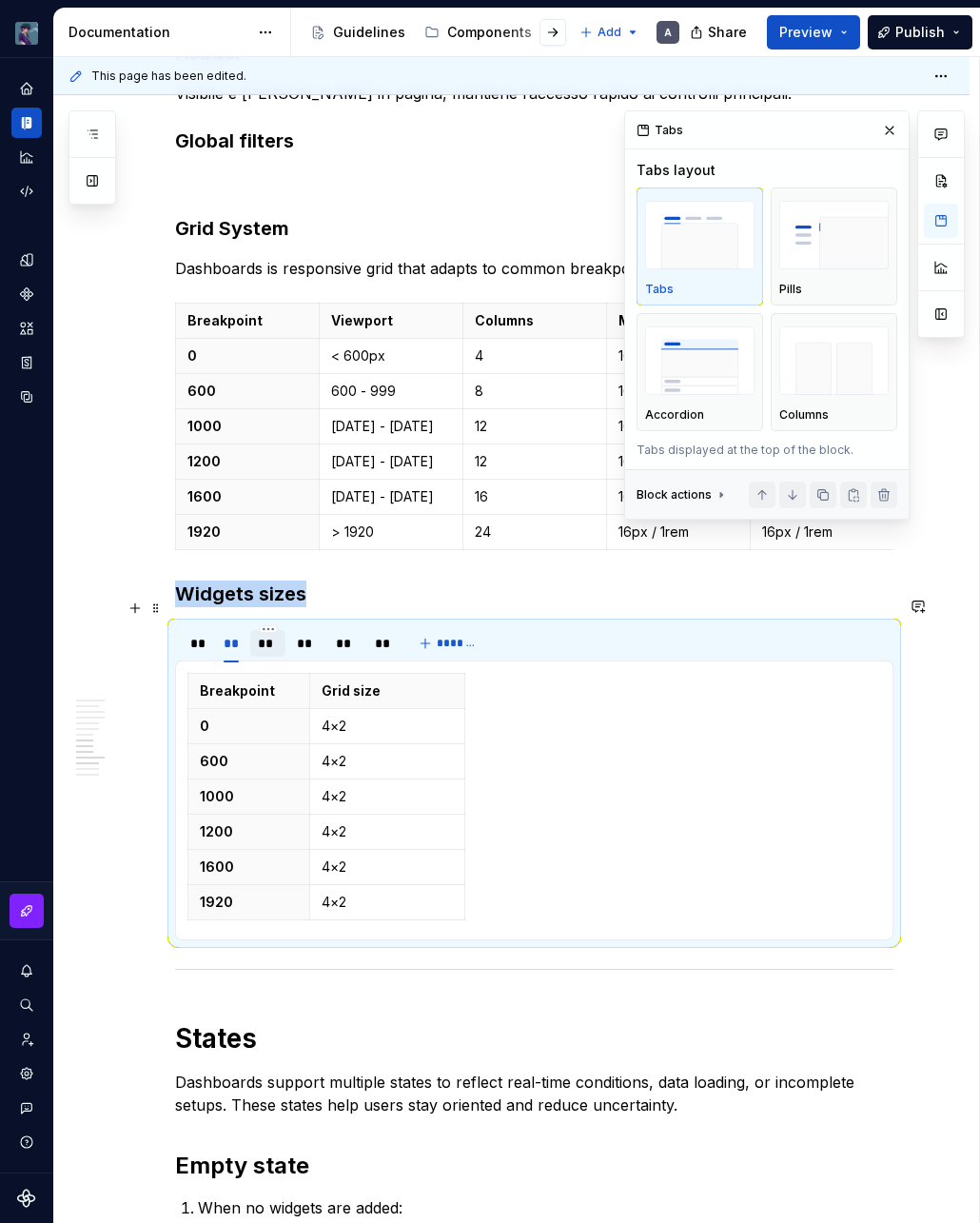 click on "**" at bounding box center (267, 643) 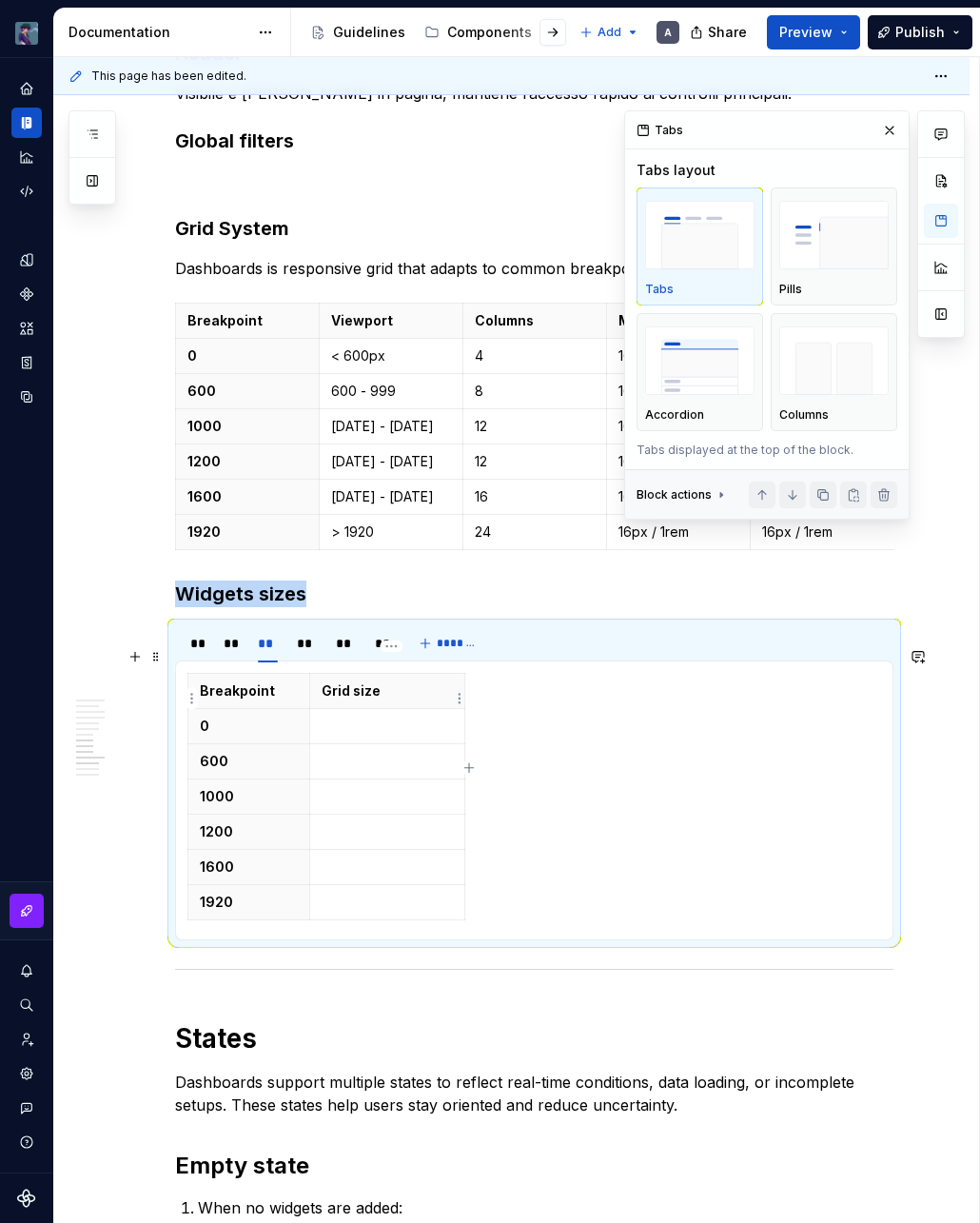 click at bounding box center [387, 726] 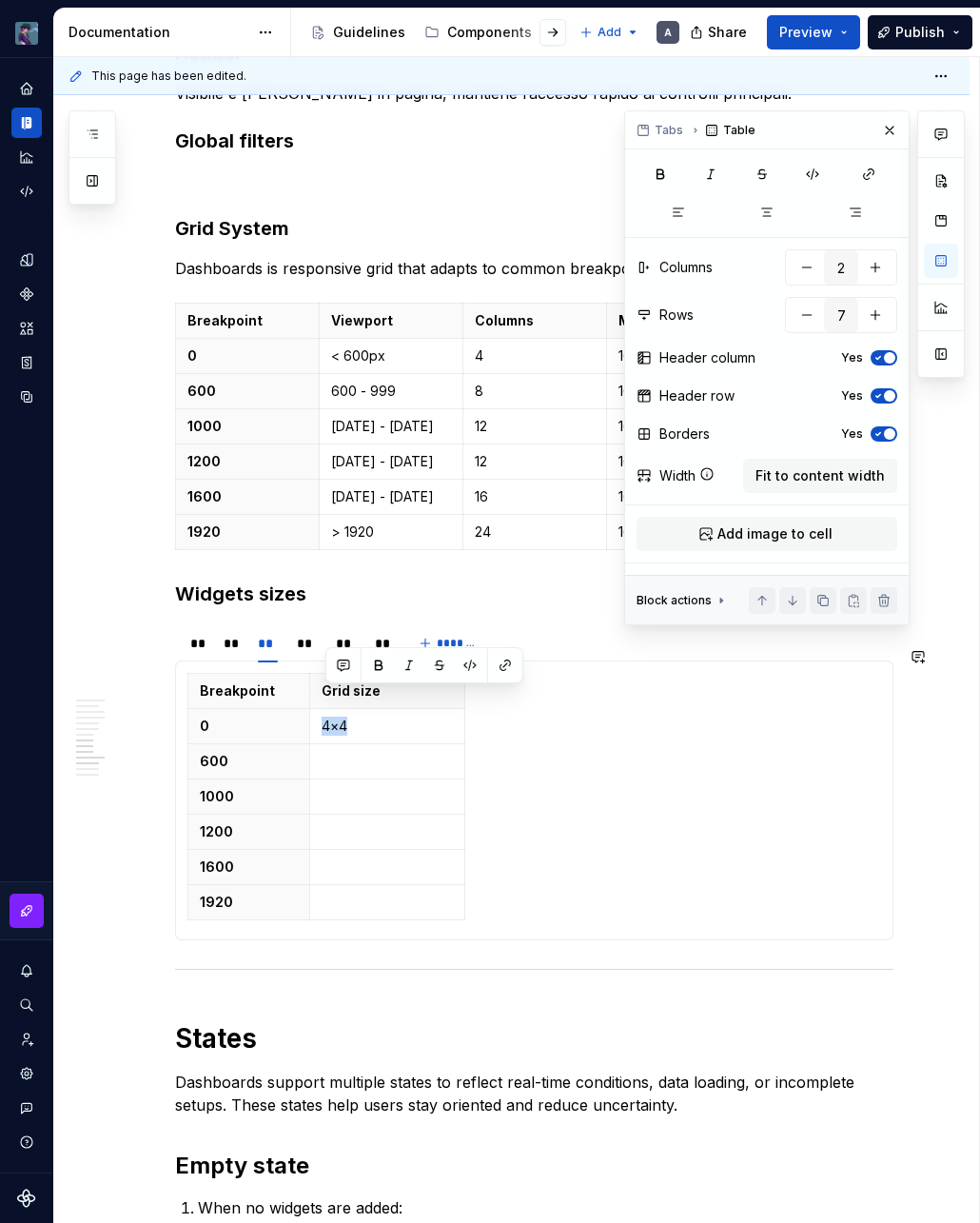 copy on "4×4" 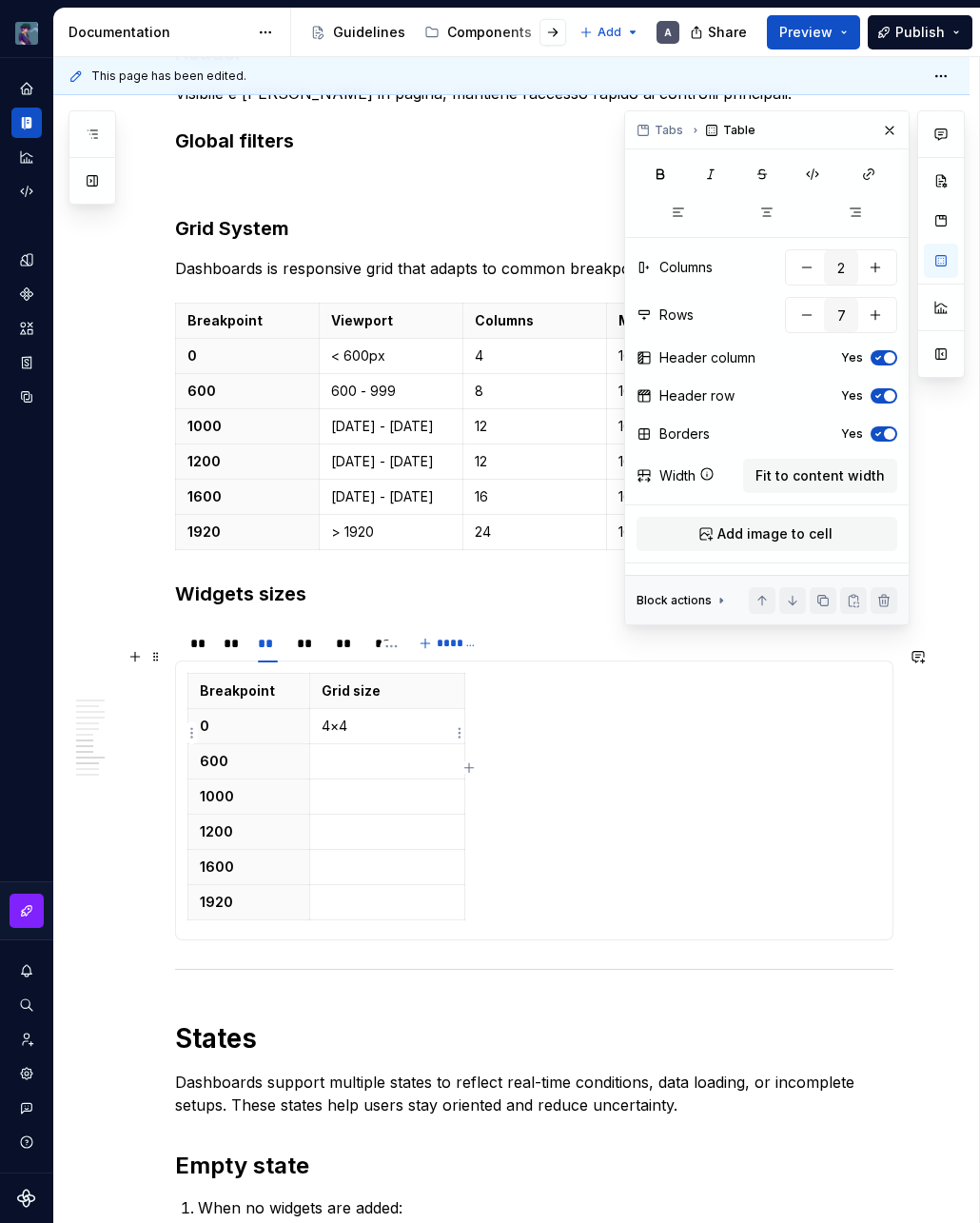 click at bounding box center (387, 761) 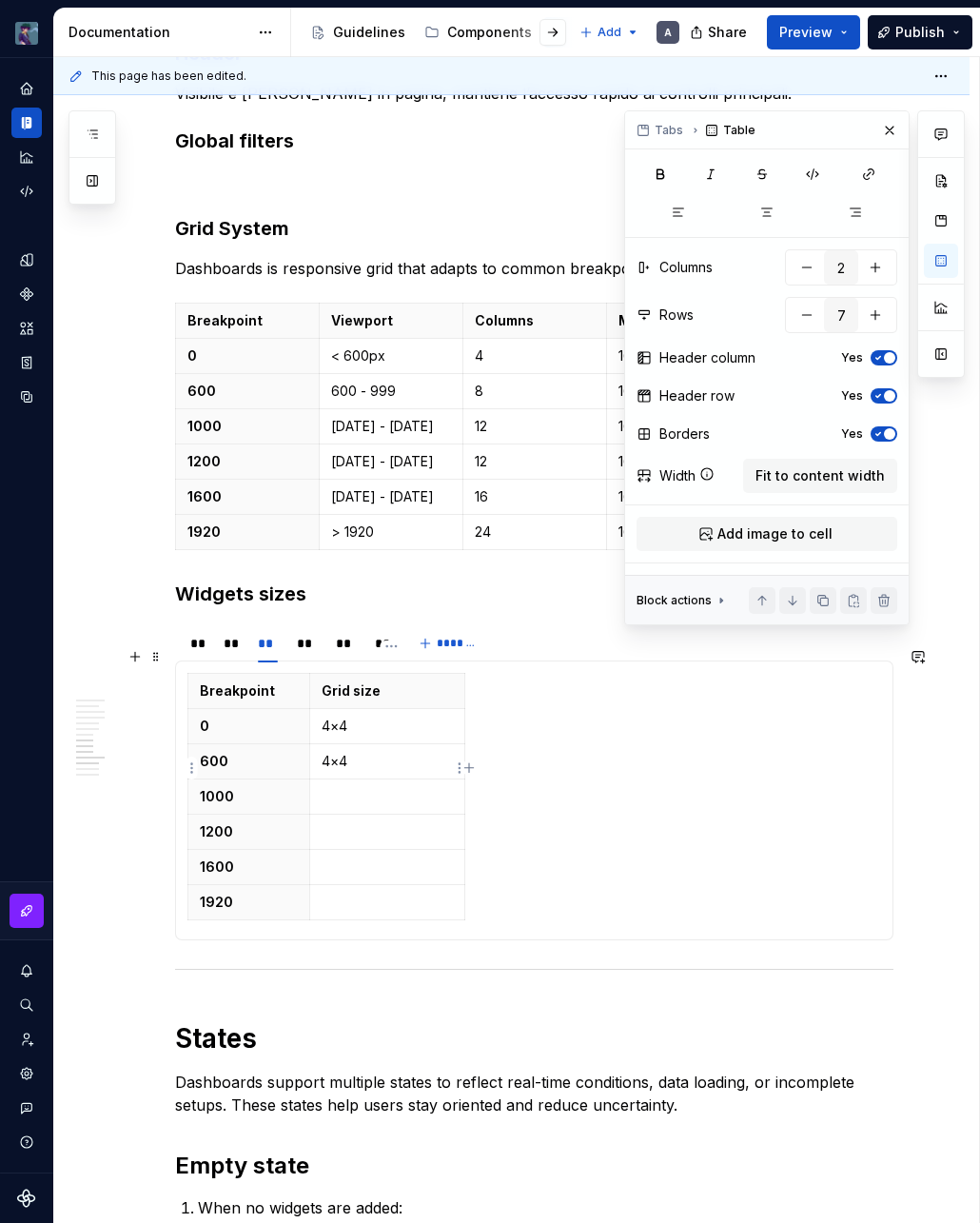 click at bounding box center [387, 797] 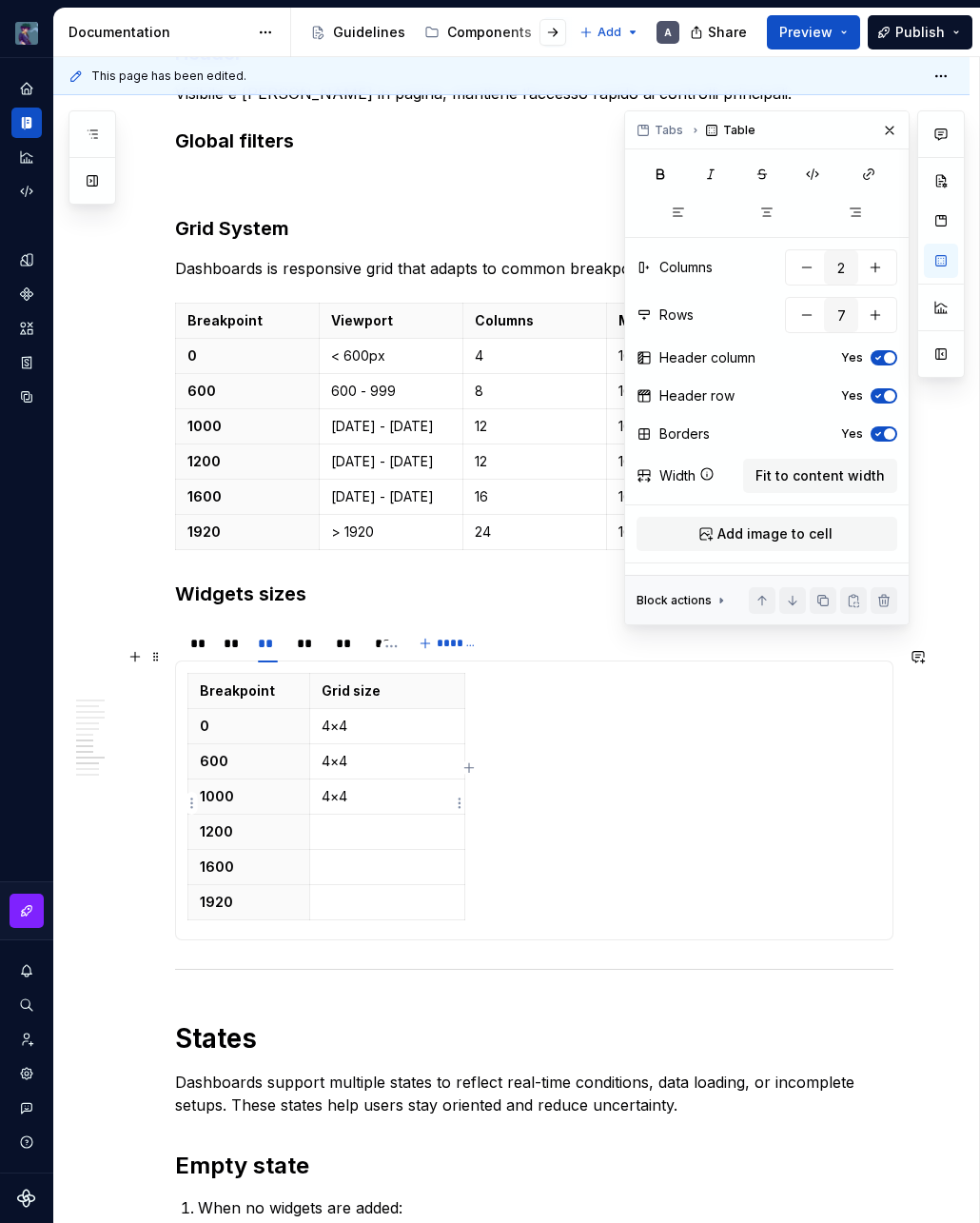 click at bounding box center [386, 832] 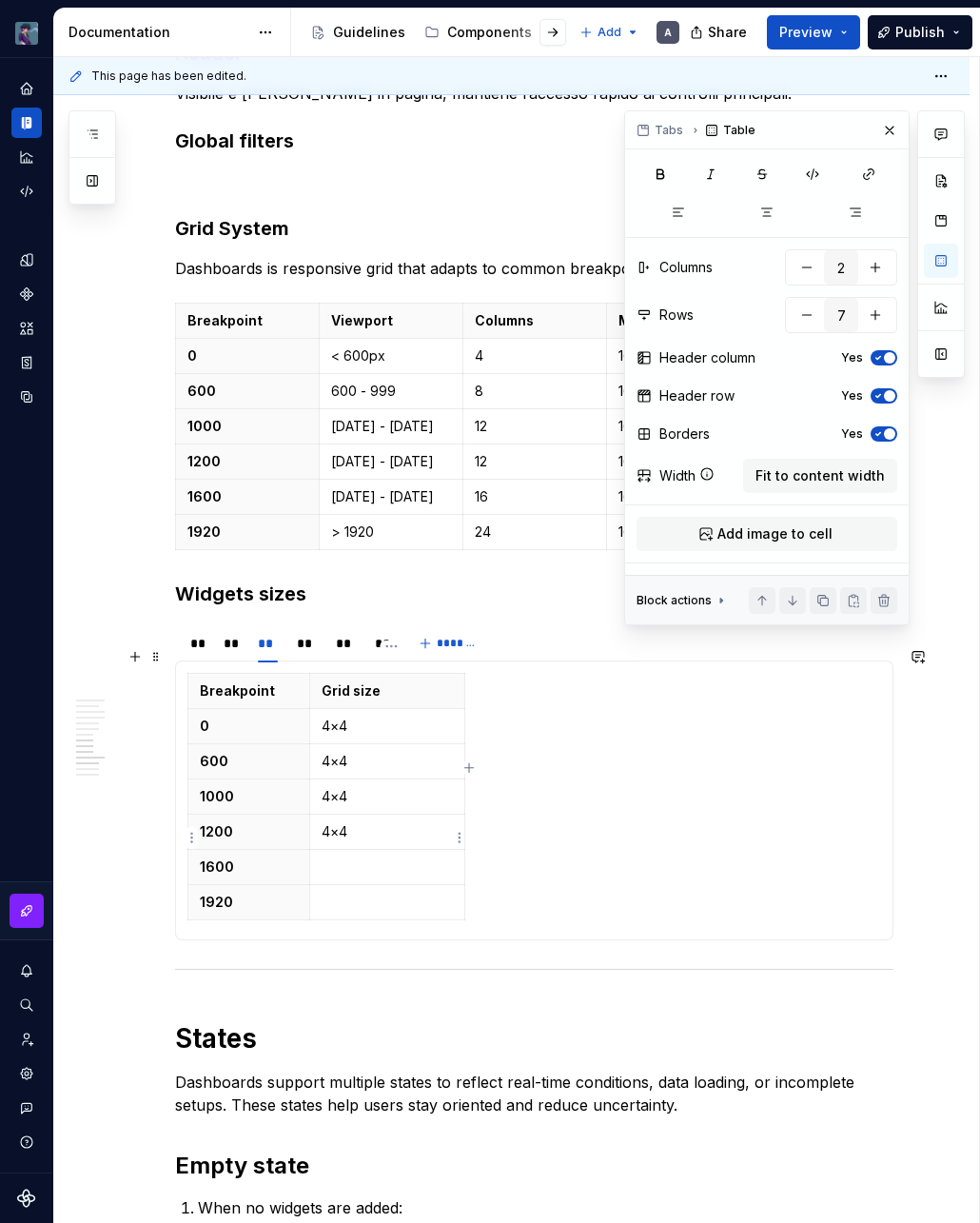 click at bounding box center [387, 867] 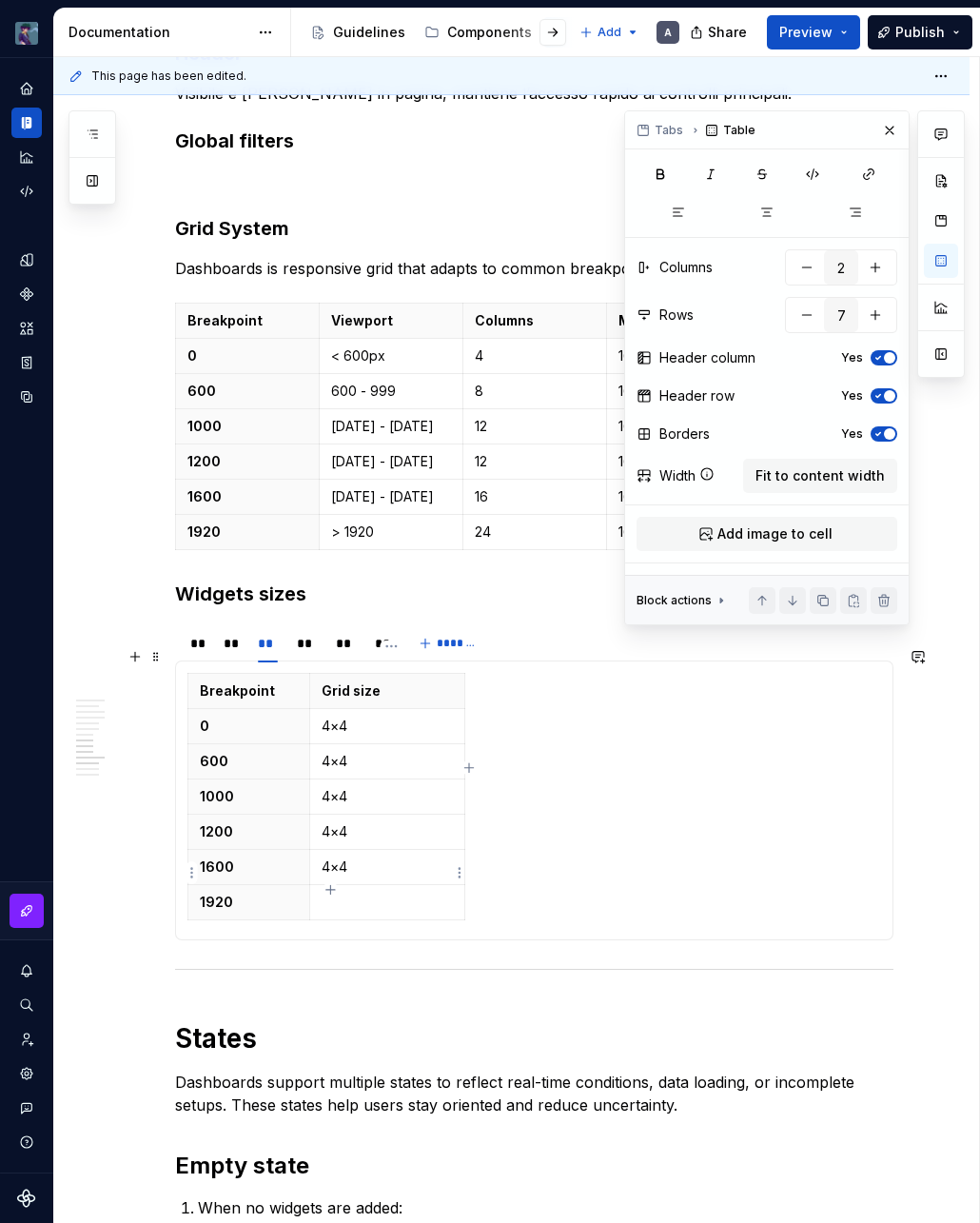 click at bounding box center [387, 902] 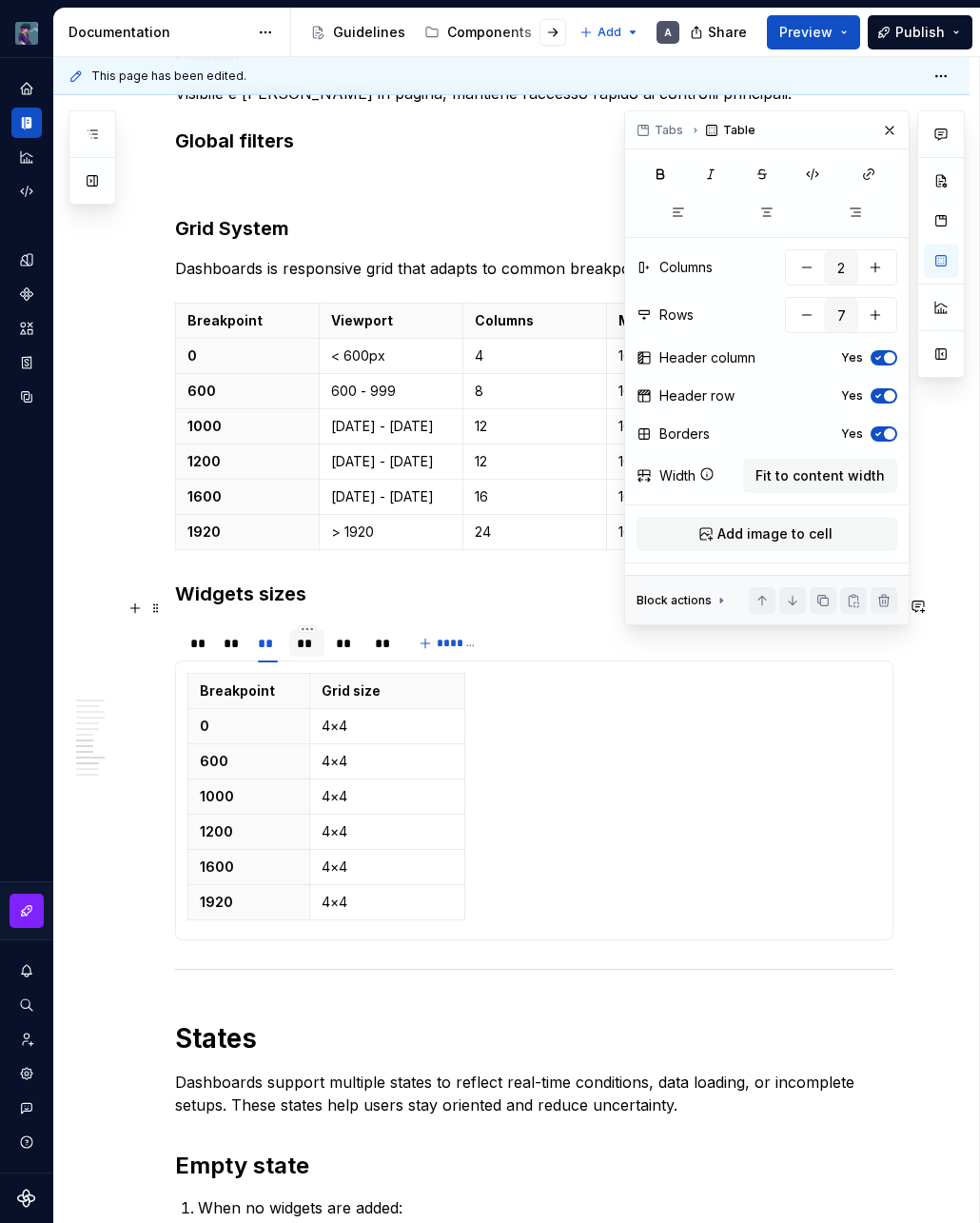 click on "**" at bounding box center [306, 643] 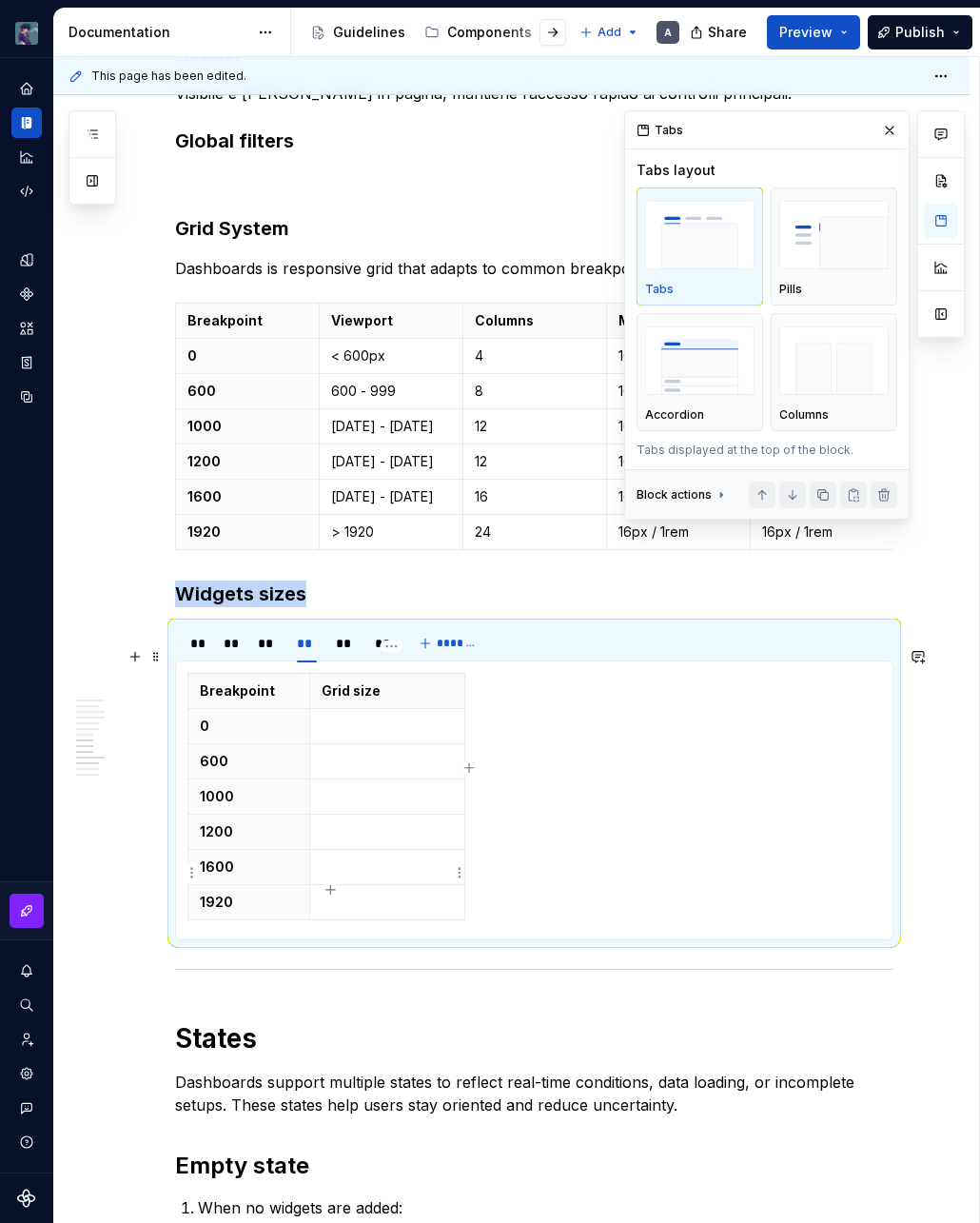 click at bounding box center (387, 902) 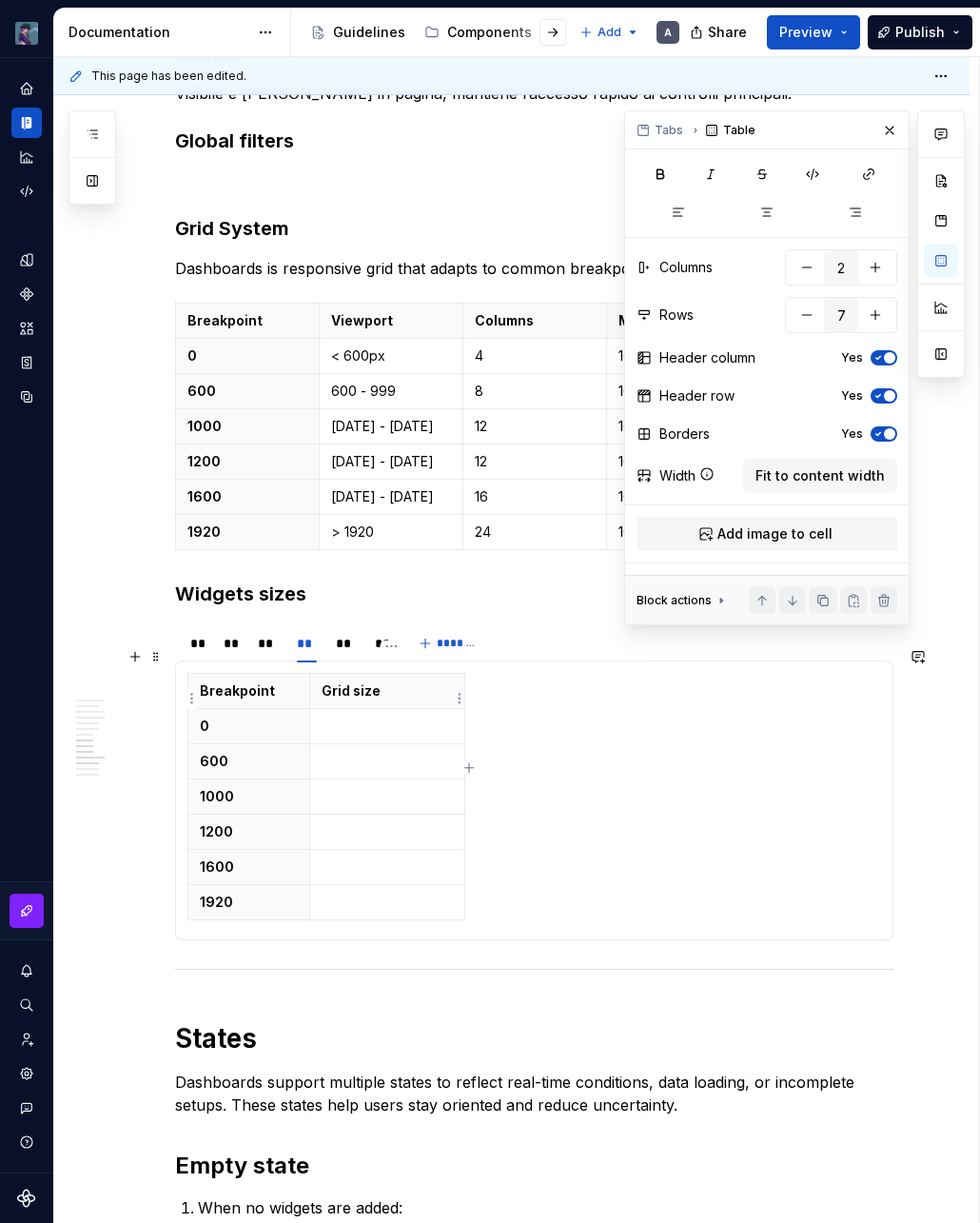 click at bounding box center (387, 726) 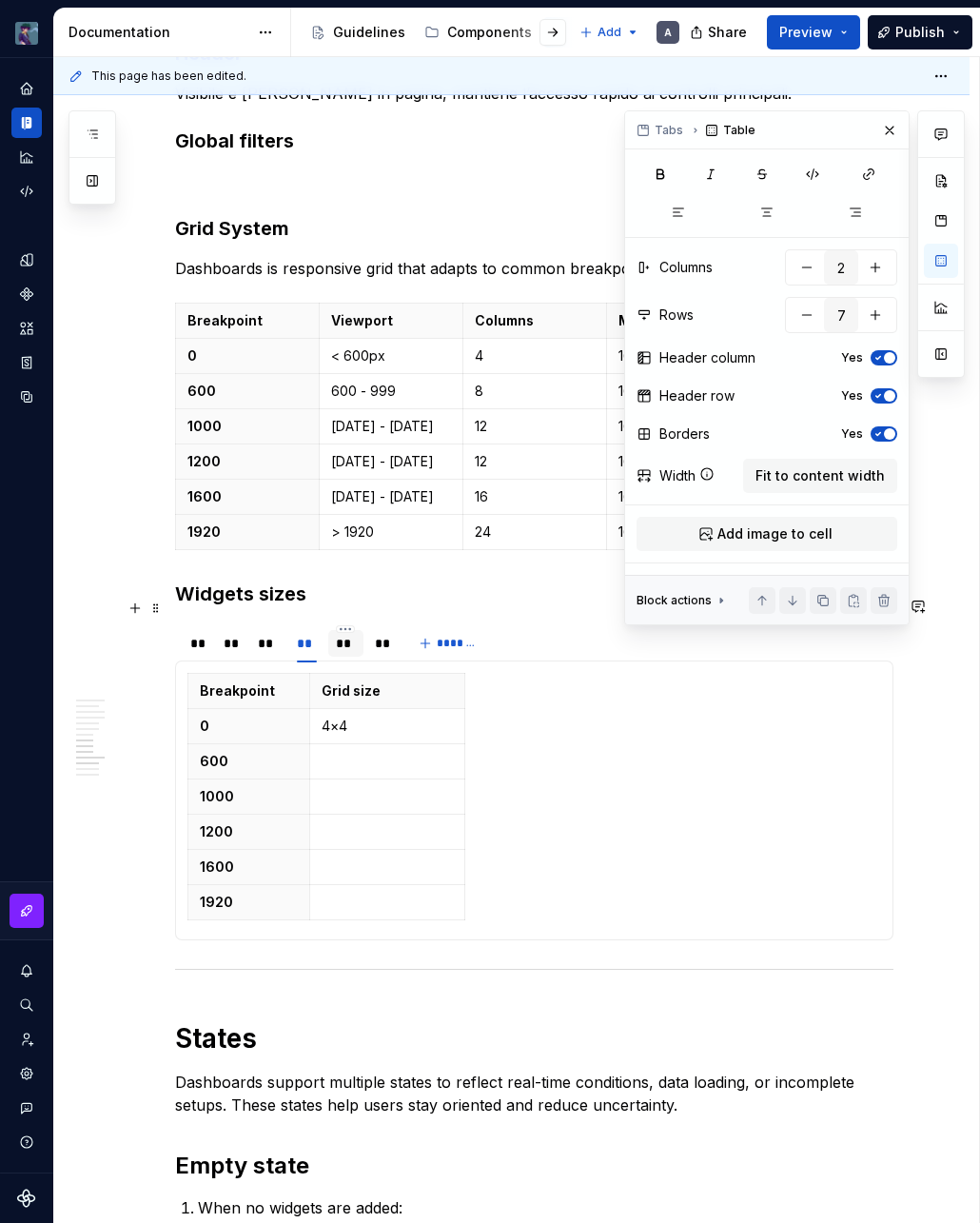 click on "**" at bounding box center [345, 643] 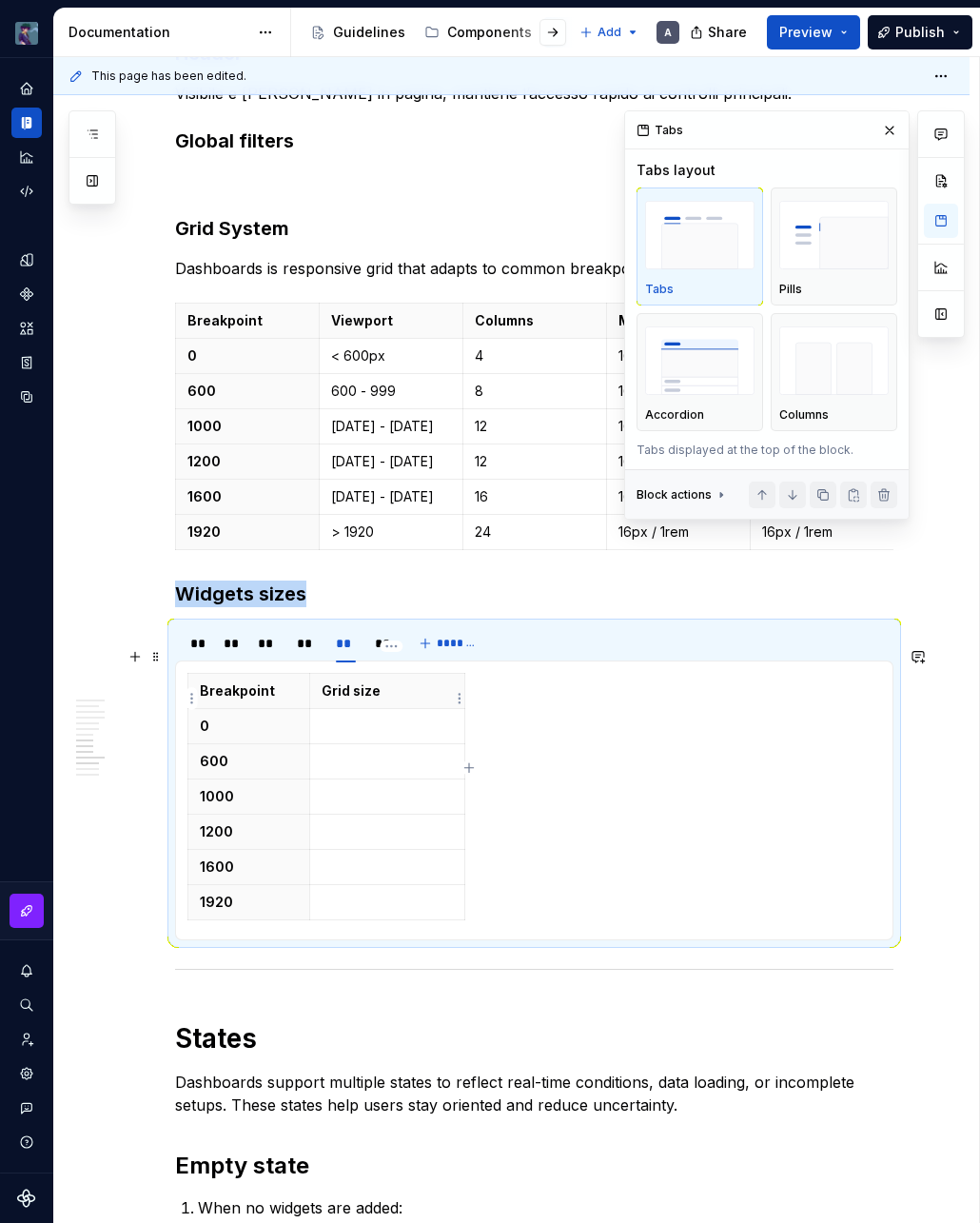 click at bounding box center [387, 726] 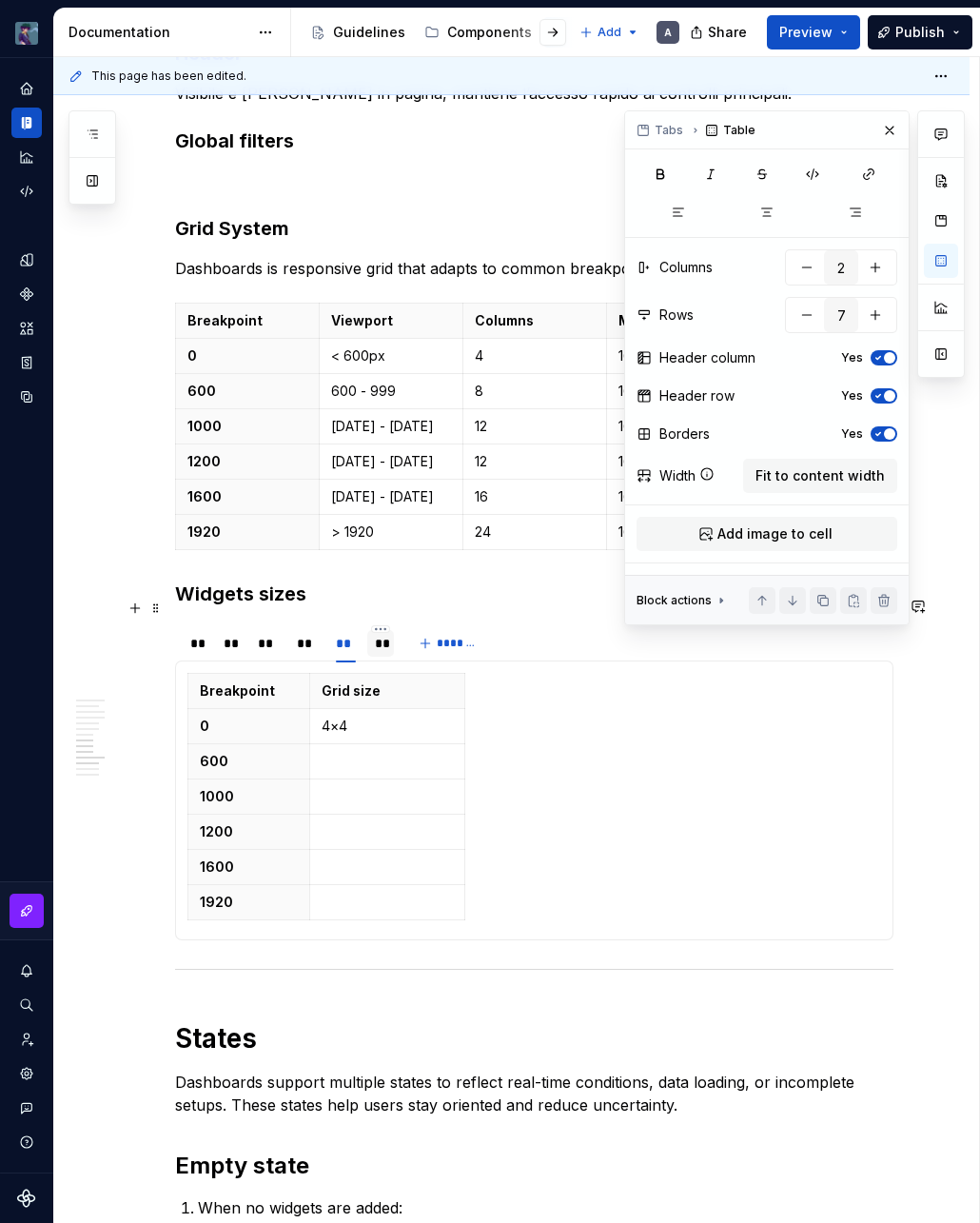 click on "**" at bounding box center [381, 643] 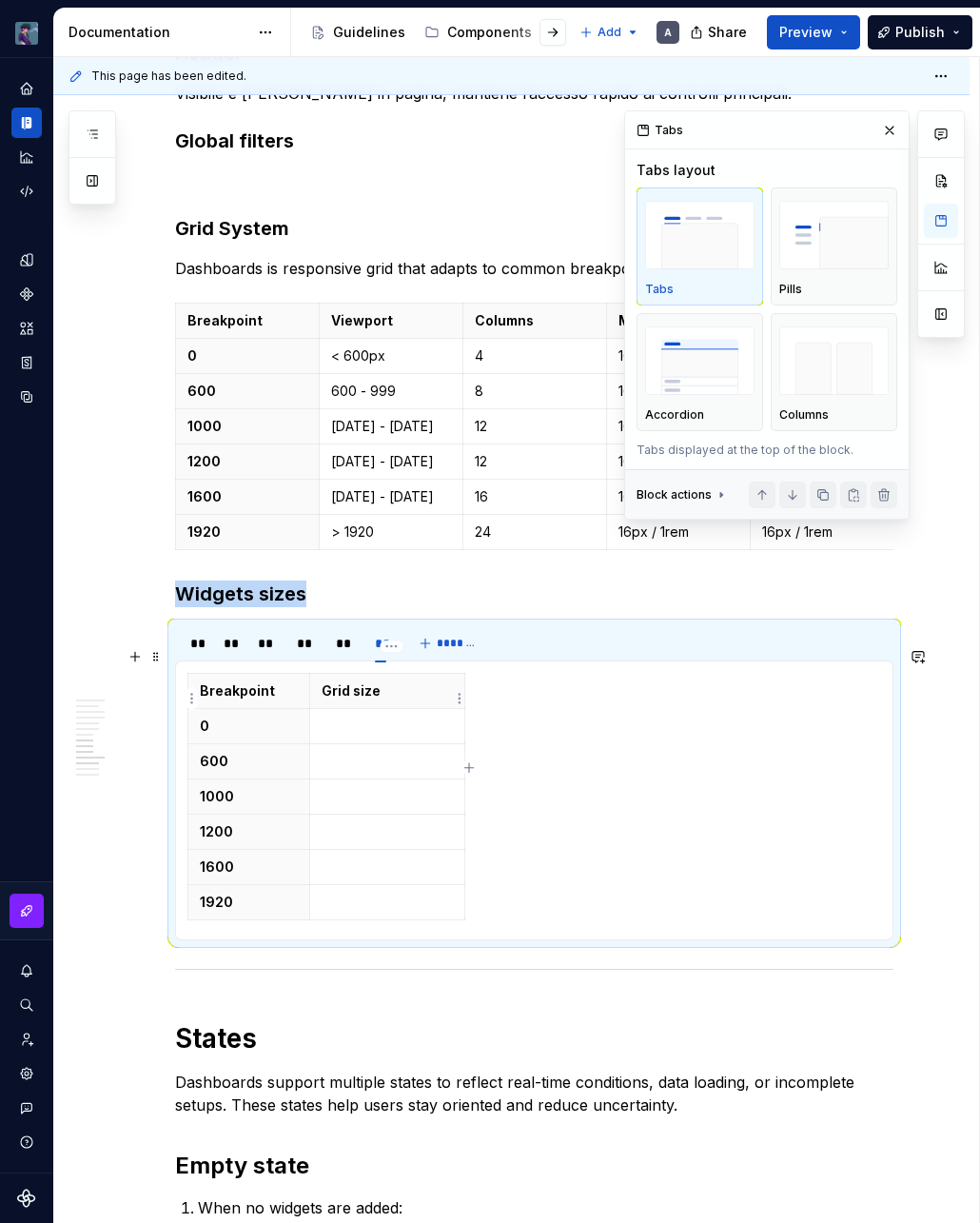 click at bounding box center (386, 726) 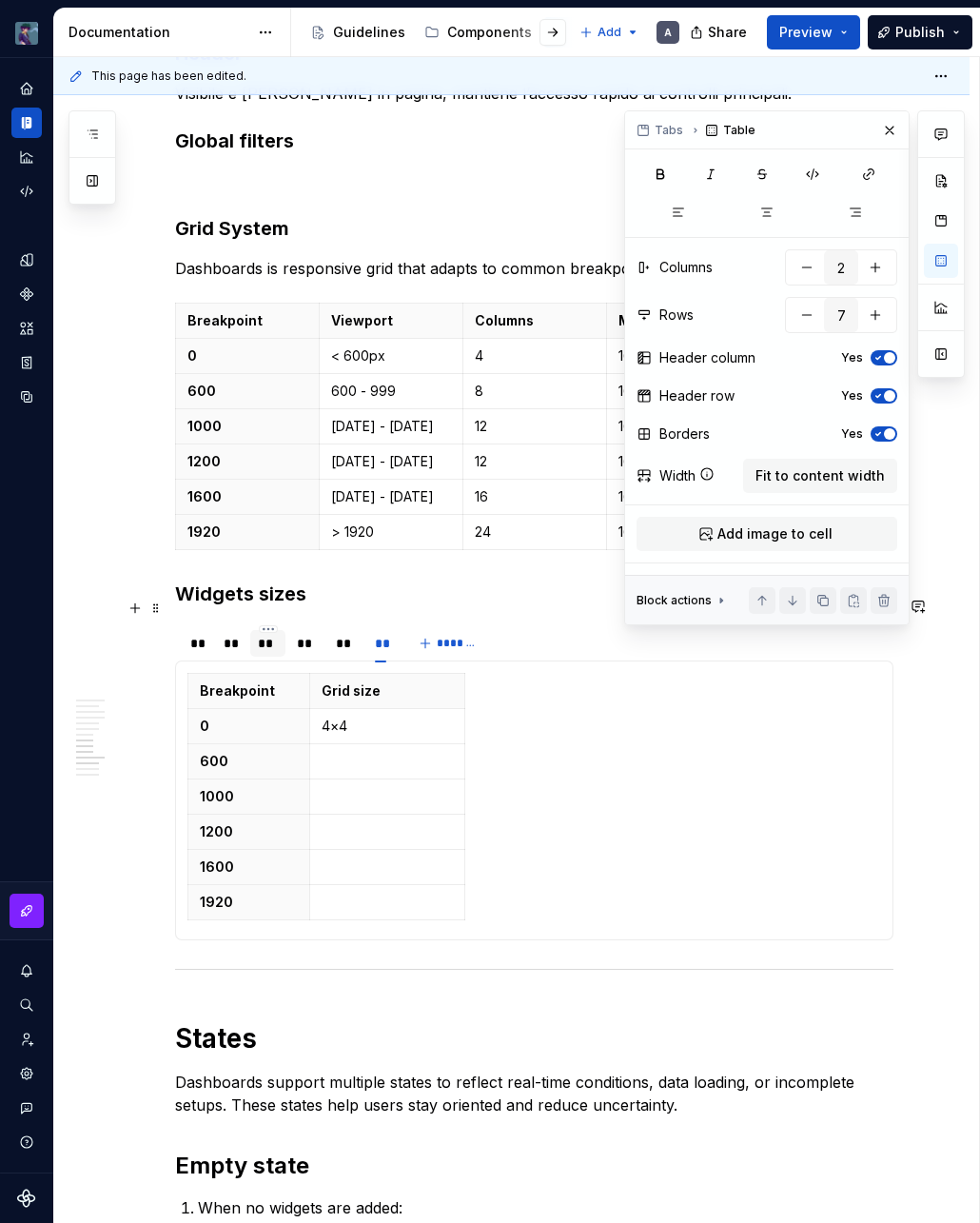 click on "**" at bounding box center [267, 643] 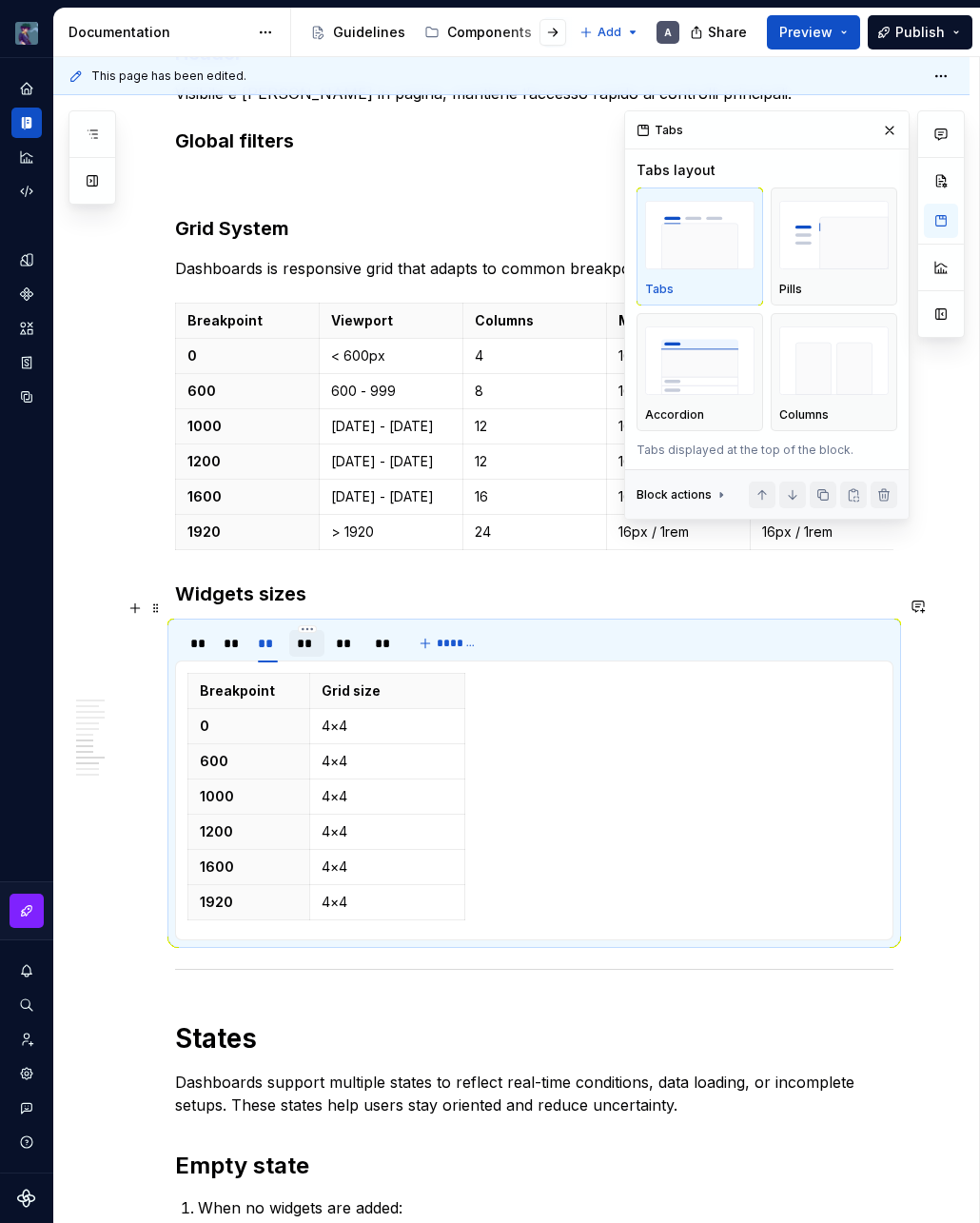 click on "**" at bounding box center [306, 643] 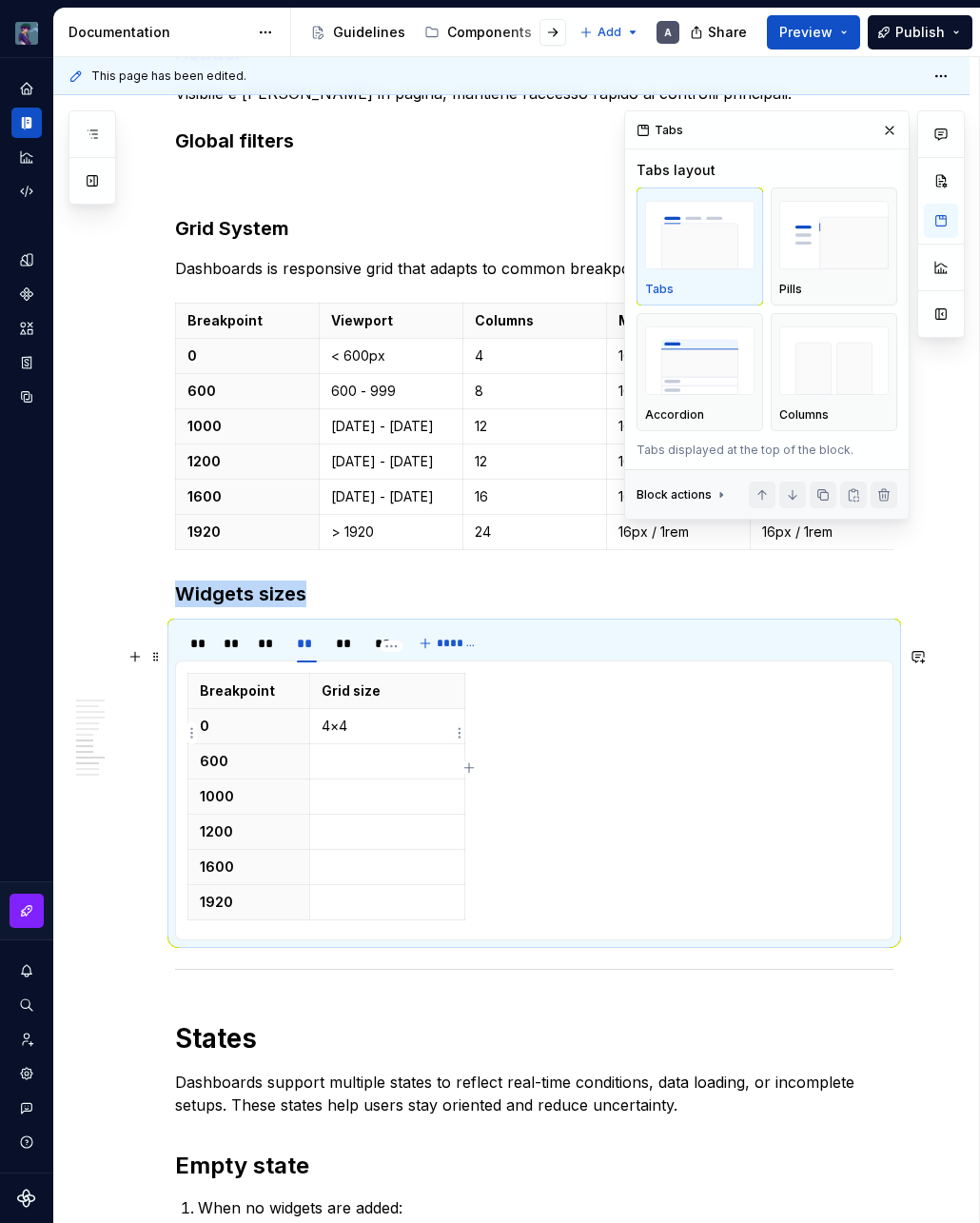click at bounding box center [386, 761] 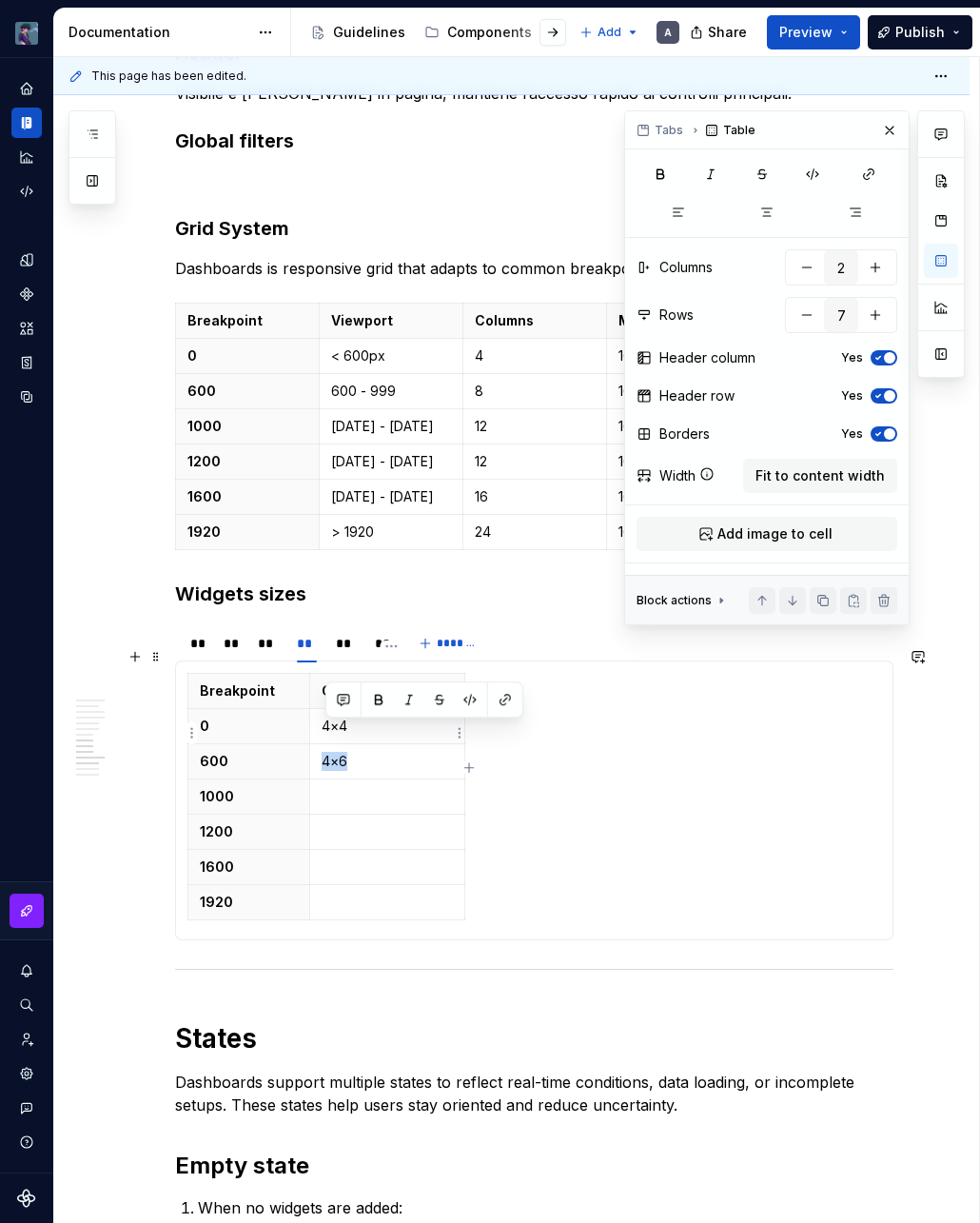 copy on "4×6" 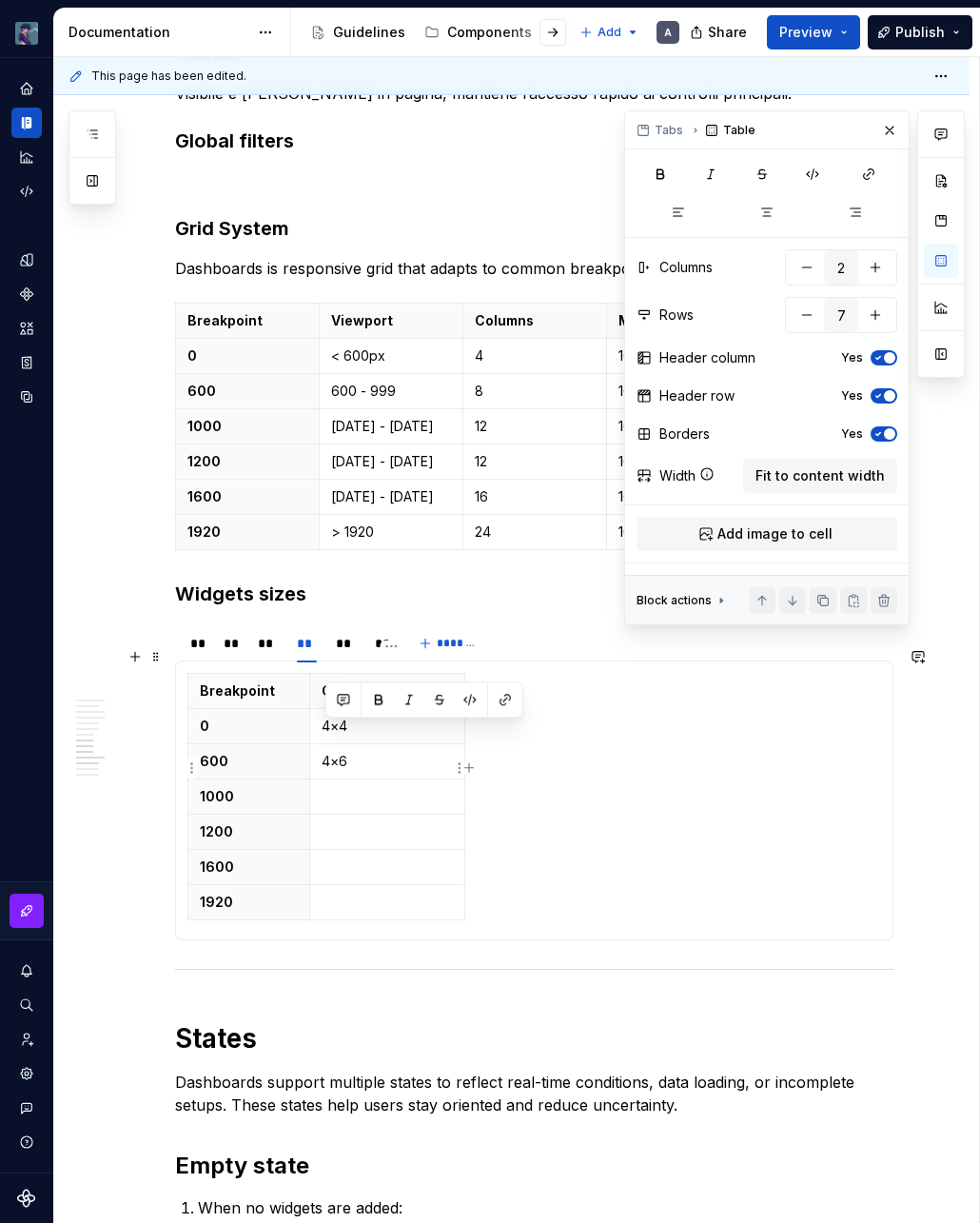click at bounding box center [387, 797] 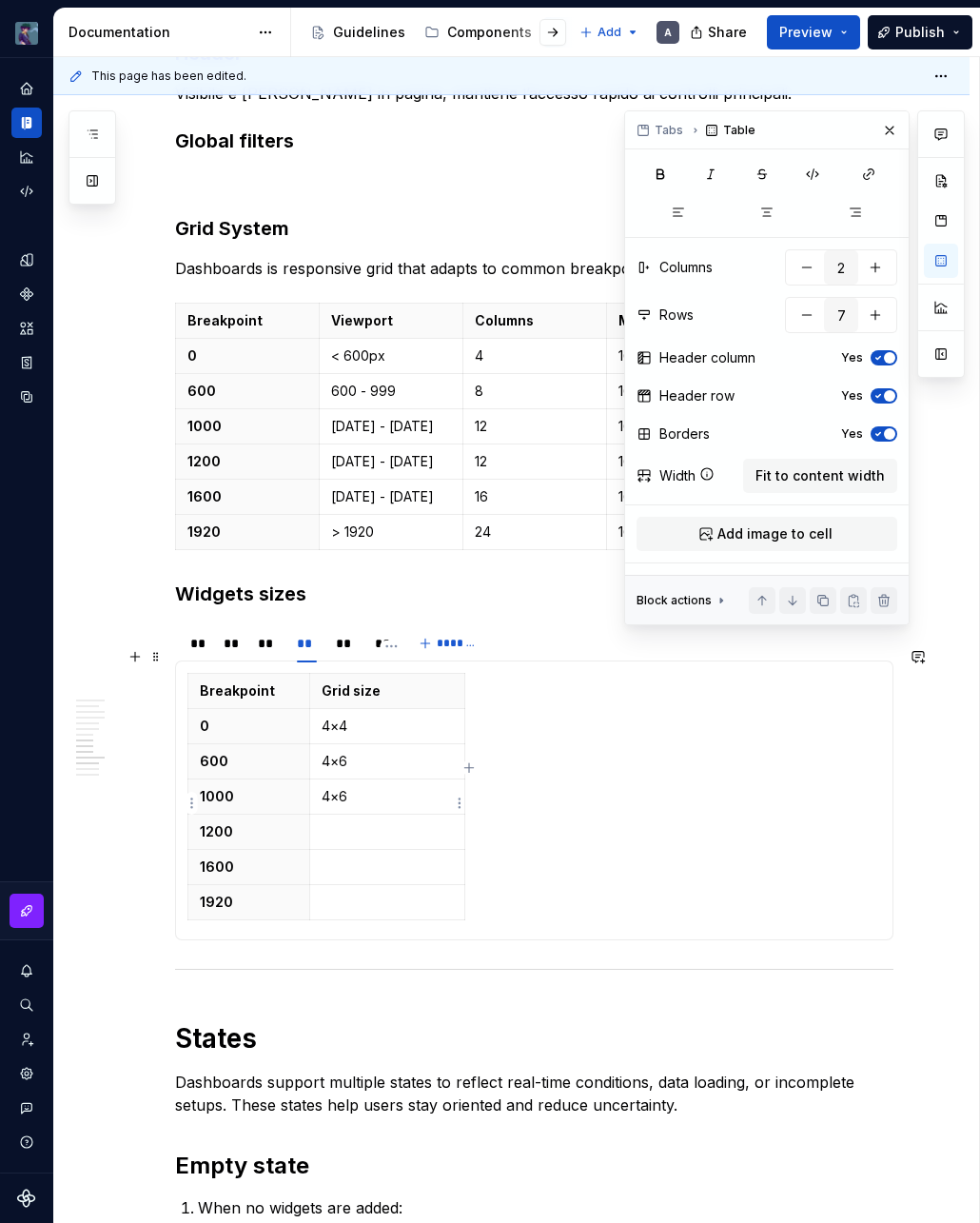 click at bounding box center (387, 832) 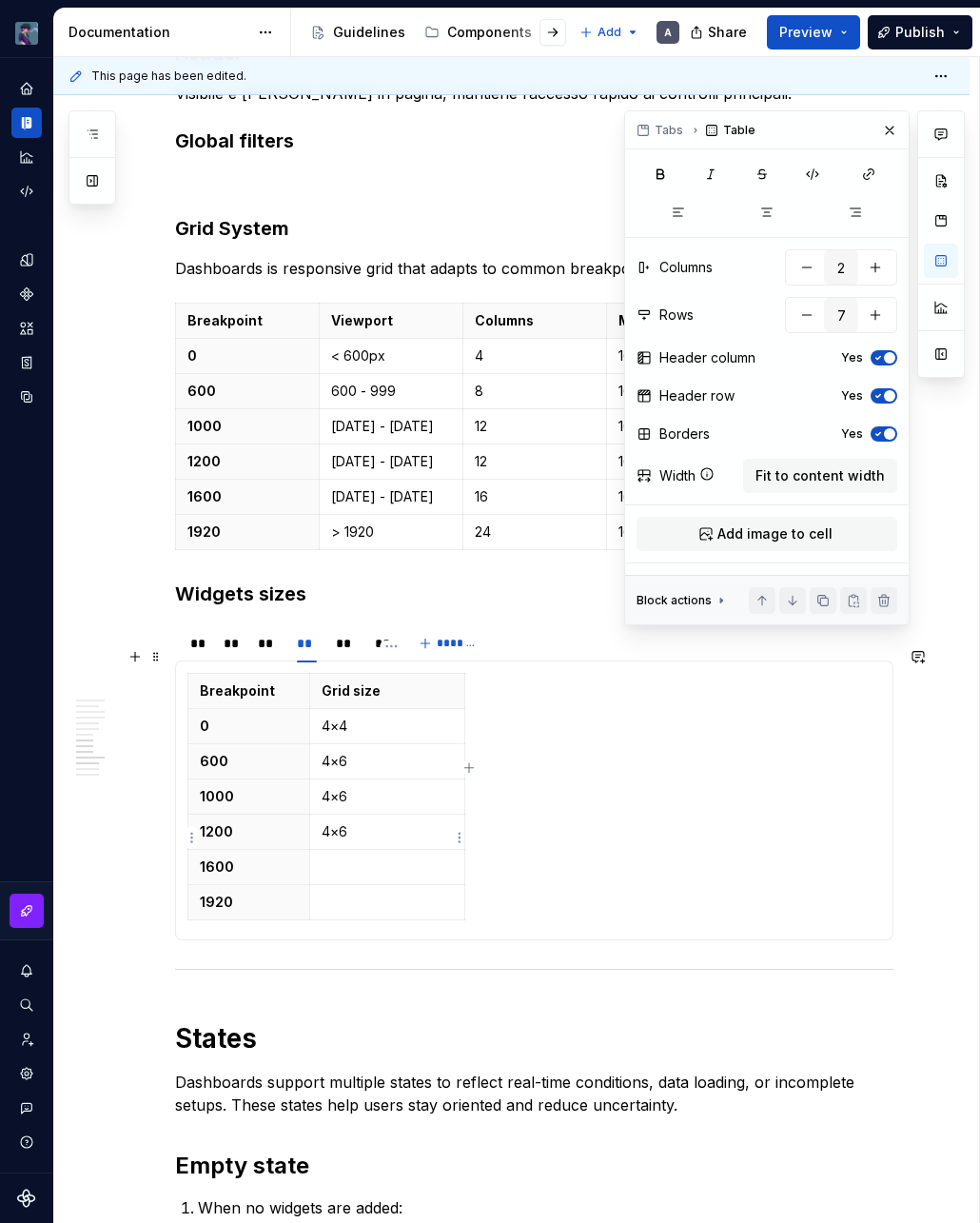 click at bounding box center (387, 867) 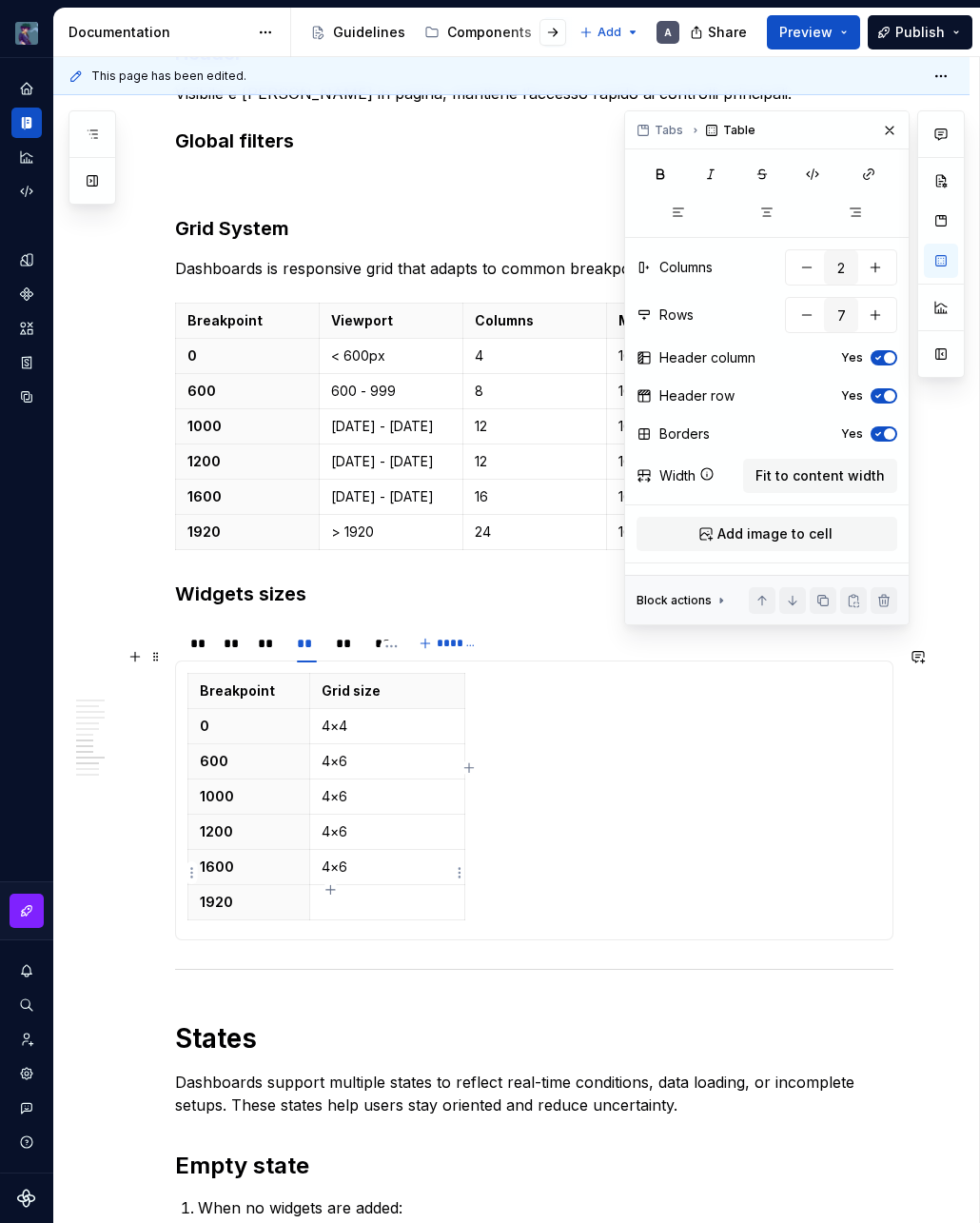 click at bounding box center [387, 902] 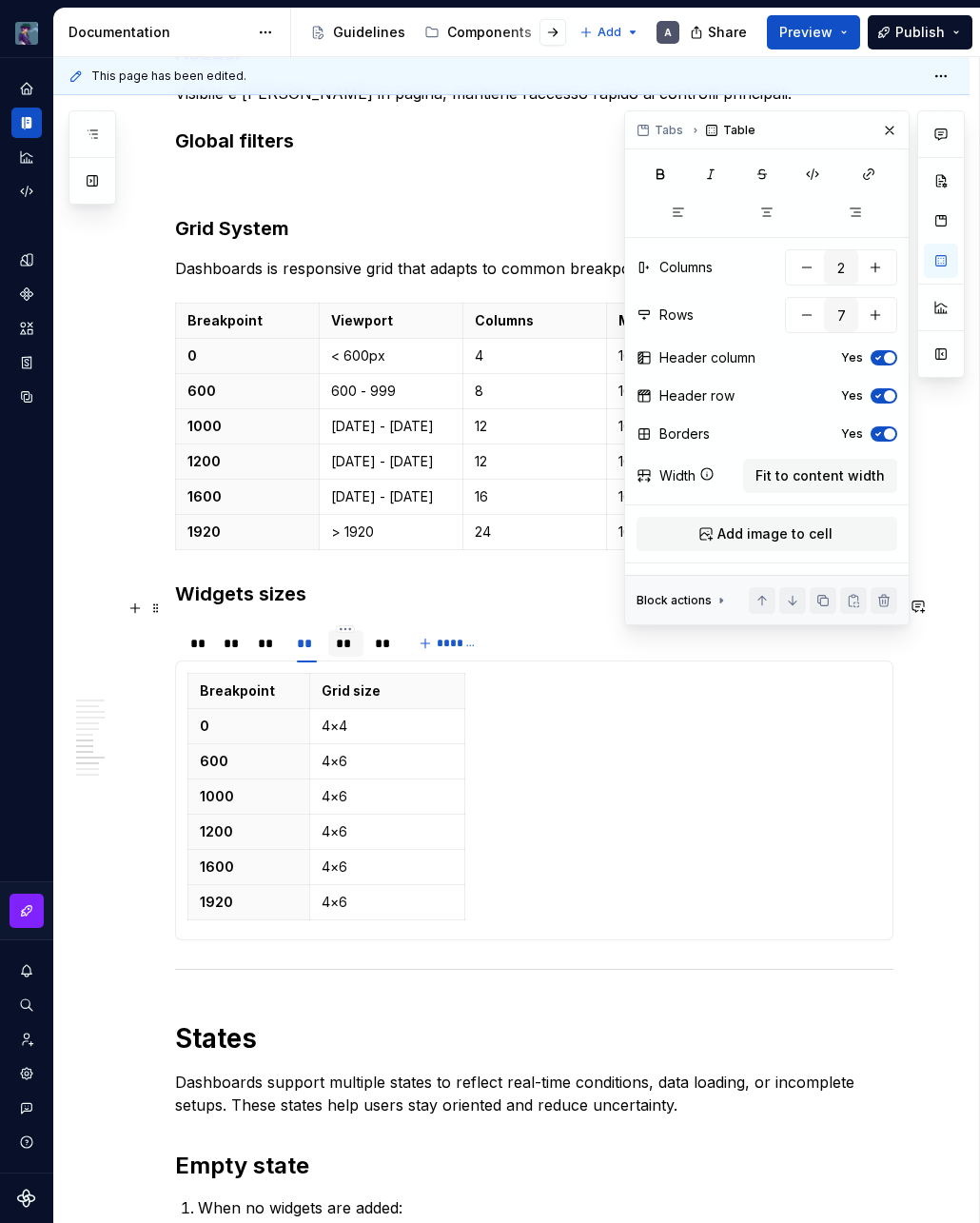 click on "**" at bounding box center (345, 643) 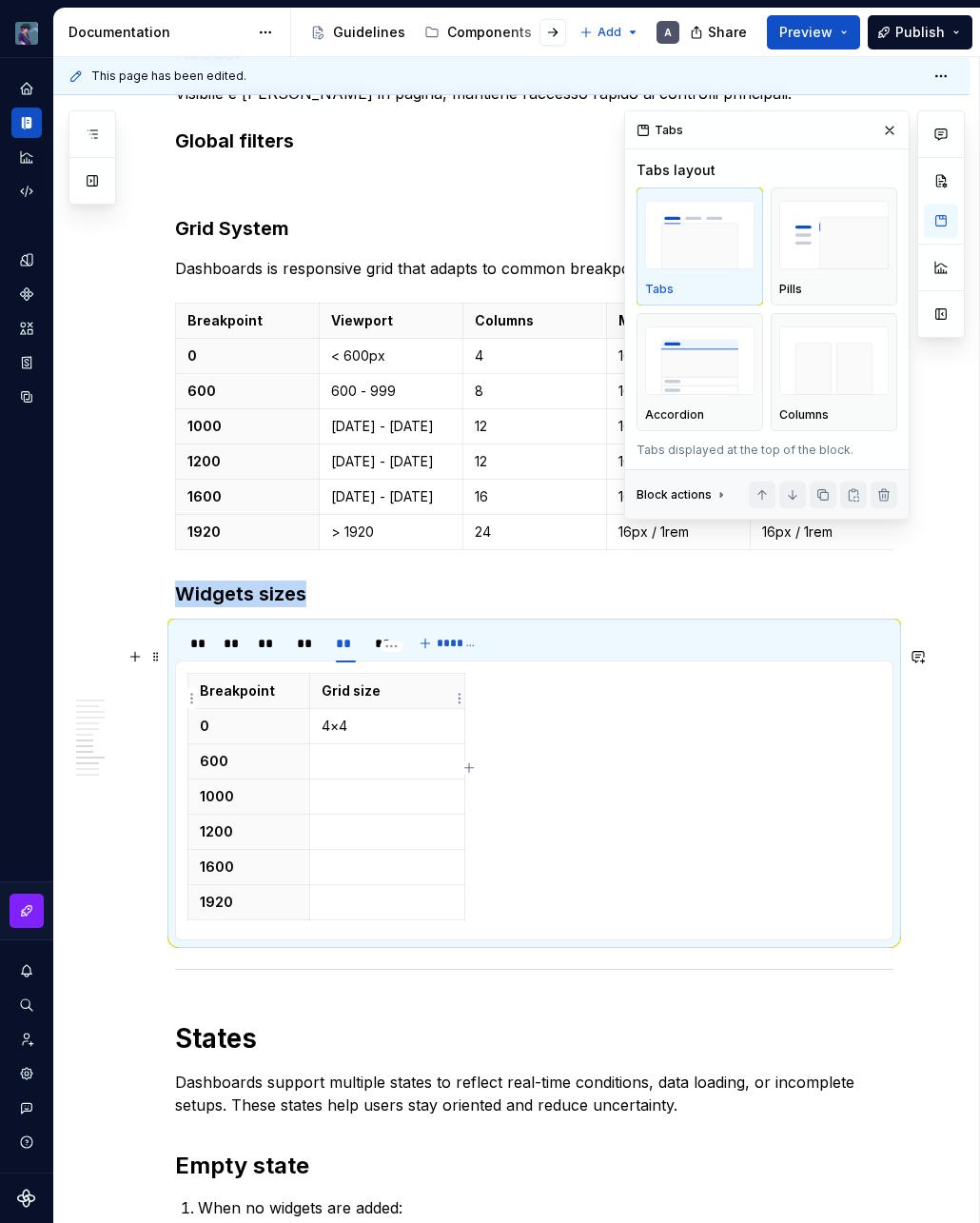 click at bounding box center (386, 761) 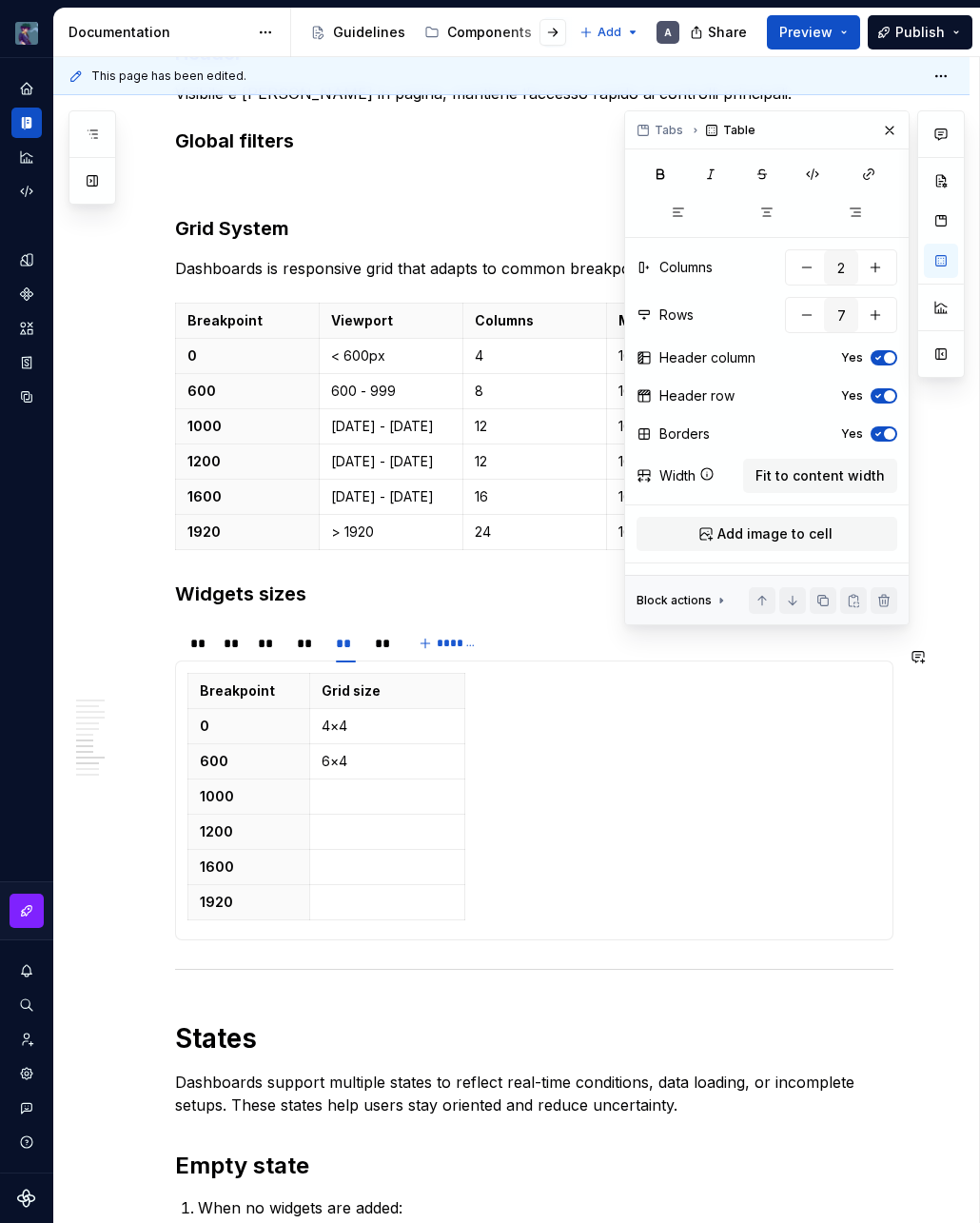 click on "6×4" at bounding box center (387, 761) 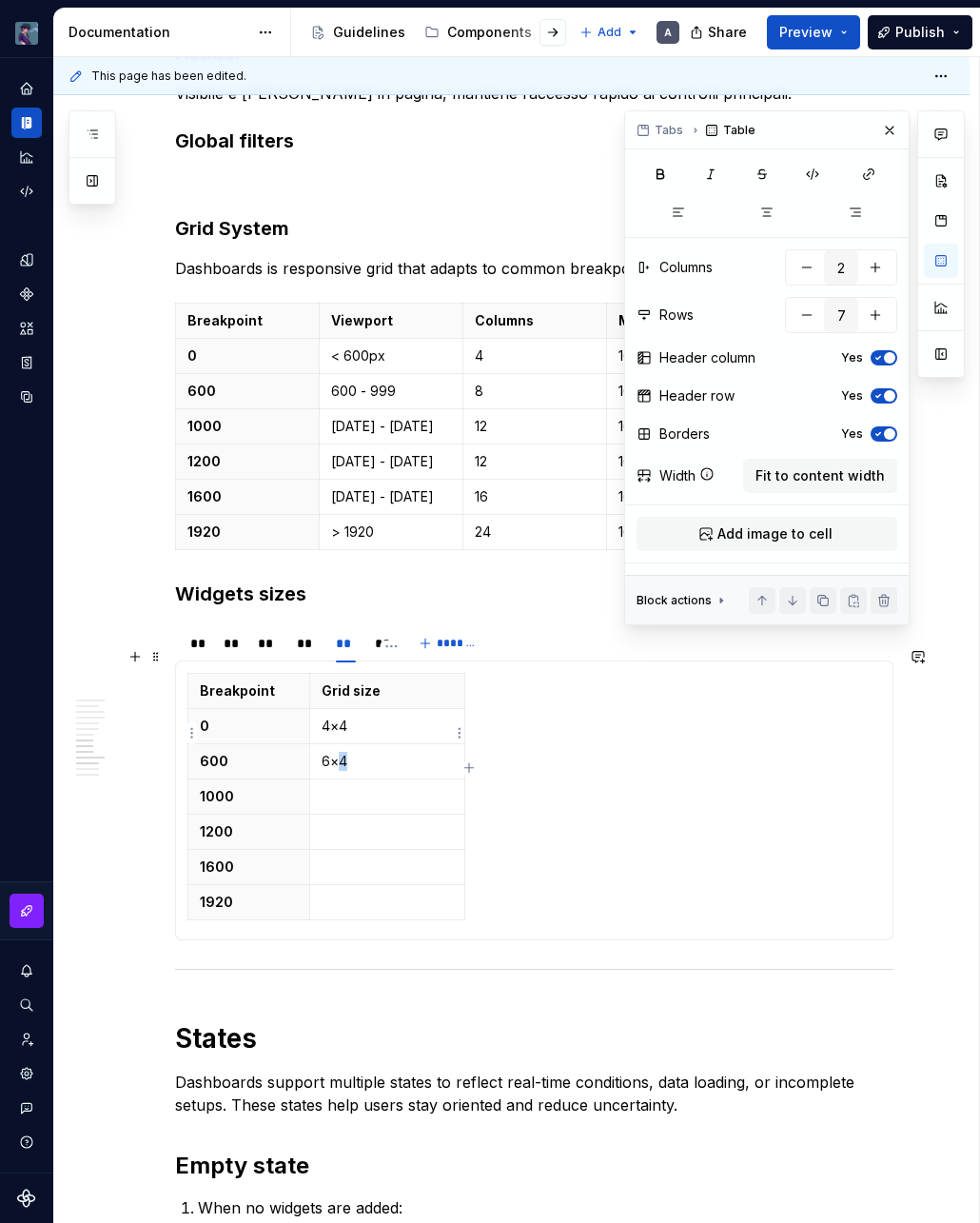 click on "6×4" at bounding box center [387, 761] 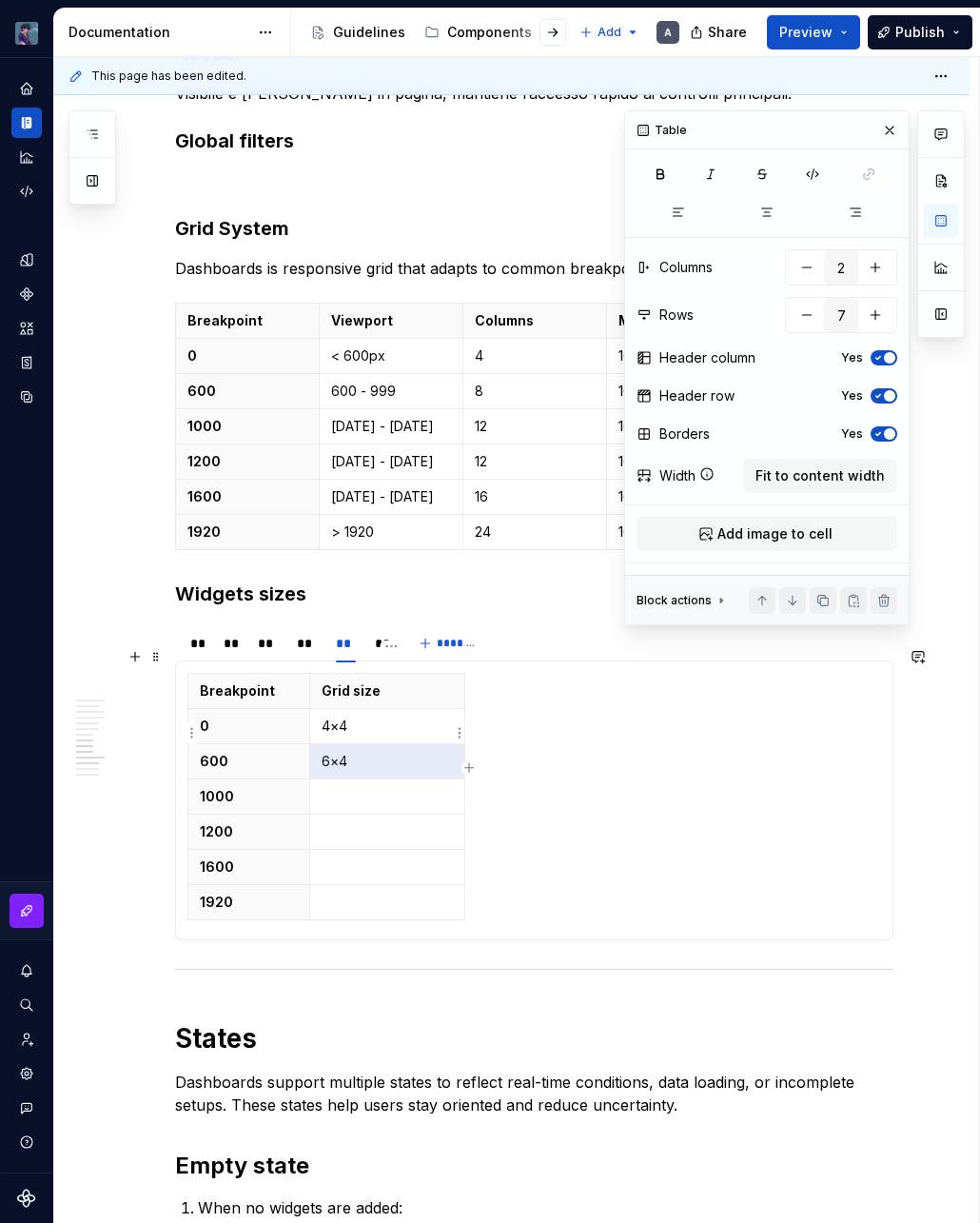 click on "6×4" at bounding box center [387, 761] 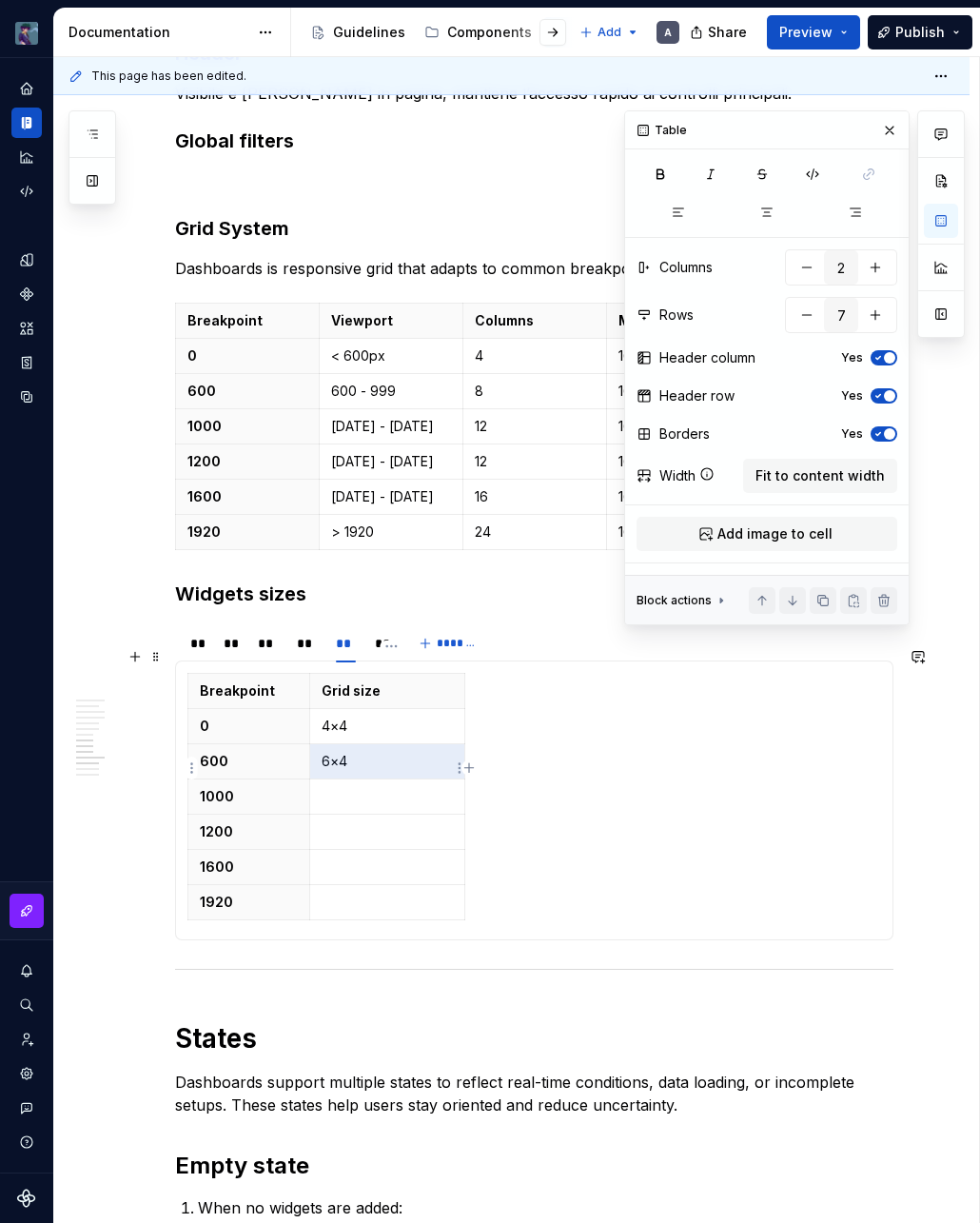 click at bounding box center (387, 797) 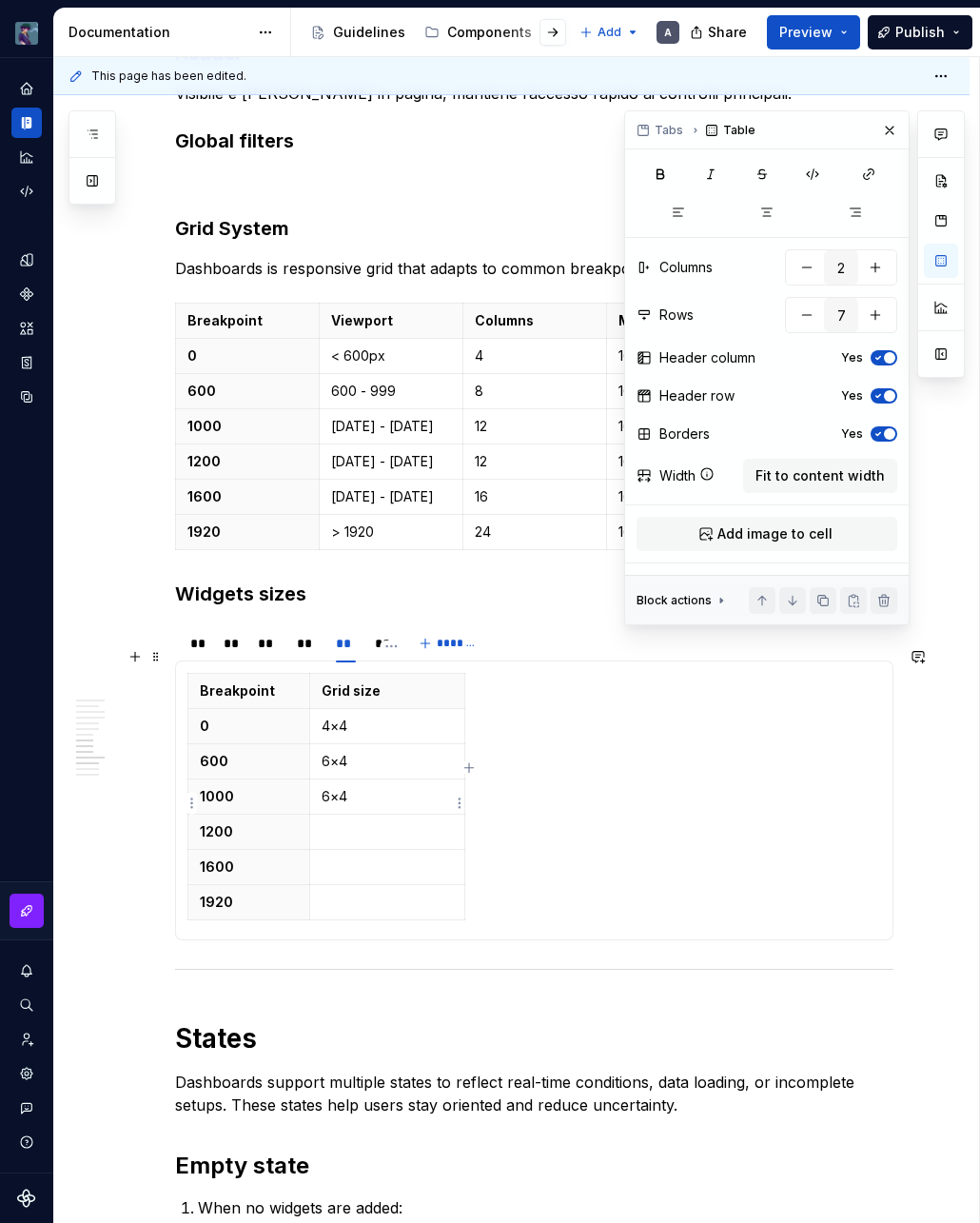click at bounding box center (387, 832) 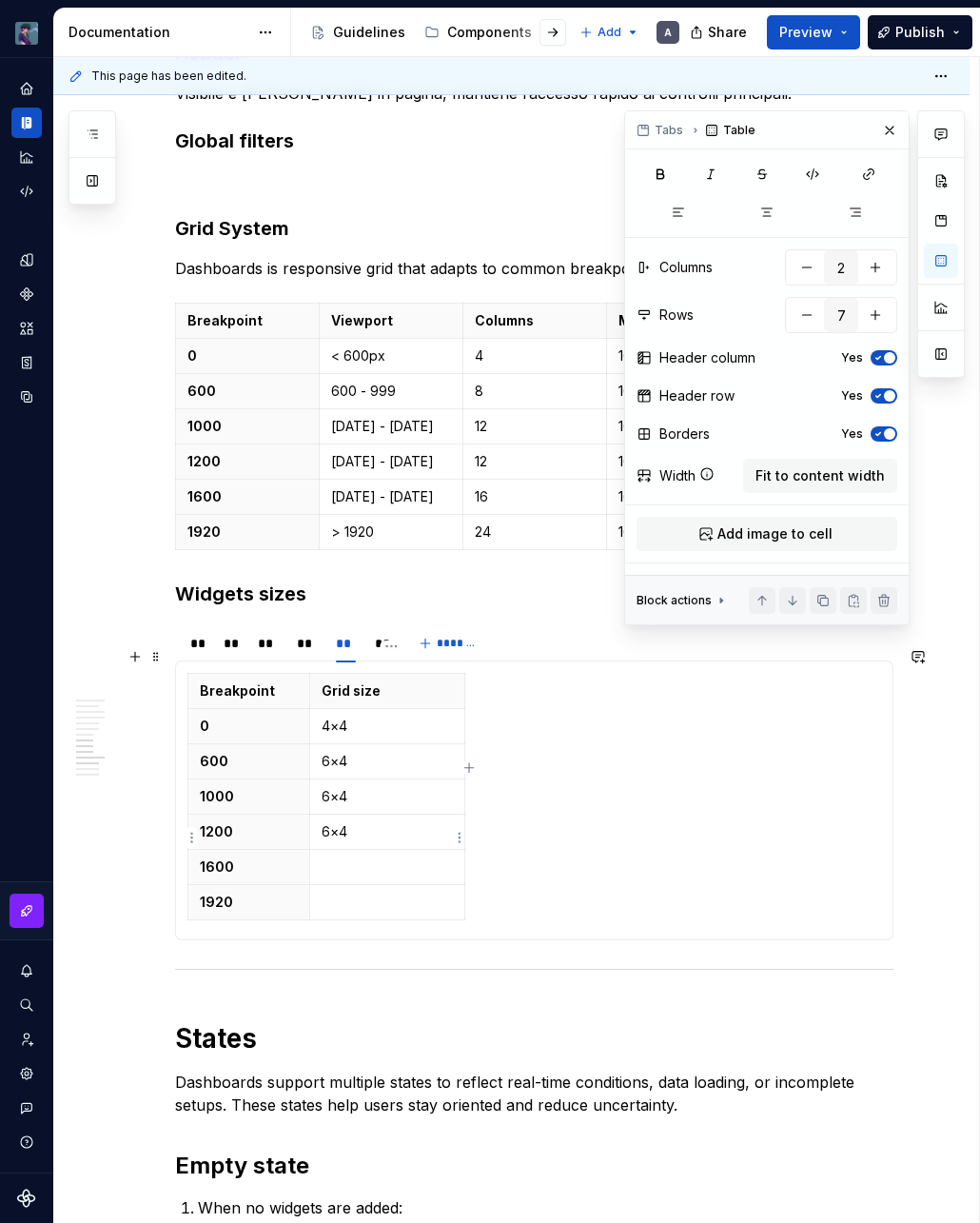 click at bounding box center (387, 867) 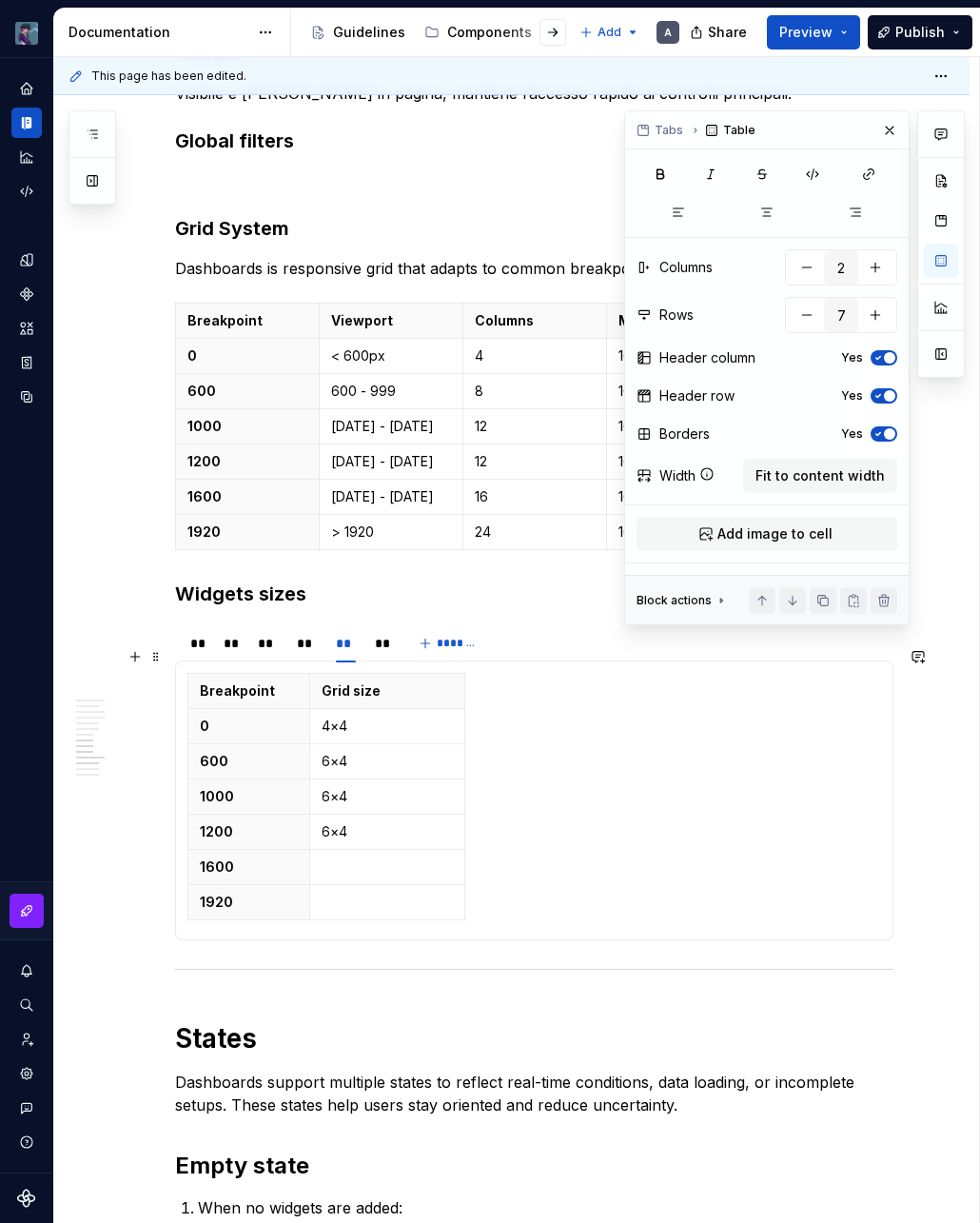 click at bounding box center [387, 902] 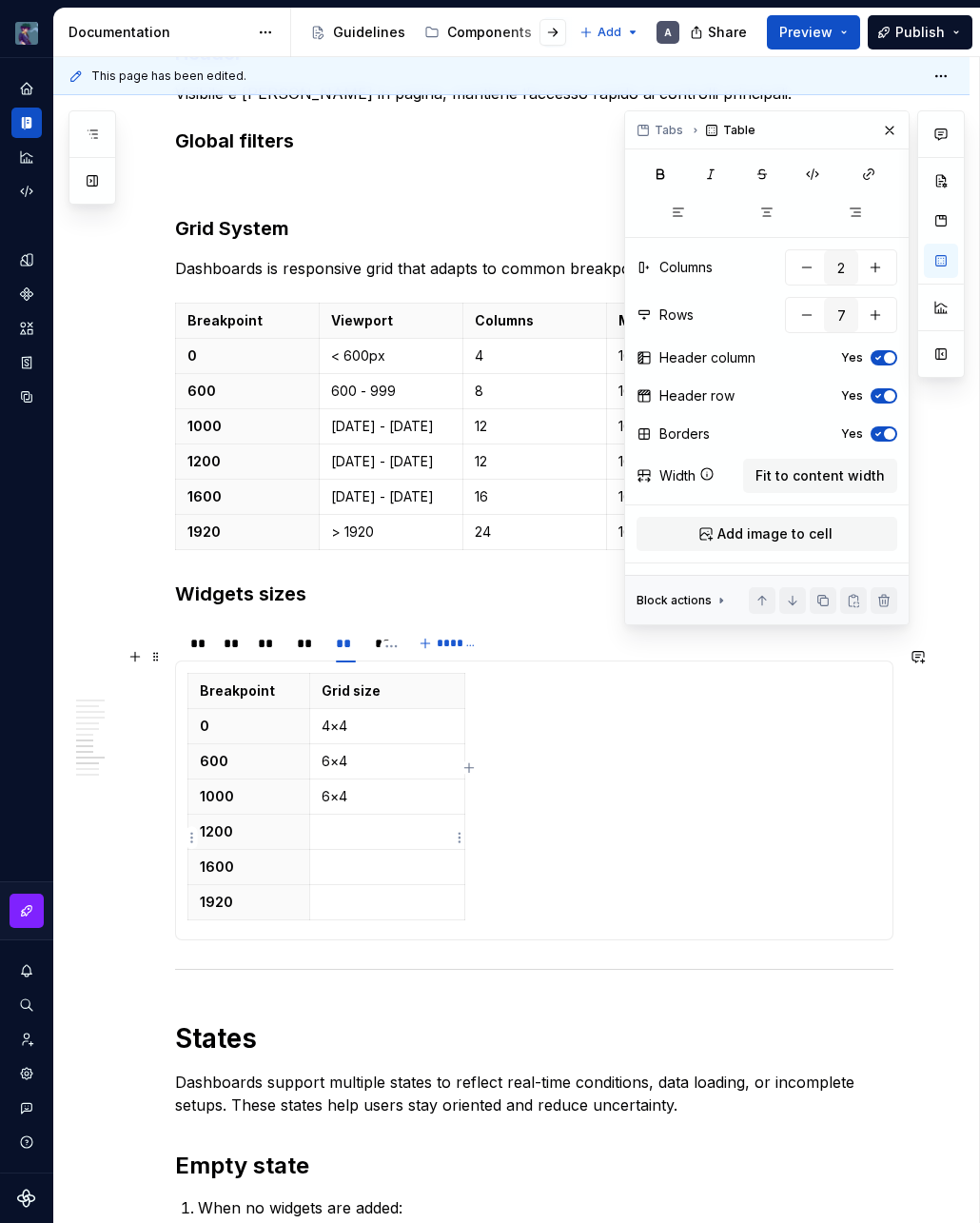 click at bounding box center [386, 867] 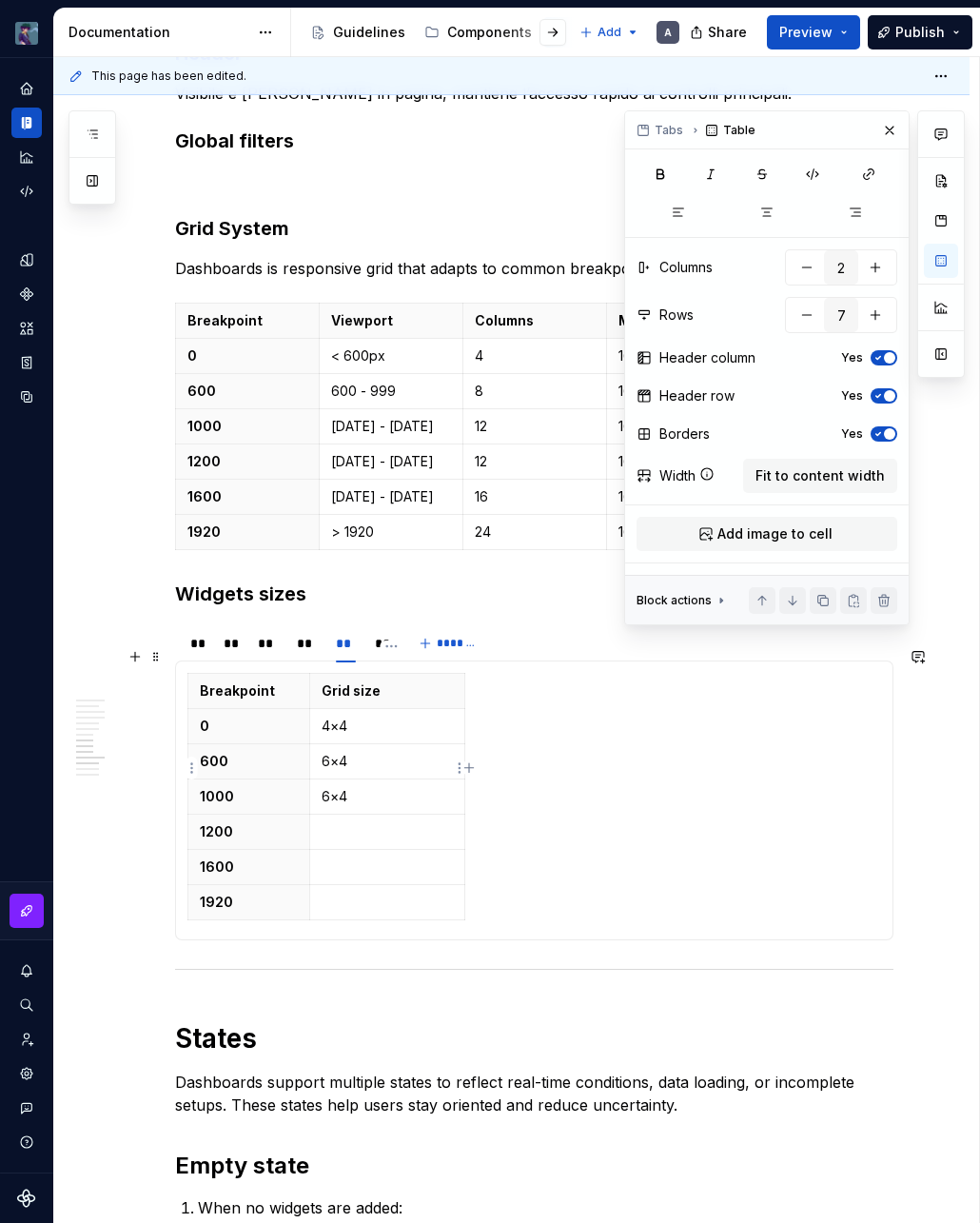 click on "6×4" at bounding box center (386, 797) 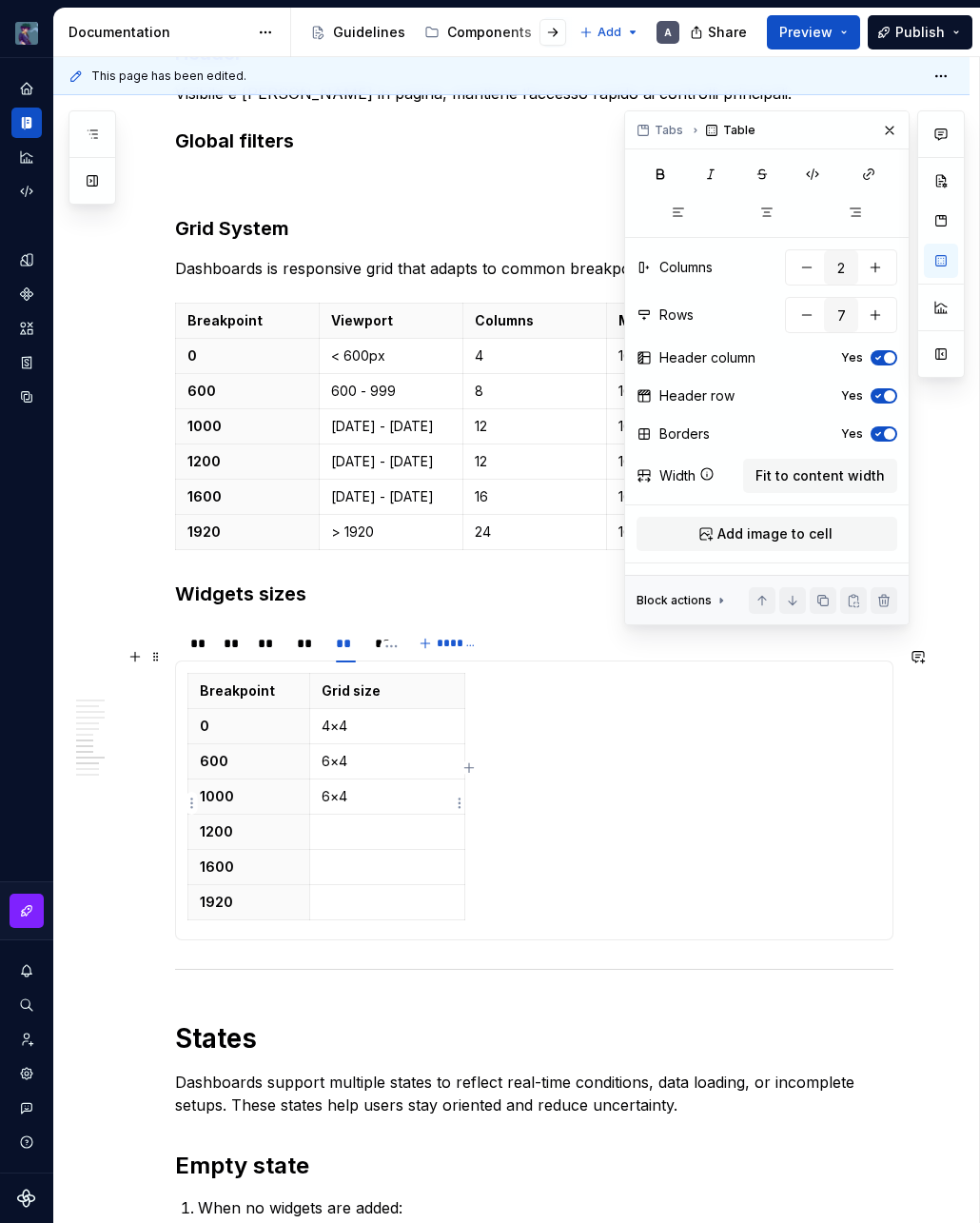 click at bounding box center (387, 832) 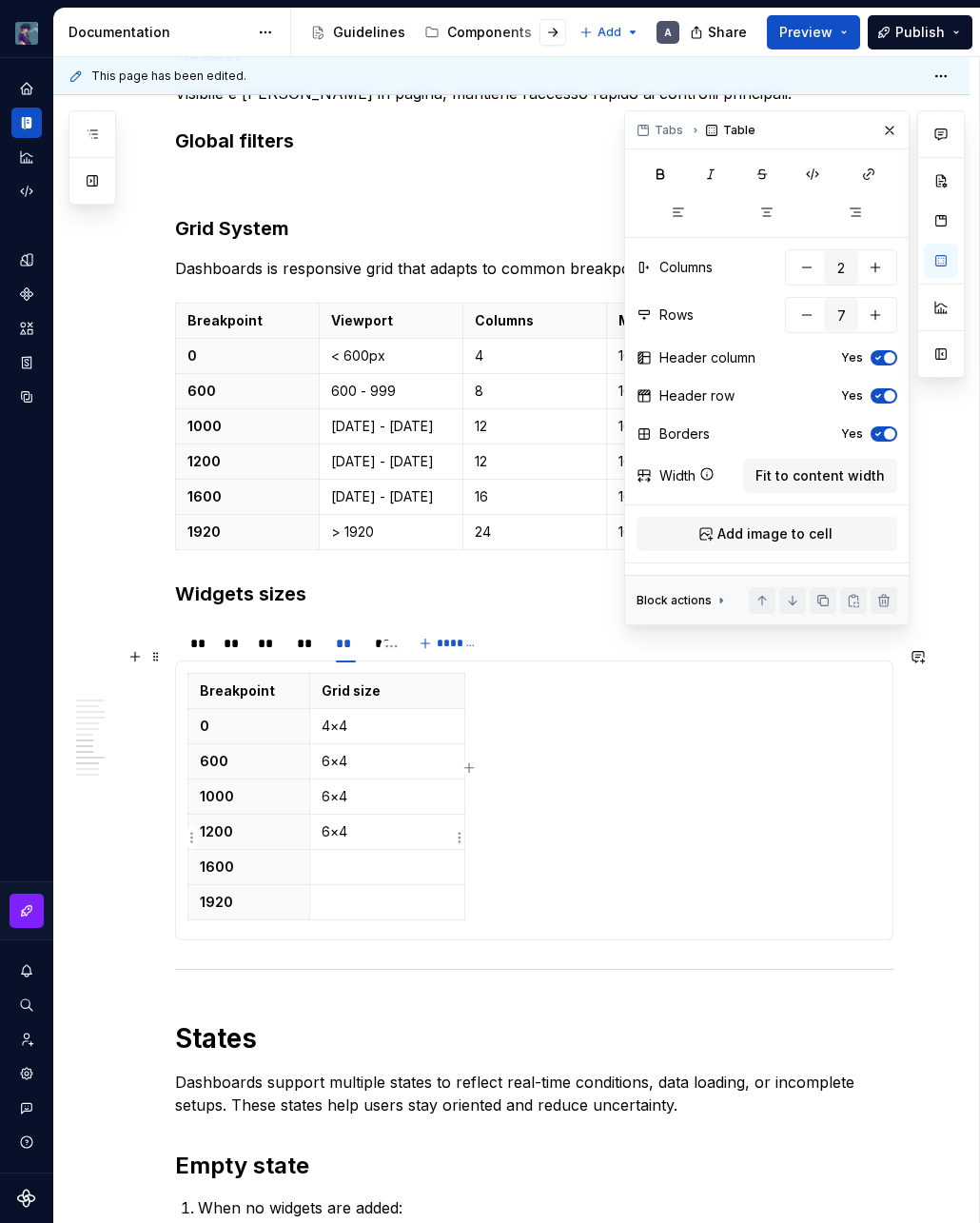 click at bounding box center (387, 867) 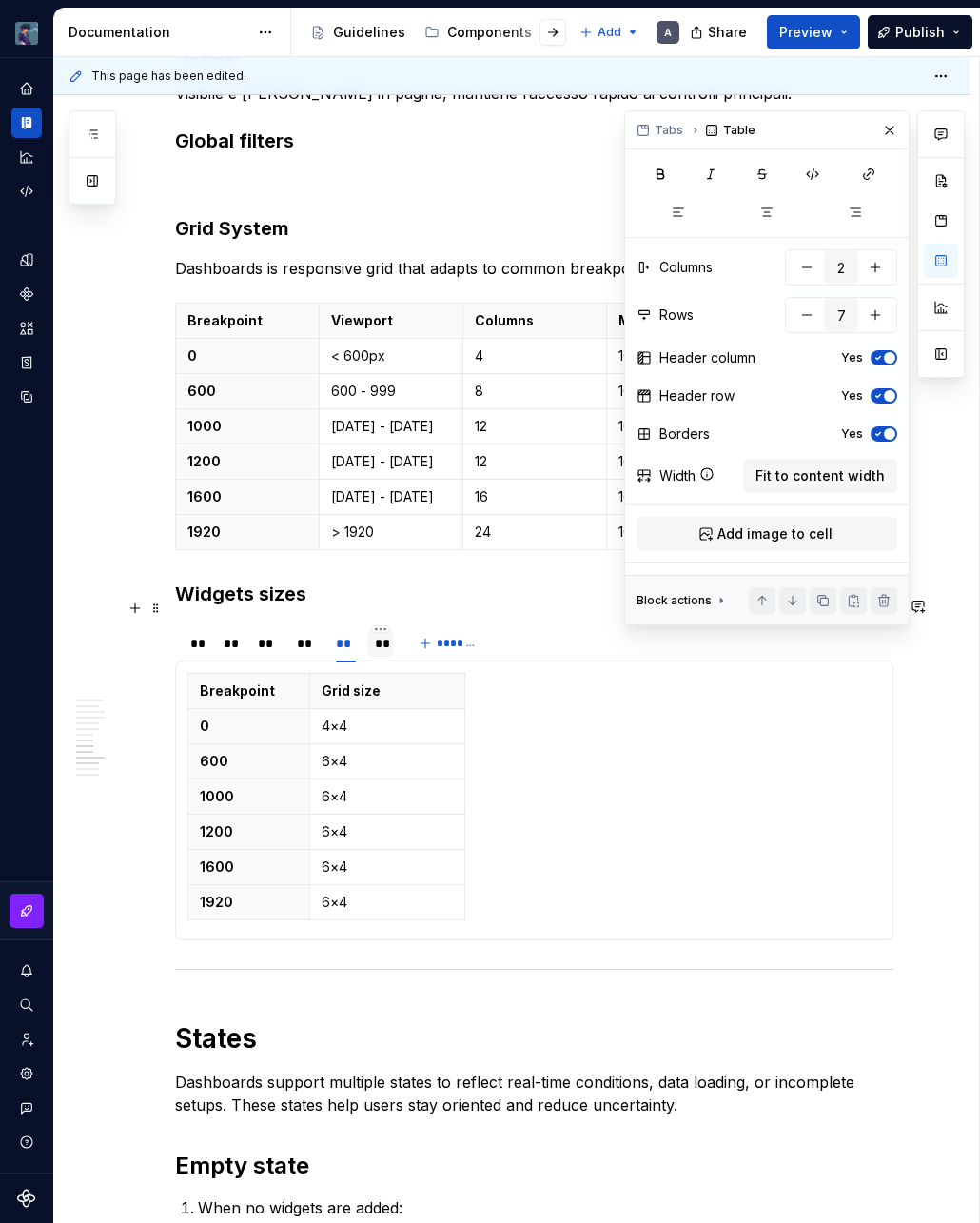 click at bounding box center (381, 660) 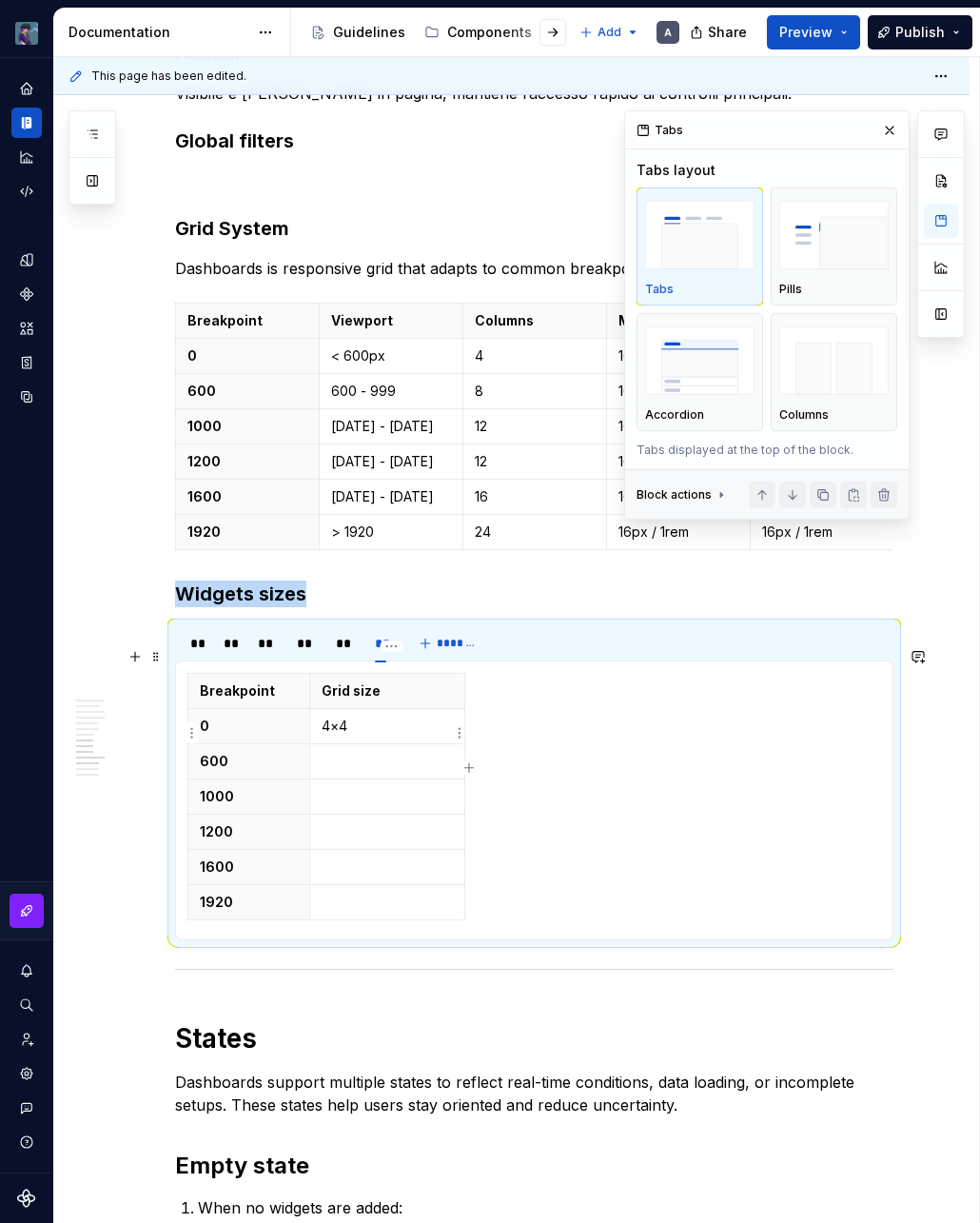 click at bounding box center (387, 761) 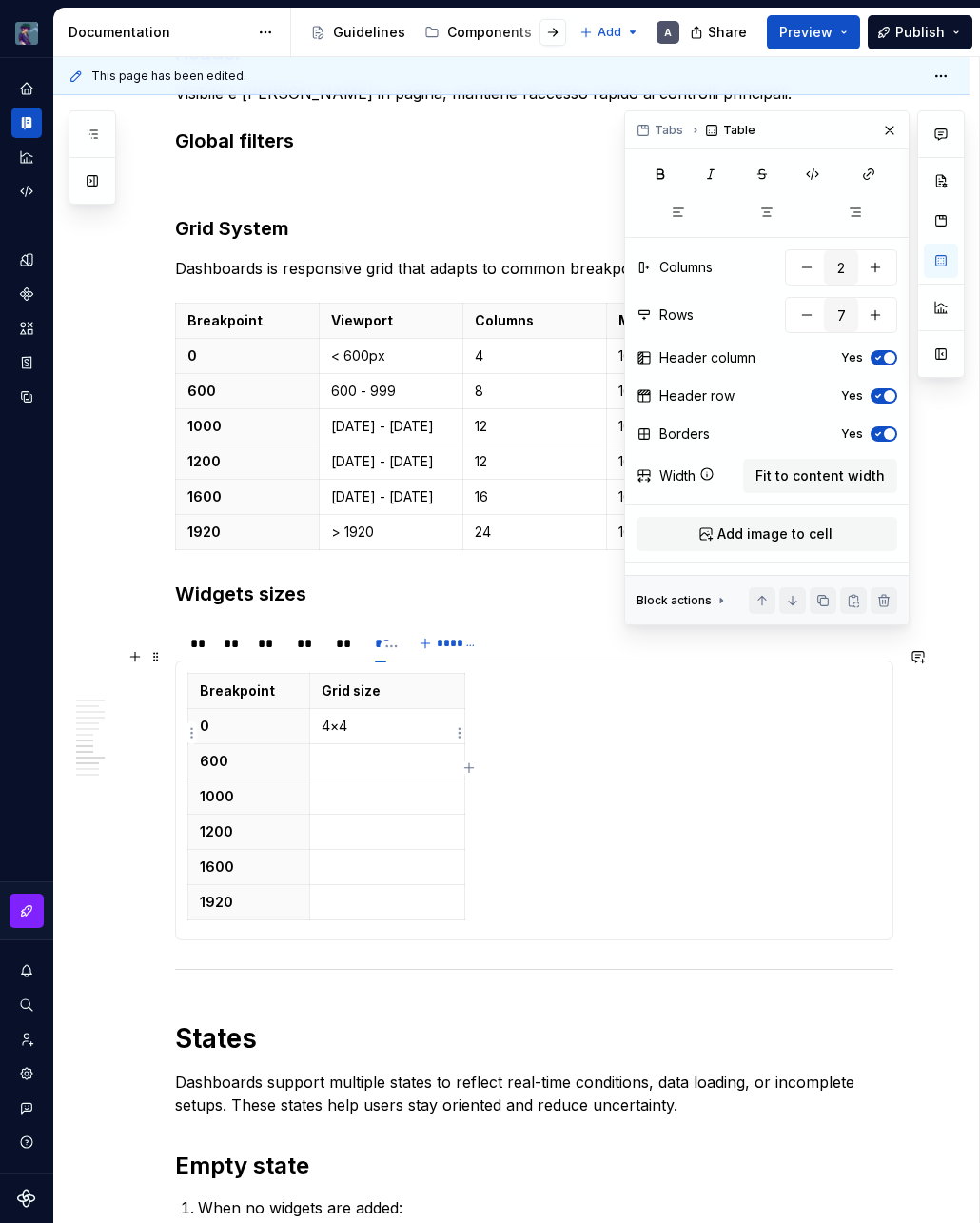 click at bounding box center [387, 761] 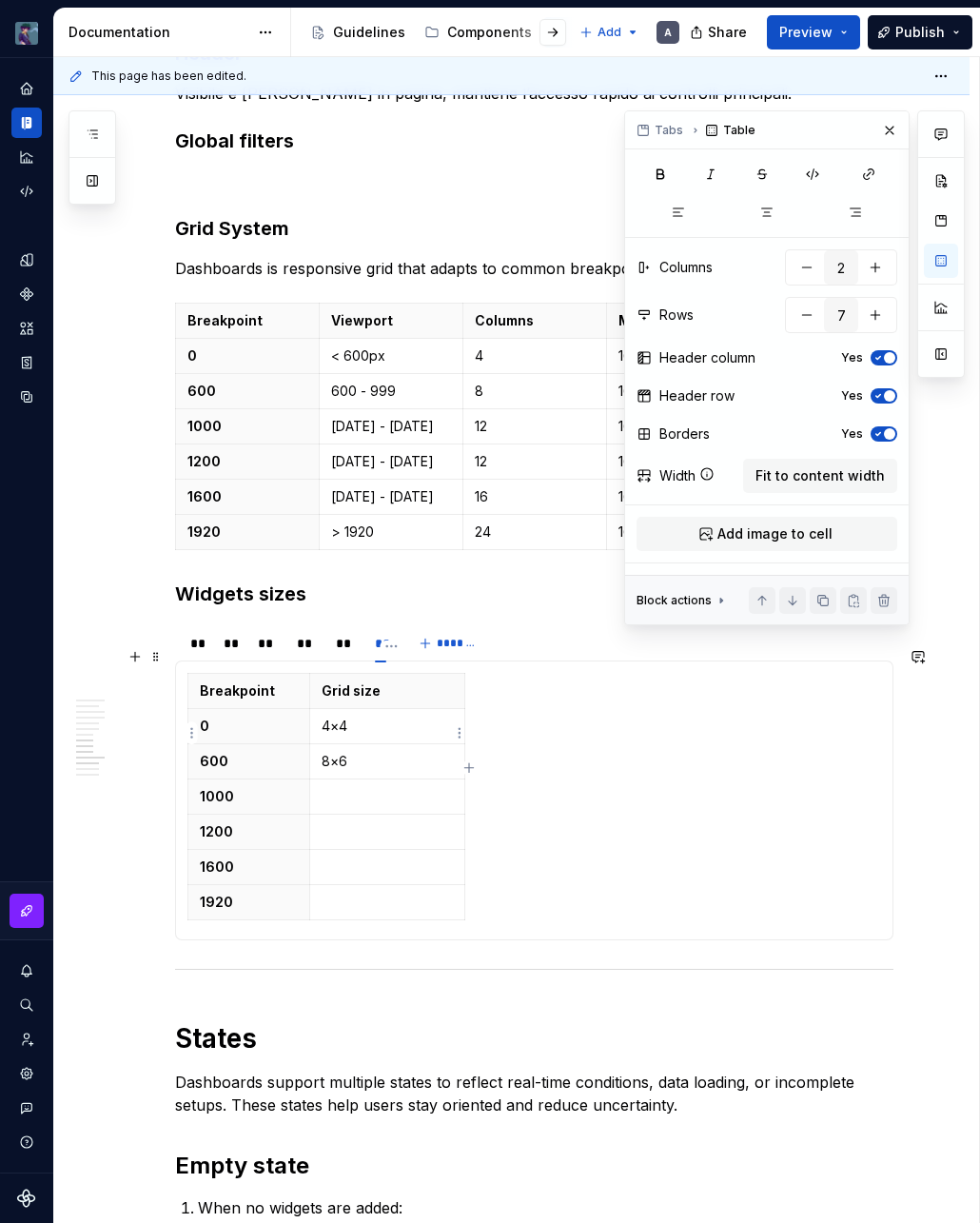 click on "8×6" at bounding box center [387, 761] 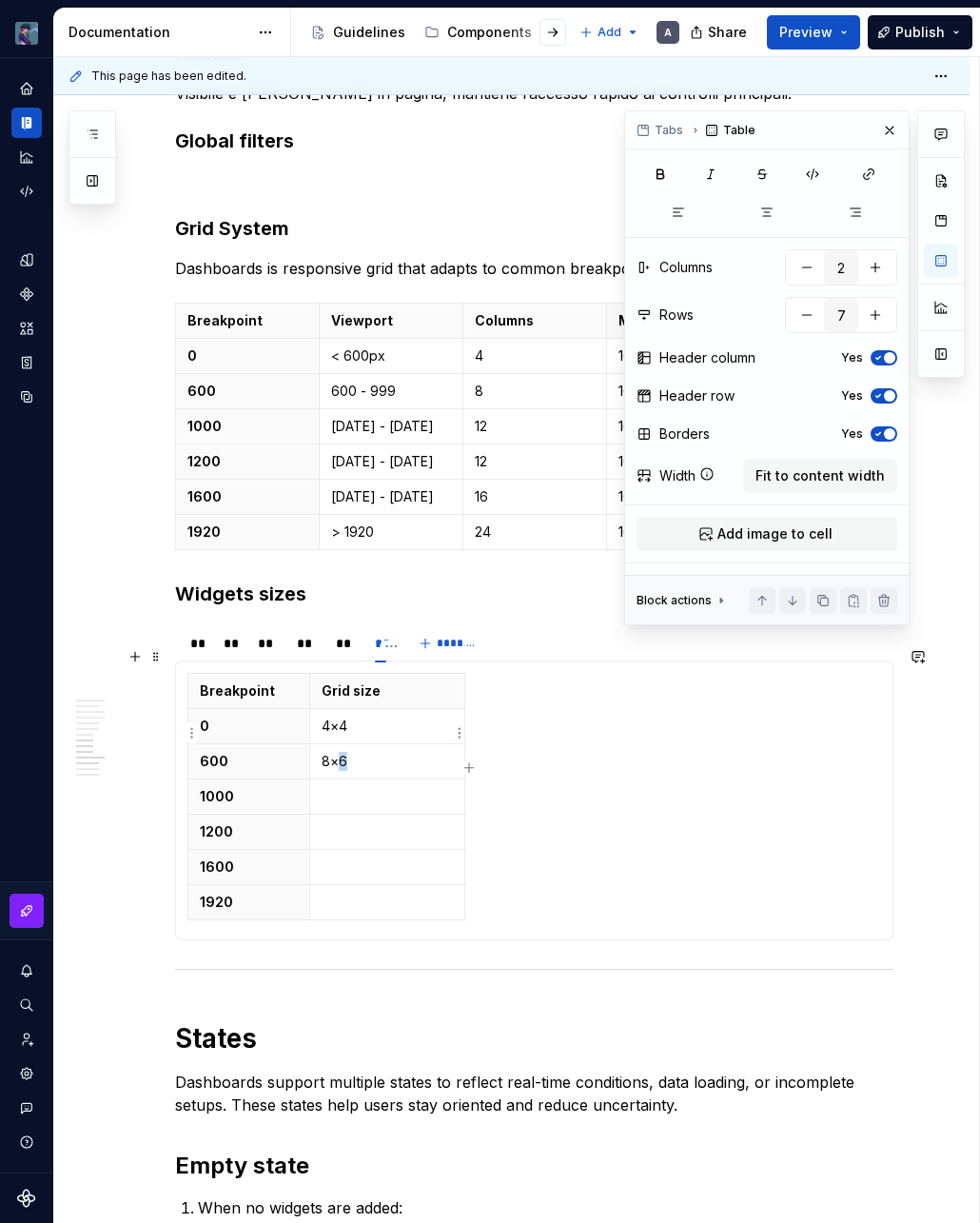 click on "8×6" at bounding box center (387, 761) 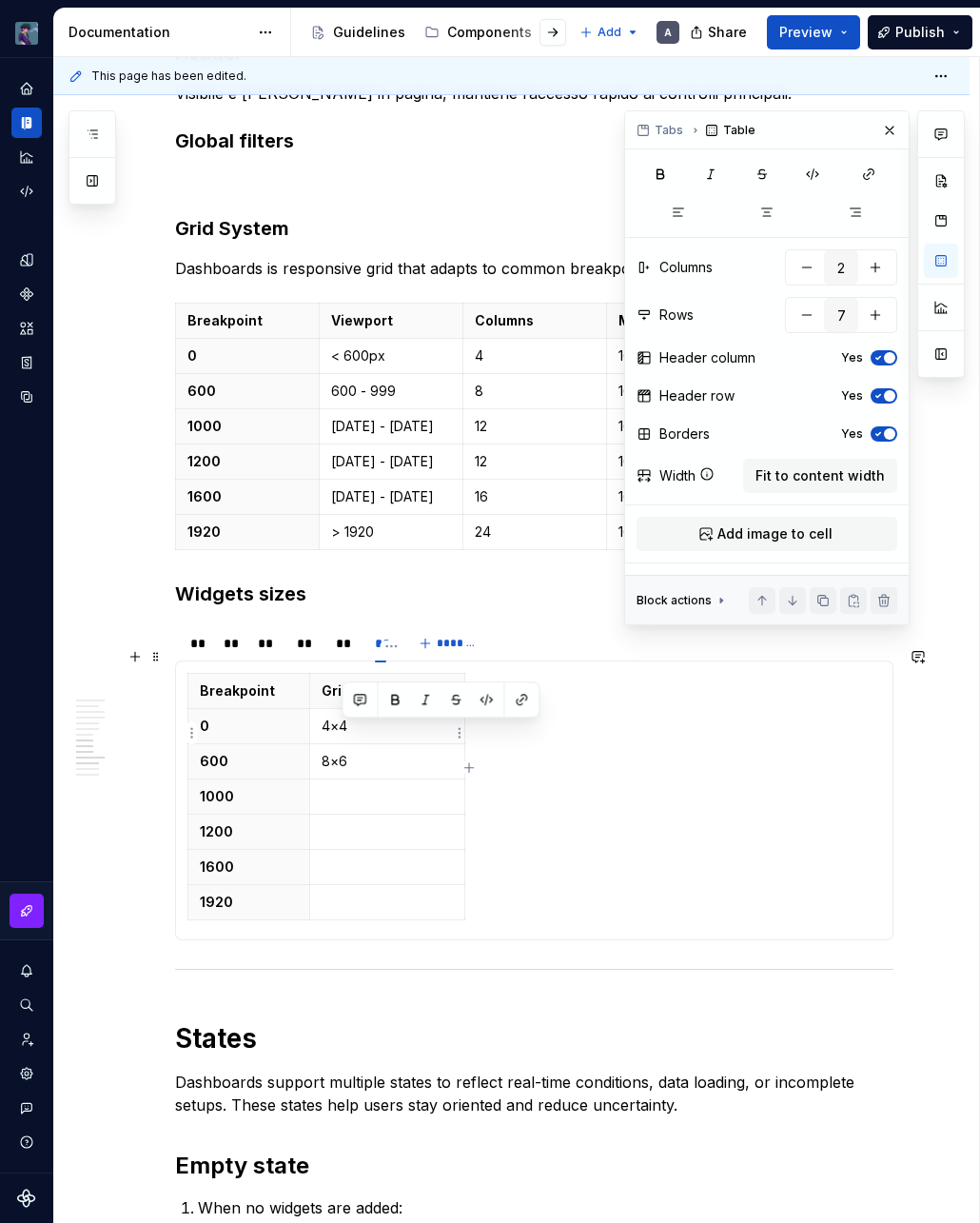 click on "8×6" at bounding box center (387, 761) 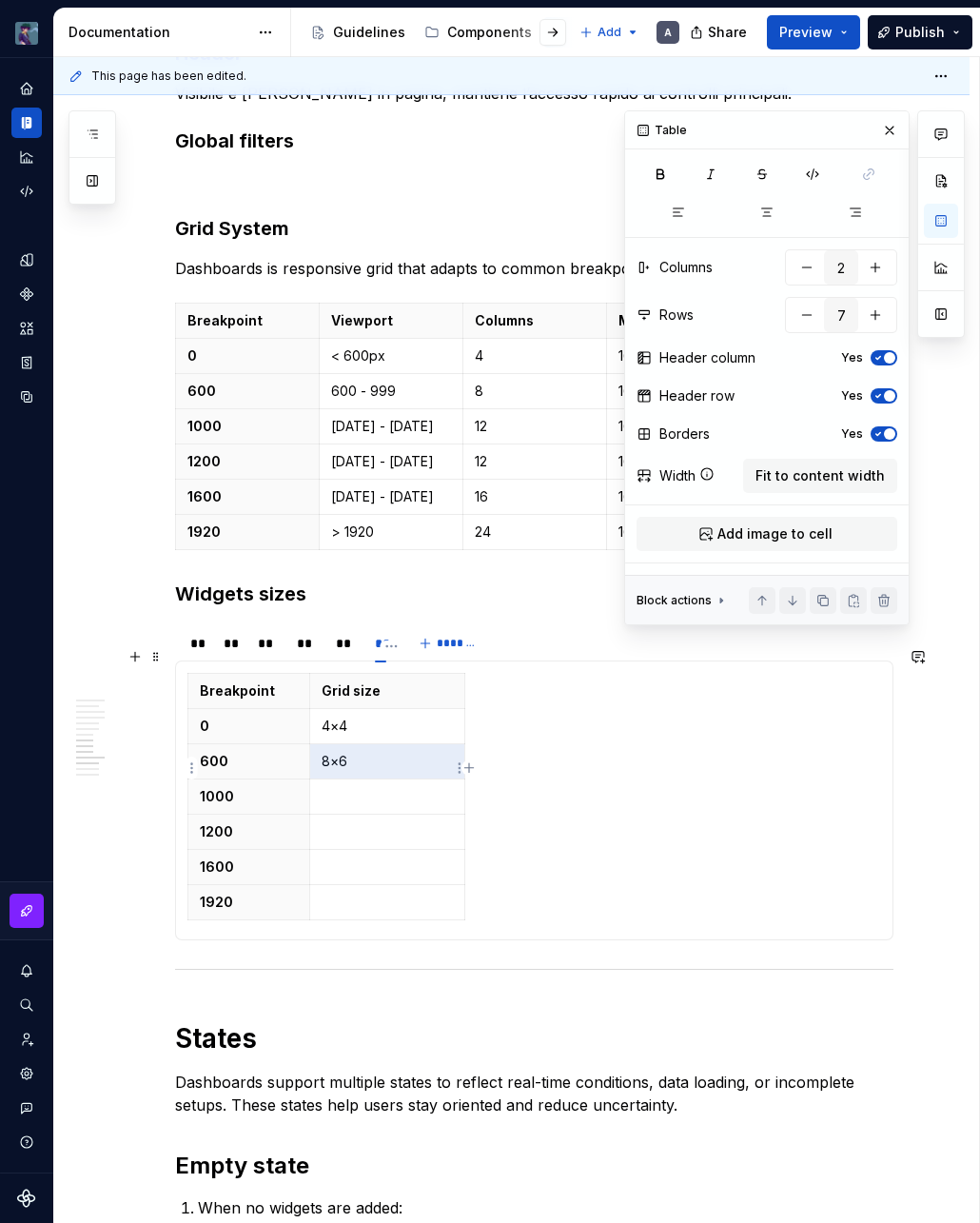 click at bounding box center [386, 797] 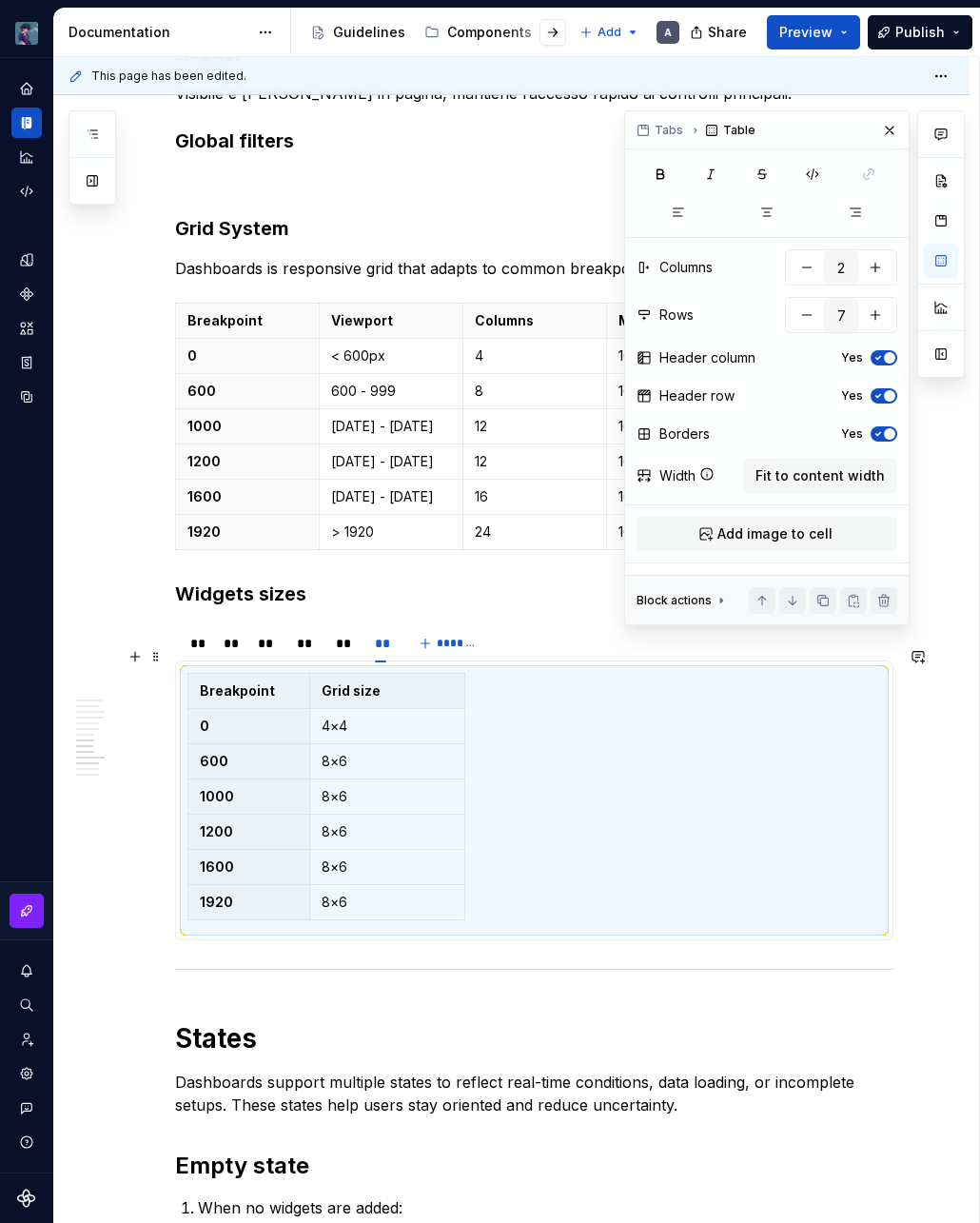 click on "Breakpoint Grid size 0 4×4 600 8×6 1000 8×6 1200 8×6 1600 8×6 1920 8×6" at bounding box center (534, 800) 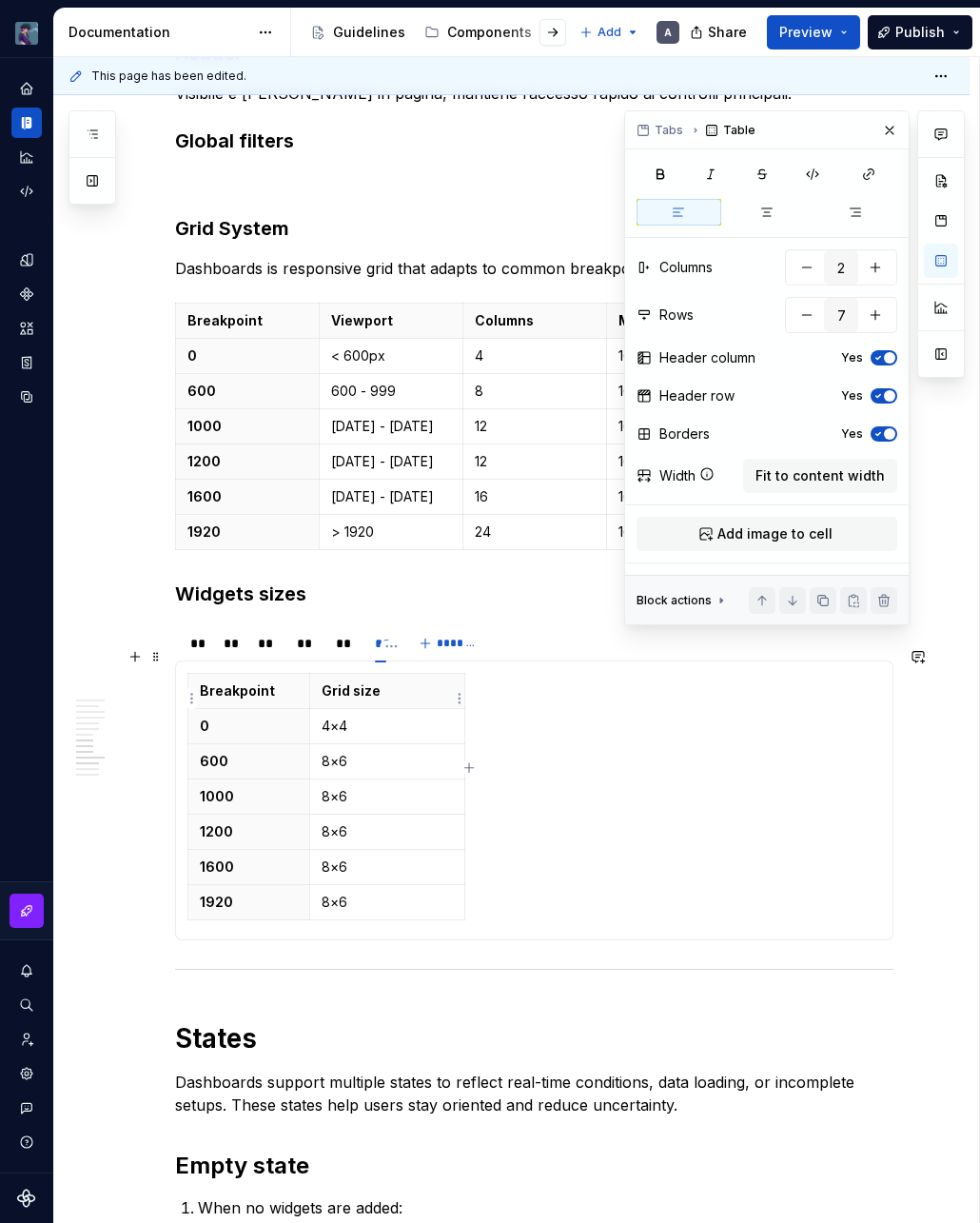 click on "4×4" at bounding box center (387, 726) 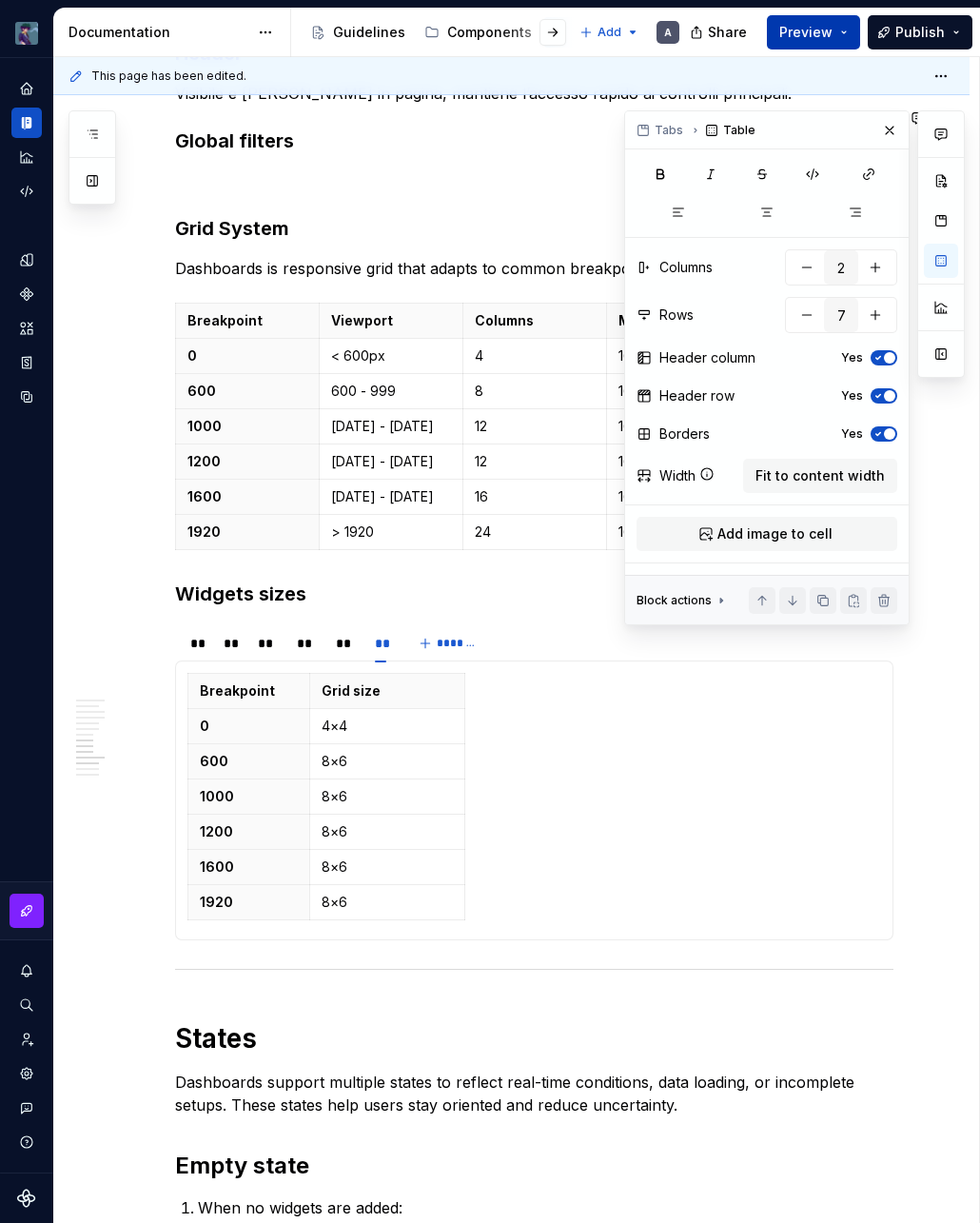 click on "Preview" at bounding box center (813, 32) 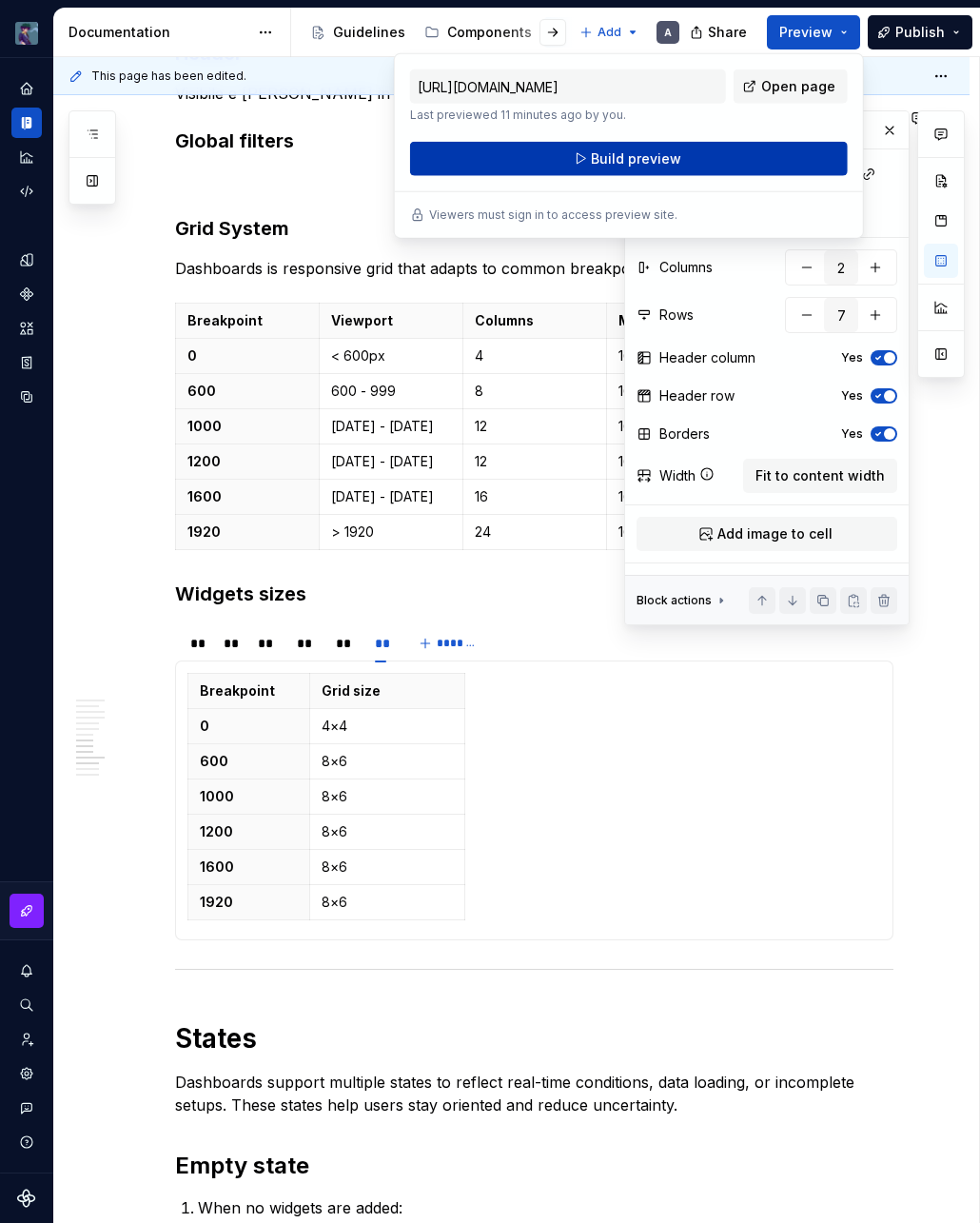 click on "Build preview" at bounding box center [629, 159] 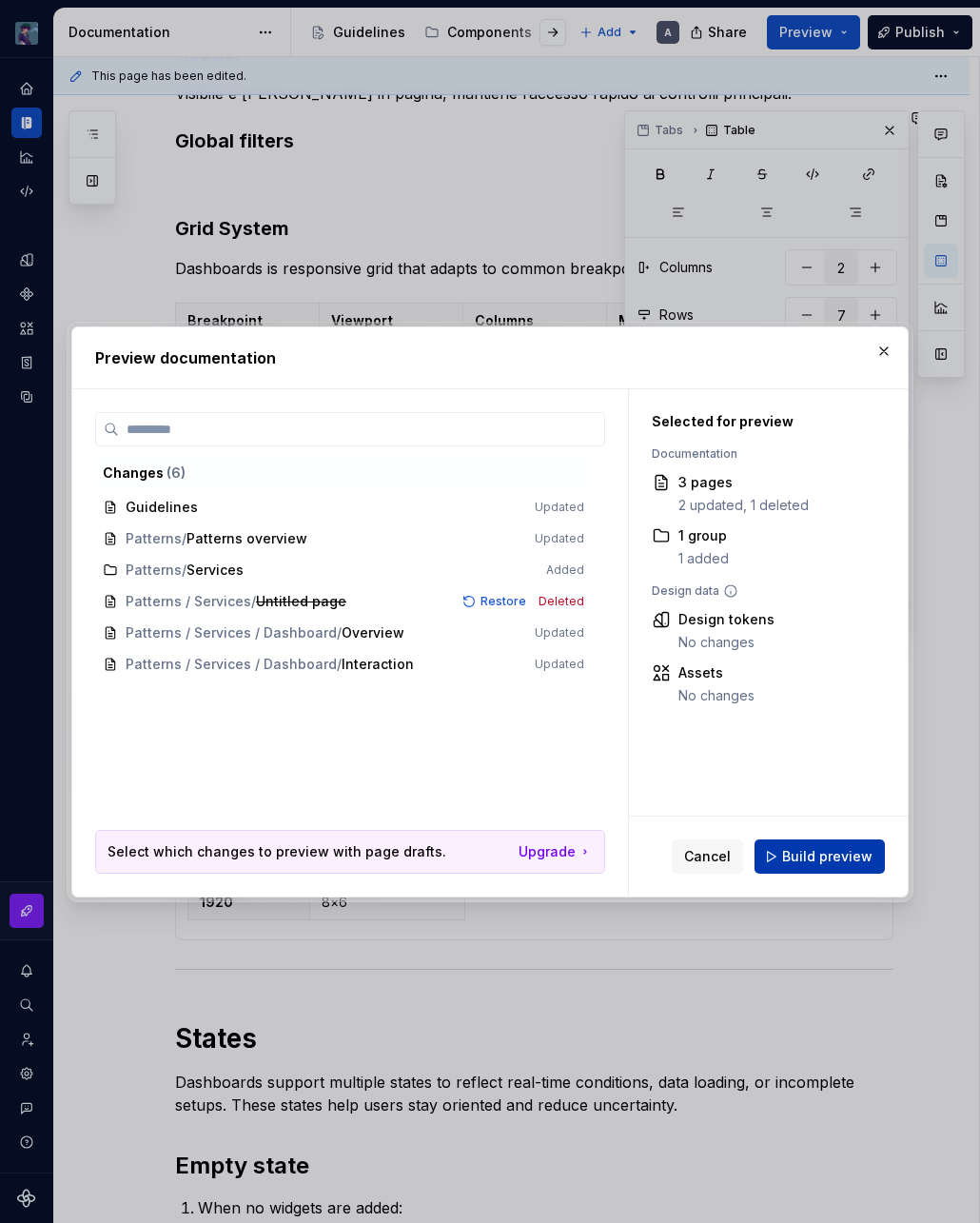 click on "Build preview" at bounding box center (819, 857) 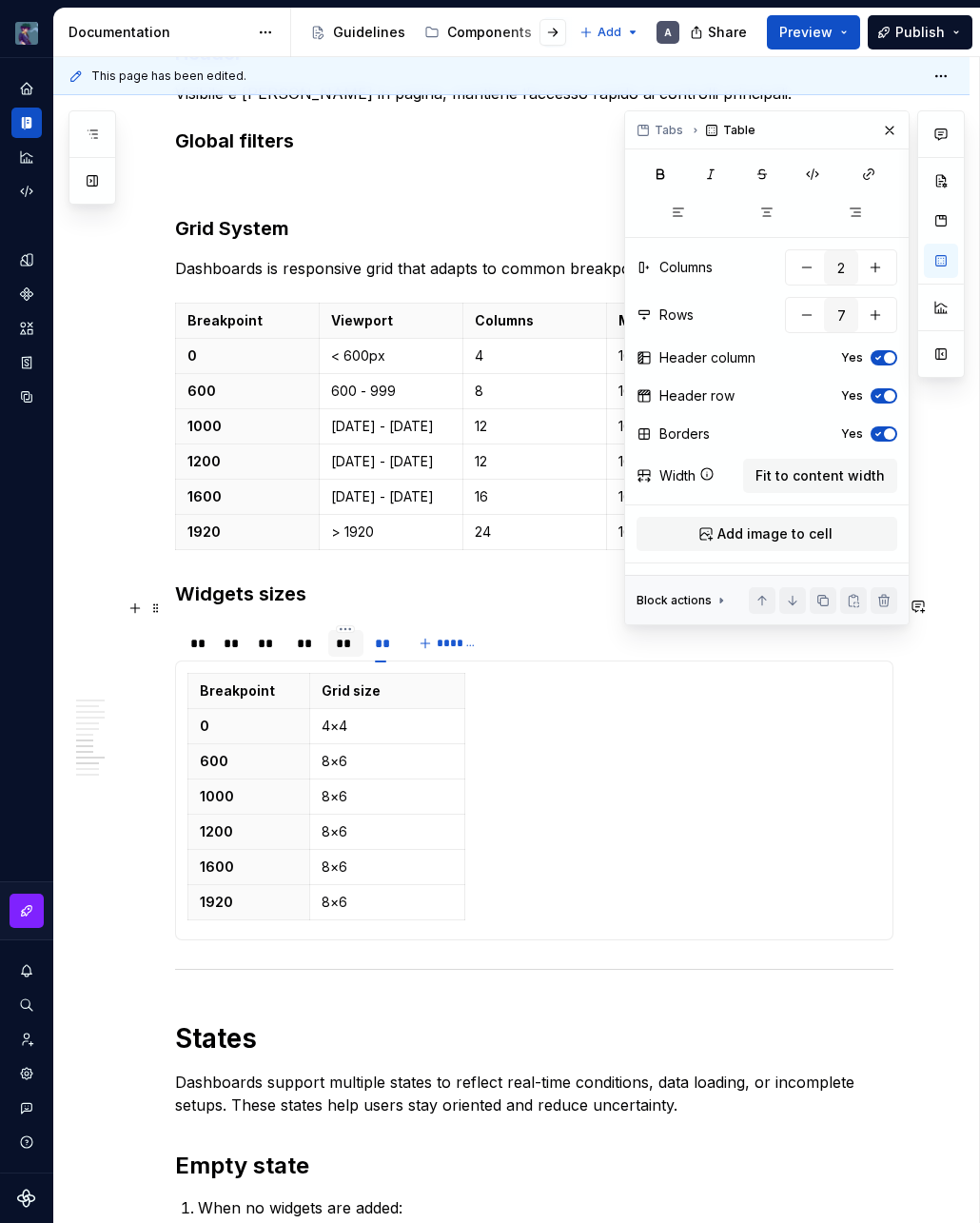 click at bounding box center (345, 660) 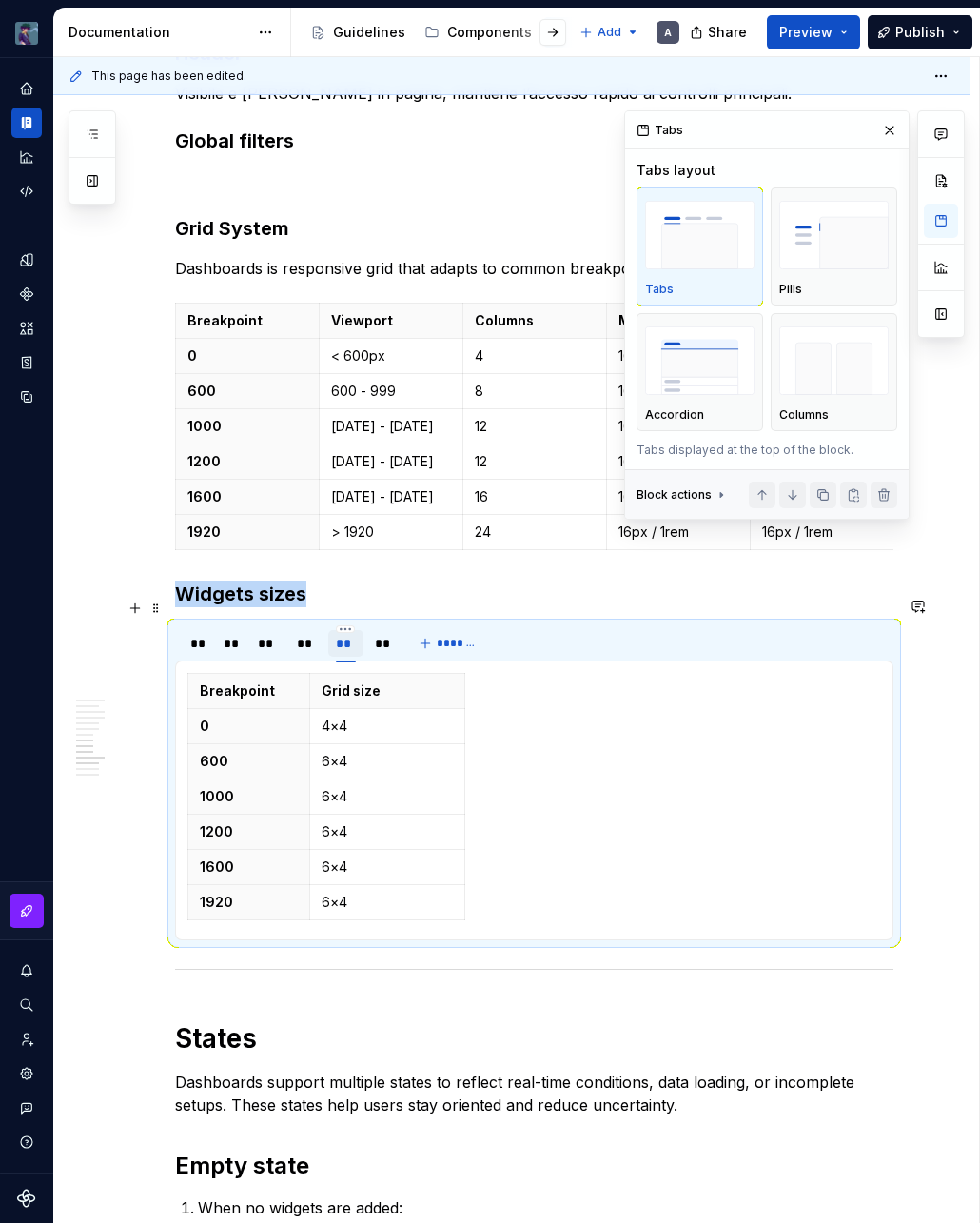 click on "**" at bounding box center (345, 643) 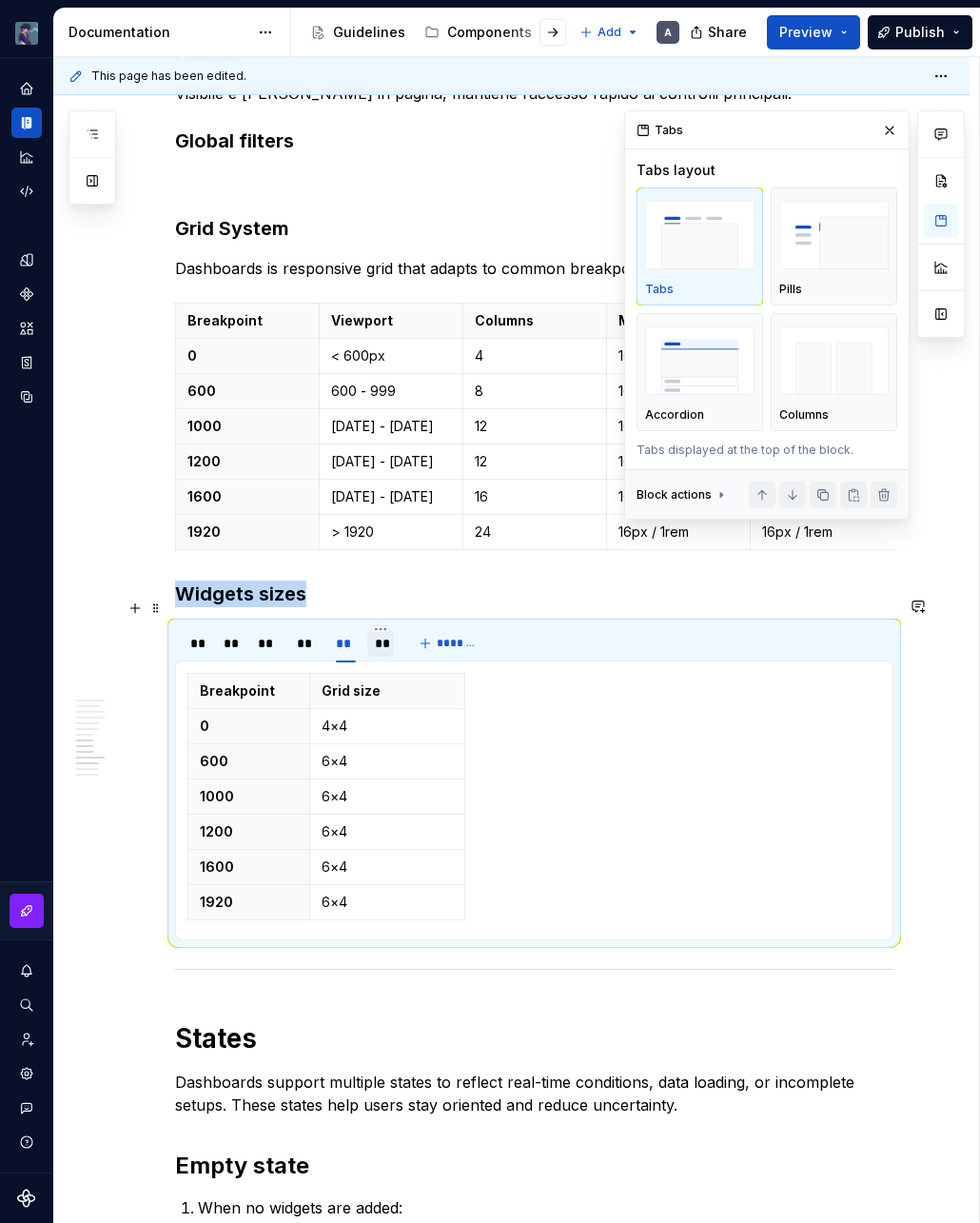 click on "**" at bounding box center [381, 643] 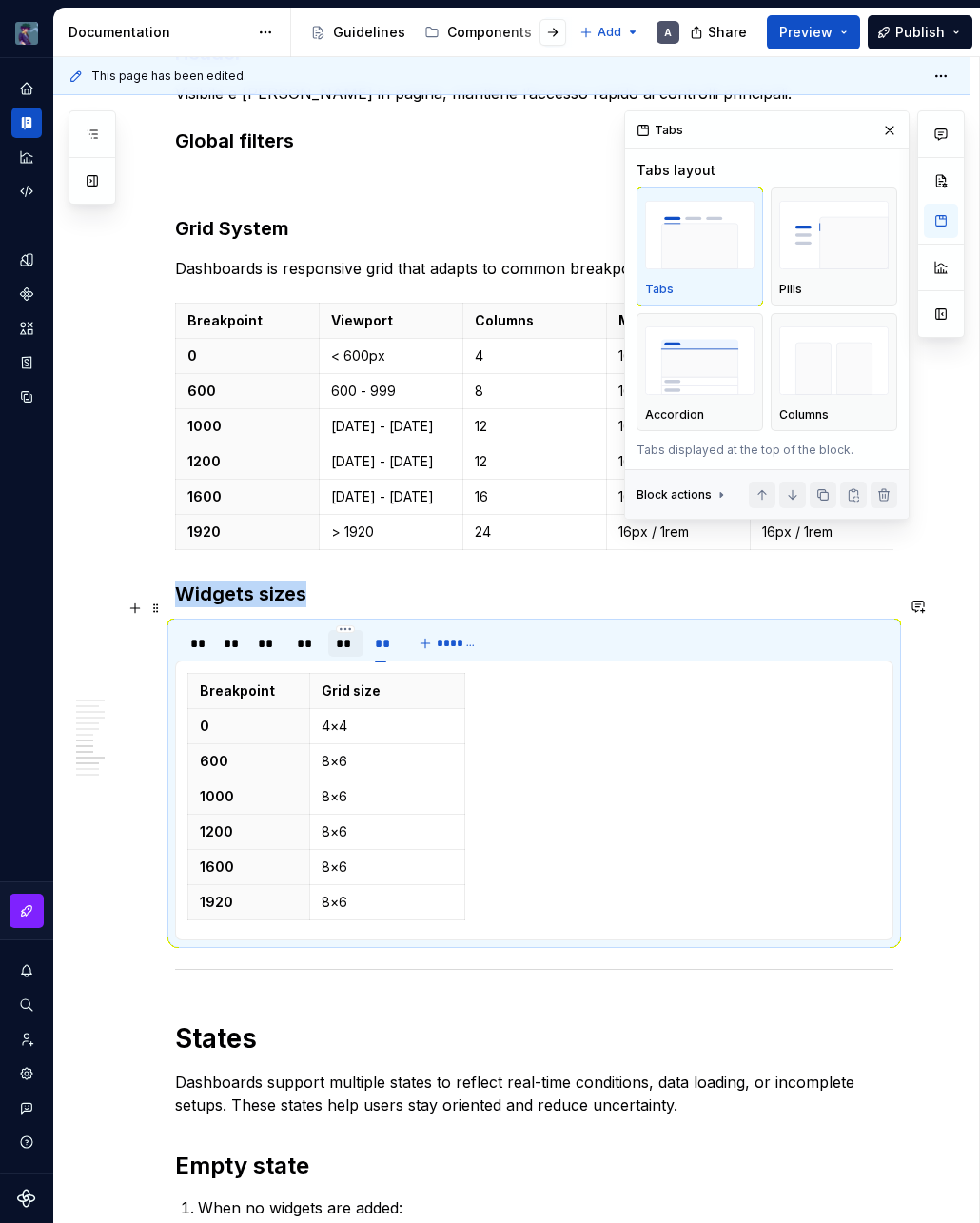 click on "**" at bounding box center [345, 643] 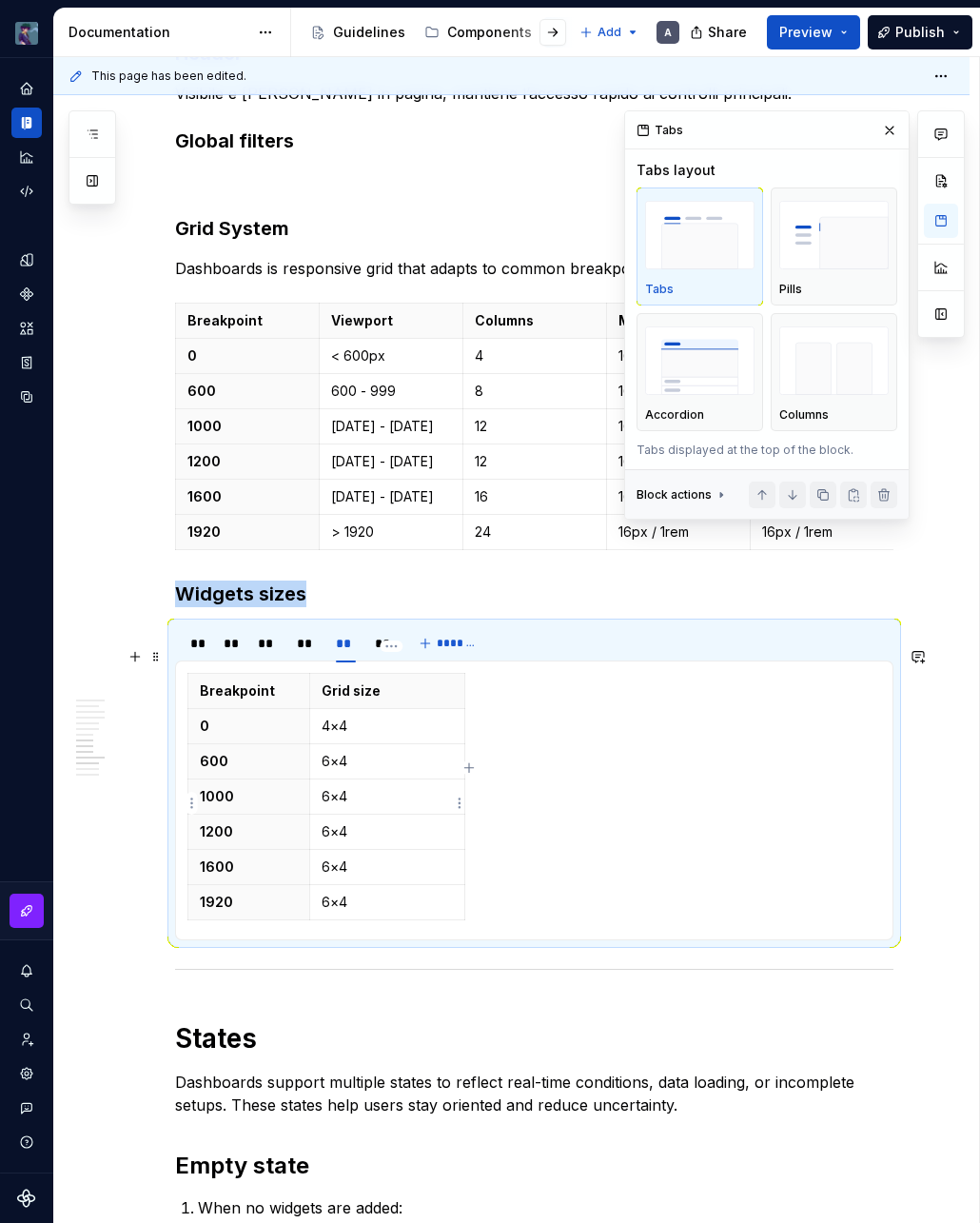 click on "6×4" at bounding box center [386, 832] 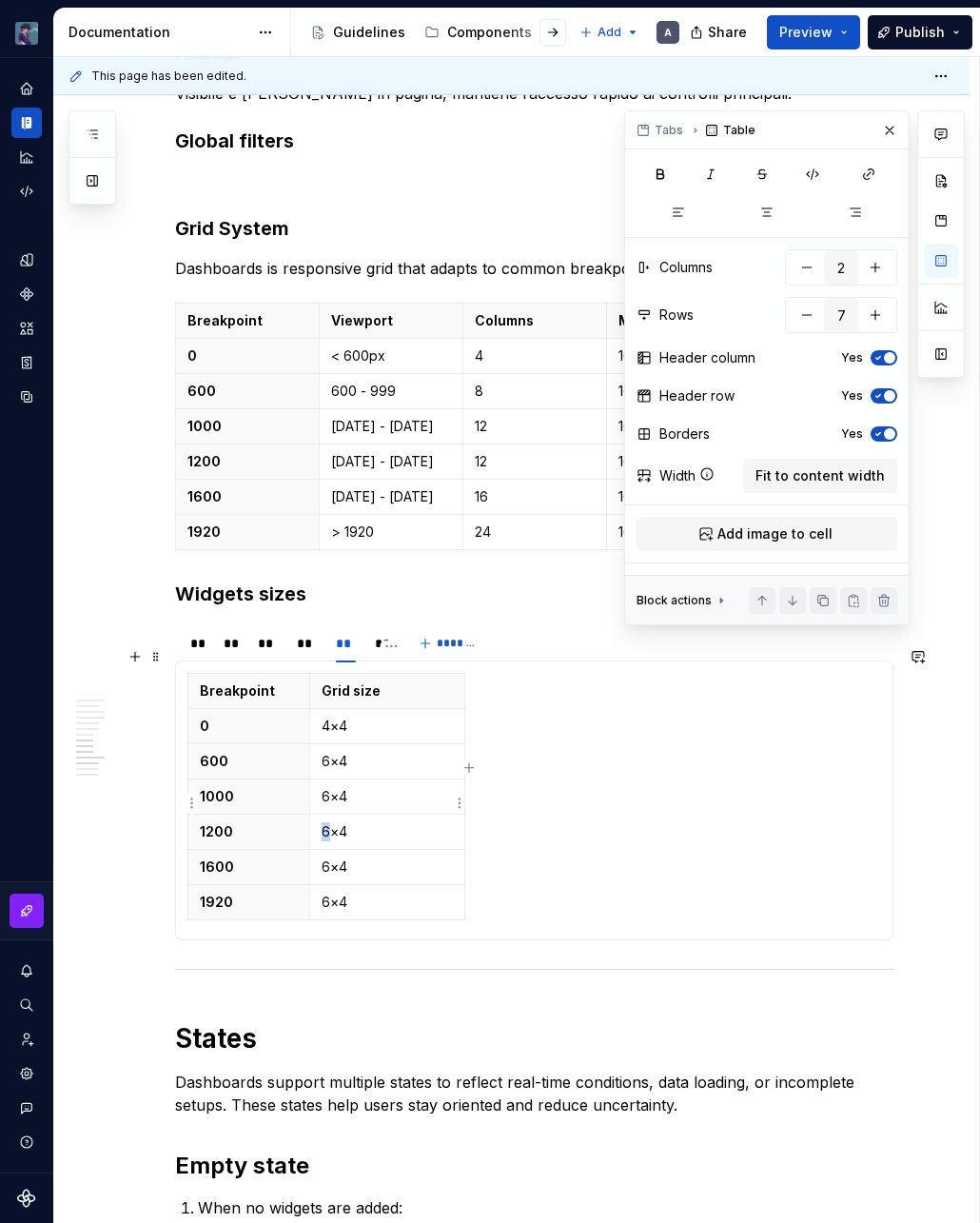 click on "6×4" at bounding box center [386, 832] 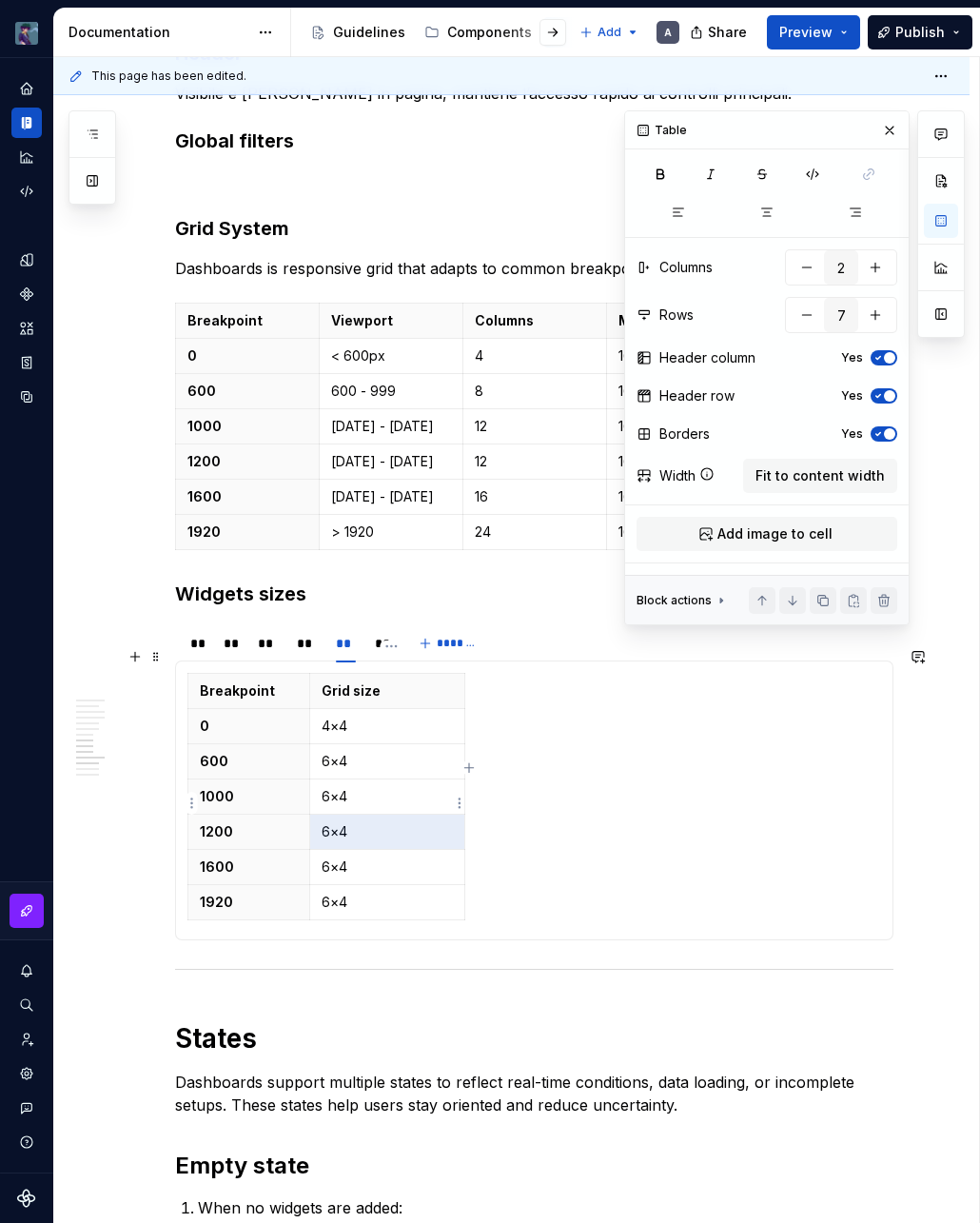 click on "6×4" at bounding box center [387, 832] 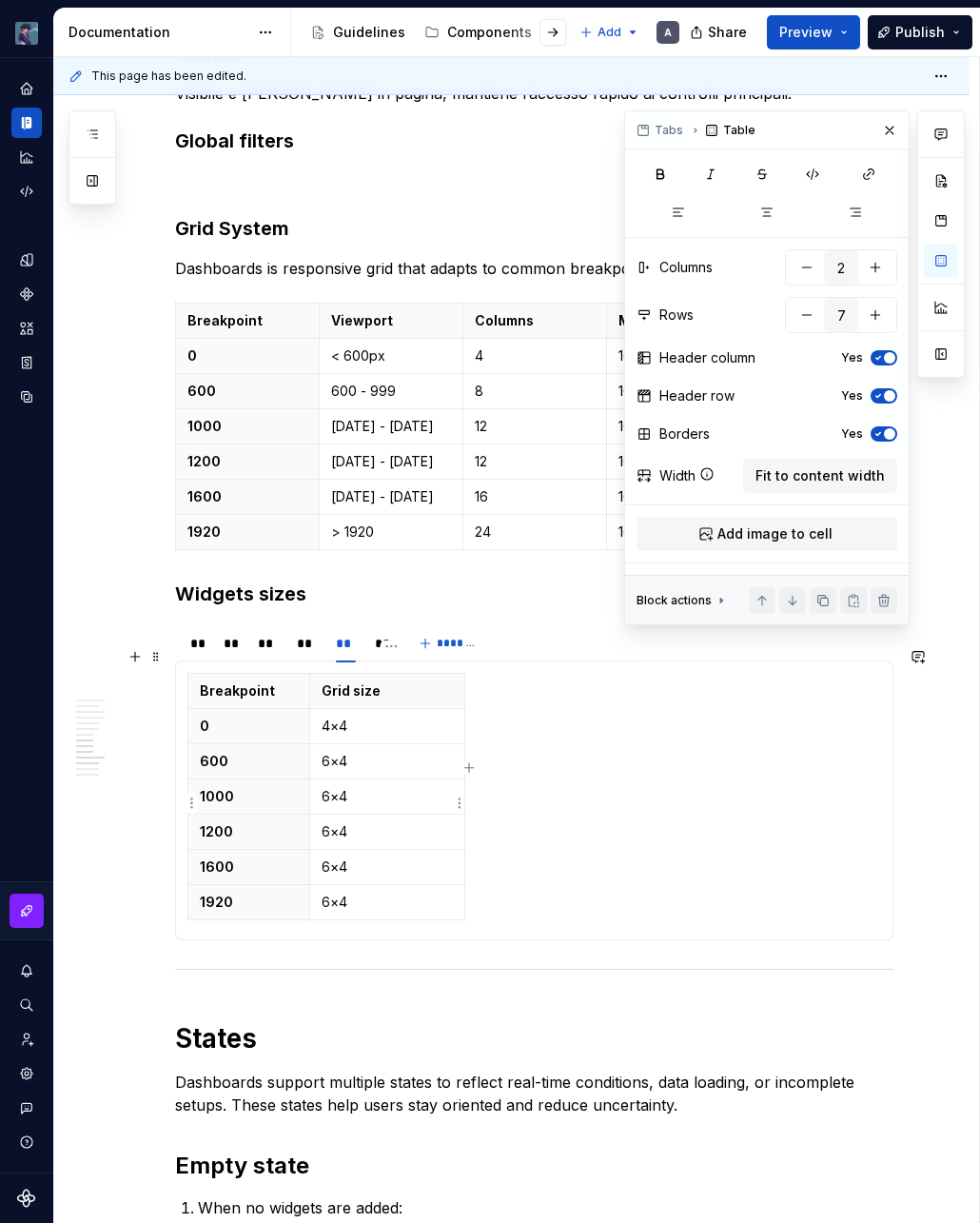 click on "6×4" at bounding box center (387, 832) 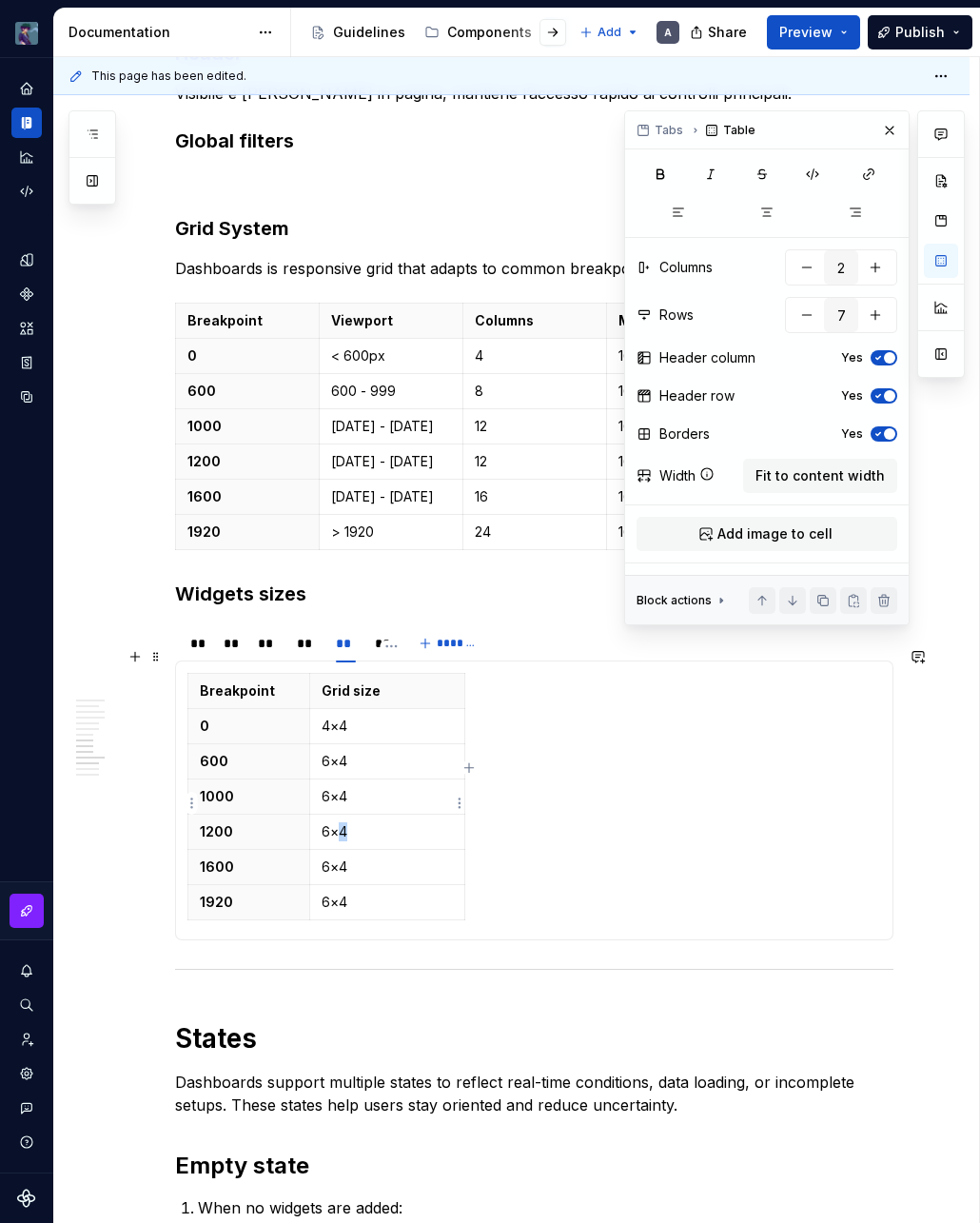 click on "6×4" at bounding box center [387, 832] 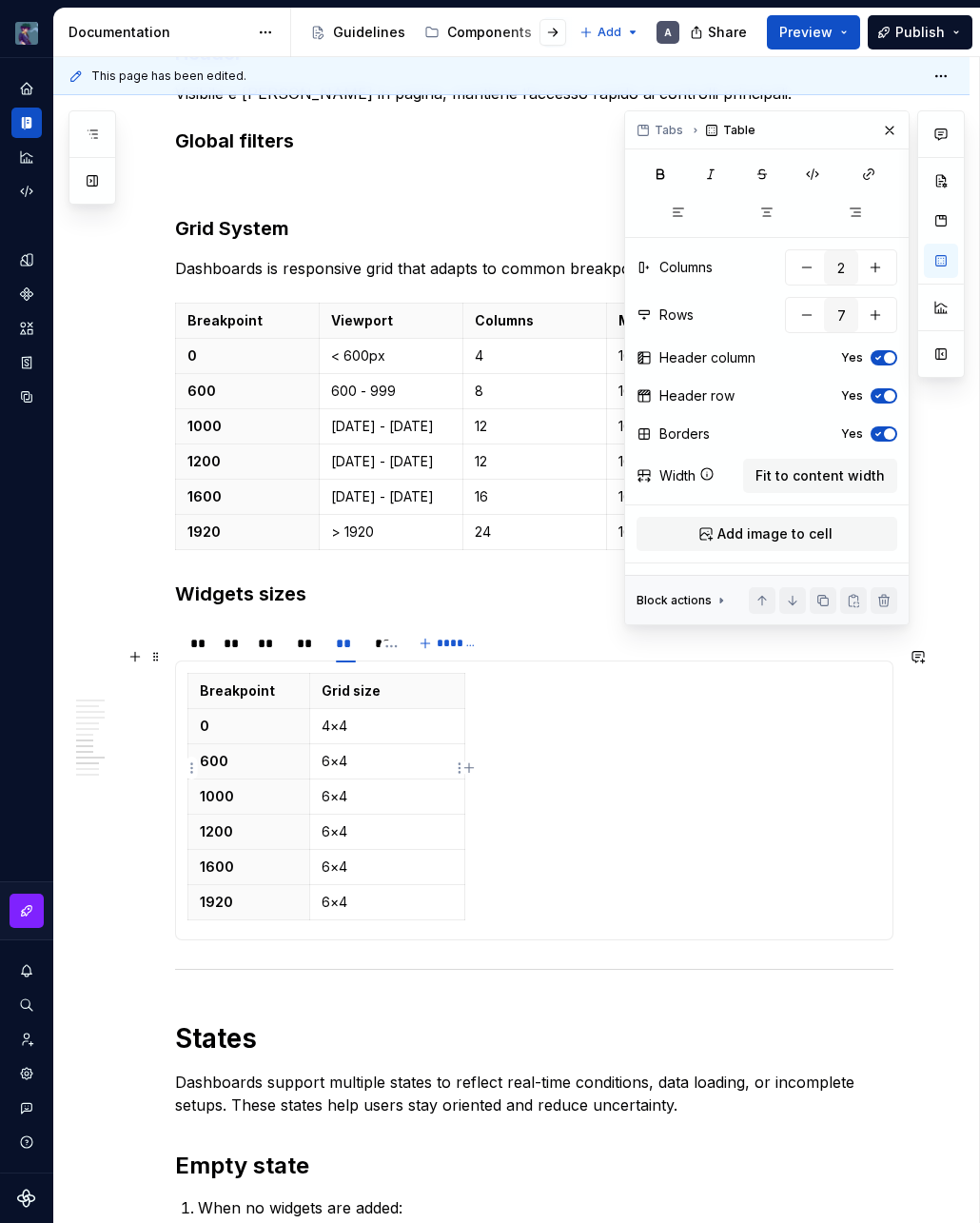 click on "6×4" at bounding box center [386, 797] 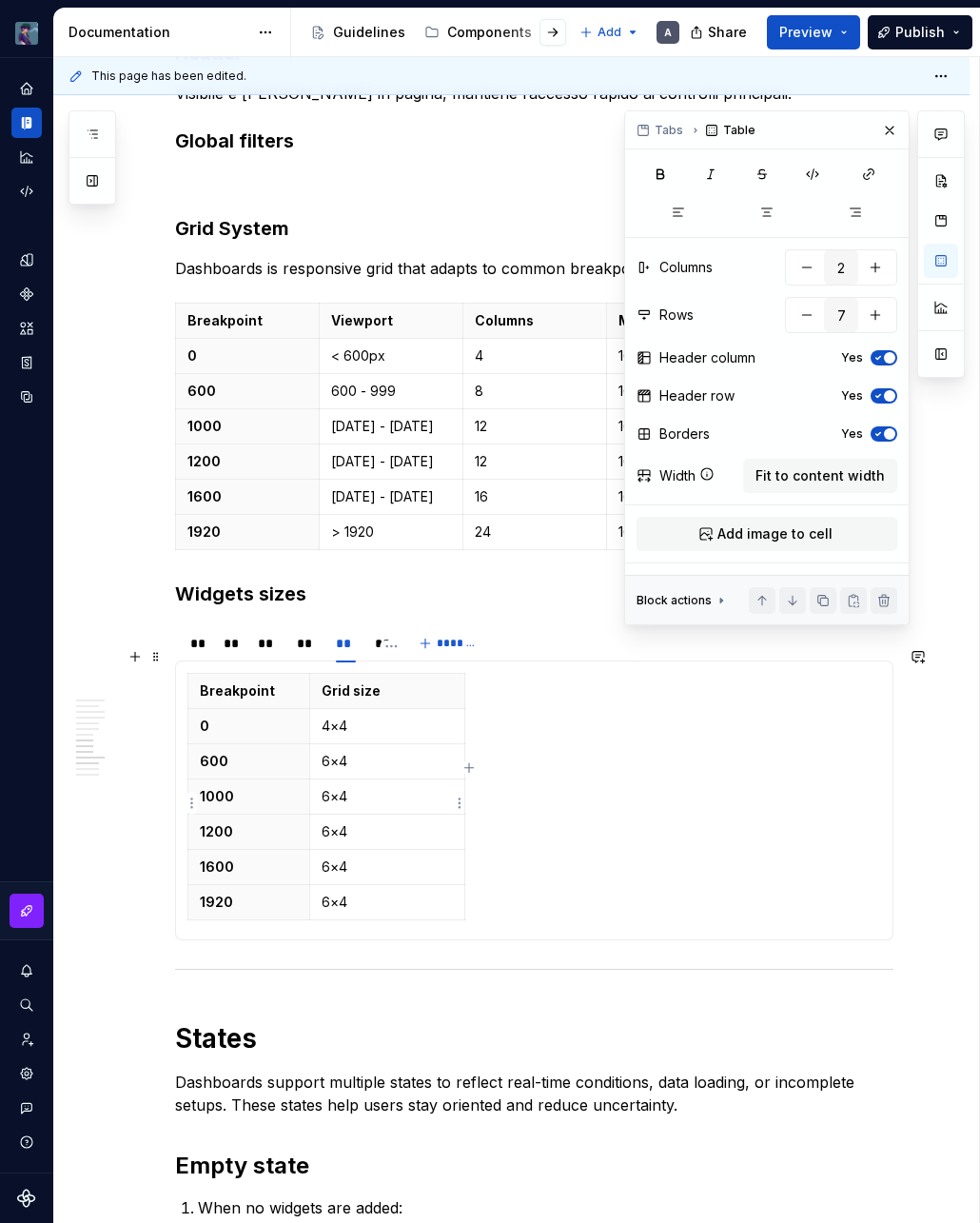 click on "6×4" at bounding box center [387, 832] 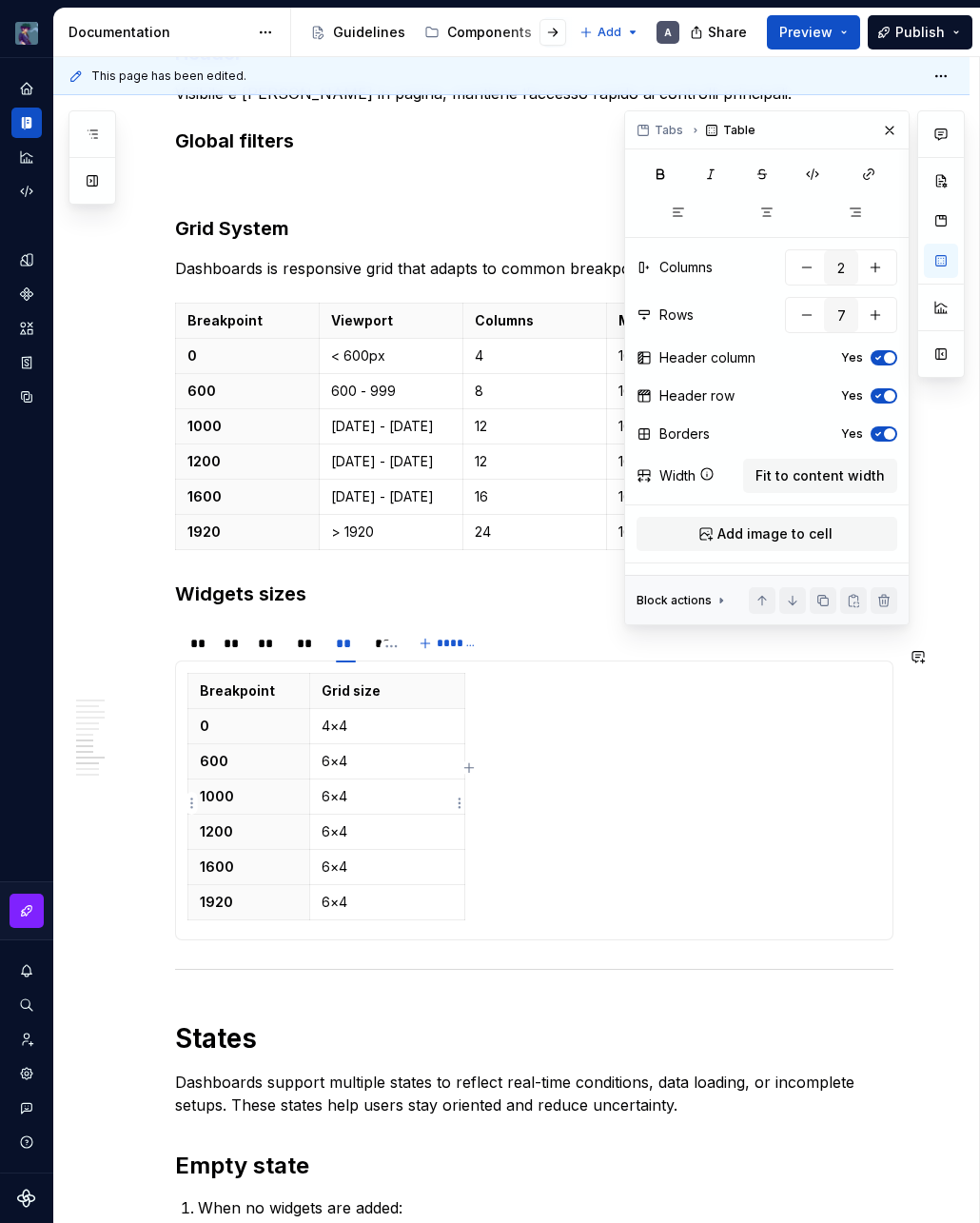 click on "6×4" at bounding box center [387, 832] 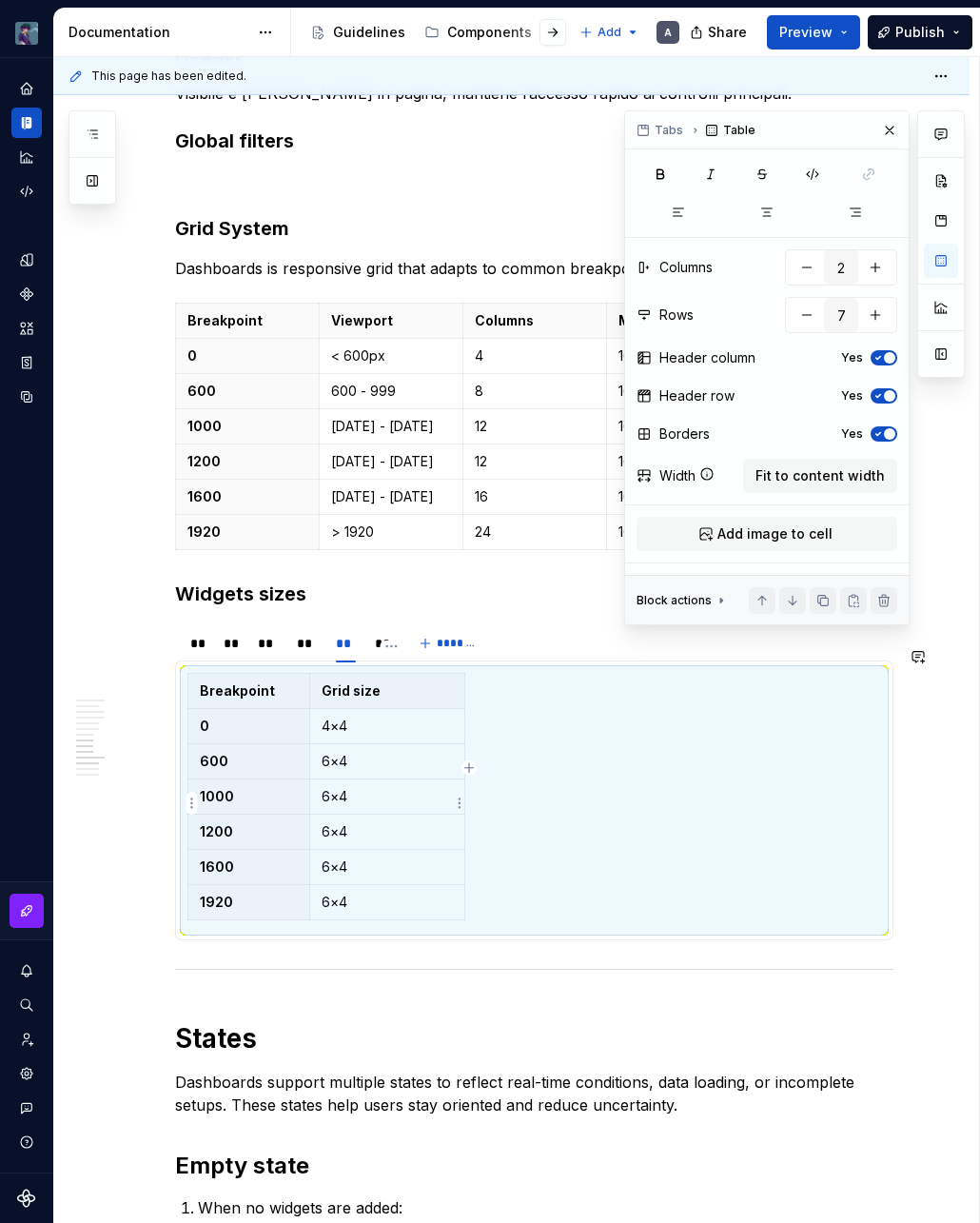 click on "6×4" at bounding box center [387, 832] 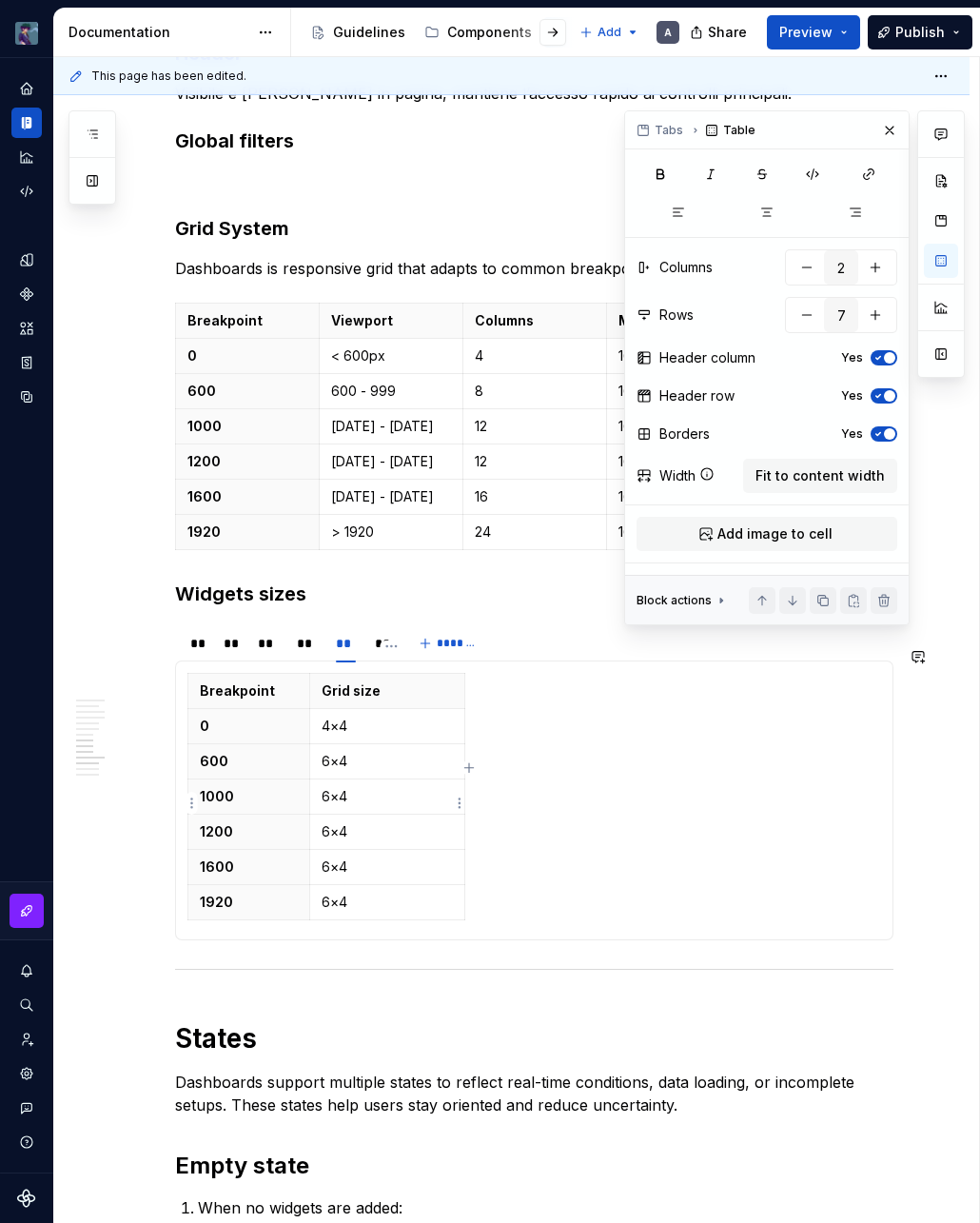 click on "6×4" at bounding box center (387, 832) 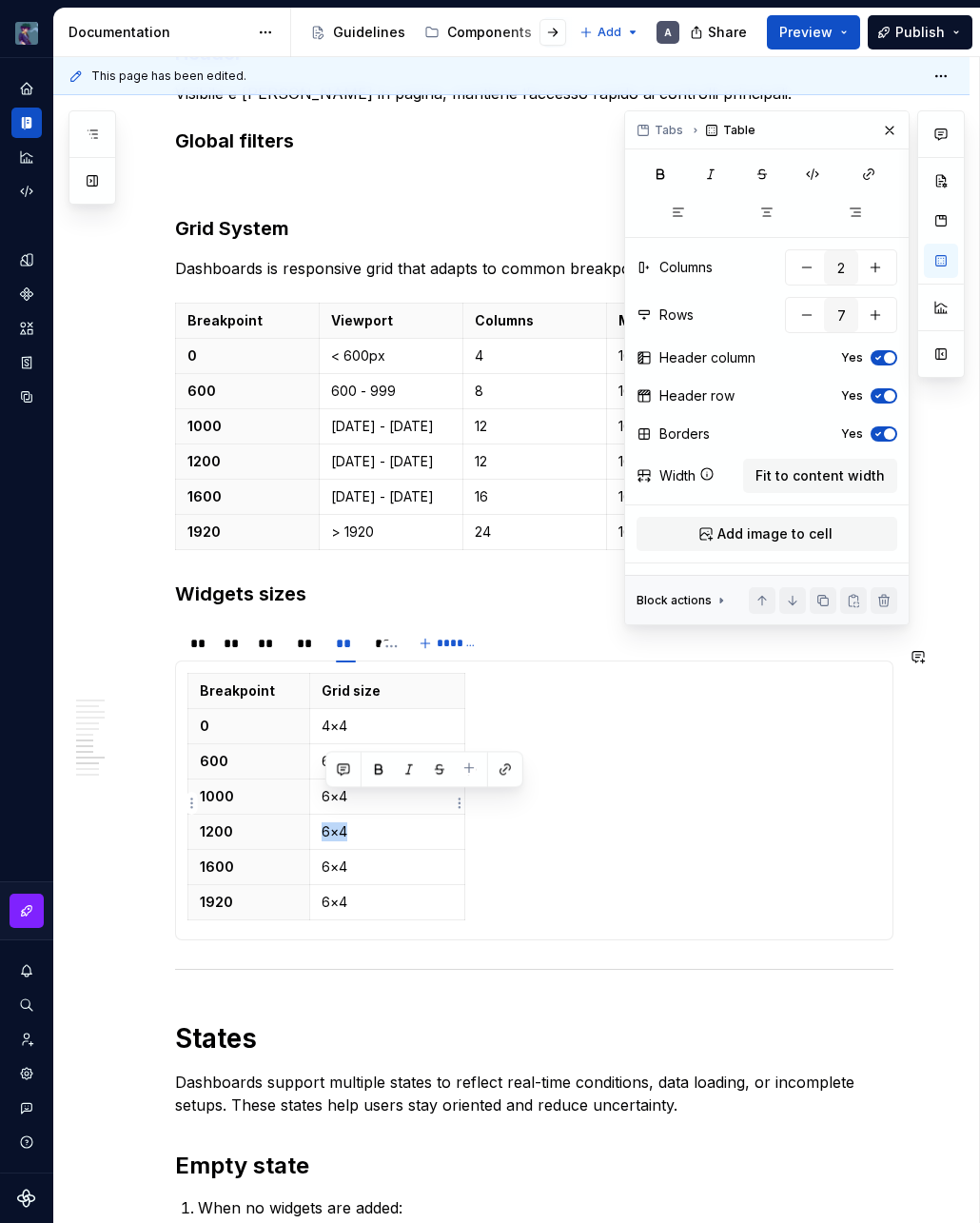 click on "6×4" at bounding box center (387, 832) 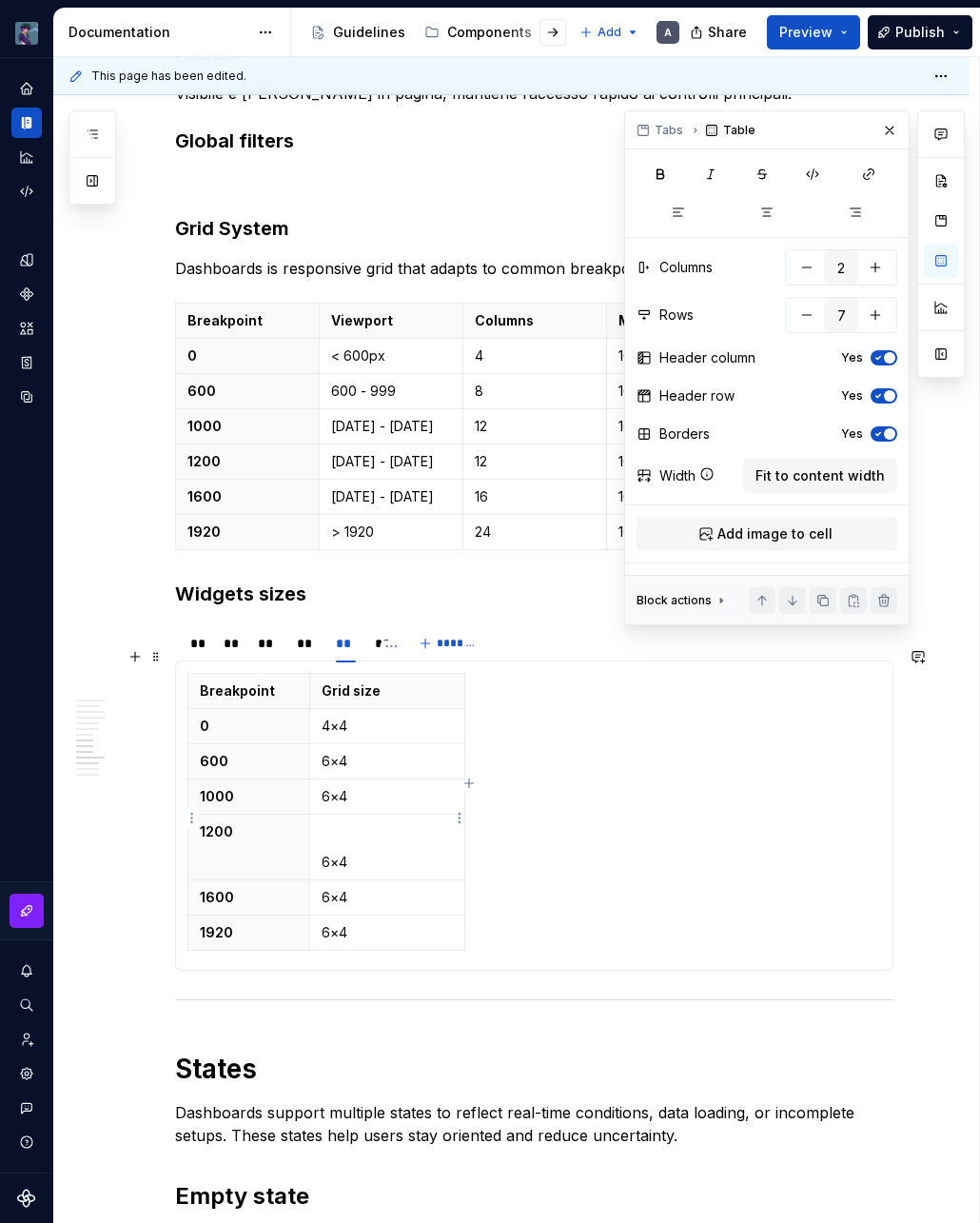 click on "6×4" at bounding box center (387, 862) 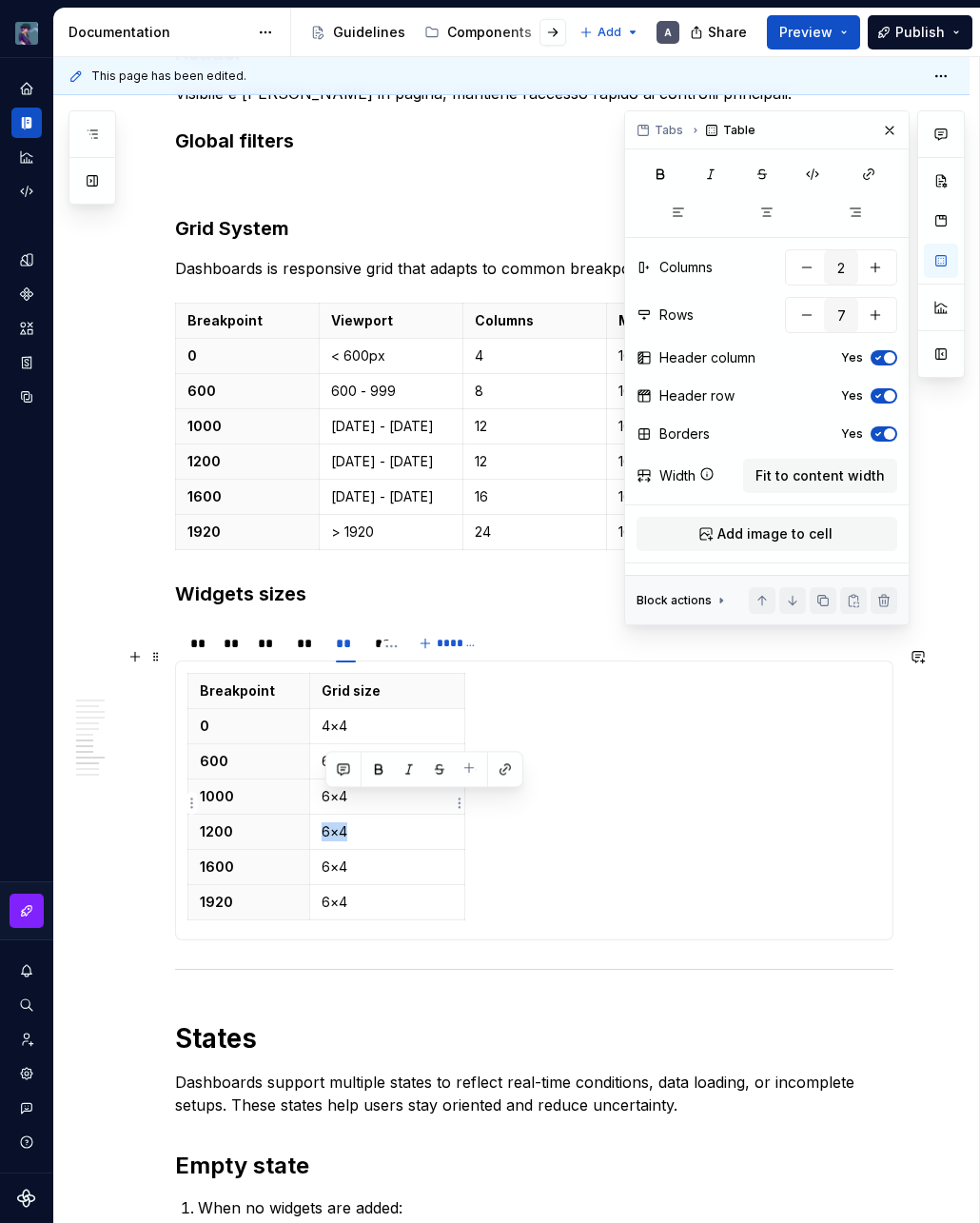 drag, startPoint x: 348, startPoint y: 800, endPoint x: 314, endPoint y: 800, distance: 34 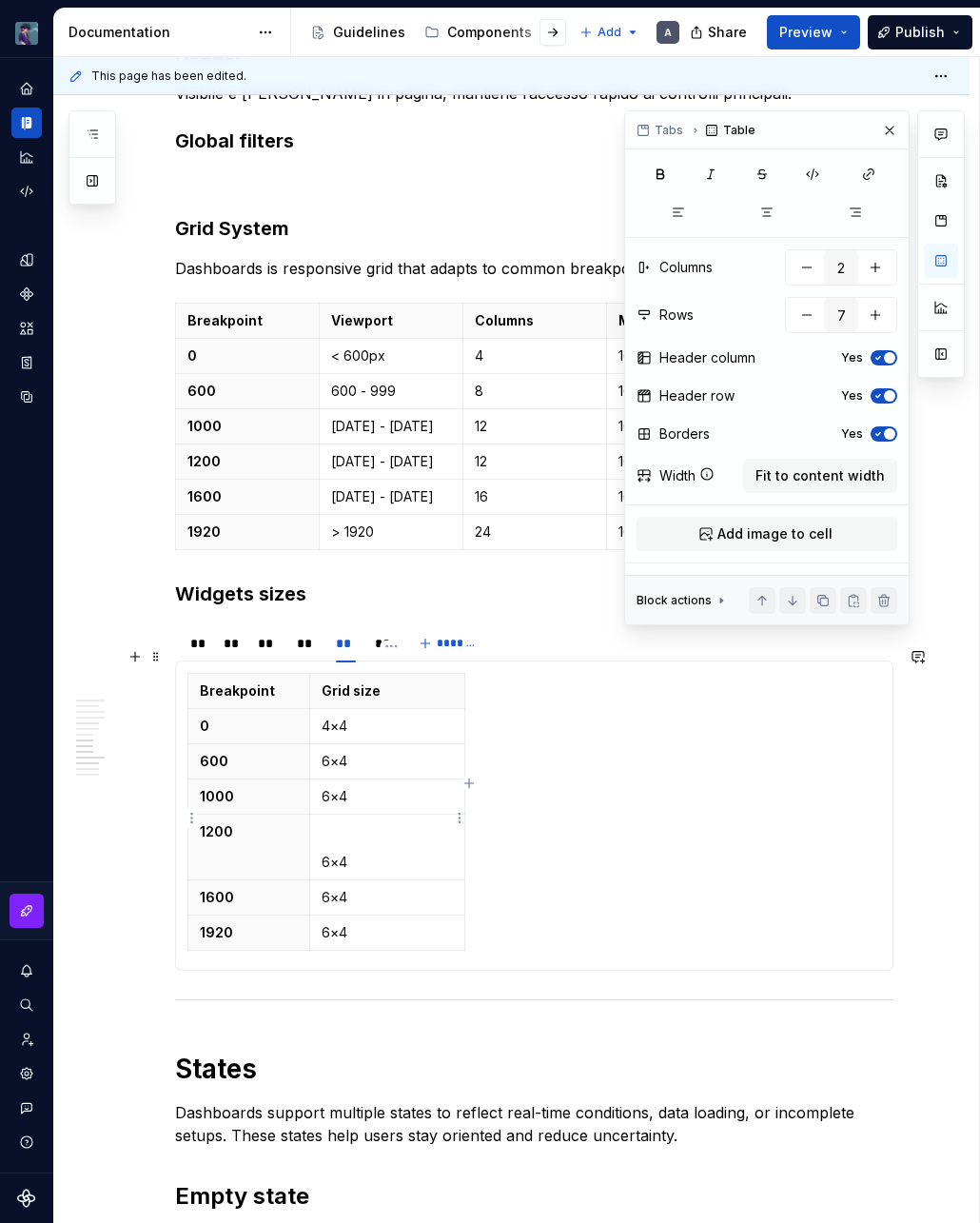 click on "6×4" at bounding box center (387, 862) 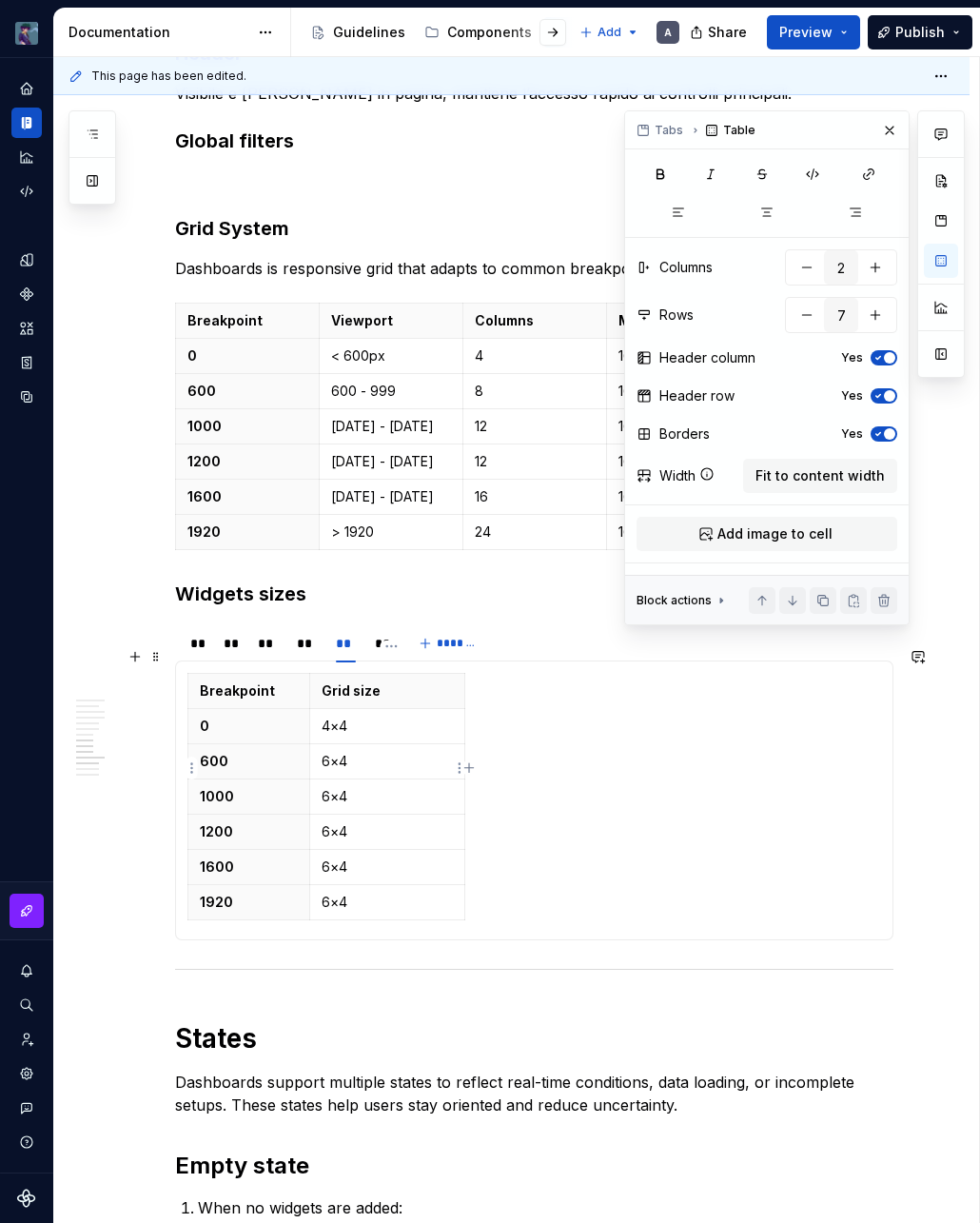click on "6×4" at bounding box center (387, 797) 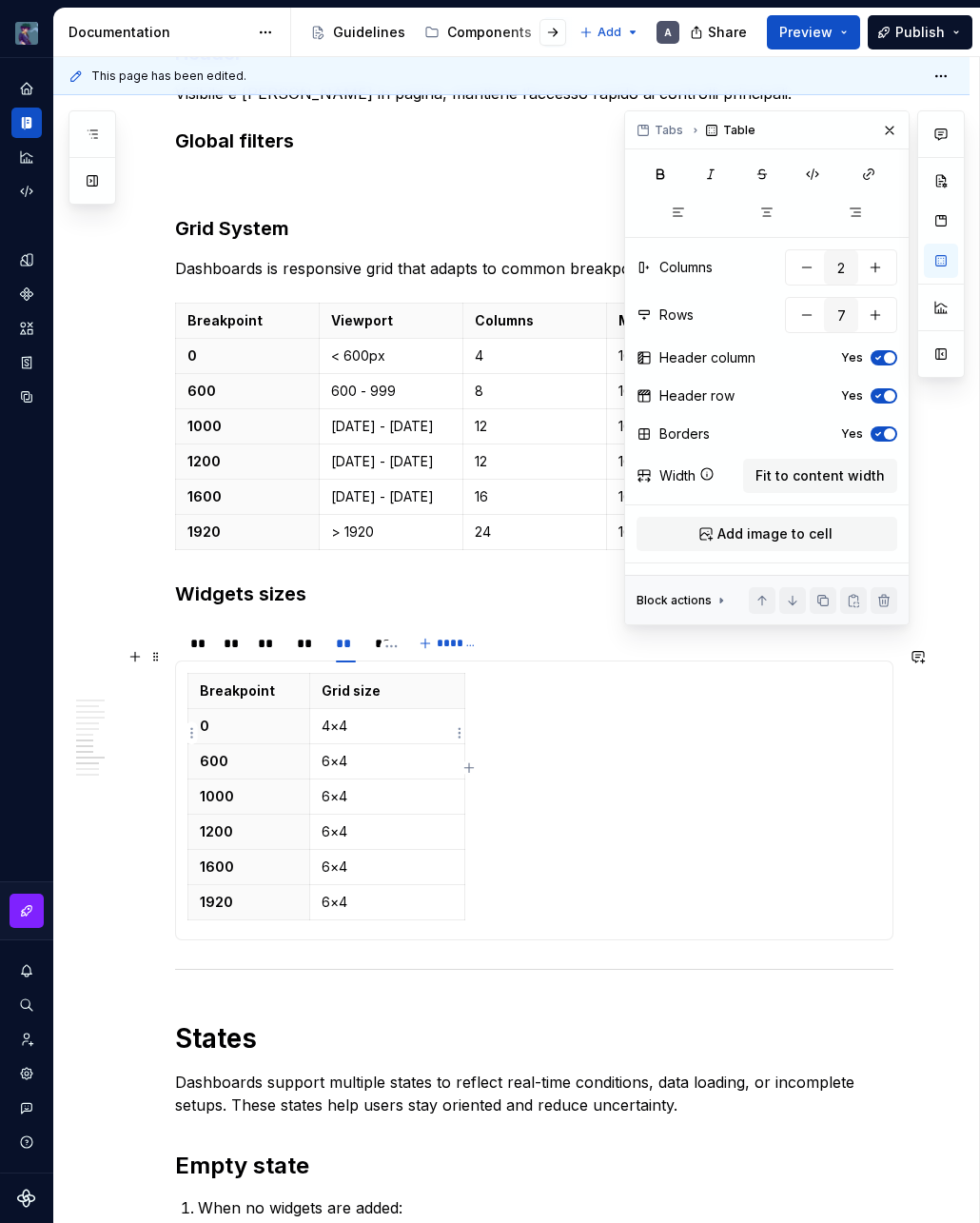 click on "6×4" at bounding box center (386, 761) 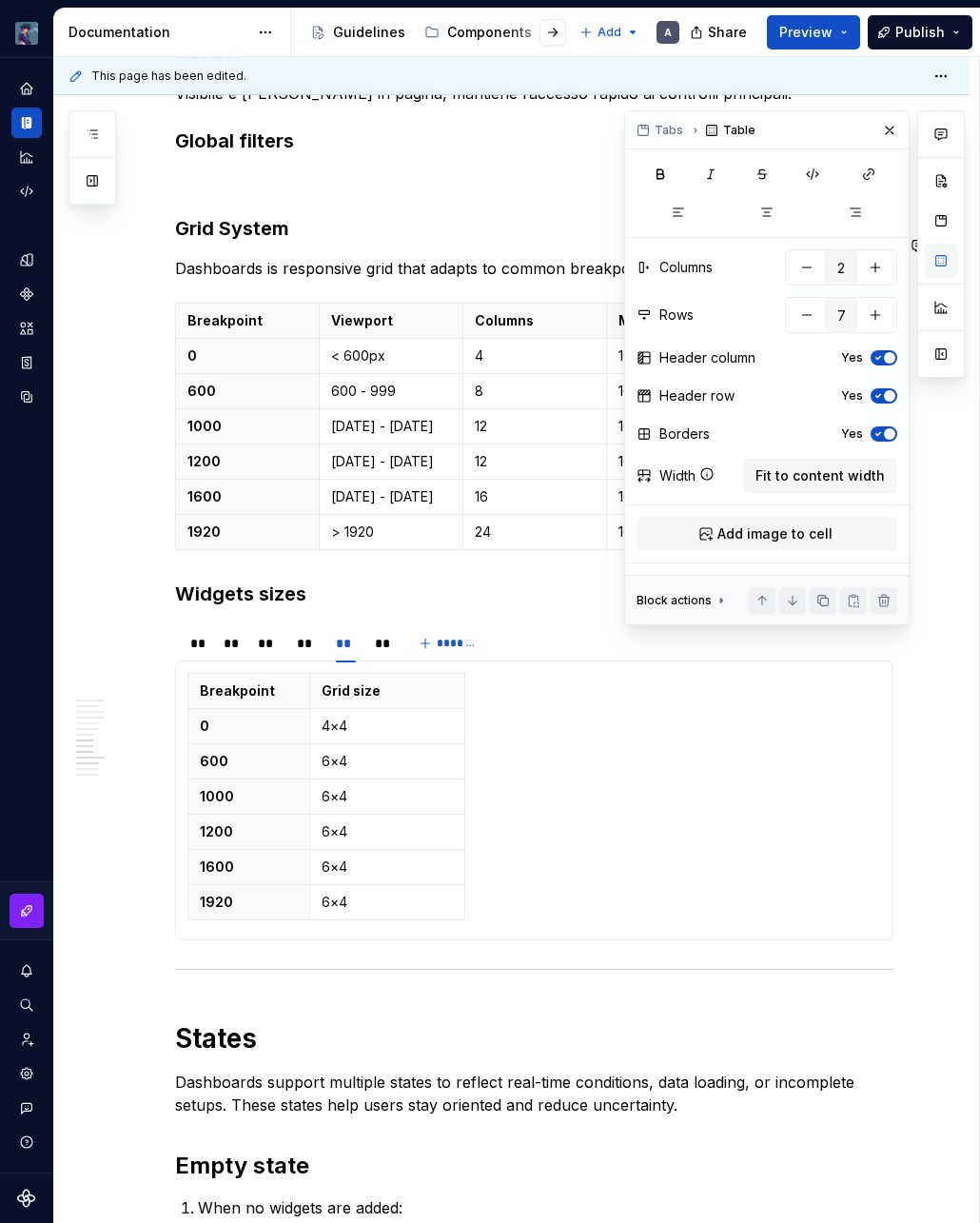 click at bounding box center [941, 261] 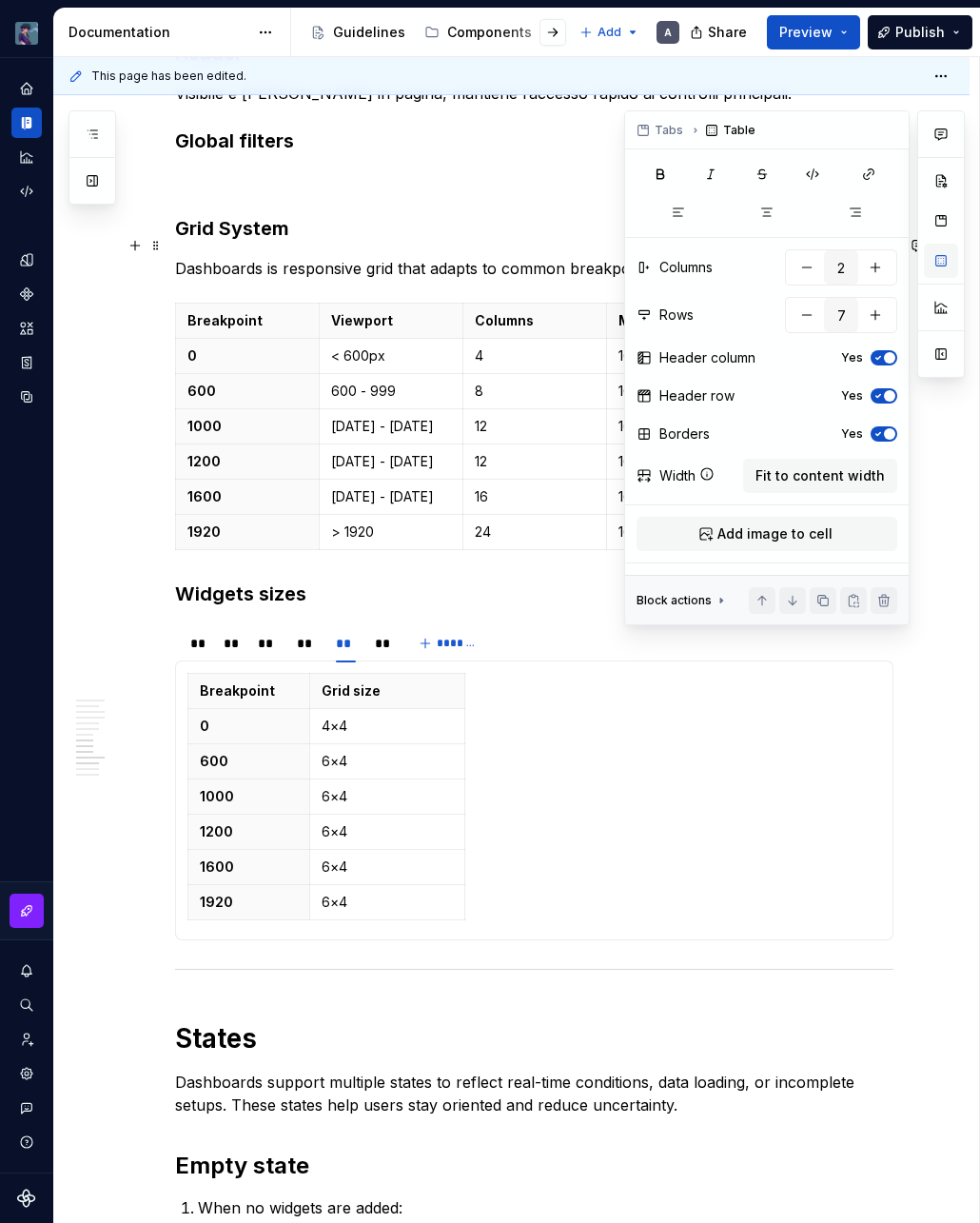 click at bounding box center [941, 261] 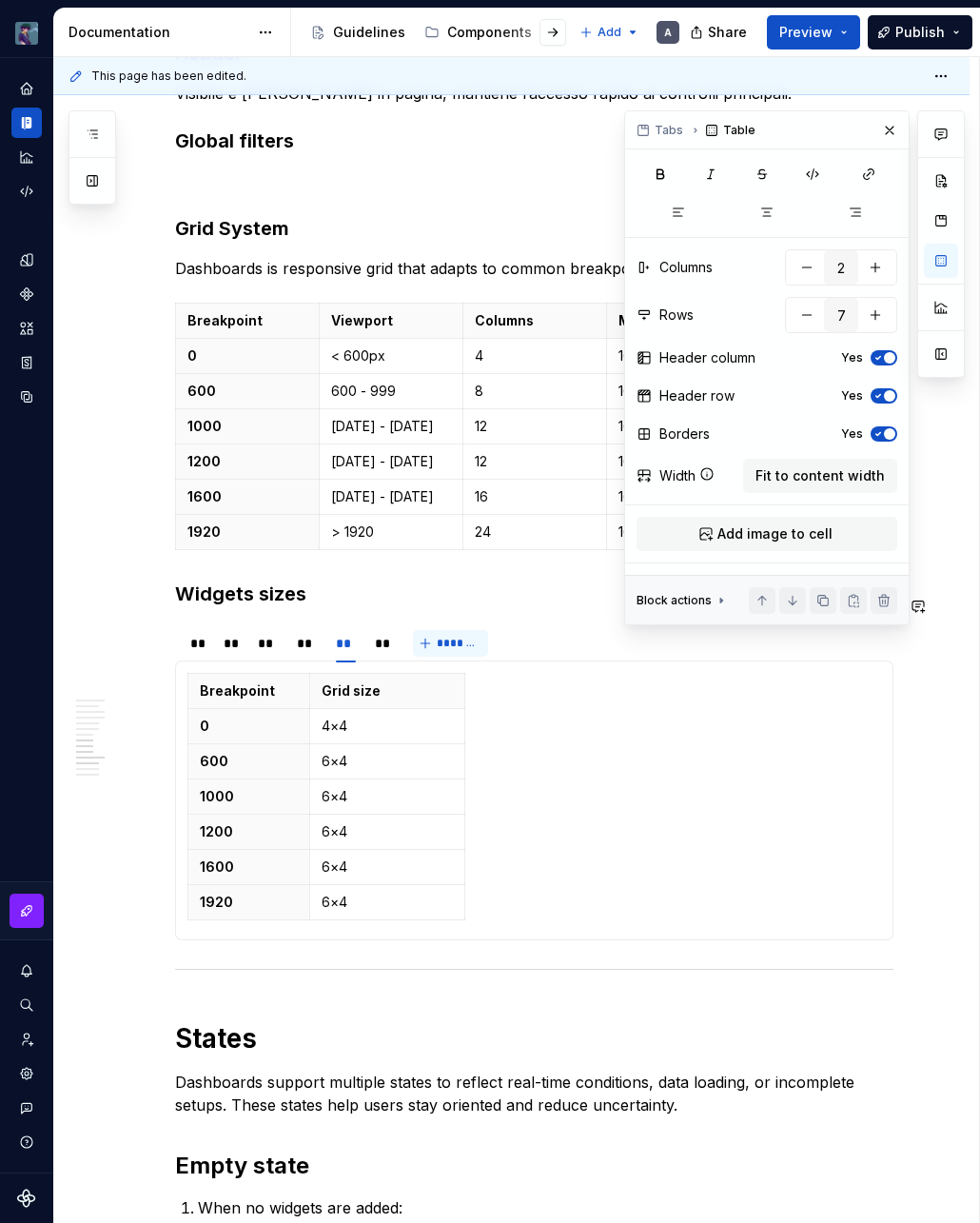 click on "*******" at bounding box center [450, 643] 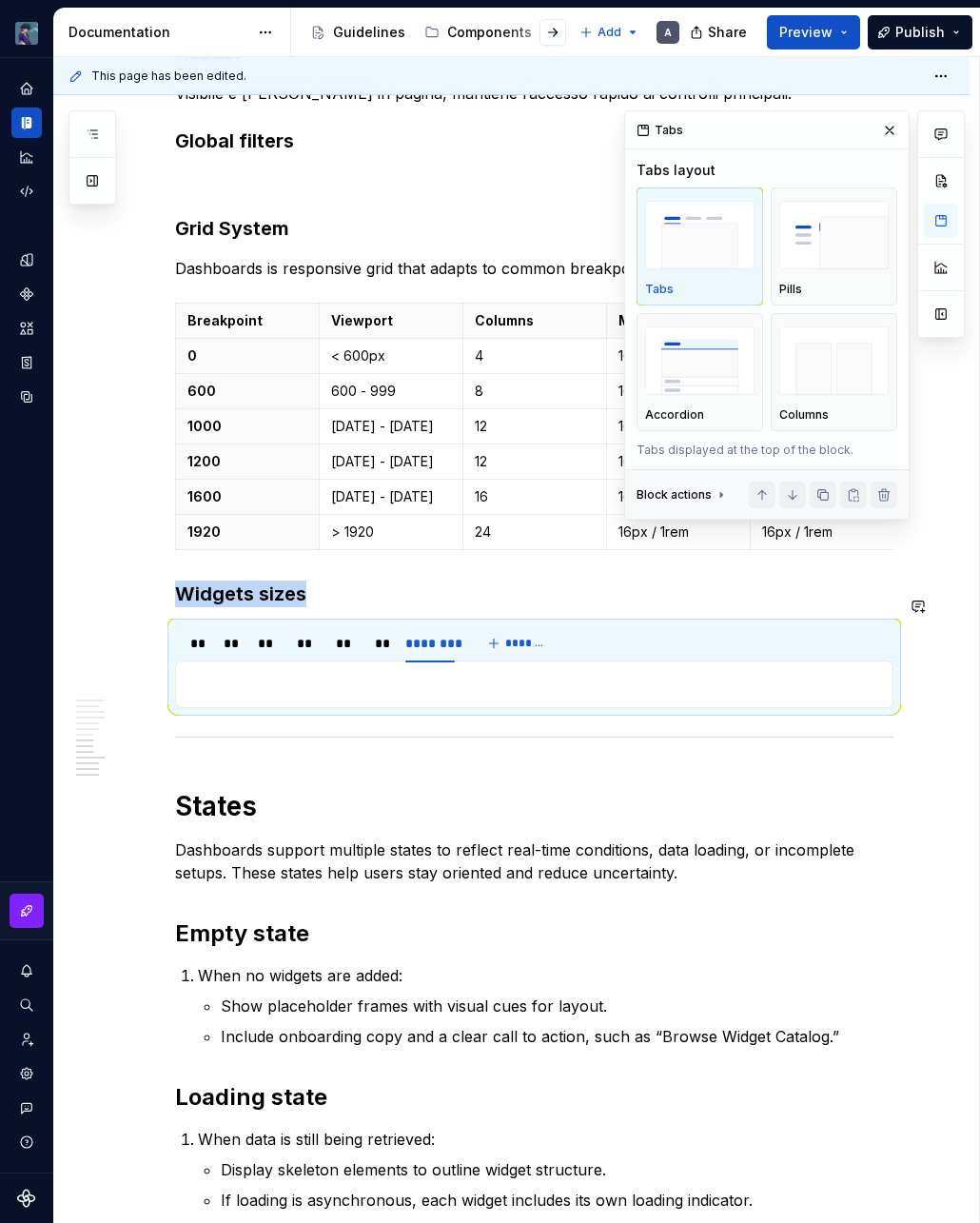 click on "** ** ** ** ** ** ******** ******* Breakpoint Grid size 0 2×2 600 2×2 1000 2×2 1200 2×2 1600 2×2 1920 2×2 Breakpoint Grid size 0 4×2 600 4×2 1000 4×2 1200 4×2 1600 4×2 1920 4×2 Breakpoint Grid size 0 4×4 600 4×4 1000 4×4 1200 4×4 1600 4×4 1920 4×4 Breakpoint Grid size 0 4×4 600 4×6 1000 4×6 1200 4×6 1600 4×6 1920 4×6 Breakpoint Grid size 0 4×4 600 6×4 1000 6×4 1200 6×4 1600 6×4 1920 6×4 Breakpoint Grid size 0 4×4 600 8× 1000 8×6 1200 8×6 1600 8×6 1920 8×6" at bounding box center (534, 665) 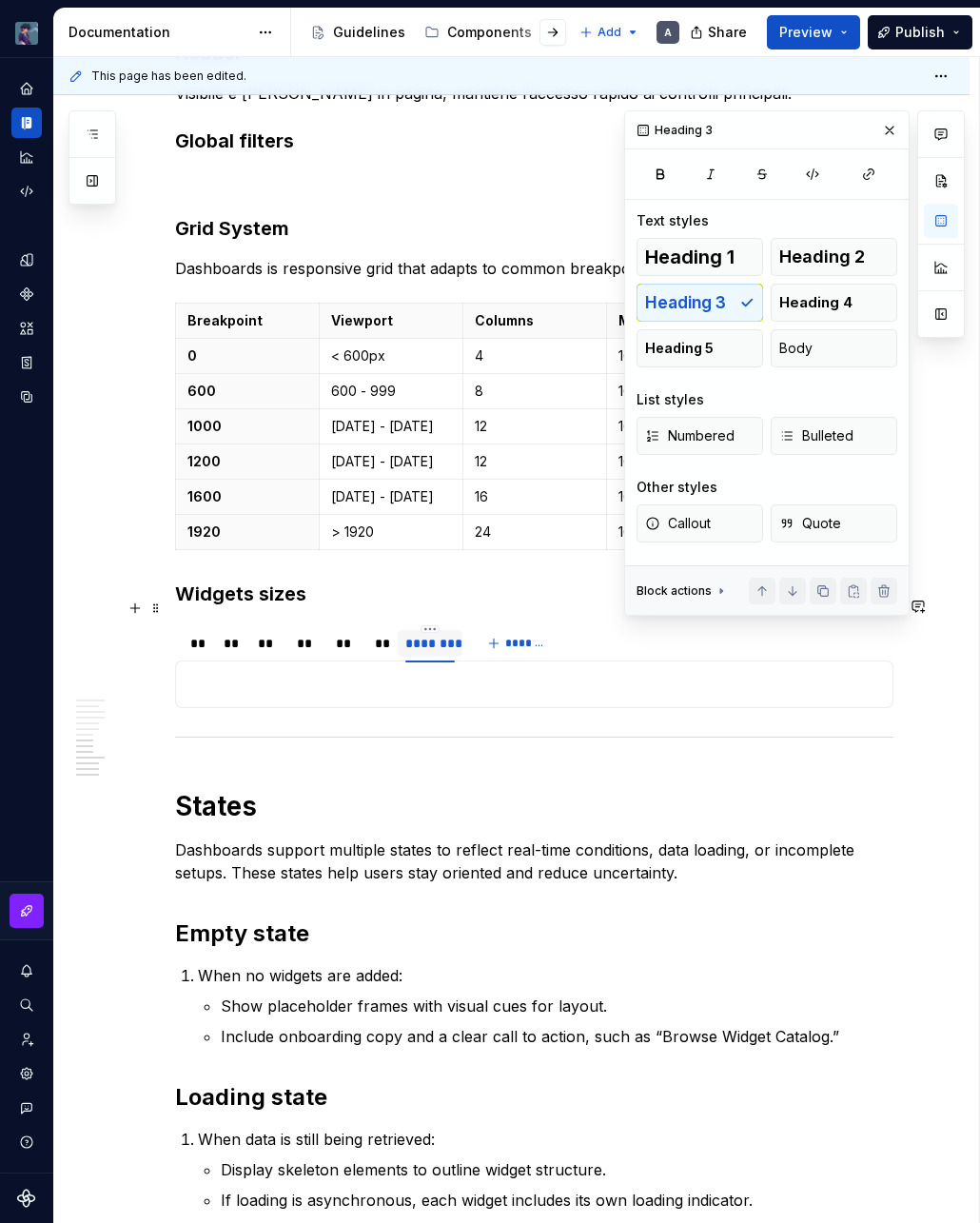 click on "********" at bounding box center [430, 643] 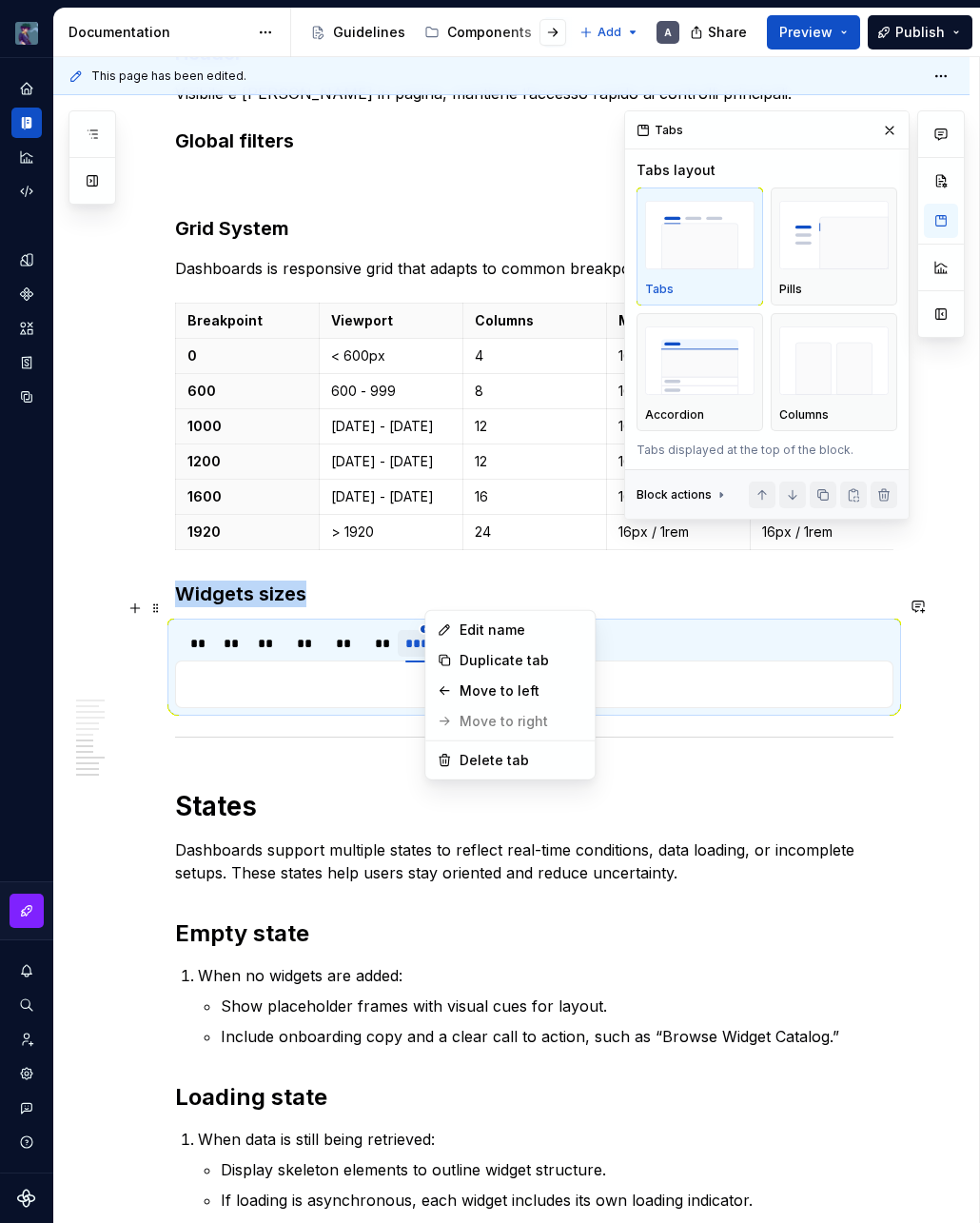 click on "vaporoso A Design system data Documentation
Accessibility guide for tree Page tree.
Navigate the tree with the arrow keys. Common tree hotkeys apply. Further keybindings are available:
enter to execute primary action on focused item
f2 to start renaming the focused item
escape to abort renaming an item
control+d to start dragging selected items
Guidelines Components Patterns Add A Share Preview Publish Pages Add
Accessibility guide for tree Page tree.
Navigate the tree with the arrow keys. Common tree hotkeys apply. Further keybindings are available:
enter to execute primary action on focused item
f2 to start renaming the focused item
escape to abort renaming an item
control+d to start dragging selected items
Patterns overview Services Dashboard Overview A Interaction Accessibility Usage Code Changes Guidelines Patterns  /  Patterns overview  /  Overview  /  A" at bounding box center [490, 611] 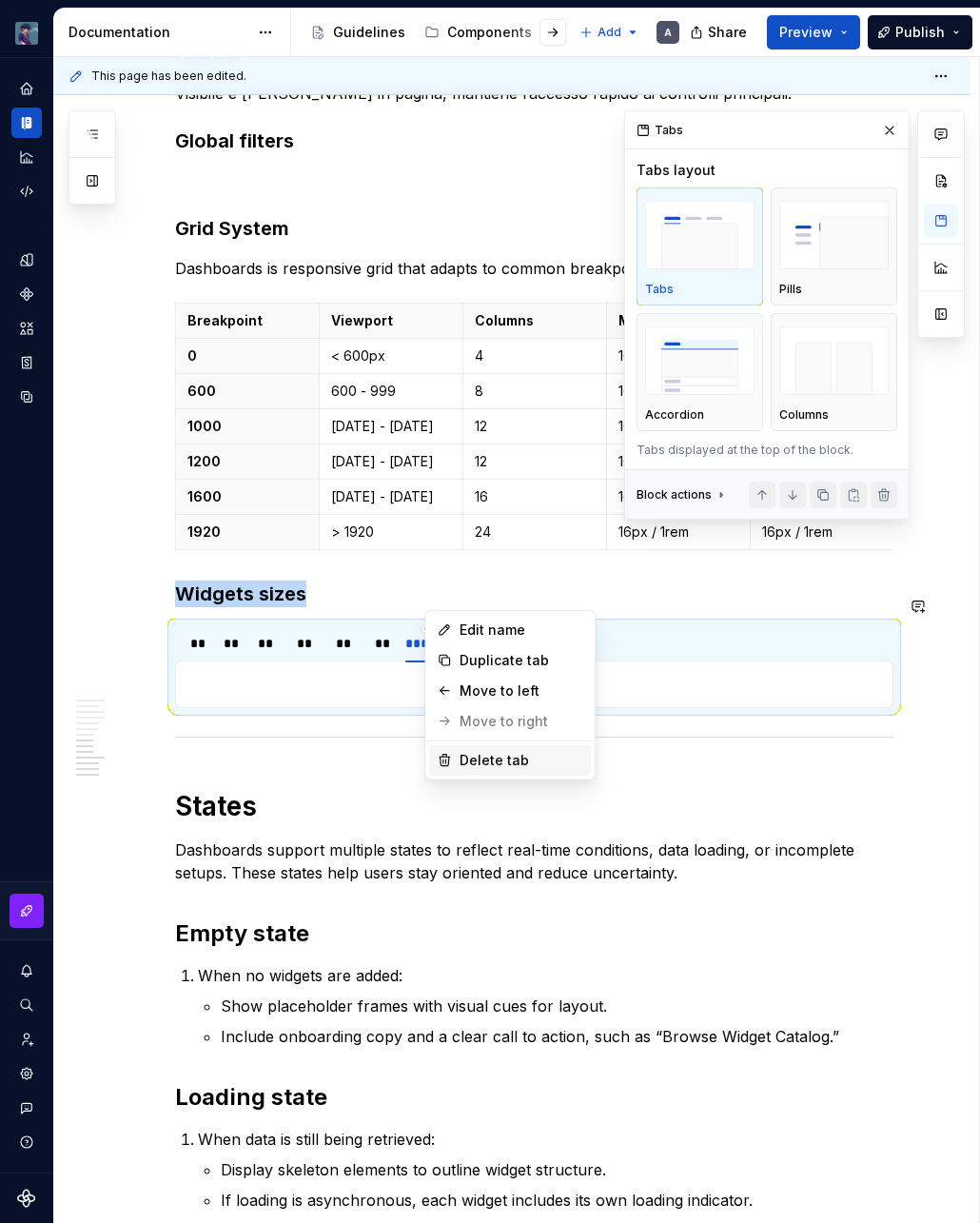 click on "Delete tab" at bounding box center (510, 760) 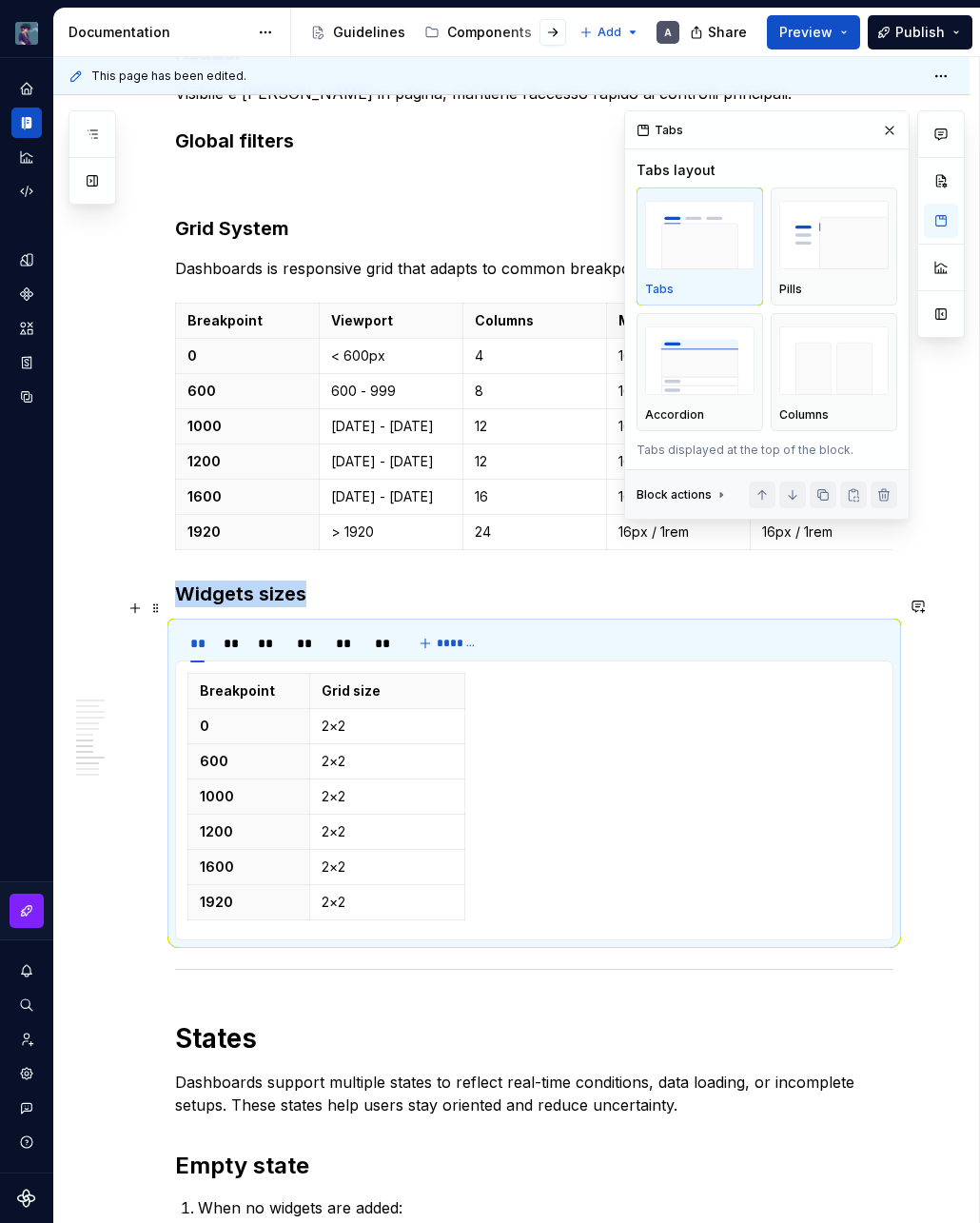 click on "** ** ** ** ** ** *******" at bounding box center (534, 643) 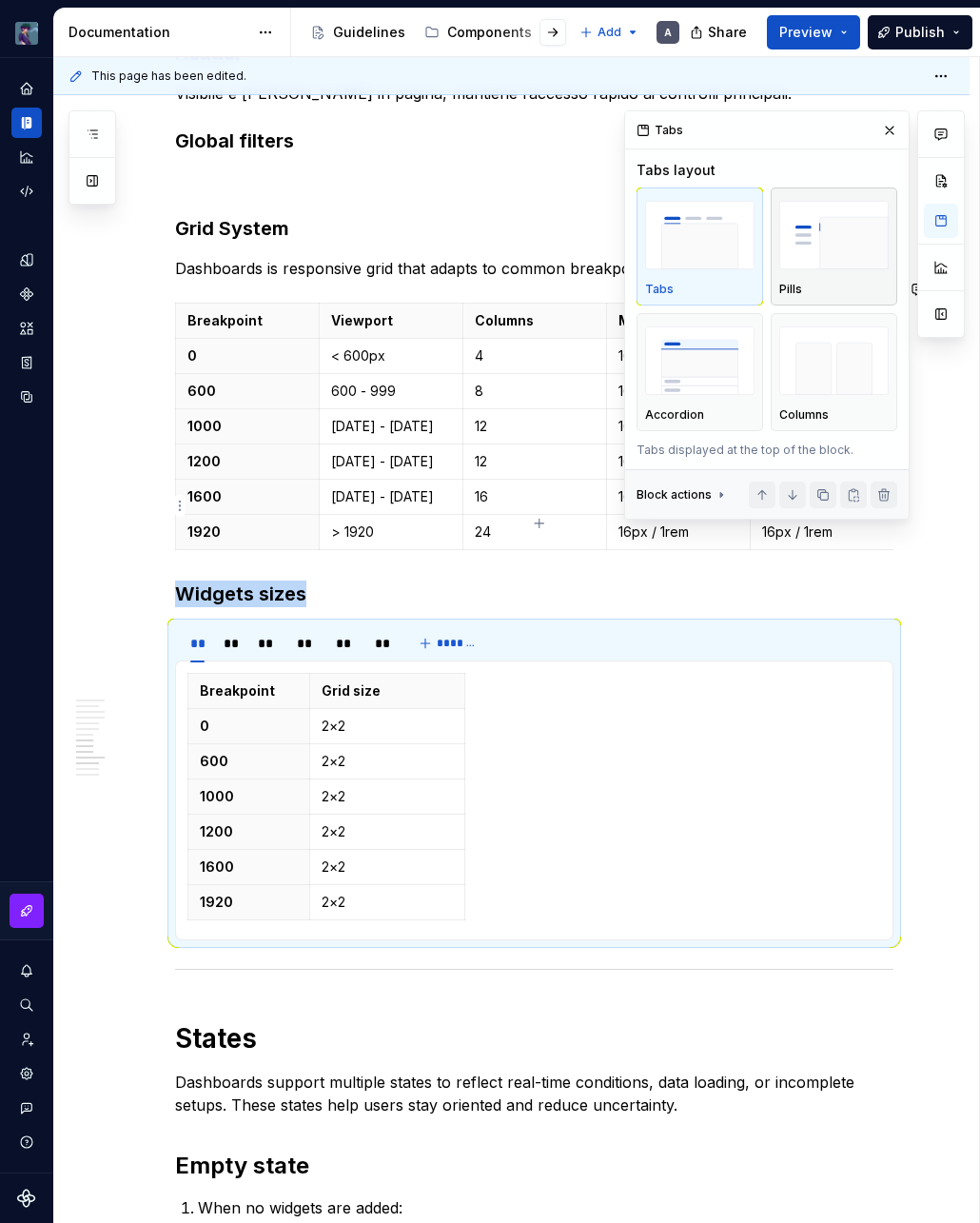 click at bounding box center [833, 235] 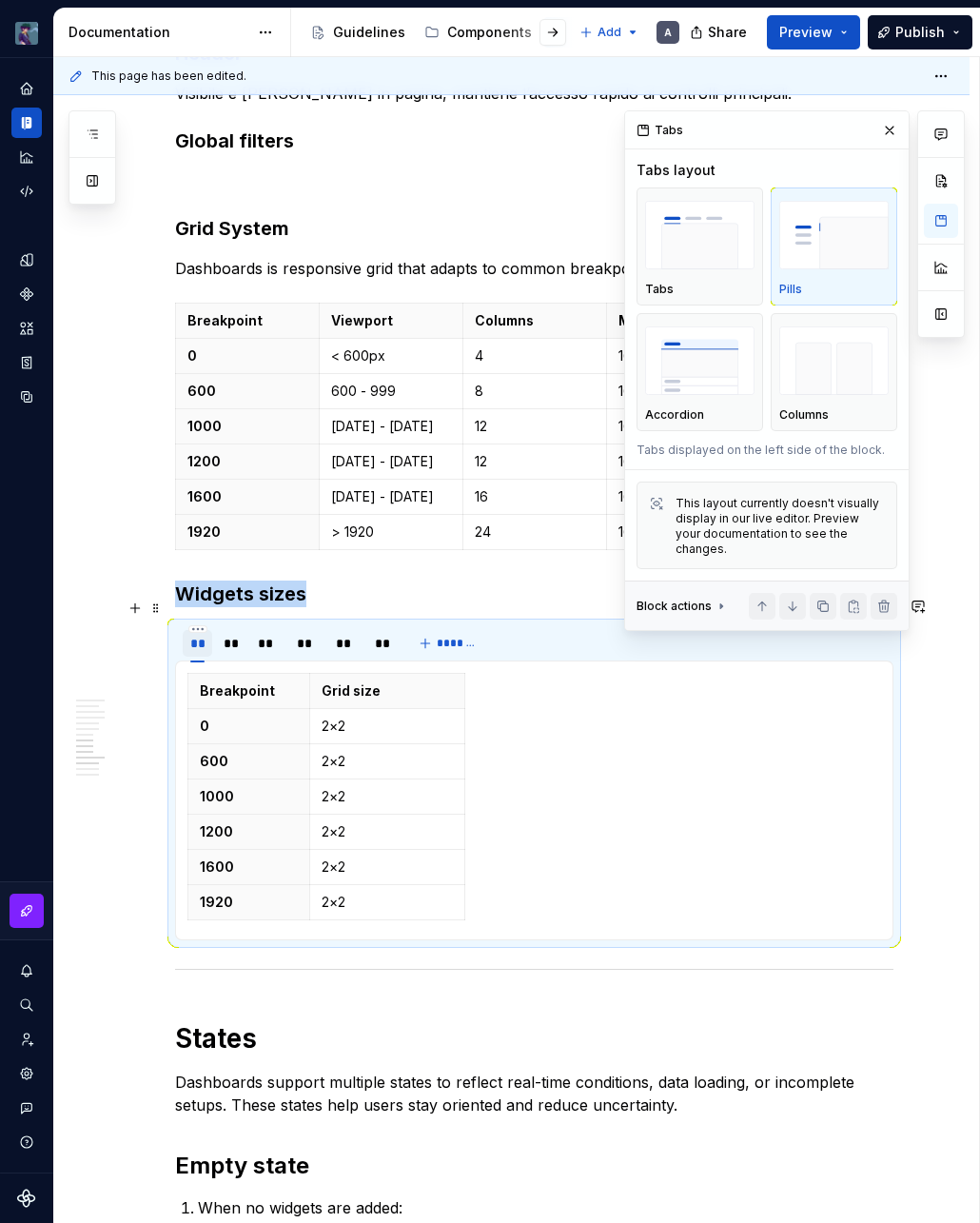 click on "**" at bounding box center (197, 643) 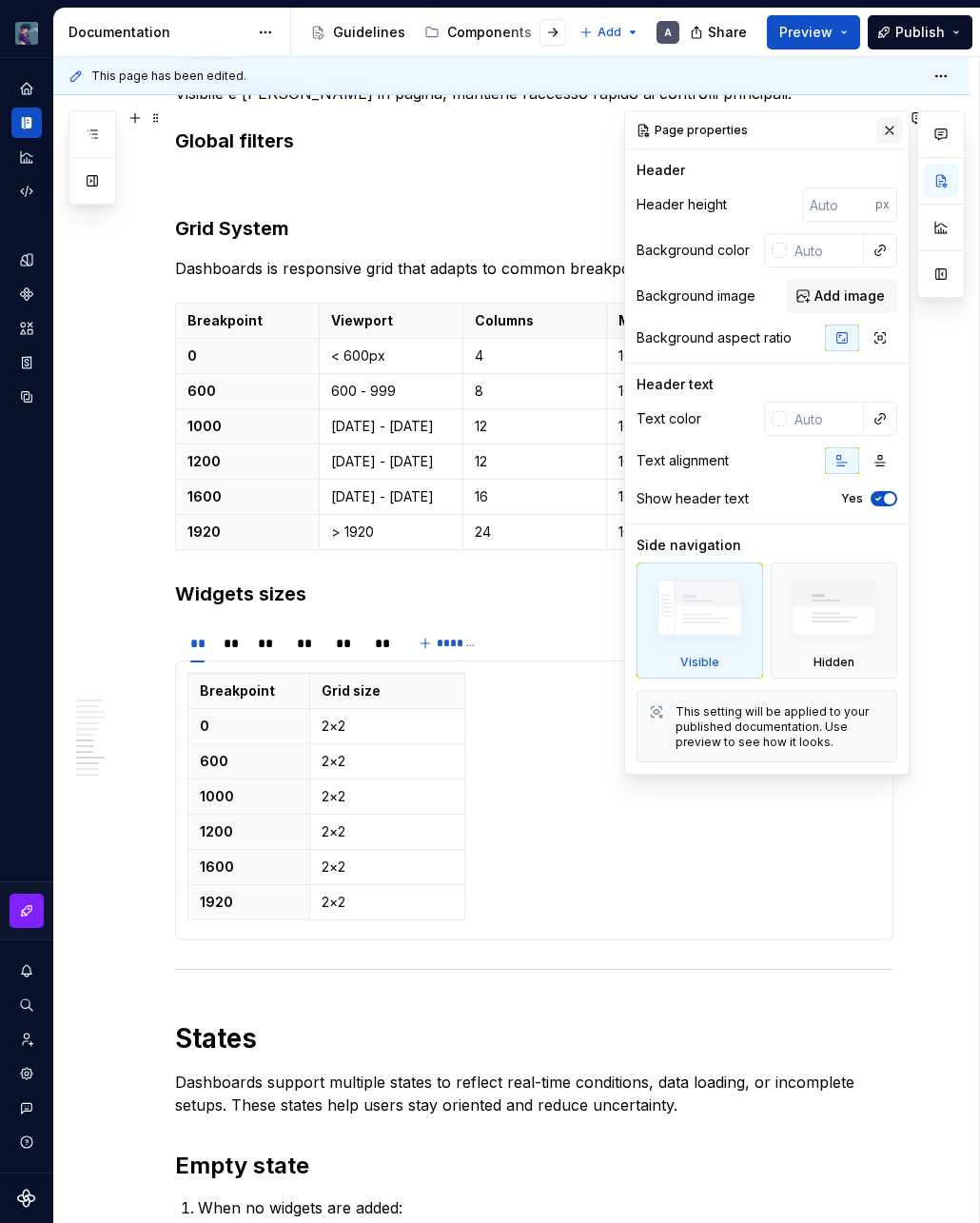 click at bounding box center [890, 130] 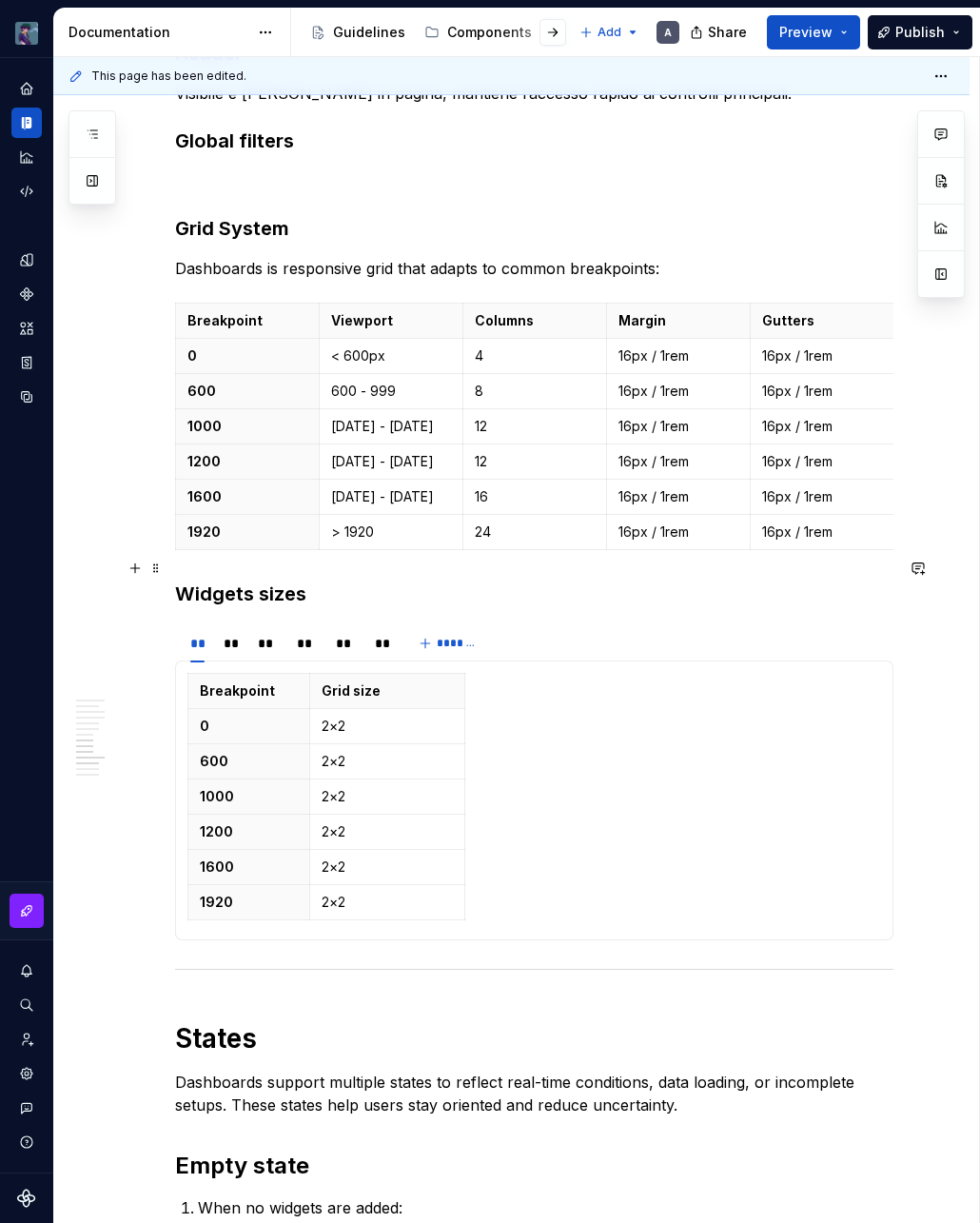 click on "Widgets sizes" at bounding box center [534, 594] 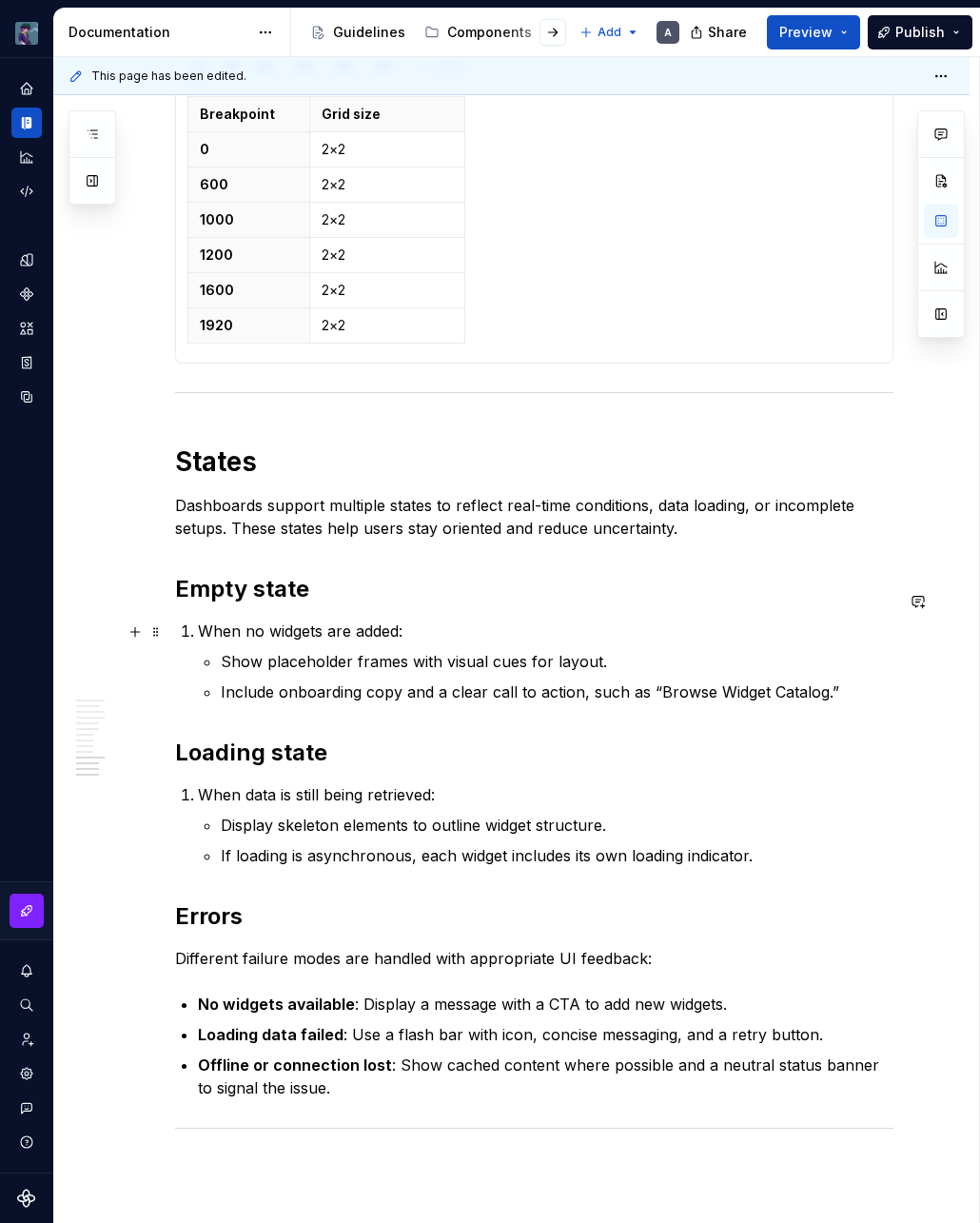 scroll, scrollTop: 2614, scrollLeft: 0, axis: vertical 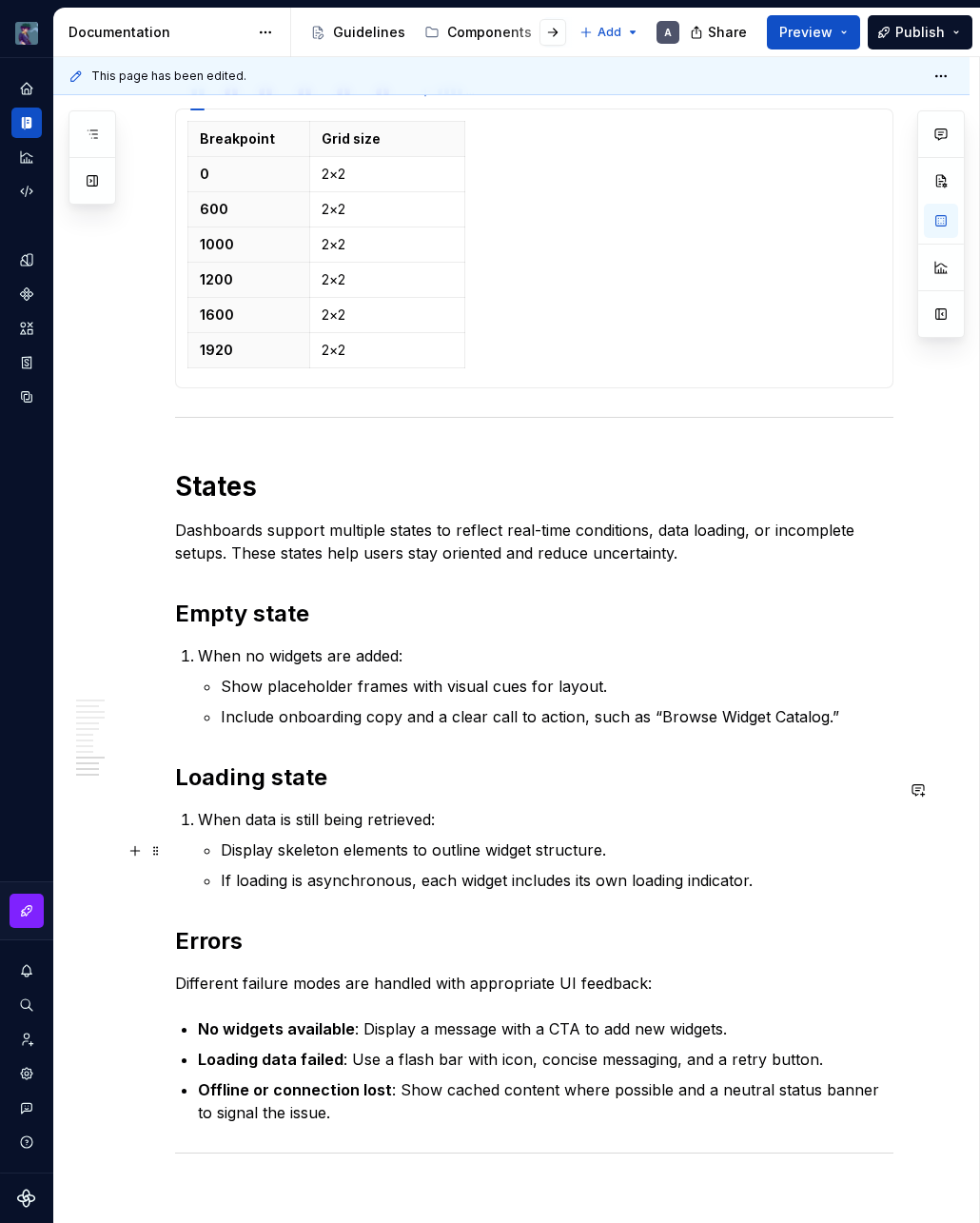 click on "A  Dashboard  is a central interface where users monitor key metrics and take quick action. In our admin platform, Dashboards consolidate performance and operational data into a unified workspace. Layout, interactions, and structure work together to reduce noise, emphasize priority content, and guide users through what matters most. Dashboards are a strategic touchpoint. They turn complexity into clarity and help teams stay informed, react promptly, and drive meaningful outcomes across the organization. Dashboards prioritize essential content and surface insights as soon as the page loads. The interface encourages autonomy by presenting data in digestible chunks, with each visual element playing a specific role. The layout leverages established zones and visual hierarchies to support intuitive scanning and faster response times. Purpose Monitoring : Surfaces real-time metrics and system status using consistent data visualization patterns. Analysis Decision-Making Success KPIs Time to insight Engagement Layout" at bounding box center [534, -505] 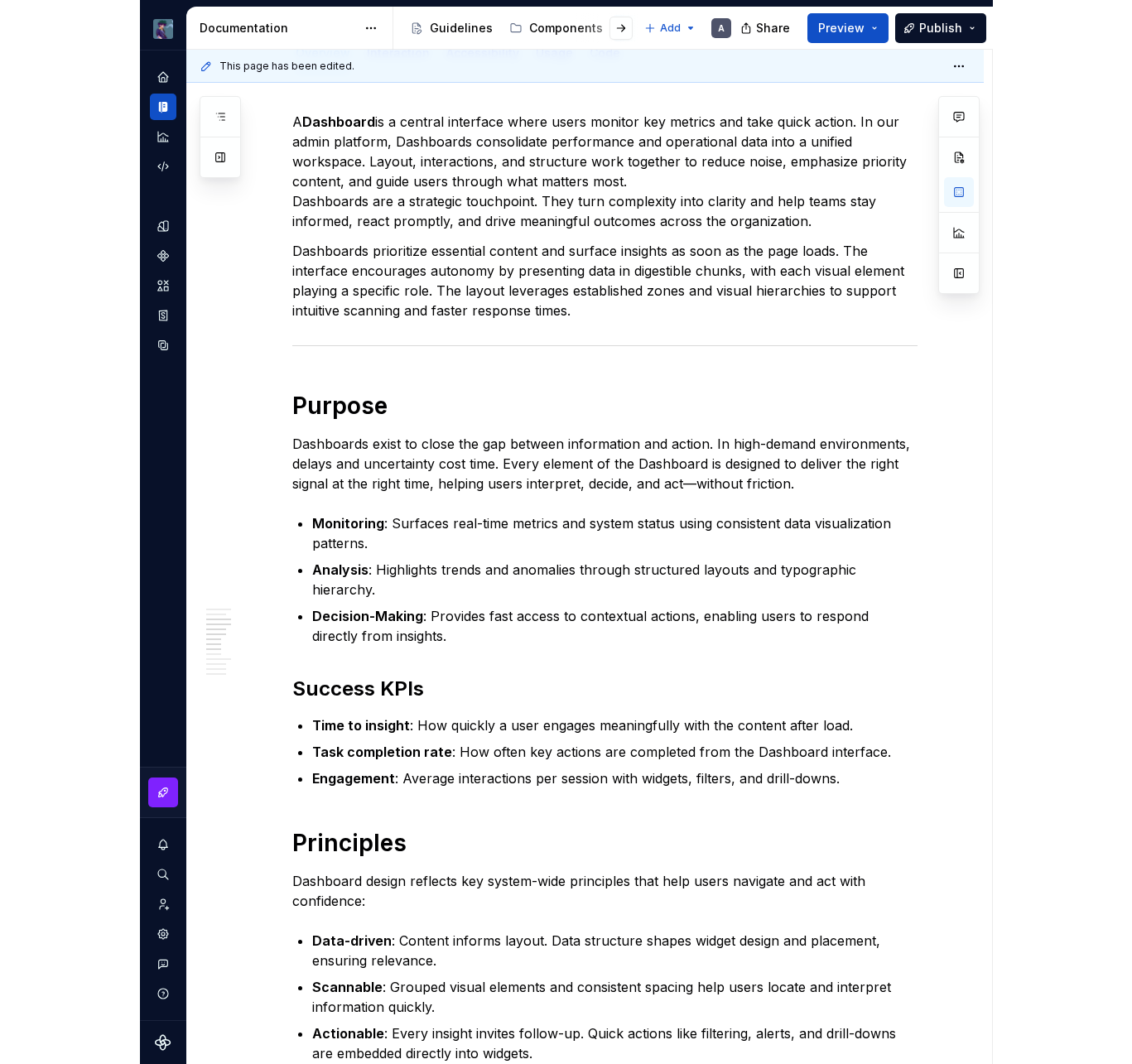 scroll, scrollTop: 0, scrollLeft: 0, axis: both 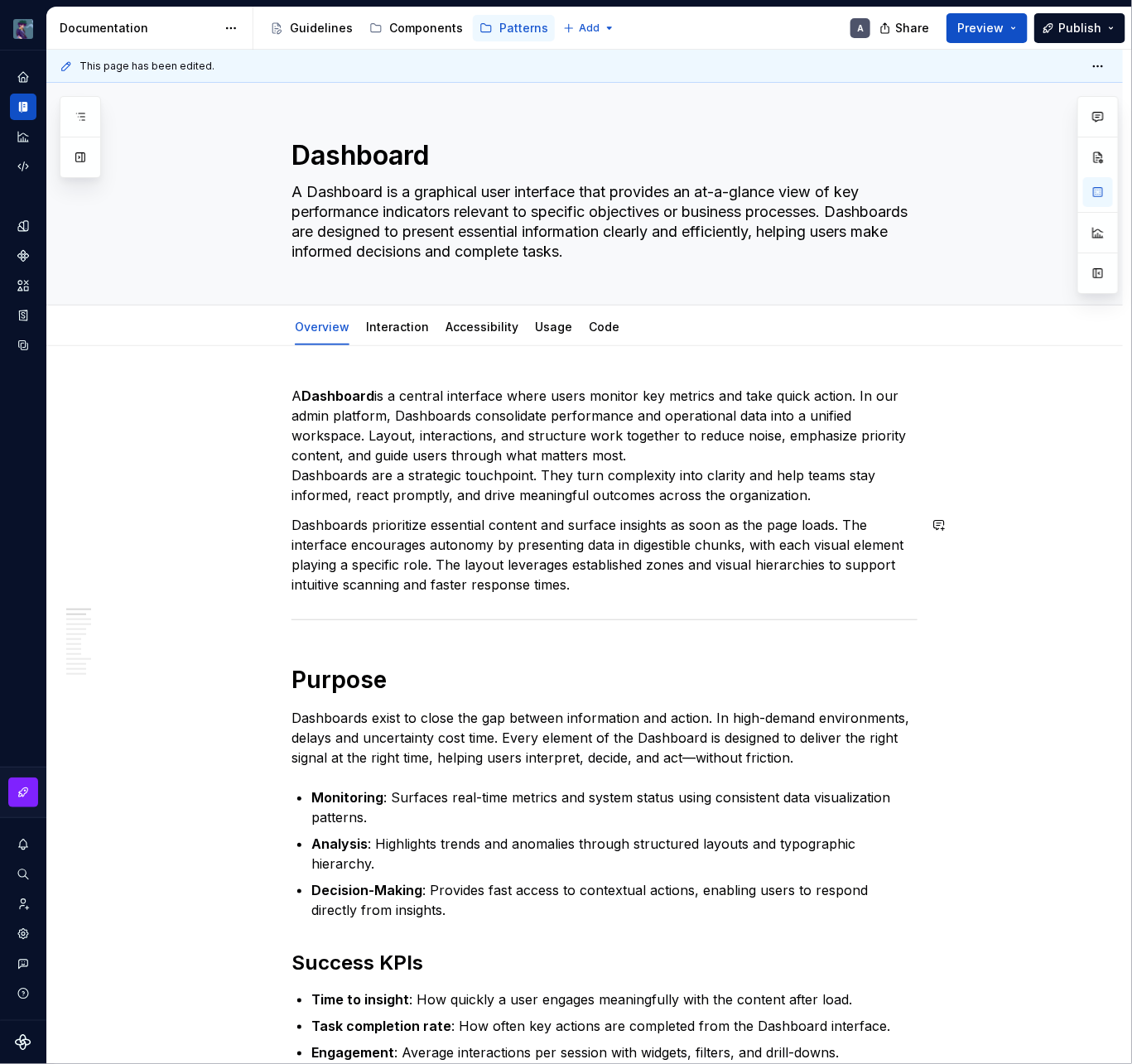 click on "A  Dashboard  is a central interface where users monitor key metrics and take quick action. In our admin platform, Dashboards consolidate performance and operational data into a unified workspace. Layout, interactions, and structure work together to reduce noise, emphasize priority content, and guide users through what matters most. Dashboards are a strategic touchpoint. They turn complexity into clarity and help teams stay informed, react promptly, and drive meaningful outcomes across the organization. Dashboards prioritize essential content and surface insights as soon as the page loads. The interface encourages autonomy by presenting data in digestible chunks, with each visual element playing a specific role. The layout leverages established zones and visual hierarchies to support intuitive scanning and faster response times. Purpose Monitoring : Surfaces real-time metrics and system status using consistent data visualization patterns. Analysis Decision-Making Success KPIs Time to insight Engagement Layout" at bounding box center (605, 1834) 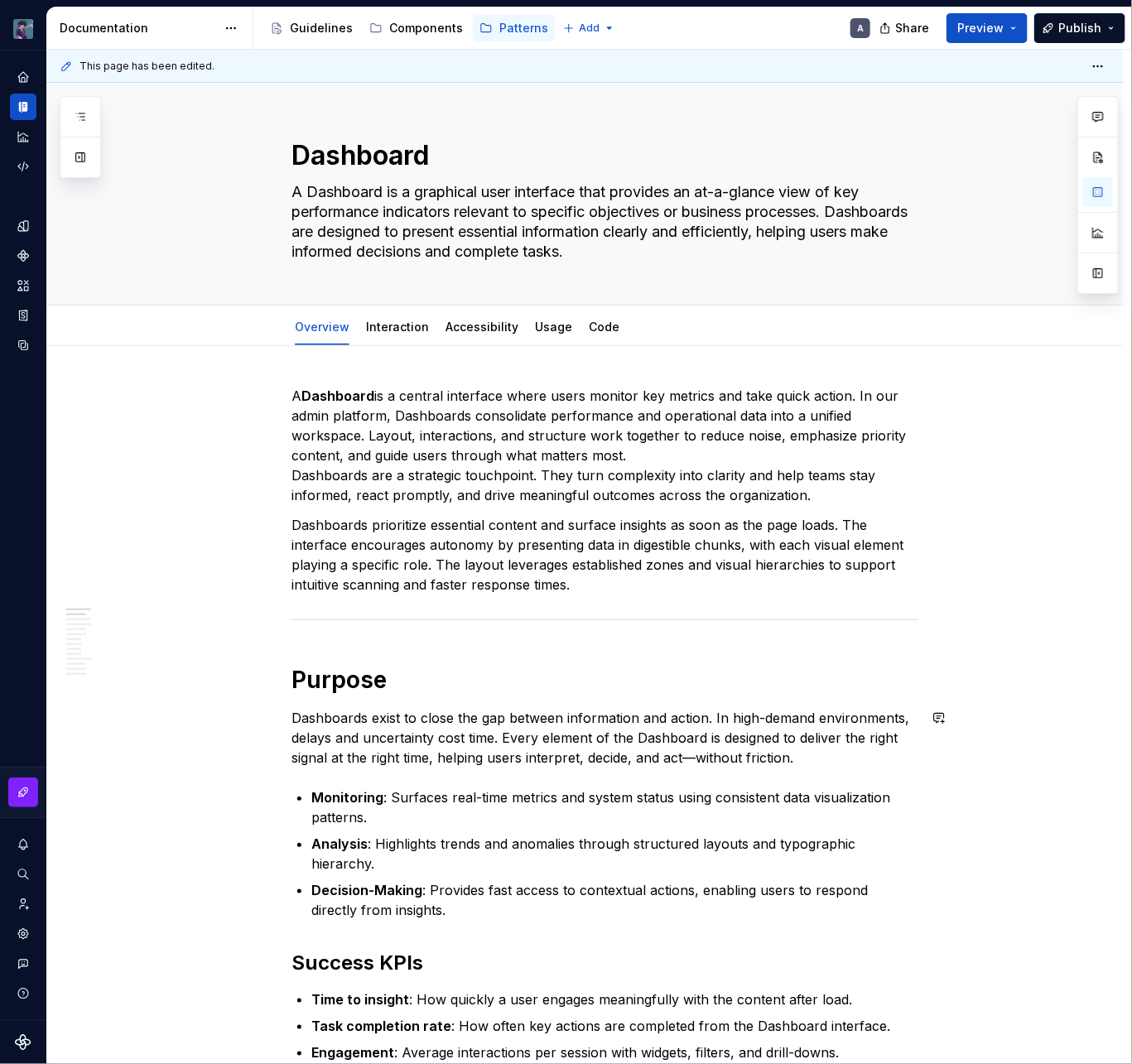 click on "A  Dashboard  is a central interface where users monitor key metrics and take quick action. In our admin platform, Dashboards consolidate performance and operational data into a unified workspace. Layout, interactions, and structure work together to reduce noise, emphasize priority content, and guide users through what matters most. Dashboards are a strategic touchpoint. They turn complexity into clarity and help teams stay informed, react promptly, and drive meaningful outcomes across the organization. Dashboards prioritize essential content and surface insights as soon as the page loads. The interface encourages autonomy by presenting data in digestible chunks, with each visual element playing a specific role. The layout leverages established zones and visual hierarchies to support intuitive scanning and faster response times. Purpose Monitoring : Surfaces real-time metrics and system status using consistent data visualization patterns. Analysis Decision-Making Success KPIs Time to insight Engagement Layout" at bounding box center [585, 1984] 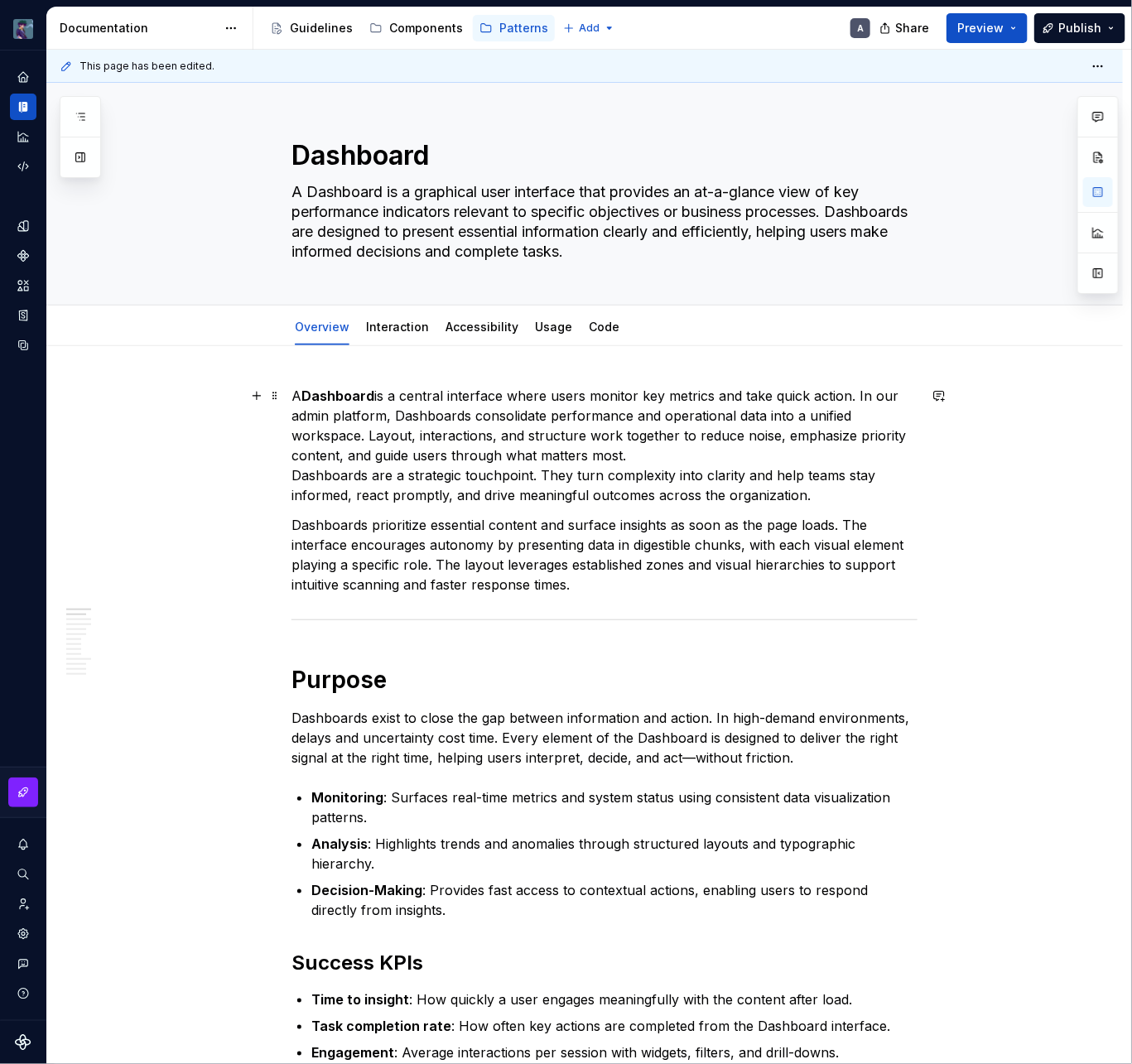 click on "A  Dashboard  is a central interface where users monitor key metrics and take quick action. In our admin platform, Dashboards consolidate performance and operational data into a unified workspace. Layout, interactions, and structure work together to reduce noise, emphasize priority content, and guide users through what matters most. Dashboards are a strategic touchpoint. They turn complexity into clarity and help teams stay informed, react promptly, and drive meaningful outcomes across the organization." at bounding box center (605, 445) 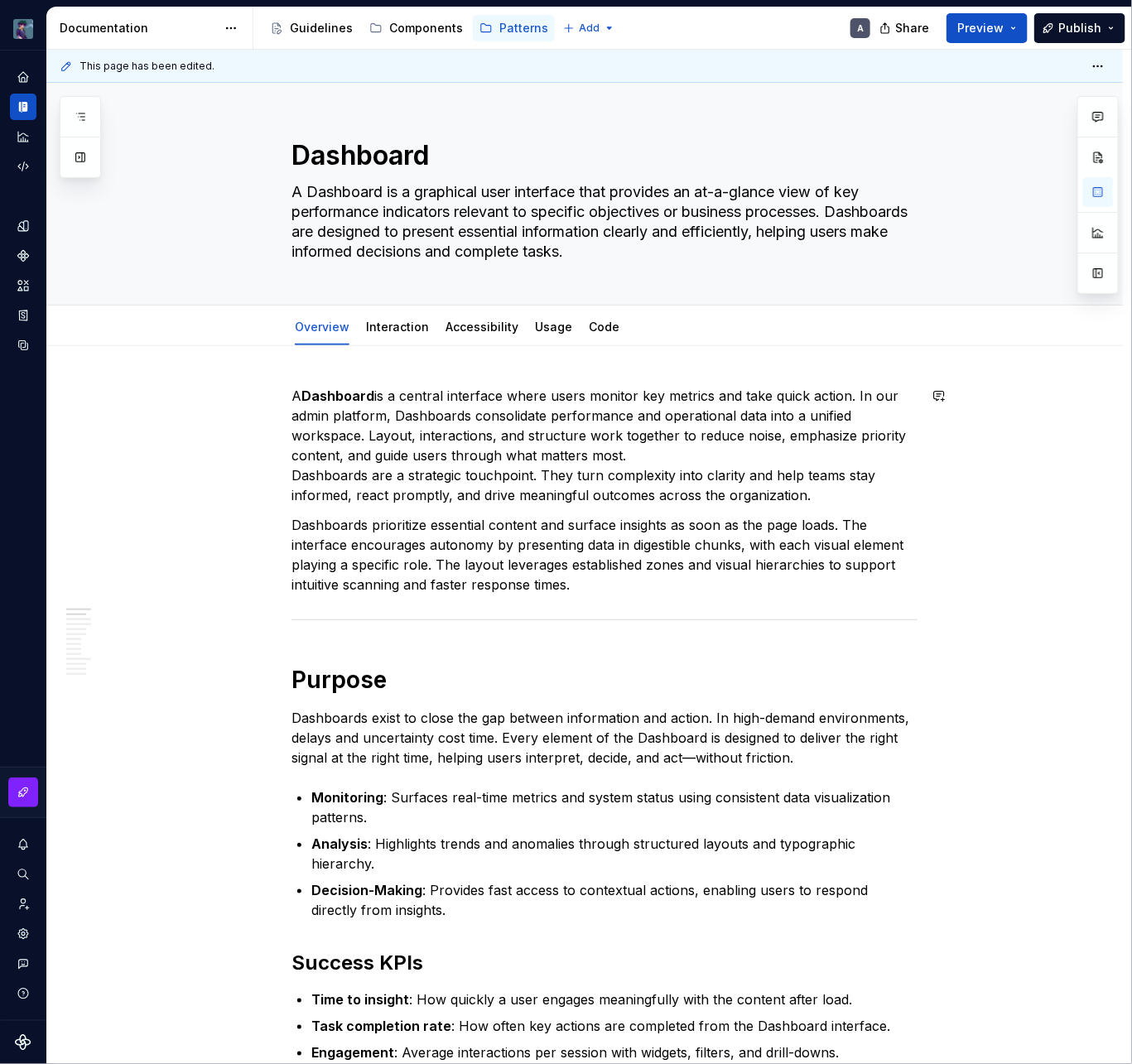 type on "*" 